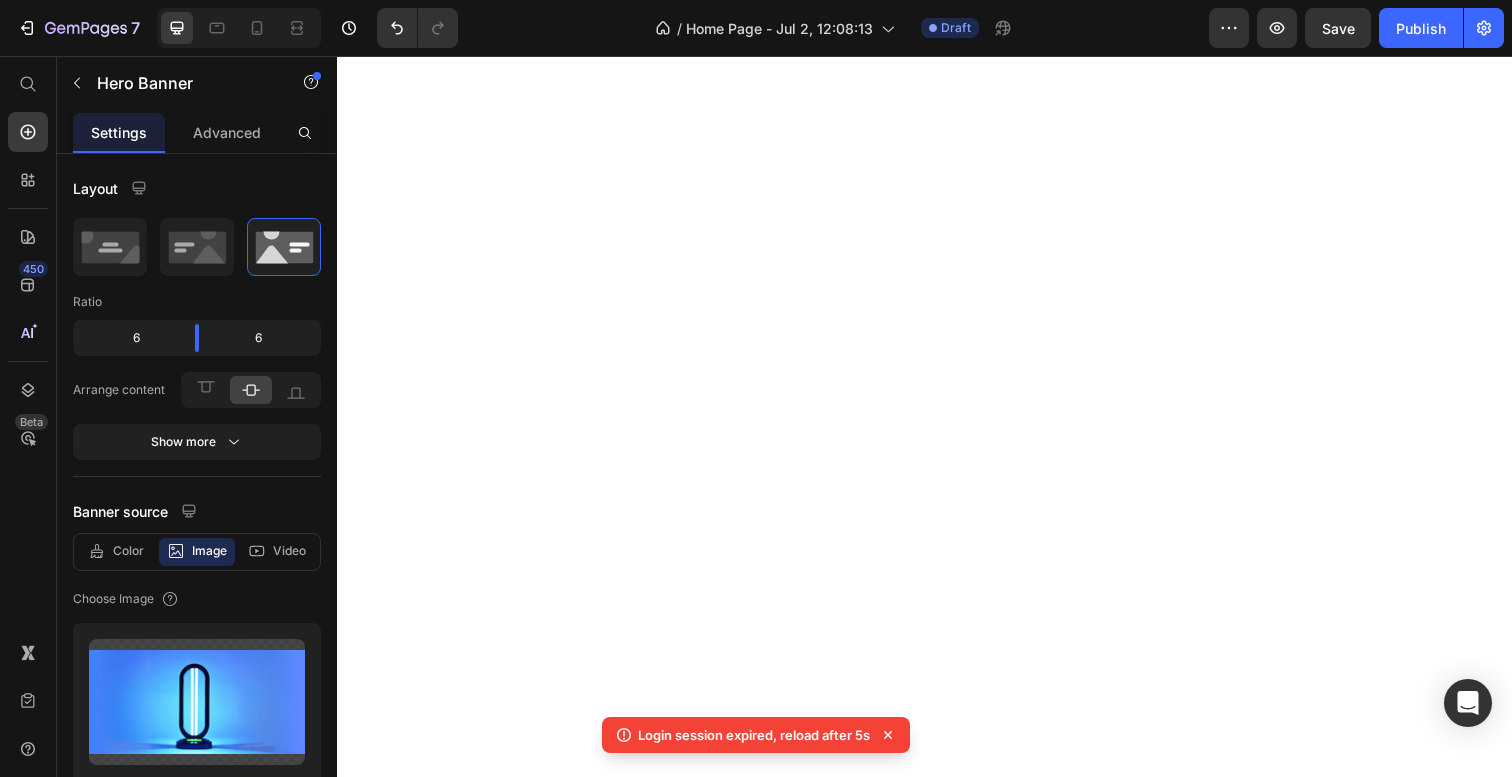 scroll, scrollTop: 0, scrollLeft: 0, axis: both 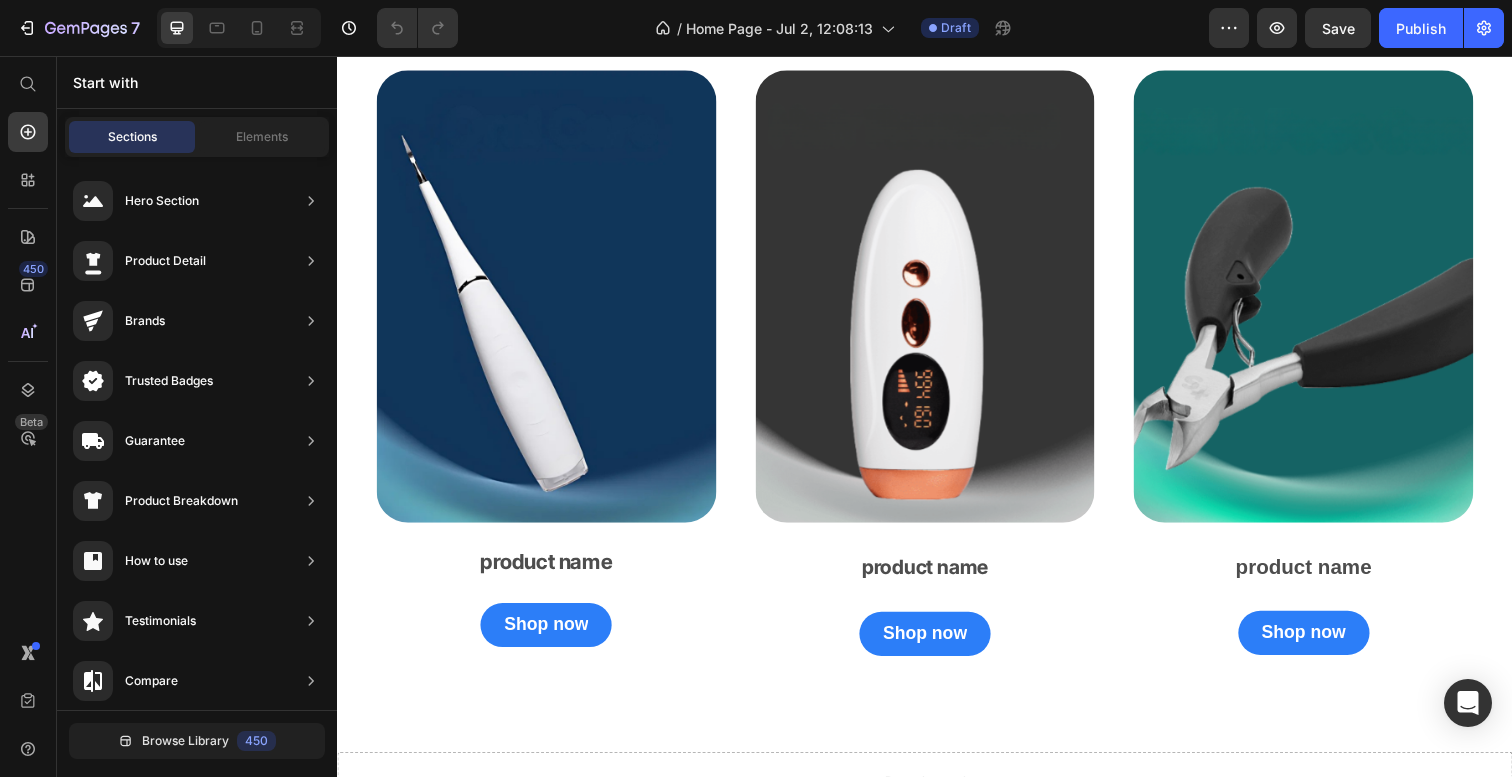 click on "Shop Hey Vitals Bestsellers" at bounding box center [945, -20] 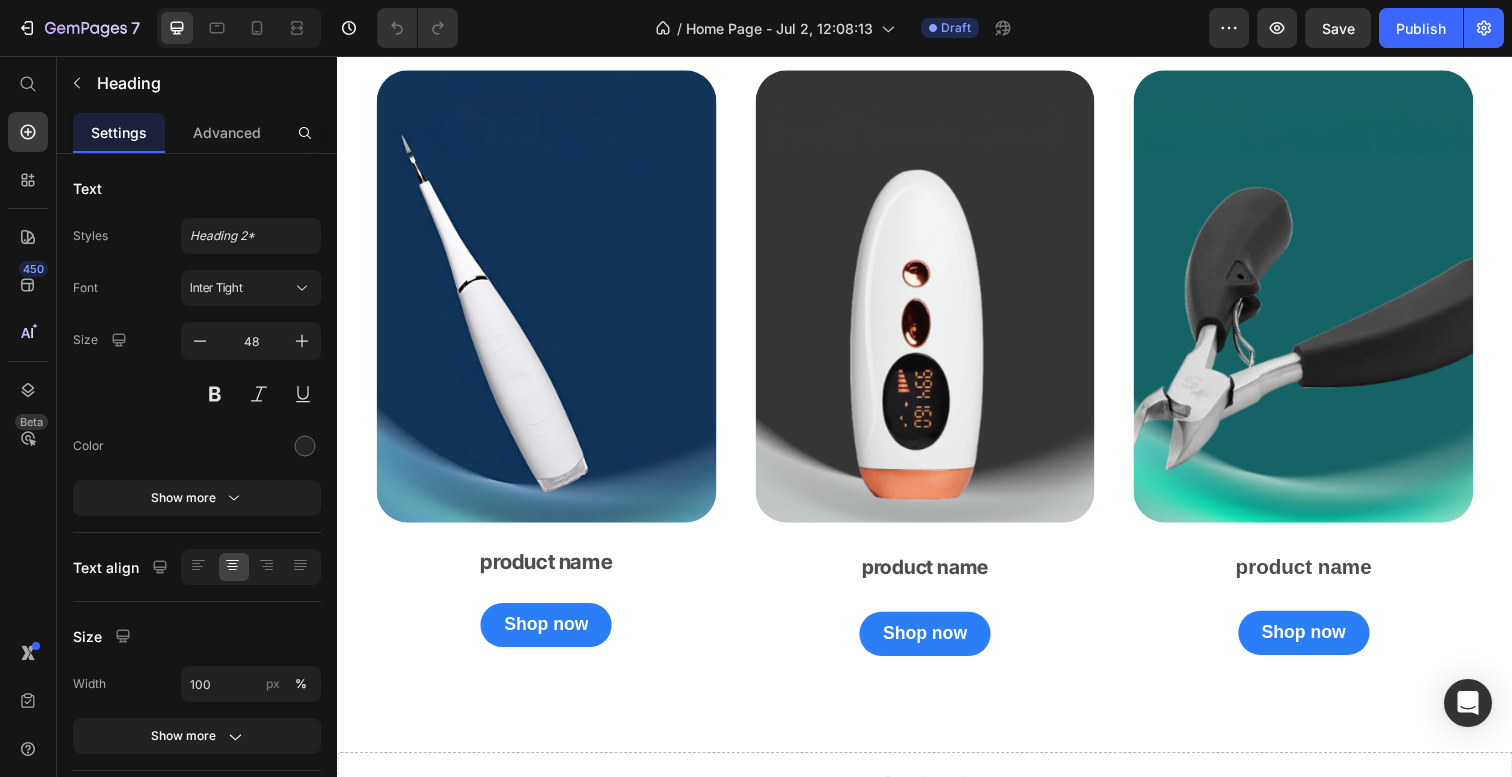 click on "Shop Hey Vitals Bestsellers" at bounding box center (945, -20) 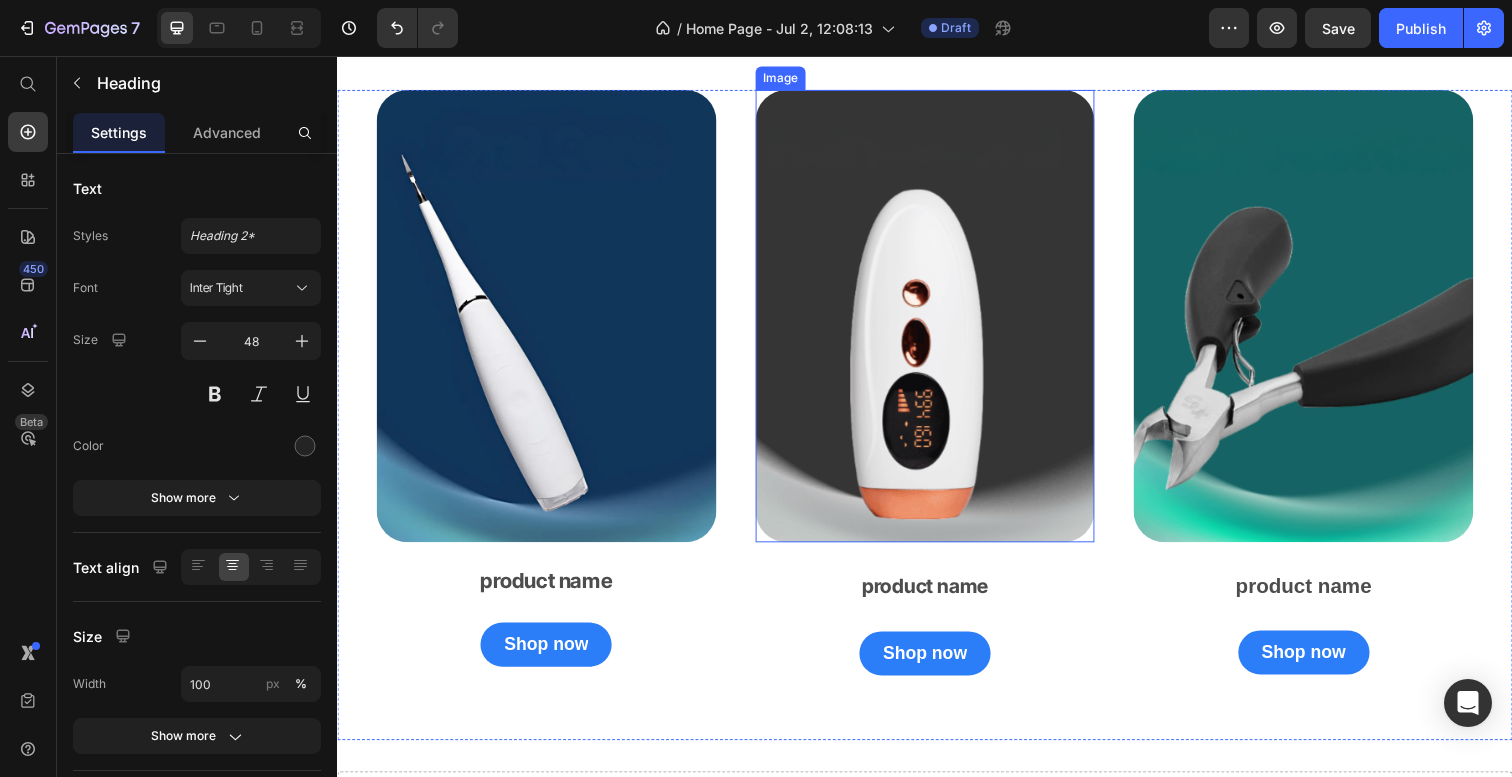click at bounding box center (937, 322) 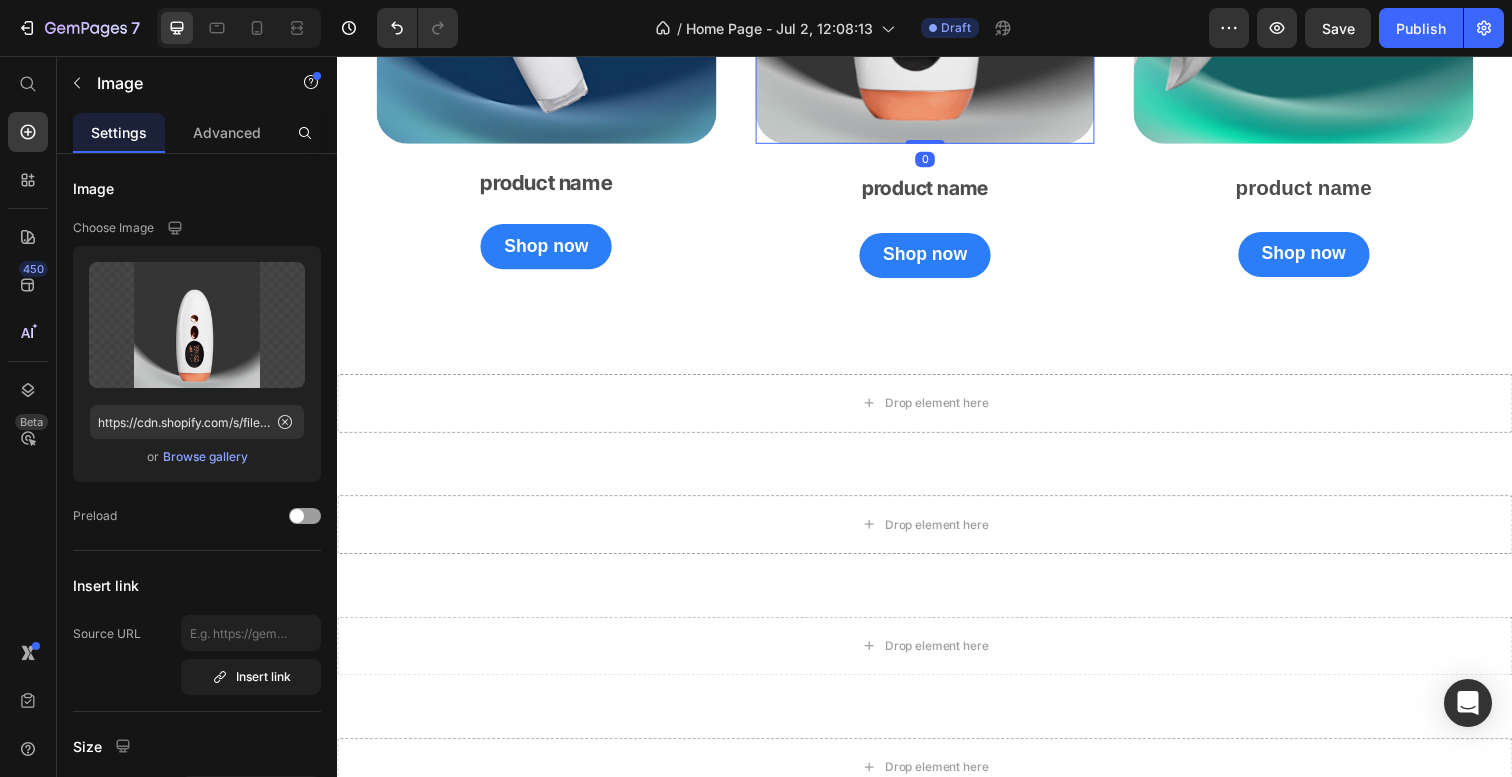scroll, scrollTop: 2254, scrollLeft: 0, axis: vertical 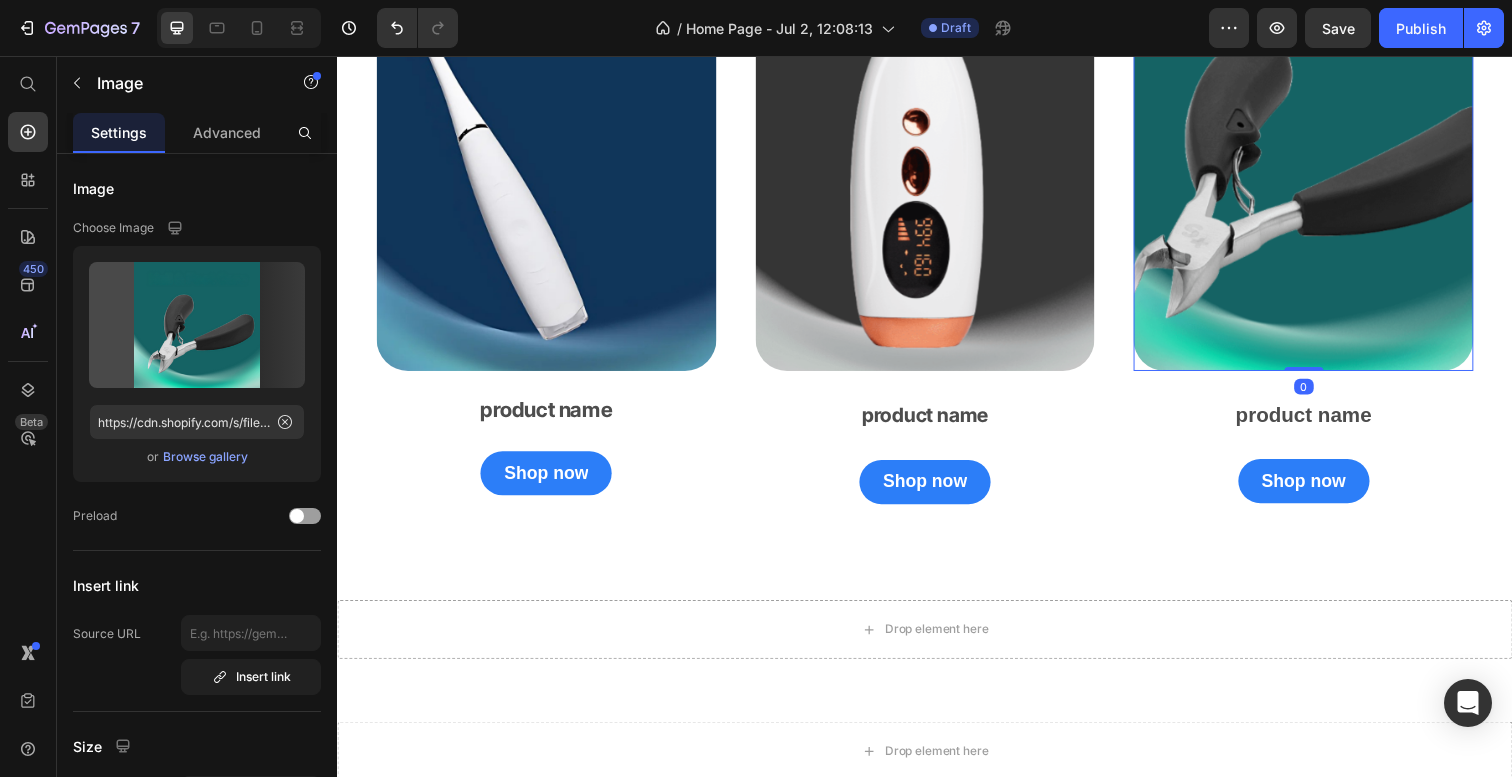 click at bounding box center (1323, 147) 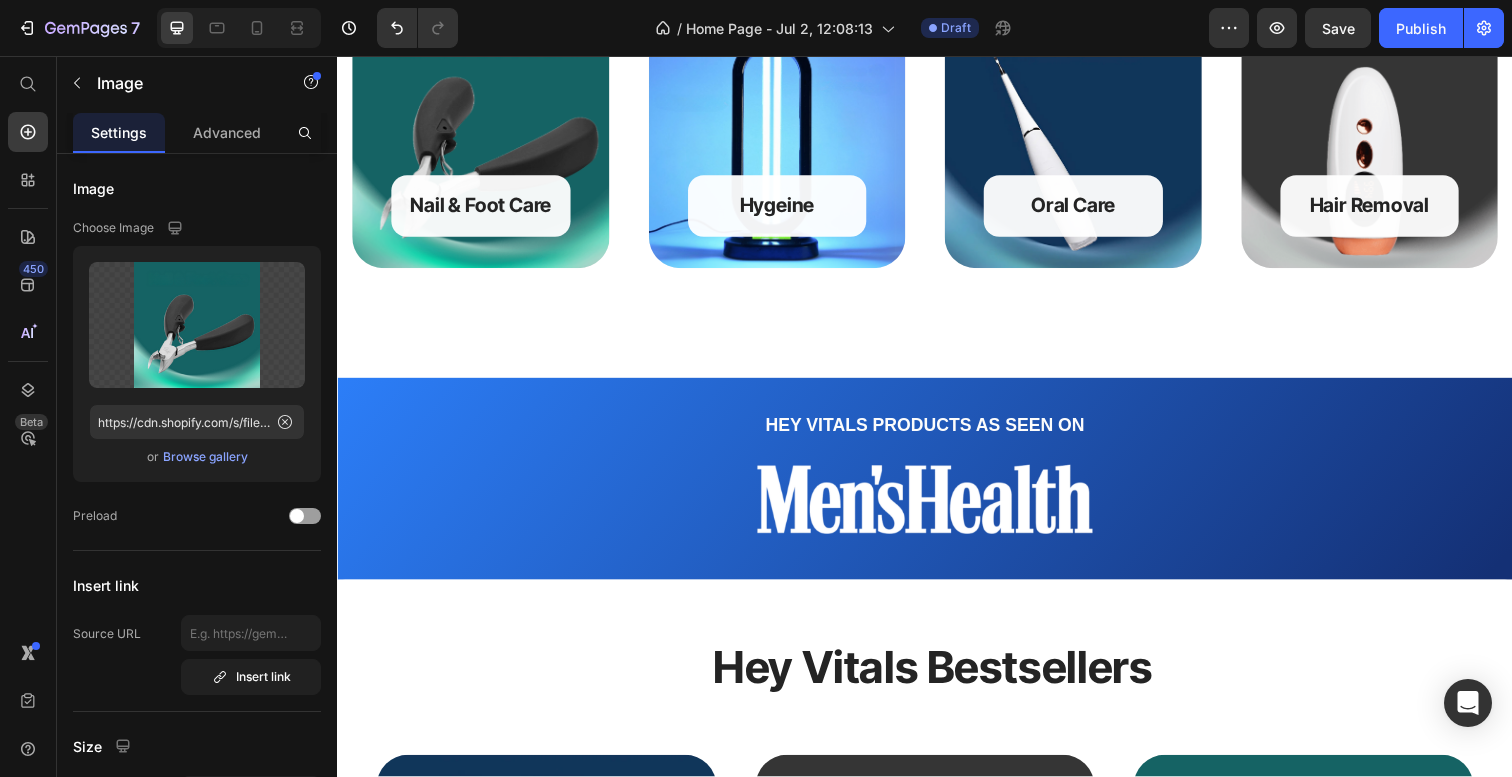 scroll, scrollTop: 1276, scrollLeft: 0, axis: vertical 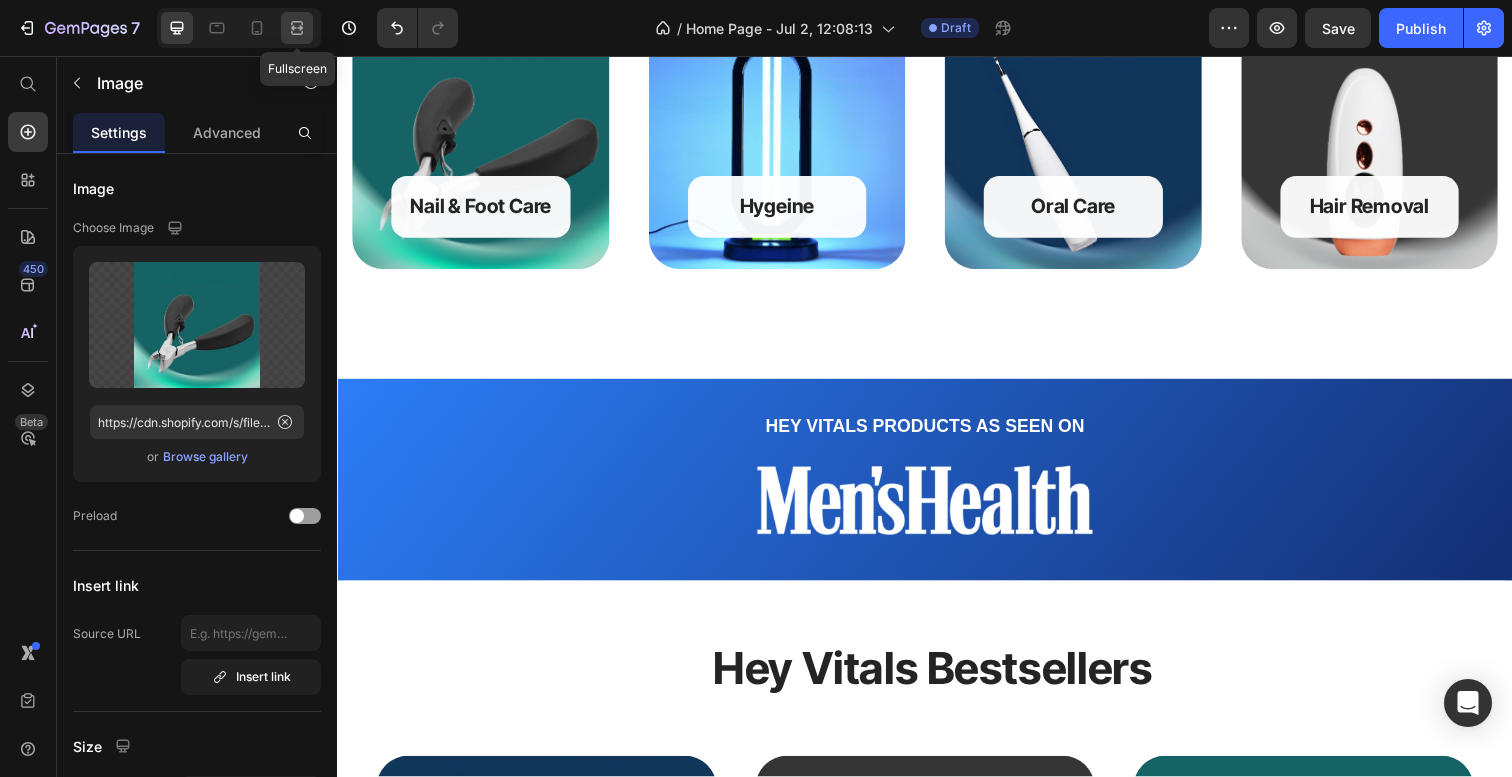 click 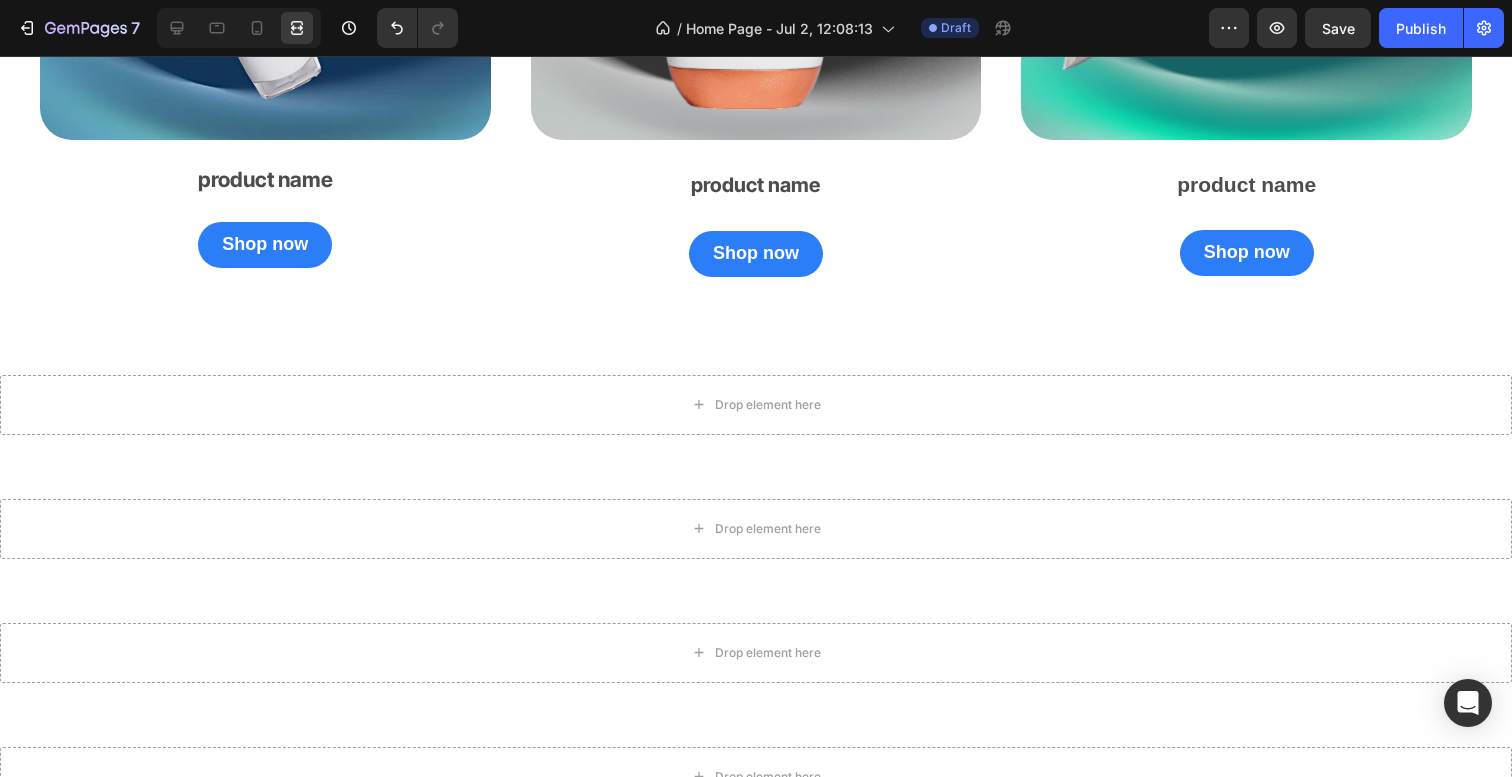 scroll, scrollTop: 2569, scrollLeft: 0, axis: vertical 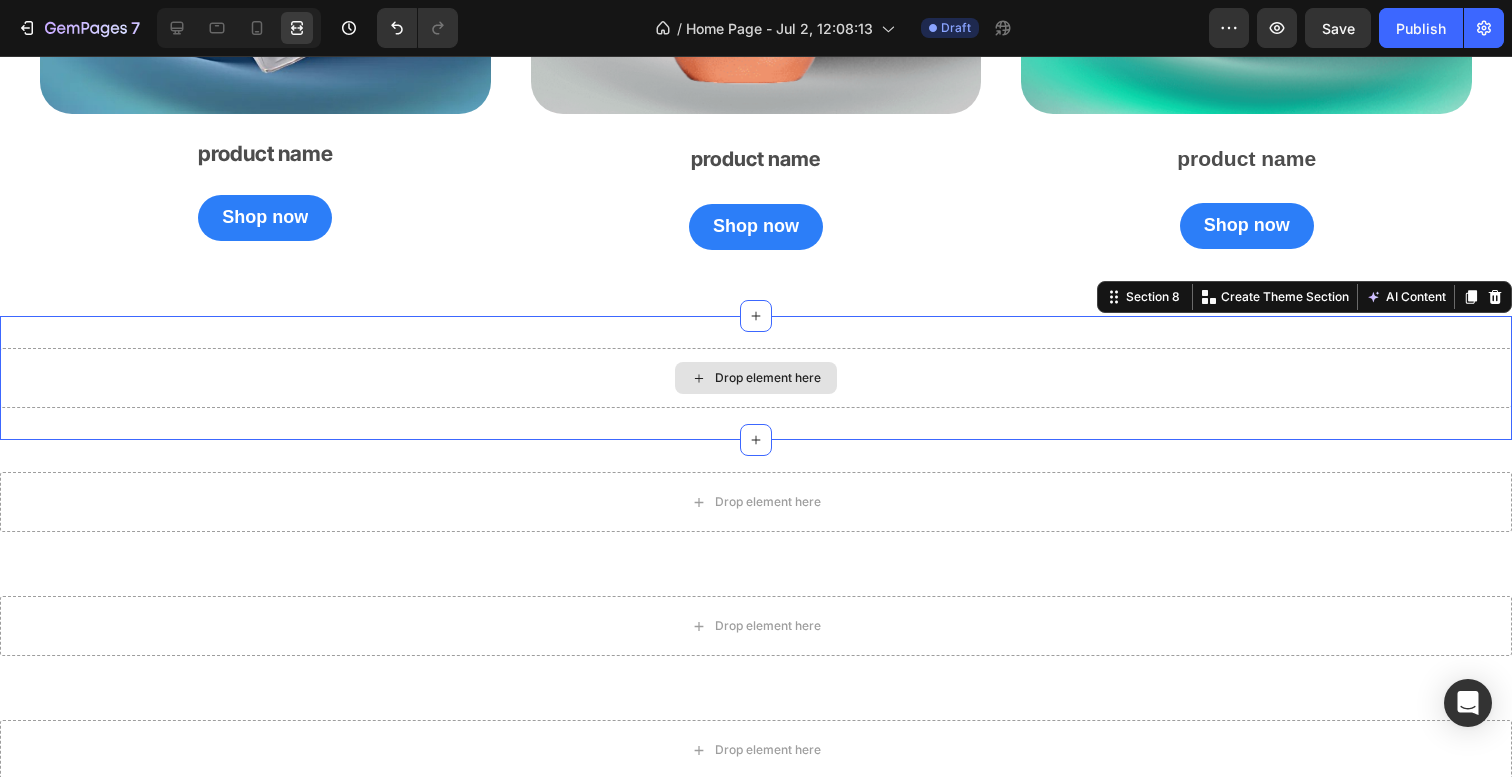 click on "Drop element here" at bounding box center [756, 378] 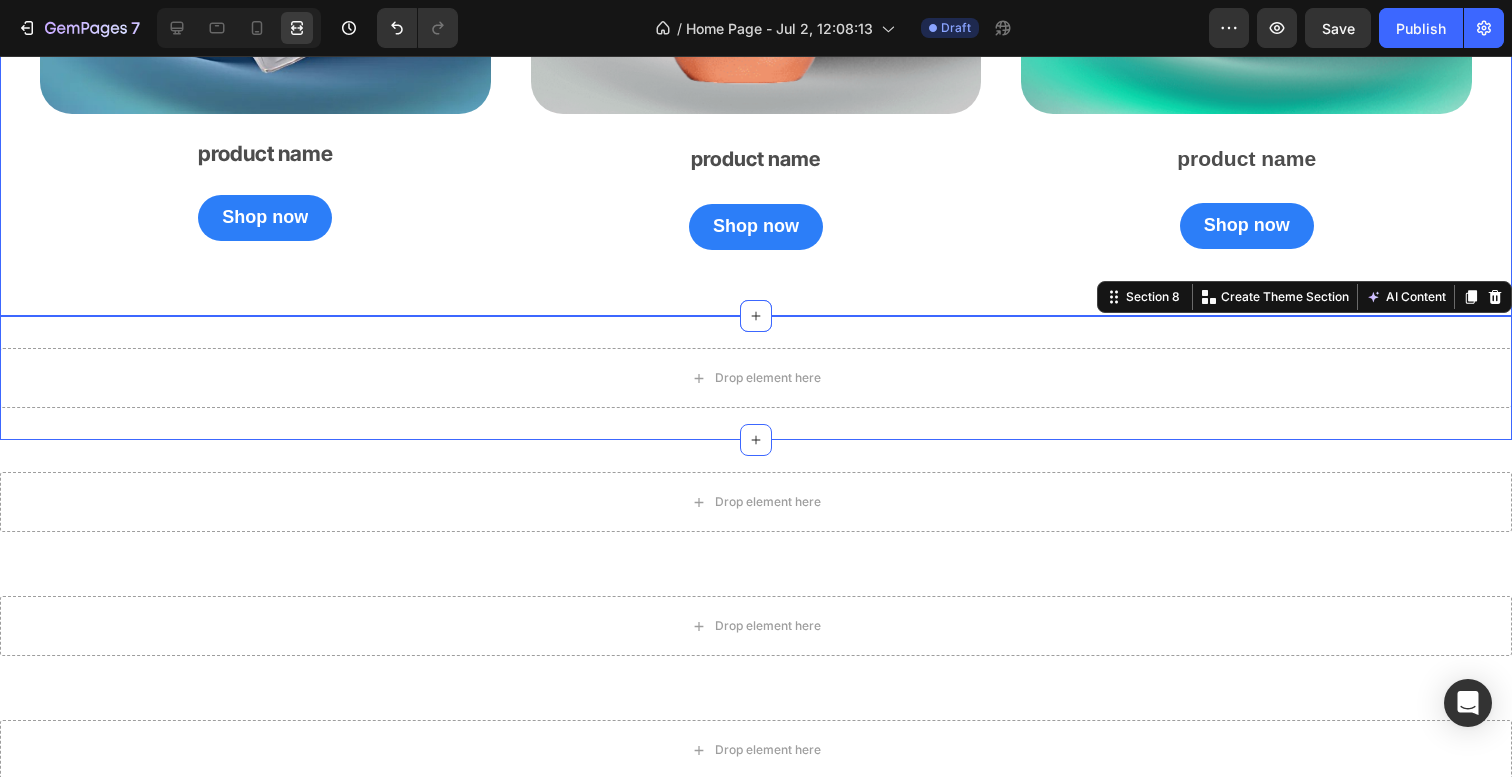 click on "Image product name Text Block Shop now Button" at bounding box center [756, -86] 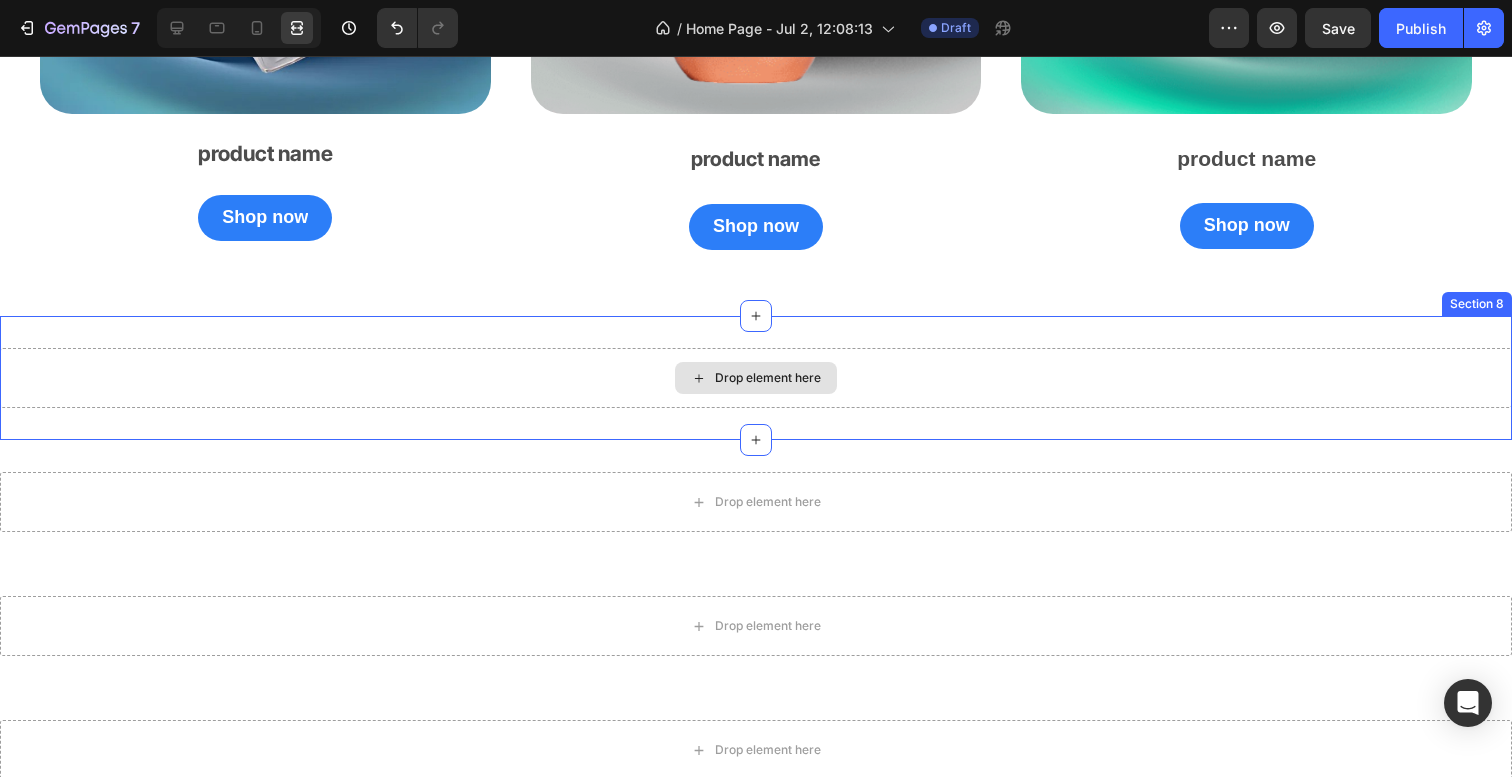 click on "Drop element here" at bounding box center [756, 378] 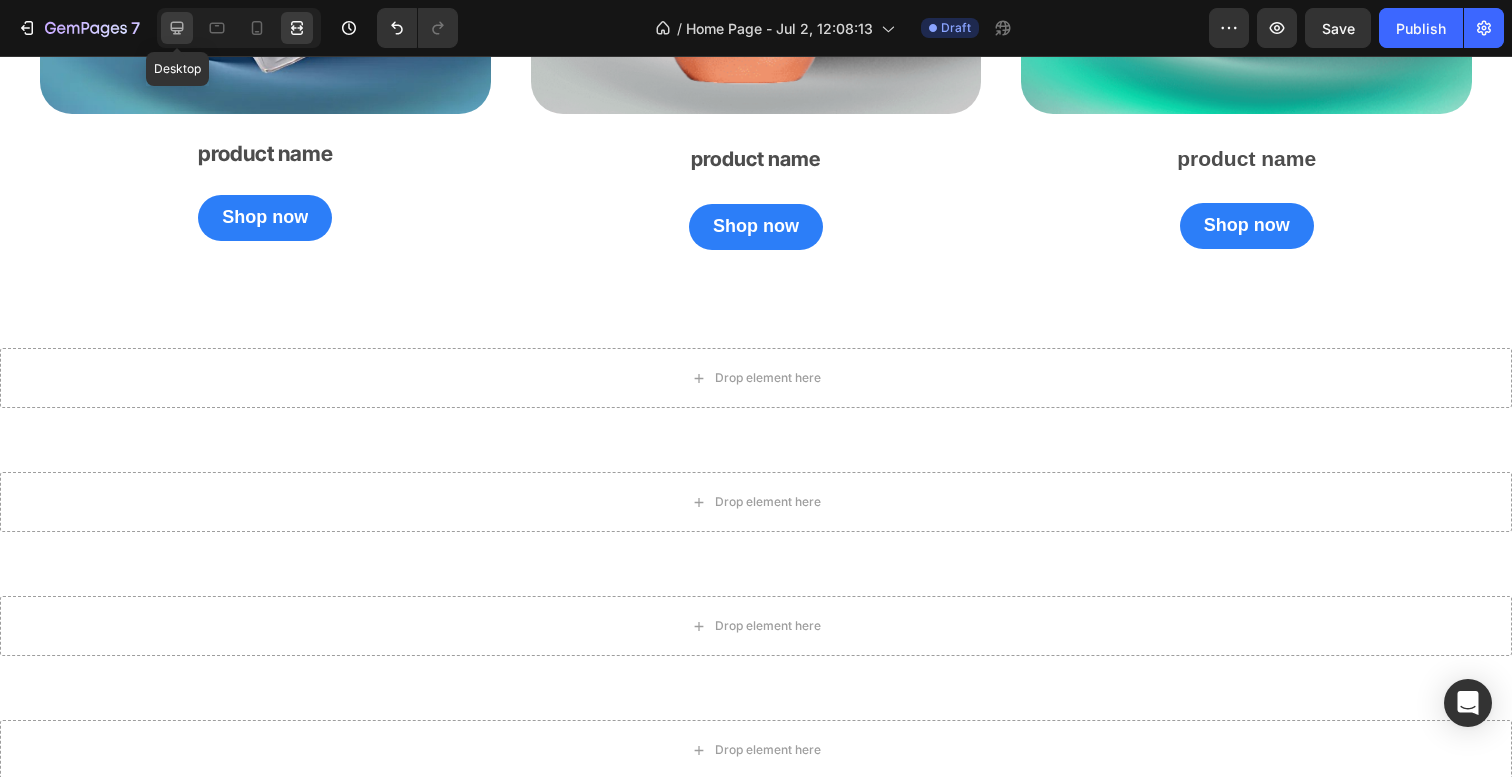 click 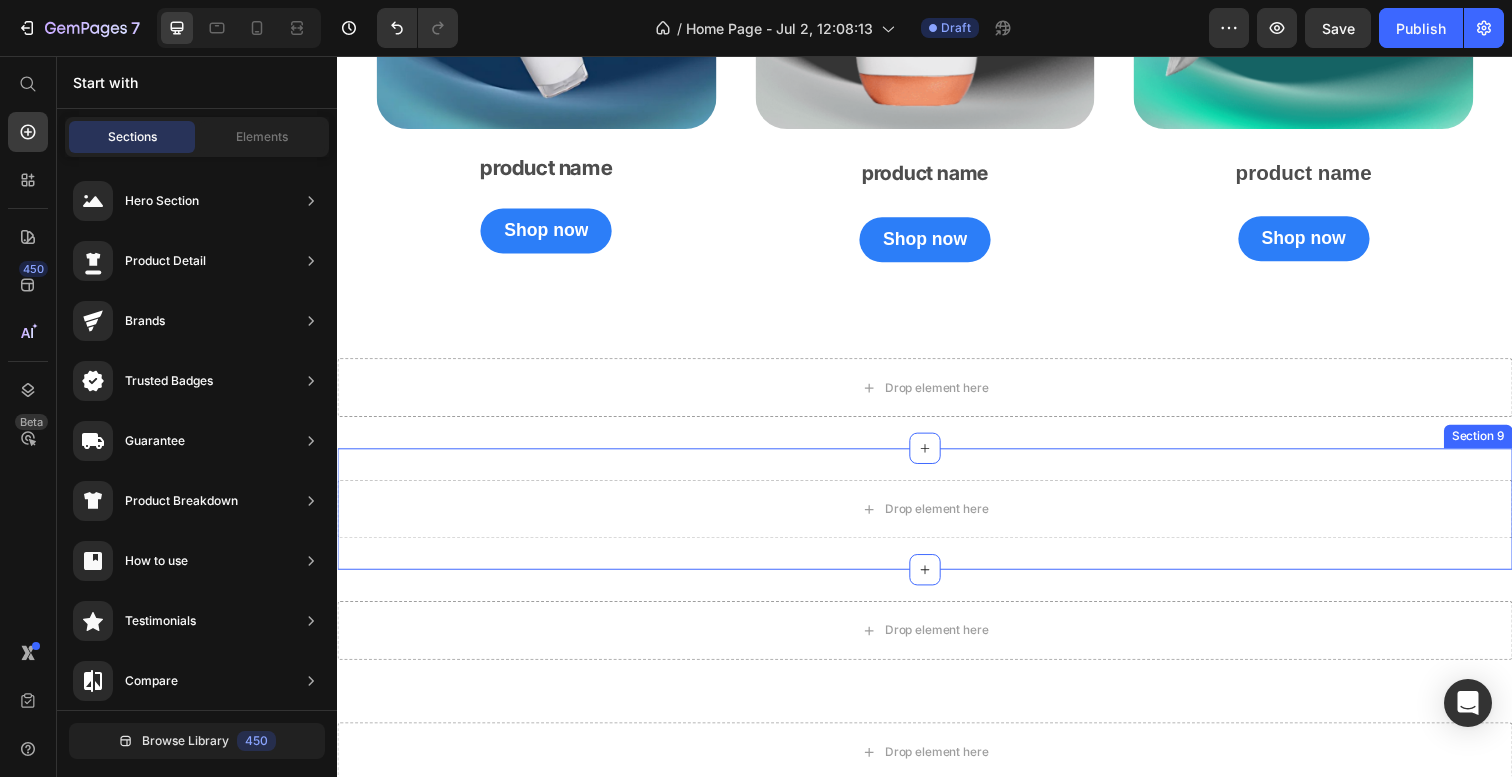scroll, scrollTop: 2391, scrollLeft: 0, axis: vertical 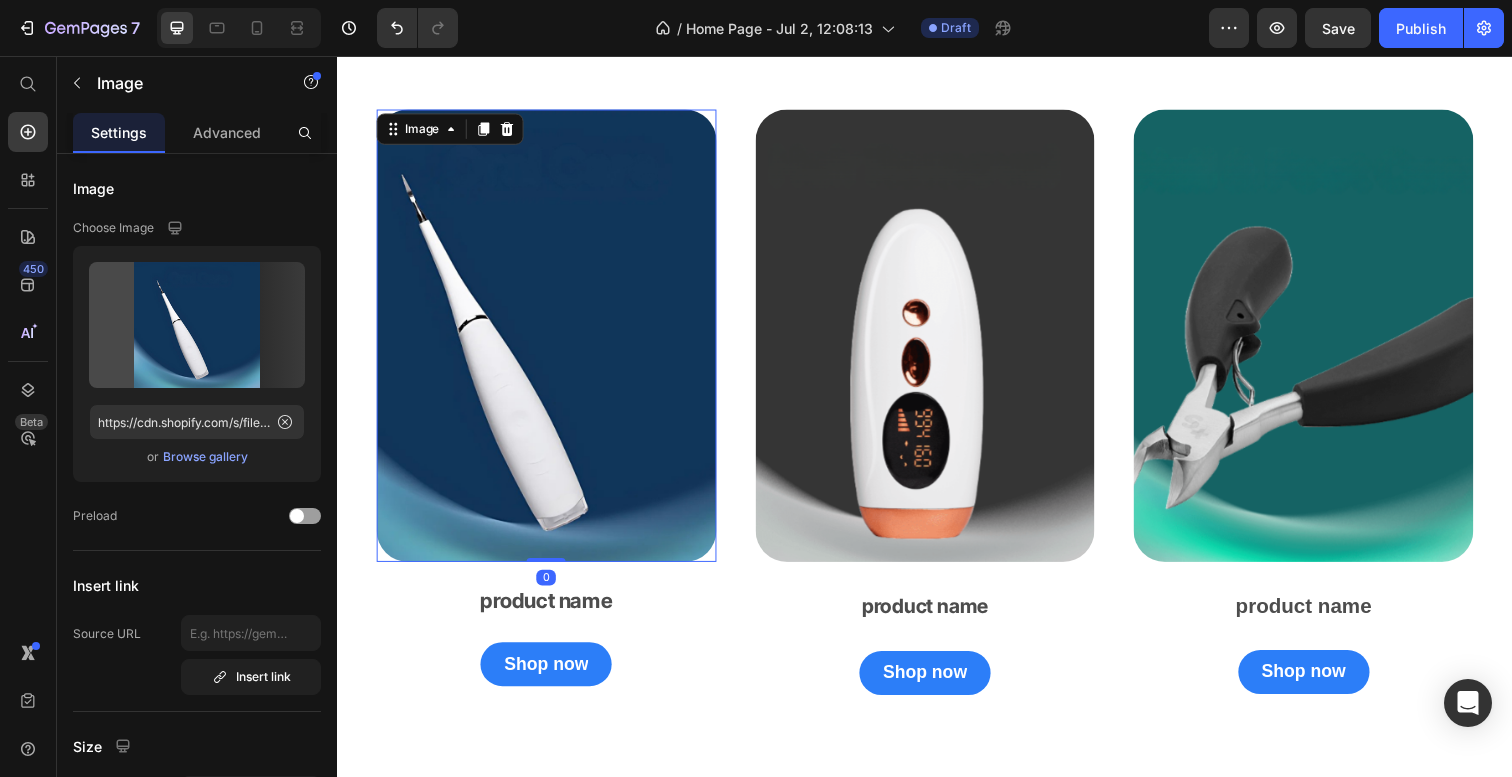 click at bounding box center [550, 342] 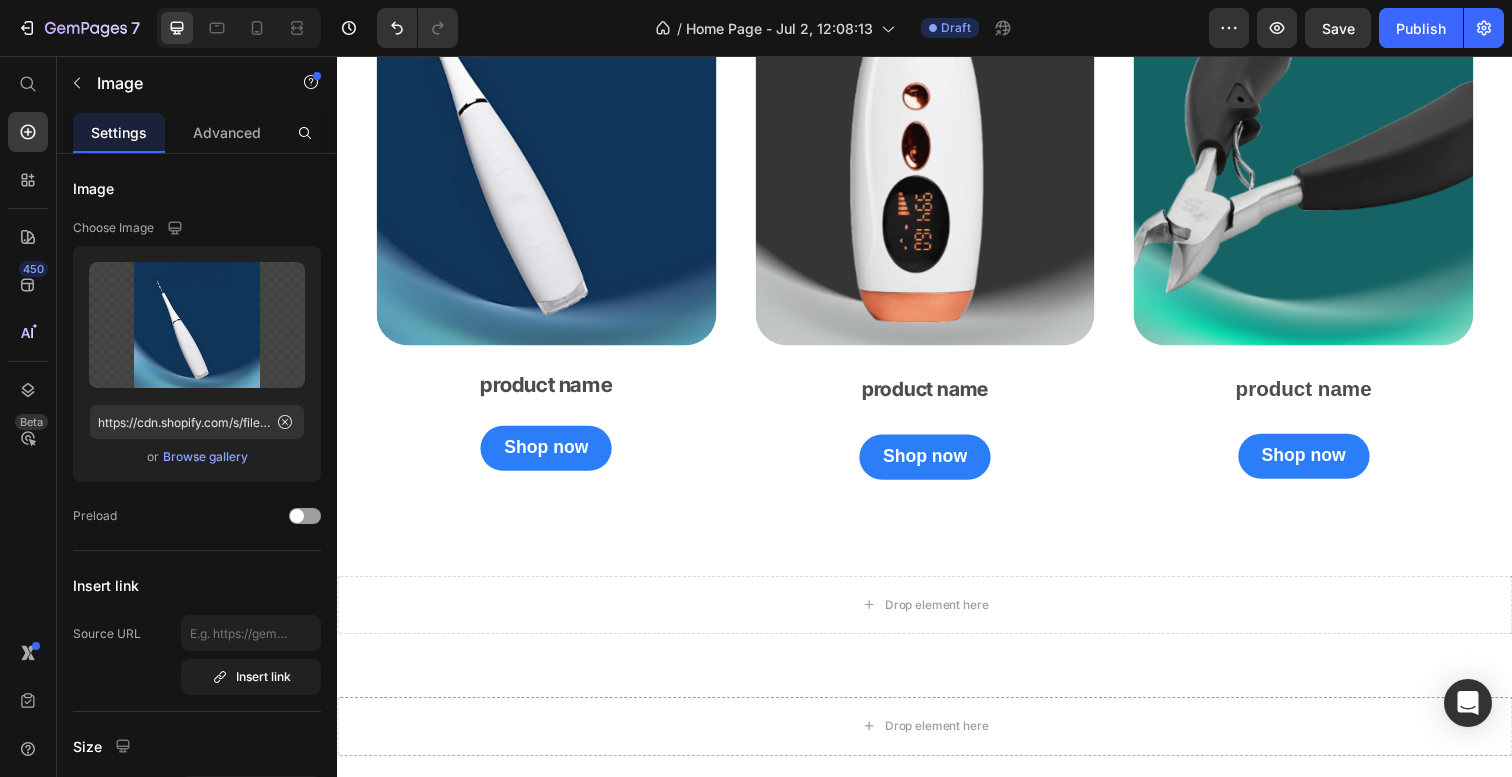 scroll, scrollTop: 2176, scrollLeft: 0, axis: vertical 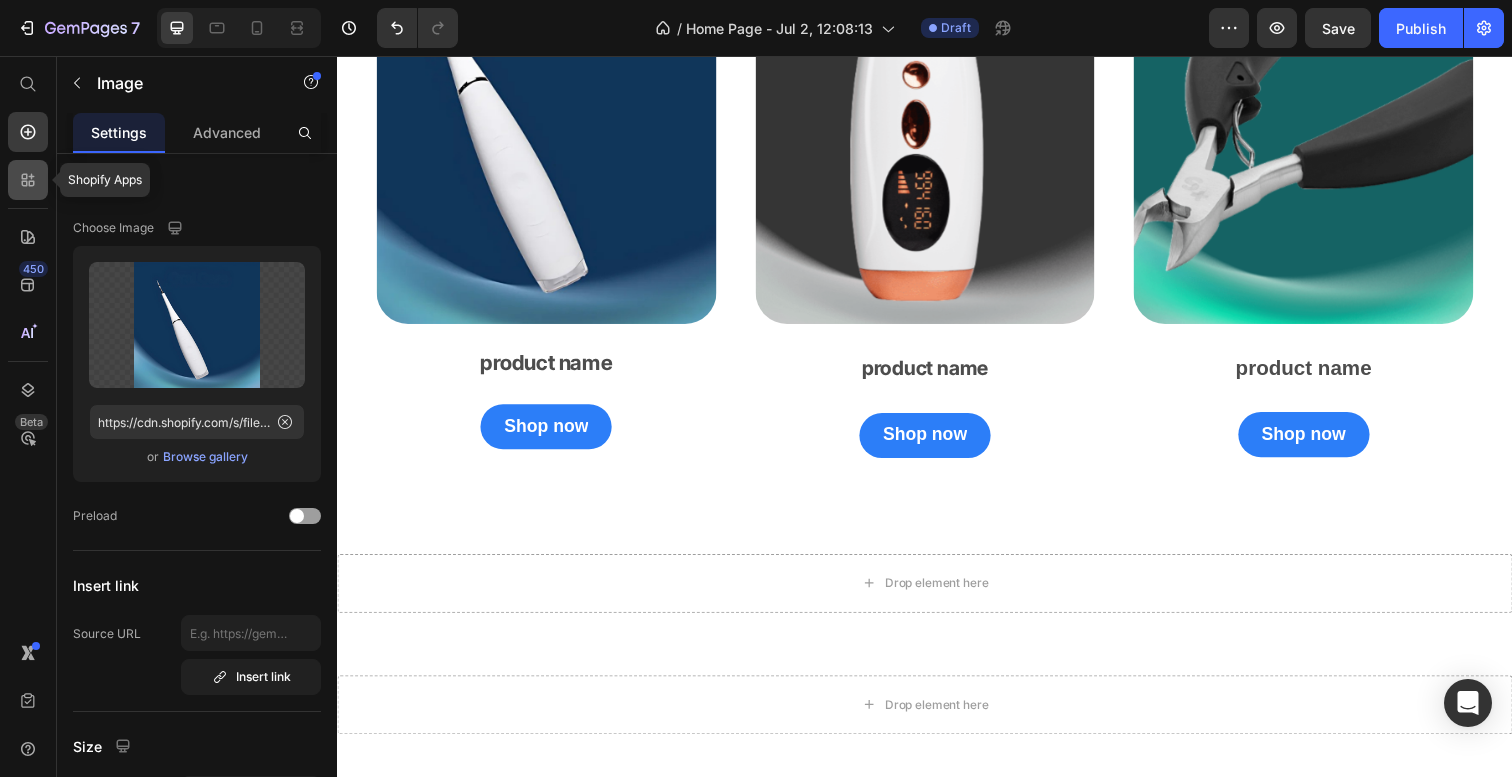 click 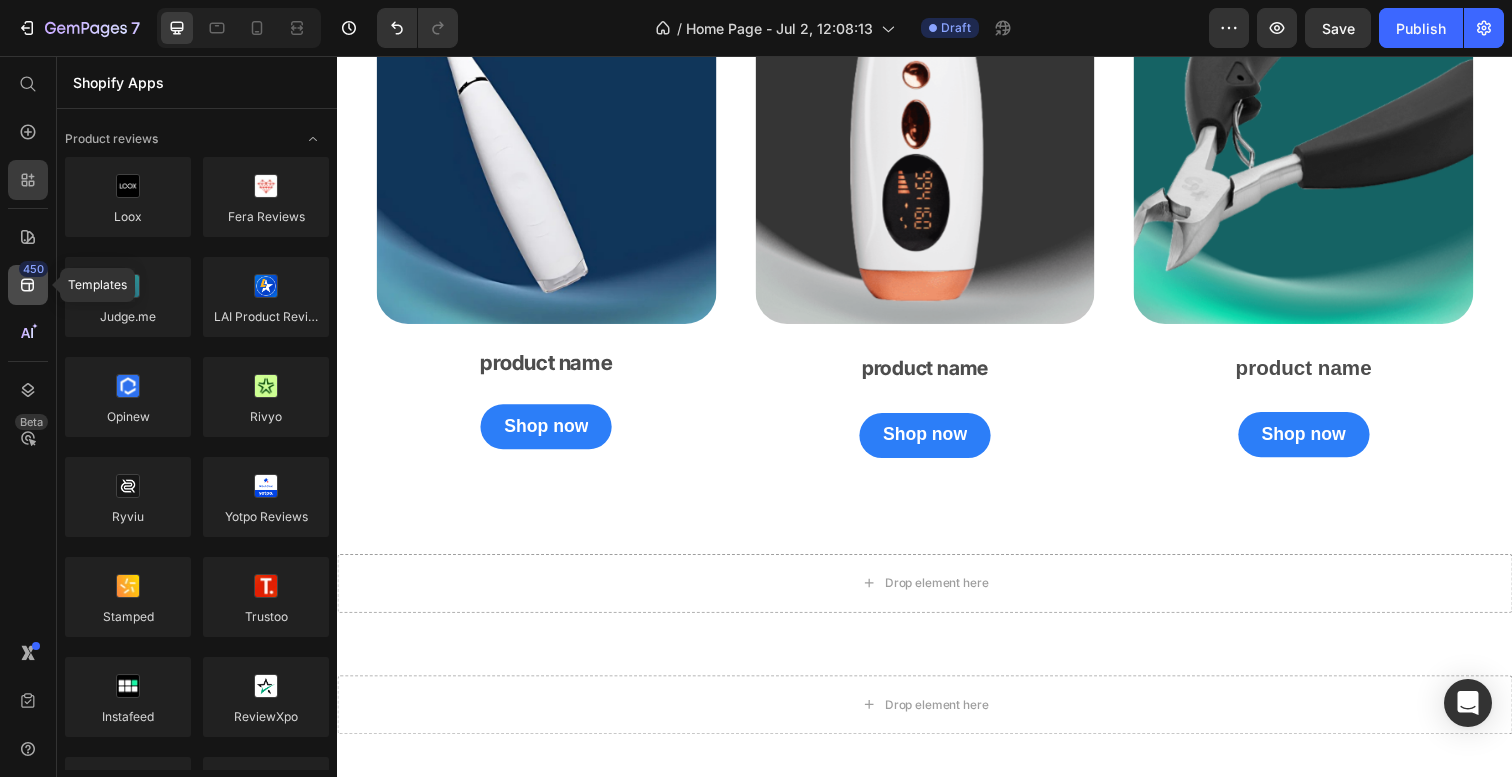 click 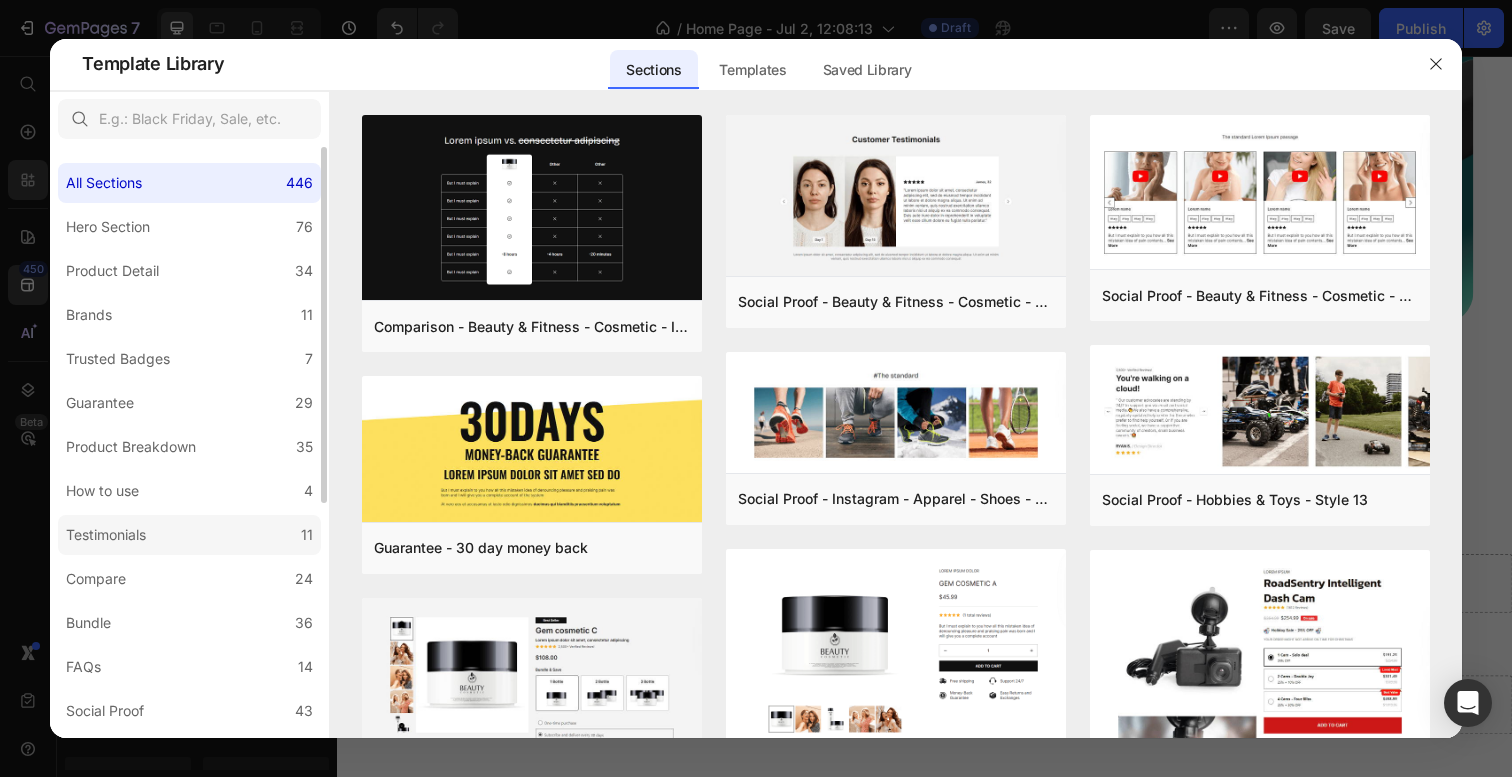 click on "Testimonials" at bounding box center [110, 535] 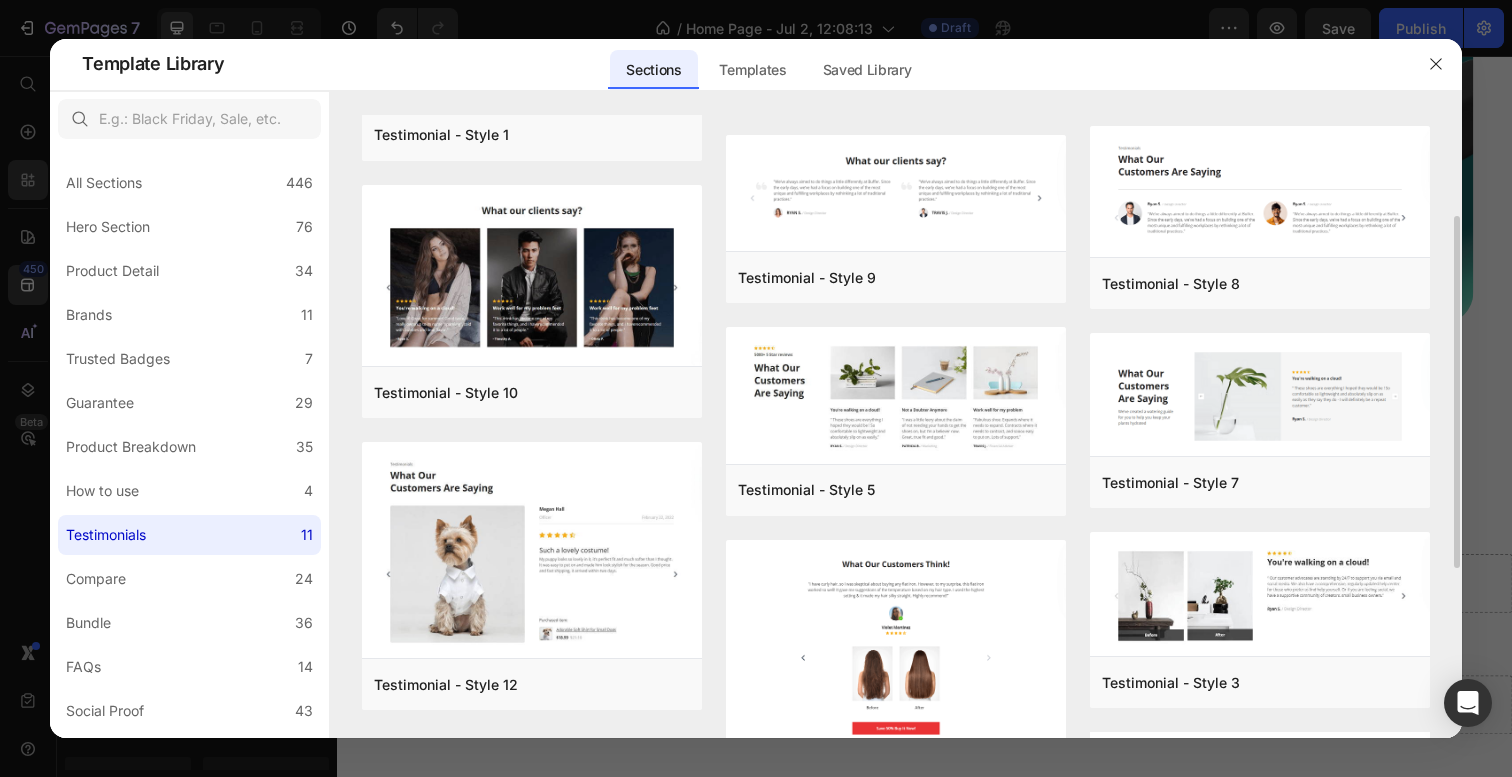 scroll, scrollTop: 183, scrollLeft: 0, axis: vertical 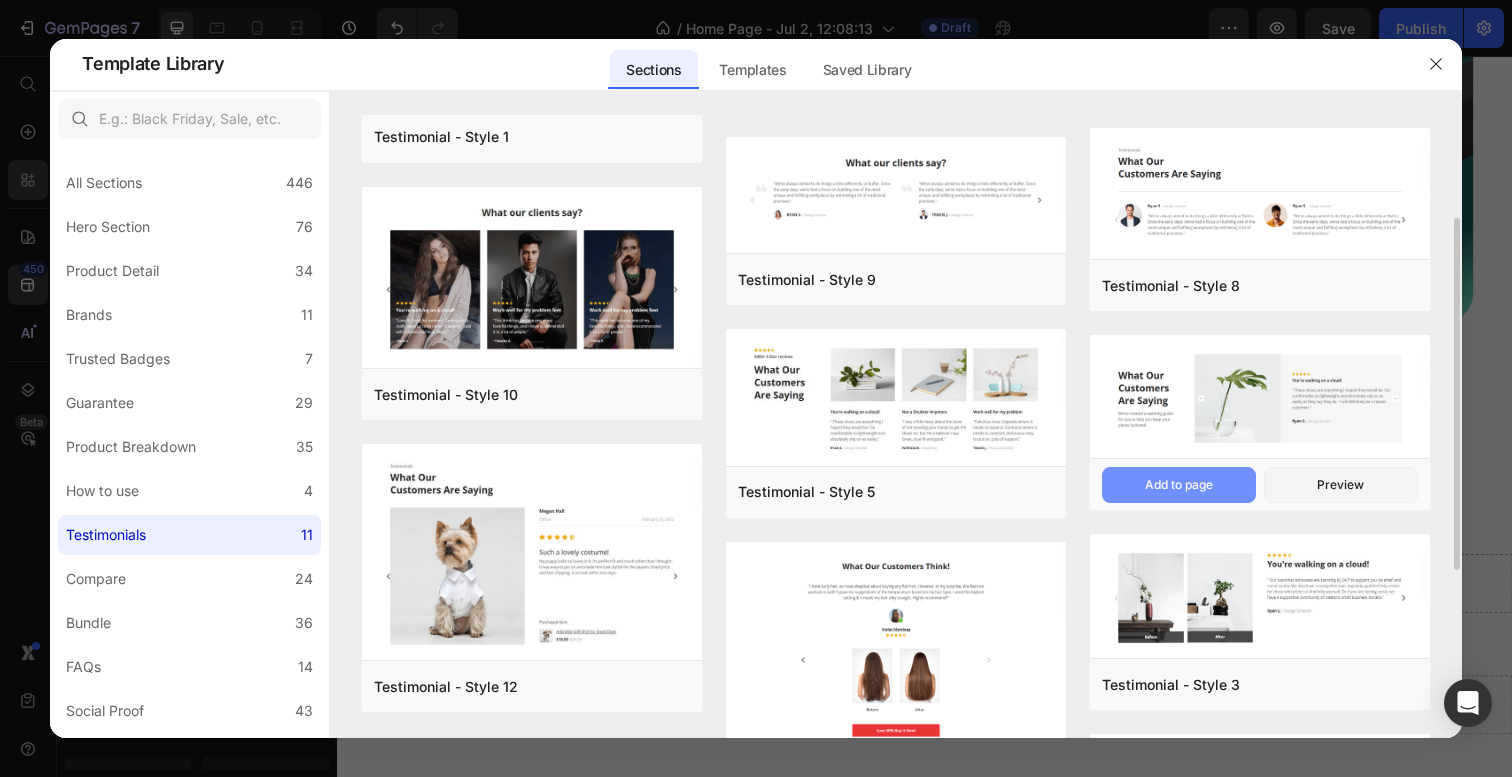 click on "Add to page" at bounding box center [1179, 485] 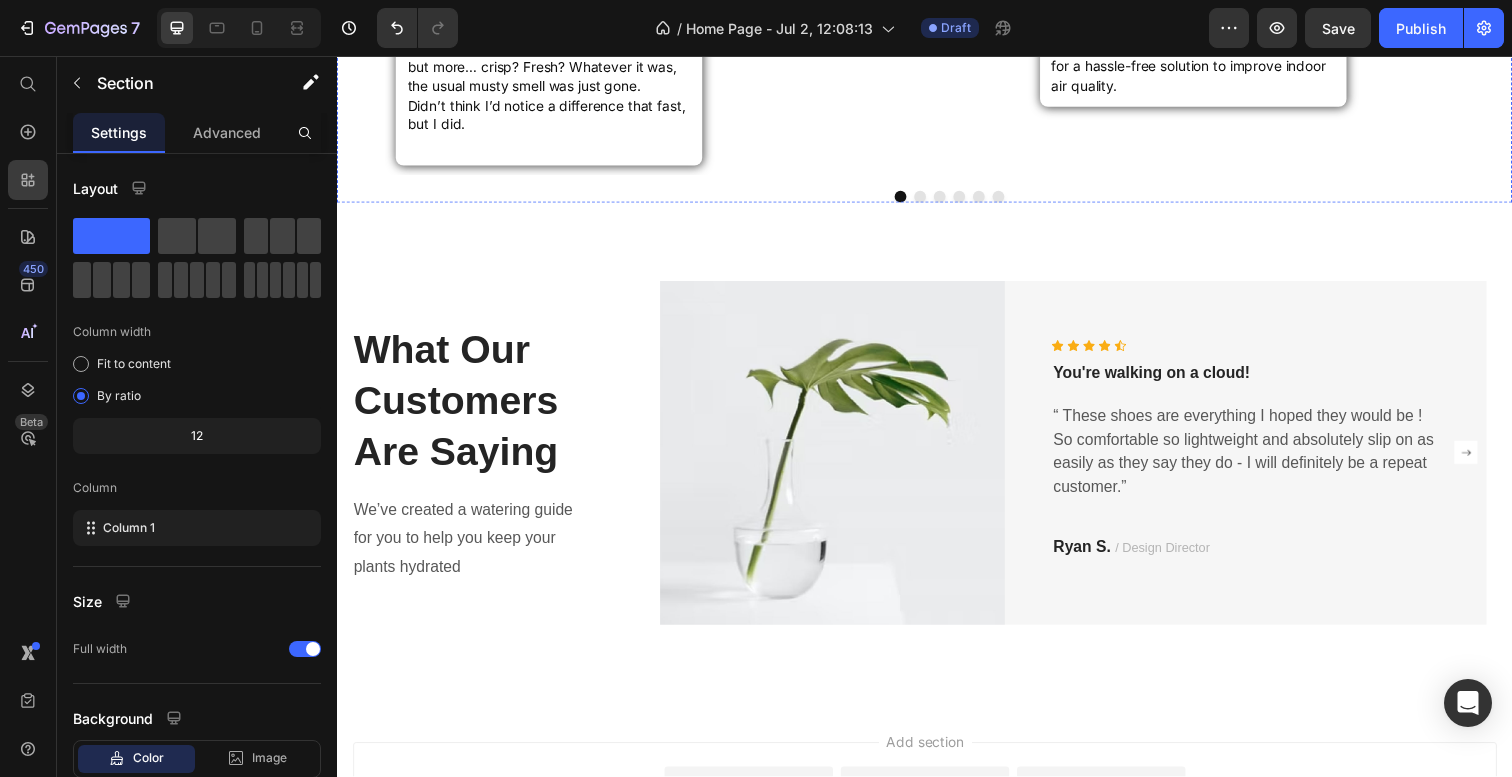 scroll, scrollTop: 3668, scrollLeft: 0, axis: vertical 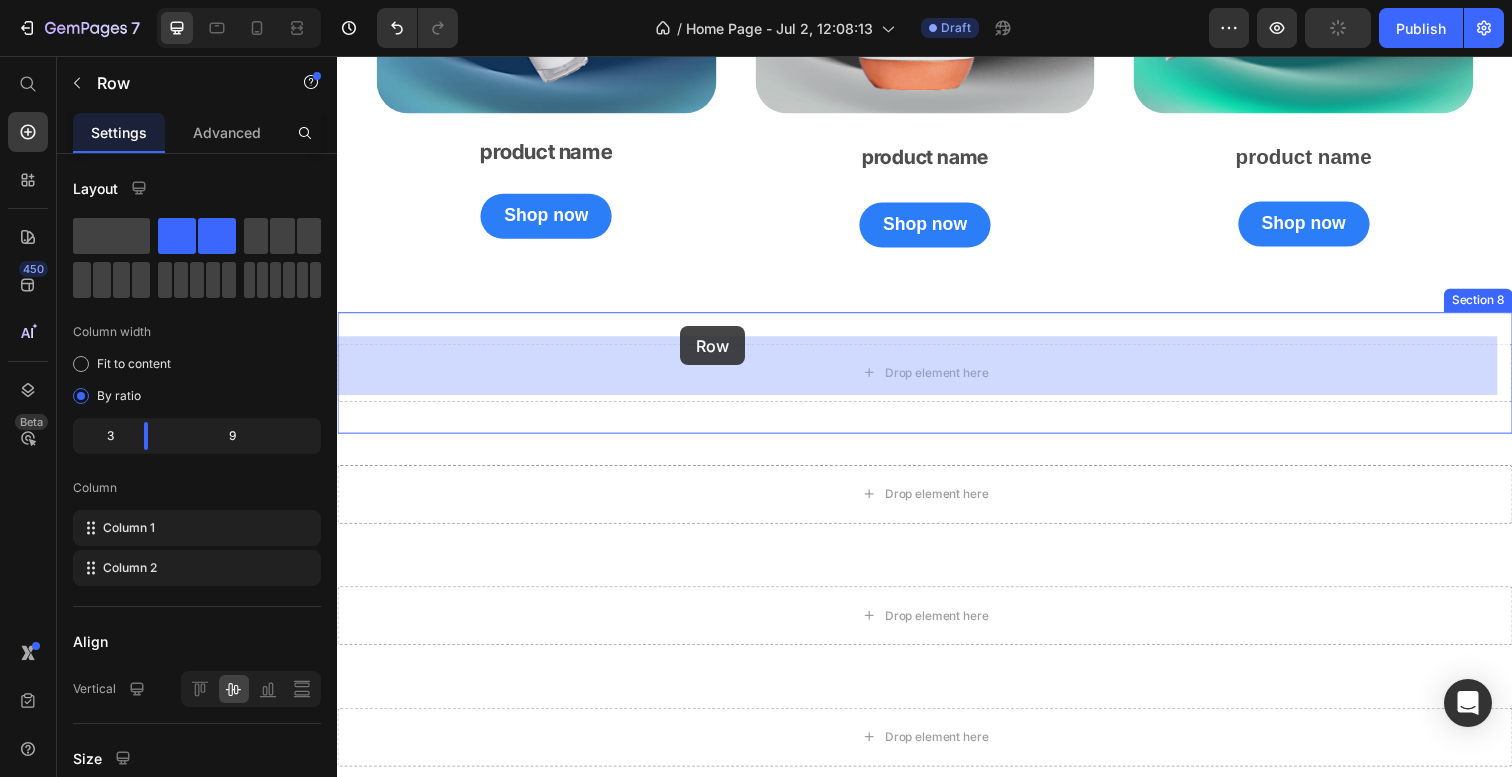 drag, startPoint x: 656, startPoint y: 602, endPoint x: 686, endPoint y: 330, distance: 273.6494 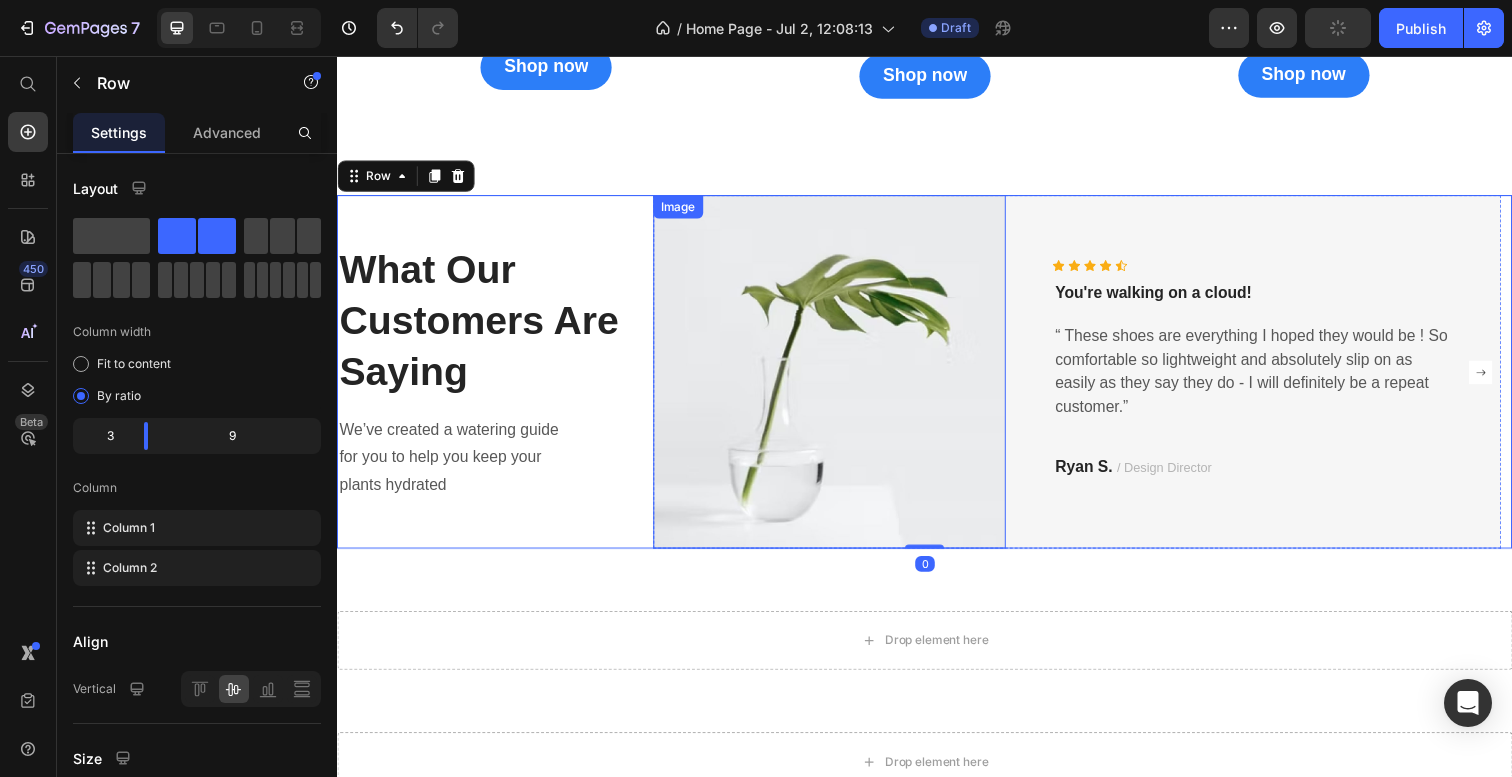 scroll, scrollTop: 2544, scrollLeft: 0, axis: vertical 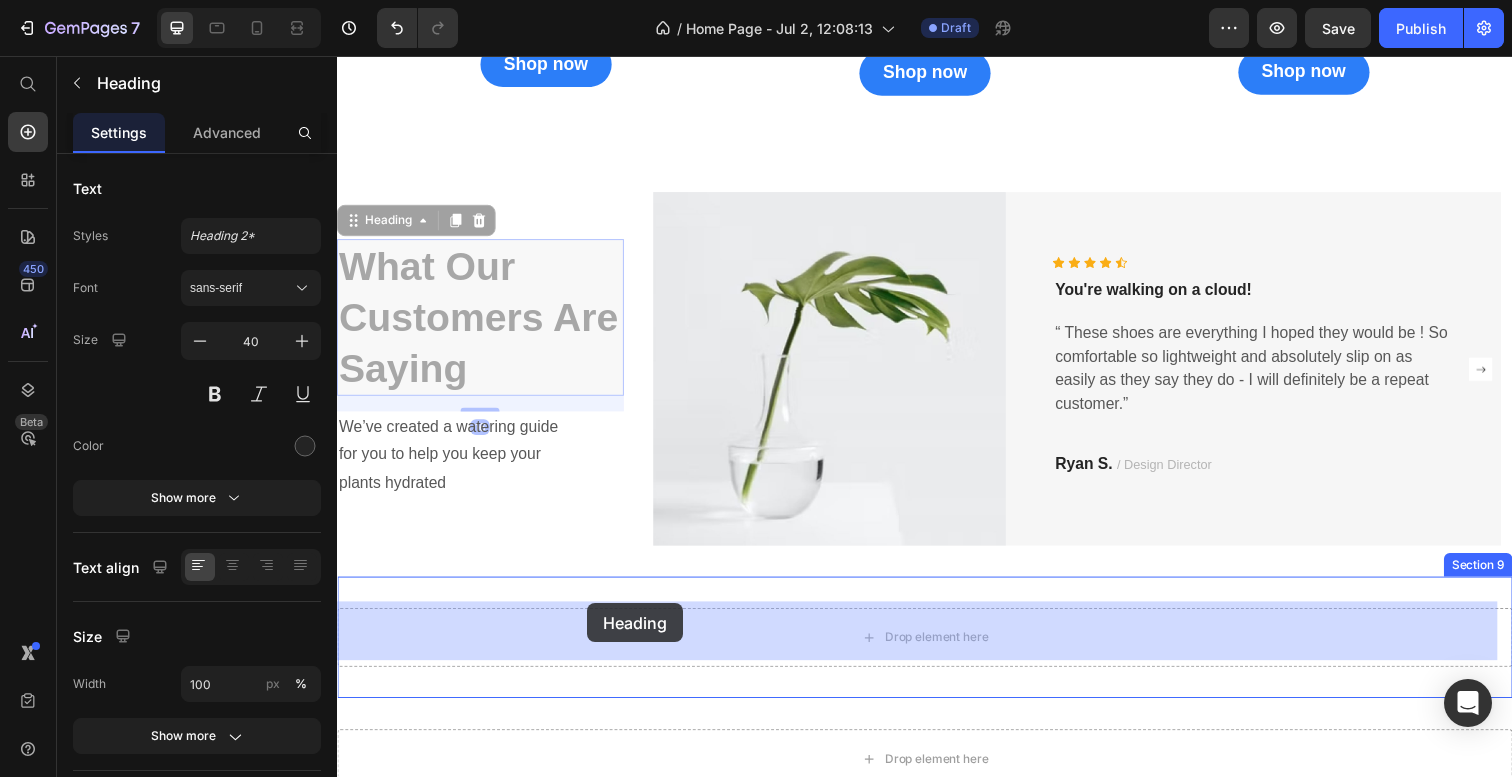 drag, startPoint x: 622, startPoint y: 263, endPoint x: 587, endPoint y: 623, distance: 361.6974 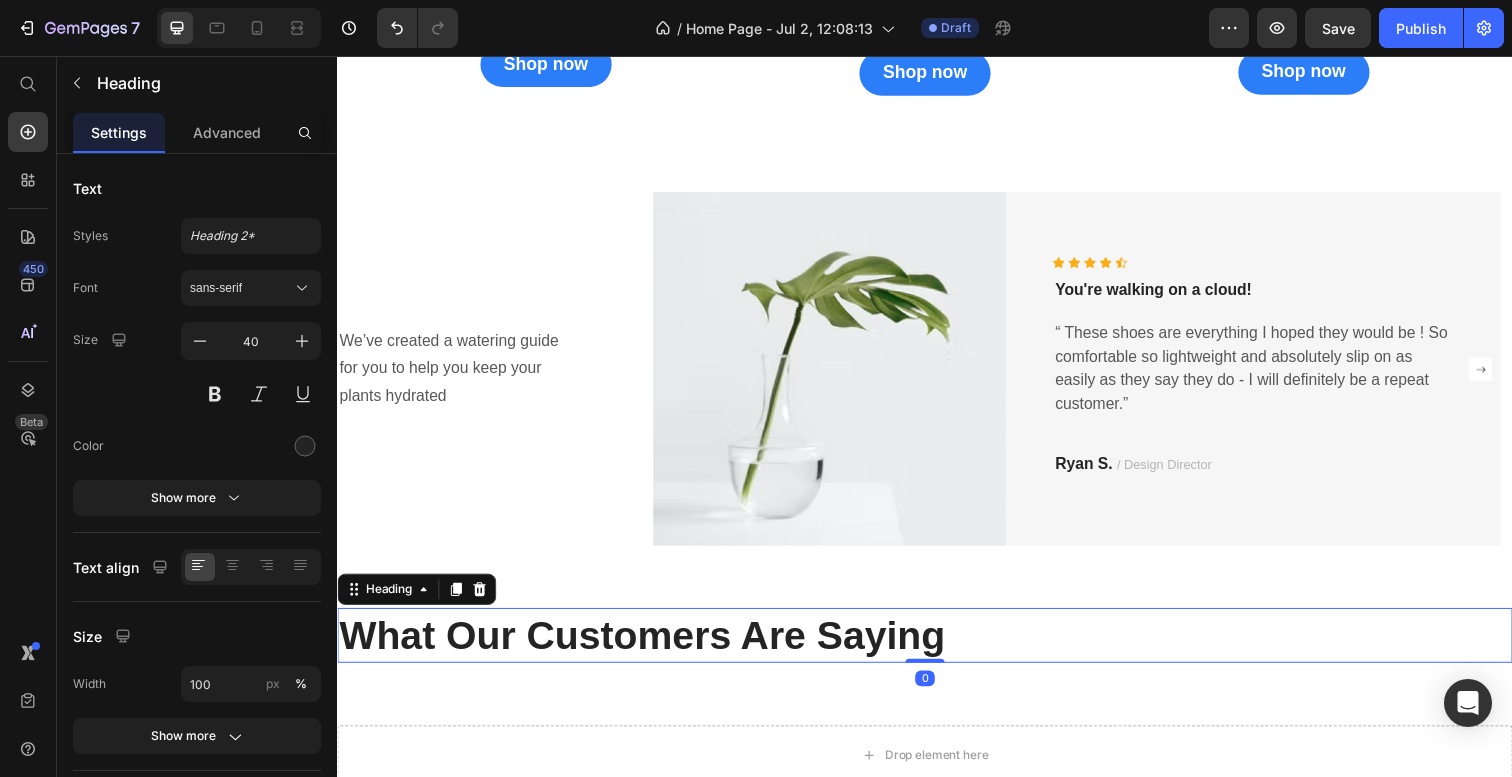 scroll, scrollTop: 2578, scrollLeft: 0, axis: vertical 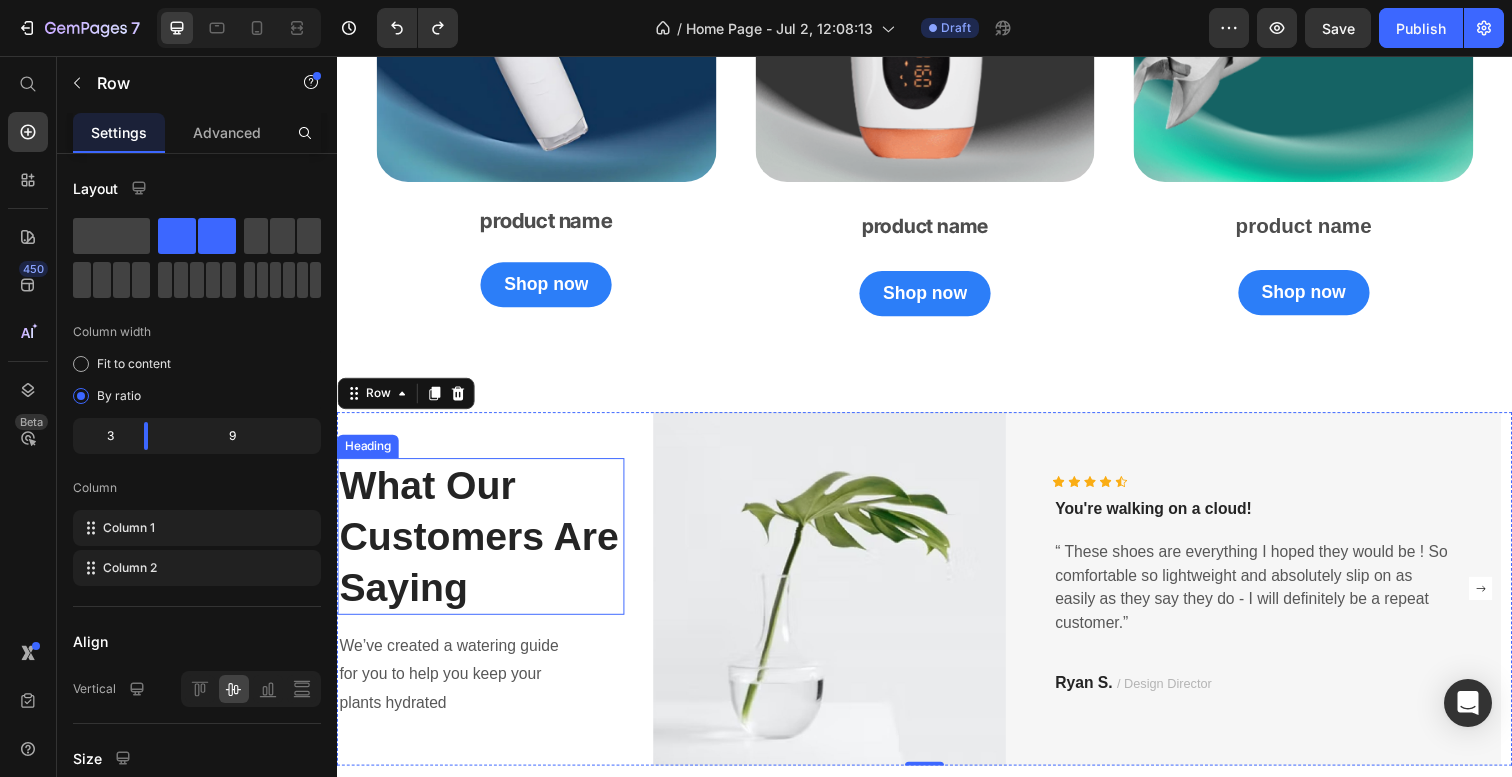 click on "What Our Customers Are Saying" at bounding box center (483, 547) 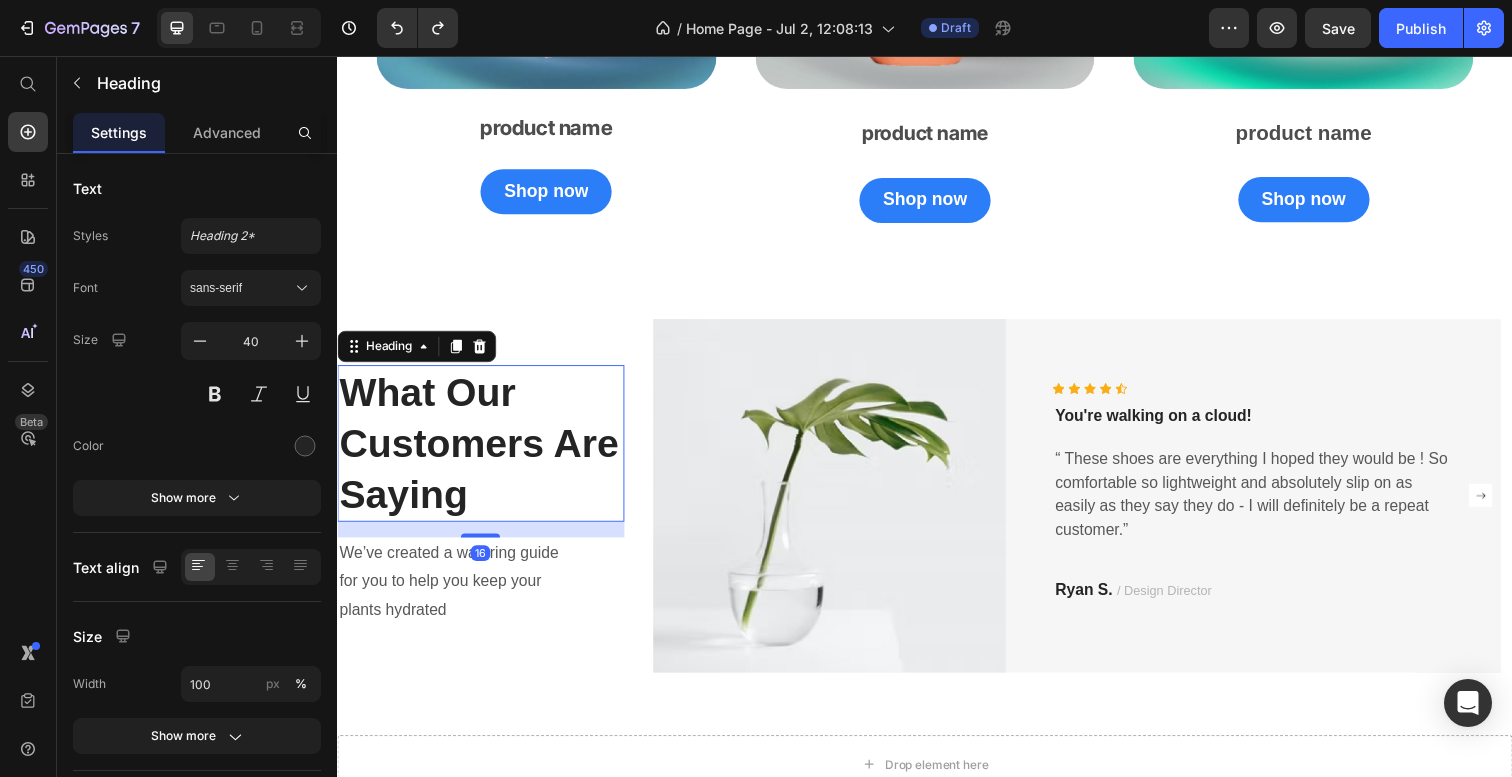 scroll, scrollTop: 2419, scrollLeft: 0, axis: vertical 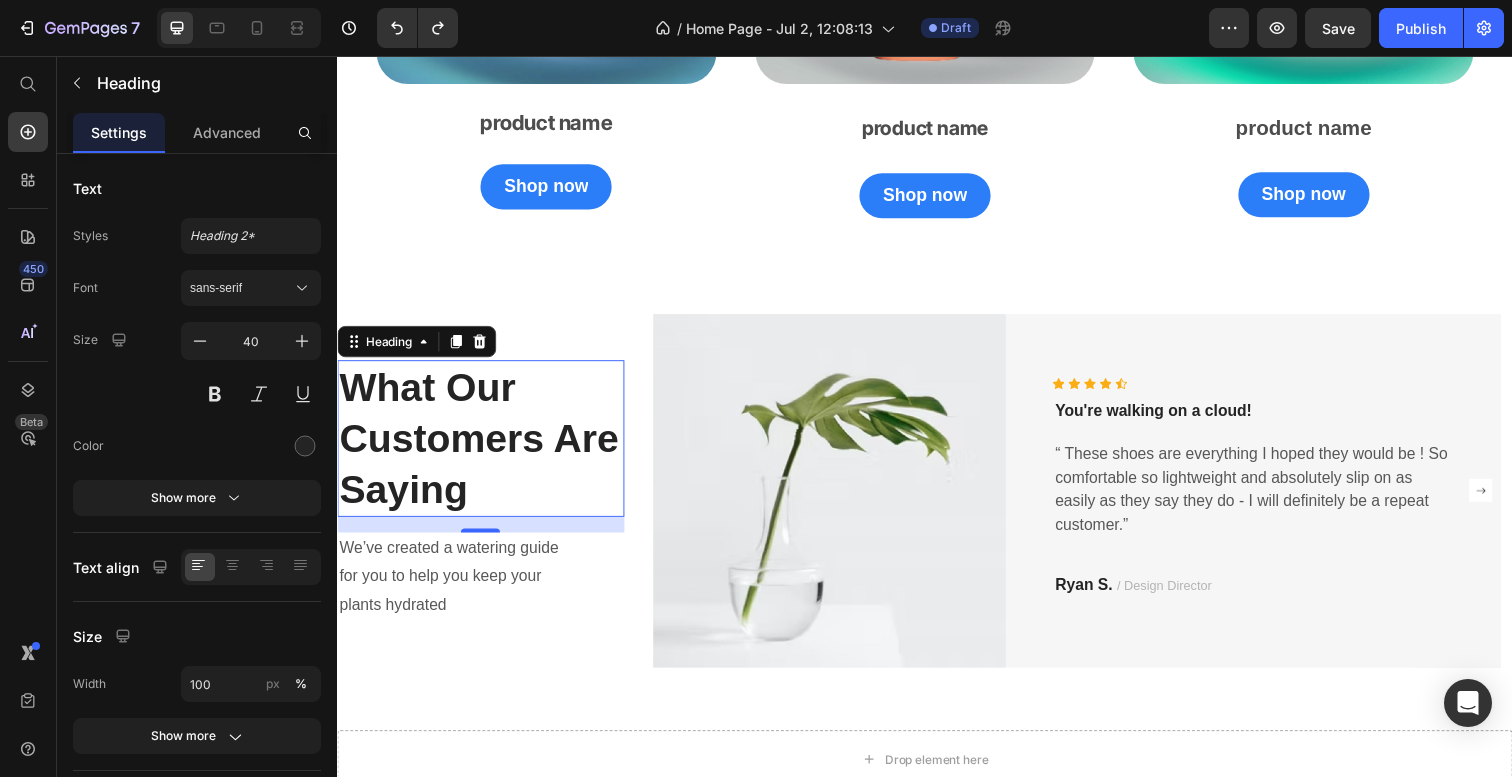 click at bounding box center (239, 28) 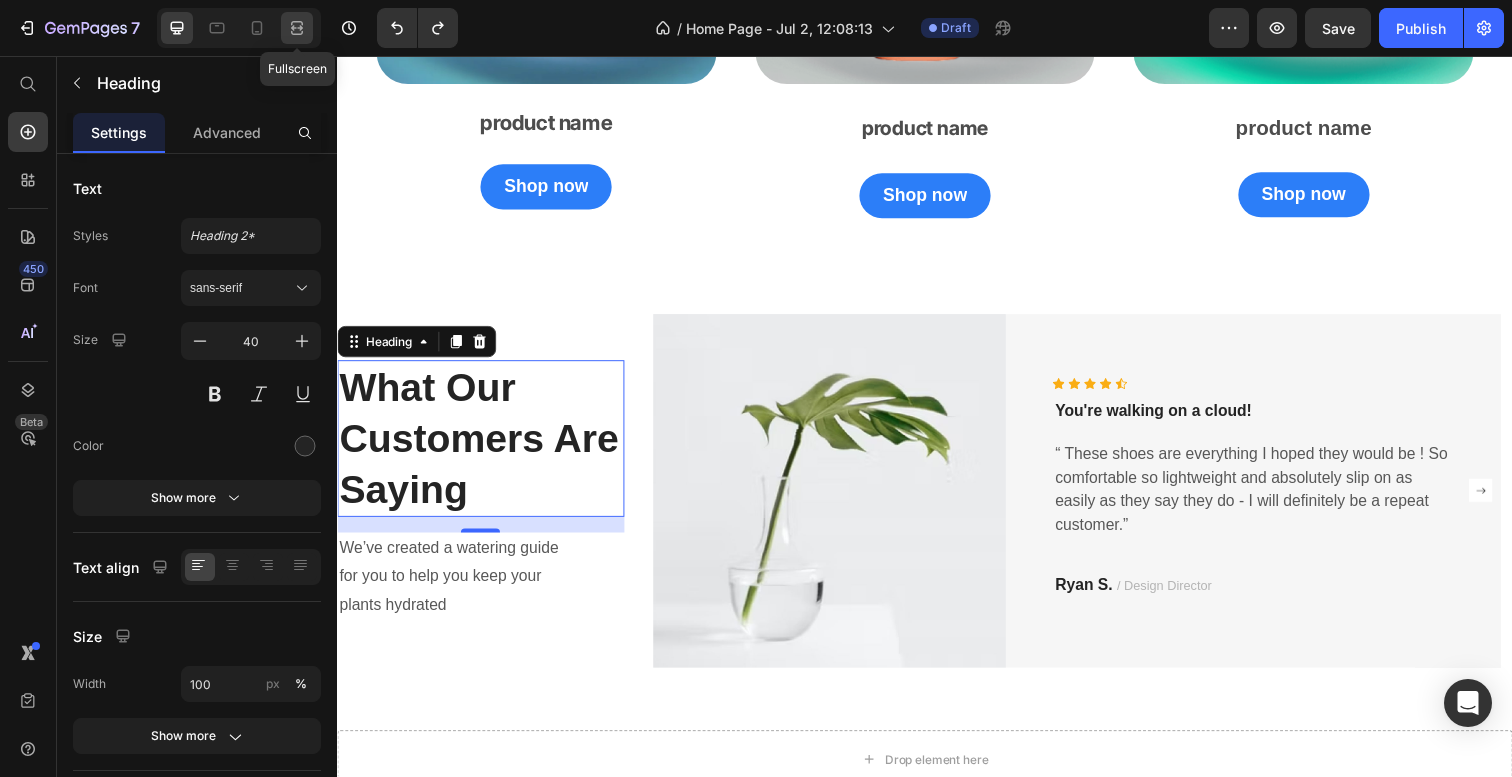 click 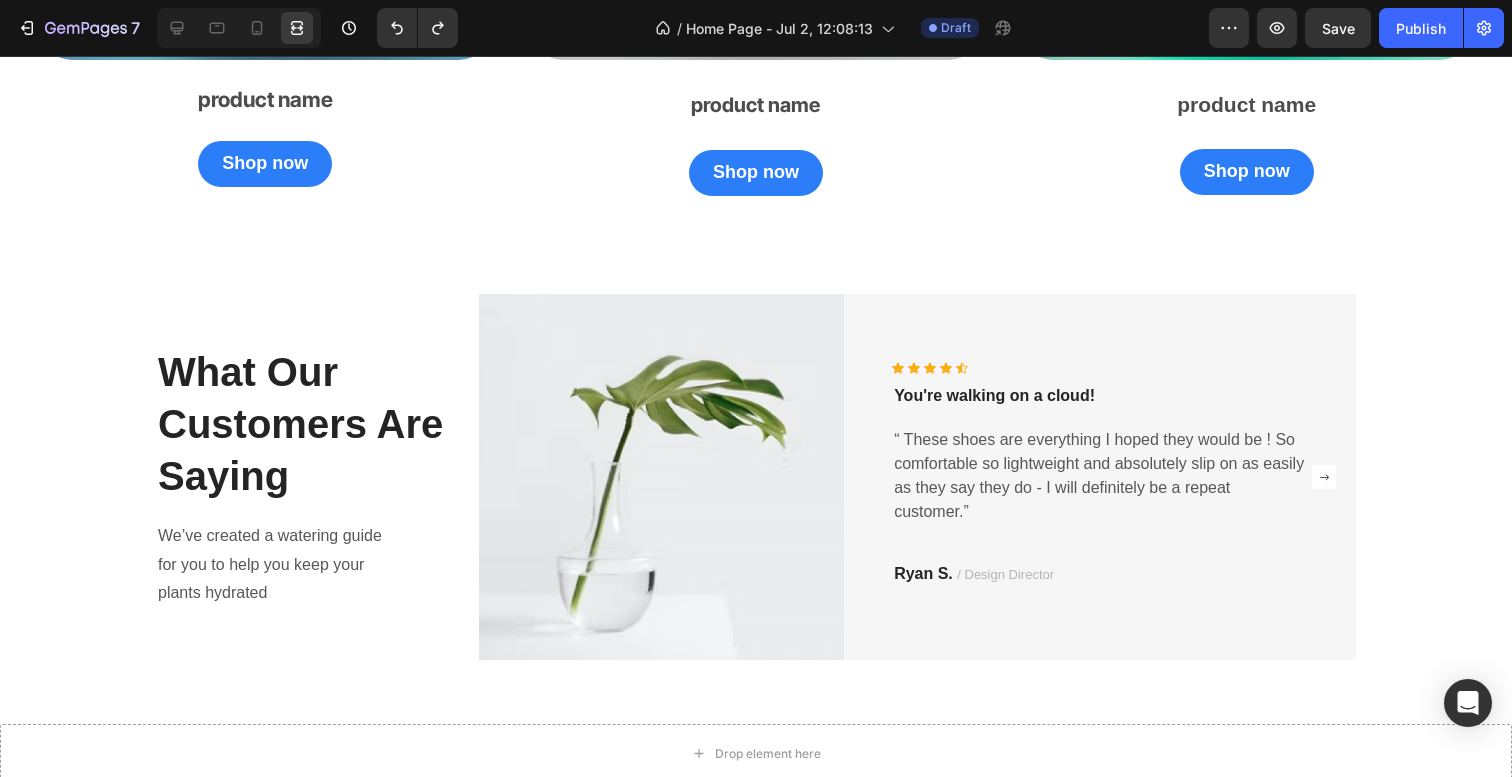 scroll, scrollTop: 2614, scrollLeft: 0, axis: vertical 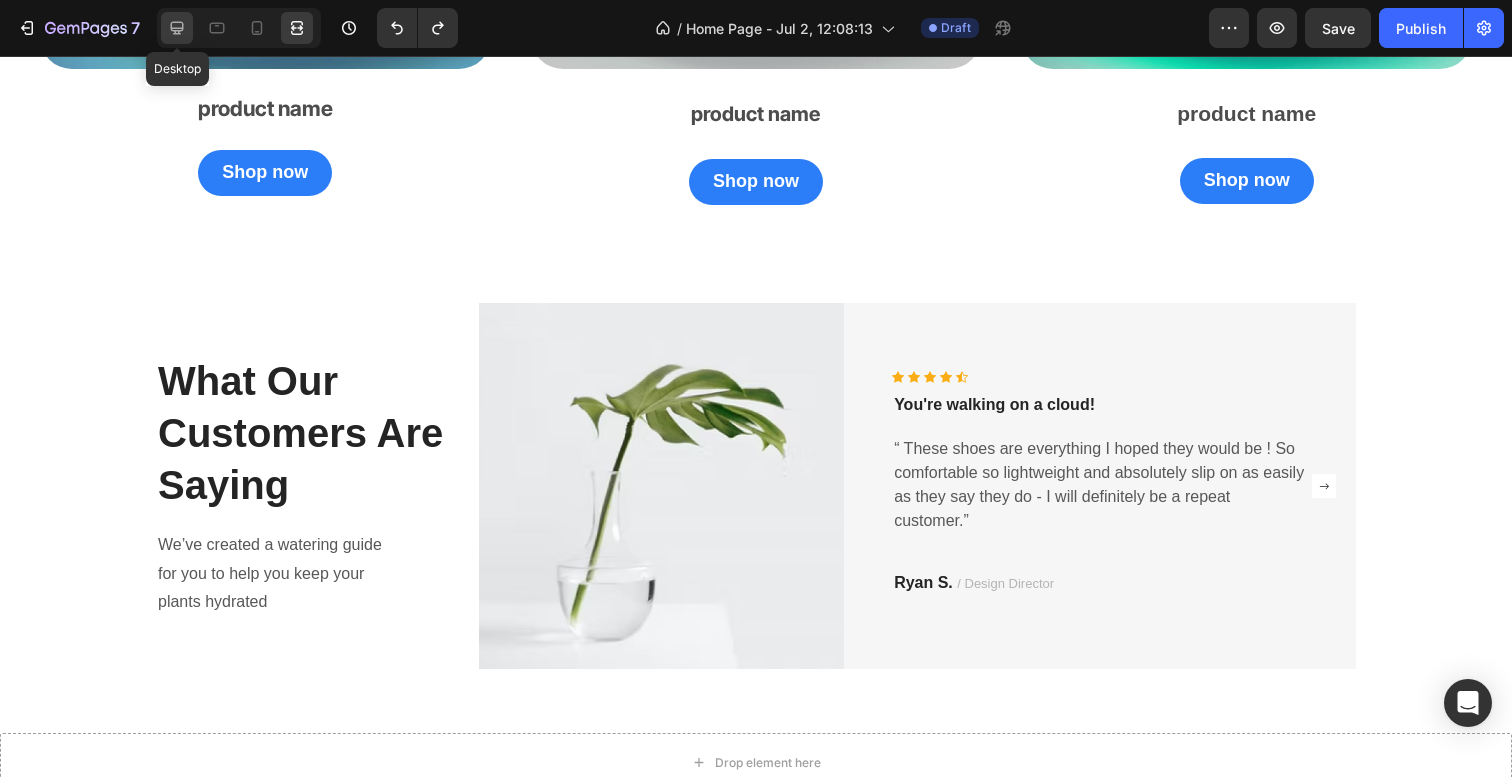 click 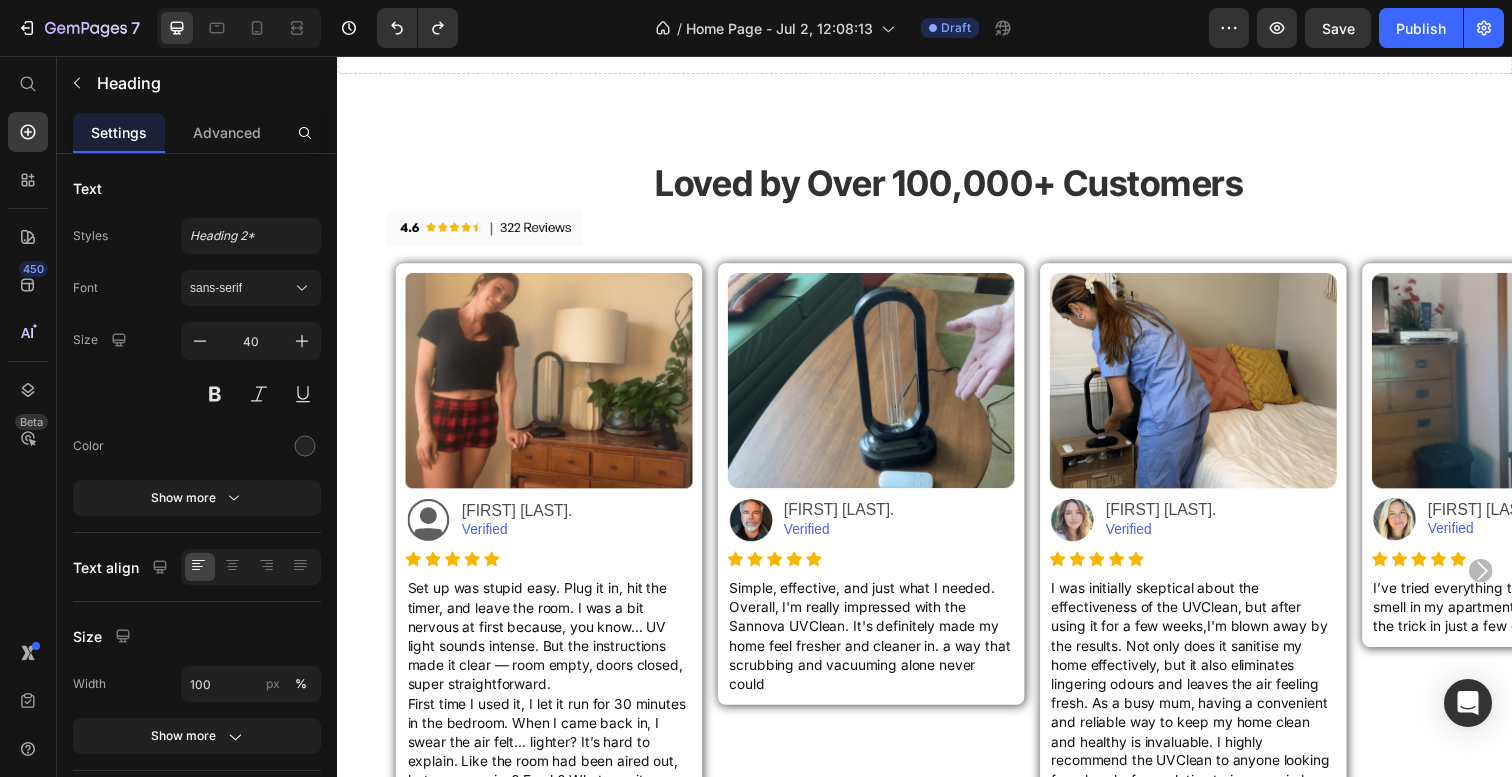 scroll, scrollTop: 2970, scrollLeft: 0, axis: vertical 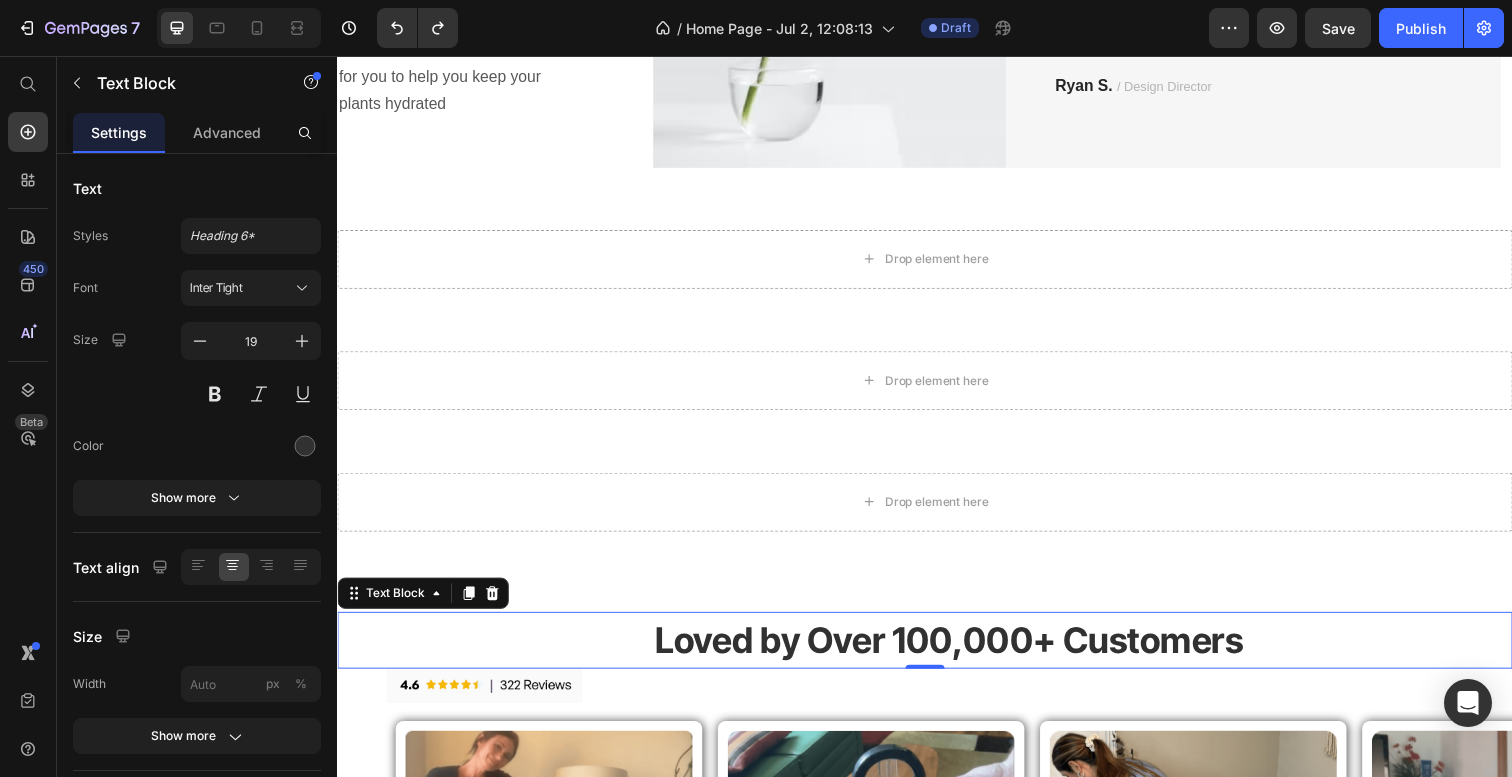 click on "Loved by Over 100,000+ Customers" at bounding box center (962, 653) 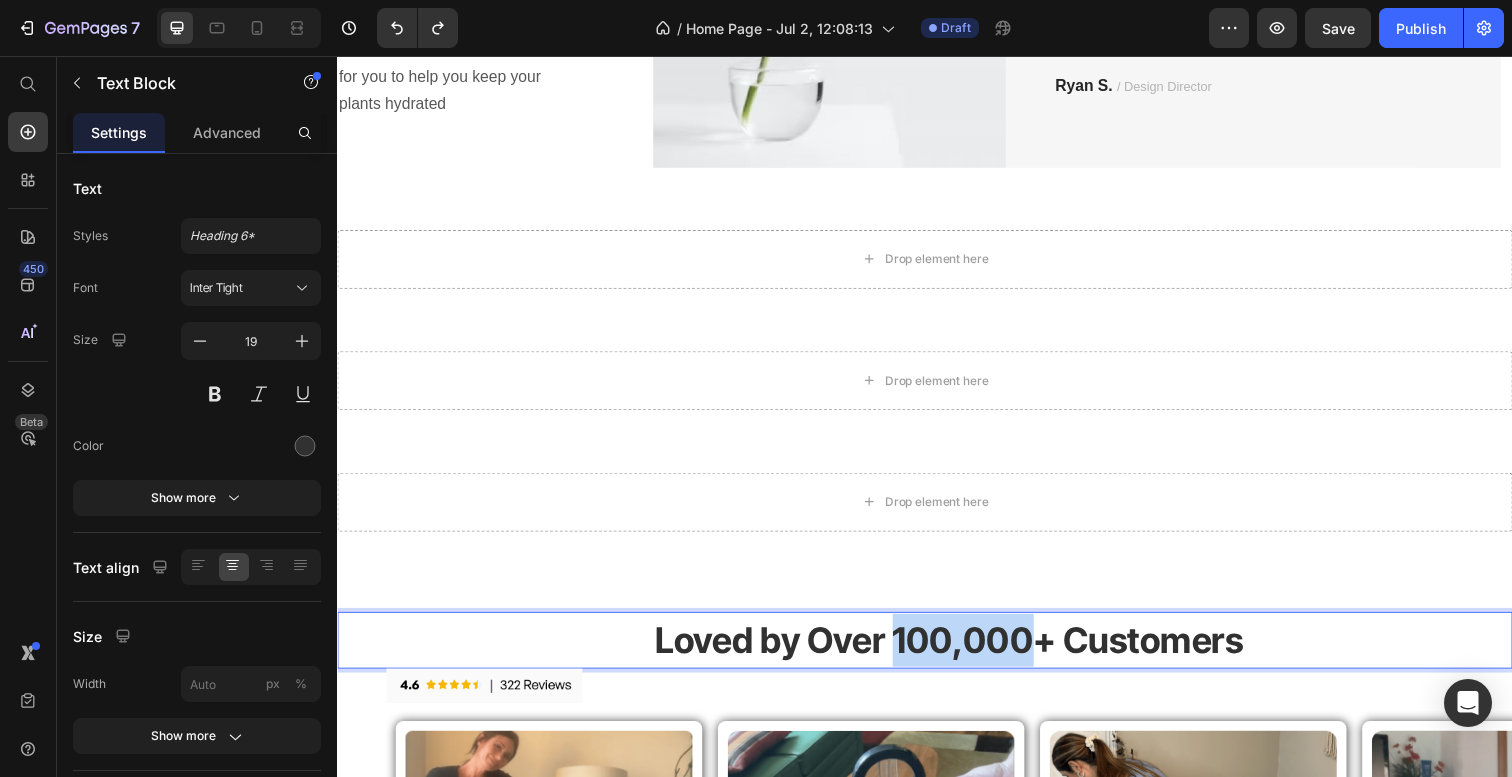 click on "Loved by Over 100,000+ Customers" at bounding box center [962, 653] 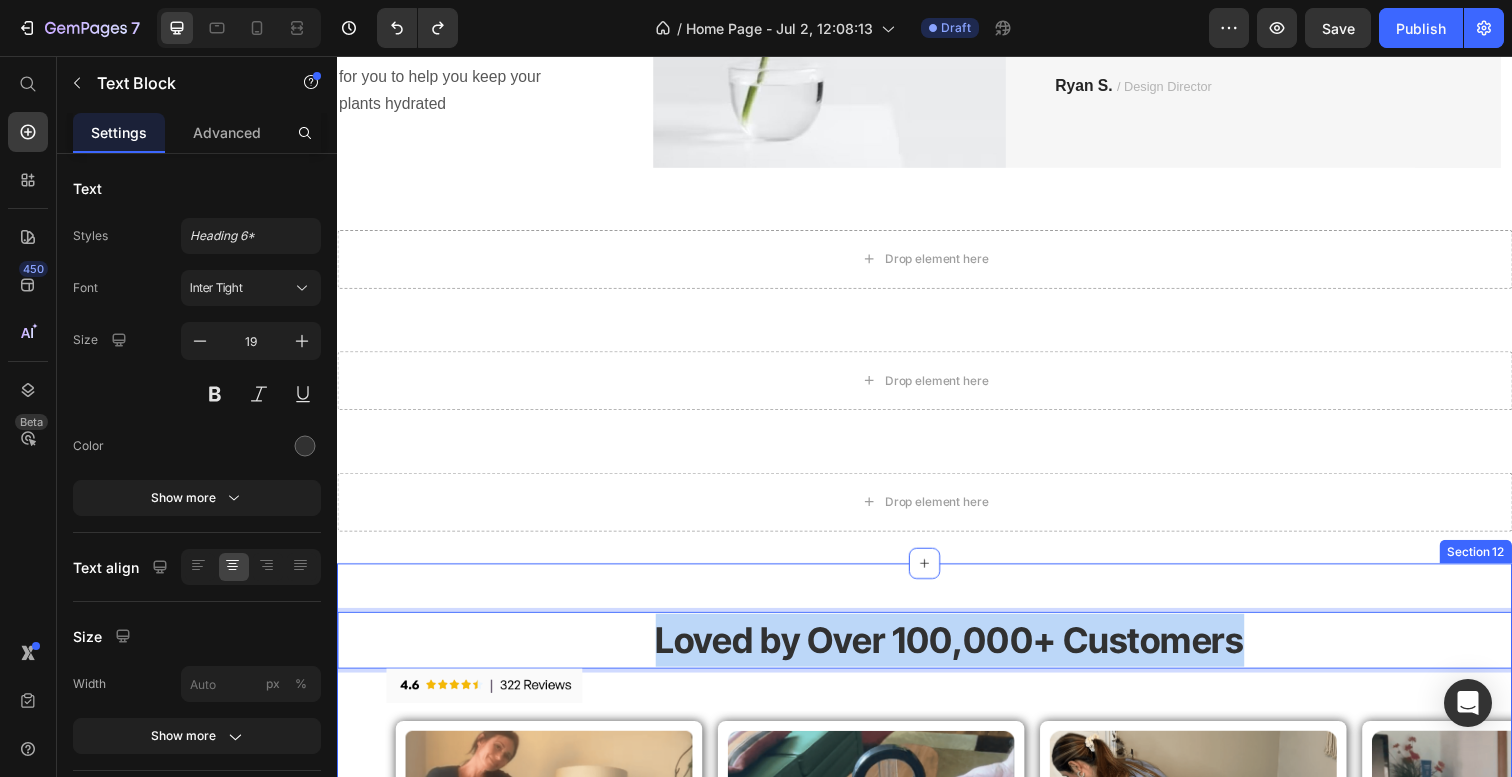 drag, startPoint x: 1254, startPoint y: 651, endPoint x: 581, endPoint y: 600, distance: 674.9296 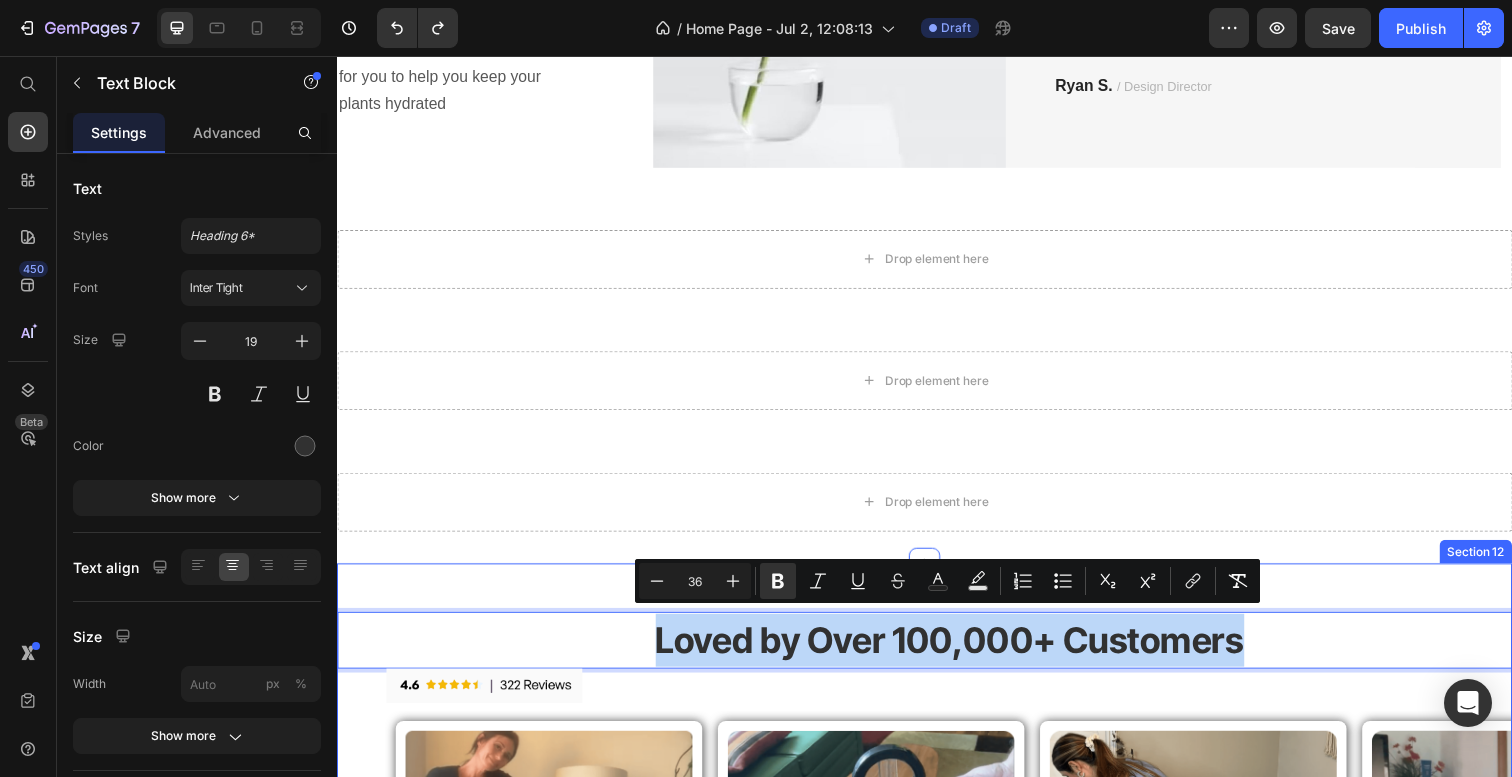 copy on "Loved by Over 100,000+ Customers" 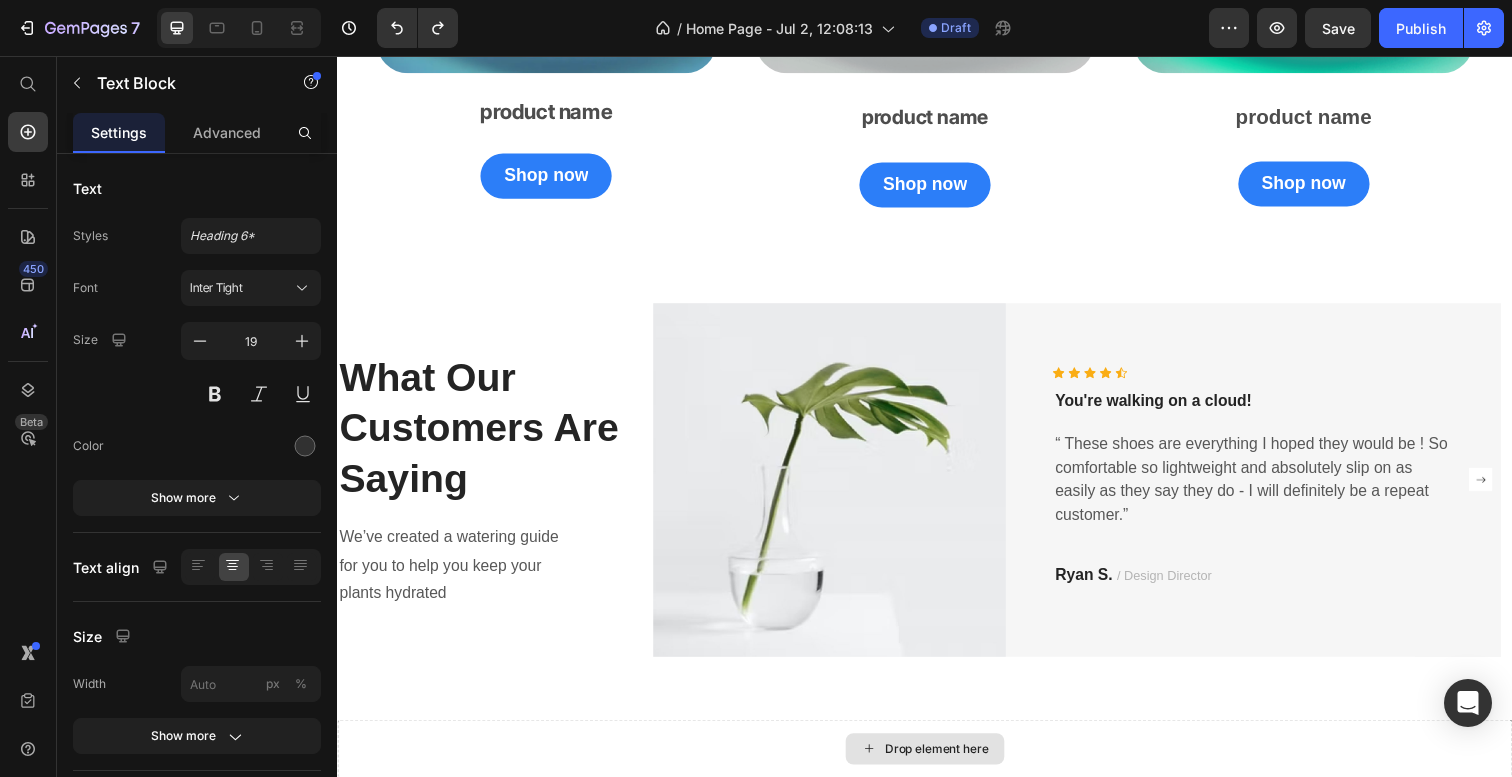 scroll, scrollTop: 2103, scrollLeft: 0, axis: vertical 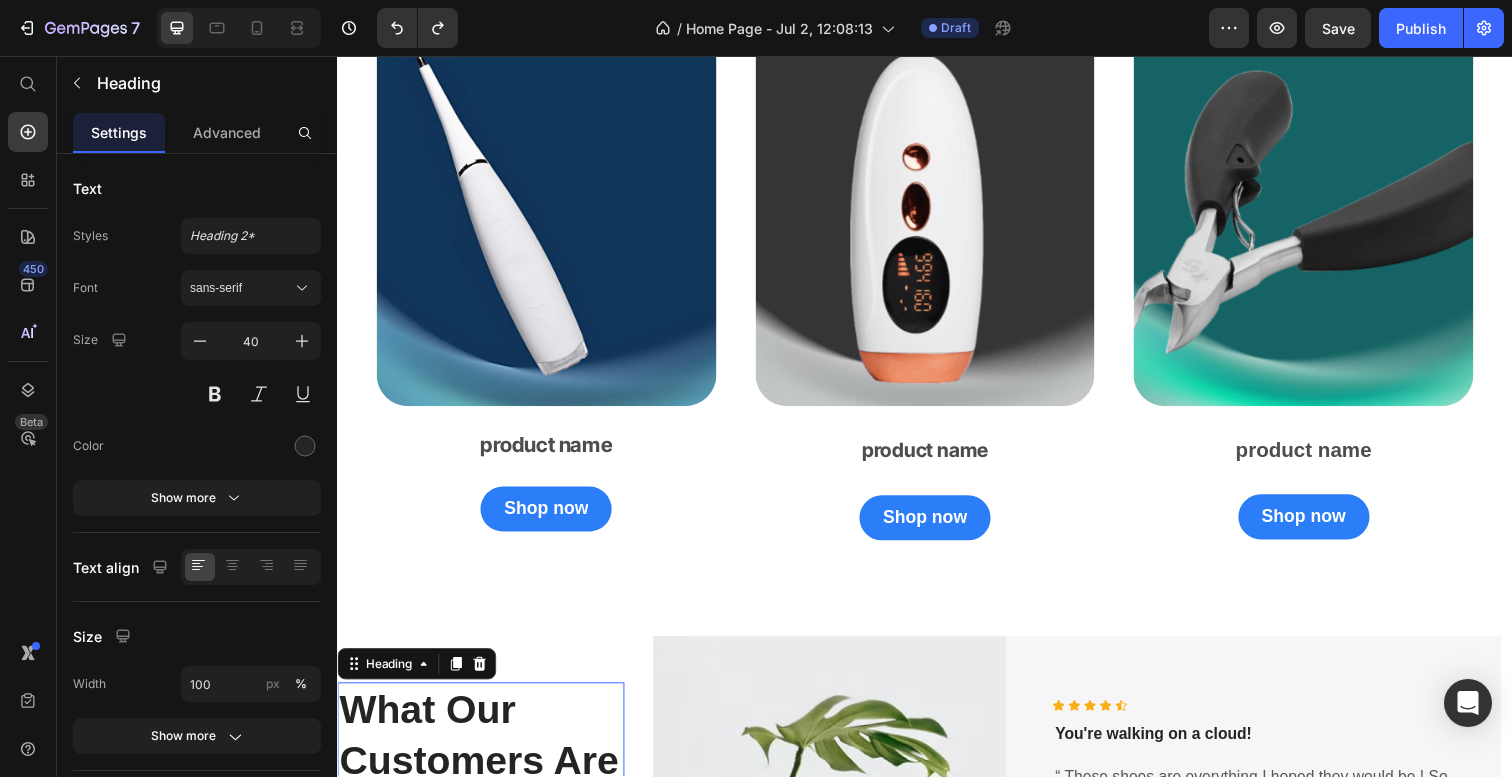 click on "What Our Customers Are Saying" at bounding box center (483, 776) 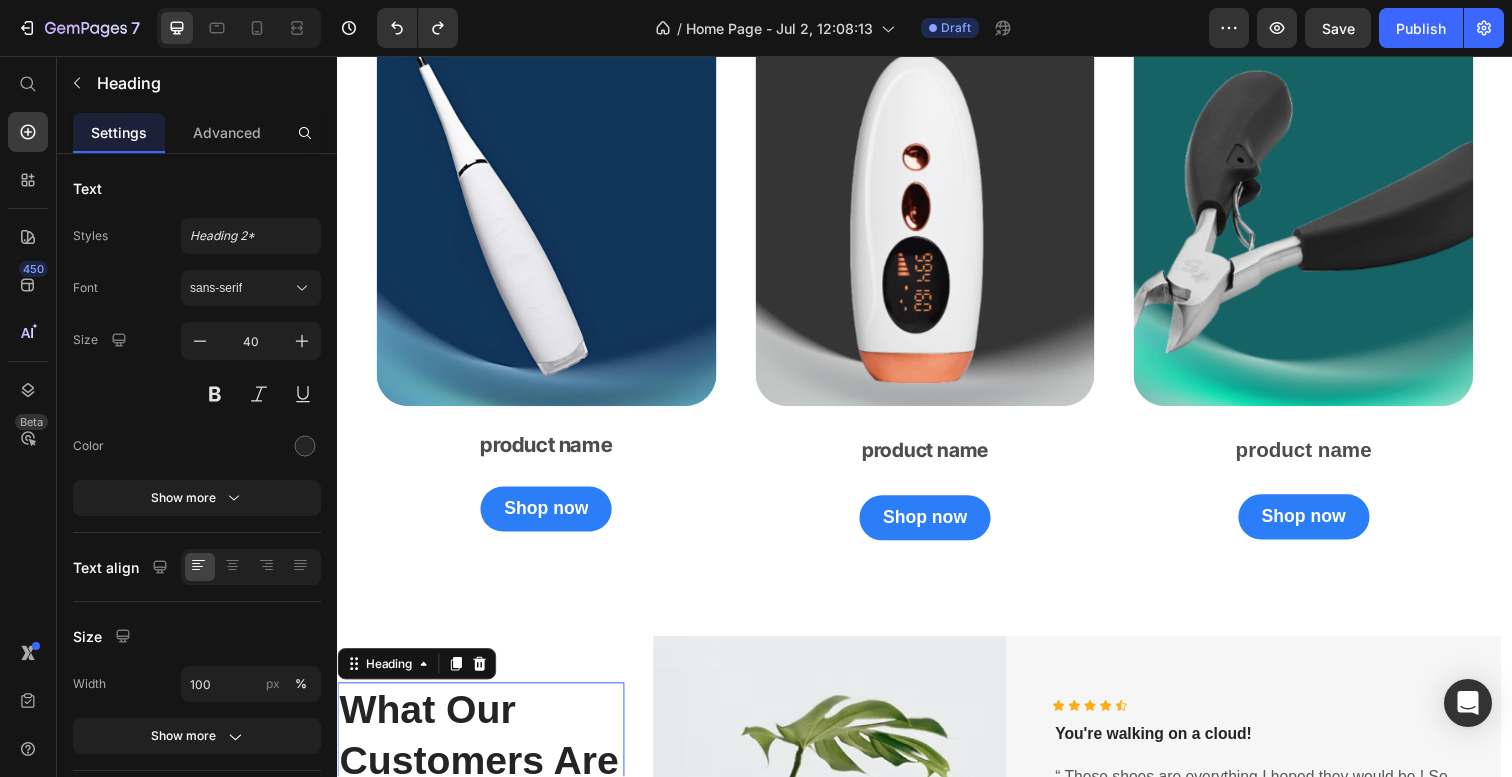 click on "What Our Customers Are Saying" at bounding box center (483, 776) 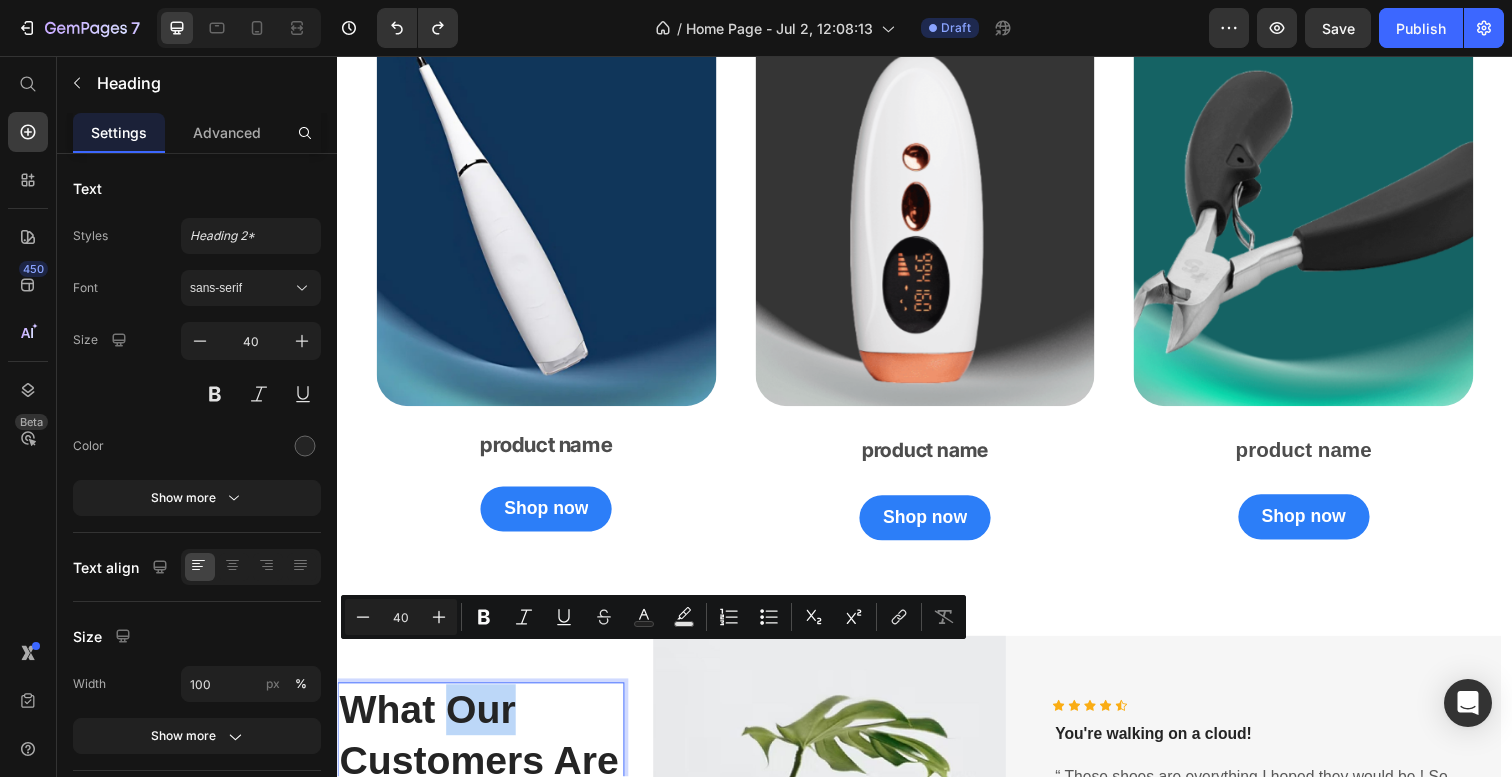 scroll, scrollTop: 2293, scrollLeft: 0, axis: vertical 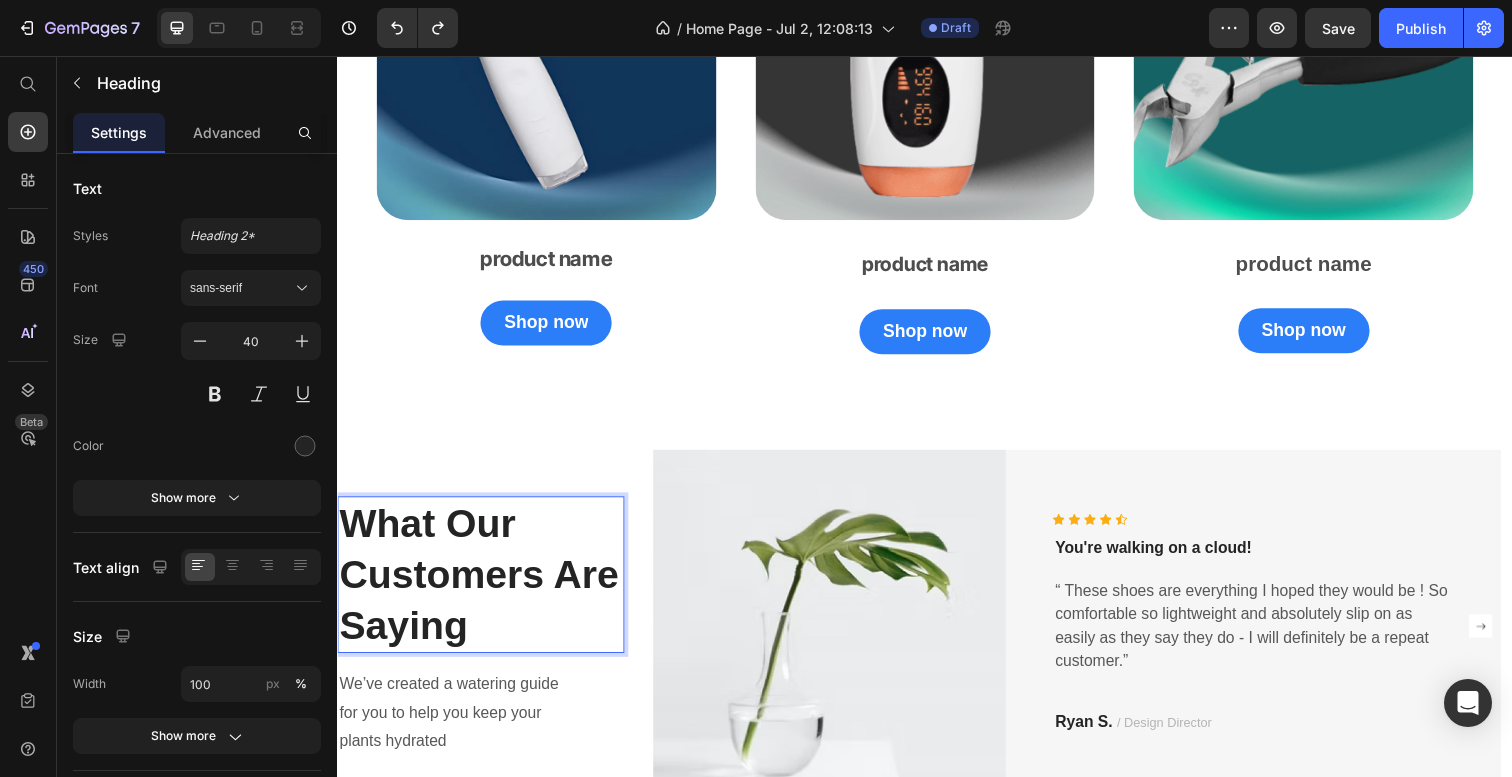 click on "What Our Customers Are Saying" at bounding box center (483, 586) 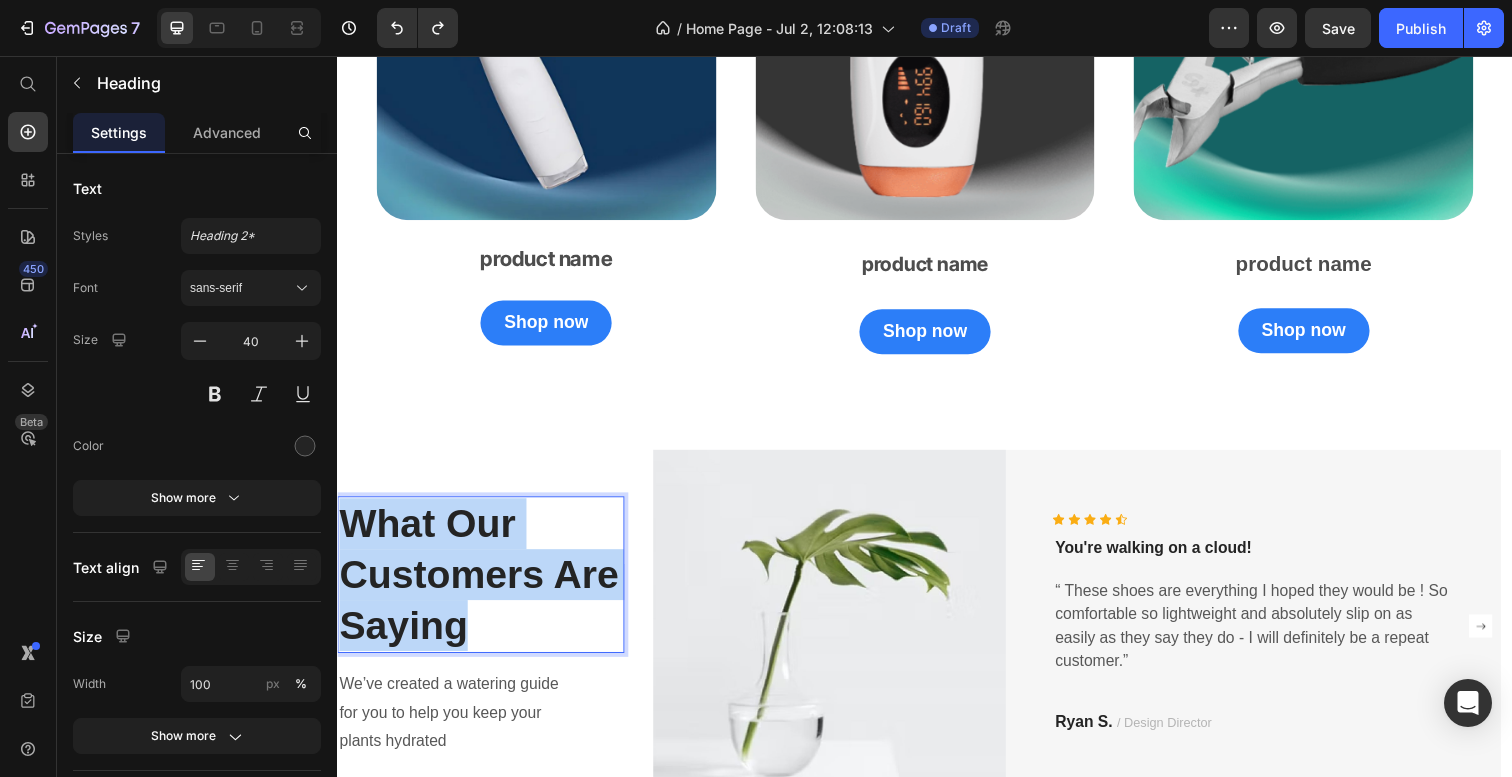 drag, startPoint x: 570, startPoint y: 646, endPoint x: 284, endPoint y: 425, distance: 361.4374 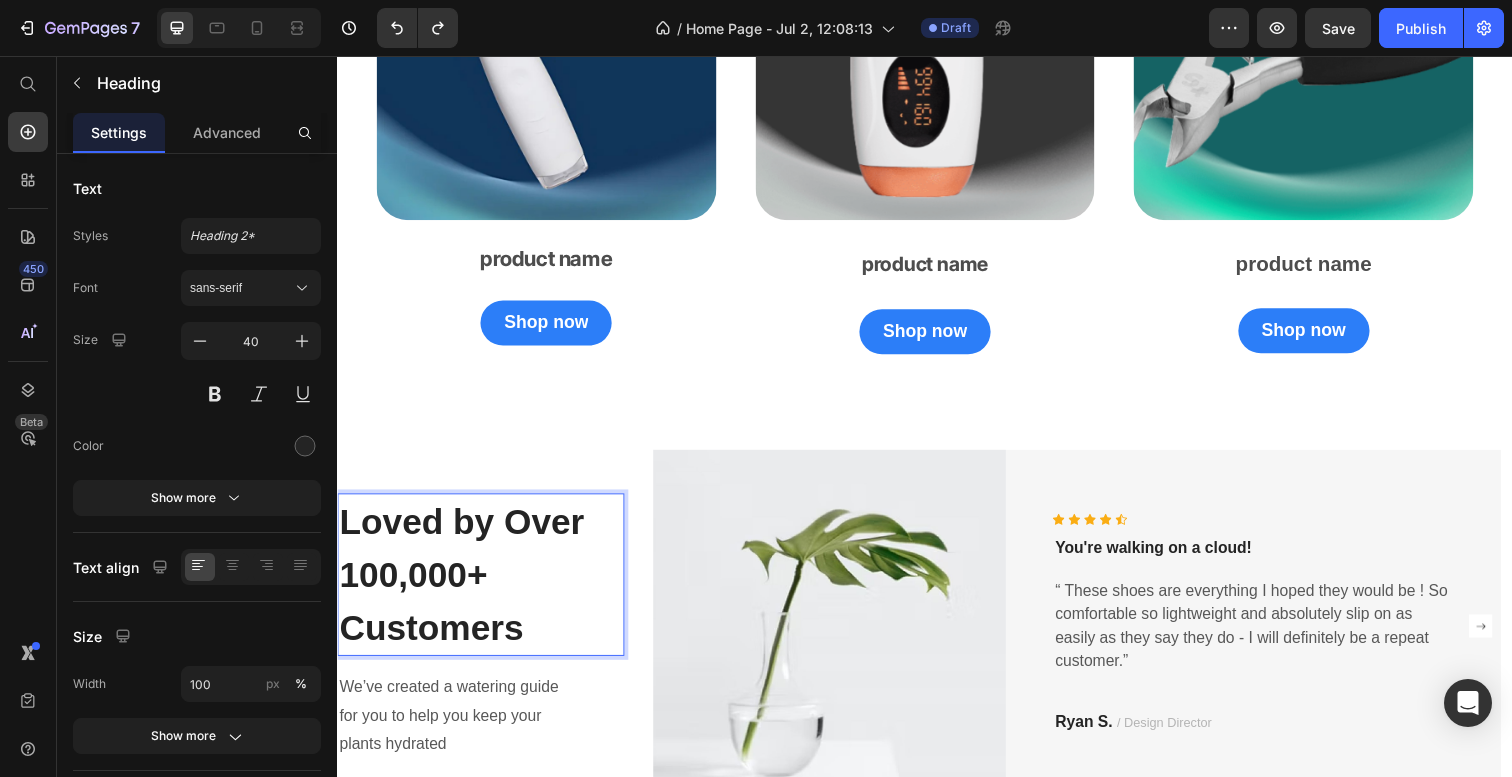 scroll, scrollTop: 2290, scrollLeft: 0, axis: vertical 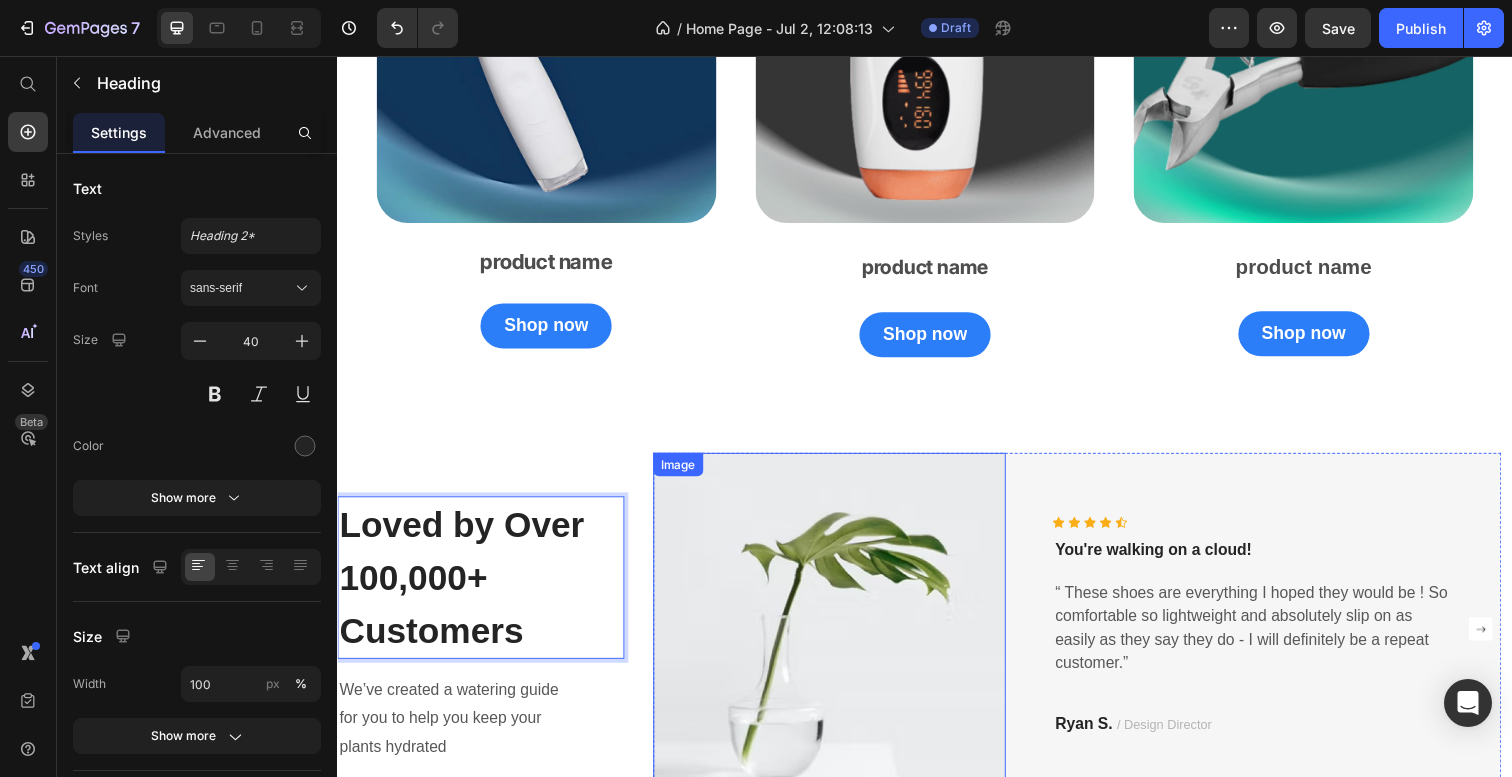 click at bounding box center (840, 642) 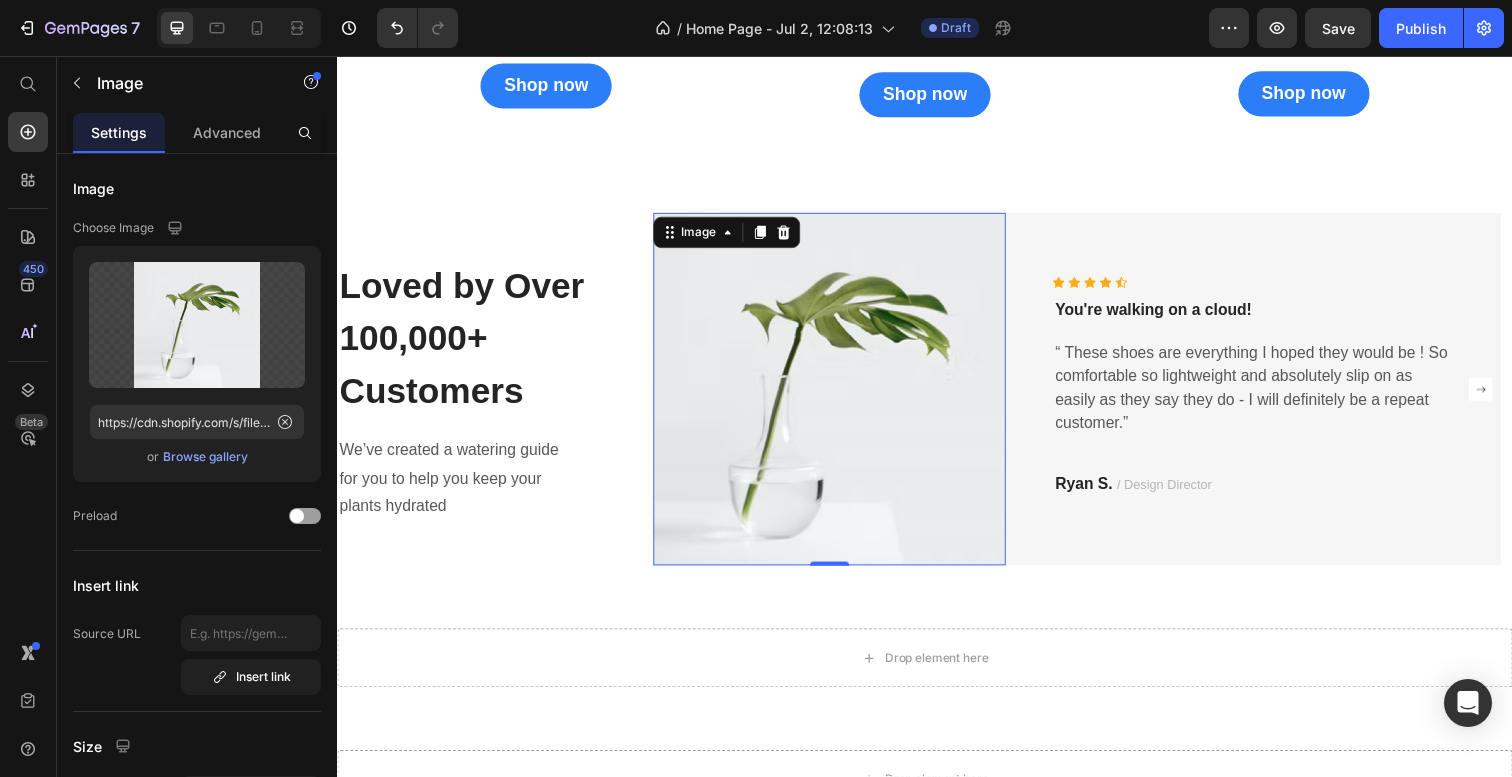 scroll, scrollTop: 2530, scrollLeft: 0, axis: vertical 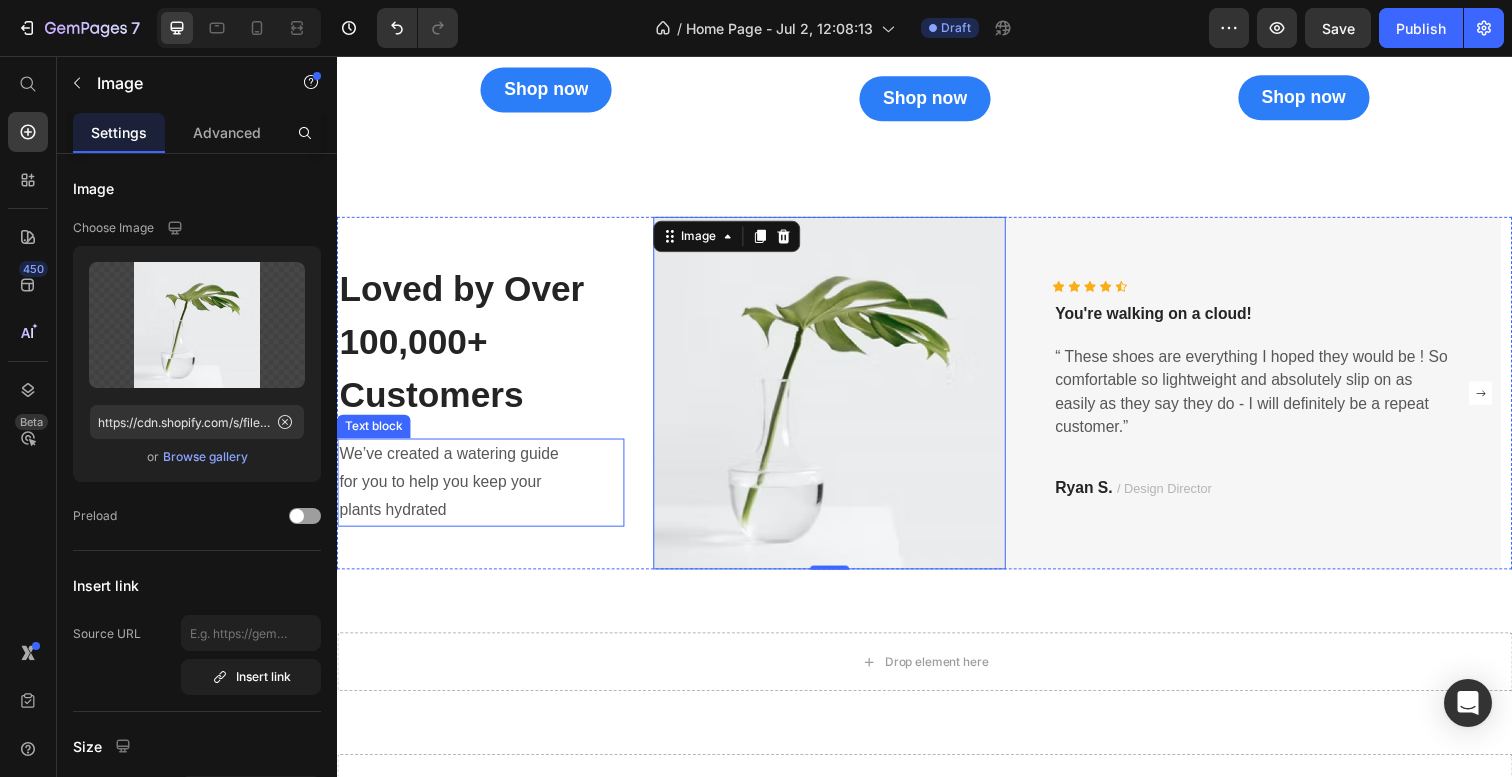 click on "We’ve created a watering guide for you to help you keep your plants hydrated" at bounding box center (459, 492) 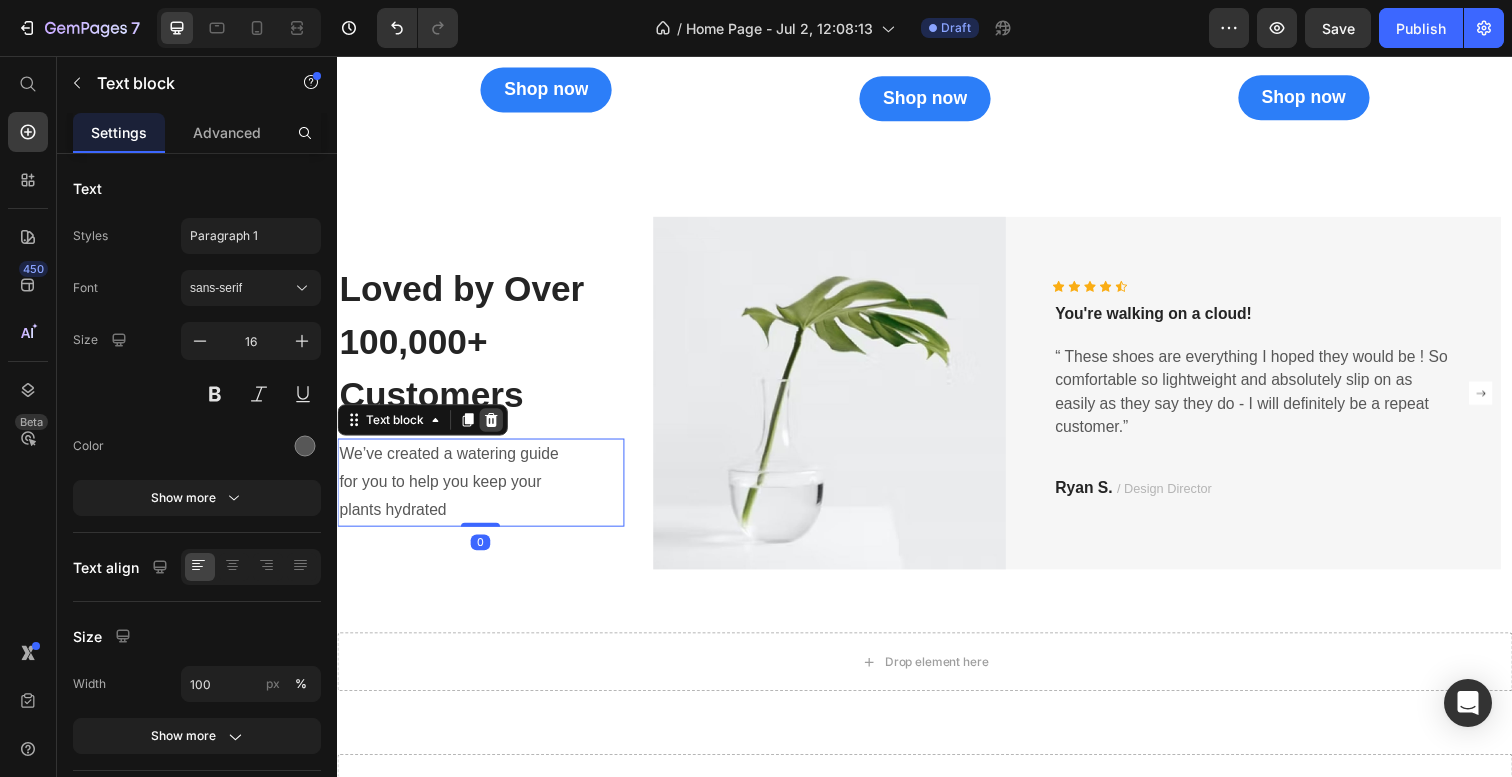 click at bounding box center (494, 428) 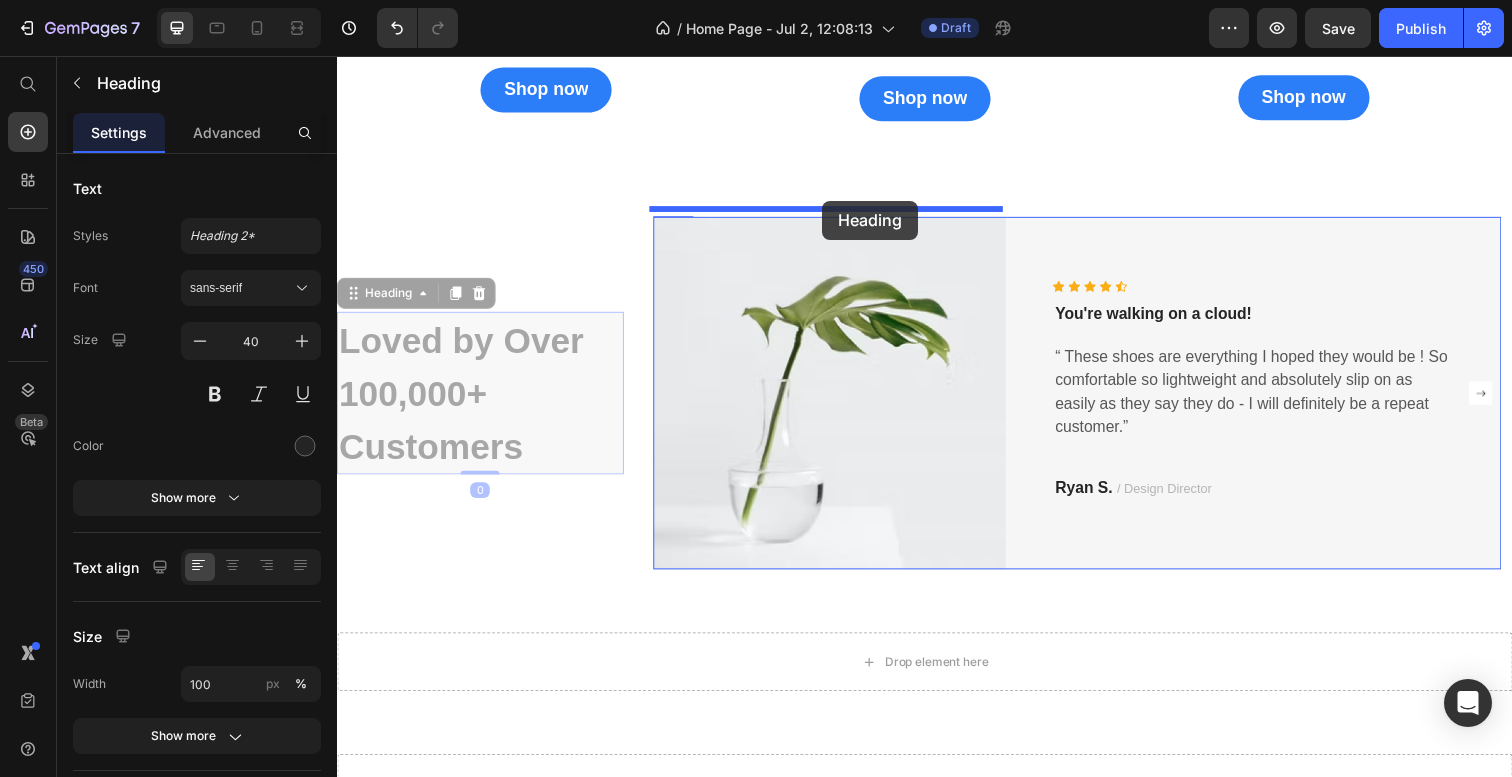 drag, startPoint x: 458, startPoint y: 414, endPoint x: 830, endPoint y: 211, distance: 423.78415 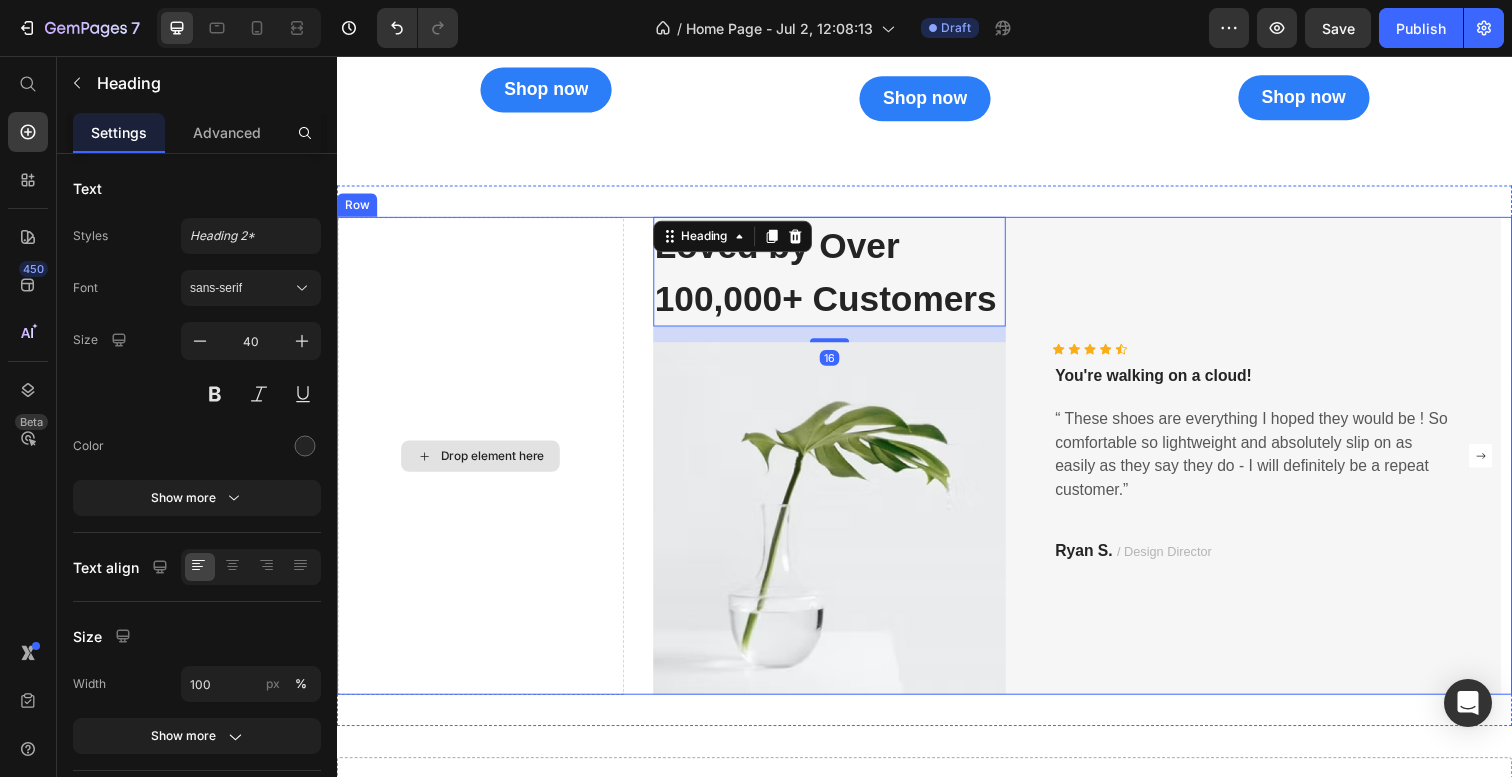 click on "Drop element here" at bounding box center (483, 465) 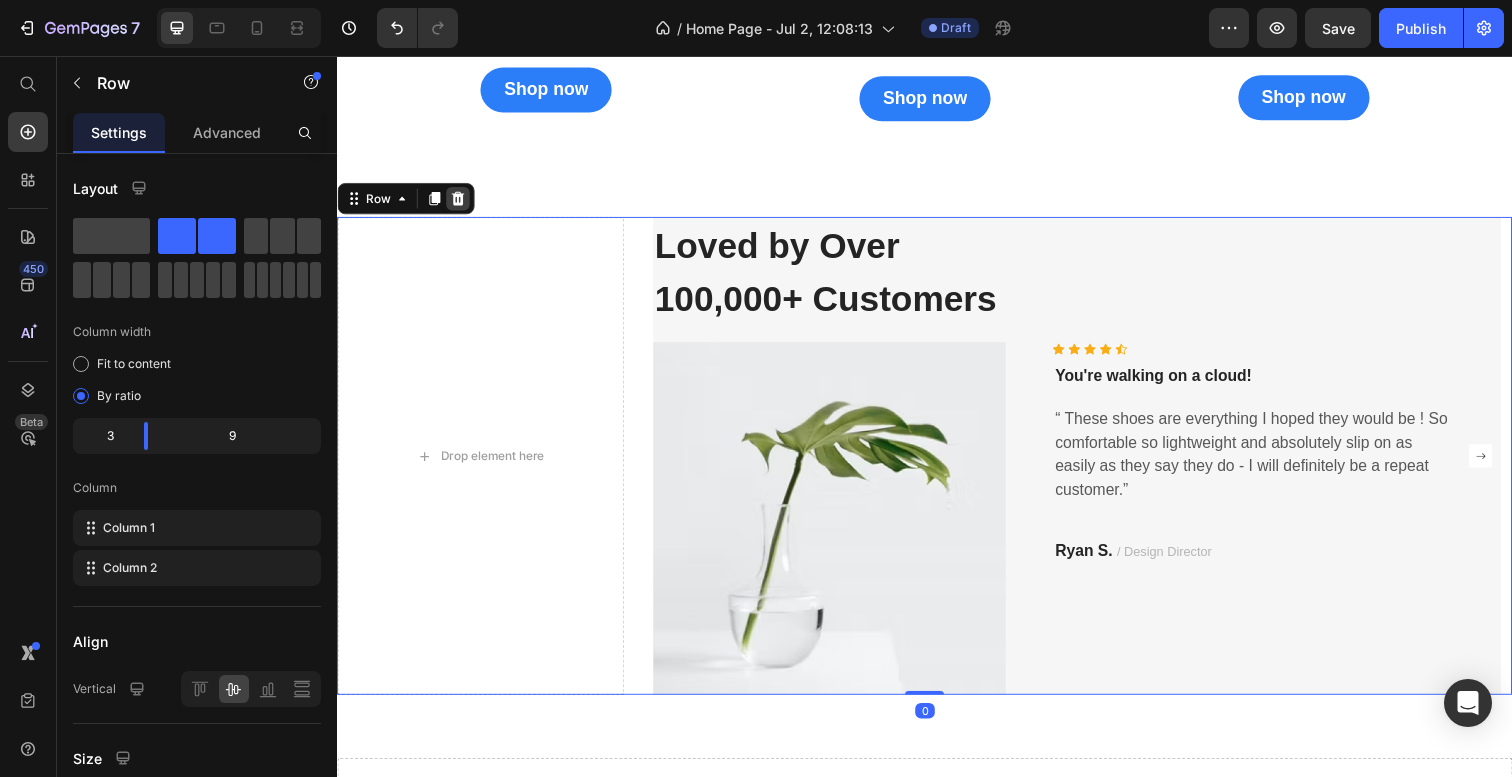 click at bounding box center (460, 202) 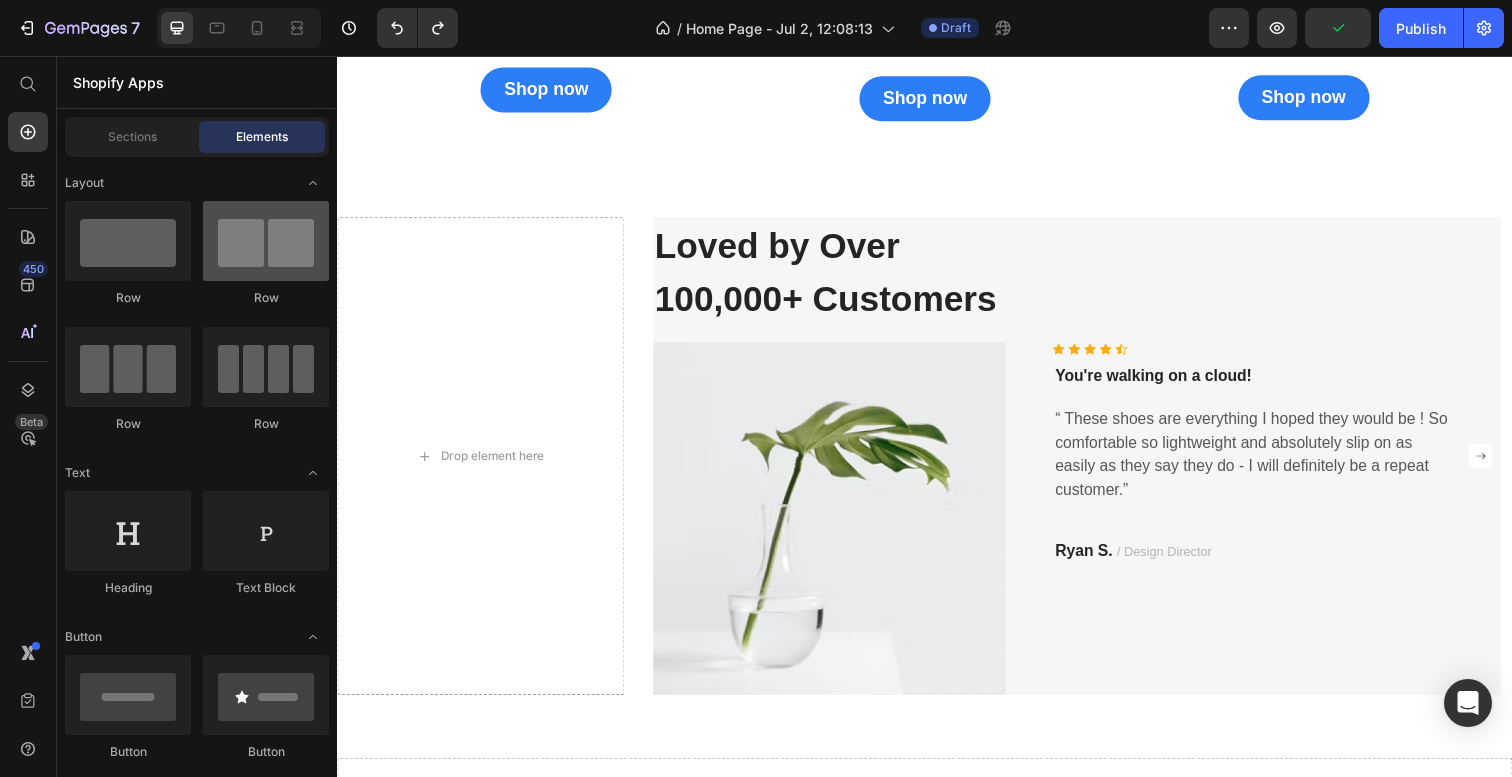 click at bounding box center (266, 241) 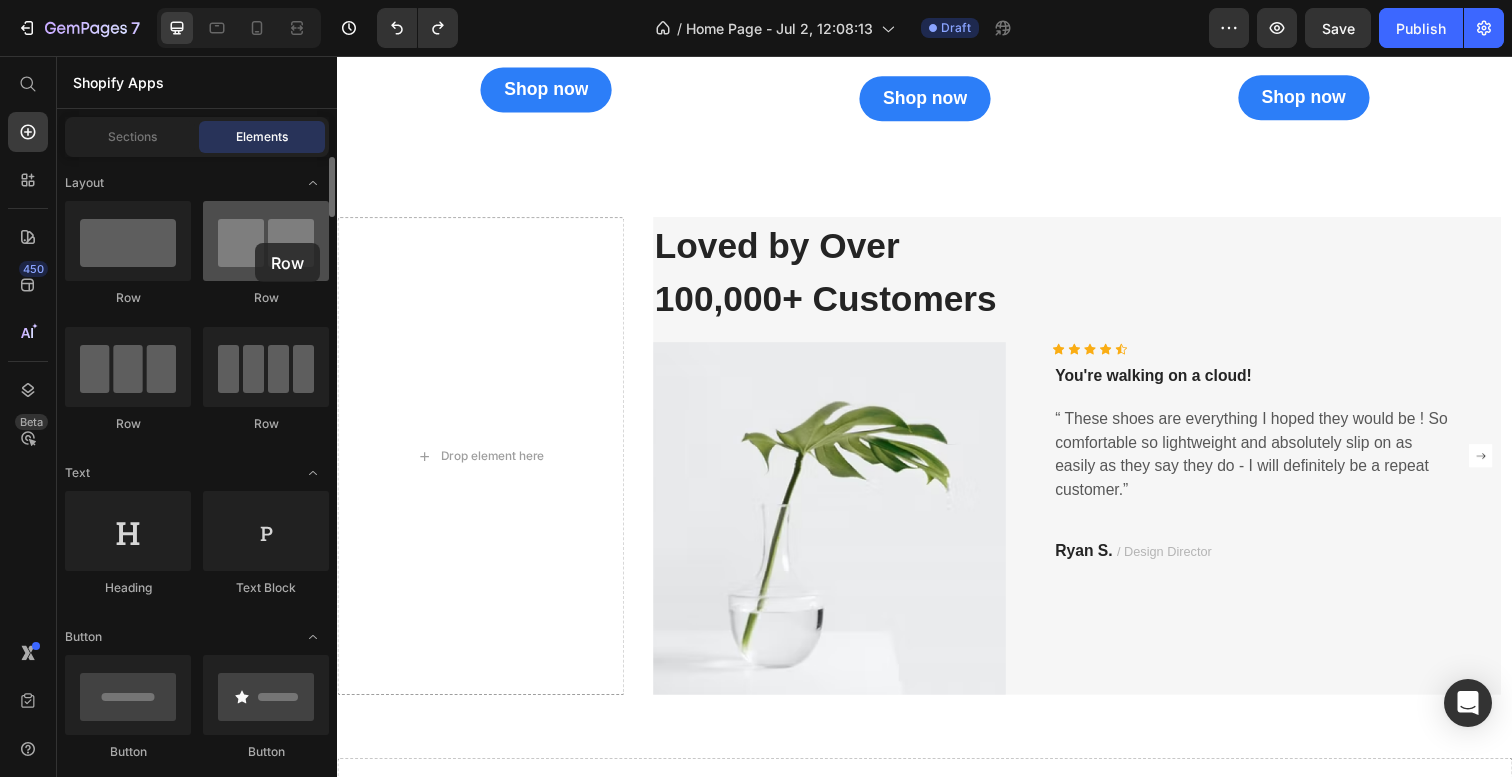 click at bounding box center (266, 241) 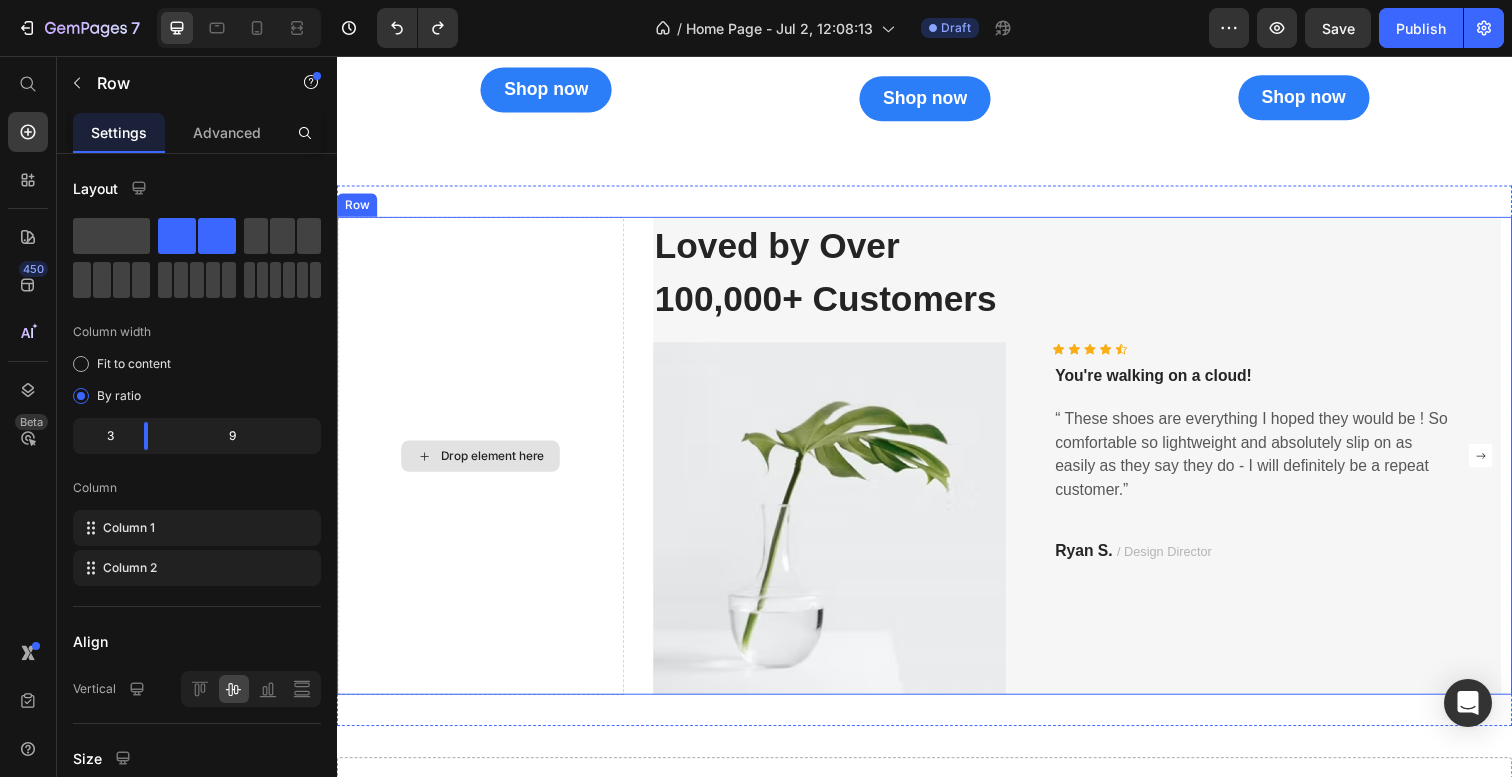 click on "Drop element here" at bounding box center (483, 465) 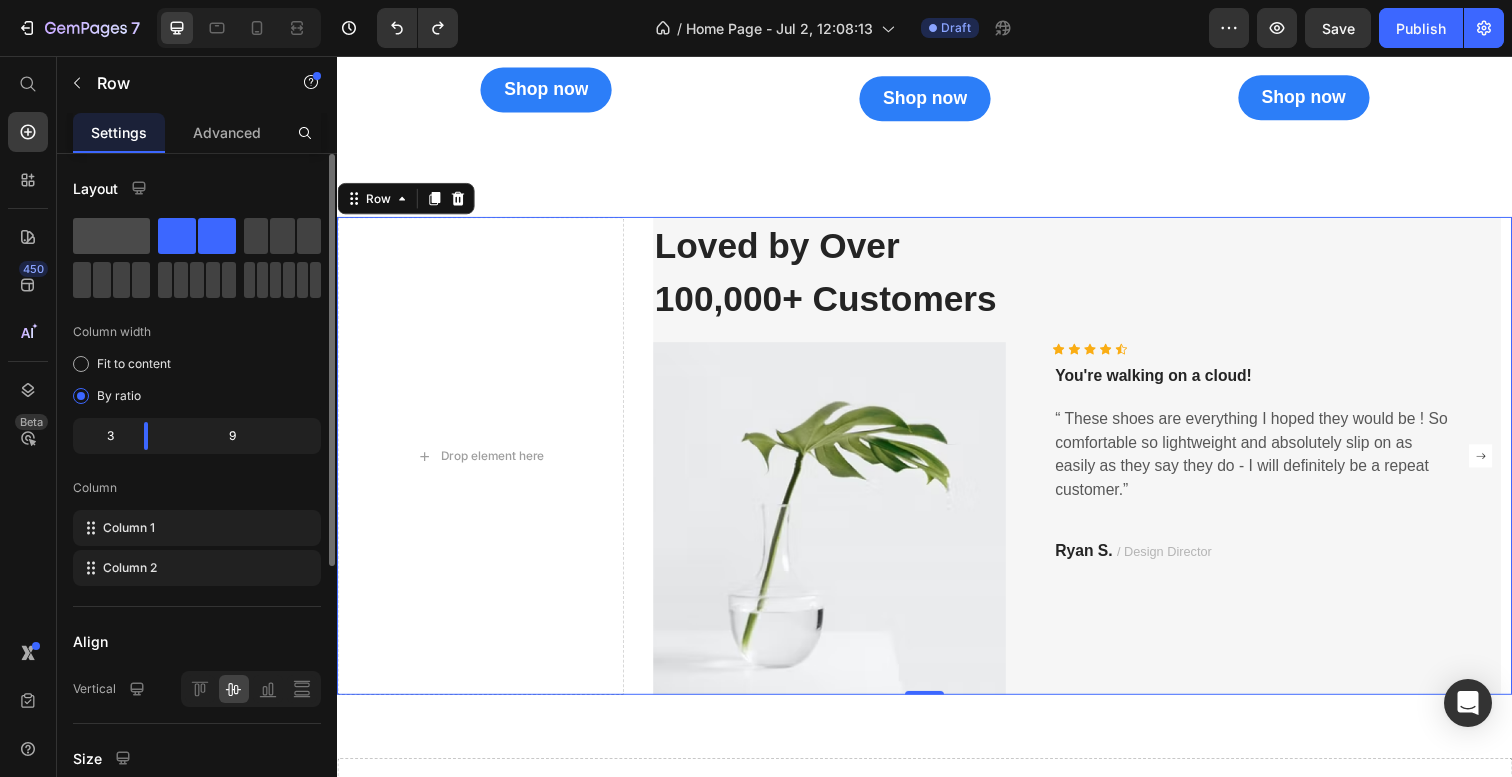 click 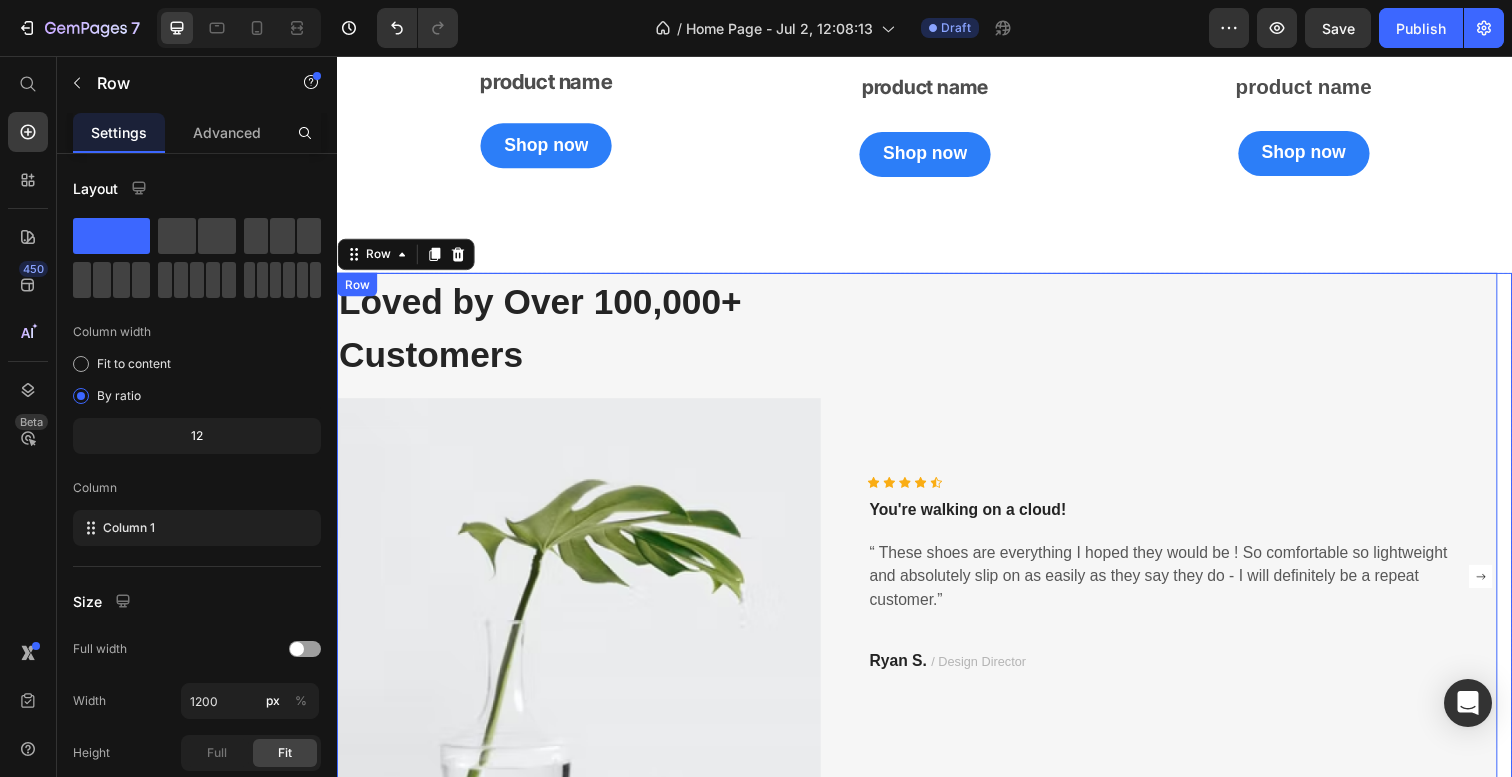 scroll, scrollTop: 2565, scrollLeft: 0, axis: vertical 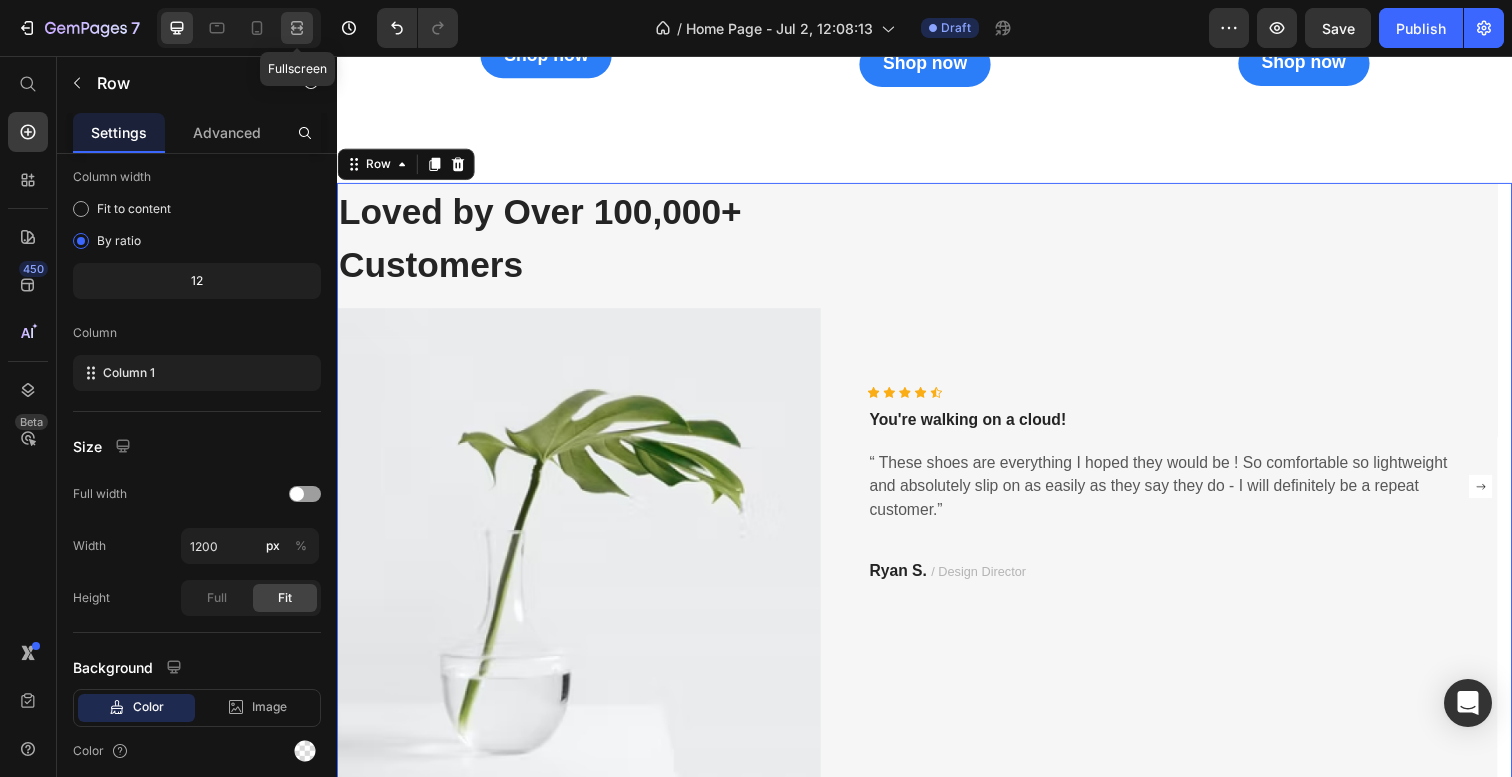 click 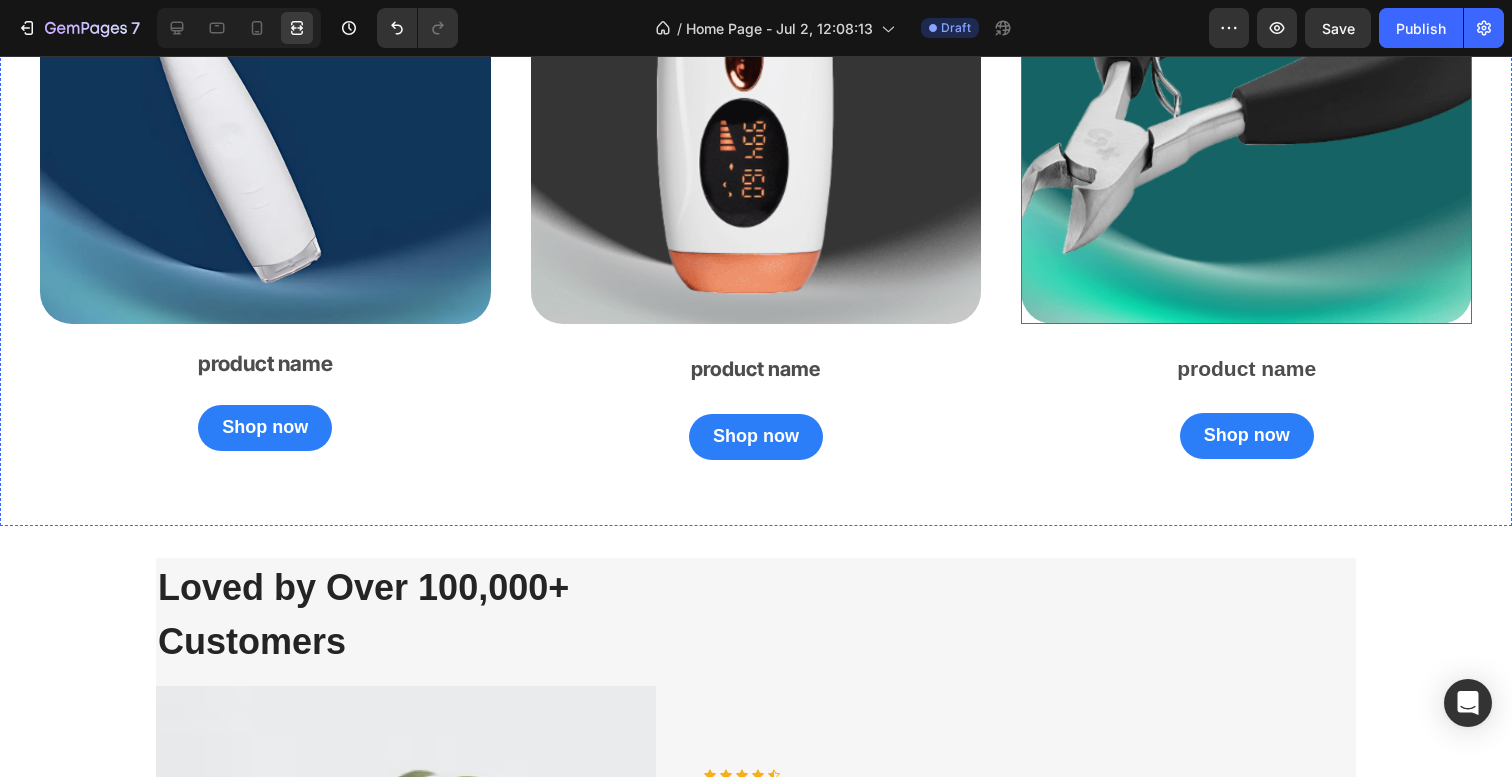 scroll, scrollTop: 2654, scrollLeft: 0, axis: vertical 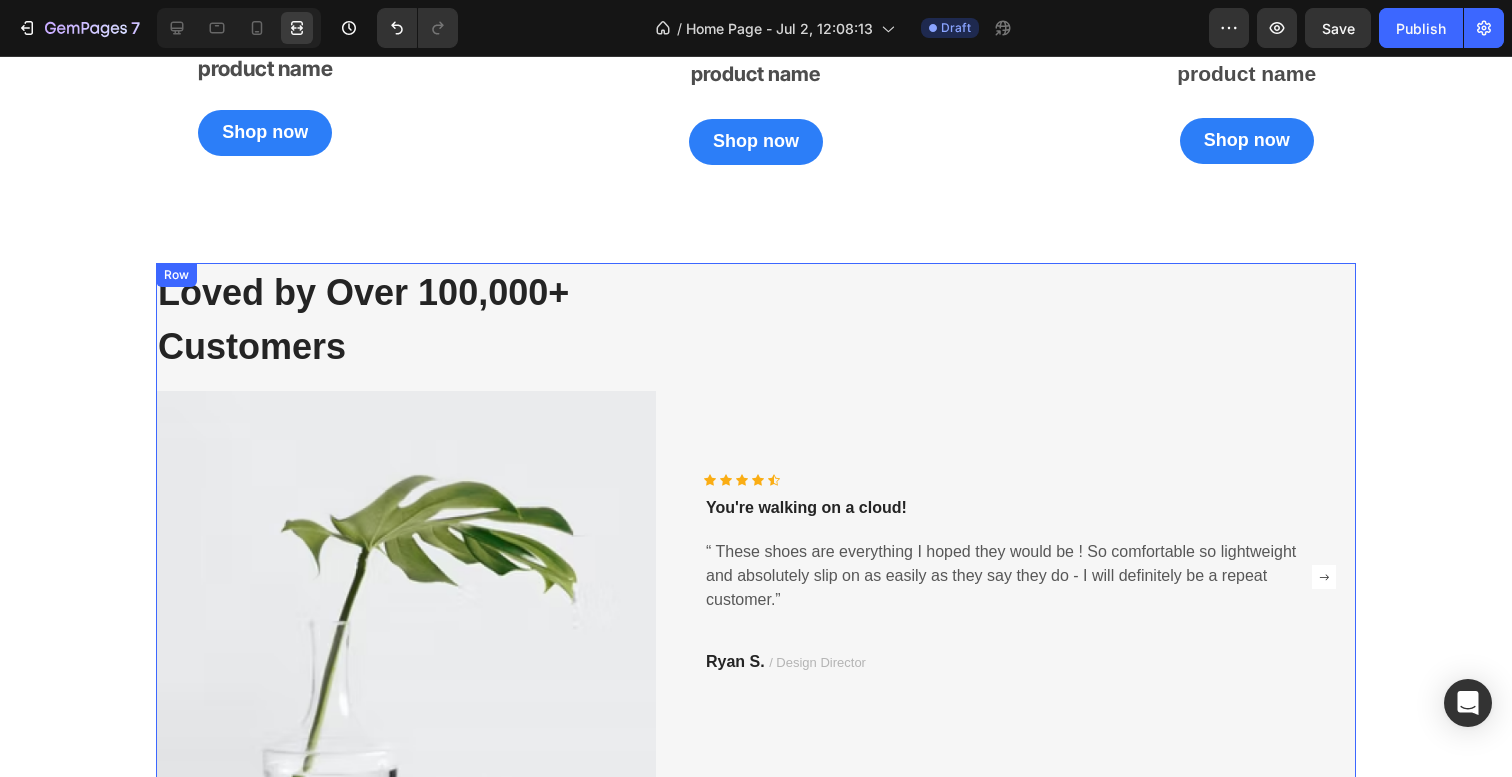 click on "Icon                Icon                Icon                Icon
Icon Icon List Hoz You're walking on a cloud! Text block “ These shoes are everything I hoped they would be ! So comfortable so lightweight and absolutely slip on as easily as they say they do - I will definitely be a repeat customer.” Text block Ryan S.   / Design Director Text block Row" at bounding box center (1006, 577) 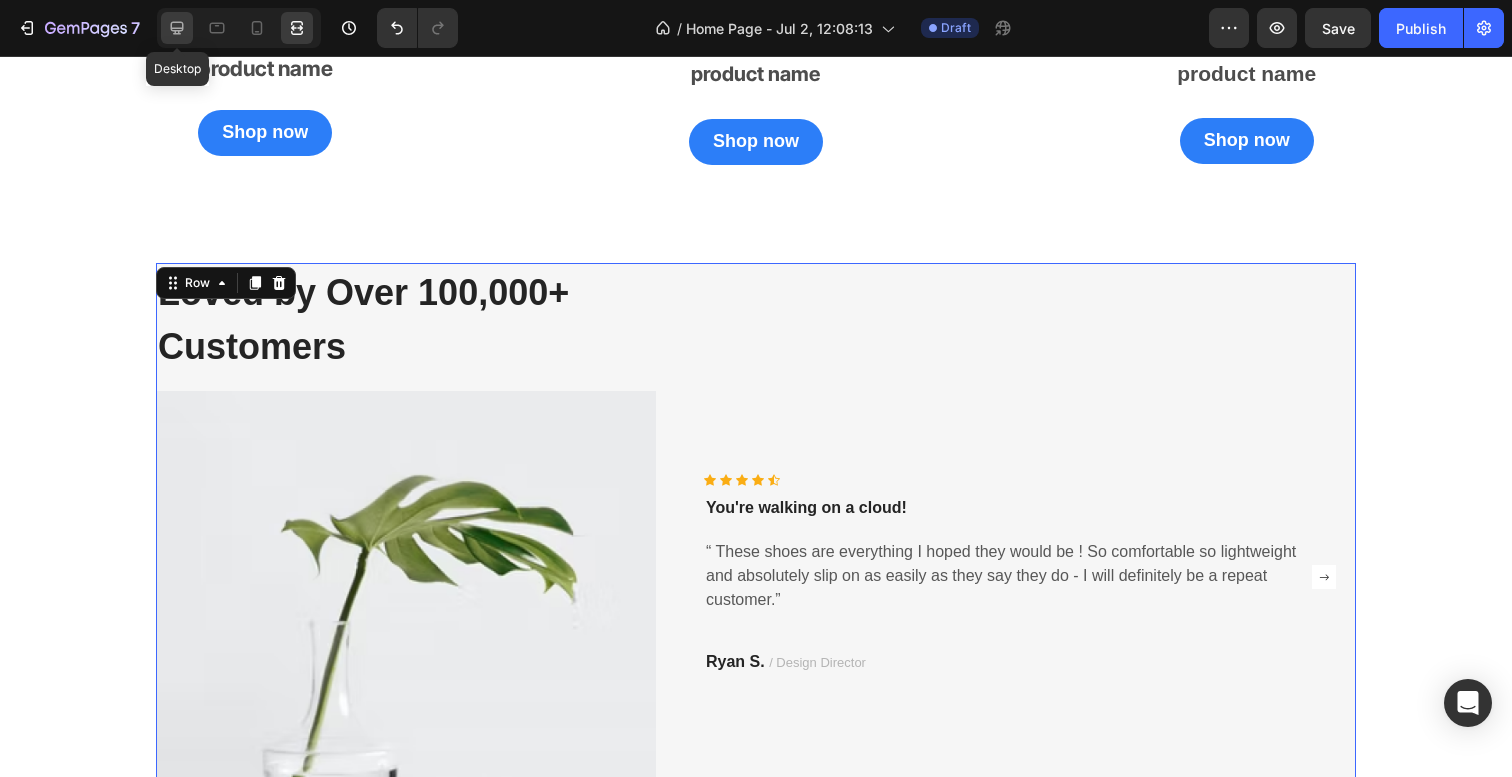 click 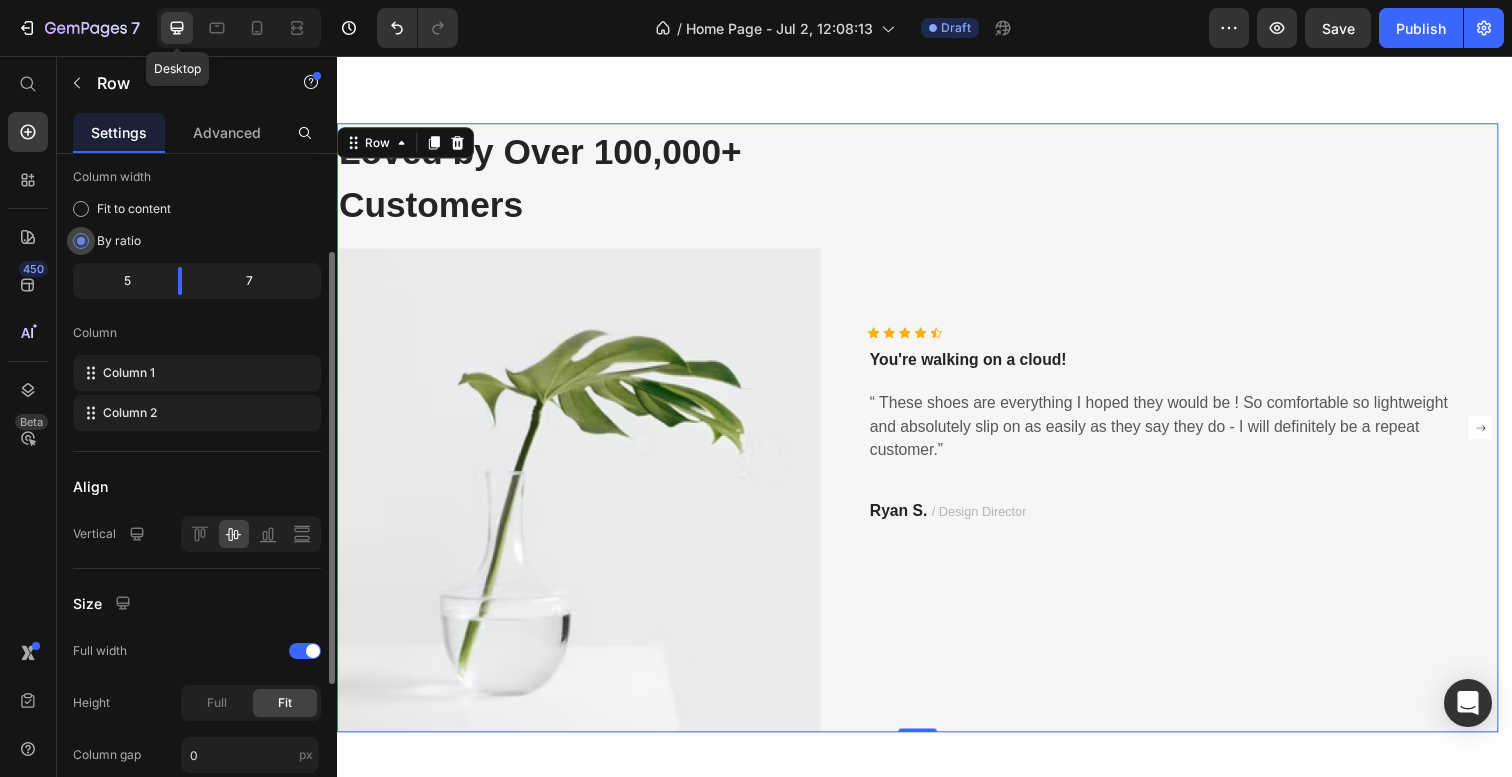 scroll, scrollTop: 2516, scrollLeft: 0, axis: vertical 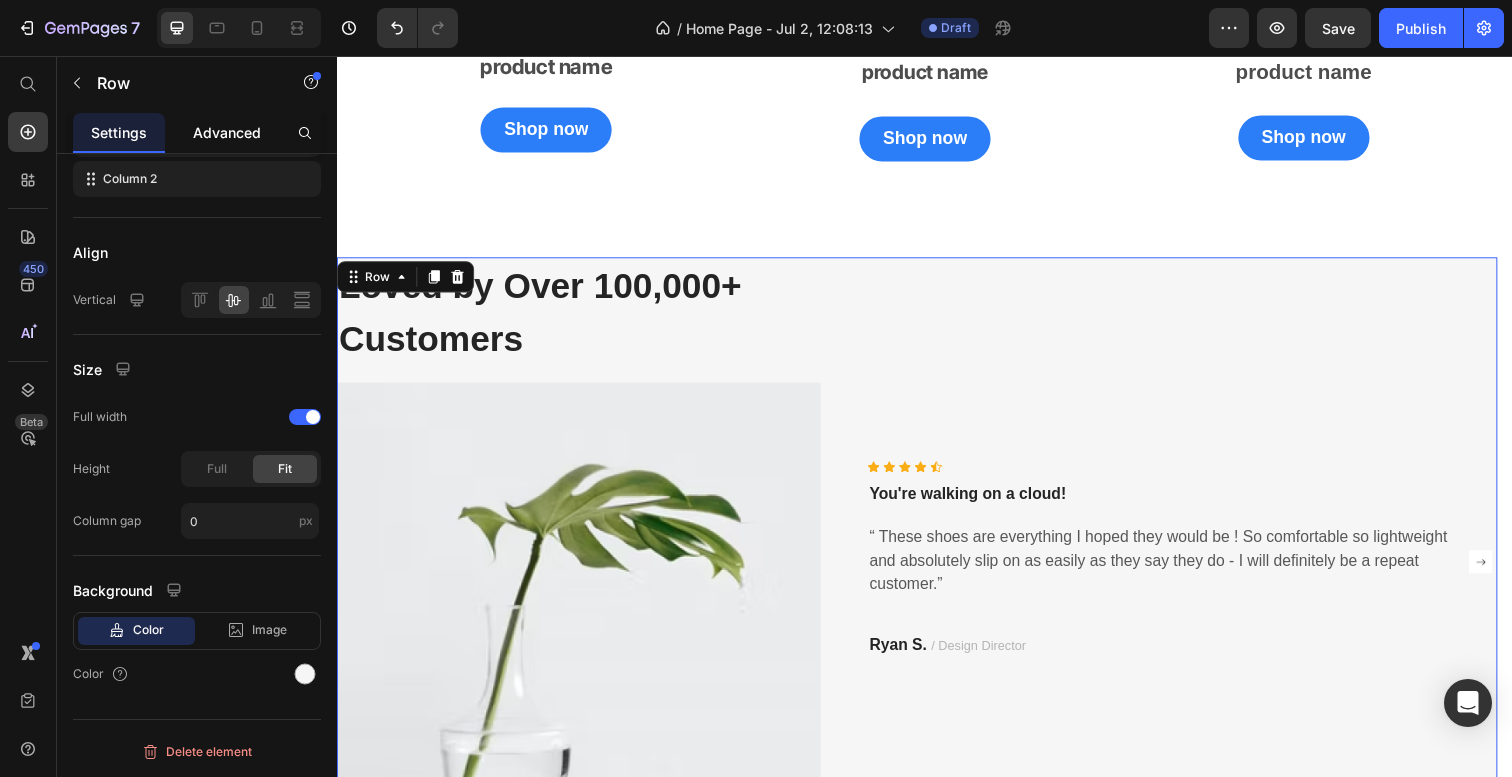 click on "Advanced" 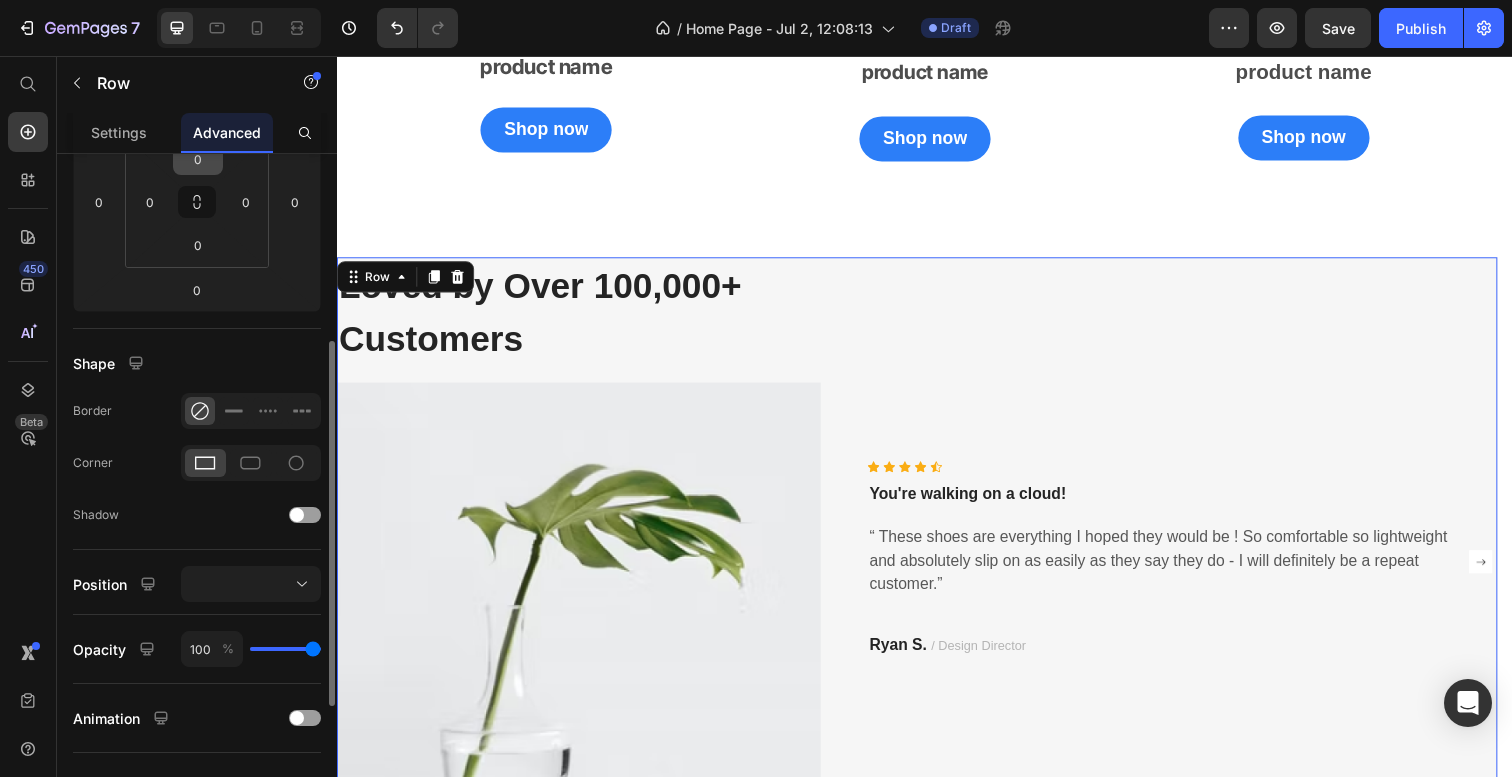 scroll, scrollTop: 332, scrollLeft: 0, axis: vertical 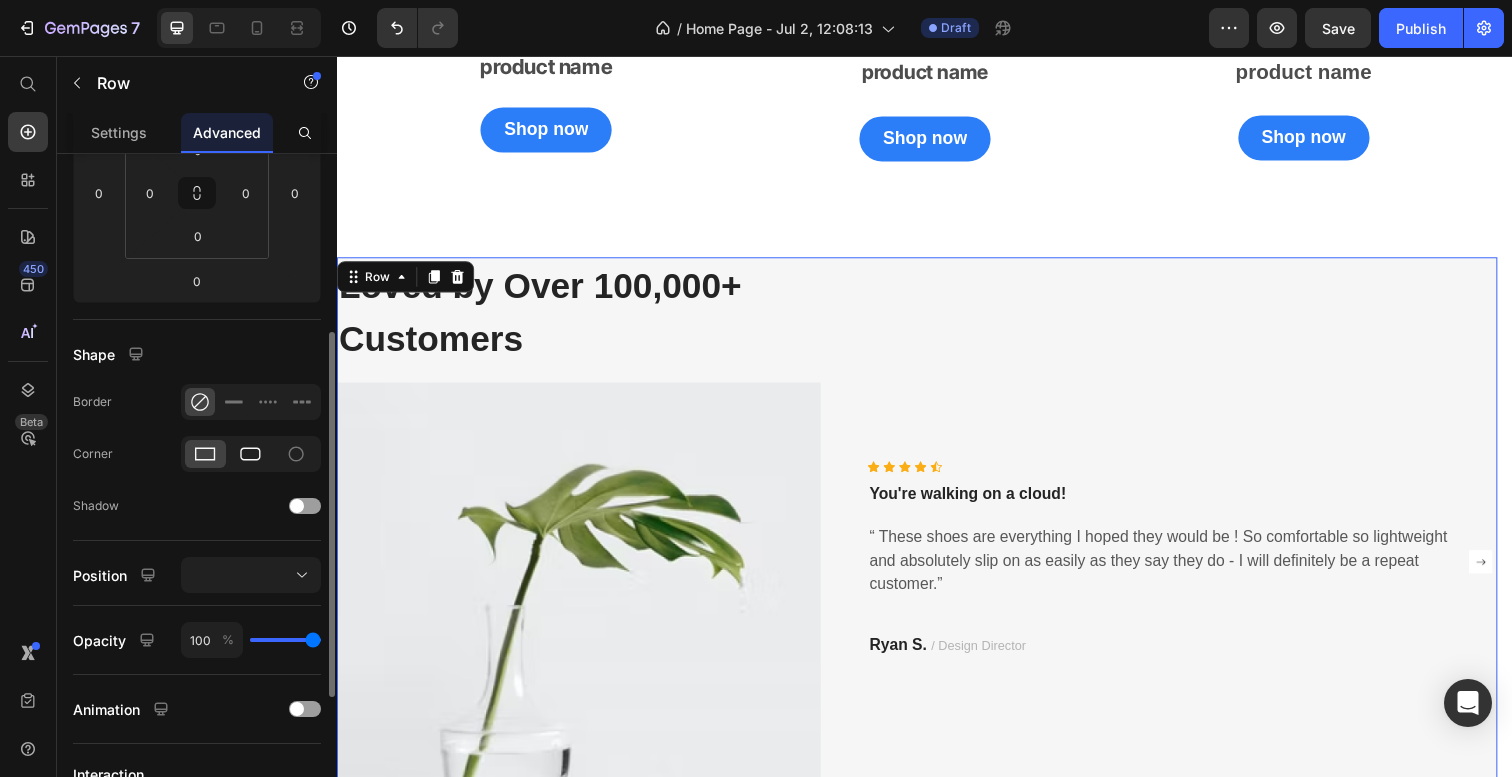 click 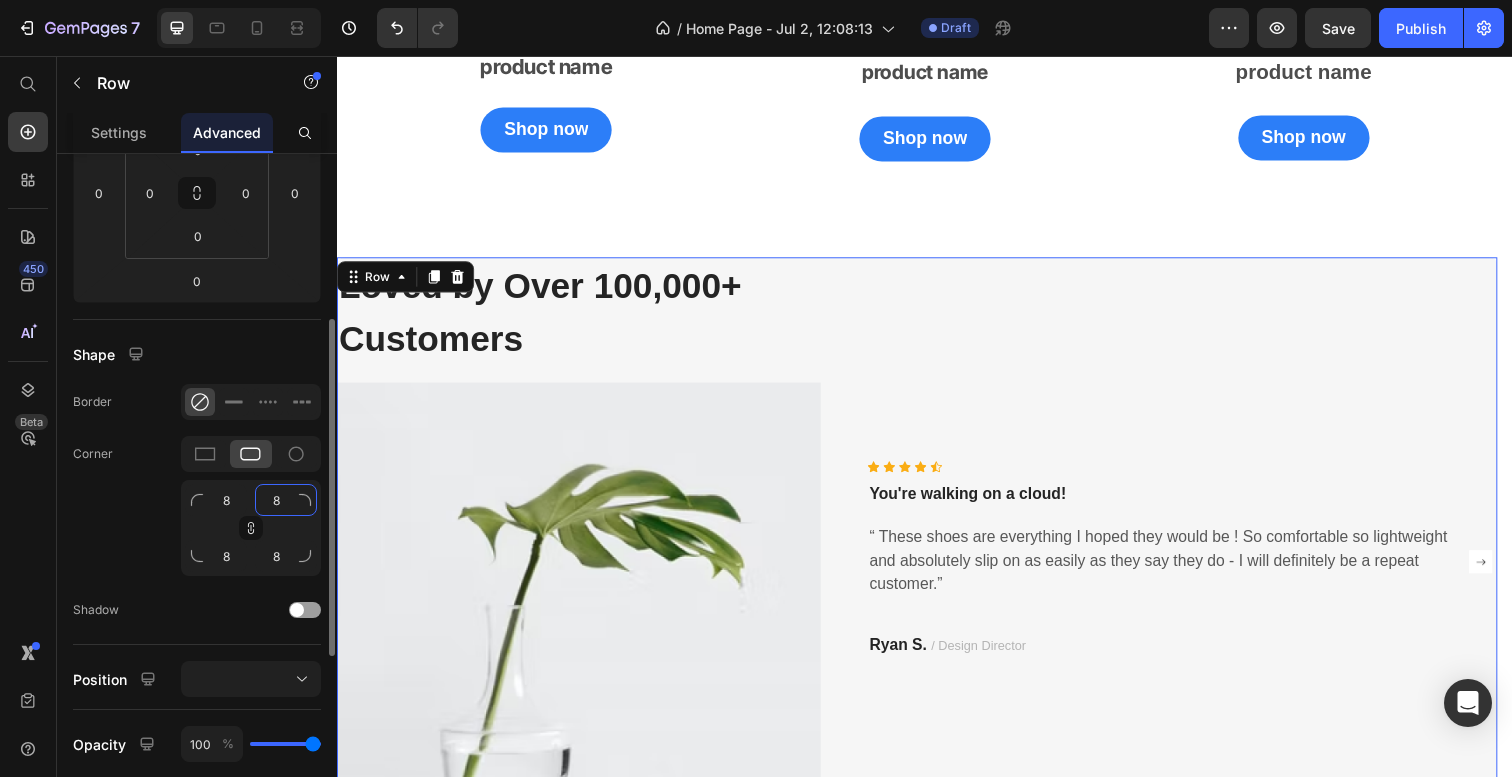 click on "8" 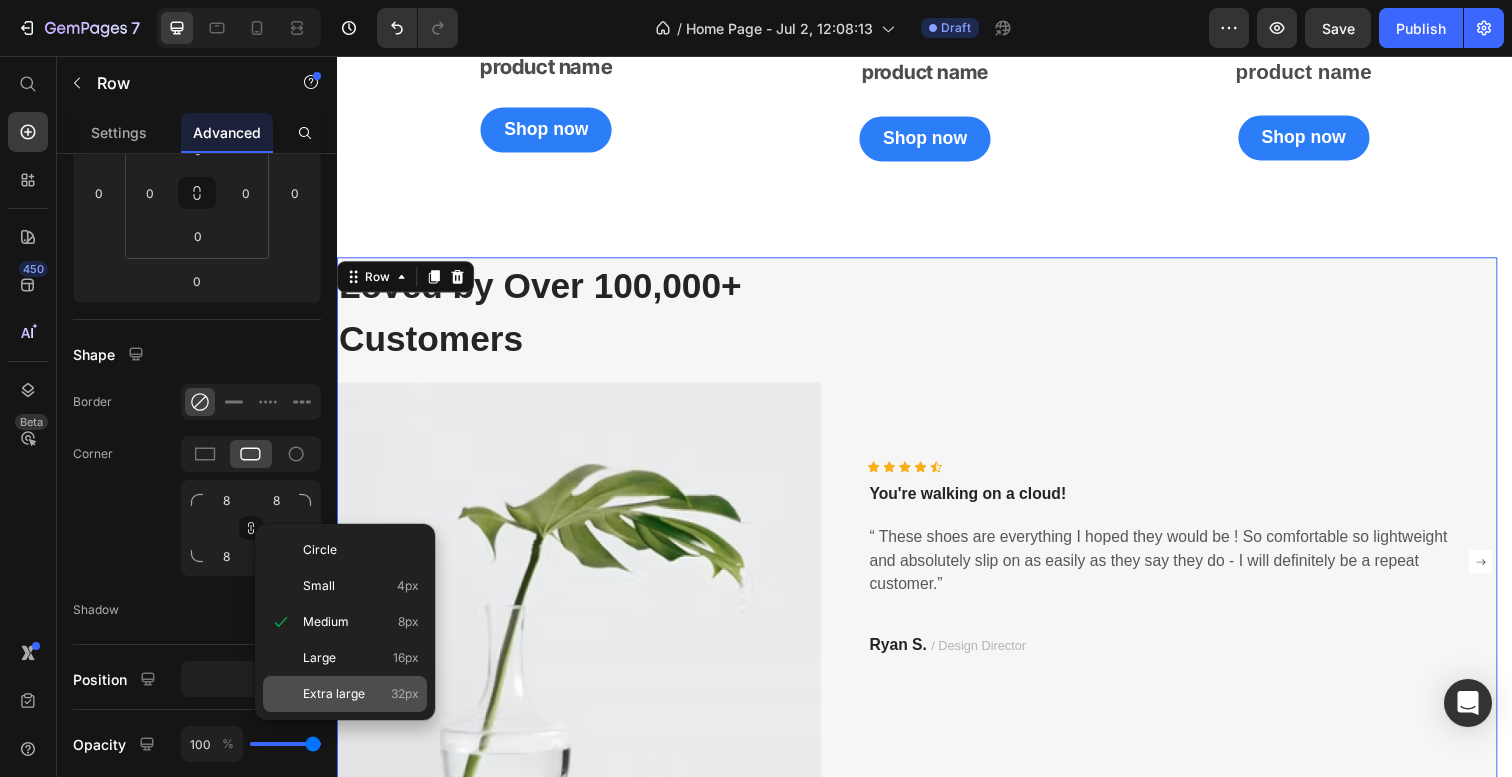 click on "Extra large" at bounding box center [334, 694] 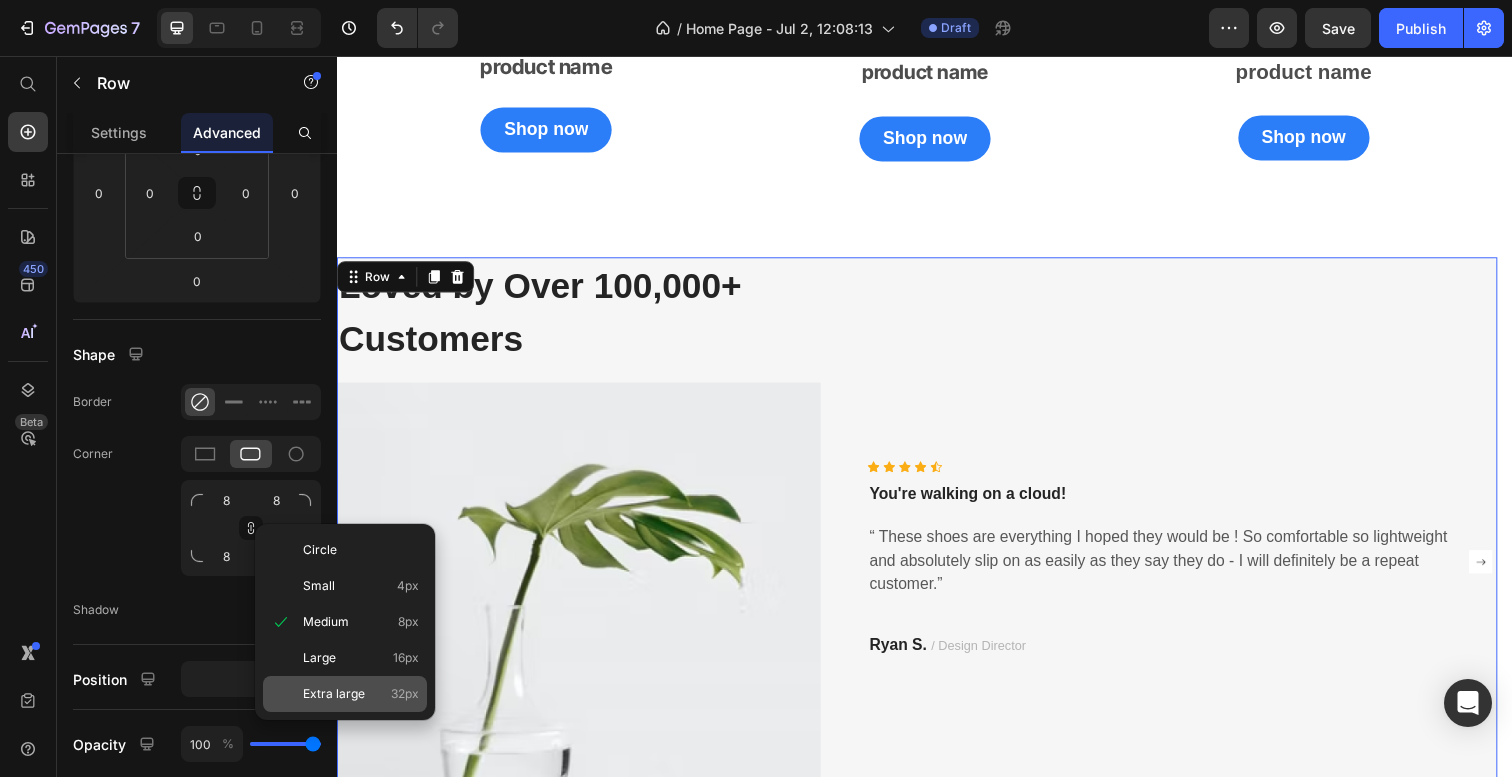 type on "32" 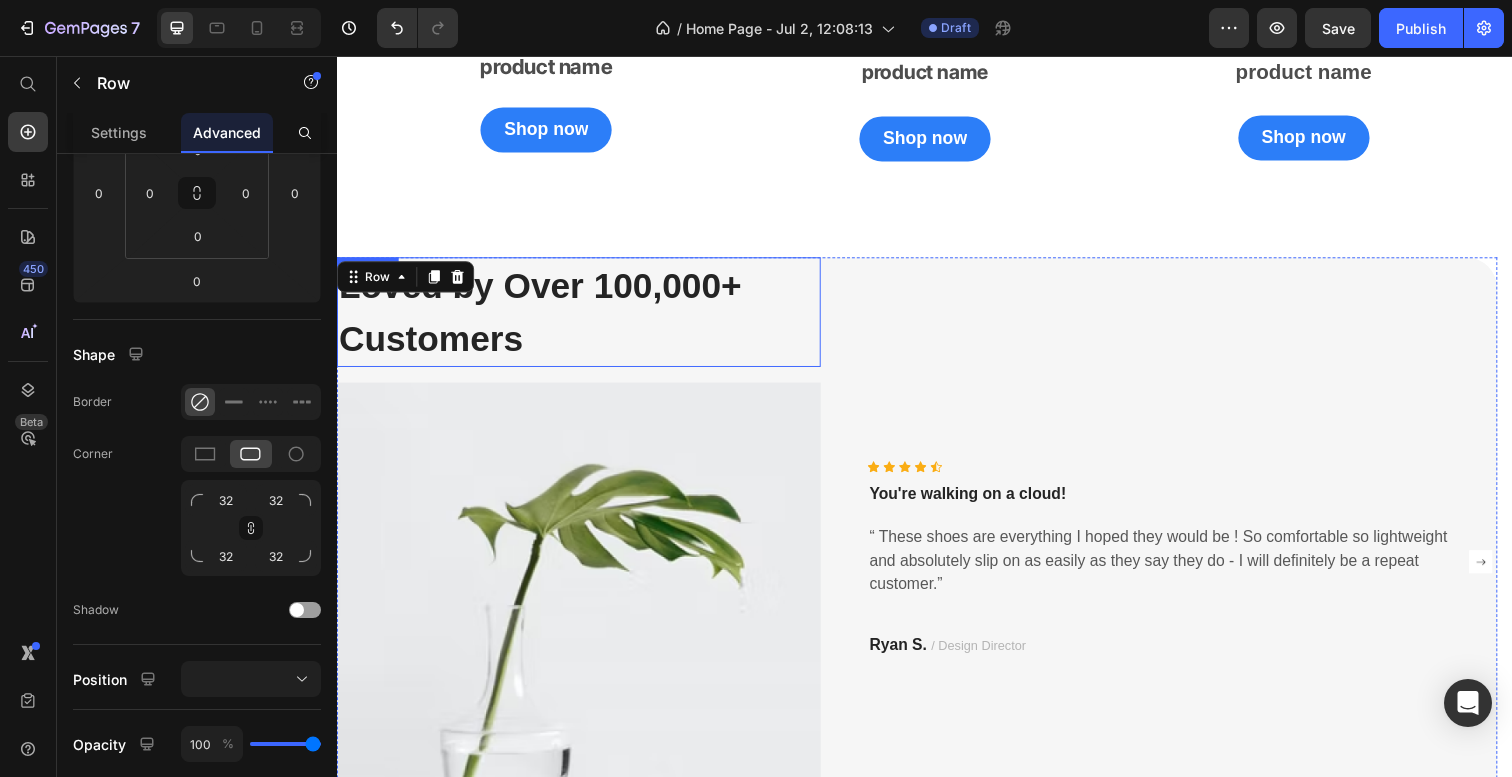click on "Loved by Over 100,000+ Customers" at bounding box center (584, 318) 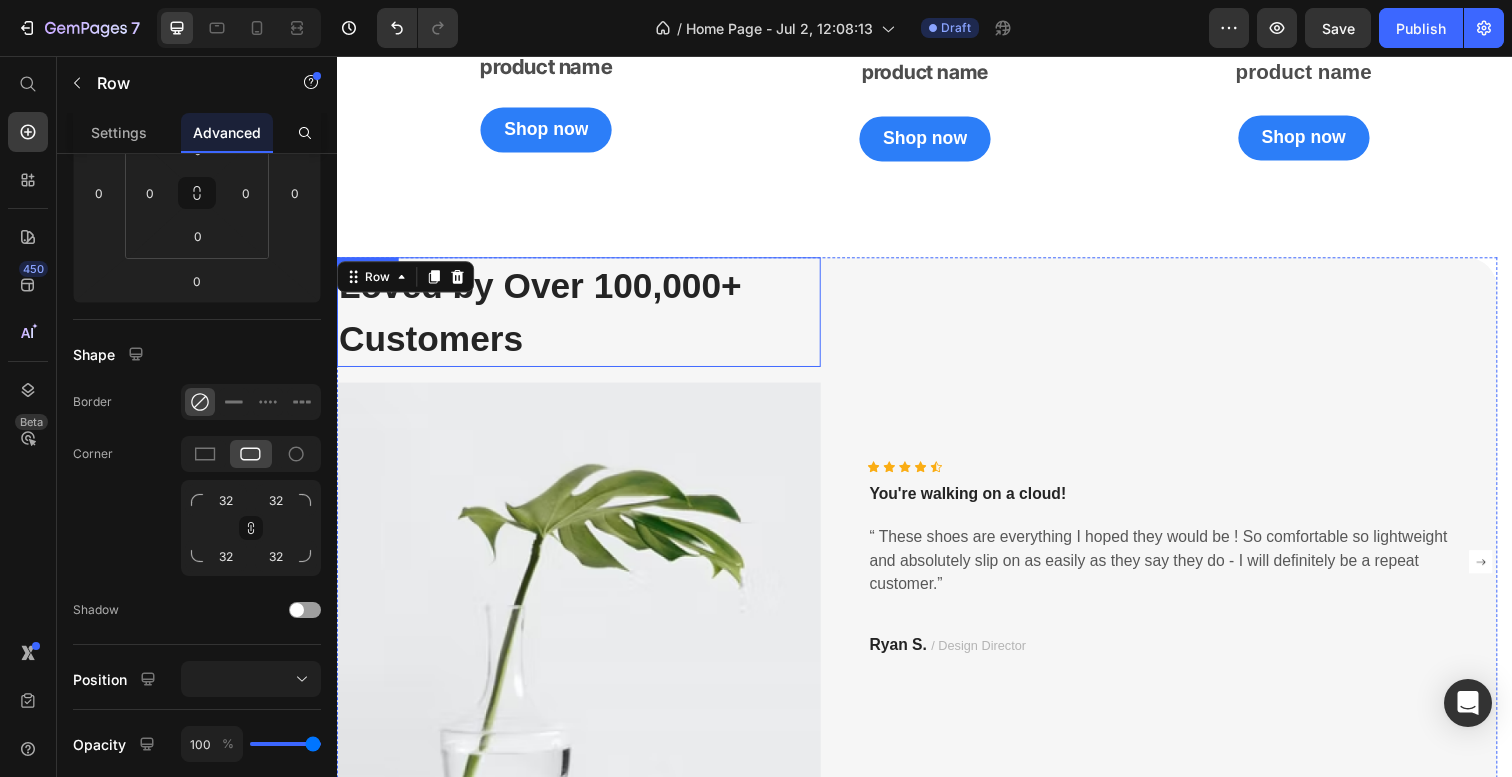 scroll, scrollTop: 0, scrollLeft: 0, axis: both 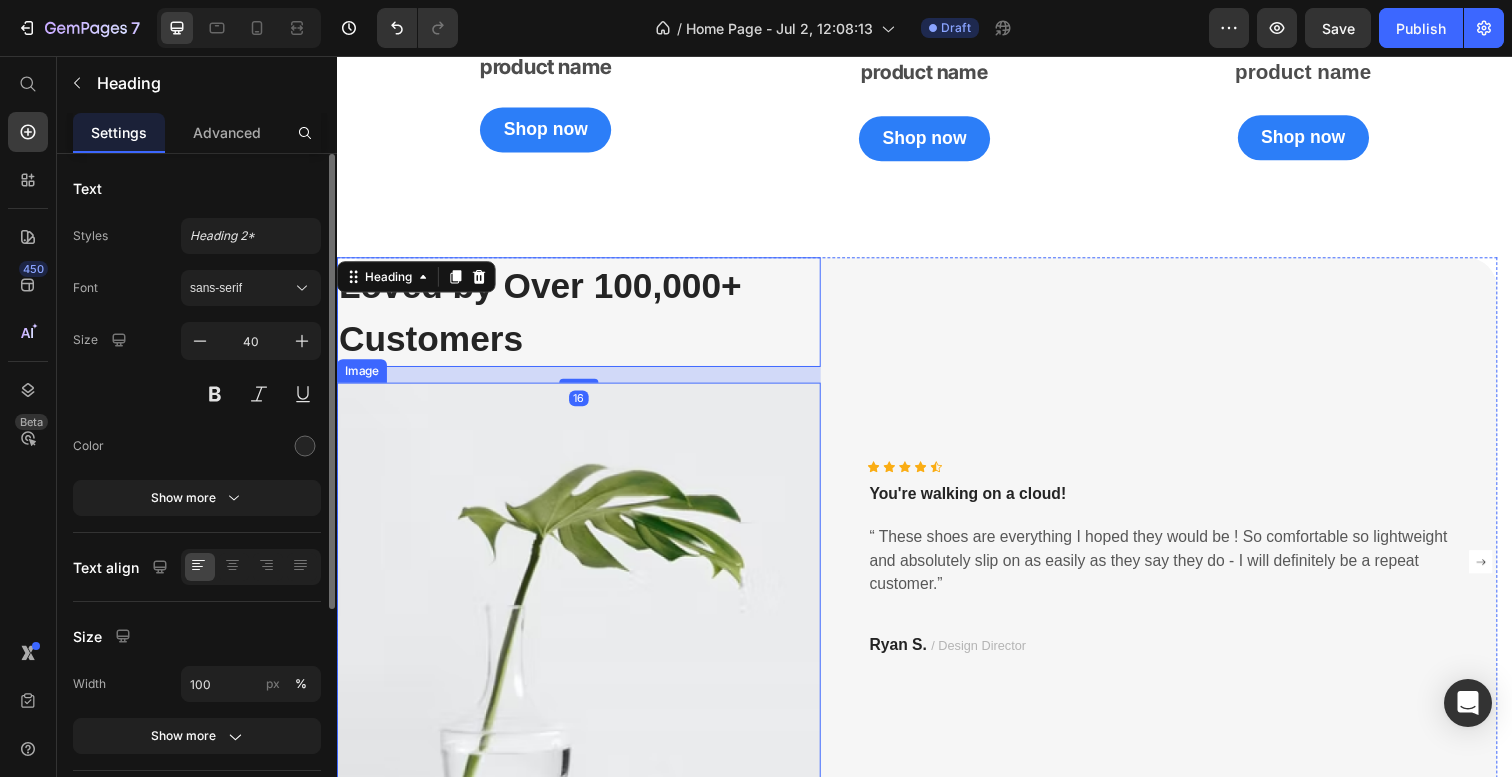 click at bounding box center (584, 637) 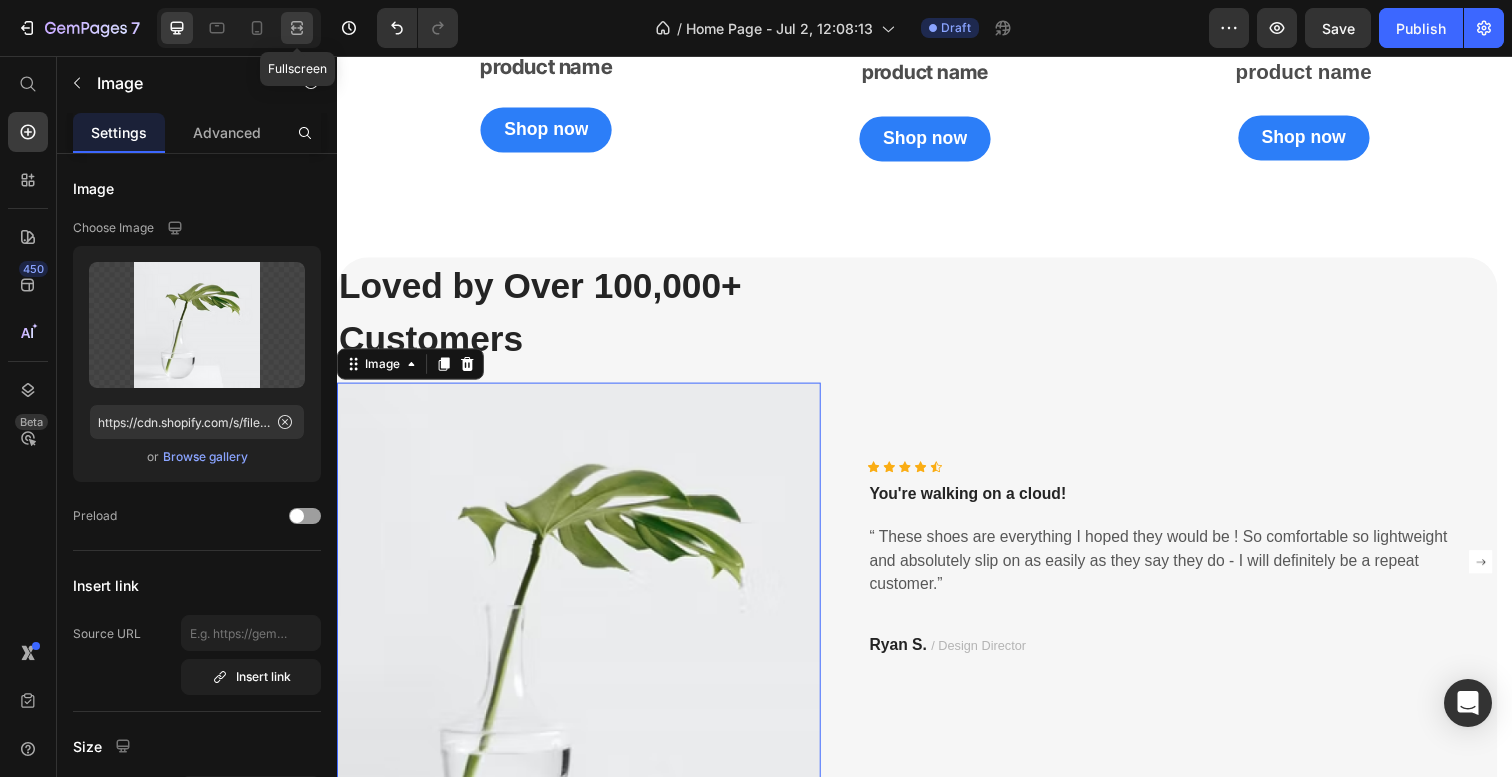 click 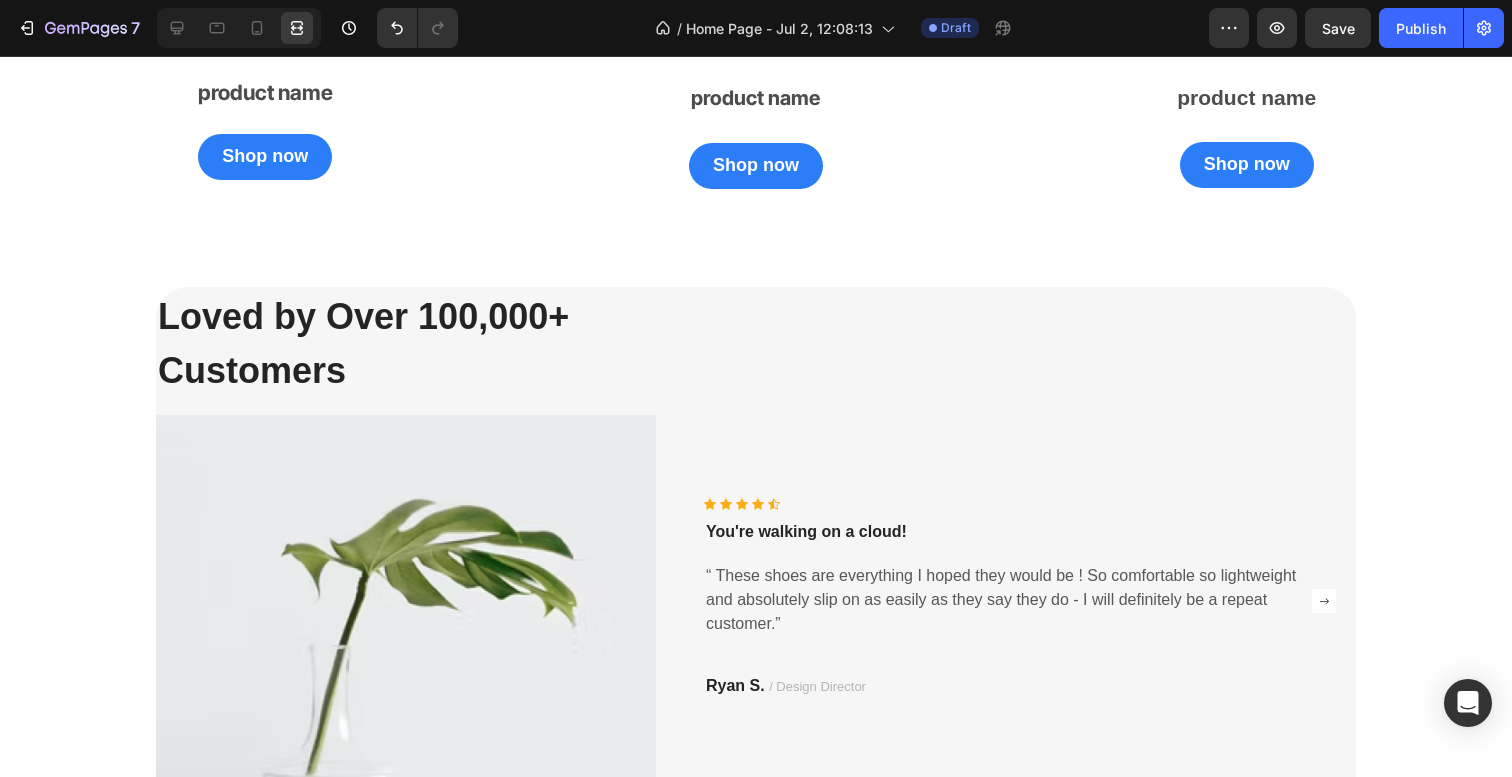 scroll, scrollTop: 2661, scrollLeft: 0, axis: vertical 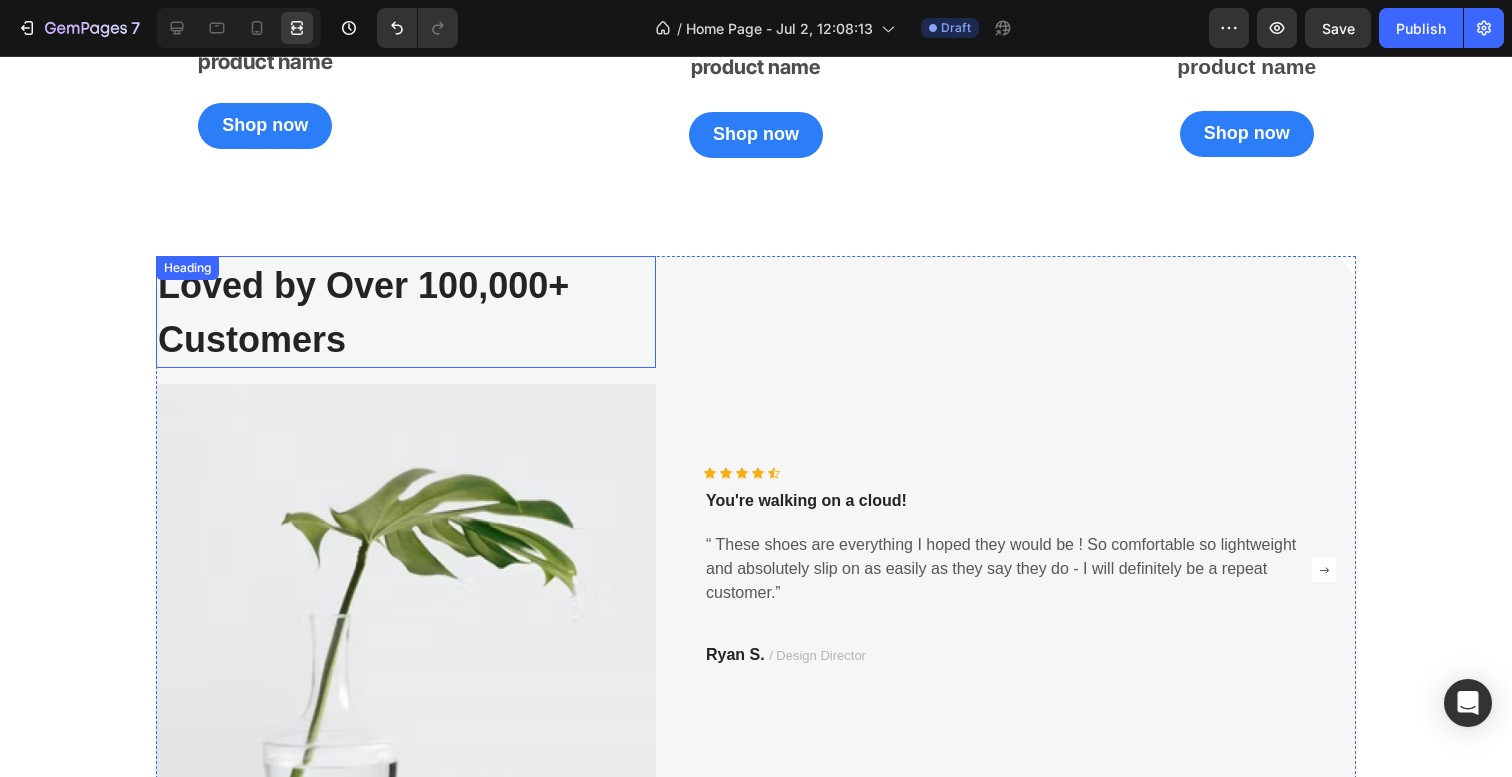 click on "Loved by Over 100,000+ Customers" at bounding box center [363, 312] 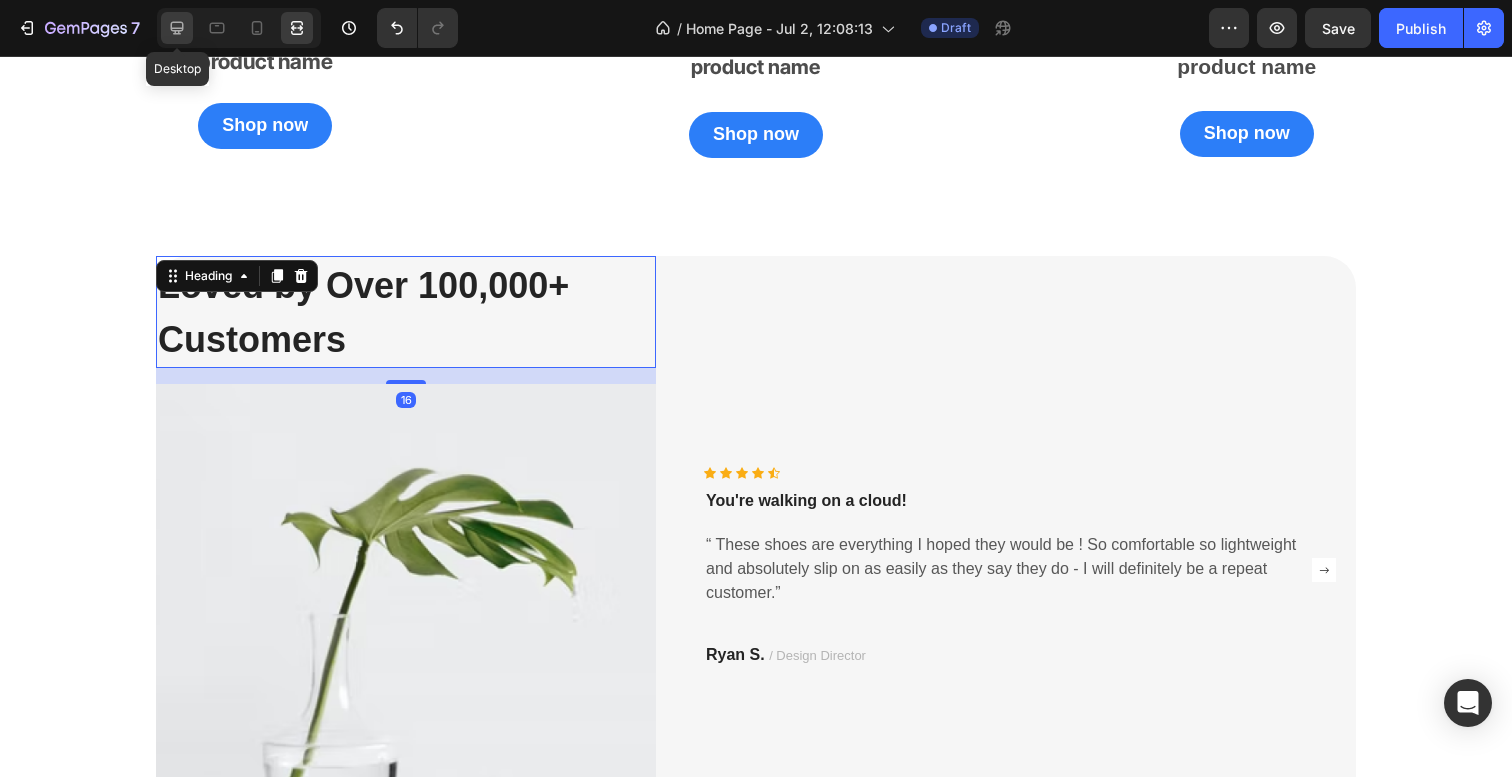 click 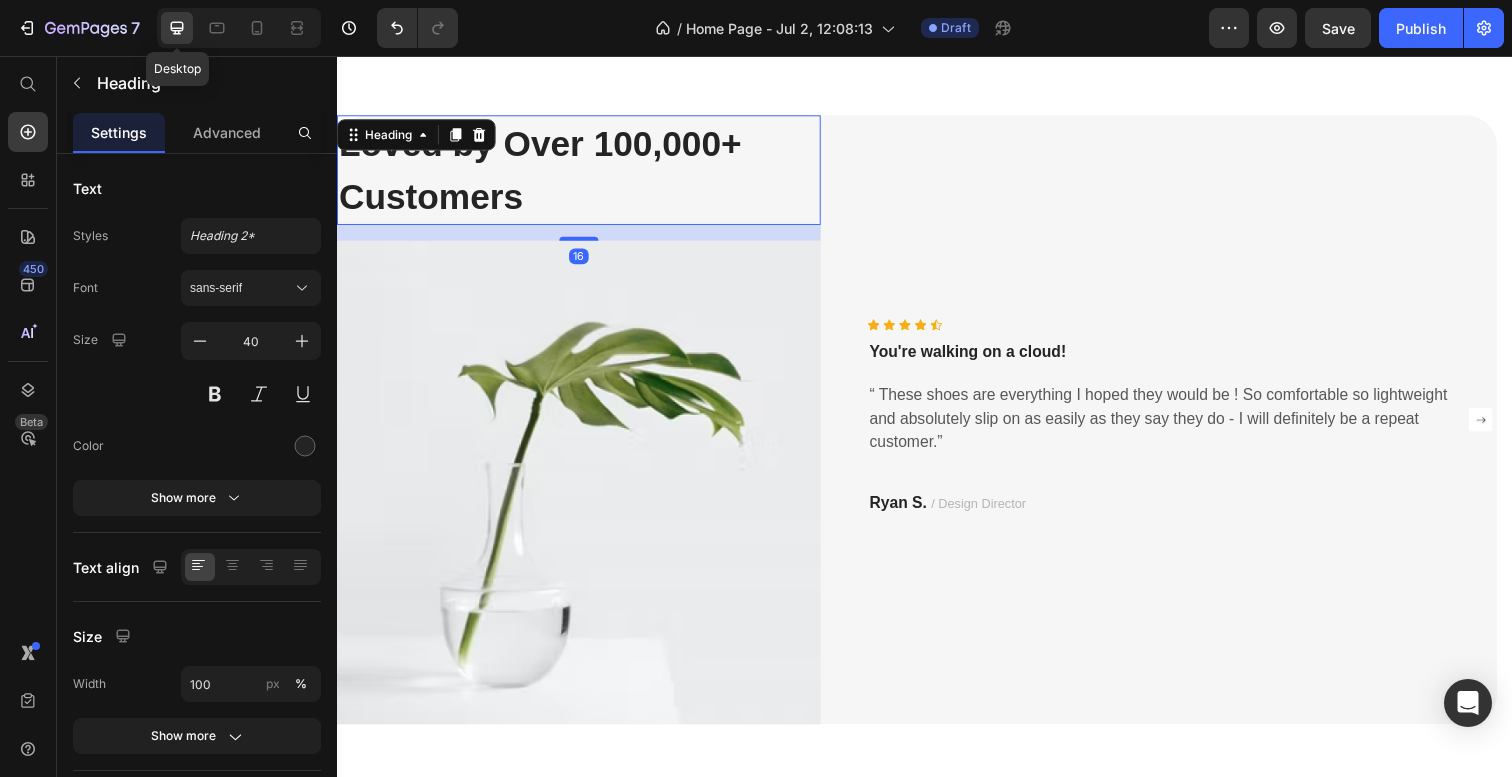 scroll, scrollTop: 2522, scrollLeft: 0, axis: vertical 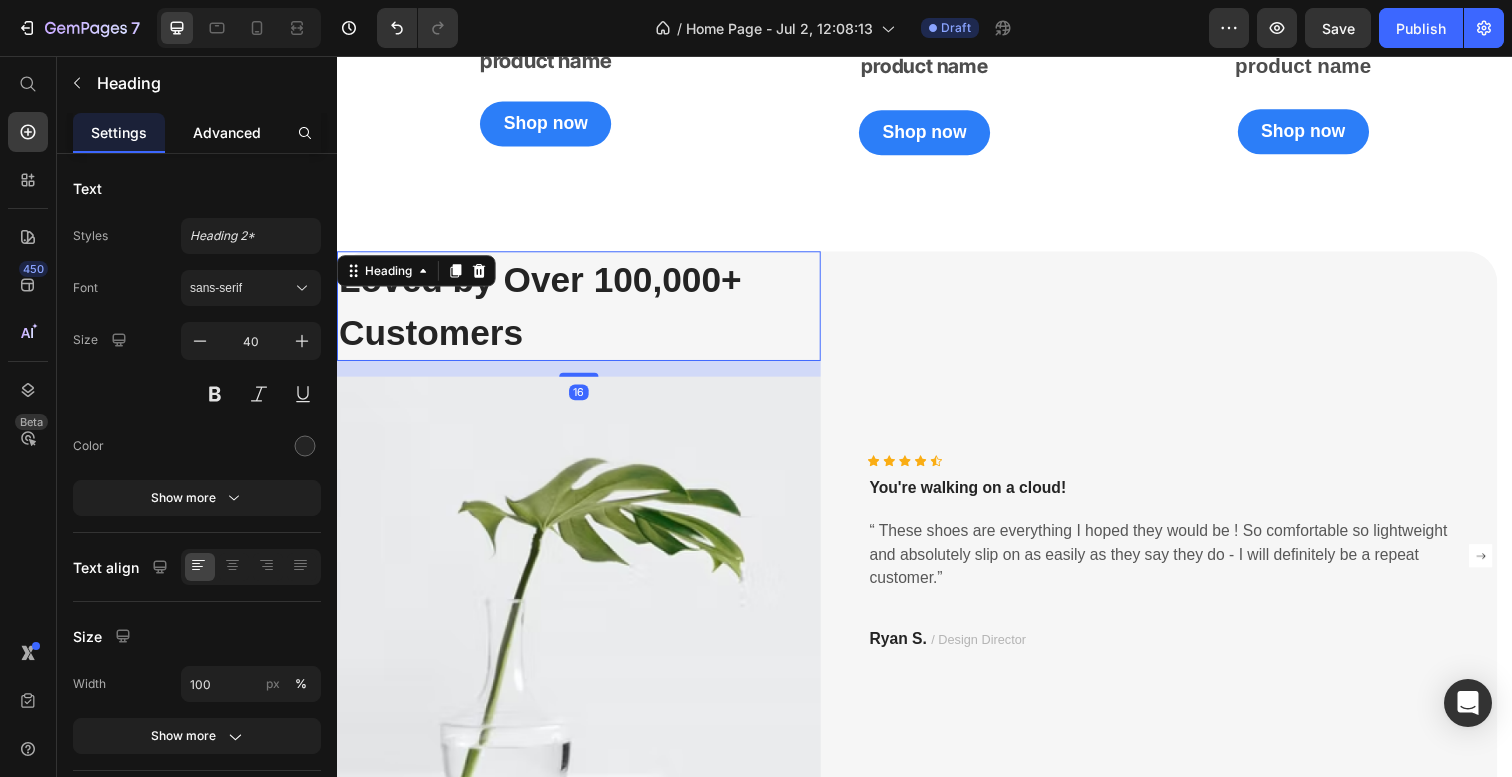 click on "Advanced" 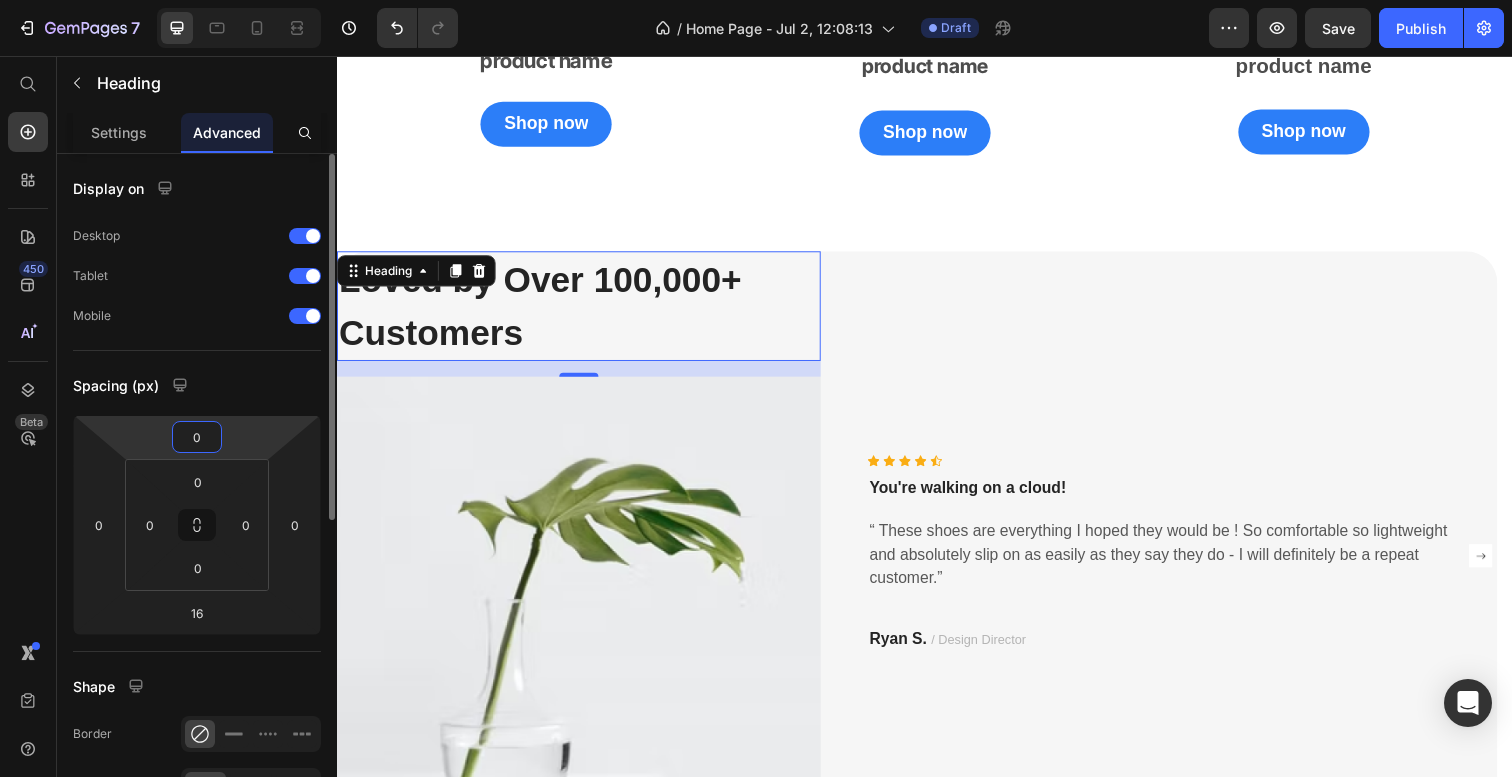 click on "0" at bounding box center (197, 437) 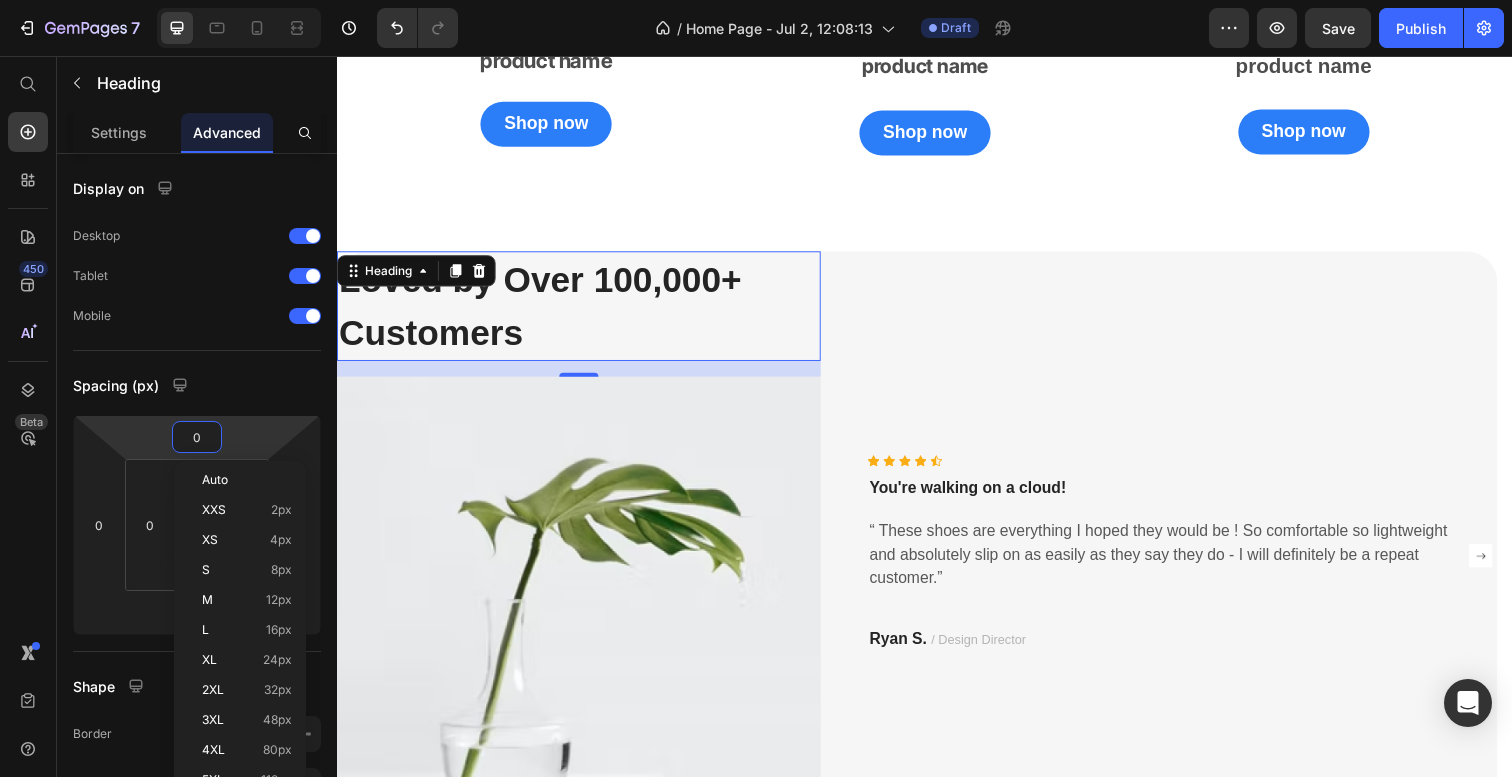 click on "7  Version history  /  Home Page - Jul 2, 12:08:13 Draft Preview  Save   Publish  450 Beta Shopify Apps Sections Elements Hero Section Product Detail Brands Trusted Badges Guarantee Product Breakdown How to use Testimonials Compare Bundle FAQs Social Proof Brand Story Product List Collection Blog List Contact Sticky Add to Cart Custom Footer Browse Library 450 Layout
Row
Row
Row
Row Text
Heading
Text Block Button
Button
Button
Sticky Back to top Media
Image Image" at bounding box center [756, 0] 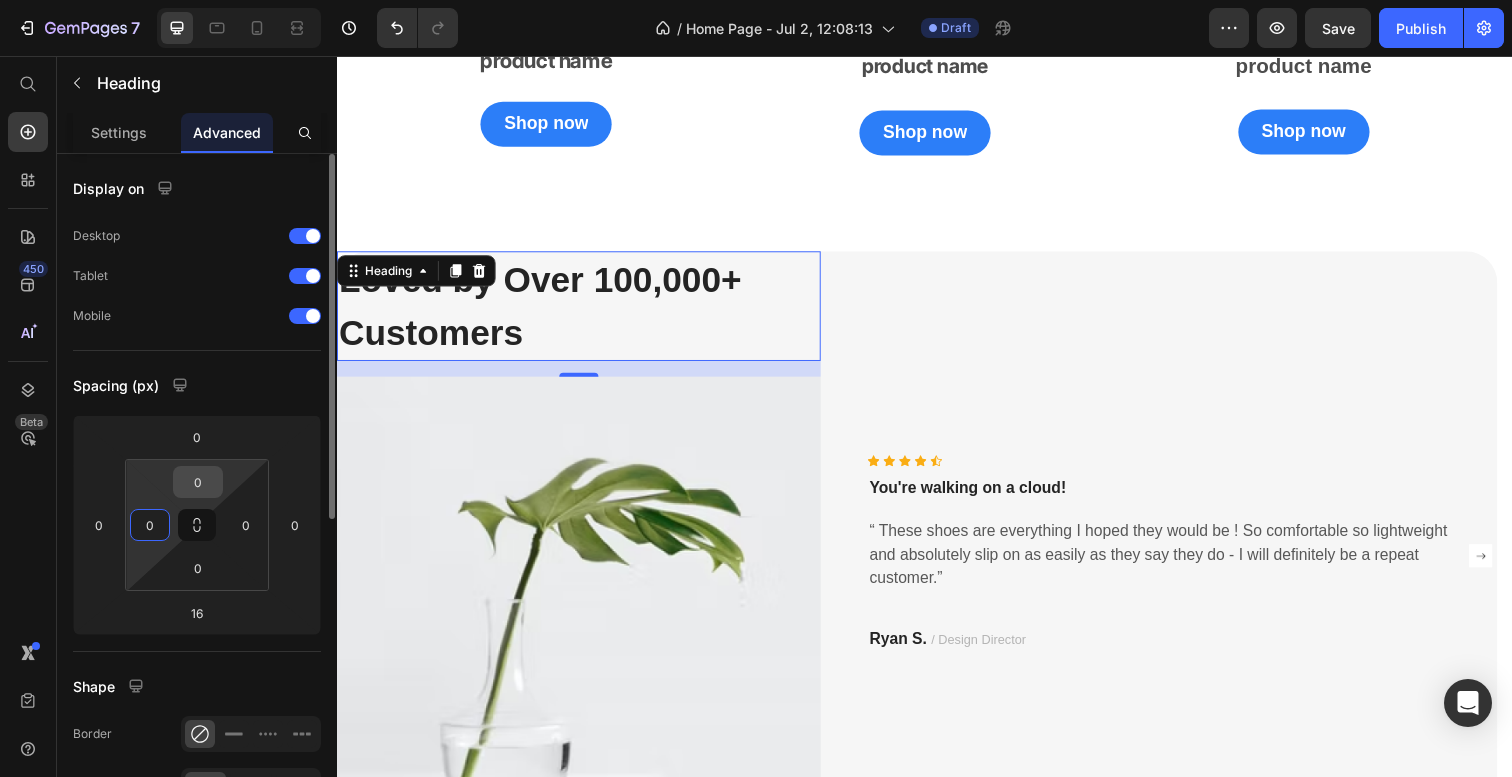 click on "0" at bounding box center [198, 482] 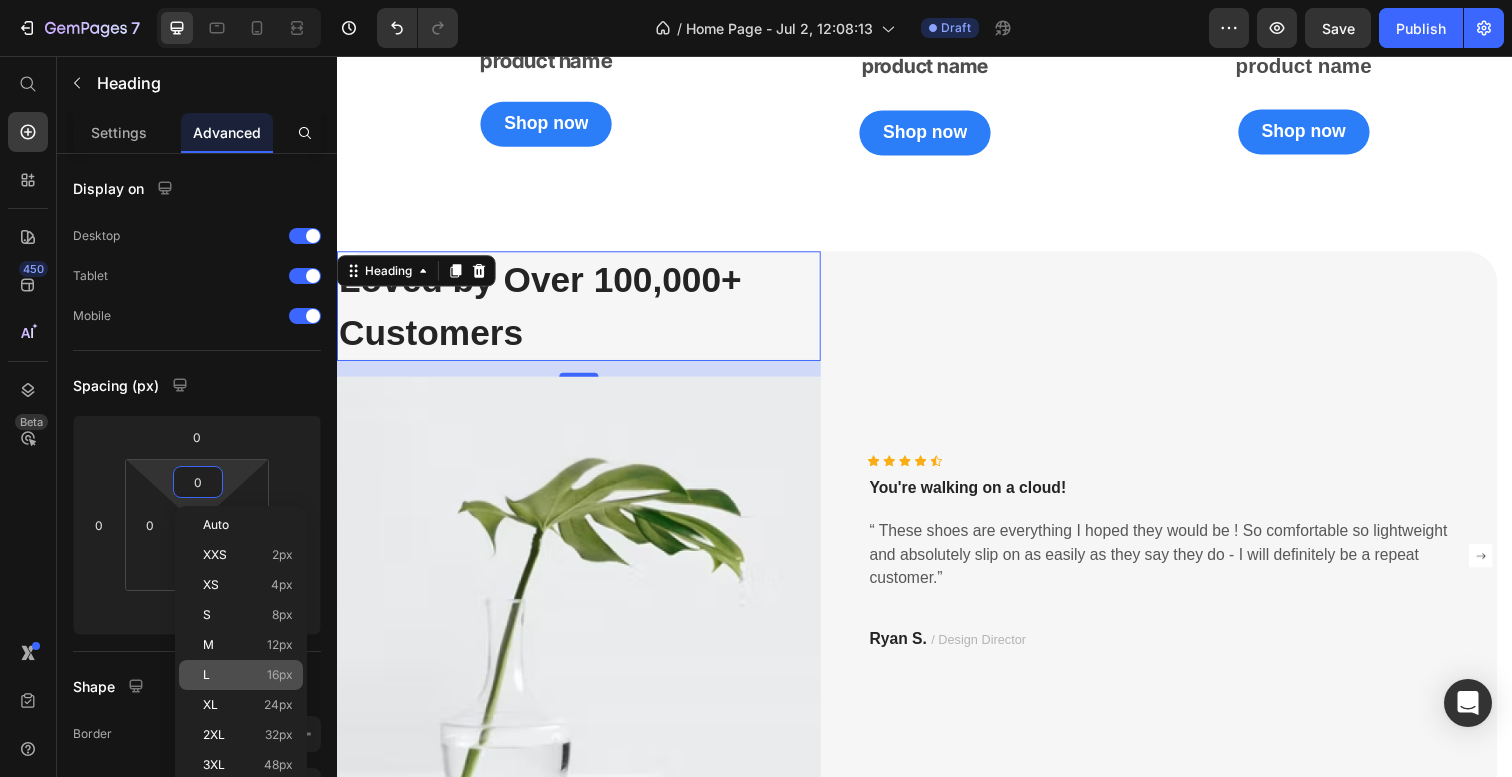 click on "L 16px" 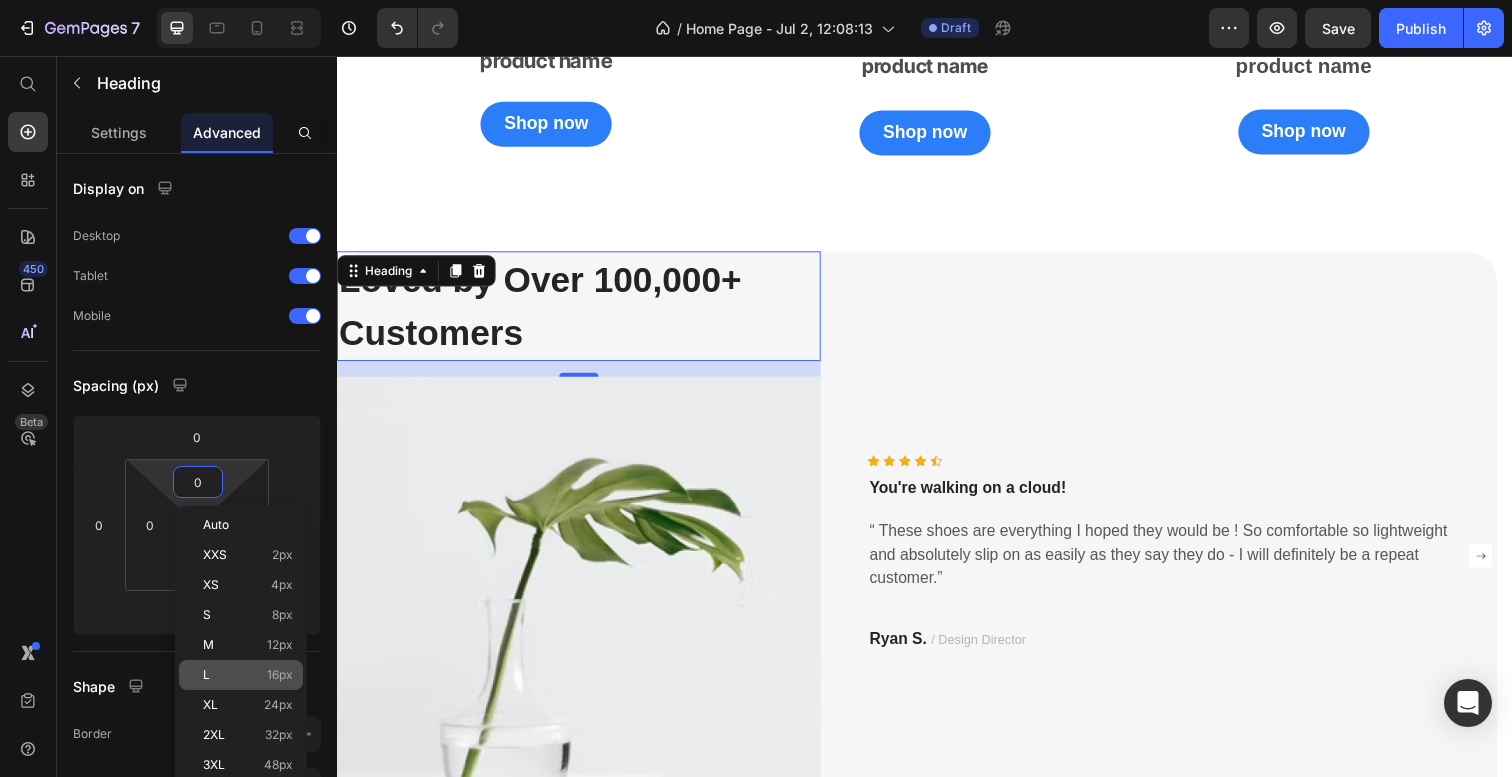 type on "16" 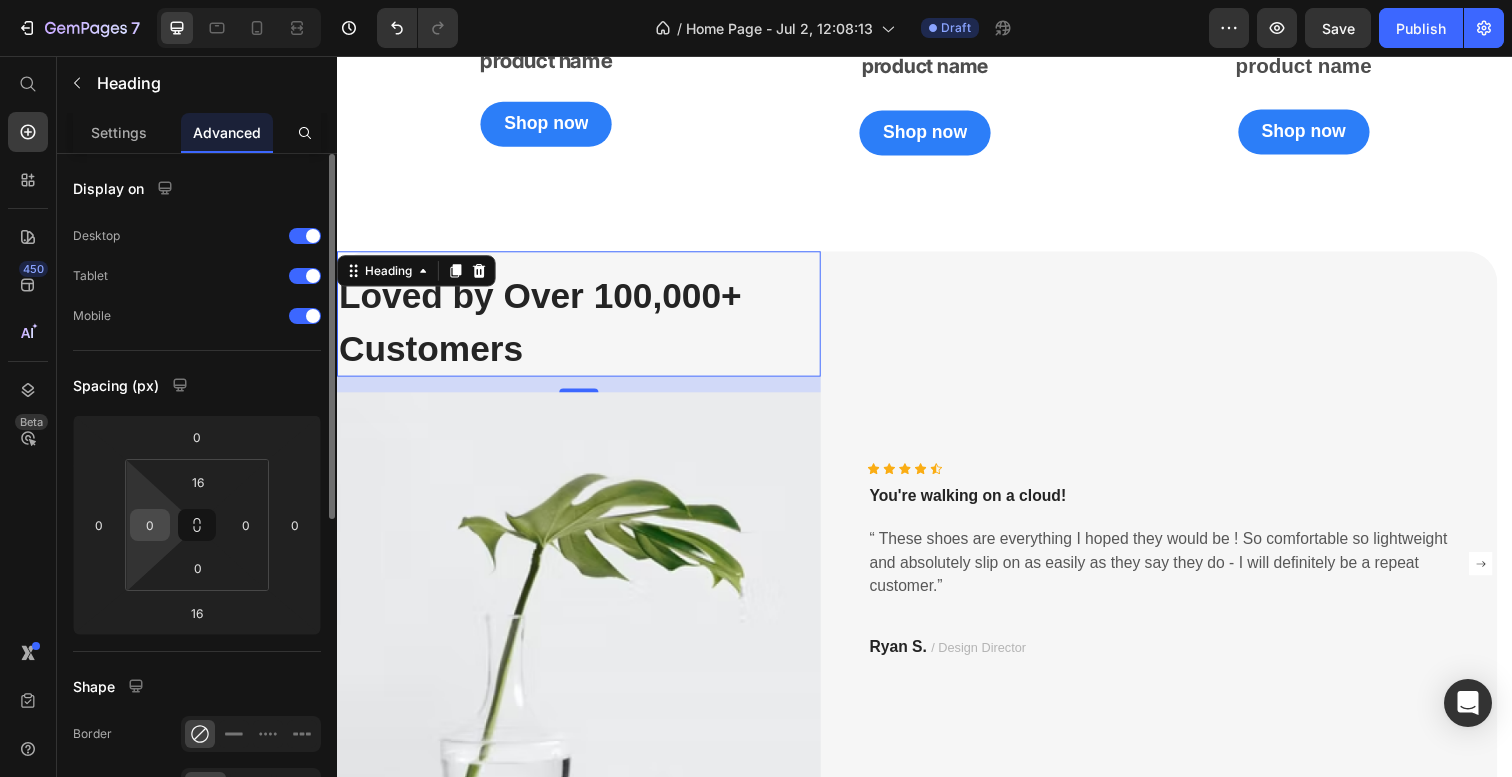 click on "0" at bounding box center [150, 525] 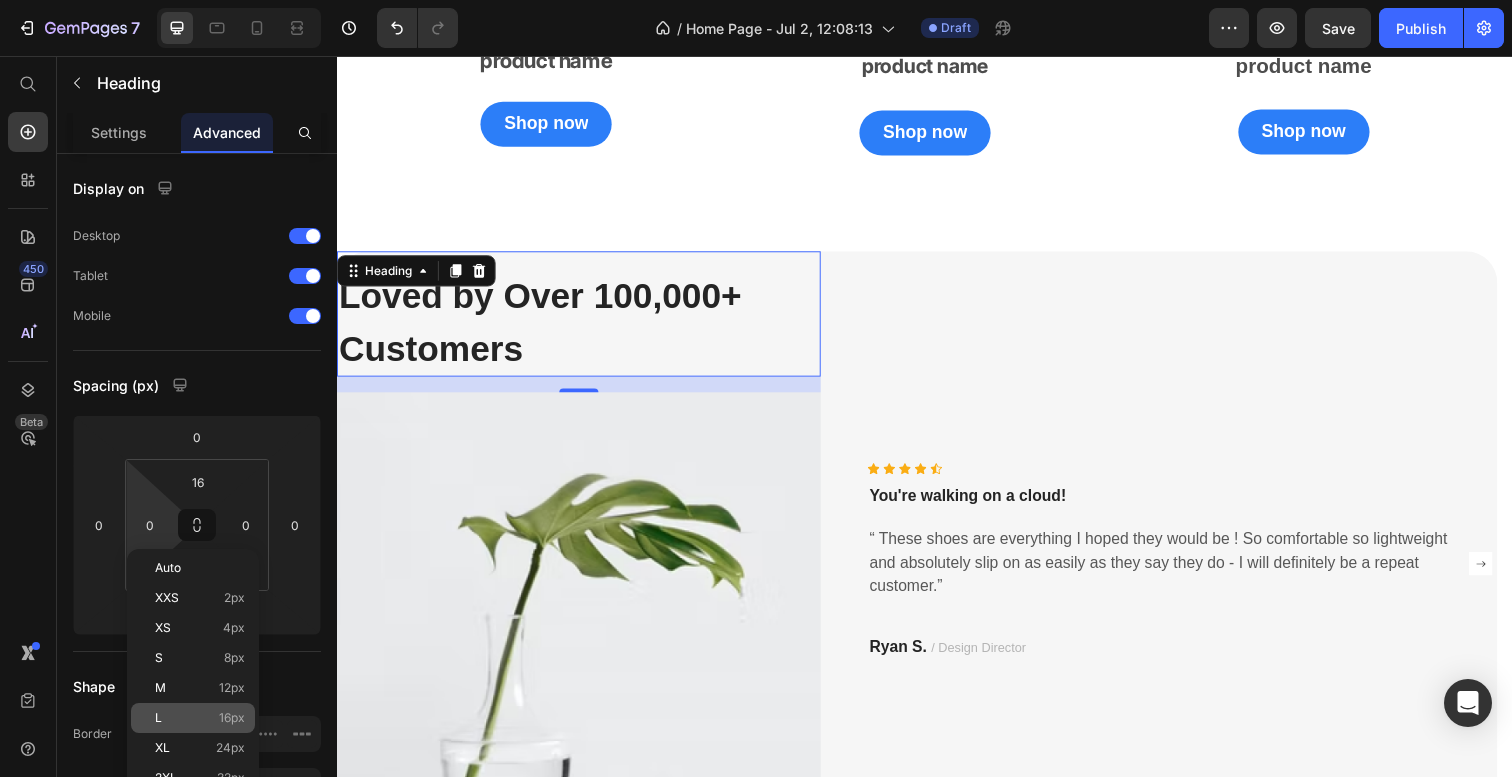 click on "16px" at bounding box center (232, 718) 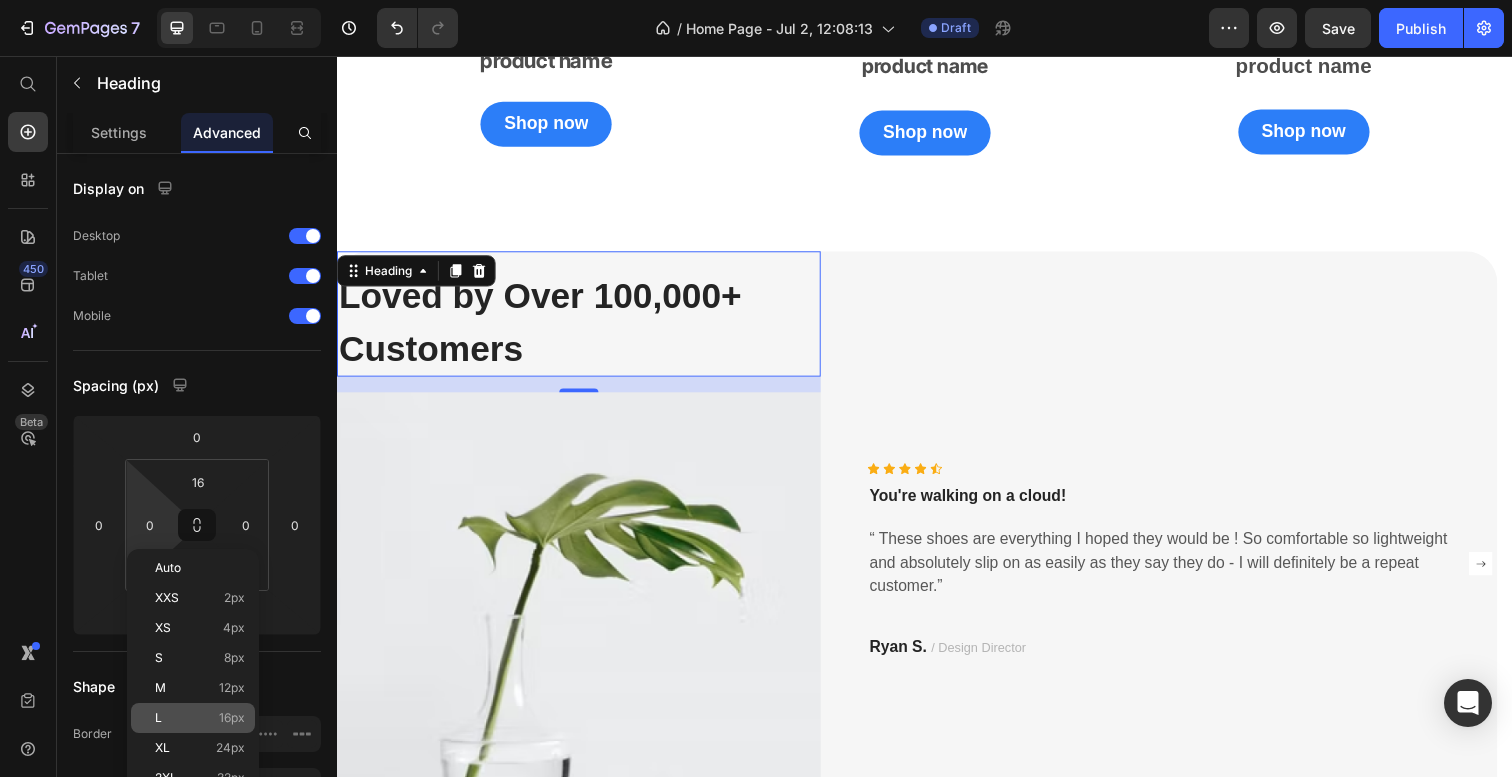 type on "16" 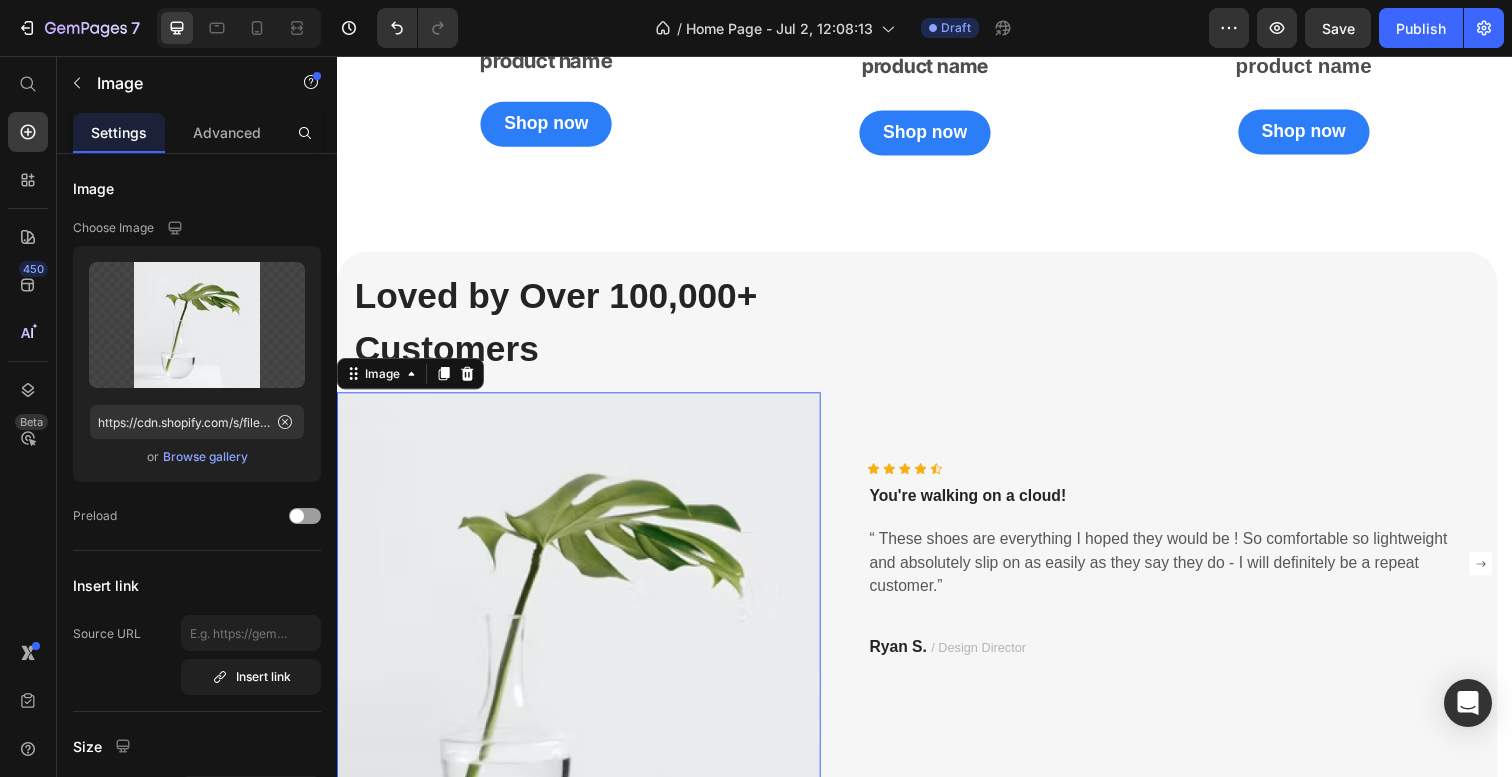 click at bounding box center (584, 647) 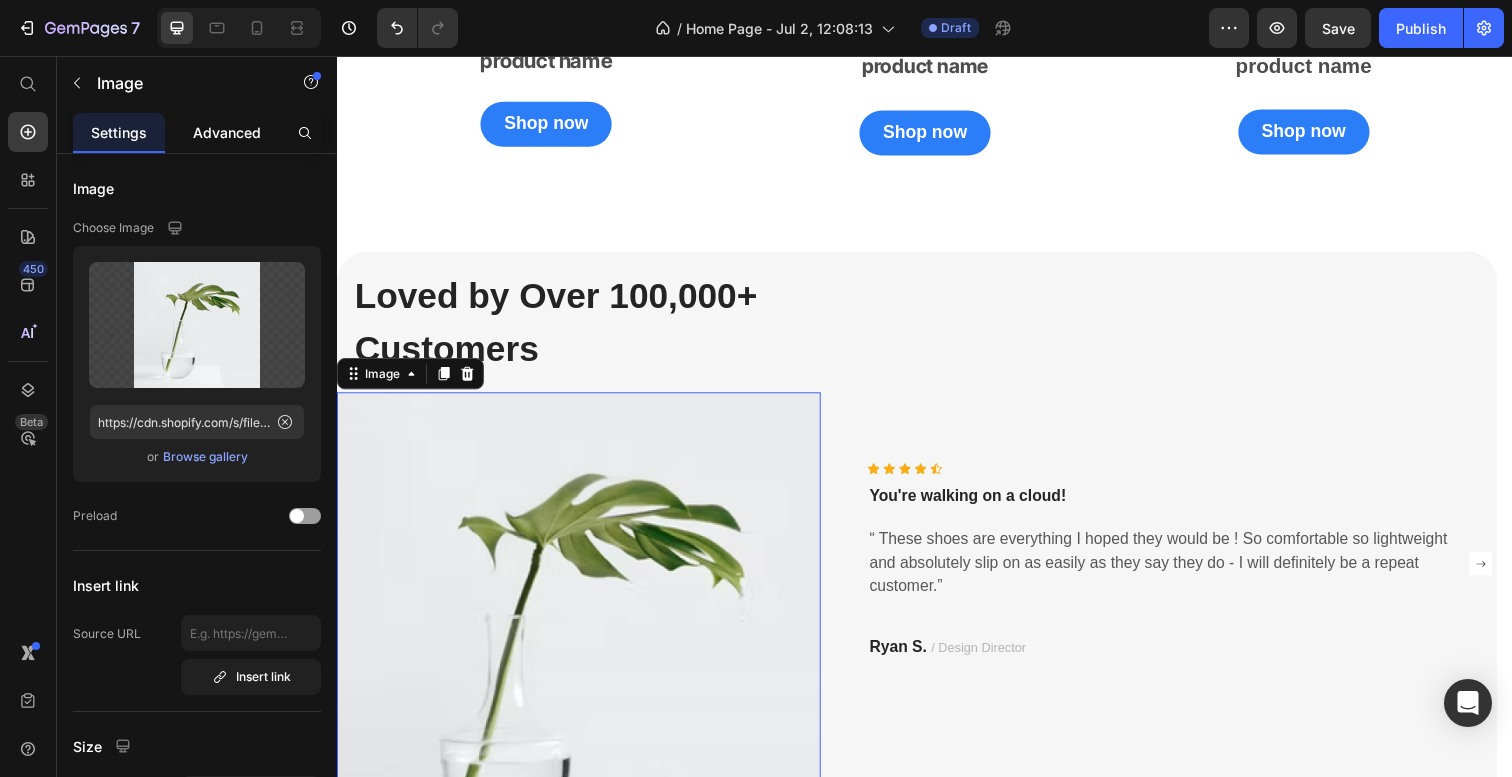 click on "Advanced" 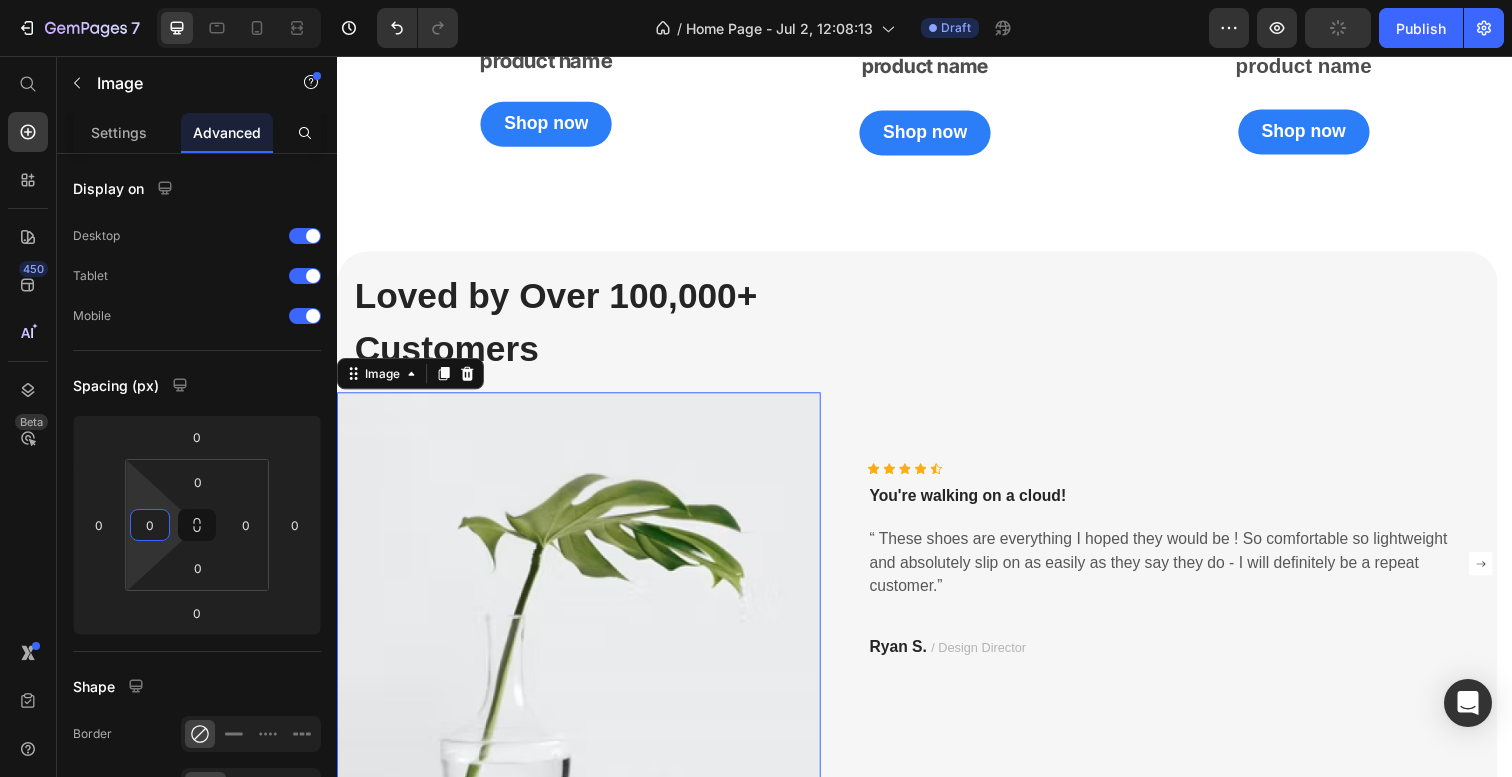 click on "7  Version history  /  Home Page - Jul 2, 12:08:13 Draft Preview  Publish  450 Beta Shopify Apps Sections Elements Hero Section Product Detail Brands Trusted Badges Guarantee Product Breakdown How to use Testimonials Compare Bundle FAQs Social Proof Brand Story Product List Collection Blog List Contact Sticky Add to Cart Custom Footer Browse Library 450 Layout
Row
Row
Row
Row Text
Heading
Text Block Button
Button
Button
Sticky Back to top Media
Image" at bounding box center [756, 0] 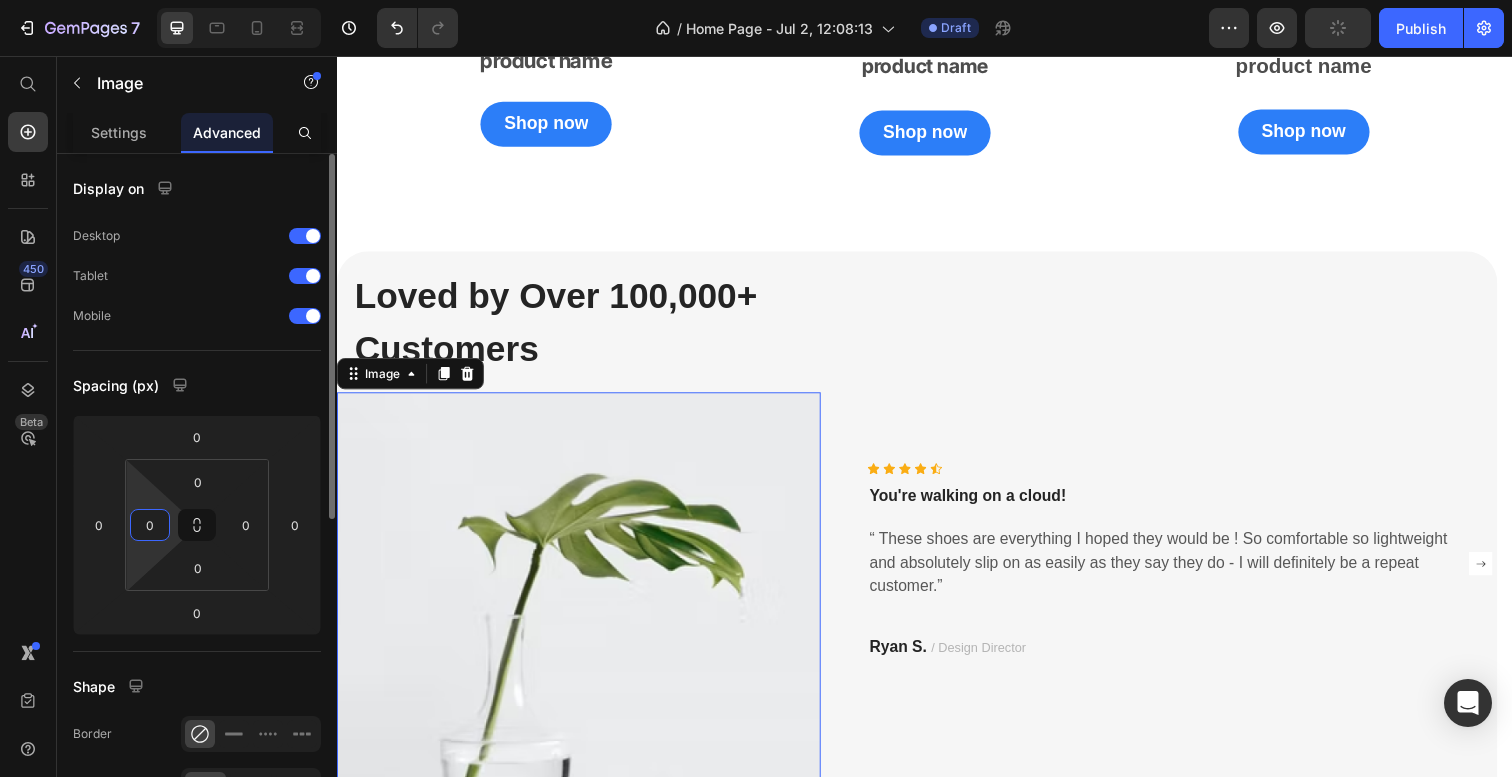 click on "0" at bounding box center [150, 525] 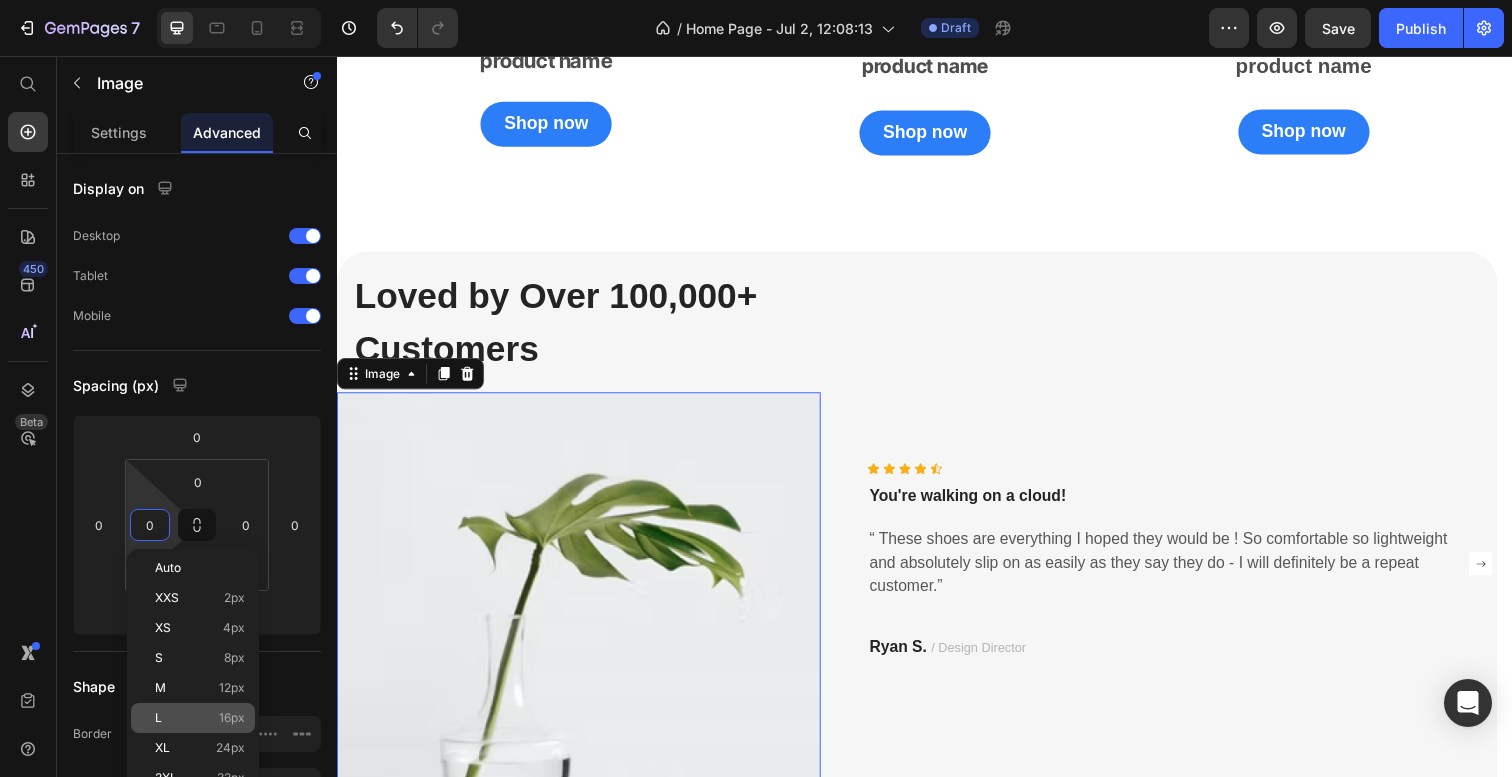 click on "L 16px" at bounding box center (200, 718) 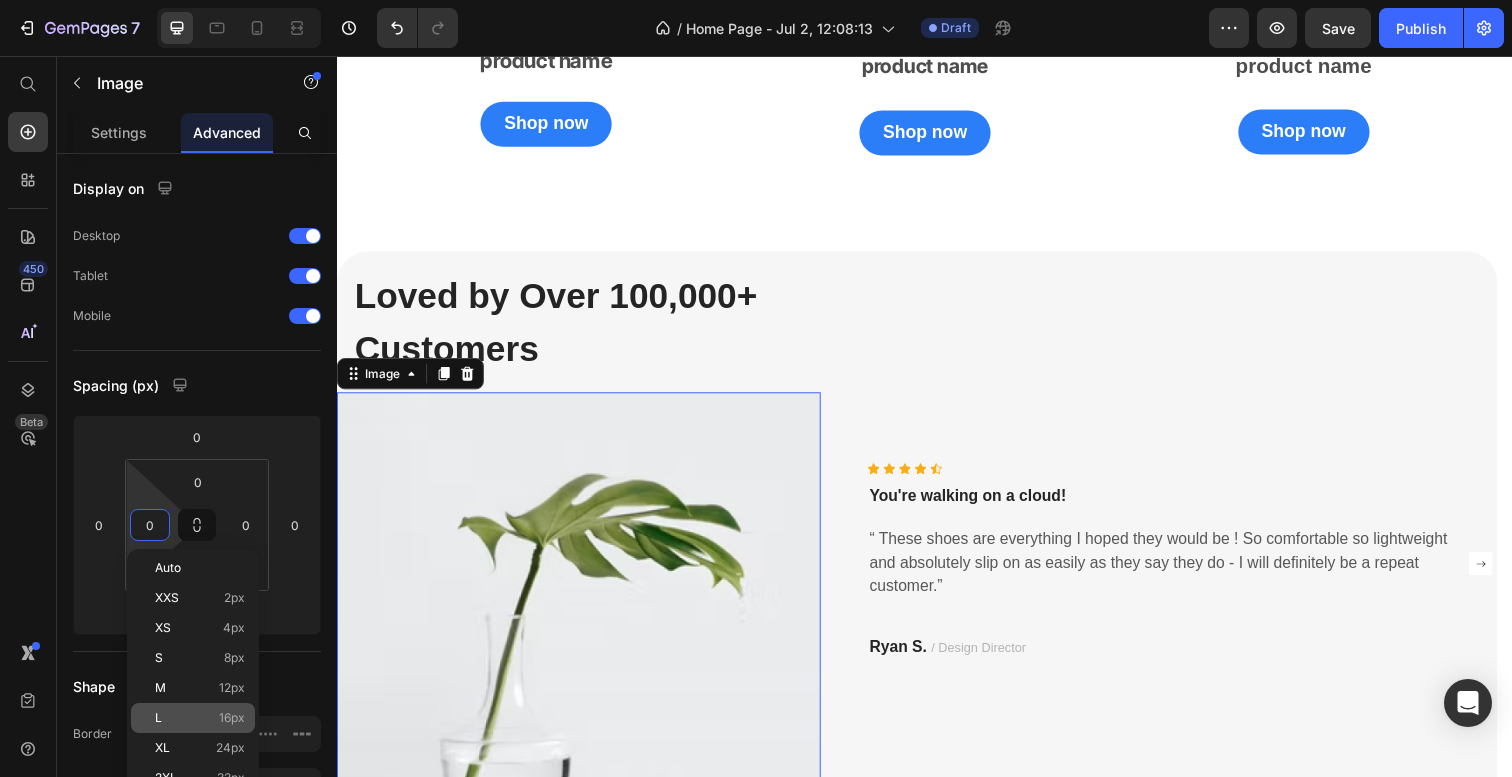 type on "16" 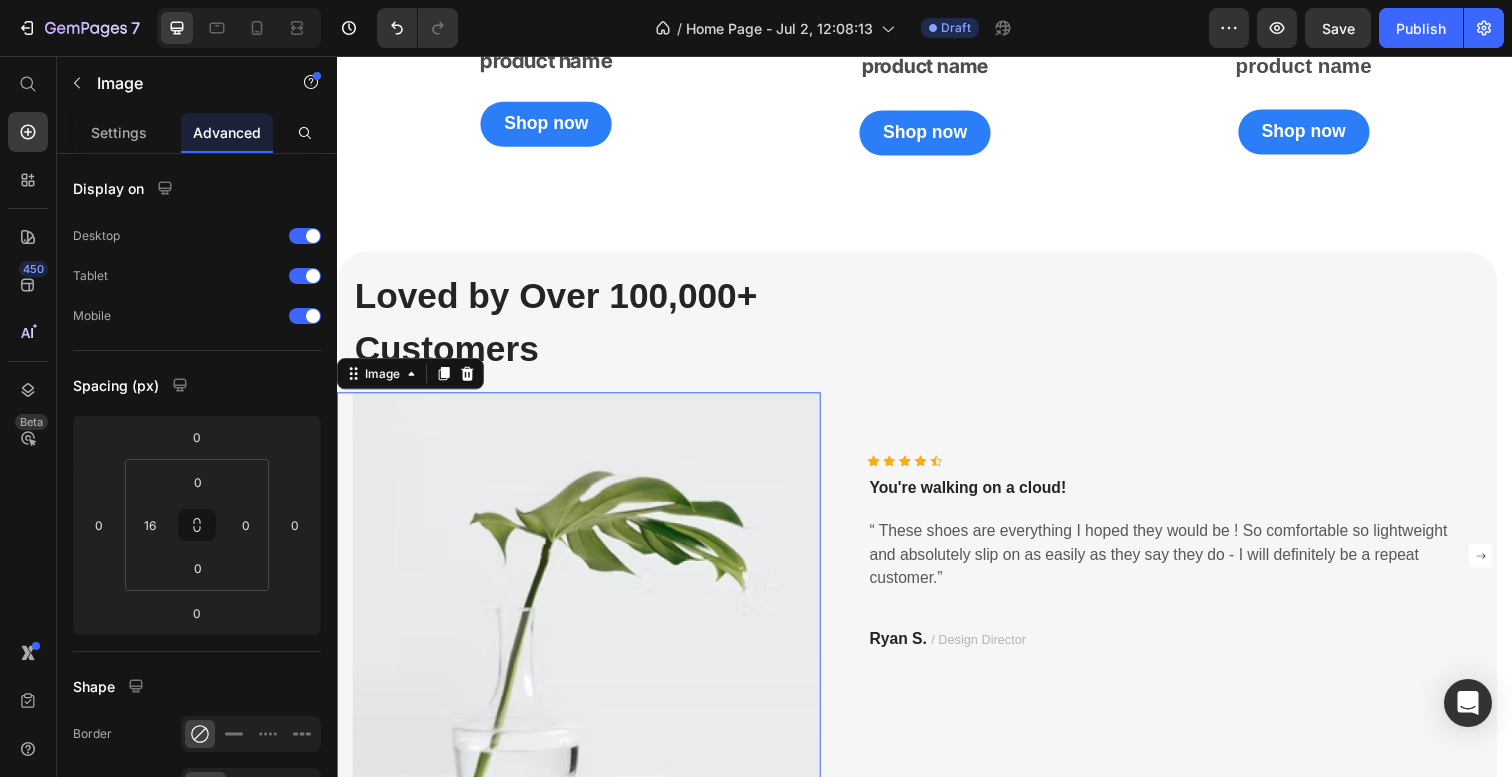 click at bounding box center (584, 639) 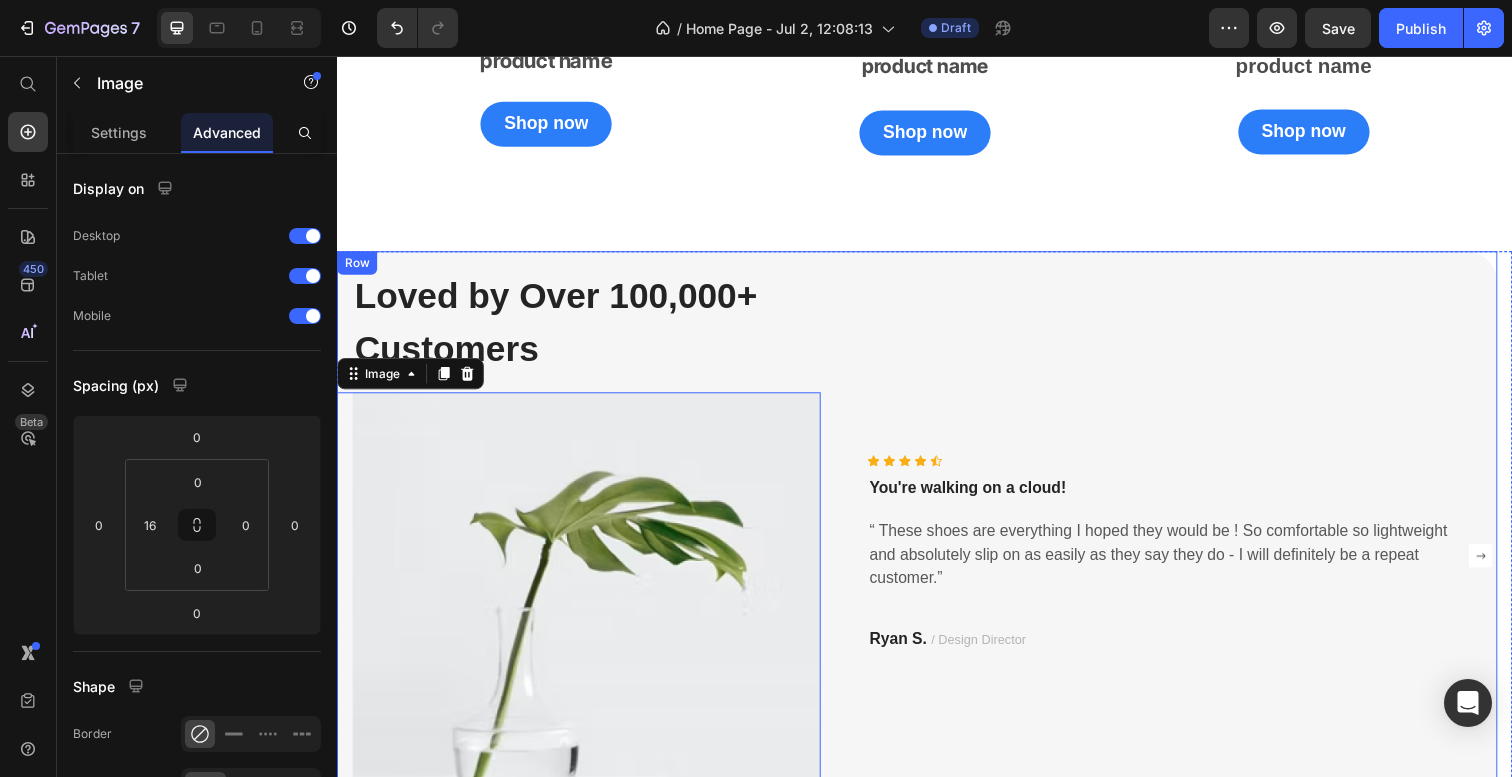 click on "Icon                Icon                Icon                Icon
Icon Icon List Hoz You're walking on a cloud! Text block “ These shoes are everything I hoped they would be ! So comfortable so lightweight and absolutely slip on as easily as they say they do - I will definitely be a repeat customer.” Text block Ryan S.   / Design Director Text block Row" at bounding box center [1176, 567] 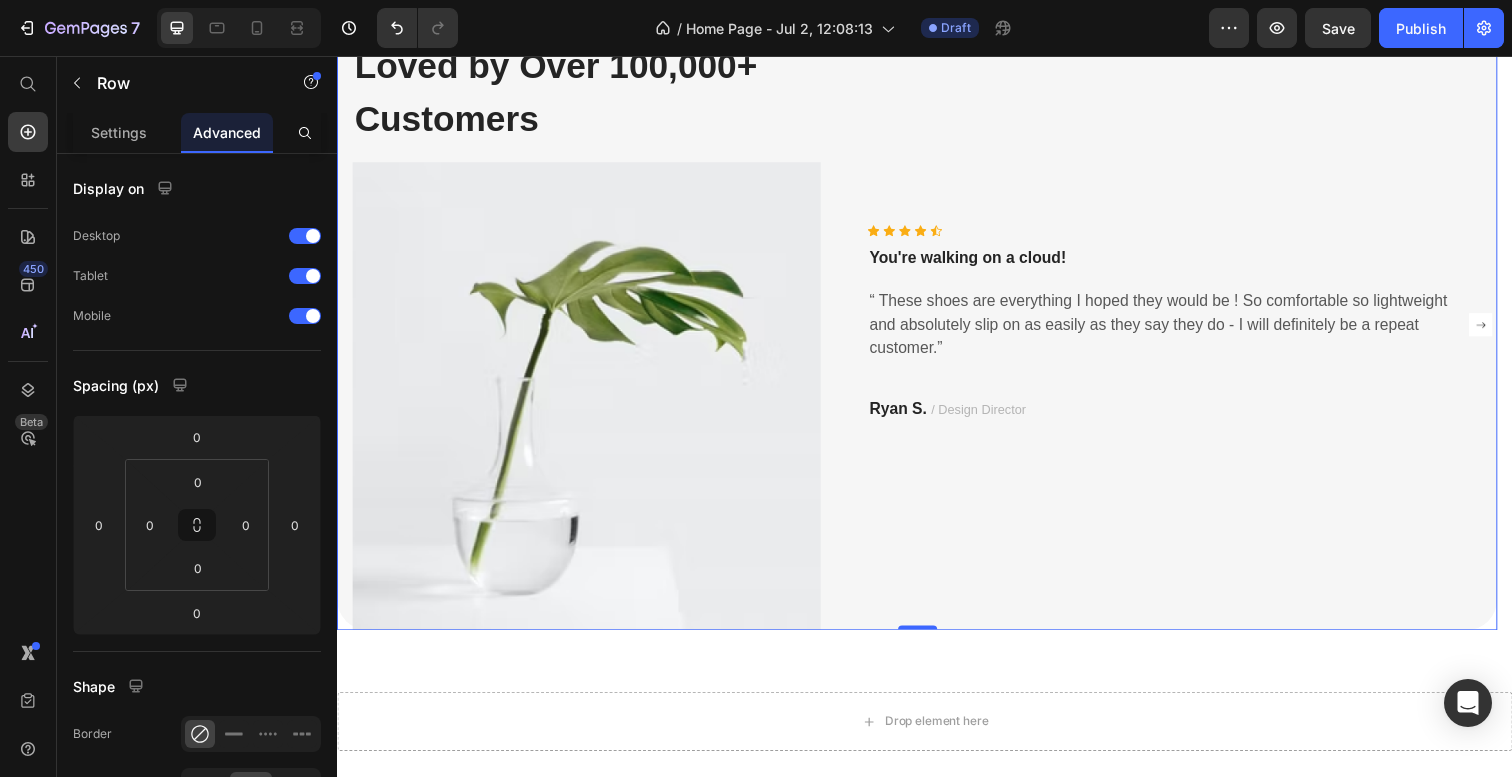 scroll, scrollTop: 2759, scrollLeft: 0, axis: vertical 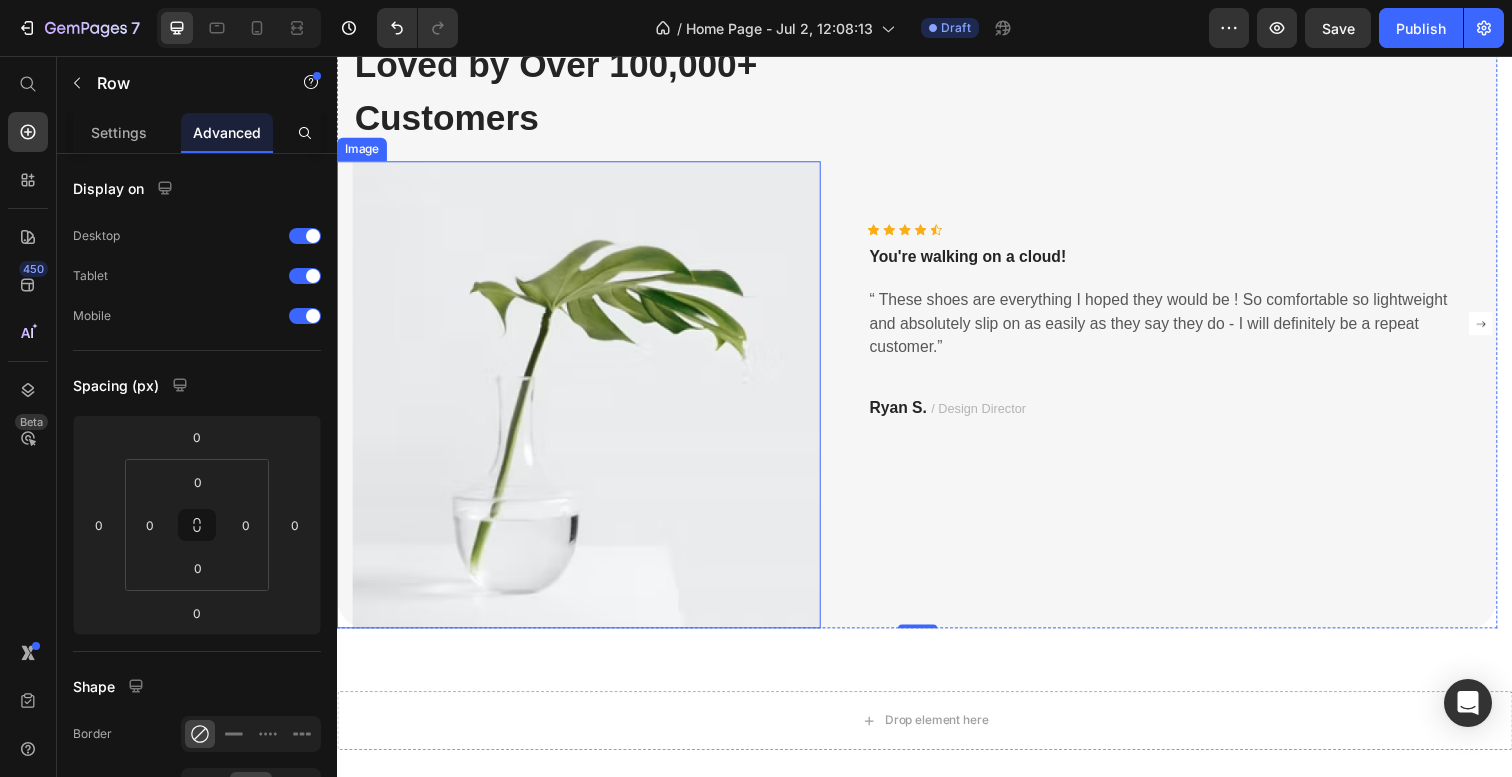 click at bounding box center (584, 403) 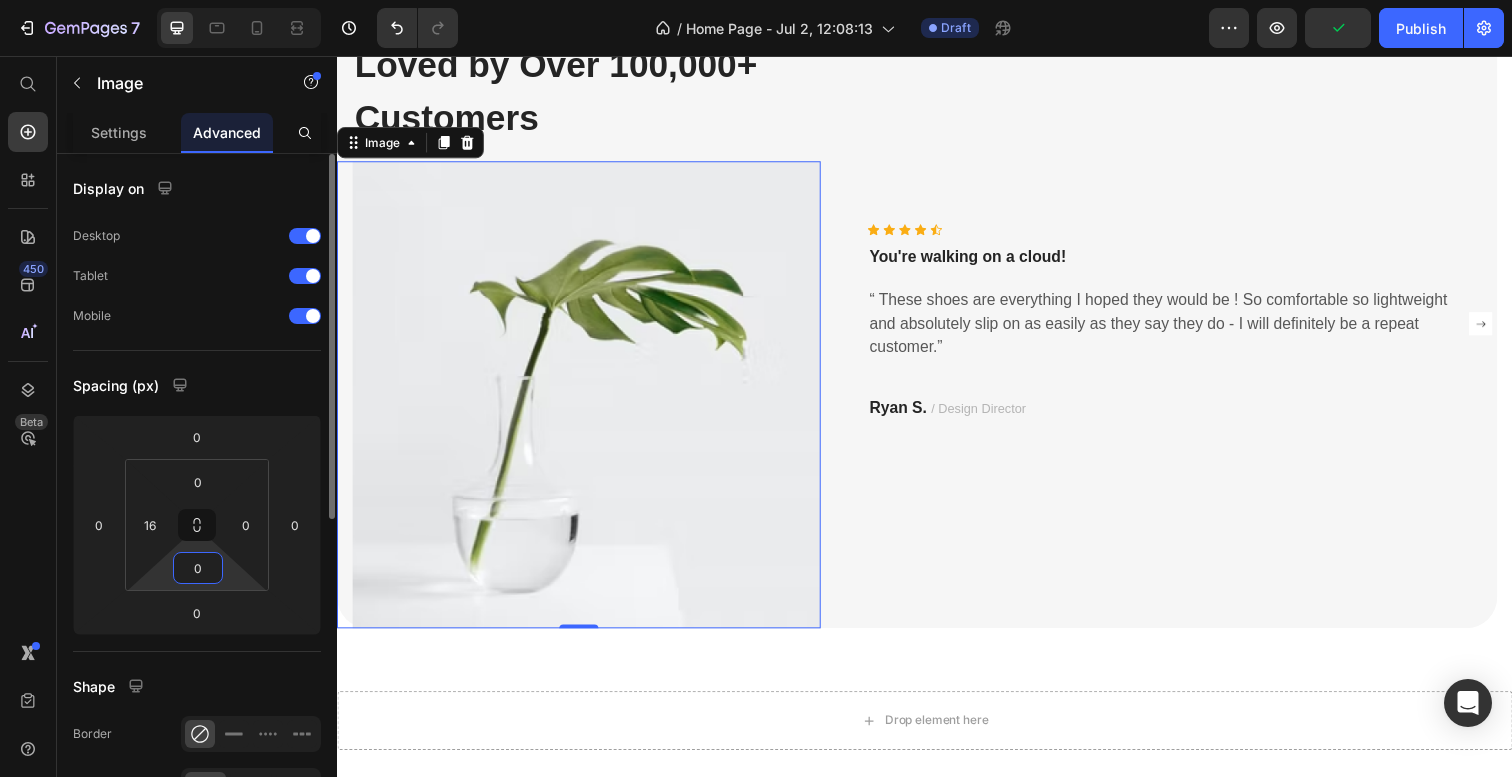 click on "0" at bounding box center (198, 568) 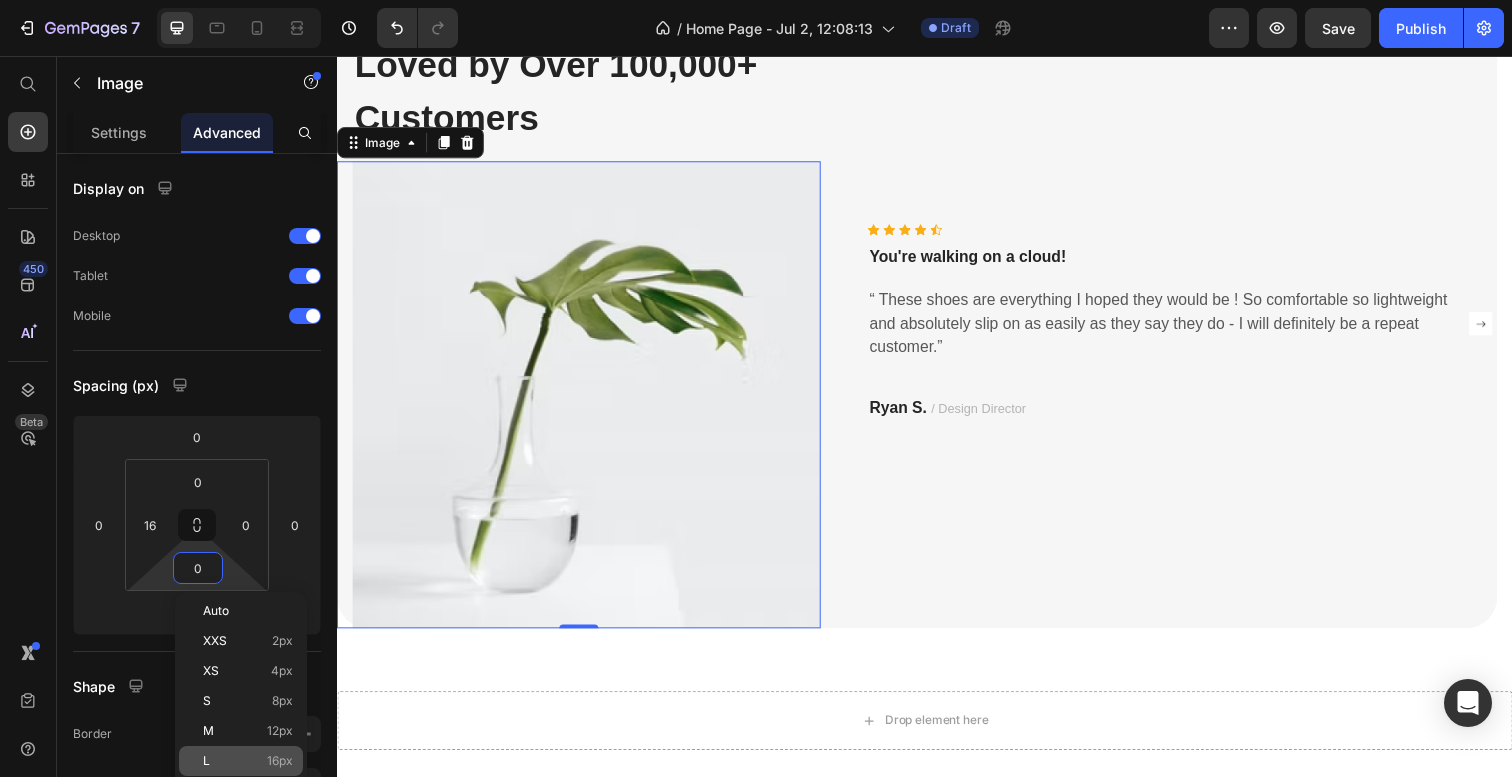 click on "L 16px" 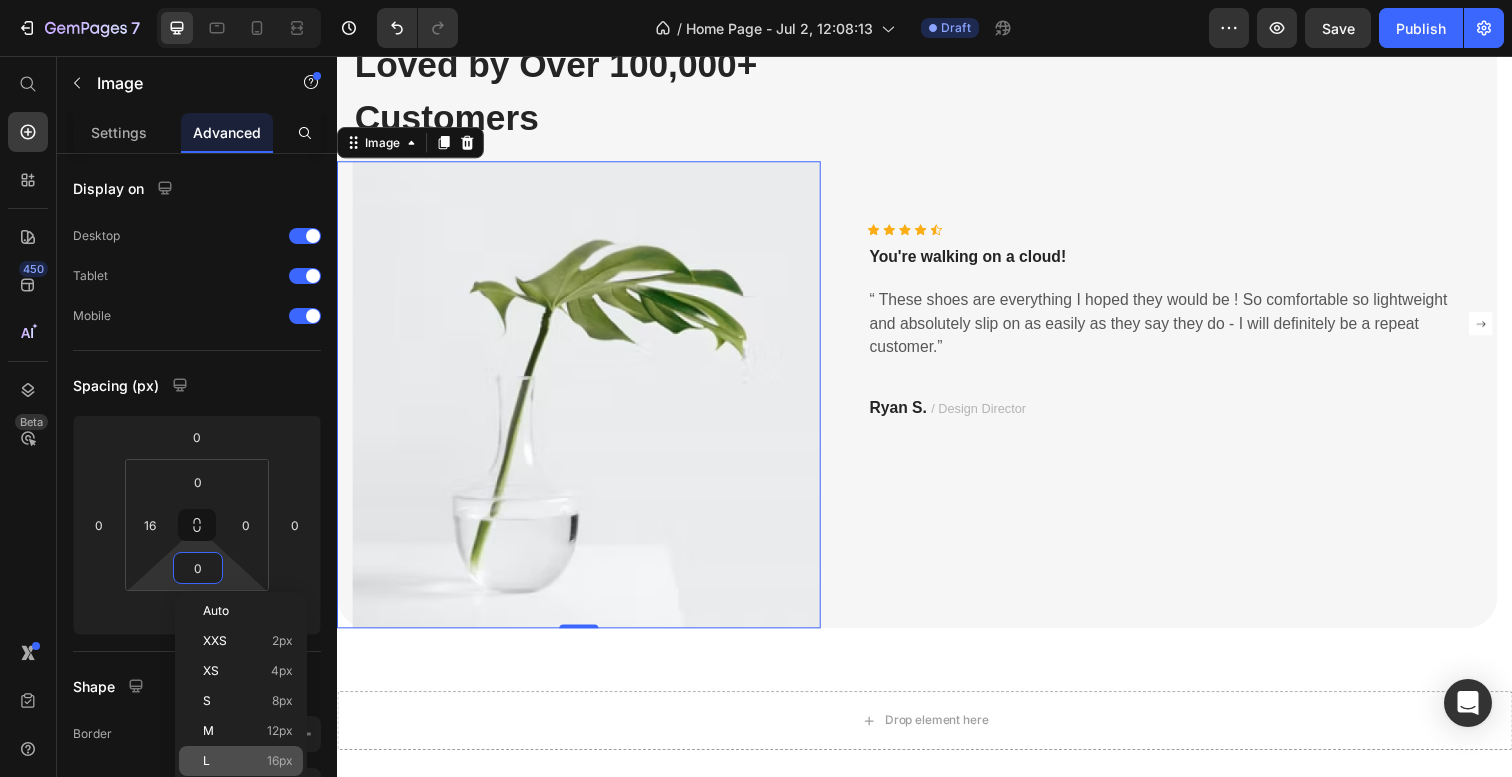type on "16" 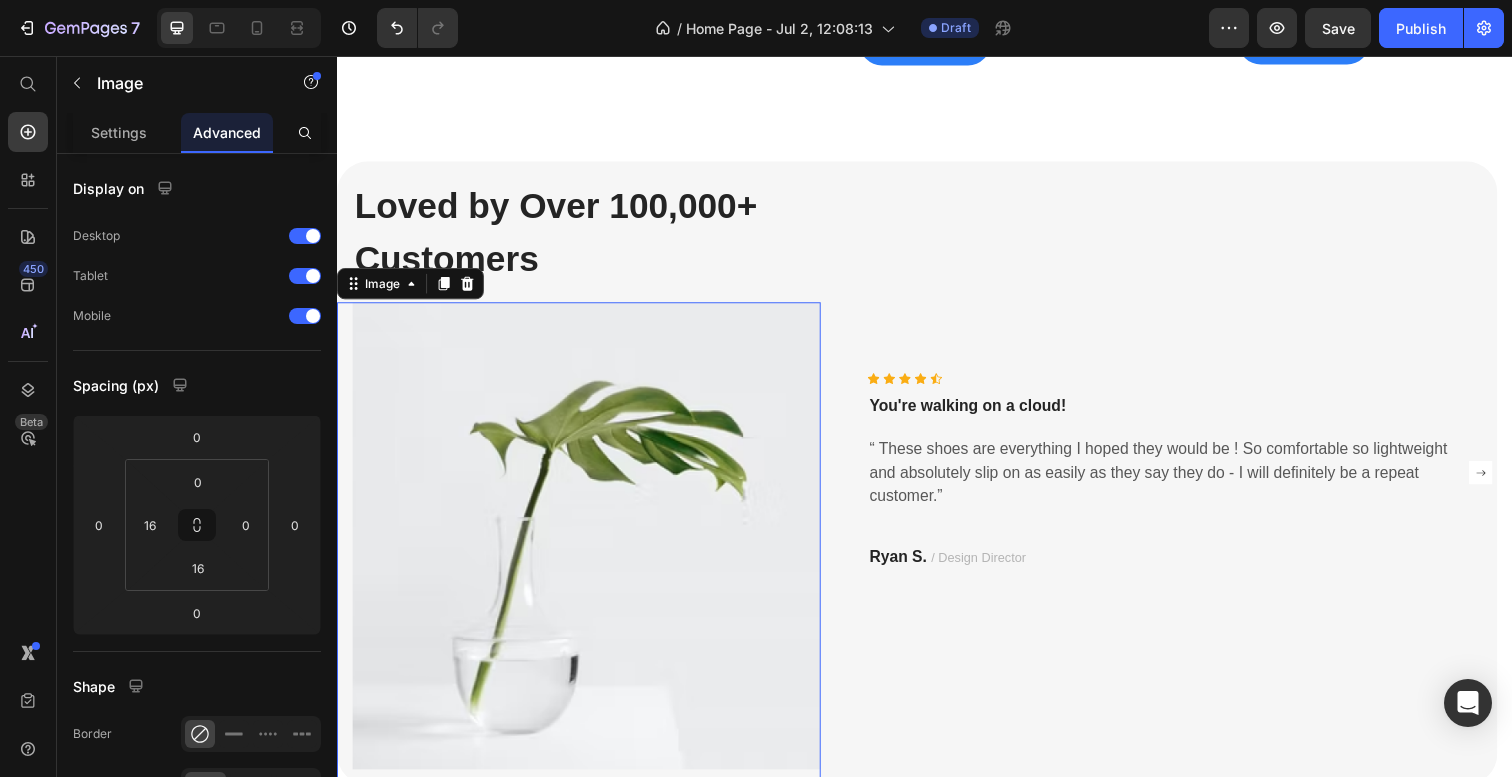 scroll, scrollTop: 2489, scrollLeft: 0, axis: vertical 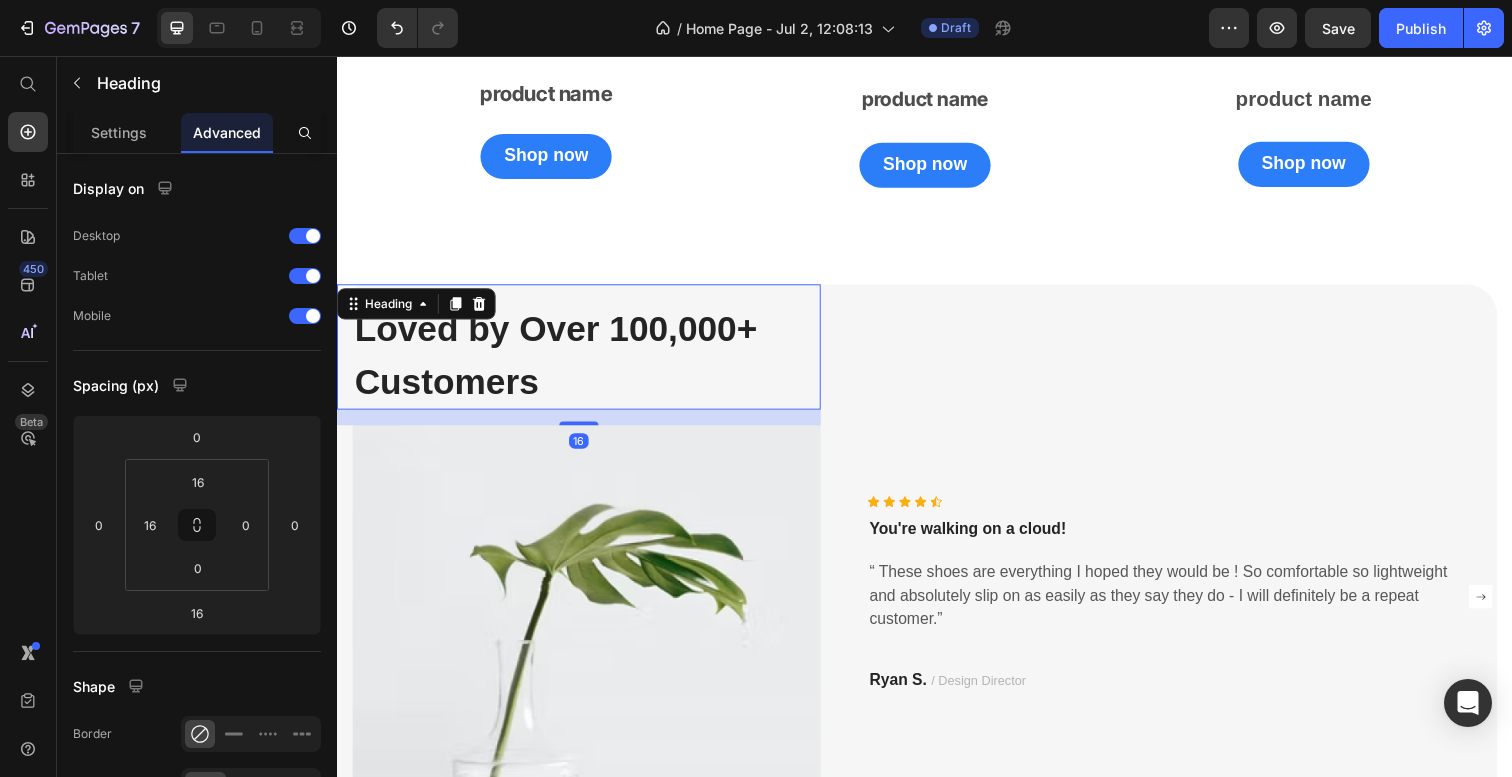 click on "Loved by Over 100,000+ Customers" at bounding box center [560, 361] 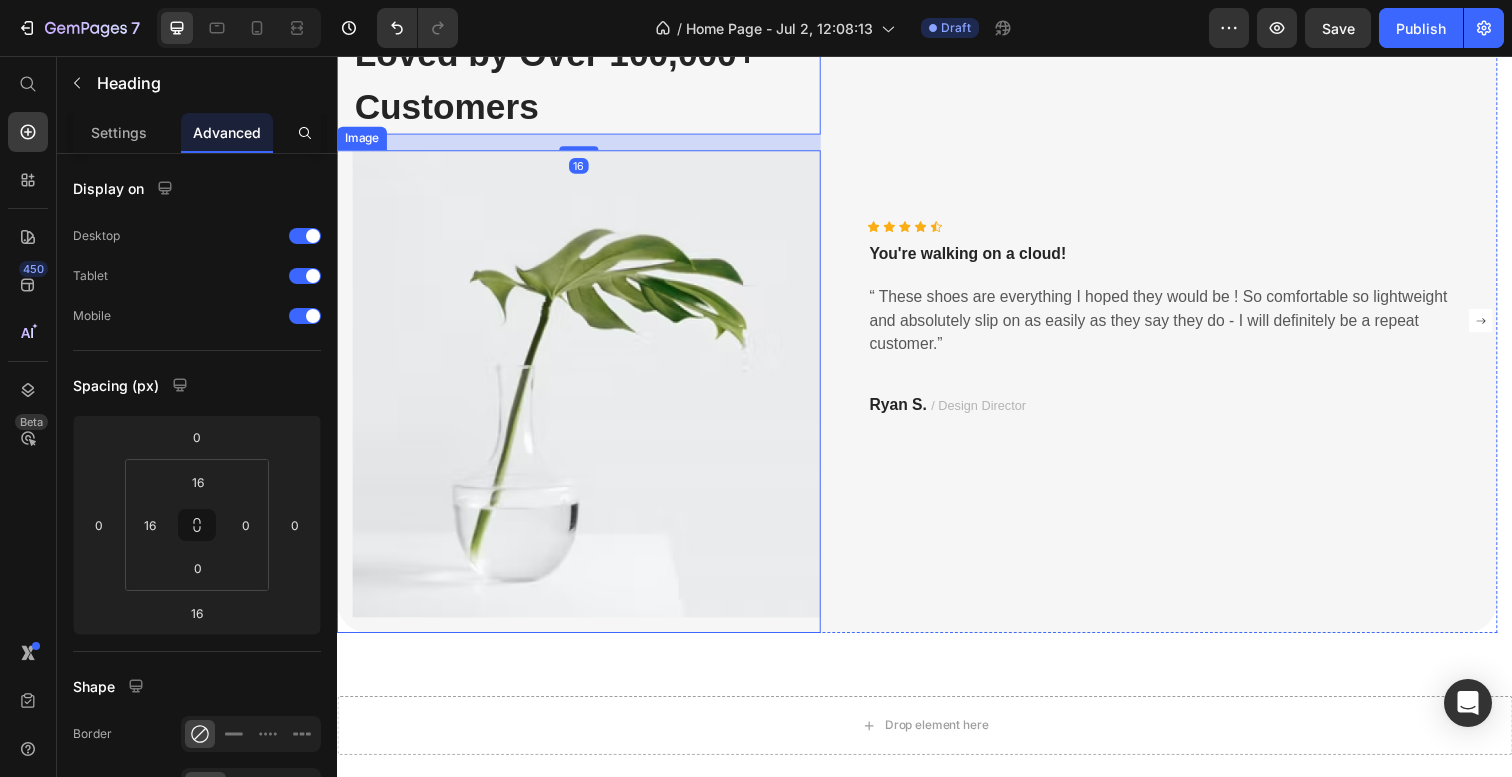 scroll, scrollTop: 2825, scrollLeft: 0, axis: vertical 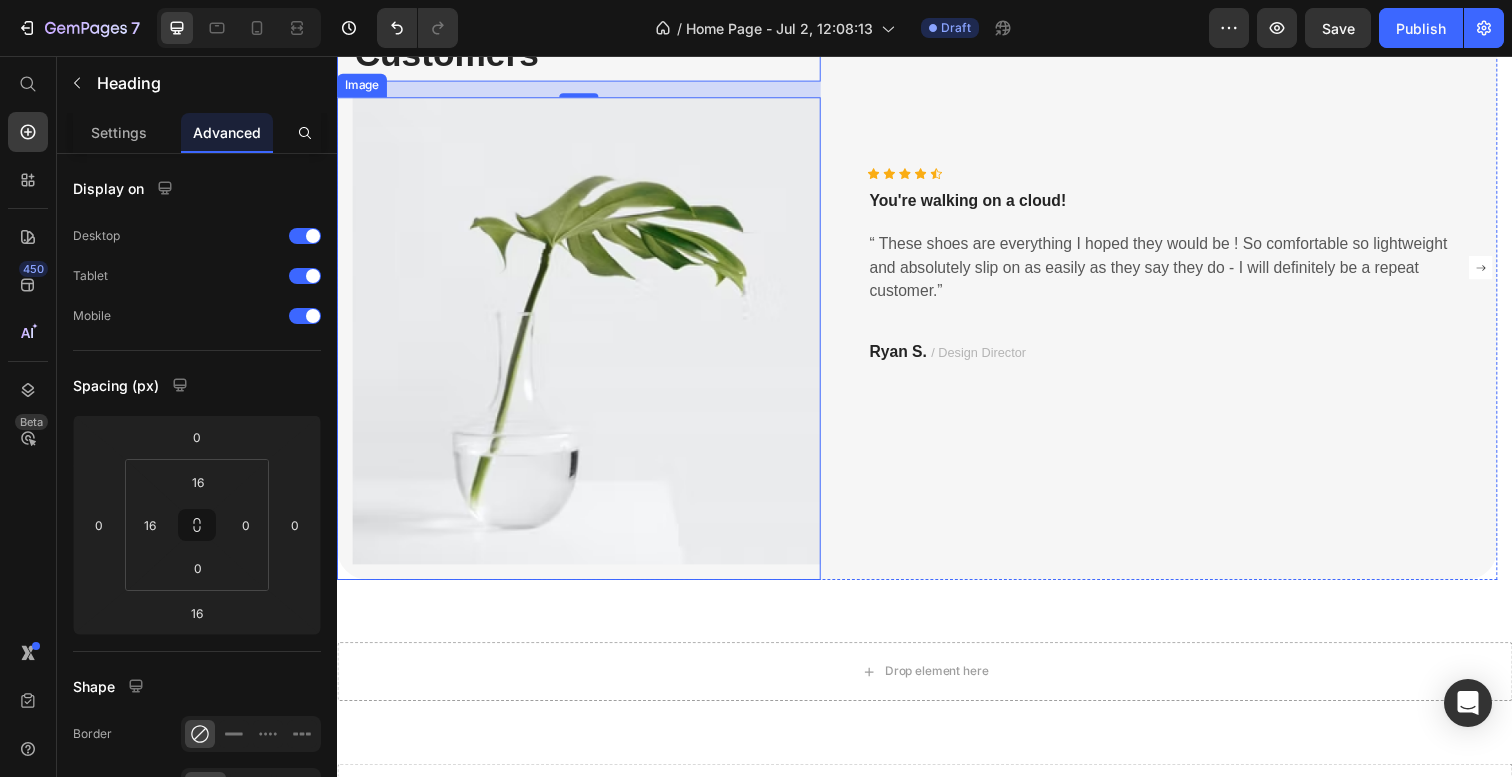 click at bounding box center [584, 345] 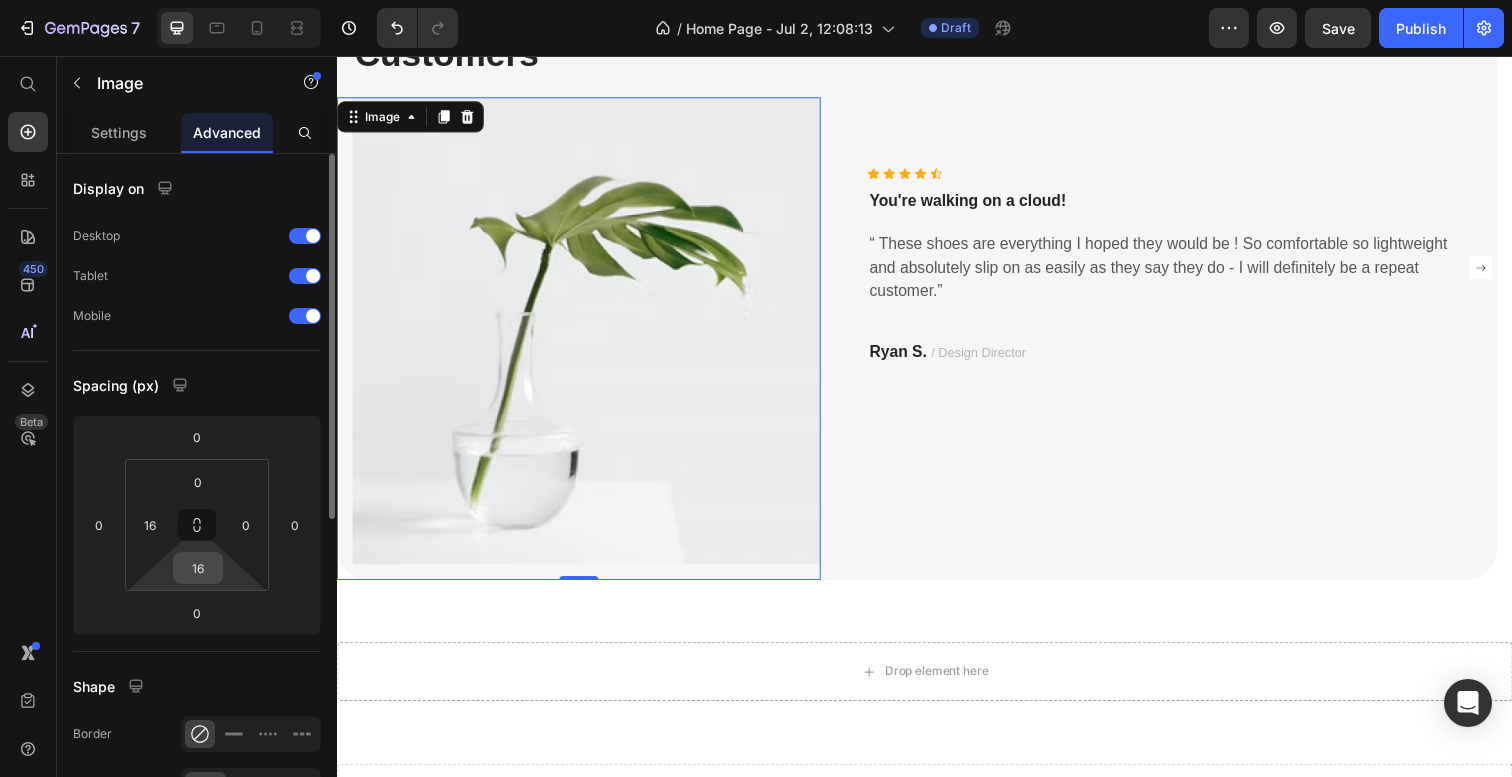 click on "16" at bounding box center (198, 568) 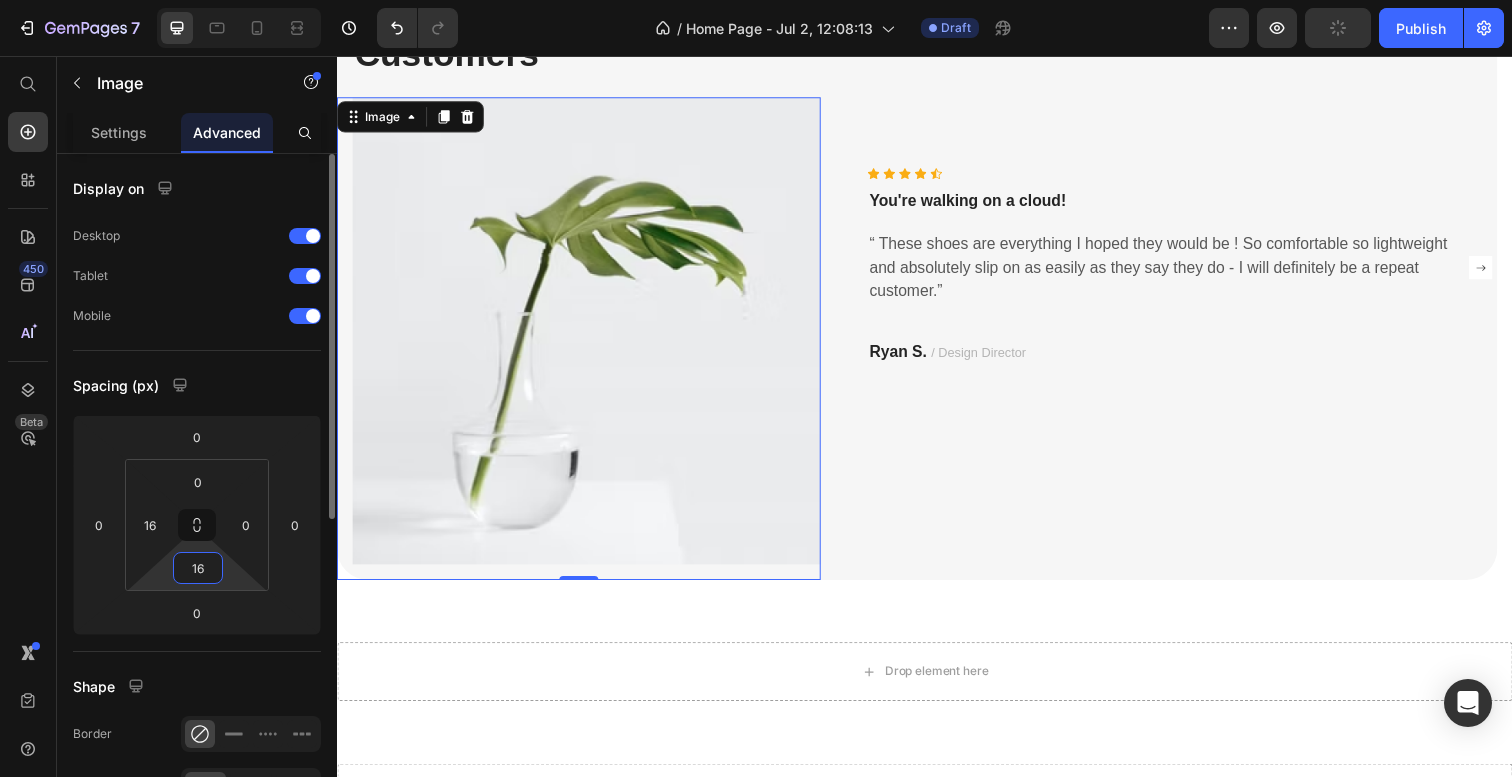 click on "16" at bounding box center (198, 568) 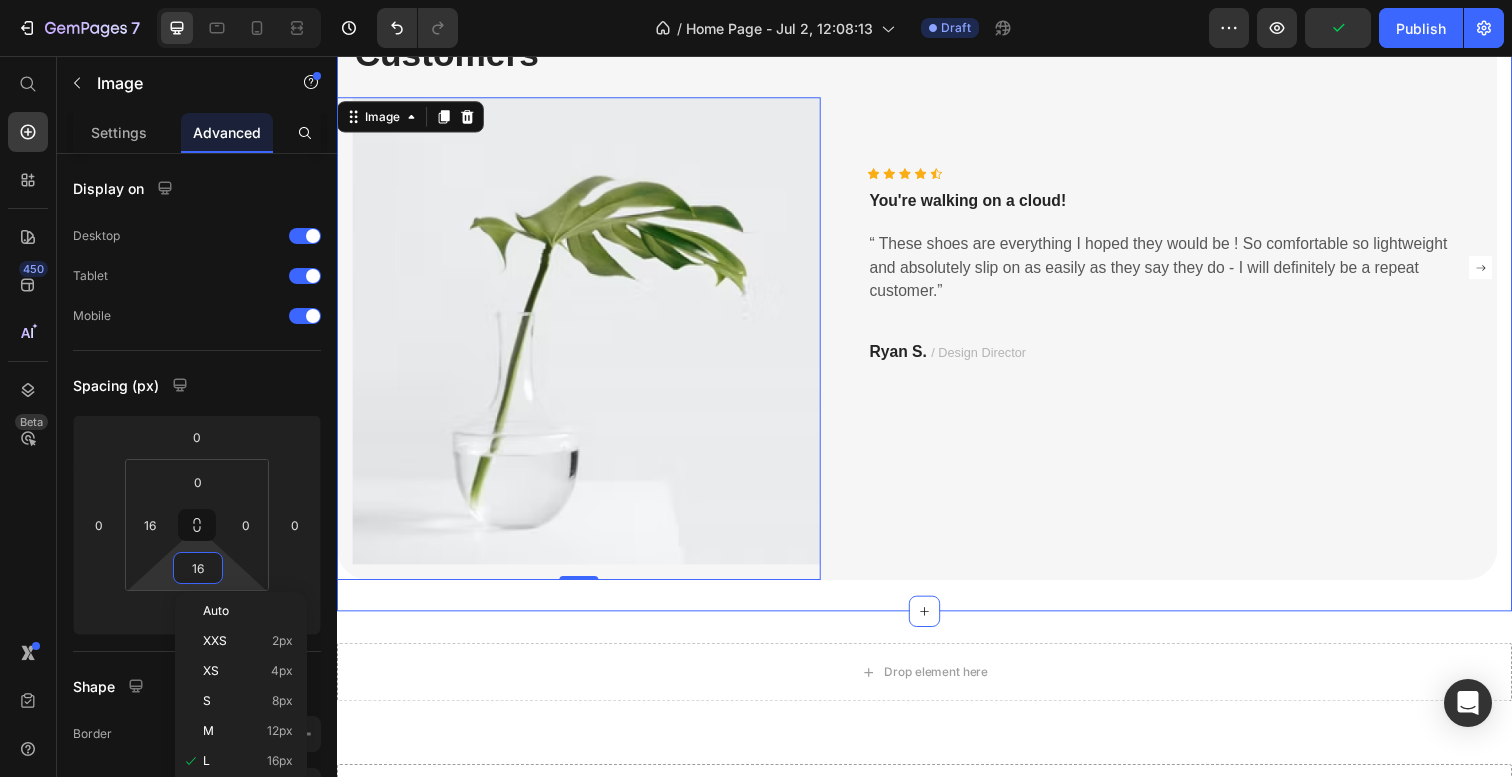 scroll, scrollTop: 3027, scrollLeft: 0, axis: vertical 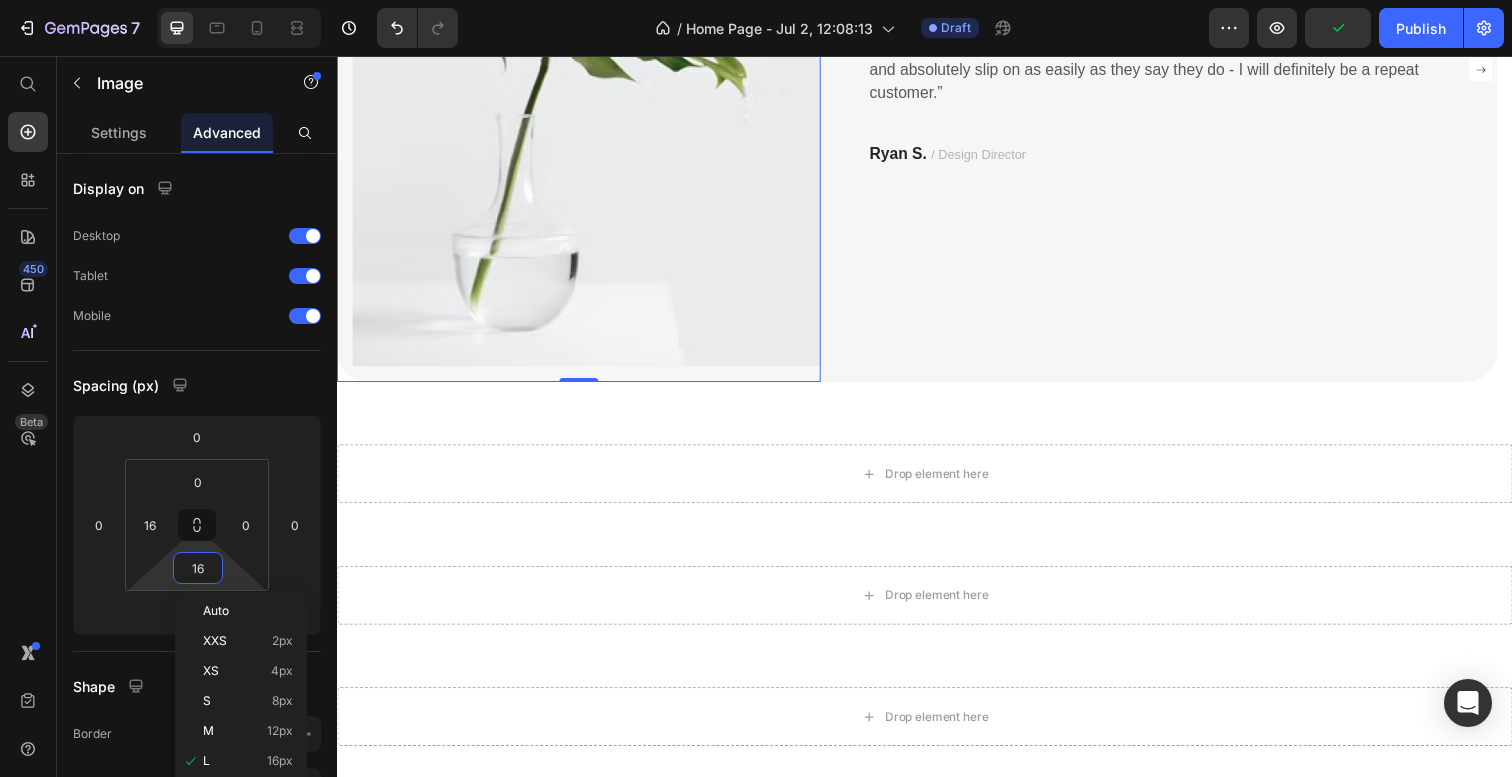 click at bounding box center (584, 143) 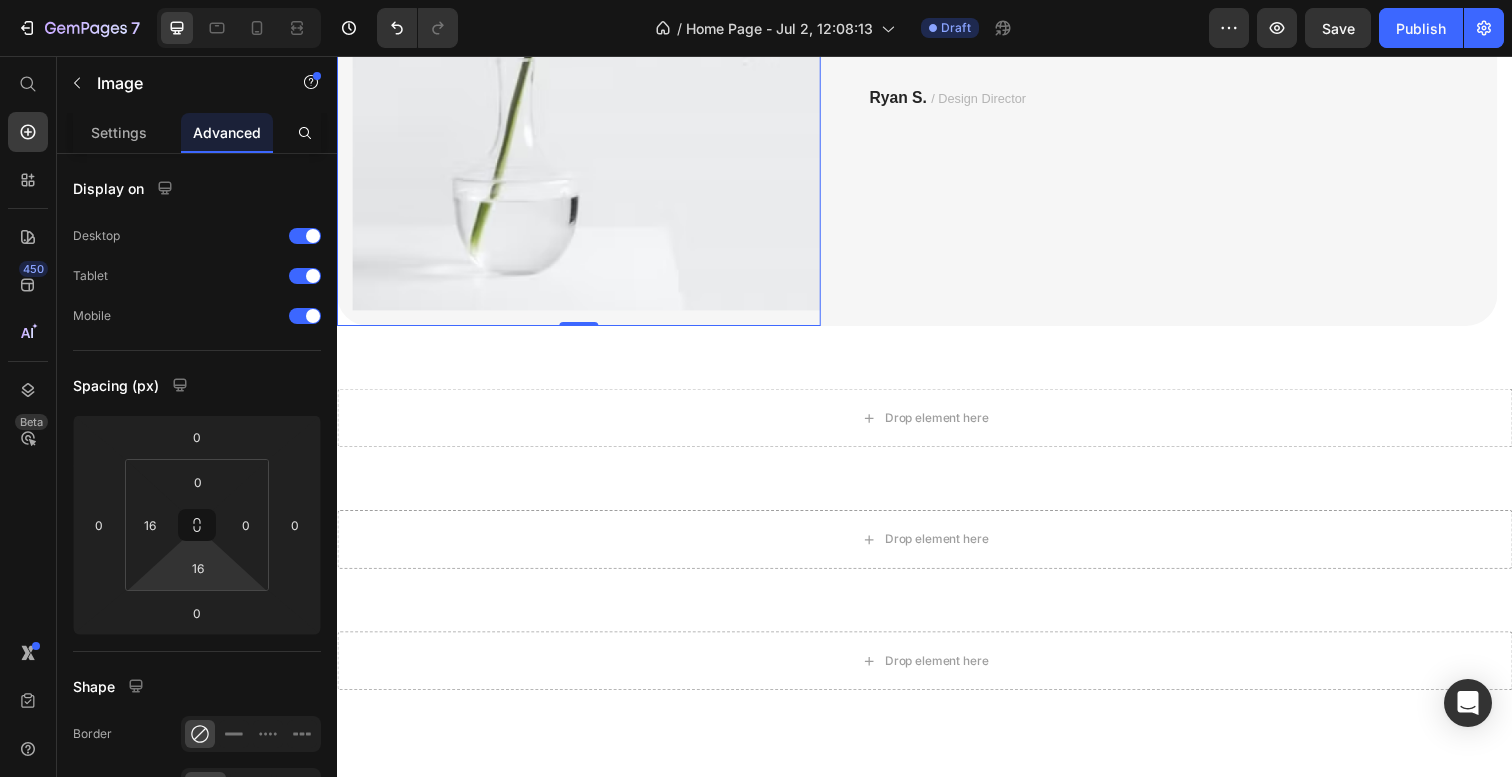 scroll, scrollTop: 3129, scrollLeft: 0, axis: vertical 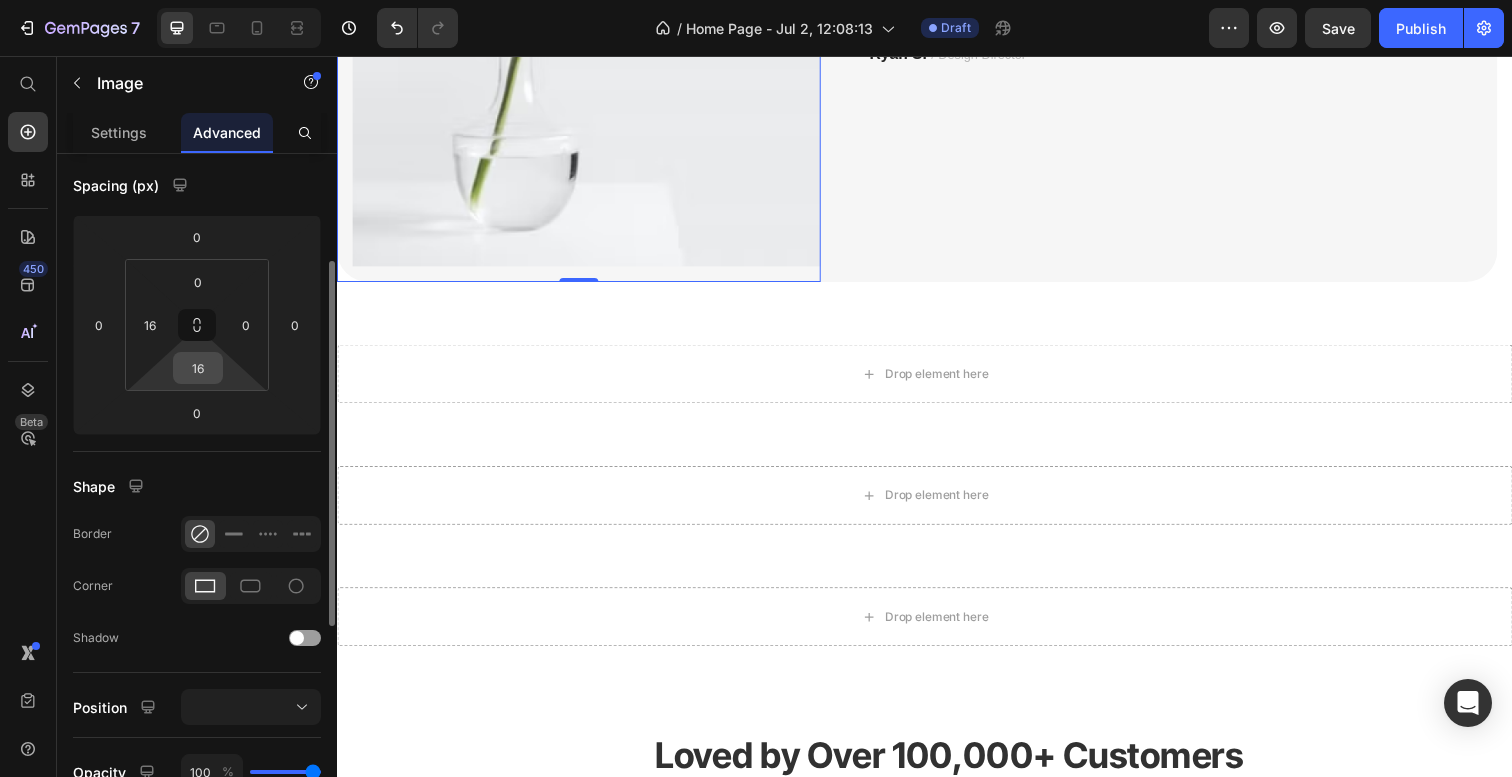 click on "16" at bounding box center (198, 368) 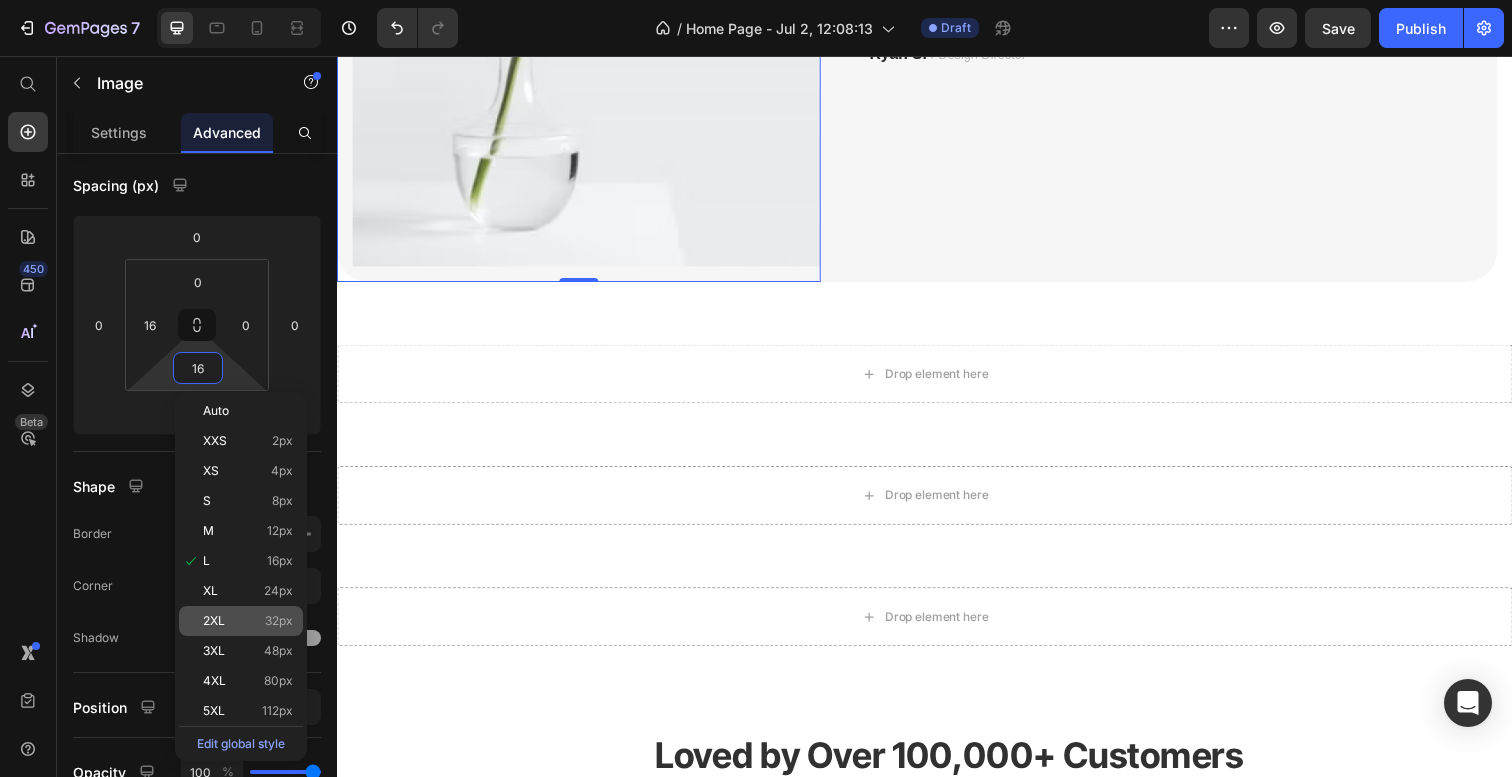 click on "2XL 32px" at bounding box center [248, 621] 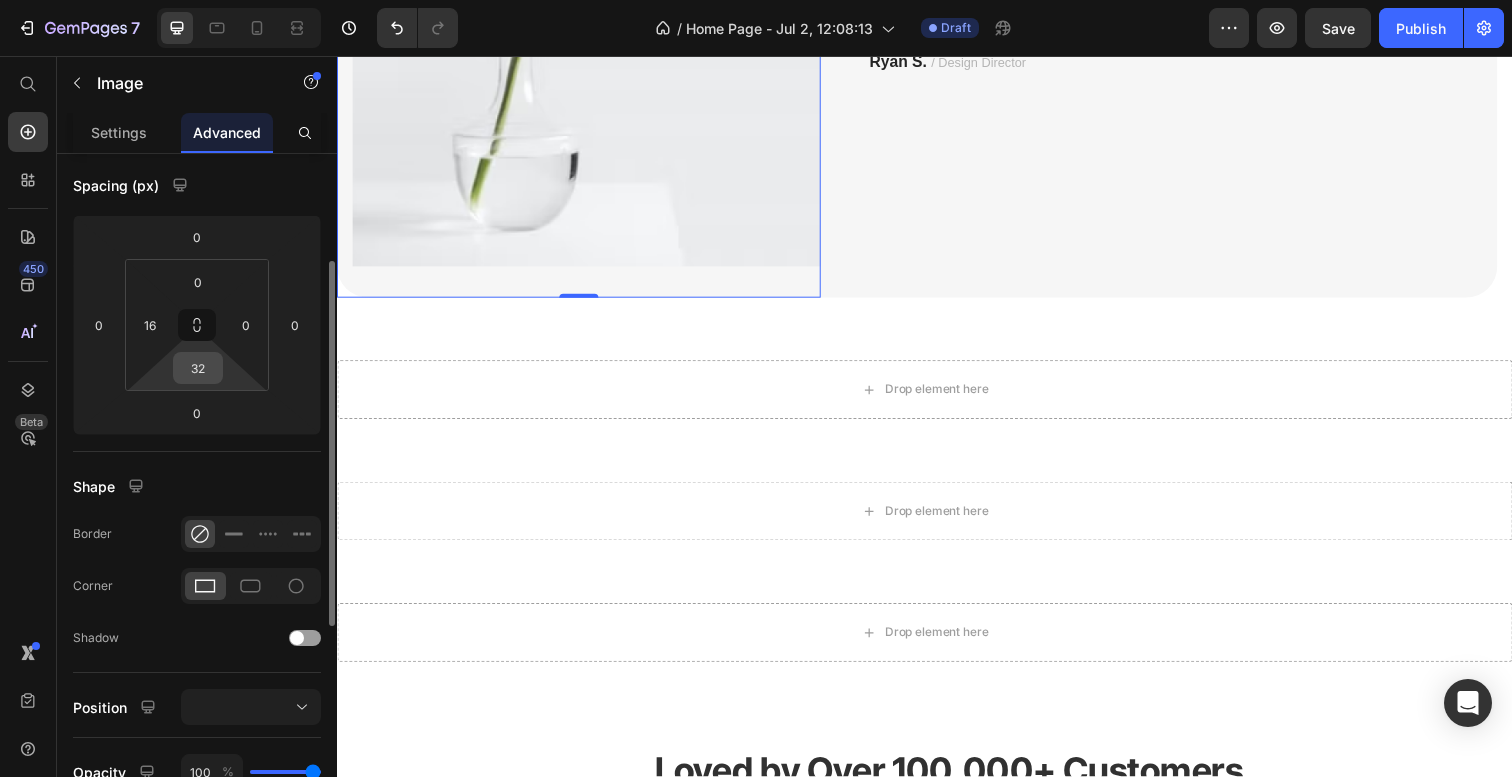 click on "32" at bounding box center [198, 368] 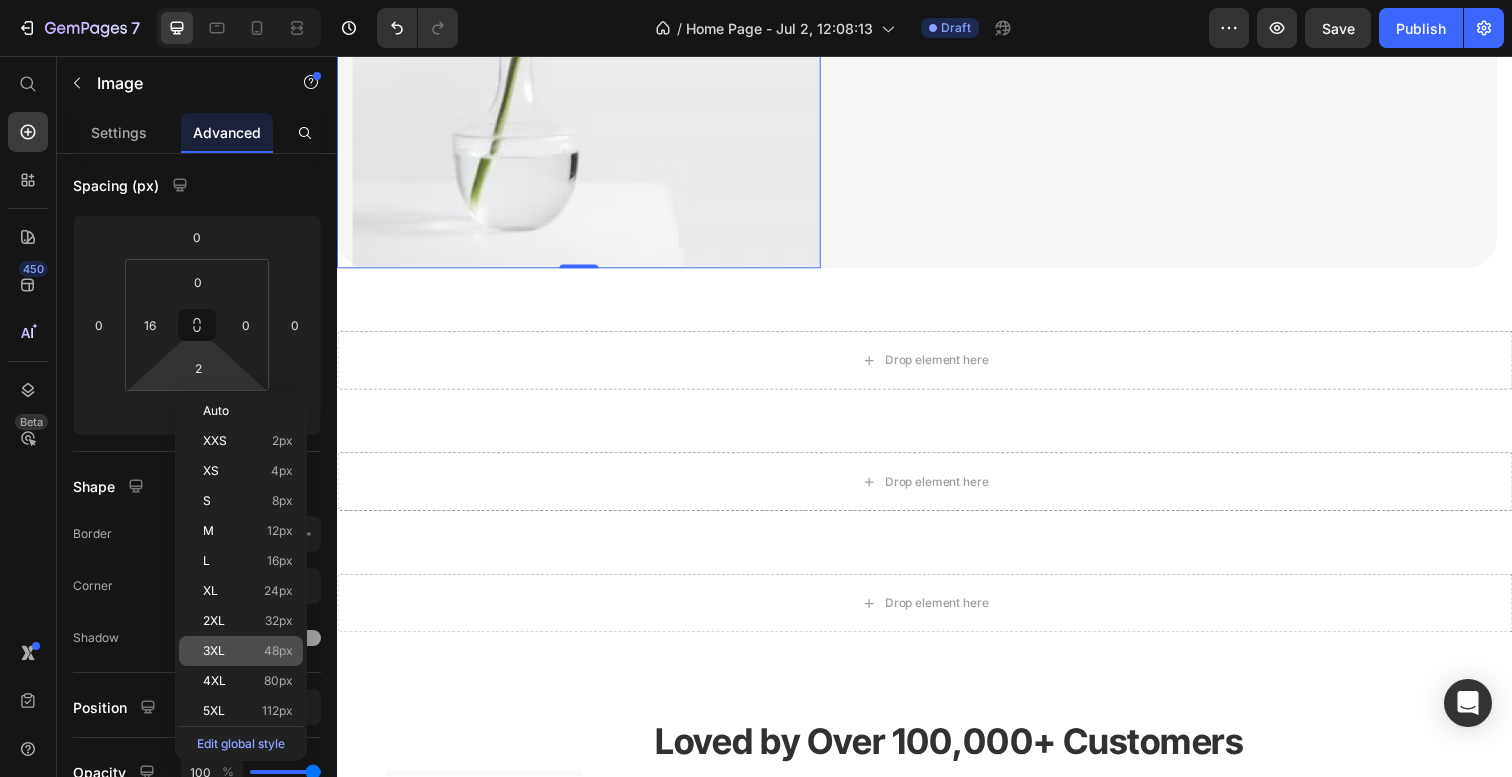 click on "3XL" at bounding box center [214, 651] 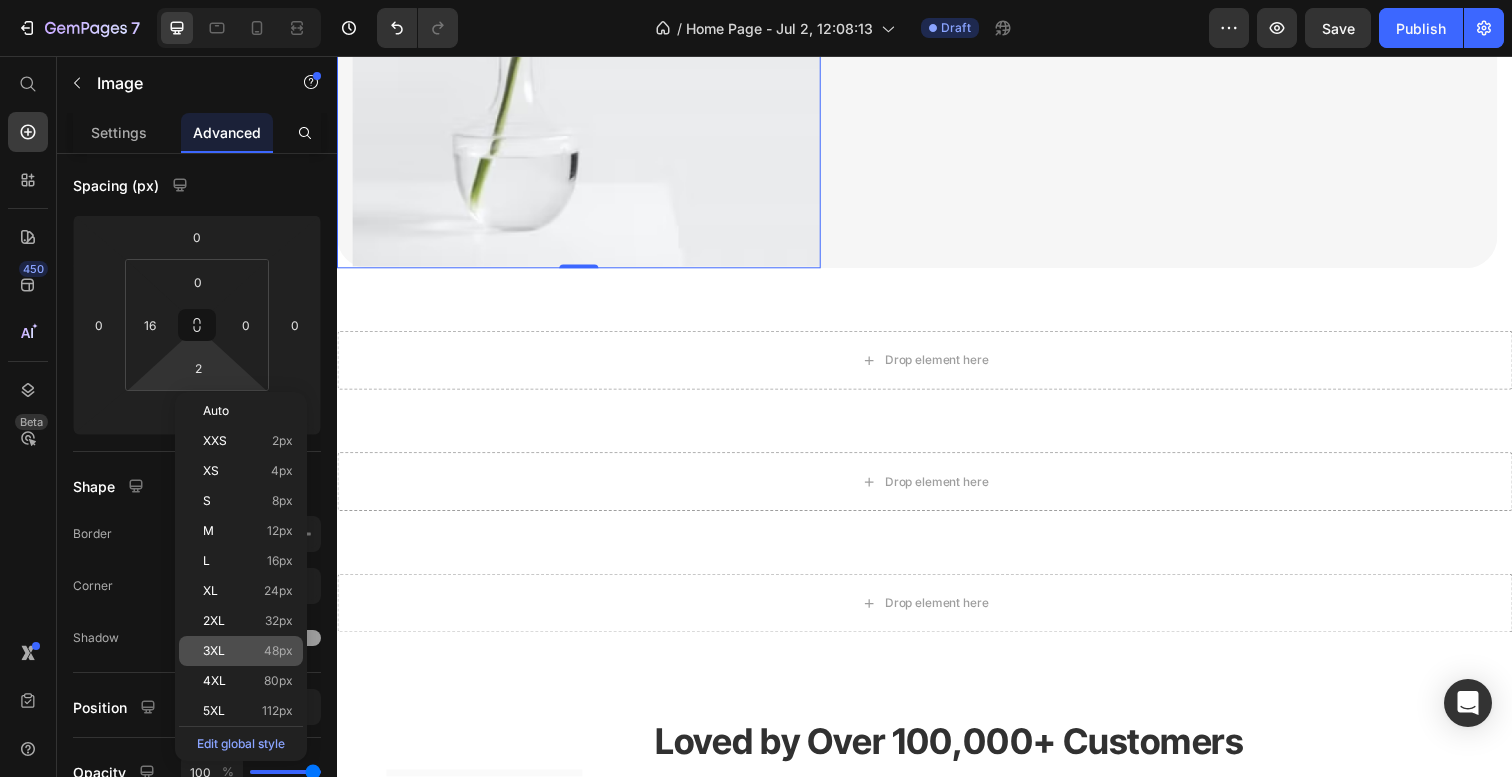type on "48" 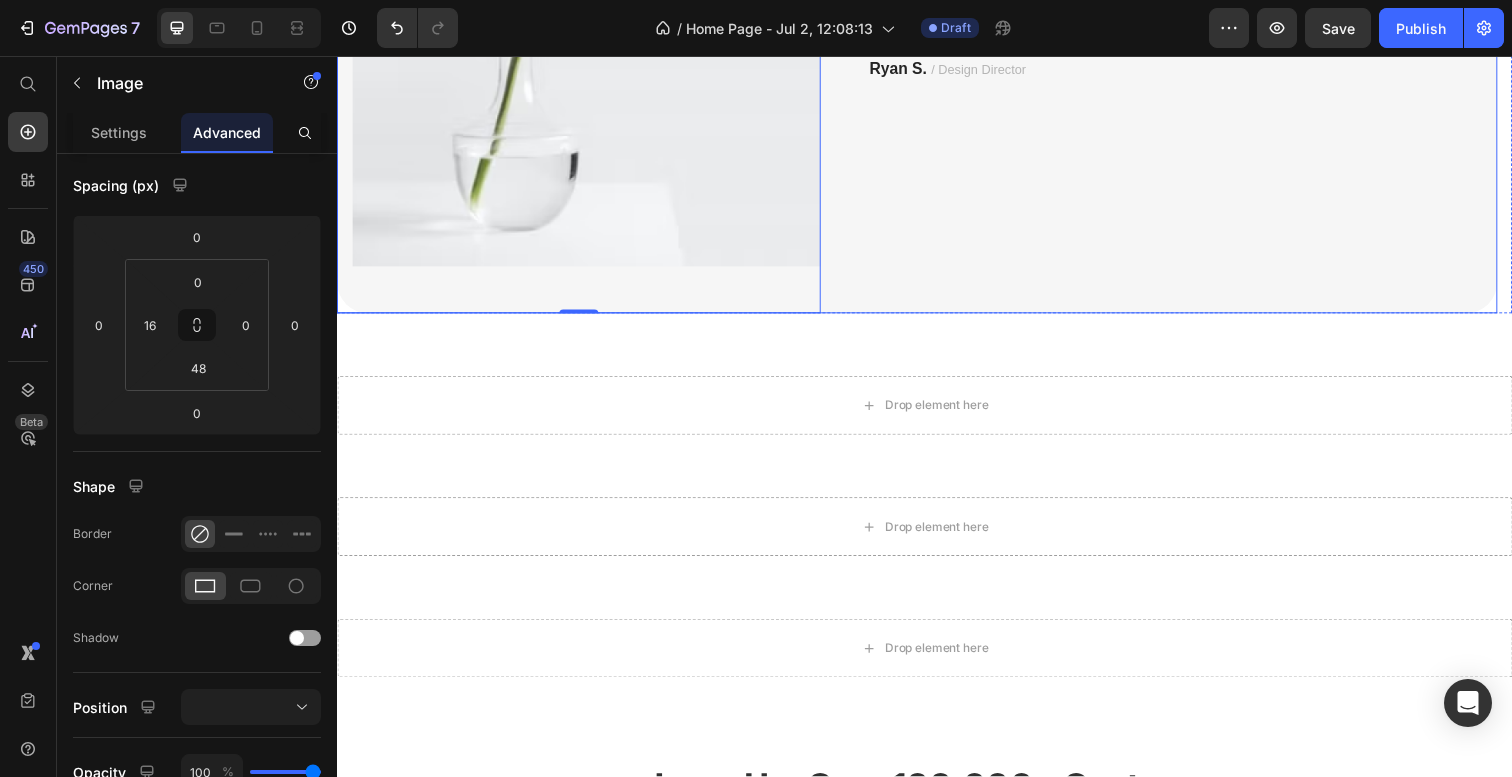 click on "Icon                Icon                Icon                Icon
Icon Icon List Hoz You're walking on a cloud! Text block “ These shoes are everything I hoped they would be ! So comfortable so lightweight and absolutely slip on as easily as they say they do - I will definitely be a repeat customer.” Text block Ryan S.   / Design Director Text block Row" at bounding box center [1176, -15] 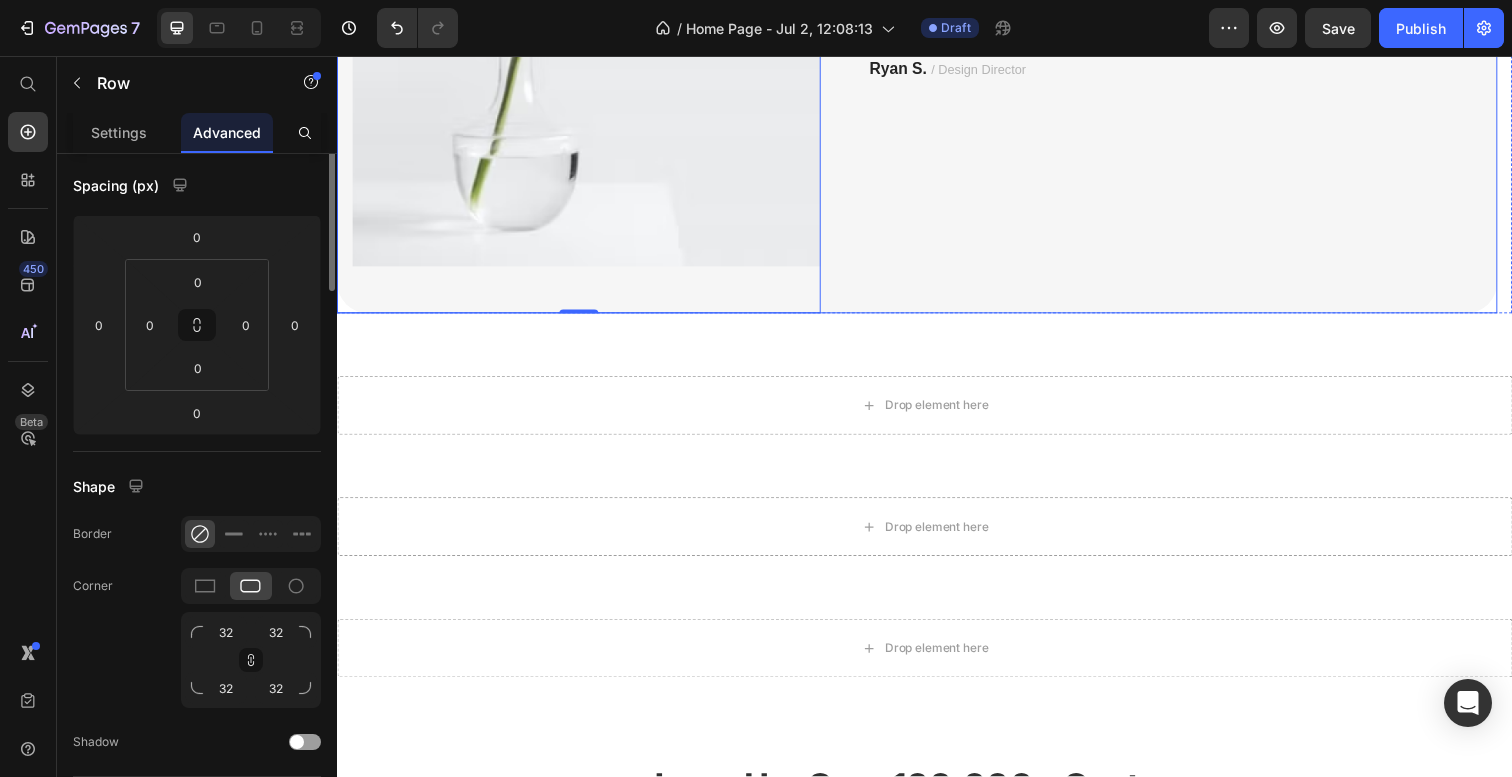 scroll, scrollTop: 0, scrollLeft: 0, axis: both 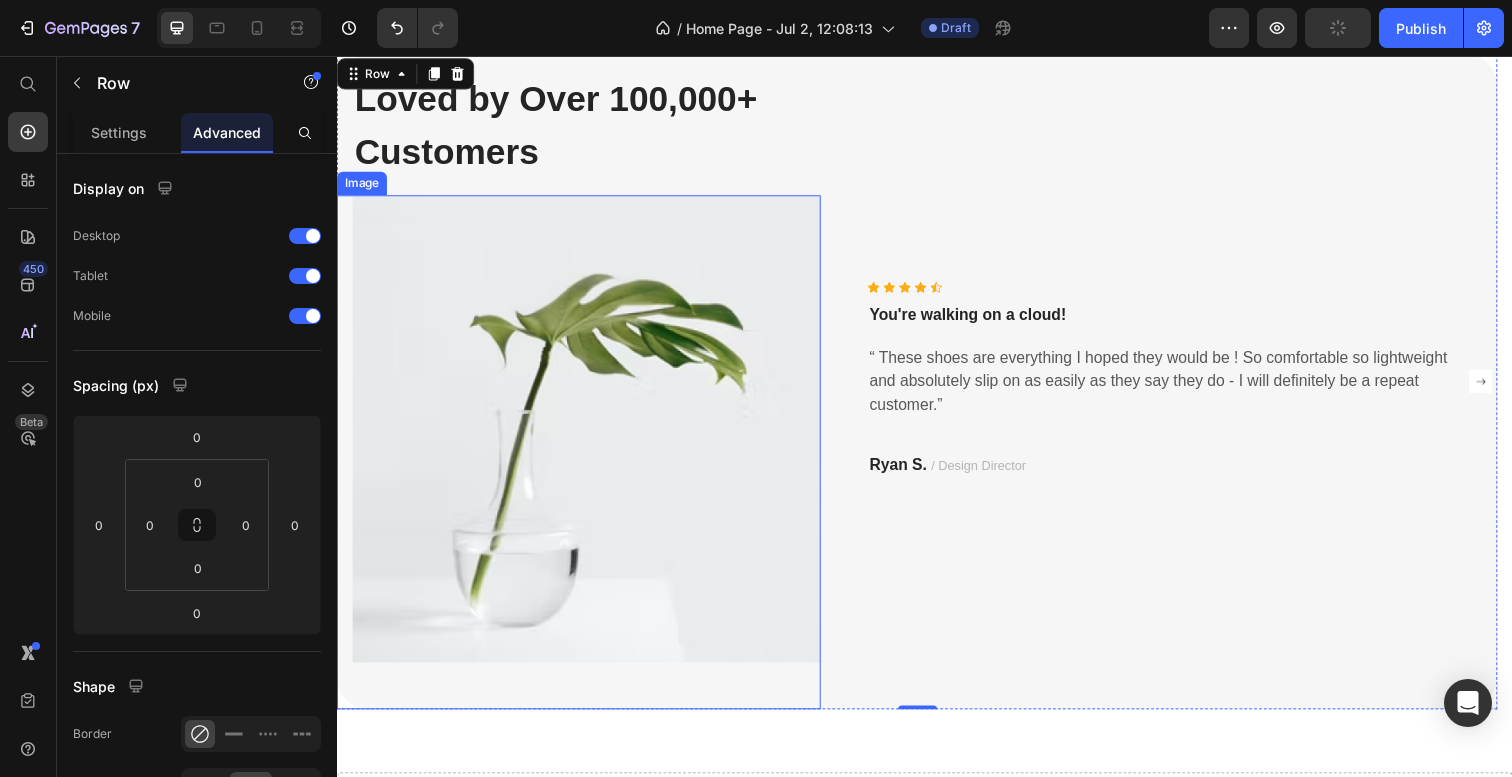 click at bounding box center (584, 462) 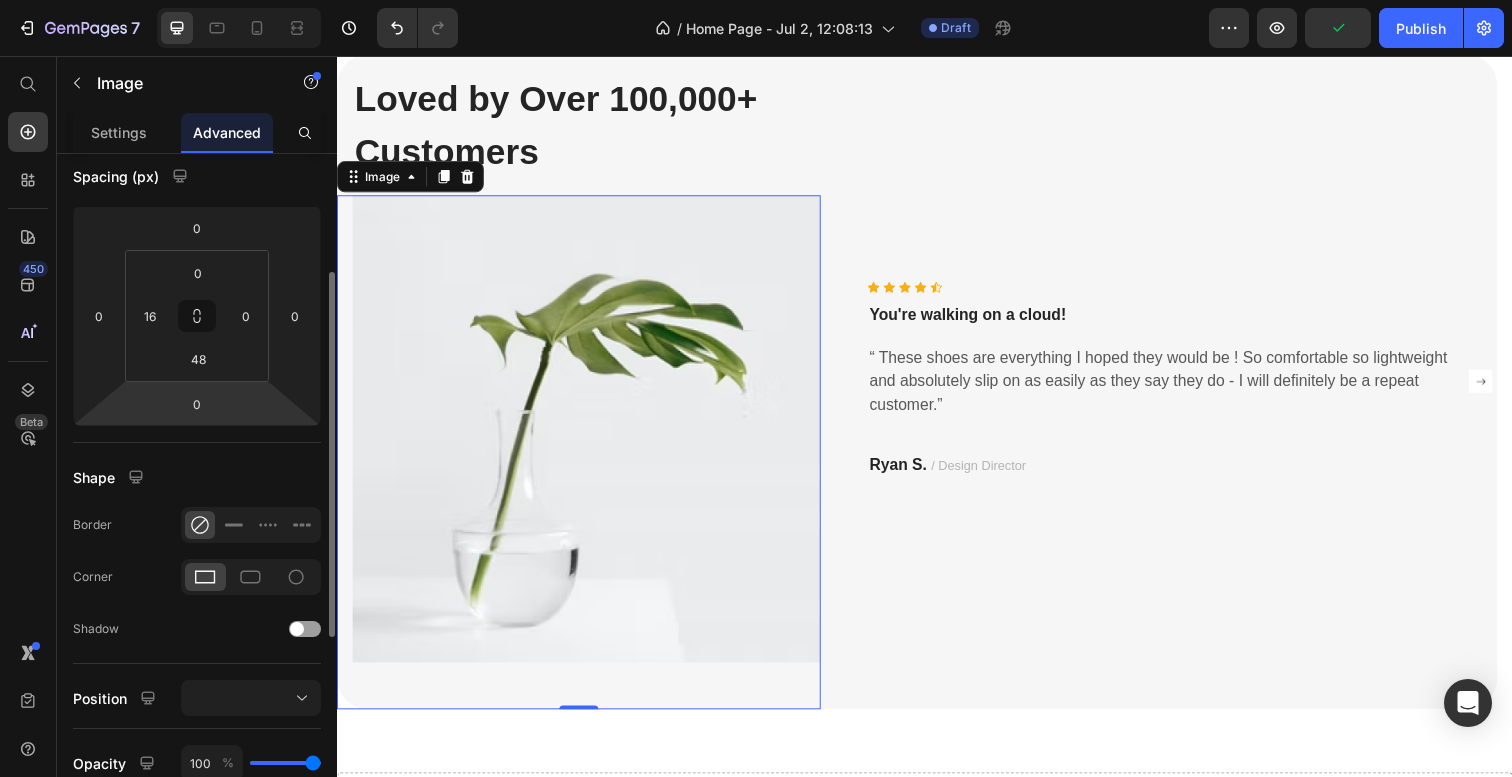 scroll, scrollTop: 213, scrollLeft: 0, axis: vertical 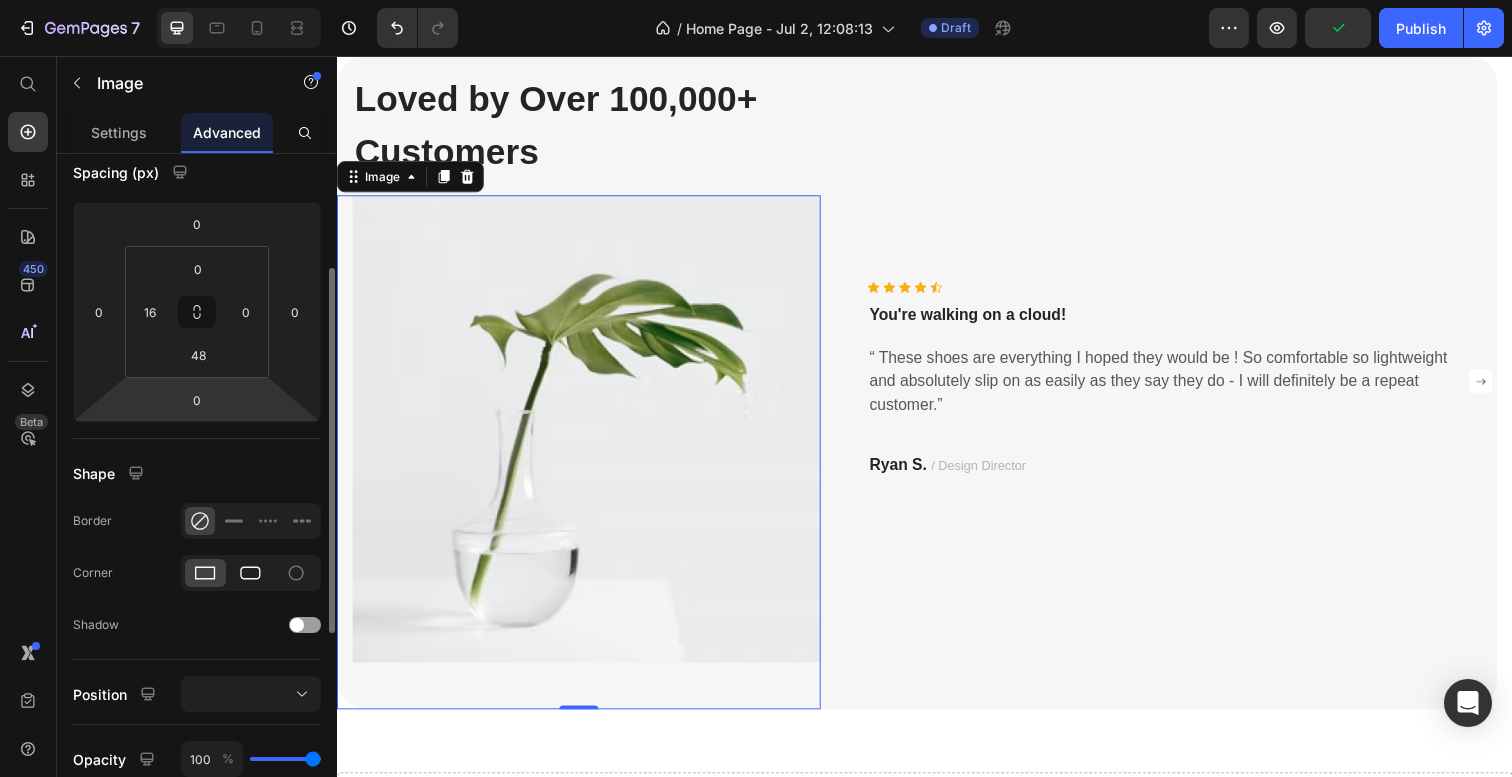 click 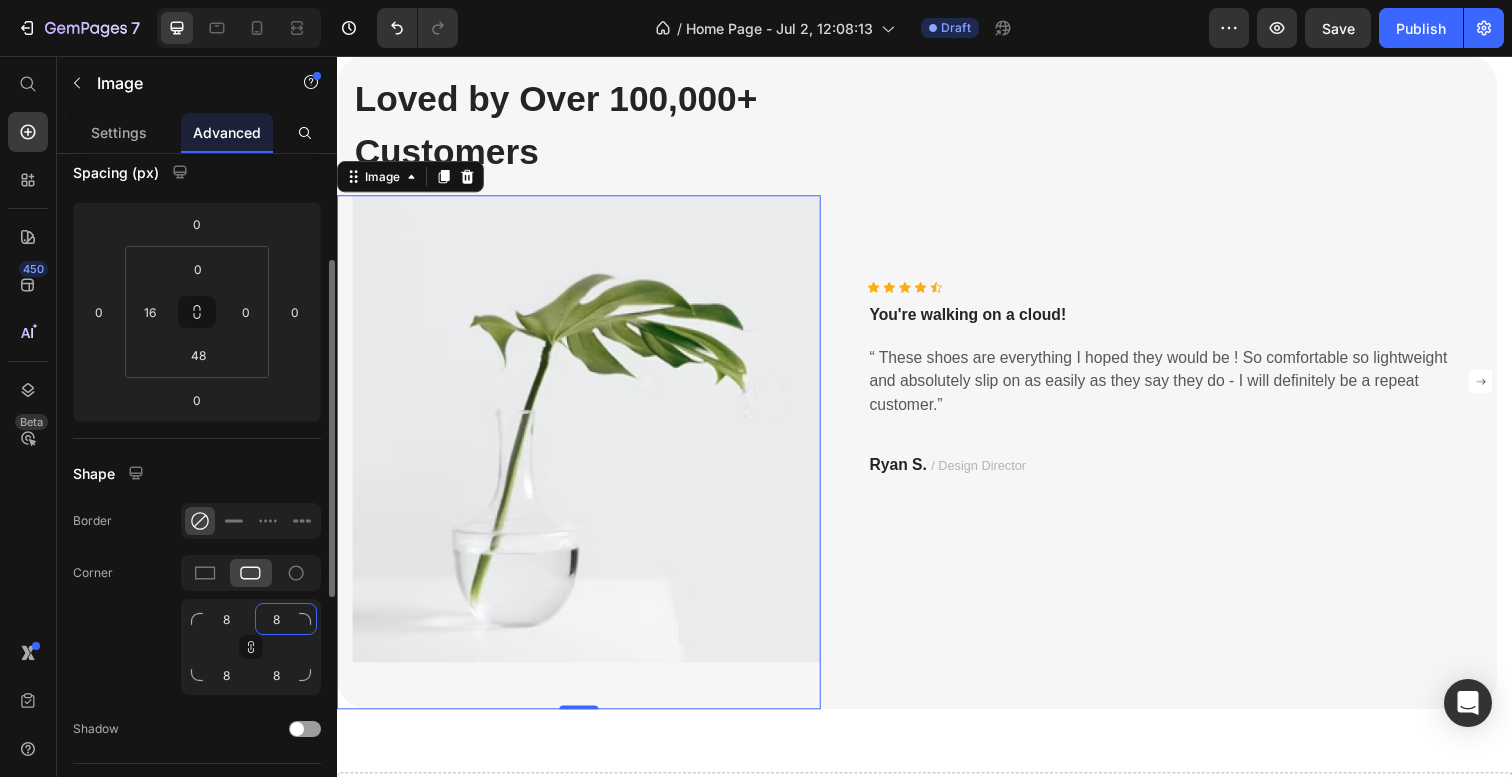 click on "8" 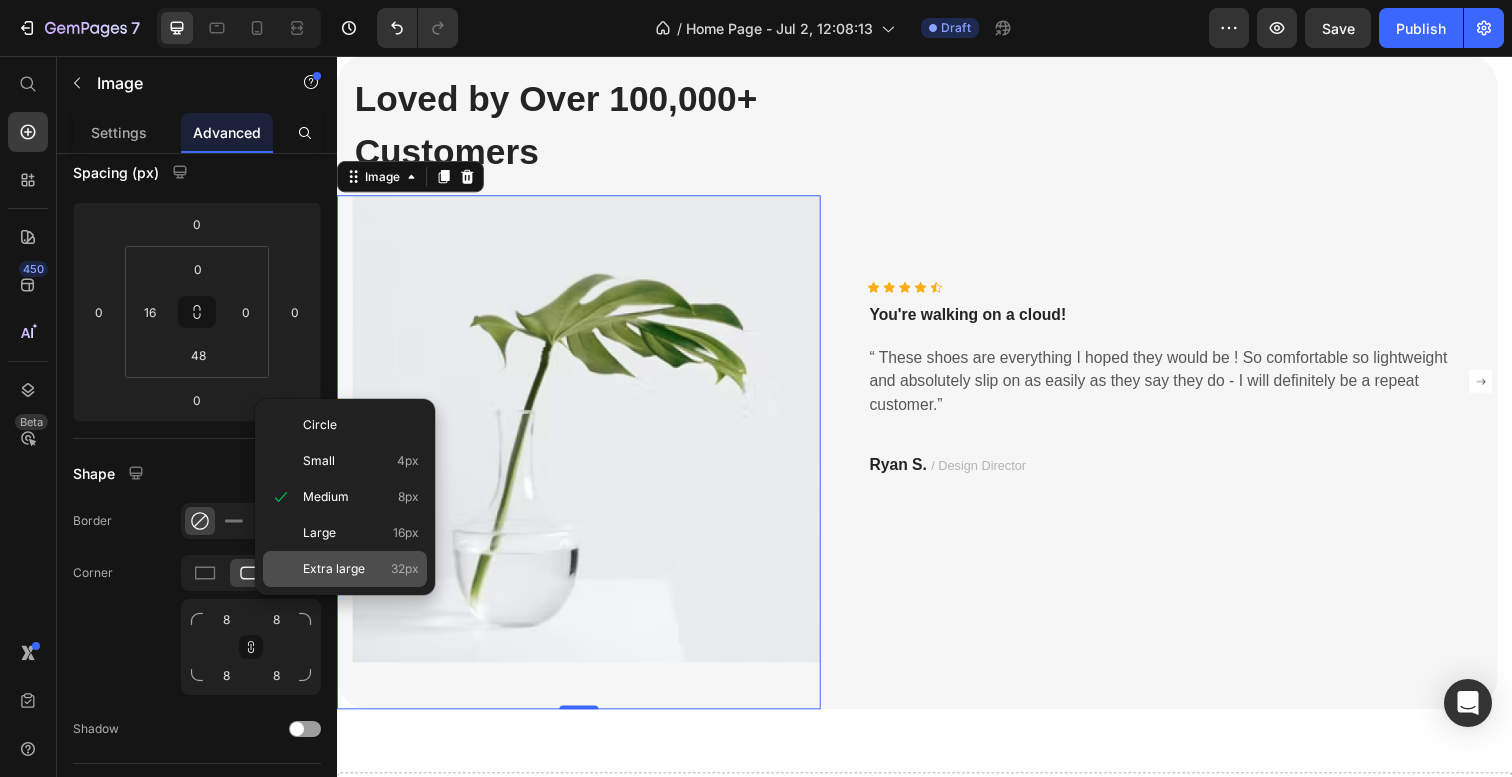 click on "Extra large" at bounding box center [334, 569] 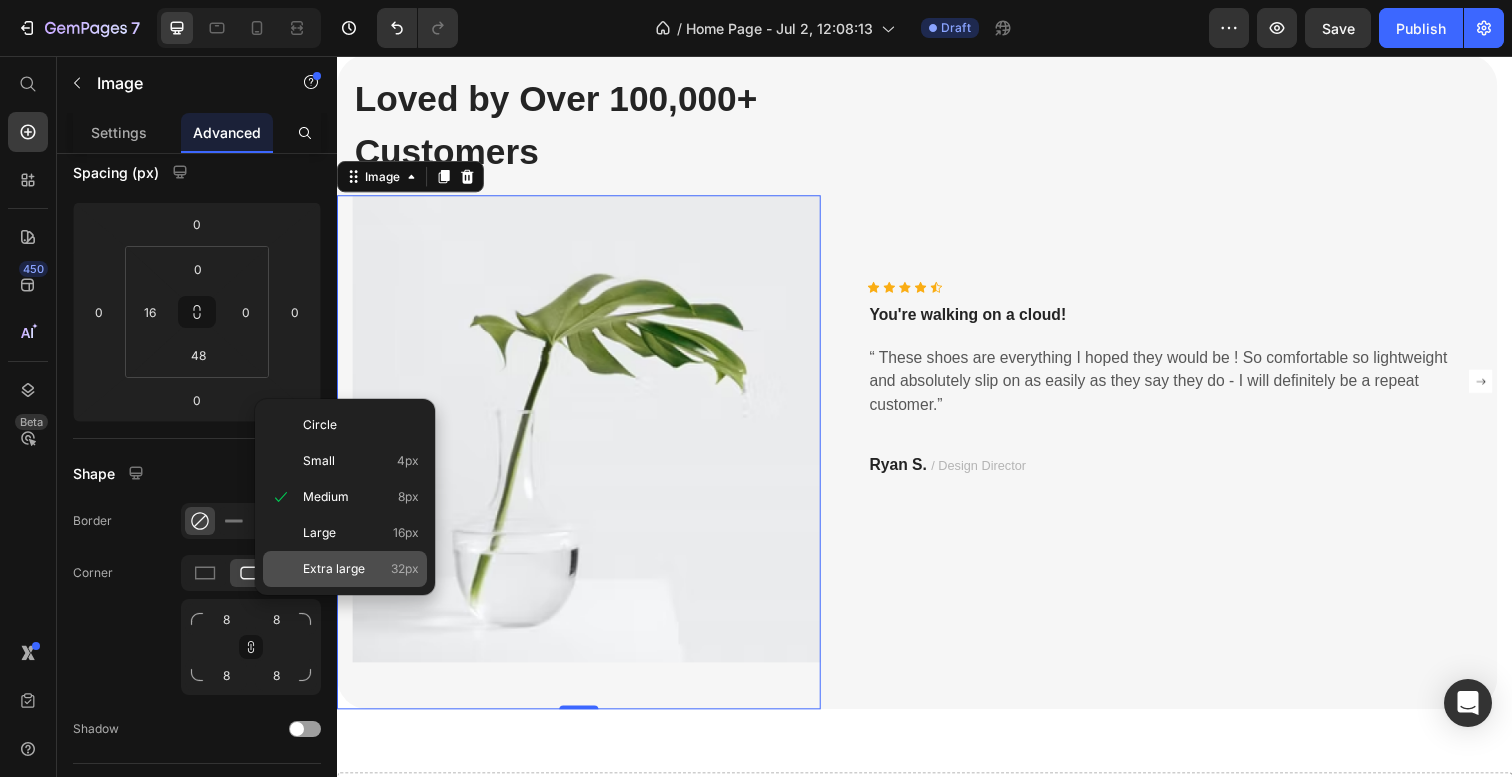 type on "32" 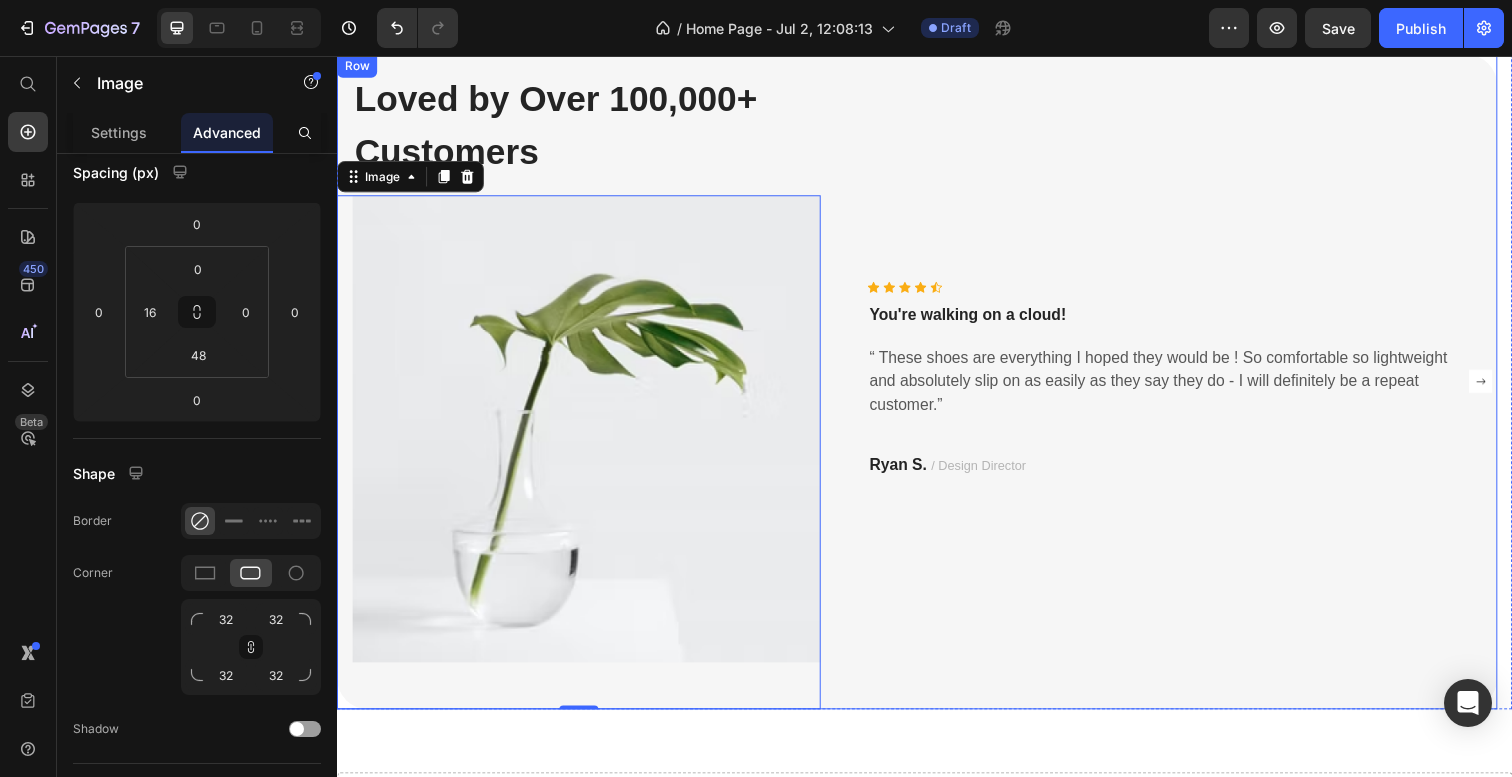click on "Icon                Icon                Icon                Icon
Icon Icon List Hoz You're walking on a cloud! Text block “ These shoes are everything I hoped they would be ! So comfortable so lightweight and absolutely slip on as easily as they say they do - I will definitely be a repeat customer.” Text block Ryan S.   / Design Director Text block Row" at bounding box center [1176, 390] 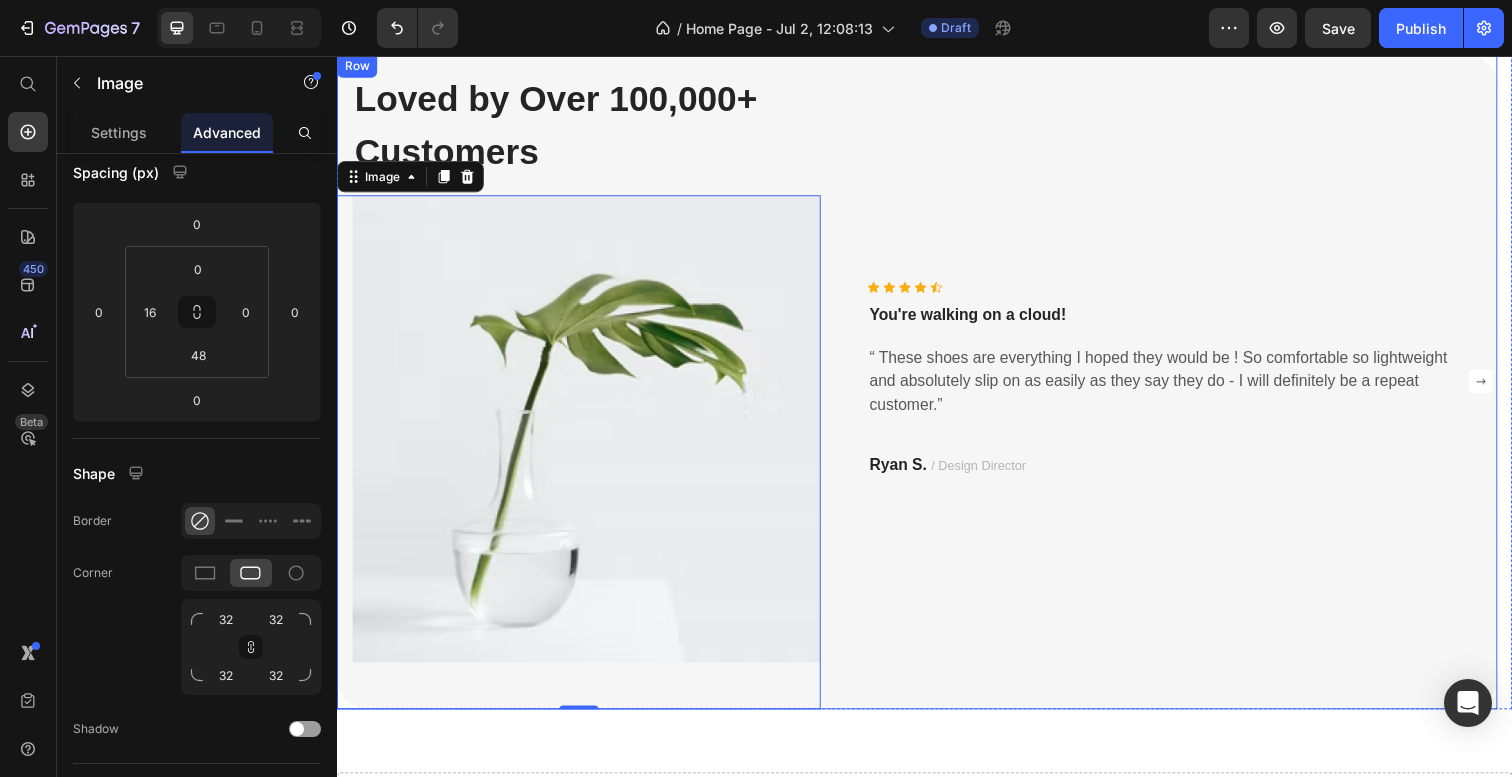 scroll, scrollTop: 0, scrollLeft: 0, axis: both 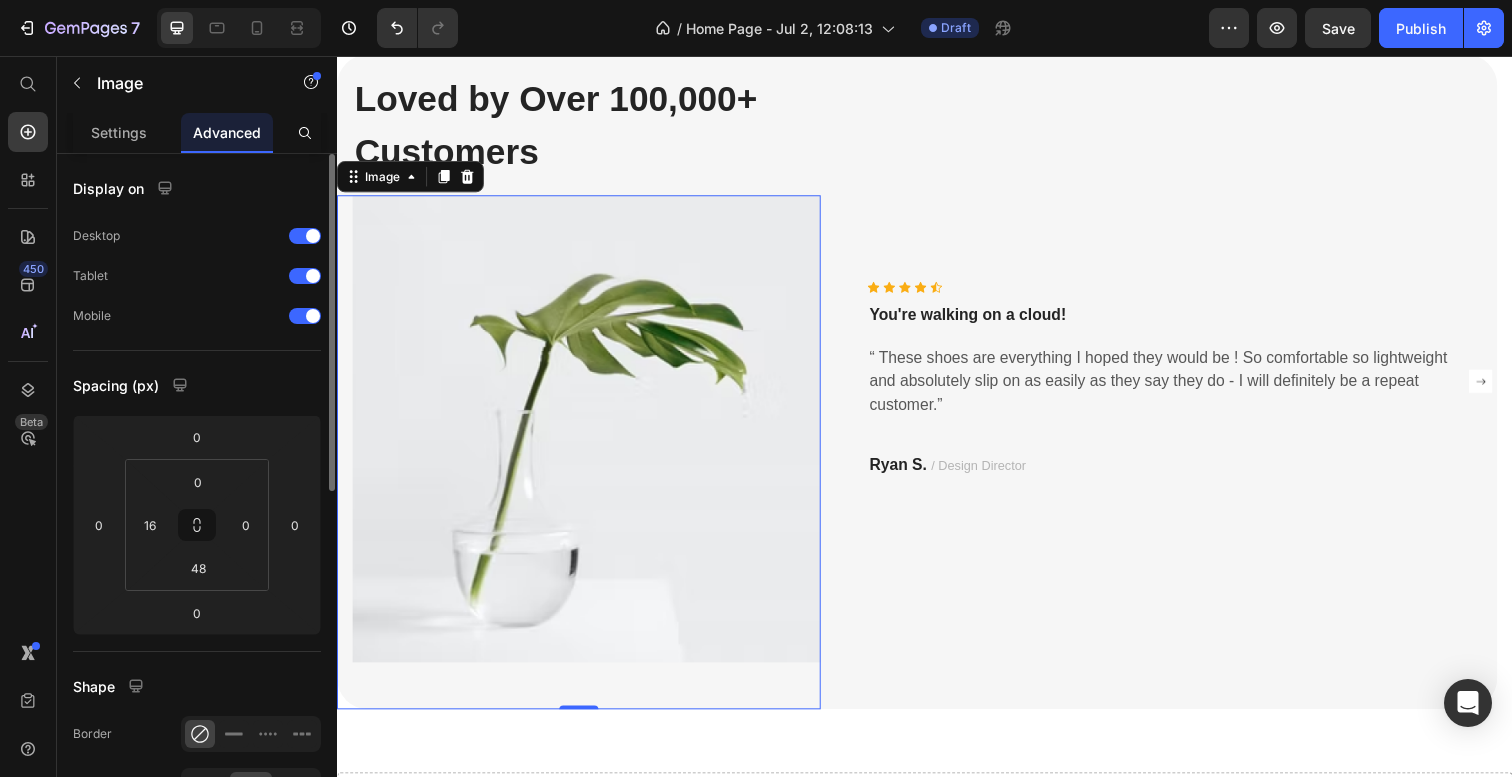 click at bounding box center [584, 462] 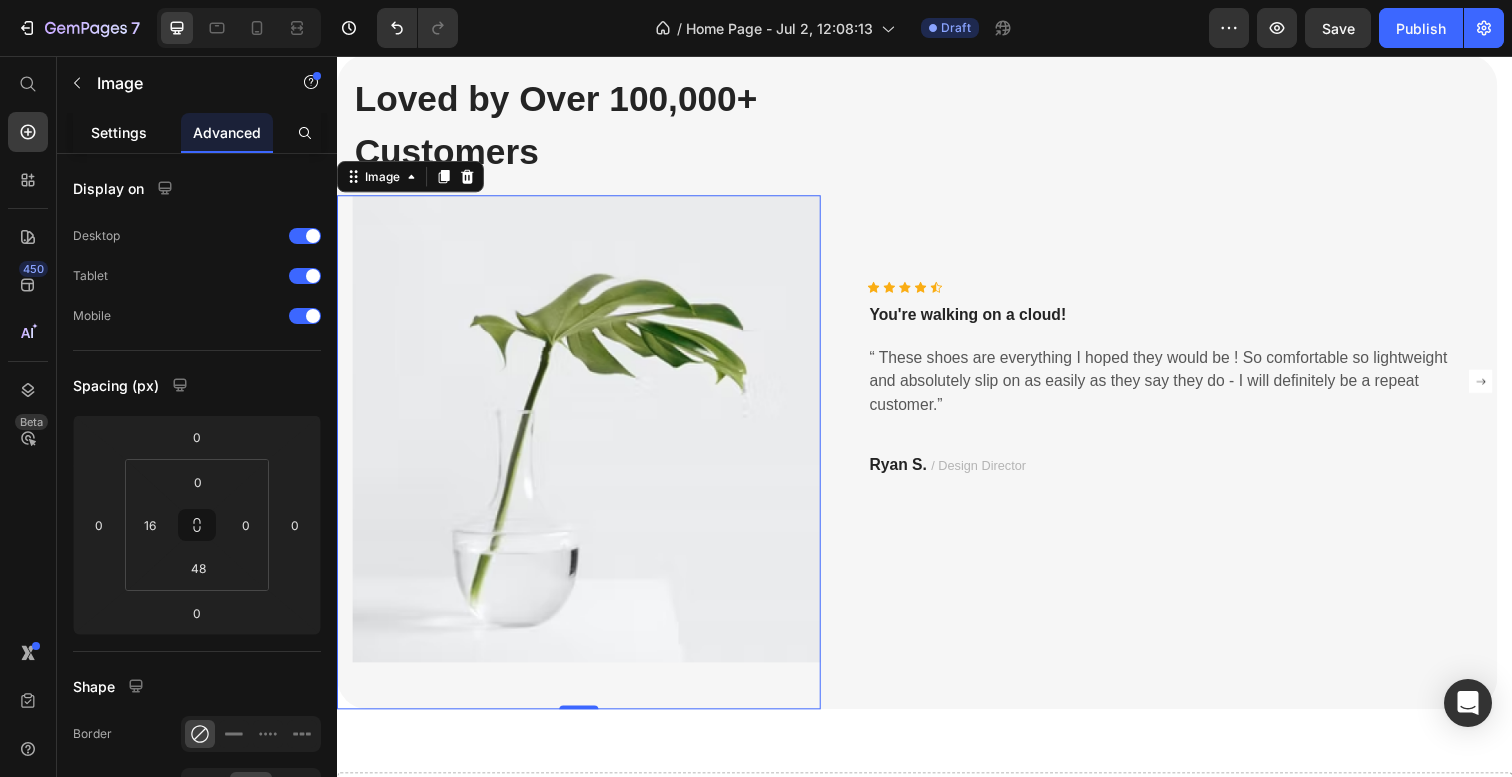 click on "Settings" at bounding box center [119, 132] 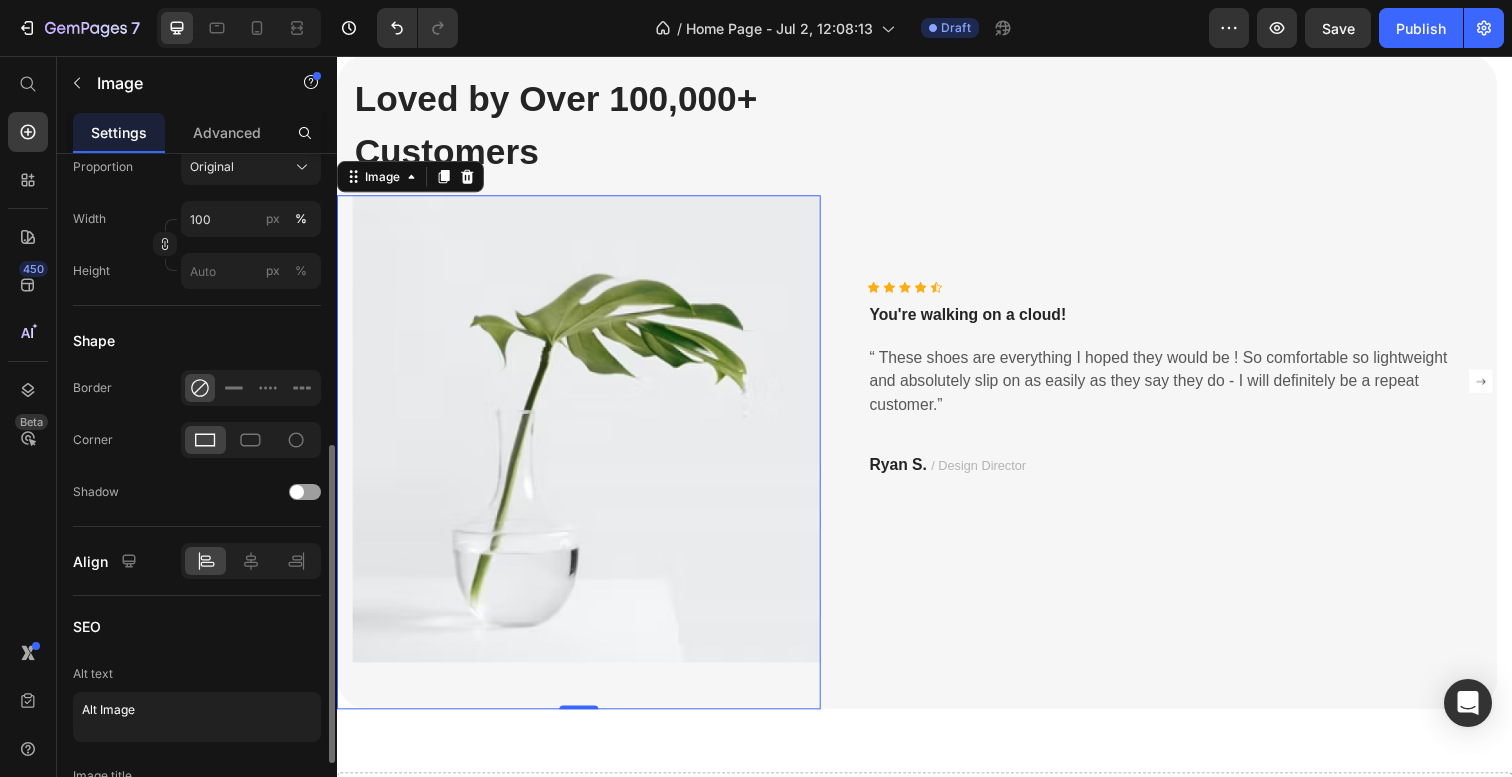 scroll, scrollTop: 625, scrollLeft: 0, axis: vertical 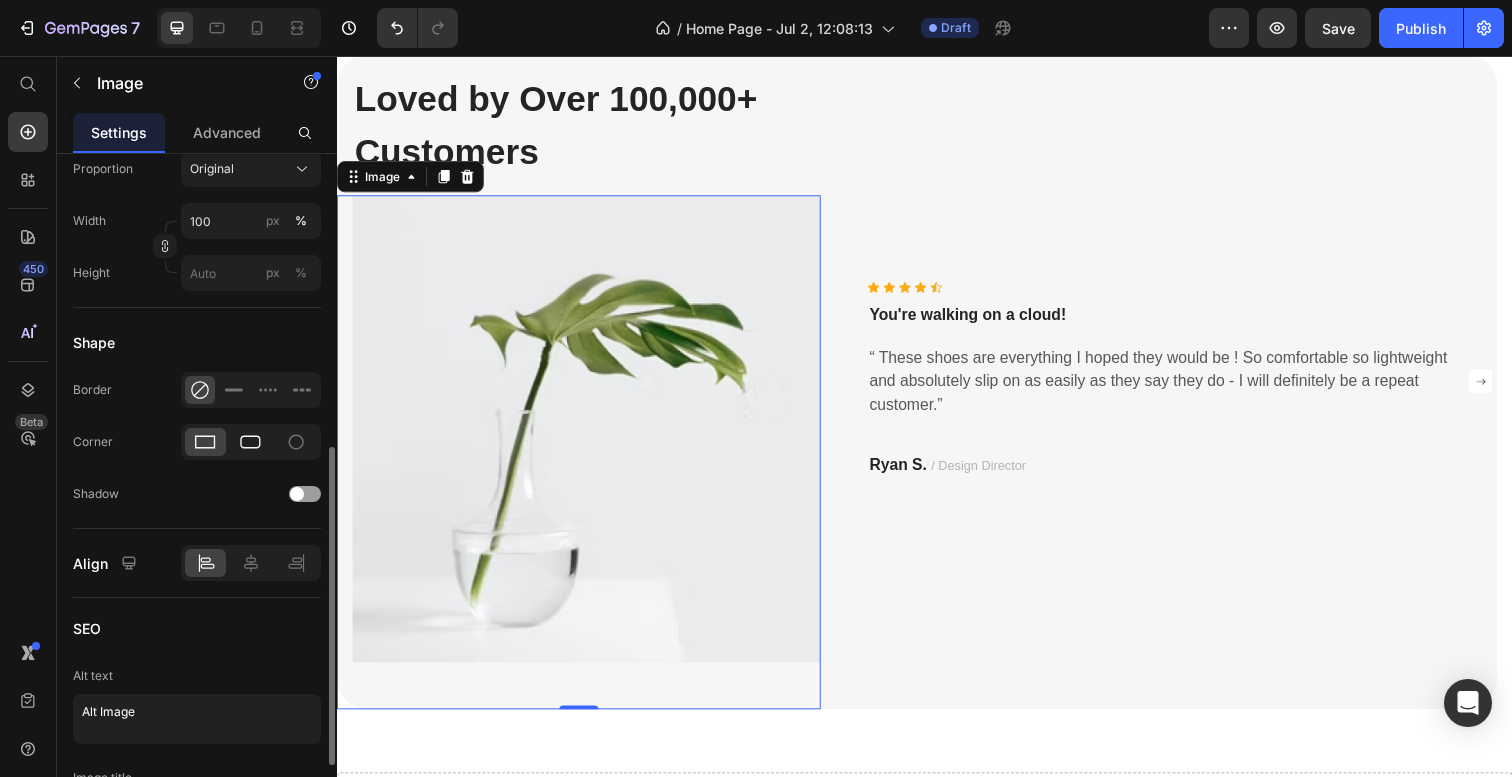 click 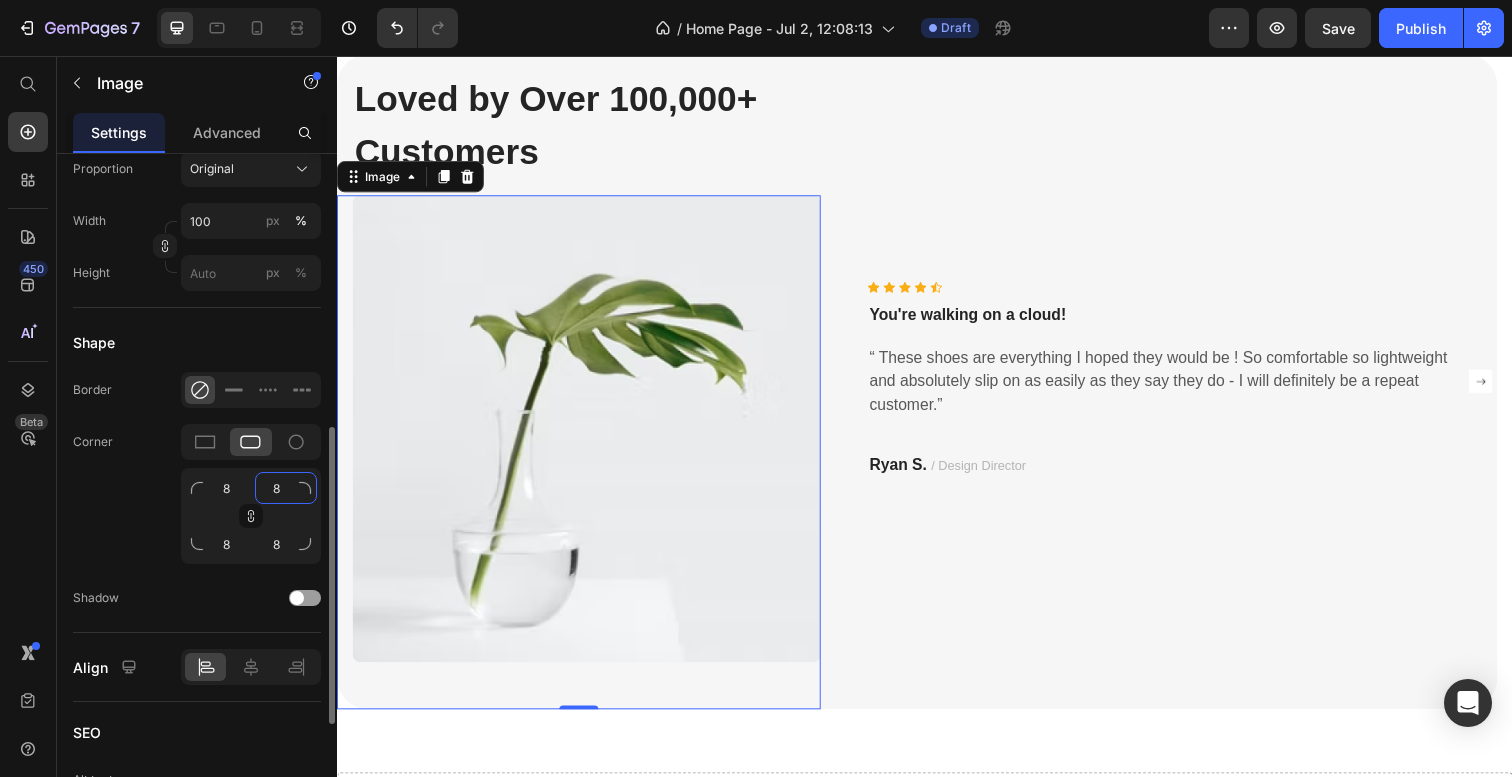 click on "8" 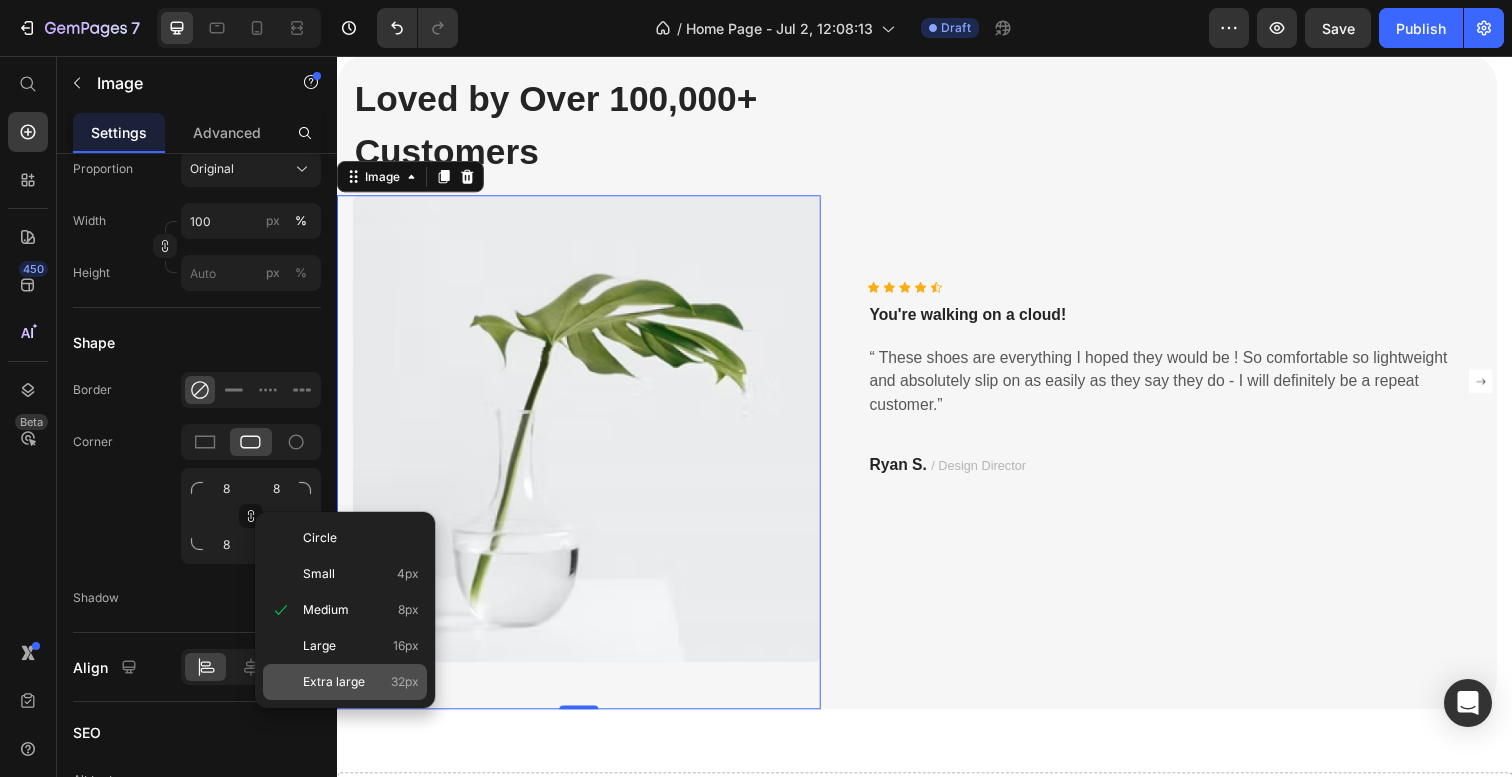 click on "Extra large 32px" at bounding box center [361, 682] 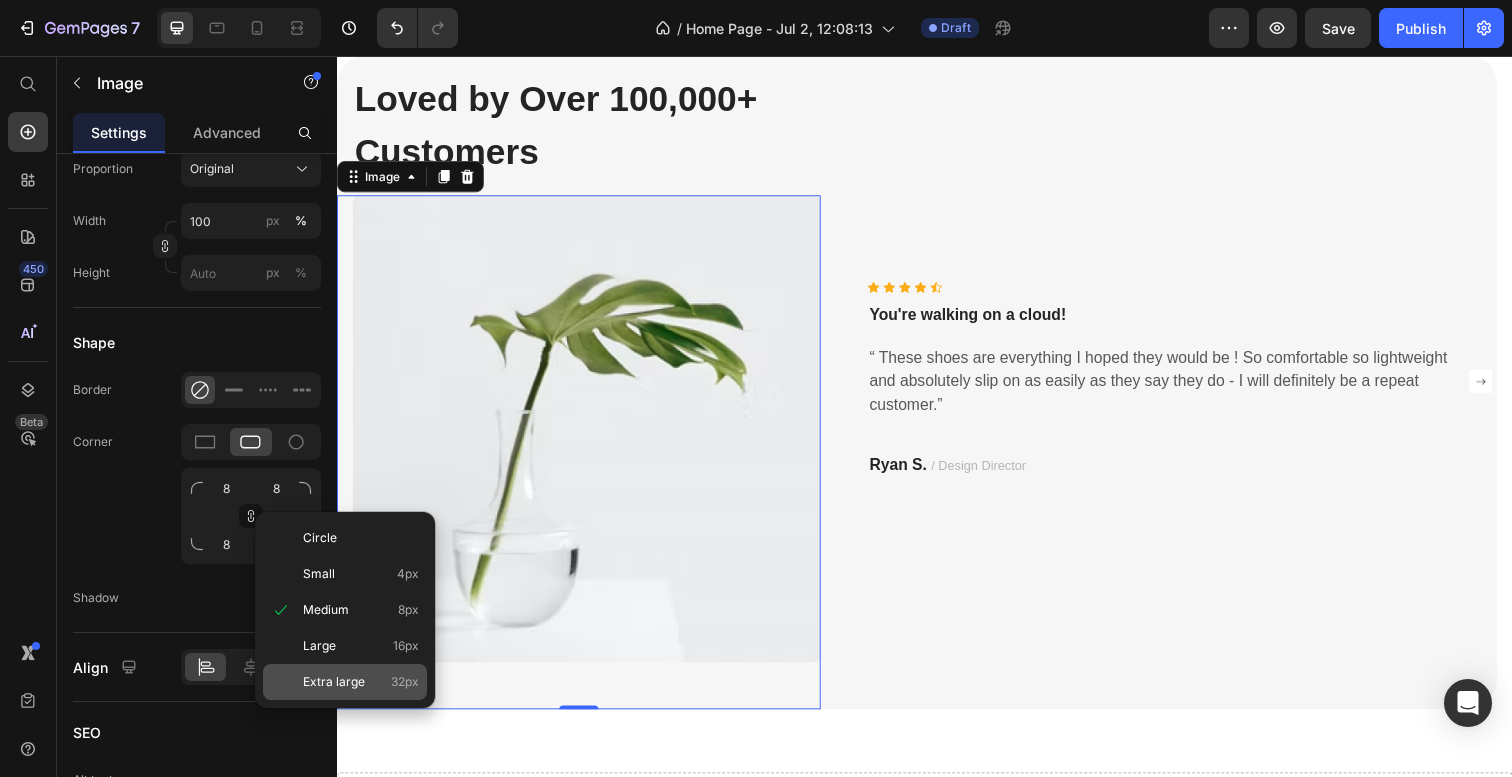 type on "32" 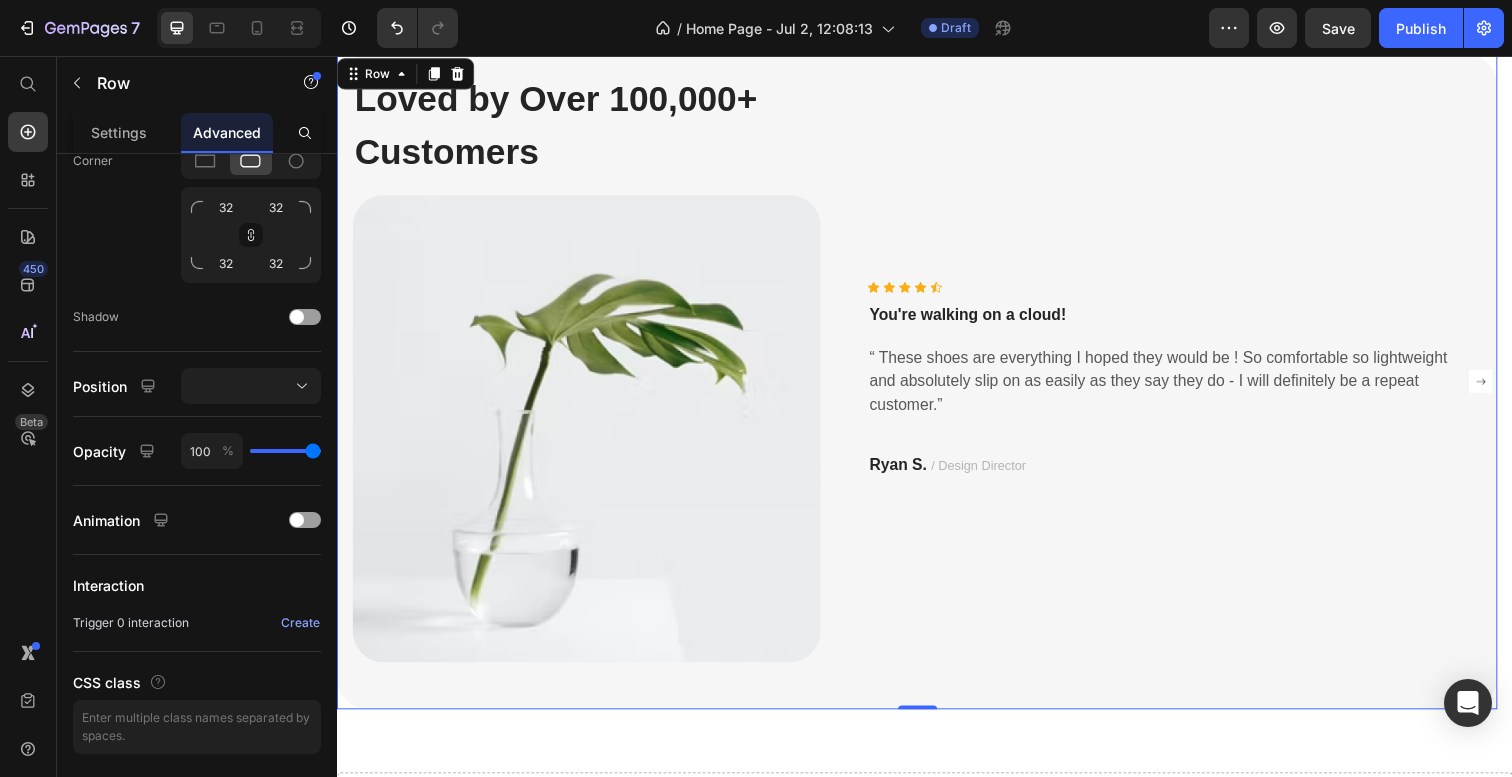 click on "Icon                Icon                Icon                Icon
Icon Icon List Hoz You're walking on a cloud! Text block “ These shoes are everything I hoped they would be ! So comfortable so lightweight and absolutely slip on as easily as they say they do - I will definitely be a repeat customer.” Text block Ryan S.   / Design Director Text block Row" at bounding box center [1176, 390] 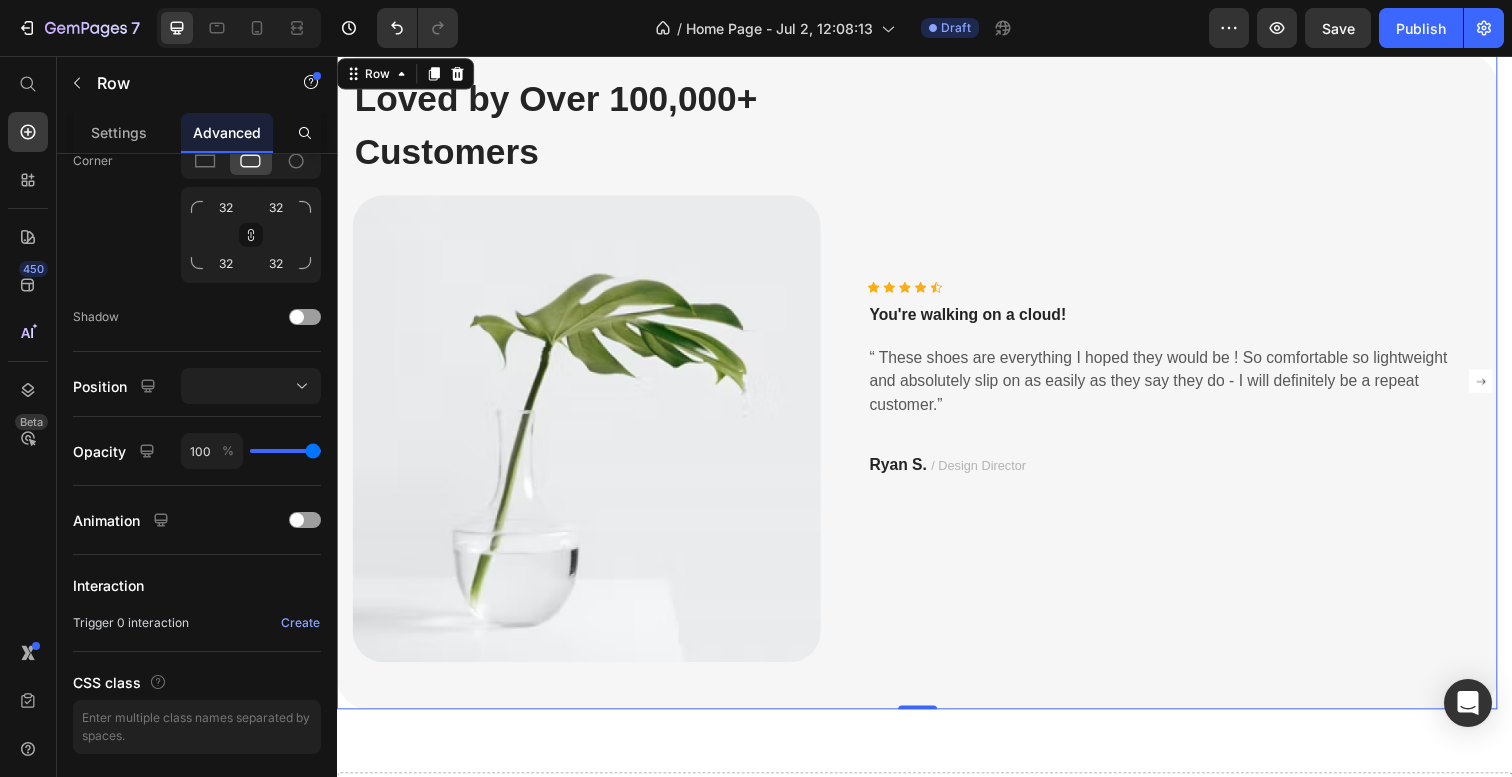 scroll, scrollTop: 0, scrollLeft: 0, axis: both 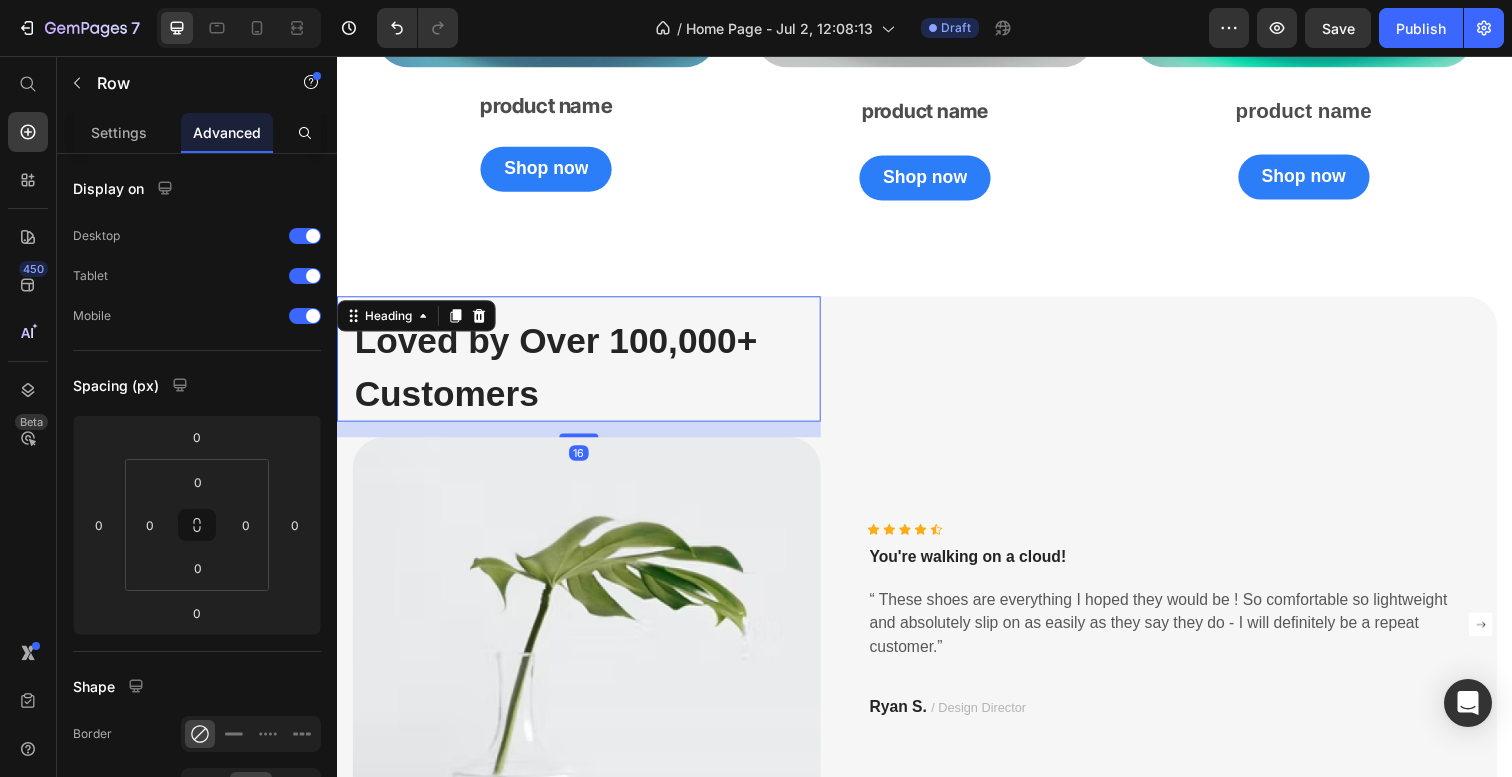 click on "Loved by Over 100,000+ Customers" at bounding box center (592, 374) 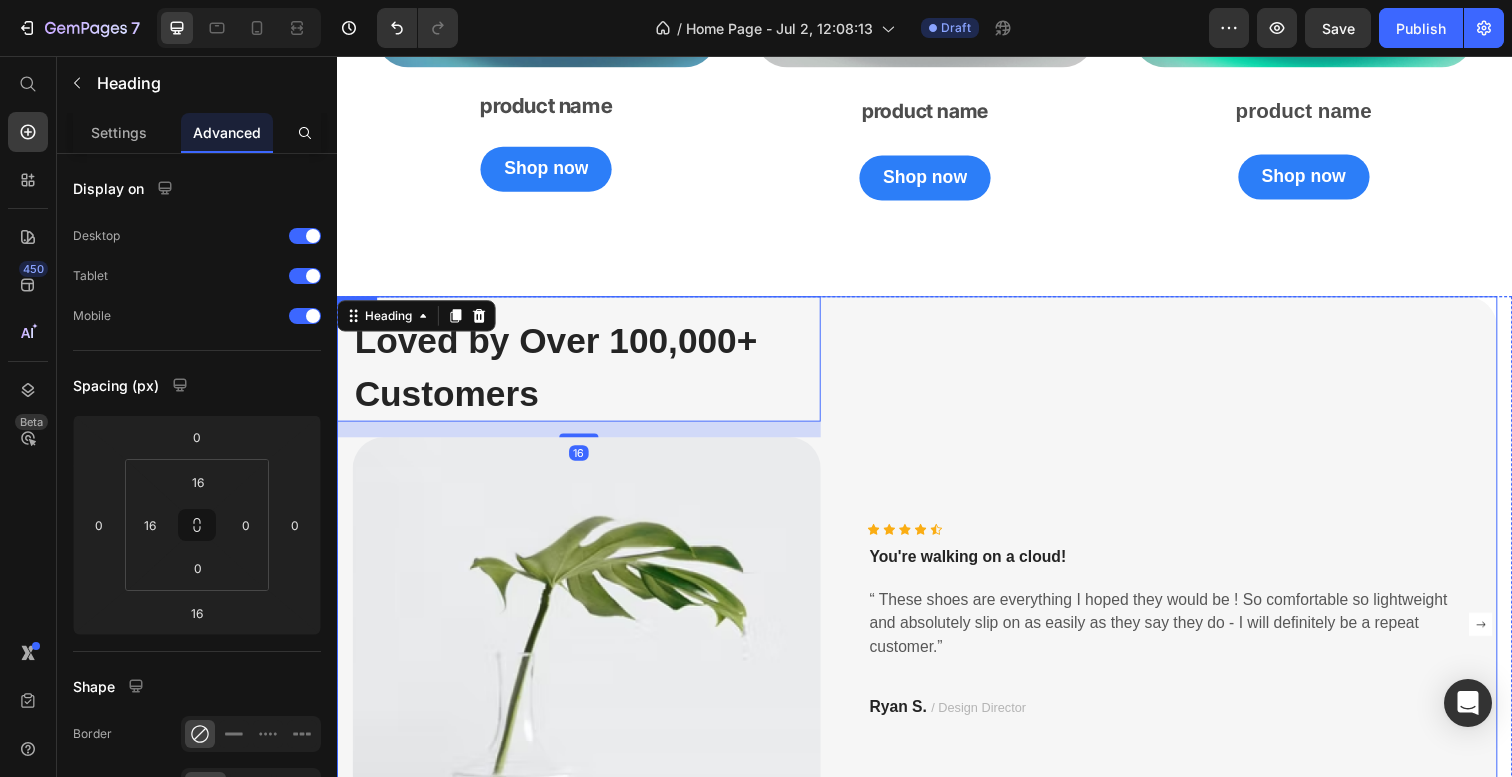 click on "Icon                Icon                Icon                Icon
Icon Icon List Hoz You're walking on a cloud! Text block “ These shoes are everything I hoped they would be ! So comfortable so lightweight and absolutely slip on as easily as they say they do - I will definitely be a repeat customer.” Text block Ryan S.   / Design Director Text block Row" at bounding box center (1176, 637) 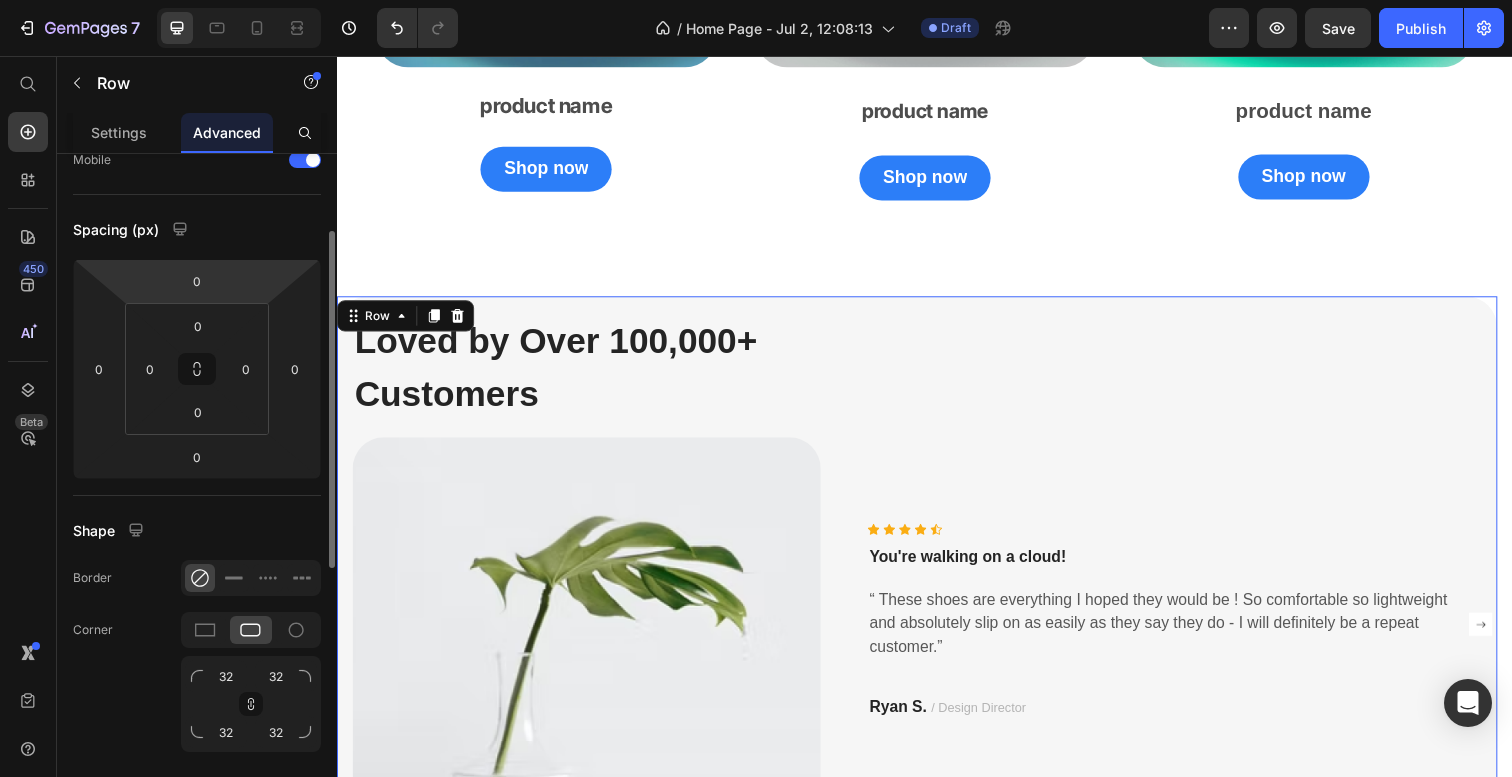 scroll, scrollTop: 0, scrollLeft: 0, axis: both 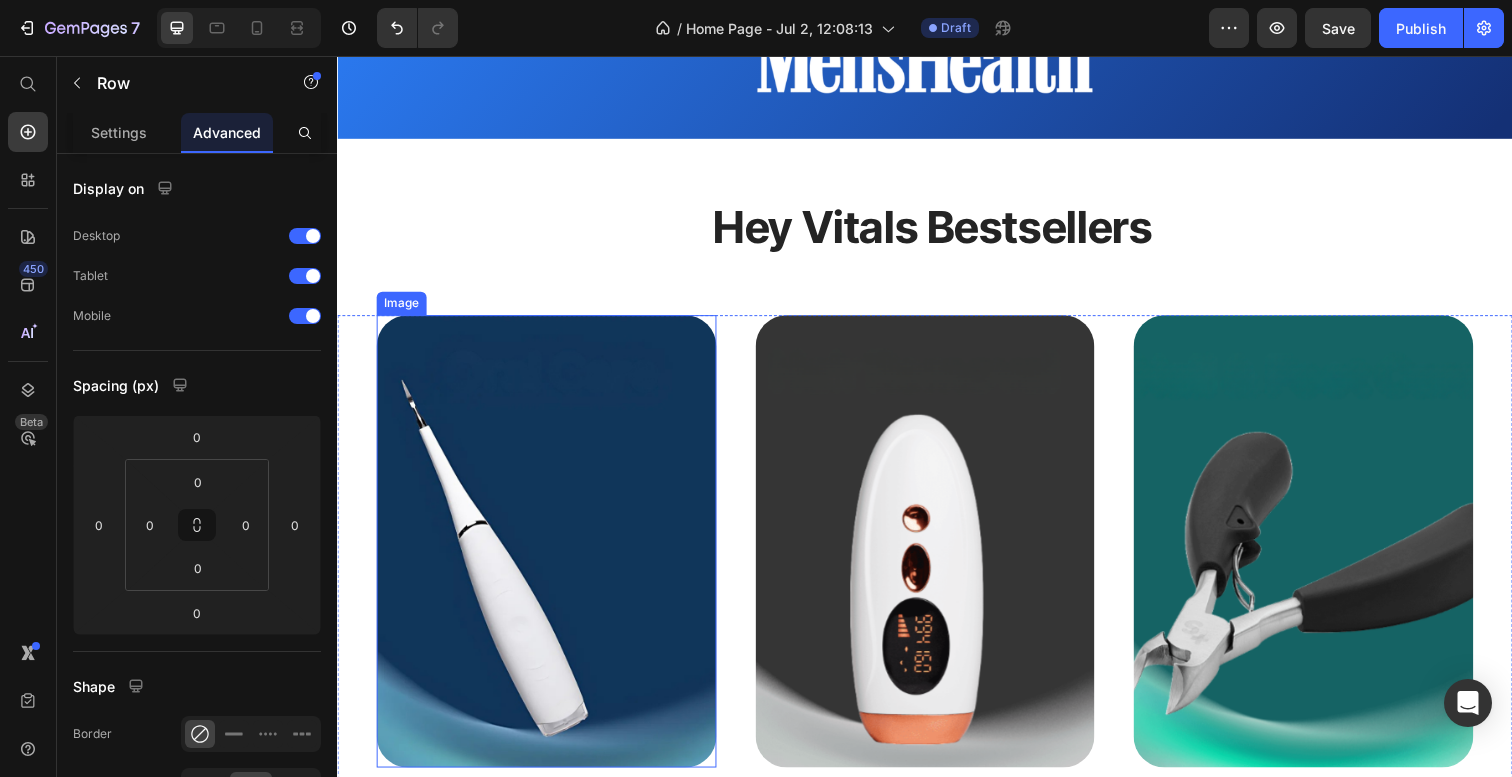 click at bounding box center (550, 552) 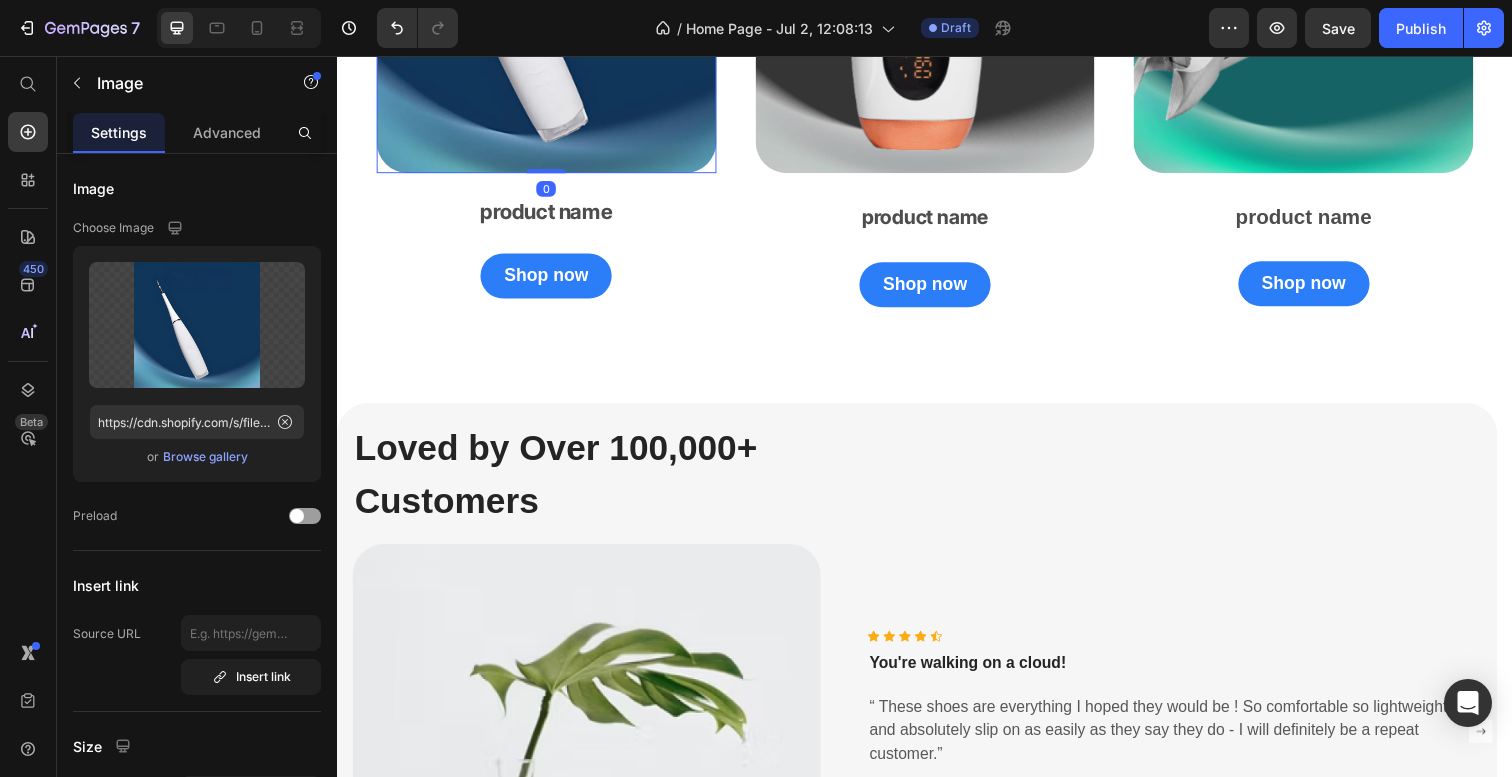 scroll, scrollTop: 2424, scrollLeft: 0, axis: vertical 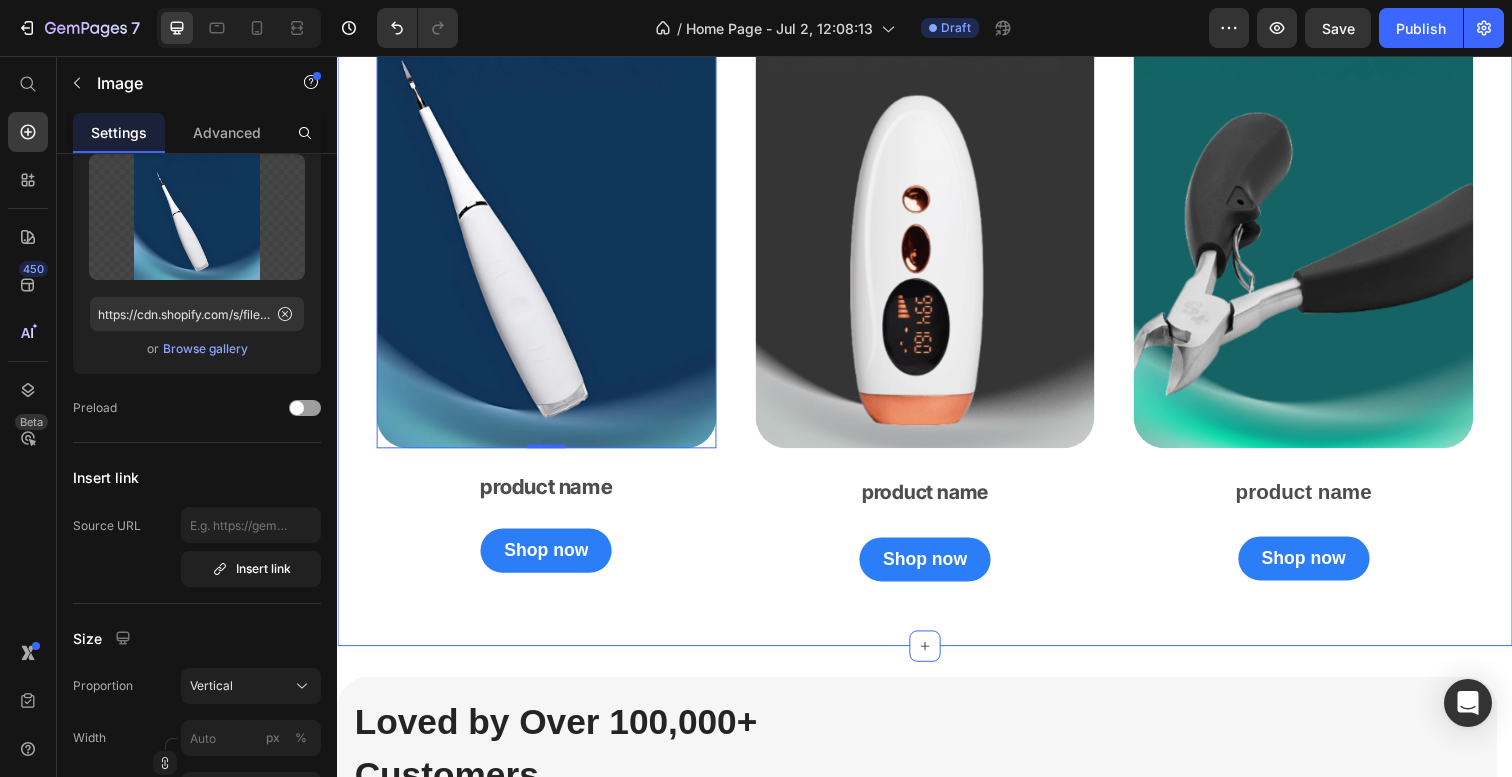 click on "Image   0 product name Text Block Shop now Button Image product name Text Block Shop now Button Image product name Text Block Shop now Button Section 7" at bounding box center [937, 327] 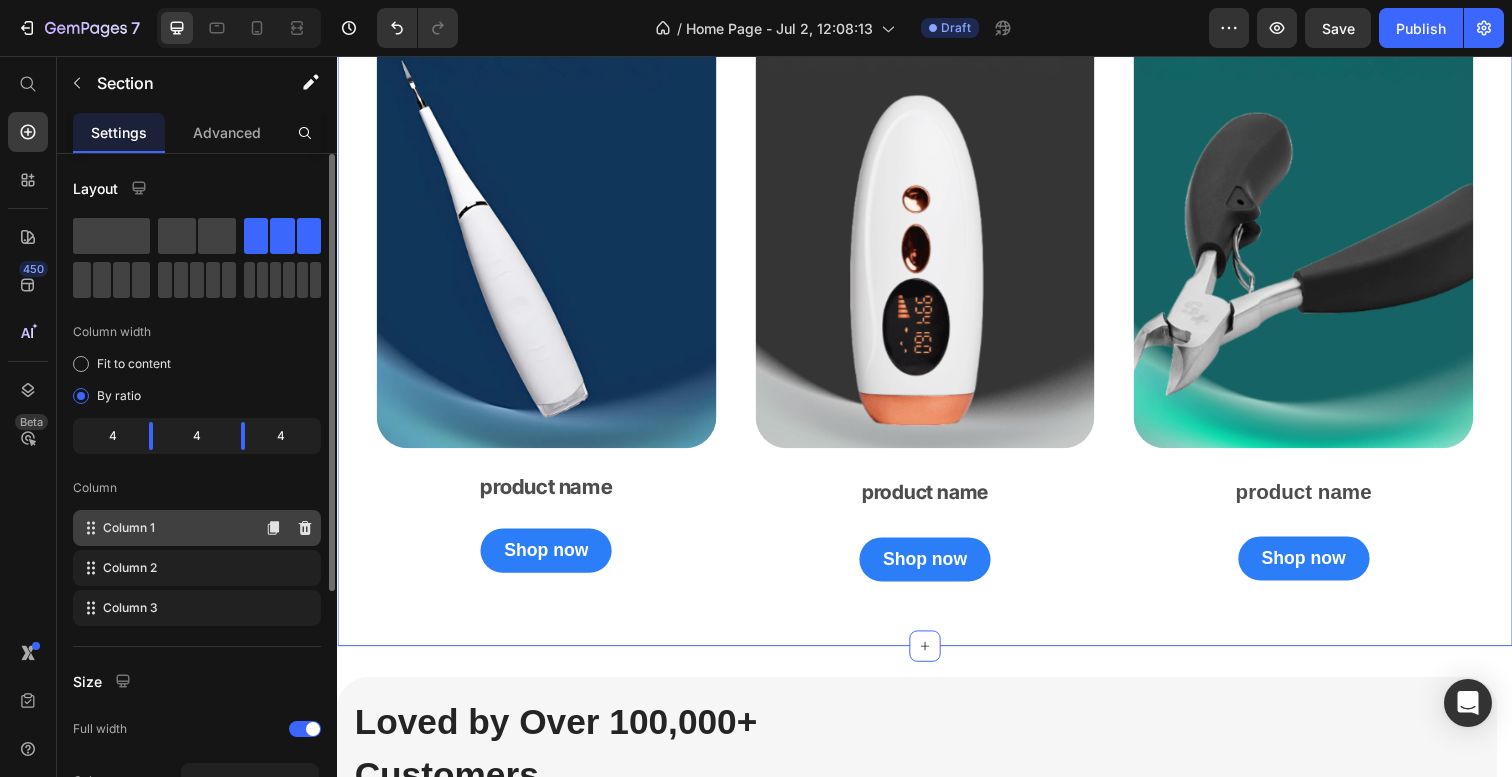 scroll, scrollTop: 377, scrollLeft: 0, axis: vertical 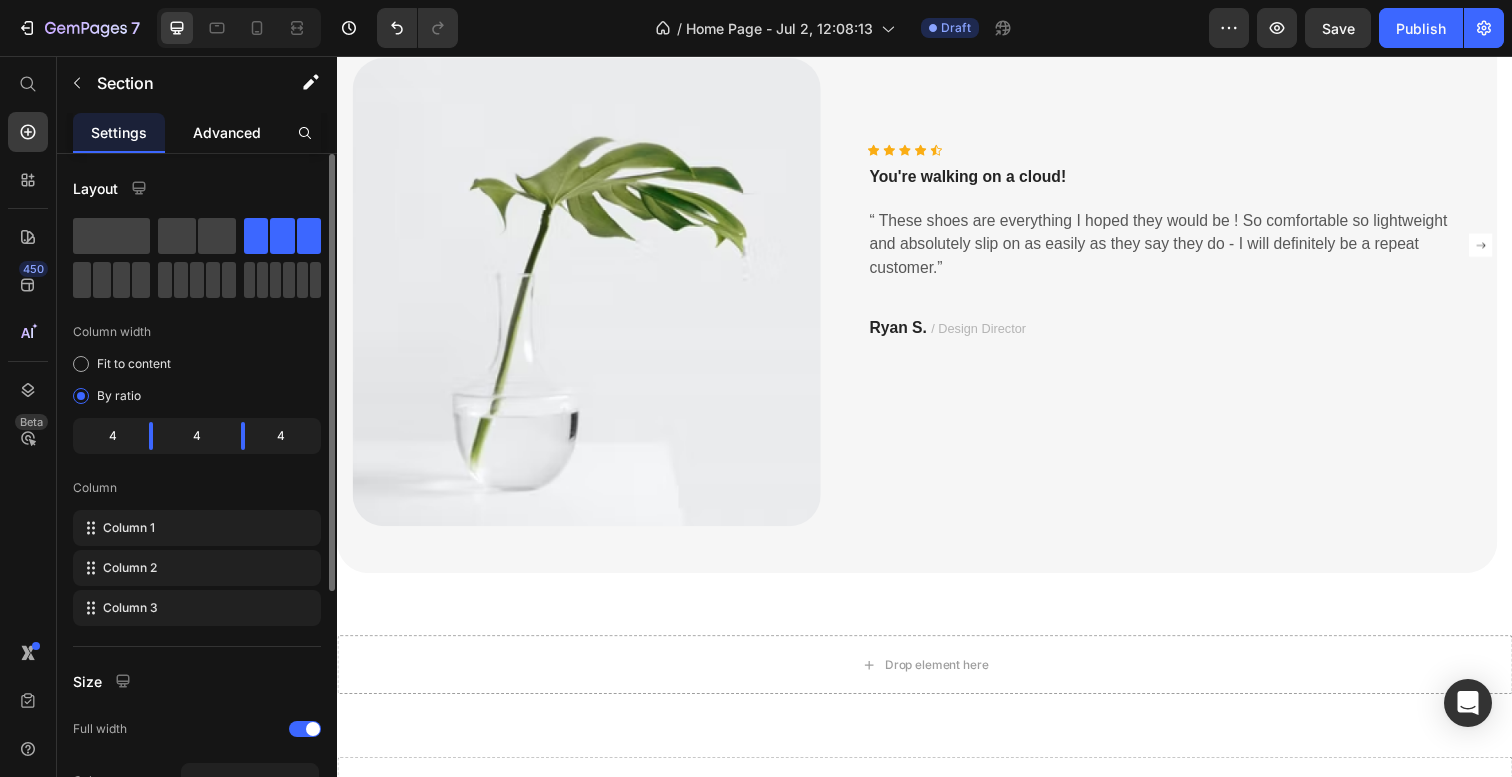 click on "Advanced" at bounding box center [227, 132] 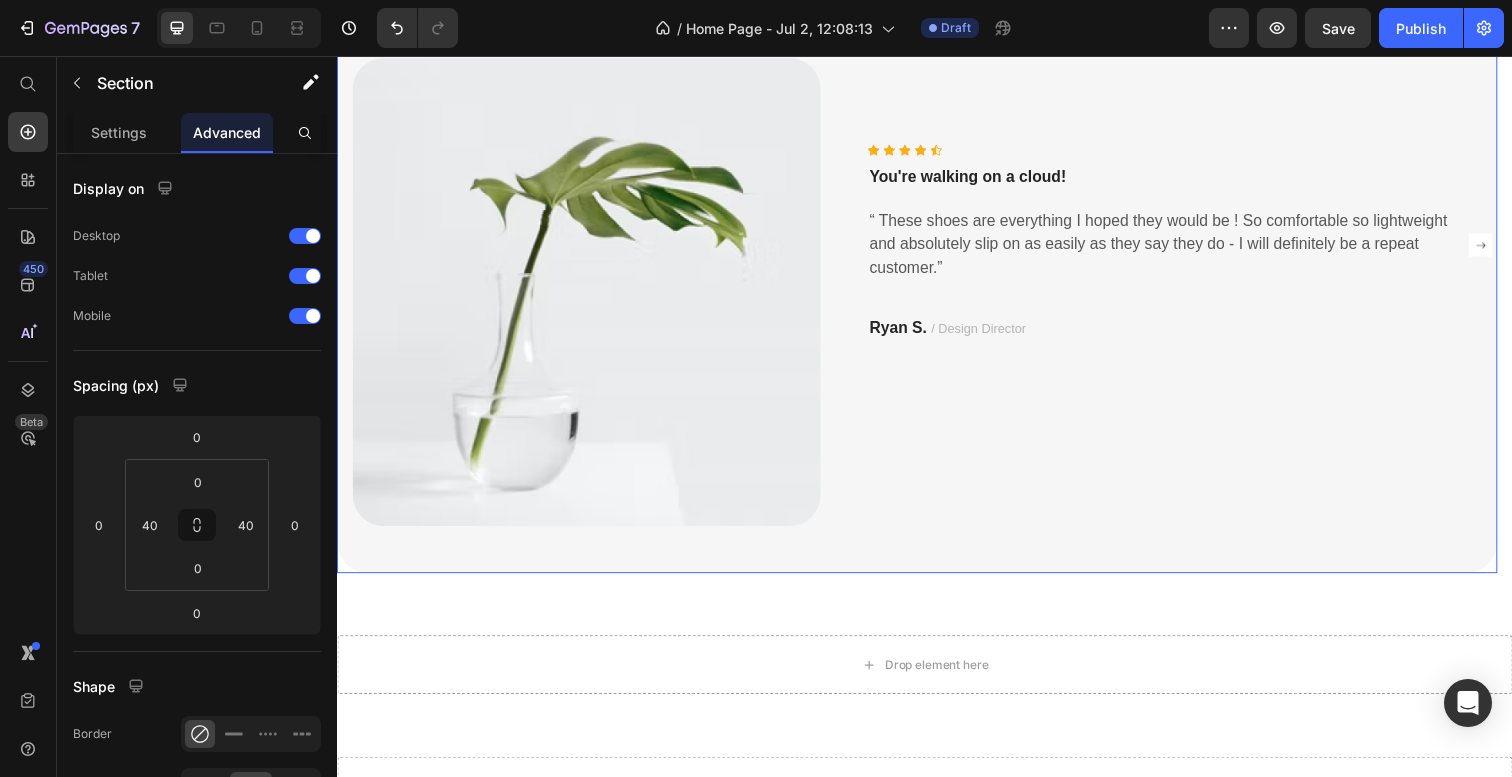 click on "Icon                Icon                Icon                Icon
Icon Icon List Hoz You're walking on a cloud! Text block “ These shoes are everything I hoped they would be ! So comfortable so lightweight and absolutely slip on as easily as they say they do - I will definitely be a repeat customer.” Text block Ryan S.   / Design Director Text block Row" at bounding box center (1176, 249) 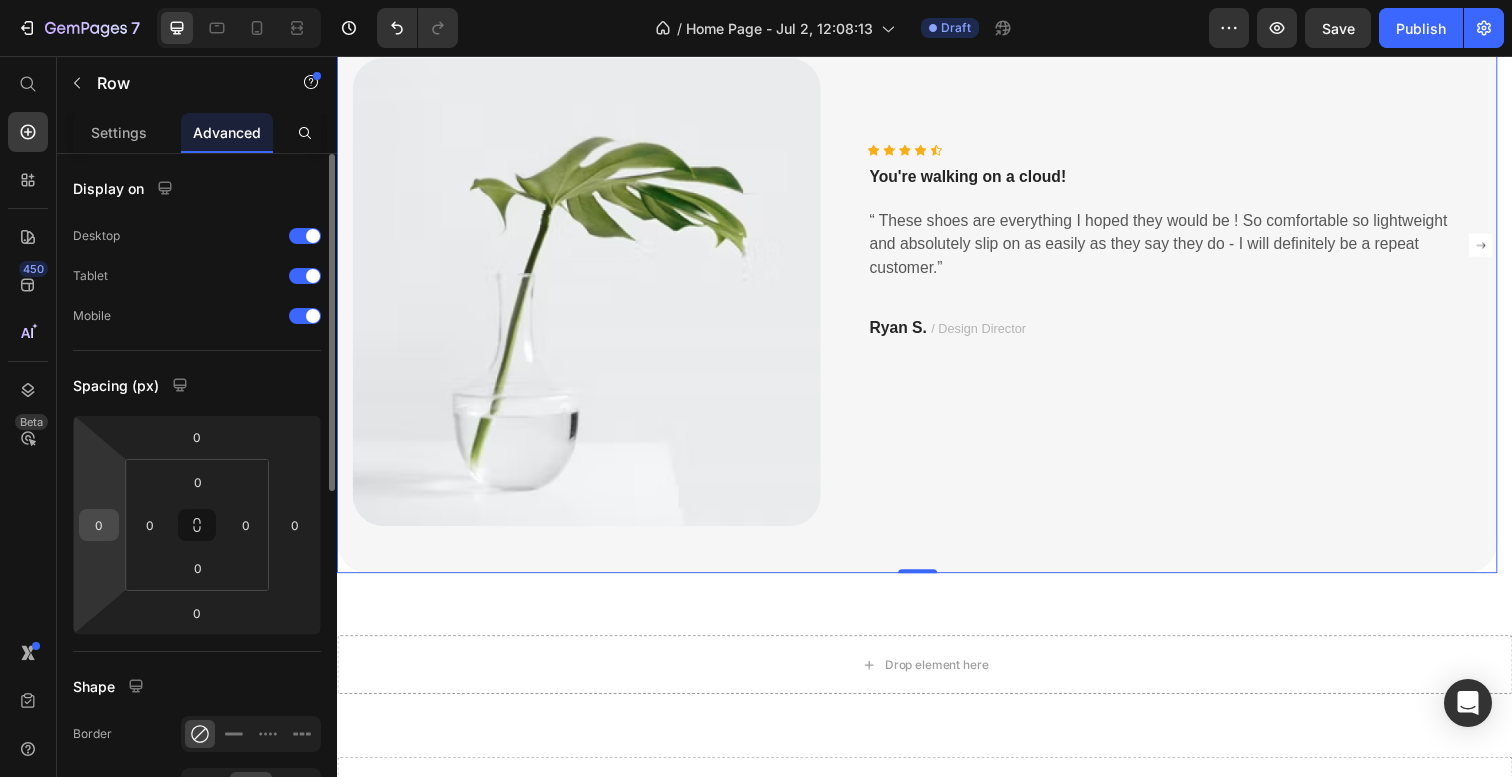 click on "0" at bounding box center [99, 525] 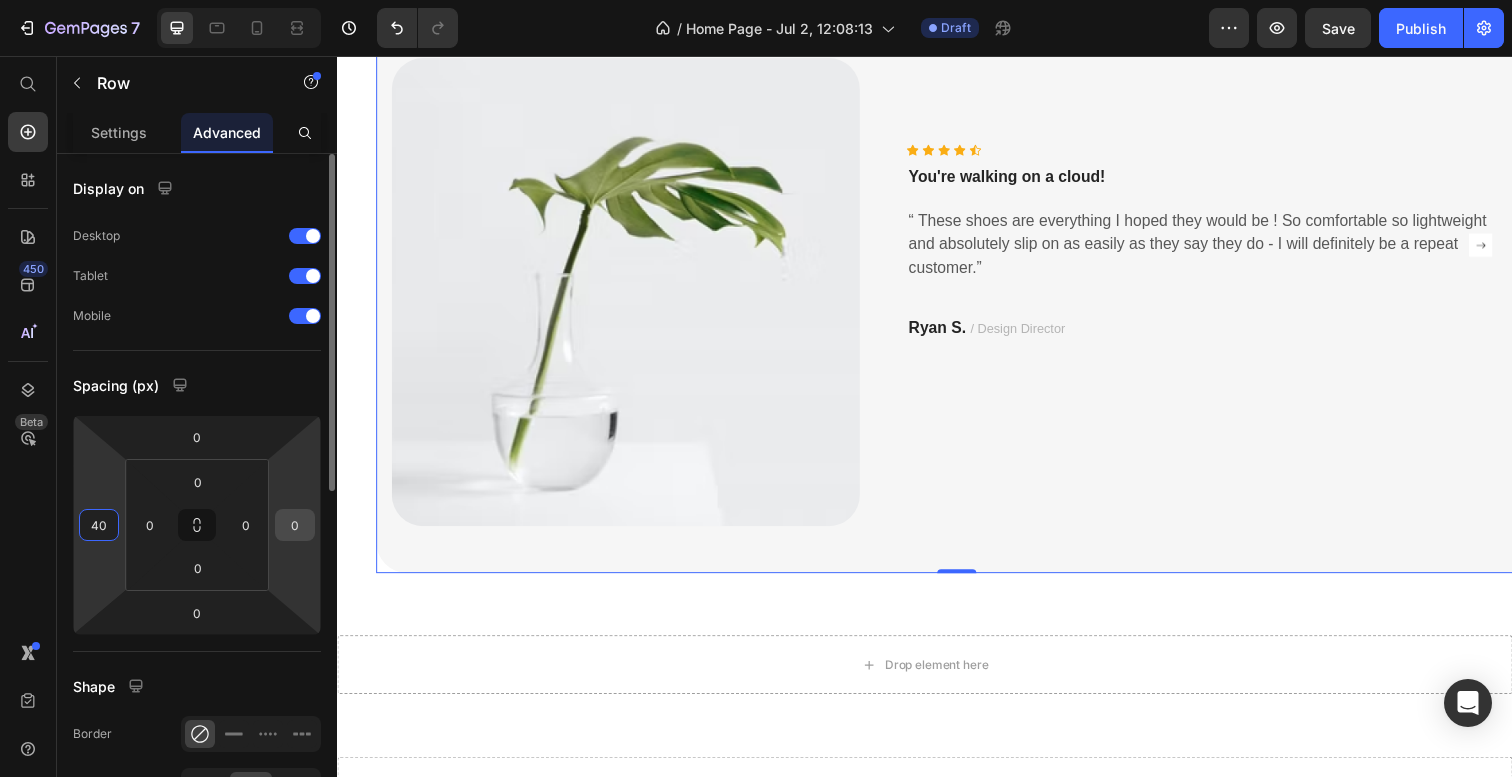 type on "40" 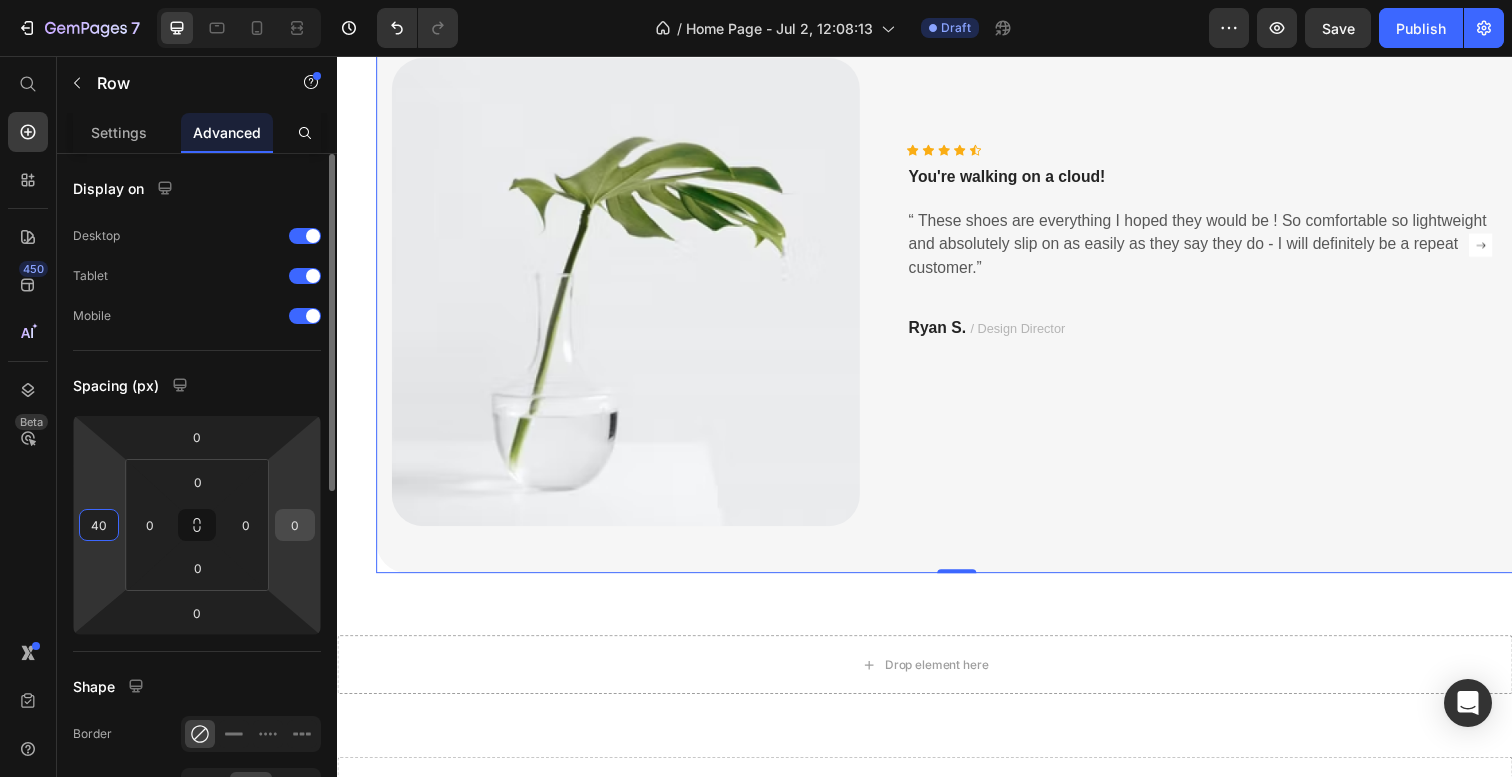 click on "0" at bounding box center (295, 525) 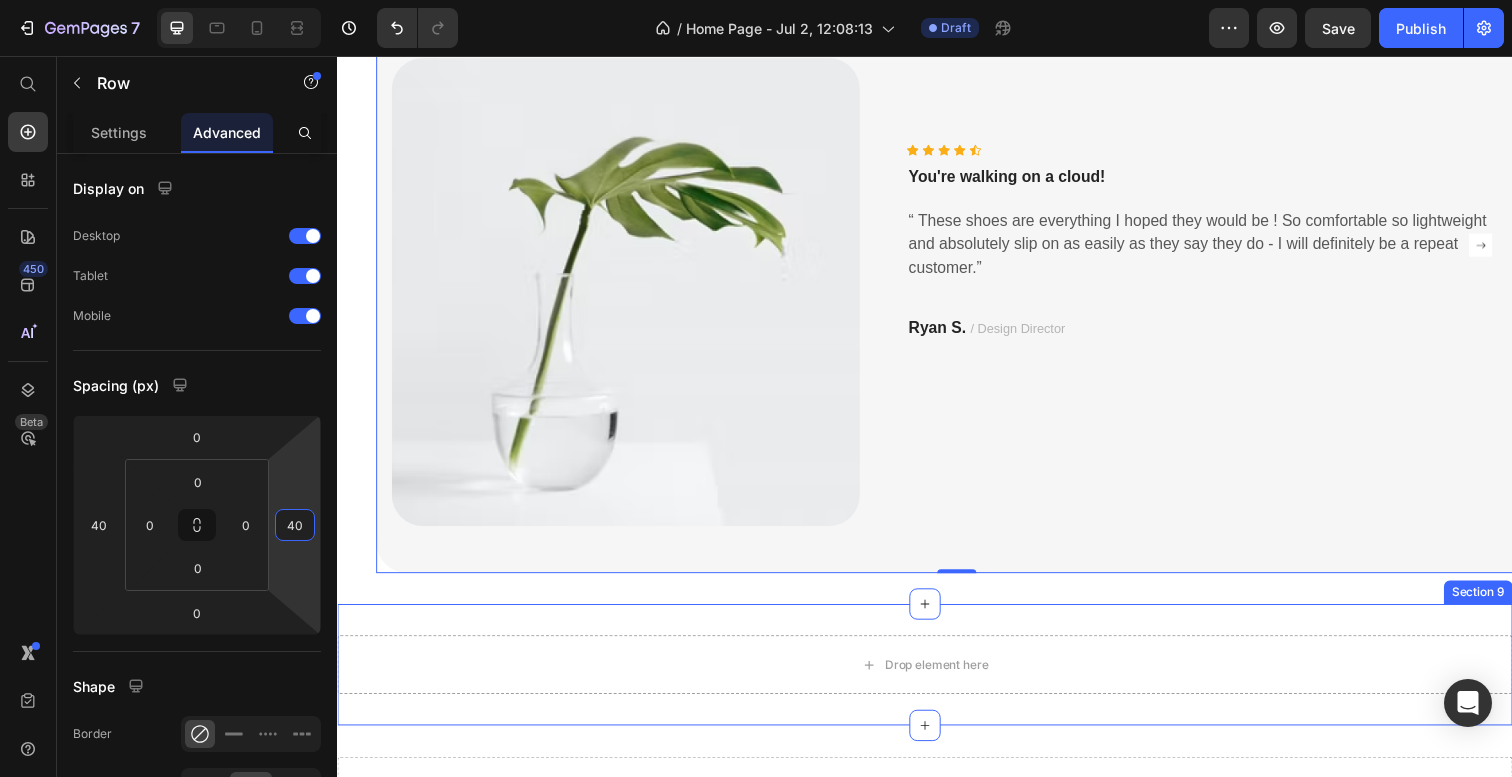 type on "40" 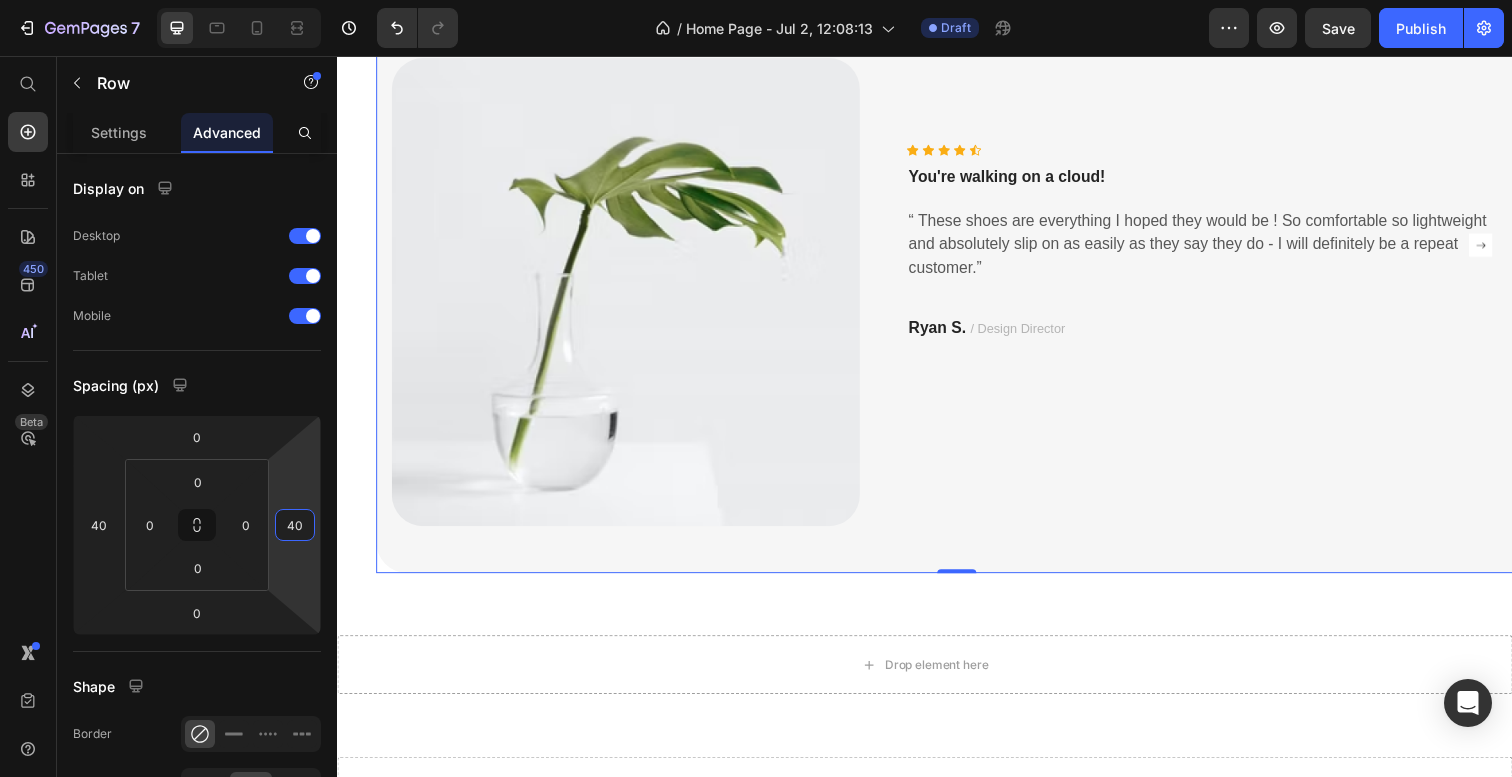 click on "Icon                Icon                Icon                Icon
Icon Icon List Hoz You're walking on a cloud! Text block “ These shoes are everything I hoped they would be ! So comfortable so lightweight and absolutely slip on as easily as they say they do - I will definitely be a repeat customer.” Text block Ryan S.   / Design Director Text block Row" at bounding box center (1216, 249) 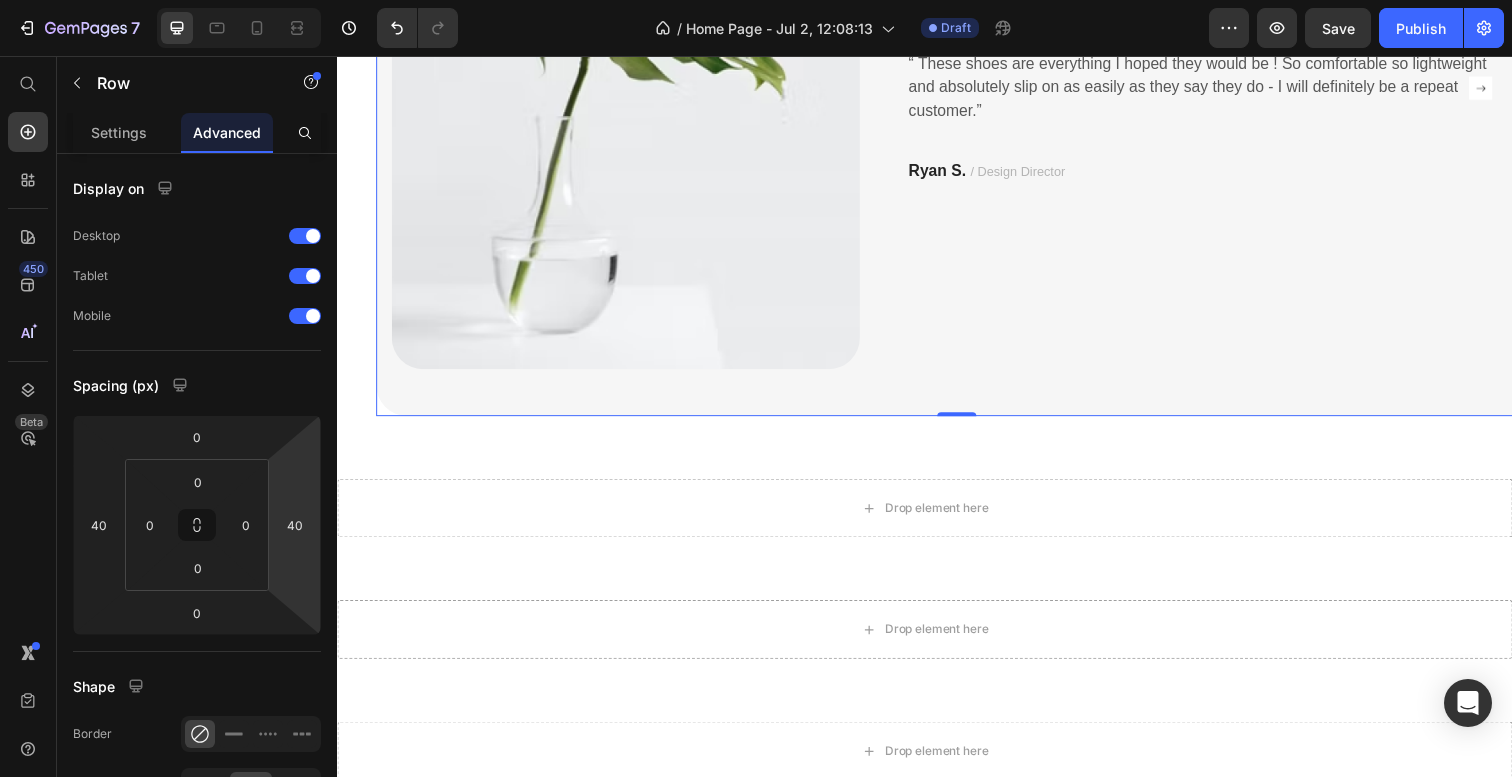 scroll, scrollTop: 2988, scrollLeft: 0, axis: vertical 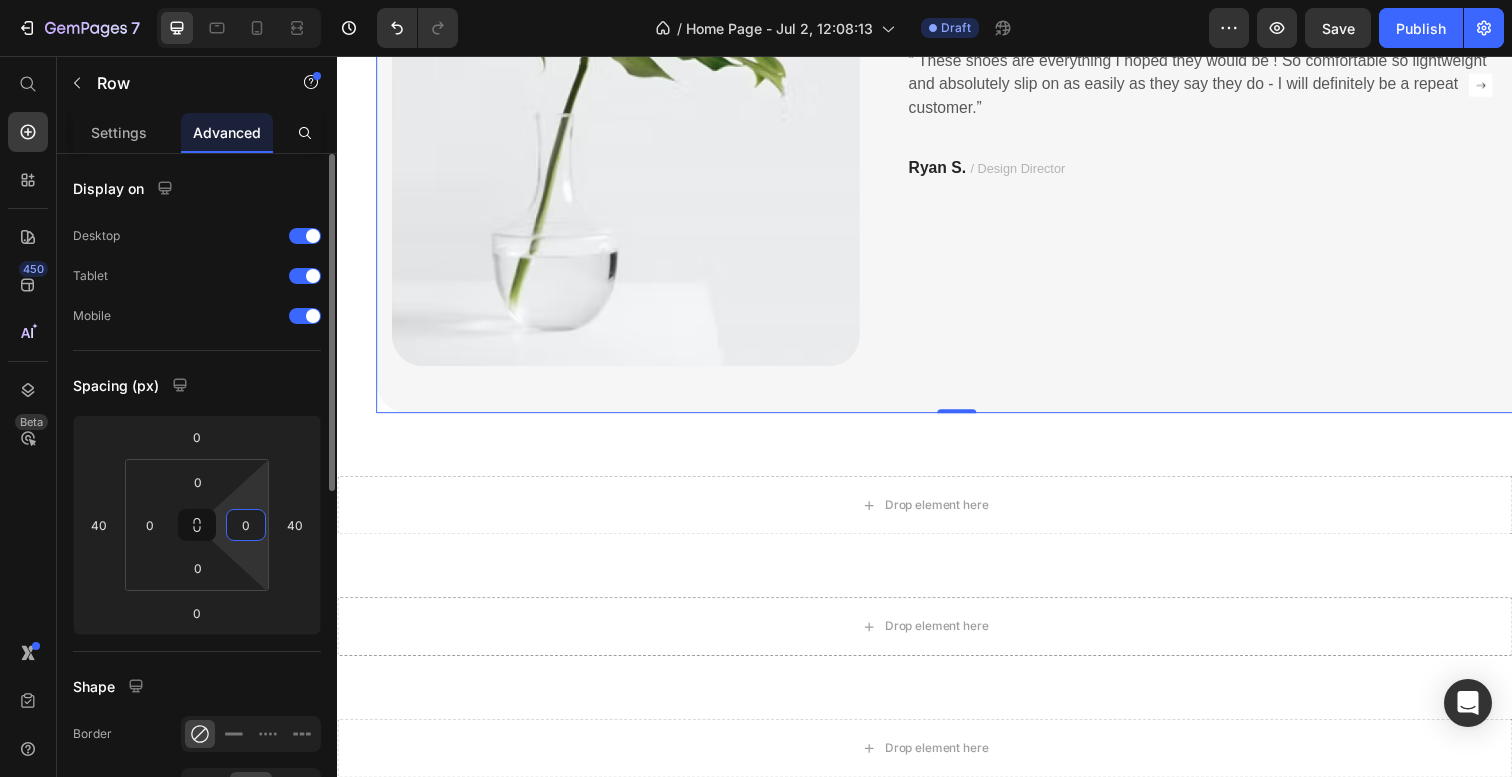 click on "0" at bounding box center (246, 525) 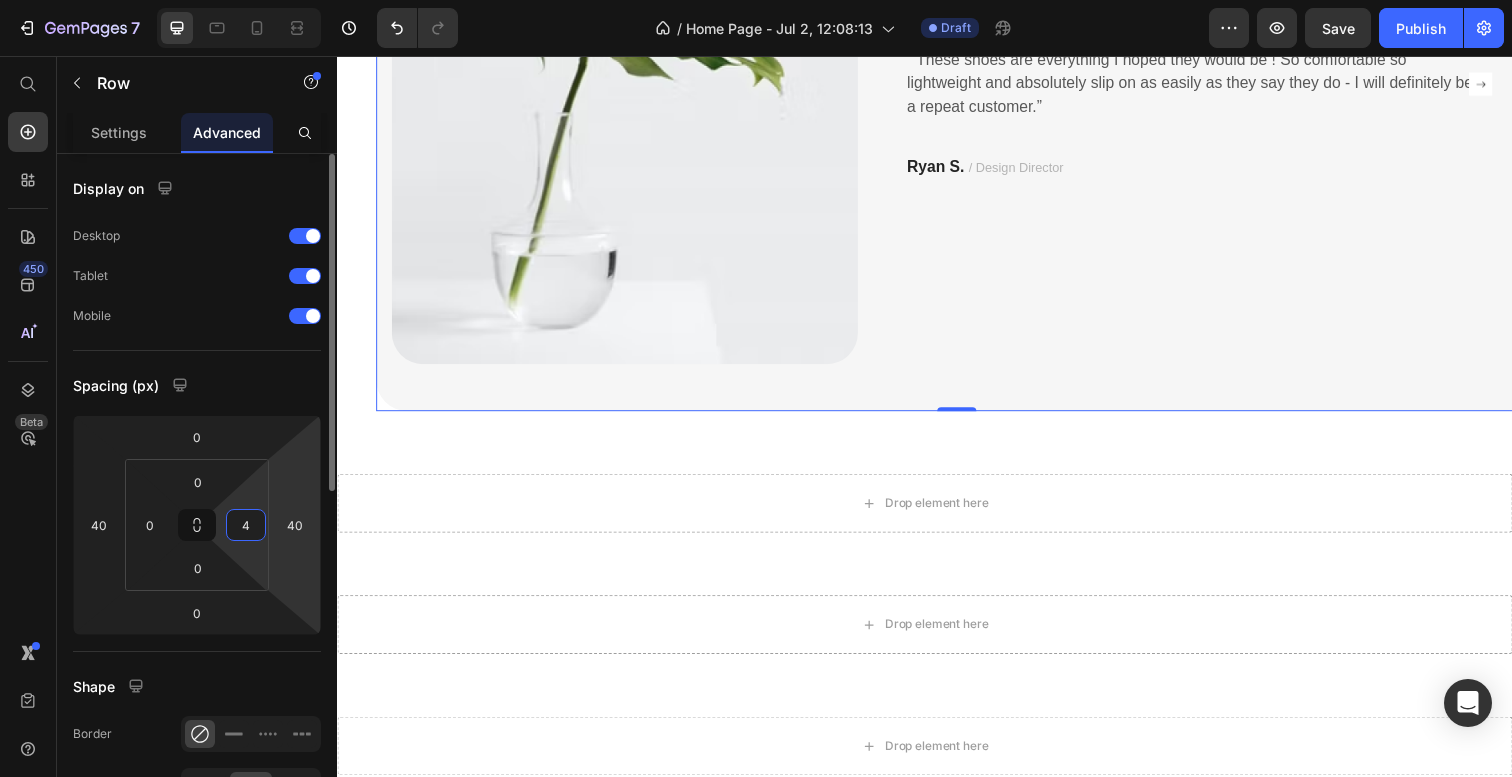 type on "40" 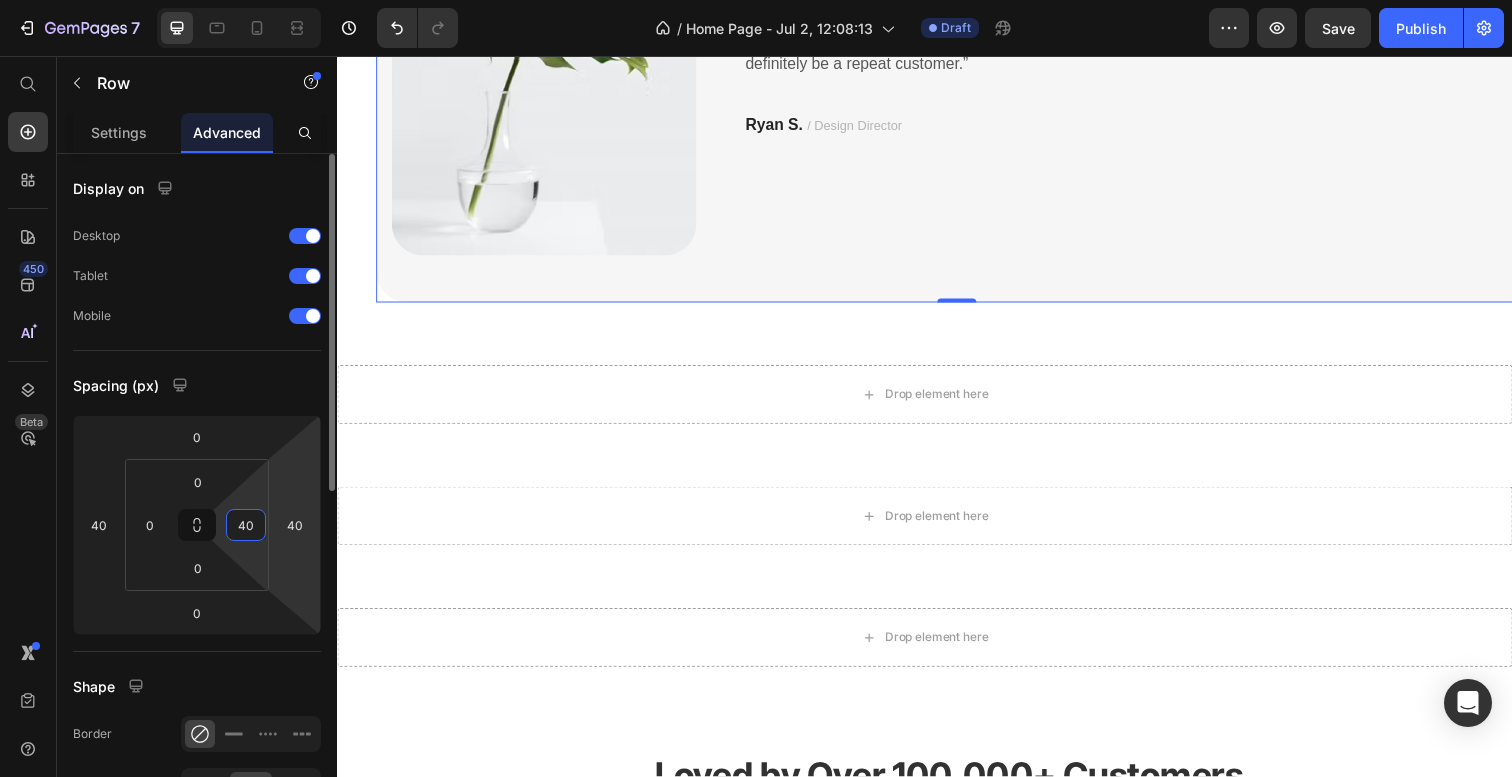 type on "4" 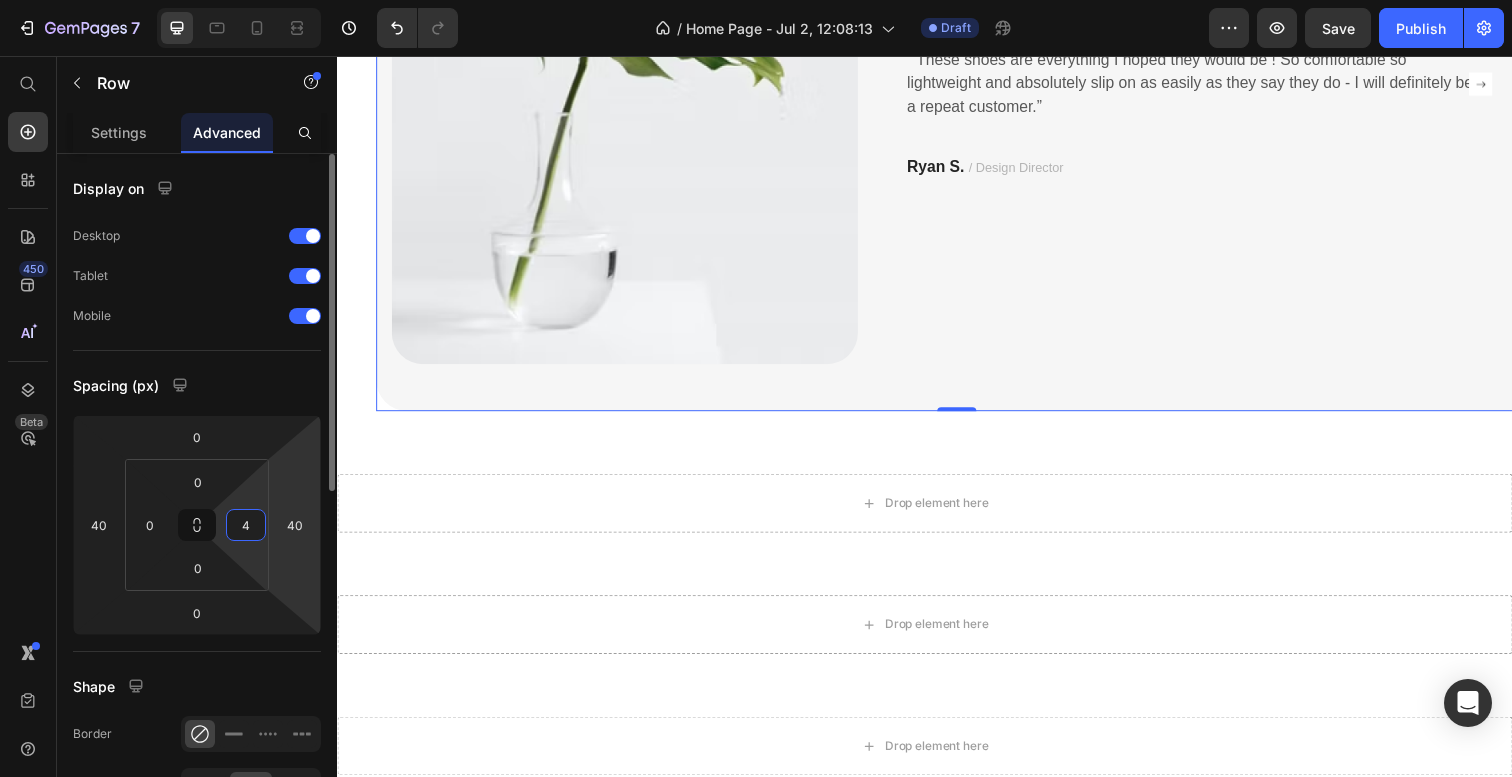 type 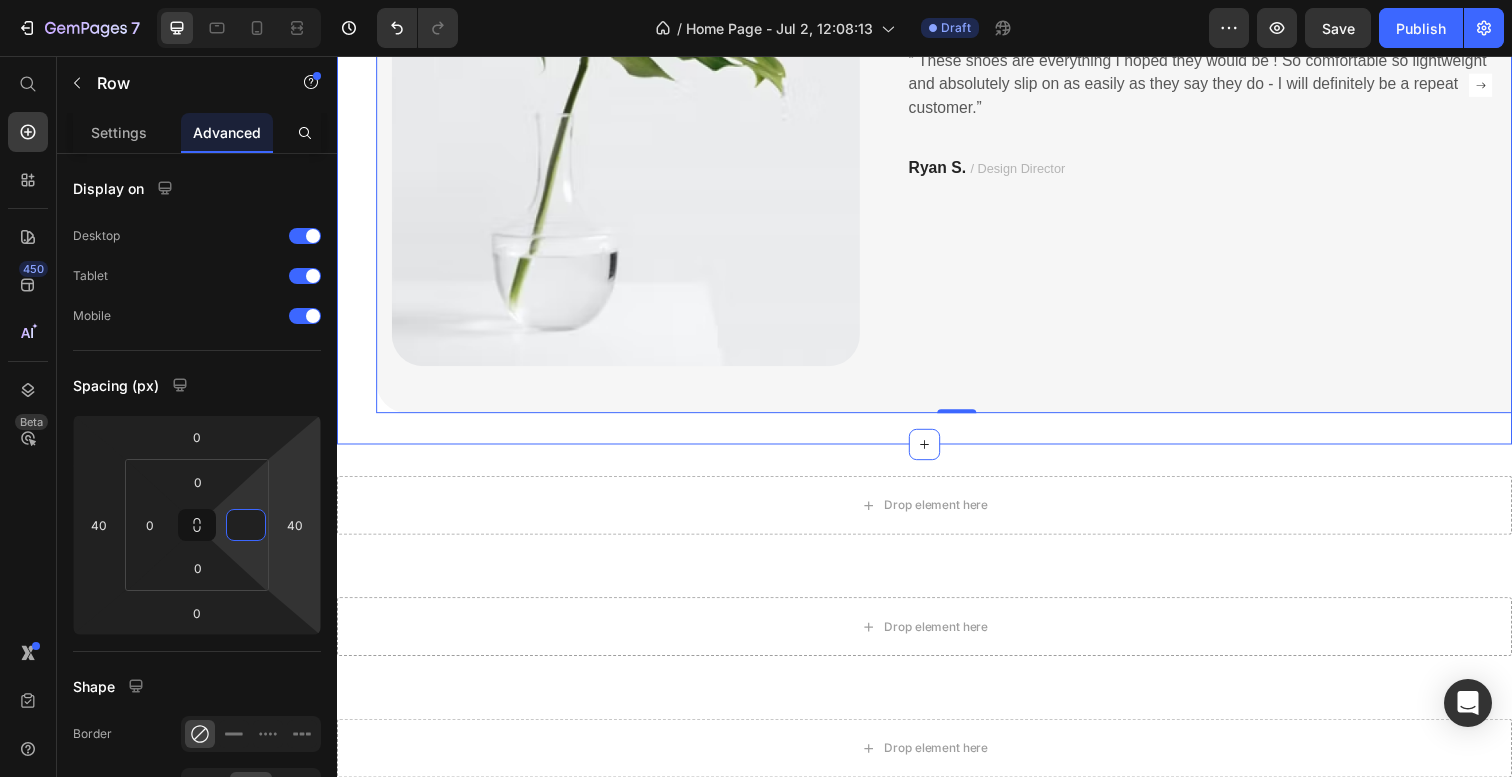 click on "Loved by Over 100,000+ Customers Heading Image                Icon                Icon                Icon                Icon
Icon Icon List Hoz You're walking on a cloud! Text block “ These shoes are everything I hoped they would be ! So comfortable so lightweight and absolutely slip on as easily as they say they do - I will definitely be a repeat customer.” Text block Ryan S.   / Design Director Text block Row Row   0 Image                Icon                Icon                Icon                Icon
Icon Icon List Hoz You're walking on a cloud! Text block “ These shoes are everything I hoped they would be ! So comfortable so lightweight and absolutely slip on as easily as they say they do - I will definitely be a repeat customer.” Text block Ryan S.   / Design Director Text block Row Row       Carousel Row Section 8" at bounding box center (937, 86) 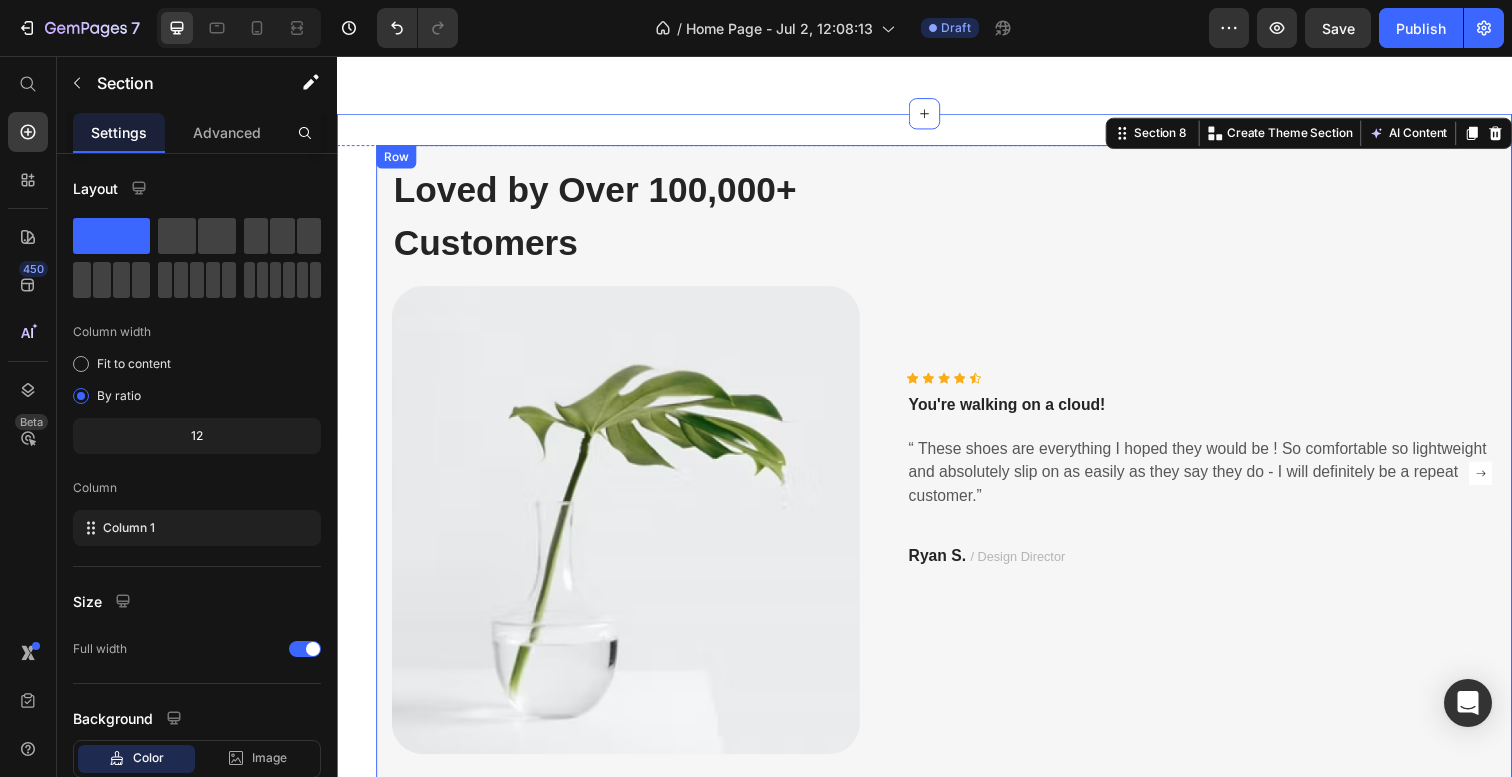 scroll, scrollTop: 2503, scrollLeft: 0, axis: vertical 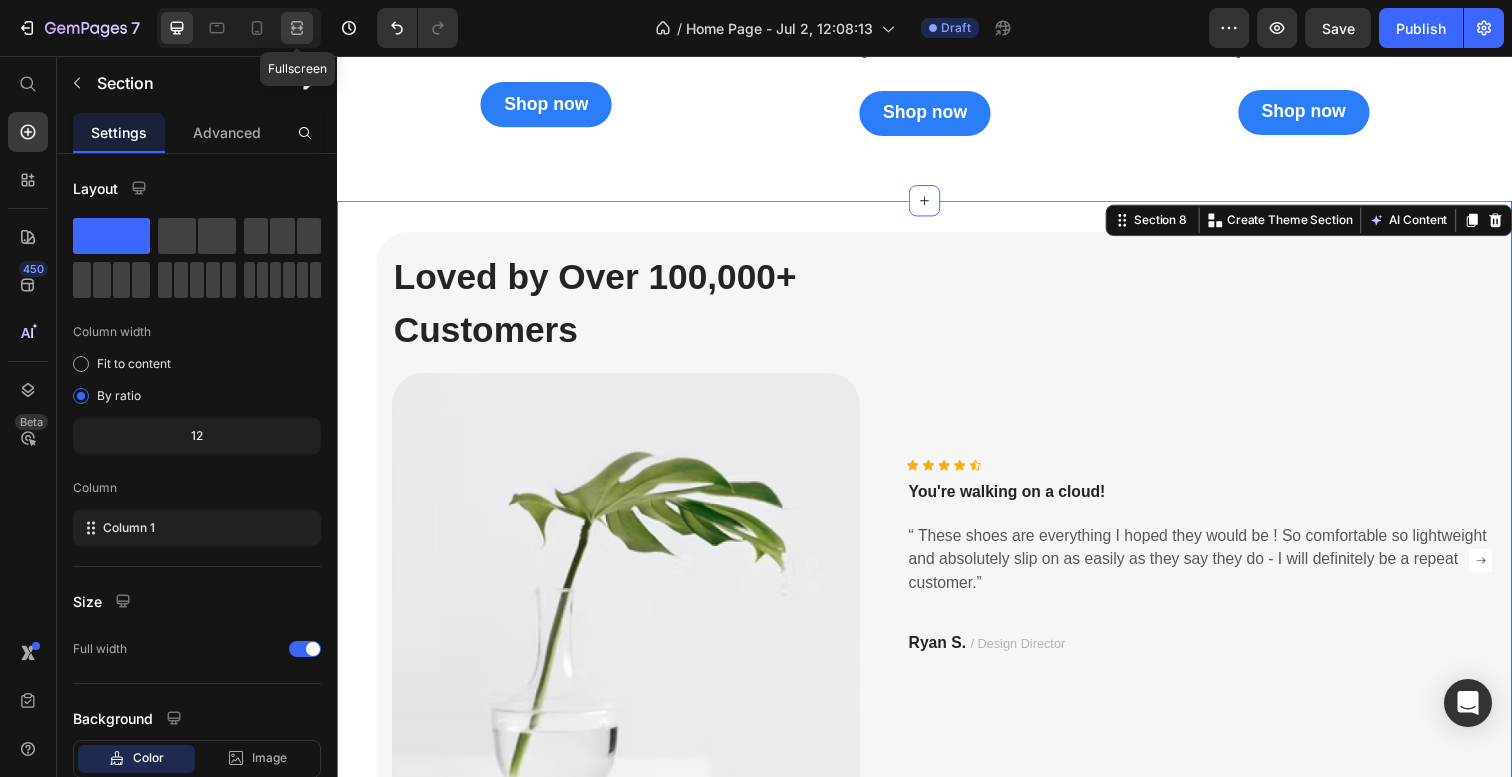 click 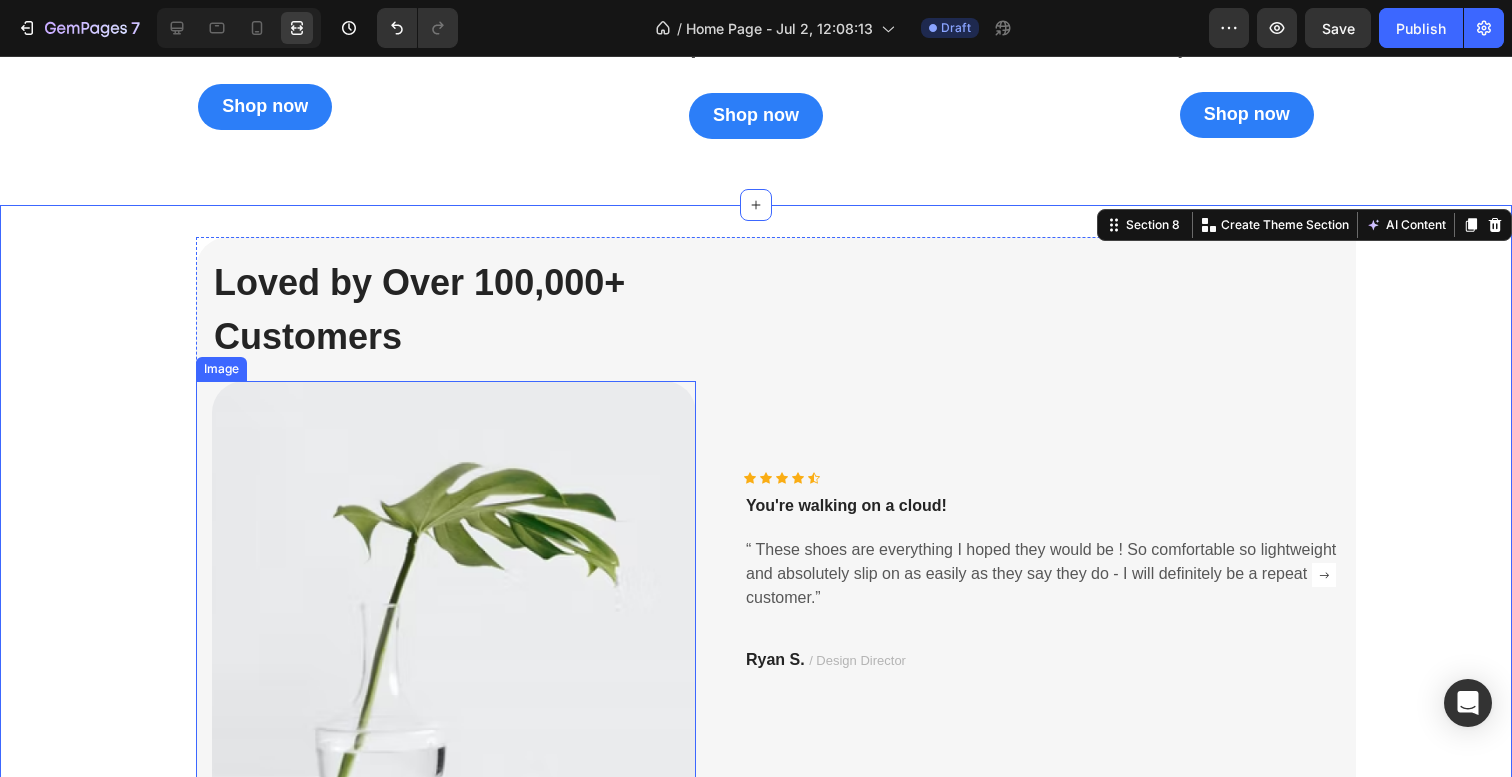 scroll, scrollTop: 2748, scrollLeft: 0, axis: vertical 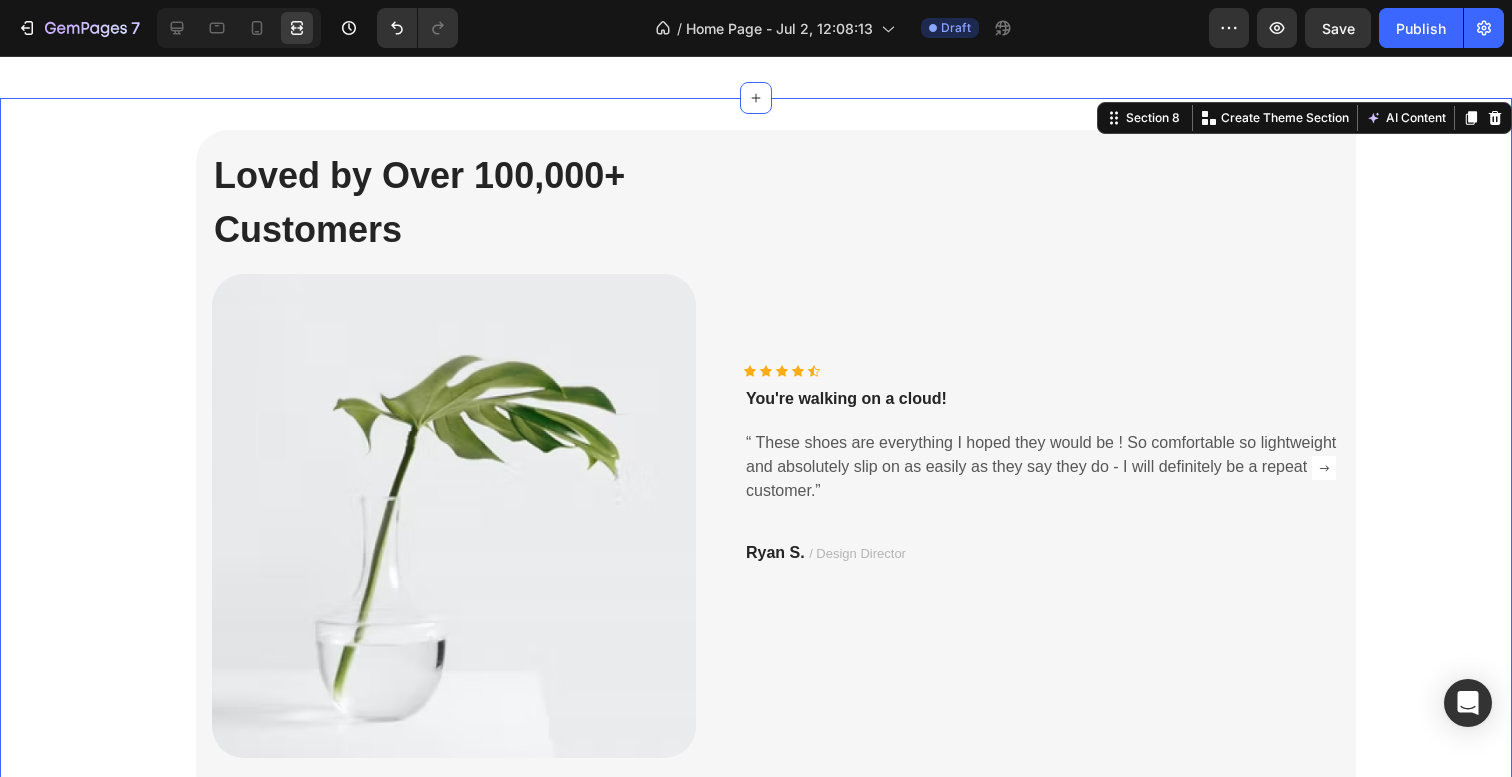 click on "Loved by Over 100,000+ Customers Heading Image                Icon                Icon                Icon                Icon
Icon Icon List Hoz You're walking on a cloud! Text block “ These shoes are everything I hoped they would be ! So comfortable so lightweight and absolutely slip on as easily as they say they do - I will definitely be a repeat customer.” Text block Ryan S.   / Design Director Text block Row Row Image                Icon                Icon                Icon                Icon
Icon Icon List Hoz You're walking on a cloud! Text block “ These shoes are everything I hoped they would be ! So comfortable so lightweight and absolutely slip on as easily as they say they do - I will definitely be a repeat customer.” Text block Ryan S.   / Design Director Text block Row Row       Carousel Row" at bounding box center [756, 468] 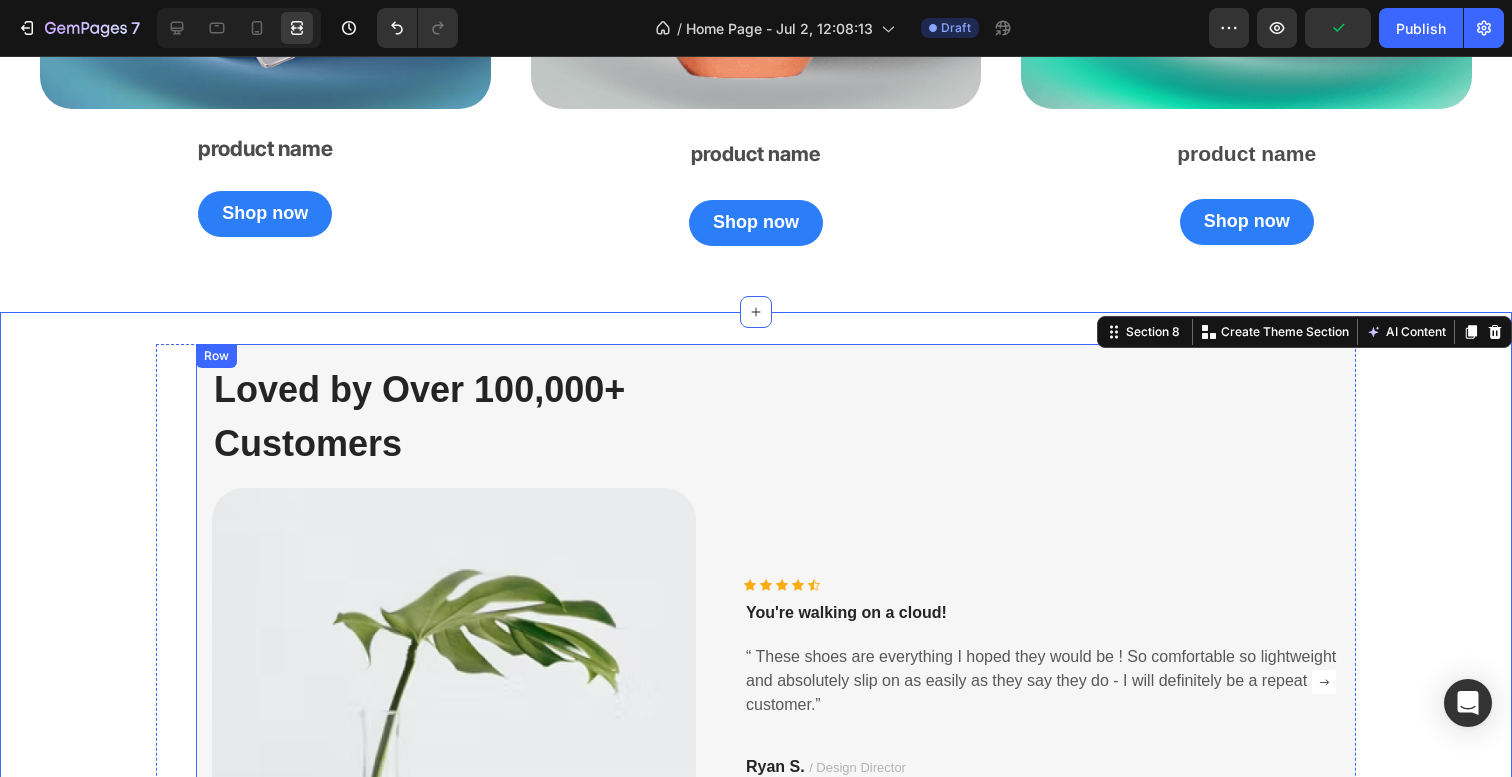 scroll, scrollTop: 2509, scrollLeft: 0, axis: vertical 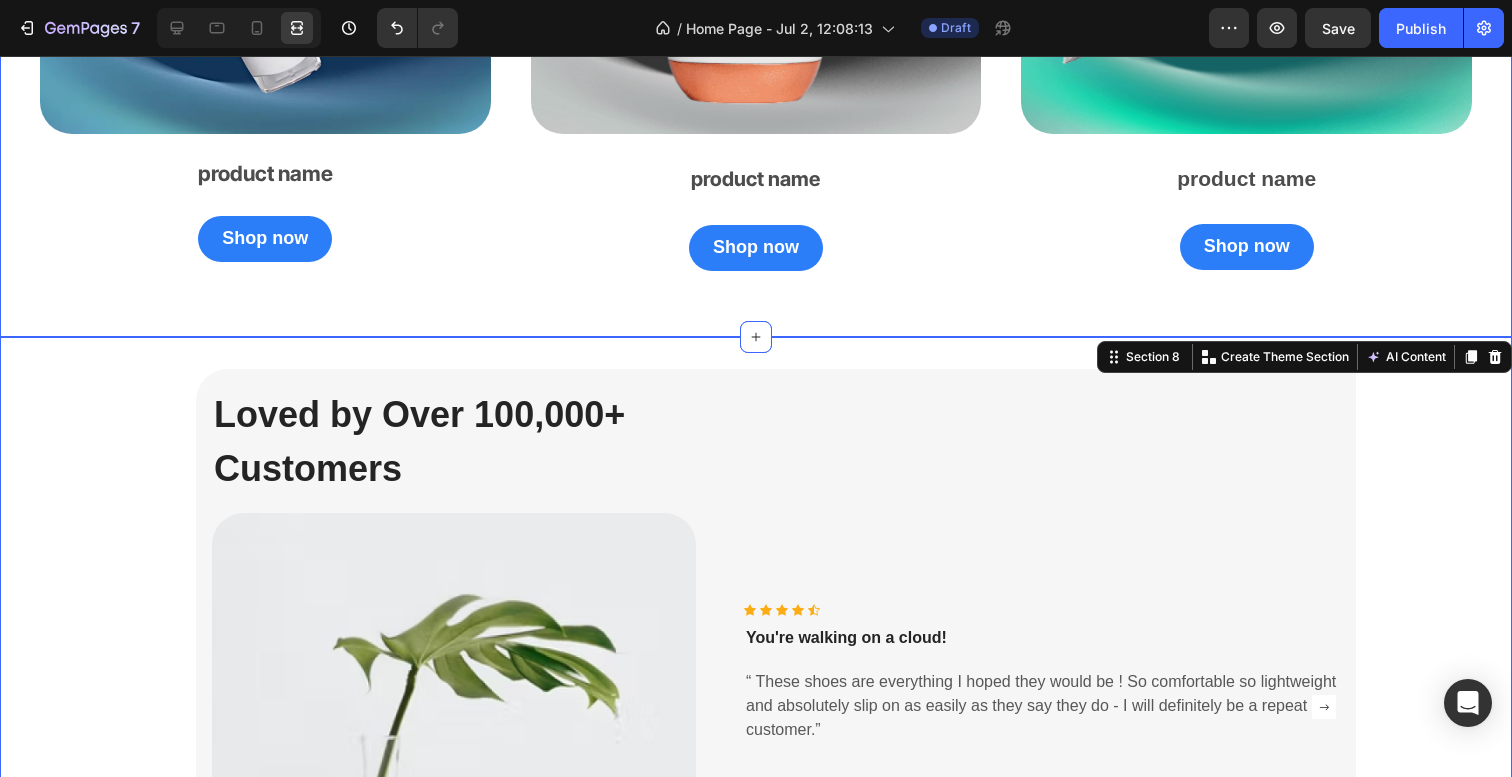 click on "Image product name Text Block Shop now Button" at bounding box center (265, -66) 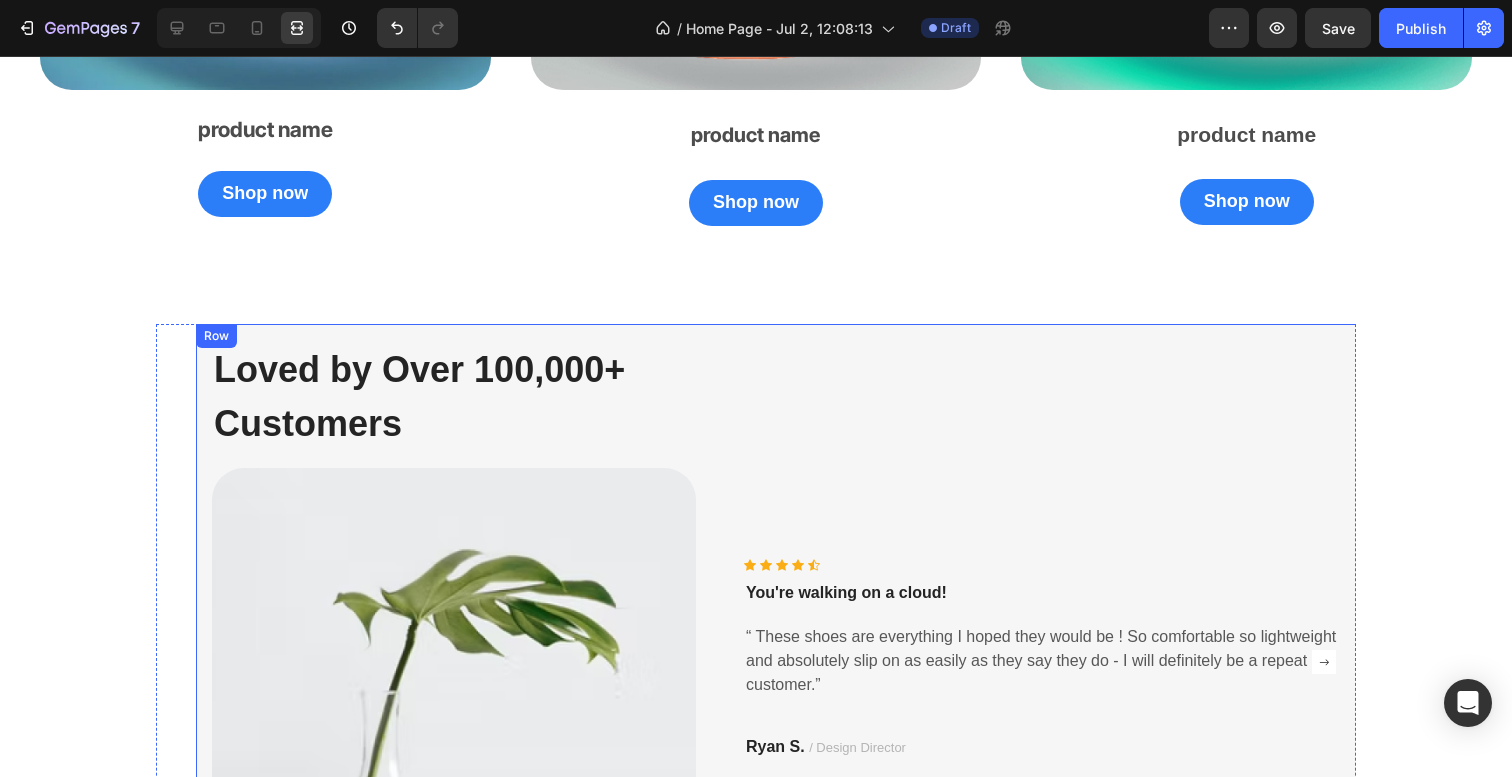 scroll, scrollTop: 2692, scrollLeft: 0, axis: vertical 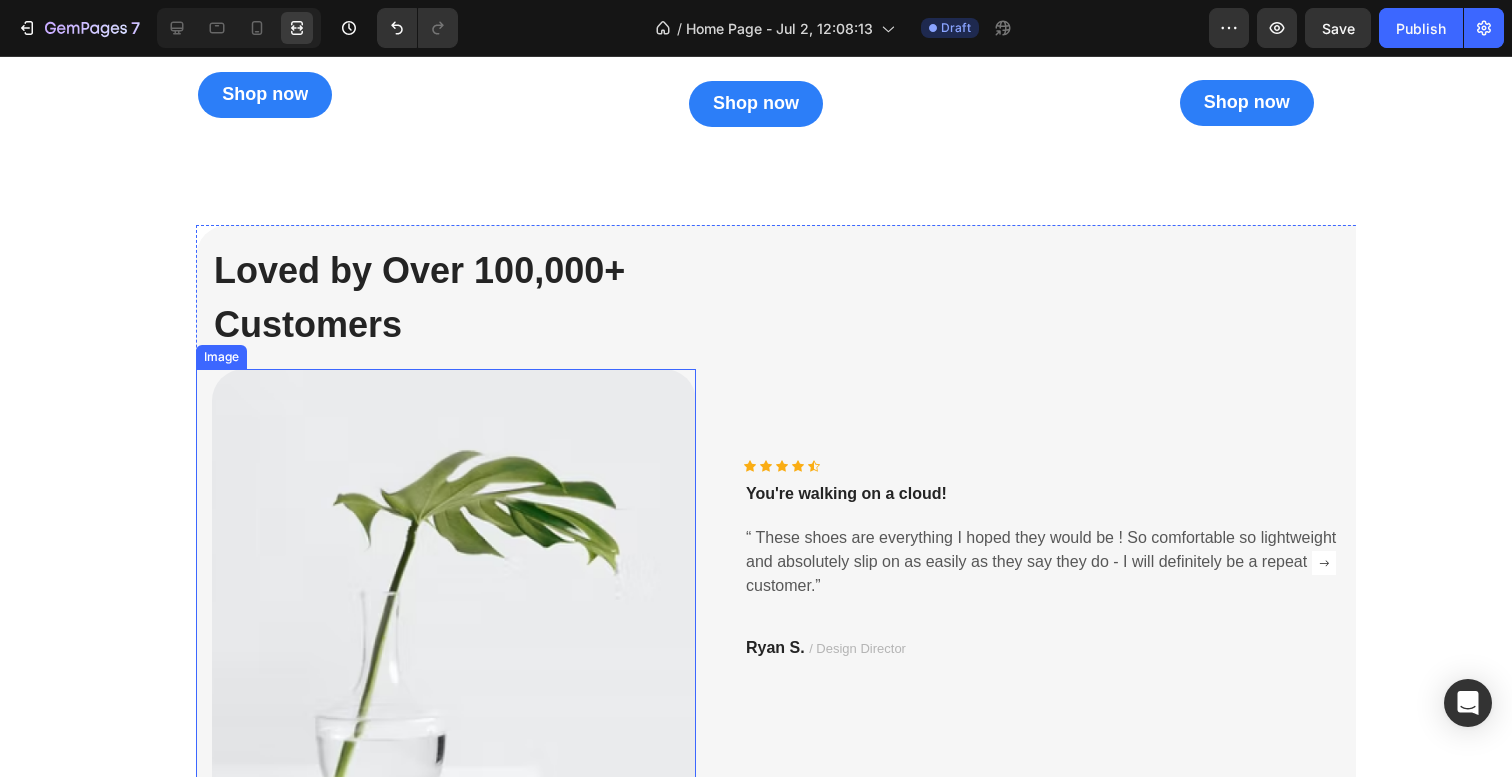 click at bounding box center [446, 635] 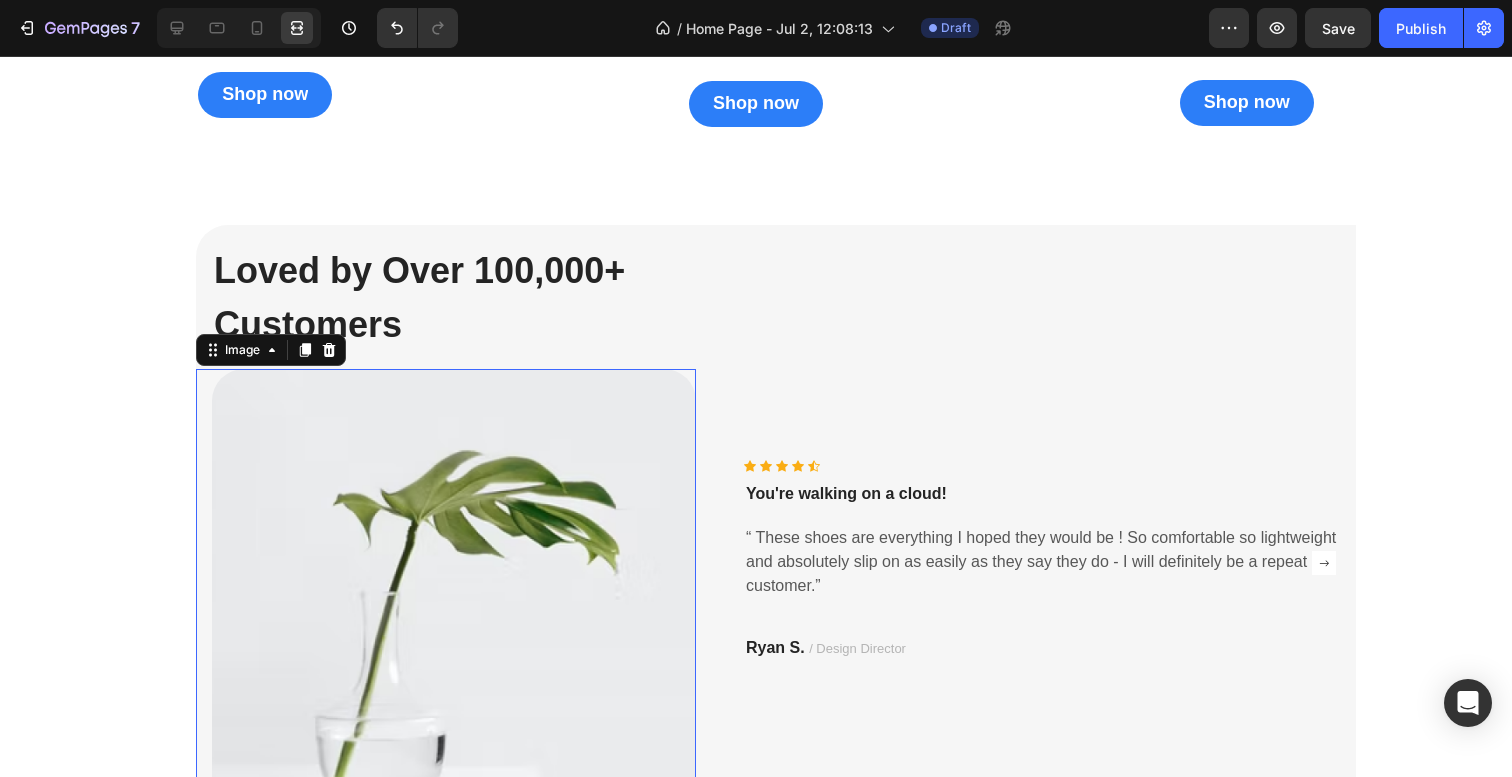 click at bounding box center (235, 28) 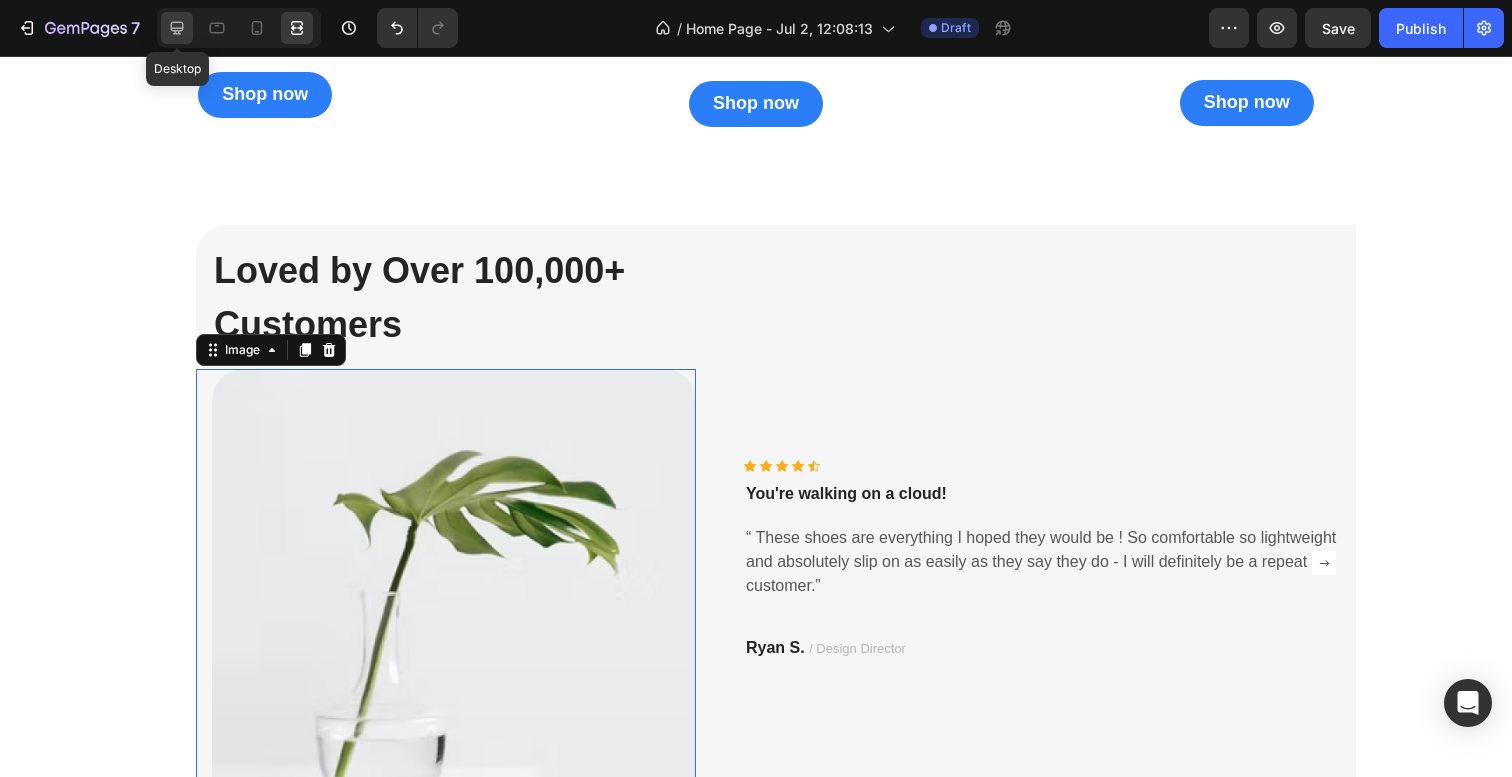 click 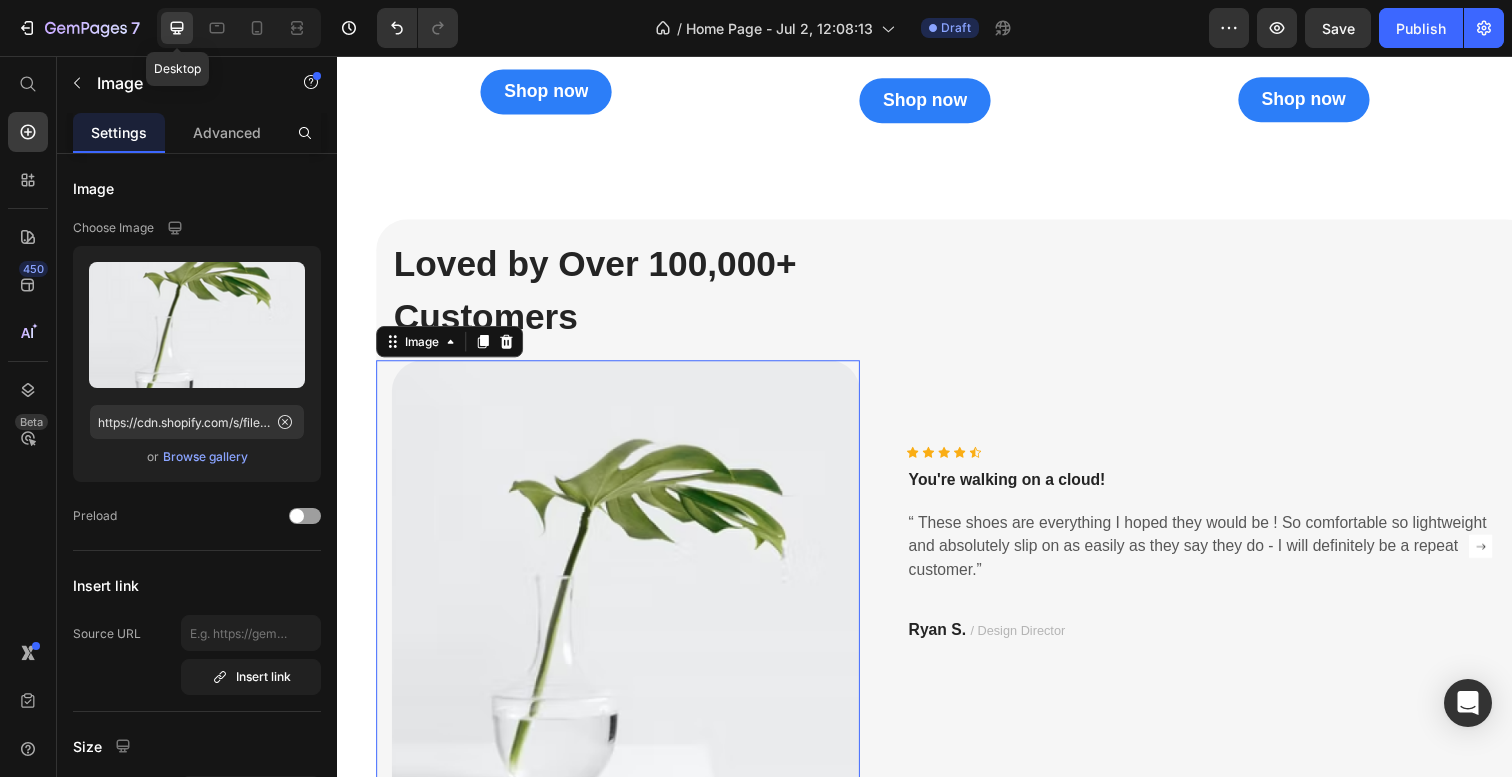 scroll, scrollTop: 2553, scrollLeft: 0, axis: vertical 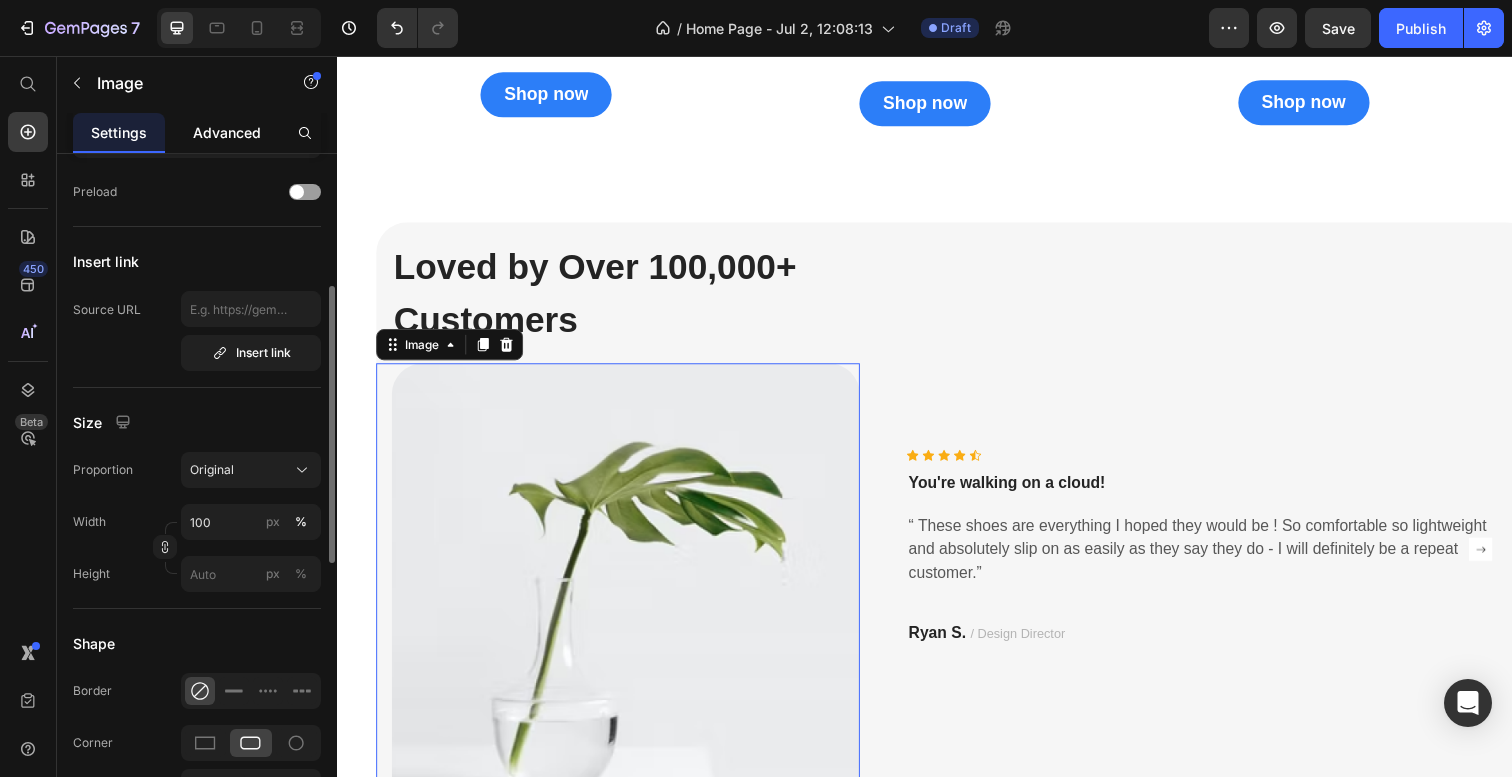 click on "Advanced" at bounding box center [227, 132] 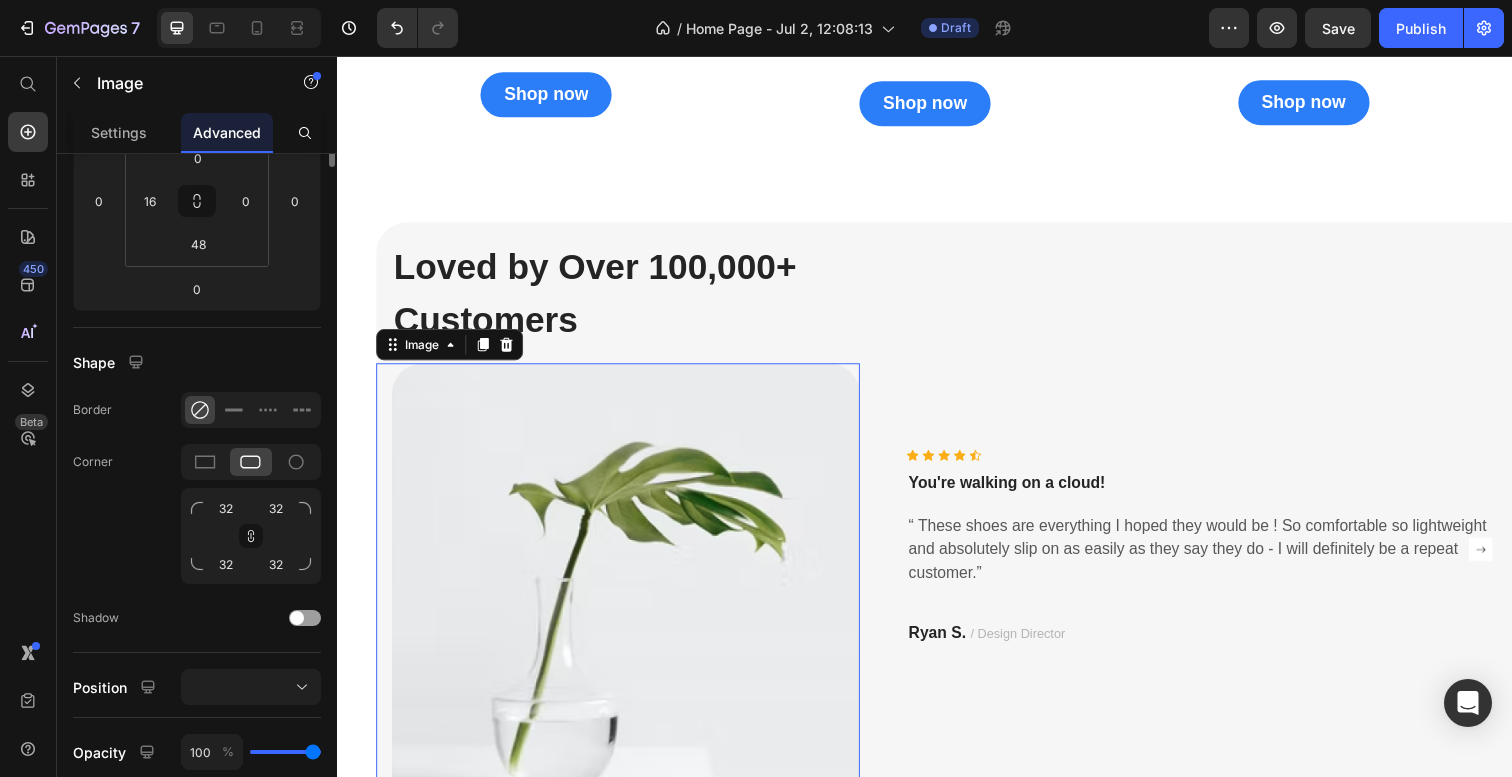 scroll, scrollTop: 0, scrollLeft: 0, axis: both 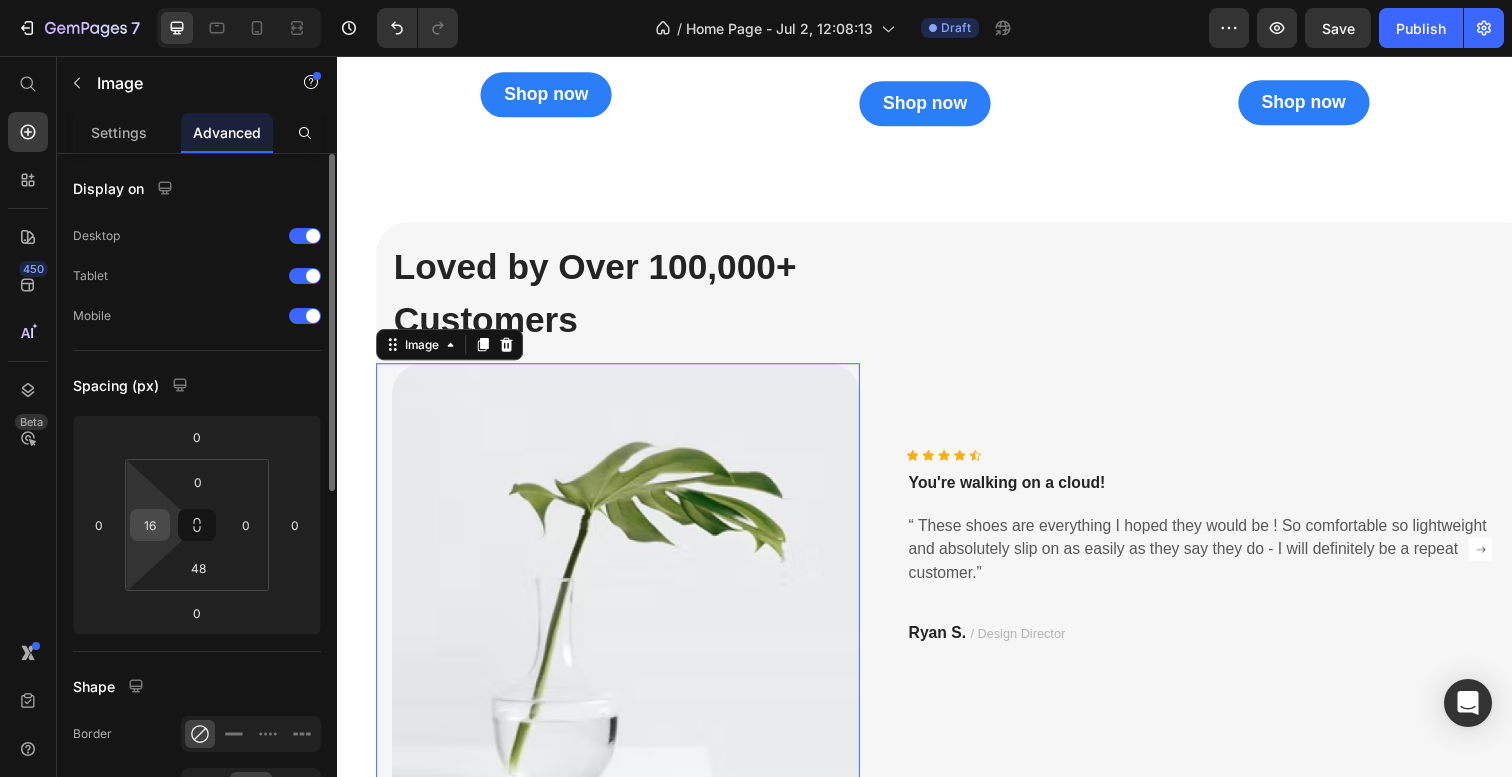 click on "16" at bounding box center [150, 525] 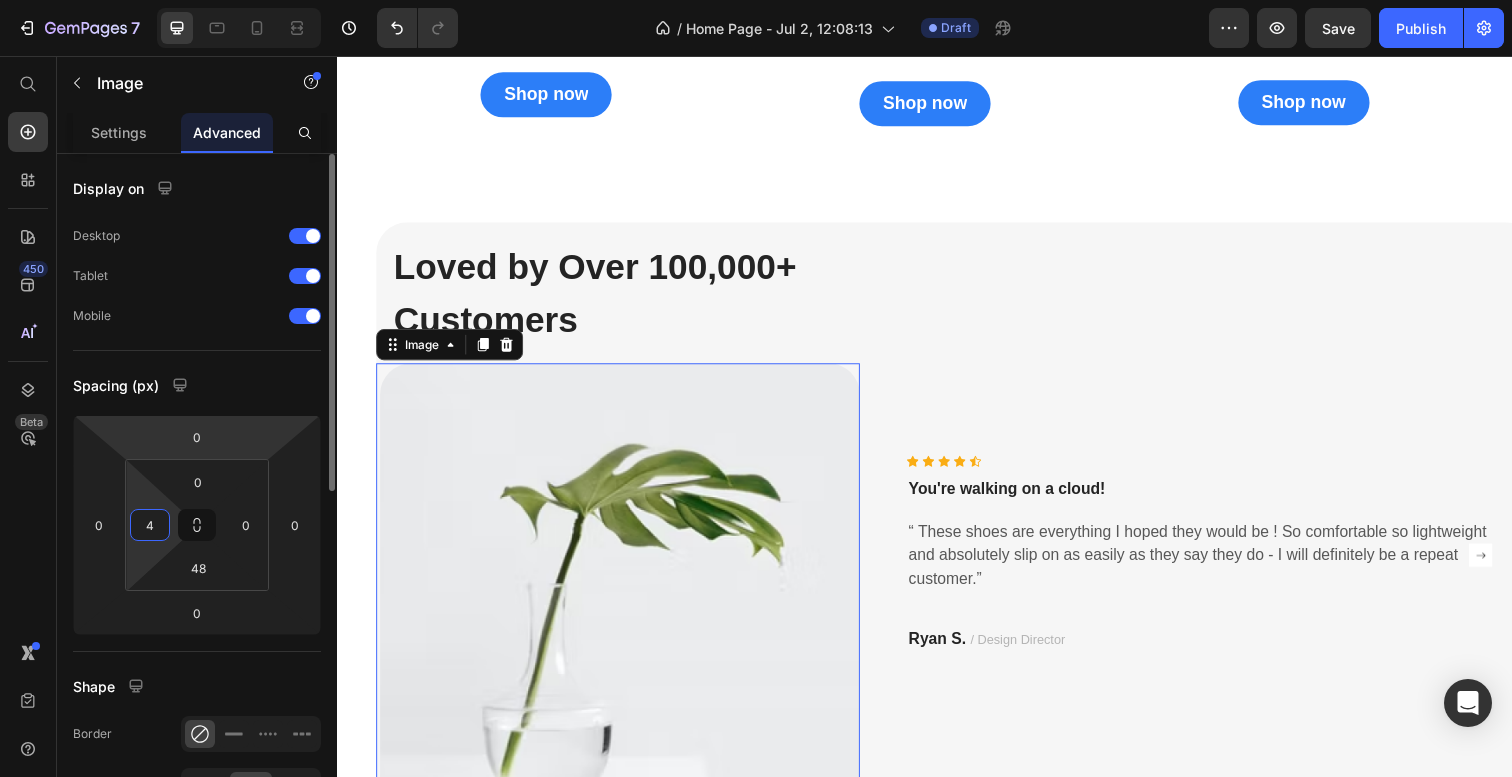type on "40" 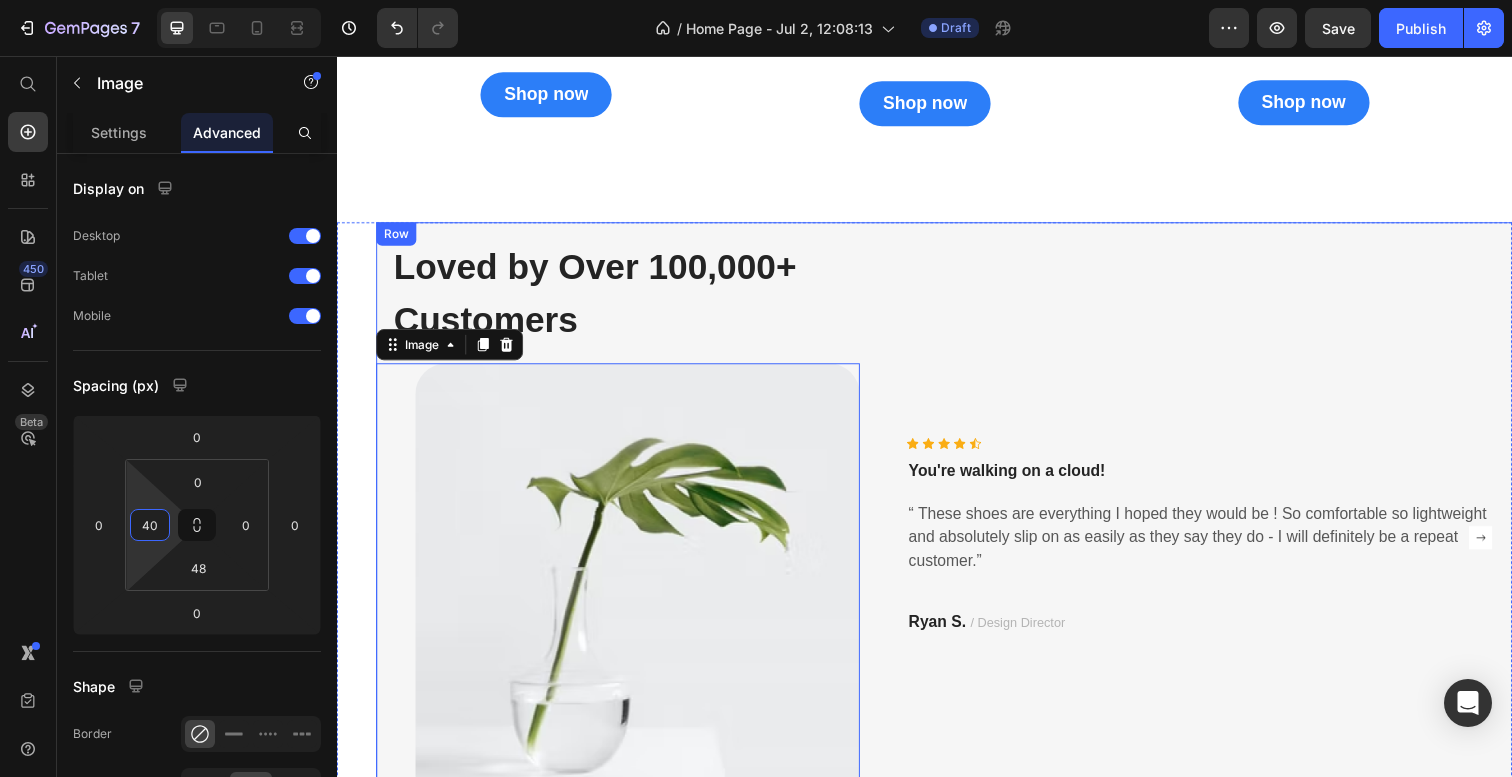 click on "Icon                Icon                Icon                Icon
Icon Icon List Hoz You're walking on a cloud! Text block “ These shoes are everything I hoped they would be ! So comfortable so lightweight and absolutely slip on as easily as they say they do - I will definitely be a repeat customer.” Text block Ryan S.   / Design Director Text block Row" at bounding box center [1216, 549] 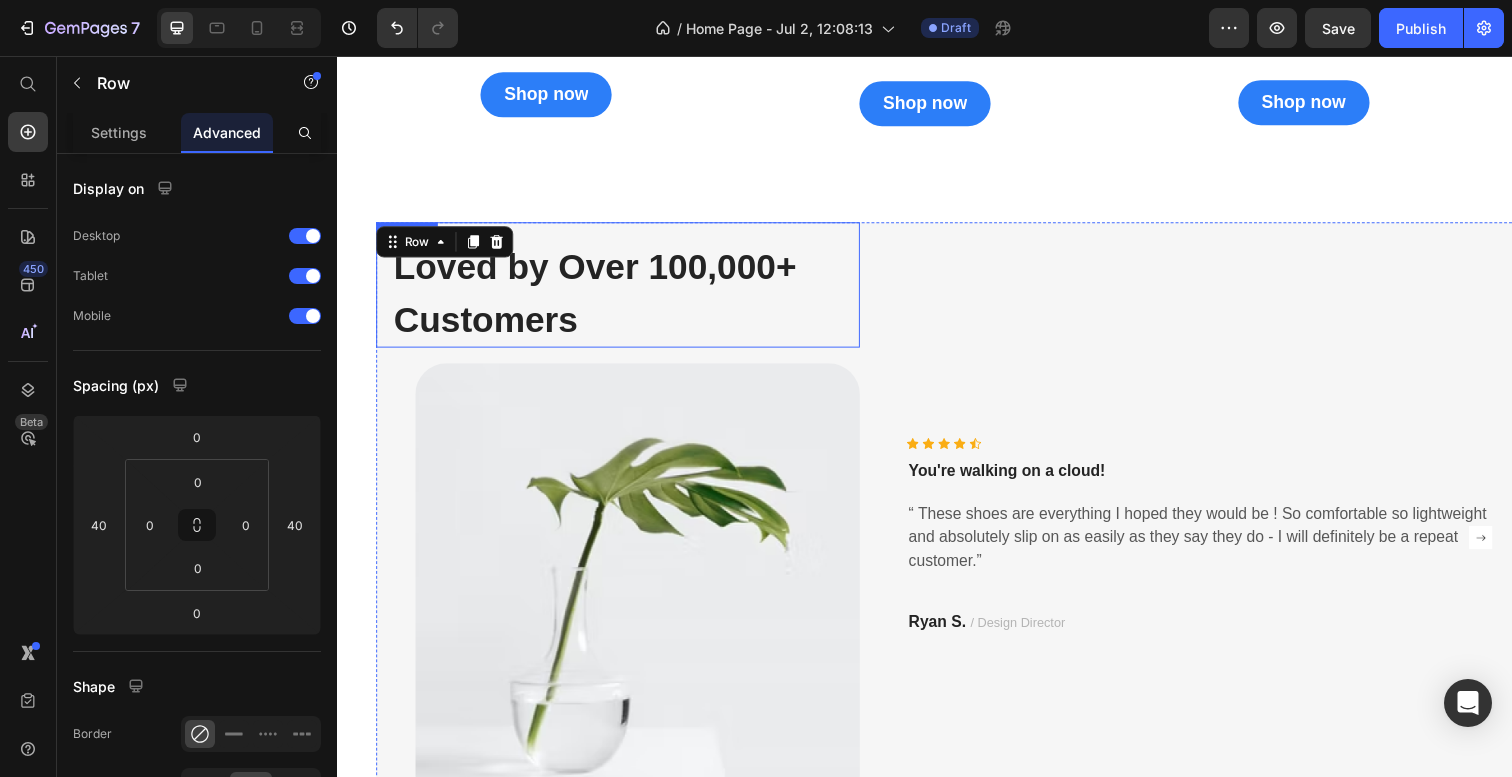 click on "Loved by Over 100,000+ Customers" at bounding box center (600, 298) 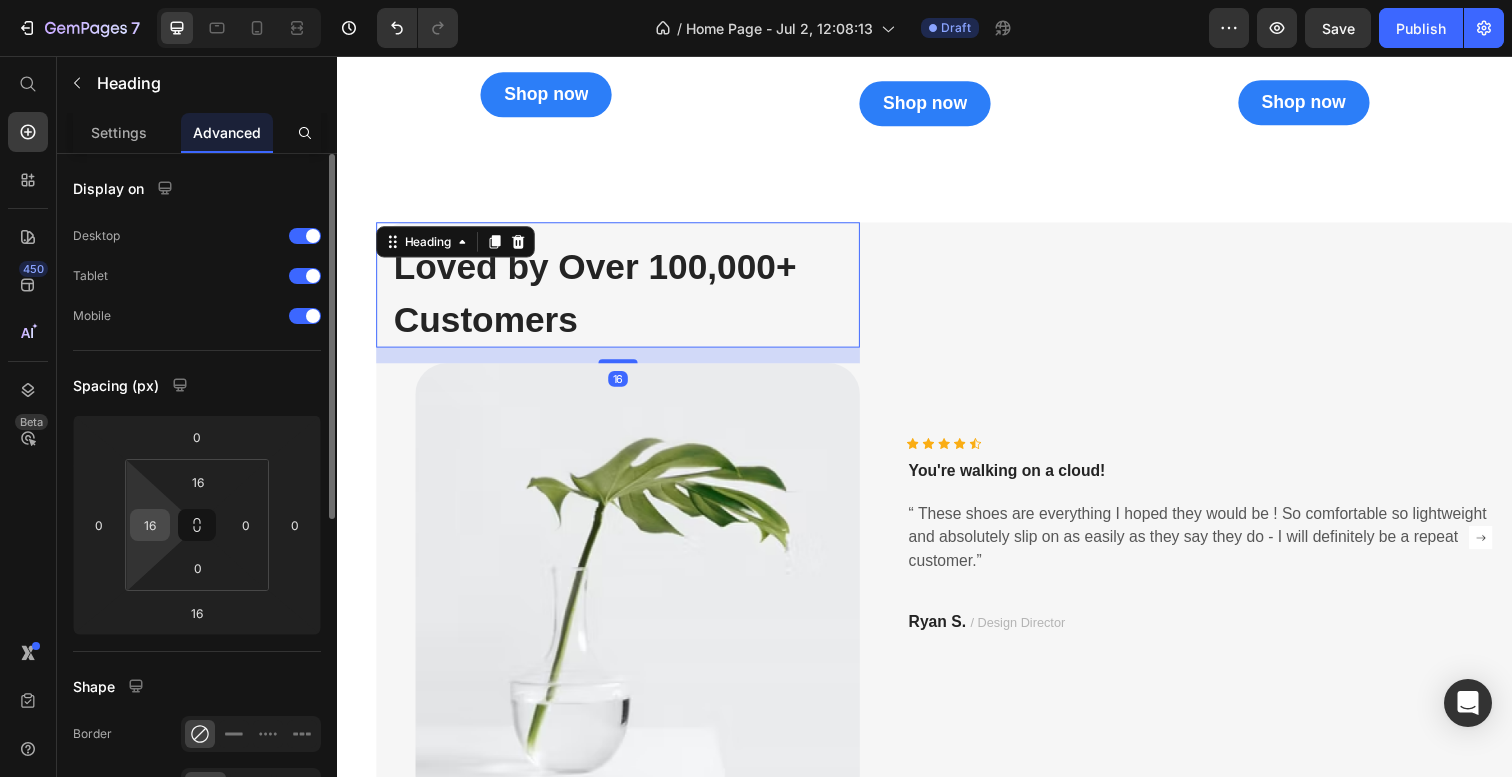 click on "16" at bounding box center [150, 525] 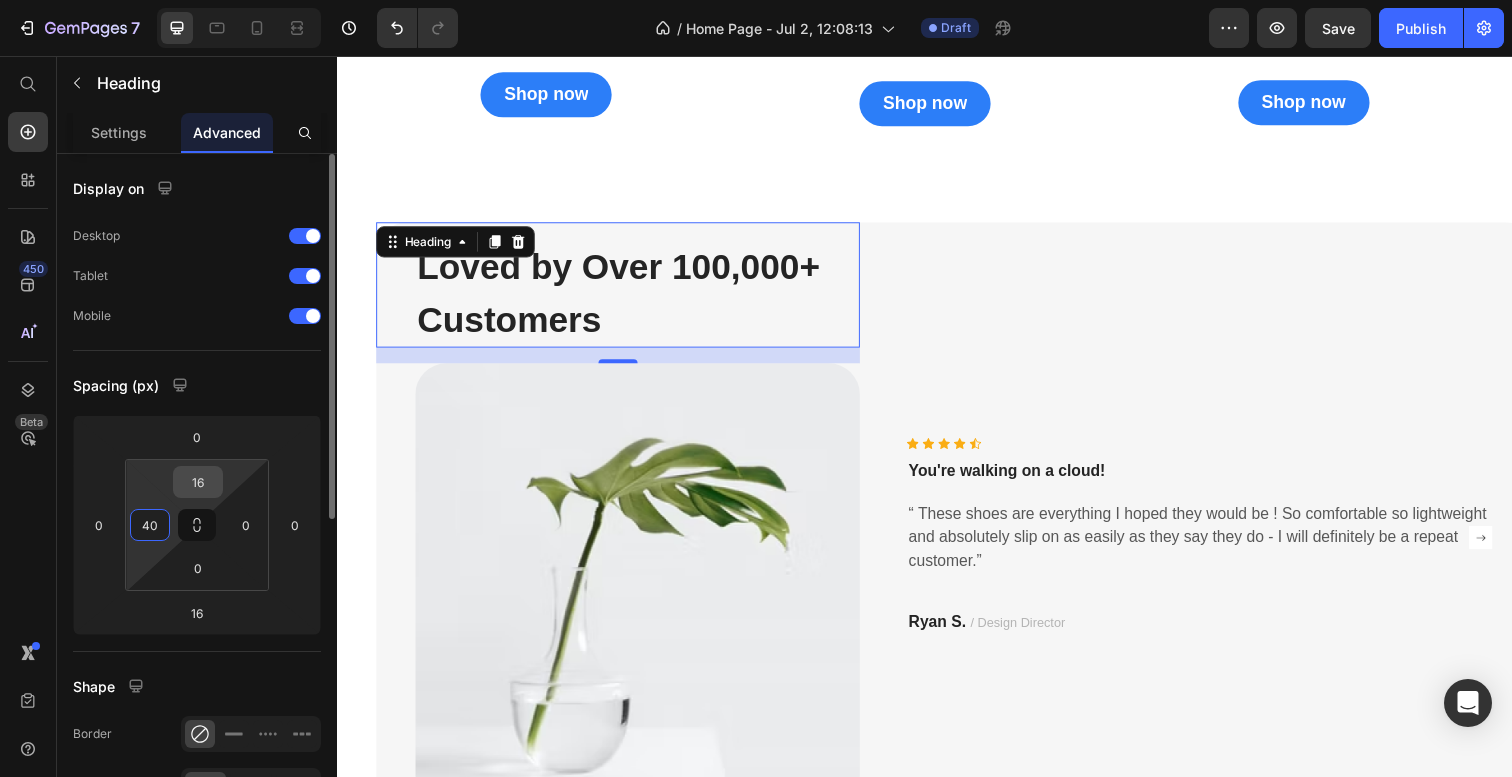 type on "40" 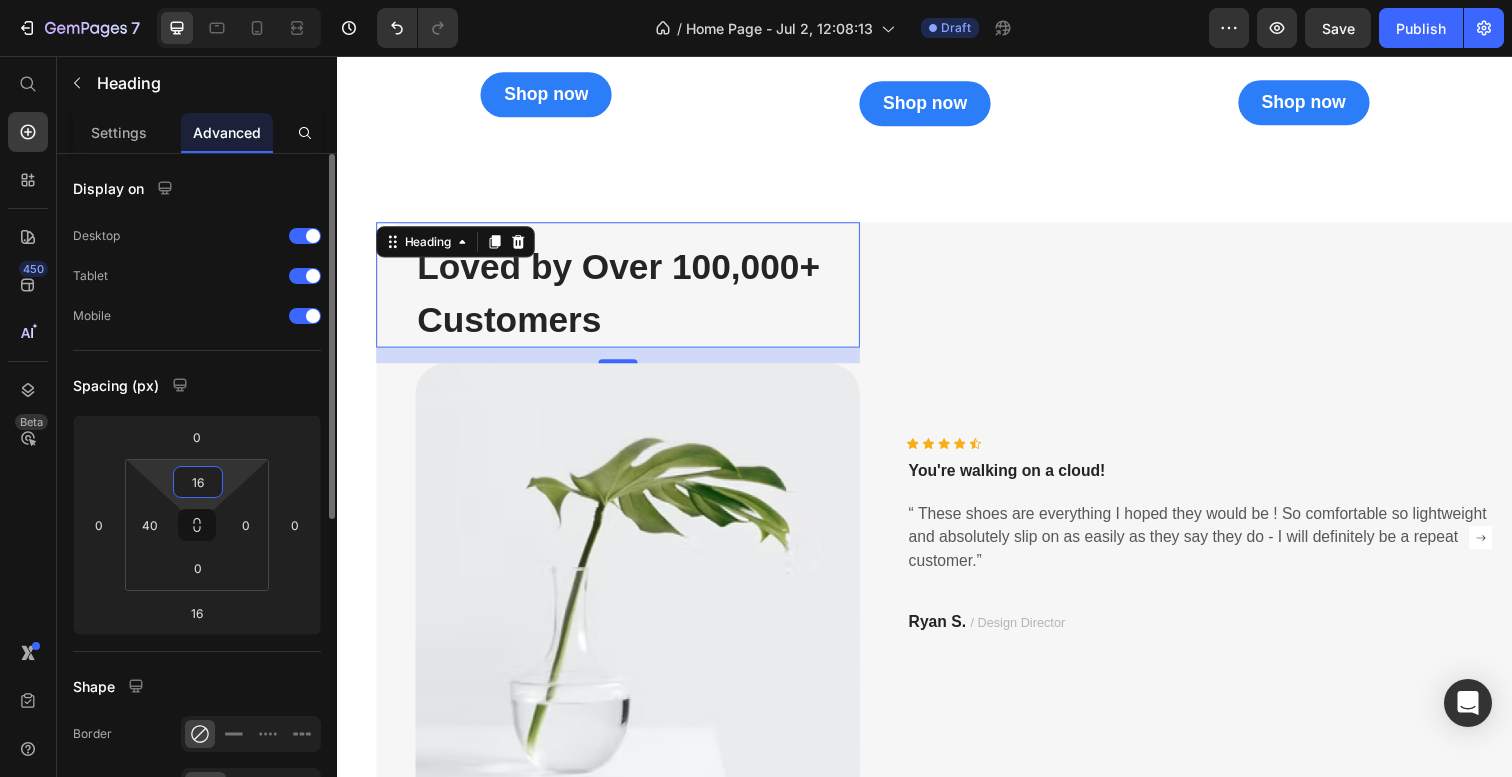 click on "16" at bounding box center [198, 482] 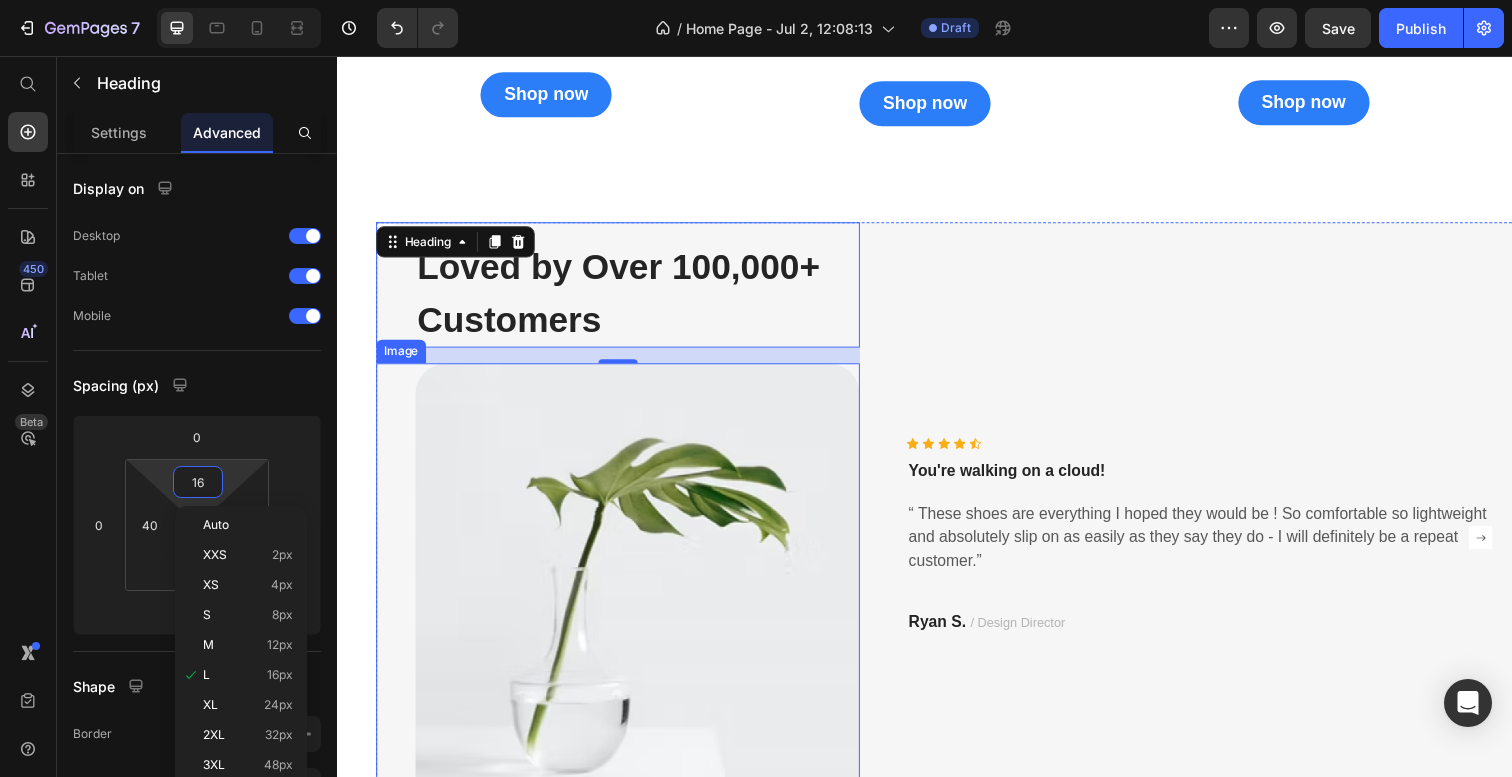 click at bounding box center (624, 621) 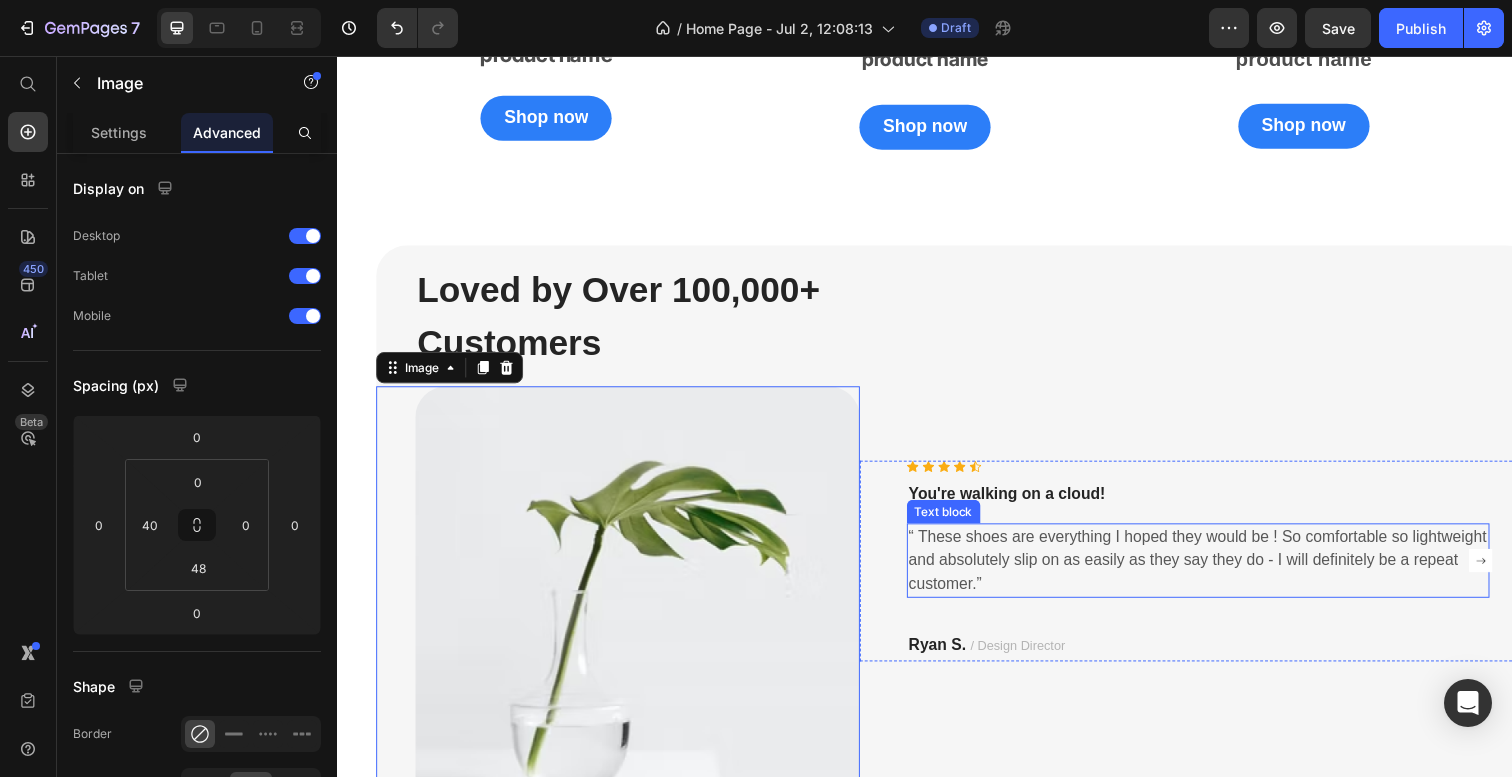 scroll, scrollTop: 2528, scrollLeft: 0, axis: vertical 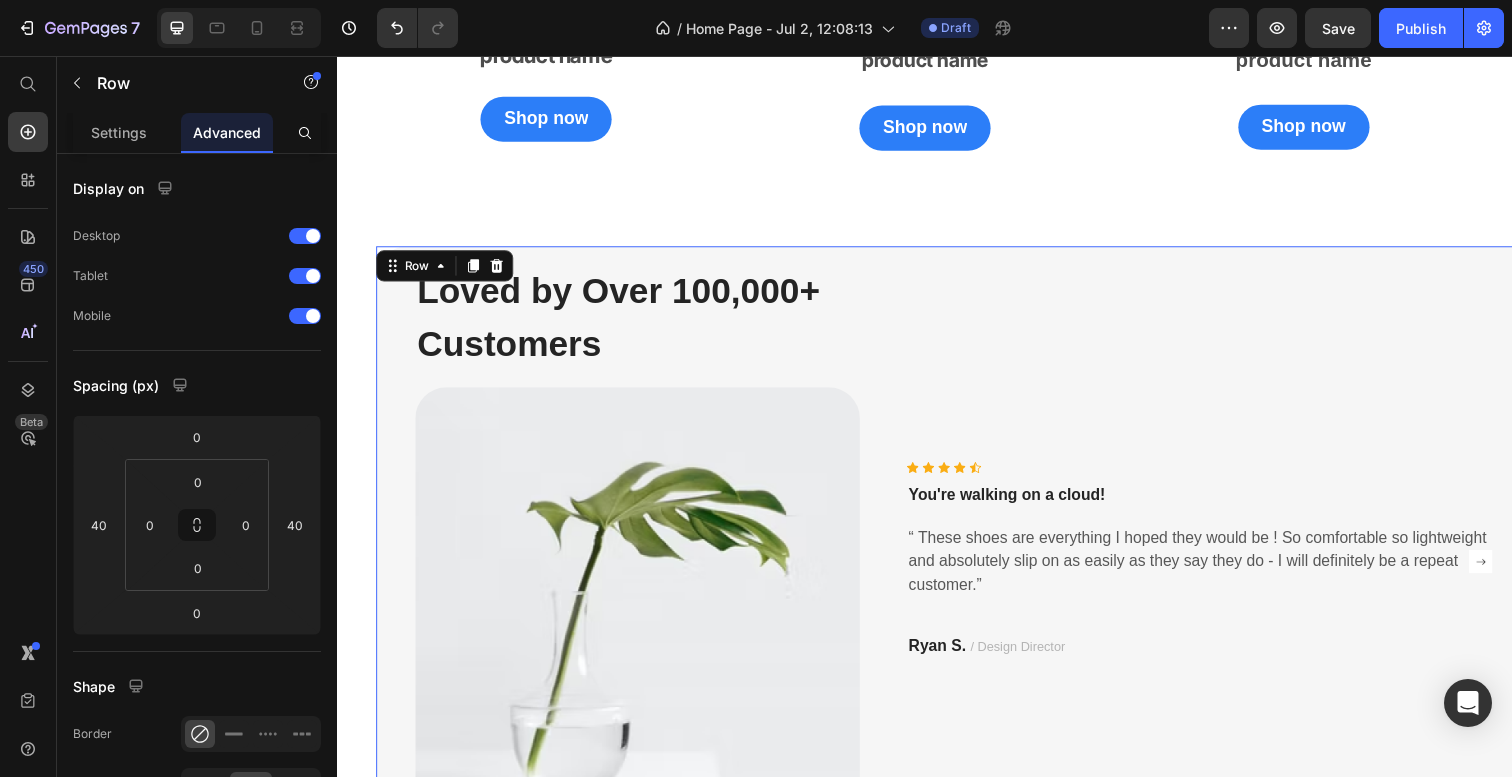 click on "Icon                Icon                Icon                Icon
Icon Icon List Hoz You're walking on a cloud! Text block “ These shoes are everything I hoped they would be ! So comfortable so lightweight and absolutely slip on as easily as they say they do - I will definitely be a repeat customer.” Text block Ryan S.   / Design Director Text block Row" at bounding box center (1216, 574) 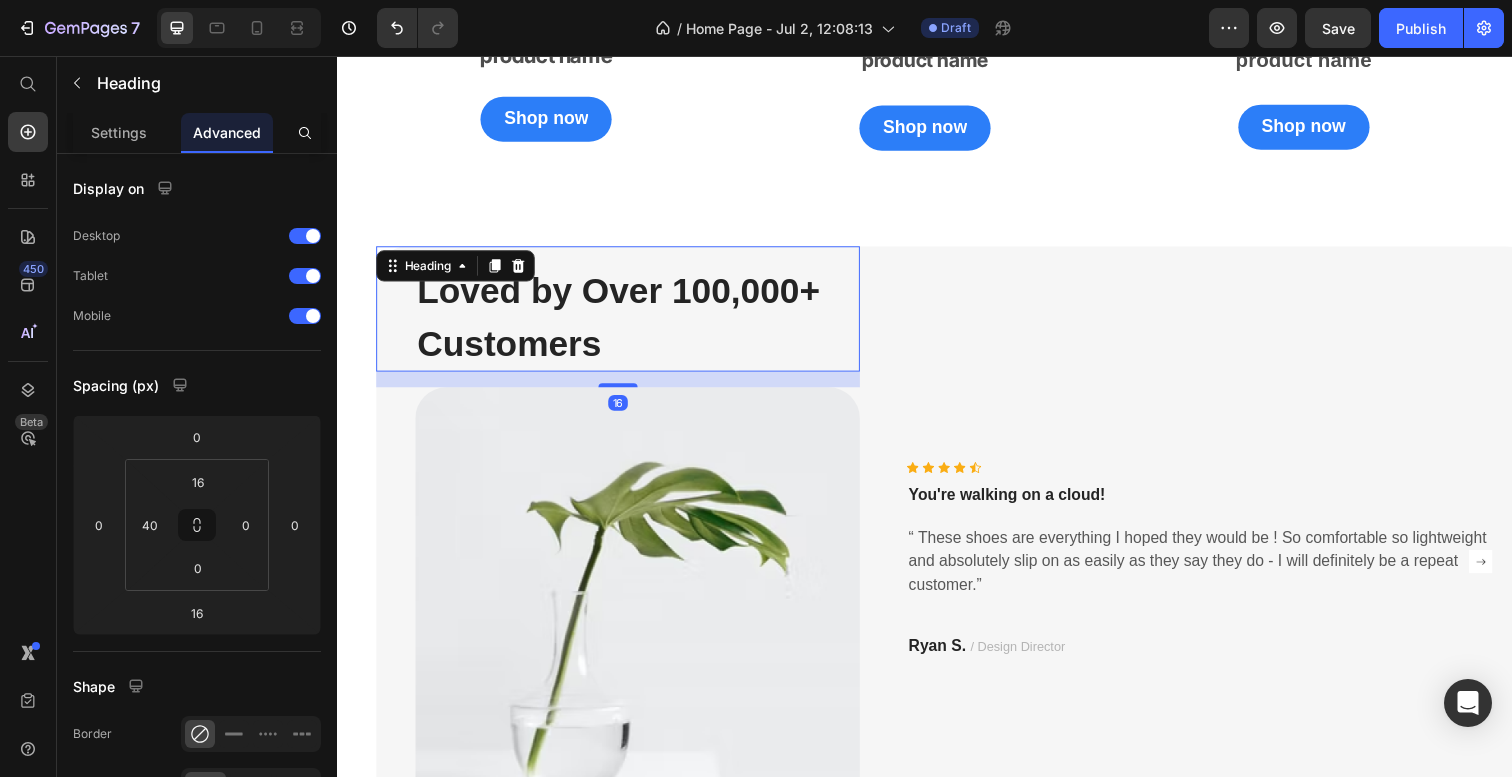 click on "Loved by Over 100,000+ Customers" at bounding box center (624, 323) 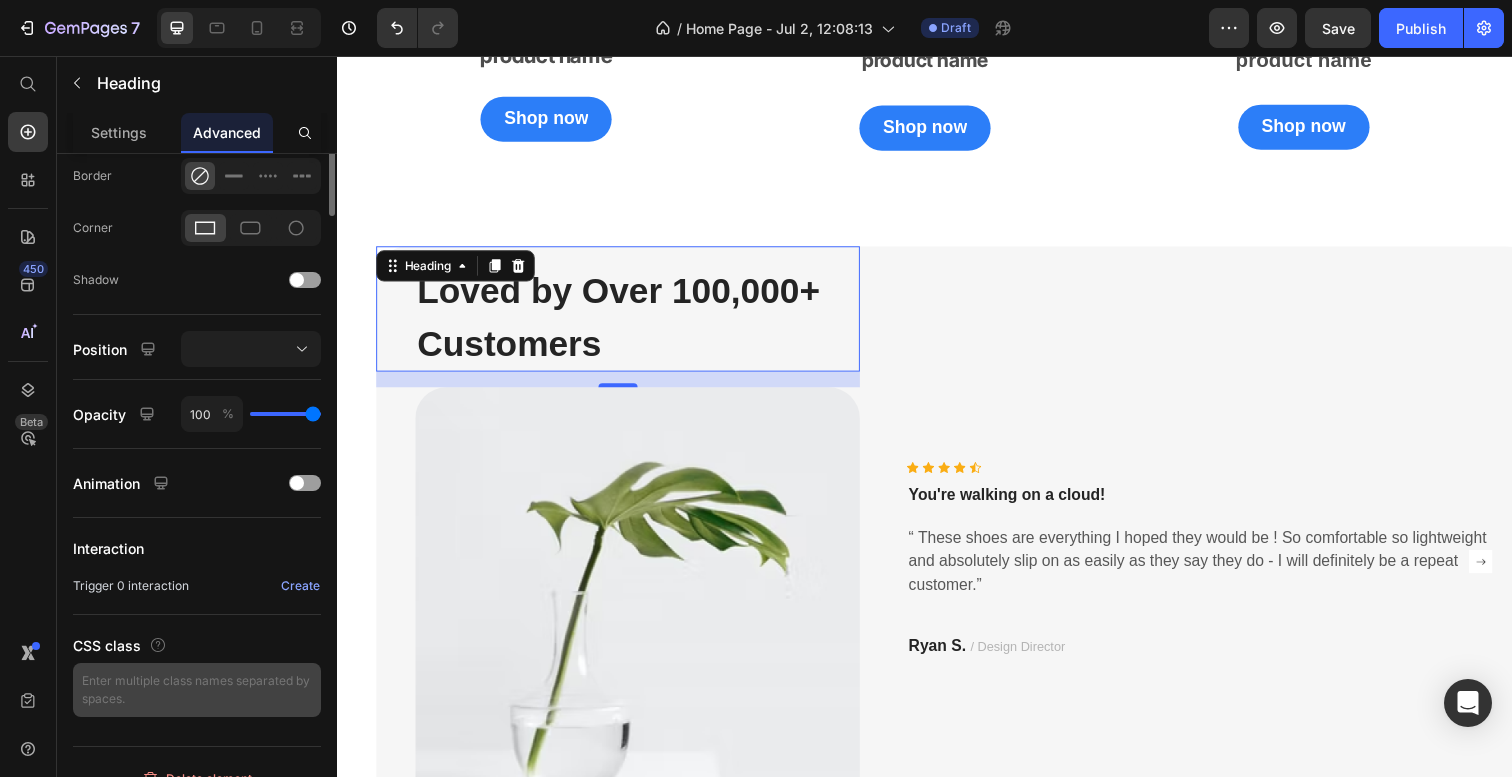 scroll, scrollTop: 585, scrollLeft: 0, axis: vertical 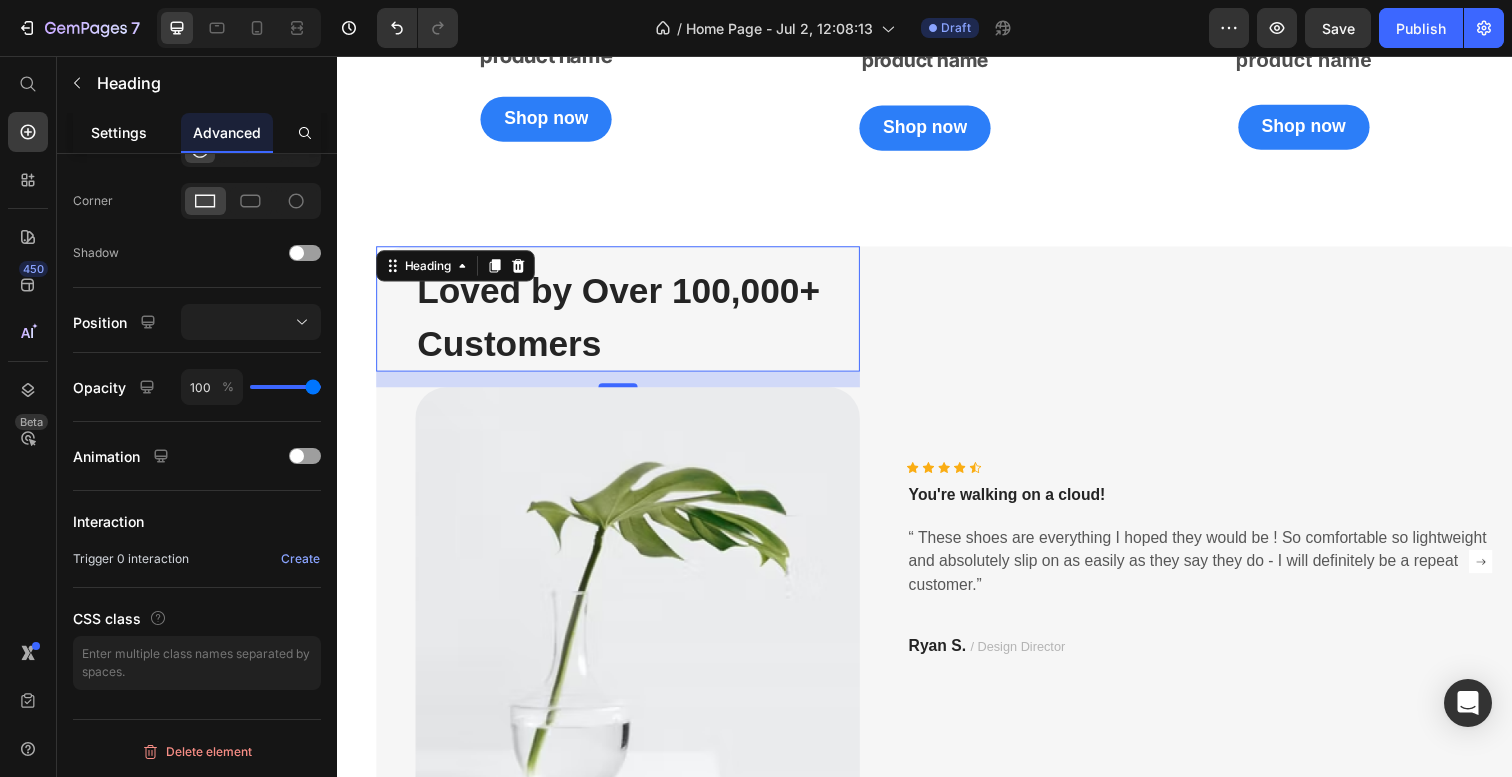 click on "Settings" at bounding box center [119, 132] 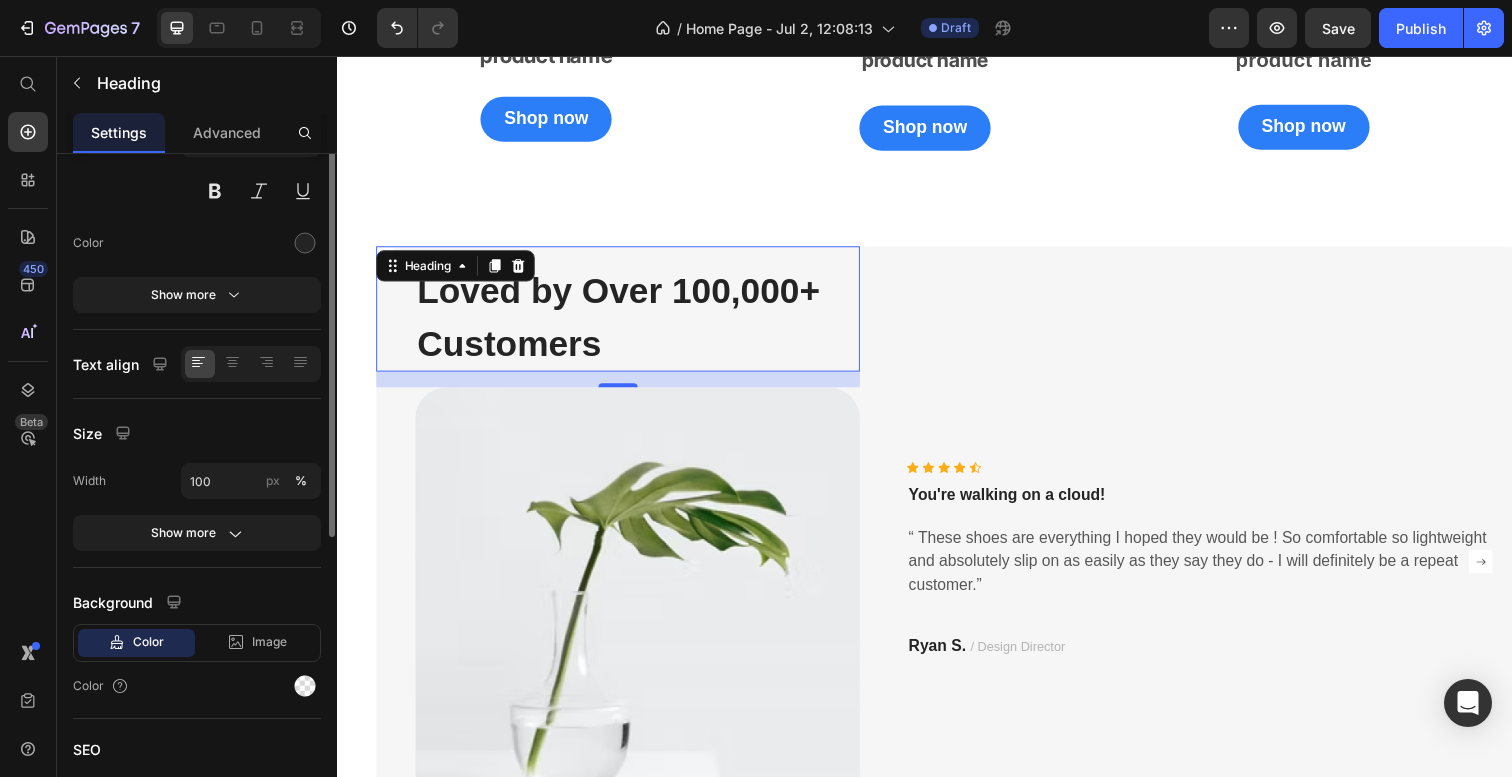 scroll, scrollTop: 332, scrollLeft: 0, axis: vertical 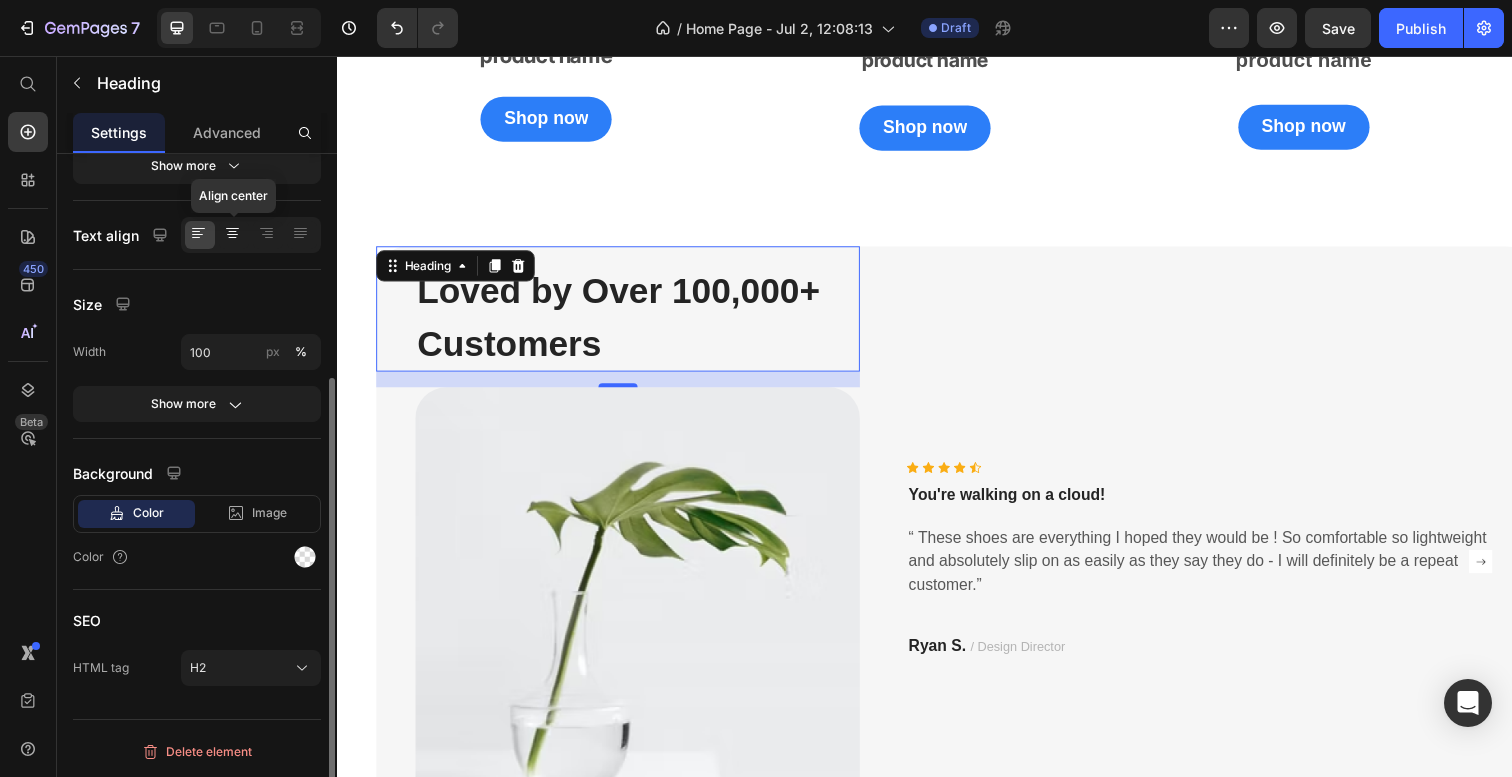 click 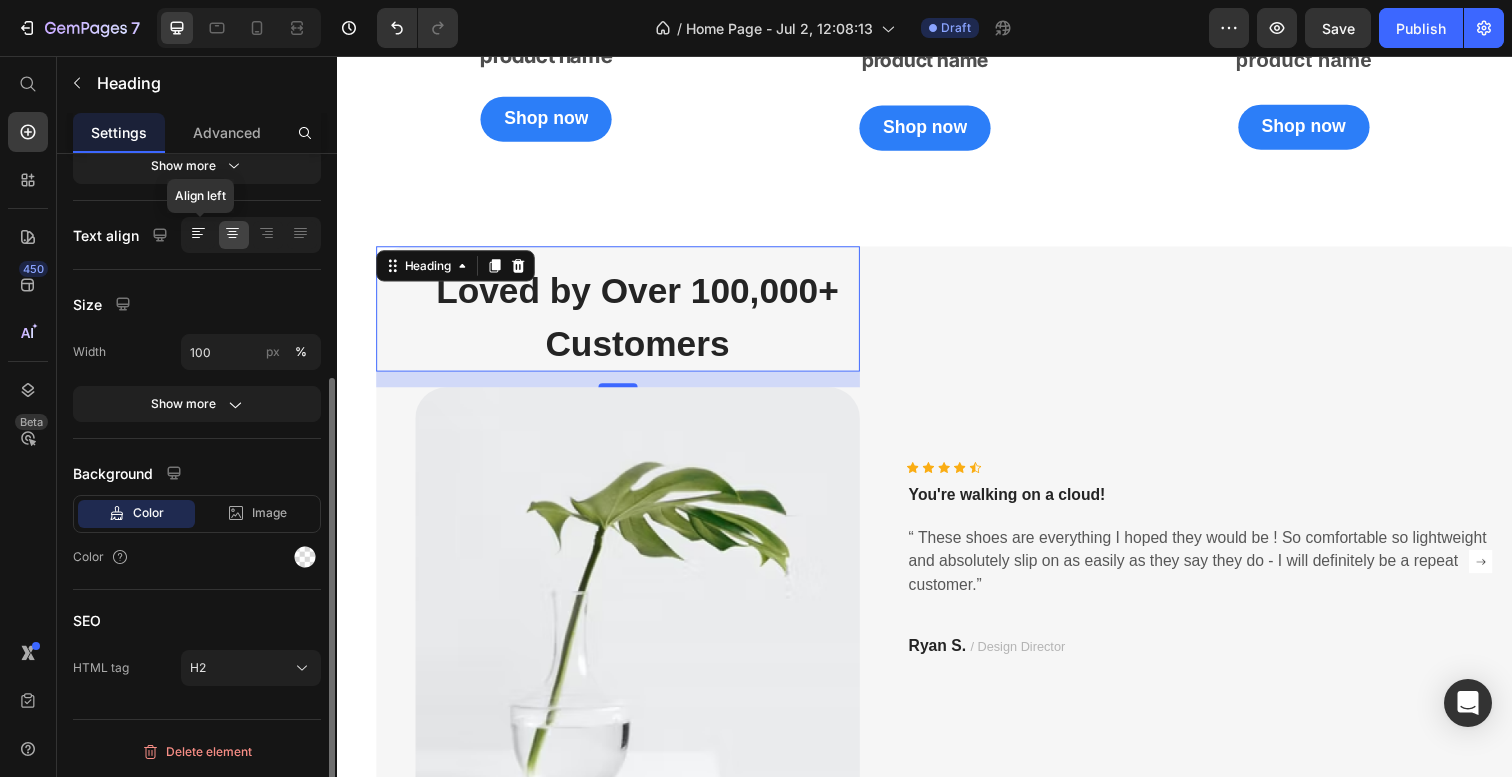 click 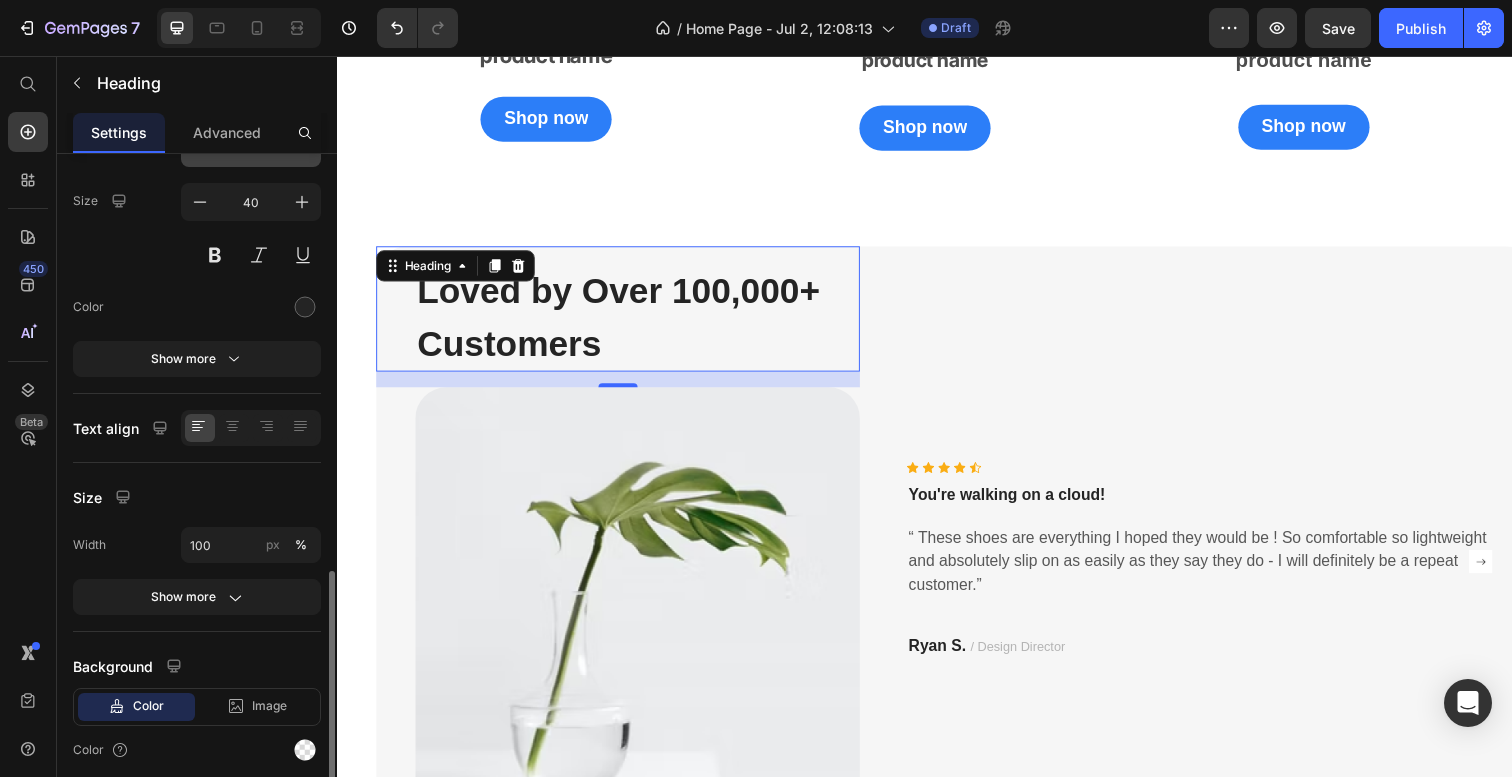 scroll, scrollTop: 0, scrollLeft: 0, axis: both 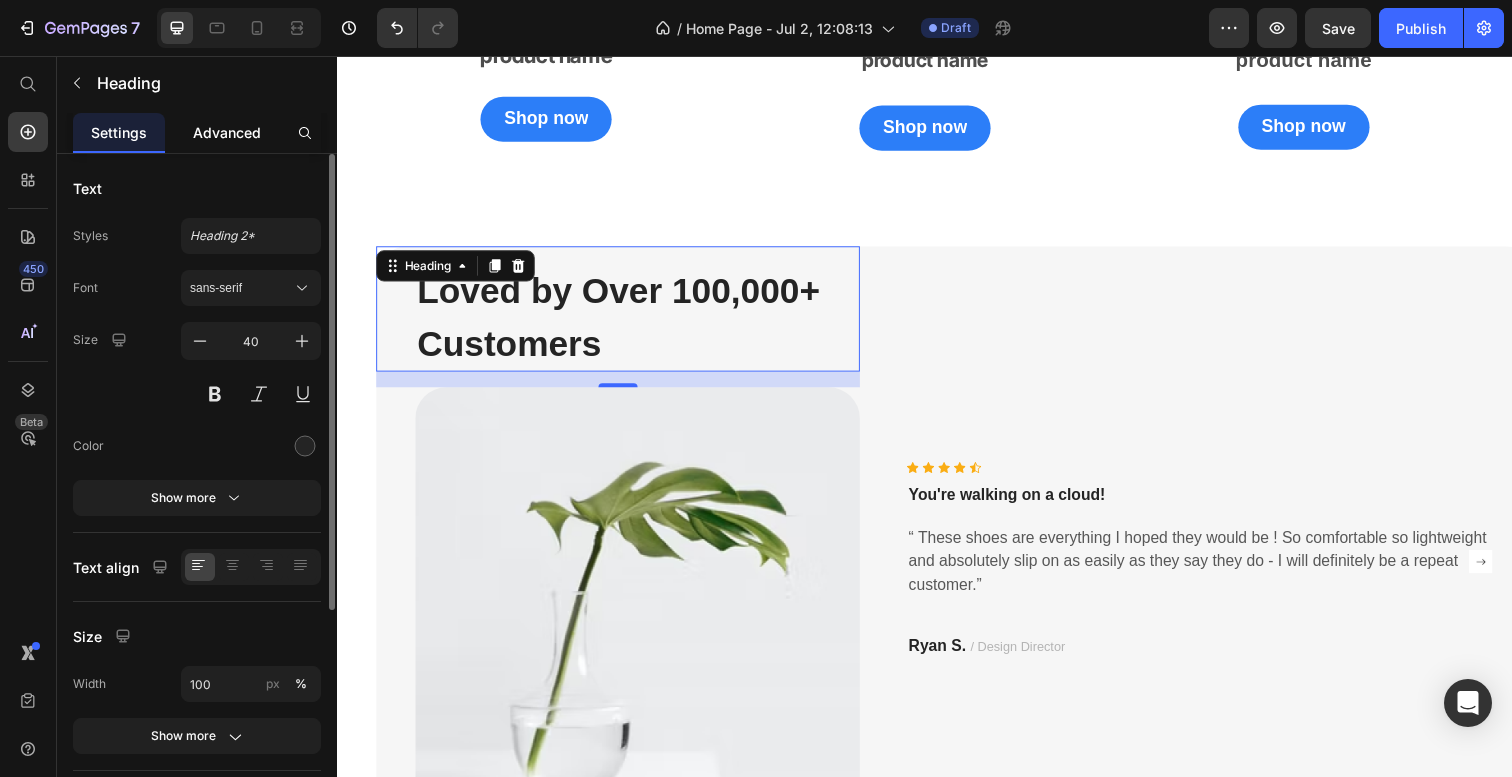 click on "Advanced" 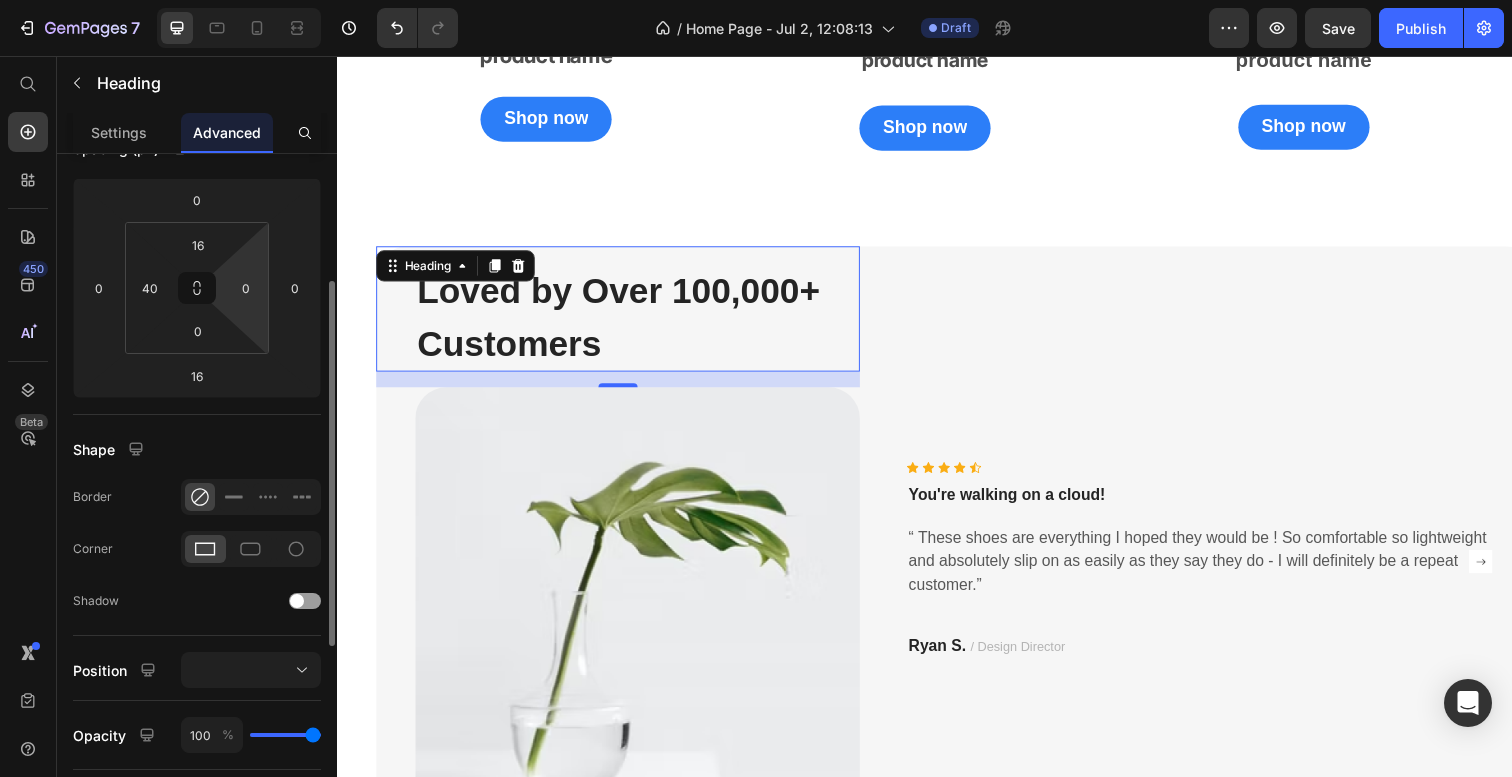 scroll, scrollTop: 0, scrollLeft: 0, axis: both 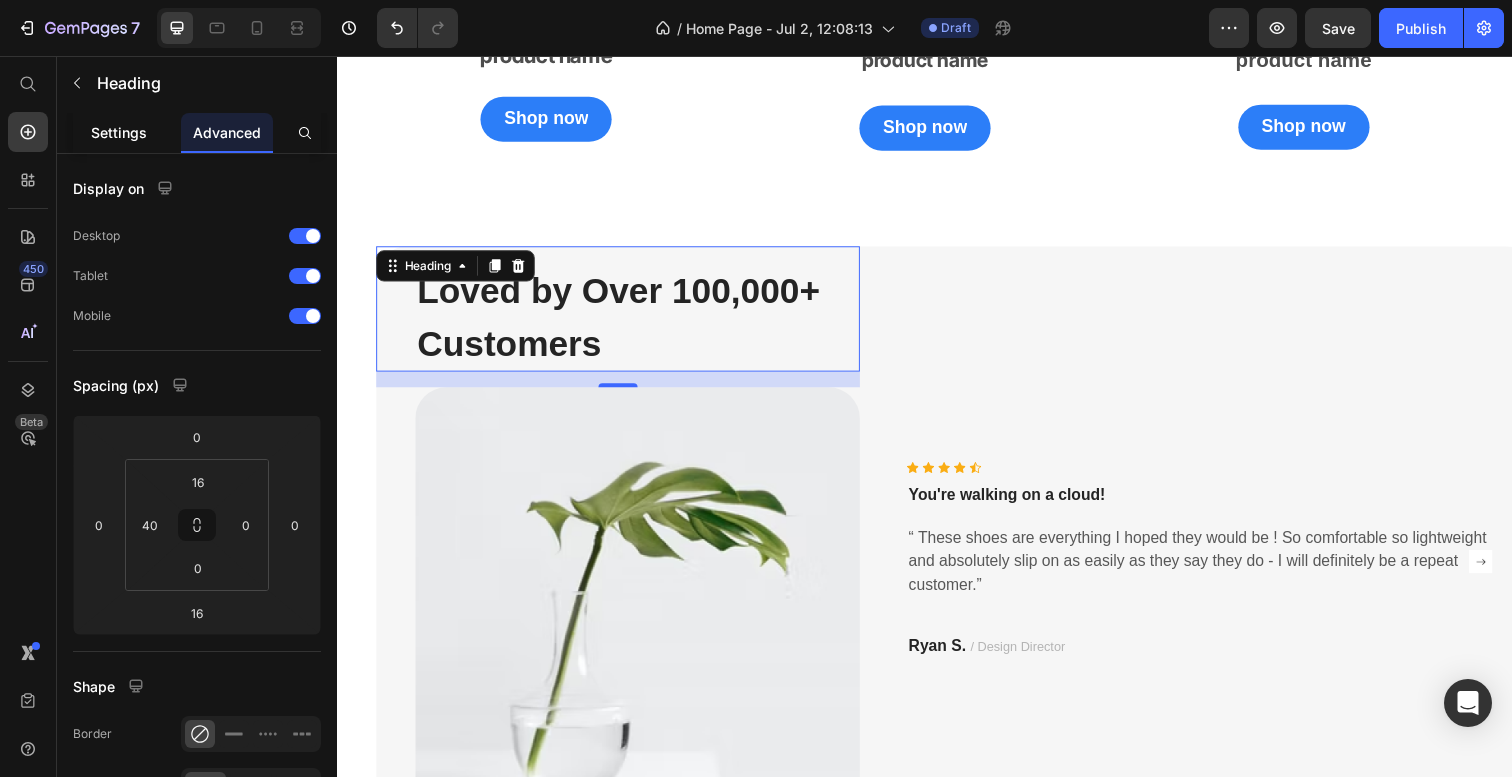 click on "Settings" at bounding box center (119, 132) 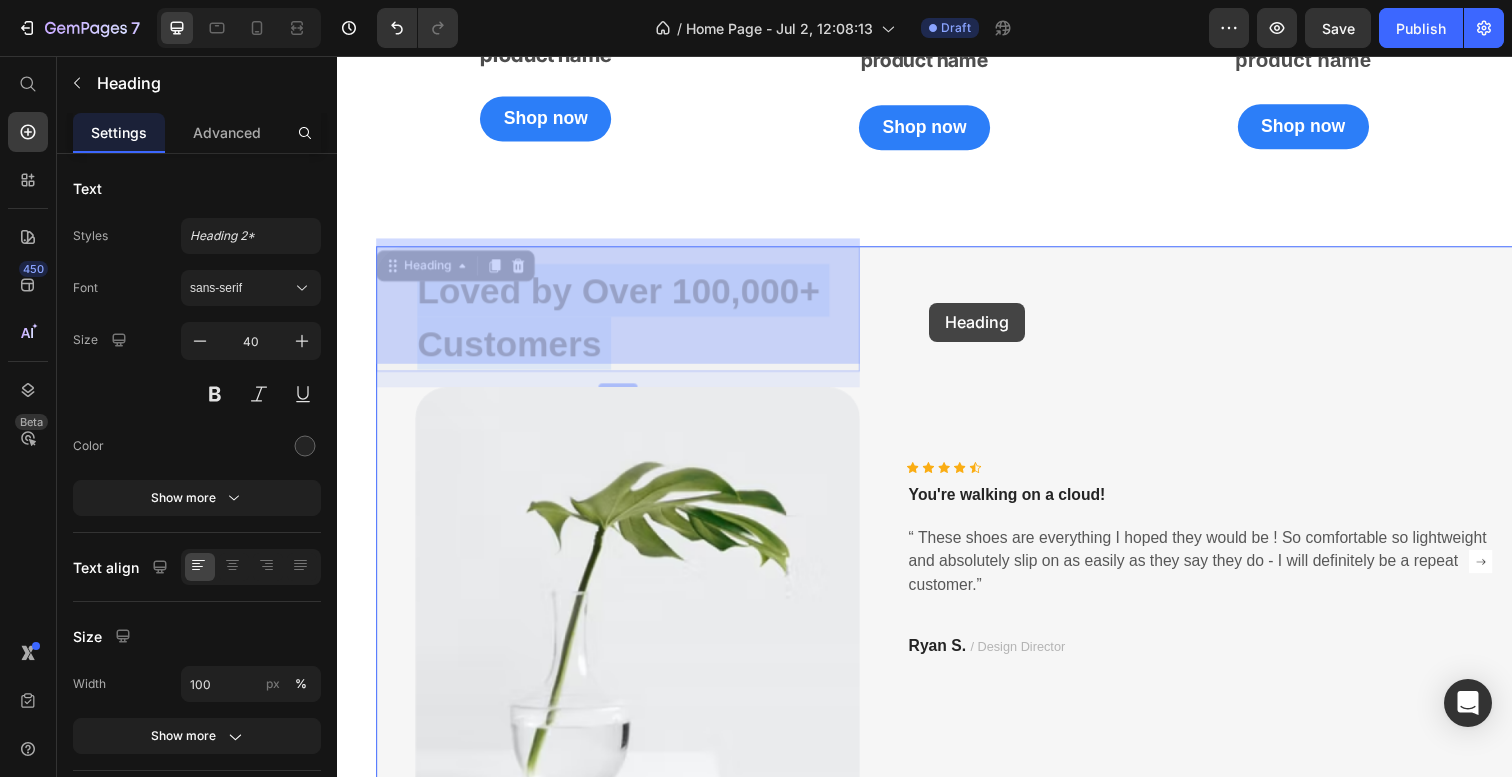 drag, startPoint x: 814, startPoint y: 333, endPoint x: 942, endPoint y: 308, distance: 130.41856 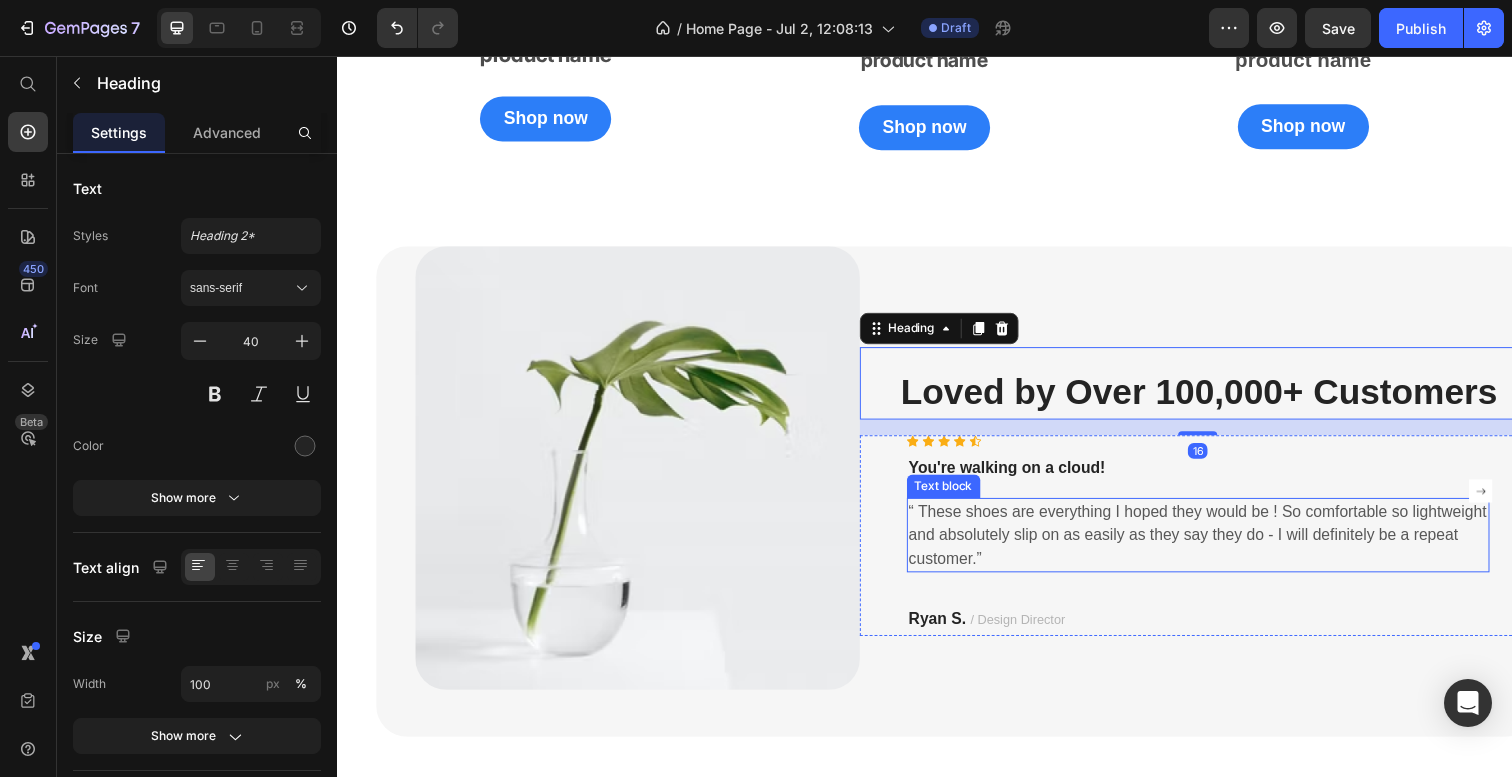scroll, scrollTop: 2491, scrollLeft: 0, axis: vertical 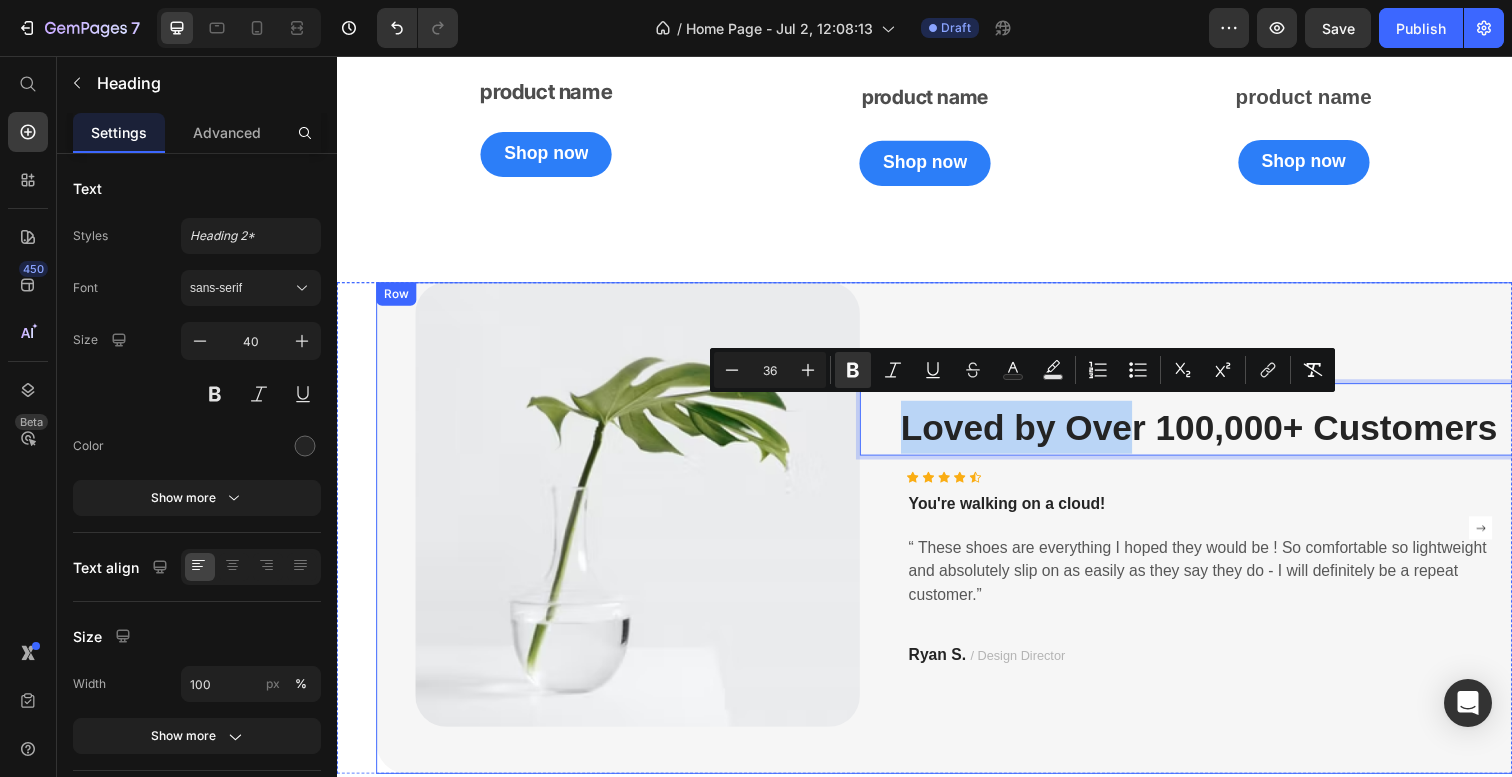 drag, startPoint x: 1144, startPoint y: 424, endPoint x: 1065, endPoint y: 307, distance: 141.17365 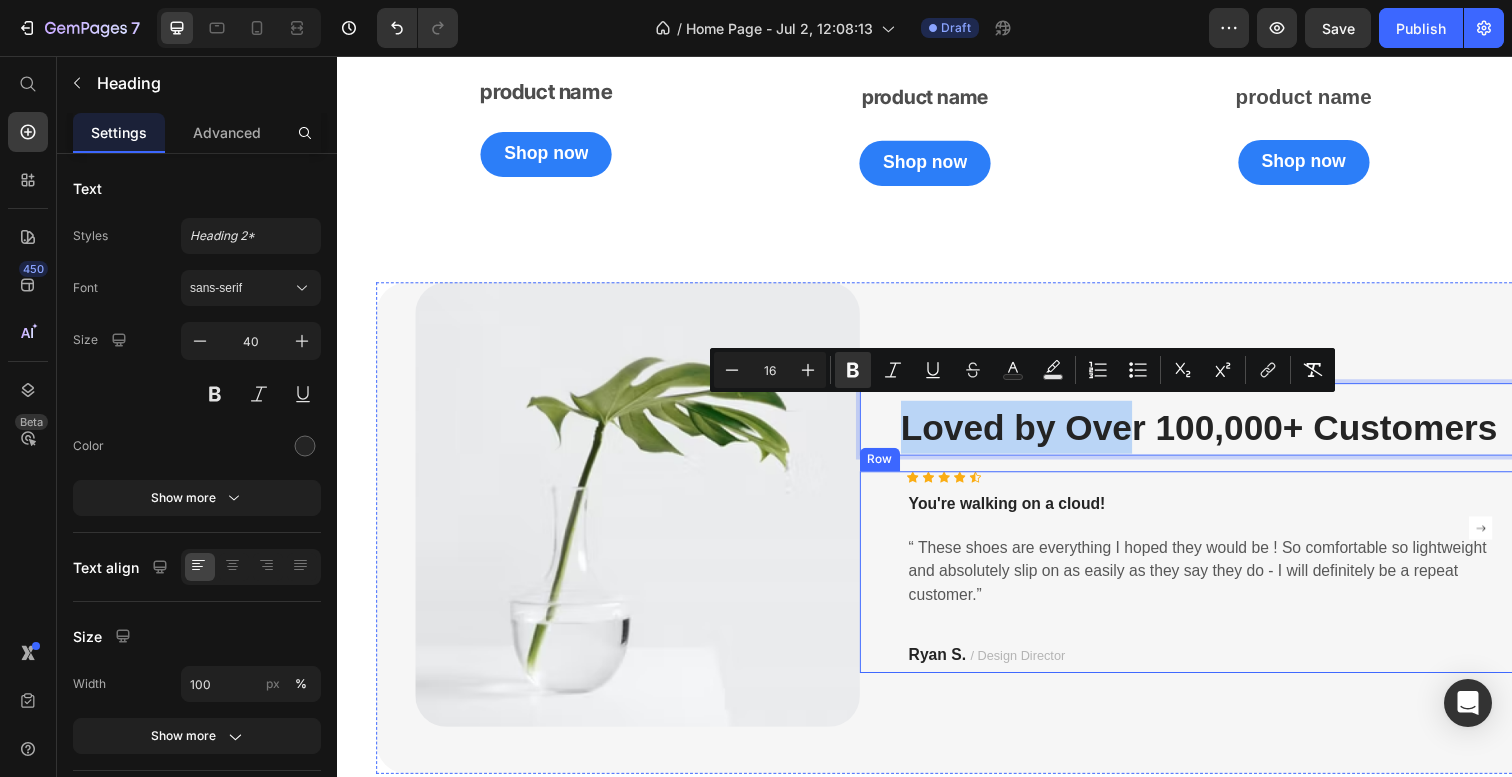 click on "Icon                Icon                Icon                Icon
Icon Icon List Hoz You're walking on a cloud! Text block “ These shoes are everything I hoped they would be ! So comfortable so lightweight and absolutely slip on as easily as they say they do - I will definitely be a repeat customer.” Text block [FIRST] [LAST]   / Design Director Text block" at bounding box center (1216, 583) 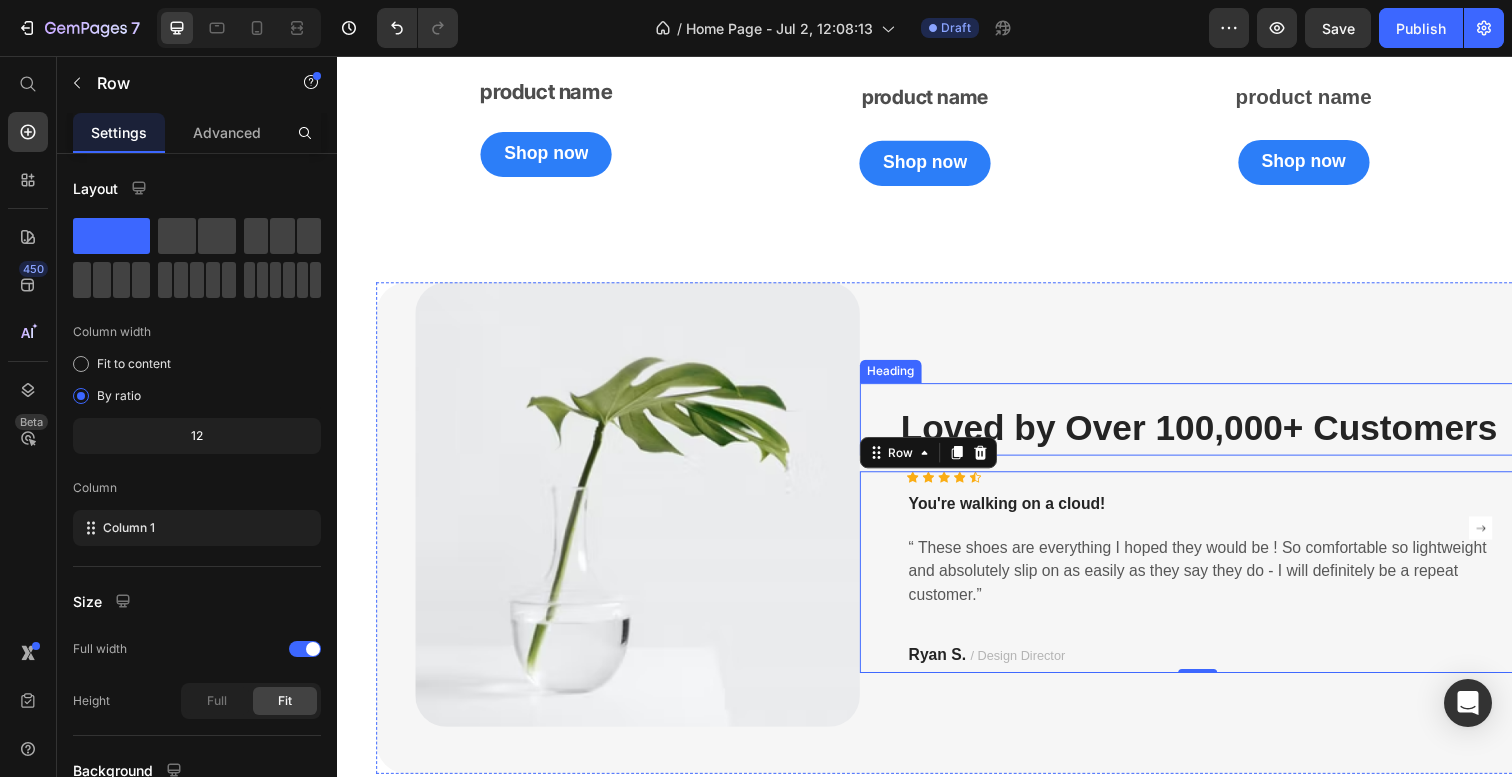 click on "Loved by Over 100,000+ Customers" at bounding box center [1217, 435] 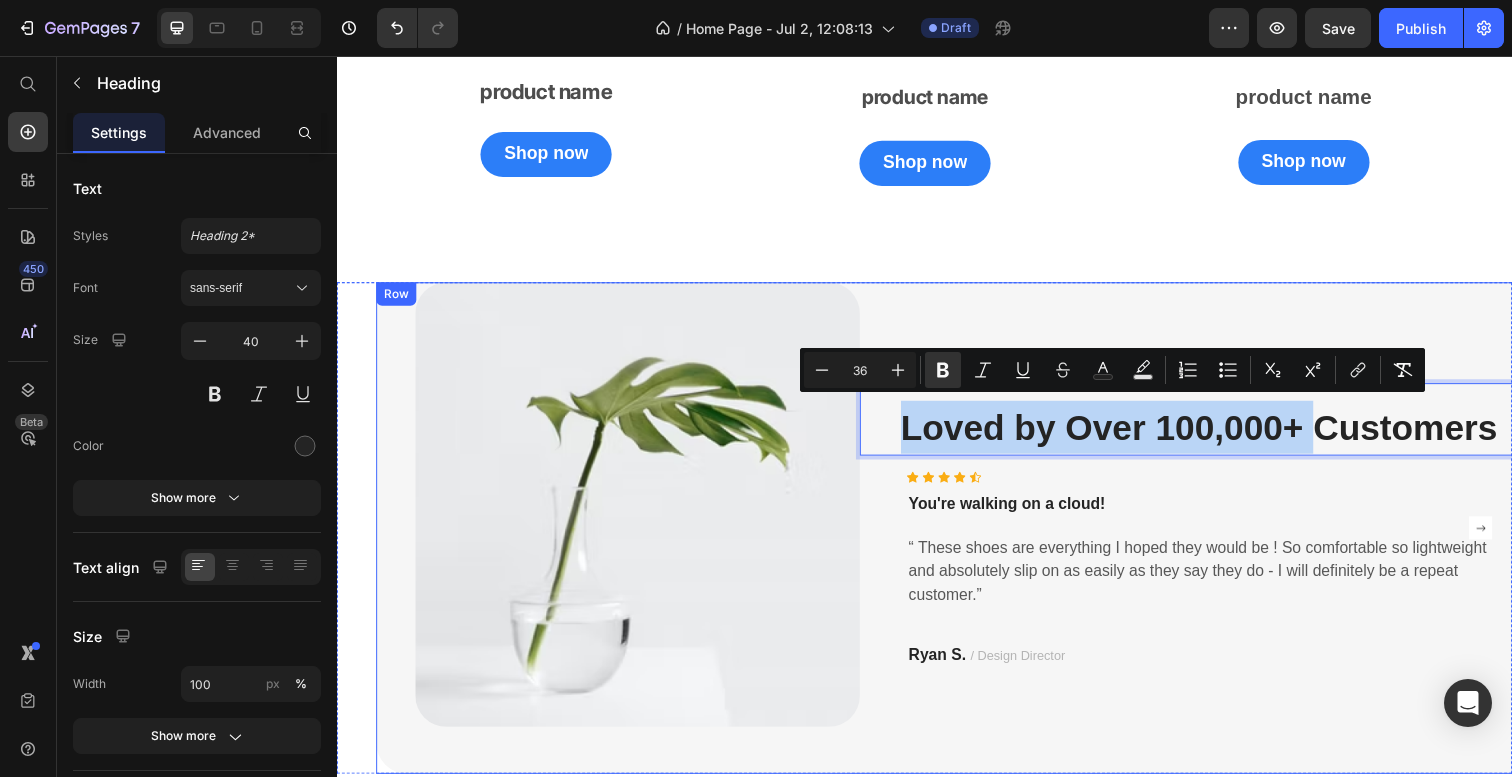 drag, startPoint x: 1337, startPoint y: 419, endPoint x: 1225, endPoint y: 405, distance: 112.871605 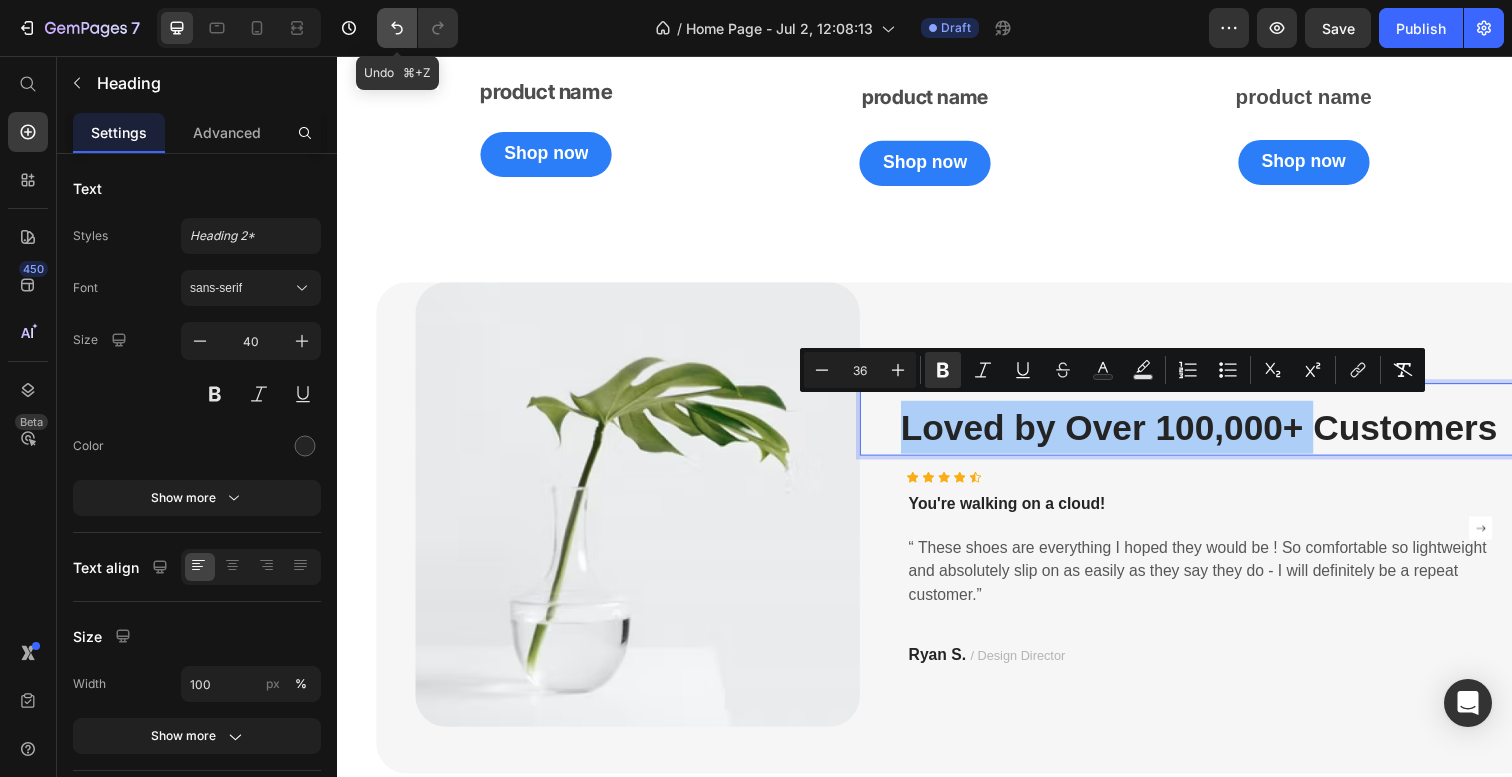 click 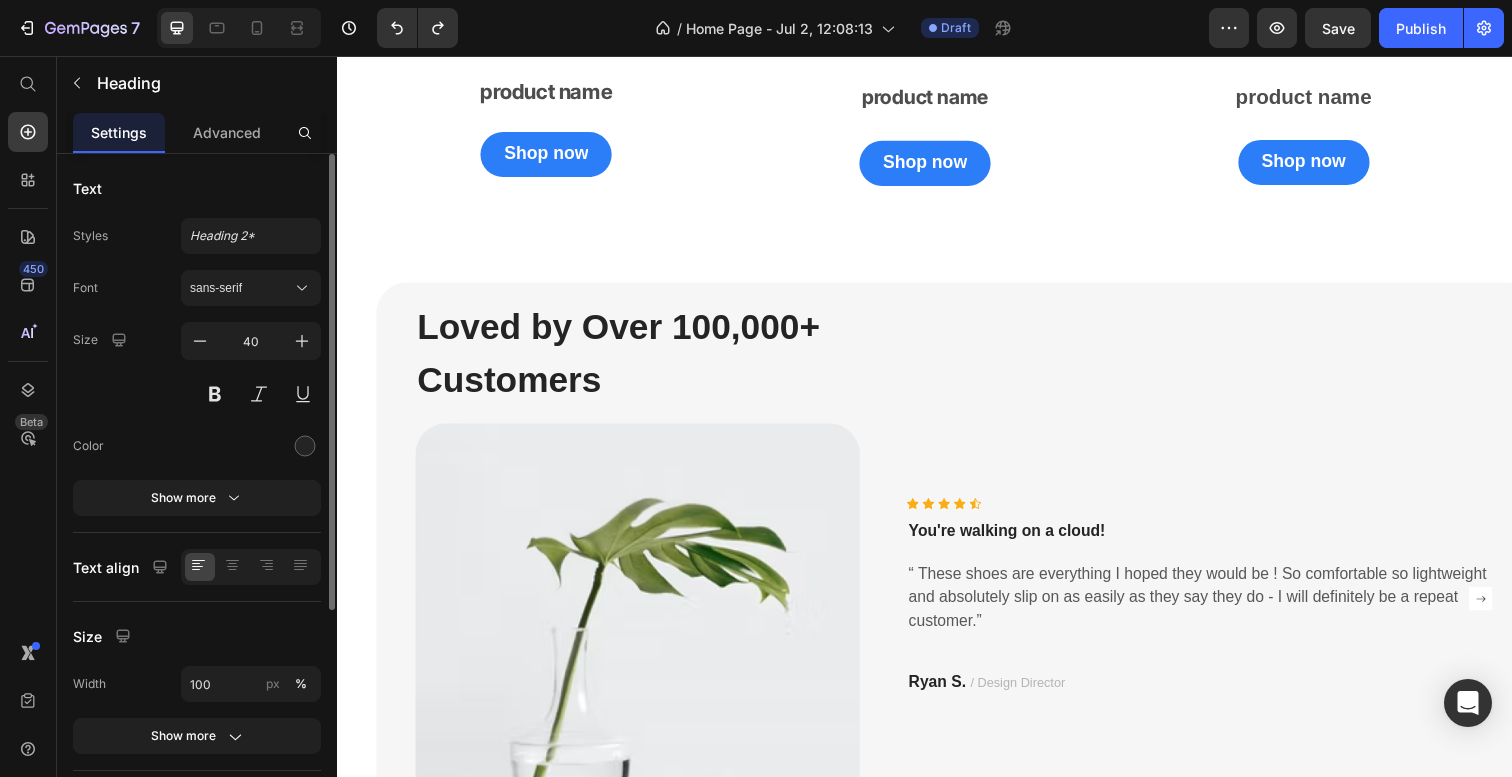 scroll, scrollTop: 332, scrollLeft: 0, axis: vertical 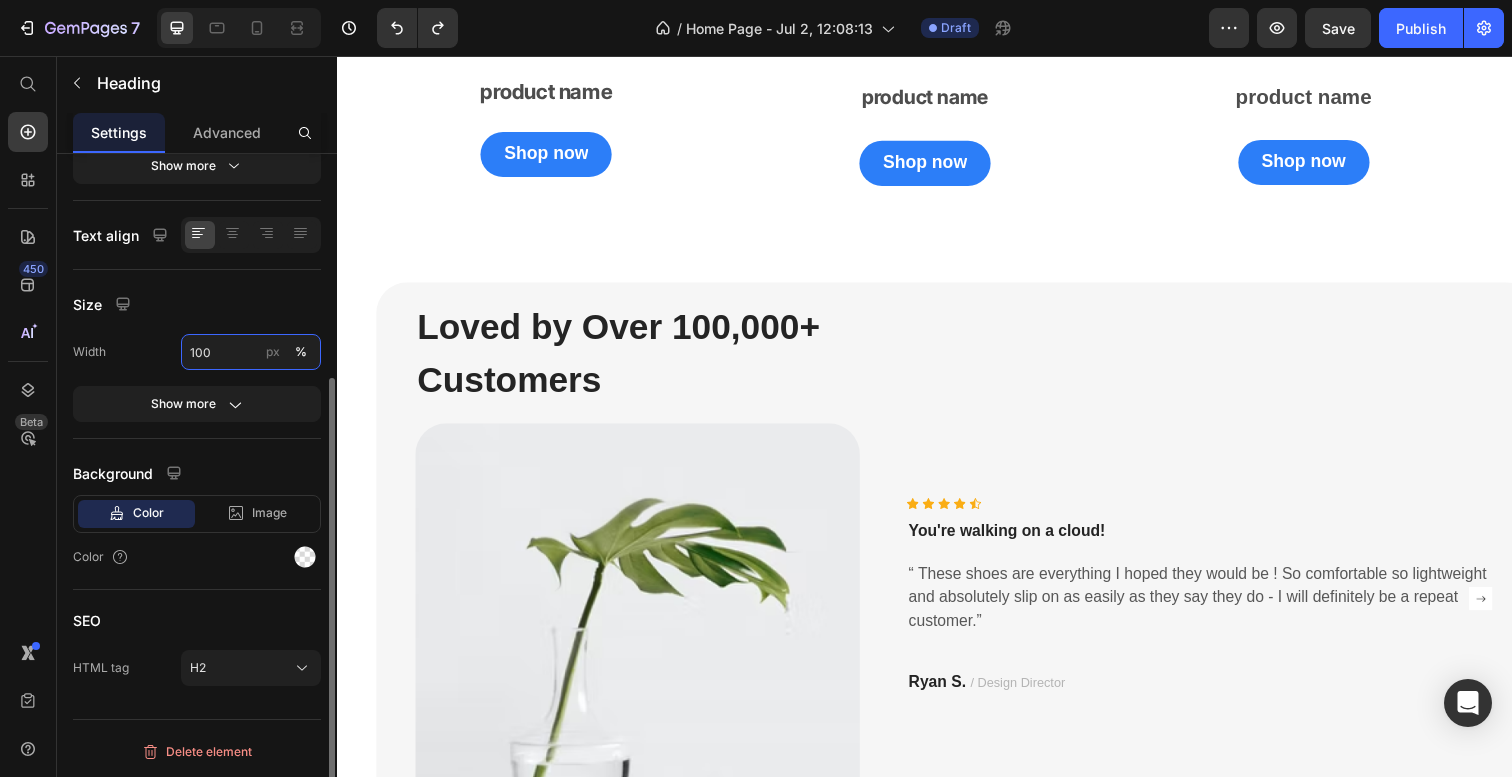 click on "100" at bounding box center (251, 352) 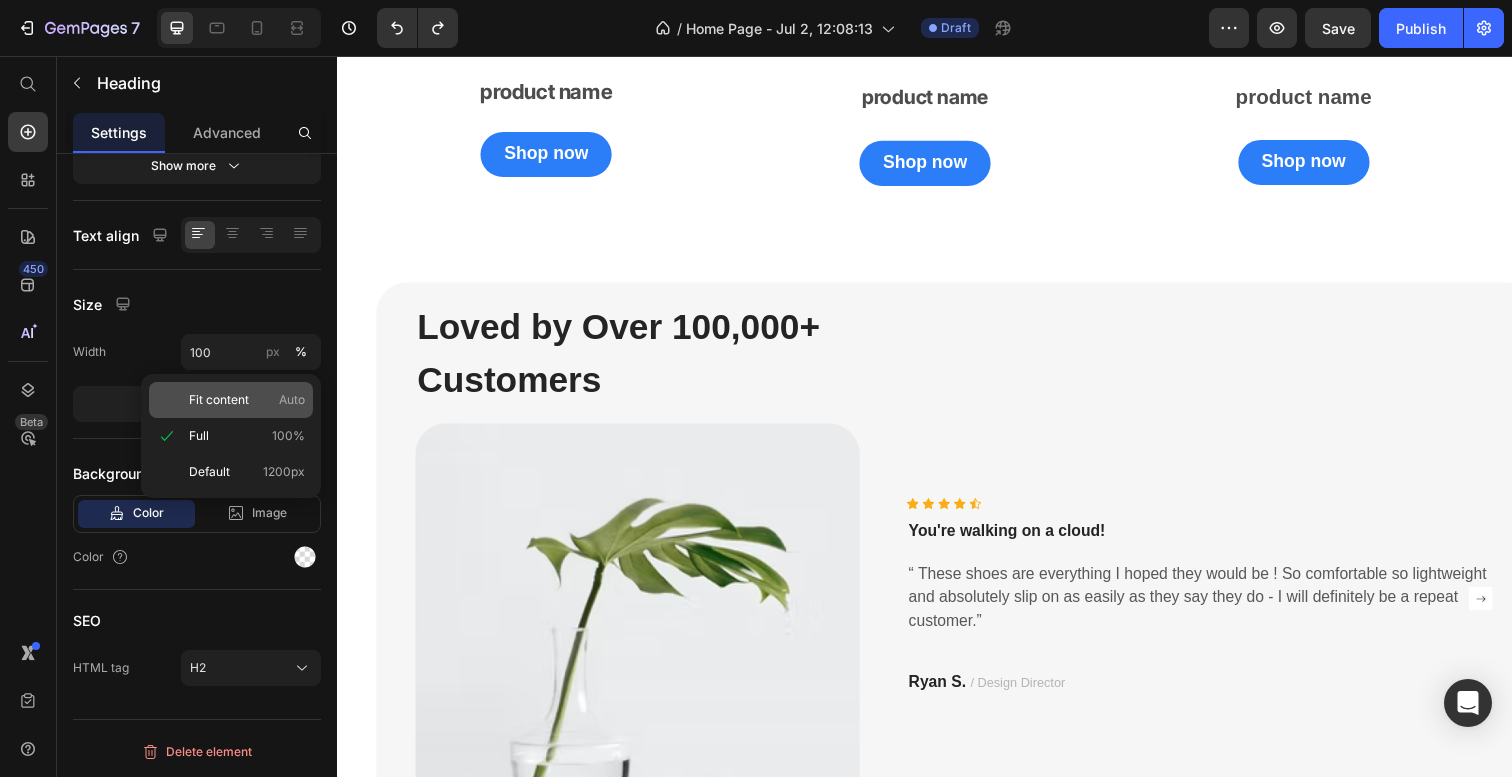 click on "Fit content" at bounding box center (219, 400) 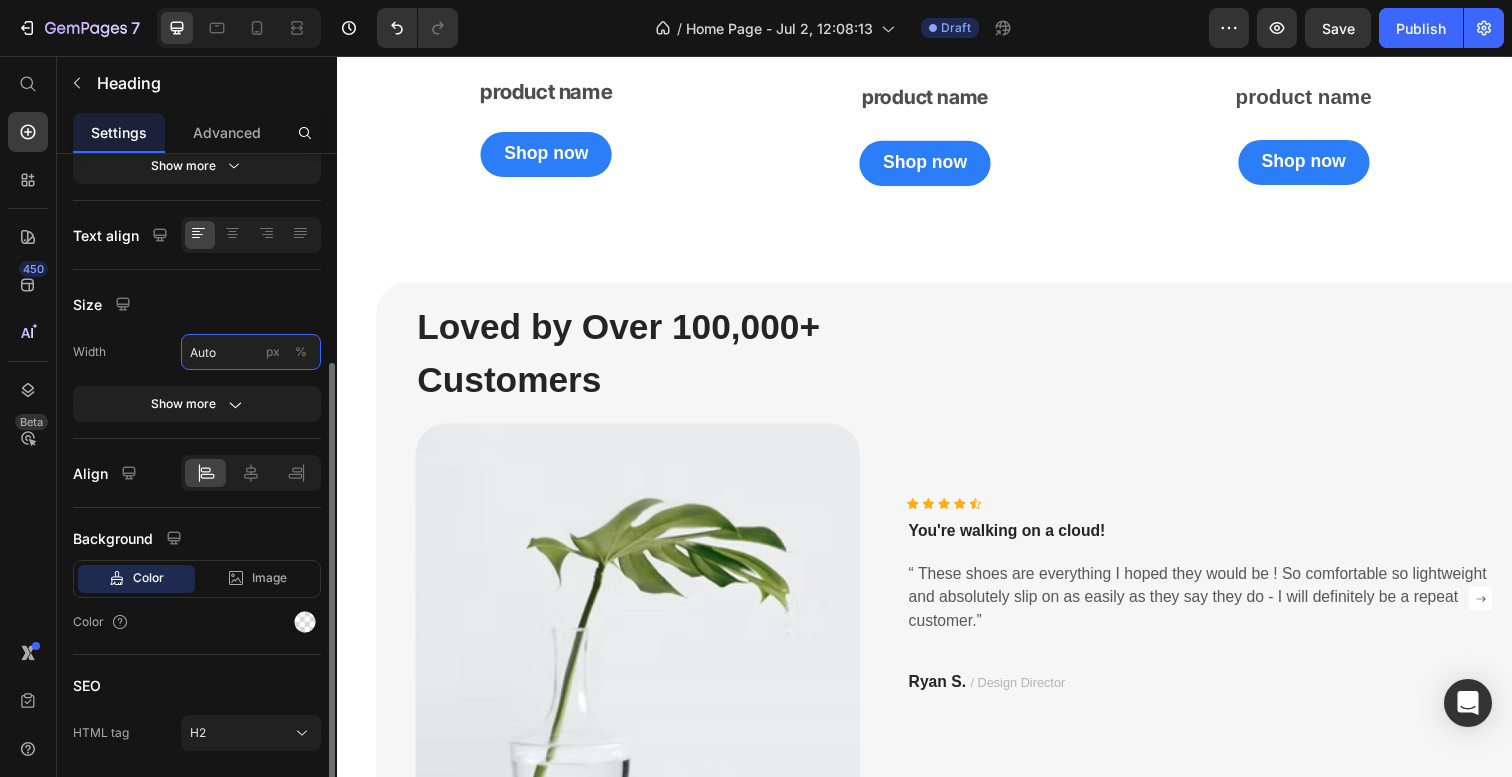 click on "Auto" at bounding box center (251, 352) 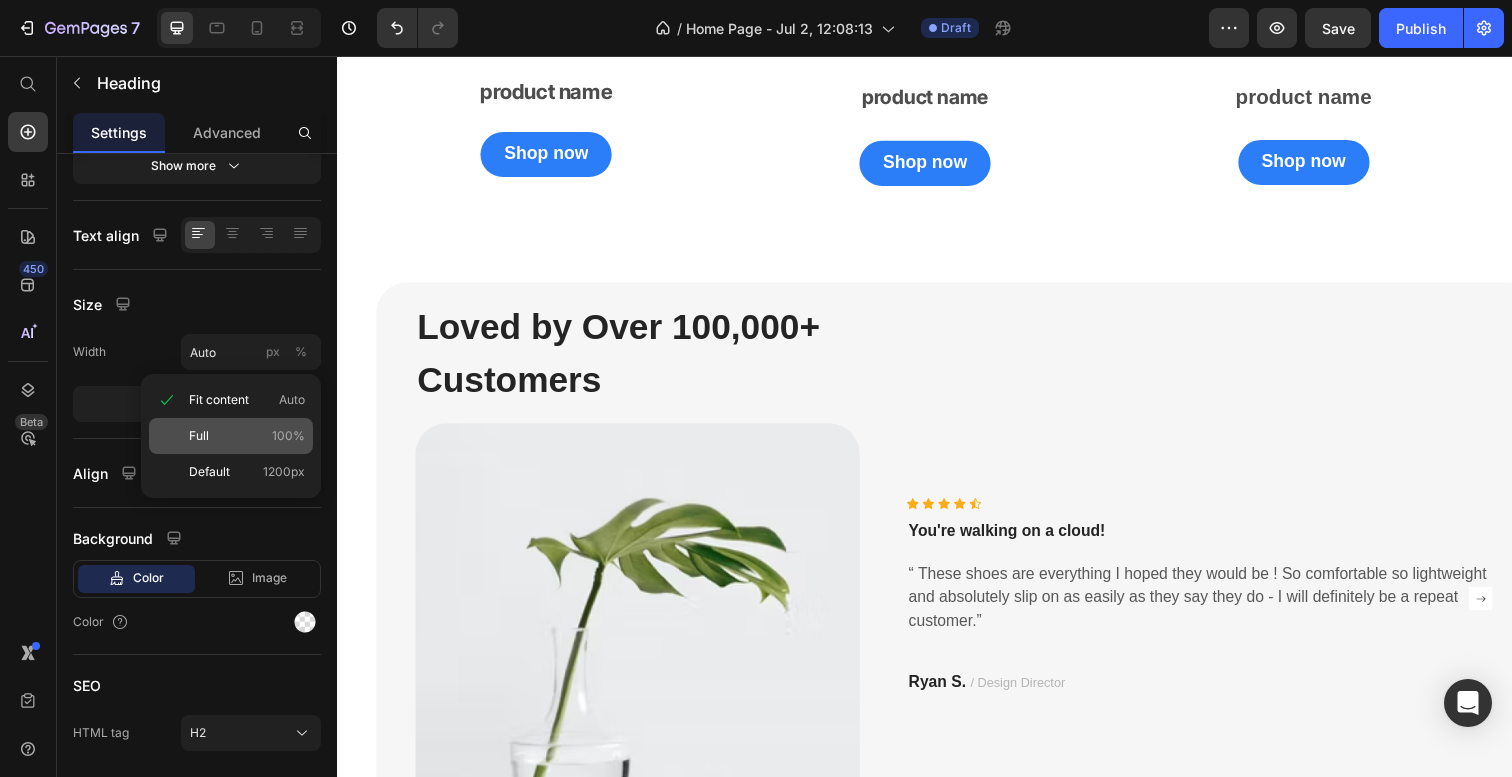 click on "Full 100%" at bounding box center (247, 436) 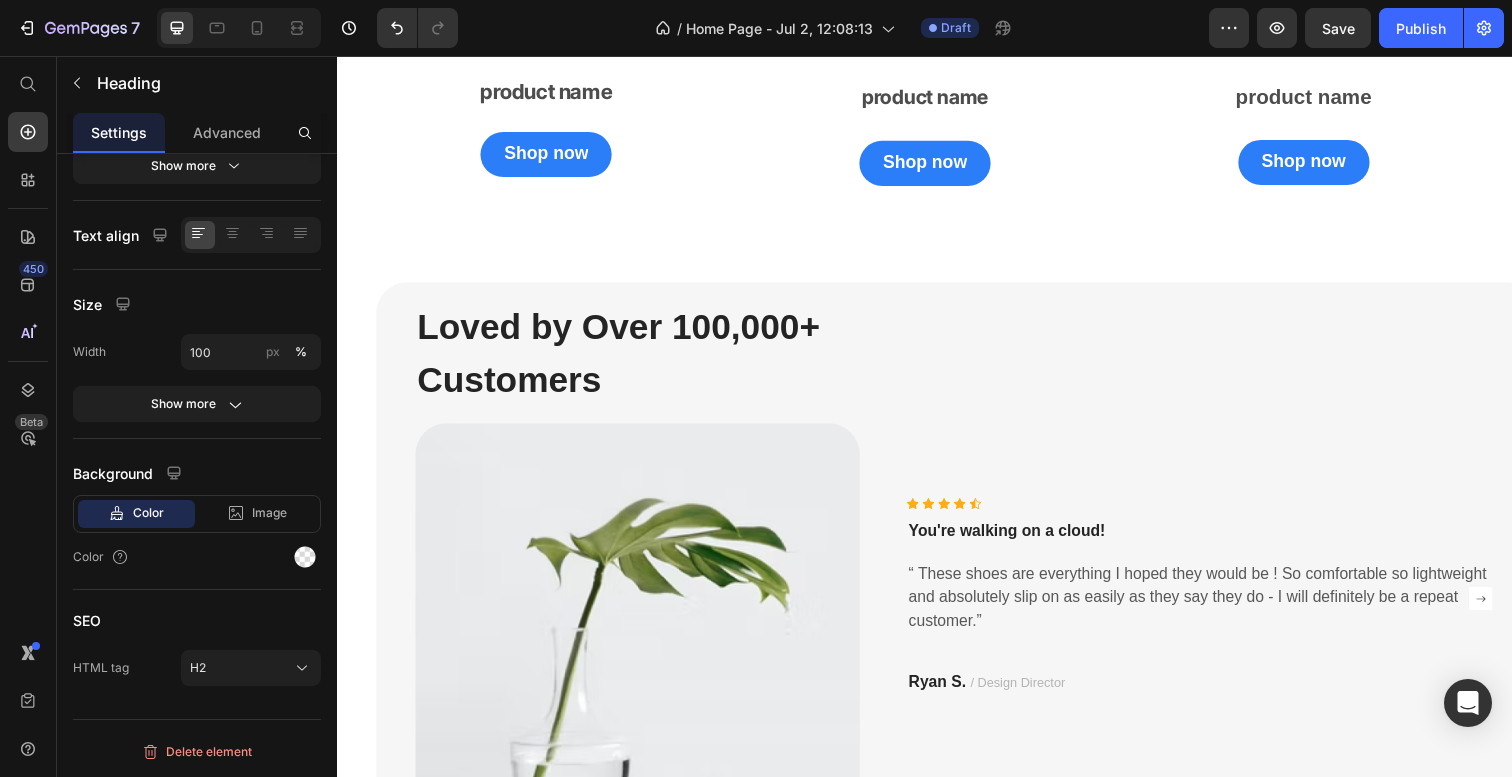 click on "Loved by Over 100,000+ Customers" at bounding box center (624, 359) 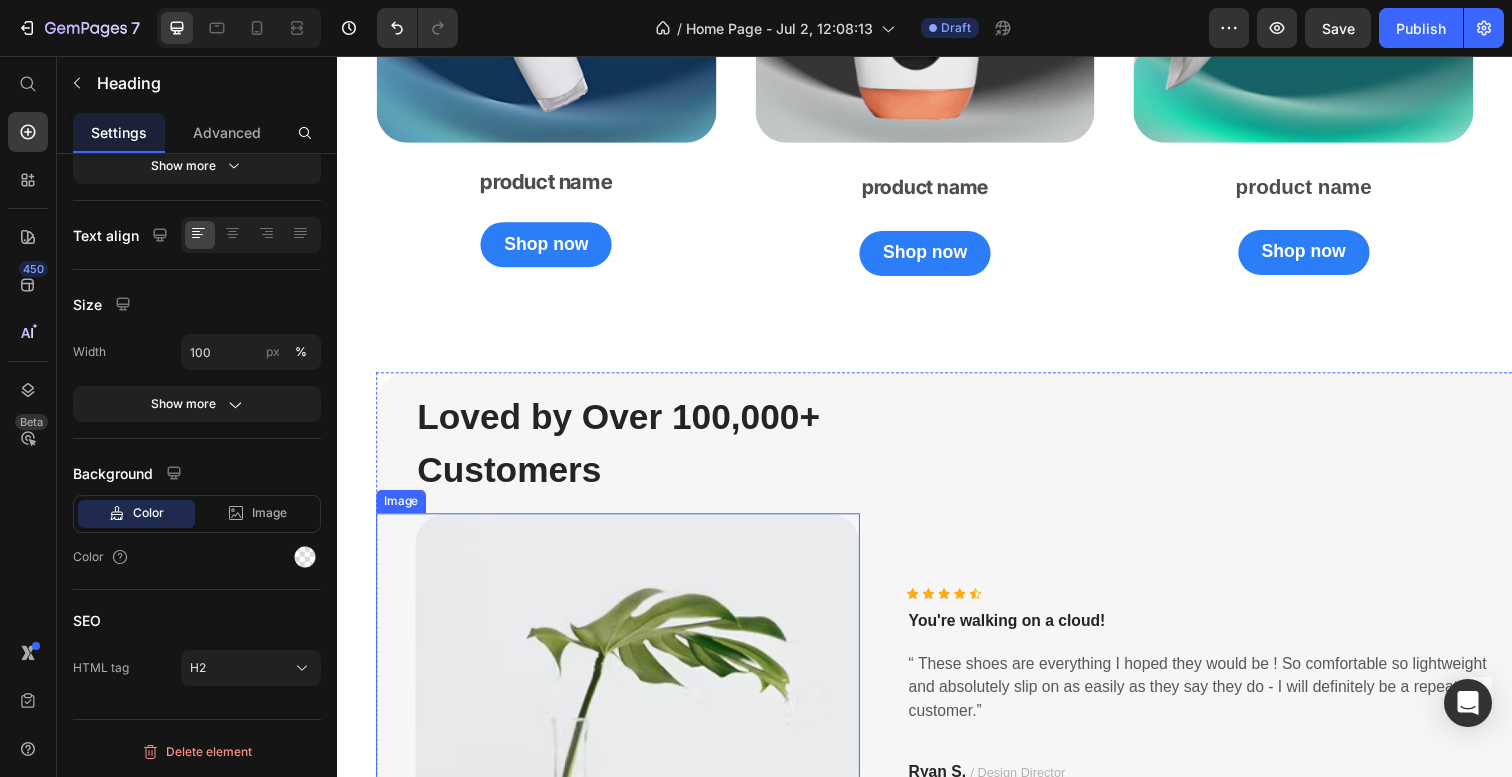 scroll, scrollTop: 2286, scrollLeft: 0, axis: vertical 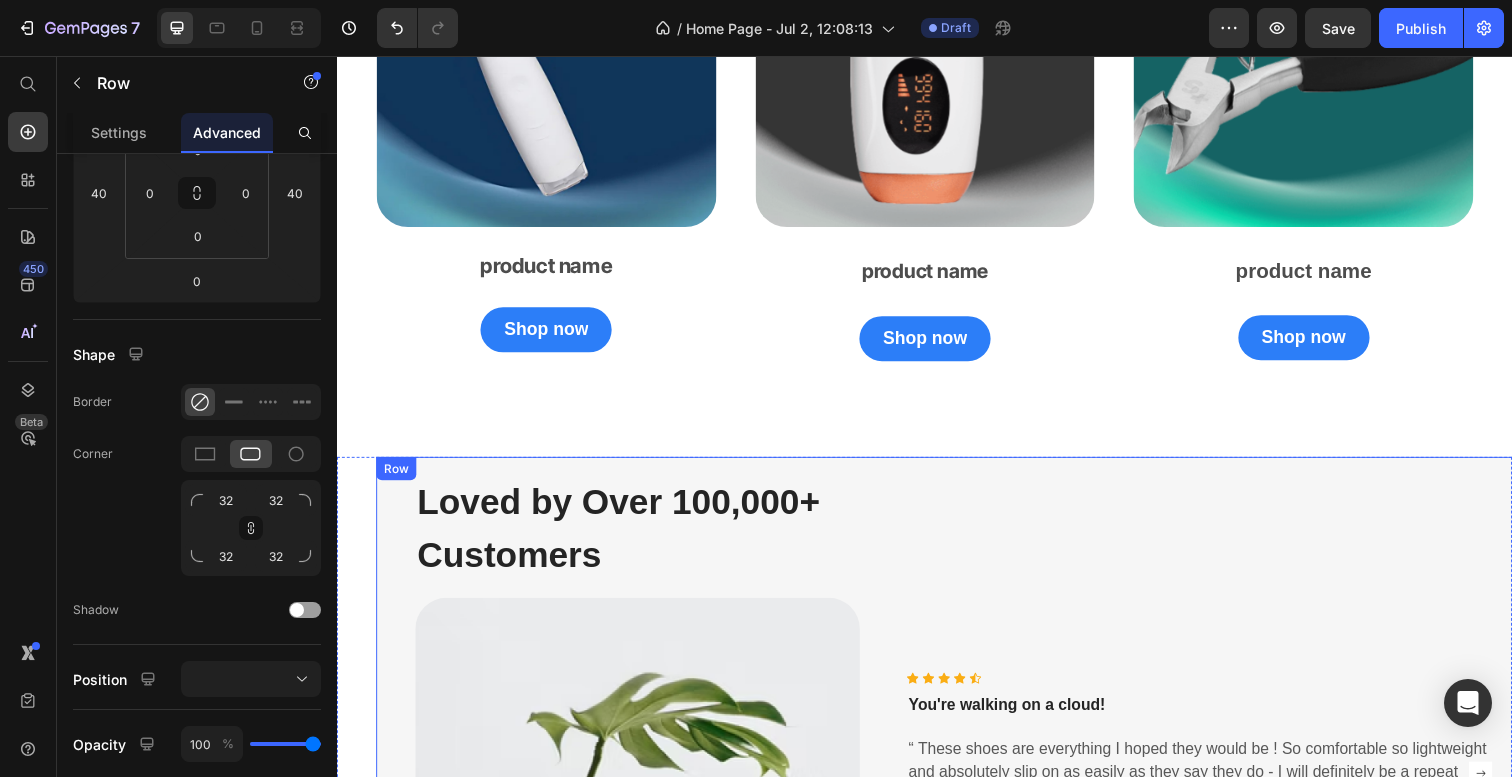 click on "Icon                Icon                Icon                Icon
Icon Icon List Hoz You're walking on a cloud! Text block “ These shoes are everything I hoped they would be ! So comfortable so lightweight and absolutely slip on as easily as they say they do - I will definitely be a repeat customer.” Text block Ryan S.   / Design Director Text block Row" at bounding box center (1216, 789) 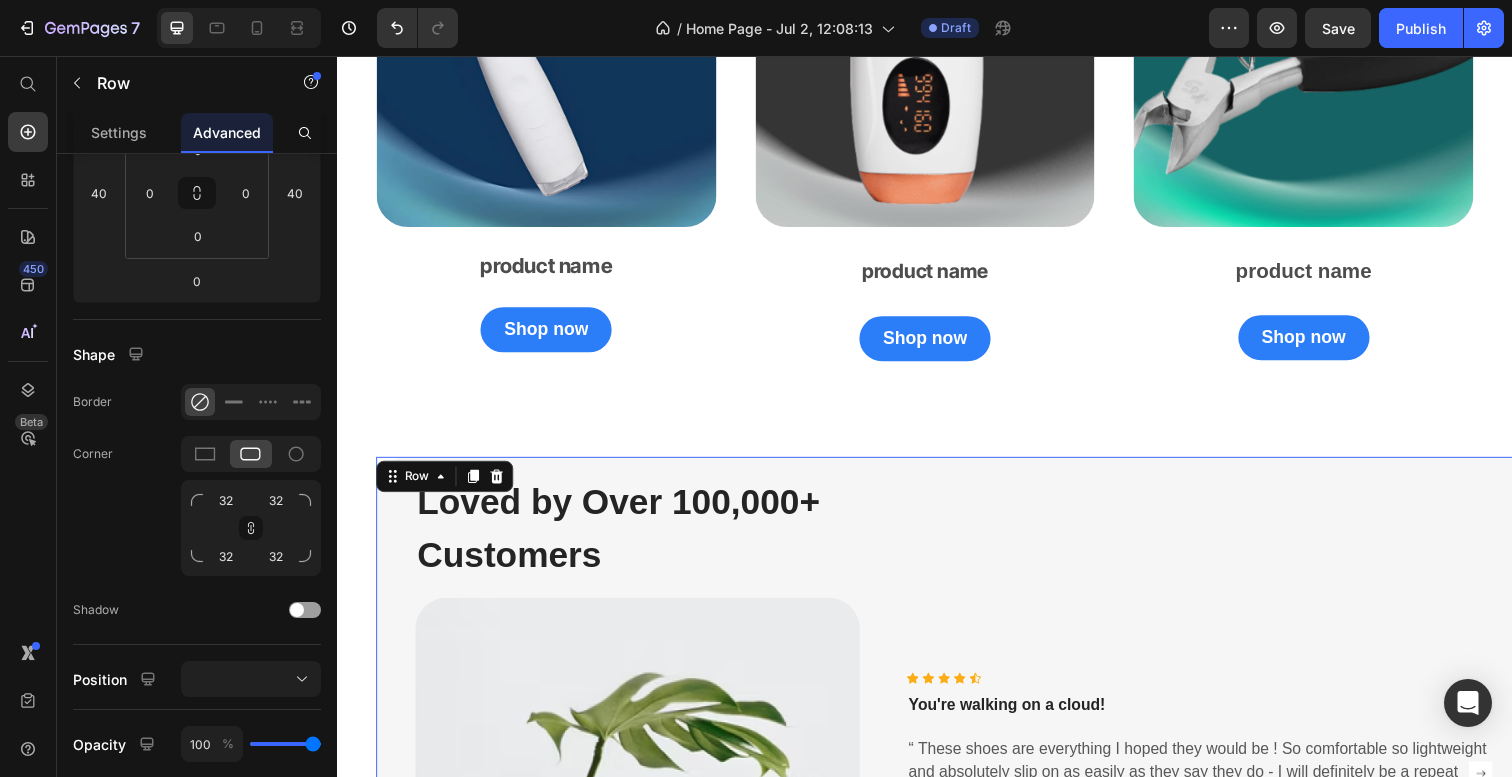 scroll, scrollTop: 0, scrollLeft: 0, axis: both 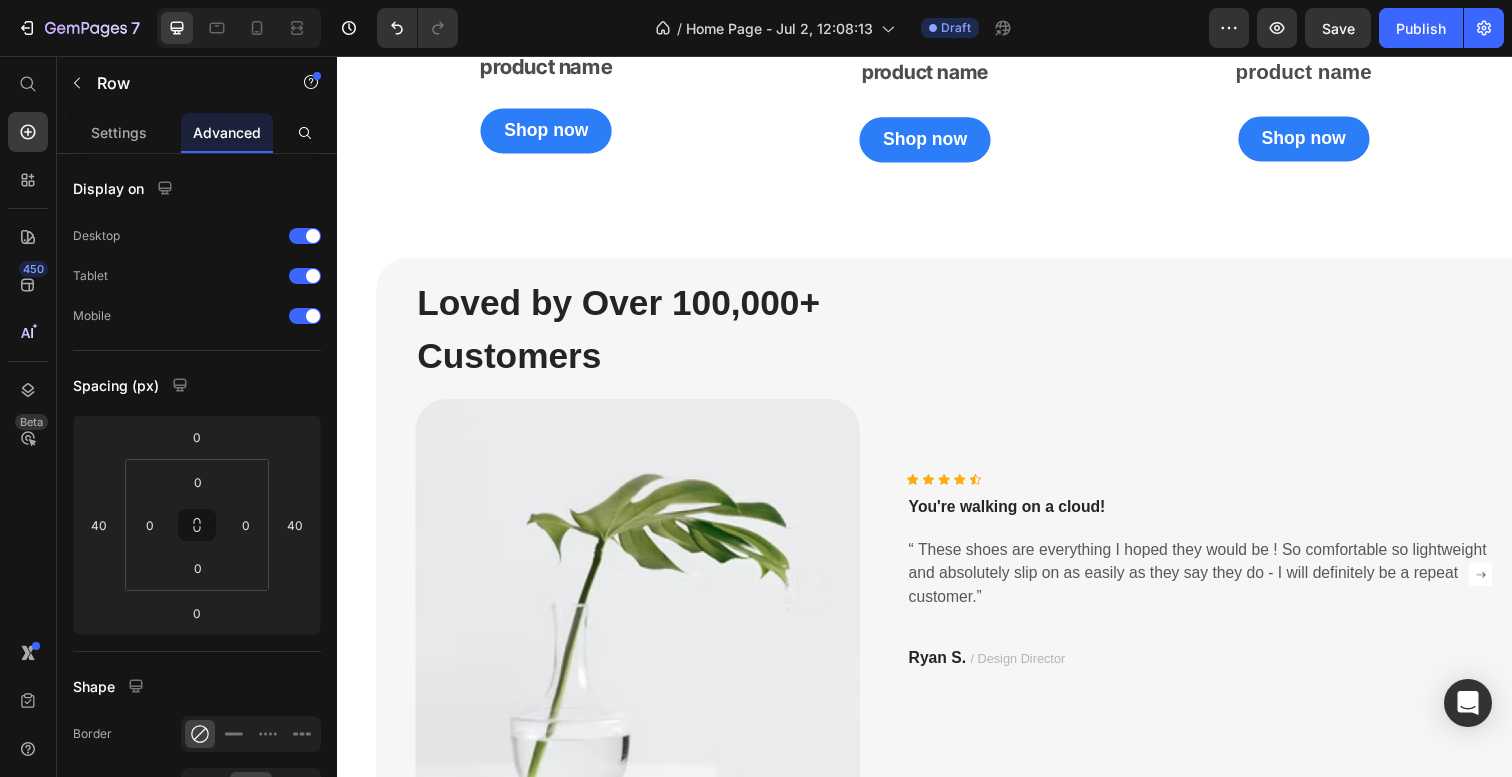 click on "Icon                Icon                Icon                Icon
Icon Icon List Hoz You're walking on a cloud! Text block “ These shoes are everything I hoped they would be ! So comfortable so lightweight and absolutely slip on as easily as they say they do - I will definitely be a repeat customer.” Text block Ryan S.   / Design Director Text block Row" at bounding box center [1216, 586] 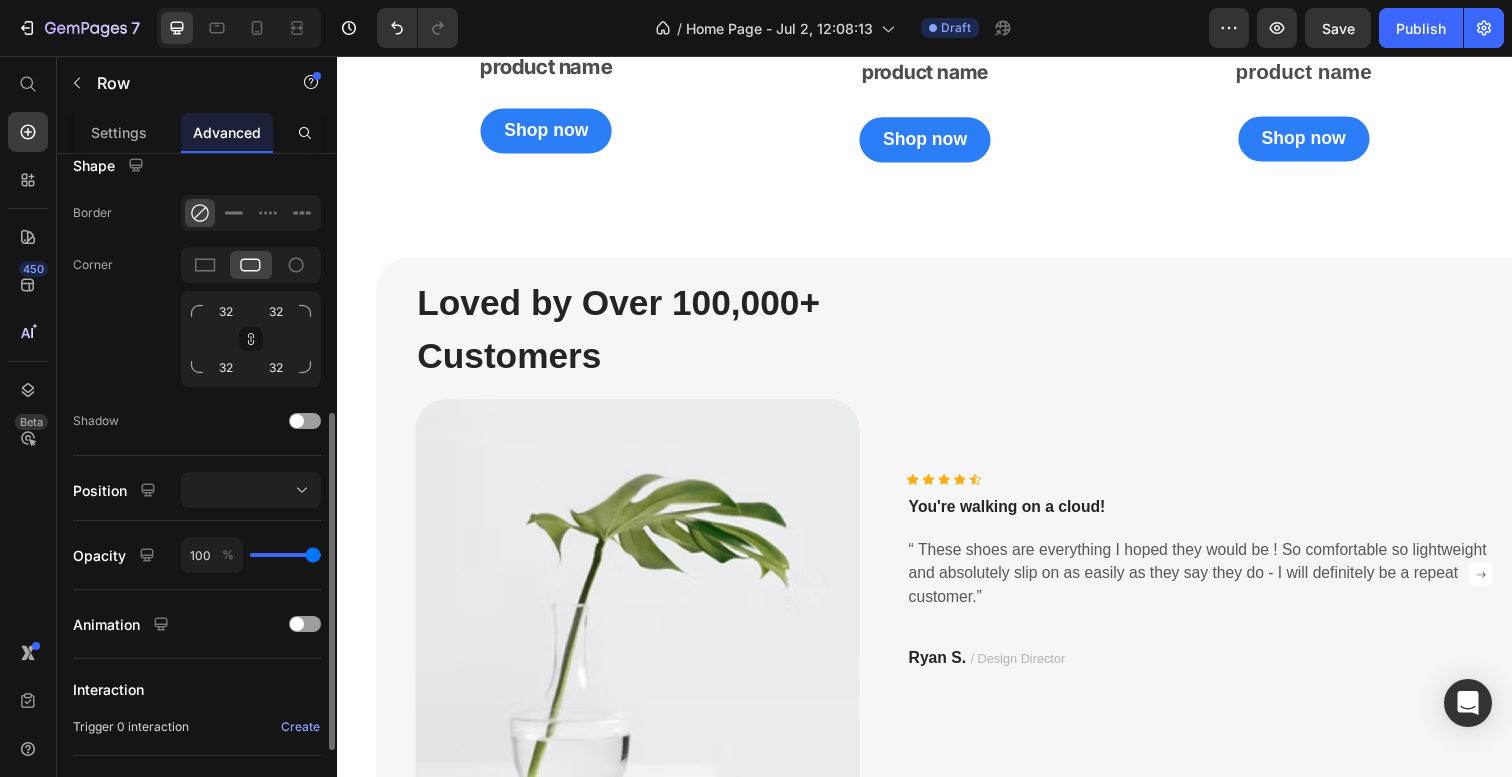 scroll, scrollTop: 689, scrollLeft: 0, axis: vertical 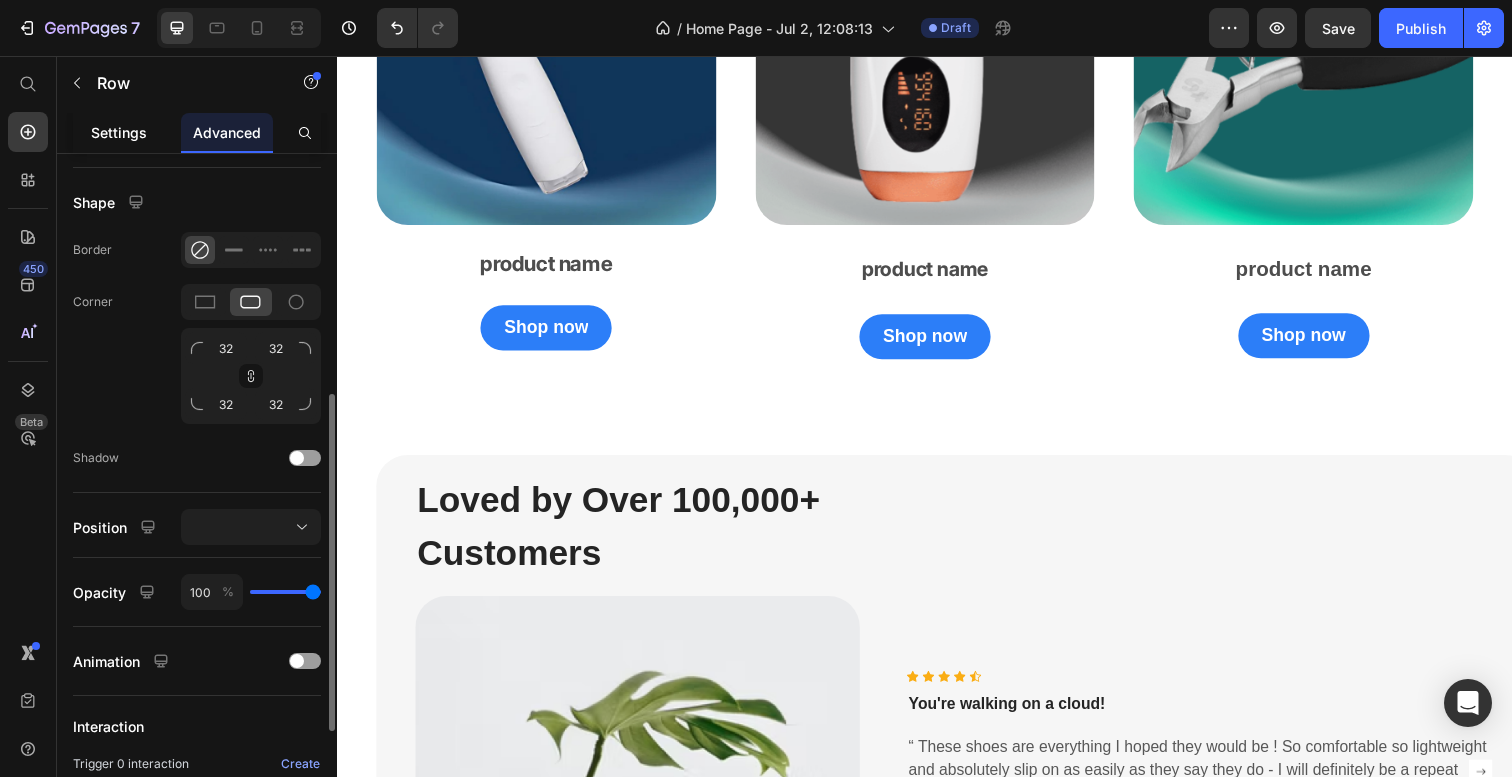 click on "Settings" at bounding box center (119, 132) 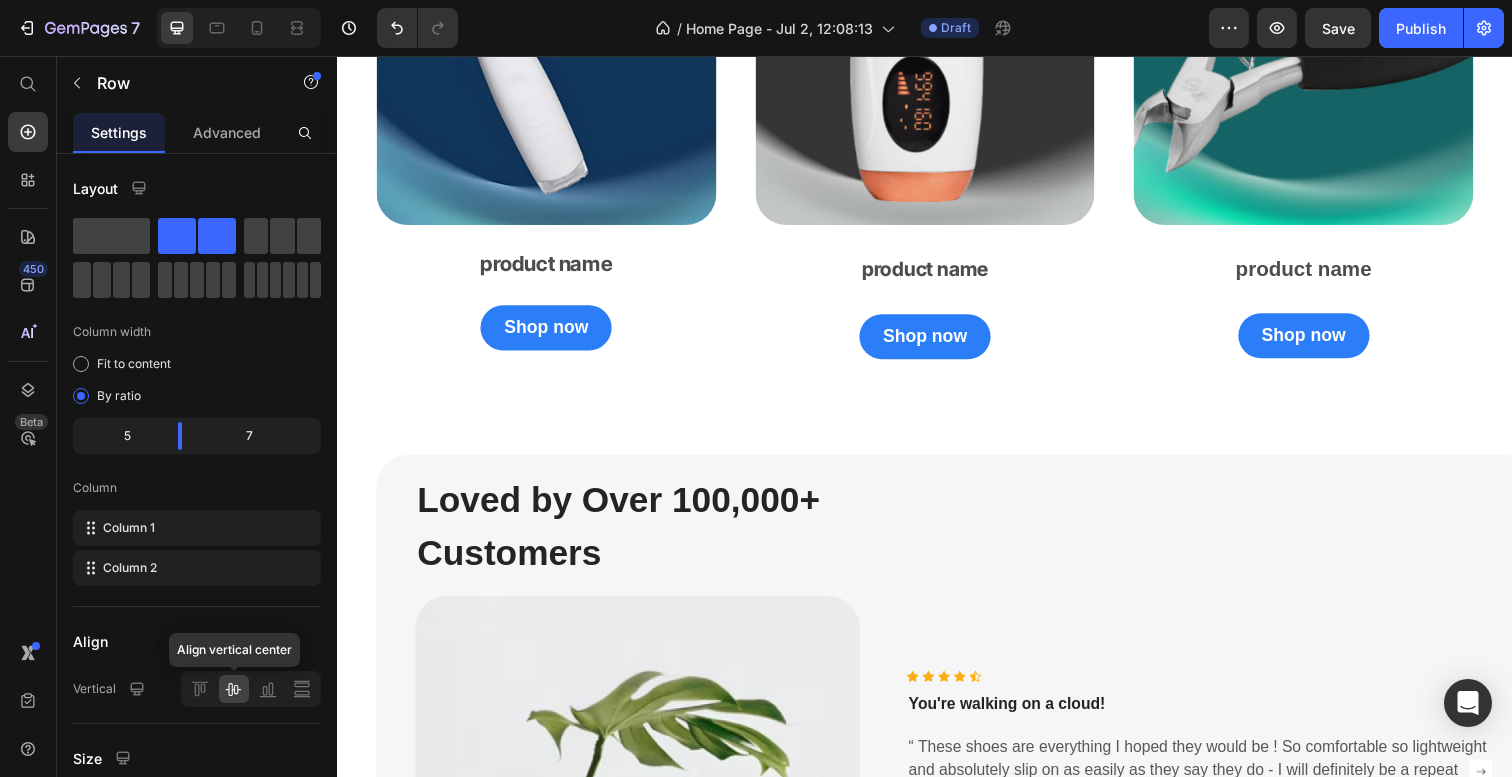 scroll, scrollTop: 389, scrollLeft: 0, axis: vertical 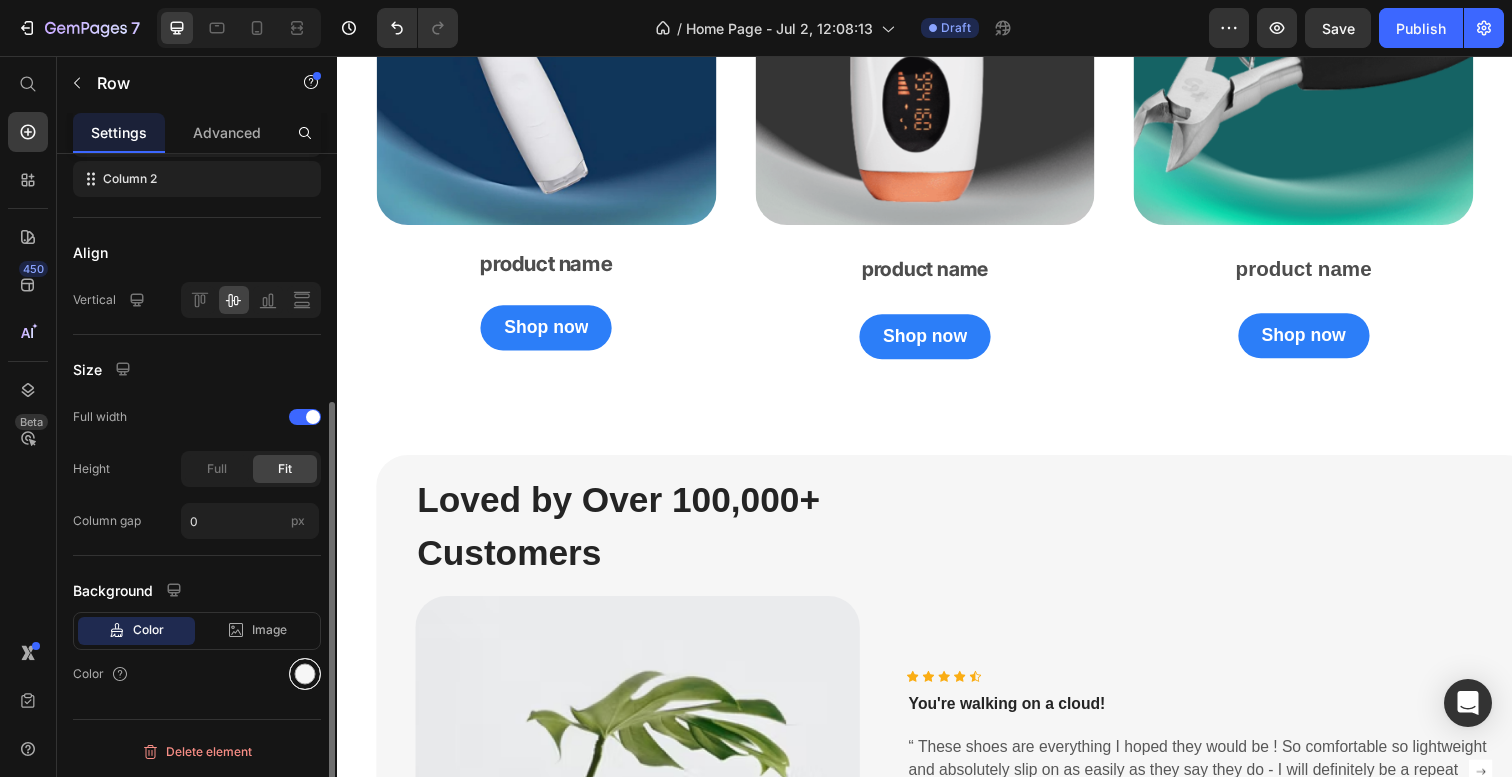 click at bounding box center [305, 674] 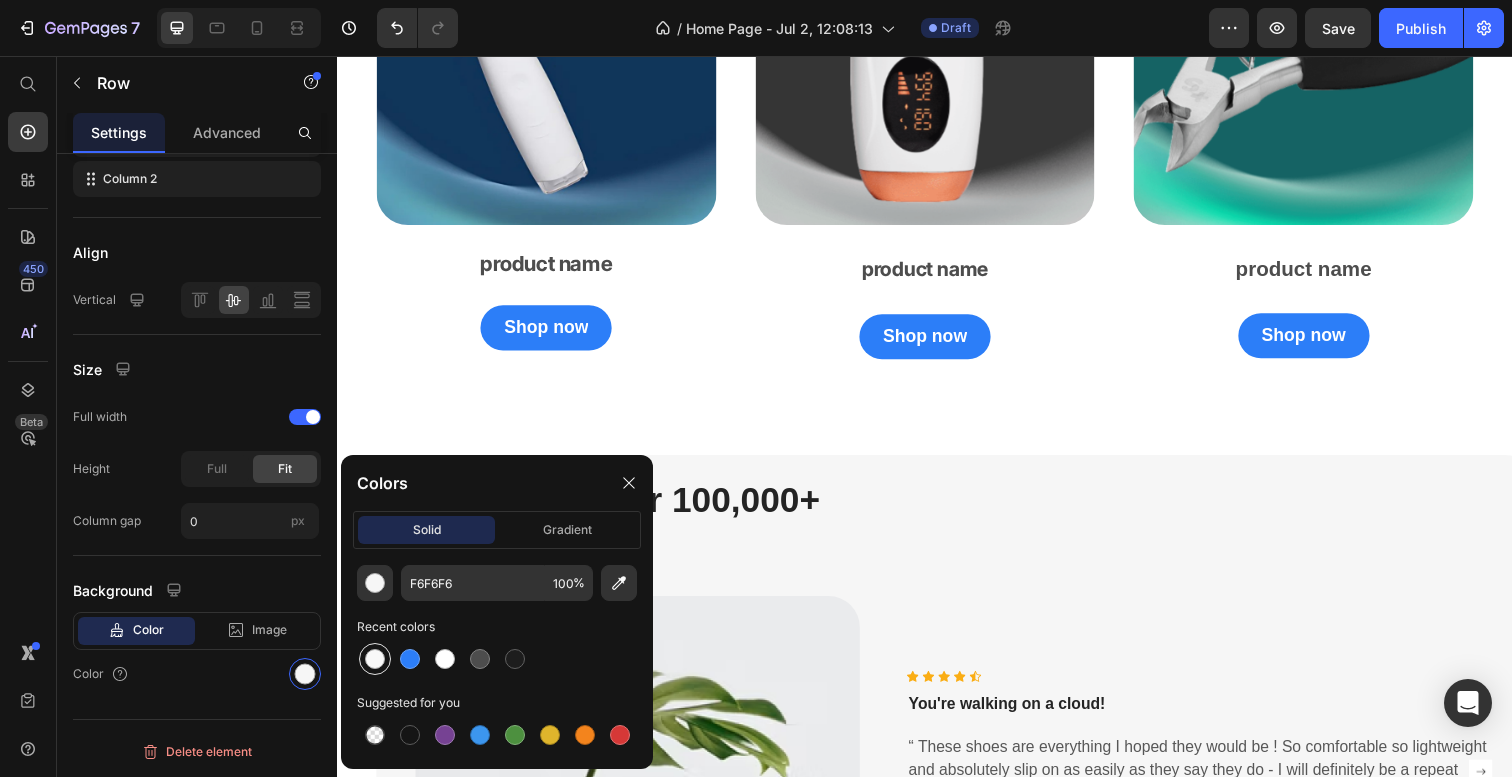 click at bounding box center (375, 659) 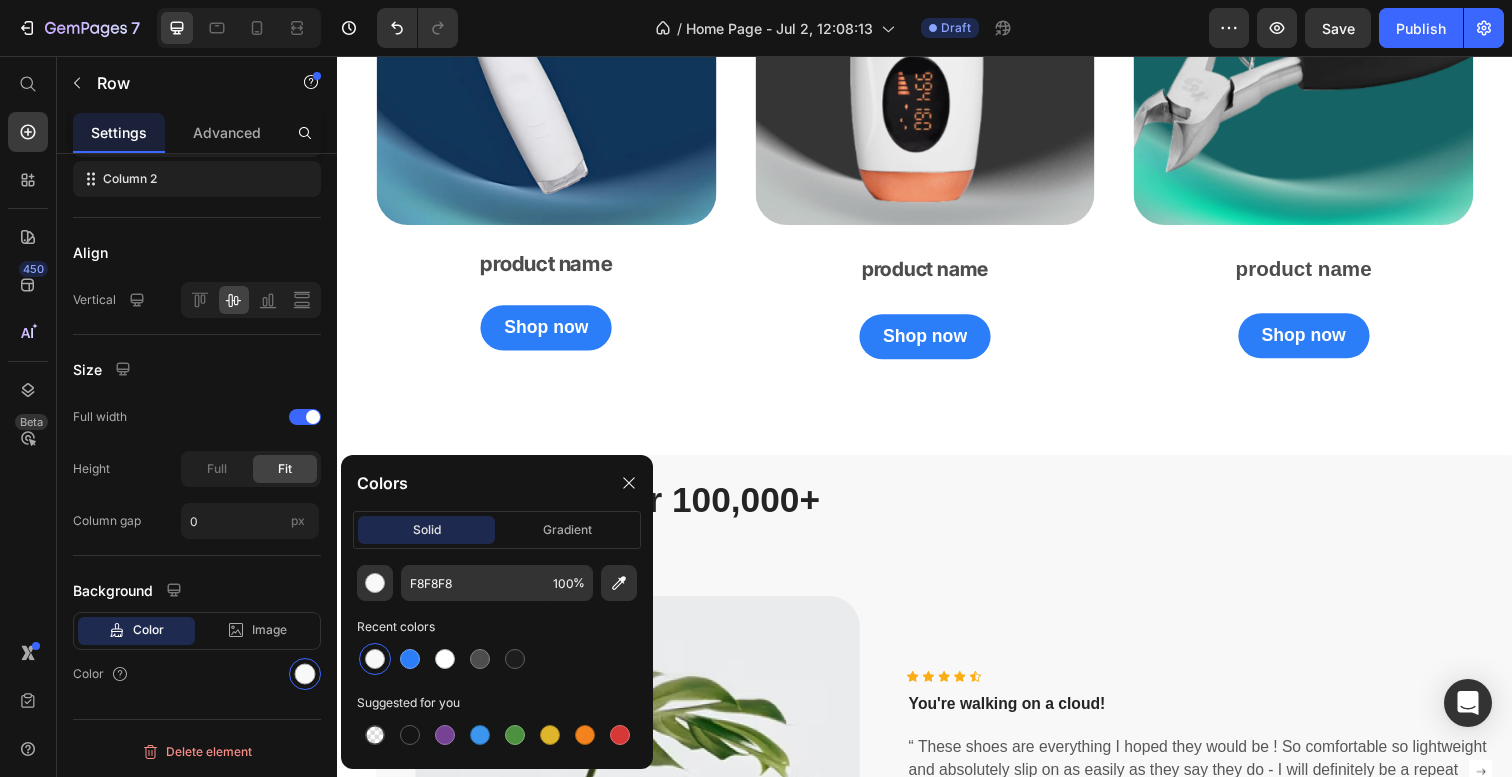 click on "Icon                Icon                Icon                Icon
Icon Icon List Hoz You're walking on a cloud! Text block “ These shoes are everything I hoped they would be ! So comfortable so lightweight and absolutely slip on as easily as they say they do - I will definitely be a repeat customer.” Text block Ryan S.   / Design Director Text block Row" at bounding box center [1216, 787] 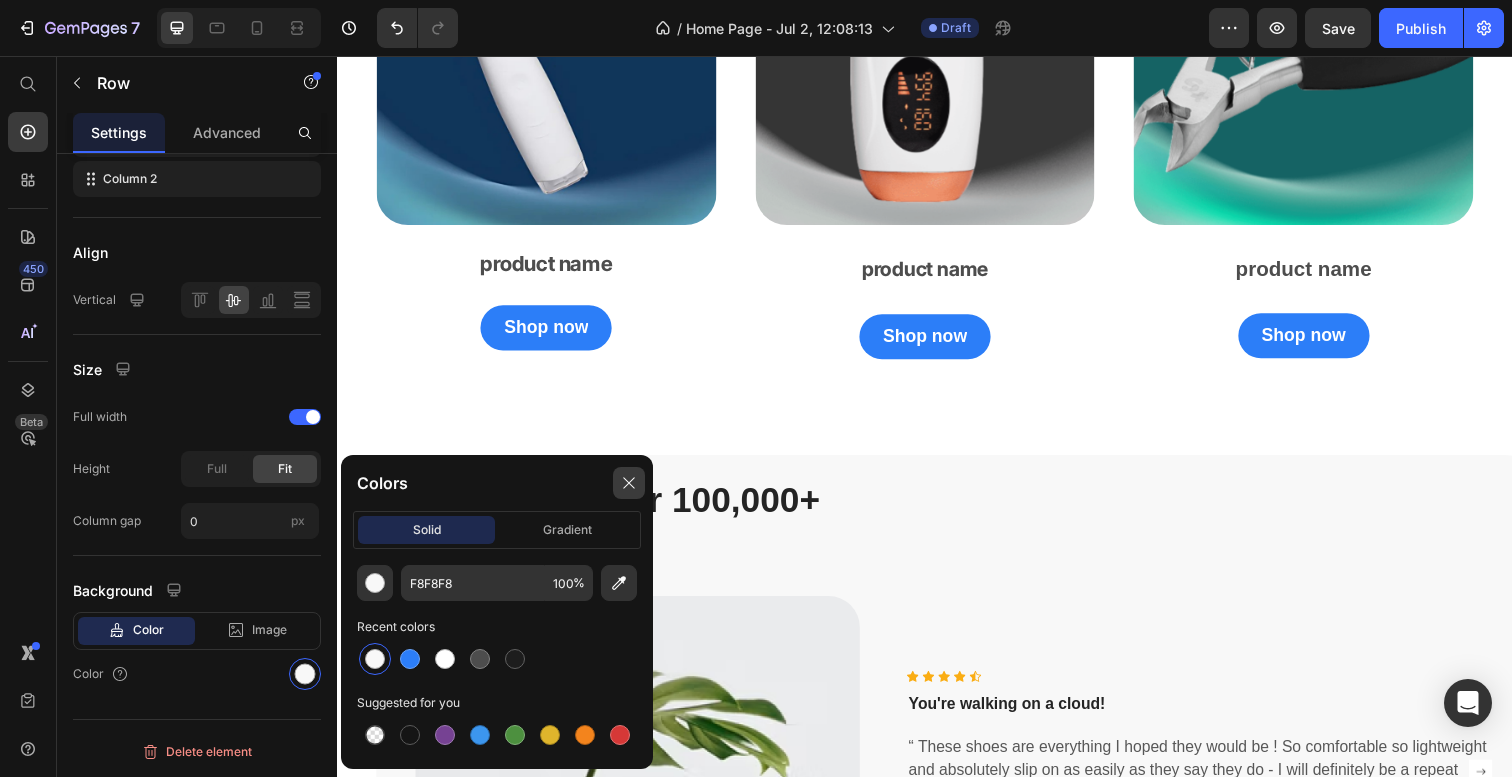 click 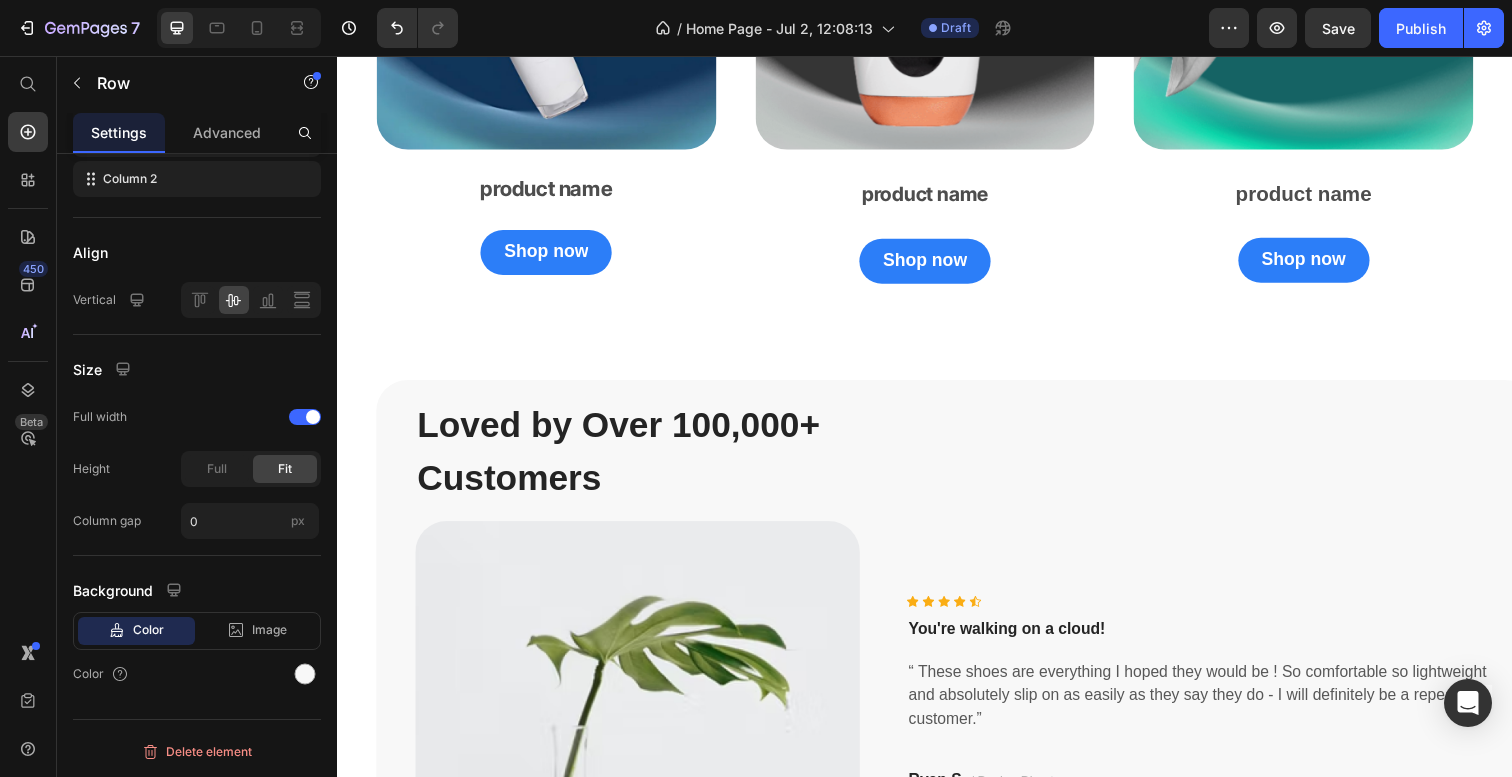 scroll, scrollTop: 2350, scrollLeft: 0, axis: vertical 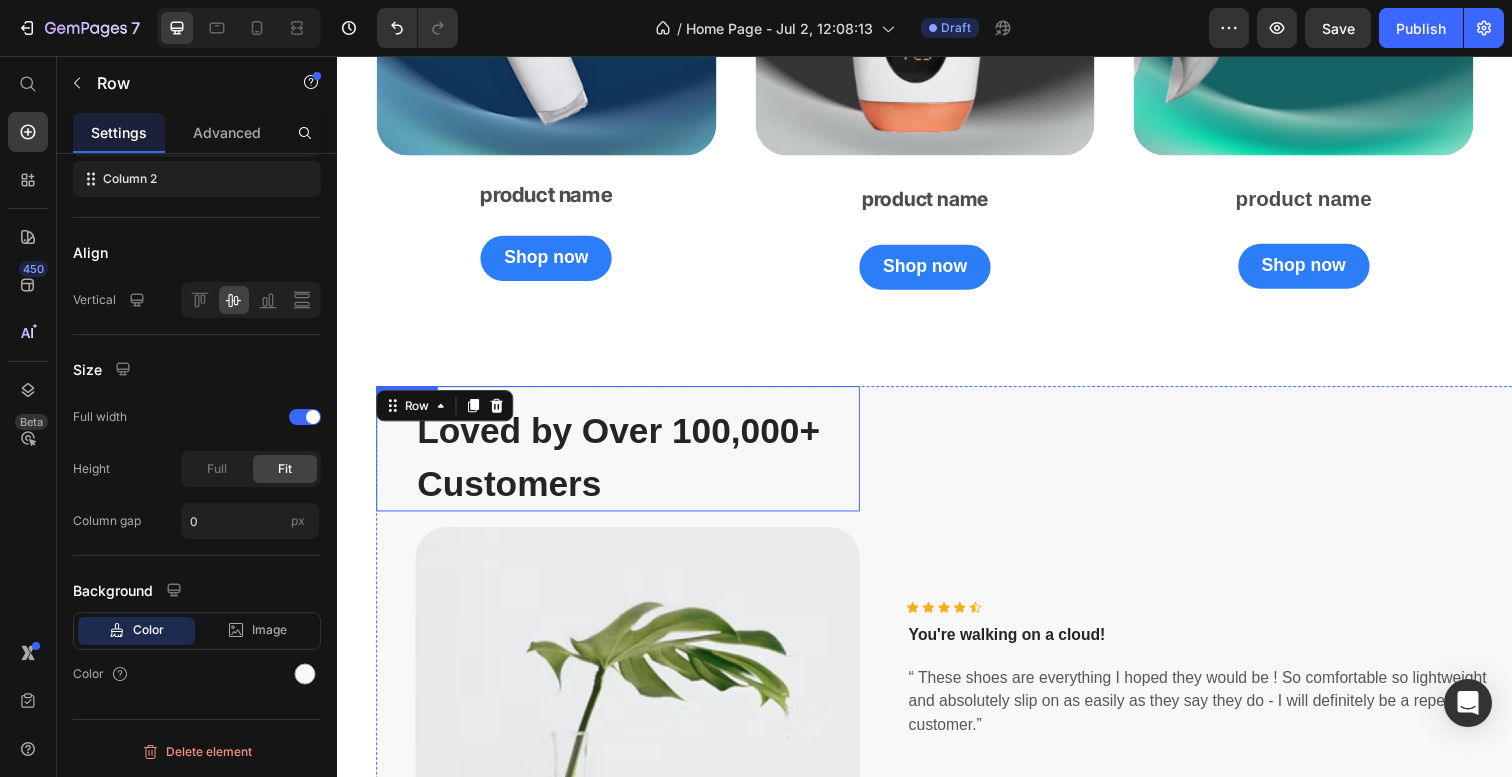 click on "Loved by Over 100,000+ Customers" at bounding box center [644, 465] 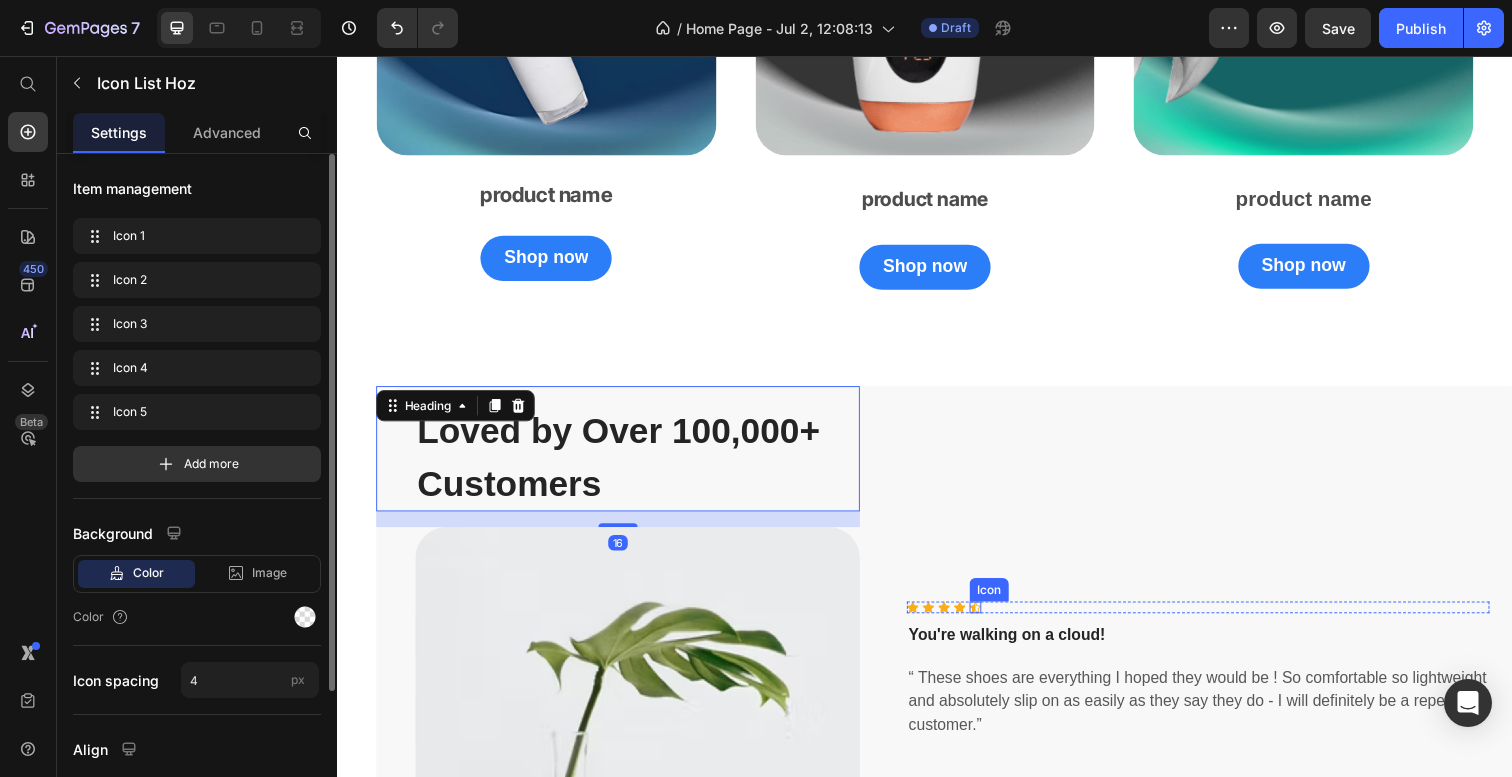 click on "Icon                Icon                Icon                Icon
Icon" at bounding box center [1216, 619] 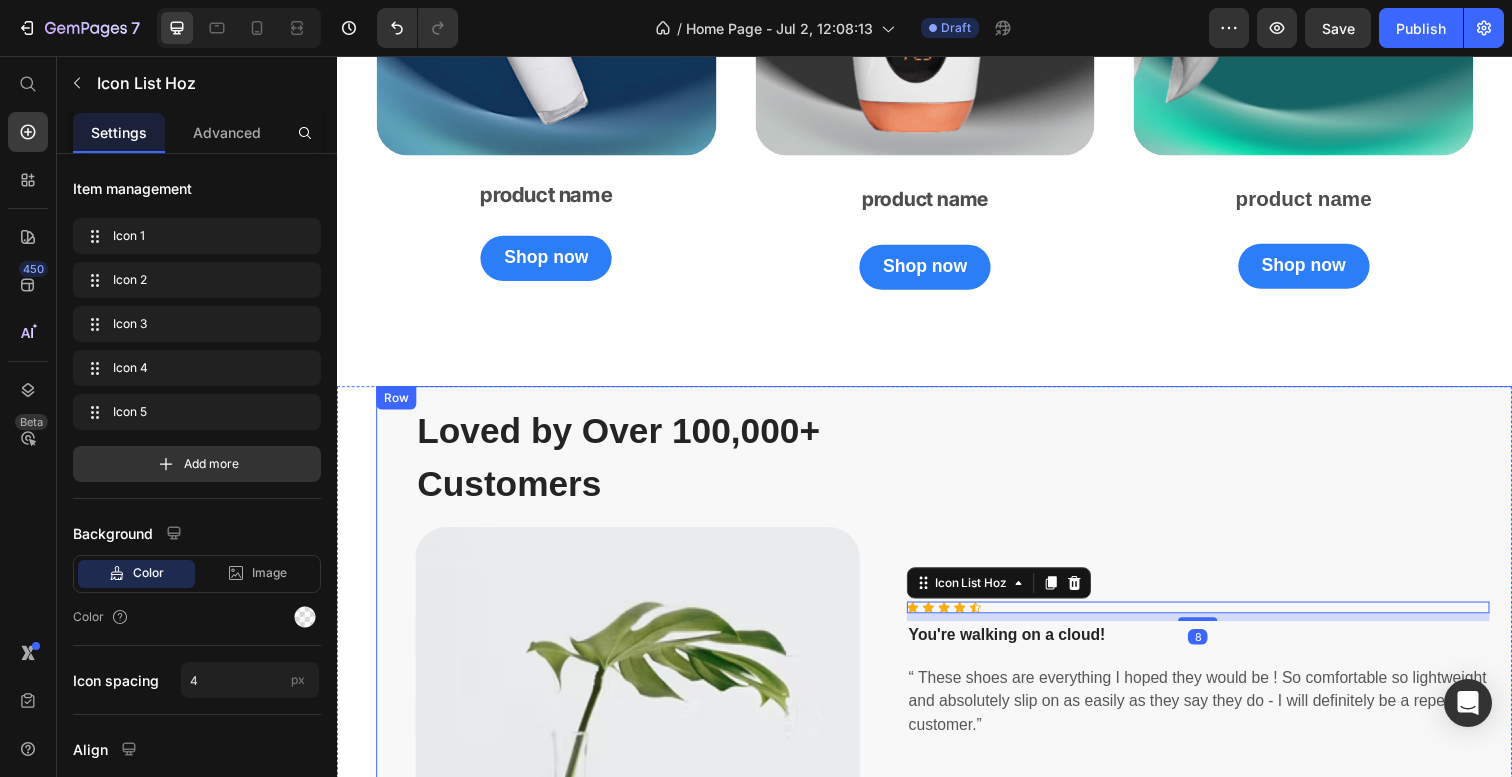 click on "Icon                Icon                Icon                Icon
Icon Icon List Hoz   8 You're walking on a cloud! Text block “ These shoes are everything I hoped they would be ! So comfortable so lightweight and absolutely slip on as easily as they say they do - I will definitely be a repeat customer.” Text block Ryan S.   / Design Director Text block Row" at bounding box center (1216, 716) 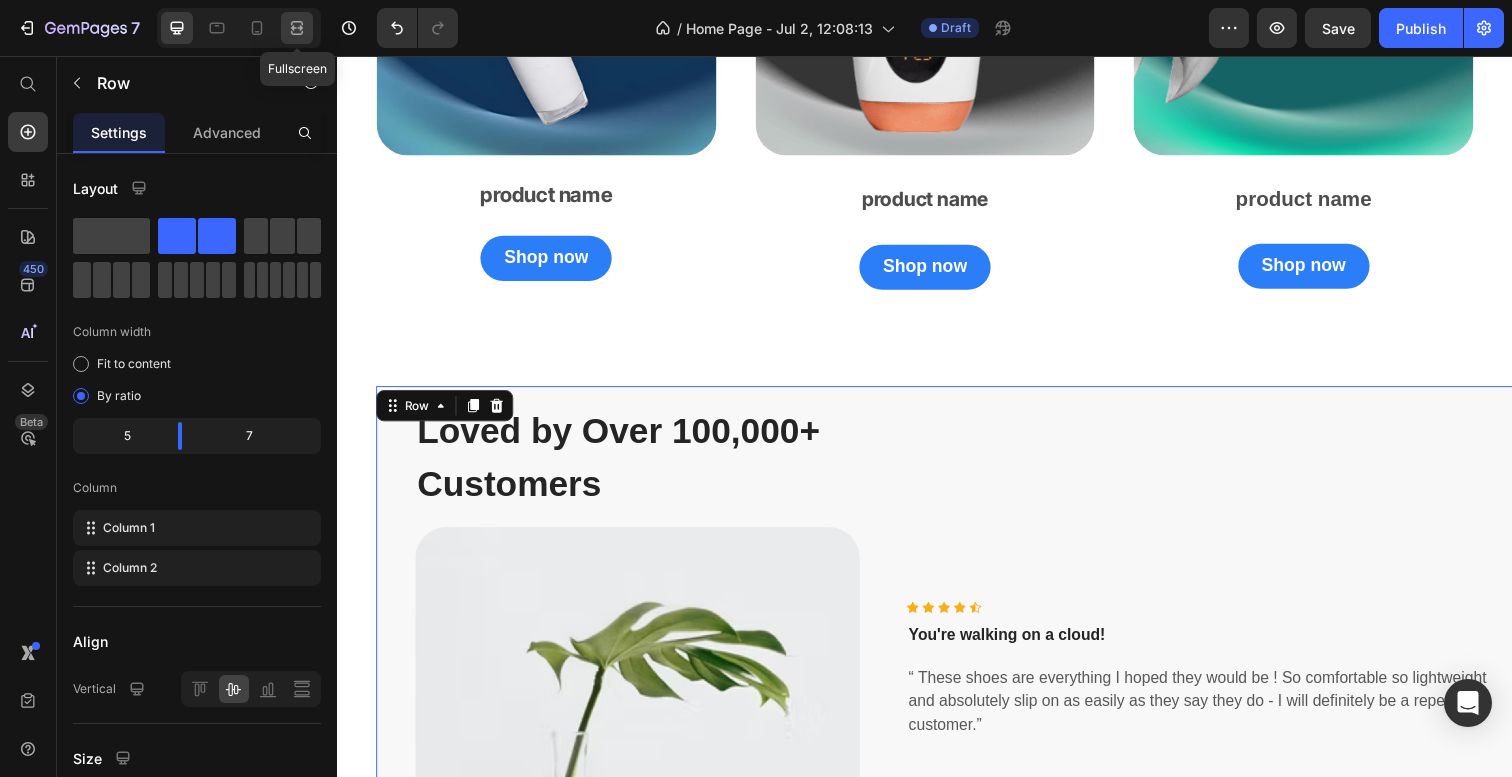 click 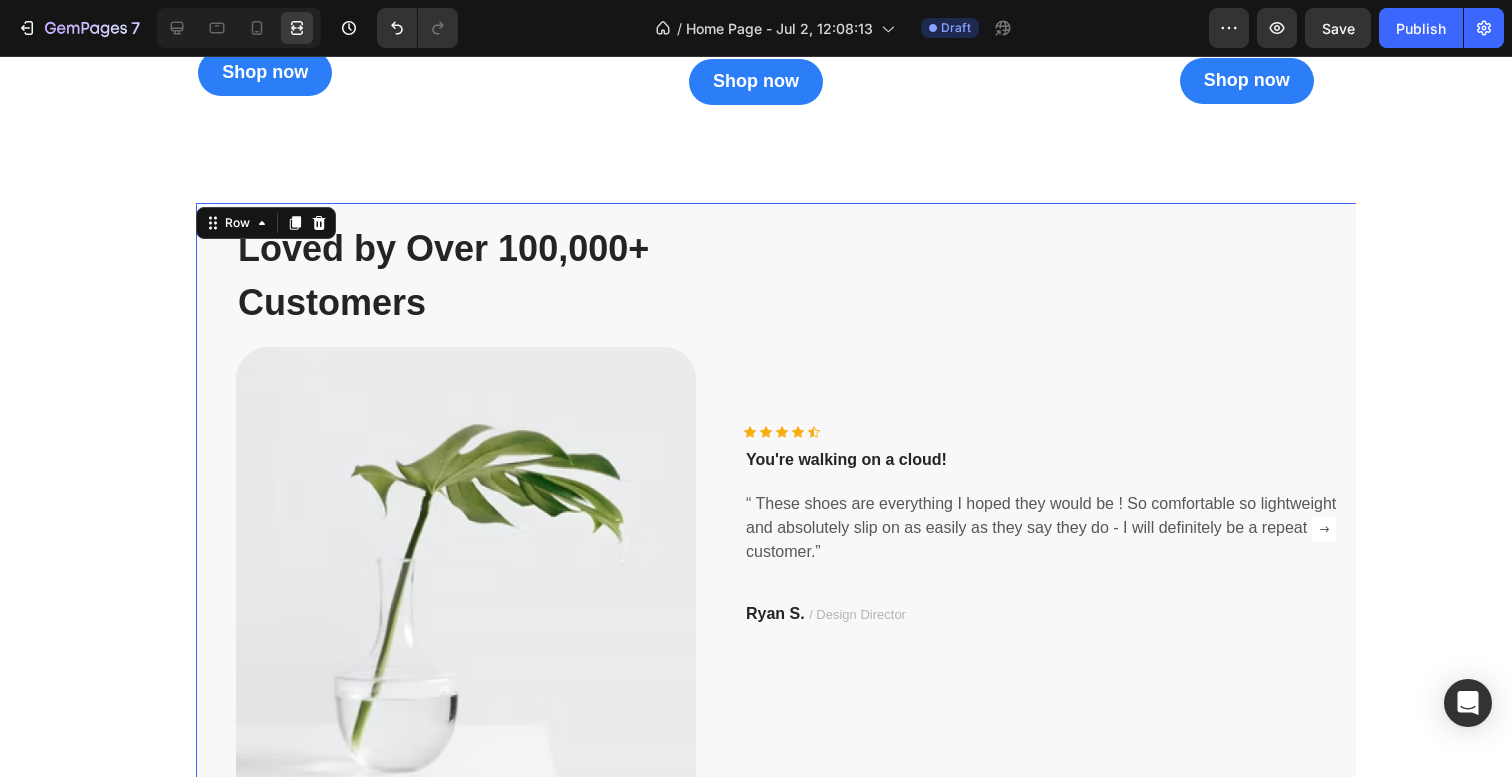 scroll, scrollTop: 2674, scrollLeft: 0, axis: vertical 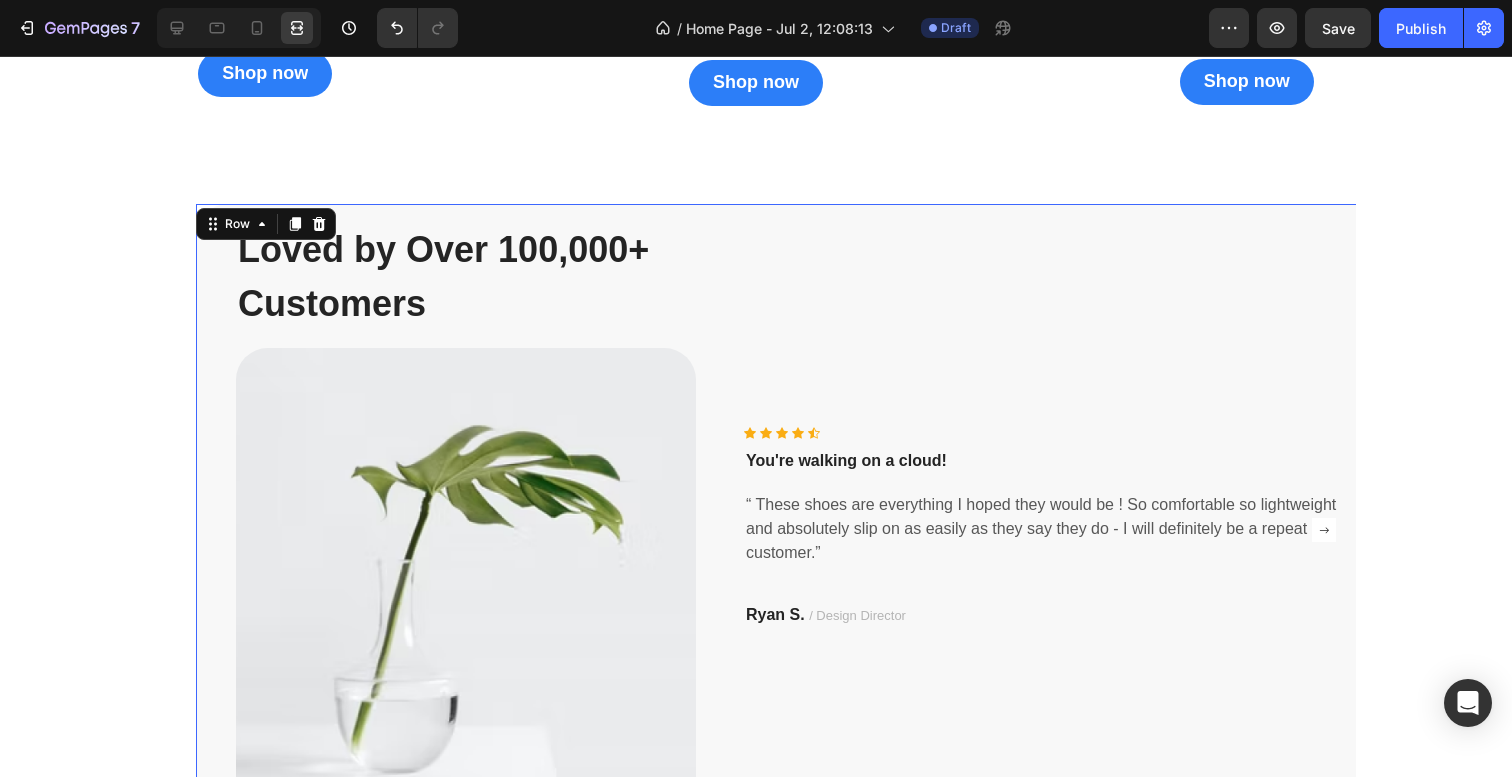click on "Icon                Icon                Icon                Icon
Icon Icon List Hoz You're walking on a cloud! Text block “ These shoes are everything I hoped they would be ! So comfortable so lightweight and absolutely slip on as easily as they say they do - I will definitely be a repeat customer.” Text block Ryan S.   / Design Director Text block Row" at bounding box center [1046, 530] 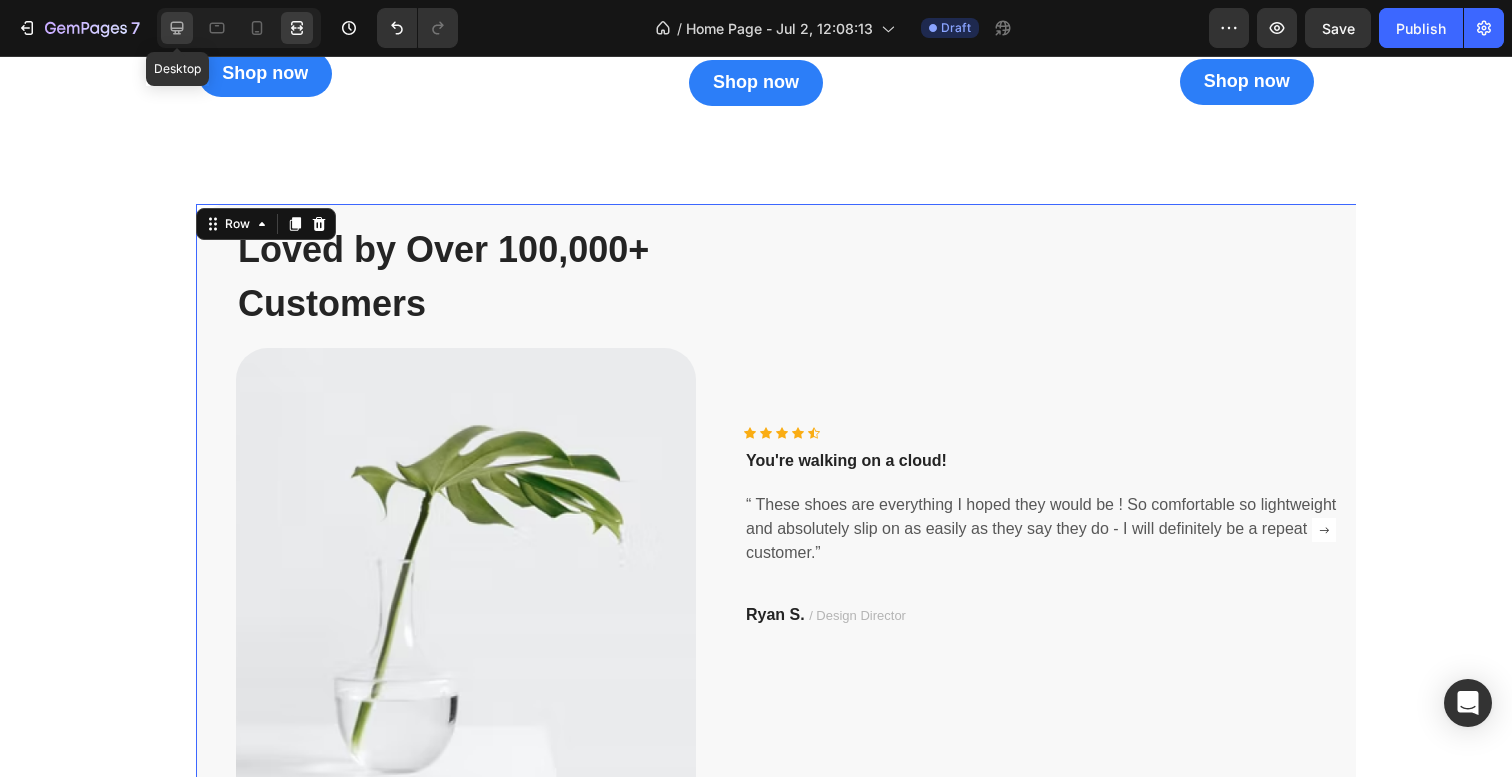 click 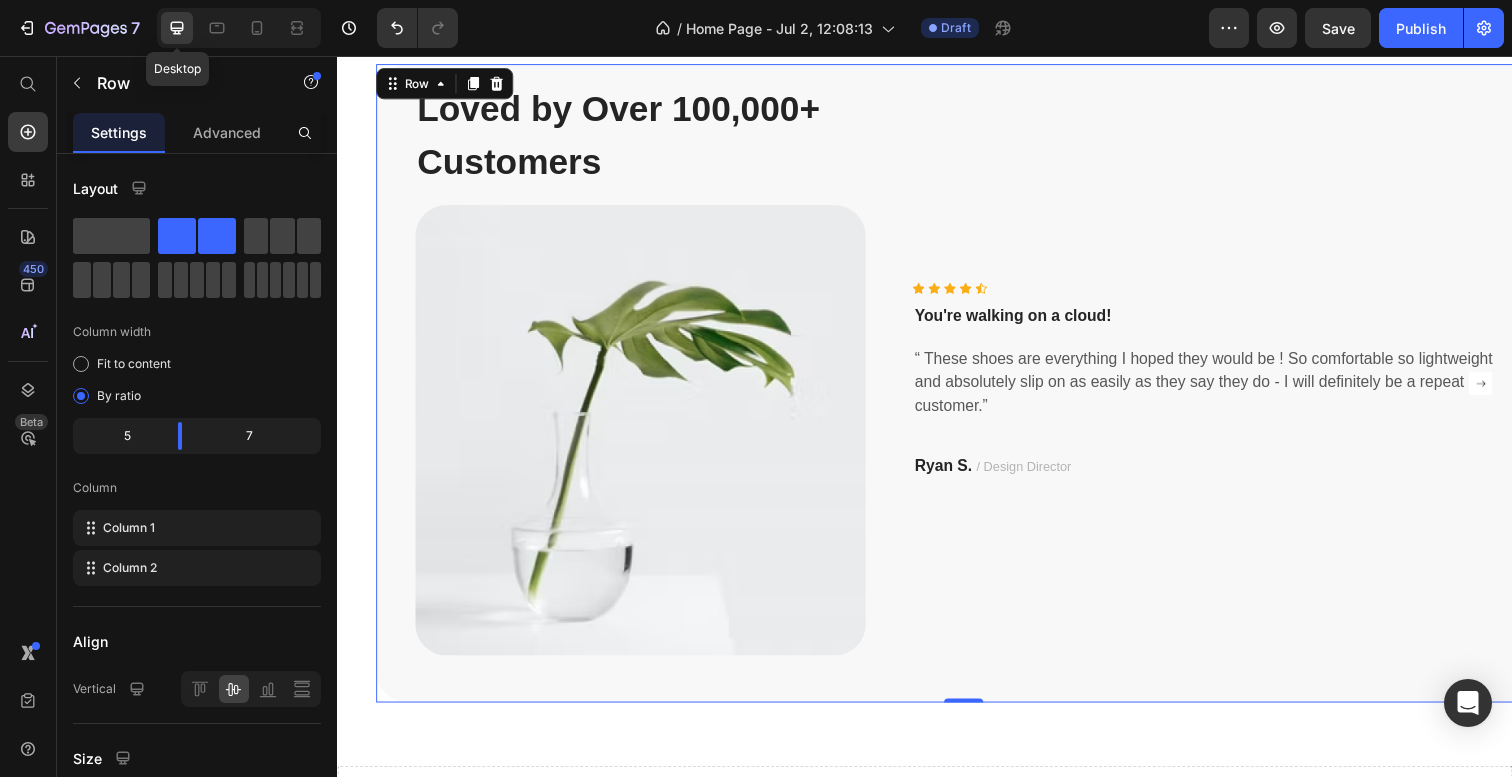 scroll, scrollTop: 2536, scrollLeft: 0, axis: vertical 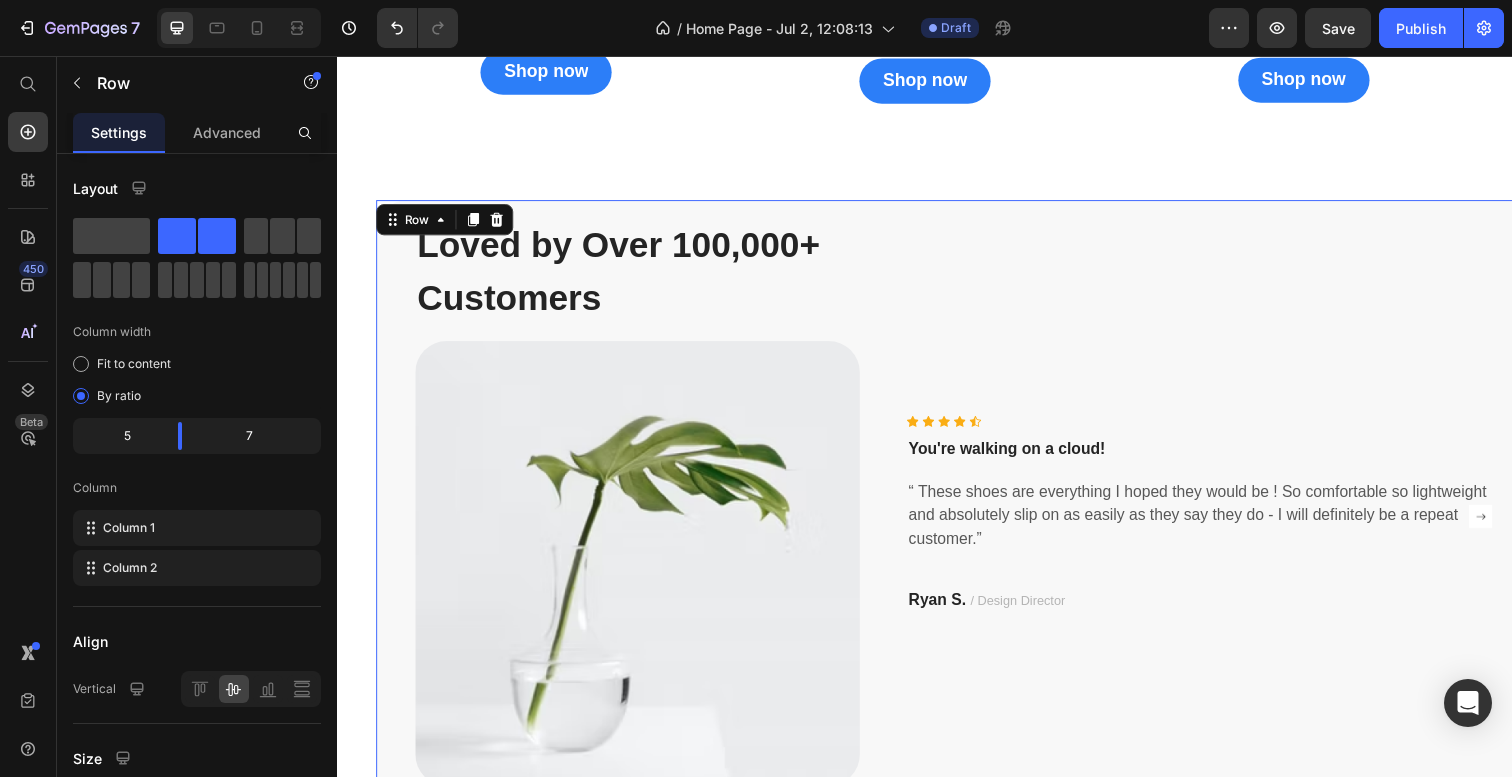 drag, startPoint x: 469, startPoint y: 280, endPoint x: 364, endPoint y: 206, distance: 128.45622 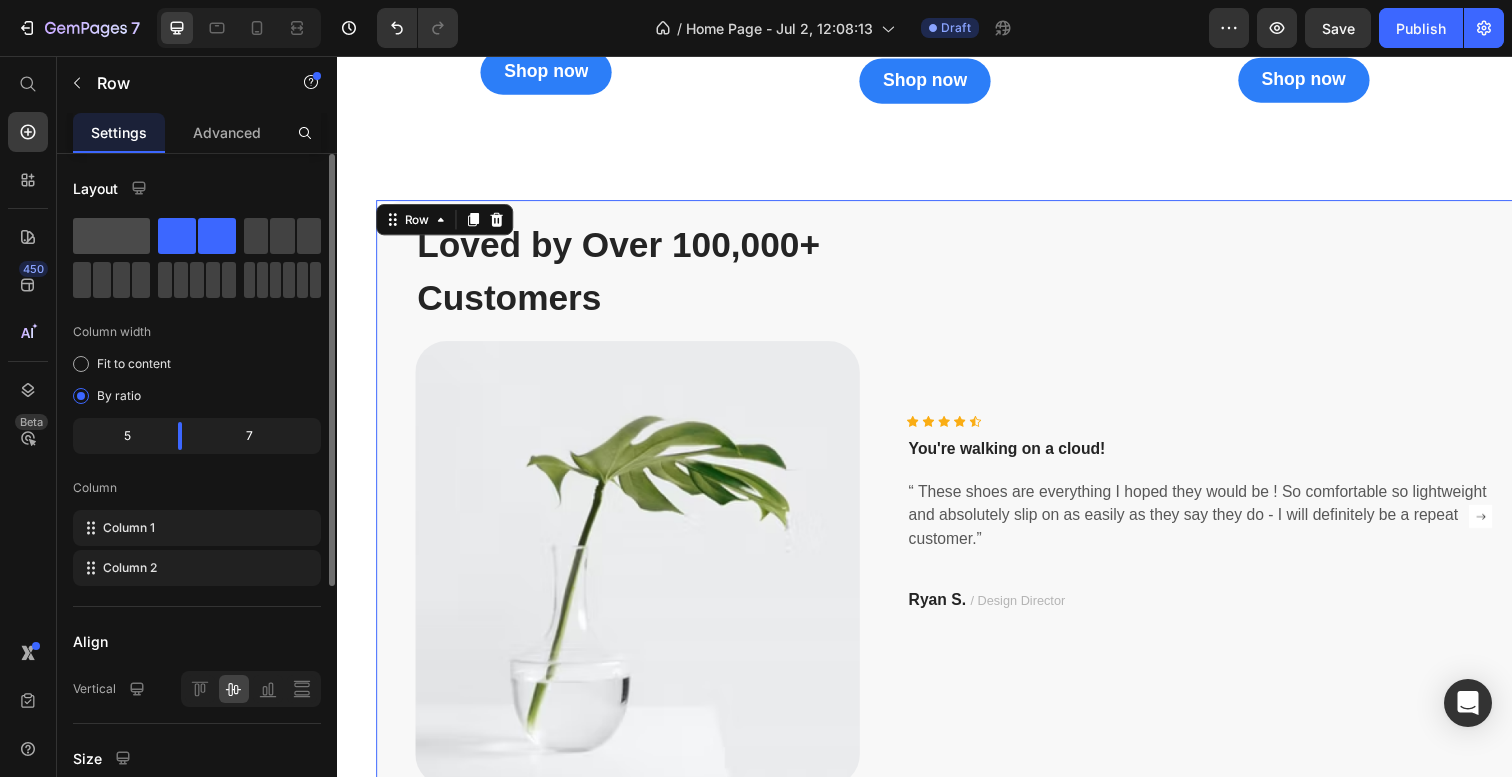 click 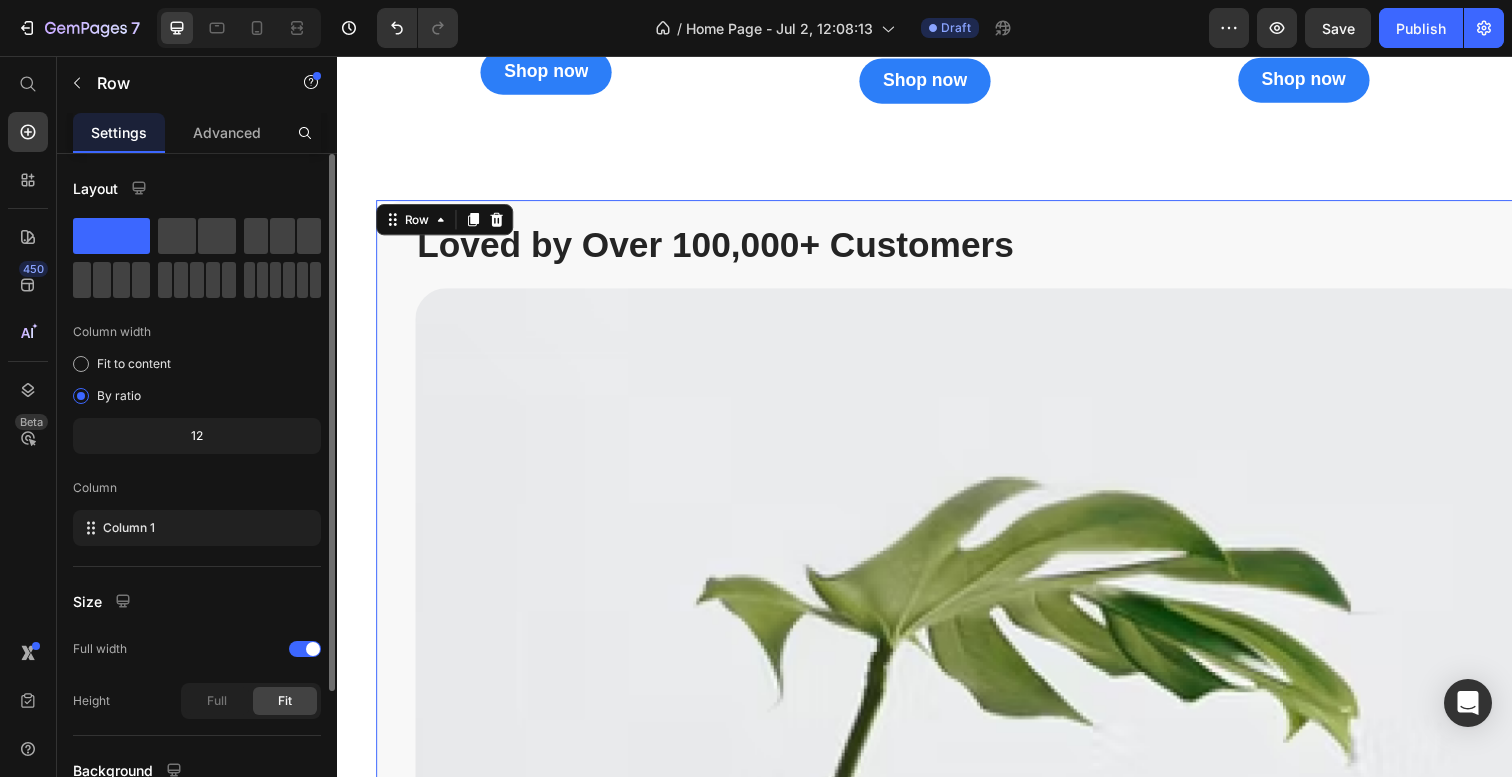 click 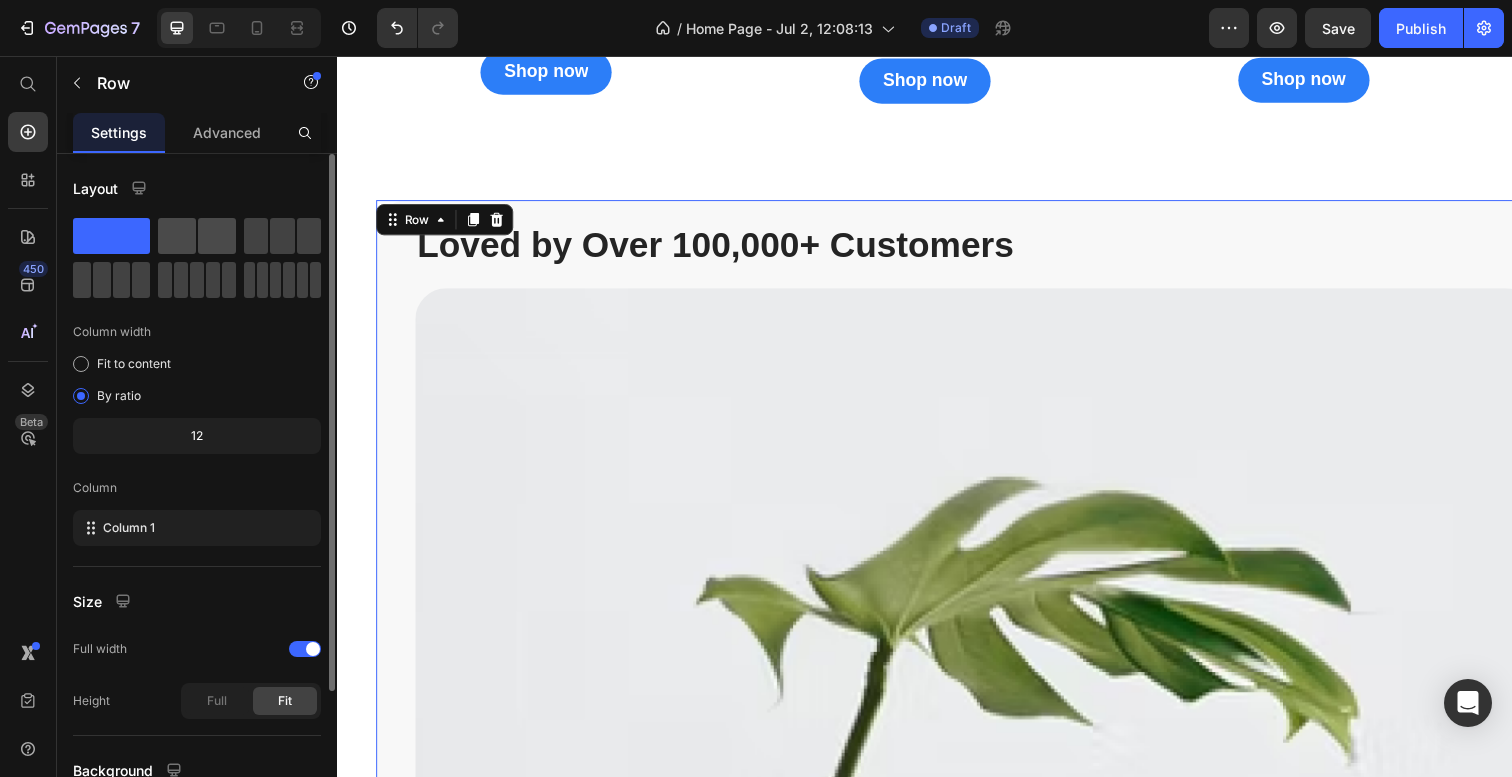 click 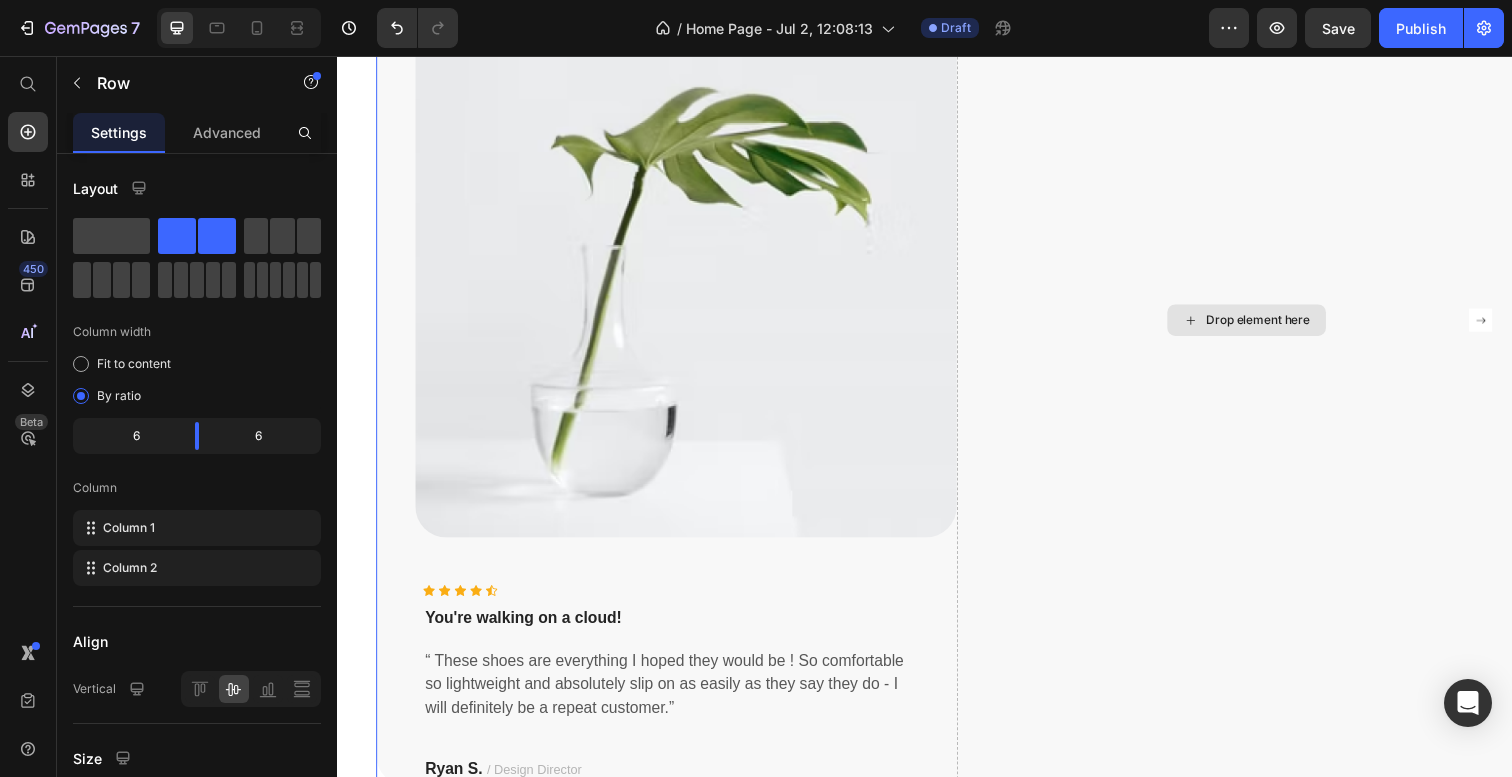 scroll, scrollTop: 2882, scrollLeft: 0, axis: vertical 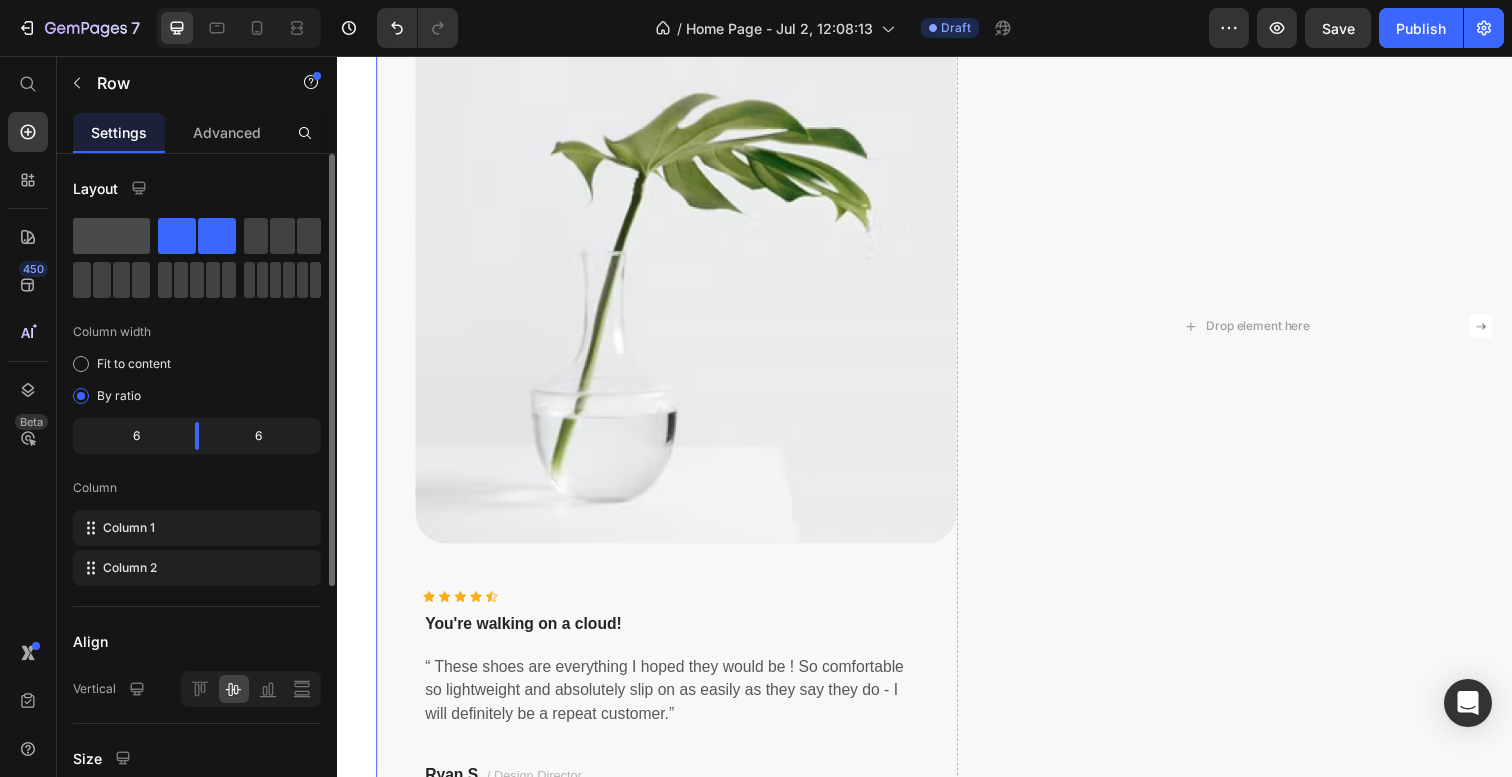 click 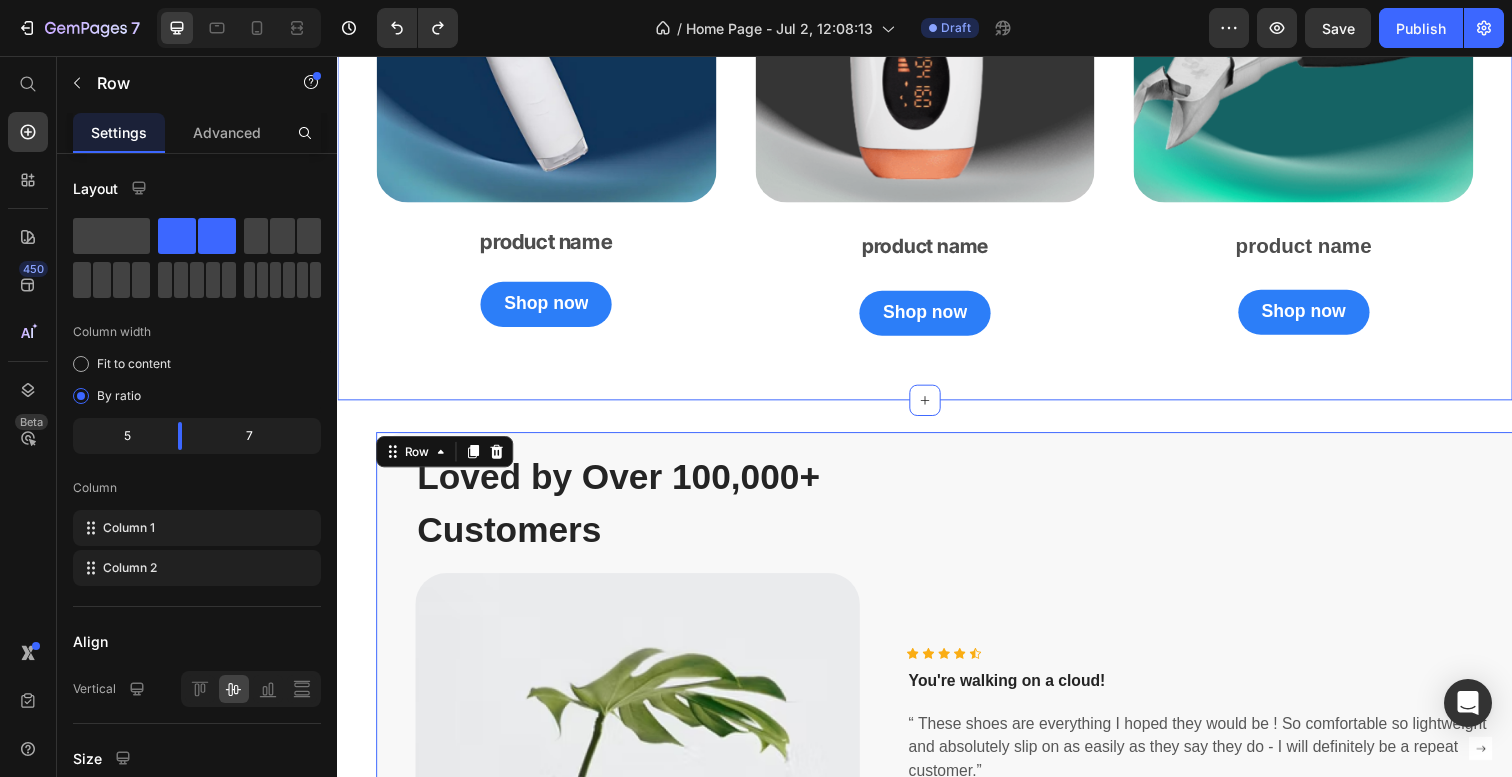 scroll, scrollTop: 2675, scrollLeft: 0, axis: vertical 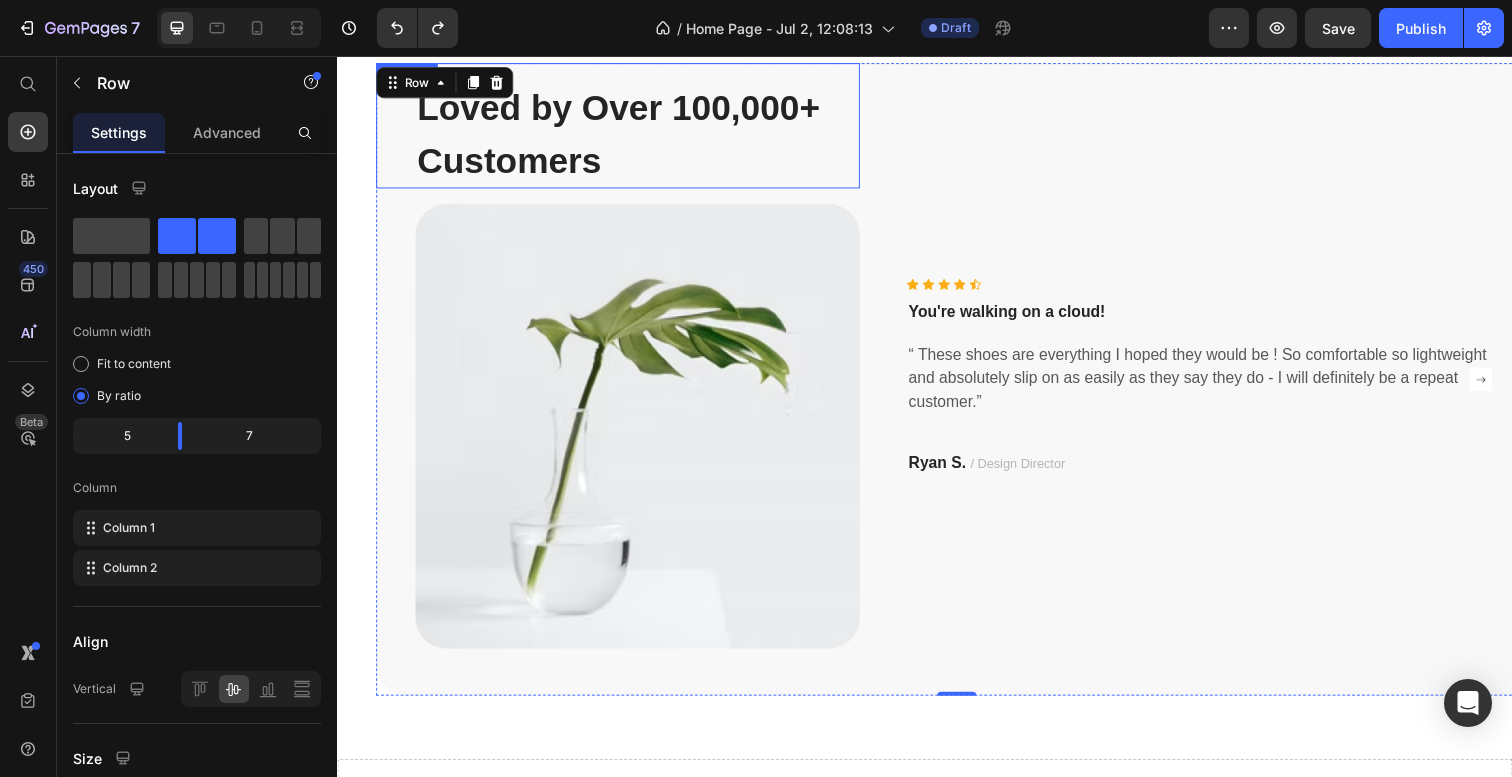 click on "Loved by Over 100,000+ Customers" at bounding box center (624, 136) 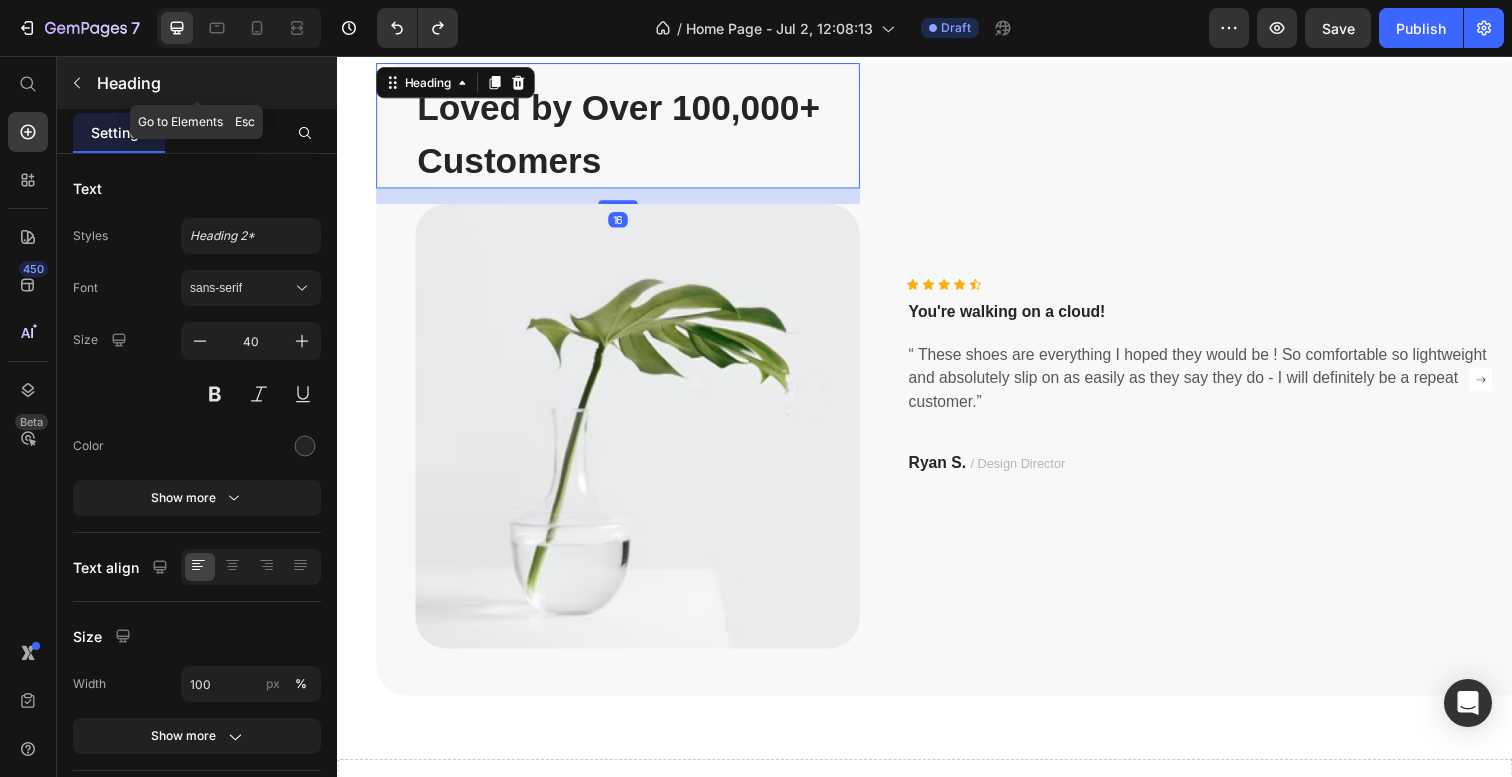 click at bounding box center [77, 83] 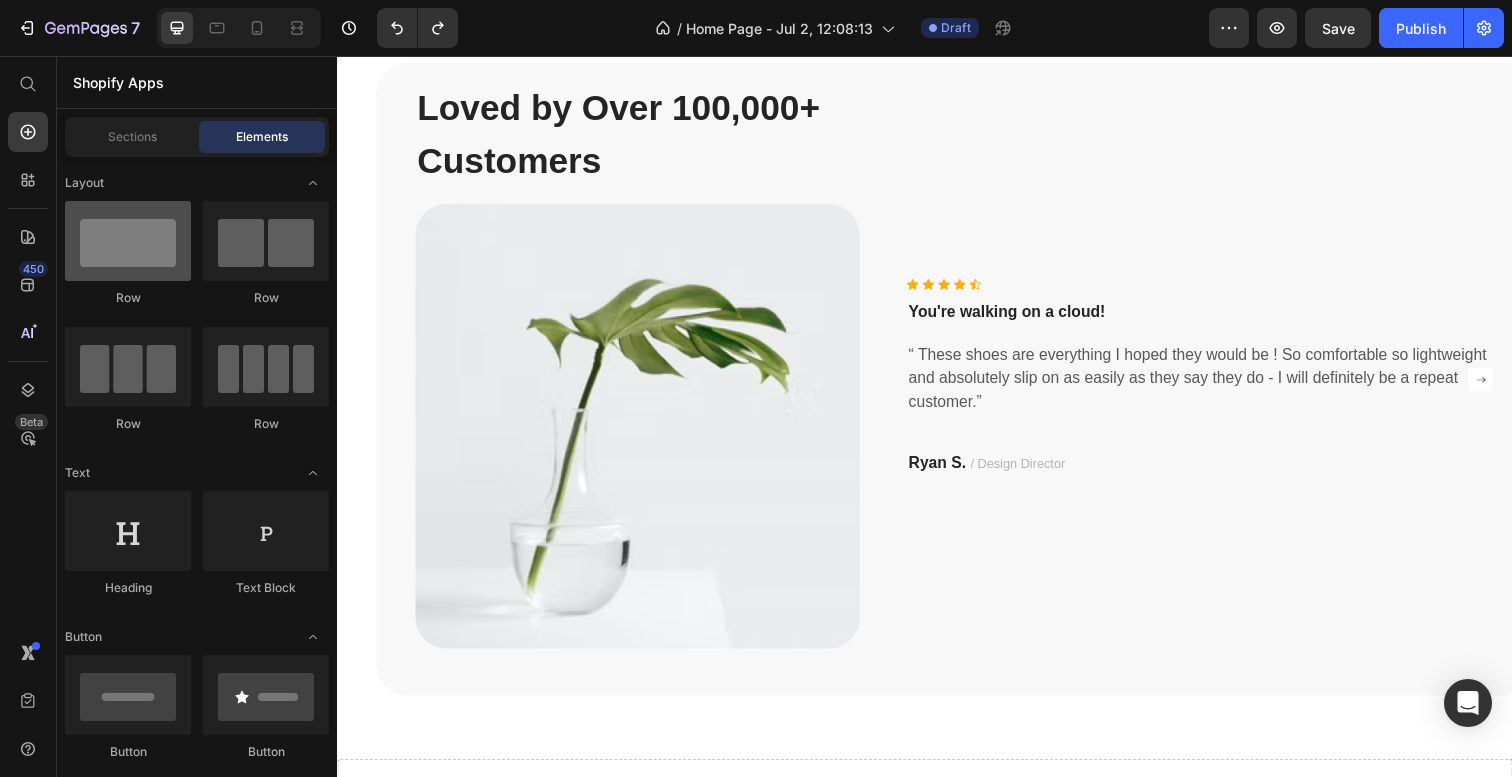 click at bounding box center (128, 241) 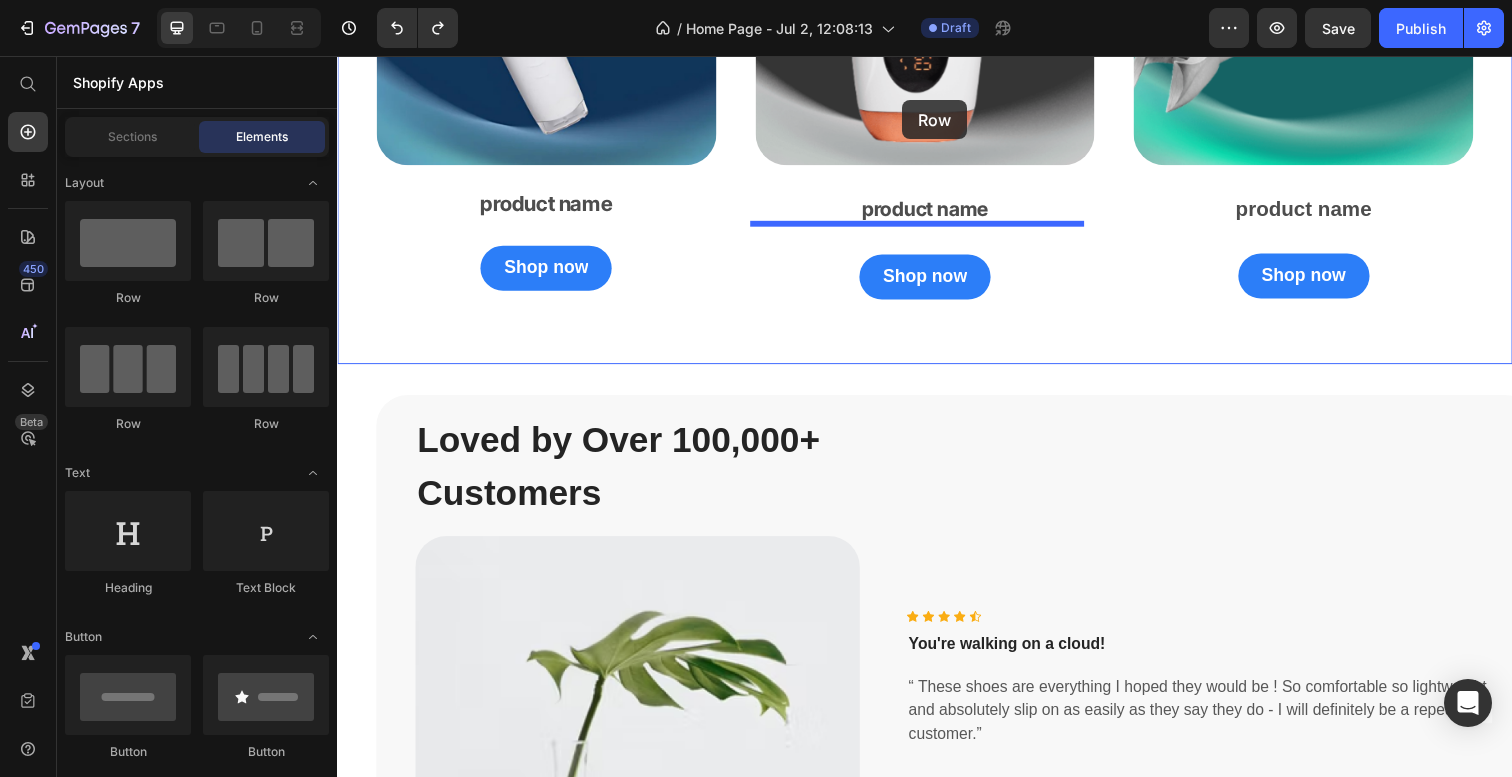 scroll, scrollTop: 2331, scrollLeft: 0, axis: vertical 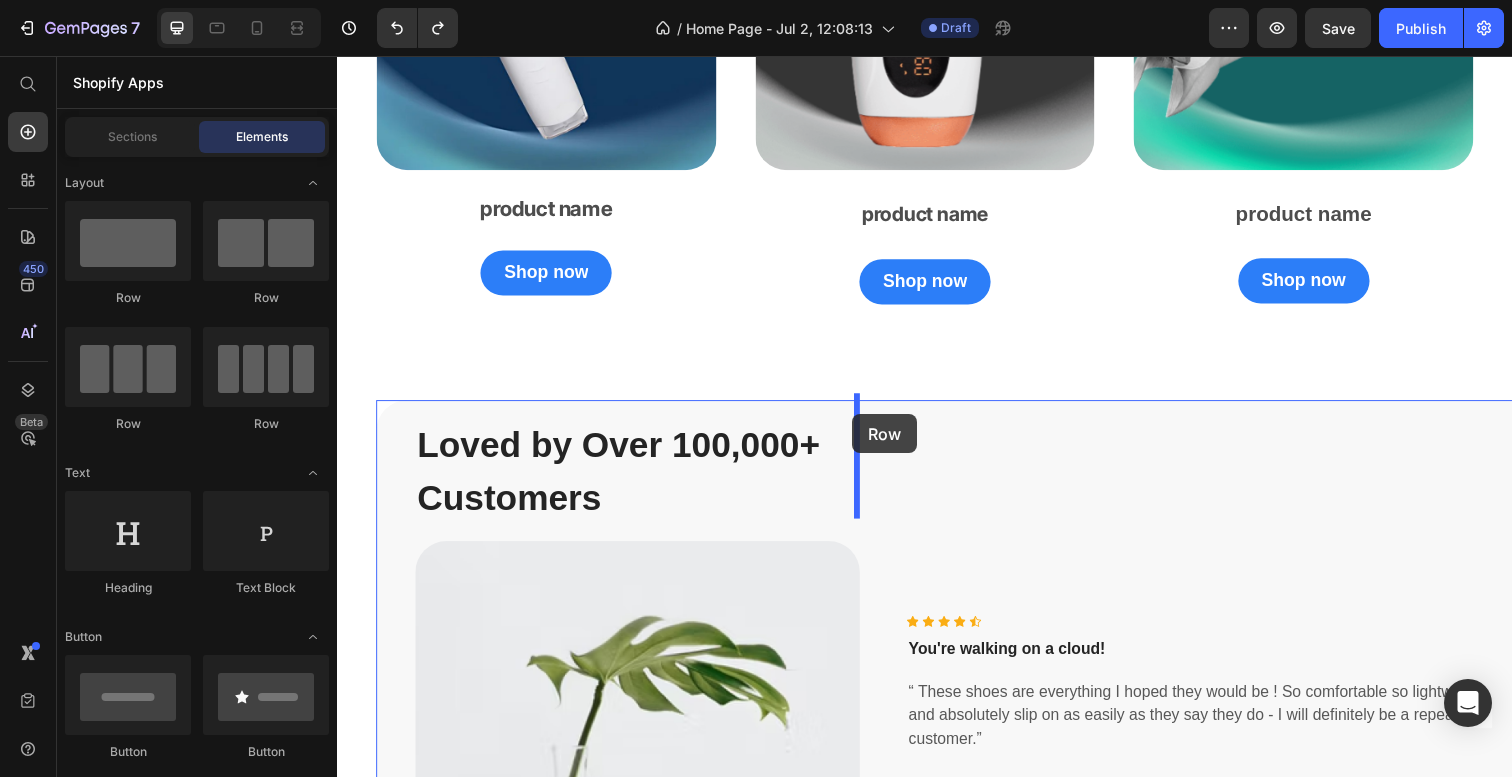 drag, startPoint x: 497, startPoint y: 306, endPoint x: 863, endPoint y: 422, distance: 383.94272 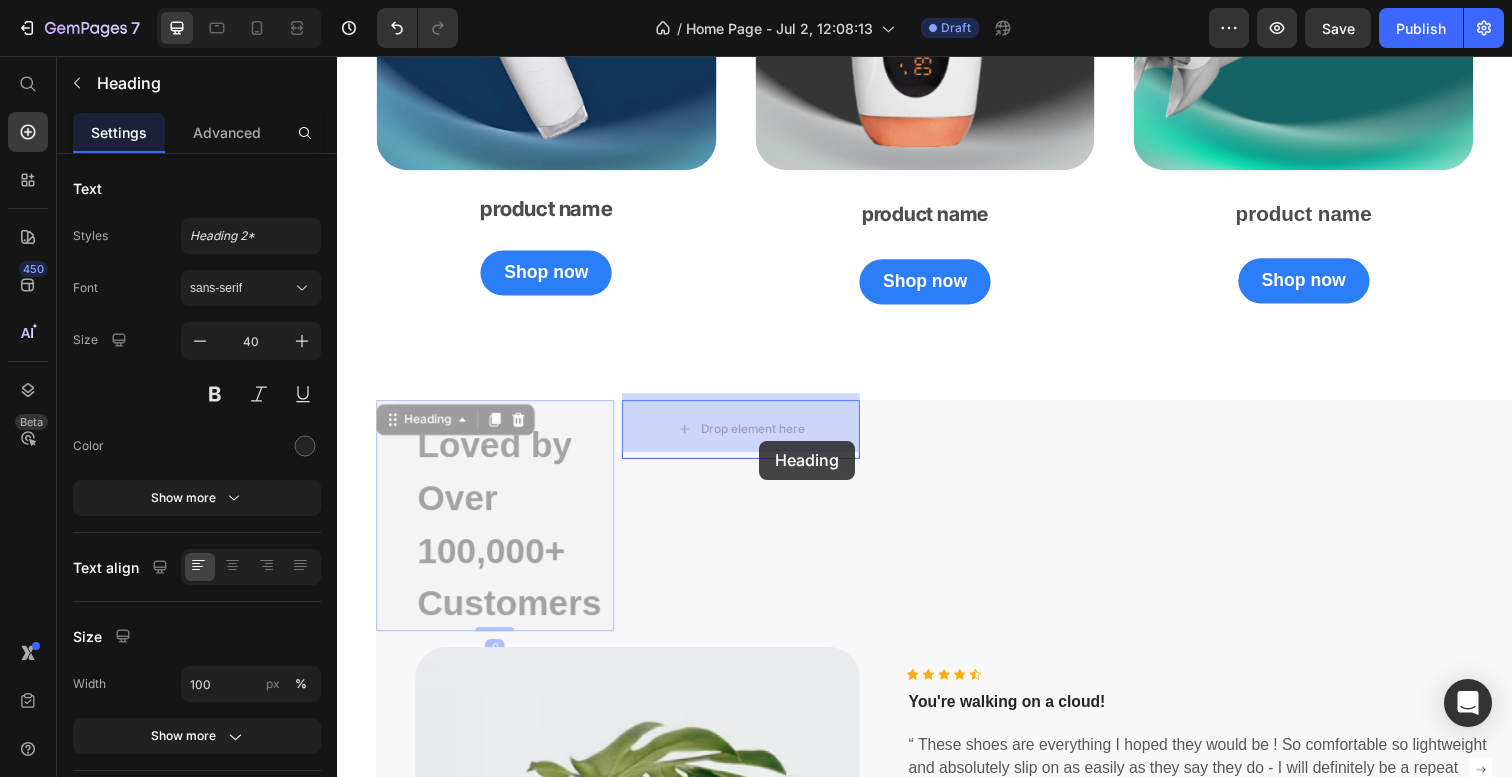 drag, startPoint x: 484, startPoint y: 497, endPoint x: 770, endPoint y: 441, distance: 291.43094 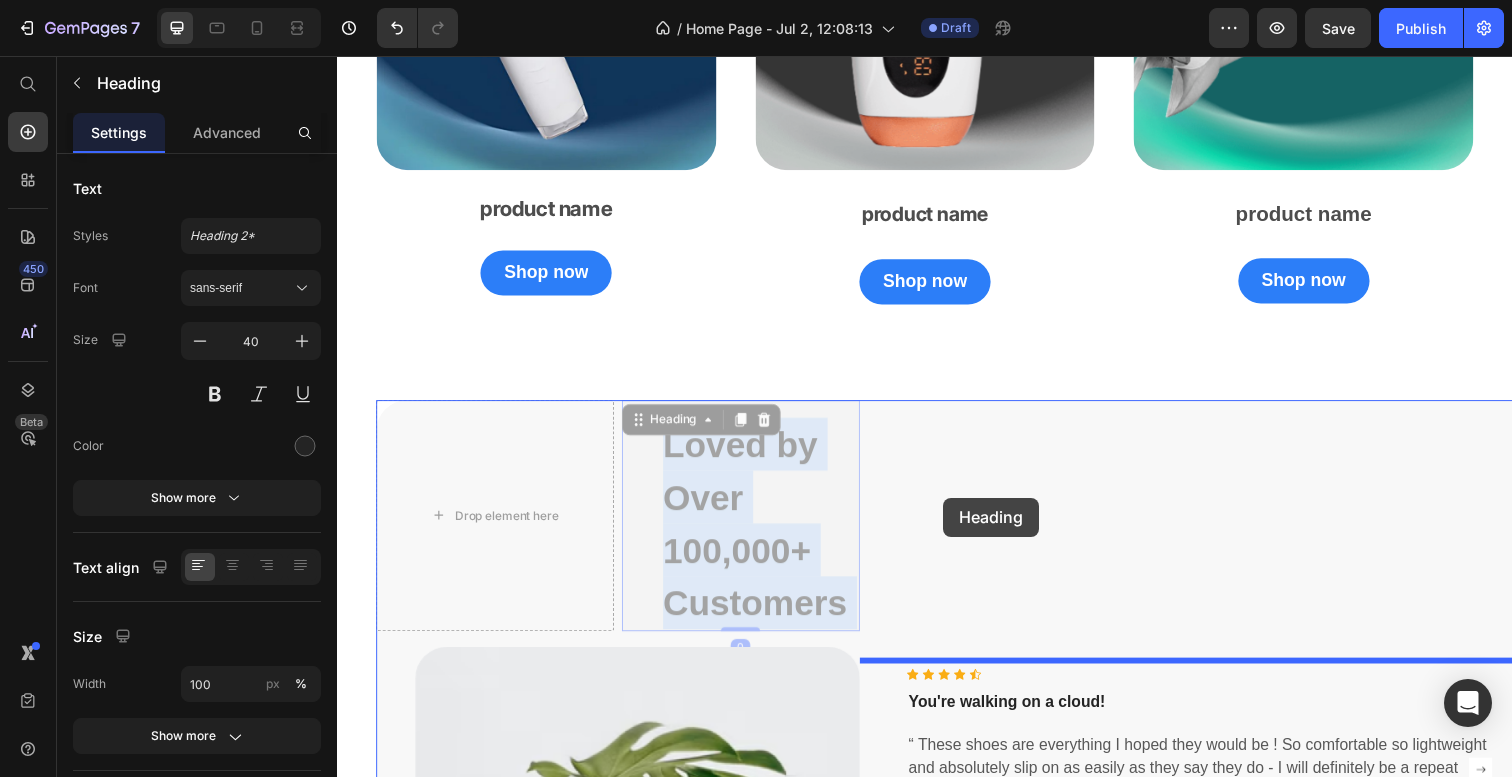 drag, startPoint x: 757, startPoint y: 530, endPoint x: 901, endPoint y: 497, distance: 147.73286 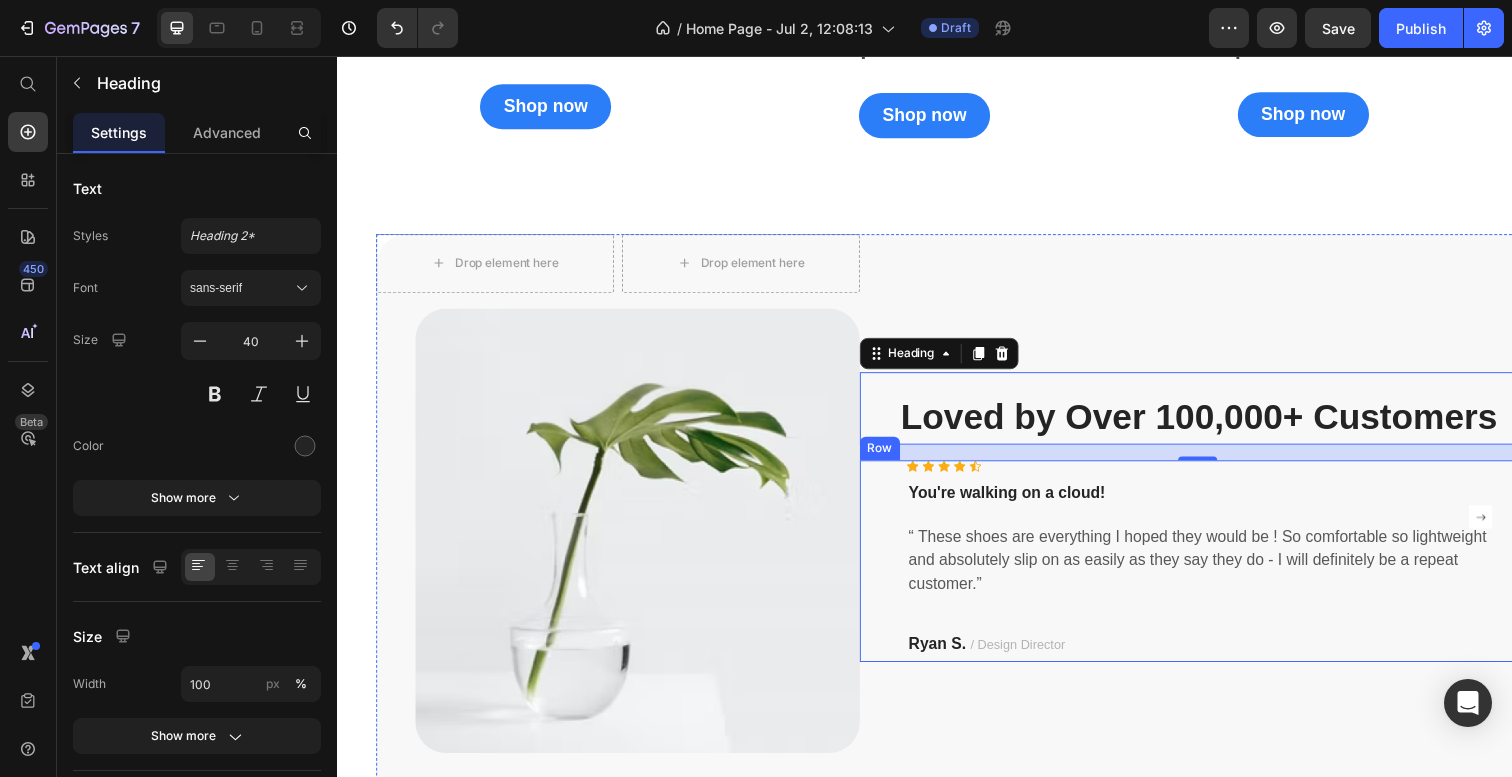 scroll, scrollTop: 2504, scrollLeft: 0, axis: vertical 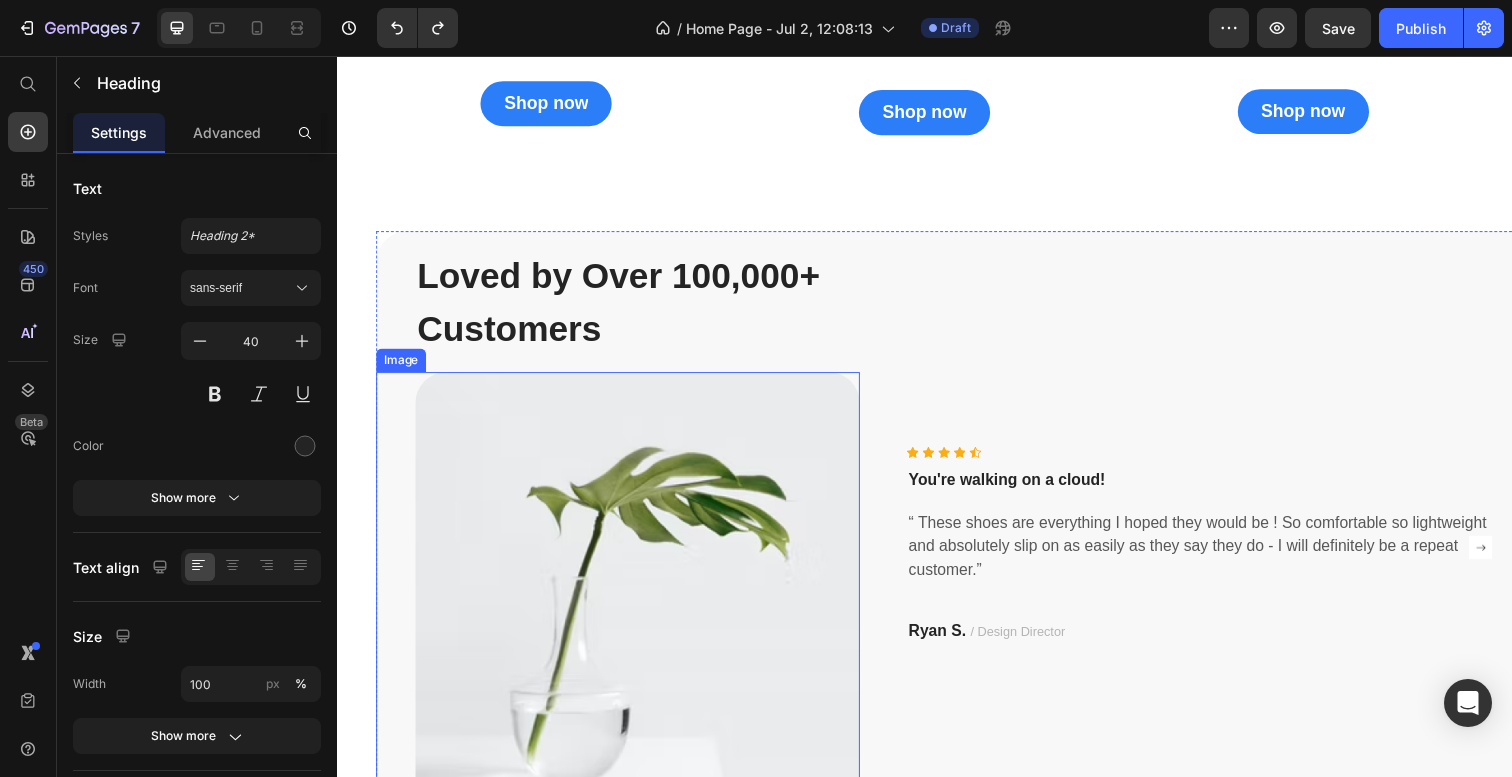 click at bounding box center [624, 630] 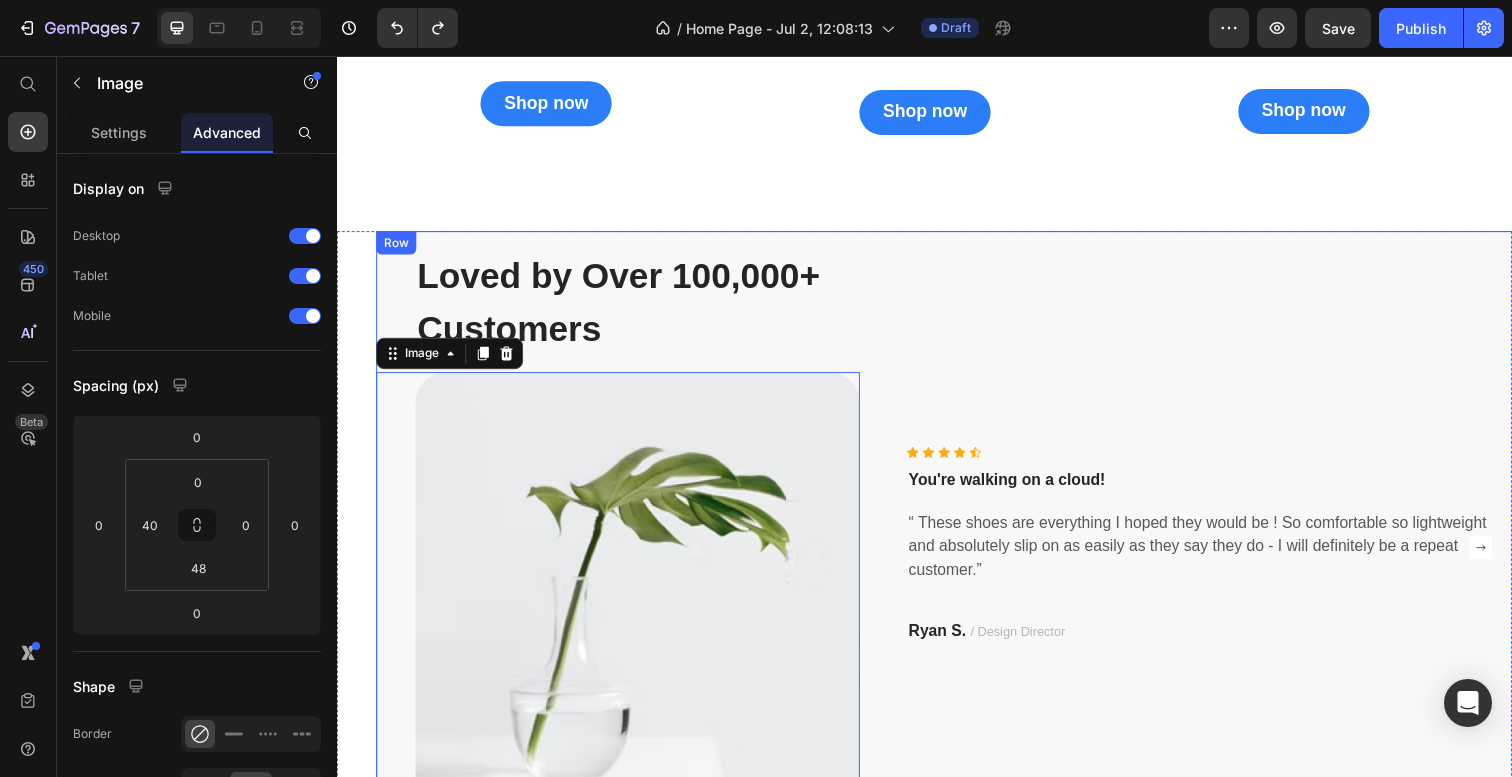 click on "Icon                Icon                Icon                Icon
Icon Icon List Hoz You're walking on a cloud! Text block “ These shoes are everything I hoped they would be ! So comfortable so lightweight and absolutely slip on as easily as they say they do - I will definitely be a repeat customer.” Text block Ryan S.   / Design Director Text block Row" at bounding box center [1216, 558] 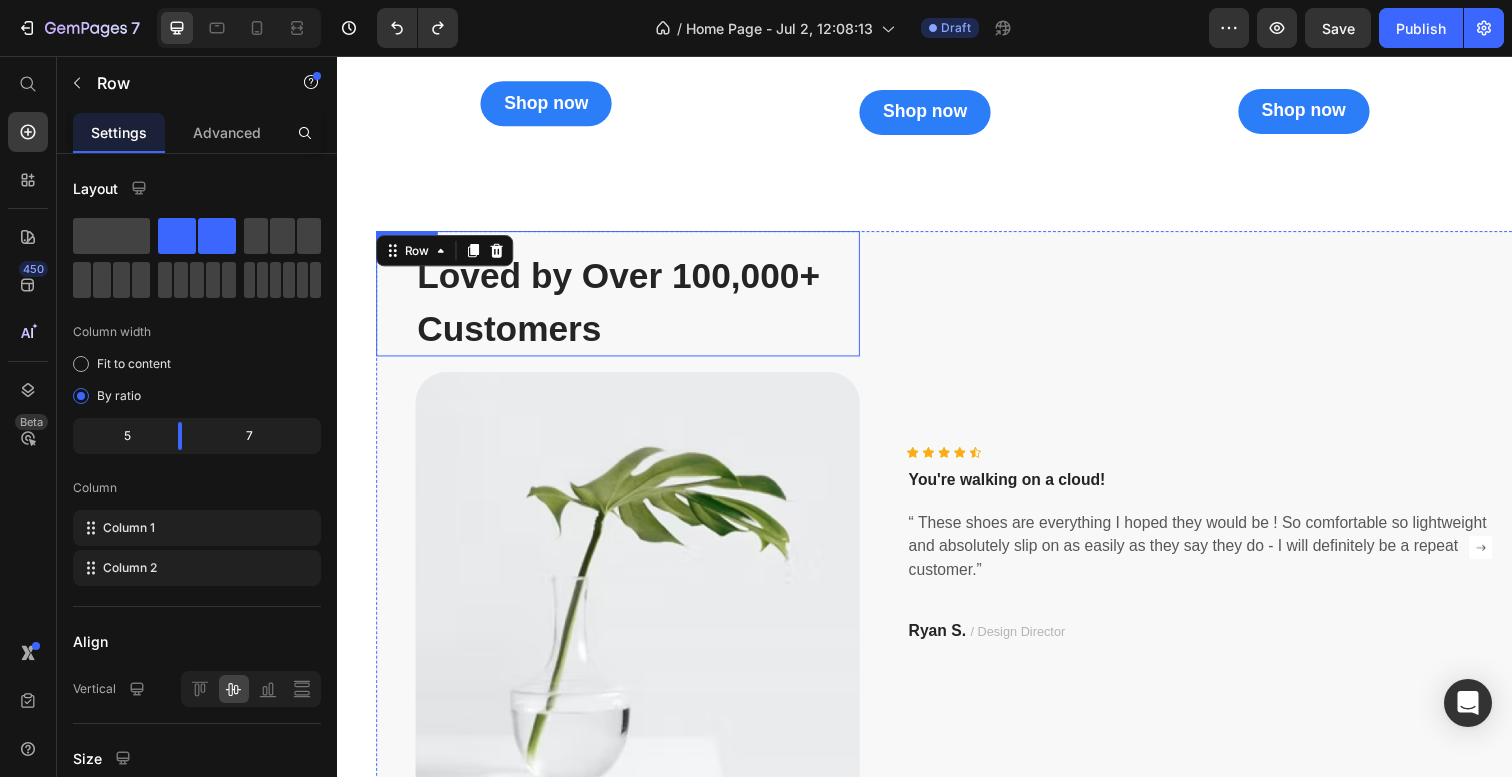 click on "Loved by Over 100,000+ Customers" at bounding box center (644, 307) 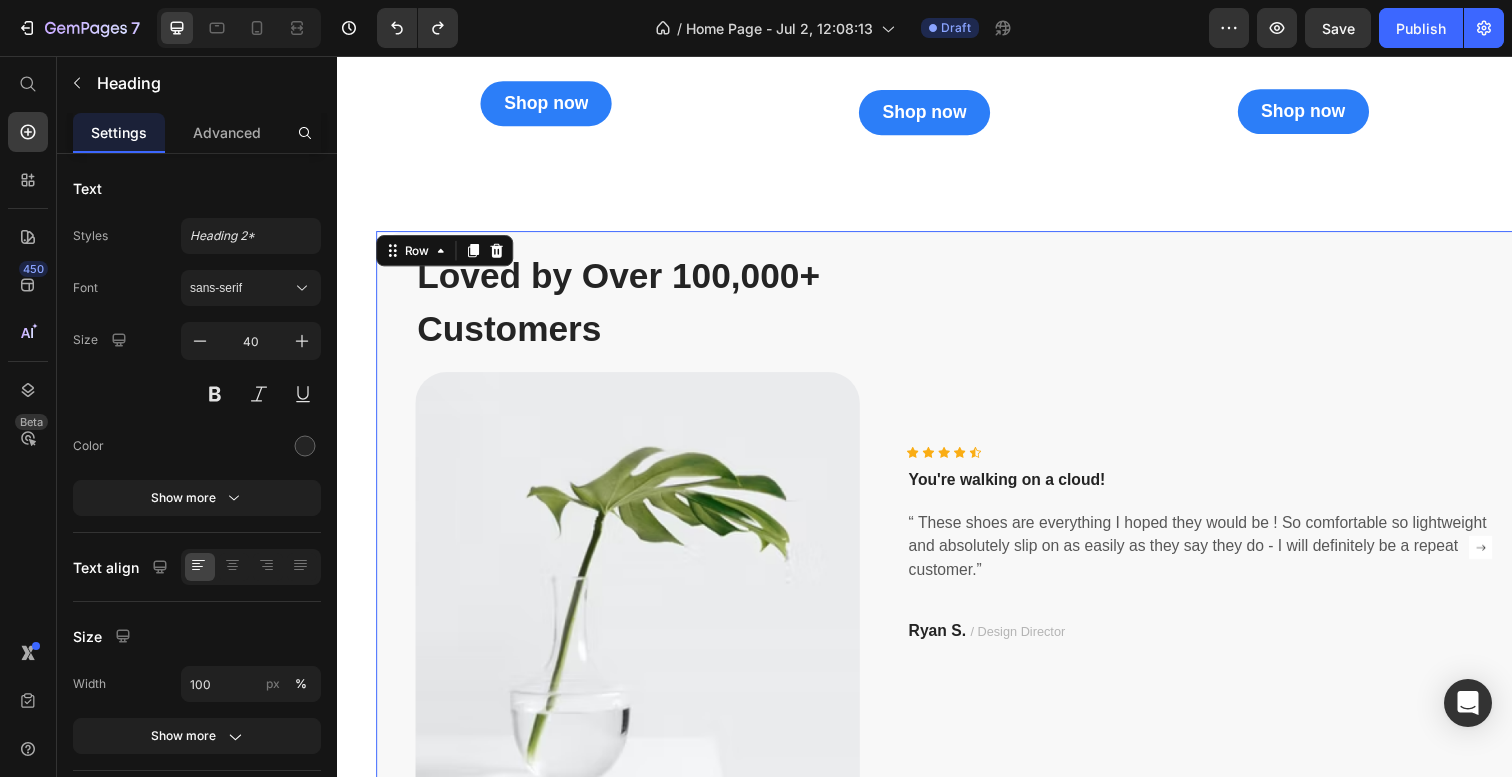 click on "Icon                Icon                Icon                Icon
Icon Icon List Hoz You're walking on a cloud! Text block “ These shoes are everything I hoped they would be ! So comfortable so lightweight and absolutely slip on as easily as they say they do - I will definitely be a repeat customer.” Text block Ryan S.   / Design Director Text block Row" at bounding box center (1216, 558) 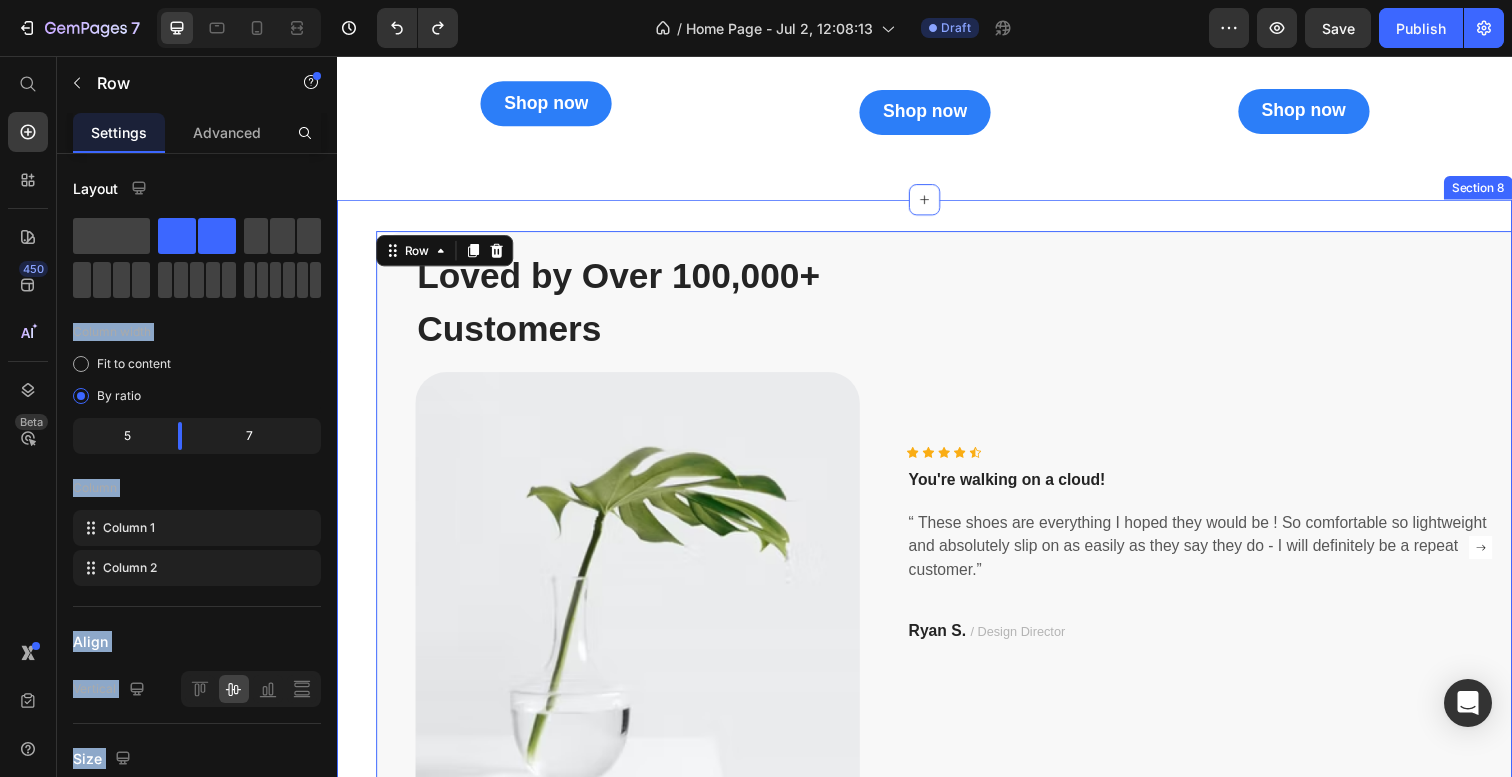 drag, startPoint x: 440, startPoint y: 294, endPoint x: 783, endPoint y: 219, distance: 351.10397 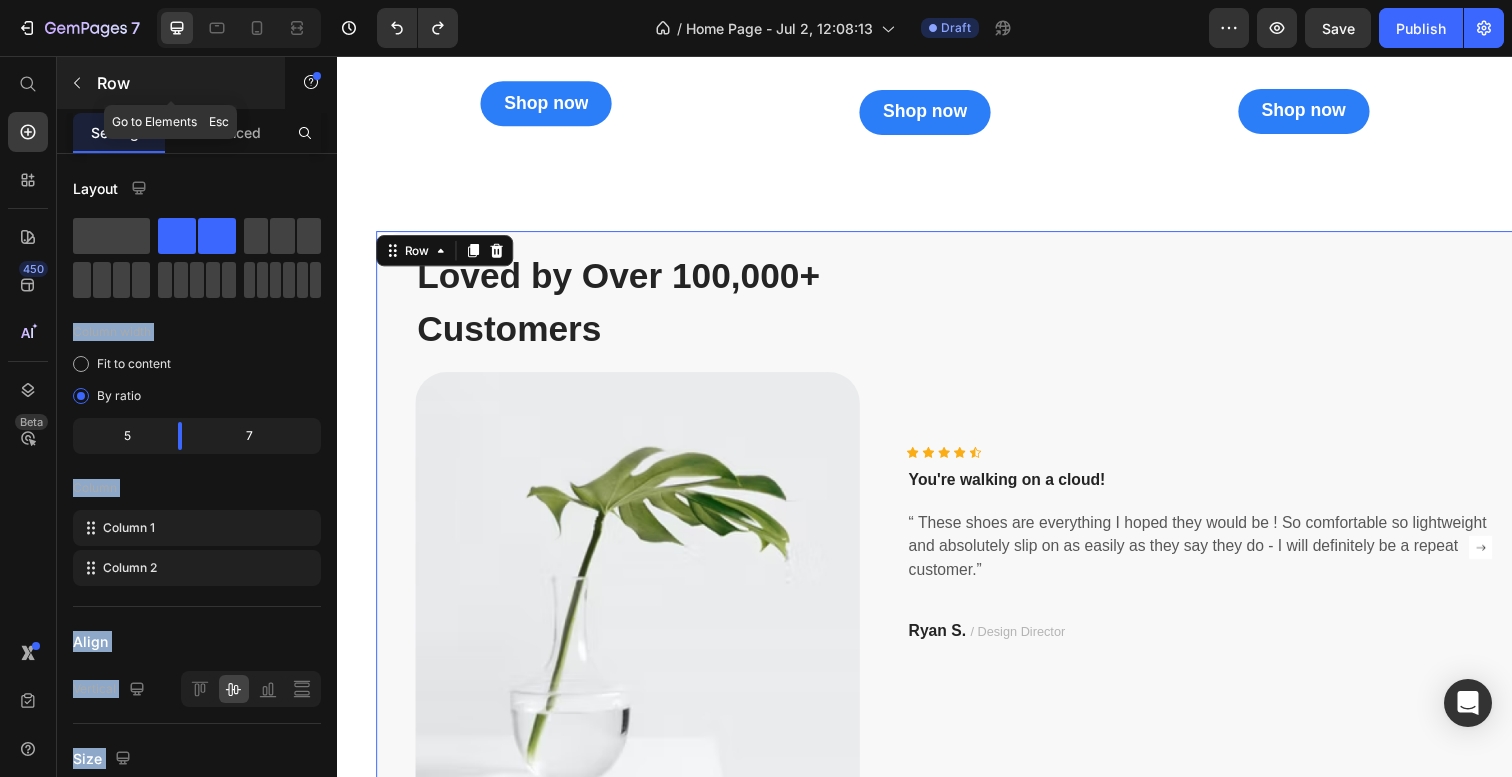 click at bounding box center (77, 83) 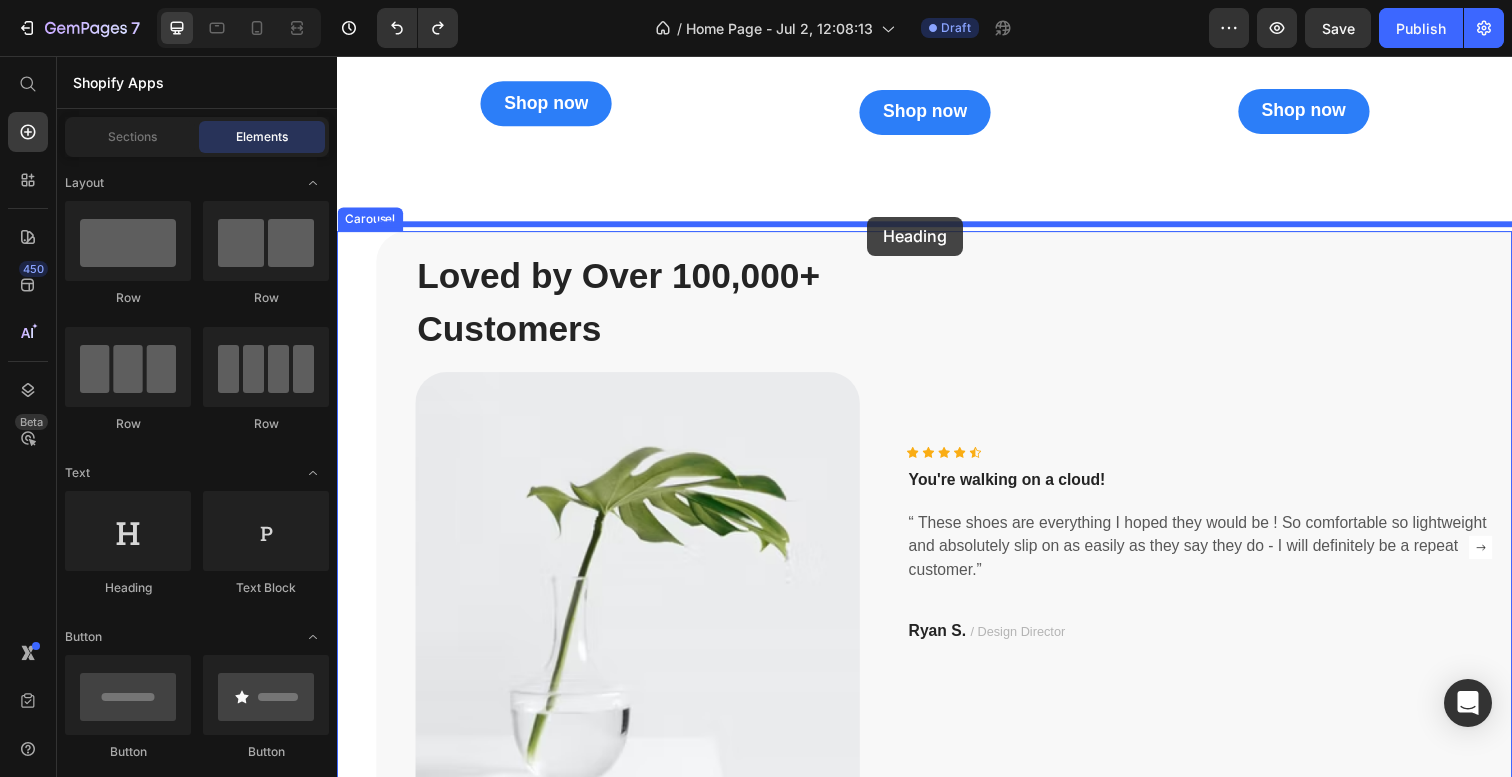 drag, startPoint x: 495, startPoint y: 594, endPoint x: 878, endPoint y: 220, distance: 535.3177 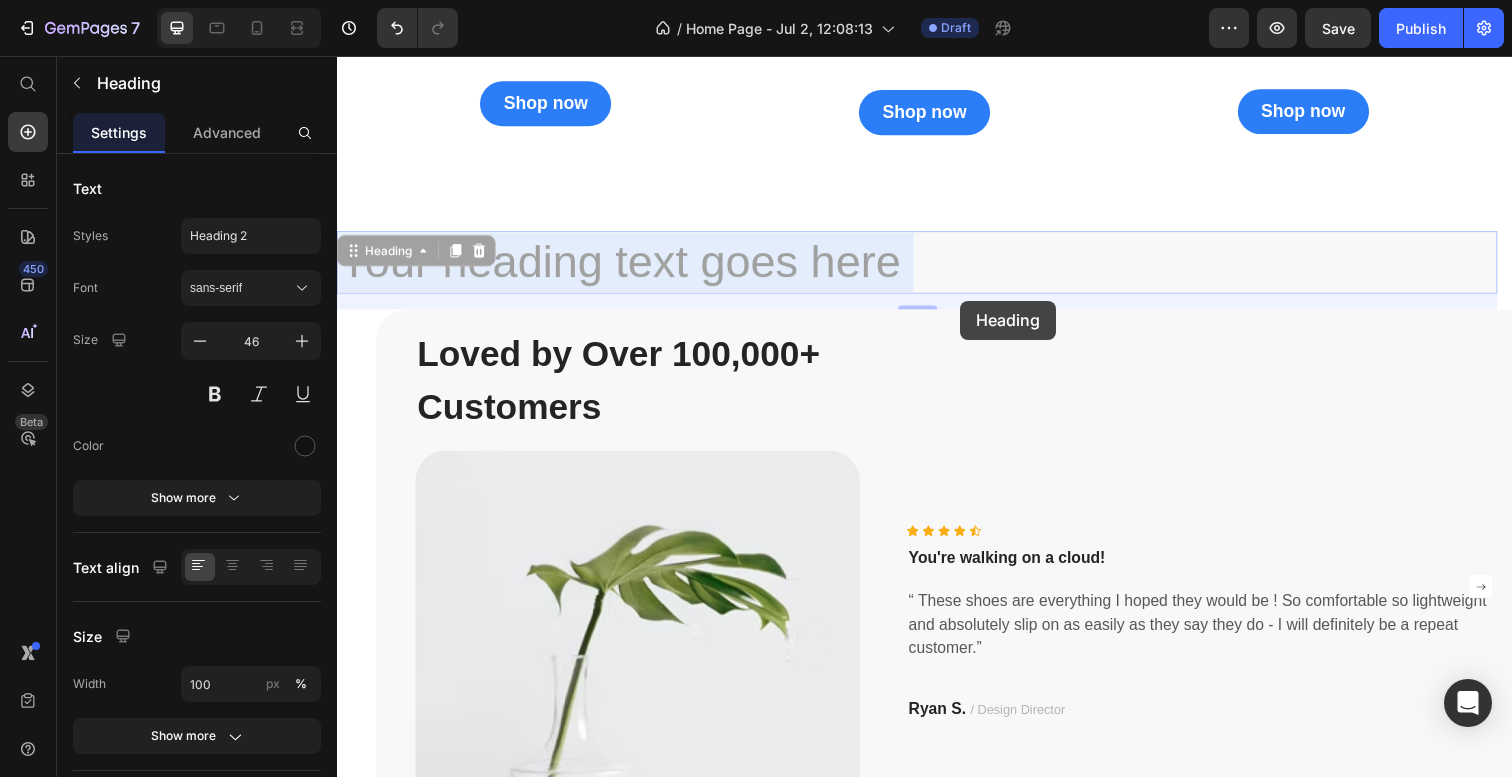 drag, startPoint x: 979, startPoint y: 254, endPoint x: 975, endPoint y: 309, distance: 55.145264 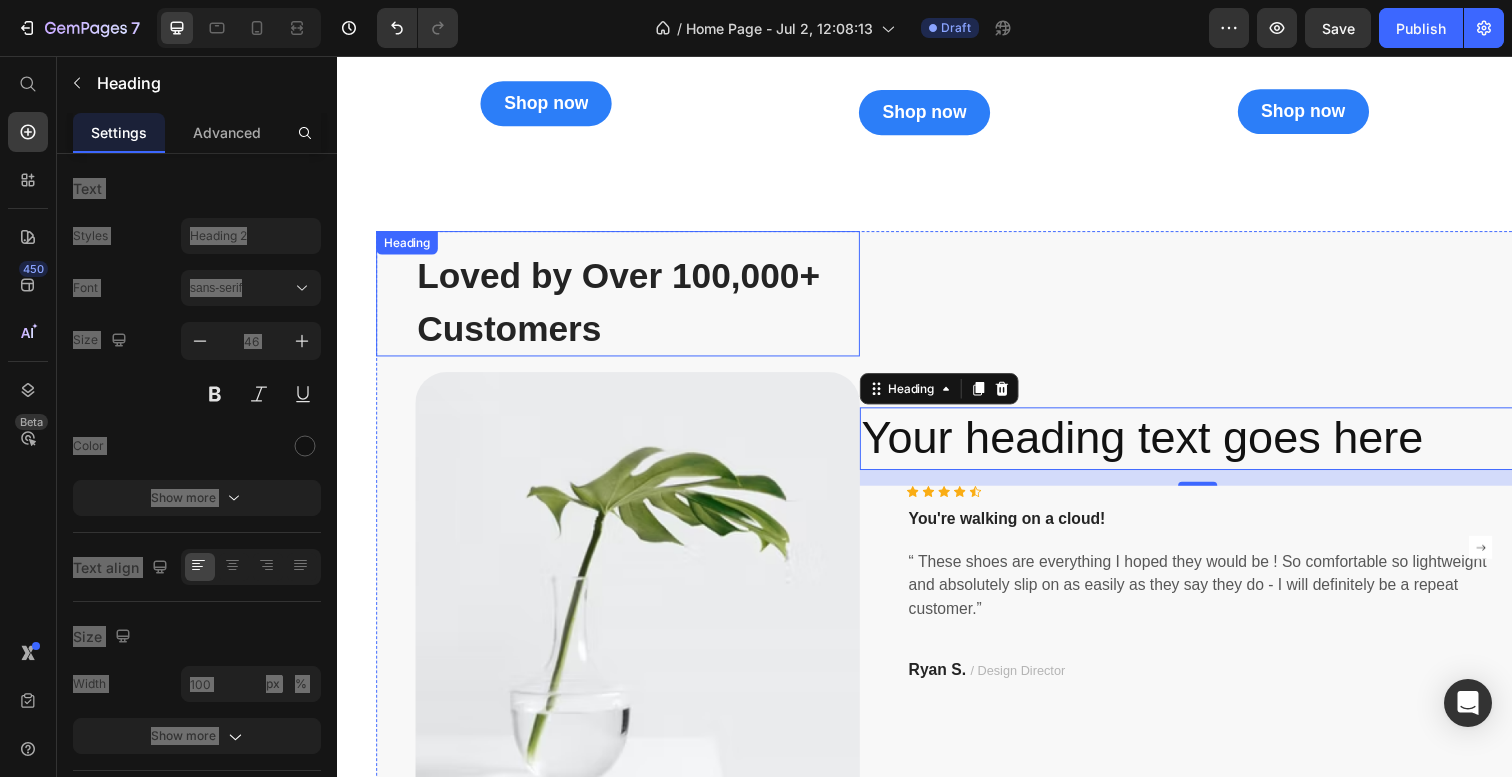 click on "Loved by Over 100,000+ Customers" at bounding box center [644, 307] 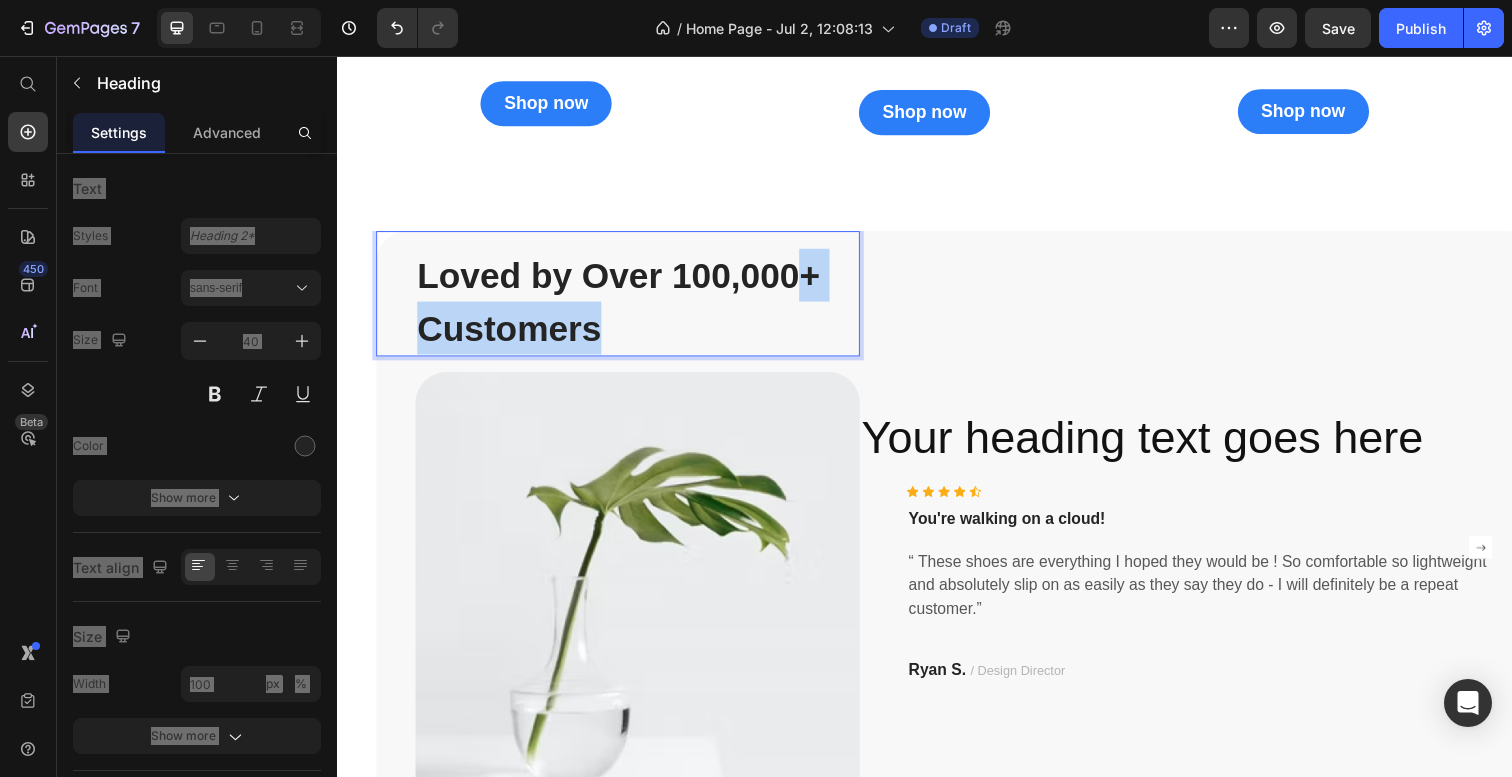 drag, startPoint x: 626, startPoint y: 306, endPoint x: 980, endPoint y: 253, distance: 357.94553 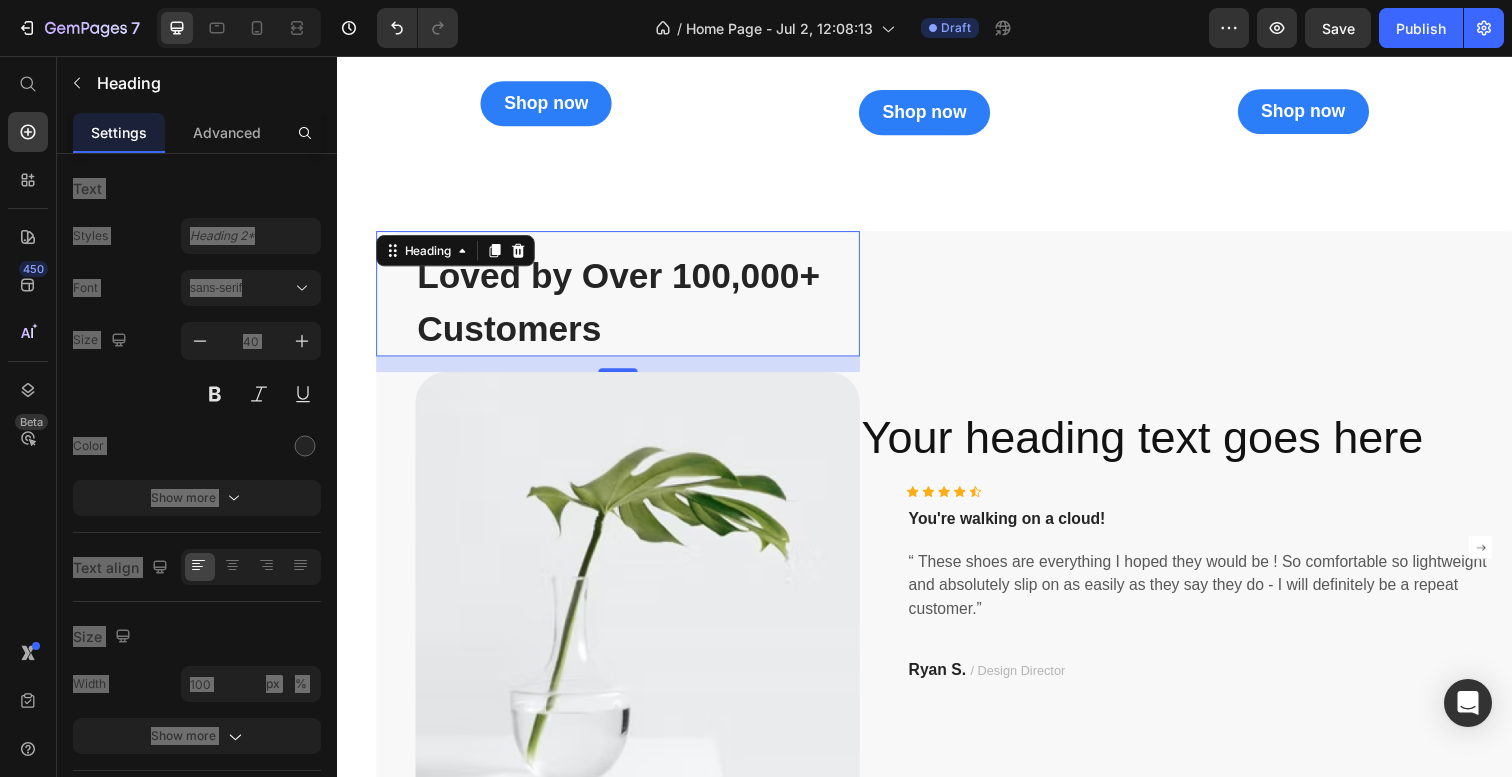 click on "Your heading text goes here Heading                Icon                Icon                Icon                Icon
Icon Icon List Hoz You're walking on a cloud! Text block “ These shoes are everything I hoped they would be ! So comfortable so lightweight and absolutely slip on as easily as they say they do - I will definitely be a repeat customer.” Text block [FIRST] [LAST]   / Design Director Text block Row" at bounding box center [1216, 558] 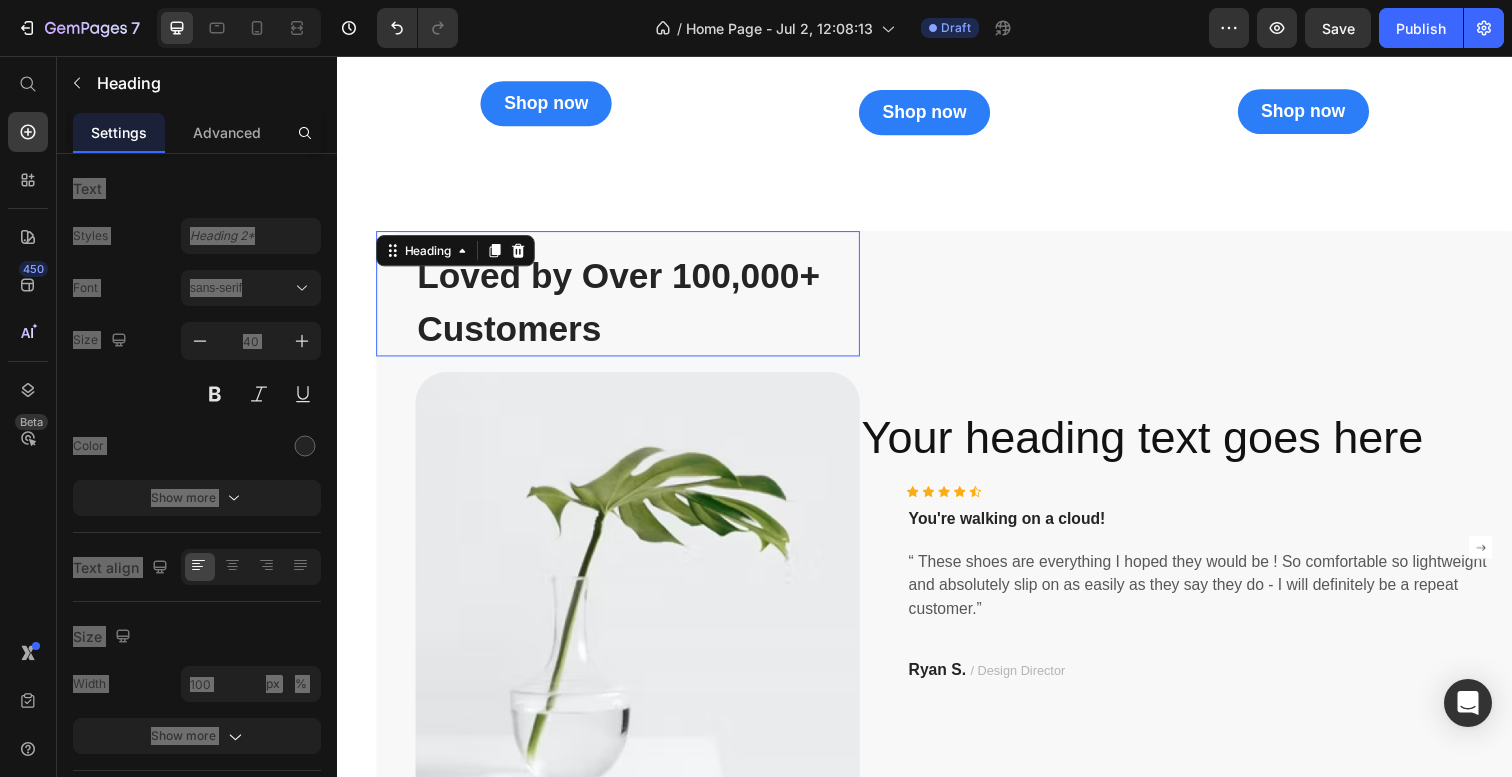 click on "Loved by Over 100,000+ Customers" at bounding box center (624, 307) 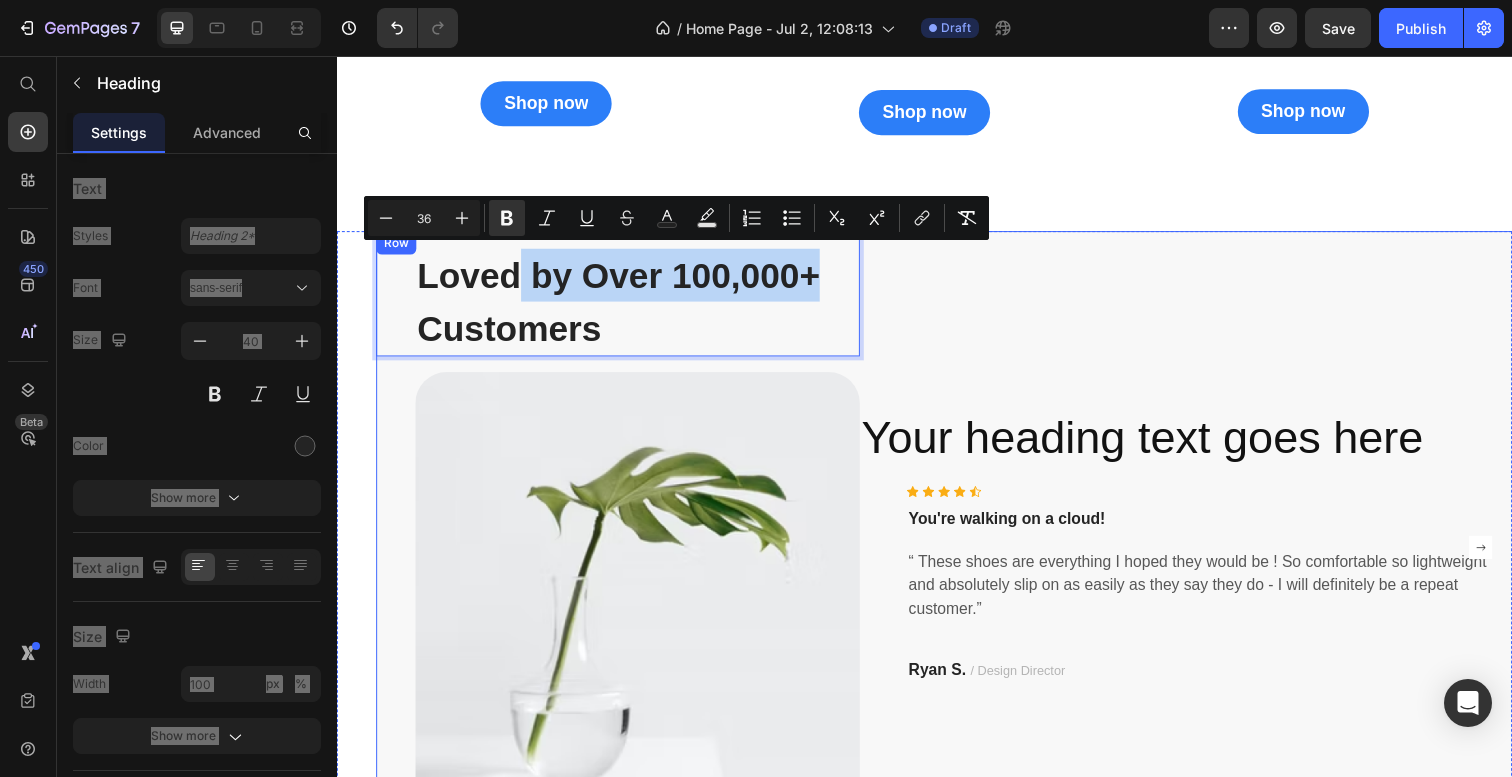 drag, startPoint x: 525, startPoint y: 284, endPoint x: 1033, endPoint y: 282, distance: 508.00394 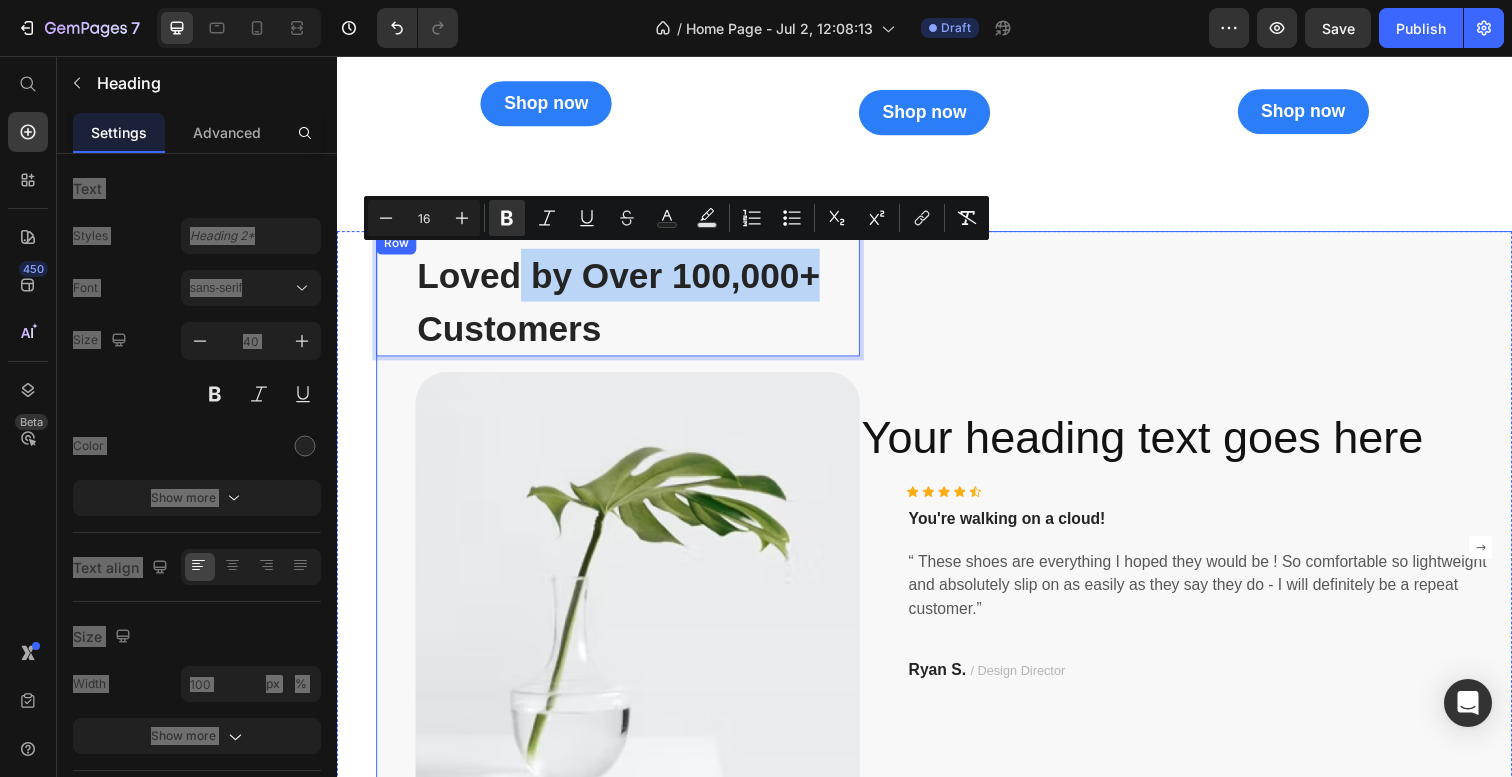 click on "Your heading text goes here Heading                Icon                Icon                Icon                Icon
Icon Icon List Hoz You're walking on a cloud! Text block “ These shoes are everything I hoped they would be ! So comfortable so lightweight and absolutely slip on as easily as they say they do - I will definitely be a repeat customer.” Text block [FIRST] [LAST]   / Design Director Text block Row" at bounding box center [1216, 558] 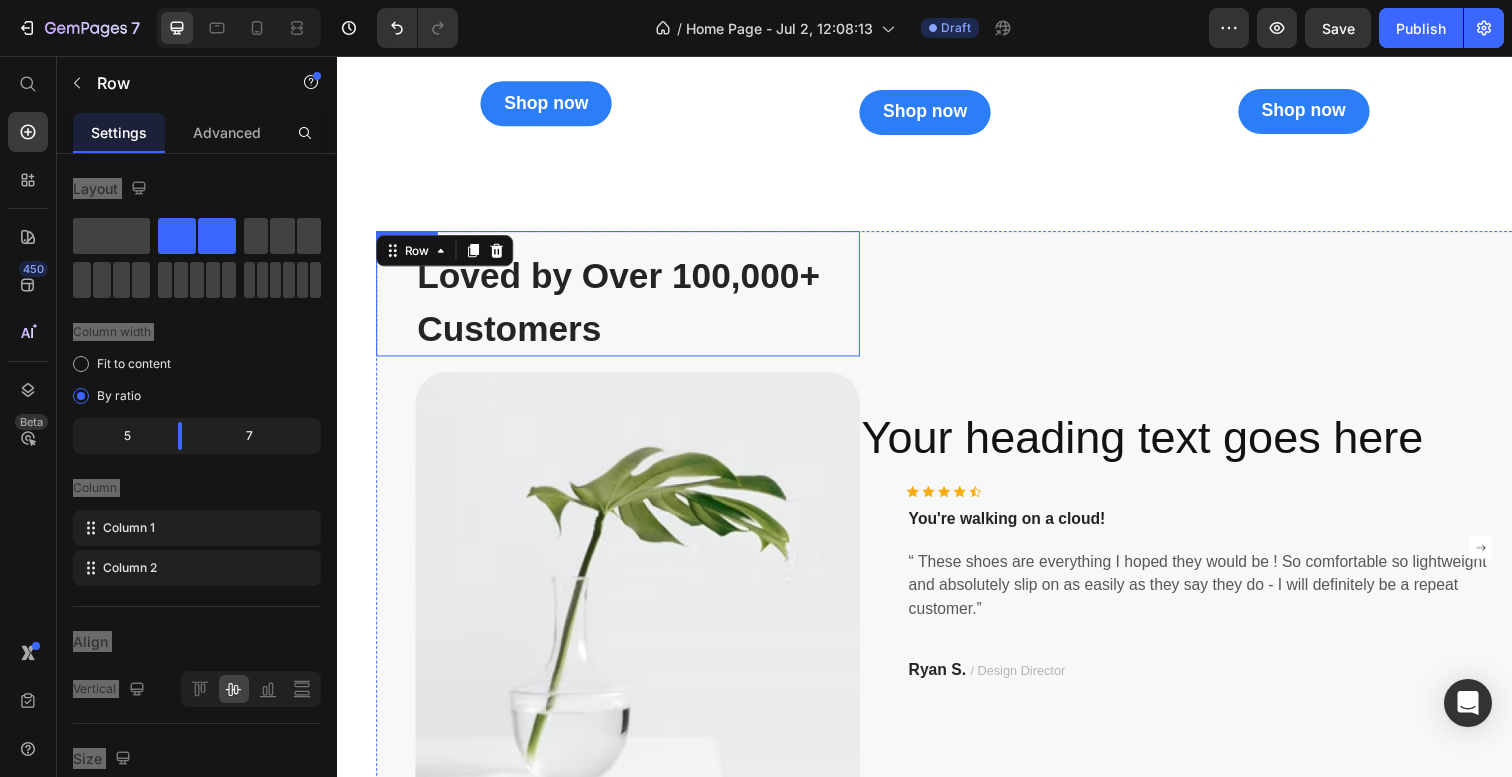 click on "⁠⁠⁠⁠⁠⁠⁠ Loved by Over 100,000+ Customers" at bounding box center (644, 307) 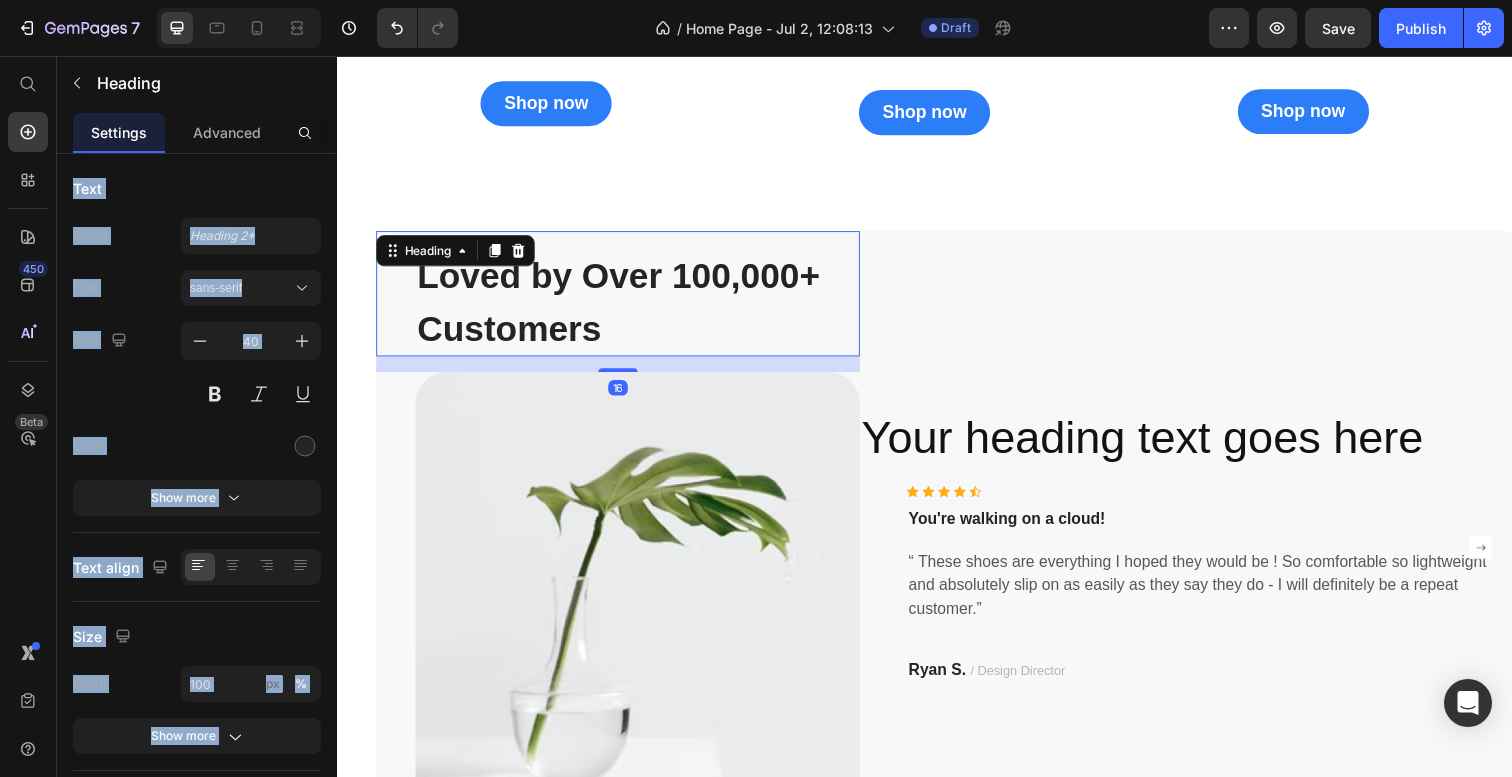 click on "Settings" 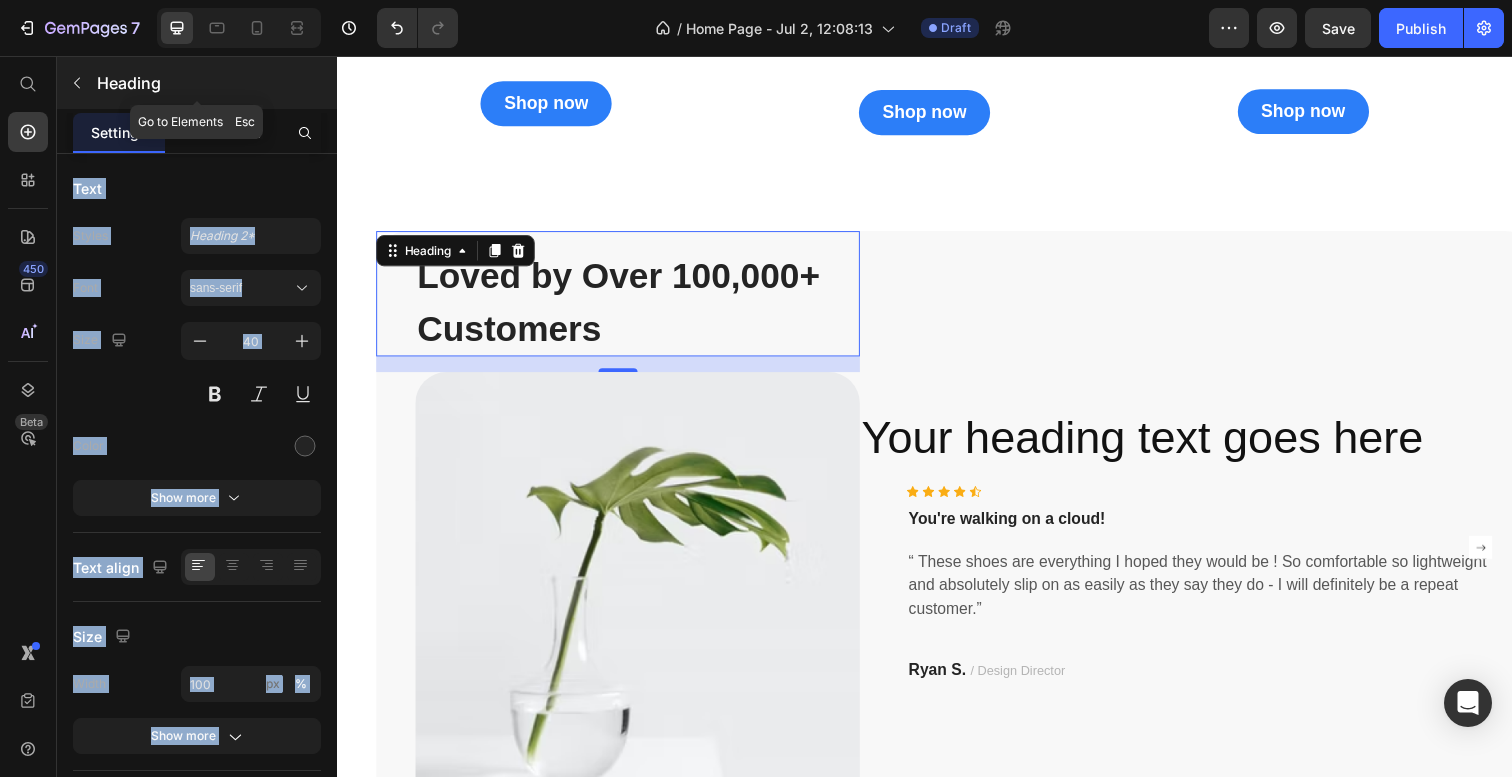click at bounding box center [77, 83] 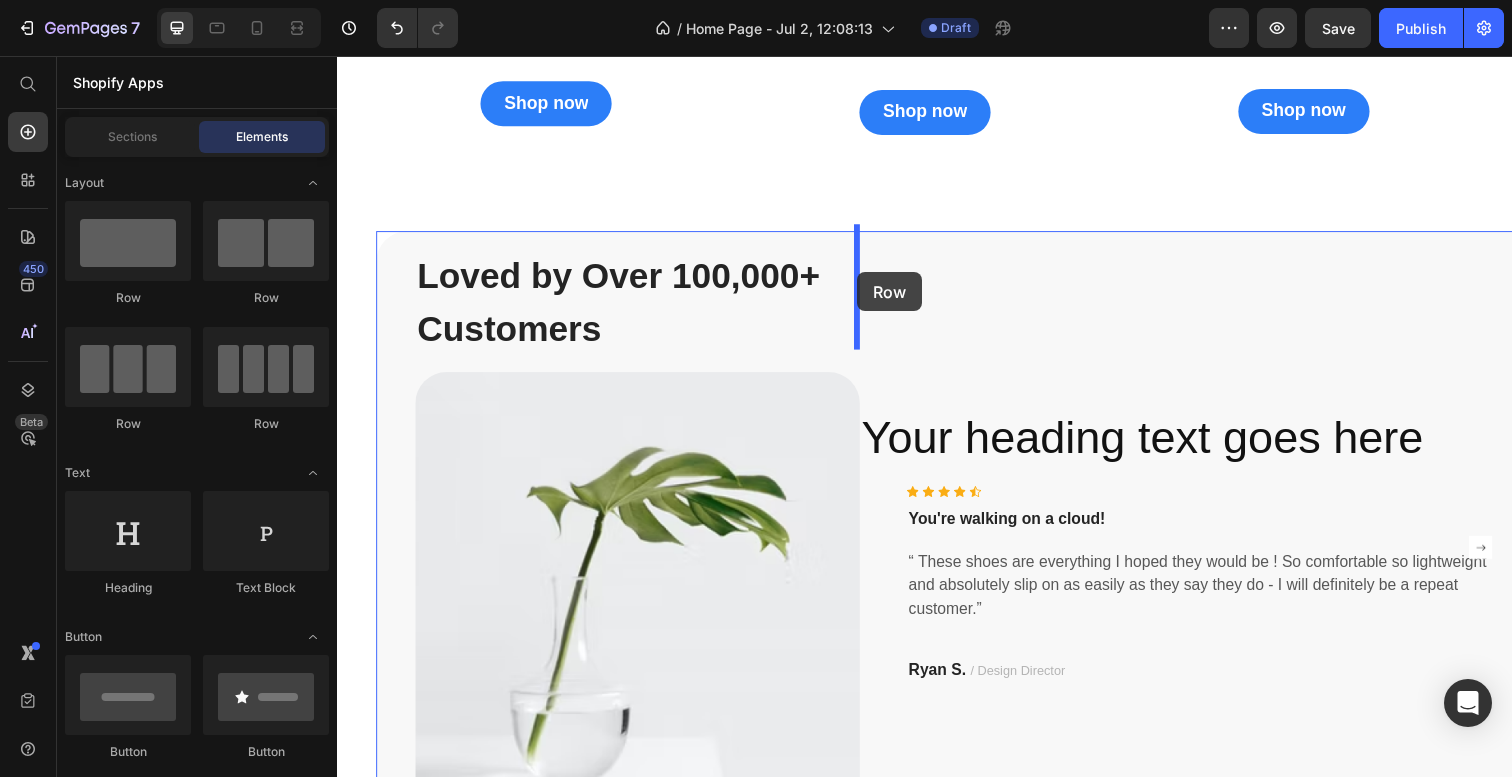 drag, startPoint x: 477, startPoint y: 324, endPoint x: 868, endPoint y: 277, distance: 393.81467 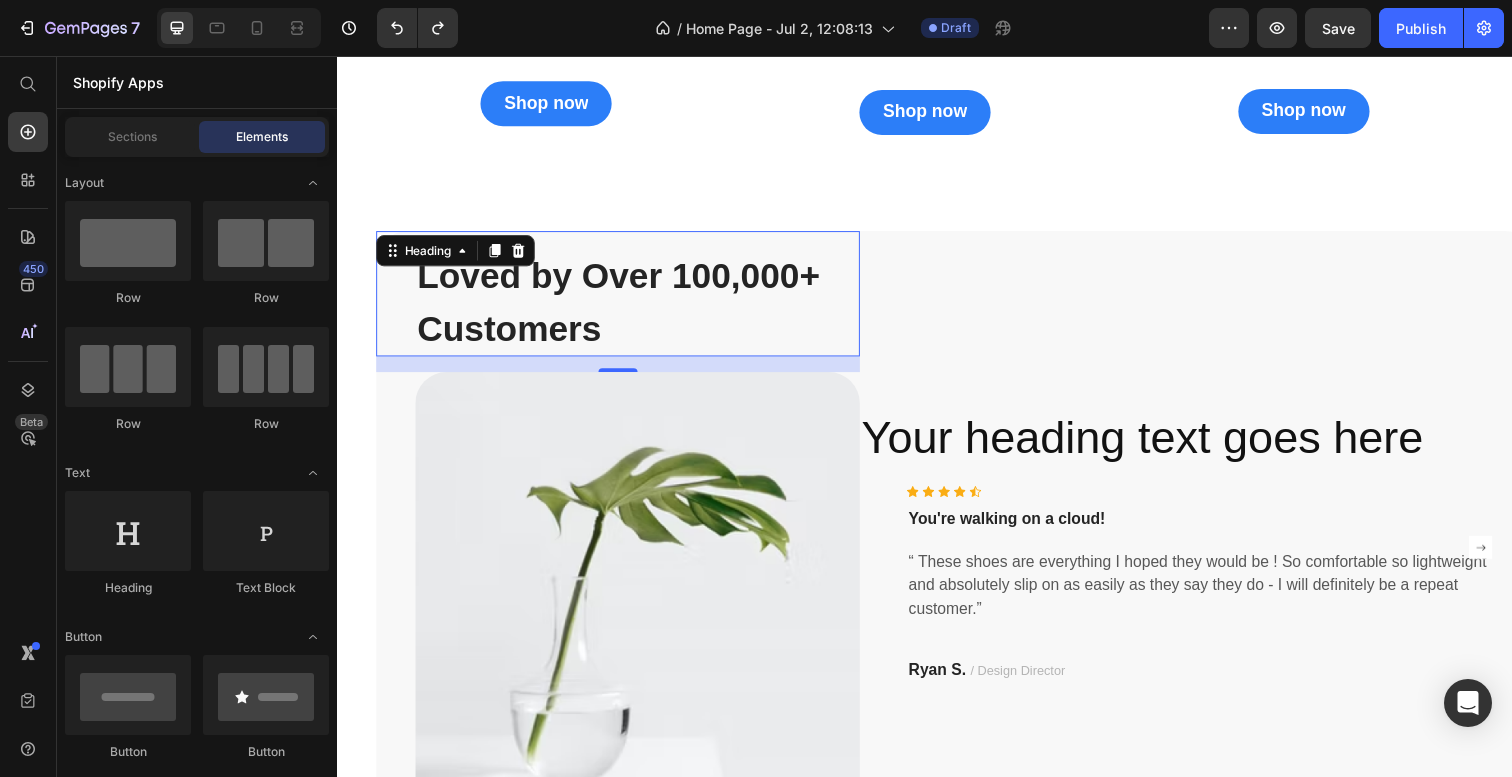 click on "Loved by Over 100,000+ Customers" at bounding box center (624, 307) 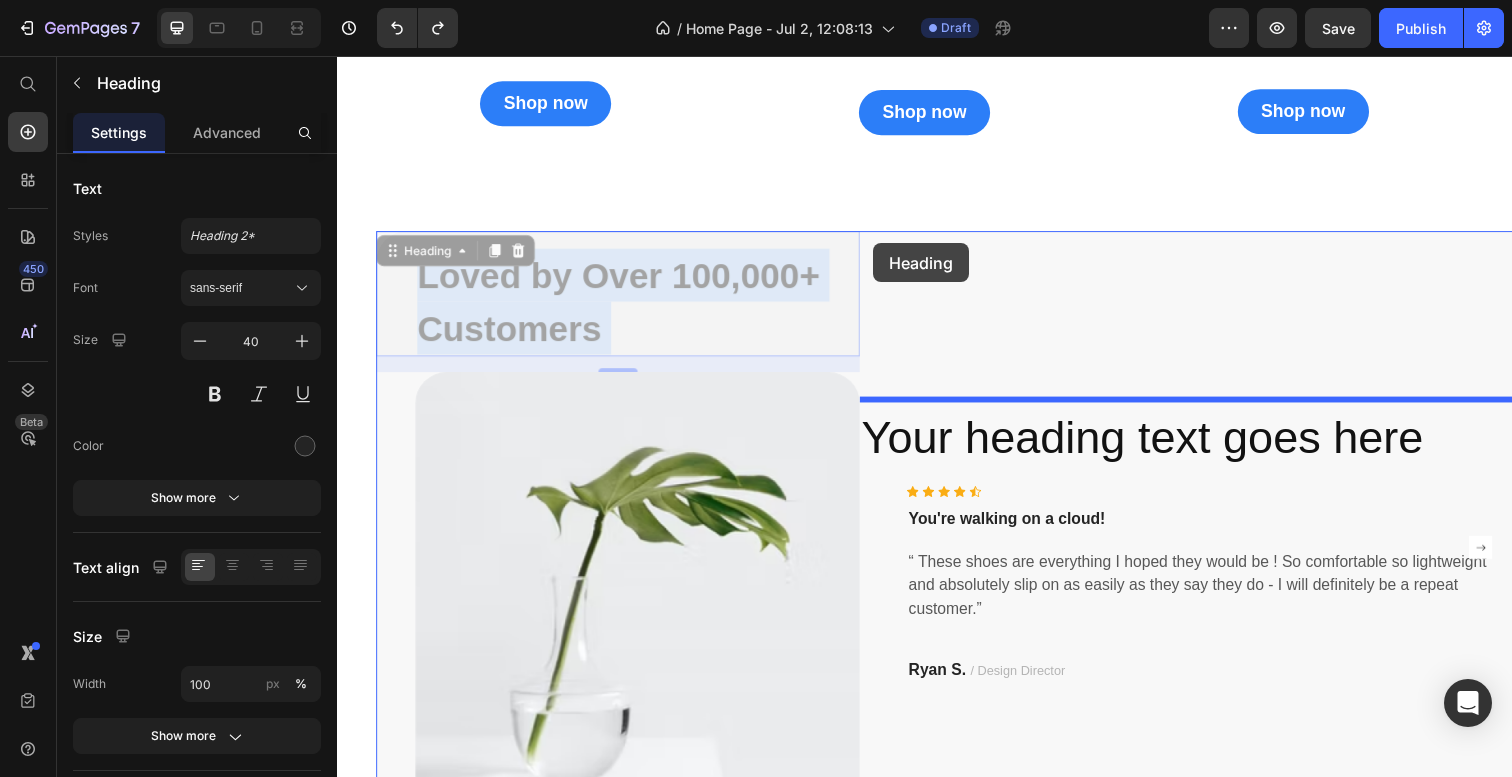 drag, startPoint x: 632, startPoint y: 305, endPoint x: 884, endPoint y: 247, distance: 258.58847 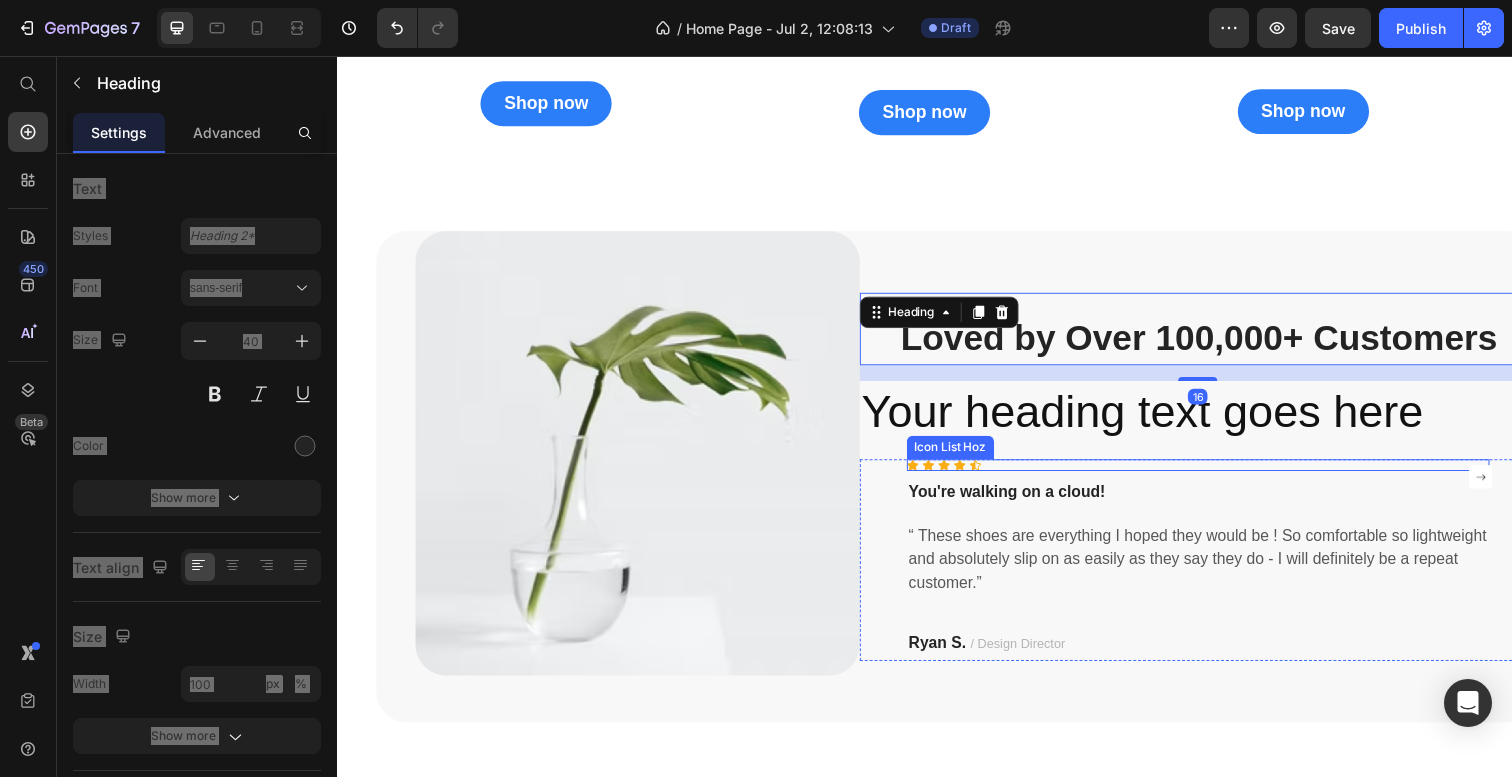click on "Icon                Icon                Icon                Icon
Icon Icon List Hoz" at bounding box center (1216, 474) 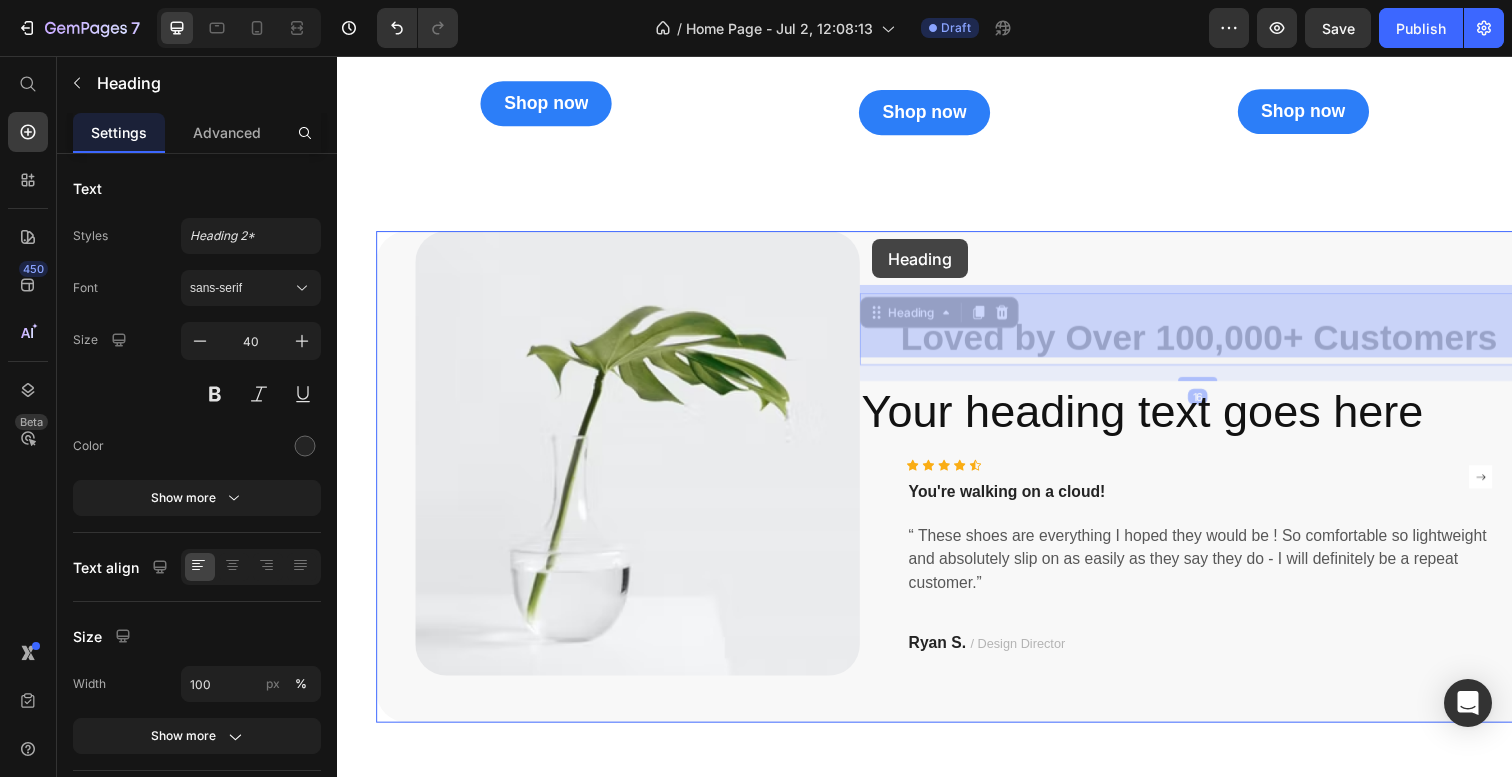 drag, startPoint x: 1343, startPoint y: 338, endPoint x: 883, endPoint y: 243, distance: 469.70737 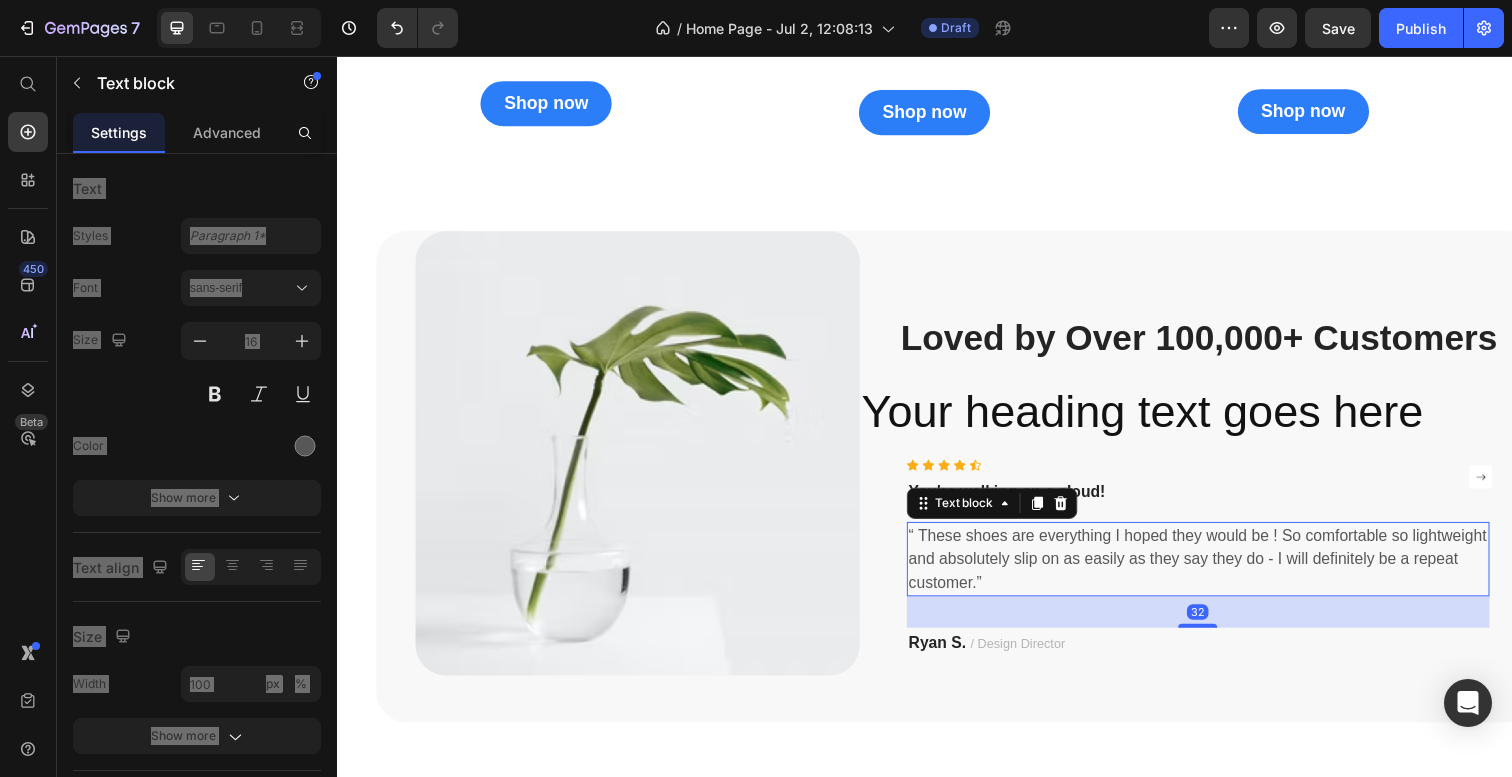 click on "“ These shoes are everything I hoped they would be ! So comfortable so lightweight and absolutely slip on as easily as they say they do - I will definitely be a repeat customer.”" at bounding box center (1216, 570) 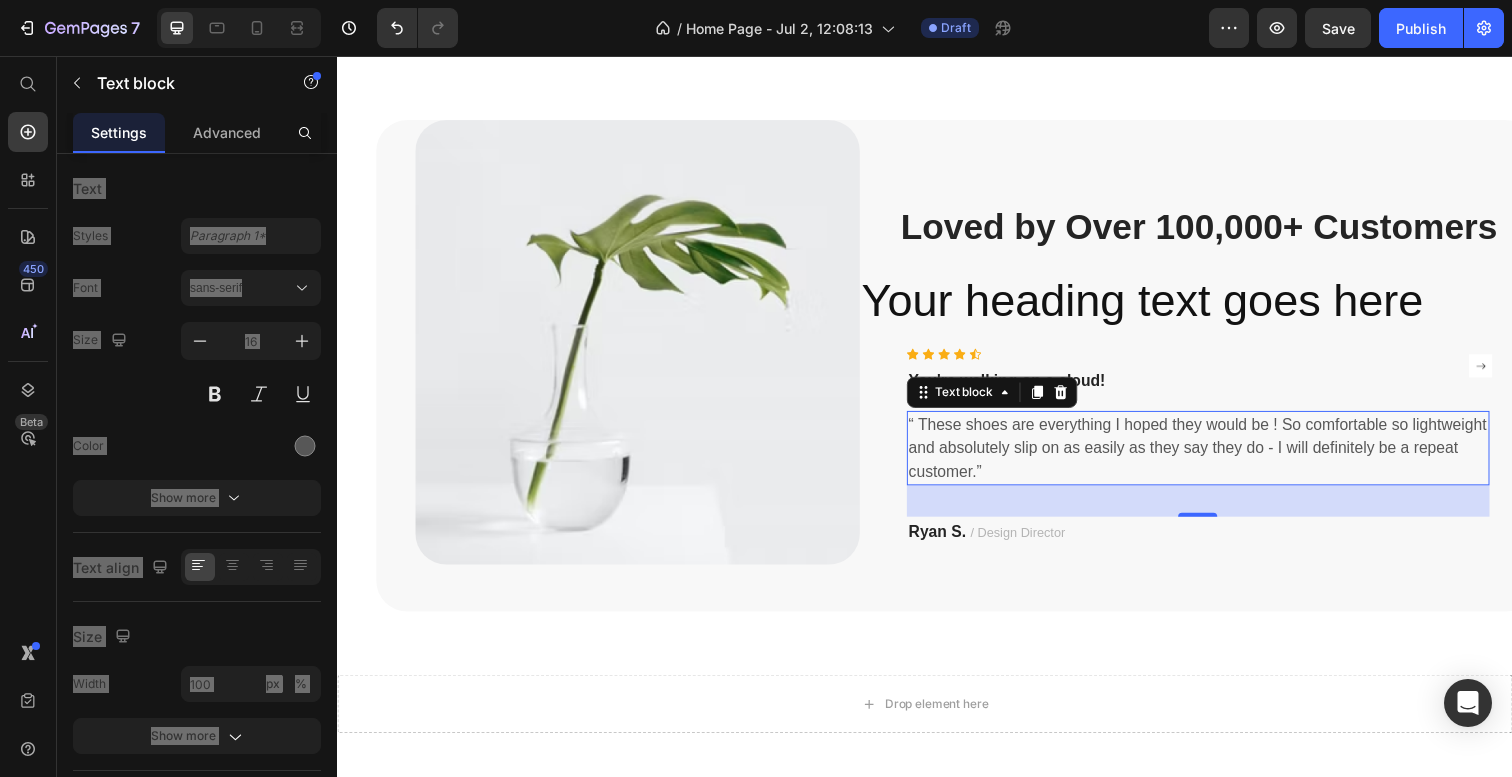 scroll, scrollTop: 2489, scrollLeft: 0, axis: vertical 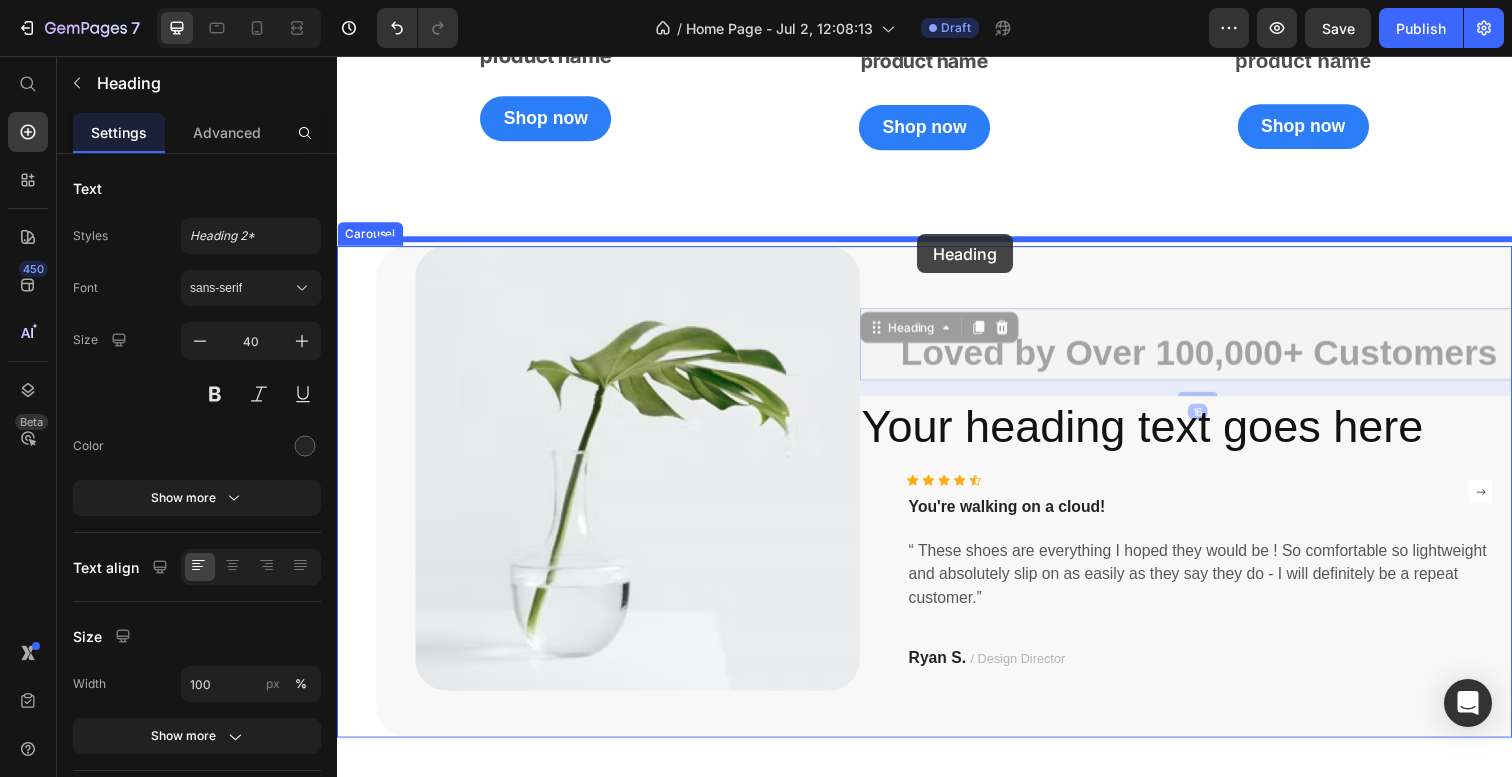 drag, startPoint x: 1162, startPoint y: 351, endPoint x: 929, endPoint y: 237, distance: 259.39352 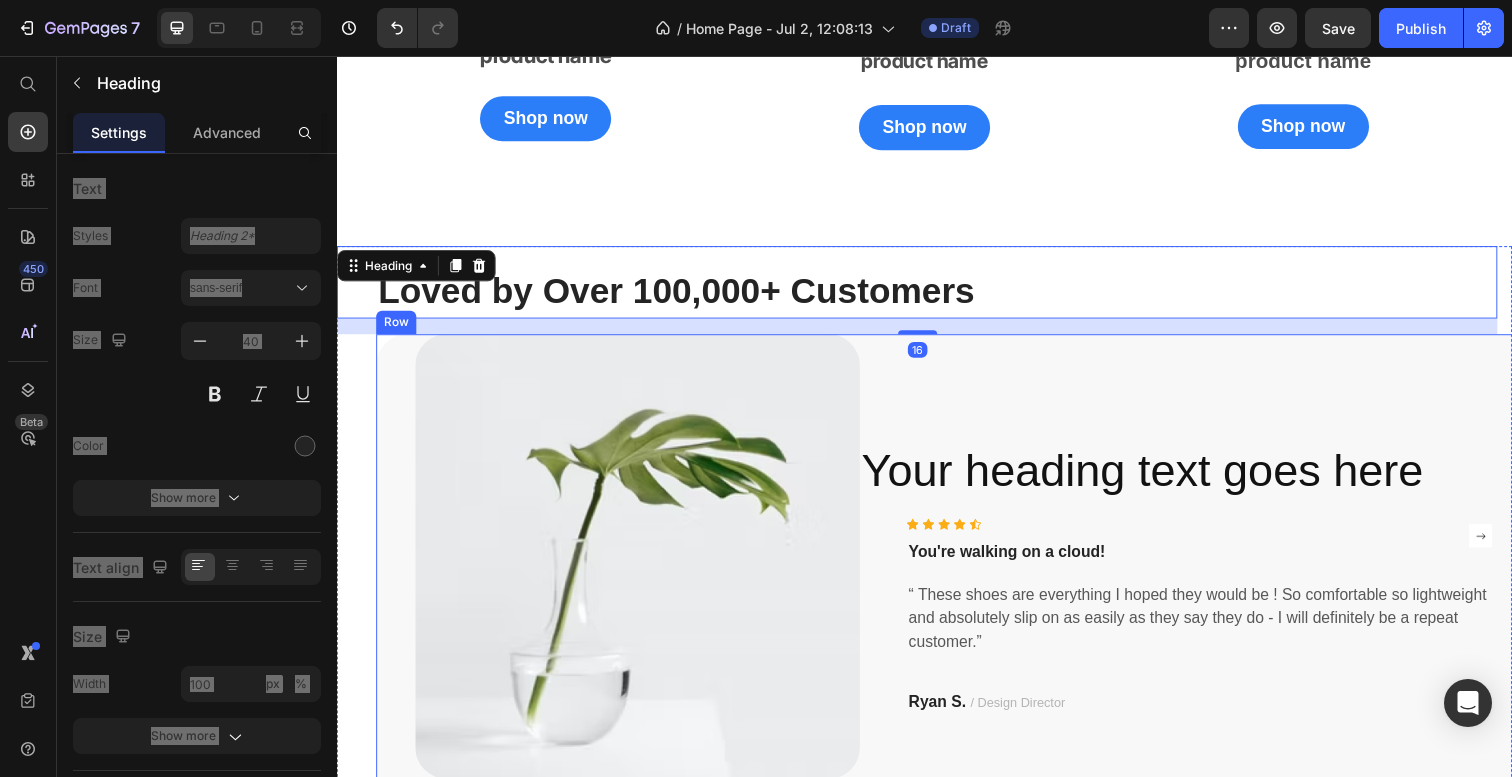 click on "Your heading text goes here Heading                Icon                Icon                Icon                Icon
Icon Icon List Hoz You're walking on a cloud! Text block “ These shoes are everything I hoped they would be ! So comfortable so lightweight and absolutely slip on as easily as they say they do - I will definitely be a repeat customer.” Text block [FIRST] [LAST]   / Design Director Text block Row" at bounding box center [1216, 591] 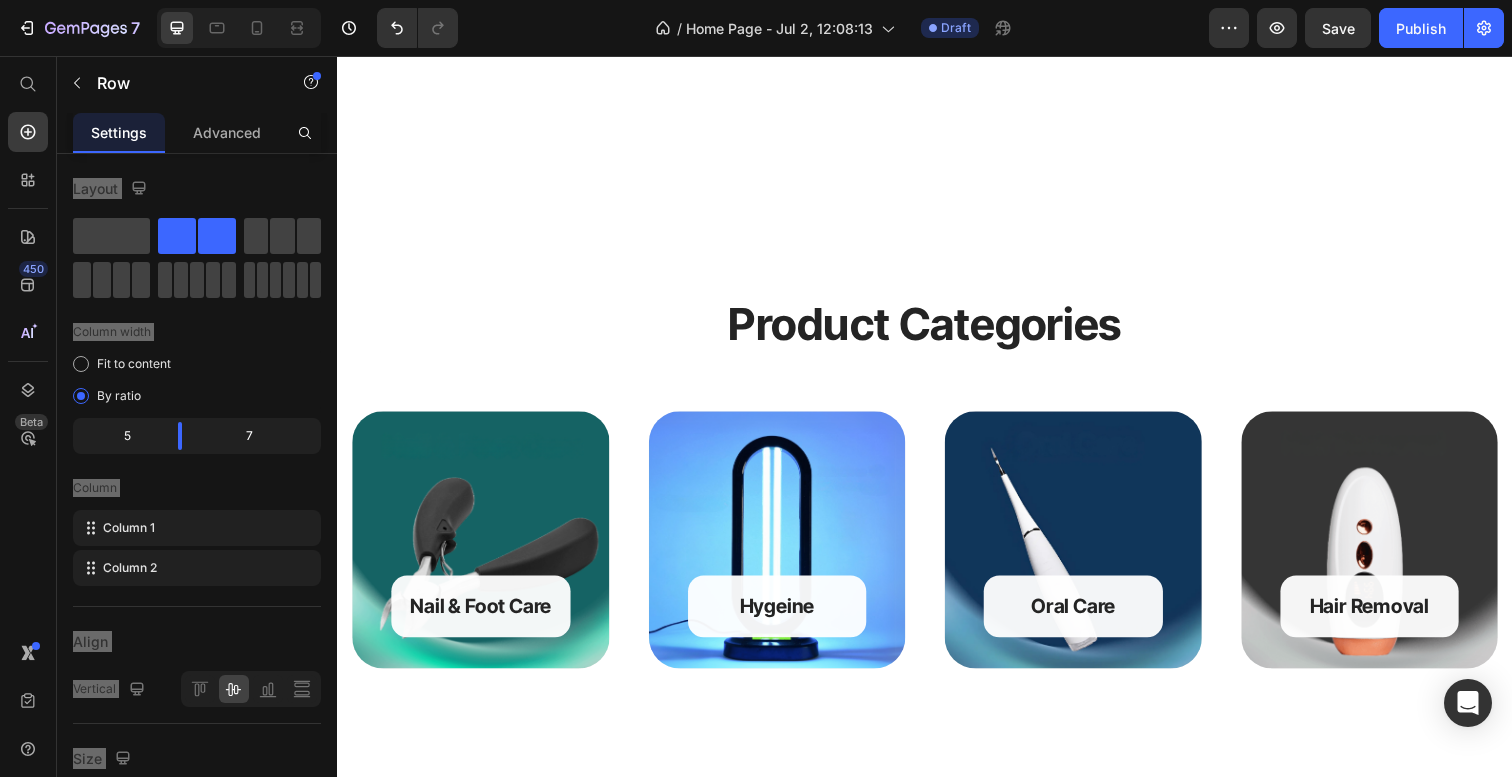 scroll, scrollTop: 758, scrollLeft: 0, axis: vertical 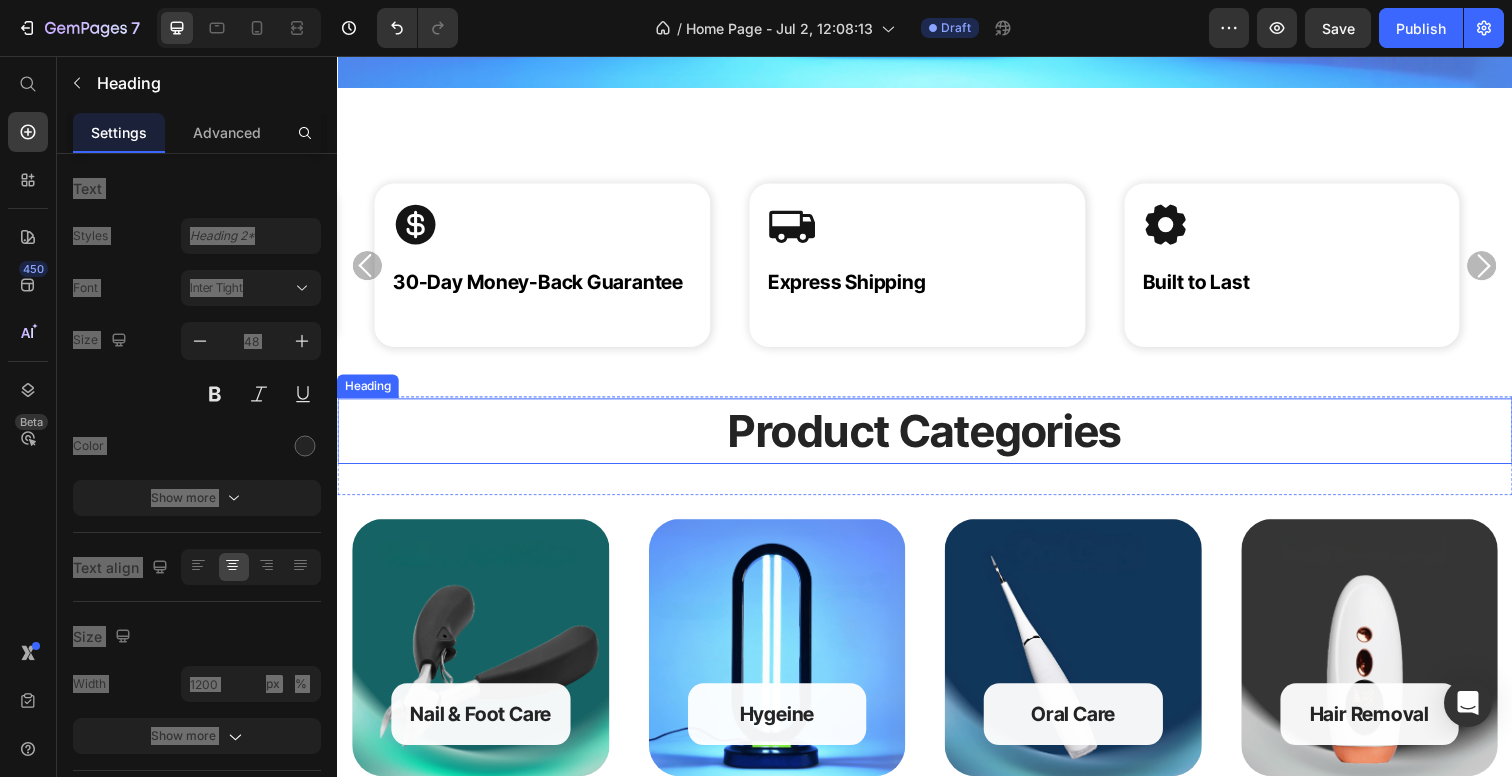 click on "Product Categories" at bounding box center [937, 439] 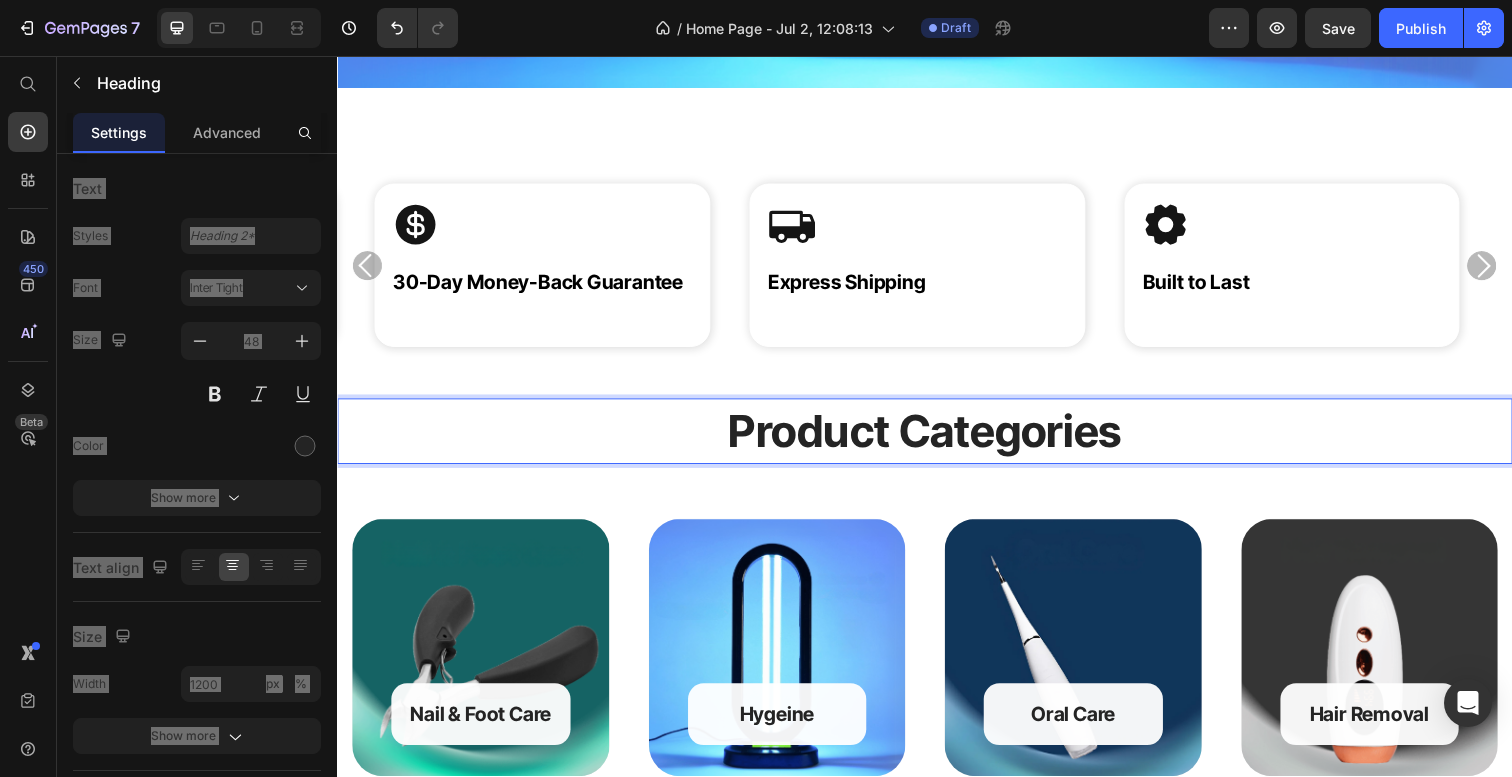 click on "Product Categories" at bounding box center (937, 439) 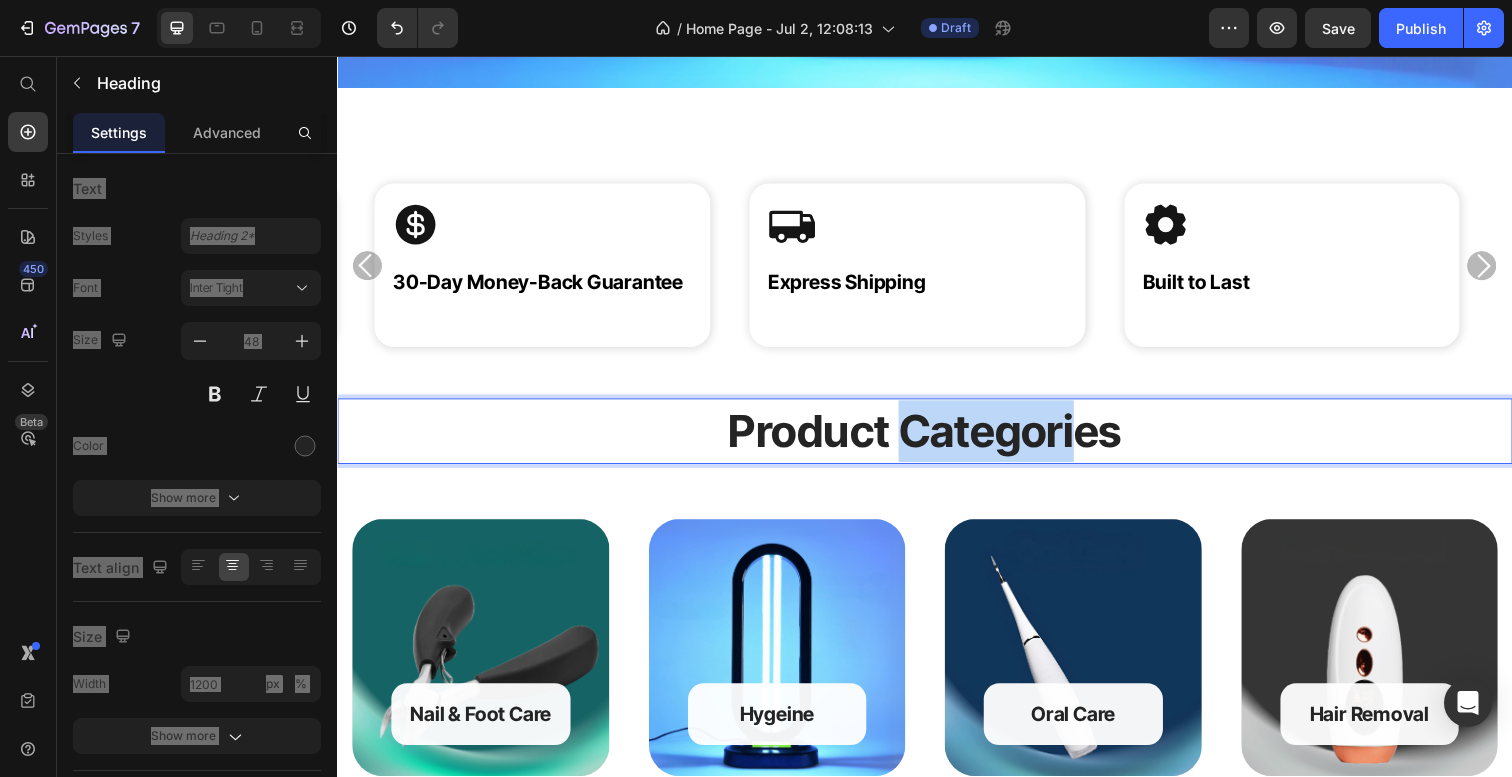 drag, startPoint x: 1091, startPoint y: 439, endPoint x: 902, endPoint y: 442, distance: 189.0238 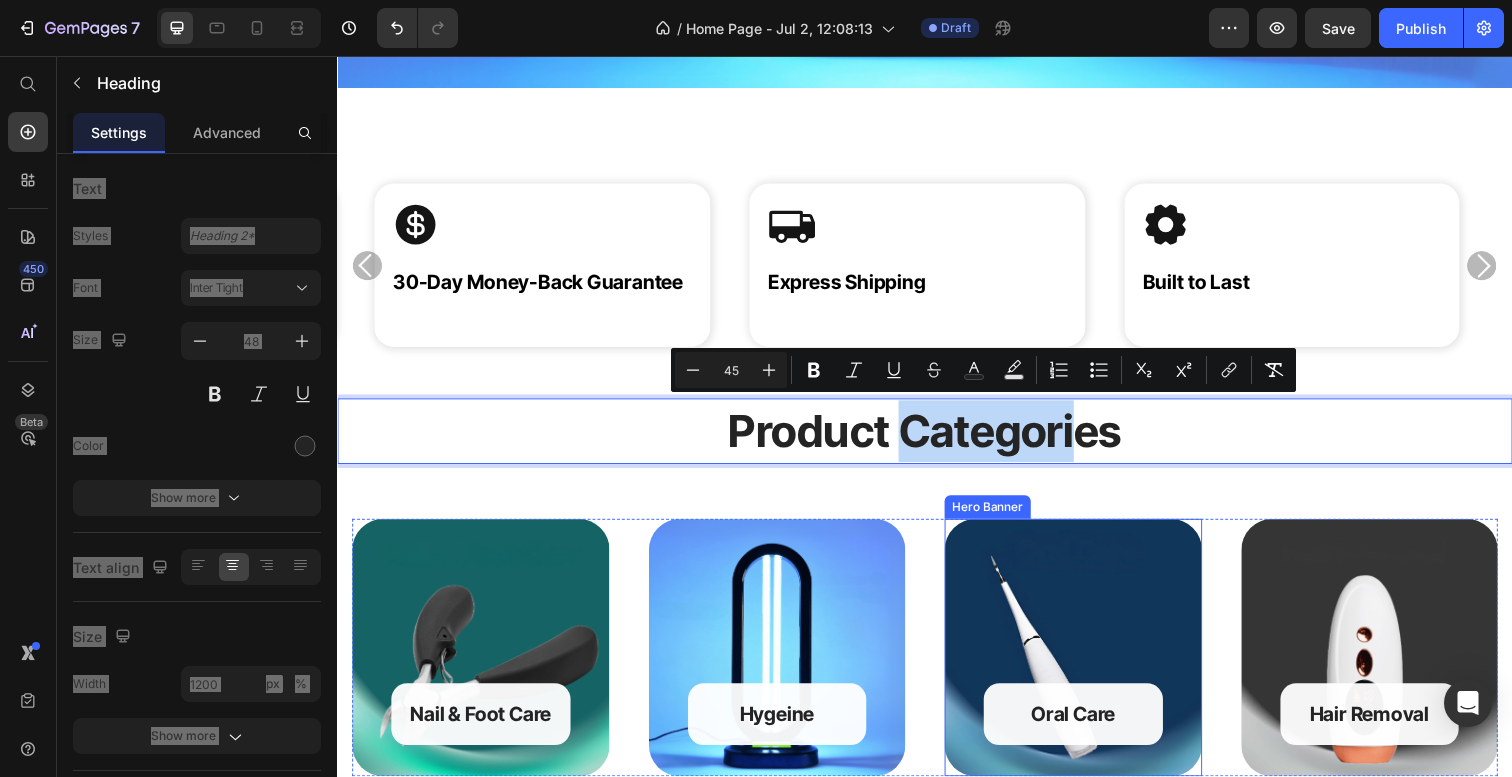 scroll, scrollTop: 1405, scrollLeft: 0, axis: vertical 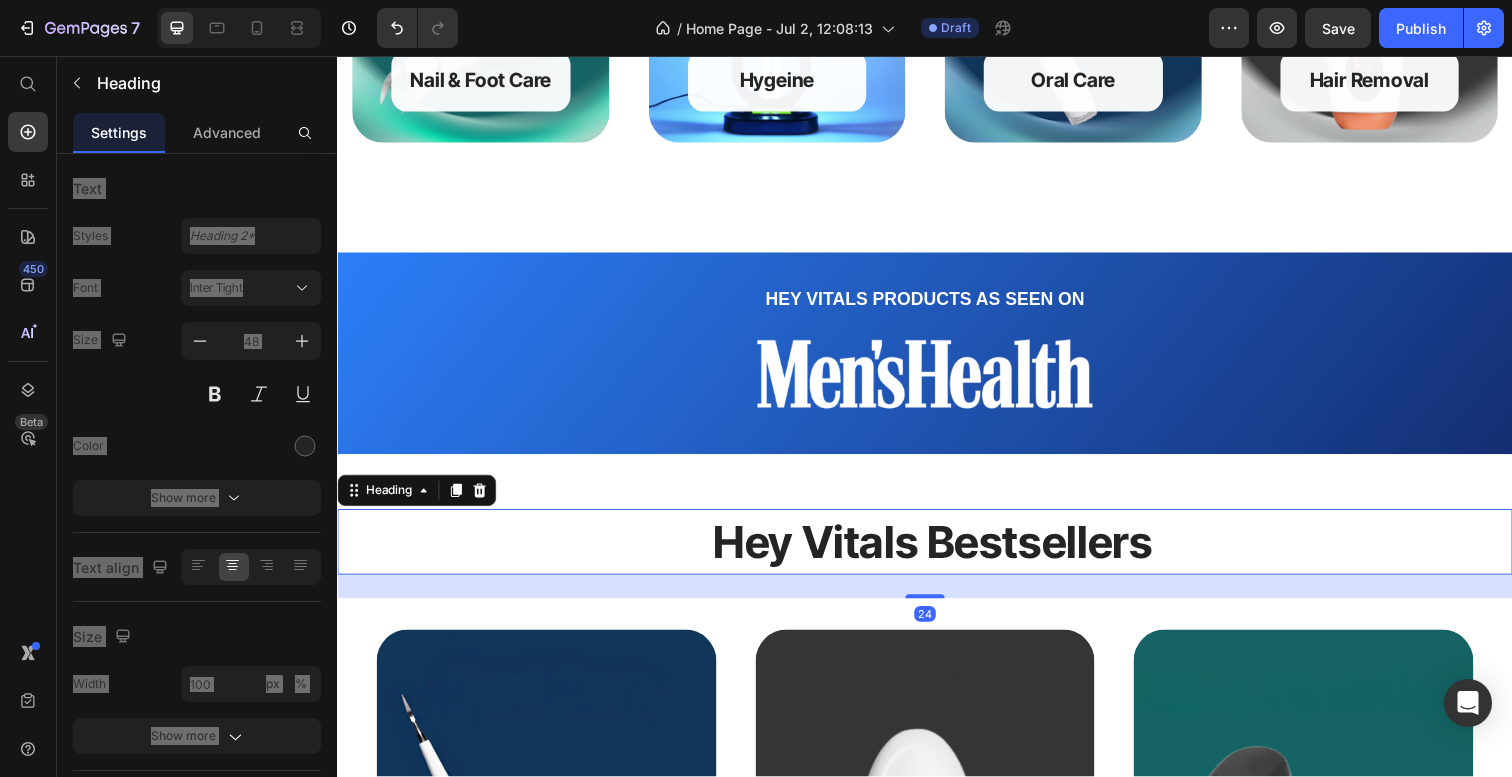 click on "Hey Vitals Bestsellers" at bounding box center (945, 552) 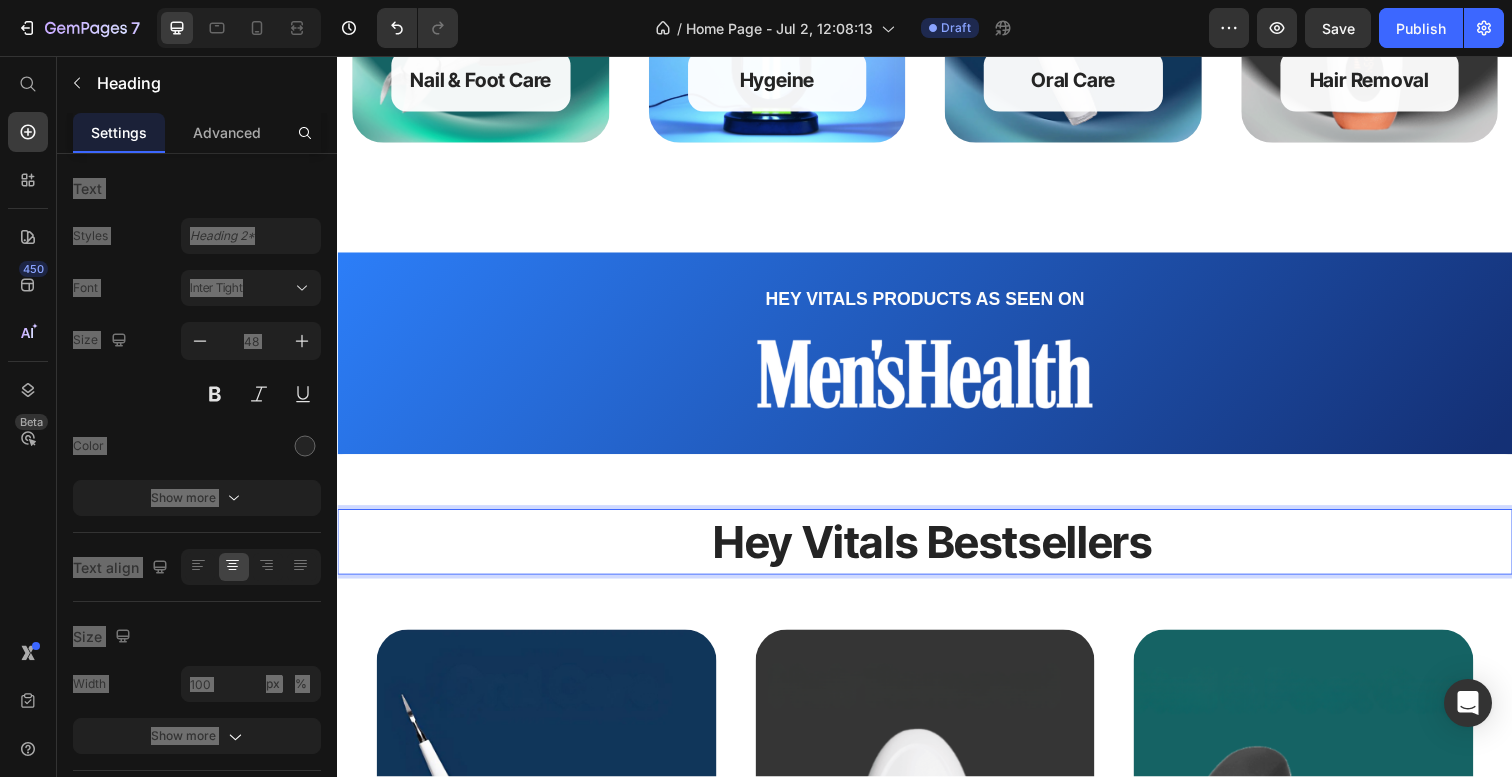 click on "Hey Vitals Bestsellers" at bounding box center [945, 552] 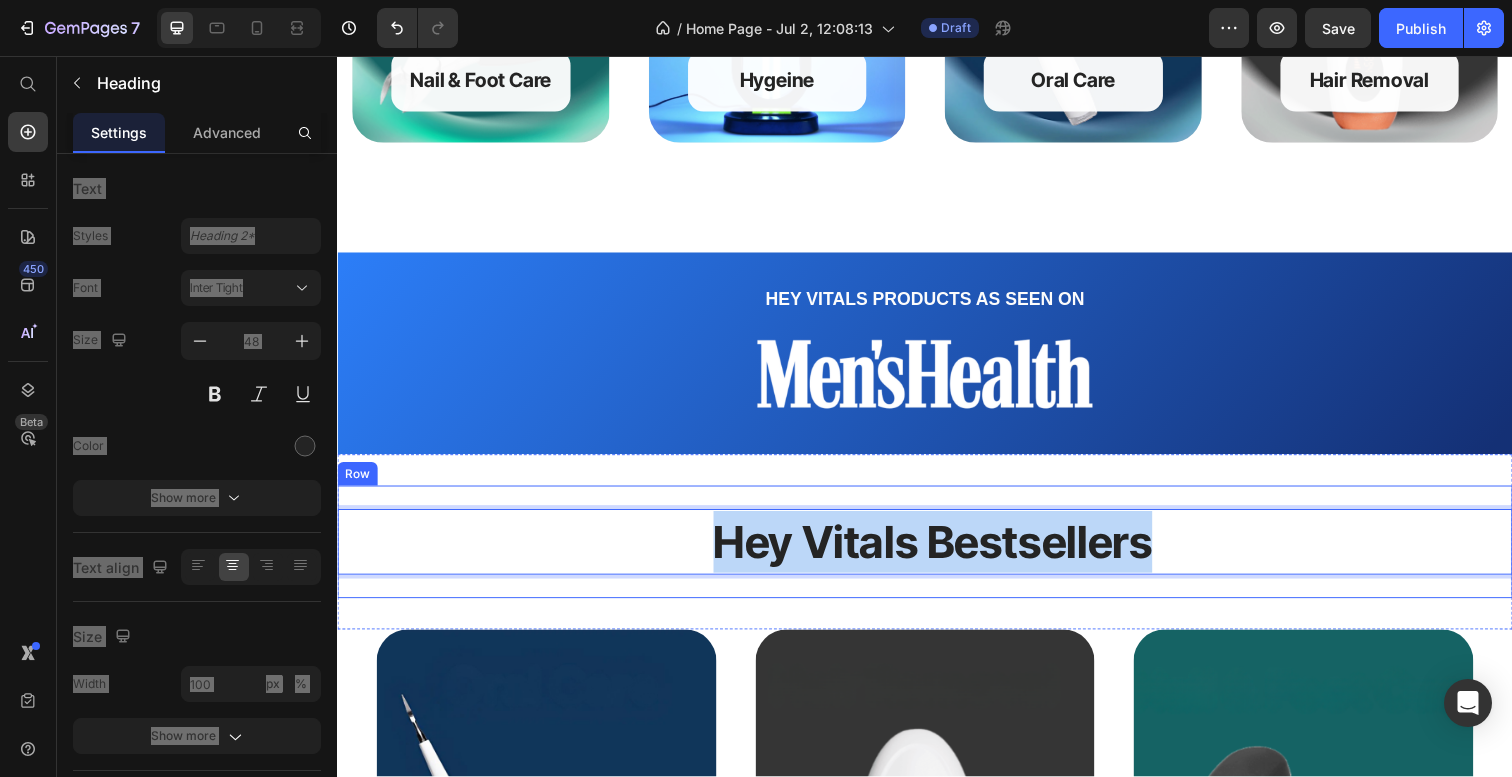 drag, startPoint x: 1191, startPoint y: 537, endPoint x: 899, endPoint y: 490, distance: 295.75836 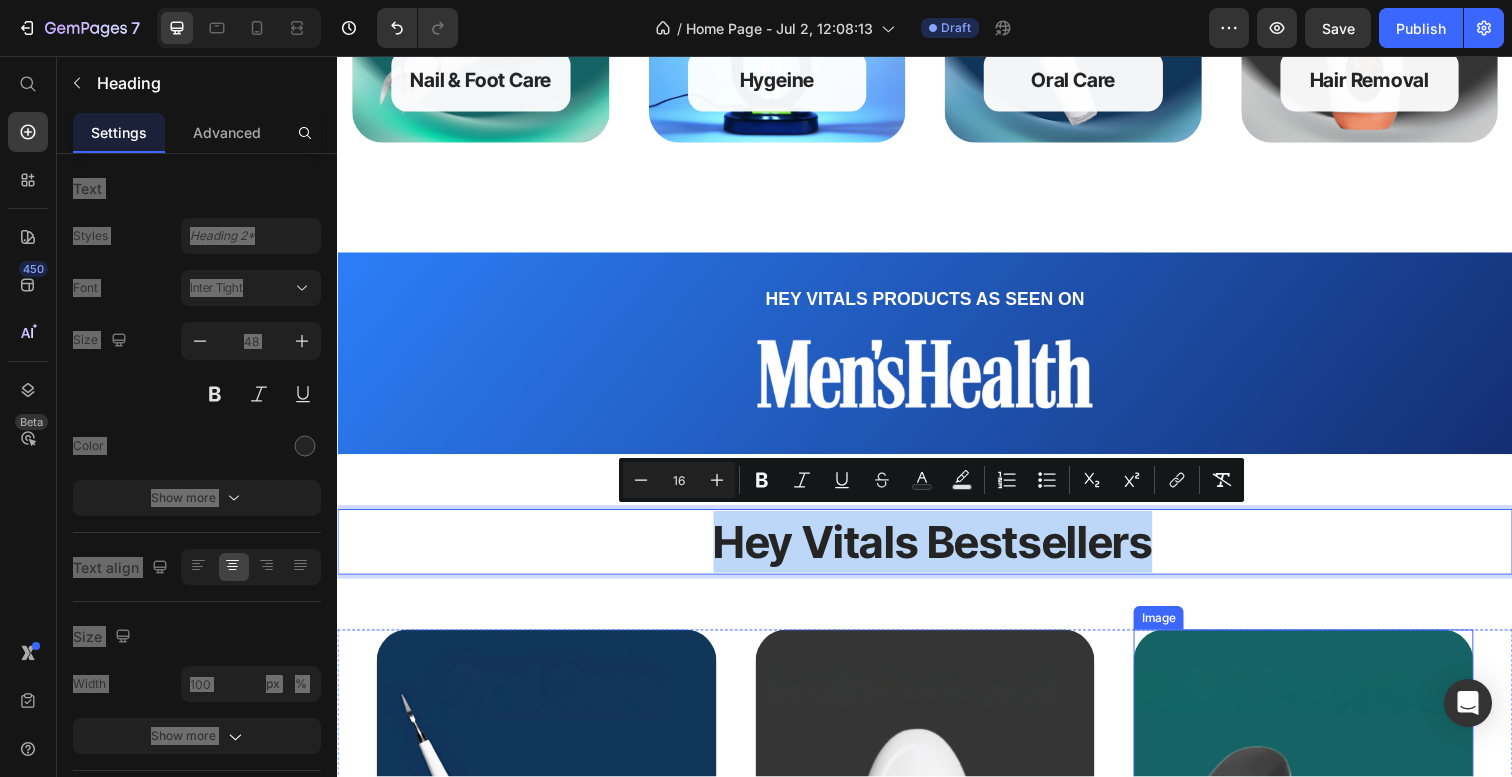click at bounding box center [1323, 873] 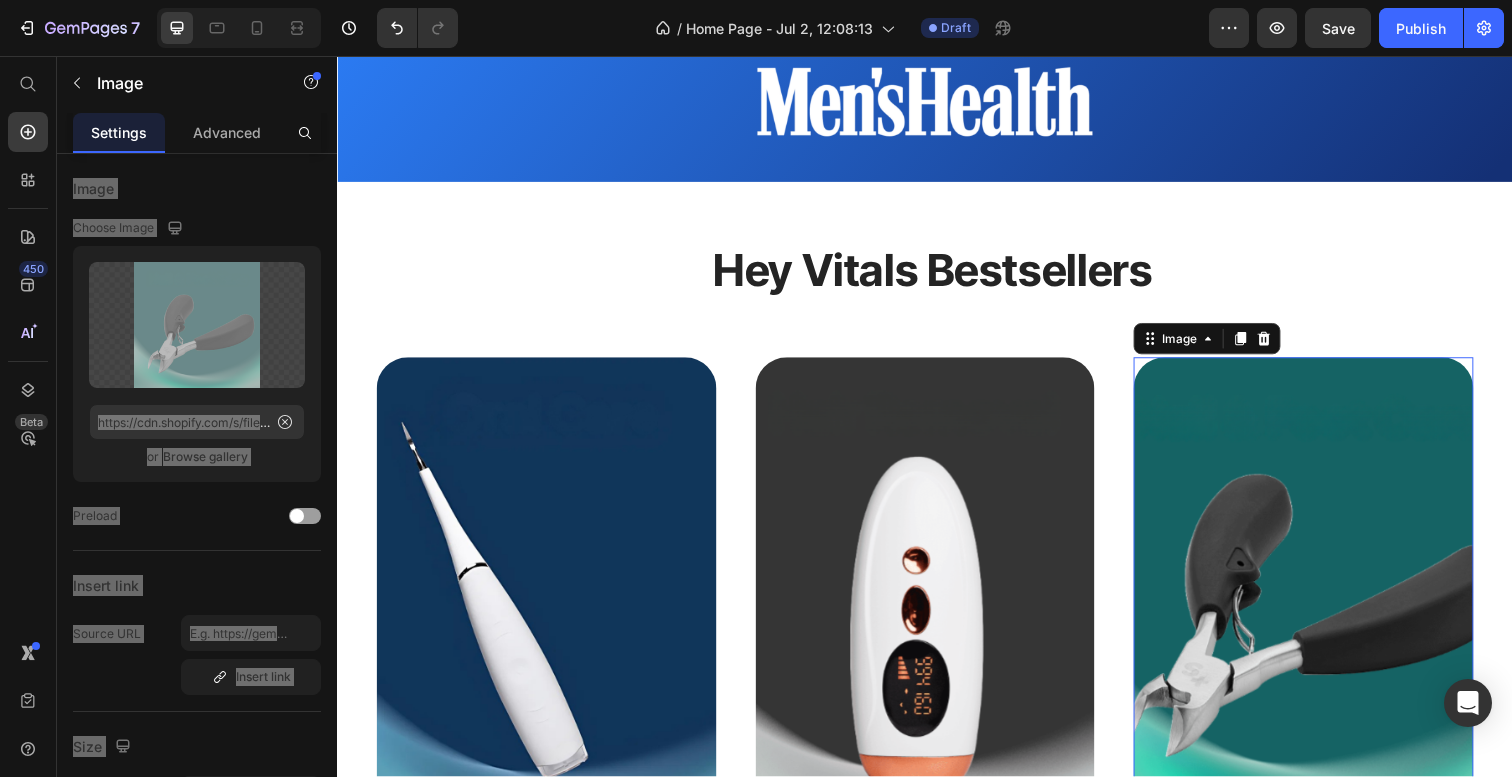 scroll, scrollTop: 1670, scrollLeft: 0, axis: vertical 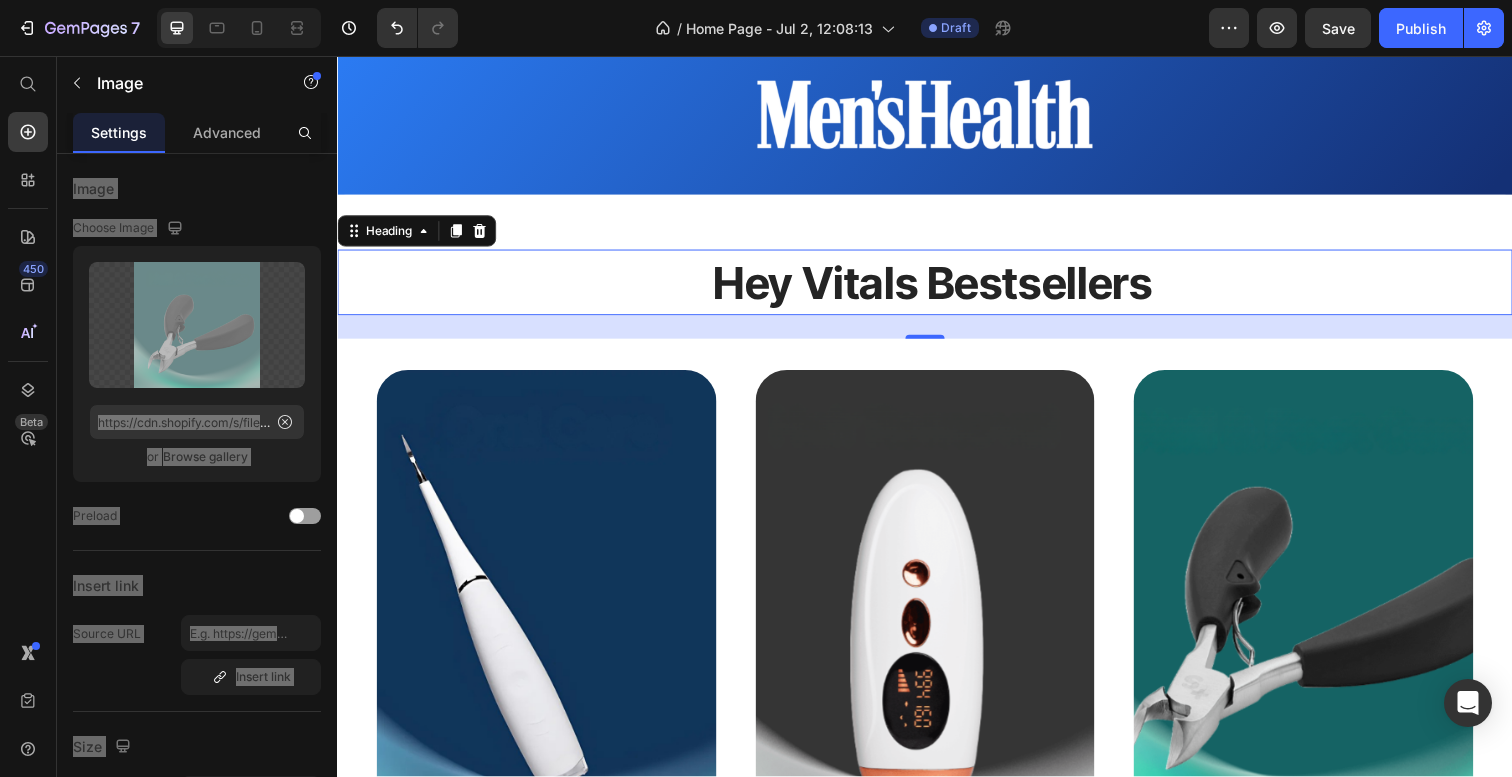 click on "Hey Vitals Bestsellers" at bounding box center (945, 287) 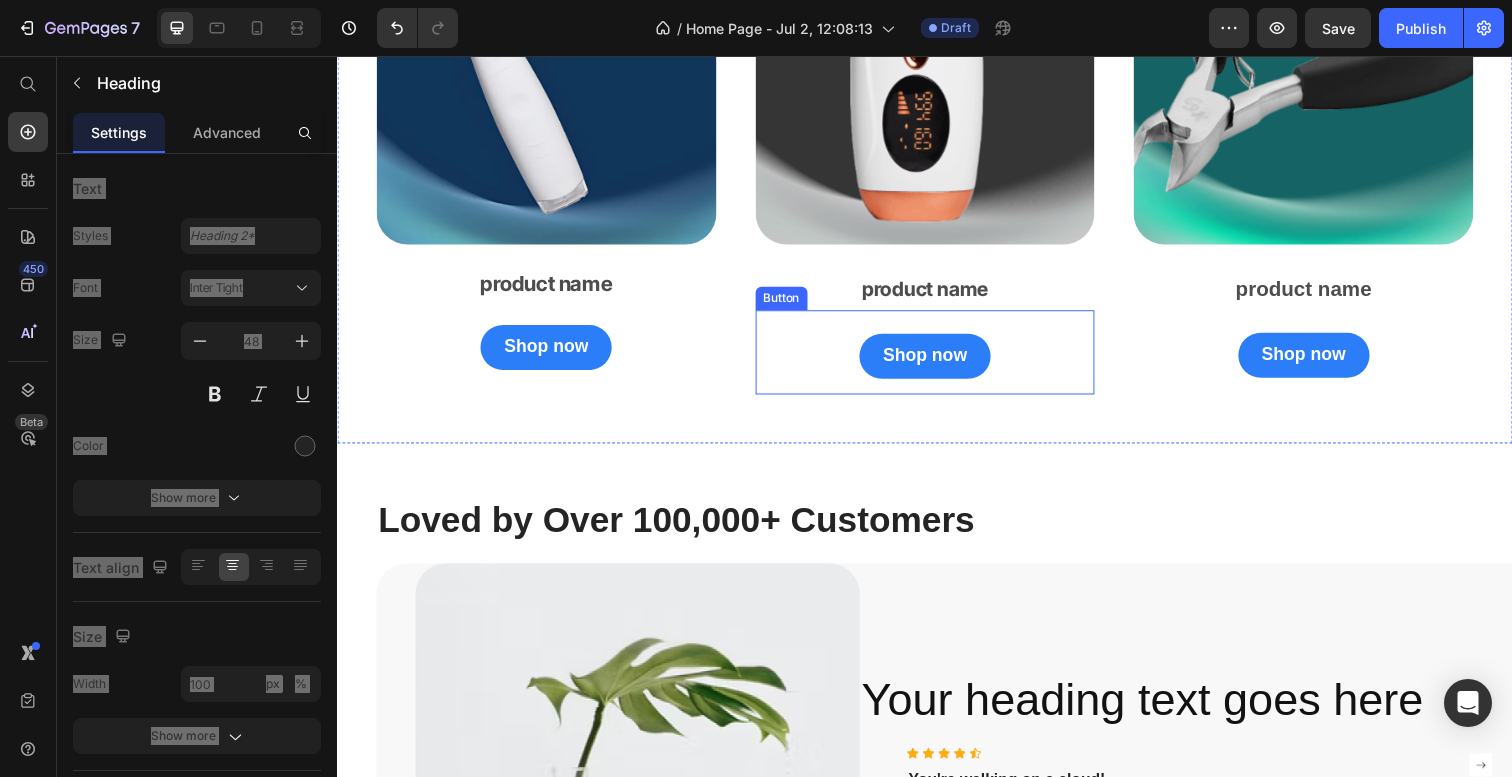 scroll, scrollTop: 2262, scrollLeft: 0, axis: vertical 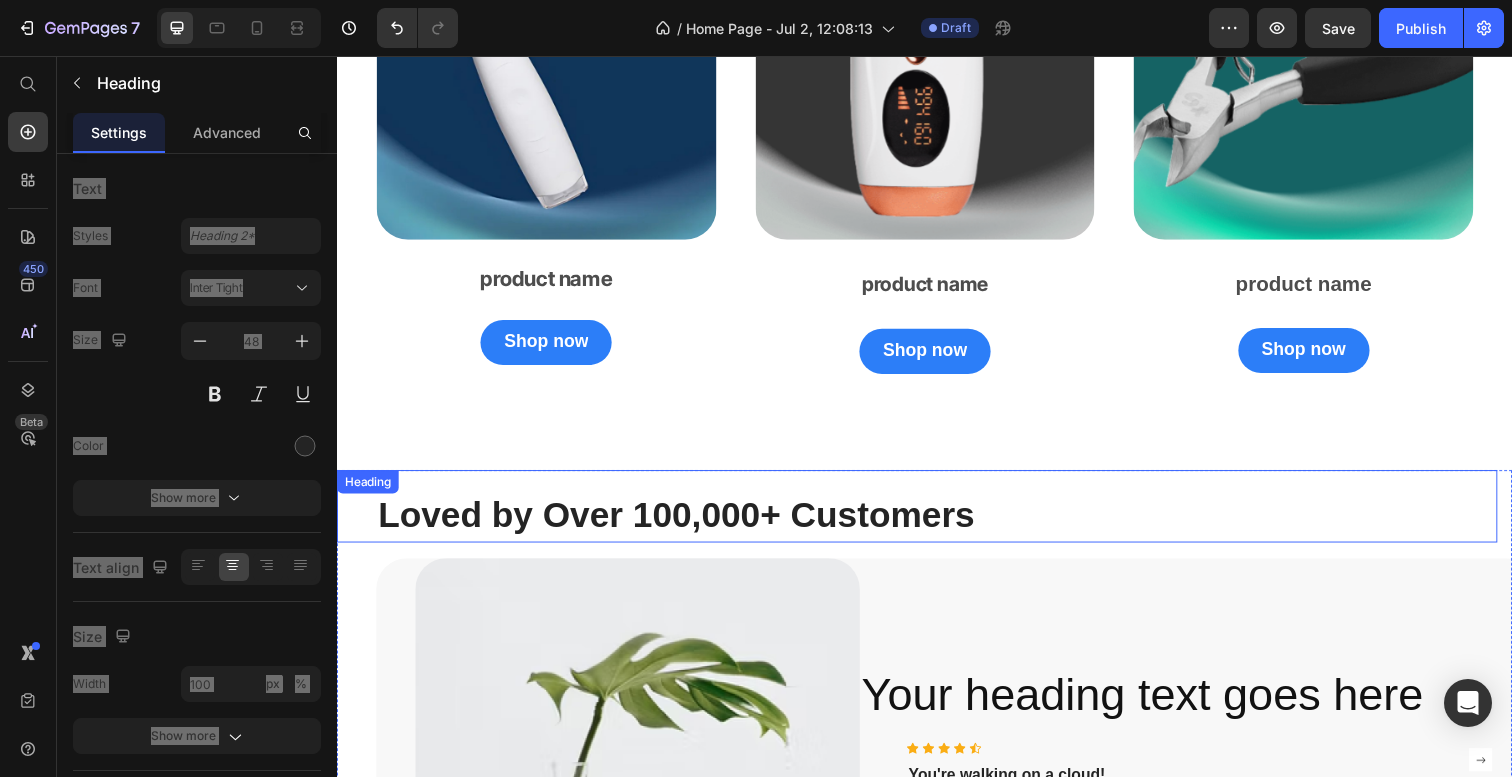 click on "Loved by Over 100,000+ Customers" at bounding box center (683, 524) 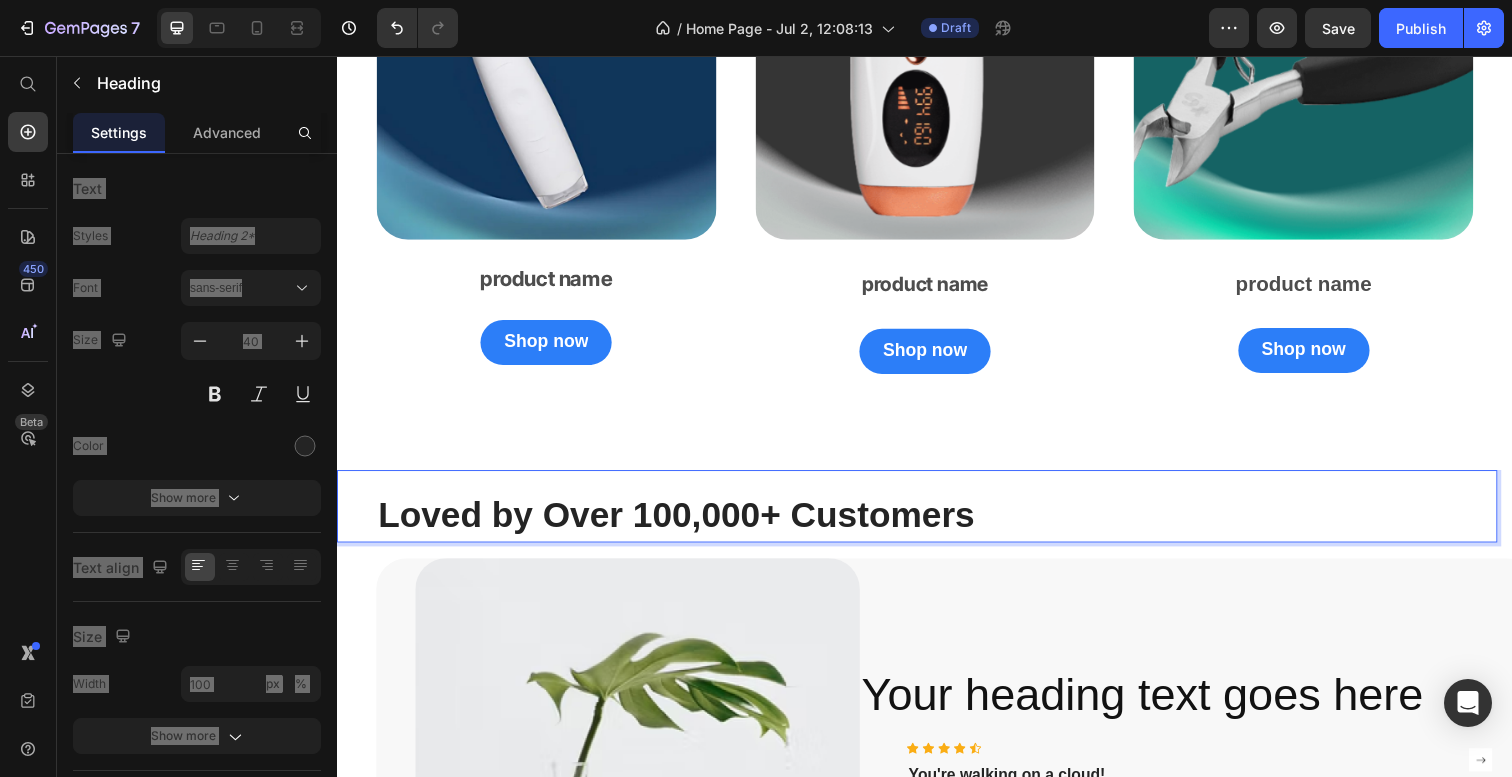 click on "Loved by Over 100,000+ Customers" at bounding box center (949, 524) 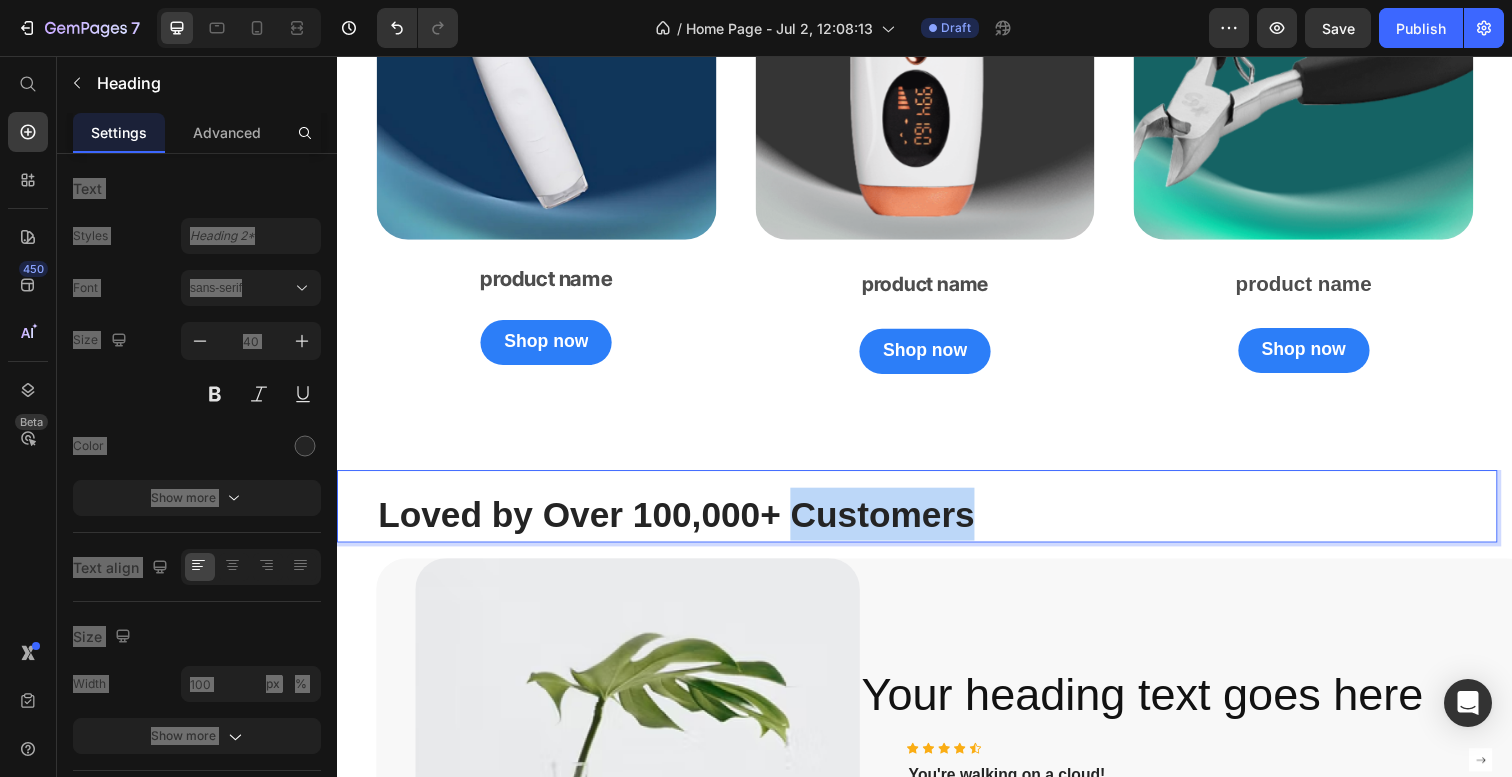 click on "Loved by Over 100,000+ Customers" at bounding box center (949, 524) 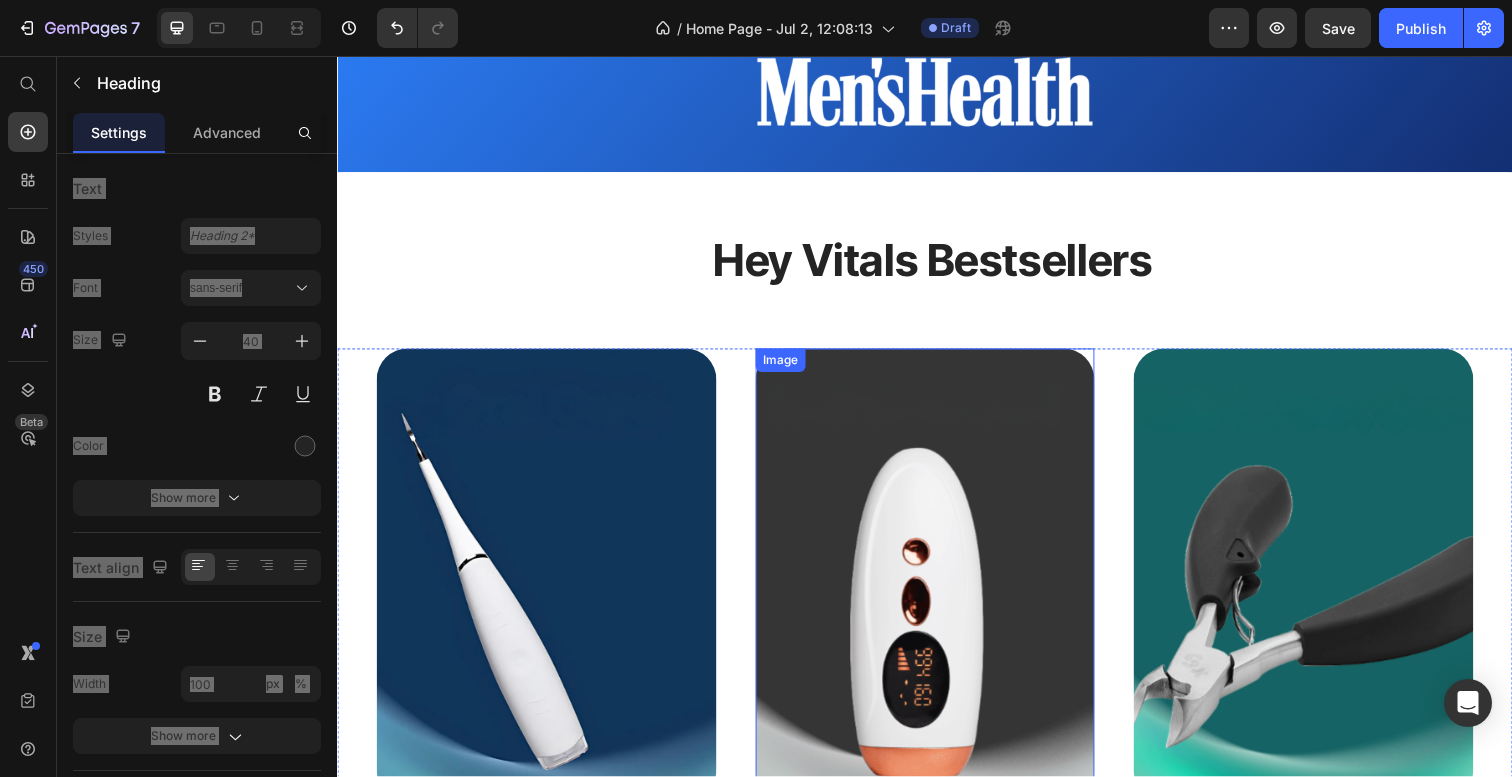 scroll, scrollTop: 1666, scrollLeft: 0, axis: vertical 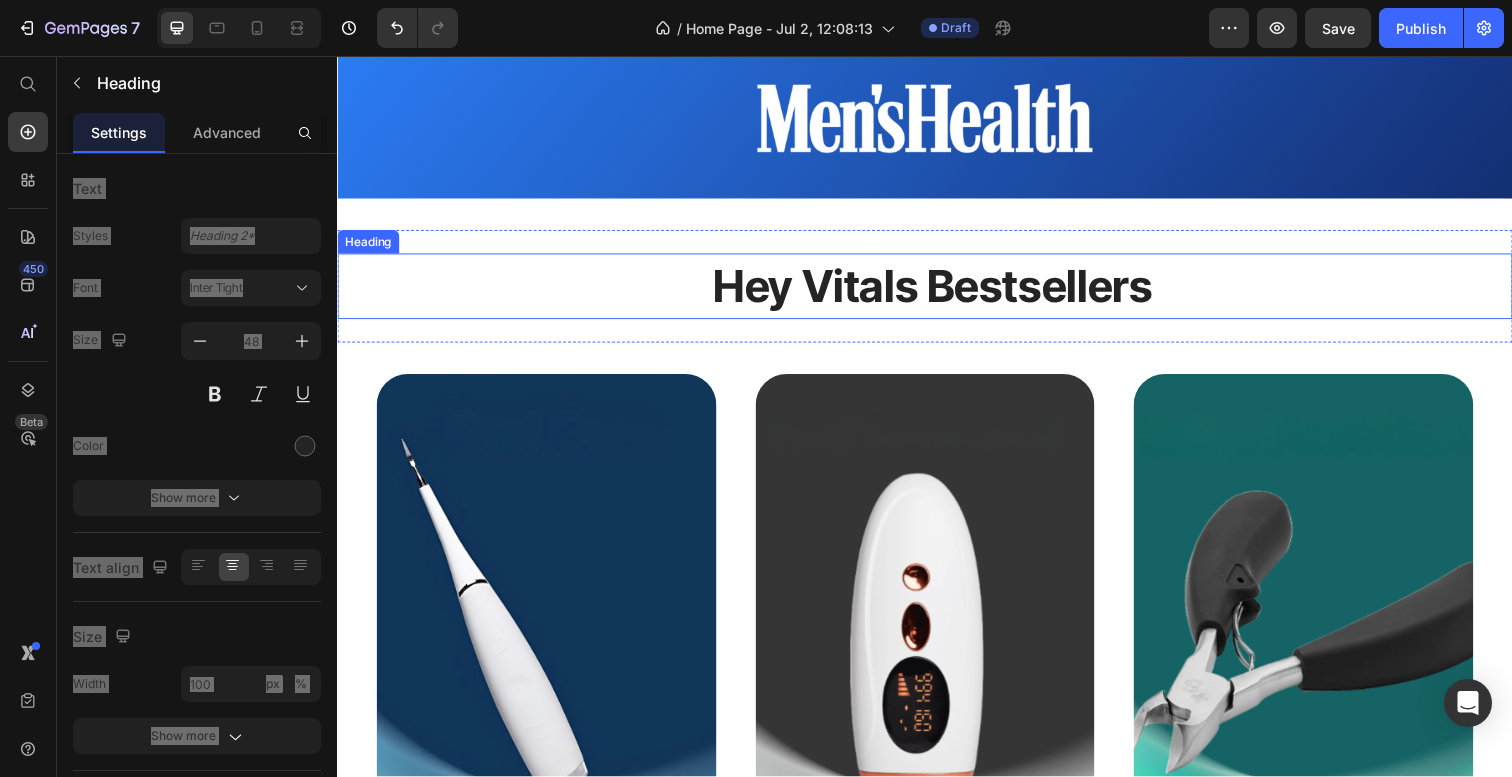 click on "Hey Vitals Bestsellers" at bounding box center [945, 291] 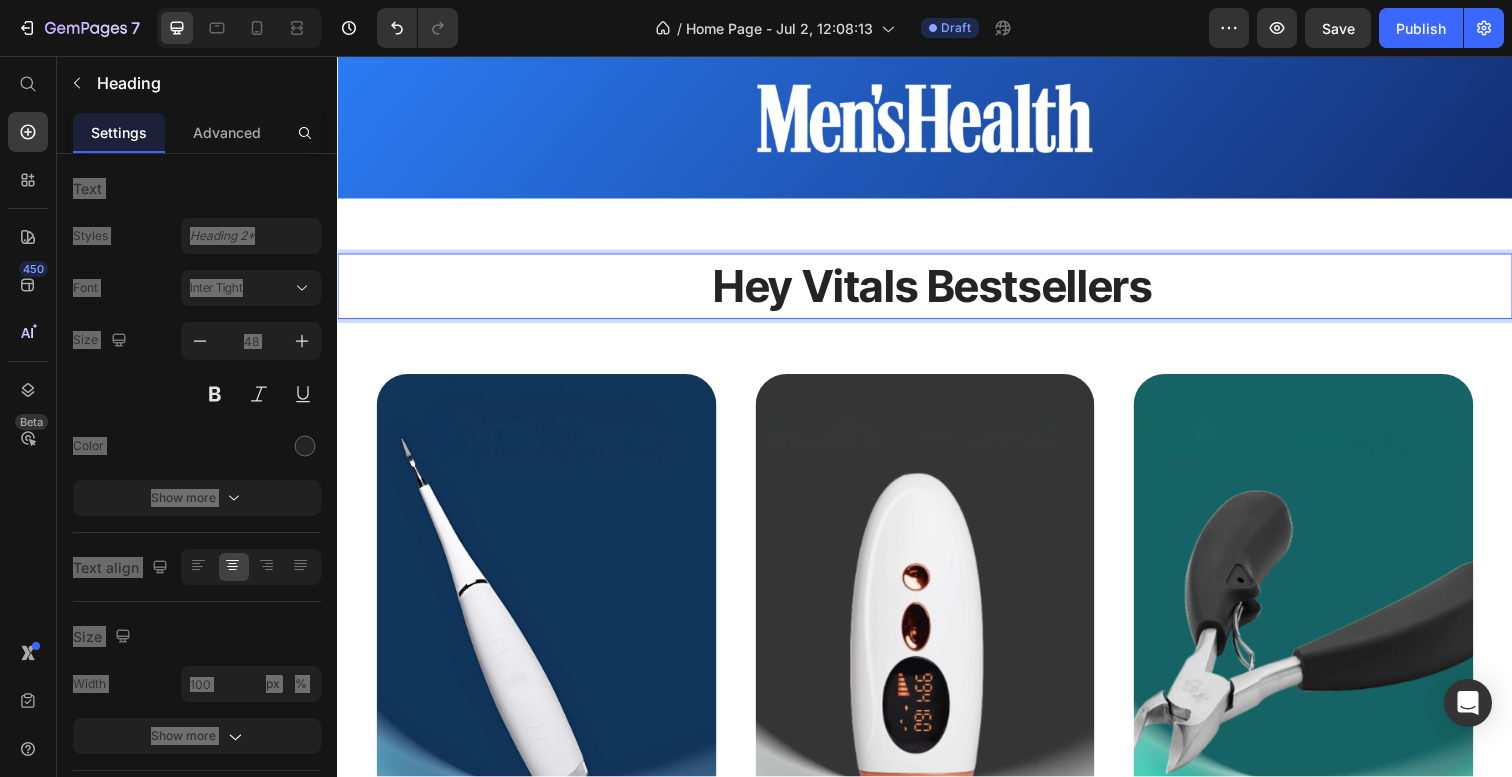 click on "Hey Vitals Bestsellers" at bounding box center (945, 291) 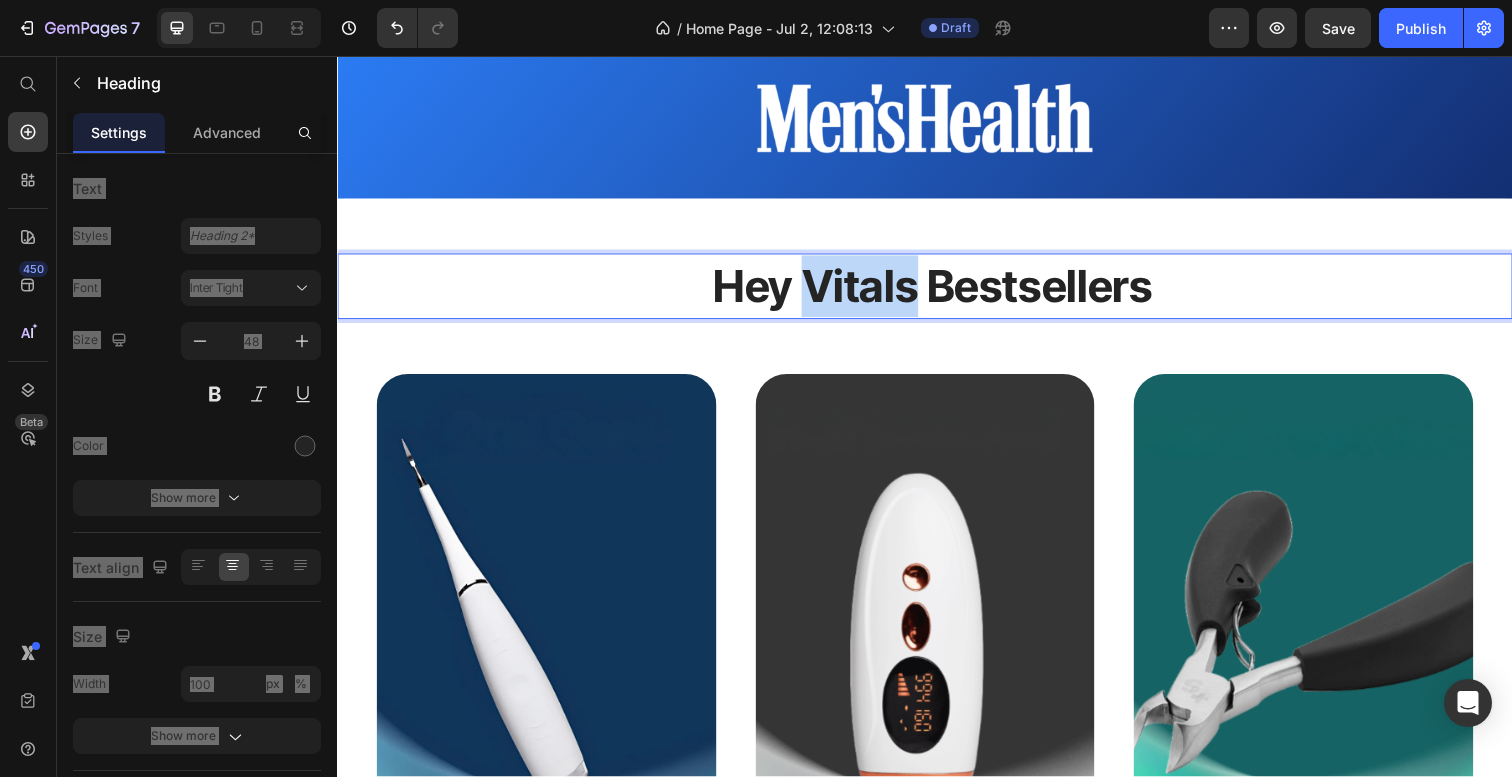 click on "Hey Vitals Bestsellers" at bounding box center [945, 291] 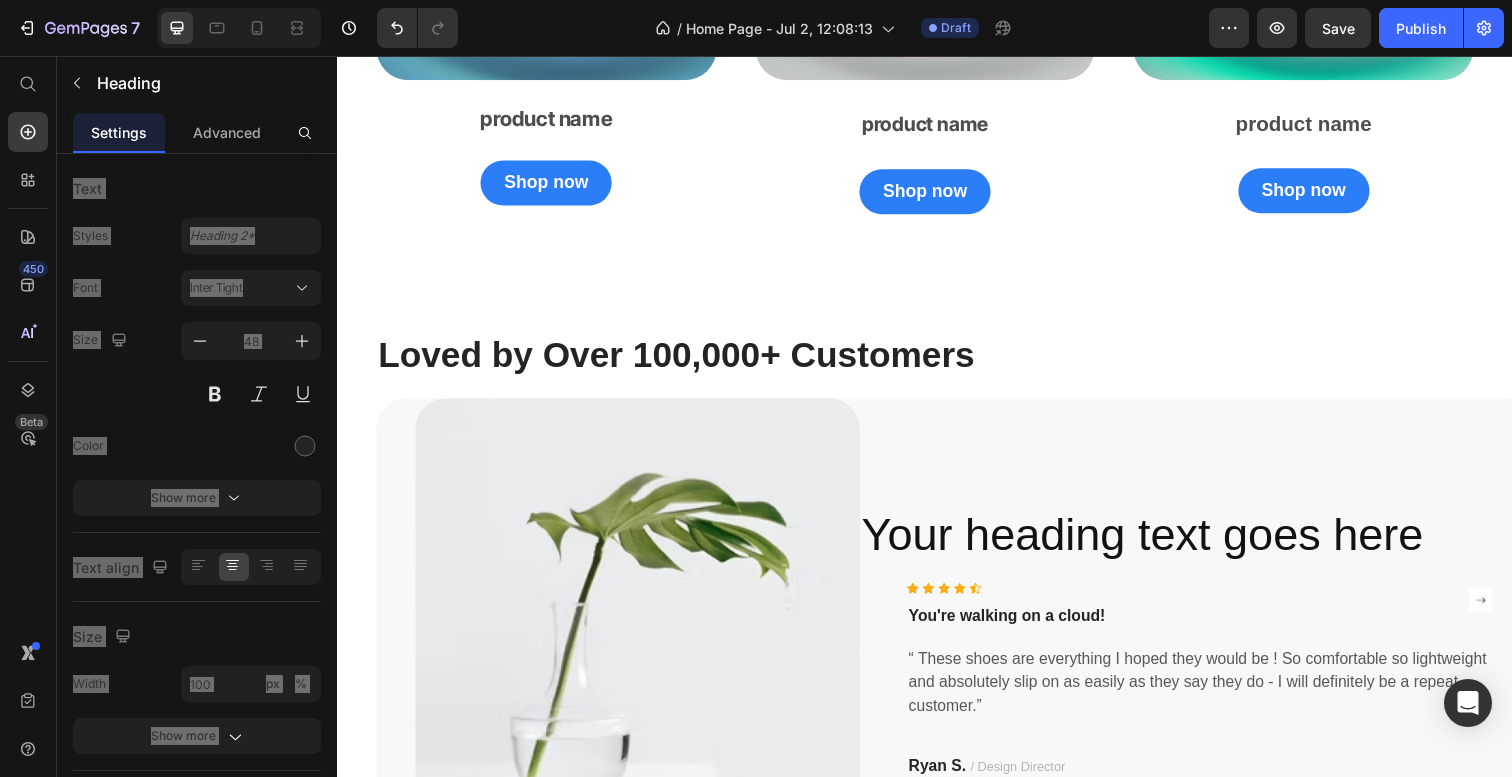 scroll, scrollTop: 2497, scrollLeft: 0, axis: vertical 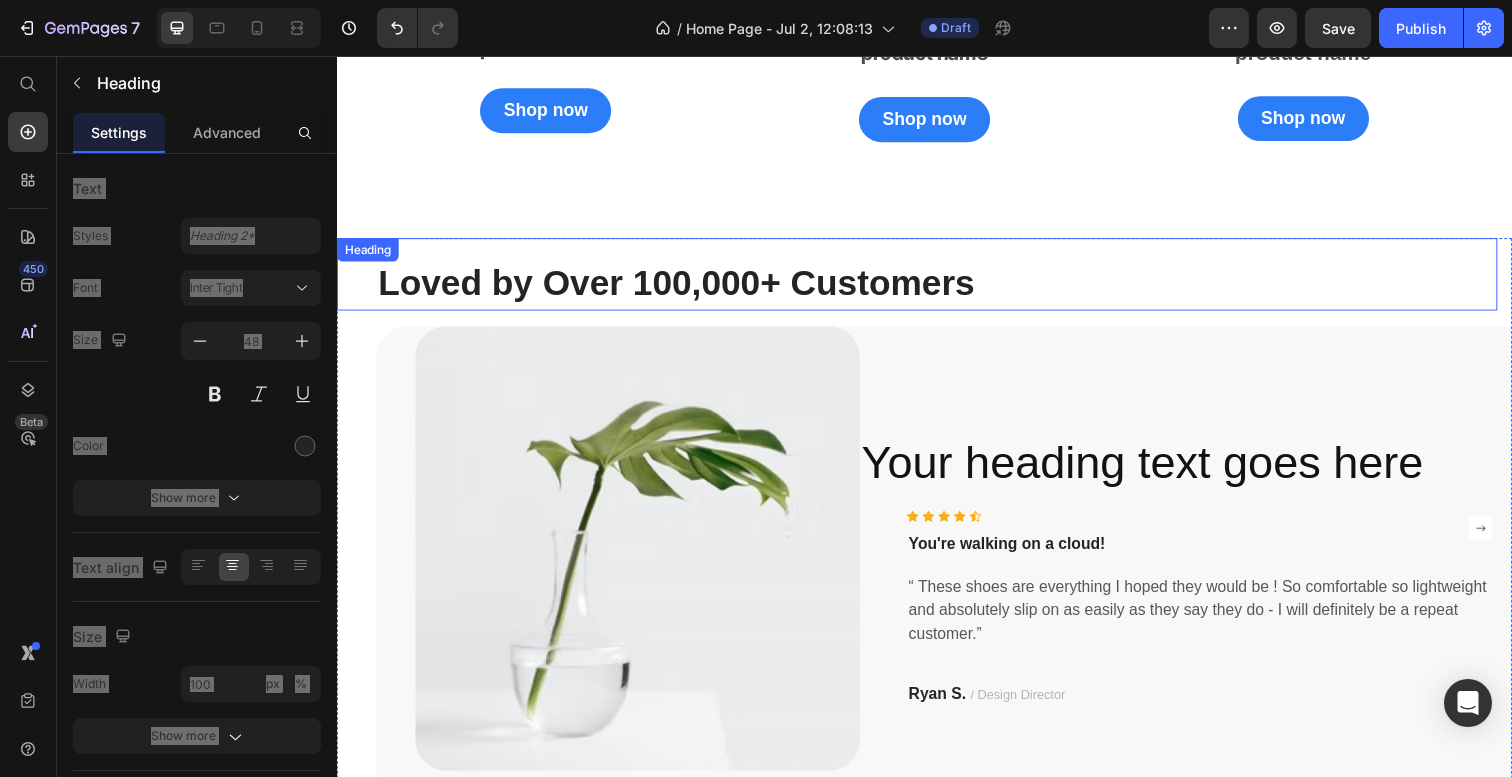 click on "Loved by Over 100,000+ Customers" at bounding box center (683, 287) 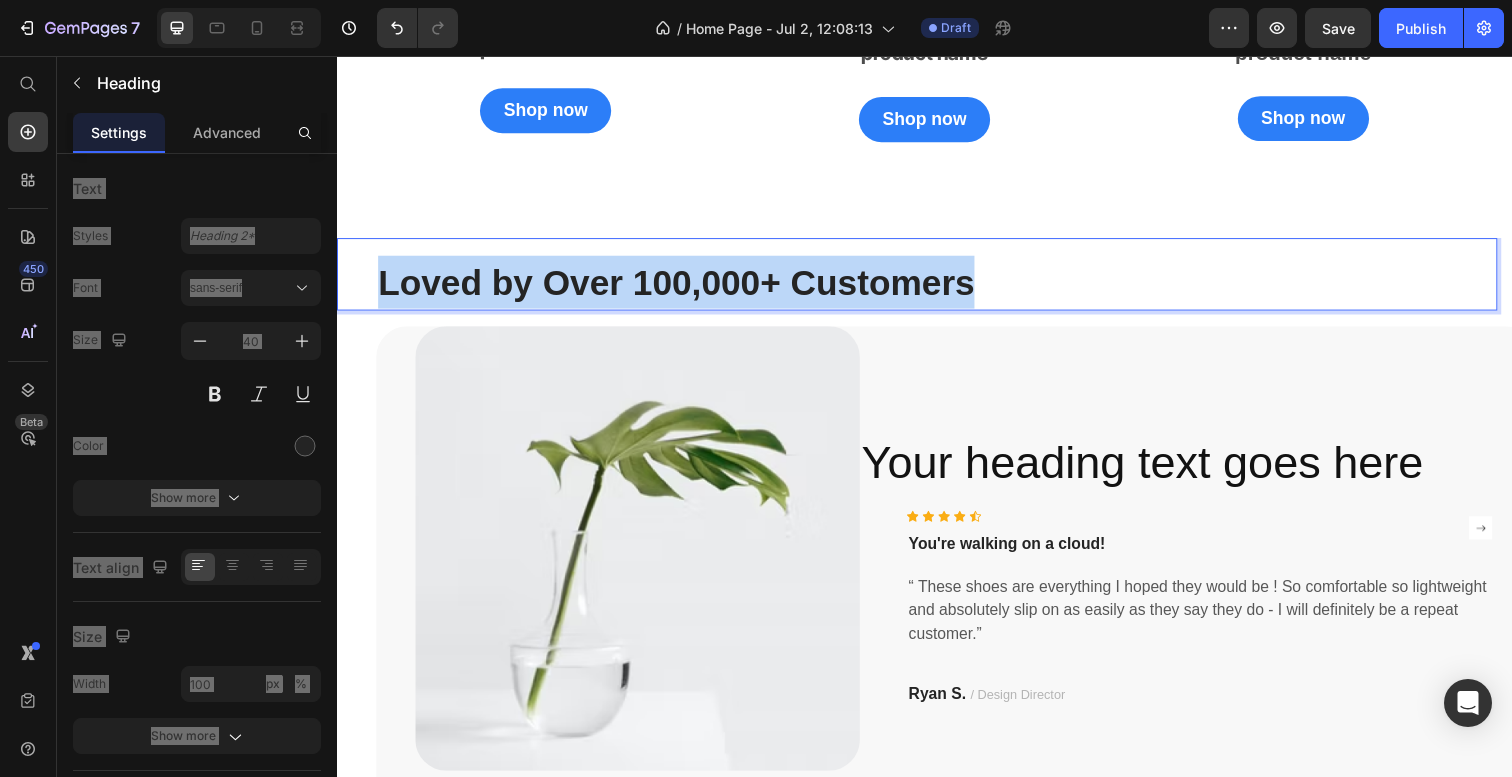 drag, startPoint x: 1013, startPoint y: 273, endPoint x: 145, endPoint y: 285, distance: 868.08295 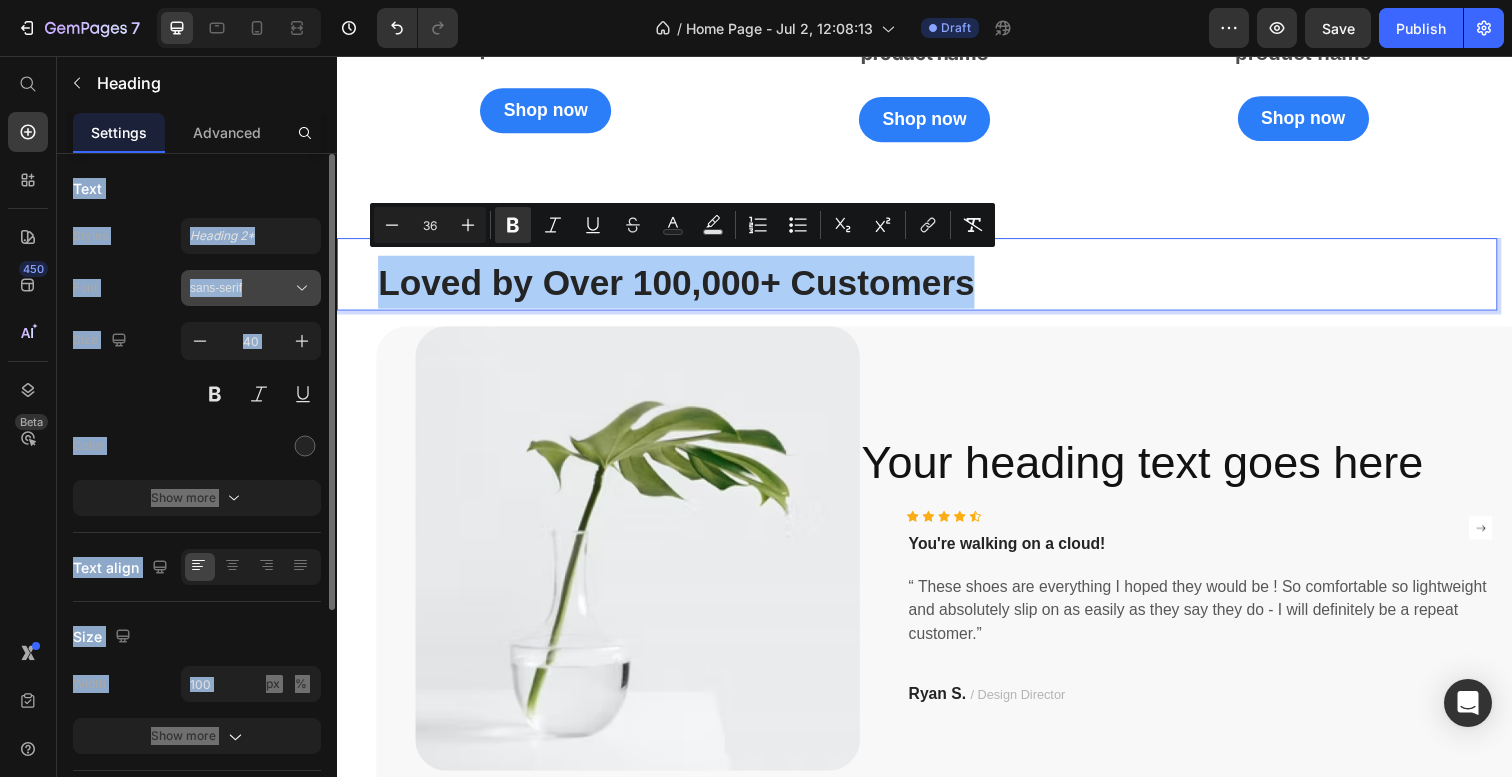 click on "sans-serif" at bounding box center (241, 288) 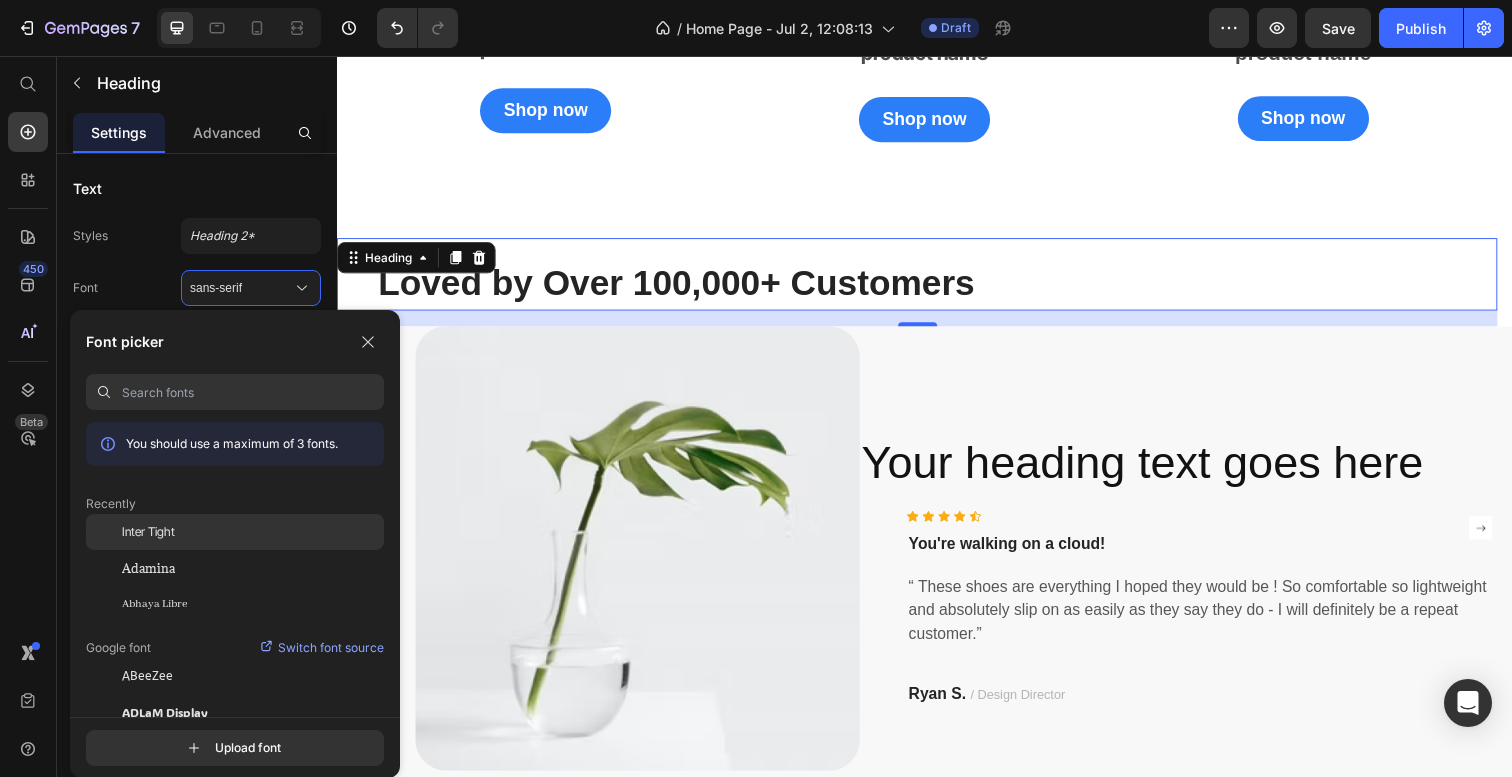 click on "Inter Tight" 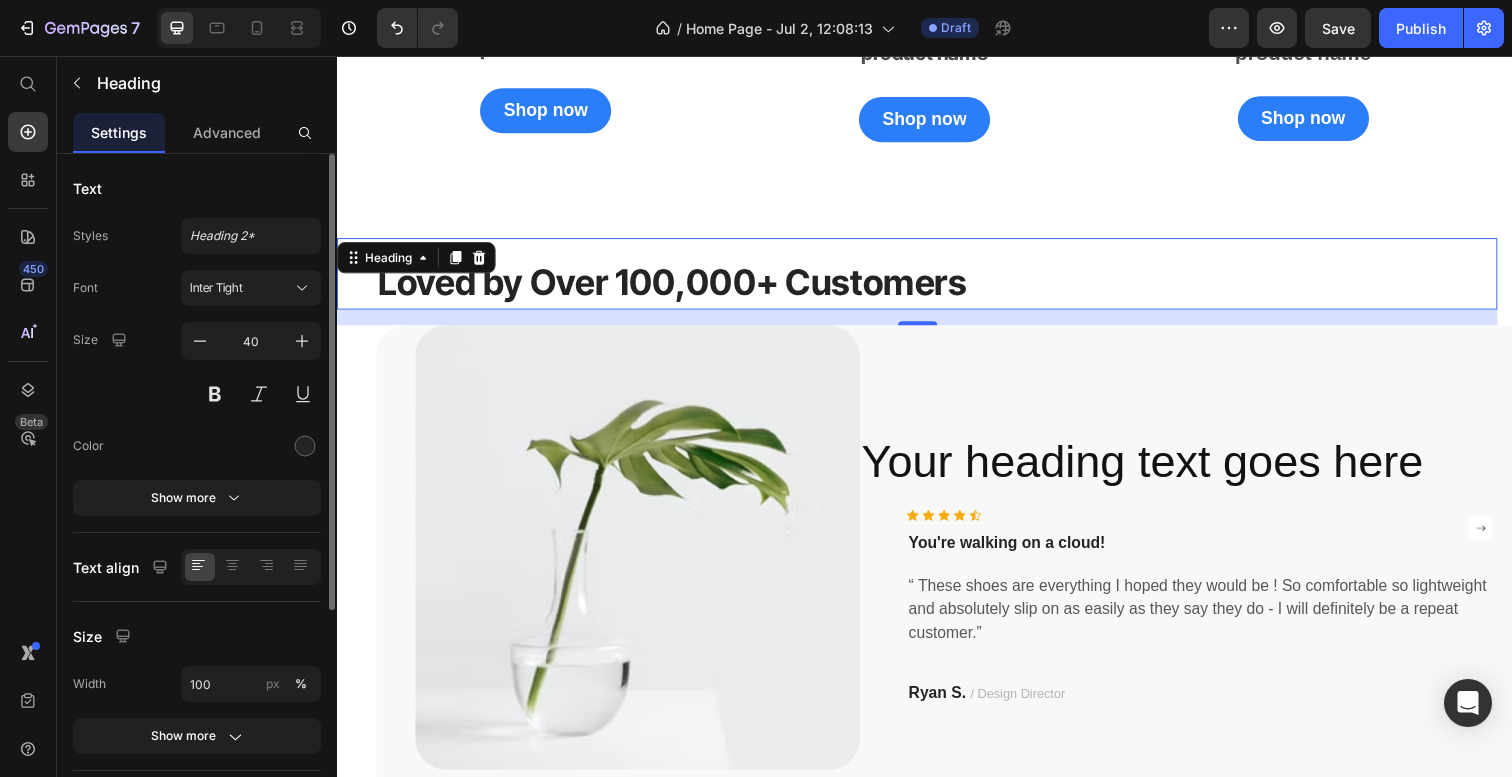 click 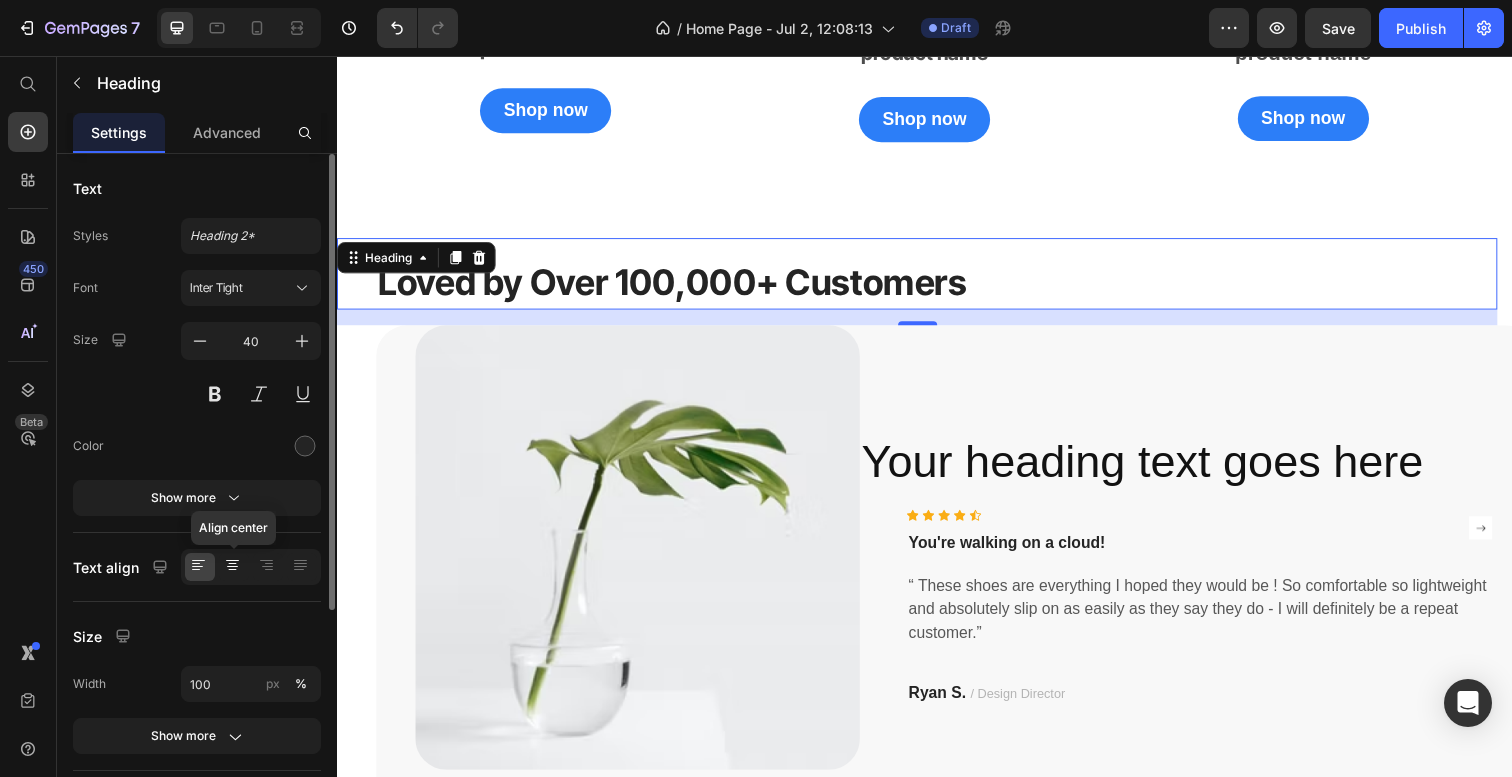click 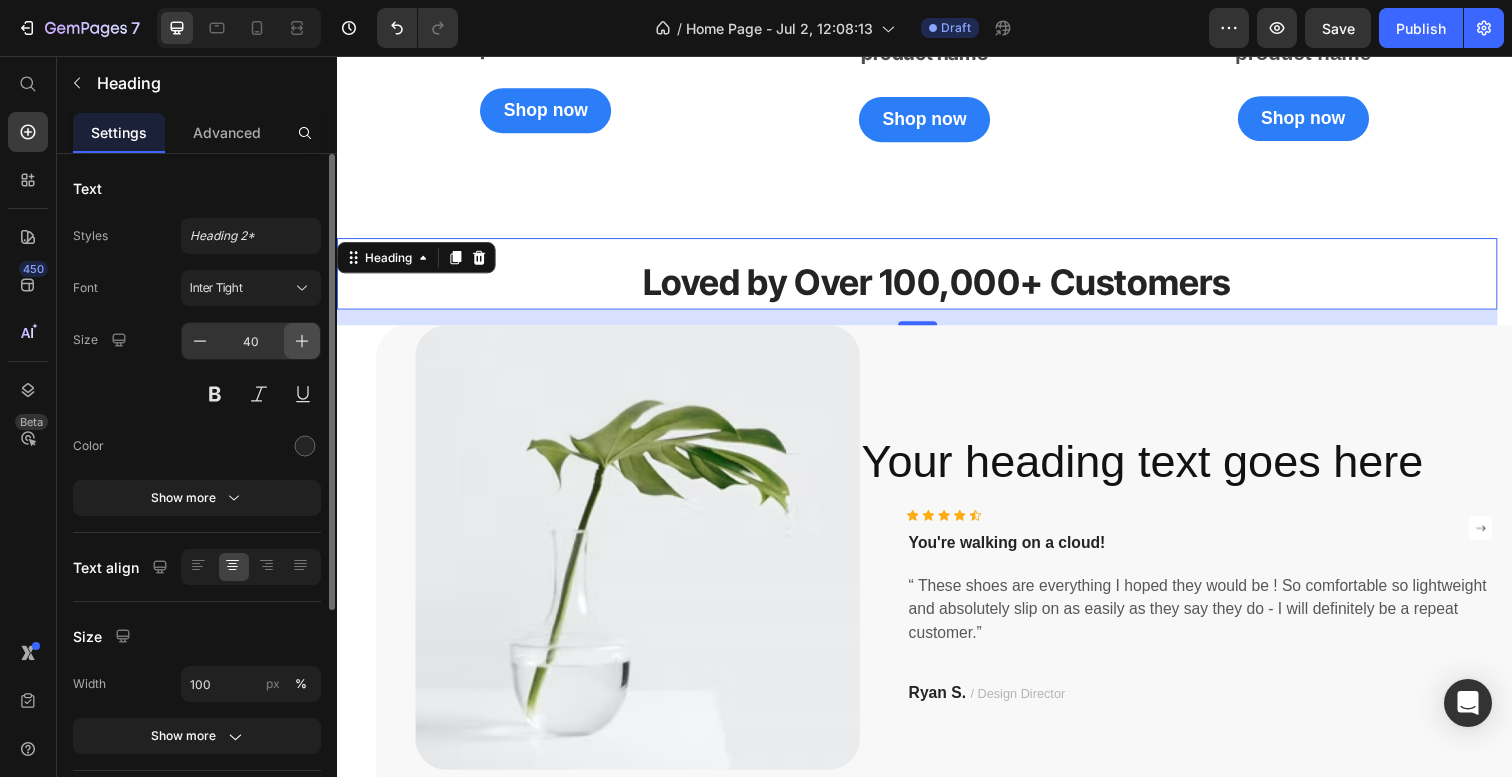 click 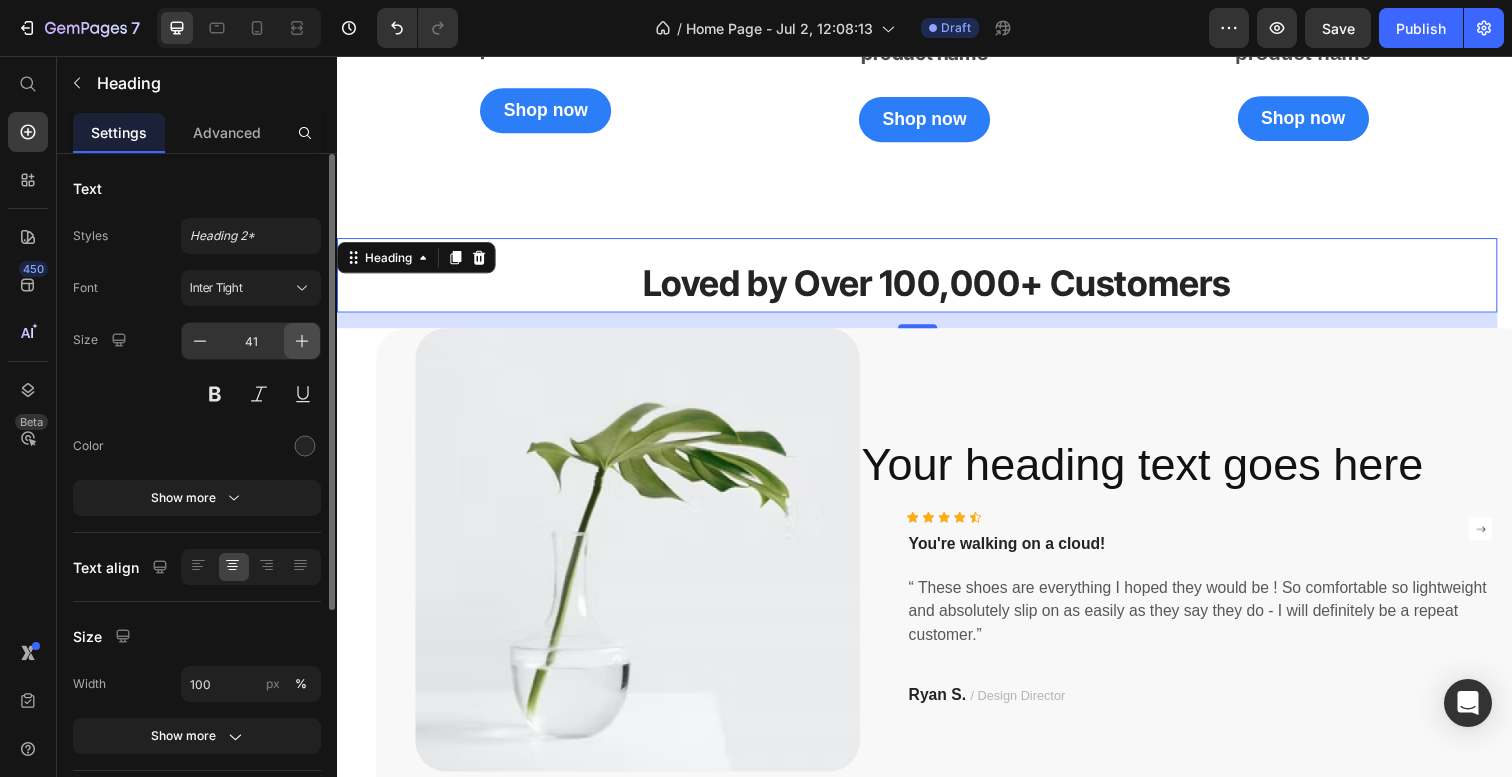 click 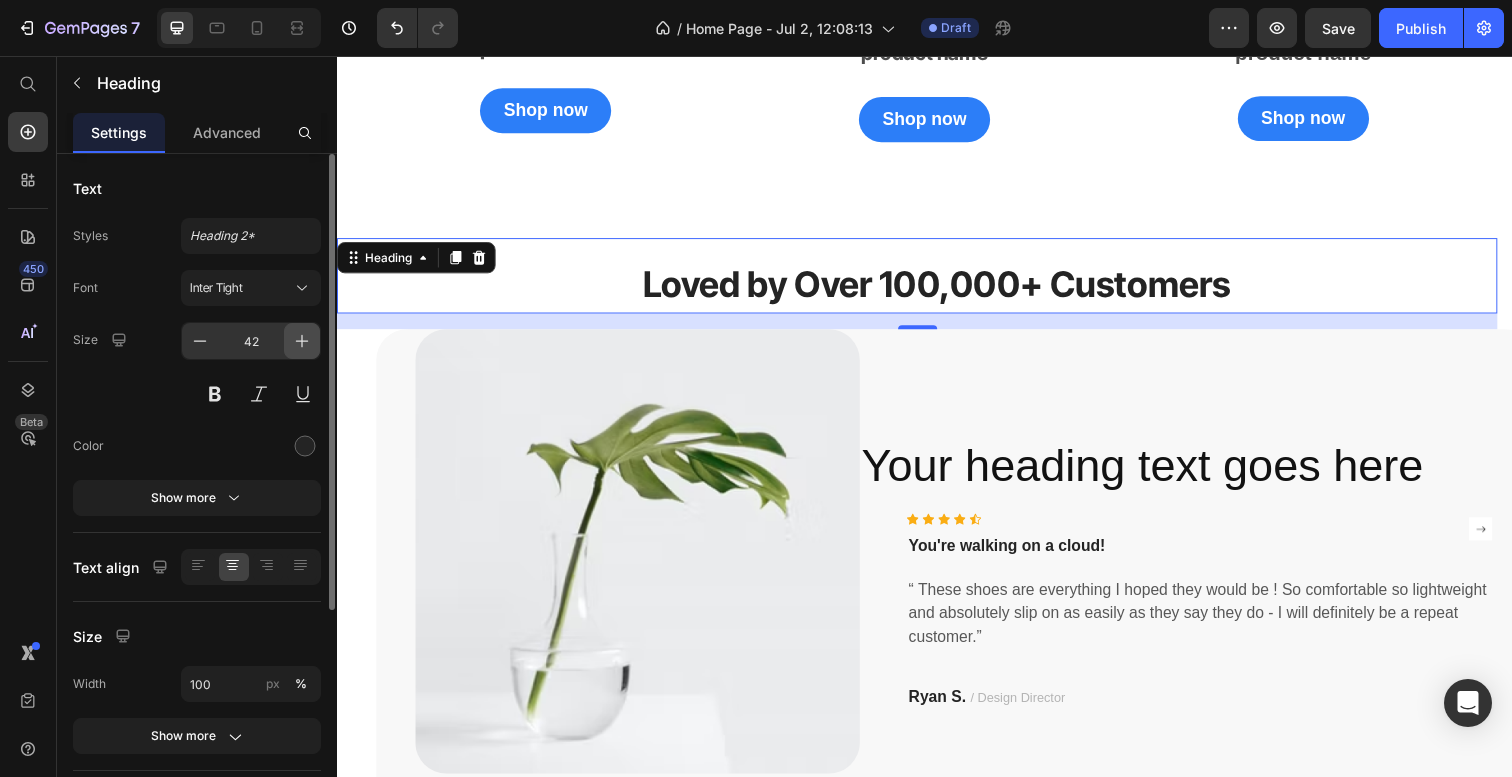 click 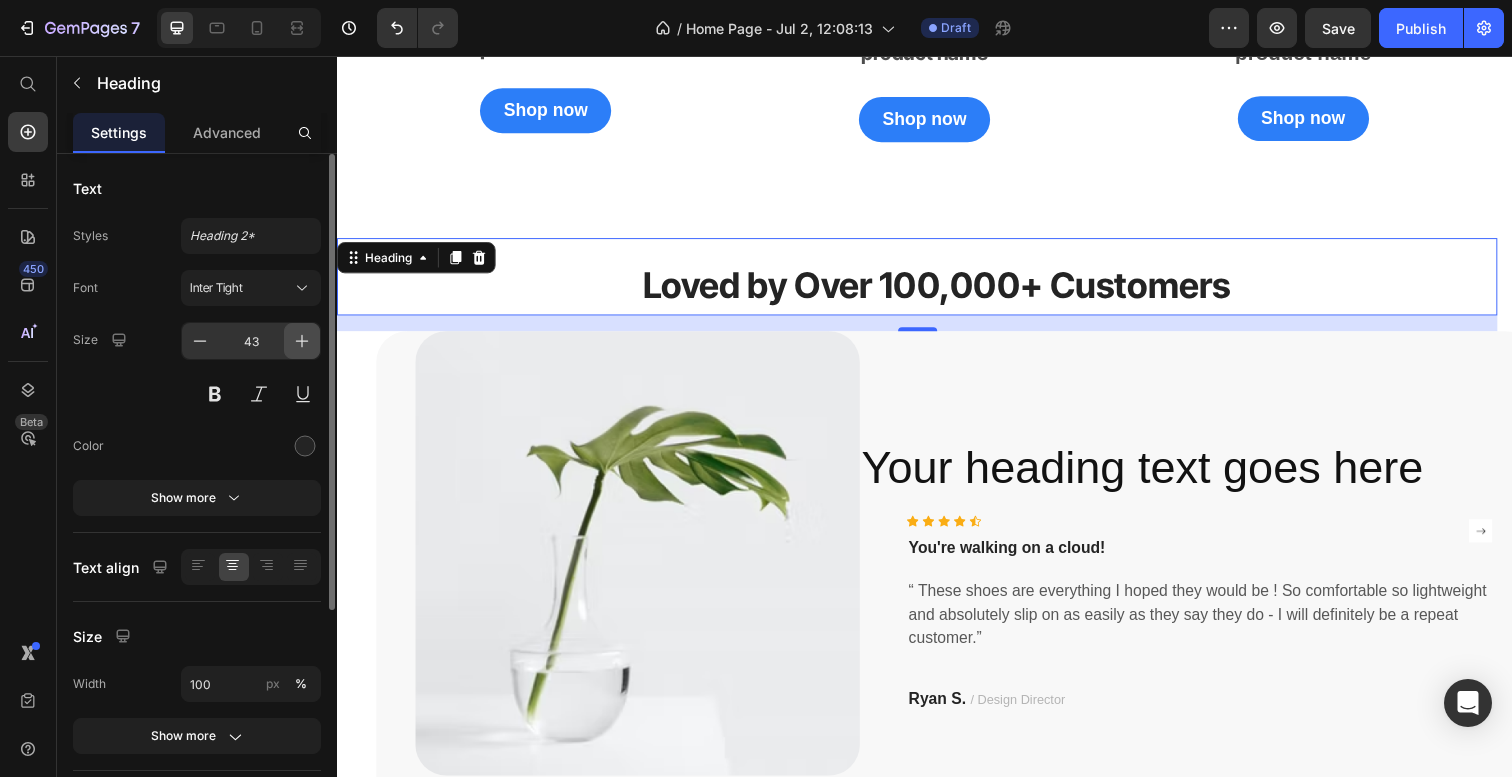 click 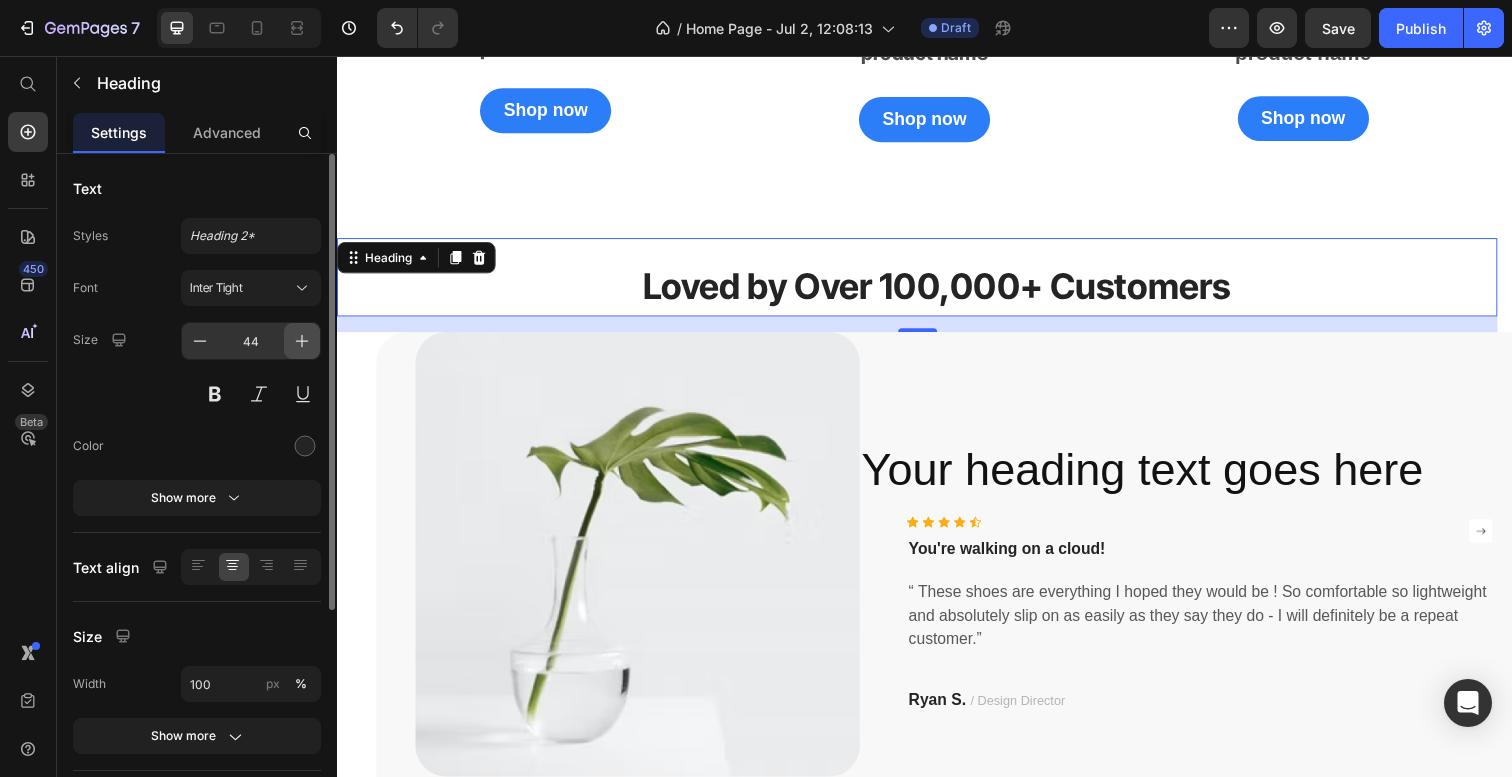click 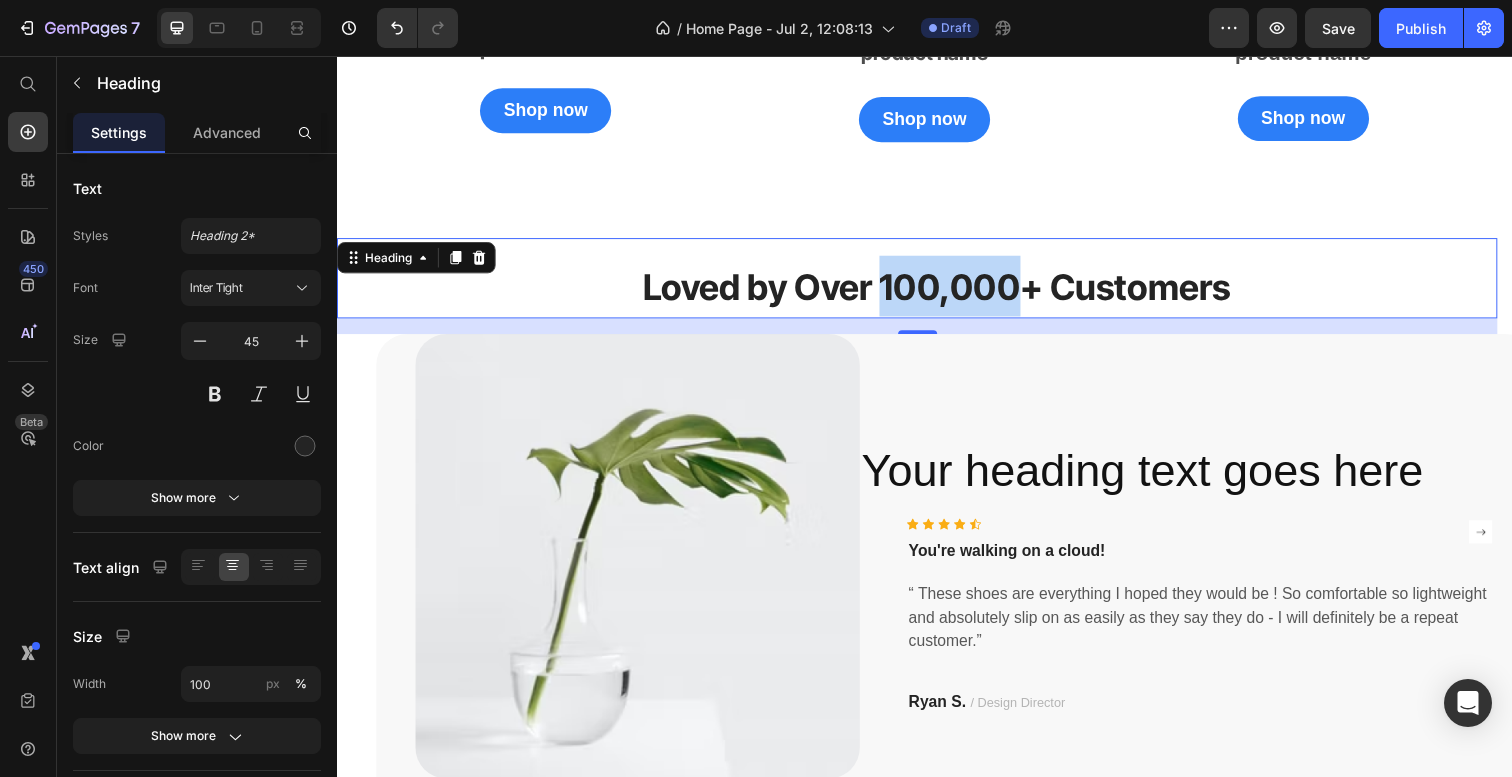 click on "Loved by Over 100,000+ Customers" at bounding box center [949, 292] 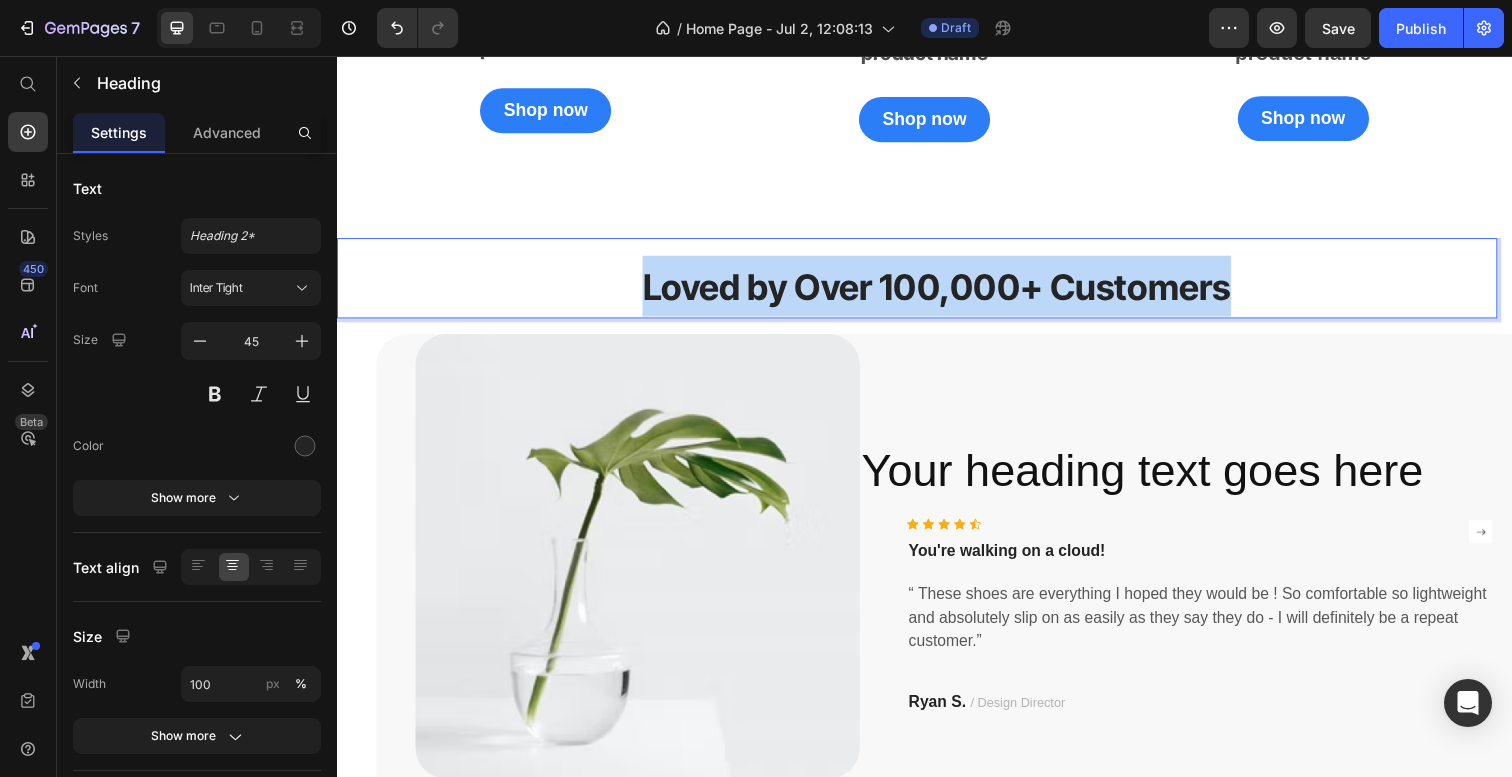 drag, startPoint x: 1257, startPoint y: 284, endPoint x: 590, endPoint y: 284, distance: 667 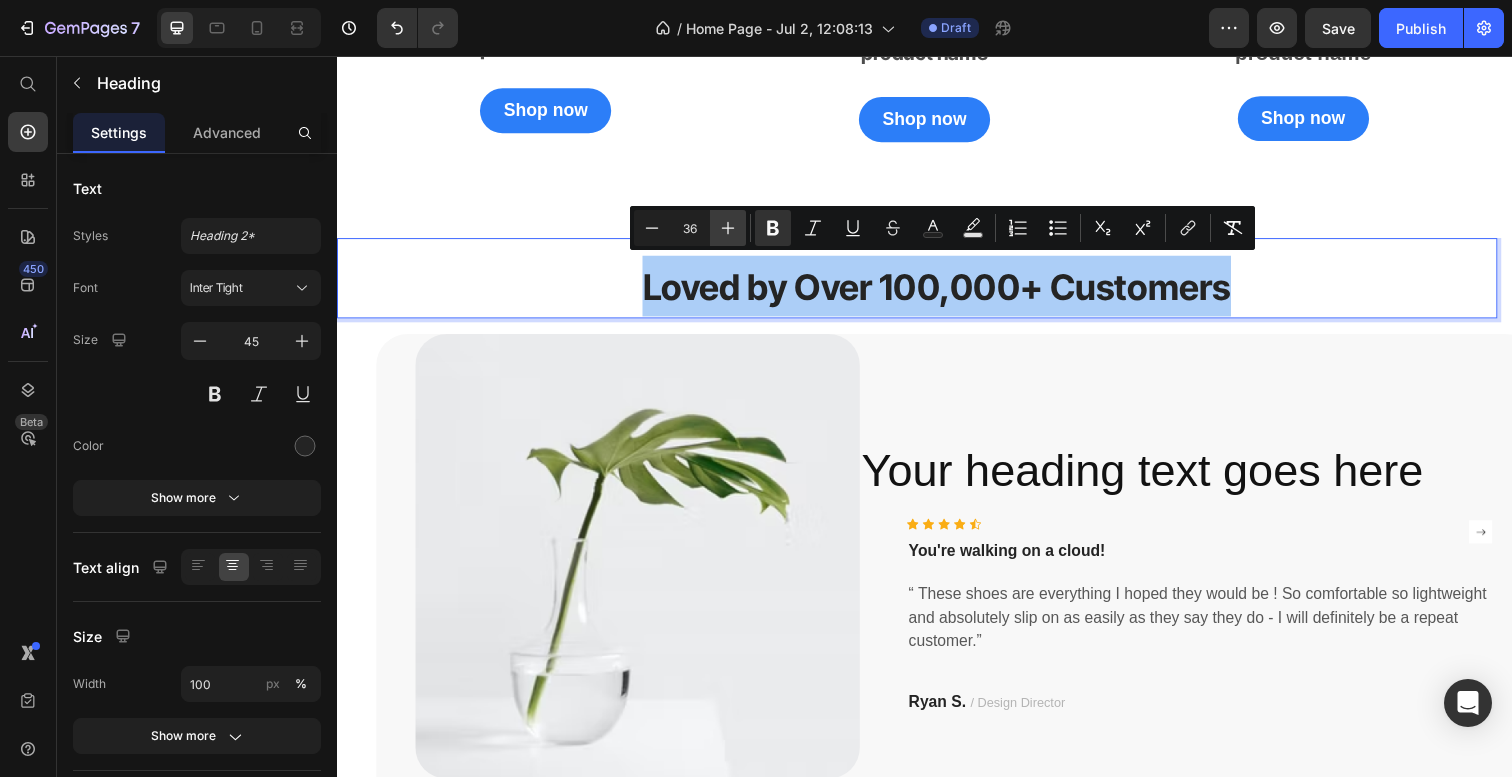 click 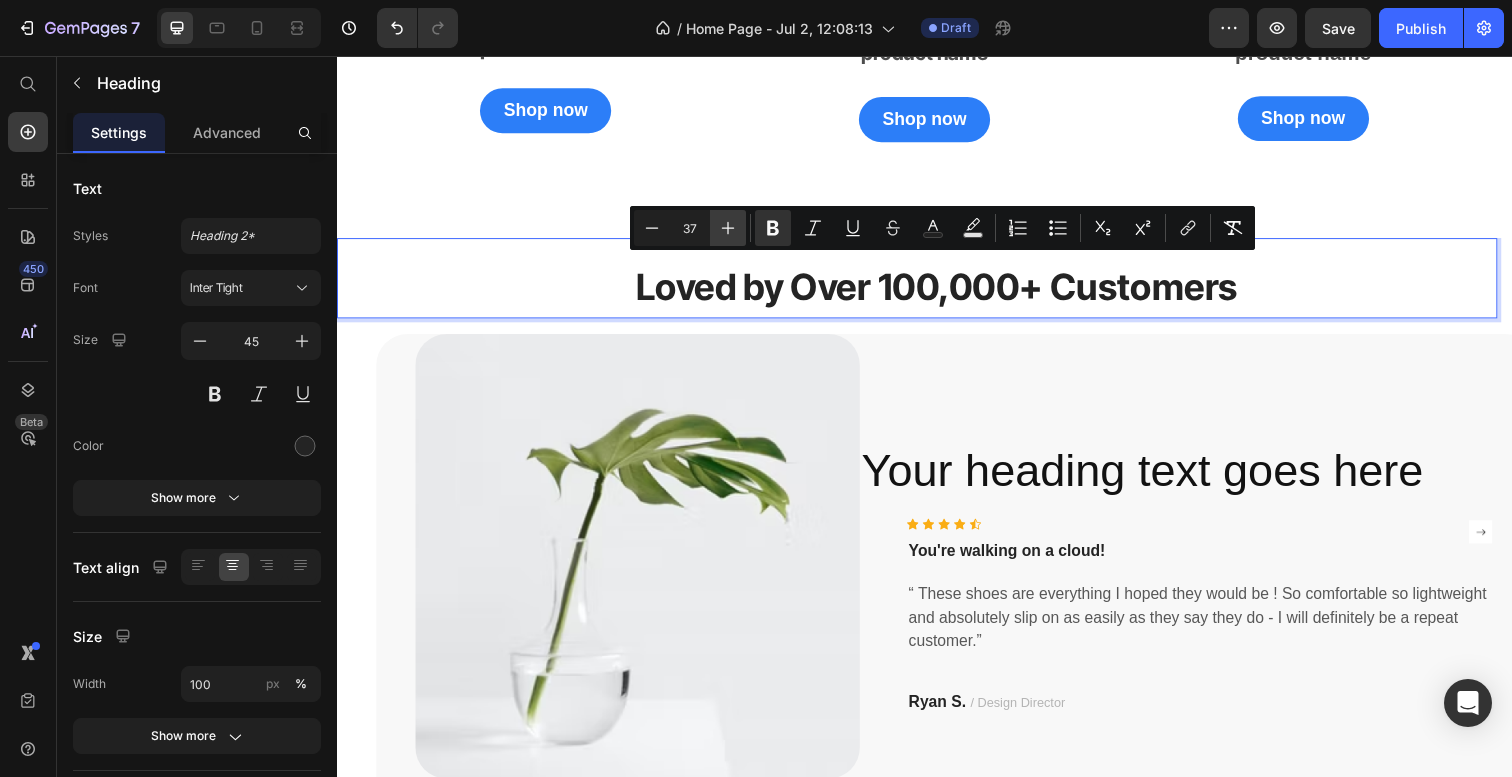 click 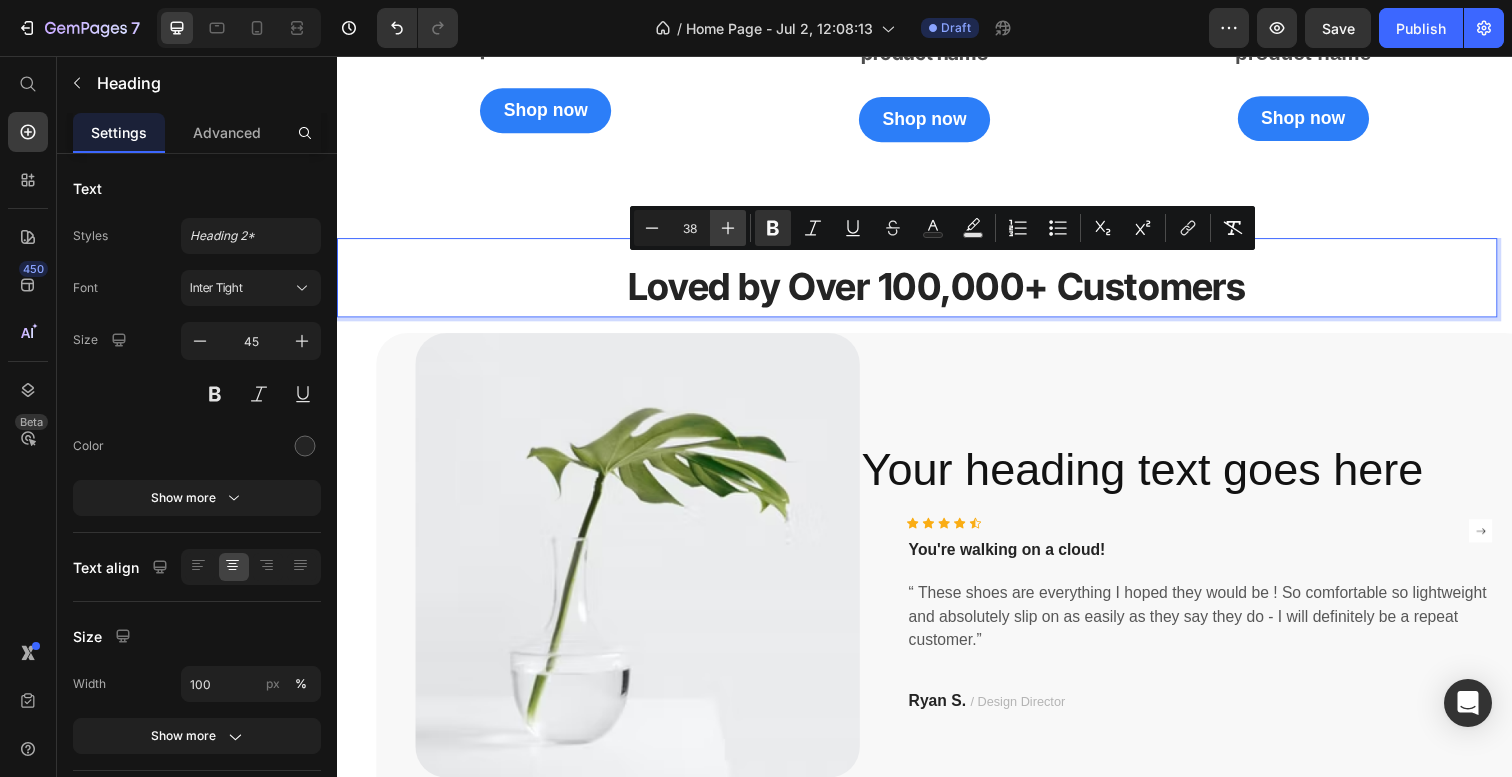 click 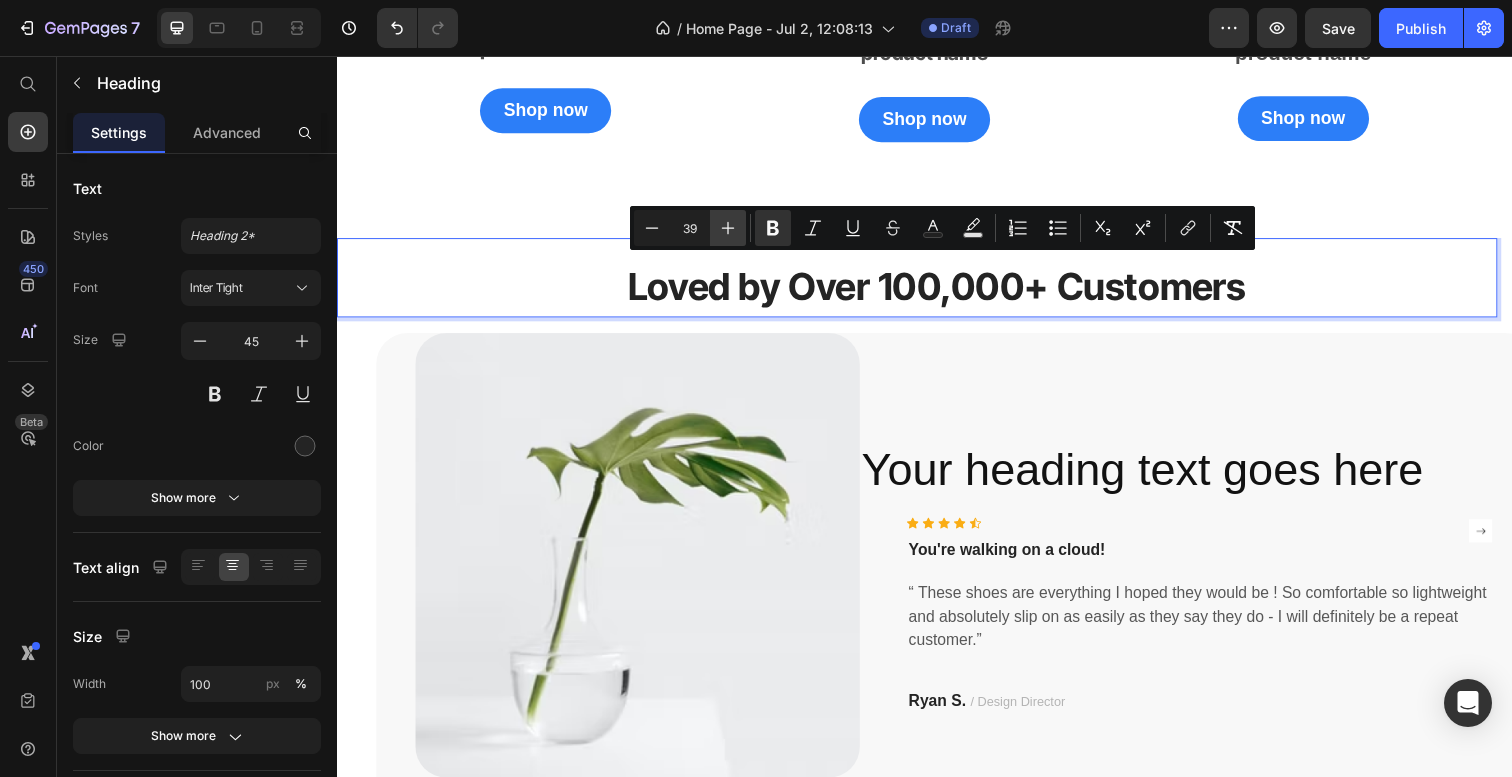click 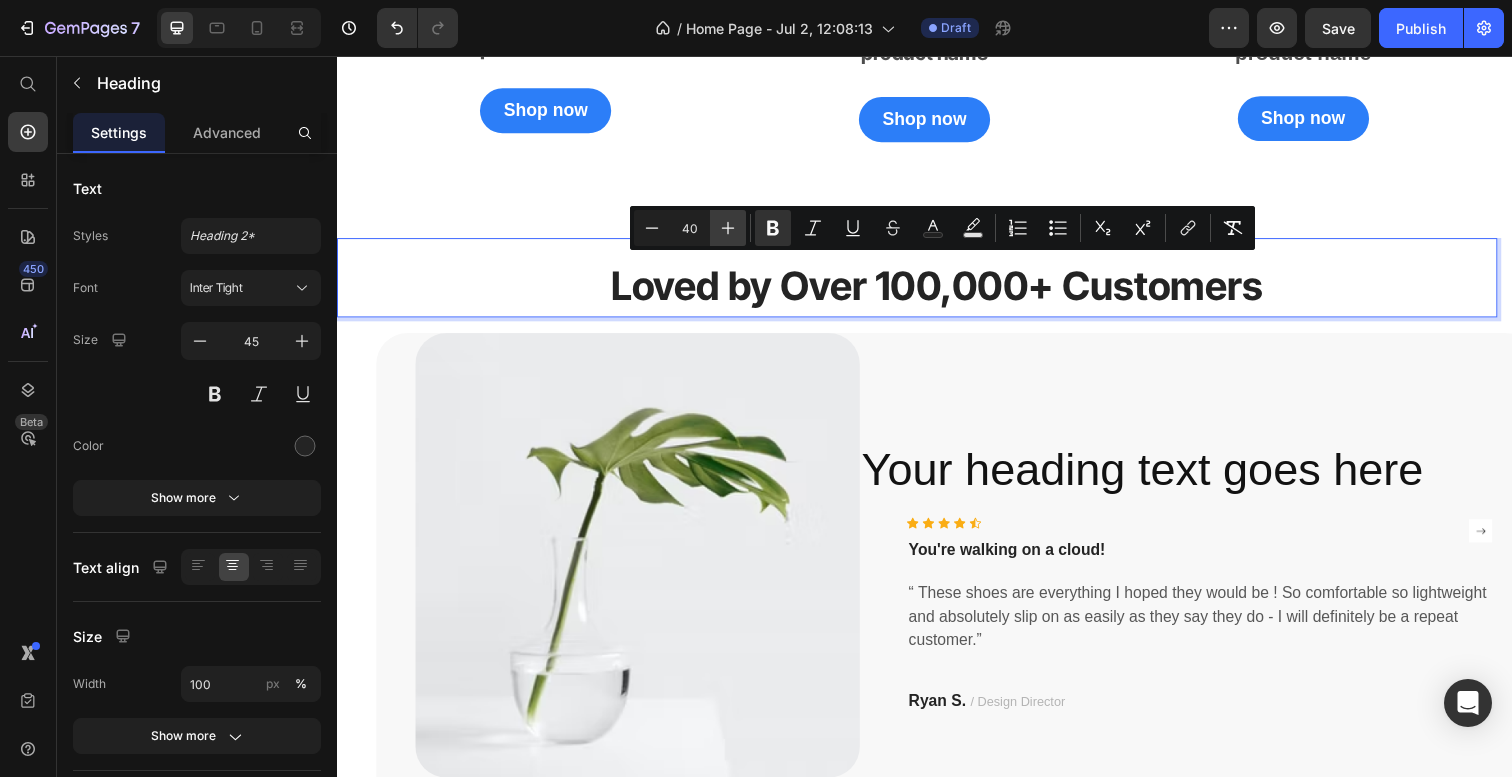 click 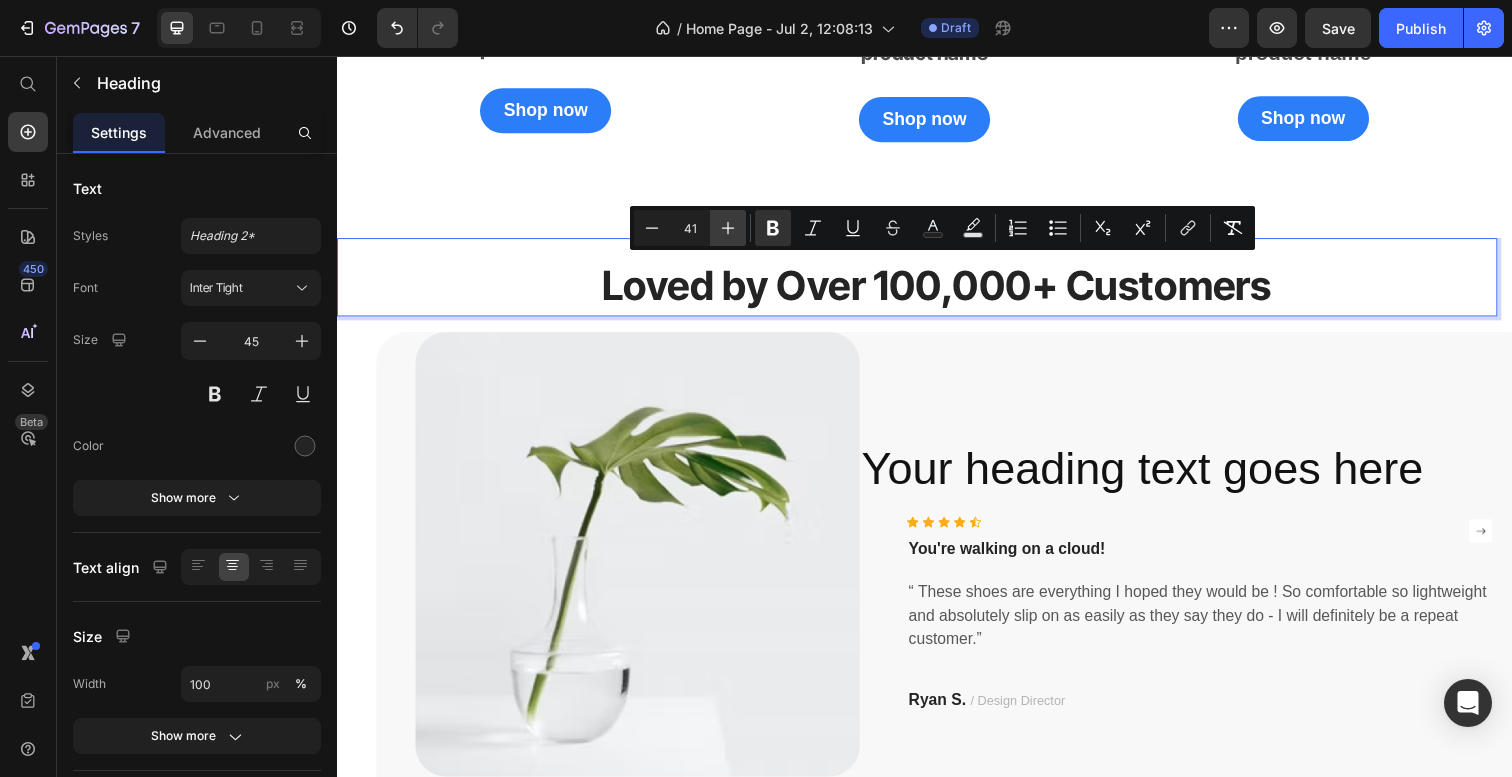 click 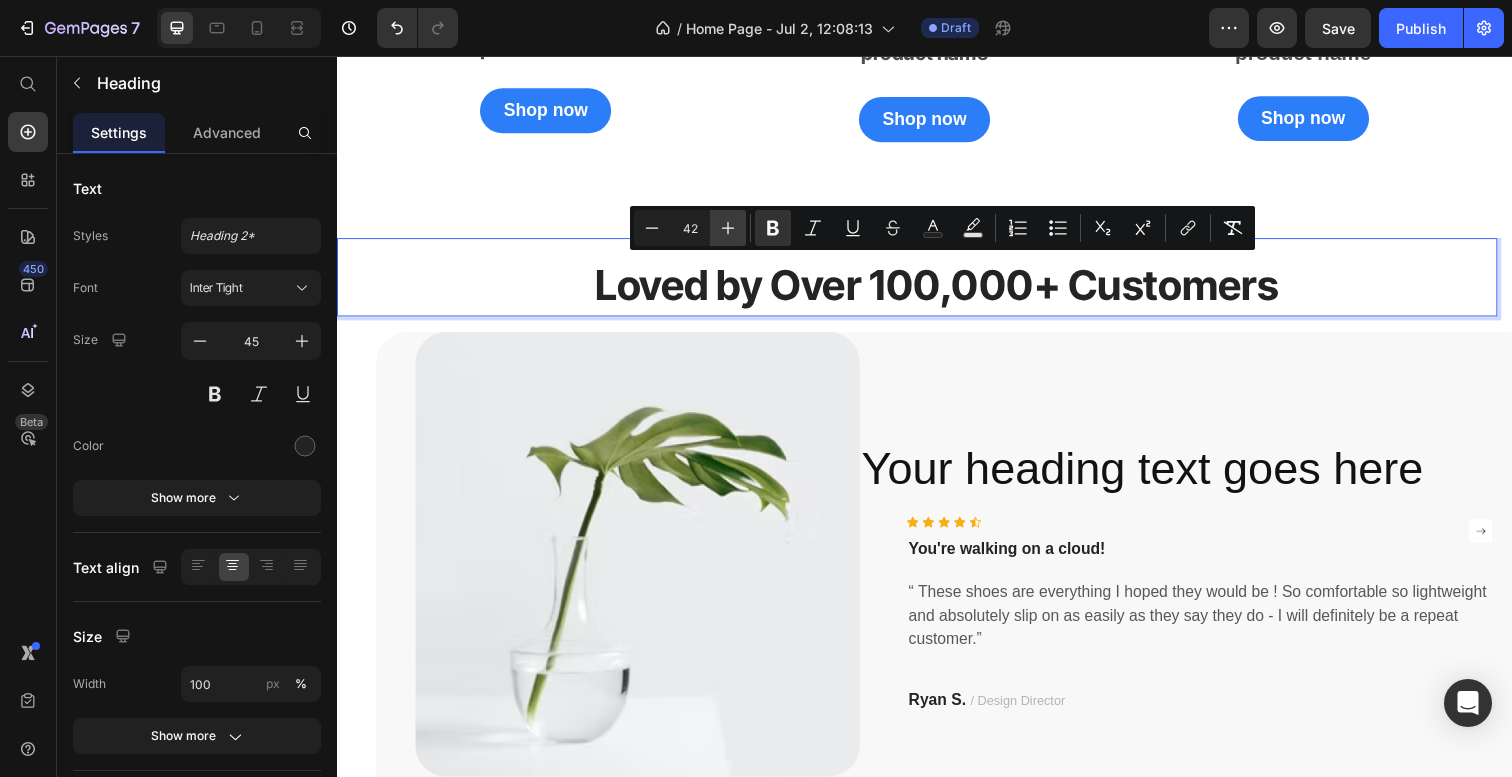 click 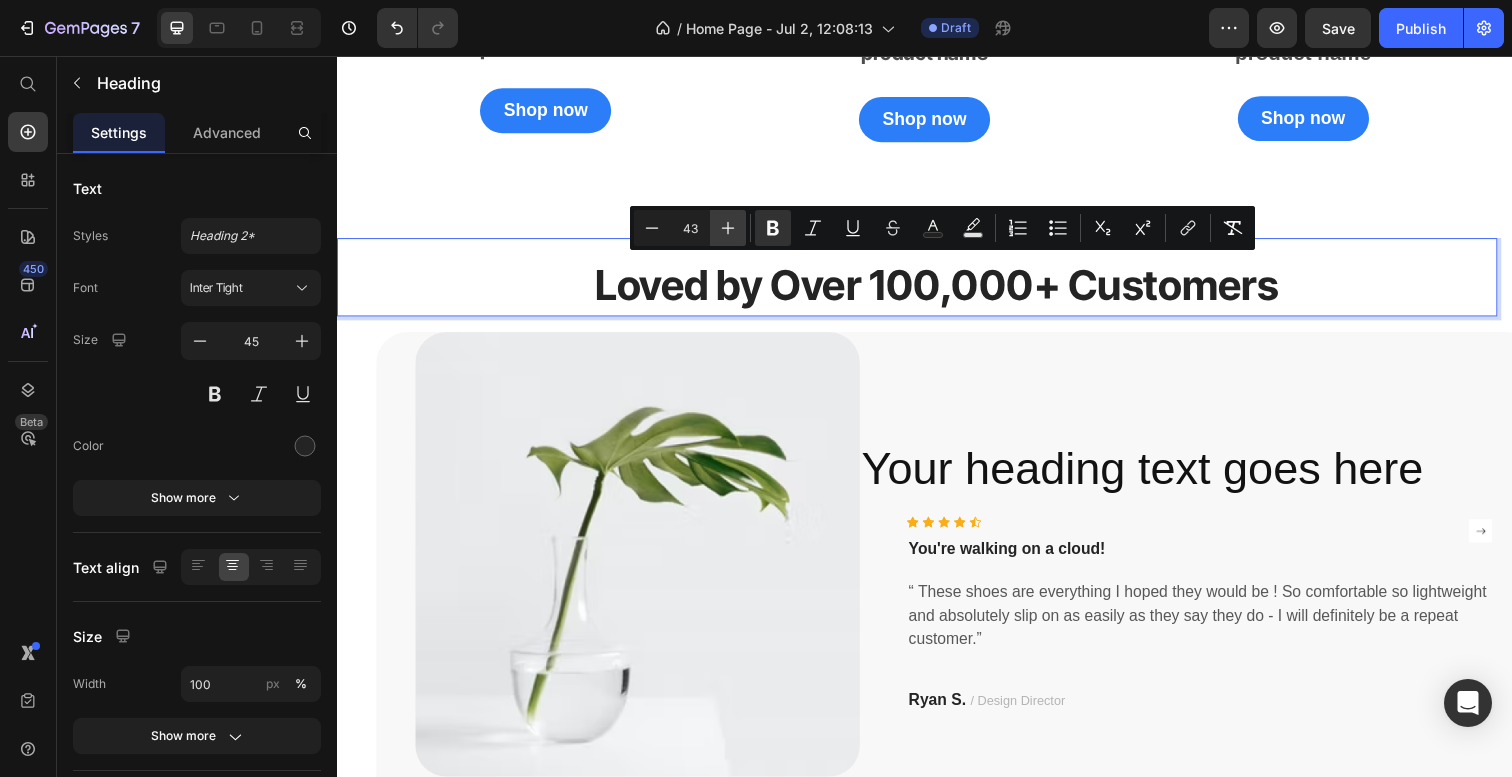 click 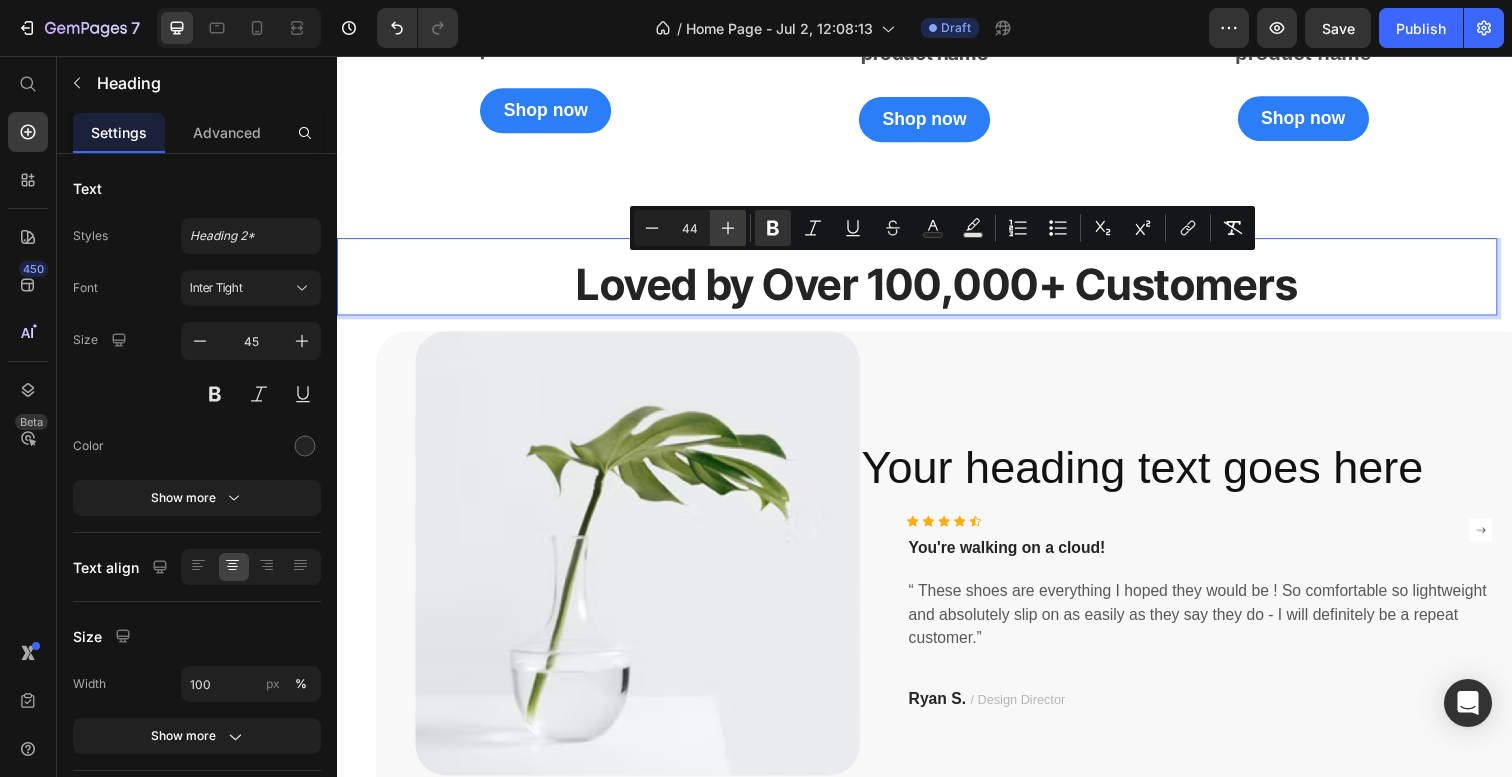 click 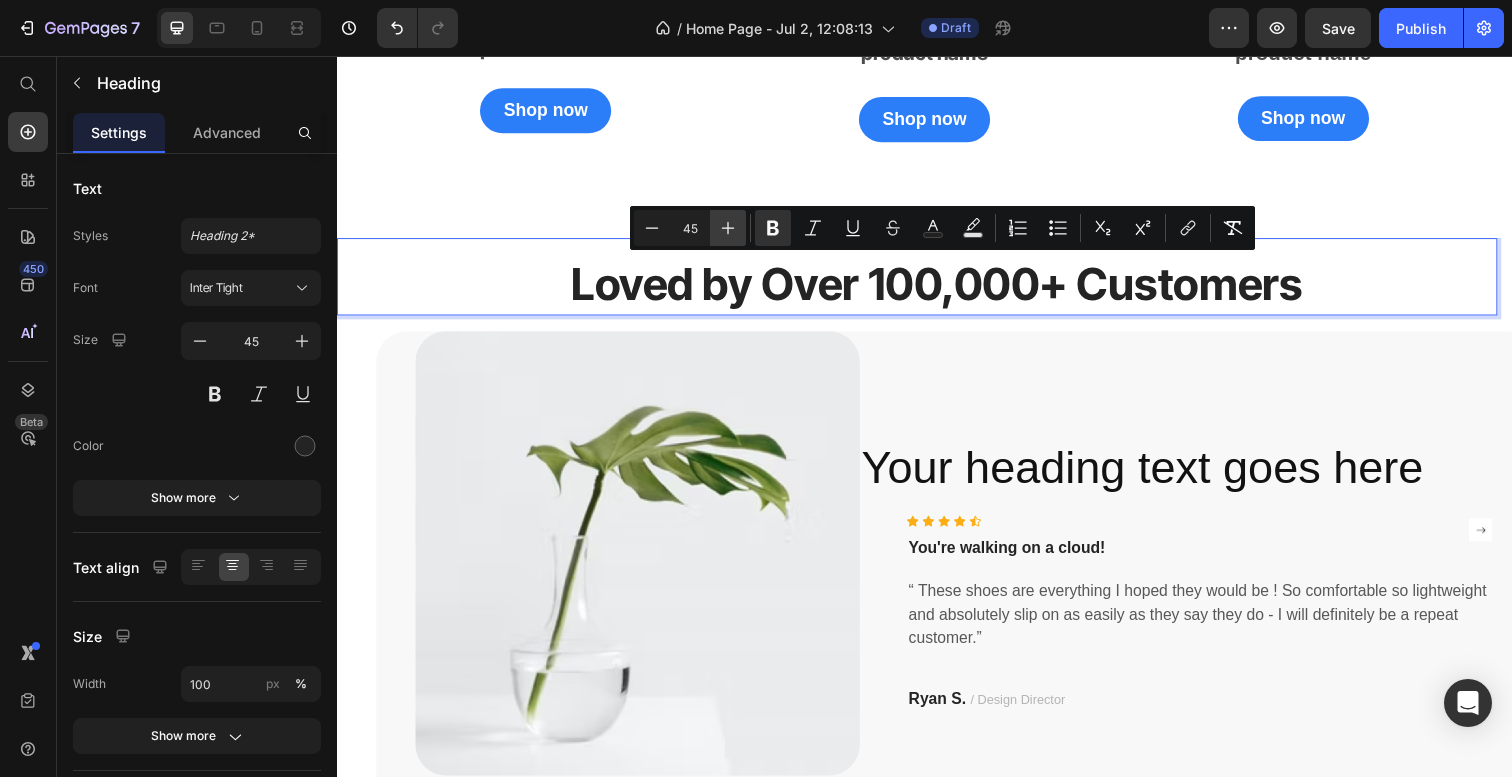 click 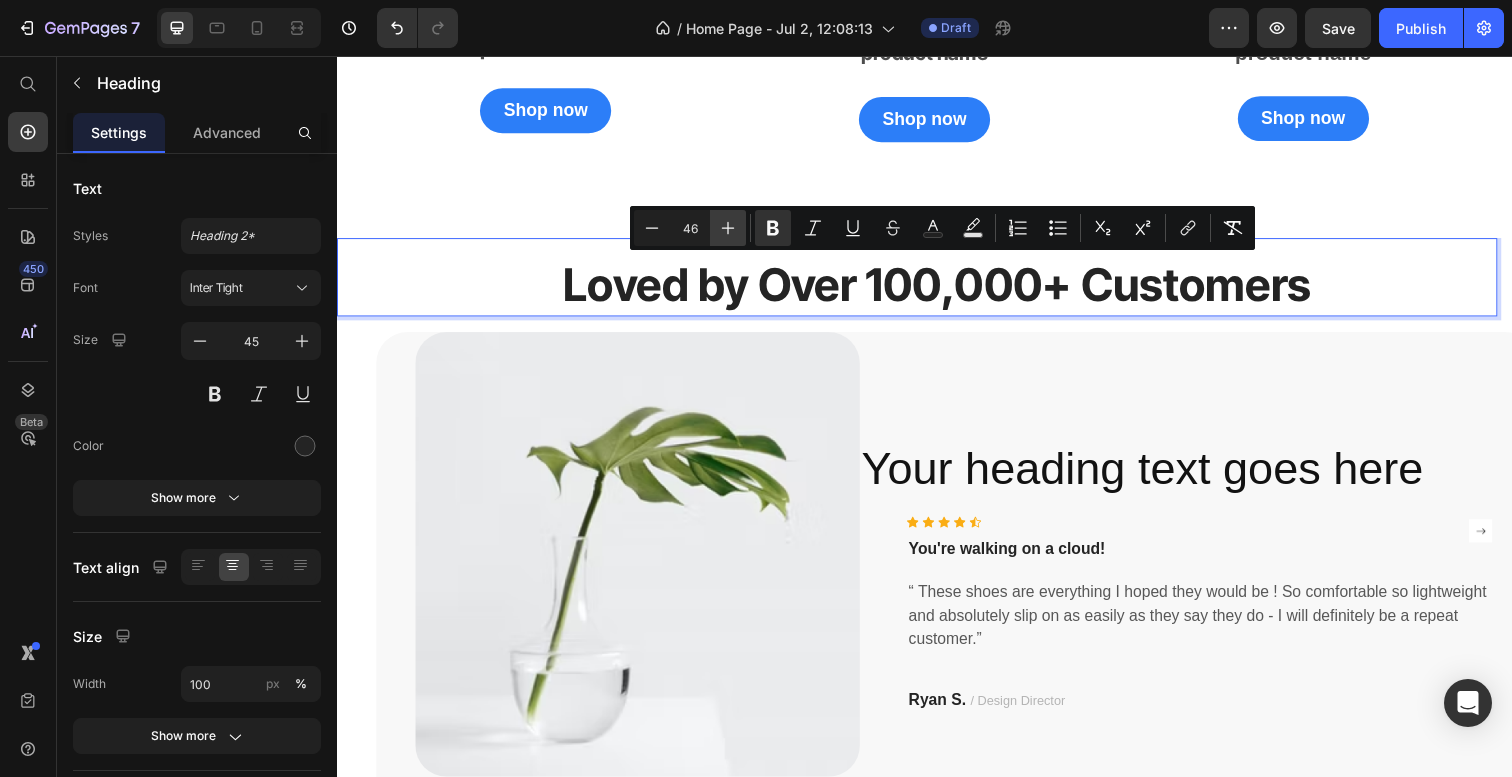 click 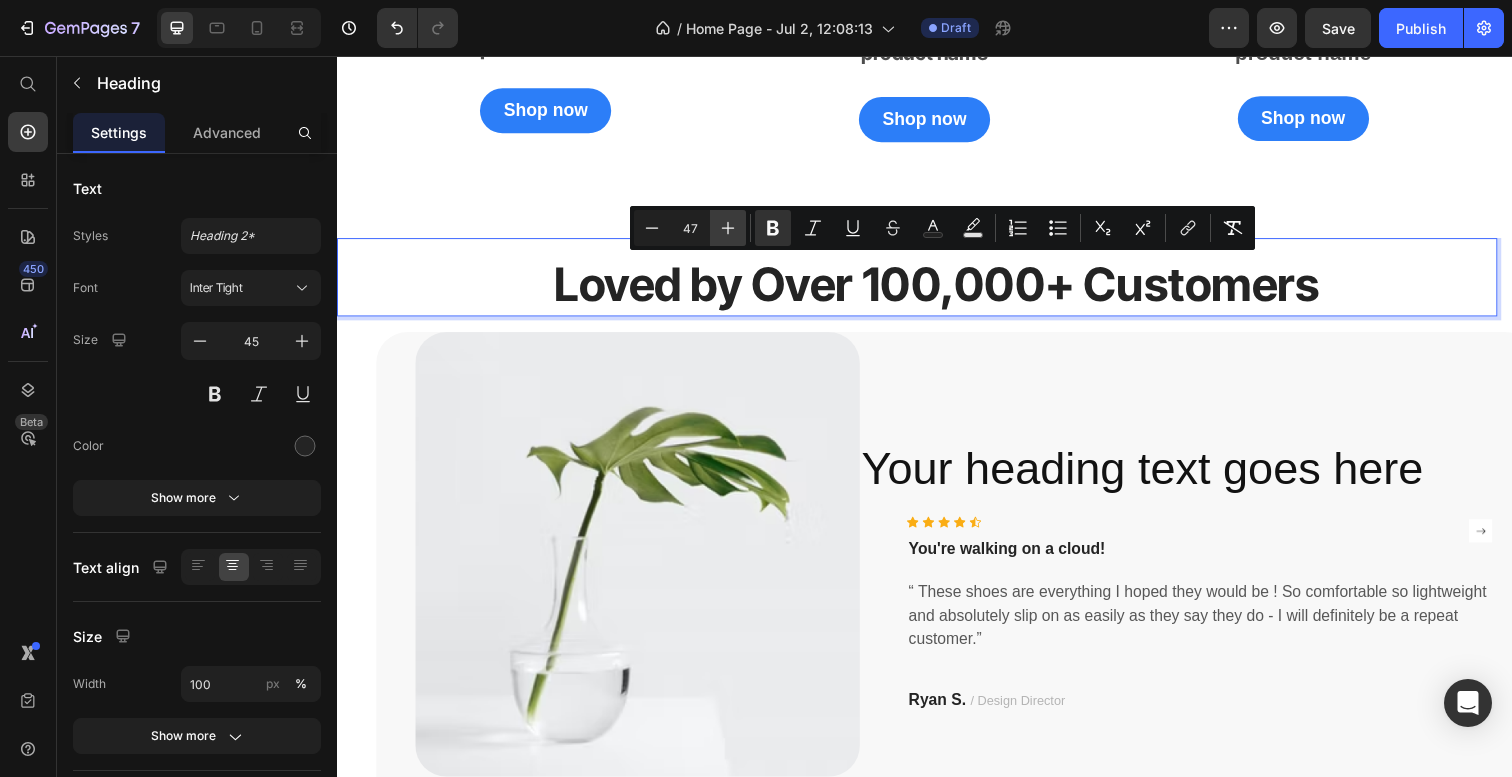 click 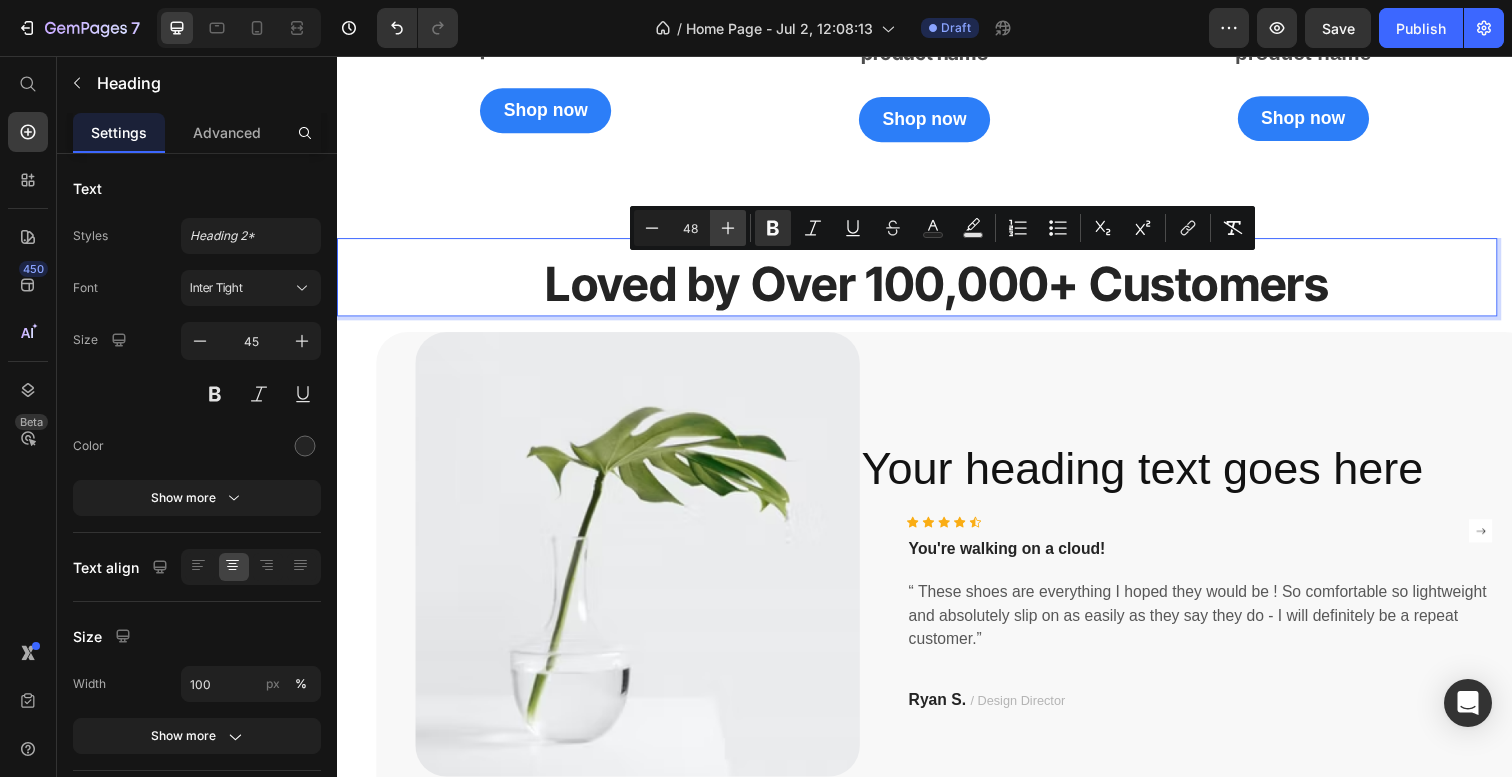 click 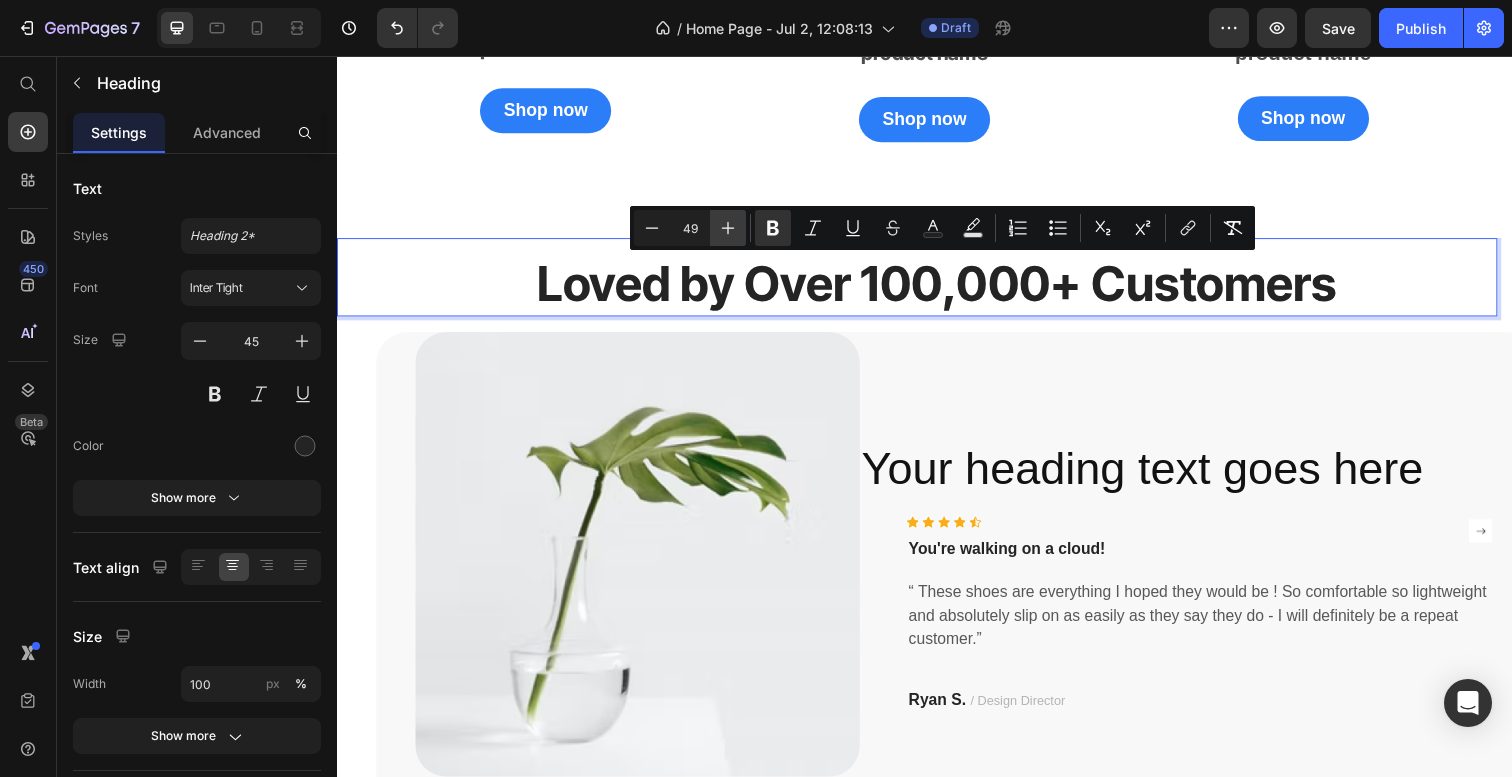 click 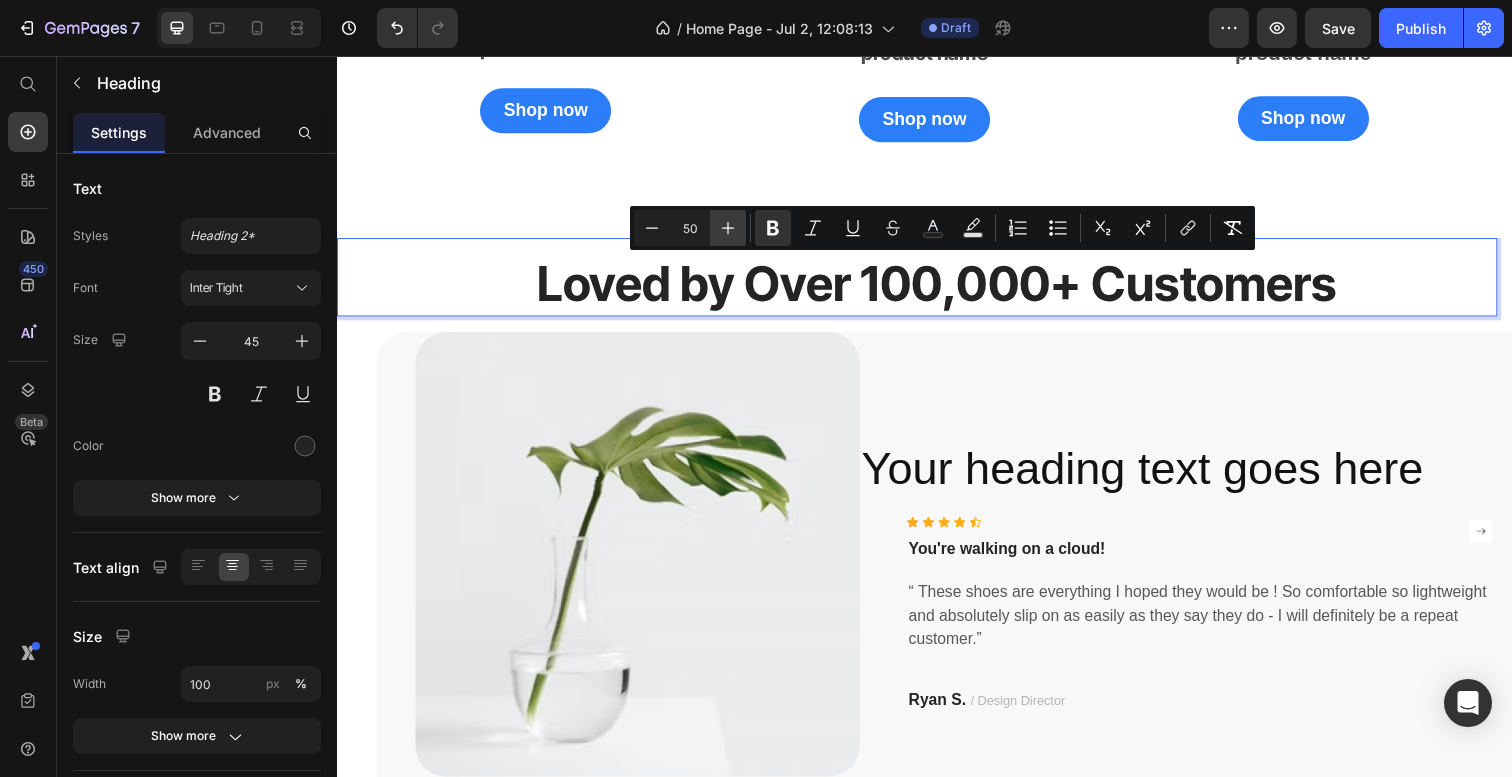 click 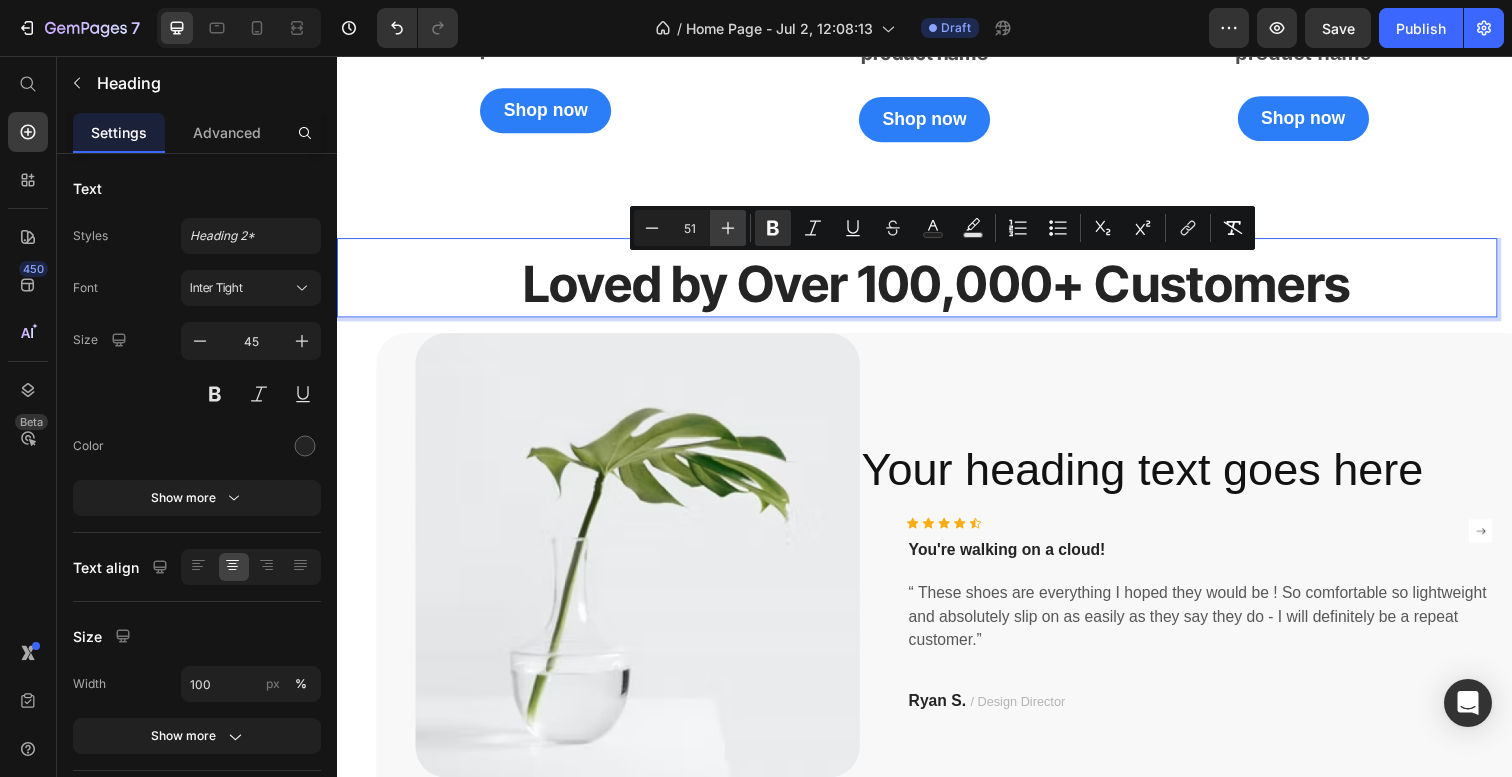 click 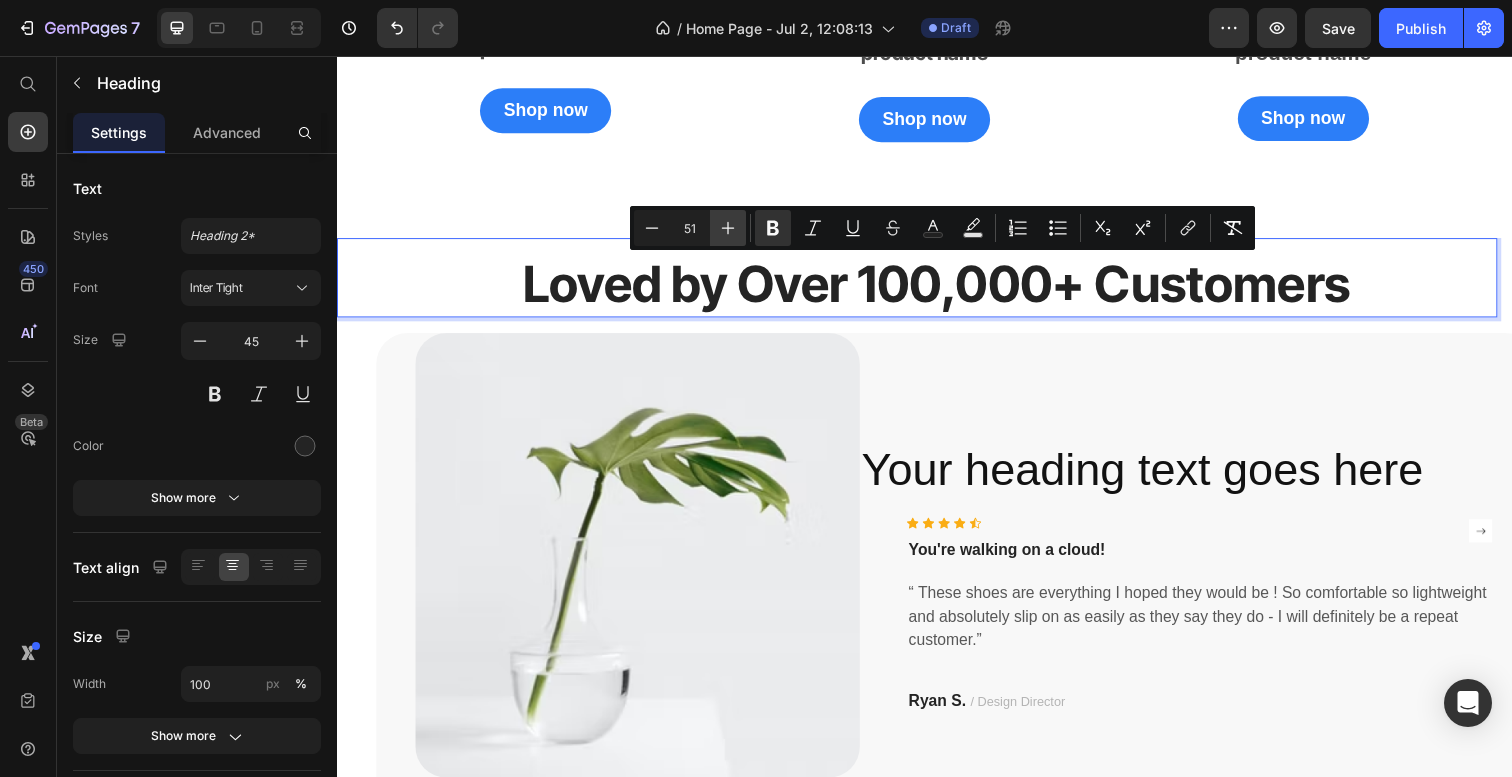 type on "52" 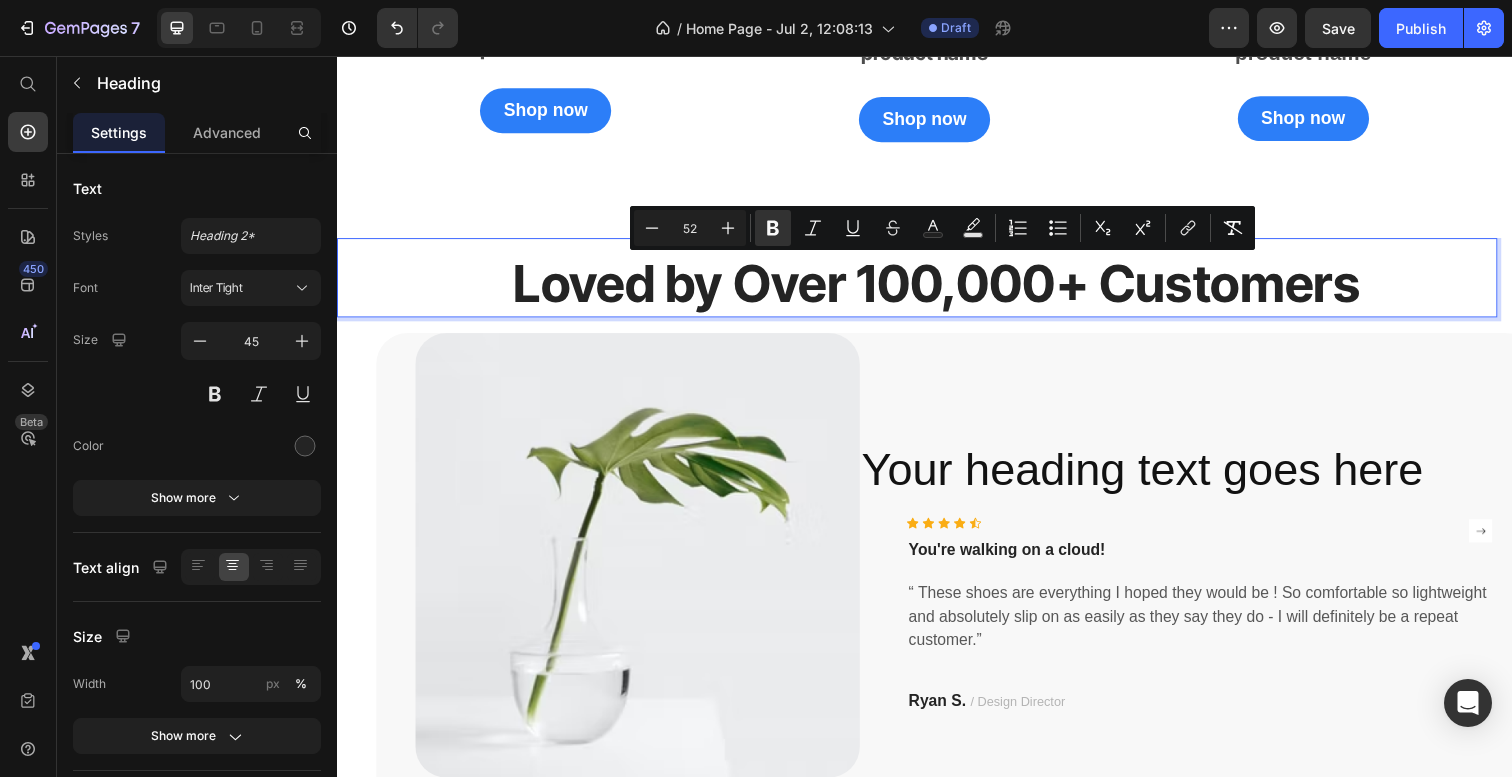 click at bounding box center [624, 590] 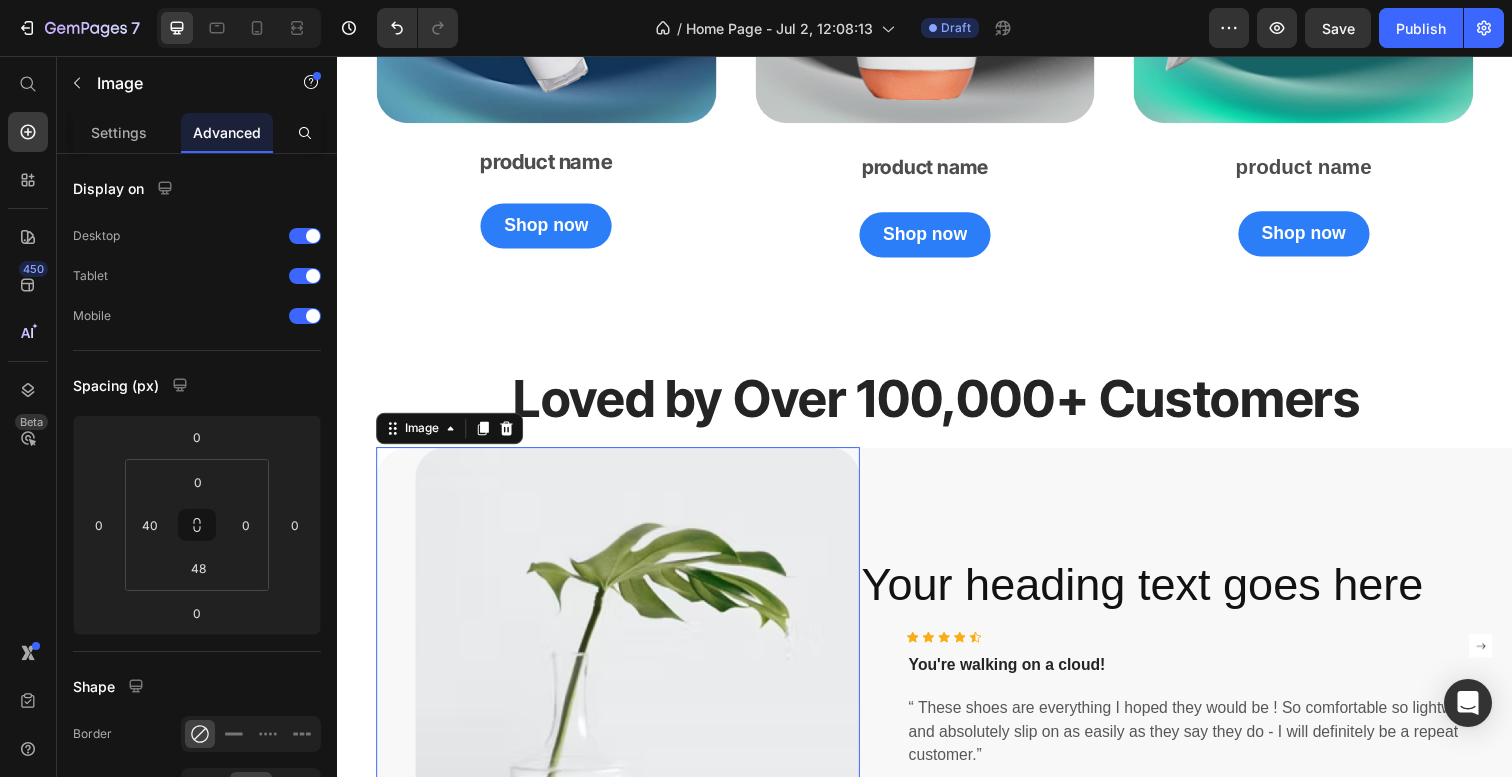 scroll, scrollTop: 2360, scrollLeft: 0, axis: vertical 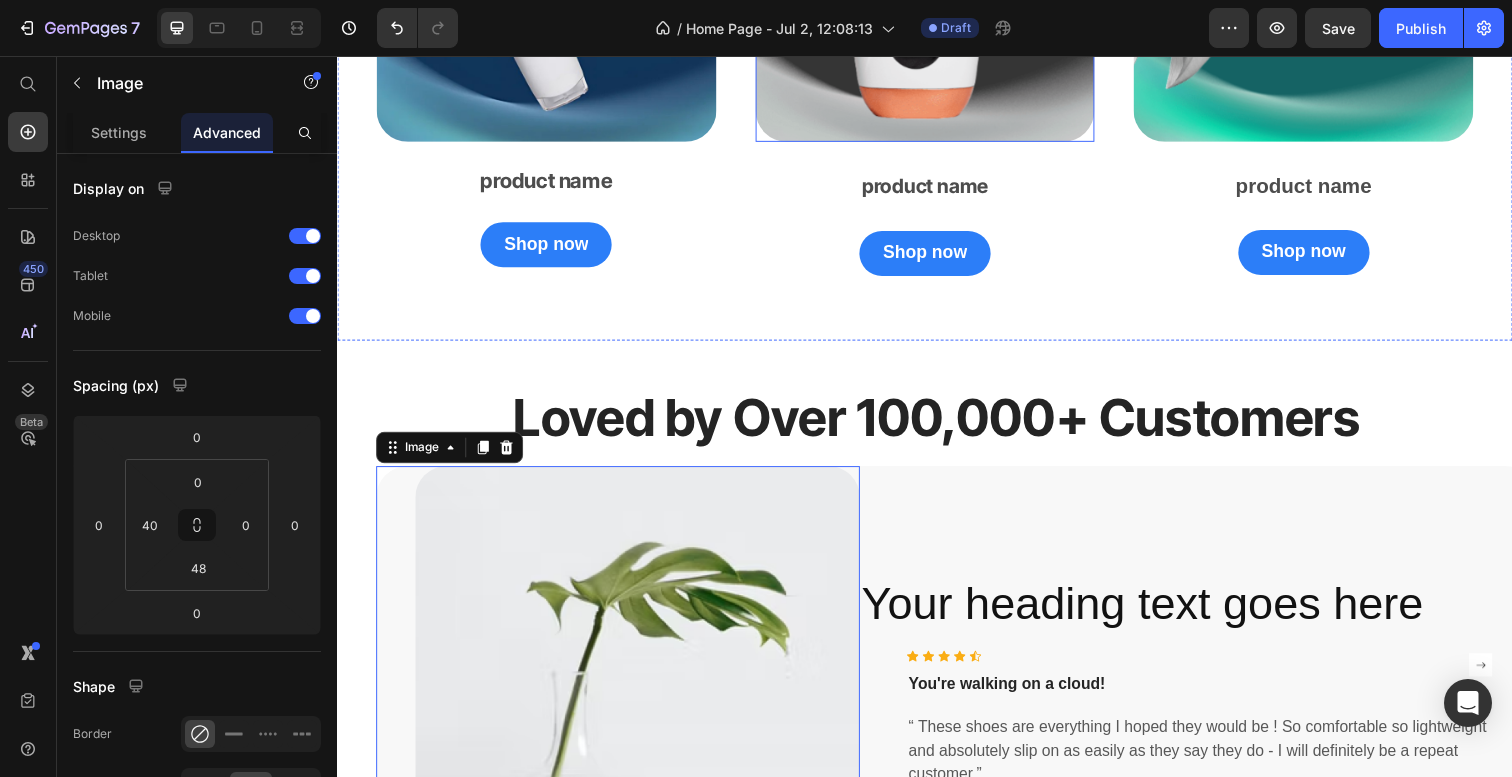 click at bounding box center (937, -87) 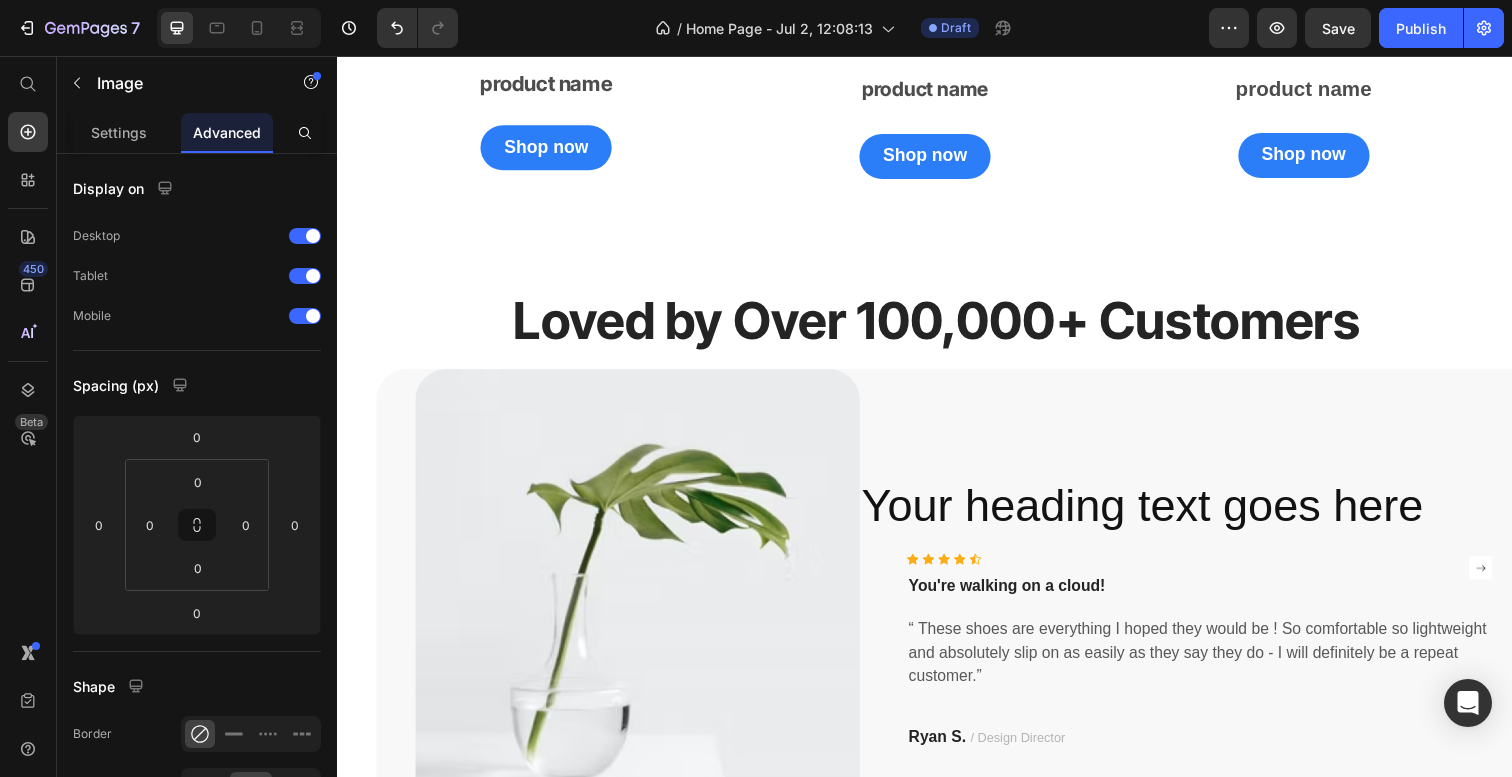 scroll, scrollTop: 2526, scrollLeft: 0, axis: vertical 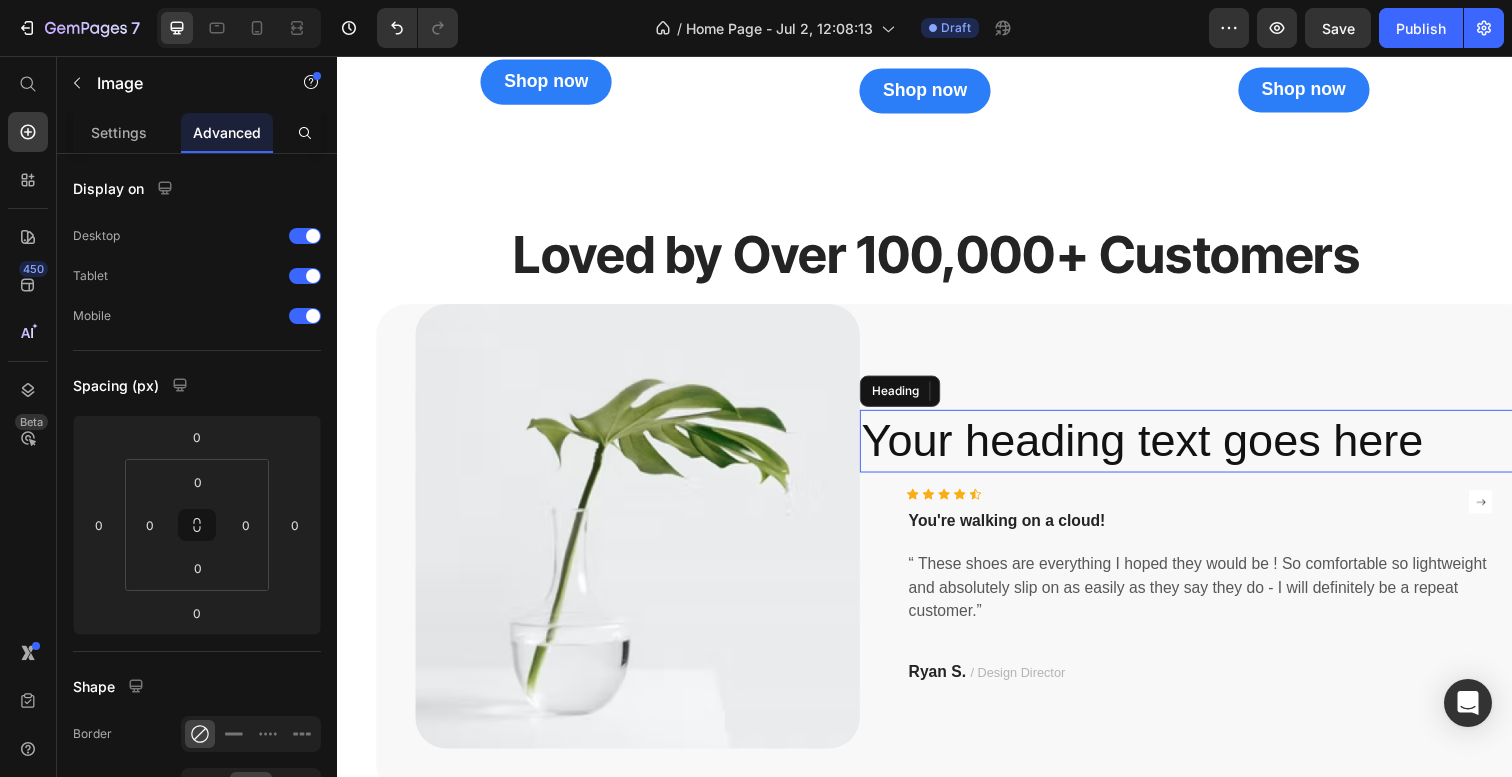 click on "Your heading text goes here" at bounding box center (1216, 450) 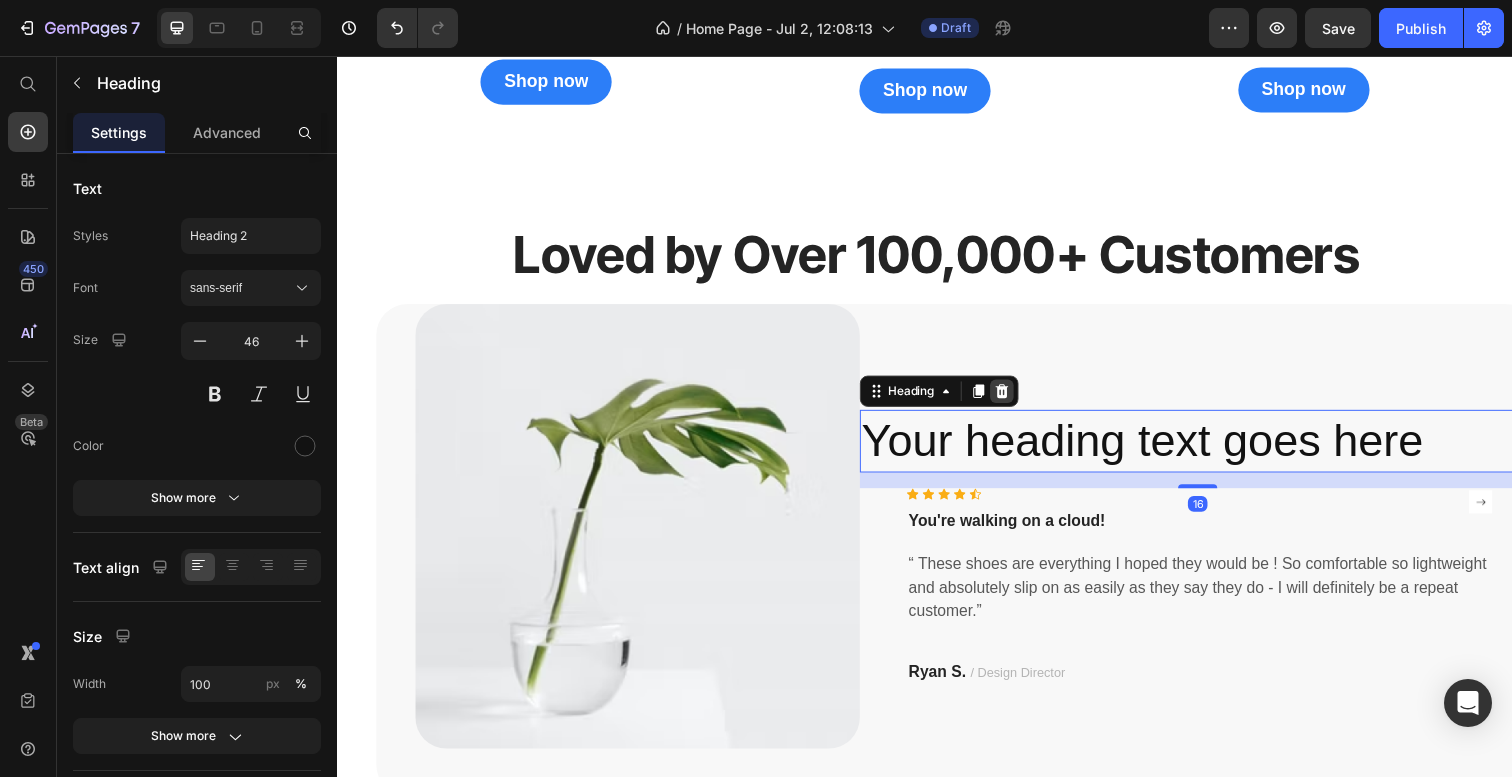 click 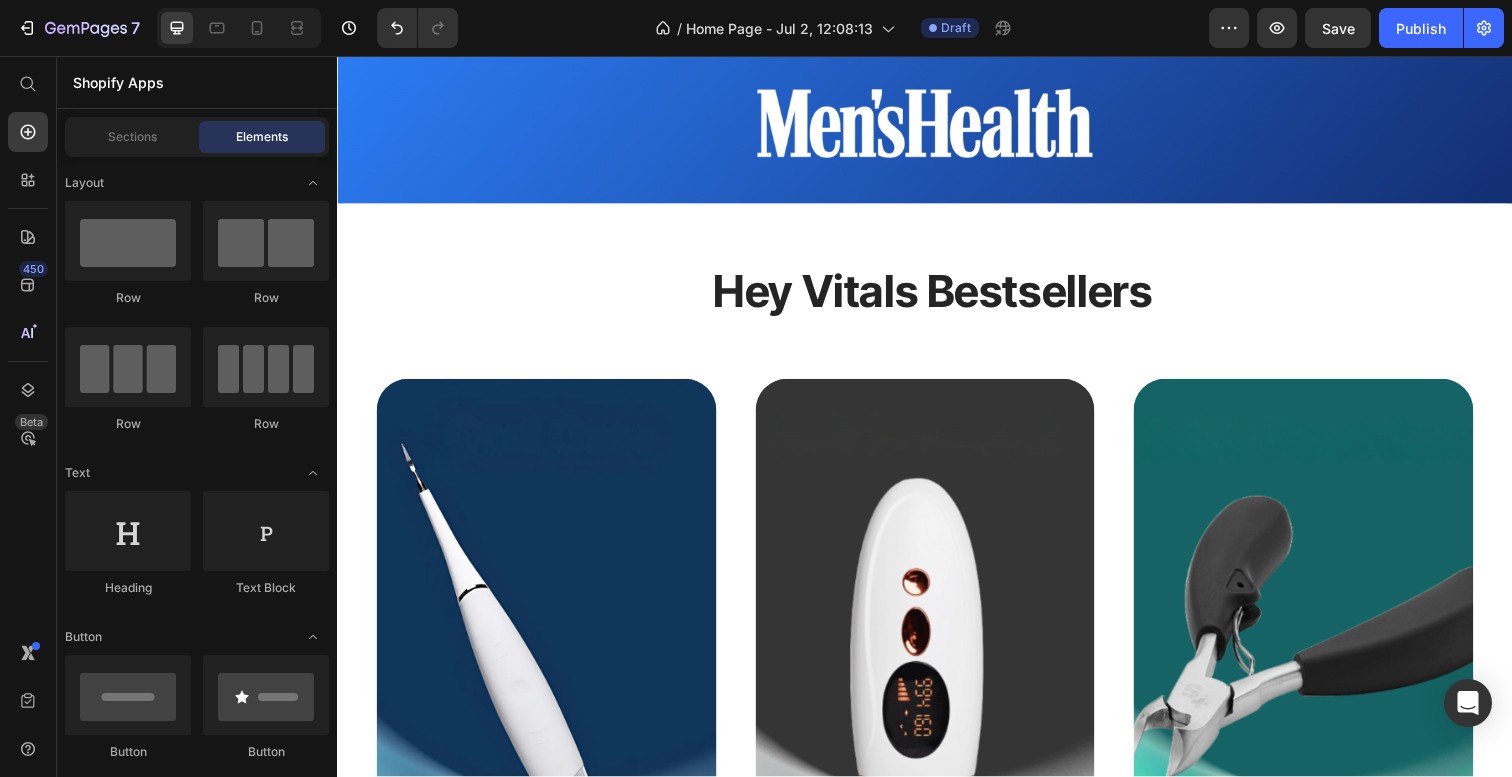 scroll, scrollTop: 1667, scrollLeft: 0, axis: vertical 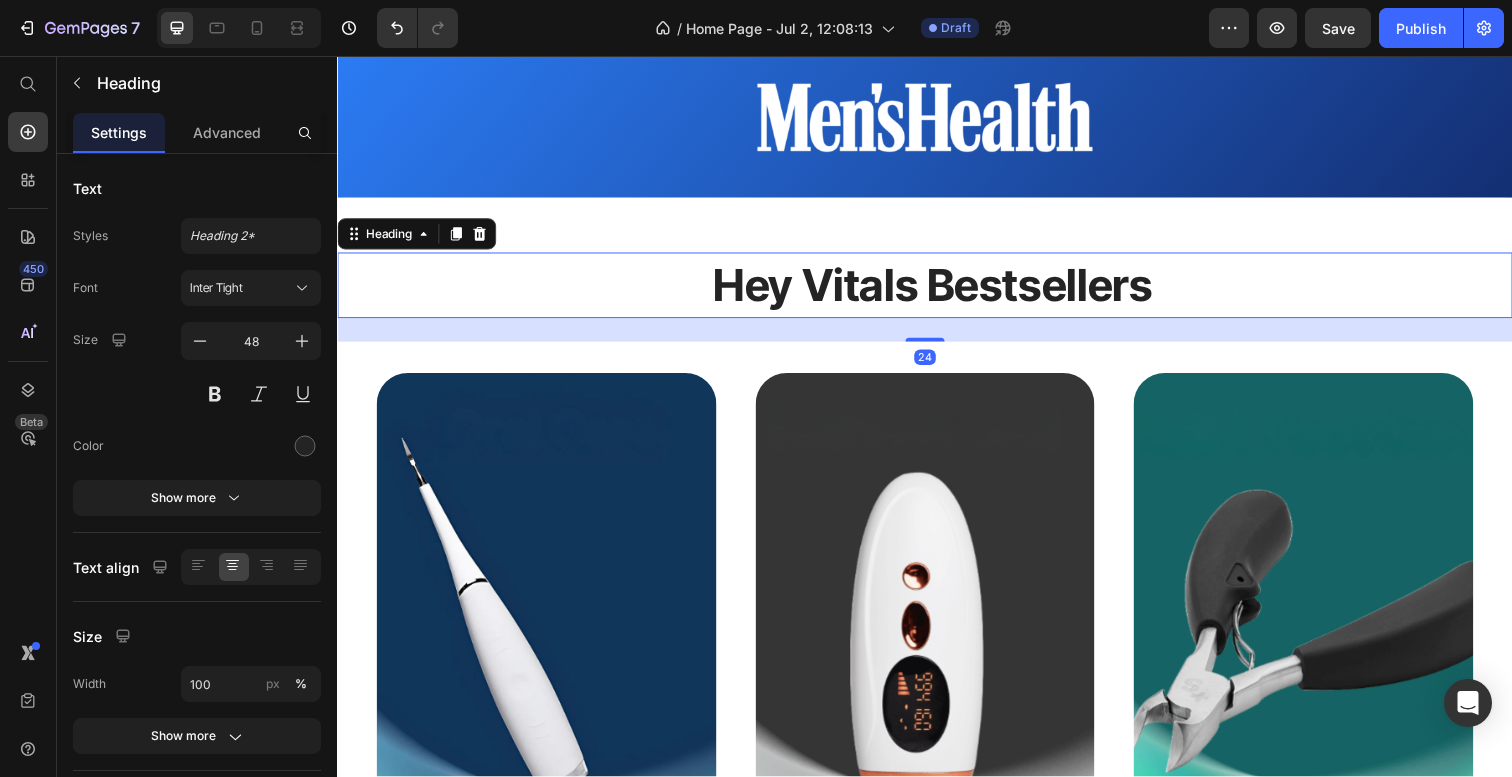 click on "Hey Vitals Bestsellers" at bounding box center [945, 290] 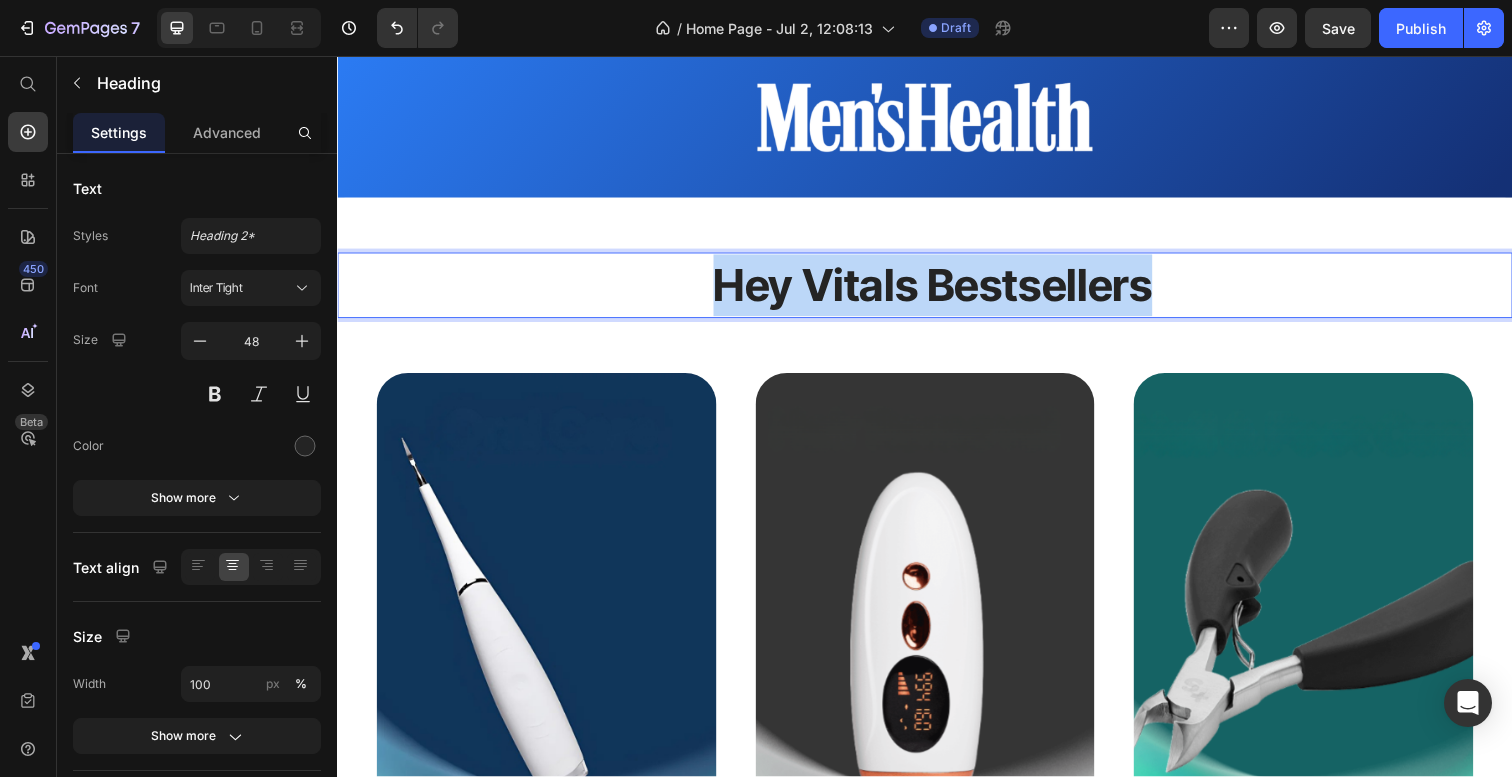 click on "Hey Vitals Bestsellers" at bounding box center (945, 290) 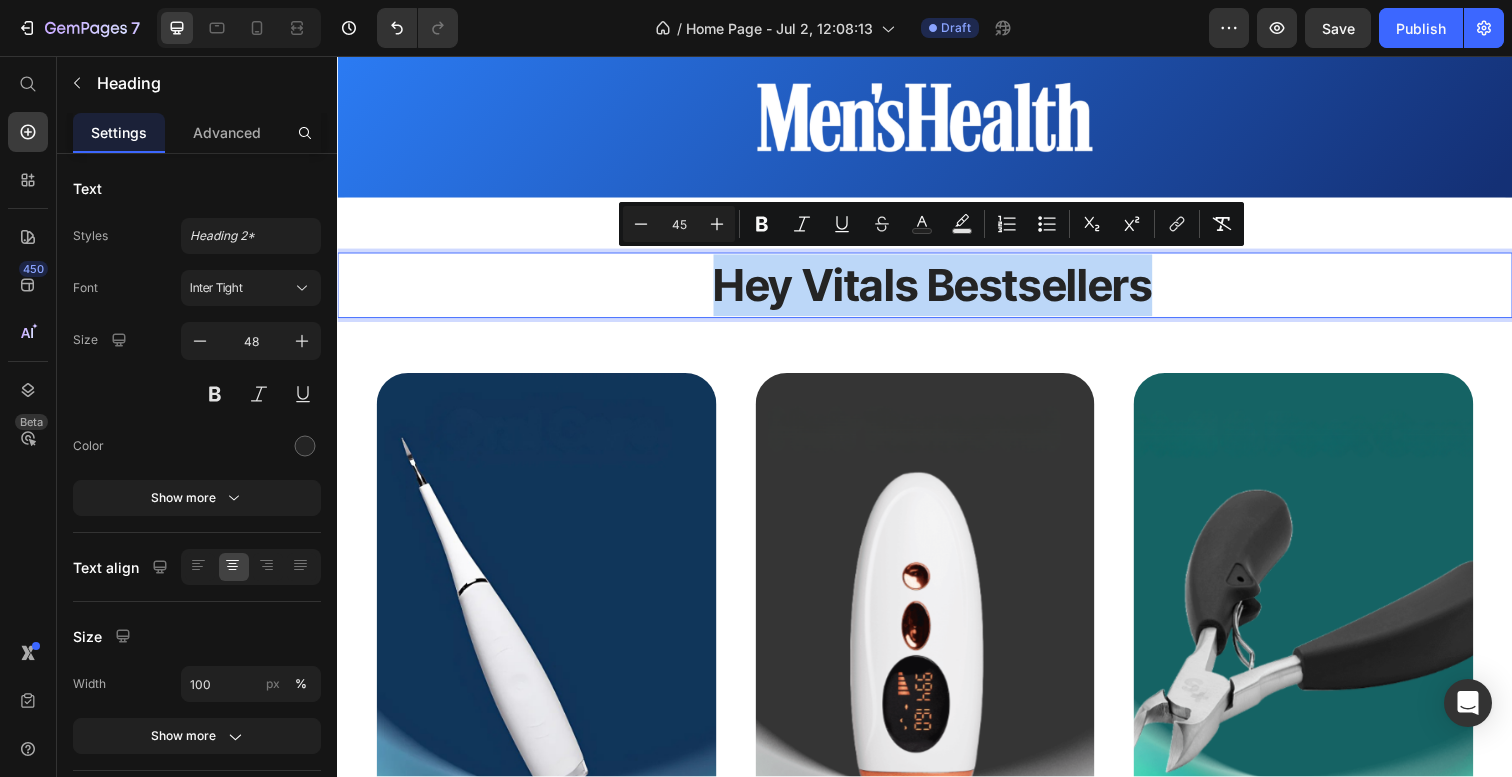 click on "Hey Vitals Bestsellers" at bounding box center [945, 290] 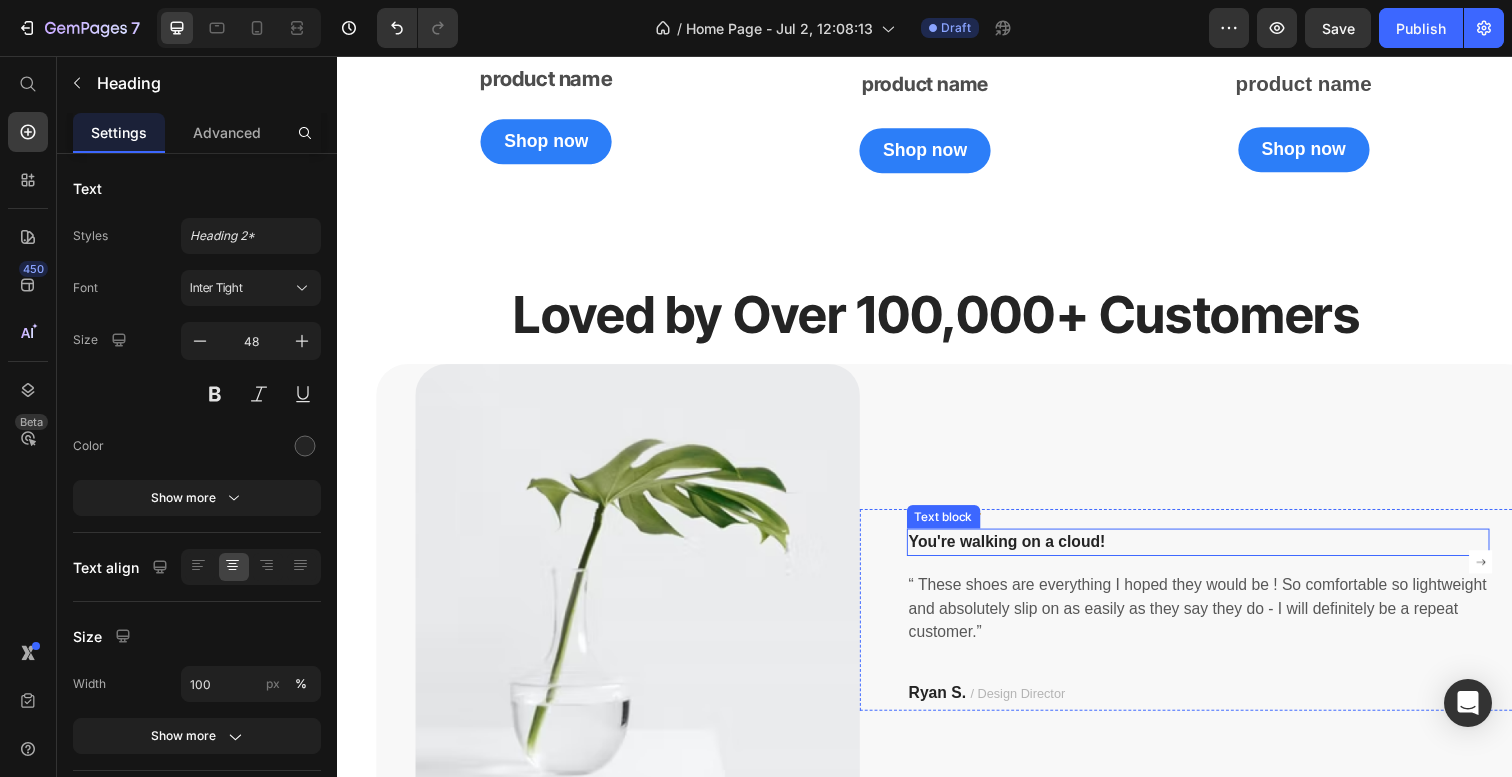 scroll, scrollTop: 2431, scrollLeft: 0, axis: vertical 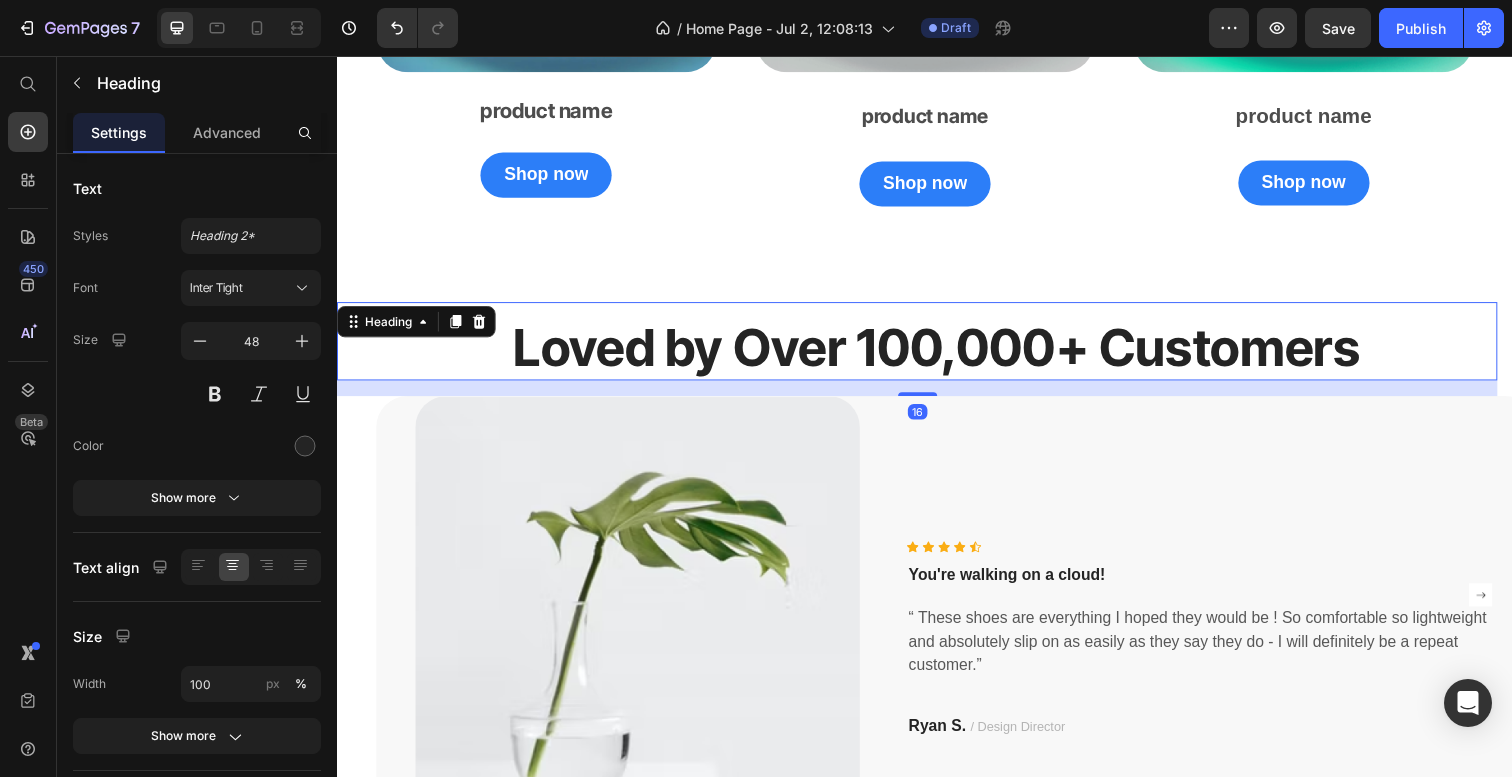 click on "Loved by Over 100,000+ Customers Heading   16" at bounding box center [929, 348] 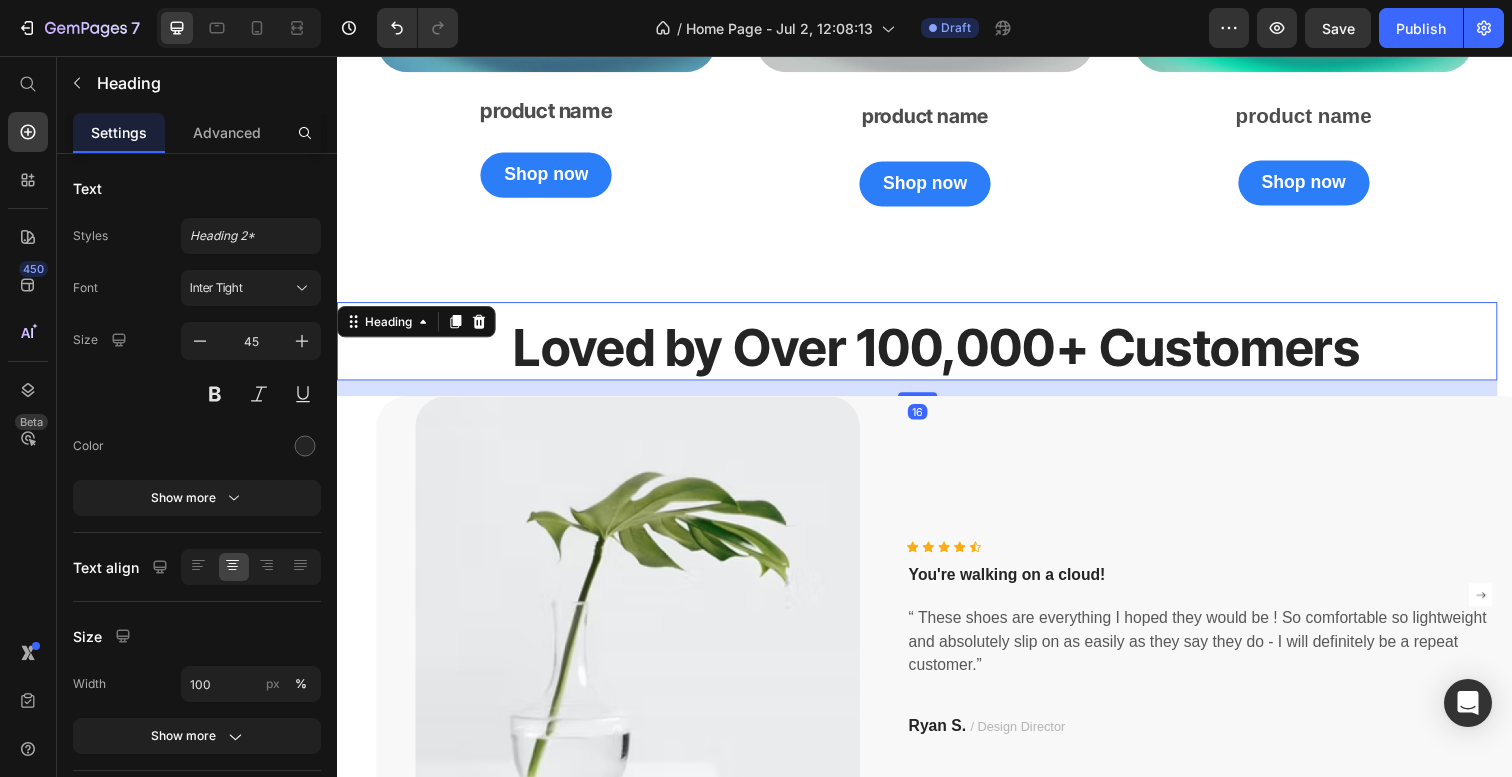 click on "Loved by Over 100,000+ Customers Heading   16" at bounding box center (929, 348) 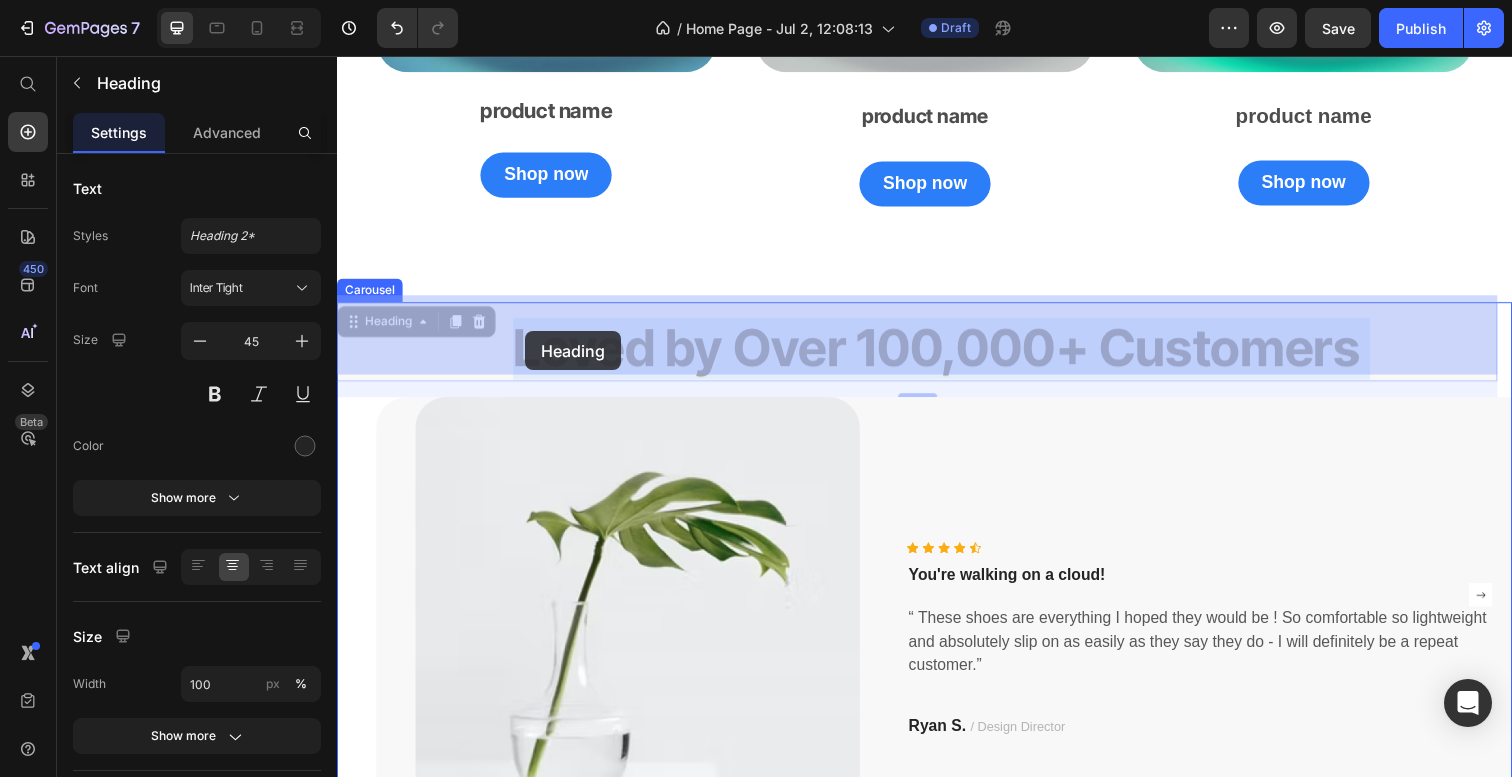 drag, startPoint x: 1397, startPoint y: 335, endPoint x: 531, endPoint y: 338, distance: 866.0052 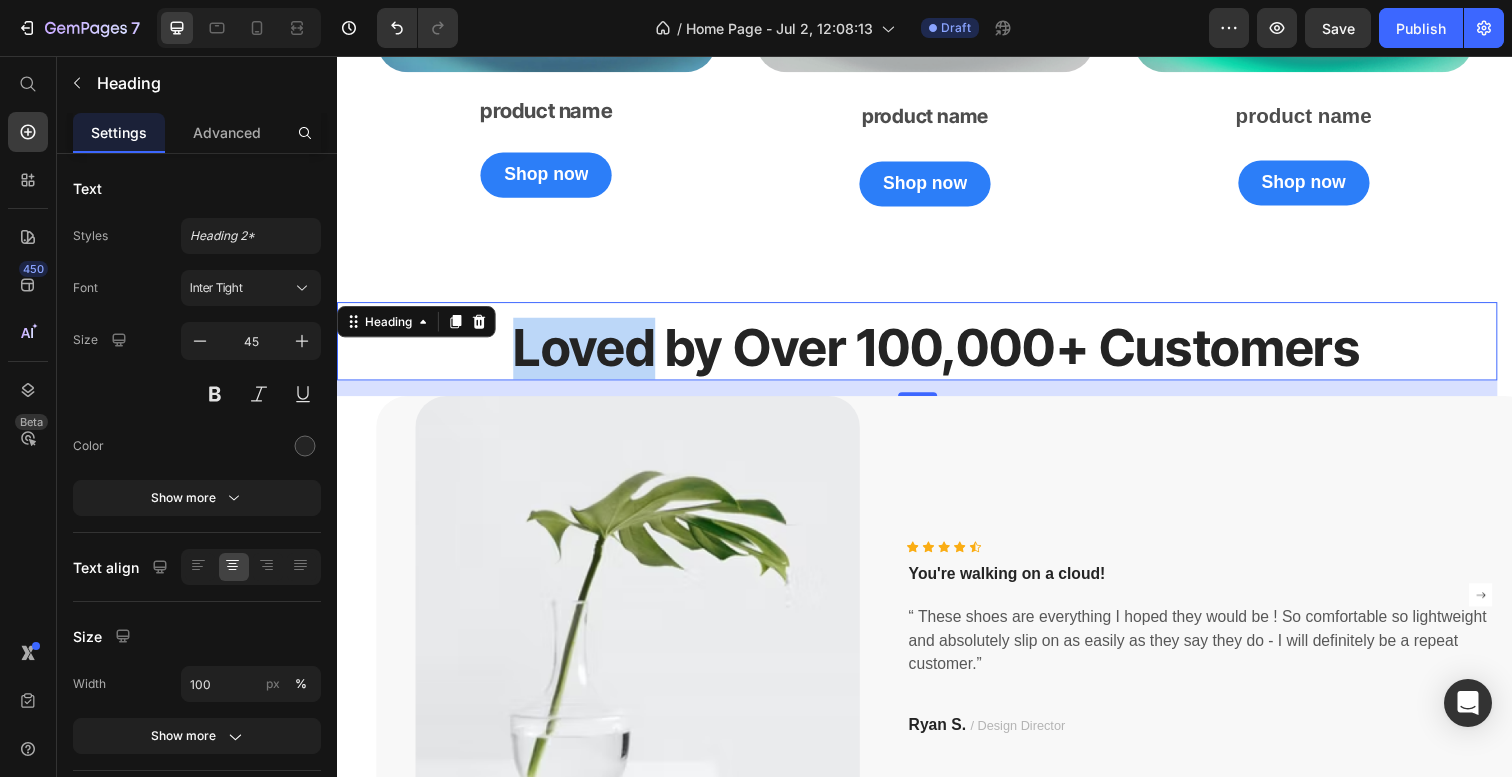 click on "Loved by Over 100,000+ Customers" at bounding box center (949, 354) 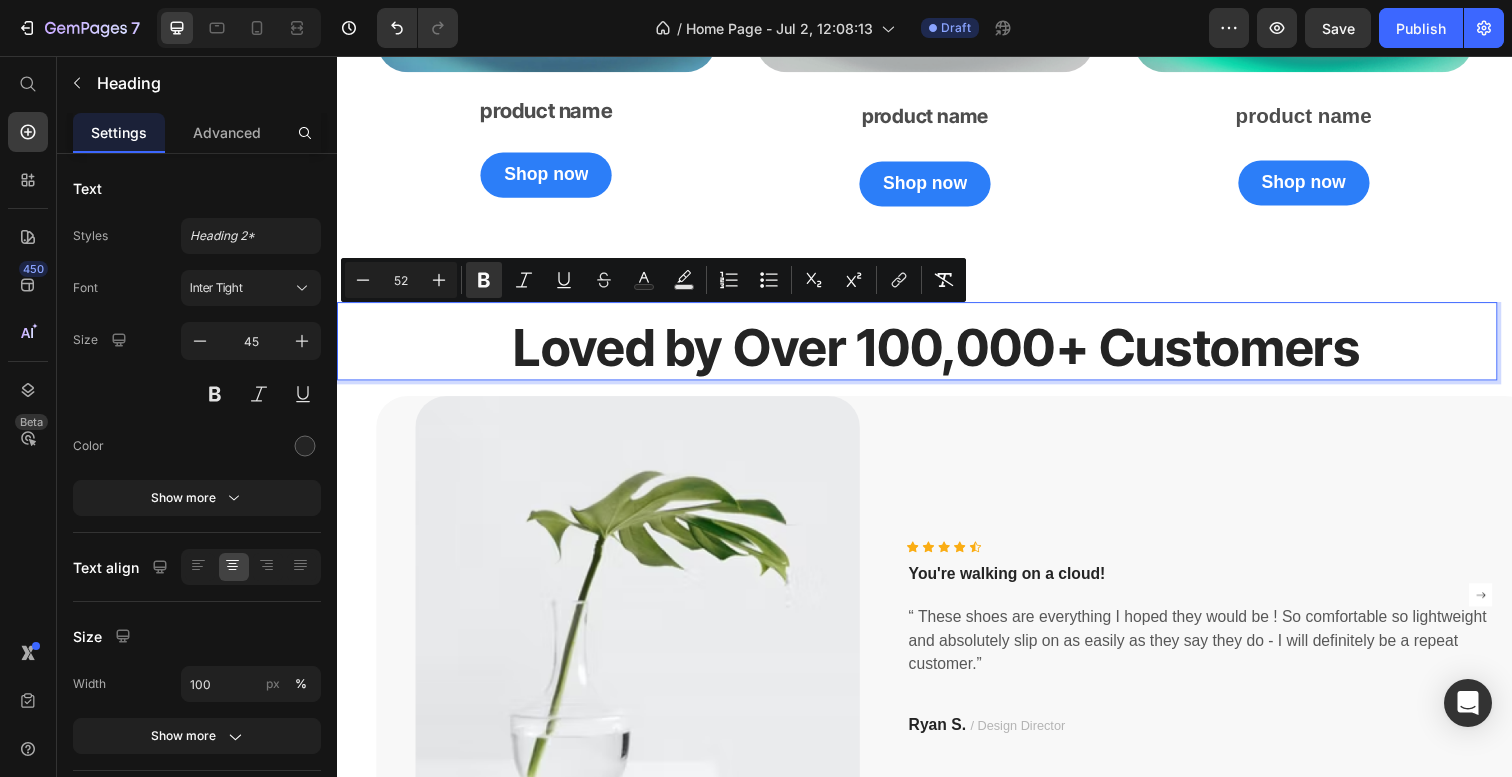 click on "Loved by Over 100,000+ Customers" at bounding box center (949, 354) 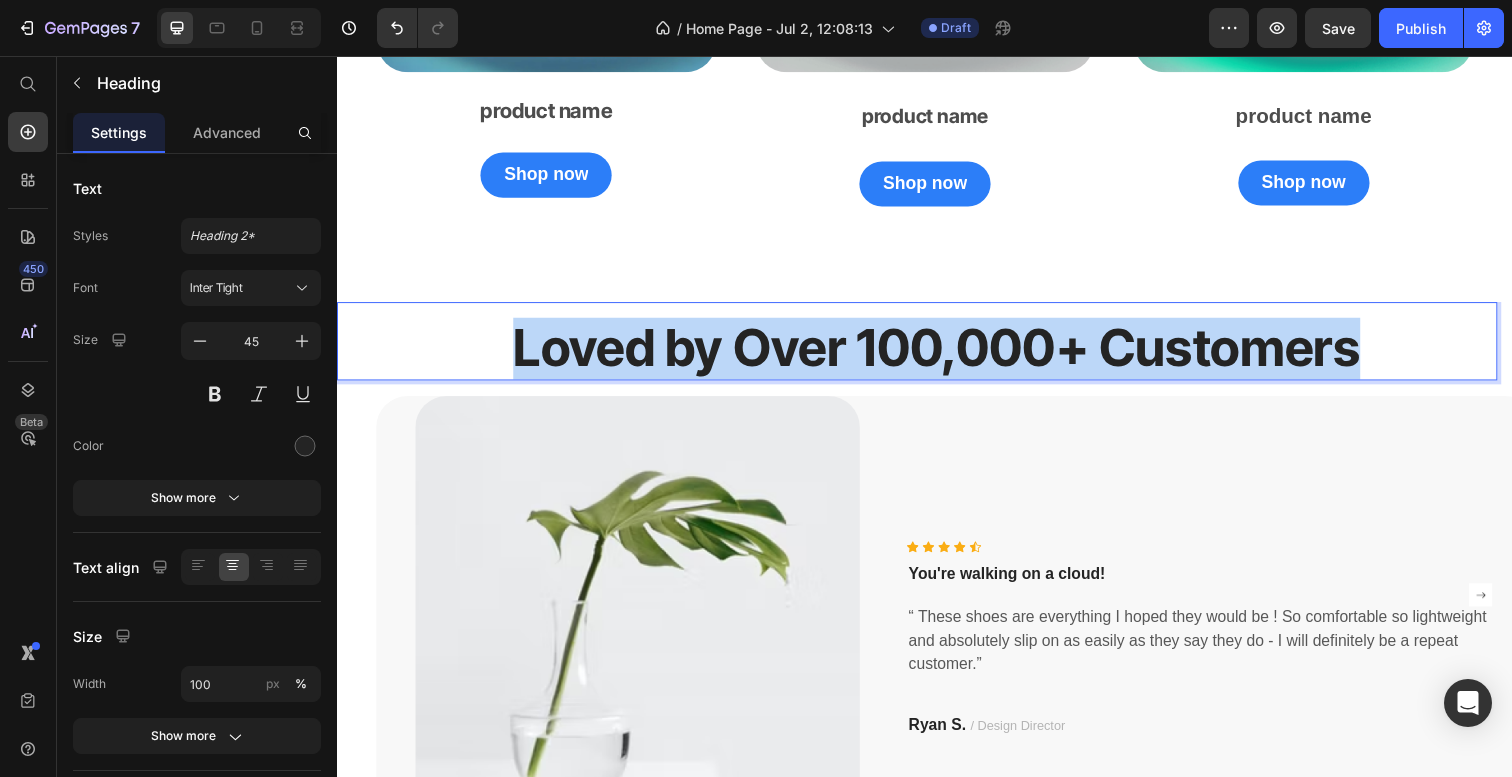drag, startPoint x: 1401, startPoint y: 340, endPoint x: 520, endPoint y: 339, distance: 881.00055 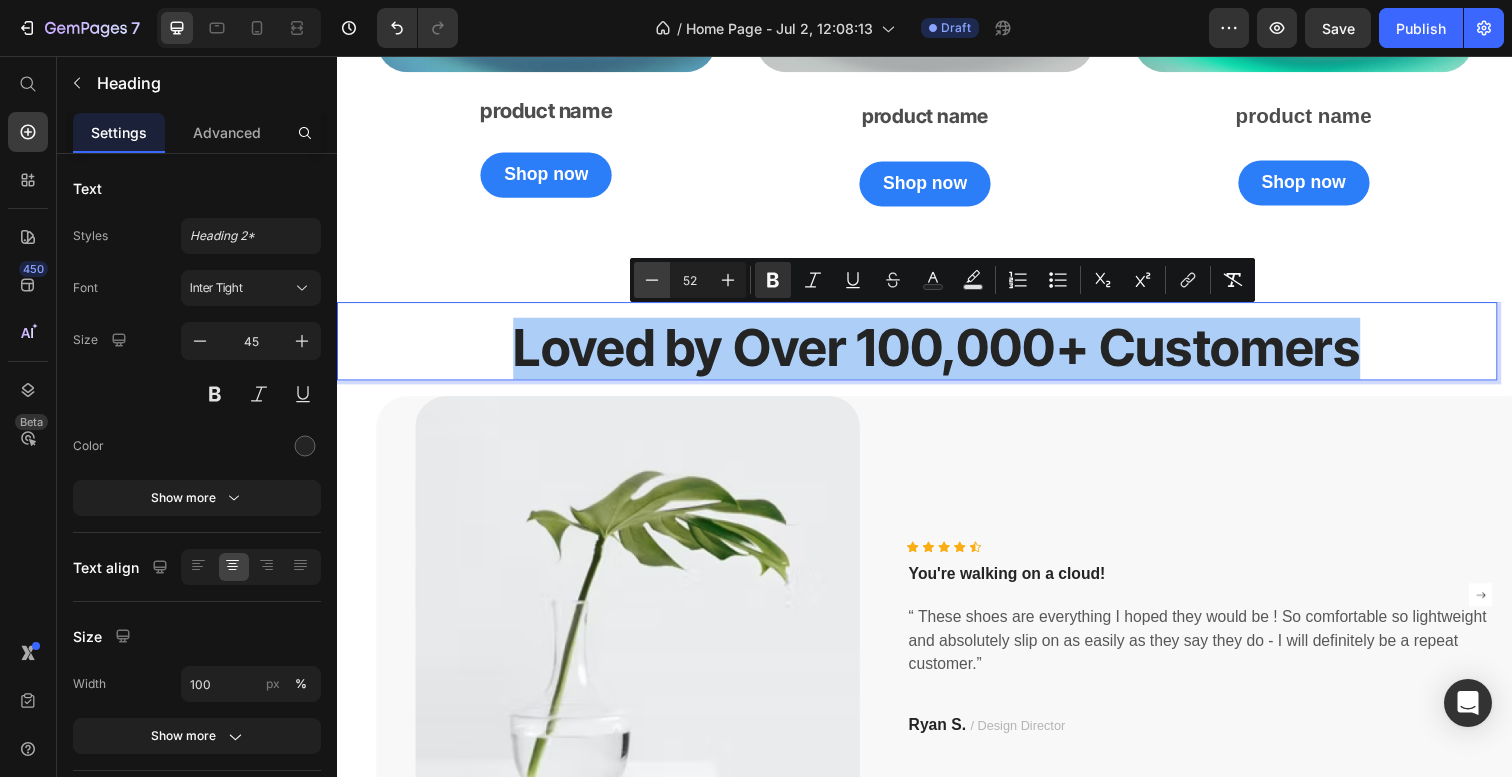 click 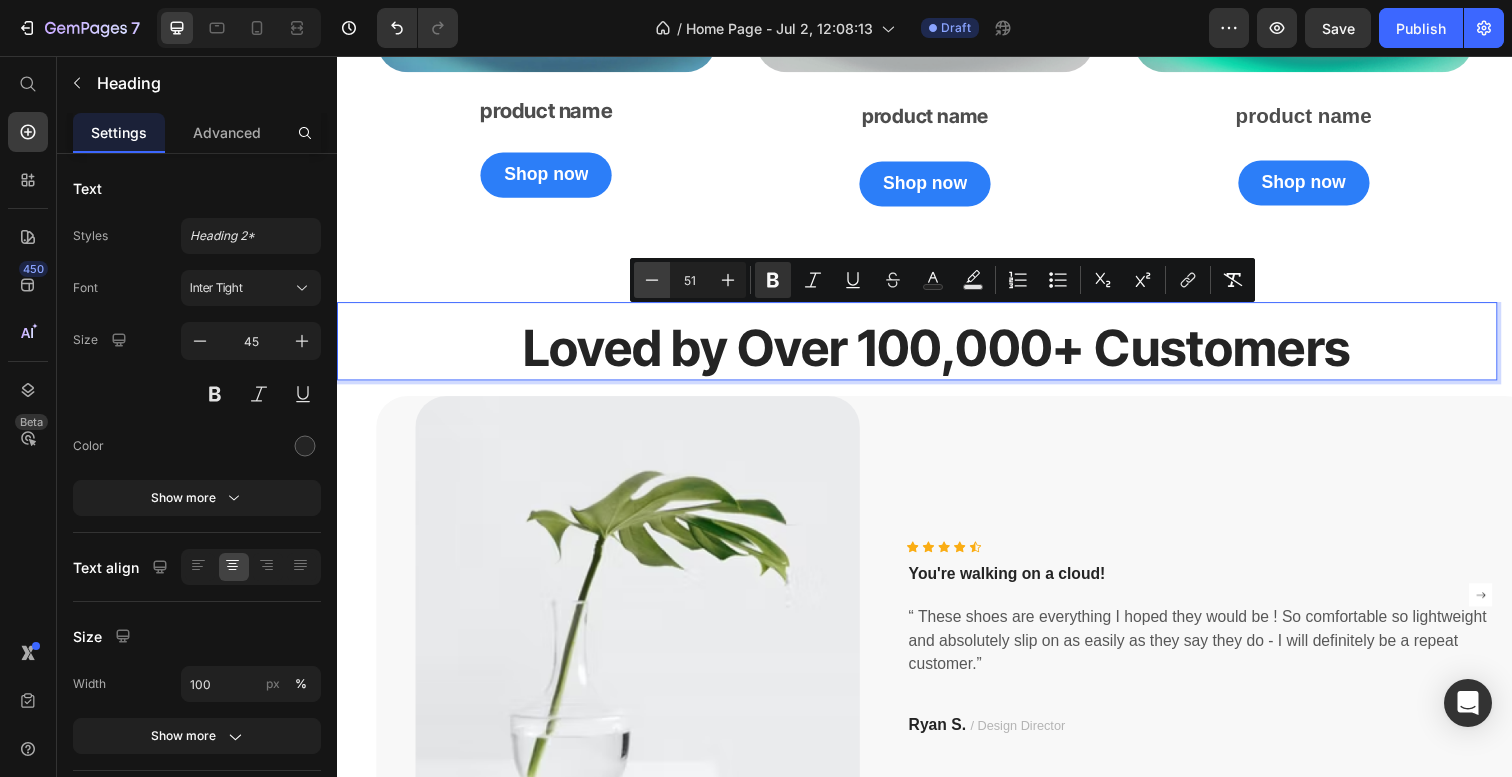 click 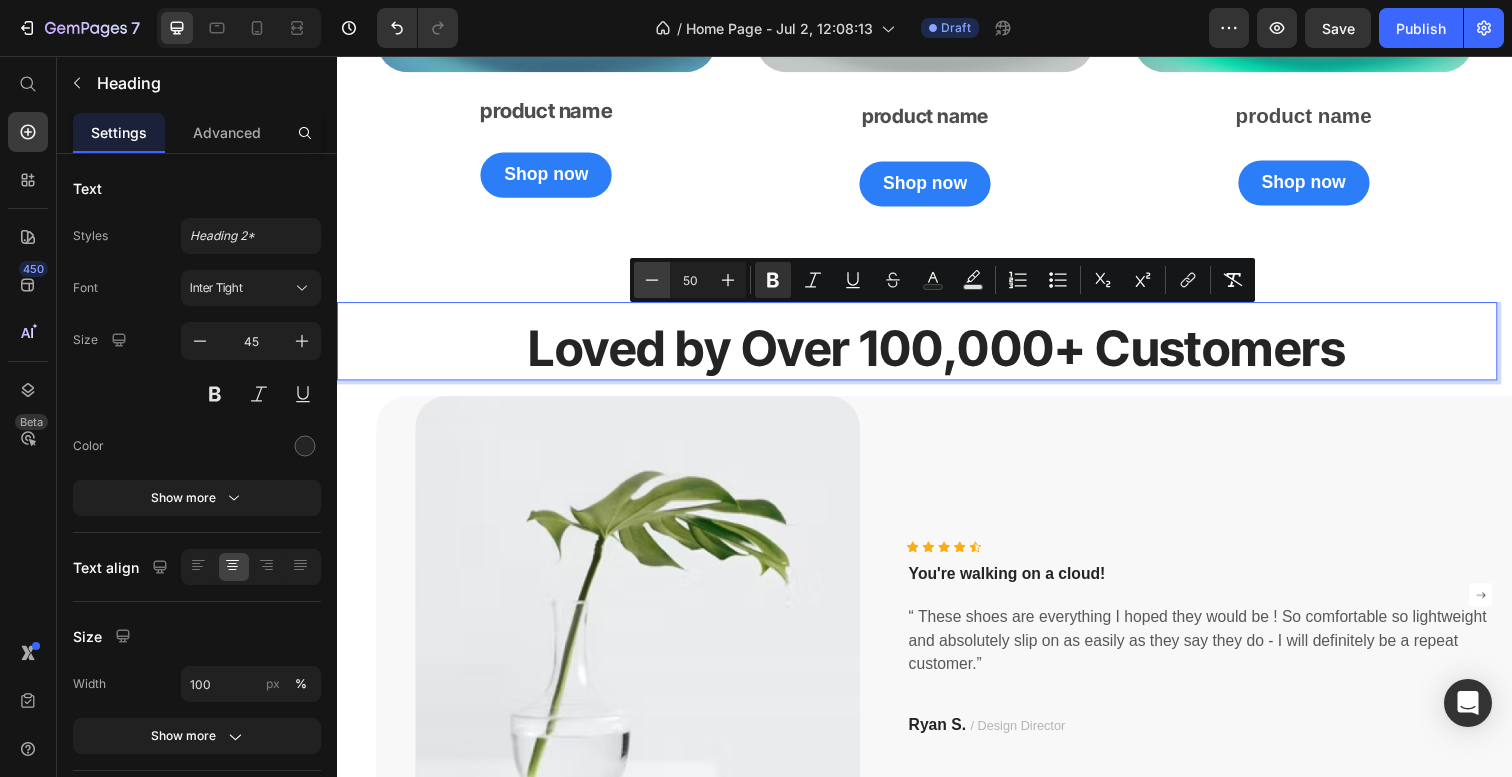 click 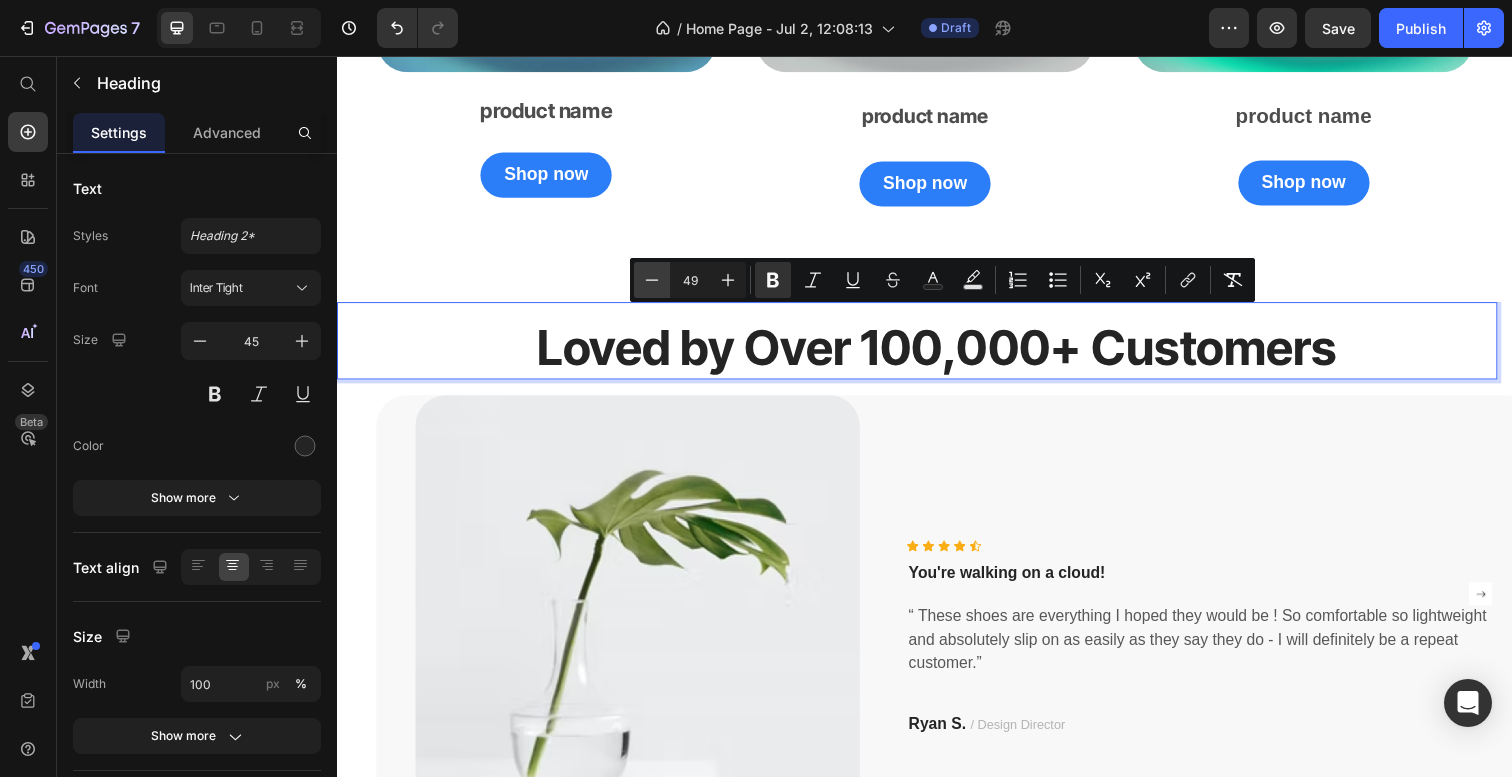 click 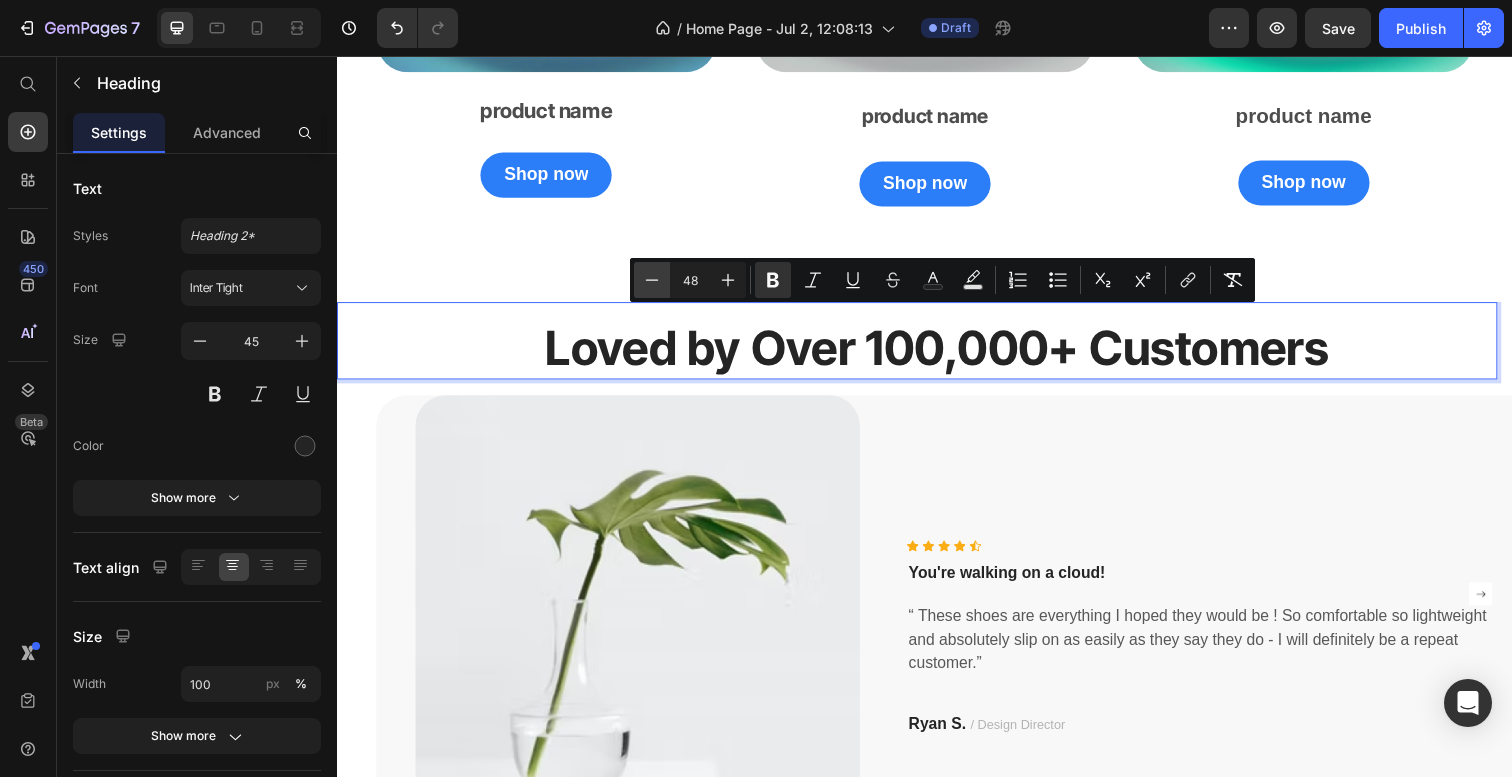click 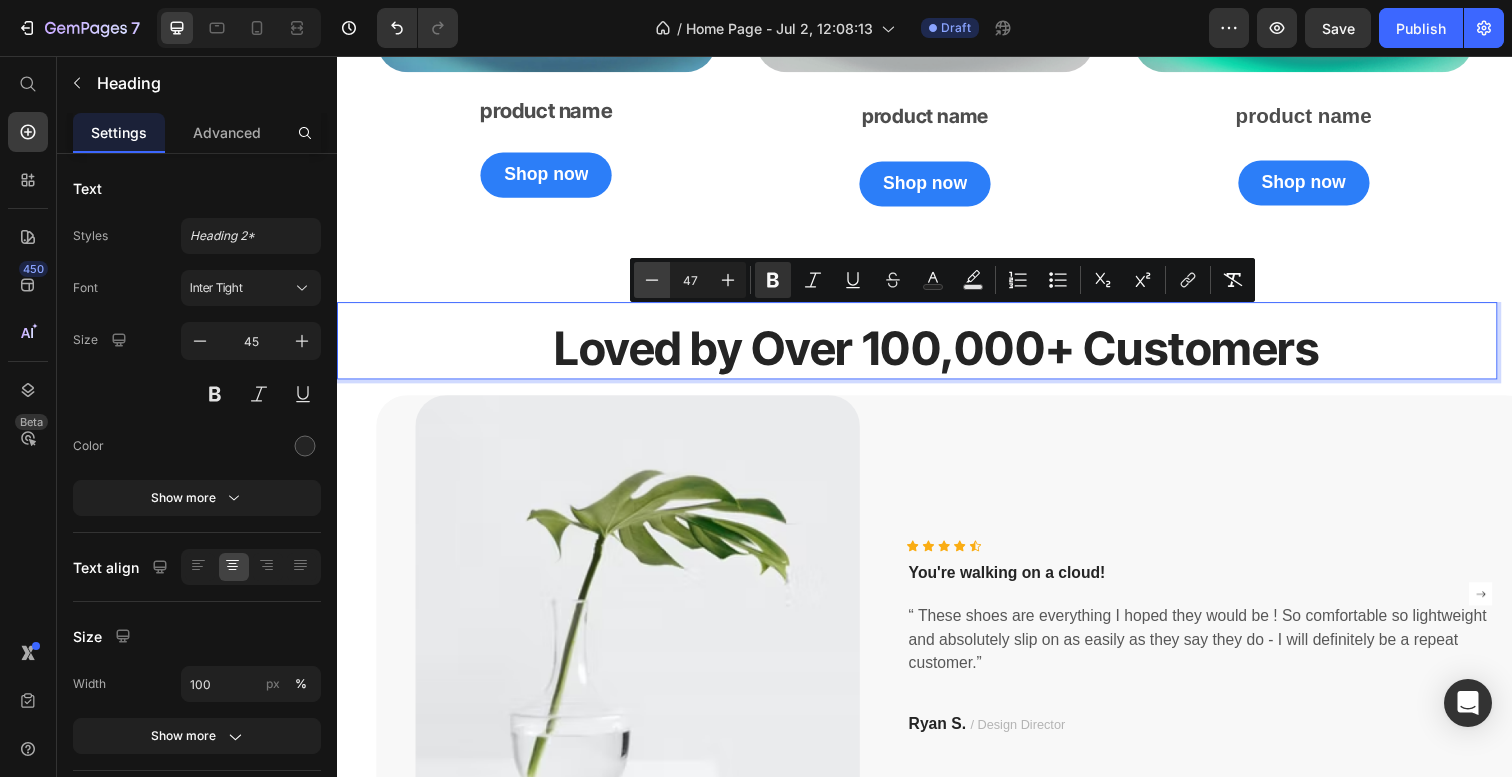 click 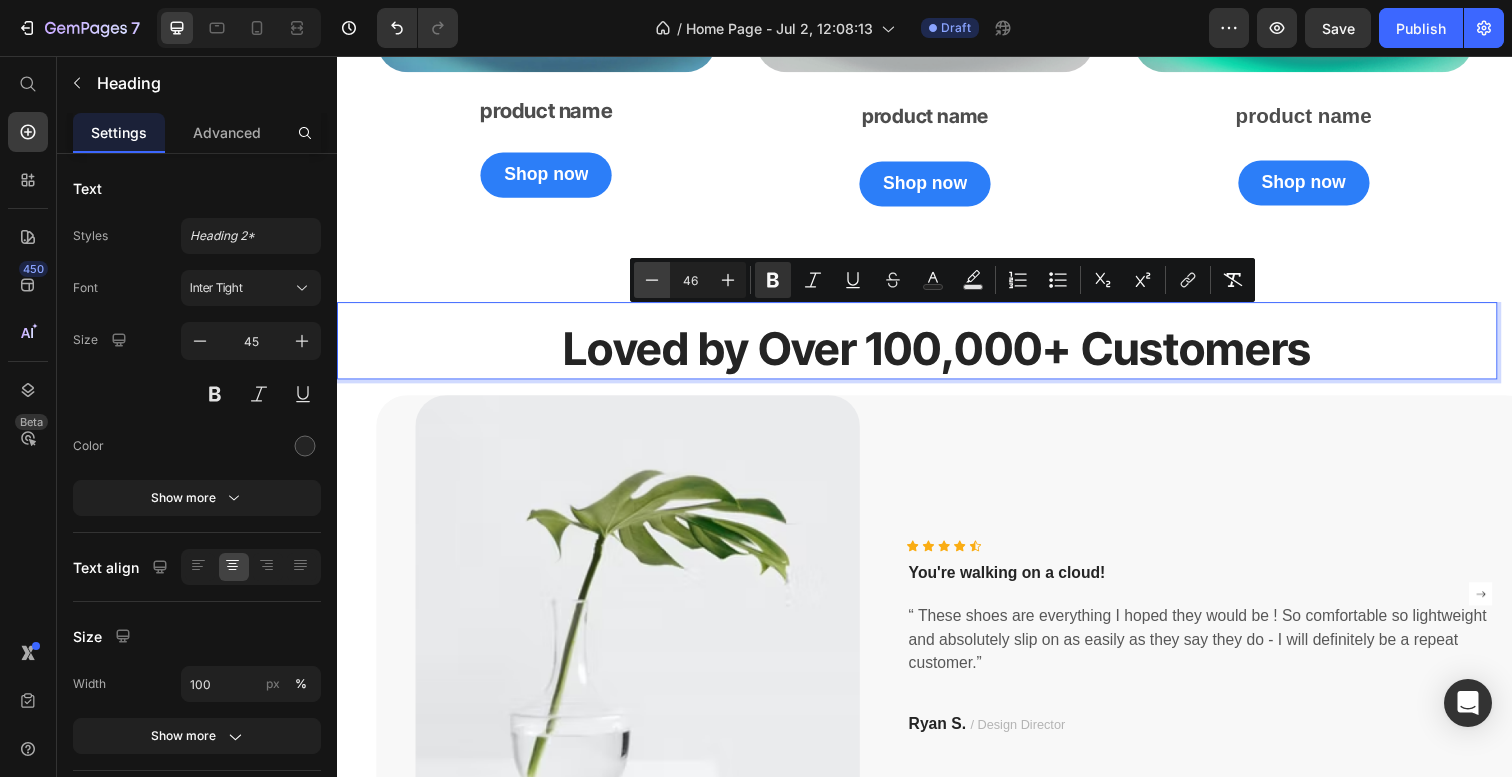 click 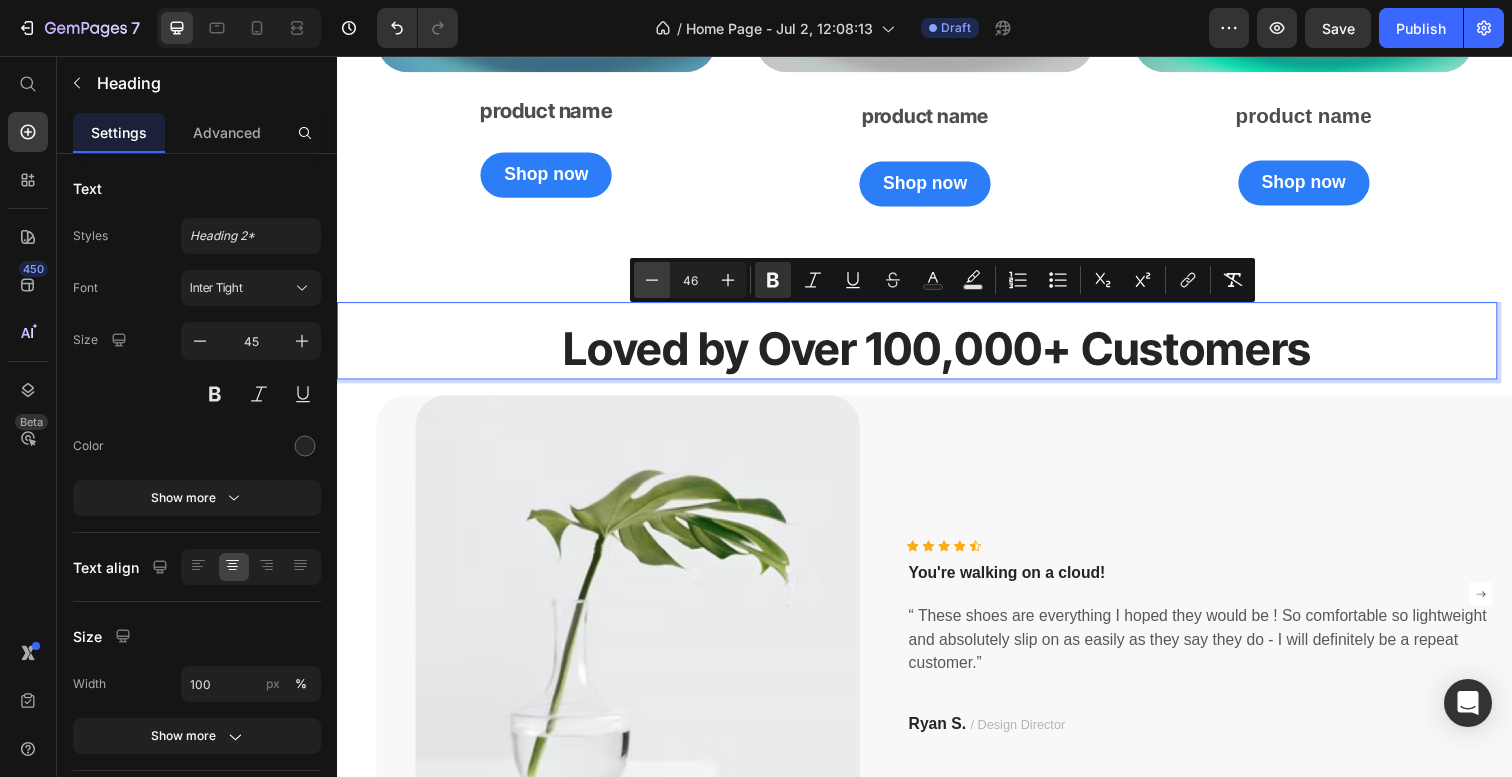 type on "45" 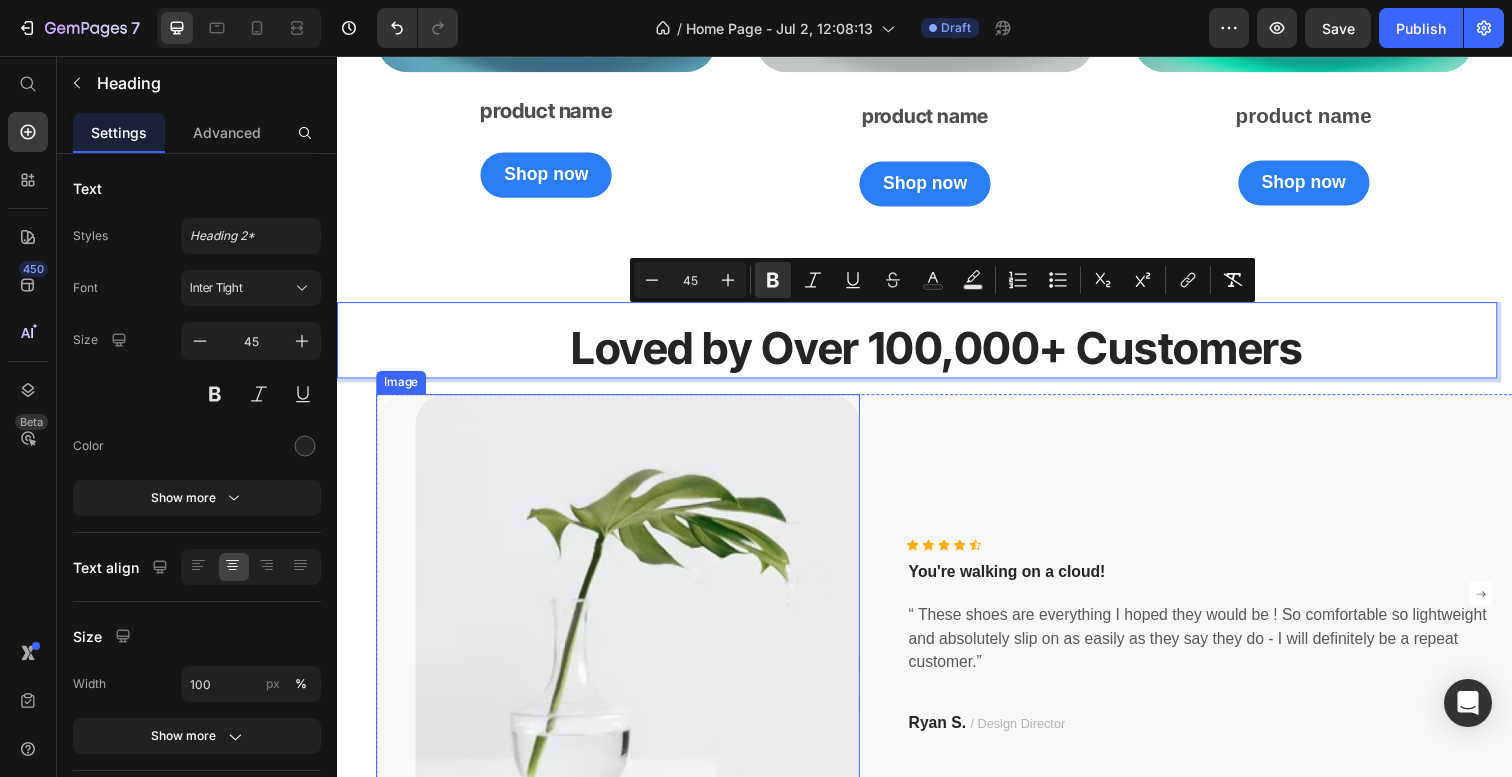 click at bounding box center (624, 653) 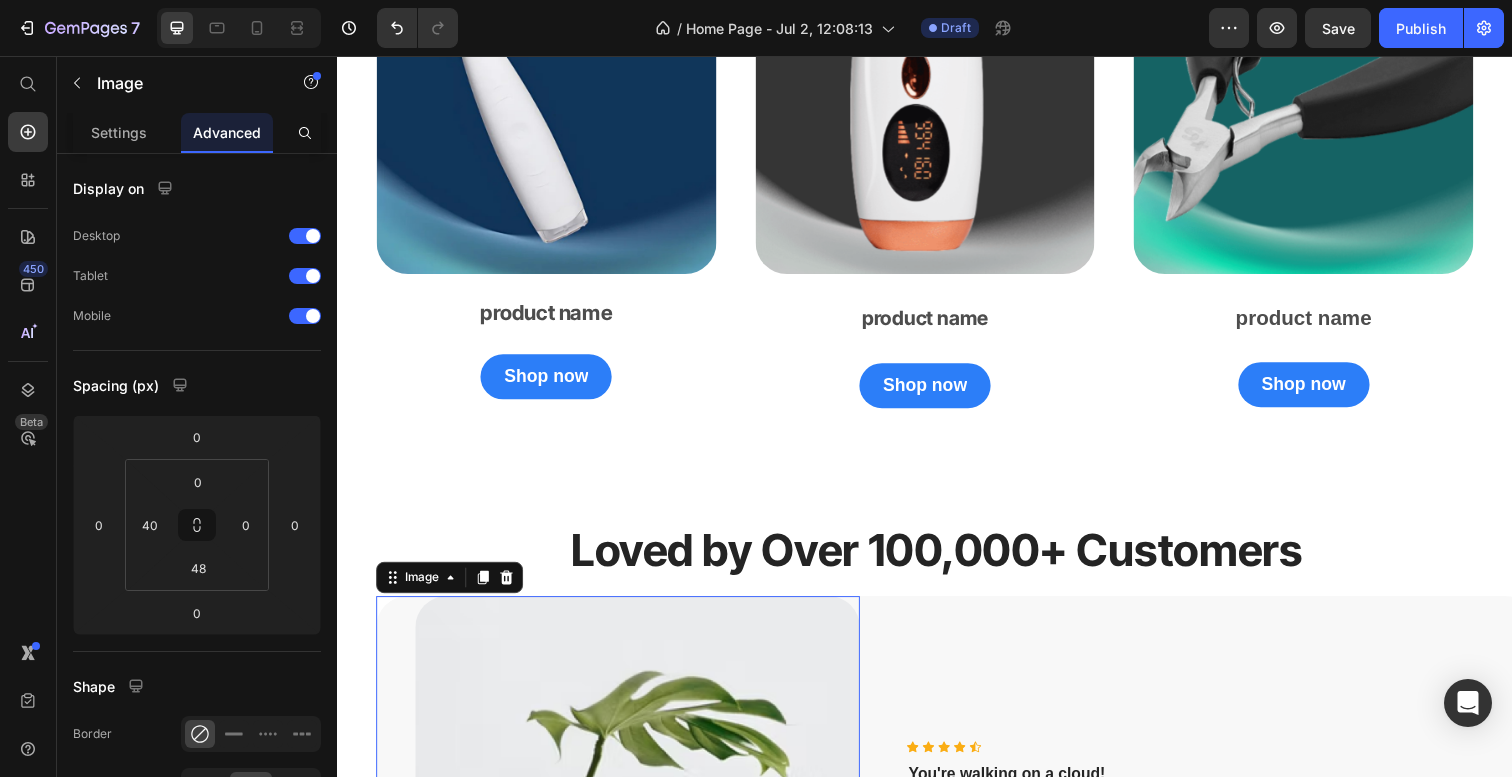 scroll, scrollTop: 2232, scrollLeft: 0, axis: vertical 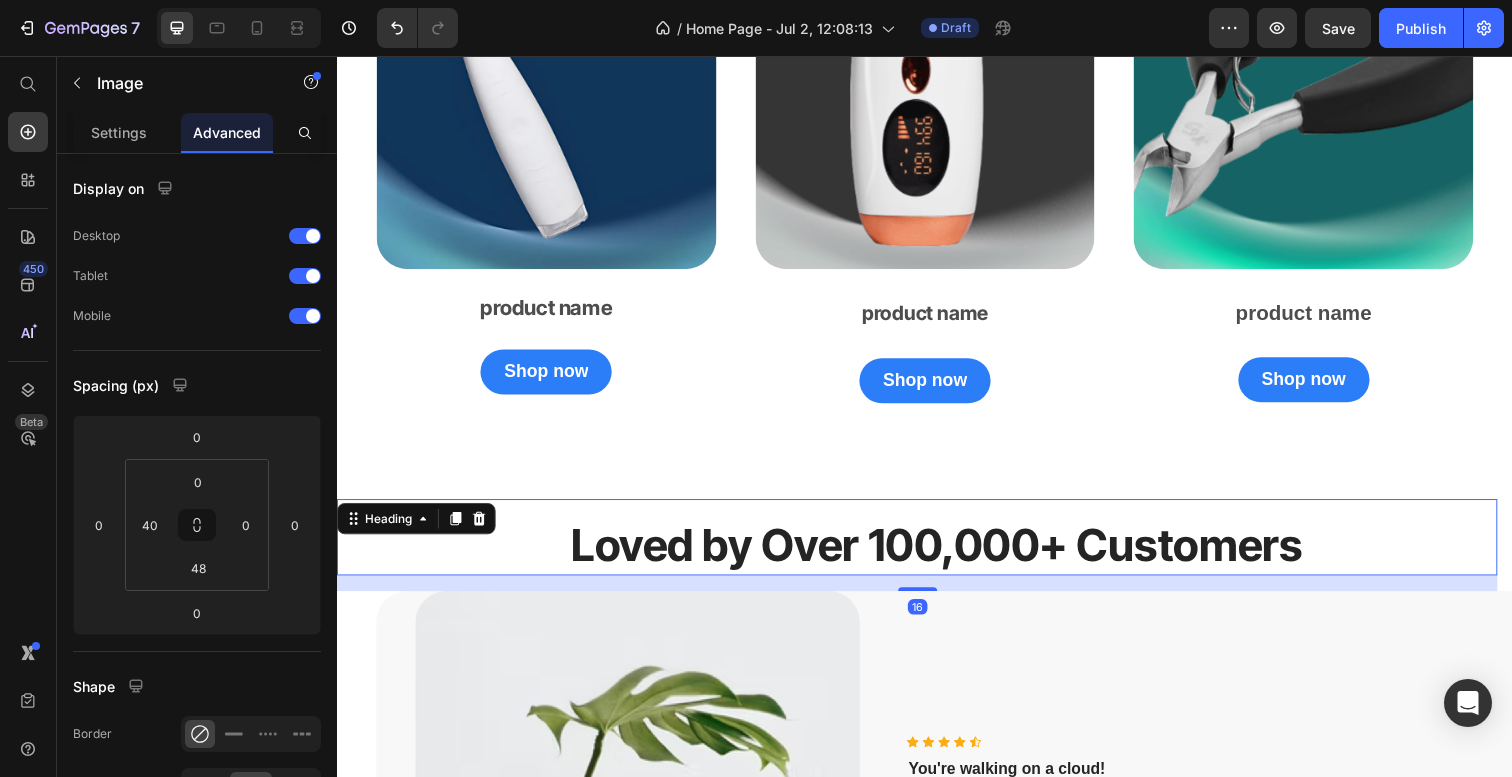 click on "Loved by Over 100,000+ Customers" at bounding box center (949, 555) 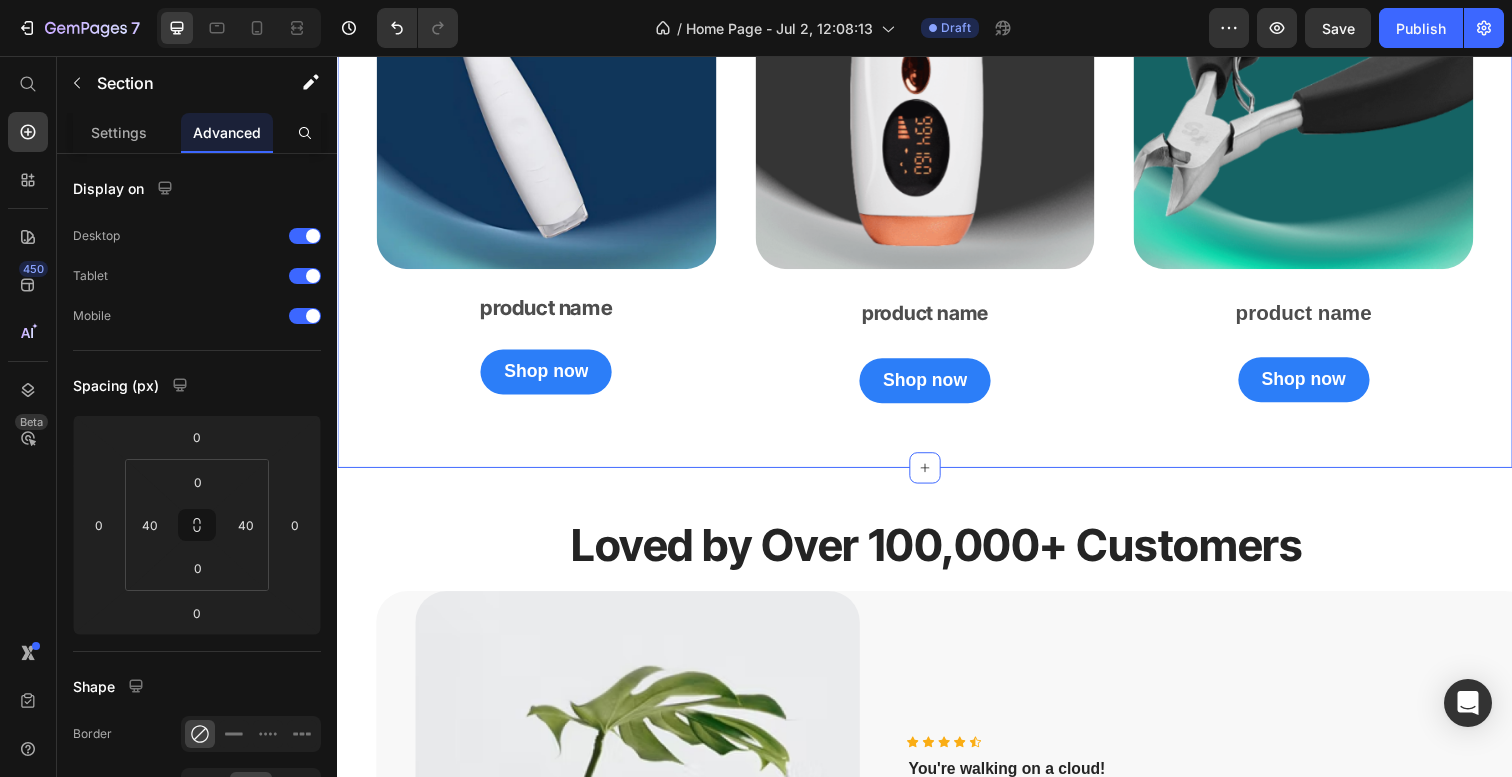 click on "Image product name Text Block Shop now Button" at bounding box center (937, 144) 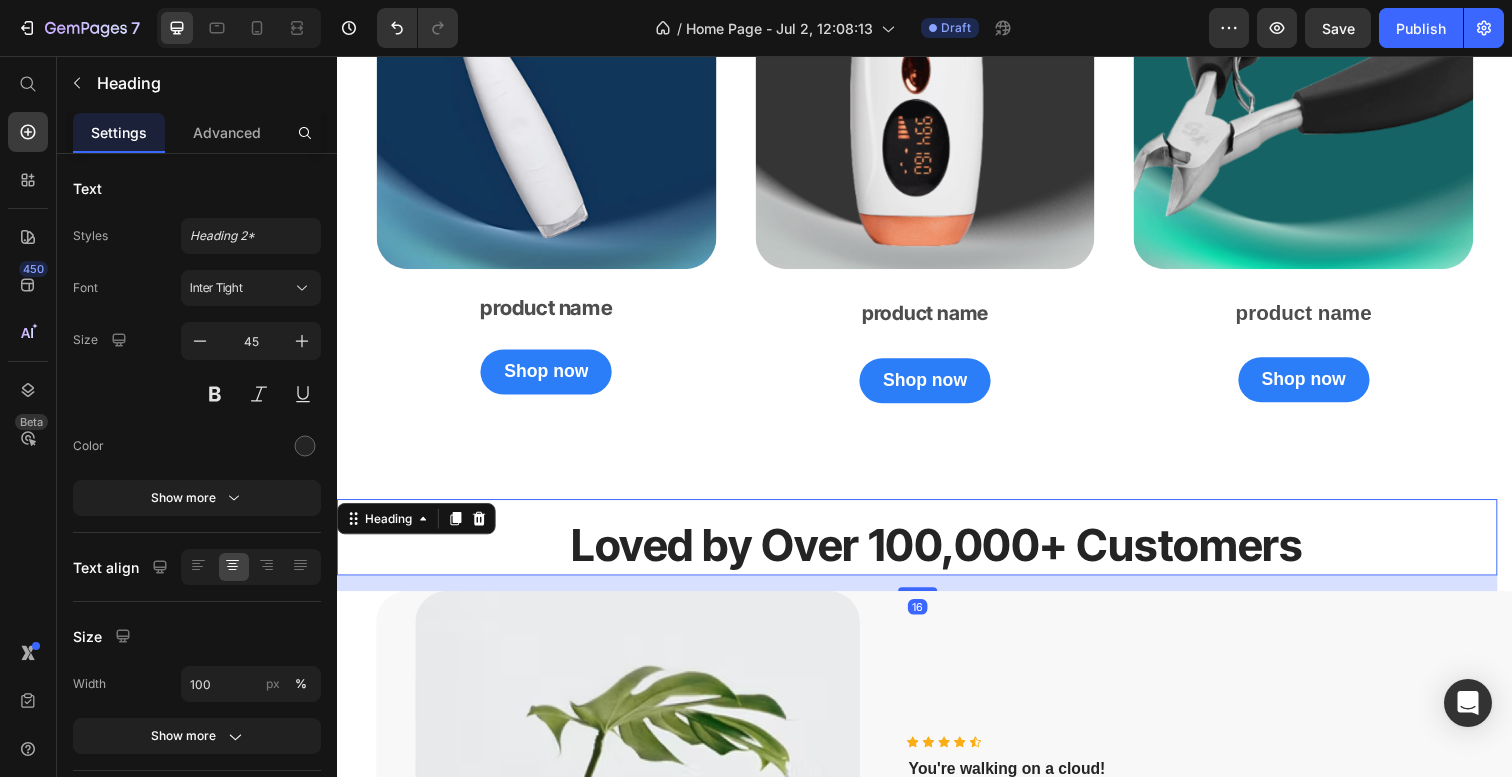 click on "Loved by Over 100,000+ Customers" at bounding box center (949, 555) 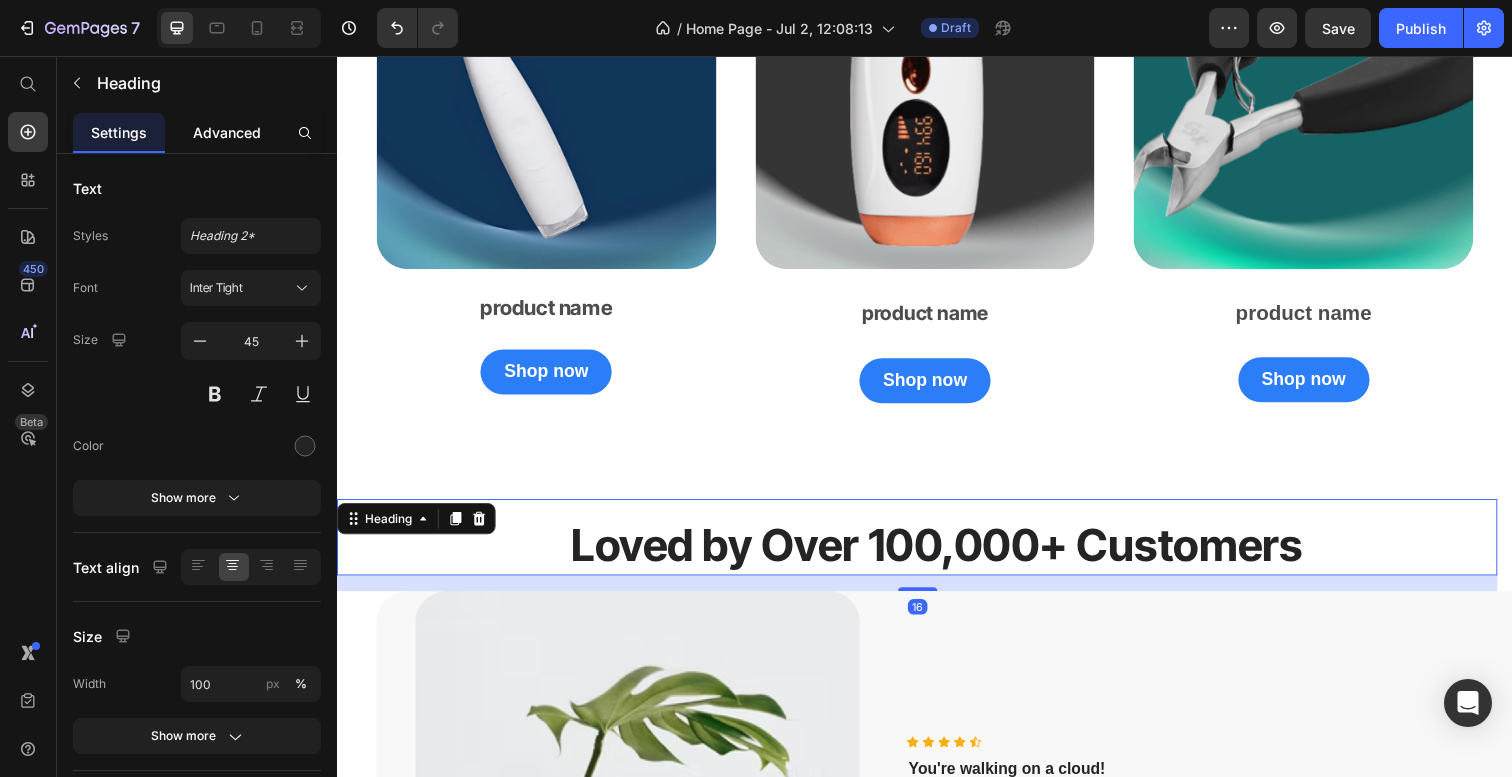 click on "Advanced" at bounding box center (227, 132) 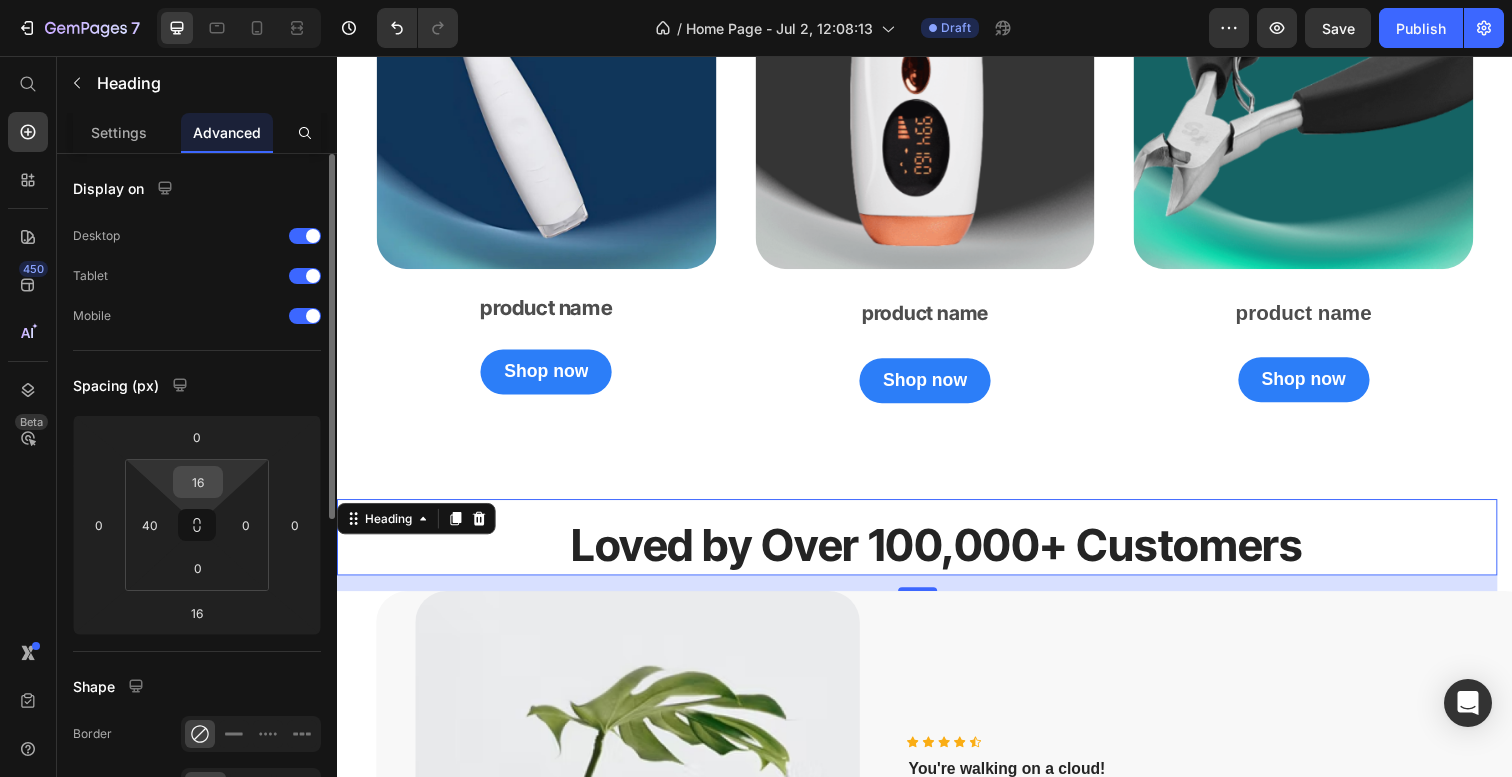 click on "16" at bounding box center [198, 482] 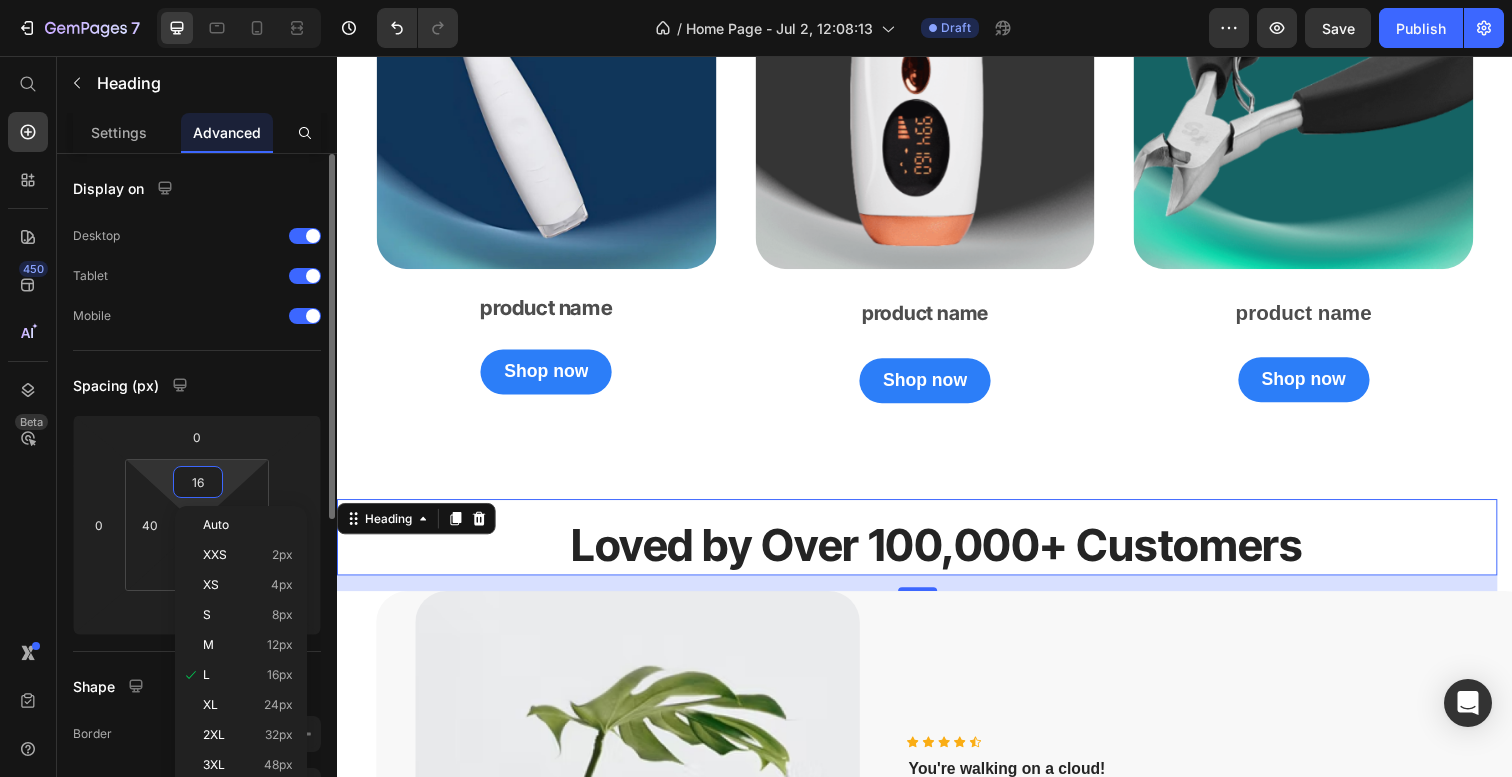 type on "0" 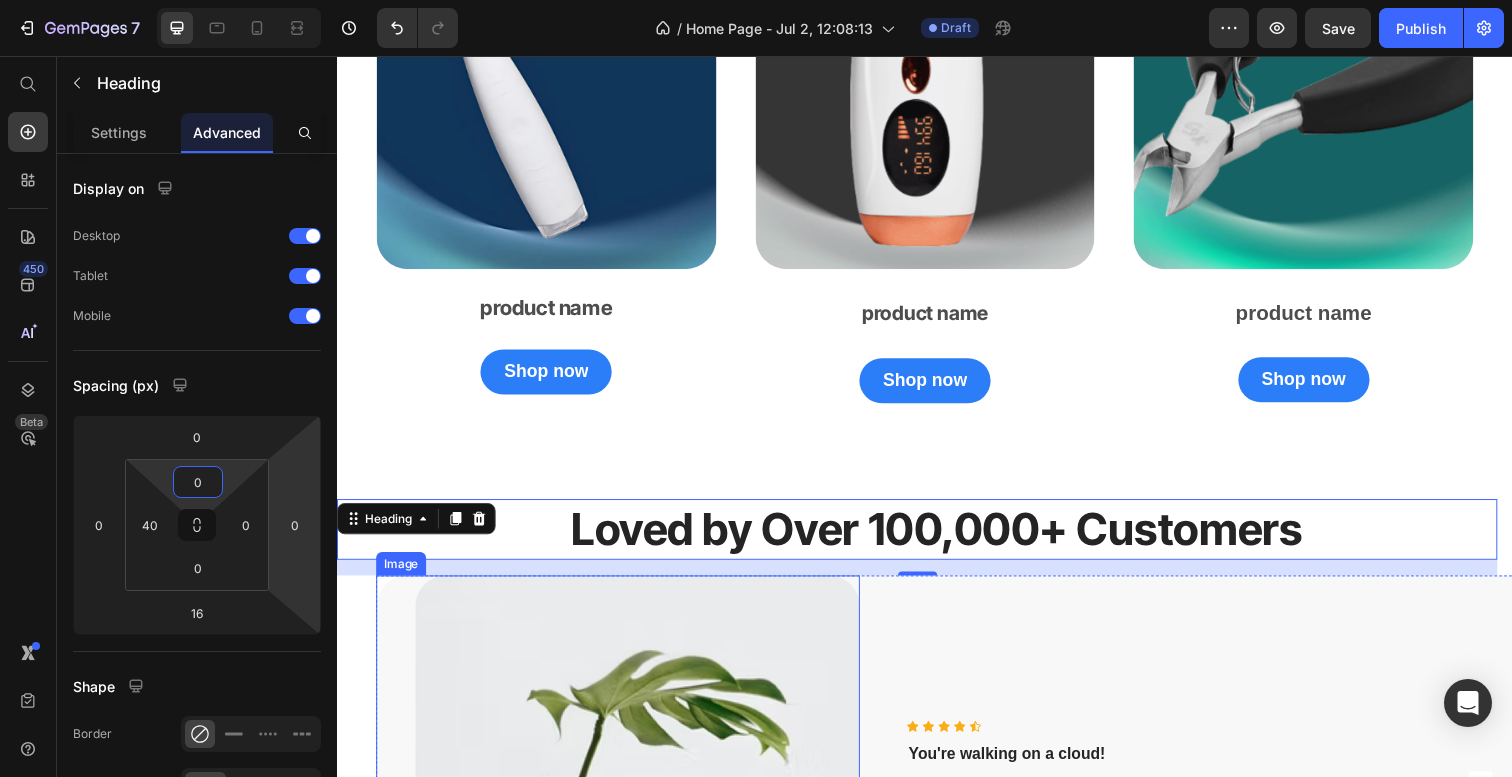 click at bounding box center [624, 838] 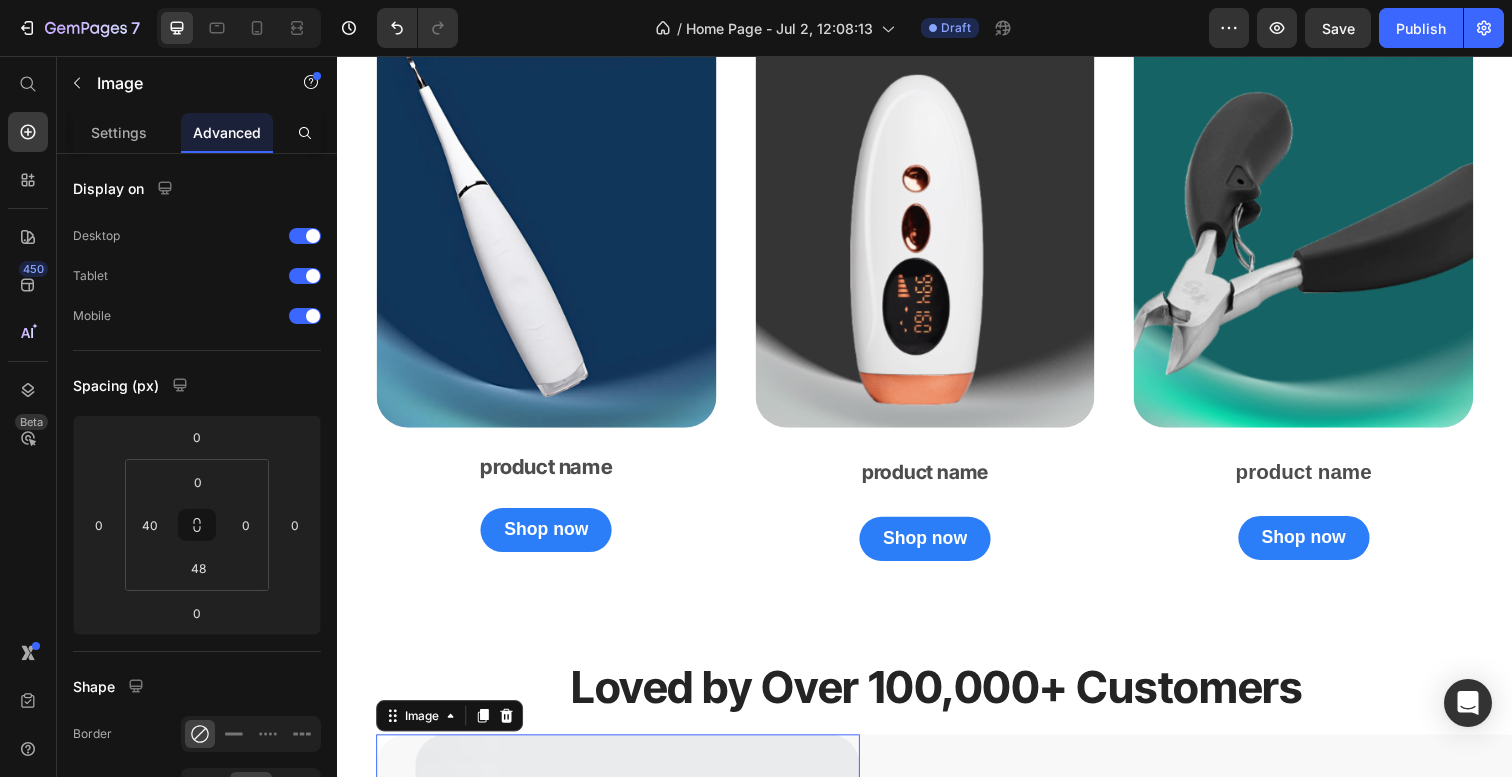 scroll, scrollTop: 2076, scrollLeft: 0, axis: vertical 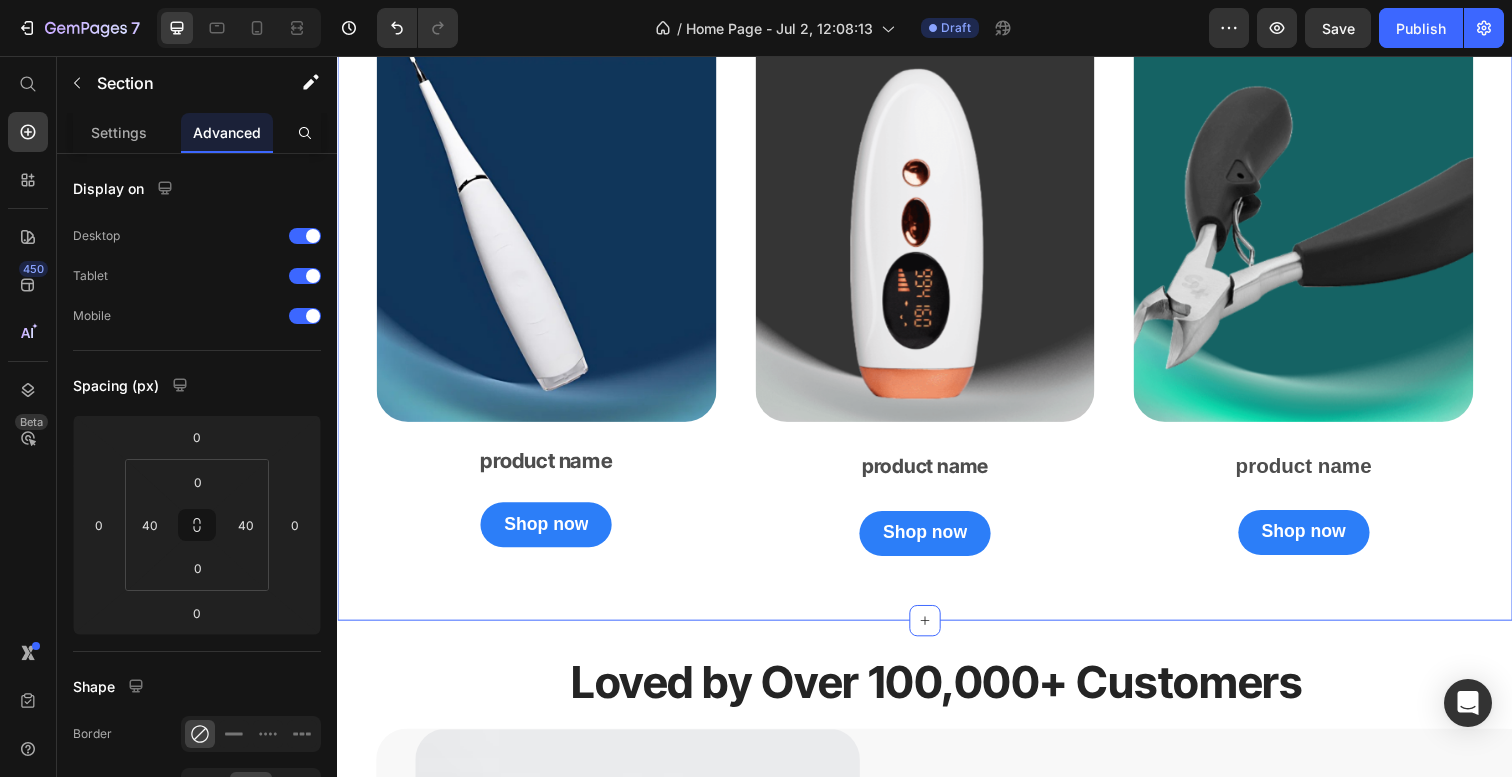 click on "Image product name Text Block Shop now Button" at bounding box center [937, 300] 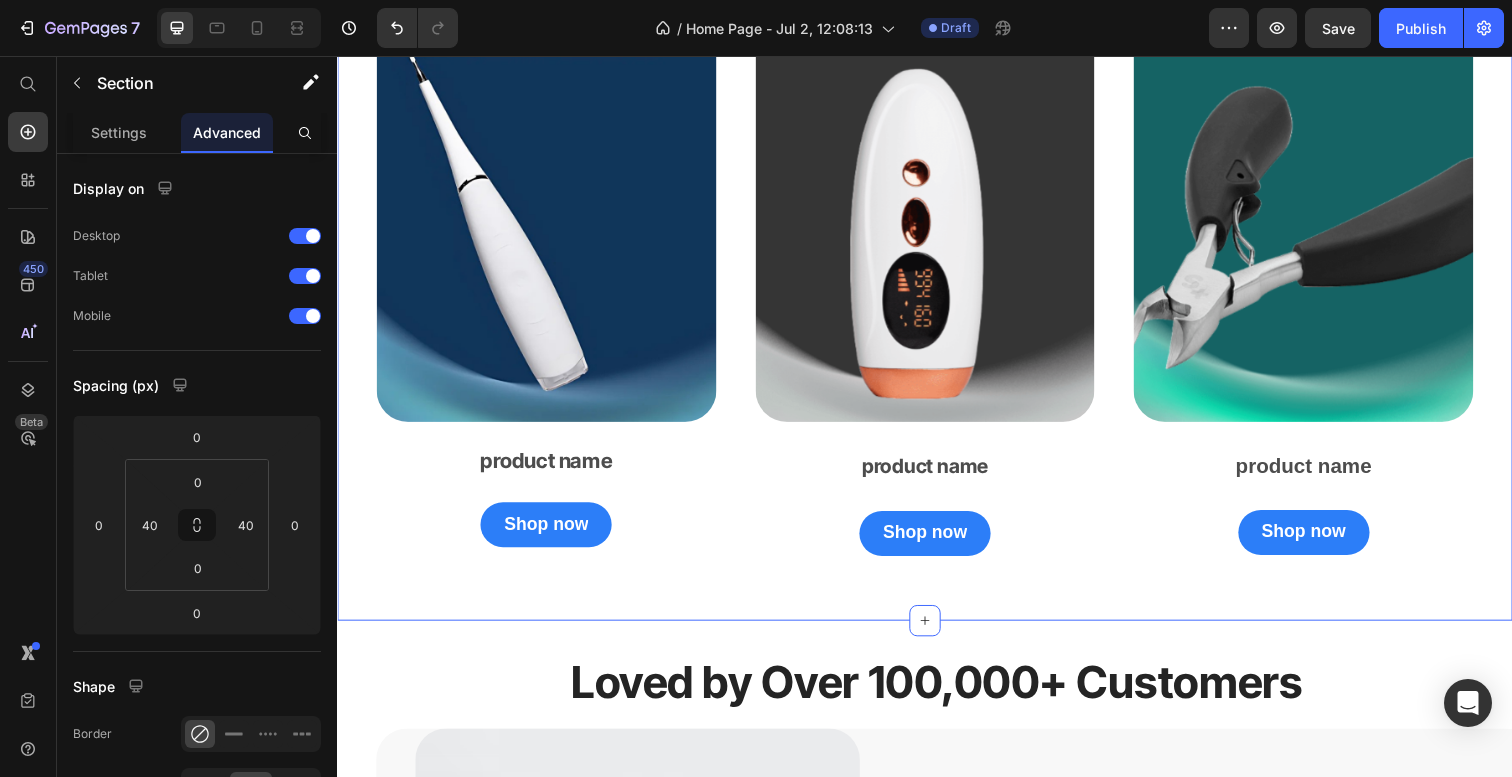 click on "Image product name Text Block Shop now Button" at bounding box center (937, 300) 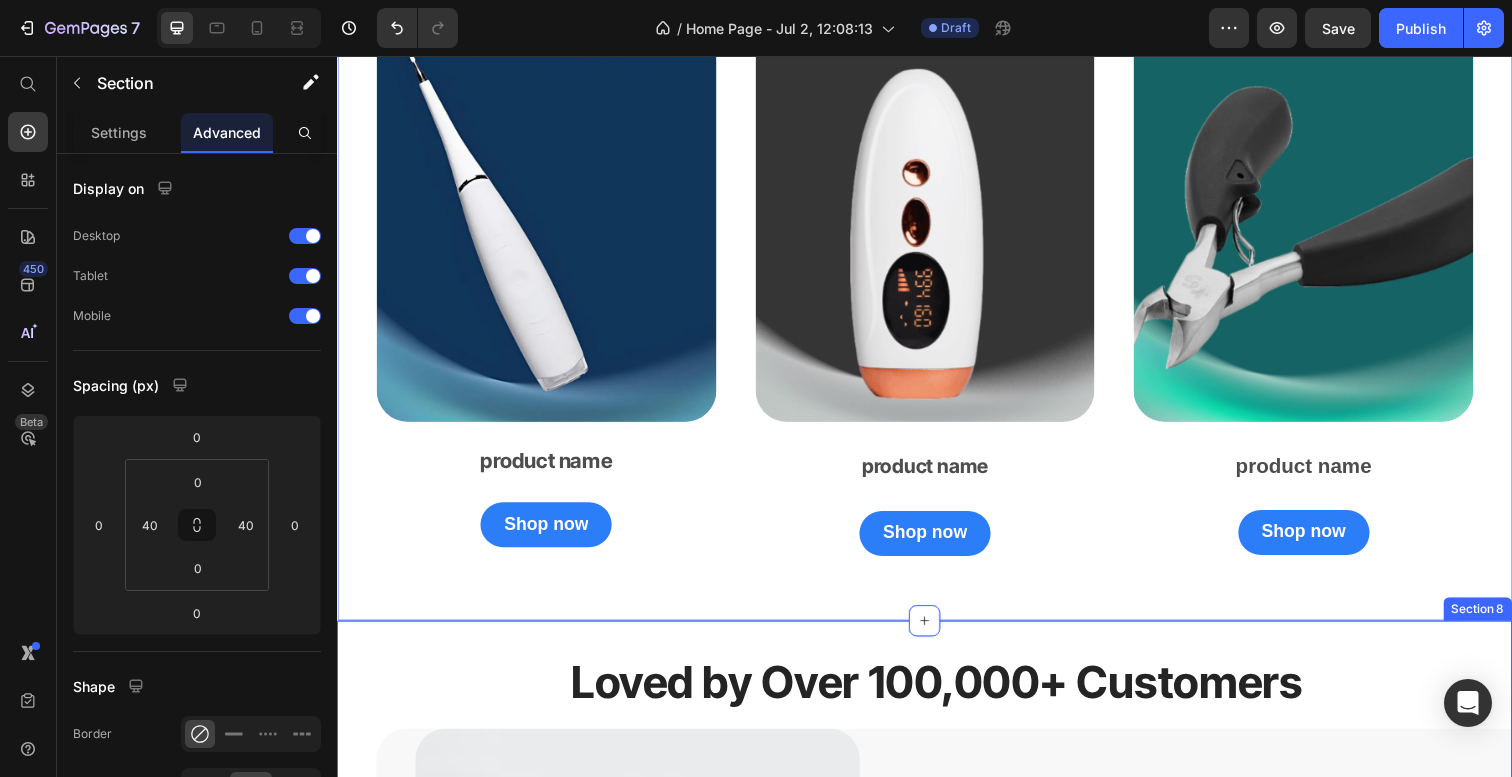click on "⁠⁠⁠⁠⁠⁠⁠ Loved by Over 100,000+ Customers Heading Image                Icon                Icon                Icon                Icon
Icon Icon List Hoz You're walking on a cloud! Text block “ These shoes are everything I hoped they would be ! So comfortable so lightweight and absolutely slip on as easily as they say they do - I will definitely be a repeat customer.” Text block [FIRST] [LAST]   / Design Director Text block Row Row Image                Icon                Icon                Icon                Icon
Icon Icon List Hoz You're walking on a cloud! Text block “ These shoes are everything I hoped they would be ! So comfortable so lightweight and absolutely slip on as easily as they say they do - I will definitely be a repeat customer.” Text block [FIRST] [LAST]   / Design Director Text block Row Row       Carousel Row Section 8" at bounding box center [937, 955] 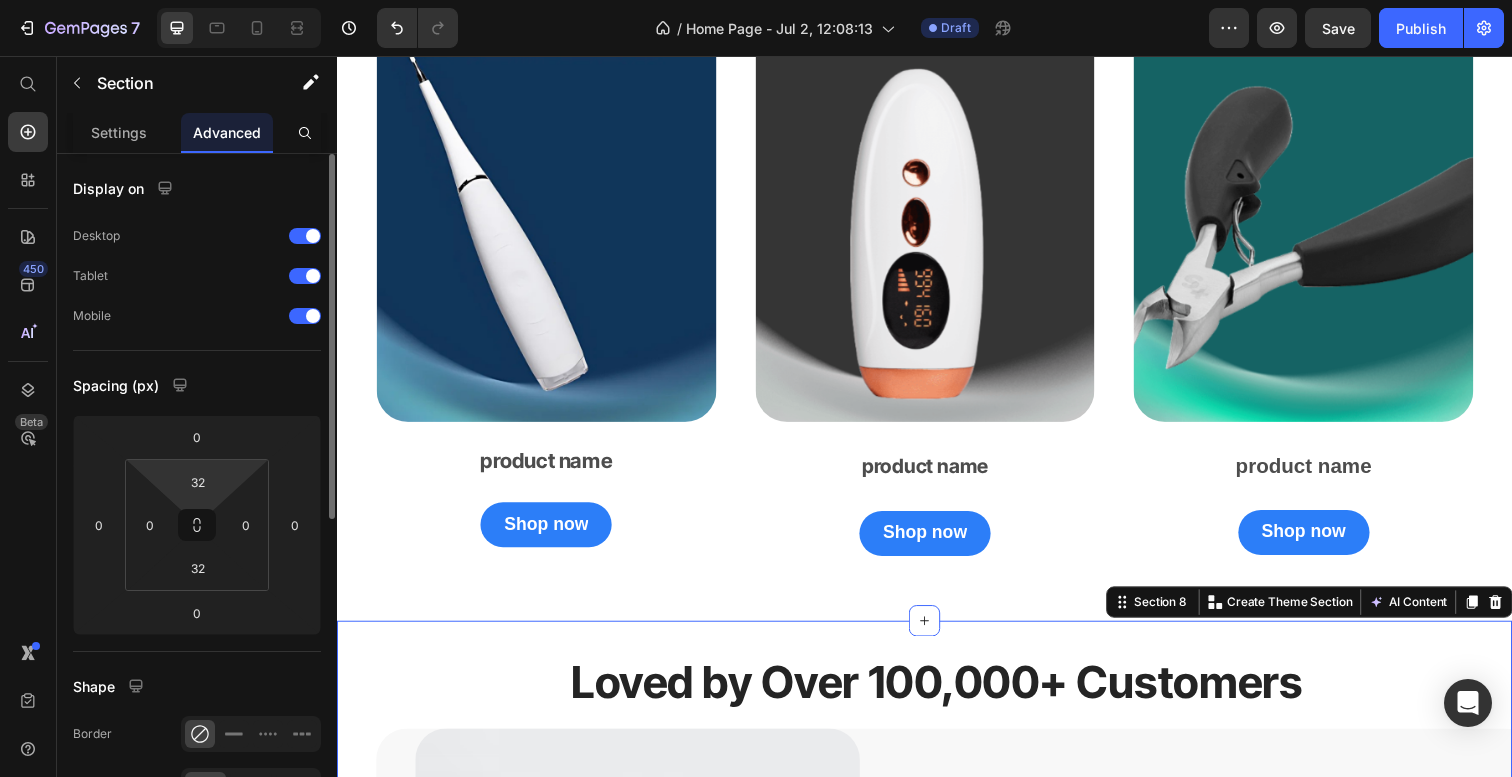 click on "7  Version history  /  Home Page - Jul 2, 12:08:13 Draft Preview  Save   Publish  450 Beta Shopify Apps Sections Elements Hero Section Product Detail Brands Trusted Badges Guarantee Product Breakdown How to use Testimonials Compare Bundle FAQs Social Proof Brand Story Product List Collection Blog List Contact Sticky Add to Cart Custom Footer Browse Library 450 Layout
Row
Row
Row
Row Text
Heading
Text Block Button
Button
Button
Sticky Back to top Media
Image Image" at bounding box center (756, 0) 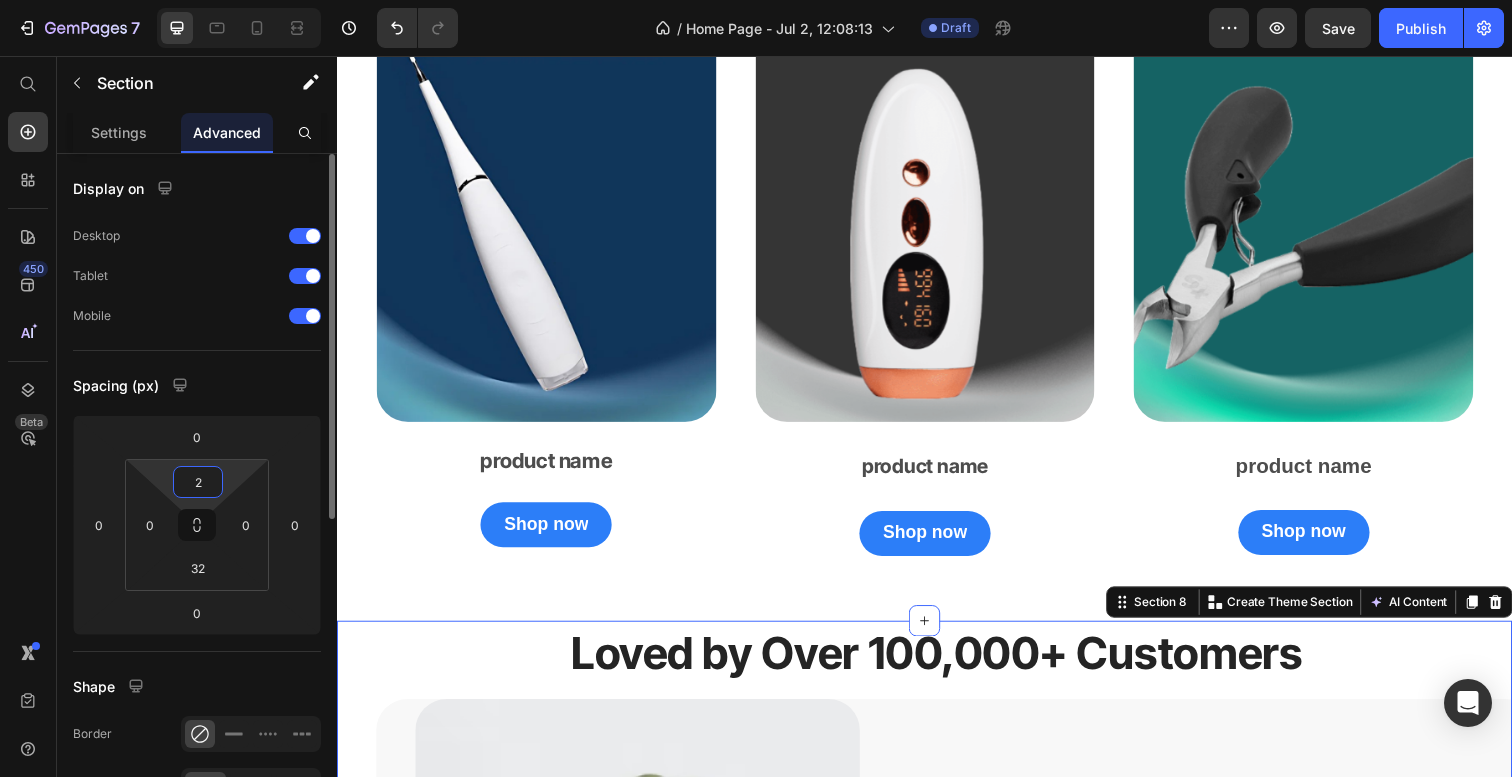 type on "0" 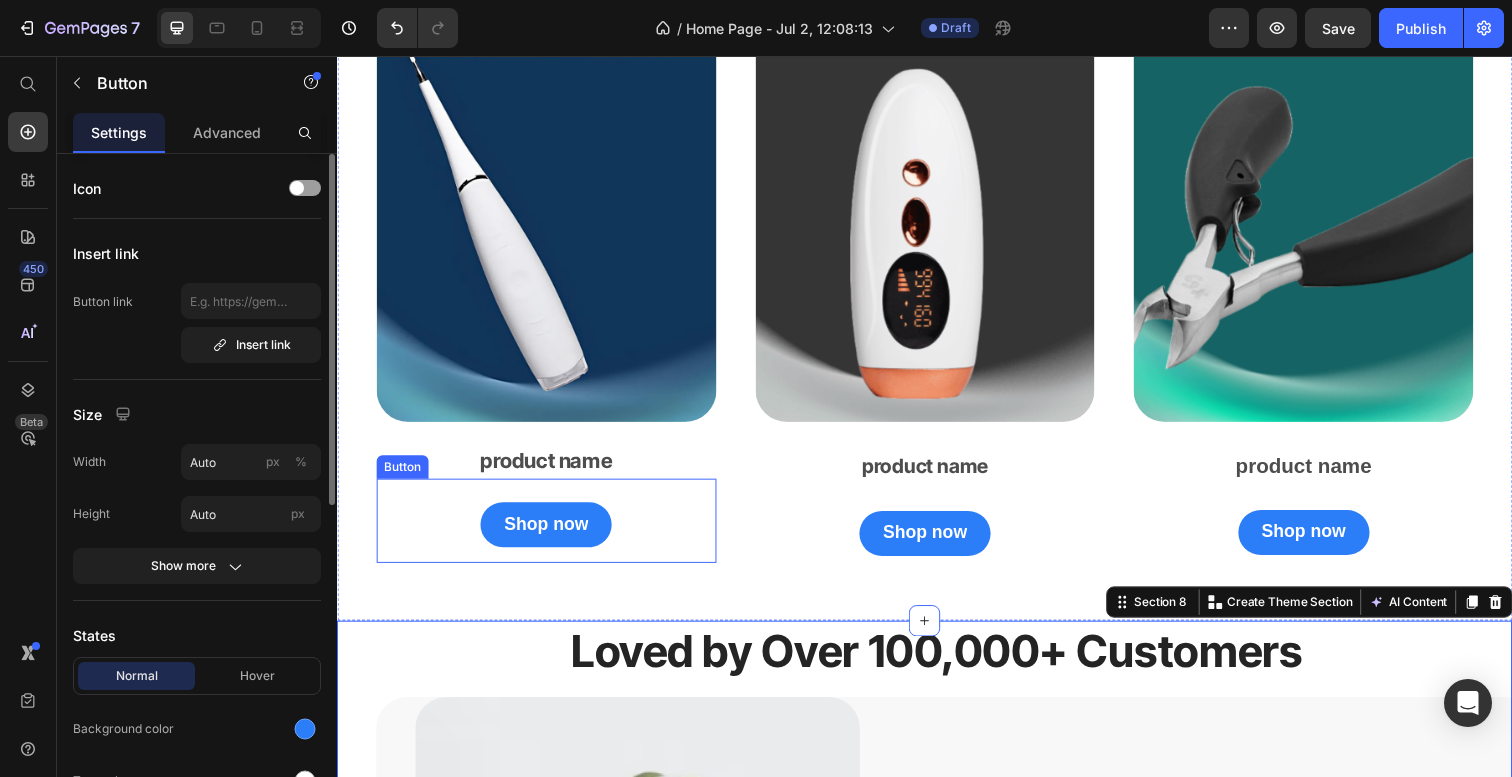 click on "Shop now Button" at bounding box center (550, 531) 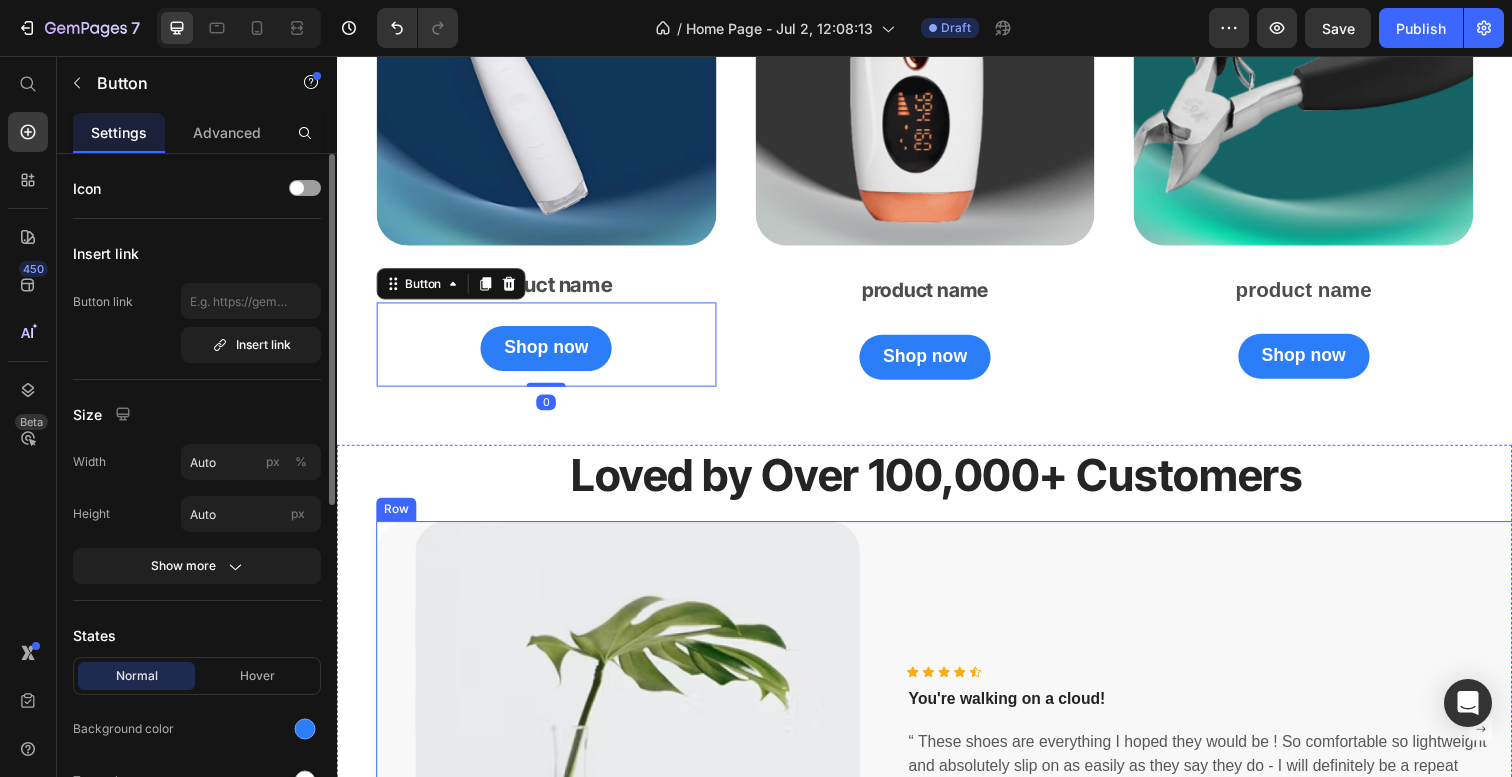 click on "Icon                Icon                Icon                Icon
Icon Icon List Hoz You're walking on a cloud! Text block “ These shoes are everything I hoped they would be ! So comfortable so lightweight and absolutely slip on as easily as they say they do - I will definitely be a repeat customer.” Text block Ryan S.   / Design Director Text block Row" at bounding box center [1216, 782] 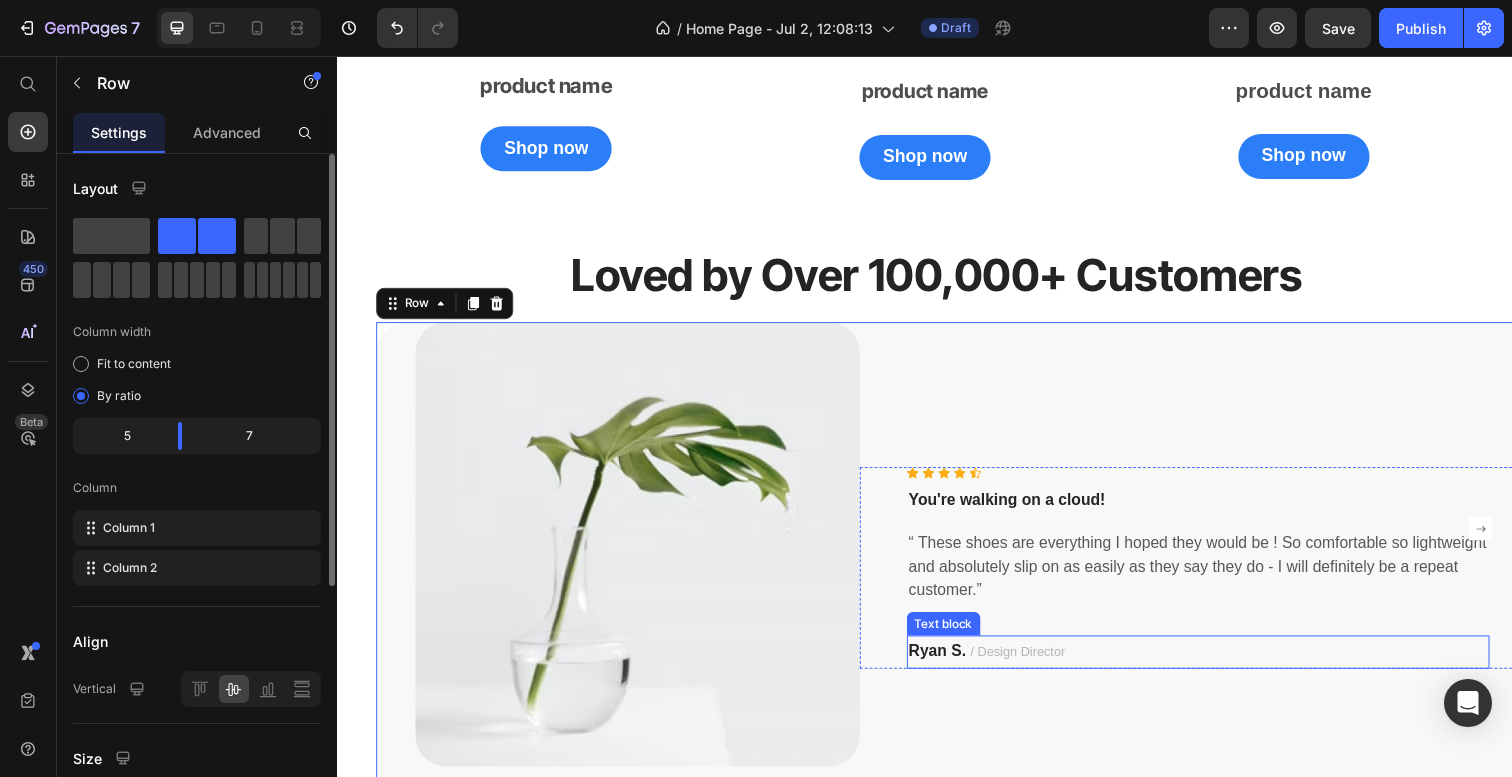 scroll, scrollTop: 2386, scrollLeft: 0, axis: vertical 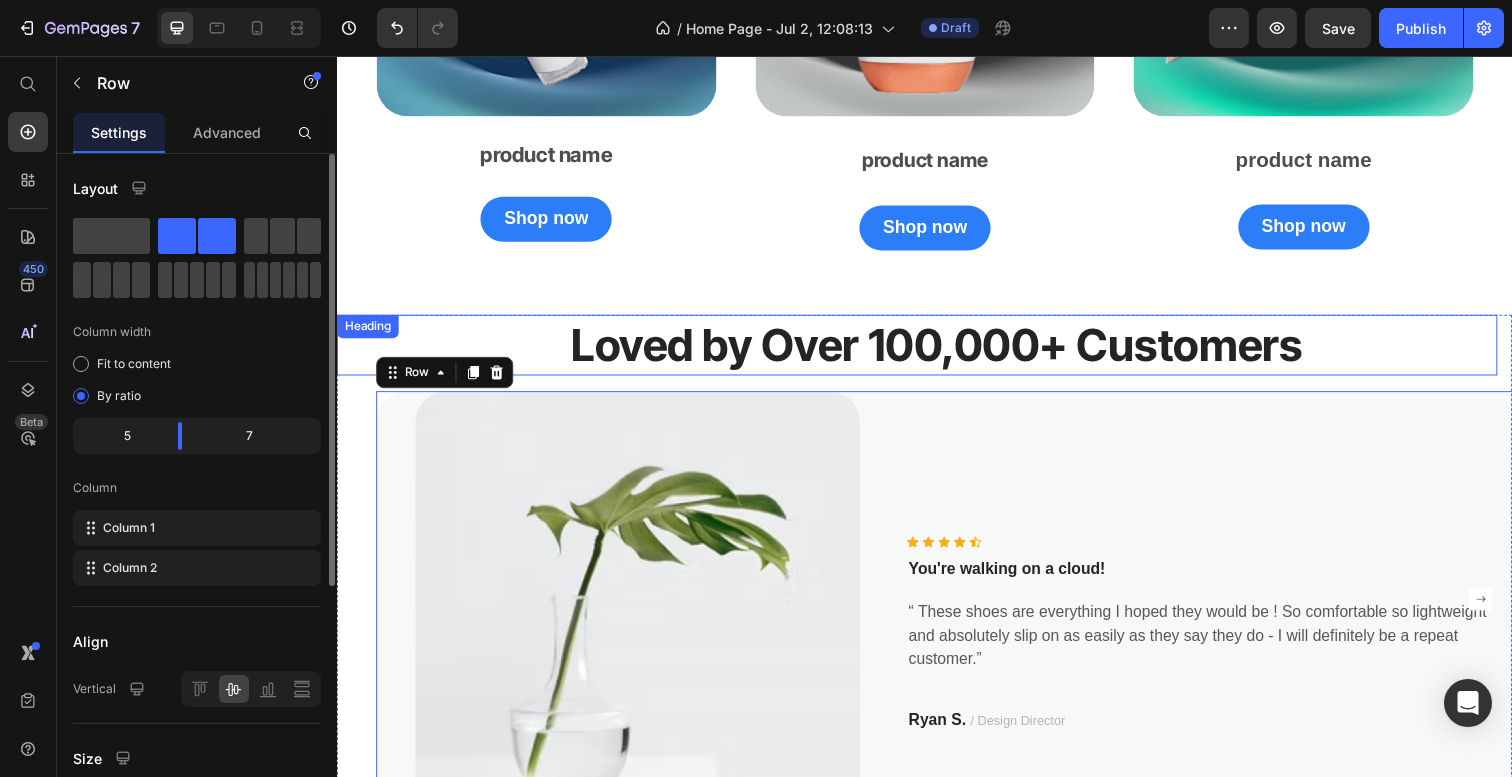 click on "Loved by Over 100,000+ Customers" at bounding box center [949, 351] 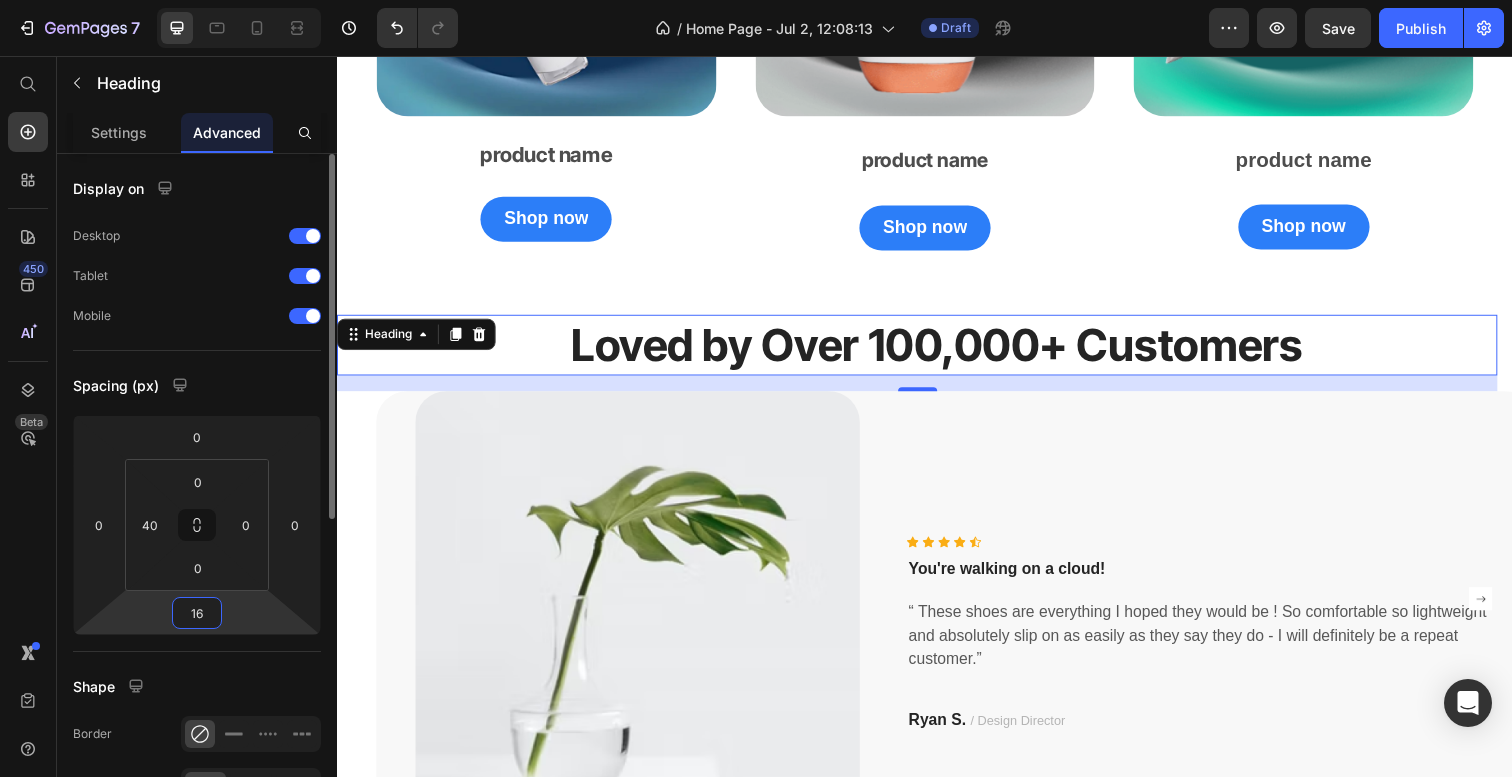 click on "16" at bounding box center [197, 613] 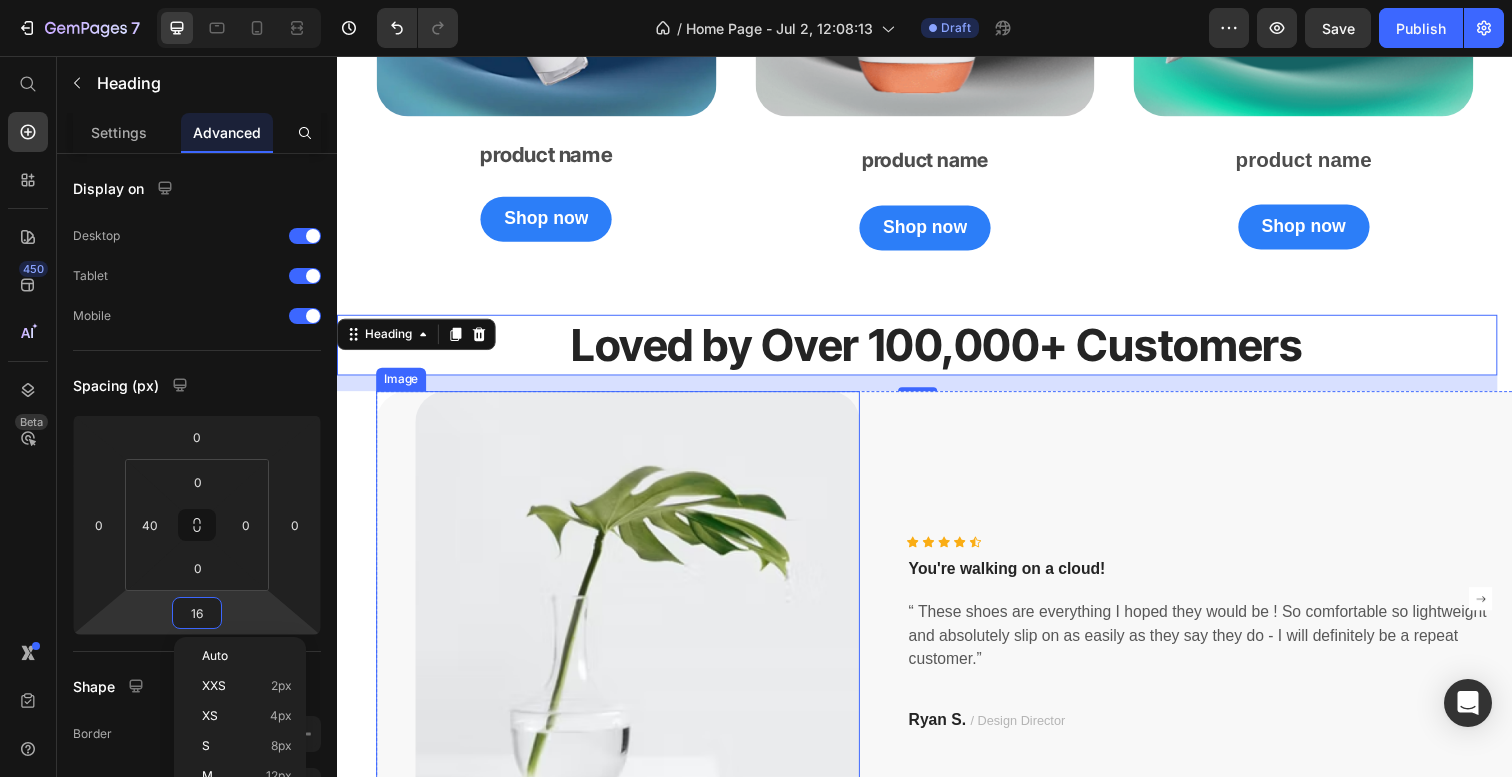 click at bounding box center [624, 650] 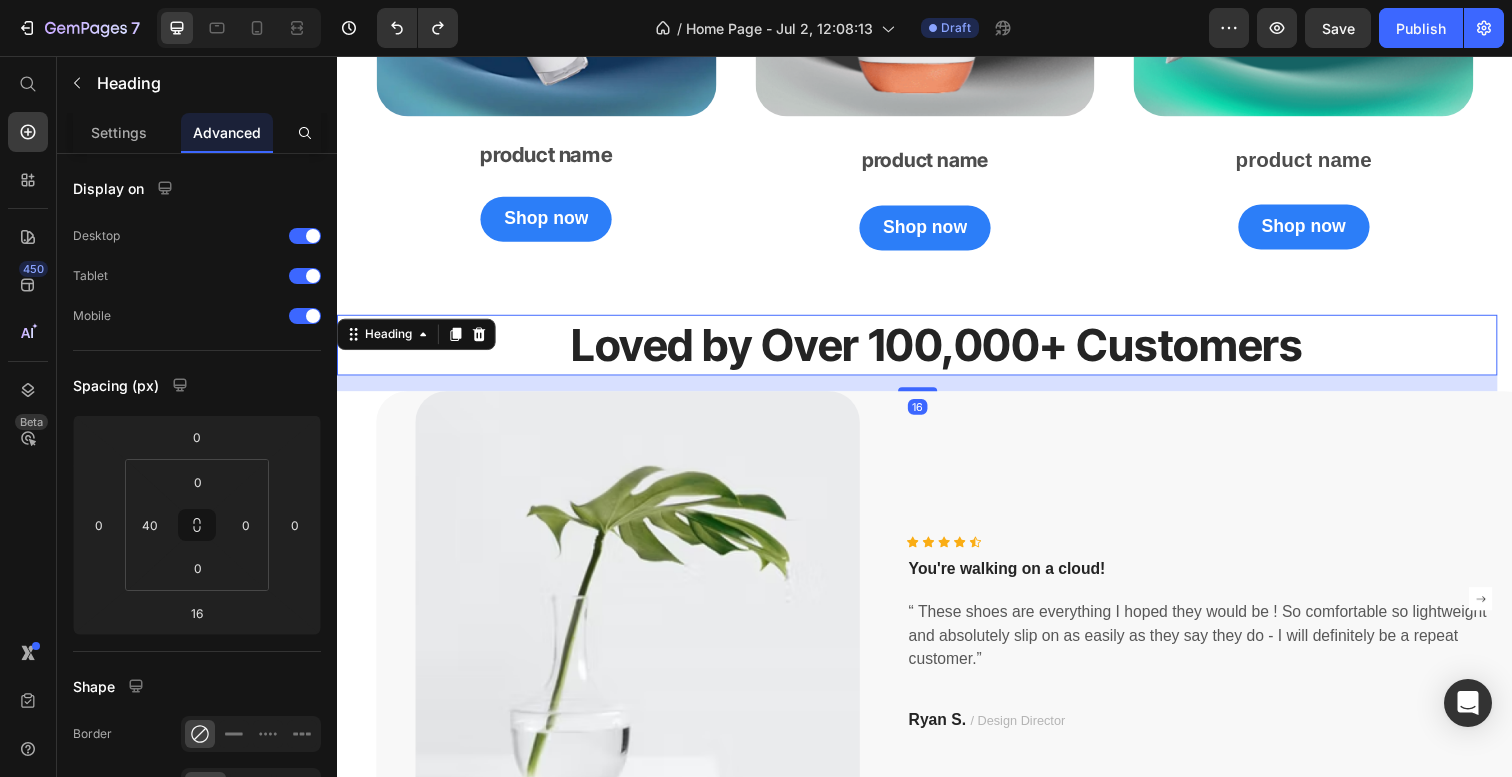click on "Loved by Over 100,000+ Customers" at bounding box center [949, 351] 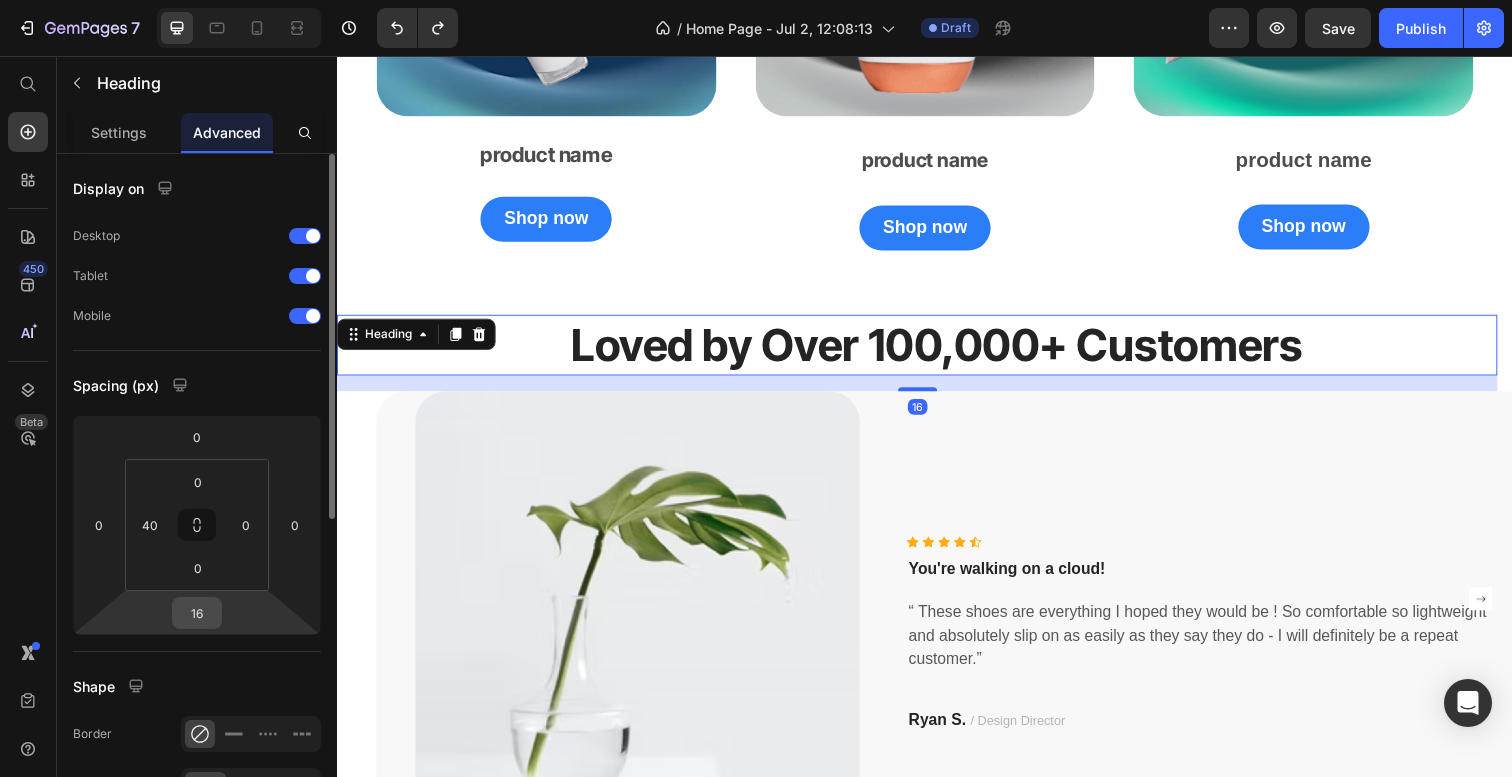 click on "16" at bounding box center (197, 613) 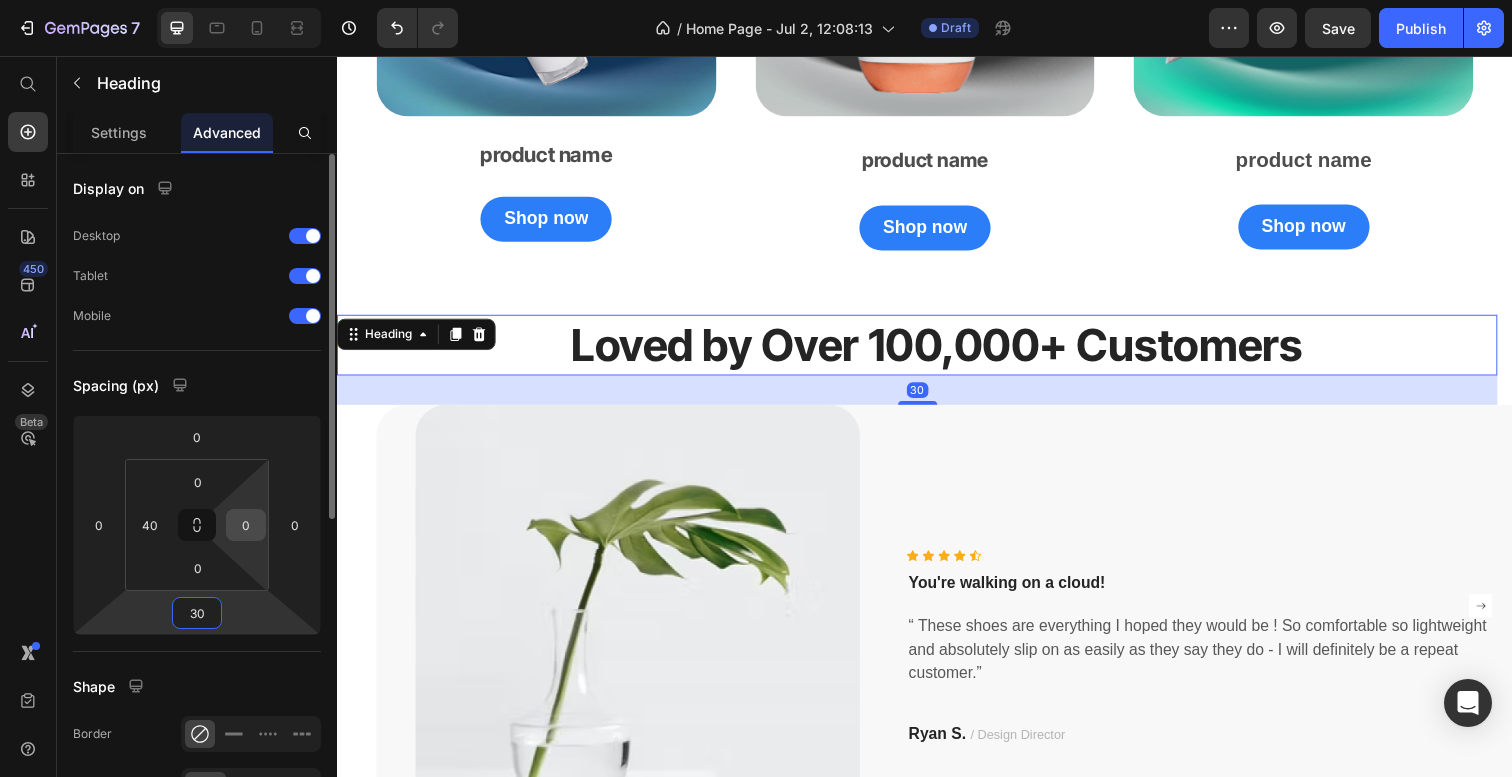 type on "30" 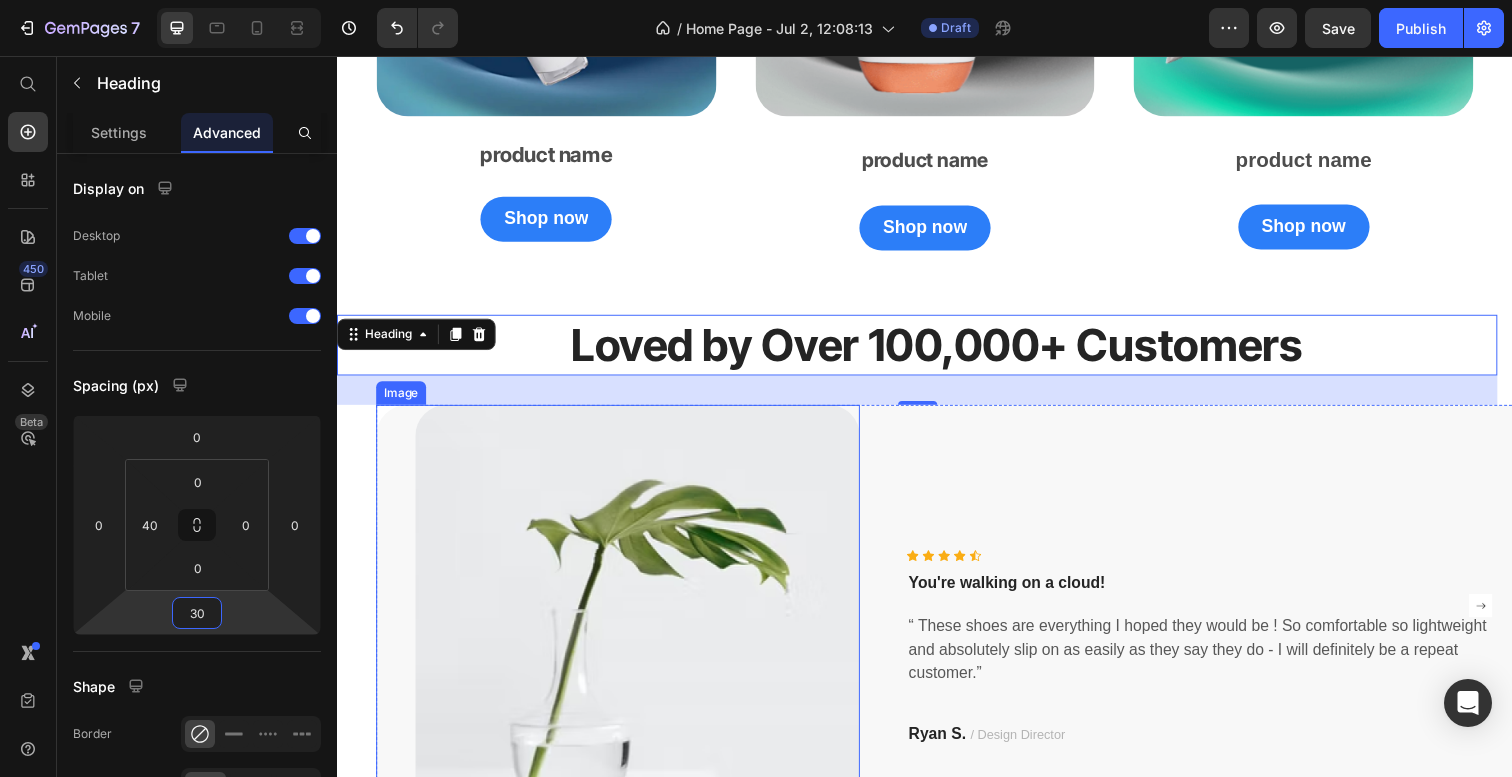 click at bounding box center (624, 664) 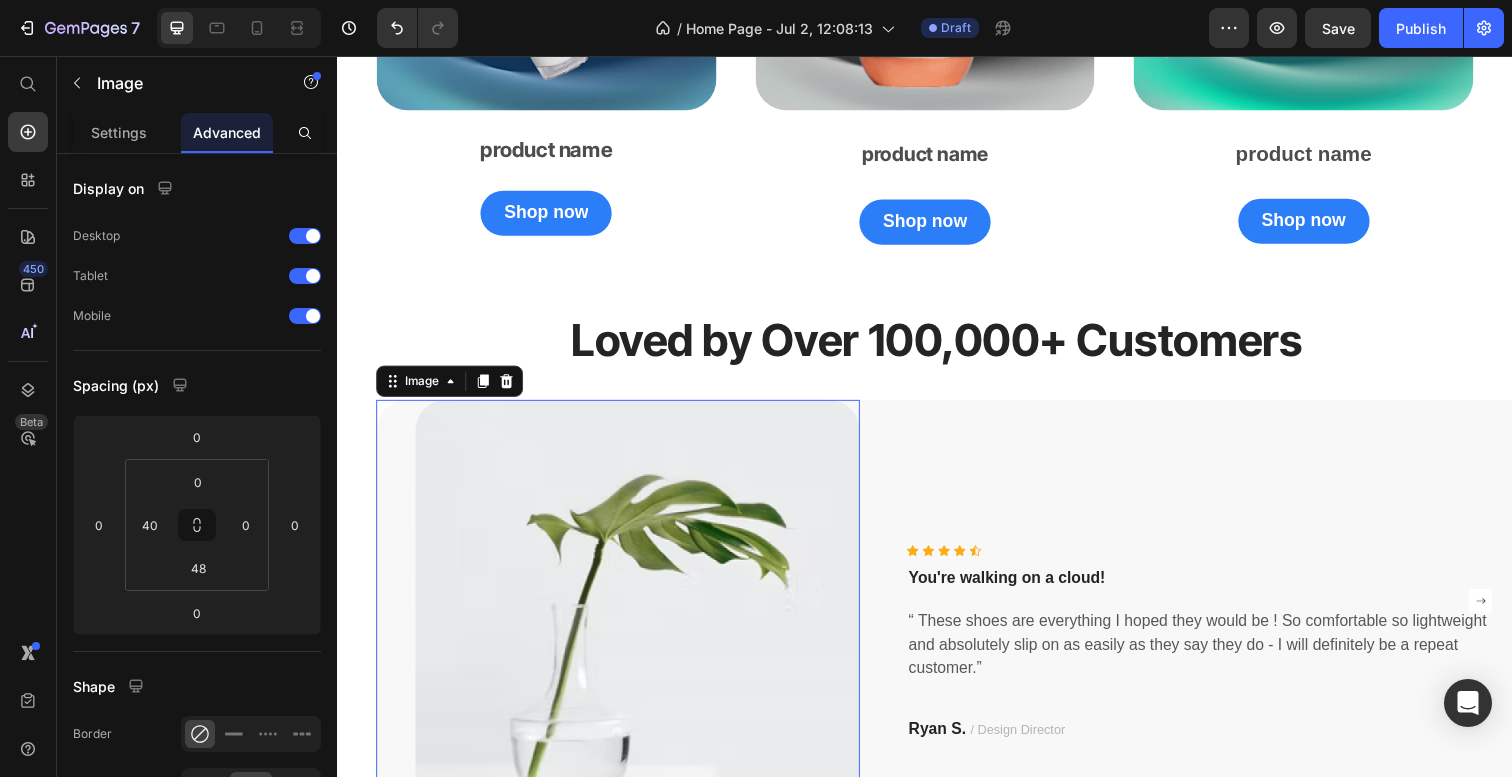 scroll, scrollTop: 2445, scrollLeft: 0, axis: vertical 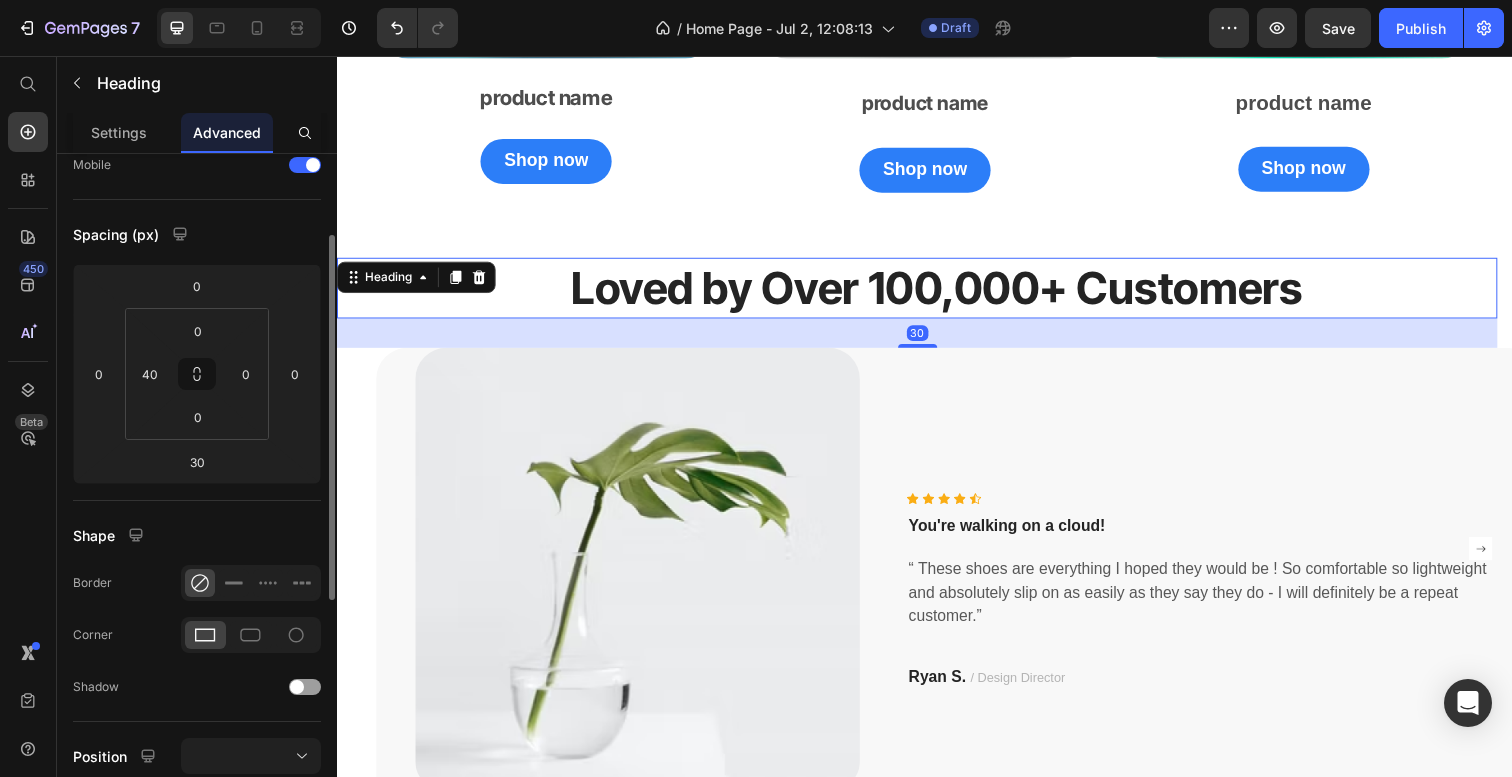 click on "Loved by Over 100,000+ Customers" at bounding box center (949, 292) 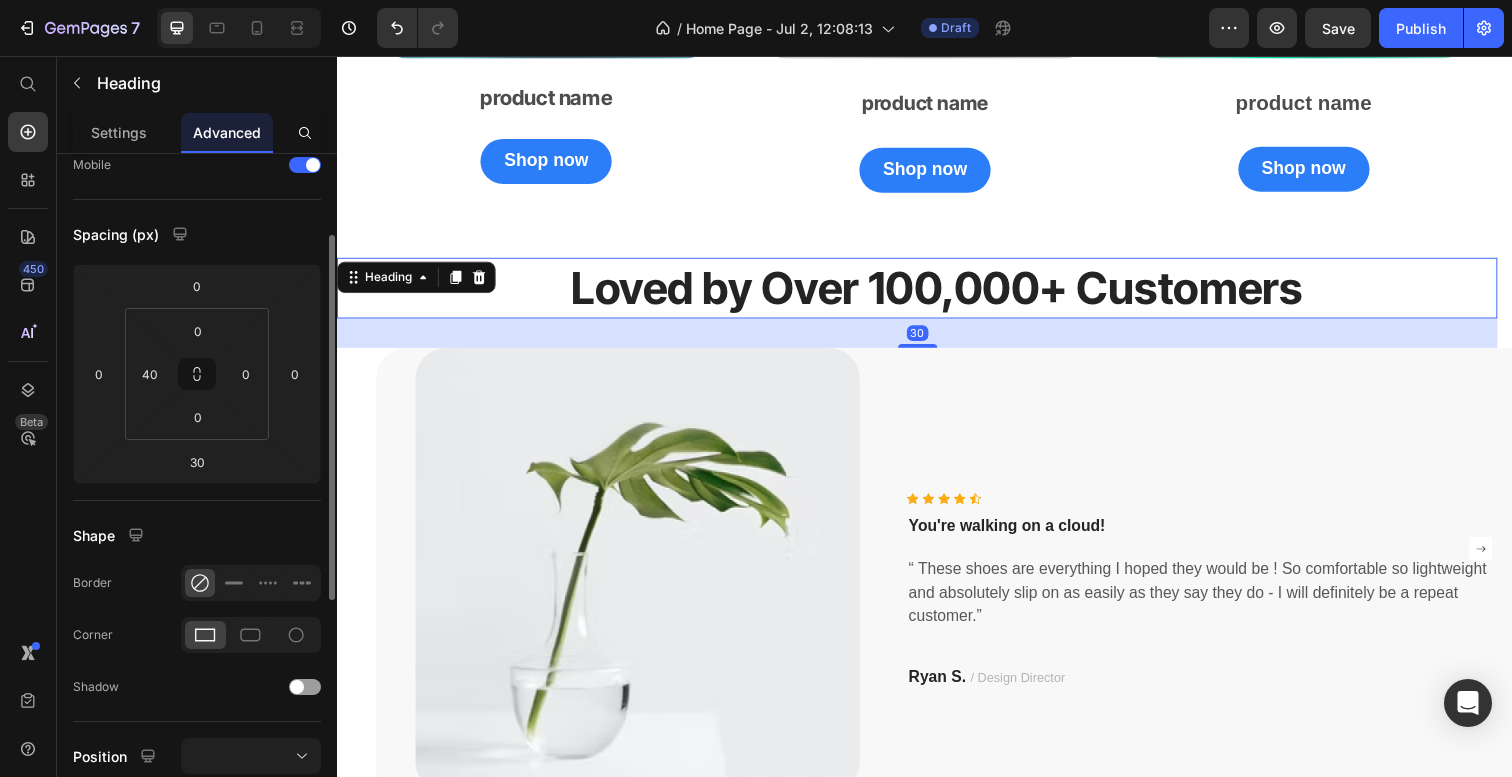 scroll, scrollTop: 0, scrollLeft: 0, axis: both 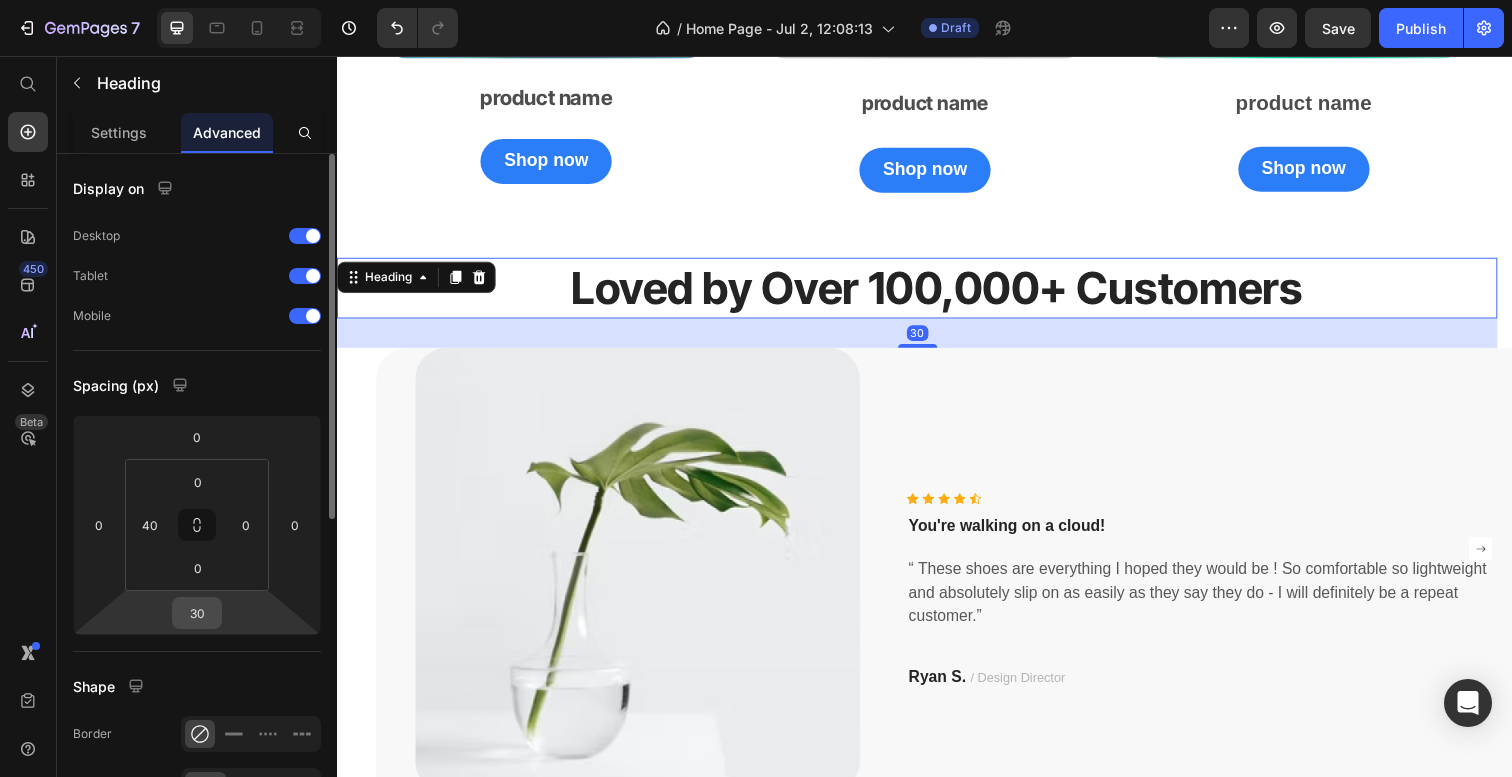 click on "30" at bounding box center [197, 613] 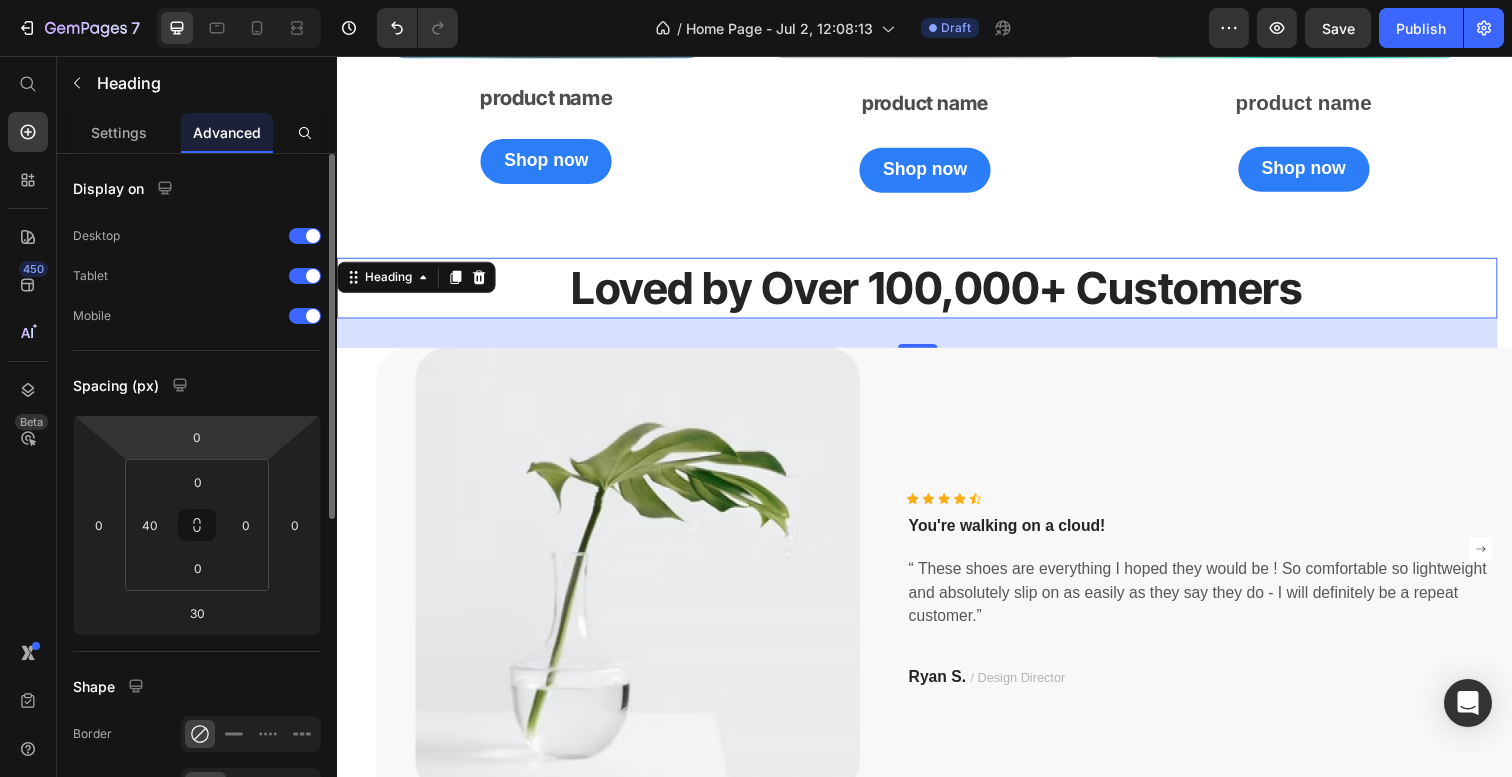 click on "7  Version history  /  Home Page - Jul 2, 12:08:13 Draft Preview  Save   Publish  450 Beta Shopify Apps Sections Elements Hero Section Product Detail Brands Trusted Badges Guarantee Product Breakdown How to use Testimonials Compare Bundle FAQs Social Proof Brand Story Product List Collection Blog List Contact Sticky Add to Cart Custom Footer Browse Library 450 Layout
Row
Row
Row
Row Text
Heading
Text Block Button
Button
Button
Sticky Back to top Media
Image Image" at bounding box center (756, 0) 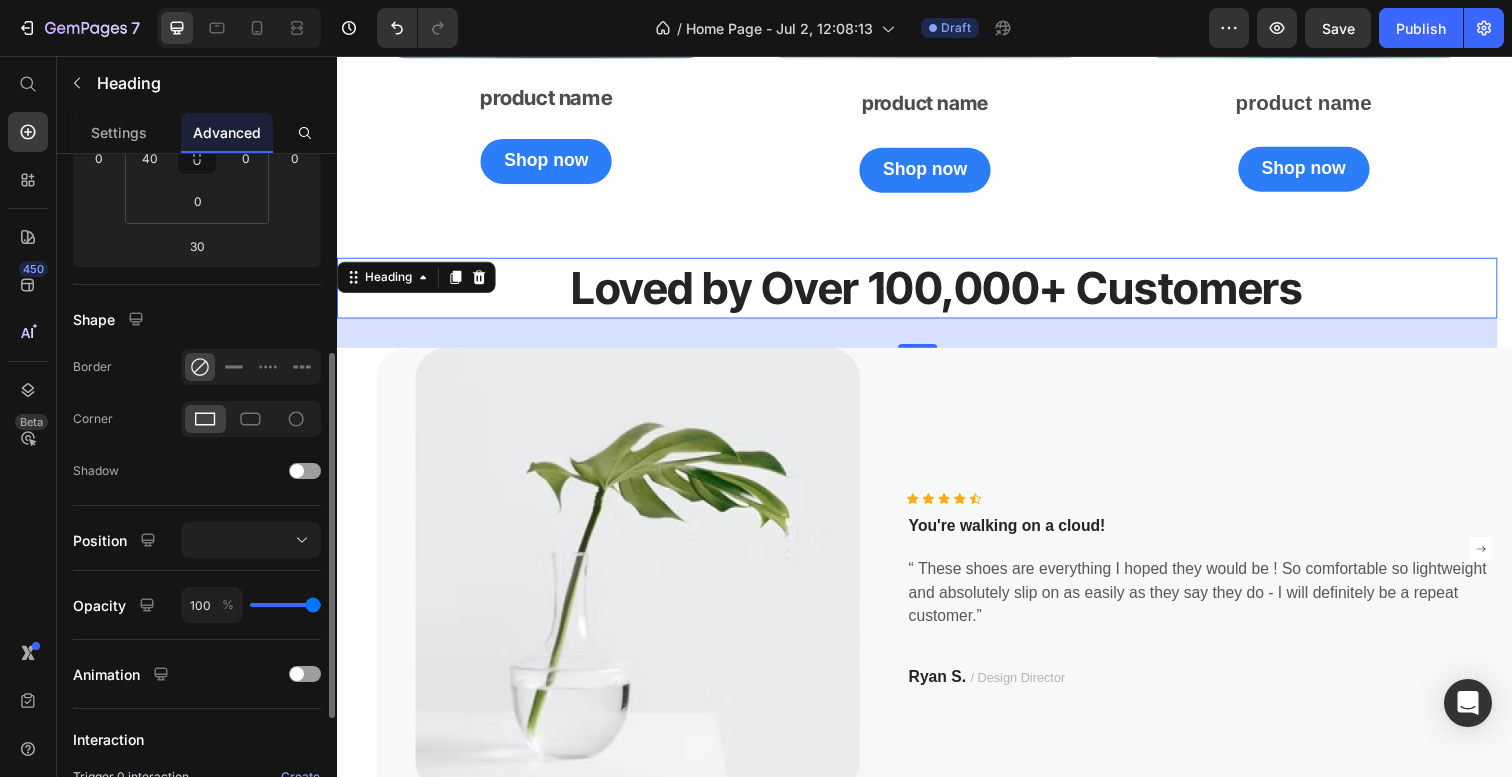 scroll, scrollTop: 366, scrollLeft: 0, axis: vertical 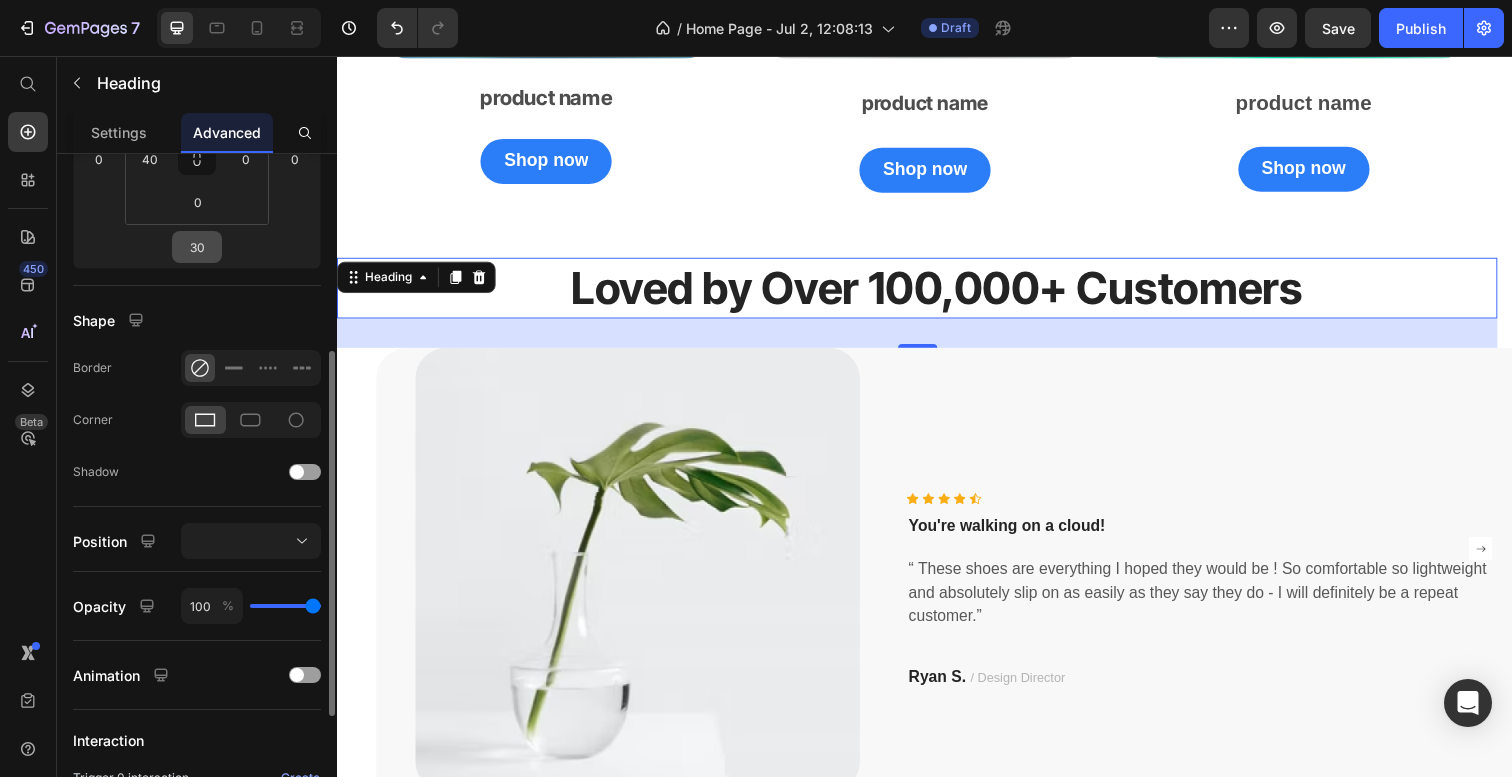 click on "30" at bounding box center [197, 247] 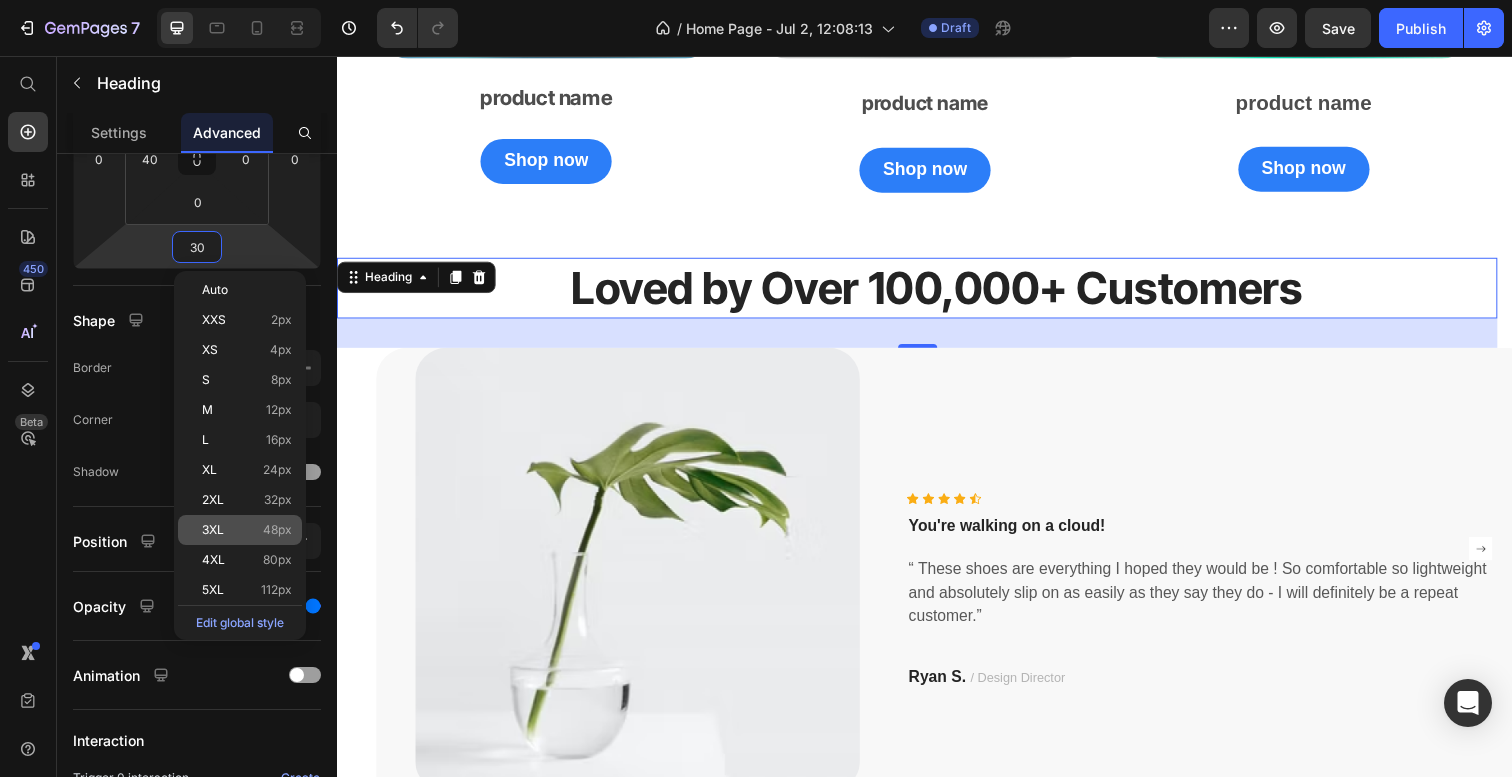 click on "3XL 48px" at bounding box center (247, 530) 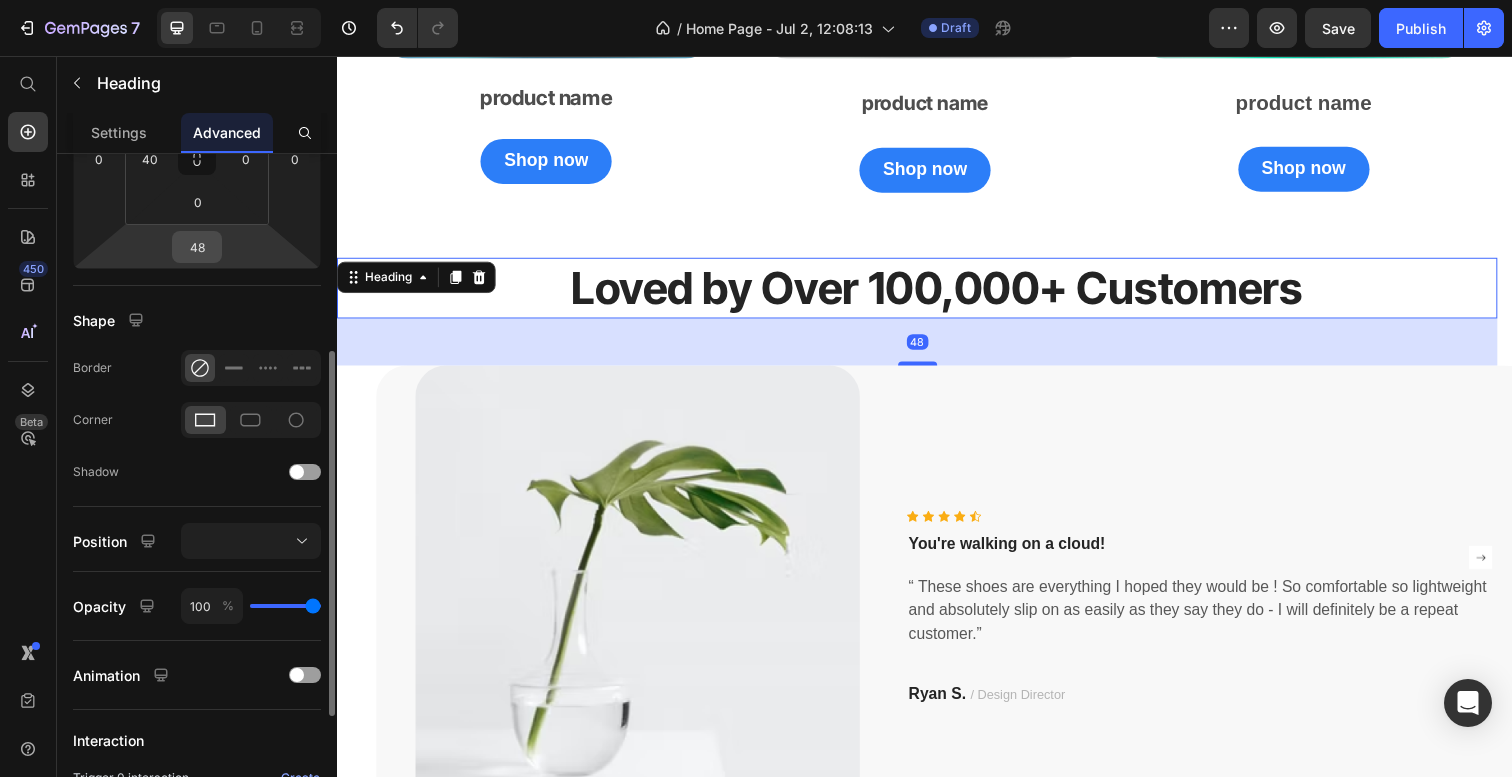 click on "48" at bounding box center (197, 247) 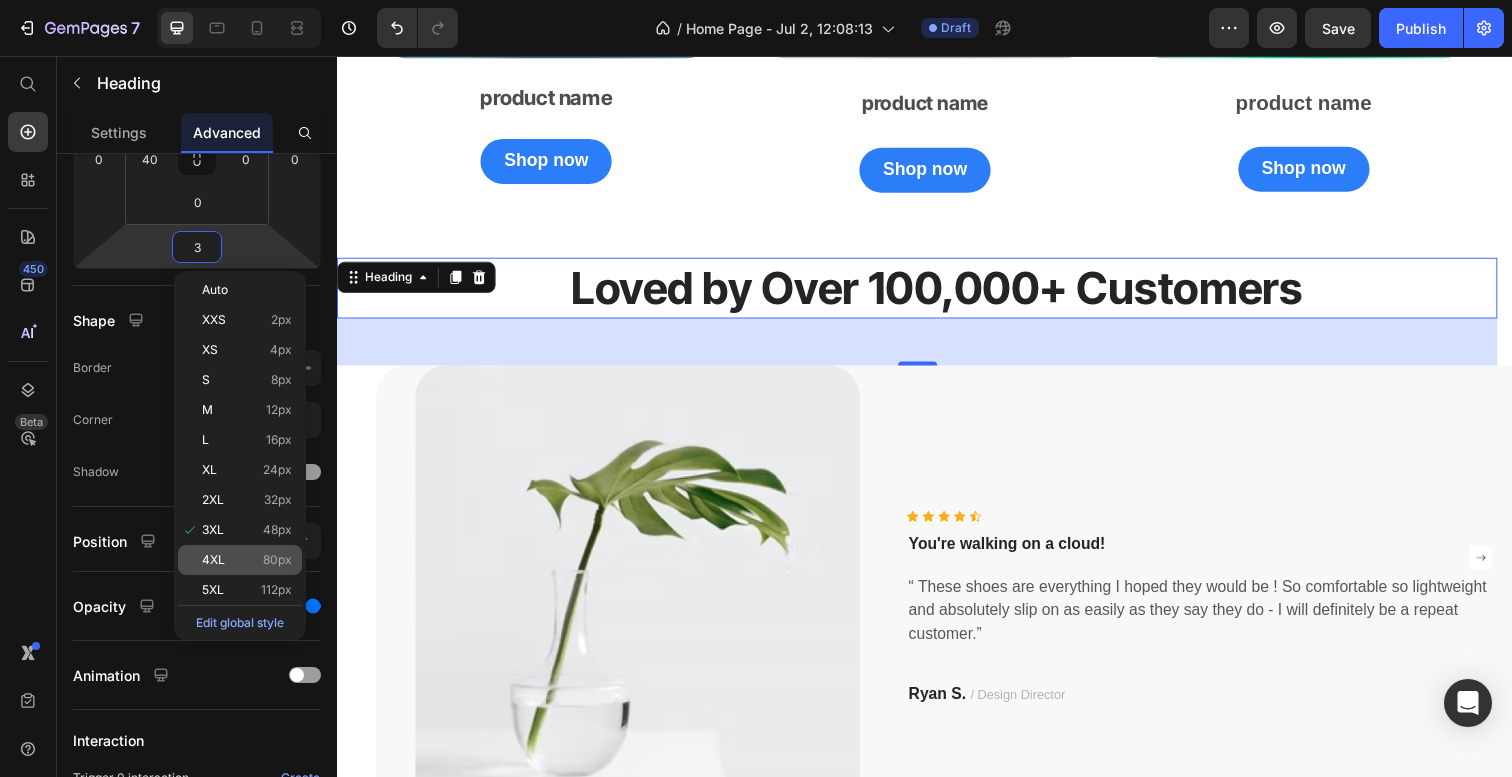 click on "4XL 80px" at bounding box center [247, 560] 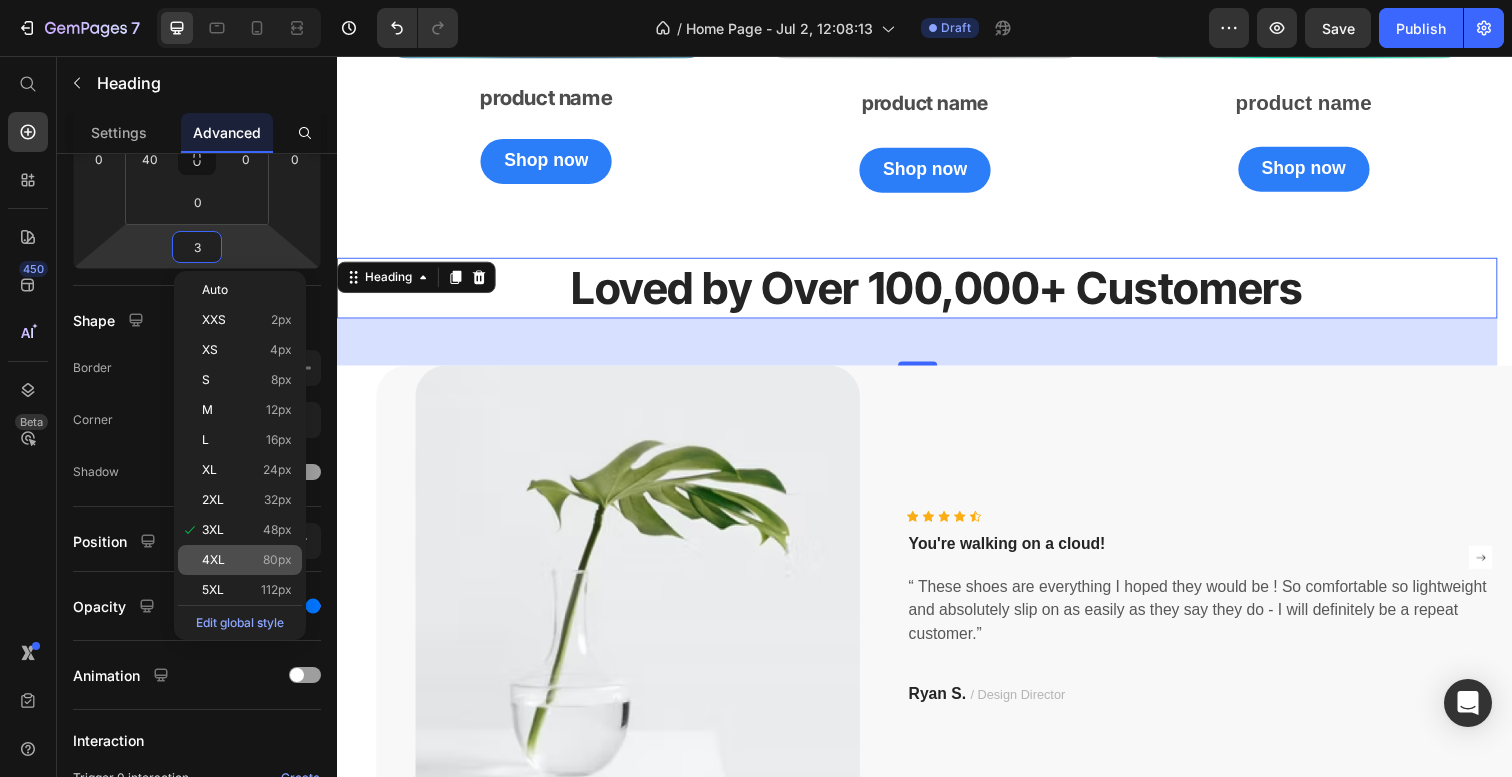 type on "80" 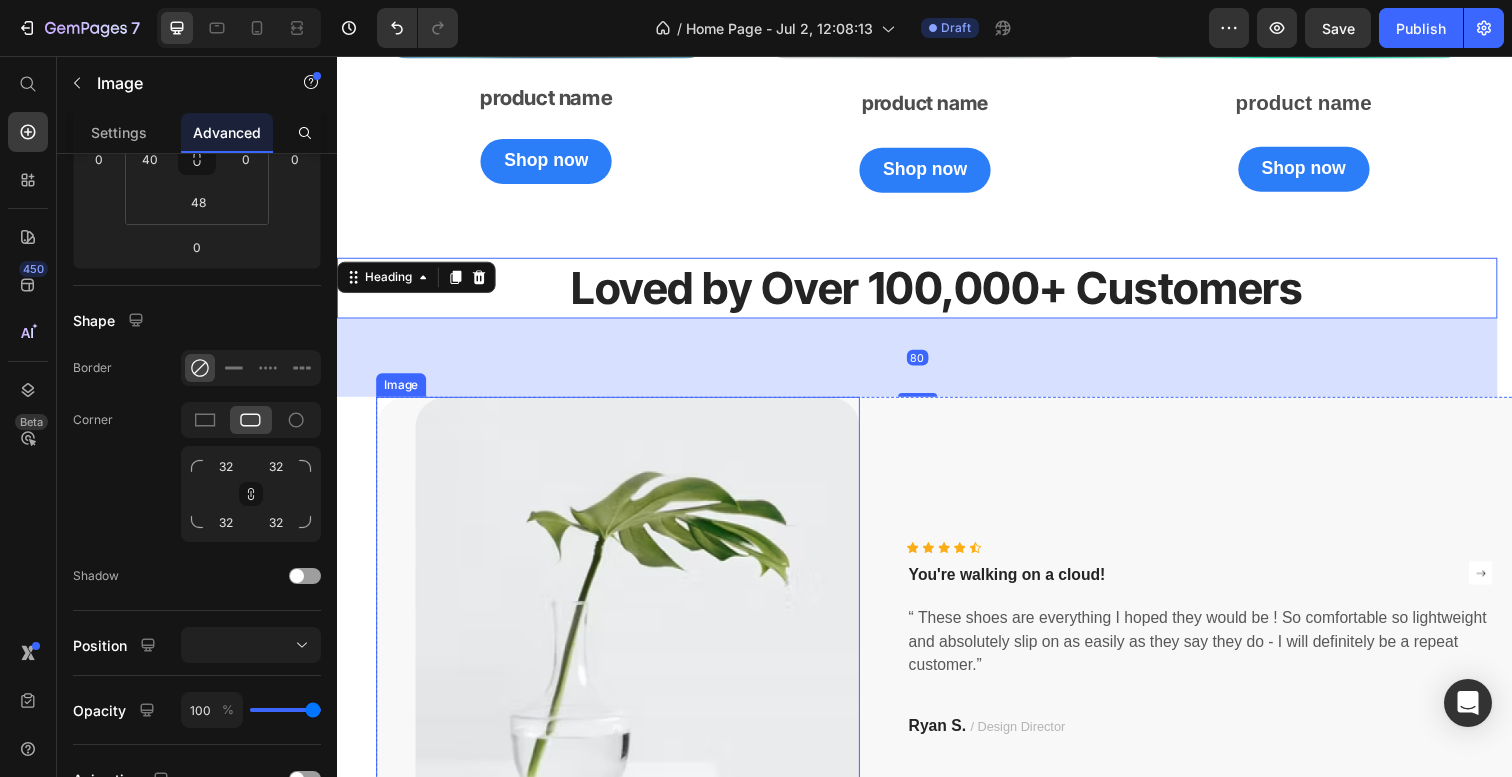 click at bounding box center [624, 655] 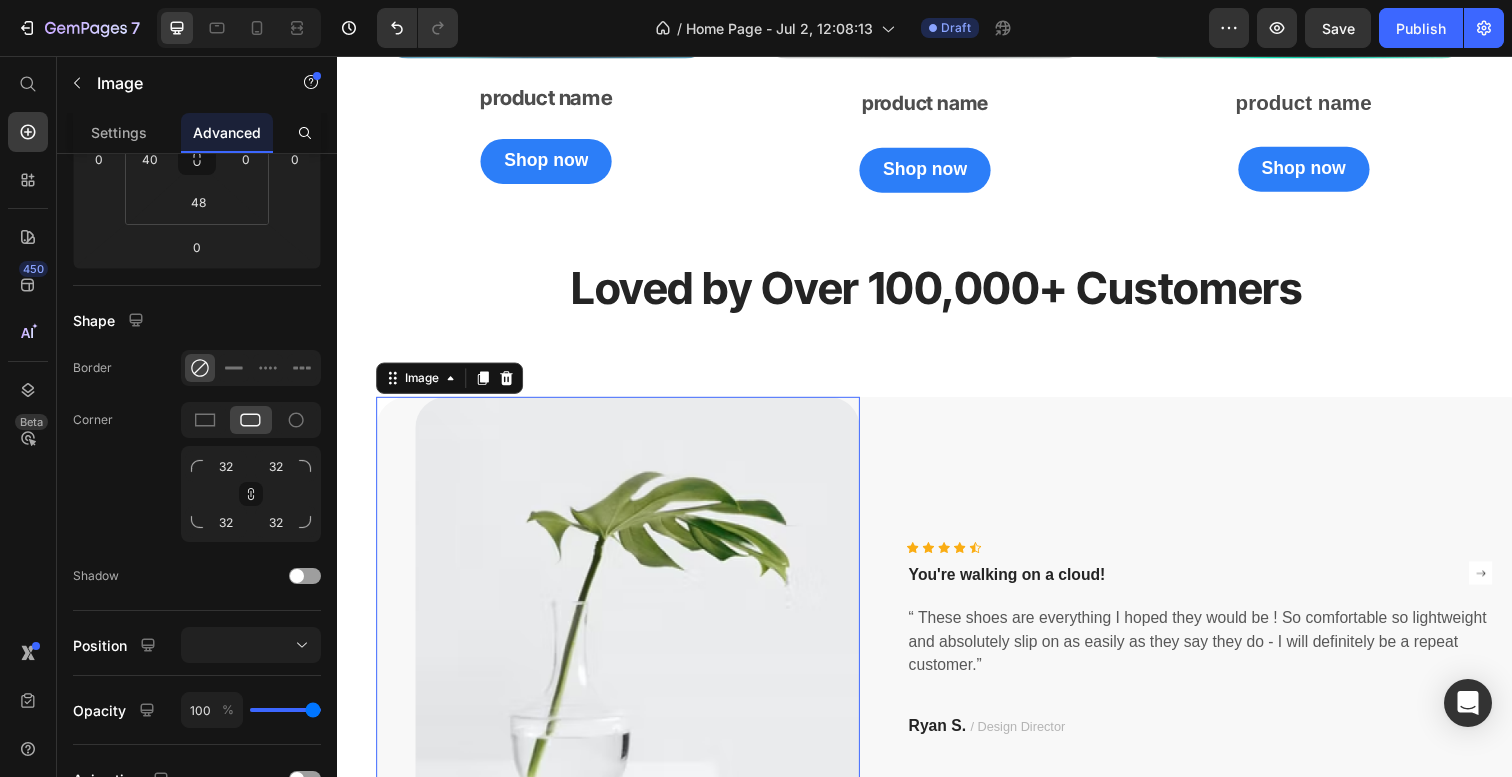 scroll, scrollTop: 0, scrollLeft: 0, axis: both 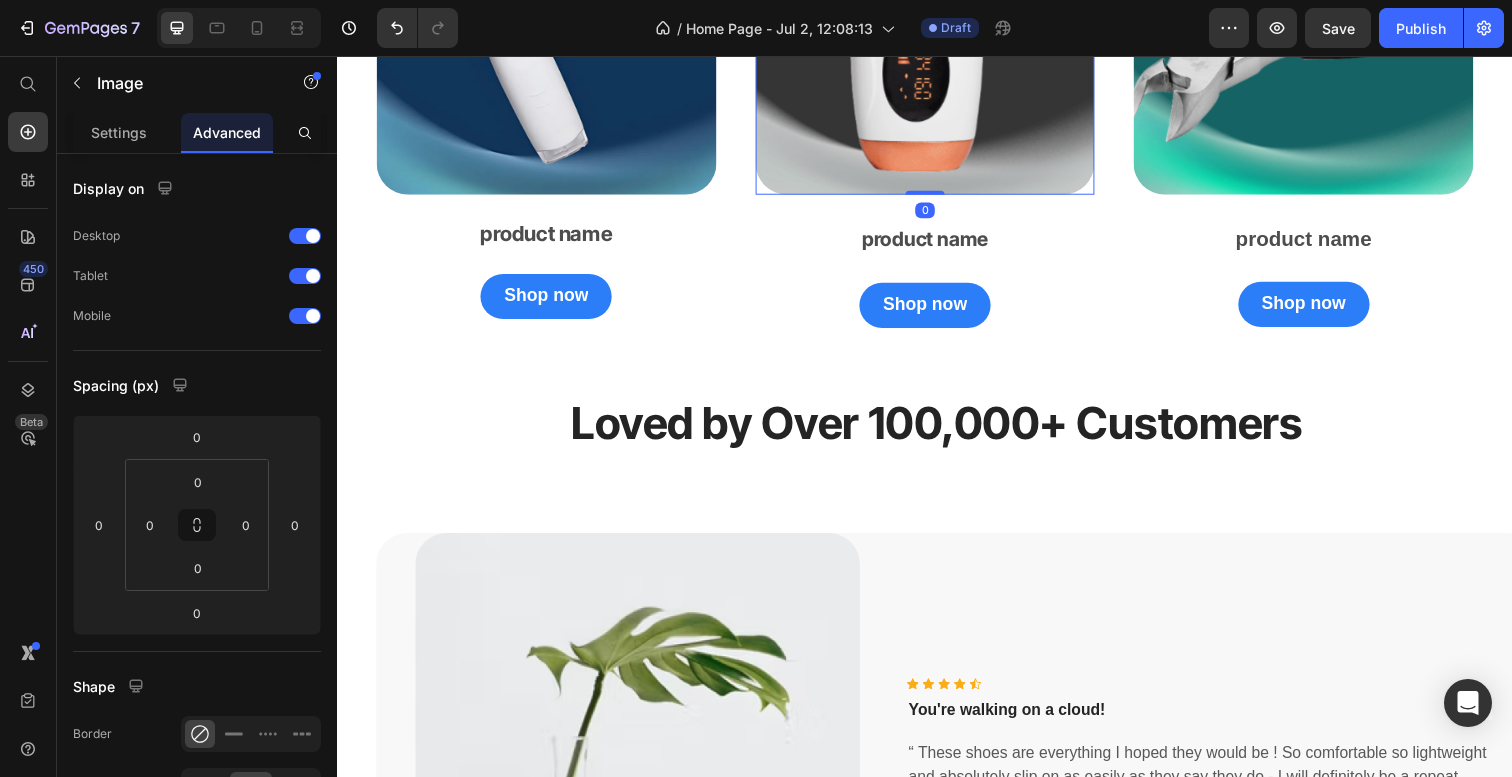 click at bounding box center (937, -34) 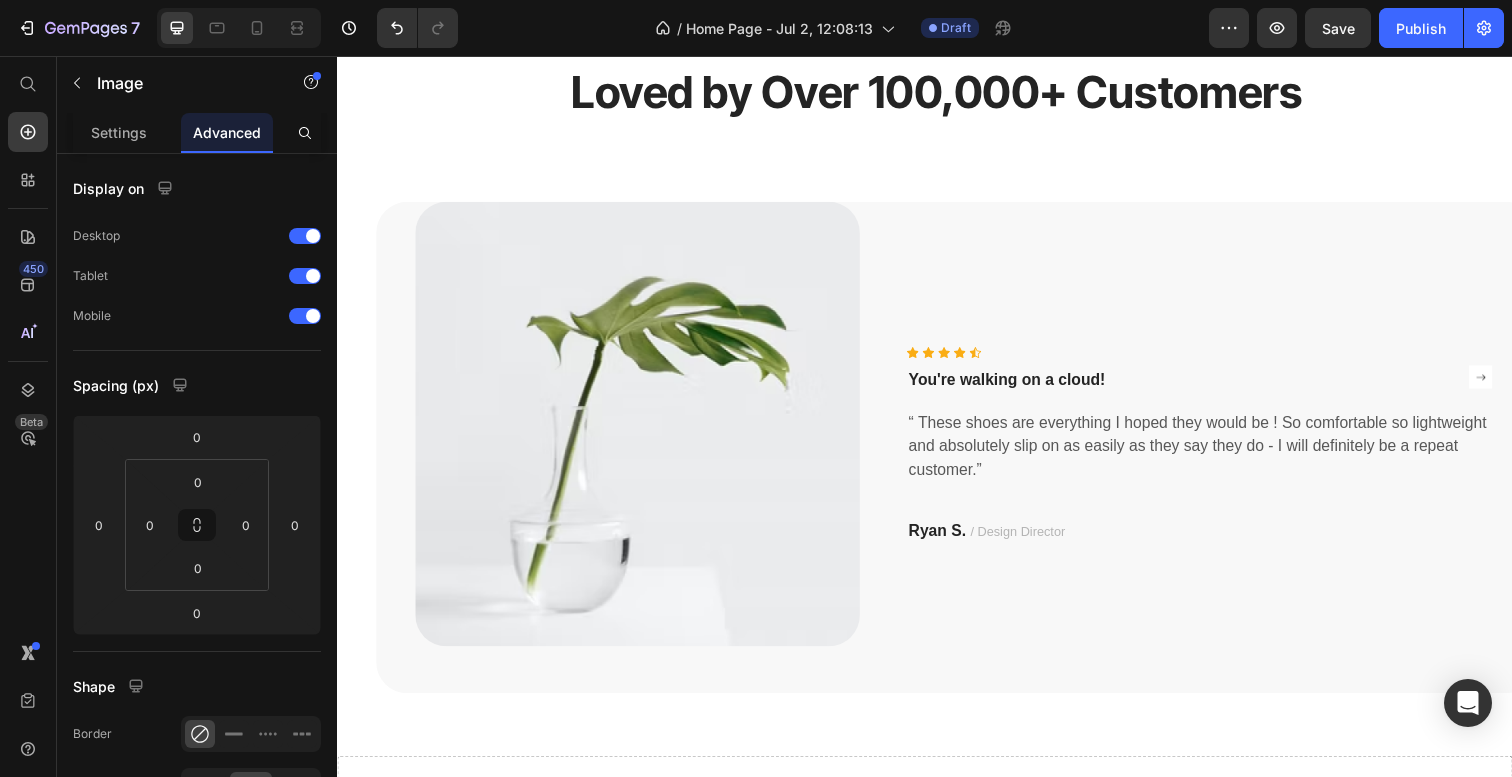 scroll, scrollTop: 2648, scrollLeft: 0, axis: vertical 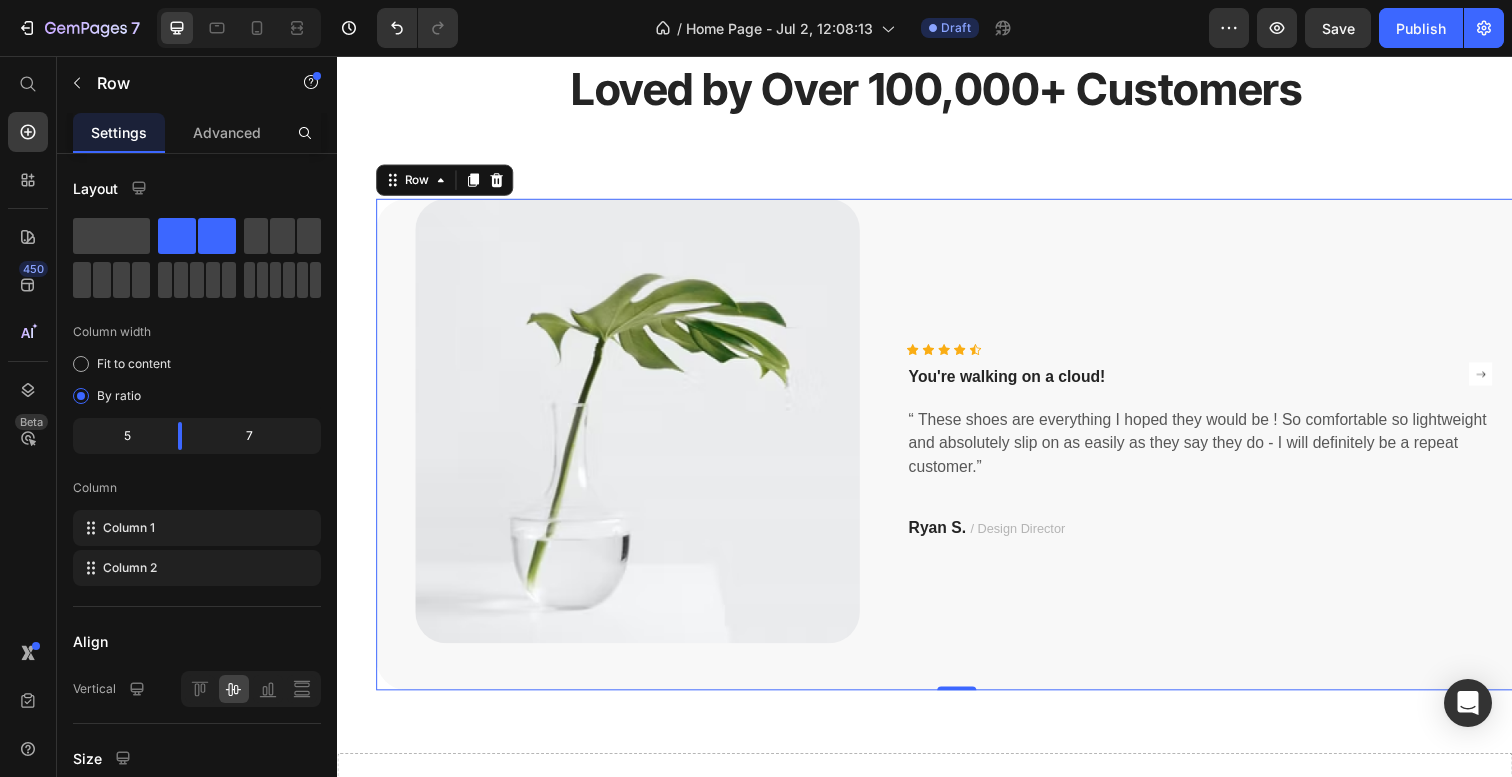 click on "Icon                Icon                Icon                Icon
Icon Icon List Hoz You're walking on a cloud! Text block “ These shoes are everything I hoped they would be ! So comfortable so lightweight and absolutely slip on as easily as they say they do - I will definitely be a repeat customer.” Text block Ryan S.   / Design Director Text block Row" at bounding box center (1216, 453) 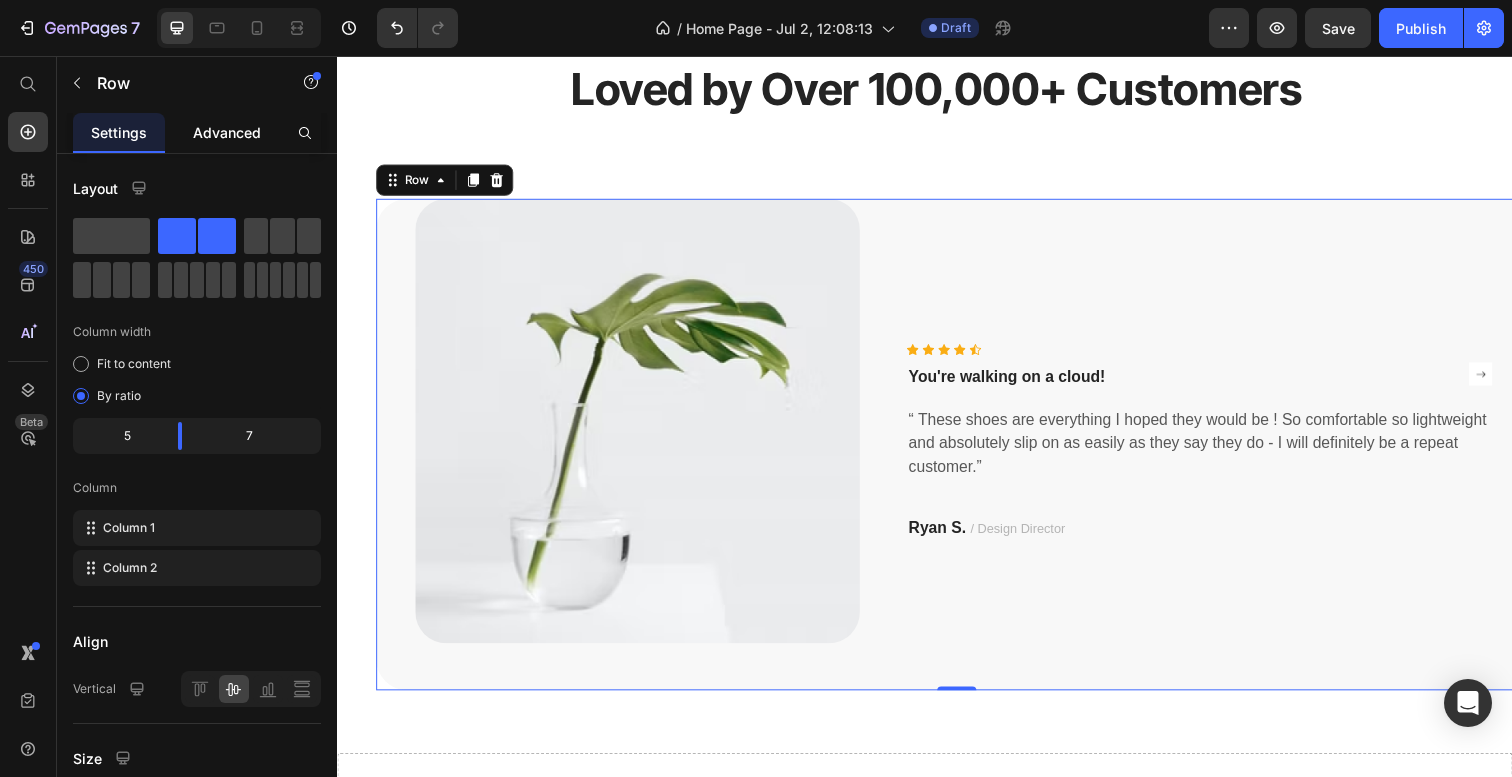 click on "Advanced" at bounding box center [227, 132] 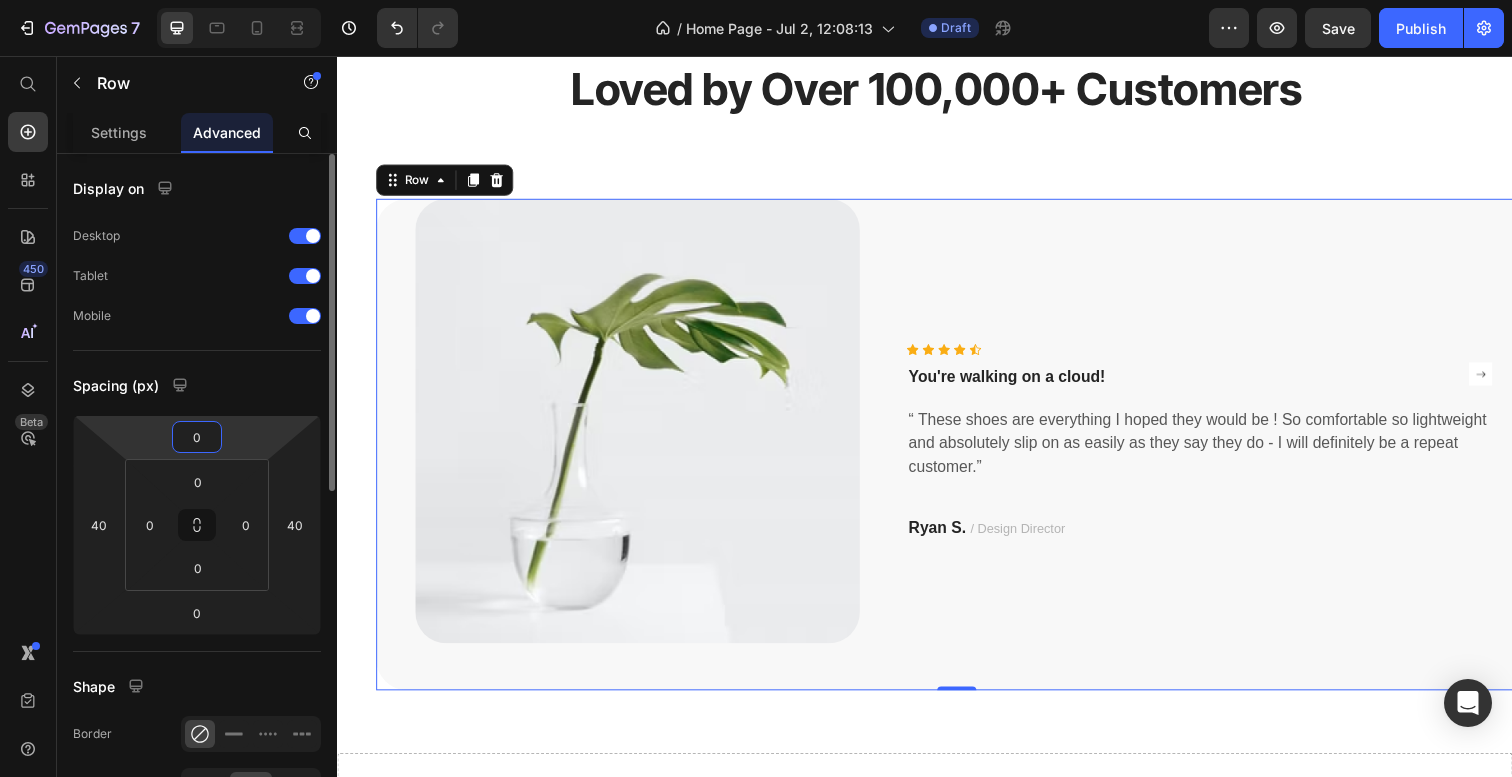 click on "0" at bounding box center (197, 437) 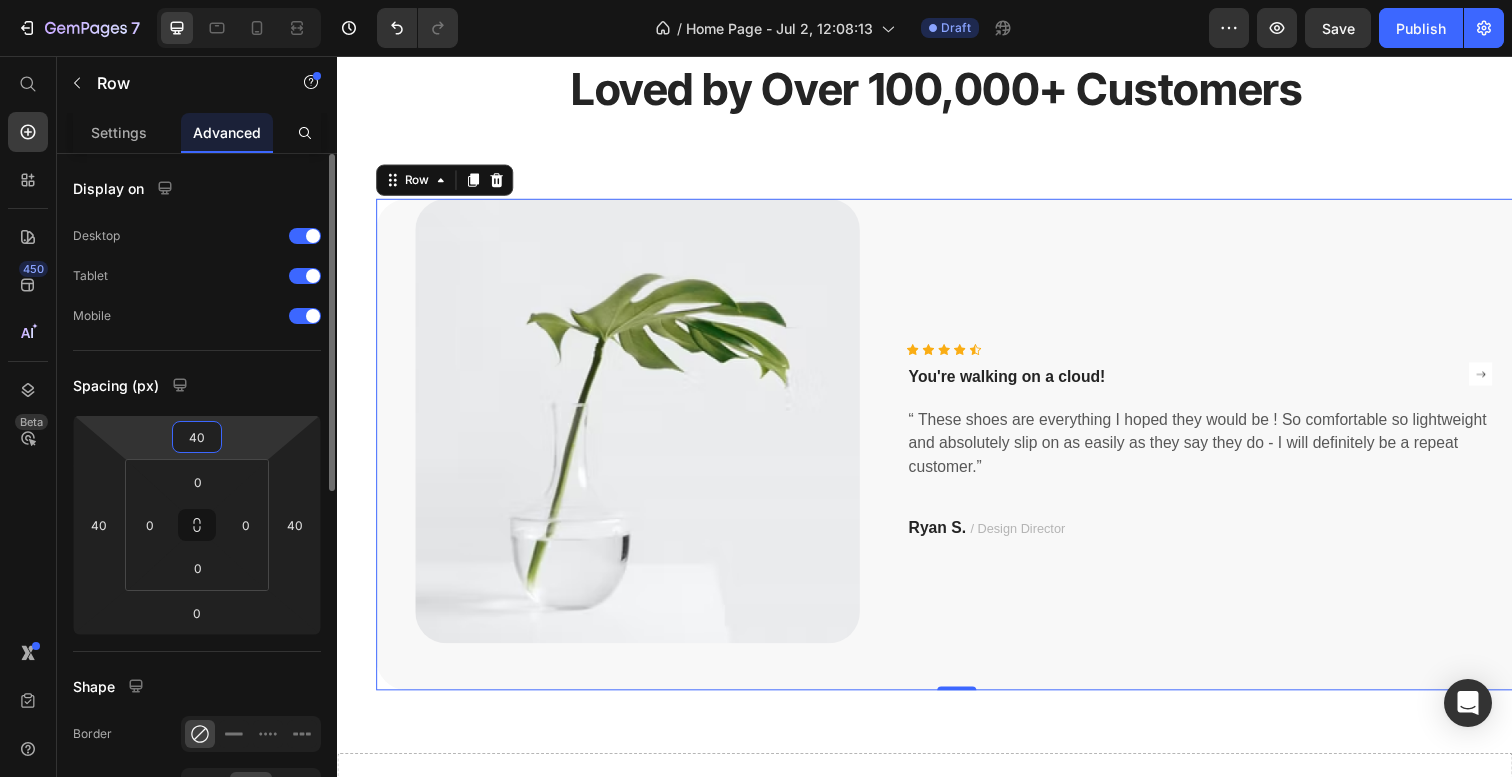 type on "40" 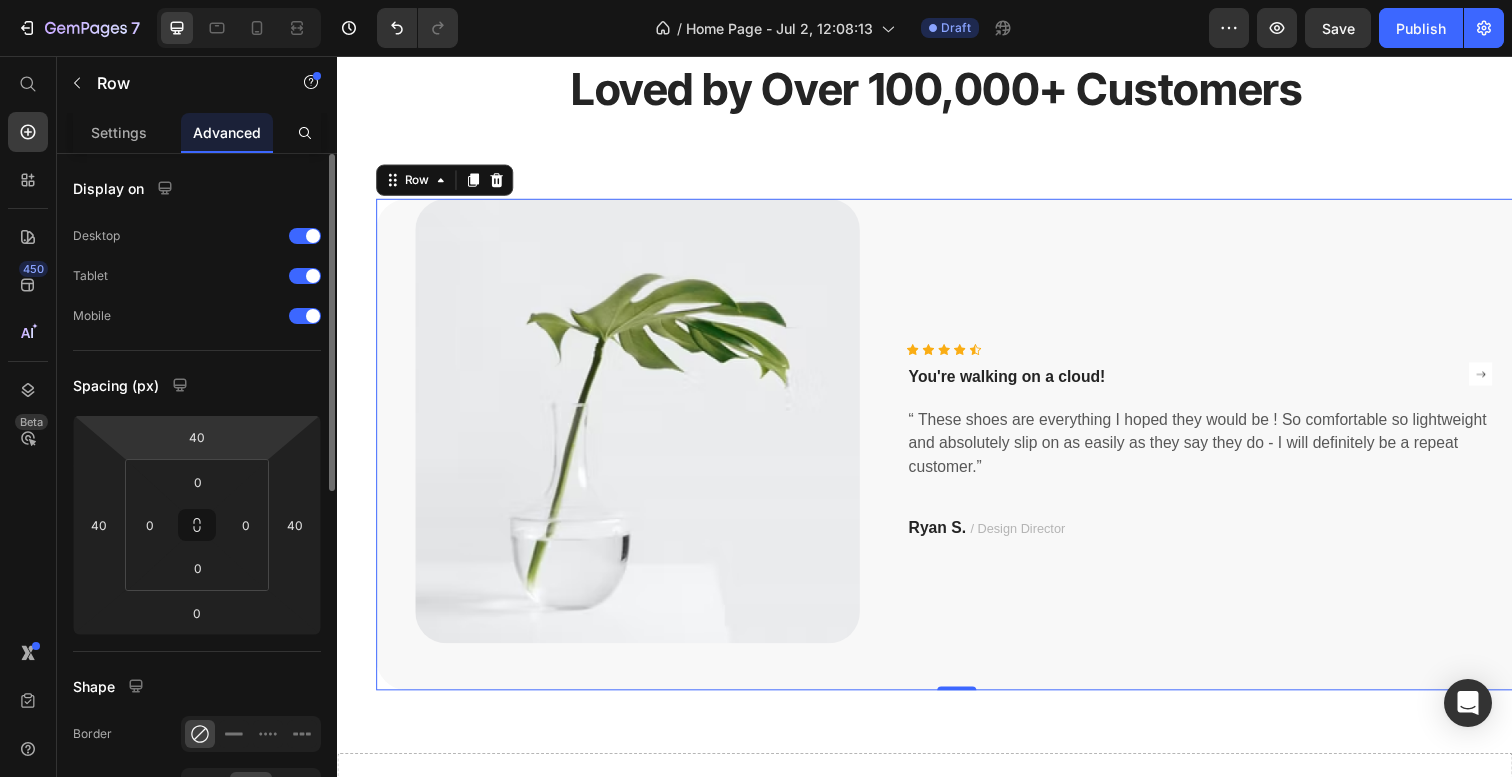 click on "Spacing (px)" at bounding box center [197, 385] 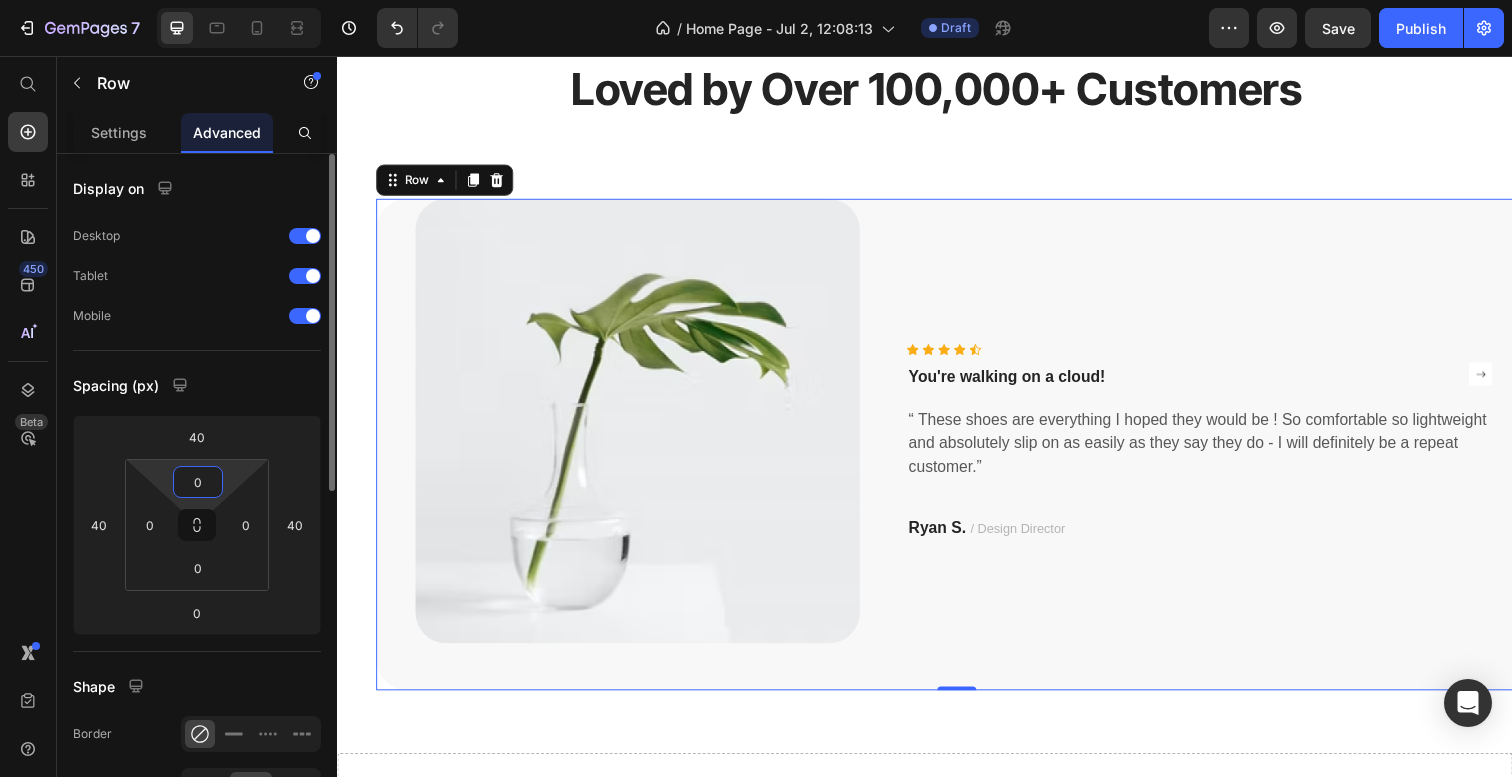 click on "0" at bounding box center (198, 482) 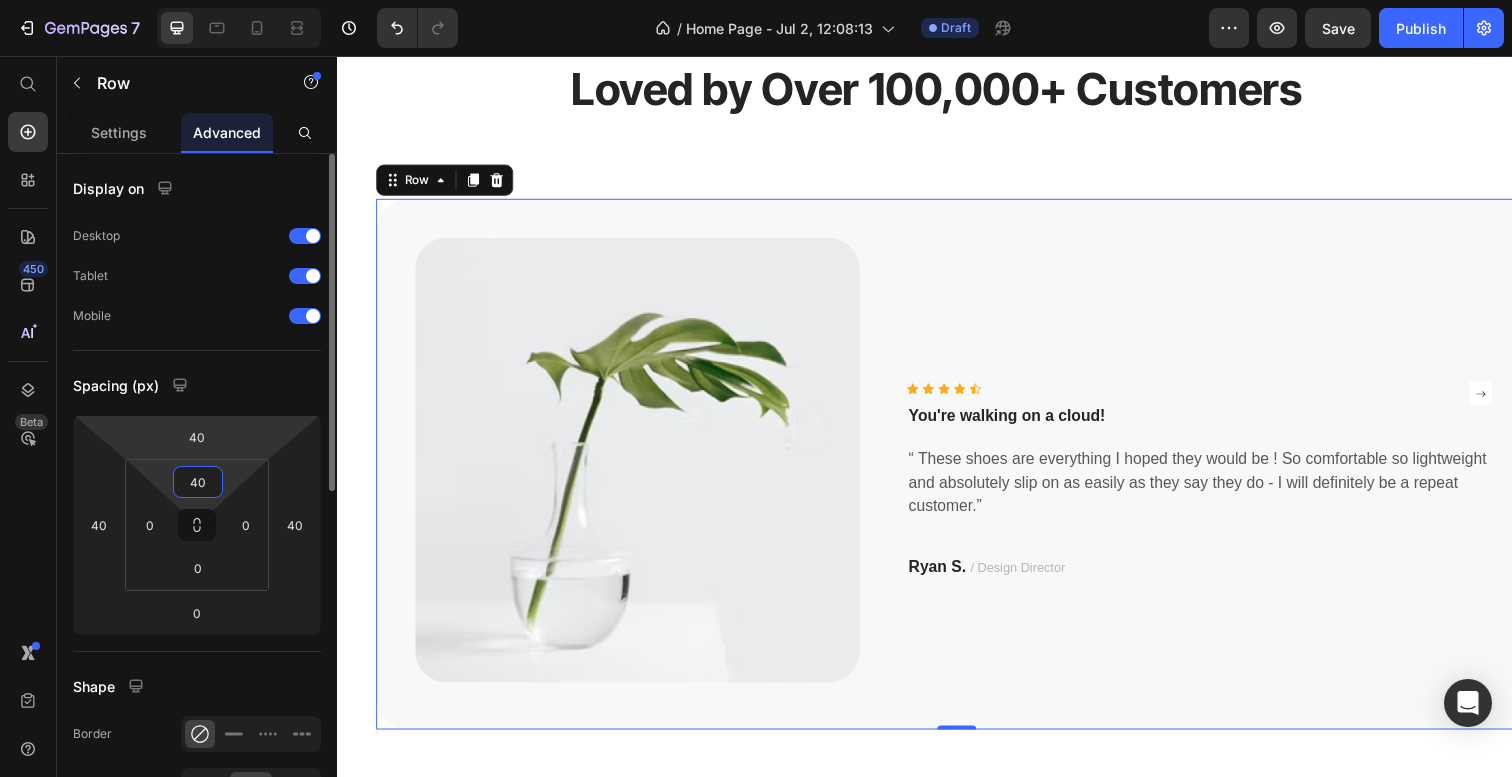 type on "40" 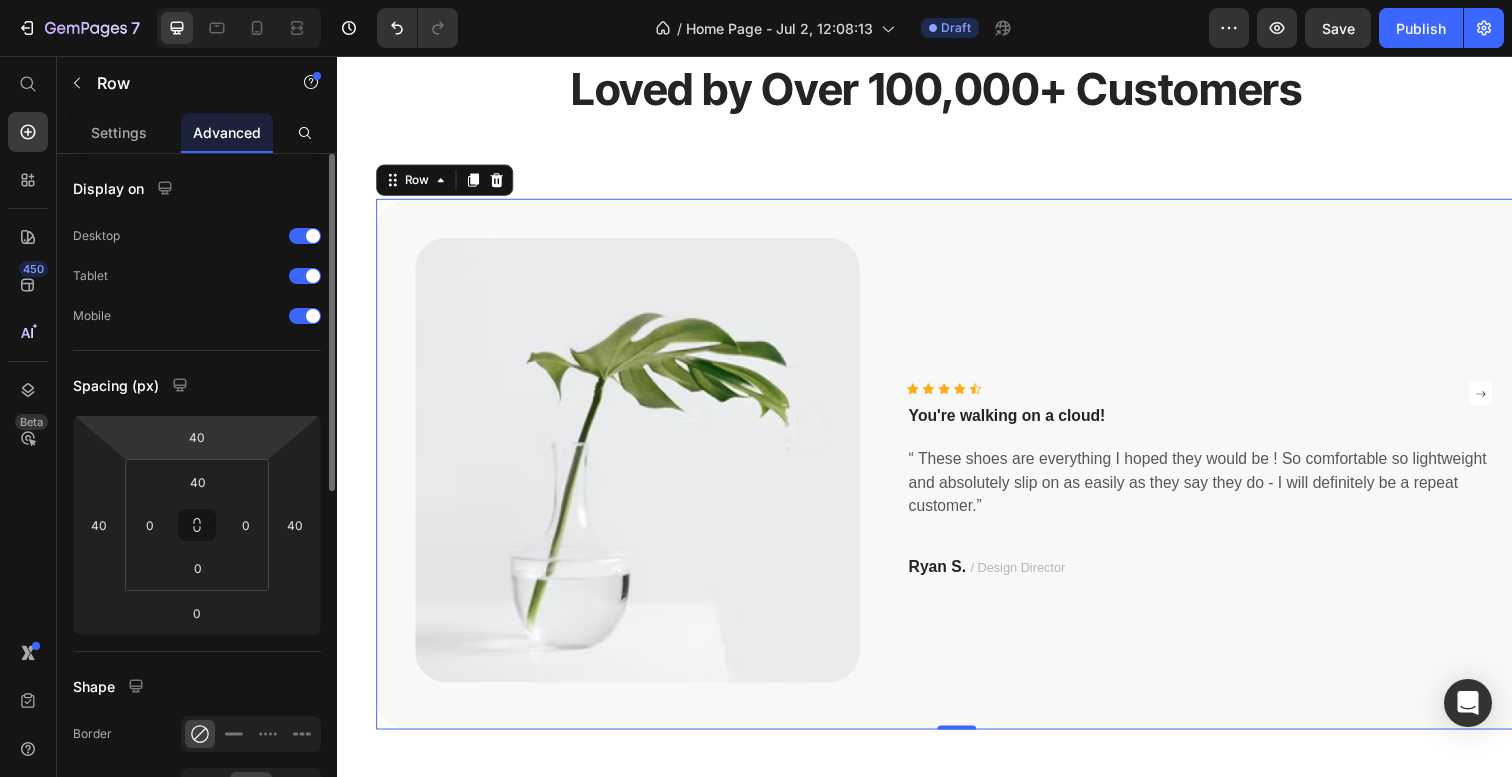 click on "7  Version history  /  Home Page - Jul 2, 12:08:13 Draft Preview  Save   Publish  450 Beta Shopify Apps Sections Elements Hero Section Product Detail Brands Trusted Badges Guarantee Product Breakdown How to use Testimonials Compare Bundle FAQs Social Proof Brand Story Product List Collection Blog List Contact Sticky Add to Cart Custom Footer Browse Library 450 Layout
Row
Row
Row
Row Text
Heading
Text Block Button
Button
Button
Sticky Back to top Media
Image Image" at bounding box center (756, 0) 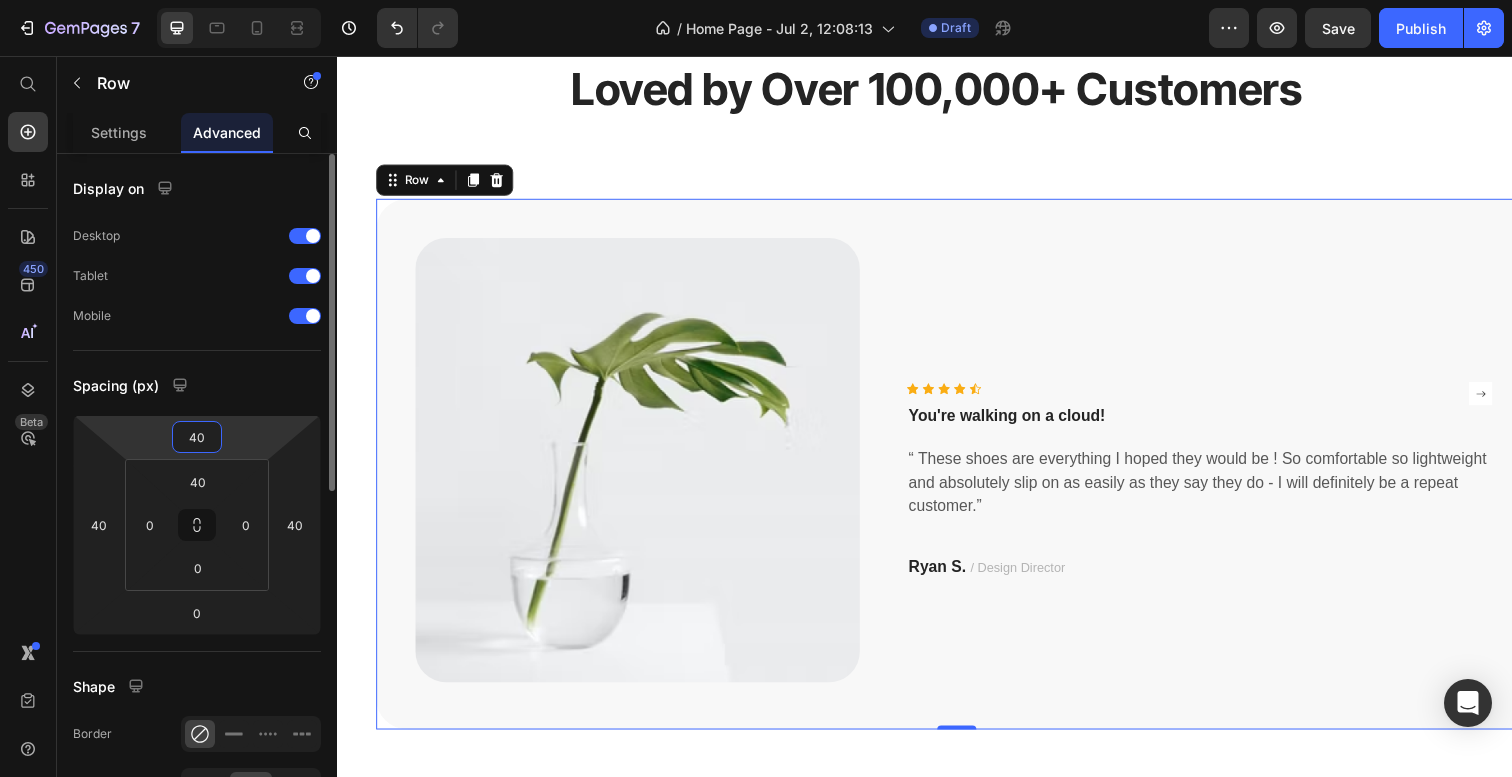 click on "40" at bounding box center [197, 437] 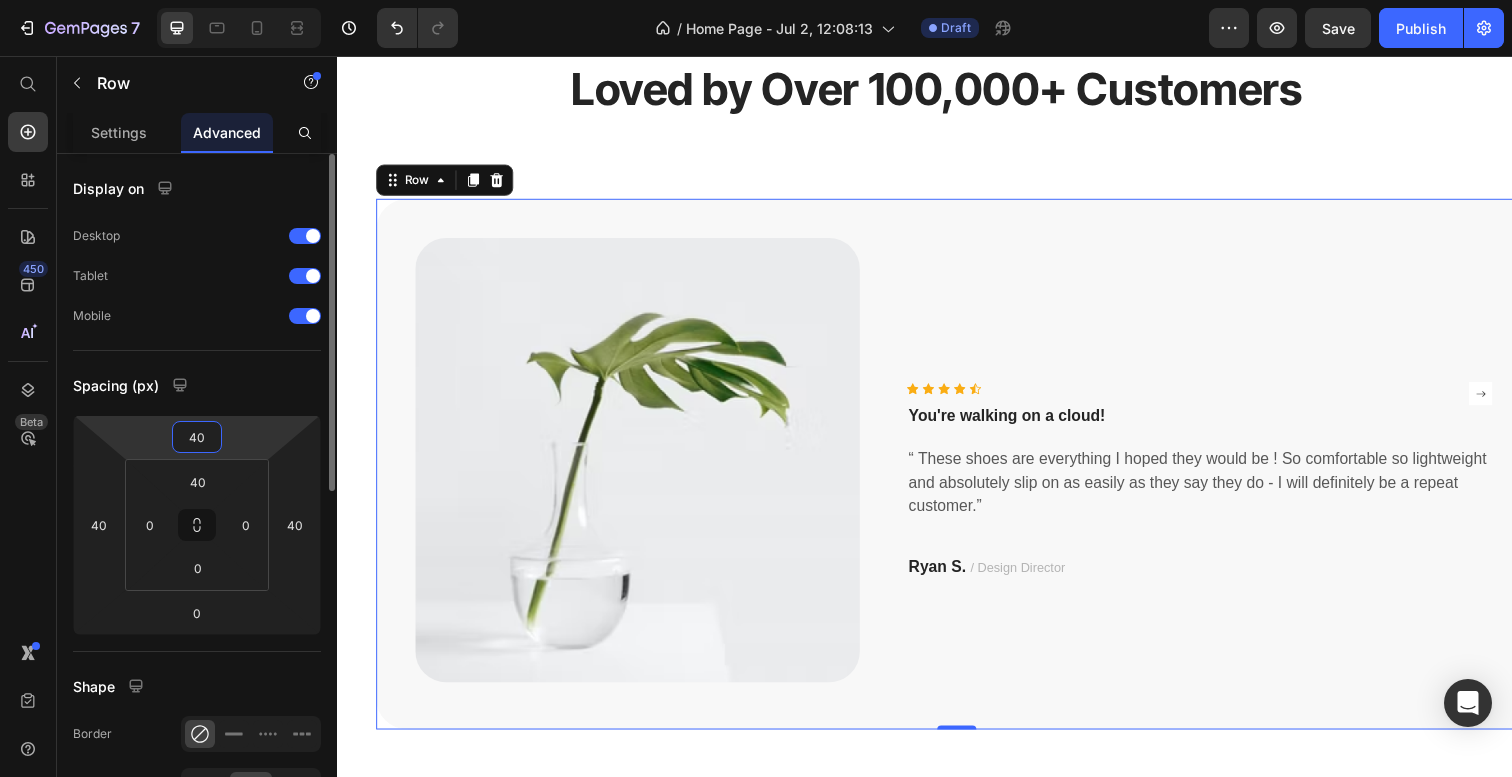 click on "40" at bounding box center (197, 437) 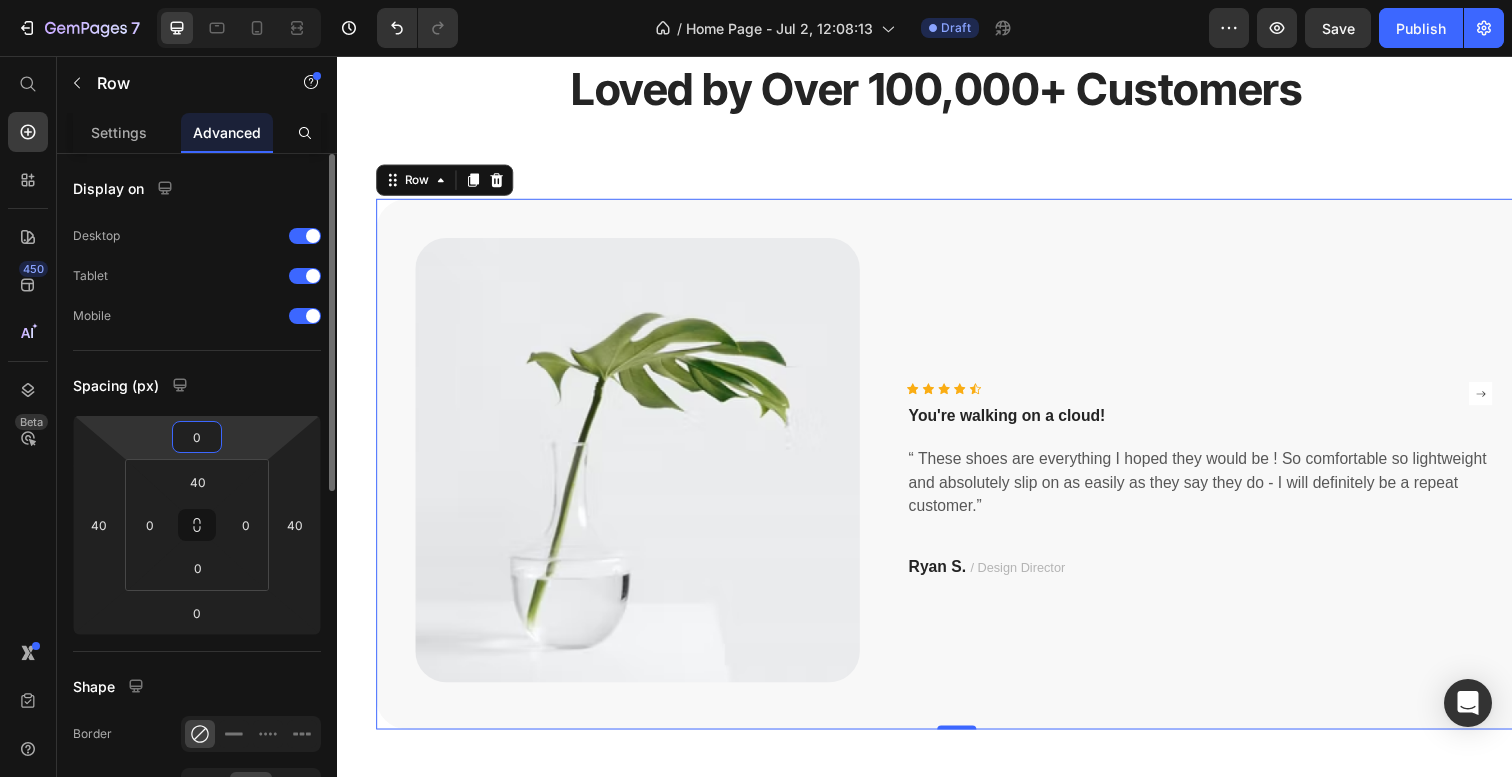 type on "0" 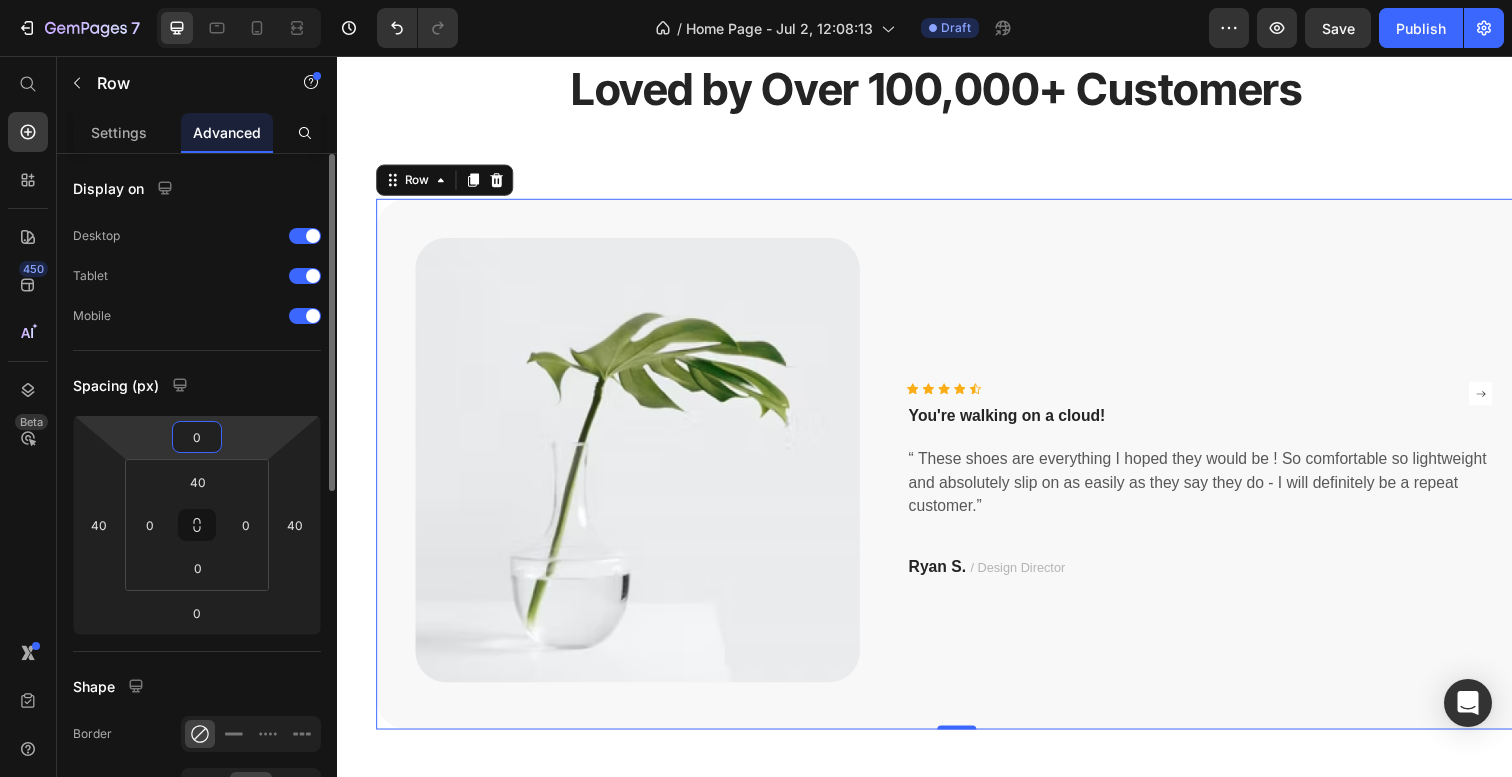 click on "Spacing (px)" at bounding box center [197, 385] 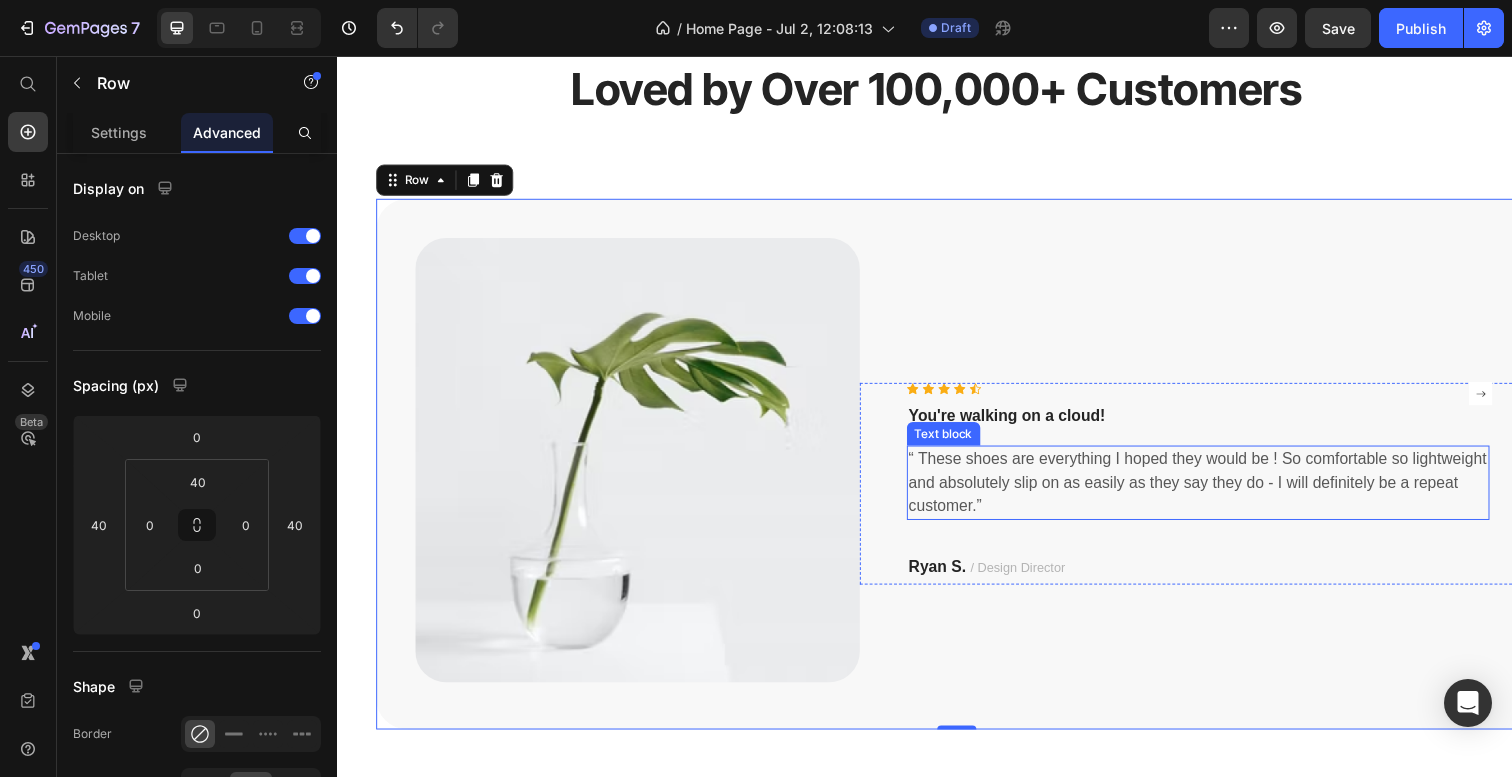 click on "“ These shoes are everything I hoped they would be ! So comfortable so lightweight and absolutely slip on as easily as they say they do - I will definitely be a repeat customer.”" at bounding box center (1216, 492) 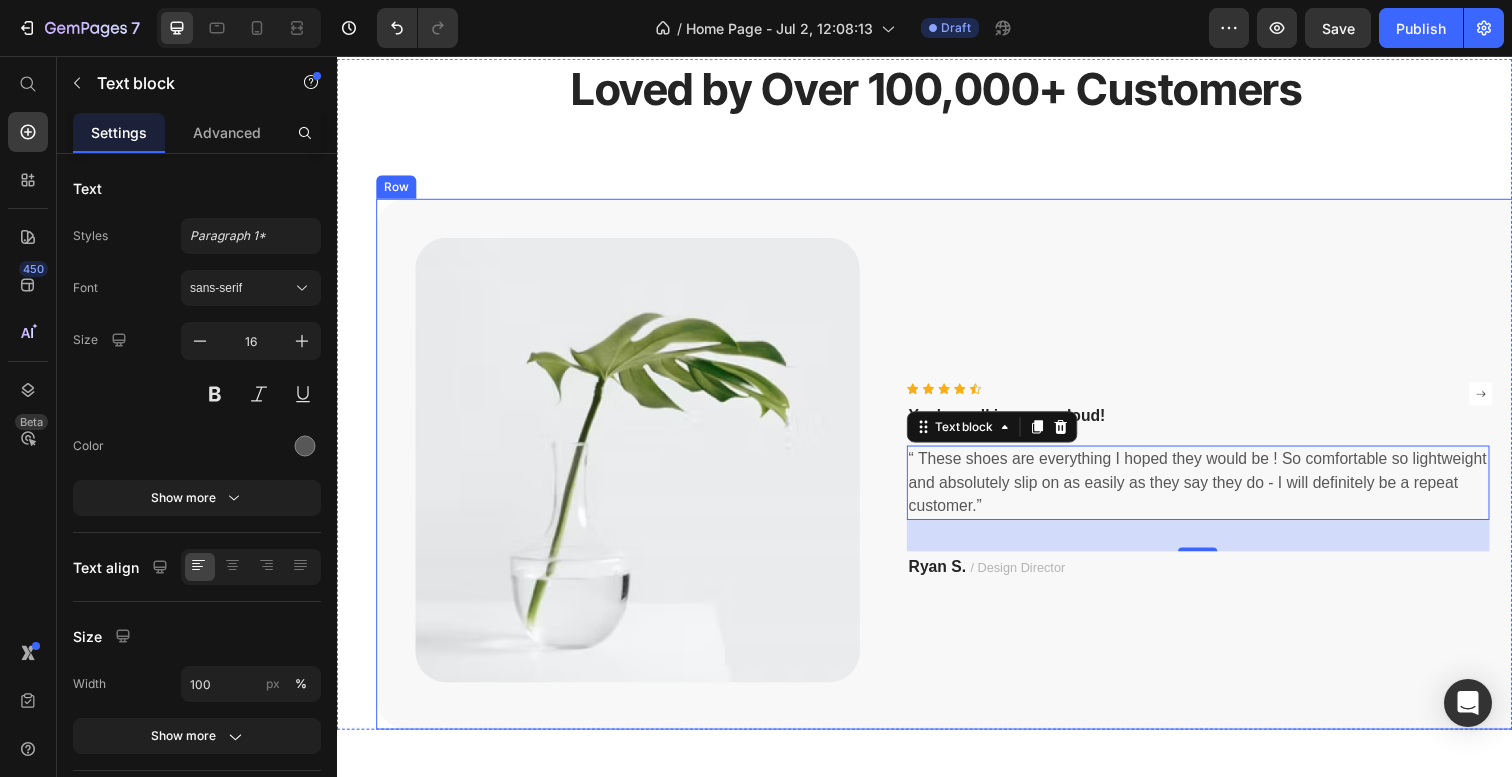 click on "Icon                Icon                Icon                Icon
Icon Icon List Hoz You're walking on a cloud! Text block “ These shoes are everything I hoped they would be ! So comfortable so lightweight and absolutely slip on as easily as they say they do - I will definitely be a repeat customer.” Text block   32 [FIRST] [LAST]   / Design Director Text block Row" at bounding box center [1216, 493] 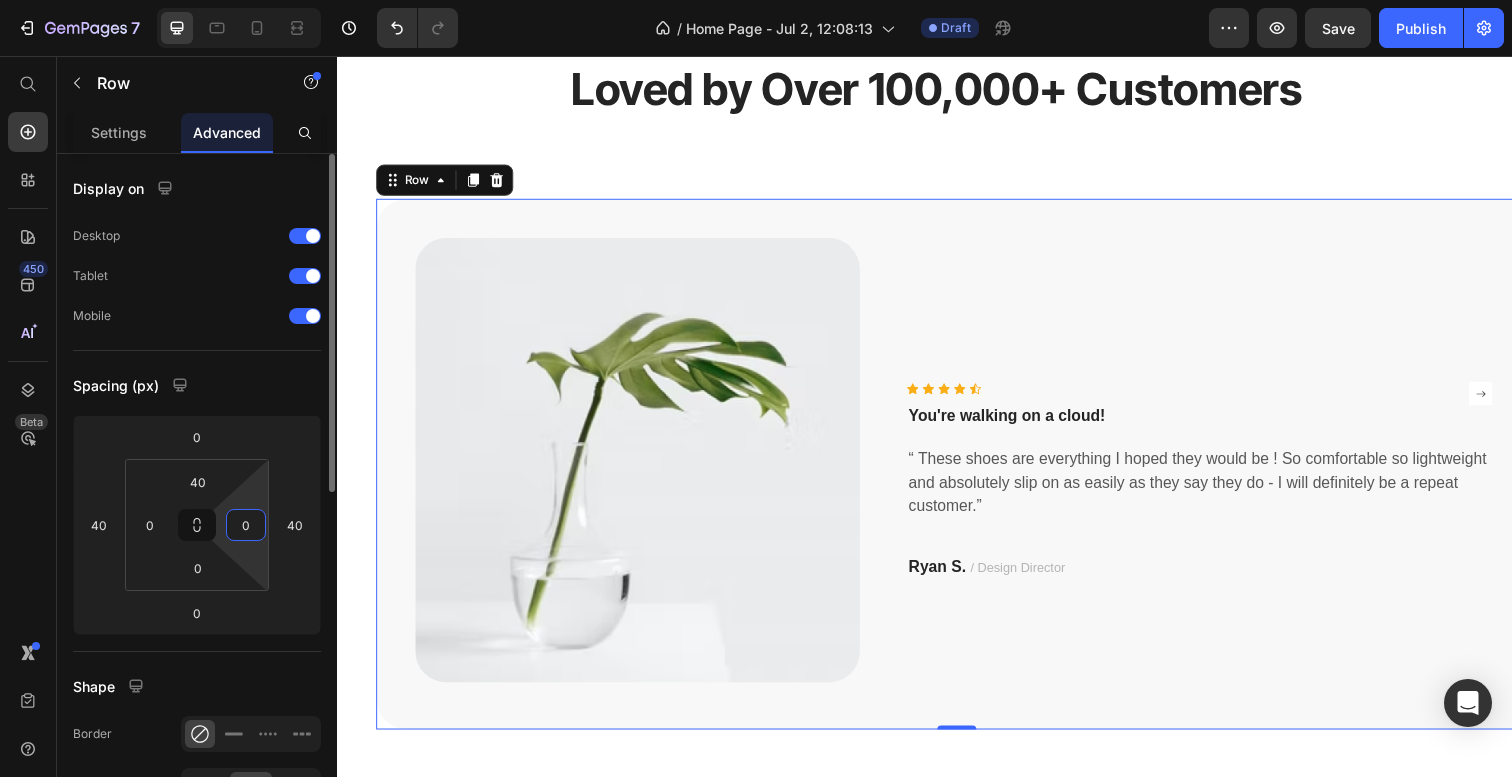 click on "0" at bounding box center [246, 525] 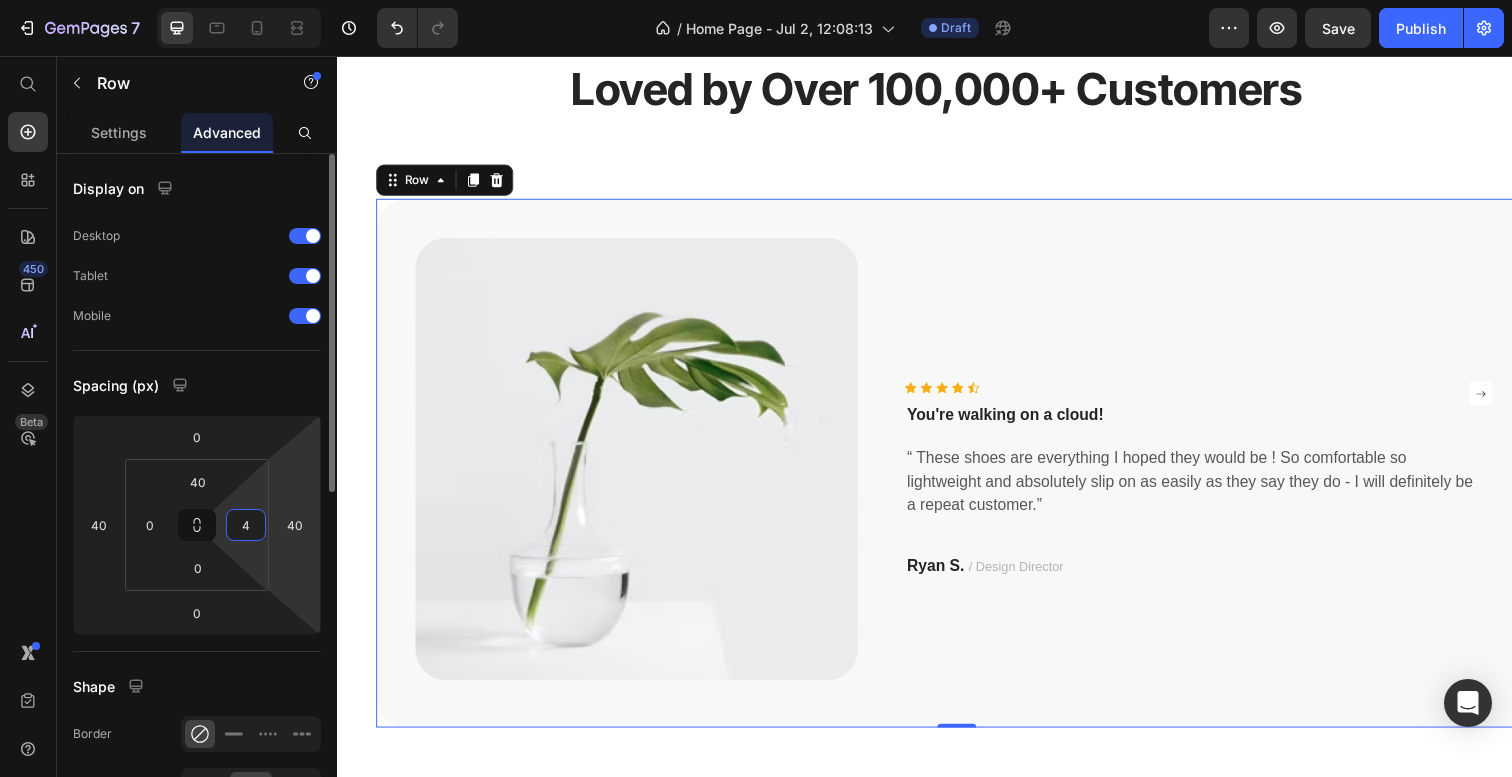 type on "40" 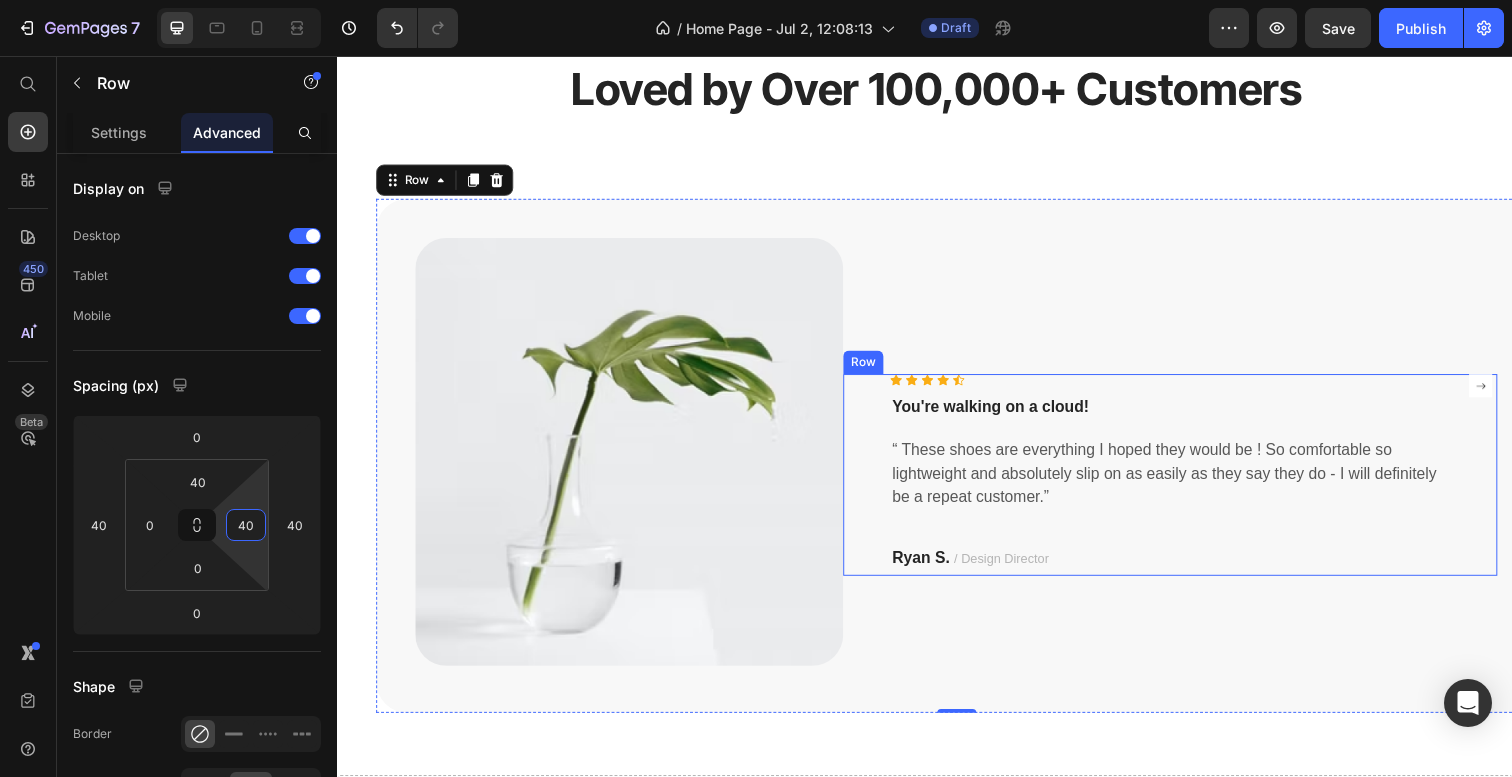 click on "Icon                Icon                Icon                Icon
Icon Icon List Hoz You're walking on a cloud! Text block “ These shoes are everything I hoped they would be ! So comfortable so lightweight and absolutely slip on as easily as they say they do - I will definitely be a repeat customer.” Text block [FIRST] [LAST]   / Design Director Text block" at bounding box center (1188, 484) 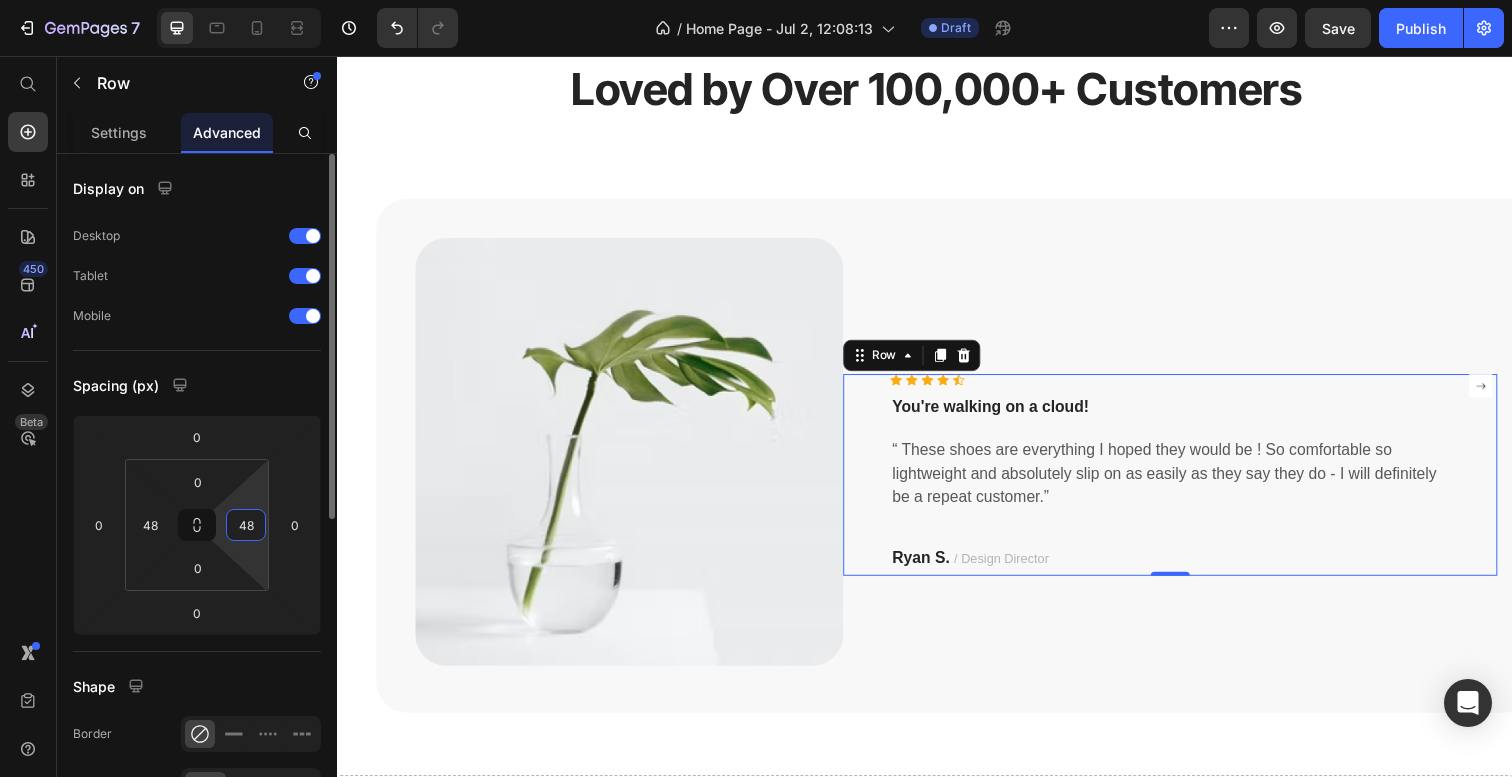 click on "48" at bounding box center [246, 525] 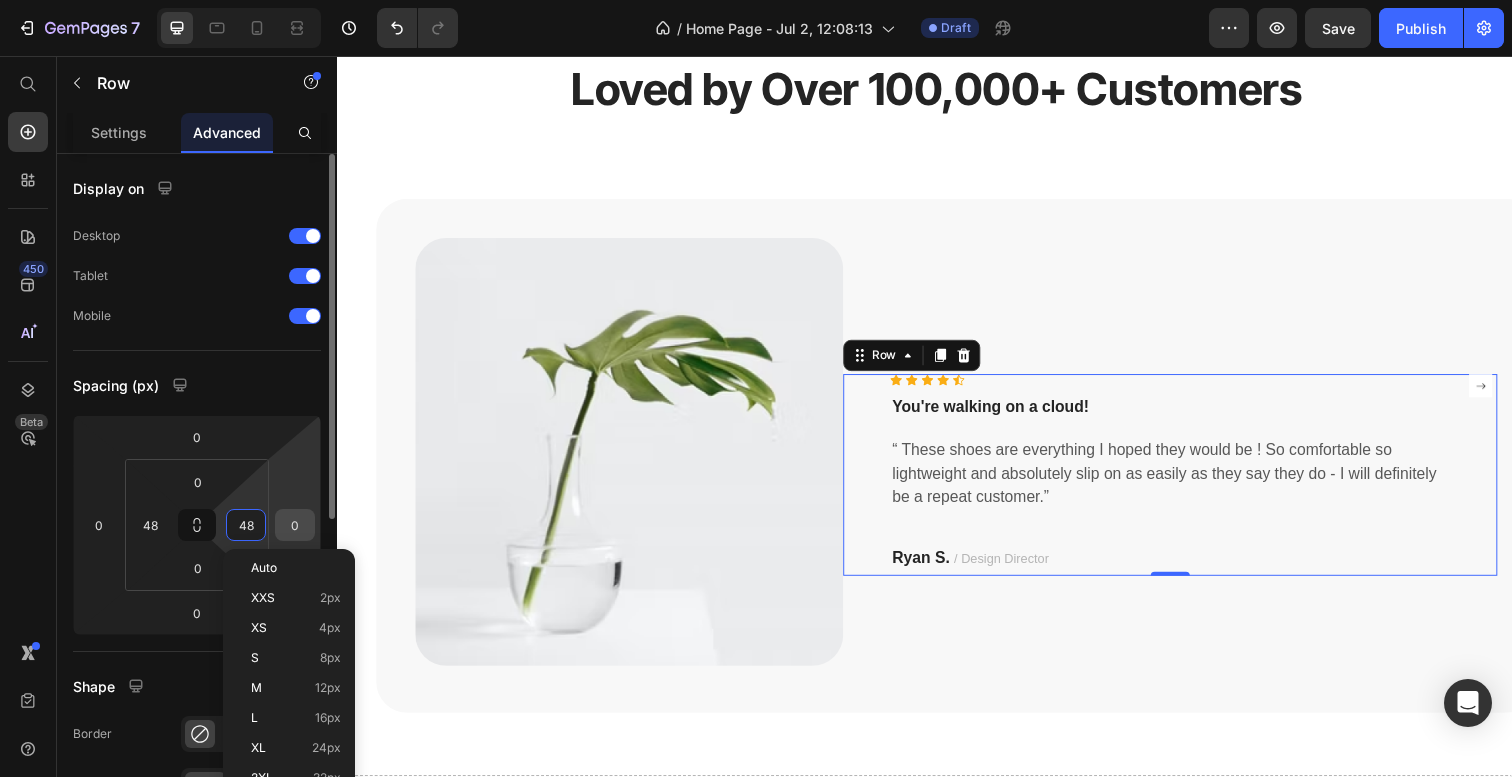 type on "3" 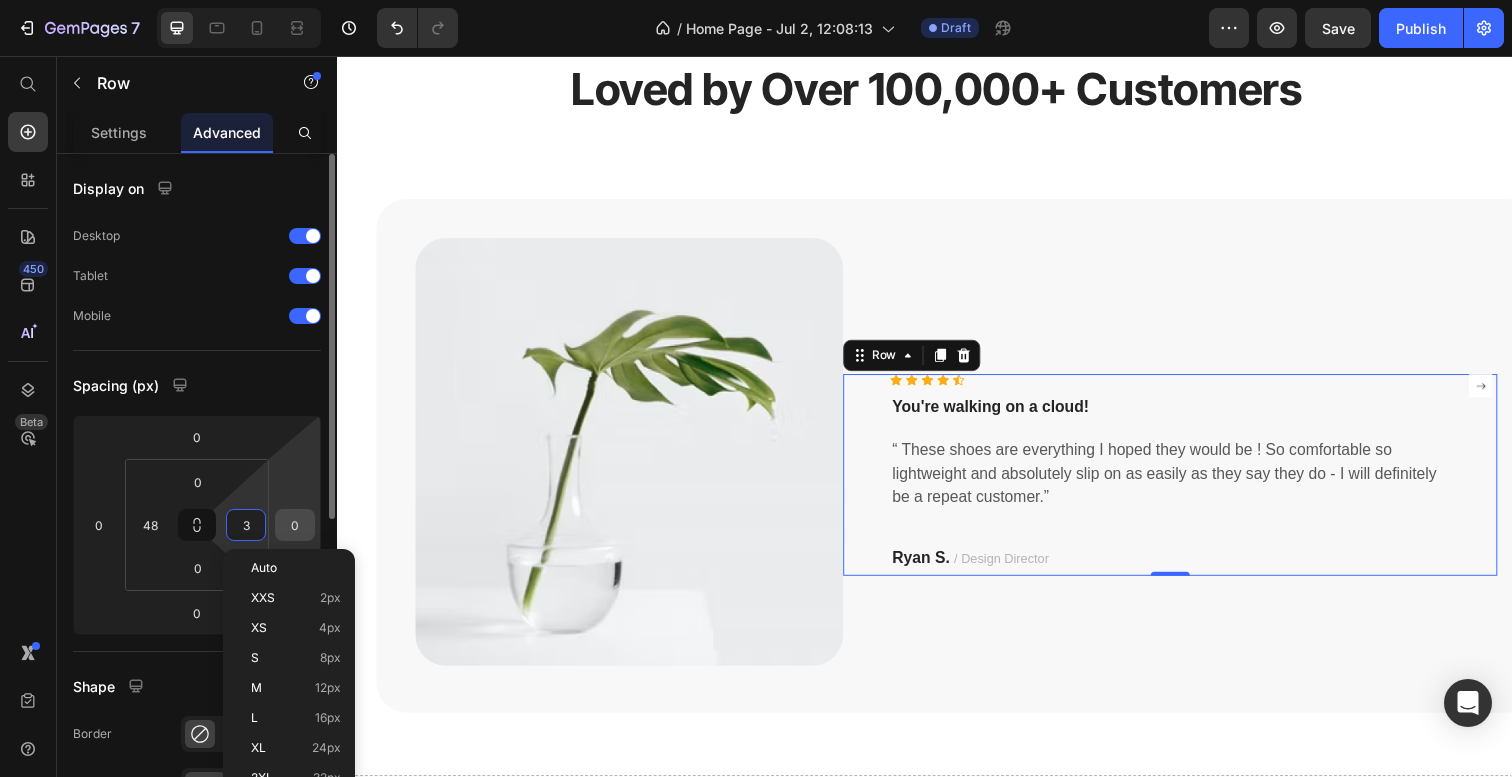 click on "0" at bounding box center [295, 525] 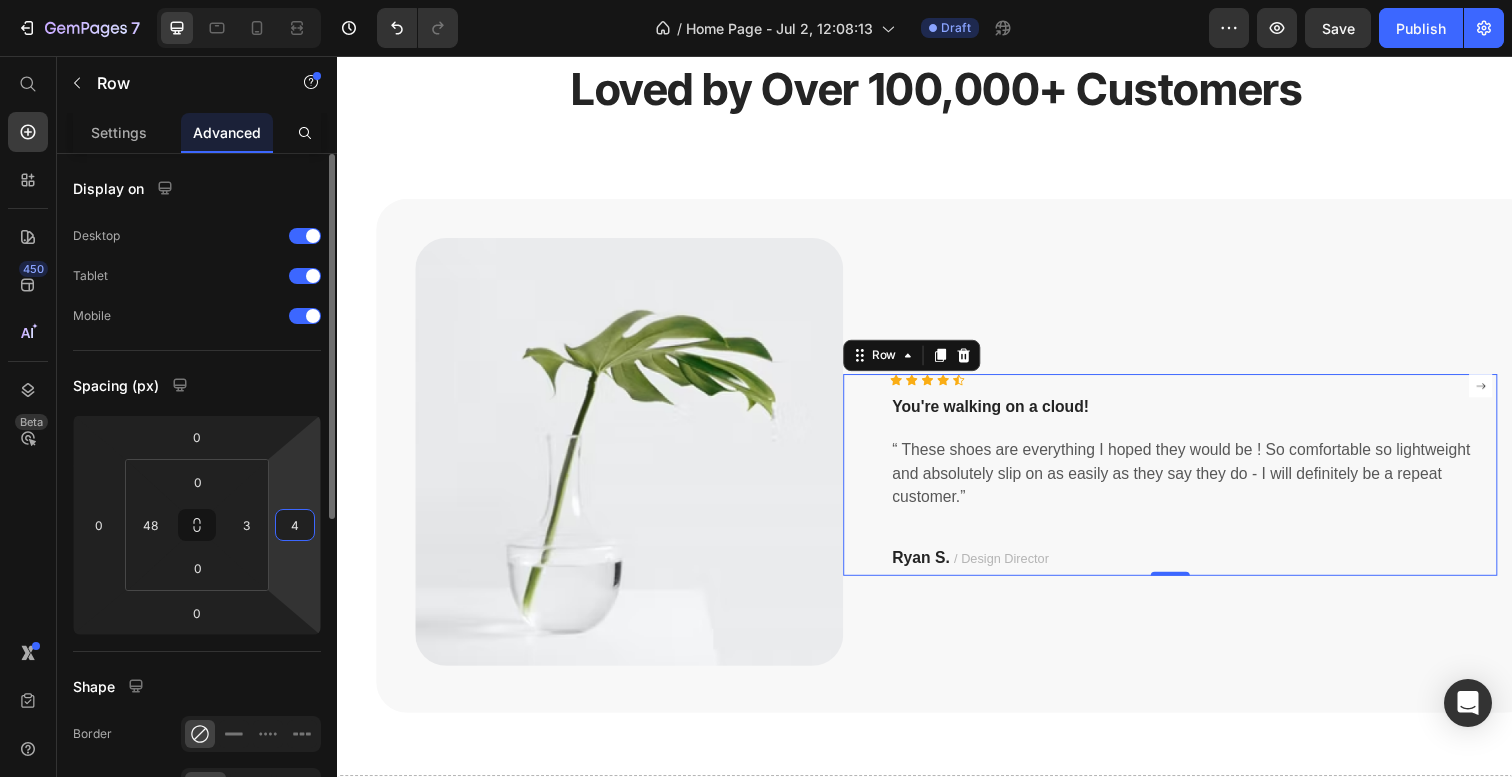 type on "40" 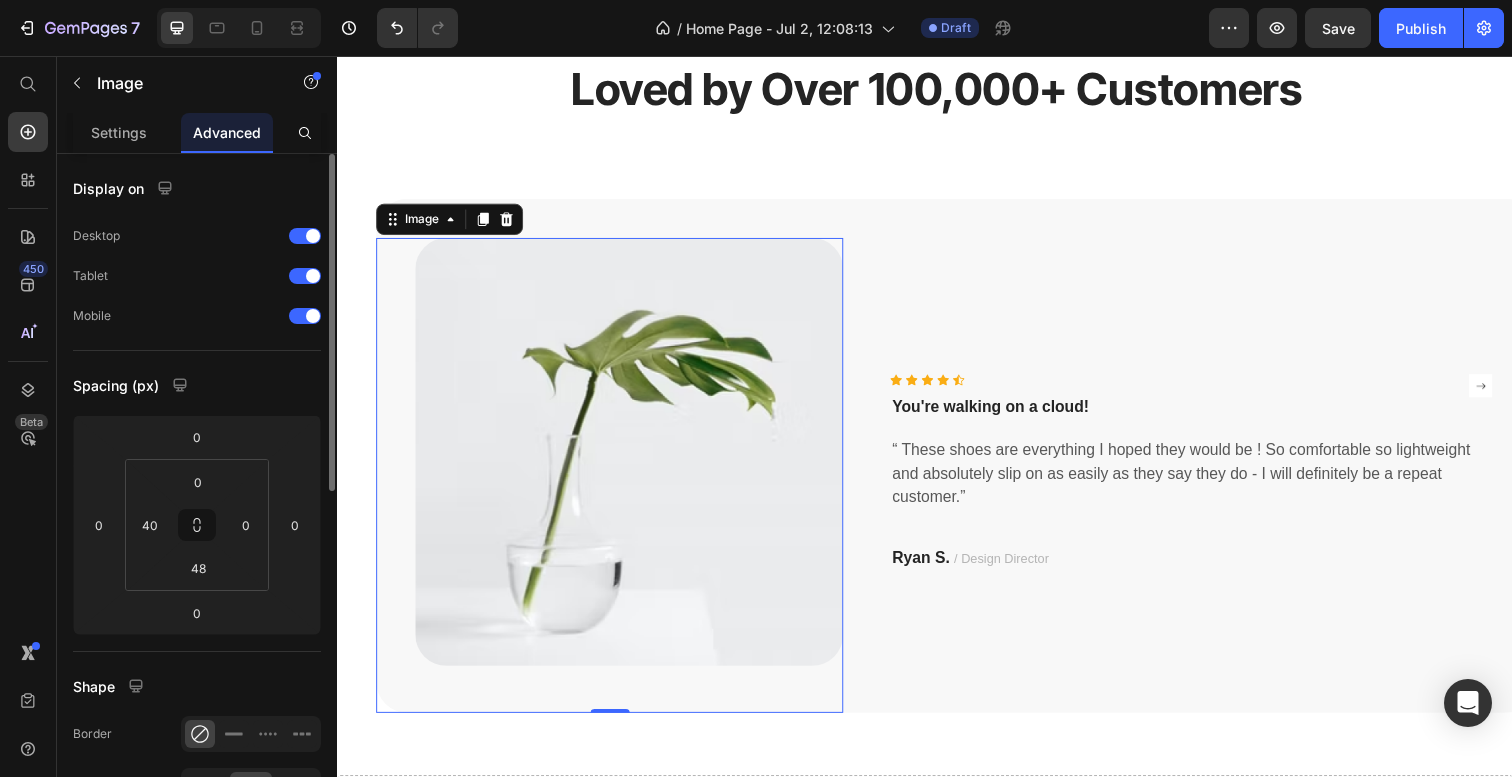 click at bounding box center (615, 484) 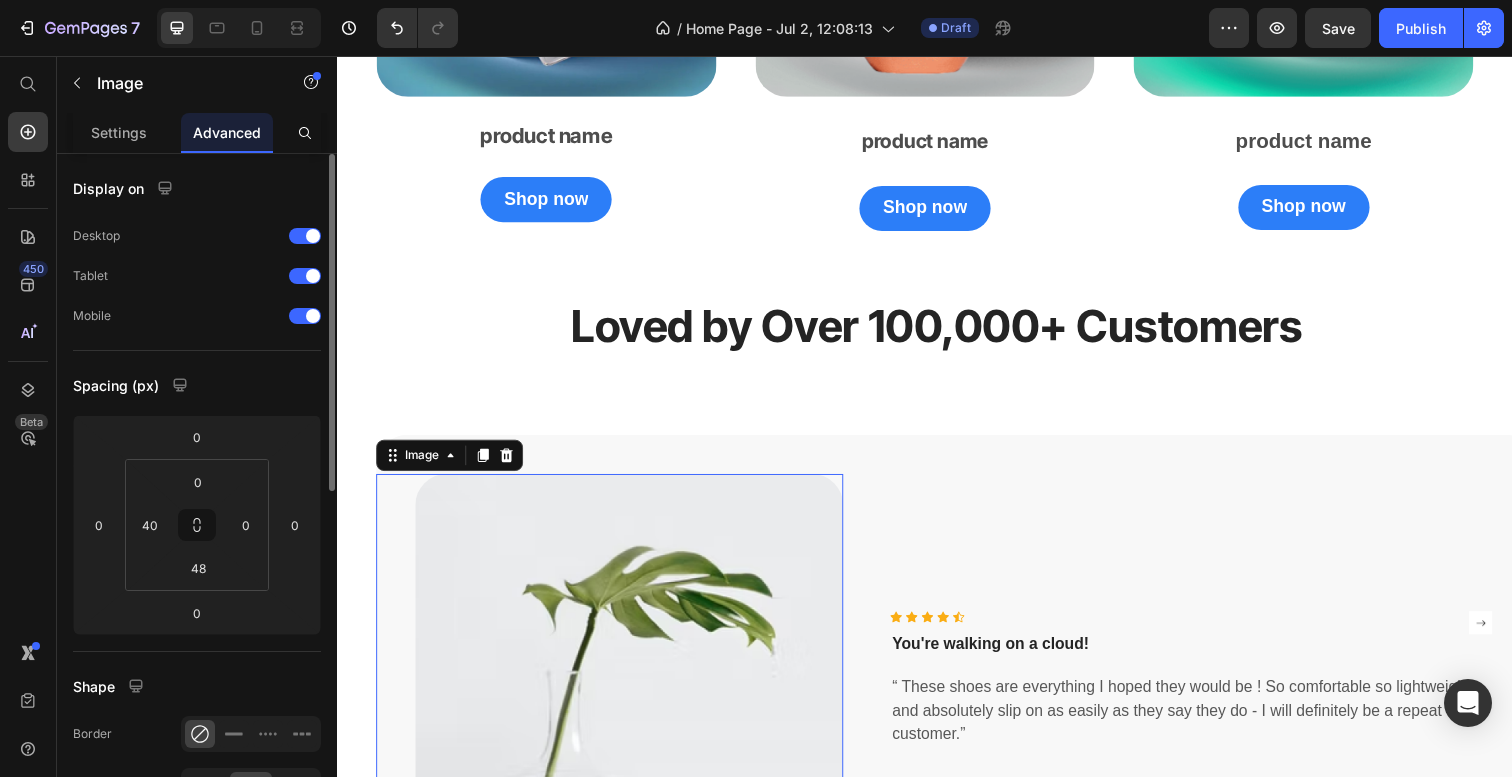 scroll, scrollTop: 2405, scrollLeft: 0, axis: vertical 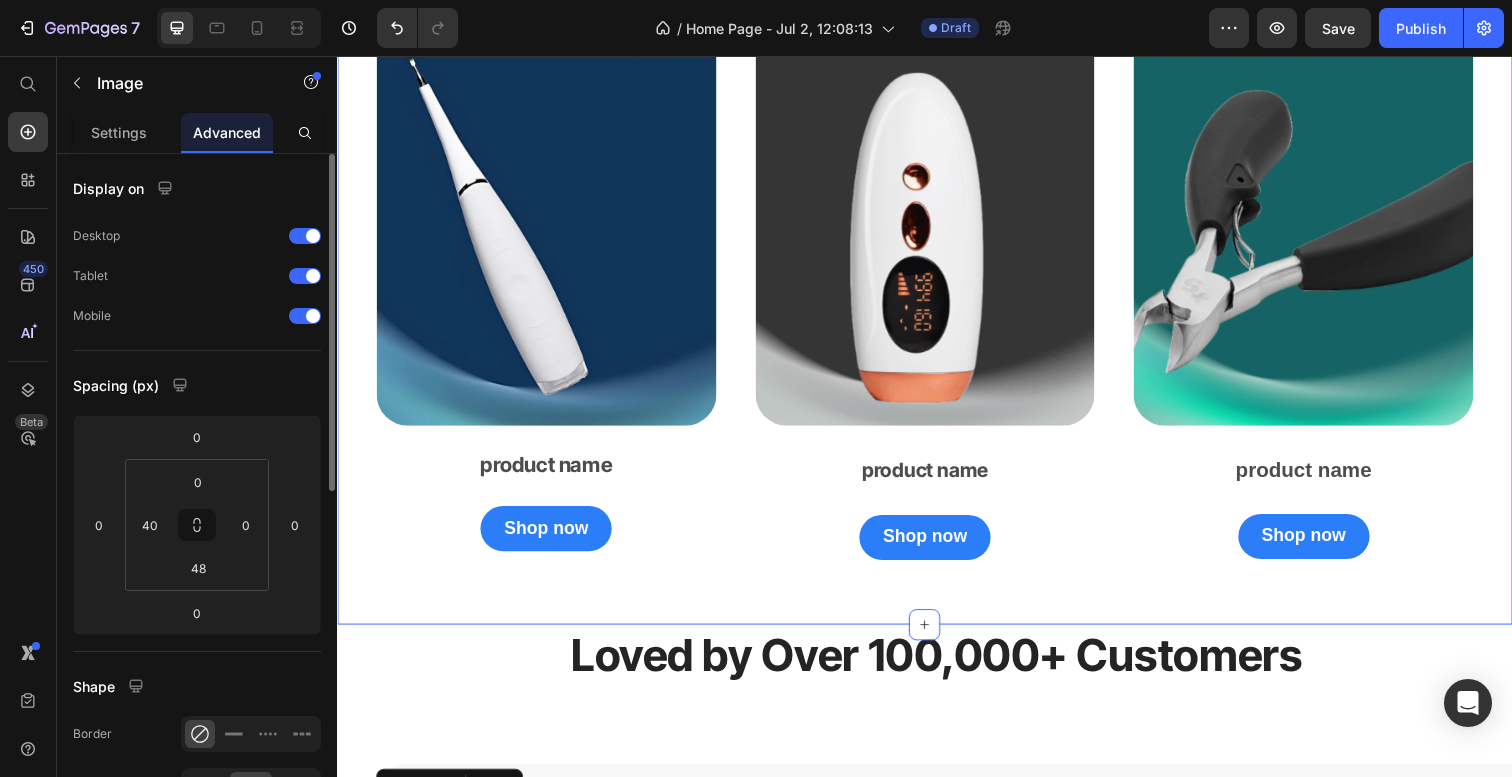 click at bounding box center (937, 203) 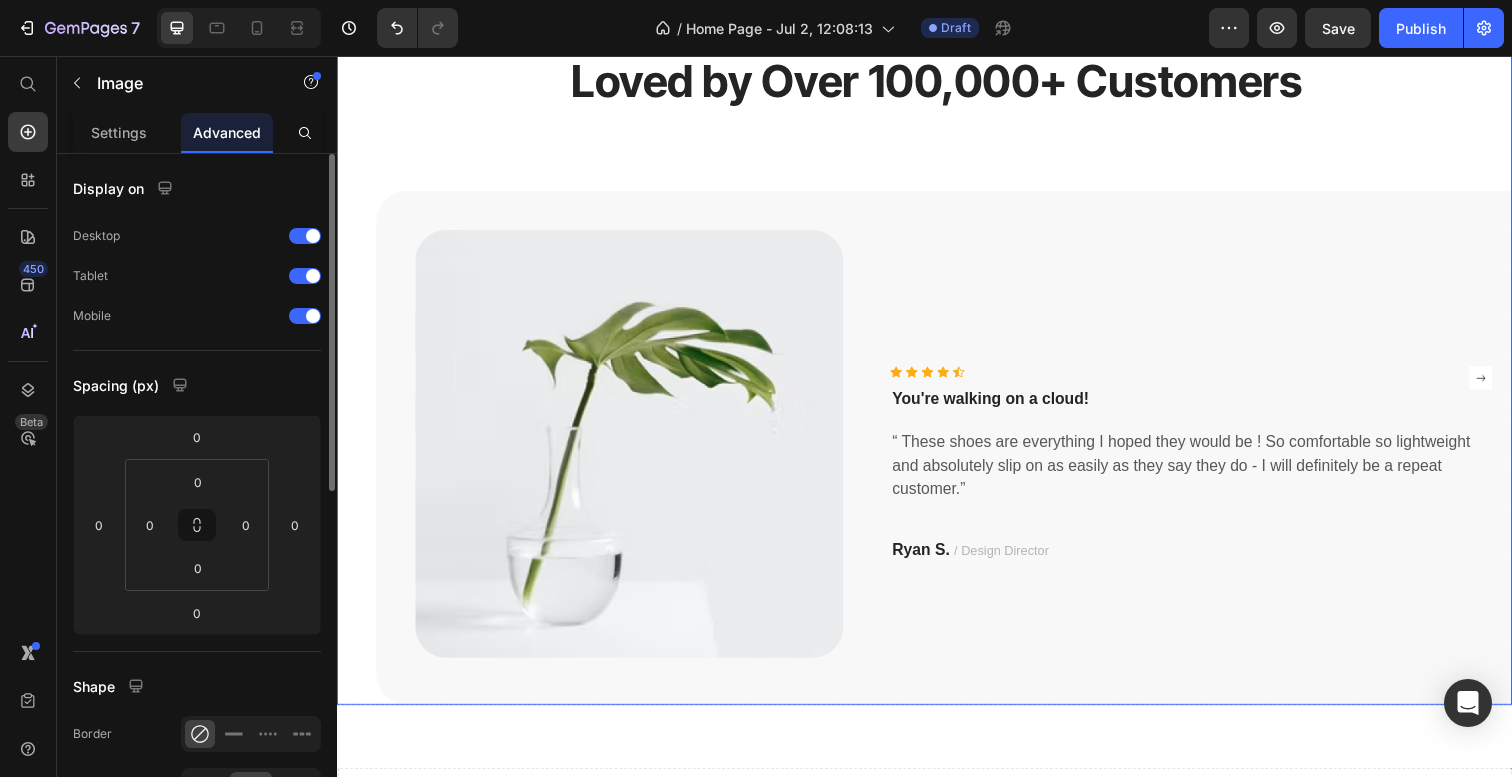 scroll, scrollTop: 2655, scrollLeft: 0, axis: vertical 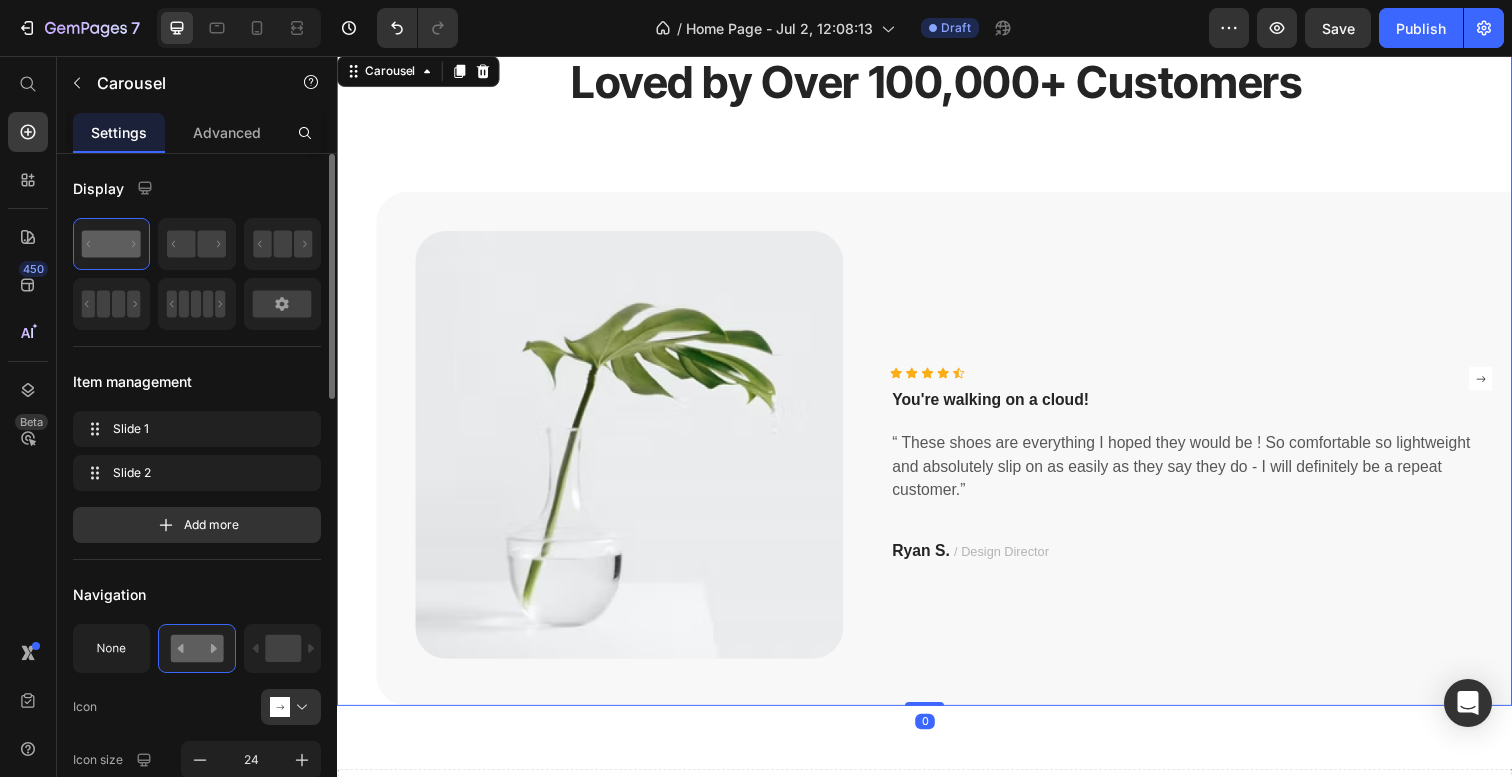 click on "Loved by Over 100,000+ Customers Heading Image                Icon                Icon                Icon                Icon
Icon Icon List Hoz You're walking on a cloud! Text block “ These shoes are everything I hoped they would be ! So comfortable so lightweight and absolutely slip on as easily as they say they do - I will definitely be a repeat customer.” Text block [FIRST] [LAST]   / Design Director Text block Row Row" at bounding box center [929, 386] 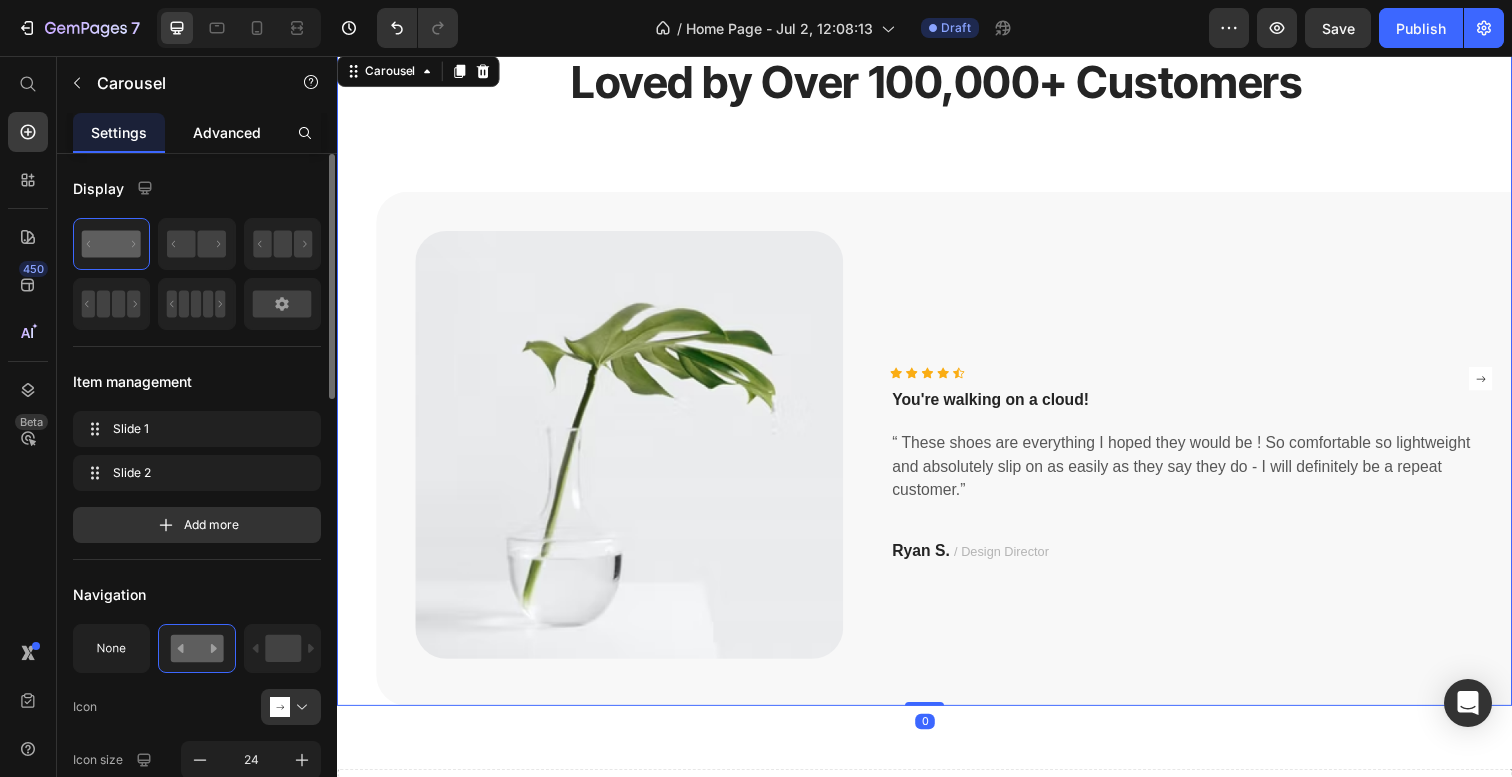 click on "Advanced" at bounding box center [227, 132] 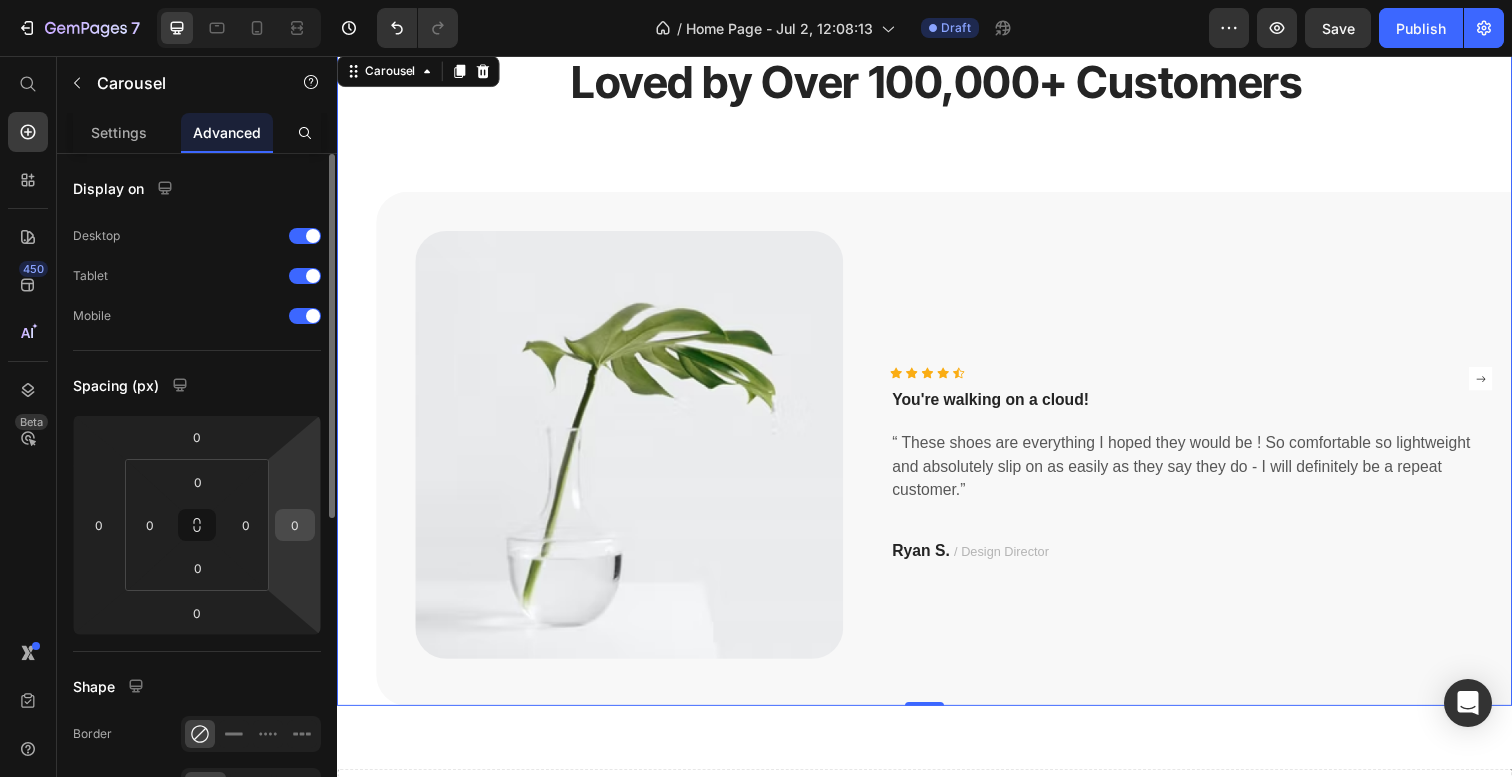 click on "0" at bounding box center [295, 525] 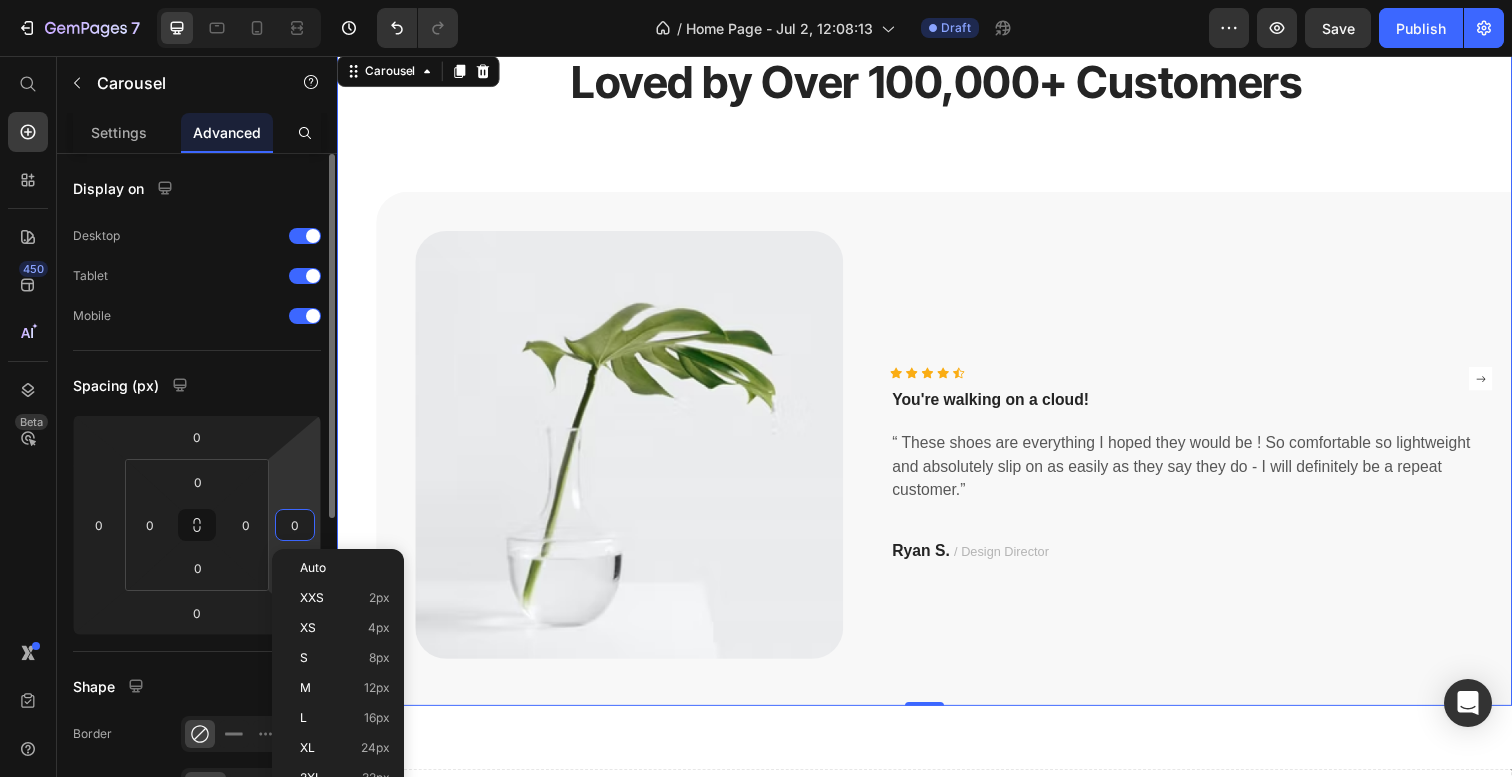 type on "5" 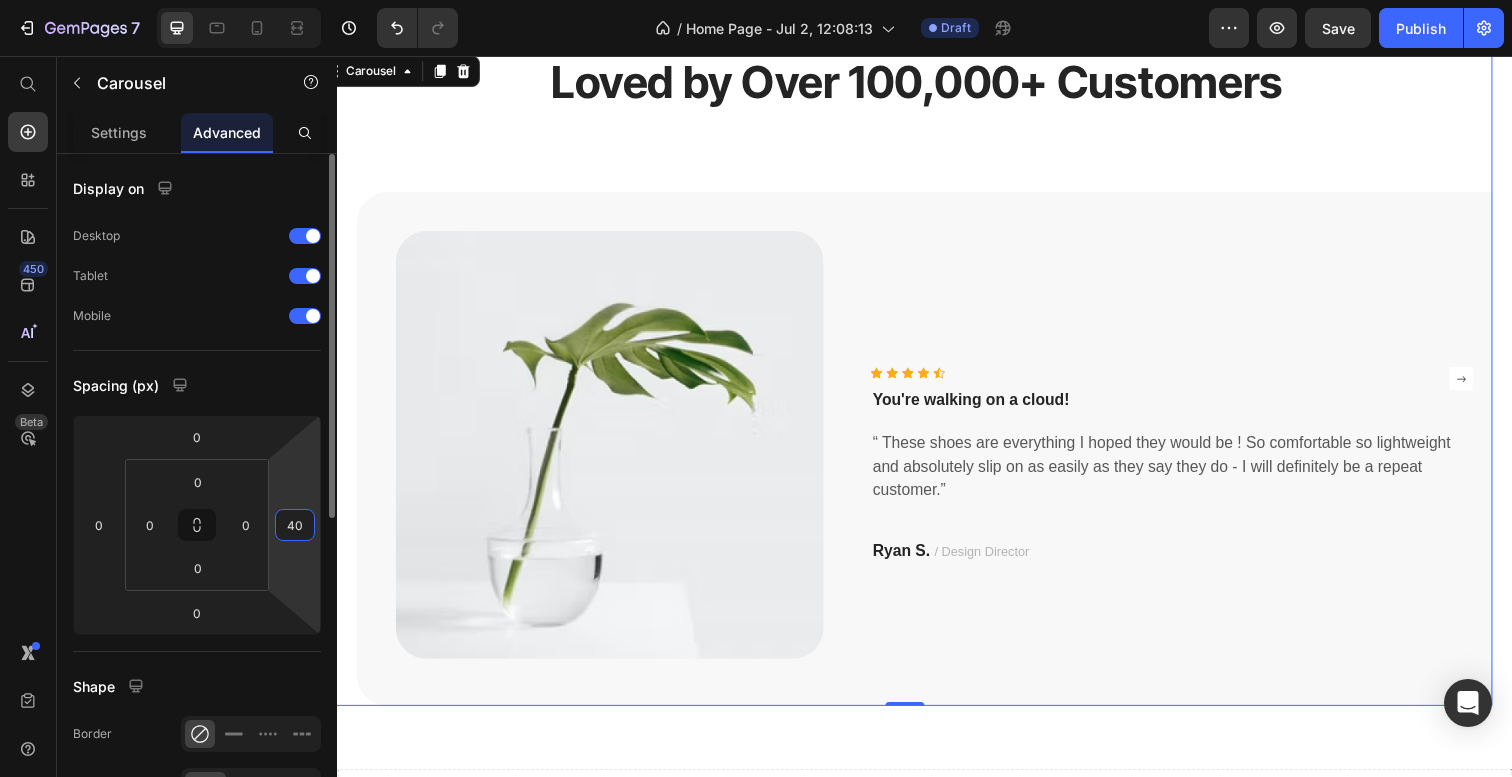 type on "4" 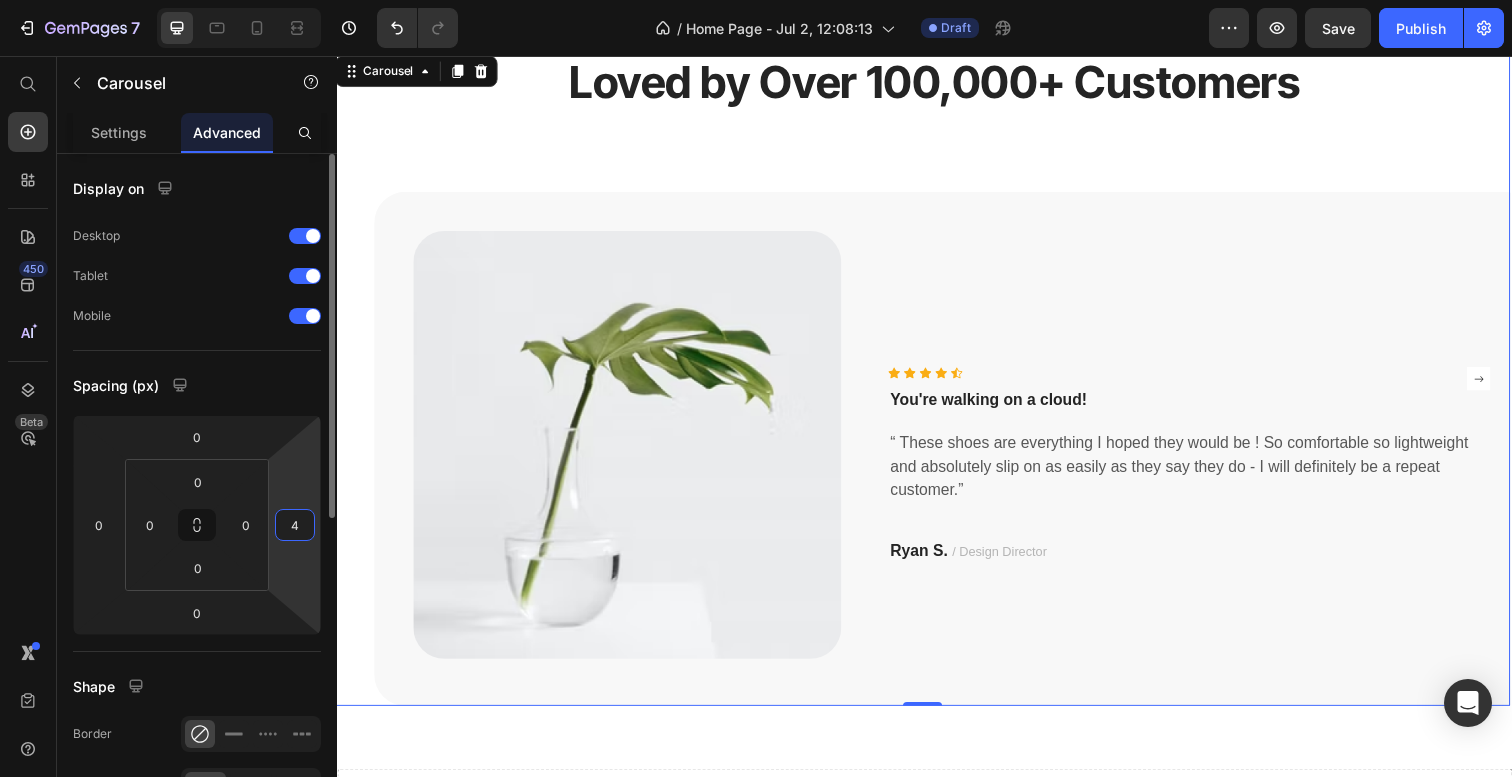 type 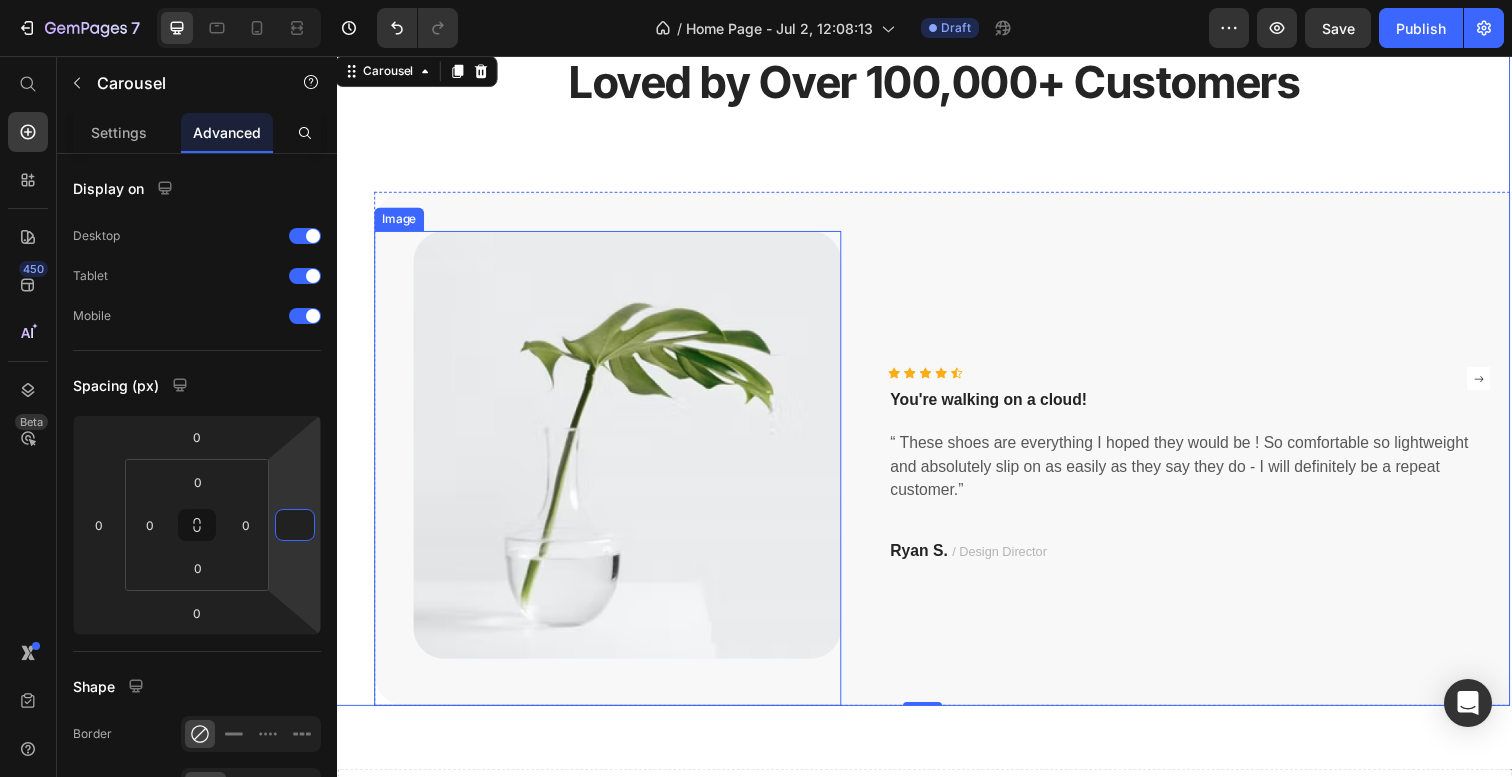 click at bounding box center (613, 477) 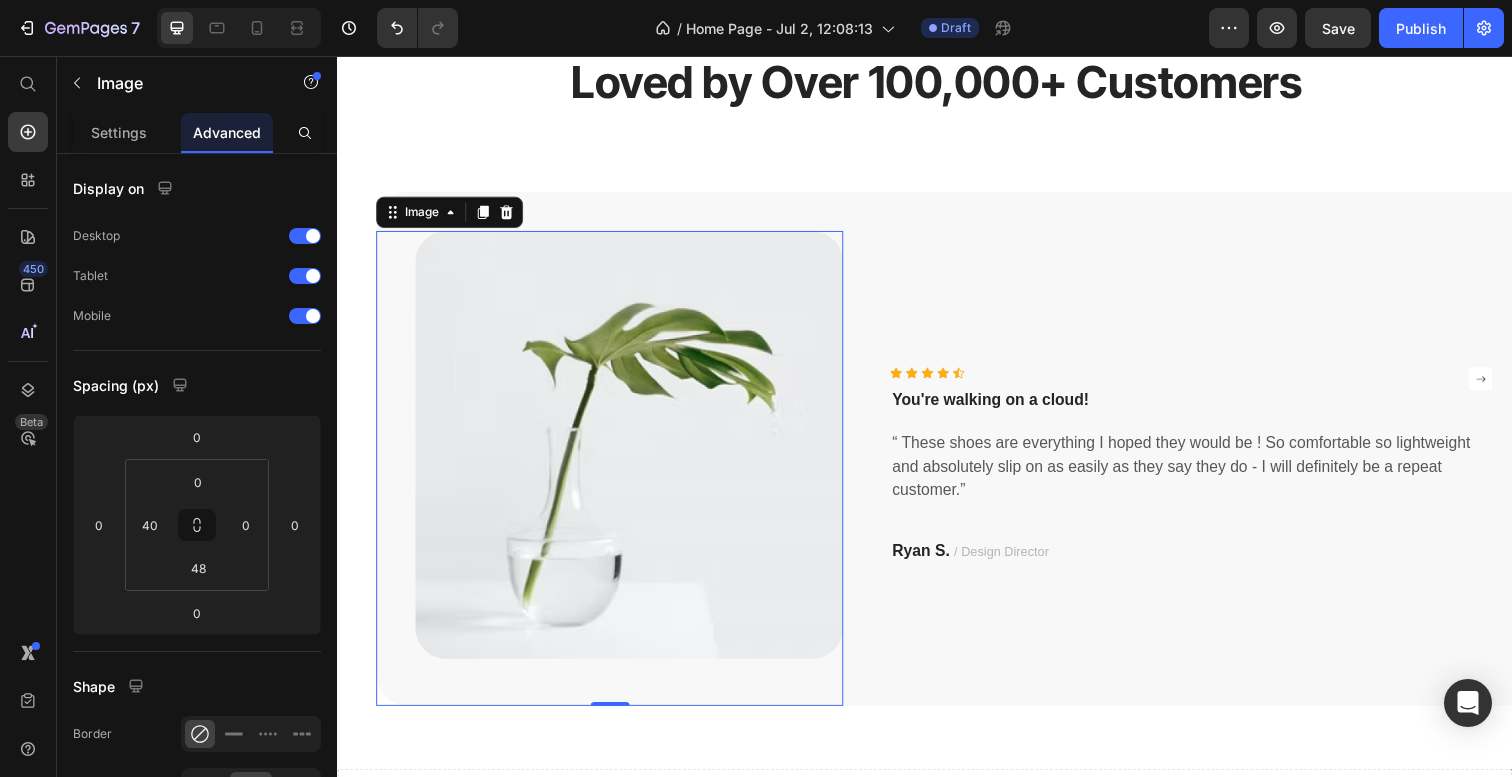 click at bounding box center [615, 477] 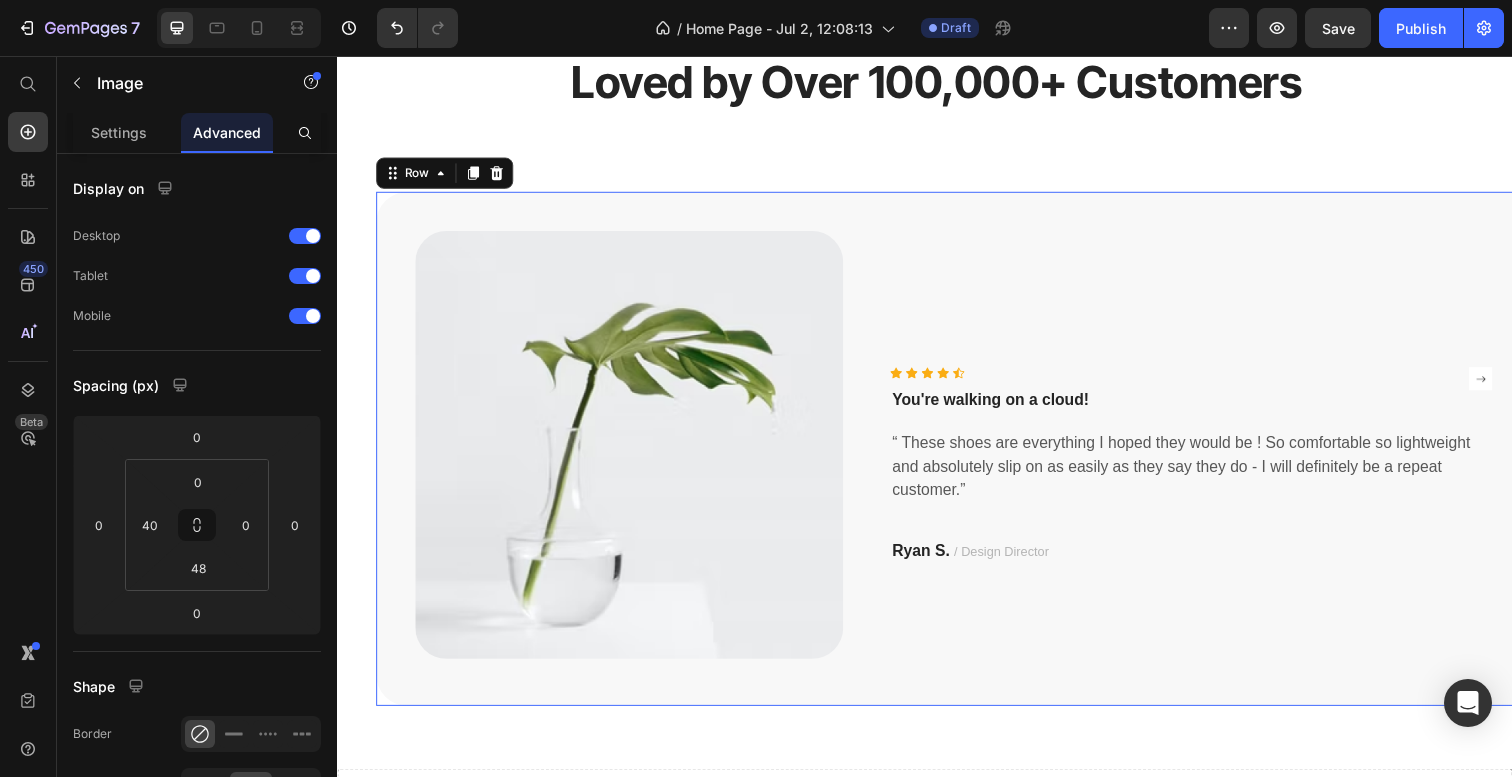 click on "Image                Icon                Icon                Icon                Icon
Icon Icon List Hoz You're walking on a cloud! Text block “ These shoes are everything I hoped they would be ! So comfortable so lightweight and absolutely slip on as easily as they say they do - I will definitely be a repeat customer.” Text block [FIRST] [LAST]   / Design Director Text block Row Row   0" at bounding box center [969, 457] 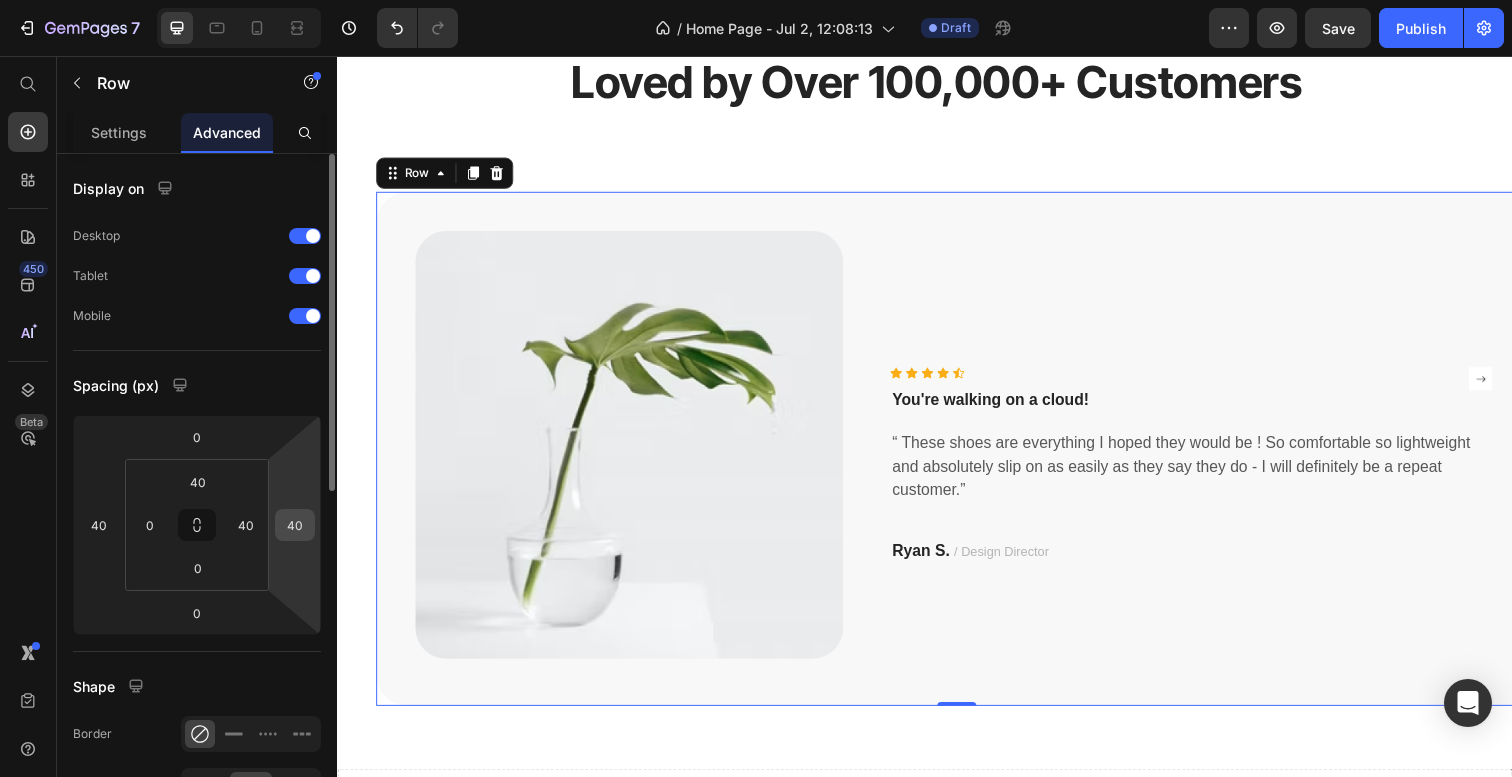 click on "40" at bounding box center [295, 525] 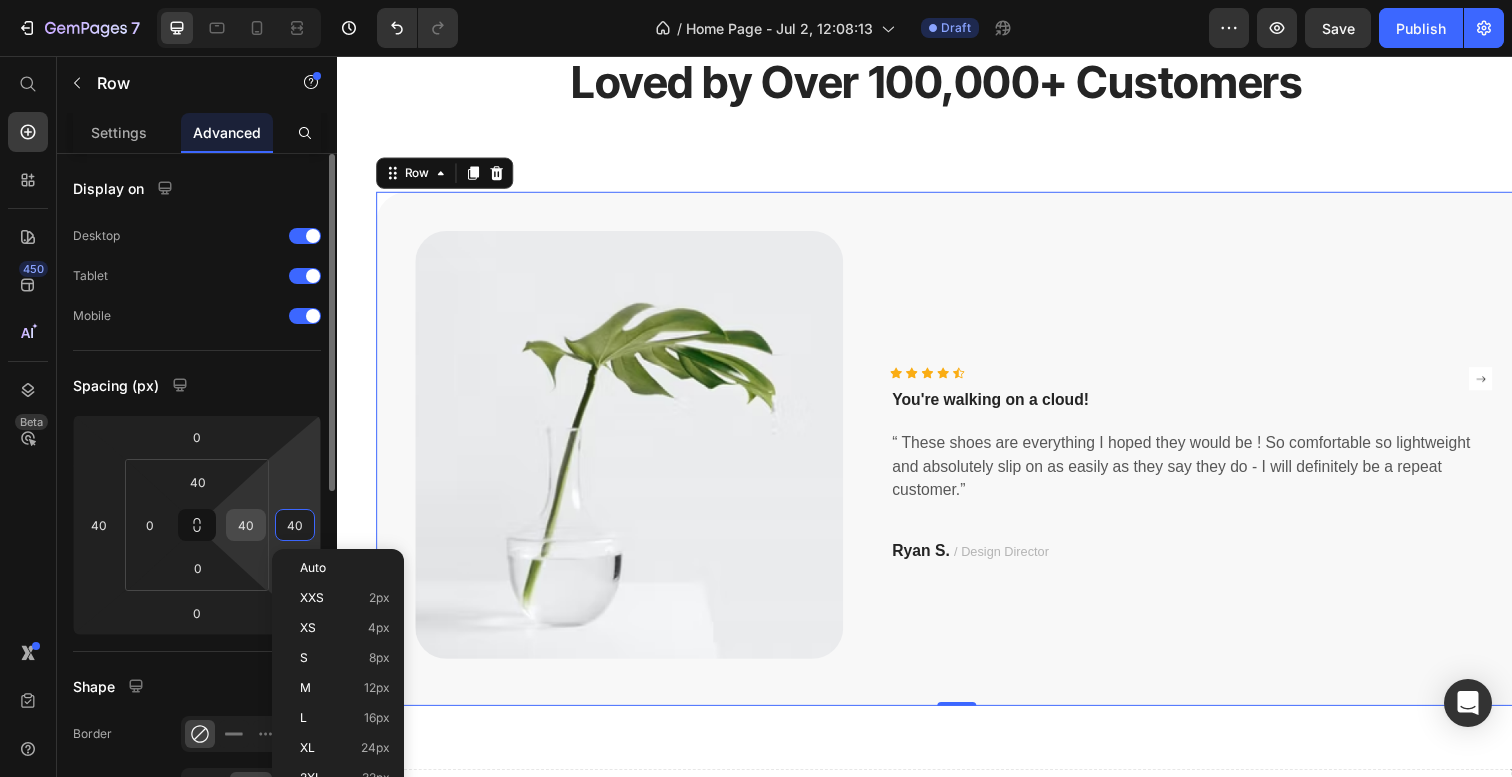 click on "40" at bounding box center [246, 525] 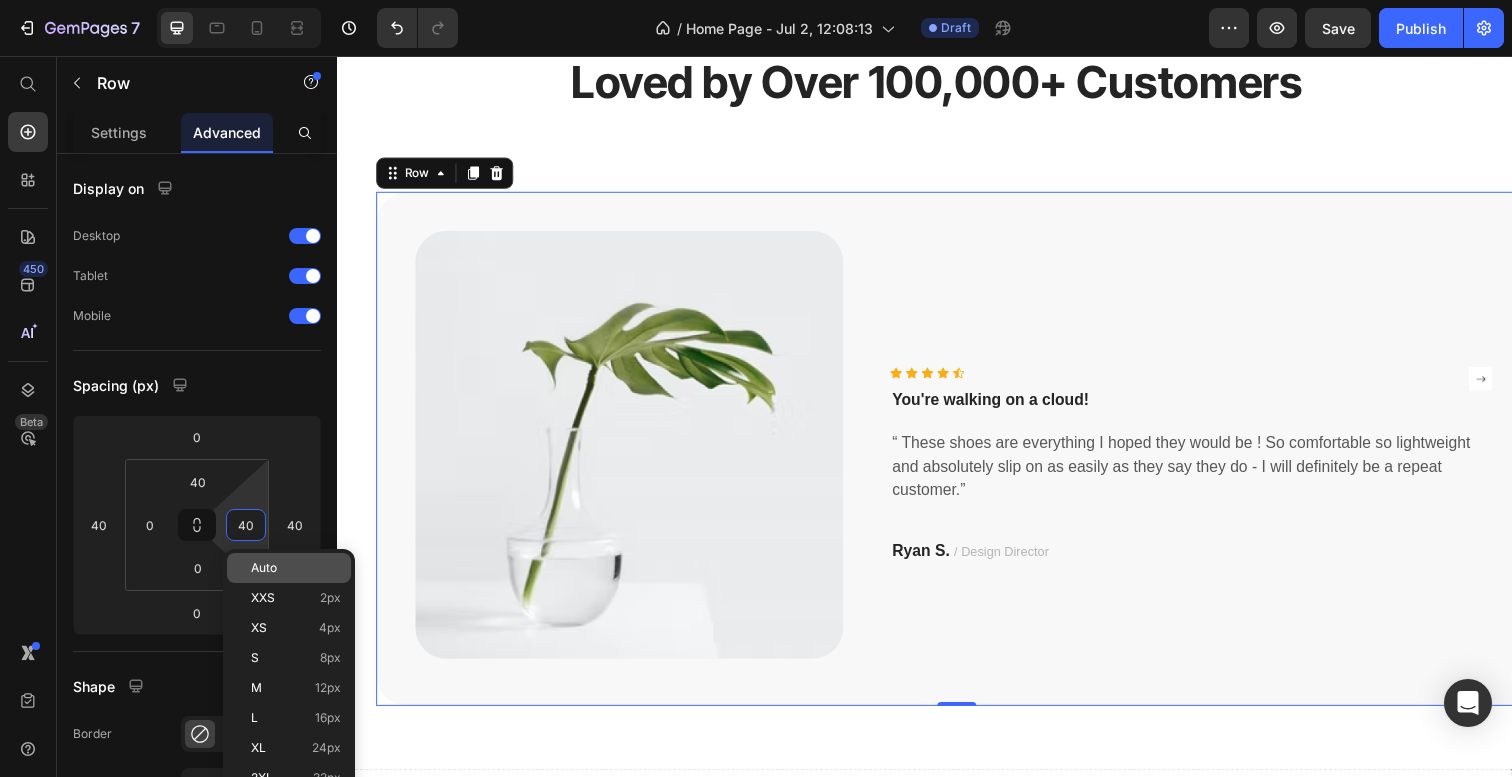 type on "0" 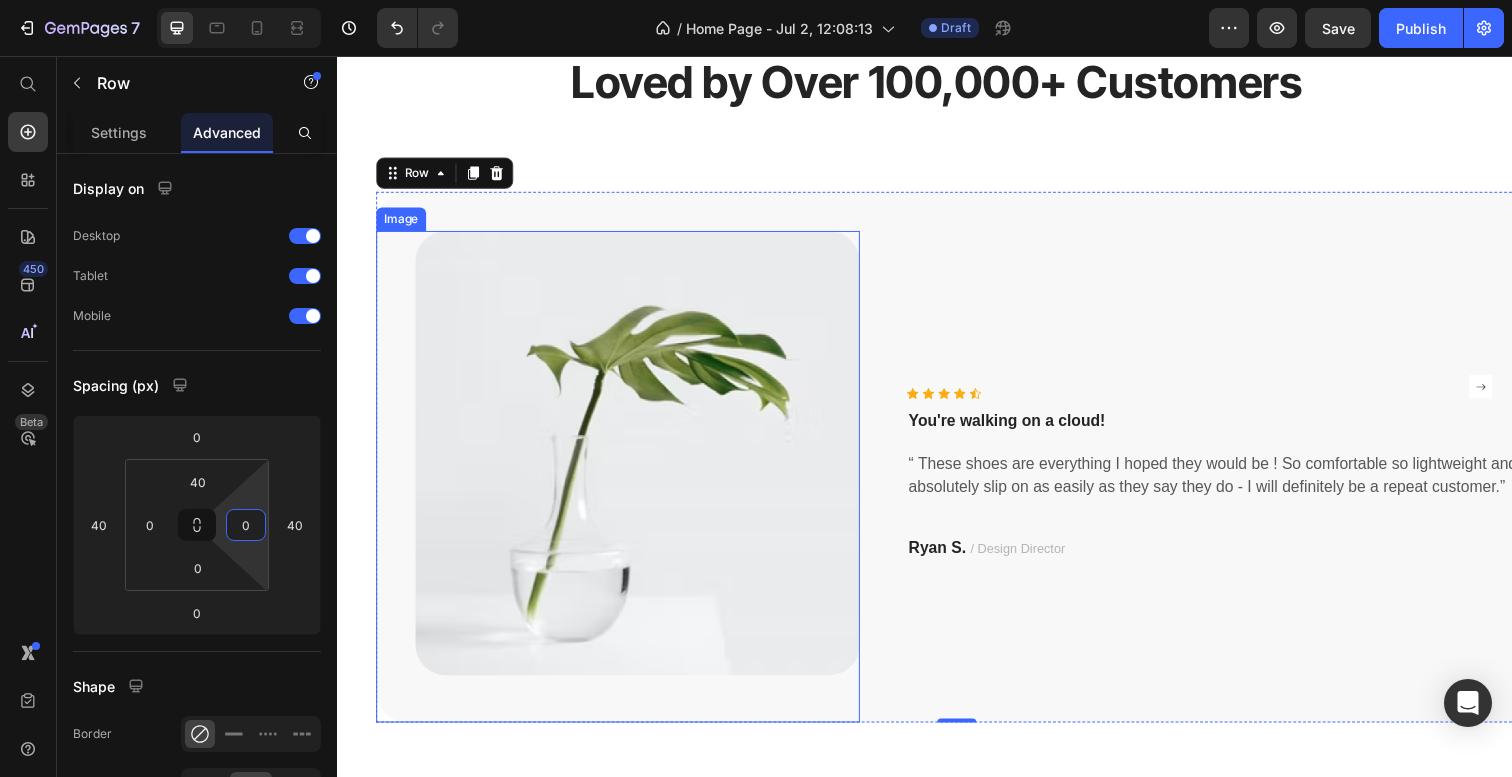 click at bounding box center [624, 486] 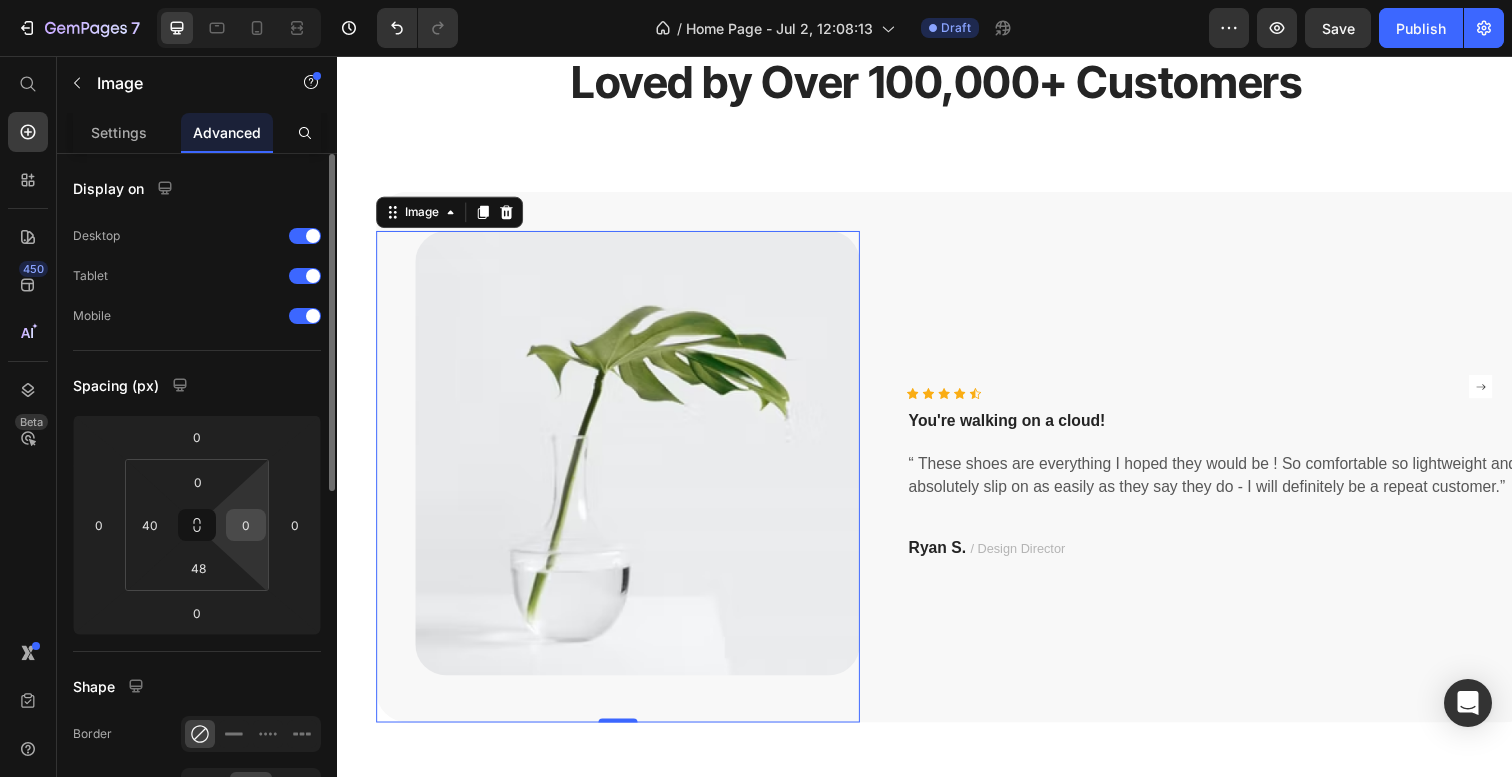 click on "0" at bounding box center [246, 525] 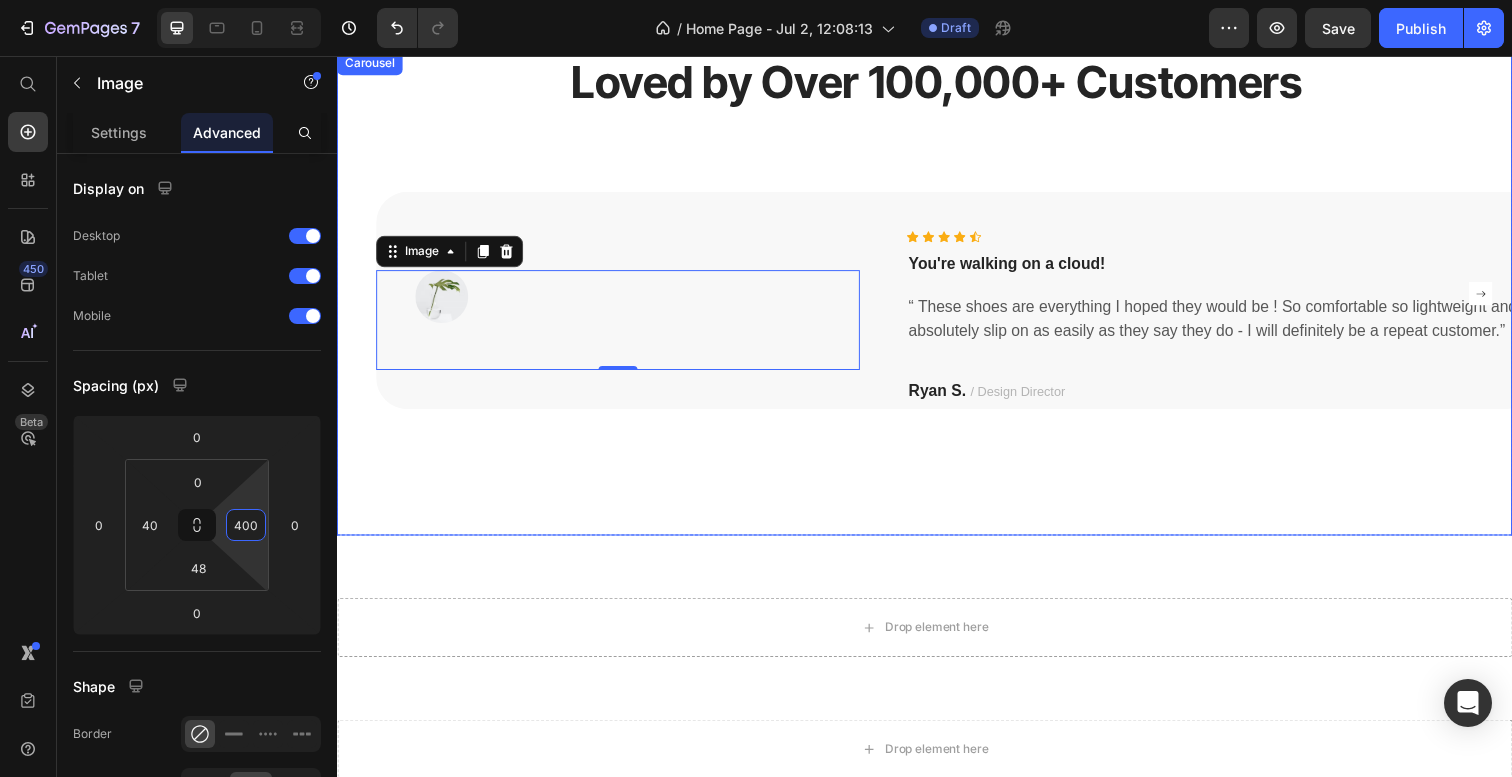 type on "0" 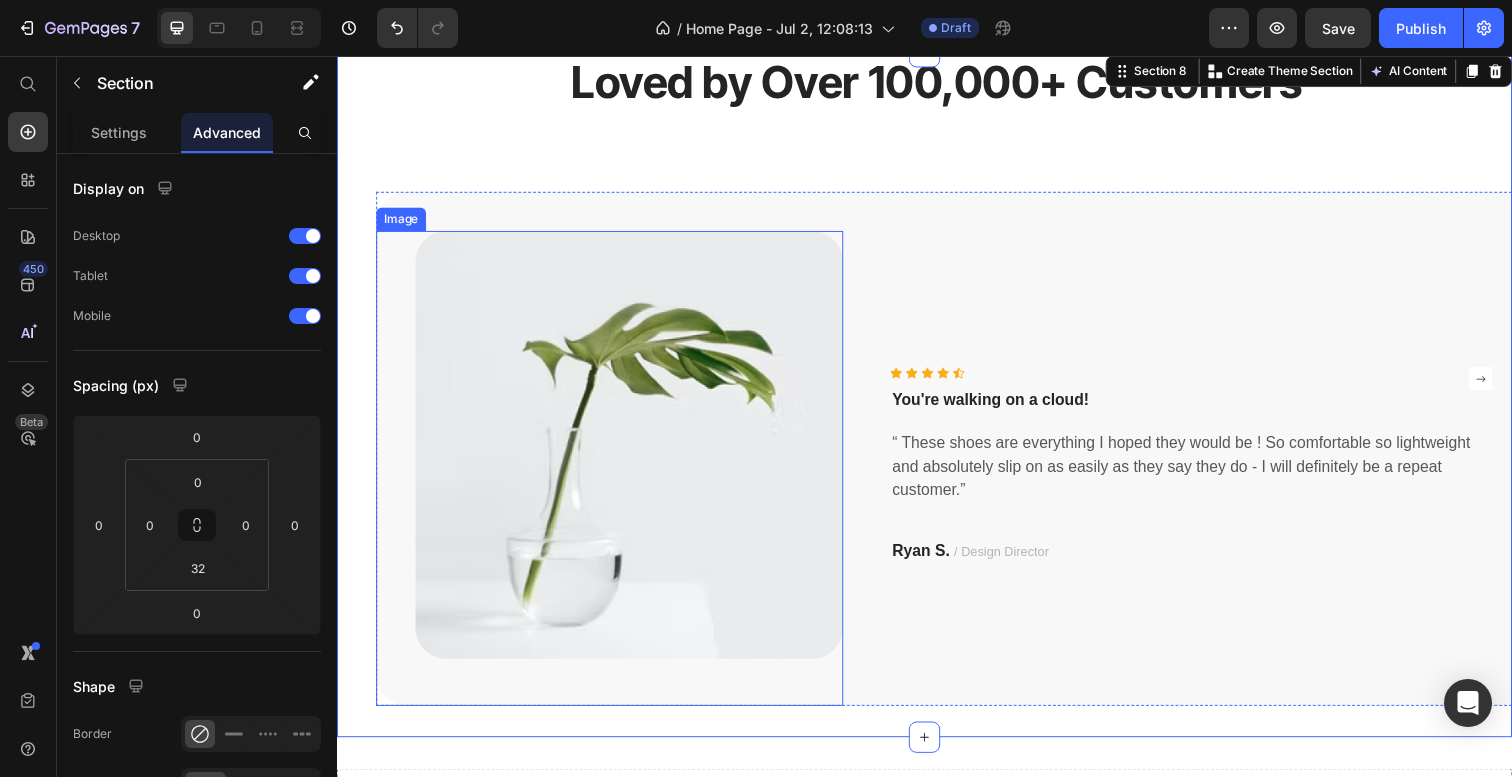 click on "Loved by Over 100,000+ Customers Heading Image                Icon                Icon                Icon                Icon
Icon Icon List Hoz You're walking on a cloud! Text block “ These shoes are everything I hoped they would be ! So comfortable so lightweight and absolutely slip on as easily as they say they do - I will definitely be a repeat customer.” Text block [FIRST] [LAST]   / Design Director Text block Row Row Image                Icon                Icon                Icon                Icon
Icon Icon List Hoz You're walking on a cloud! Text block “ These shoes are everything I hoped they would be ! So comfortable so lightweight and absolutely slip on as easily as they say they do - I will definitely be a repeat customer.” Text block [FIRST] [LAST]   / Design Director Text block Row Row       Carousel Row Section 8   You can create reusable sections Create Theme Section AI Content Write with GemAI What would you like to describe here? Tone and Voice Persuasive" at bounding box center (937, 402) 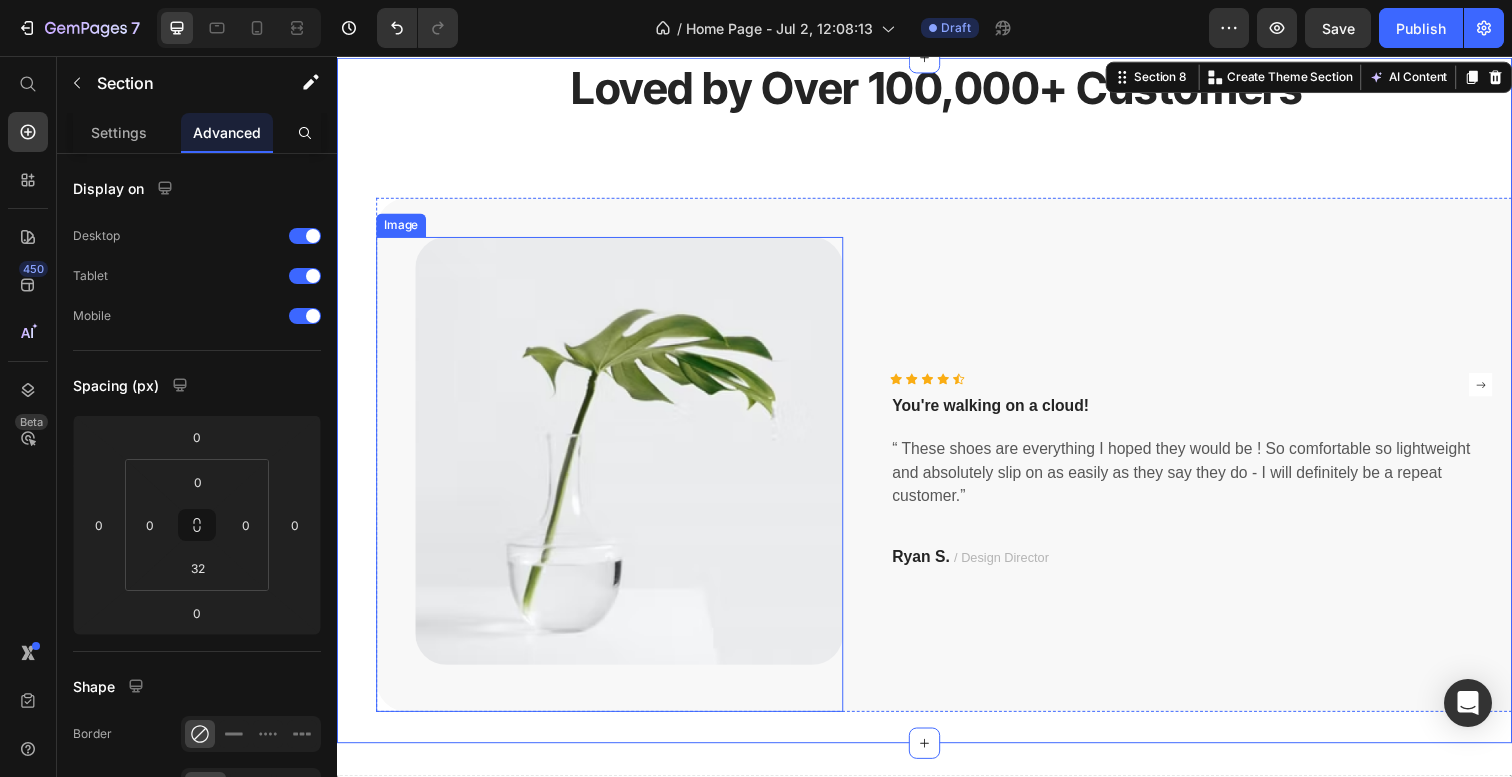 scroll, scrollTop: 2648, scrollLeft: 0, axis: vertical 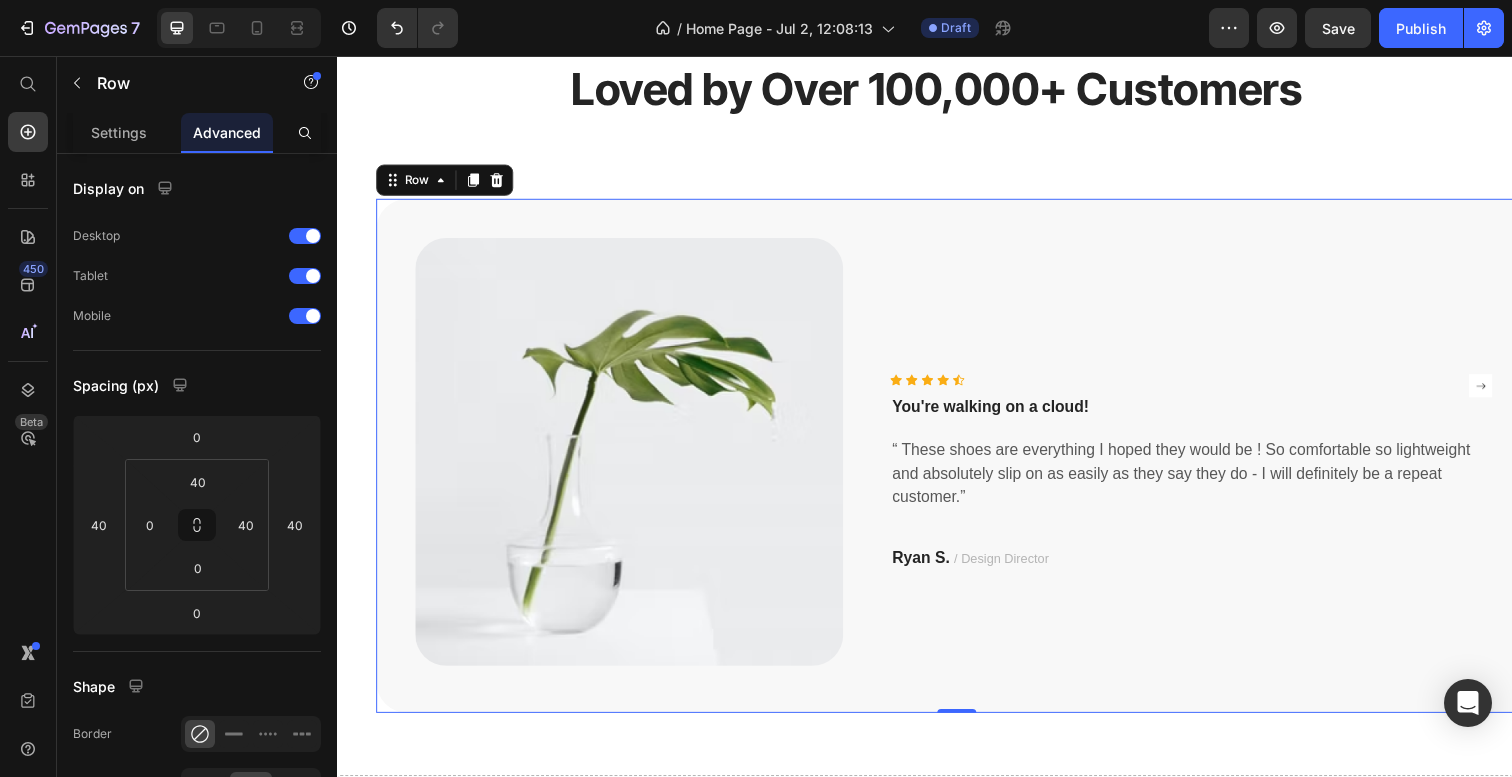 click on "Image                Icon                Icon                Icon                Icon
Icon Icon List Hoz You're walking on a cloud! Text block “ These shoes are everything I hoped they would be ! So comfortable so lightweight and absolutely slip on as easily as they say they do - I will definitely be a repeat customer.” Text block [FIRST] [LAST]   / Design Director Text block Row Row   0" at bounding box center (969, 464) 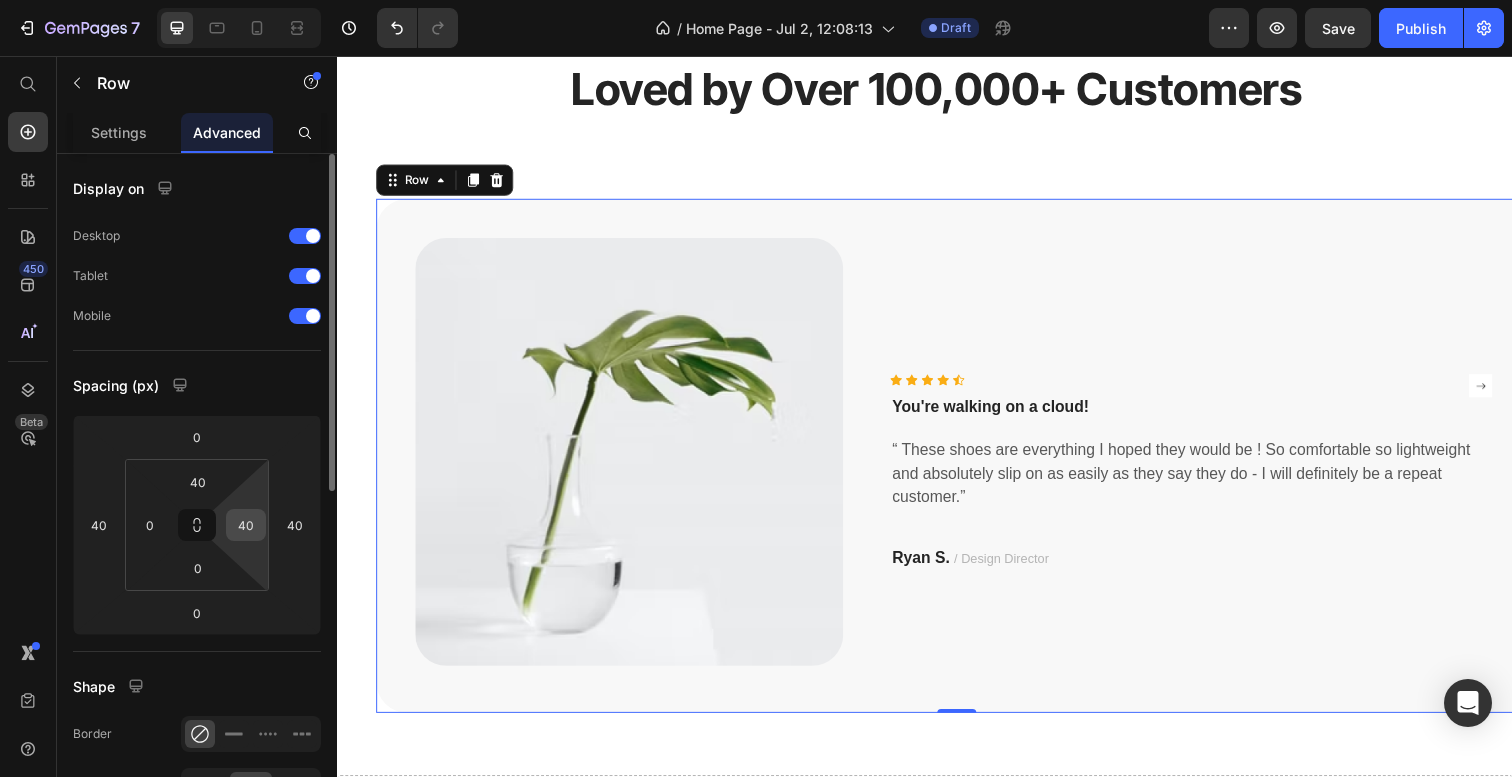 click on "40" at bounding box center [246, 525] 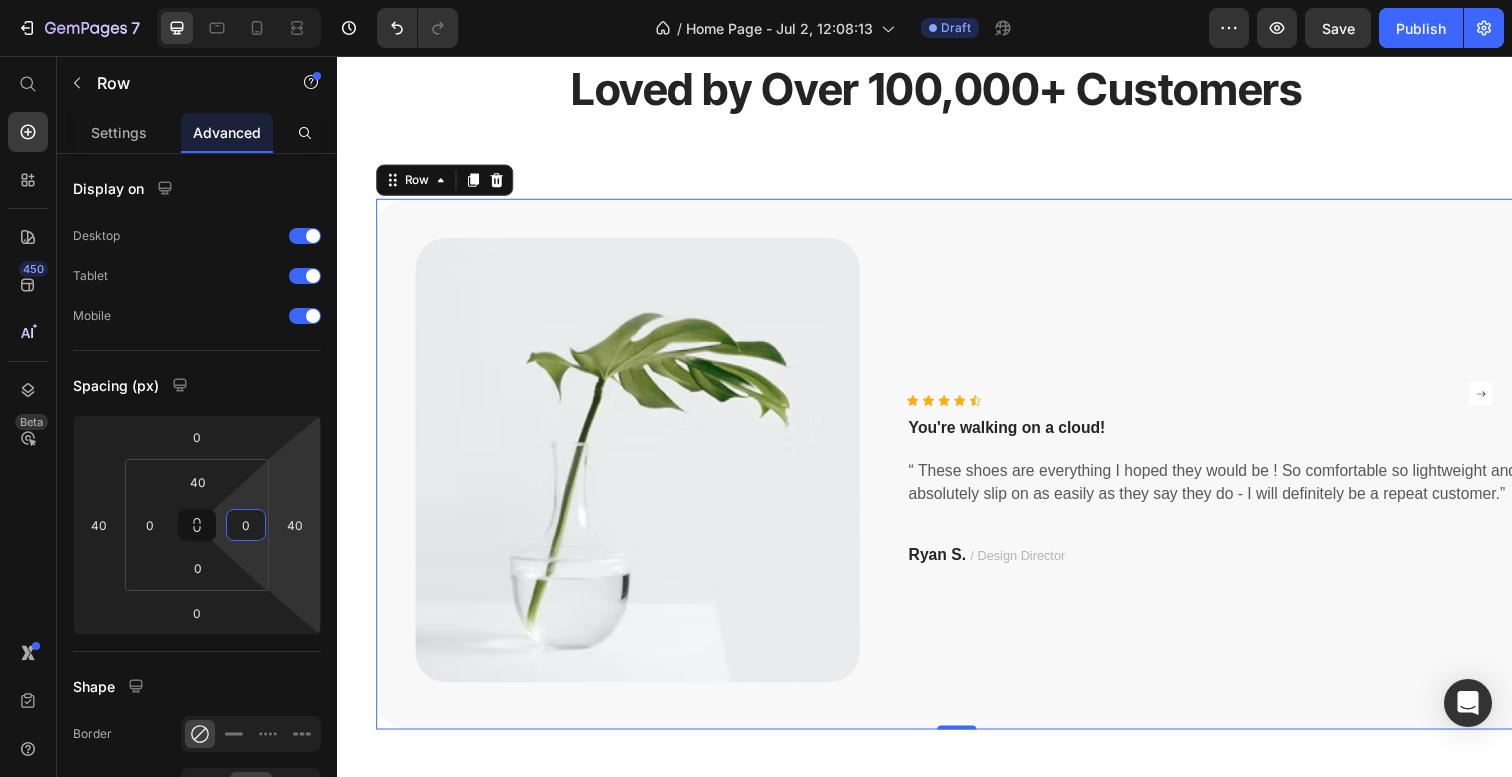 type on "0" 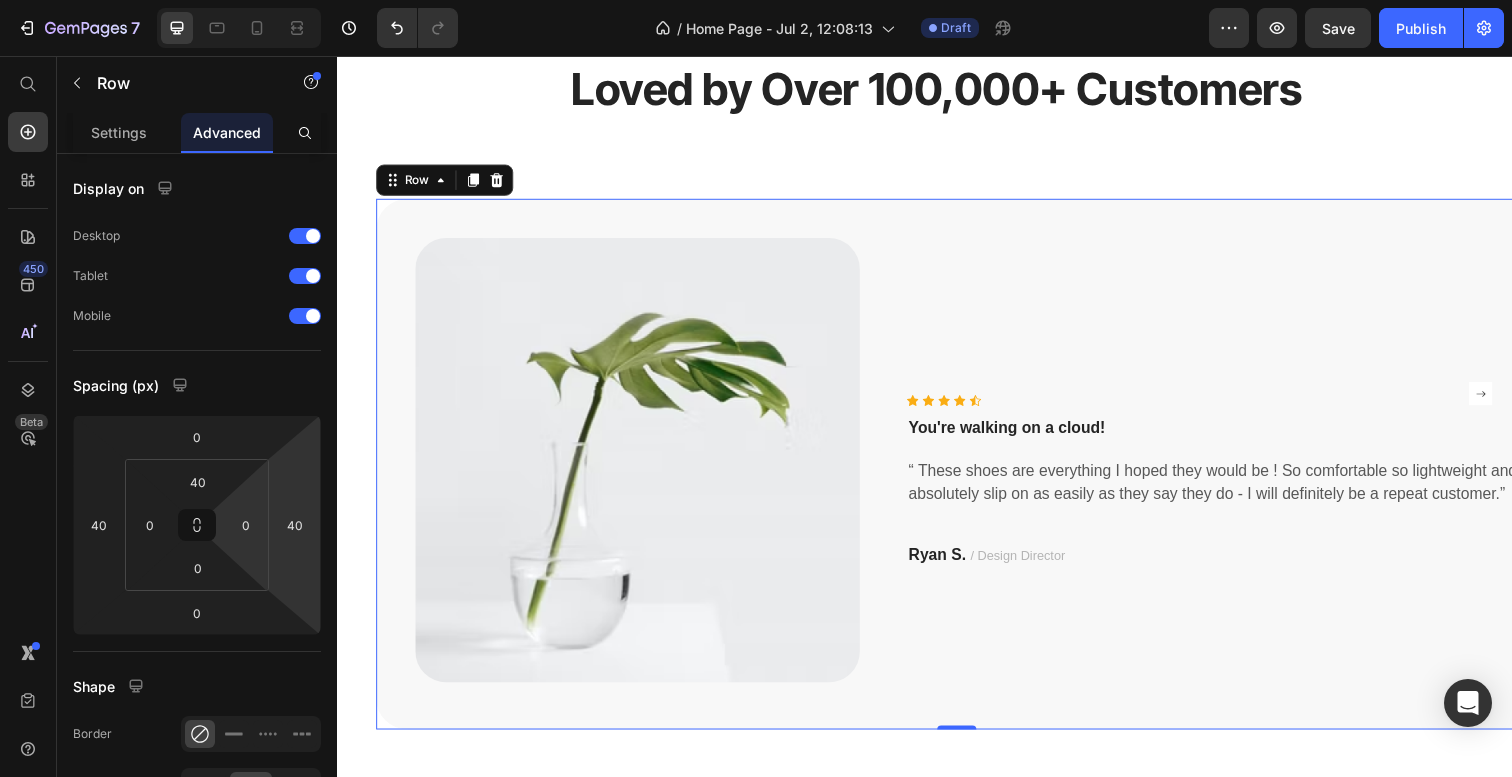 click on "Icon                Icon                Icon                Icon
Icon Icon List Hoz You're walking on a cloud! Text block “ These shoes are everything I hoped they would be ! So comfortable so lightweight and absolutely slip on as easily as they say they do - I will definitely be a repeat customer.” Text block Ryan S.   / Design Director Text block Row" at bounding box center [1216, 493] 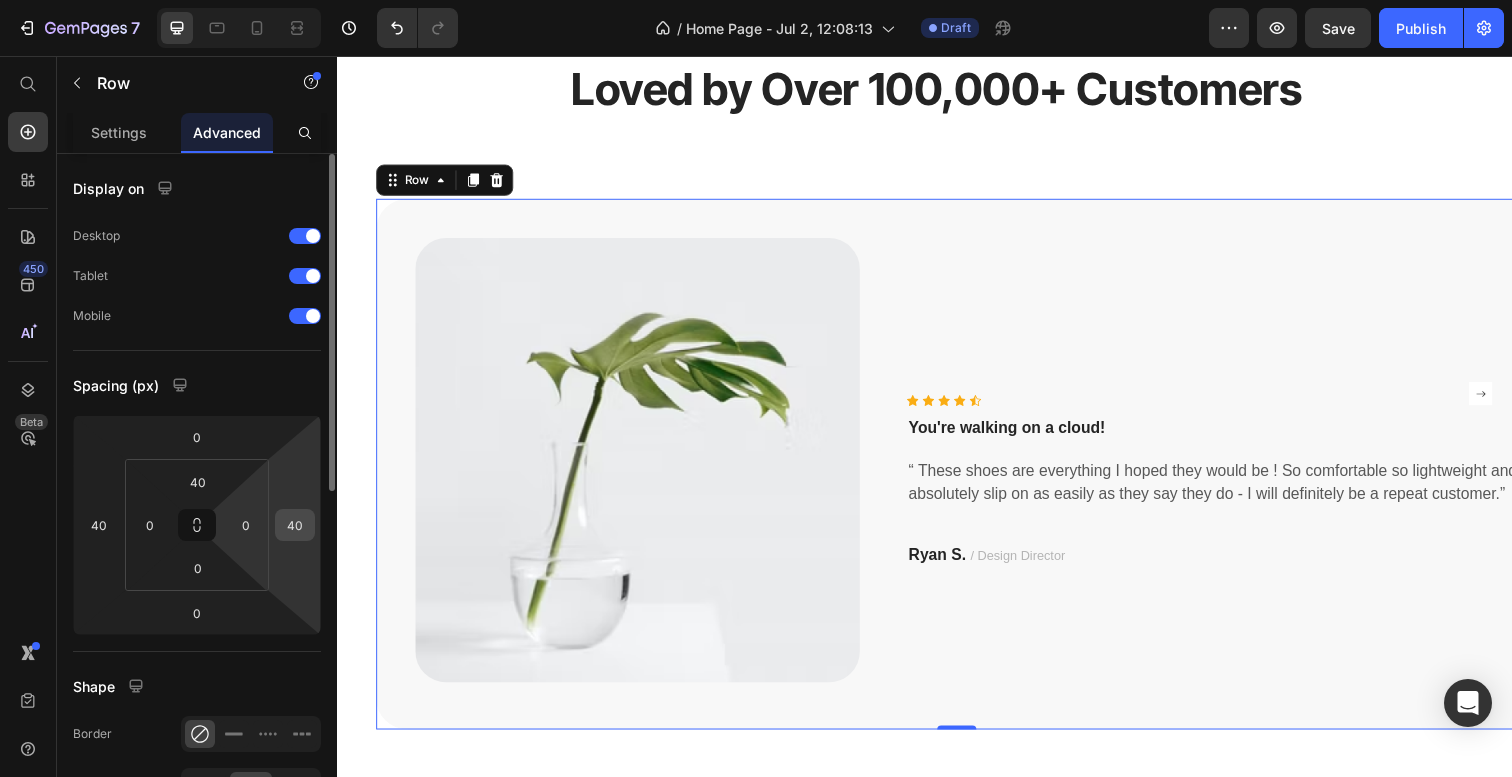 click on "40" at bounding box center [295, 525] 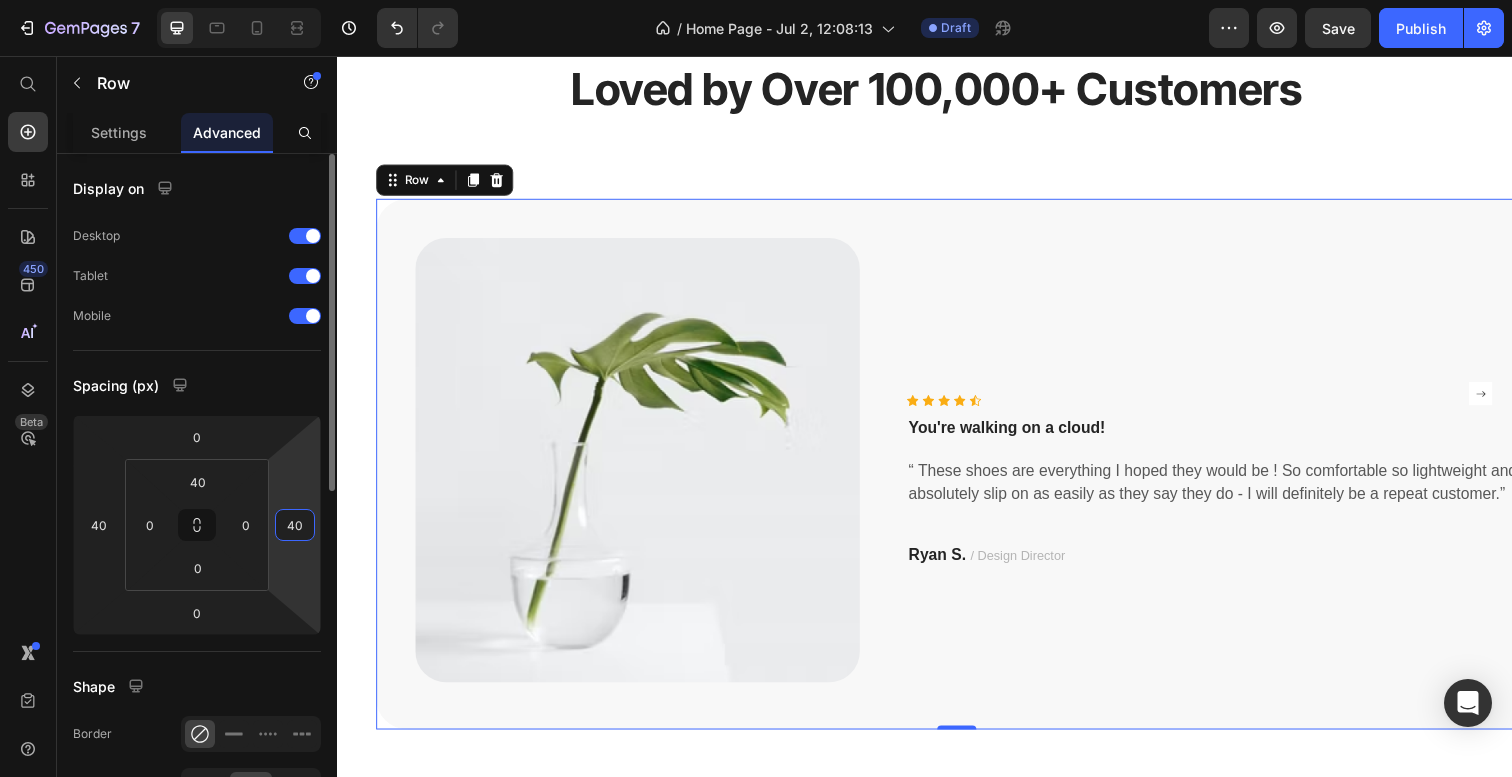 type on "400" 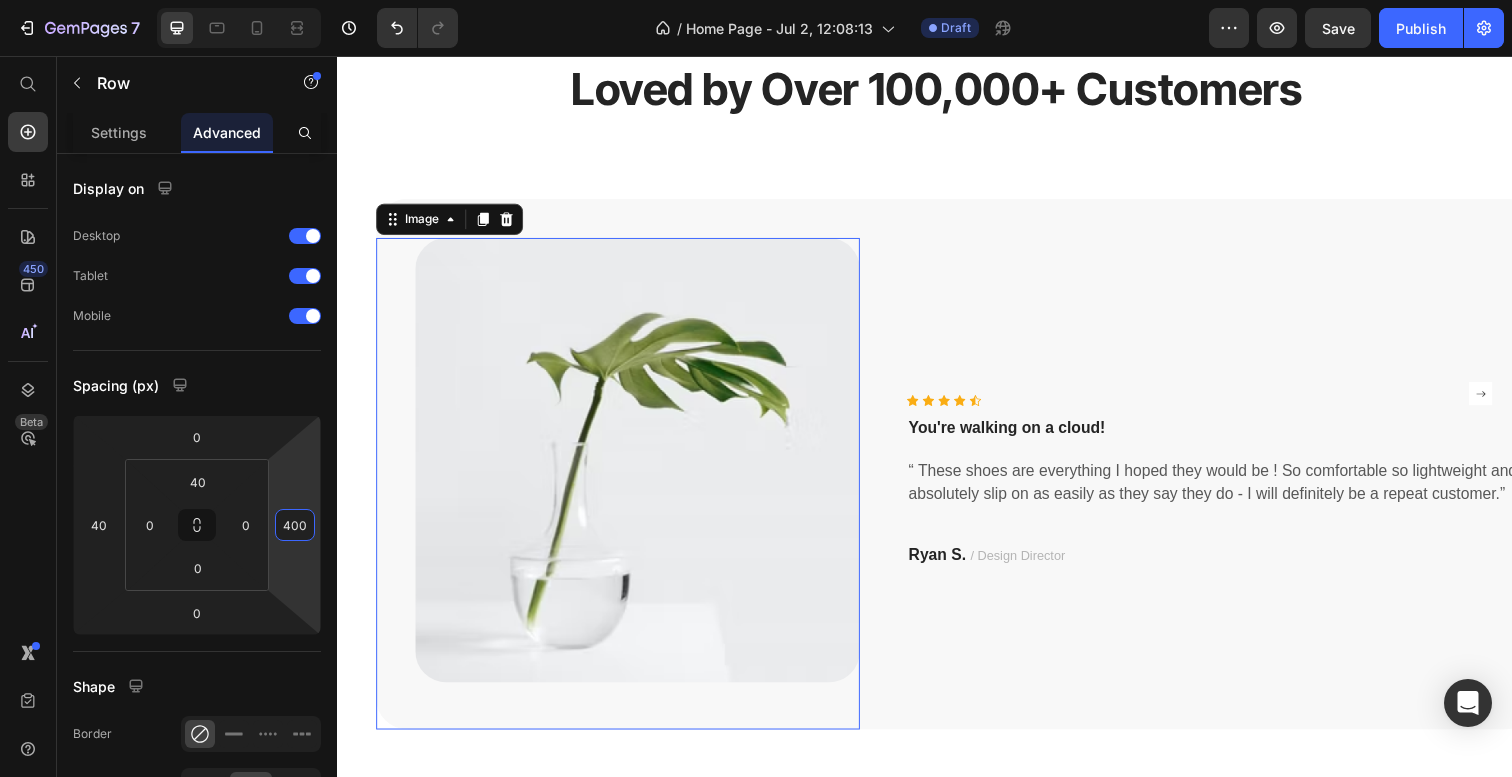 click at bounding box center (624, 493) 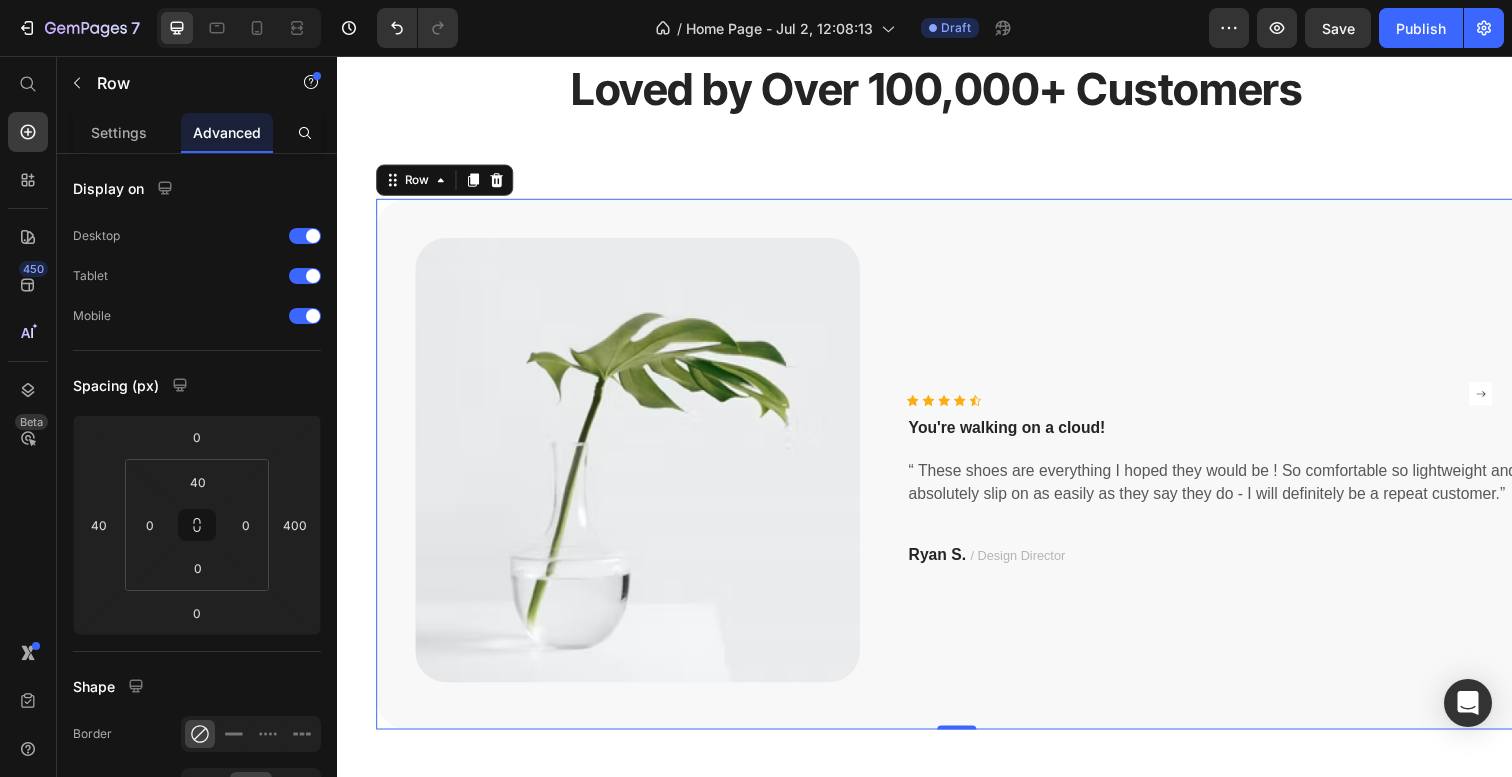click on "Icon                Icon                Icon                Icon
Icon Icon List Hoz You're walking on a cloud! Text block “ These shoes are everything I hoped they would be ! So comfortable so lightweight and absolutely slip on as easily as they say they do - I will definitely be a repeat customer.” Text block Ryan S.   / Design Director Text block Row" at bounding box center (1216, 493) 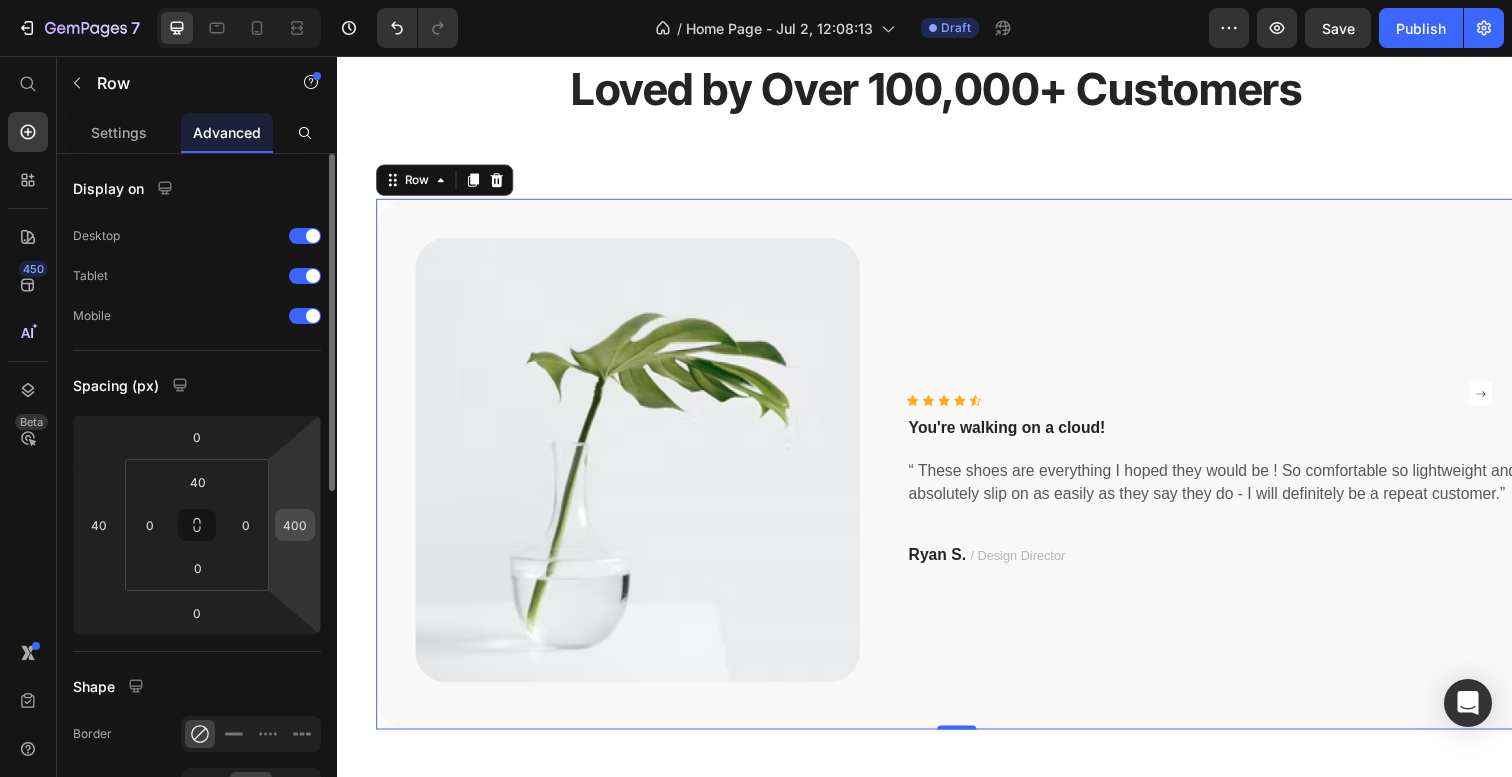 click on "400" at bounding box center (295, 525) 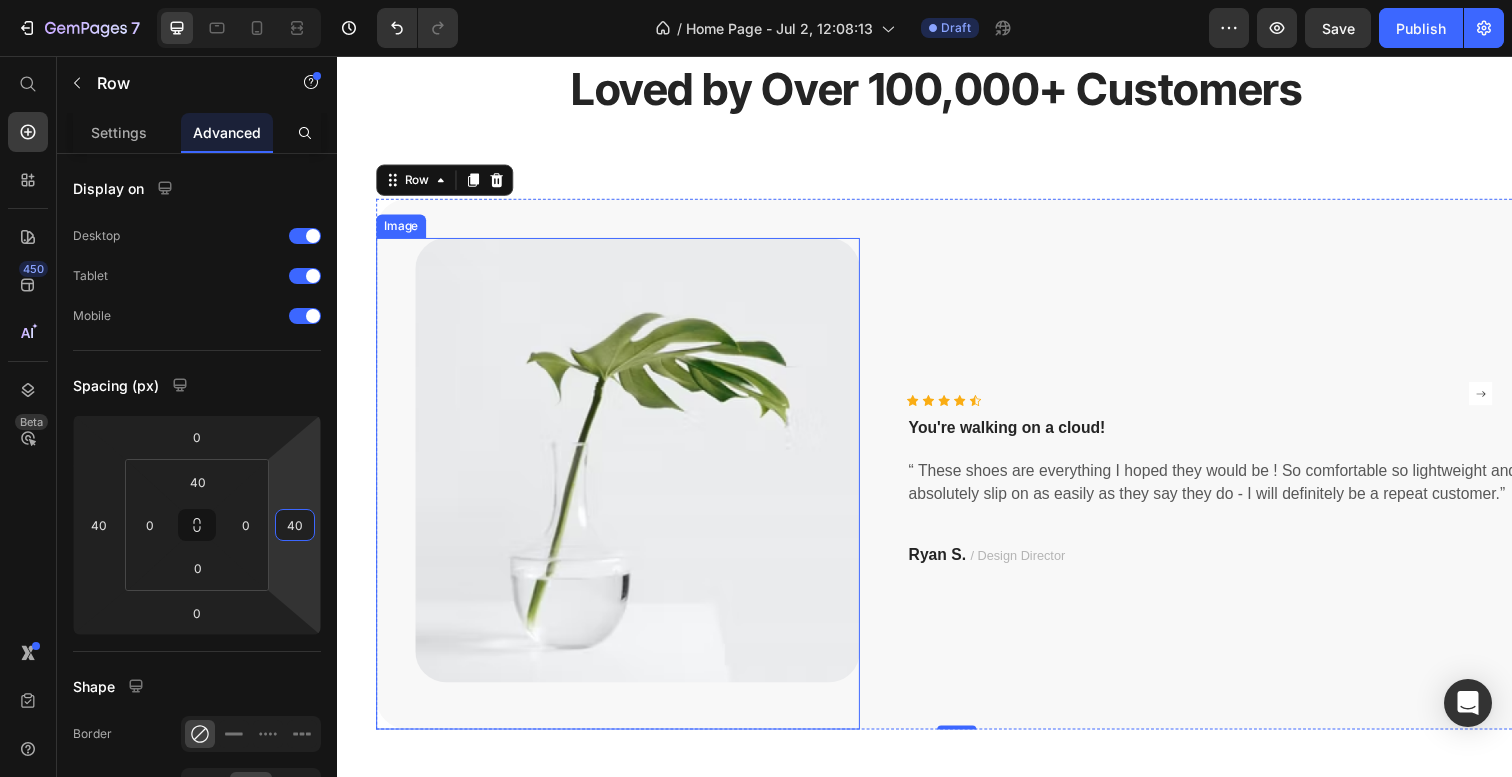 type on "40" 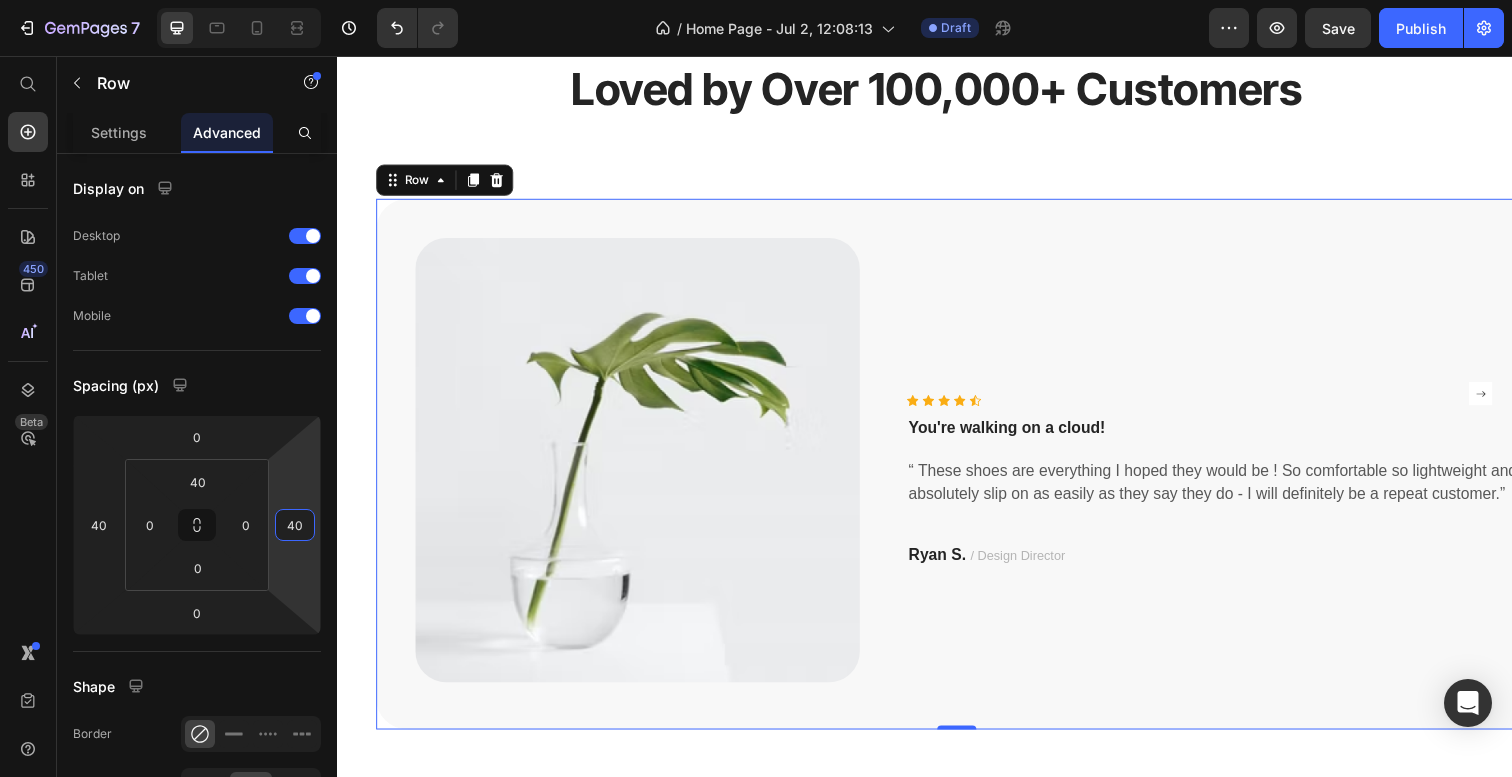 click on "Icon                Icon                Icon                Icon
Icon Icon List Hoz You're walking on a cloud! Text block “ These shoes are everything I hoped they would be ! So comfortable so lightweight and absolutely slip on as easily as they say they do - I will definitely be a repeat customer.” Text block Ryan S.   / Design Director Text block Row" at bounding box center [1216, 493] 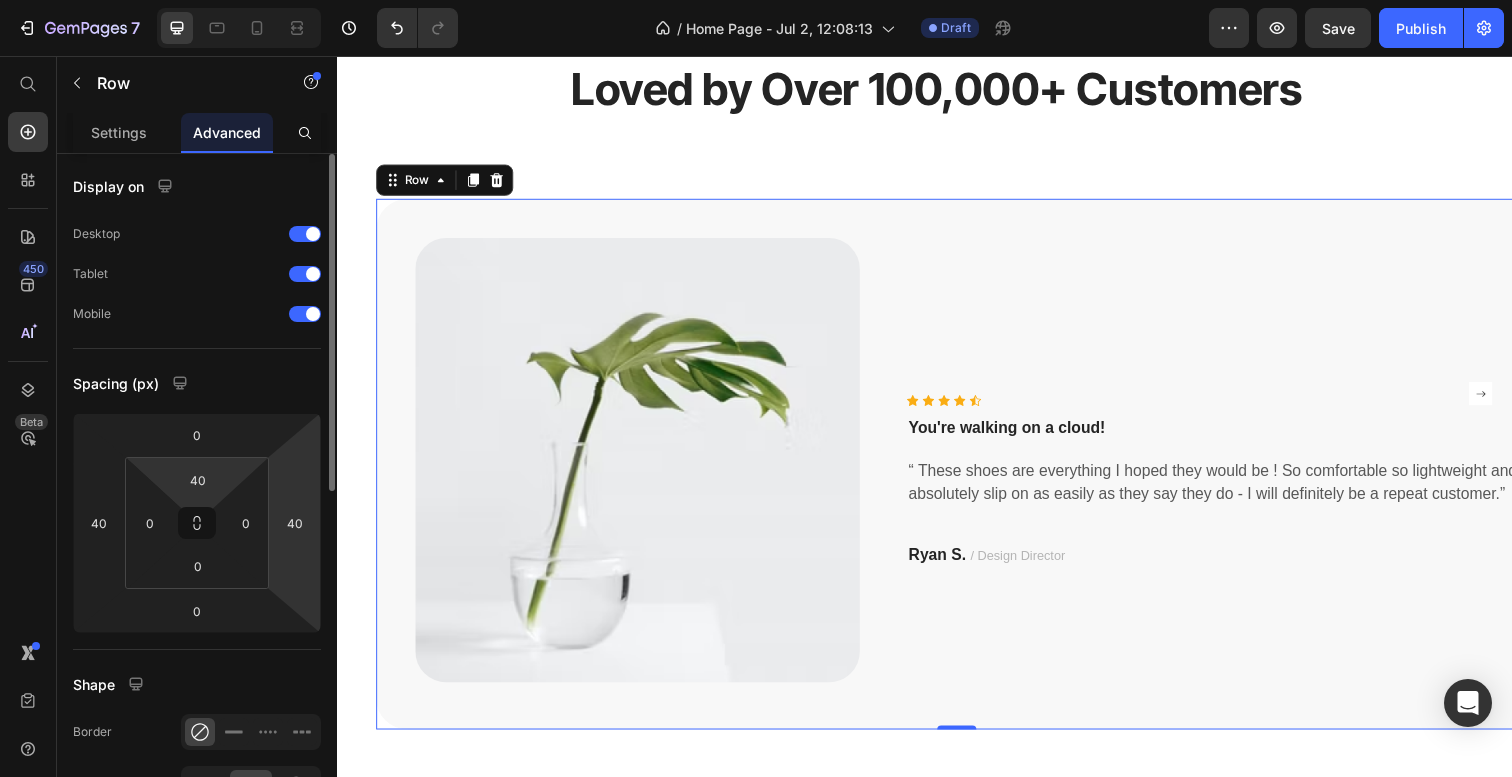 scroll, scrollTop: 0, scrollLeft: 0, axis: both 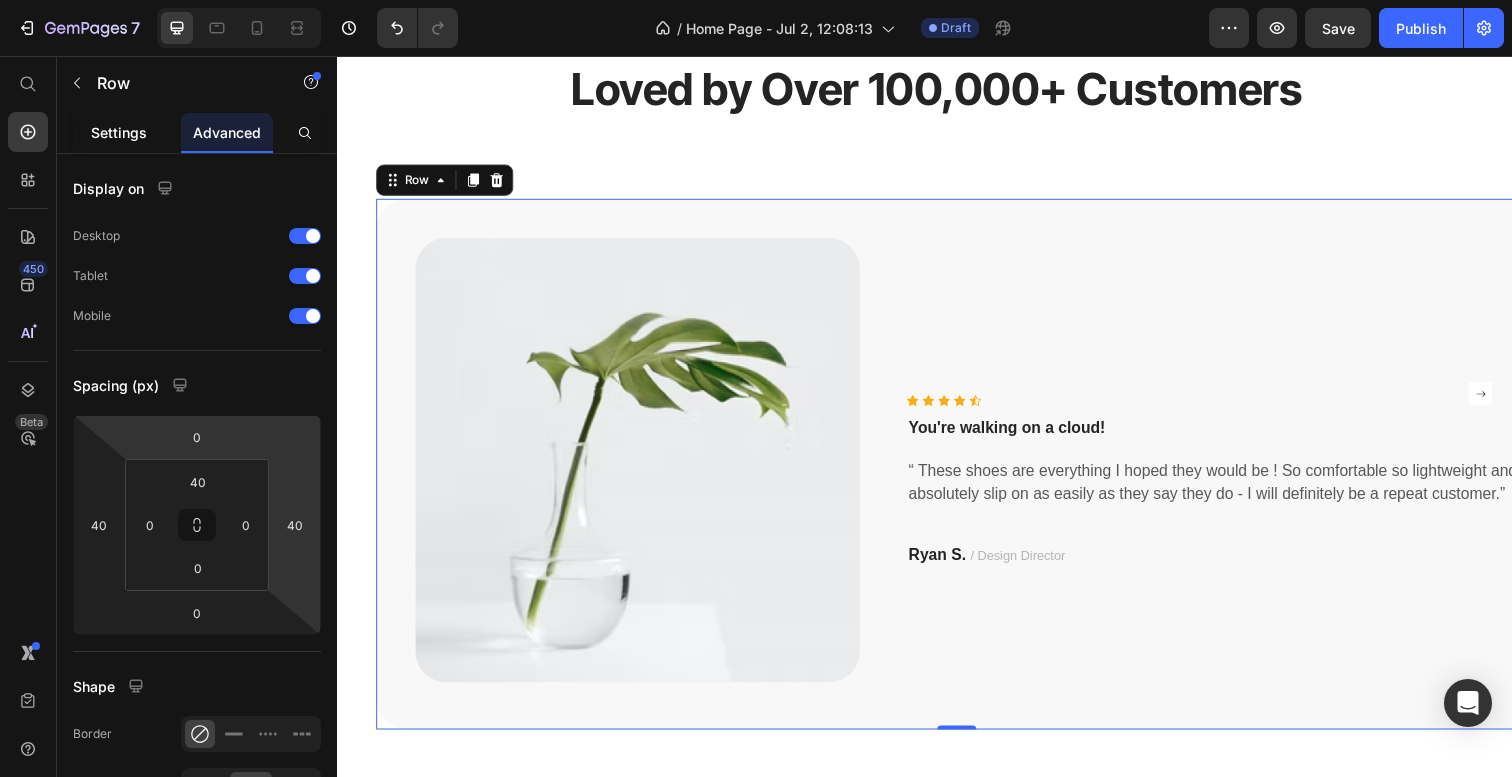 click on "Settings" 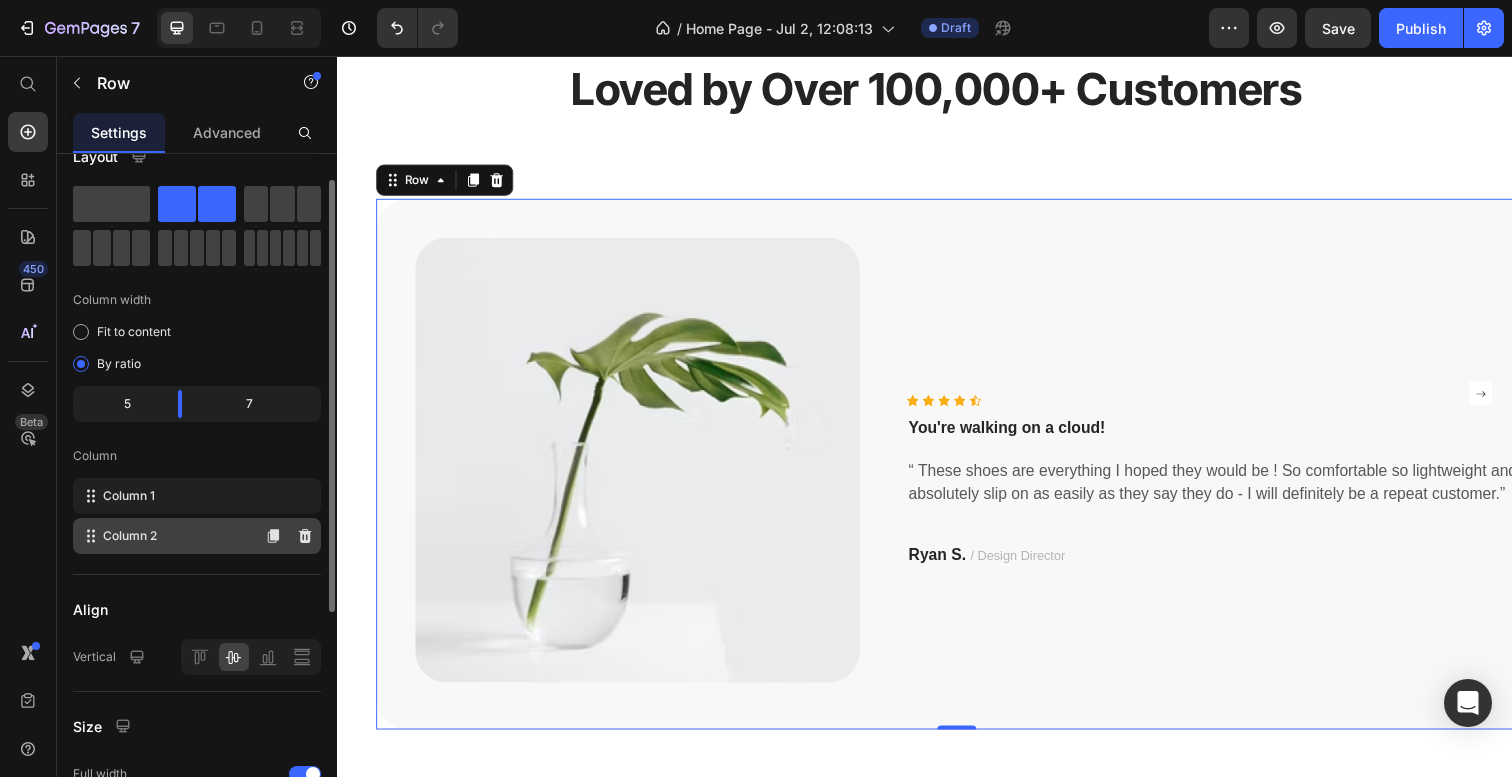 scroll, scrollTop: 45, scrollLeft: 0, axis: vertical 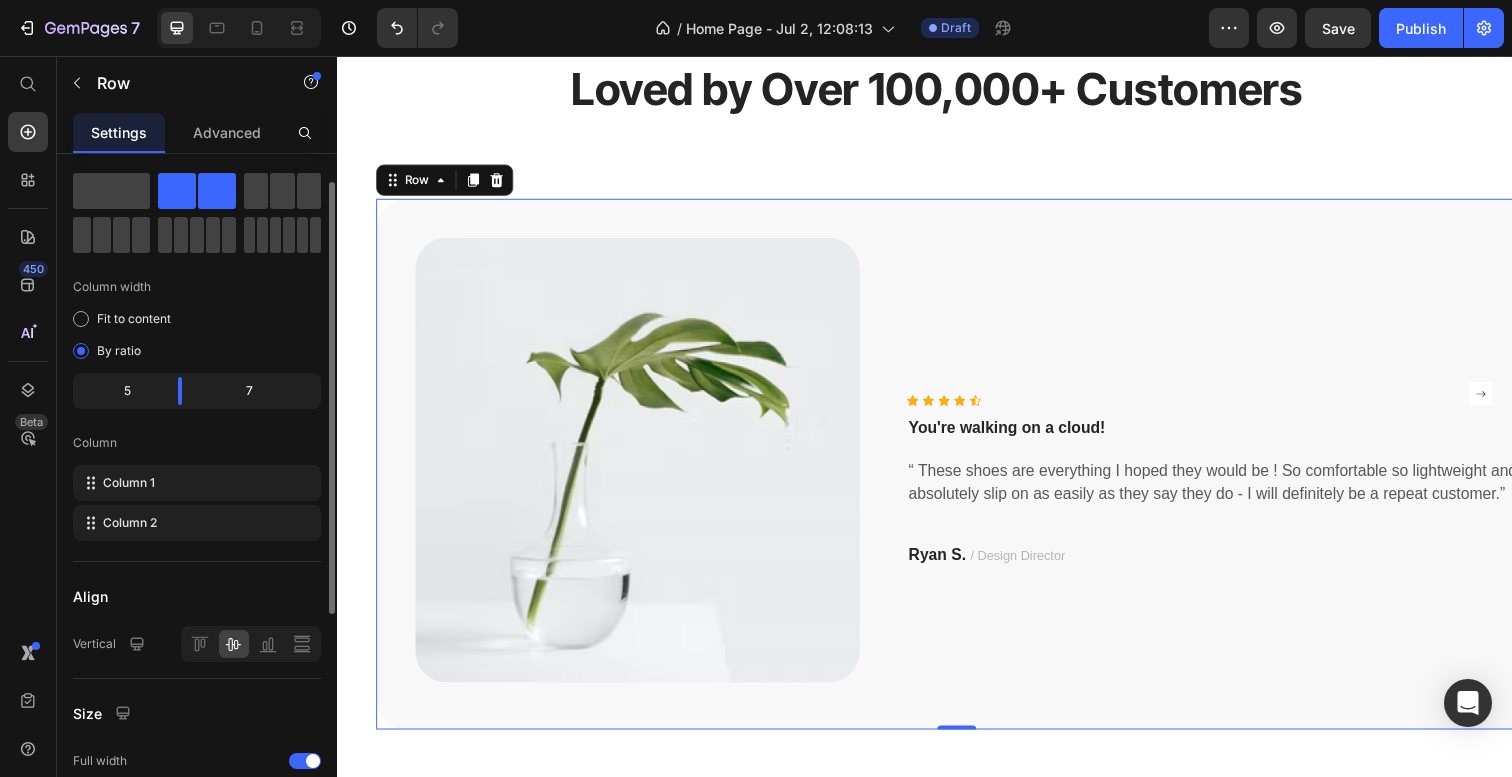 click on "7" 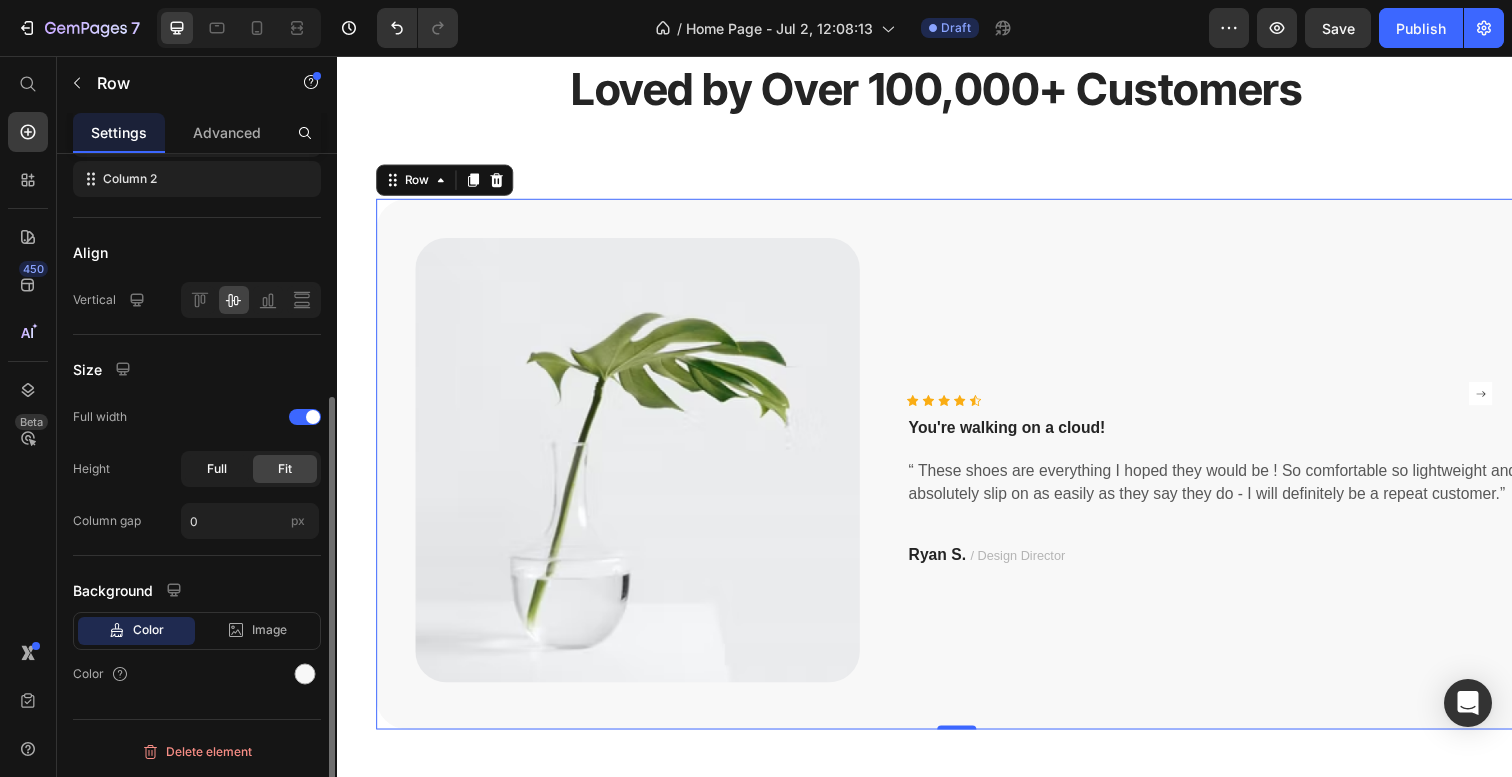 scroll, scrollTop: 386, scrollLeft: 0, axis: vertical 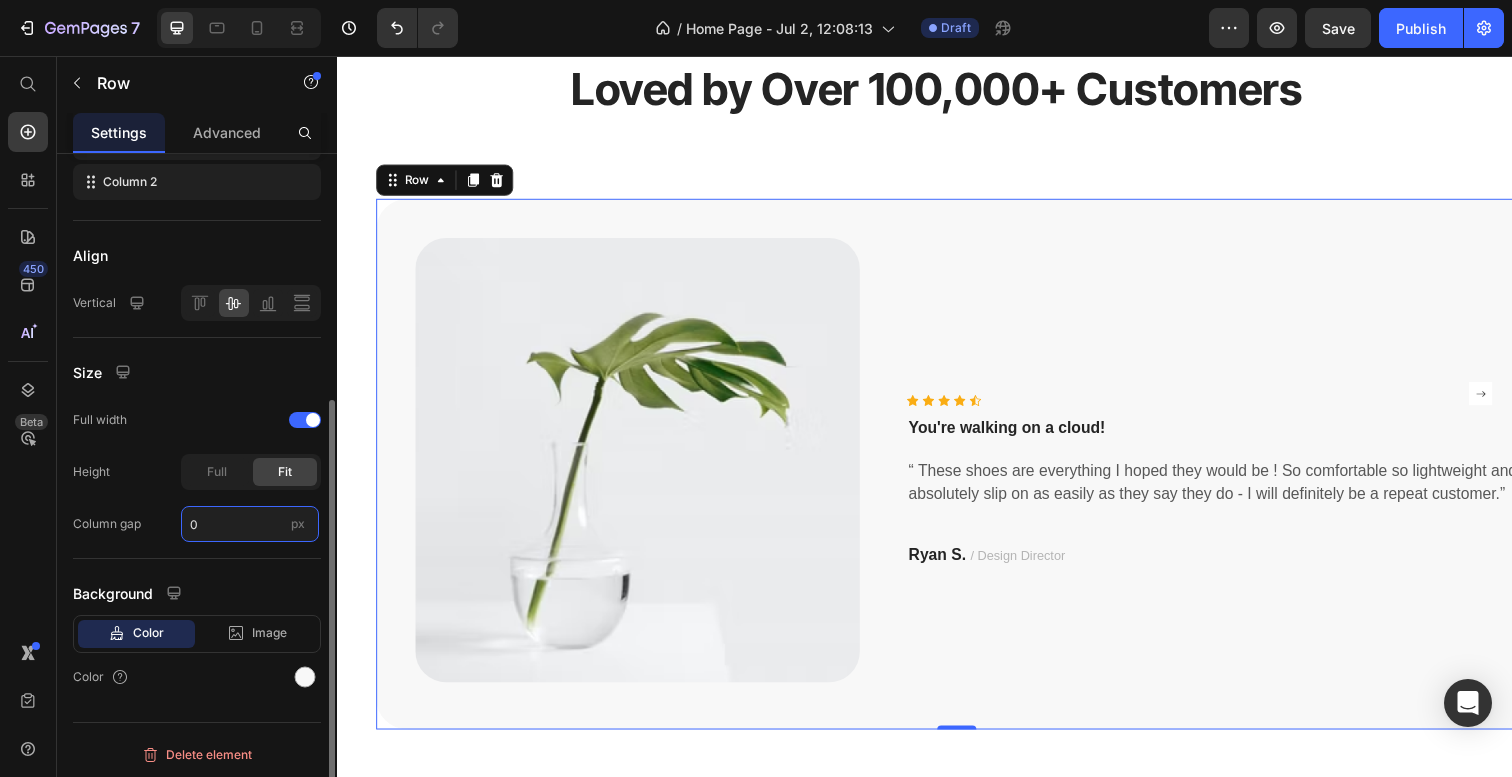 click on "0" at bounding box center (250, 524) 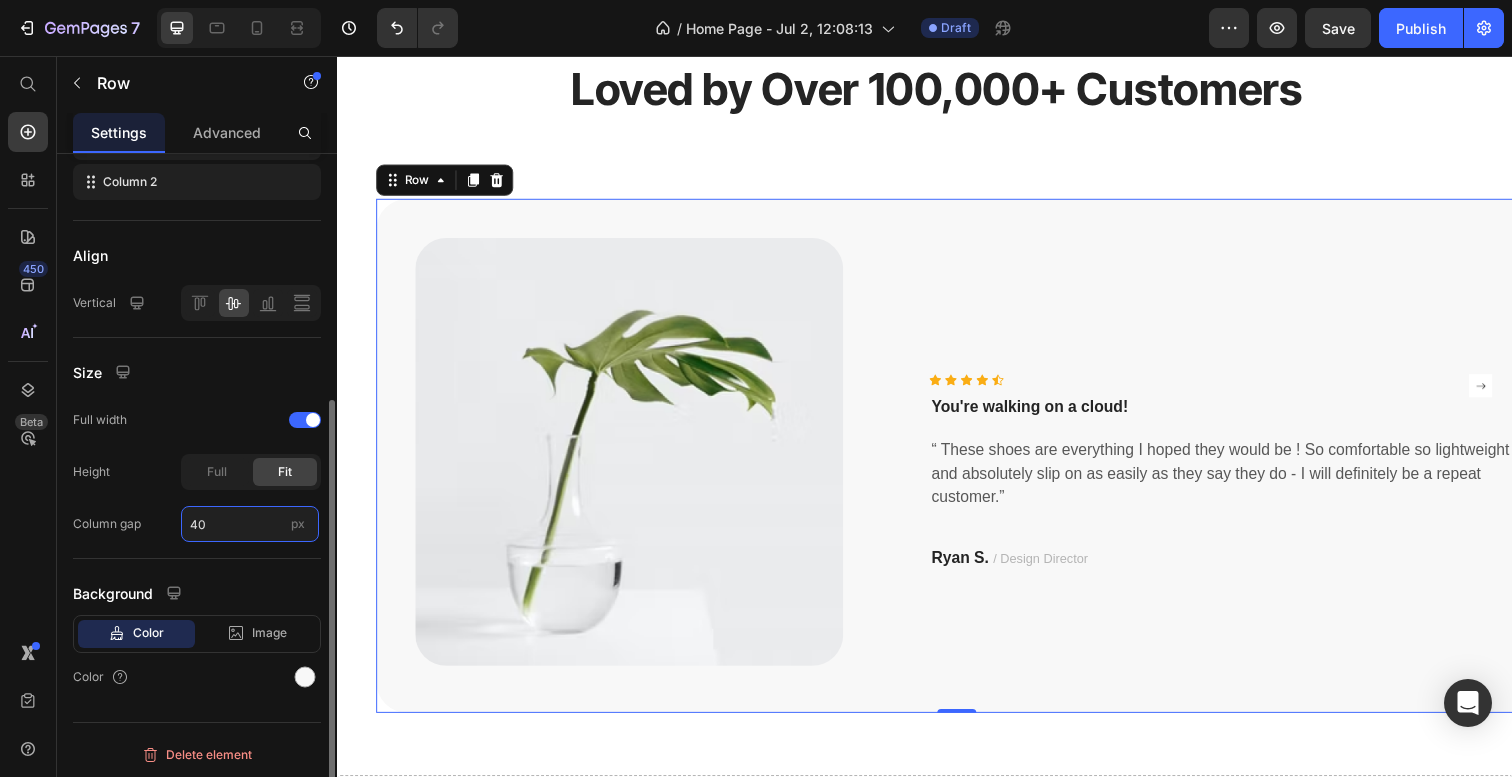 type on "4" 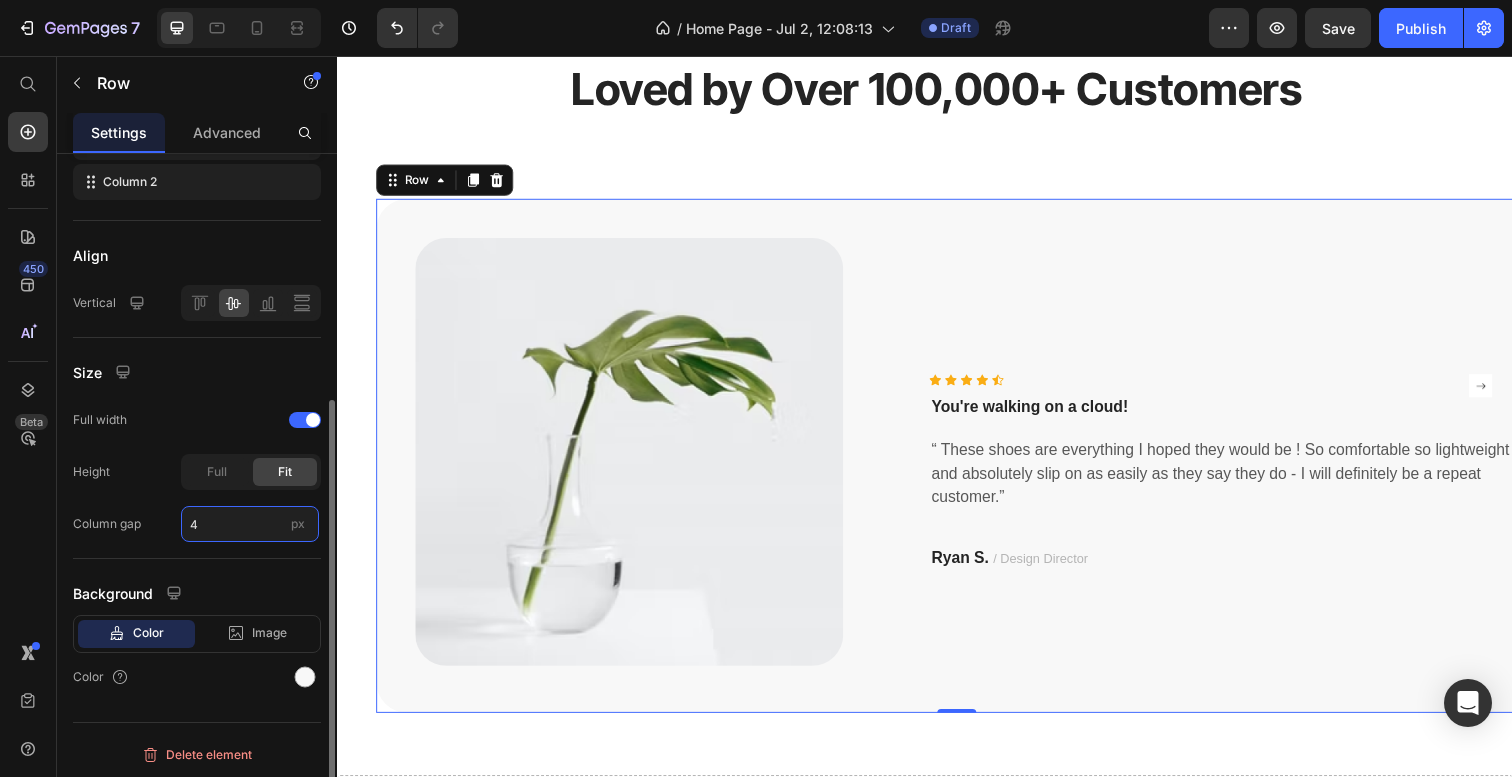 type 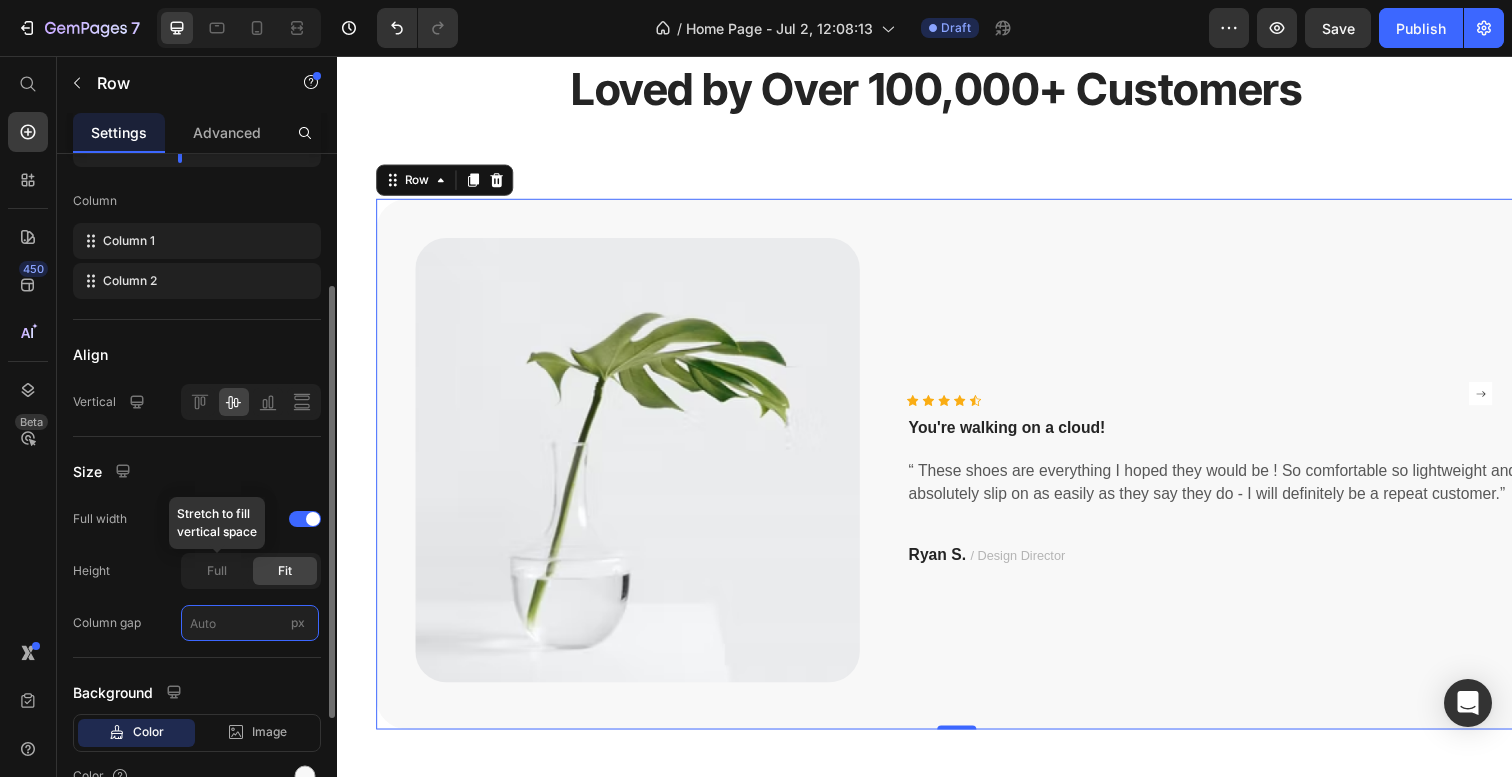 scroll, scrollTop: 389, scrollLeft: 0, axis: vertical 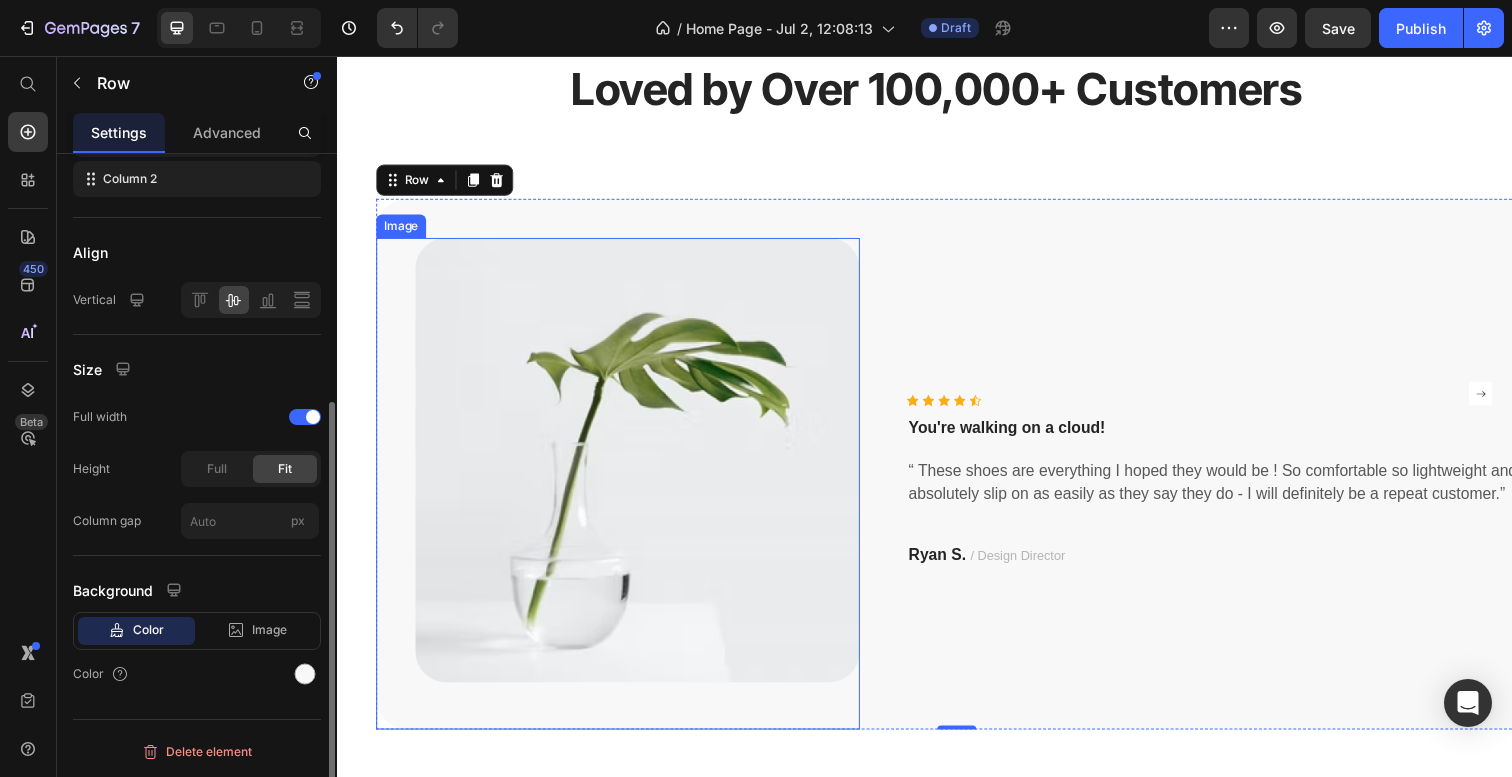 click at bounding box center [624, 493] 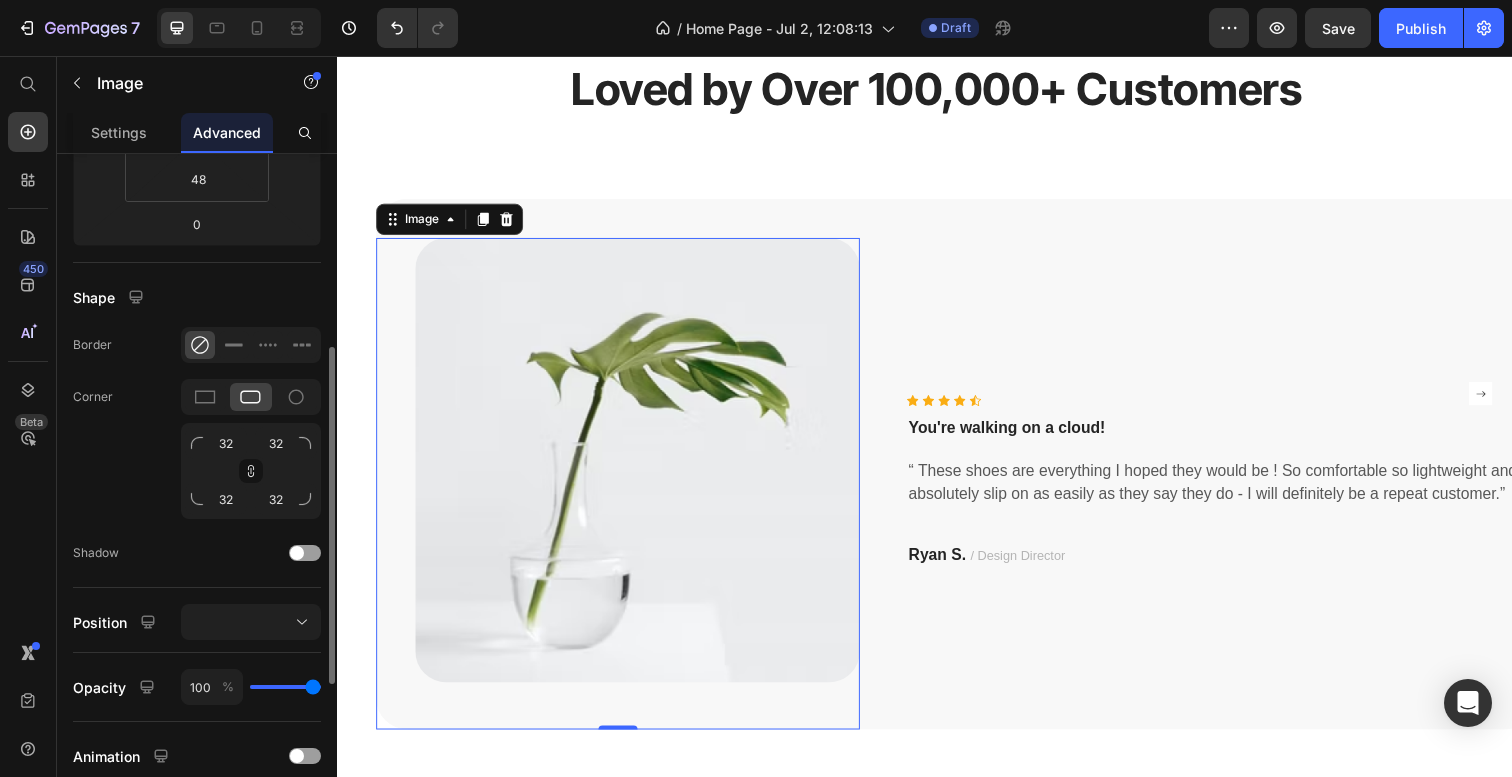 scroll, scrollTop: 0, scrollLeft: 0, axis: both 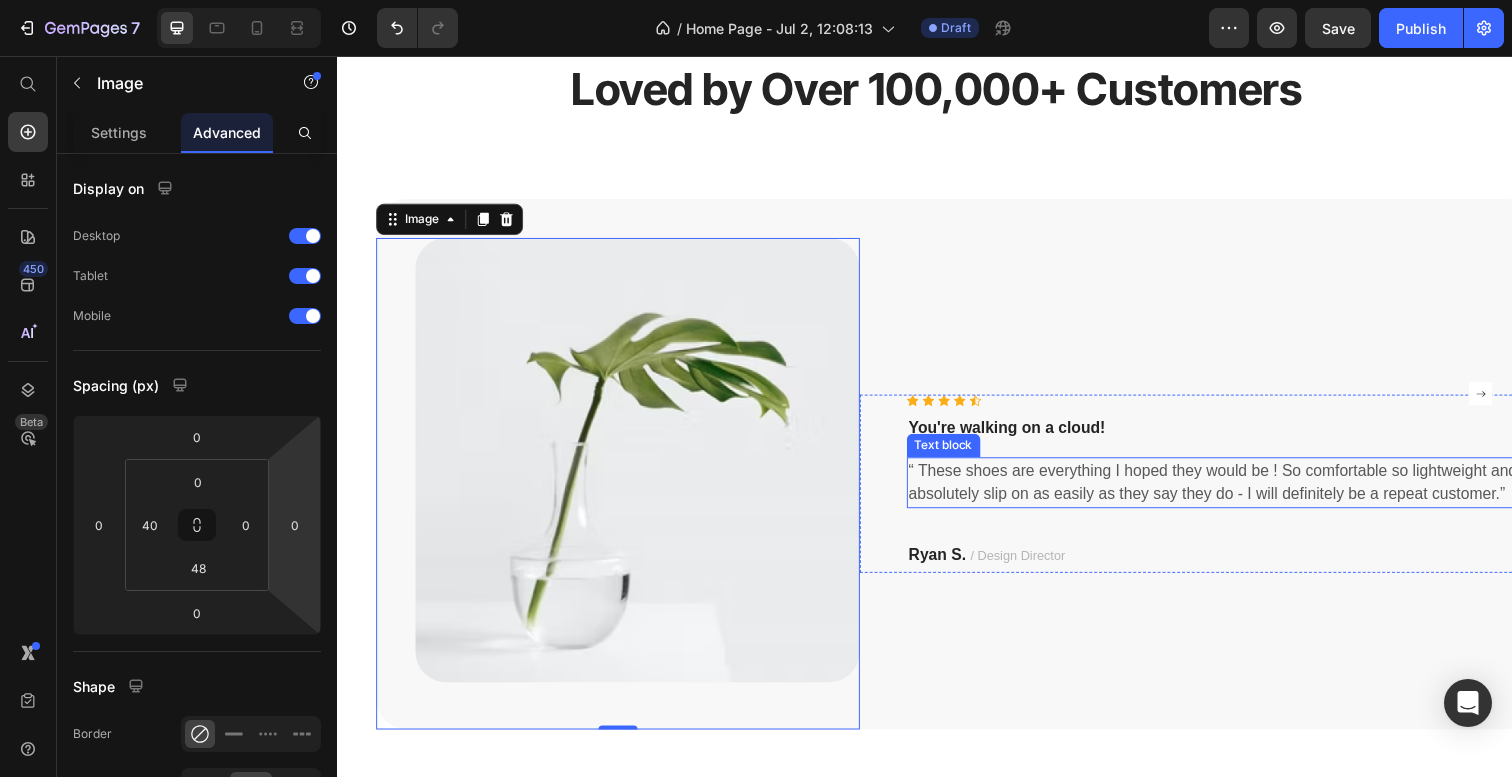 click on "“ These shoes are everything I hoped they would be ! So comfortable so lightweight and absolutely slip on as easily as they say they do - I will definitely be a repeat customer.”" at bounding box center [1239, 492] 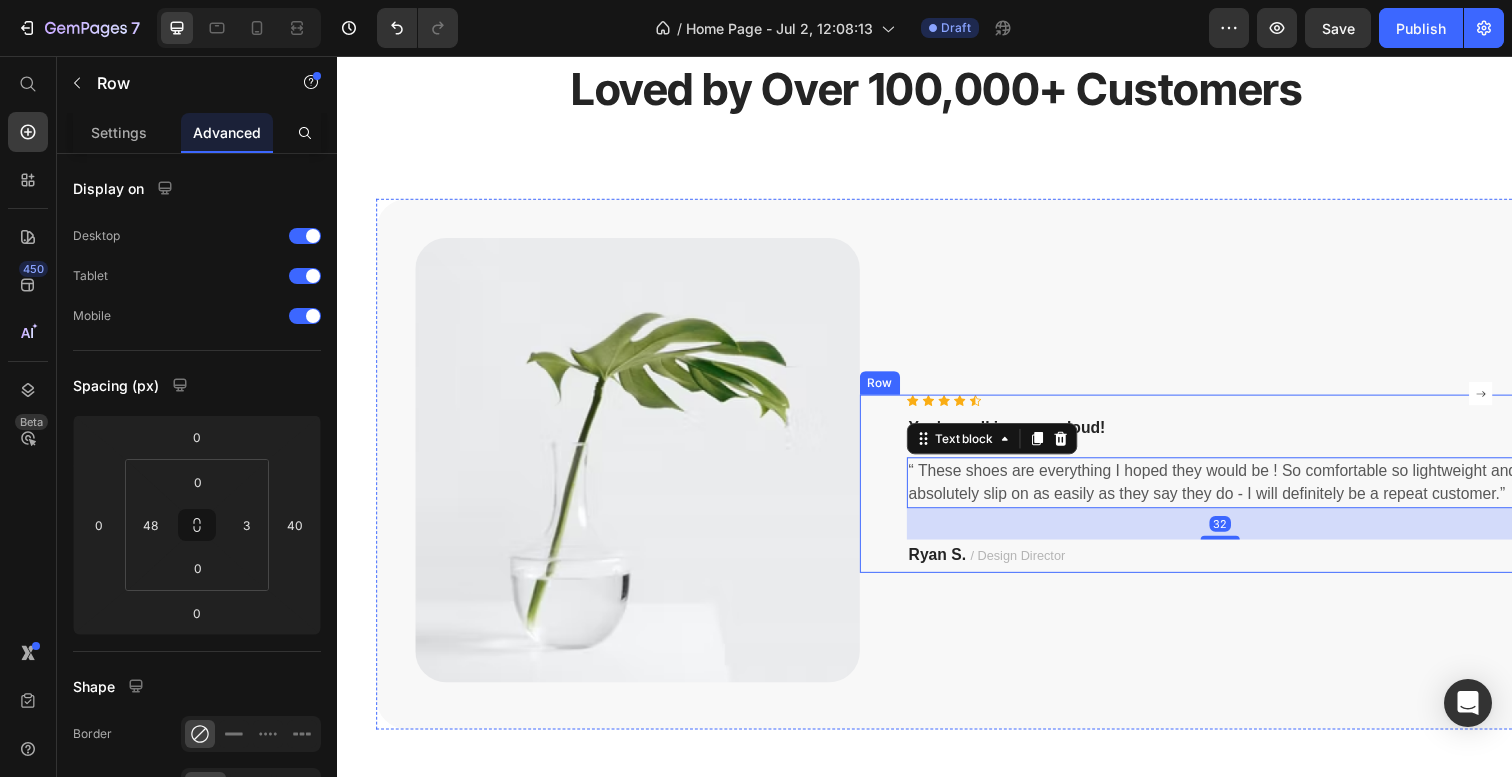 click on "Icon                Icon                Icon                Icon
Icon Icon List Hoz You're walking on a cloud! Text block “ These shoes are everything I hoped they would be ! So comfortable so lightweight and absolutely slip on as easily as they say they do - I will definitely be a repeat customer.” Text block   32 [FIRST] [LAST]   / Design Director Text block Row" at bounding box center [1216, 493] 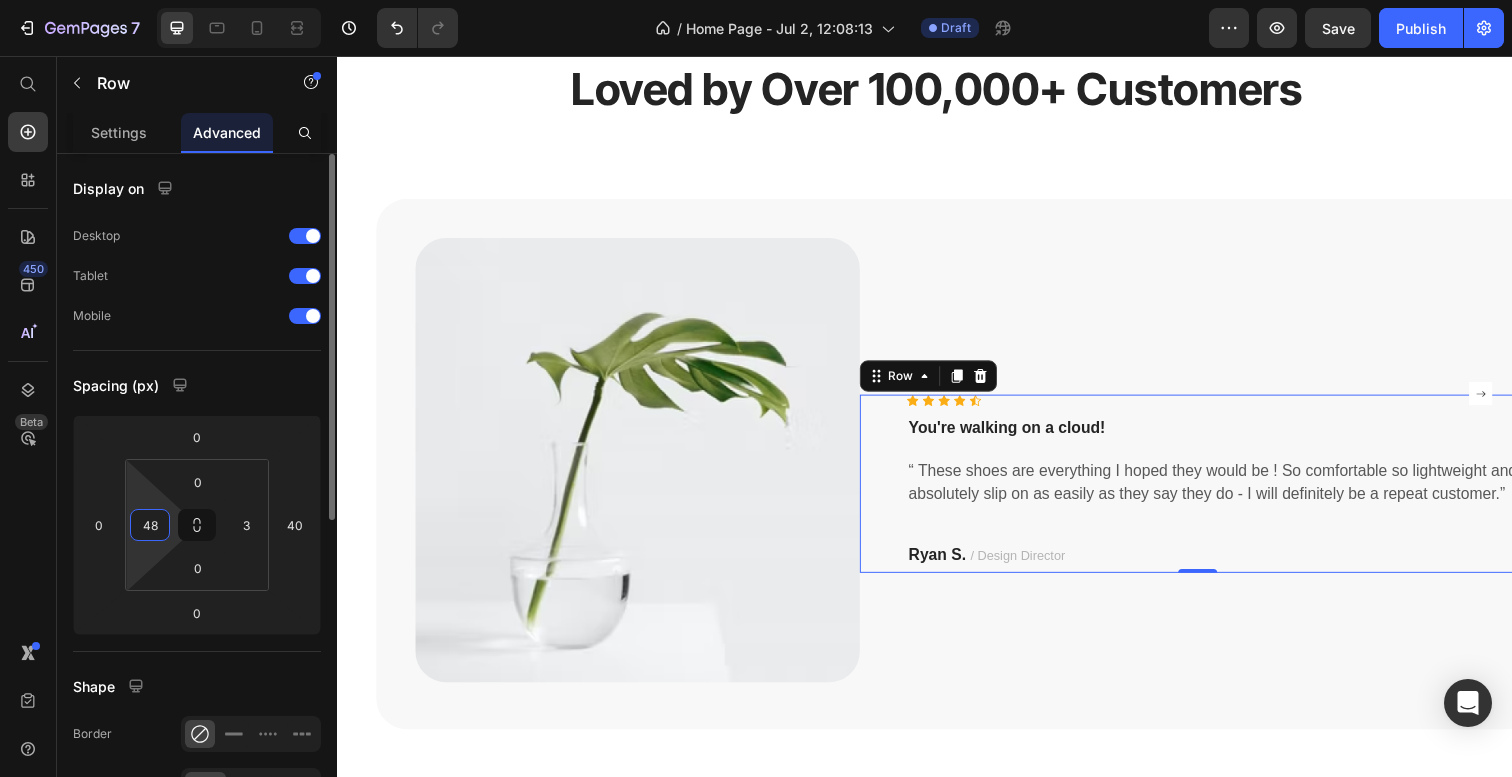 click on "48" at bounding box center [150, 525] 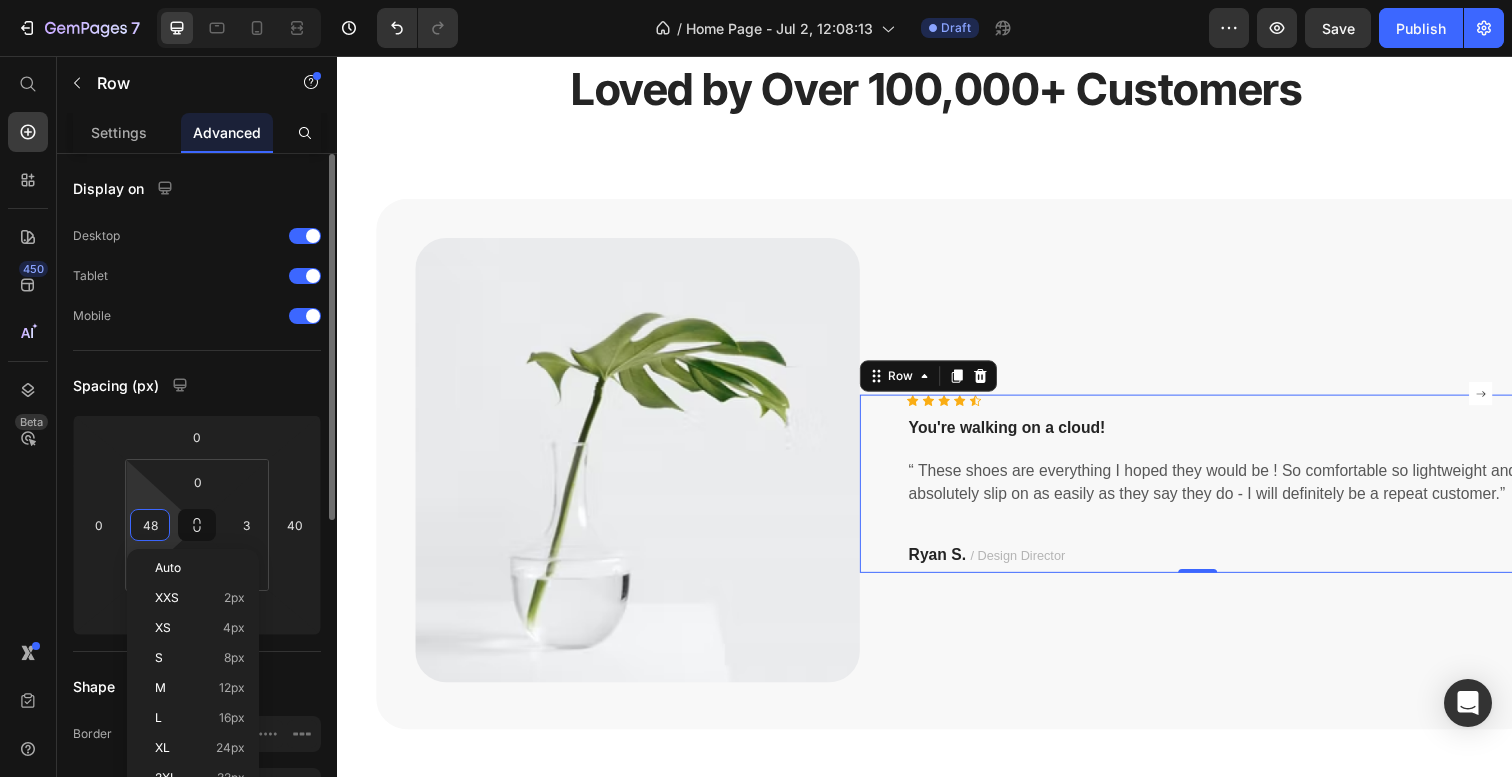 type on "0" 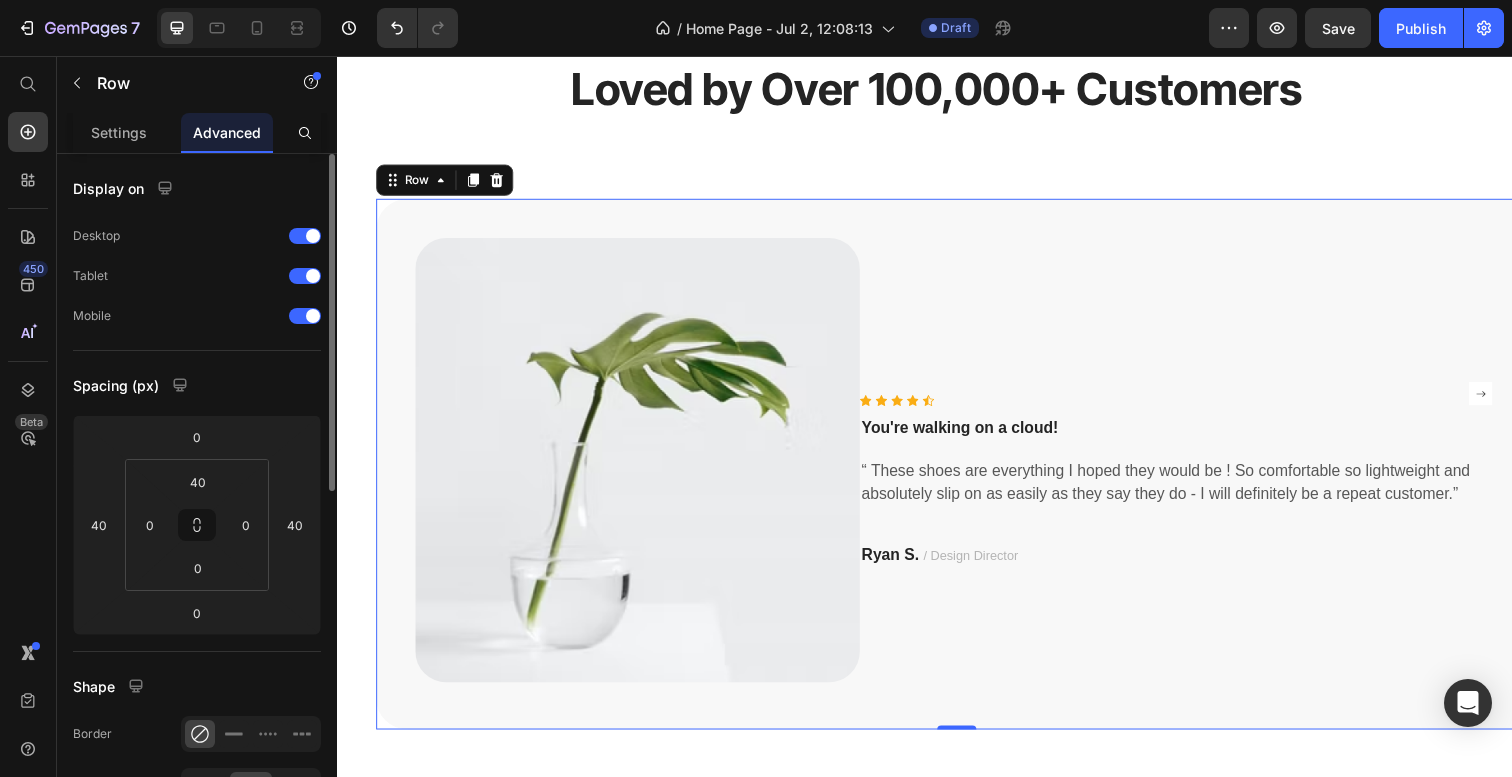 click on "Icon                Icon                Icon                Icon
Icon Icon List Hoz You're walking on a cloud! Text block “ These shoes are everything I hoped they would be ! So comfortable so lightweight and absolutely slip on as easily as they say they do - I will definitely be a repeat customer.” Text block Ryan S.   / Design Director Text block Row" at bounding box center (1216, 493) 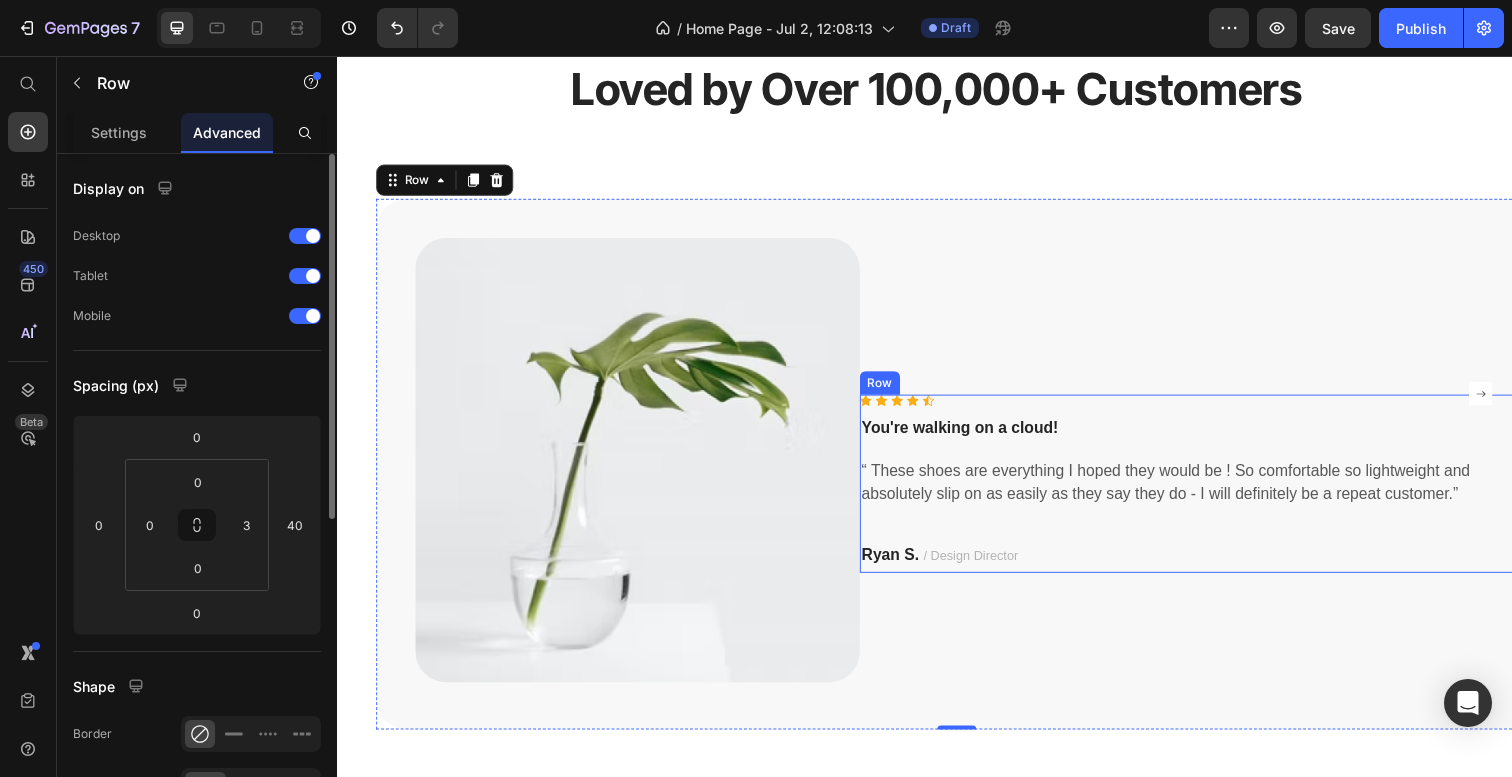 click on "Icon                Icon                Icon                Icon
Icon Icon List Hoz You're walking on a cloud! Text block “ These shoes are everything I hoped they would be ! So comfortable so lightweight and absolutely slip on as easily as they say they do - I will definitely be a repeat customer.” Text block [FIRST] [LAST]   / Design Director Text block" at bounding box center (1215, 493) 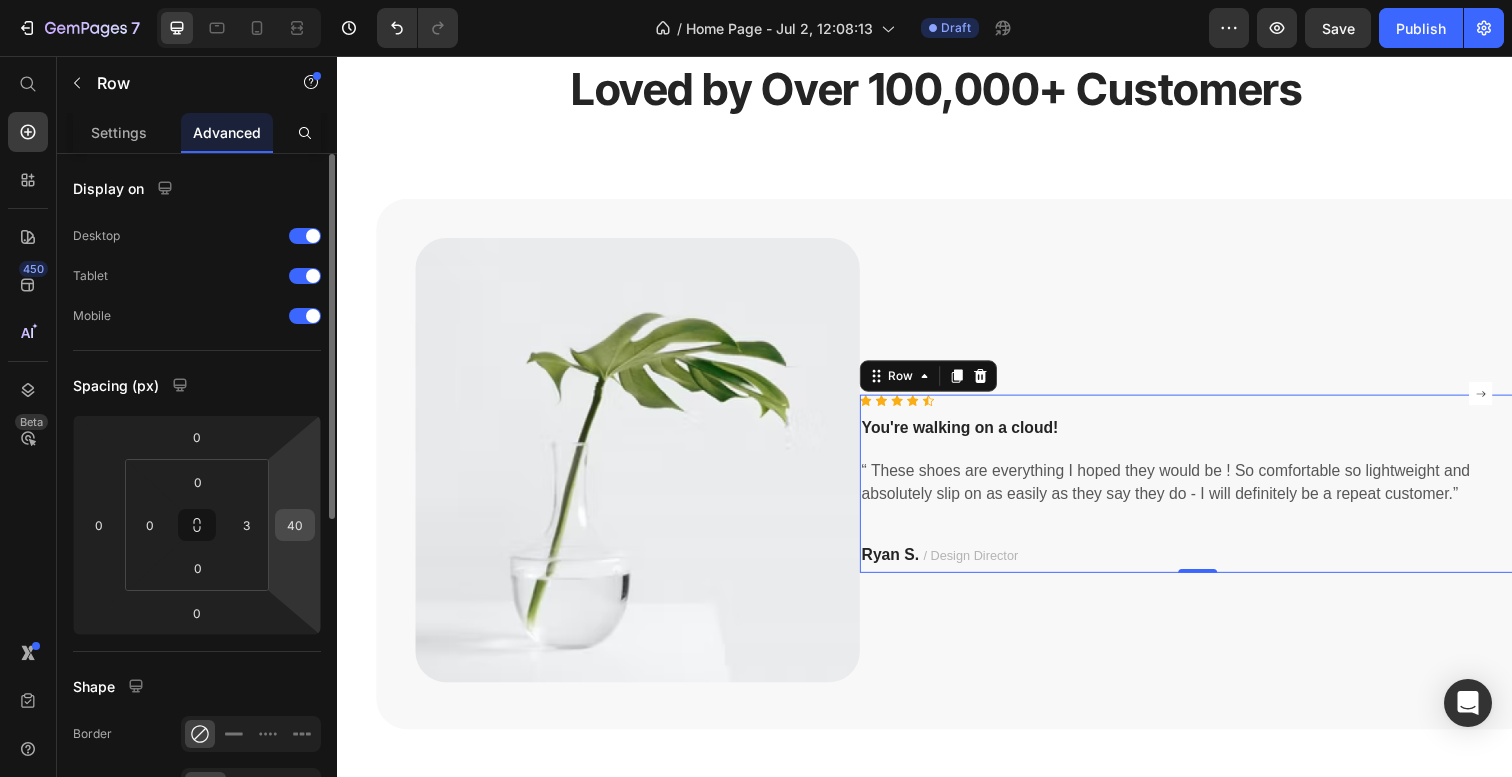 click on "40" at bounding box center (295, 525) 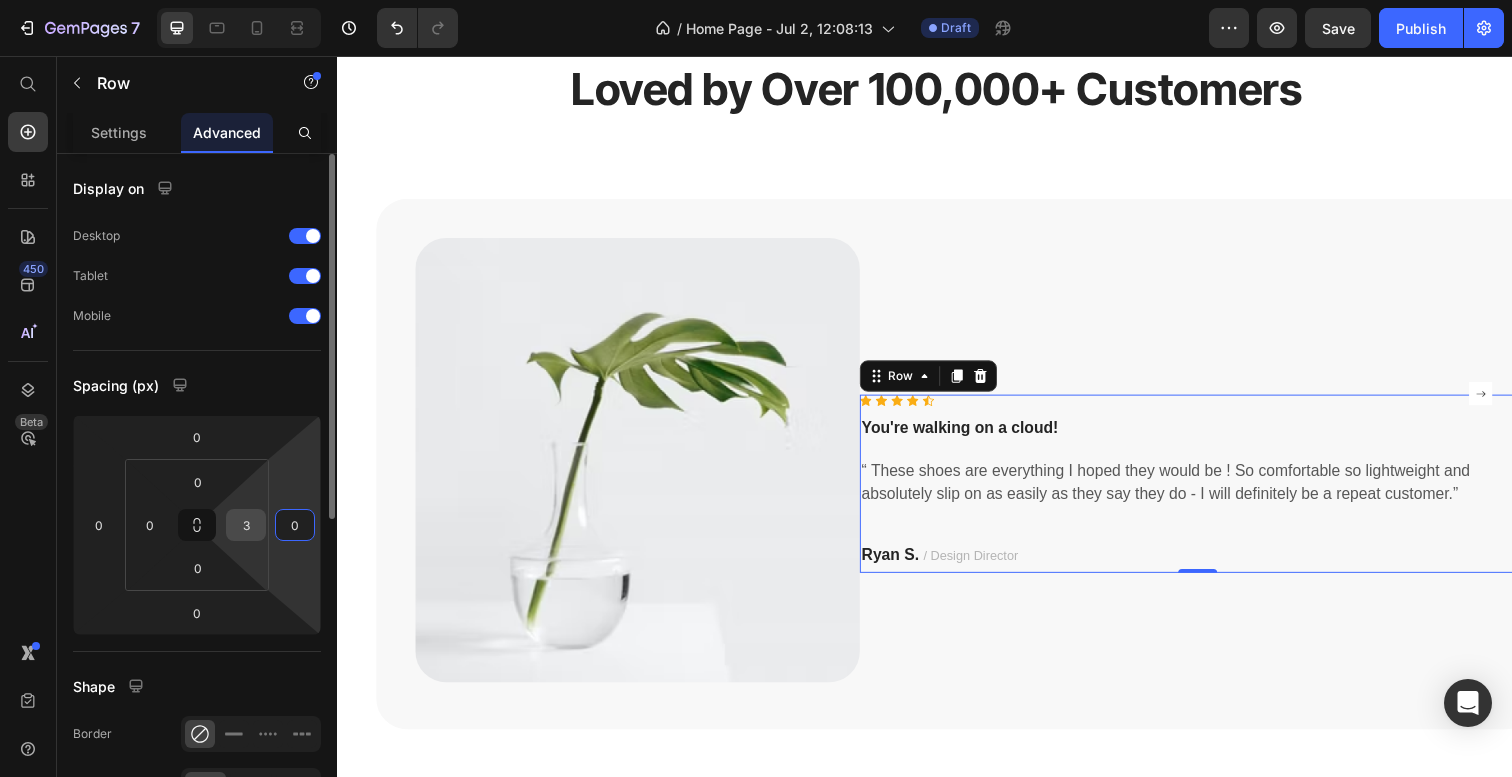 type on "0" 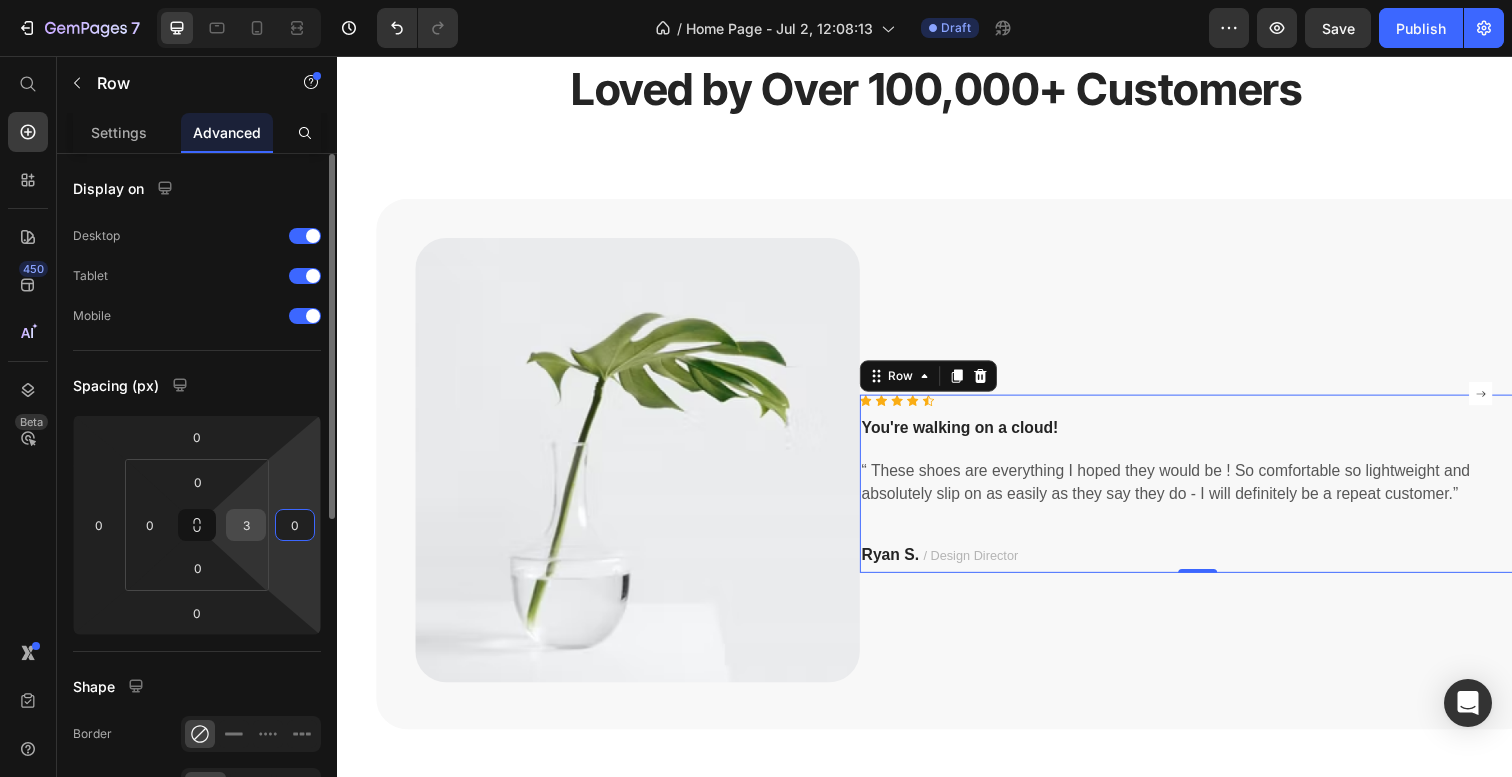click on "3" at bounding box center [246, 525] 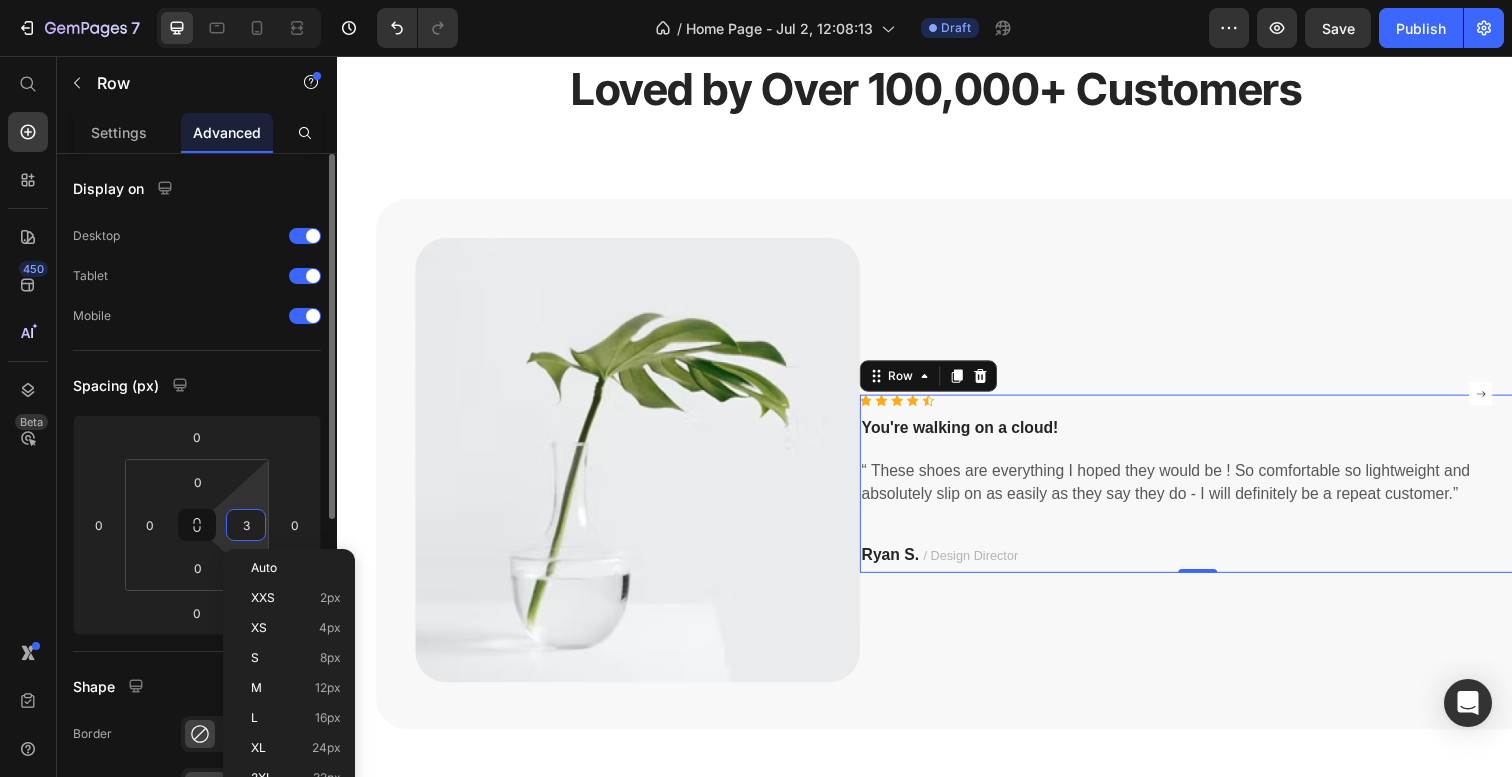 type on "0" 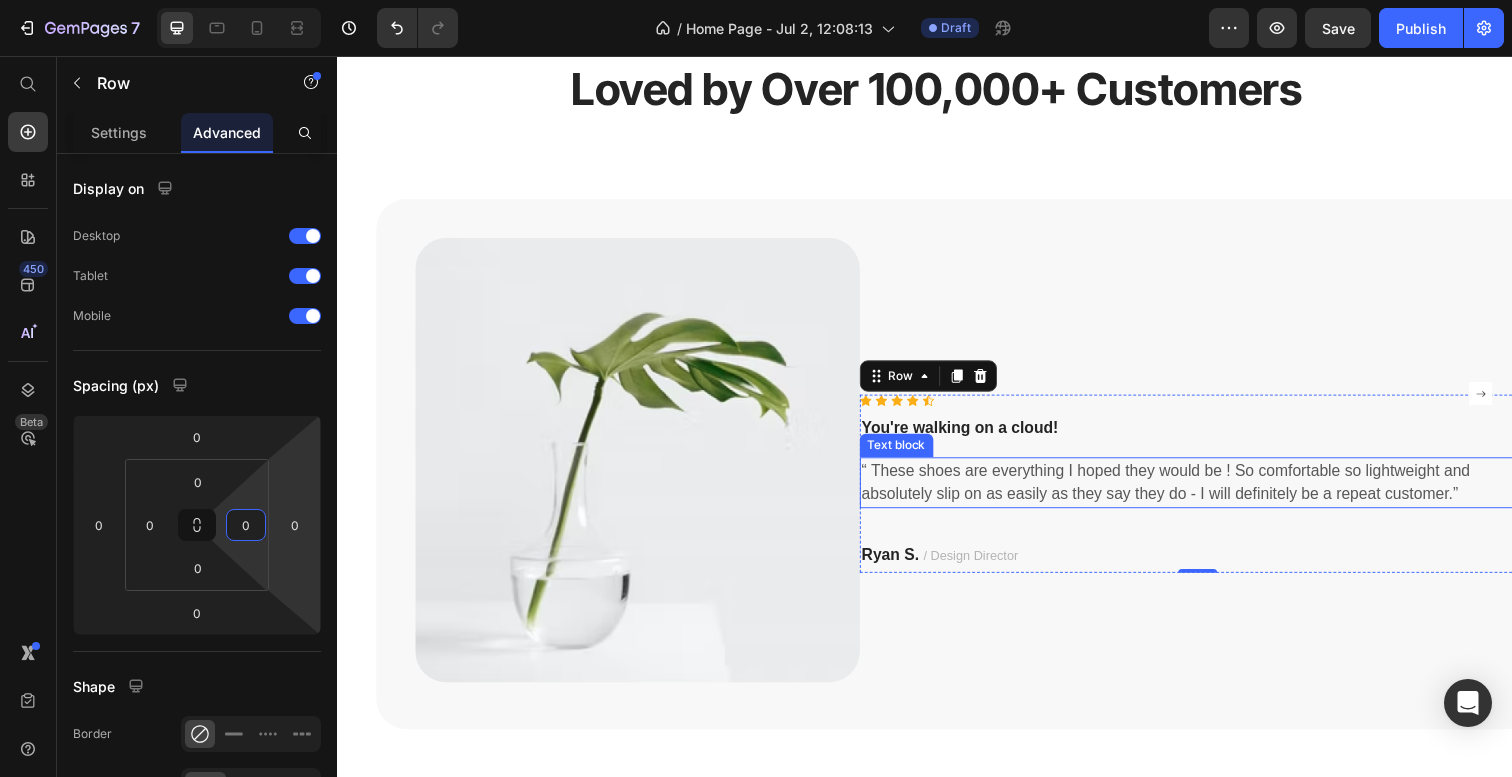 click on "“ These shoes are everything I hoped they would be ! So comfortable so lightweight and absolutely slip on as easily as they say they do - I will definitely be a repeat customer.”" at bounding box center (1215, 492) 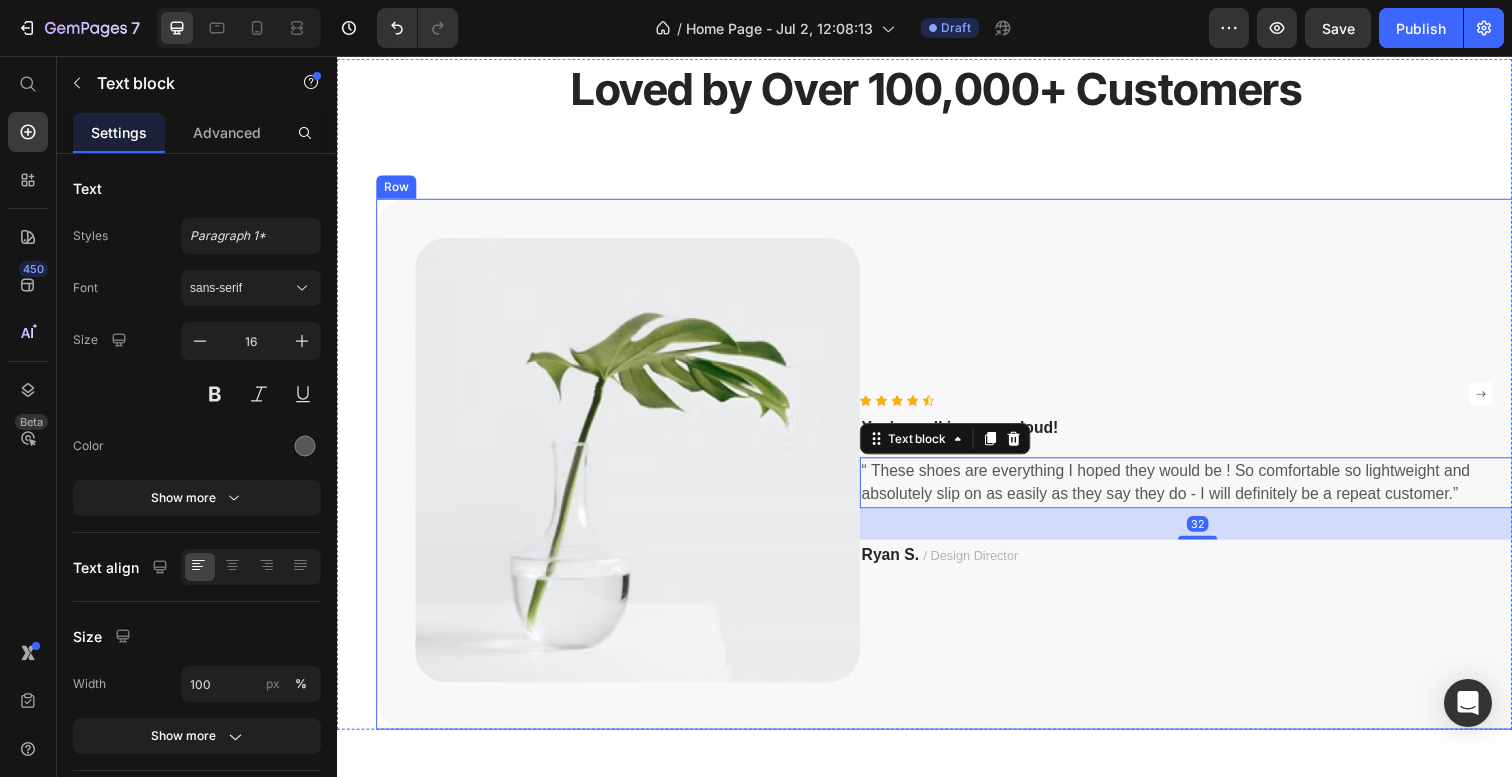 click on "Icon                Icon                Icon                Icon
Icon Icon List Hoz You're walking on a cloud! Text block “ These shoes are everything I hoped they would be ! So comfortable so lightweight and absolutely slip on as easily as they say they do - I will definitely be a repeat customer.” Text block   32 [FIRST] [LAST]   / Design Director Text block Row" at bounding box center (1216, 493) 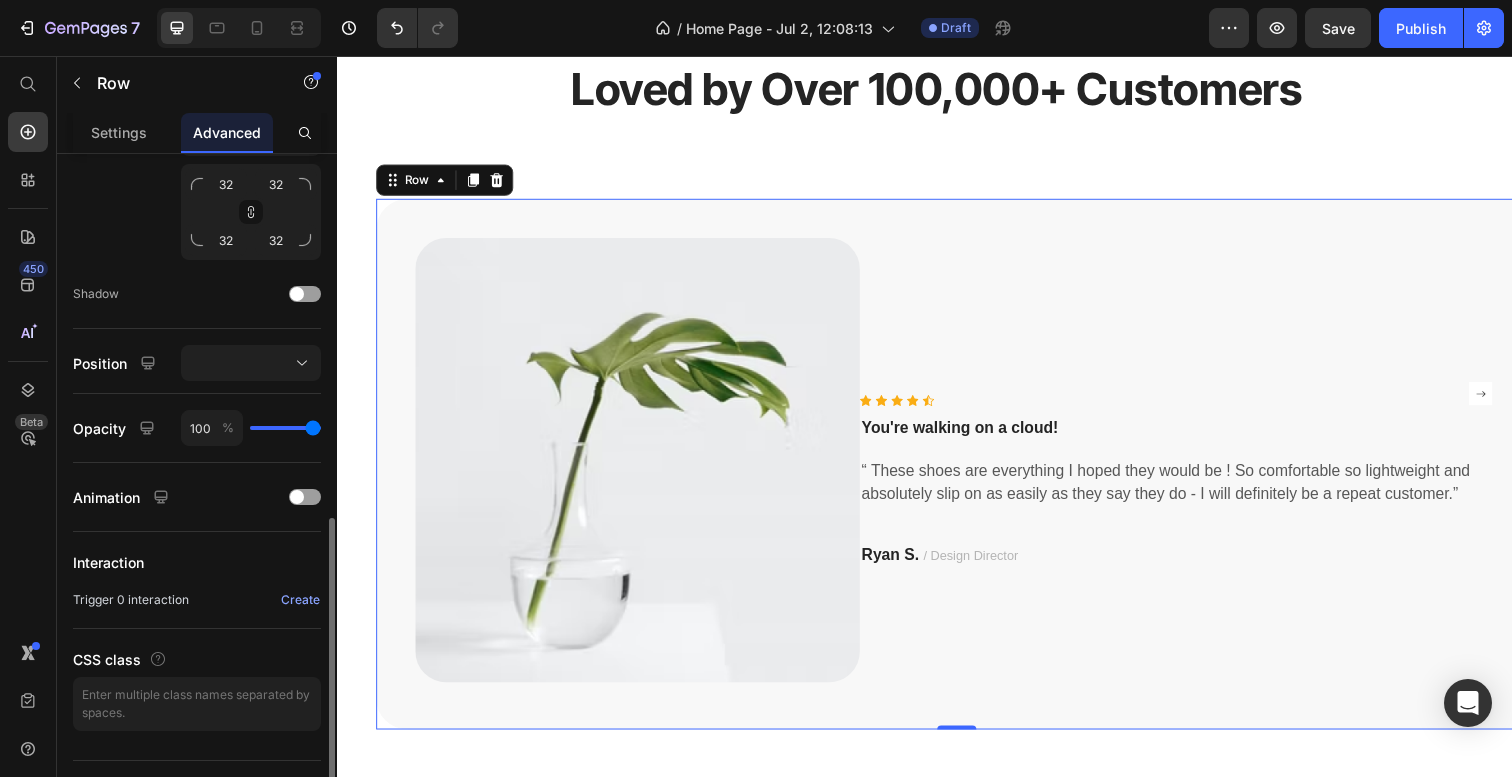 scroll, scrollTop: 689, scrollLeft: 0, axis: vertical 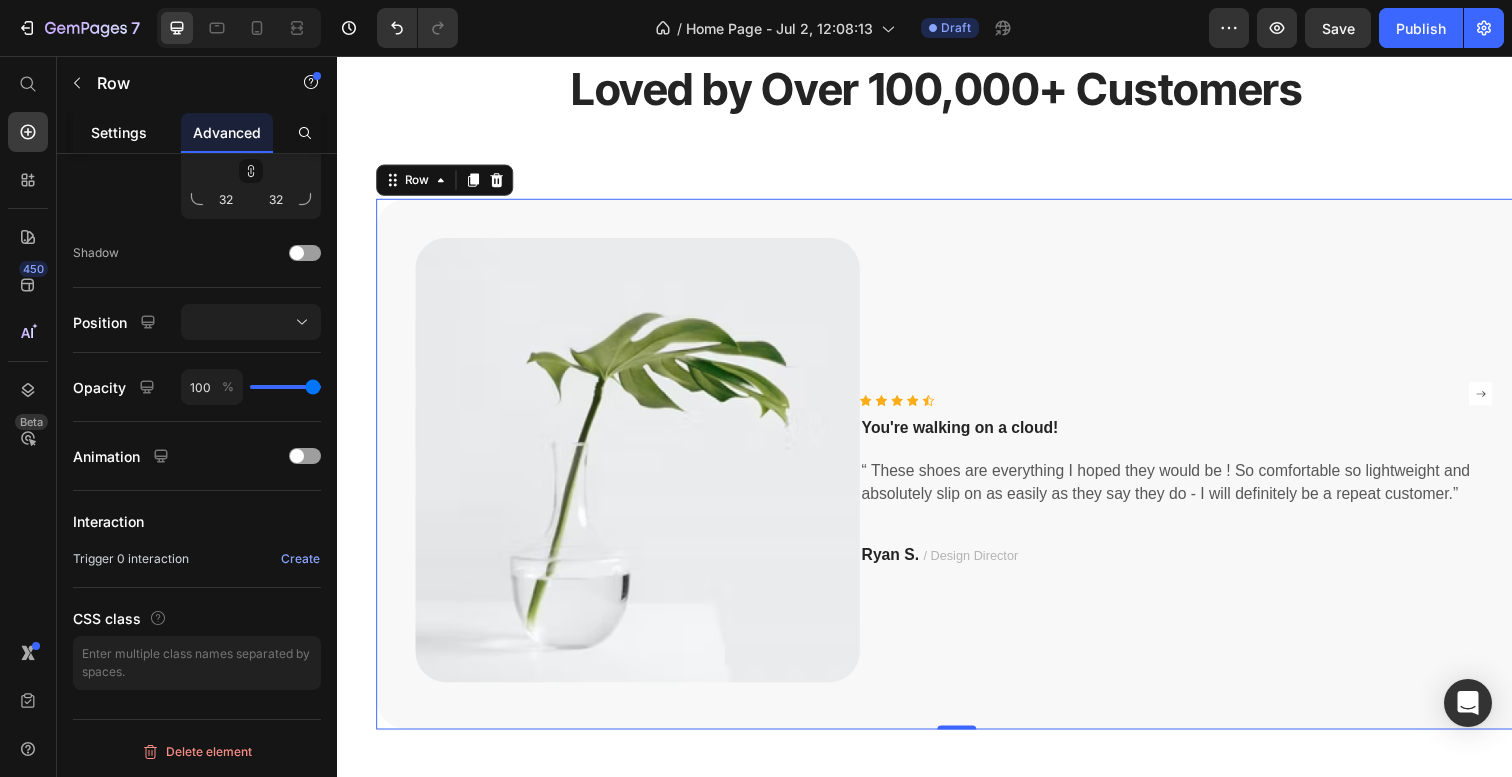 click on "Settings" at bounding box center [119, 132] 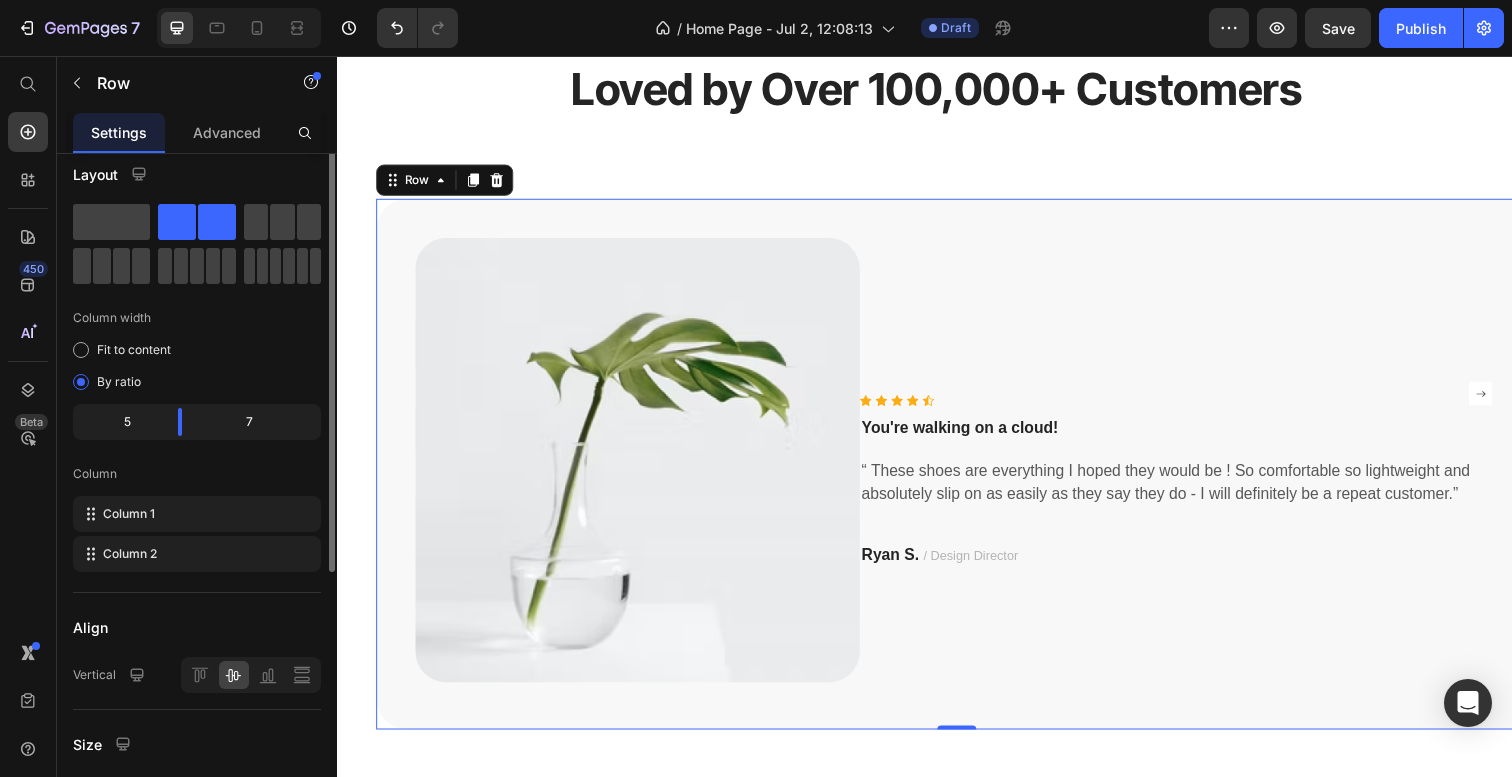 scroll, scrollTop: 0, scrollLeft: 0, axis: both 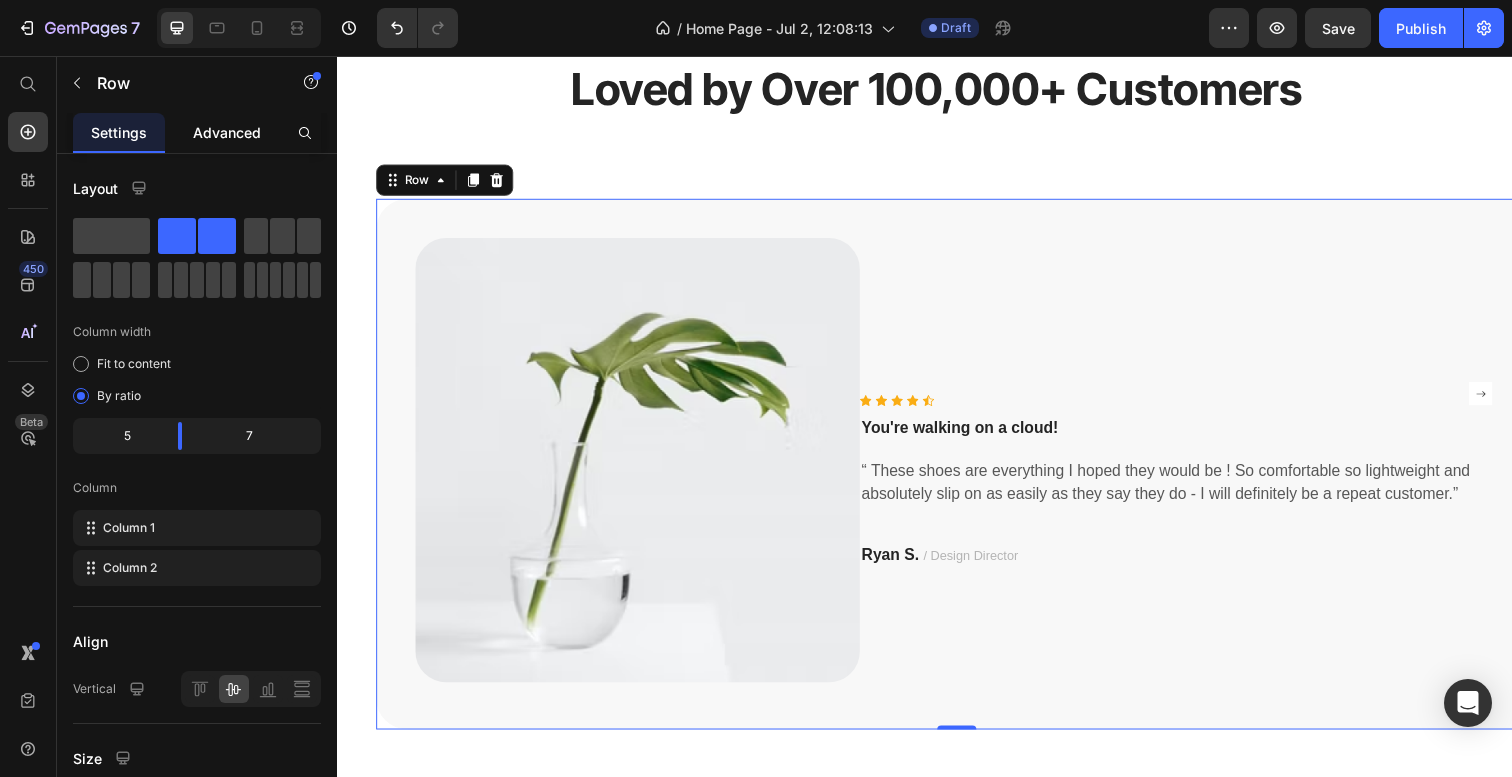 click on "Advanced" at bounding box center [227, 132] 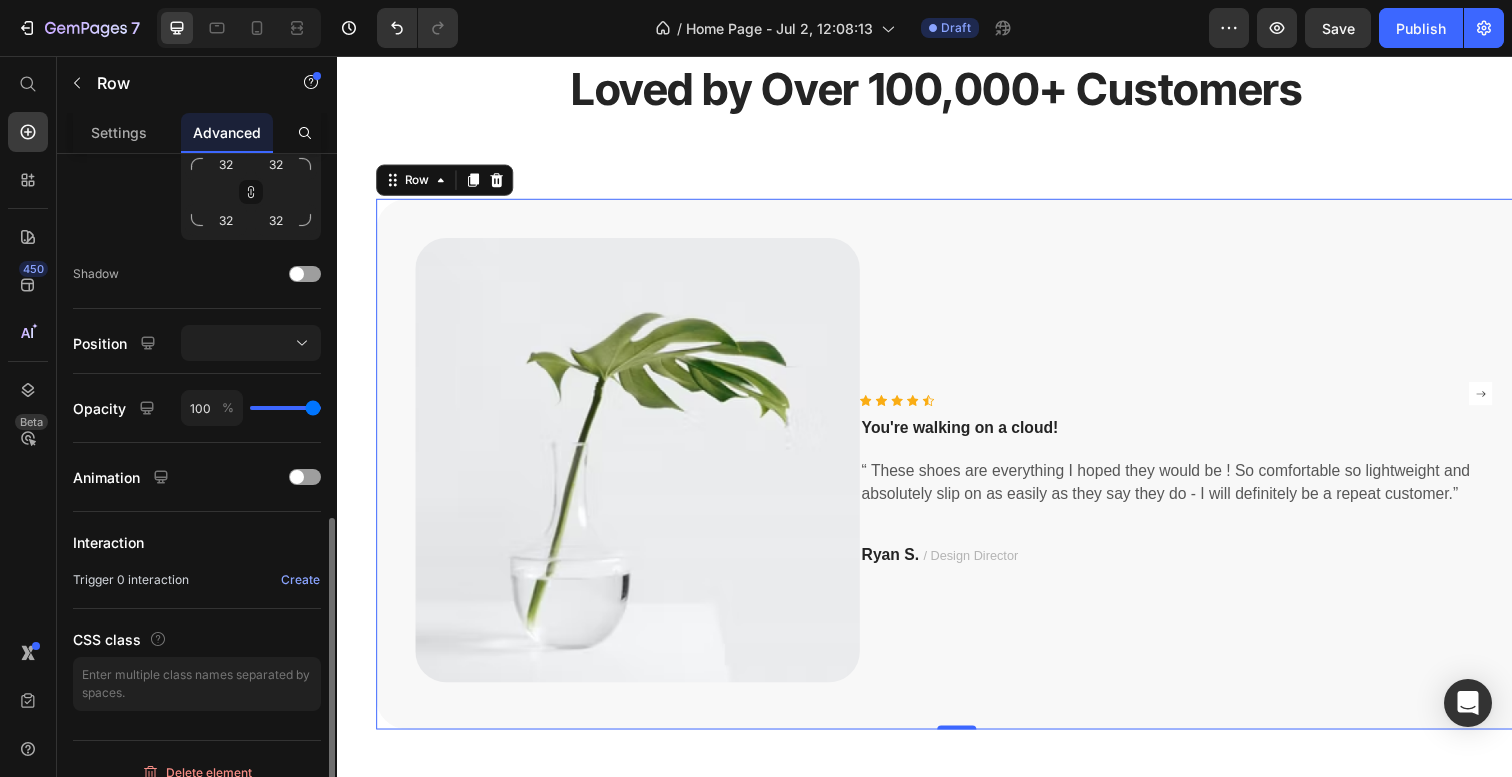 scroll, scrollTop: 689, scrollLeft: 0, axis: vertical 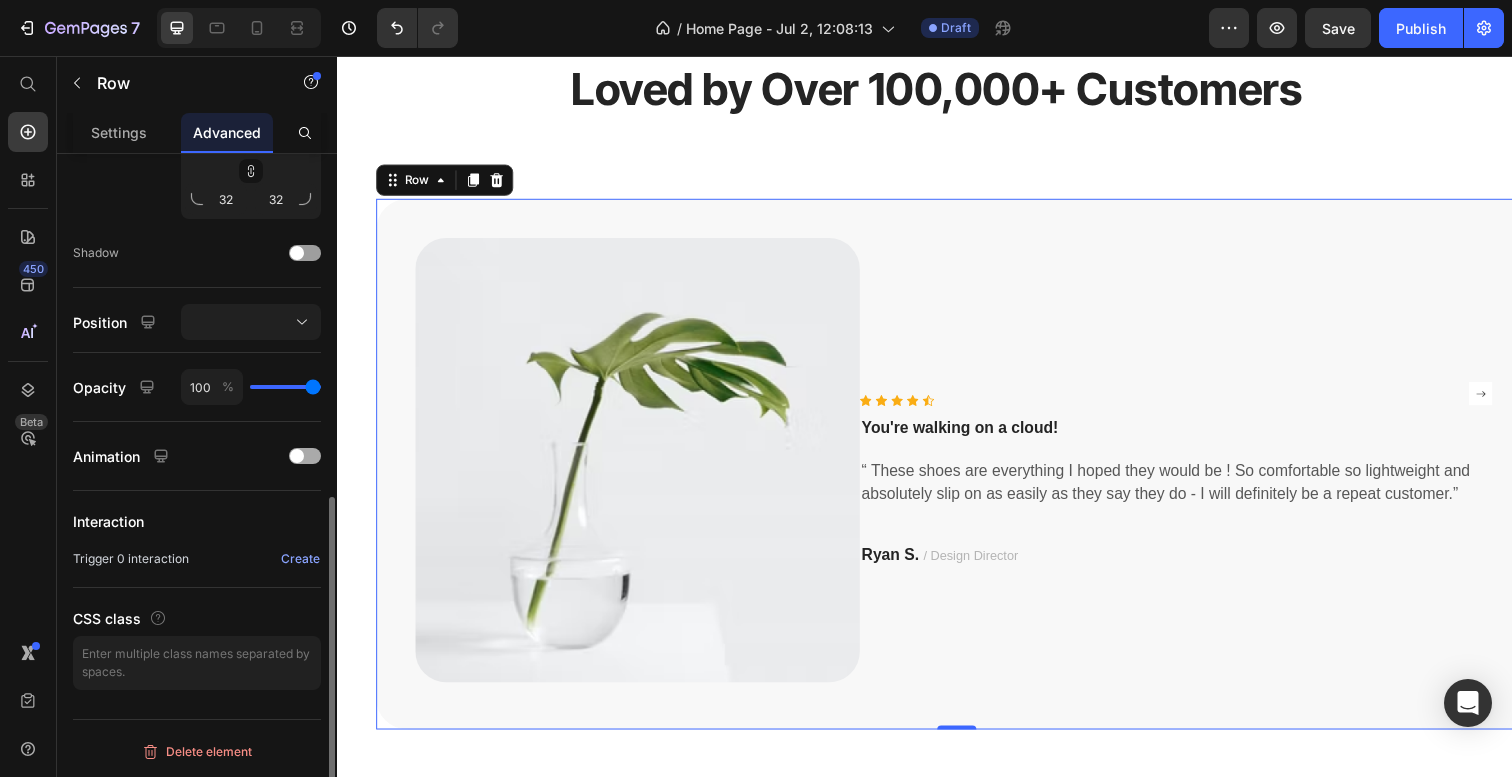 click at bounding box center [305, 456] 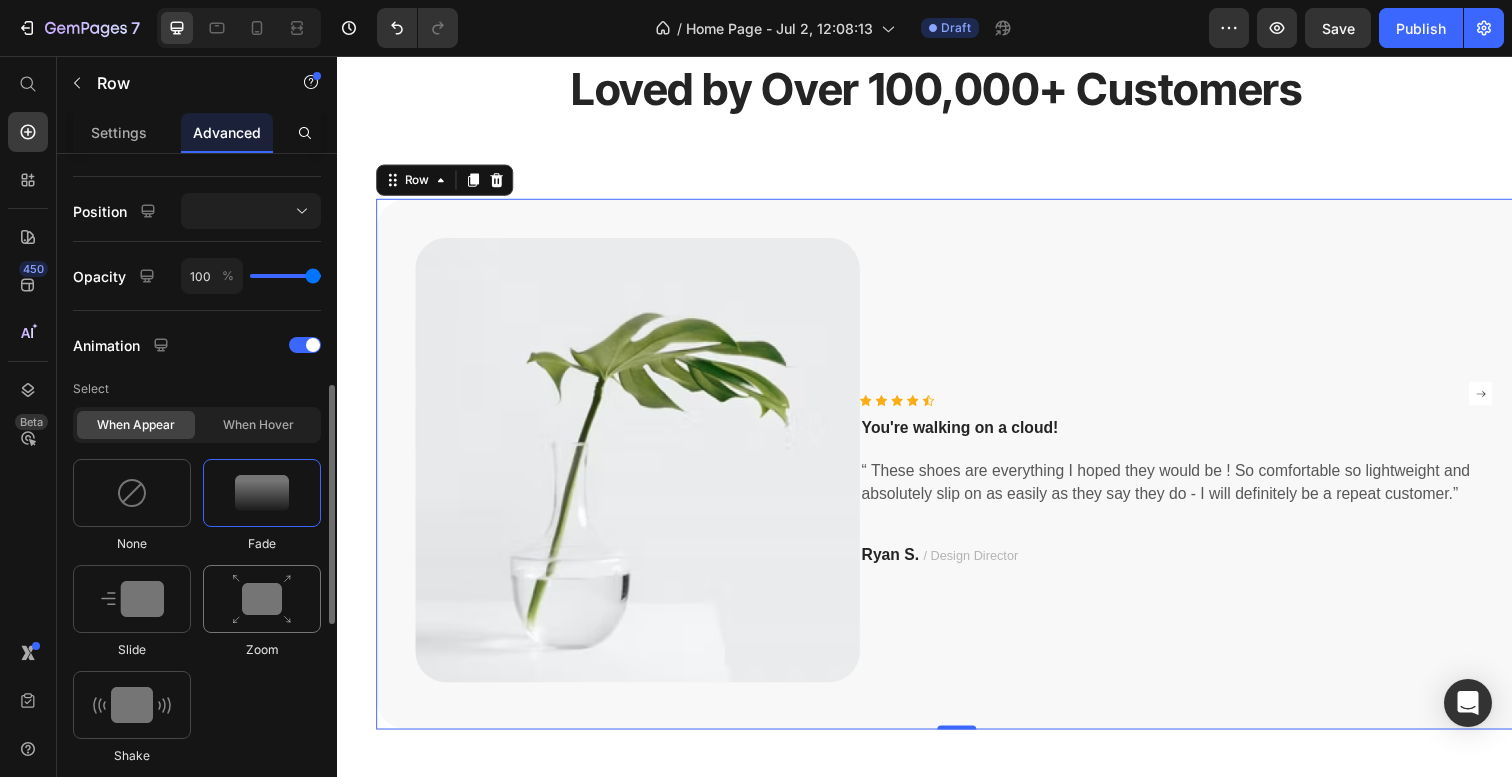 scroll, scrollTop: 805, scrollLeft: 0, axis: vertical 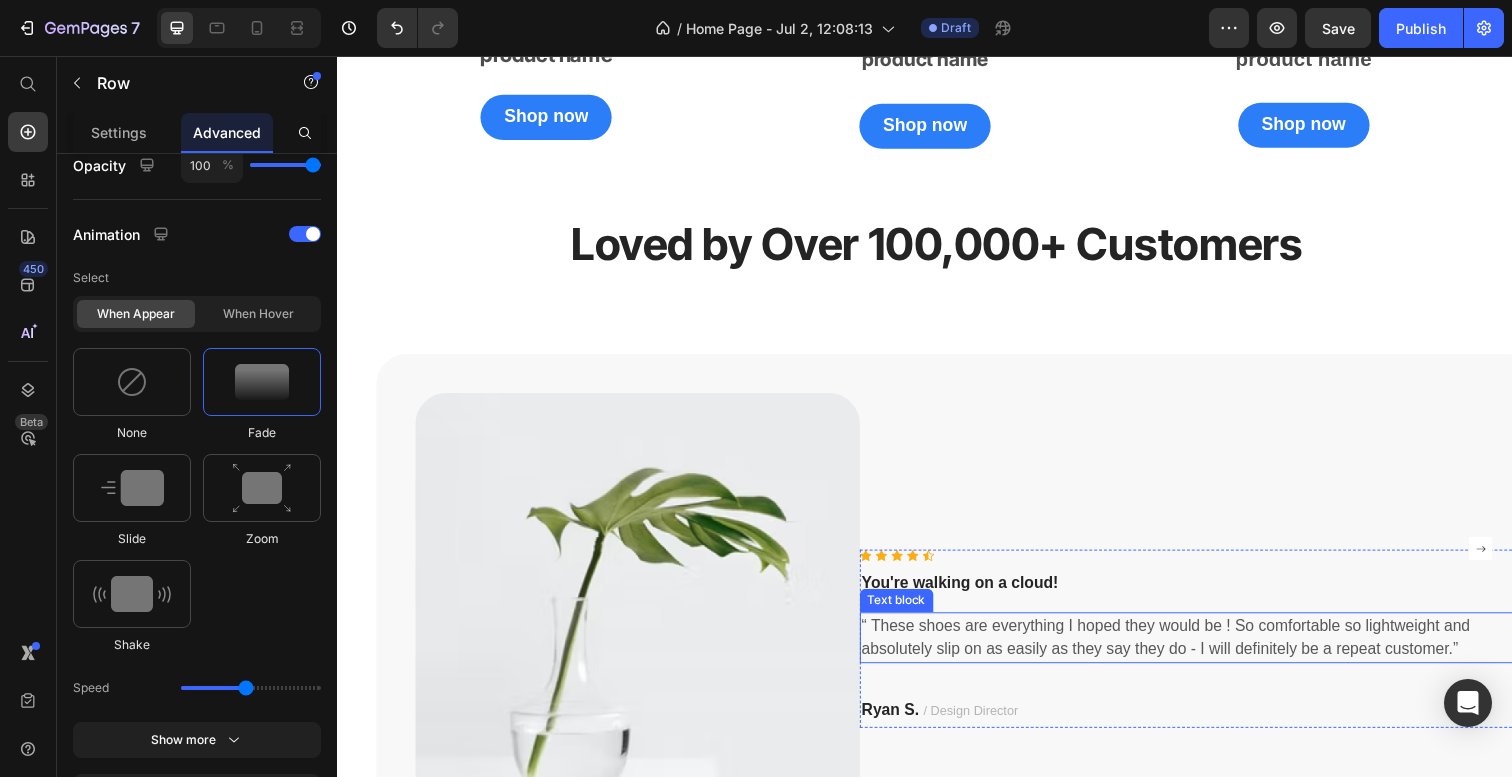 click on "“ These shoes are everything I hoped they would be ! So comfortable so lightweight and absolutely slip on as easily as they say they do - I will definitely be a repeat customer.”" at bounding box center [1216, 650] 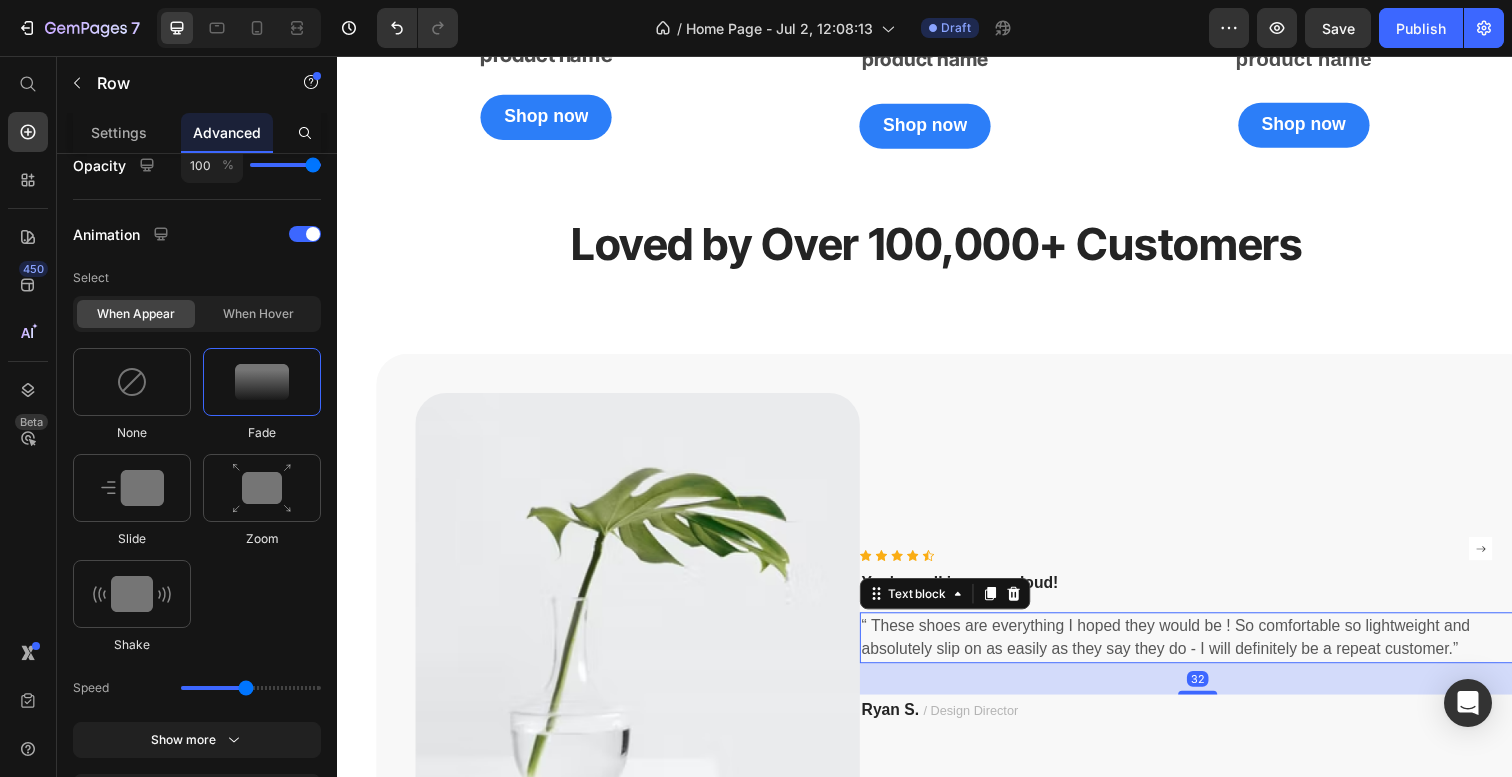 scroll, scrollTop: 0, scrollLeft: 0, axis: both 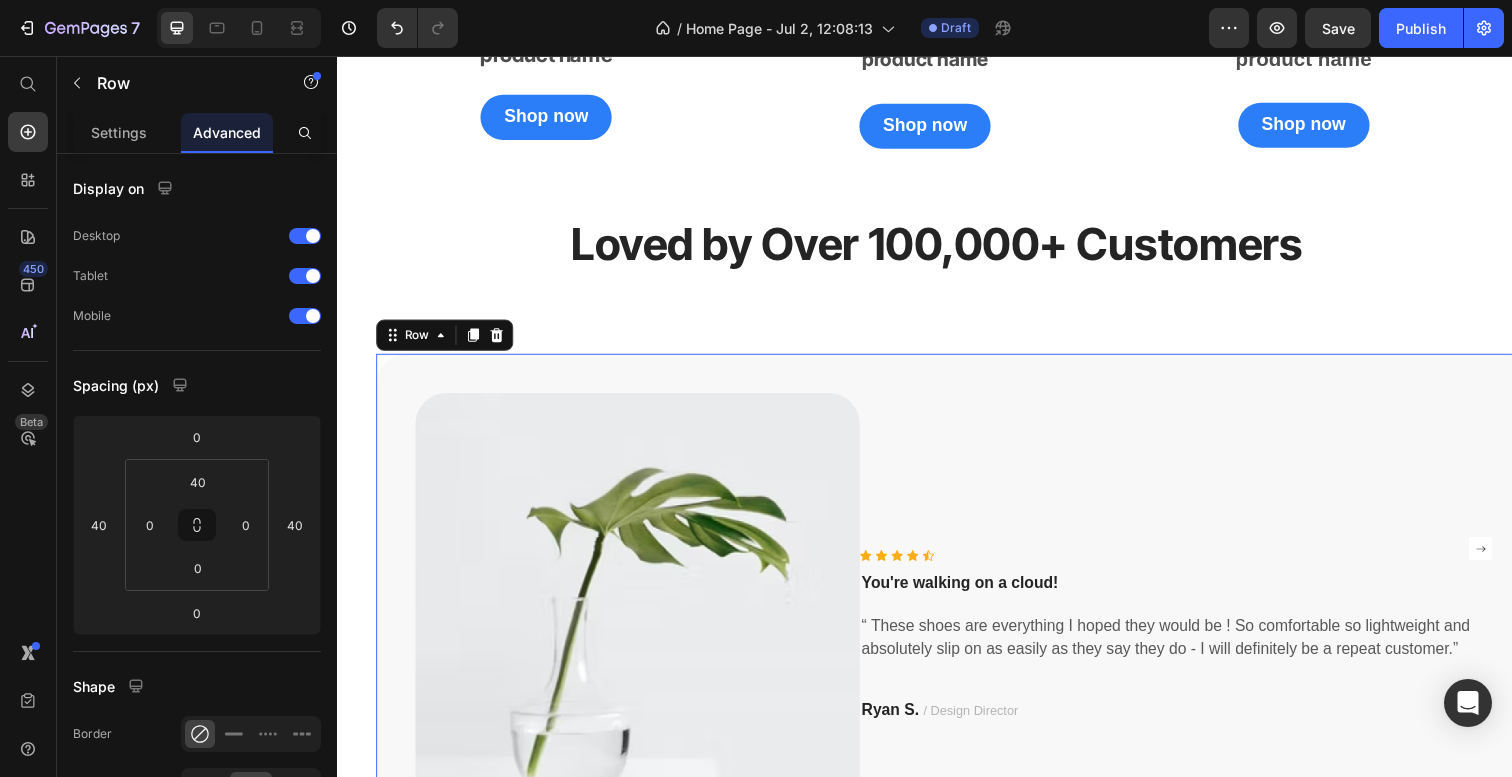 click on "Icon                Icon                Icon                Icon
Icon Icon List Hoz You're walking on a cloud! Text block “ These shoes are everything I hoped they would be ! So comfortable so lightweight and absolutely slip on as easily as they say they do - I will definitely be a repeat customer.” Text block Ryan S.   / Design Director Text block Row" at bounding box center [1216, 651] 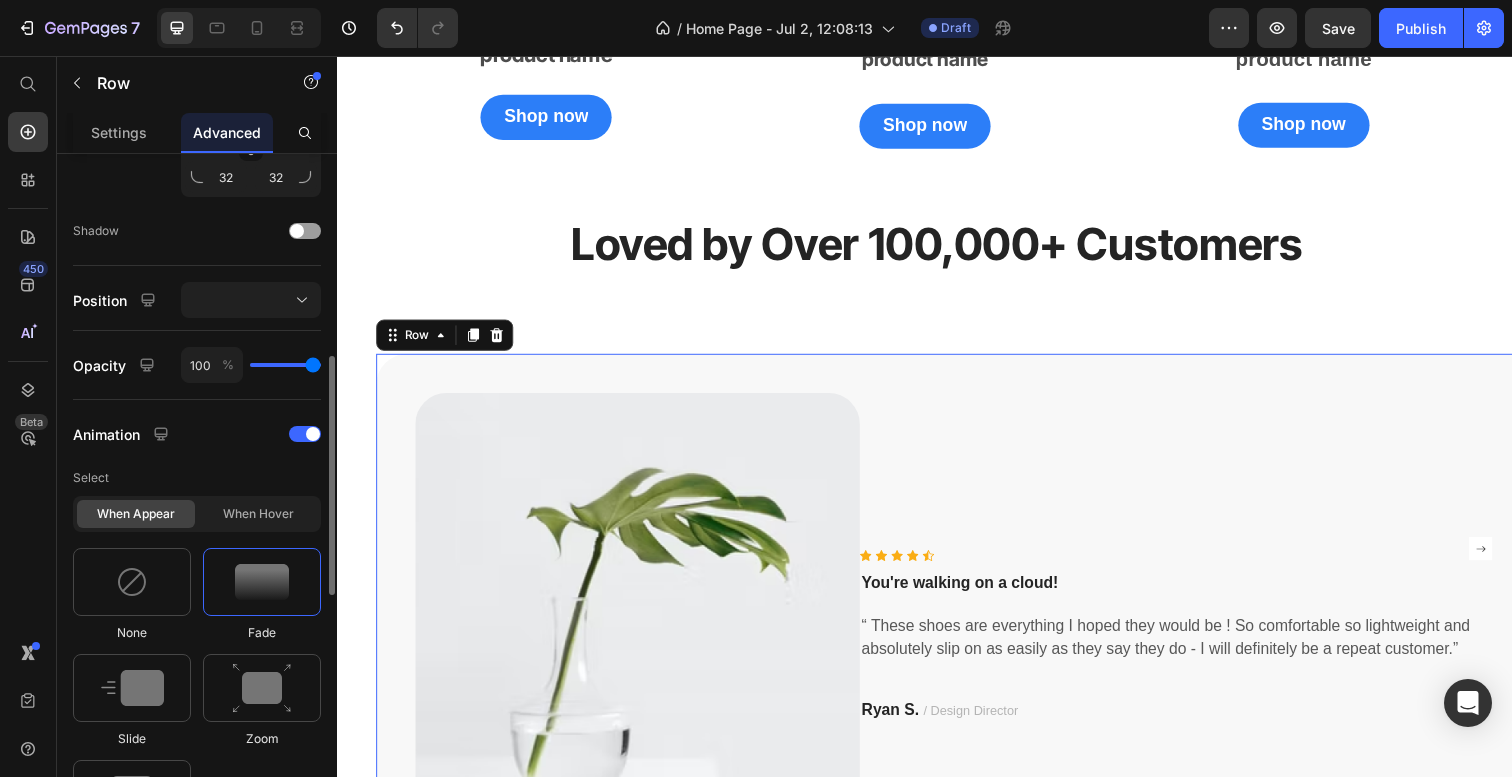scroll, scrollTop: 720, scrollLeft: 0, axis: vertical 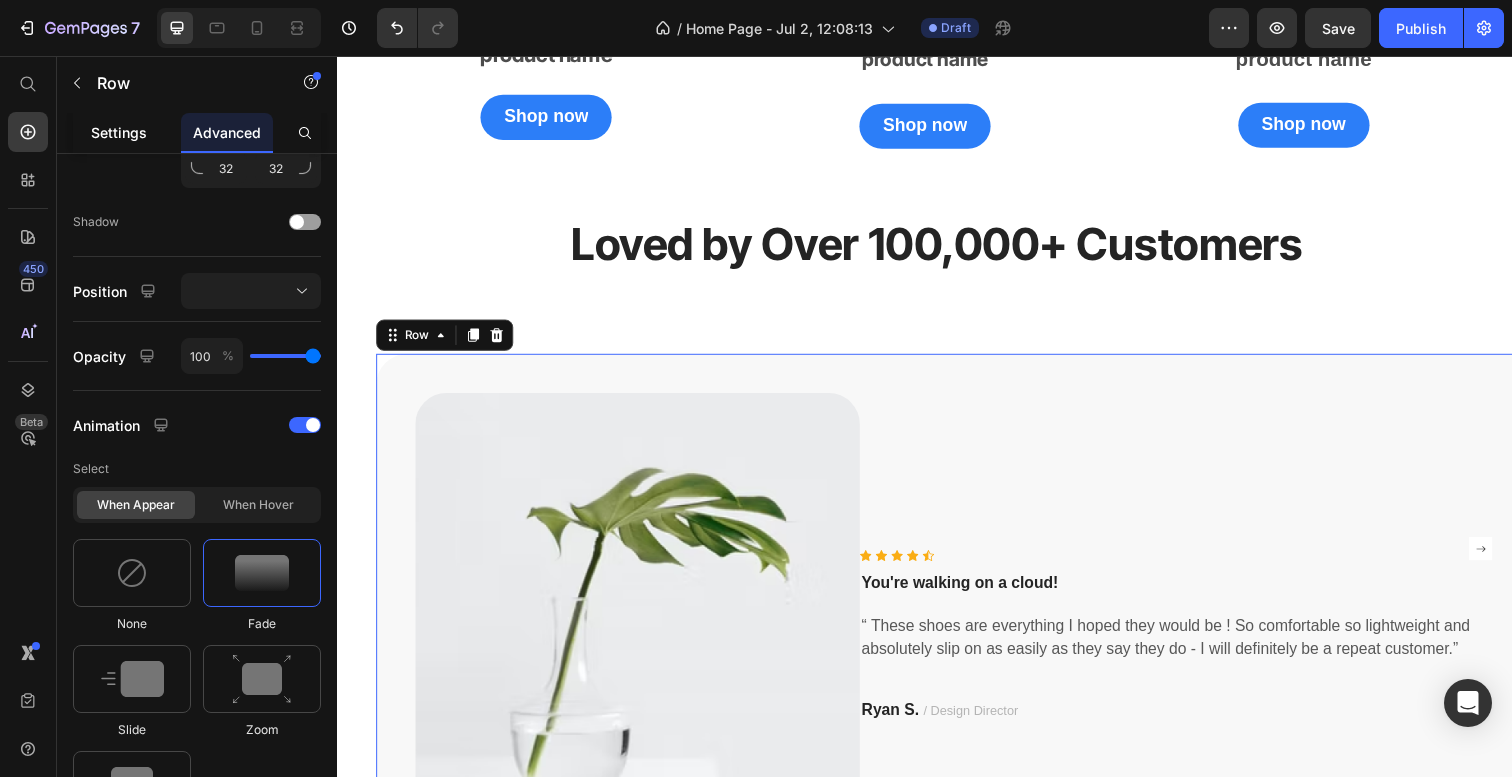 click on "Settings" at bounding box center [119, 132] 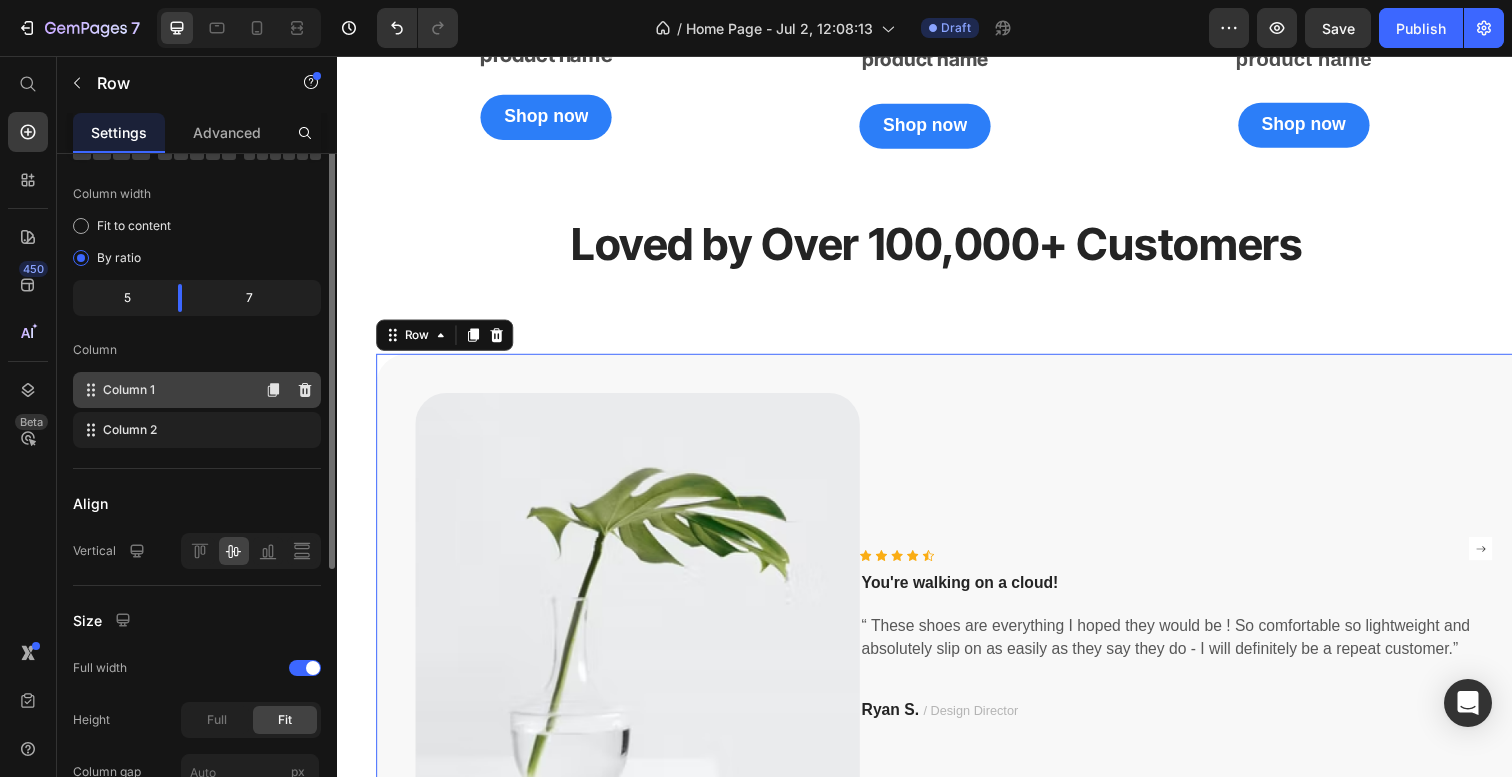 scroll, scrollTop: 0, scrollLeft: 0, axis: both 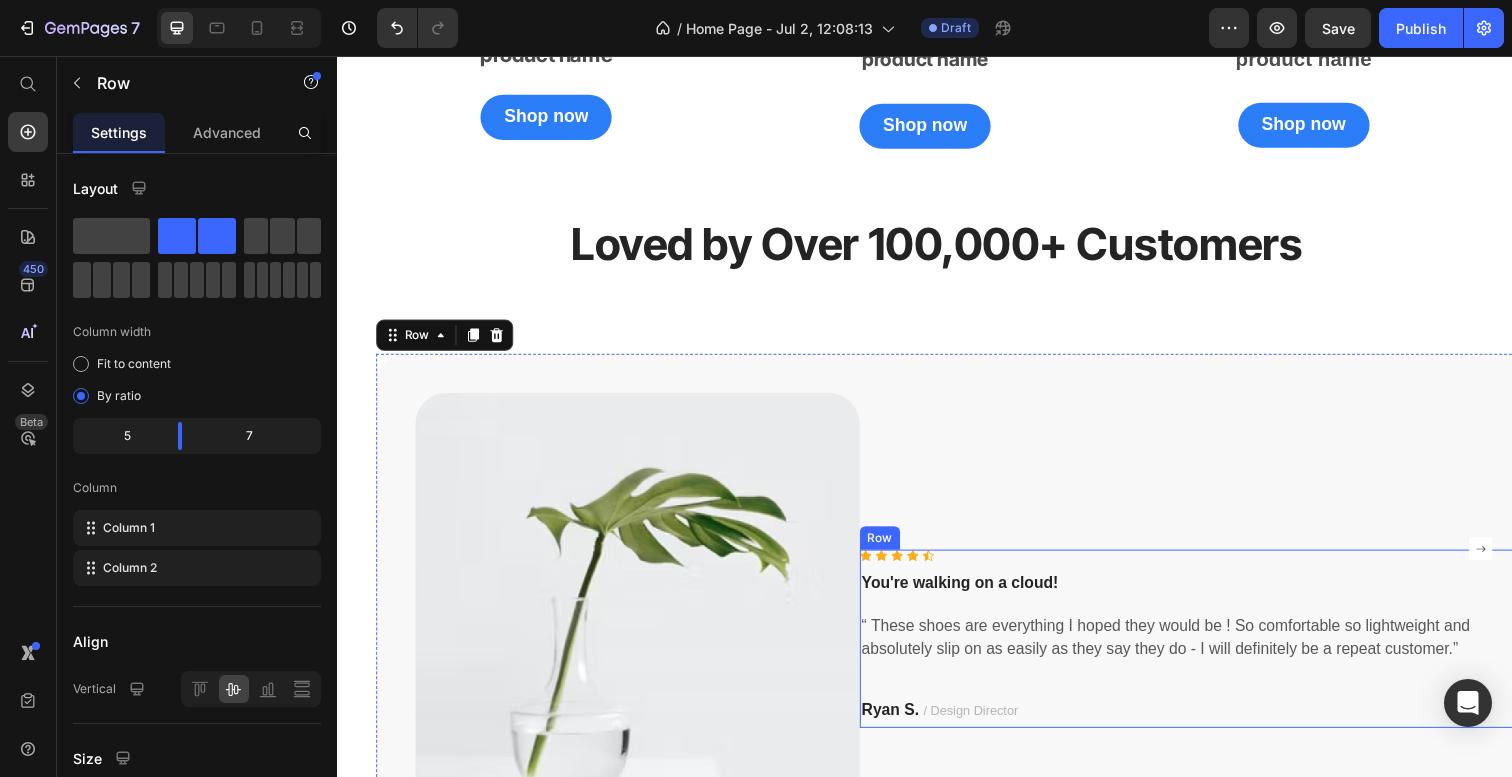 click on "Icon                Icon                Icon                Icon
Icon Icon List Hoz You're walking on a cloud! Text block “ These shoes are everything I hoped they would be ! So comfortable so lightweight and absolutely slip on as easily as they say they do - I will definitely be a repeat customer.” Text block [FIRST] [LAST]   / Design Director Text block" at bounding box center (1216, 651) 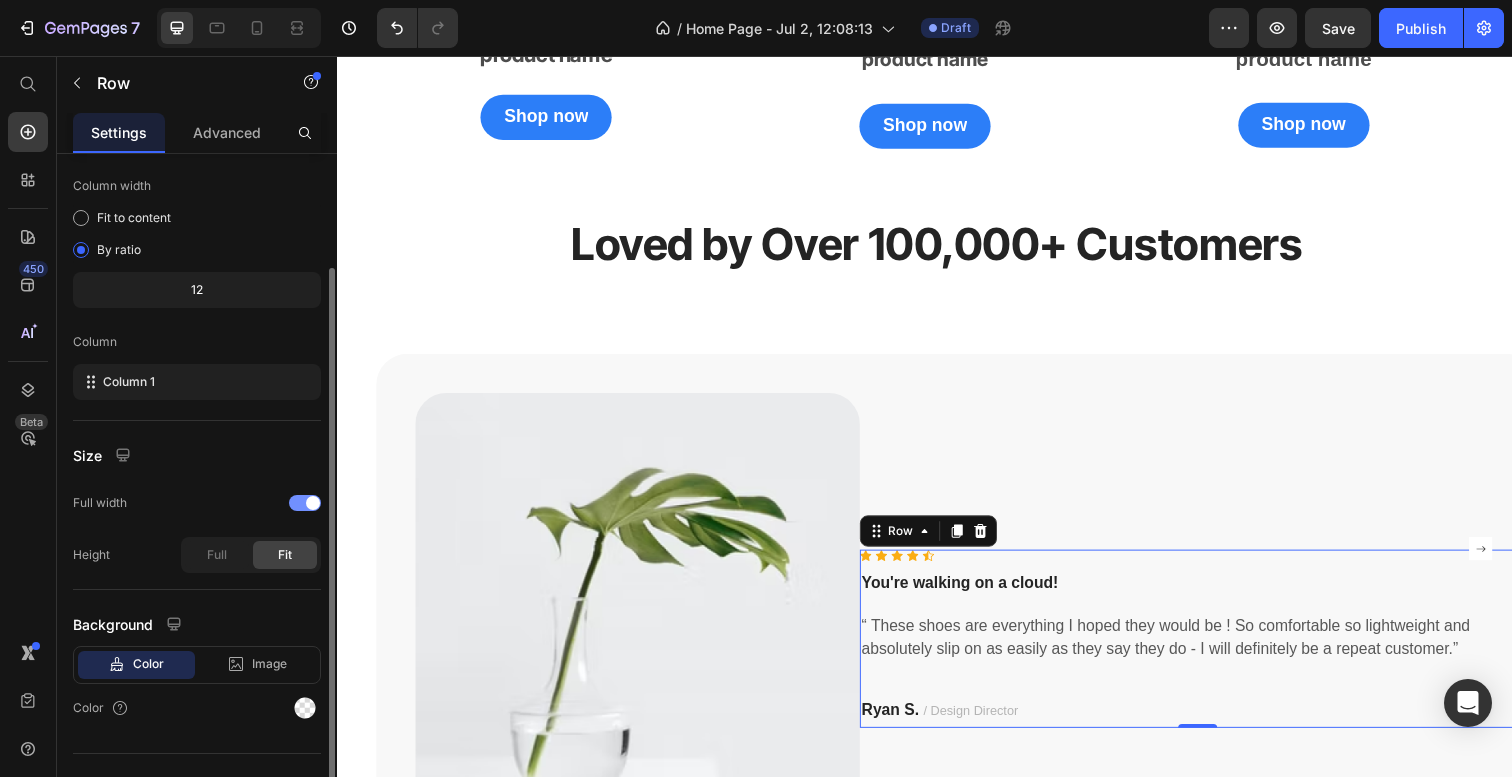 scroll, scrollTop: 180, scrollLeft: 0, axis: vertical 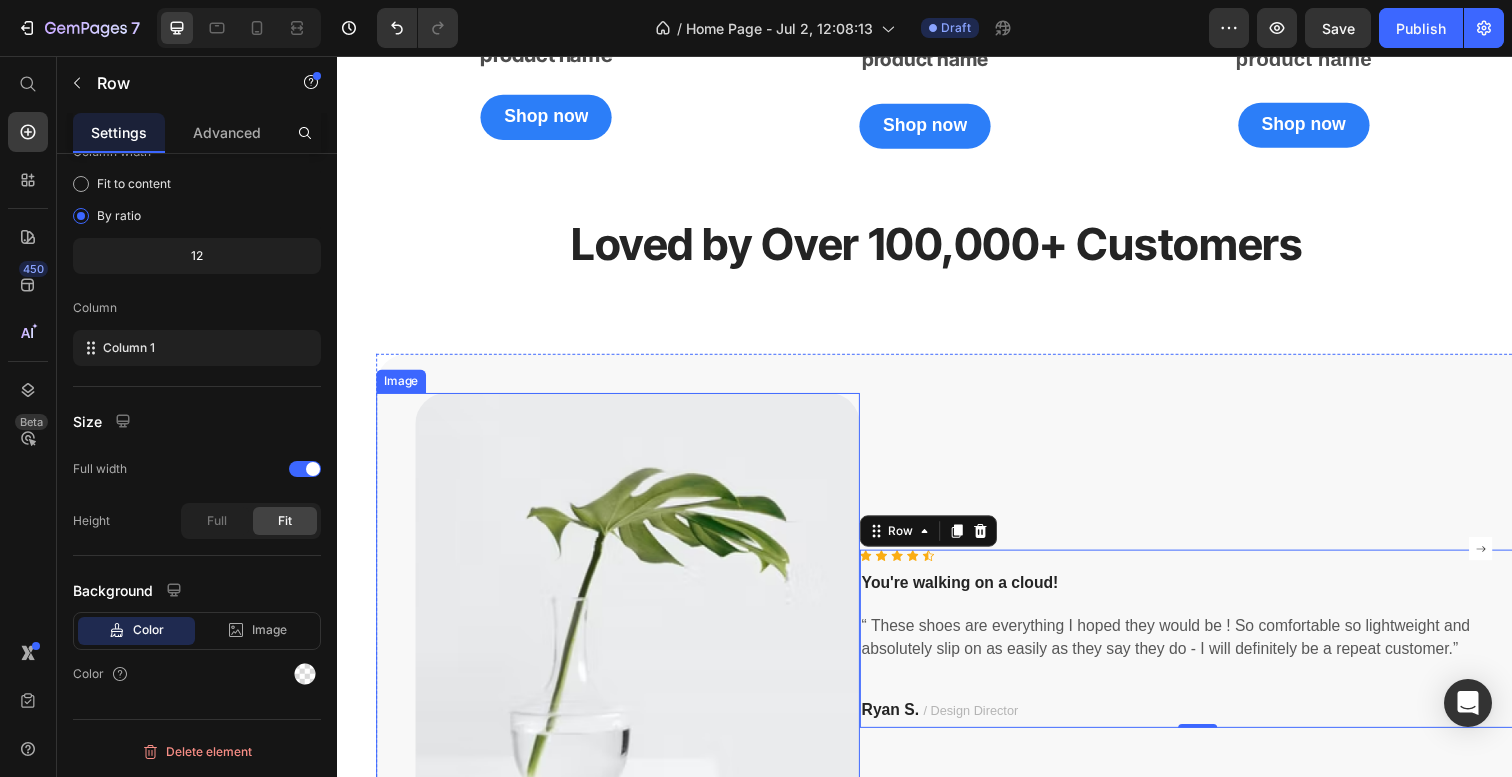 click at bounding box center (624, 651) 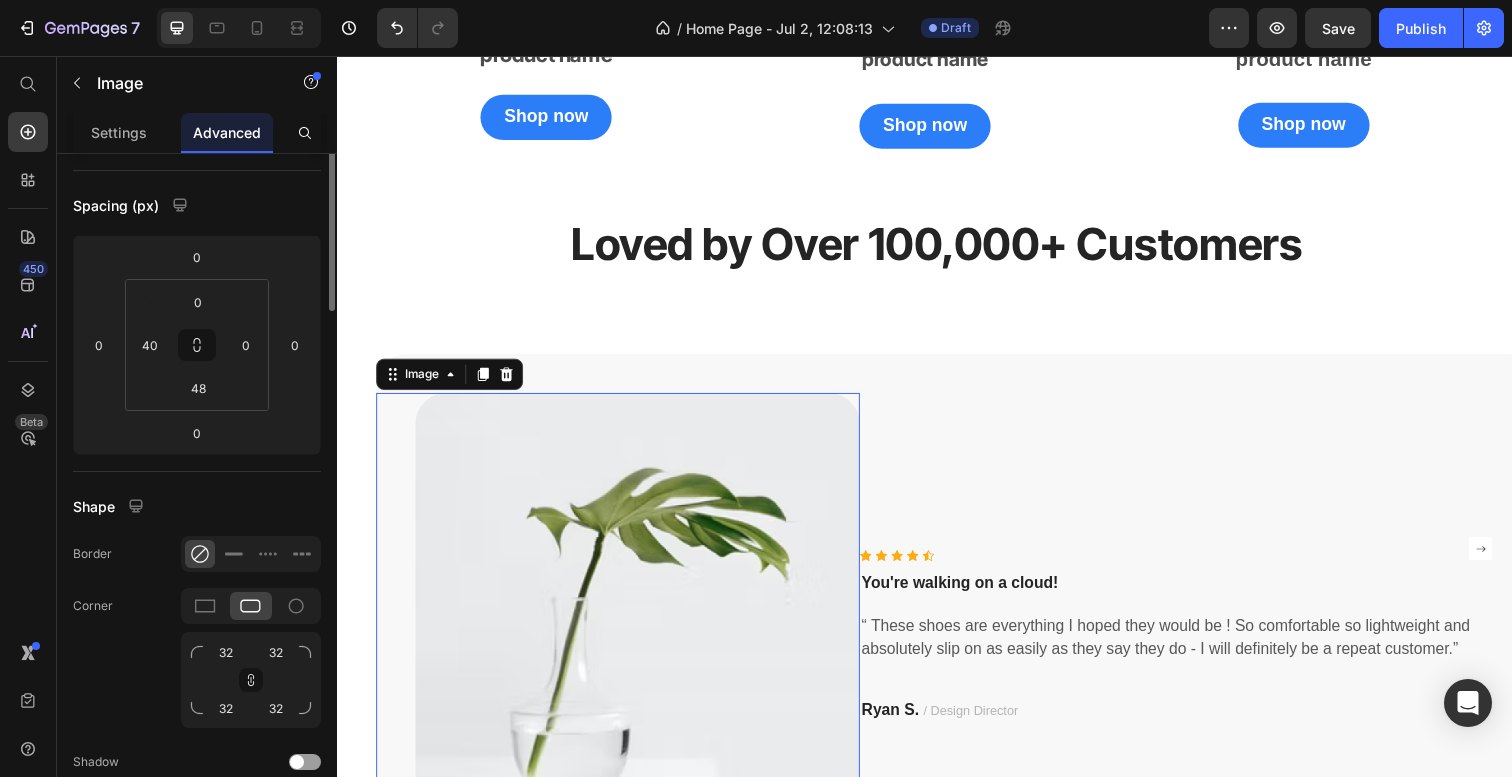 scroll, scrollTop: 0, scrollLeft: 0, axis: both 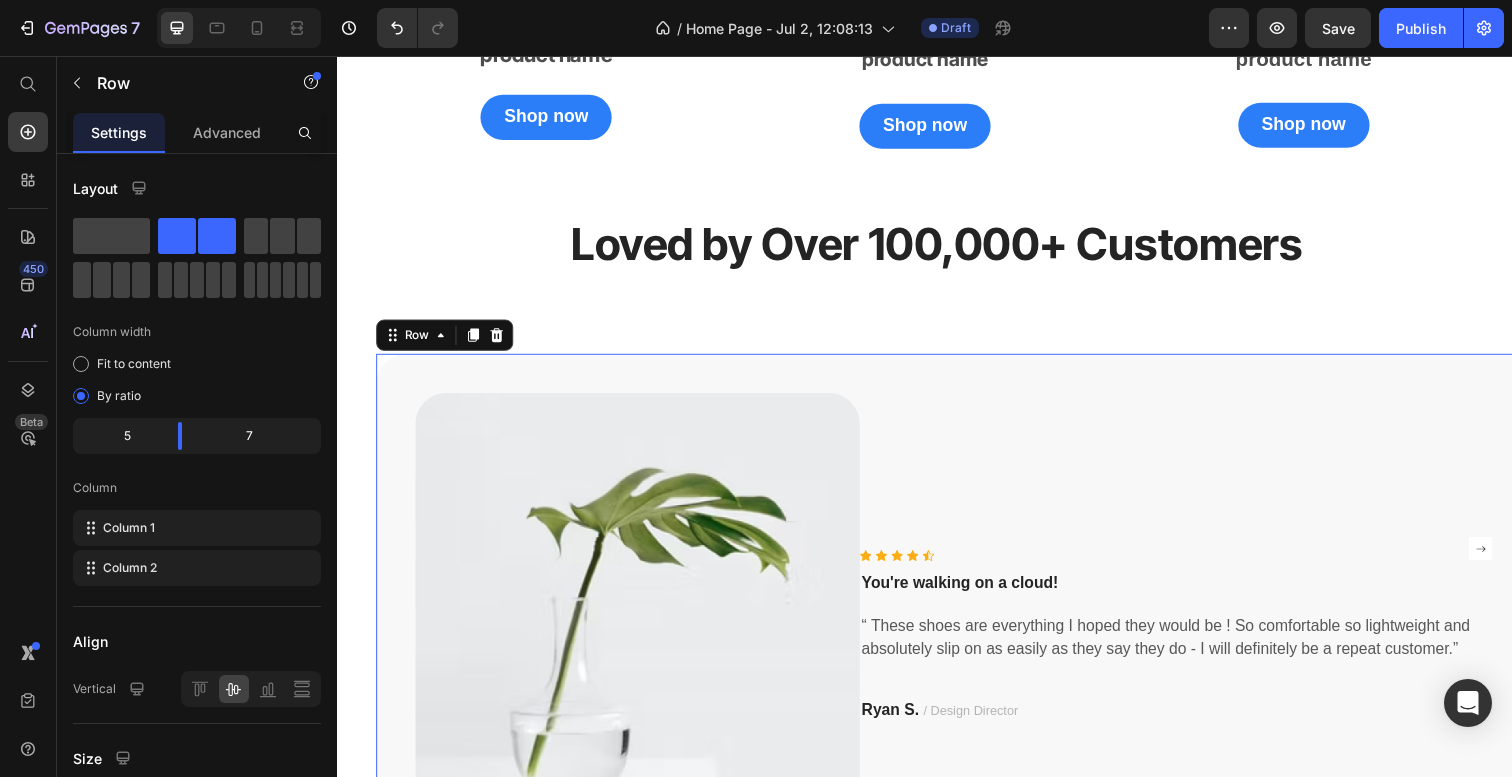 click on "Icon                Icon                Icon                Icon
Icon Icon List Hoz You're walking on a cloud! Text block “ These shoes are everything I hoped they would be ! So comfortable so lightweight and absolutely slip on as easily as they say they do - I will definitely be a repeat customer.” Text block Ryan S.   / Design Director Text block Row" at bounding box center [1216, 651] 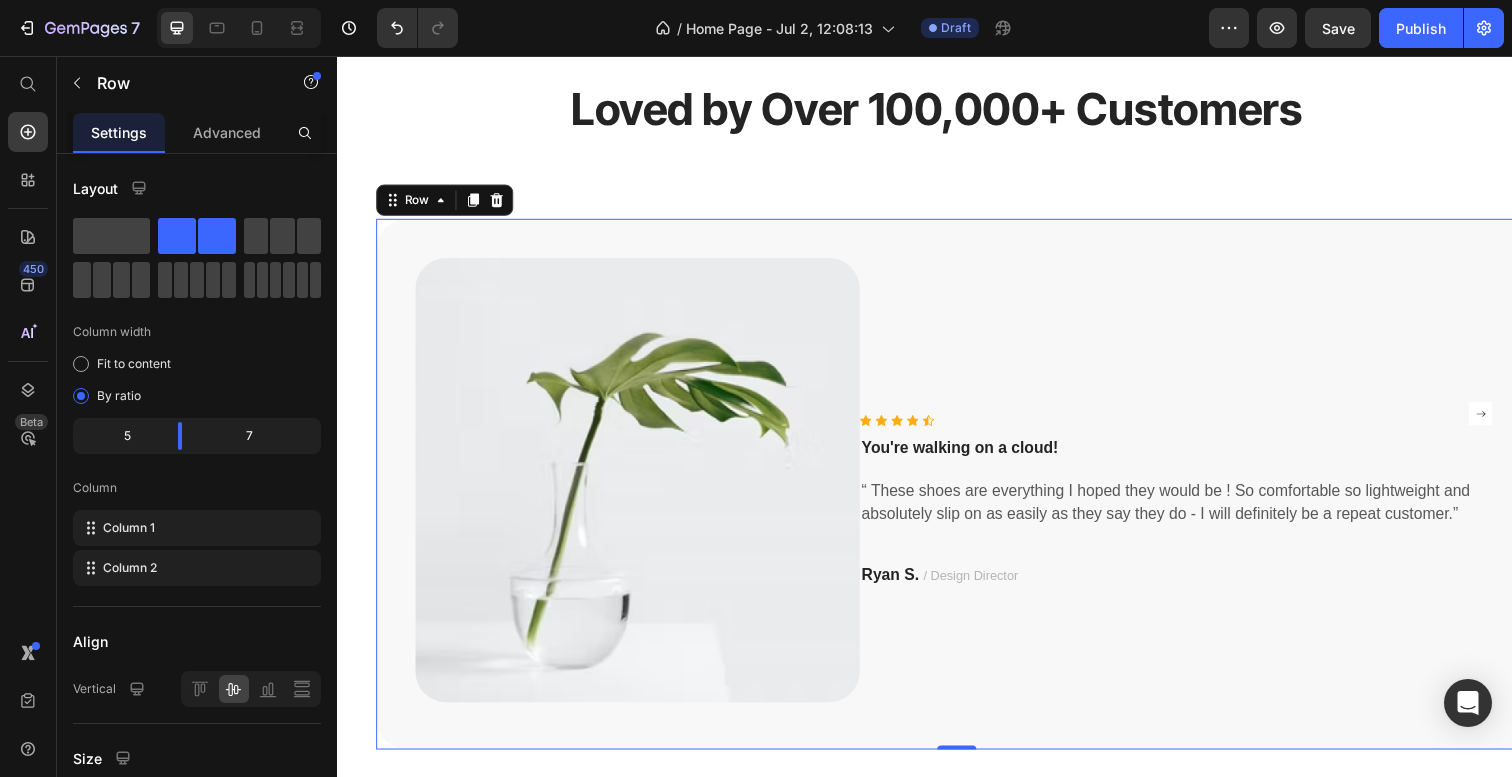 scroll, scrollTop: 2655, scrollLeft: 0, axis: vertical 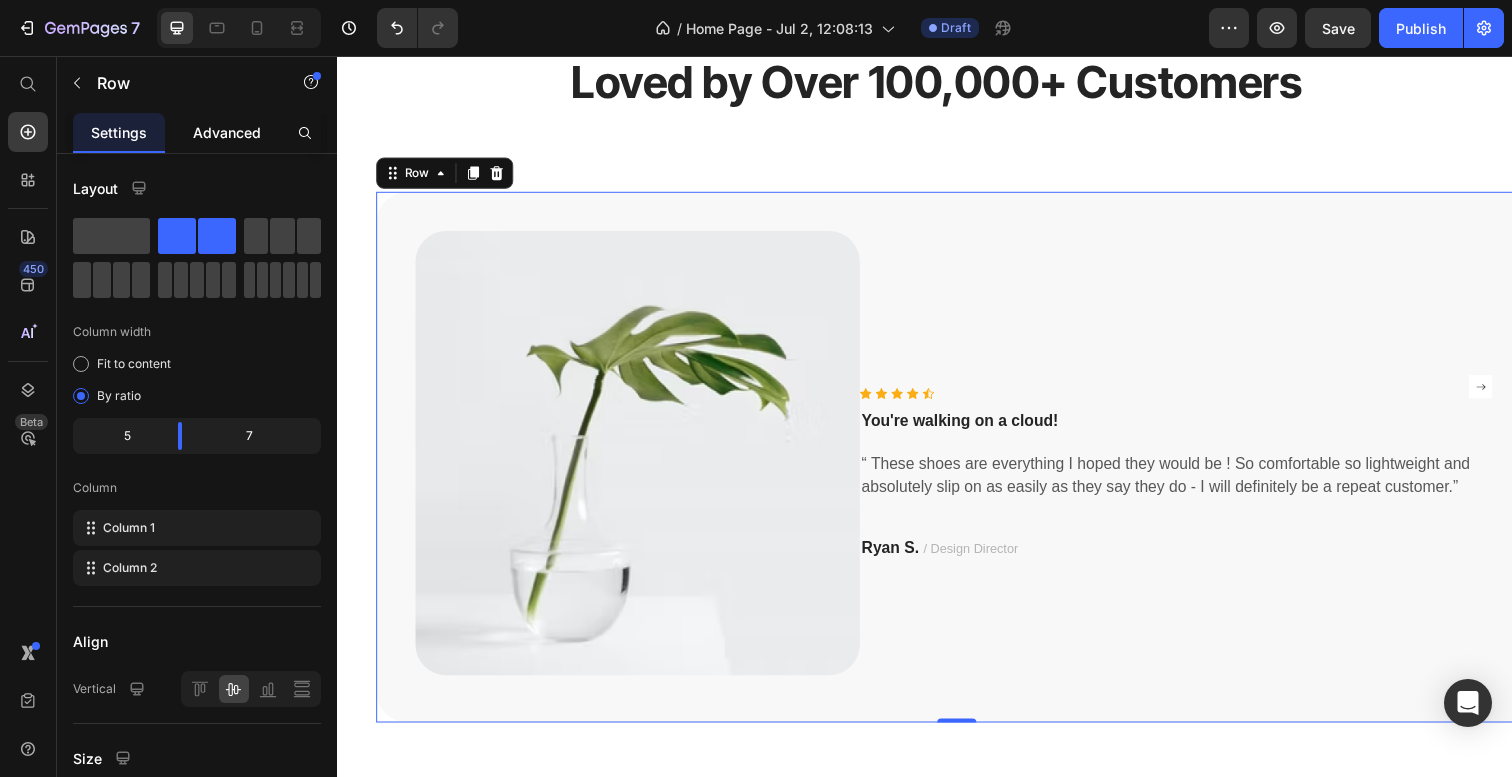 click on "Advanced" 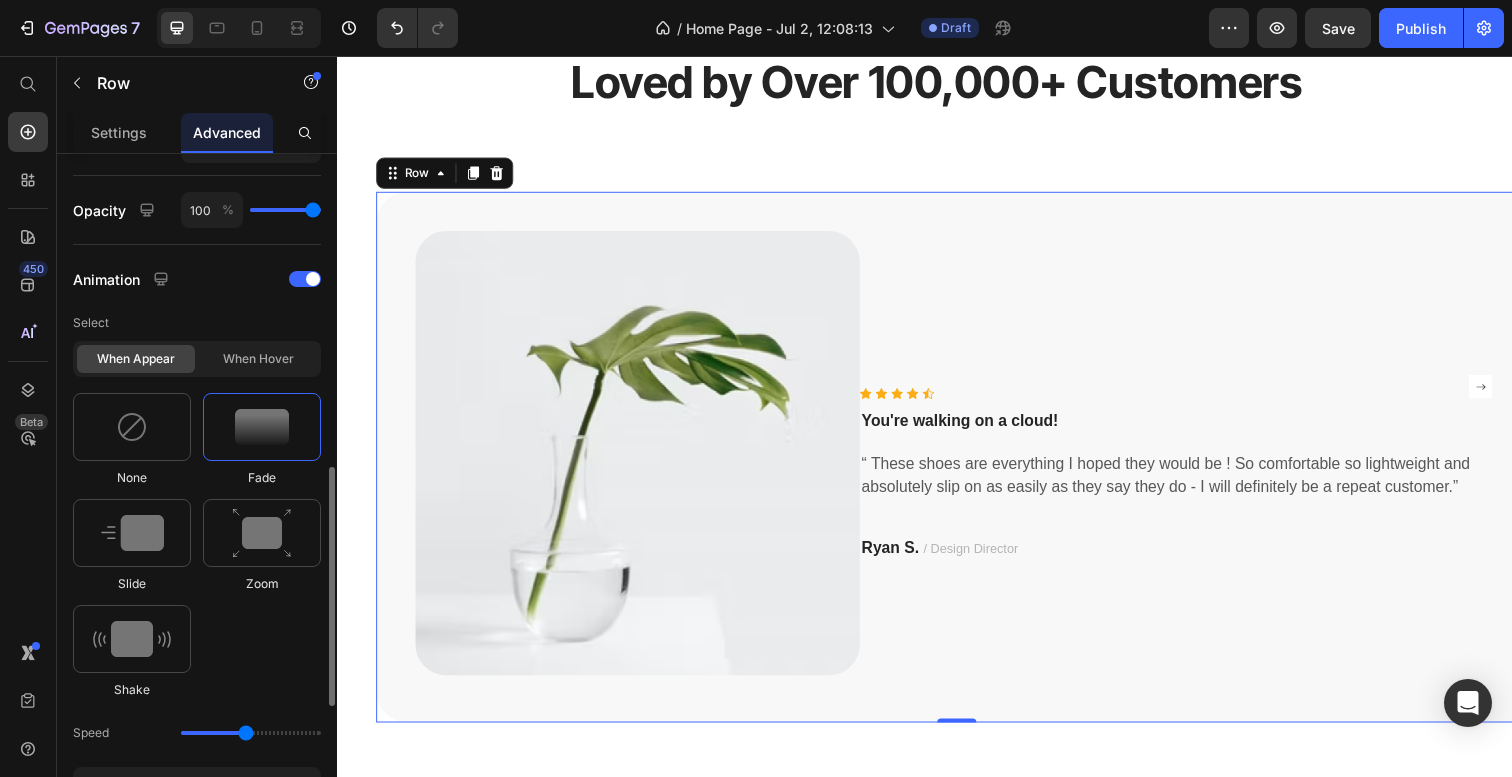 scroll, scrollTop: 864, scrollLeft: 0, axis: vertical 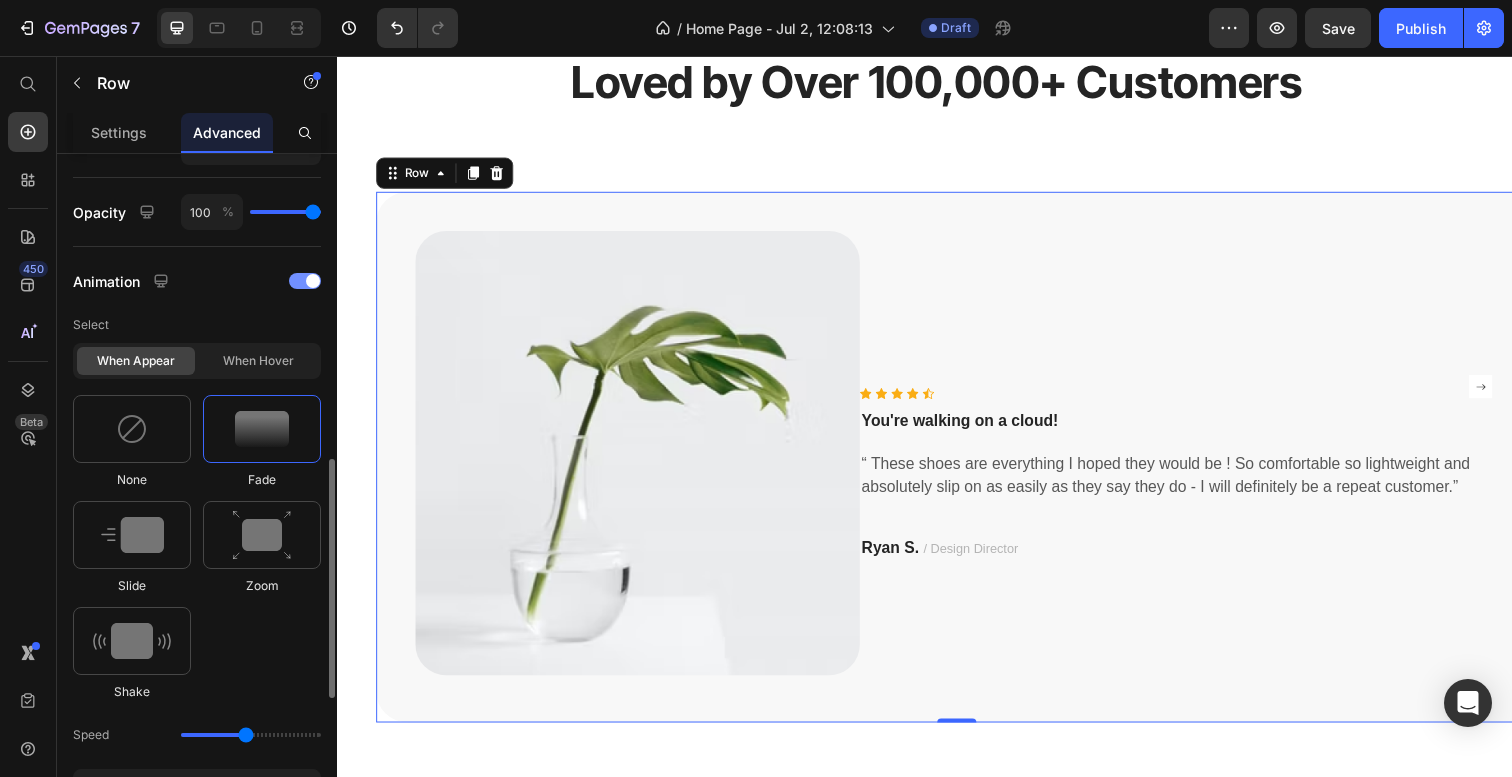 click at bounding box center [305, 281] 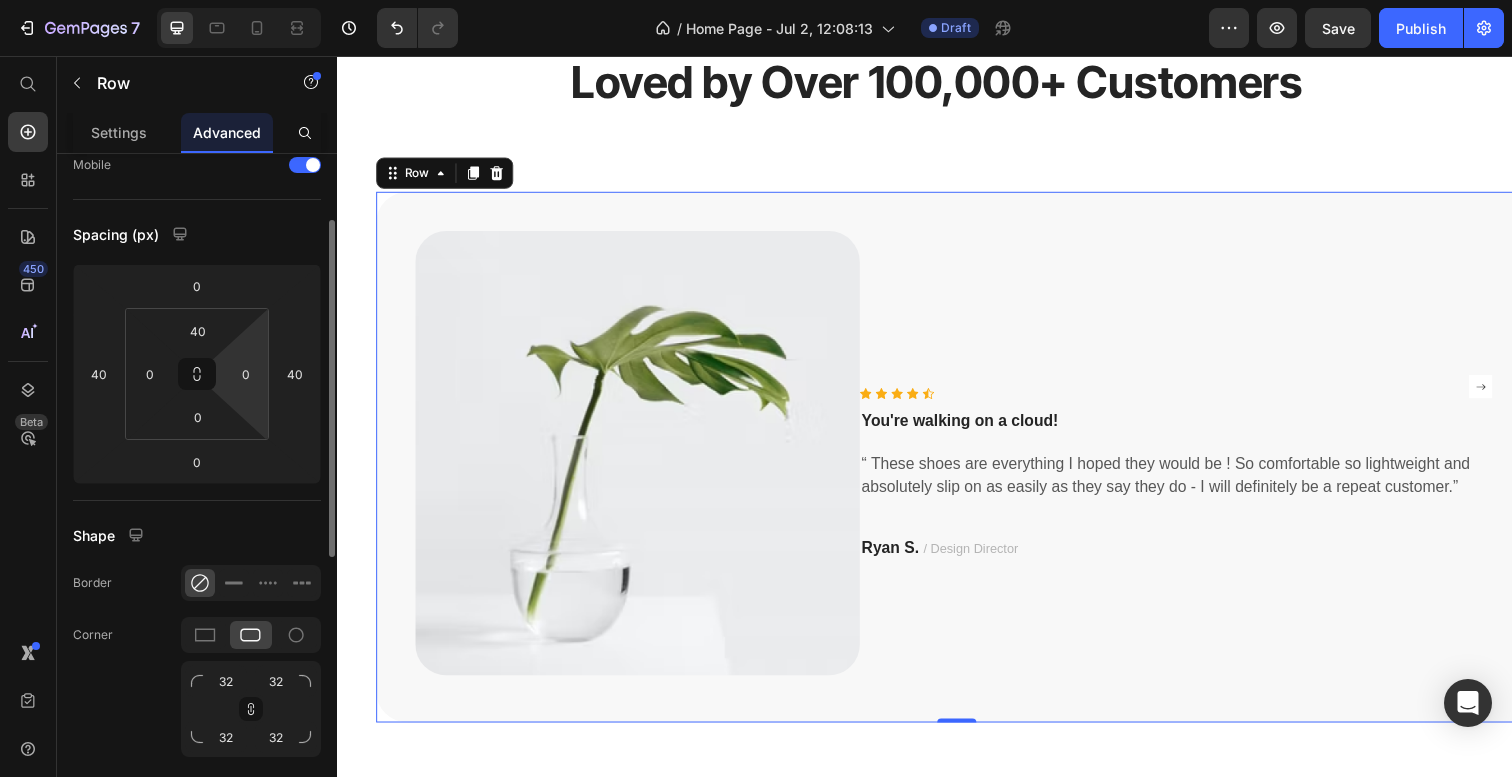 scroll, scrollTop: 145, scrollLeft: 0, axis: vertical 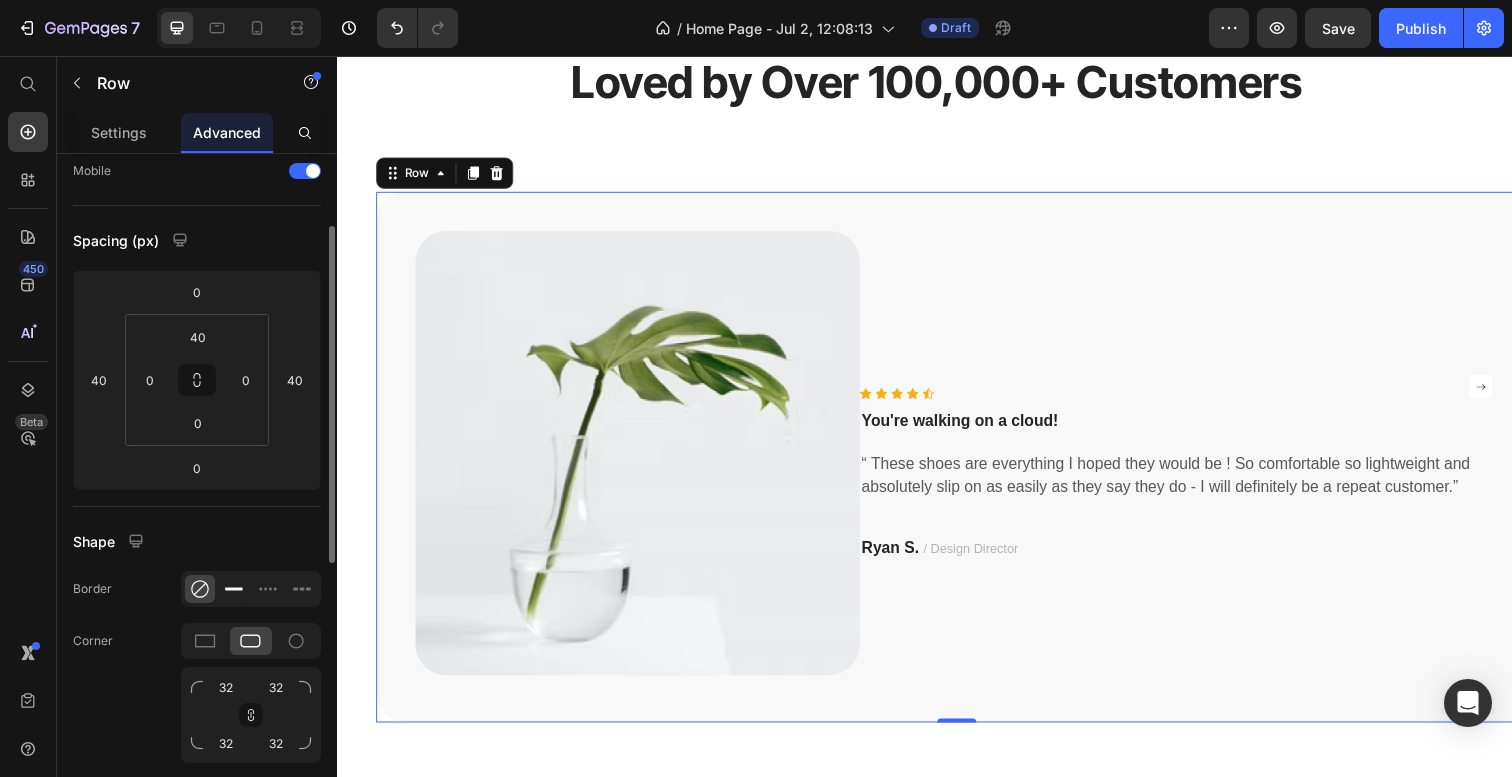 click 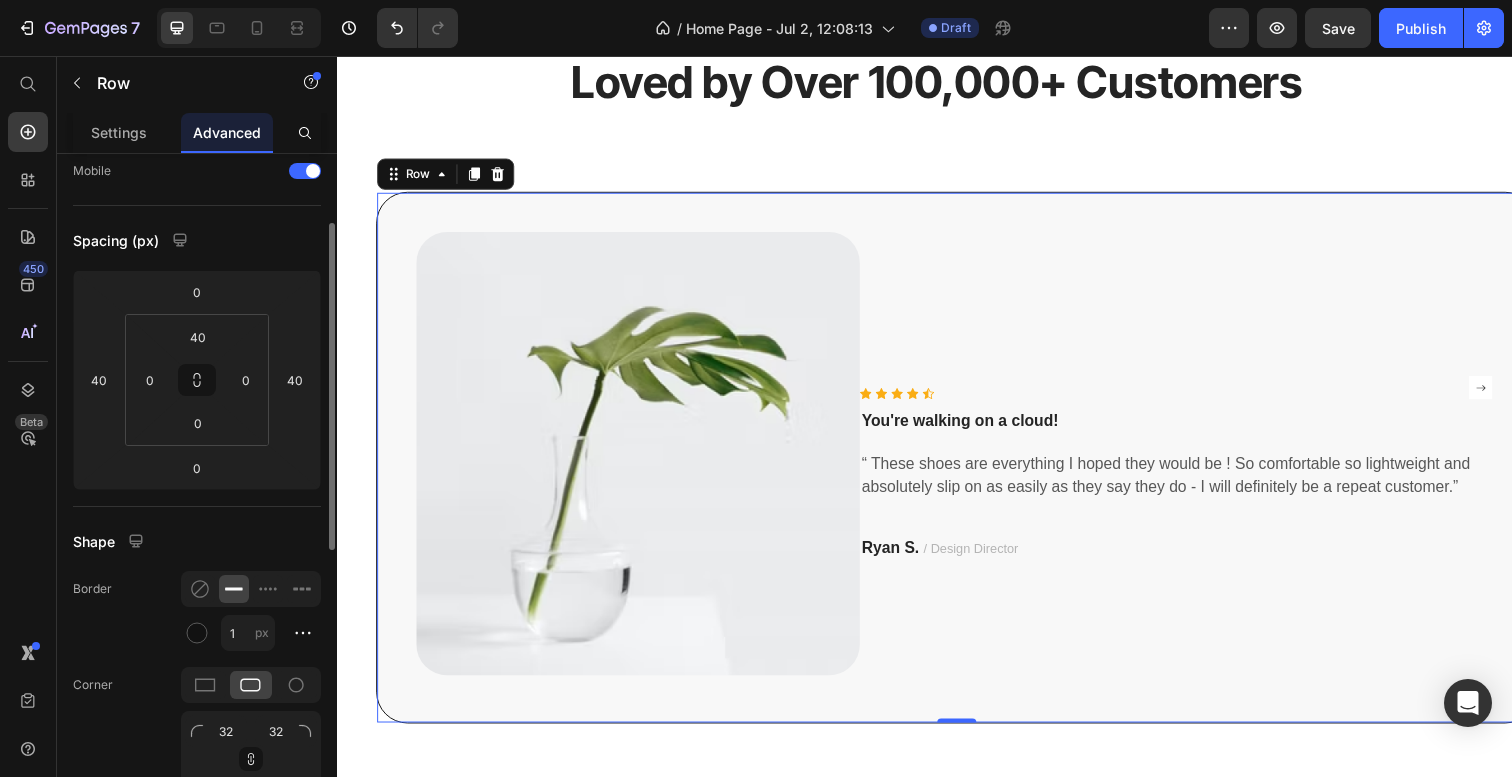 click 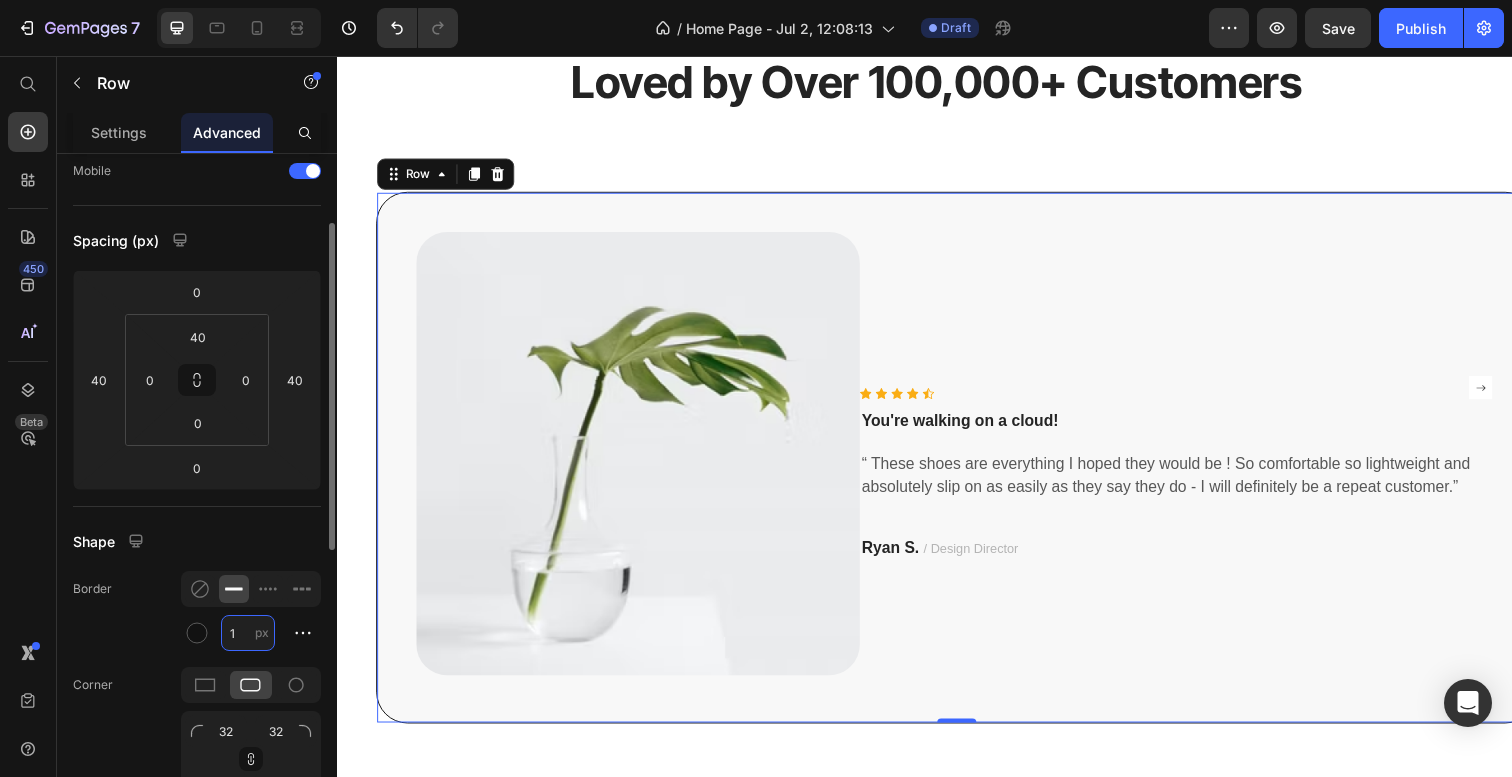 click on "1" at bounding box center [248, 633] 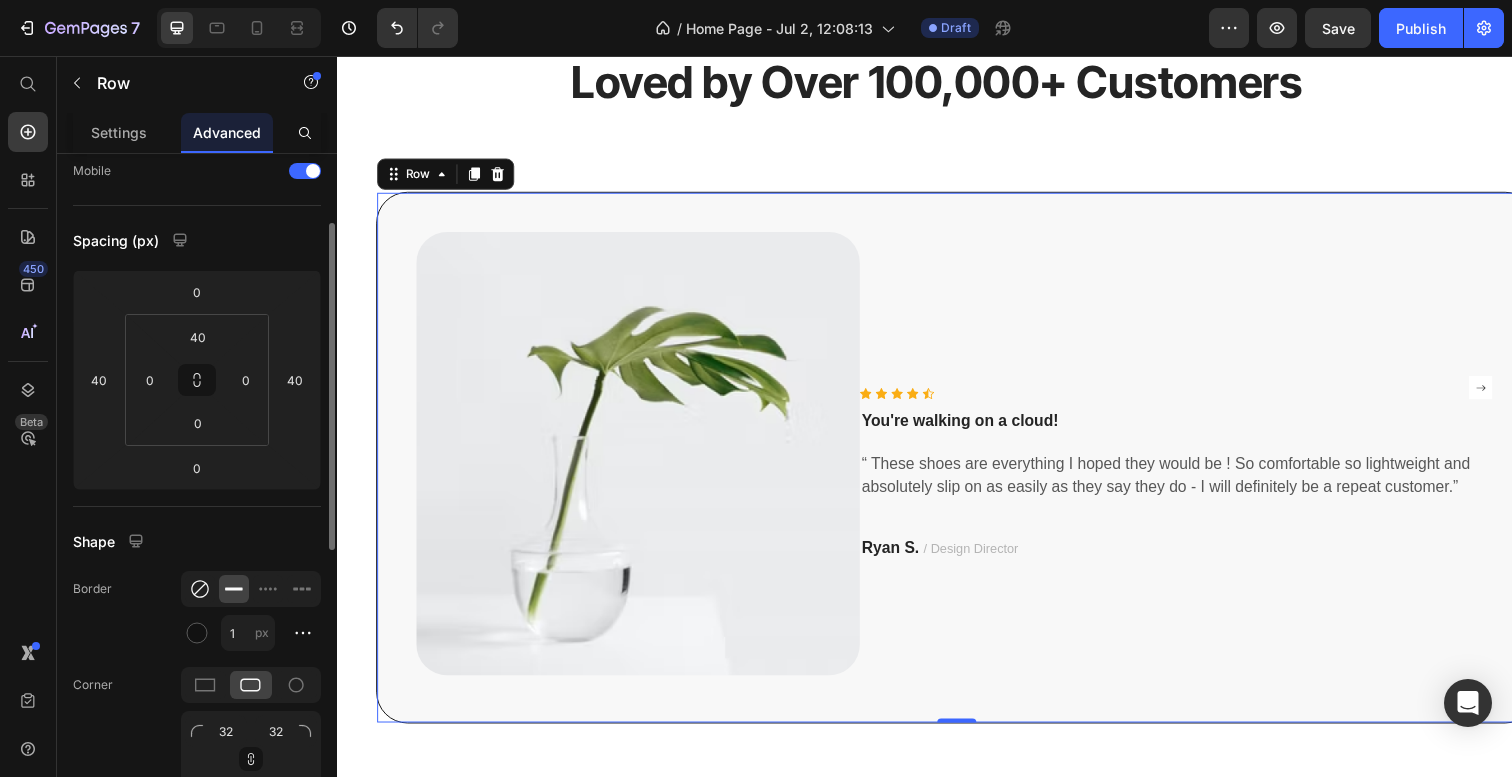 click 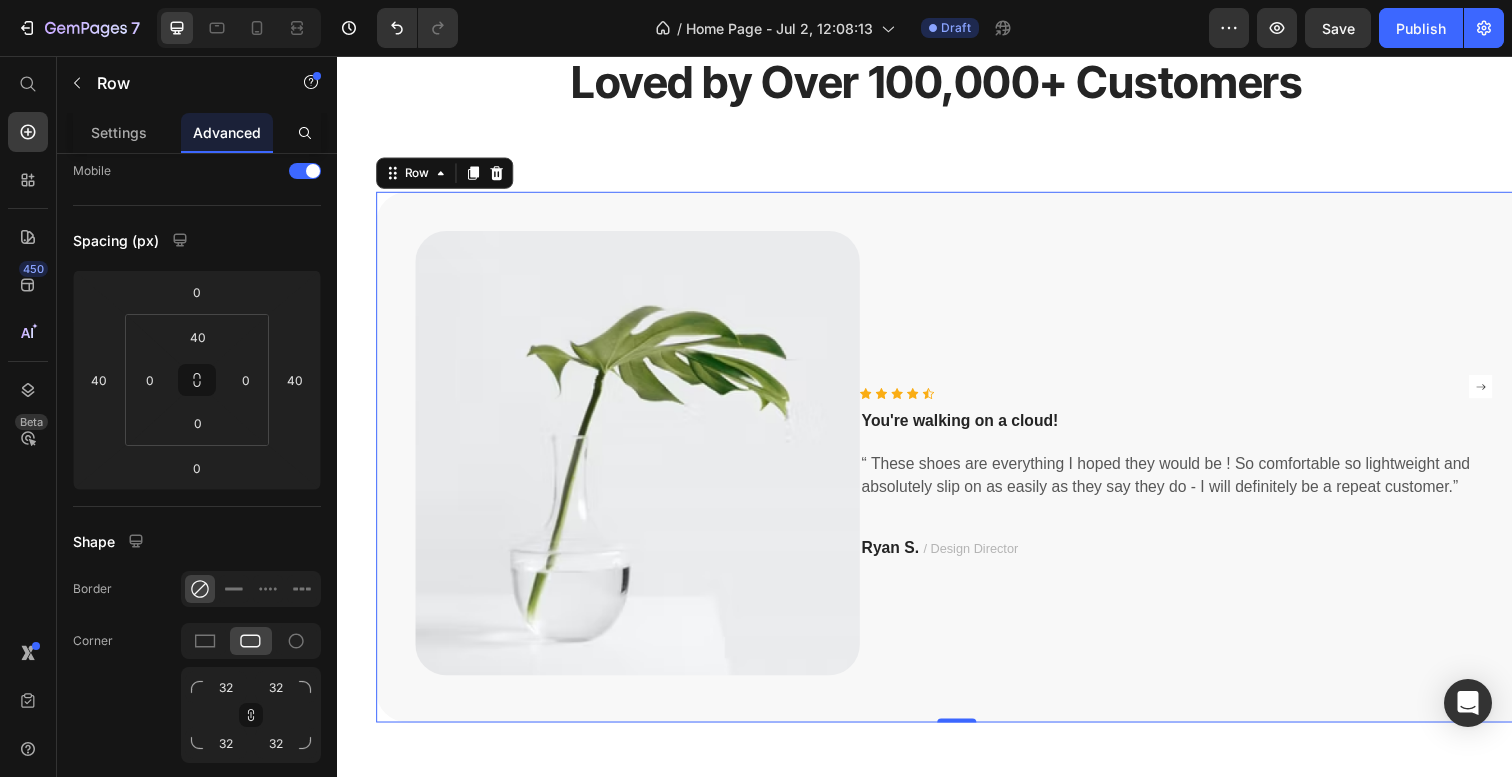 click on "Icon                Icon                Icon                Icon
Icon Icon List Hoz You're walking on a cloud! Text block “ These shoes are everything I hoped they would be ! So comfortable so lightweight and absolutely slip on as easily as they say they do - I will definitely be a repeat customer.” Text block Ryan S.   / Design Director Text block Row" at bounding box center (1216, 486) 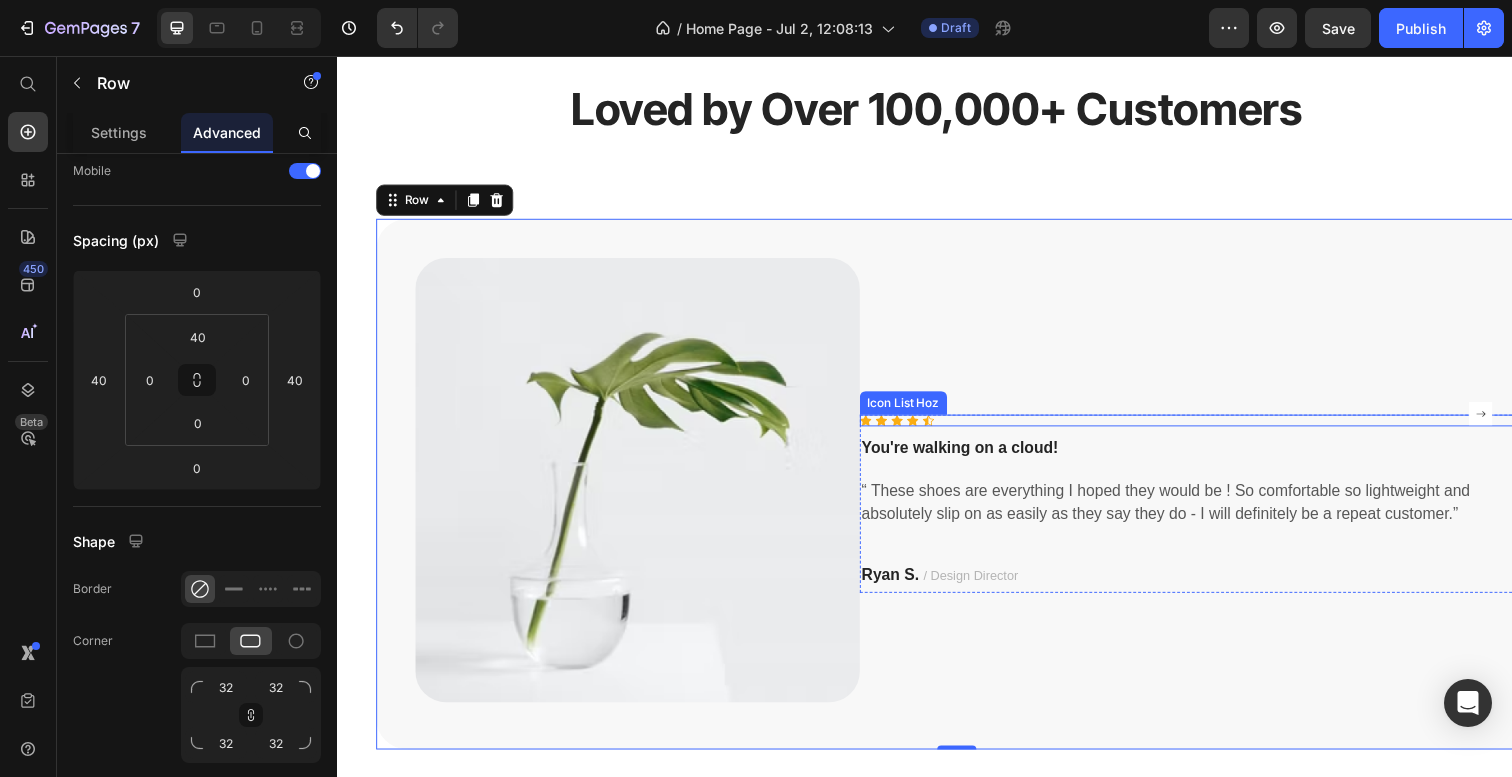 scroll, scrollTop: 2630, scrollLeft: 0, axis: vertical 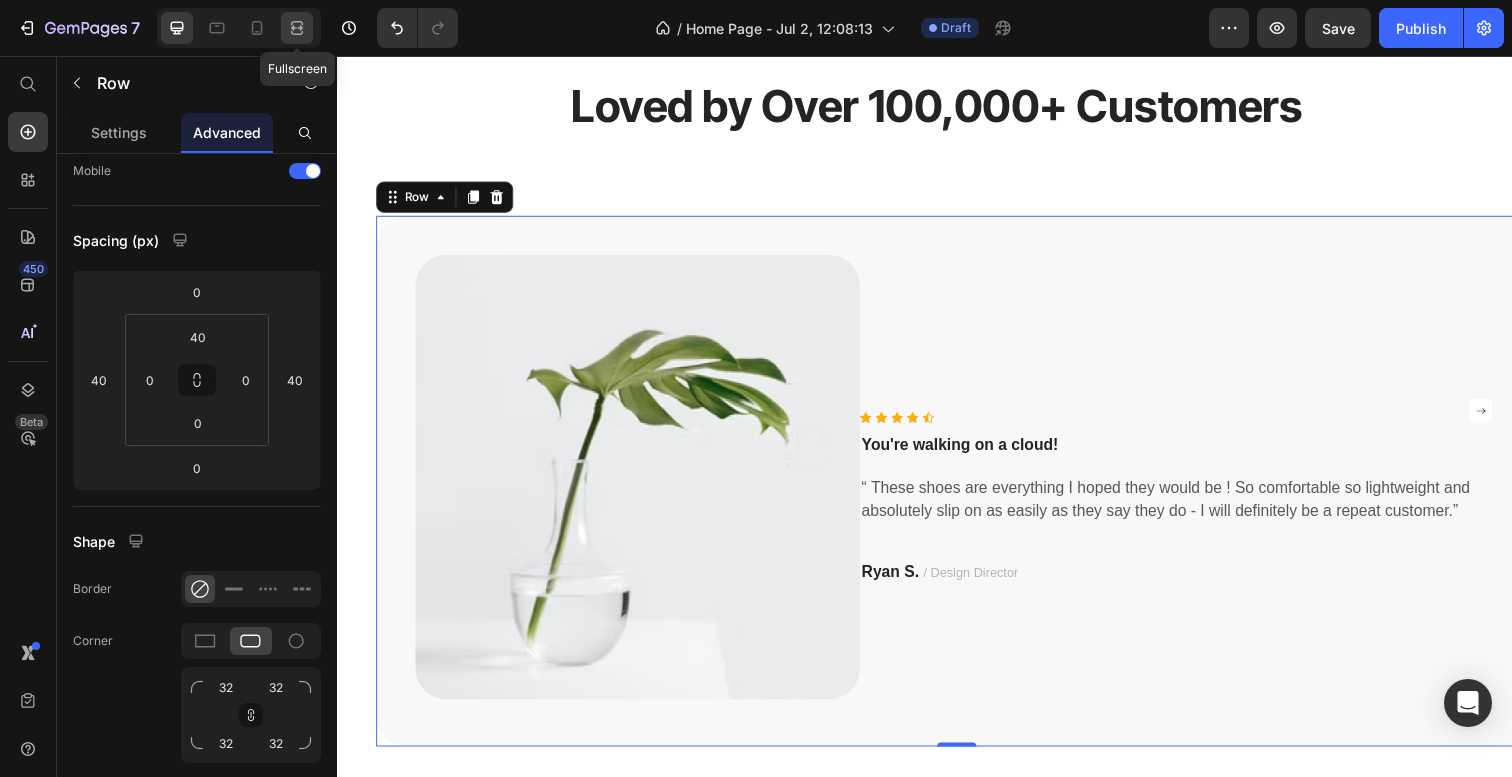 click 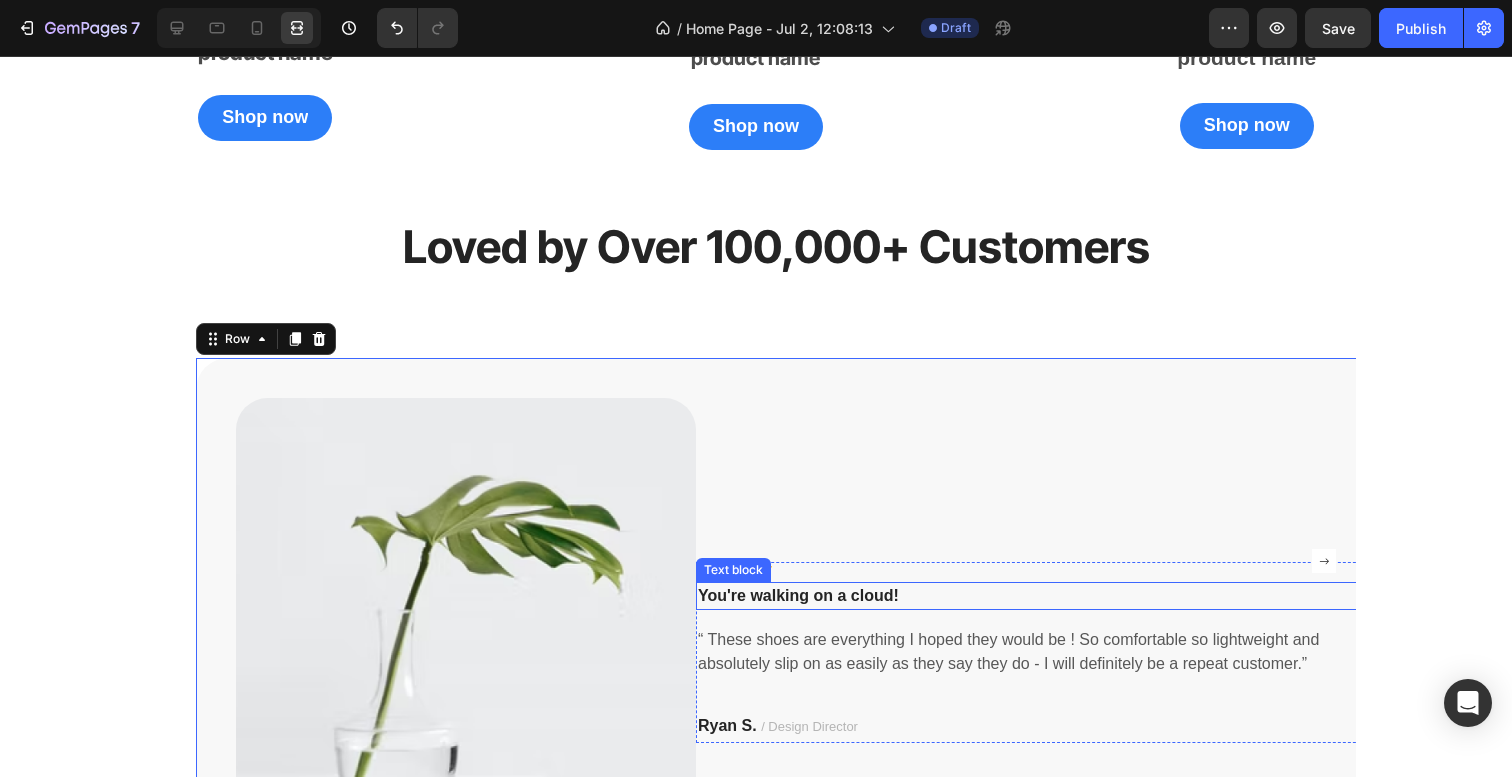scroll, scrollTop: 2705, scrollLeft: 0, axis: vertical 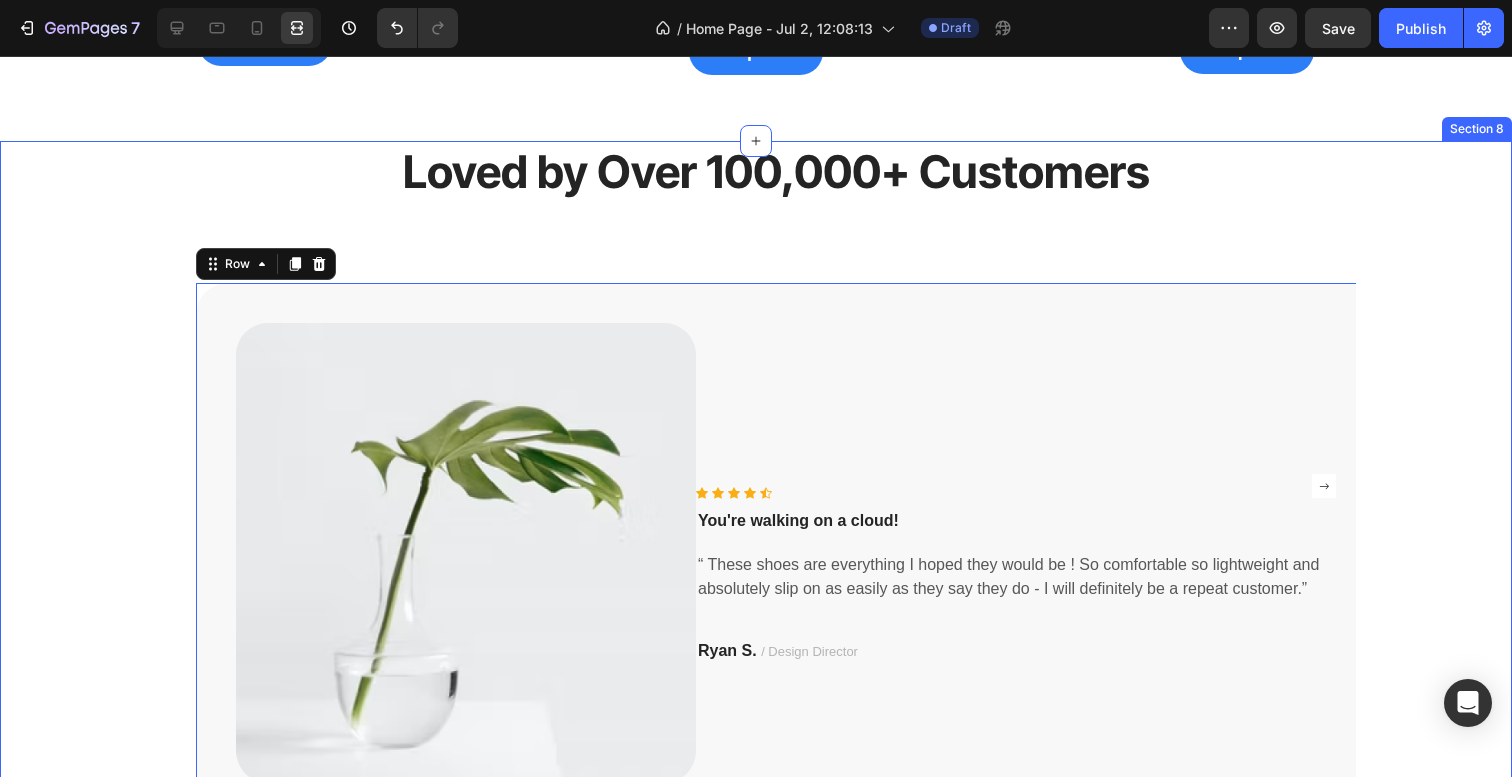 click on "Loved by Over 100,000+ Customers Heading Image                Icon                Icon                Icon                Icon
Icon Icon List Hoz You're walking on a cloud! Text block “ These shoes are everything I hoped they would be ! So comfortable so lightweight and absolutely slip on as easily as they say they do - I will definitely be a repeat customer.” Text block [FIRST] [LAST]   / Design Director Text block Row Row   0 Image                Icon                Icon                Icon                Icon
Icon Icon List Hoz You're walking on a cloud! Text block “ These shoes are everything I hoped they would be ! So comfortable so lightweight and absolutely slip on as easily as they say they do - I will definitely be a repeat customer.” Text block [FIRST] [LAST]   / Design Director Text block Row Row       Carousel Row" at bounding box center [756, 486] 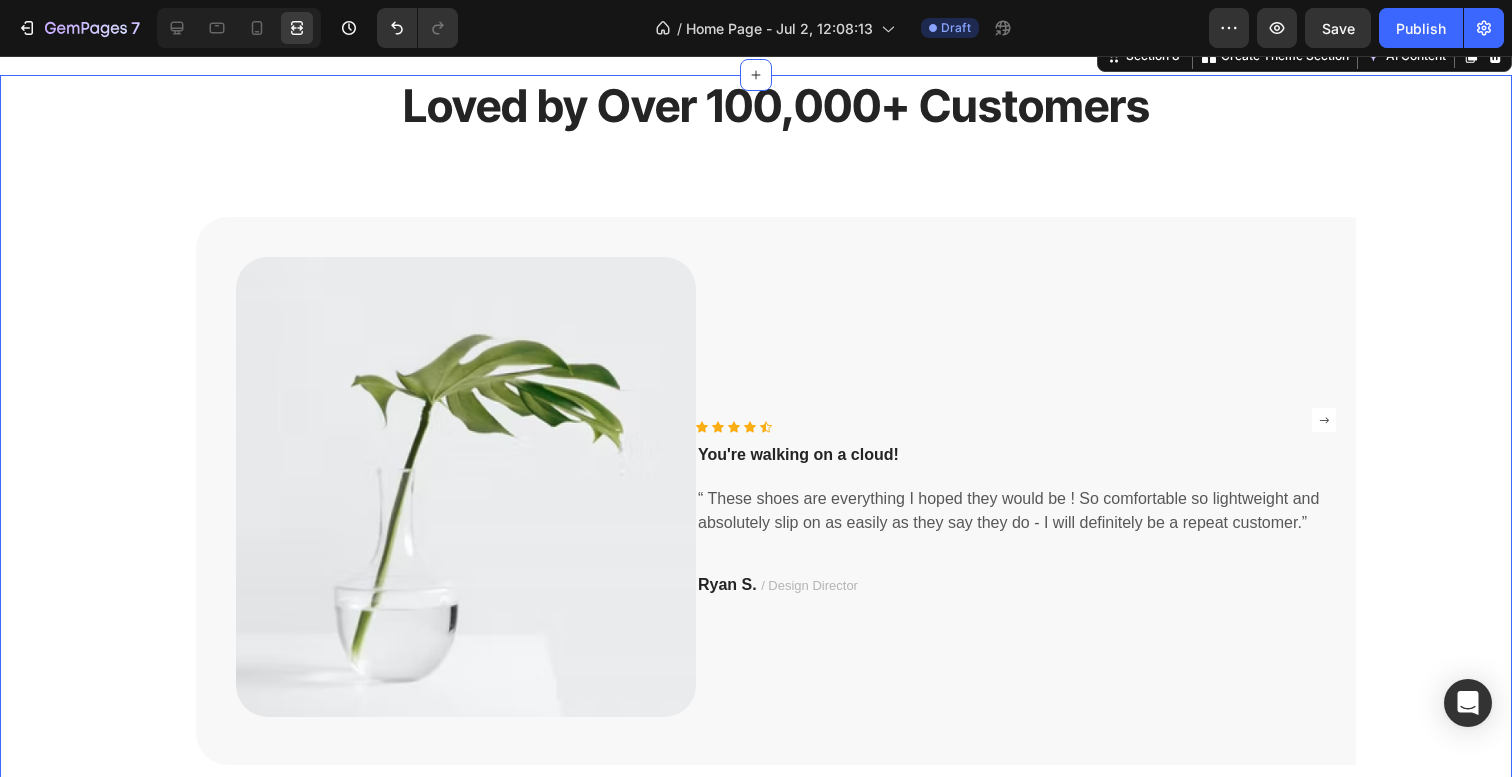 scroll, scrollTop: 2786, scrollLeft: 0, axis: vertical 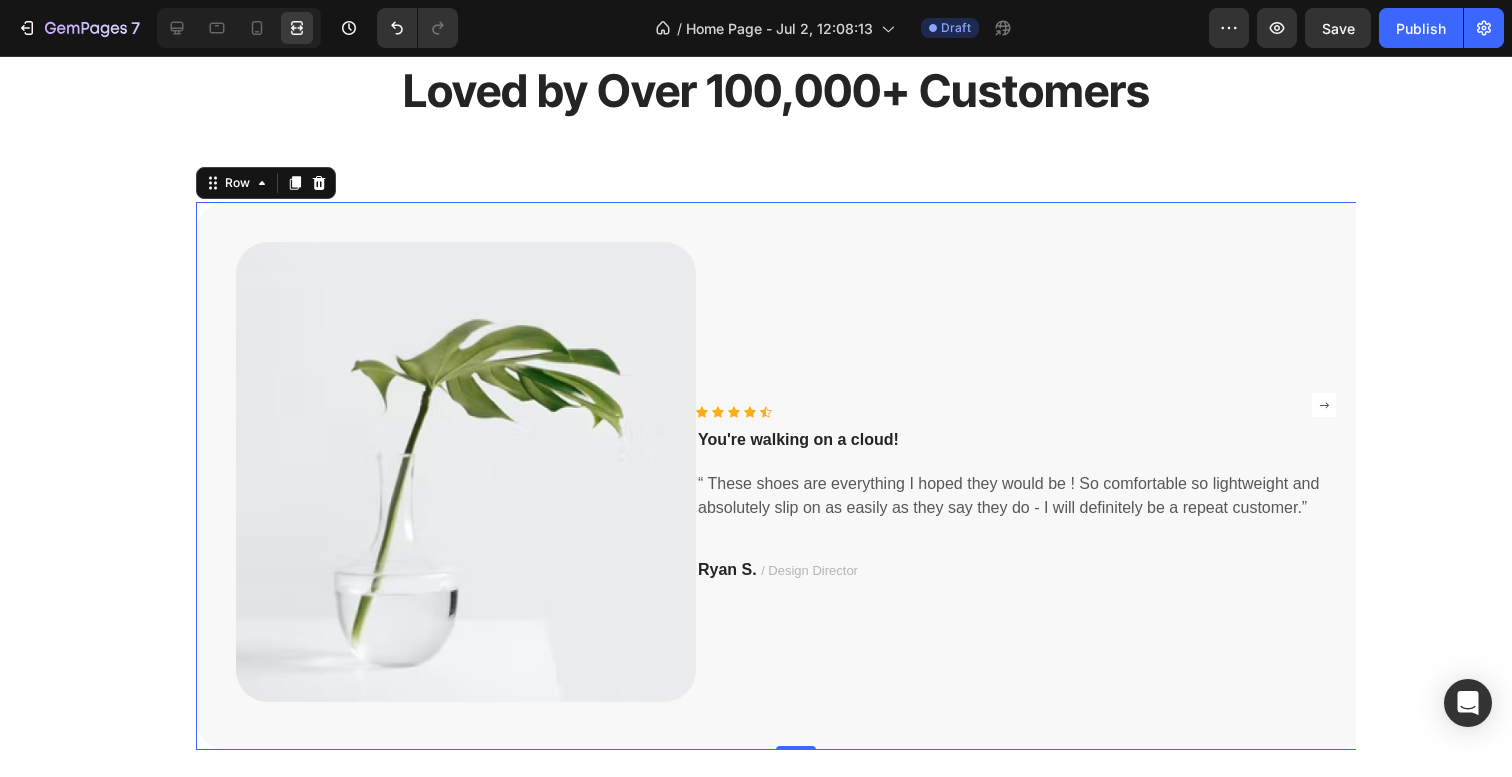 click on "Image                Icon                Icon                Icon                Icon
Icon Icon List Hoz You're walking on a cloud! Text block “ These shoes are everything I hoped they would be ! So comfortable so lightweight and absolutely slip on as easily as they say they do - I will definitely be a repeat customer.” Text block [FIRST] [LAST]   / Design Director Text block Row Row   0" at bounding box center [796, 476] 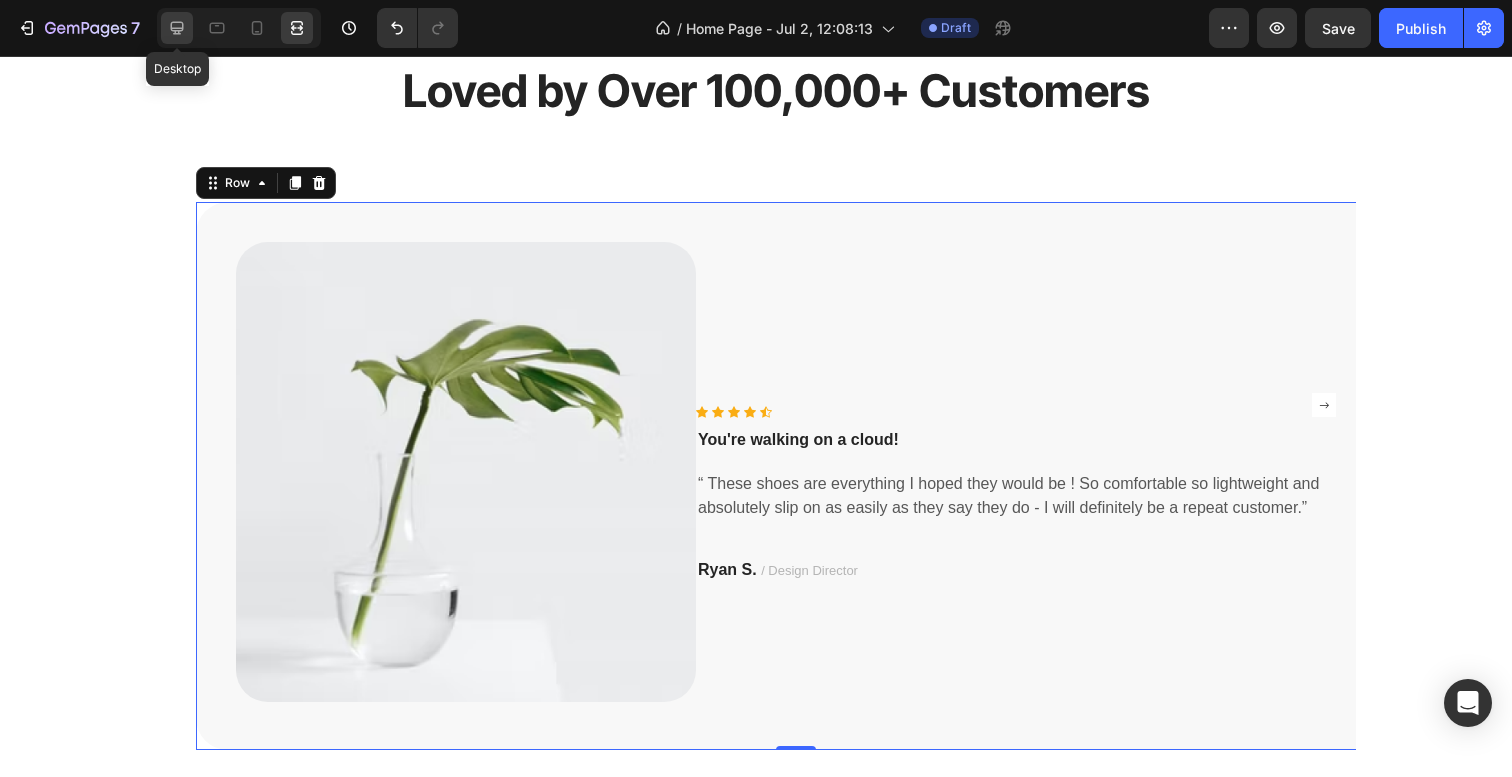 click 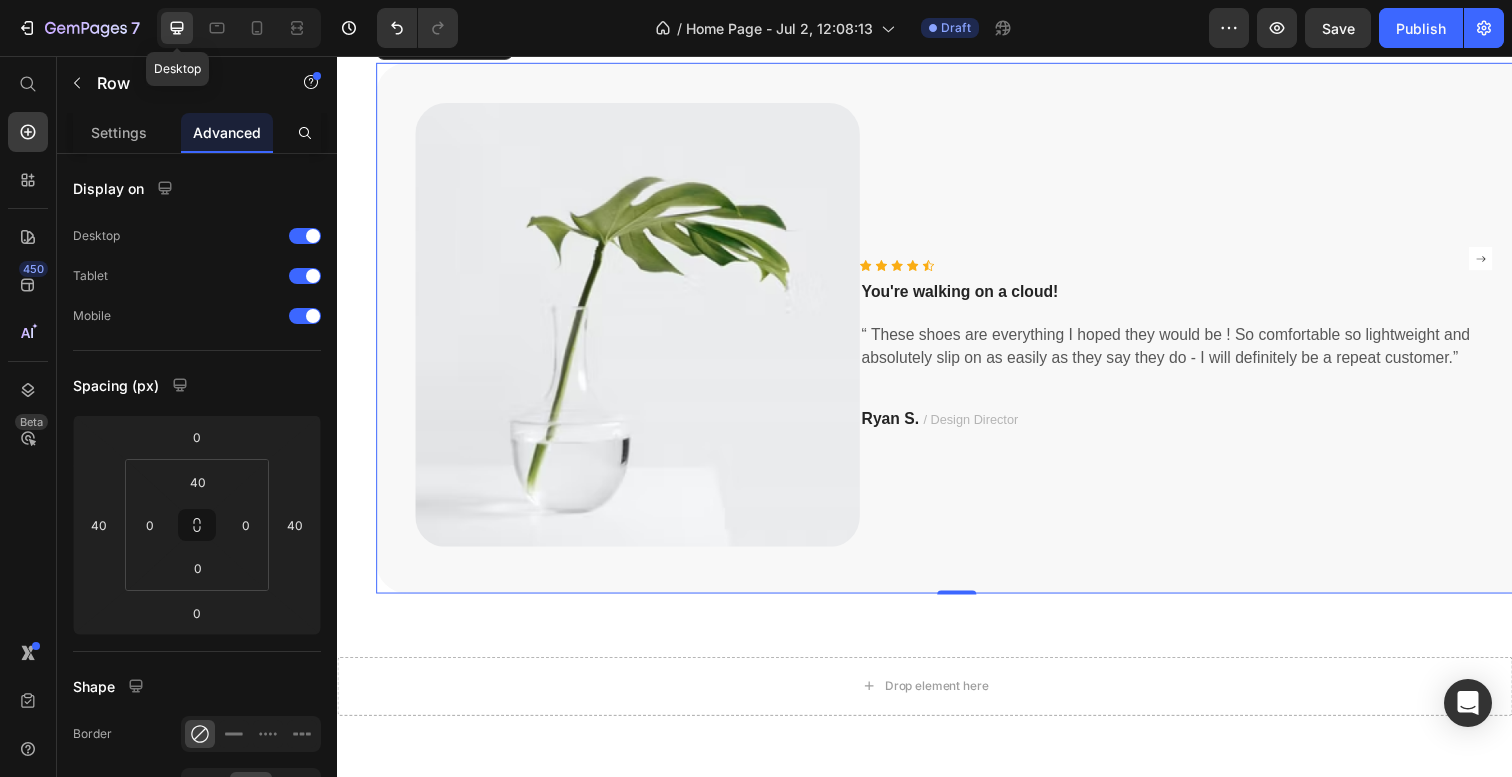 scroll, scrollTop: 2647, scrollLeft: 0, axis: vertical 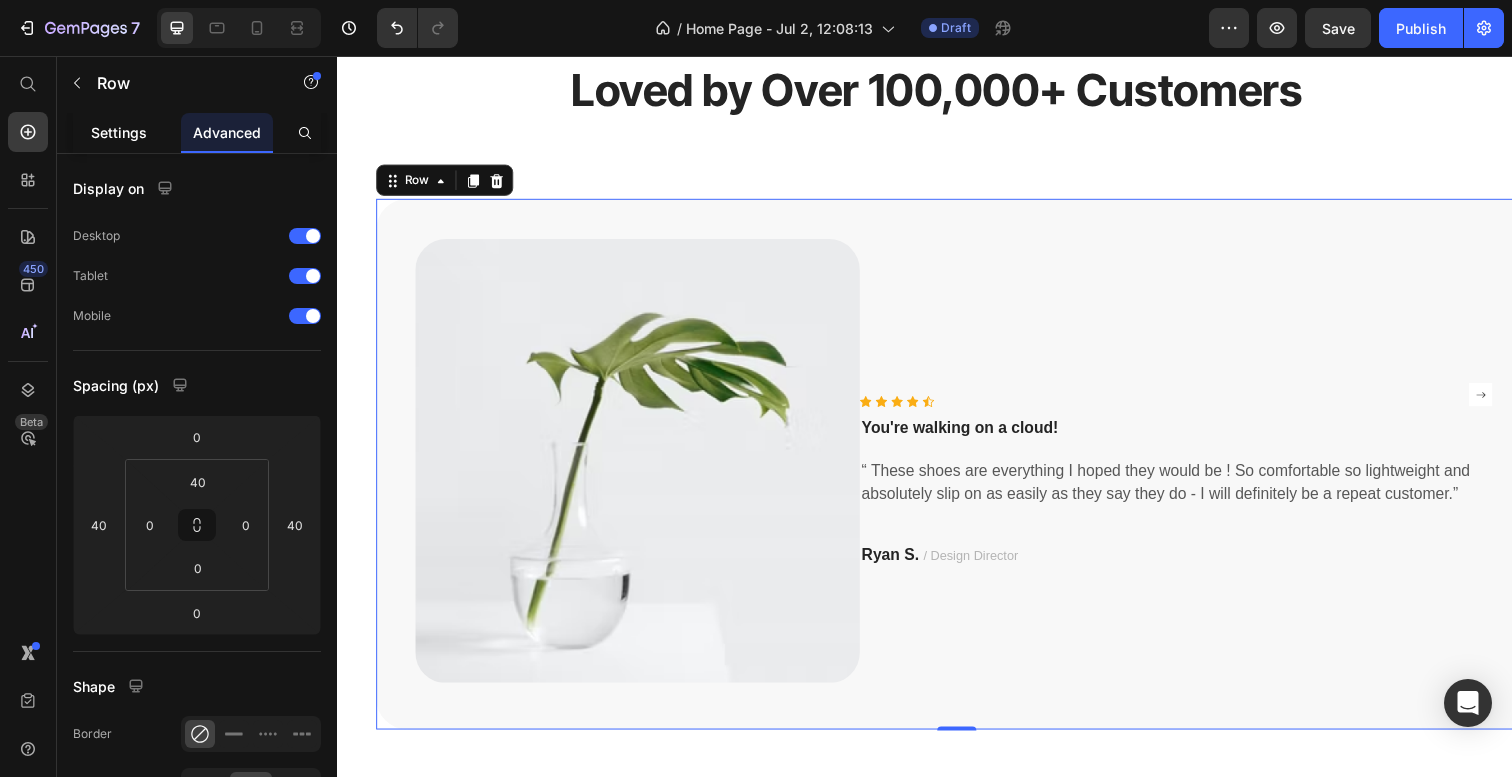 click on "Settings" 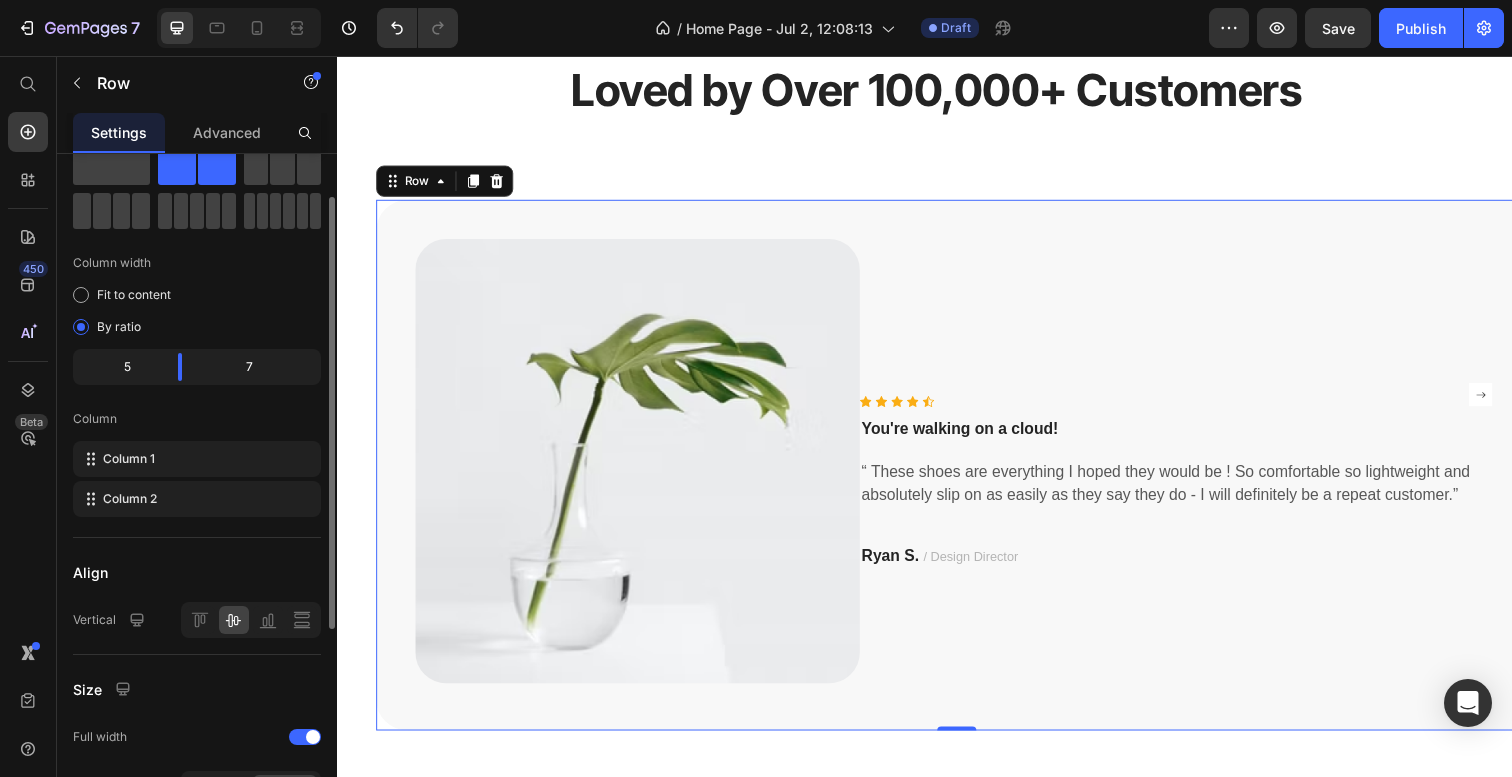 scroll, scrollTop: 0, scrollLeft: 0, axis: both 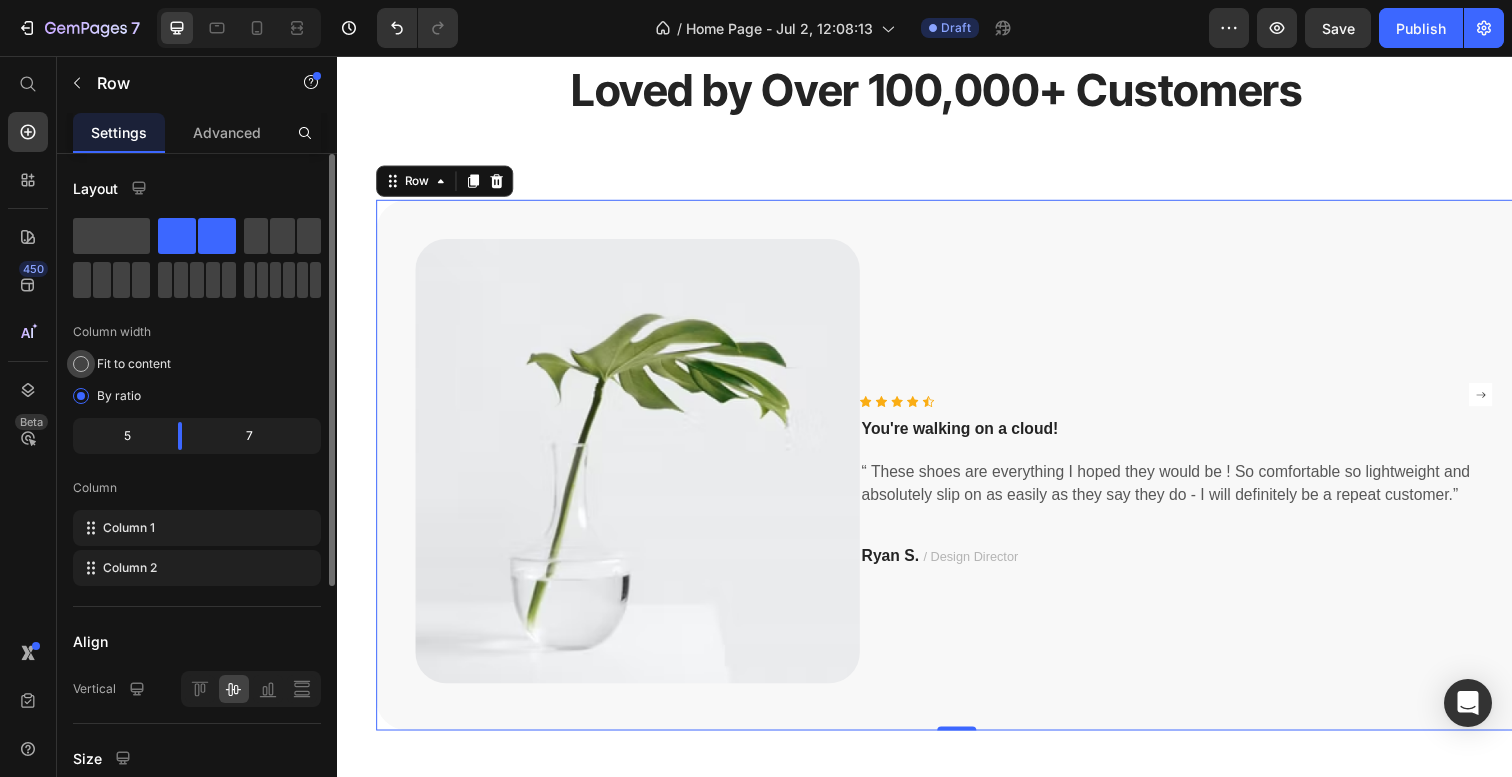 click on "Fit to content" at bounding box center [134, 364] 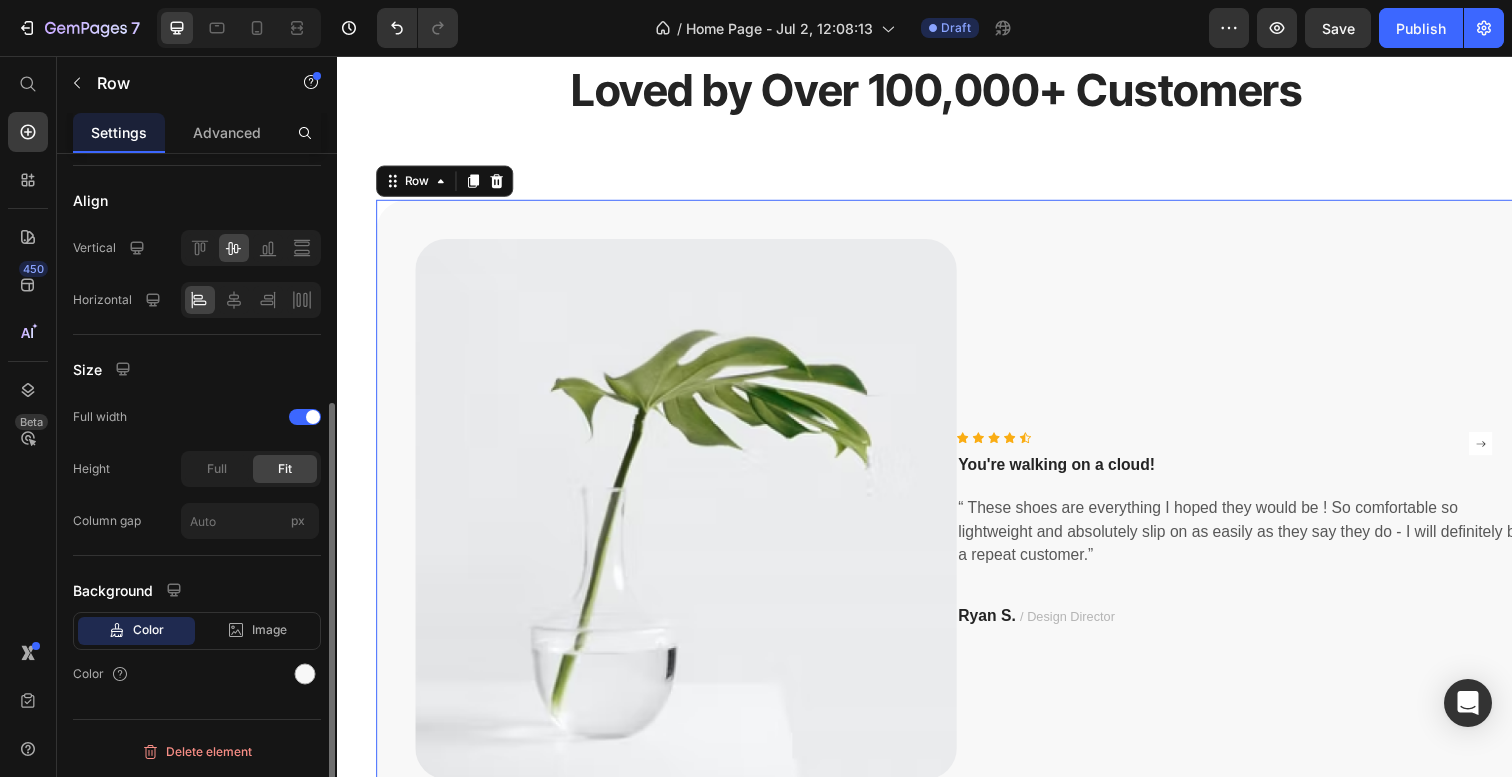 scroll, scrollTop: 364, scrollLeft: 0, axis: vertical 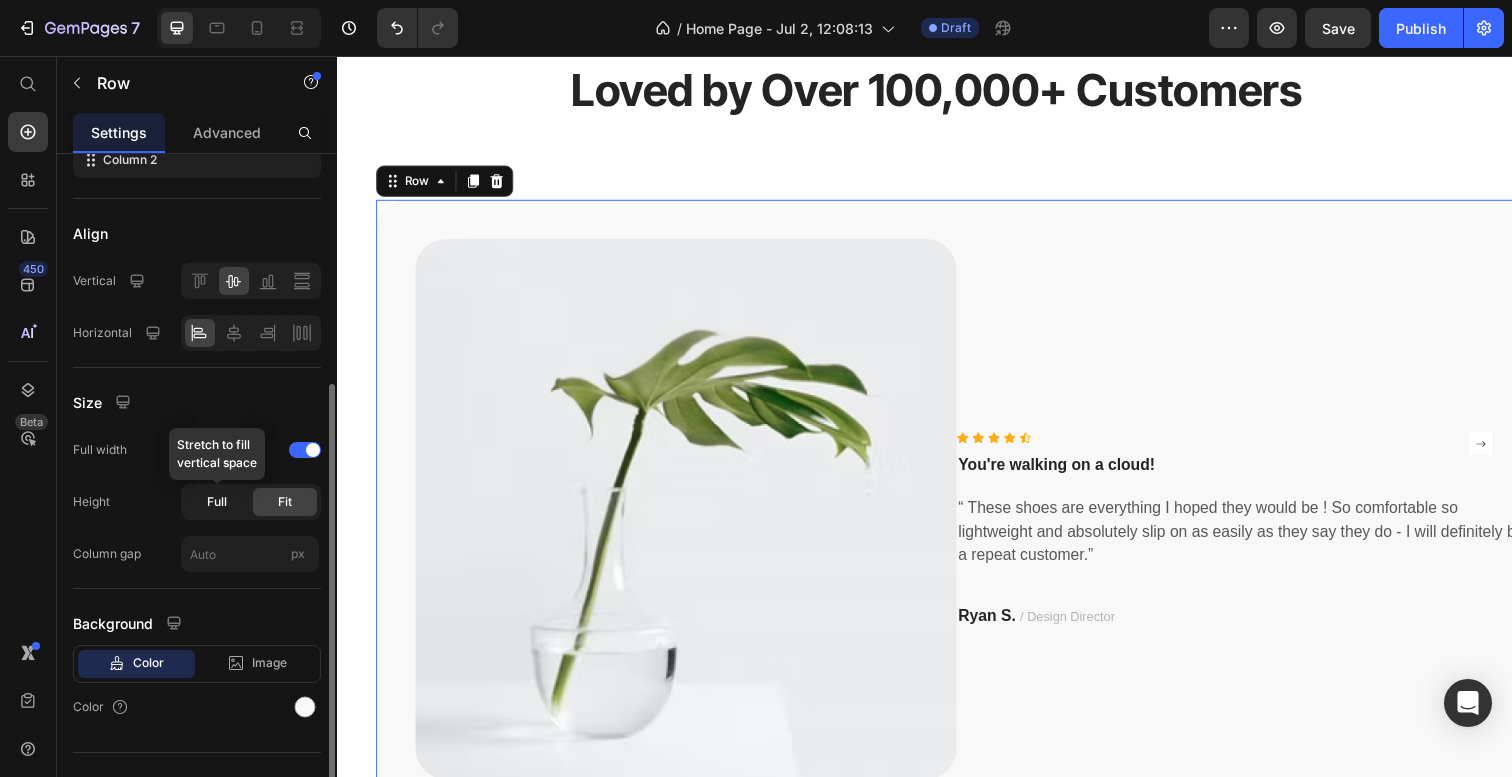click on "Full" 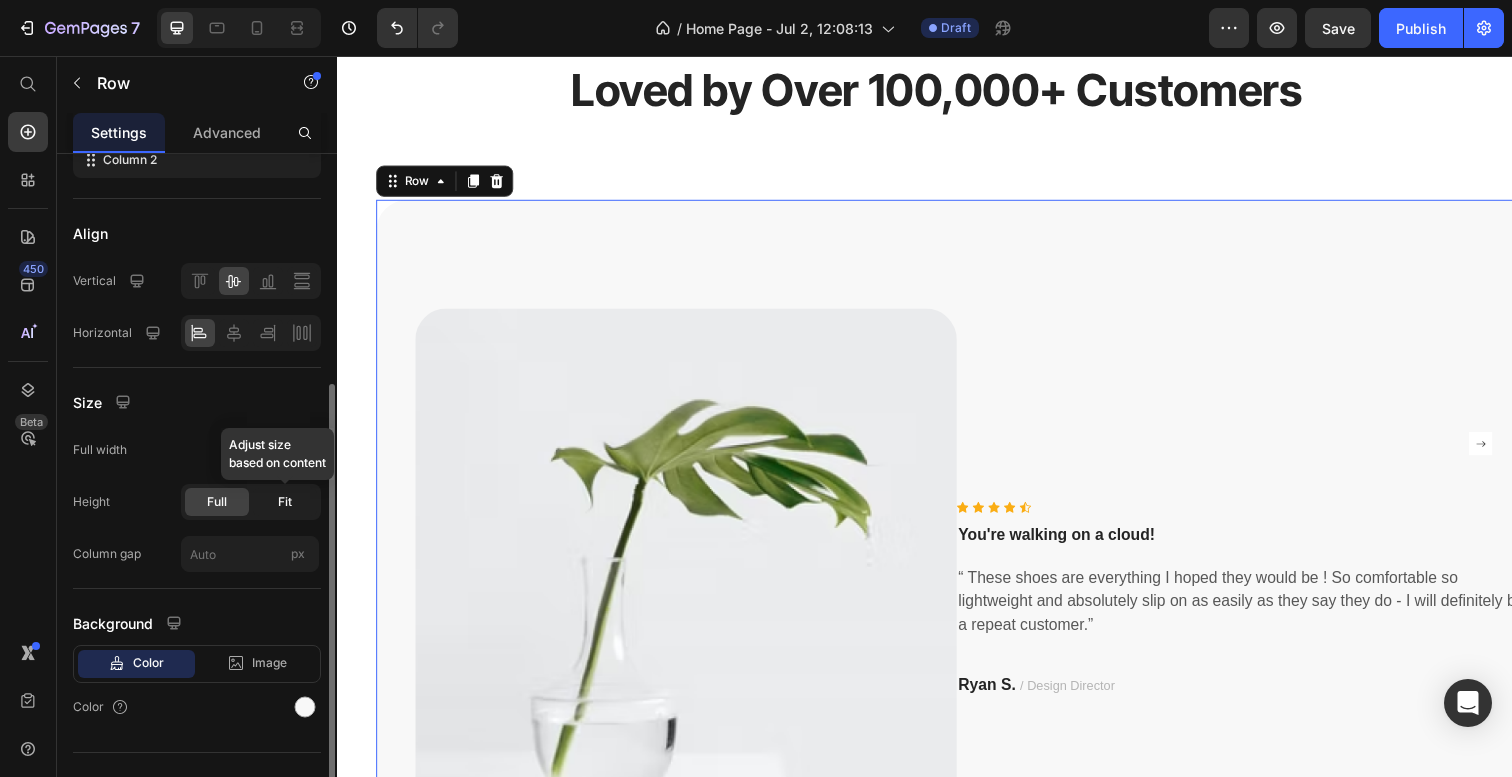 click on "Fit" 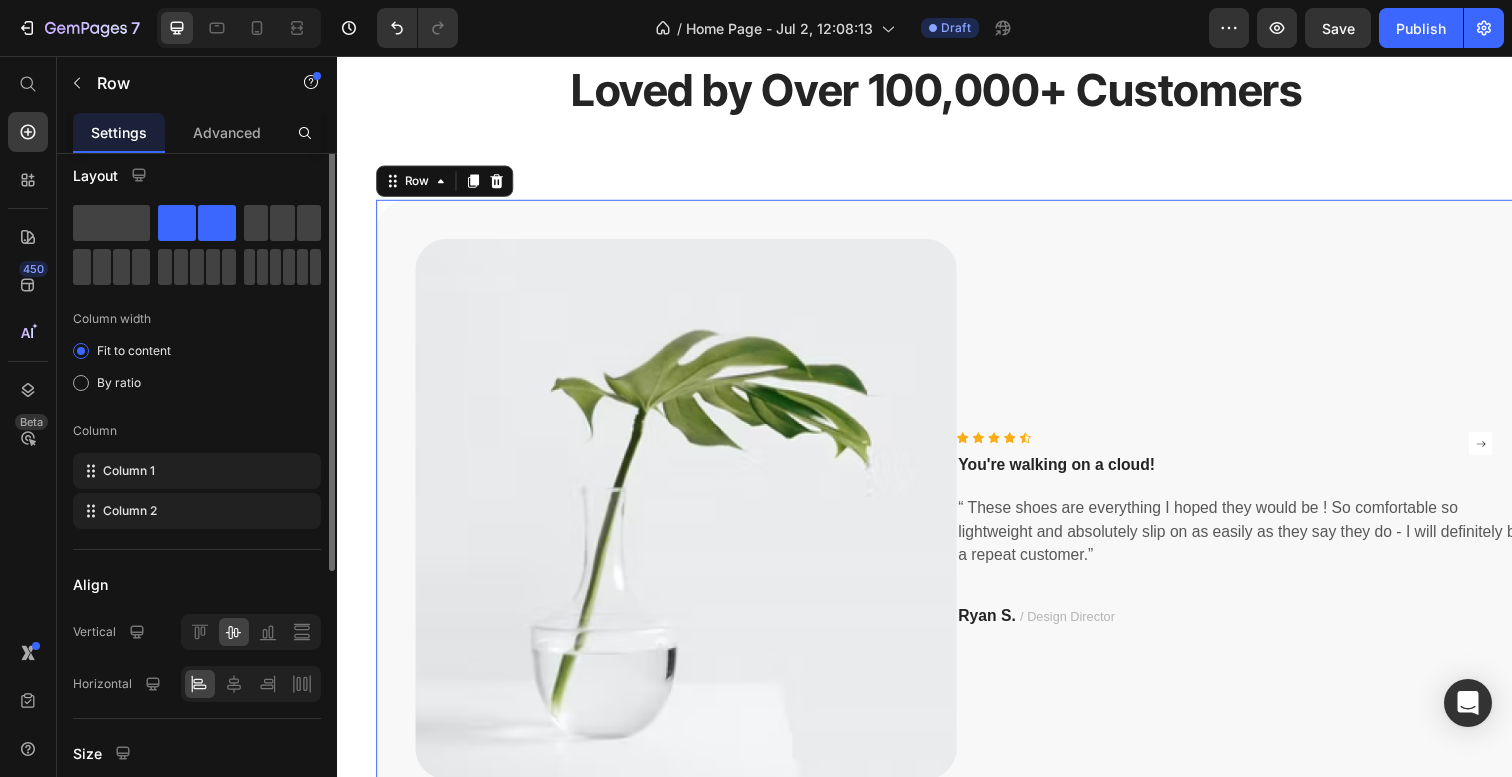 scroll, scrollTop: 0, scrollLeft: 0, axis: both 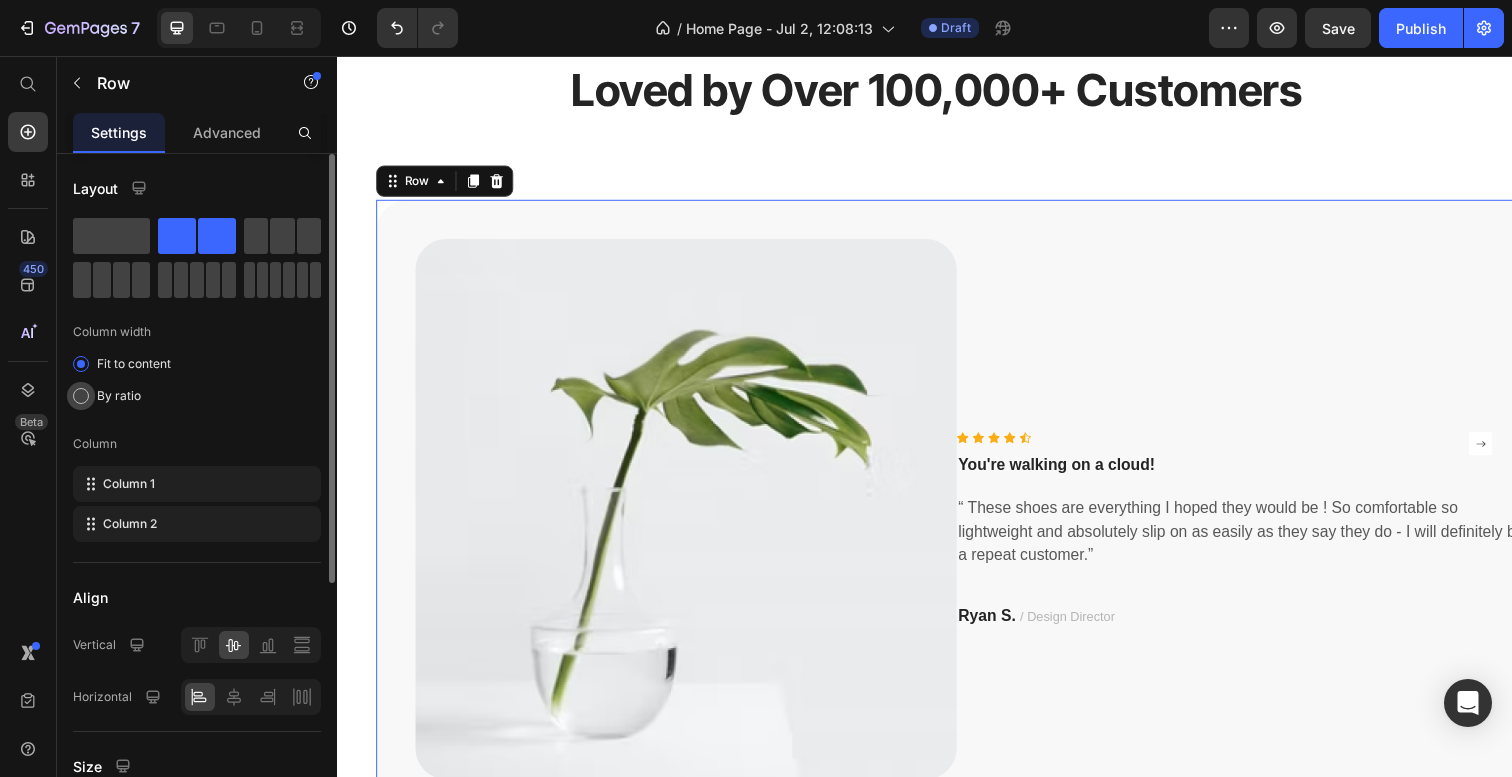 click on "By ratio" at bounding box center (119, 396) 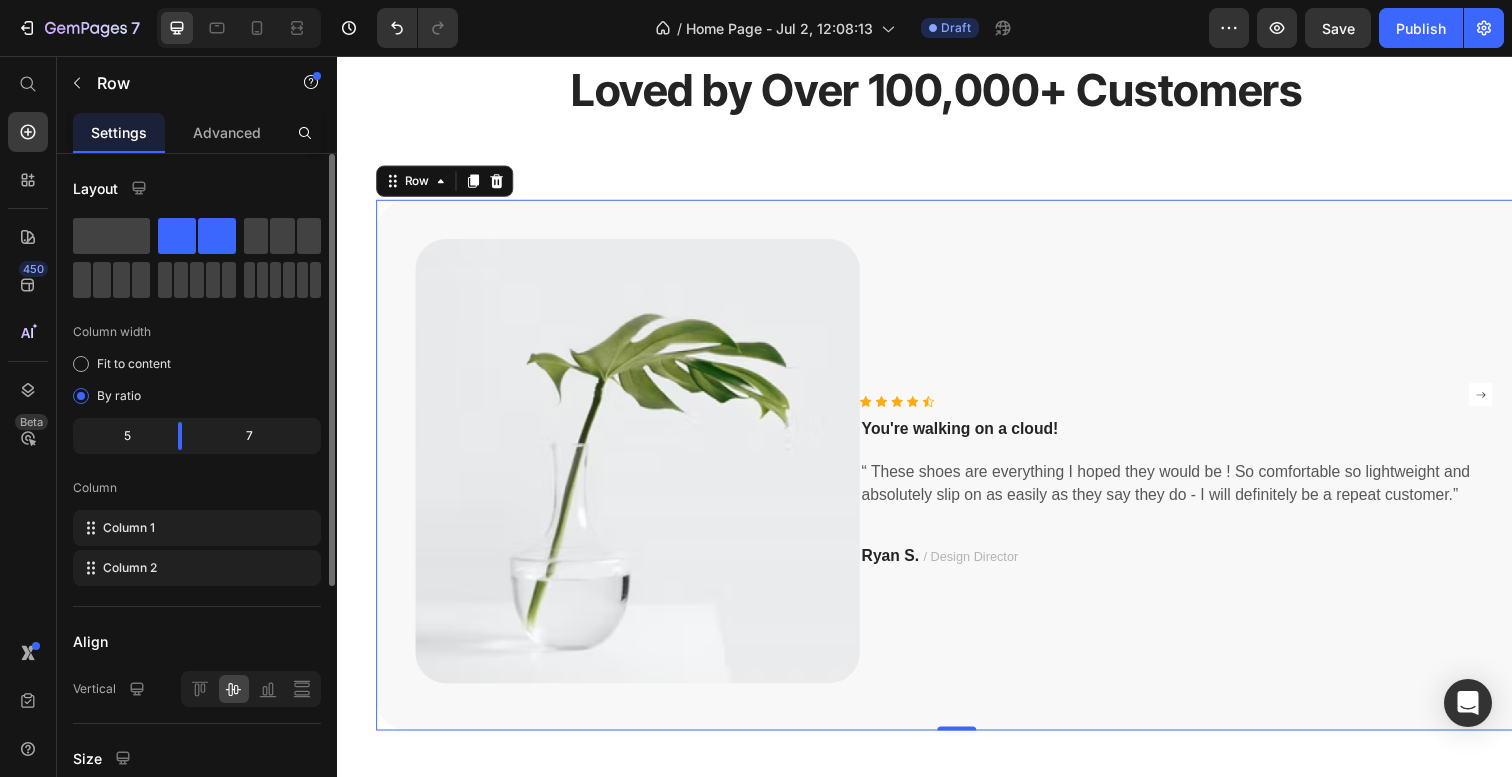 click on "7" 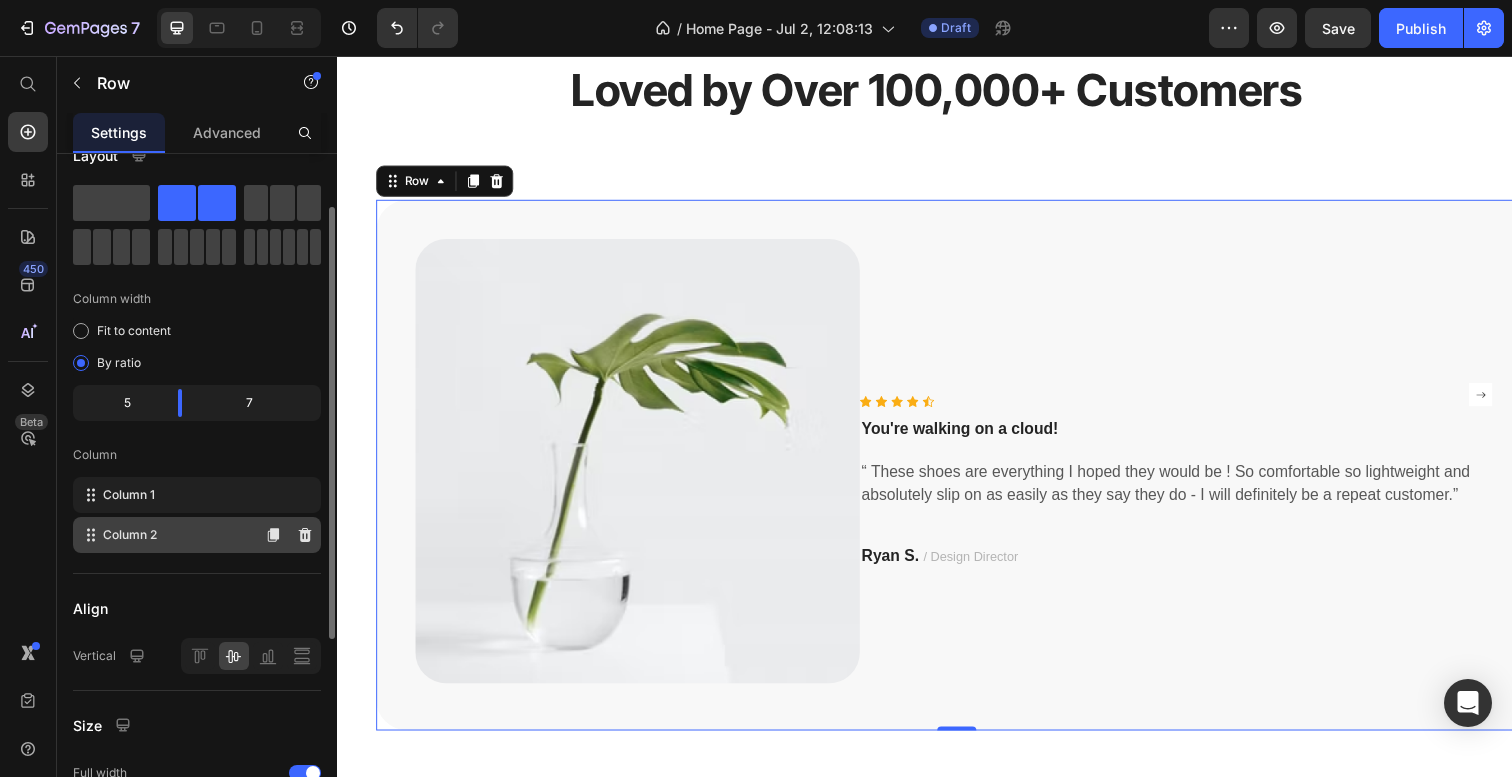 scroll, scrollTop: 55, scrollLeft: 0, axis: vertical 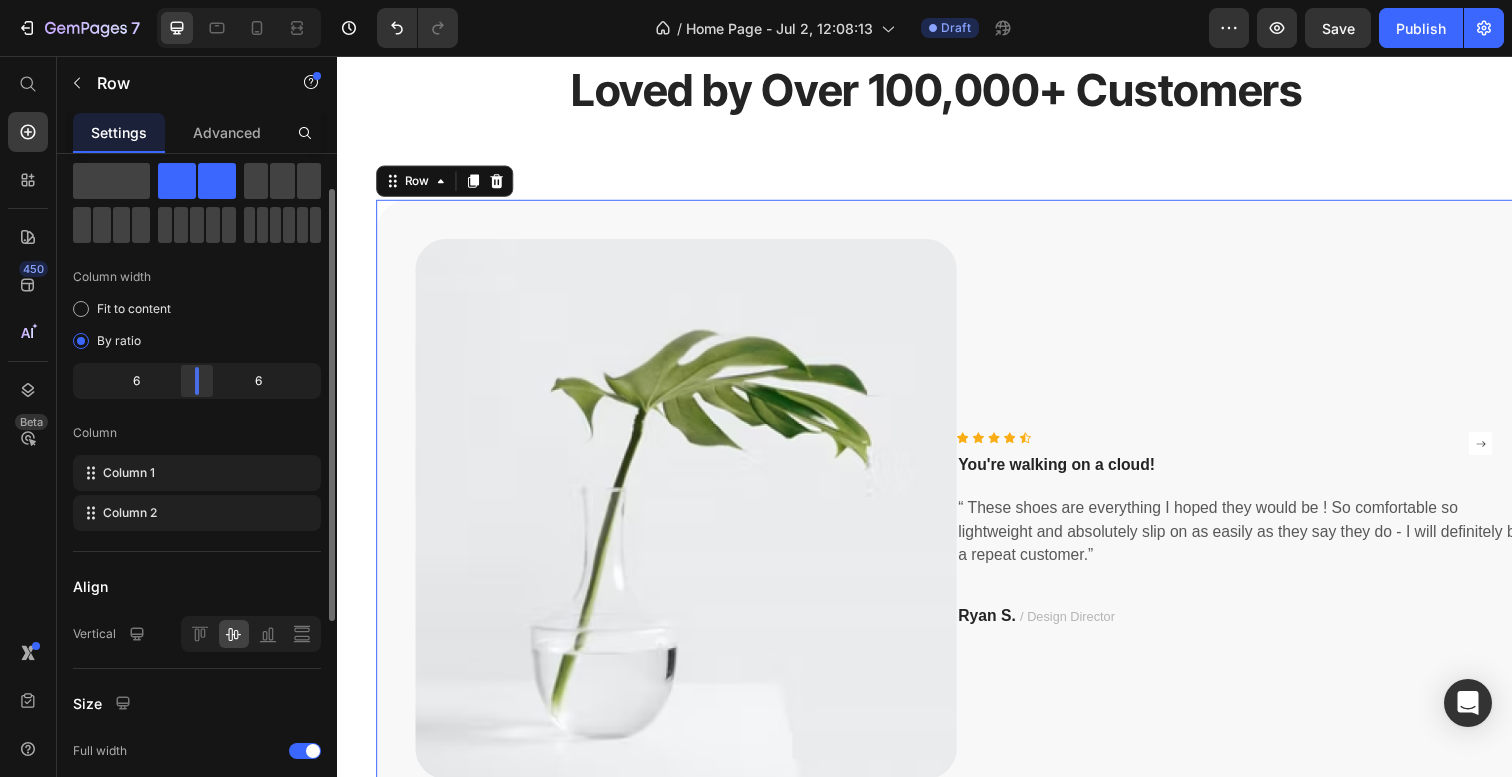 drag, startPoint x: 178, startPoint y: 379, endPoint x: 199, endPoint y: 375, distance: 21.377558 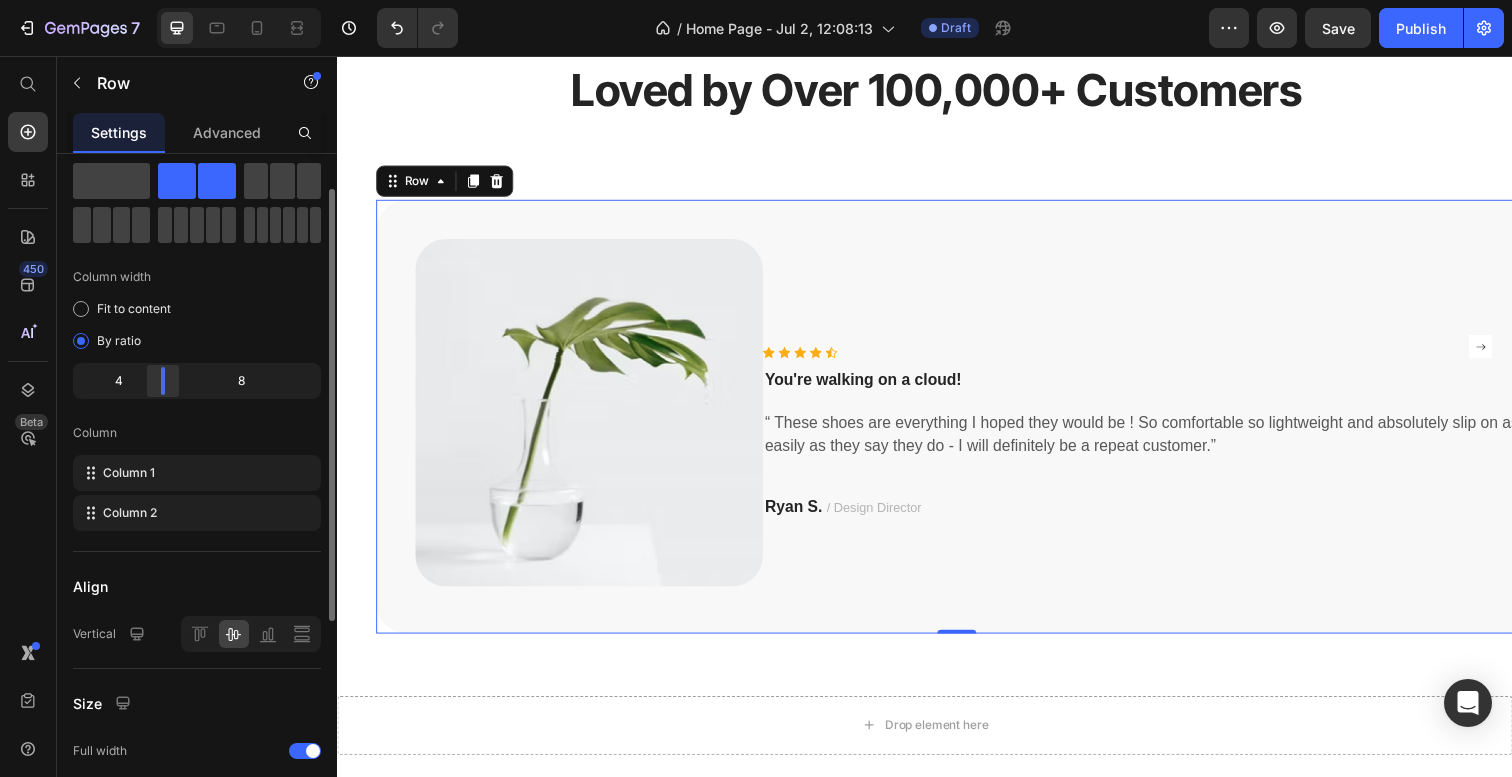 drag, startPoint x: 198, startPoint y: 374, endPoint x: 150, endPoint y: 377, distance: 48.09366 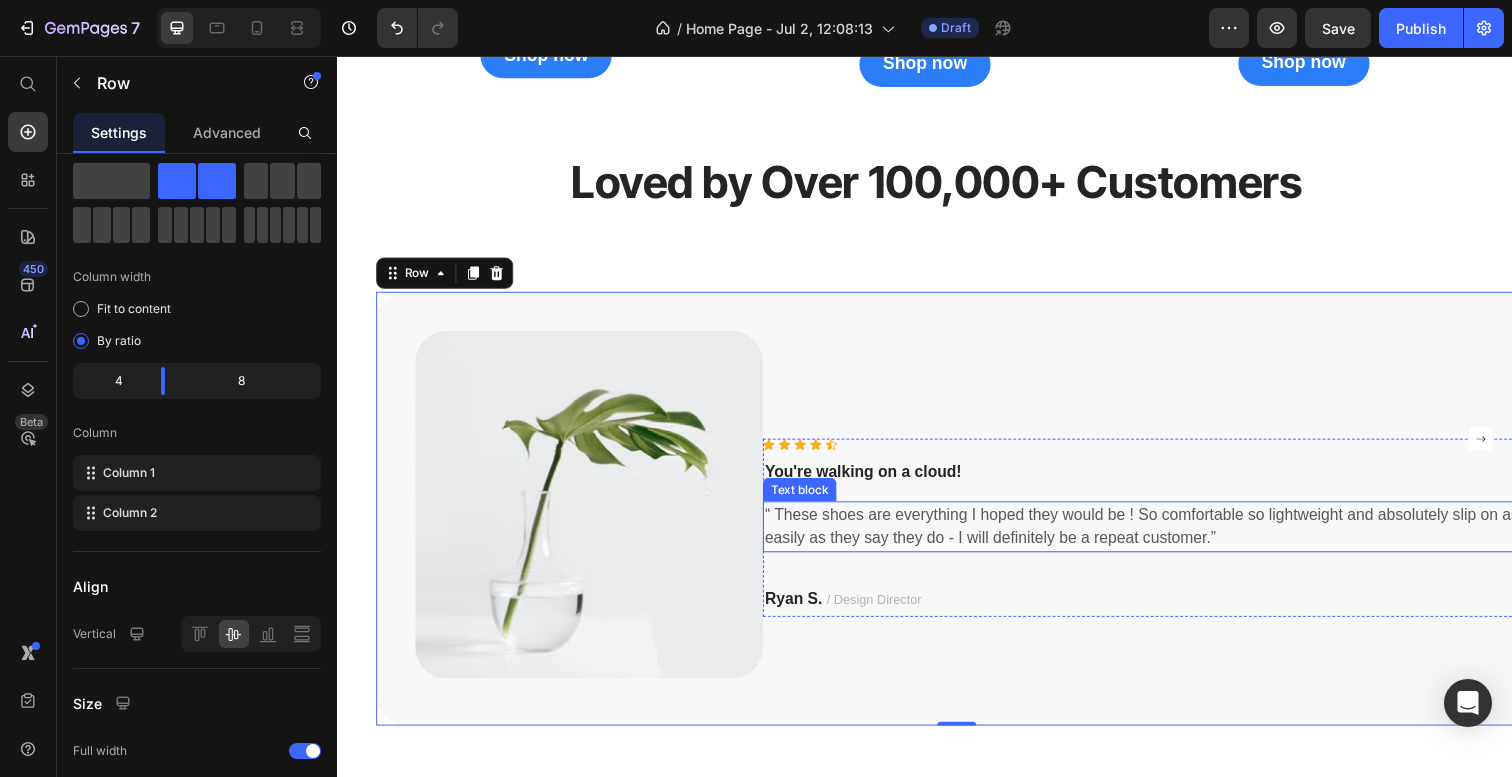 scroll, scrollTop: 2558, scrollLeft: 0, axis: vertical 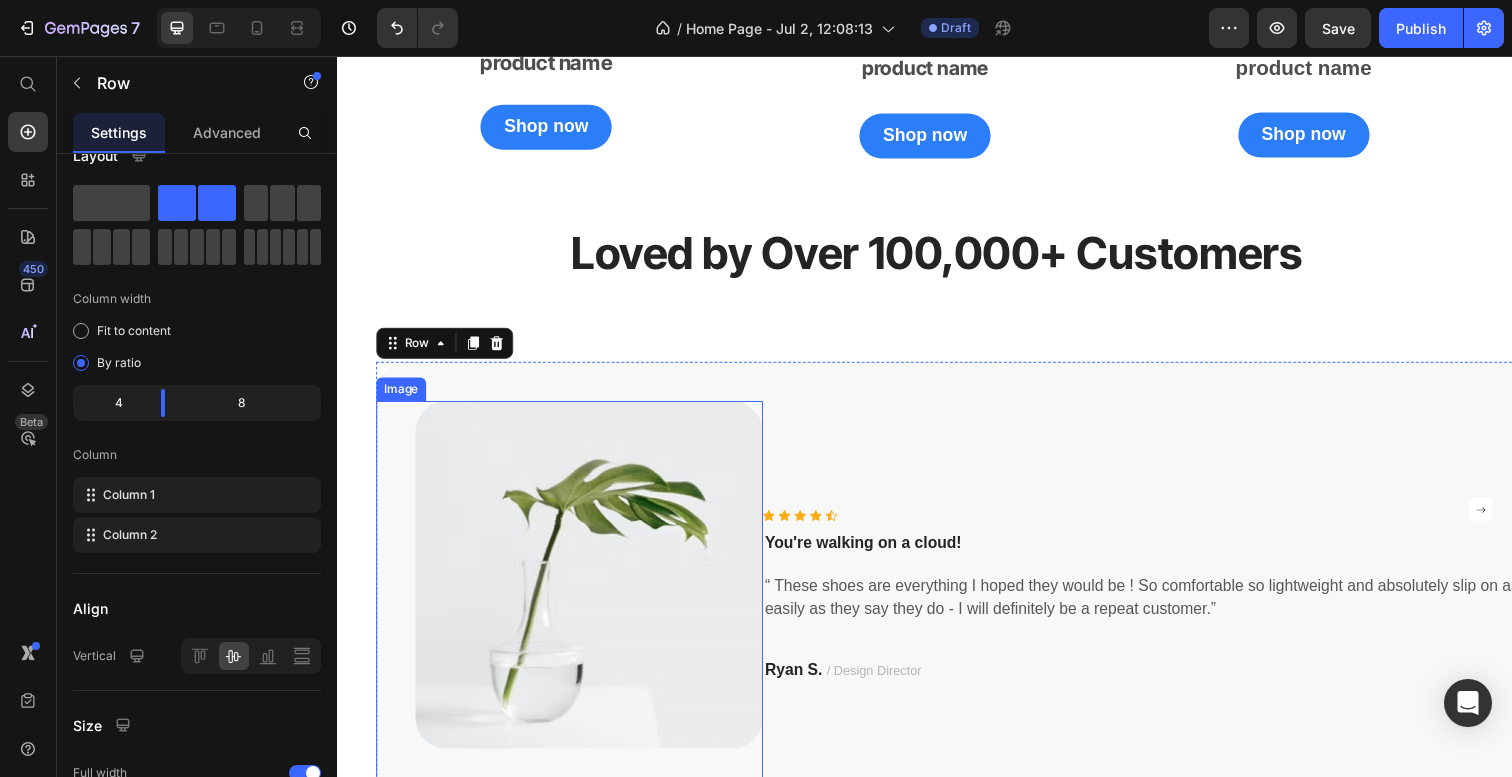 click at bounding box center (574, 610) 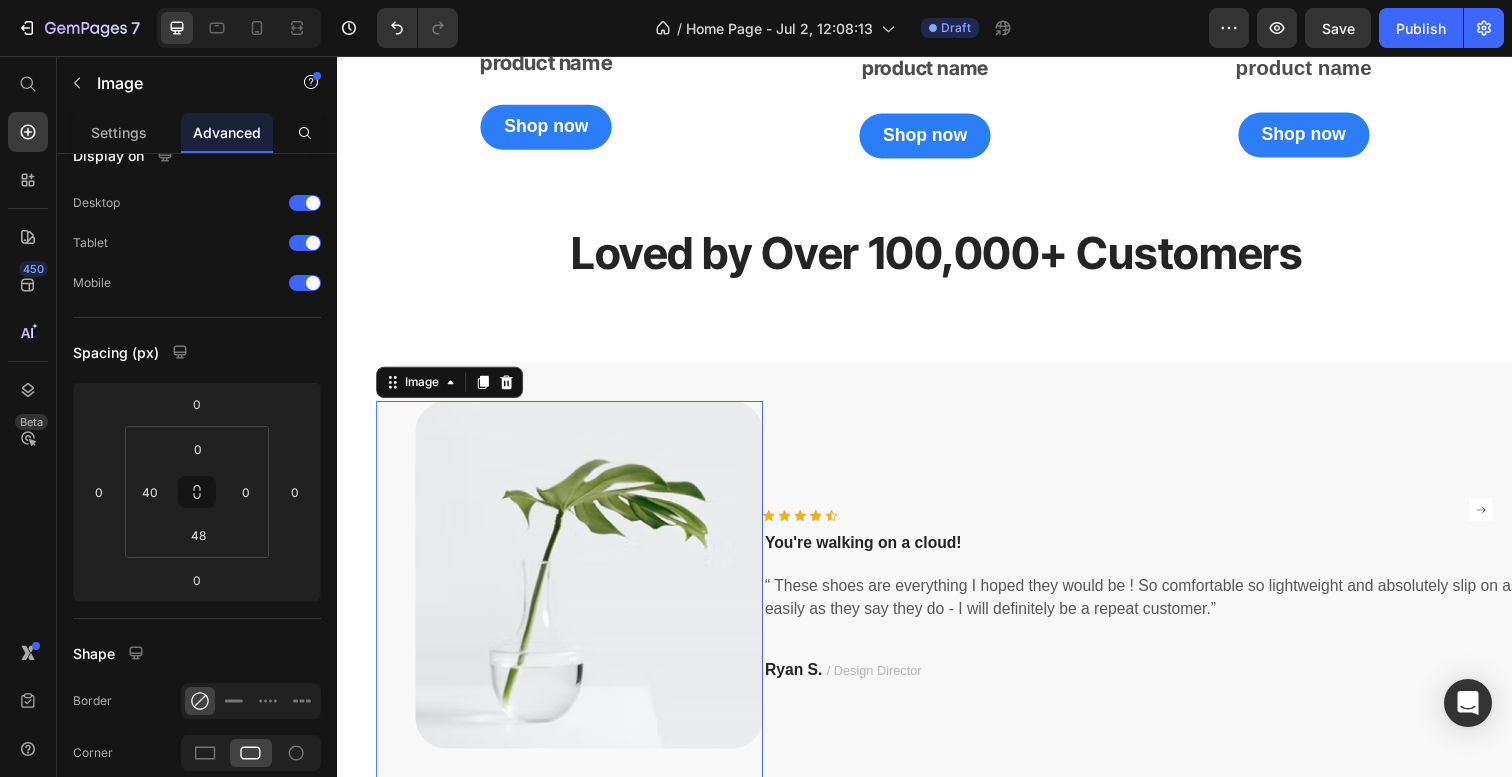 scroll, scrollTop: 0, scrollLeft: 0, axis: both 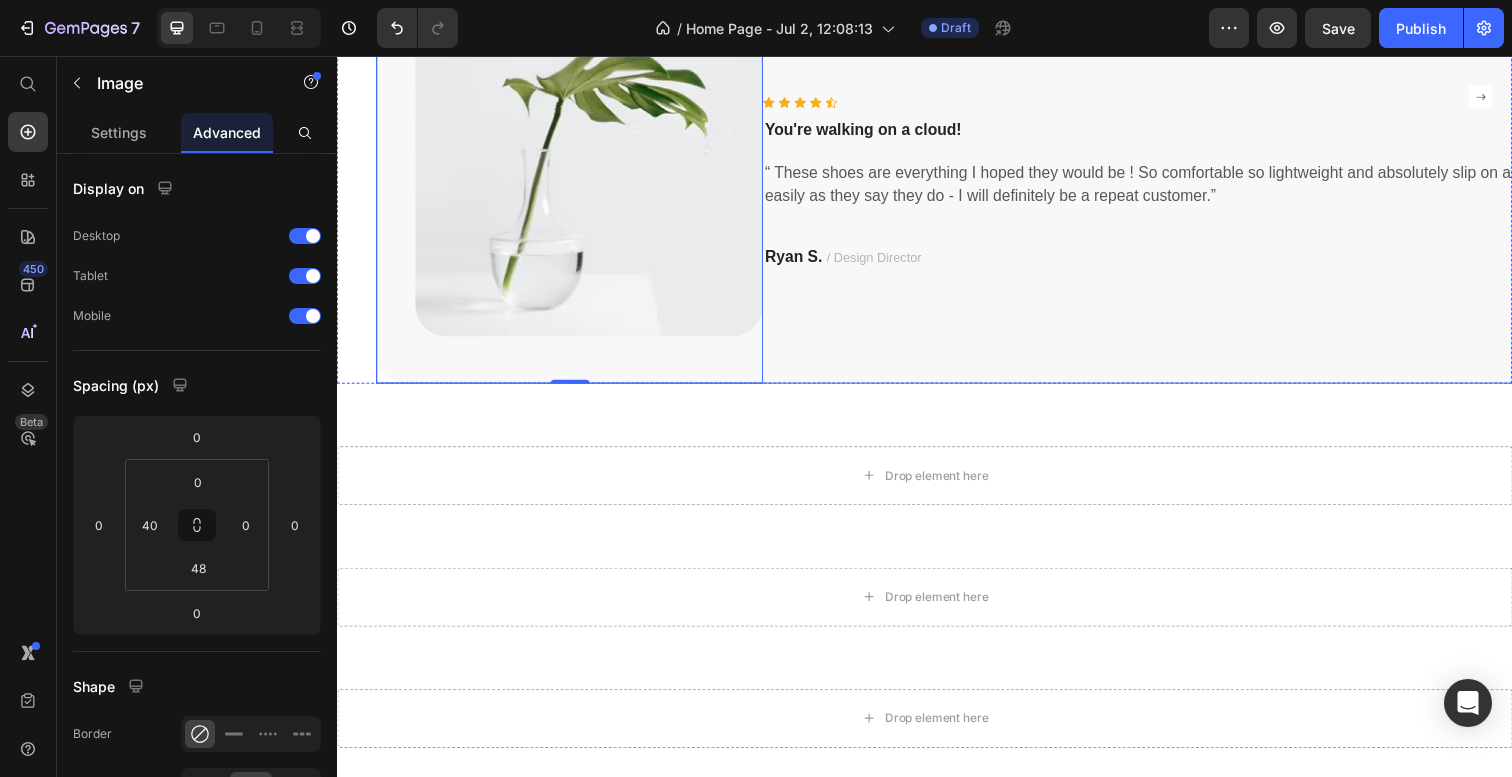 click on "Icon                Icon                Icon                Icon
Icon Icon List Hoz You're walking on a cloud! Text block “ These shoes are everything I hoped they would be ! So comfortable so lightweight and absolutely slip on as easily as they say they do - I will definitely be a repeat customer.” Text block Ryan S.   / Design Director Text block Row" at bounding box center (1167, 189) 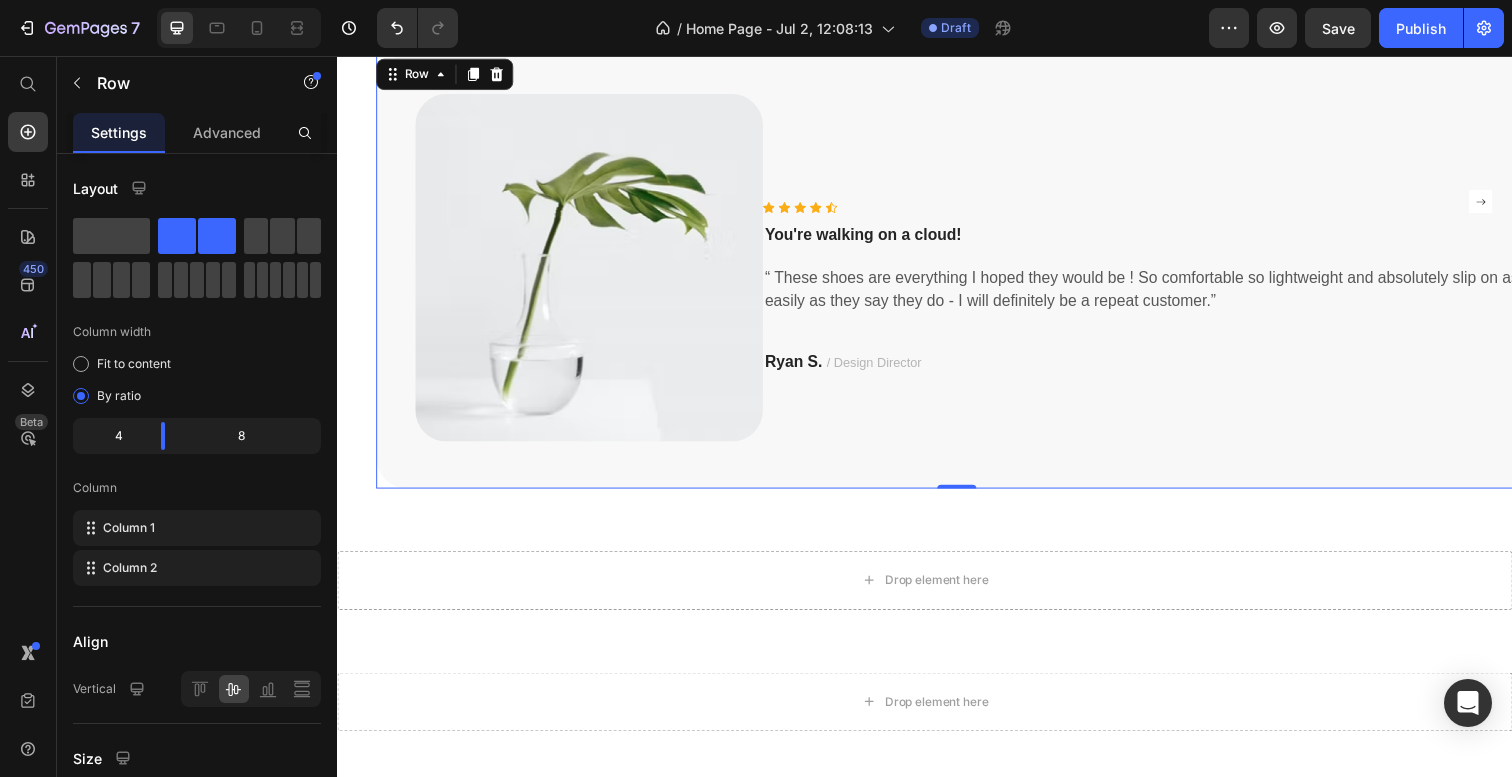scroll, scrollTop: 2788, scrollLeft: 0, axis: vertical 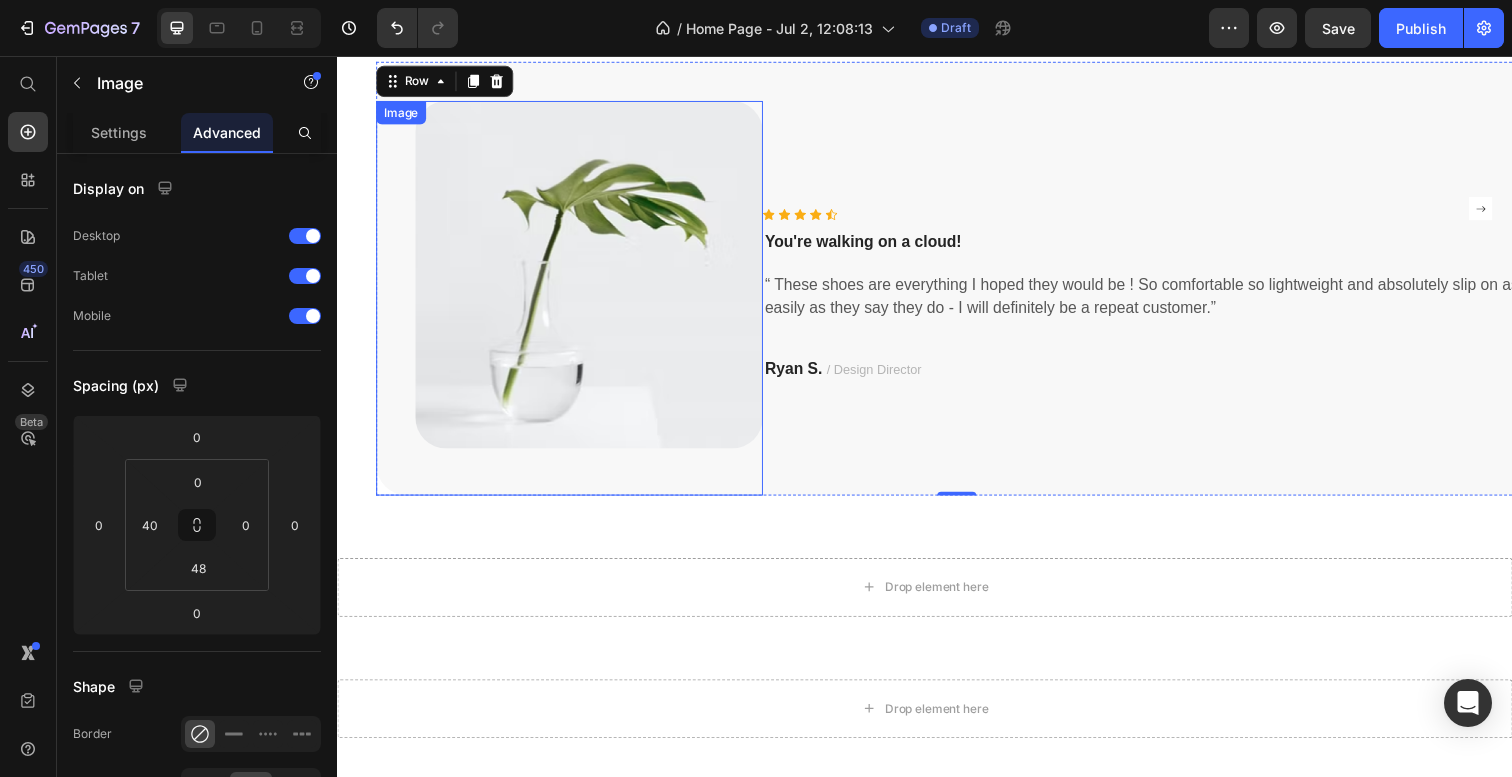 click at bounding box center (574, 303) 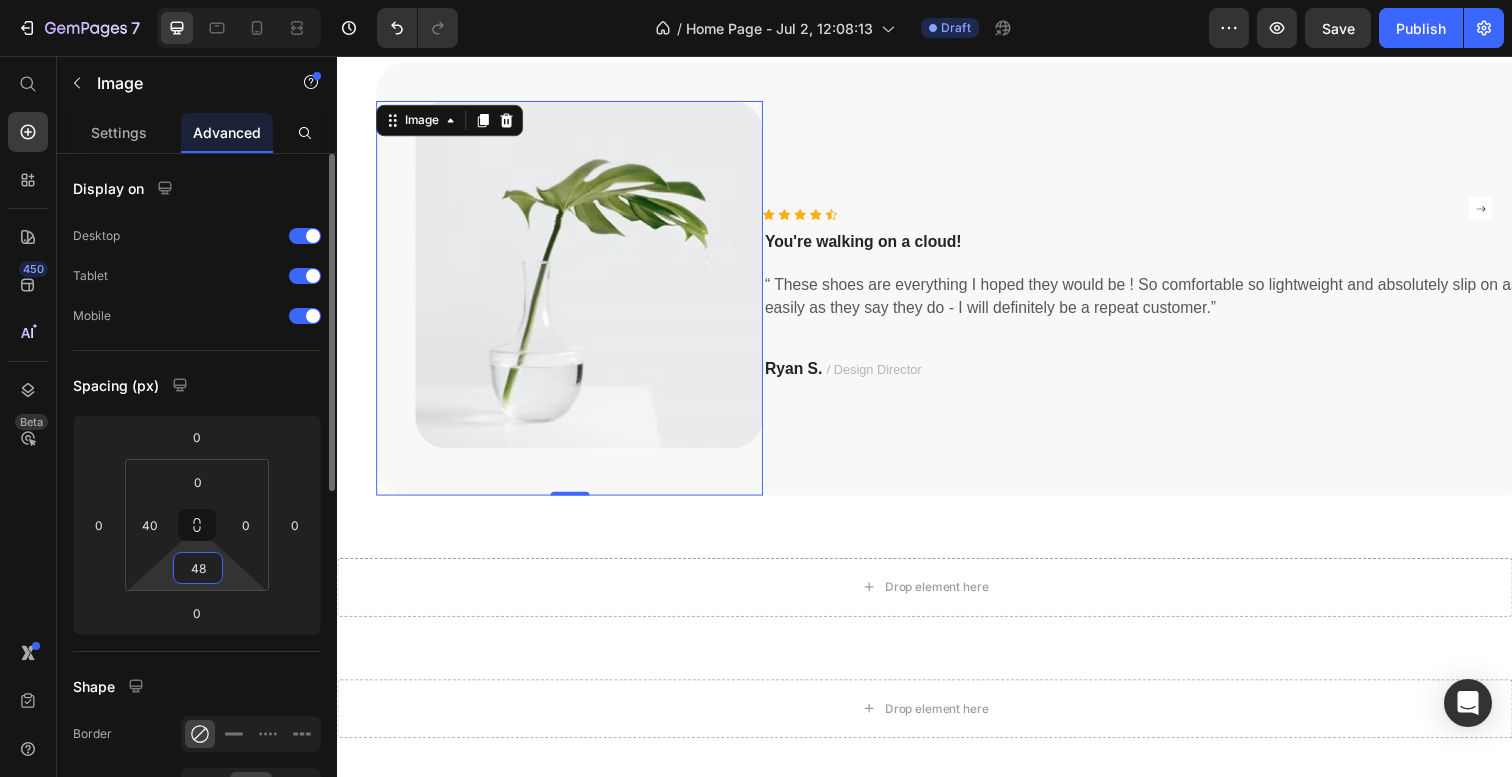 click on "48" at bounding box center (198, 568) 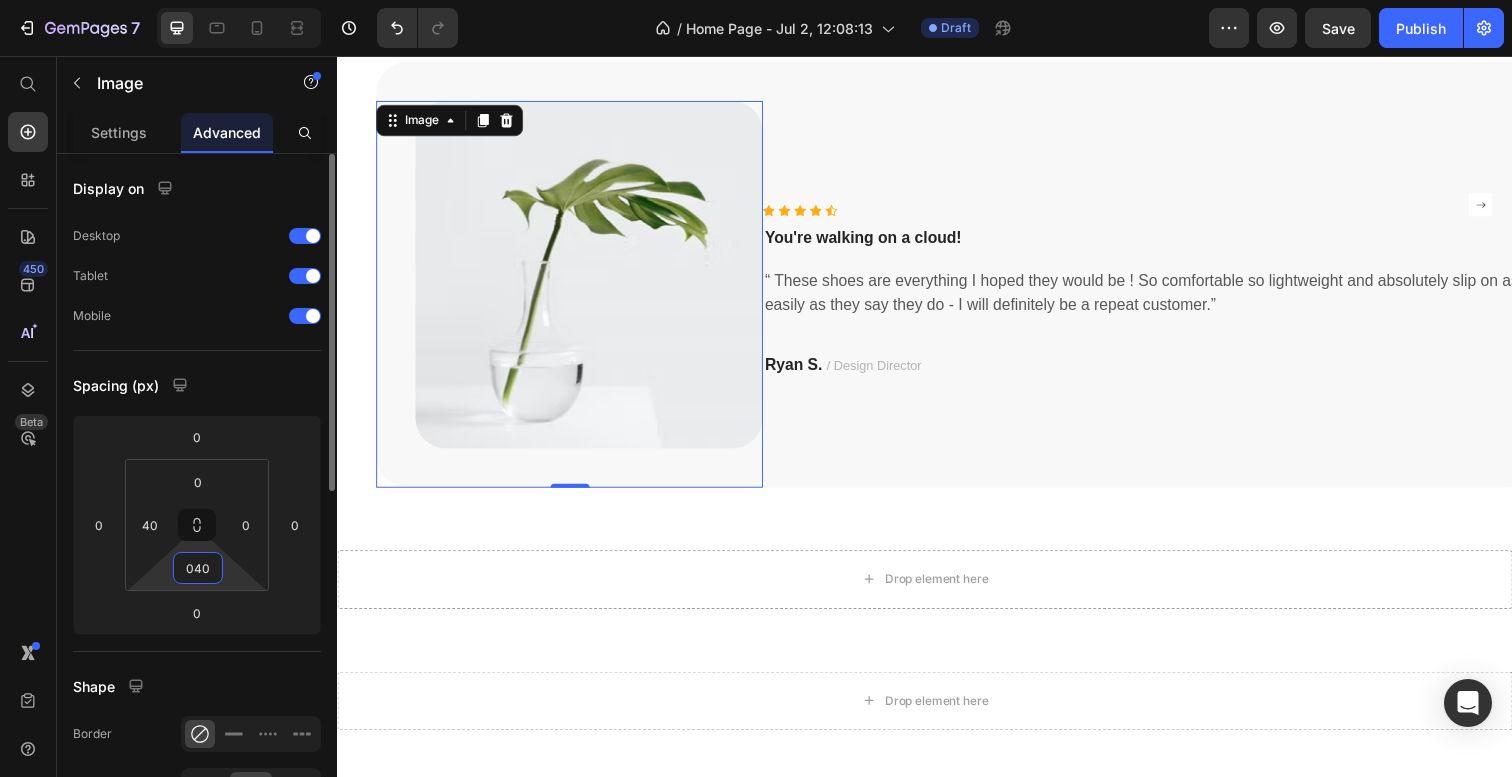 type on "40" 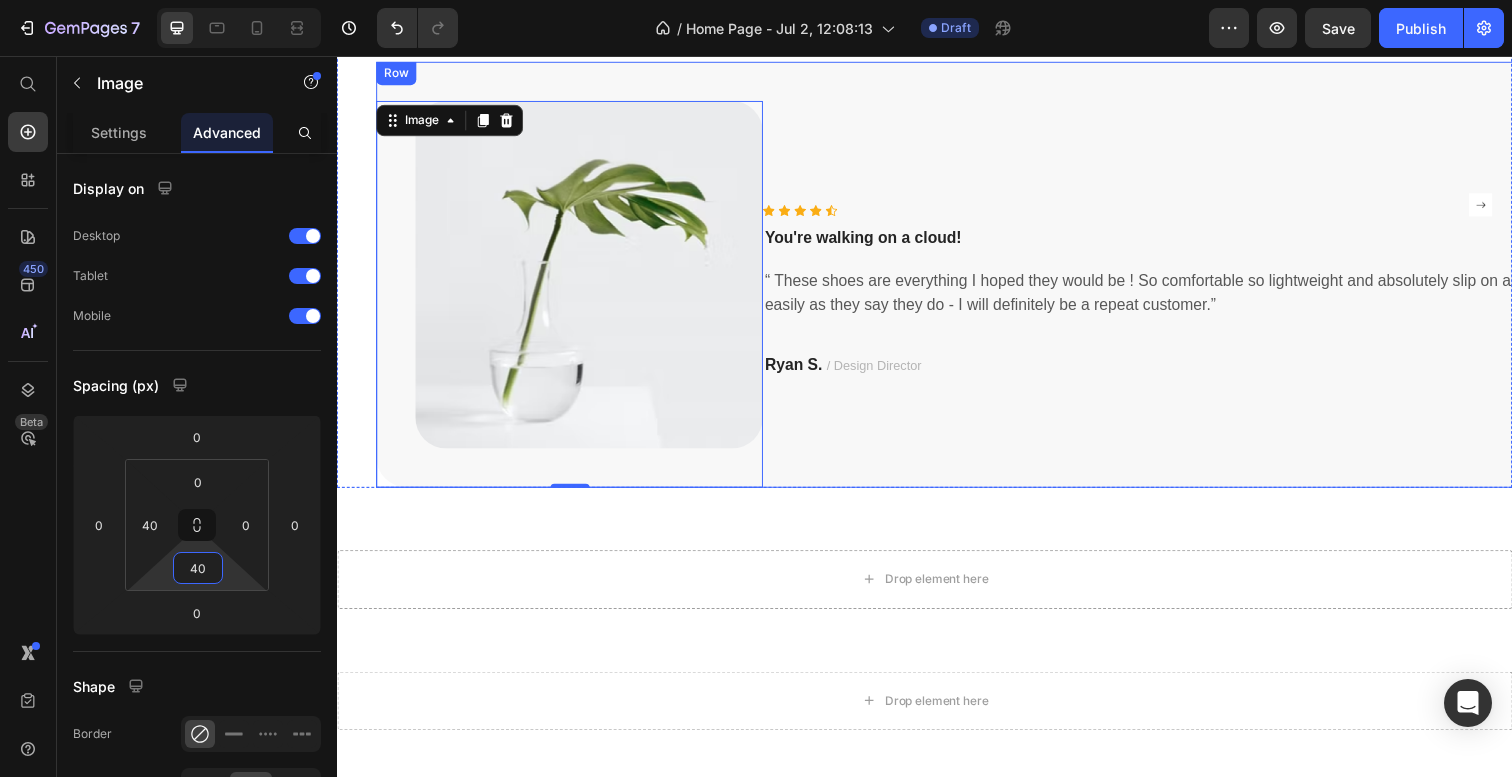 click on "Icon                Icon                Icon                Icon
Icon Icon List Hoz You're walking on a cloud! Text block “ These shoes are everything I hoped they would be ! So comfortable so lightweight and absolutely slip on as easily as they say they do - I will definitely be a repeat customer.” Text block Ryan S.   / Design Director Text block Row" at bounding box center [1167, 299] 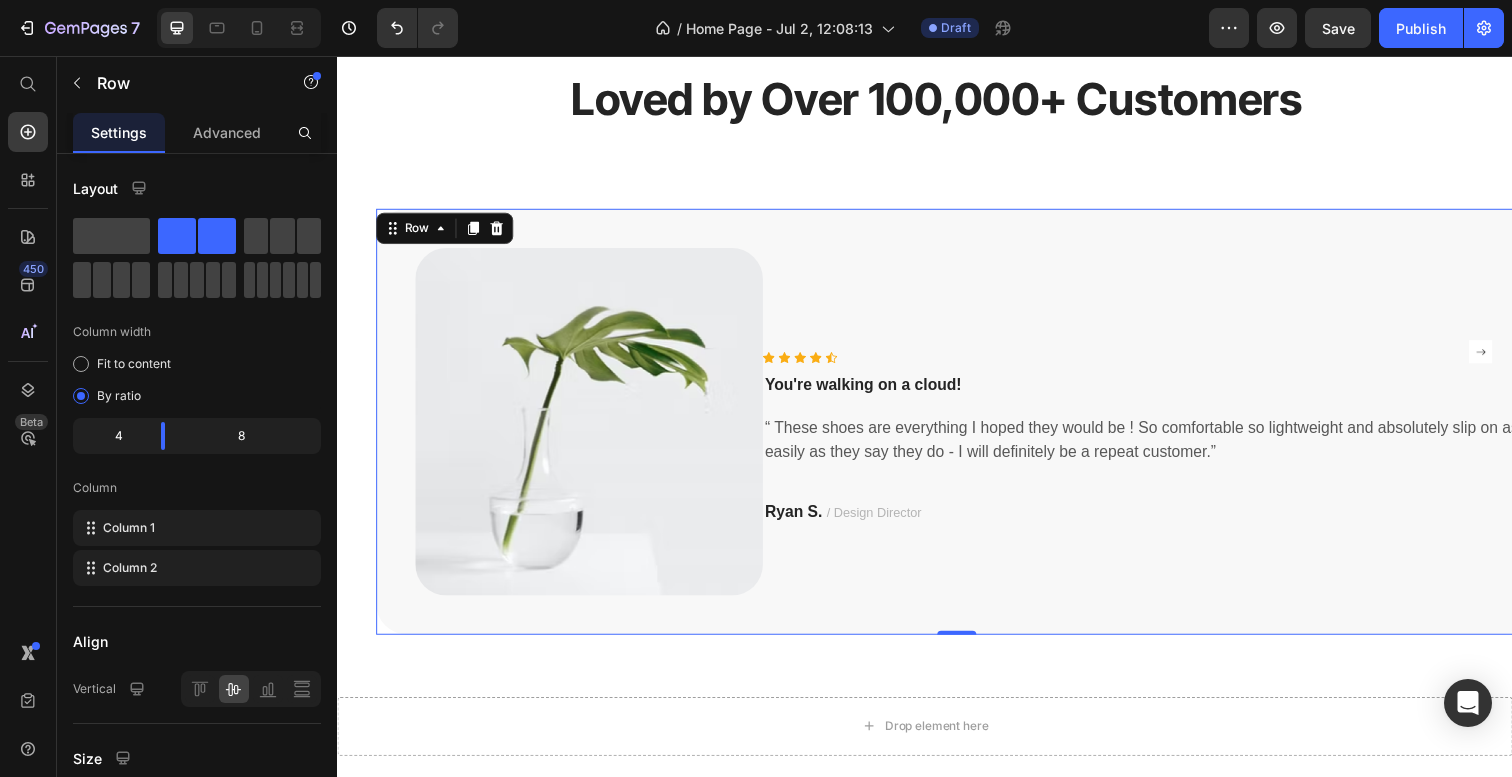 scroll, scrollTop: 2639, scrollLeft: 0, axis: vertical 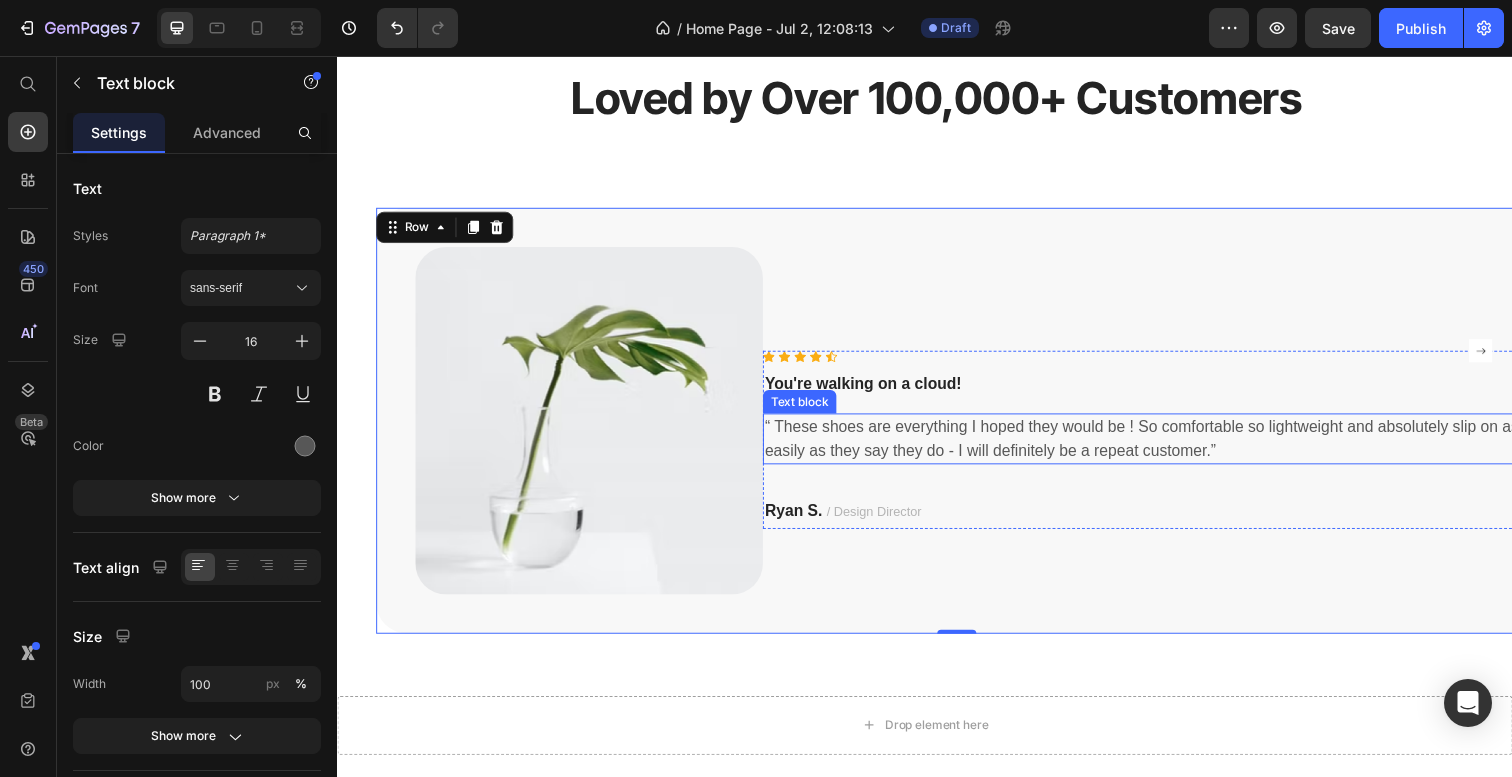 click on "“ These shoes are everything I hoped they would be ! So comfortable so lightweight and absolutely slip on as easily as they say they do - I will definitely be a repeat customer.”" at bounding box center [1167, 447] 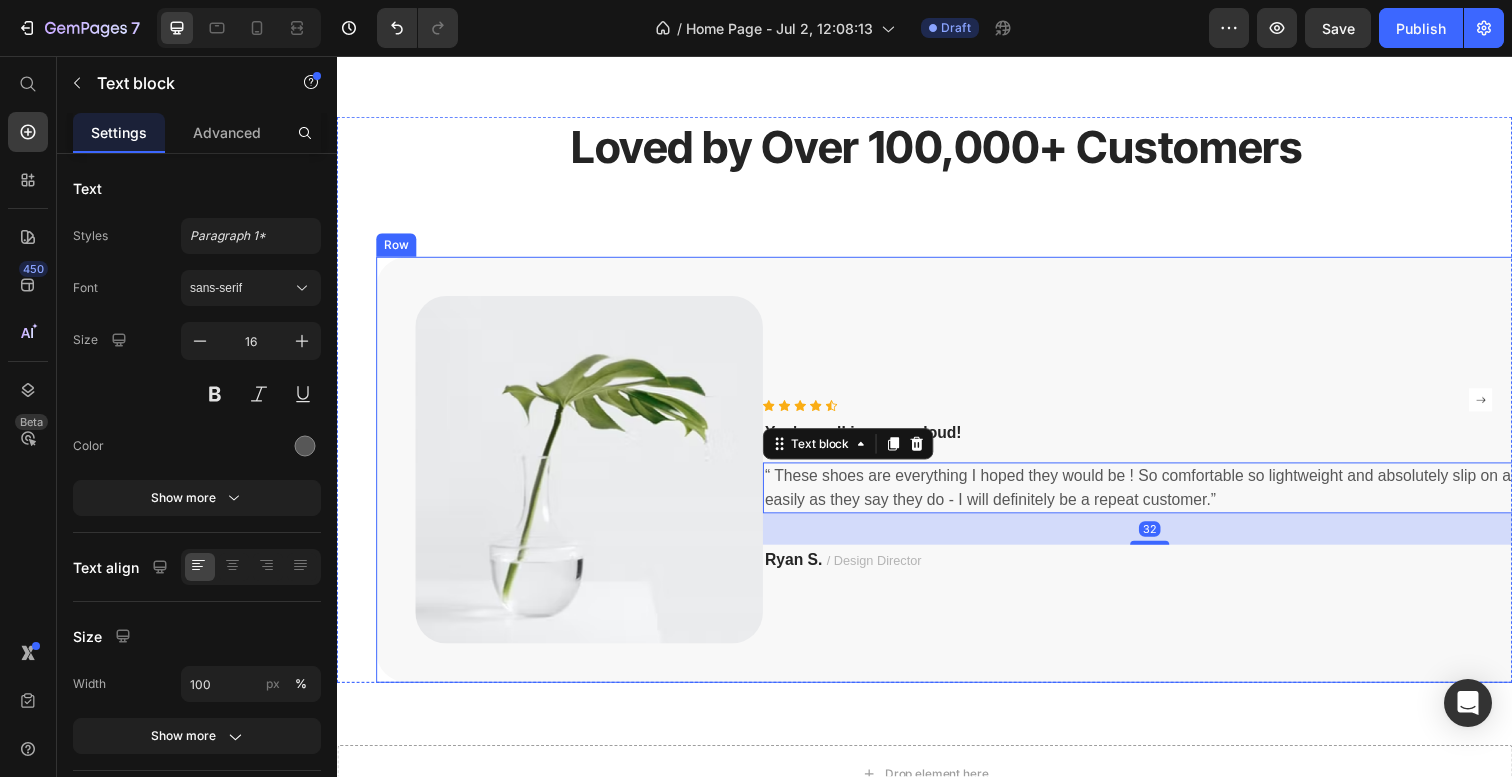 scroll, scrollTop: 2587, scrollLeft: 0, axis: vertical 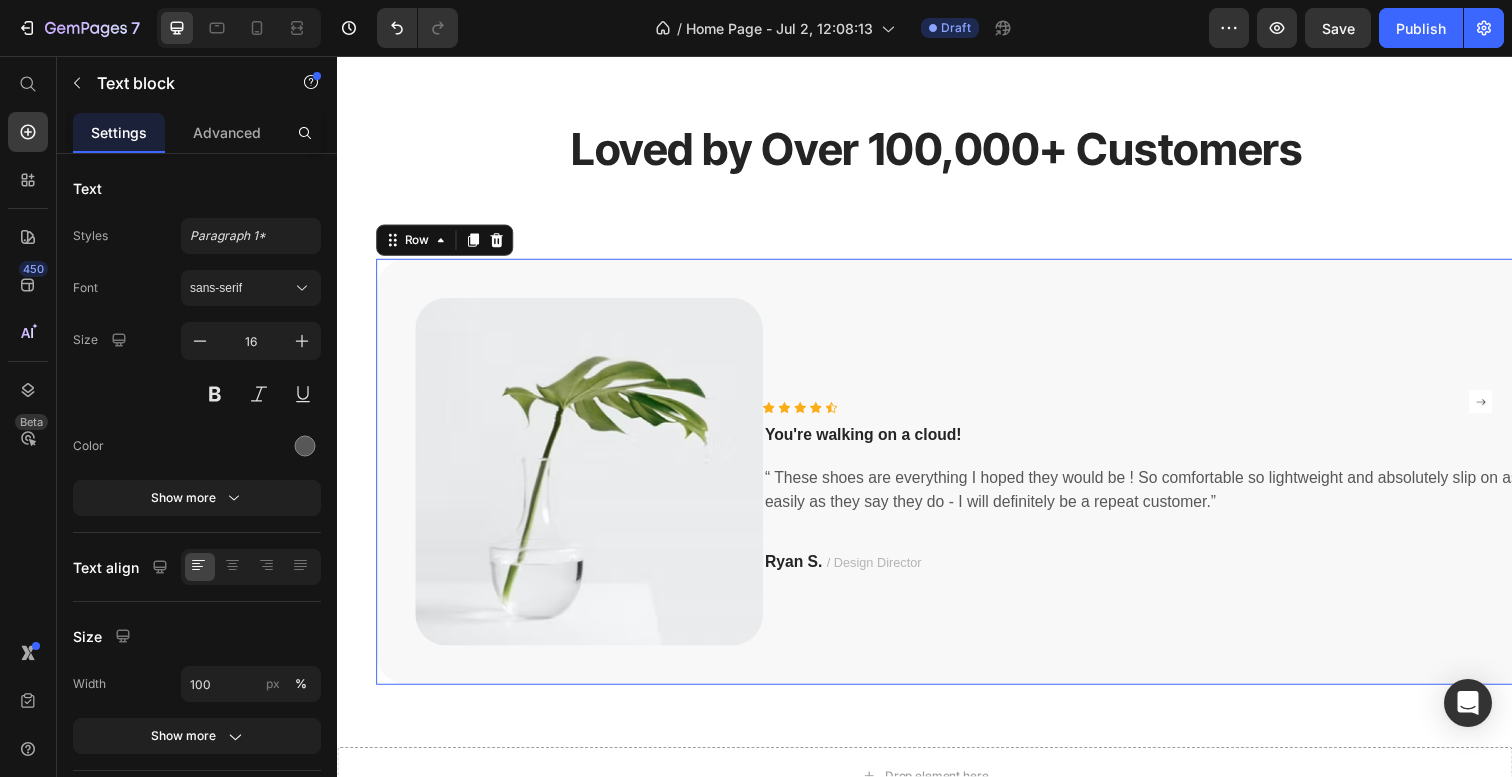 click on "Icon                Icon                Icon                Icon
Icon Icon List Hoz You're walking on a cloud! Text block “ These shoes are everything I hoped they would be ! So comfortable so lightweight and absolutely slip on as easily as they say they do - I will definitely be a repeat customer.” Text block Ryan S.   / Design Director Text block Row" at bounding box center [1167, 500] 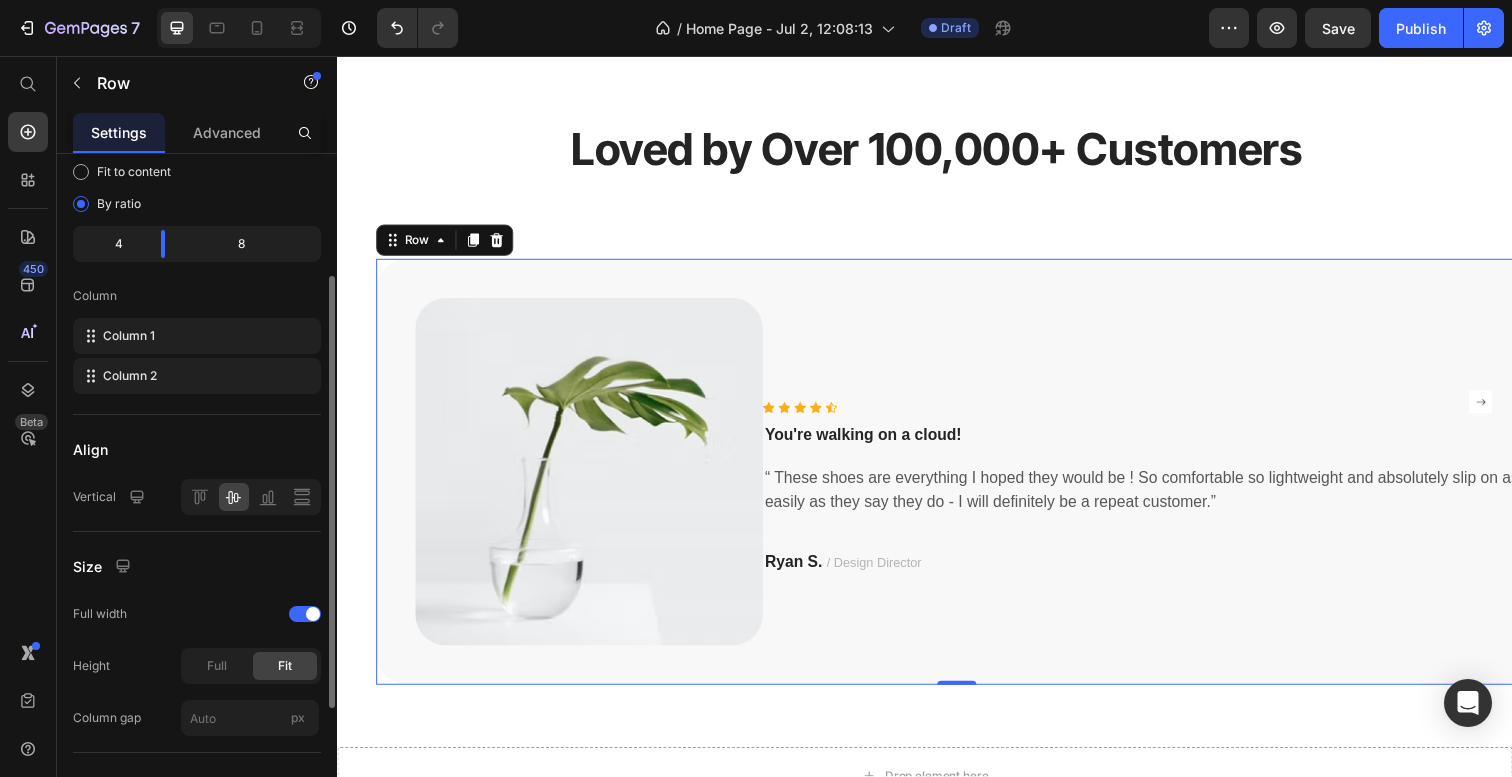 scroll, scrollTop: 200, scrollLeft: 0, axis: vertical 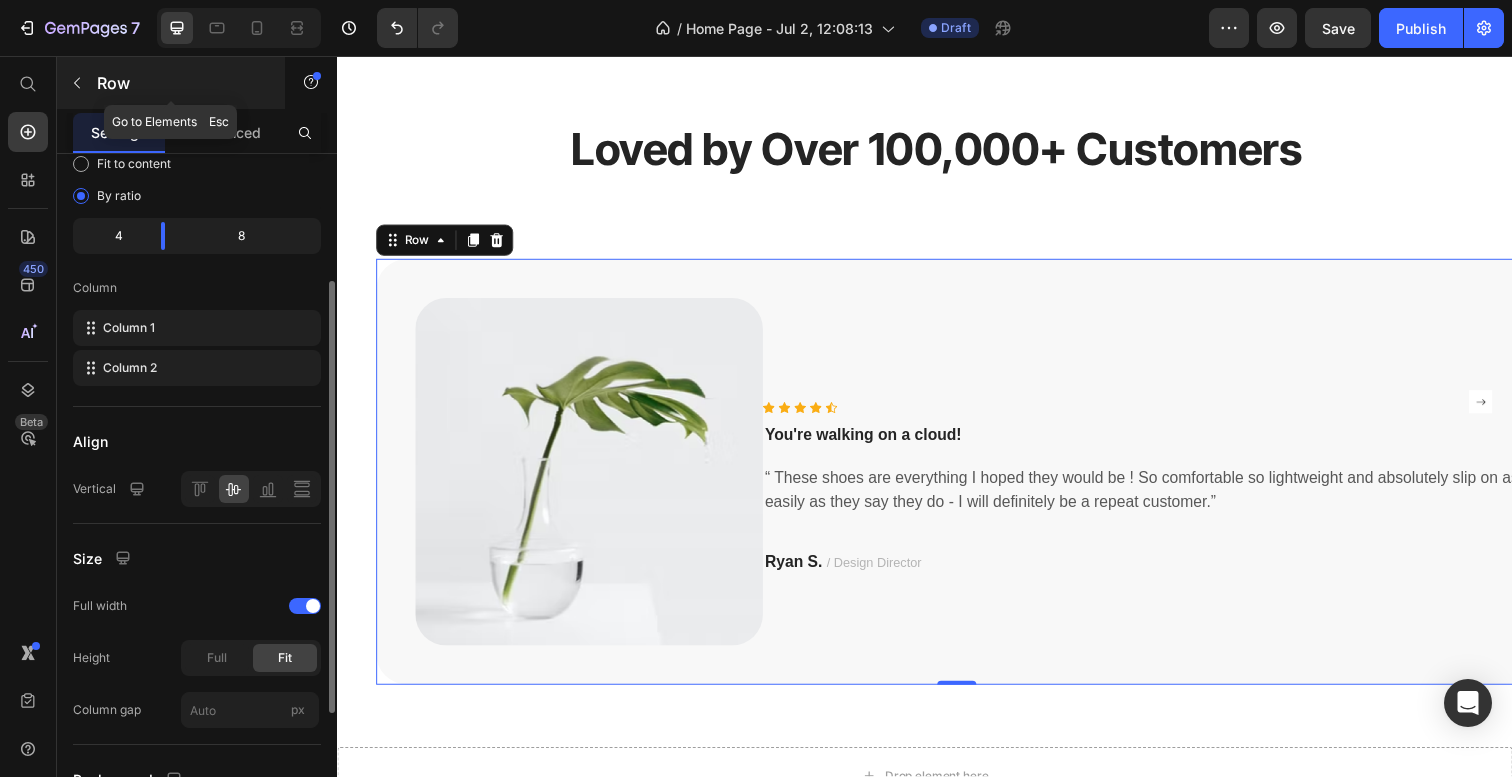 click 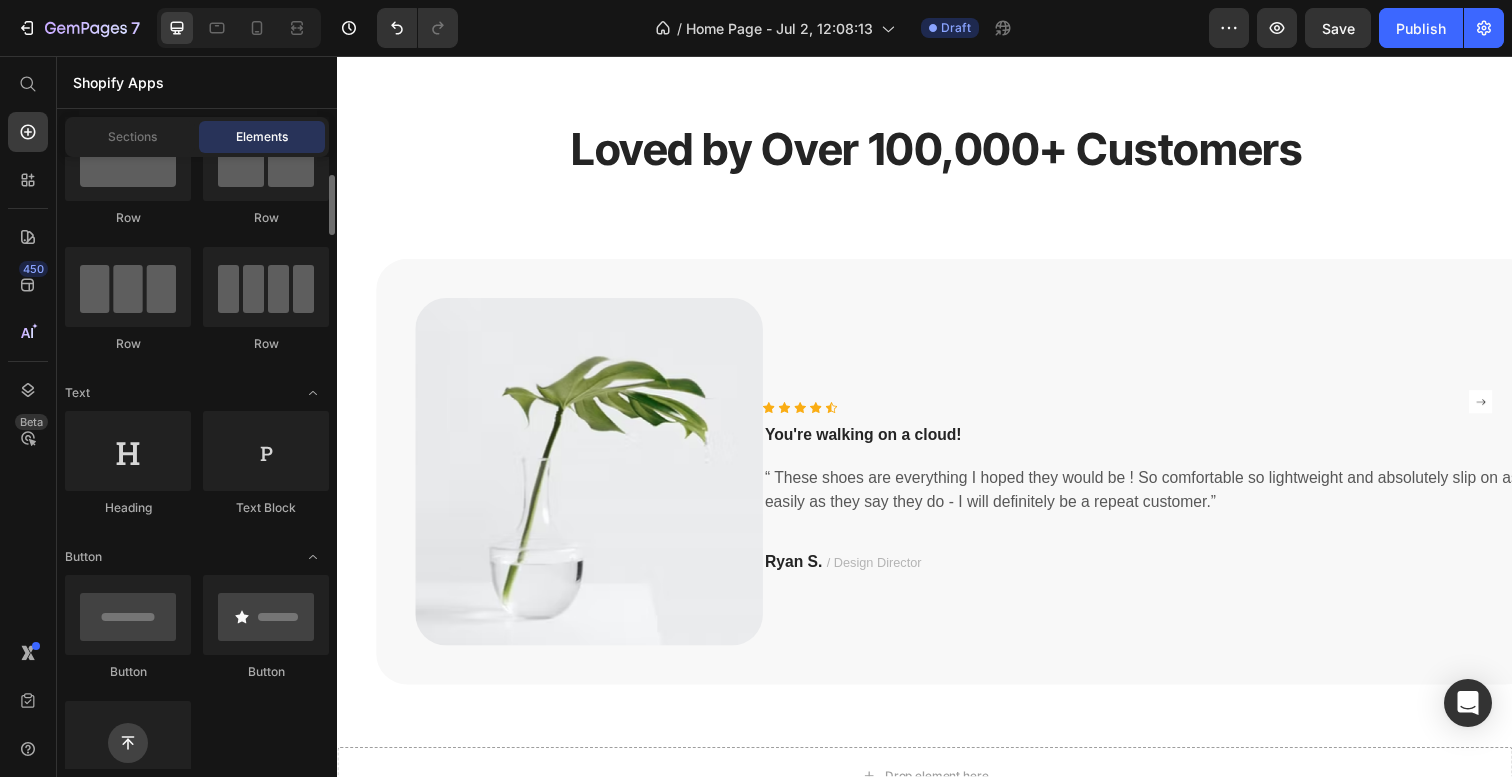 scroll, scrollTop: 90, scrollLeft: 0, axis: vertical 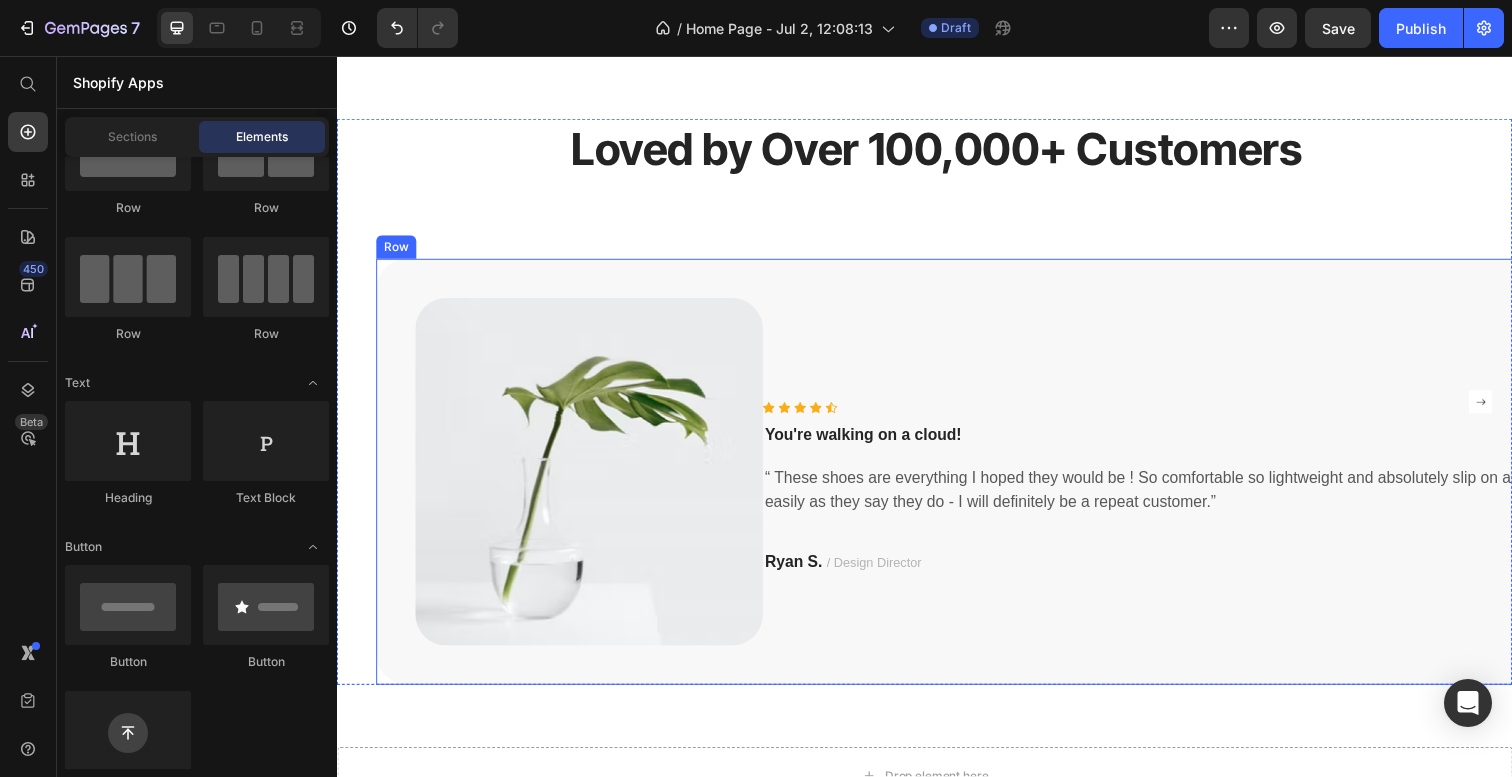 click on "Image                Icon                Icon                Icon                Icon
Icon Icon List Hoz You're walking on a cloud! Text block “ These shoes are everything I hoped they would be ! So comfortable so lightweight and absolutely slip on as easily as they say they do - I will definitely be a repeat customer.” Text block Ryan S.   / Design Director Text block Row Row" at bounding box center [969, 480] 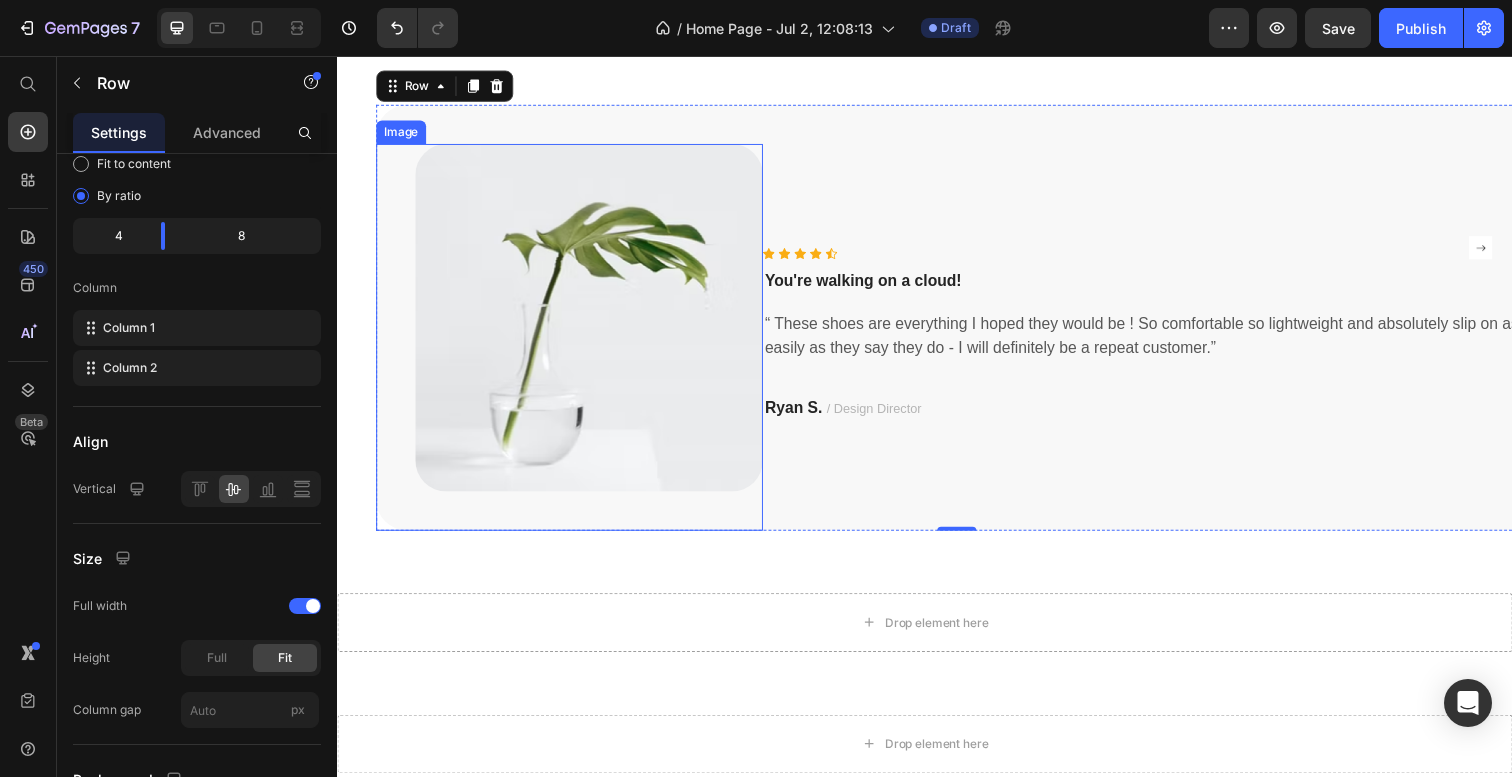 scroll, scrollTop: 2740, scrollLeft: 0, axis: vertical 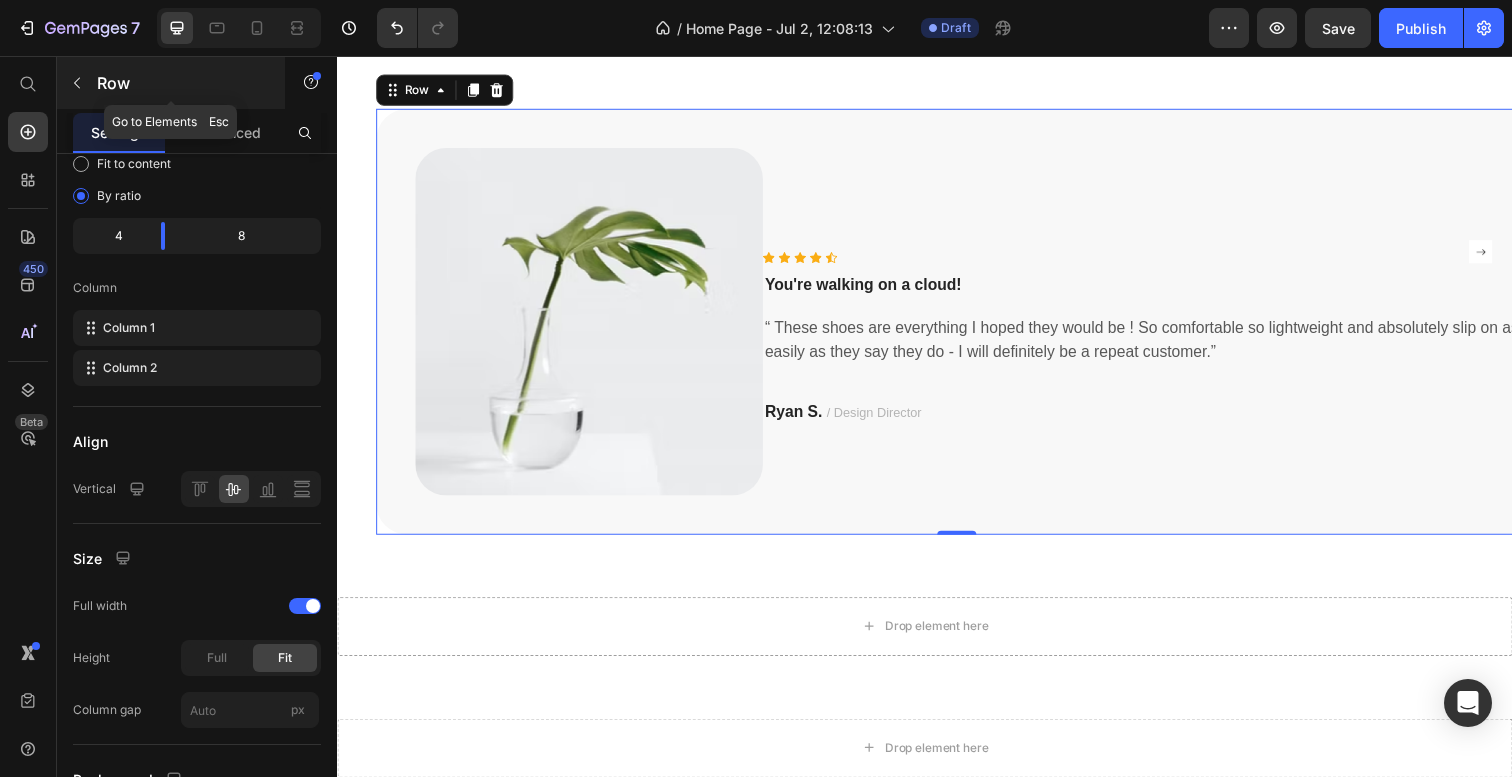click at bounding box center (77, 83) 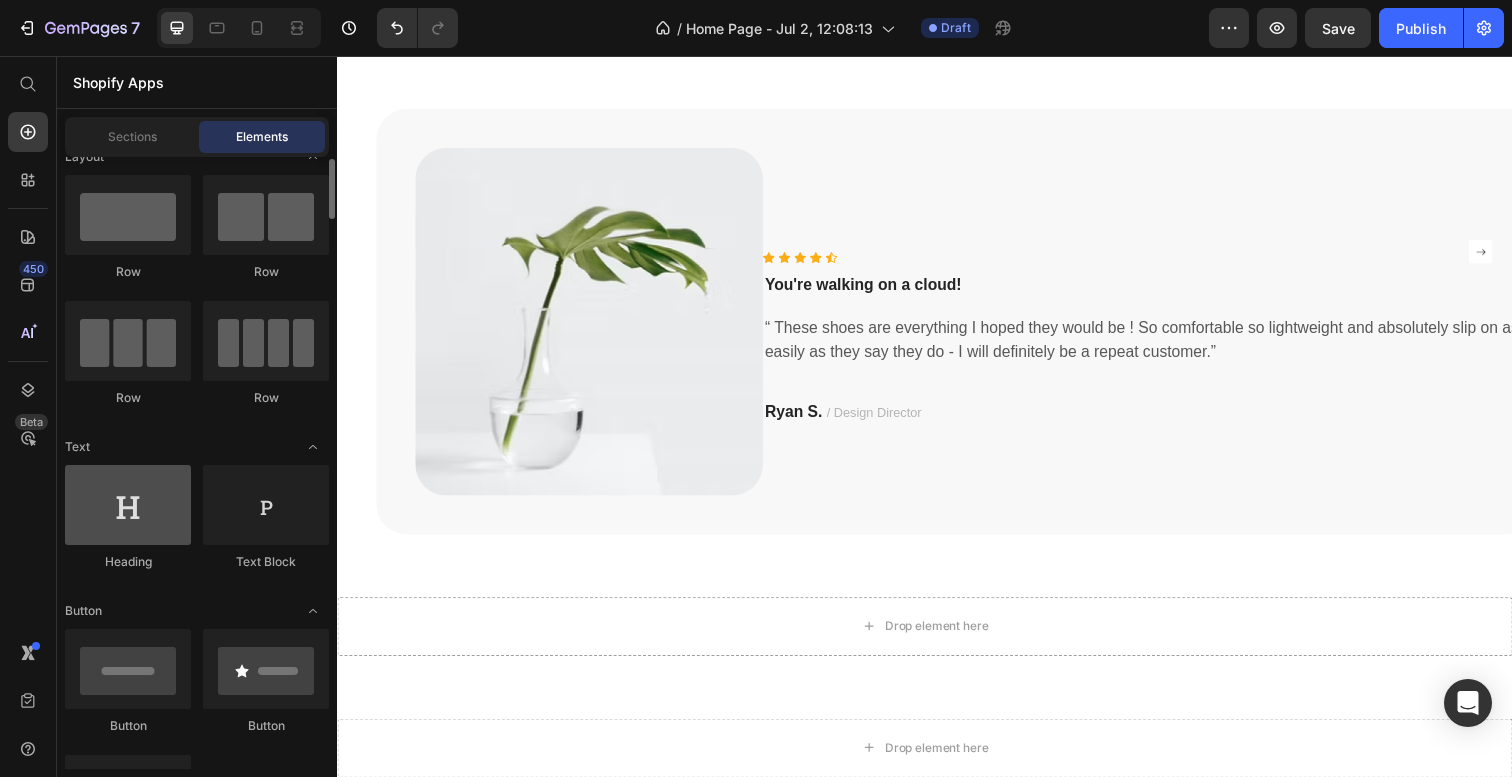 scroll, scrollTop: 0, scrollLeft: 0, axis: both 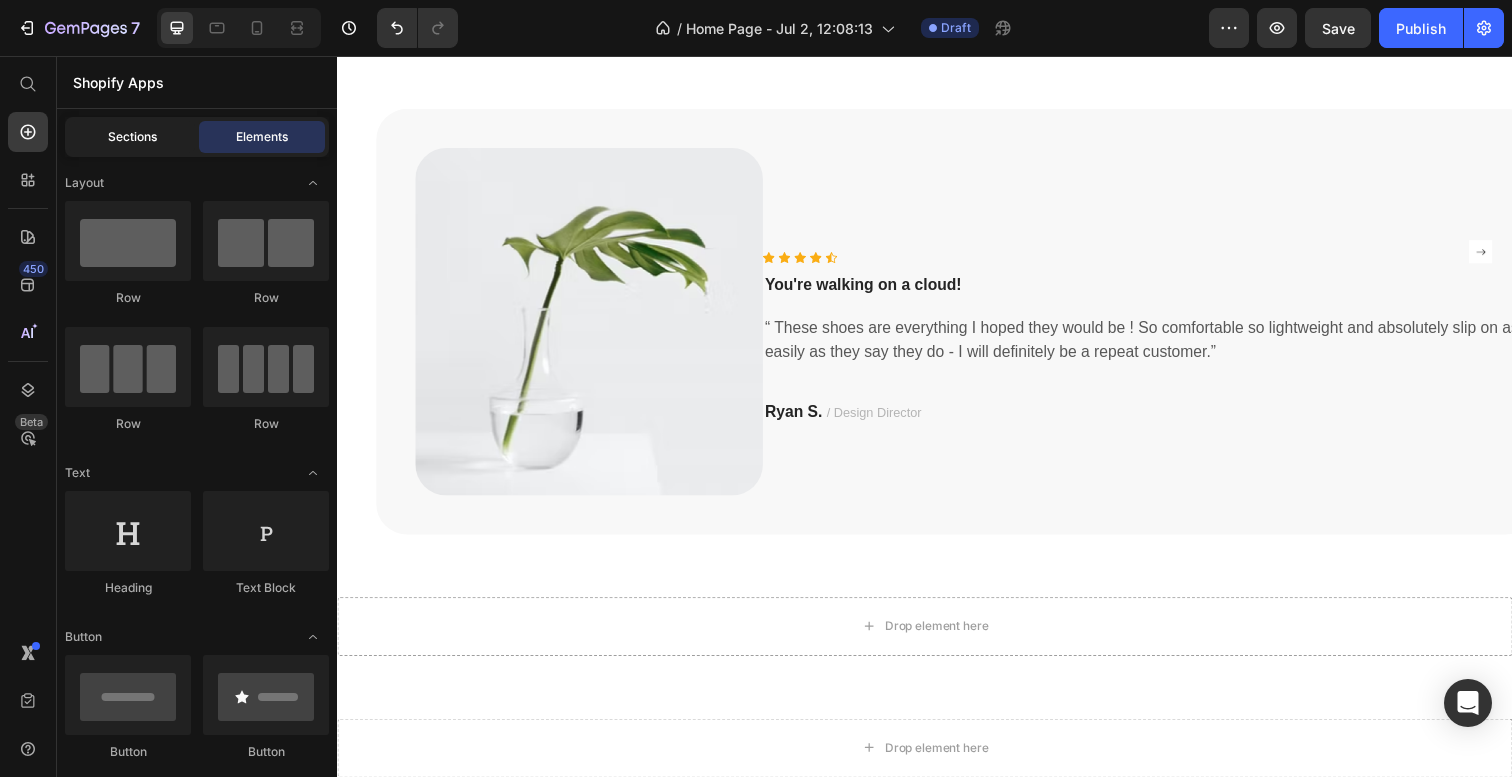 click on "Sections" at bounding box center [132, 137] 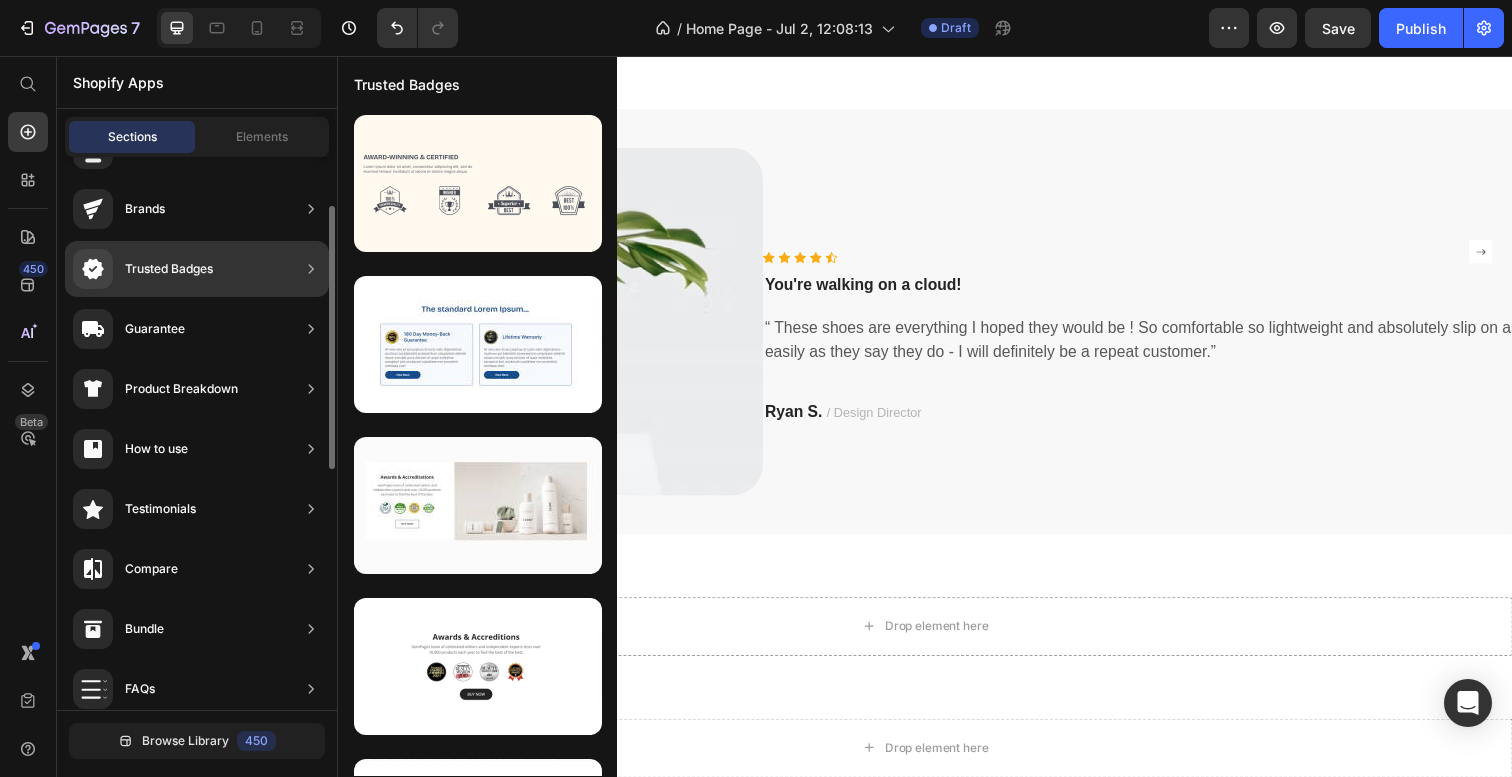 scroll, scrollTop: 109, scrollLeft: 0, axis: vertical 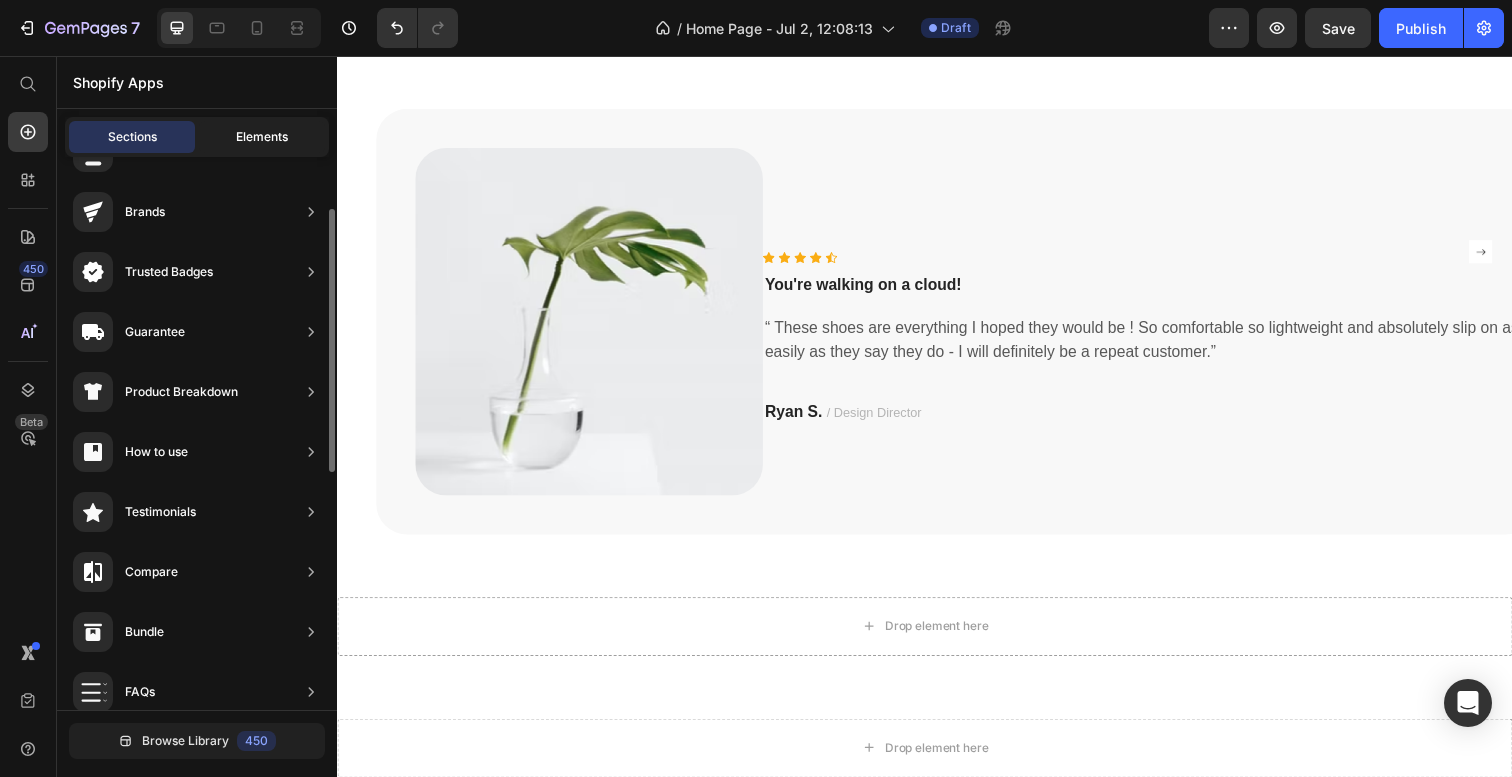 click on "Elements" 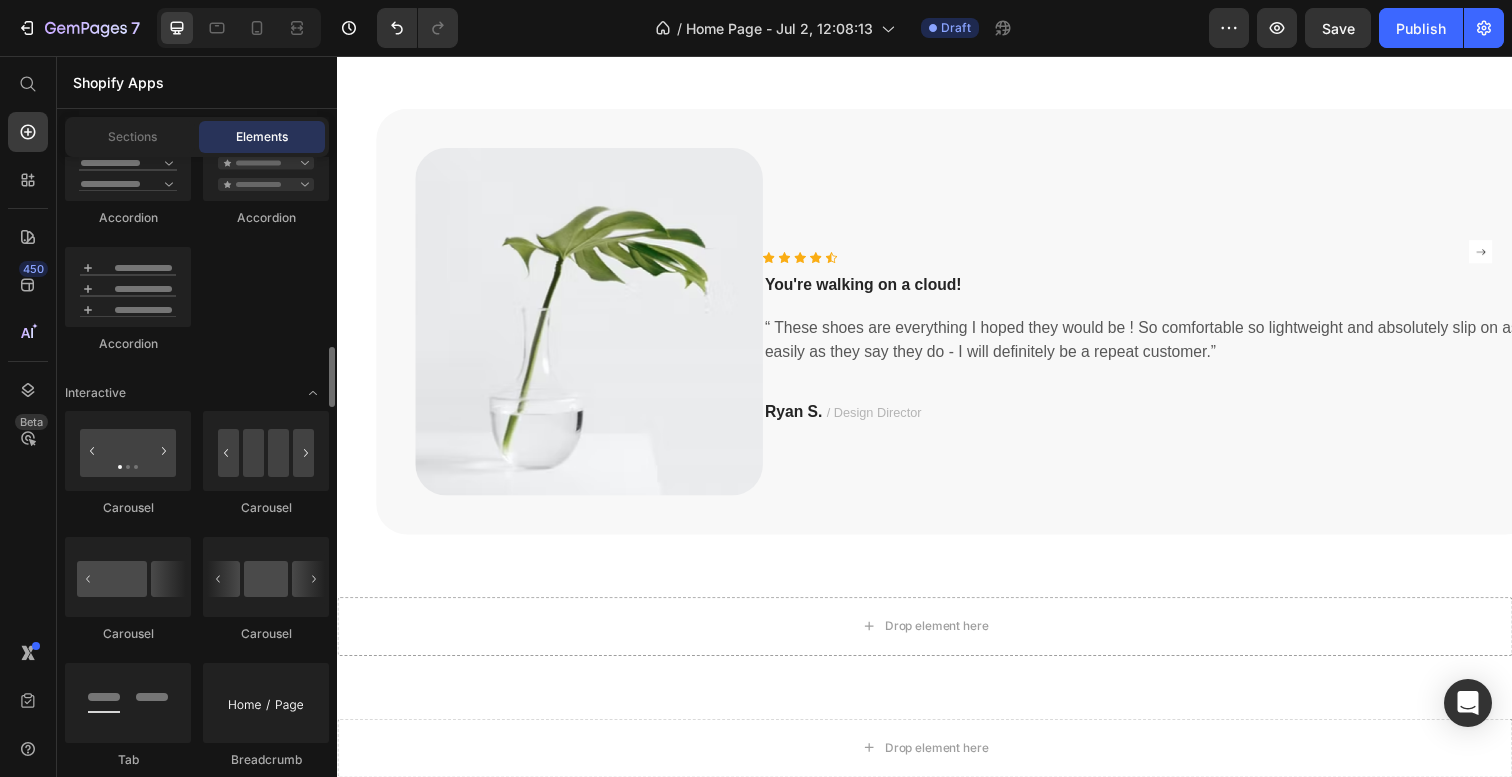 scroll, scrollTop: 1915, scrollLeft: 0, axis: vertical 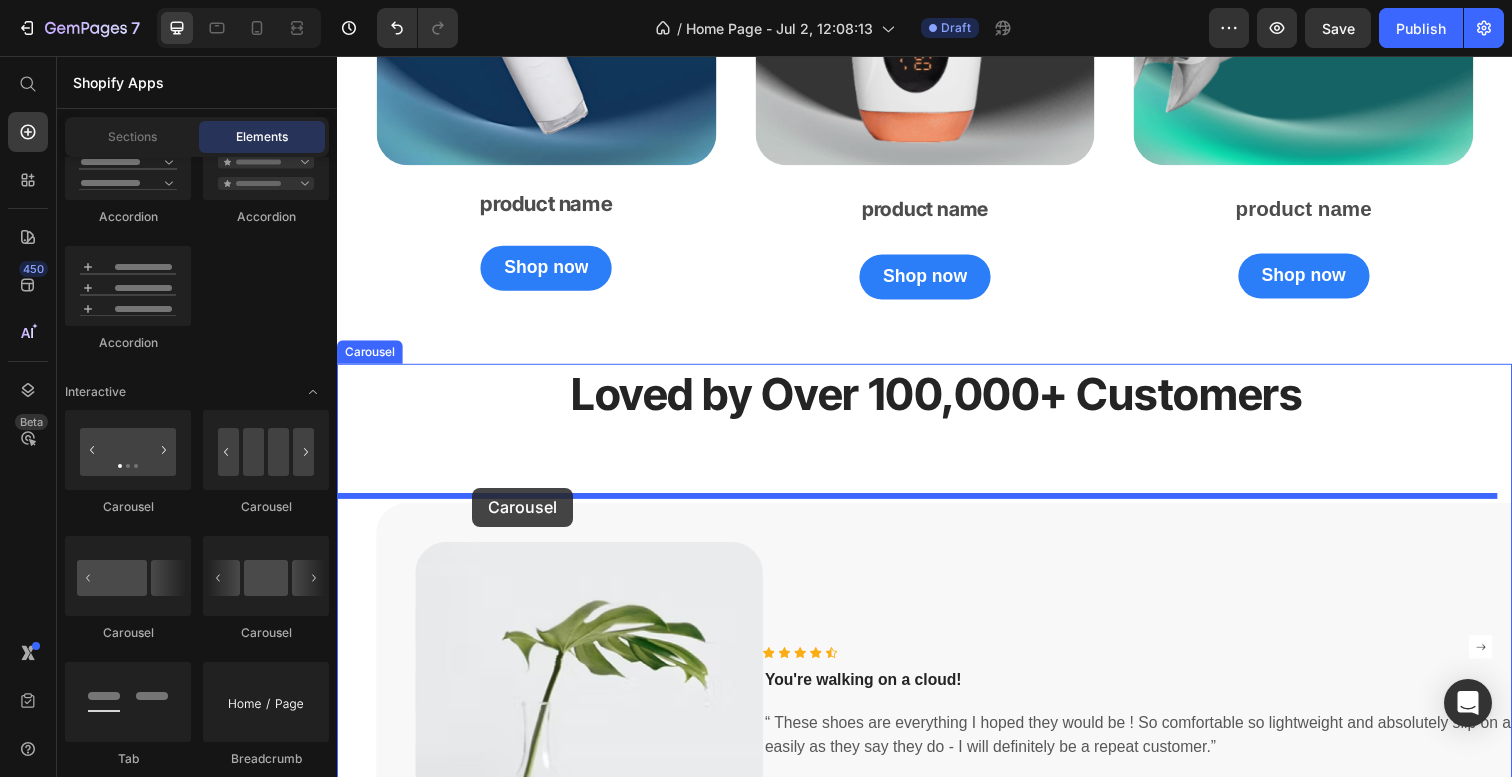 drag, startPoint x: 483, startPoint y: 511, endPoint x: 475, endPoint y: 497, distance: 16.124516 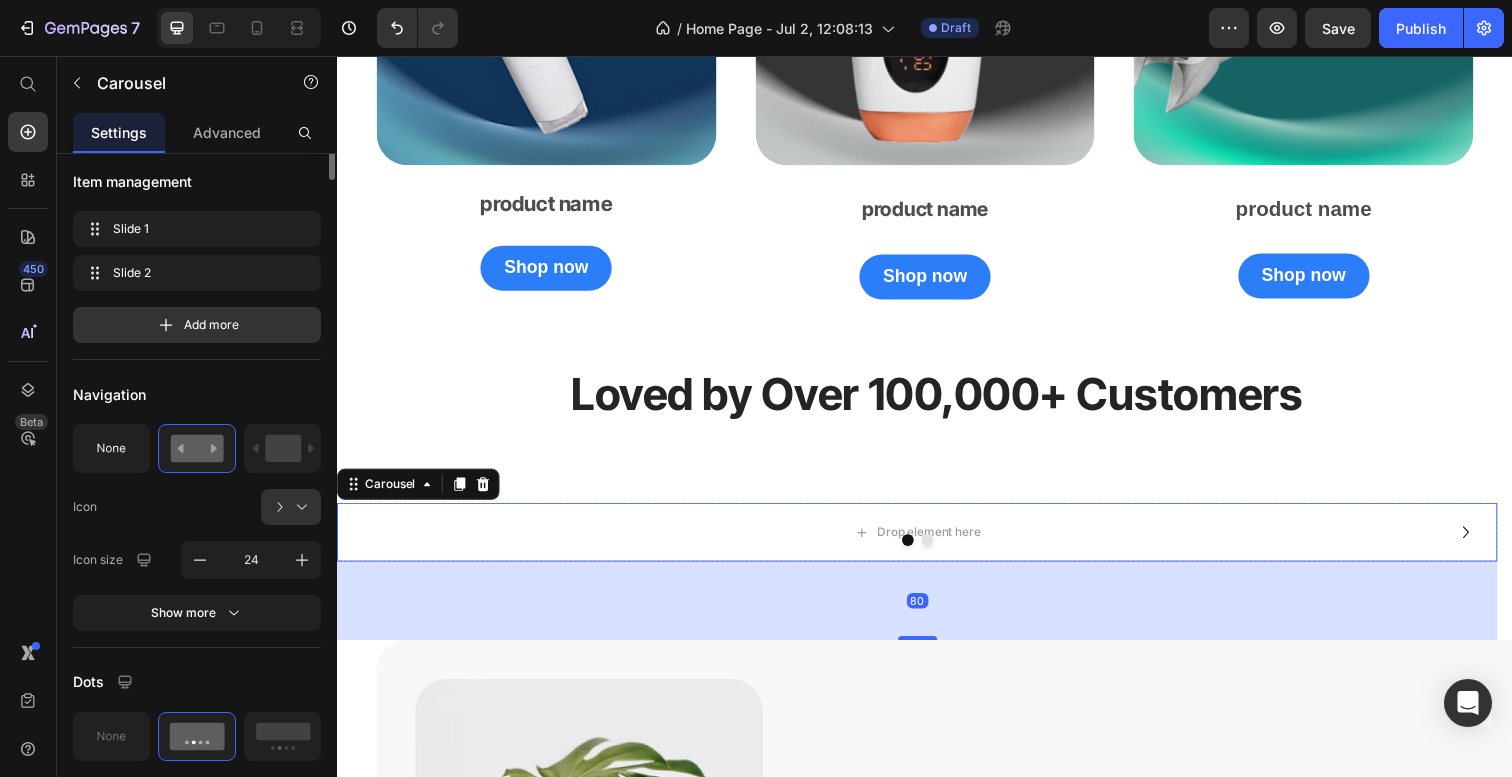 scroll, scrollTop: 0, scrollLeft: 0, axis: both 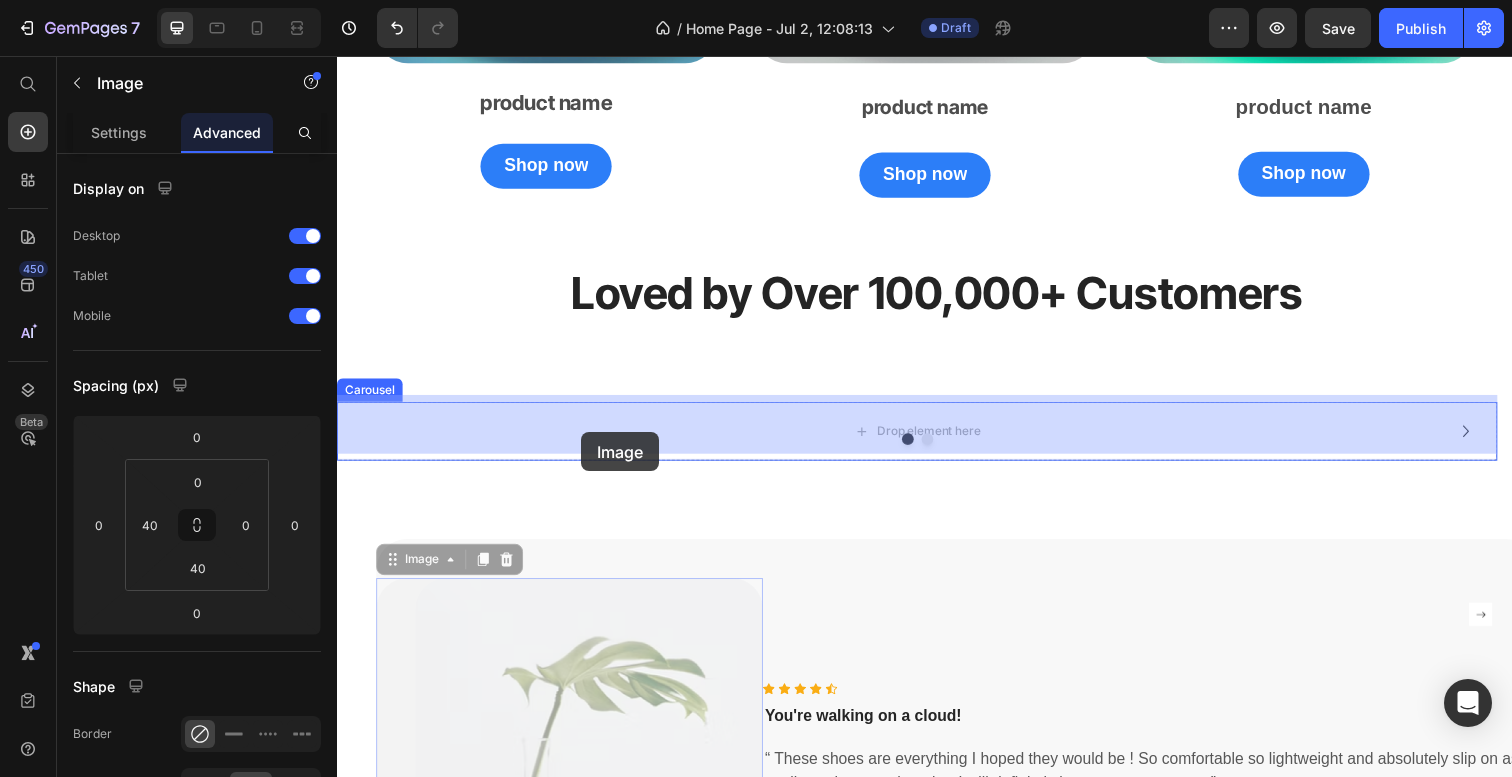 drag, startPoint x: 606, startPoint y: 704, endPoint x: 585, endPoint y: 440, distance: 264.83392 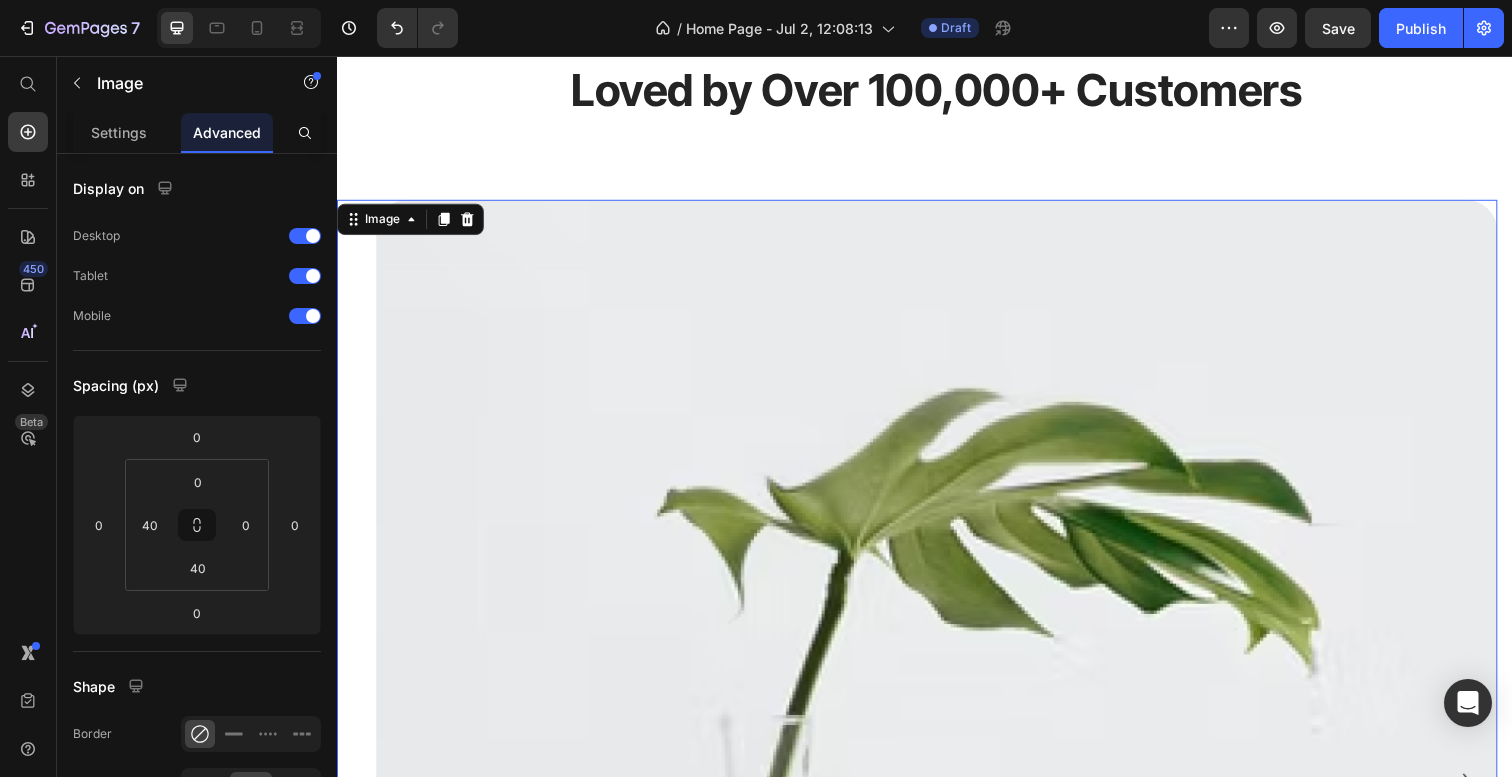 scroll, scrollTop: 2694, scrollLeft: 0, axis: vertical 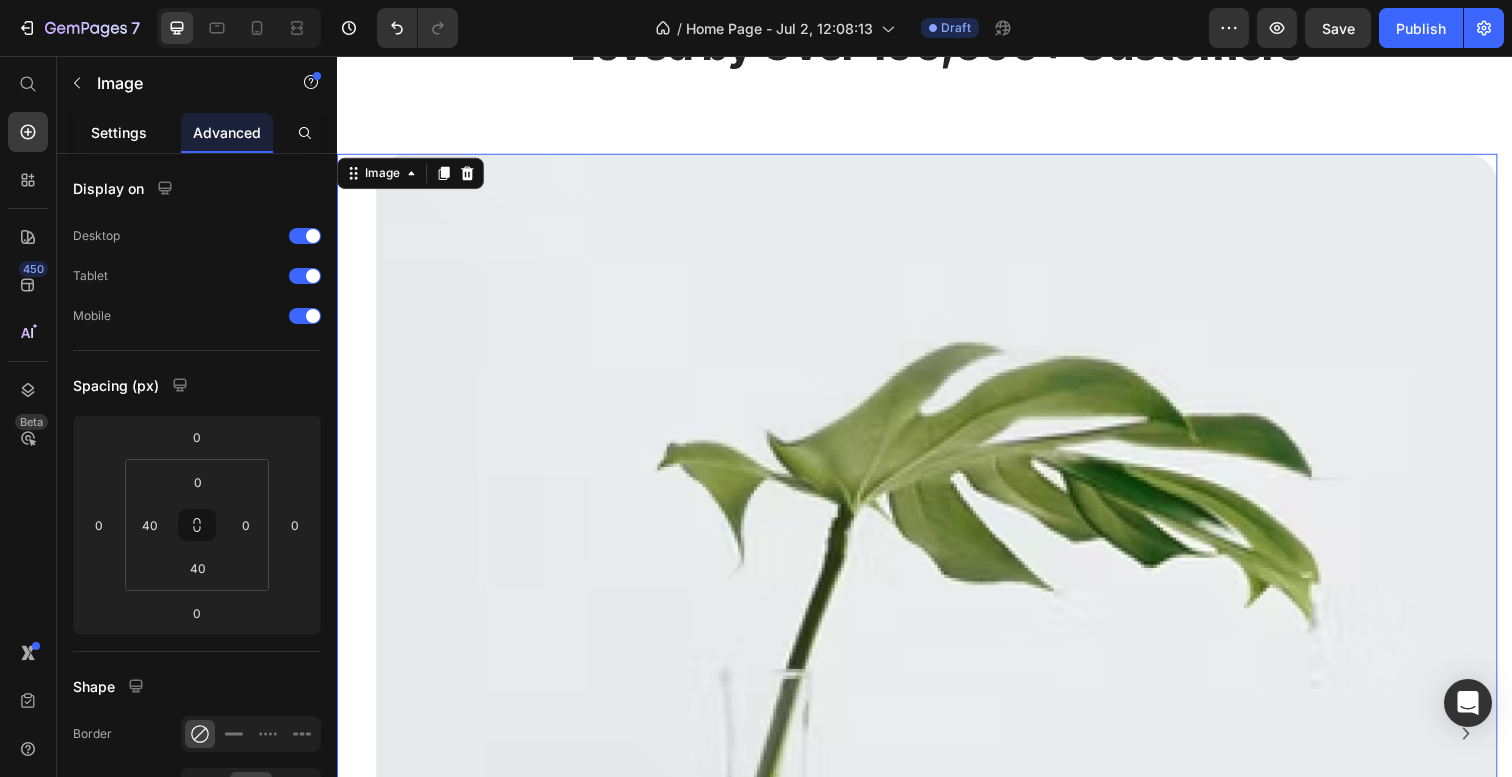 click on "Settings" at bounding box center [119, 132] 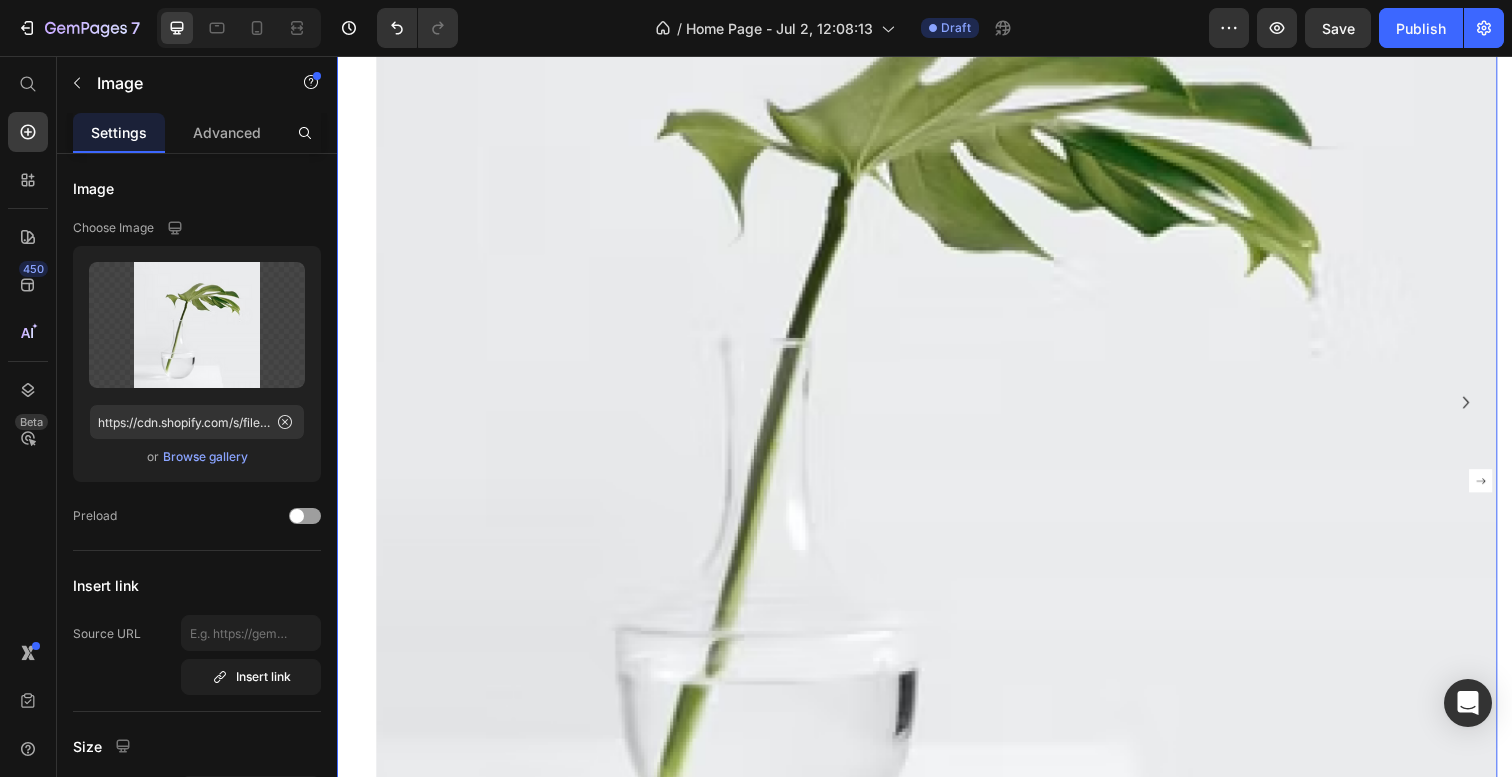 scroll, scrollTop: 3114, scrollLeft: 0, axis: vertical 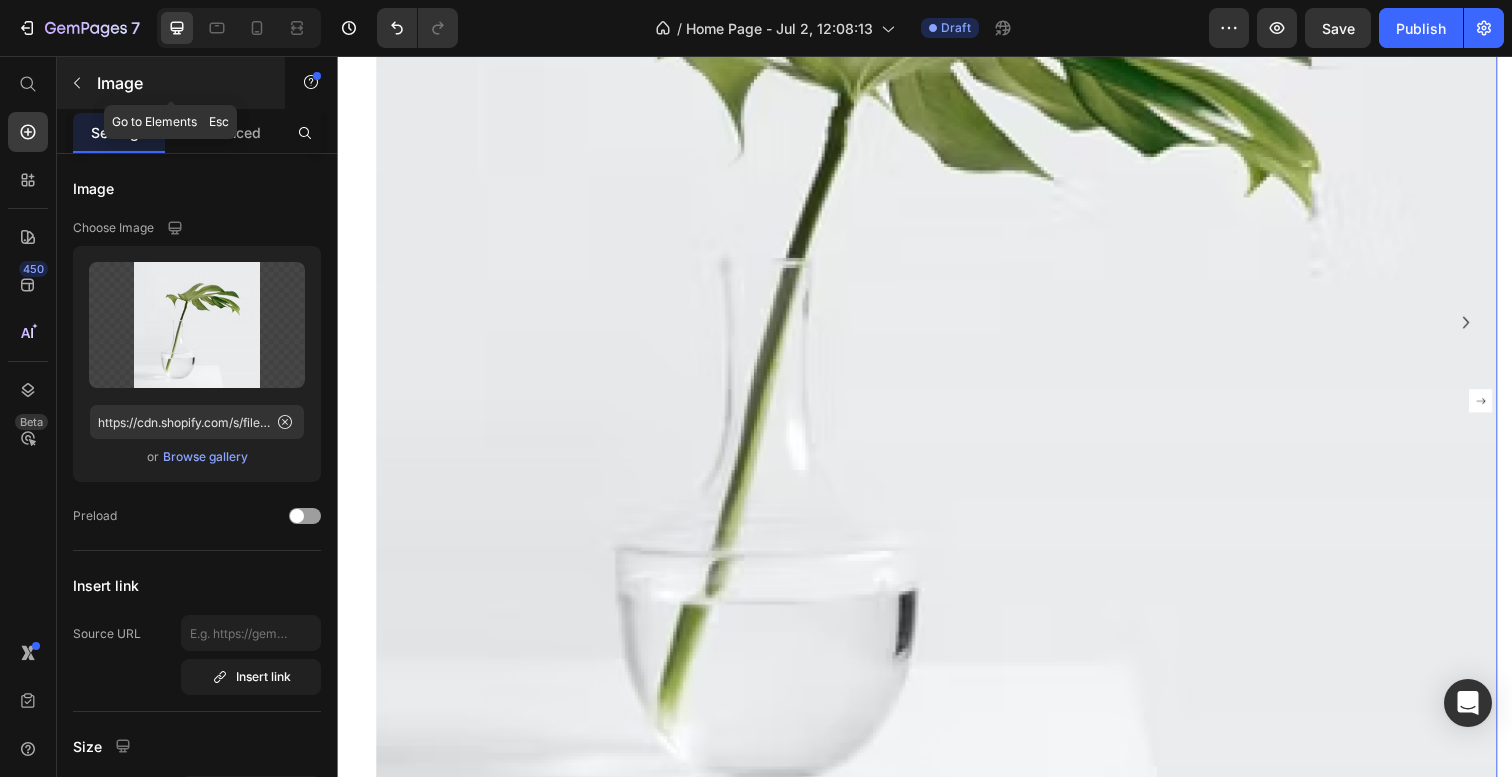 click at bounding box center [77, 83] 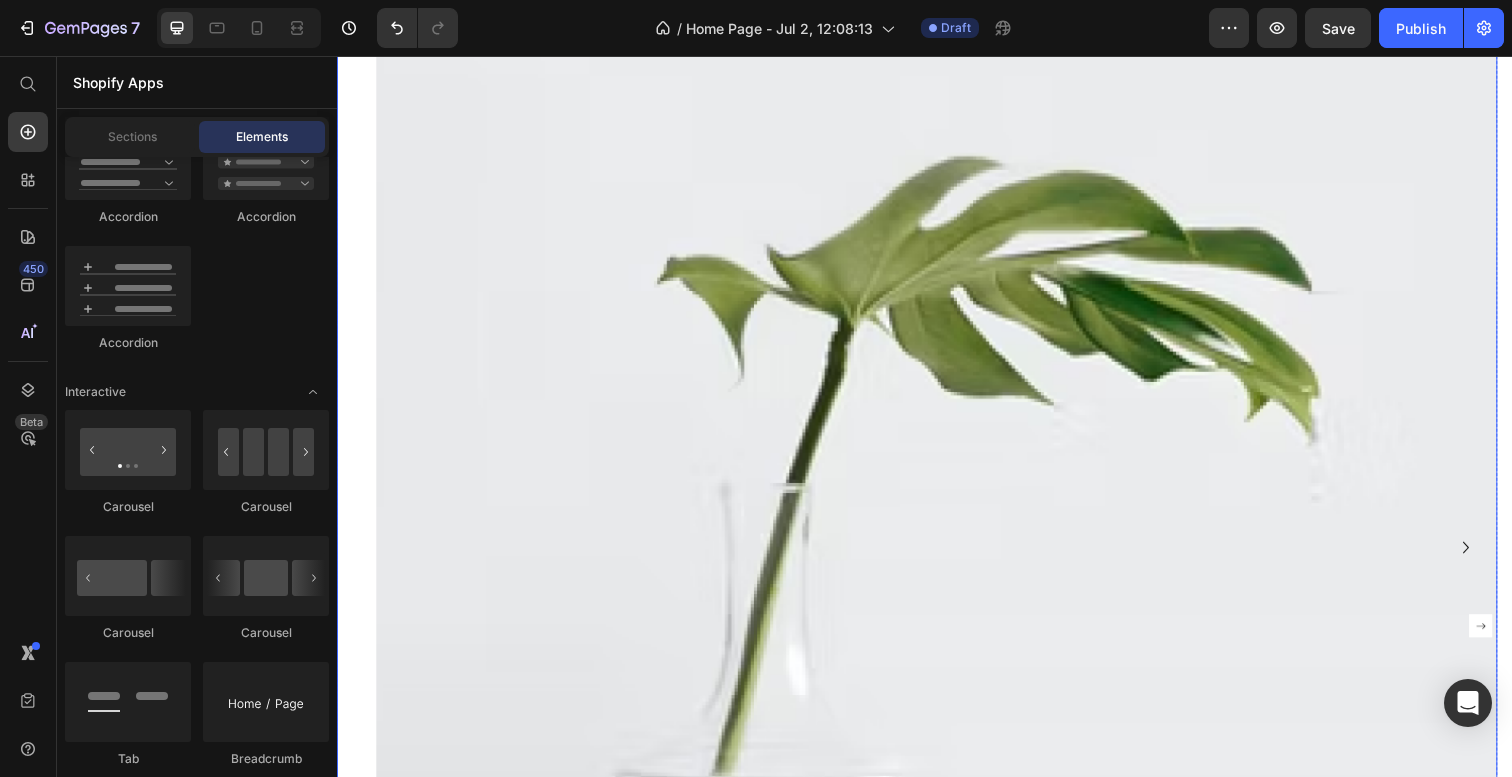 scroll, scrollTop: 2640, scrollLeft: 0, axis: vertical 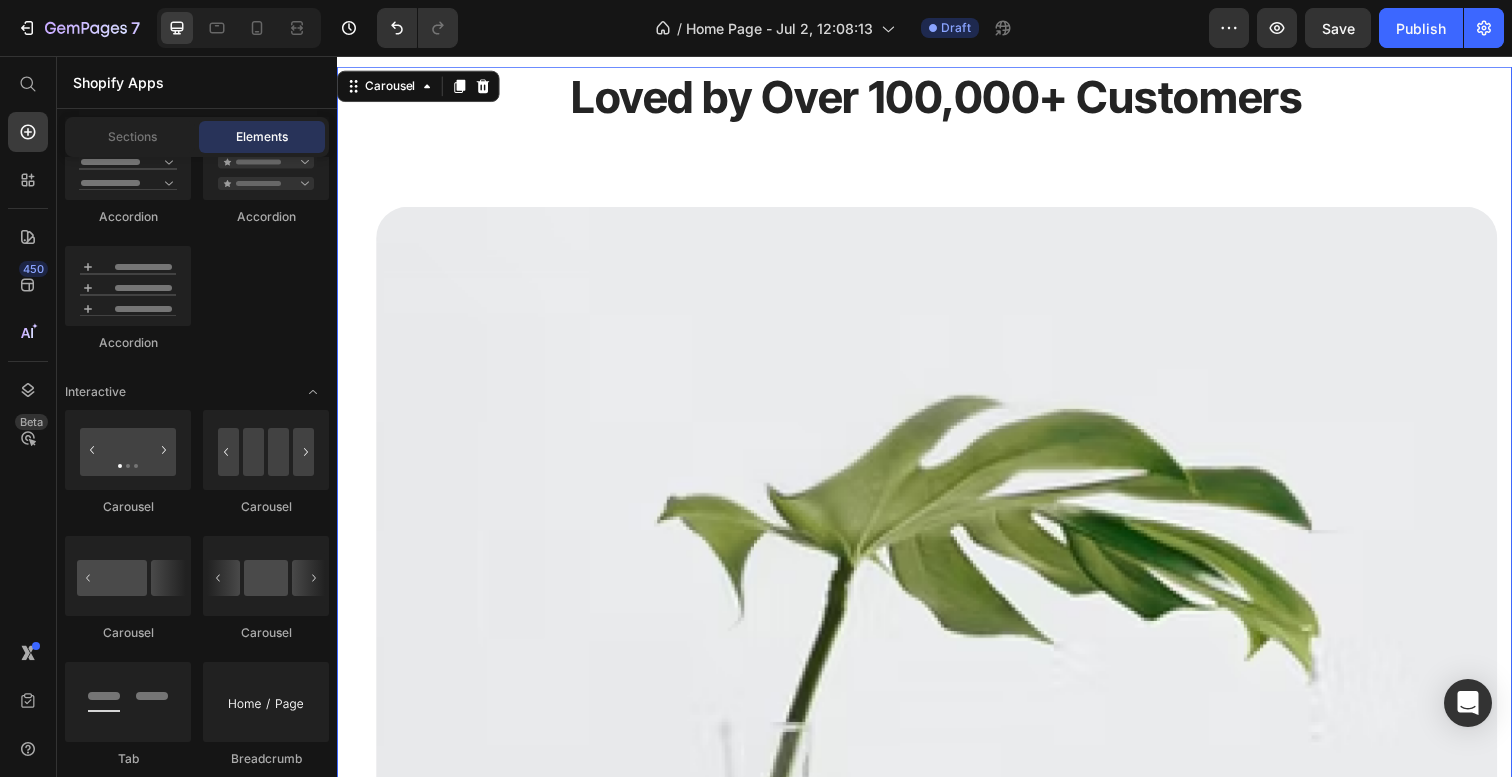 click on "Loved by Over 100,000+ Customers Heading
Image
Drop element here
Carousel
Drop element here                Icon                Icon                Icon                Icon
Icon Icon List Hoz You're walking on a cloud! Text block “ These shoes are everything I hoped they would be ! So comfortable so lightweight and absolutely slip on as easily as they say they do - I will definitely be a repeat customer.” Text block [FIRST] [LAST]   / Design Director Text block Row Row" at bounding box center (929, 881) 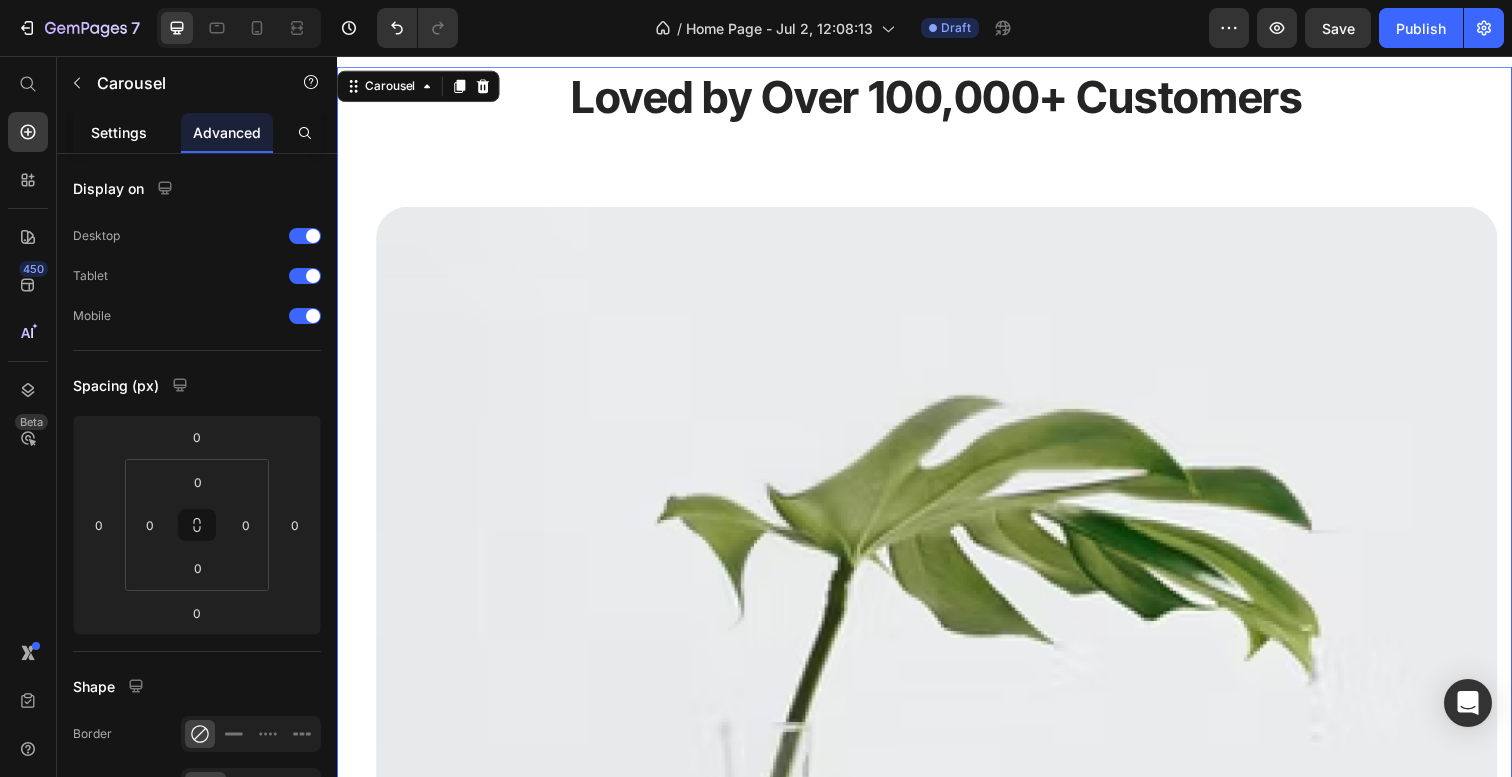click on "Settings" at bounding box center (119, 132) 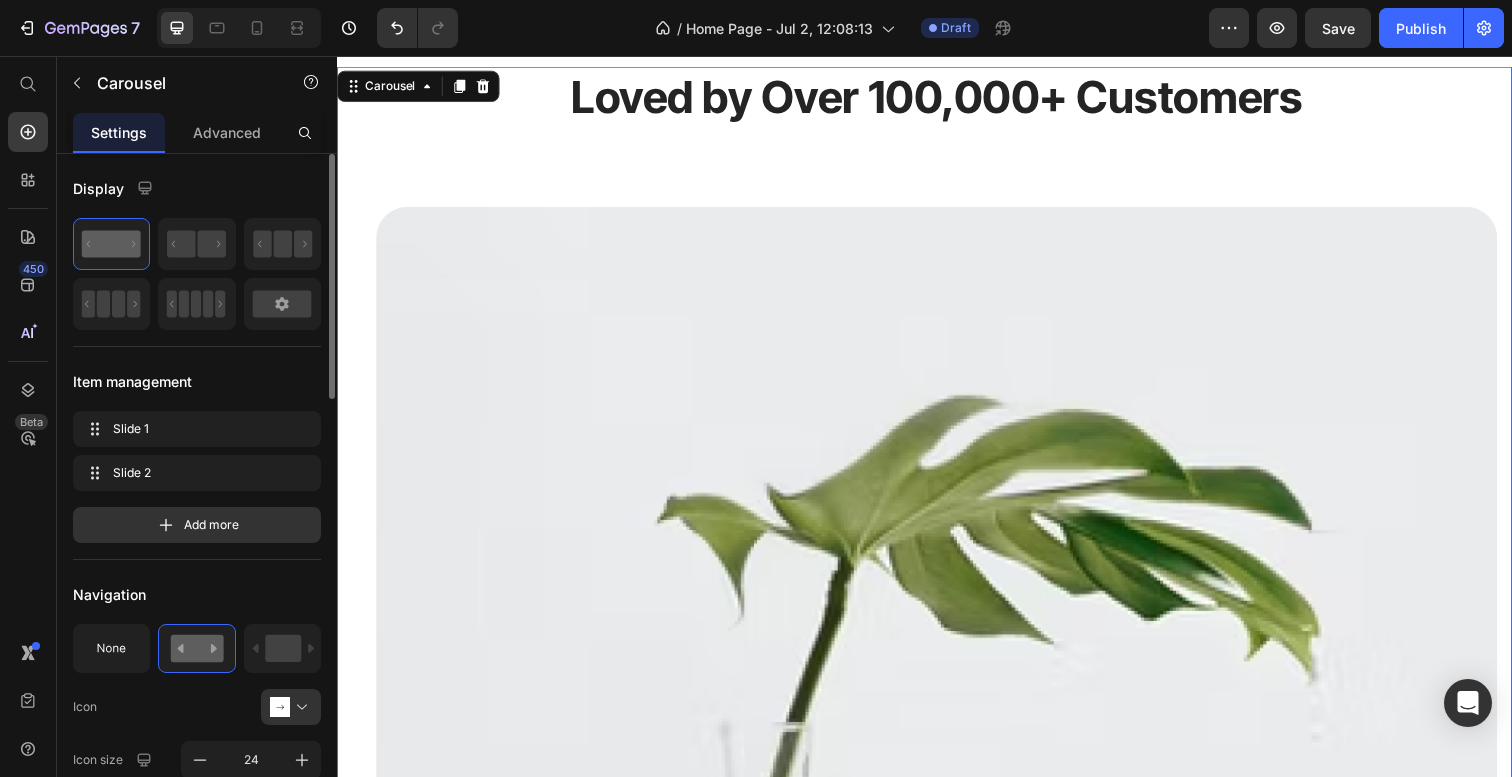 drag, startPoint x: 186, startPoint y: 241, endPoint x: 122, endPoint y: 262, distance: 67.357254 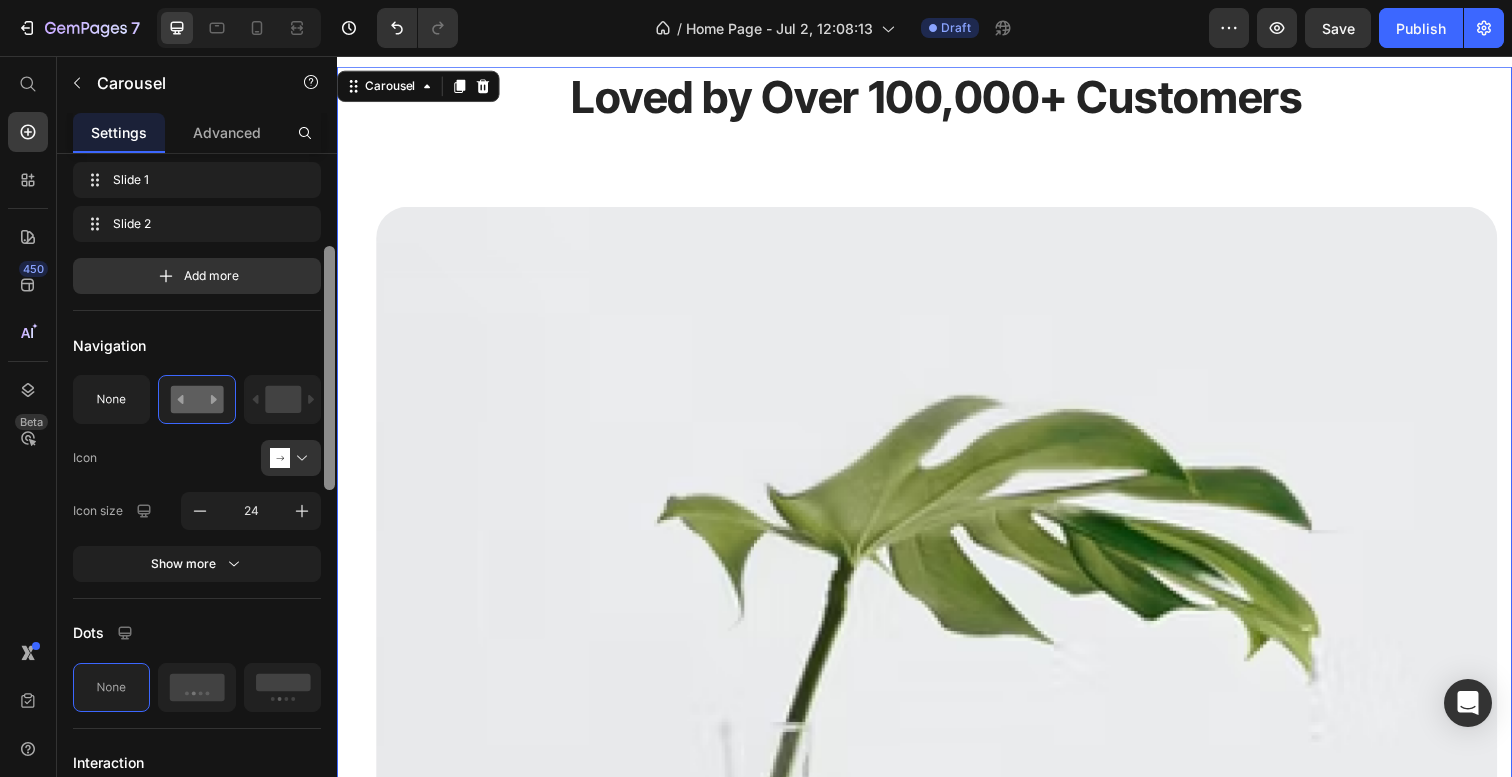 scroll, scrollTop: 251, scrollLeft: 0, axis: vertical 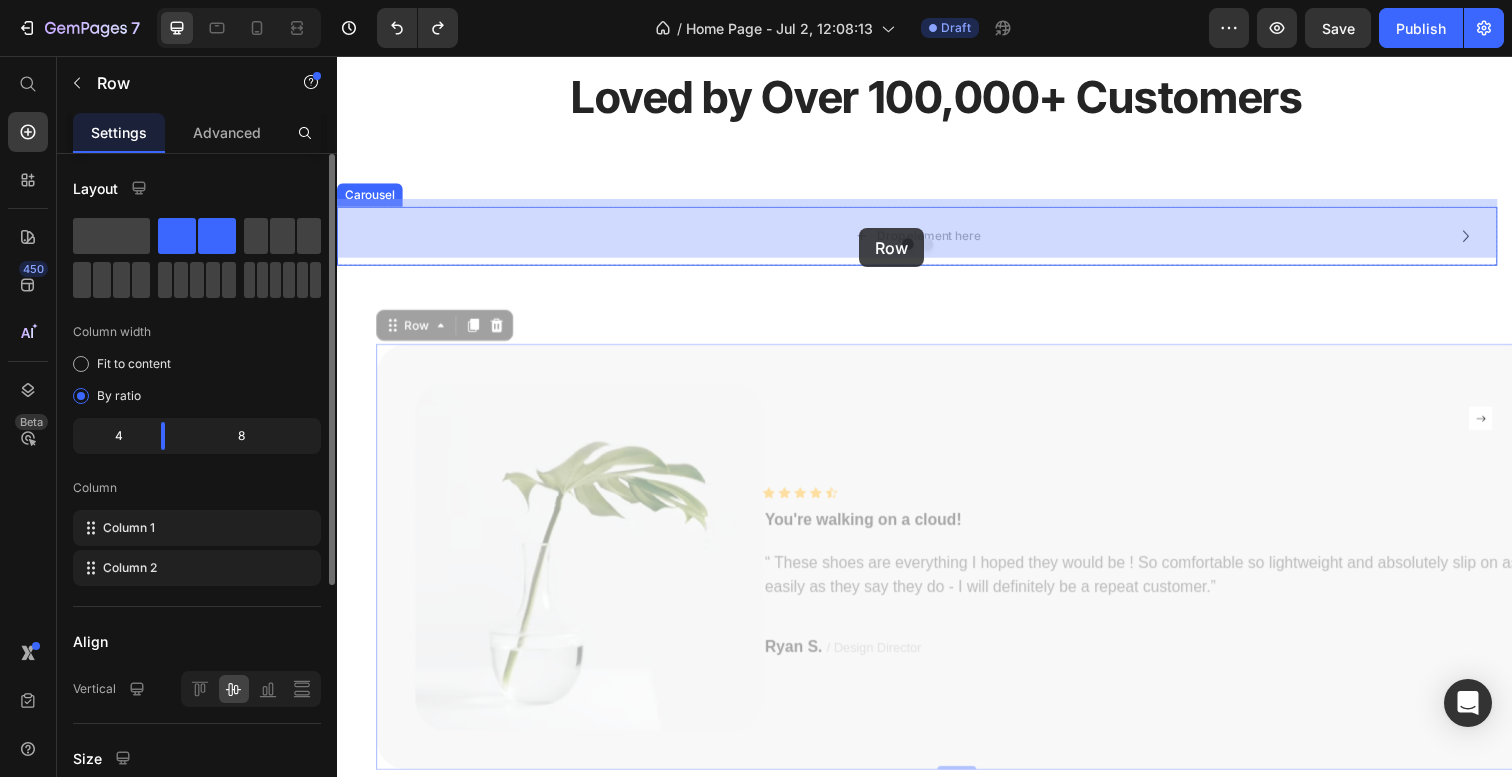 drag, startPoint x: 864, startPoint y: 361, endPoint x: 870, endPoint y: 233, distance: 128.14055 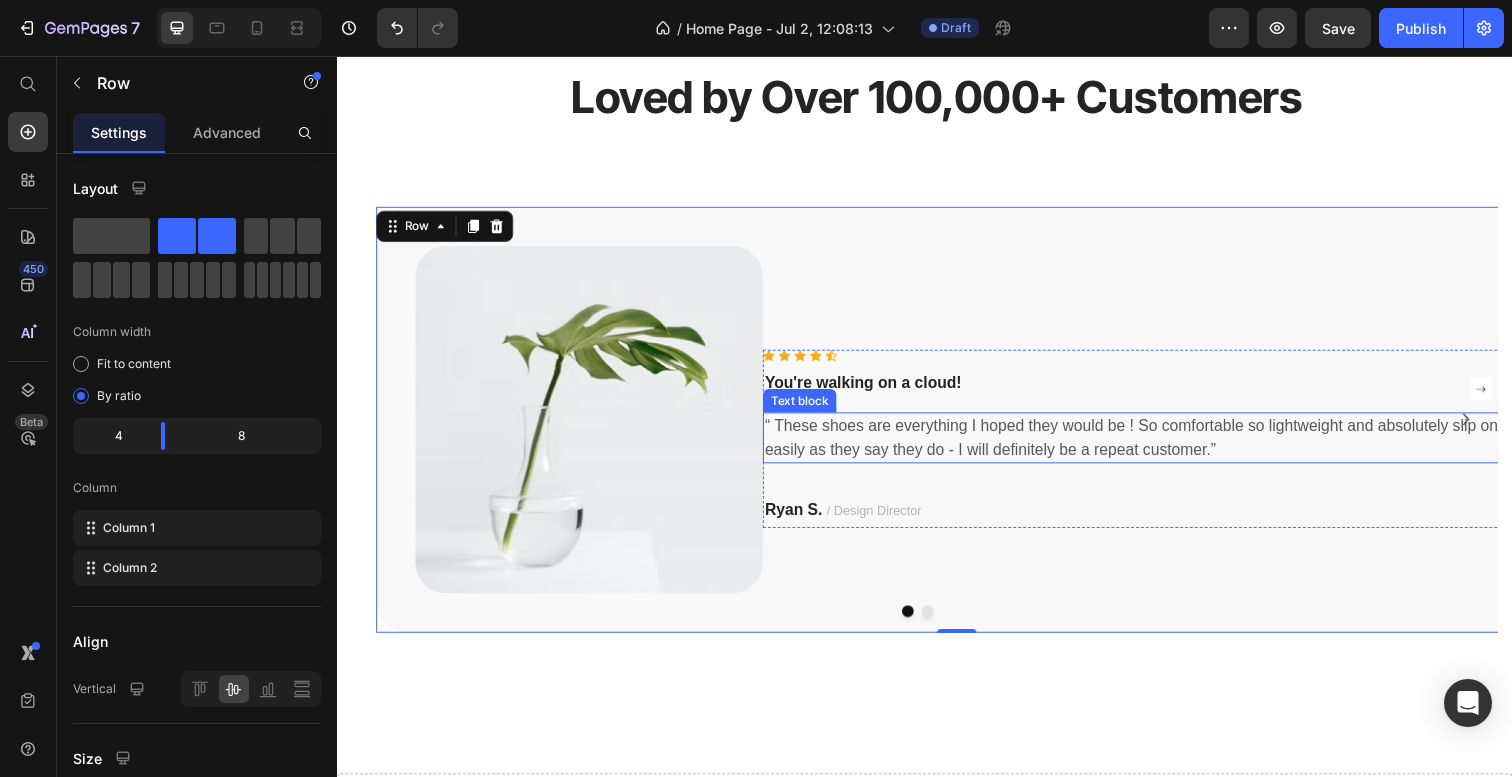 scroll, scrollTop: 2784, scrollLeft: 0, axis: vertical 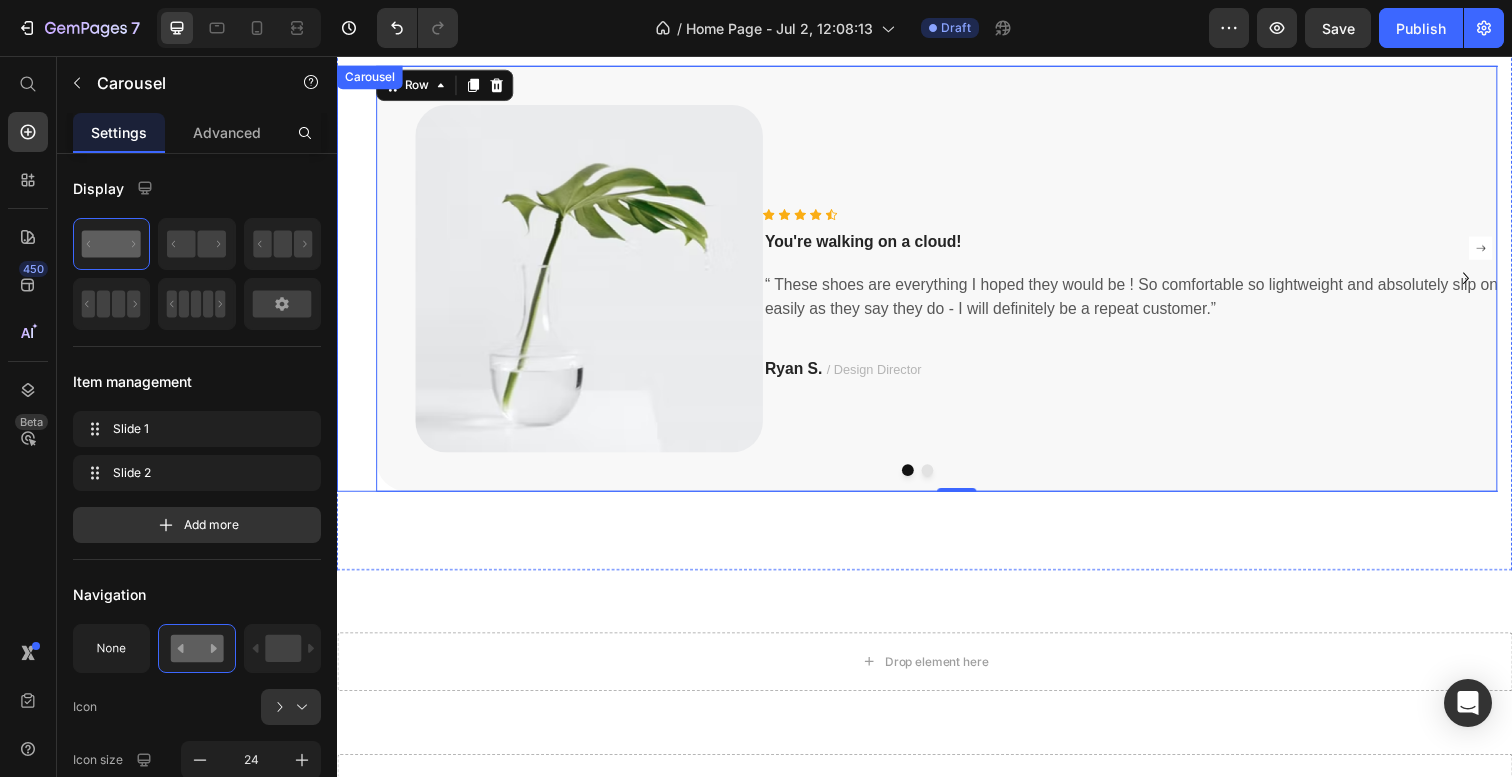 click at bounding box center [929, 479] 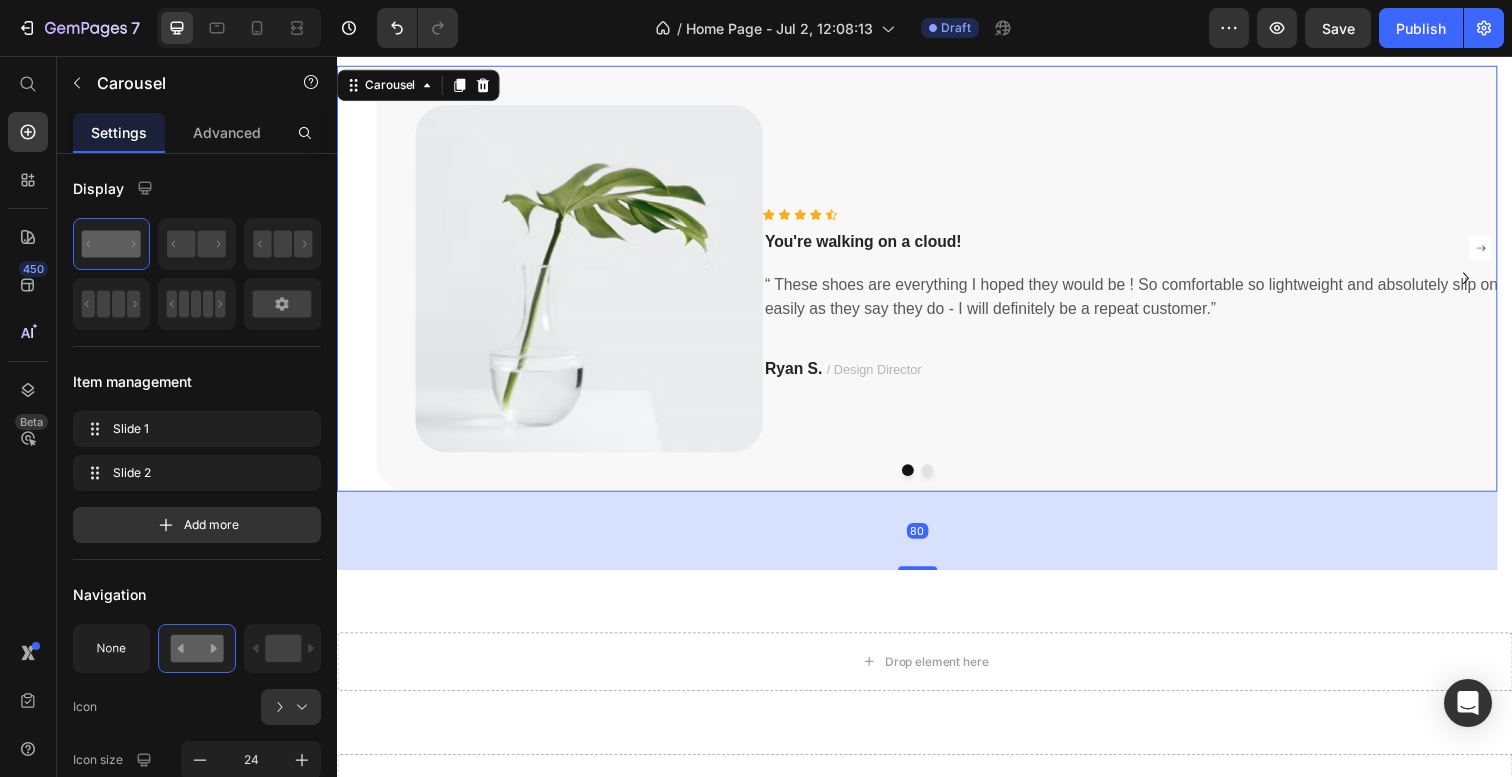 click at bounding box center [940, 479] 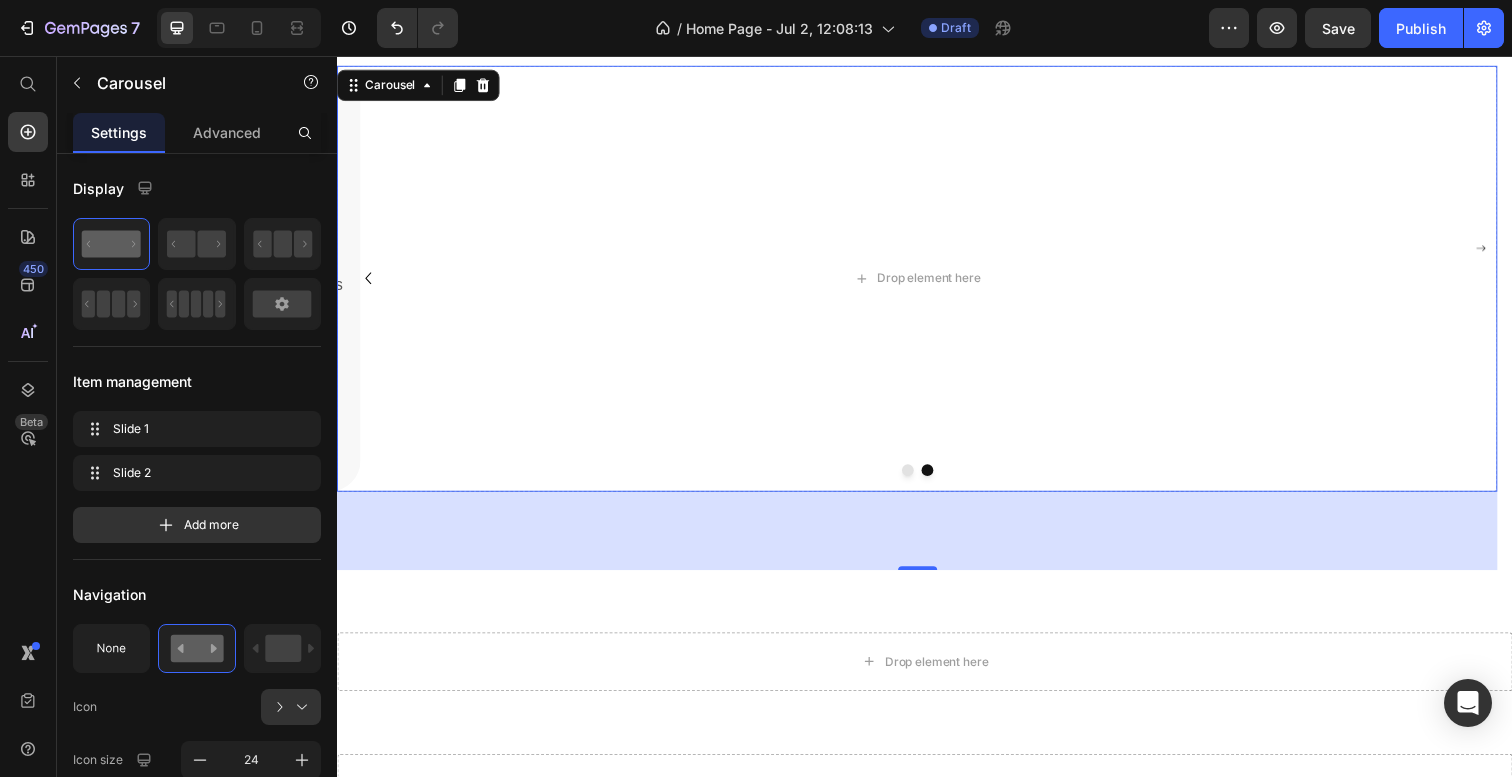 click at bounding box center (920, 479) 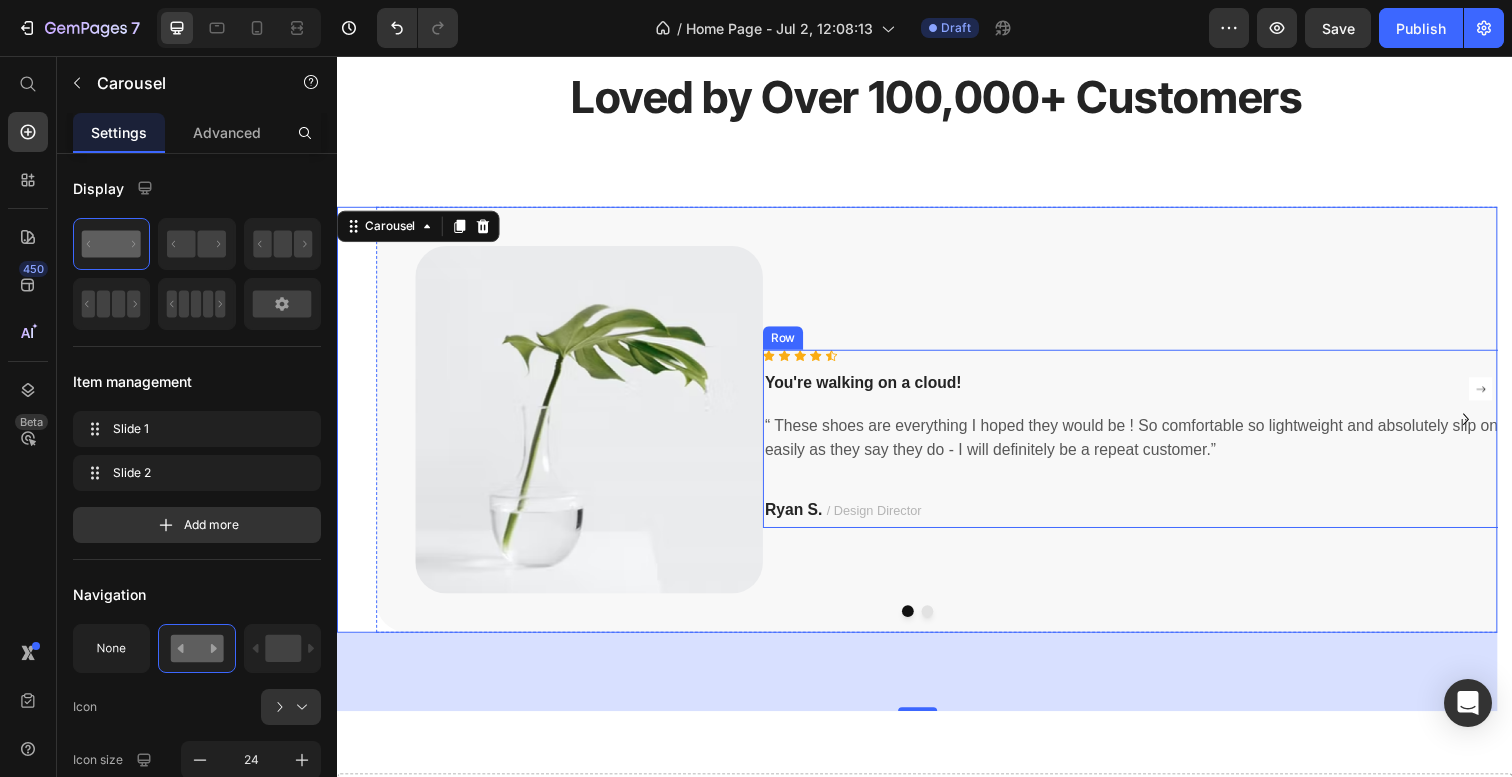 scroll, scrollTop: 2636, scrollLeft: 0, axis: vertical 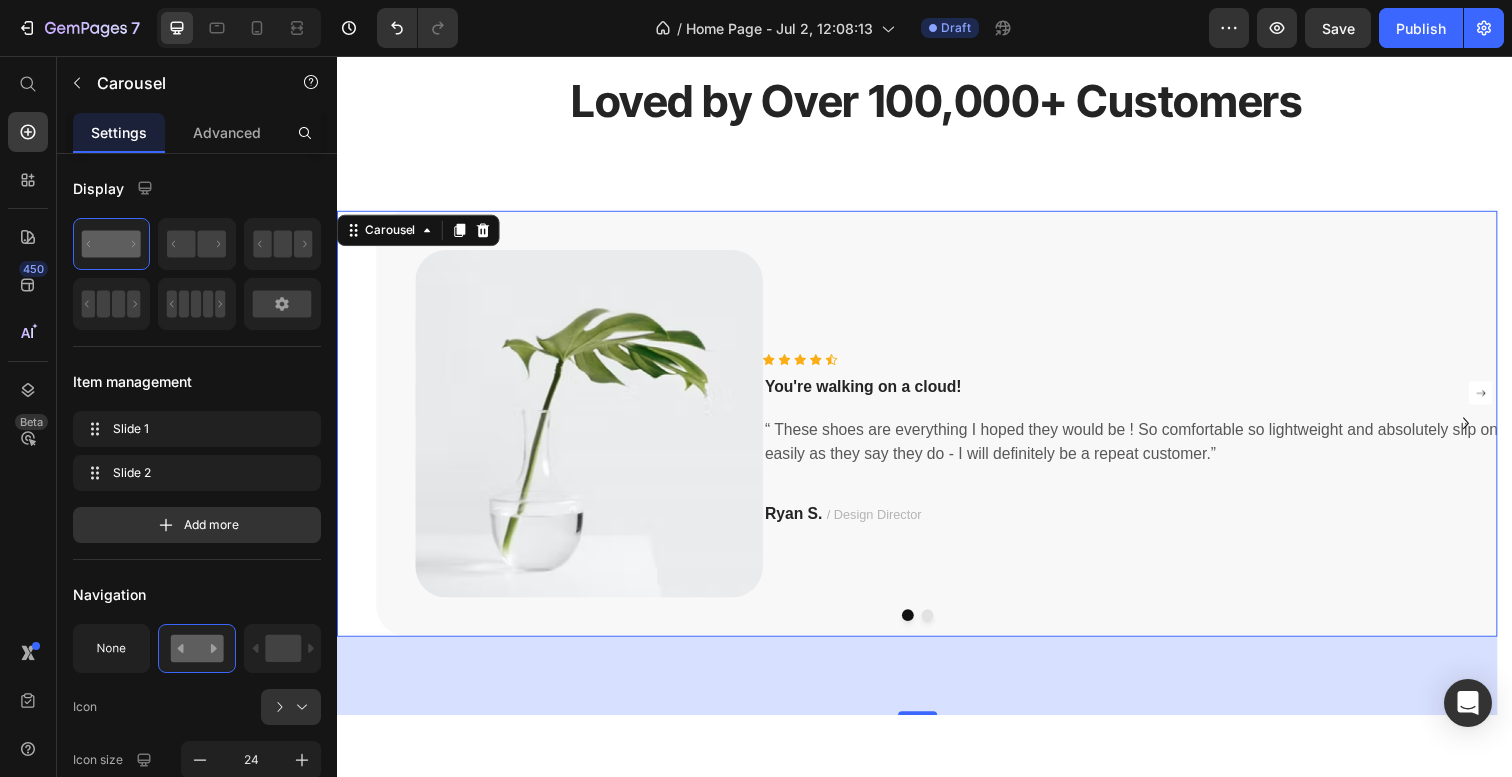 click on "80" at bounding box center (929, 689) 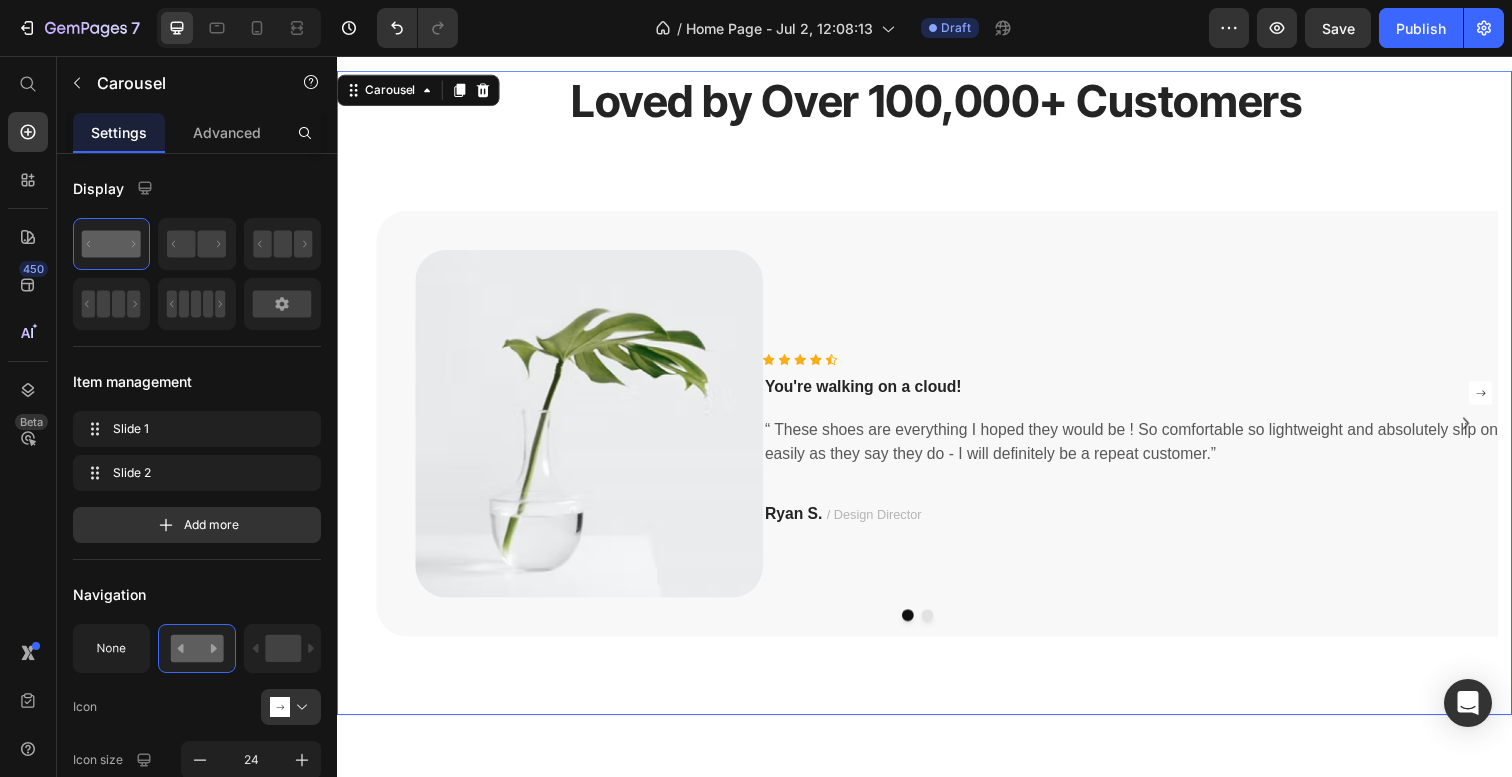 click on "Loved by Over 100,000+ Customers Heading
Image                Icon                Icon                Icon                Icon
Icon Icon List Hoz You're walking on a cloud! Text block “ These shoes are everything I hoped they would be ! So comfortable so lightweight and absolutely slip on as easily as they say they do - I will definitely be a repeat customer.” Text block [FIRST] [LAST]   / Design Director Text block Row Row
Drop element here
Carousel" at bounding box center [929, 400] 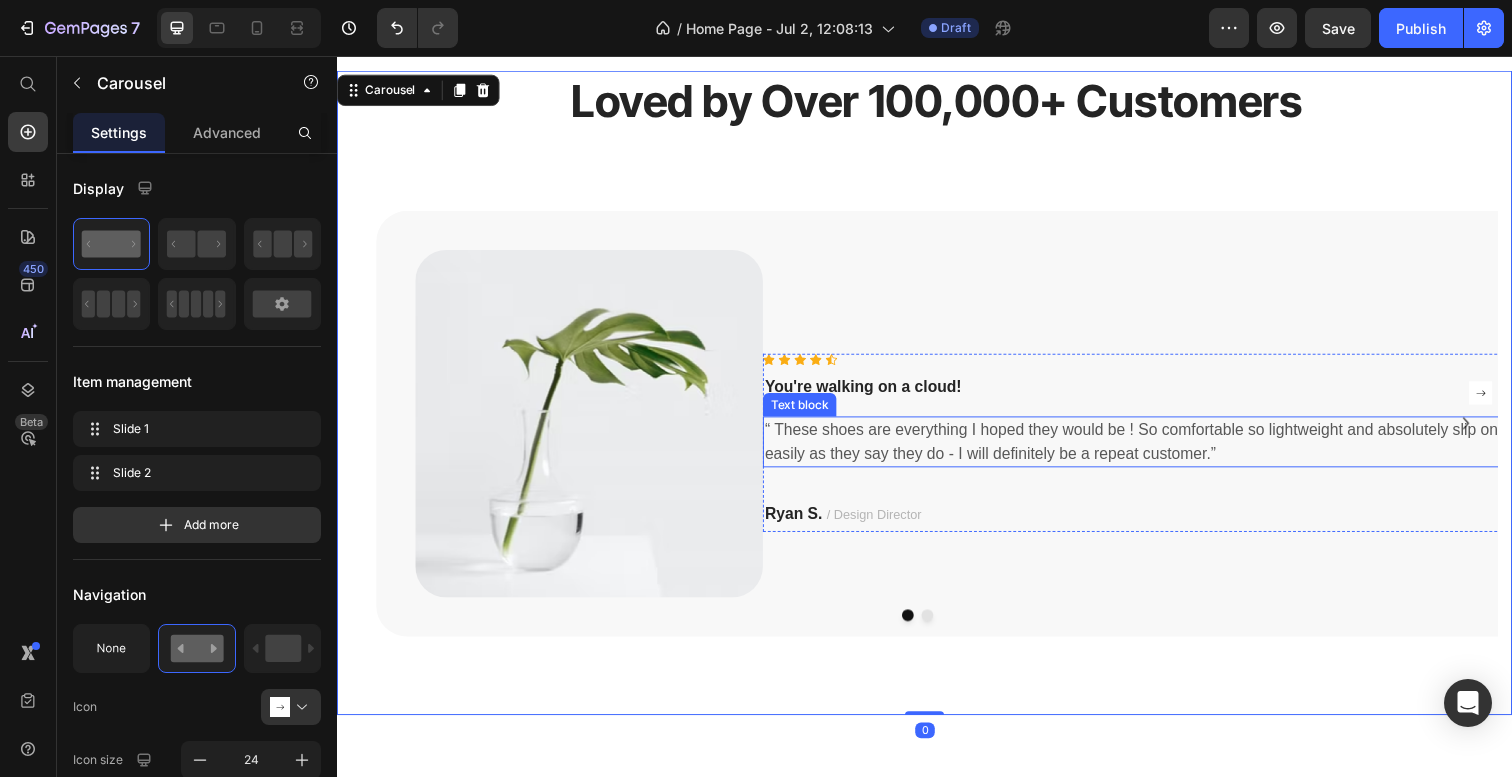 click on "“ These shoes are everything I hoped they would be ! So comfortable so lightweight and absolutely slip on as easily as they say they do - I will definitely be a repeat customer.”" at bounding box center (1167, 450) 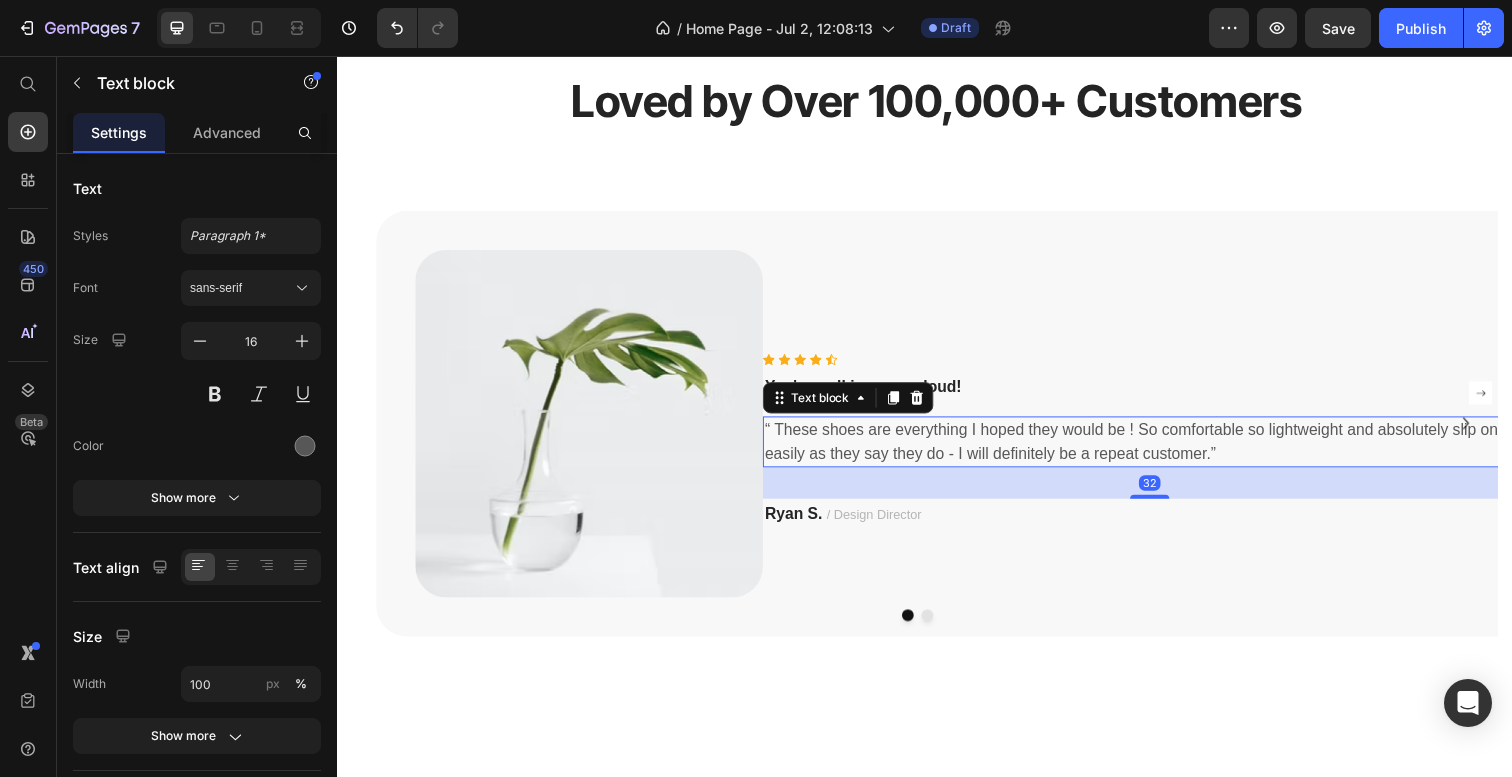 click at bounding box center [574, 451] 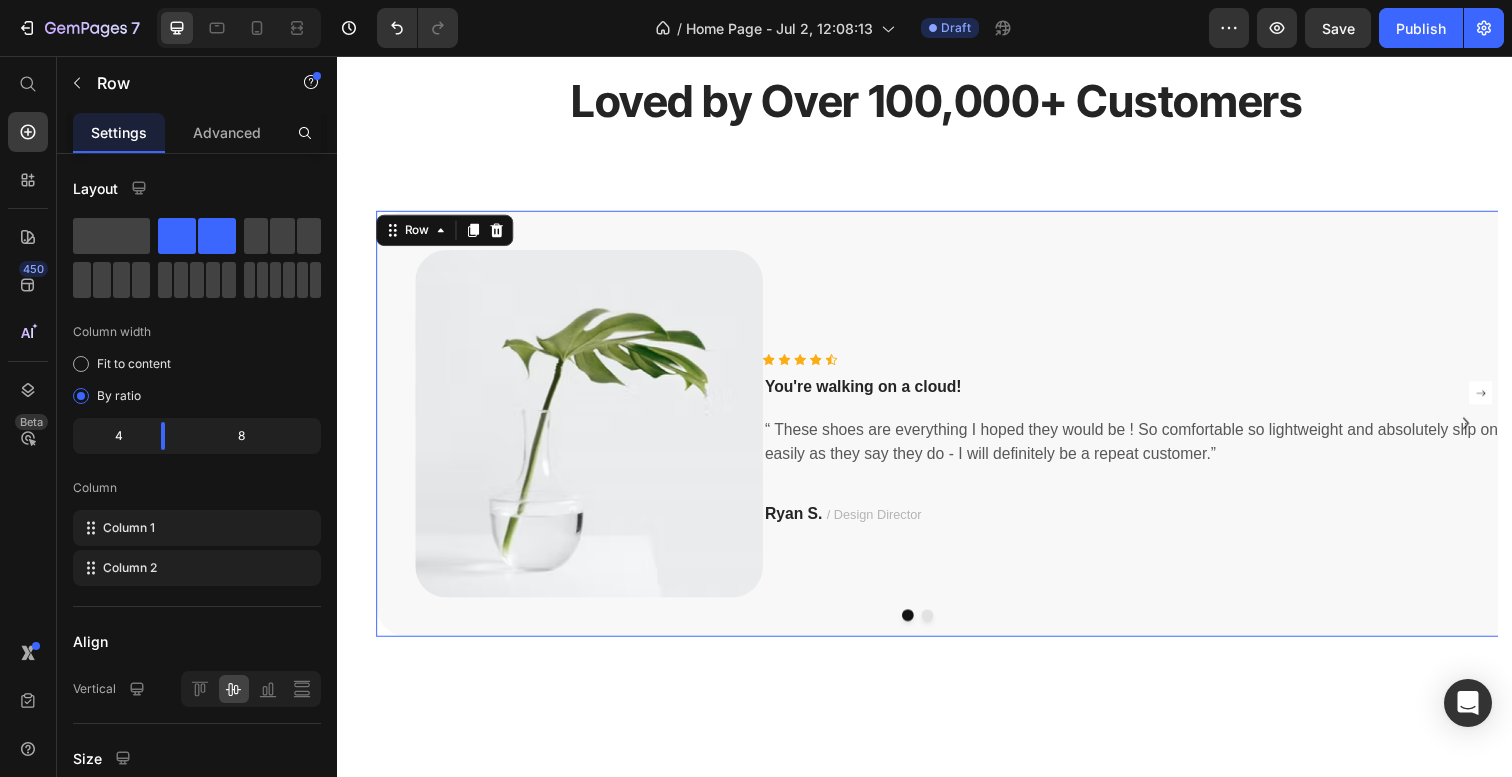 click on "Icon                Icon                Icon                Icon
Icon Icon List Hoz You're walking on a cloud! Text block “ These shoes are everything I hoped they would be ! So comfortable so lightweight and absolutely slip on as easily as they say they do - I will definitely be a repeat customer.” Text block Ryan S.   / Design Director Text block Row" at bounding box center [1167, 451] 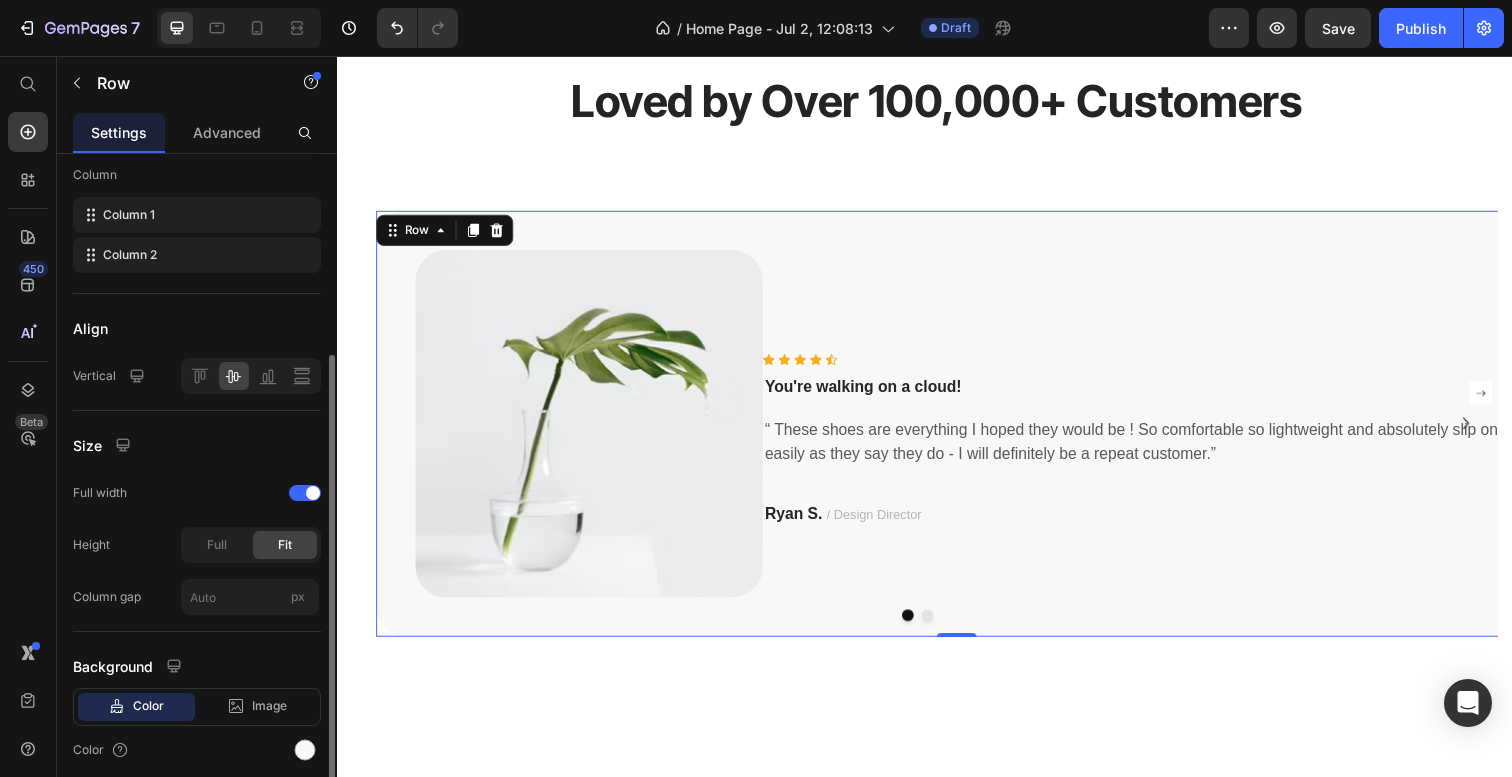 scroll, scrollTop: 314, scrollLeft: 0, axis: vertical 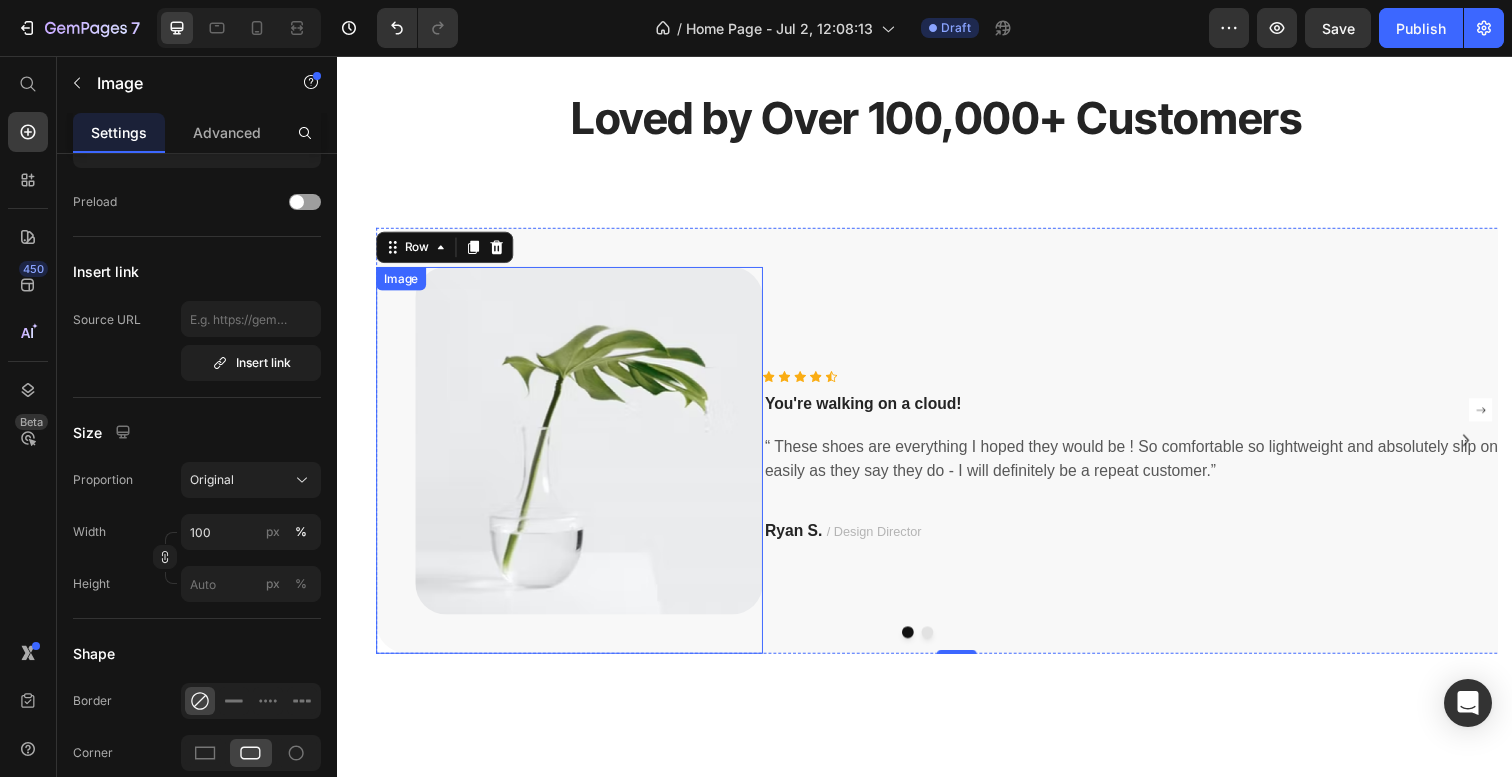 click at bounding box center (574, 469) 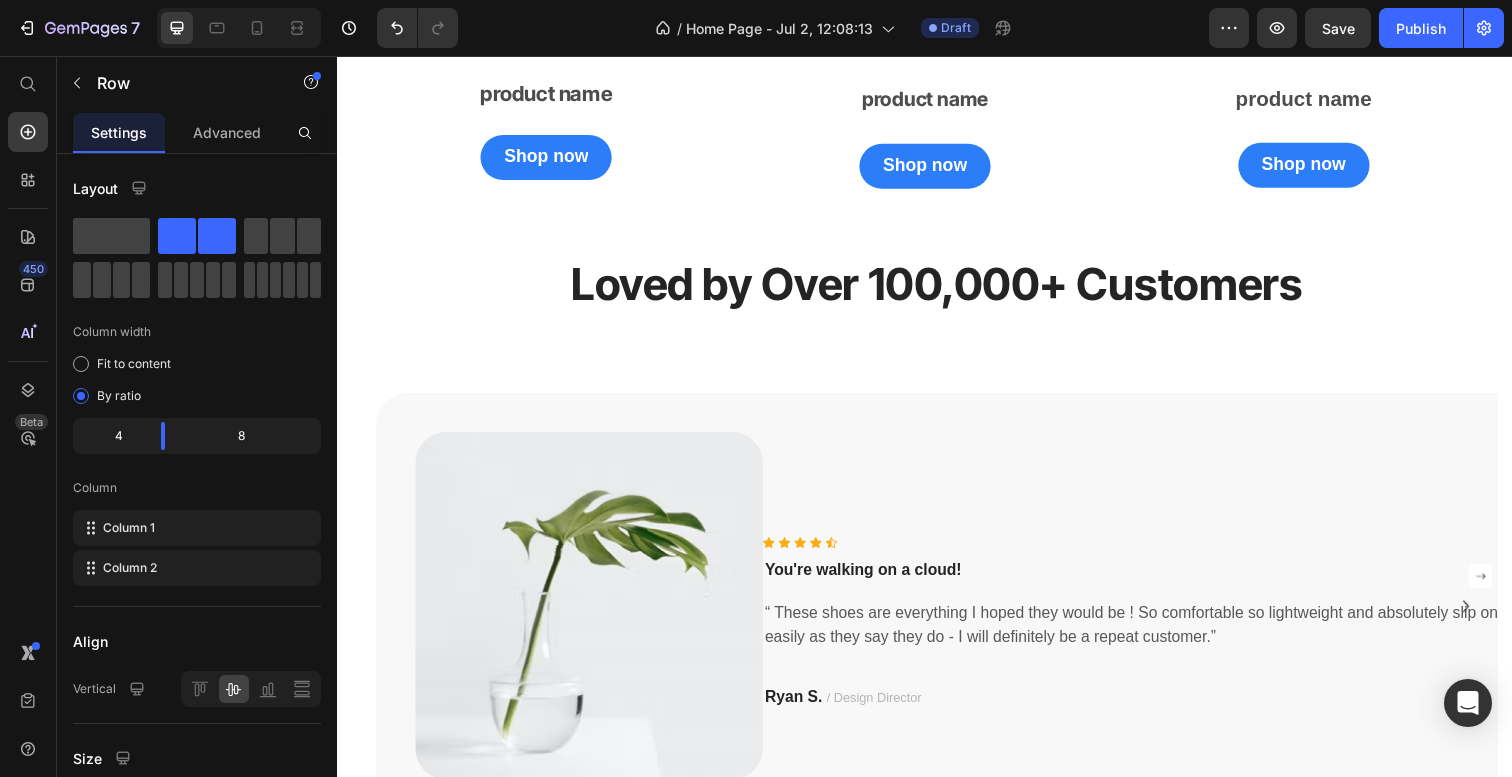 scroll, scrollTop: 2451, scrollLeft: 0, axis: vertical 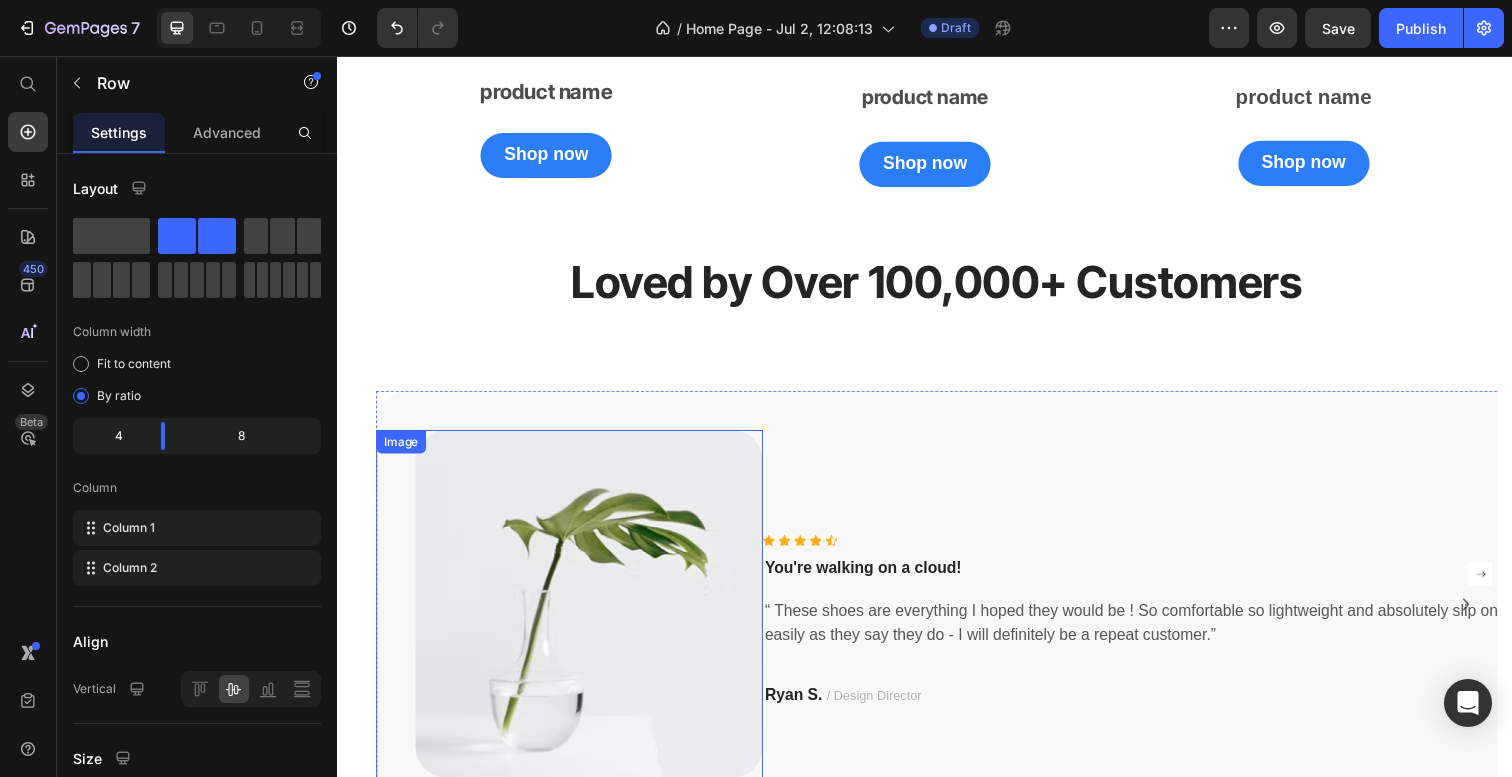 click at bounding box center [574, 635] 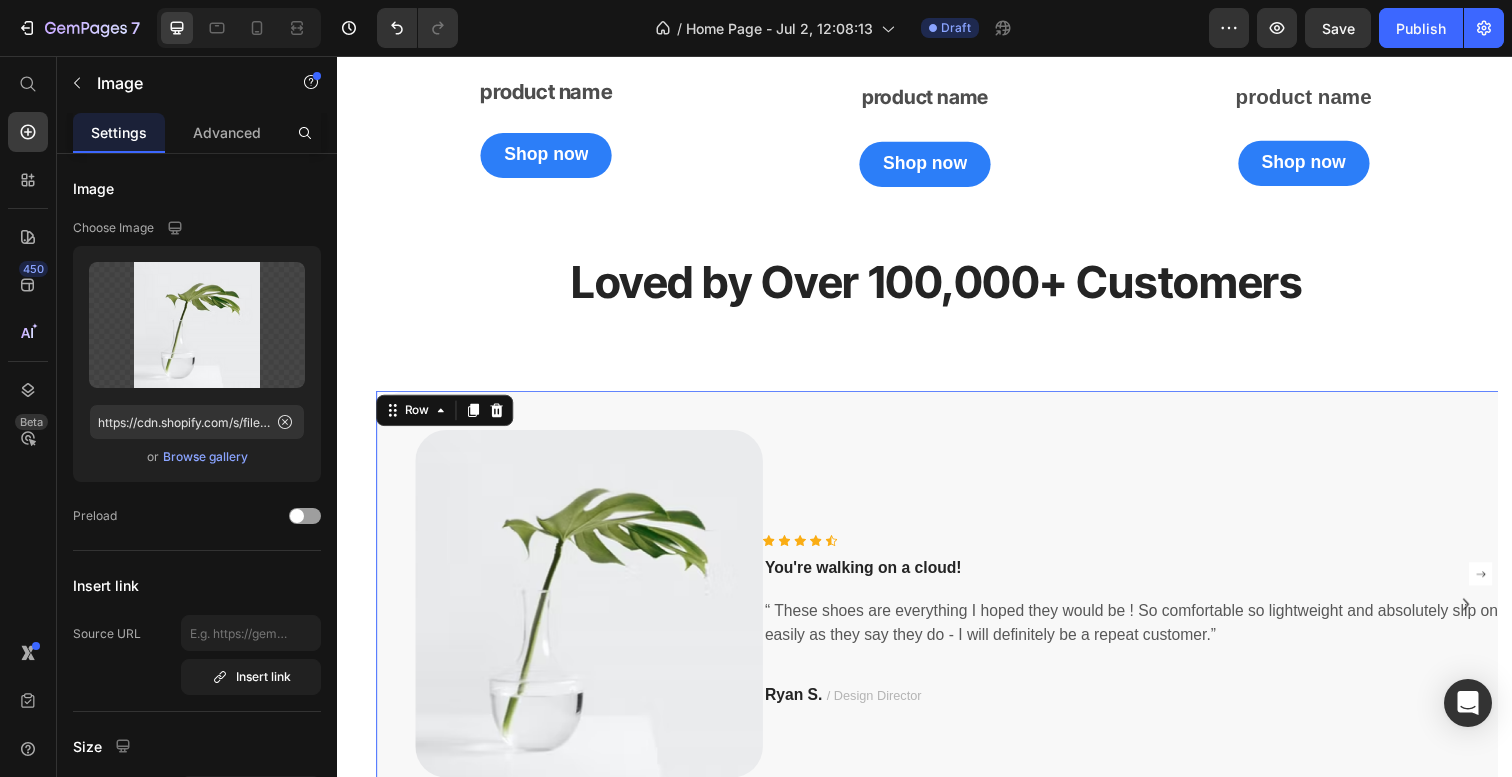 click on "Icon                Icon                Icon                Icon
Icon Icon List Hoz You're walking on a cloud! Text block “ These shoes are everything I hoped they would be ! So comfortable so lightweight and absolutely slip on as easily as they say they do - I will definitely be a repeat customer.” Text block Ryan S.   / Design Director Text block Row" at bounding box center (1167, 635) 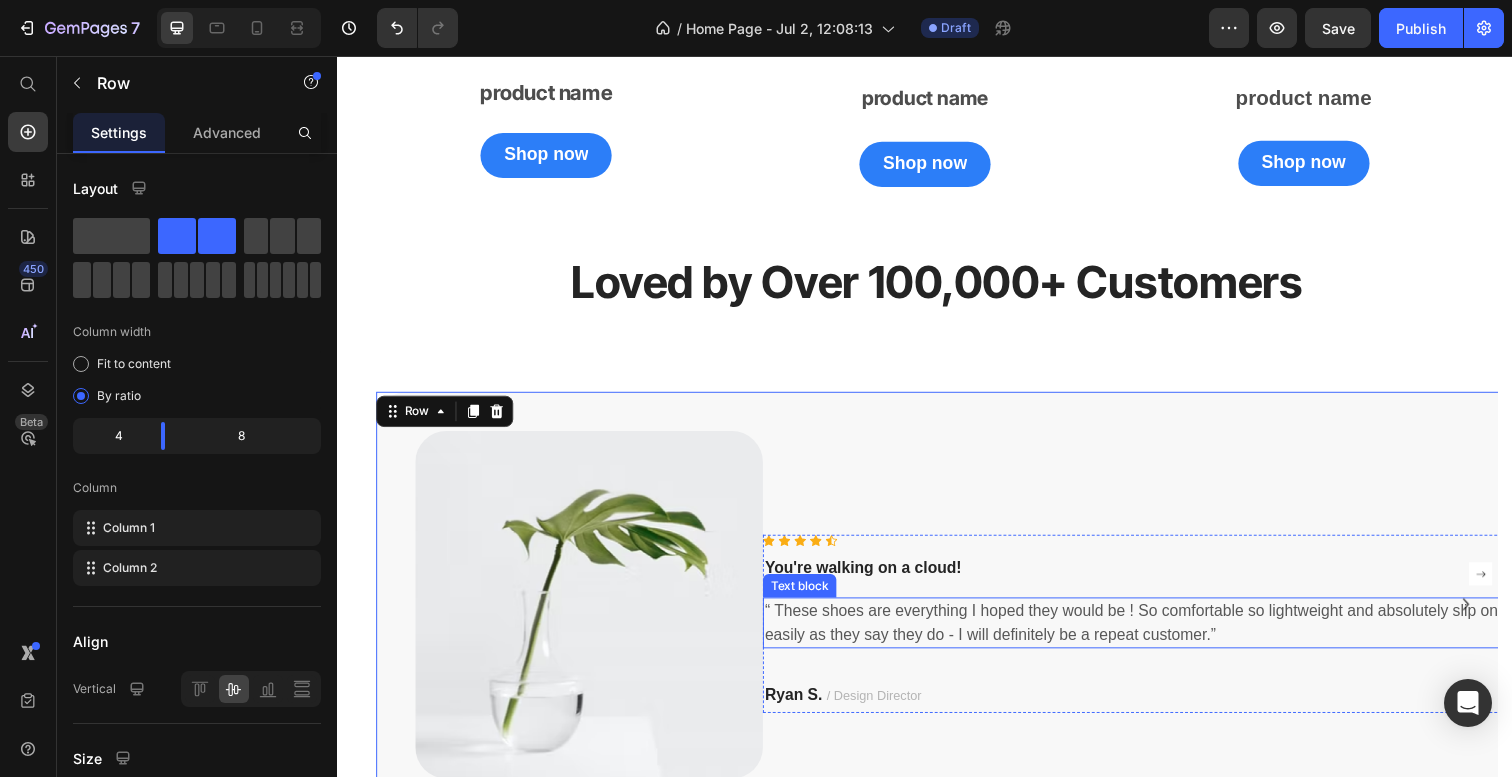 scroll, scrollTop: 2597, scrollLeft: 0, axis: vertical 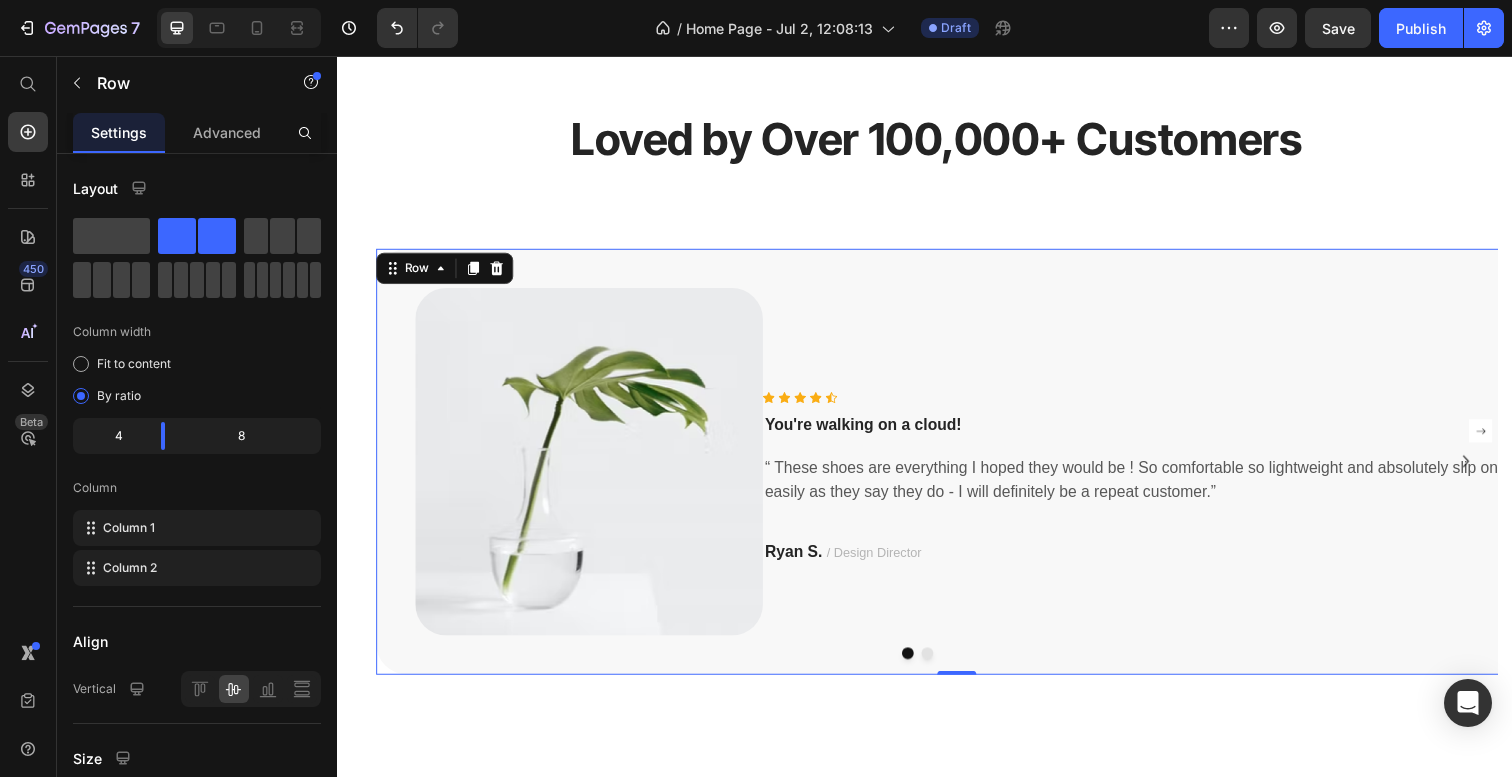 click on "Icon                Icon                Icon                Icon
Icon Icon List Hoz You're walking on a cloud! Text block “ These shoes are everything I hoped they would be ! So comfortable so lightweight and absolutely slip on as easily as they say they do - I will definitely be a repeat customer.” Text block Ryan S.   / Design Director Text block Row" at bounding box center (1167, 490) 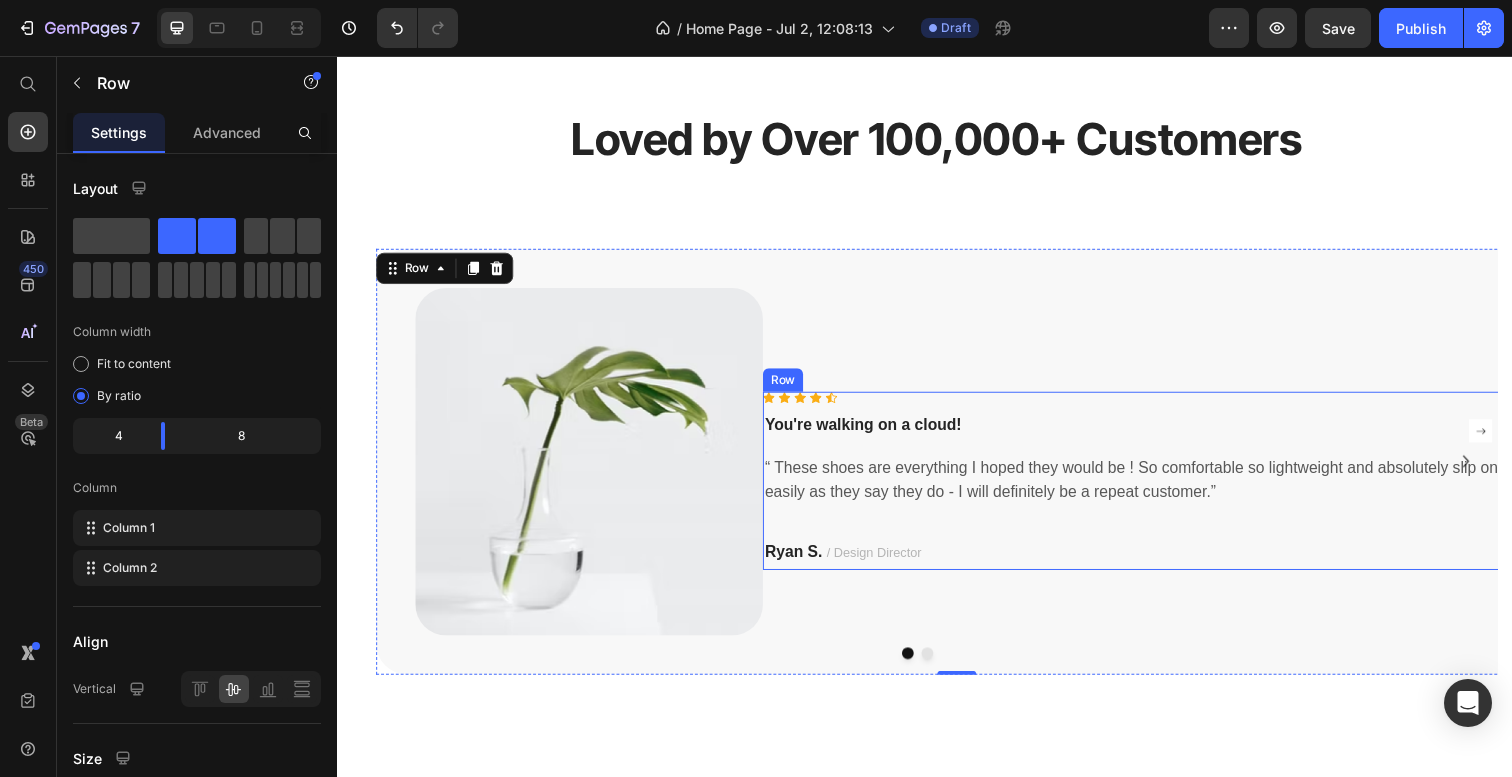 click on "Icon                Icon                Icon                Icon
Icon Icon List Hoz You're walking on a cloud! Text block “ These shoes are everything I hoped they would be ! So comfortable so lightweight and absolutely slip on as easily as they say they do - I will definitely be a repeat customer.” Text block [FIRST] [LAST]   / Design Director Text block" at bounding box center [1167, 490] 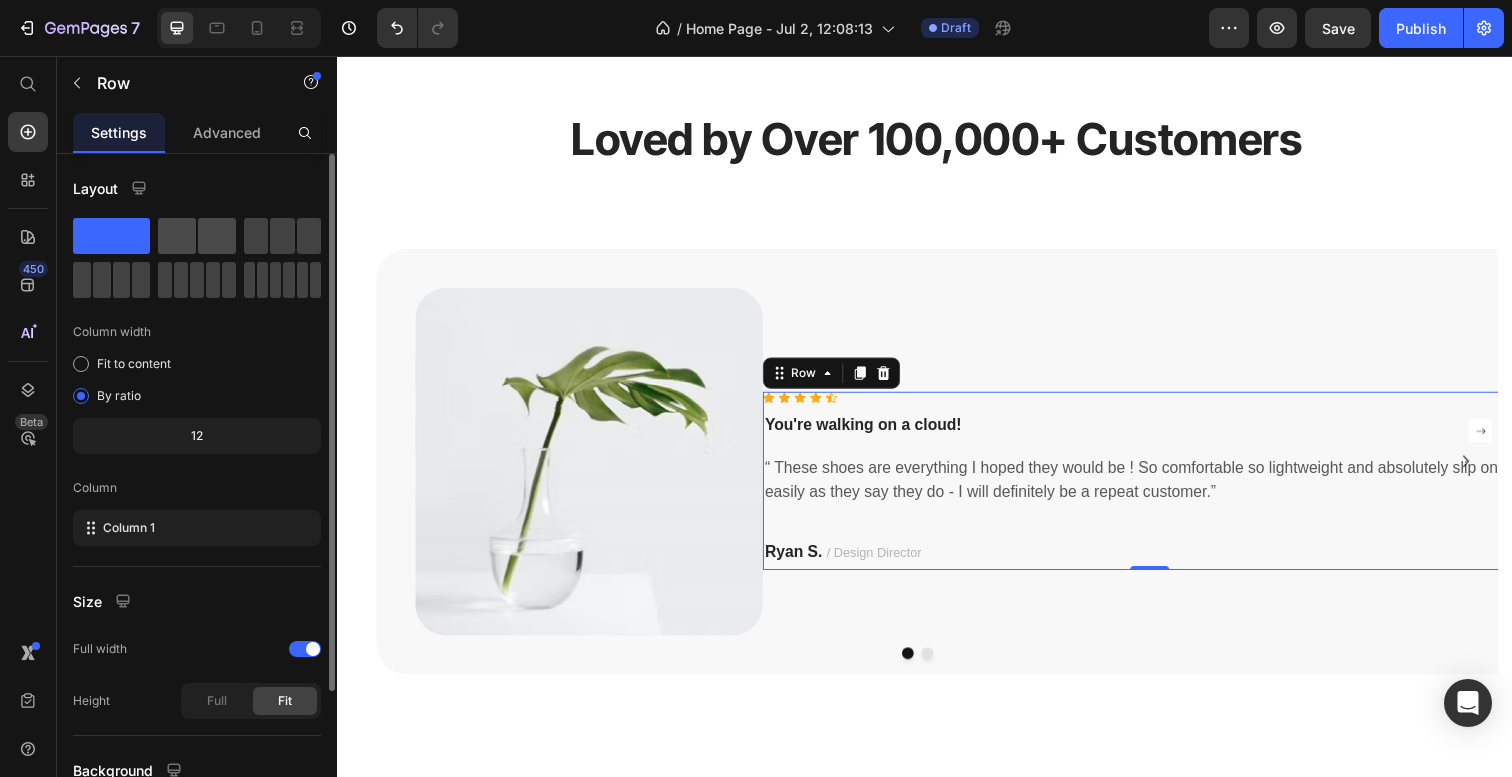 click 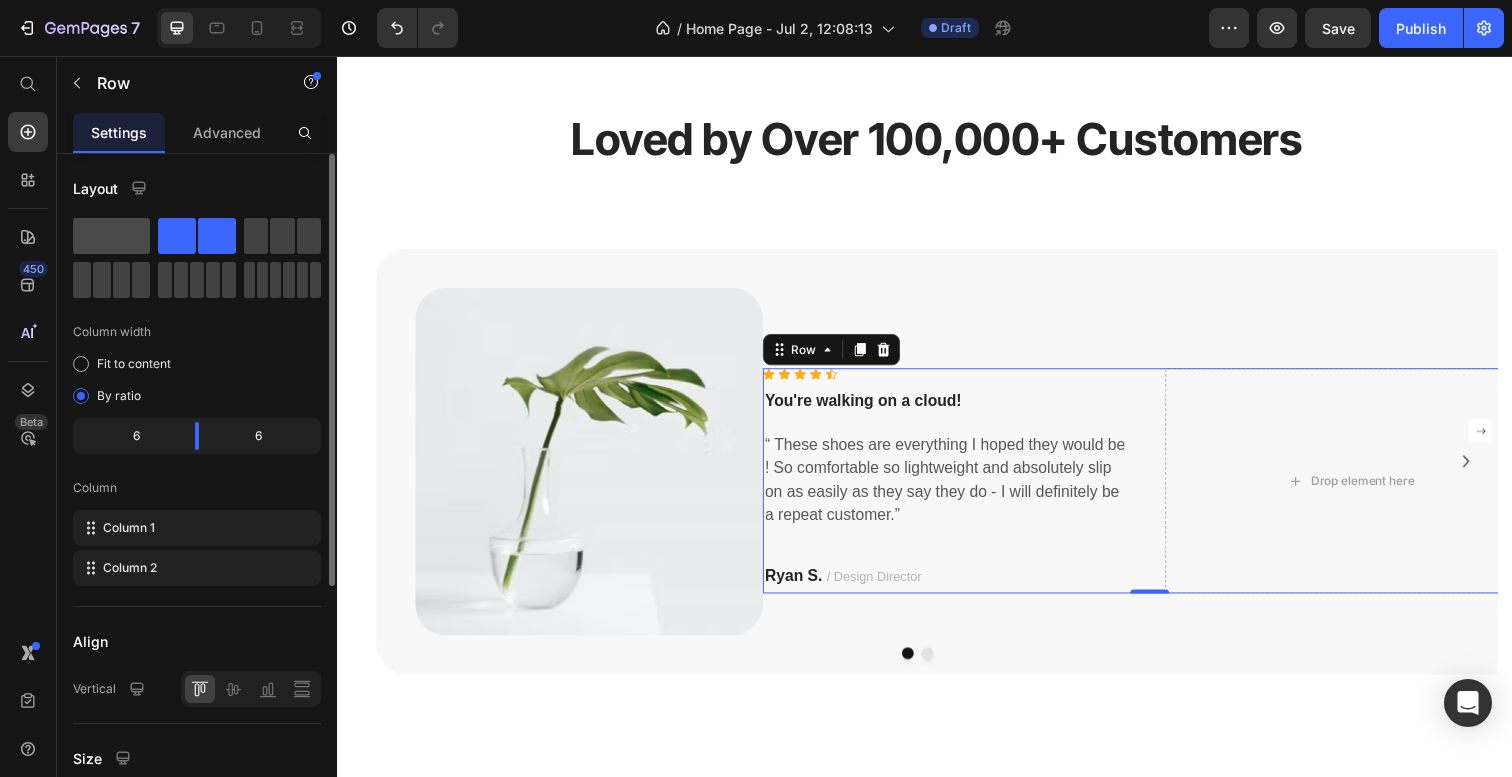 click 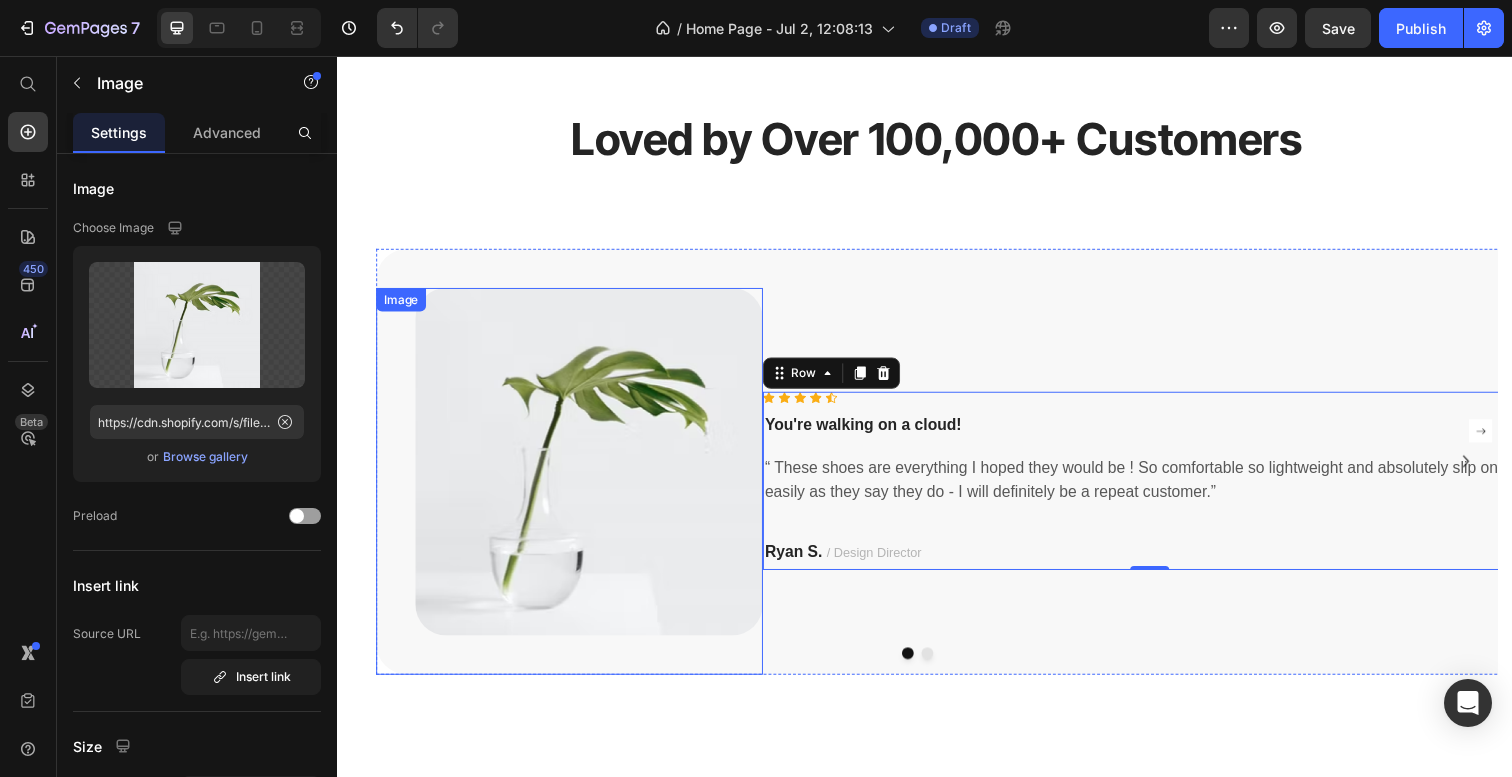 click at bounding box center (574, 490) 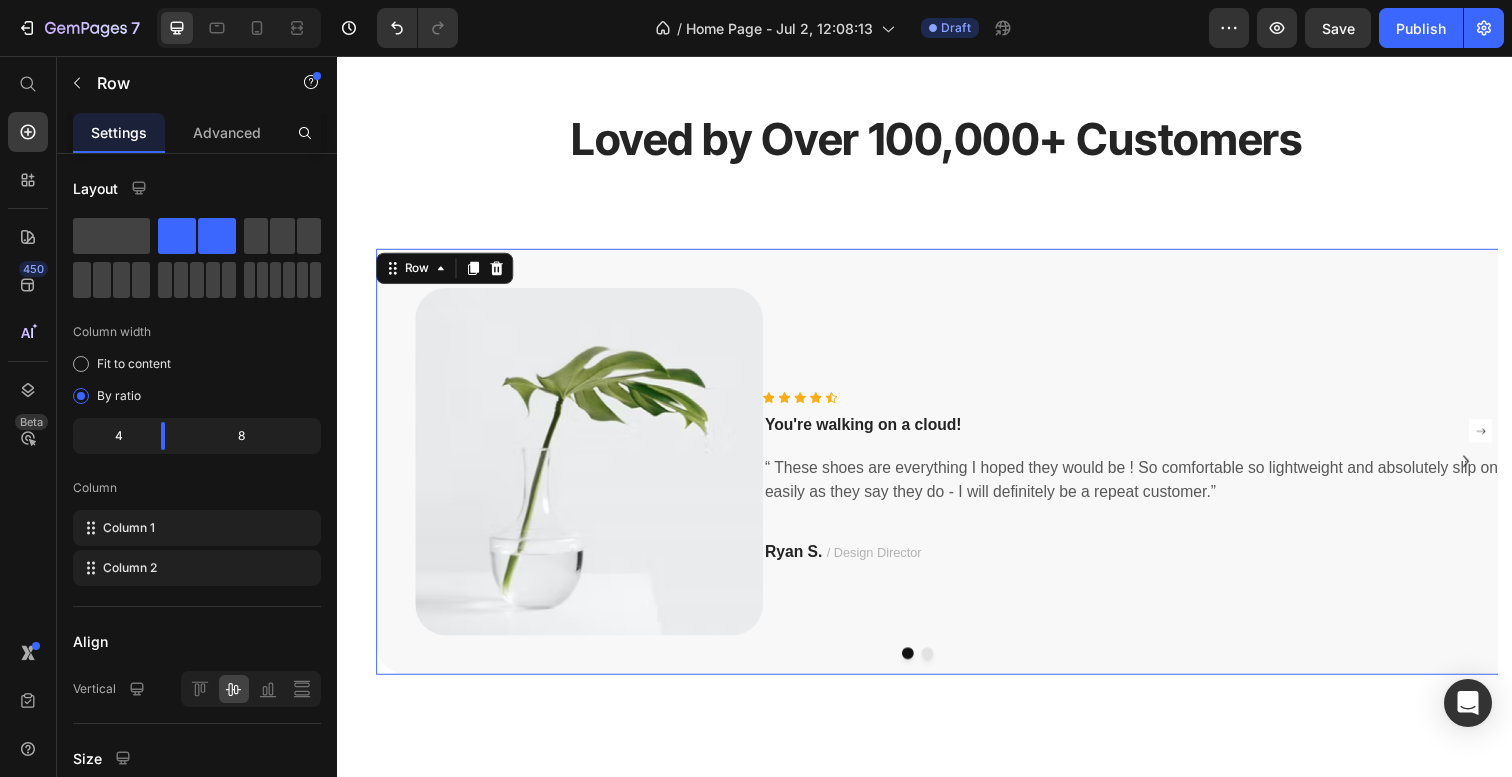 click on "Icon                Icon                Icon                Icon
Icon Icon List Hoz You're walking on a cloud! Text block “ These shoes are everything I hoped they would be ! So comfortable so lightweight and absolutely slip on as easily as they say they do - I will definitely be a repeat customer.” Text block Ryan S.   / Design Director Text block Row" at bounding box center [1167, 490] 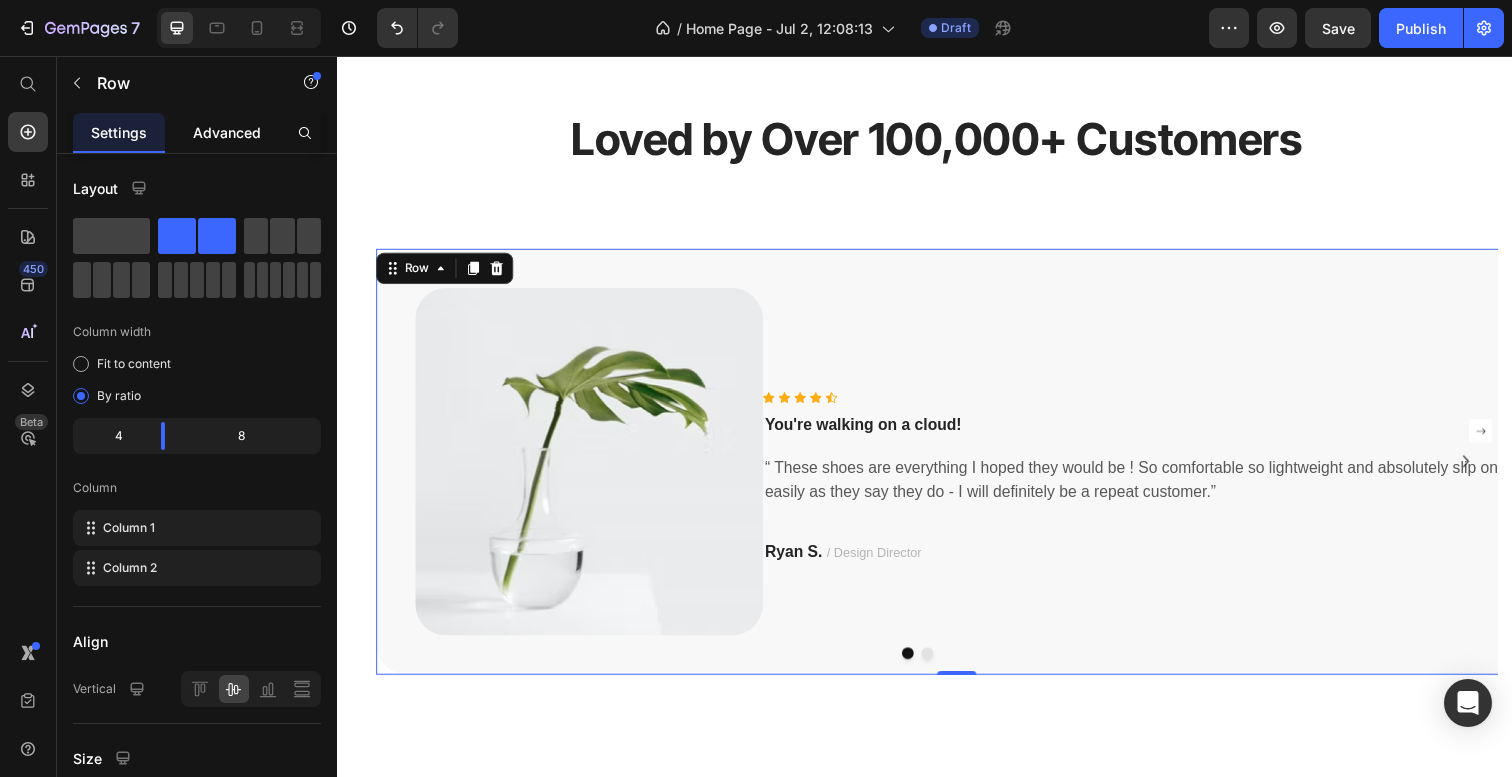 click on "Advanced" at bounding box center [227, 132] 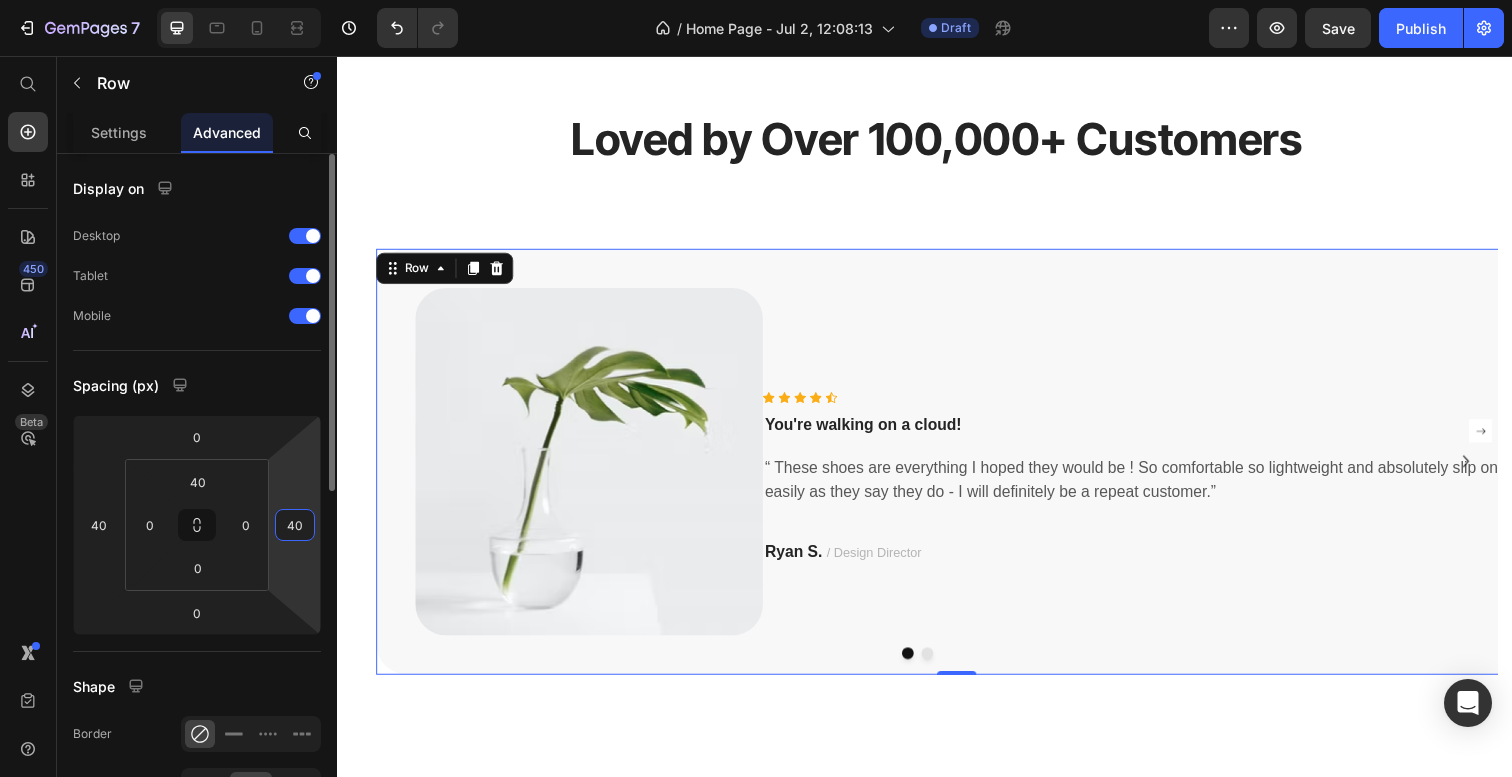 click on "40" at bounding box center (295, 525) 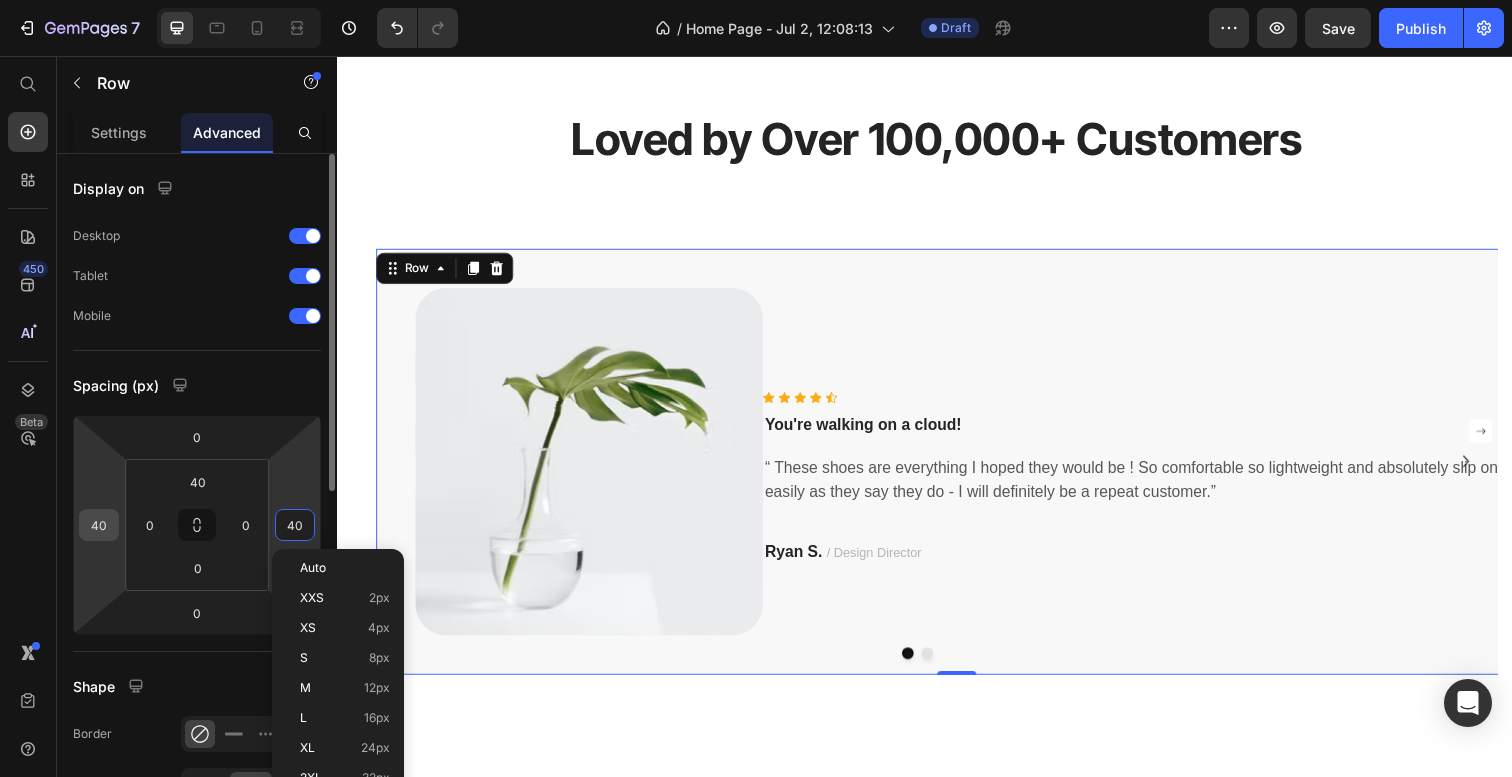 click on "40" at bounding box center [99, 525] 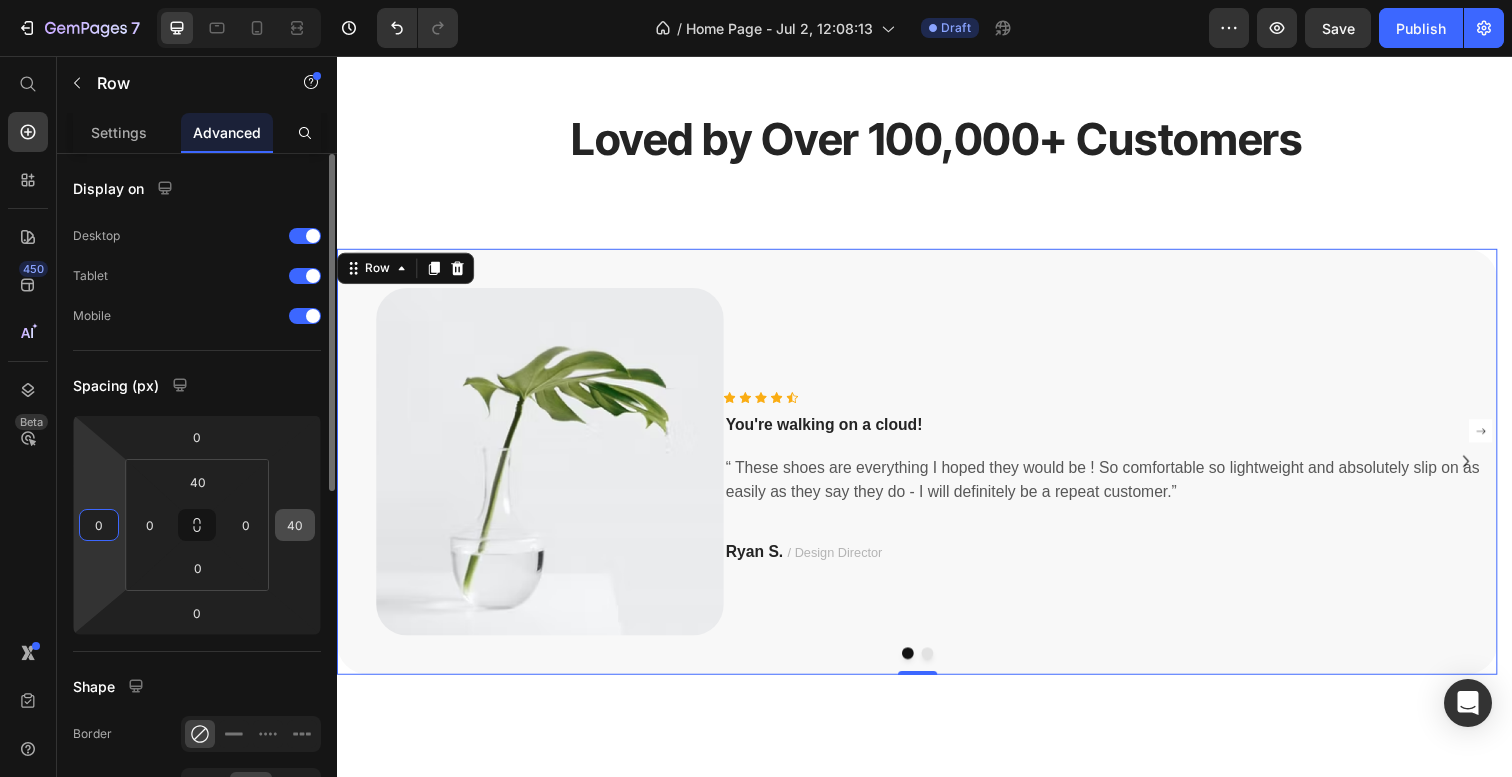 type on "0" 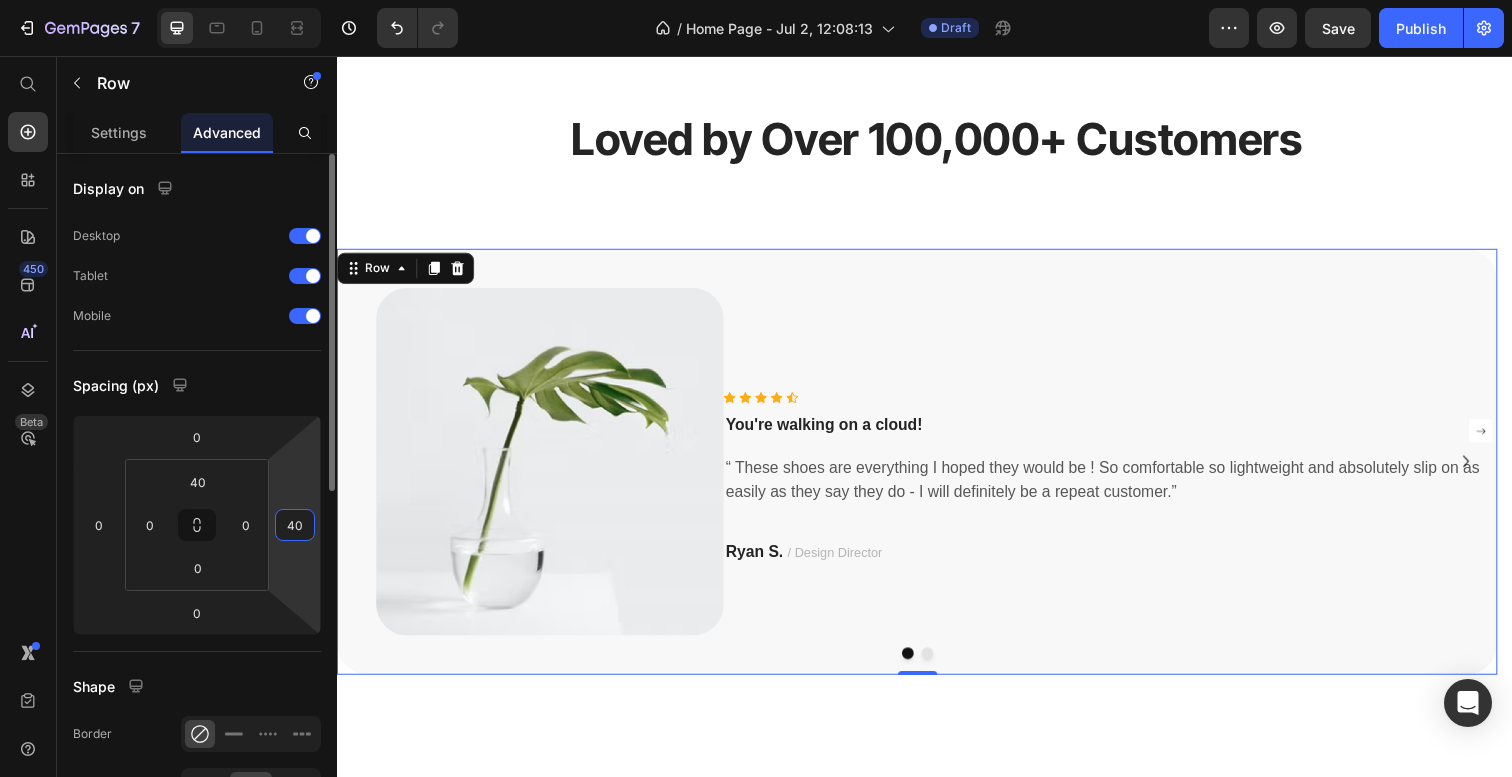 click on "40" at bounding box center (295, 525) 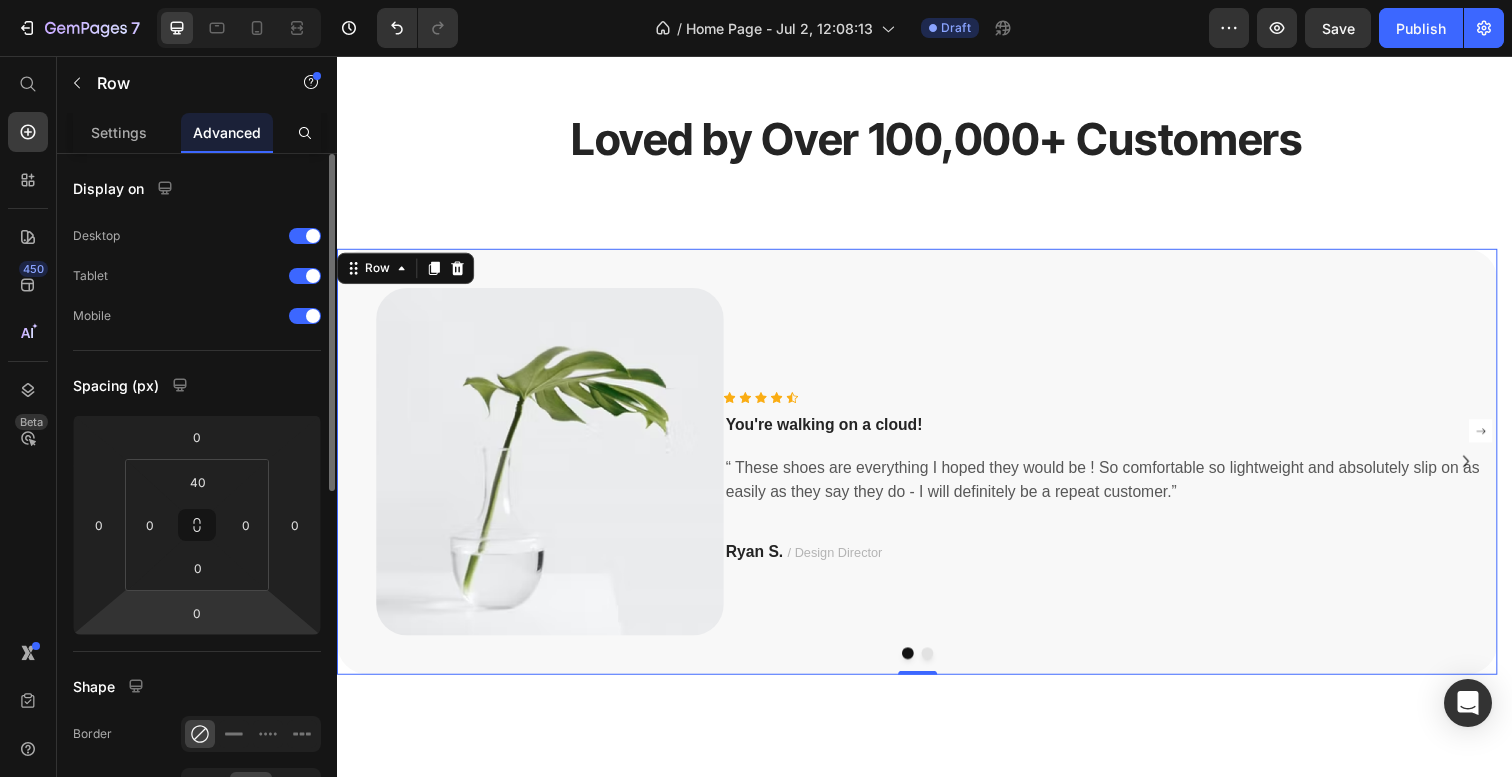 click on "7  Version history  /  Home Page - Jul 2, 12:08:13 Draft Preview  Save   Publish  450 Beta Shopify Apps Sections Elements Hero Section Product Detail Brands Trusted Badges Guarantee Product Breakdown How to use Testimonials Compare Bundle FAQs Social Proof Brand Story Product List Collection Blog List Contact Sticky Add to Cart Custom Footer Browse Library 450 Layout
Row
Row
Row
Row Text
Heading
Text Block Button
Button
Button
Sticky Back to top Media
Image Image" at bounding box center [756, 0] 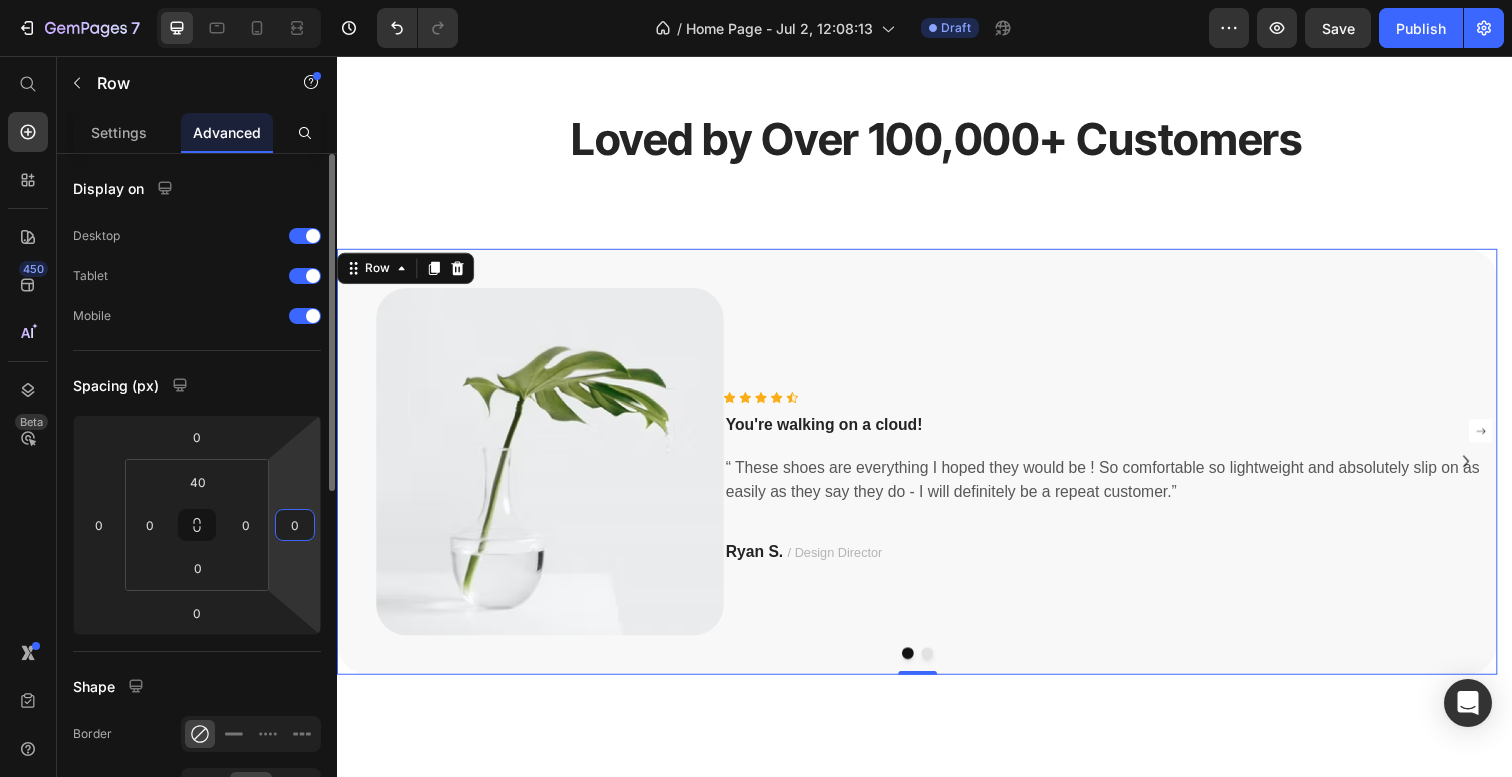 click on "0" at bounding box center (295, 525) 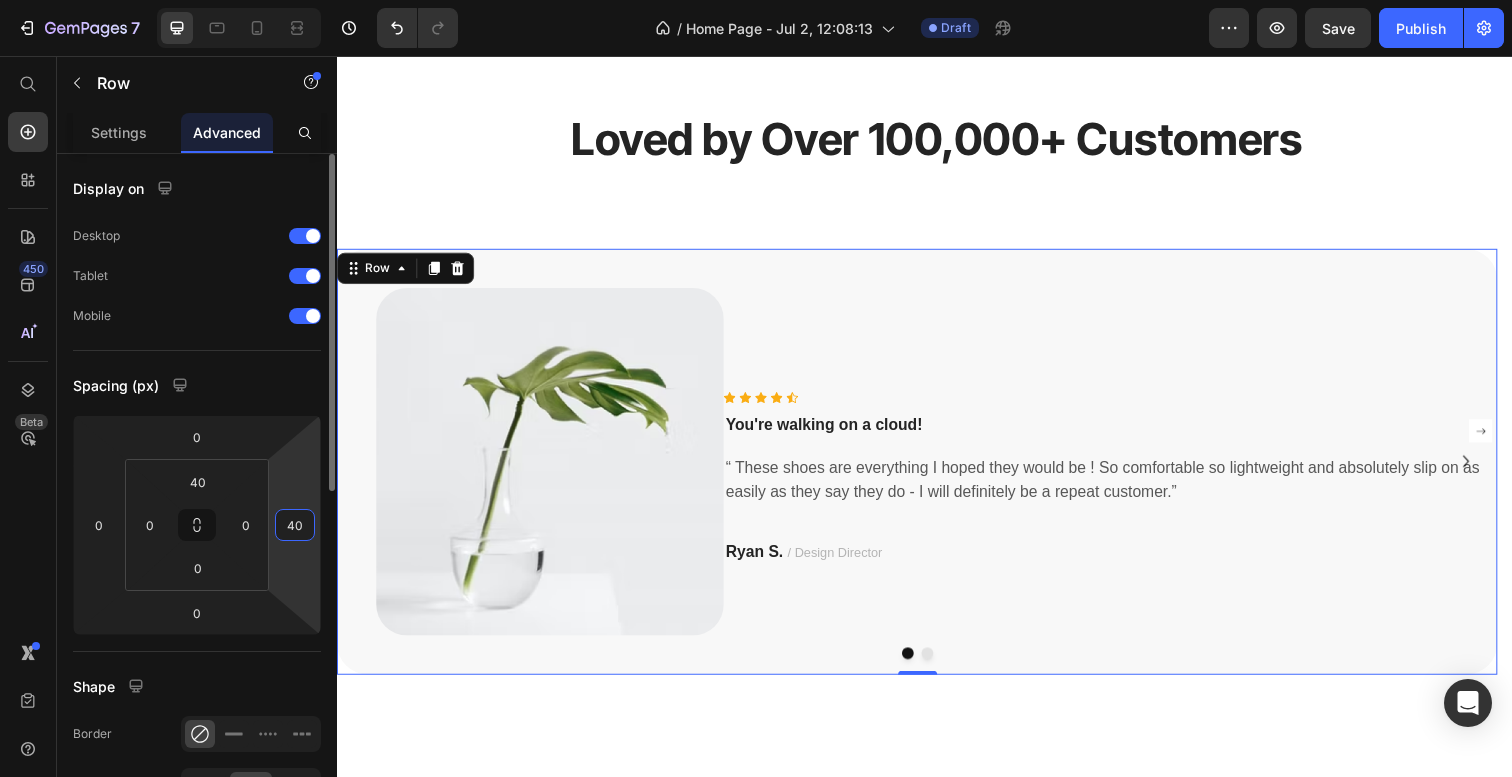 type on "4" 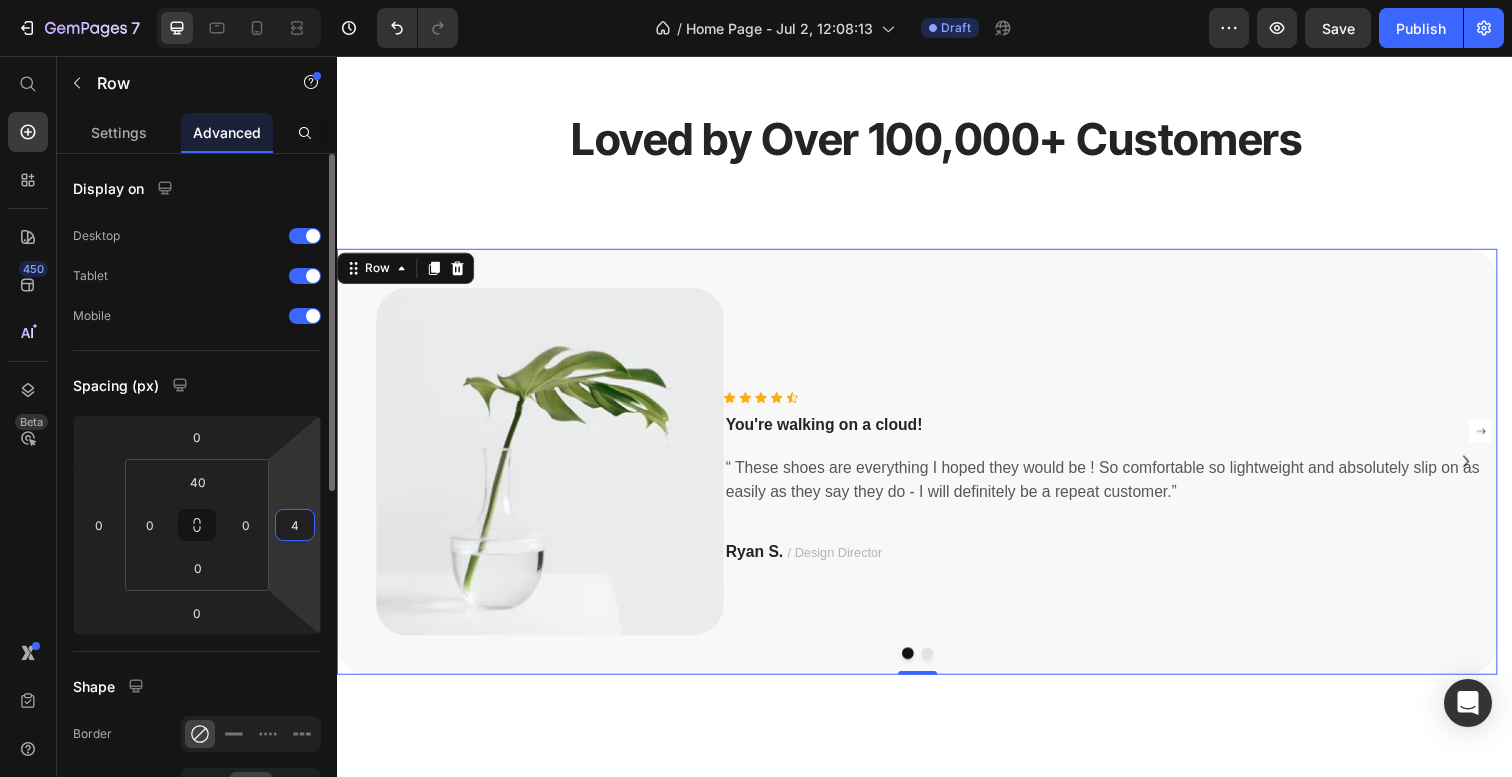 type 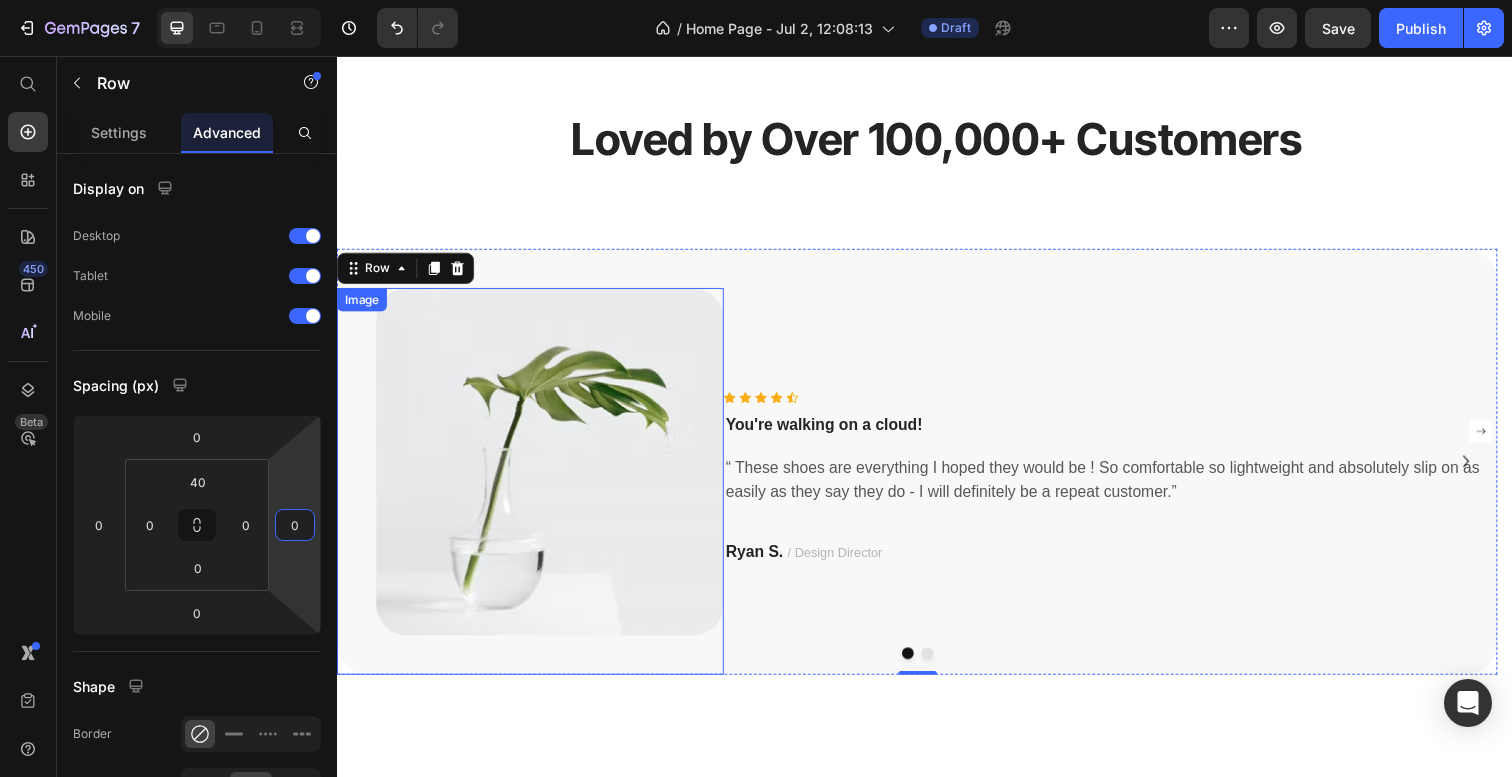 click at bounding box center (534, 490) 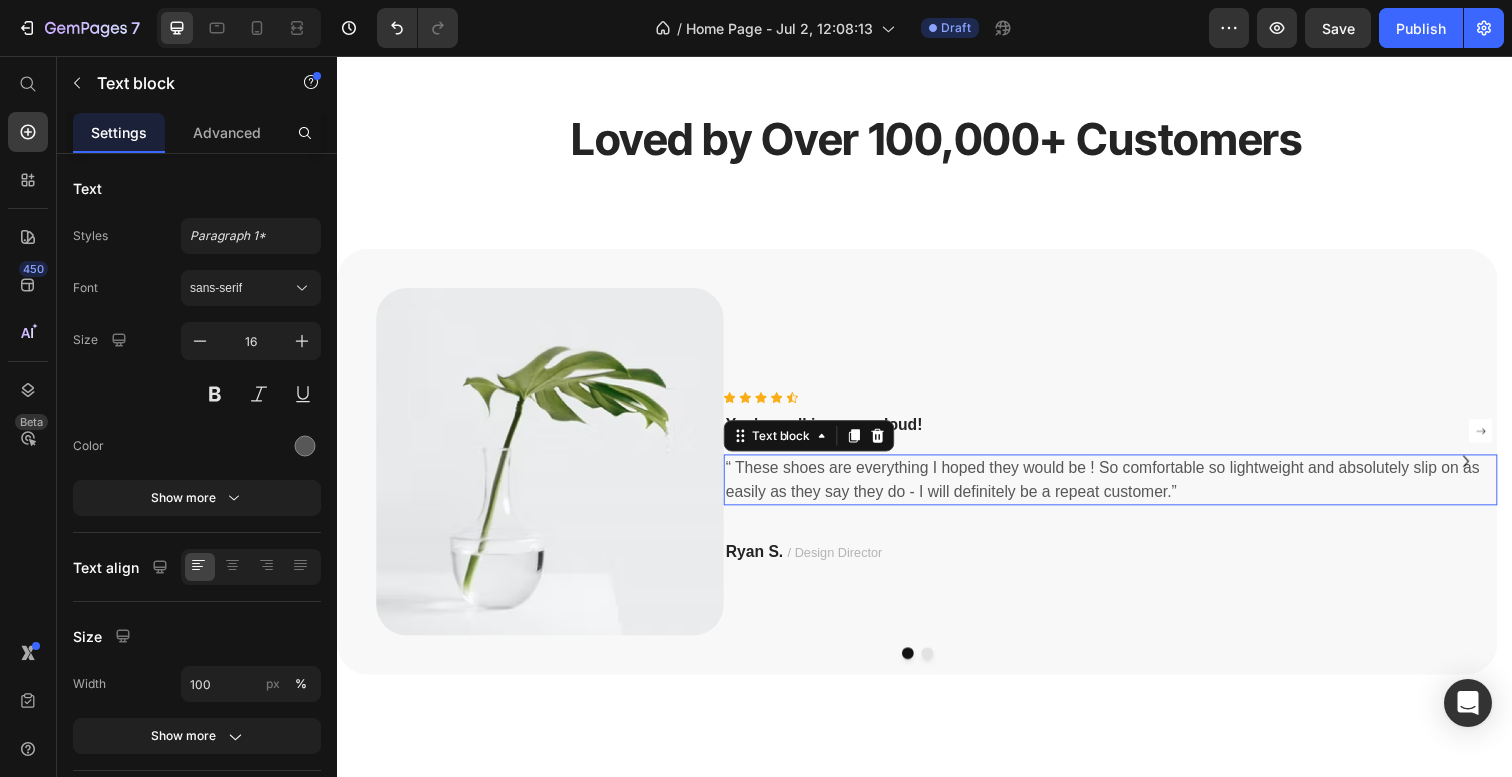 click on "“ These shoes are everything I hoped they would be ! So comfortable so lightweight and absolutely slip on as easily as they say they do - I will definitely be a repeat customer.”" at bounding box center [1127, 489] 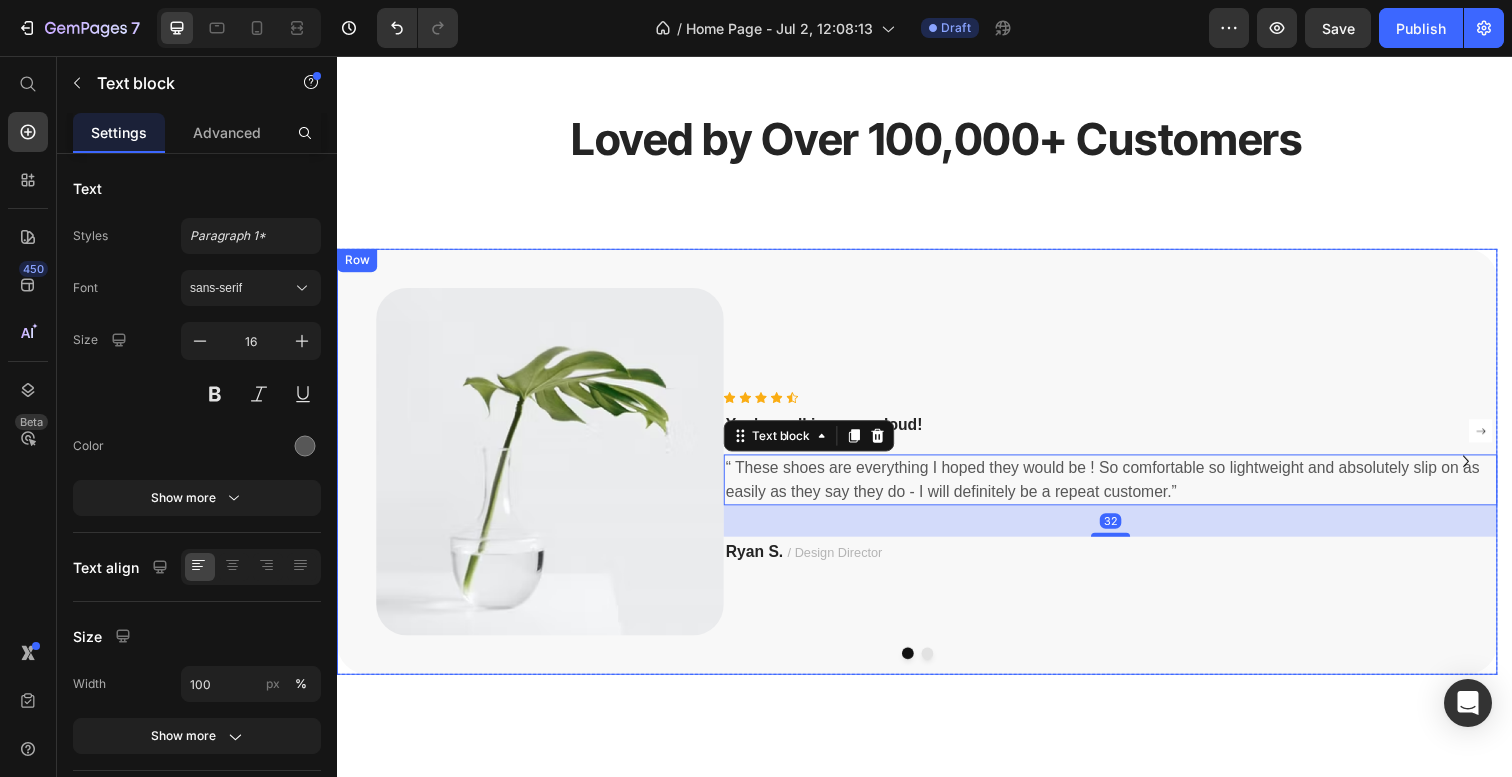 click on "Icon                Icon                Icon                Icon
Icon Icon List Hoz You're walking on a cloud! Text block “ These shoes are everything I hoped they would be ! So comfortable so lightweight and absolutely slip on as easily as they say they do - I will definitely be a repeat customer.” Text block   32 [FIRST] [LAST]   / Design Director Text block Row" at bounding box center (1127, 490) 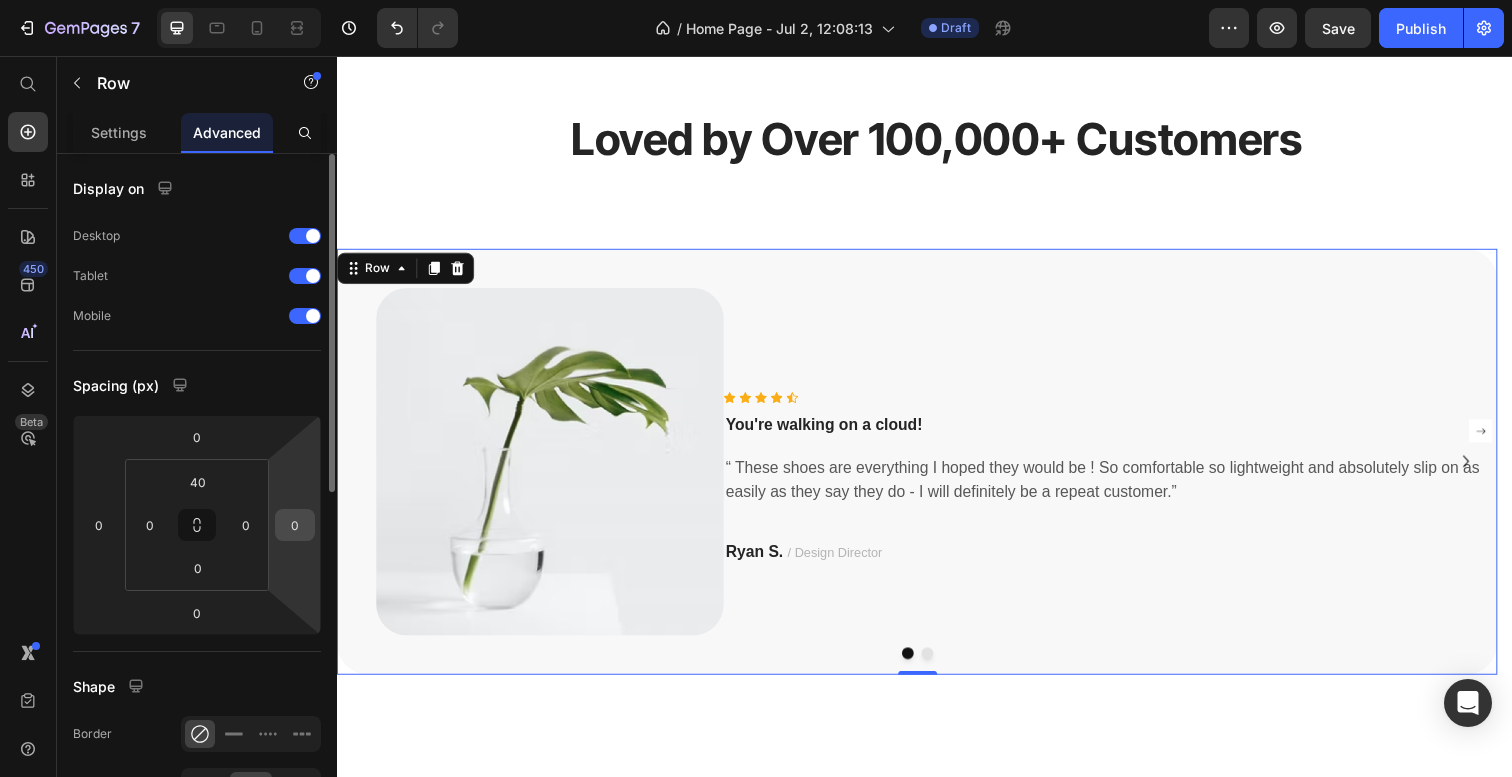 click on "0" at bounding box center (295, 525) 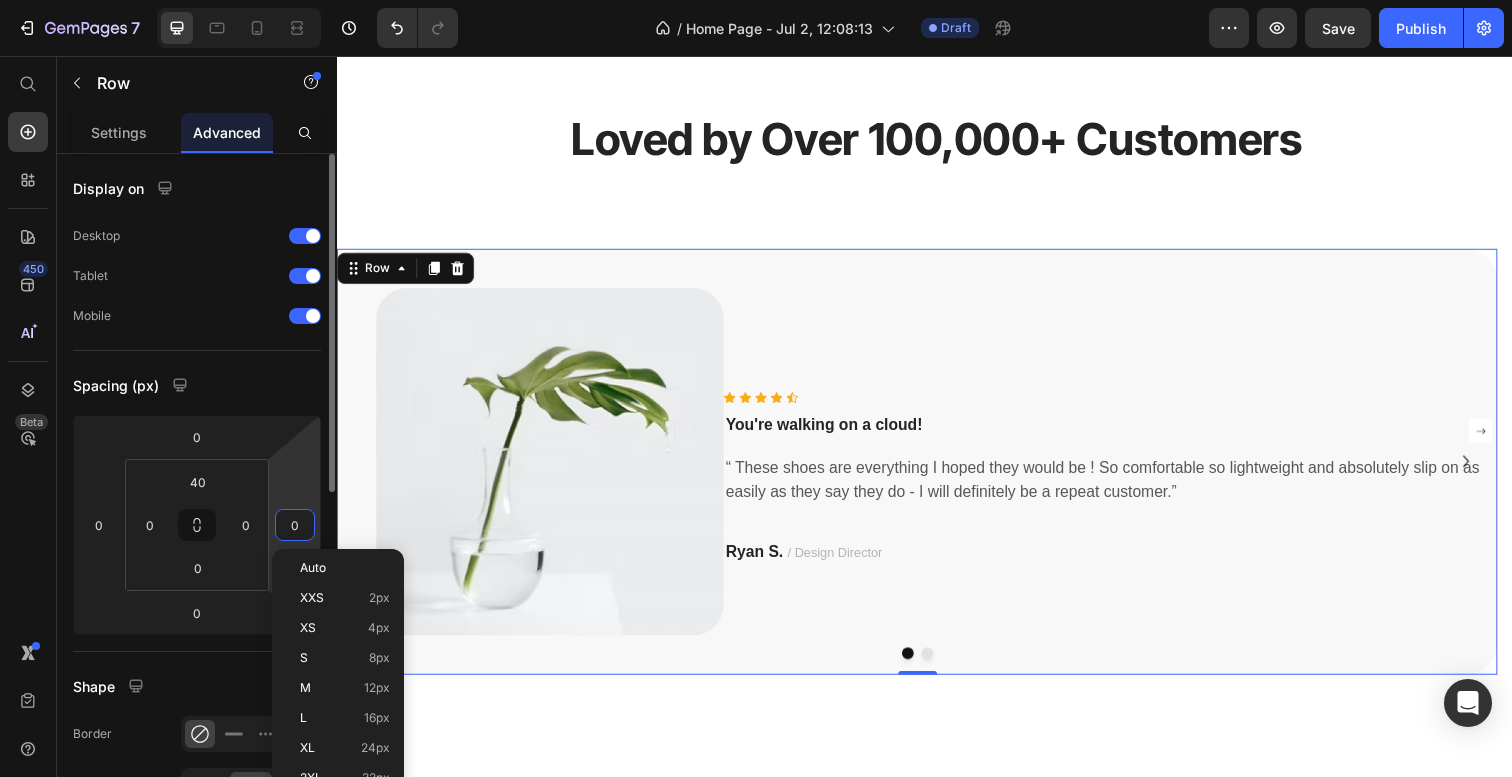 scroll, scrollTop: 13, scrollLeft: 0, axis: vertical 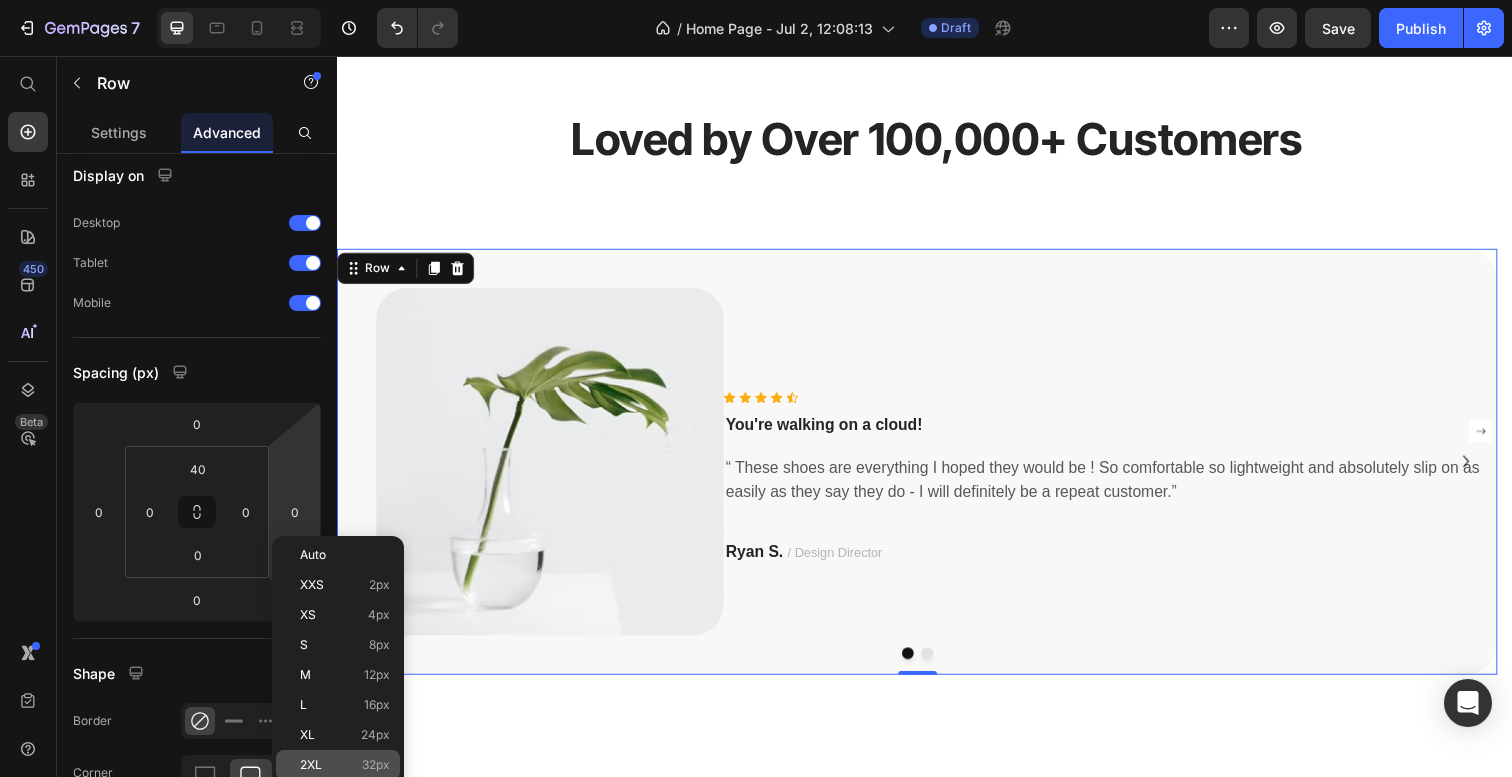 click on "2XL 32px" at bounding box center (345, 765) 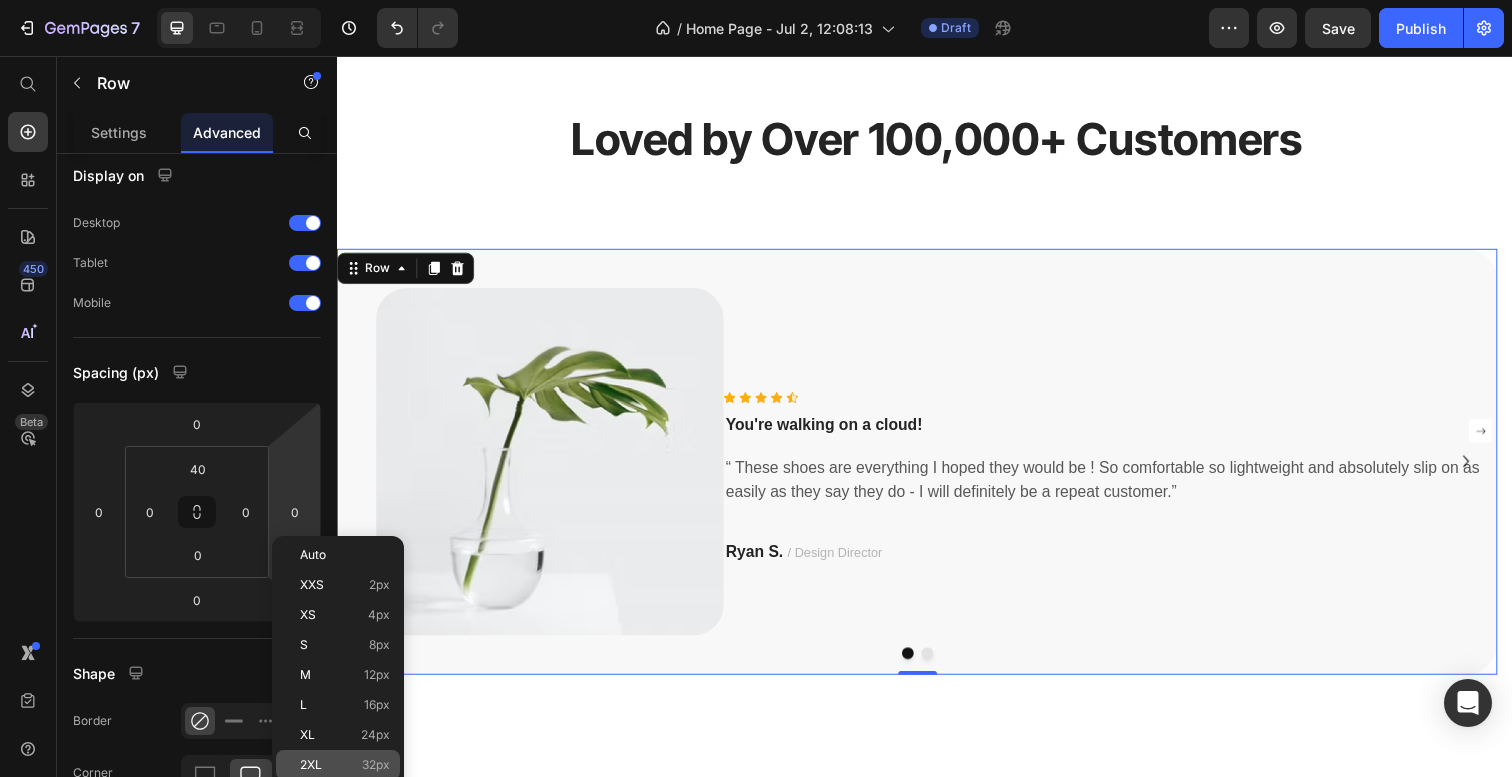type on "32" 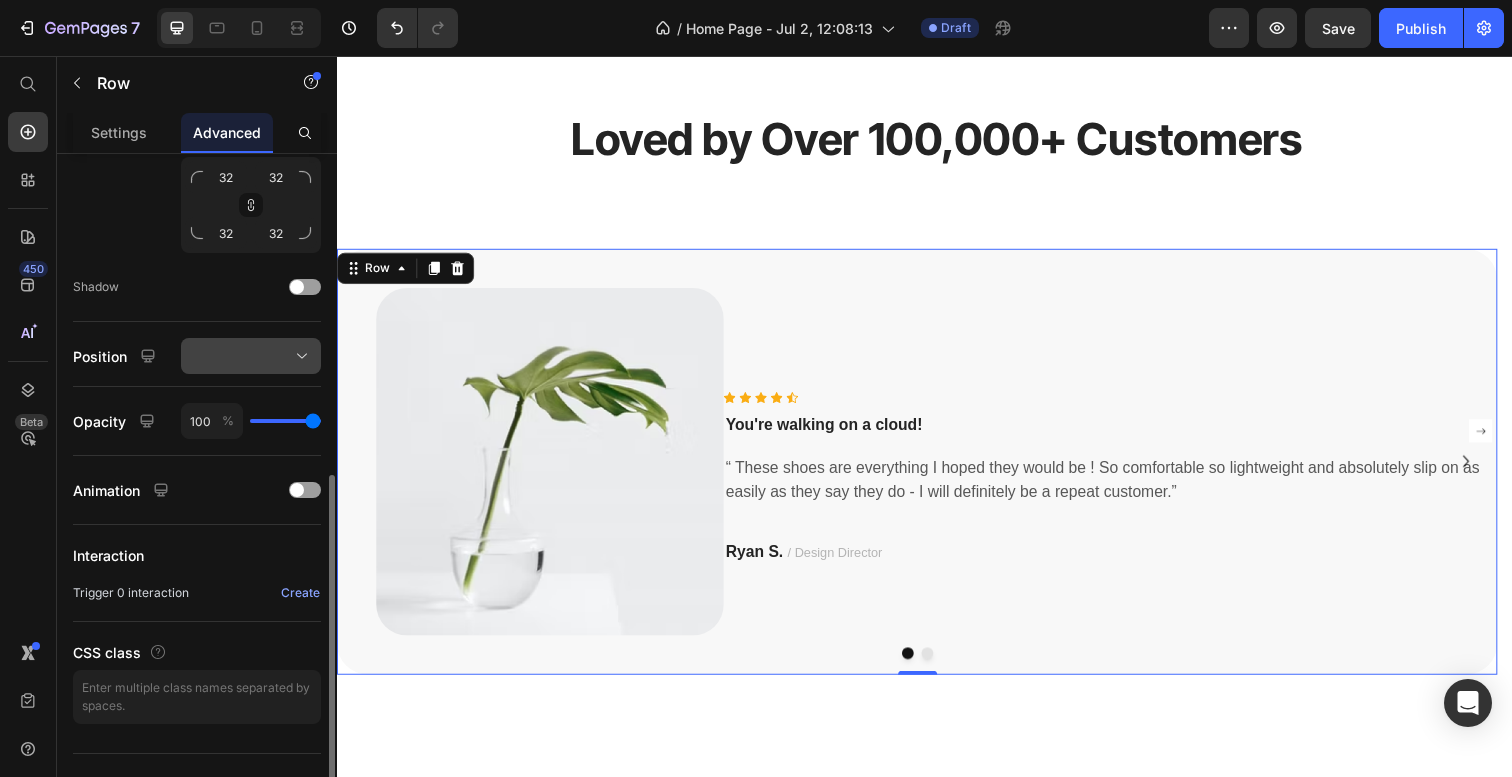 scroll, scrollTop: 689, scrollLeft: 0, axis: vertical 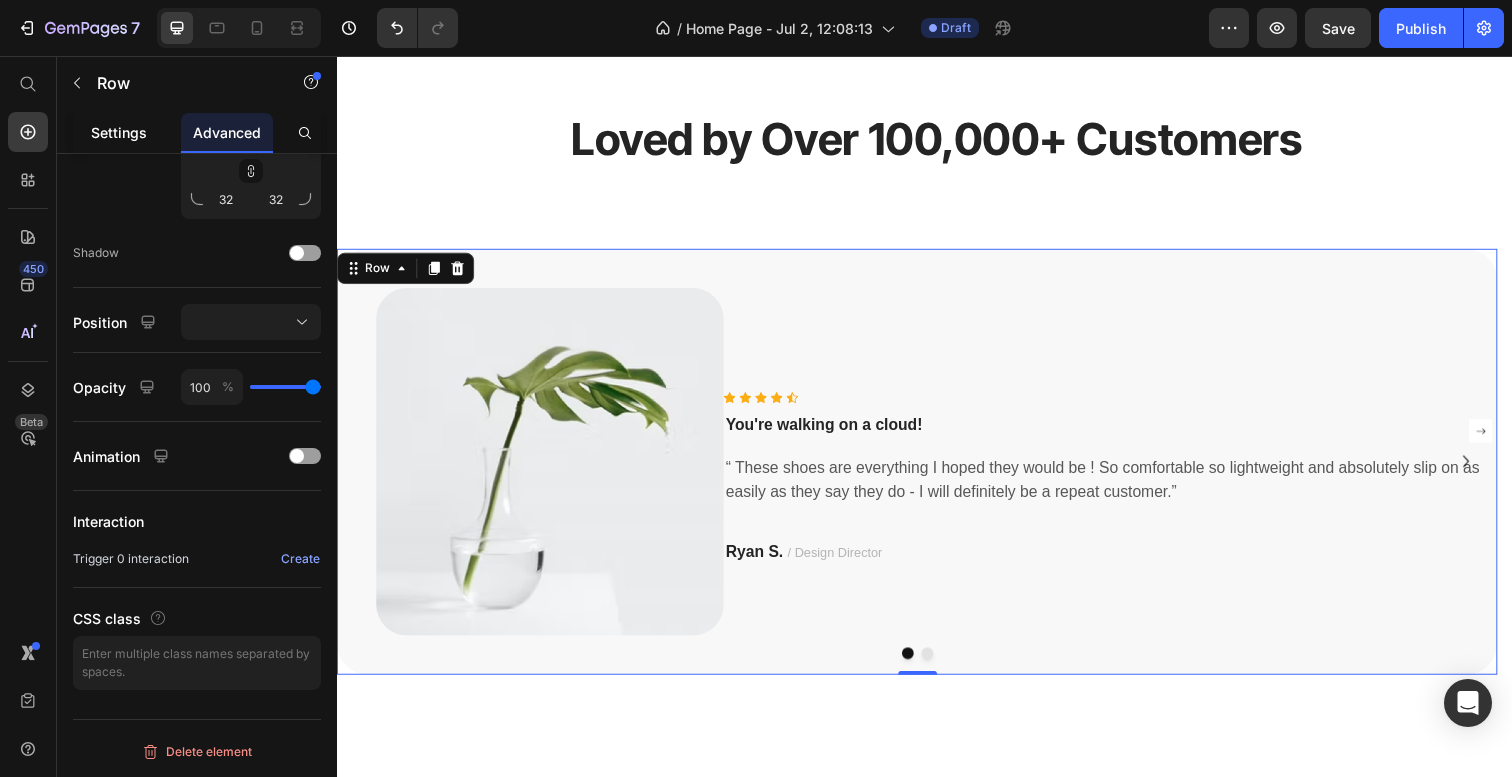 click on "Settings" at bounding box center (119, 132) 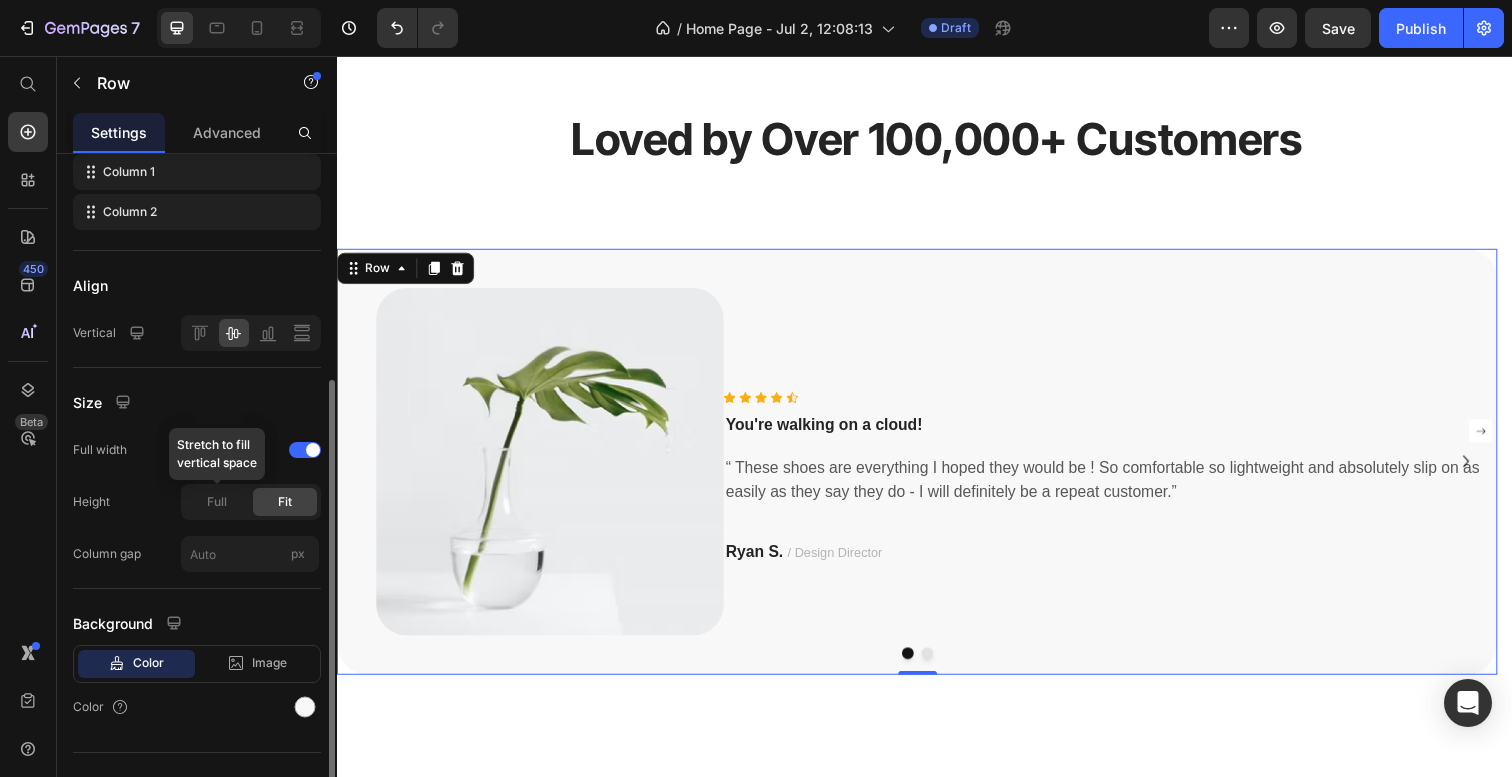 scroll, scrollTop: 389, scrollLeft: 0, axis: vertical 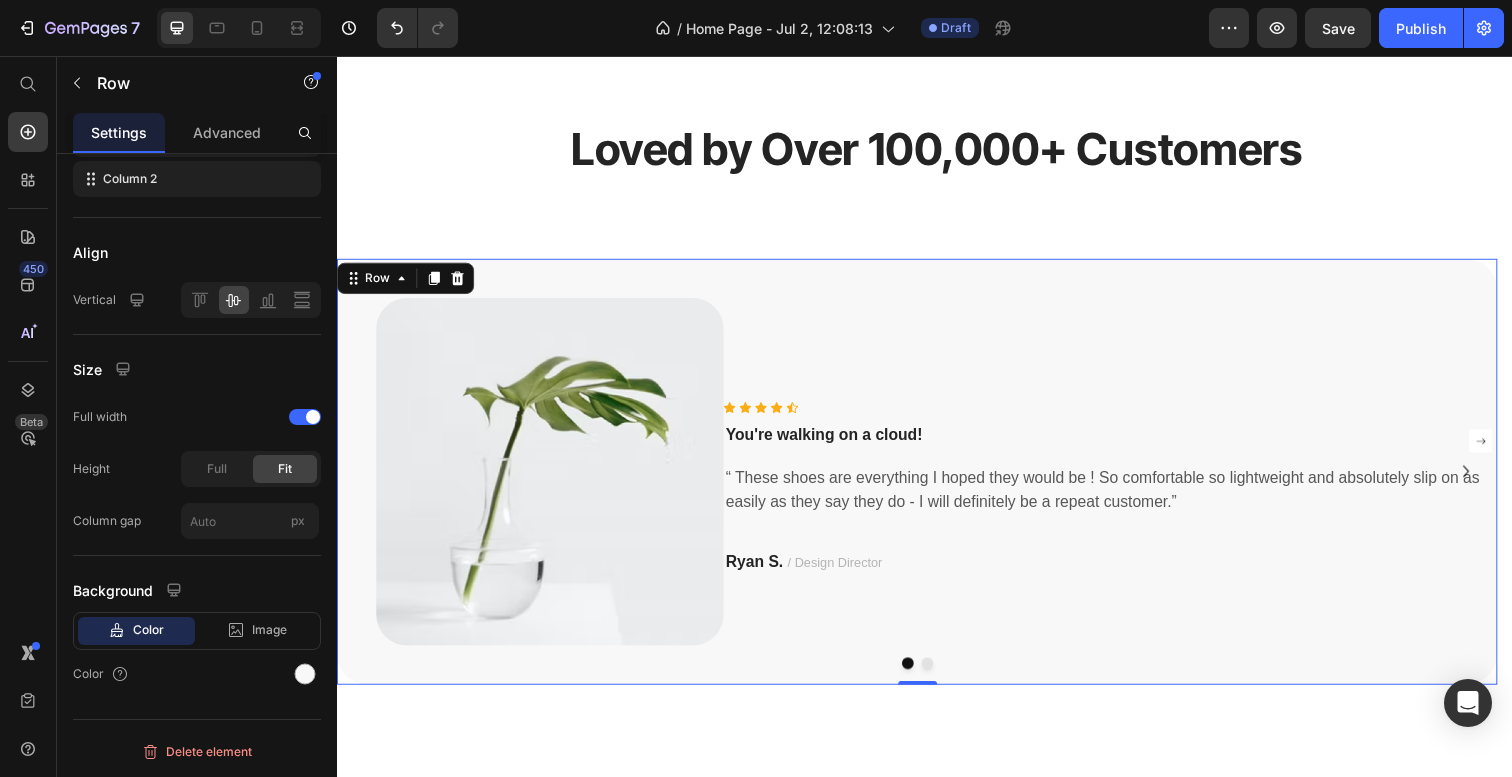 click on "Image                Icon                Icon                Icon                Icon
Icon Icon List Hoz You're walking on a cloud! Text block “ These shoes are everything I hoped they would be ! So comfortable so lightweight and absolutely slip on as easily as they say they do - I will definitely be a repeat customer.” Text block [FIRST] [LAST]   / Design Director Text block Row Row   0" at bounding box center [929, 480] 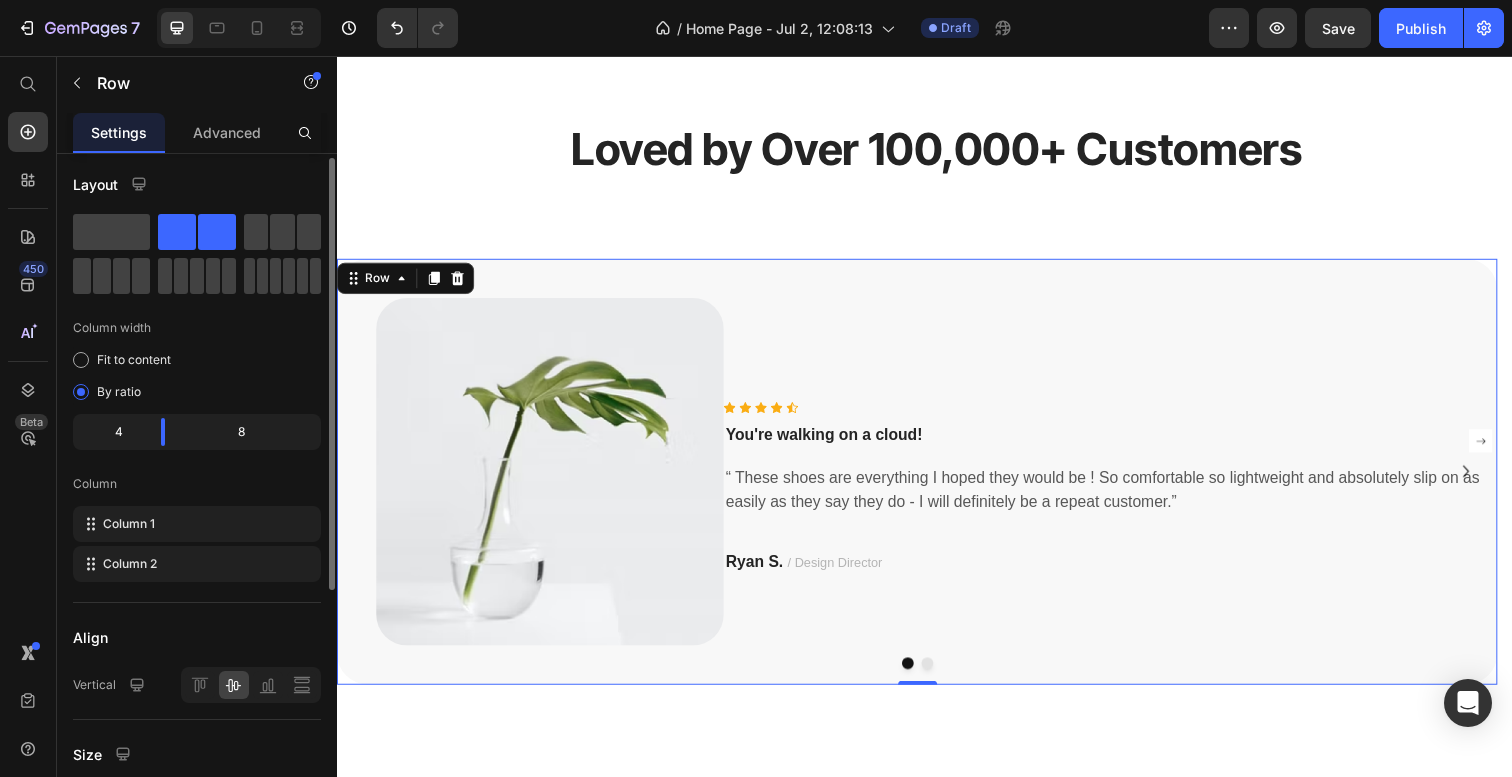 scroll, scrollTop: 0, scrollLeft: 0, axis: both 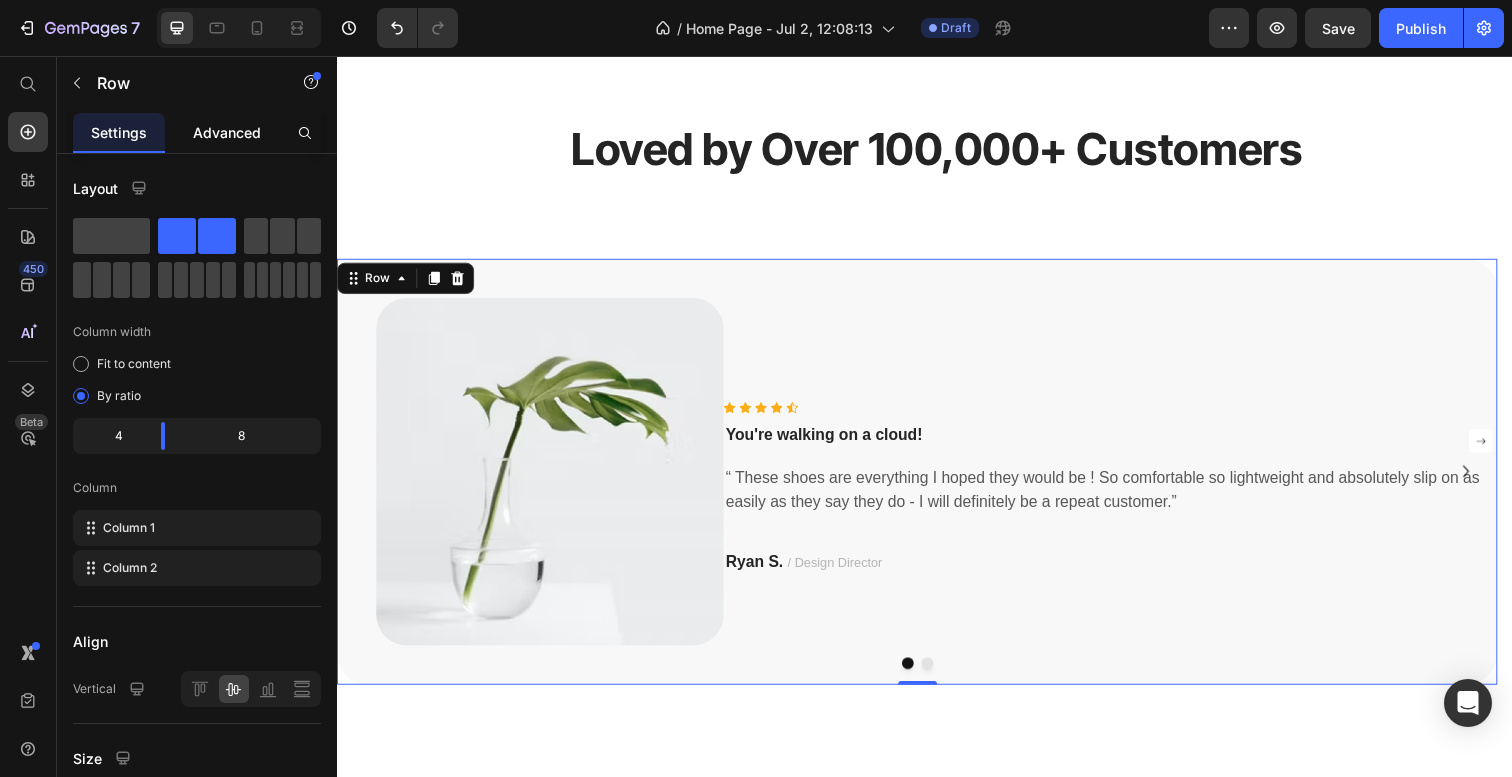 click on "Advanced" at bounding box center [227, 132] 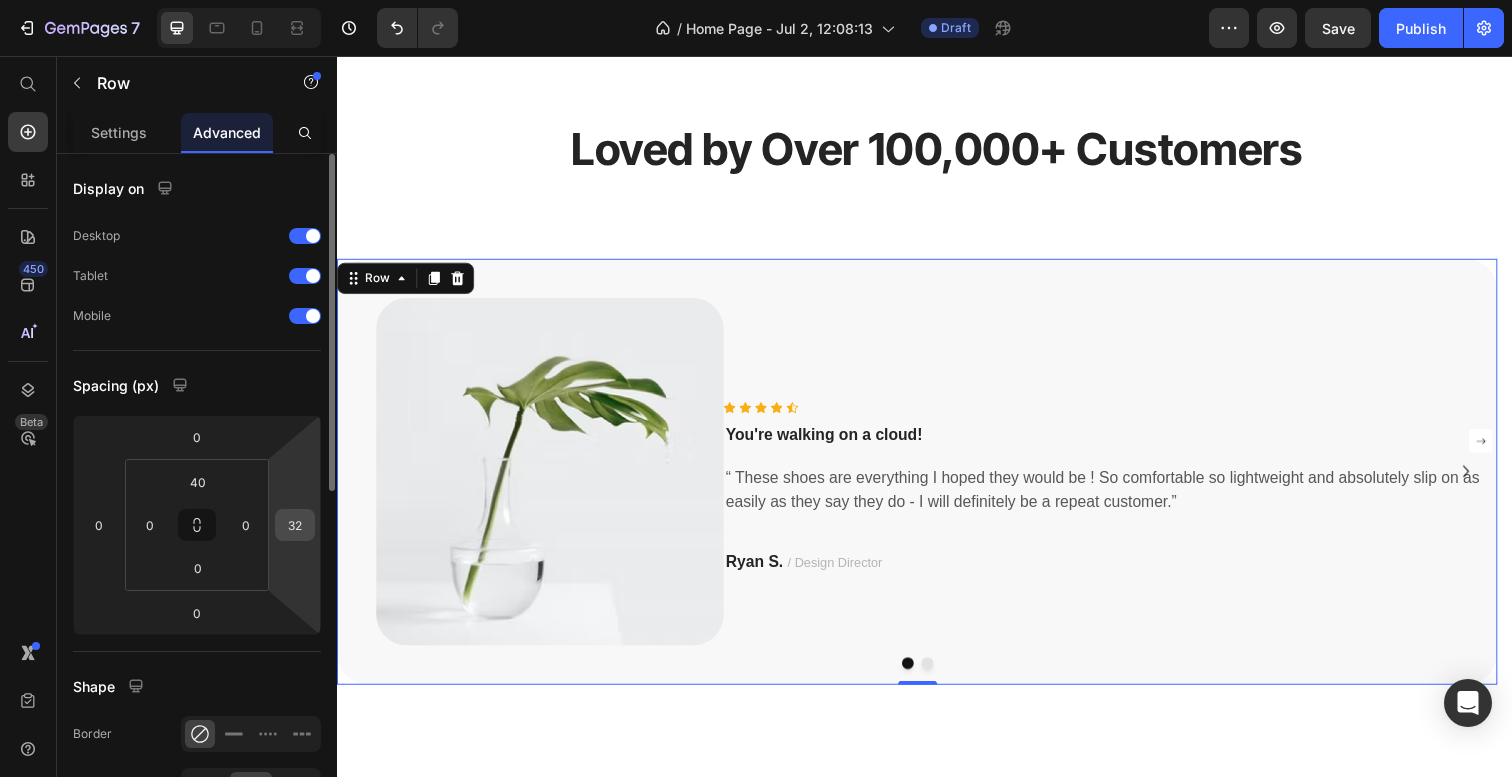click on "32" at bounding box center (295, 525) 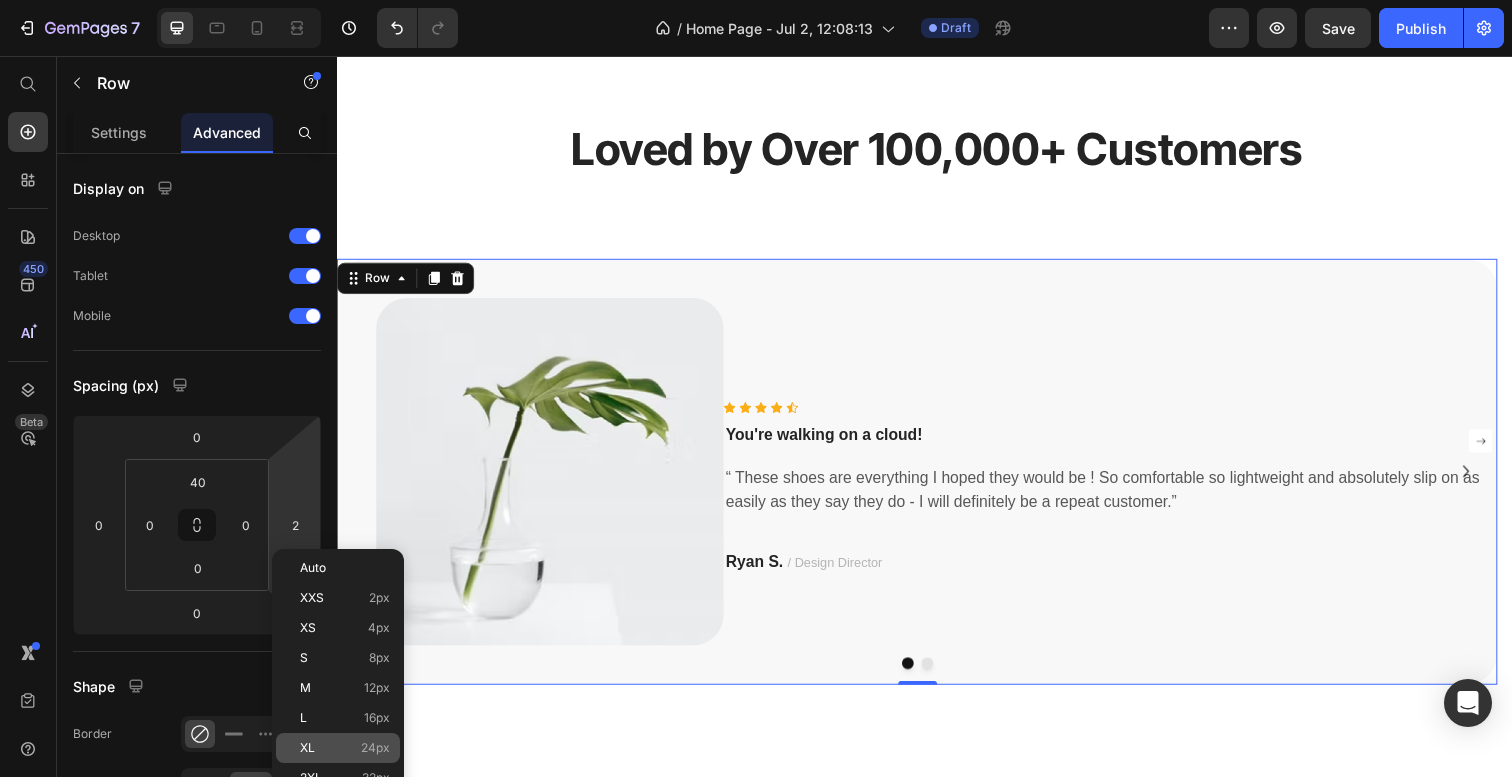 click on "XL 24px" 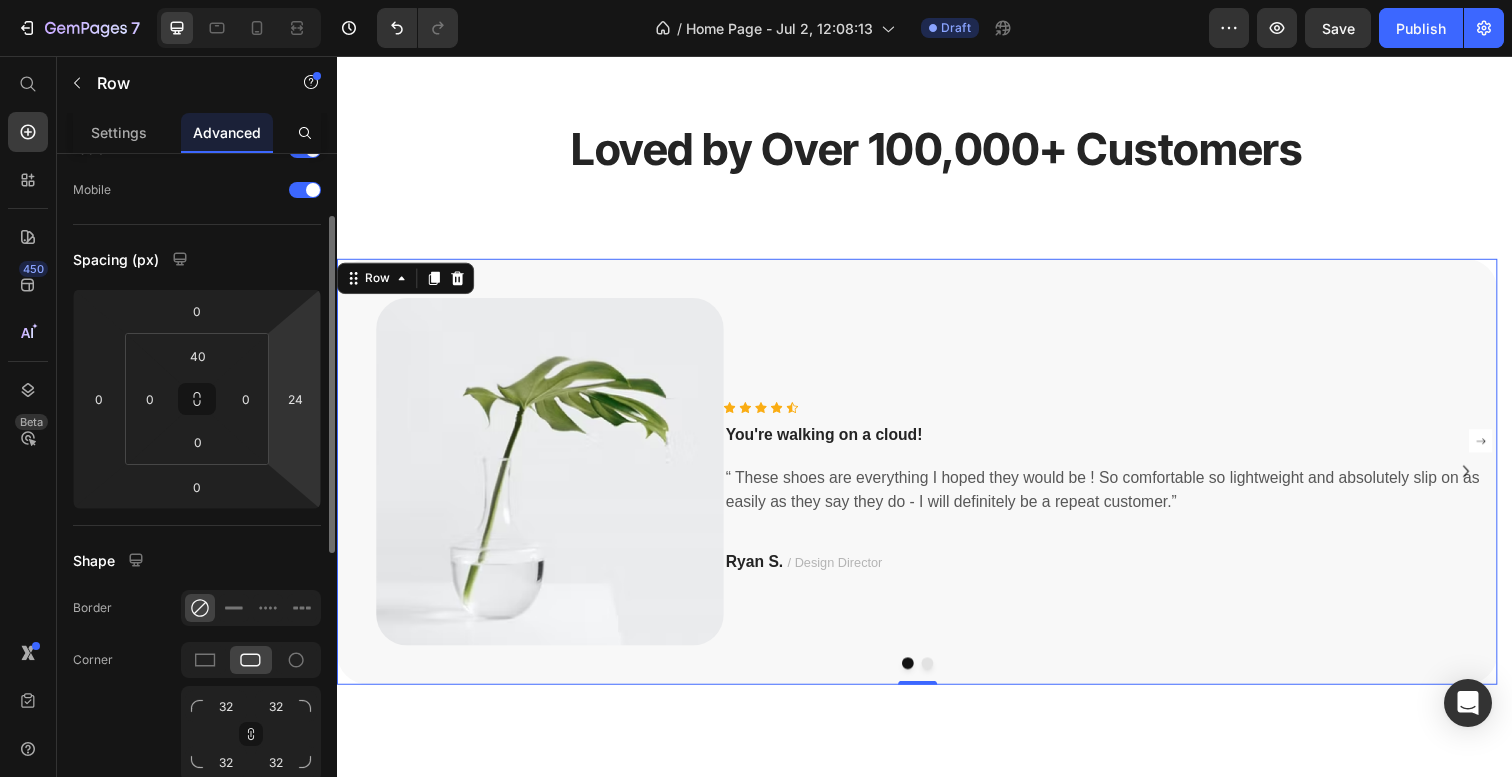 scroll, scrollTop: 130, scrollLeft: 0, axis: vertical 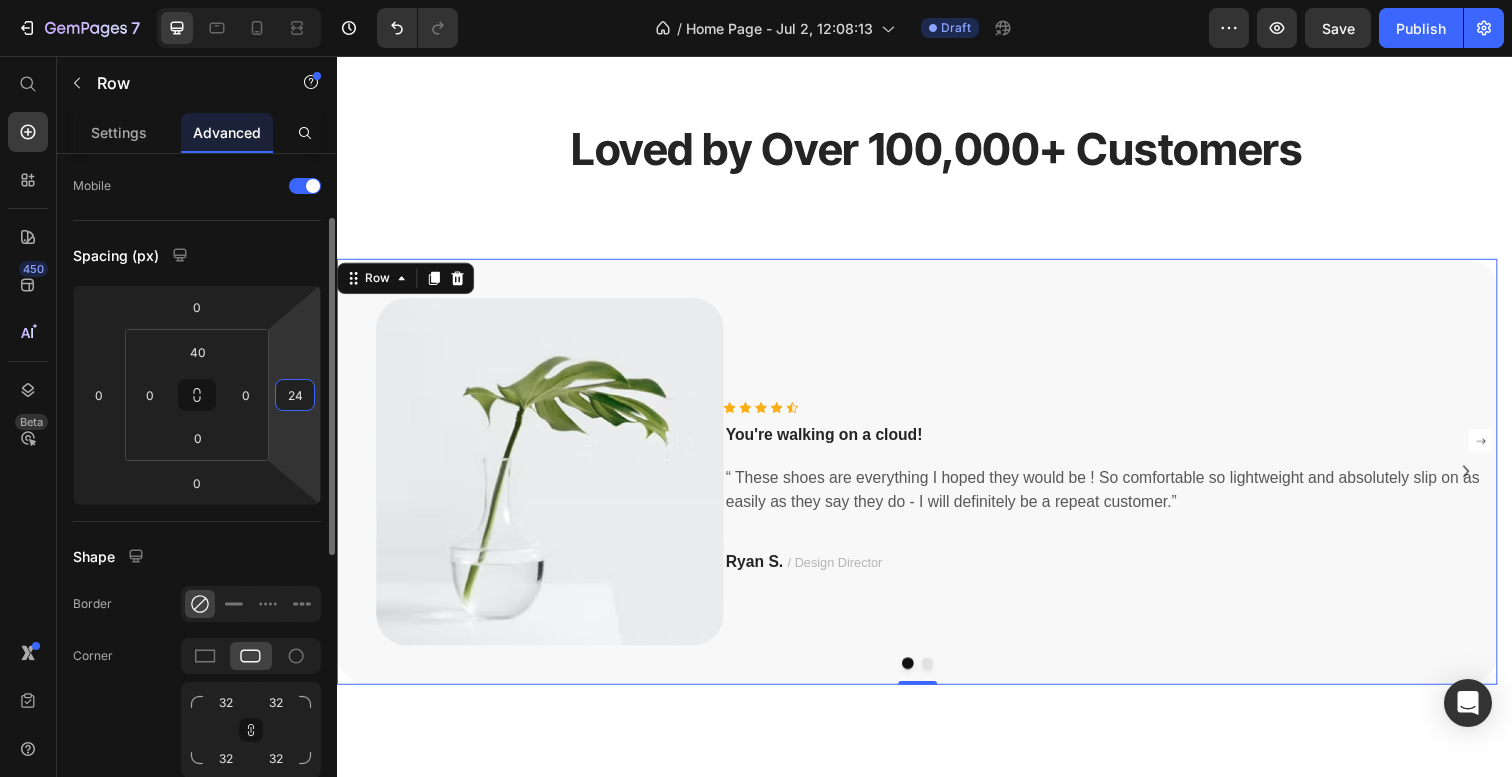 click on "7  Version history  /  Home Page - Jul 2, 12:08:13 Draft Preview  Save   Publish  450 Beta Shopify Apps Sections Elements Hero Section Product Detail Brands Trusted Badges Guarantee Product Breakdown How to use Testimonials Compare Bundle FAQs Social Proof Brand Story Product List Collection Blog List Contact Sticky Add to Cart Custom Footer Browse Library 450 Layout
Row
Row
Row
Row Text
Heading
Text Block Button
Button
Button
Sticky Back to top Media
Image Image" at bounding box center (756, 0) 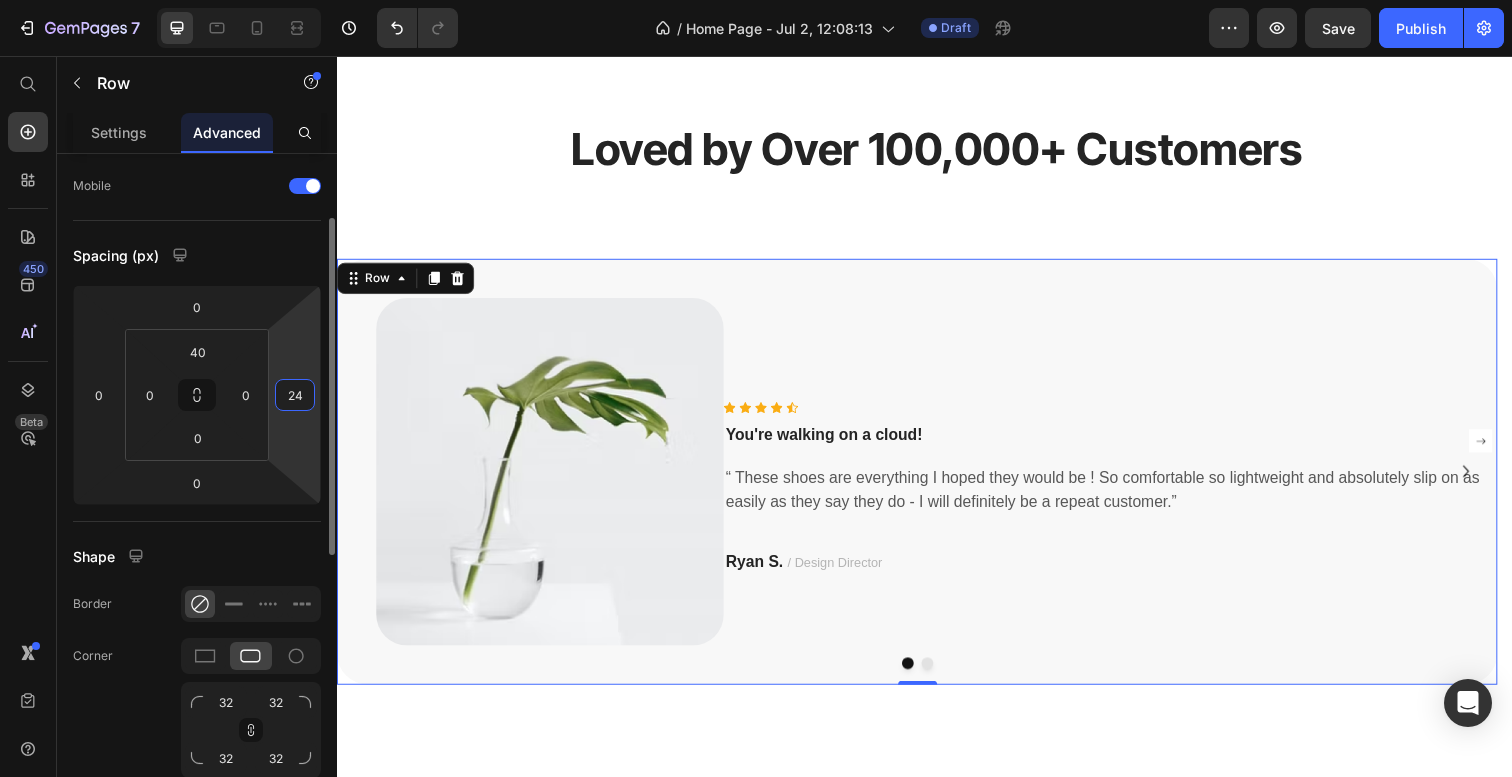 click on "24" at bounding box center (295, 395) 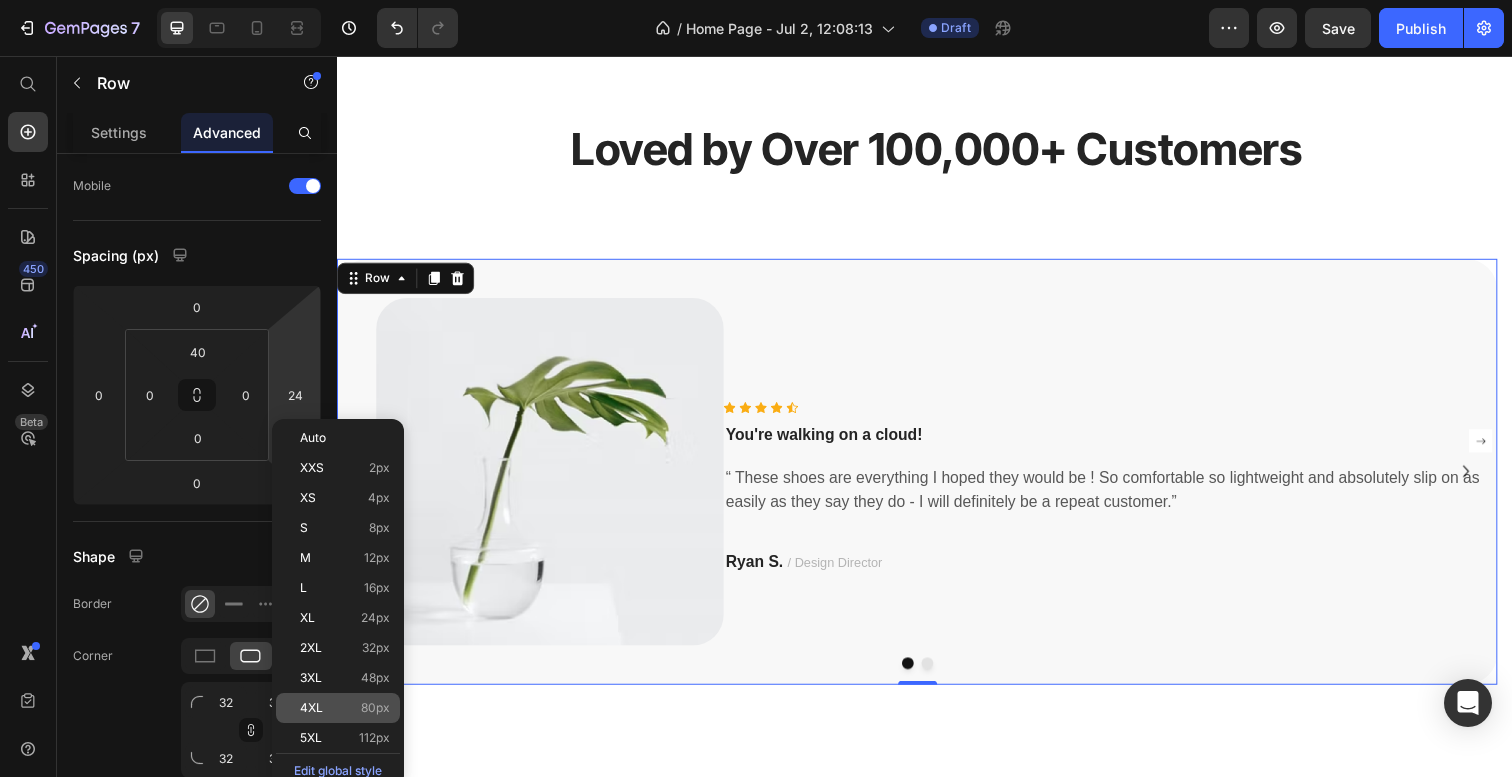 click on "4XL" at bounding box center [311, 708] 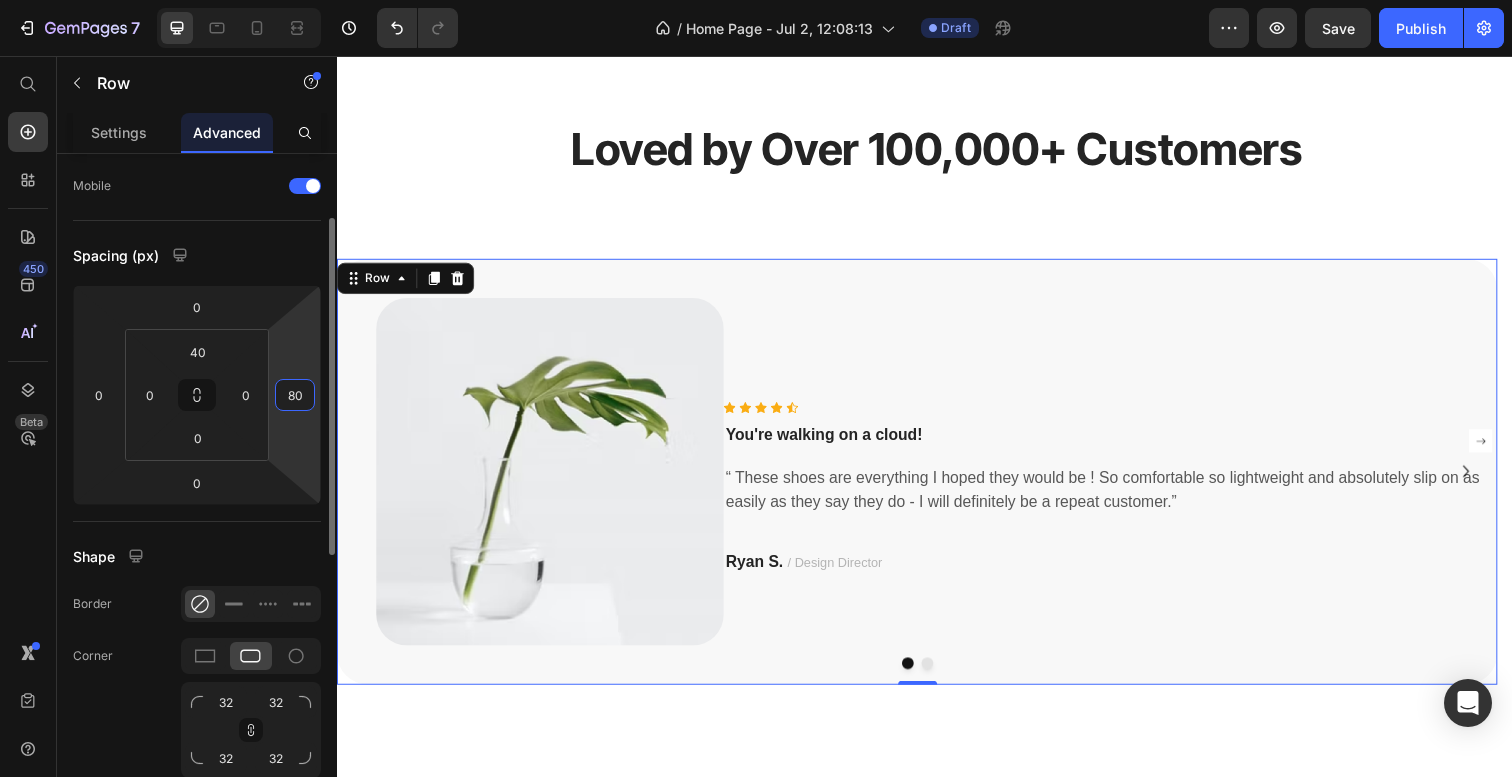 click on "80" at bounding box center (295, 395) 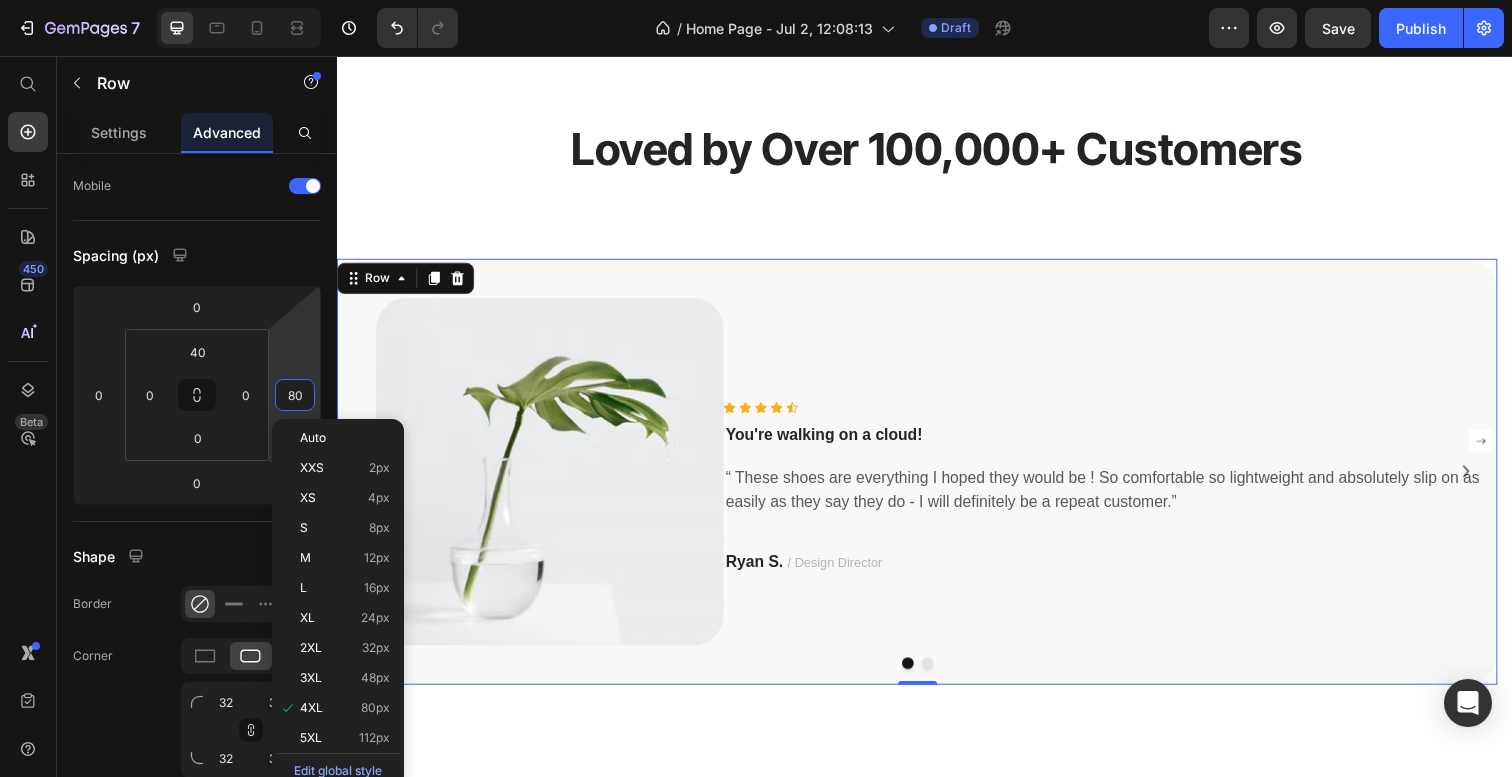 type on "4" 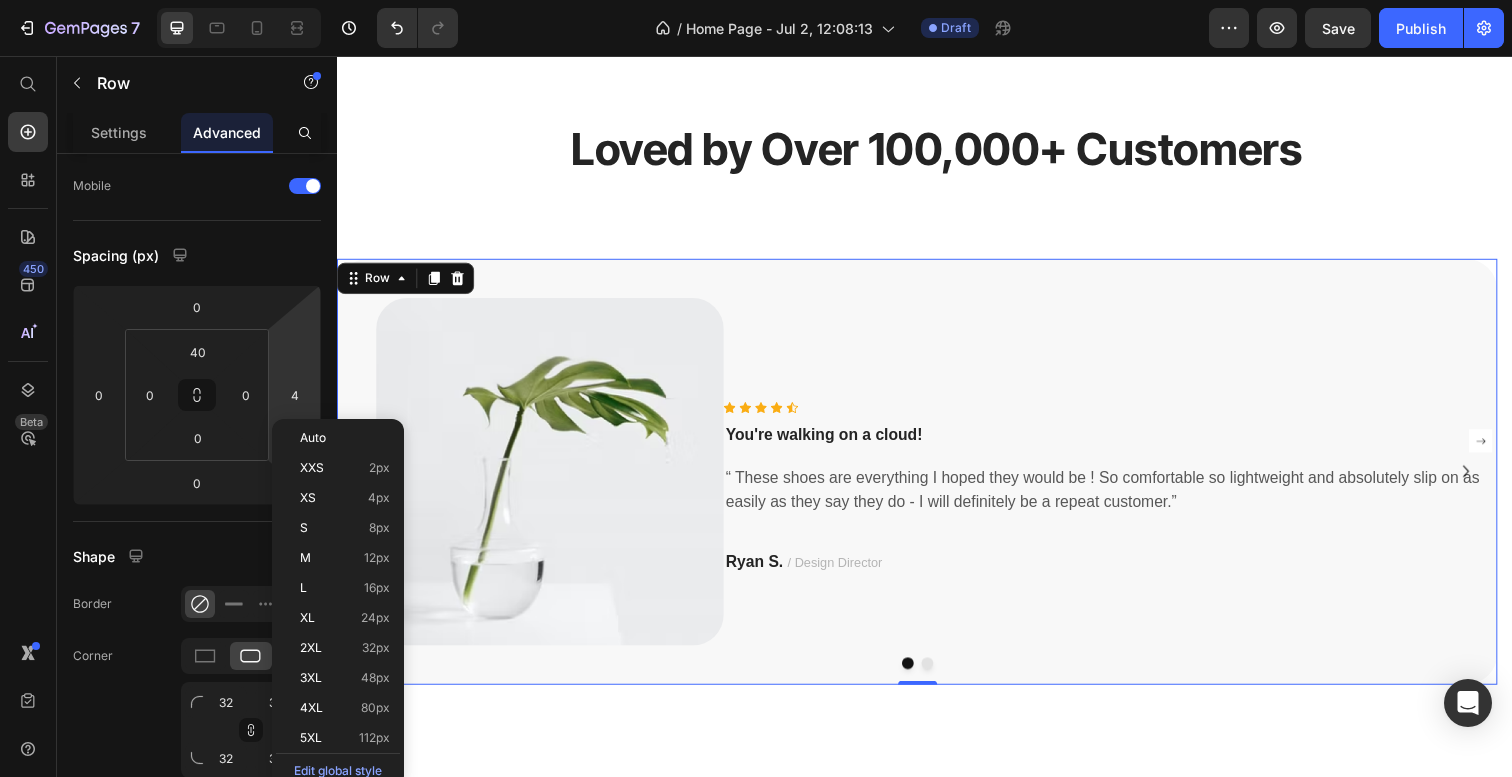 click on "Auto XXS 2px XS 4px S 8px M 12px L 16px XL 24px 2XL 32px 3XL 48px 4XL 80px 5XL 112px  Edit global style" 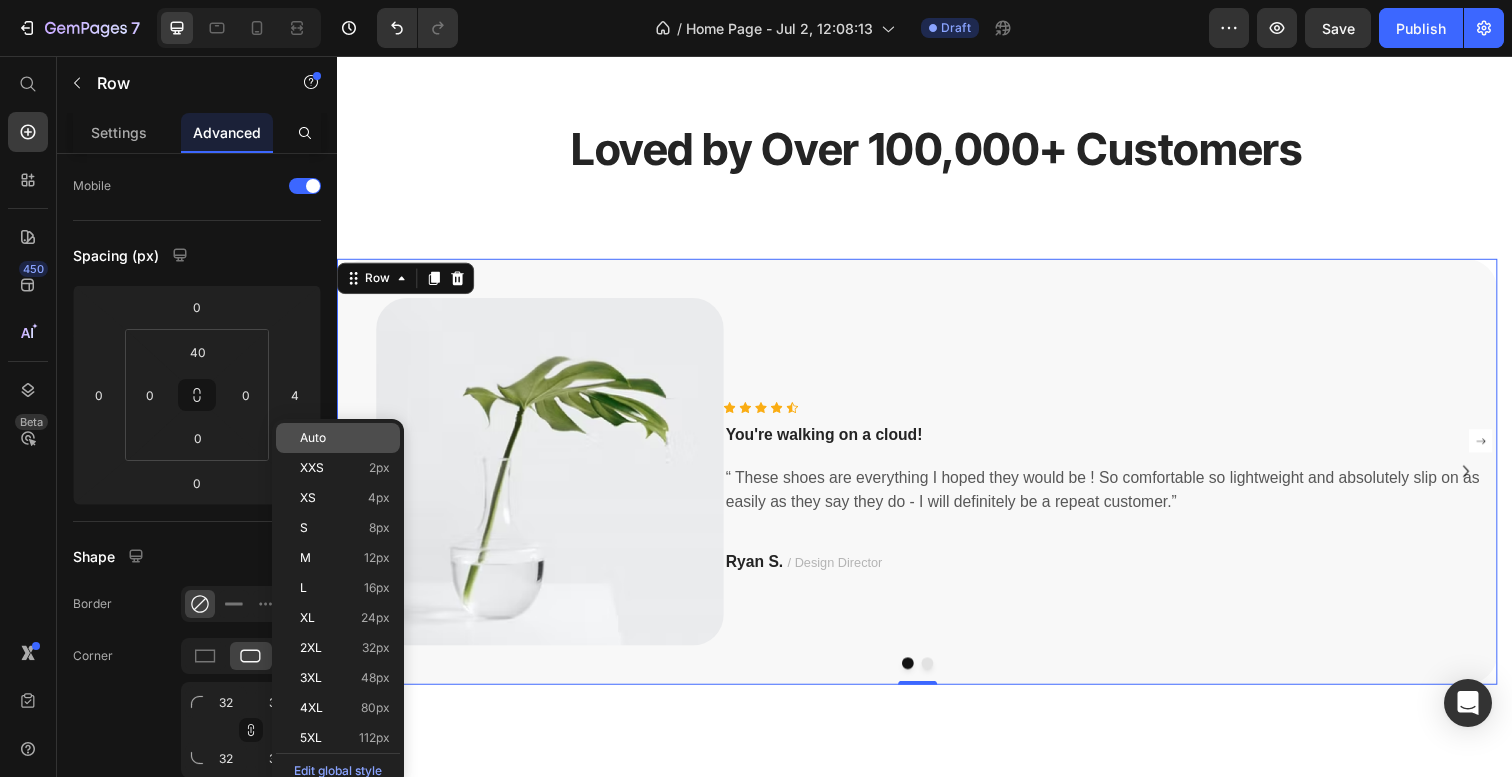 click on "Auto" at bounding box center (345, 438) 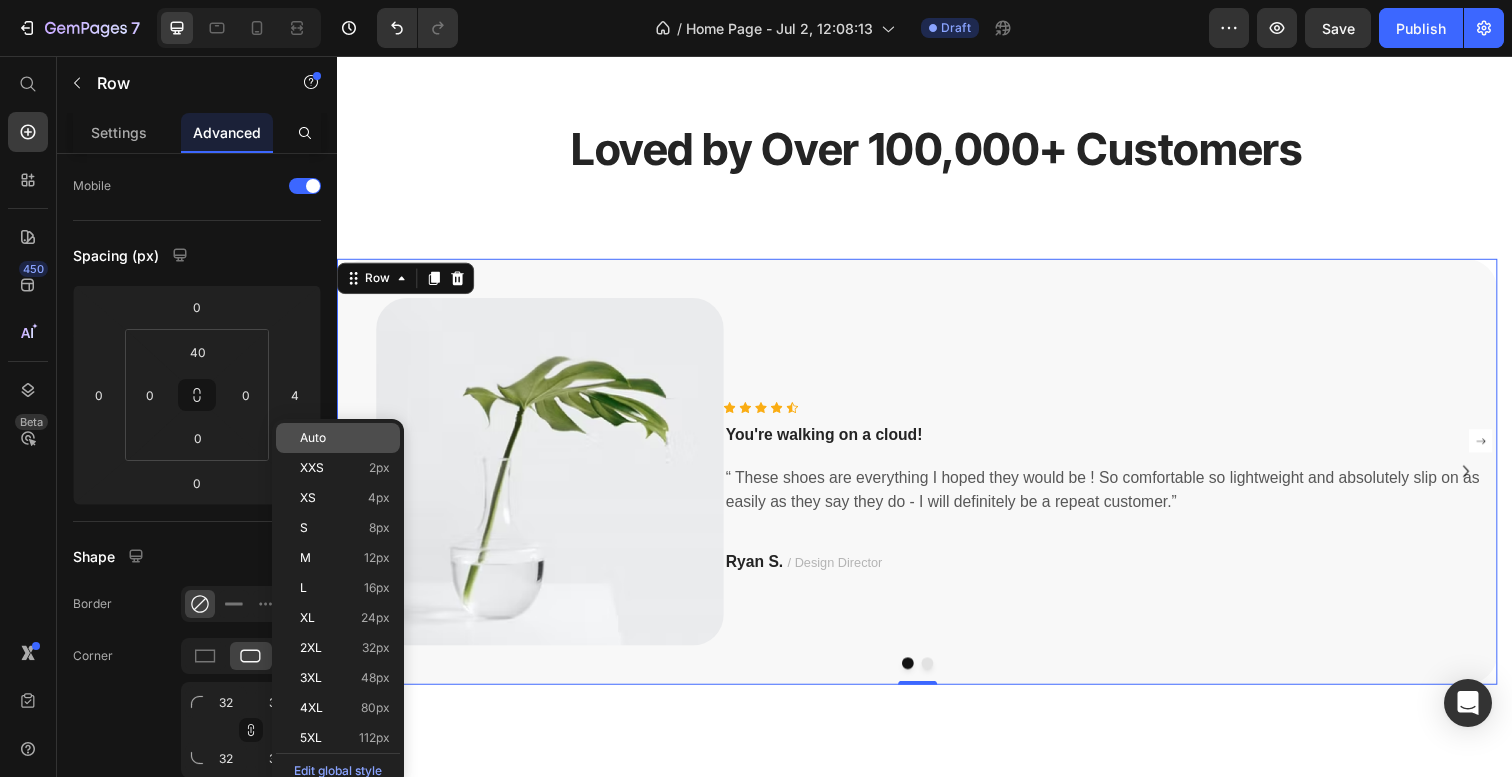type 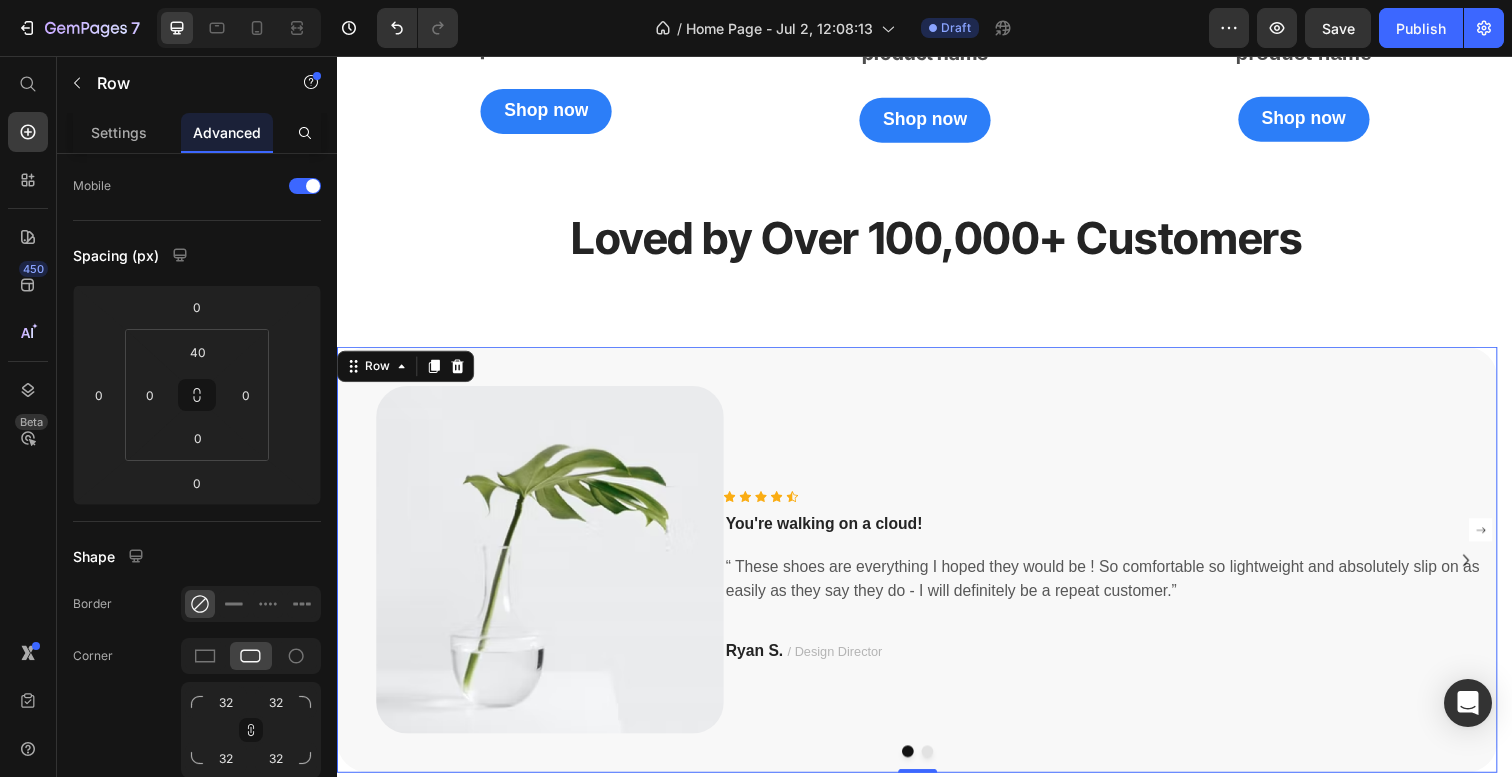 scroll, scrollTop: 2480, scrollLeft: 0, axis: vertical 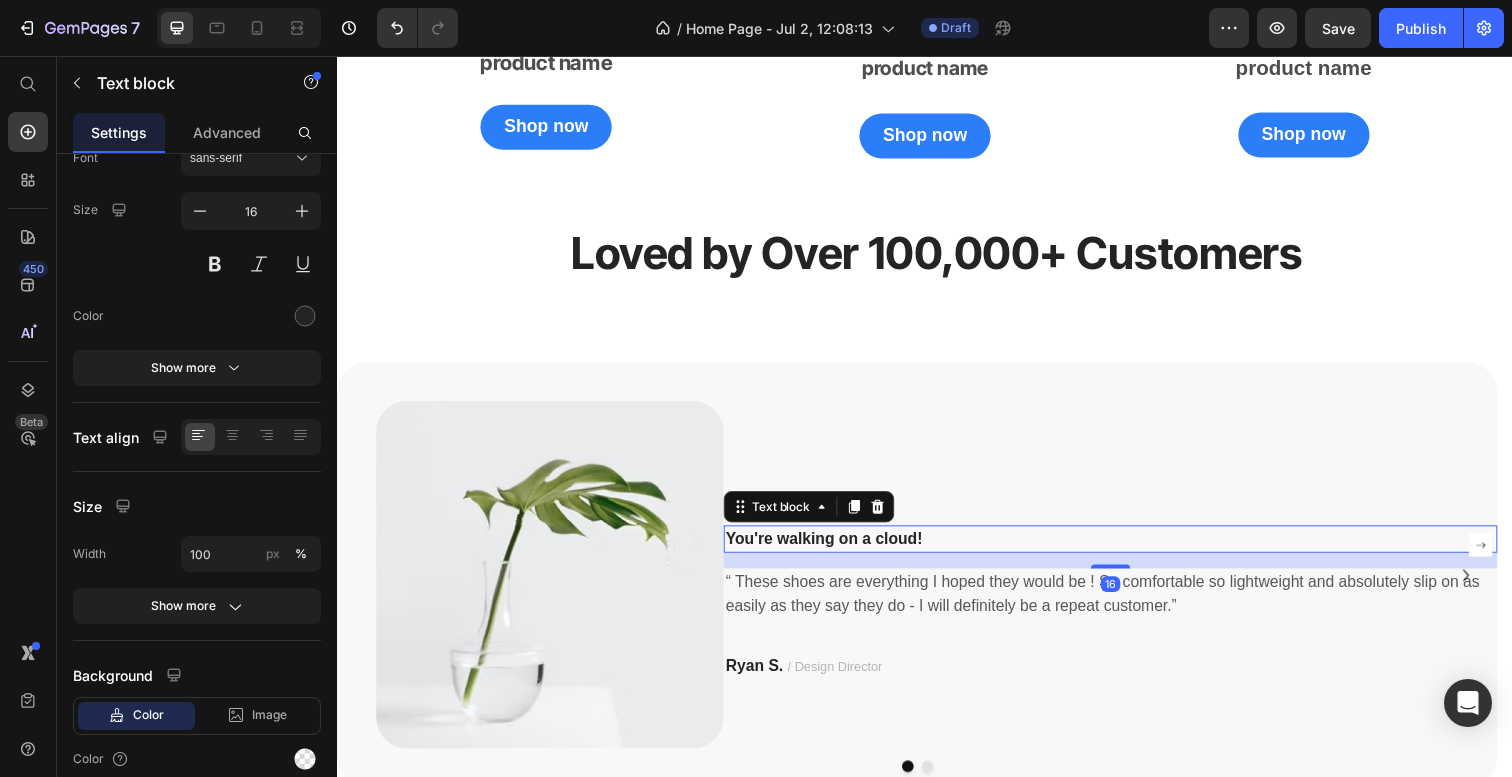 click on "Text block" at bounding box center (819, 517) 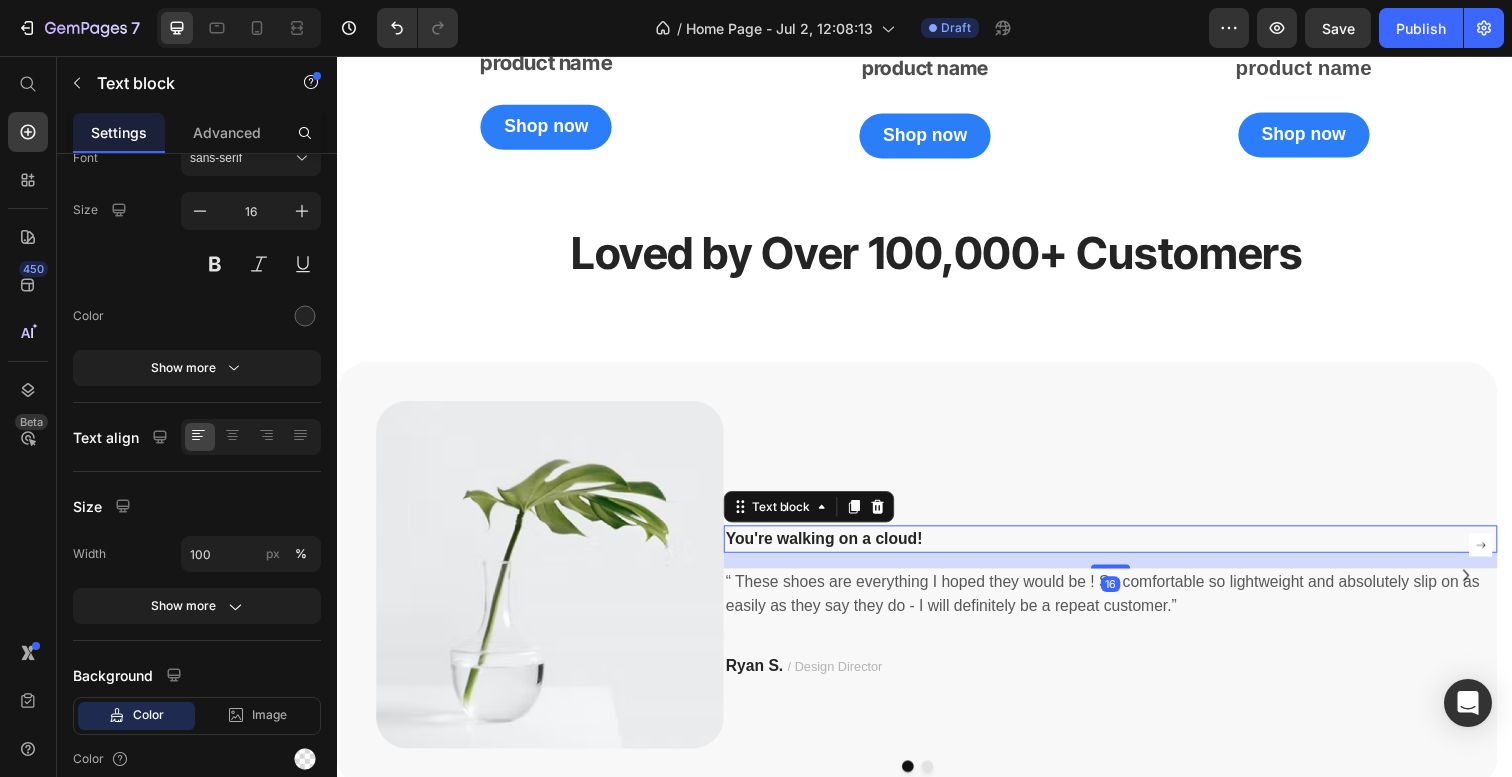 scroll, scrollTop: 0, scrollLeft: 0, axis: both 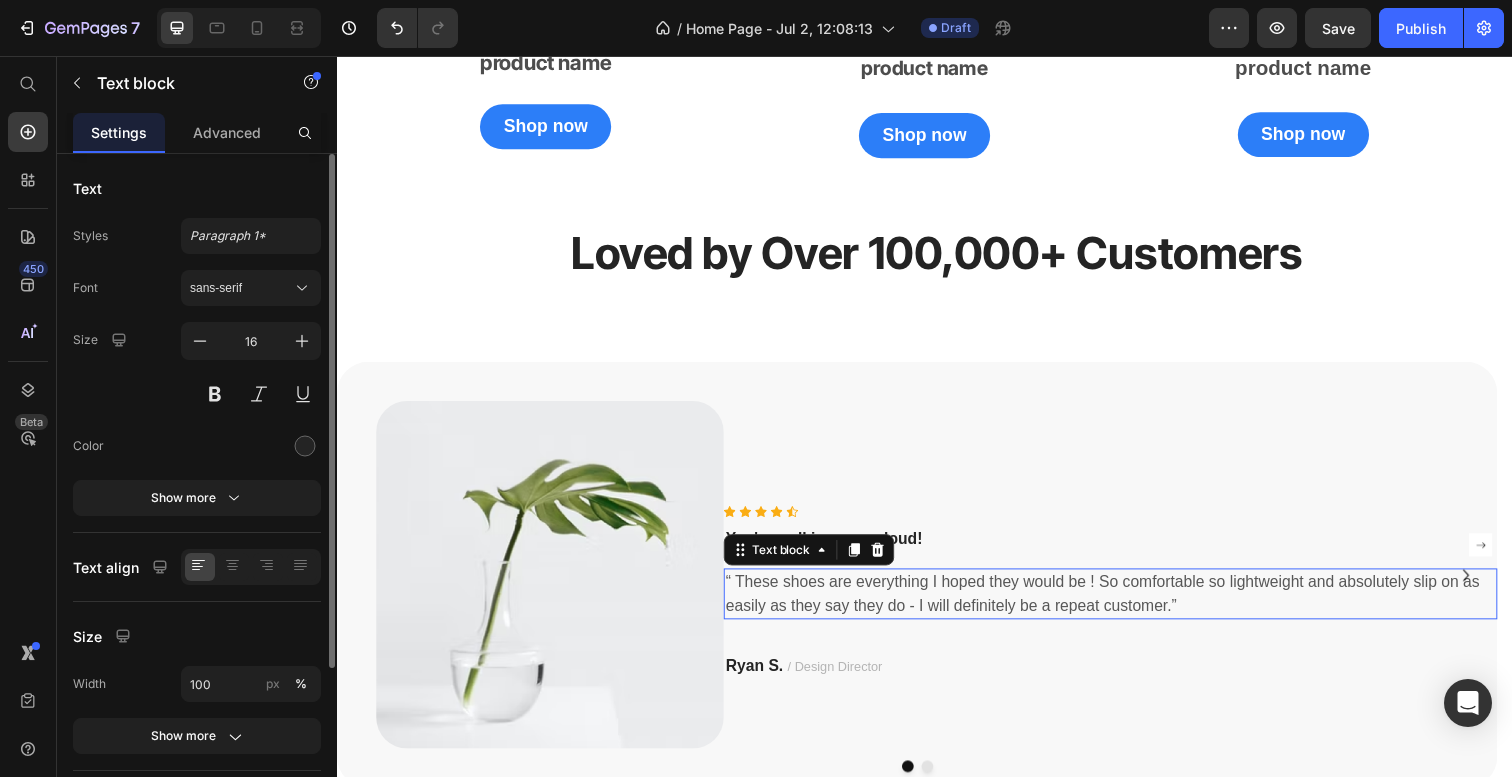 click on "“ These shoes are everything I hoped they would be ! So comfortable so lightweight and absolutely slip on as easily as they say they do - I will definitely be a repeat customer.”" at bounding box center [1127, 606] 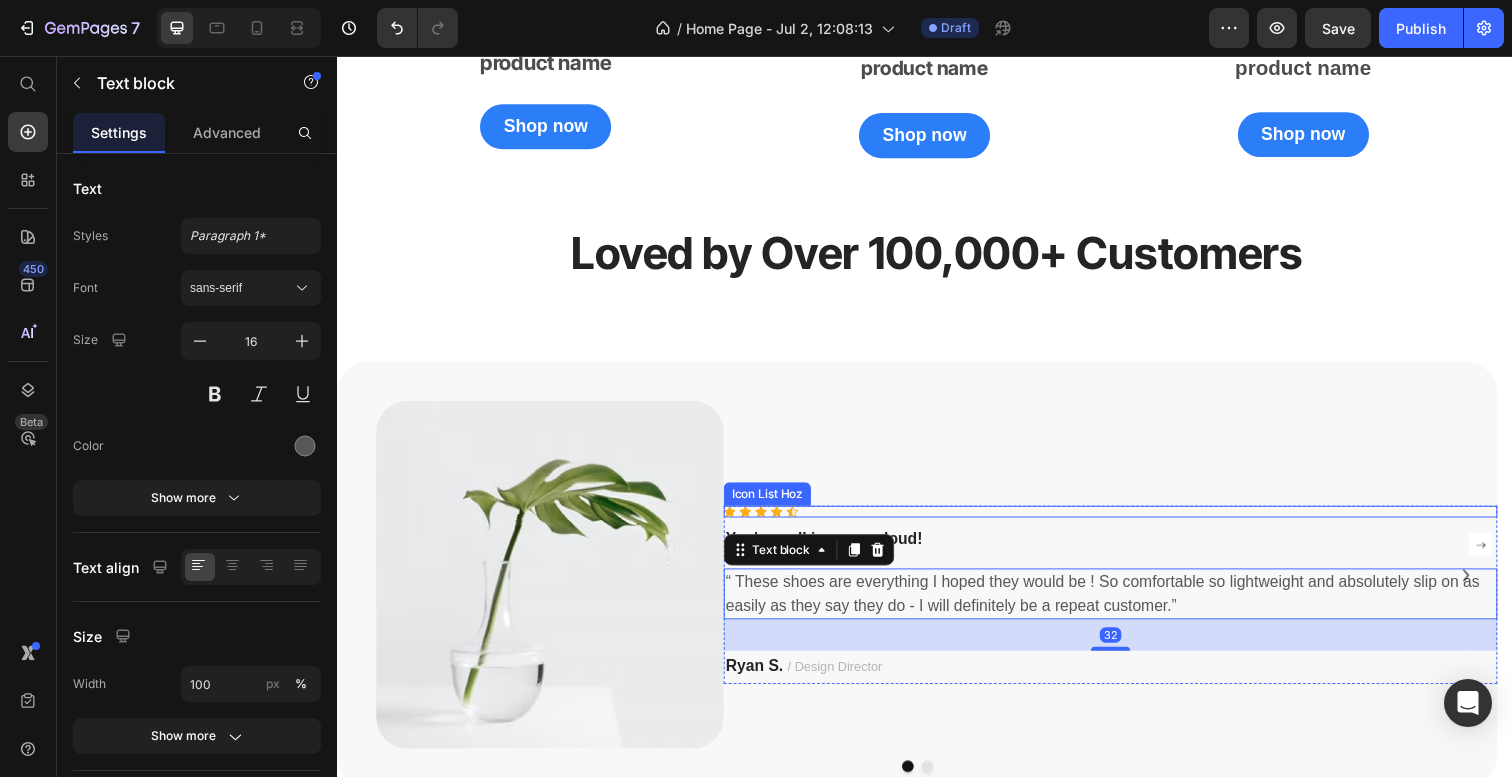 click on "Icon                Icon                Icon                Icon
Icon" at bounding box center (1127, 522) 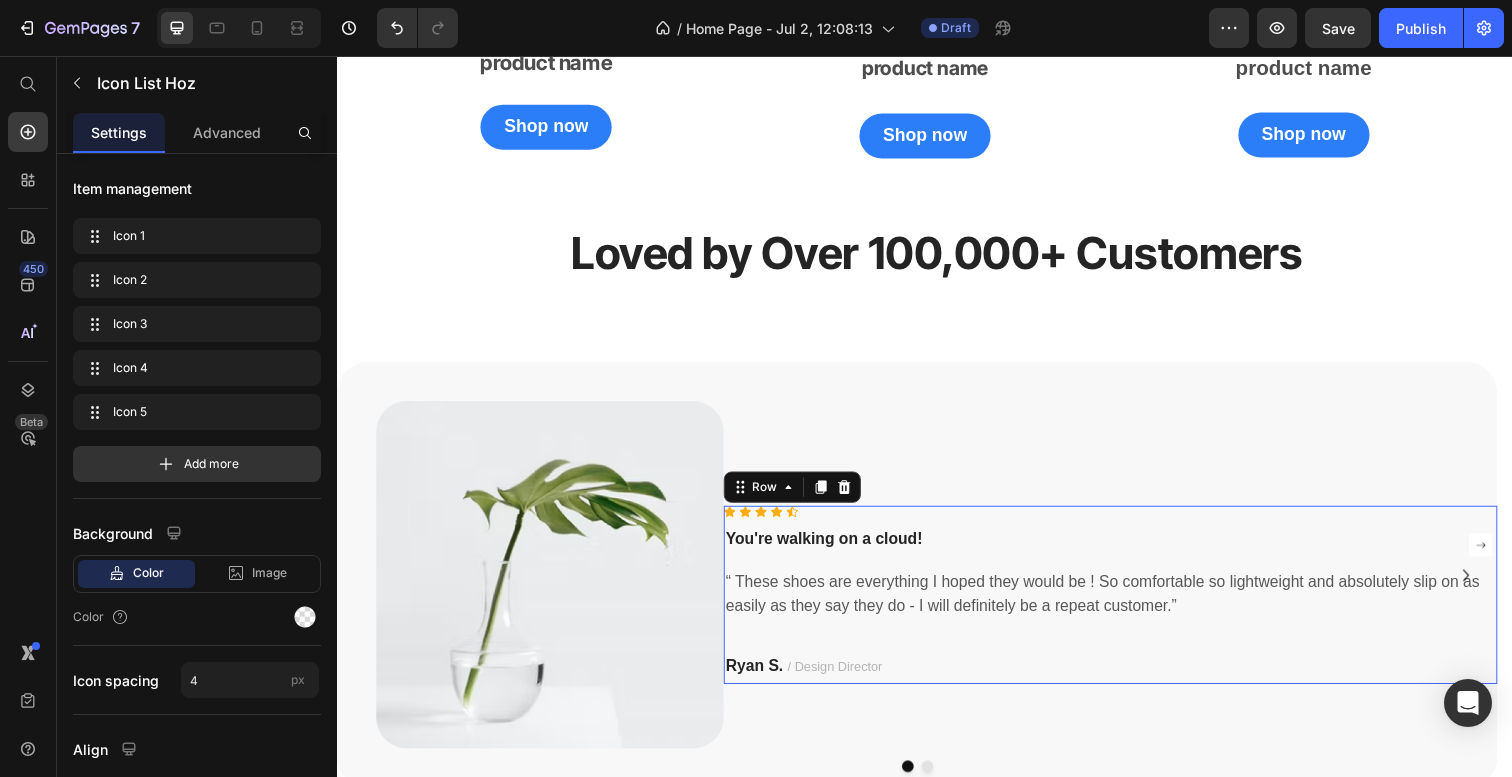 click on "Icon                Icon                Icon                Icon
Icon Icon List Hoz You're walking on a cloud! Text block “ These shoes are everything I hoped they would be ! So comfortable so lightweight and absolutely slip on as easily as they say they do - I will definitely be a repeat customer.” Text block [FIRST] [LAST]   / Design Director Text block" at bounding box center [1127, 607] 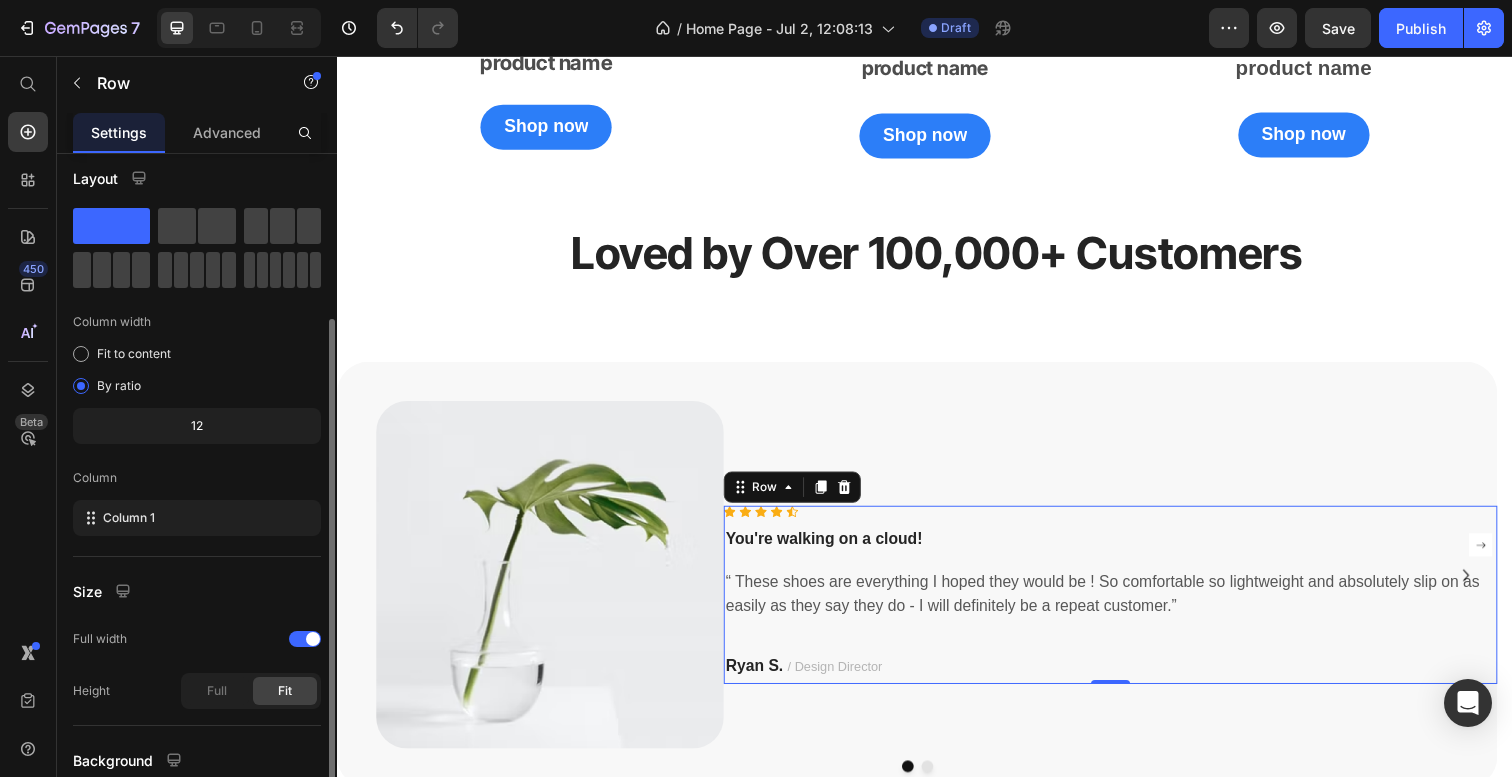 scroll, scrollTop: 0, scrollLeft: 0, axis: both 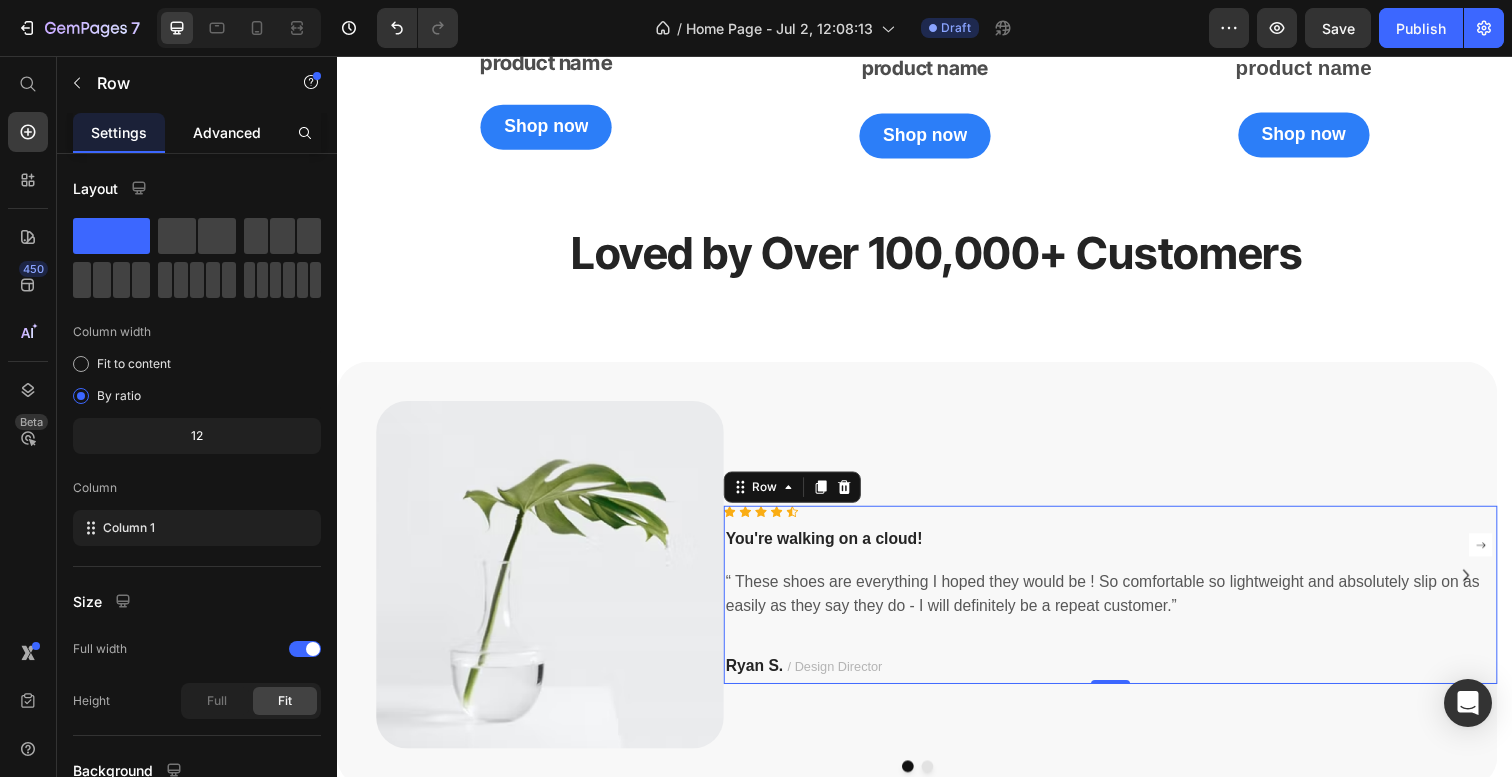 click on "Advanced" at bounding box center [227, 132] 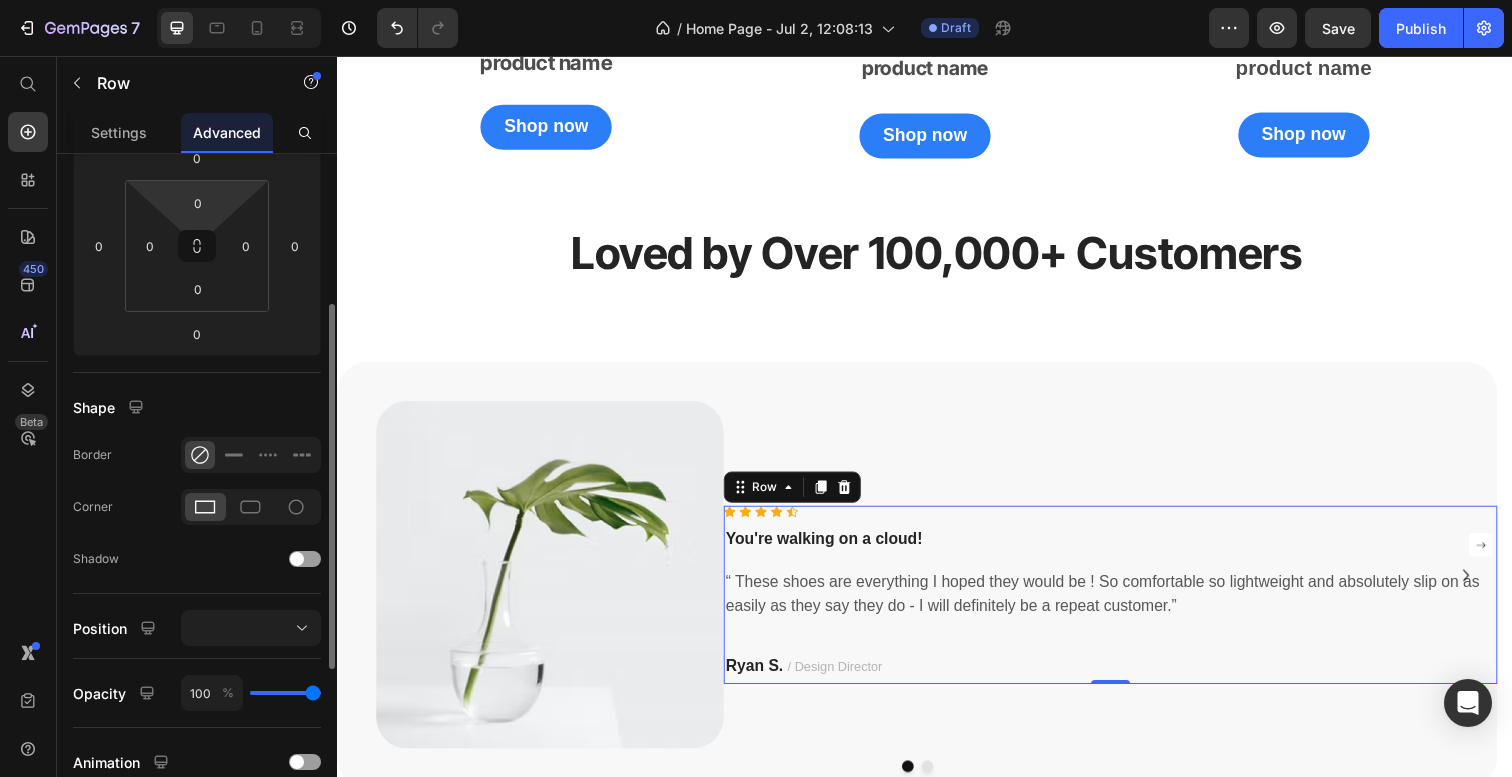 scroll, scrollTop: 276, scrollLeft: 0, axis: vertical 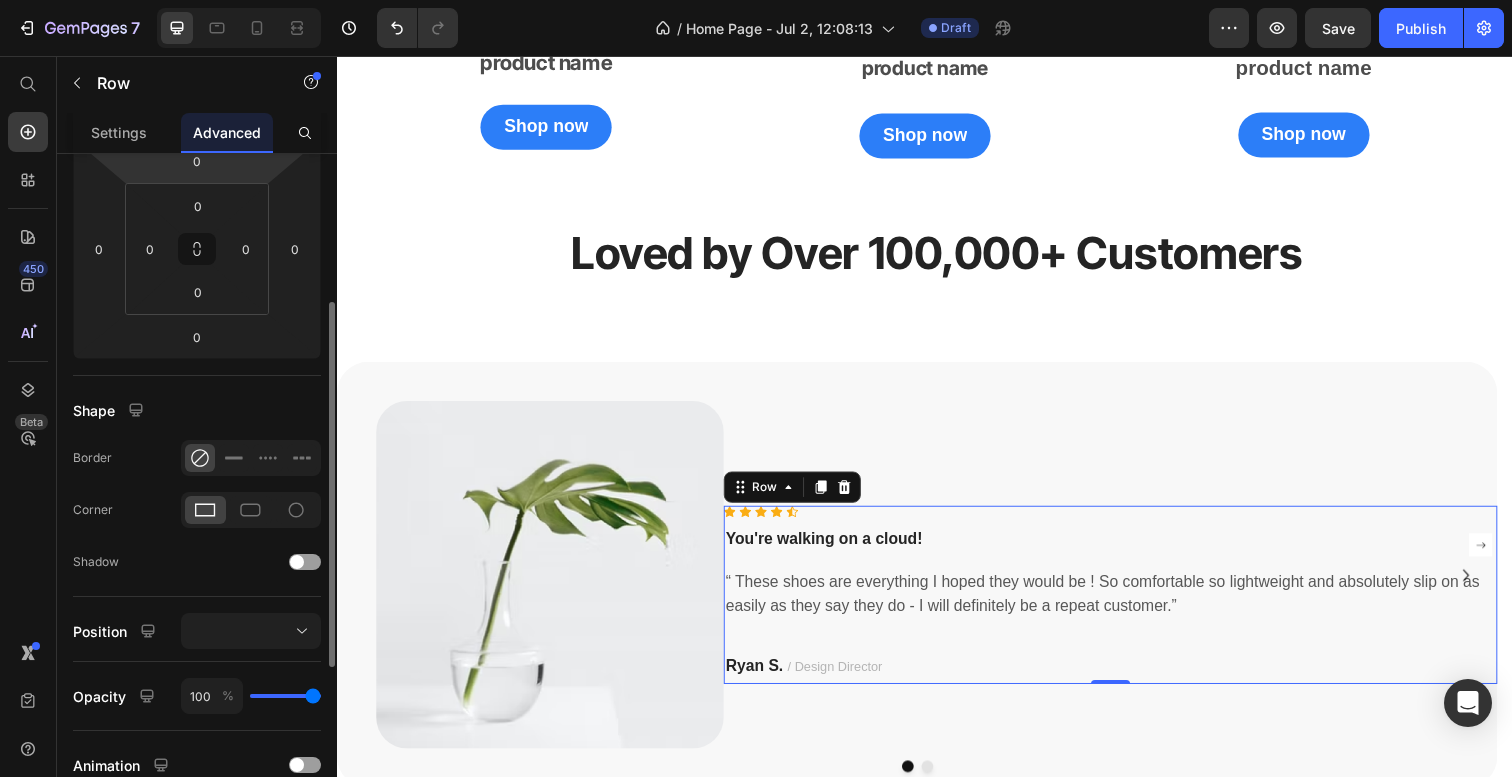 click on "7  Version history  /  Home Page - Jul 2, 12:08:13 Draft Preview  Save   Publish  450 Beta Shopify Apps Sections Elements Hero Section Product Detail Brands Trusted Badges Guarantee Product Breakdown How to use Testimonials Compare Bundle FAQs Social Proof Brand Story Product List Collection Blog List Contact Sticky Add to Cart Custom Footer Browse Library 450 Layout
Row
Row
Row
Row Text
Heading
Text Block Button
Button
Button
Sticky Back to top Media
Image Image" at bounding box center (756, 0) 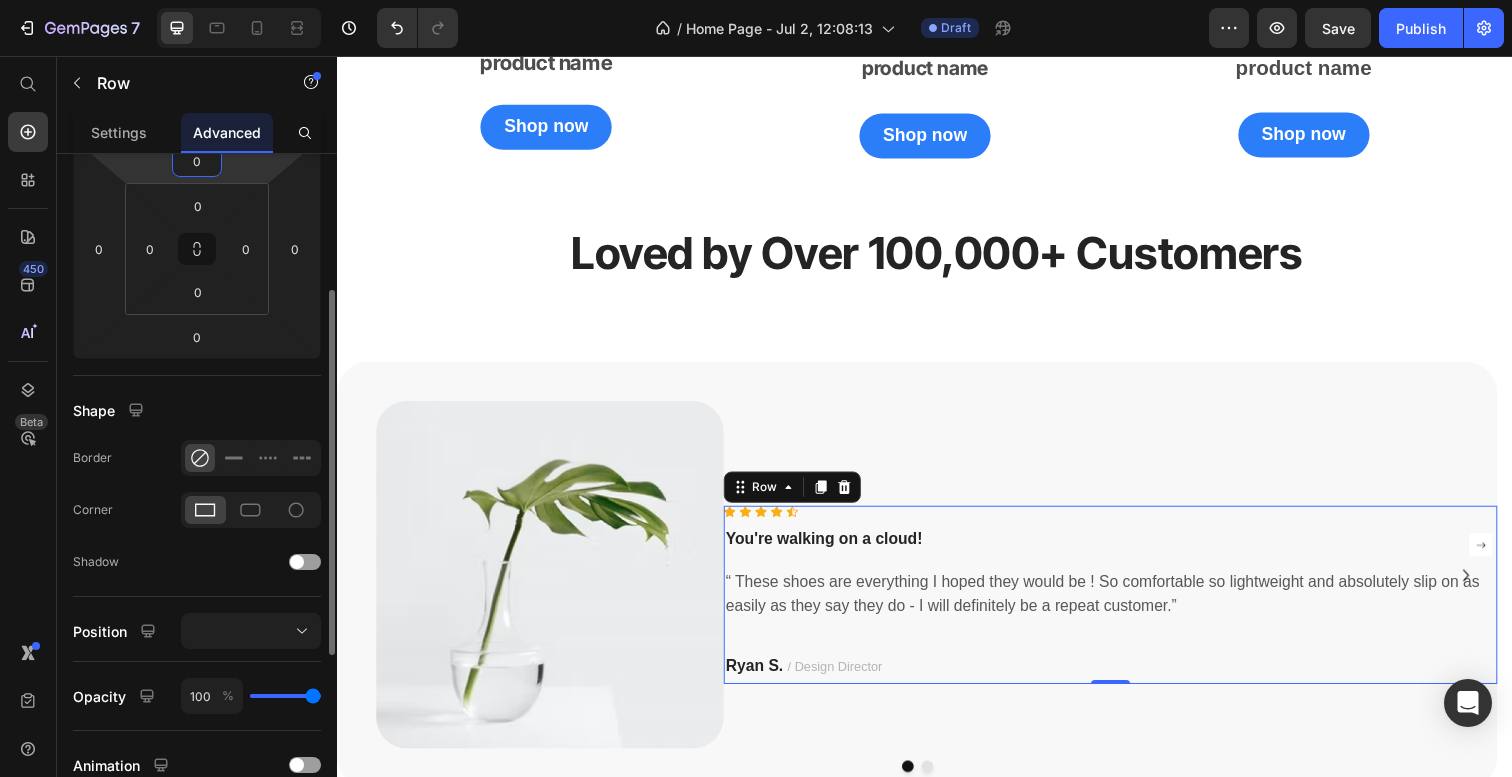 scroll, scrollTop: 268, scrollLeft: 0, axis: vertical 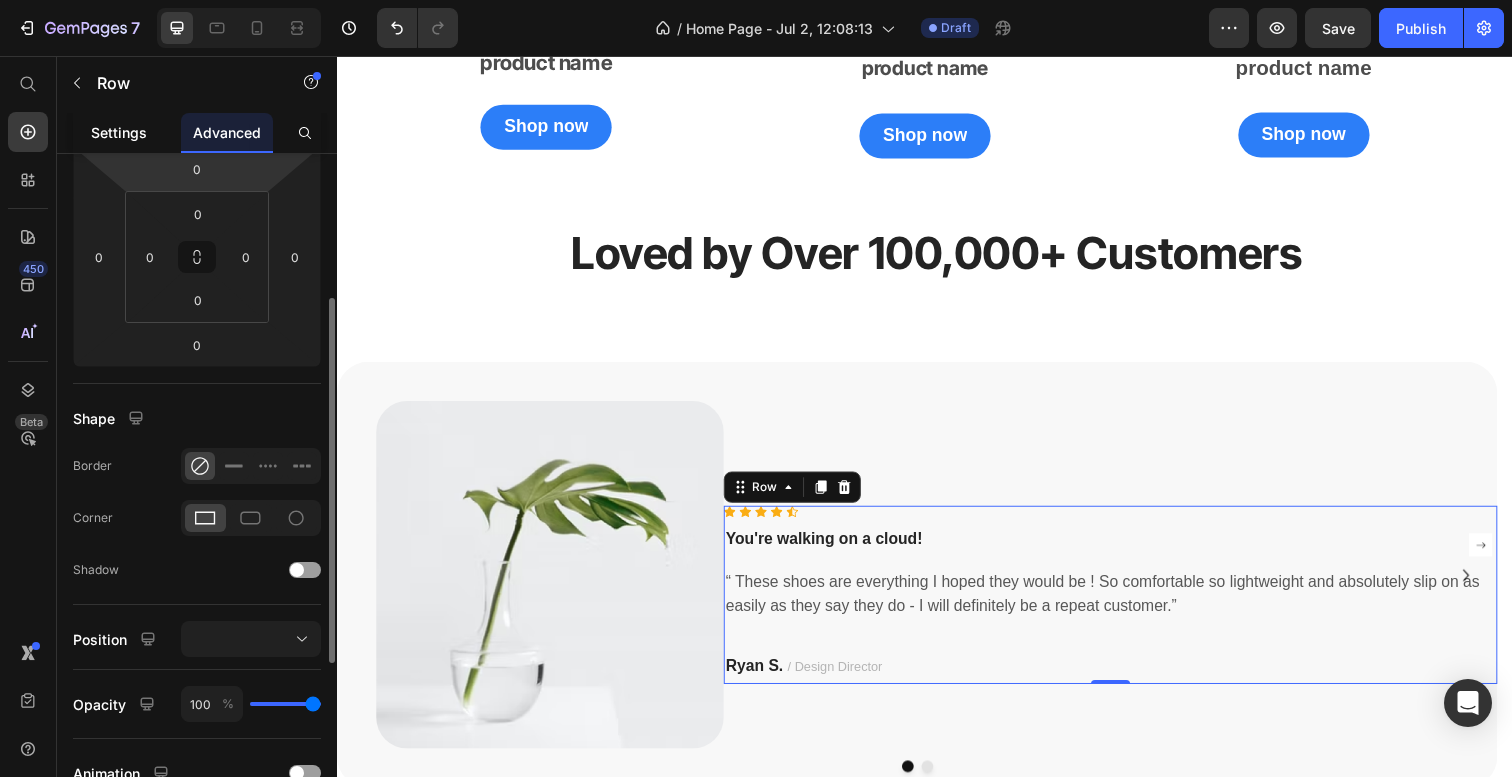click on "Settings" 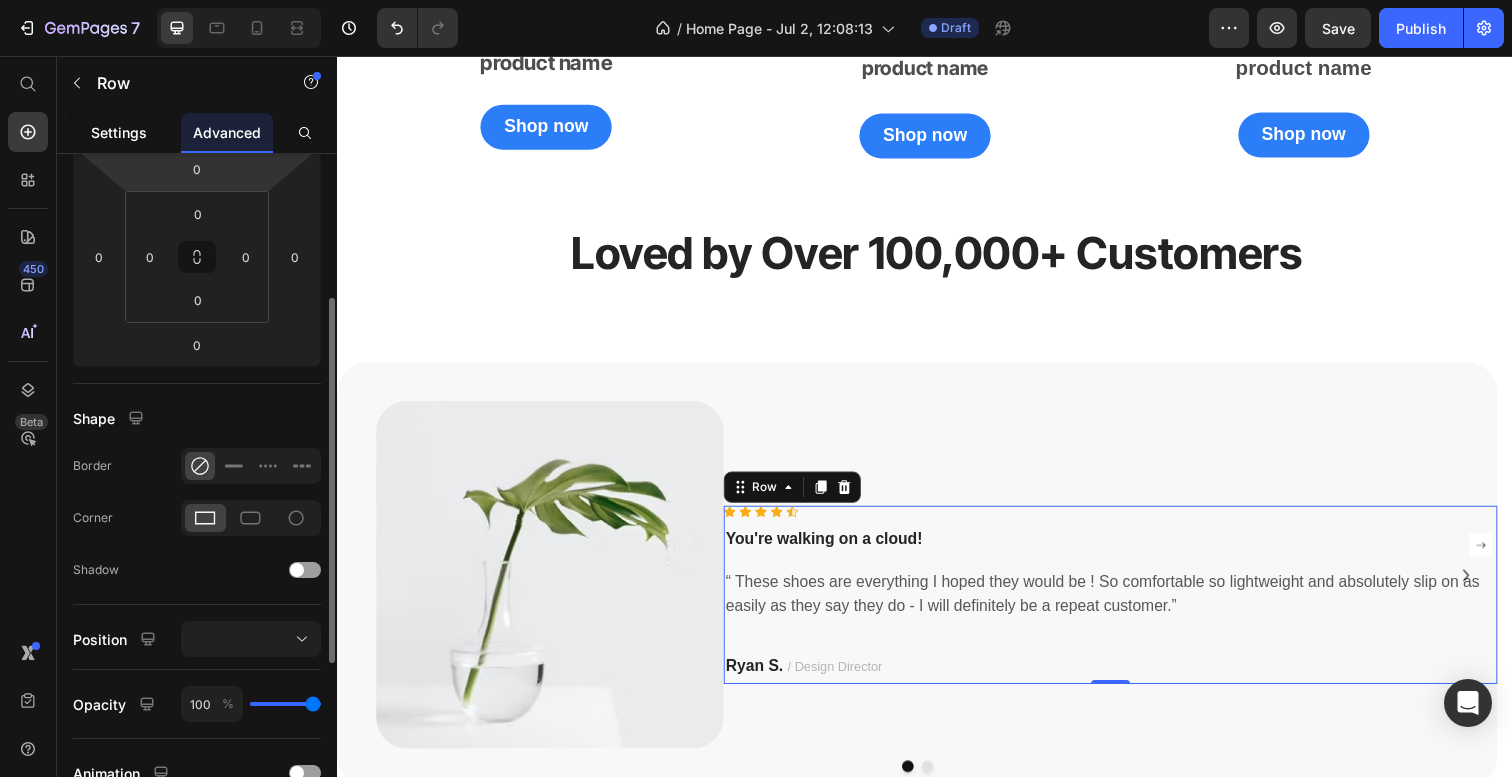 scroll, scrollTop: 0, scrollLeft: 0, axis: both 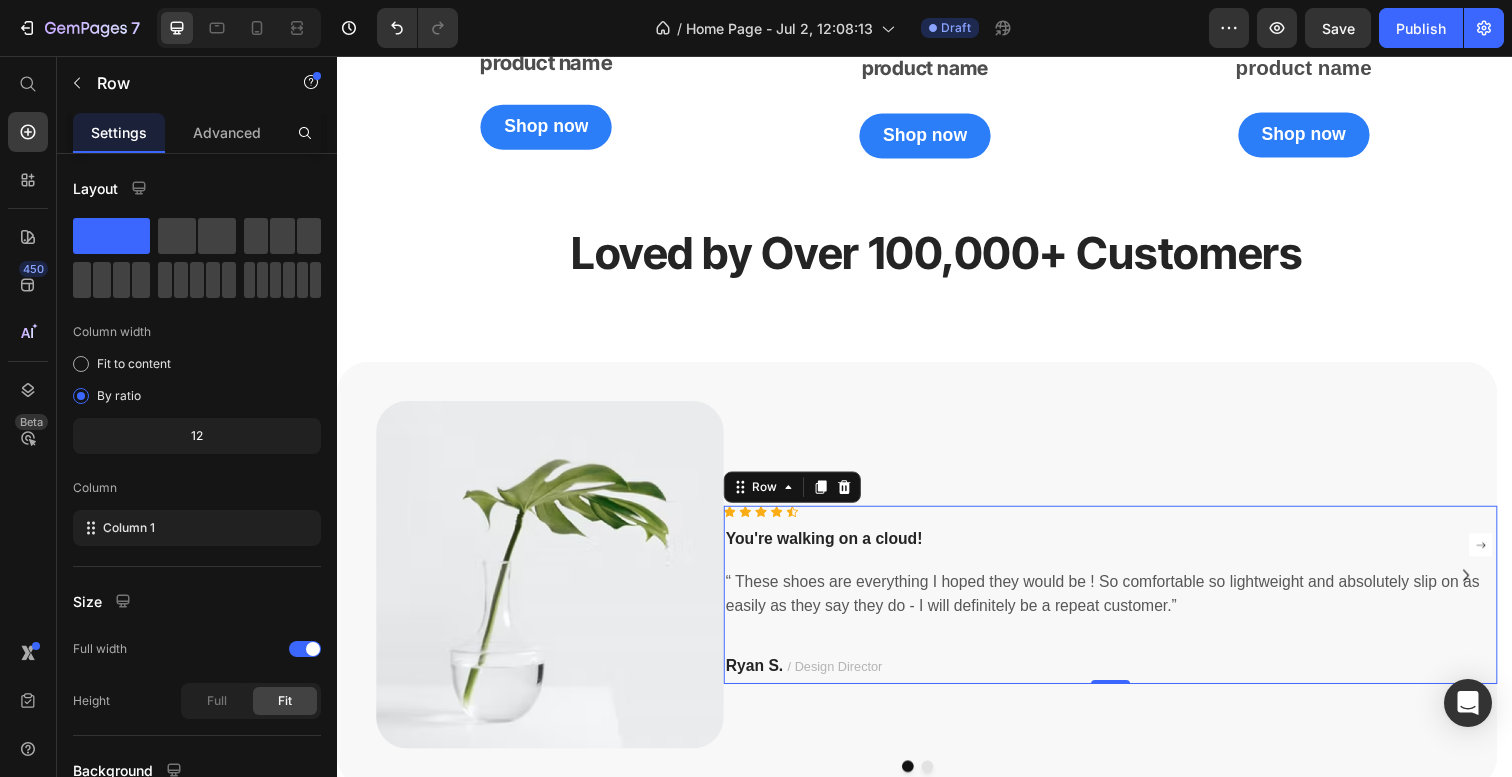 click on "Icon                Icon                Icon                Icon
Icon Icon List Hoz You're walking on a cloud! Text block “ These shoes are everything I hoped they would be ! So comfortable so lightweight and absolutely slip on as easily as they say they do - I will definitely be a repeat customer.” Text block [FIRST] [LAST]   / Design Director Text block" at bounding box center [1127, 607] 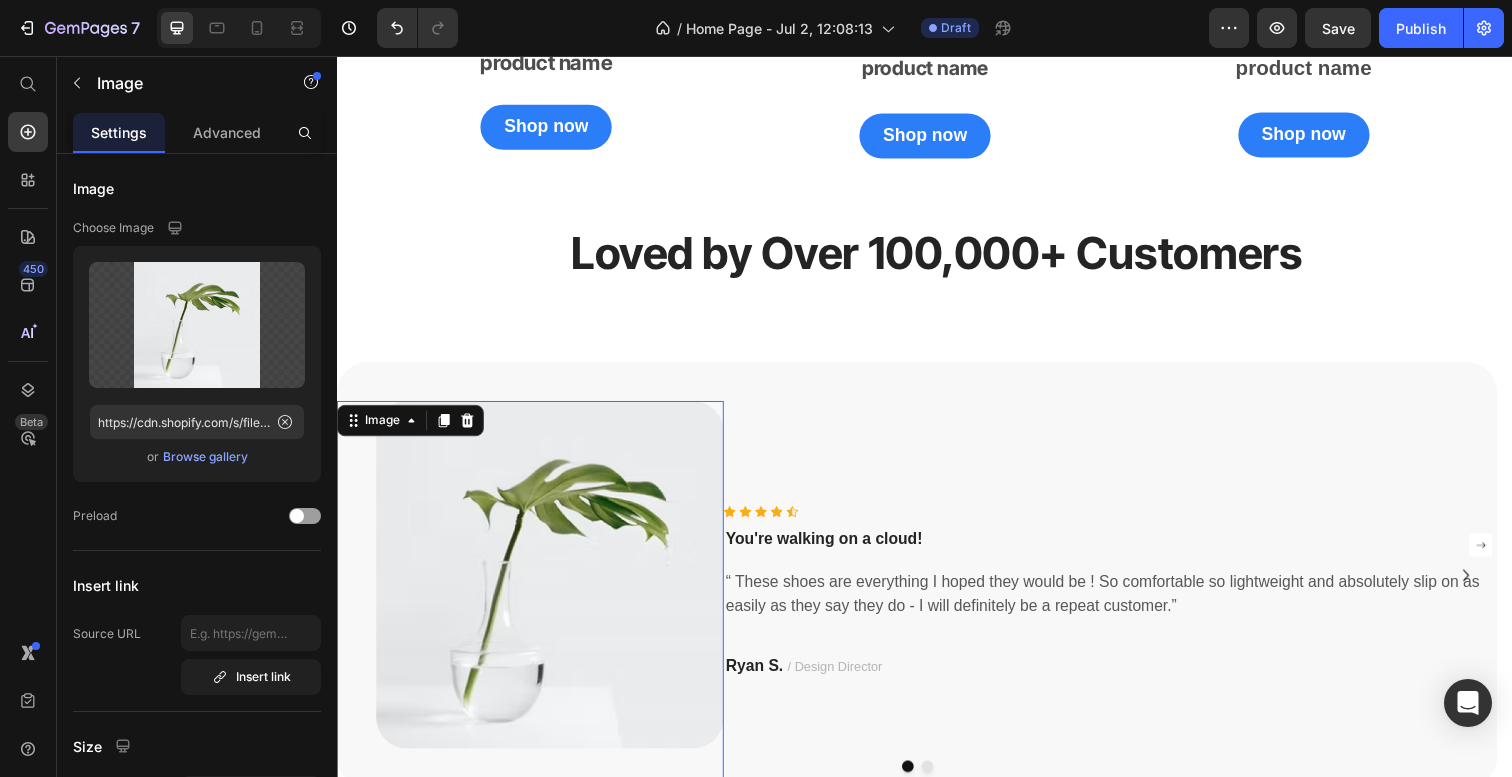 click at bounding box center (534, 606) 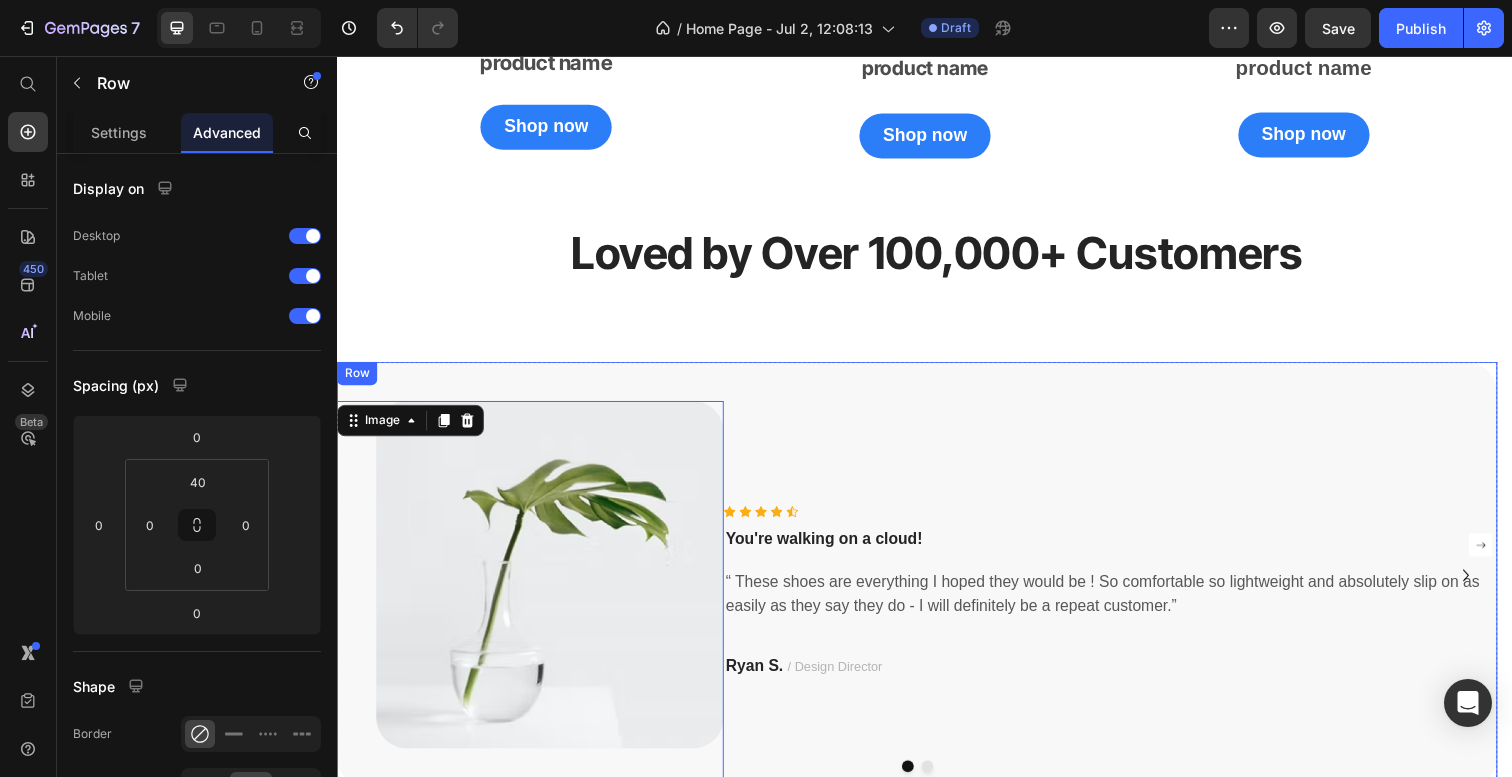click on "Icon                Icon                Icon                Icon
Icon Icon List Hoz You're walking on a cloud! Text block “ These shoes are everything I hoped they would be ! So comfortable so lightweight and absolutely slip on as easily as they say they do - I will definitely be a repeat customer.” Text block Ryan S.   / Design Director Text block Row" at bounding box center (1127, 606) 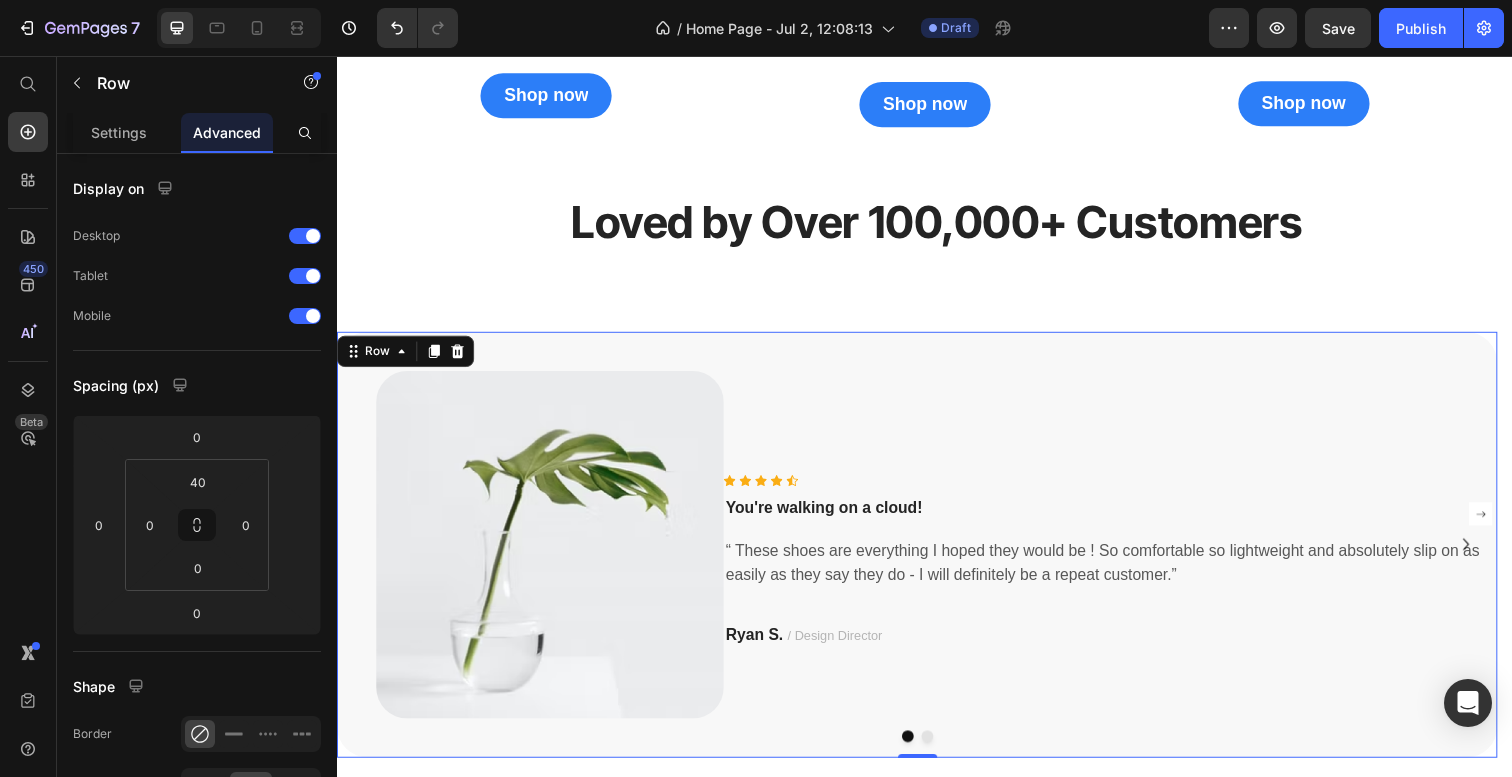 scroll, scrollTop: 2514, scrollLeft: 0, axis: vertical 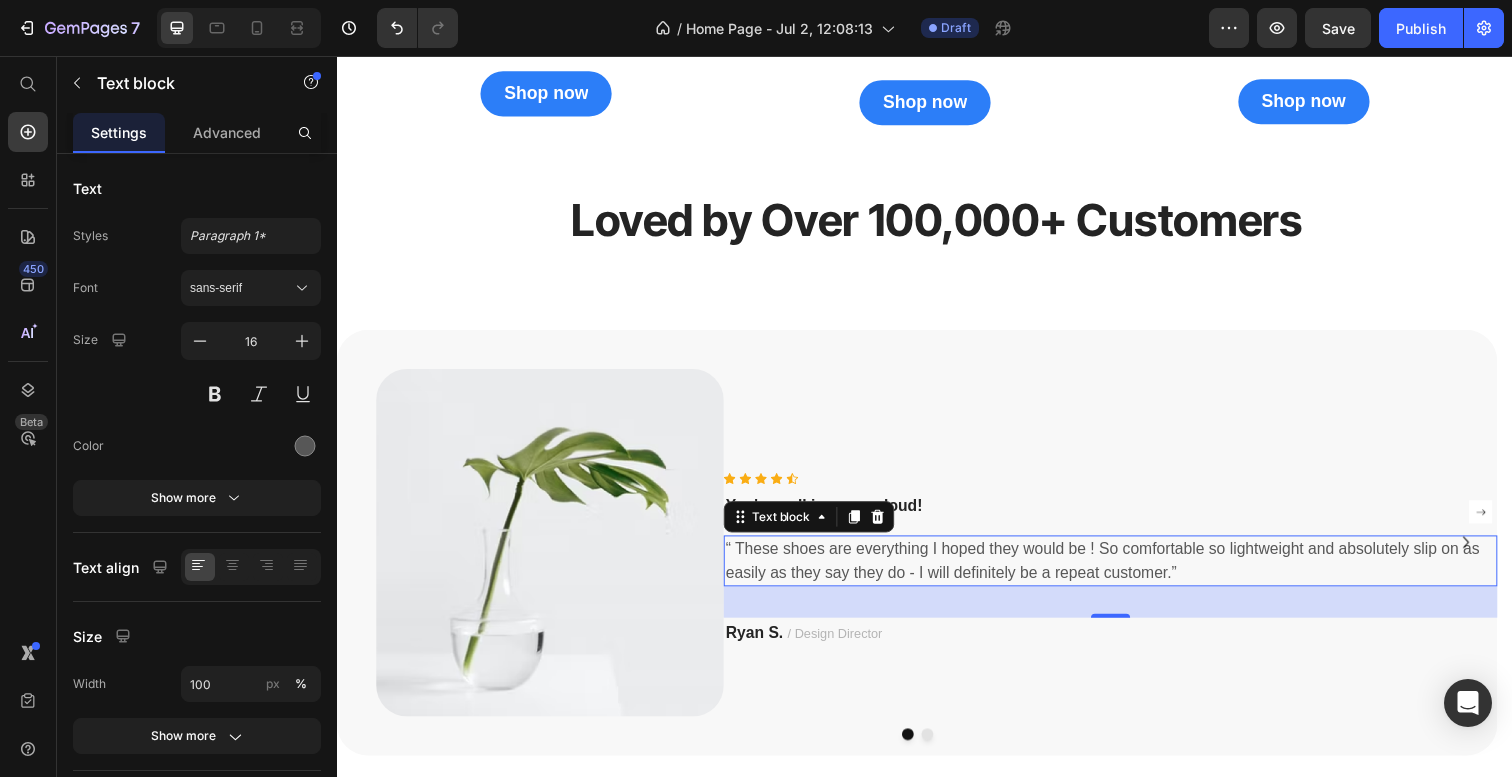 click on "“ These shoes are everything I hoped they would be ! So comfortable so lightweight and absolutely slip on as easily as they say they do - I will definitely be a repeat customer.”" at bounding box center [1127, 572] 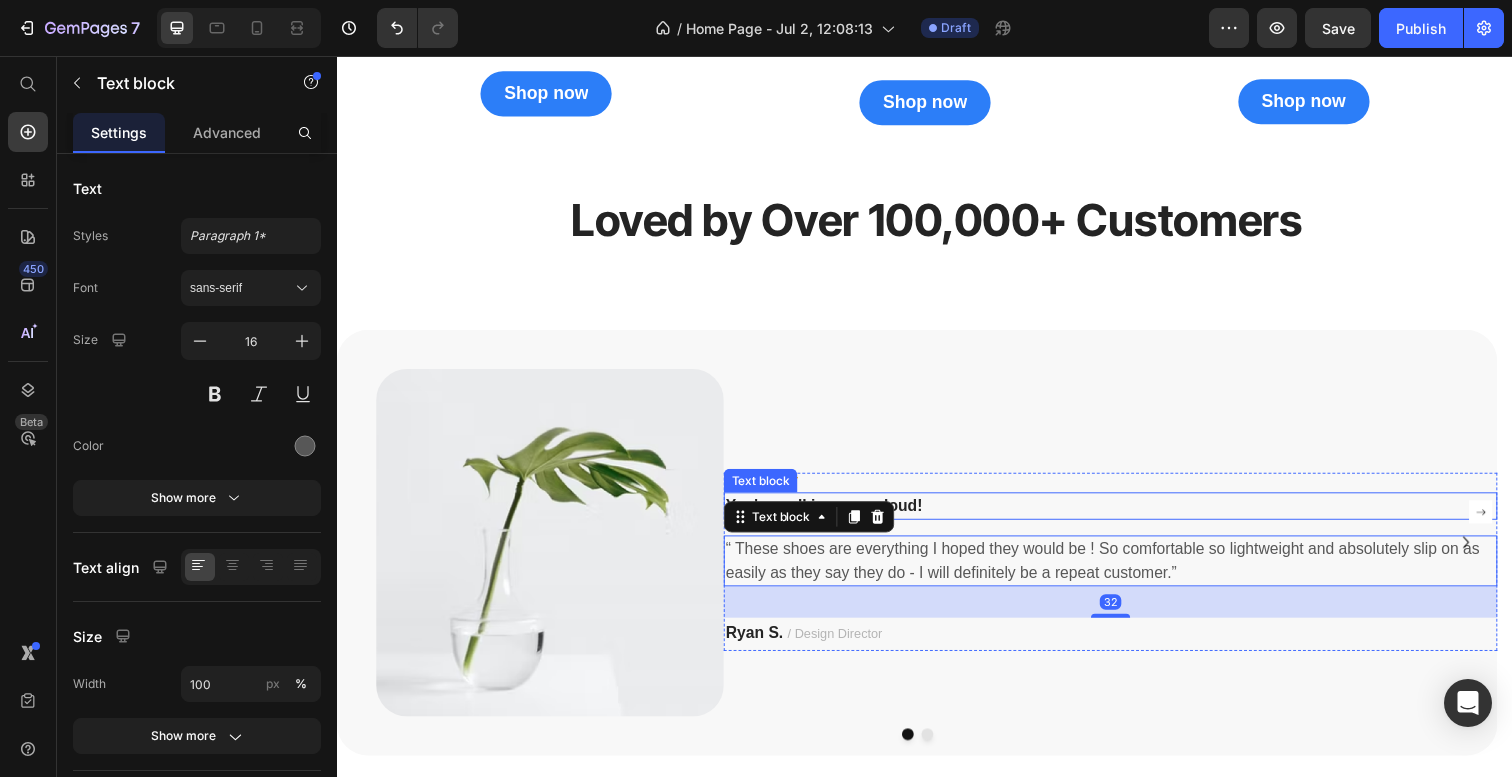 click on "You're walking on a cloud!" at bounding box center [1127, 516] 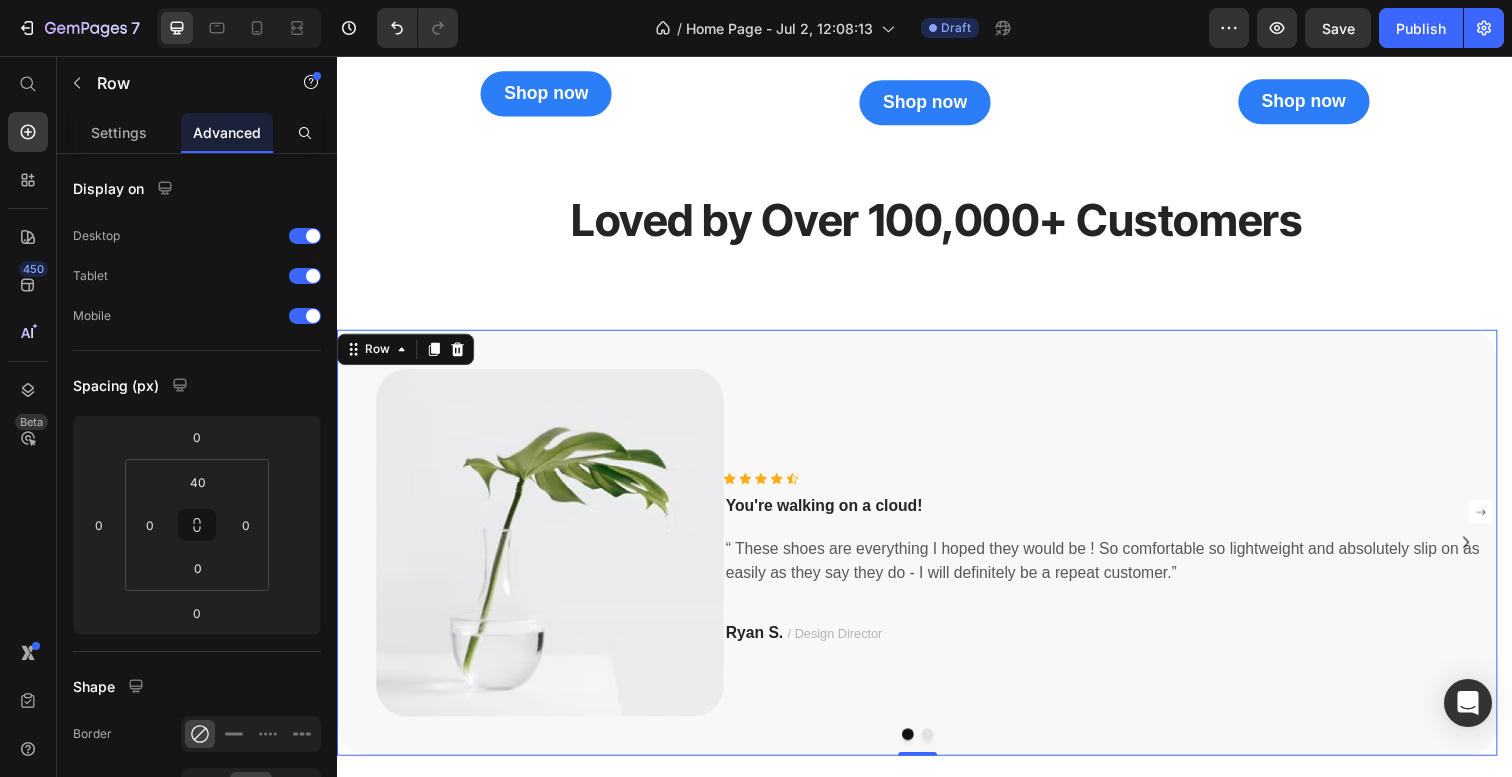 click on "Icon                Icon                Icon                Icon
Icon Icon List Hoz You're walking on a cloud! Text block “ These shoes are everything I hoped they would be ! So comfortable so lightweight and absolutely slip on as easily as they say they do - I will definitely be a repeat customer.” Text block Ryan S.   / Design Director Text block Row" at bounding box center (1127, 573) 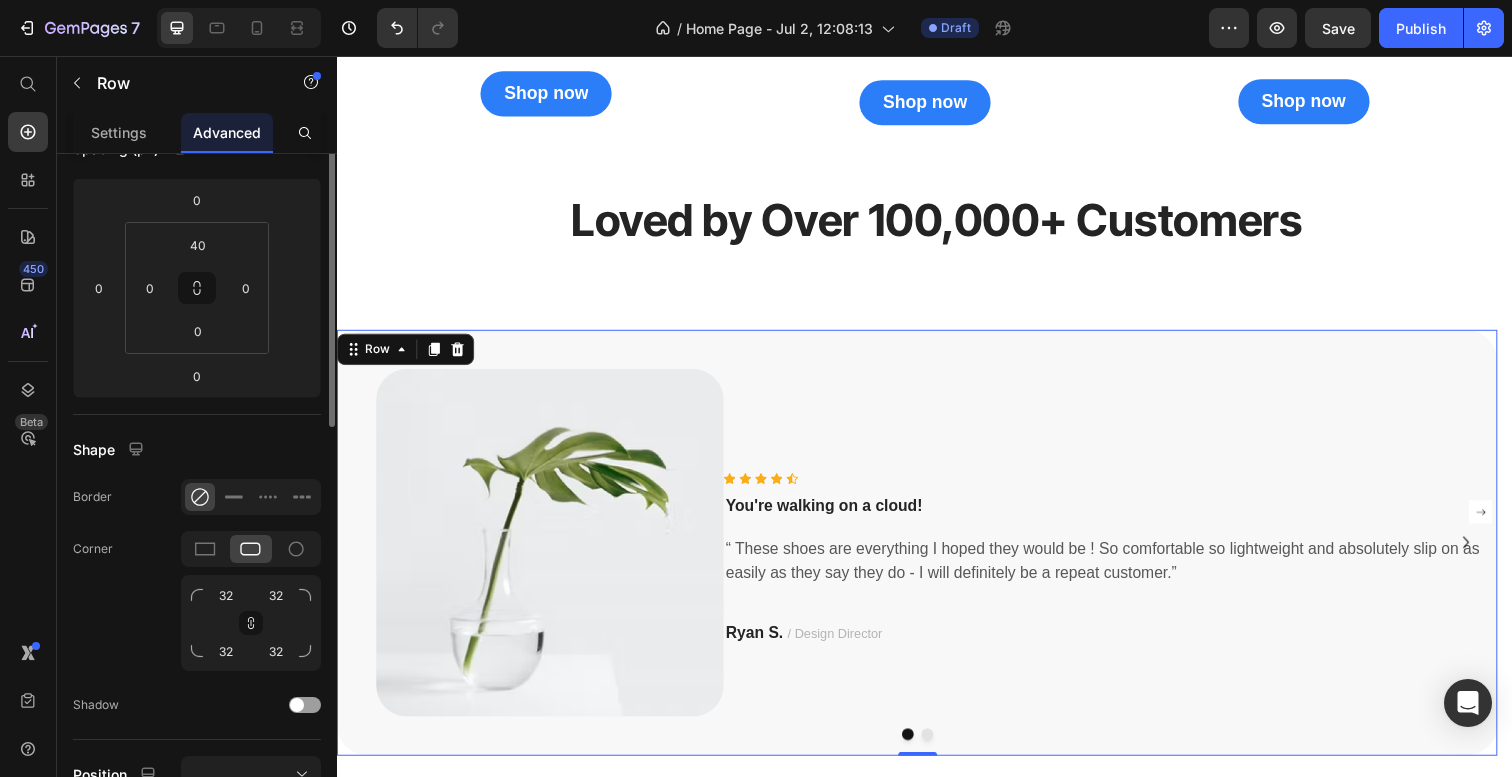 scroll, scrollTop: 94, scrollLeft: 0, axis: vertical 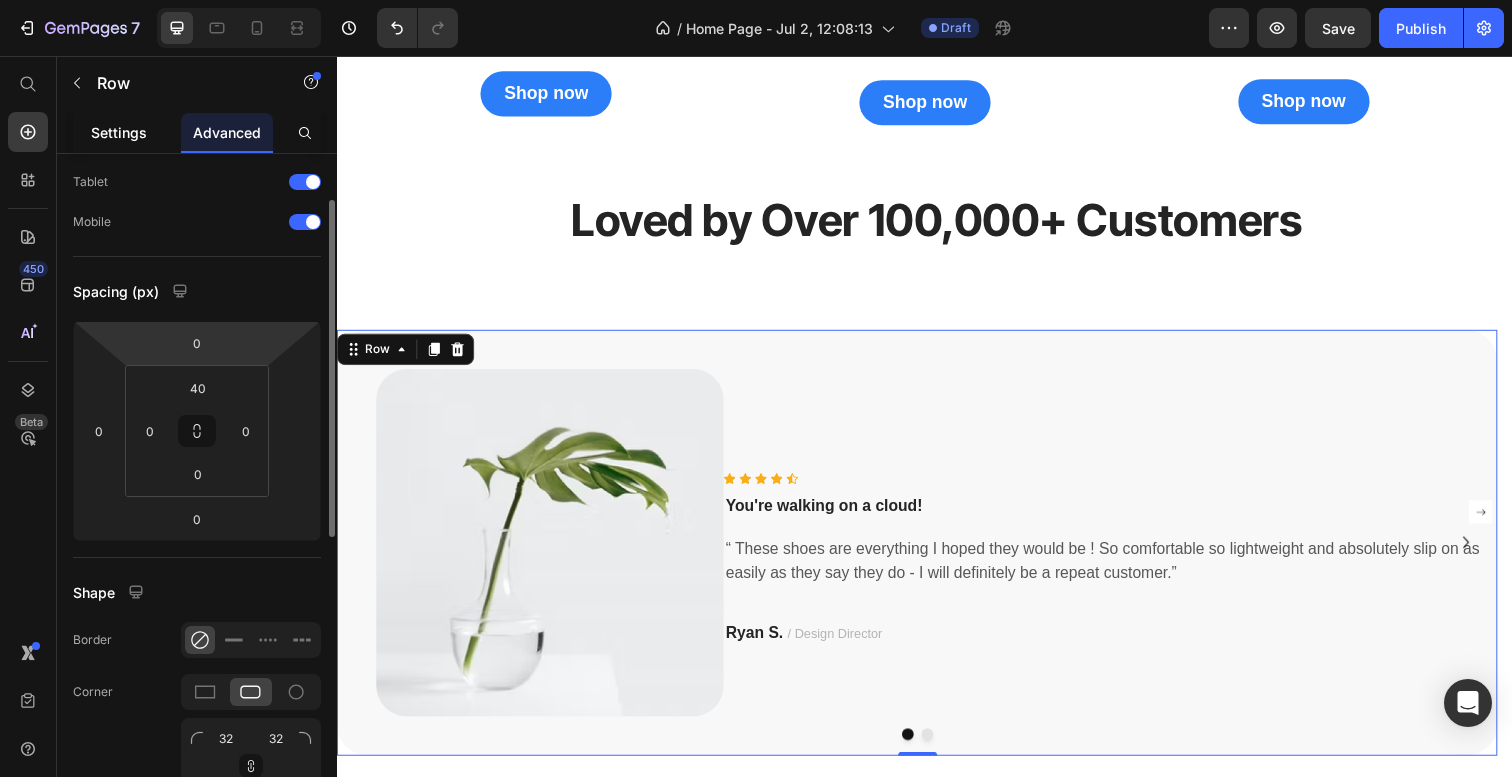 click on "Settings" at bounding box center (119, 132) 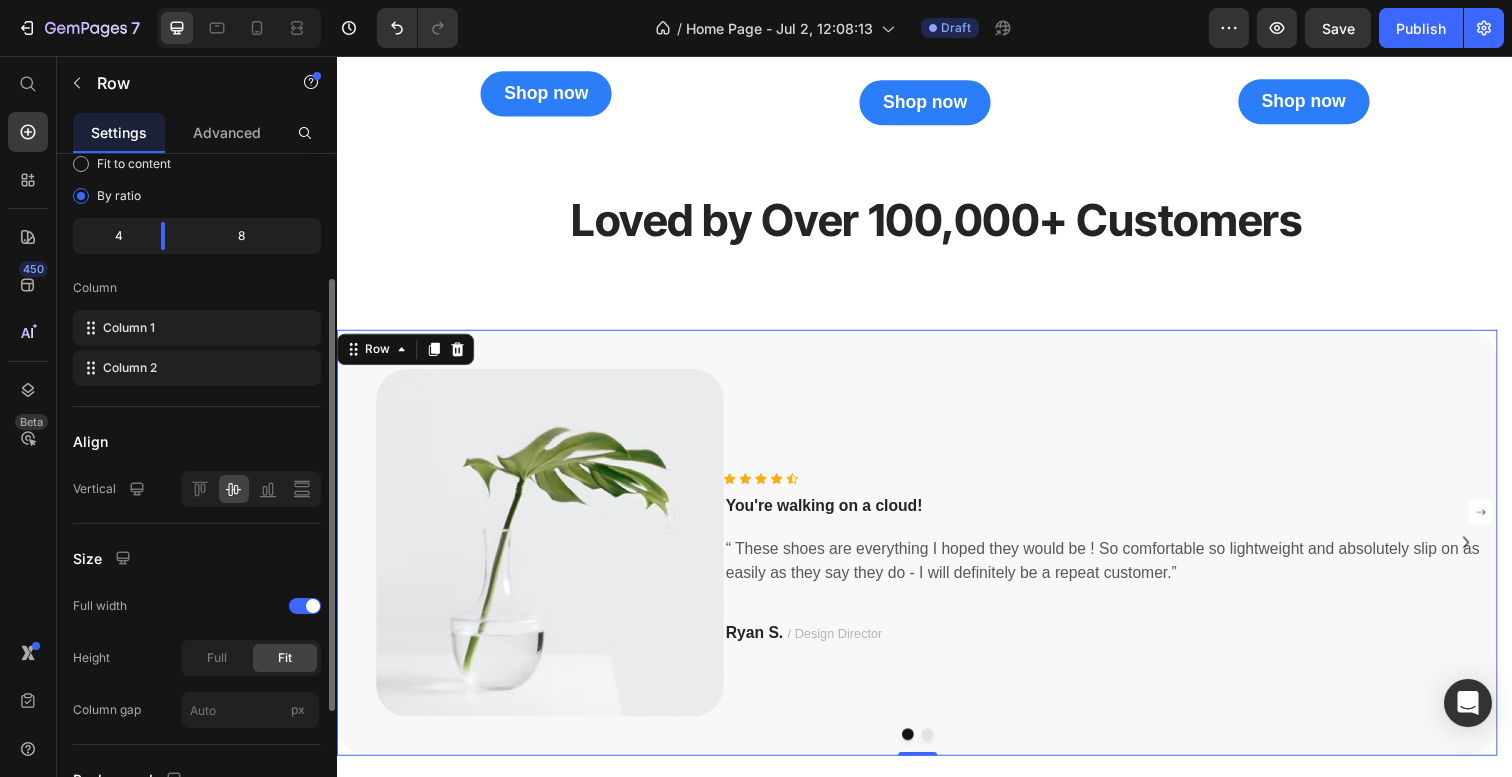 scroll, scrollTop: 199, scrollLeft: 0, axis: vertical 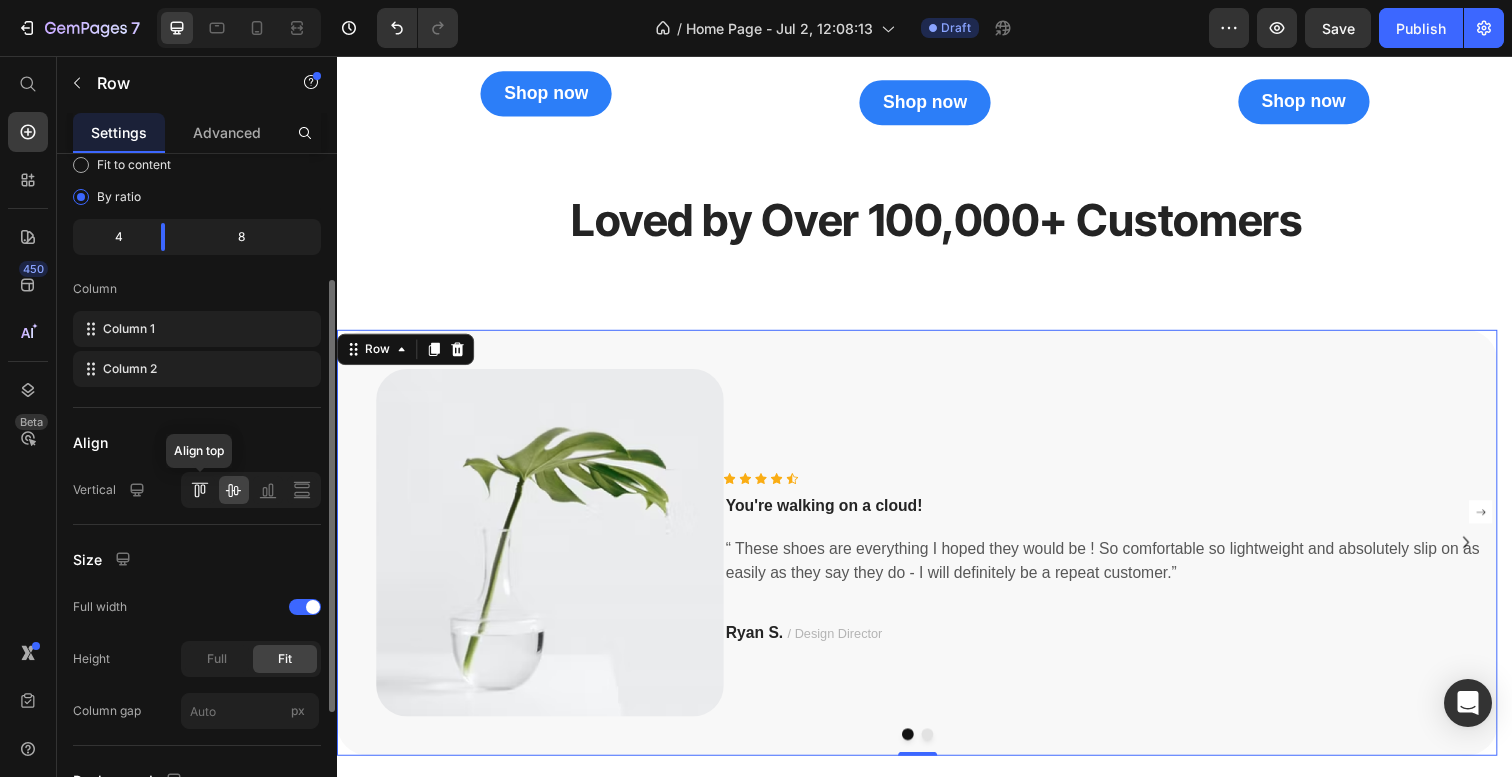 click 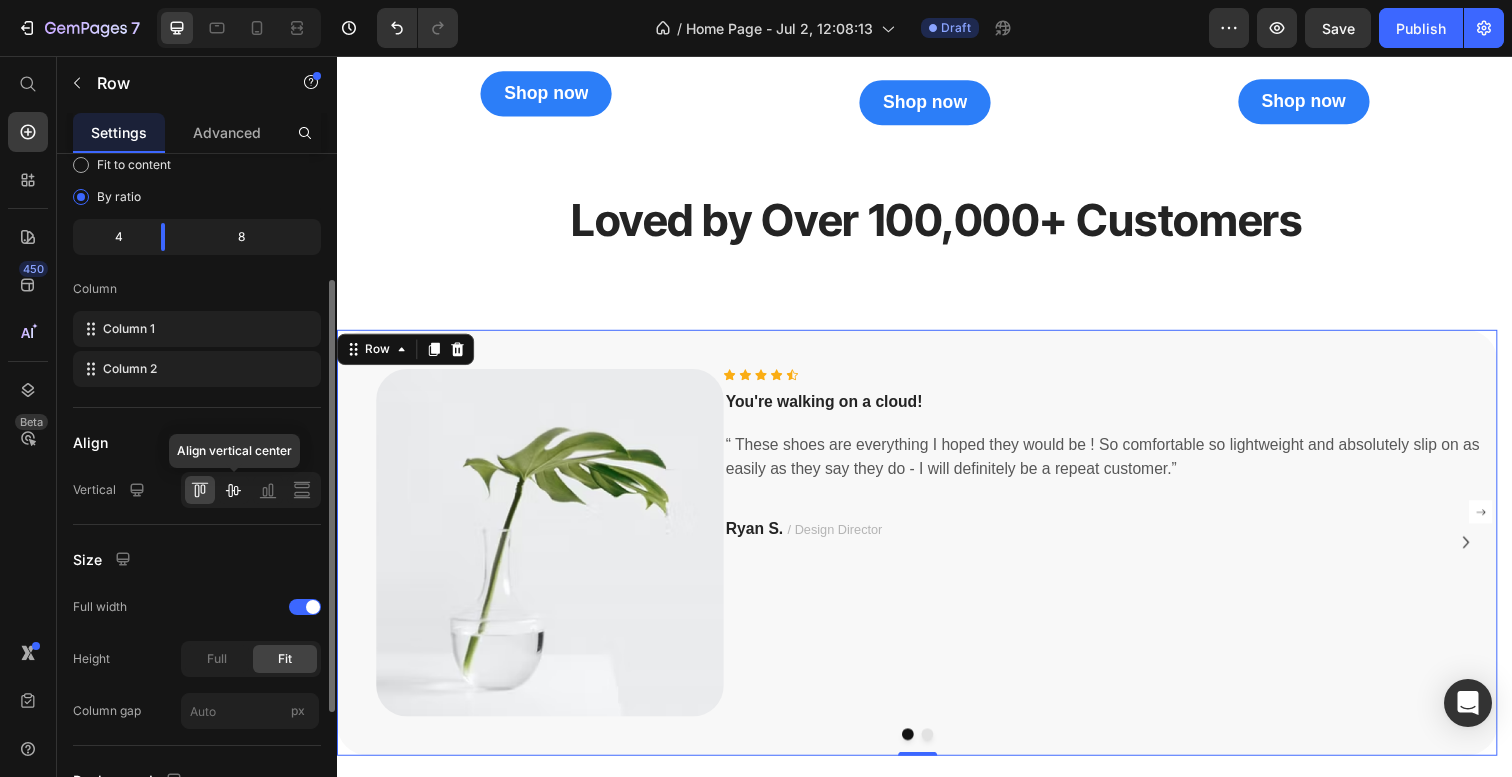 click 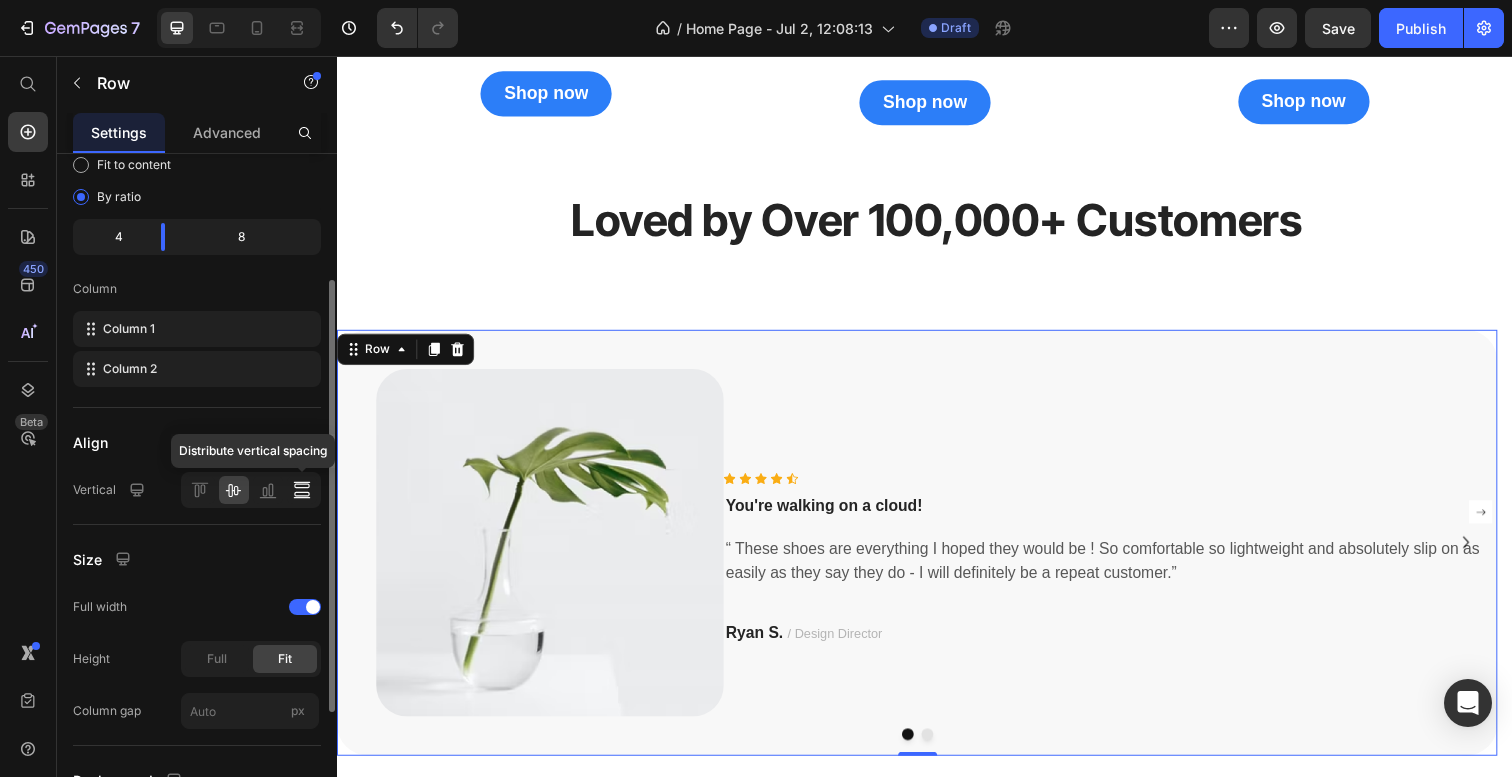 click 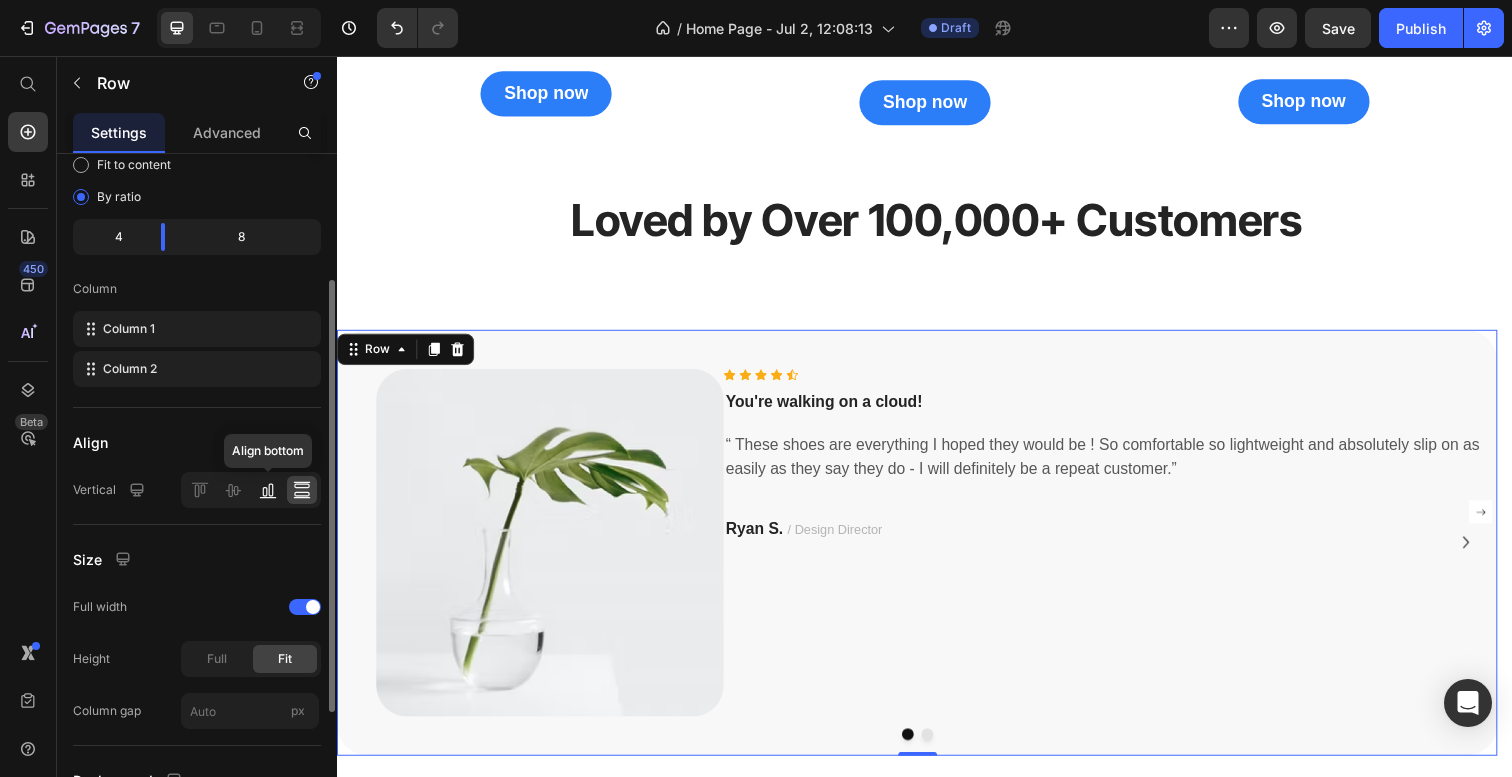 click 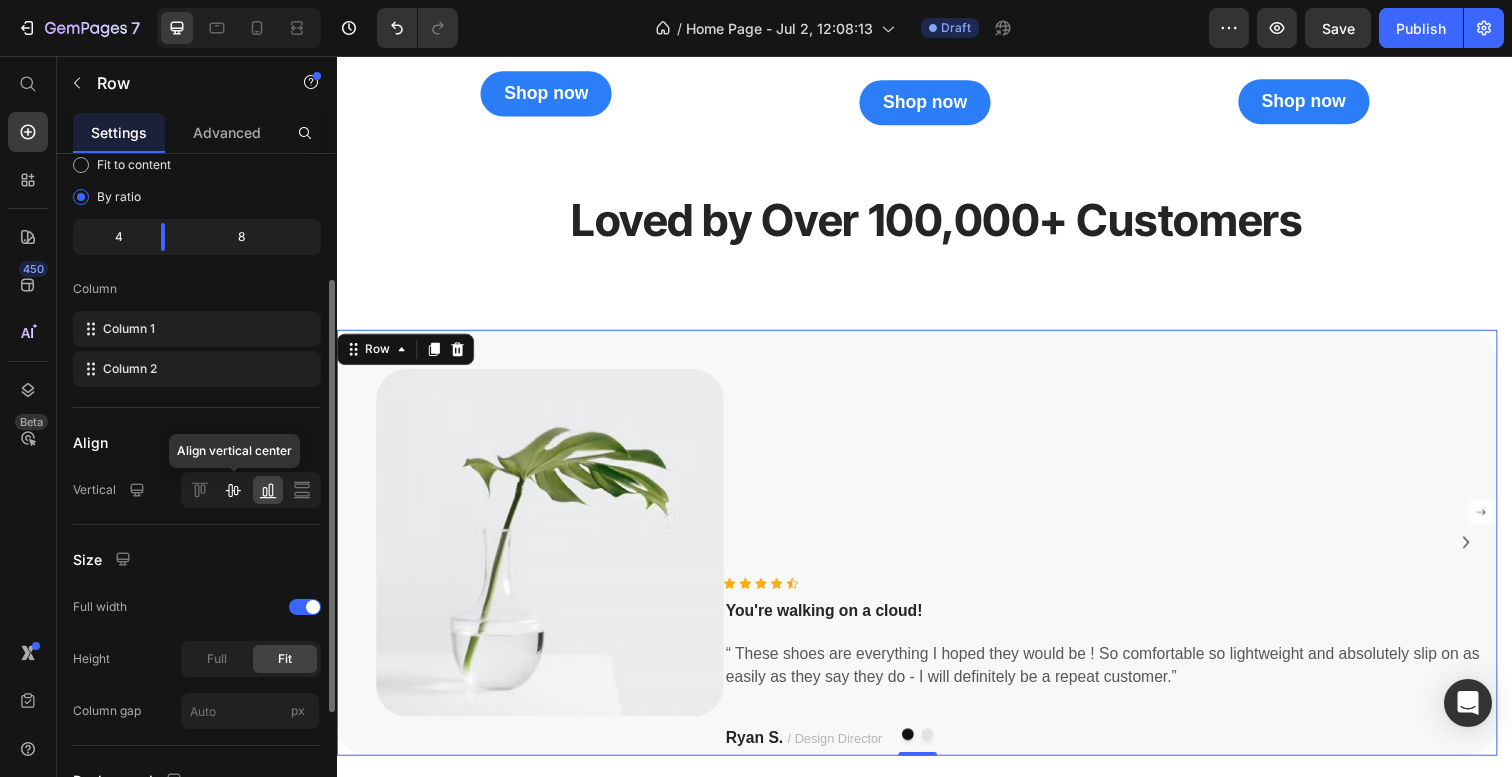 click 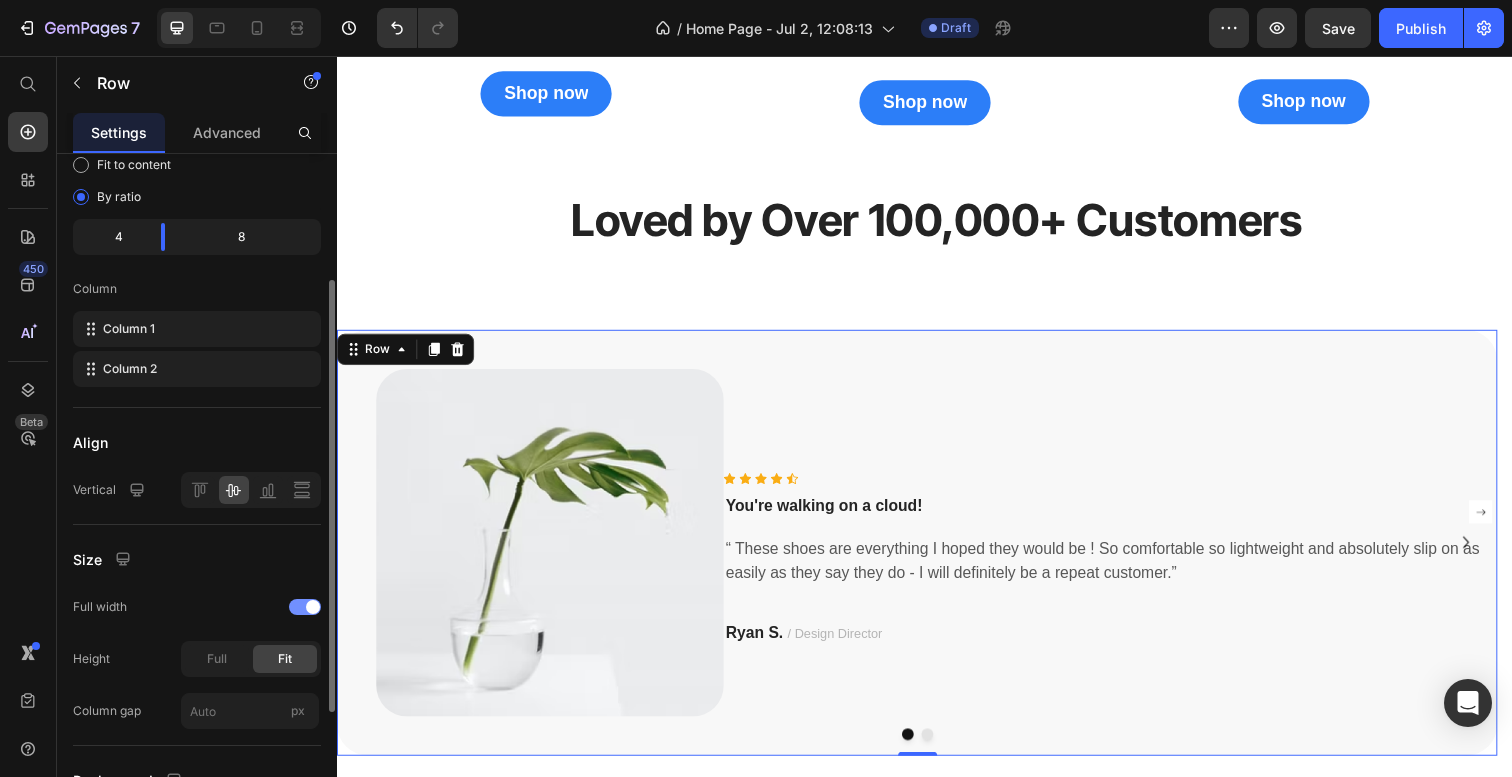 click at bounding box center [305, 607] 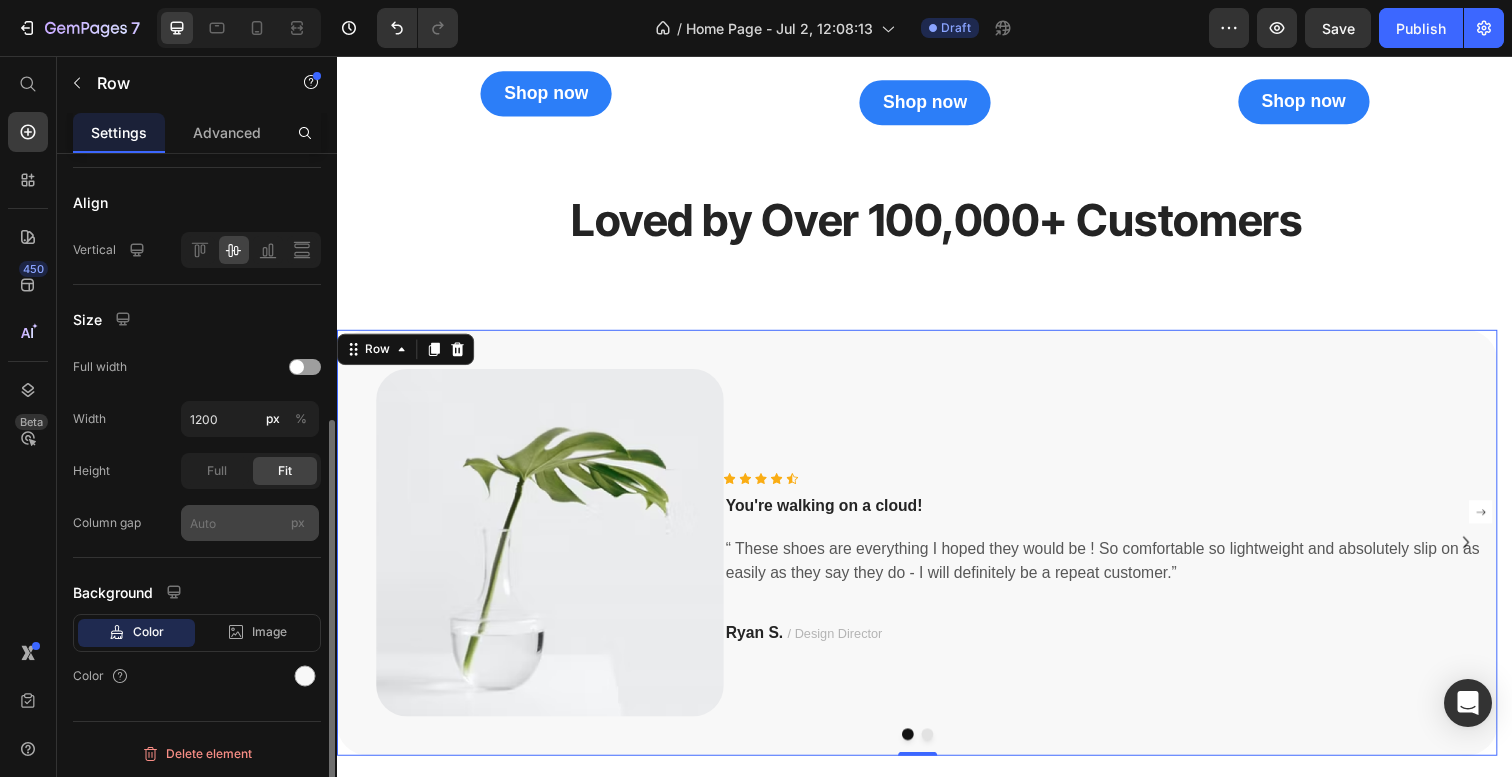scroll, scrollTop: 429, scrollLeft: 0, axis: vertical 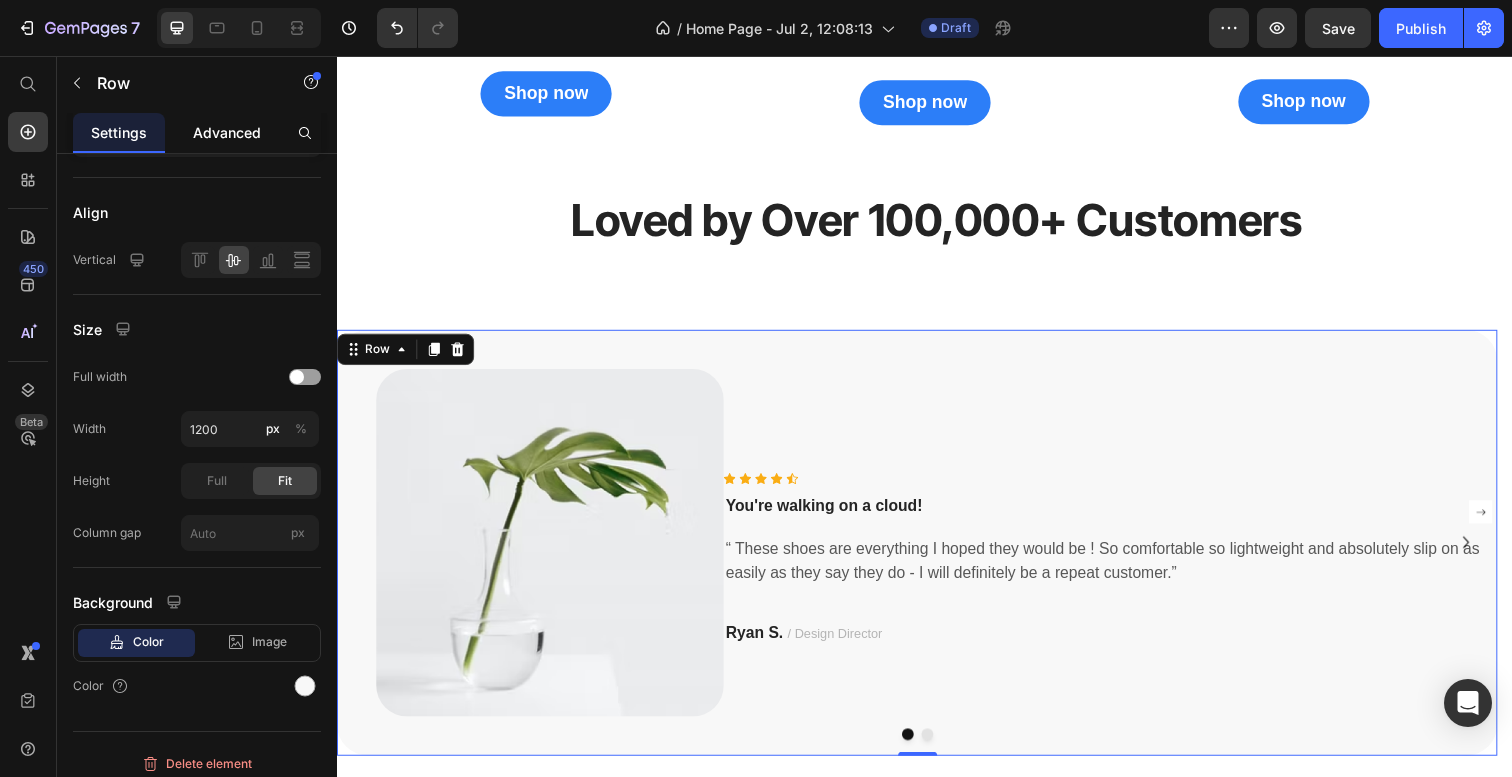 click on "Advanced" at bounding box center [227, 132] 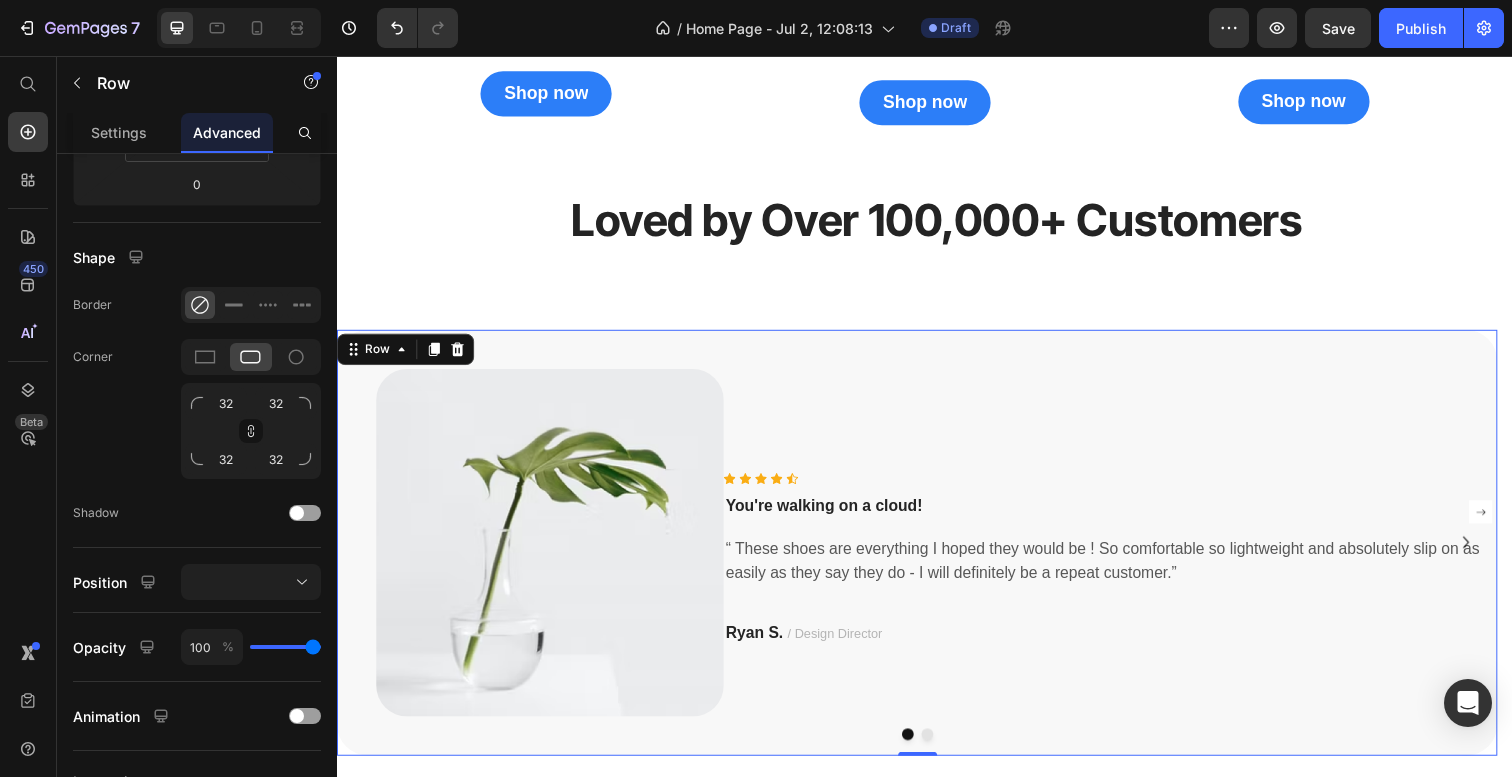 scroll, scrollTop: 0, scrollLeft: 0, axis: both 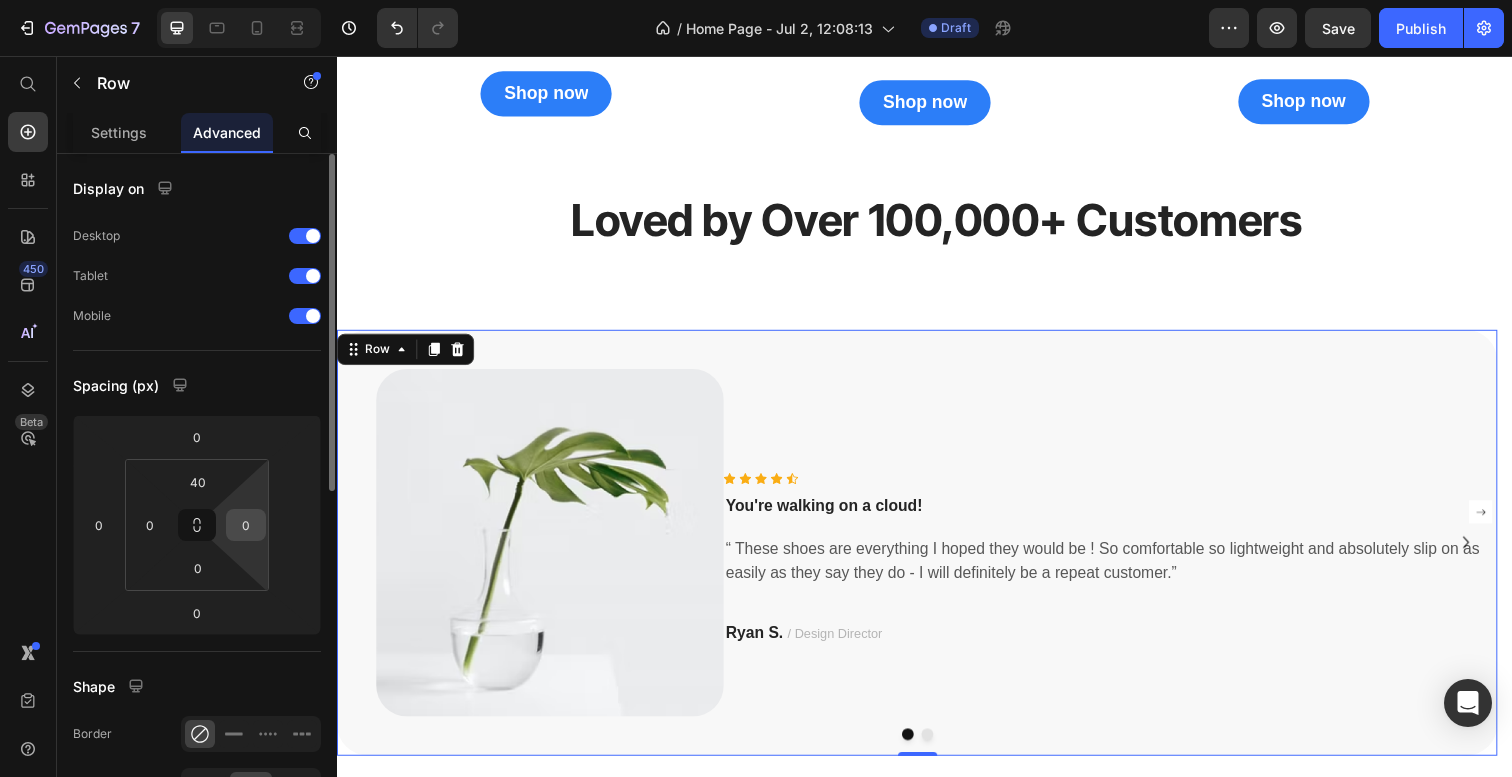 click on "0" at bounding box center (246, 525) 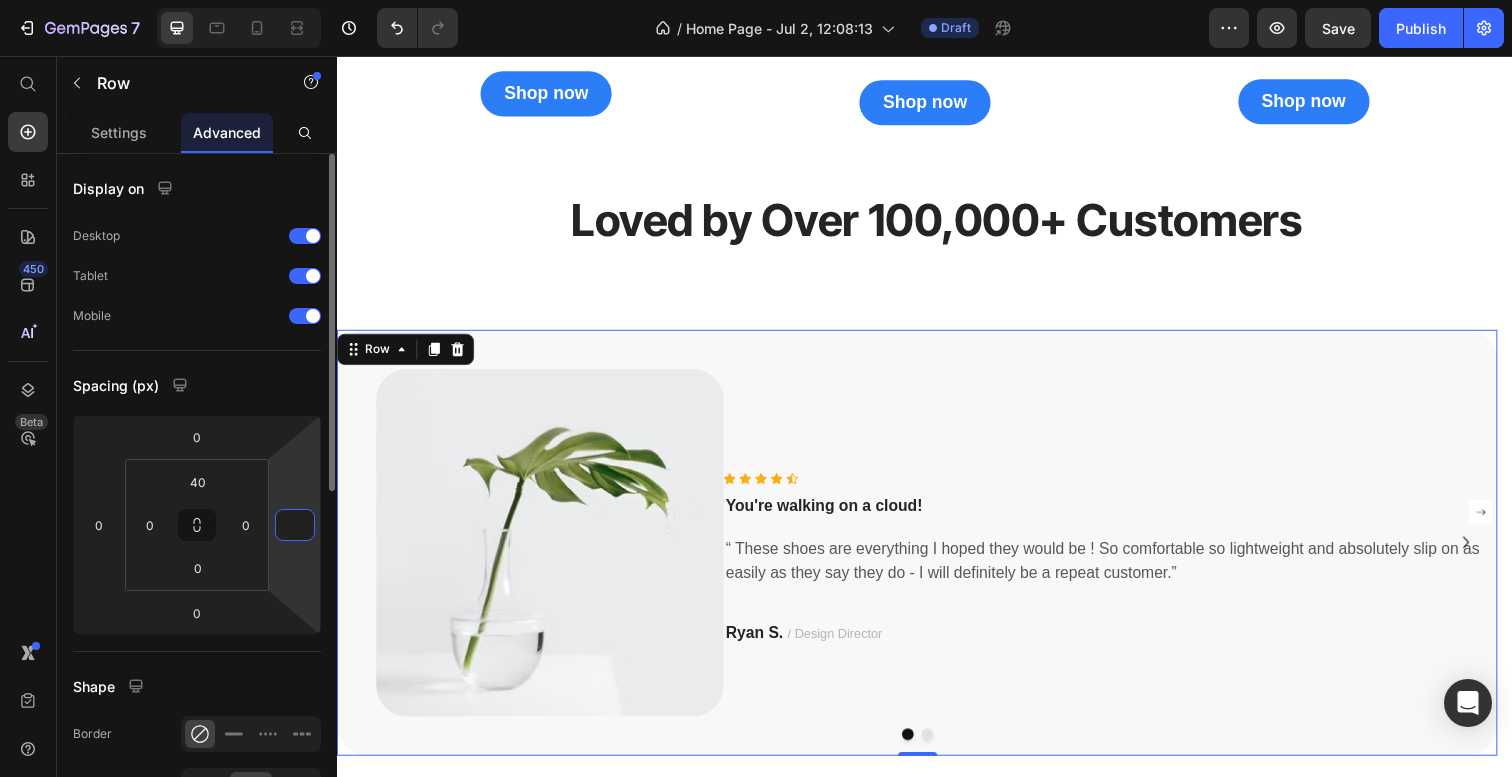 click at bounding box center (295, 525) 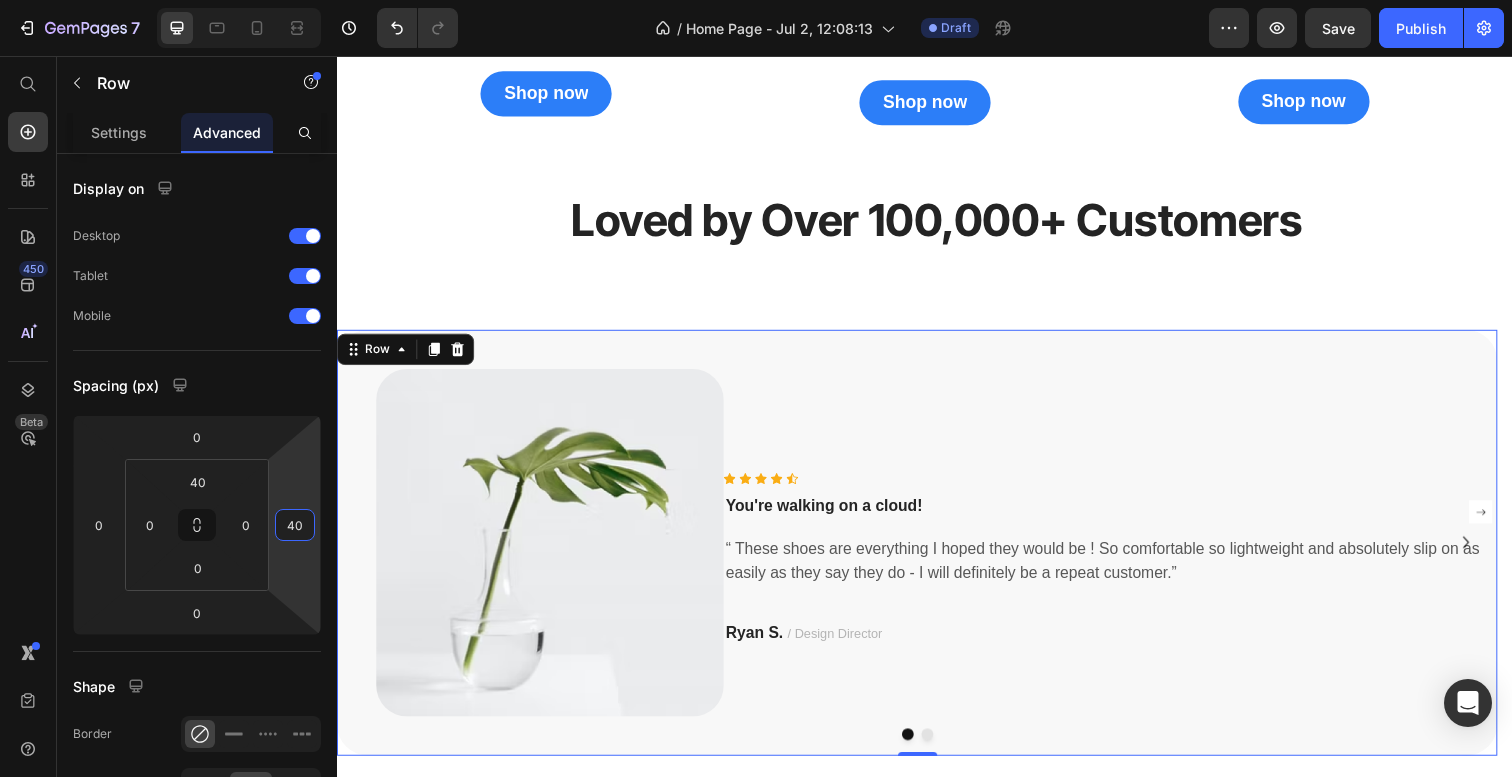type on "40" 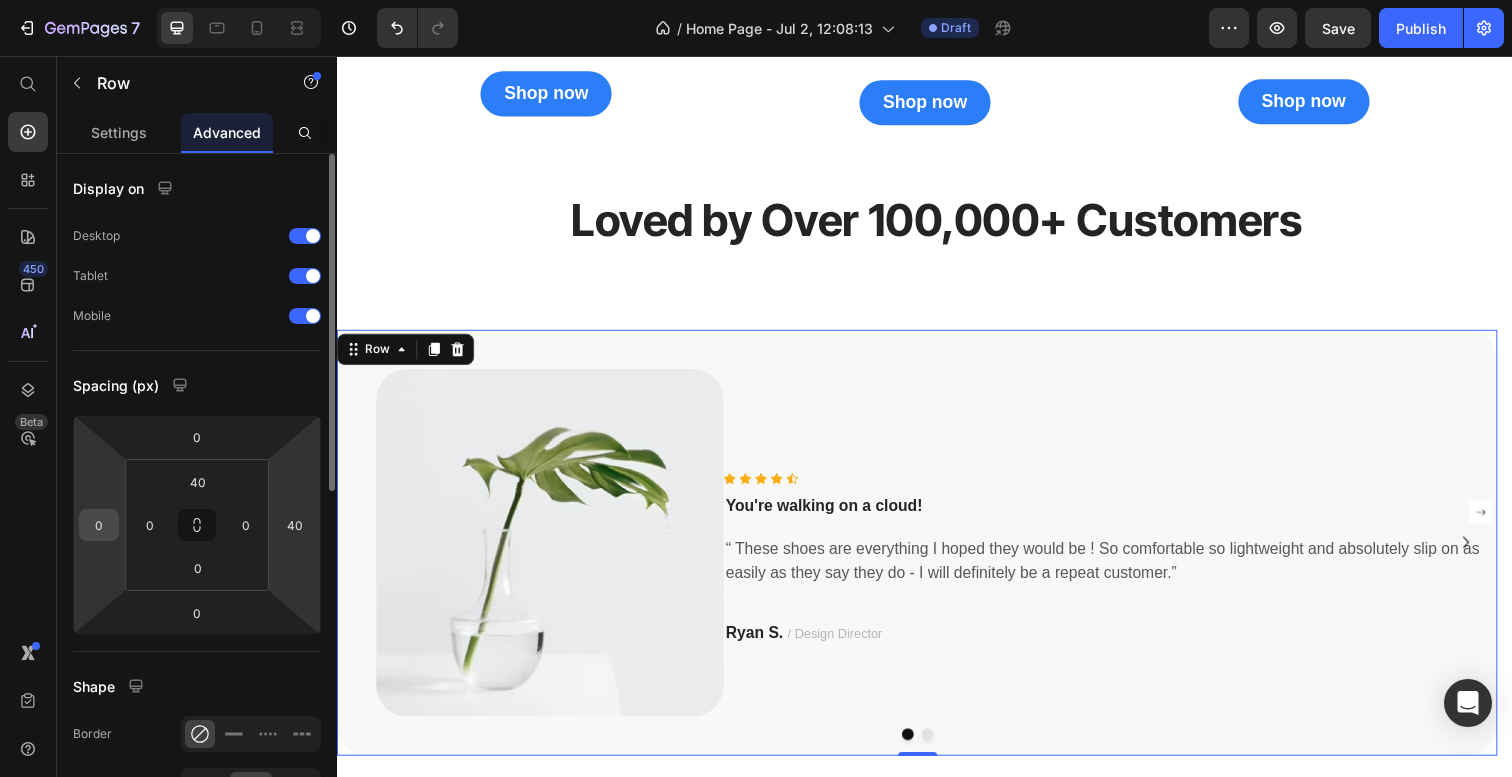 click on "0" at bounding box center (99, 525) 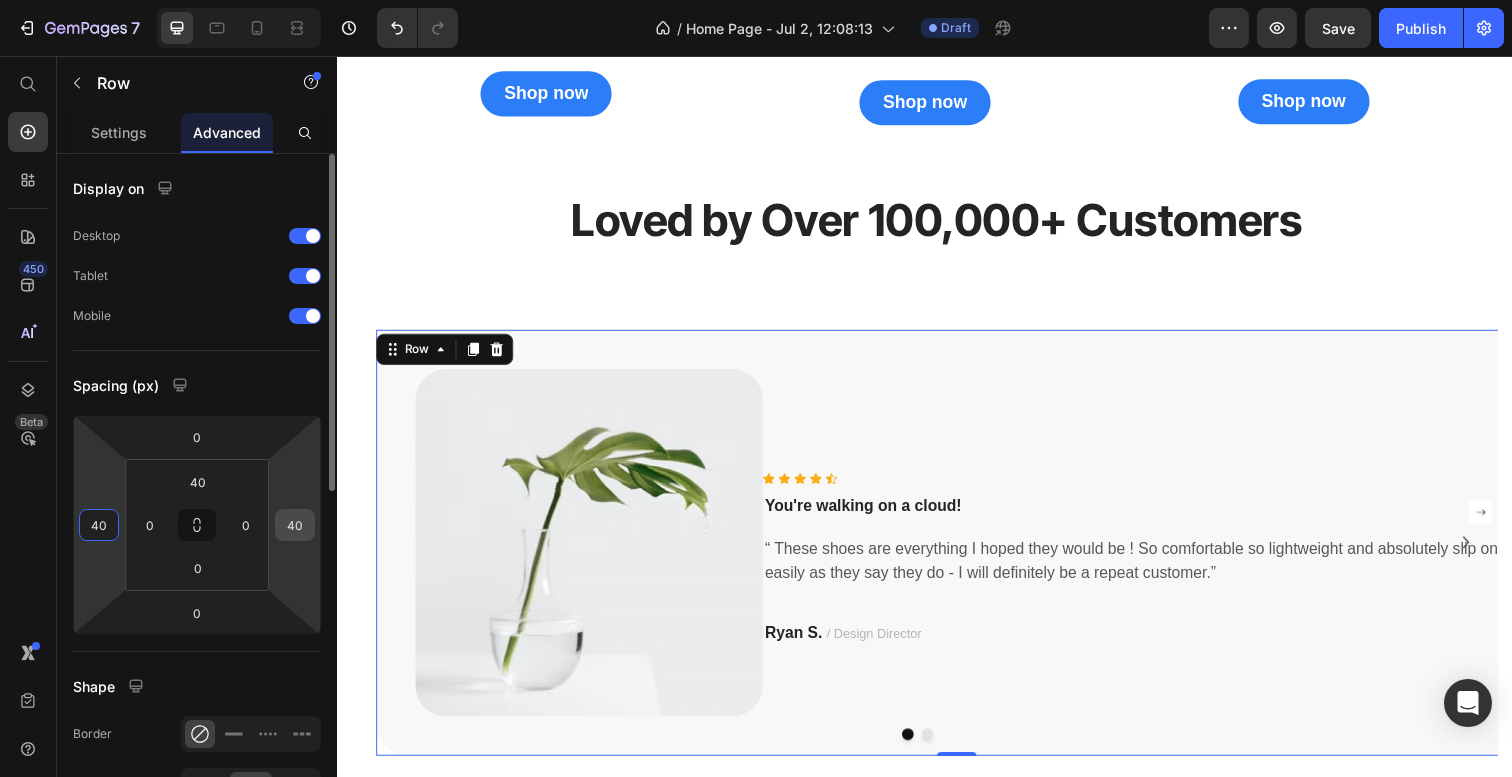 type on "40" 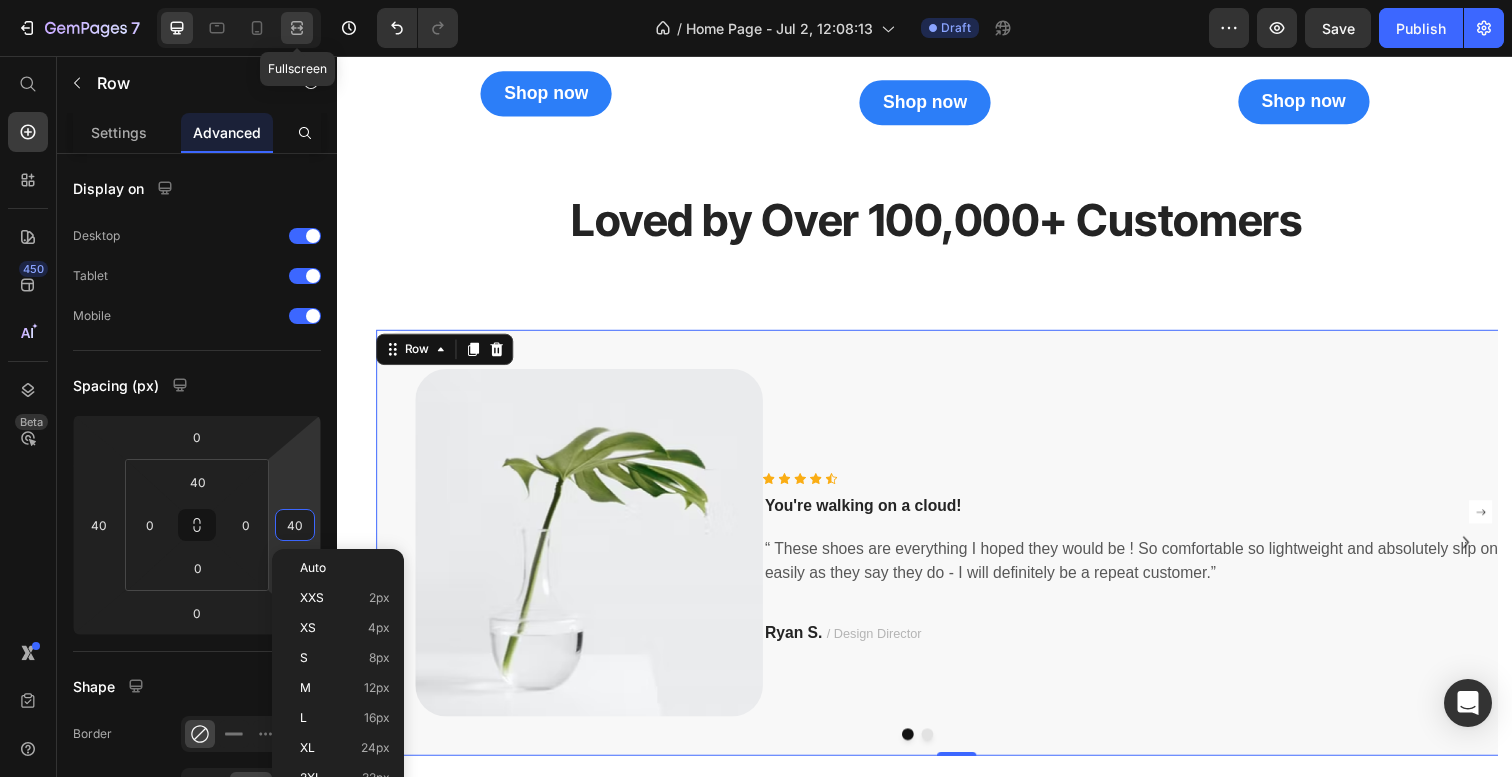click 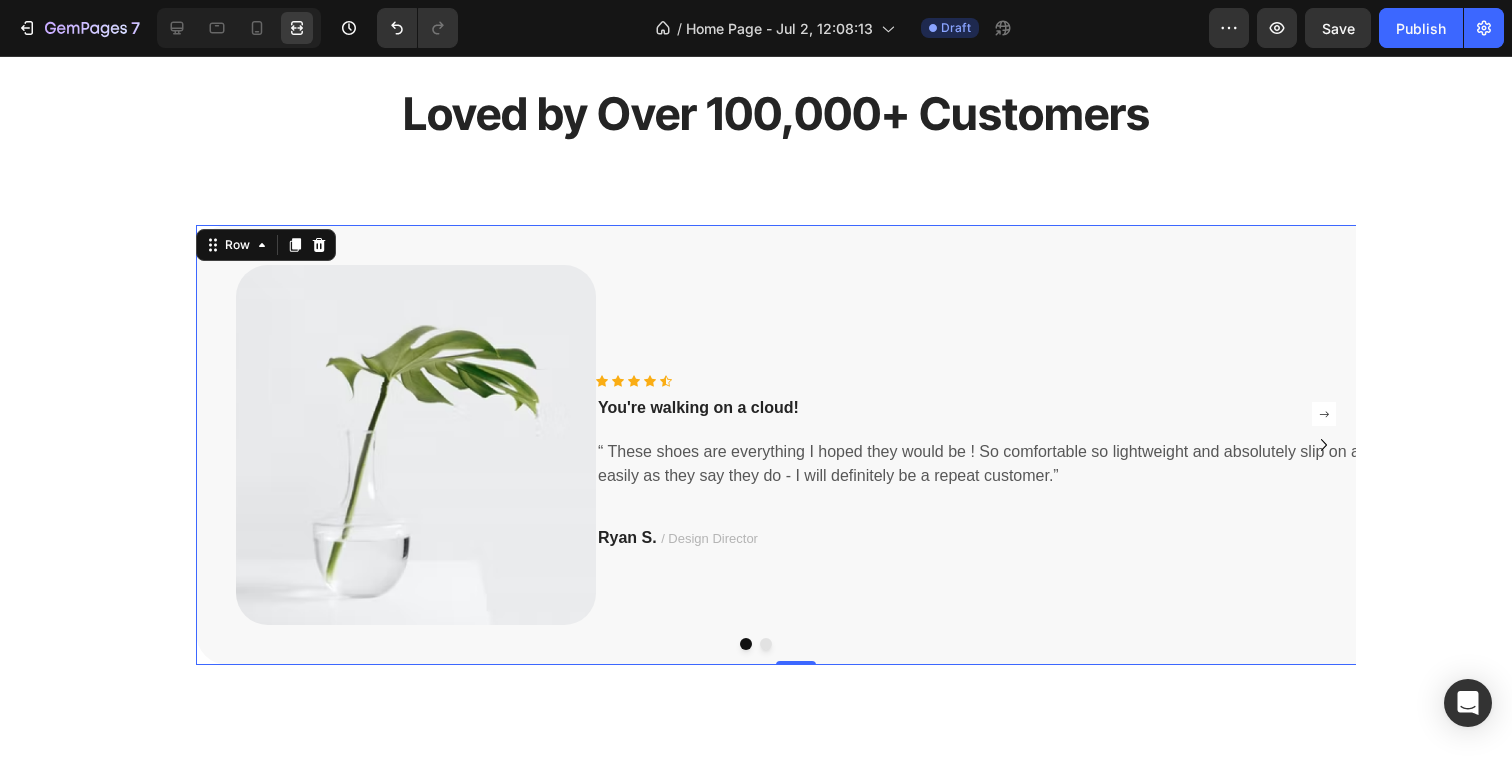 scroll, scrollTop: 2765, scrollLeft: 0, axis: vertical 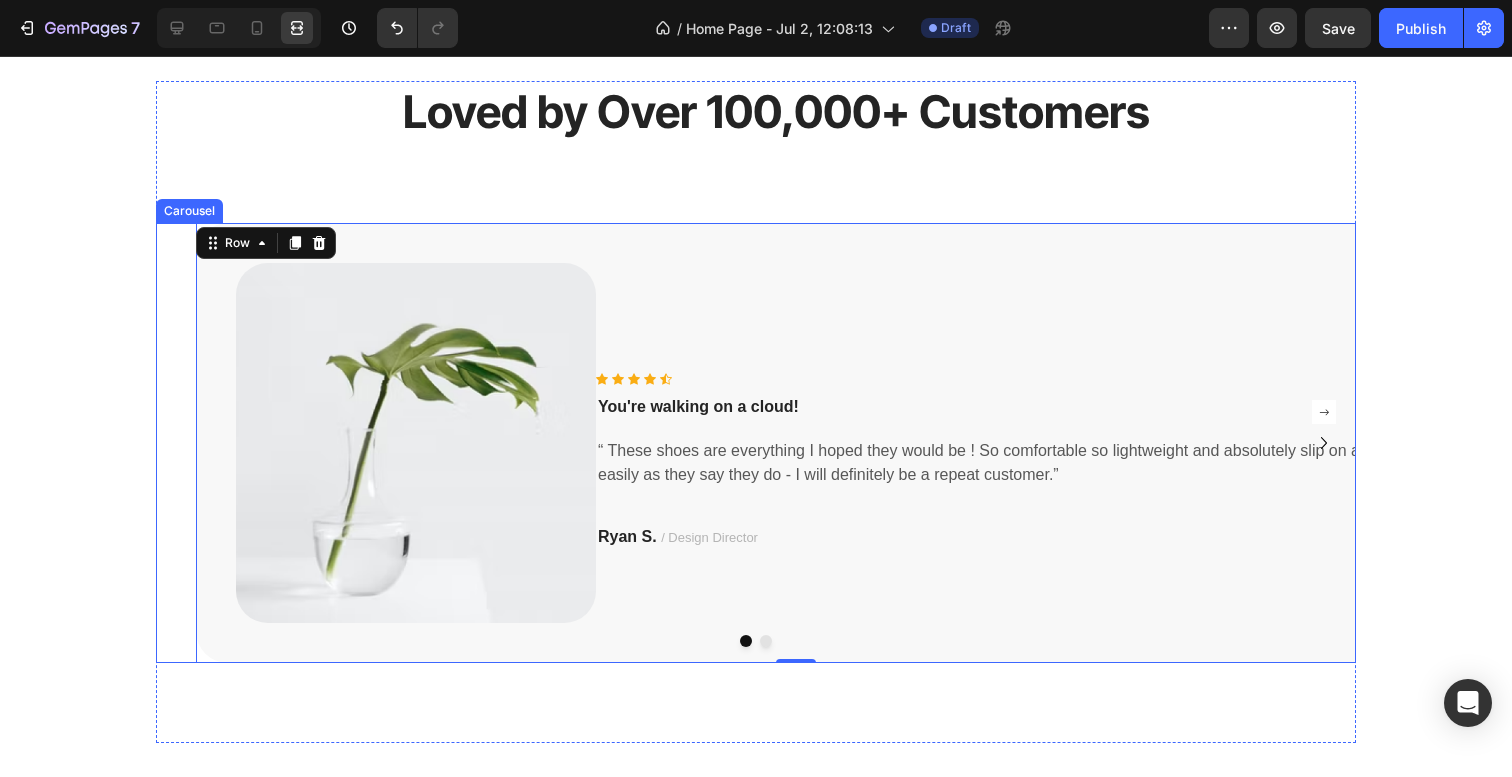 click 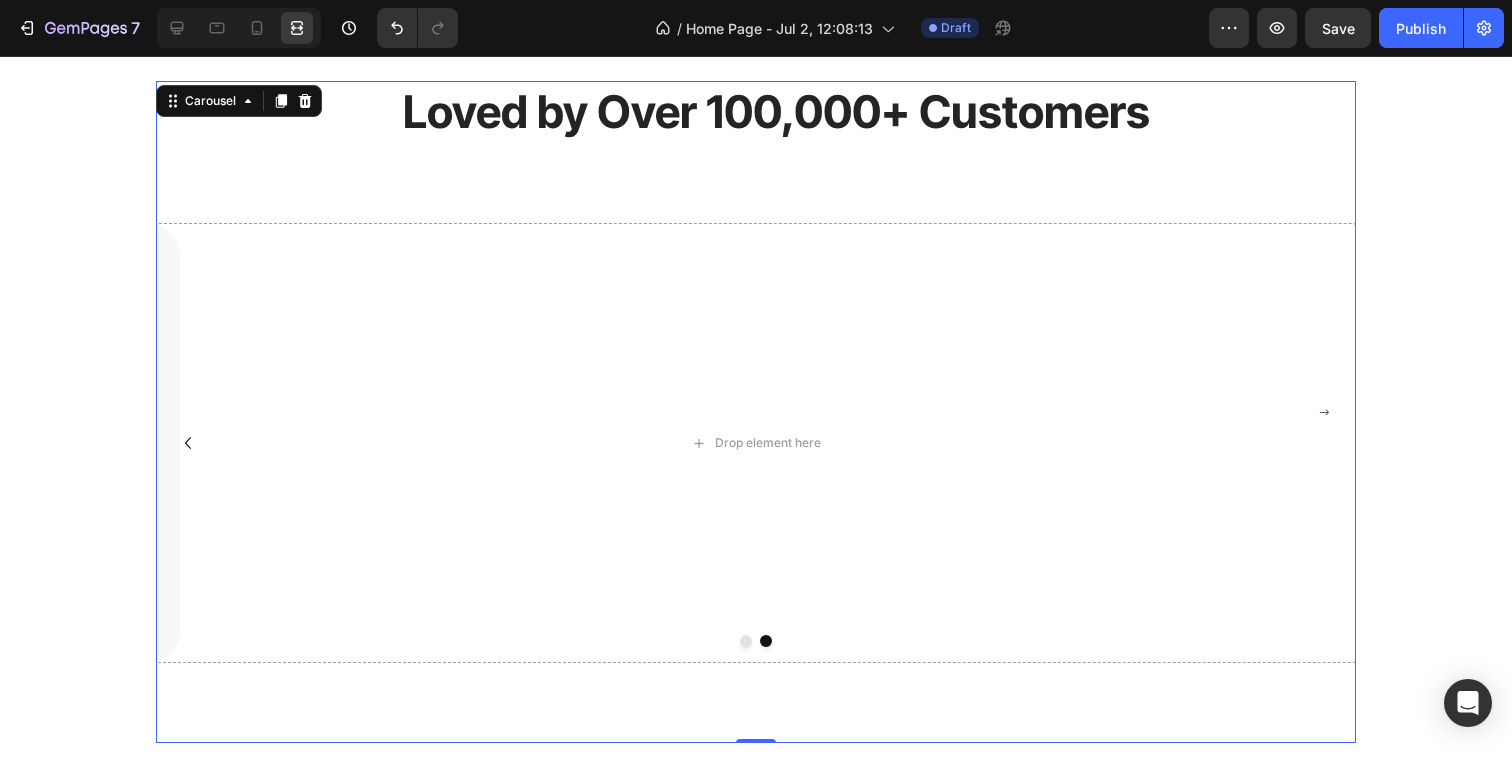 click 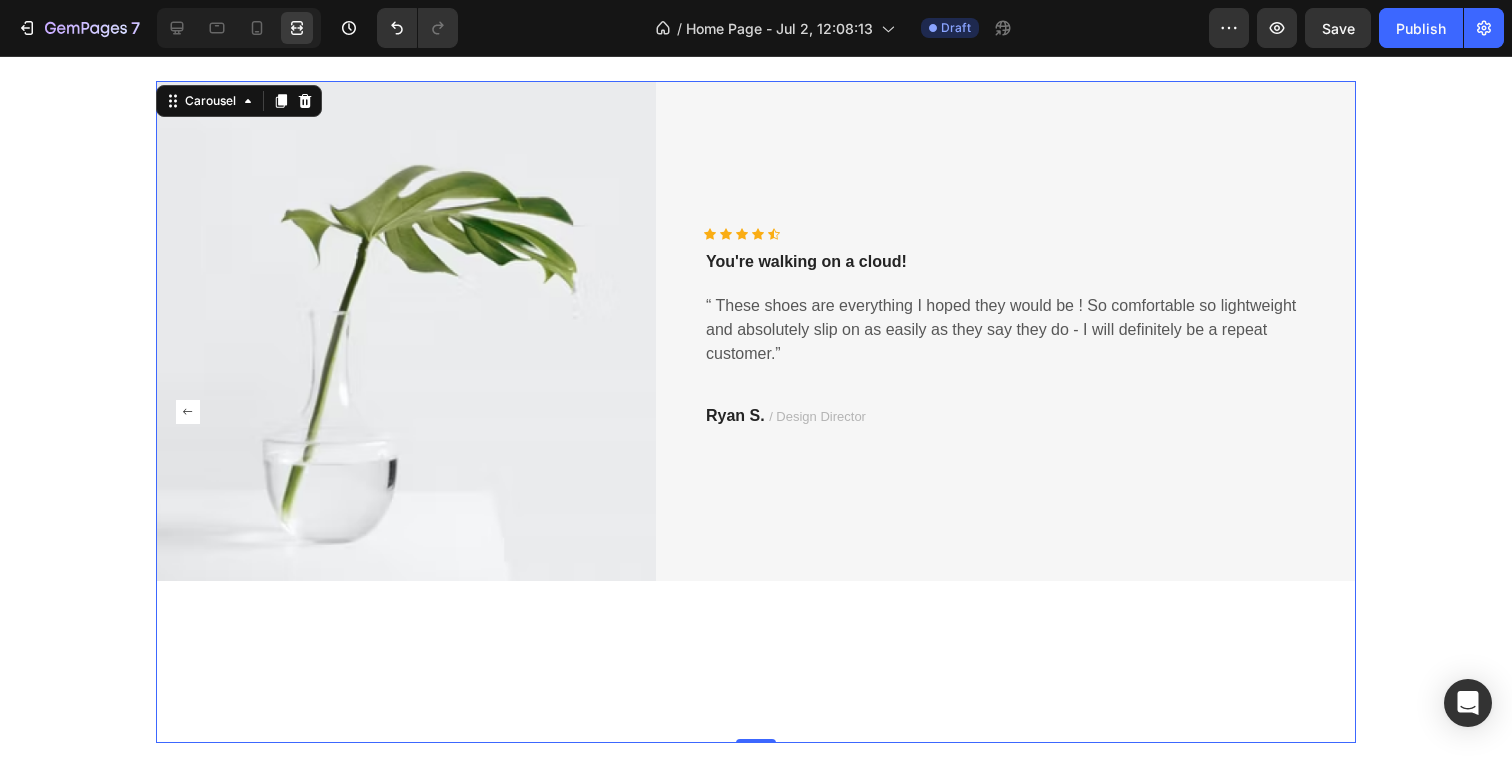 click 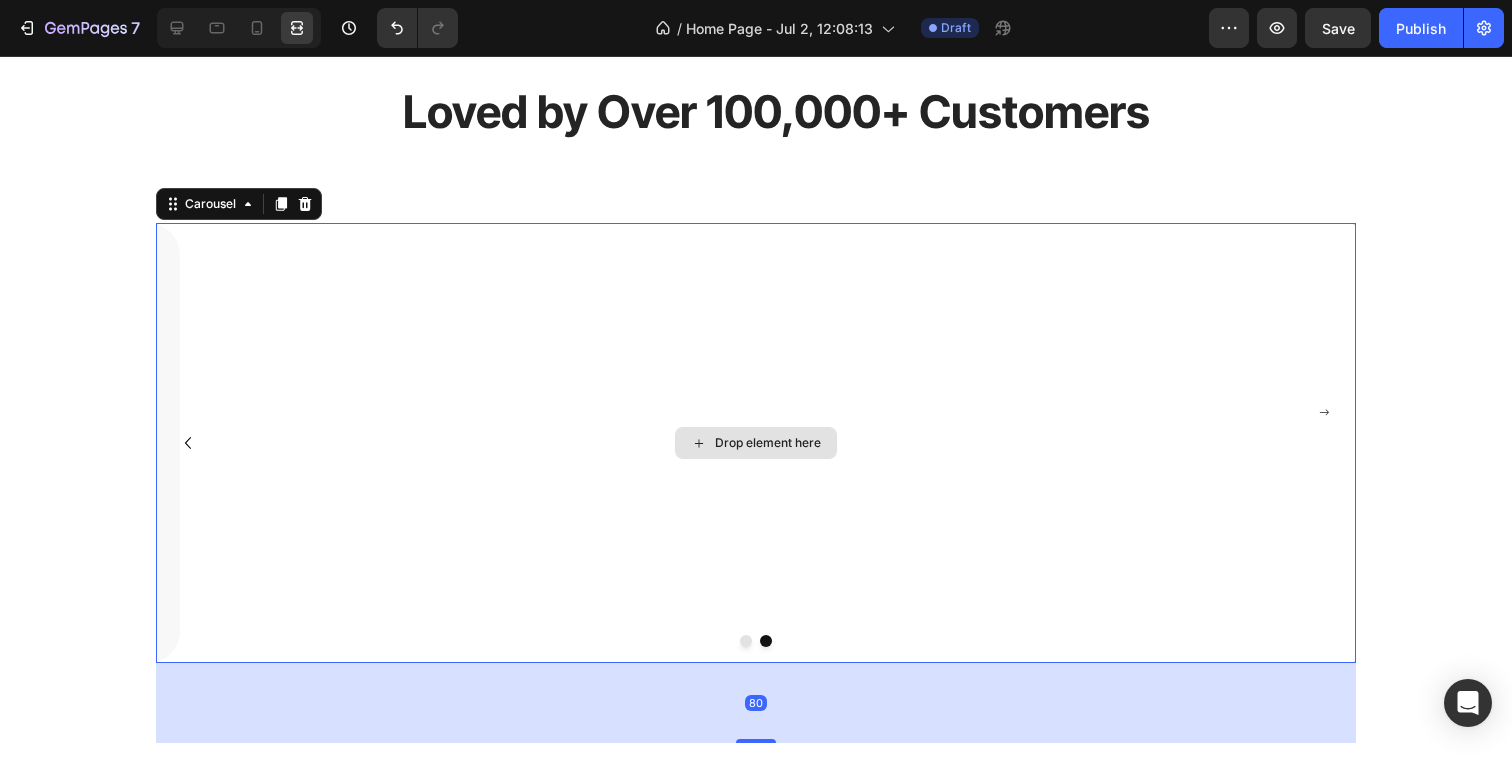 click on "Drop element here" at bounding box center (756, 443) 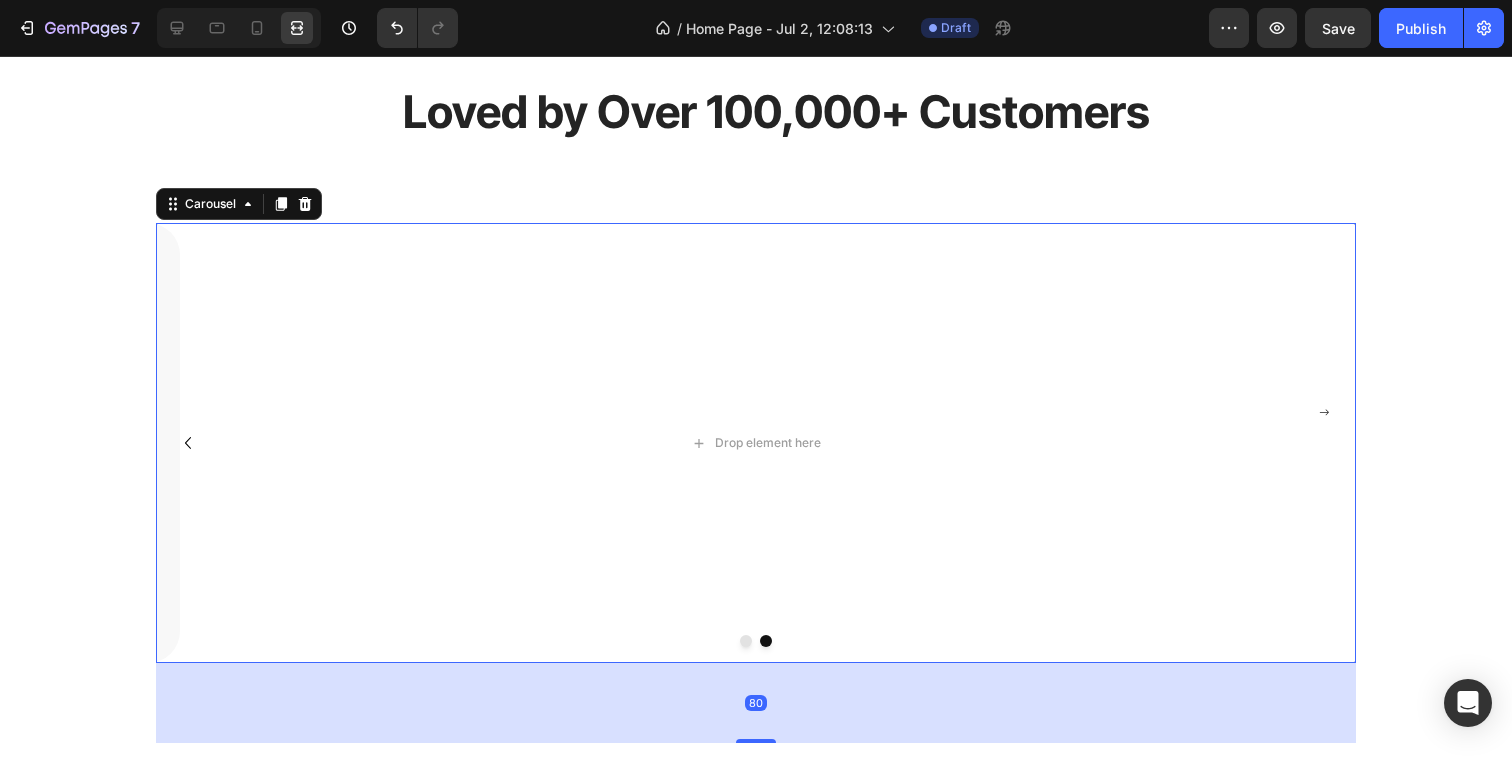 click 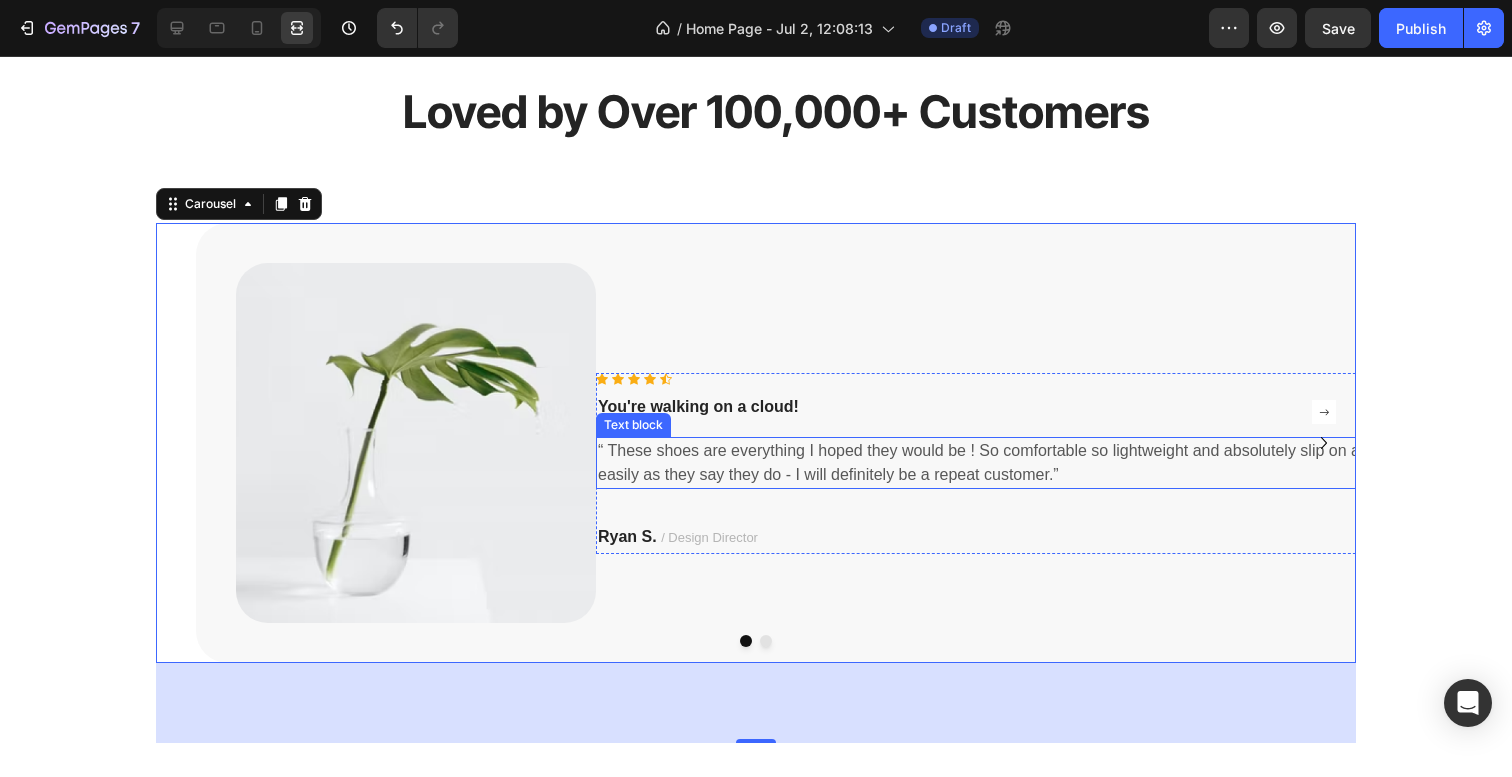click on "“ These shoes are everything I hoped they would be ! So comfortable so lightweight and absolutely slip on as easily as they say they do - I will definitely be a repeat customer.”" at bounding box center (996, 463) 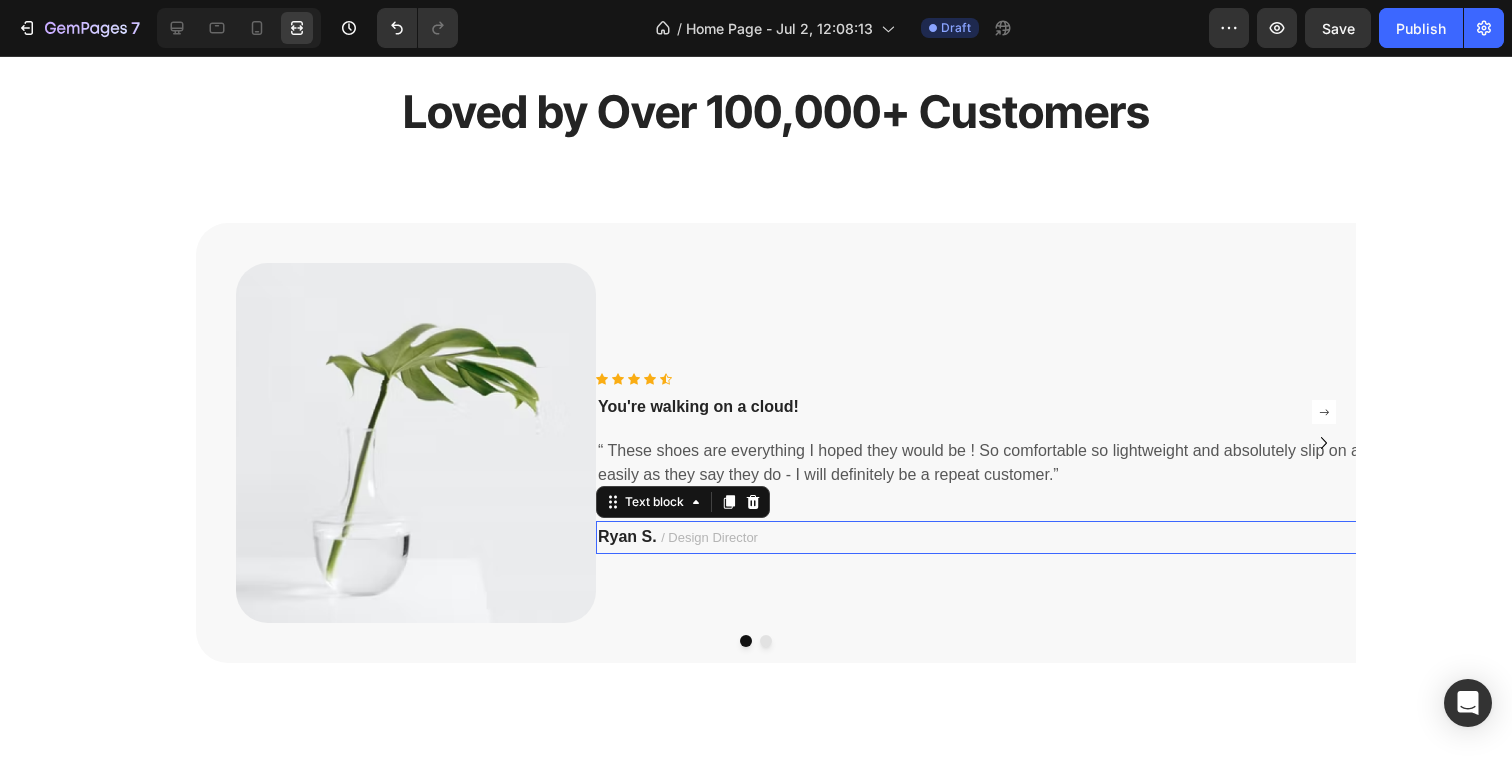 click on "Ryan S.   / Design Director" at bounding box center (996, 538) 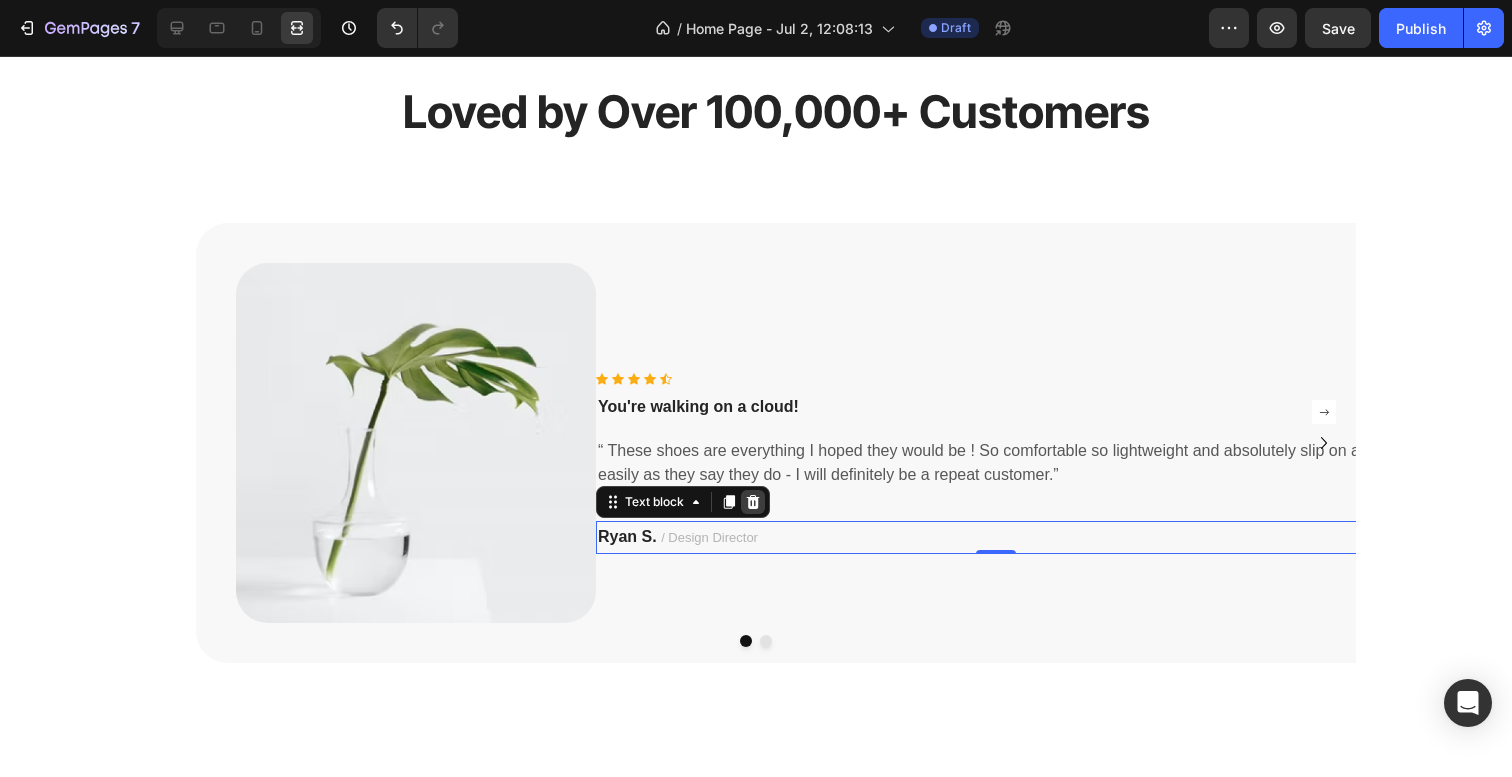click 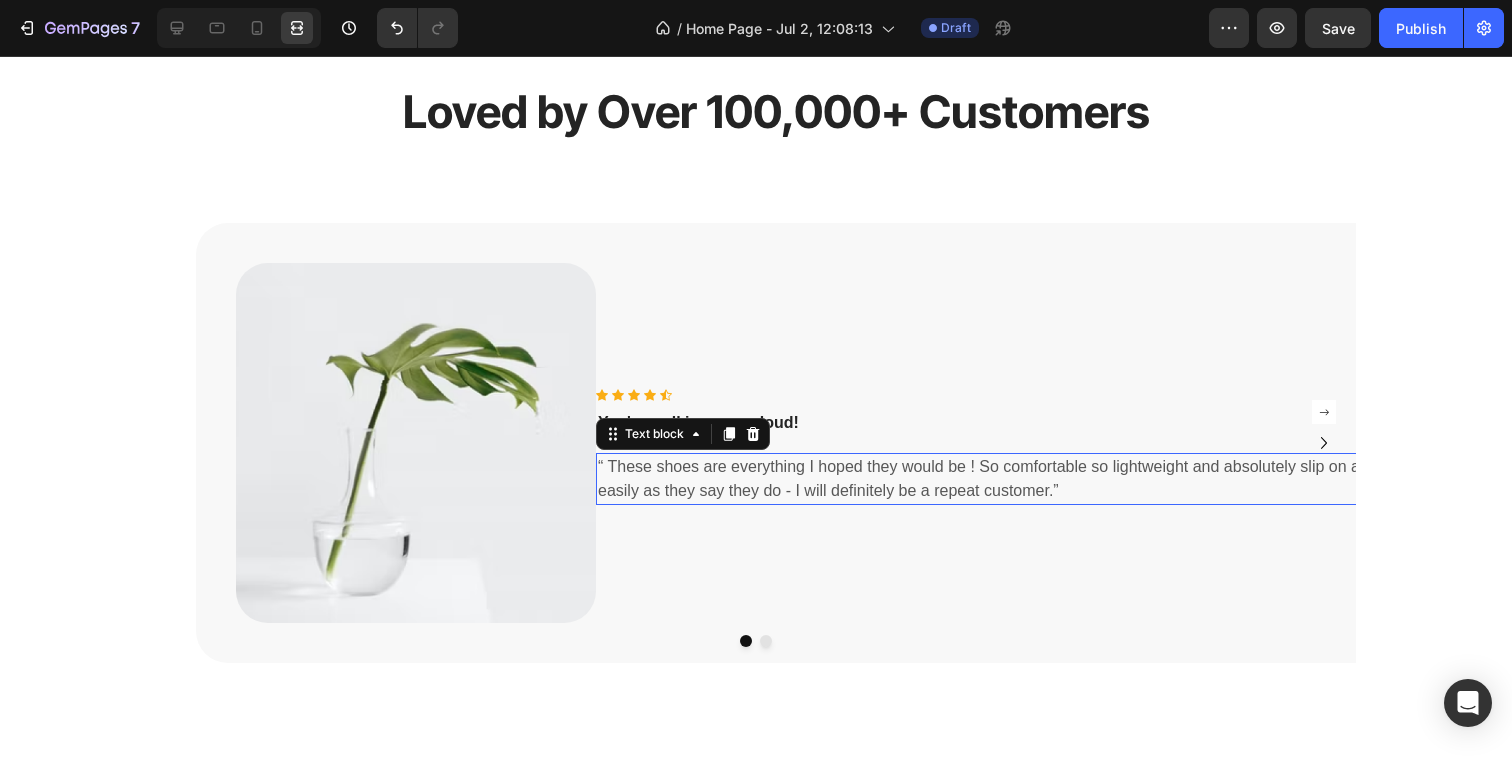 click on "“ These shoes are everything I hoped they would be ! So comfortable so lightweight and absolutely slip on as easily as they say they do - I will definitely be a repeat customer.”" at bounding box center (996, 479) 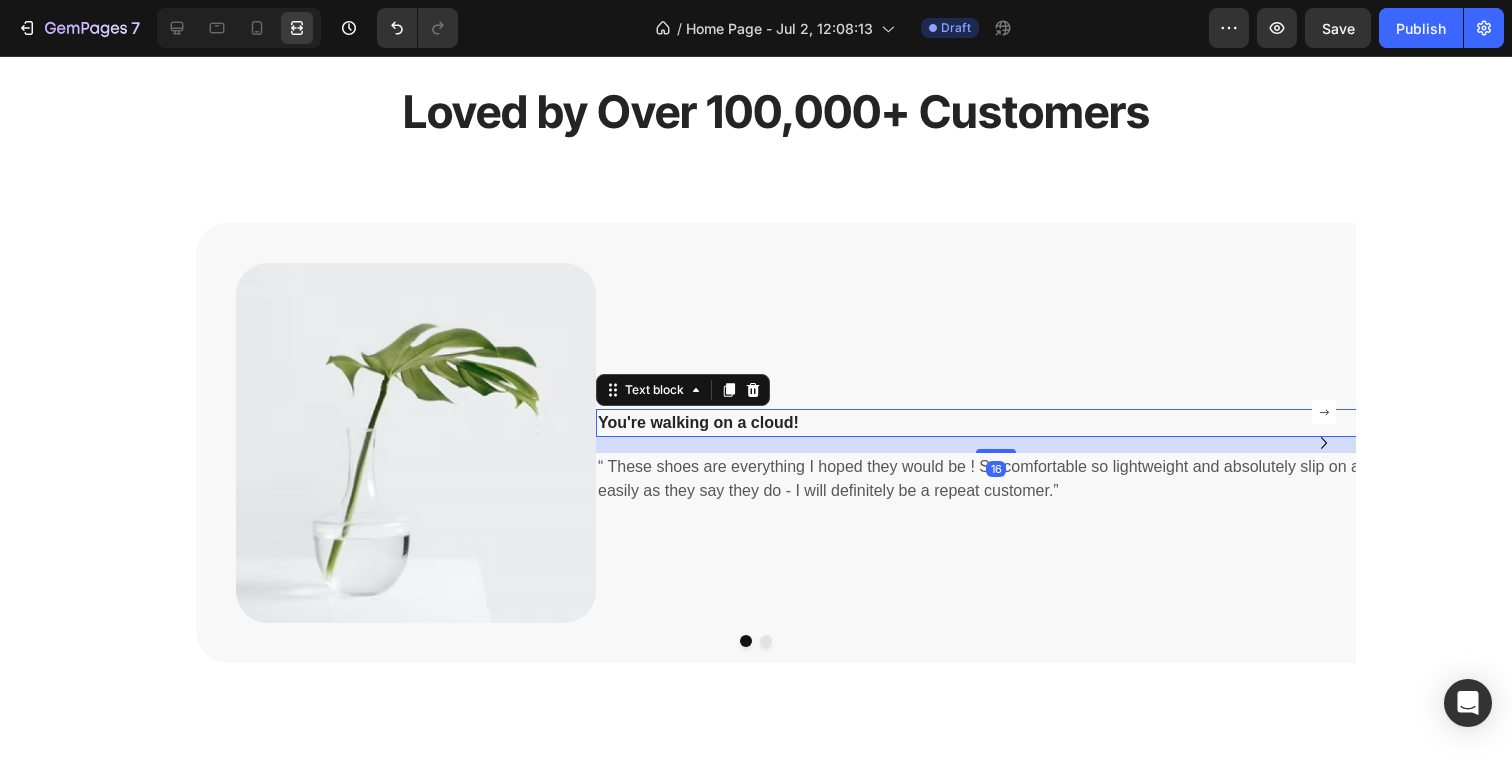 click on "You're walking on a cloud!" at bounding box center [996, 423] 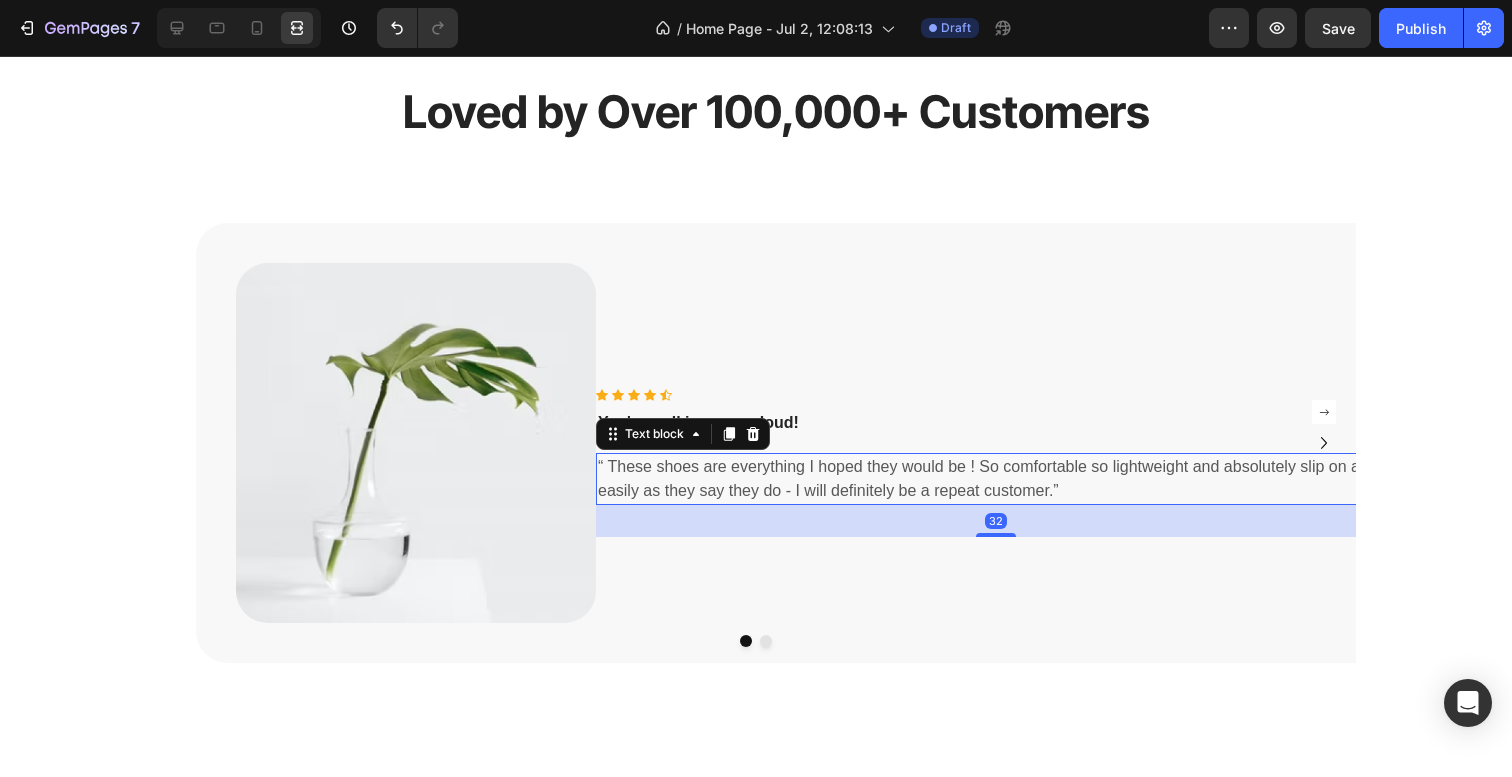 click on "“ These shoes are everything I hoped they would be ! So comfortable so lightweight and absolutely slip on as easily as they say they do - I will definitely be a repeat customer.”" at bounding box center (996, 479) 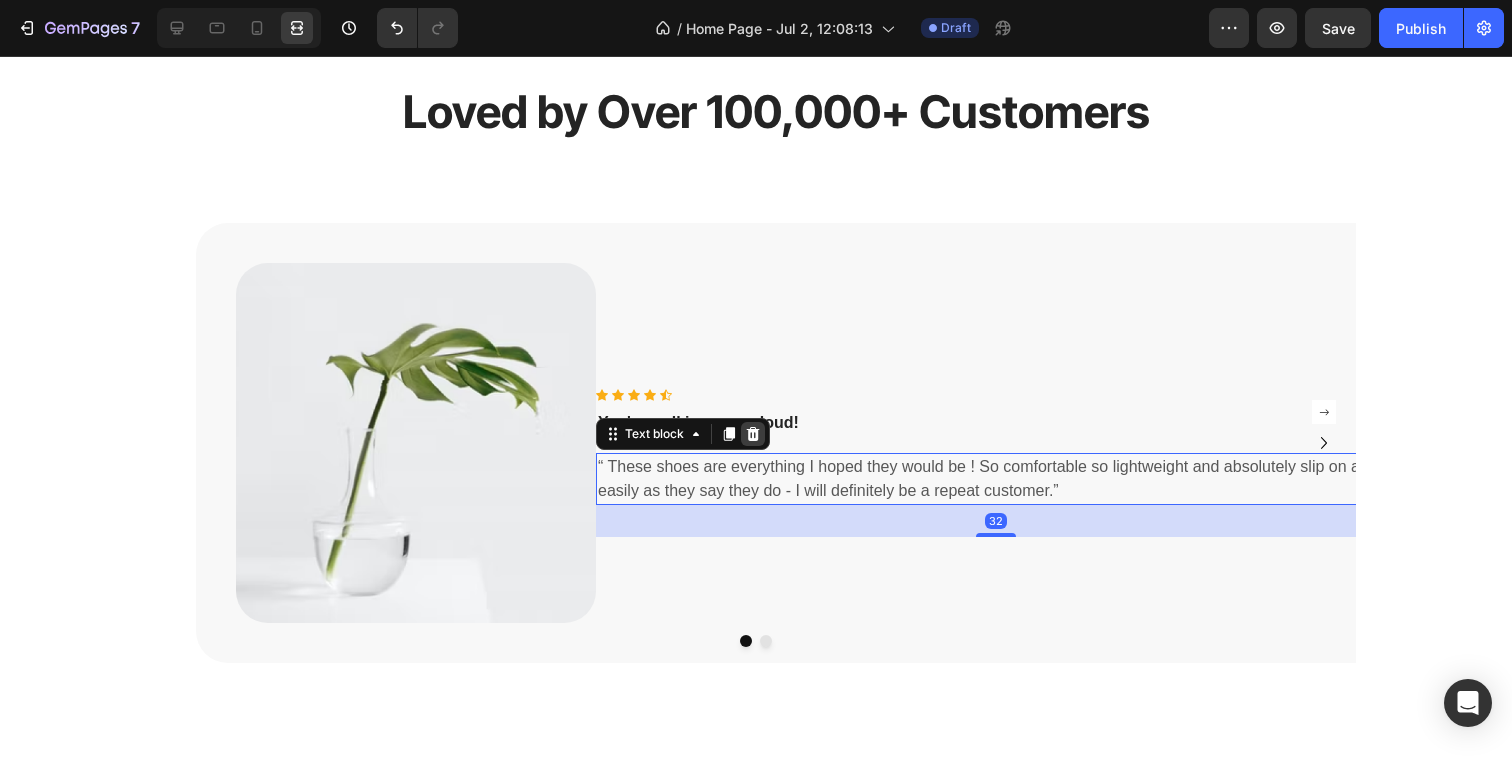 click at bounding box center (753, 434) 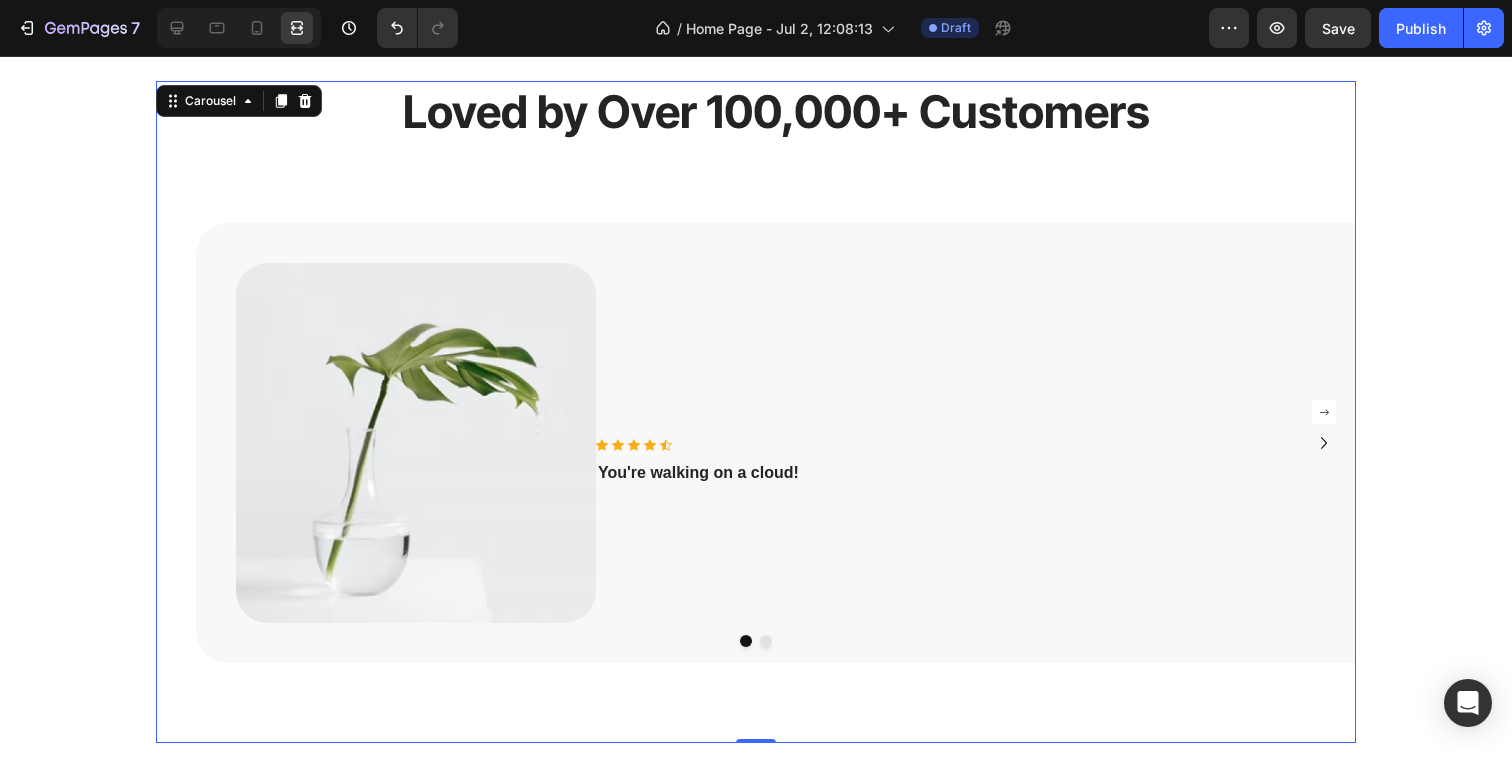 click 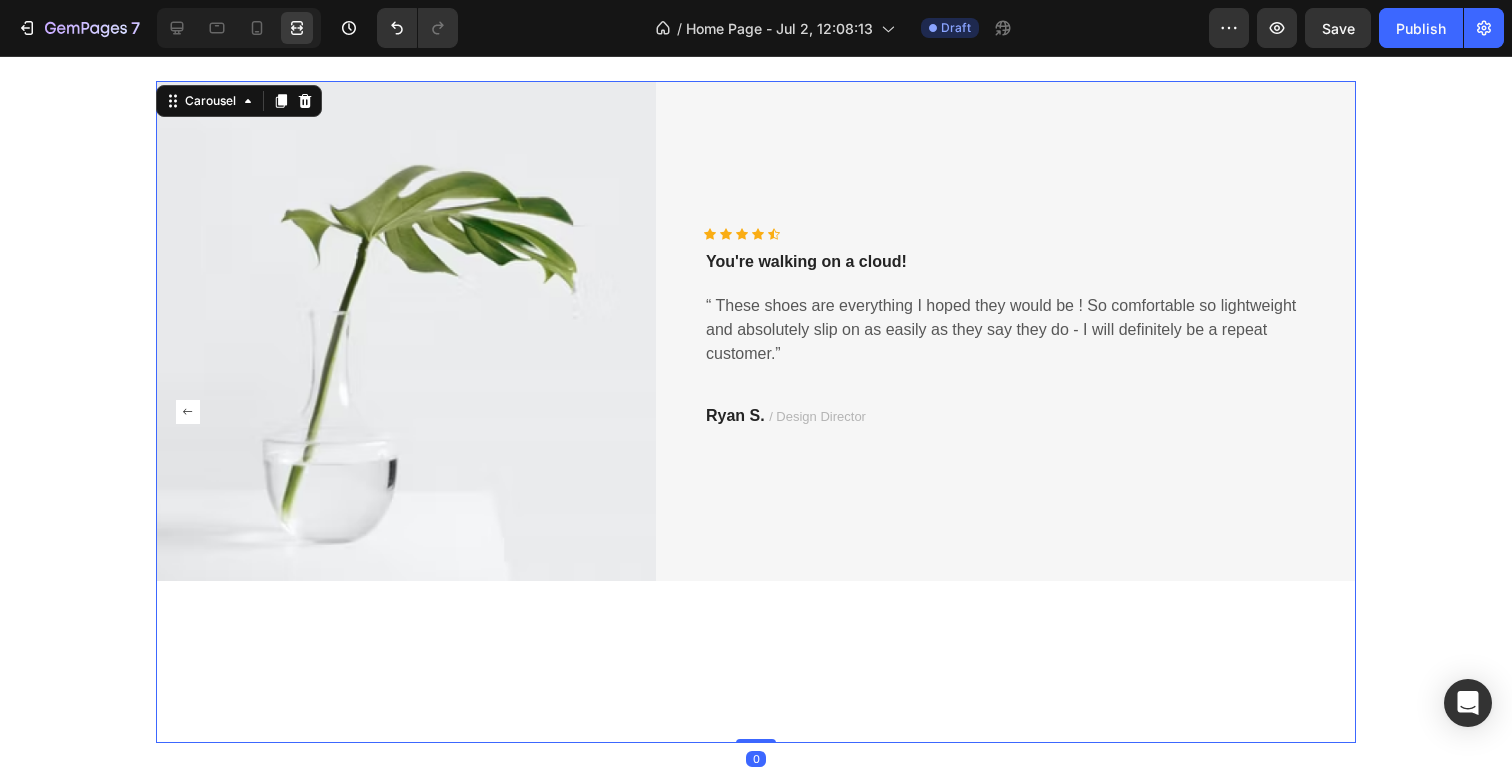 click 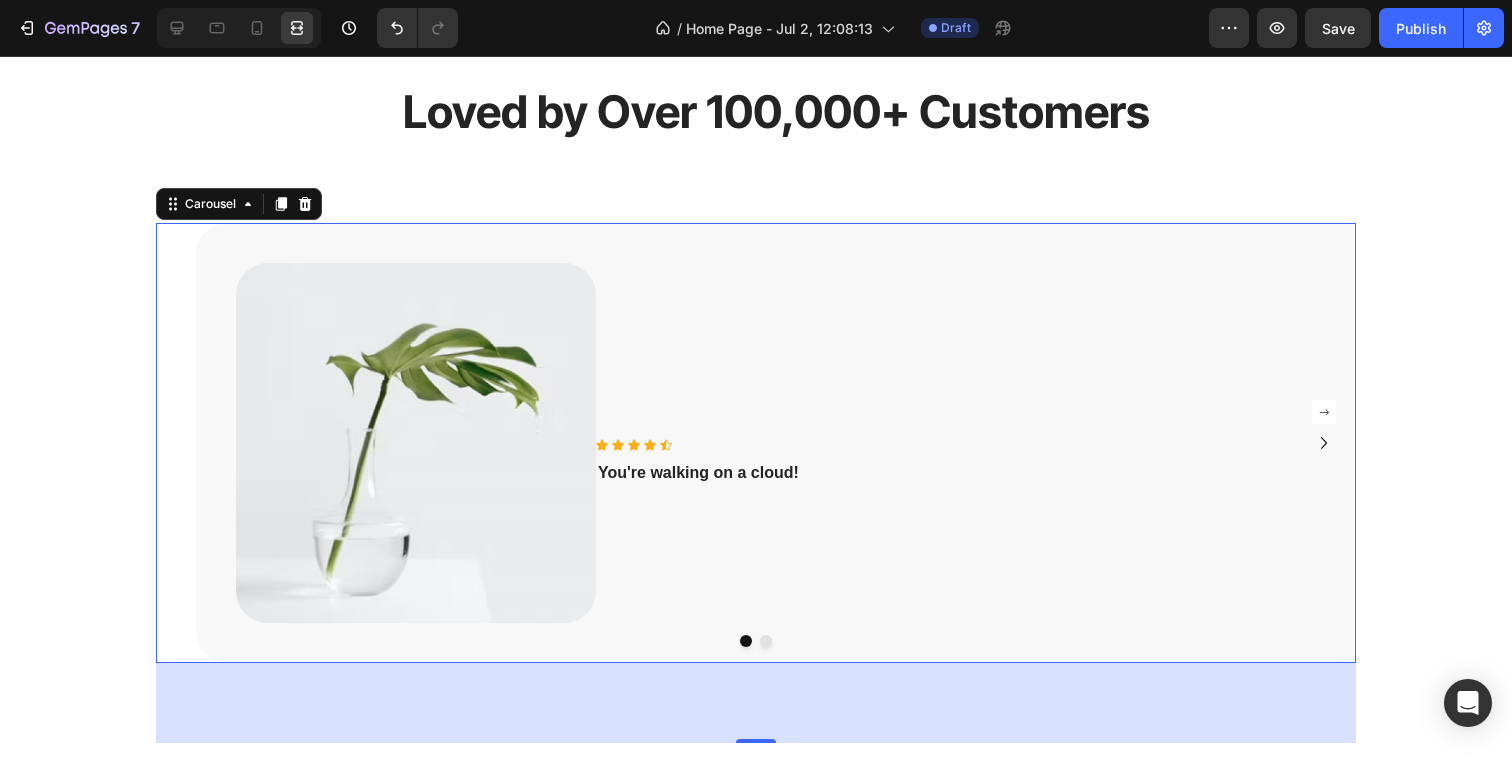 click at bounding box center (766, 641) 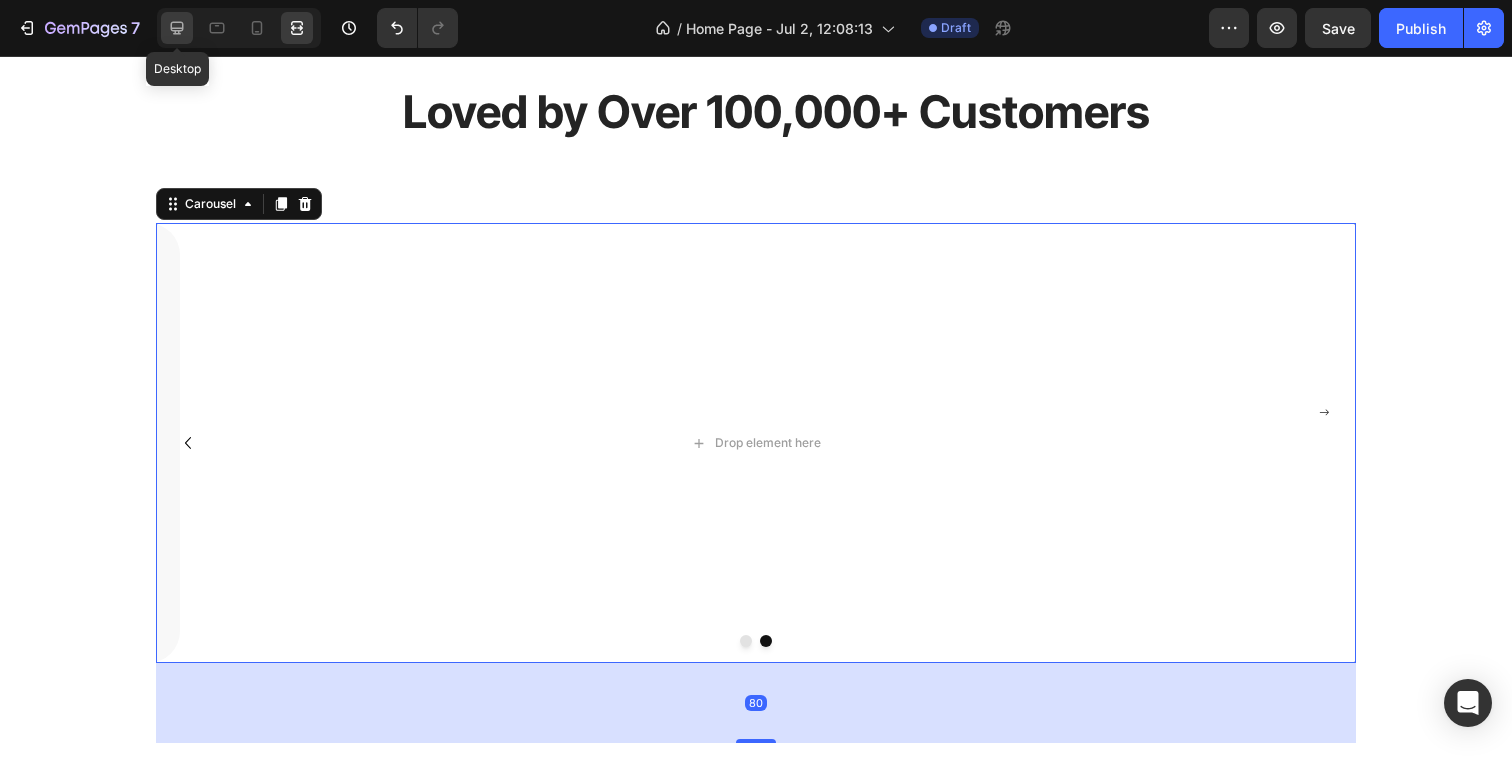 click 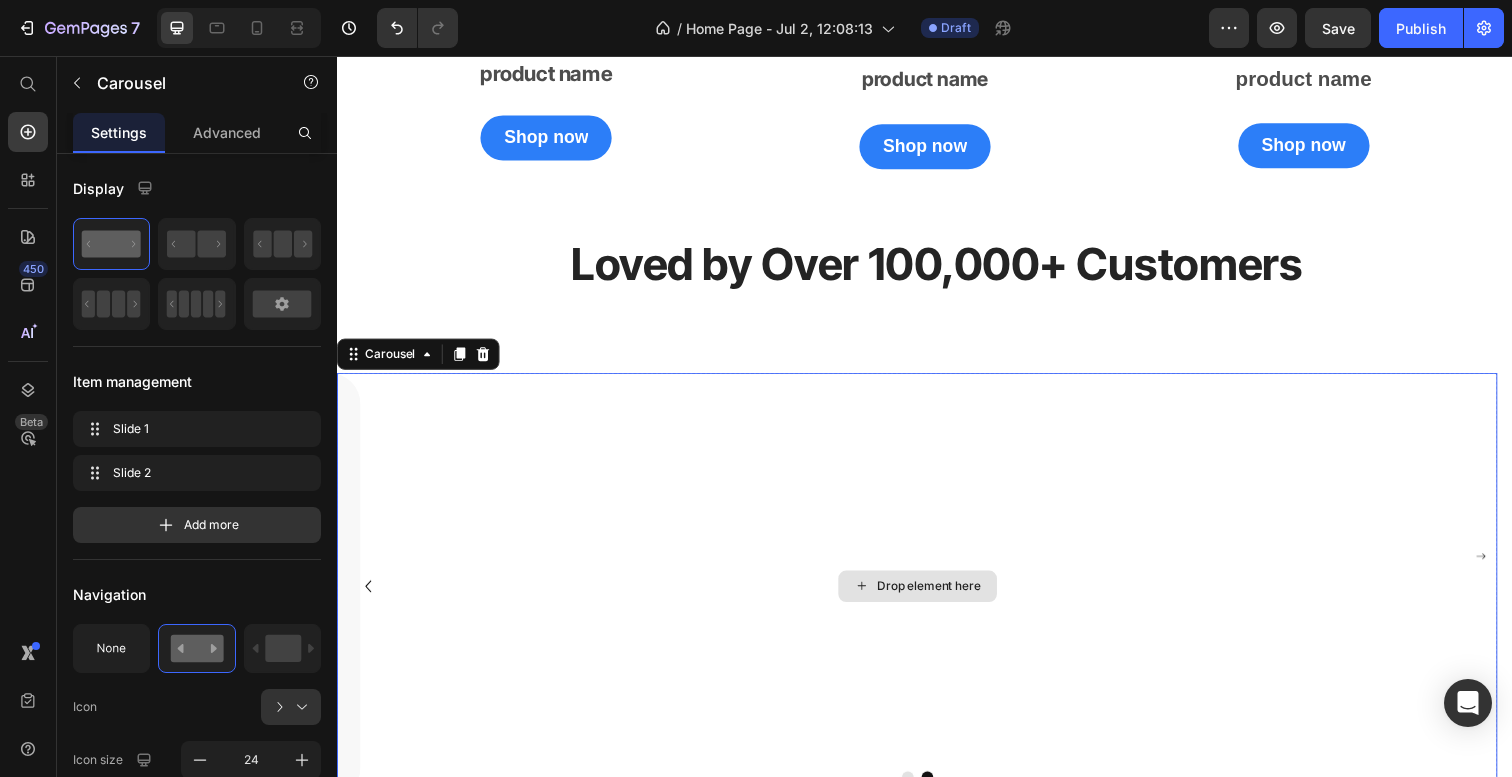scroll, scrollTop: 2575, scrollLeft: 0, axis: vertical 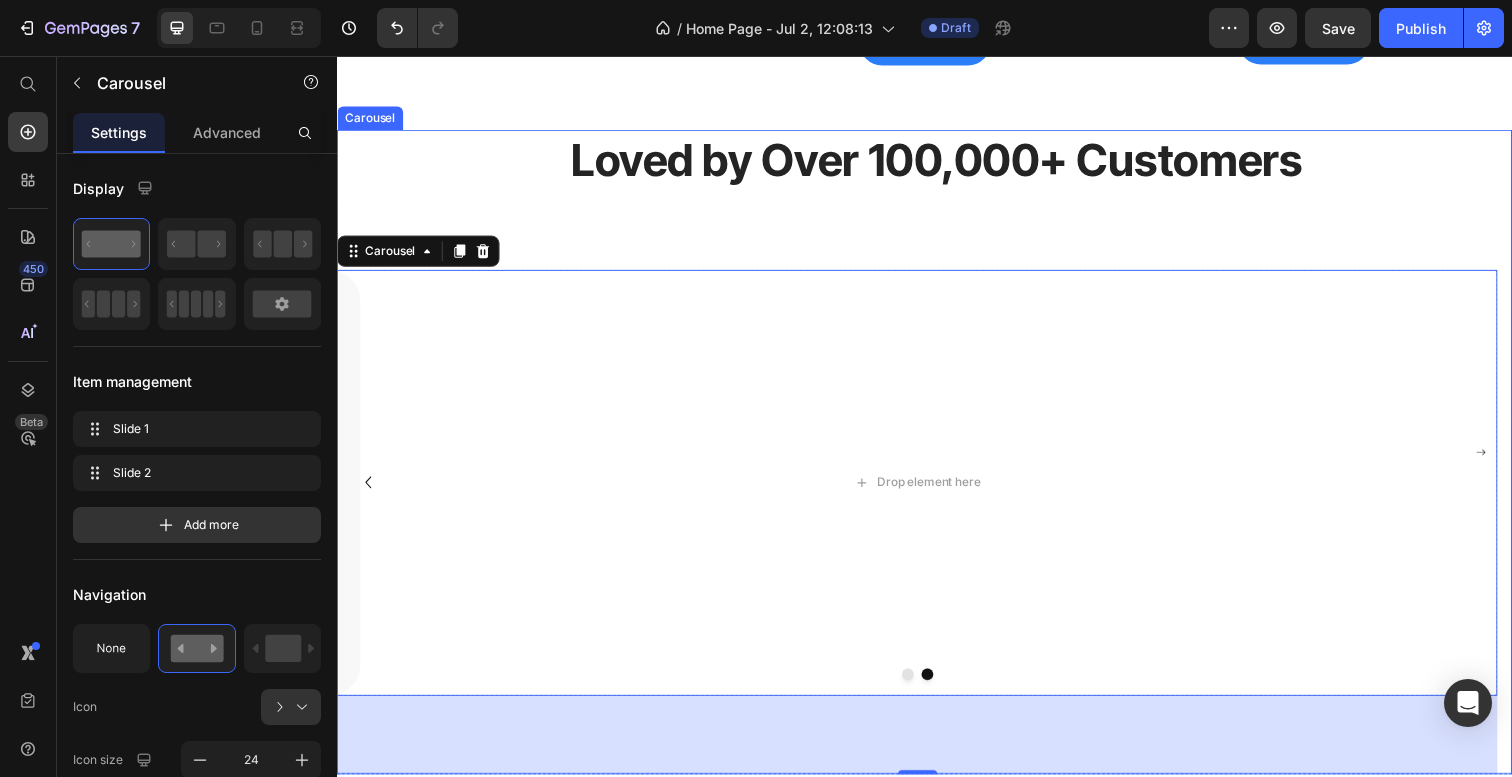 drag, startPoint x: 420, startPoint y: 300, endPoint x: 647, endPoint y: 260, distance: 230.49728 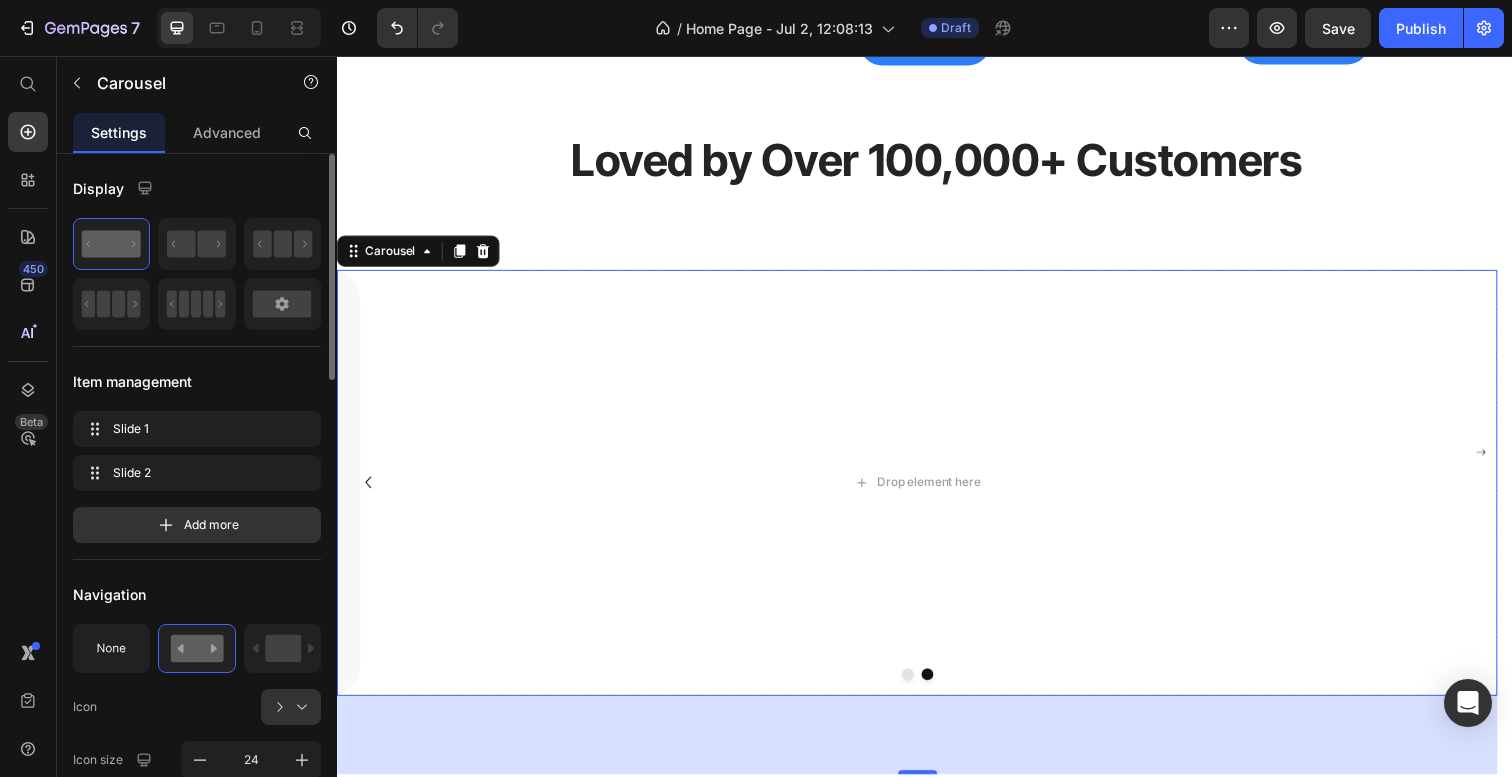 click 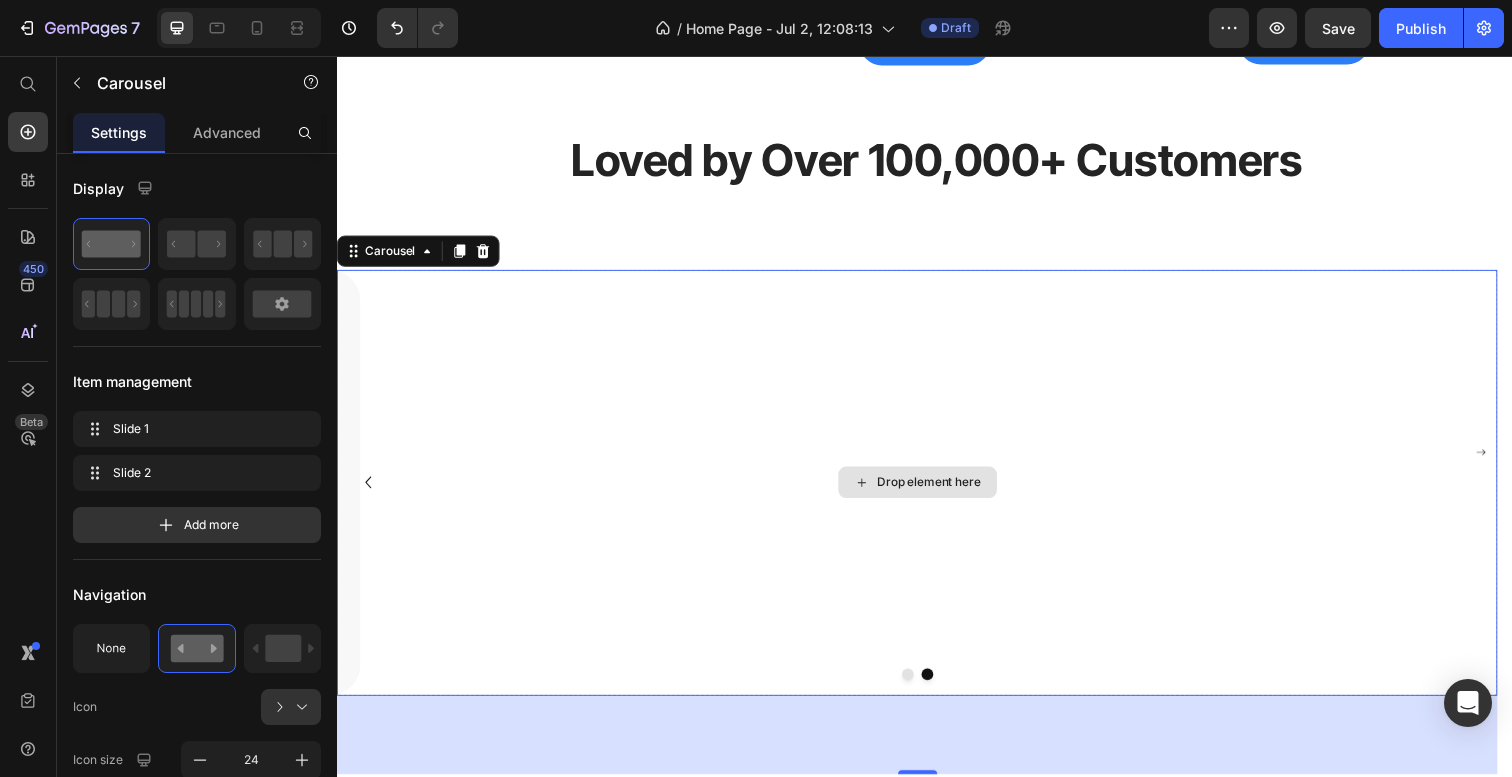 drag, startPoint x: 458, startPoint y: 308, endPoint x: 751, endPoint y: 349, distance: 295.8547 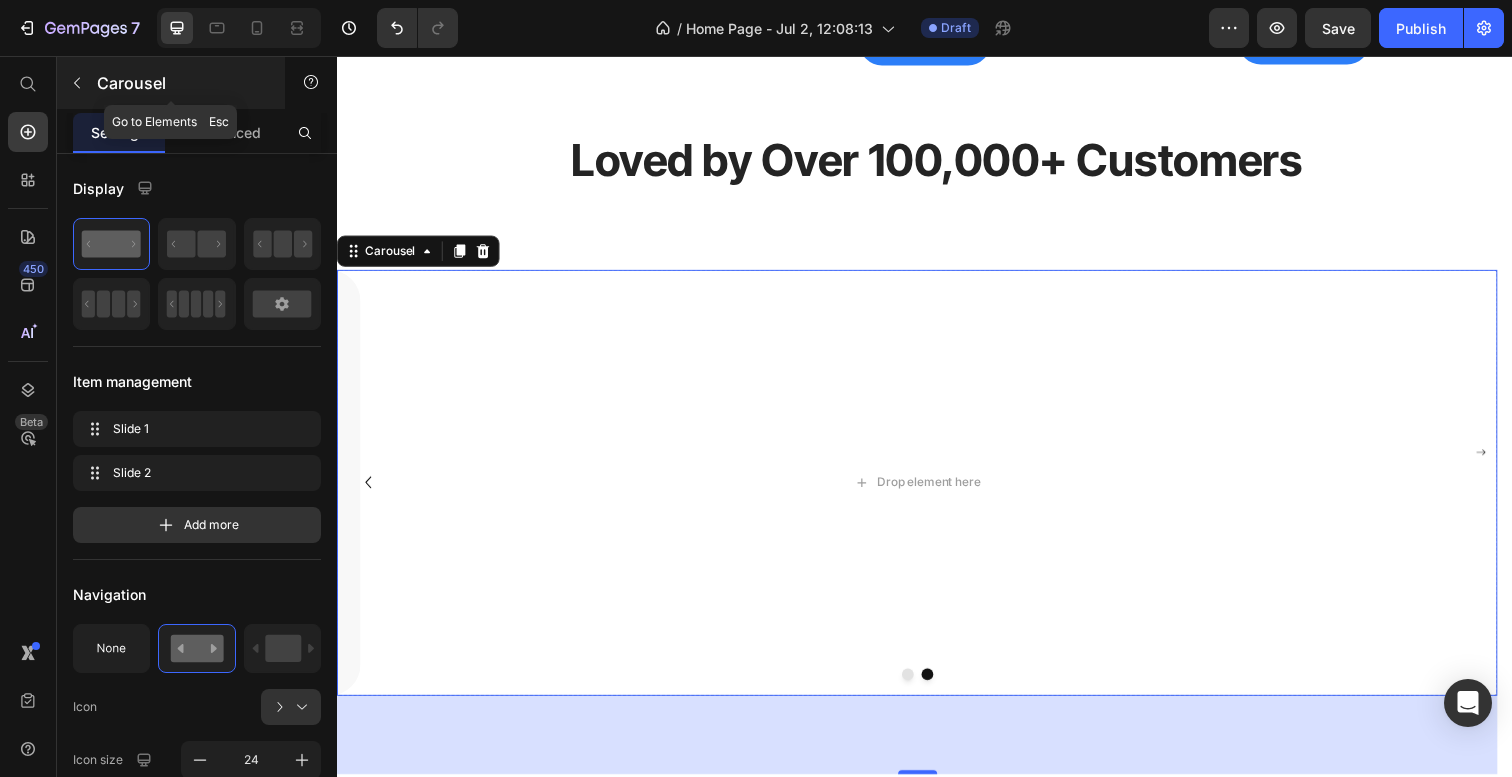 click 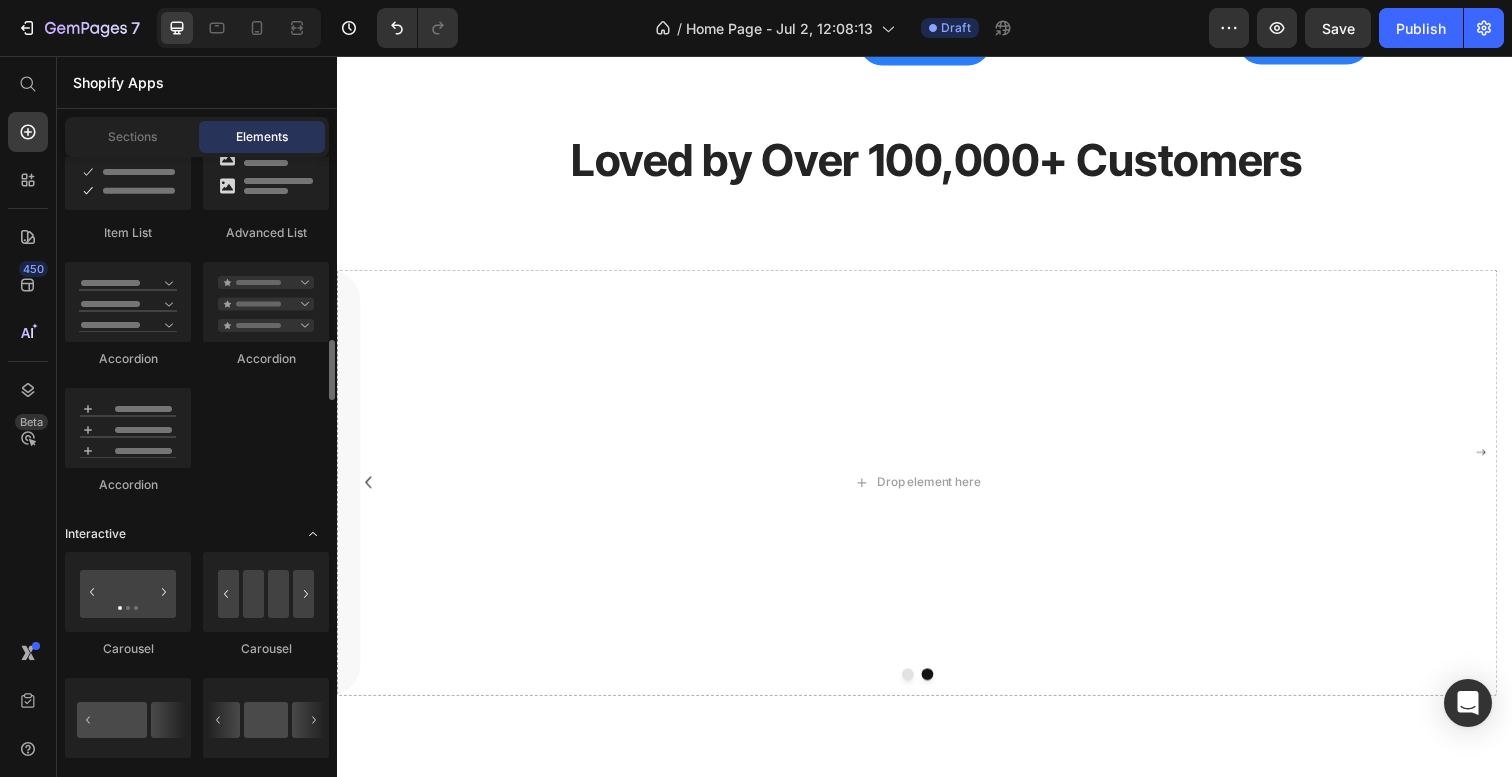 scroll, scrollTop: 1763, scrollLeft: 0, axis: vertical 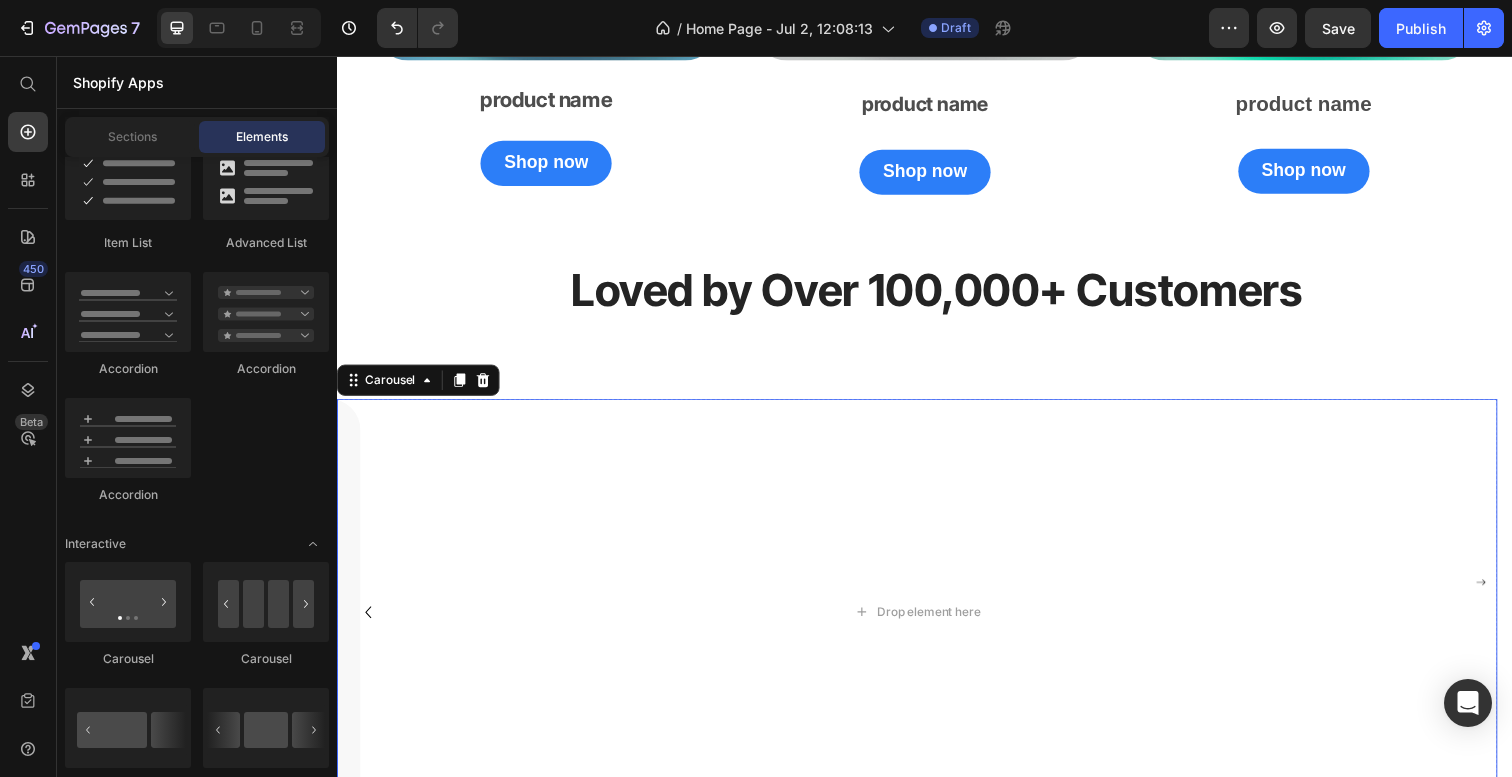 click 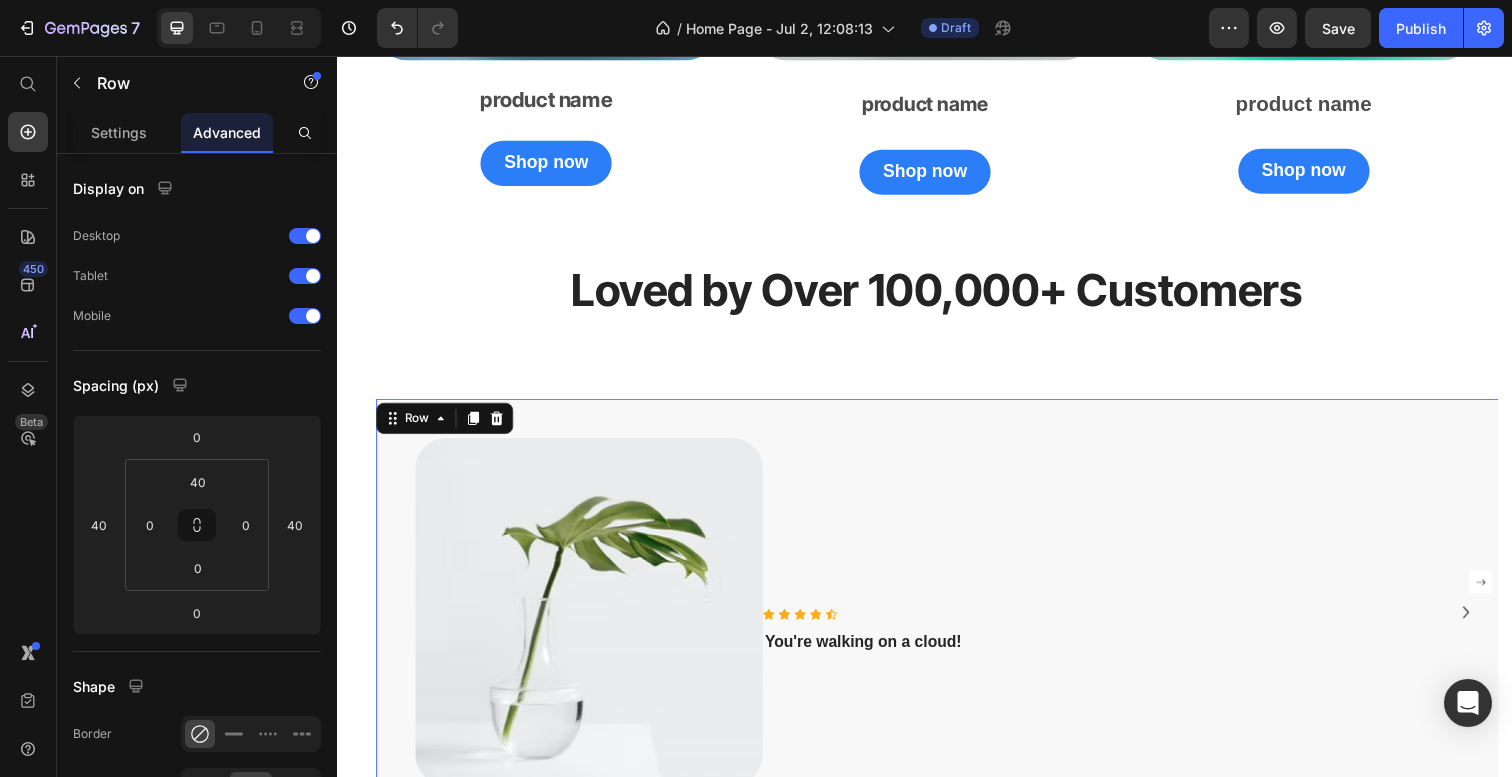 click on "Icon                Icon                Icon                Icon
Icon Icon List Hoz You're walking on a cloud! Text block Row" at bounding box center [1167, 643] 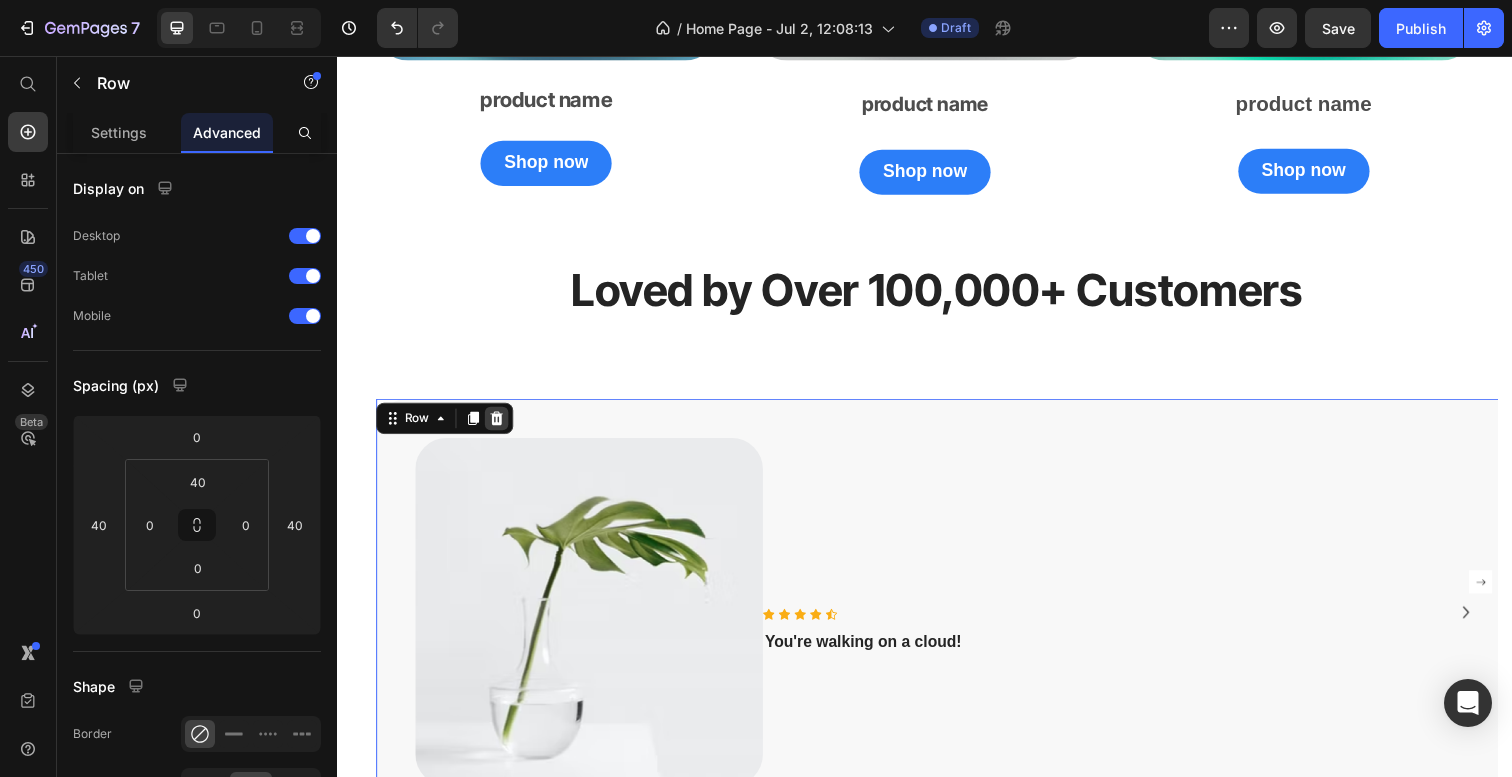 click 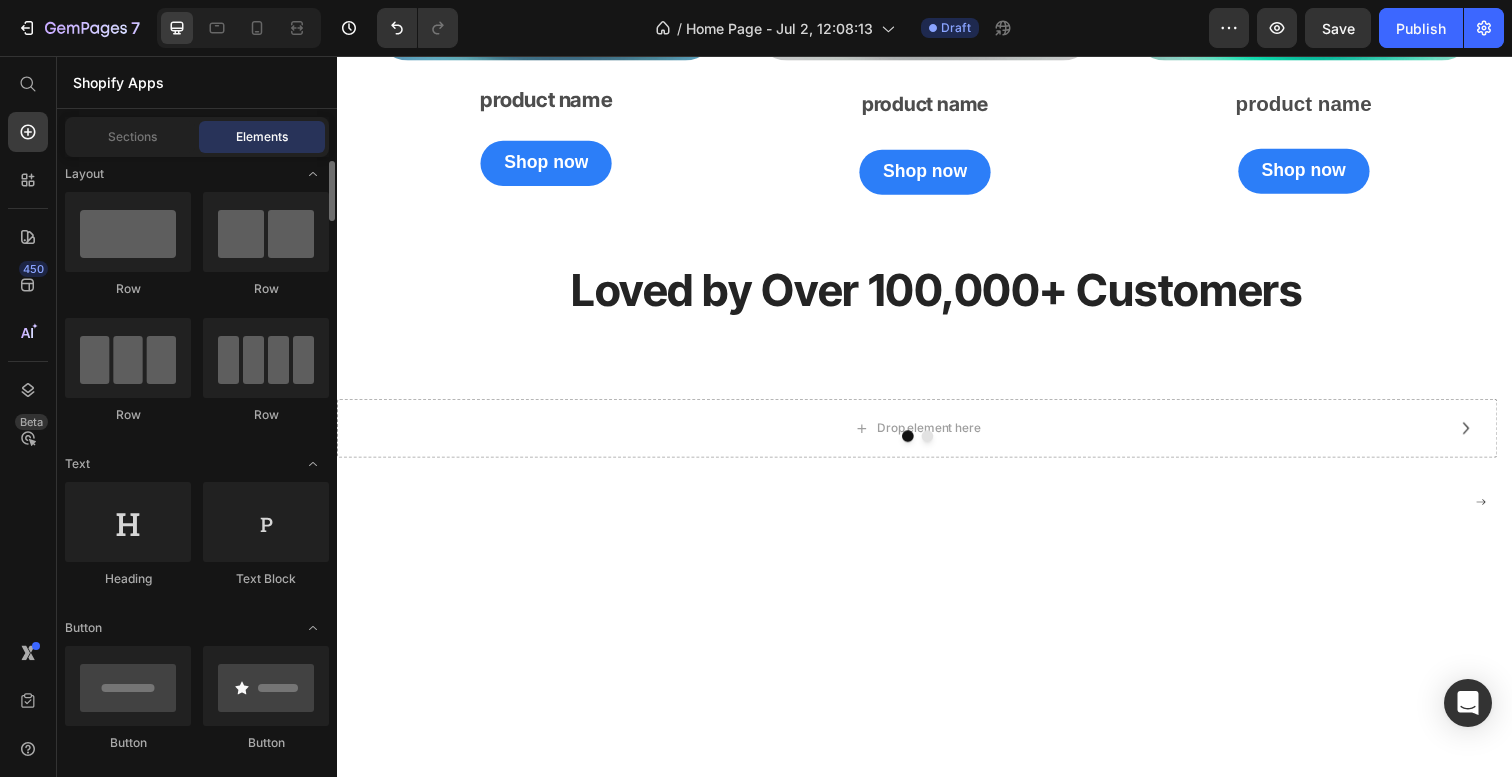 scroll, scrollTop: 0, scrollLeft: 0, axis: both 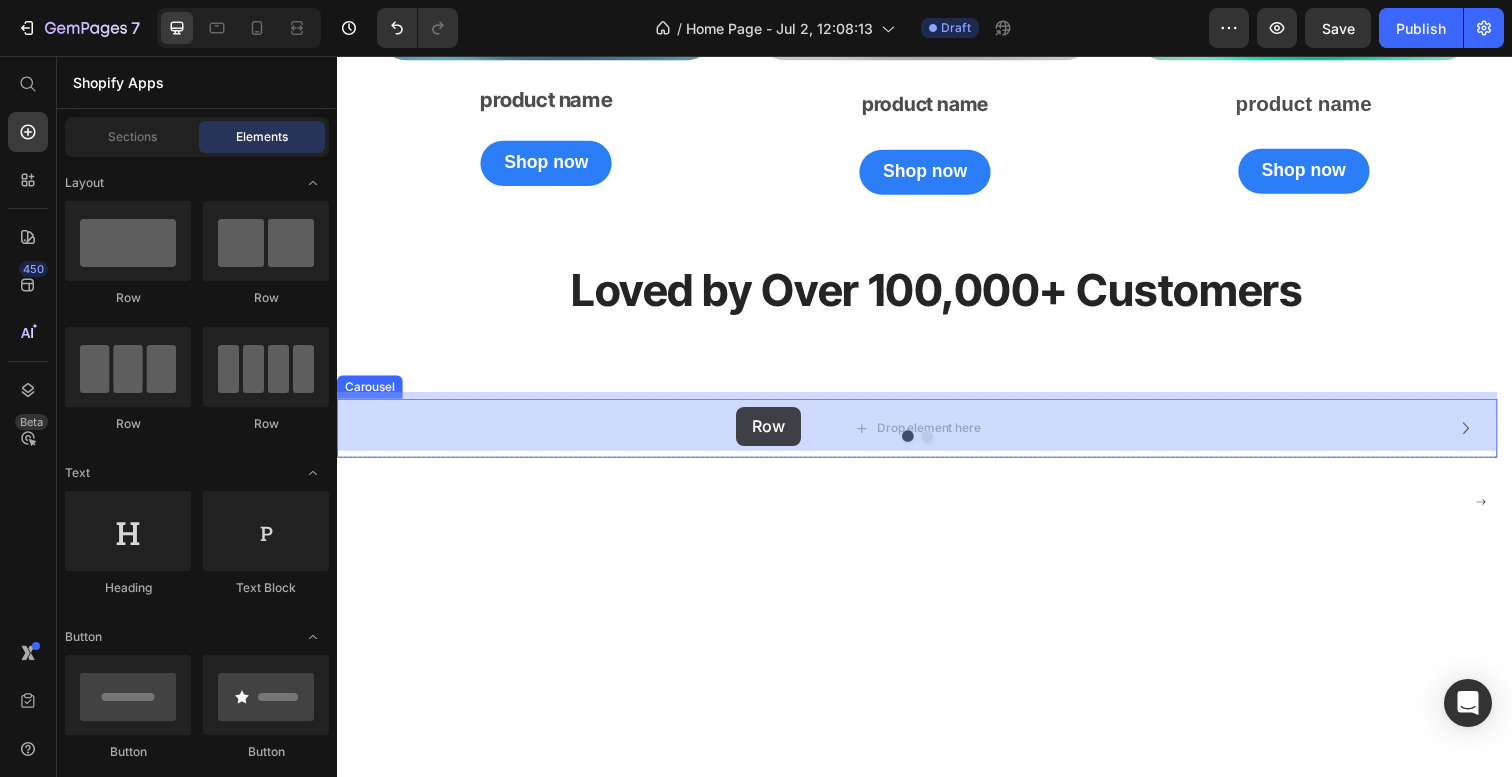 drag, startPoint x: 594, startPoint y: 321, endPoint x: 744, endPoint y: 414, distance: 176.4908 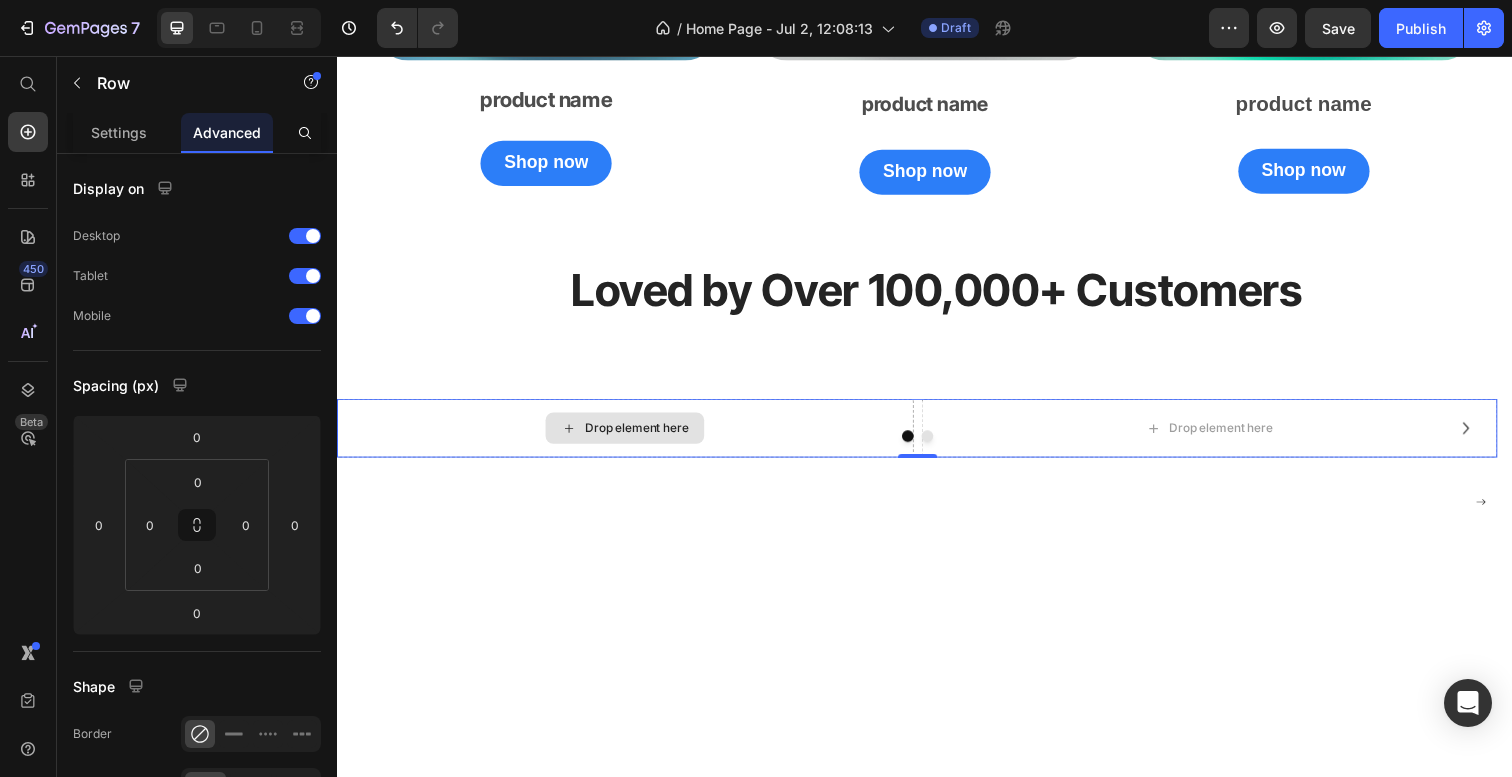 click on "Drop element here" at bounding box center (631, 436) 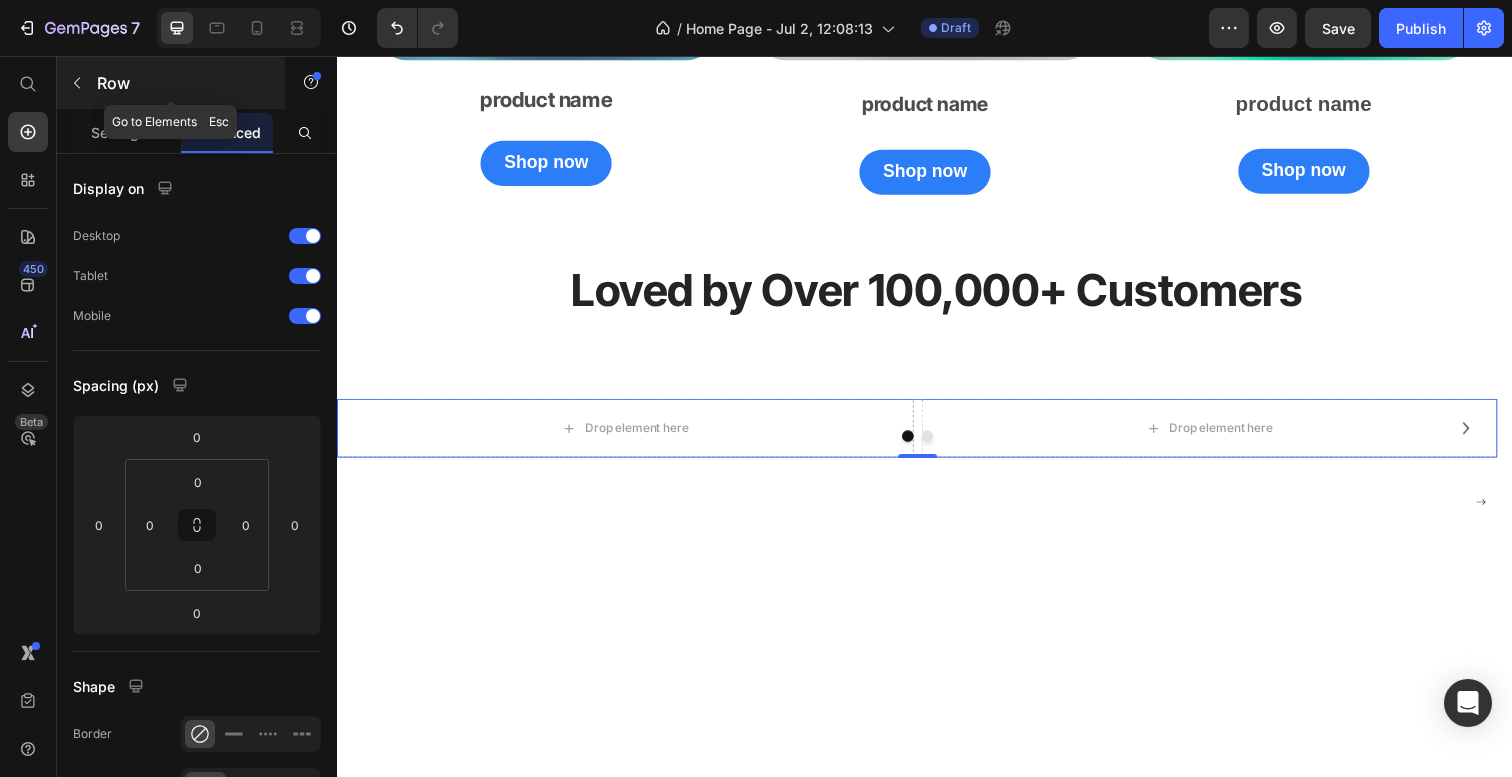 click 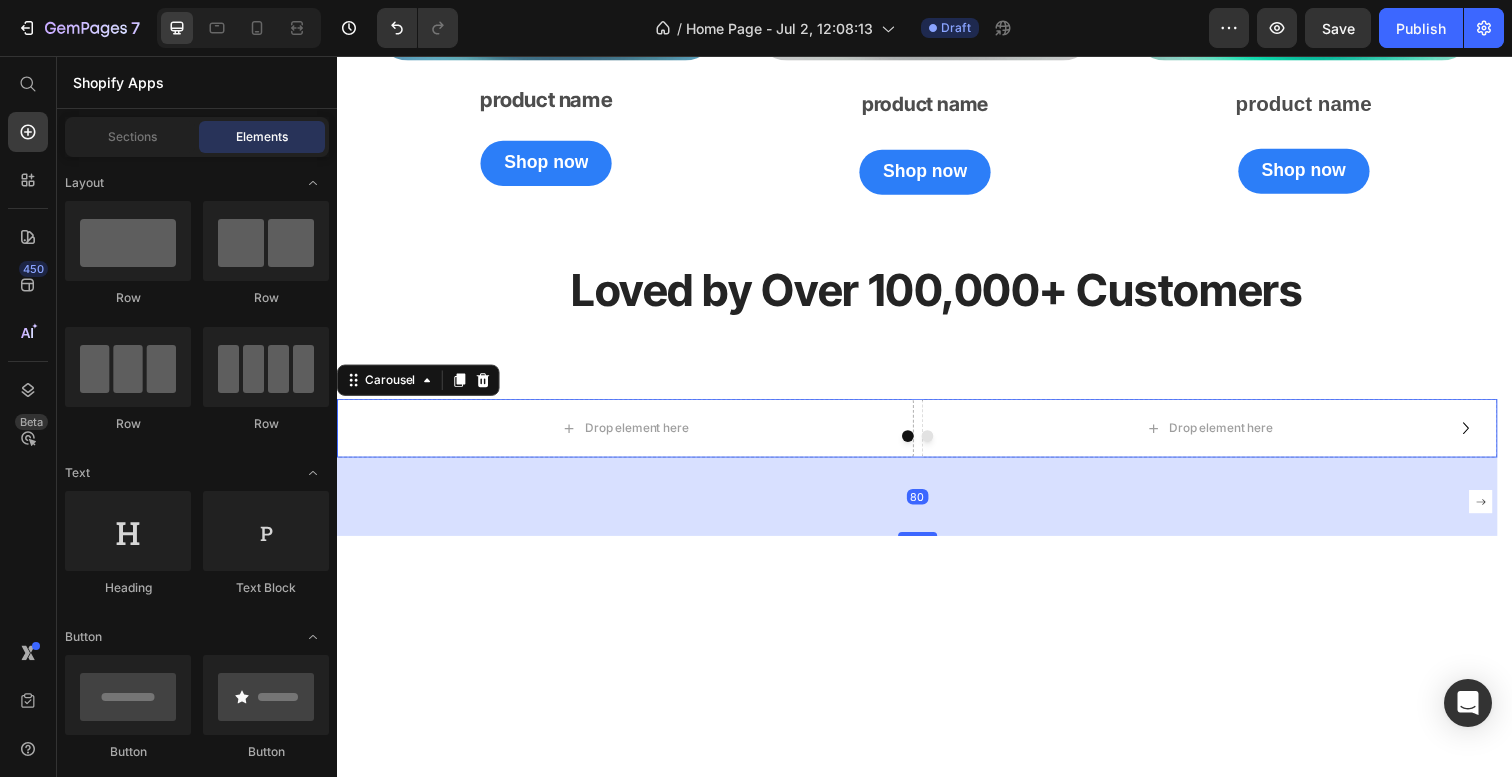 click at bounding box center (929, 444) 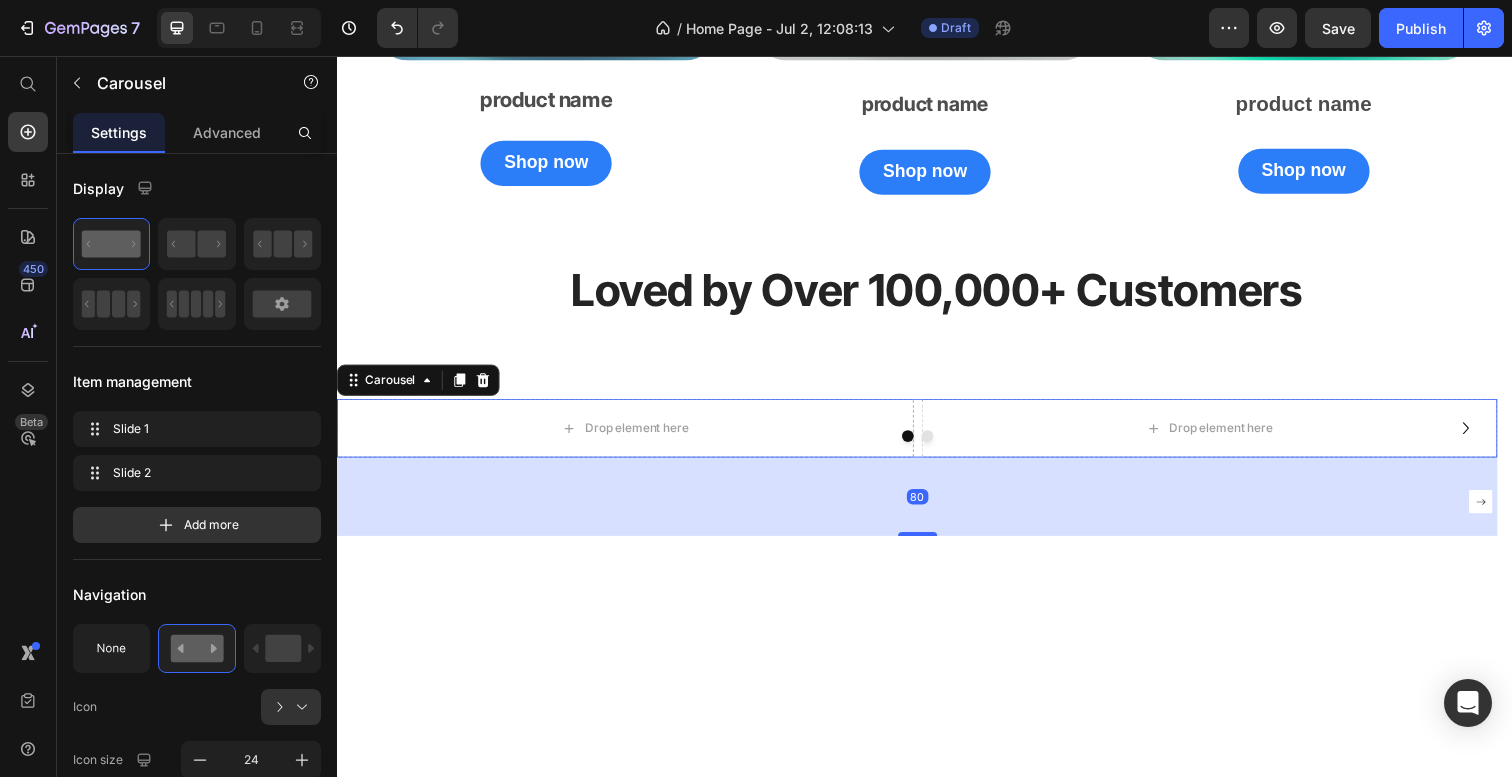 click at bounding box center (940, 444) 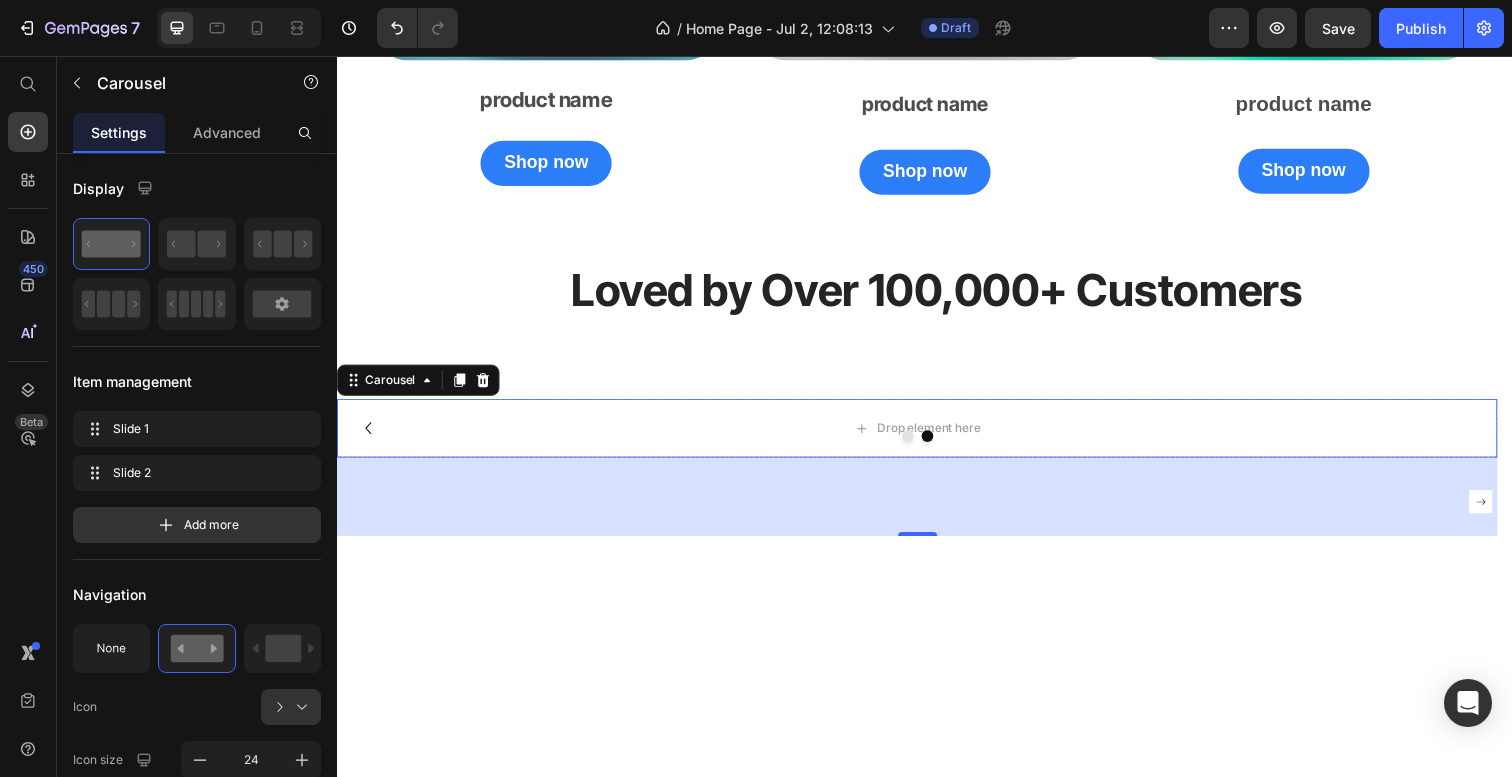 click at bounding box center [920, 444] 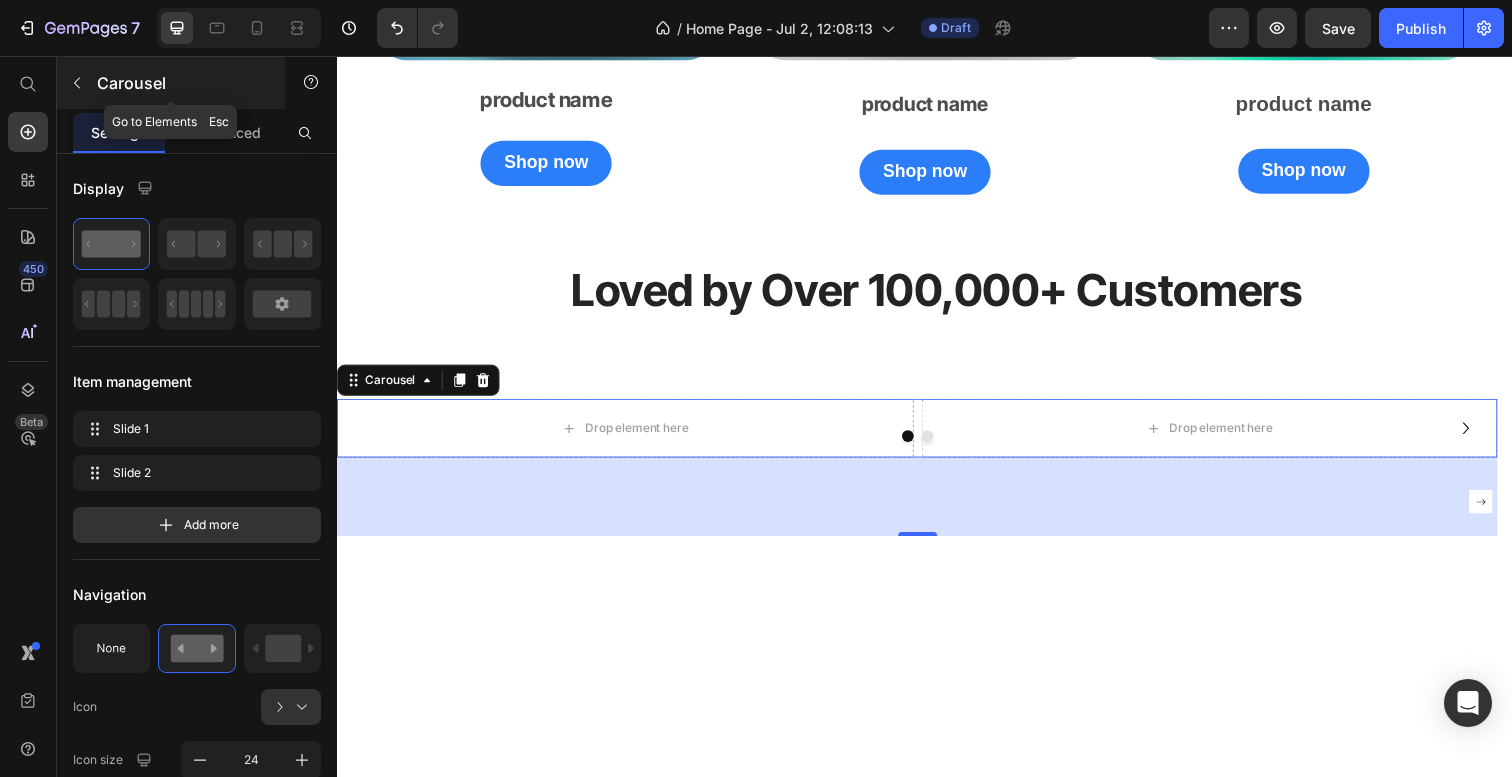 click 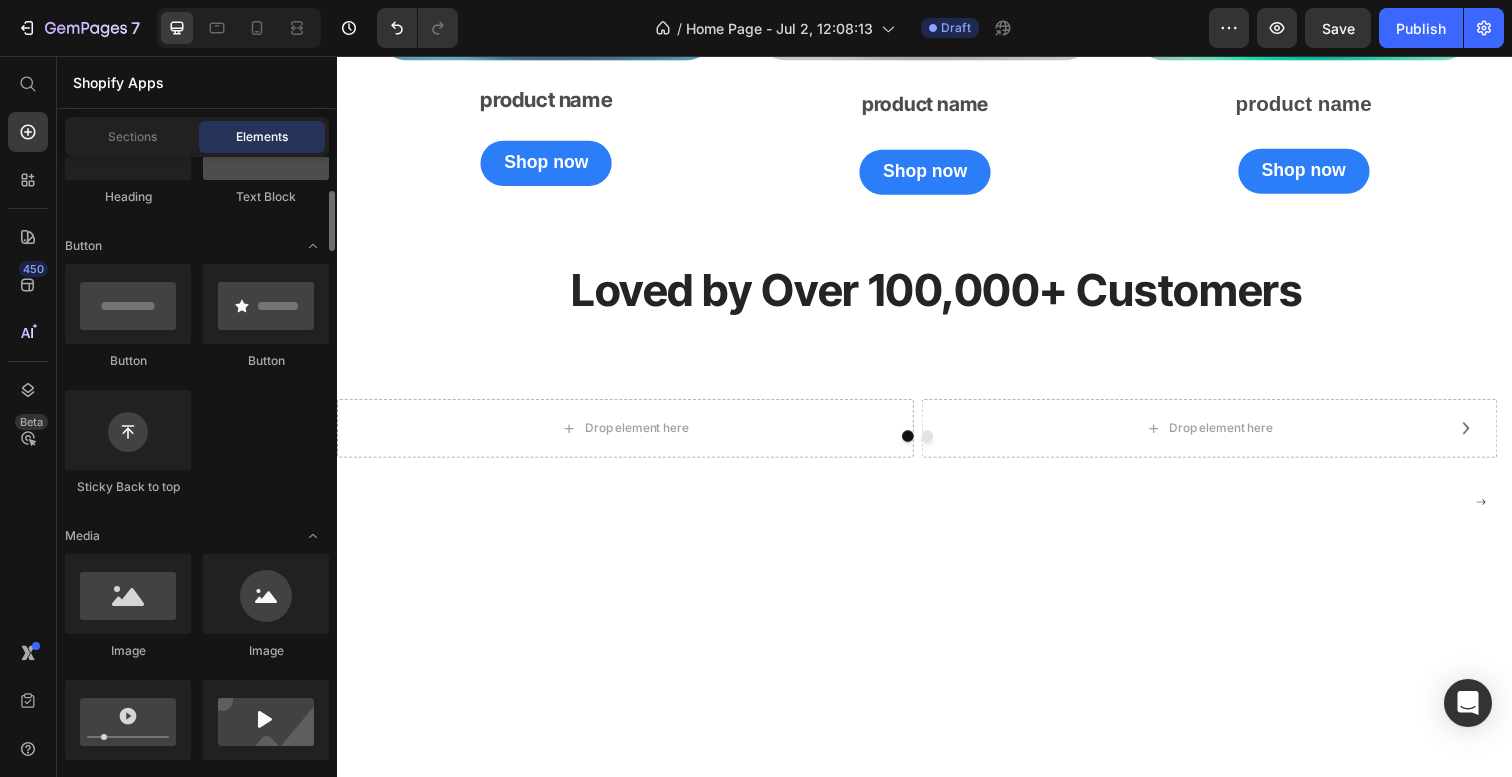 scroll, scrollTop: 398, scrollLeft: 0, axis: vertical 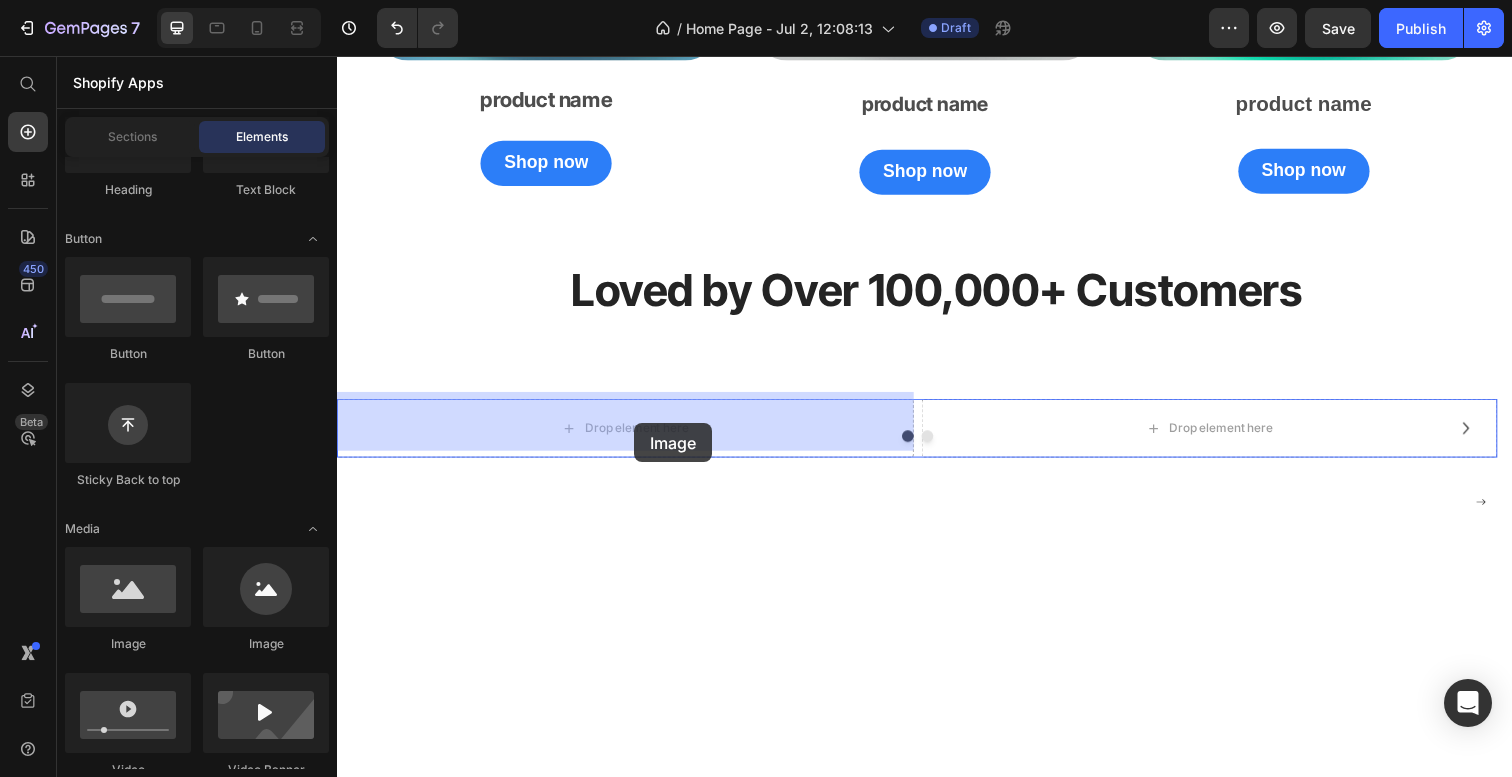 drag, startPoint x: 468, startPoint y: 634, endPoint x: 640, endPoint y: 431, distance: 266.06955 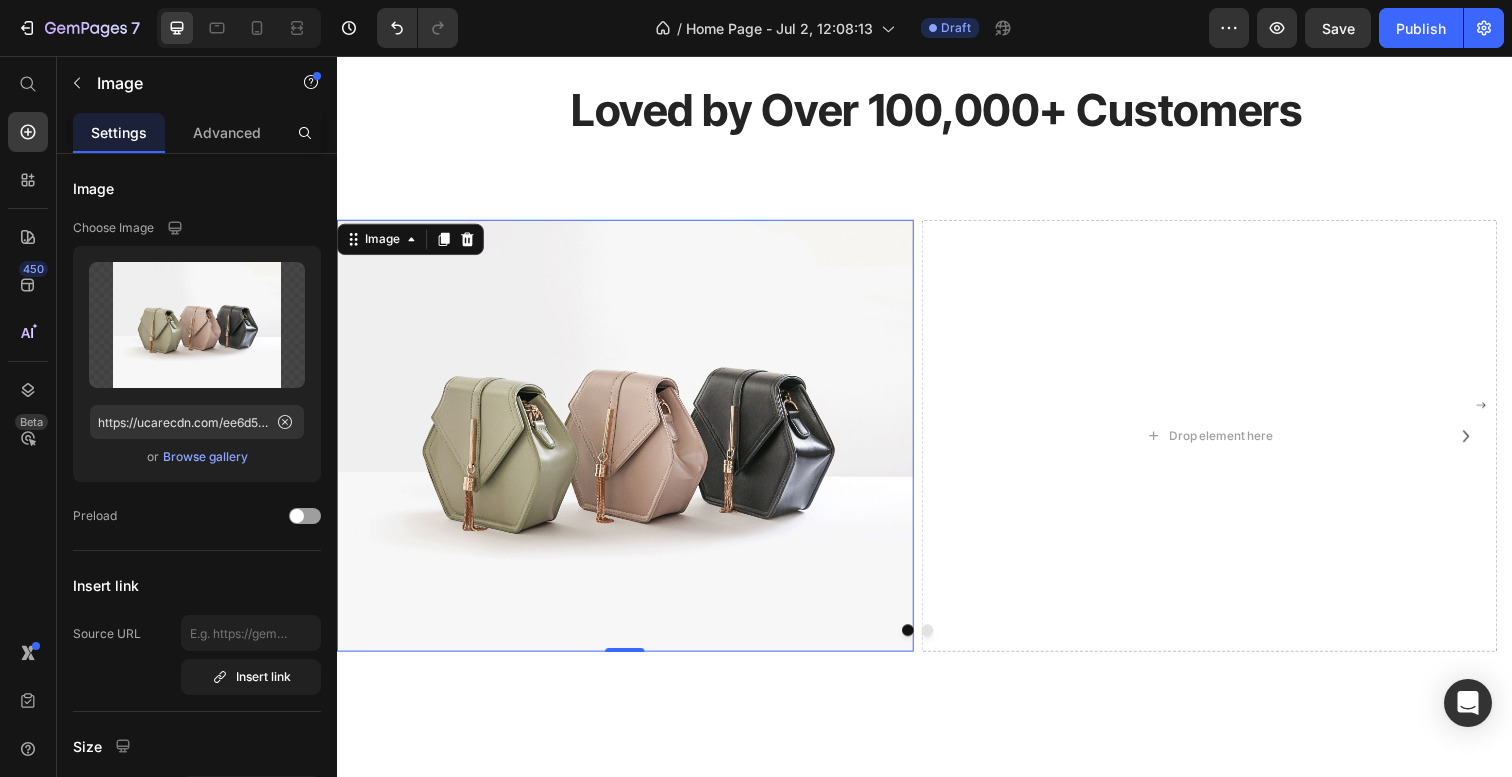 scroll, scrollTop: 2633, scrollLeft: 0, axis: vertical 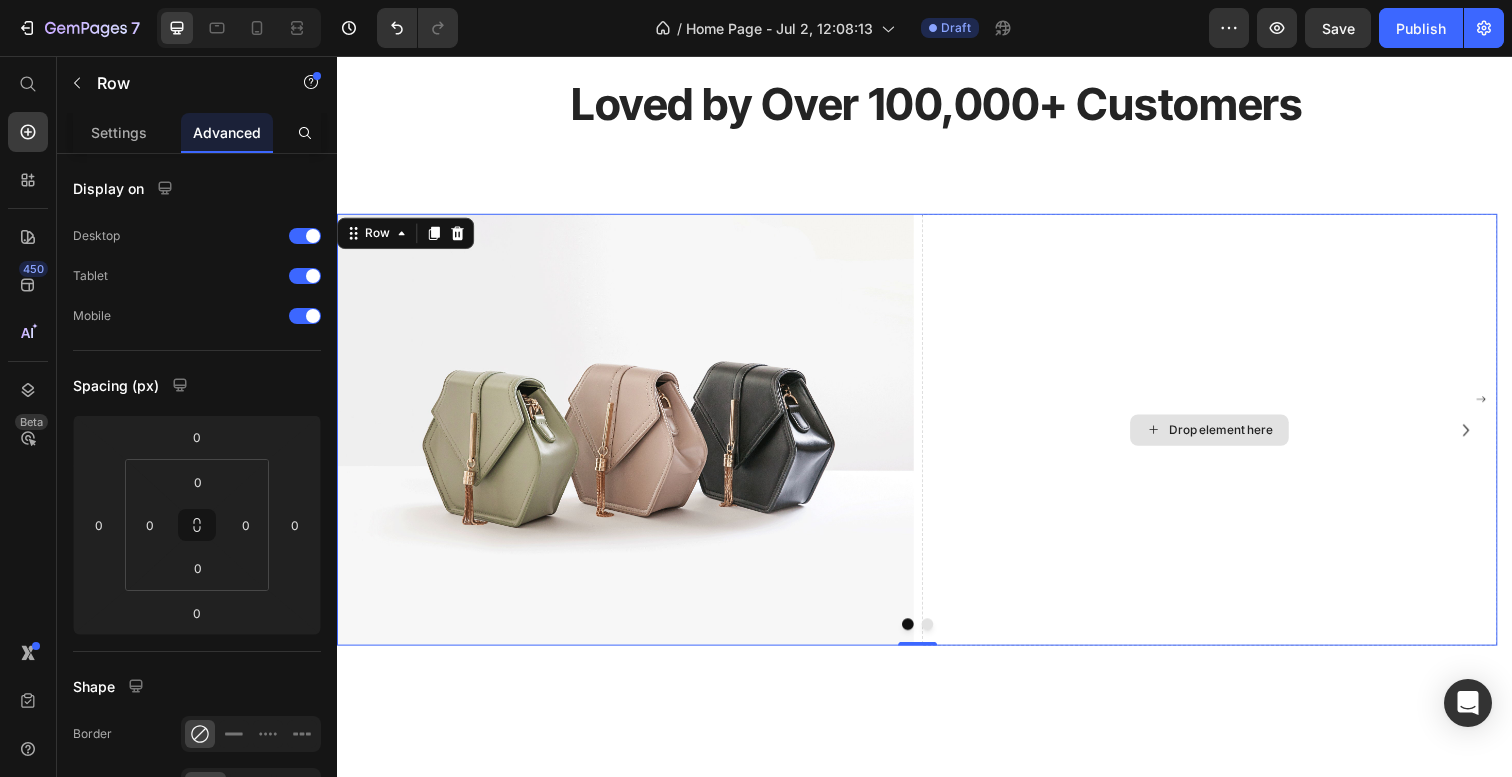 click on "Drop element here" at bounding box center (1228, 437) 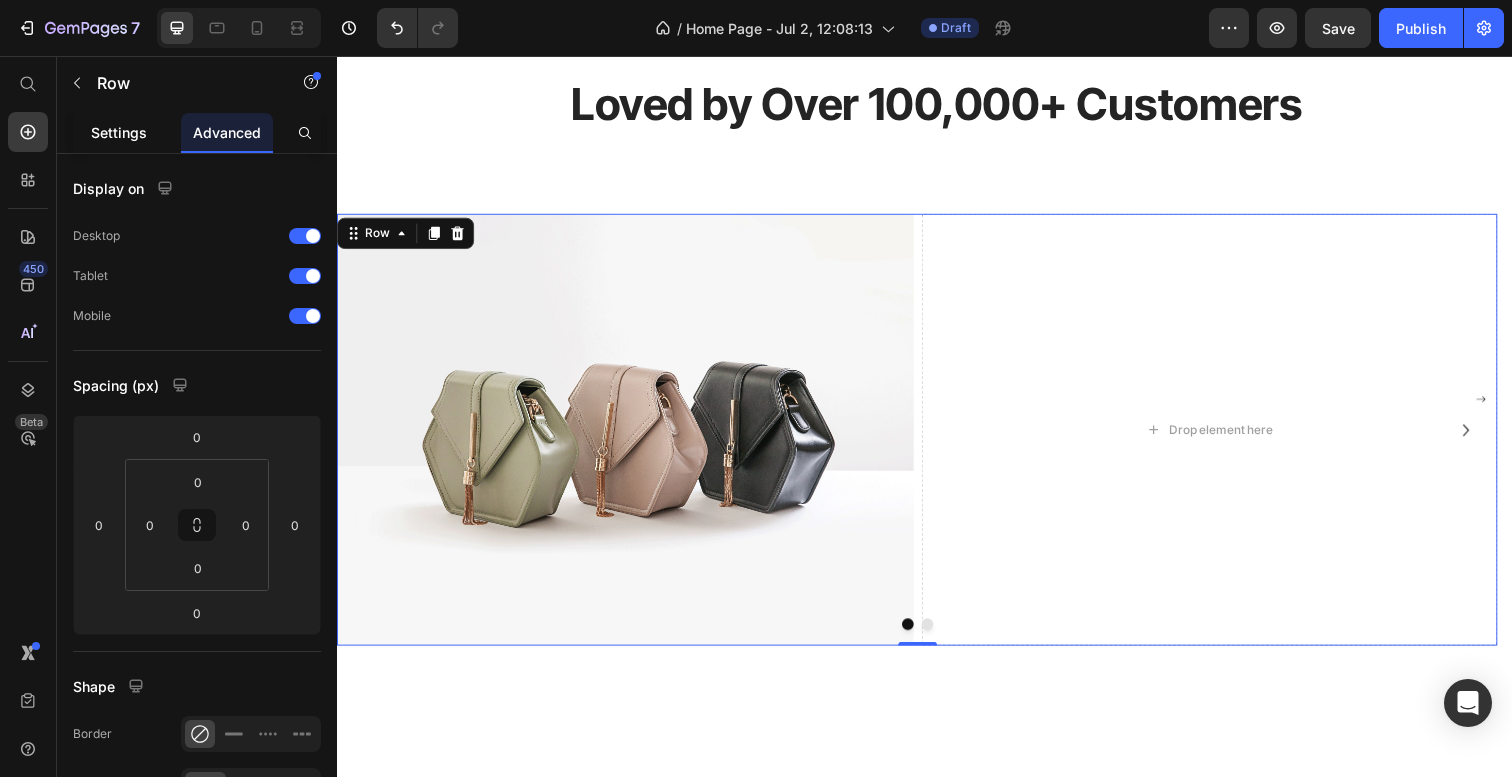 click on "Settings" at bounding box center [119, 132] 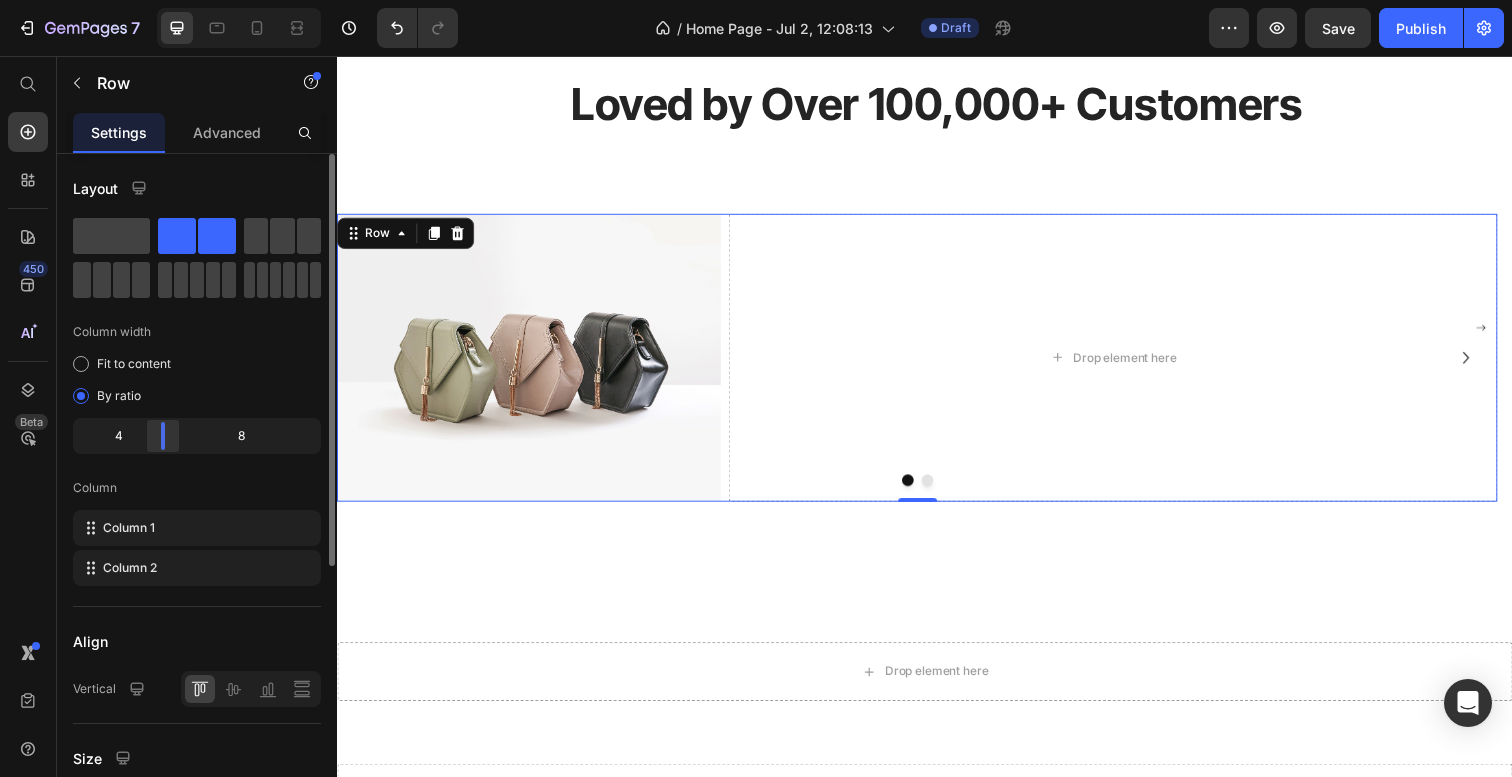 drag, startPoint x: 196, startPoint y: 440, endPoint x: 151, endPoint y: 444, distance: 45.17743 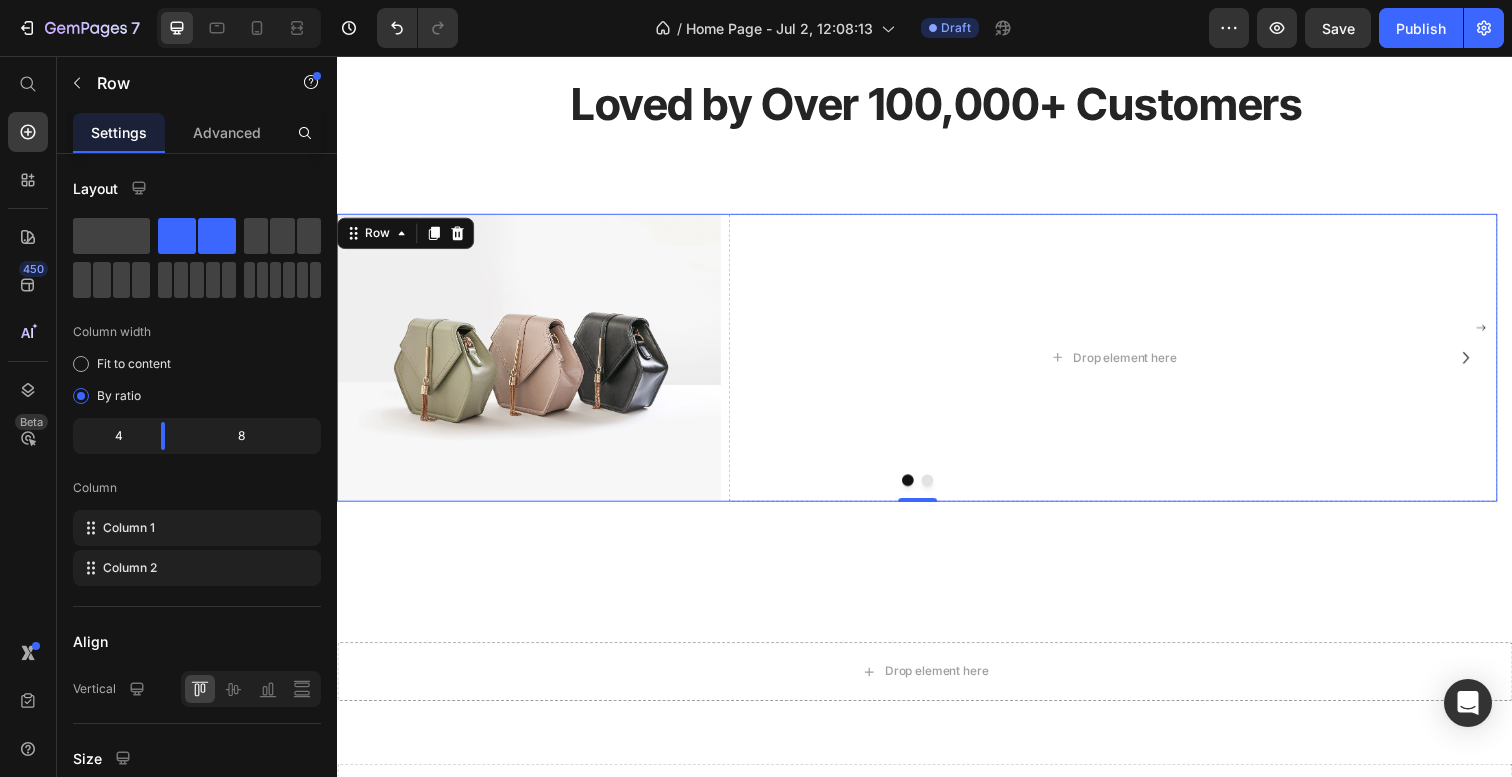 click on "Image
Drop element here Row   0" at bounding box center (929, 364) 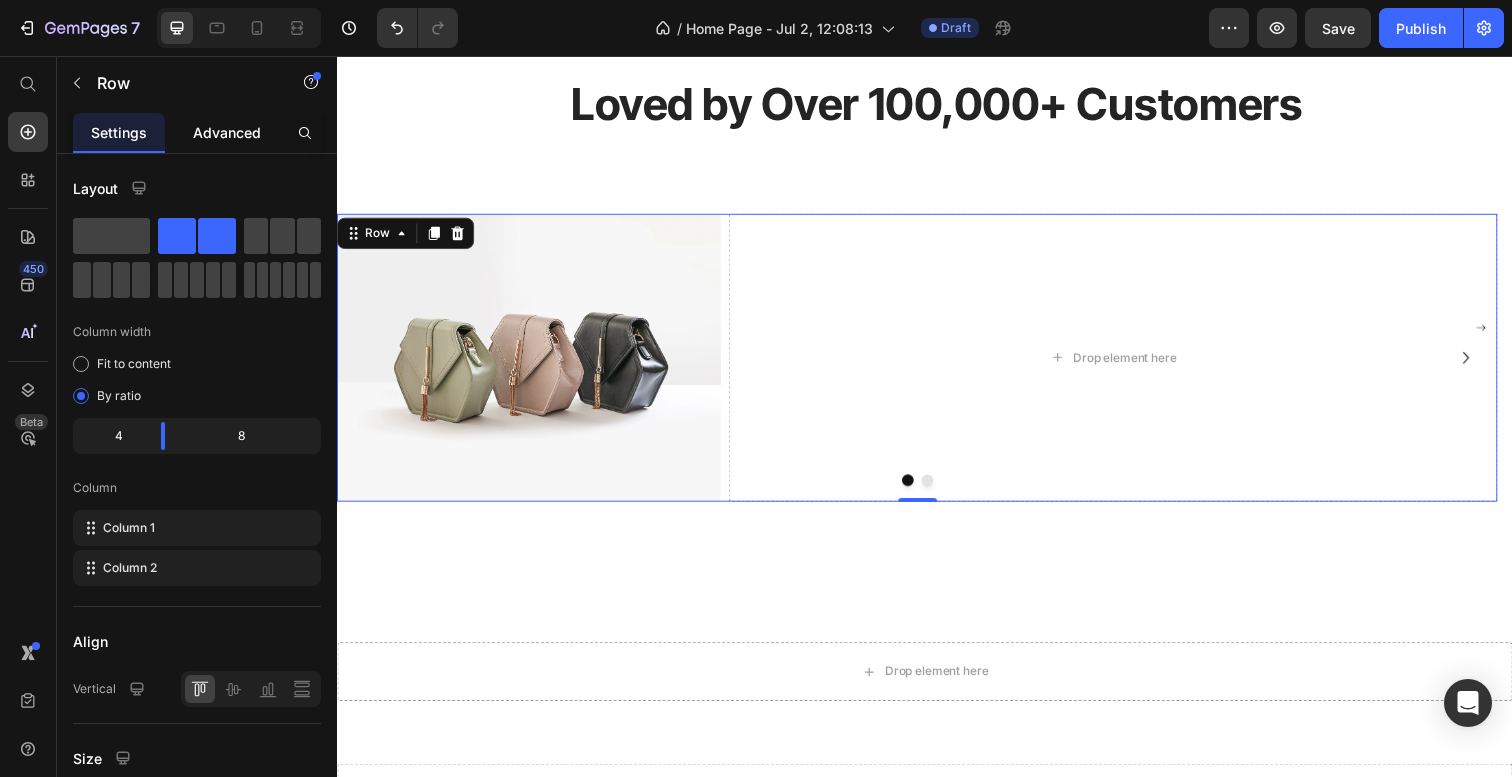 click on "Advanced" at bounding box center (227, 132) 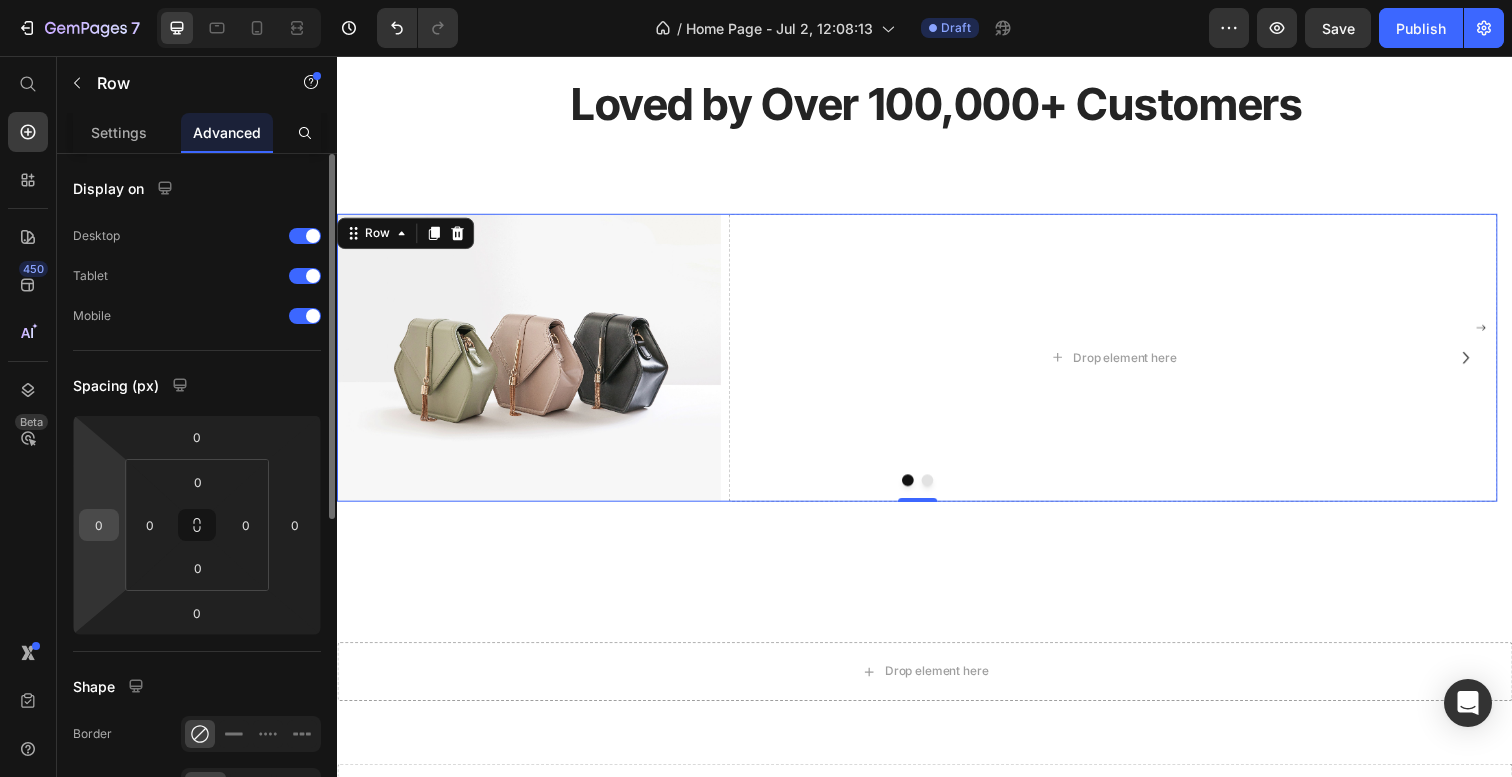 click on "0" at bounding box center [99, 525] 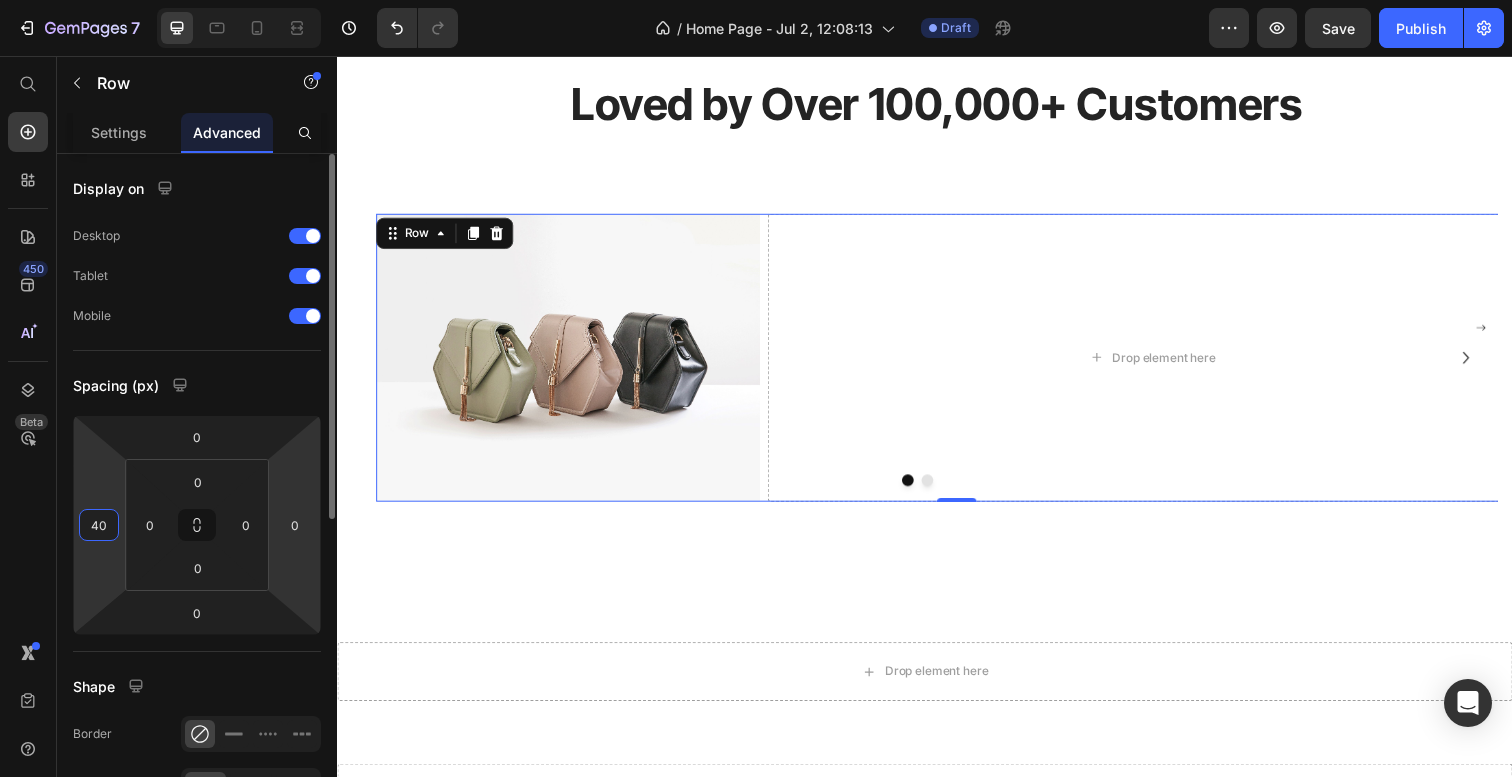 type on "40" 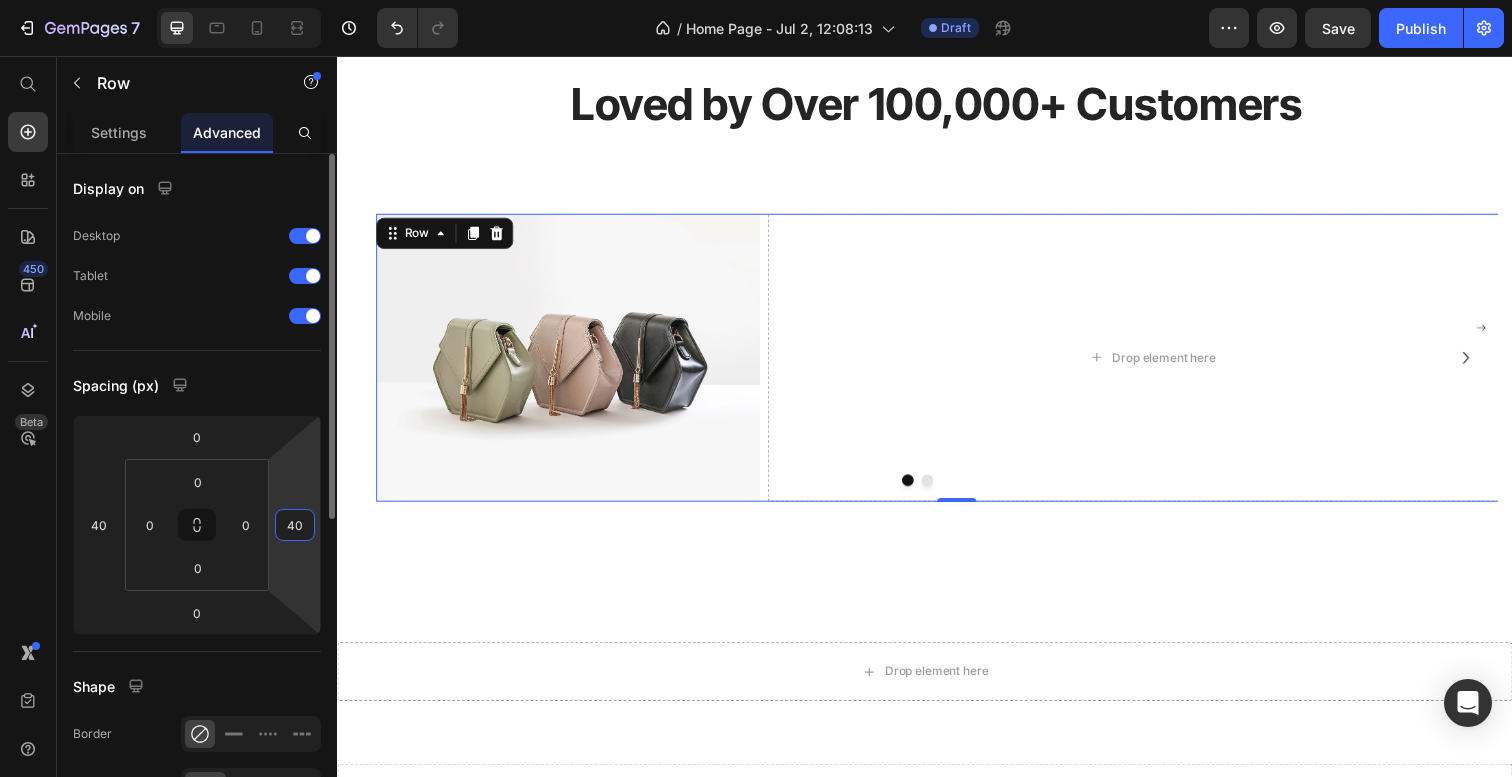type on "4" 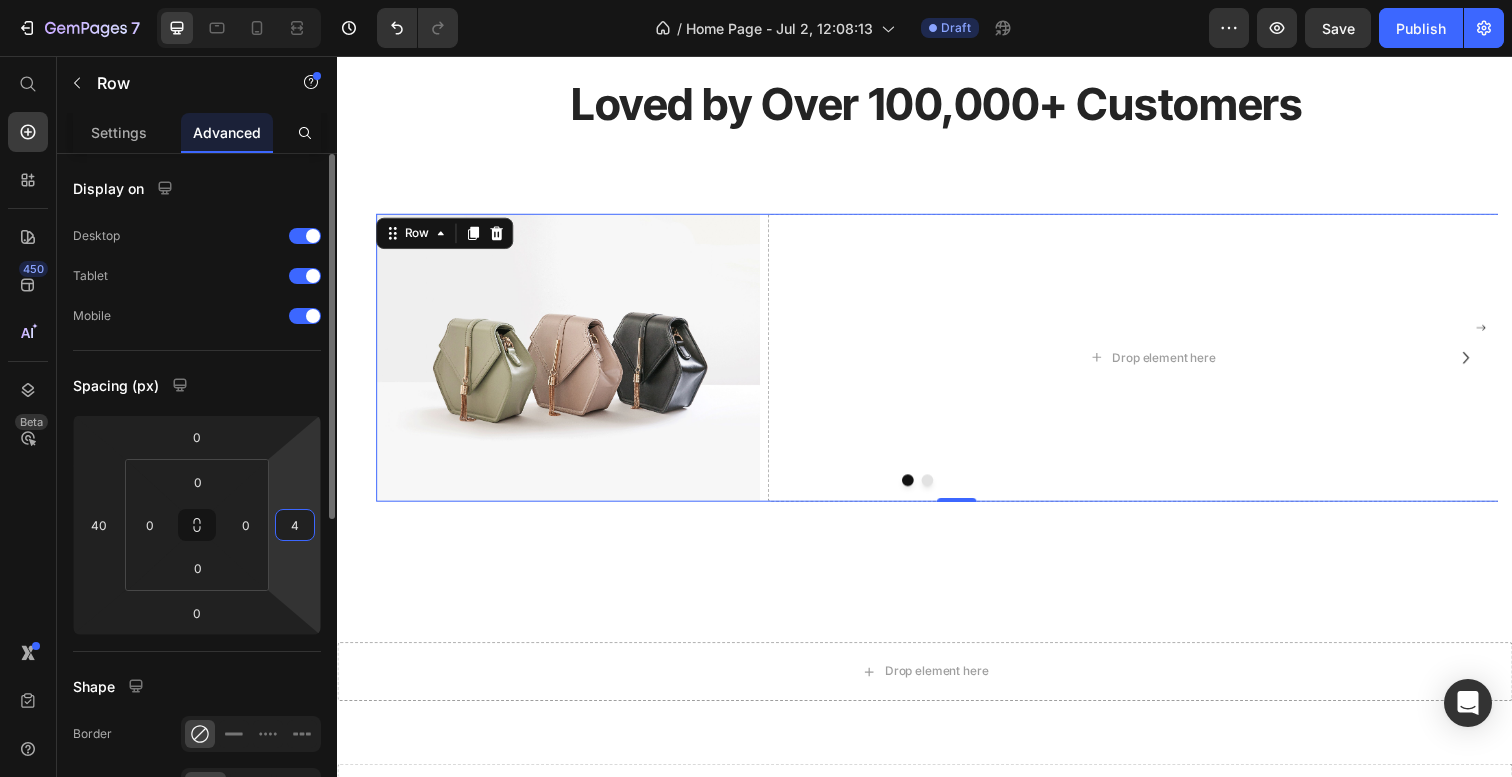 type 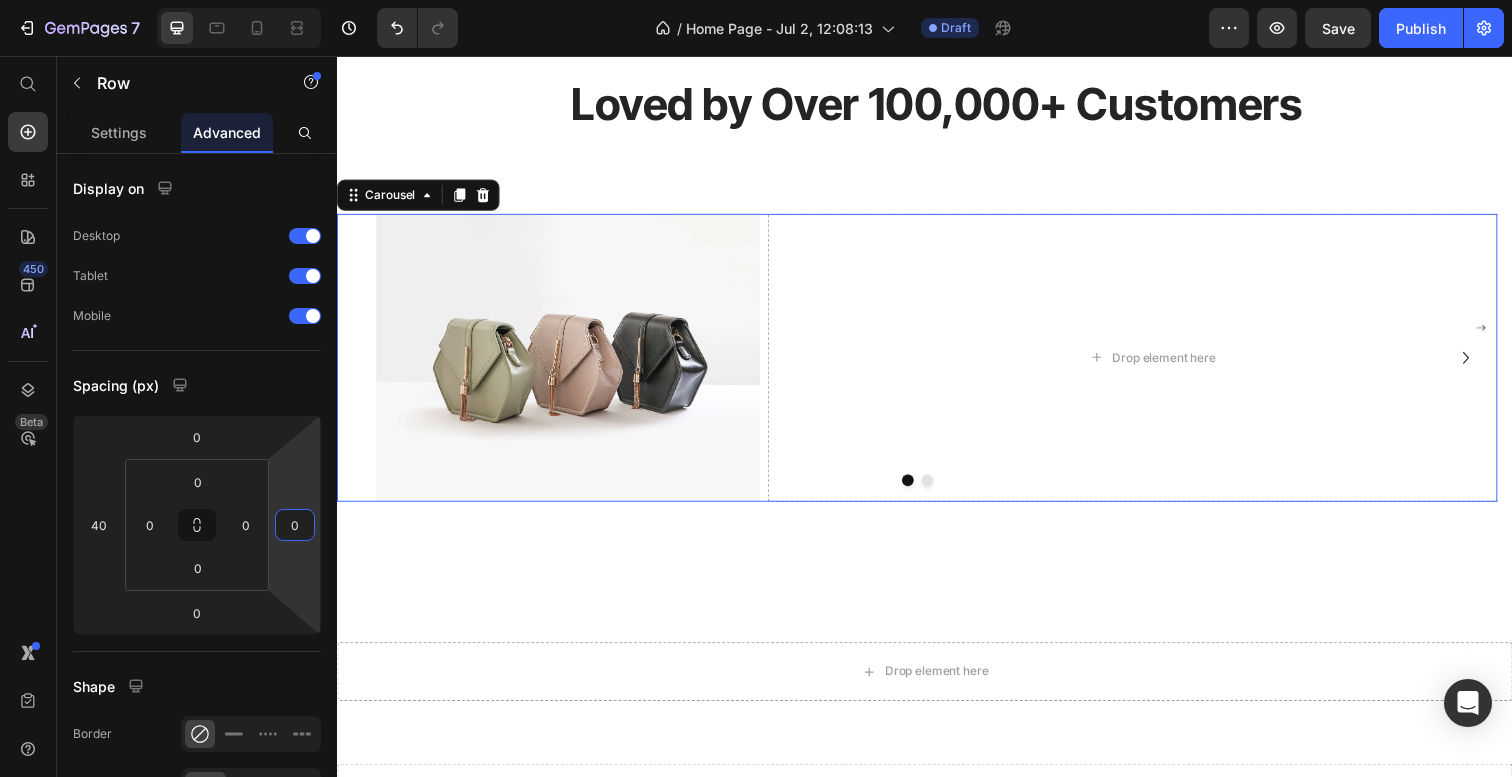click at bounding box center (940, 489) 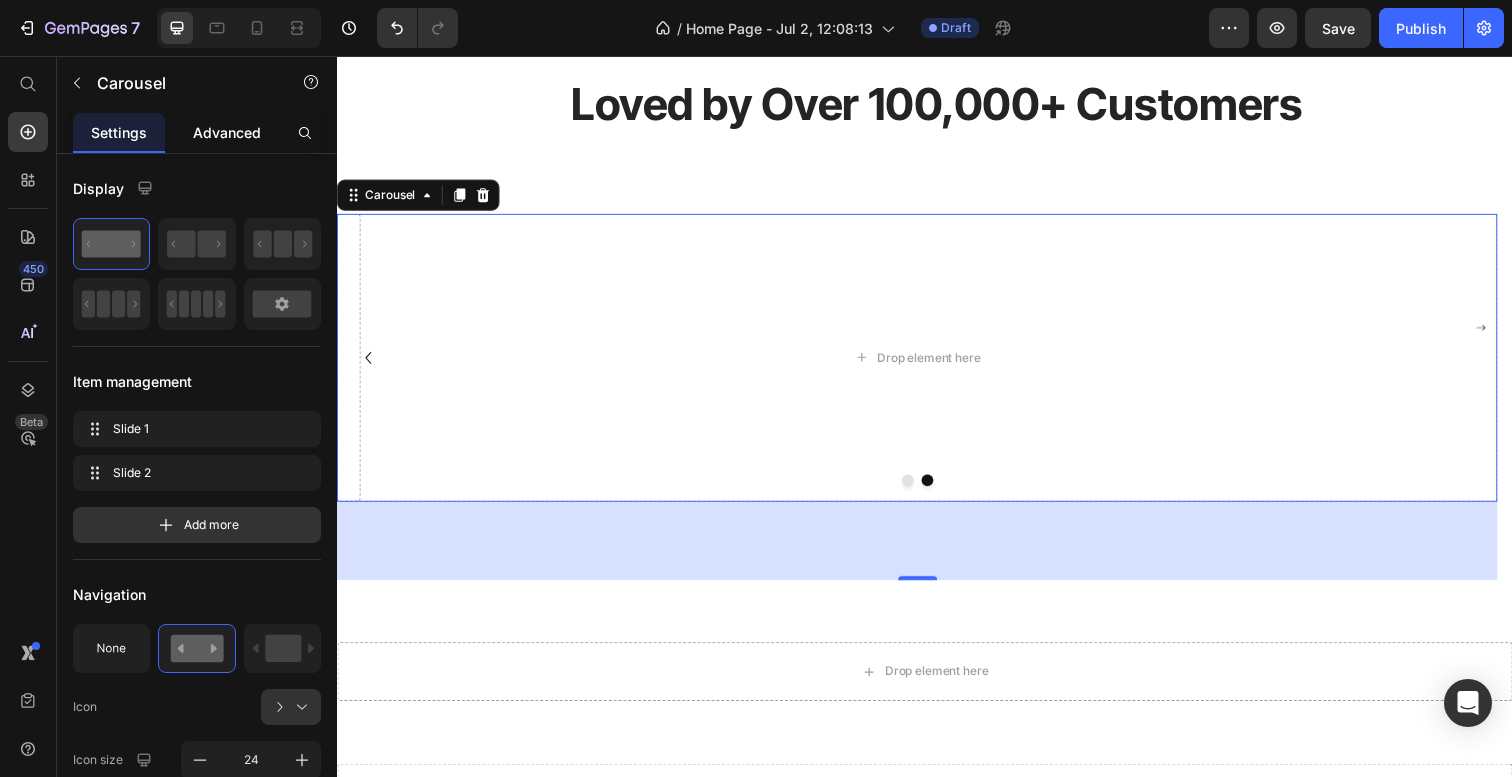 click on "Advanced" at bounding box center [227, 132] 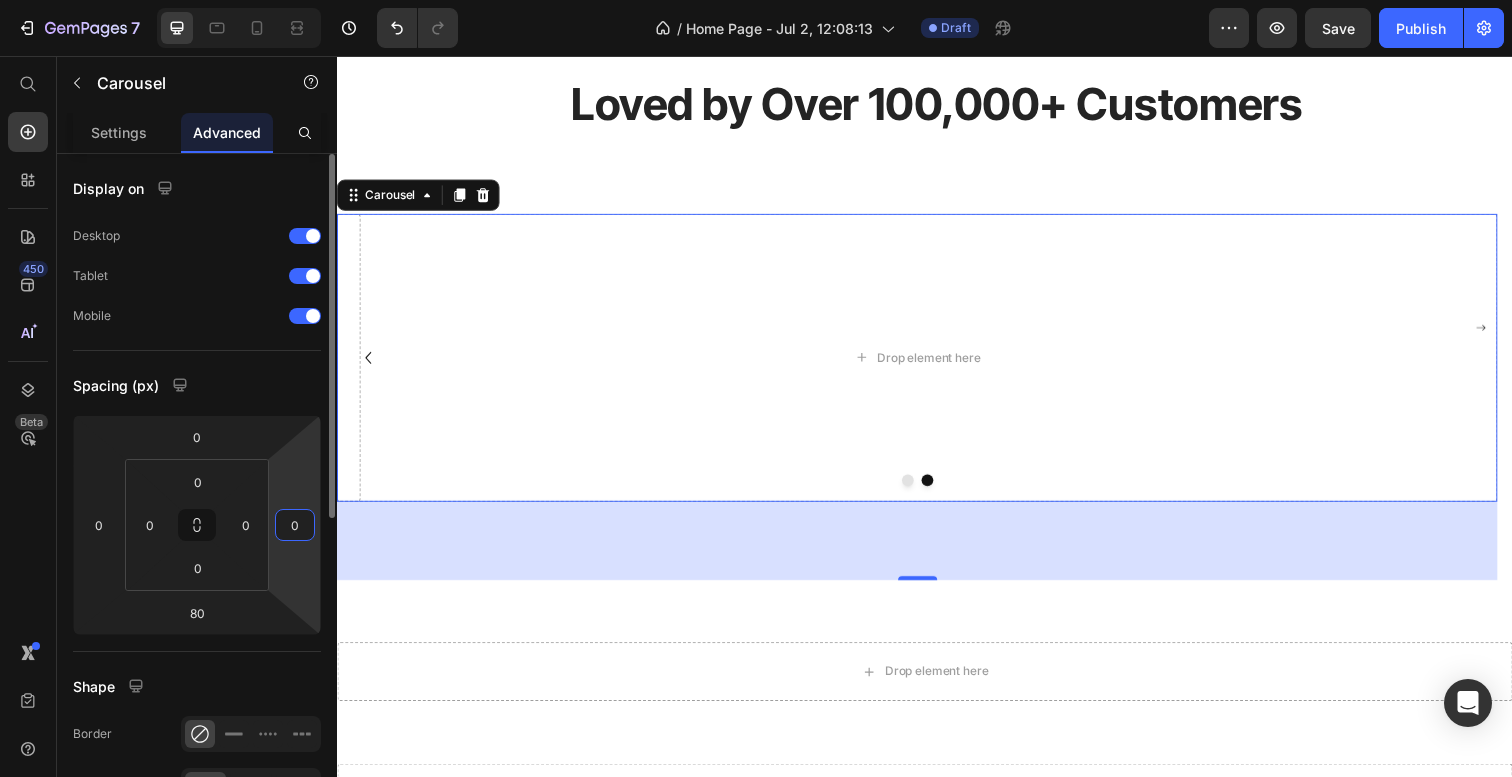 click on "0" at bounding box center [295, 525] 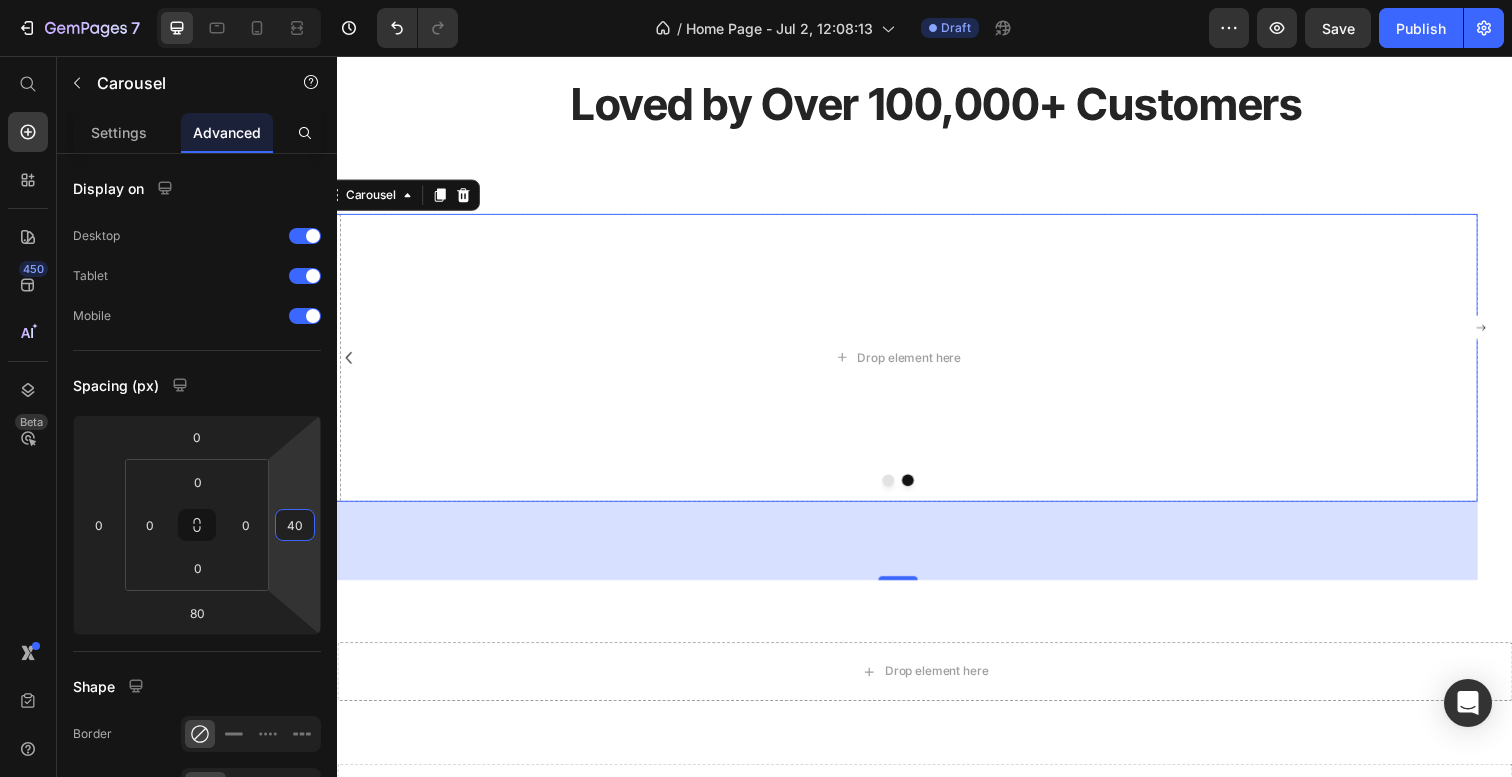 type on "4" 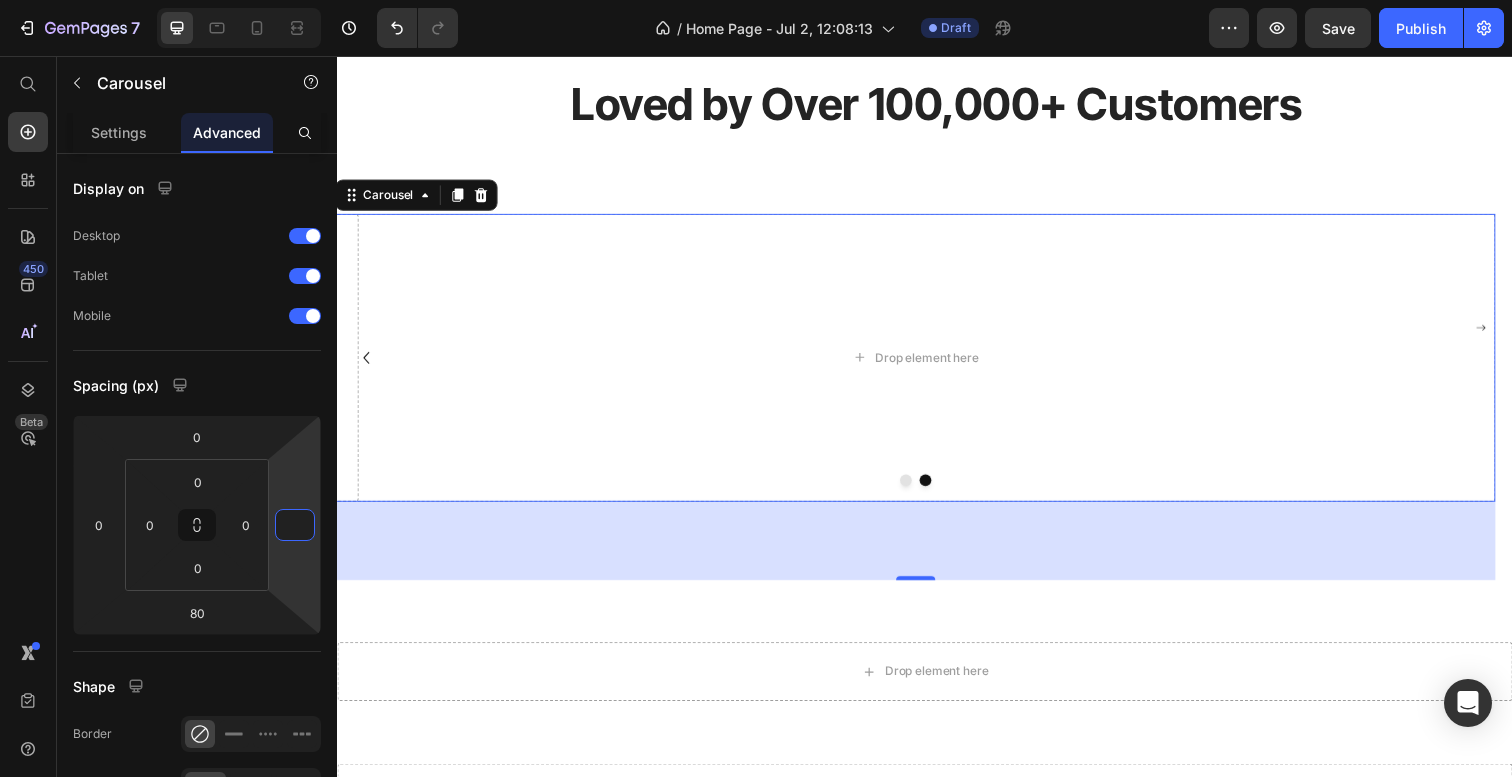 type on "0" 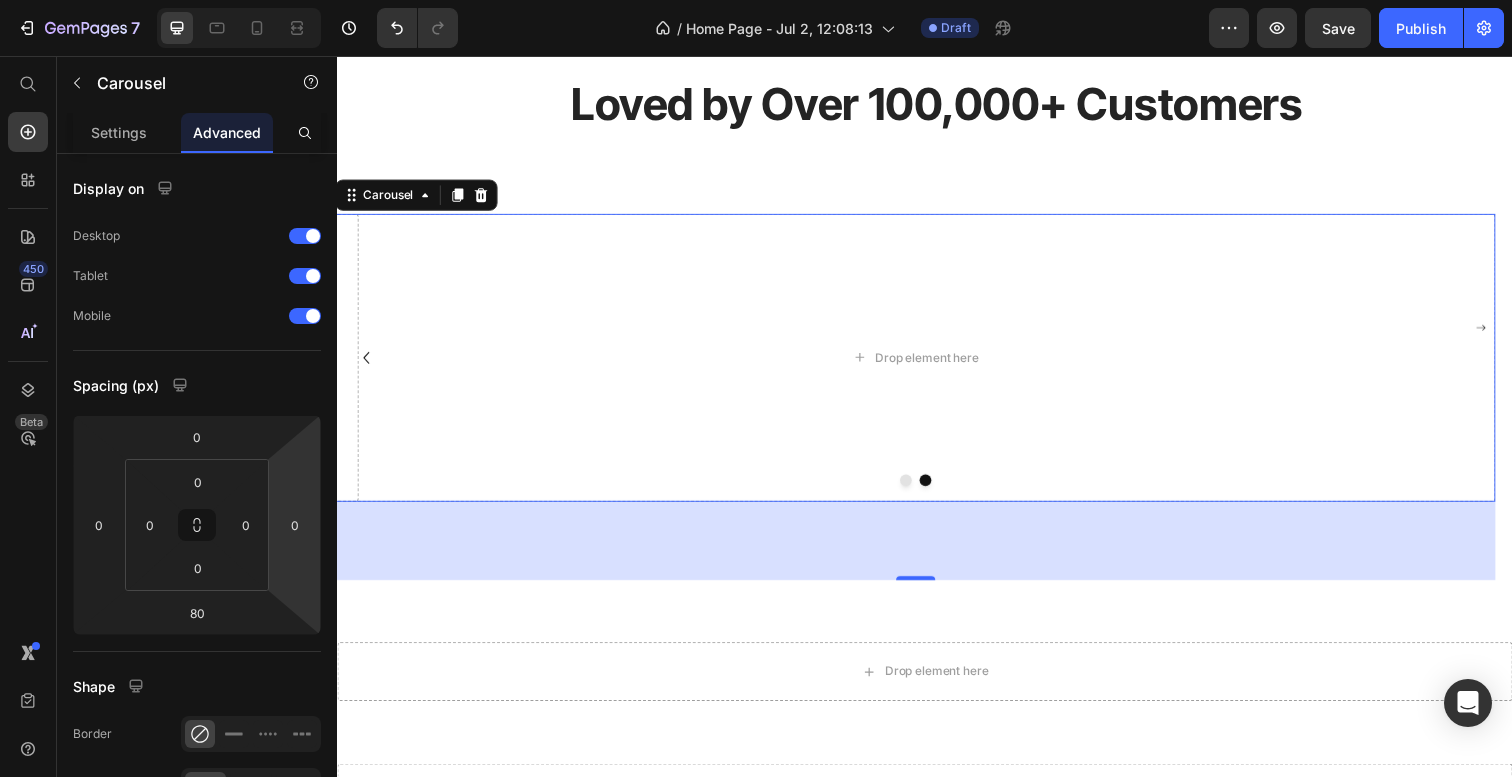 click 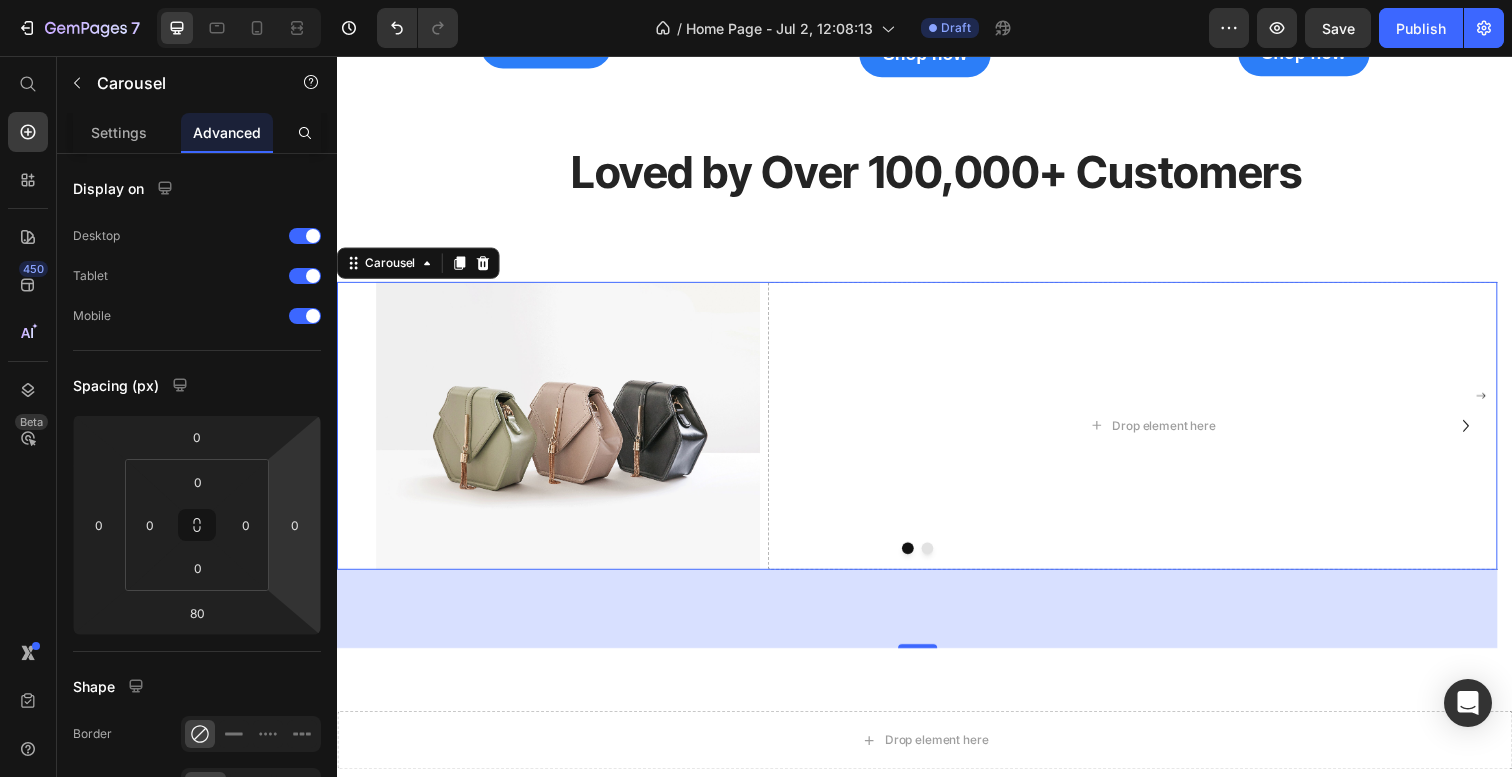 scroll, scrollTop: 2561, scrollLeft: 0, axis: vertical 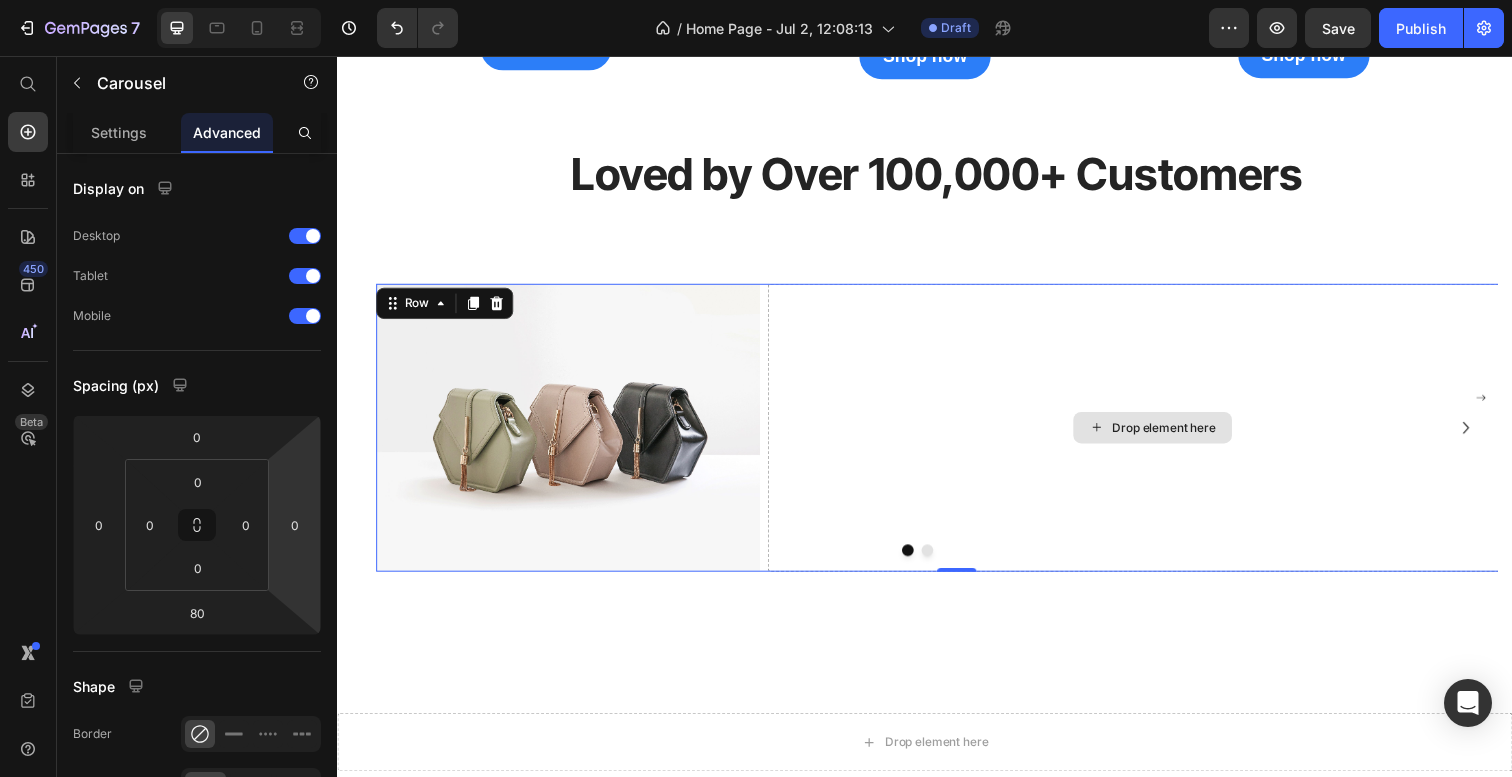 click on "Drop element here" at bounding box center [1169, 436] 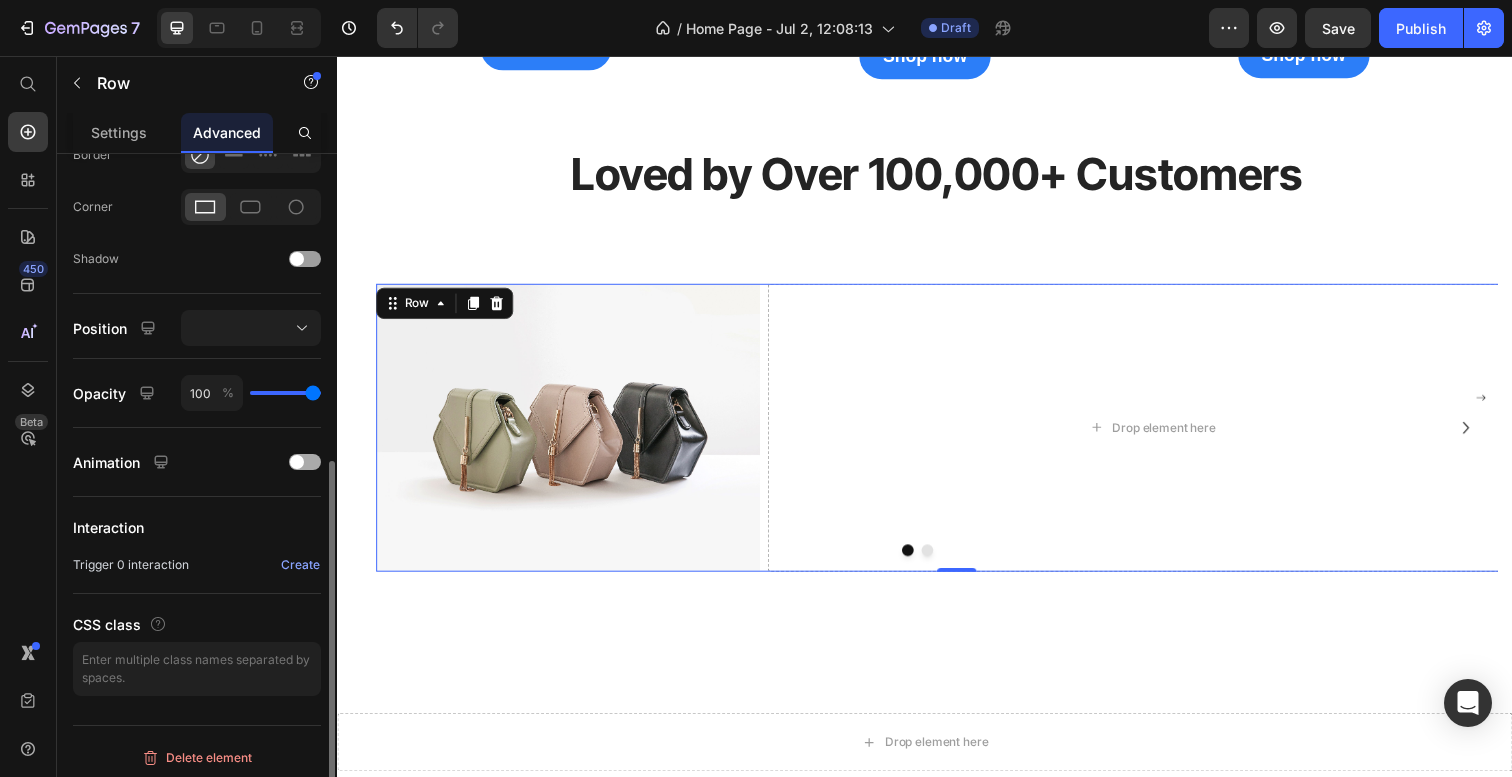 scroll, scrollTop: 585, scrollLeft: 0, axis: vertical 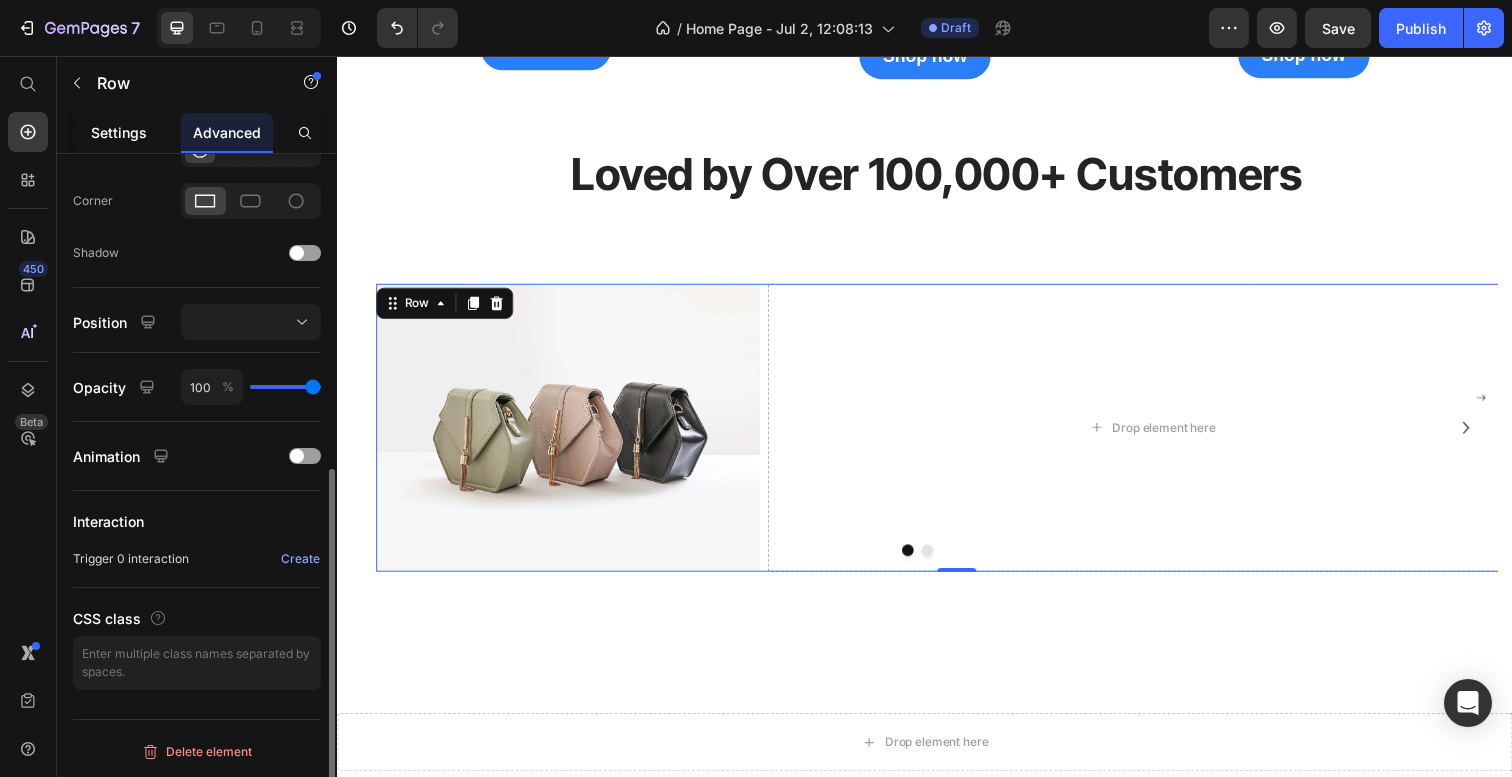click on "Settings" 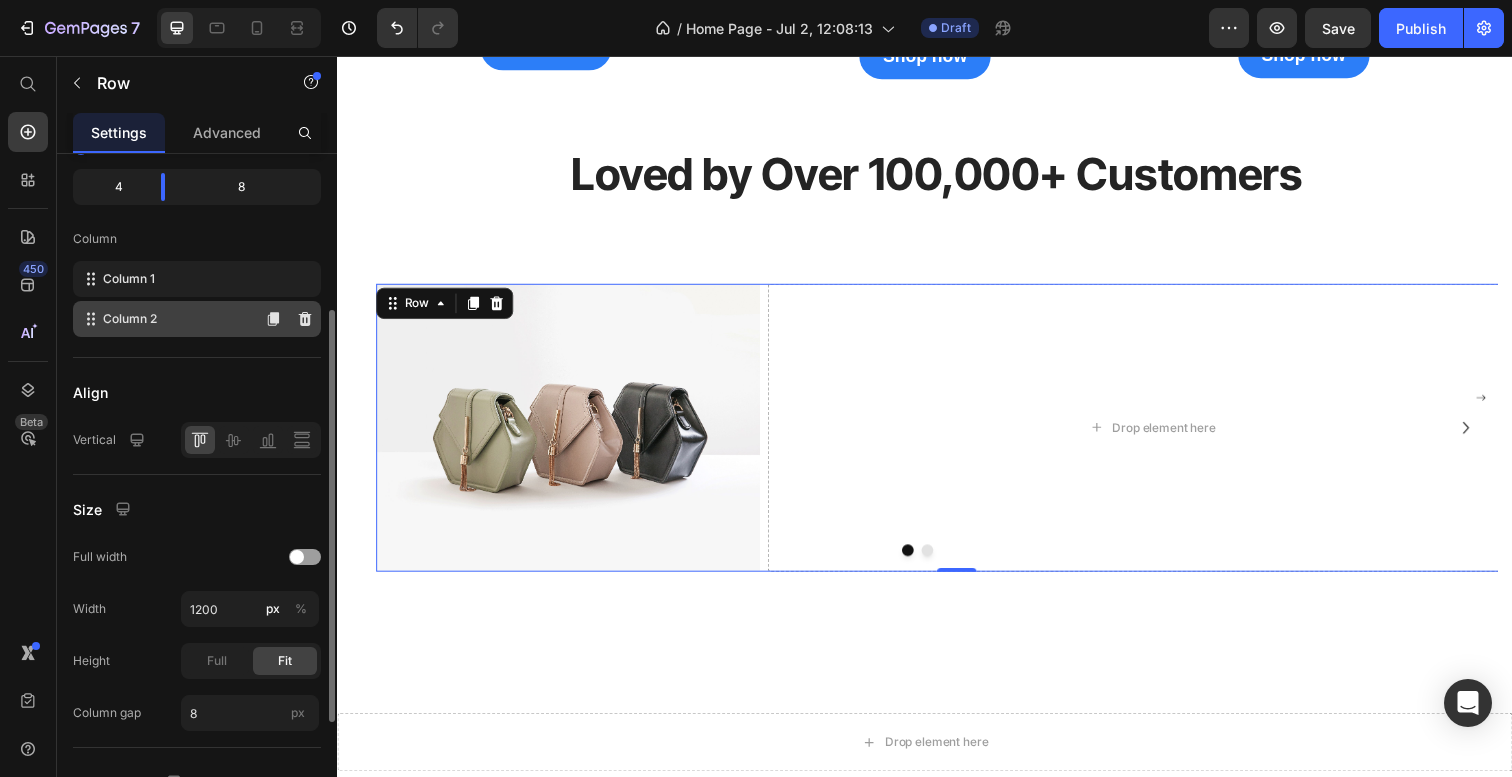 scroll, scrollTop: 252, scrollLeft: 0, axis: vertical 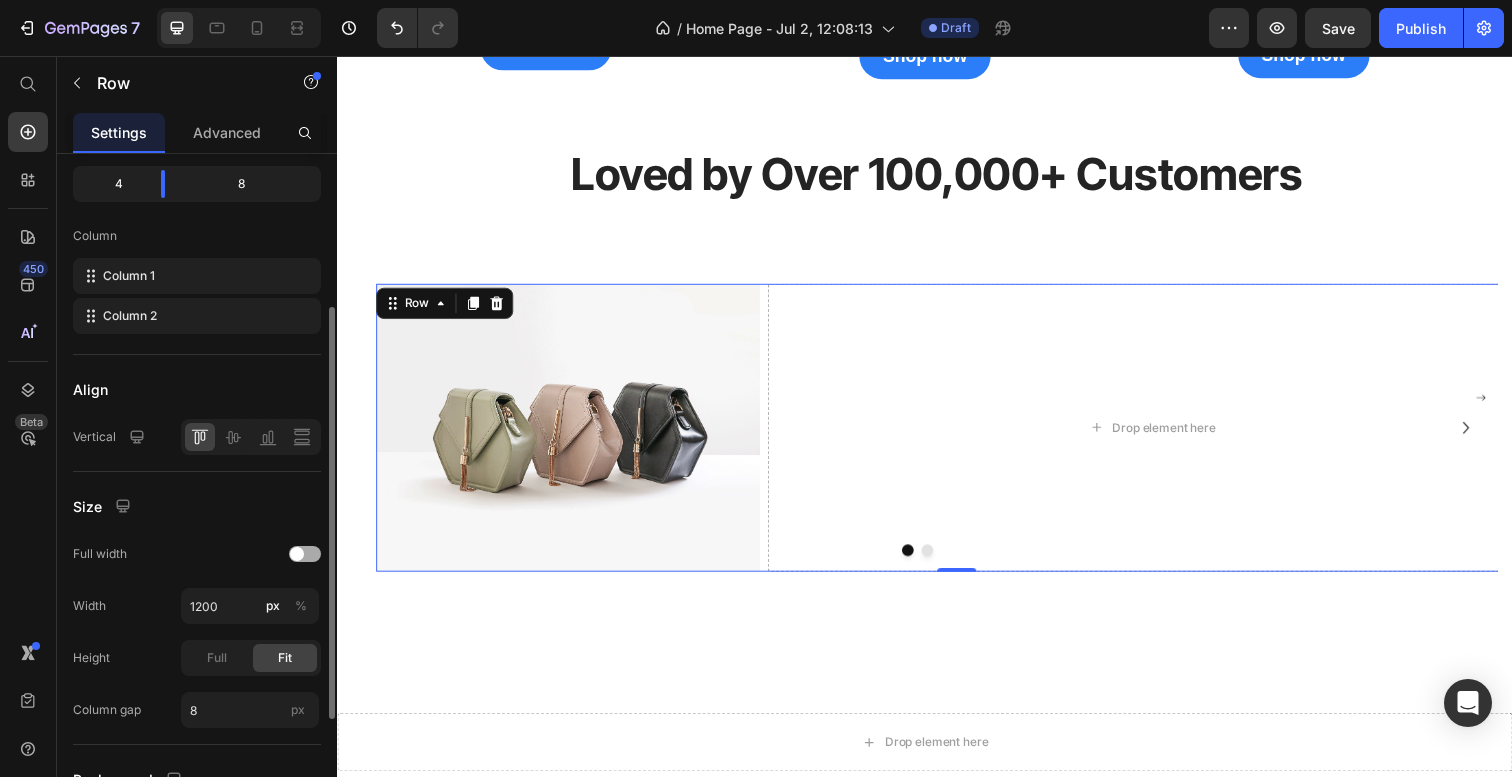 click at bounding box center [297, 554] 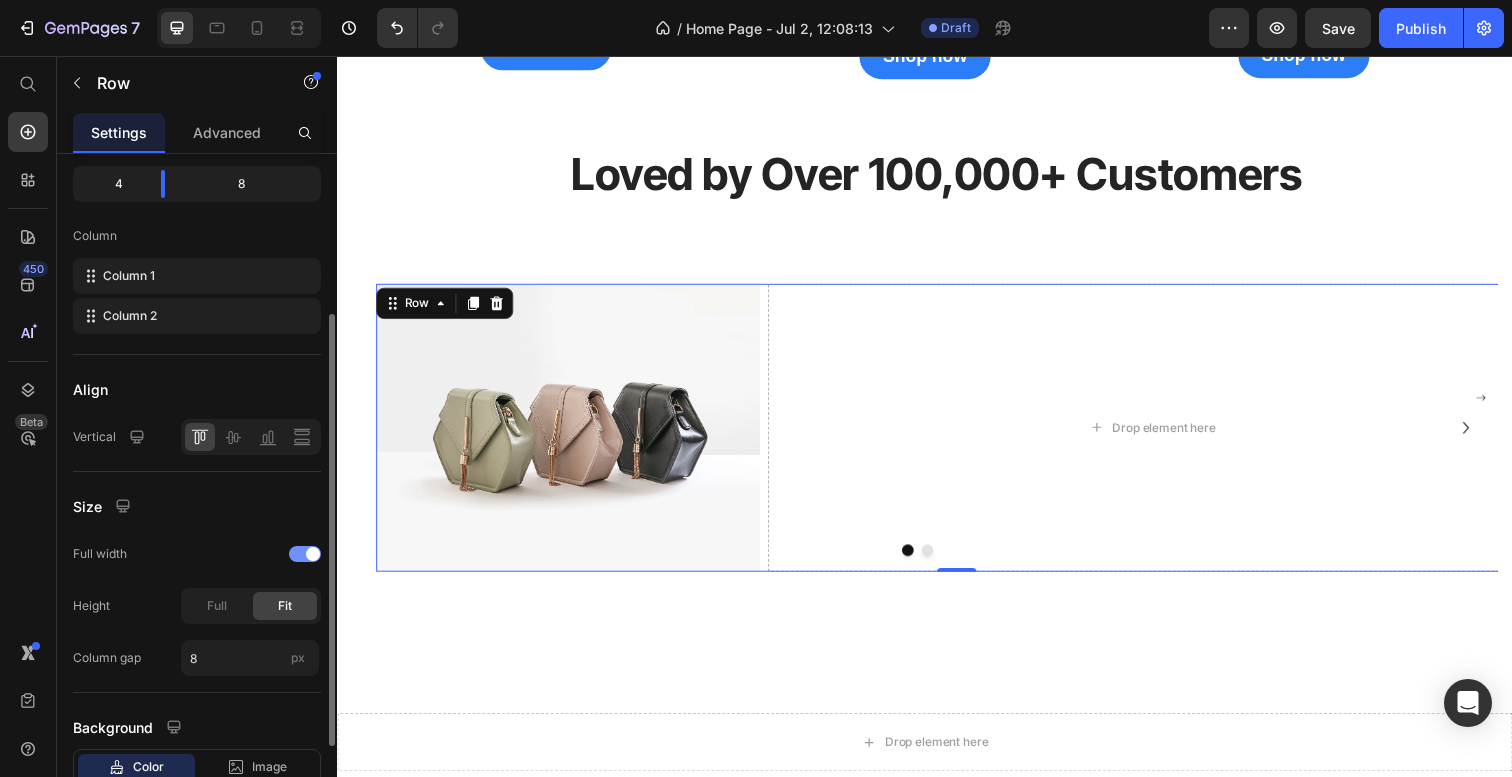 click at bounding box center (305, 554) 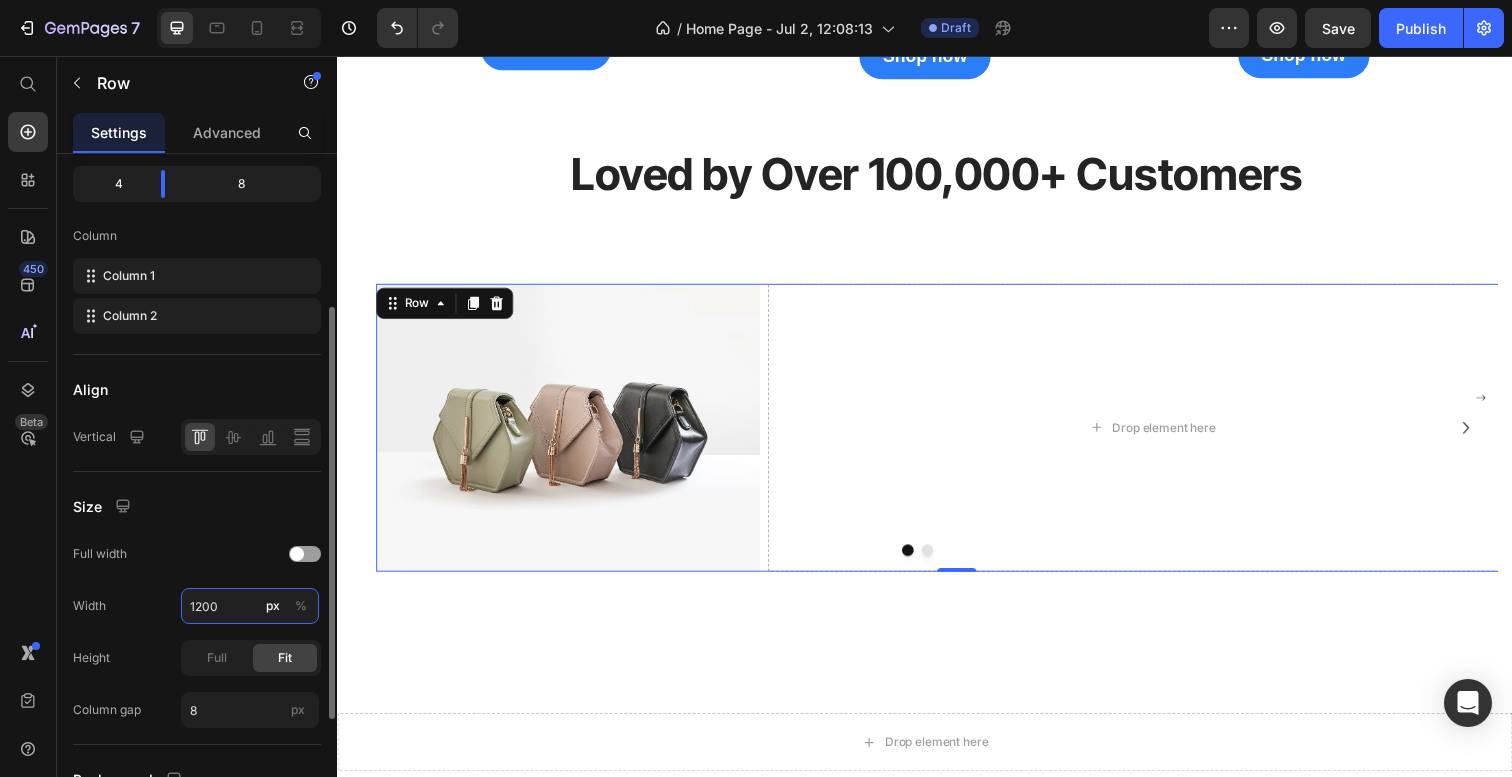 click on "1200" at bounding box center [250, 606] 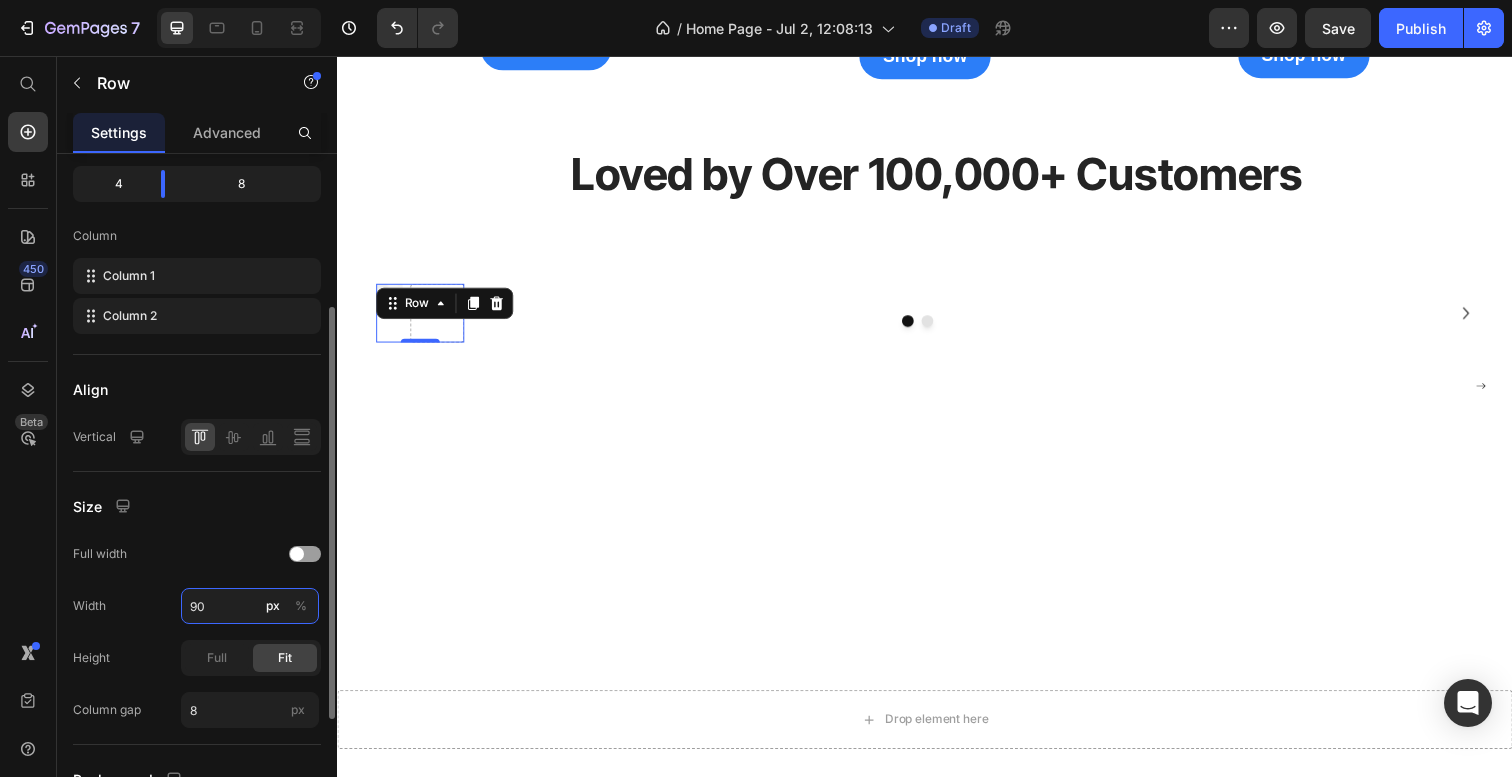type on "90" 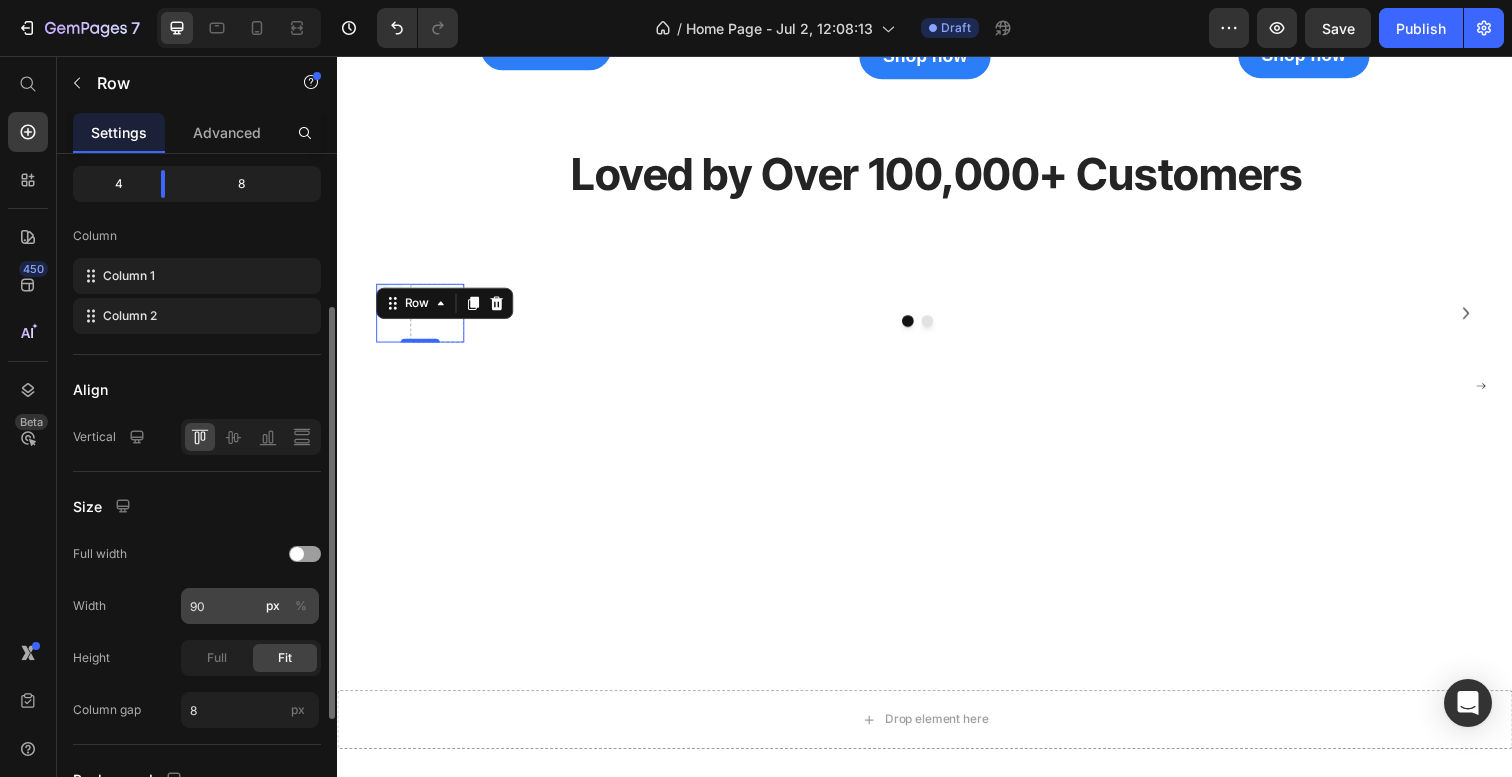 click on "%" at bounding box center (301, 606) 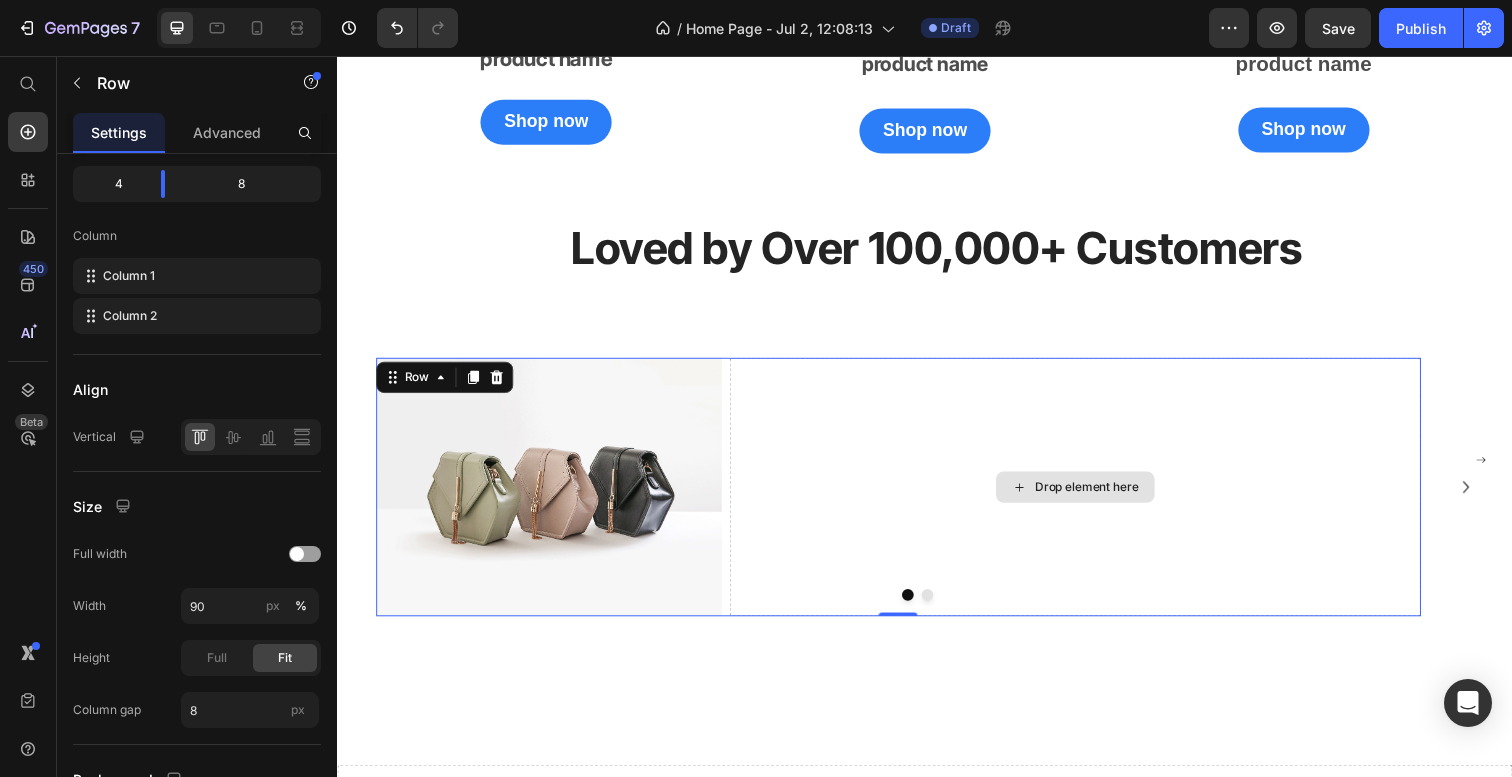 scroll, scrollTop: 2465, scrollLeft: 0, axis: vertical 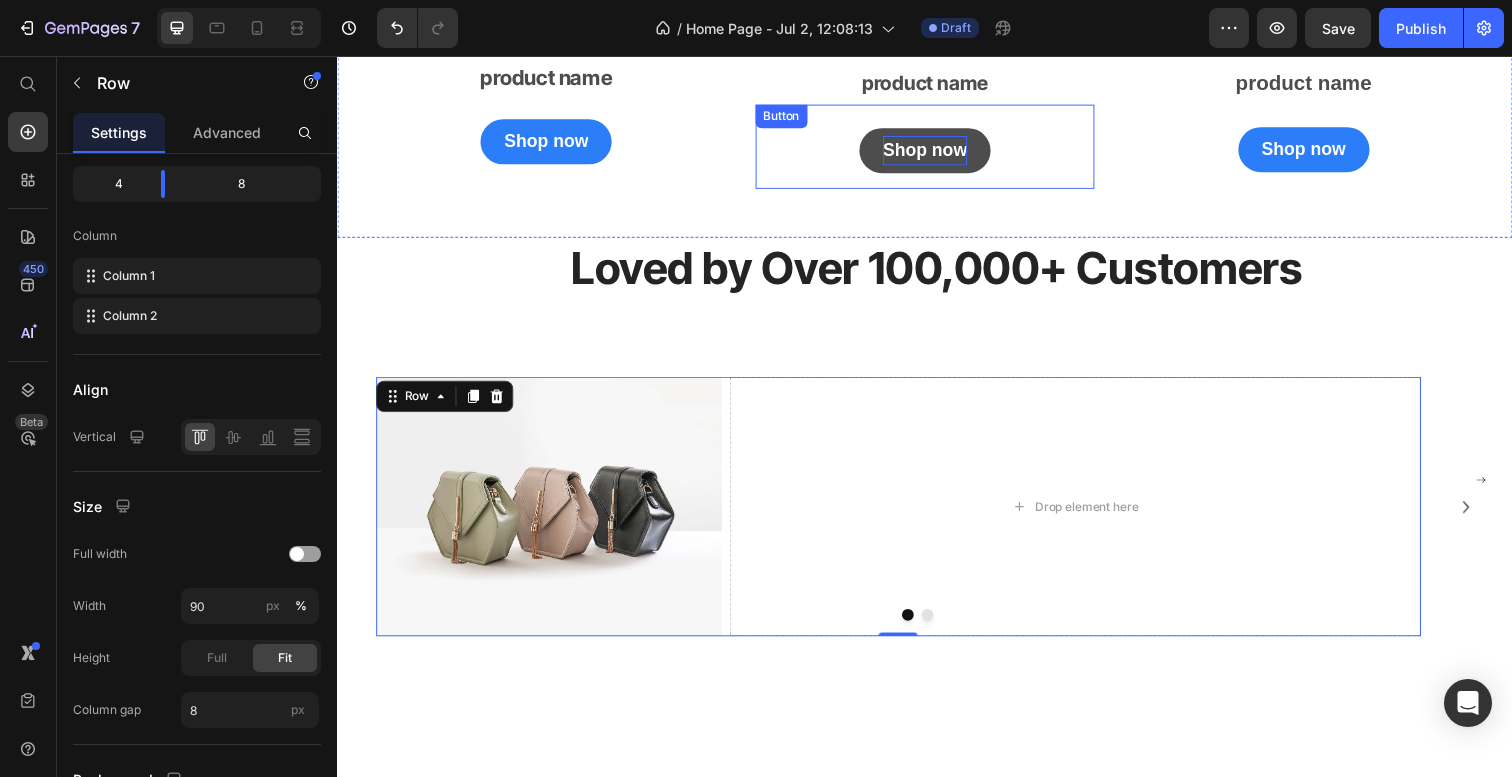 click on "Shop now" at bounding box center [937, 153] 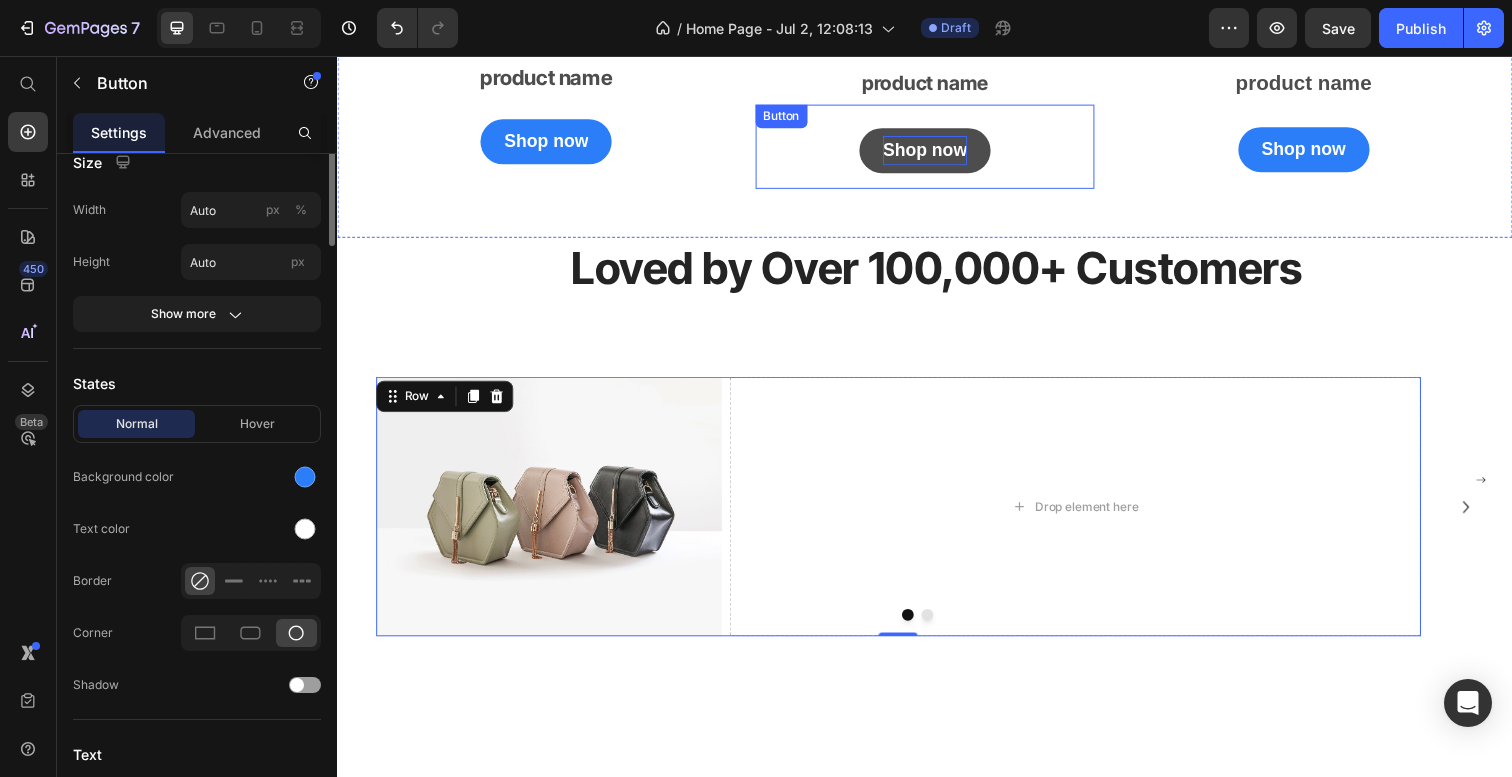 scroll, scrollTop: 0, scrollLeft: 0, axis: both 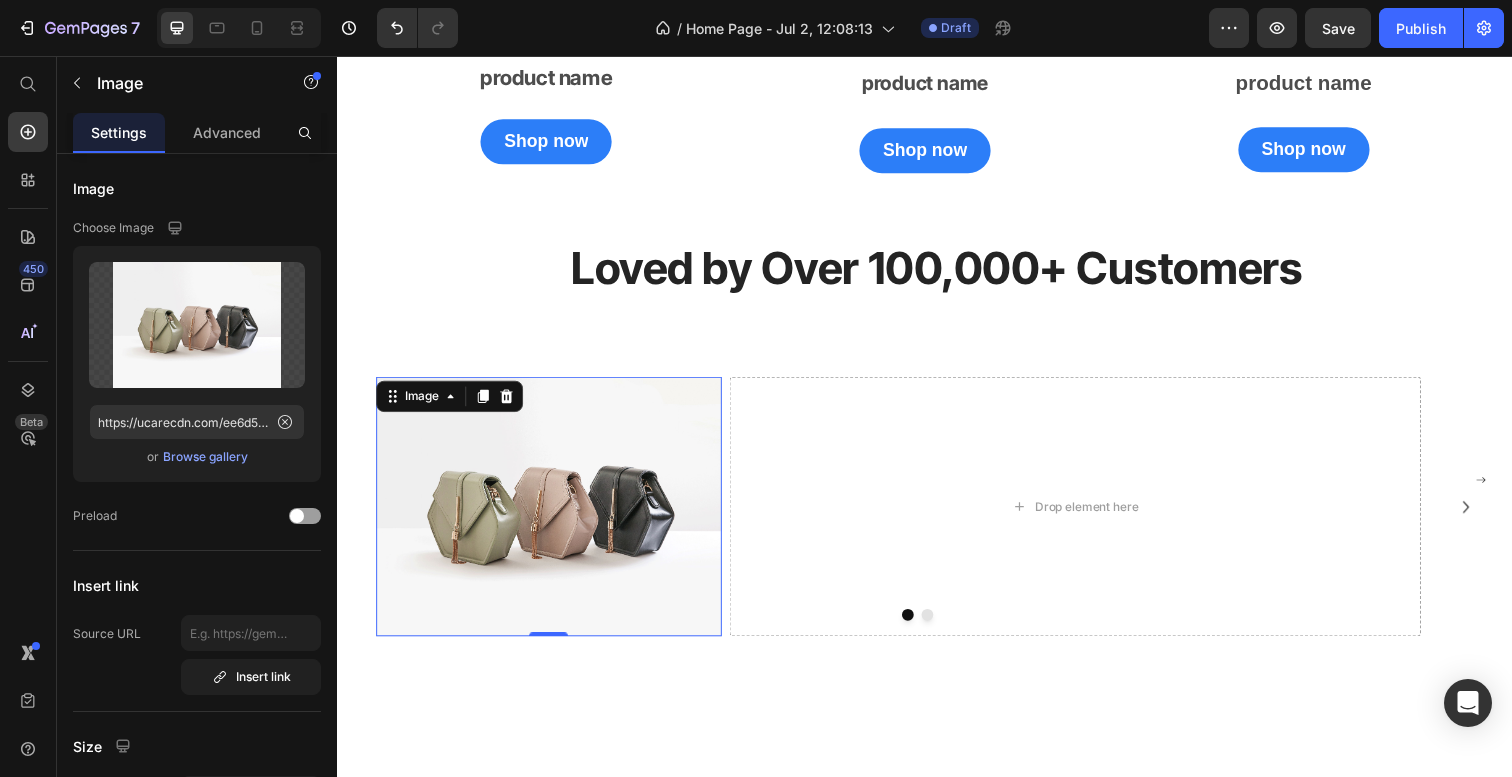 click at bounding box center [553, 516] 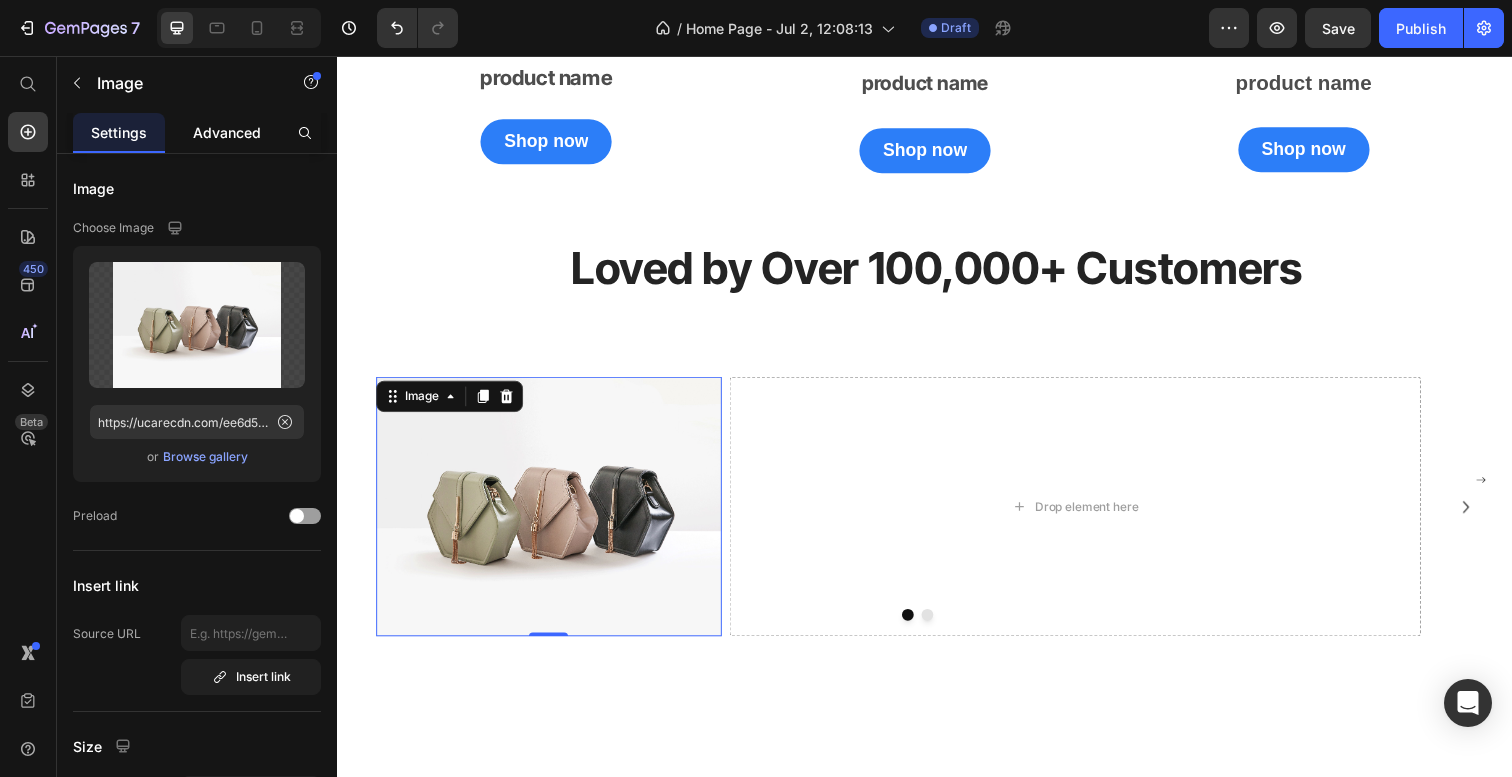 click on "Advanced" at bounding box center [227, 132] 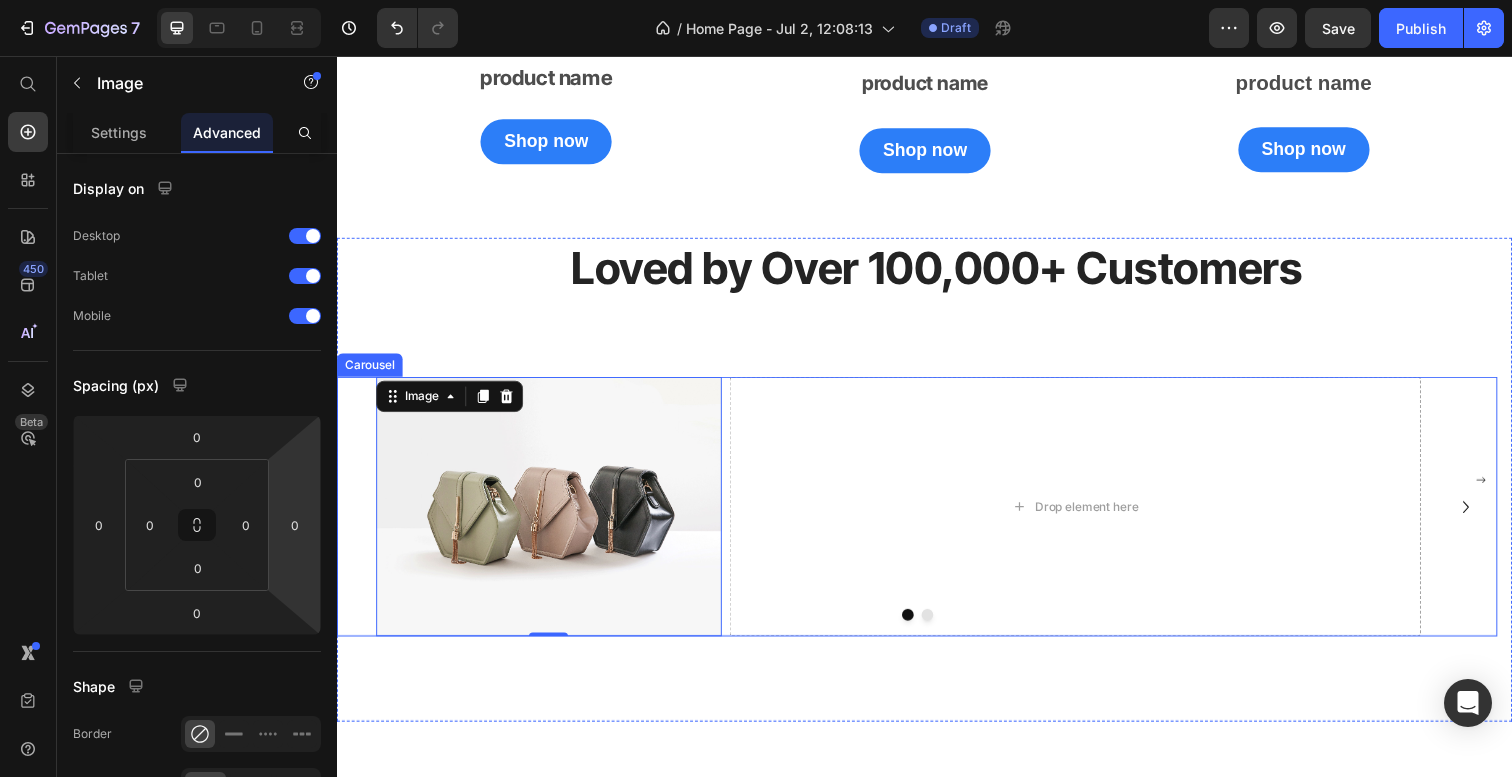 click at bounding box center [940, 627] 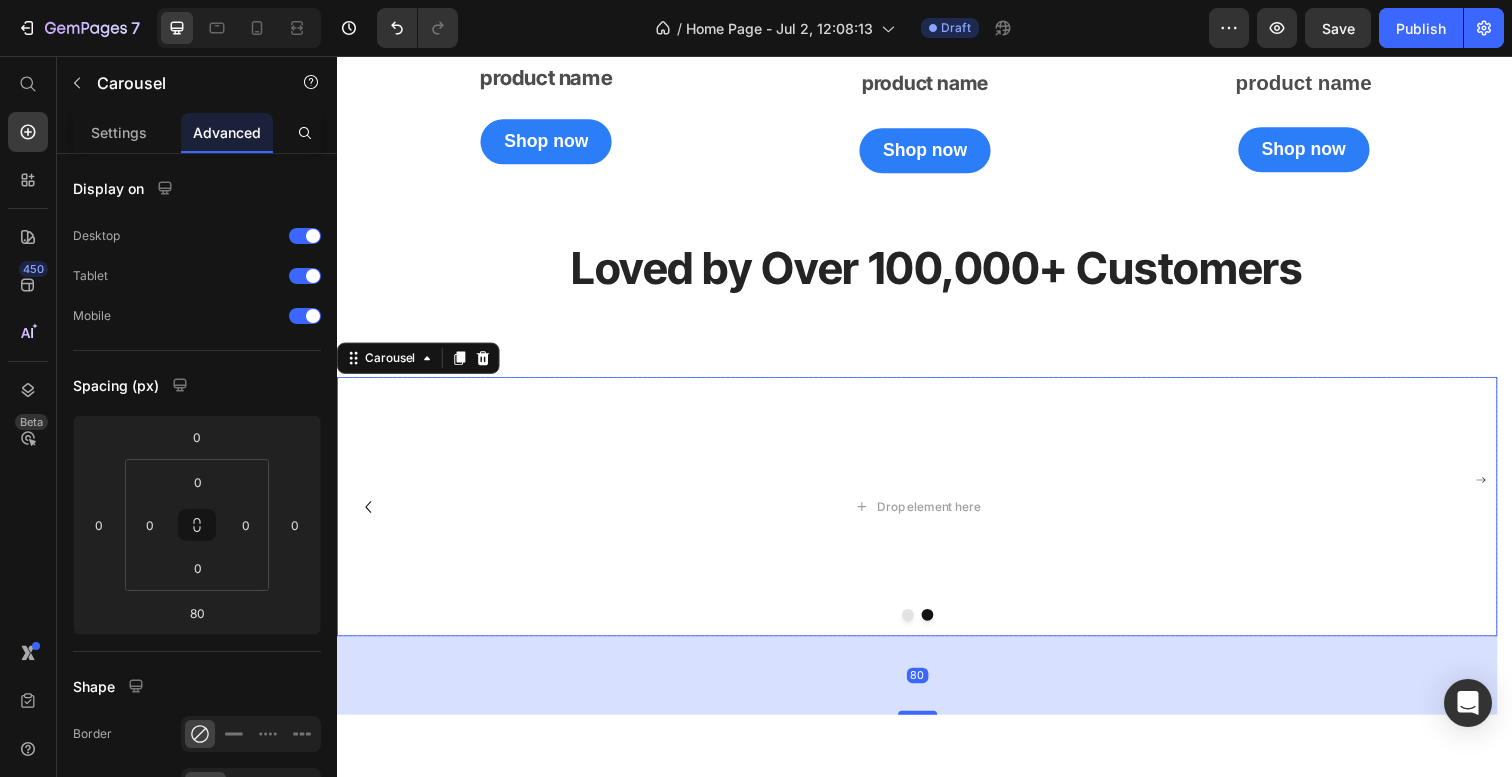 click at bounding box center (920, 627) 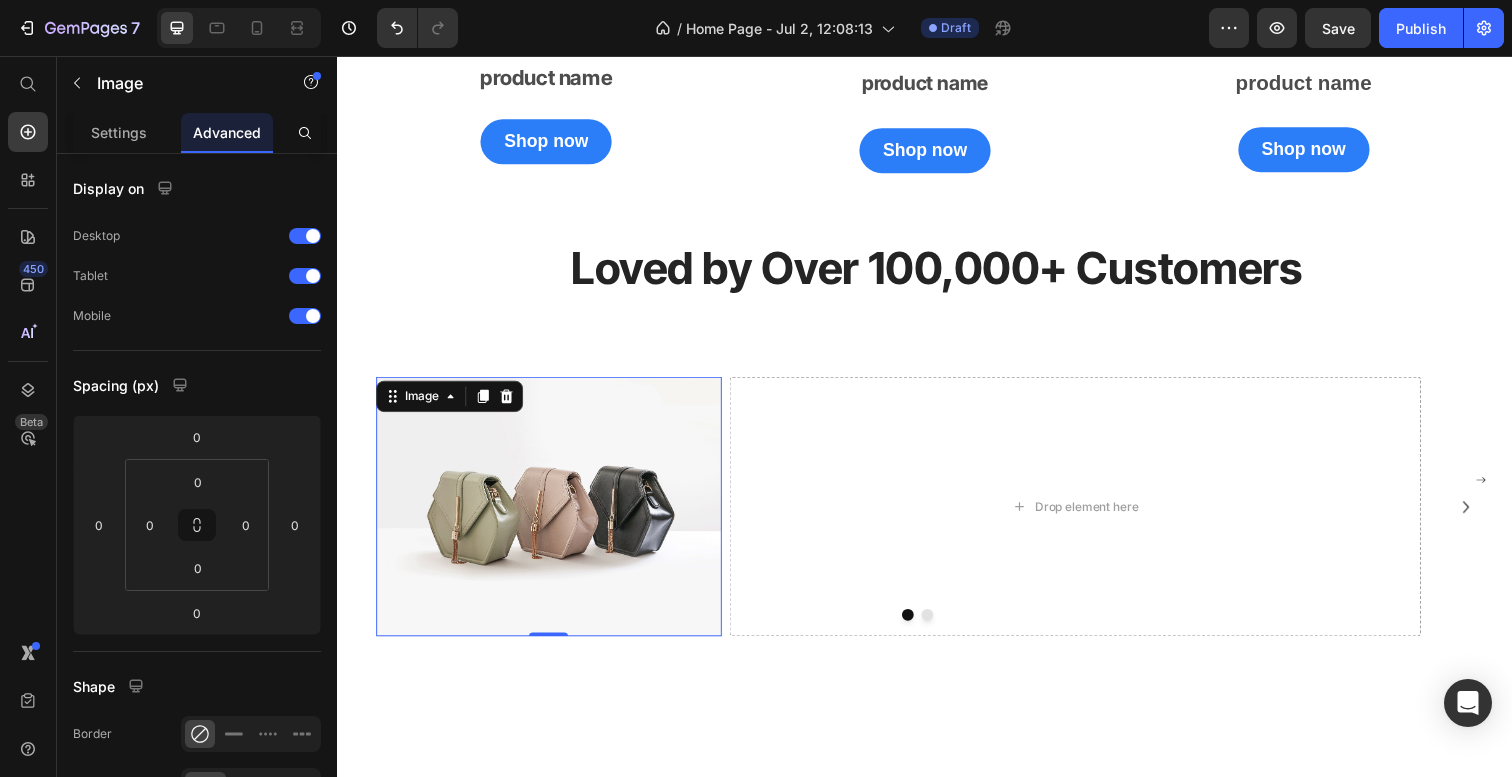 click at bounding box center (553, 516) 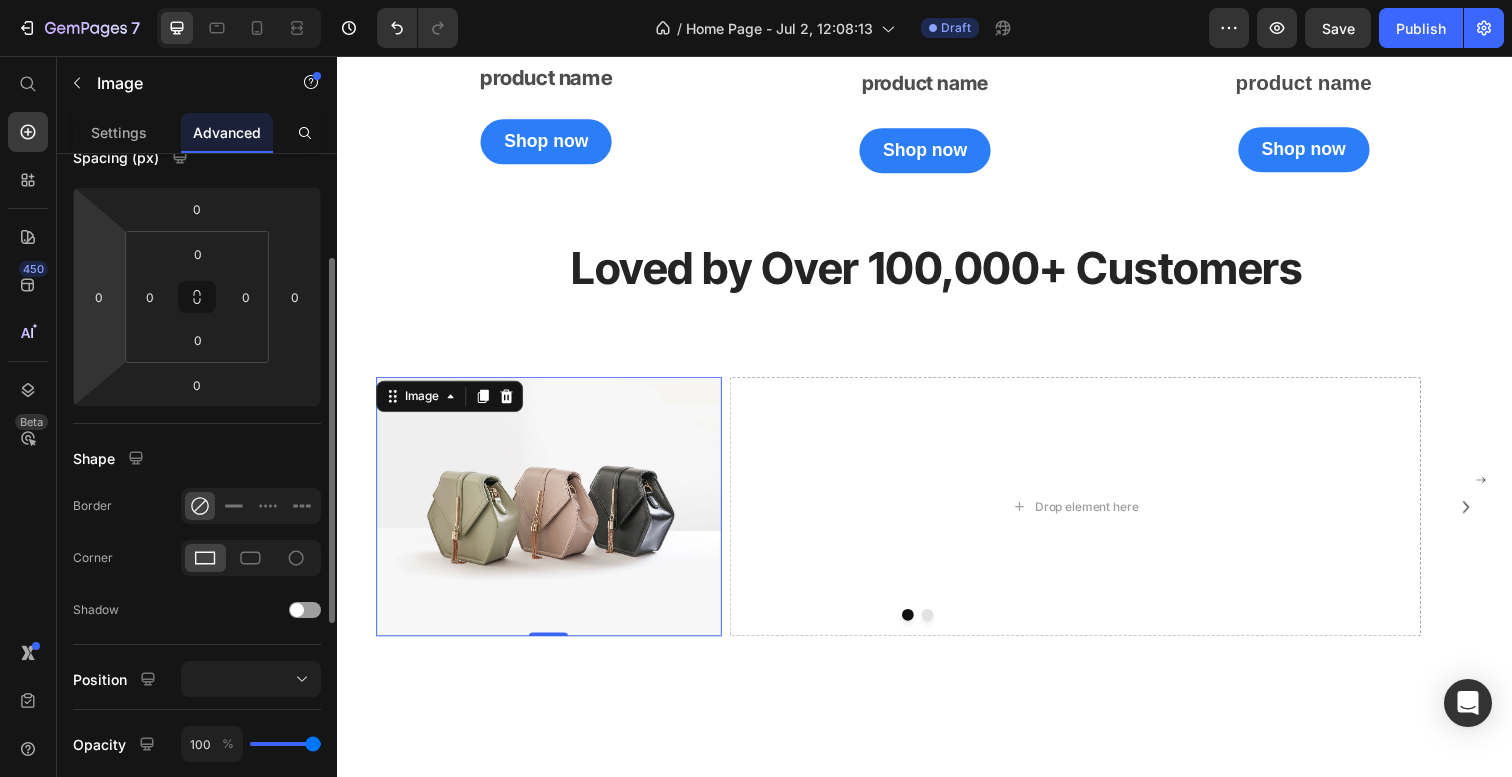 scroll, scrollTop: 264, scrollLeft: 0, axis: vertical 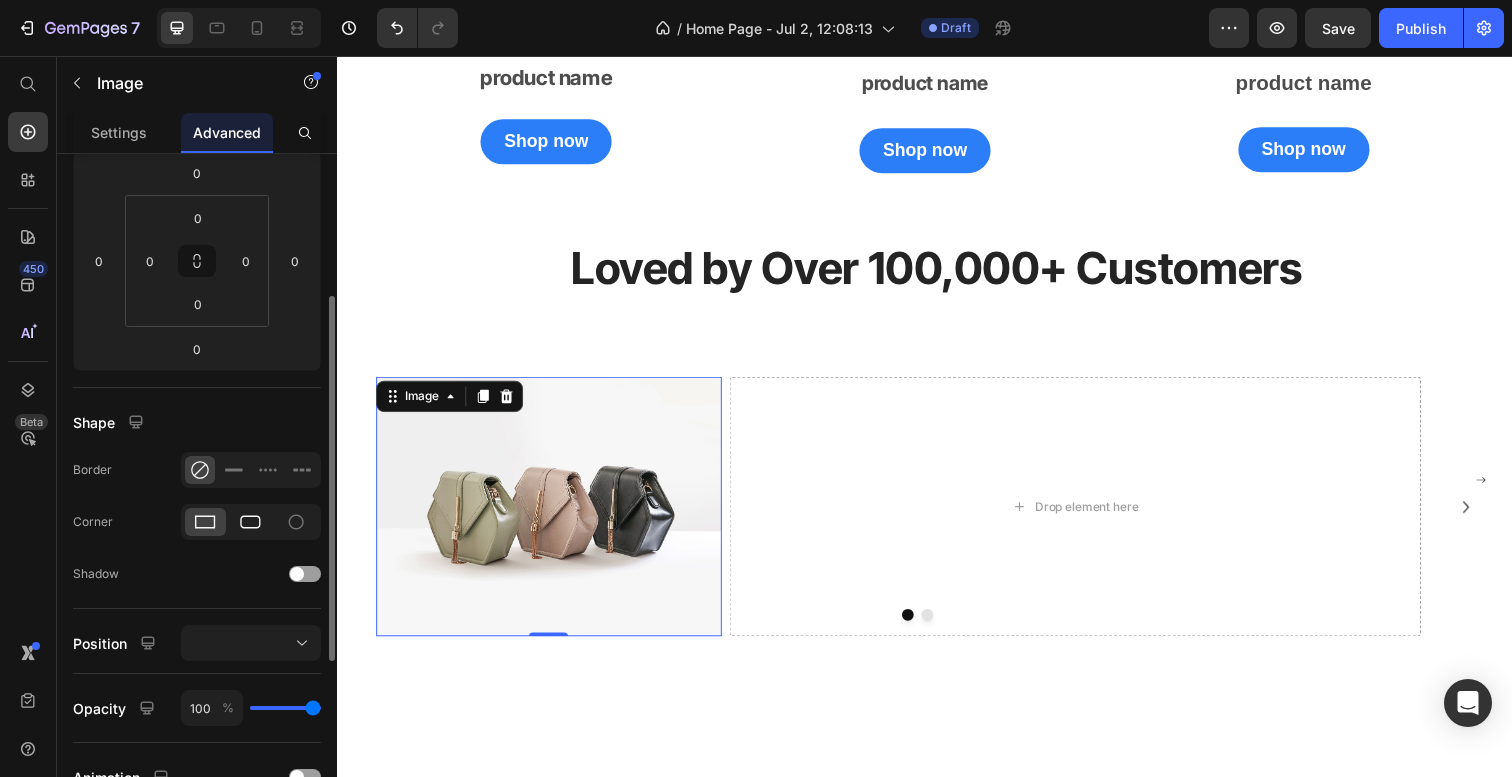 click 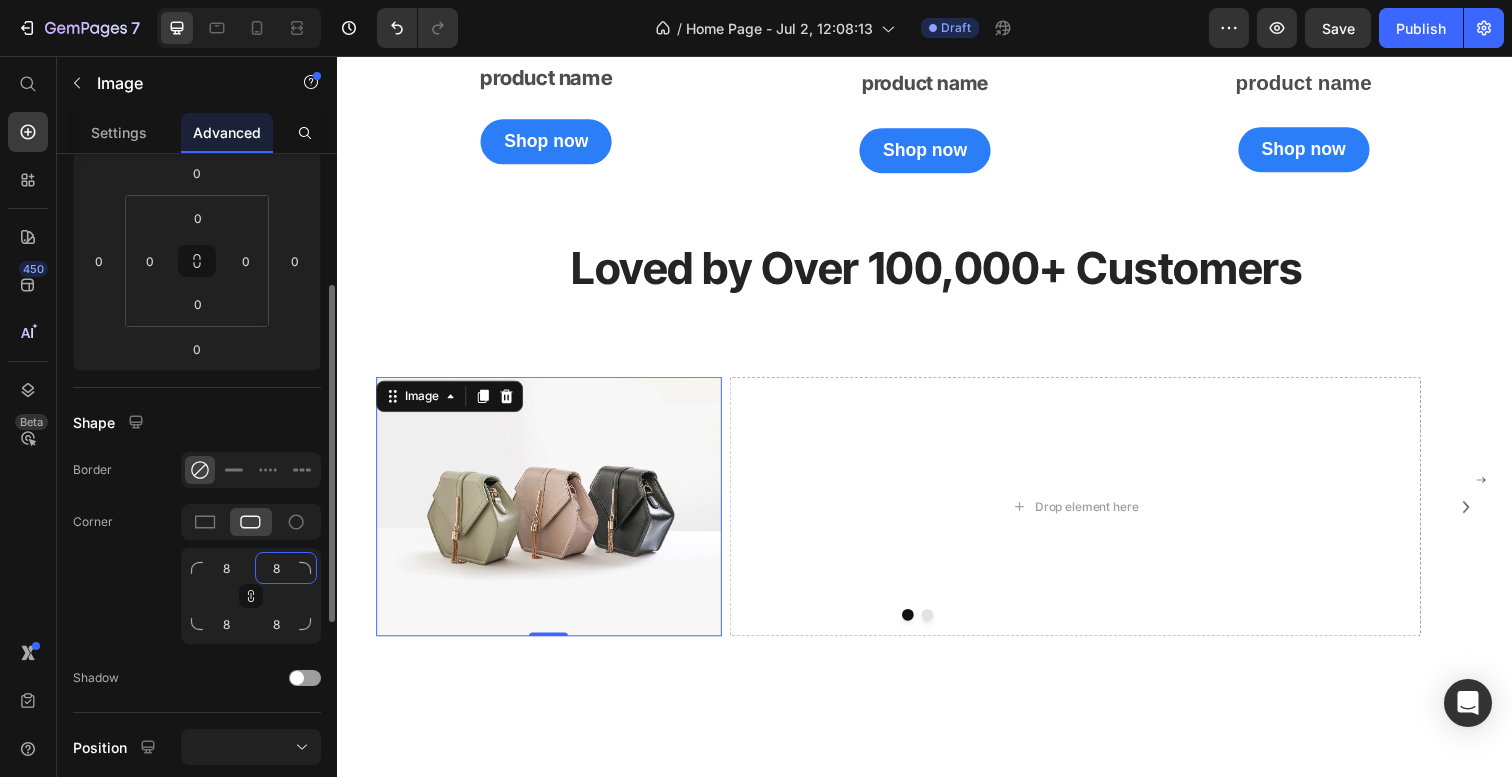 click on "8" 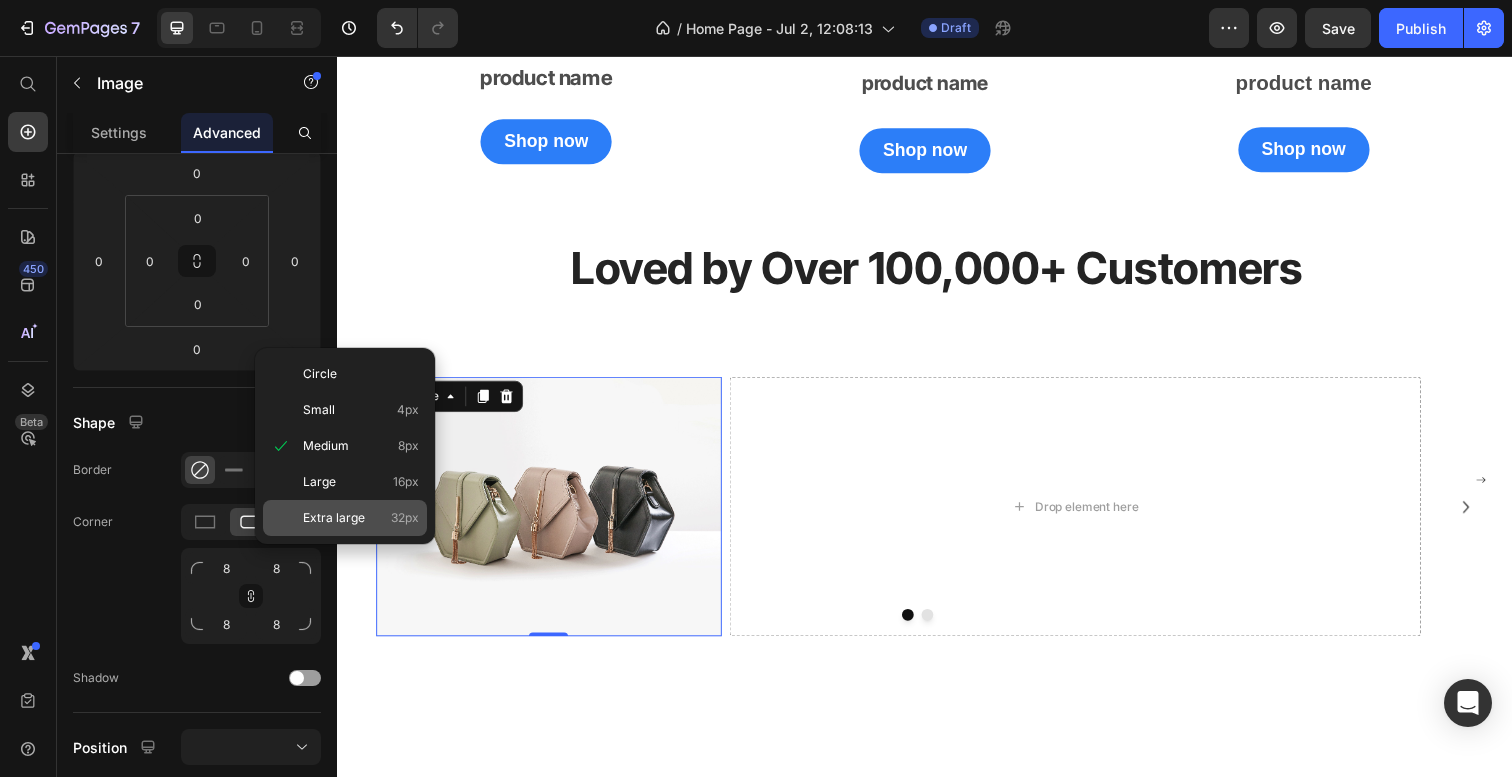 click on "Extra large" at bounding box center [334, 518] 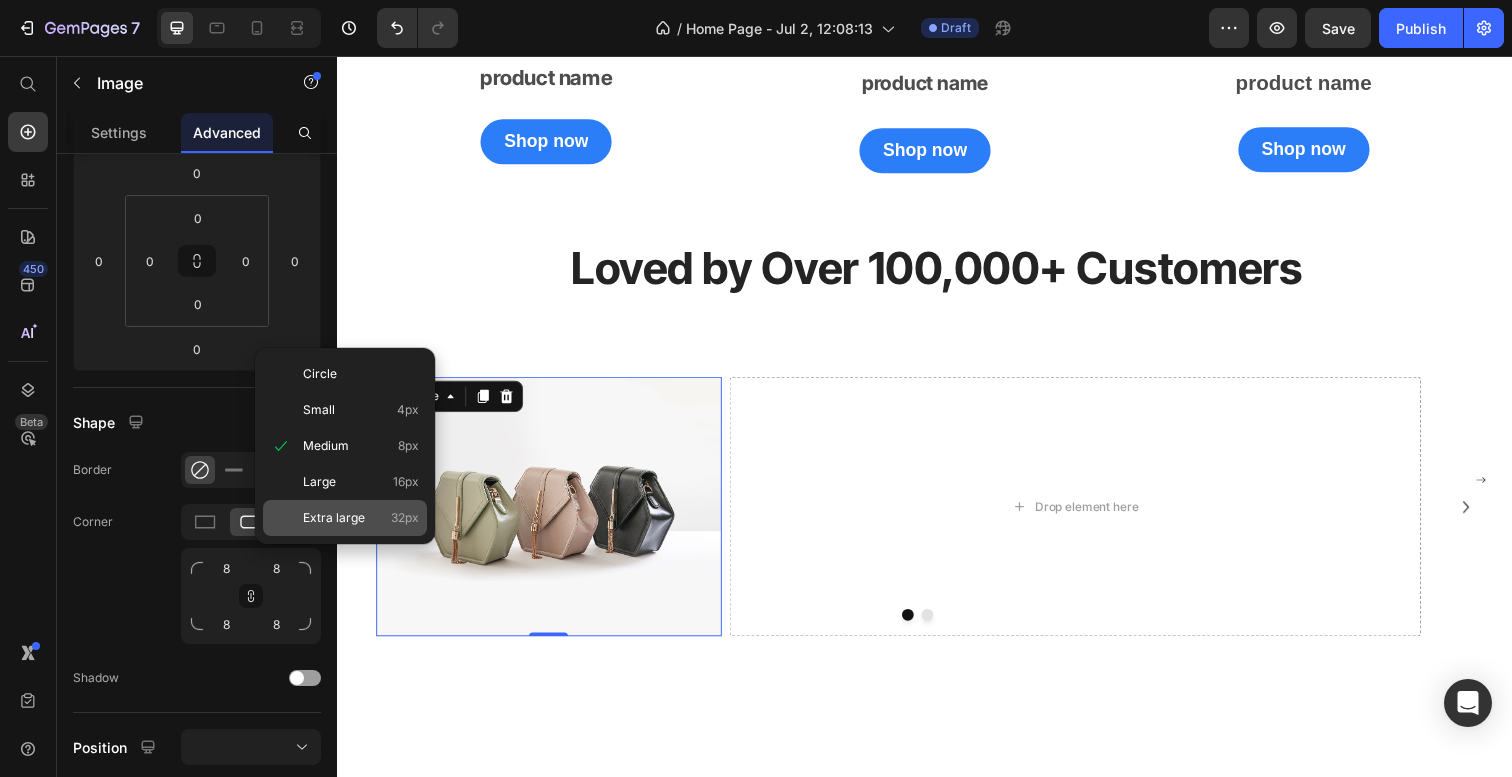 type on "32" 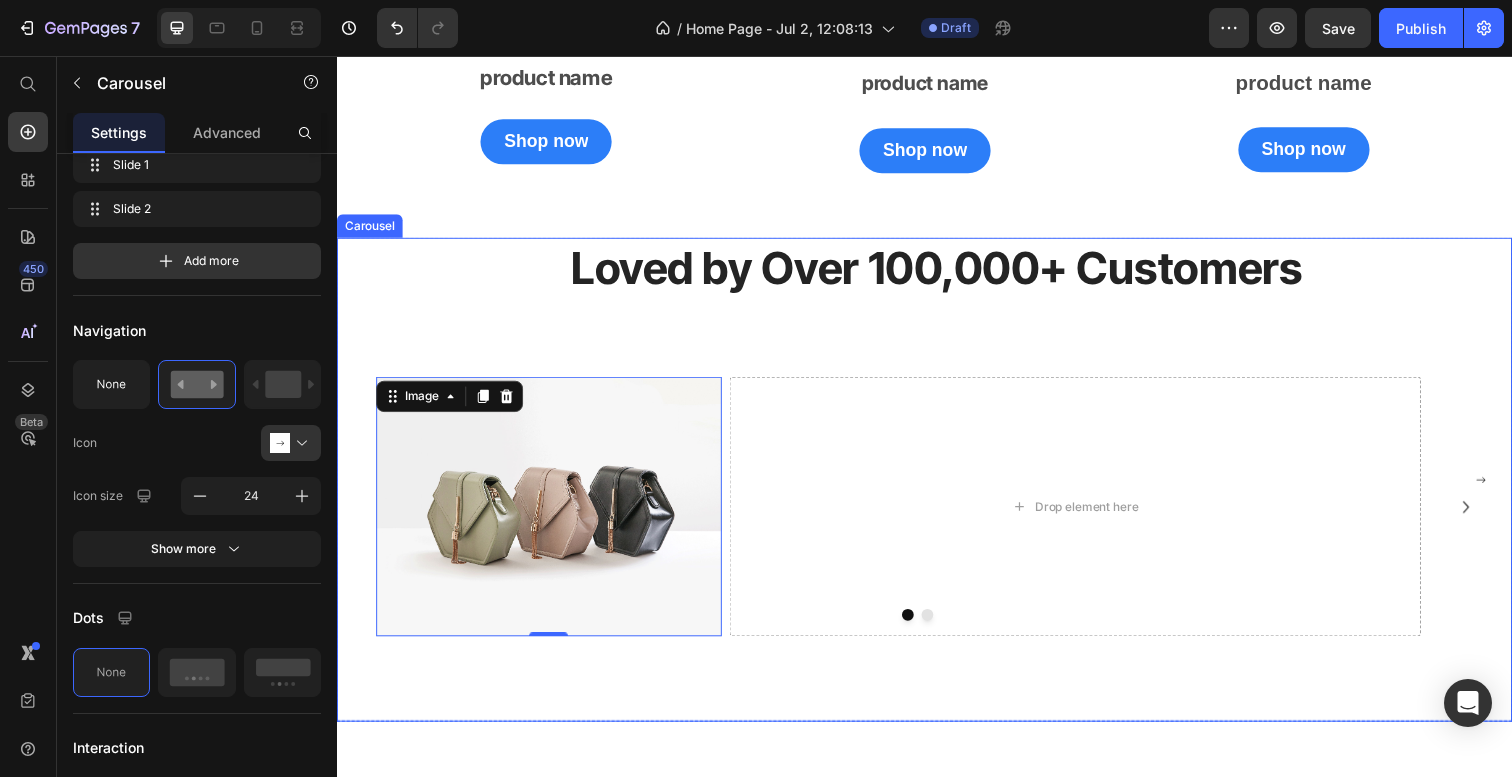 click on "Image   0
Drop element here Row
Drop element here
Carousel" at bounding box center (929, 556) 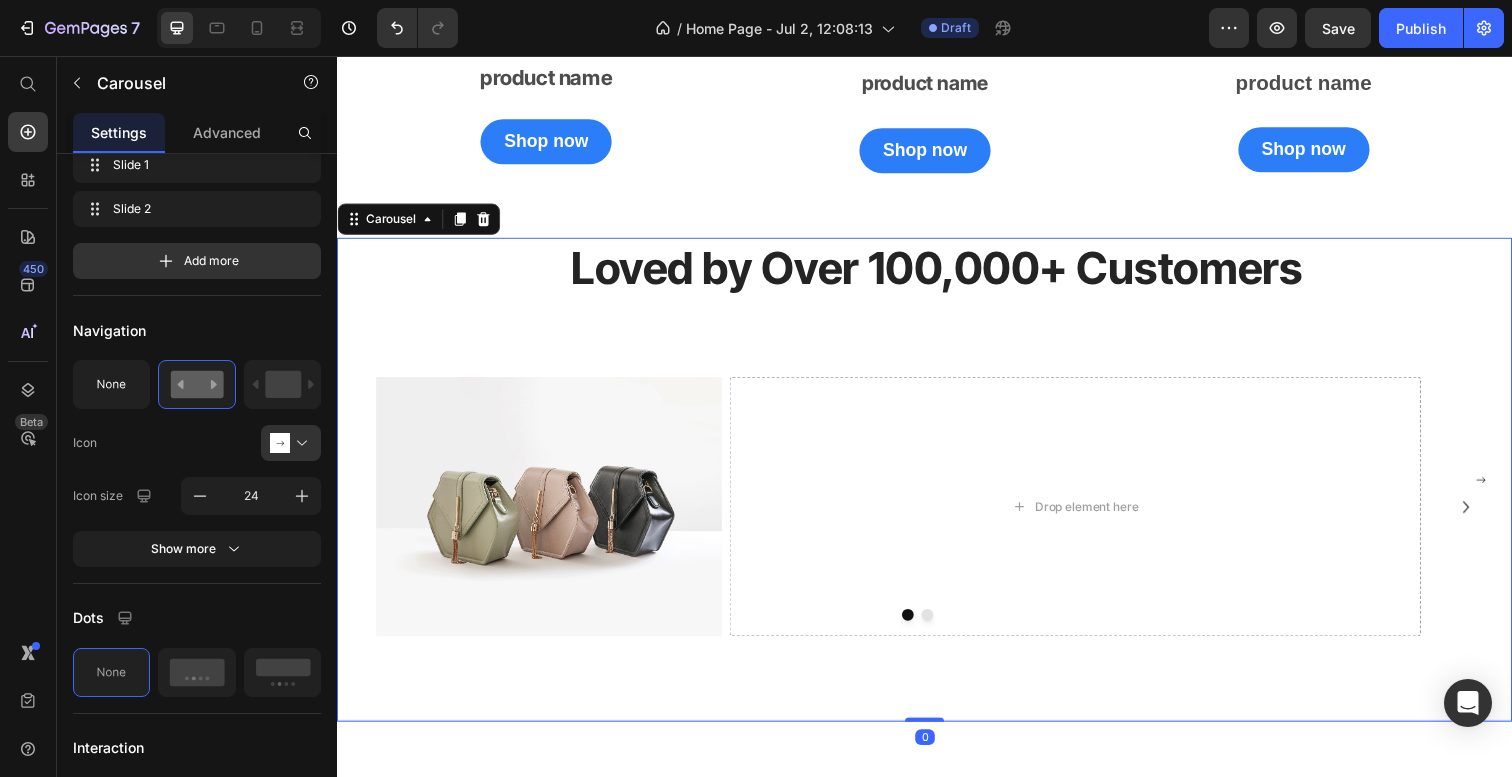 scroll, scrollTop: 0, scrollLeft: 0, axis: both 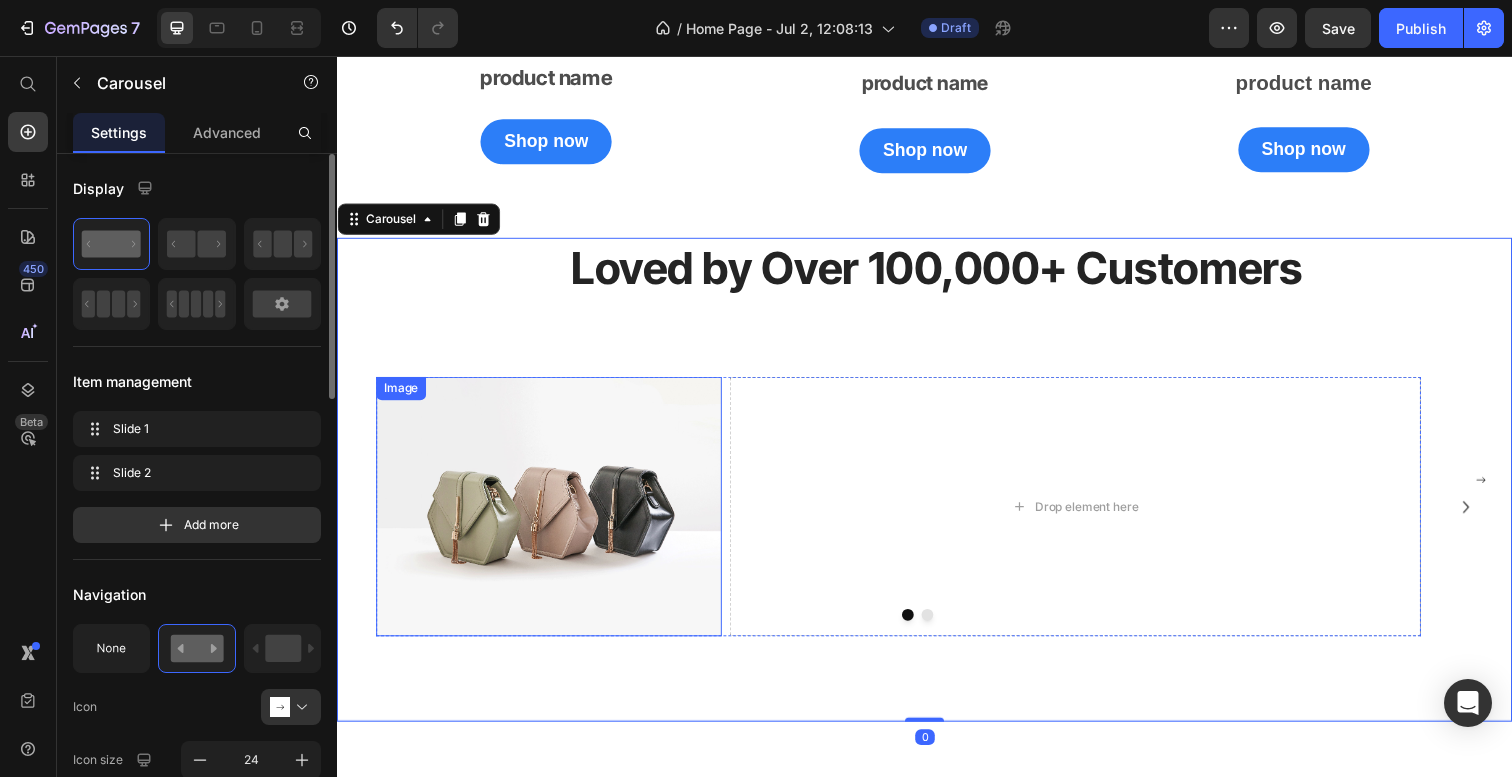 click at bounding box center [553, 516] 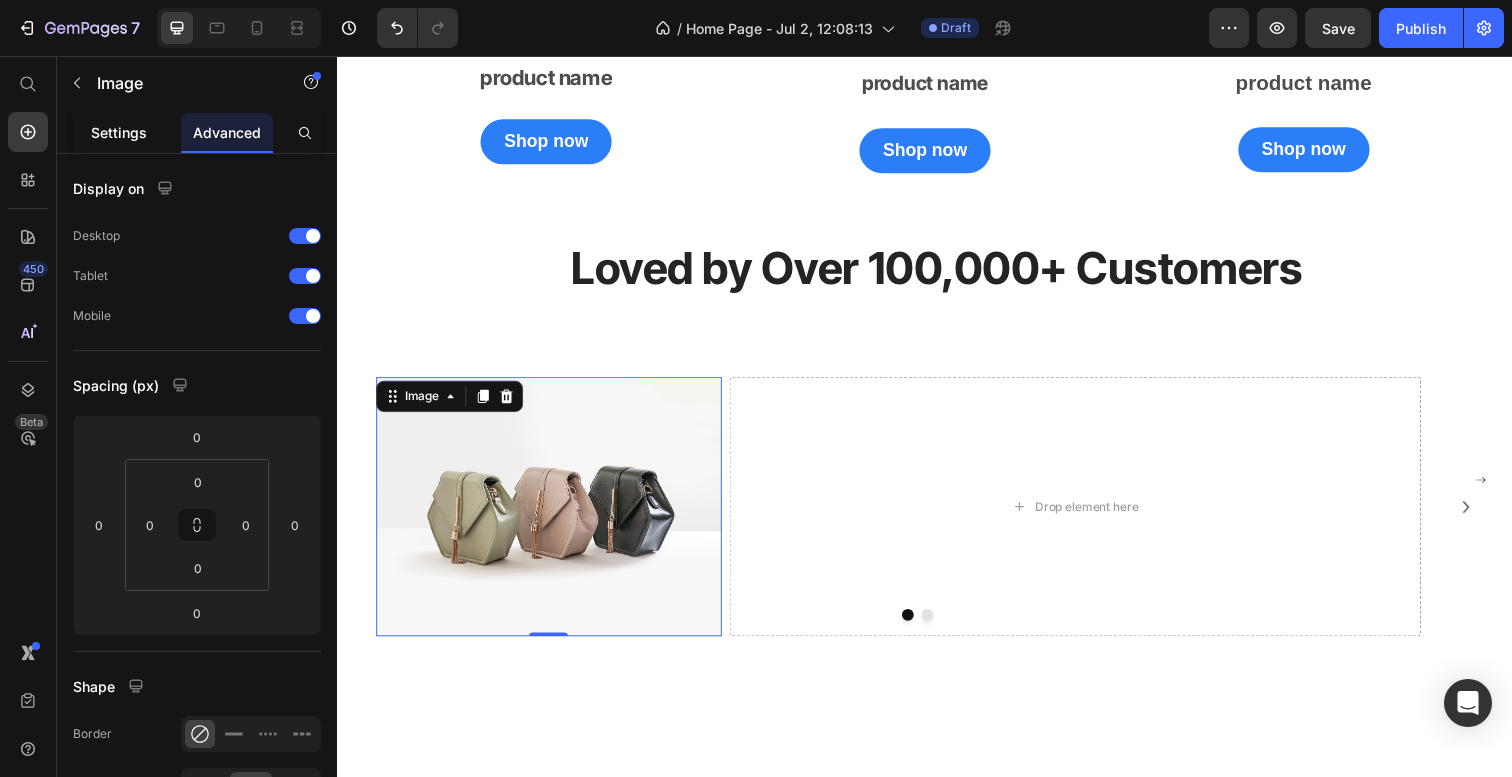 click on "Settings" 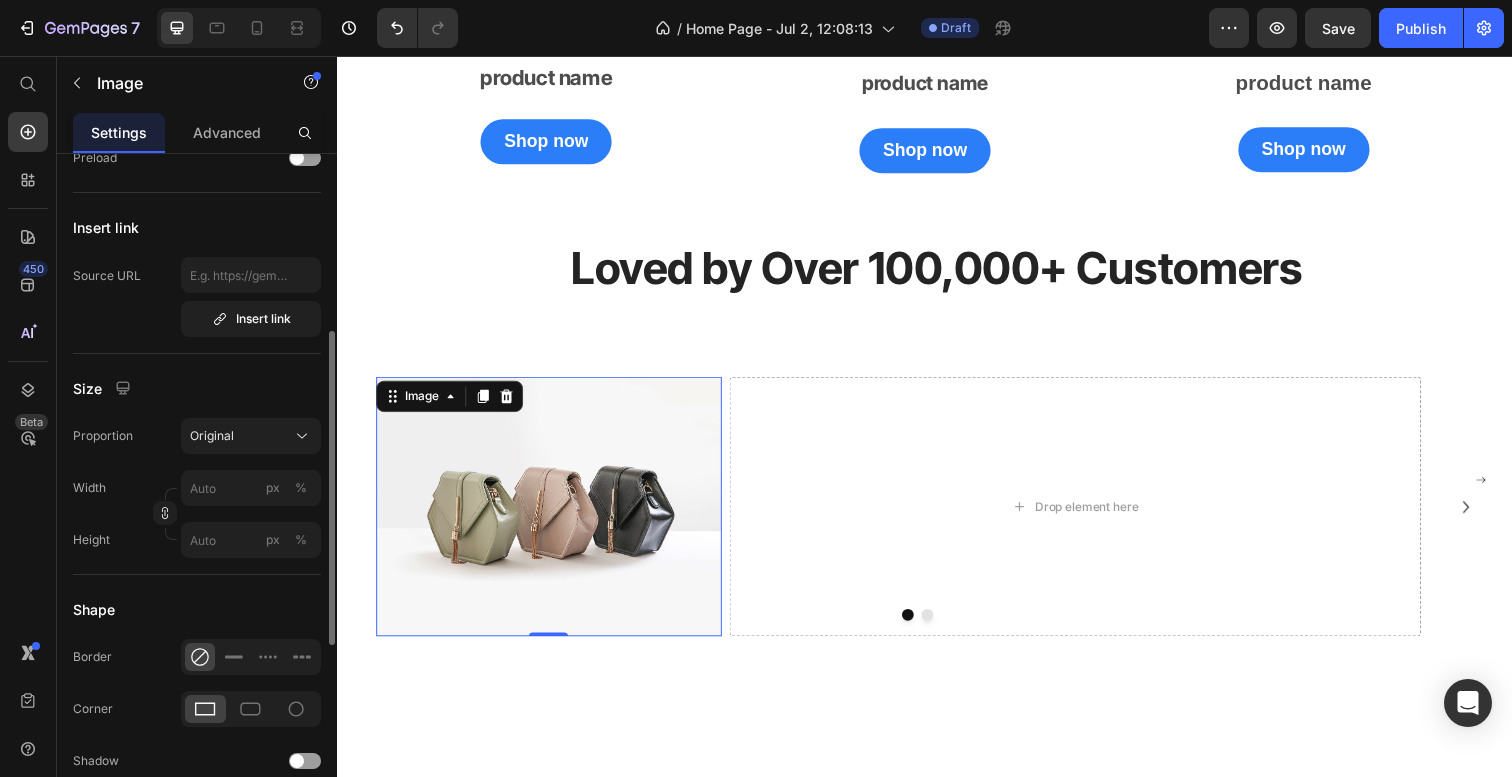scroll, scrollTop: 372, scrollLeft: 0, axis: vertical 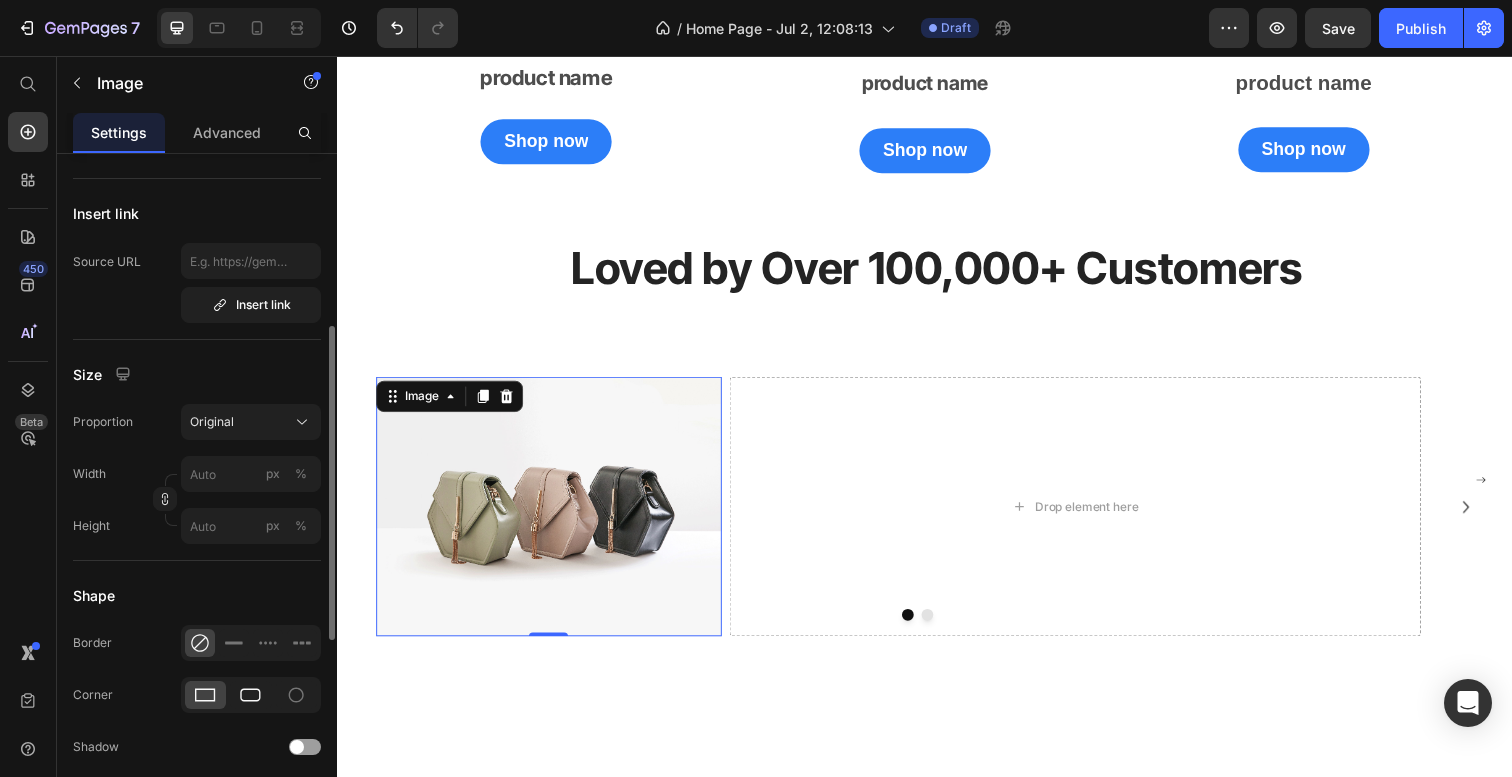click 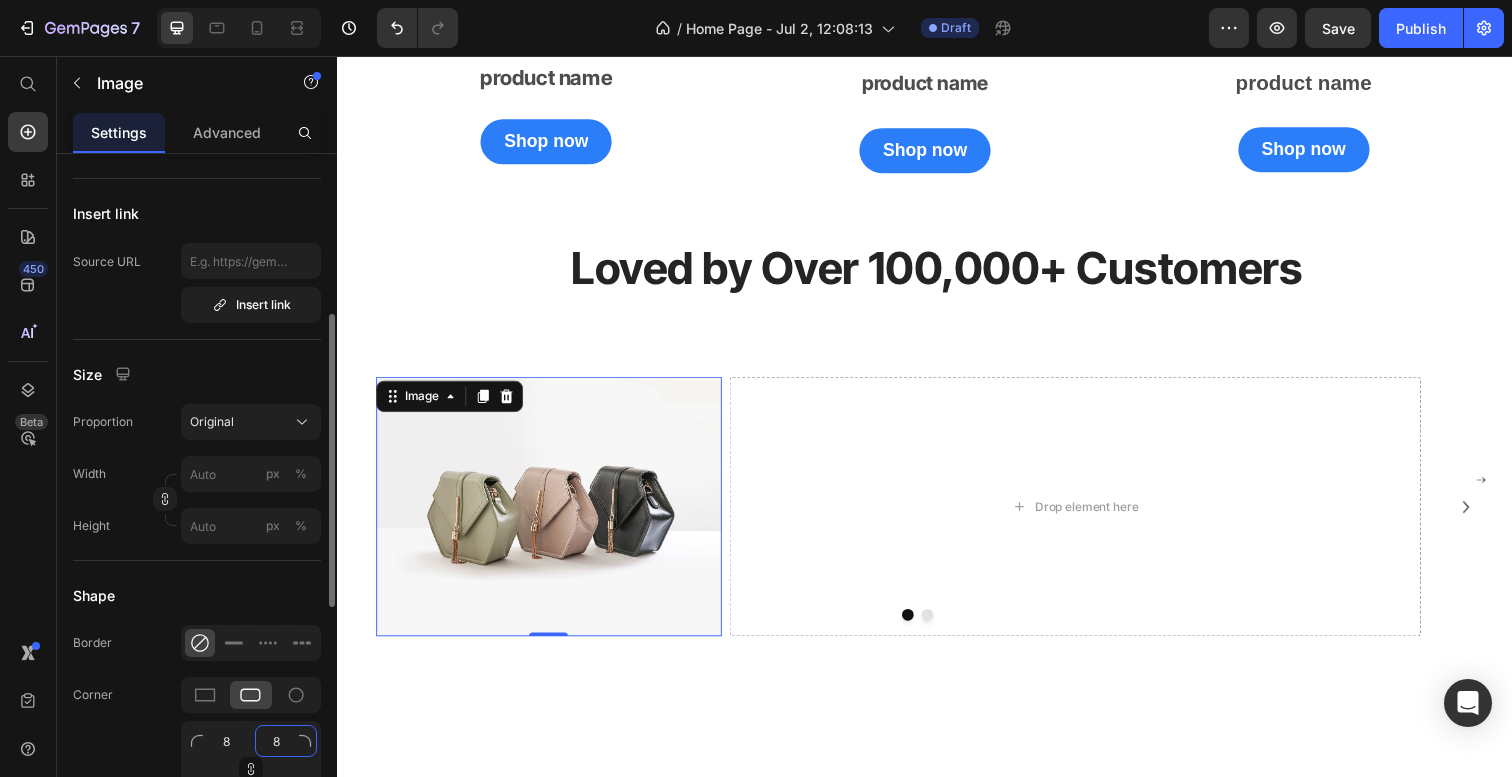 click on "8" 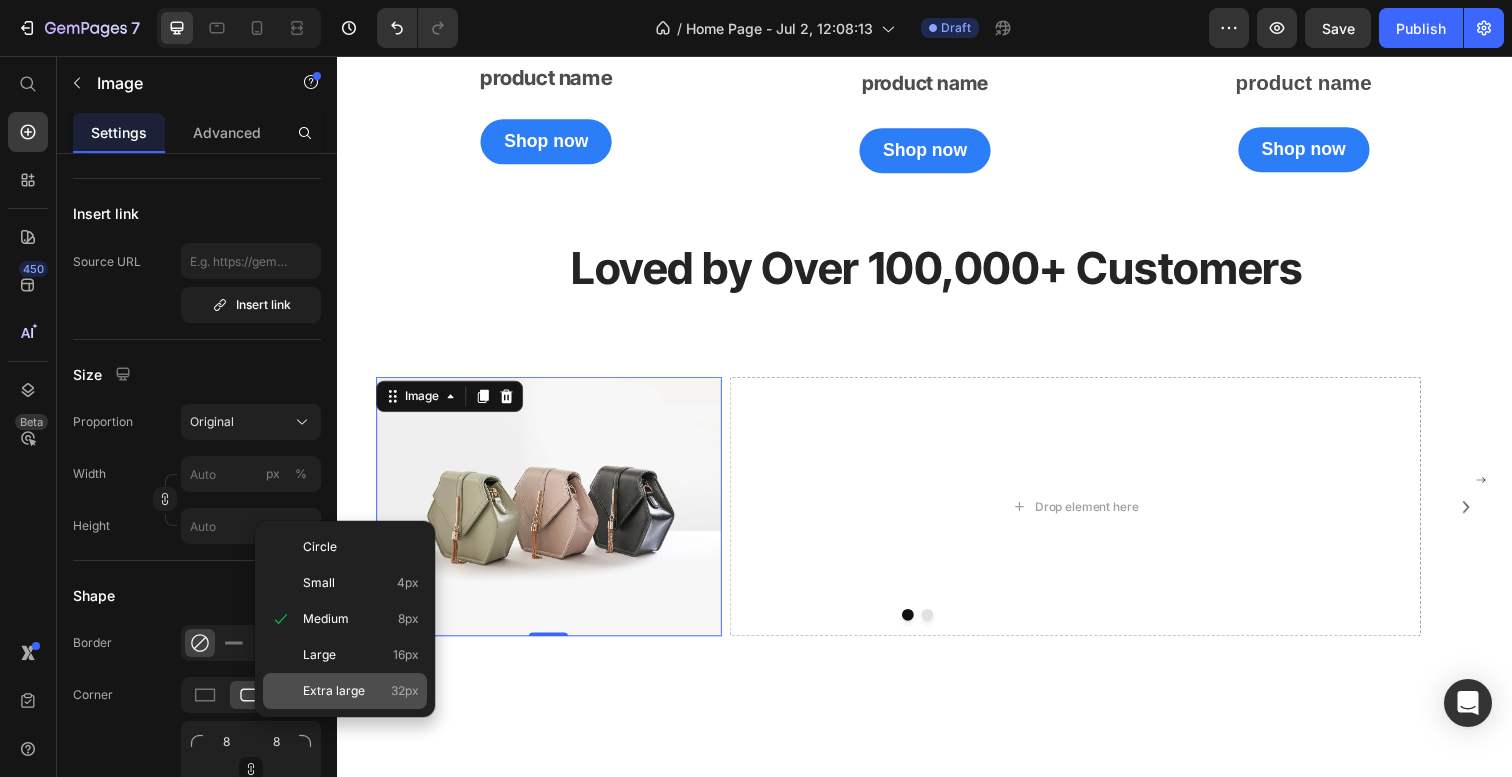 click on "Extra large" at bounding box center [334, 691] 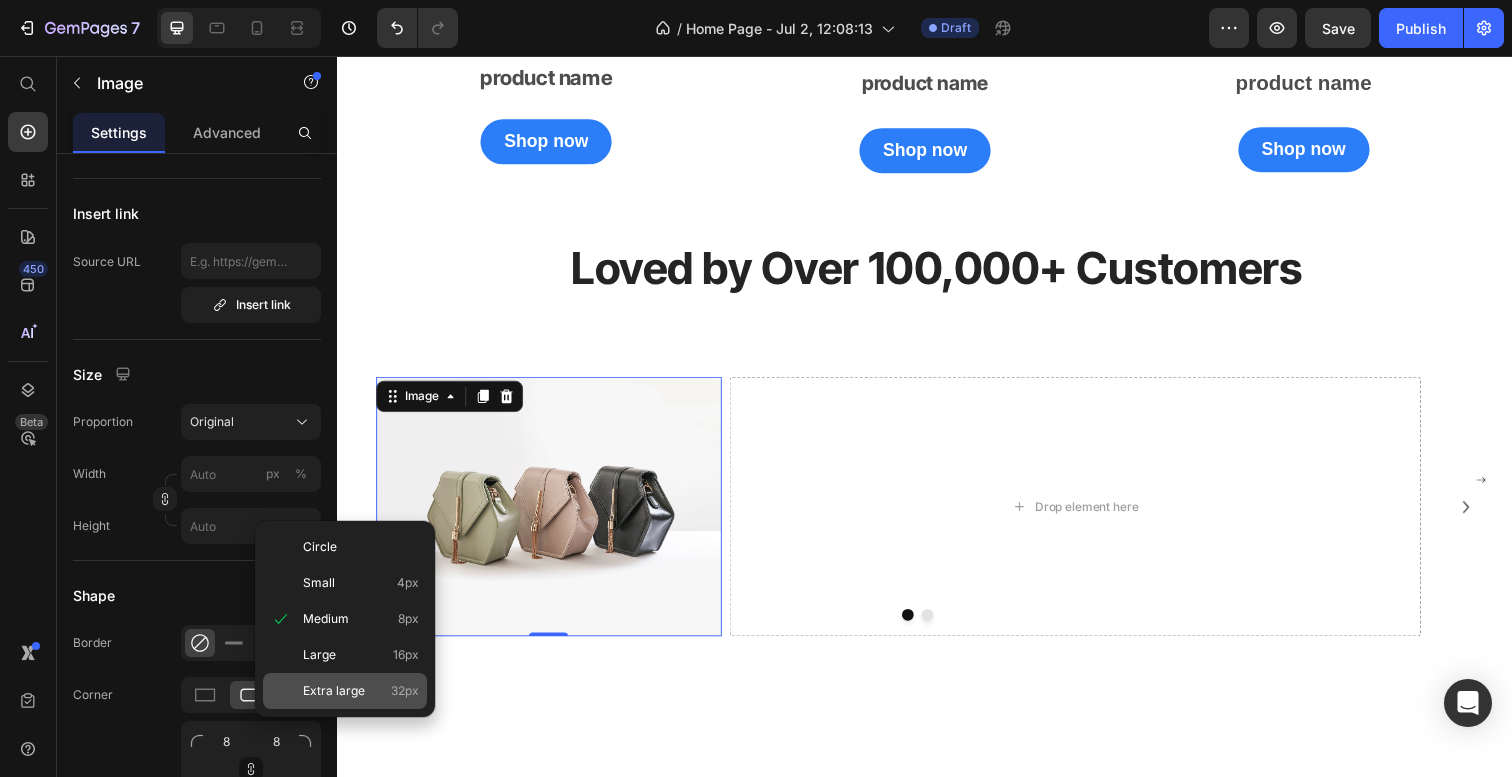 type on "32" 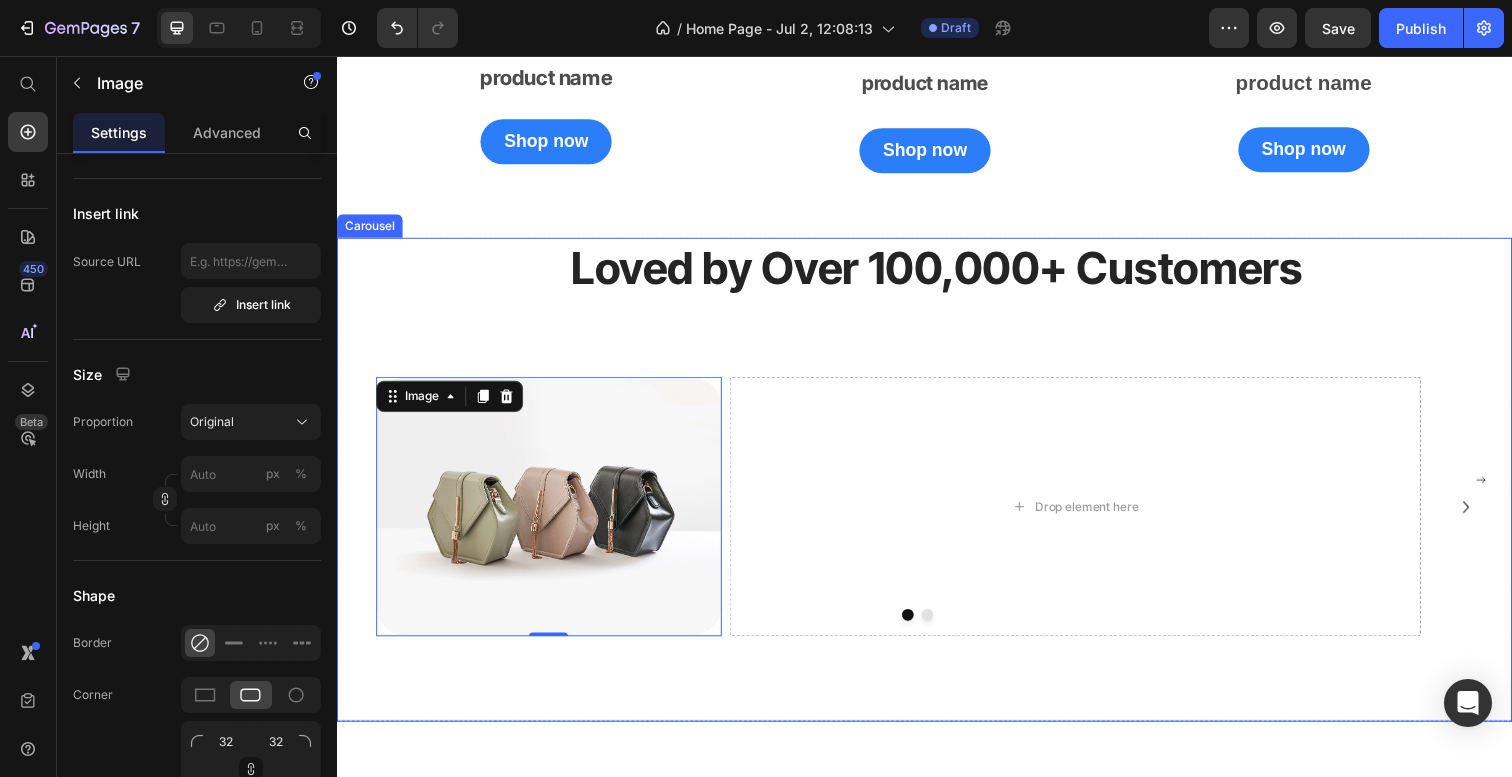 click on "Image   0
Drop element here Row
Drop element here
Carousel" at bounding box center (929, 556) 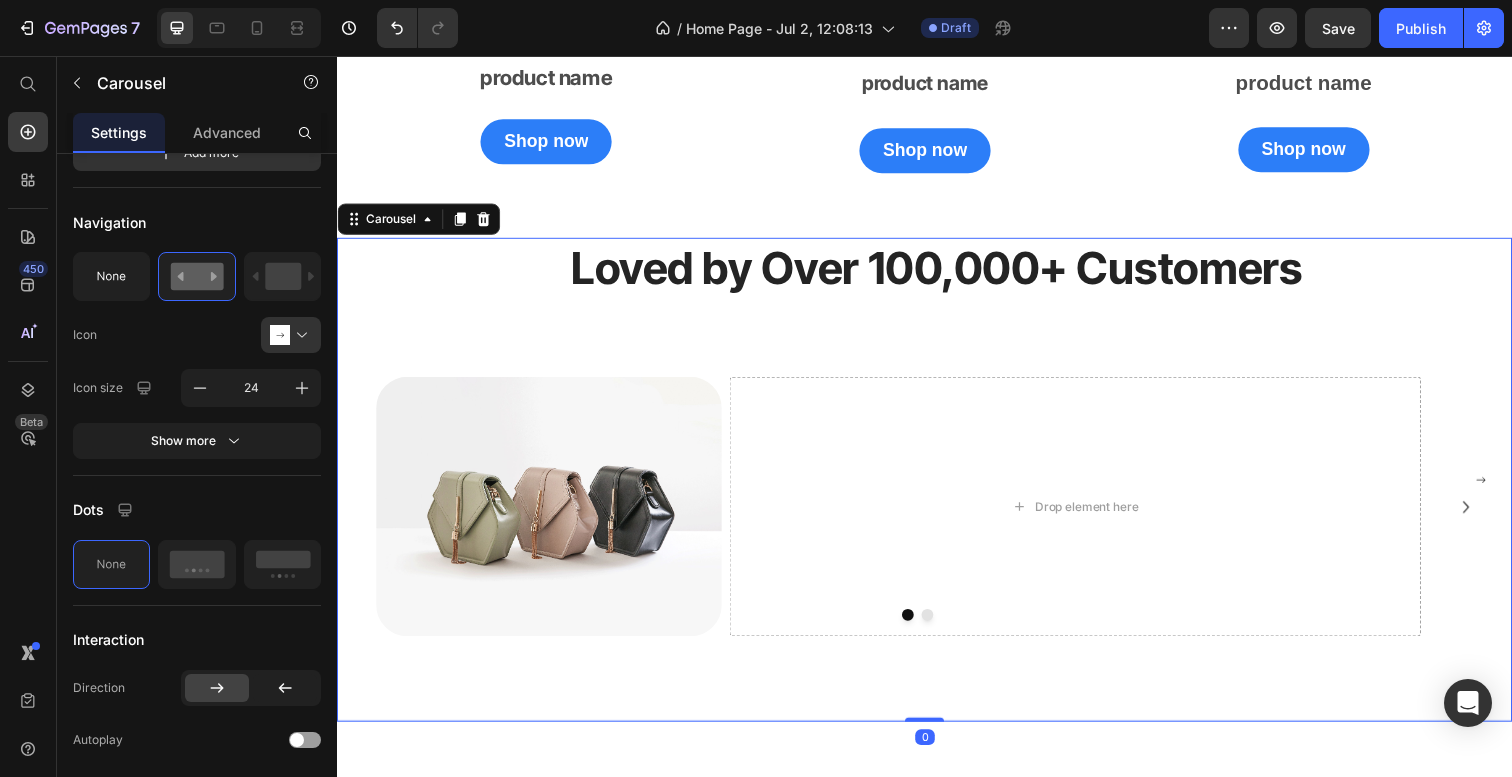 scroll, scrollTop: 0, scrollLeft: 0, axis: both 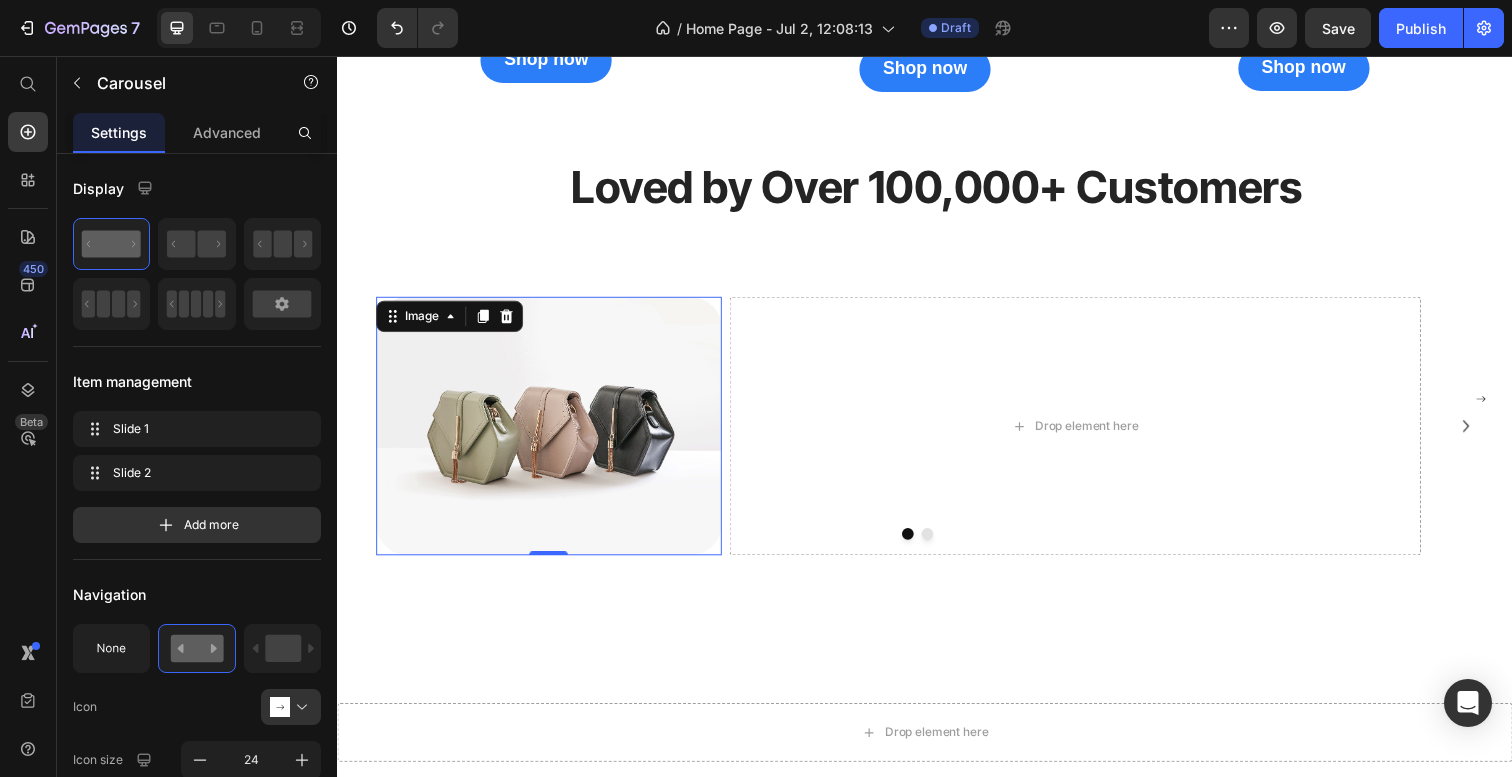 click at bounding box center [553, 434] 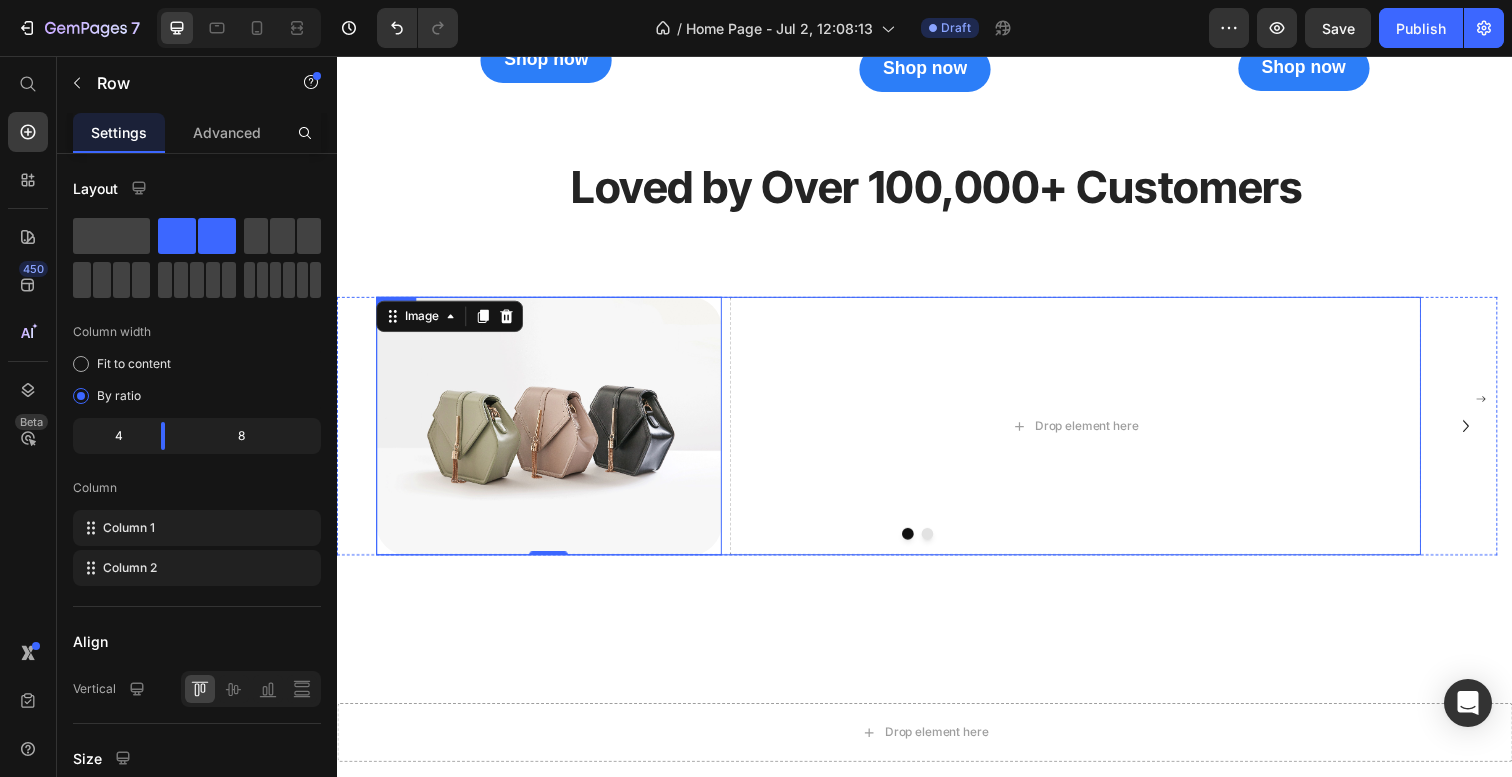 click on "Image   0
Drop element here Row" at bounding box center (910, 434) 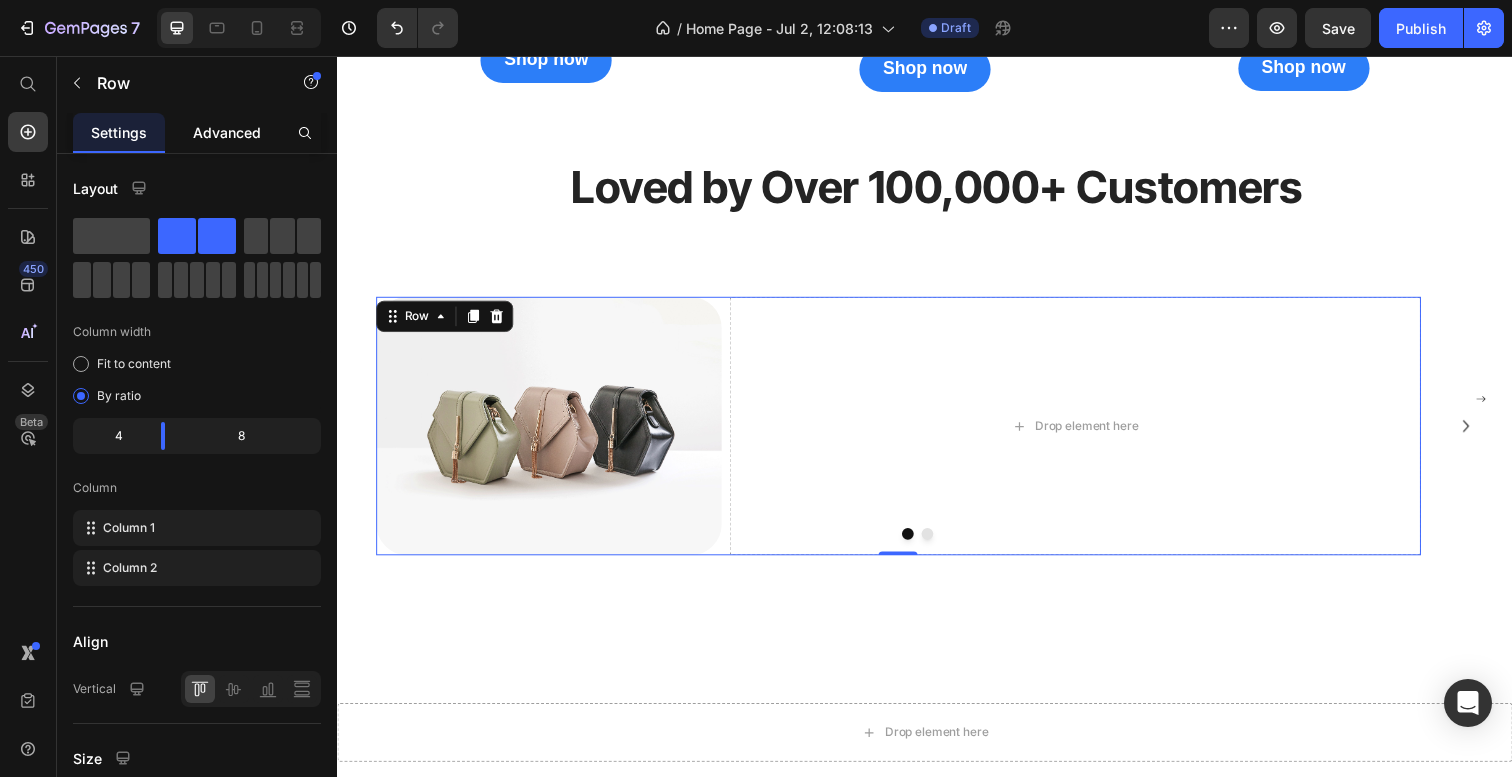 click on "Advanced" 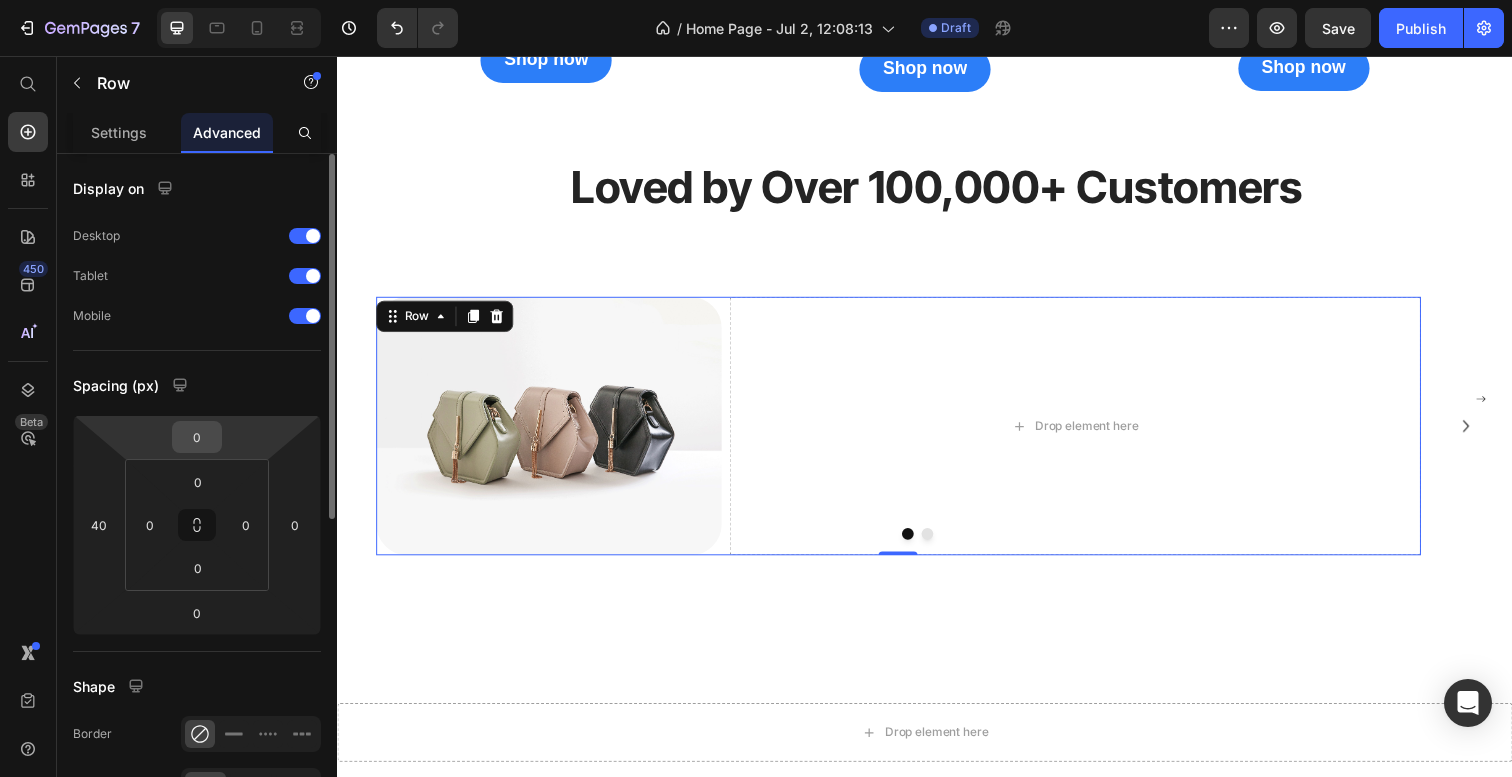 click on "0" at bounding box center [197, 437] 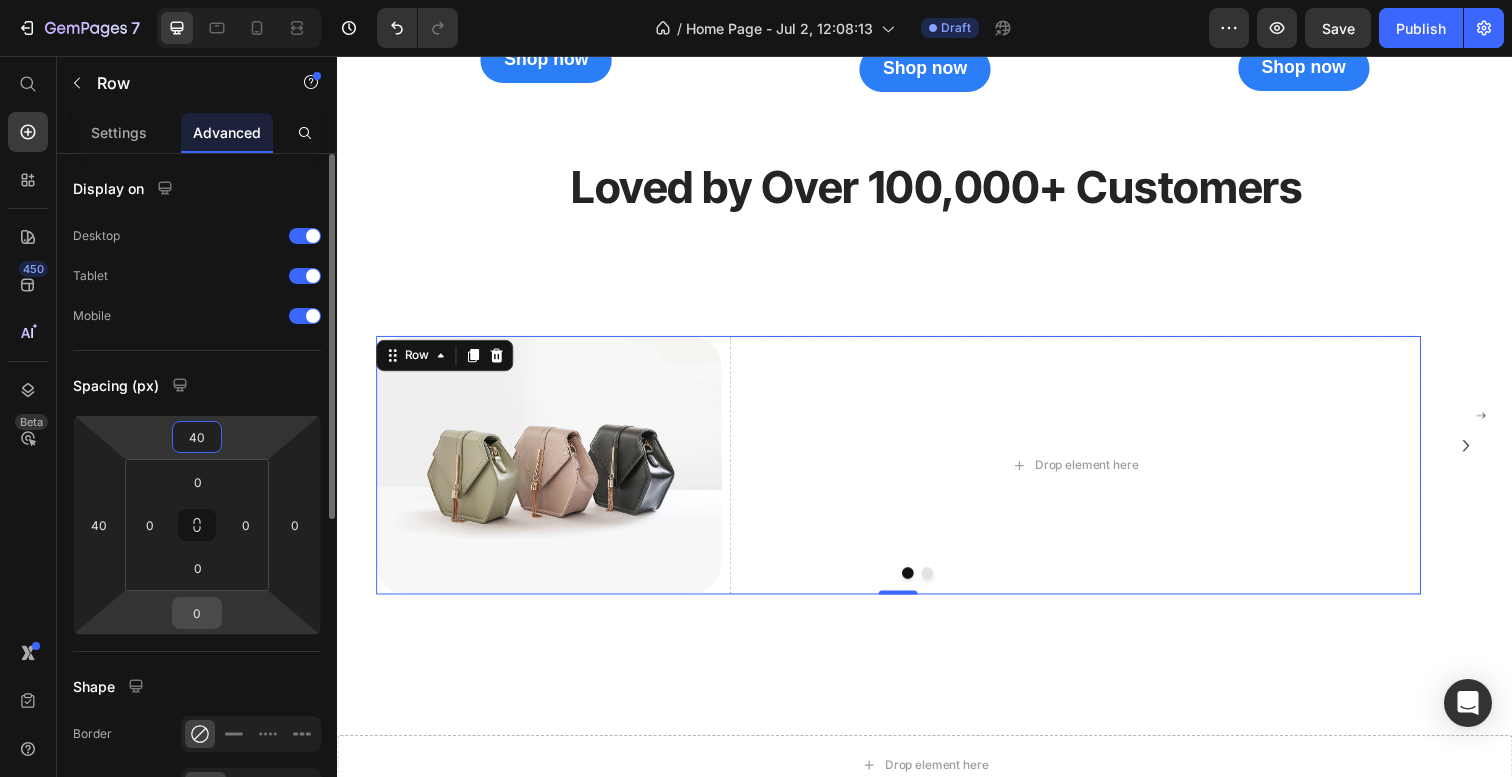 type on "40" 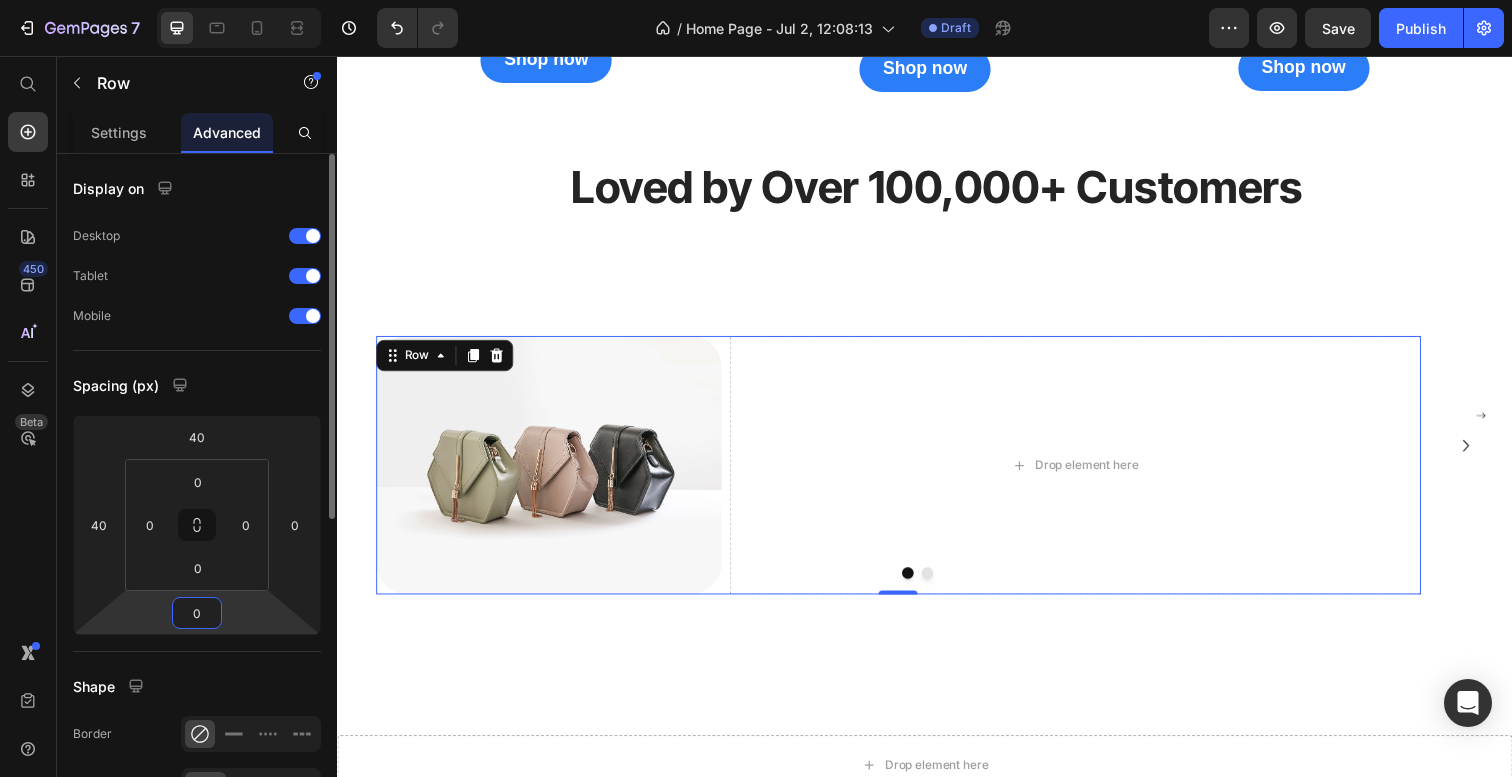 click on "0" at bounding box center (197, 613) 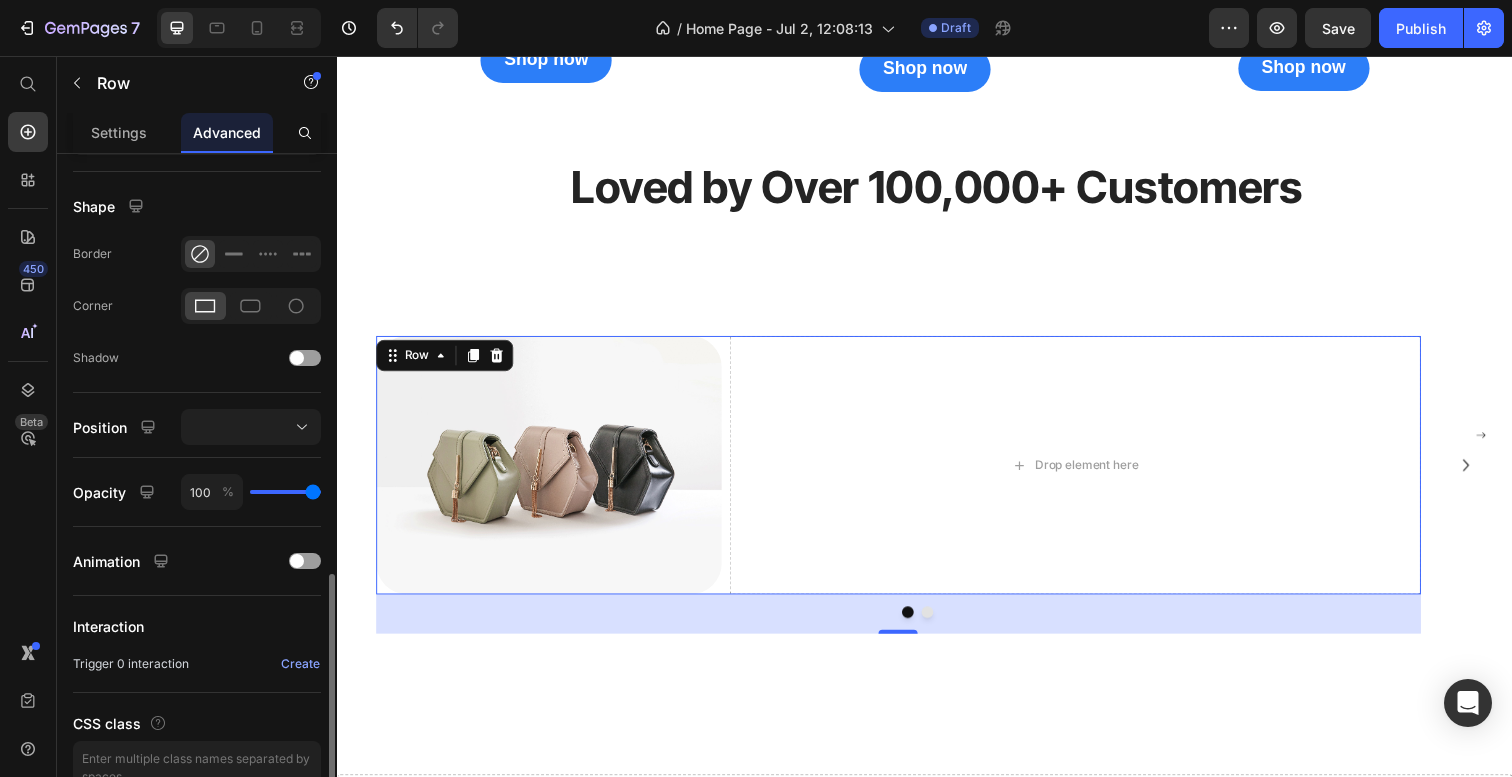 scroll, scrollTop: 585, scrollLeft: 0, axis: vertical 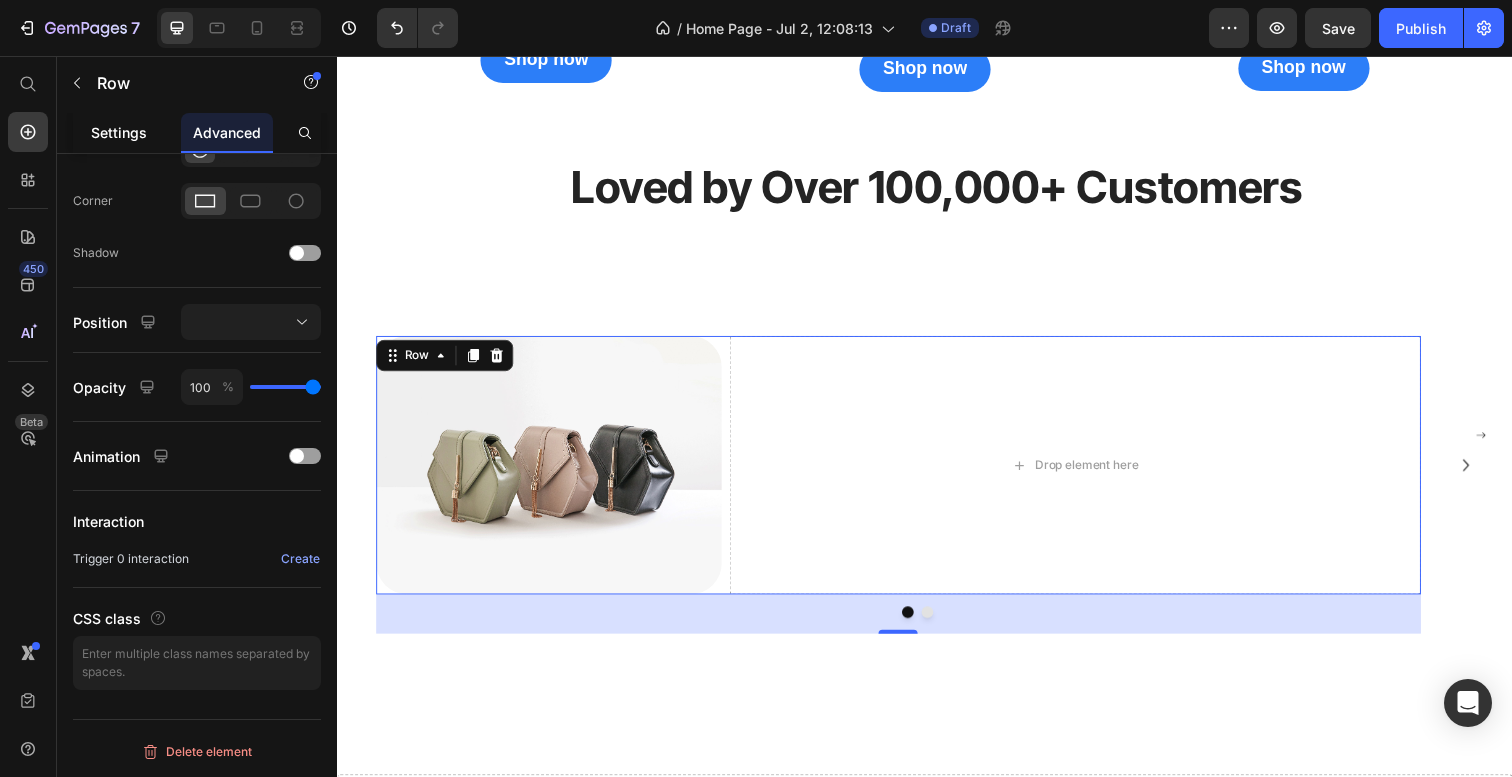 type on "40" 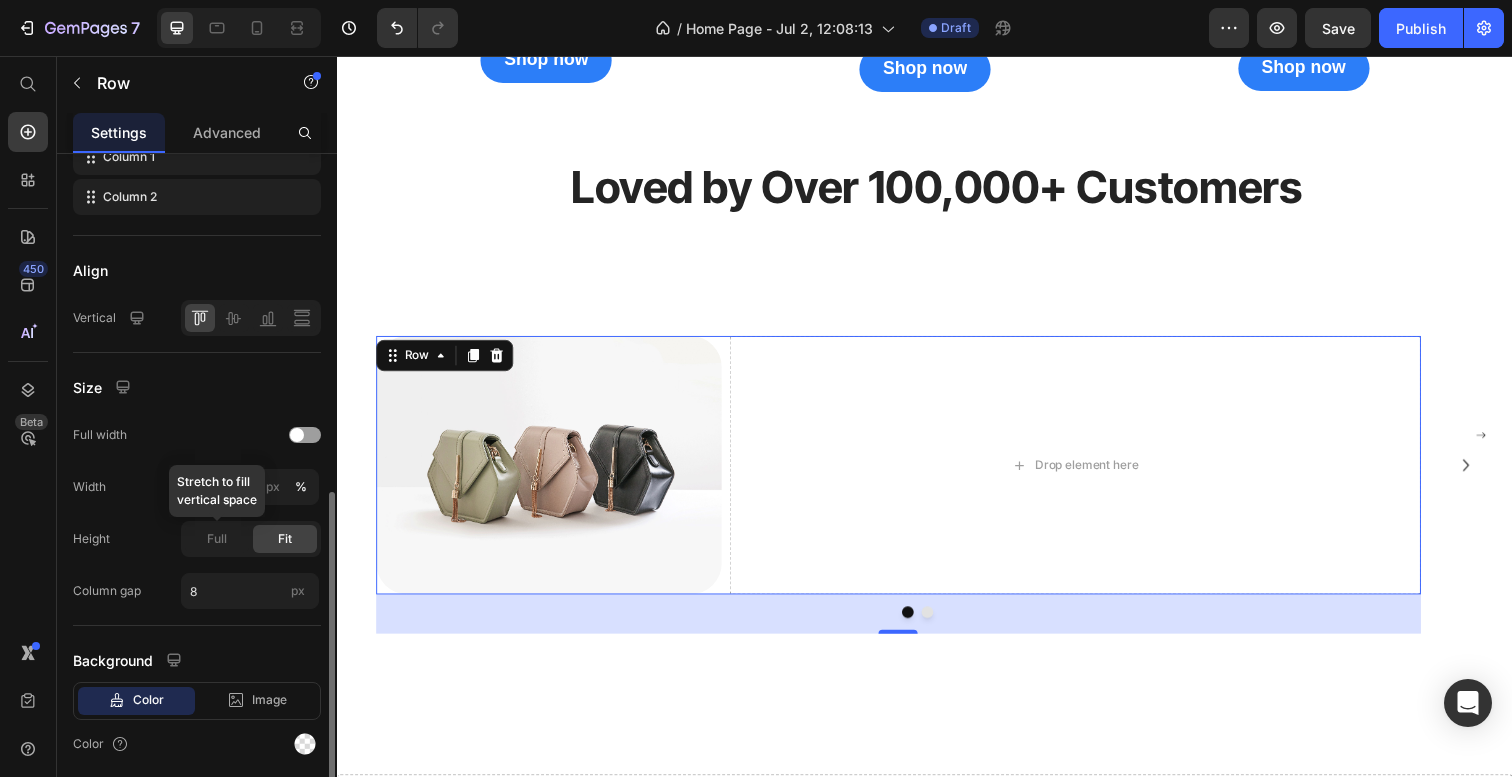 scroll, scrollTop: 441, scrollLeft: 0, axis: vertical 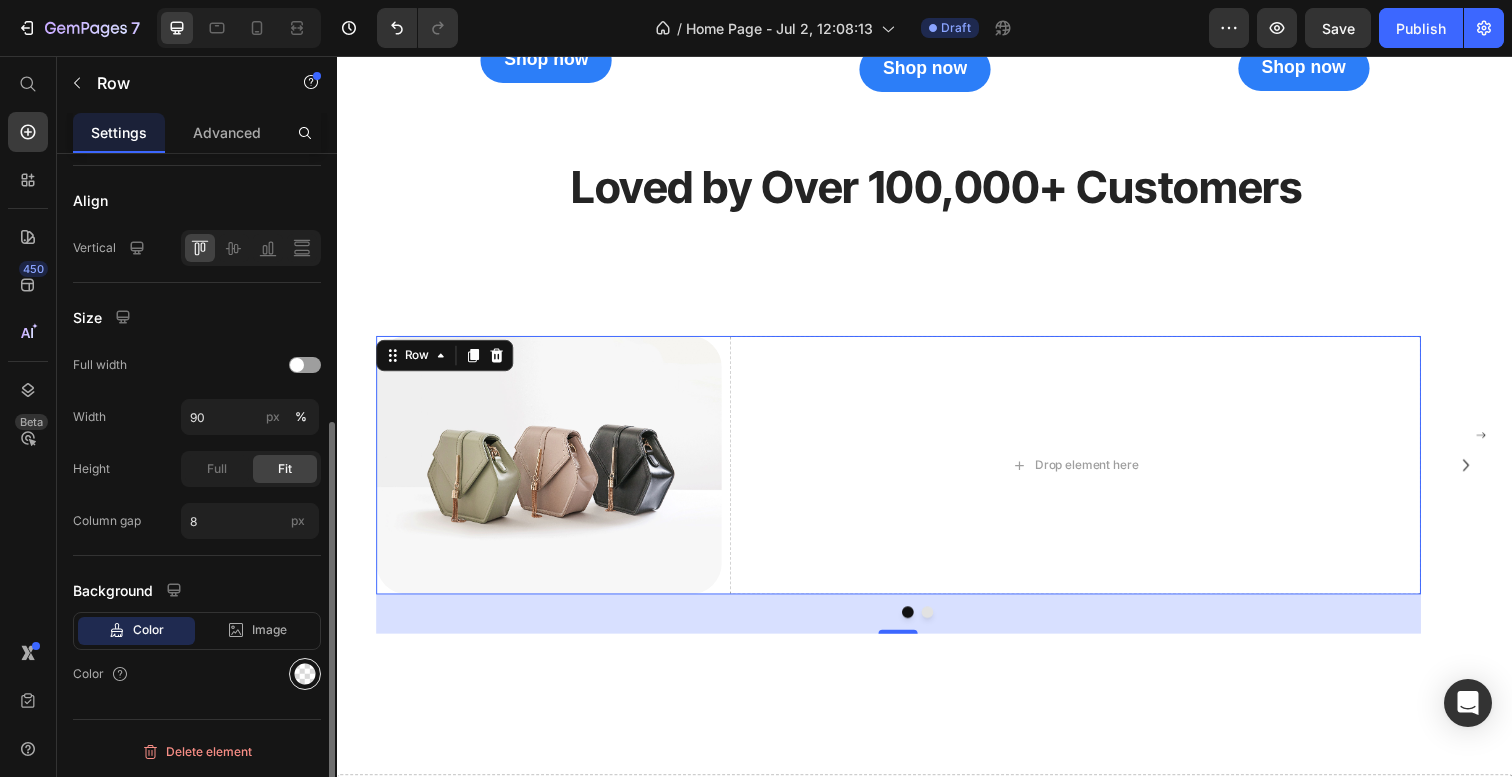 click at bounding box center [305, 674] 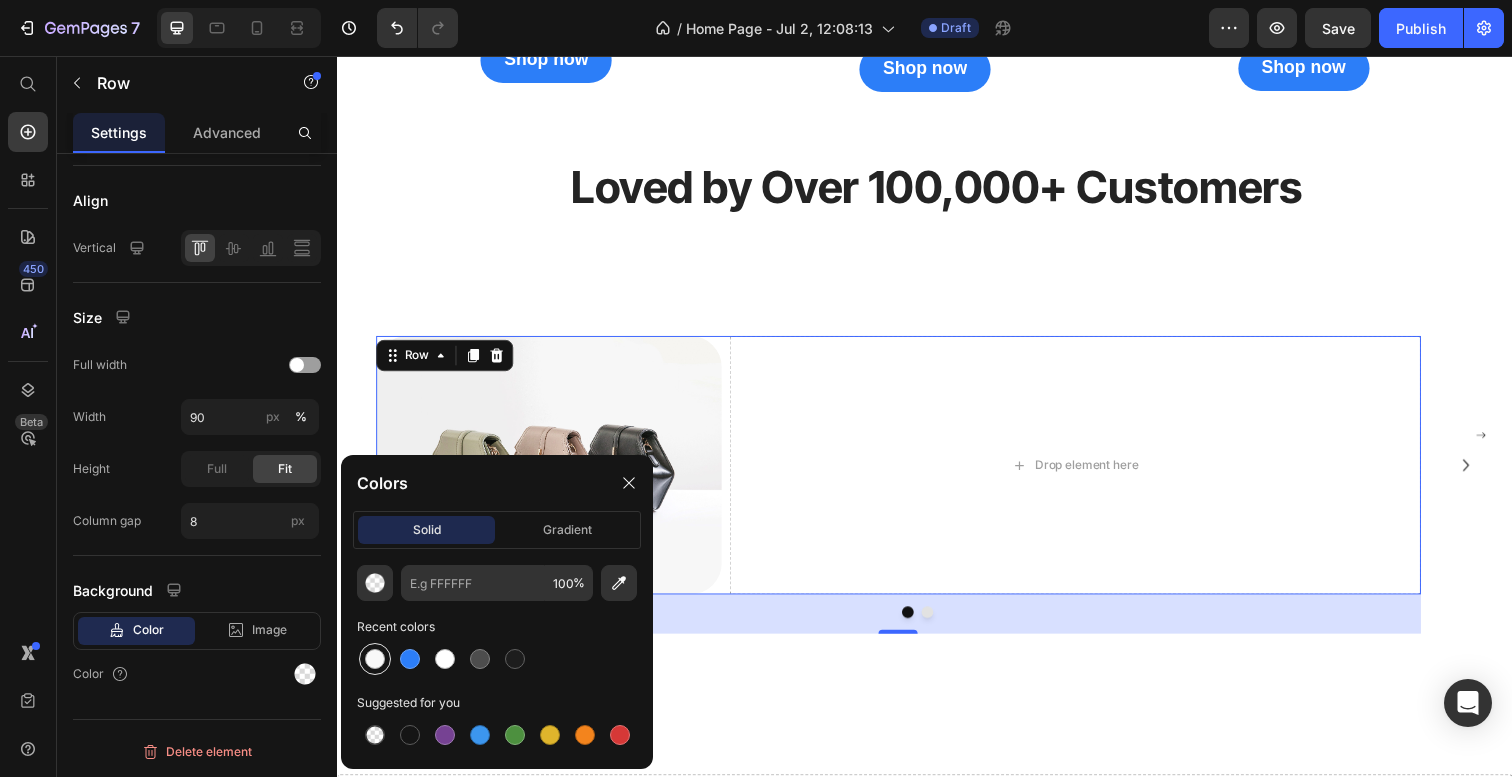 click at bounding box center [375, 659] 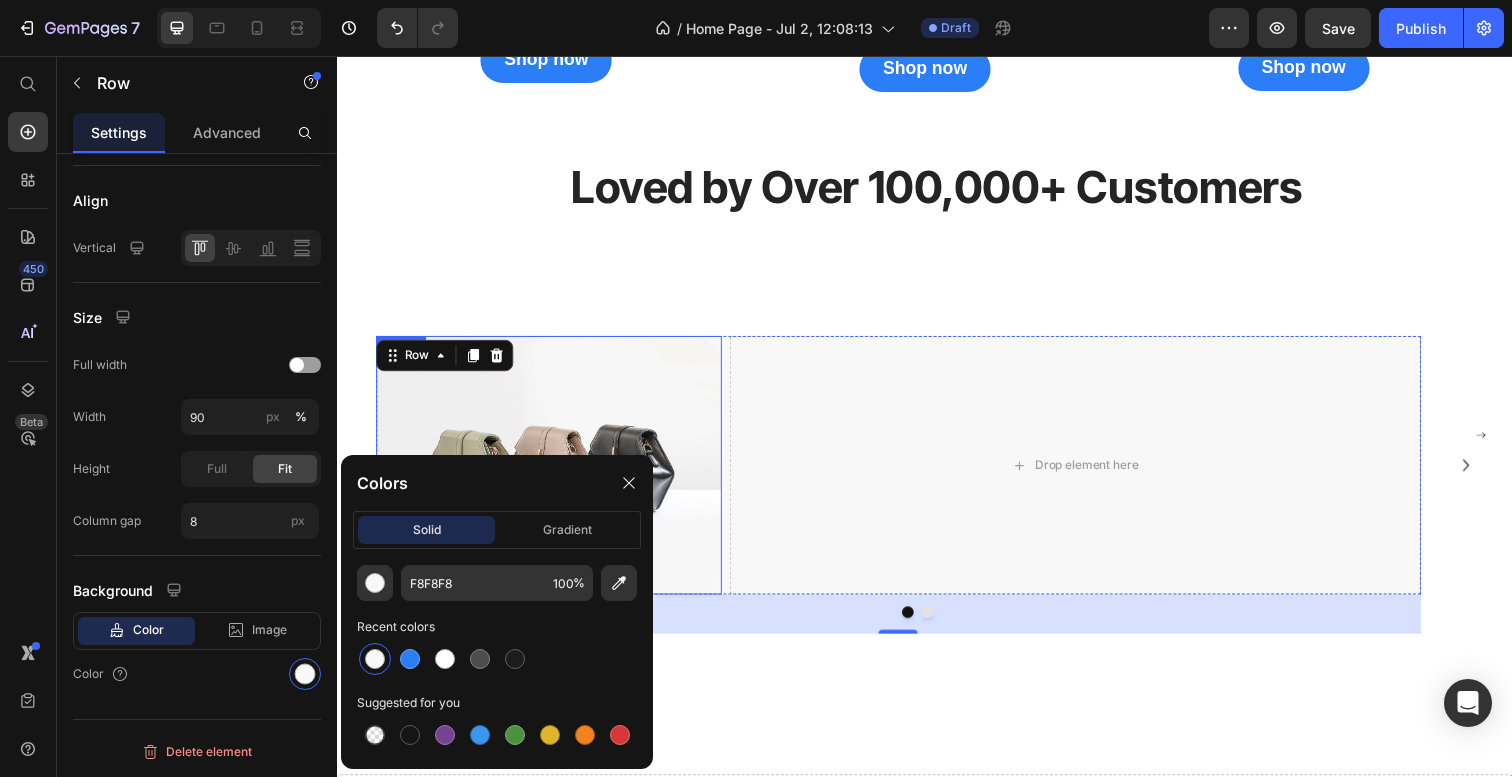 click at bounding box center (553, 474) 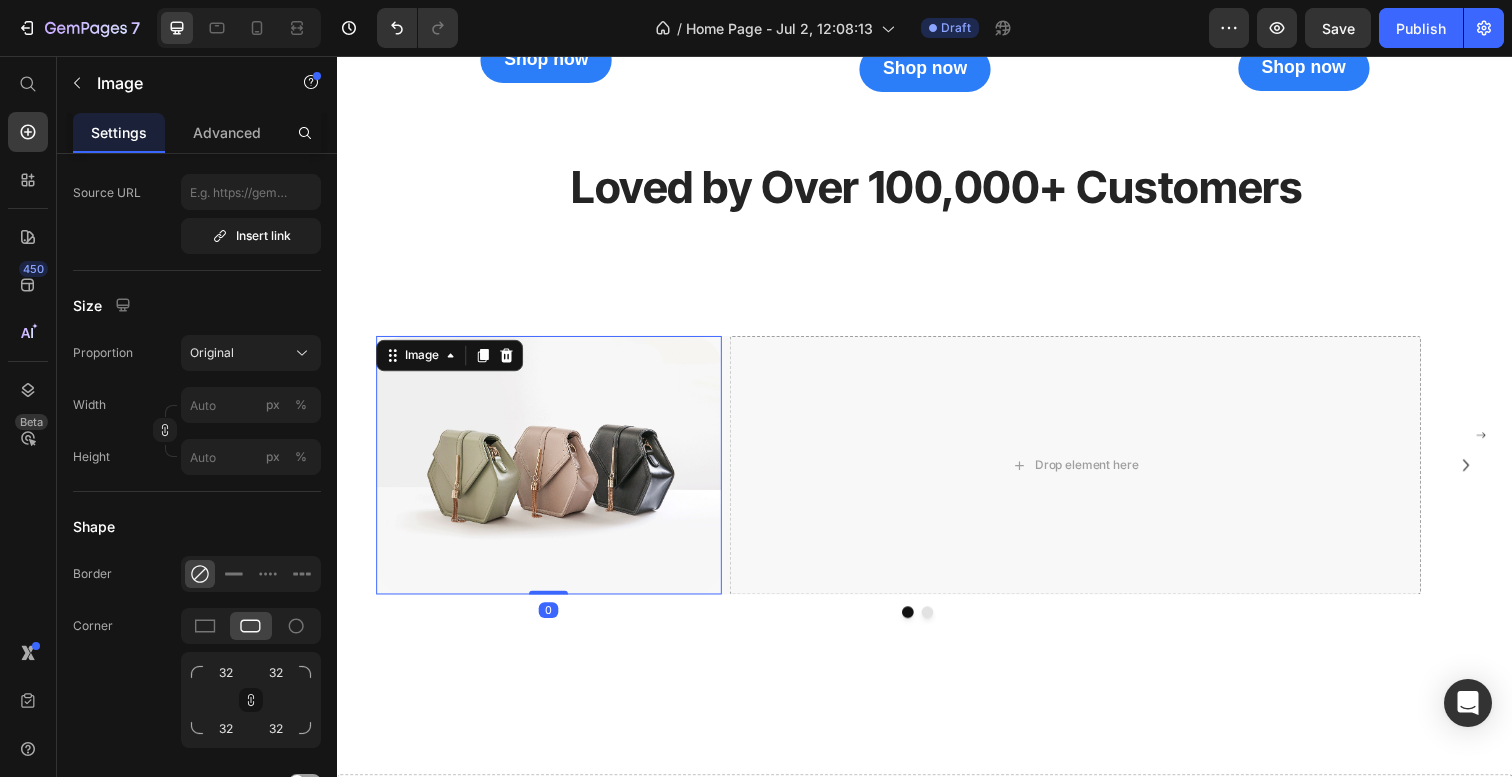 scroll, scrollTop: 0, scrollLeft: 0, axis: both 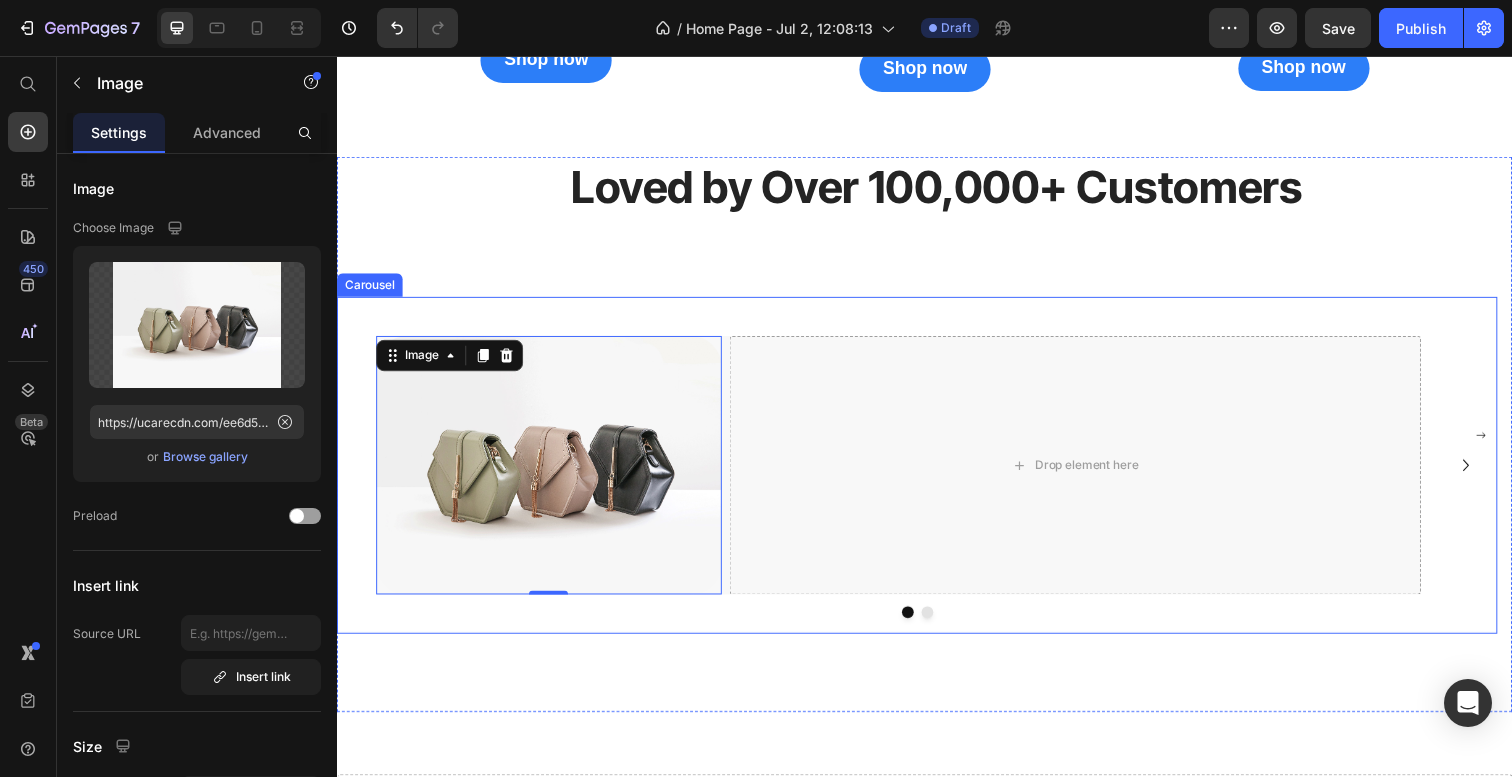 click at bounding box center (929, 624) 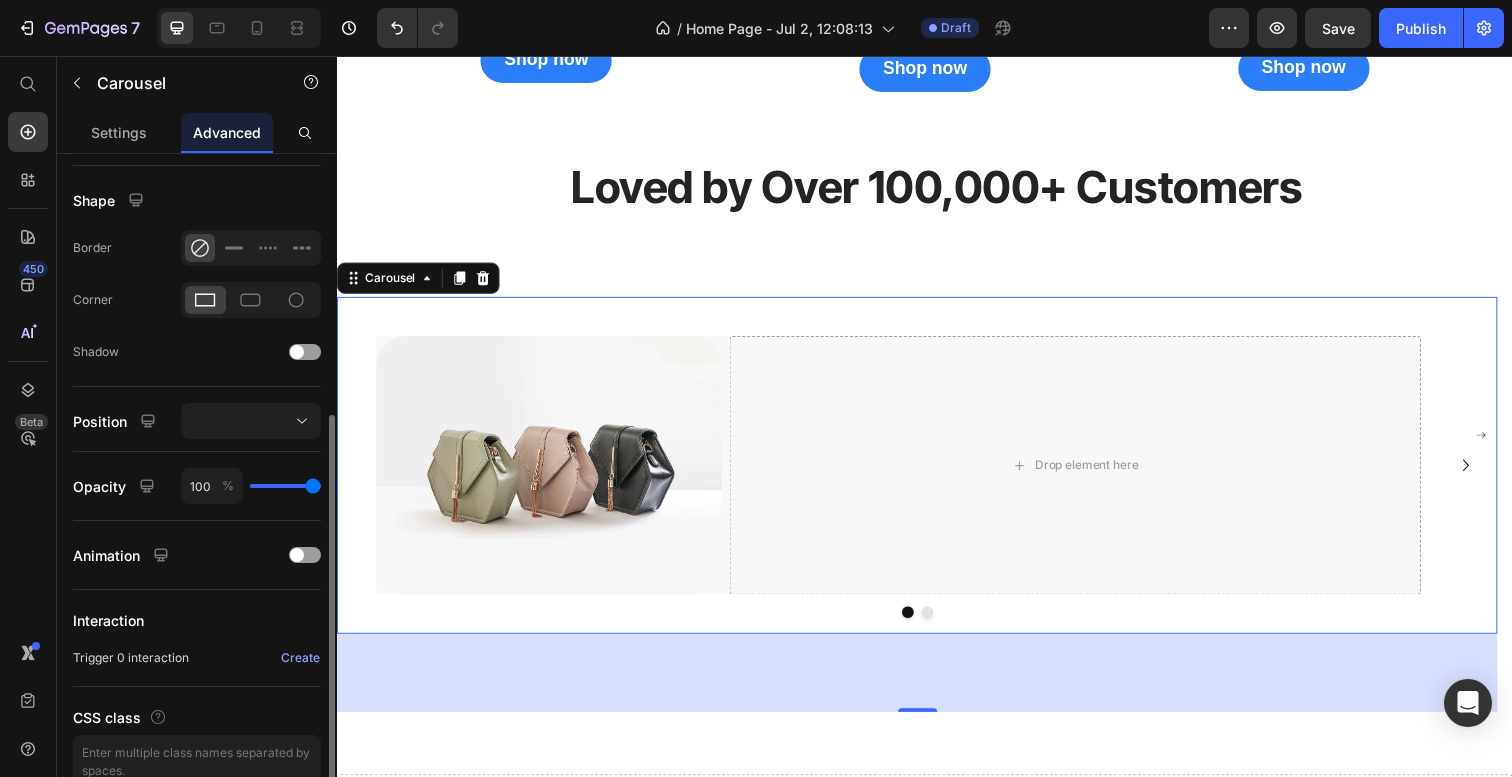 scroll, scrollTop: 585, scrollLeft: 0, axis: vertical 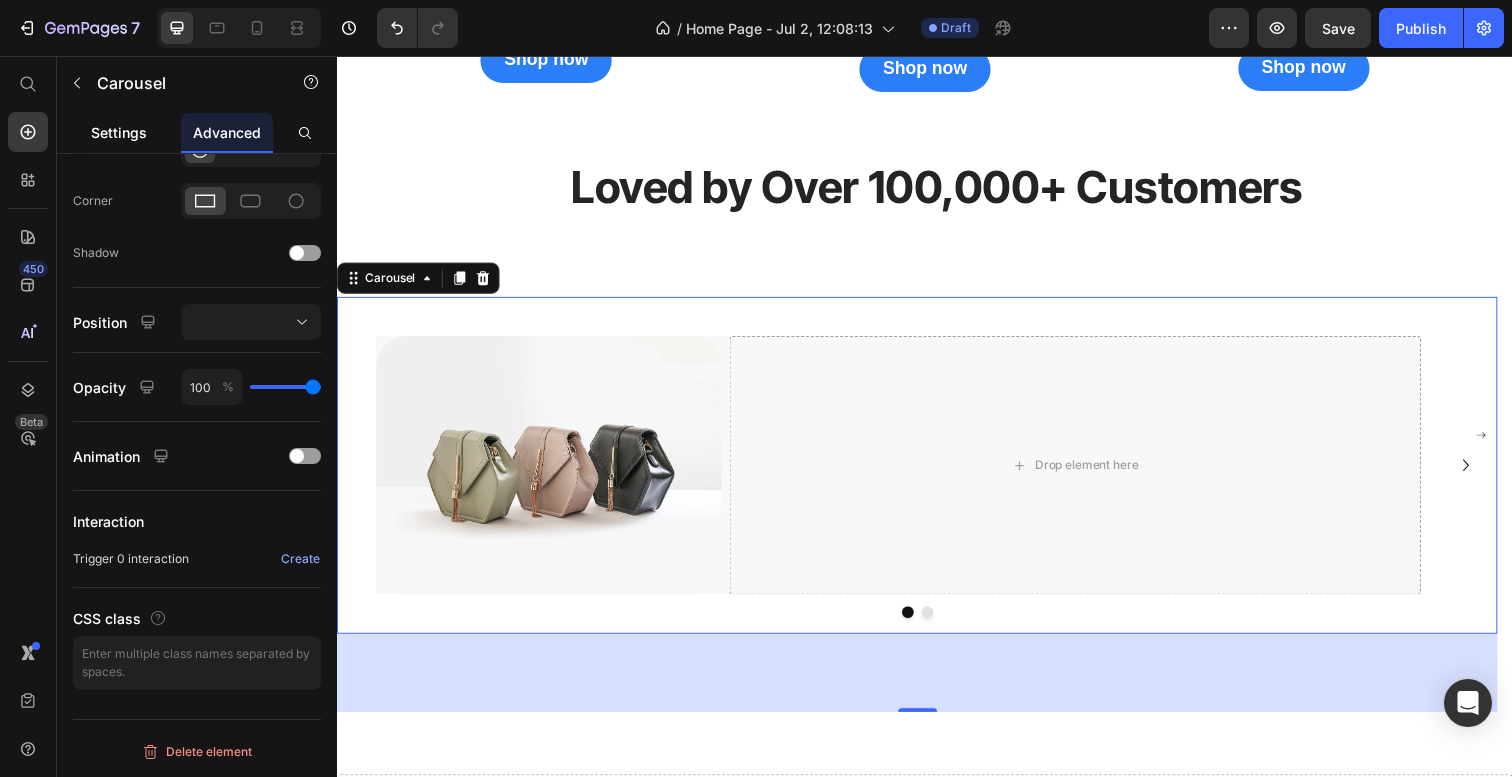 click on "Settings" 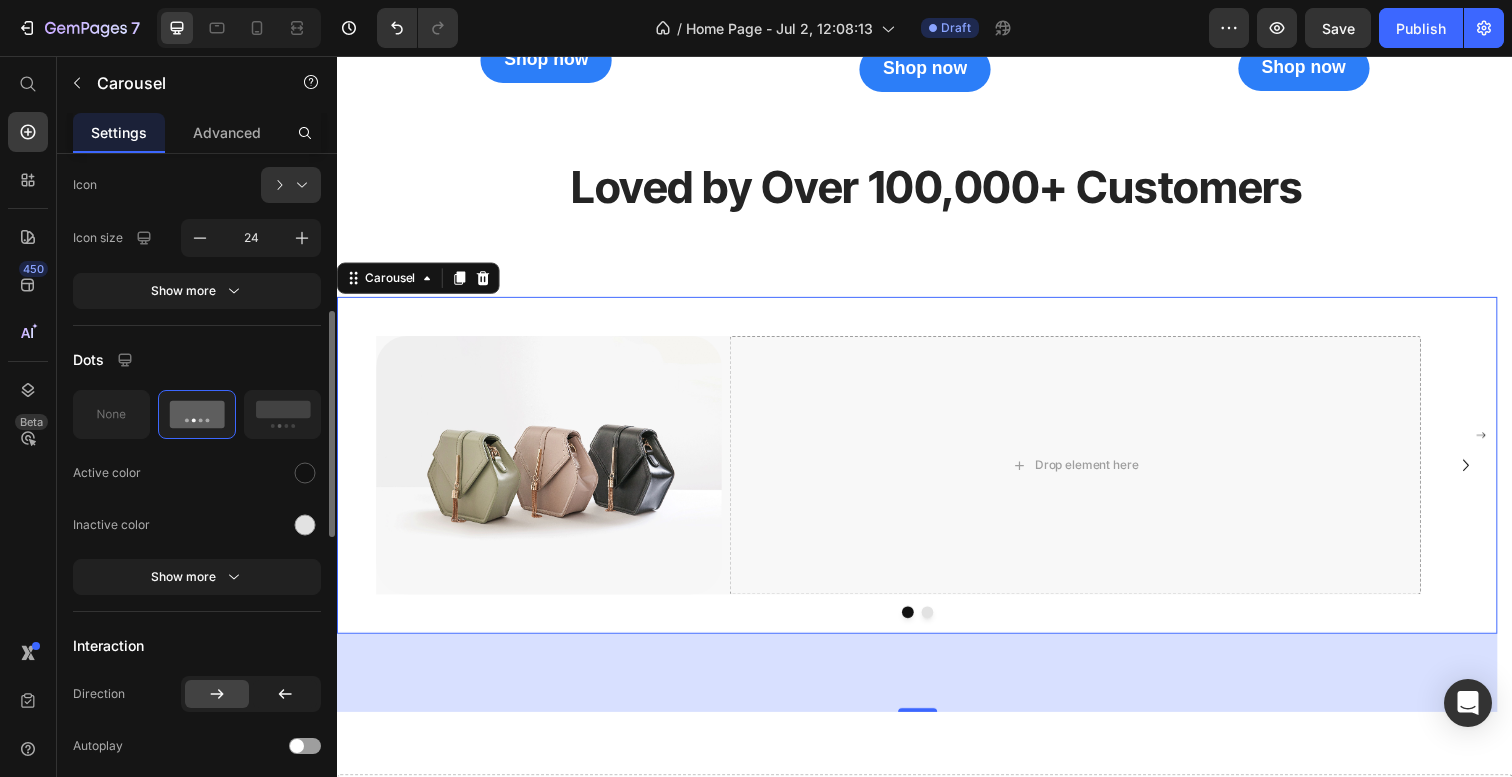 scroll, scrollTop: 570, scrollLeft: 0, axis: vertical 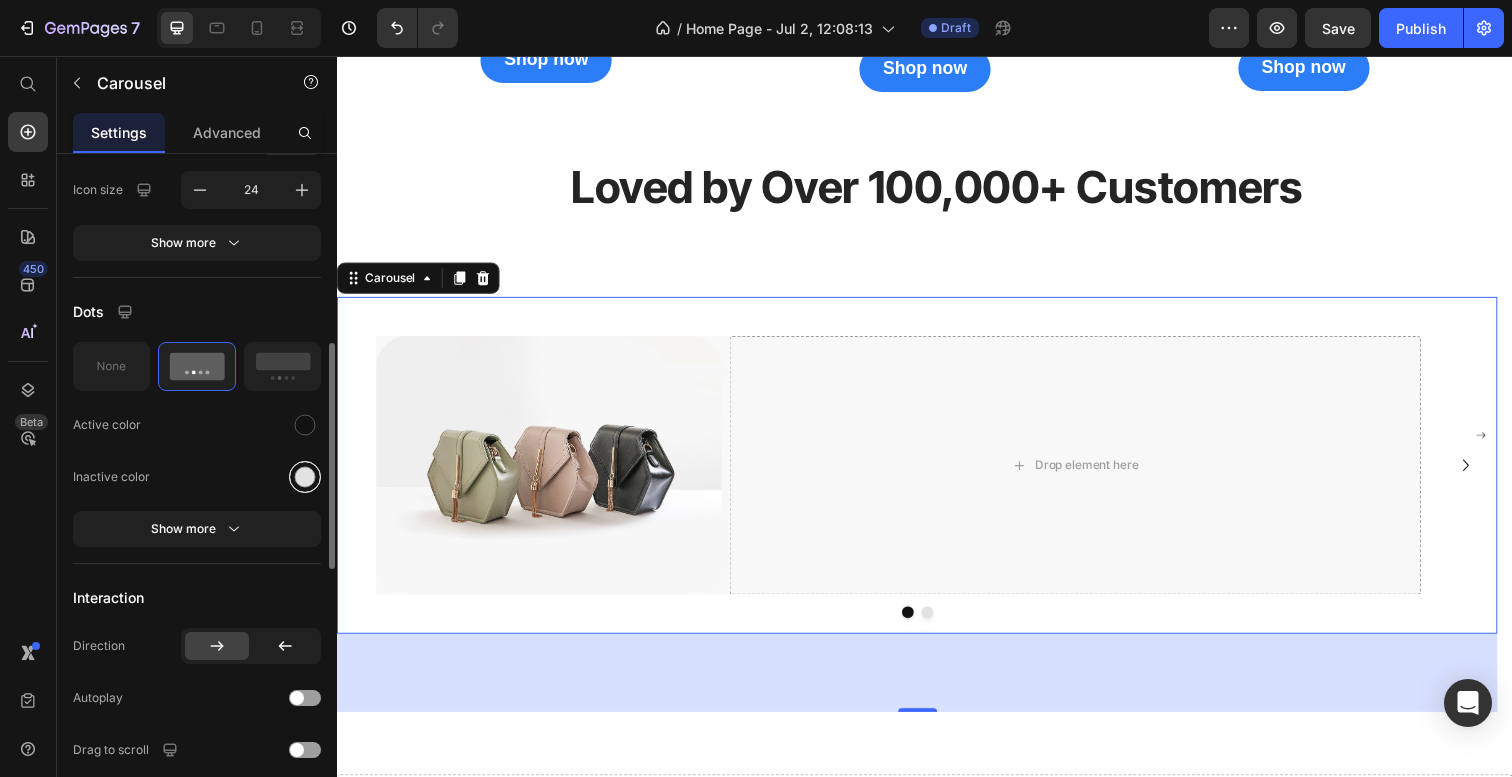 click at bounding box center (305, 476) 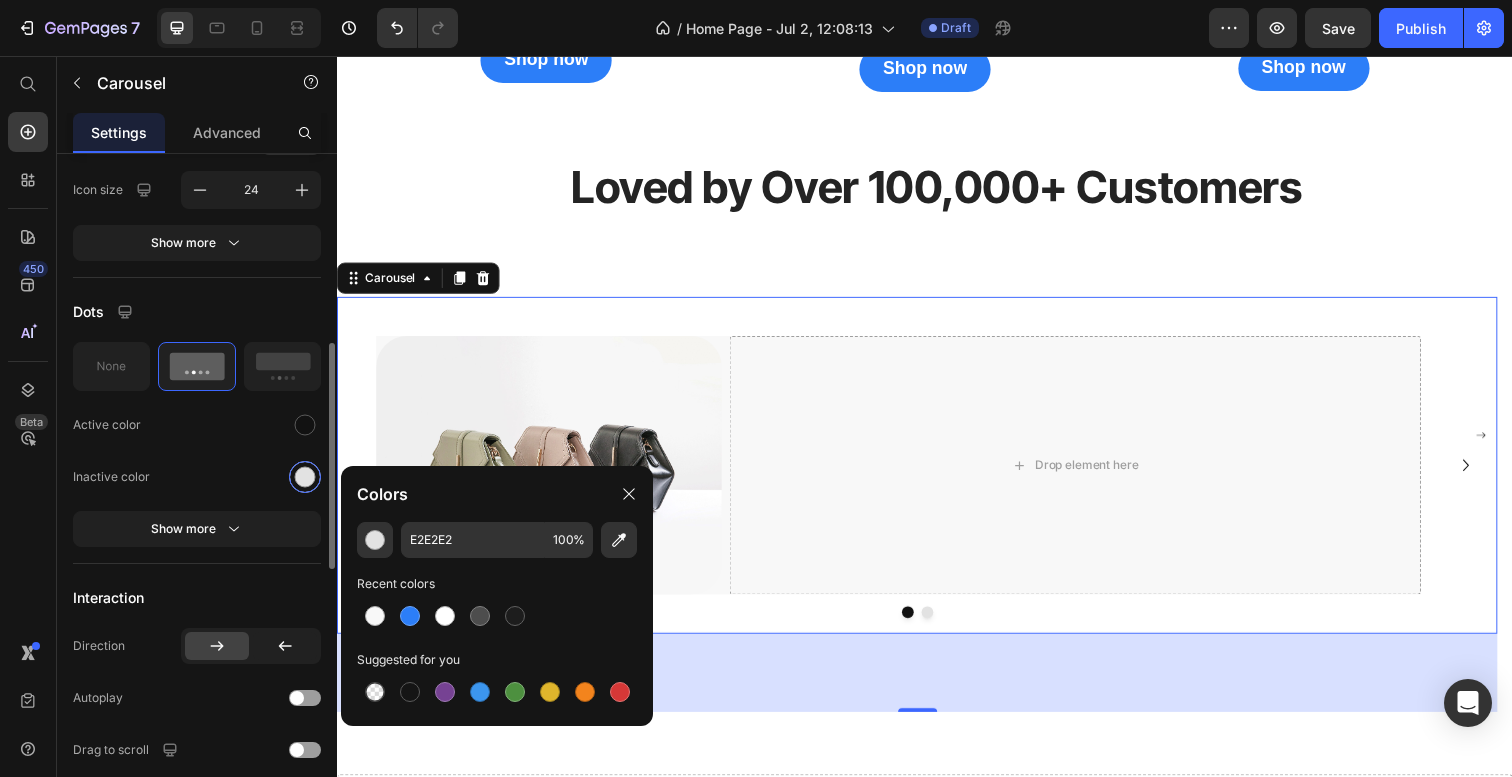 click at bounding box center (305, 476) 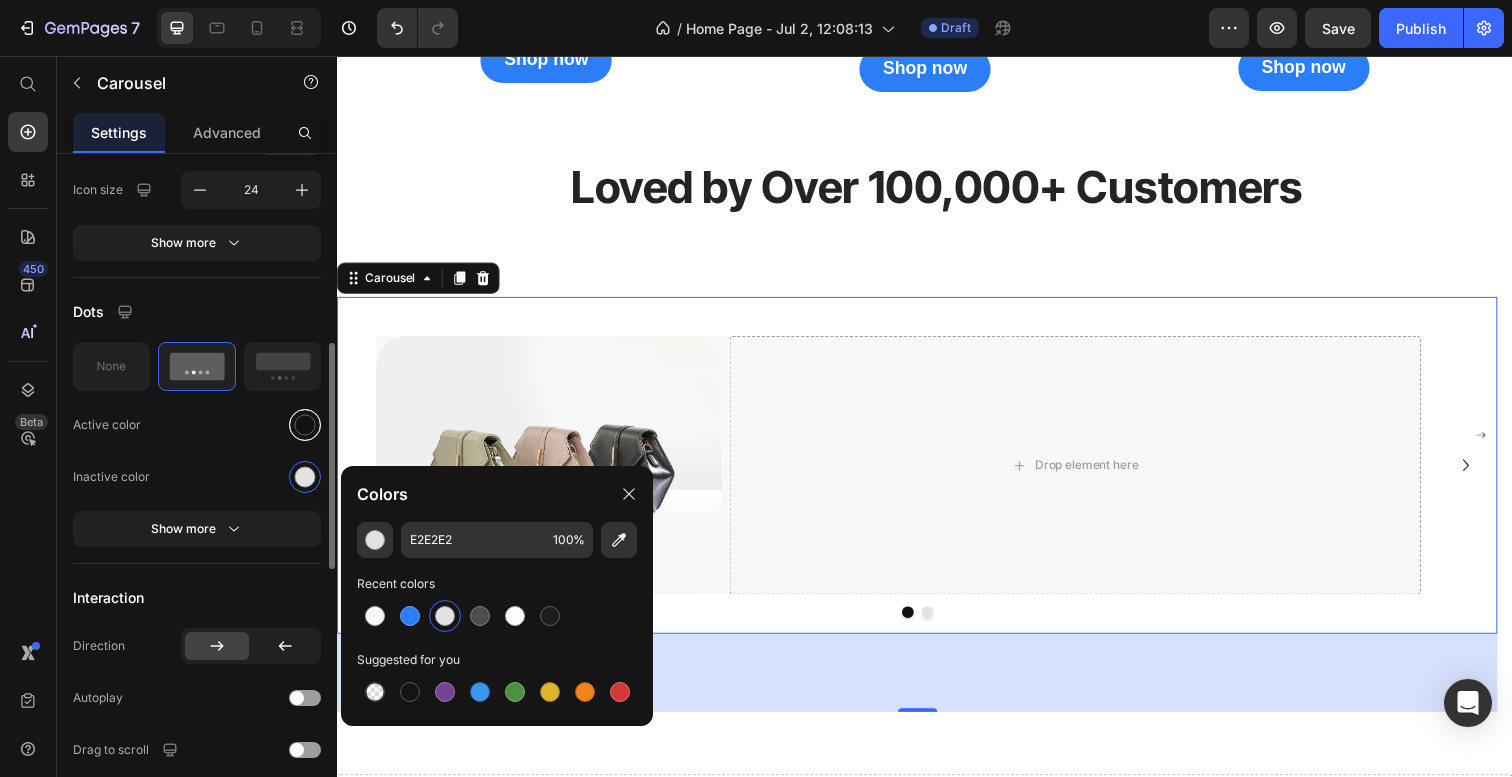 click at bounding box center [305, 424] 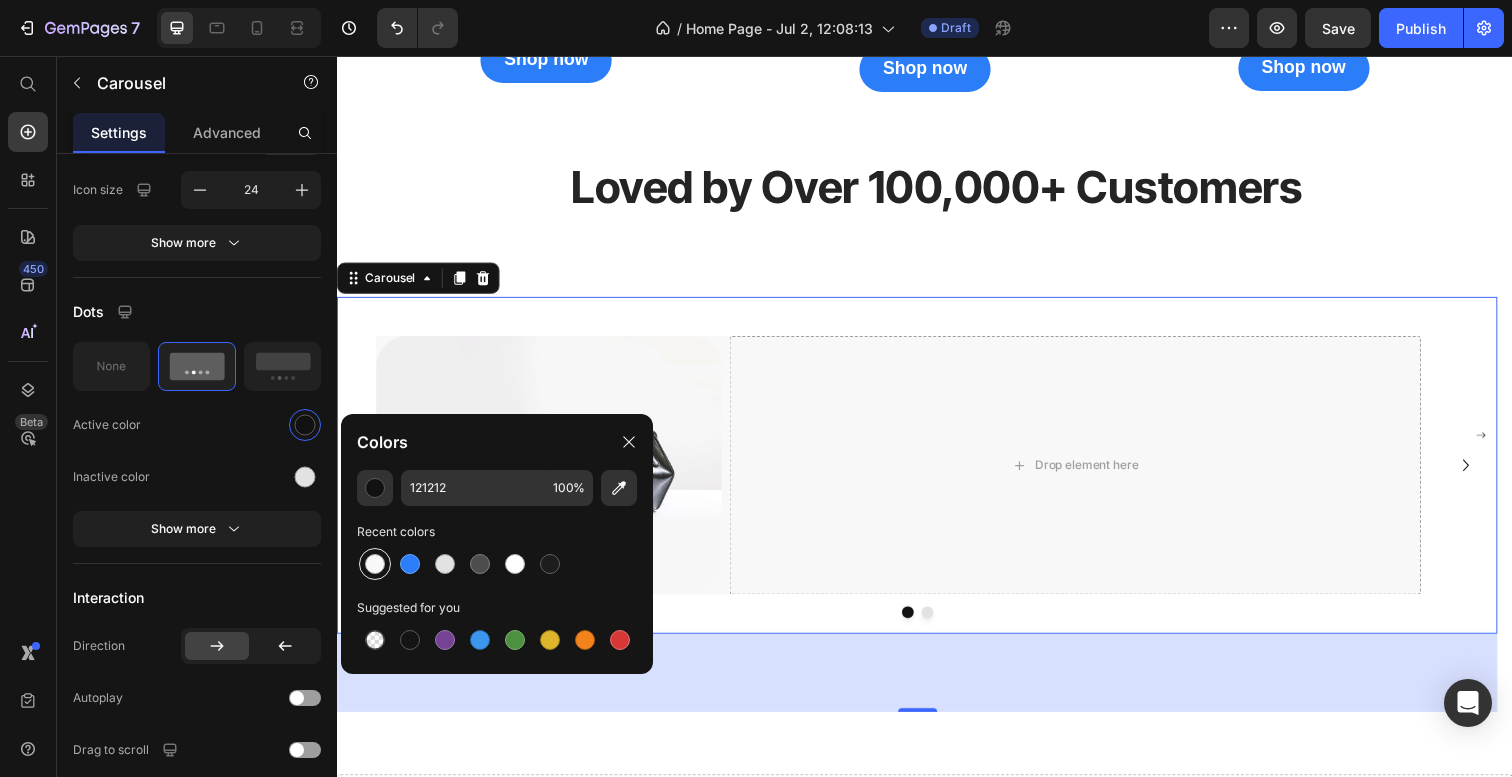 click at bounding box center [375, 564] 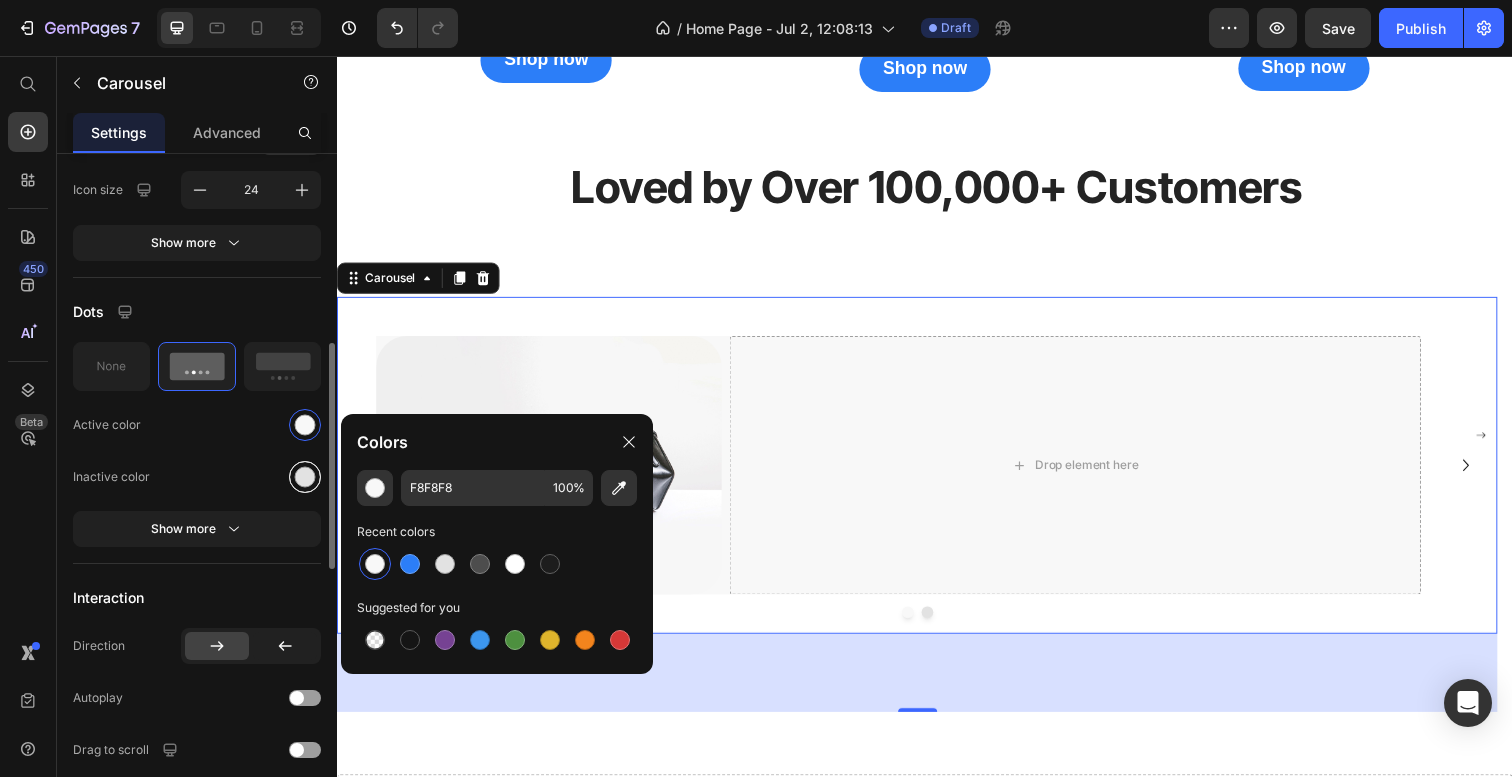 click at bounding box center (305, 476) 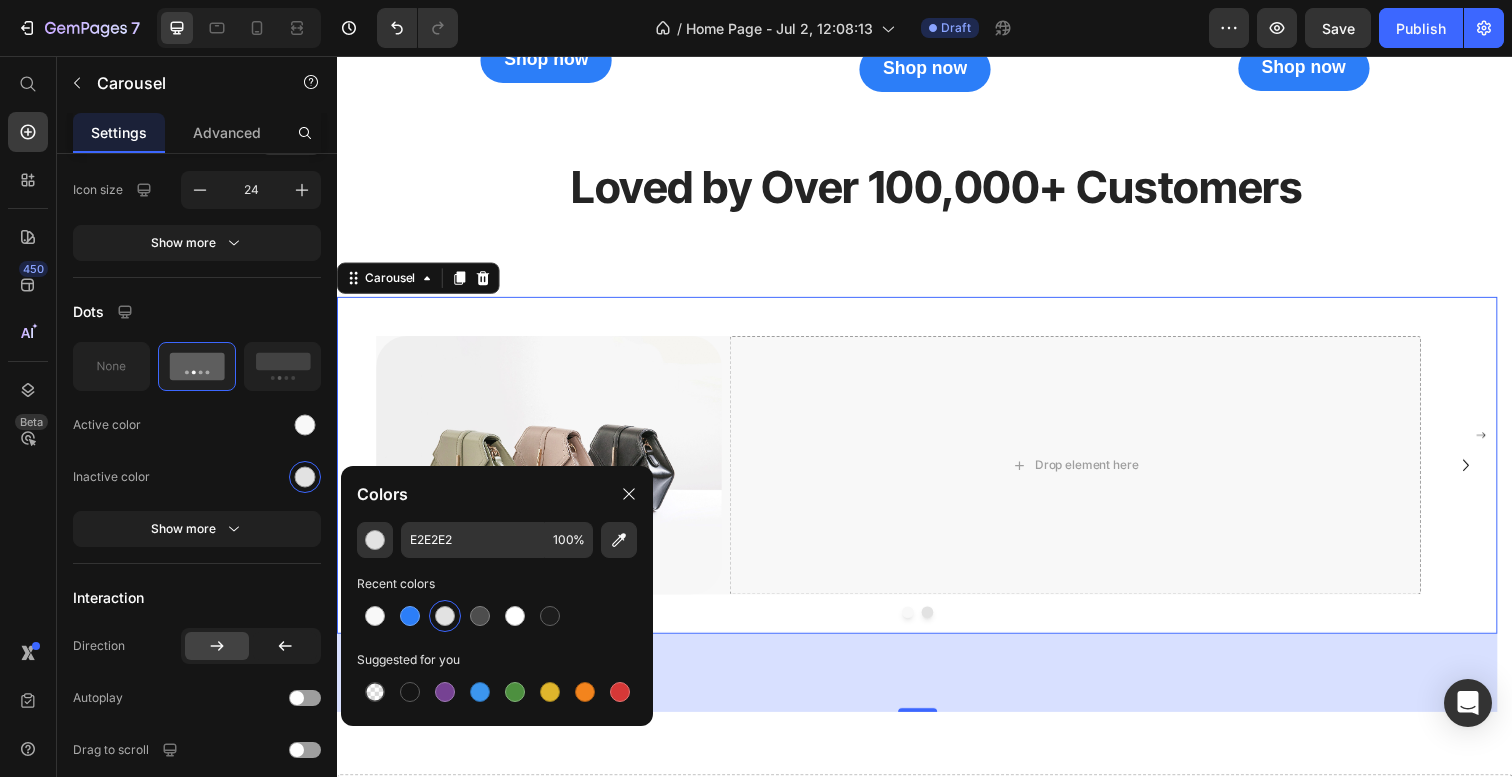 click at bounding box center (445, 616) 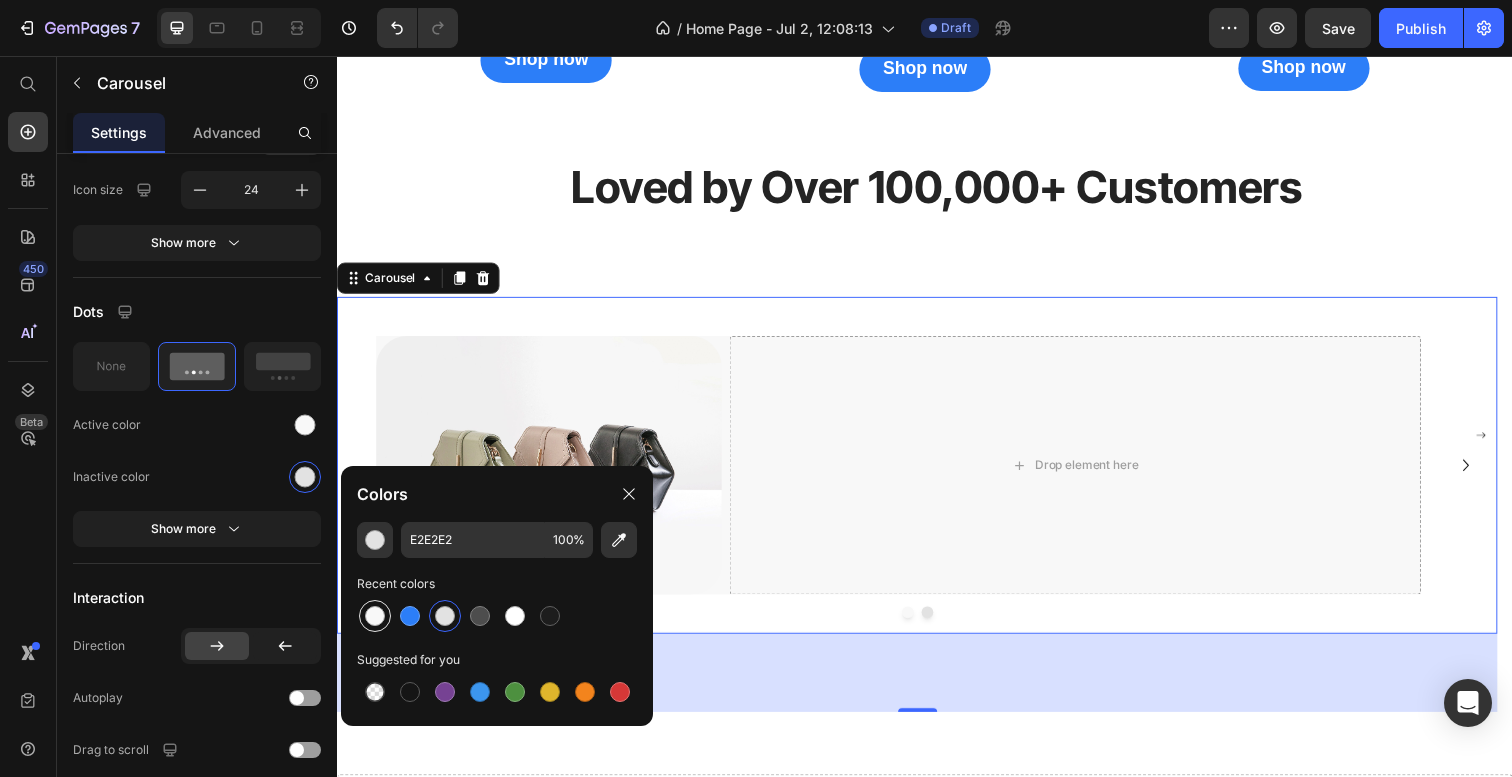 click at bounding box center (375, 616) 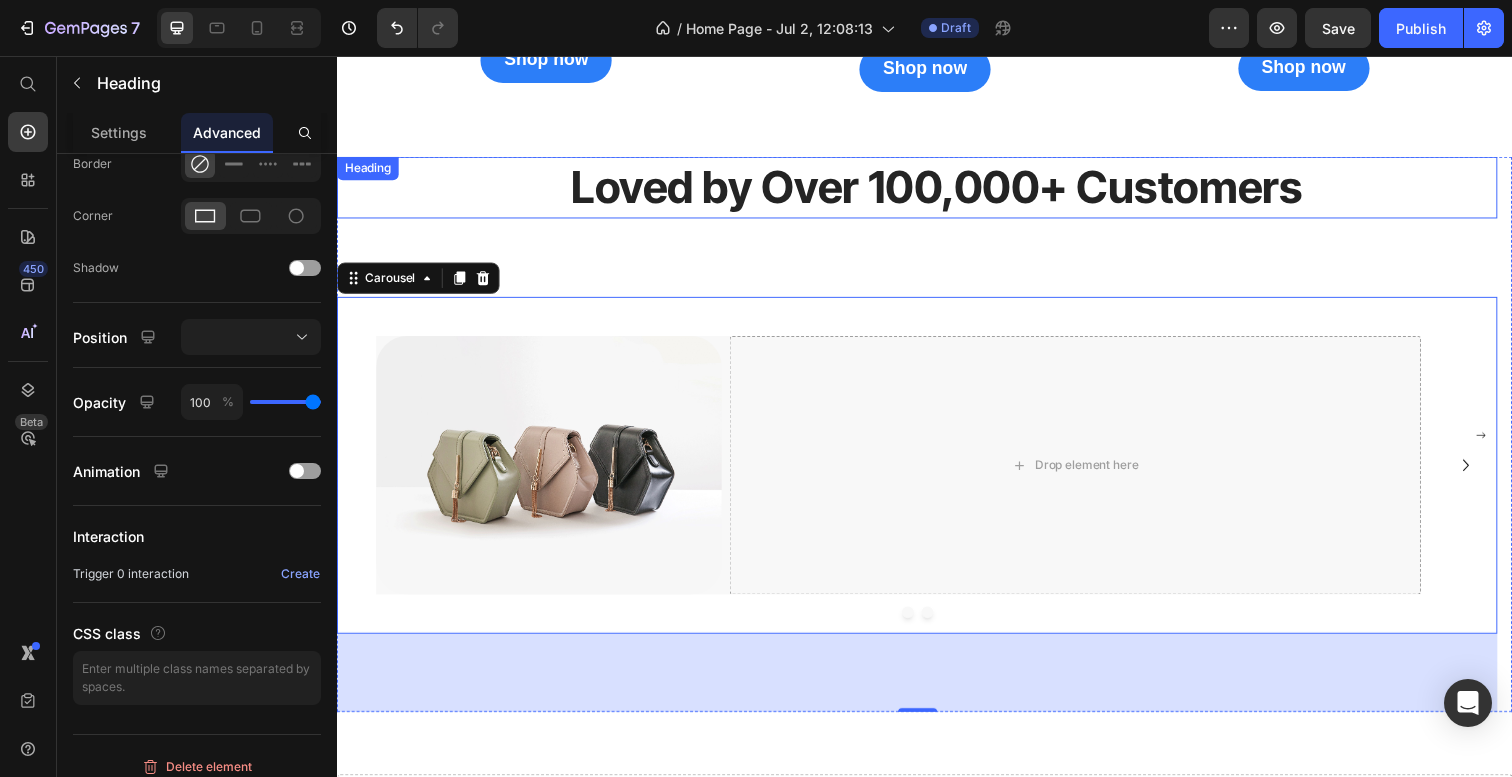 click on "Loved by Over 100,000+ Customers" at bounding box center [949, 189] 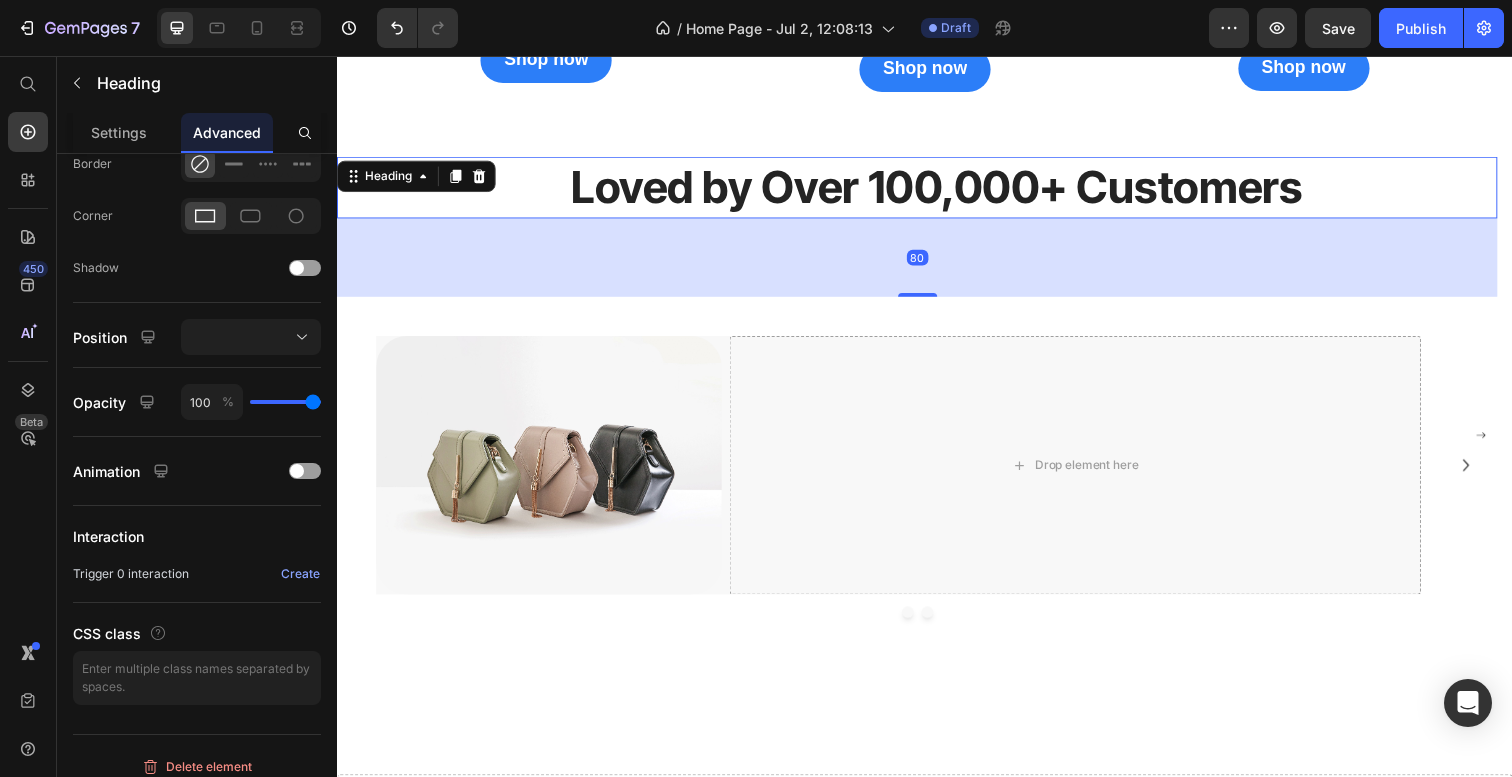 scroll, scrollTop: 0, scrollLeft: 0, axis: both 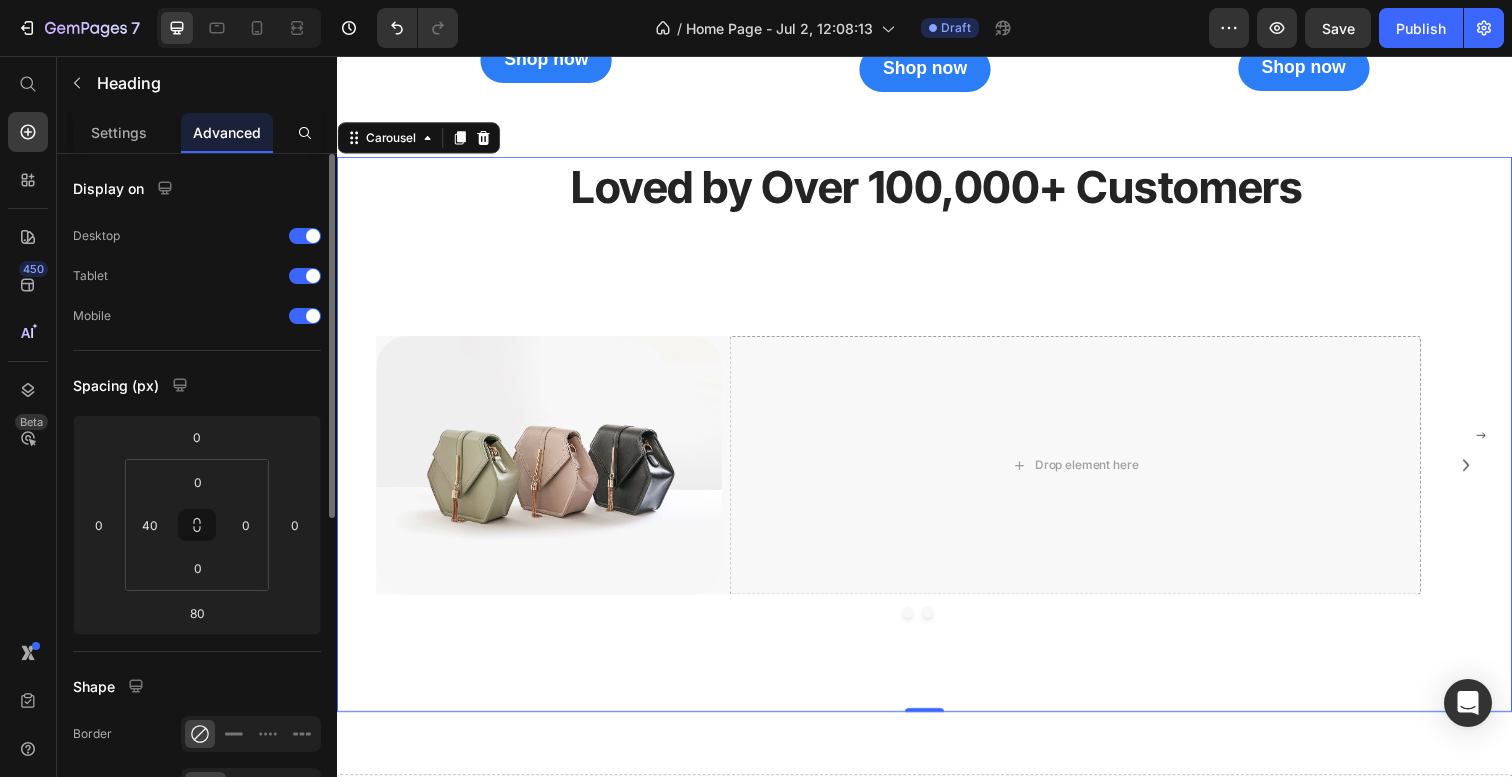 click on "Image
Drop element here Row
Drop element here
Carousel" at bounding box center (929, 514) 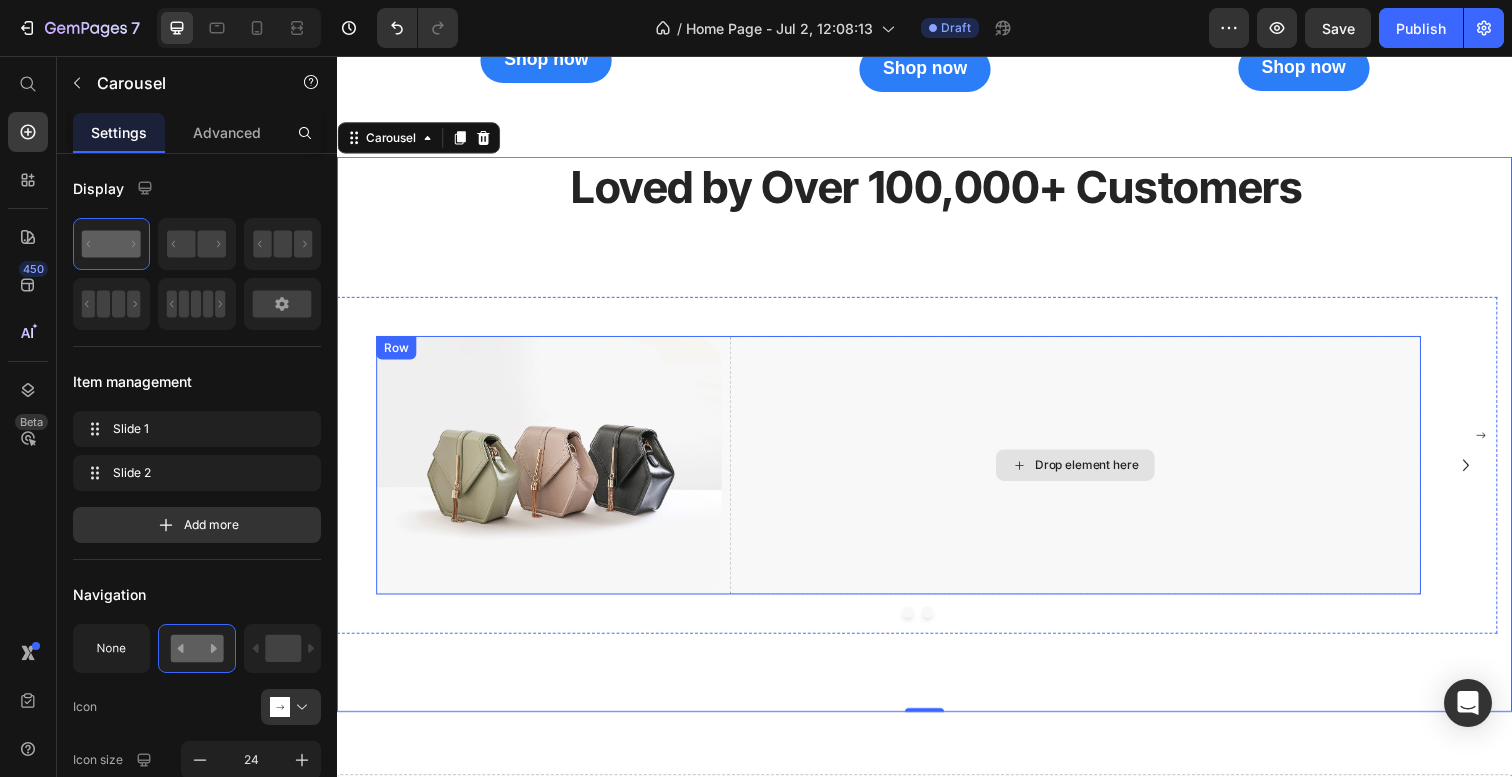 click on "Drop element here" at bounding box center (1091, 474) 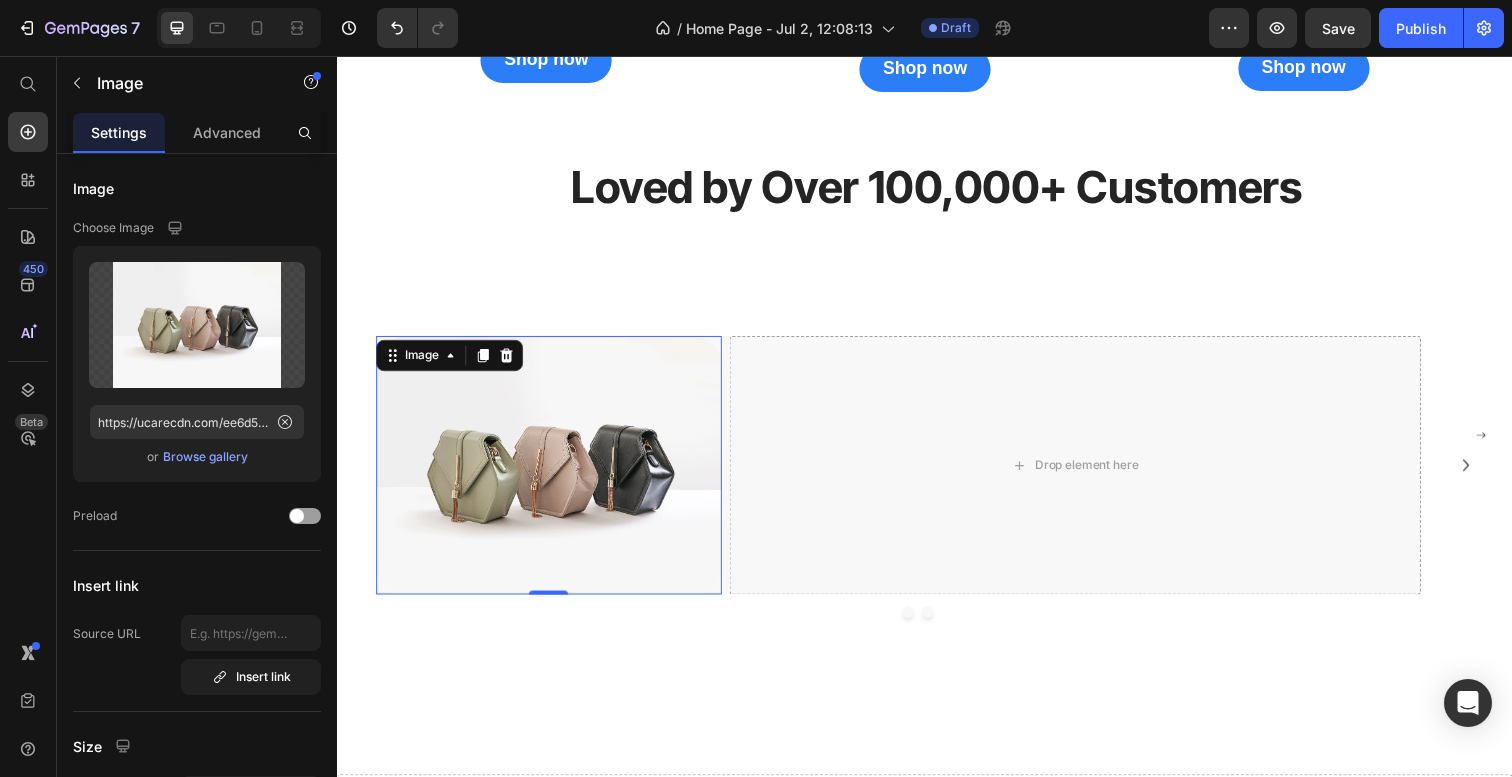 click at bounding box center [553, 474] 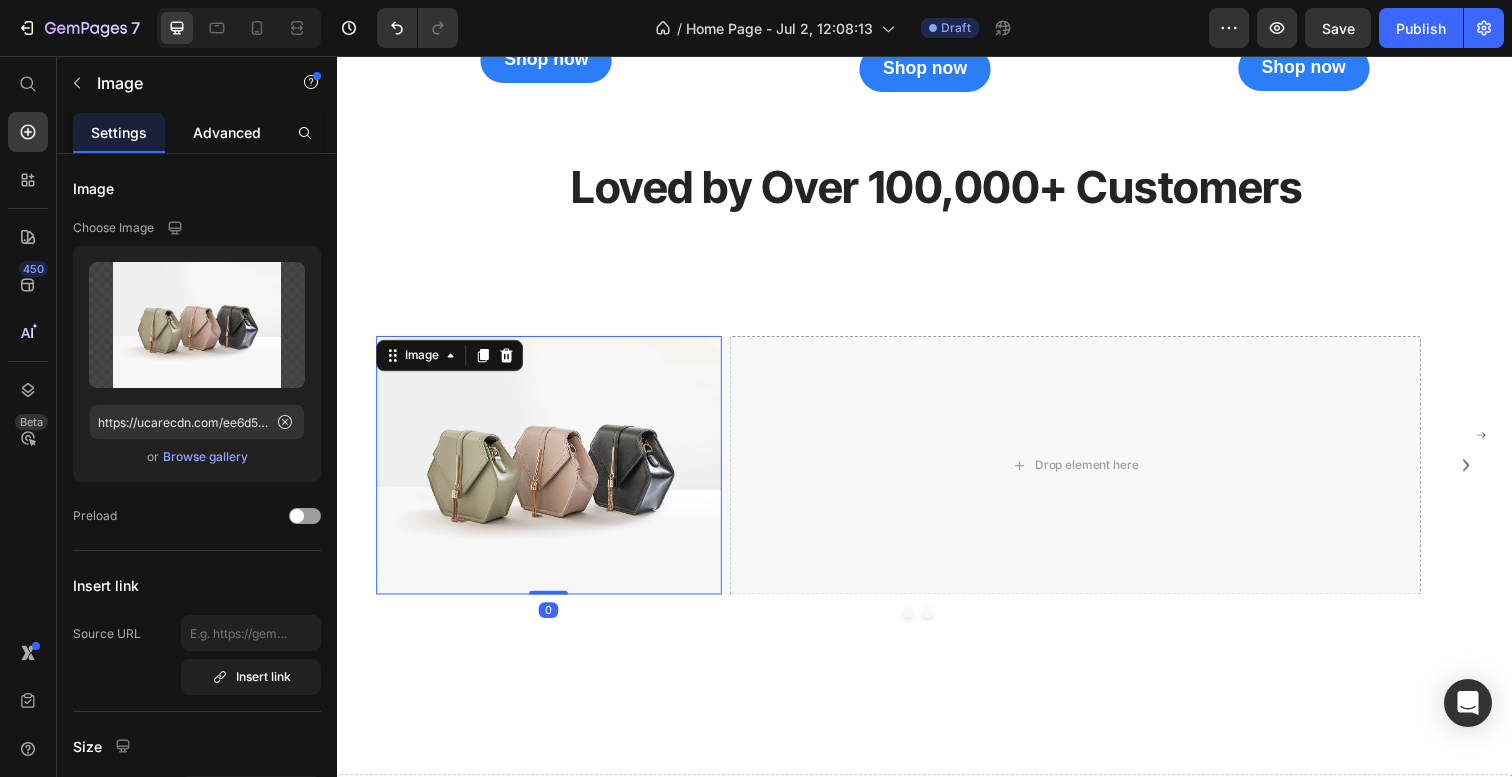 click on "Advanced" 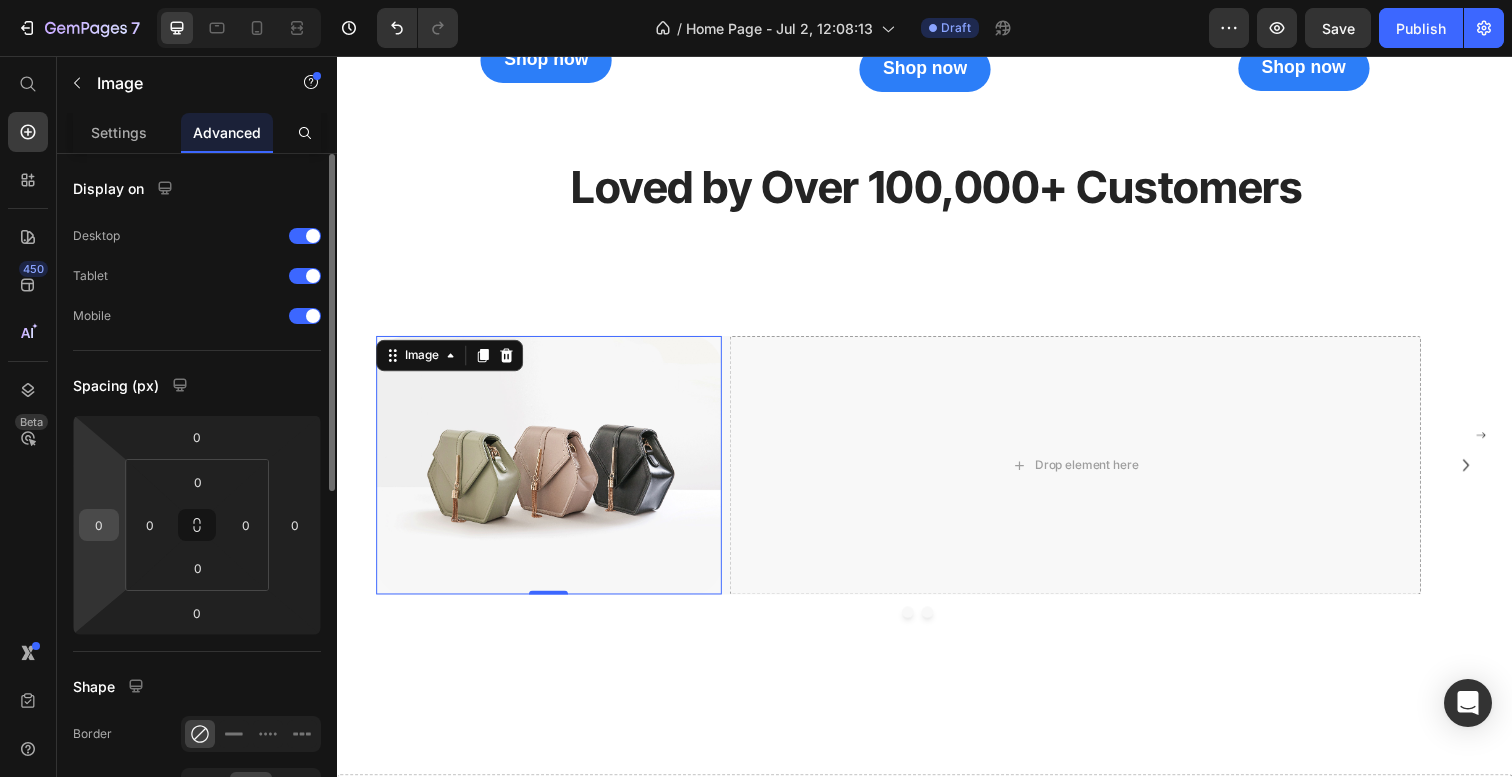 click on "0" at bounding box center (99, 525) 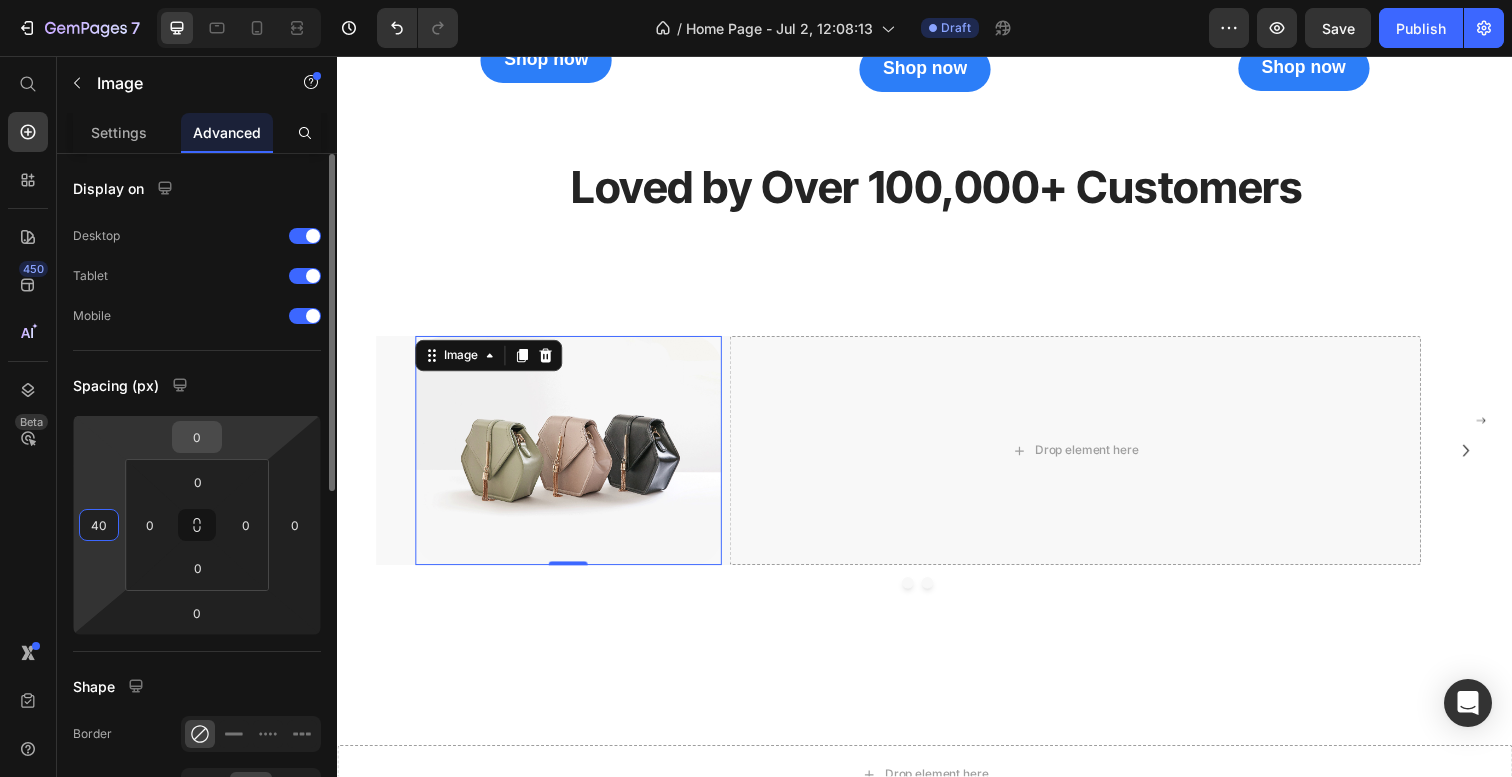 type on "40" 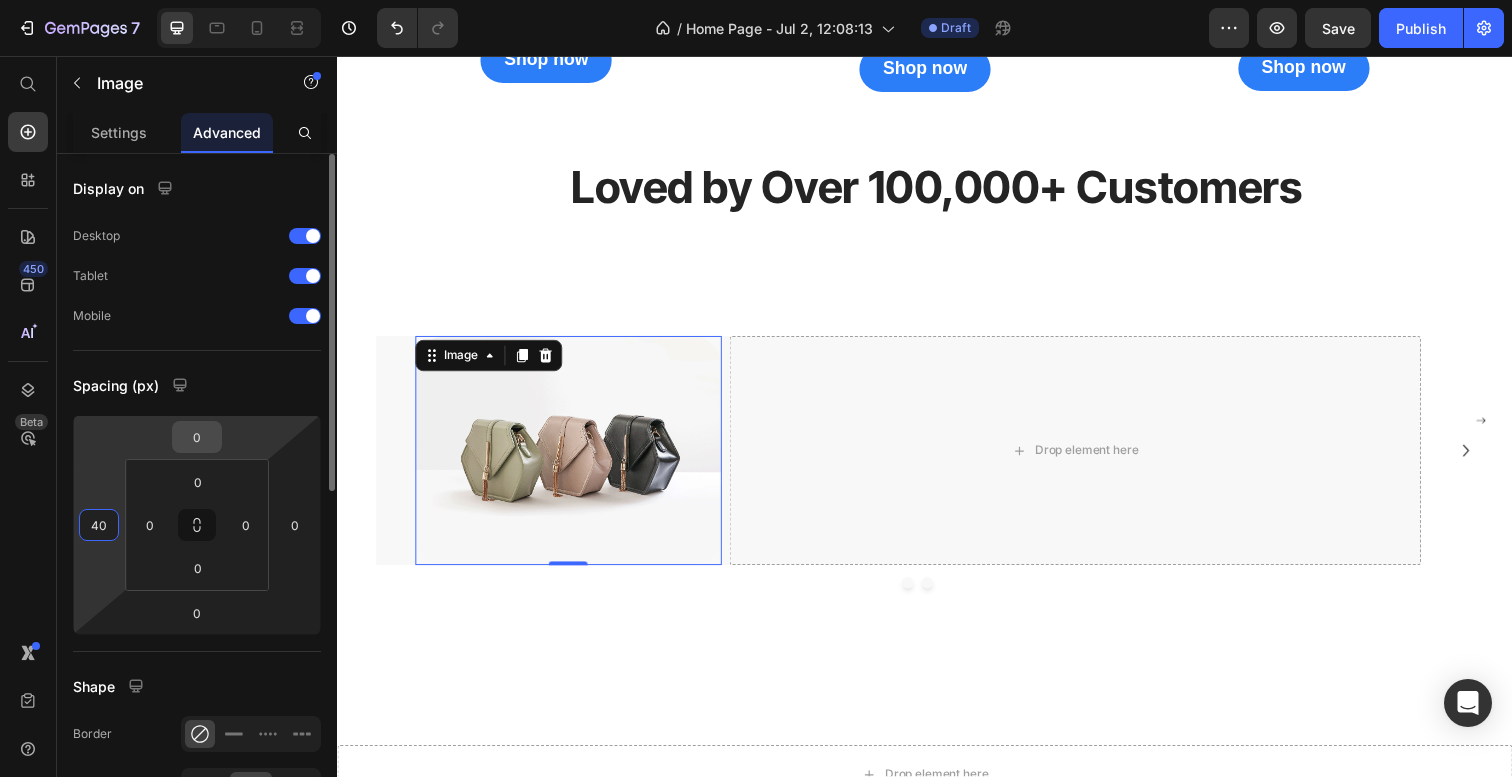 click on "0" at bounding box center [197, 437] 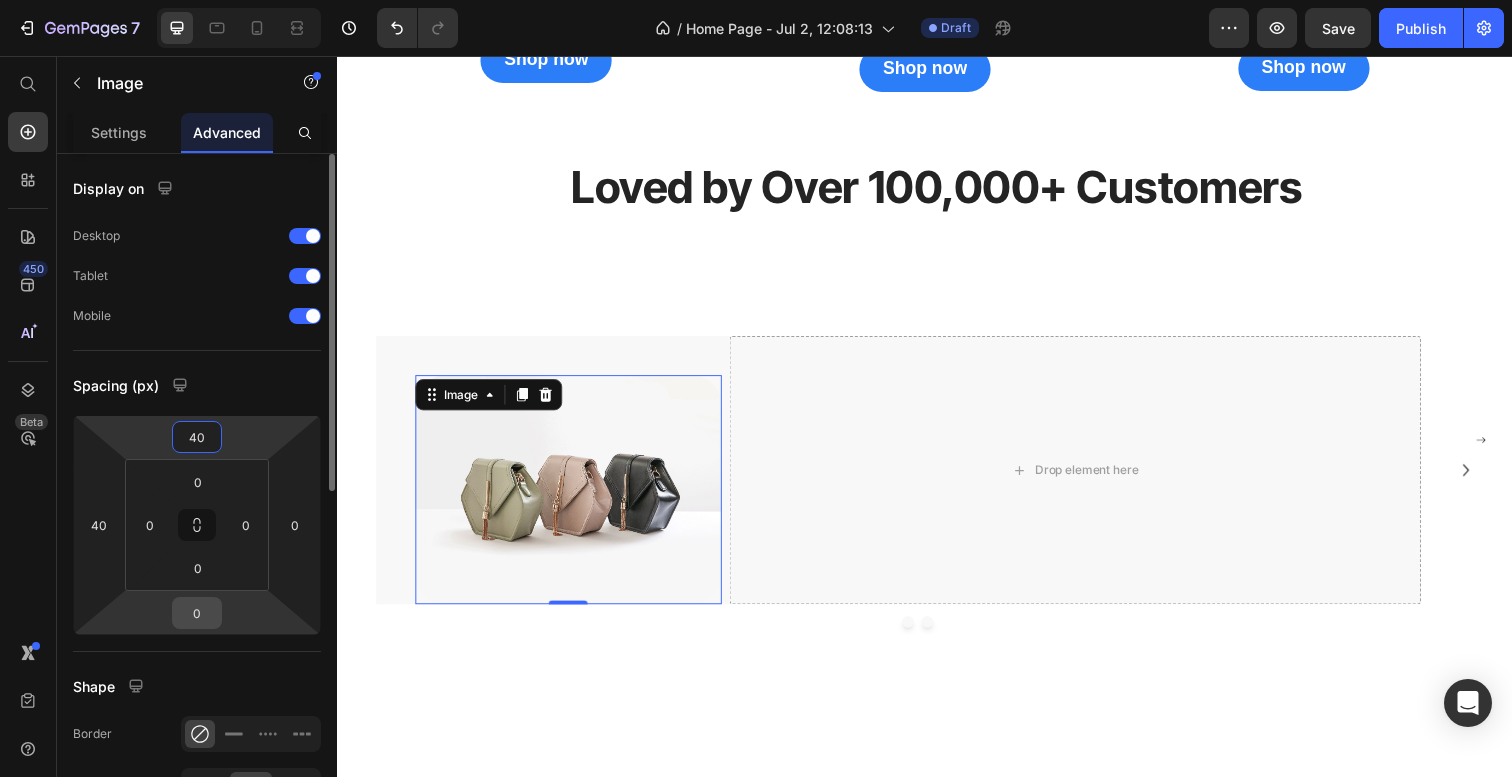 type on "40" 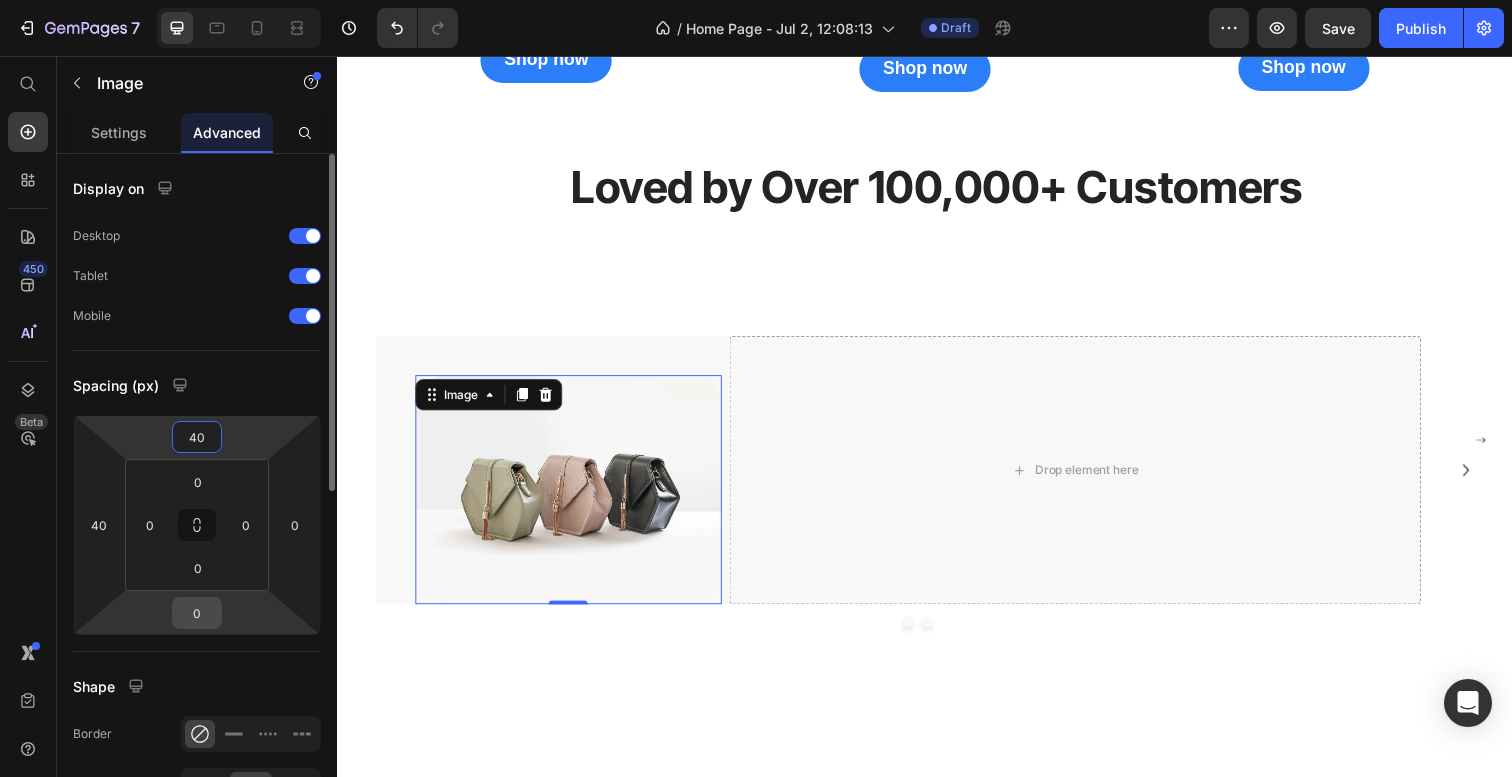click on "0" at bounding box center (197, 613) 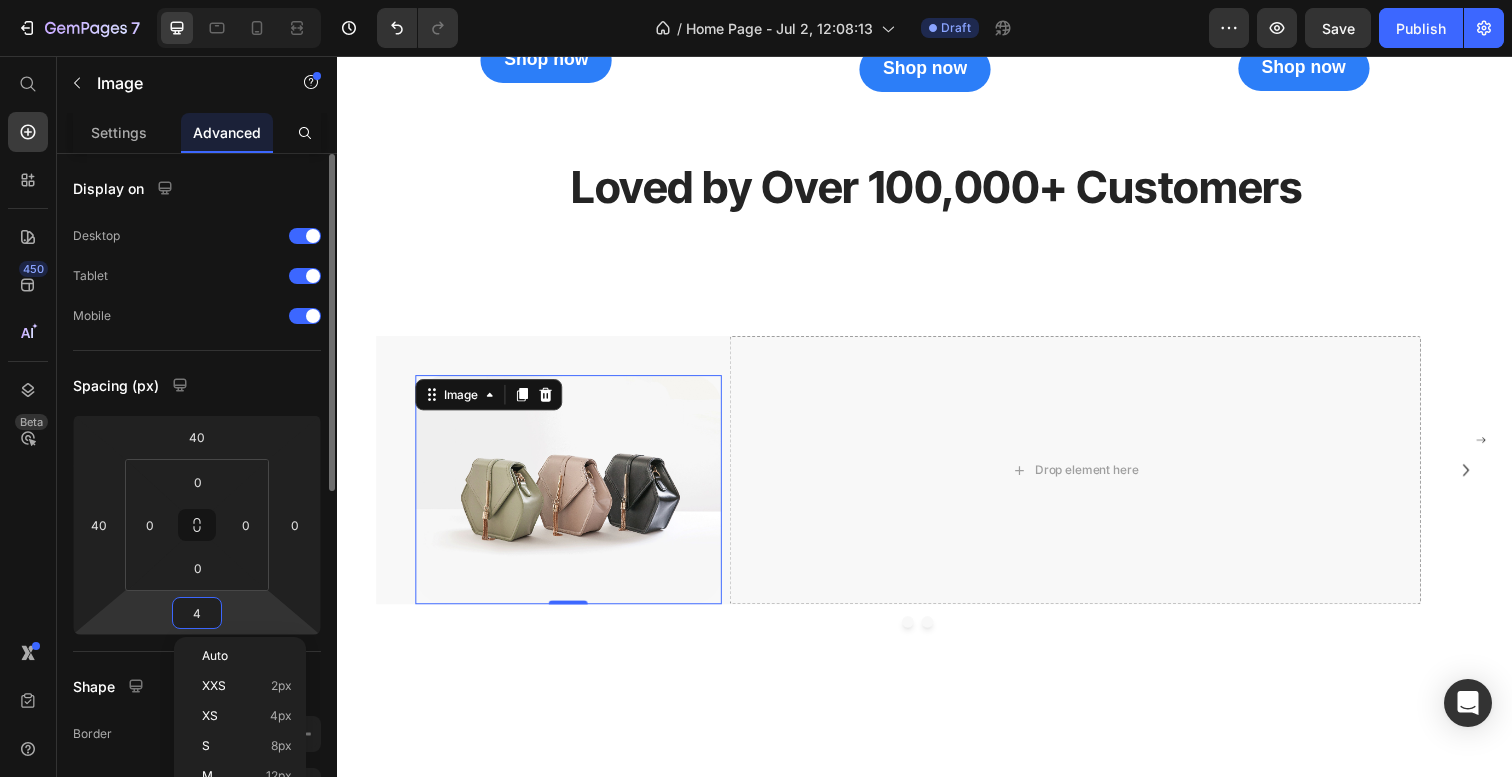 type on "40" 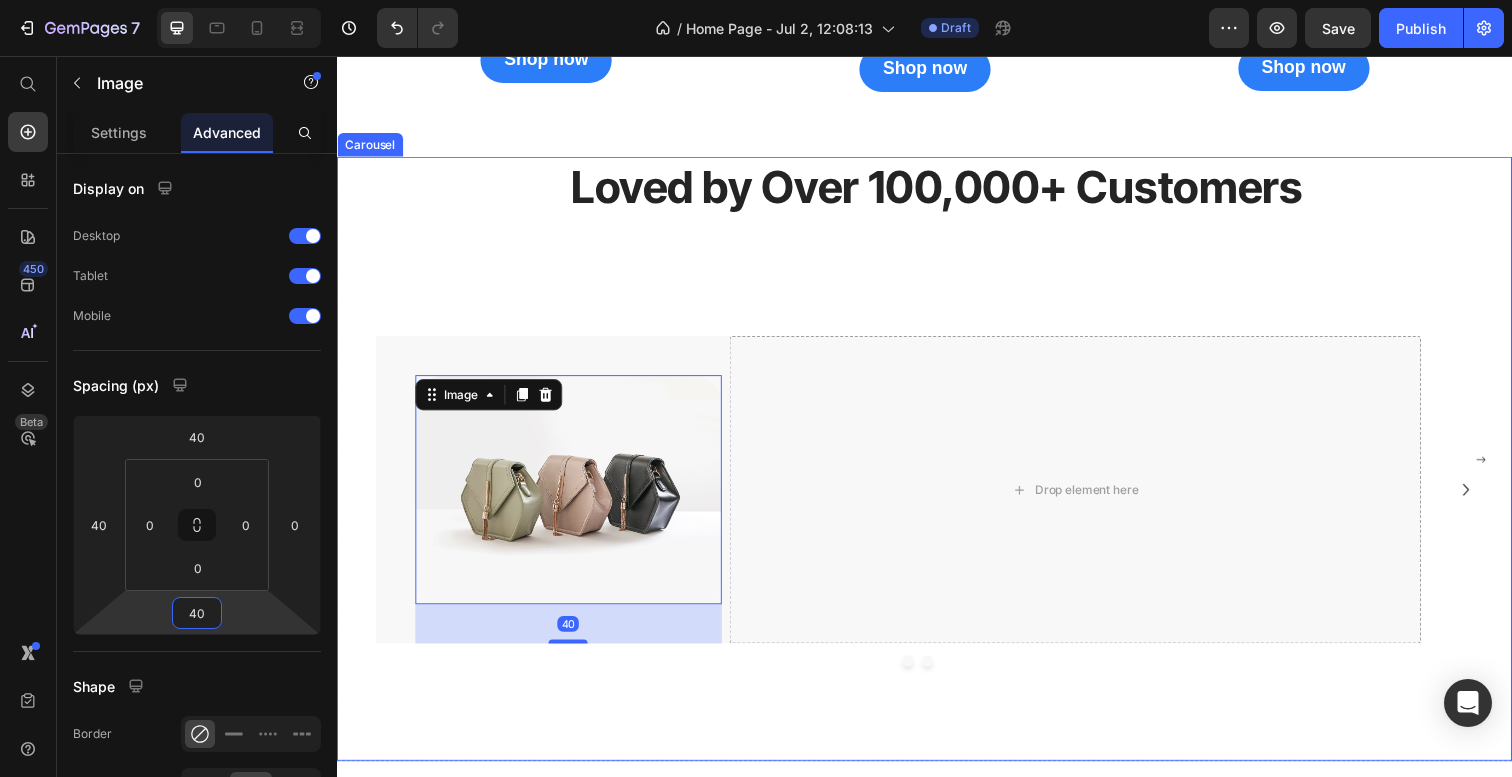 click on "Image   40
Drop element here Row
Drop element here
Carousel" at bounding box center (929, 539) 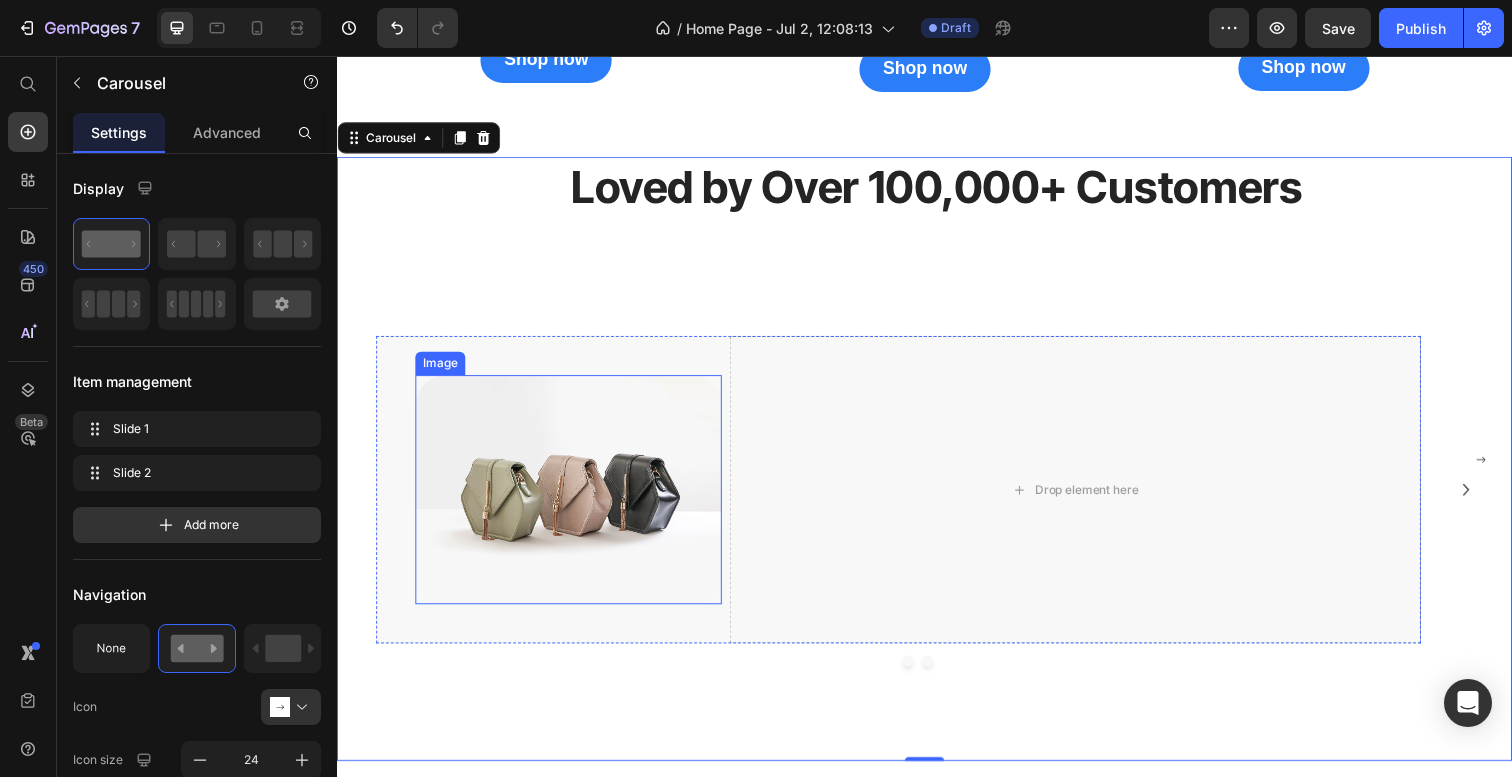click at bounding box center [573, 499] 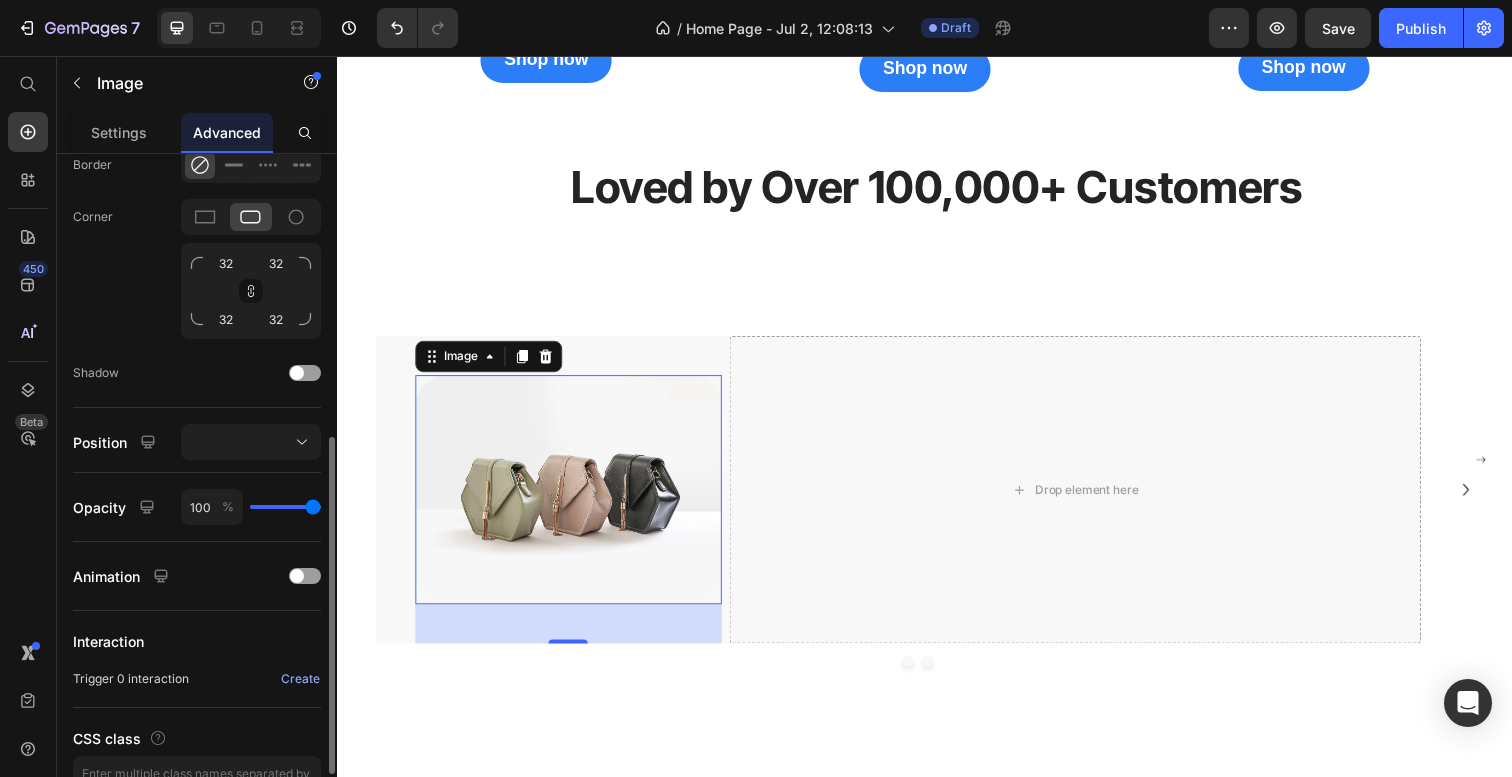 scroll, scrollTop: 0, scrollLeft: 0, axis: both 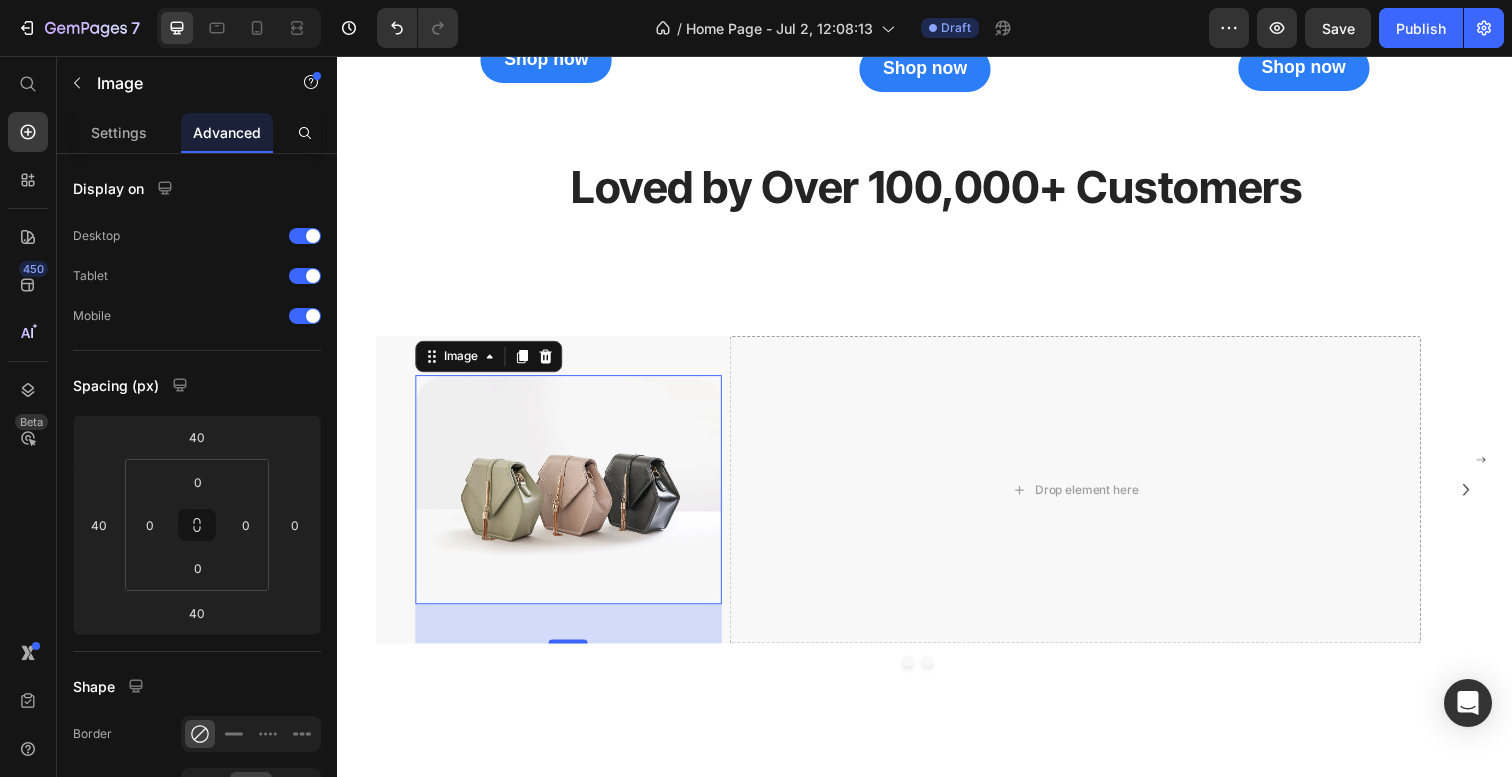 click at bounding box center [573, 499] 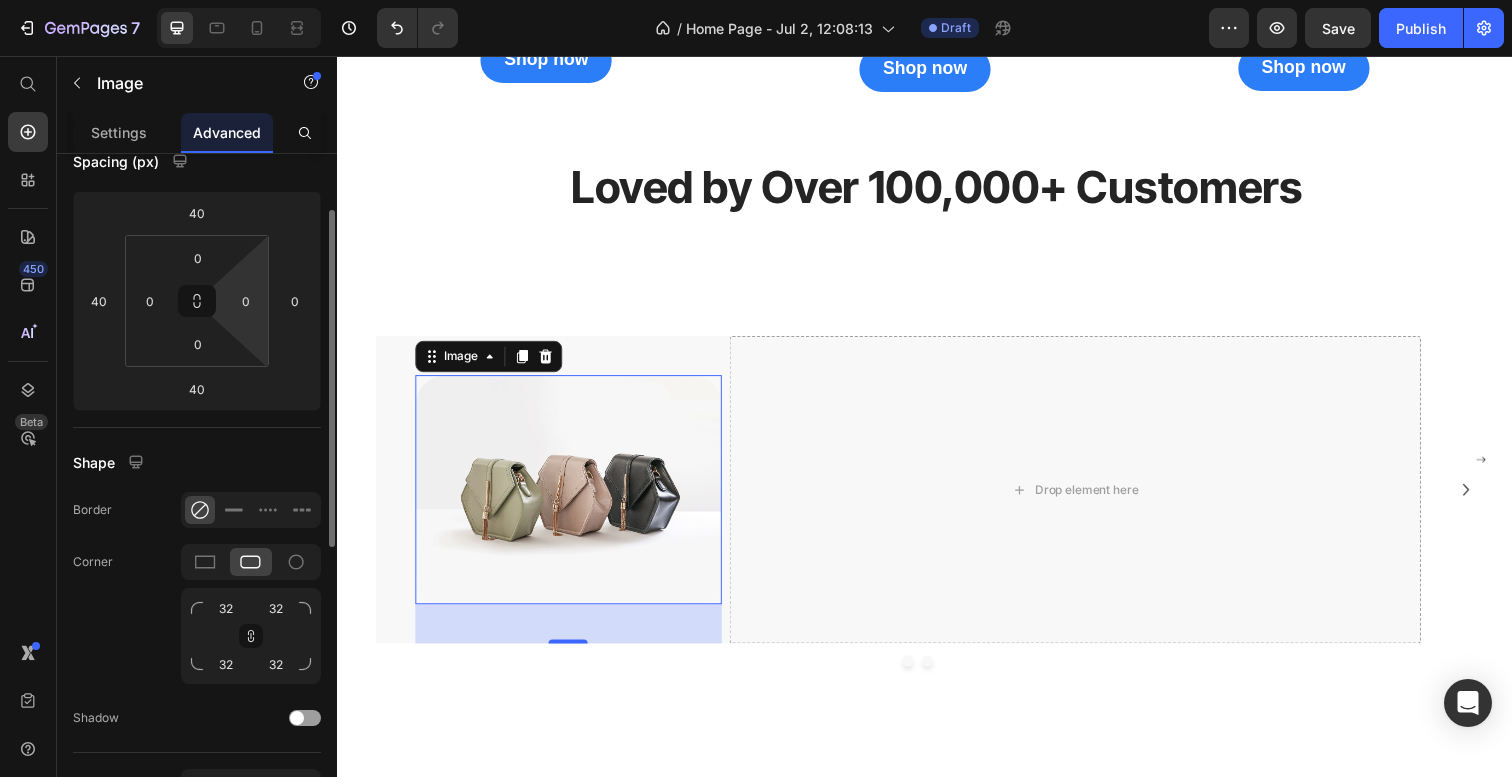 scroll, scrollTop: 0, scrollLeft: 0, axis: both 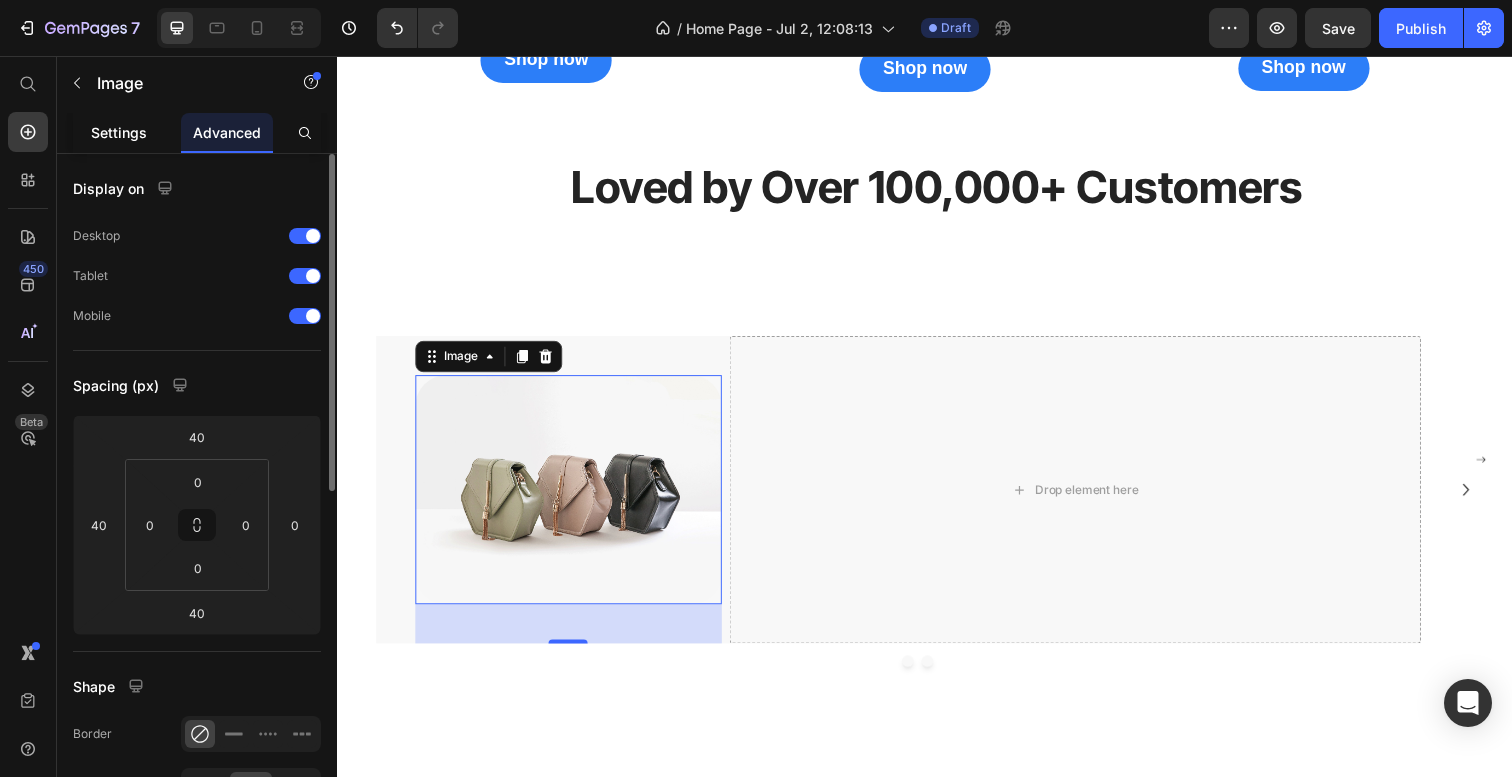 click on "Settings" 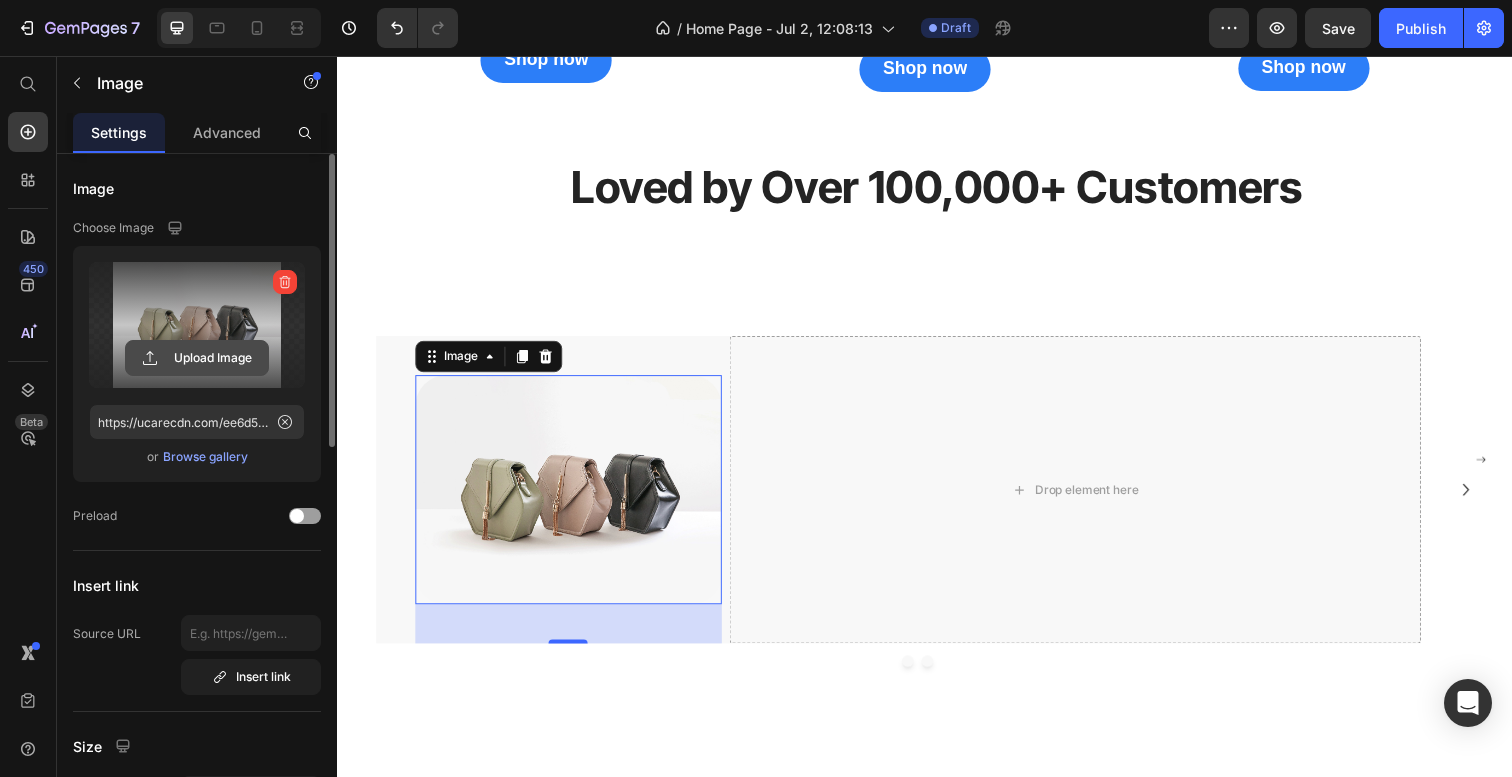click 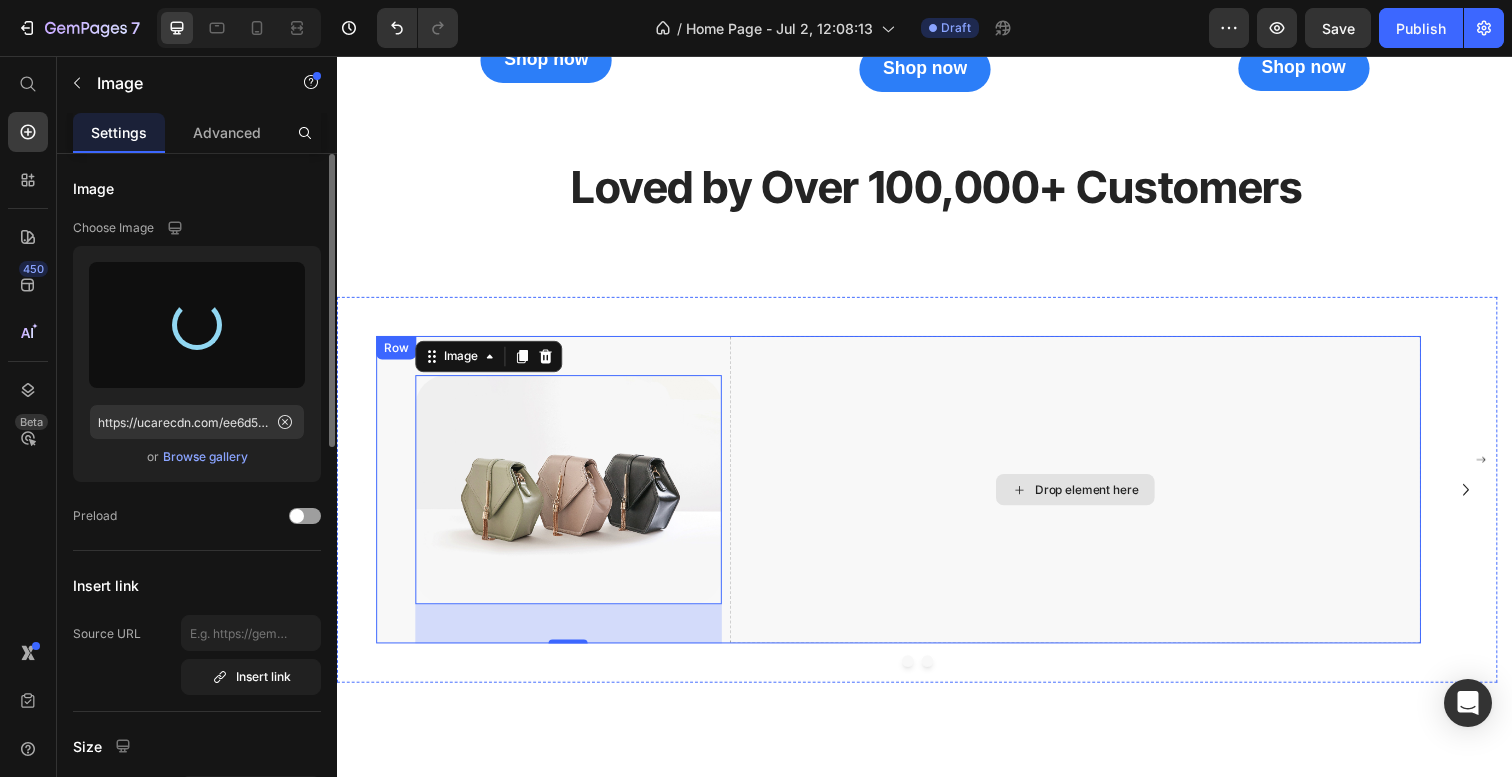 type on "https://cdn.shopify.com/s/files/1/0727/8732/9251/files/gempages_565237193677735077-1b1d955e-c162-4938-b7d4-6f7bdf008418.jpg" 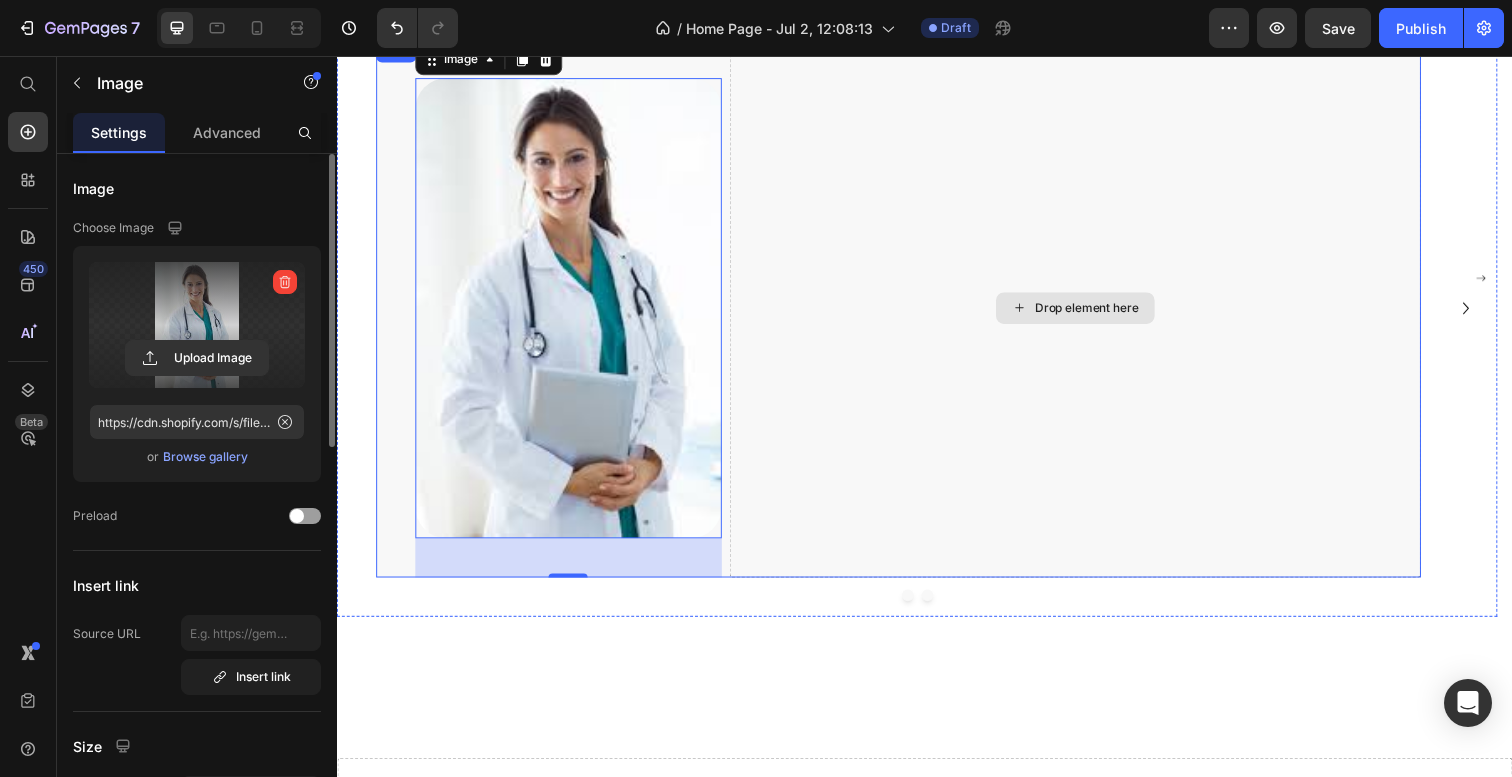 scroll, scrollTop: 2854, scrollLeft: 0, axis: vertical 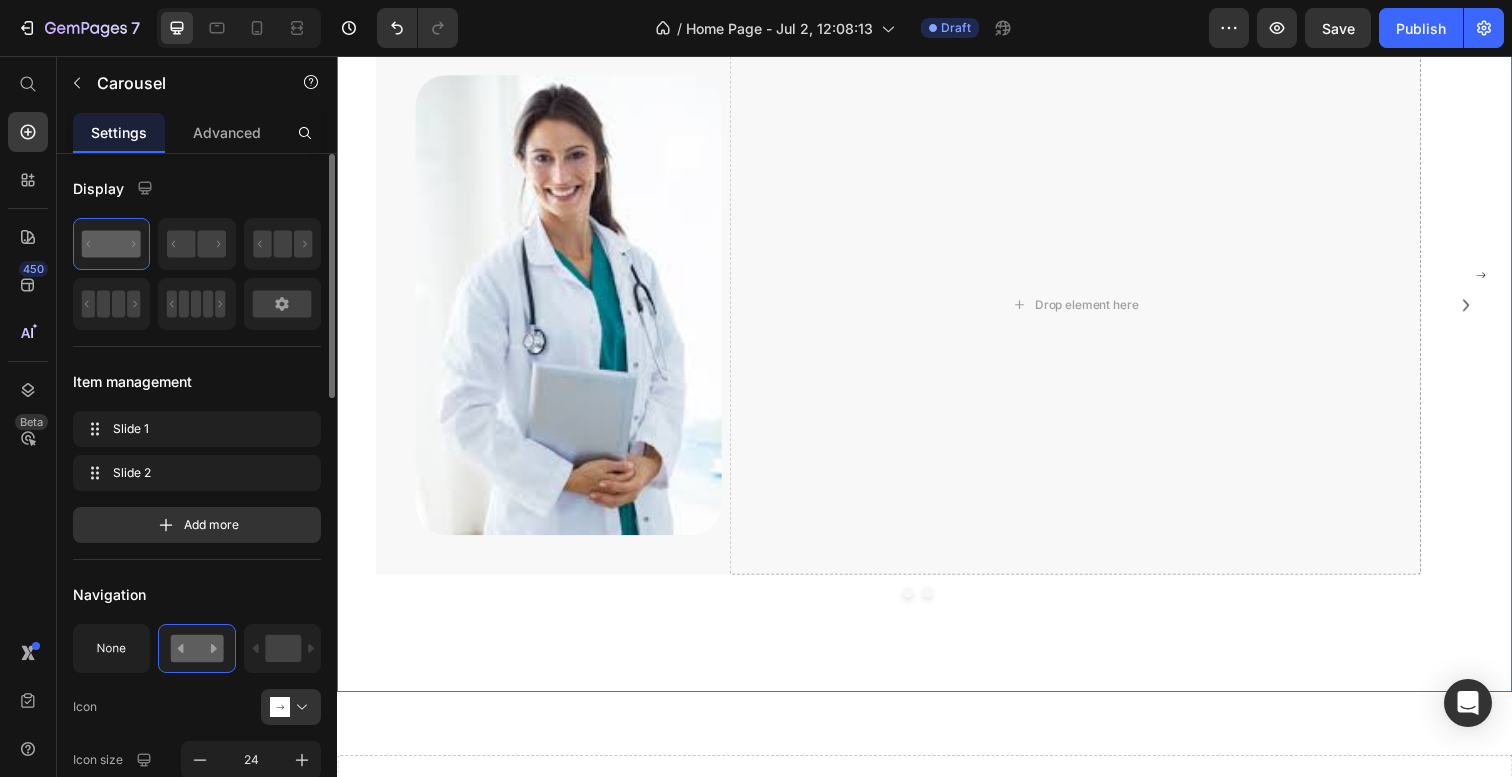 click on "Image
Drop element here Row
Drop element here
Carousel" at bounding box center (929, 351) 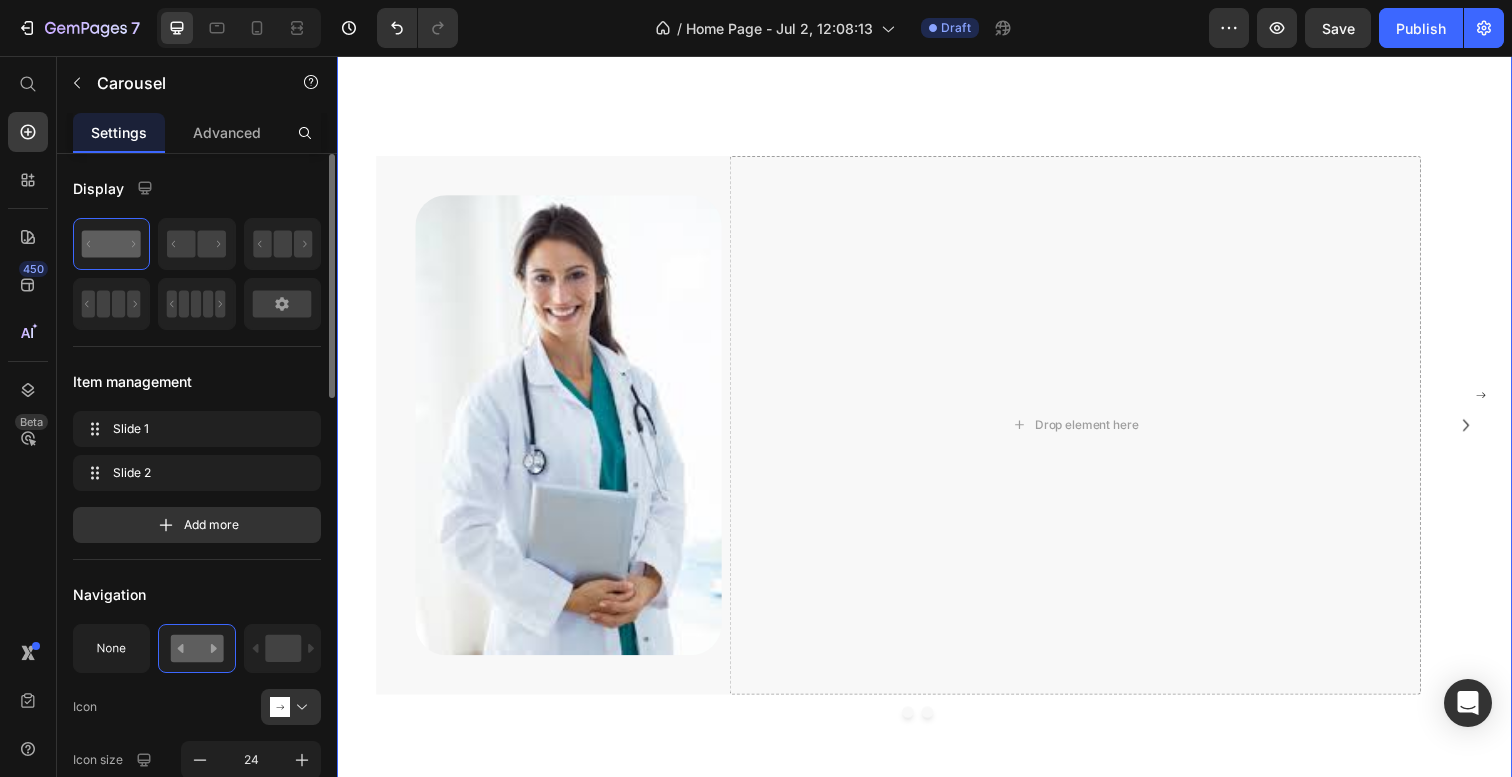 scroll, scrollTop: 2731, scrollLeft: 0, axis: vertical 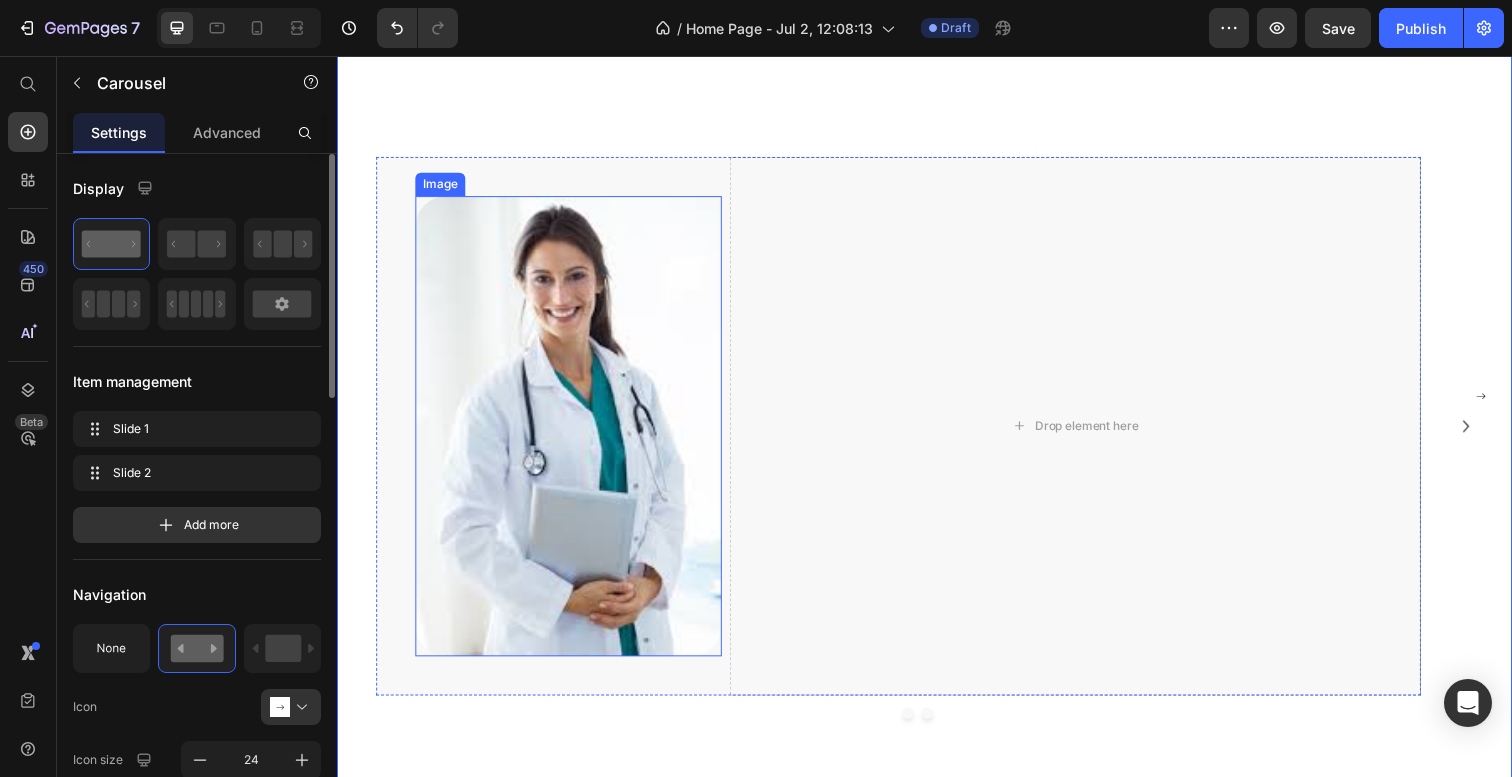 click at bounding box center [573, 434] 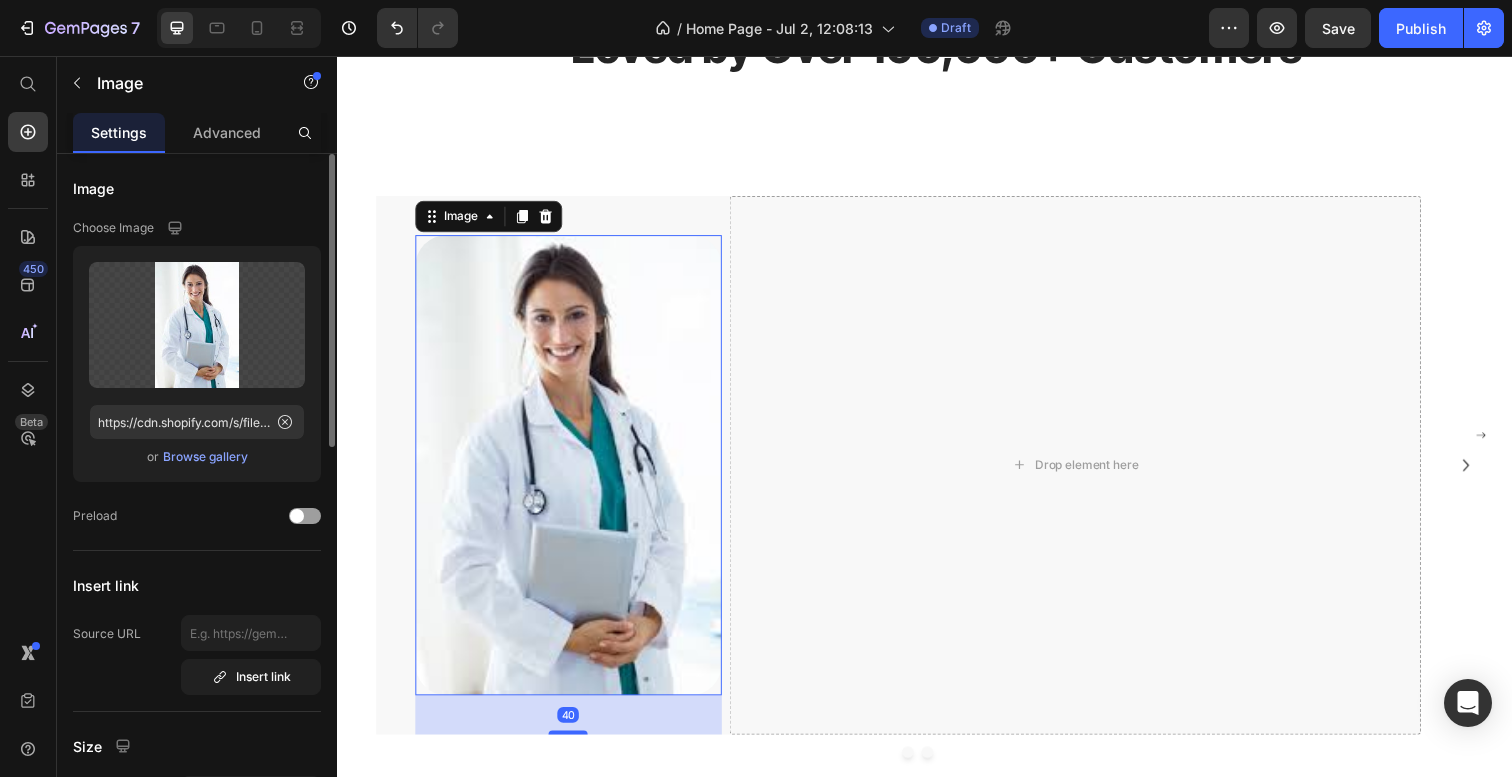 scroll, scrollTop: 2649, scrollLeft: 0, axis: vertical 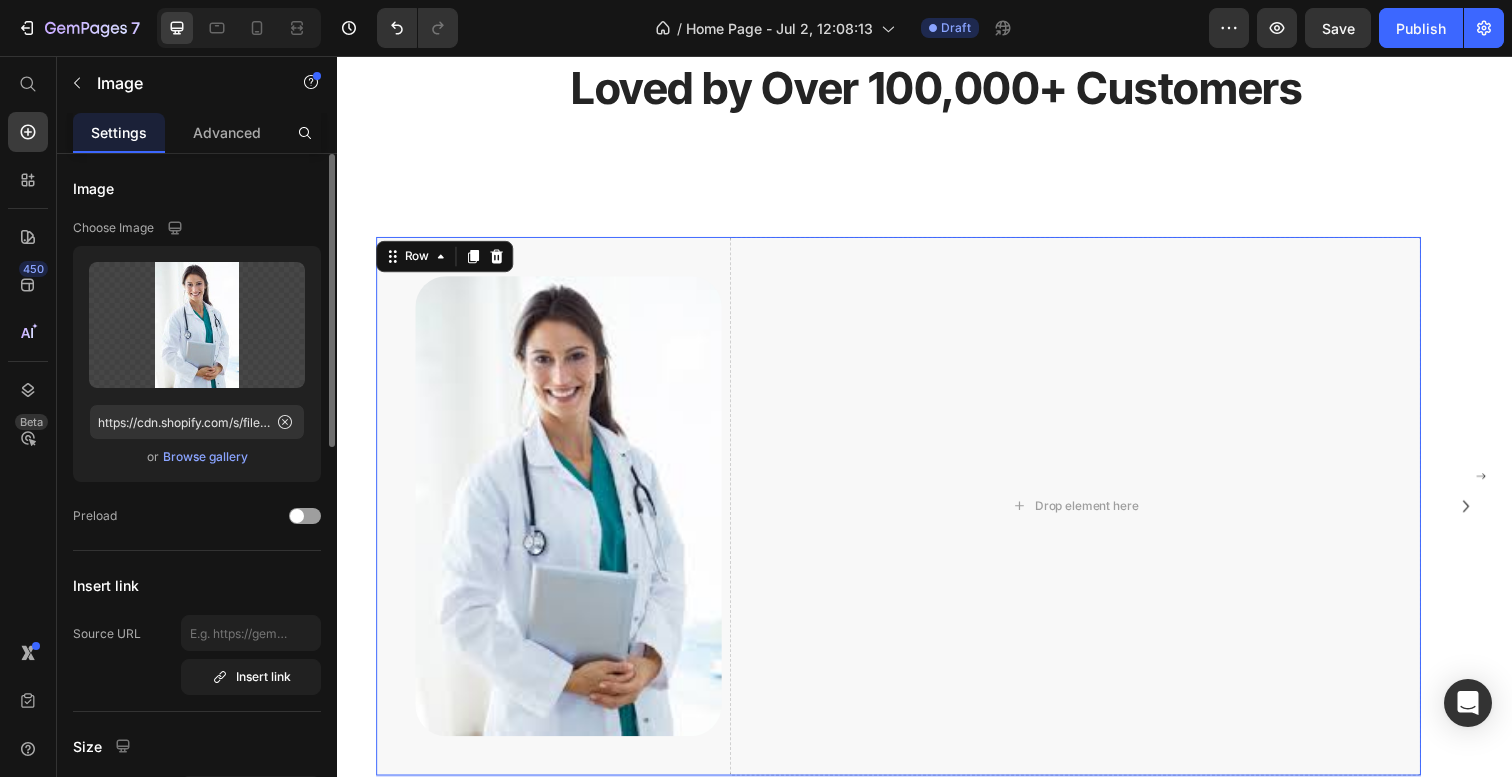 click on "Image" at bounding box center (553, 516) 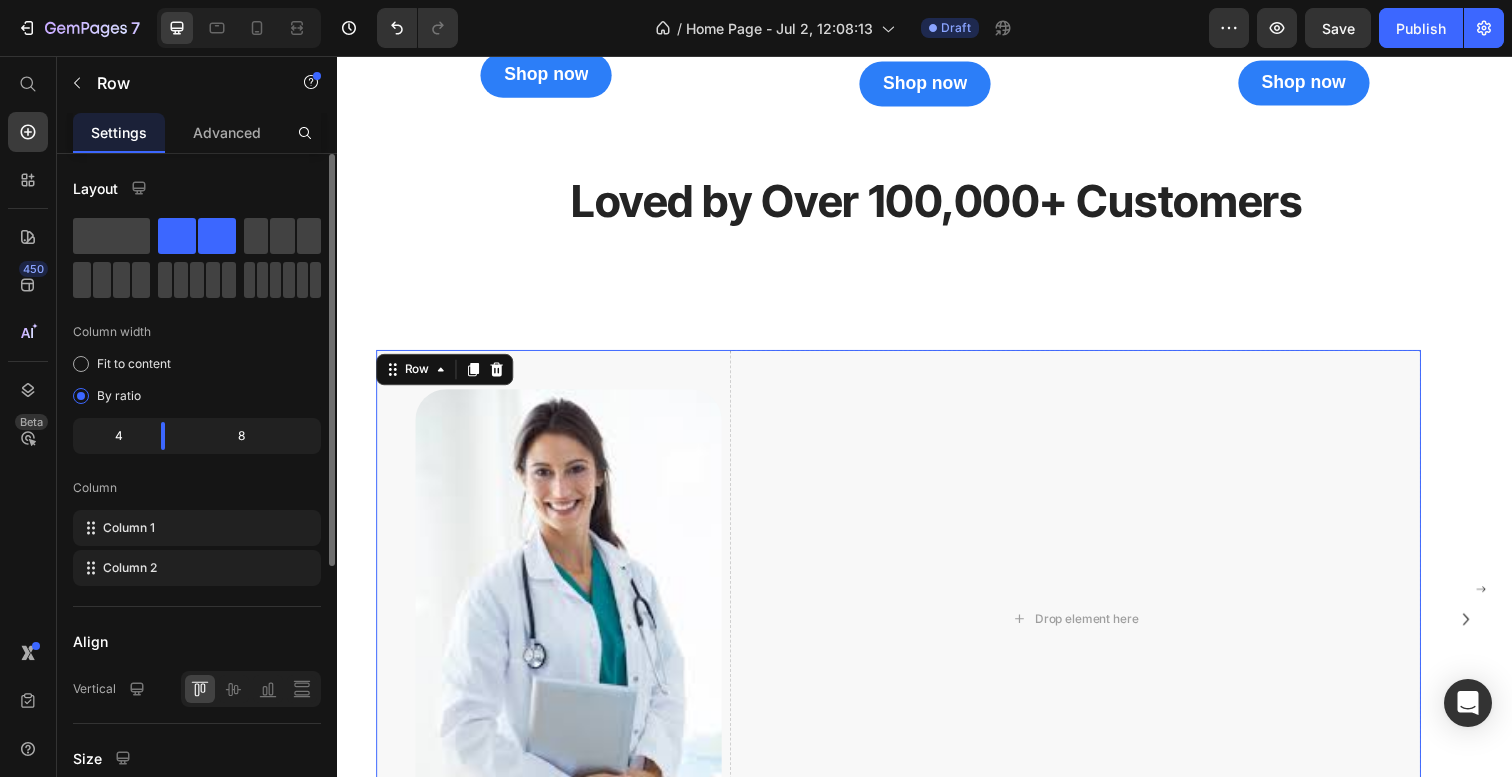 scroll, scrollTop: 2531, scrollLeft: 0, axis: vertical 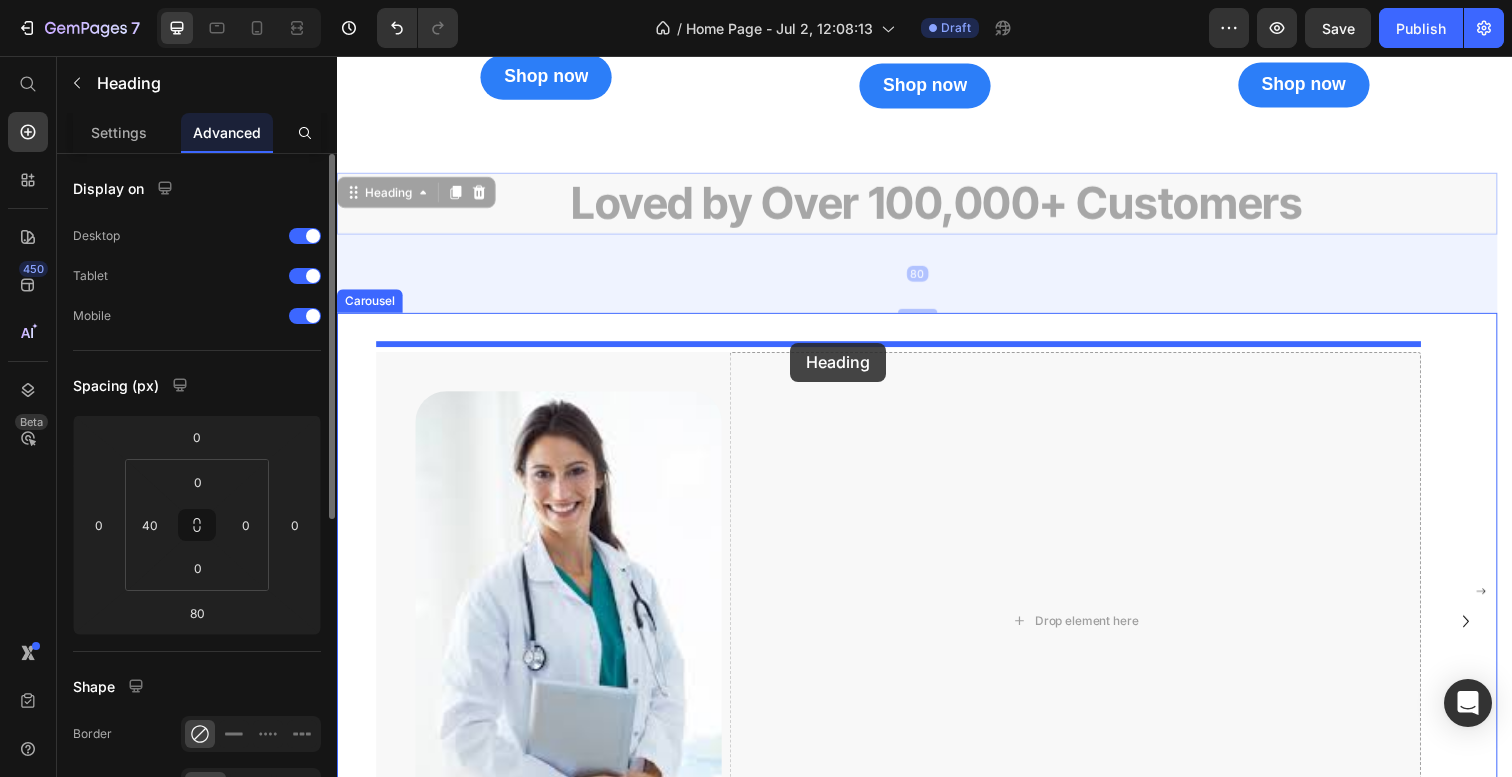 drag, startPoint x: 863, startPoint y: 201, endPoint x: 800, endPoint y: 349, distance: 160.85086 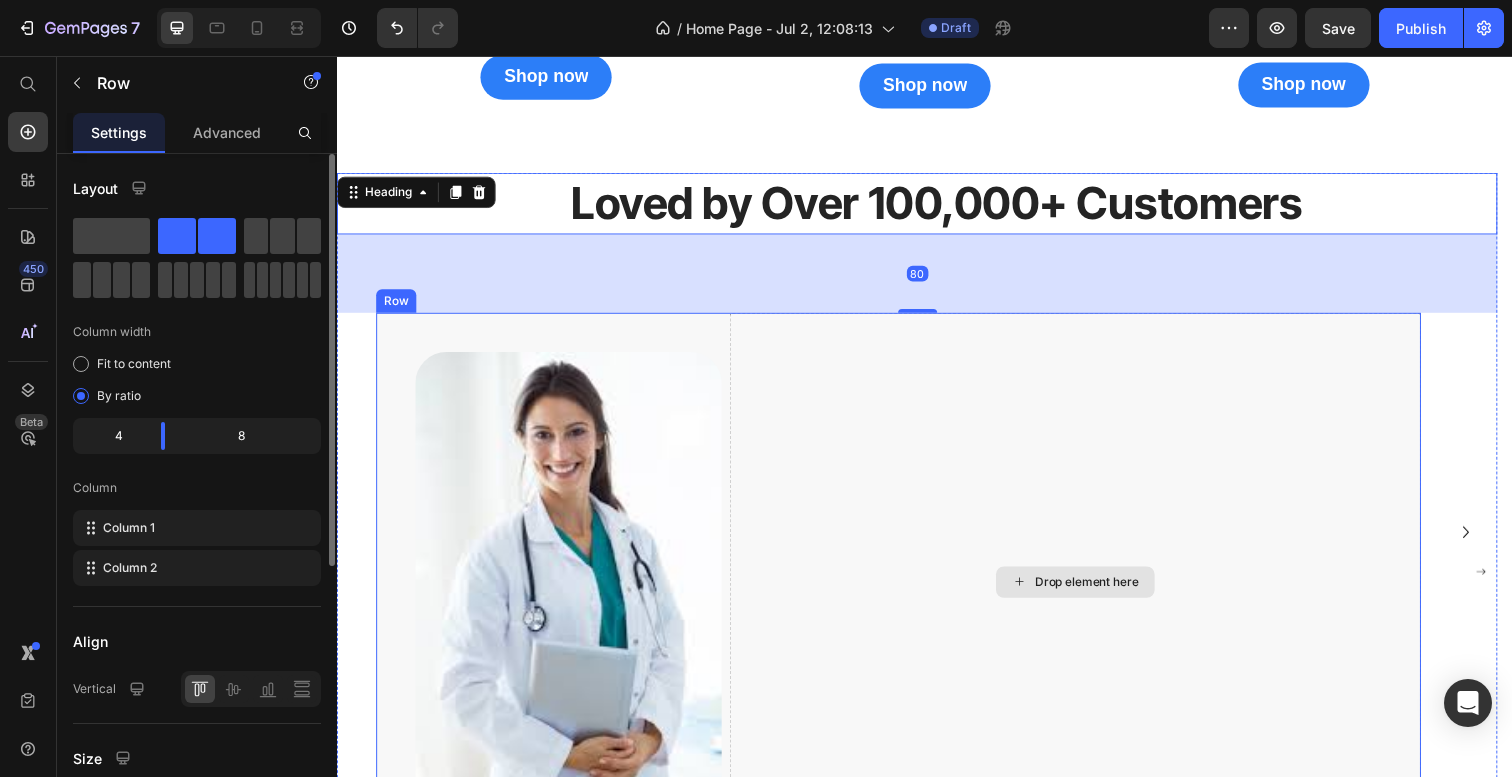 click on "Drop element here" at bounding box center (1091, 594) 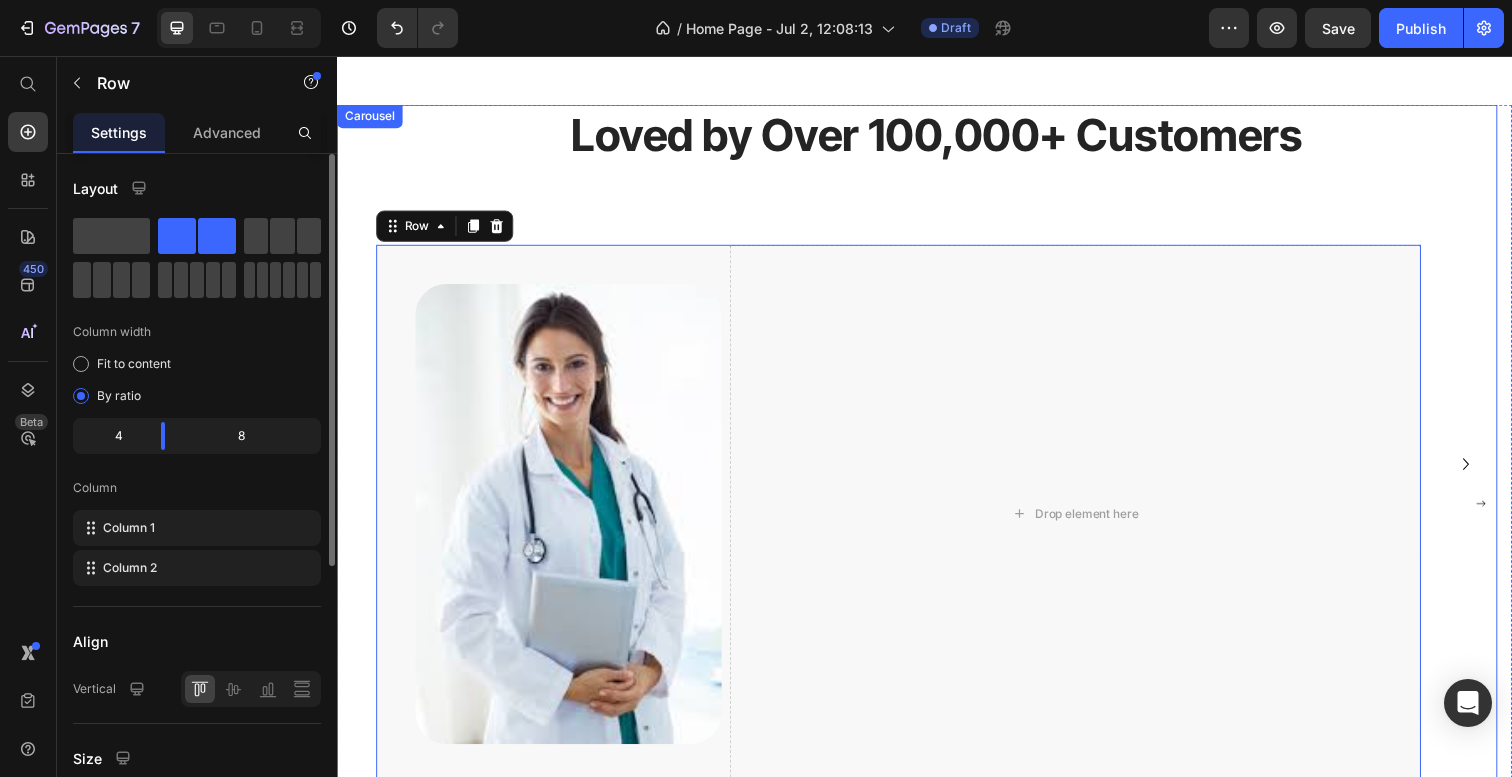 click on "Loved by Over 100,000+ Customers Heading Image
Drop element here Row   40" at bounding box center (929, 472) 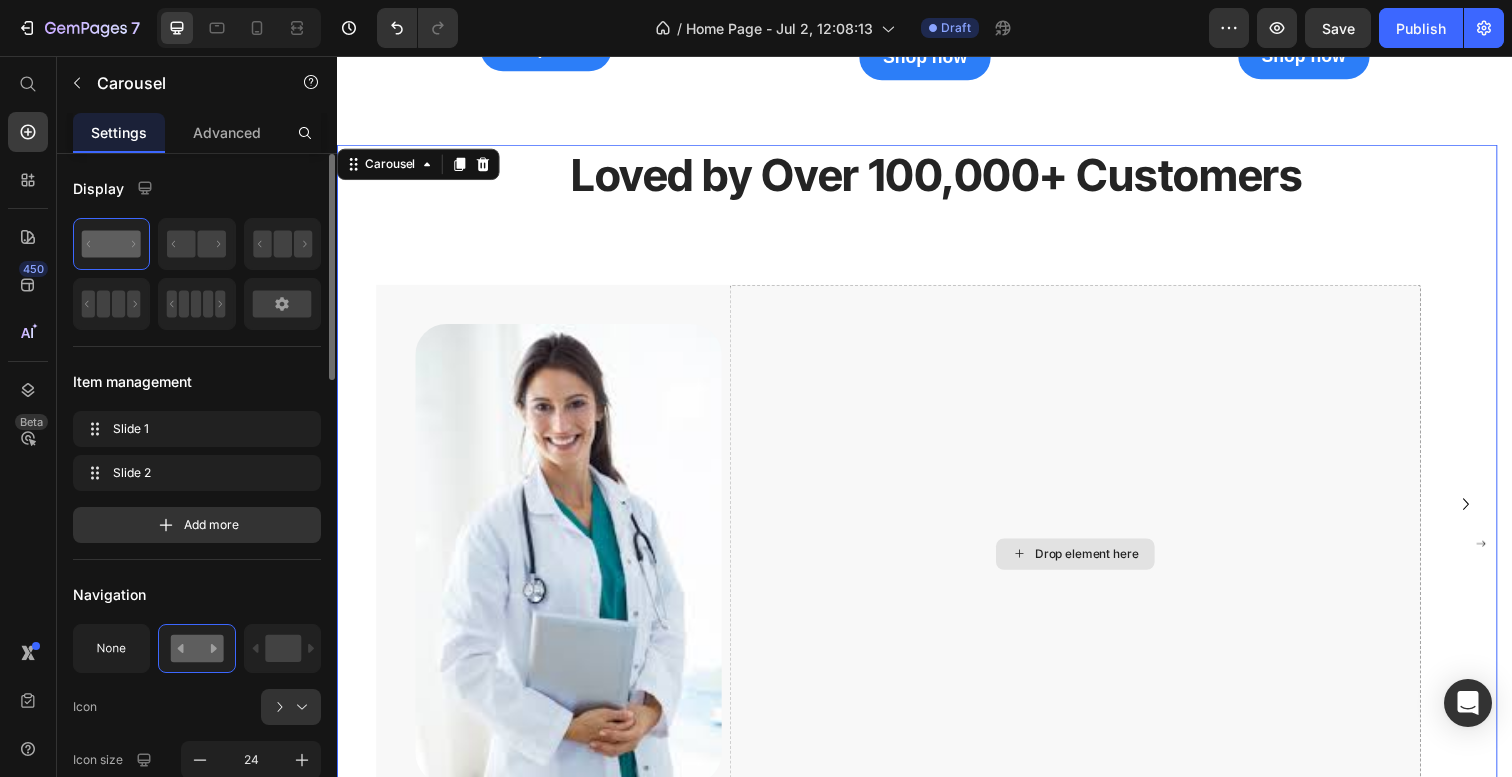 scroll, scrollTop: 2728, scrollLeft: 0, axis: vertical 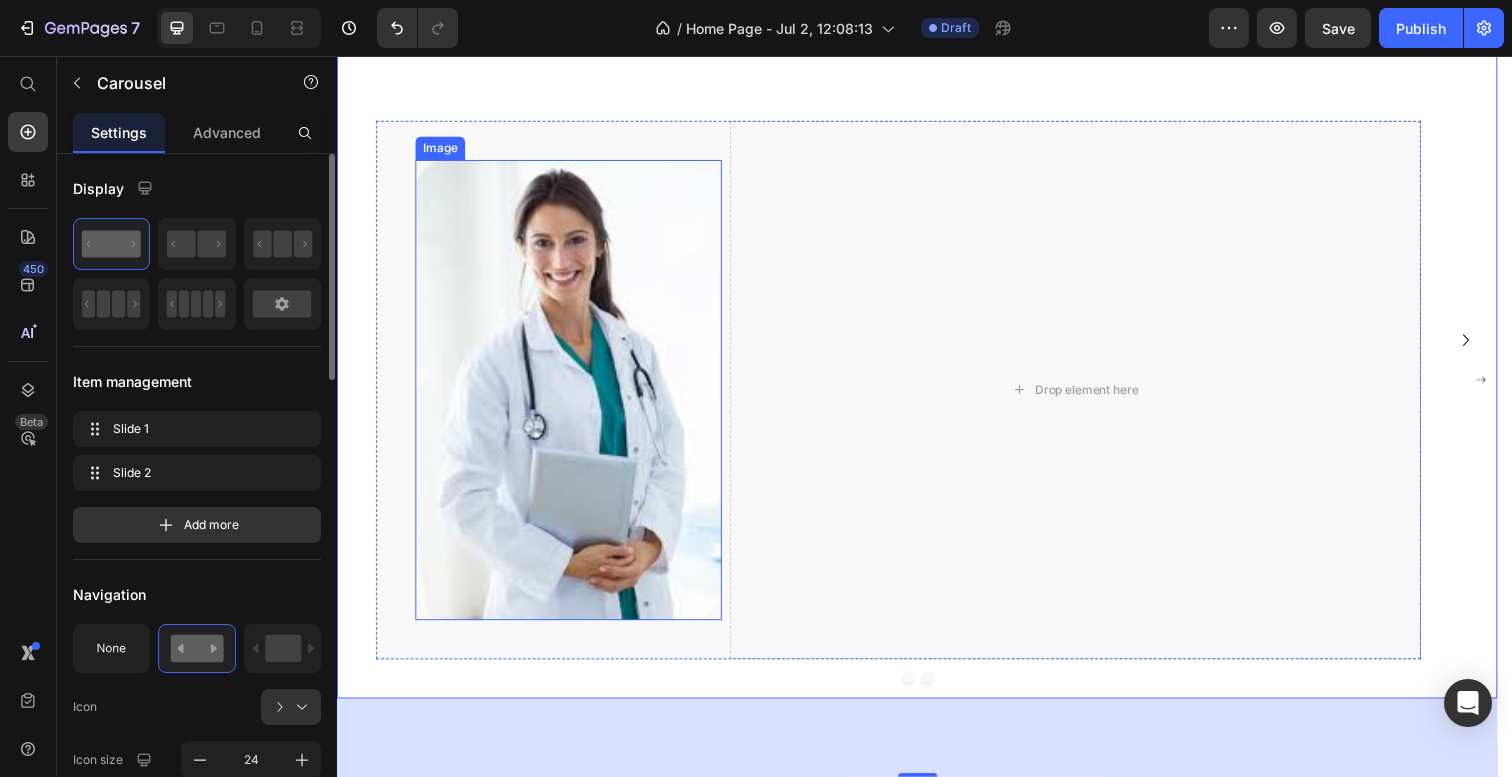 click at bounding box center (573, 397) 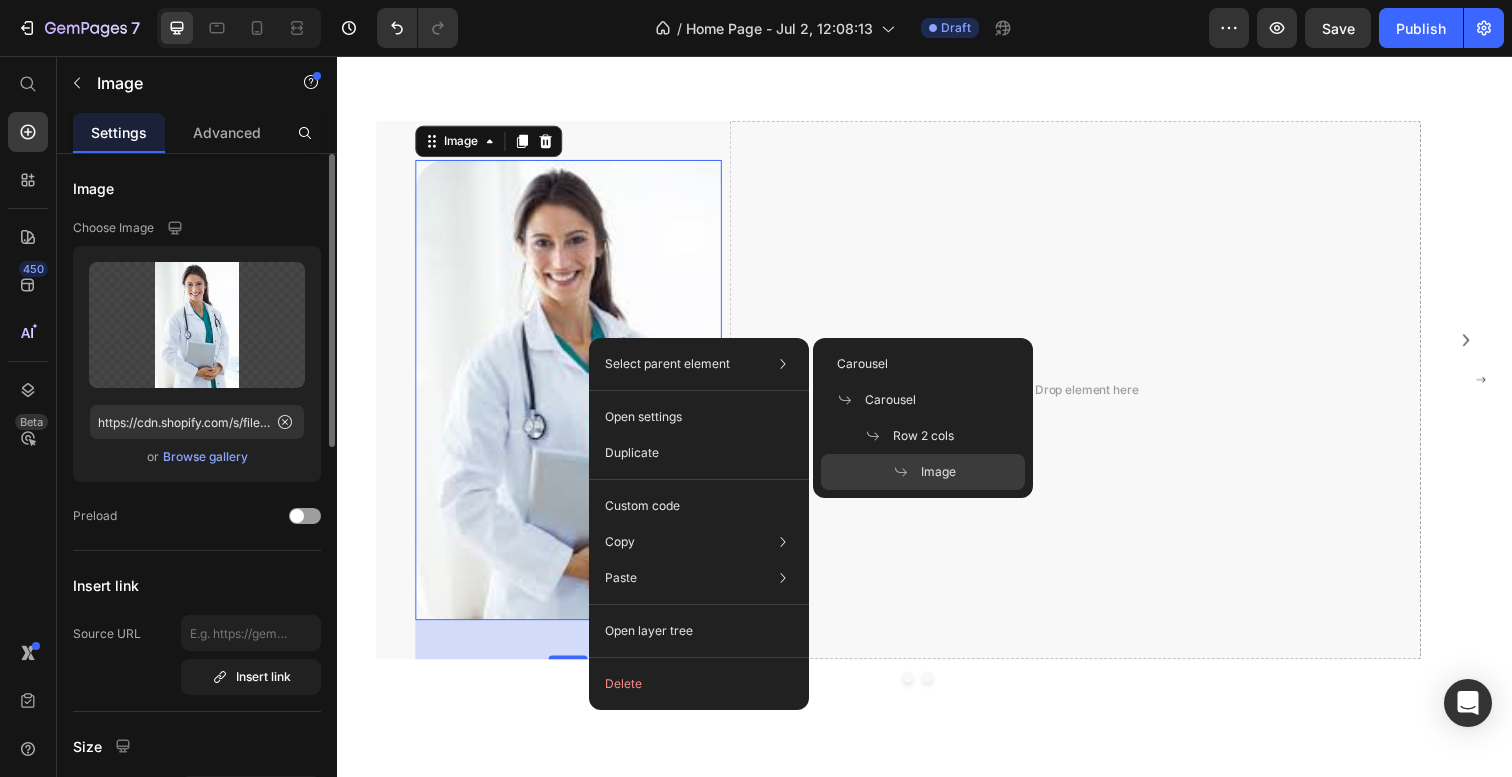 click at bounding box center [573, 397] 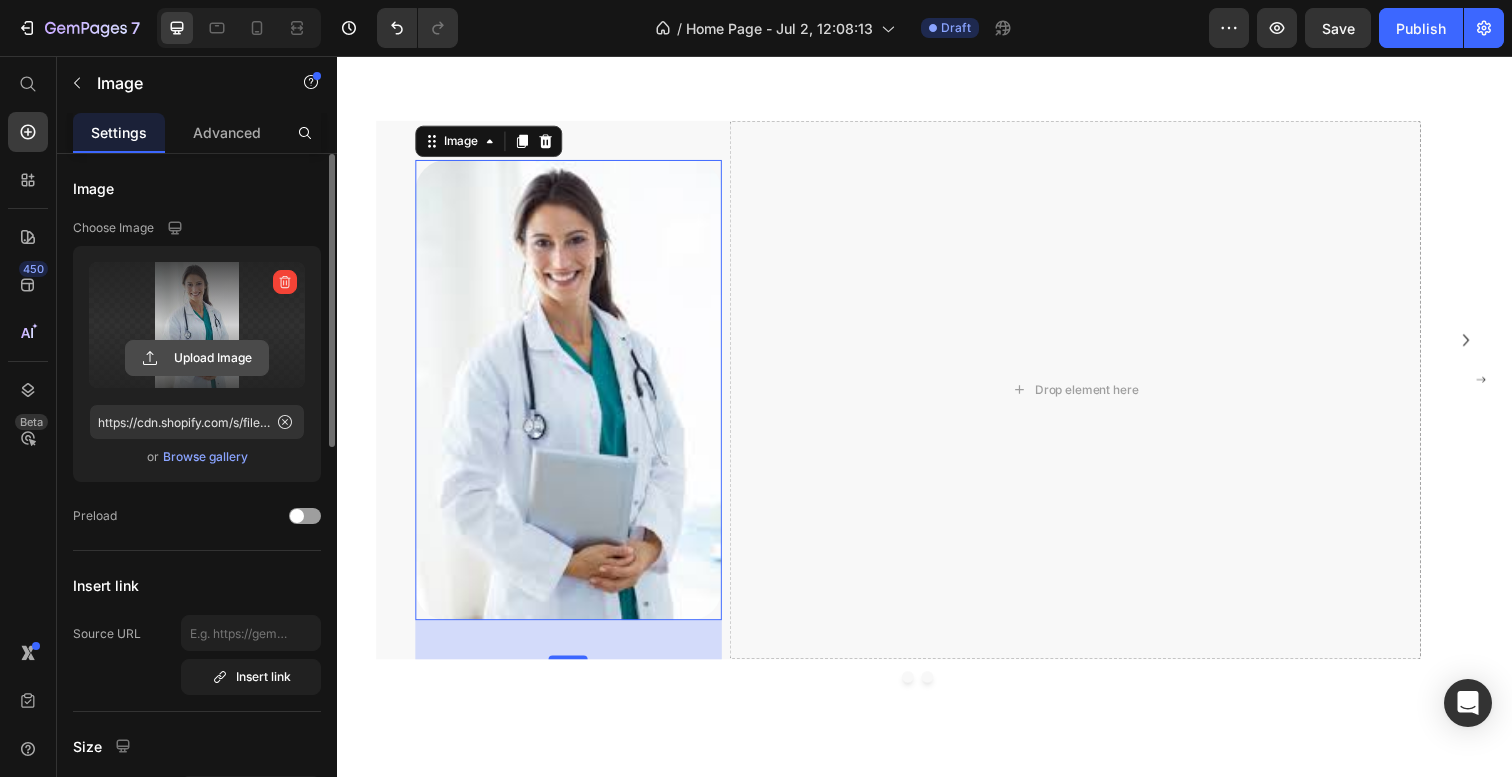 click 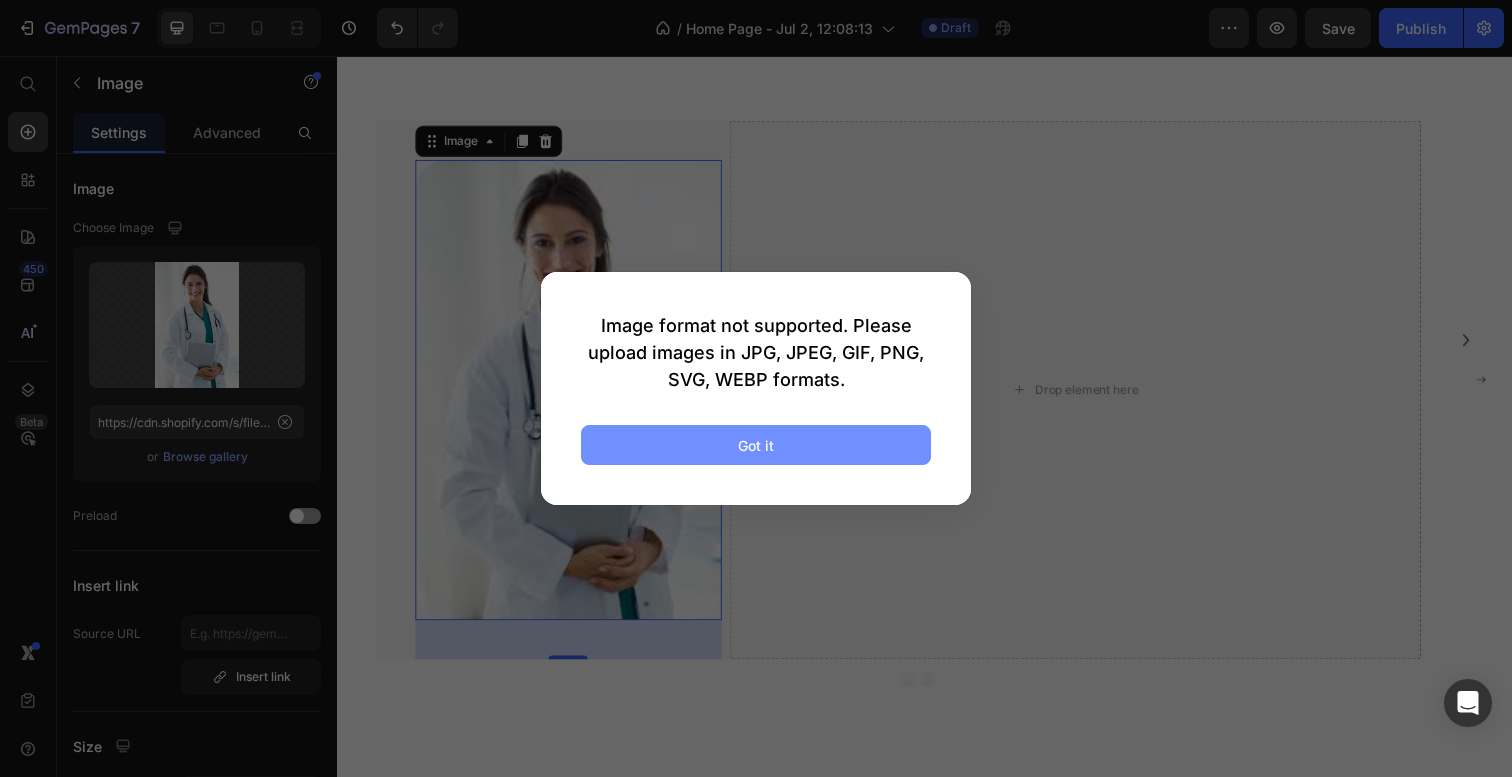 click on "Got it" at bounding box center (756, 445) 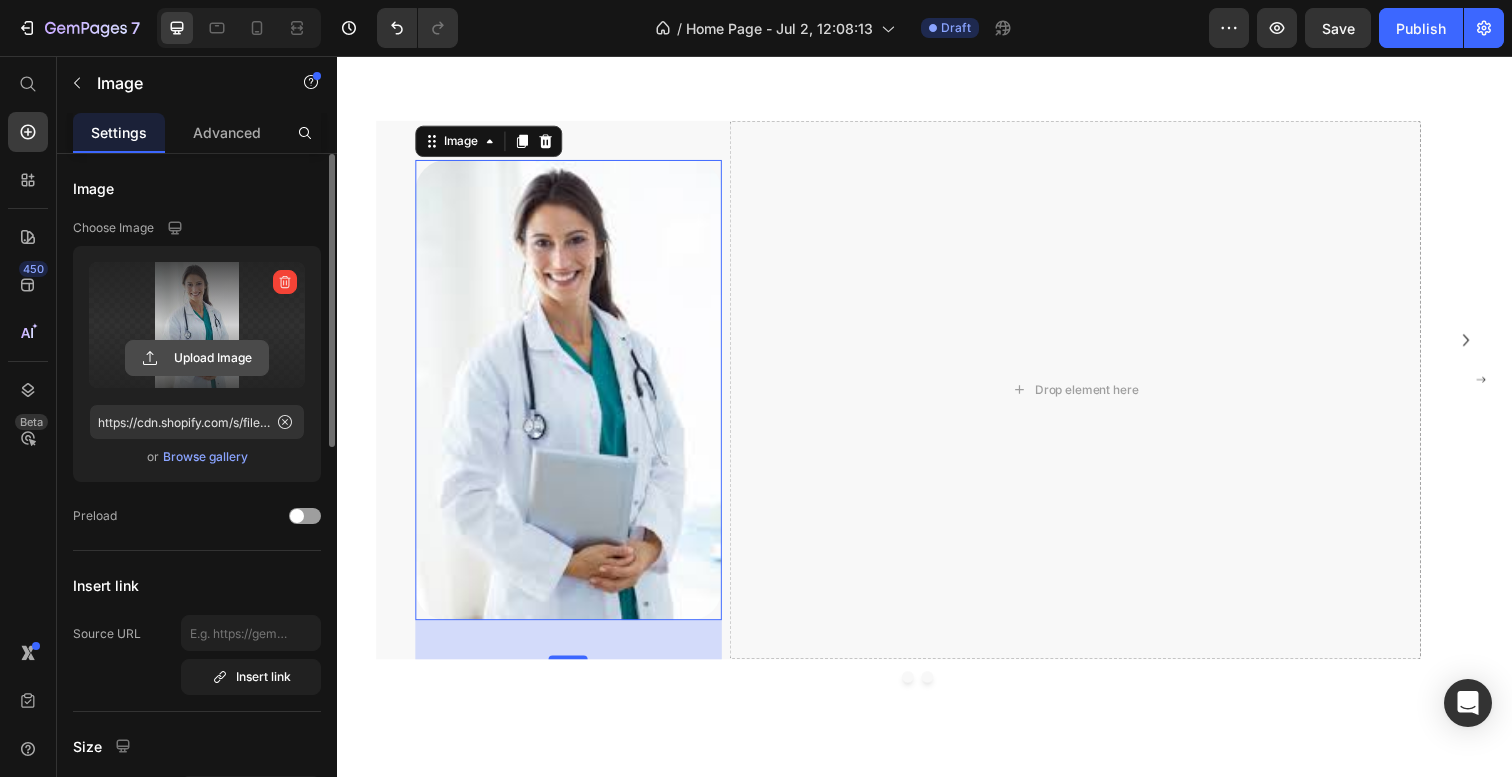 click 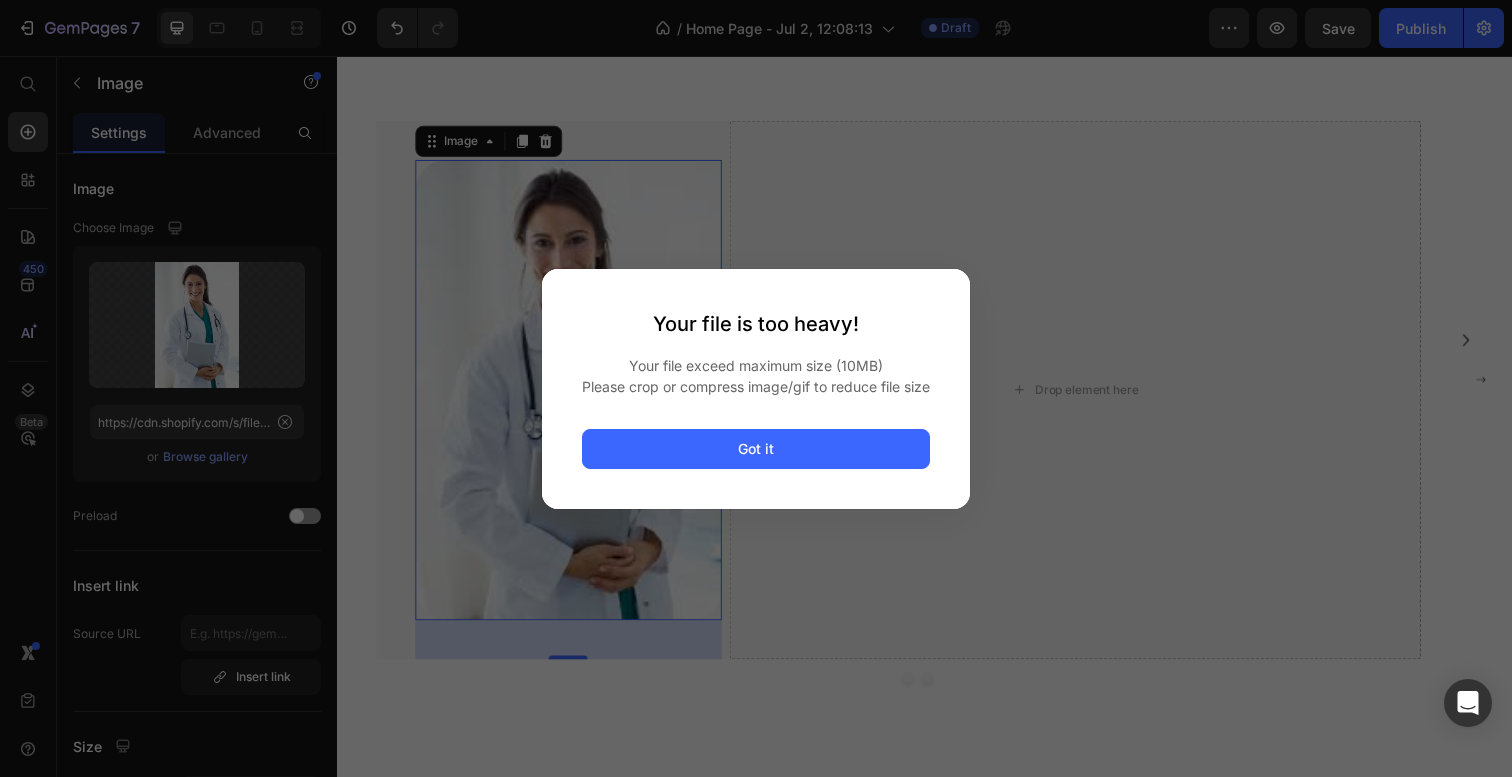 click on "Your file is too heavy! Your file exceed maximum size (10MB) Please crop or compress image/gif to reduce file size Got it" 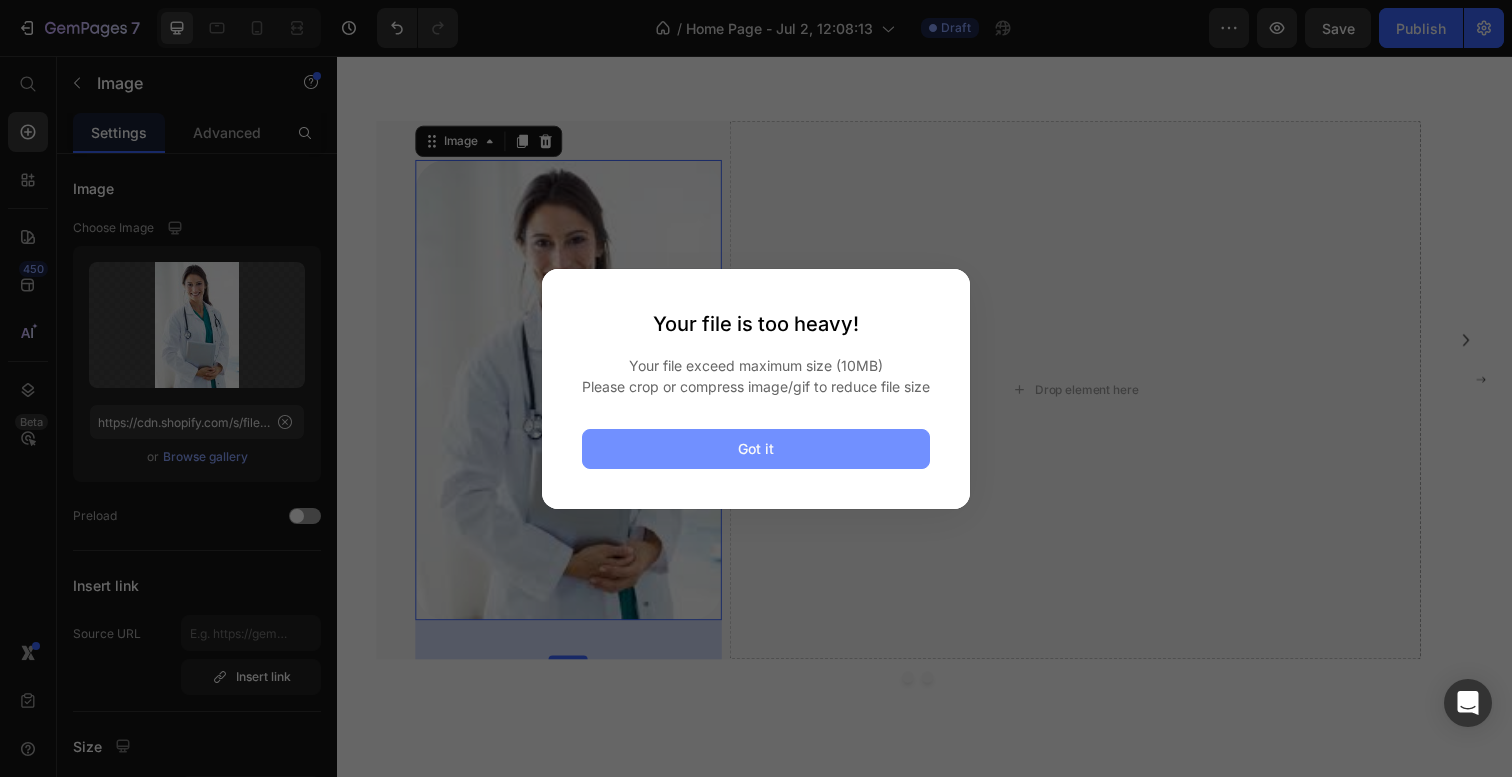 click on "Got it" at bounding box center [756, 449] 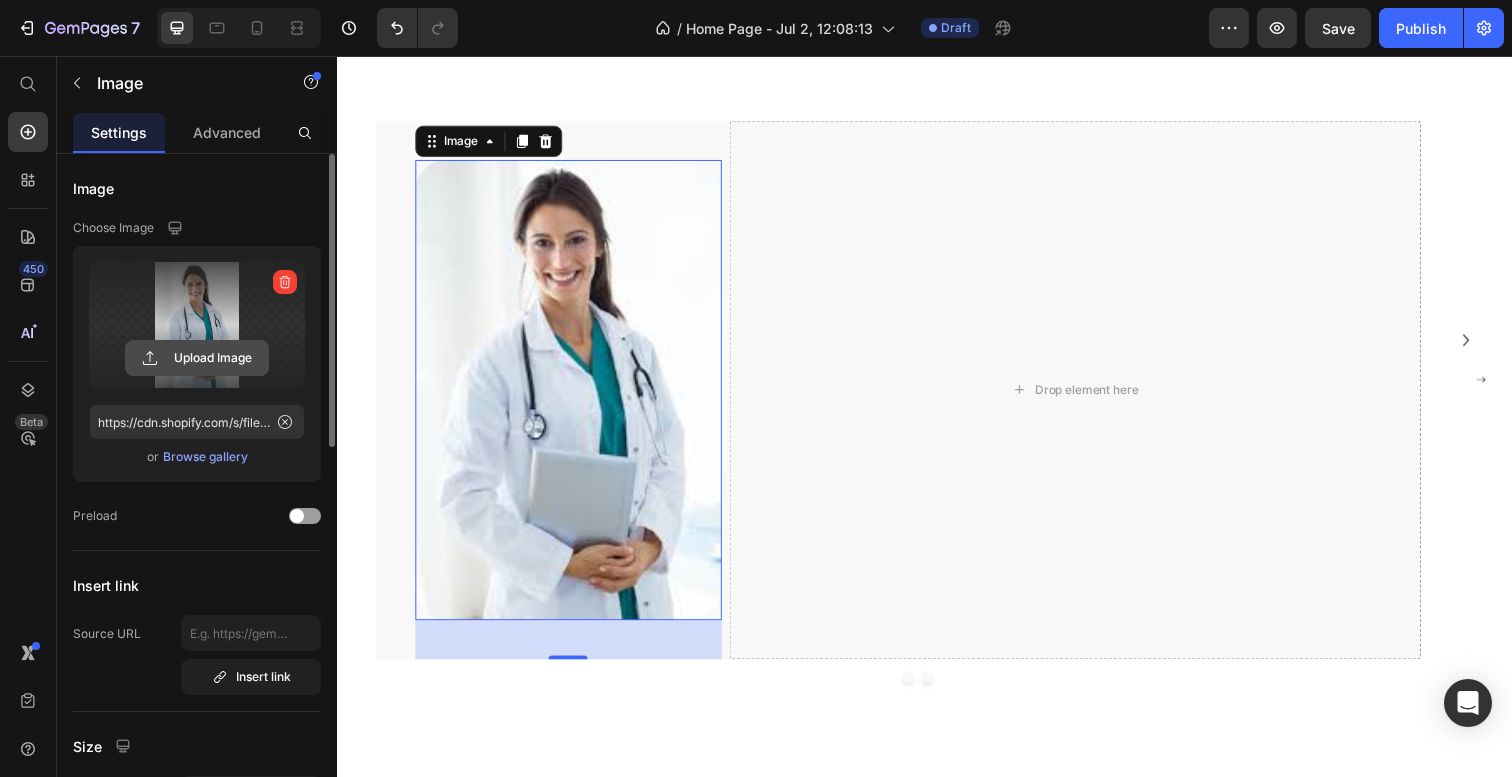 click 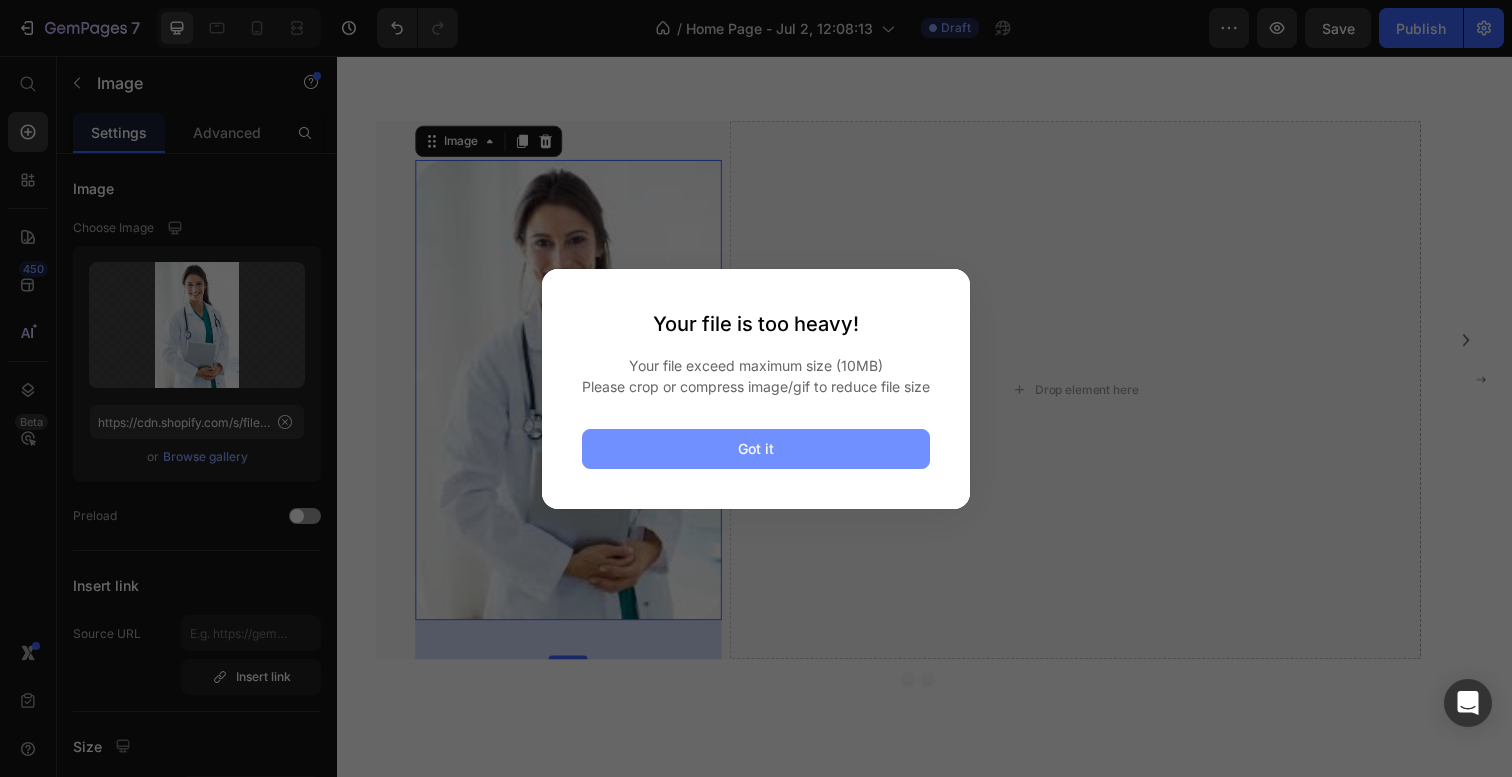 click on "Got it" at bounding box center (756, 449) 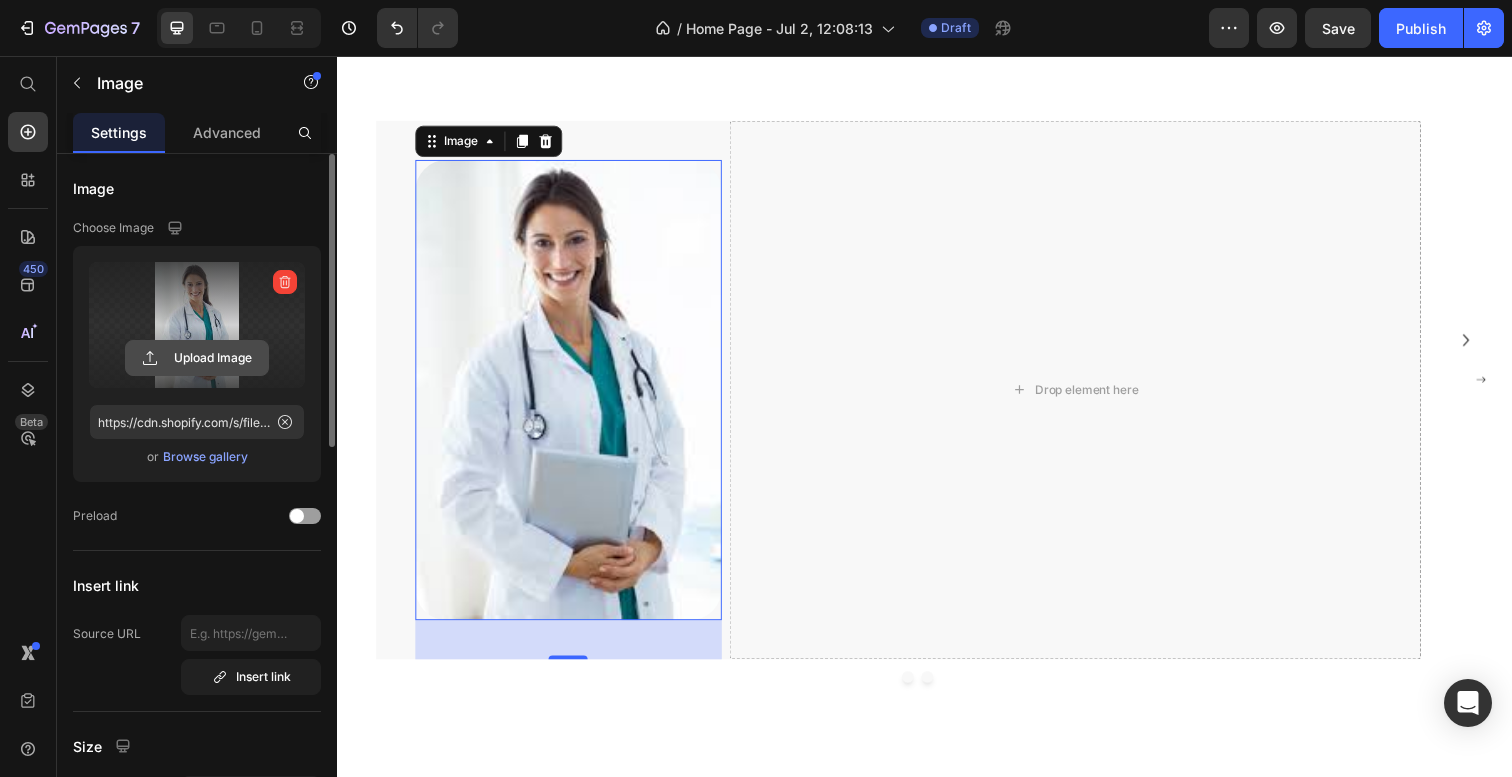 click 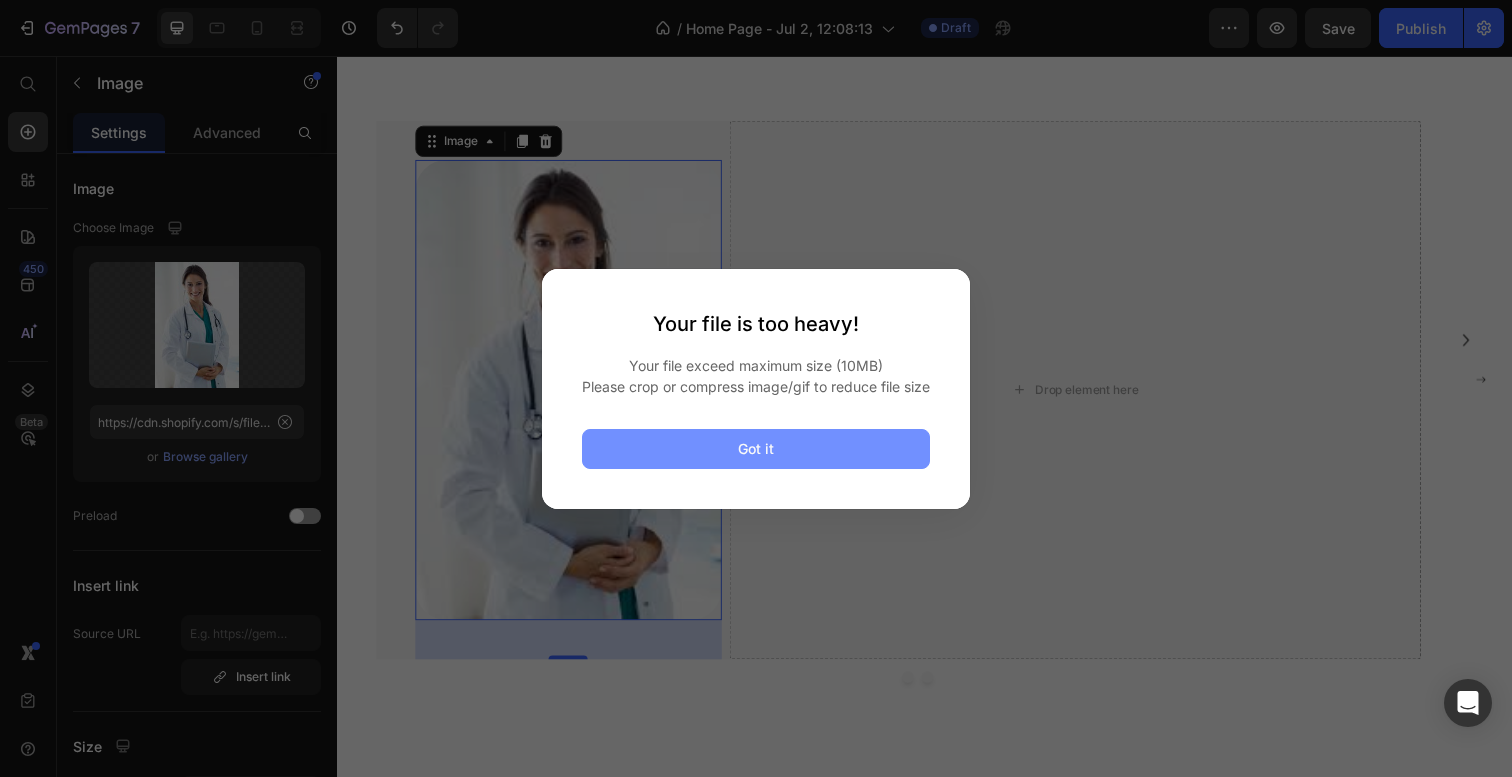 click on "Got it" at bounding box center (756, 449) 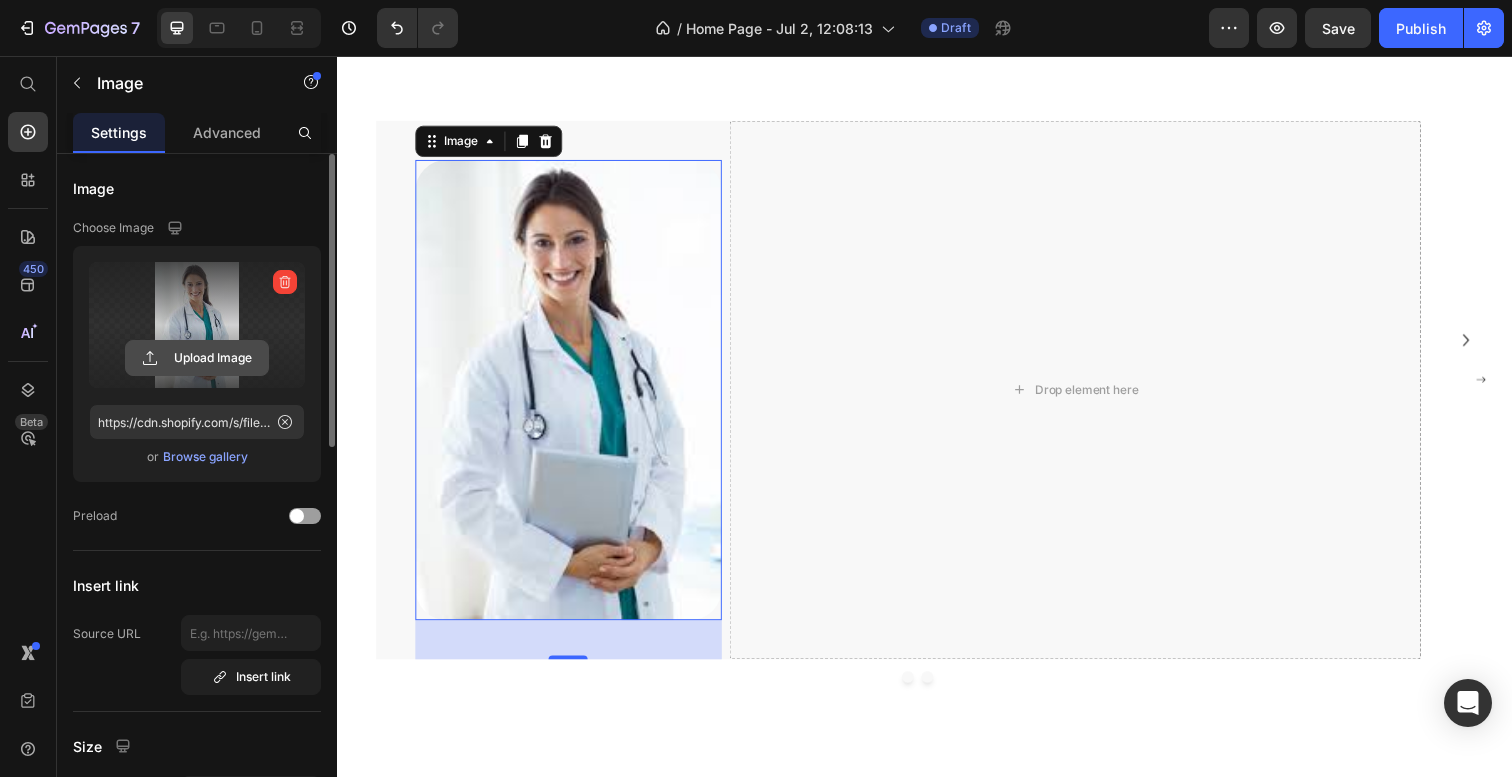 click 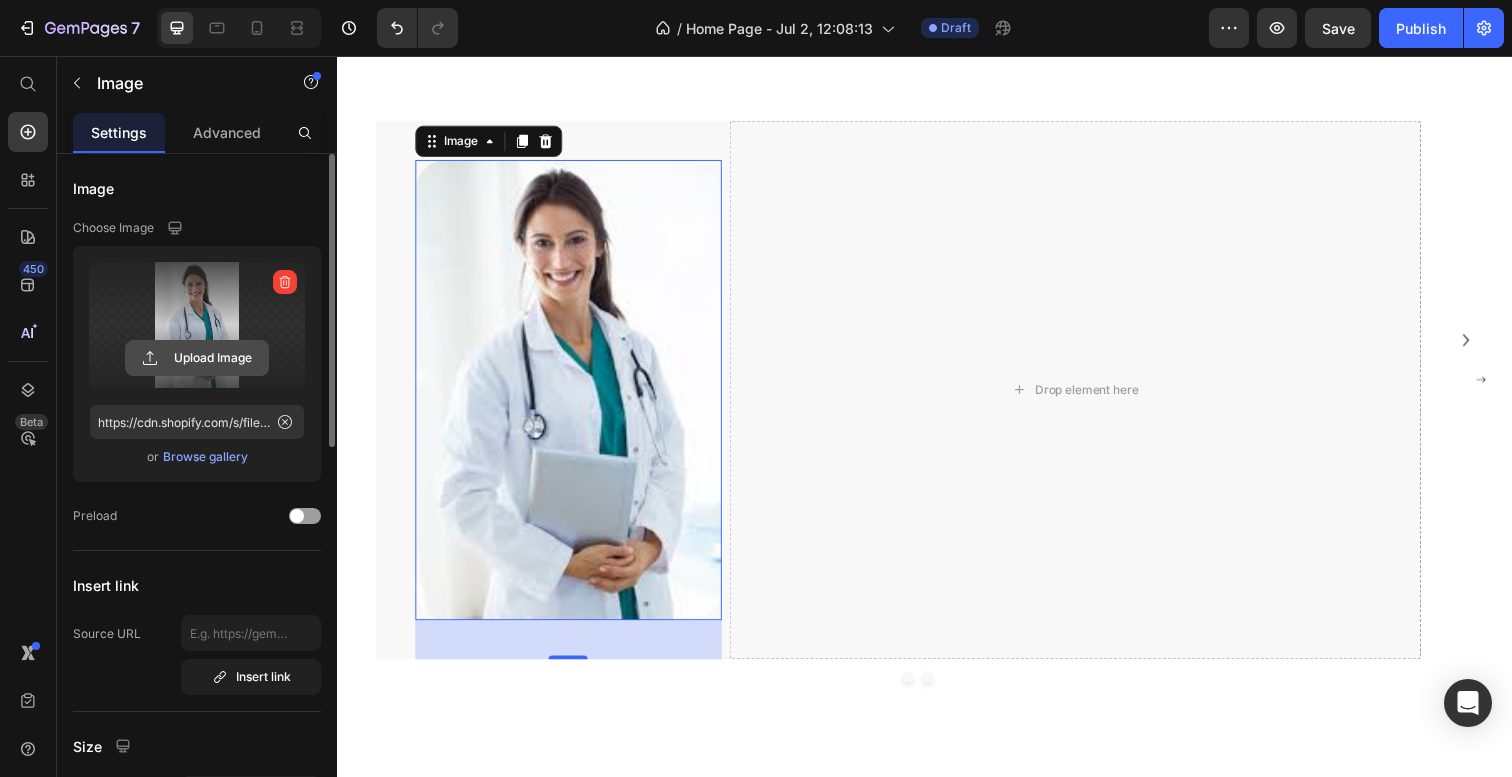 type on "C:\fakepath\12345 2.jpg" 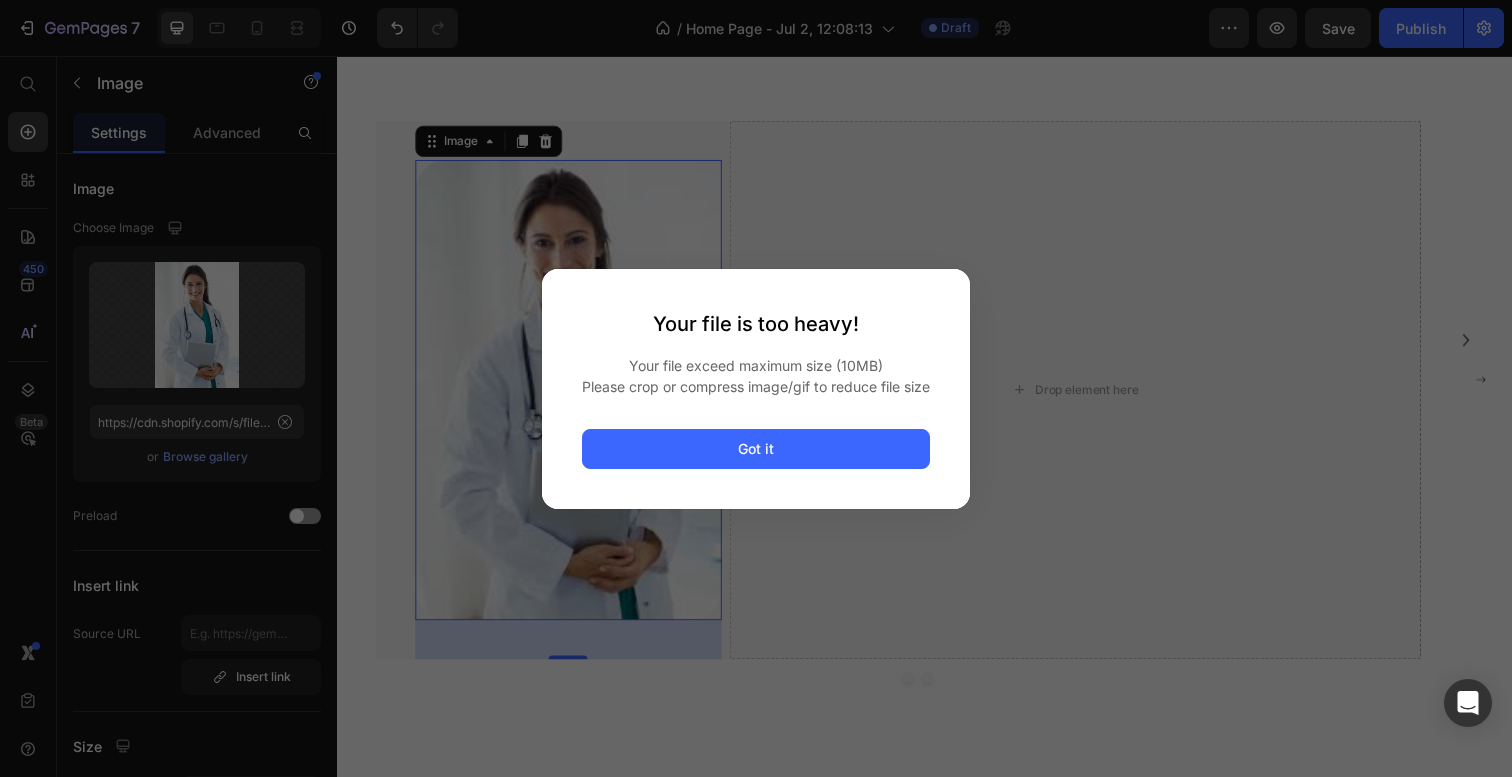 click on "Your file is too heavy! Your file exceed maximum size (10MB) Please crop or compress image/gif to reduce file size Got it" 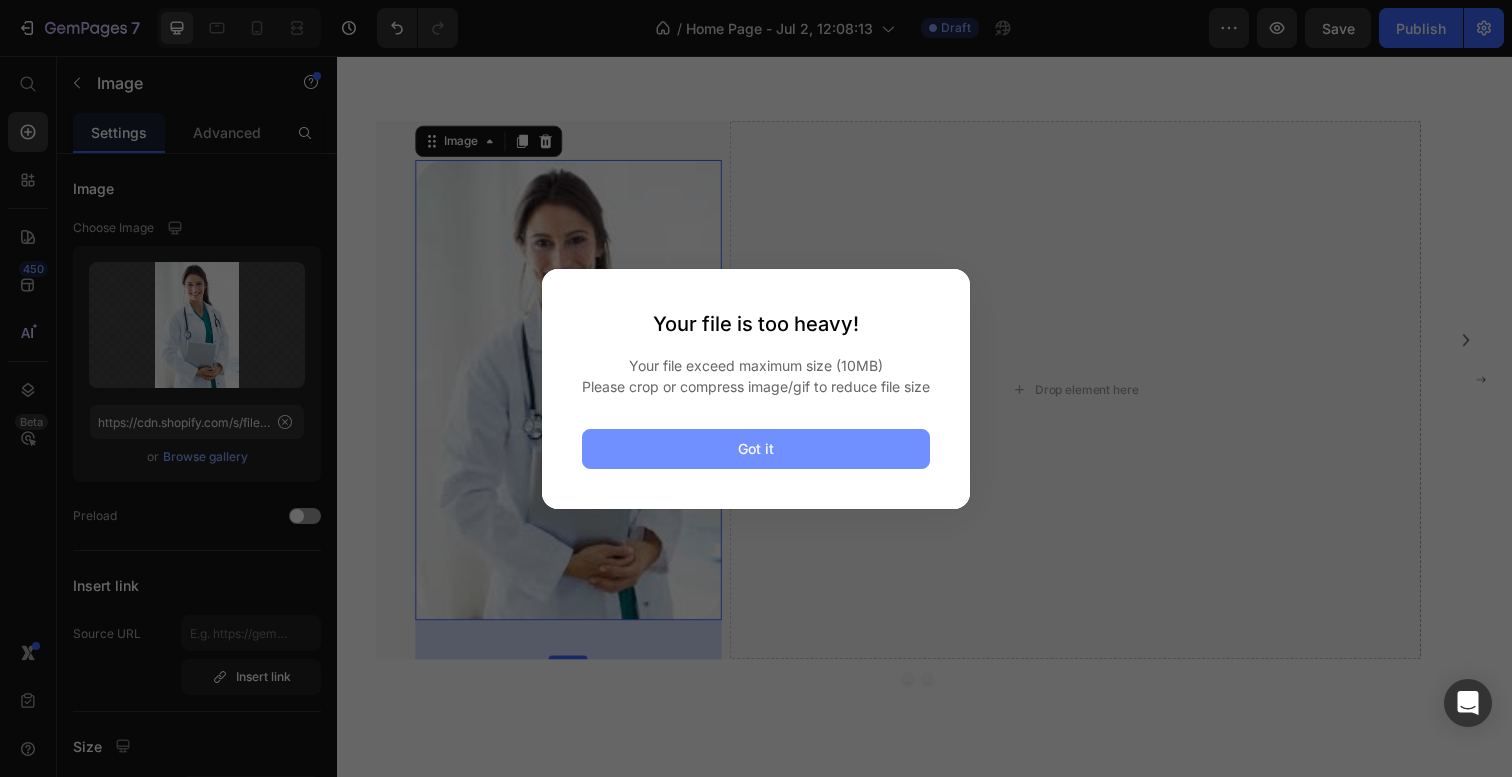 click on "Got it" at bounding box center (756, 449) 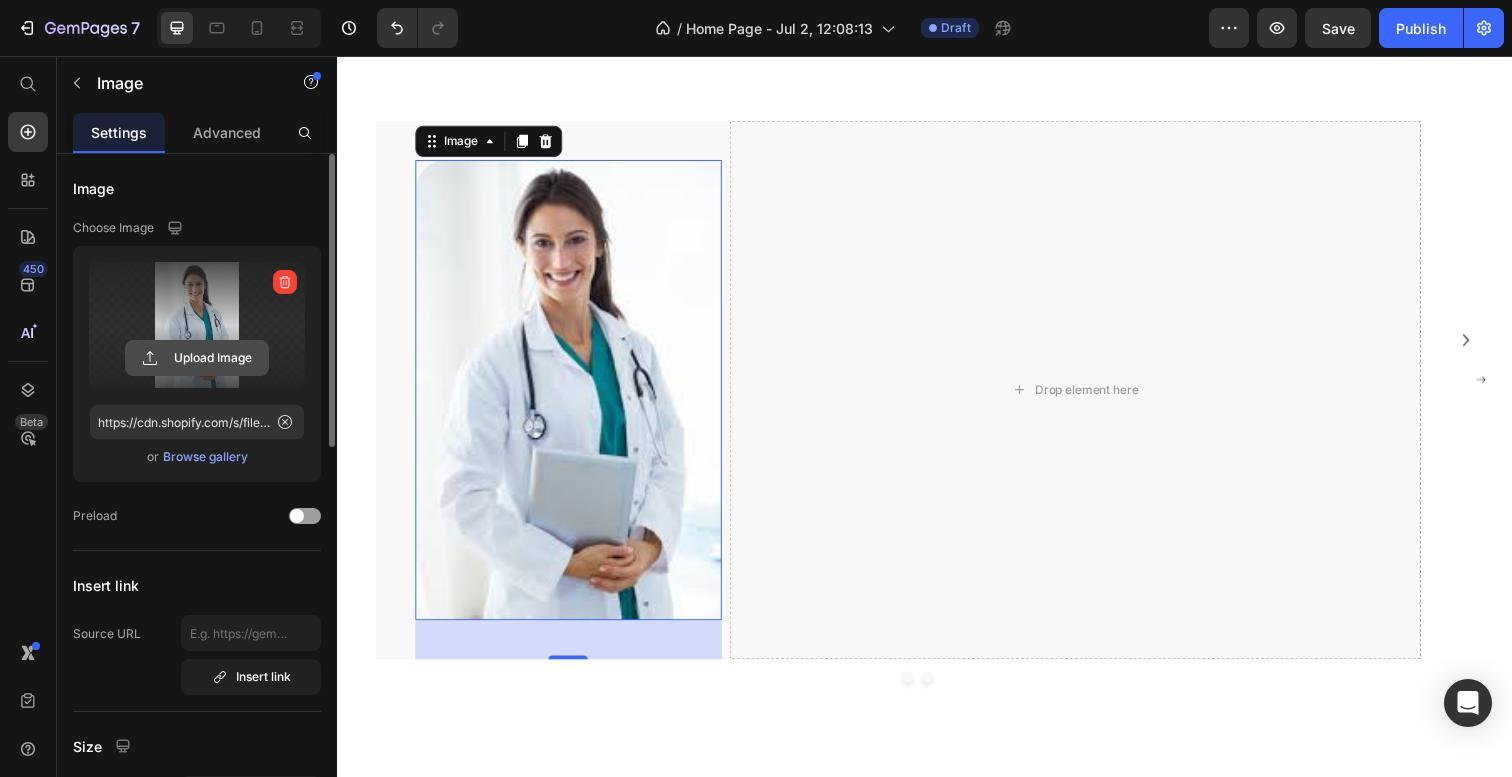 click 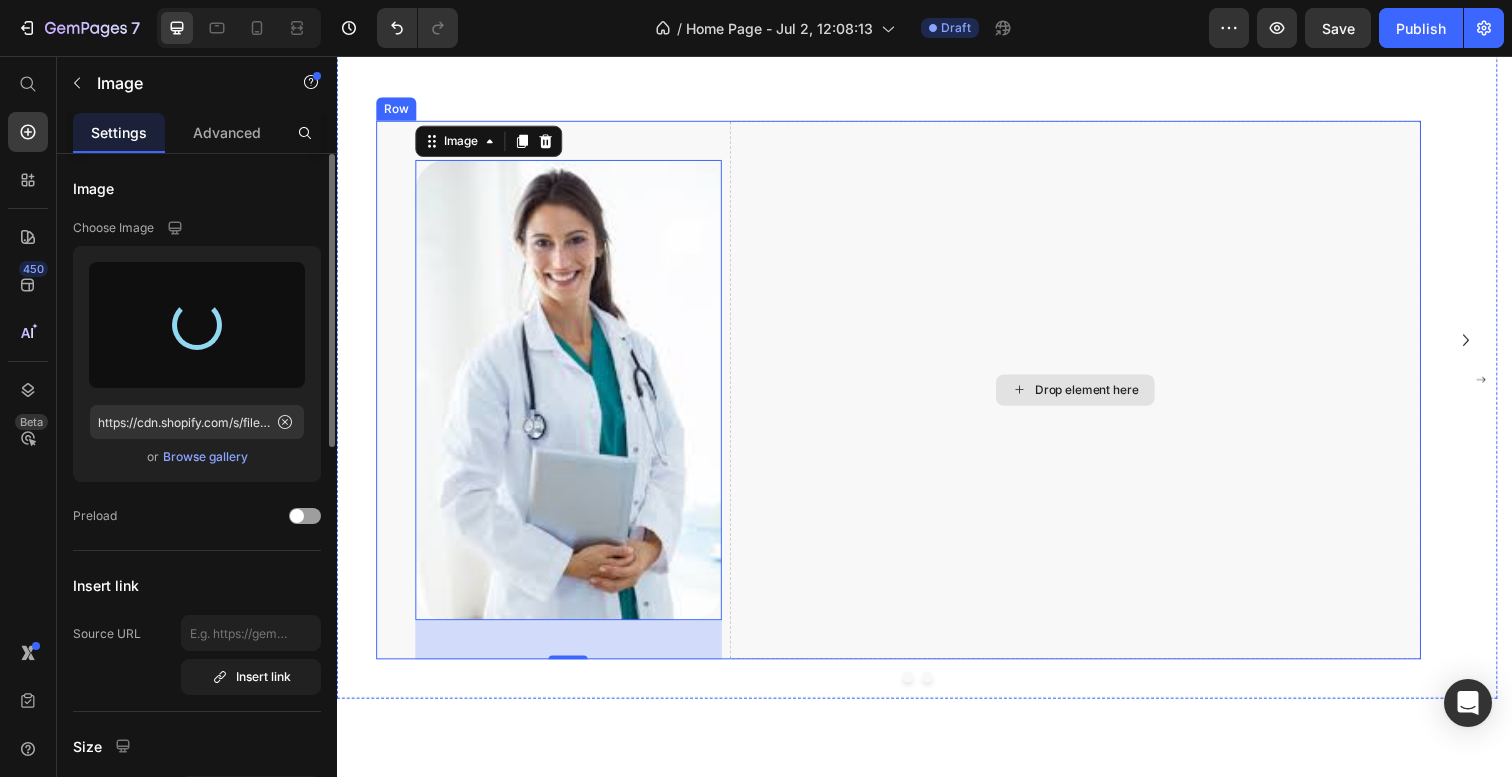 type on "https://cdn.shopify.com/s/files/1/0727/8732/9251/files/gempages_565237193677735077-e70c13af-a3e6-48fc-acb5-569d5229a65d.png" 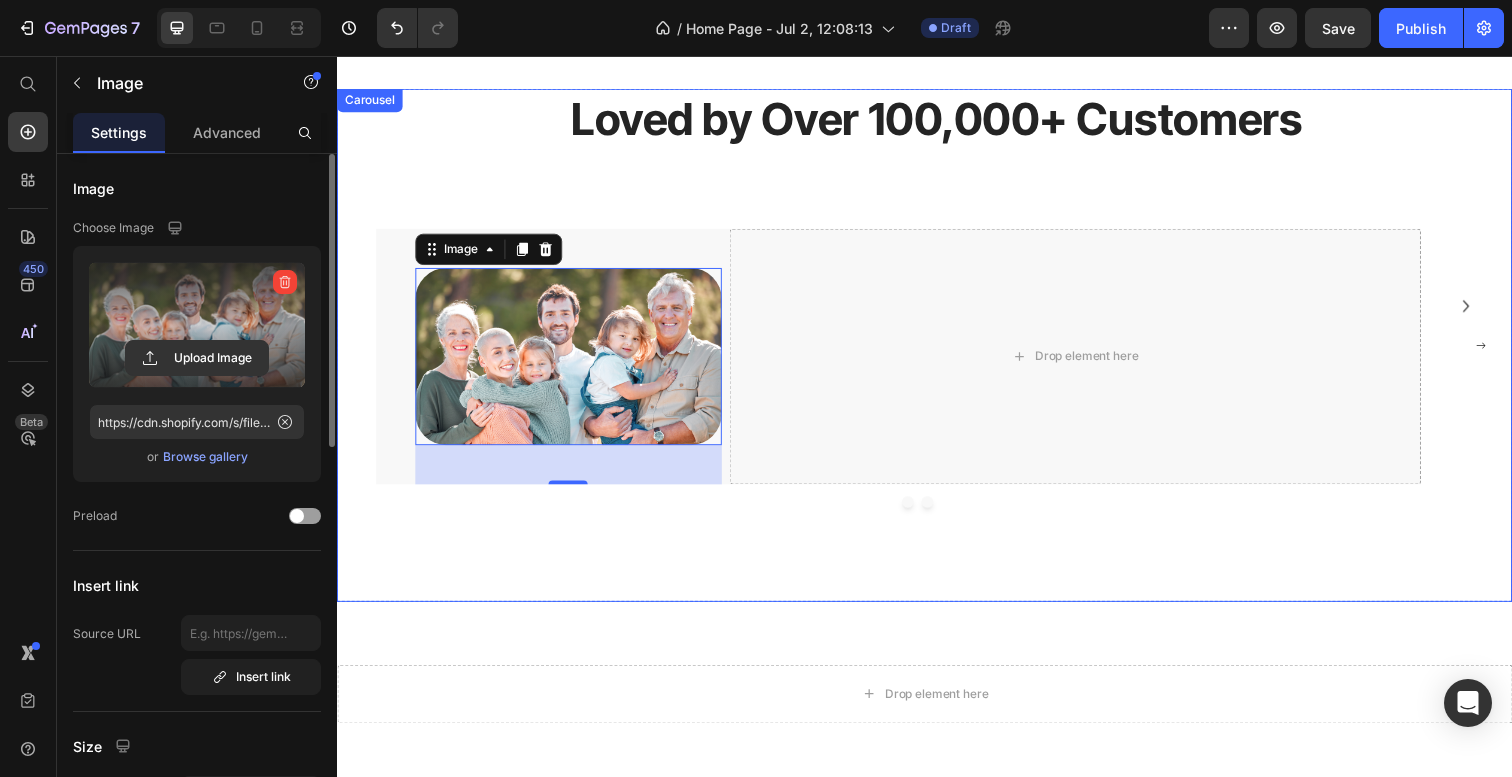 scroll, scrollTop: 2608, scrollLeft: 0, axis: vertical 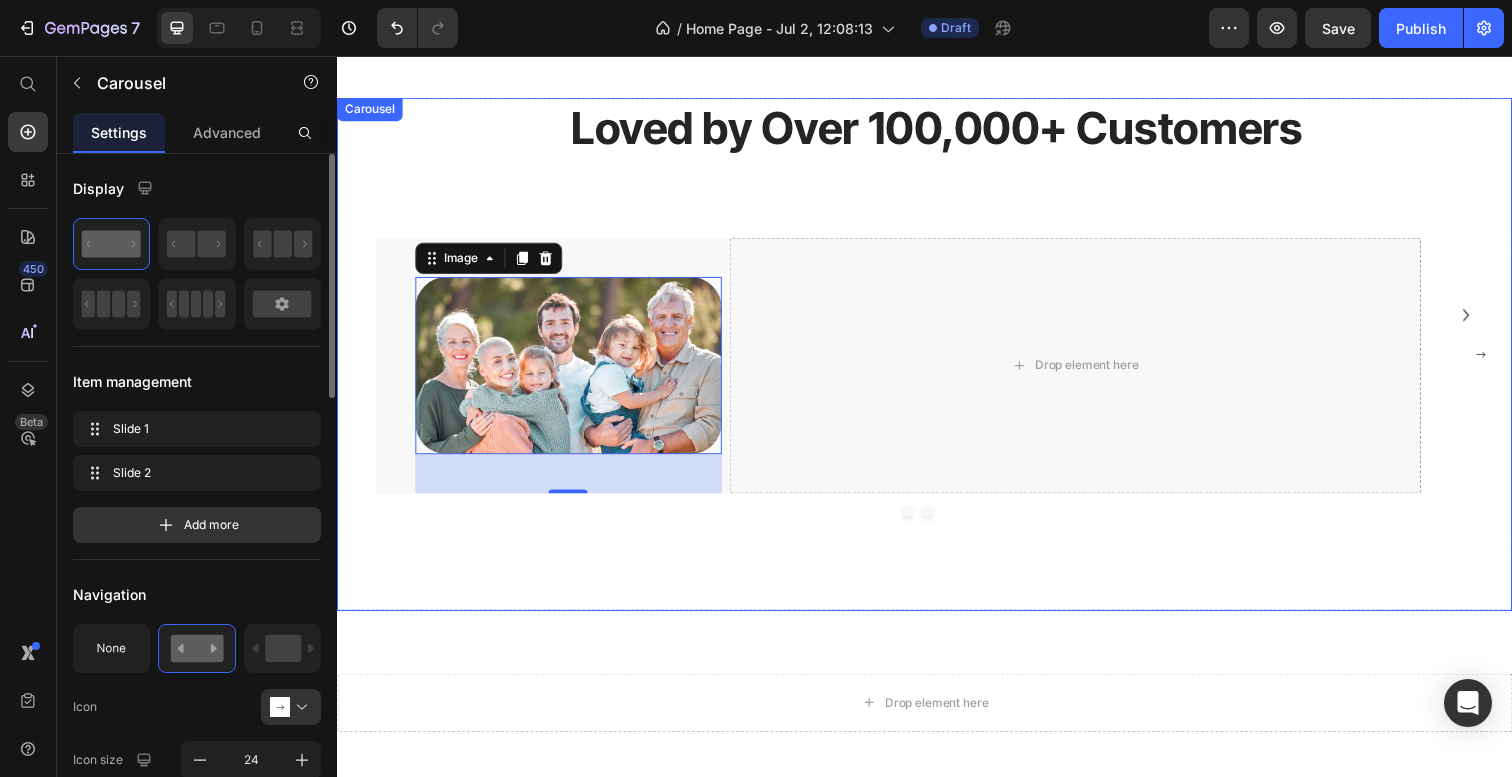 click on "Loved by Over 100,000+ Customers Heading Image   40
Drop element here Row
Drop element here
Carousel" at bounding box center (929, 360) 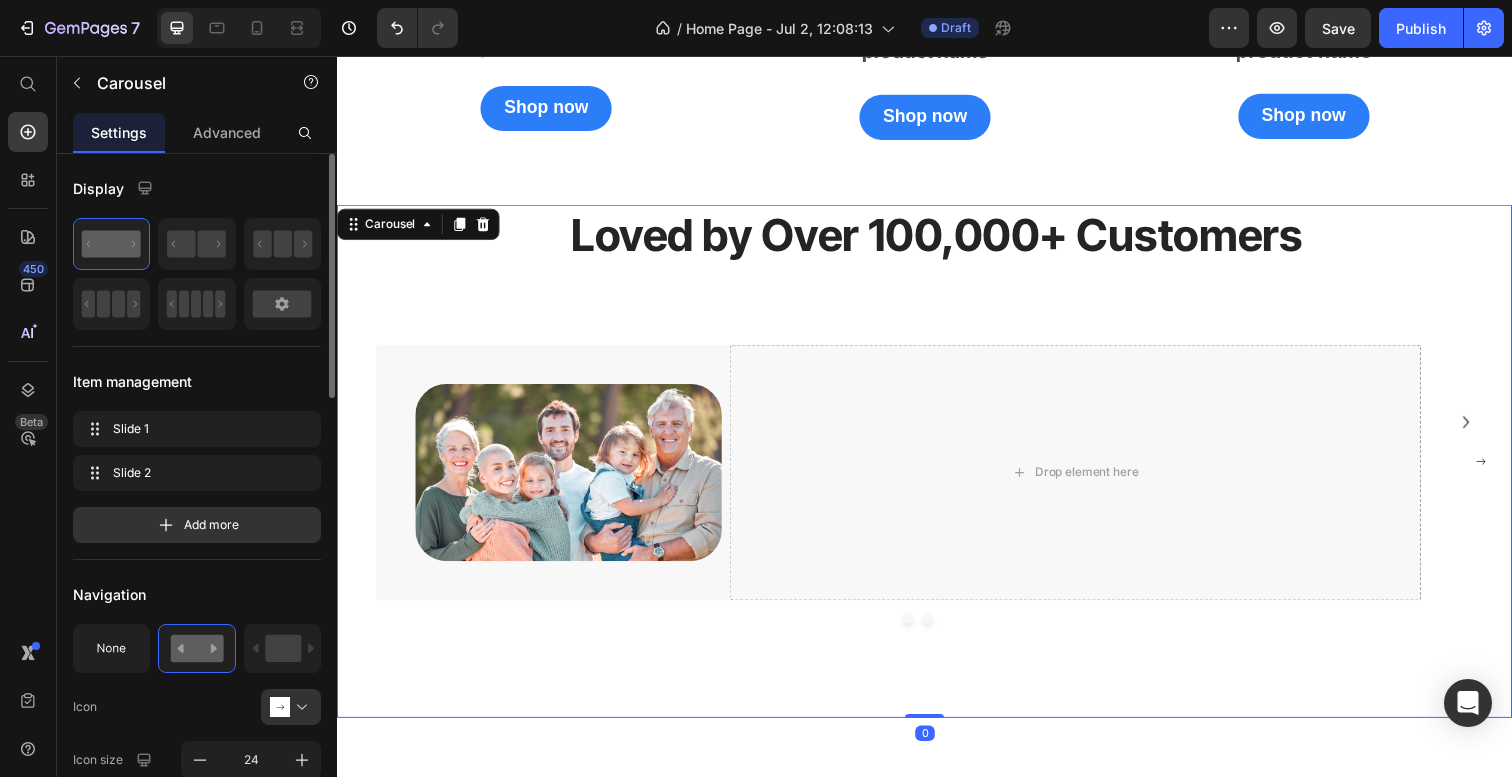 scroll, scrollTop: 2487, scrollLeft: 0, axis: vertical 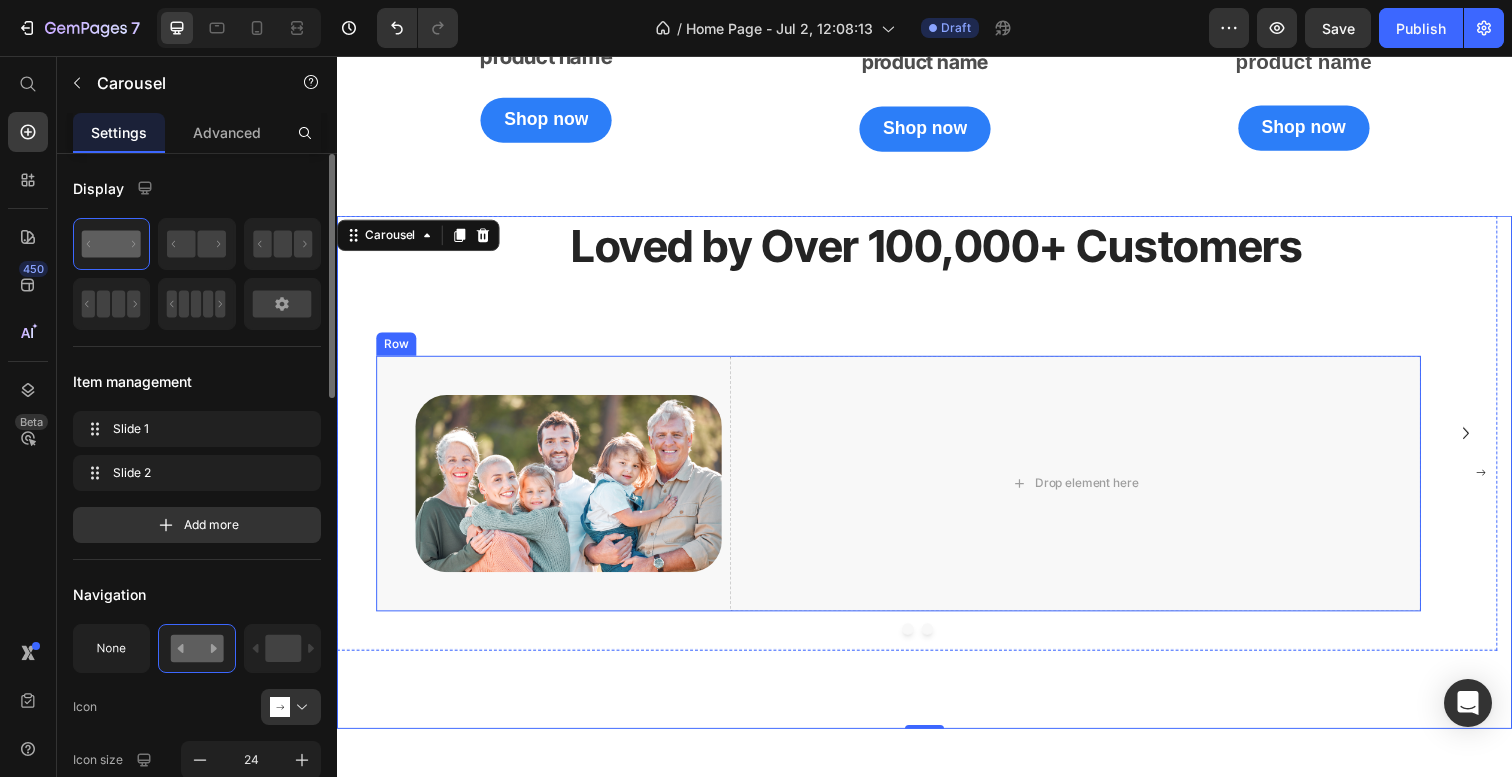 click on "Image" at bounding box center (553, 493) 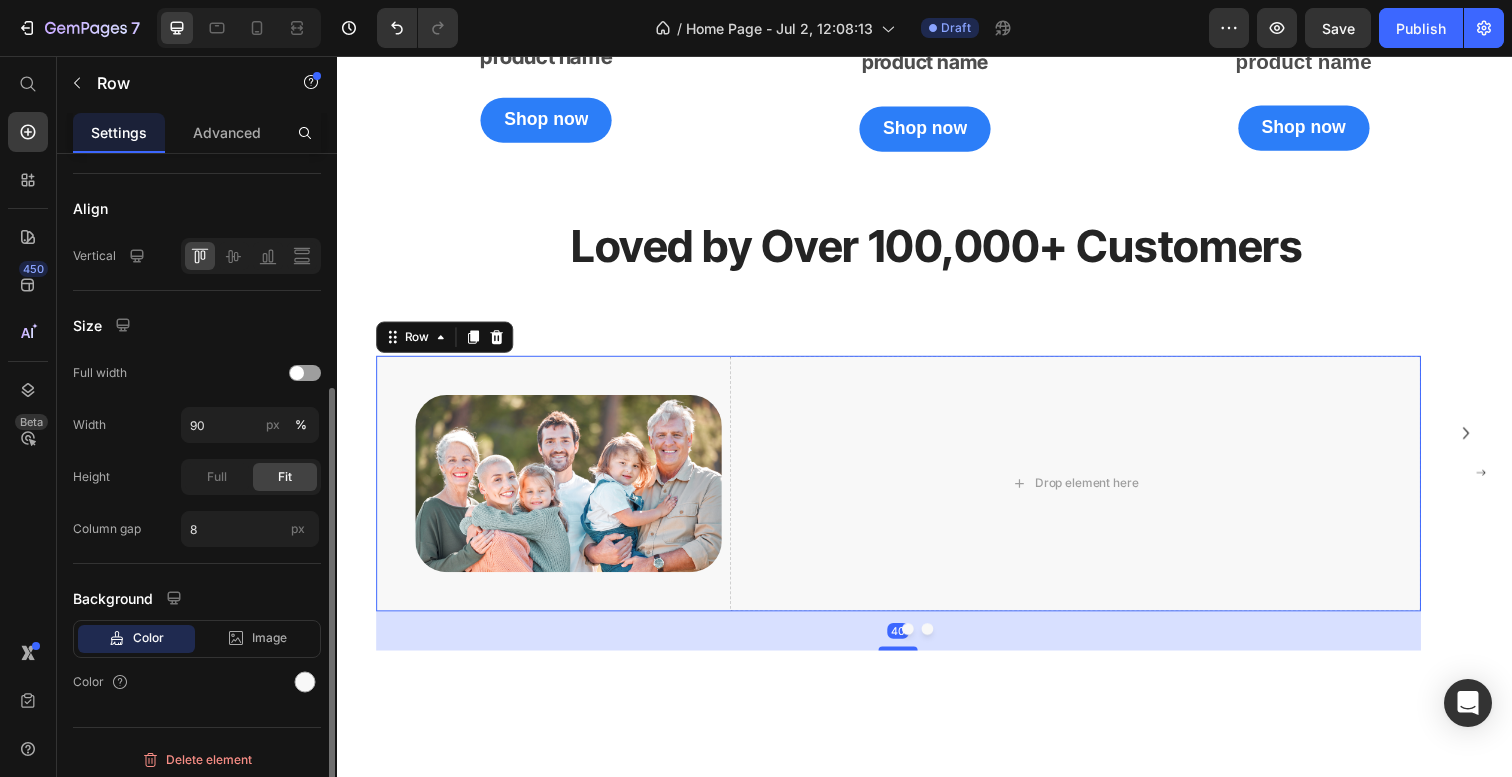 scroll, scrollTop: 441, scrollLeft: 0, axis: vertical 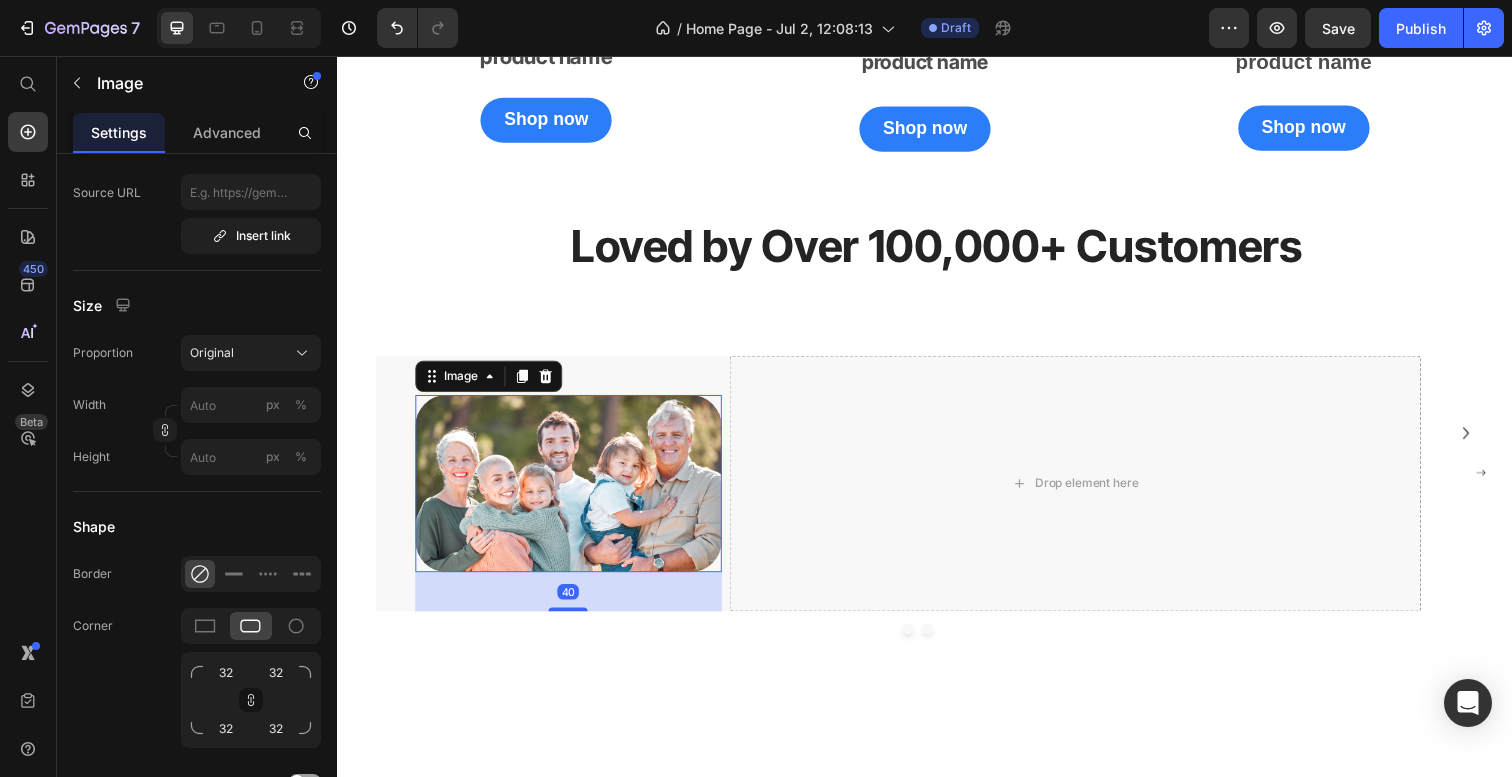 click at bounding box center [573, 493] 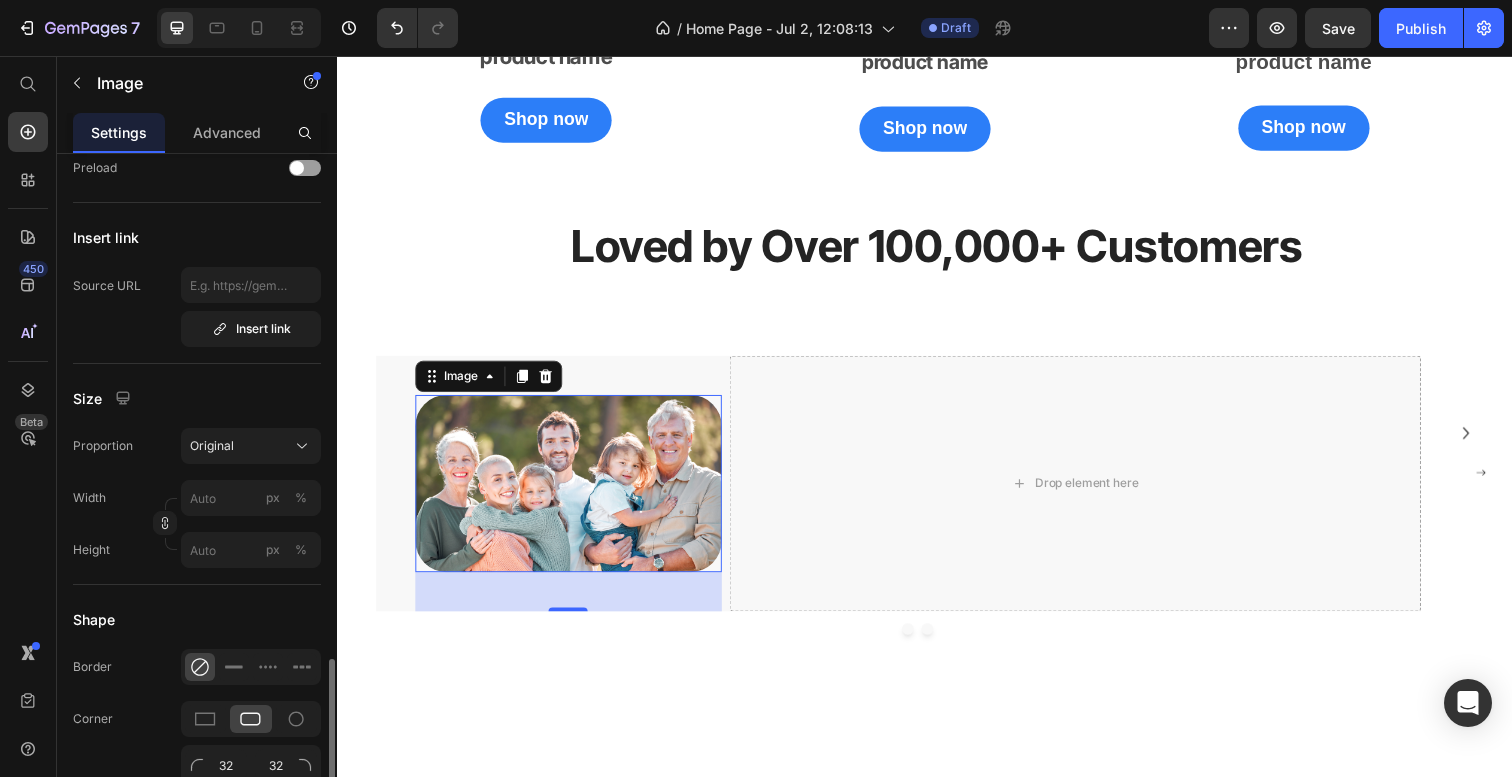 scroll, scrollTop: 328, scrollLeft: 0, axis: vertical 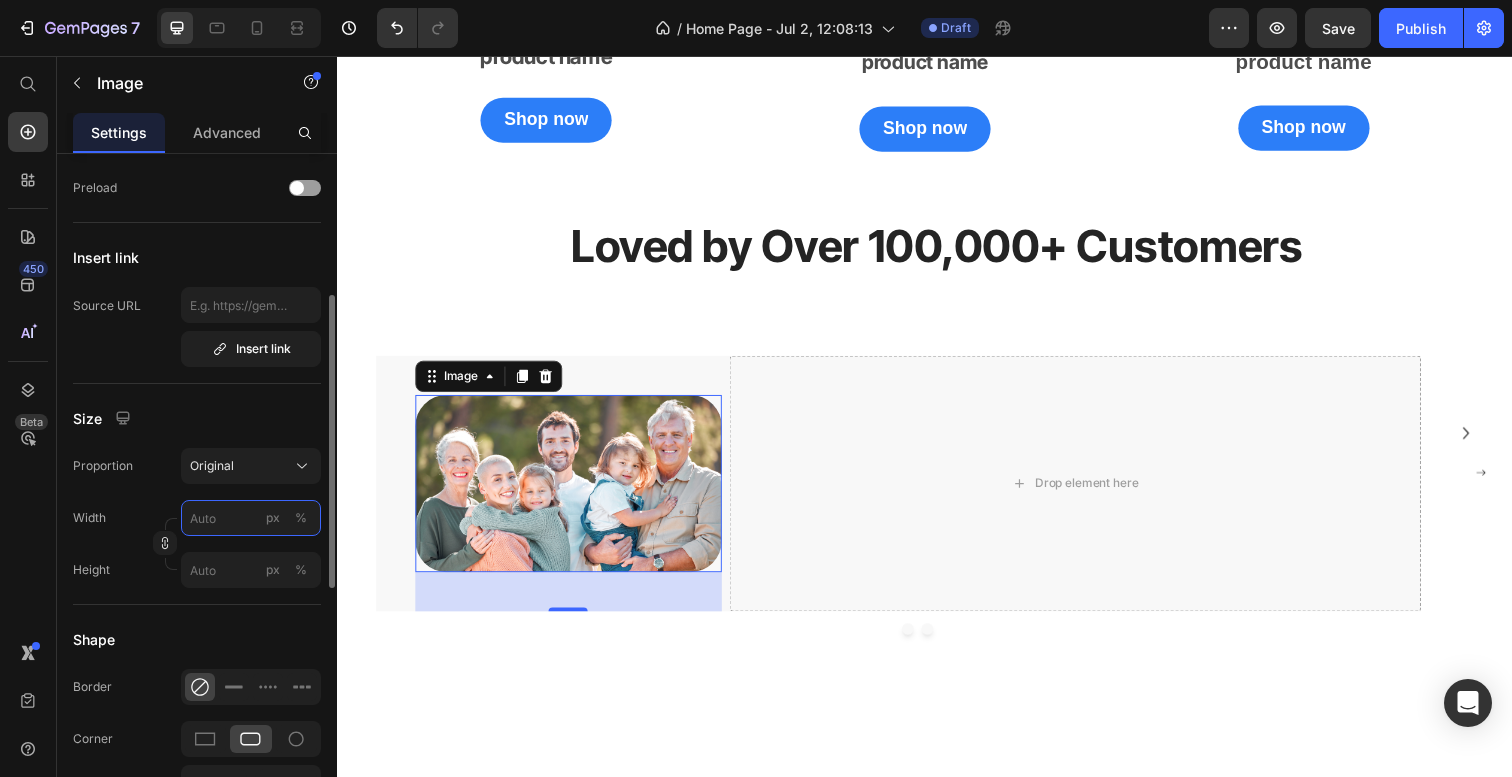 click on "px %" at bounding box center [251, 518] 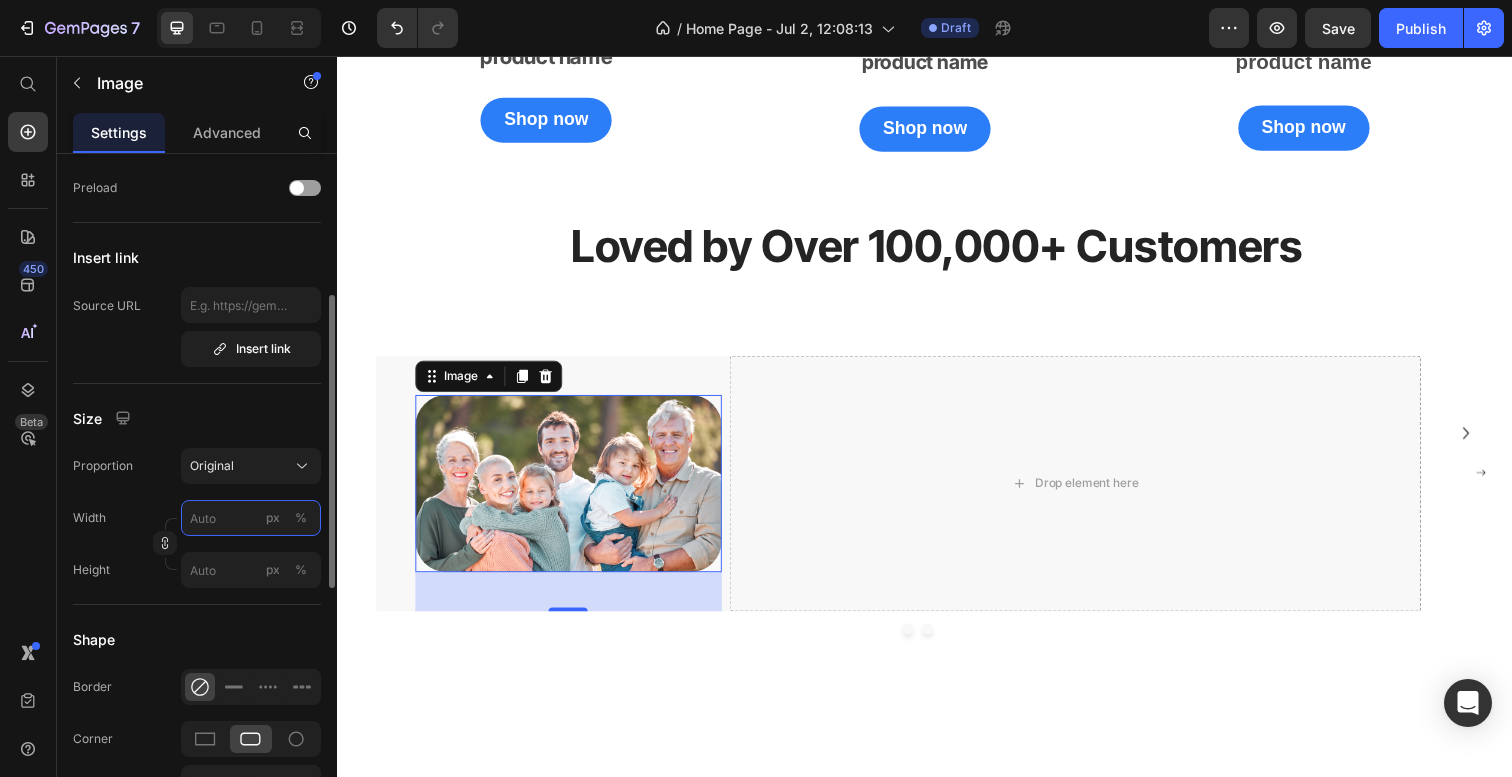 click on "px %" at bounding box center (251, 518) 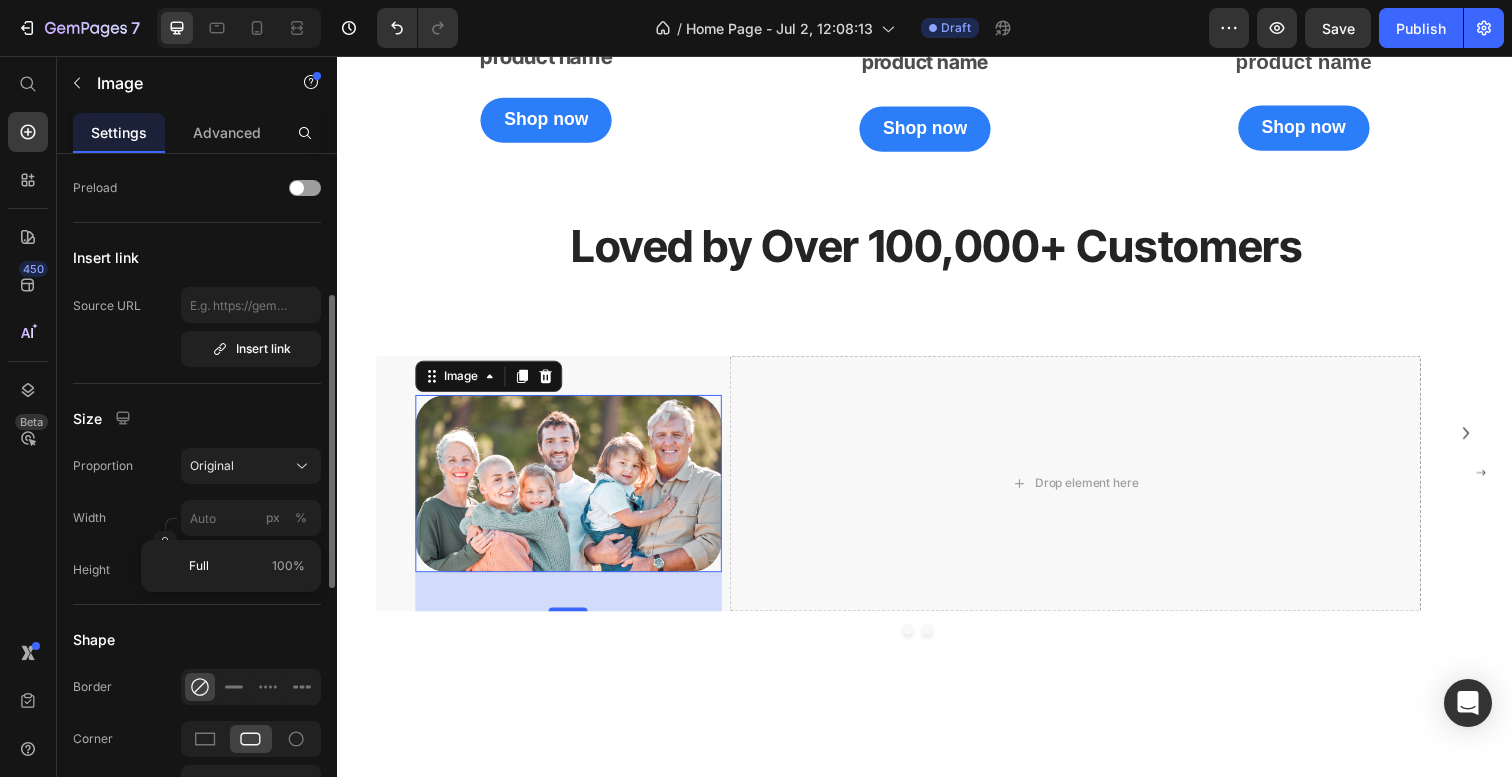 click on "Width px %" at bounding box center (197, 518) 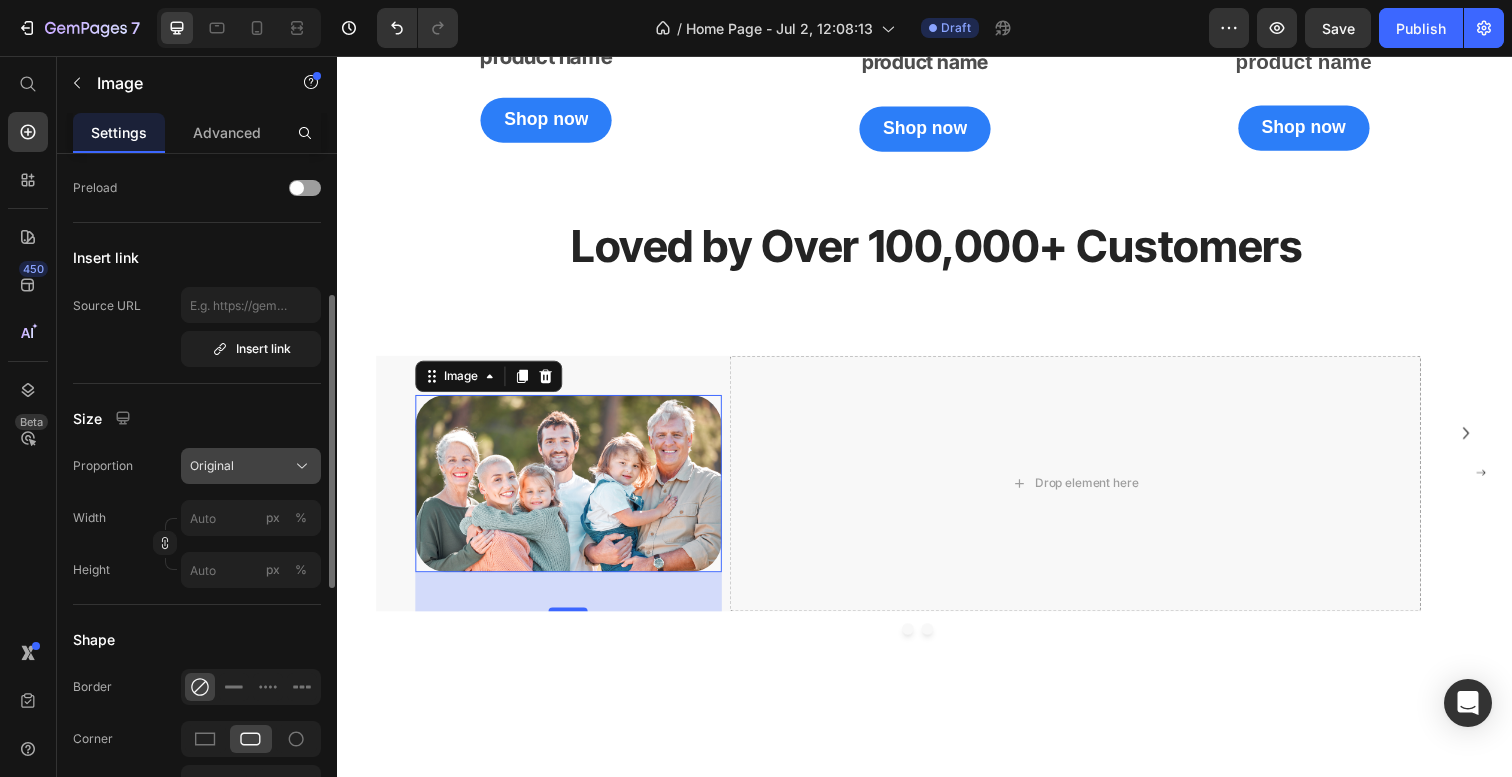 click on "Original" 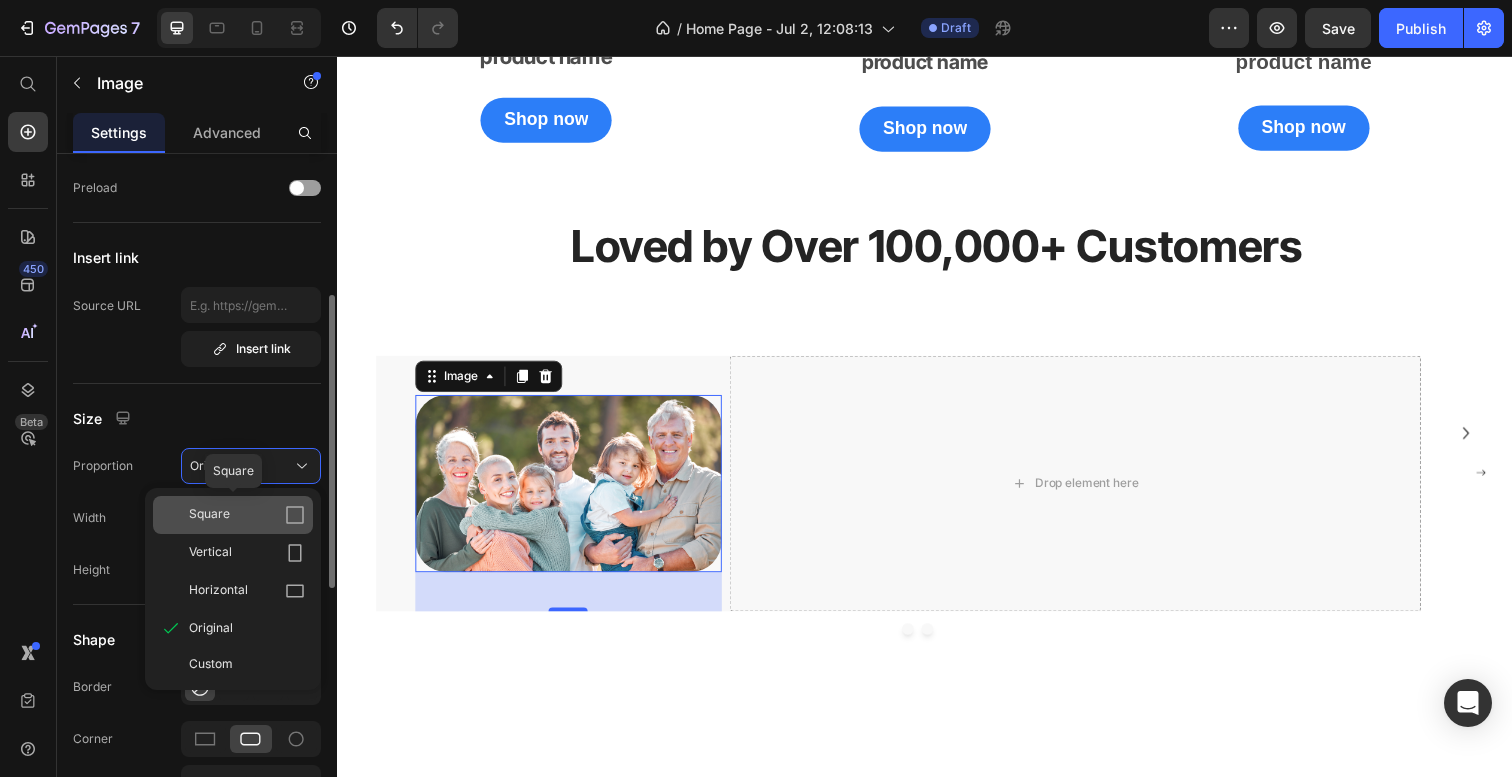 click on "Square" 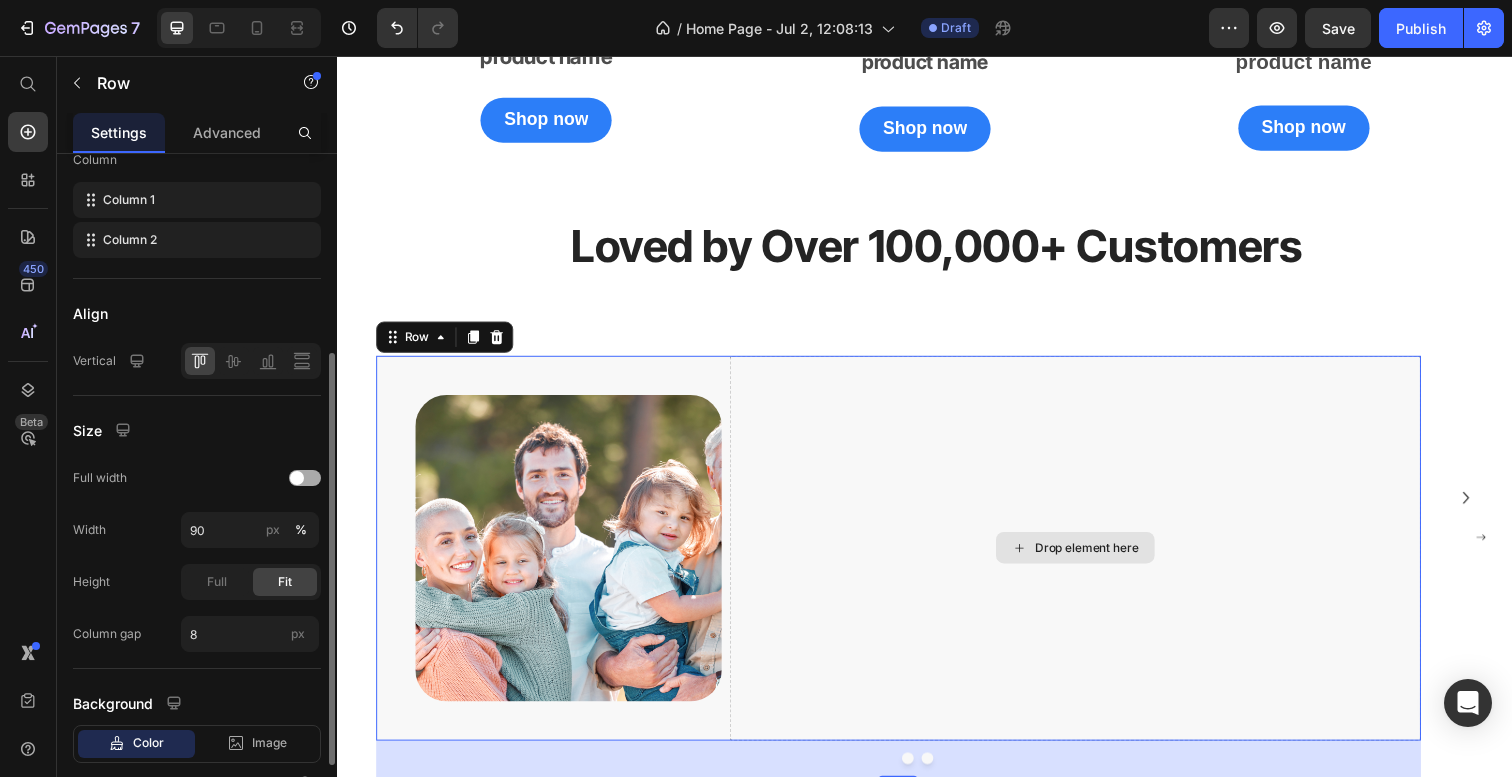 click on "Drop element here" at bounding box center [1091, 559] 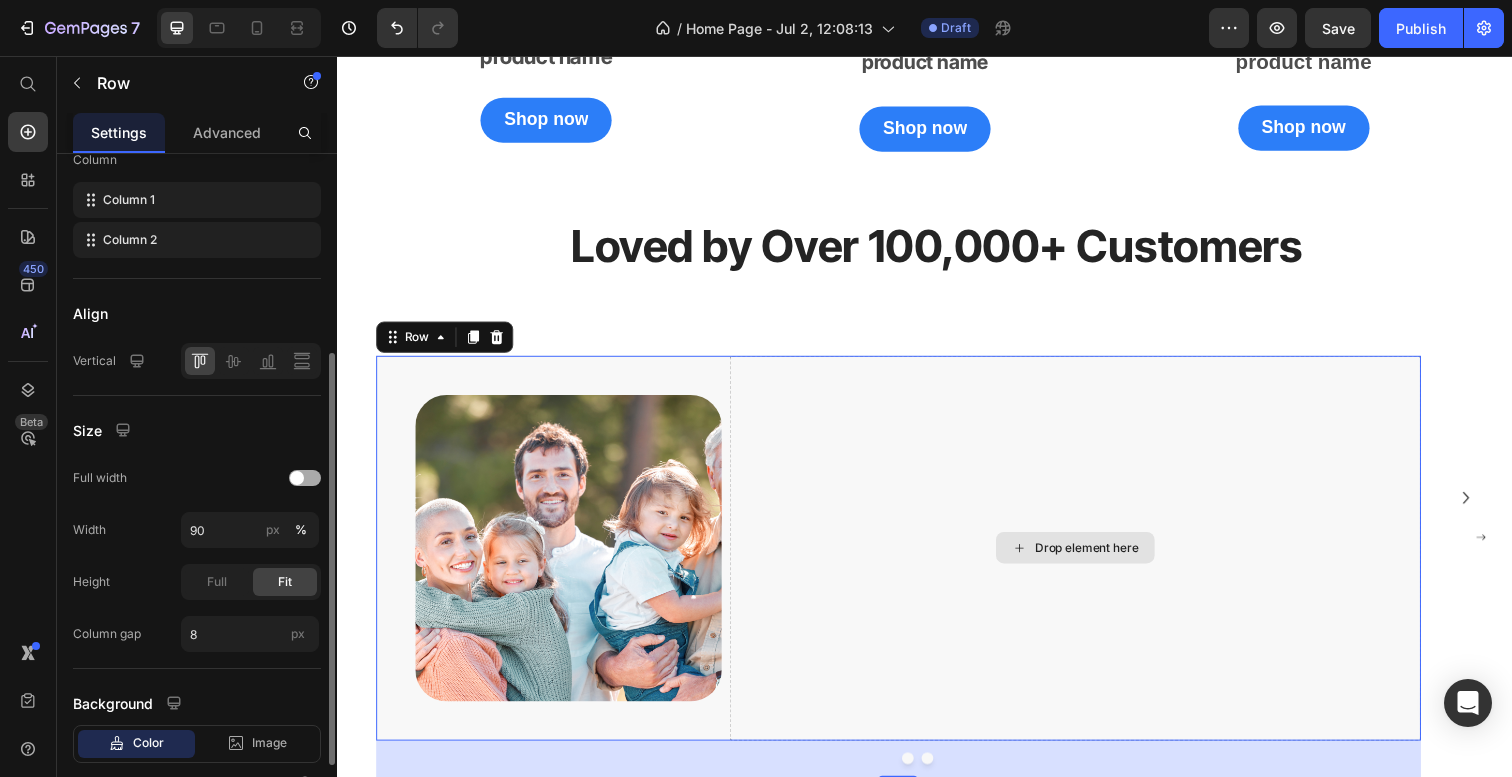 scroll, scrollTop: 0, scrollLeft: 0, axis: both 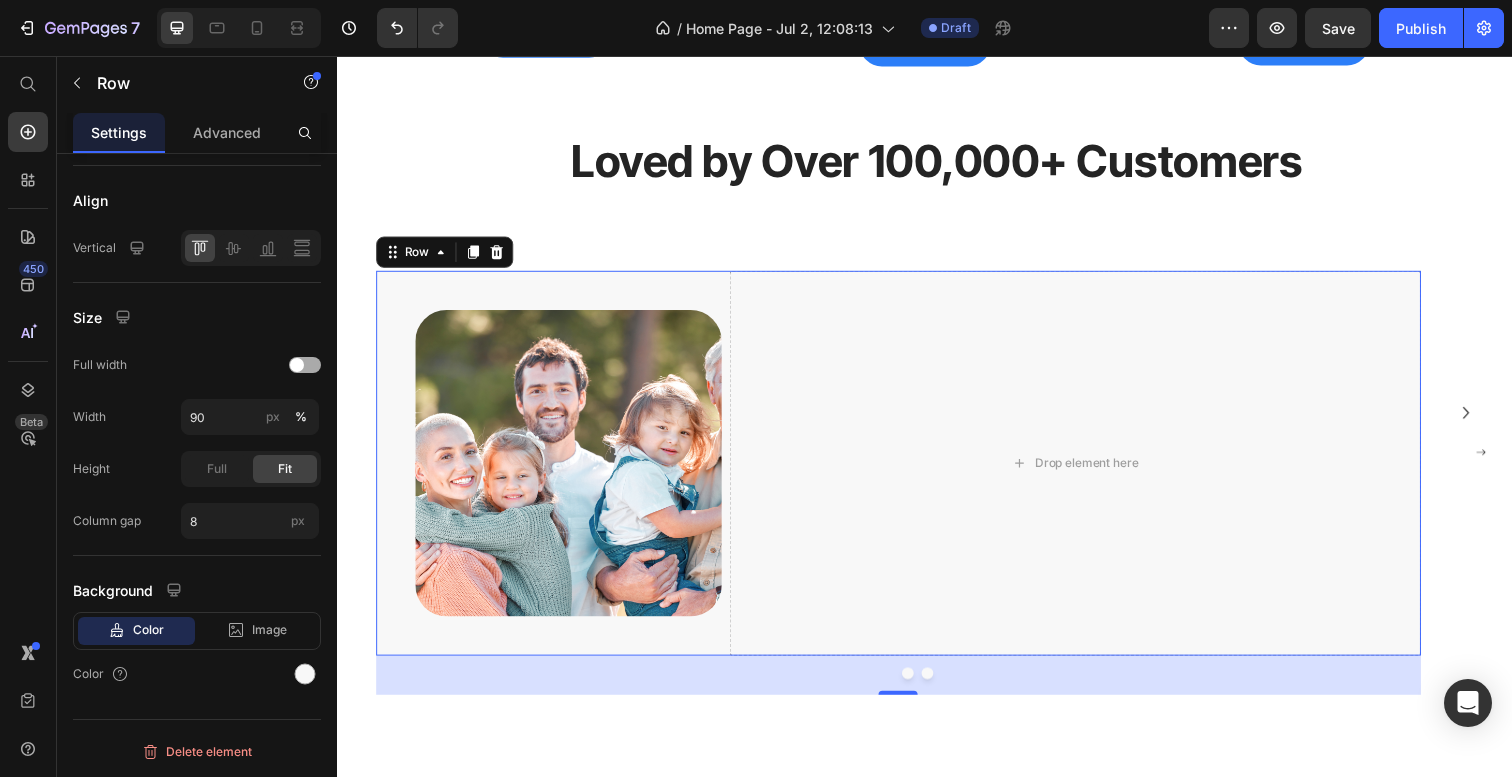 click on "Image" at bounding box center (553, 472) 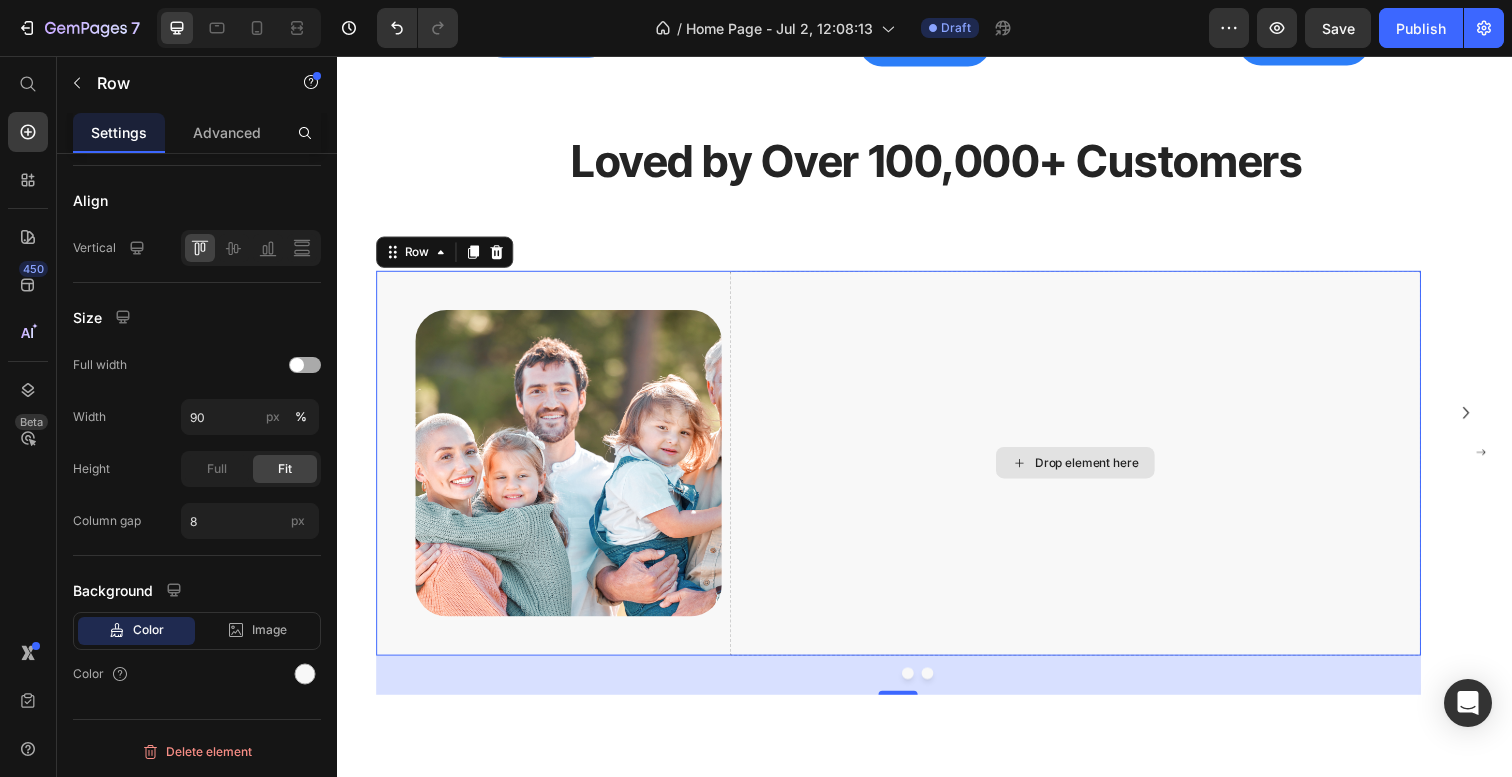click on "Drop element here" at bounding box center (1091, 472) 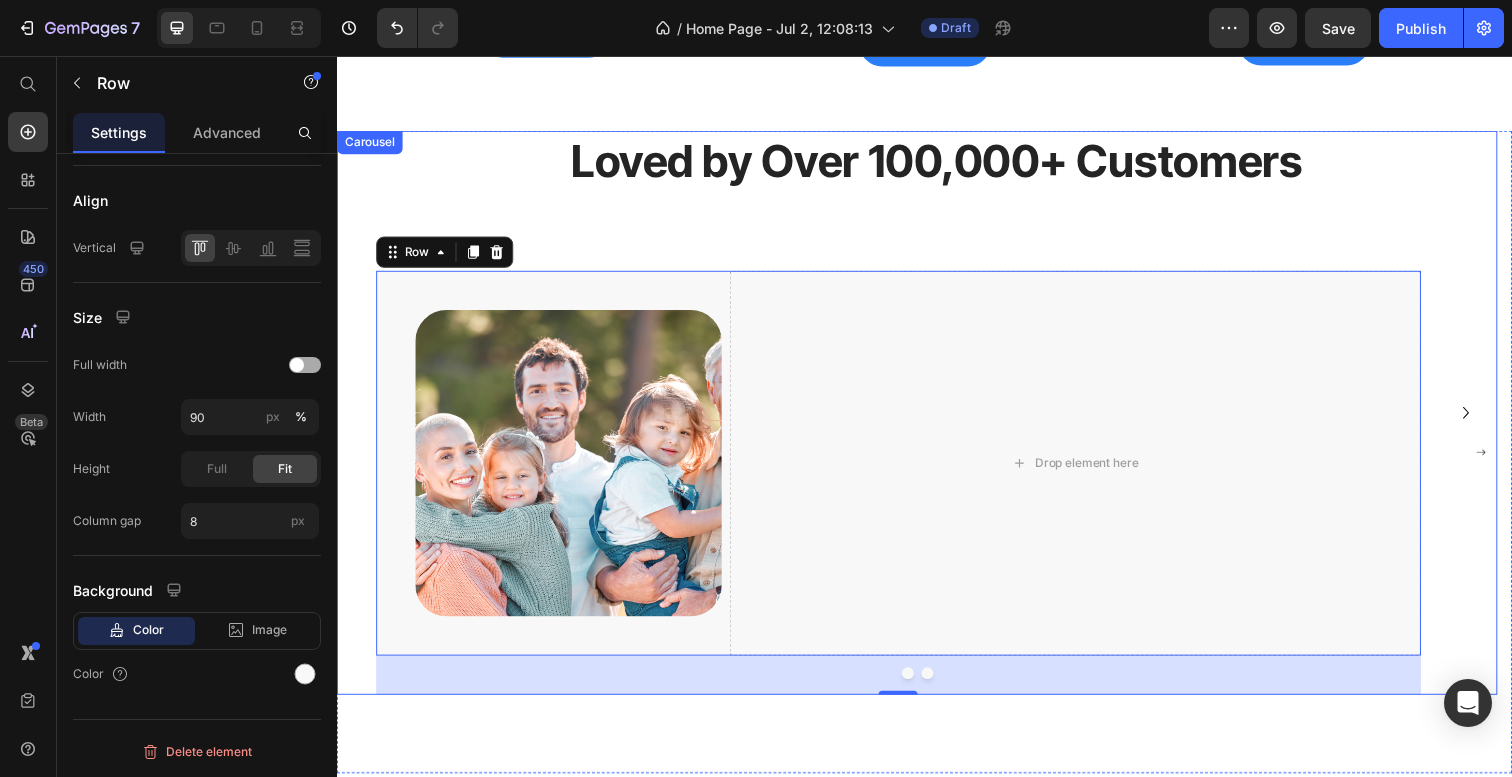 click at bounding box center (929, 687) 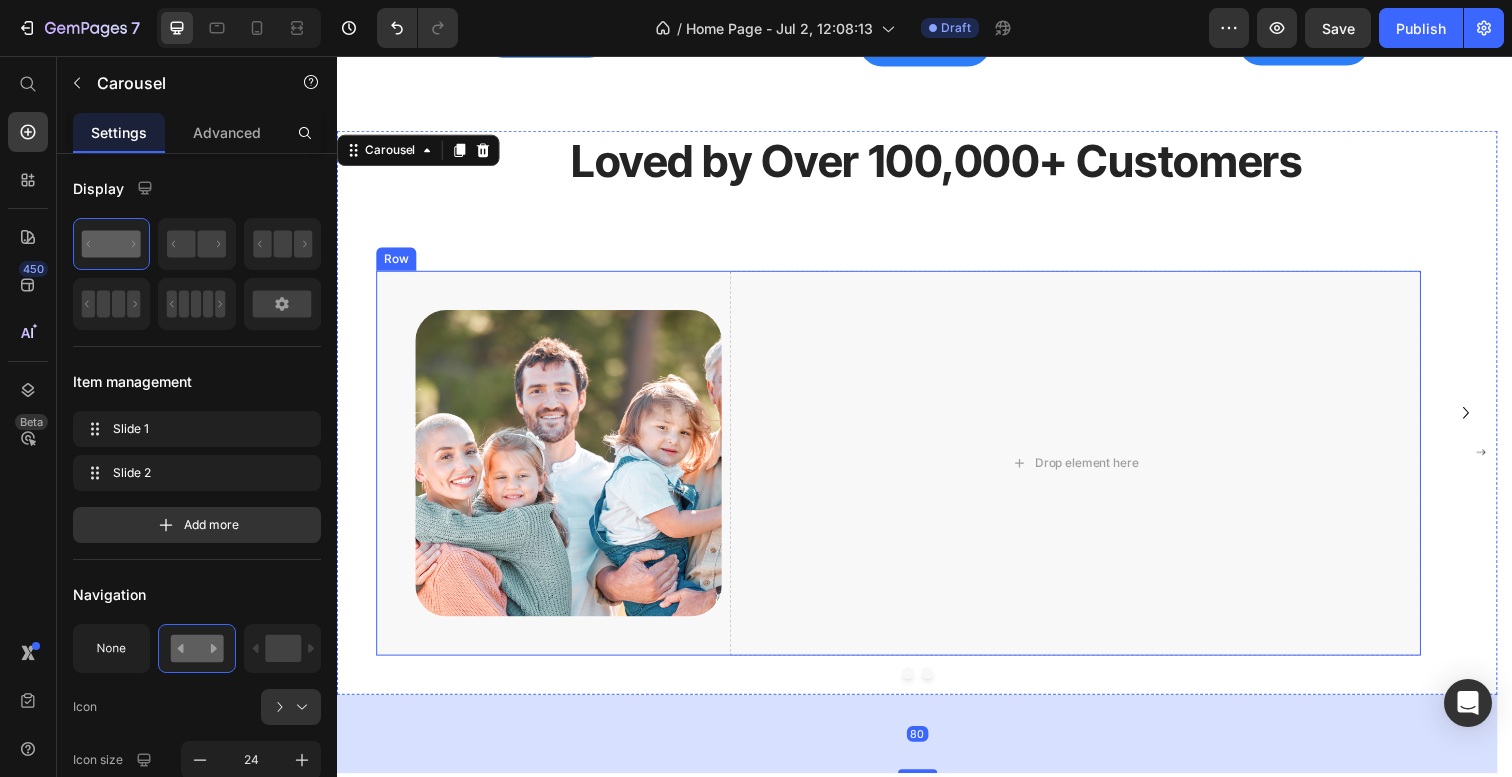 click on "Image
Drop element here Row" at bounding box center [910, 472] 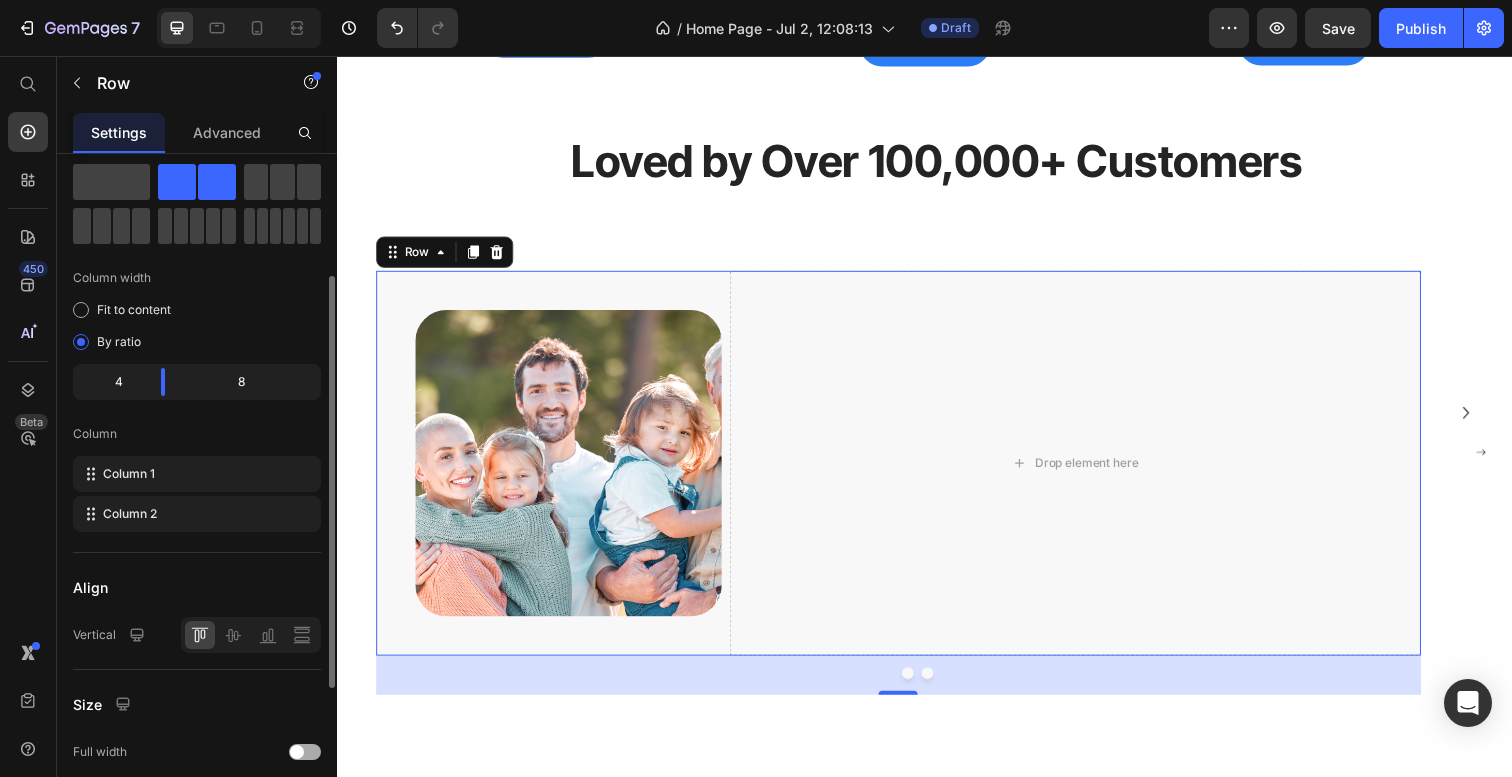 scroll, scrollTop: 0, scrollLeft: 0, axis: both 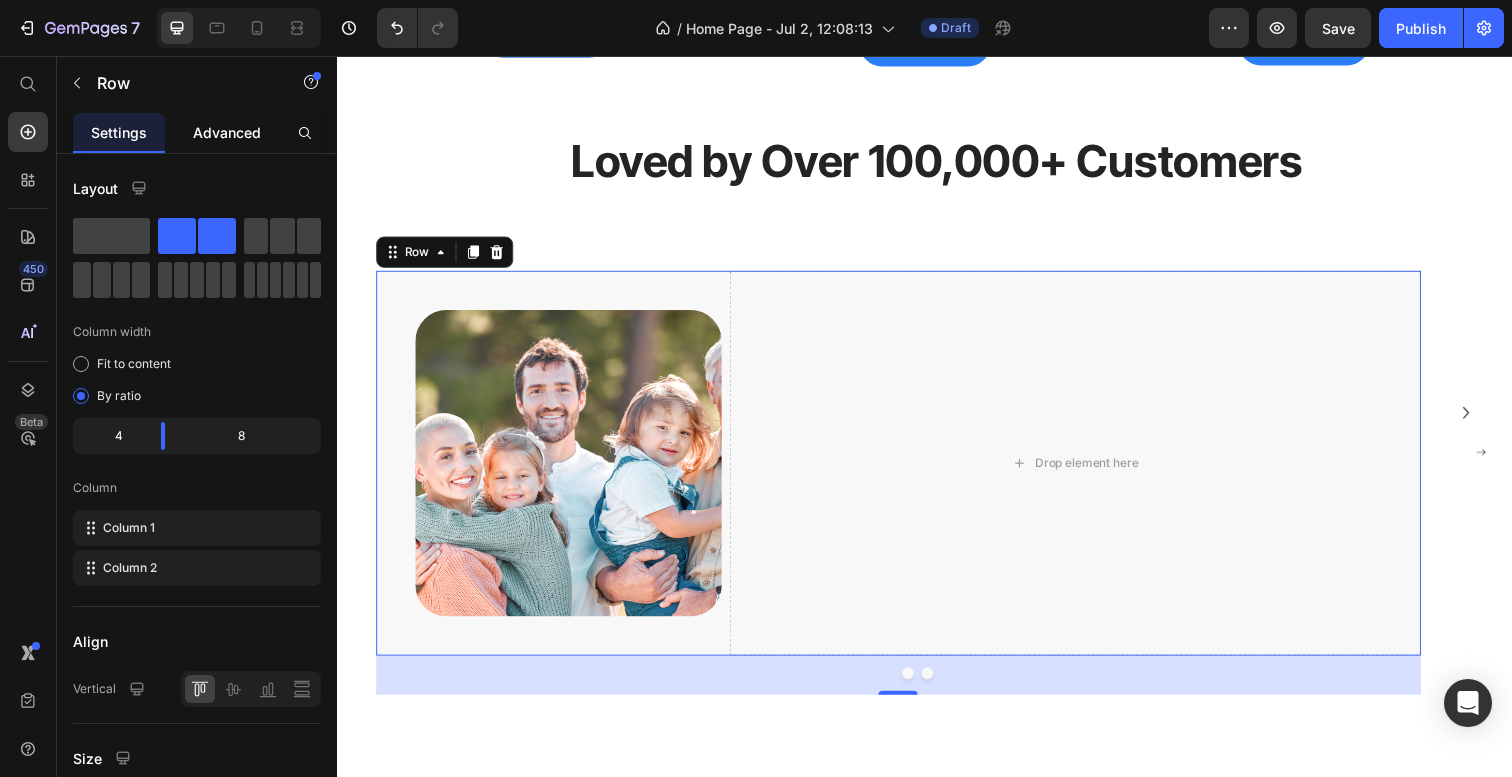 click on "Advanced" 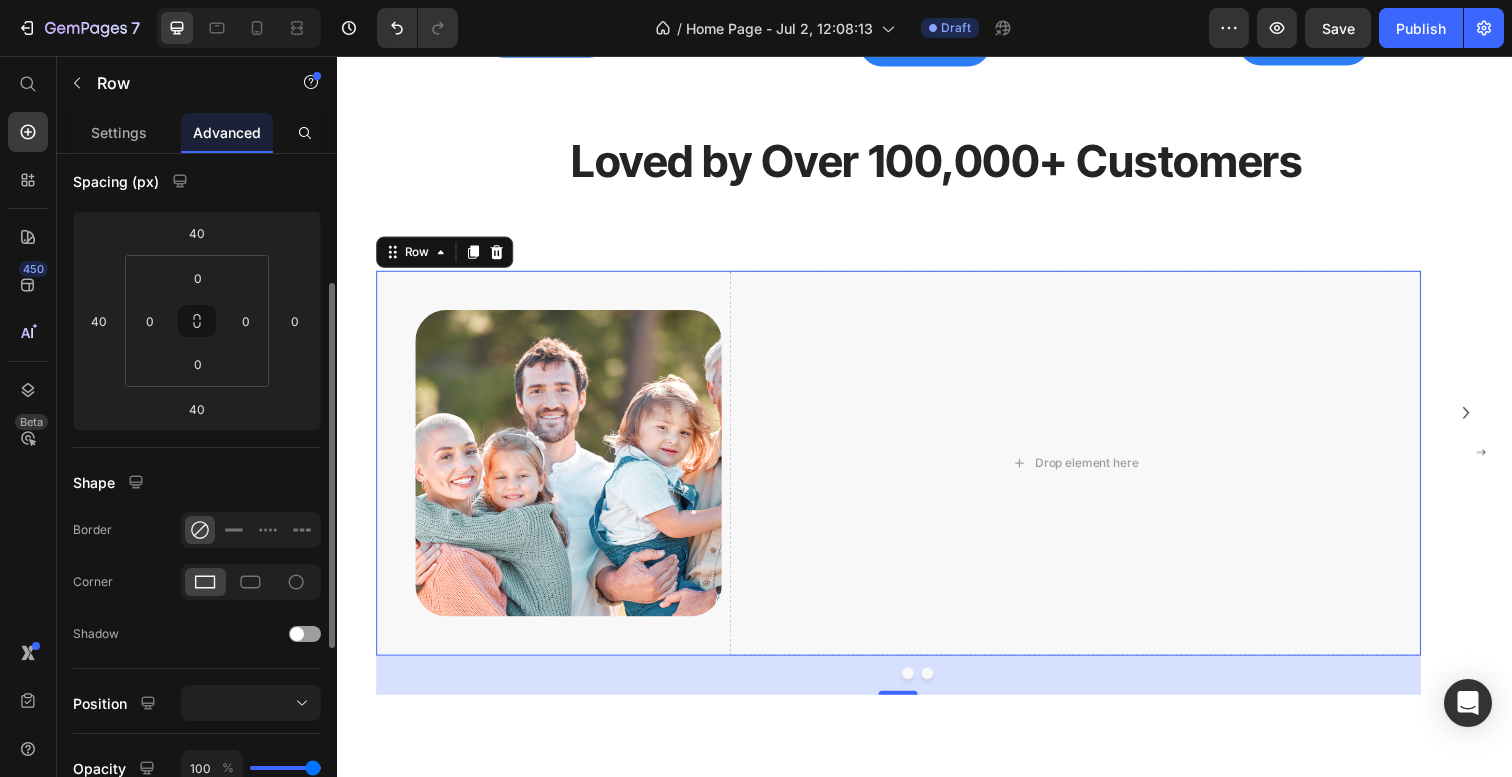 scroll, scrollTop: 219, scrollLeft: 0, axis: vertical 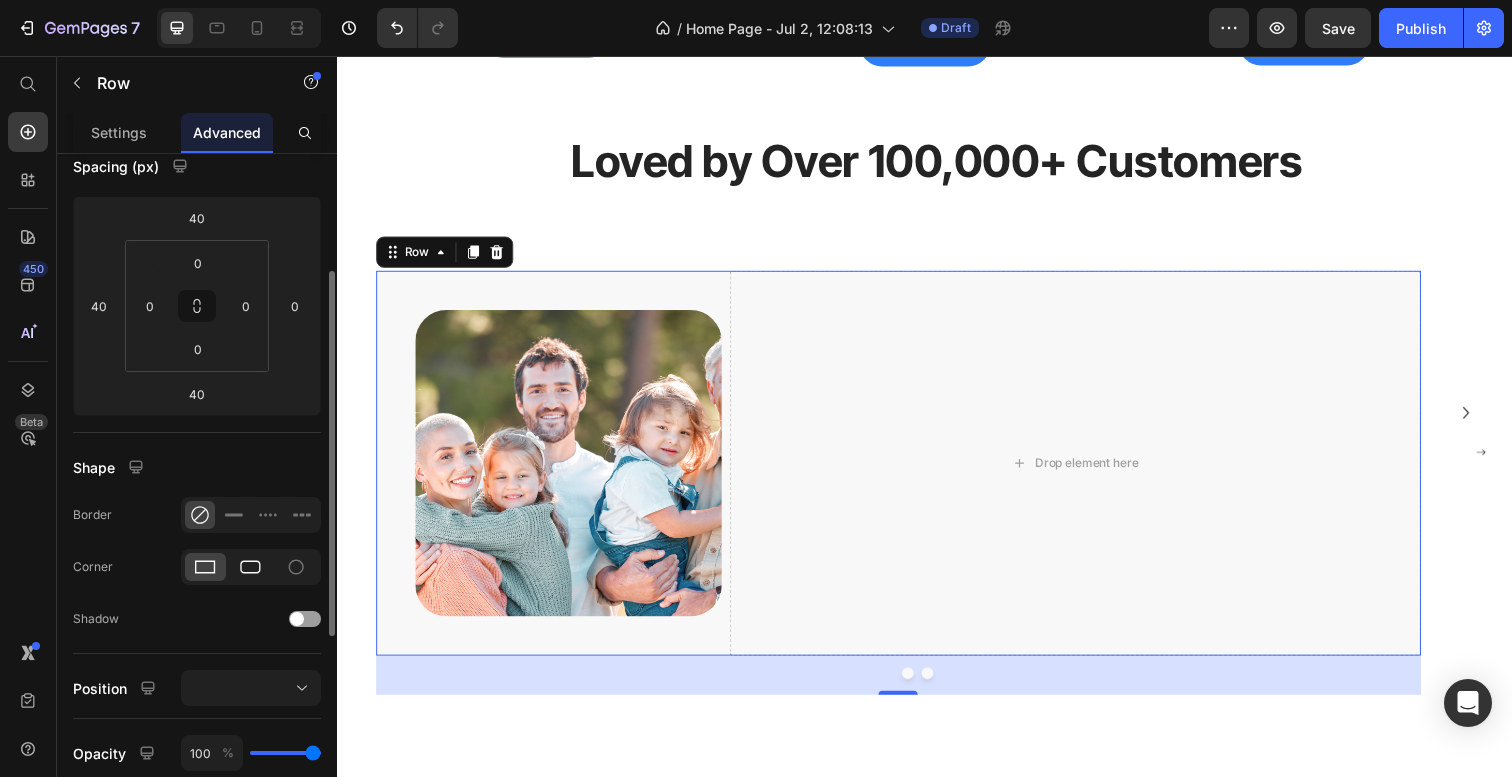 click 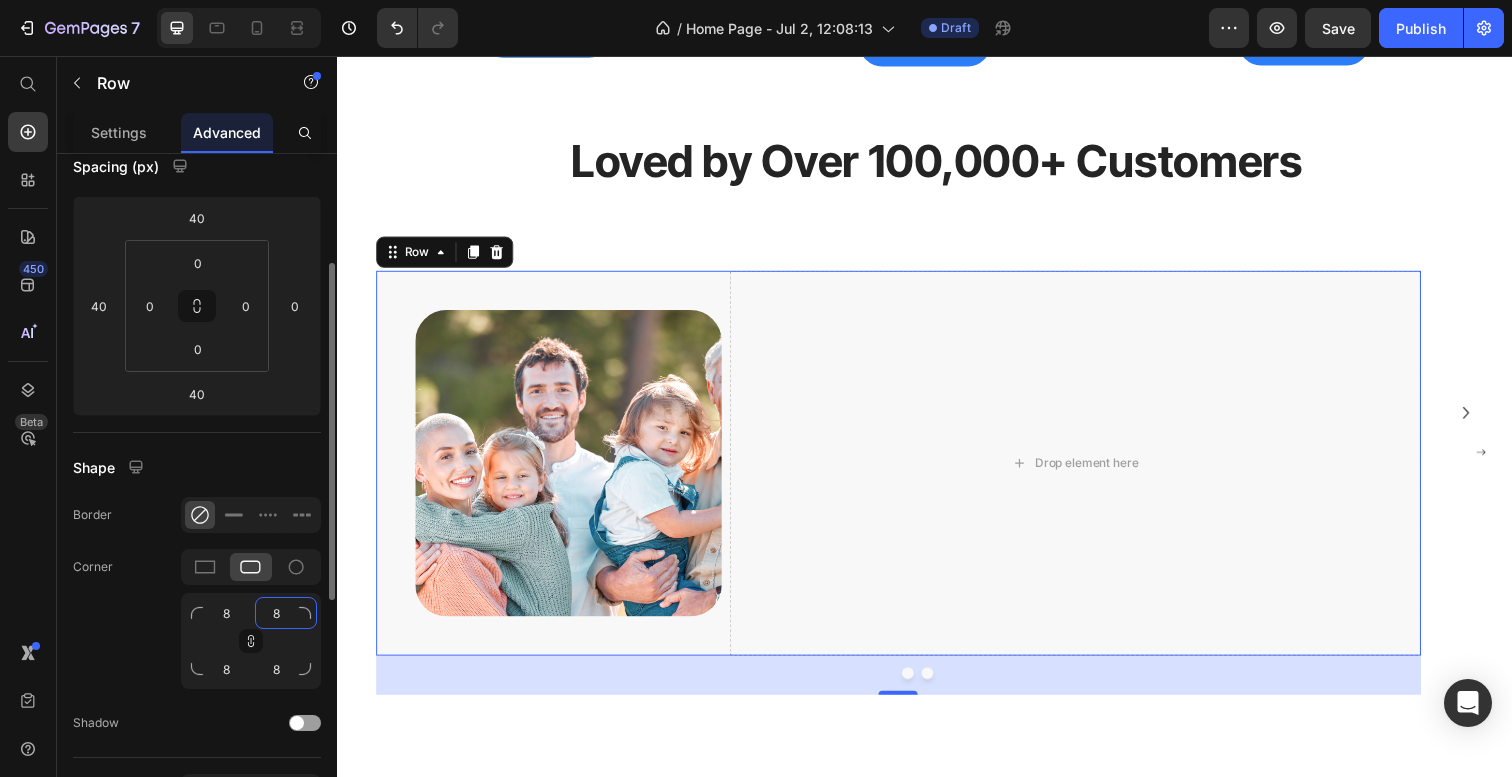 click on "8" 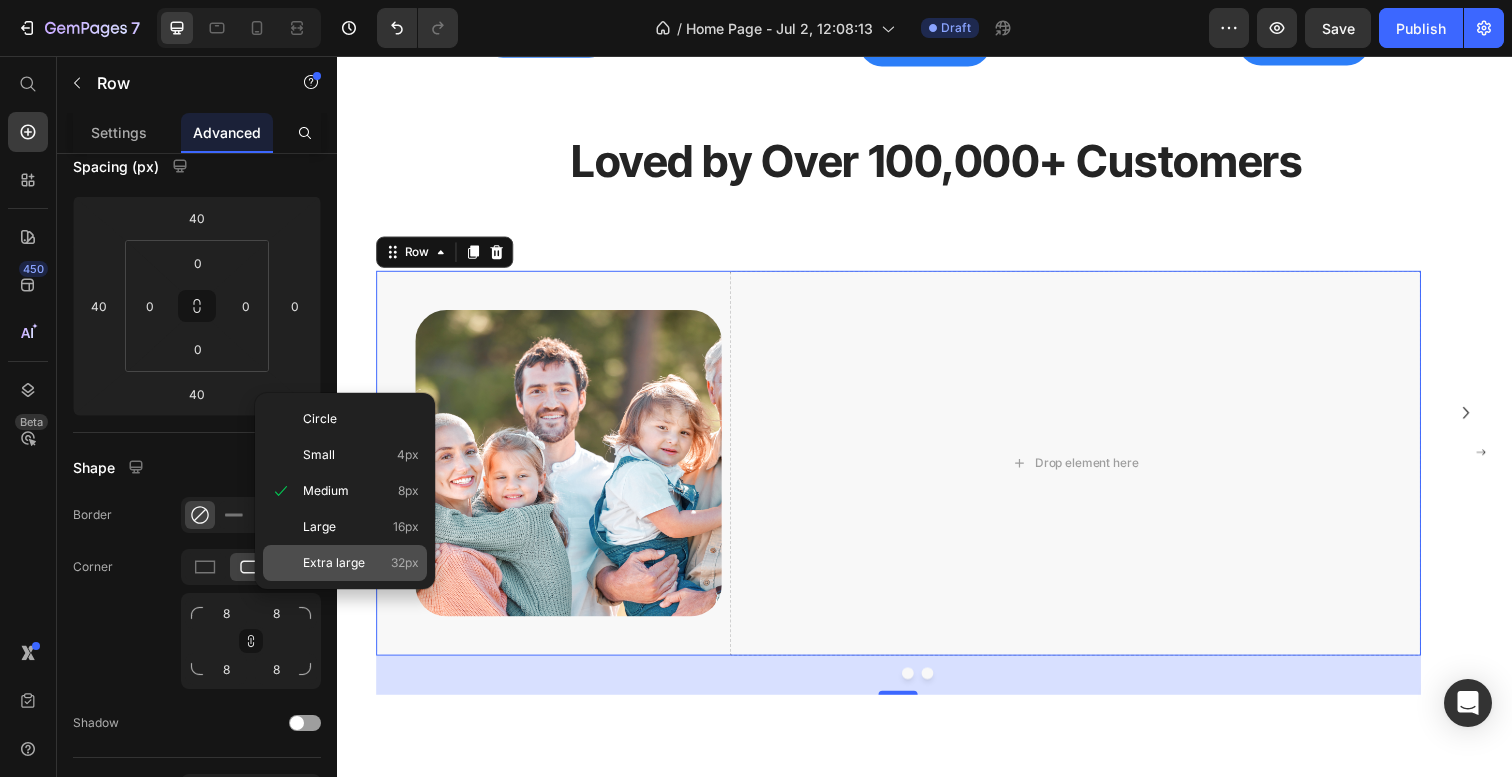 click on "Extra large" at bounding box center [334, 563] 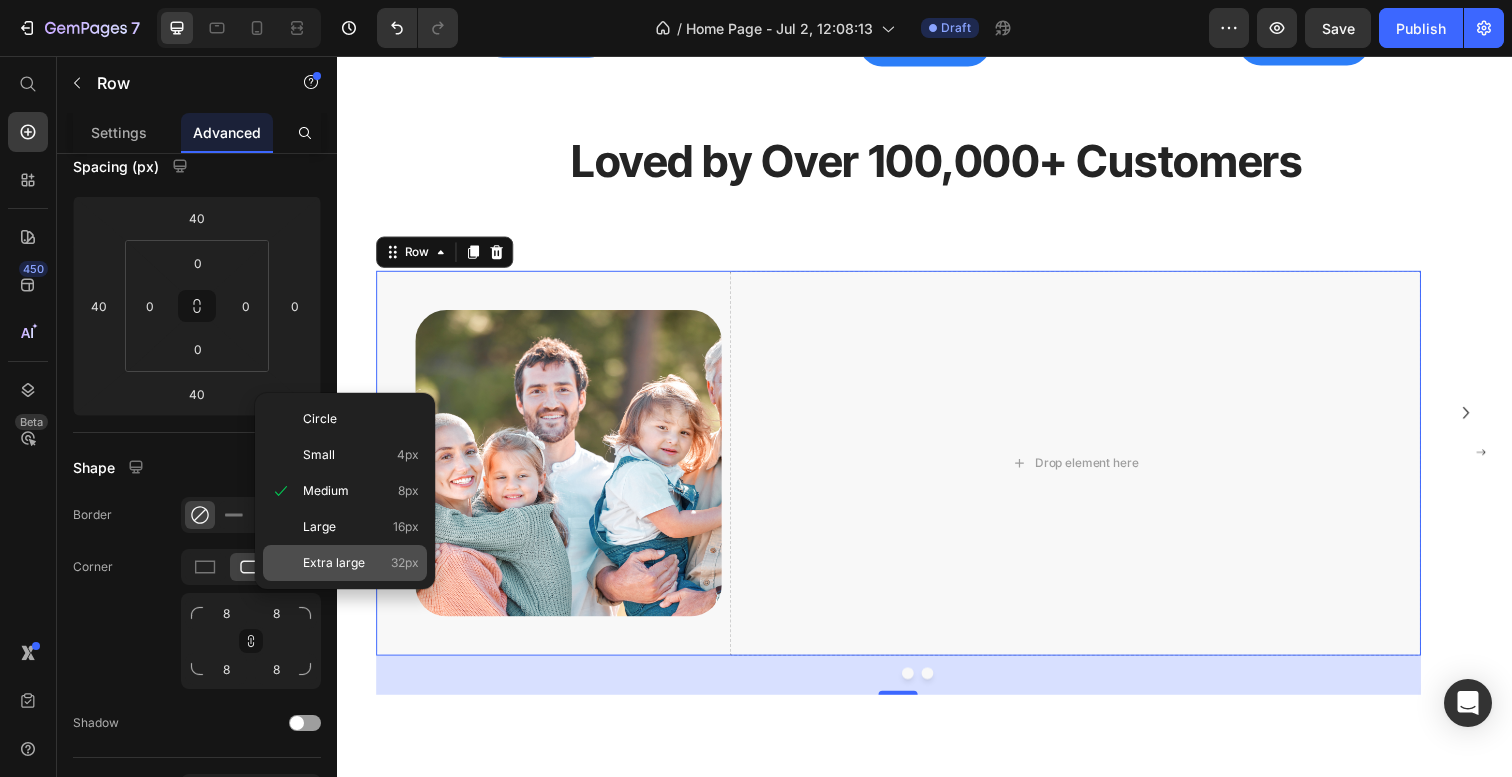 type on "32" 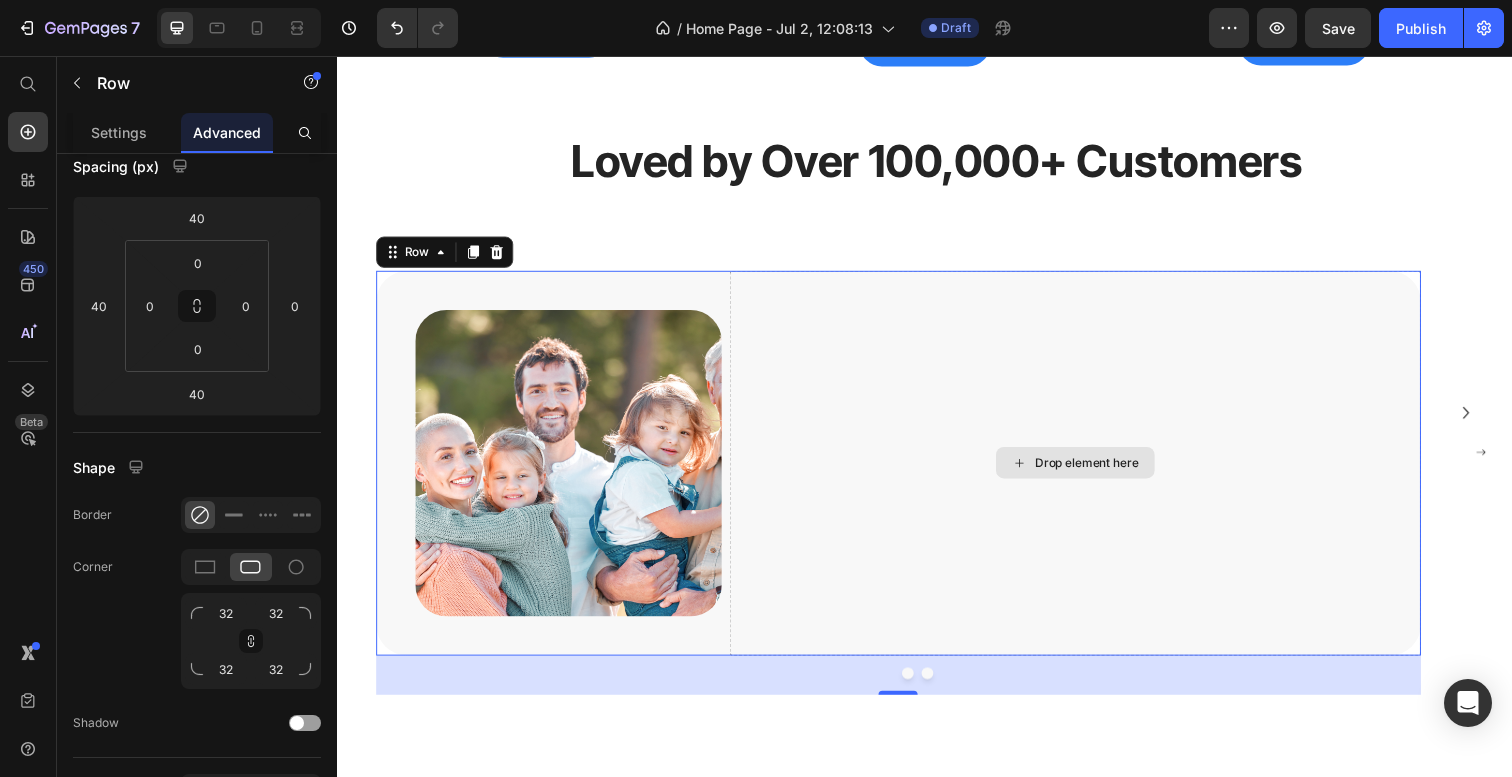 click on "Drop element here" at bounding box center (1091, 472) 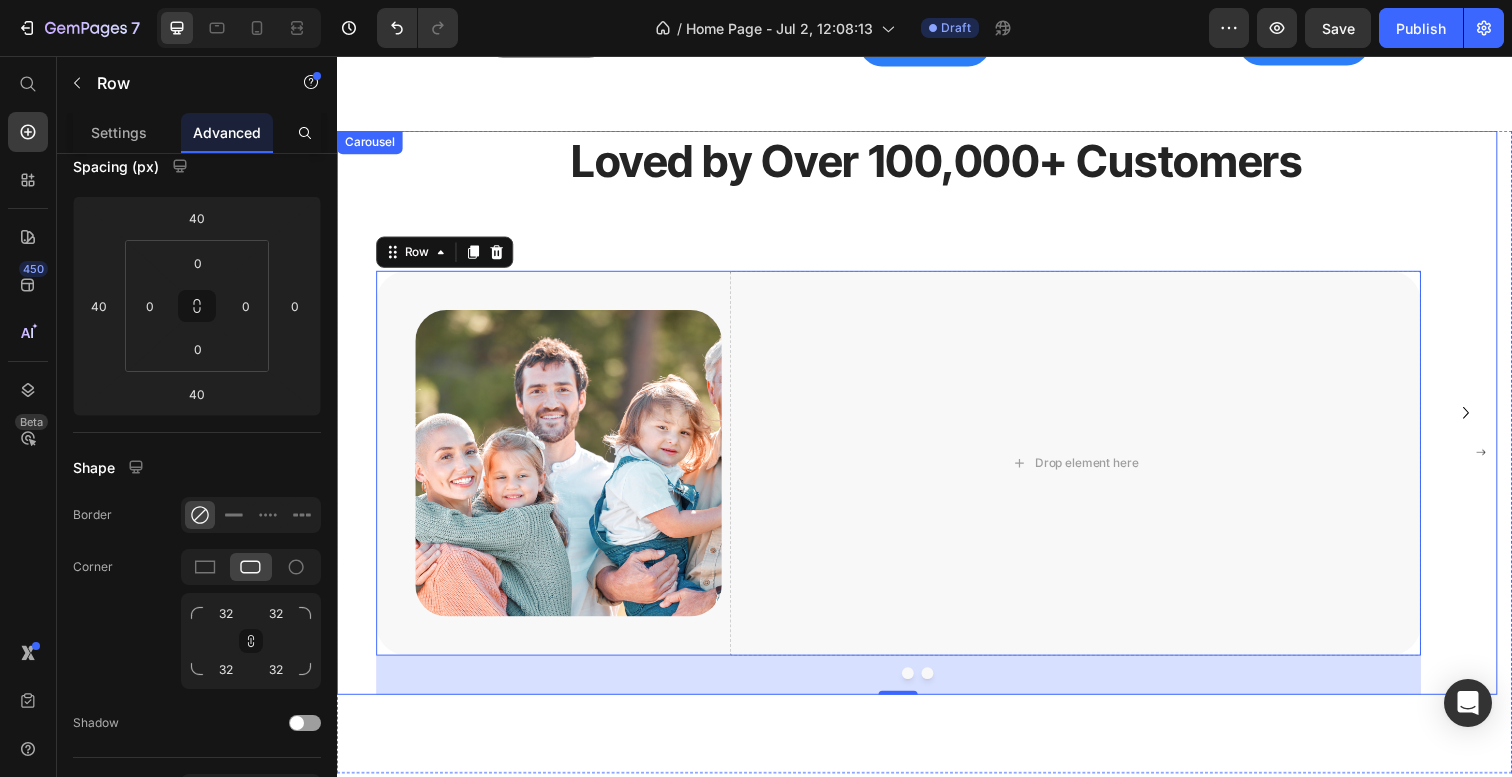 click on "Loved by Over 100,000+ Customers Heading Image
Drop element here Row   40" at bounding box center [929, 420] 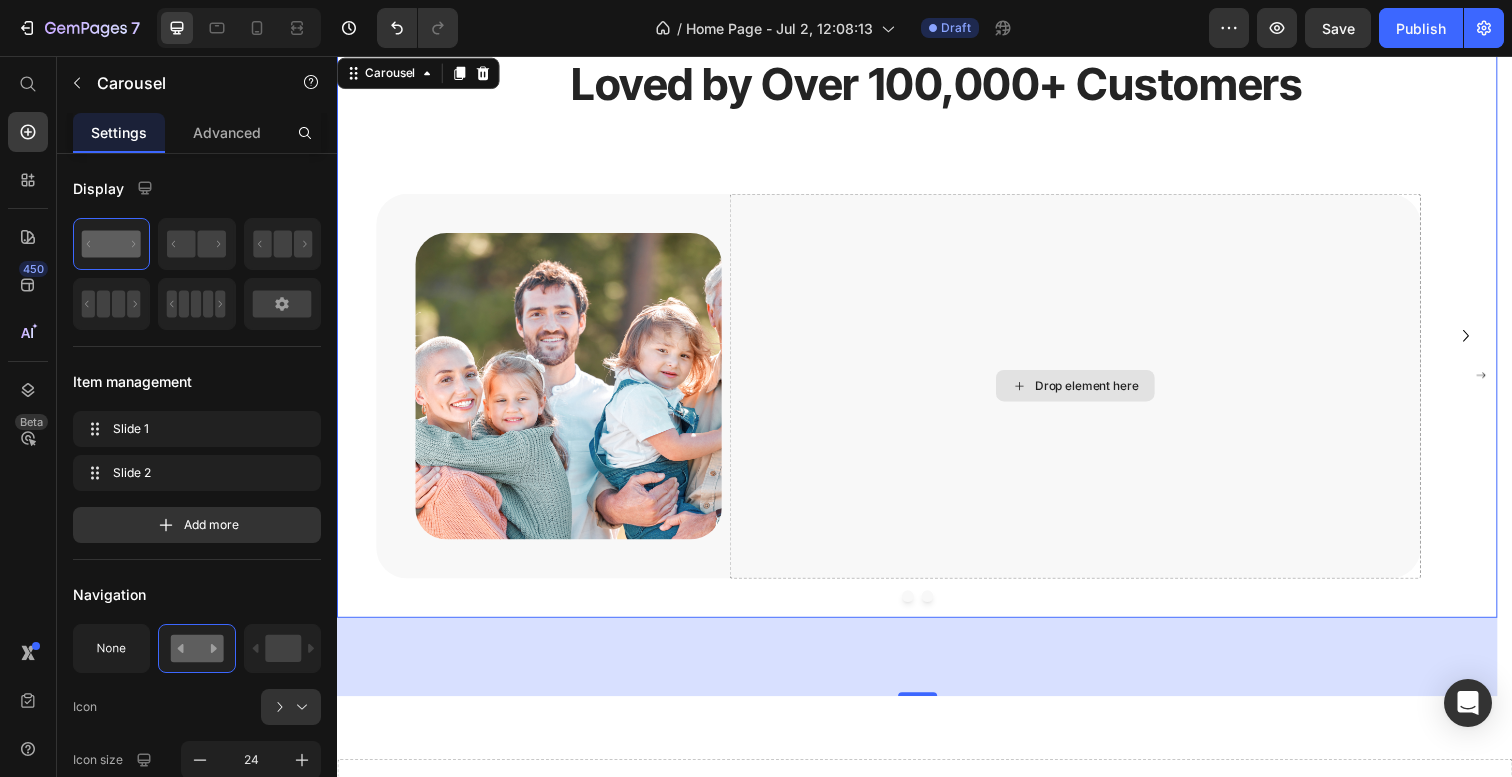 scroll, scrollTop: 2649, scrollLeft: 0, axis: vertical 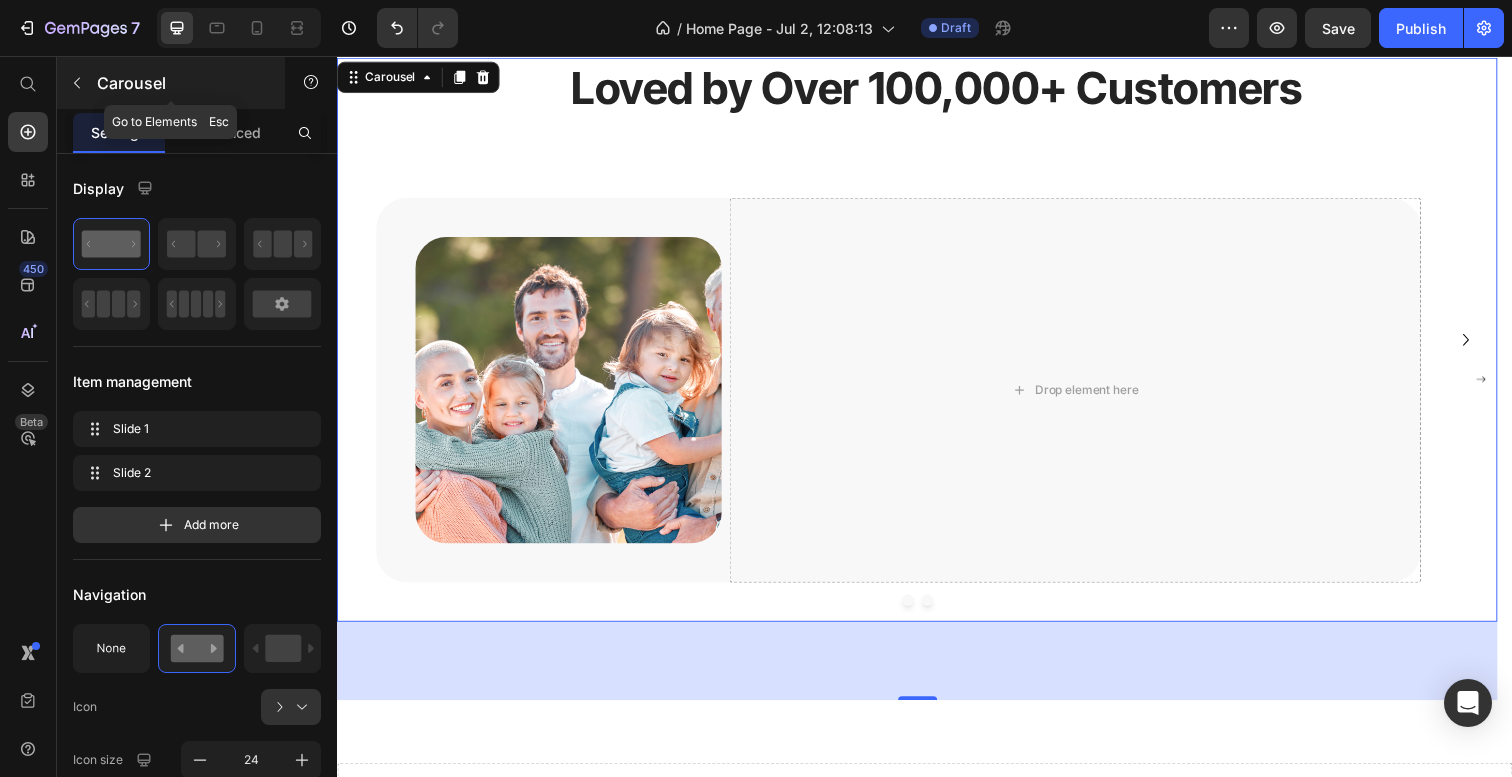 click 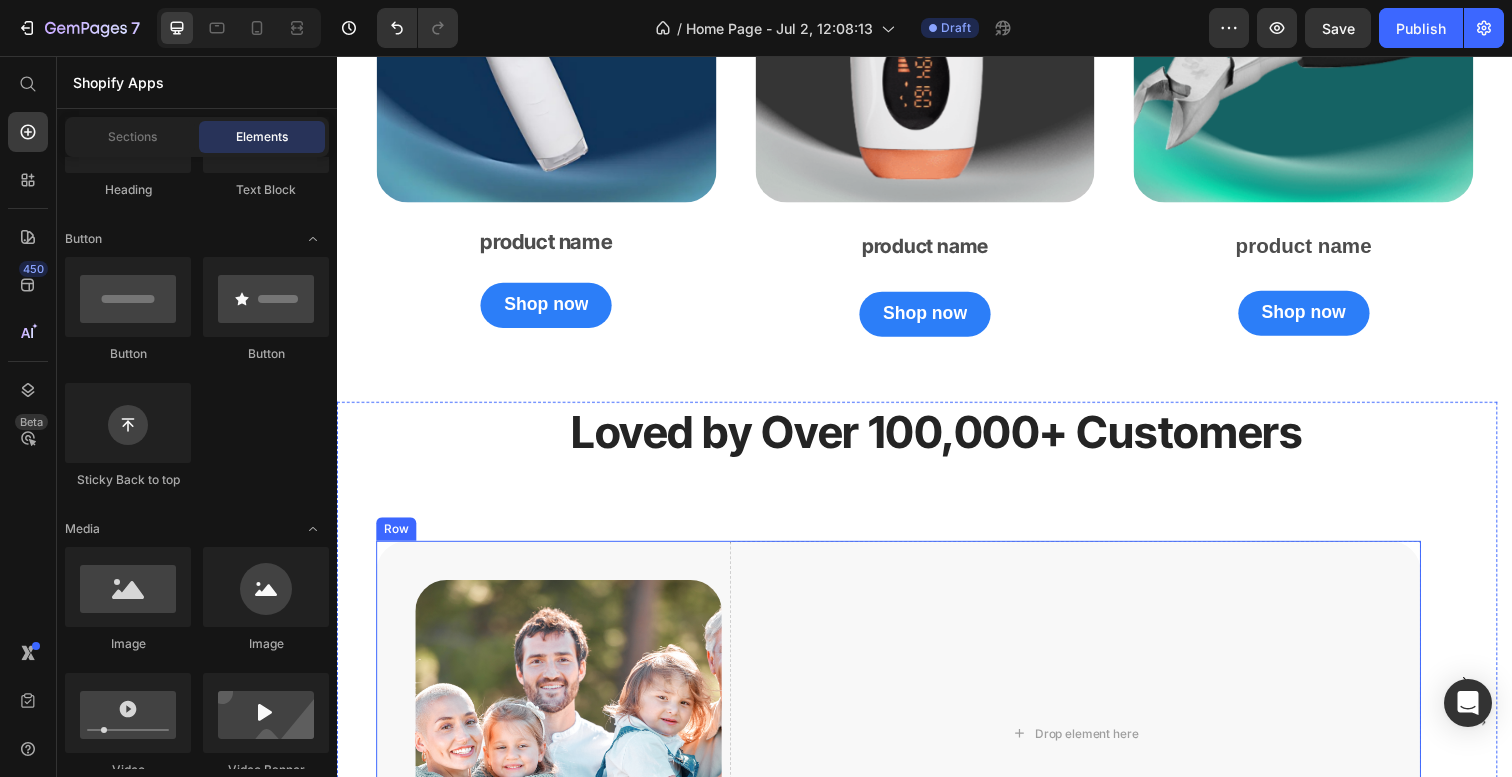 scroll, scrollTop: 2178, scrollLeft: 0, axis: vertical 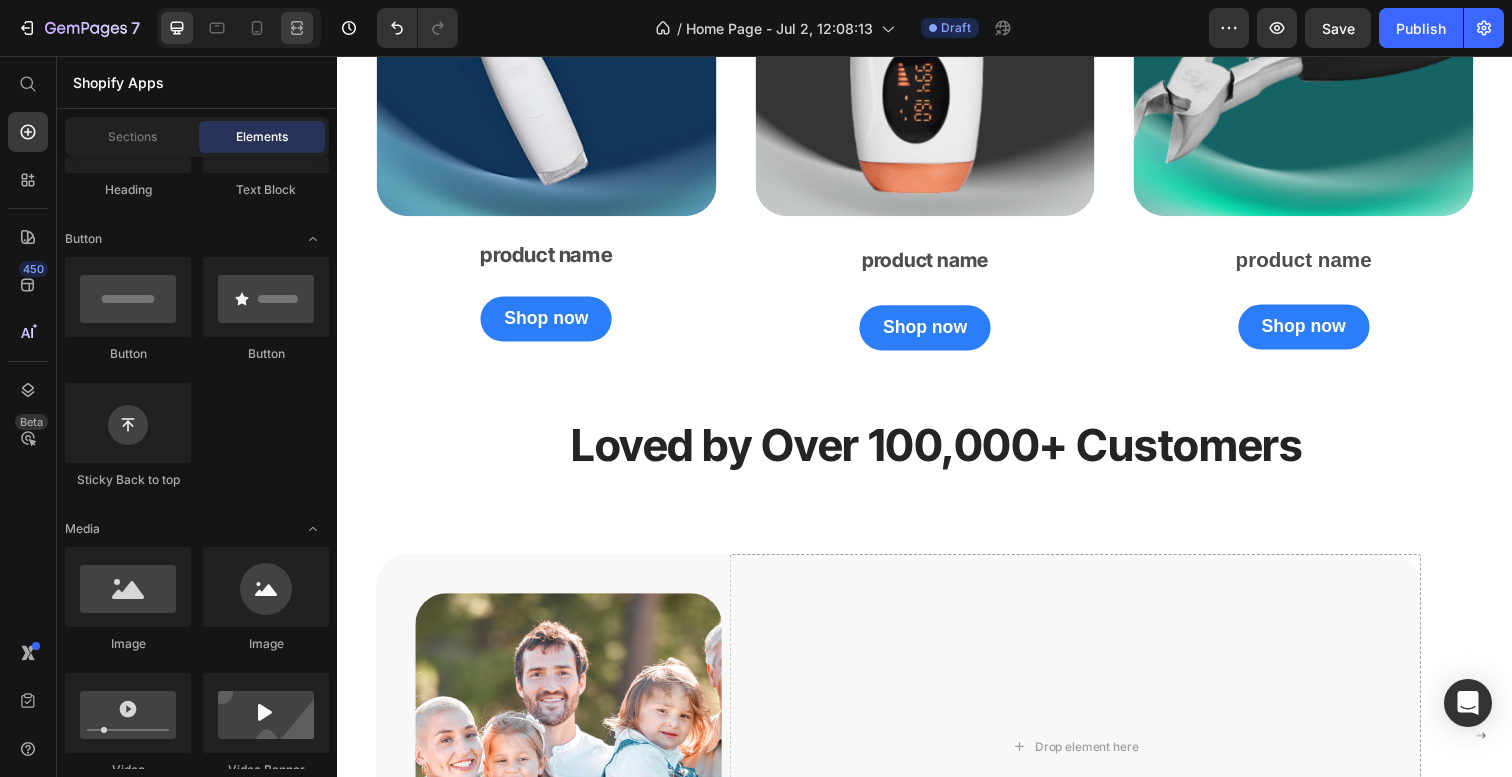 click 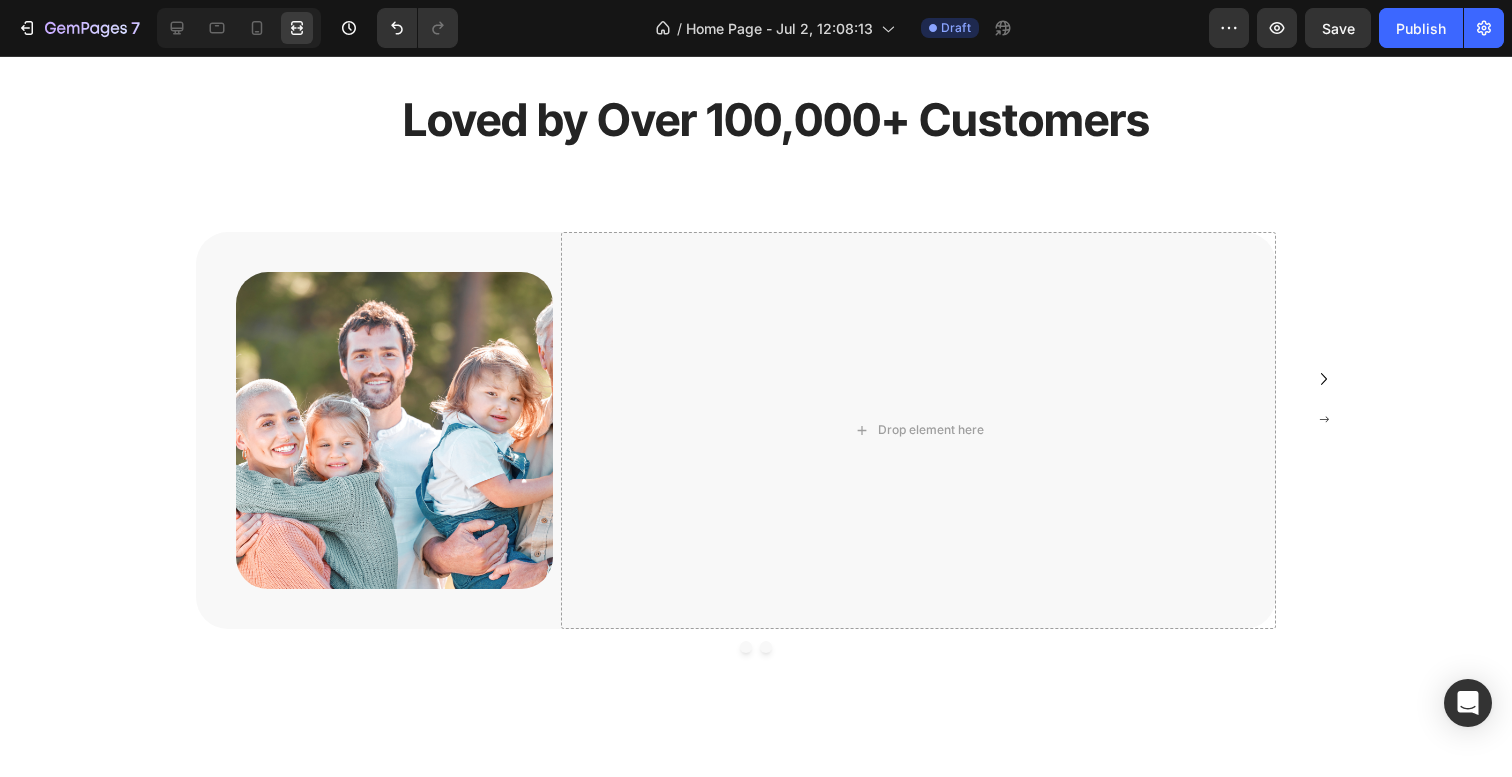 scroll, scrollTop: 2801, scrollLeft: 0, axis: vertical 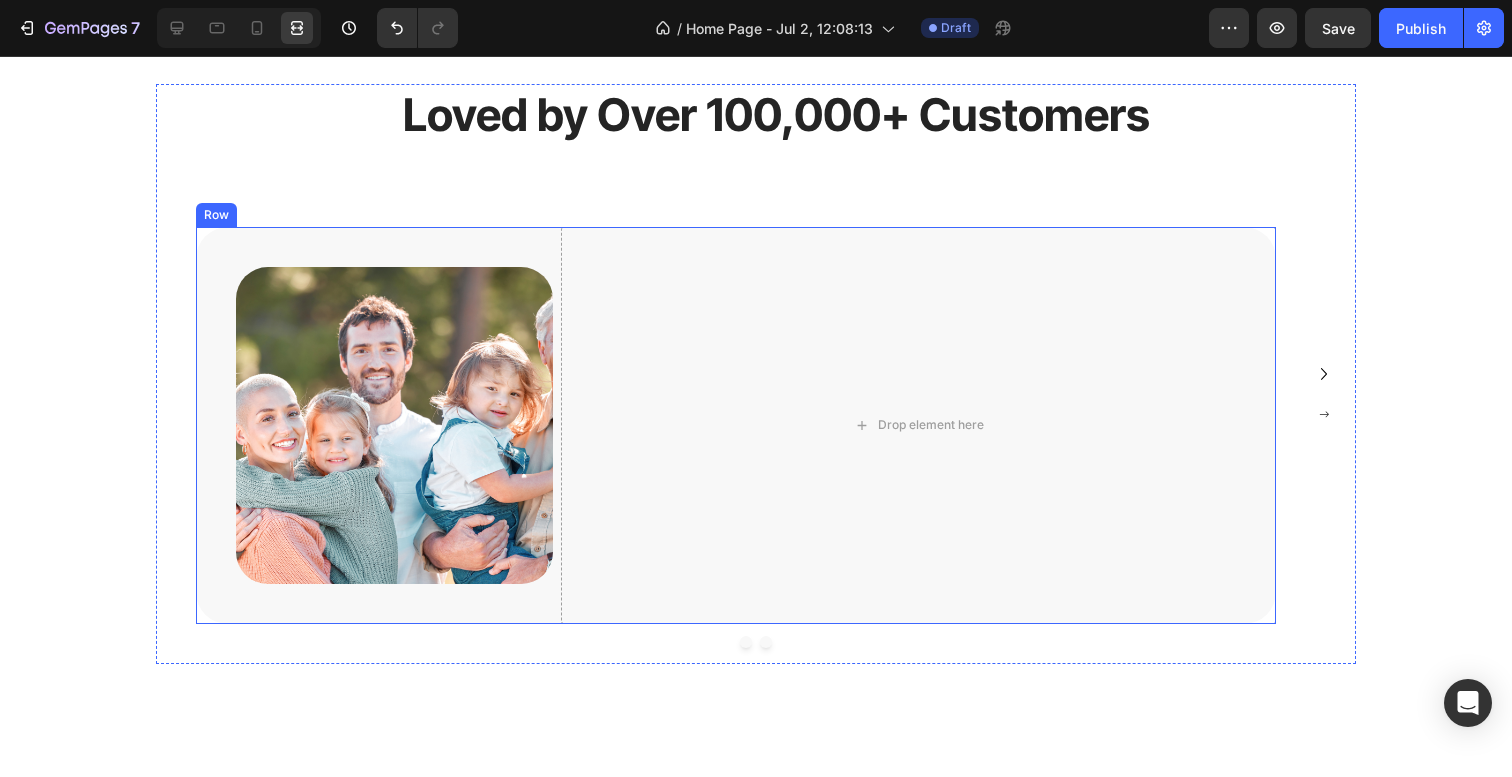 click on "Image" at bounding box center [374, 425] 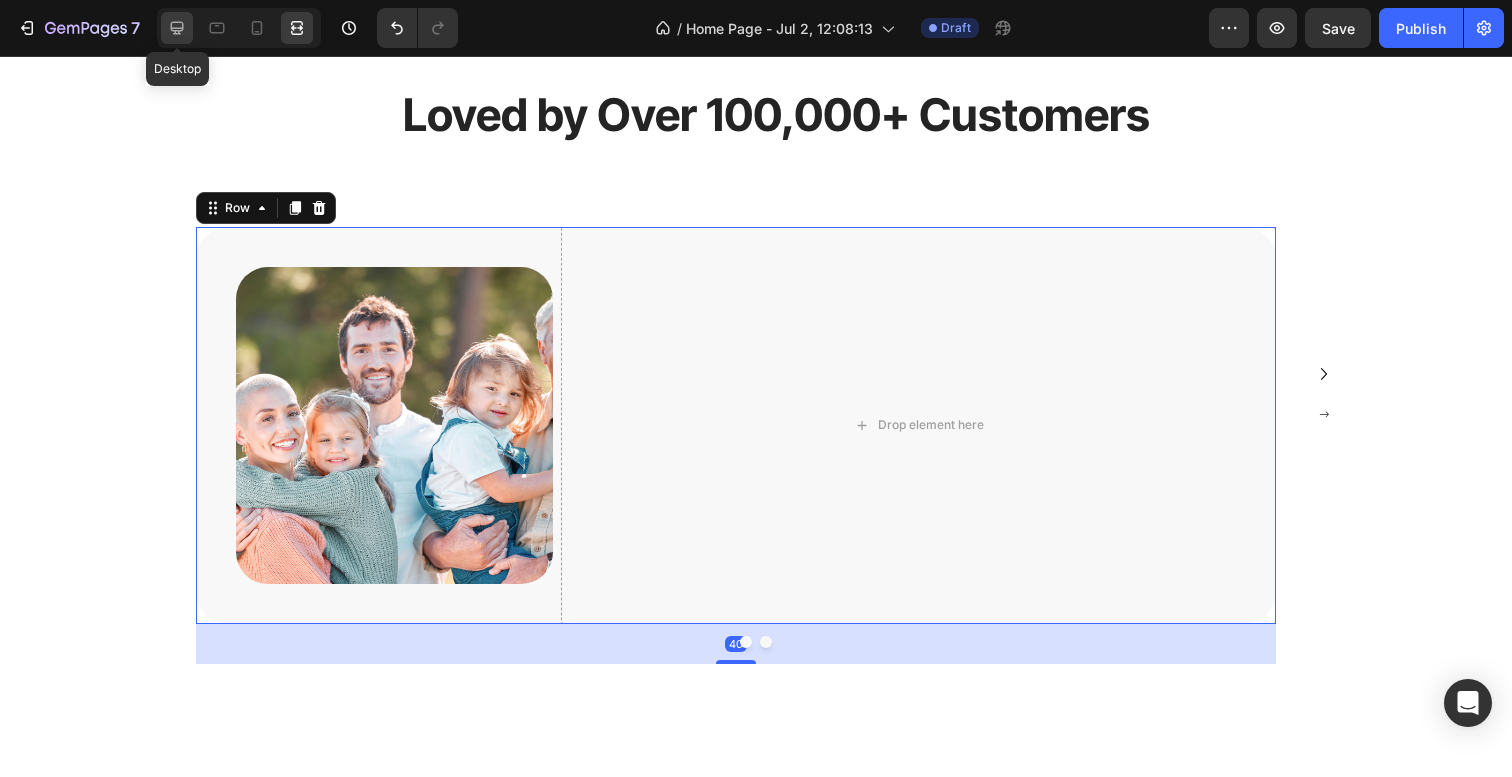 click 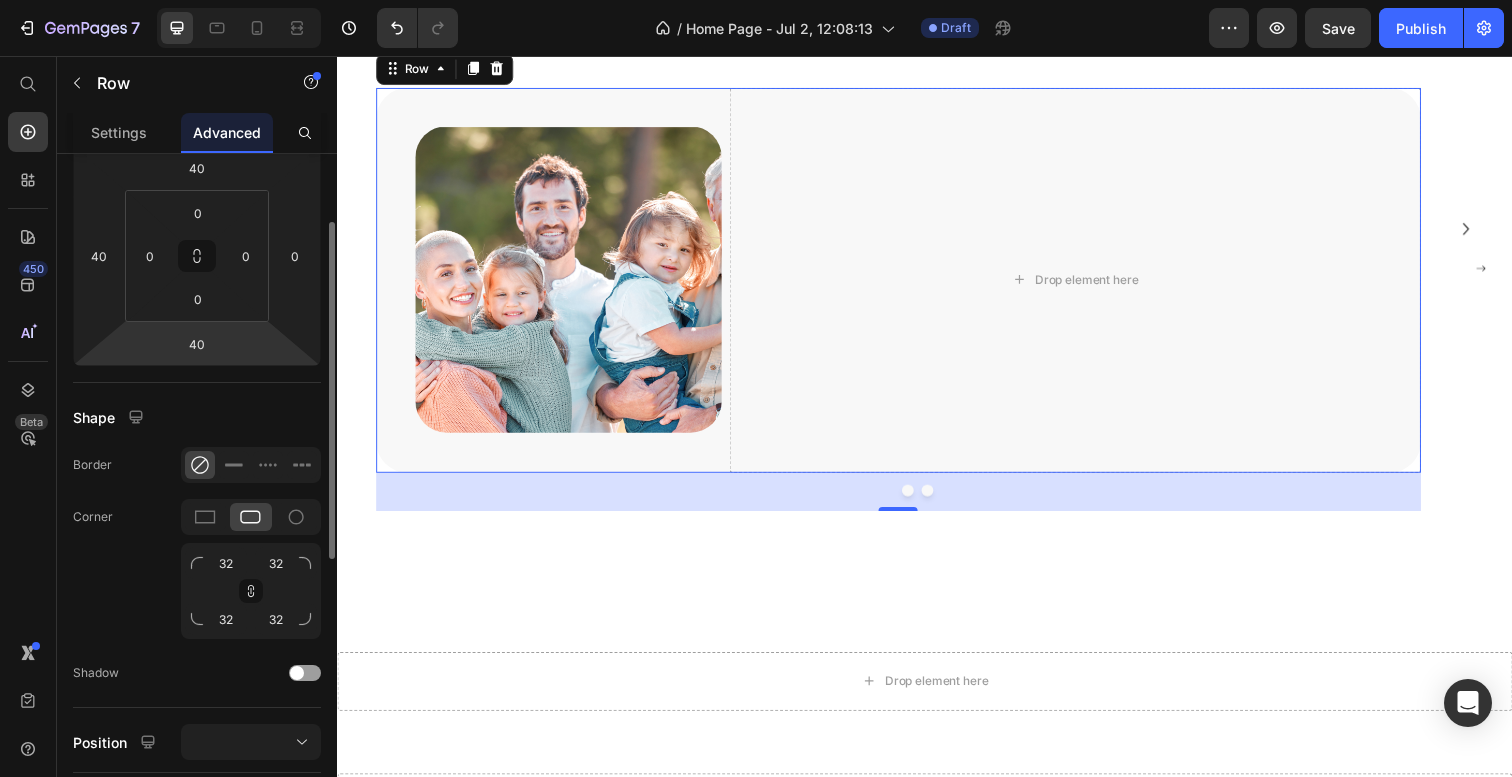 scroll, scrollTop: 225, scrollLeft: 0, axis: vertical 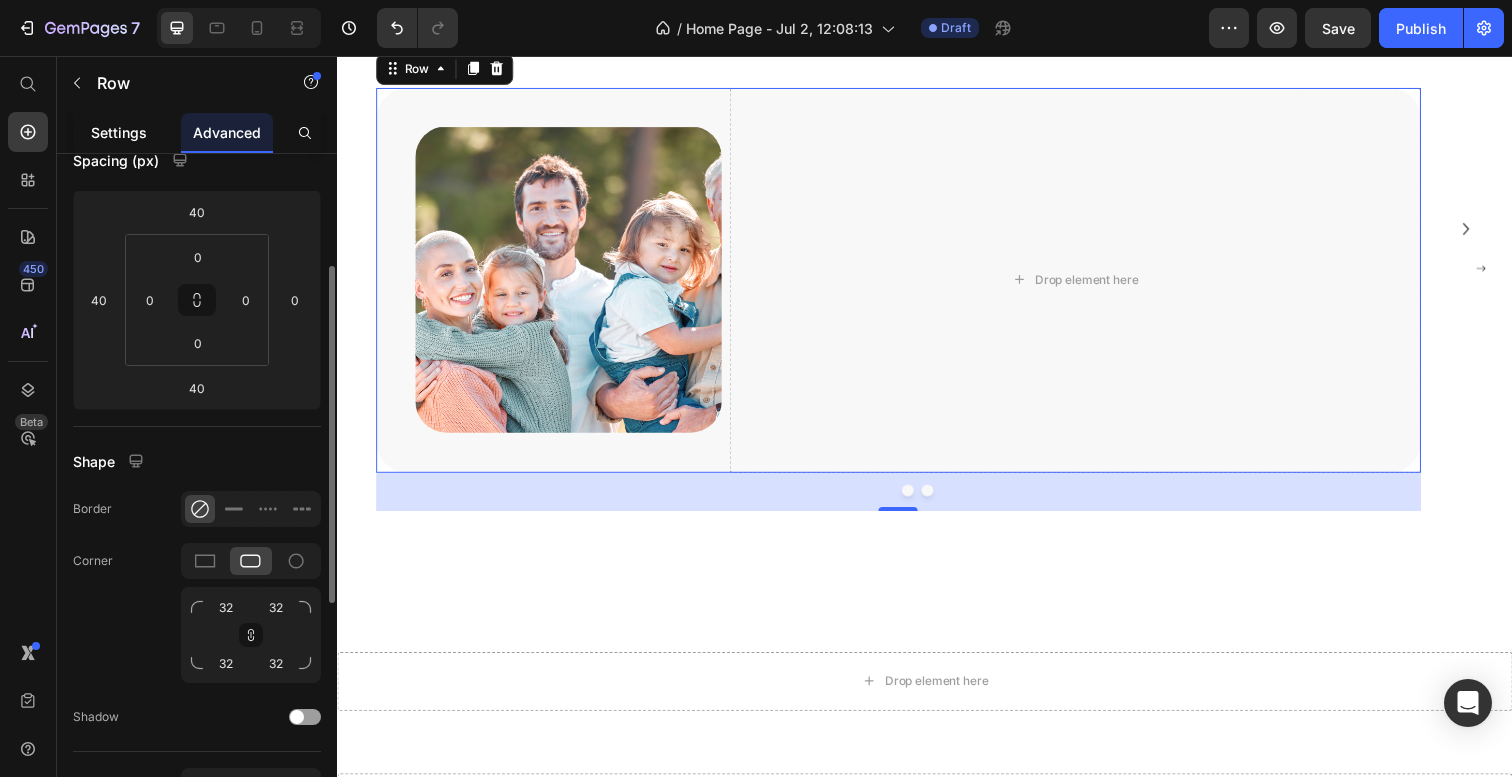 click on "Settings" at bounding box center [119, 132] 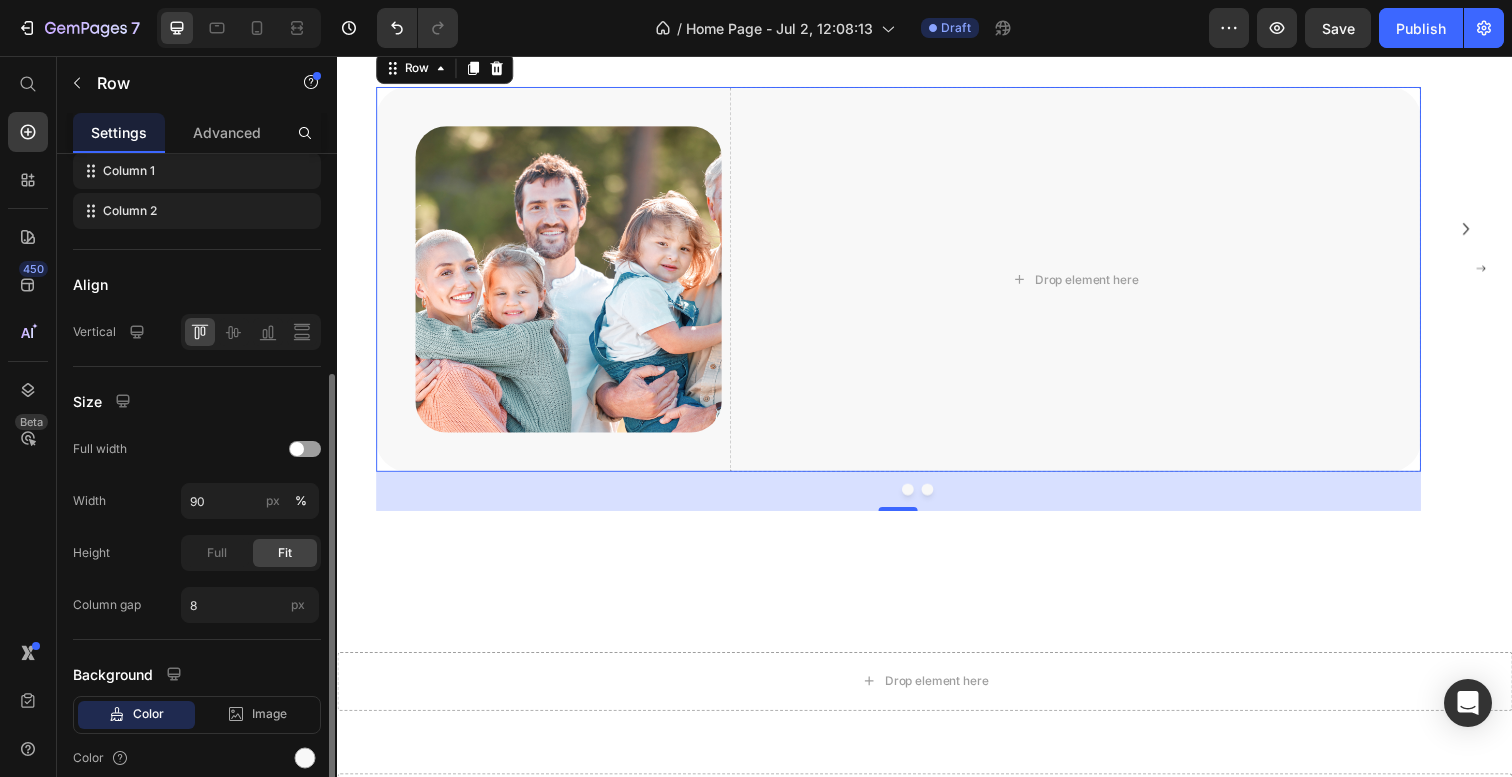 scroll, scrollTop: 441, scrollLeft: 0, axis: vertical 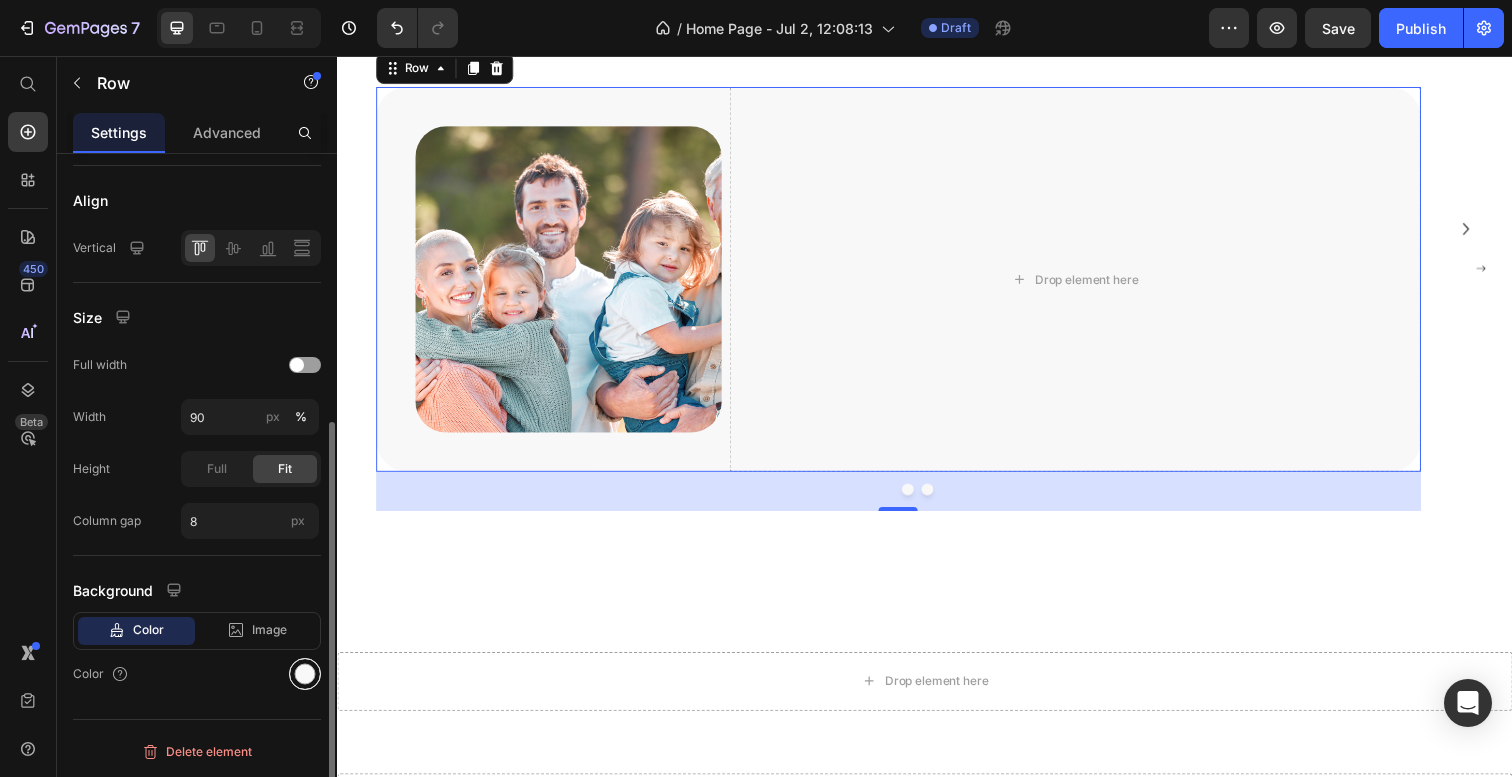 click at bounding box center (305, 674) 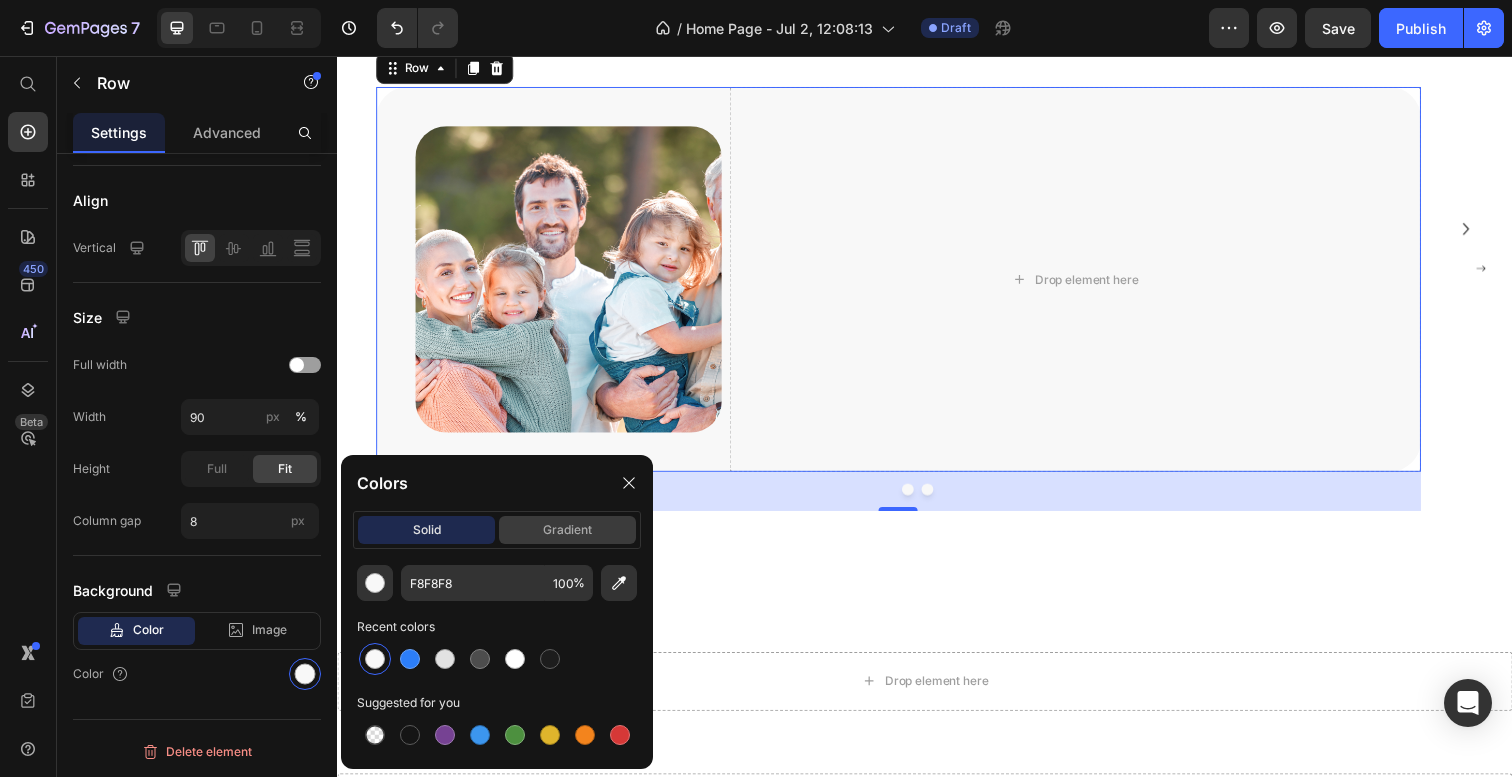 click on "gradient" 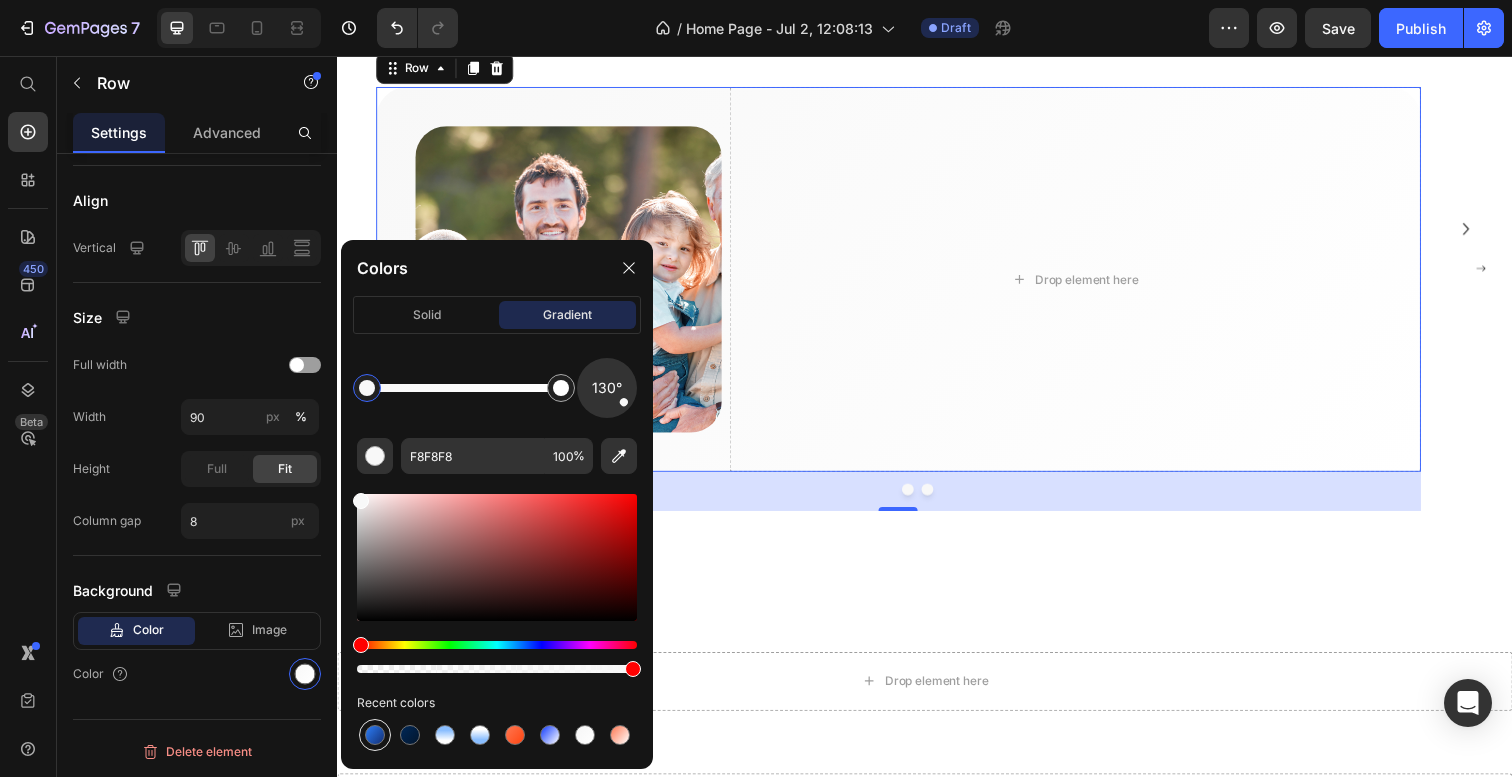 click at bounding box center [375, 735] 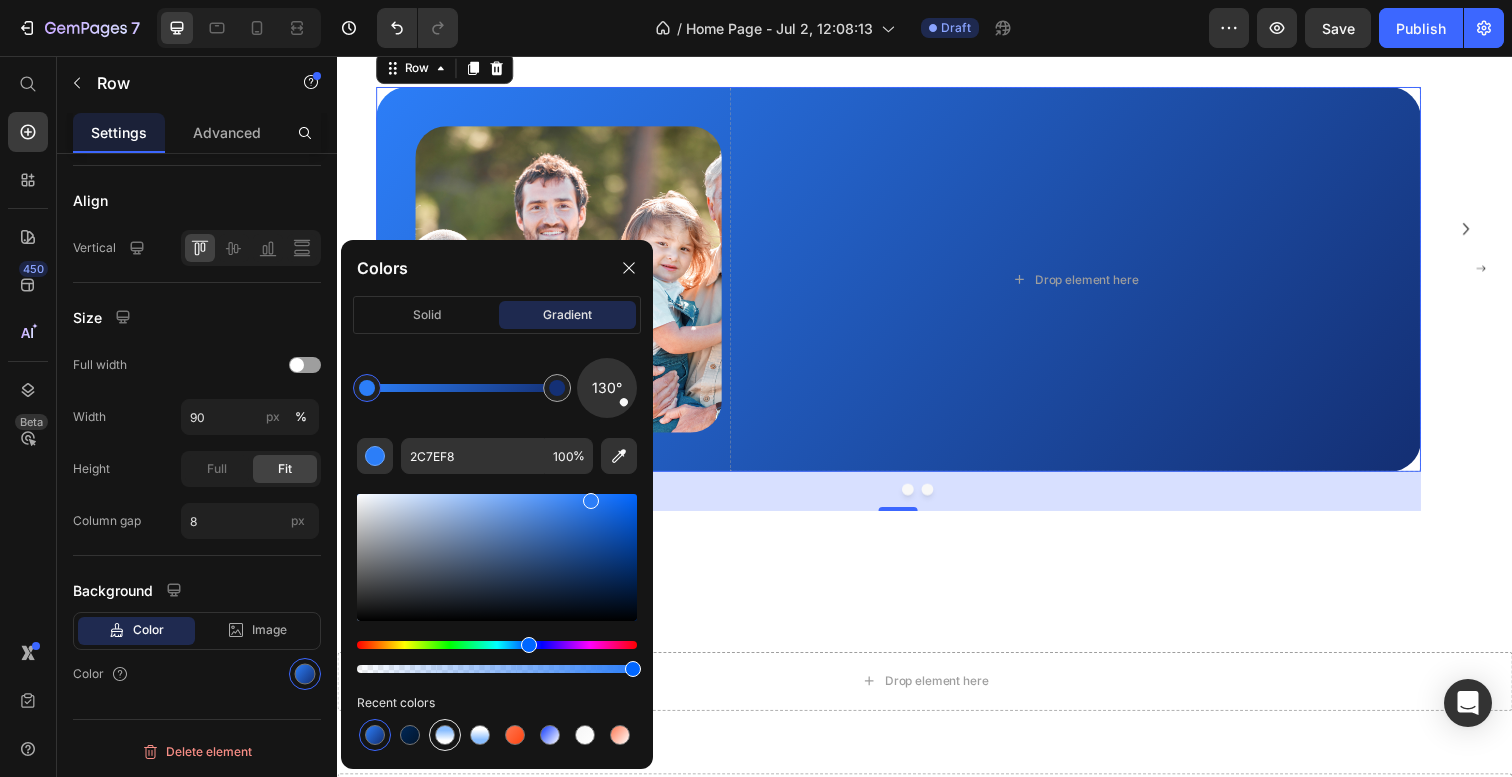 click at bounding box center (445, 735) 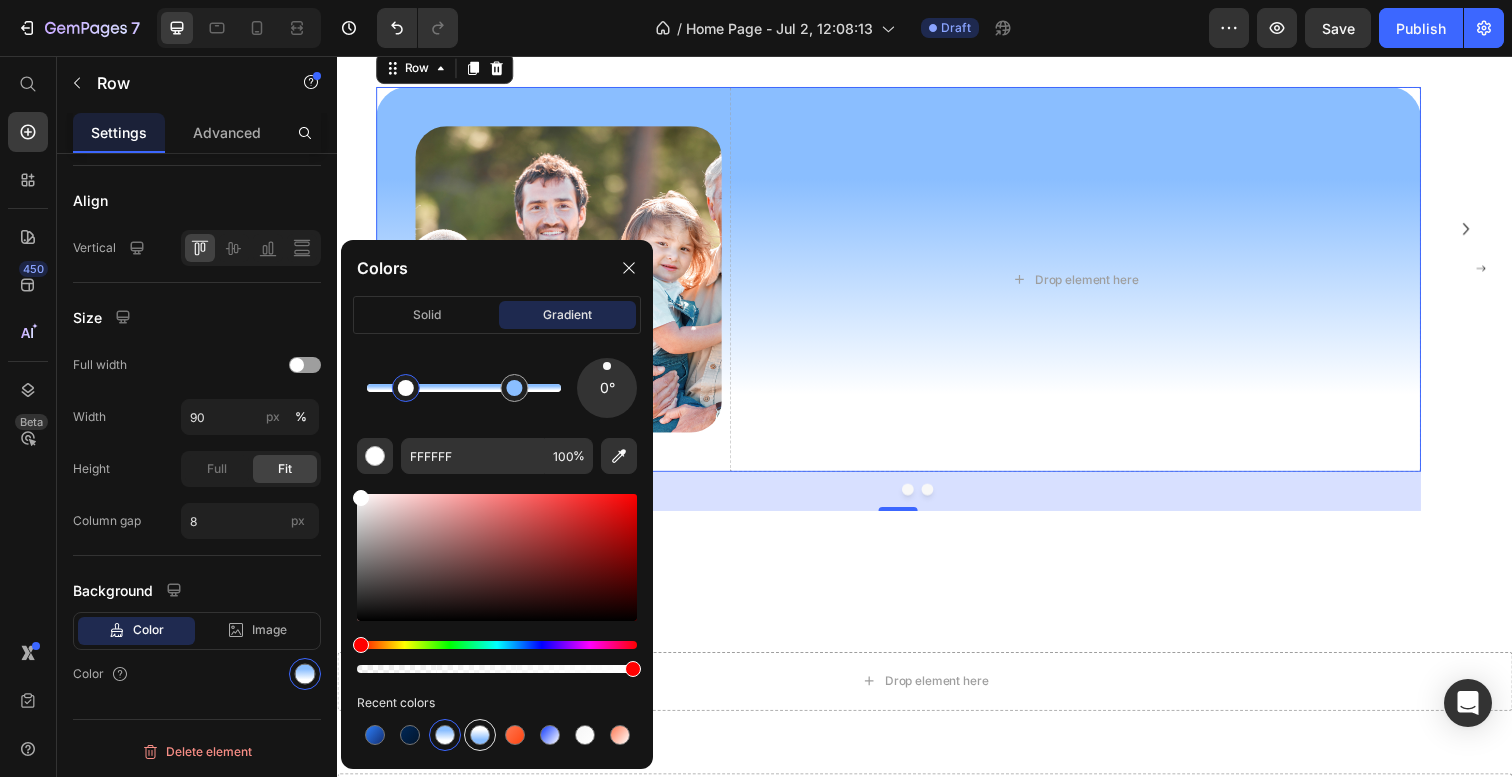 click at bounding box center (480, 735) 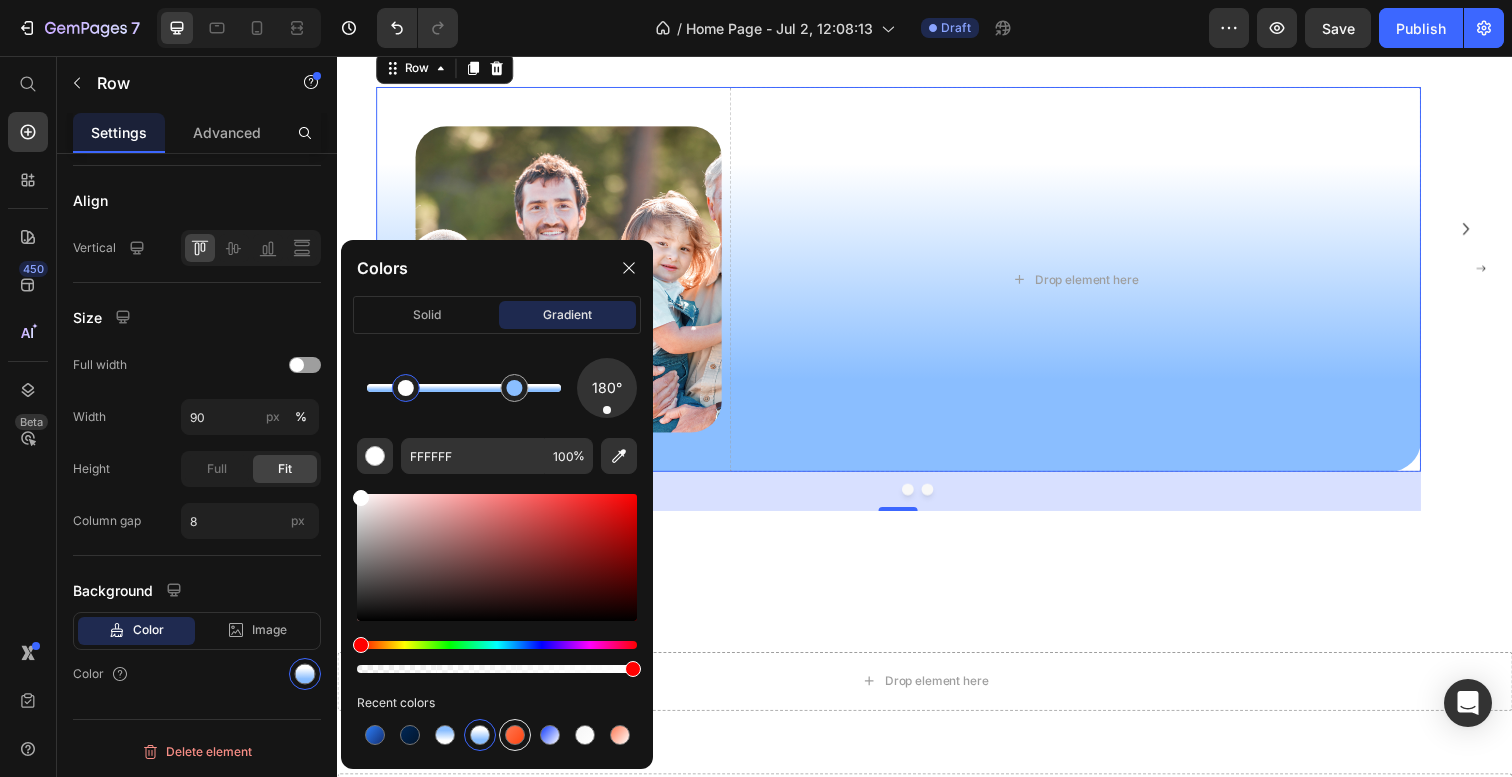 click at bounding box center [515, 735] 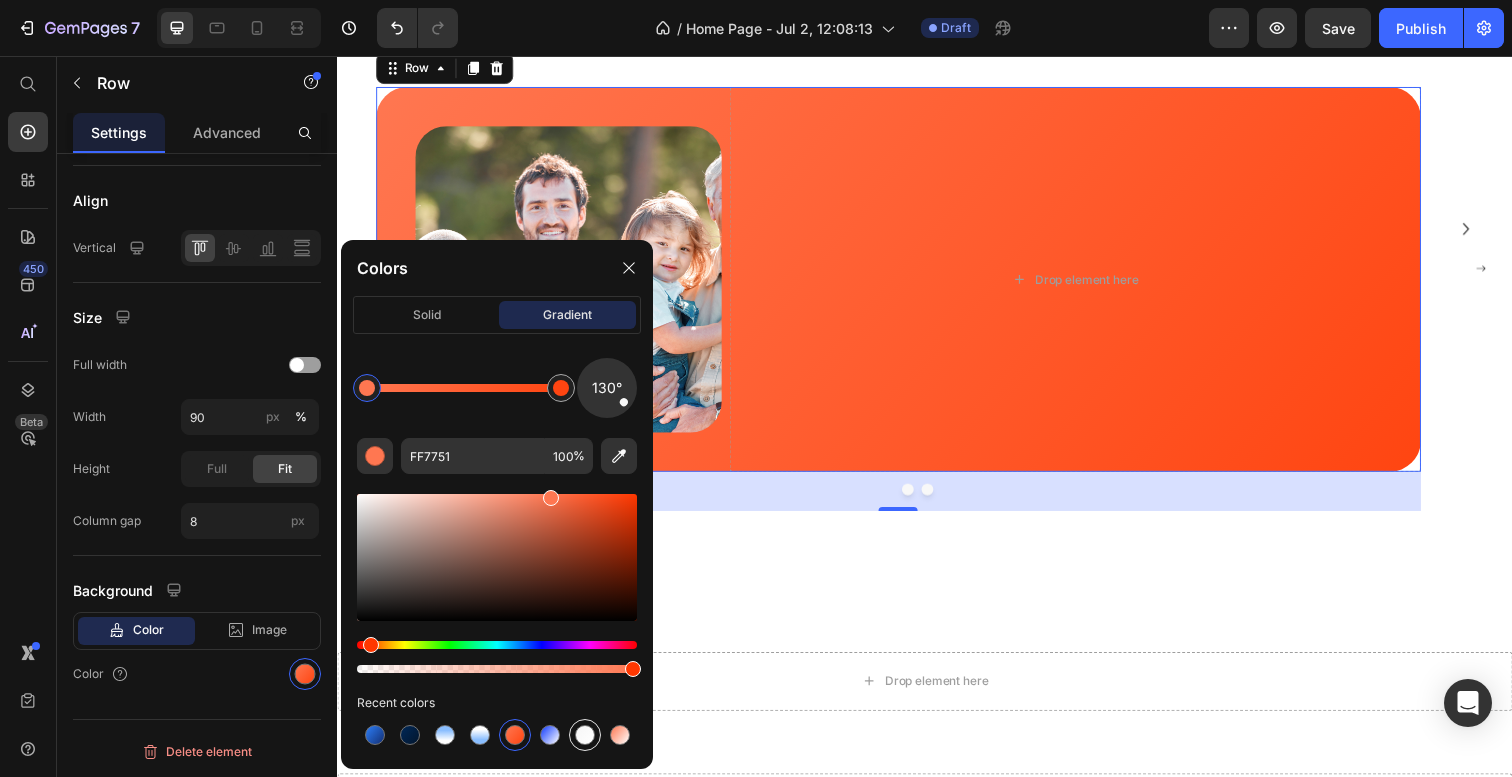 click at bounding box center (585, 735) 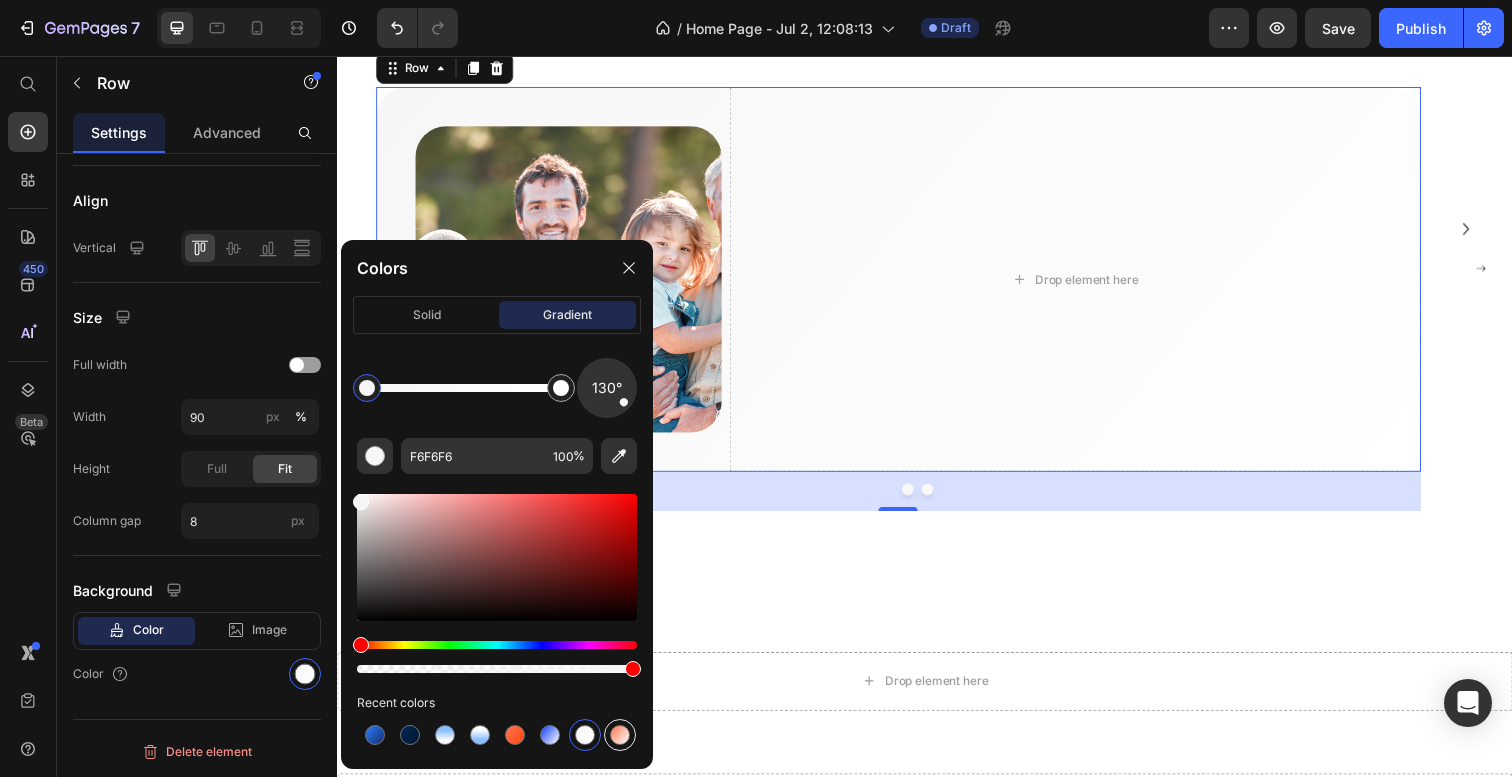 click at bounding box center [620, 735] 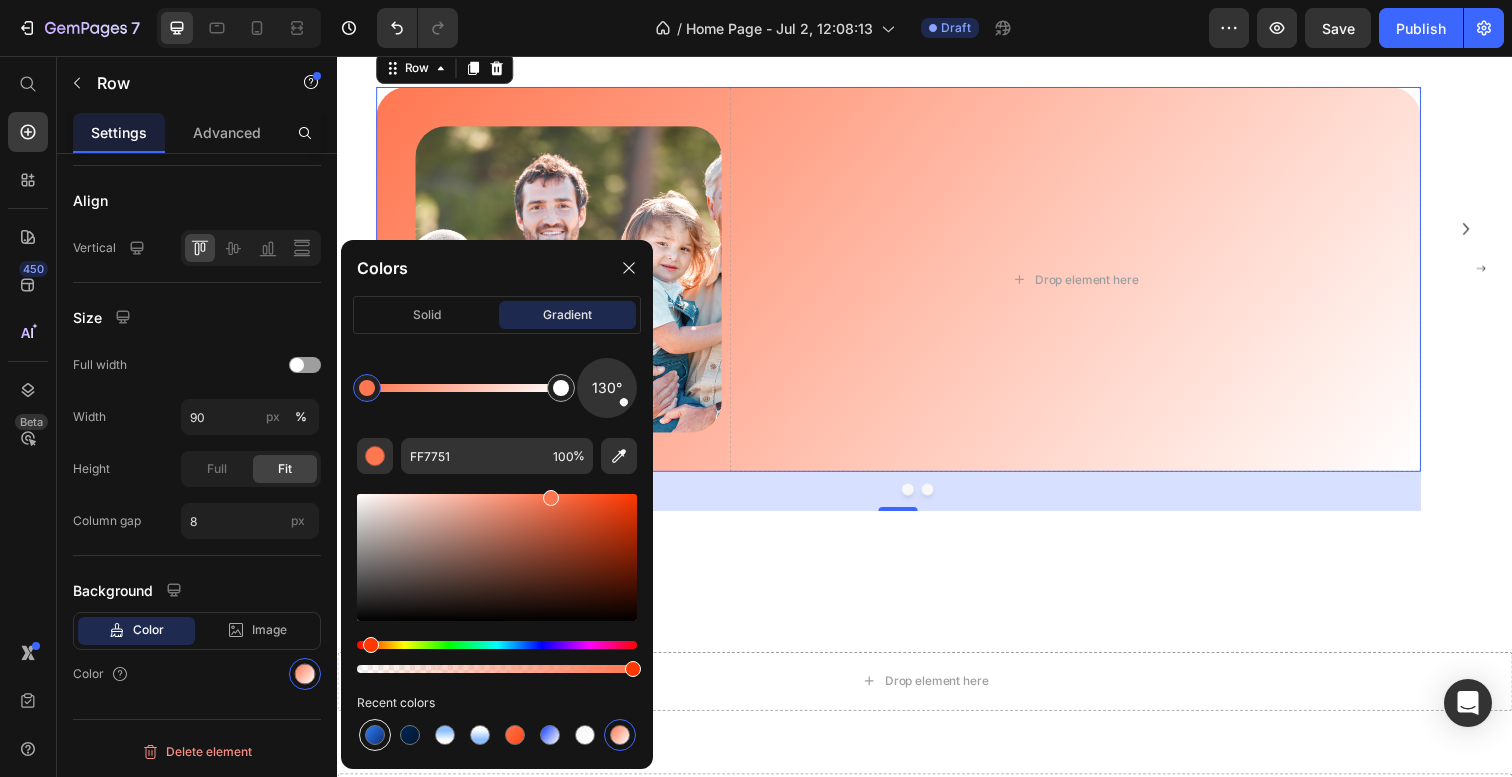 click at bounding box center [375, 735] 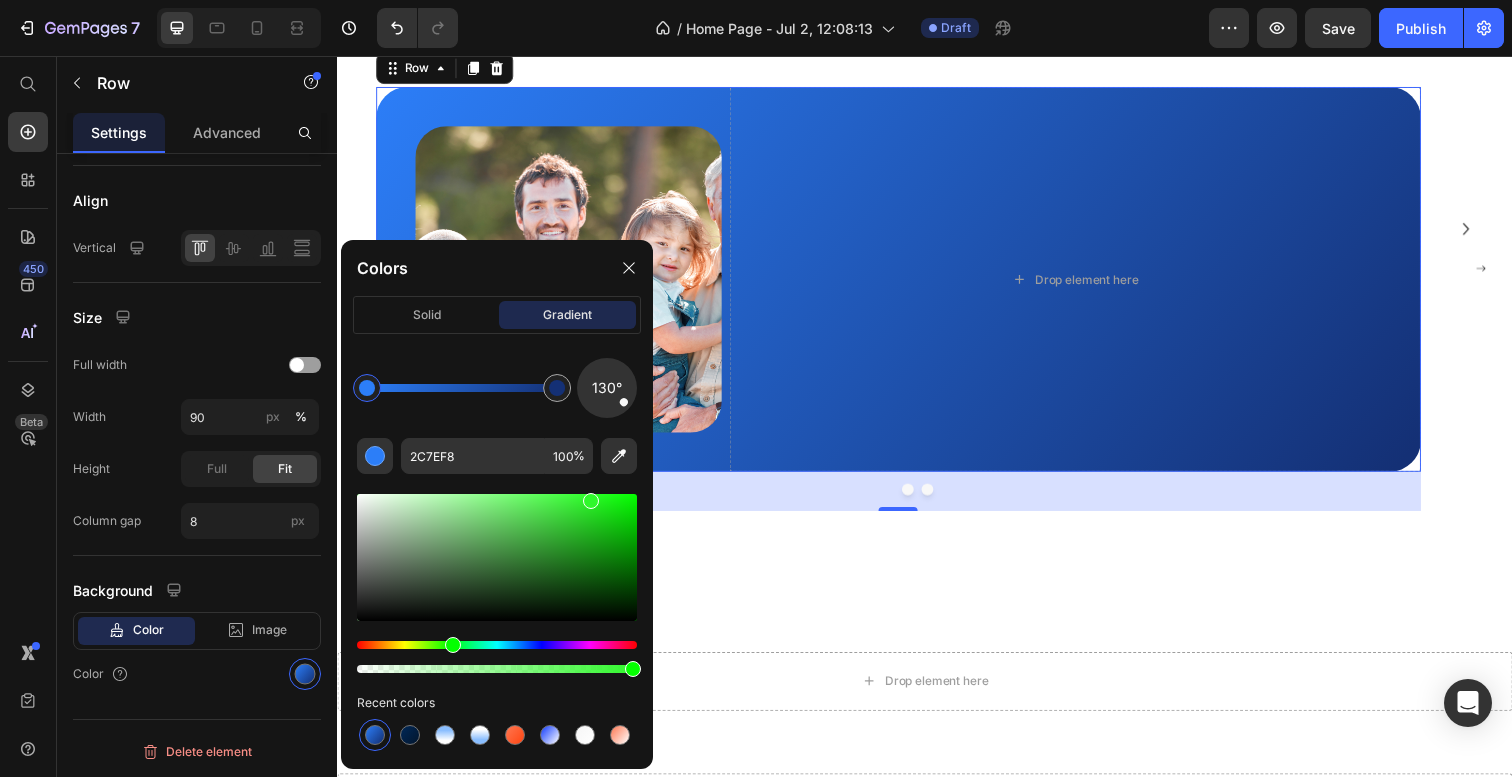 drag, startPoint x: 523, startPoint y: 647, endPoint x: 448, endPoint y: 651, distance: 75.10659 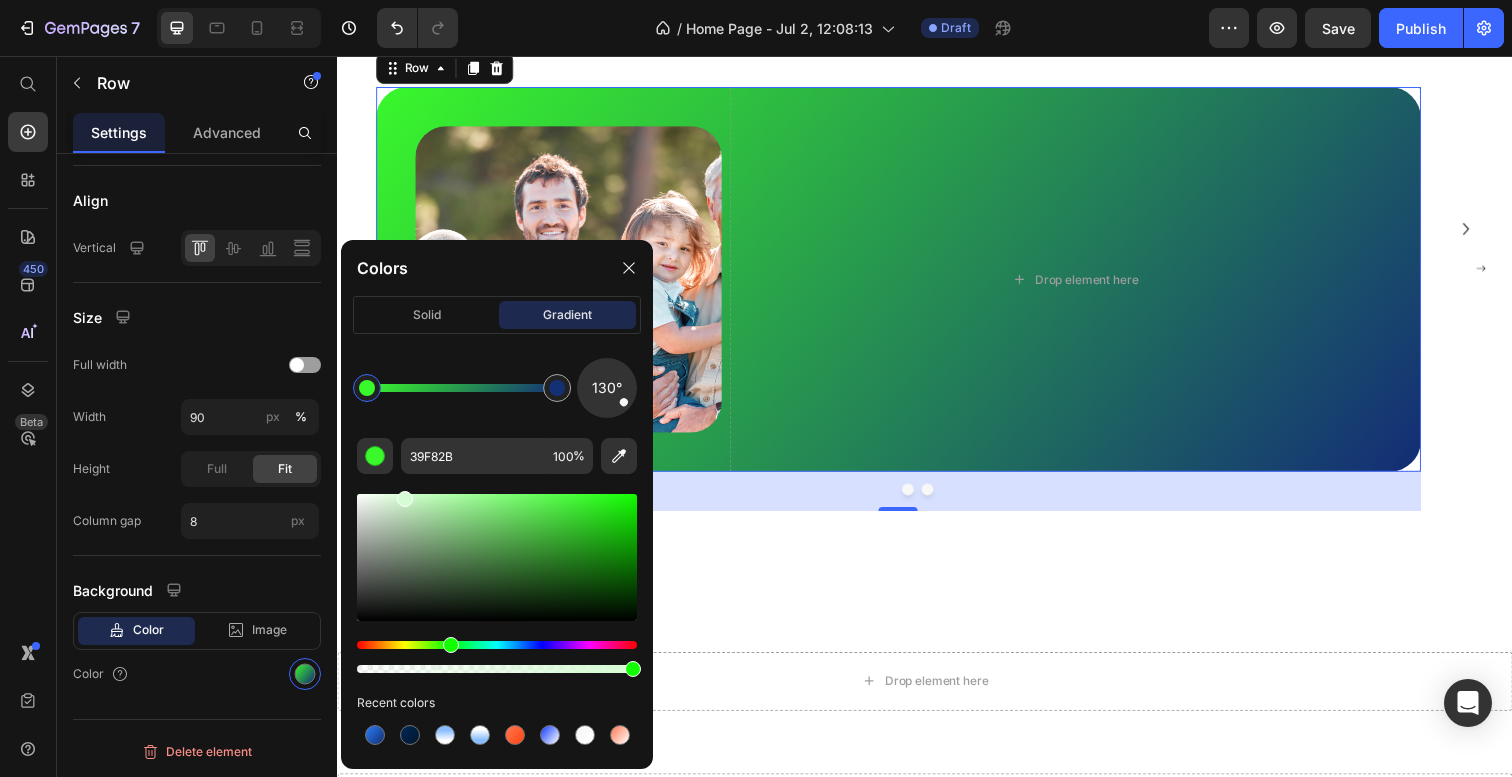 drag, startPoint x: 593, startPoint y: 507, endPoint x: 403, endPoint y: 495, distance: 190.37857 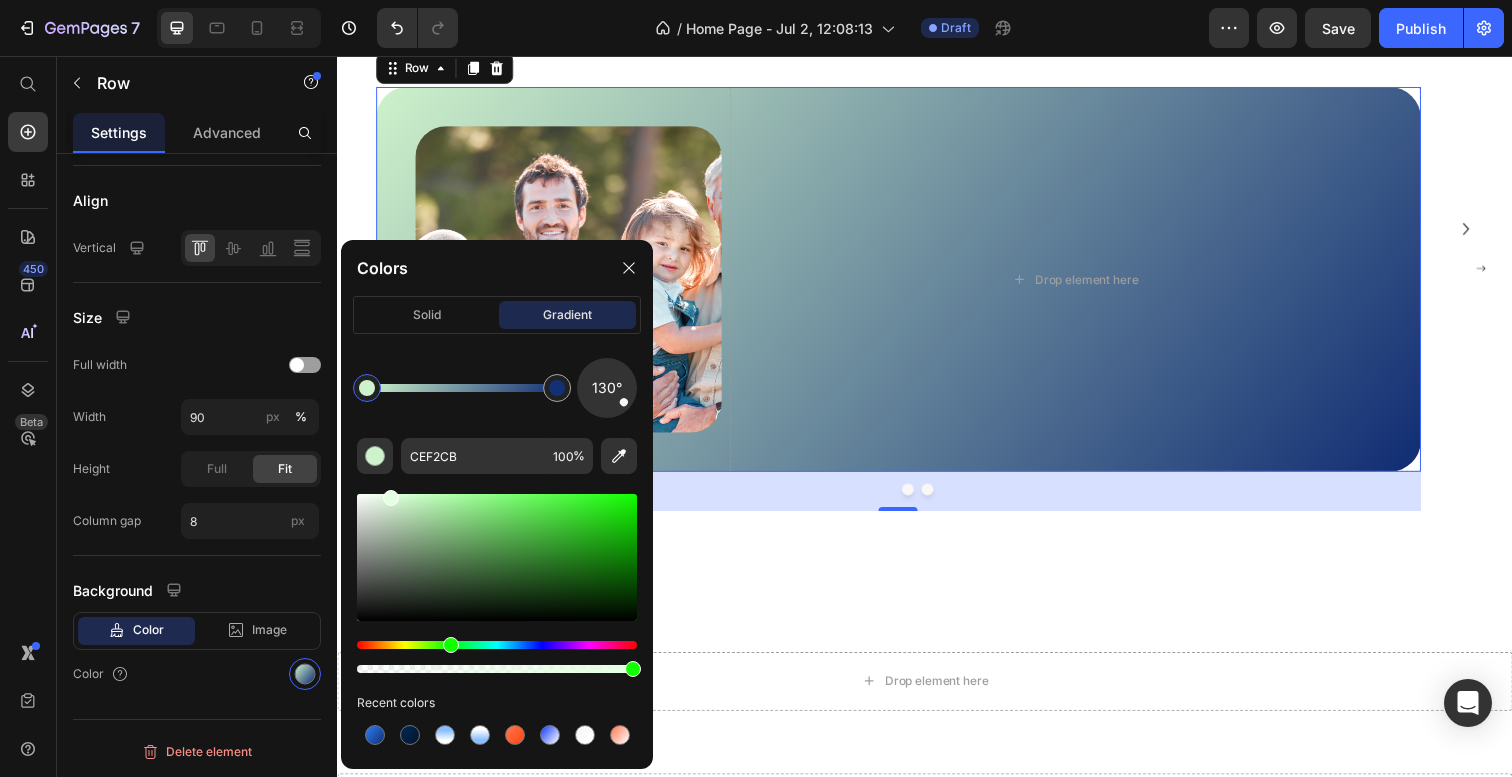 drag, startPoint x: 403, startPoint y: 500, endPoint x: 389, endPoint y: 494, distance: 15.231546 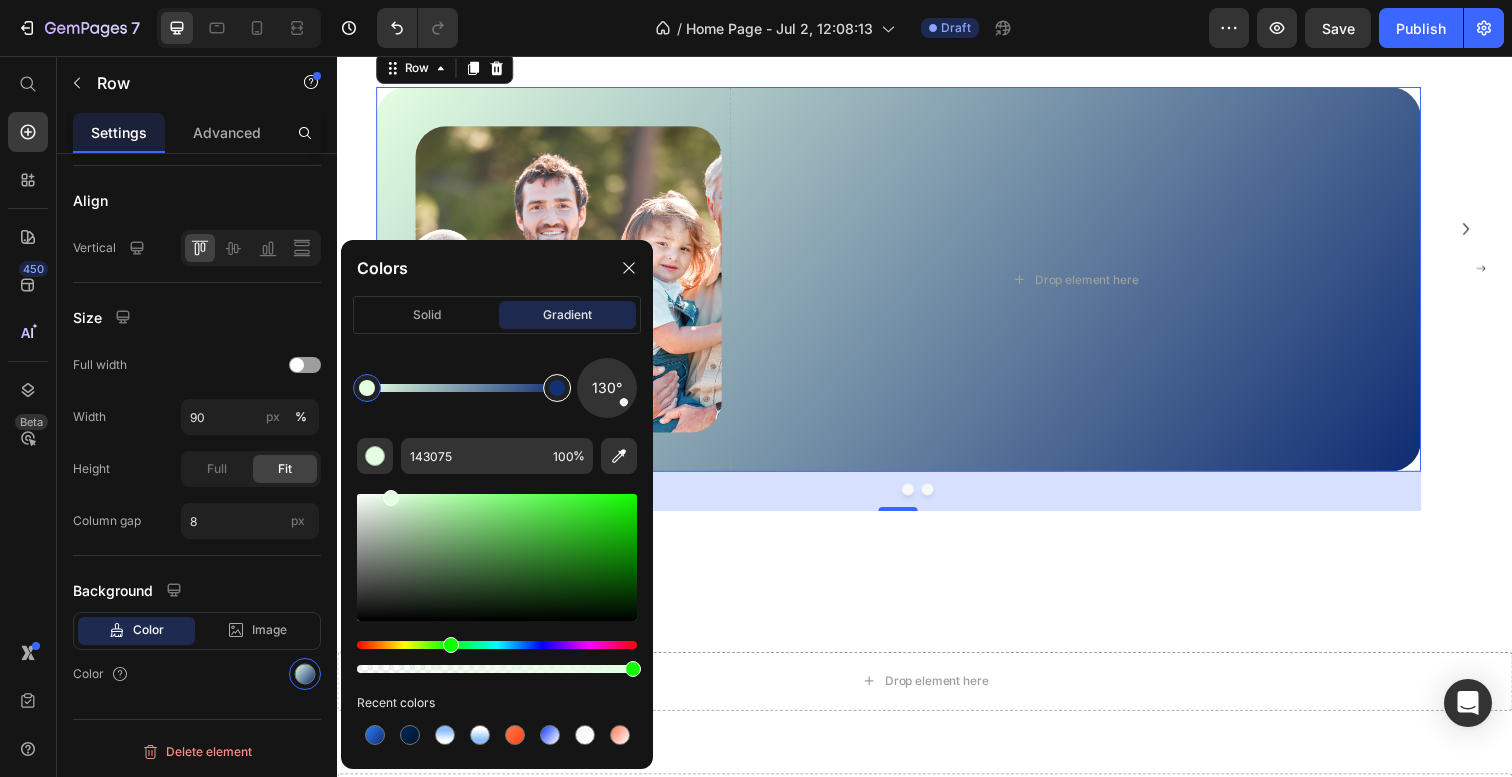 click at bounding box center [557, 388] 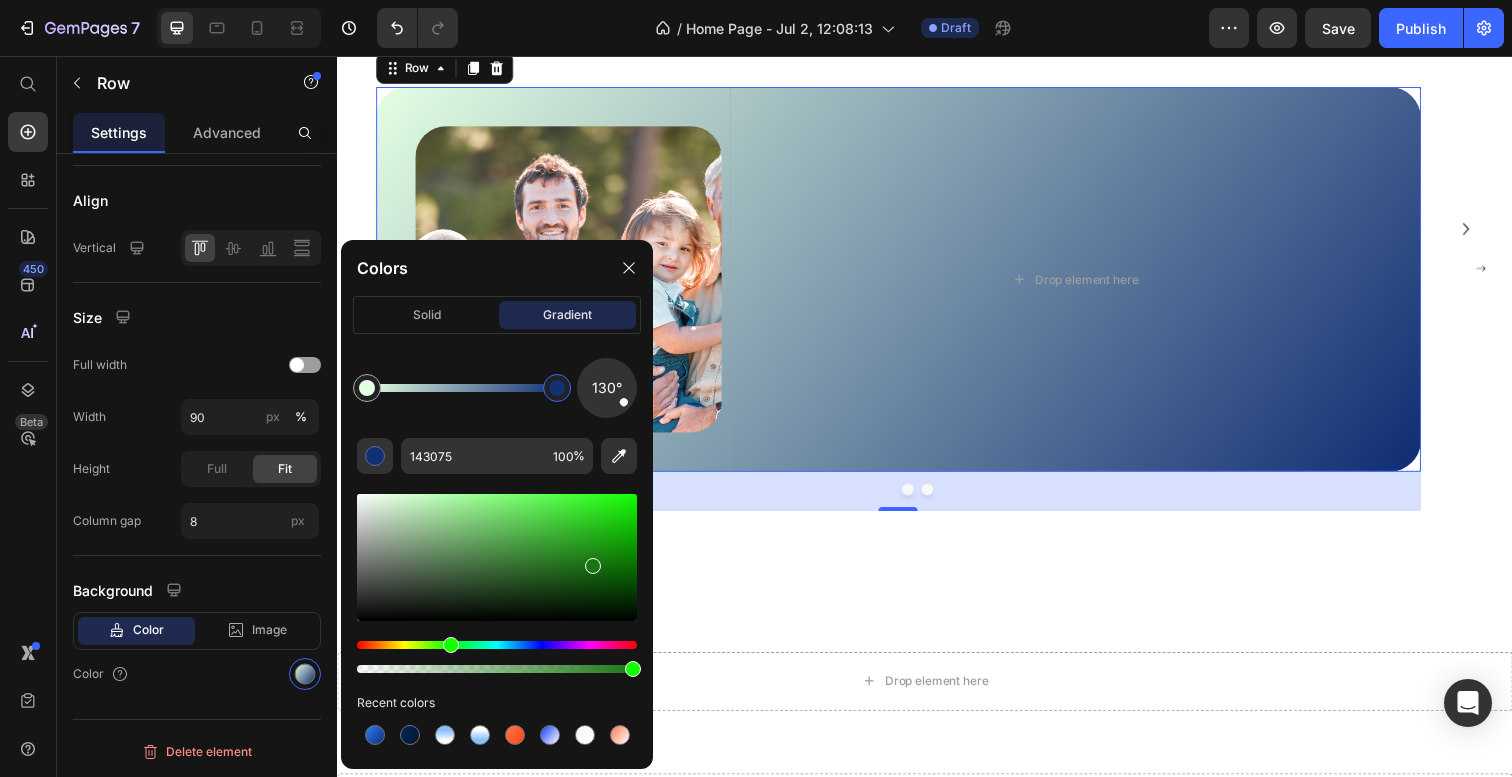 drag, startPoint x: 531, startPoint y: 644, endPoint x: 448, endPoint y: 645, distance: 83.00603 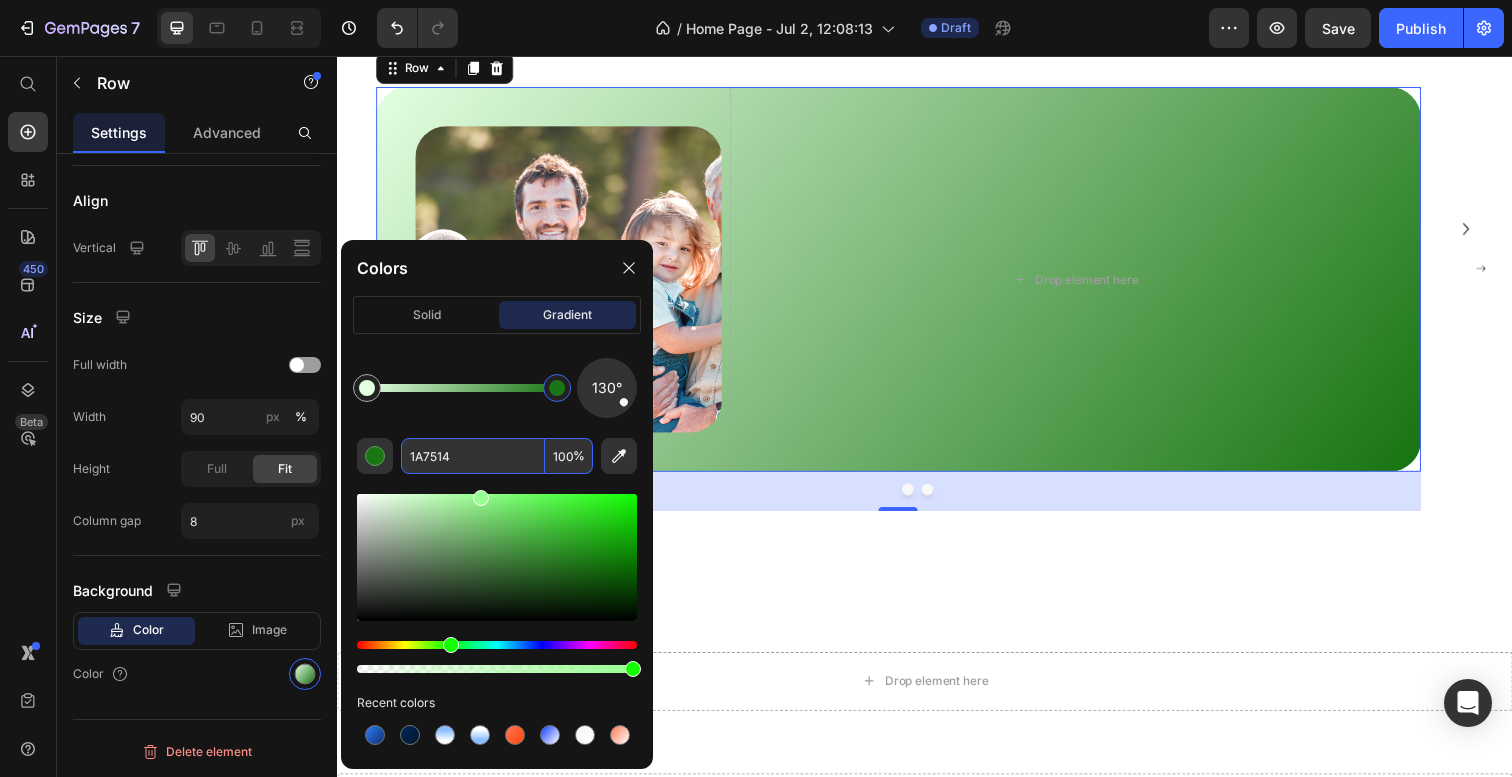 type on "98FF91" 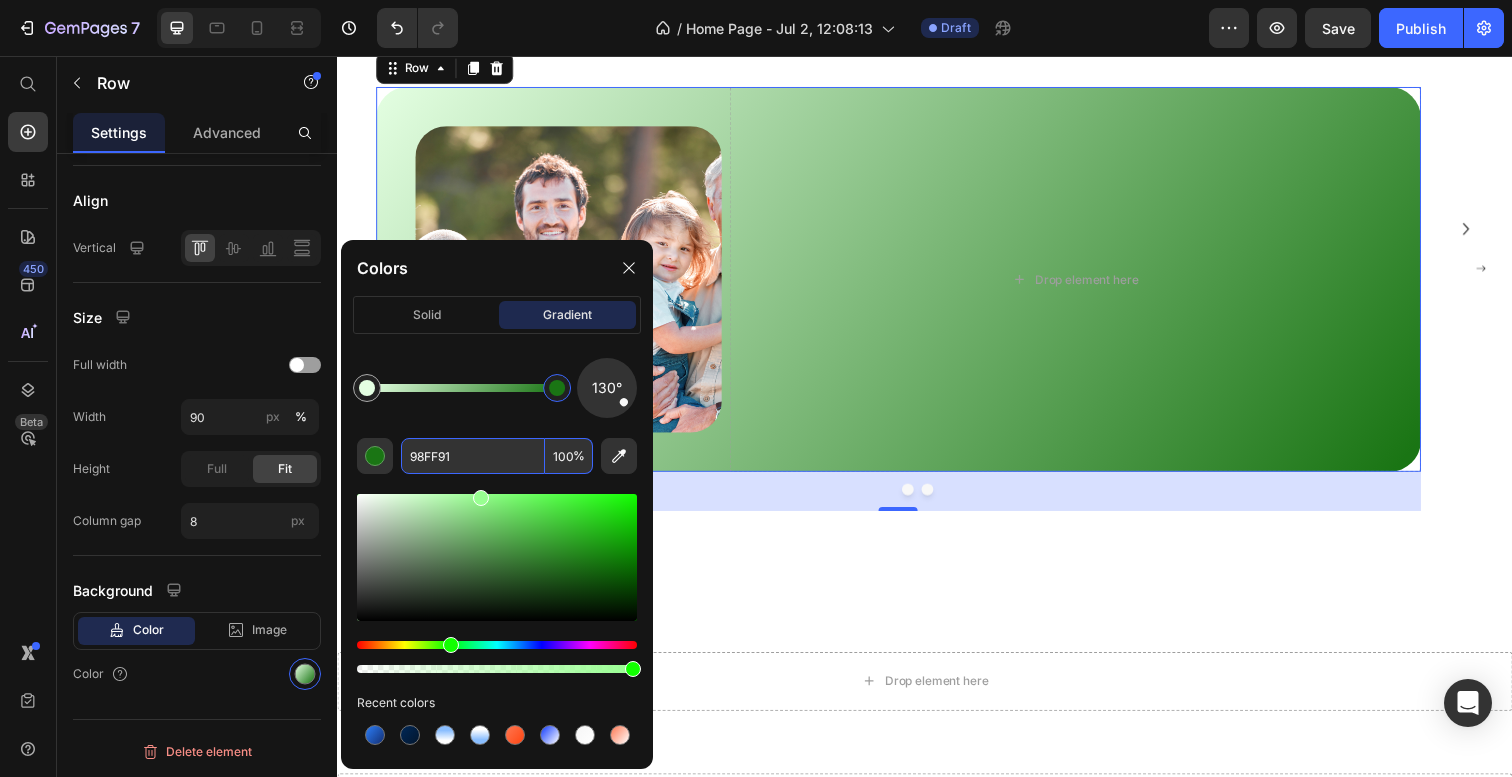 drag, startPoint x: 589, startPoint y: 574, endPoint x: 479, endPoint y: 461, distance: 157.69908 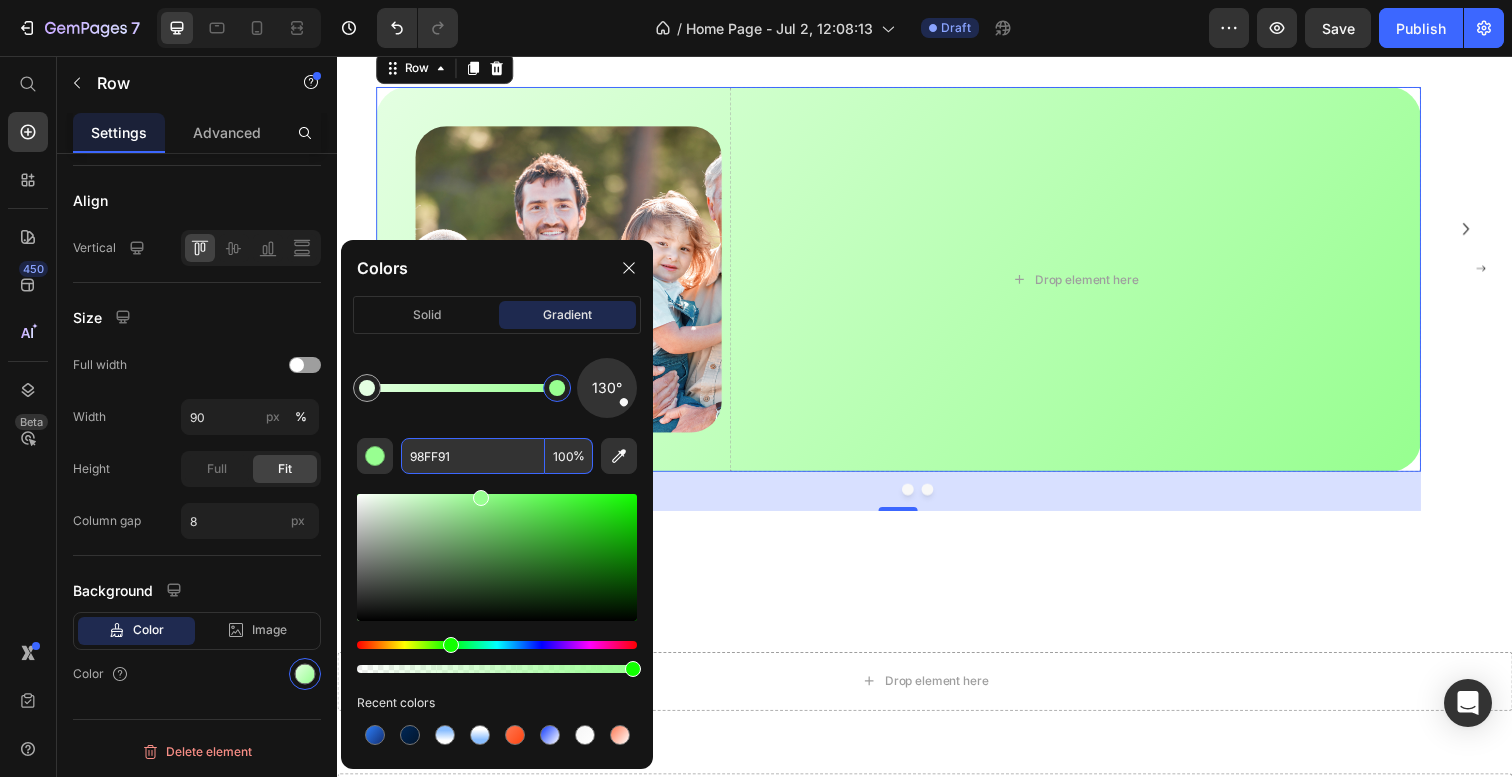 click on "98FF91" at bounding box center (473, 456) 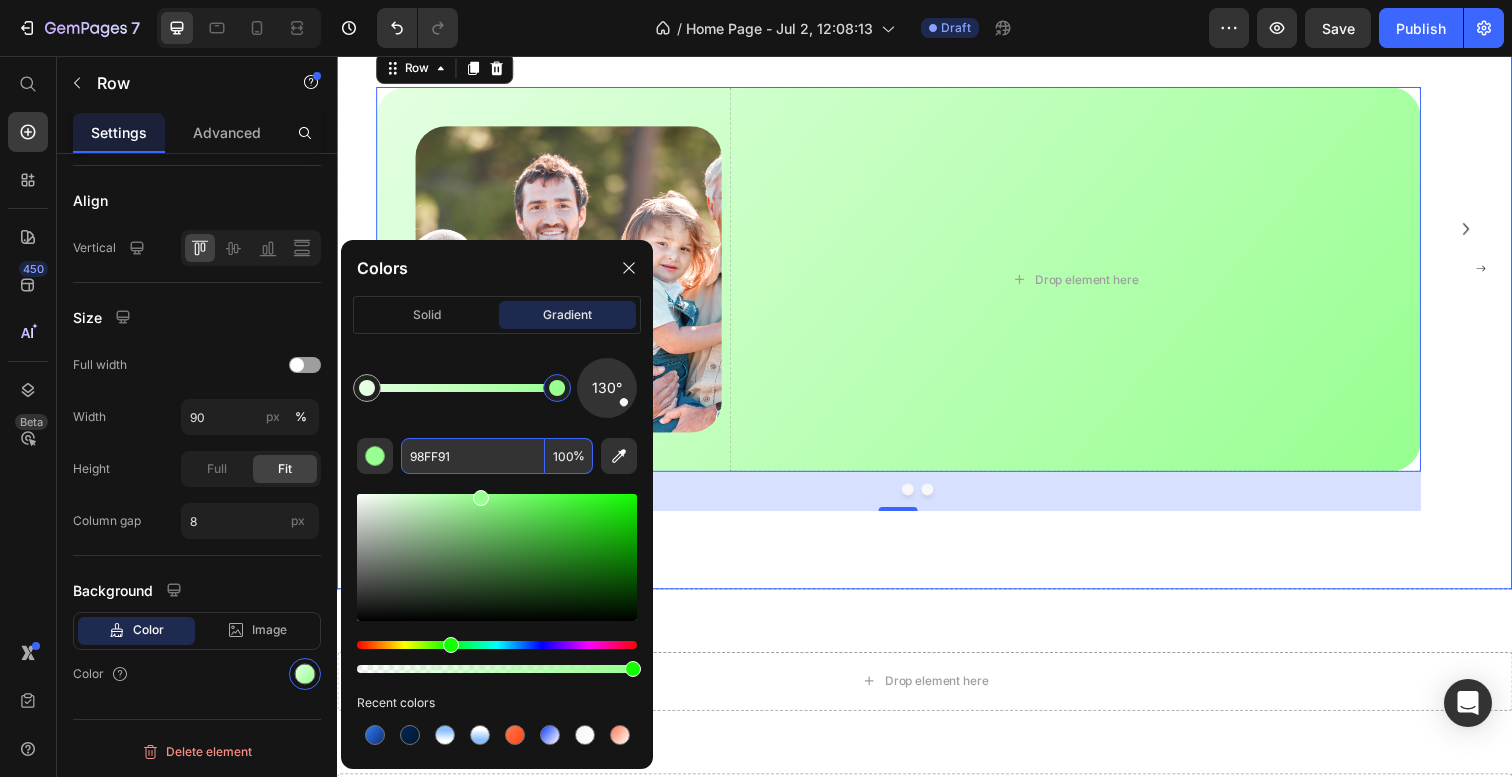 click on "Loved by Over 100,000+ Customers Heading Image
Drop element here Row   40
Drop element here
Carousel" at bounding box center (929, 273) 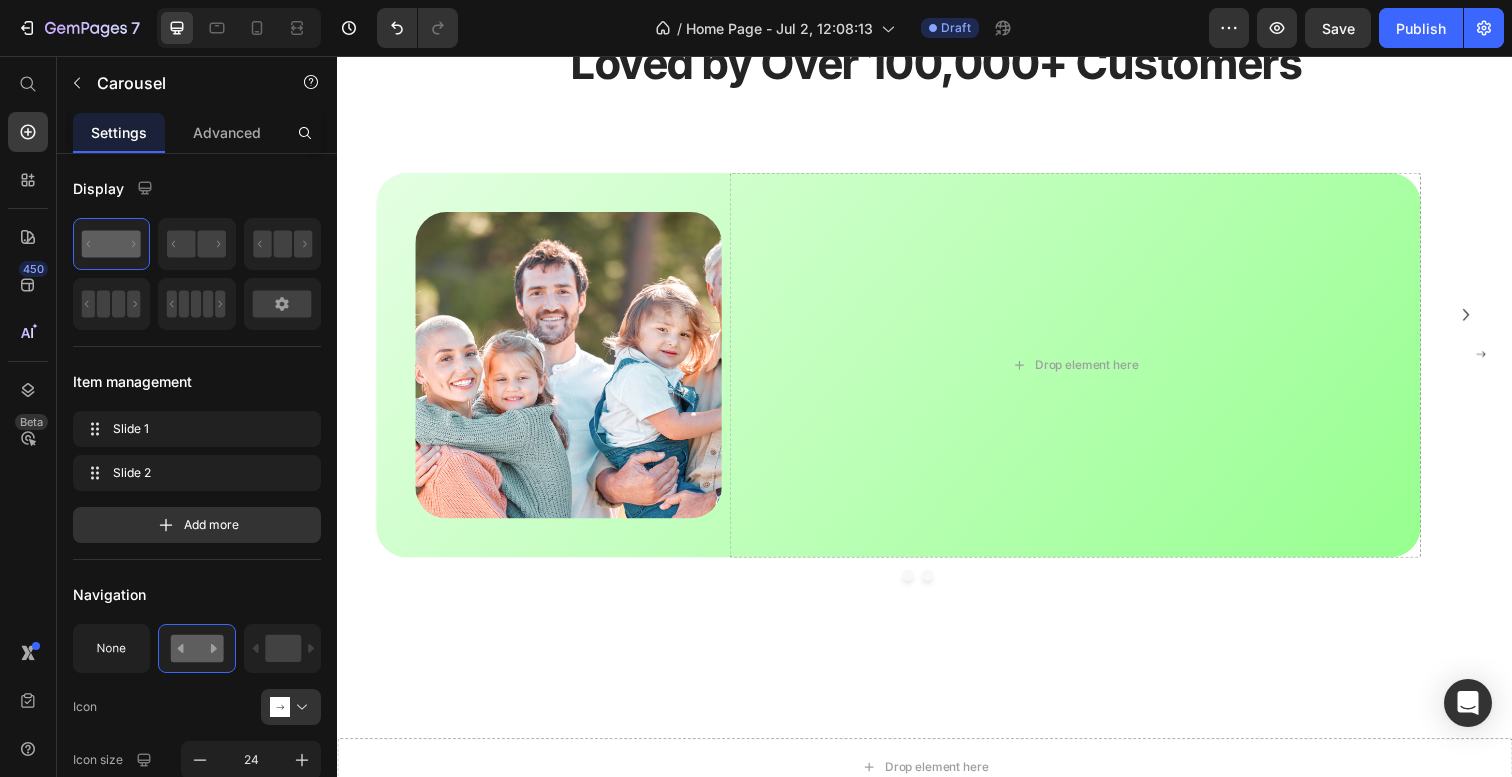 scroll, scrollTop: 2653, scrollLeft: 0, axis: vertical 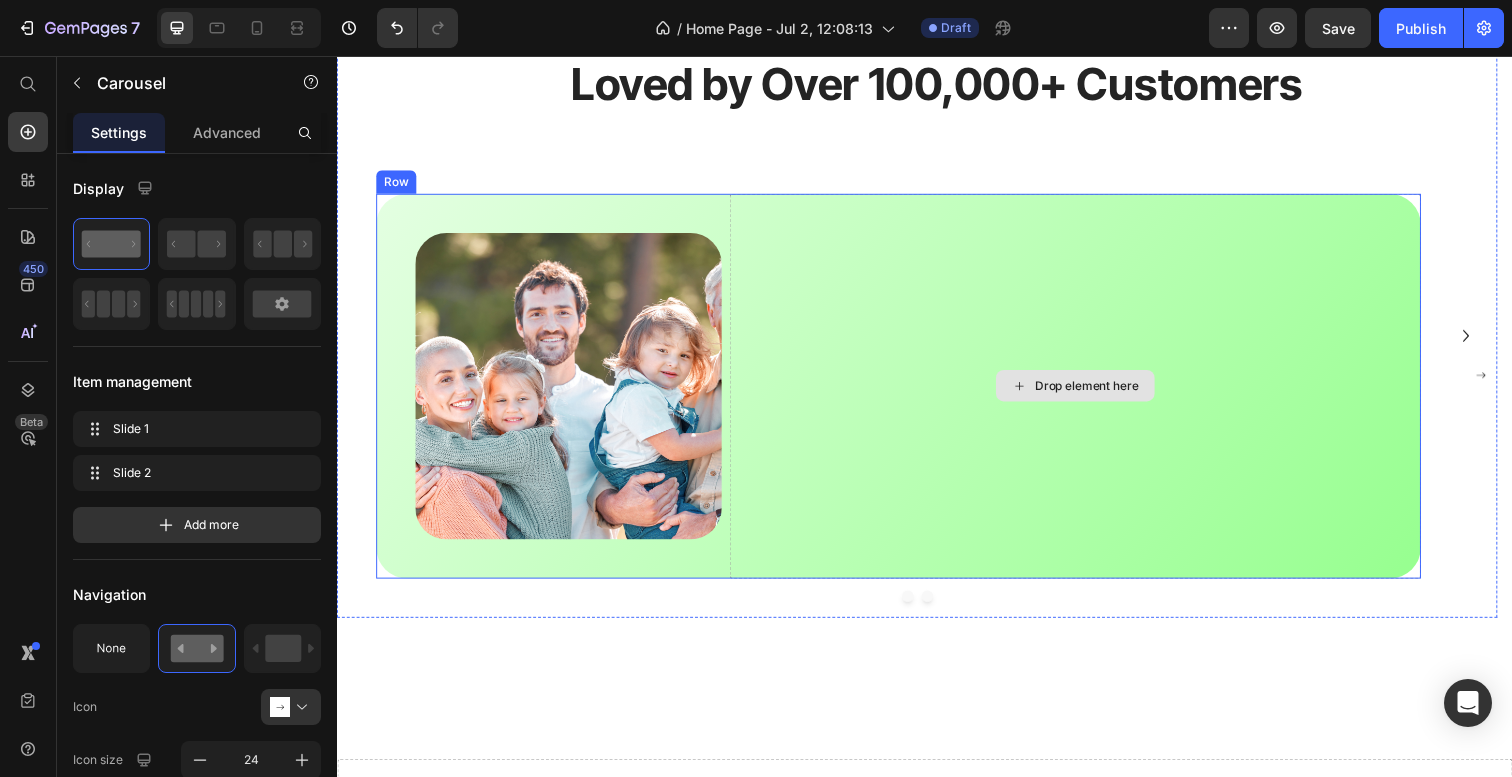 click on "Drop element here" at bounding box center (1091, 393) 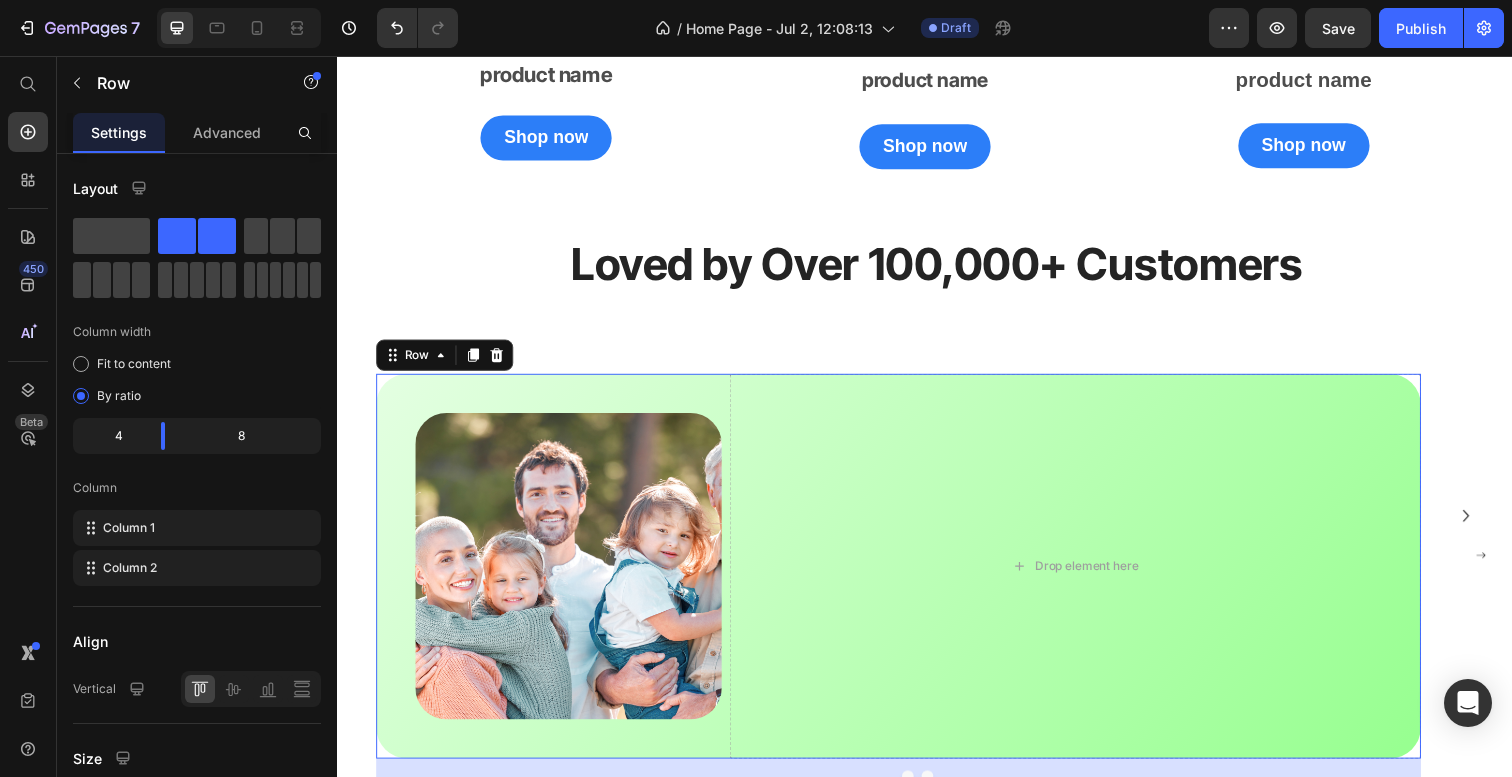 scroll, scrollTop: 2610, scrollLeft: 0, axis: vertical 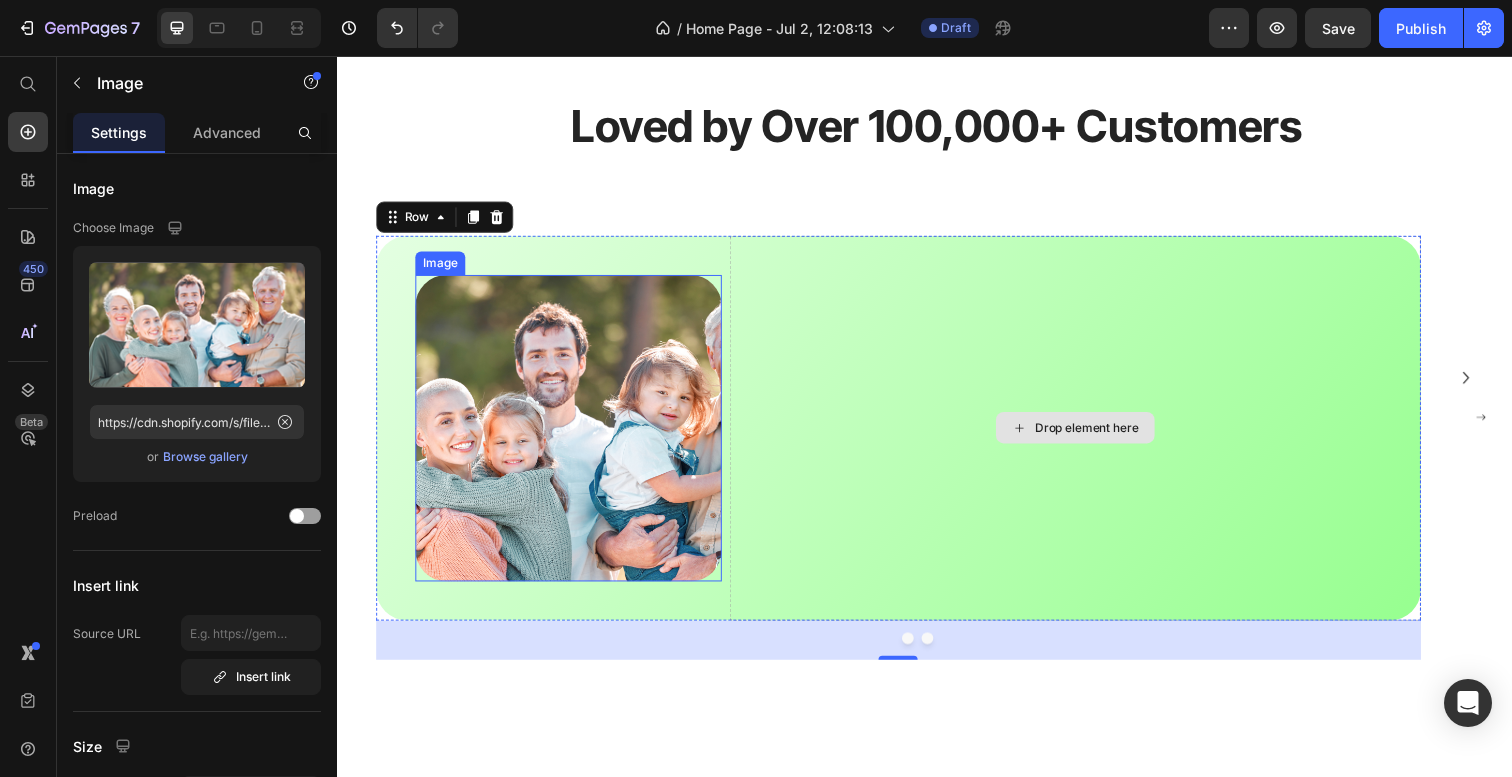 click at bounding box center [573, 436] 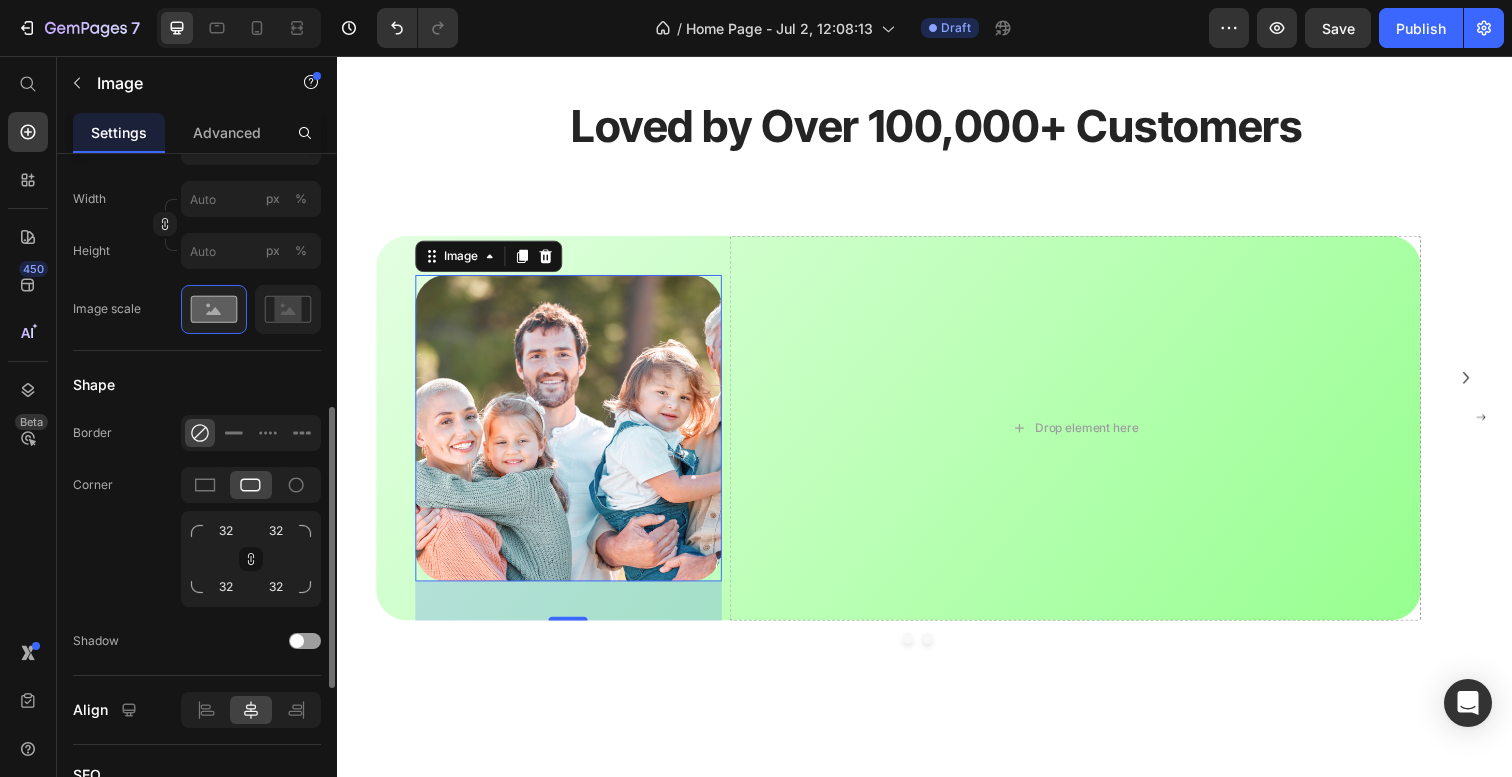 scroll, scrollTop: 701, scrollLeft: 0, axis: vertical 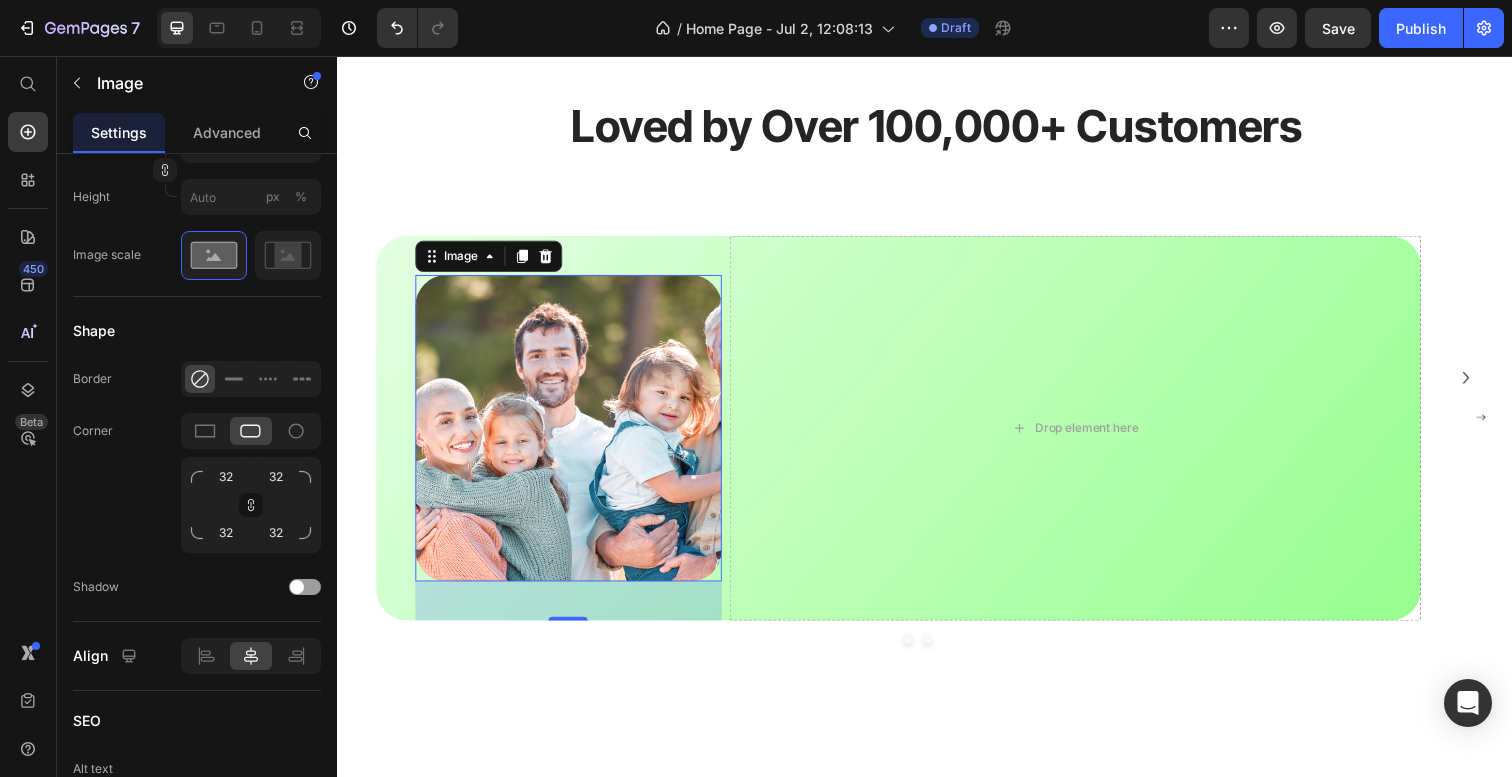 click at bounding box center [573, 436] 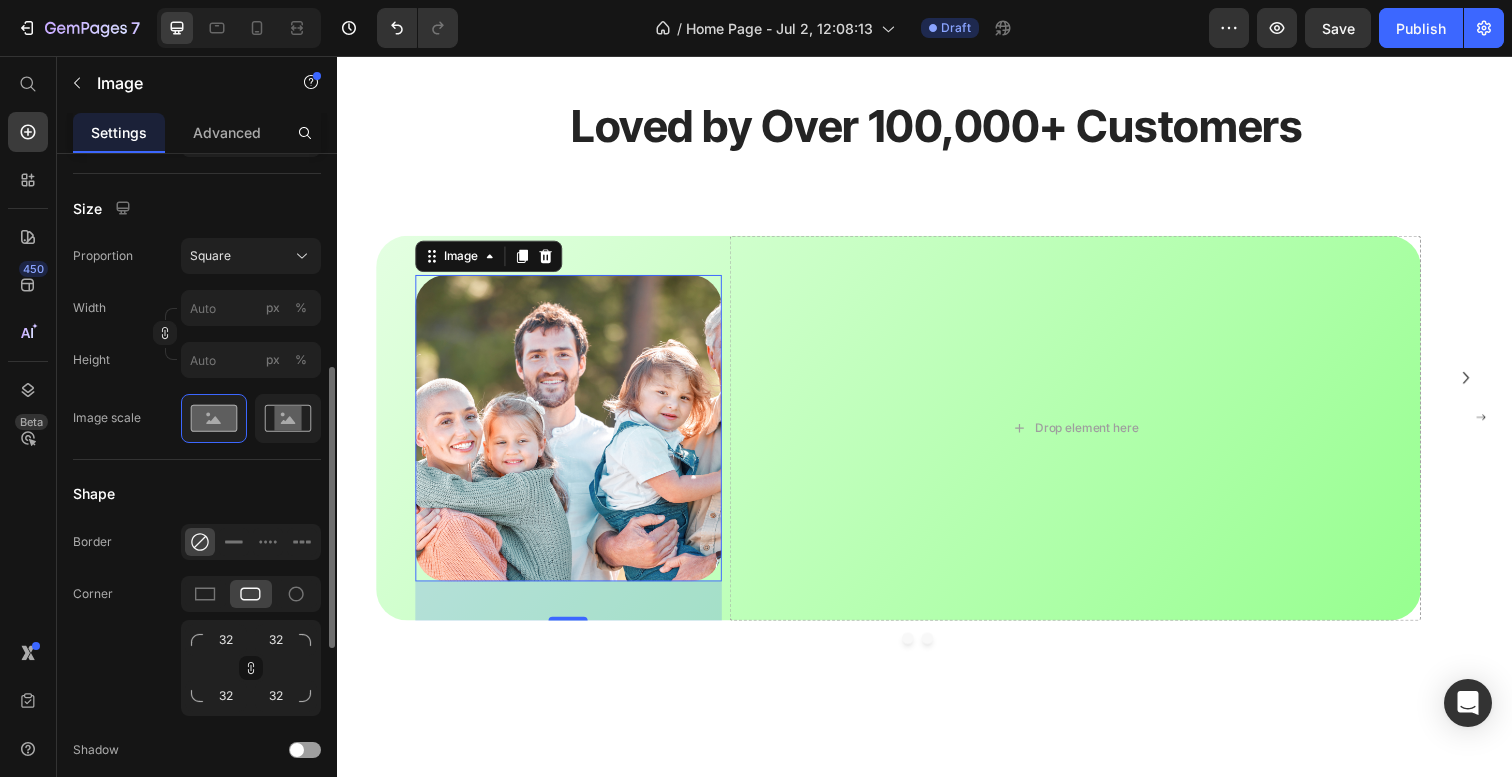 scroll, scrollTop: 503, scrollLeft: 0, axis: vertical 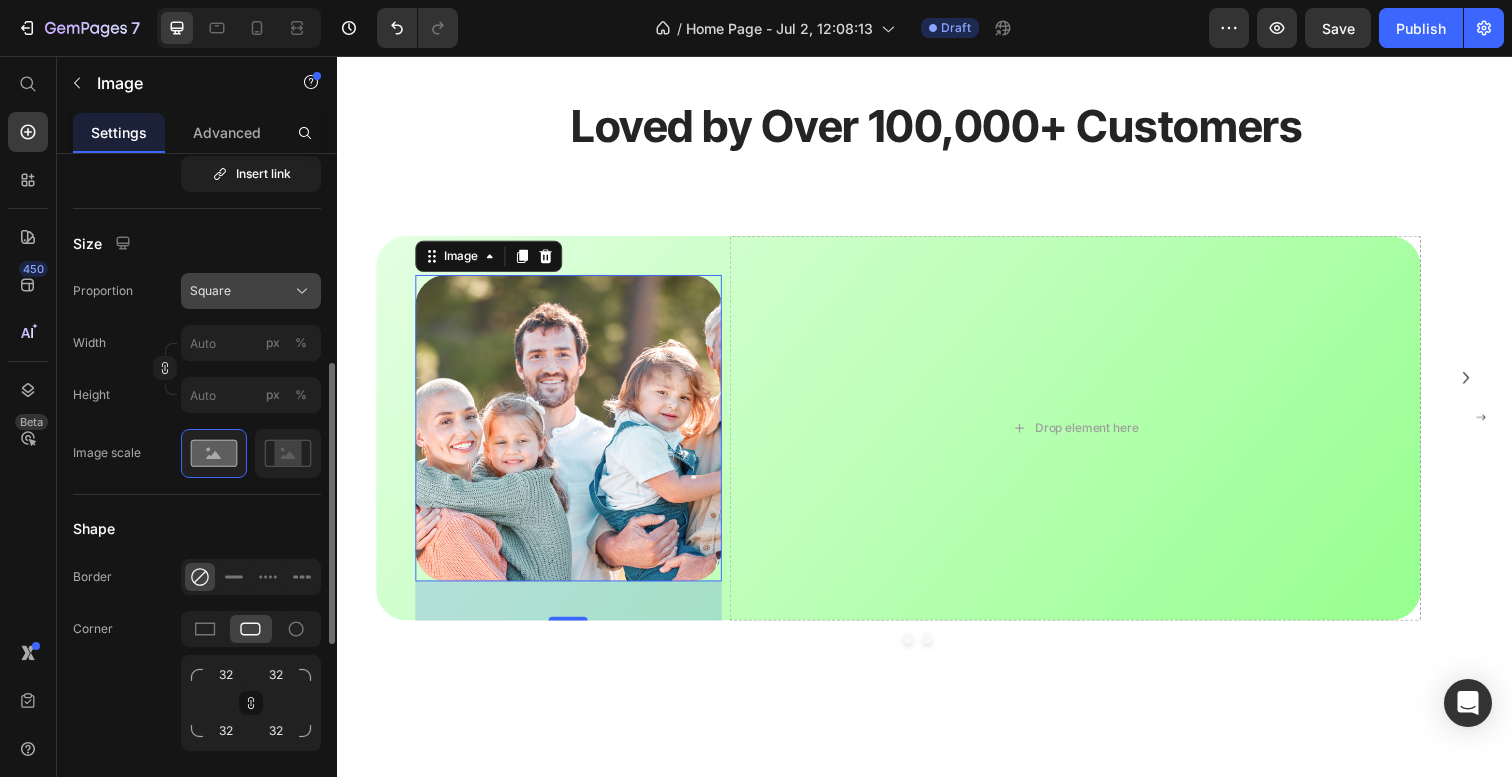 click on "Square" 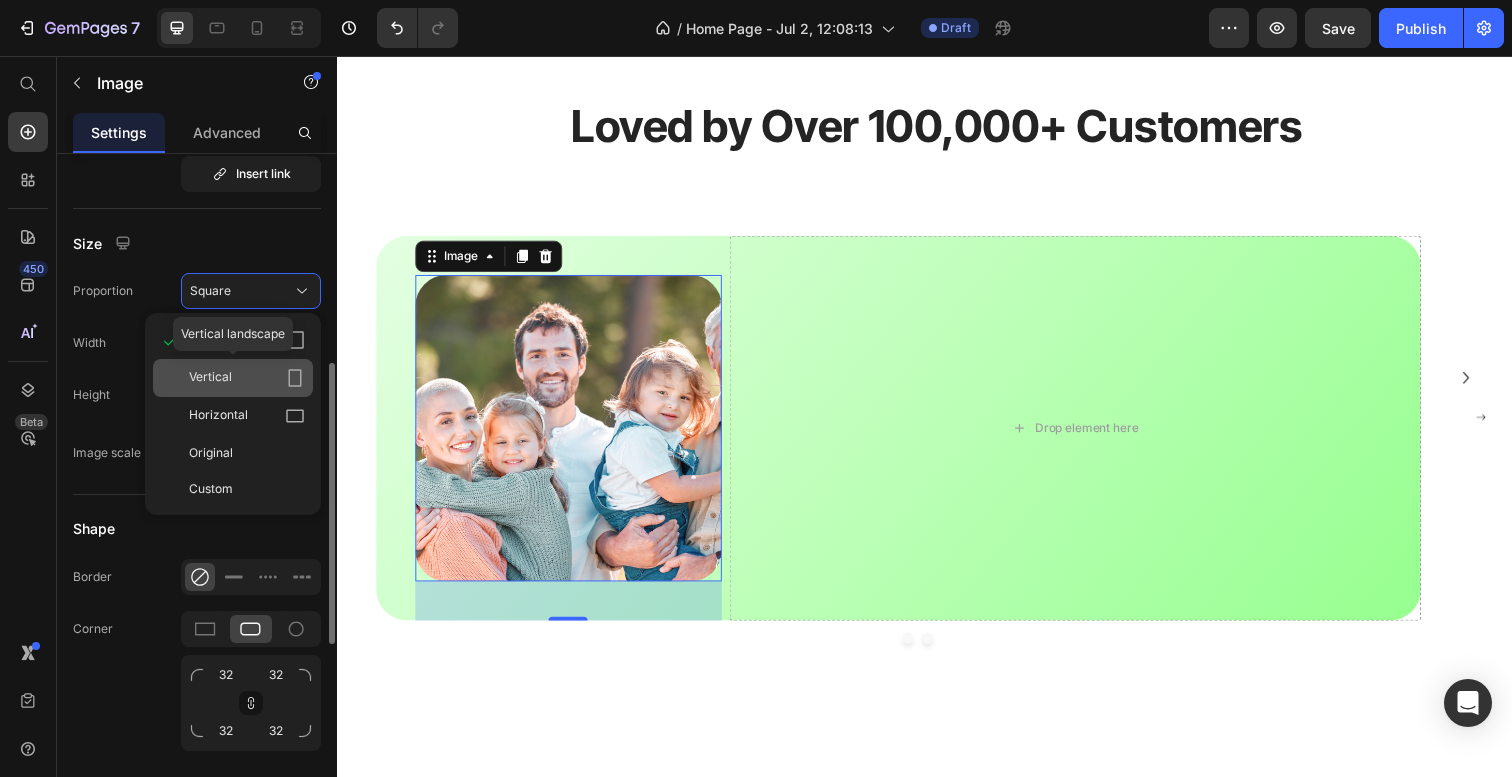 click on "Vertical" at bounding box center (247, 378) 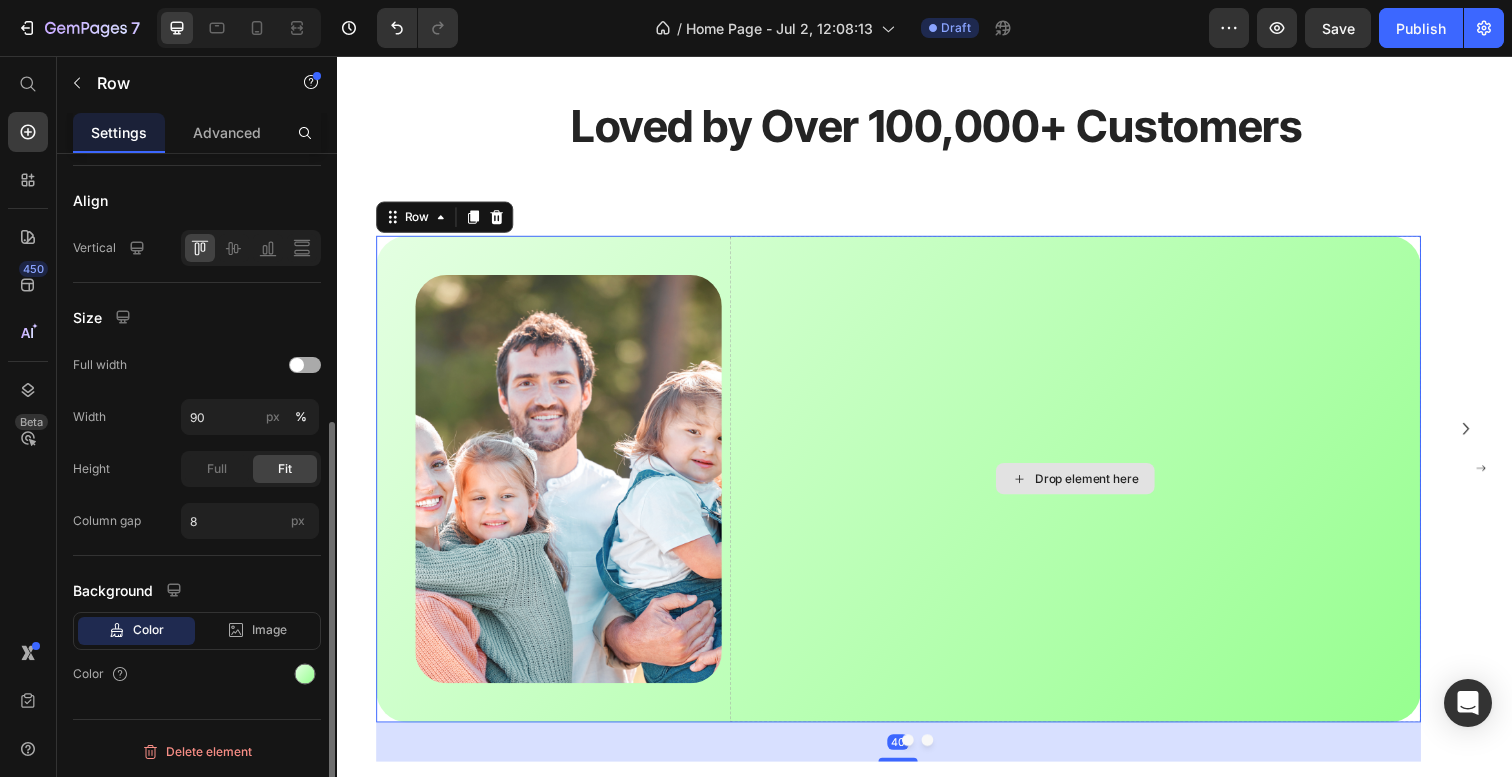 click on "Drop element here" at bounding box center (1091, 488) 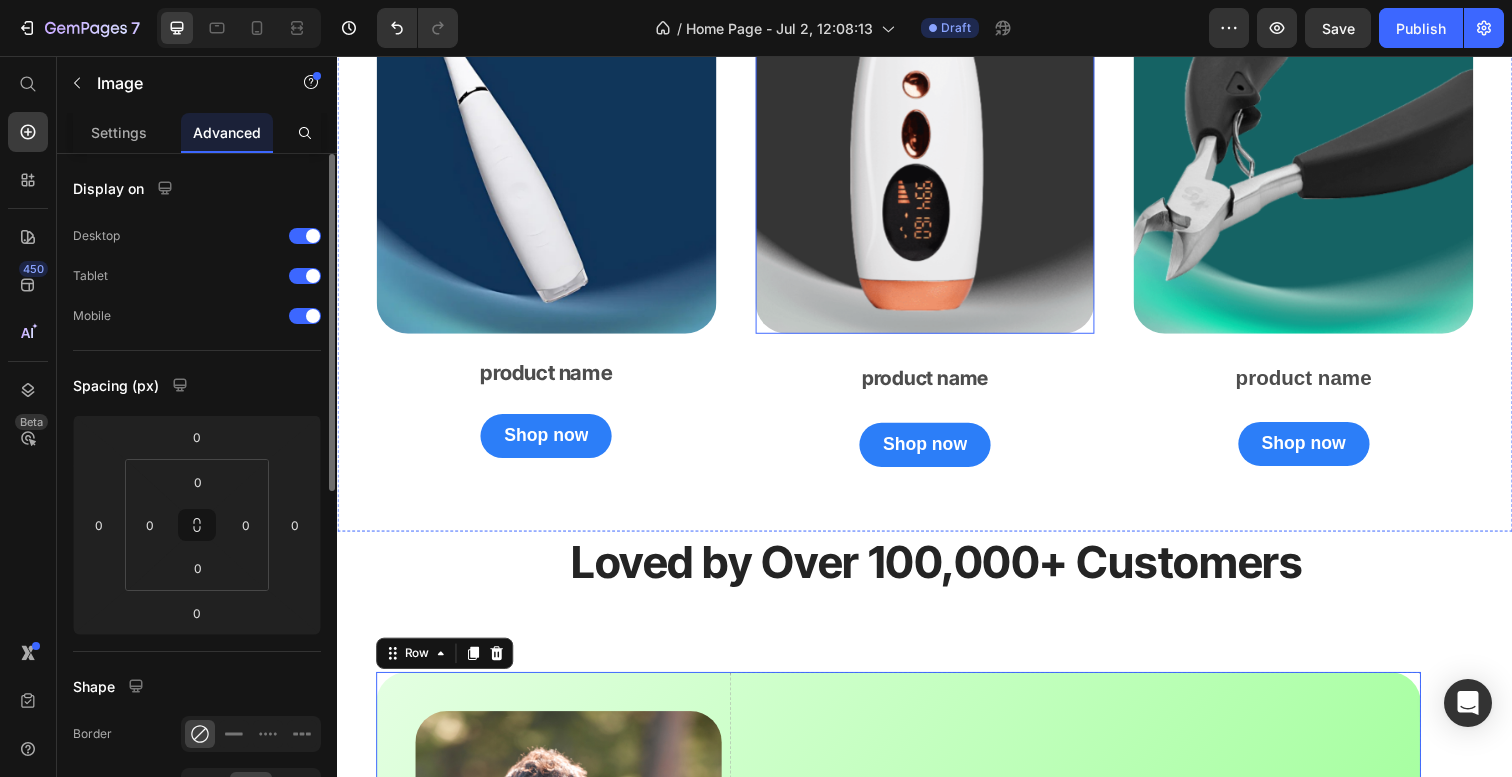 click at bounding box center [937, 109] 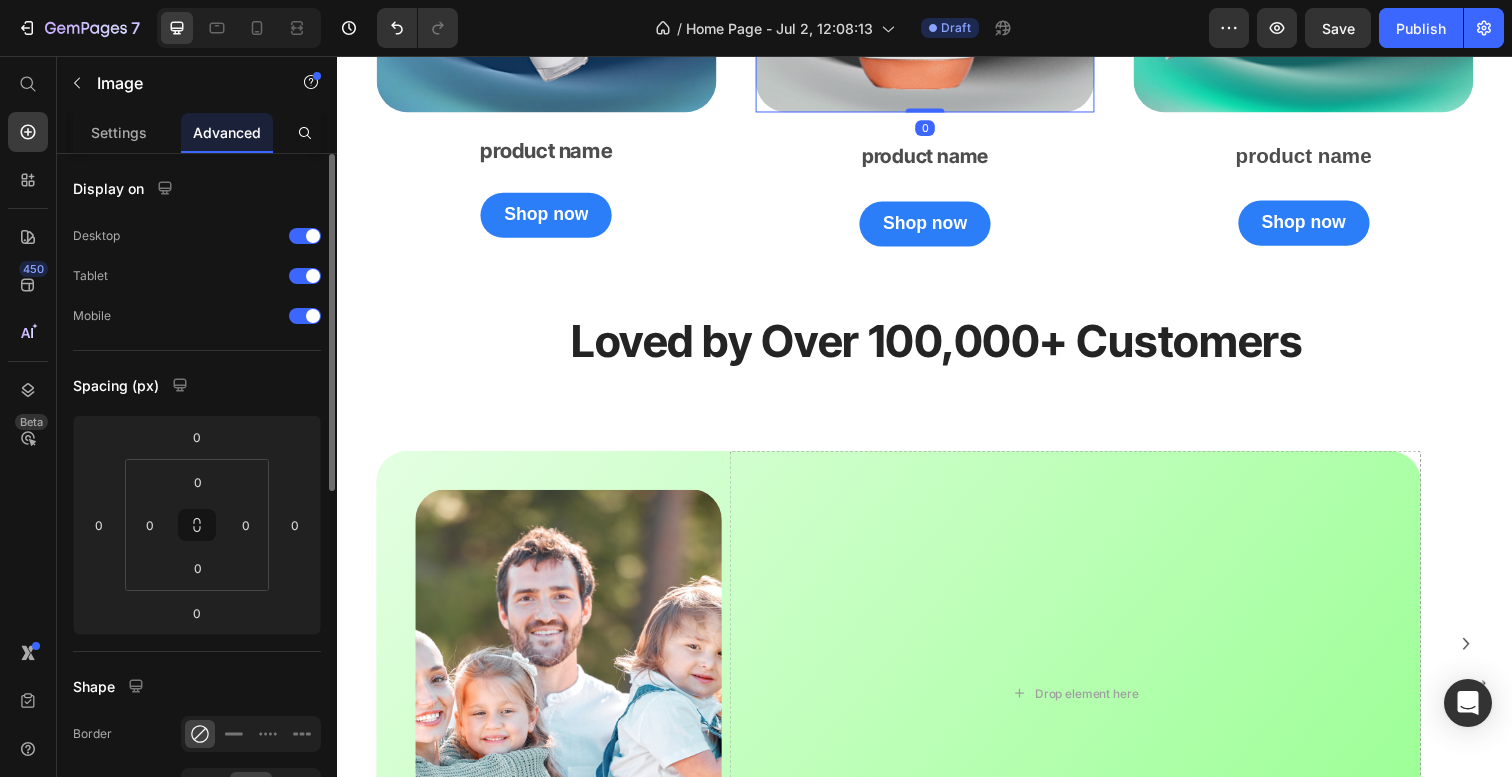 scroll, scrollTop: 2486, scrollLeft: 0, axis: vertical 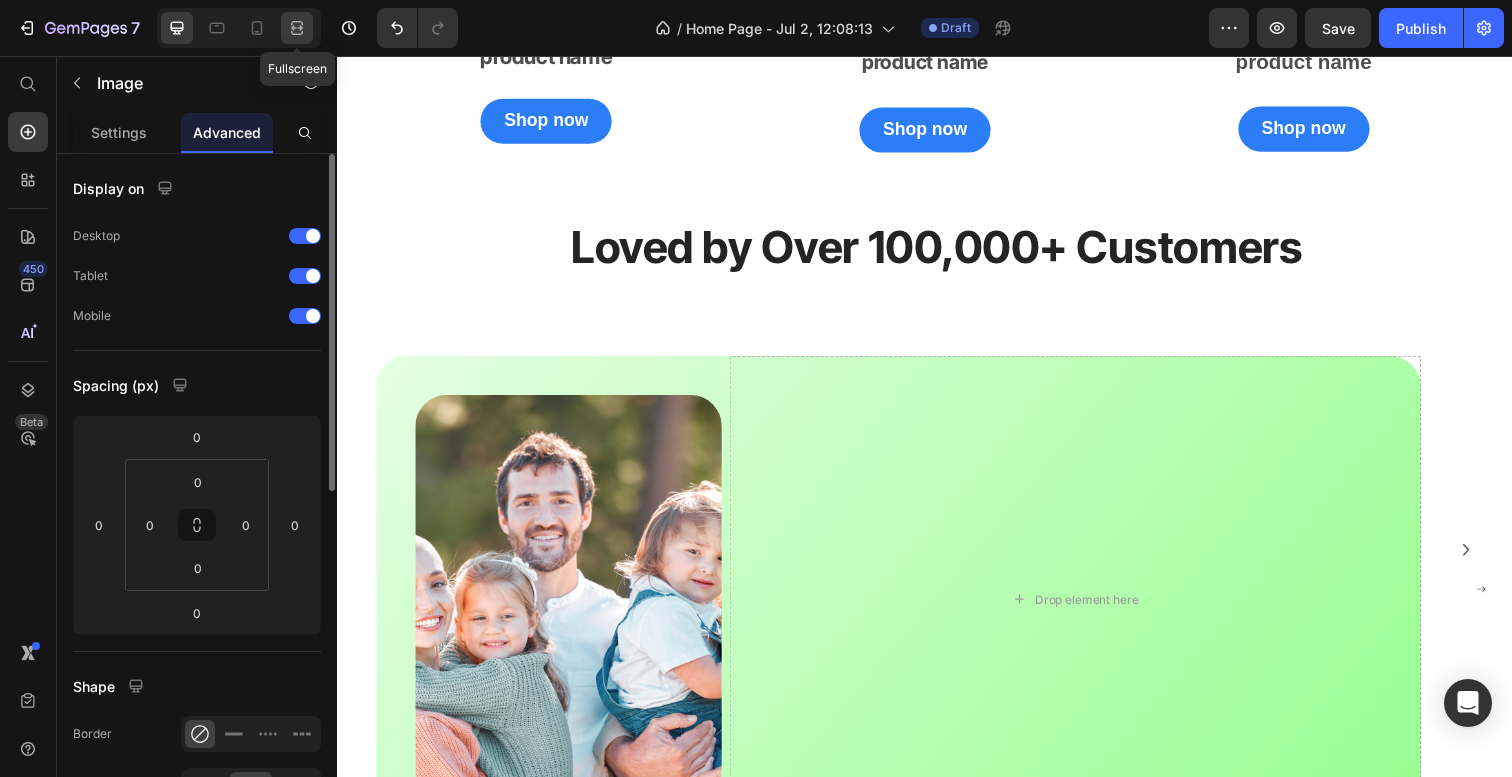 click 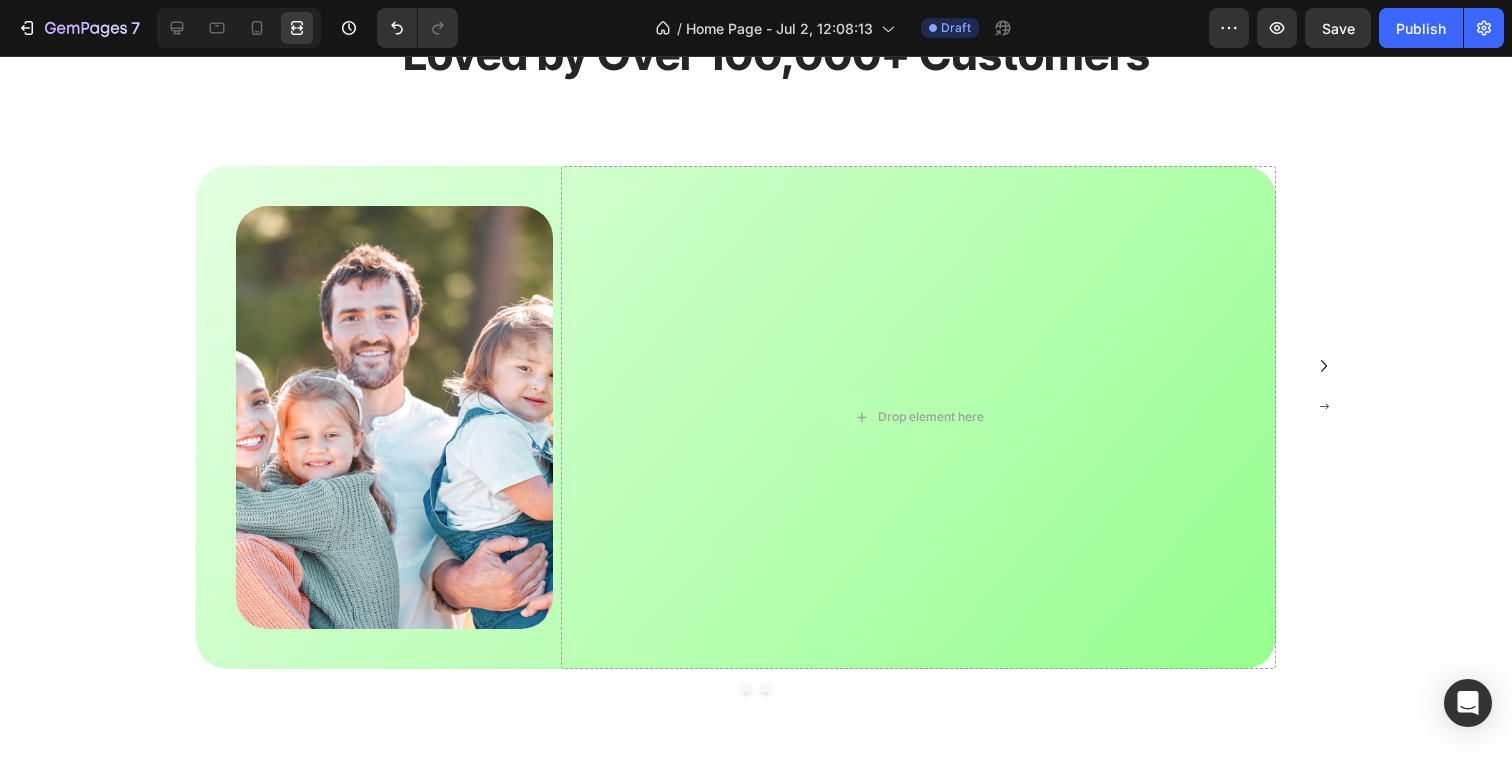 scroll, scrollTop: 2887, scrollLeft: 0, axis: vertical 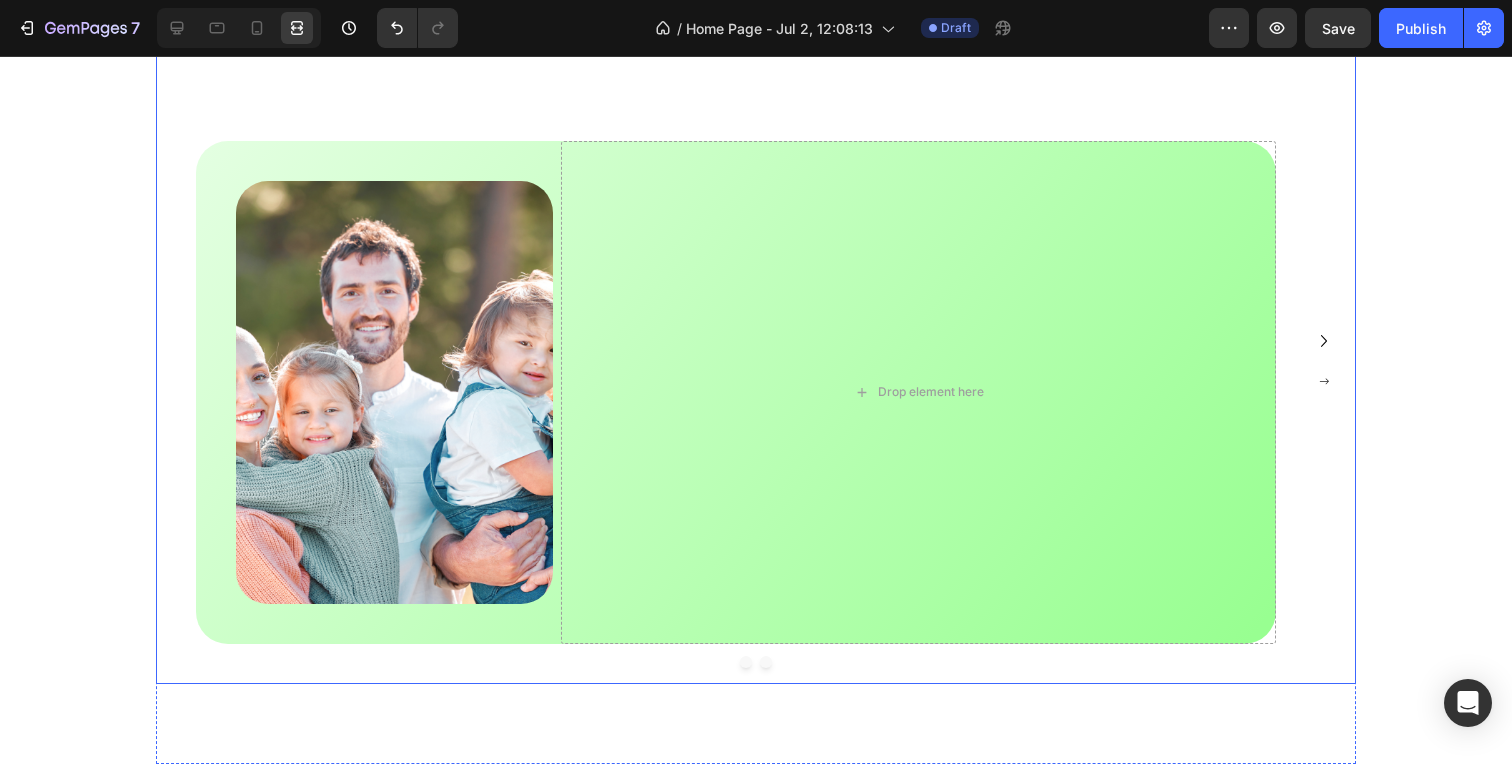 click 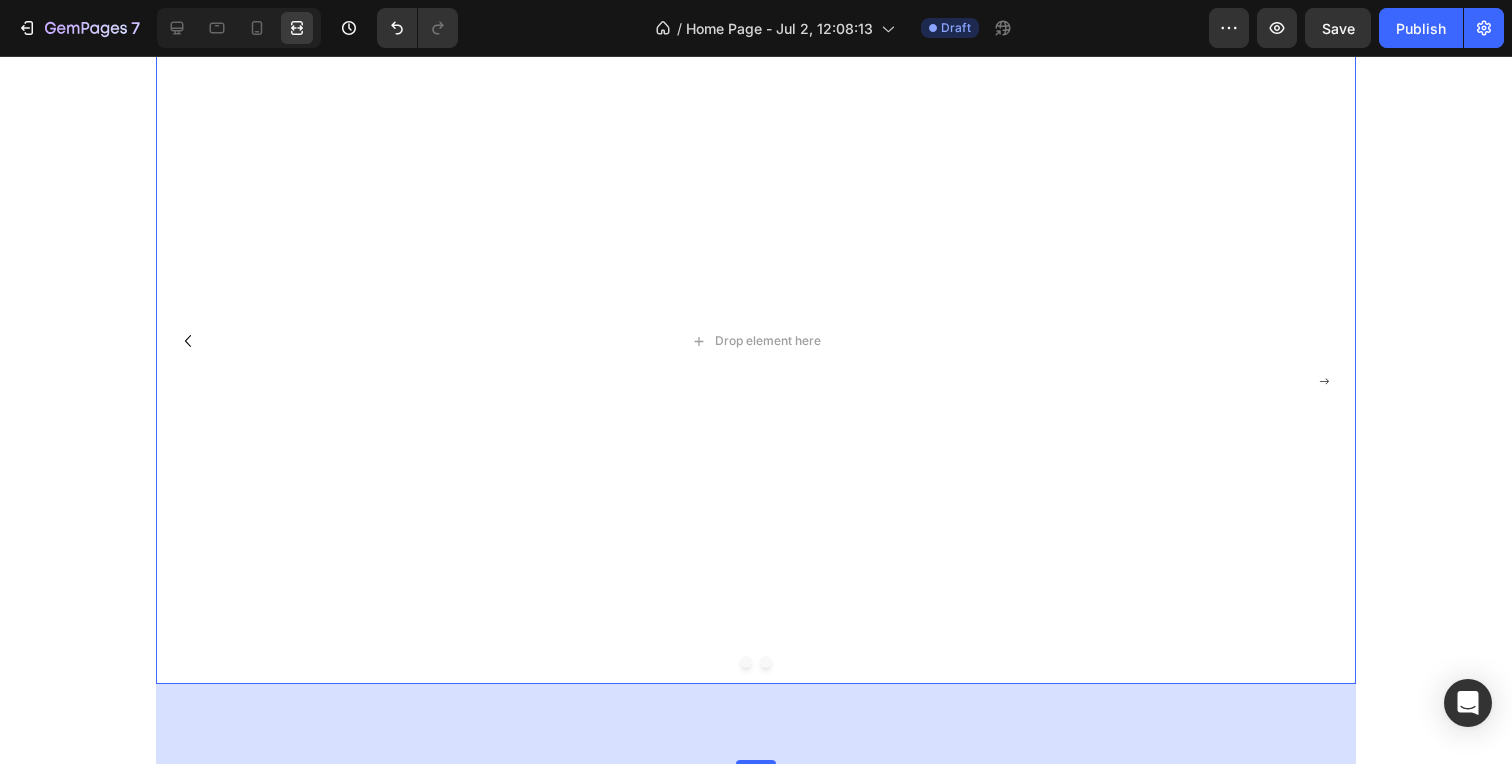 click at bounding box center [746, 662] 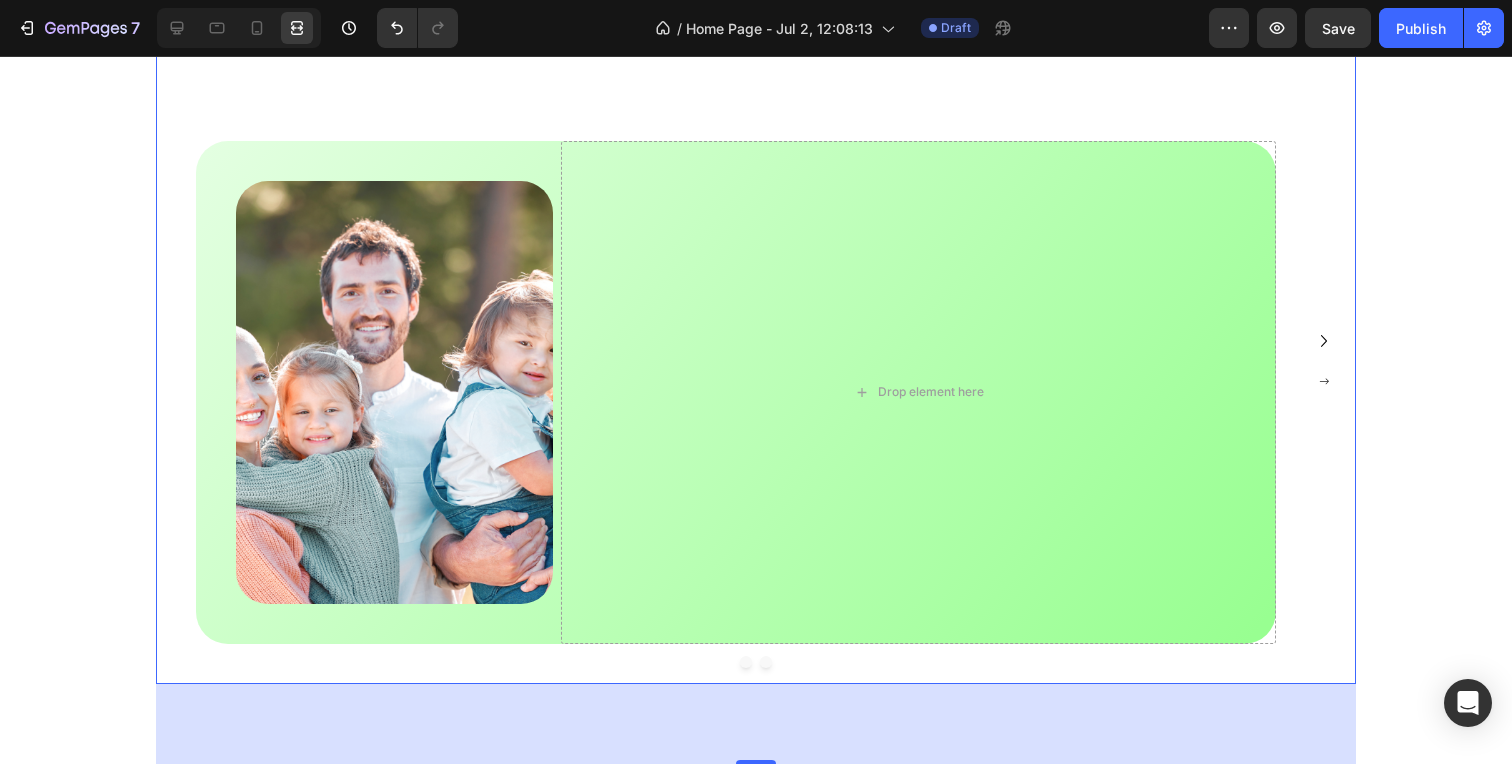 drag, startPoint x: 755, startPoint y: 749, endPoint x: 771, endPoint y: 644, distance: 106.21205 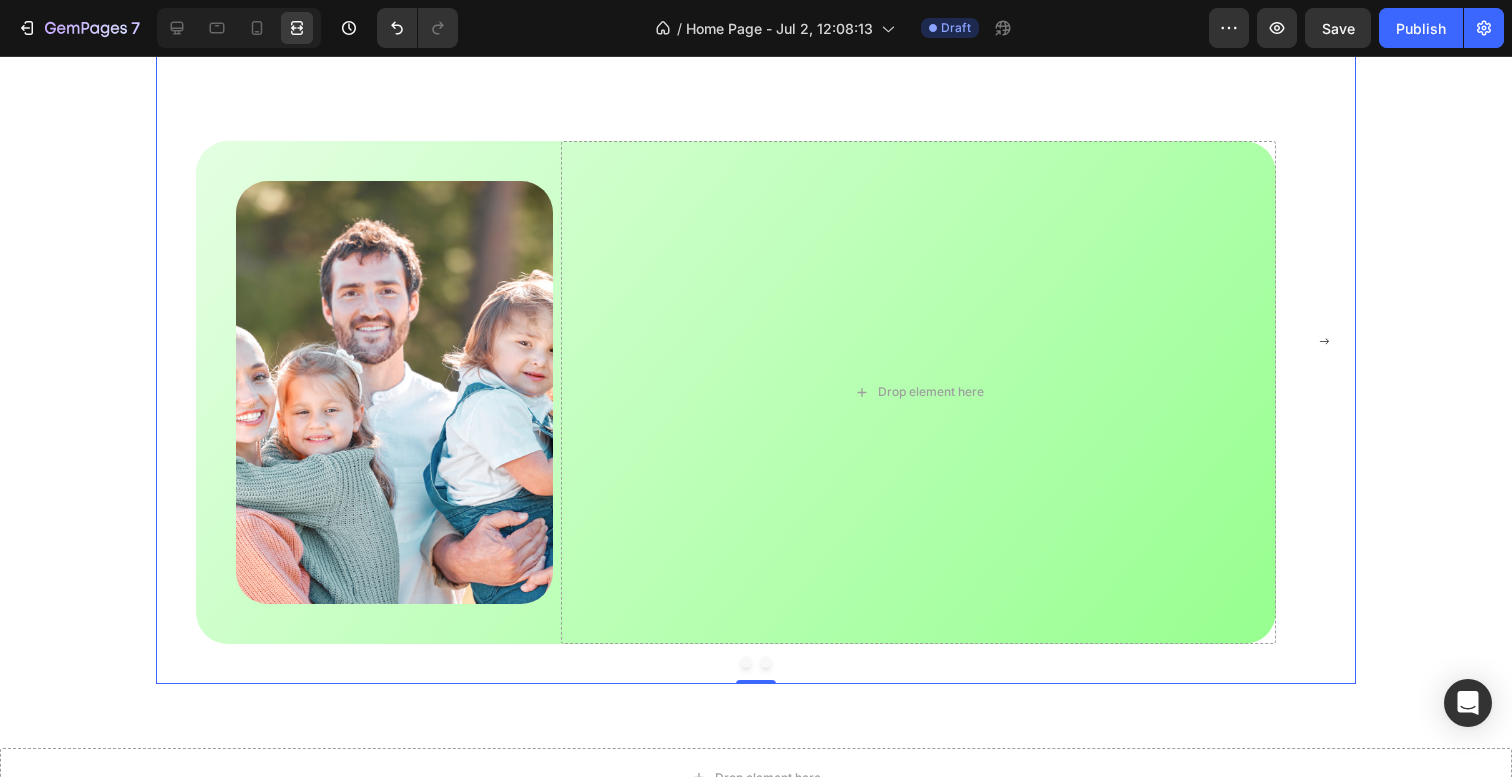 drag, startPoint x: 752, startPoint y: 751, endPoint x: 760, endPoint y: 644, distance: 107.298645 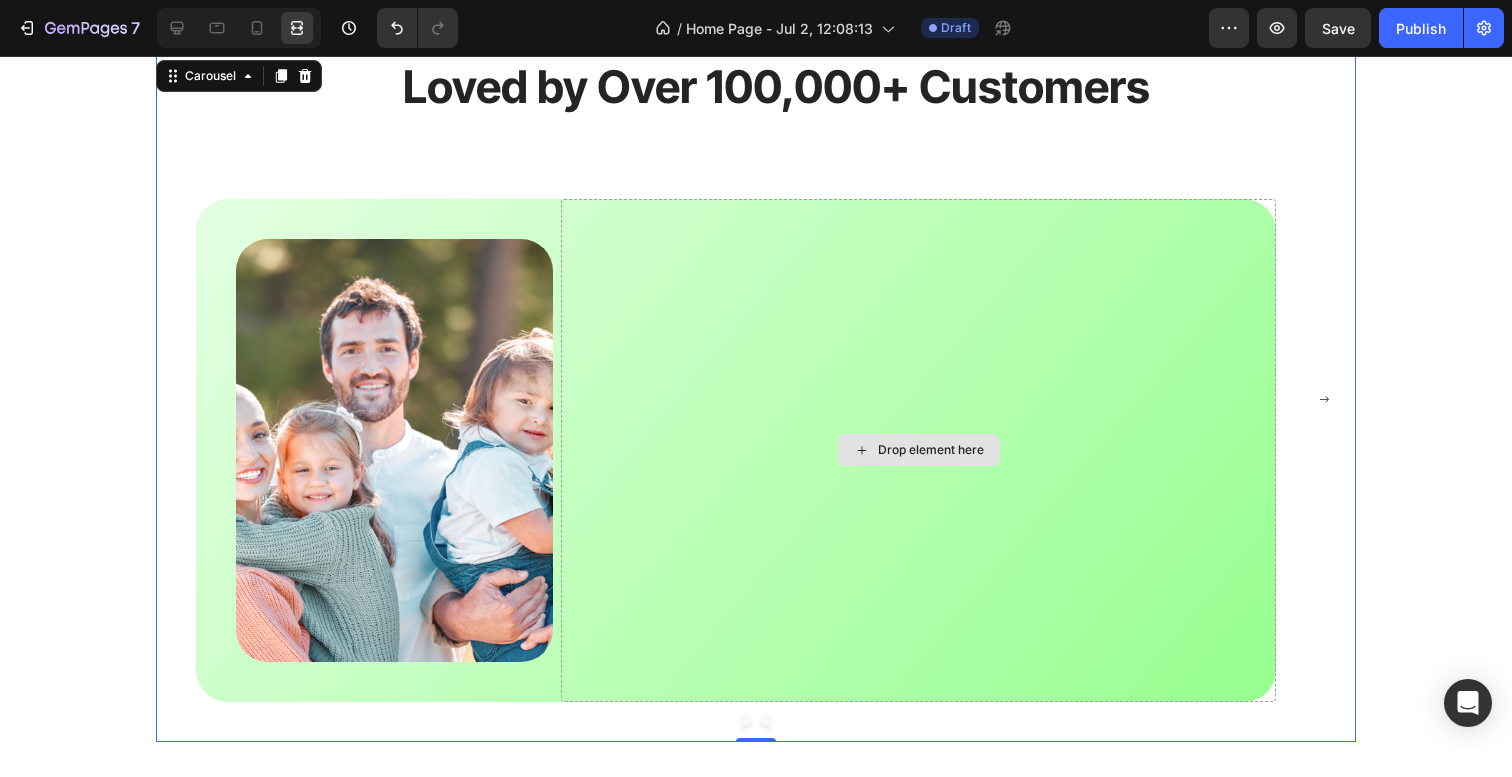 scroll, scrollTop: 2825, scrollLeft: 0, axis: vertical 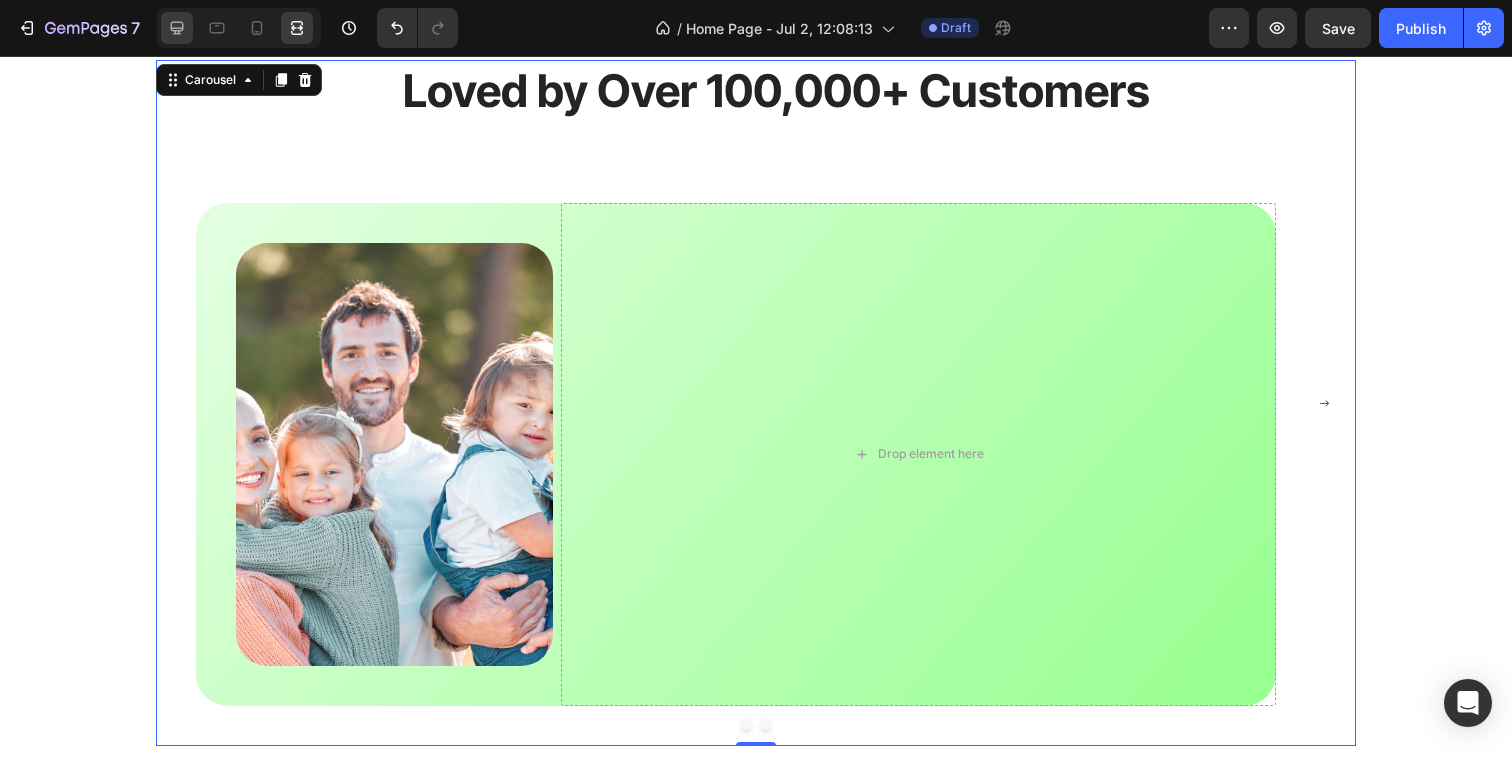 click 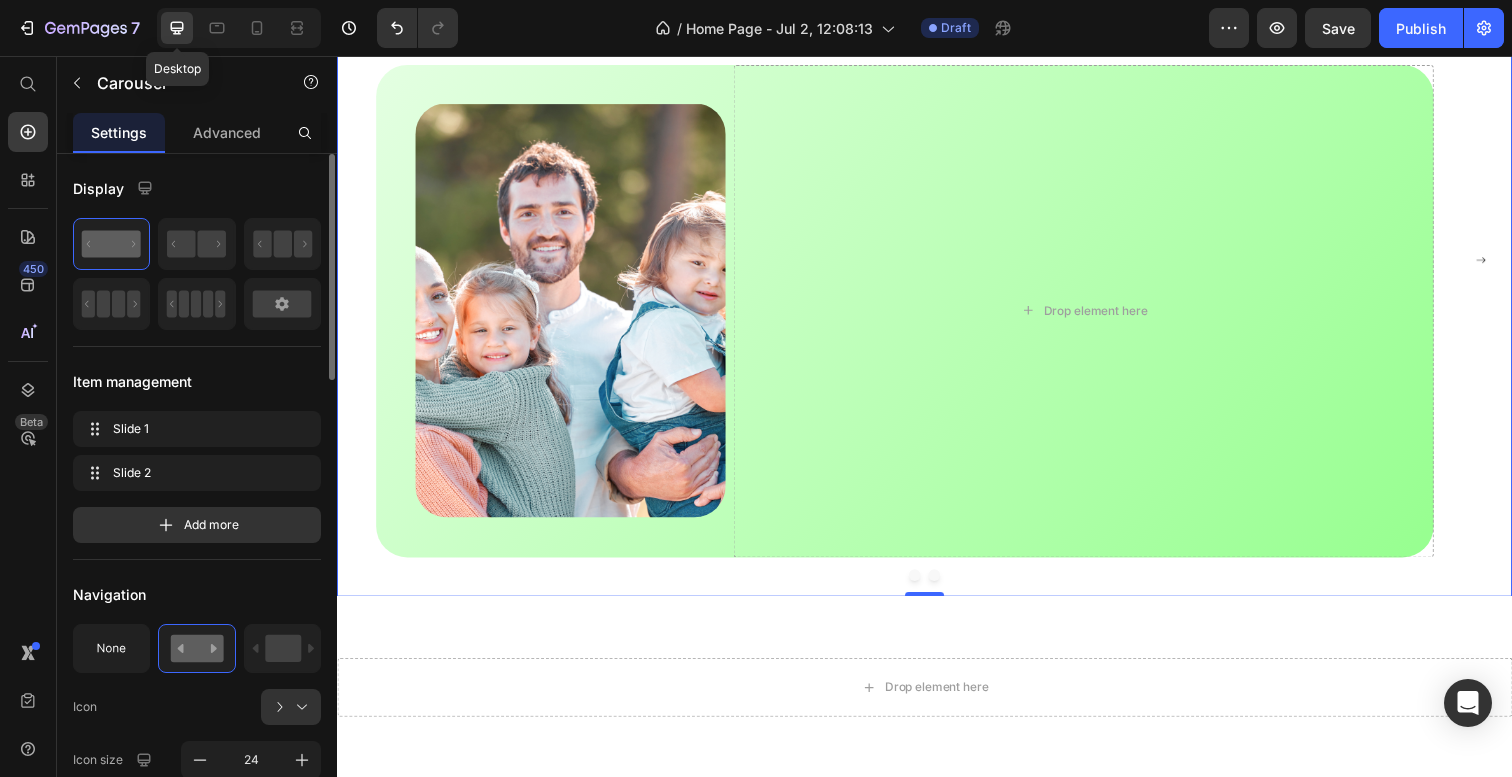 scroll, scrollTop: 2686, scrollLeft: 0, axis: vertical 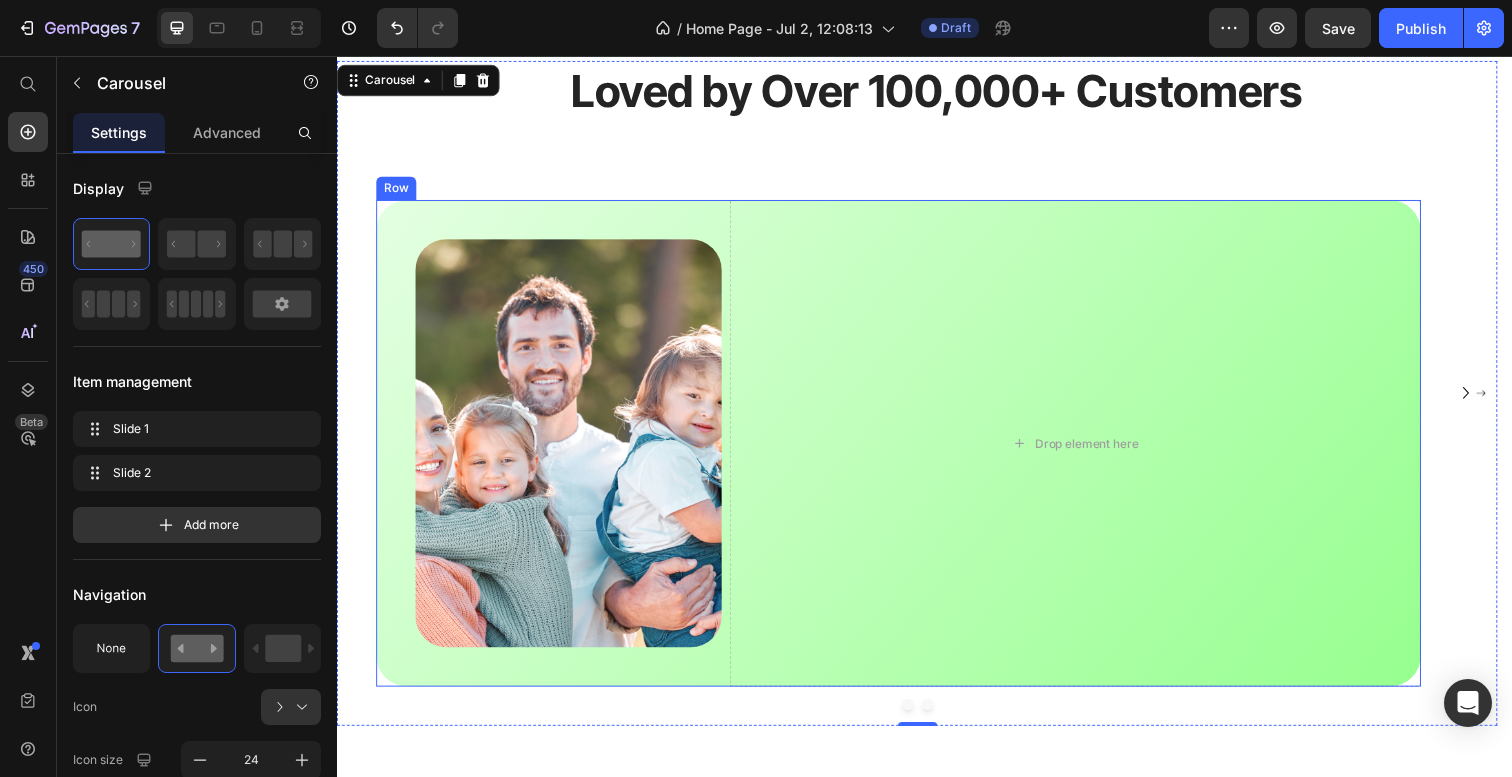 click on "Image" at bounding box center [553, 451] 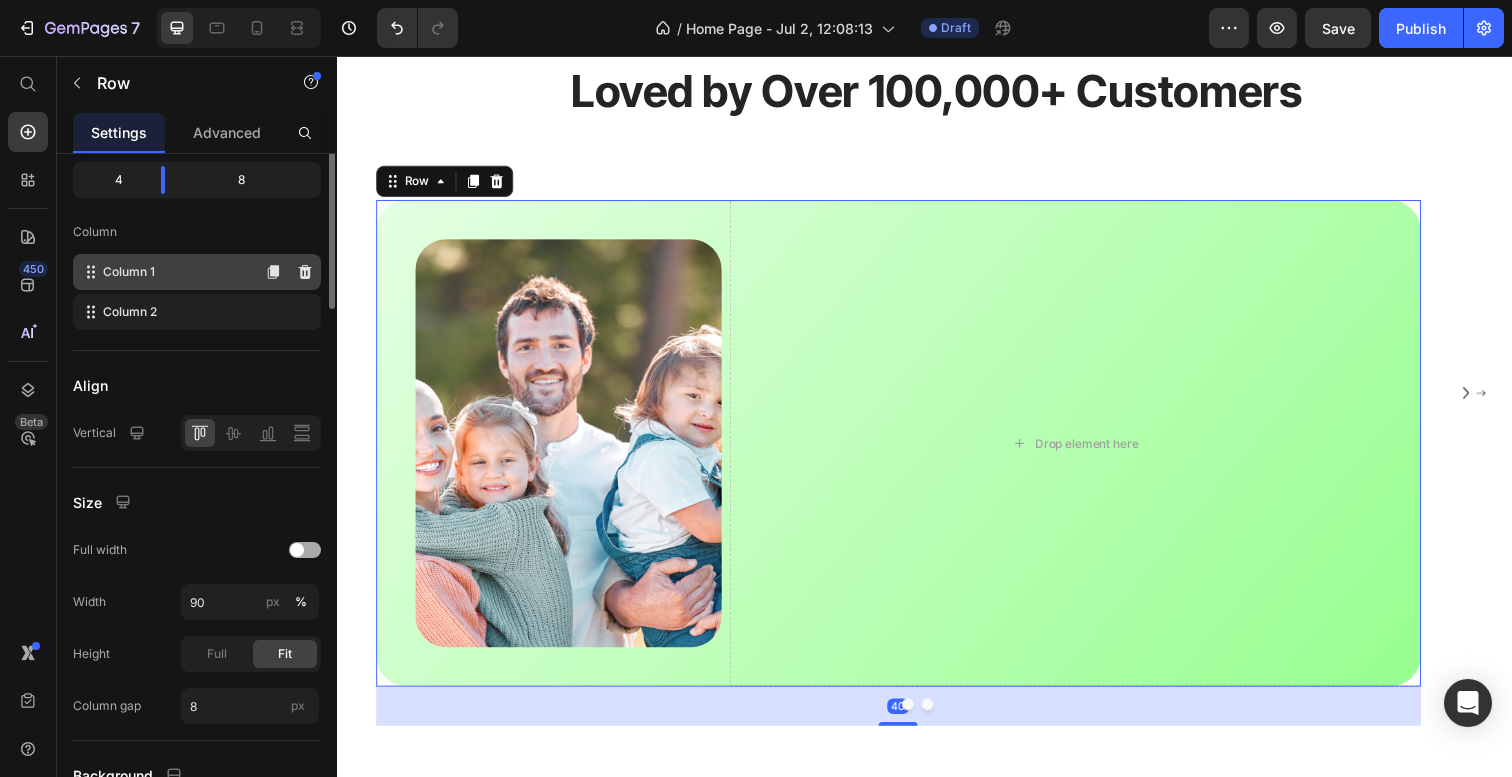 scroll, scrollTop: 441, scrollLeft: 0, axis: vertical 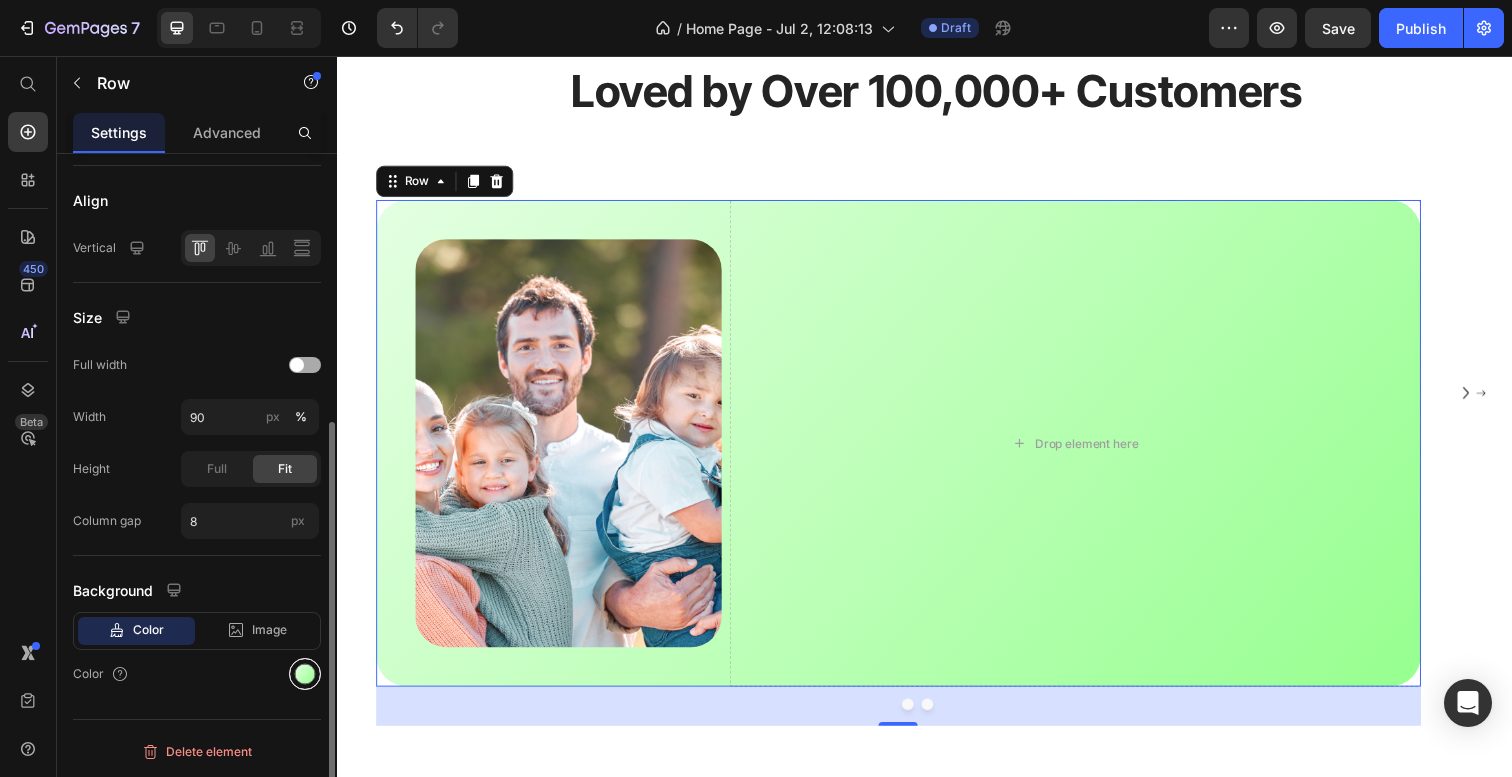 click at bounding box center [305, 674] 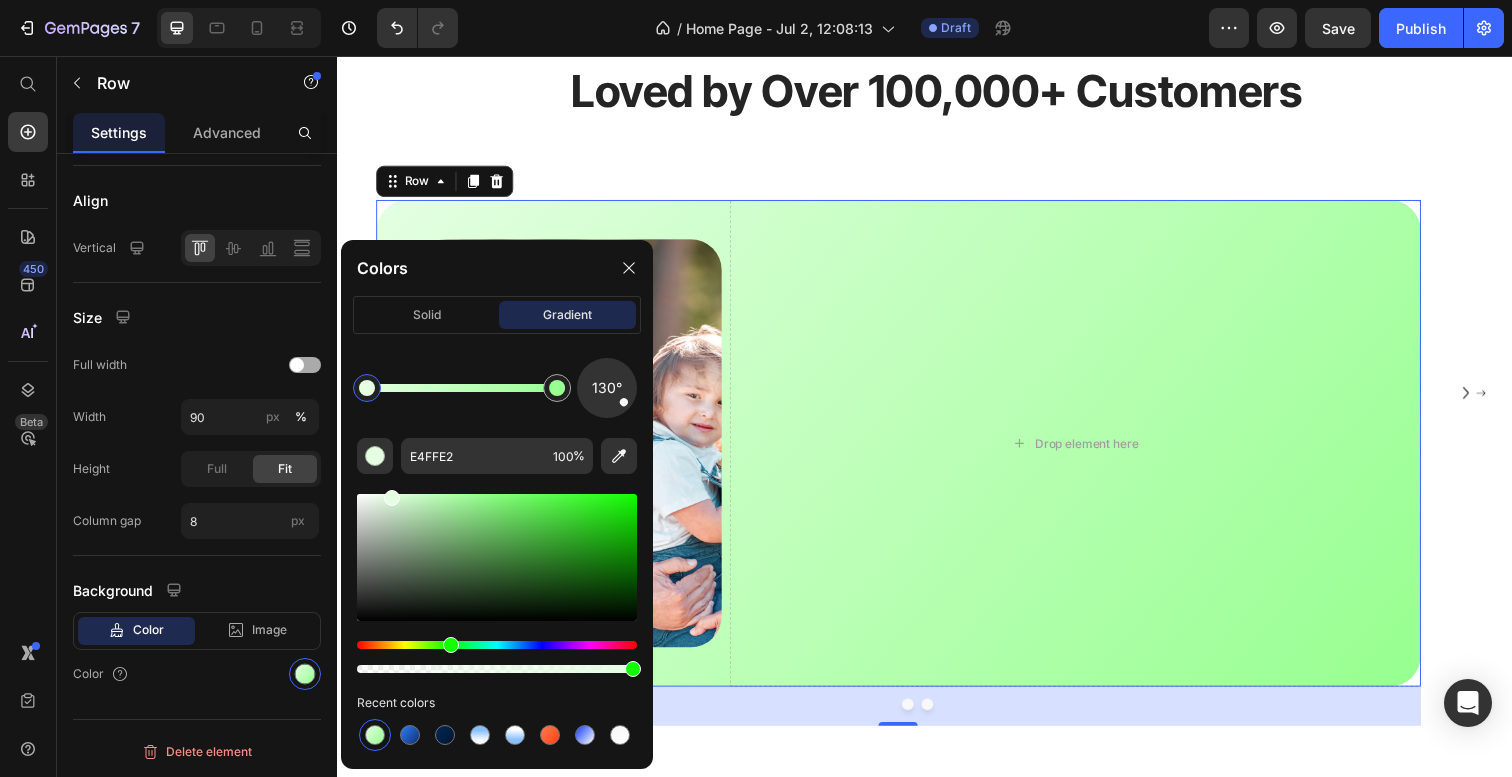click at bounding box center [367, 388] 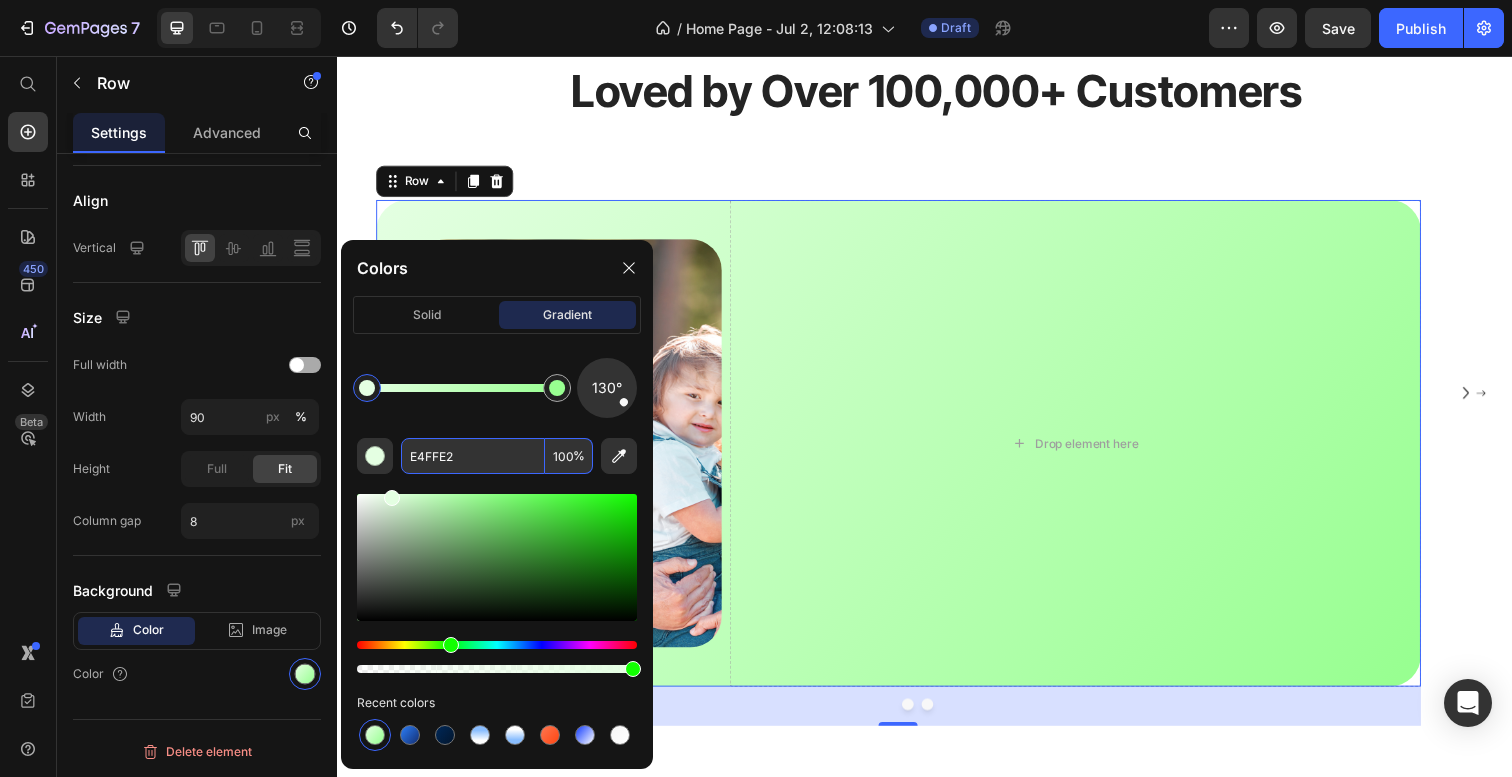 click on "E4FFE2" at bounding box center (473, 456) 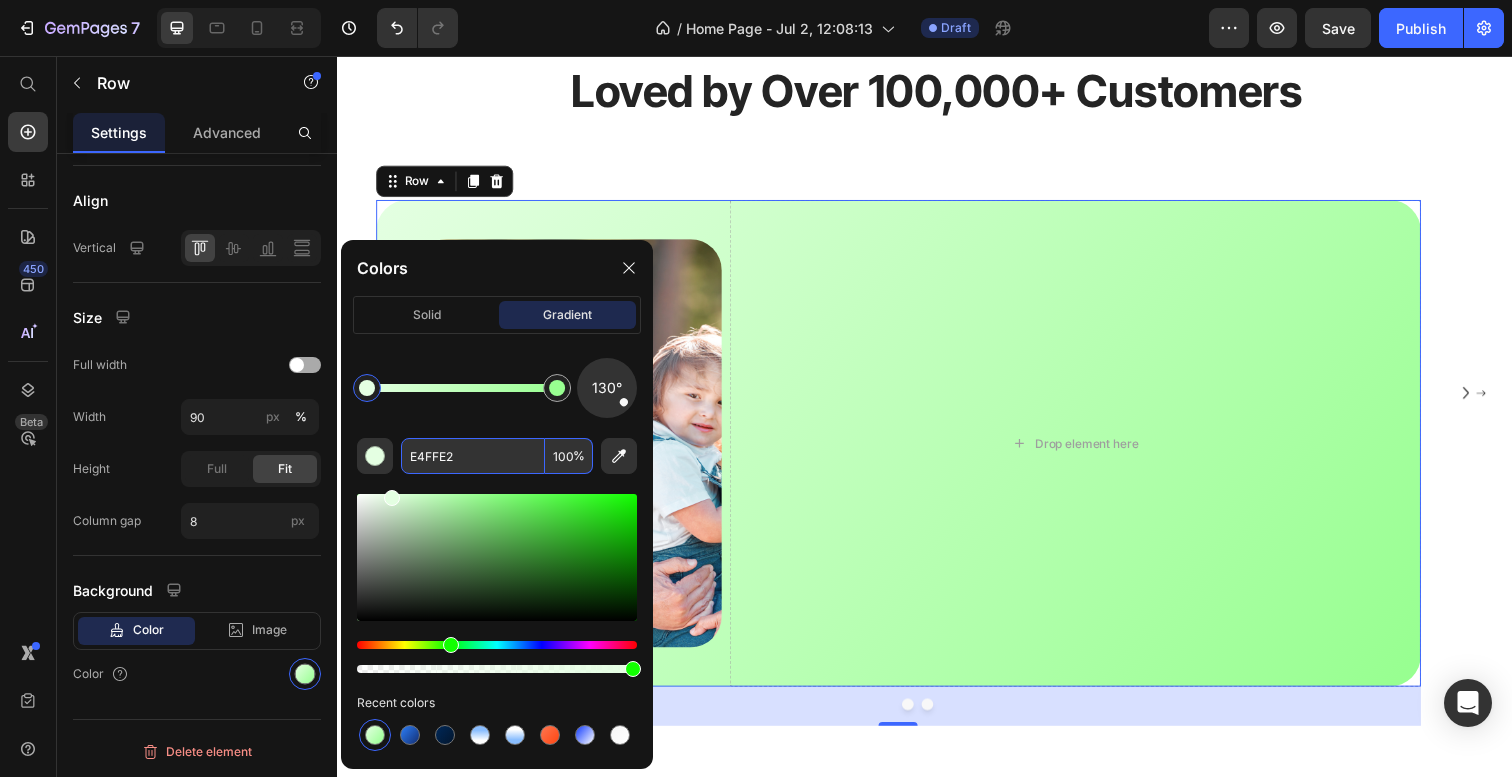 click on "E4FFE2" at bounding box center [473, 456] 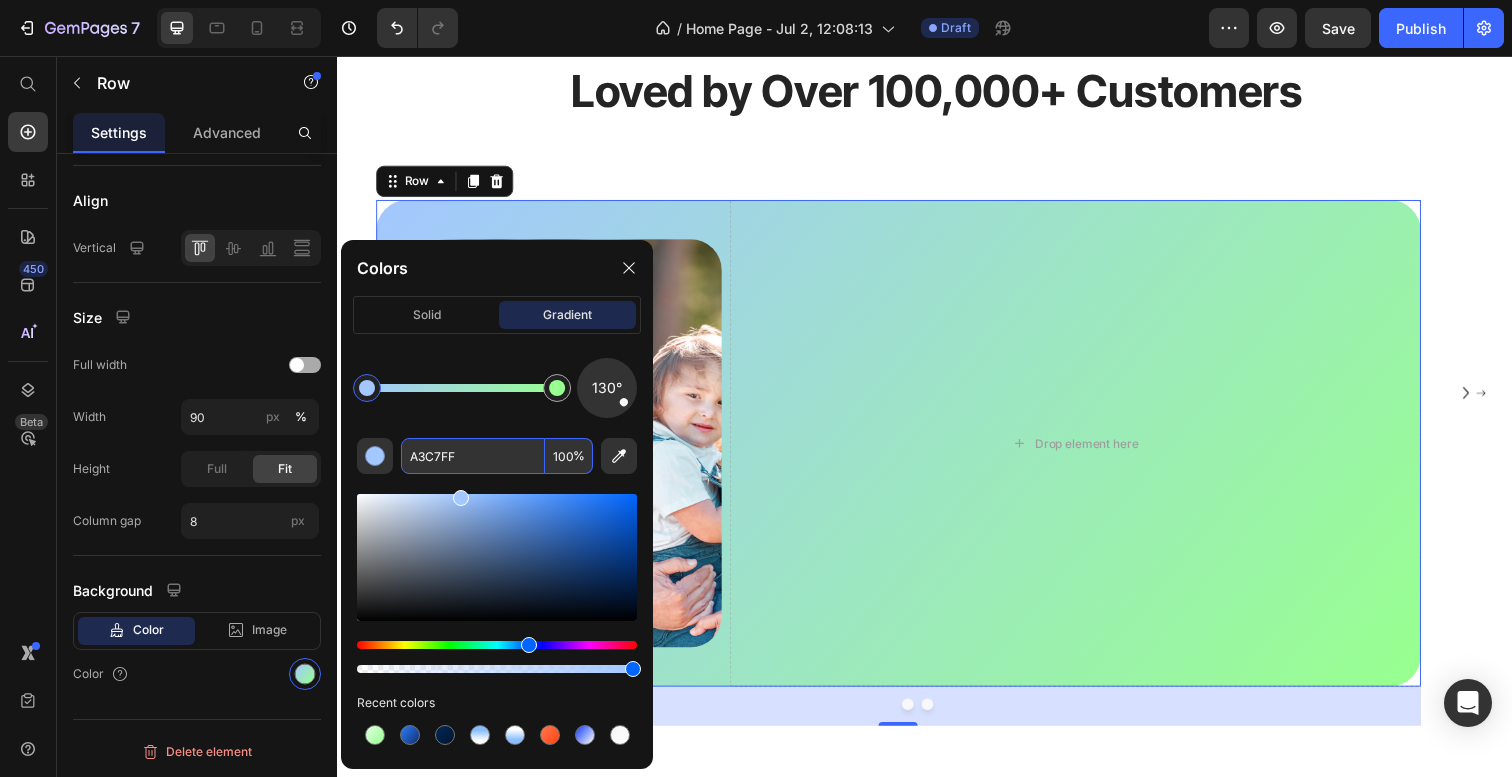drag, startPoint x: 595, startPoint y: 508, endPoint x: 459, endPoint y: 455, distance: 145.96233 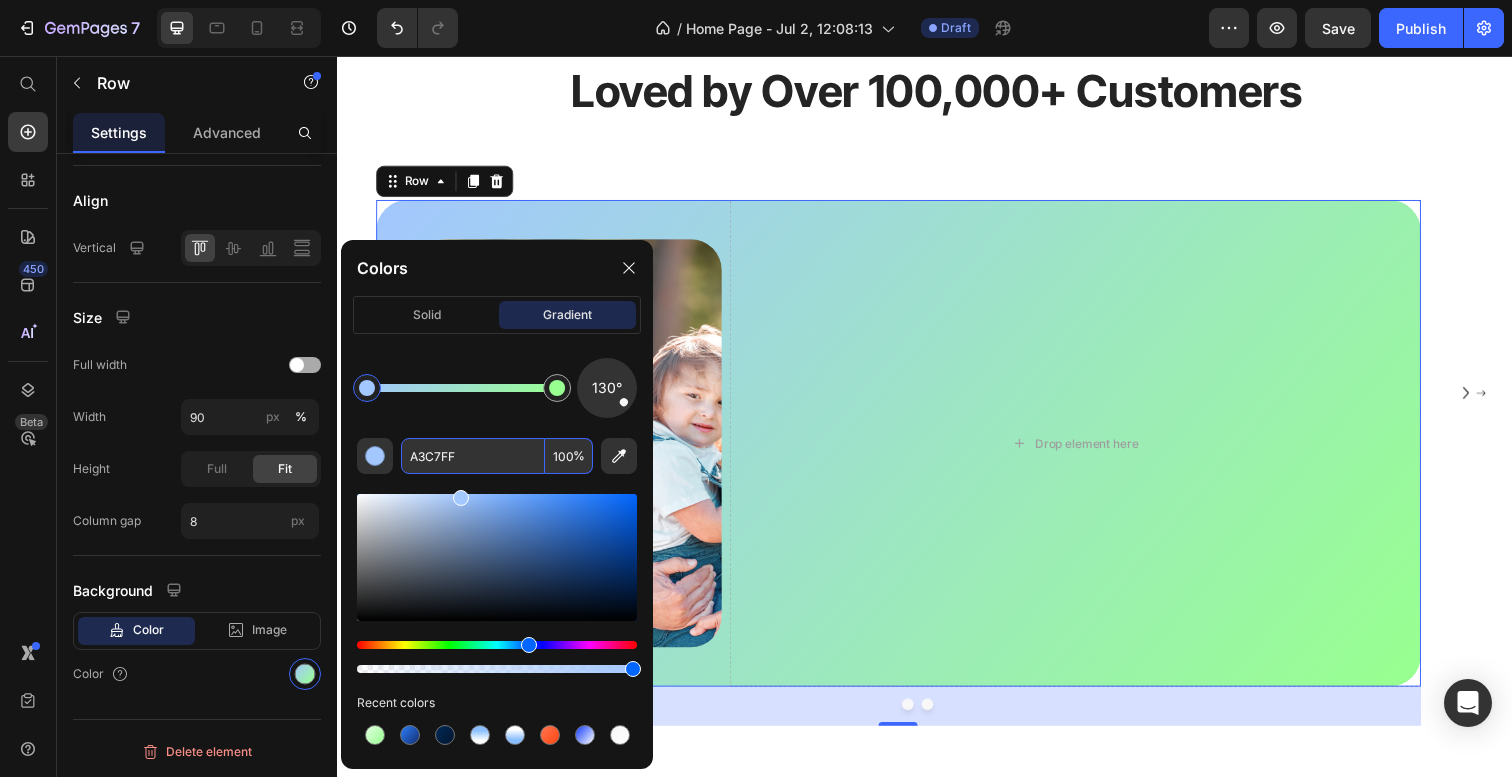 paste on "028ED0" 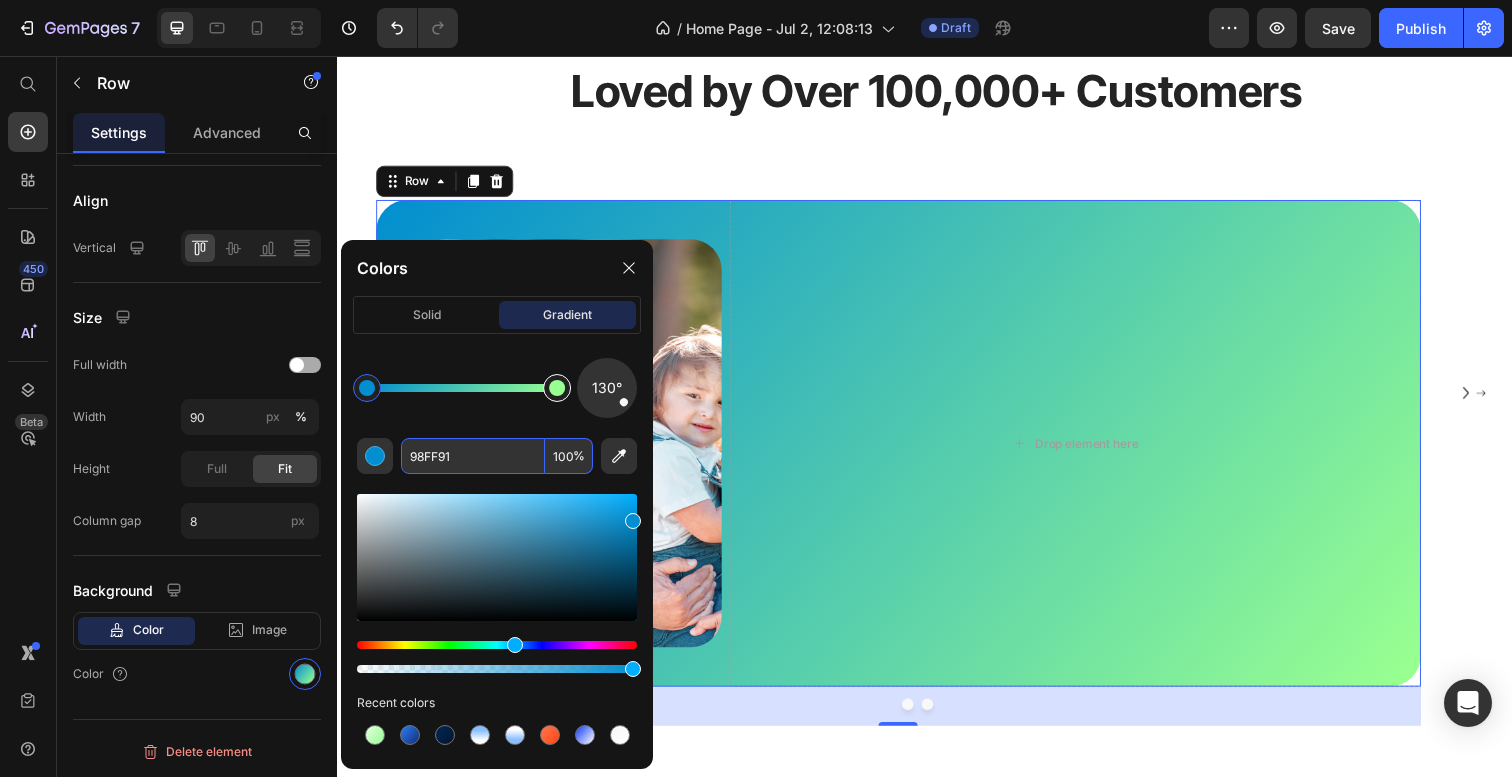 click at bounding box center [557, 388] 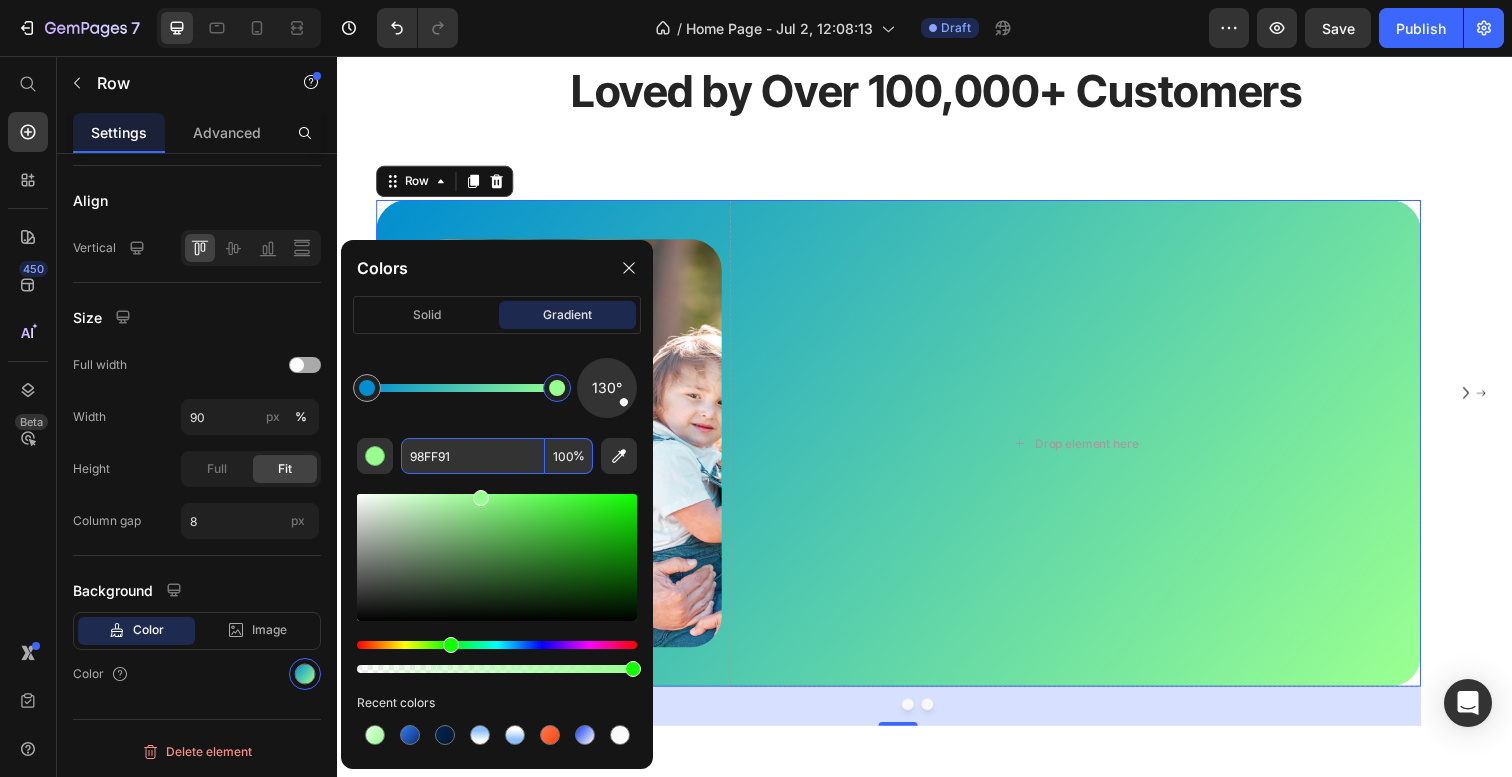 paste on "2c7EF8" 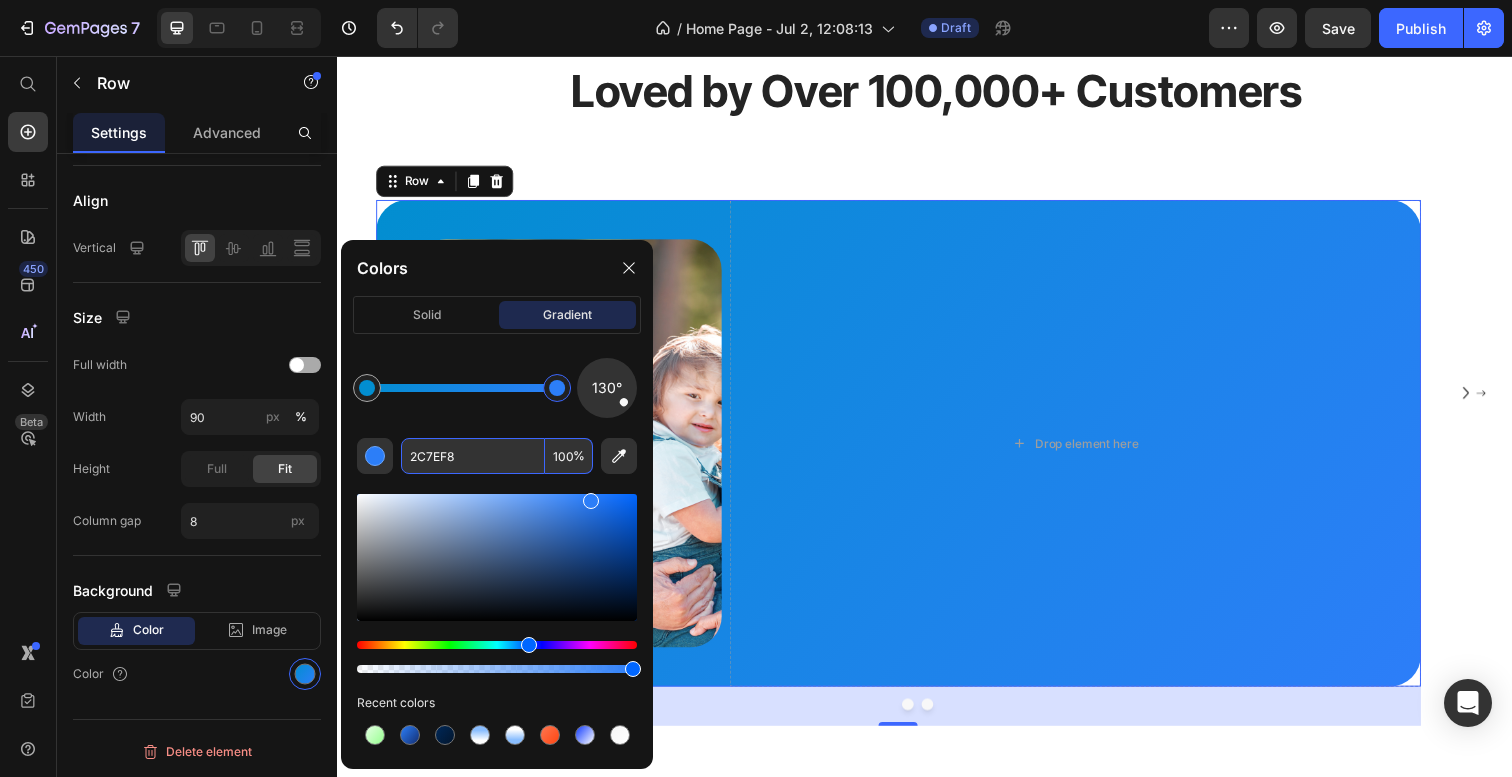 type on "2C7EF8" 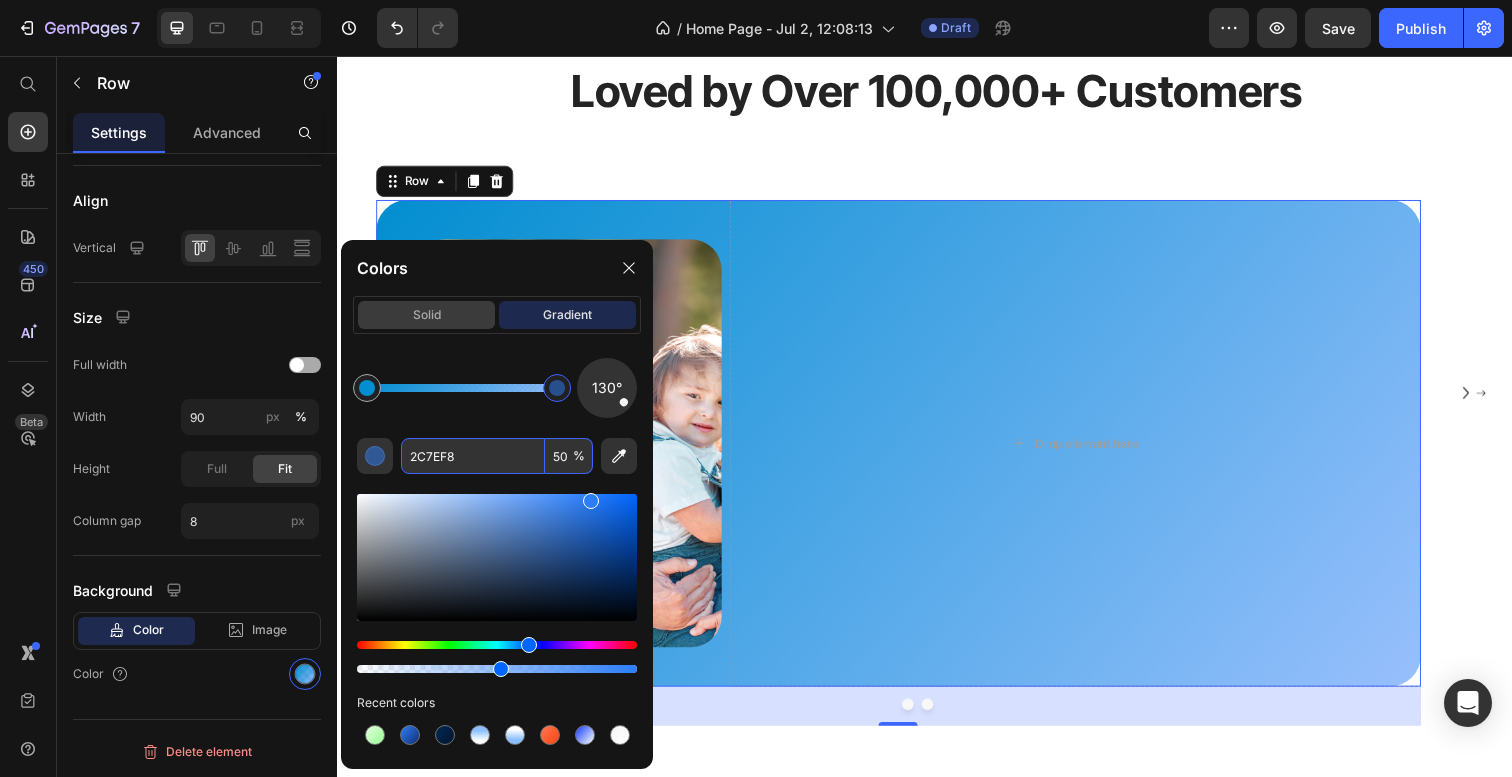 type on "50" 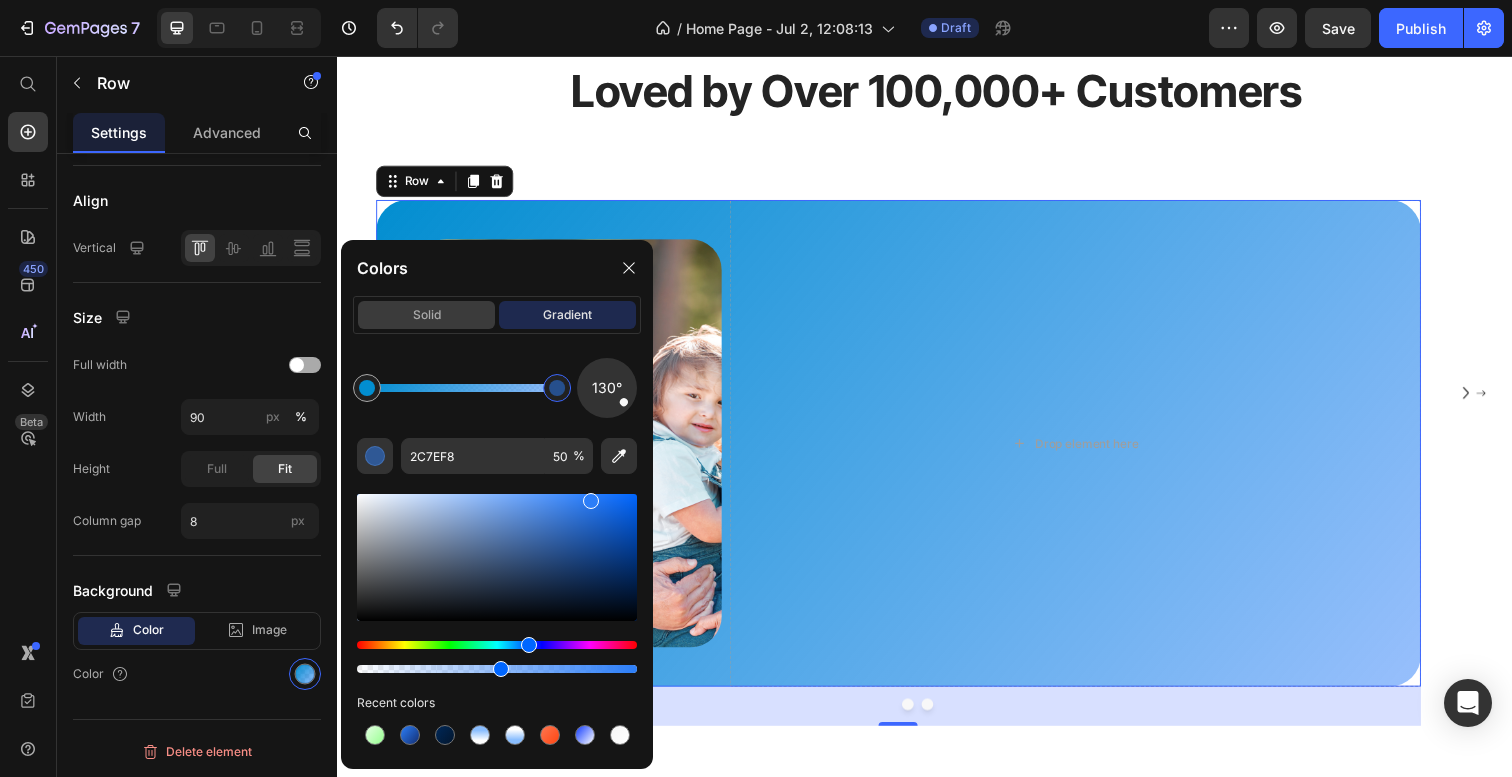 click on "solid" 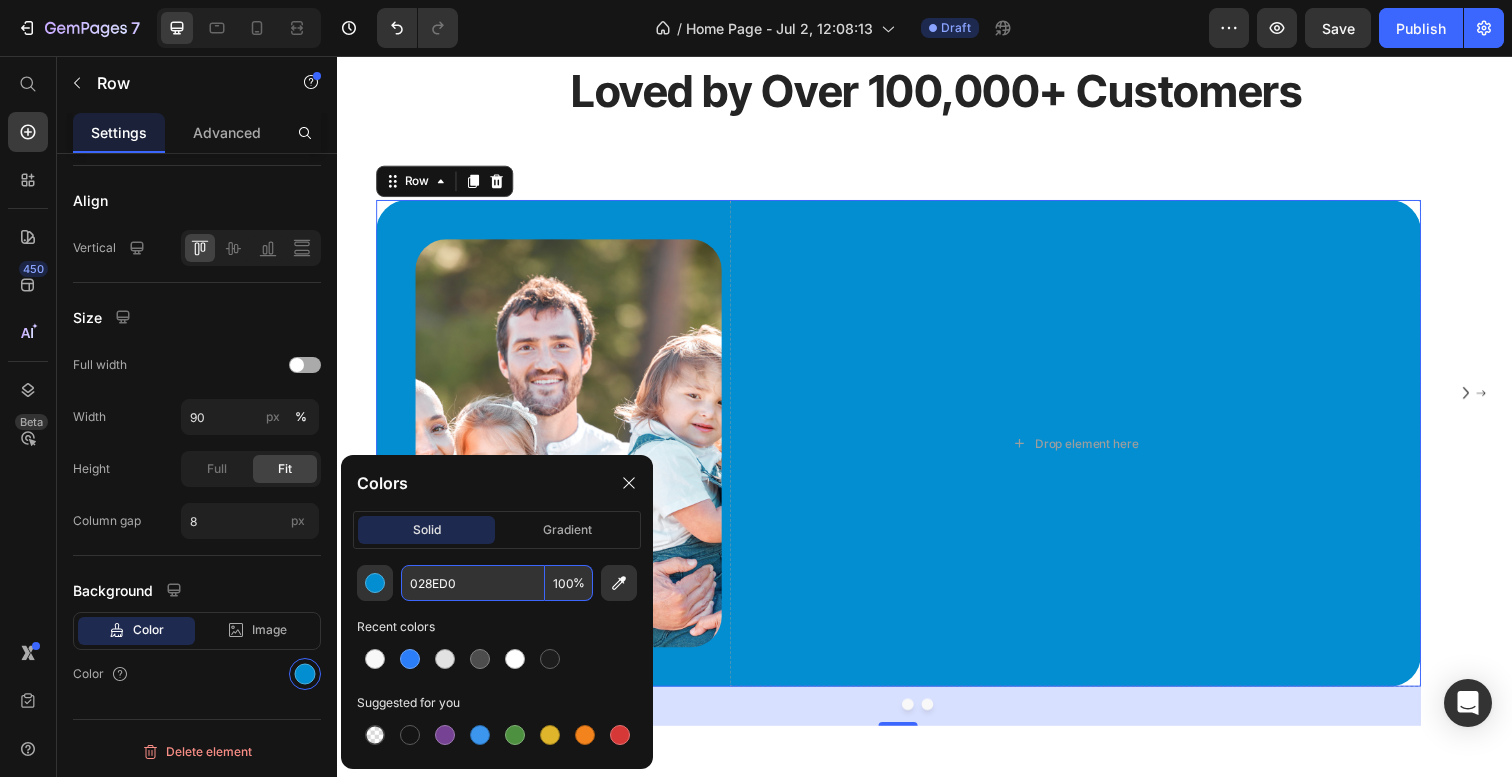 click on "100" at bounding box center [569, 583] 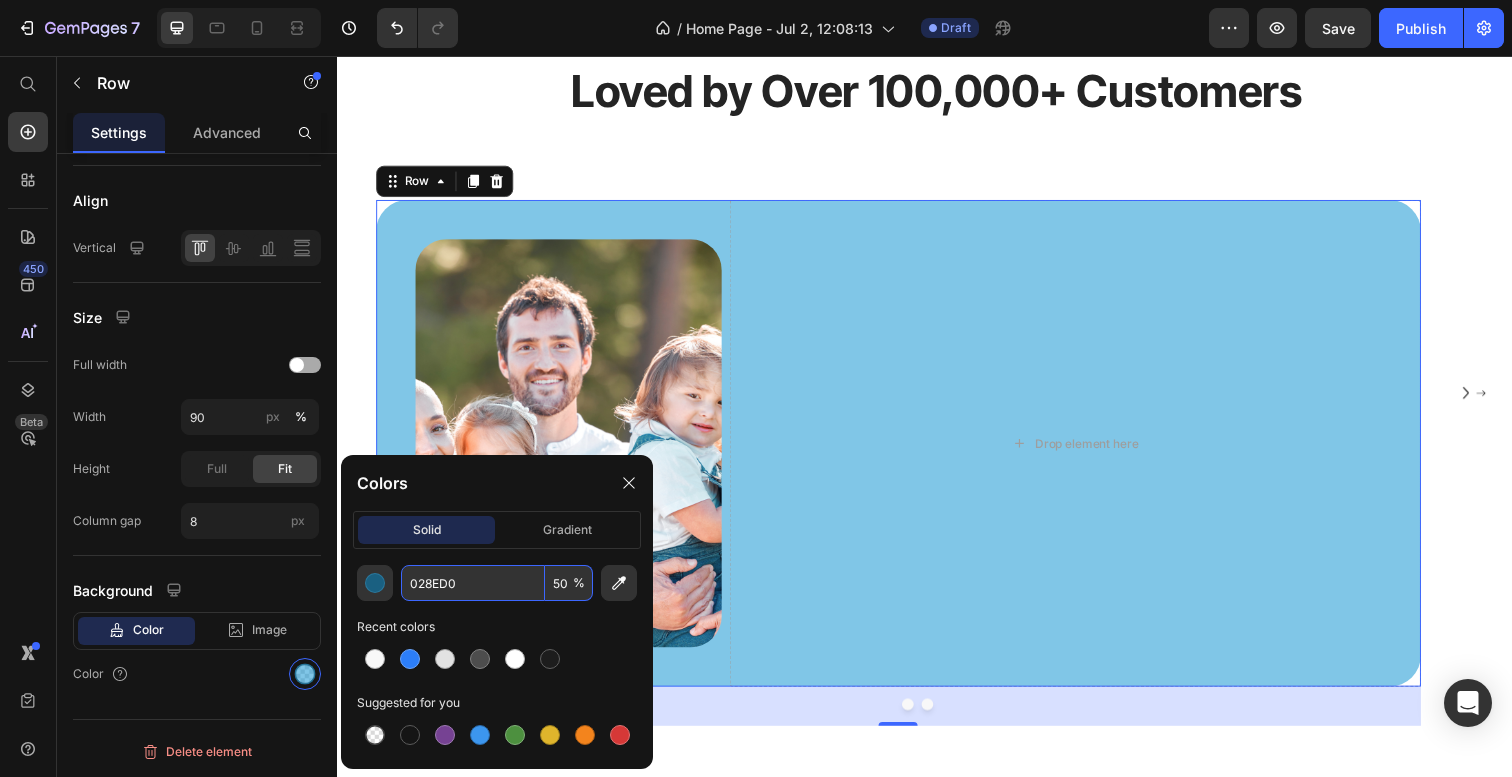 type on "50" 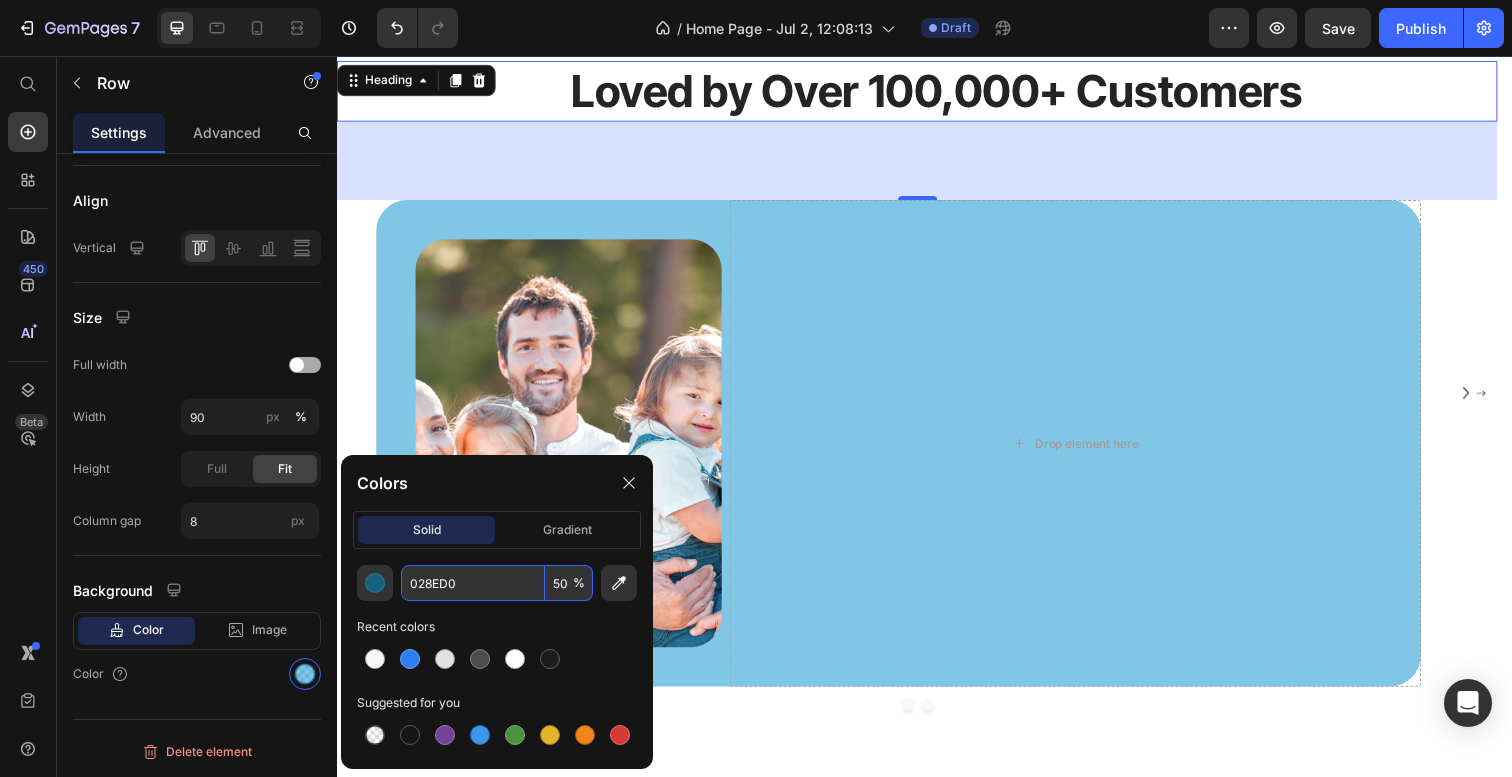 click on "Loved by Over 100,000+ Customers" at bounding box center (949, 91) 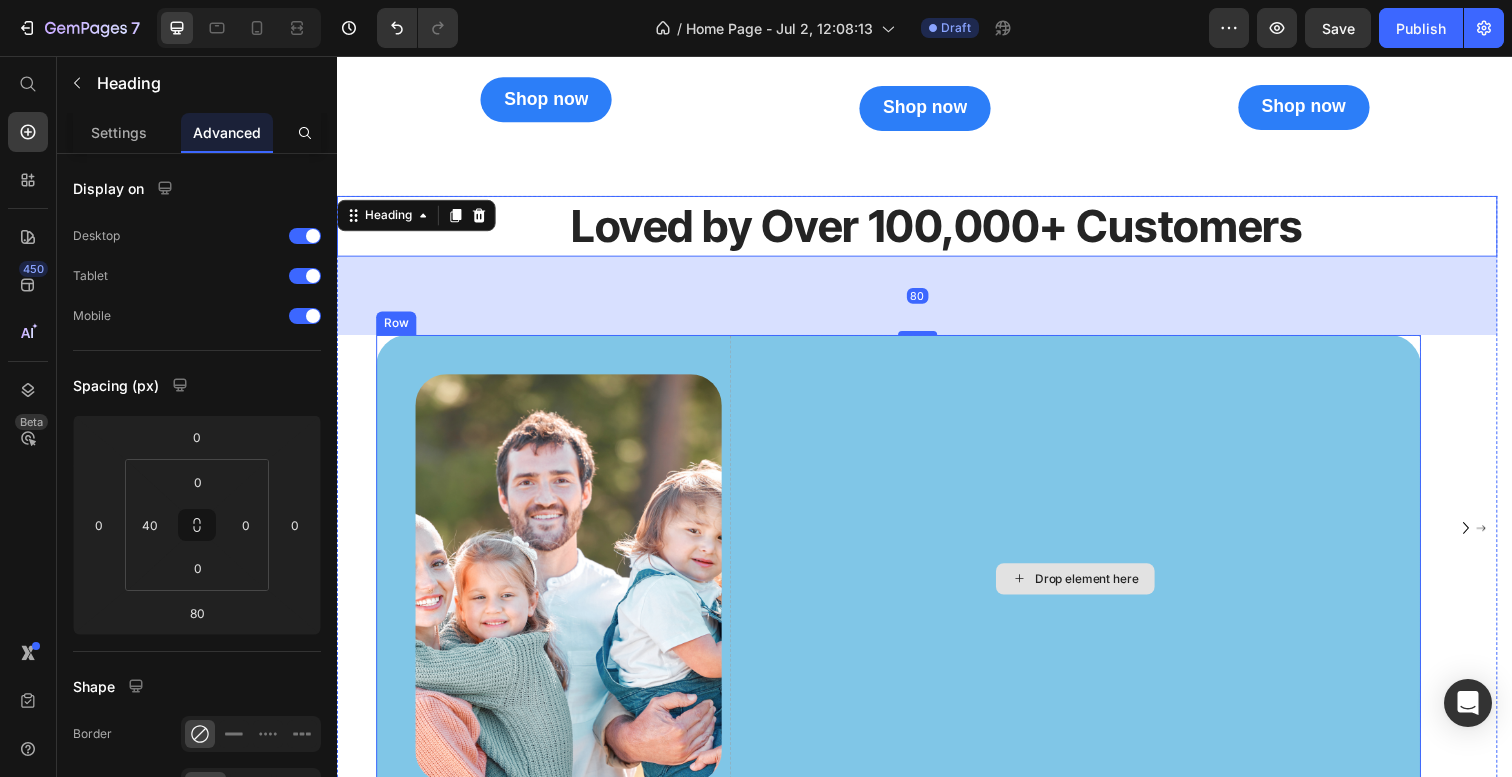 scroll, scrollTop: 2496, scrollLeft: 0, axis: vertical 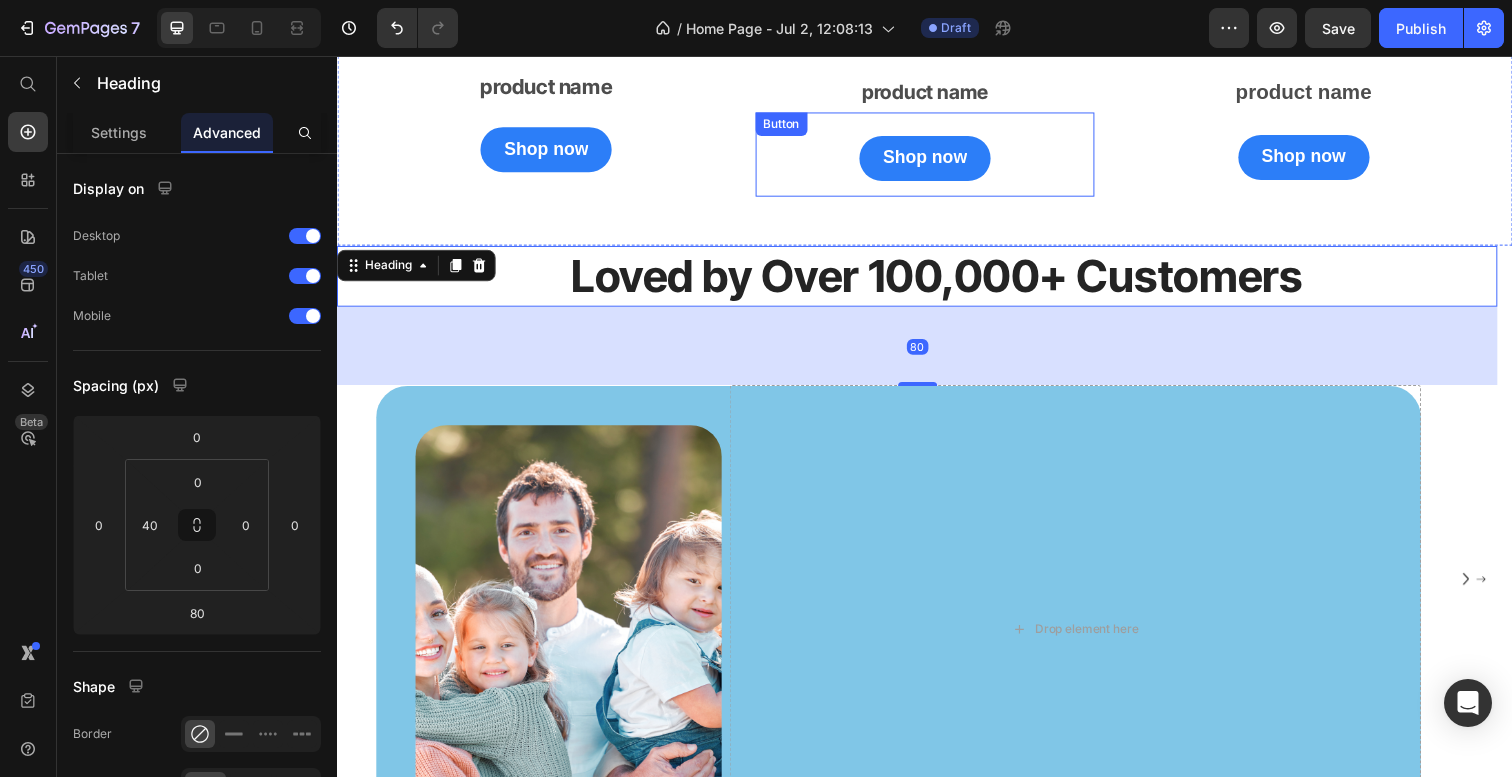 click on "Shop now Button" at bounding box center (937, 157) 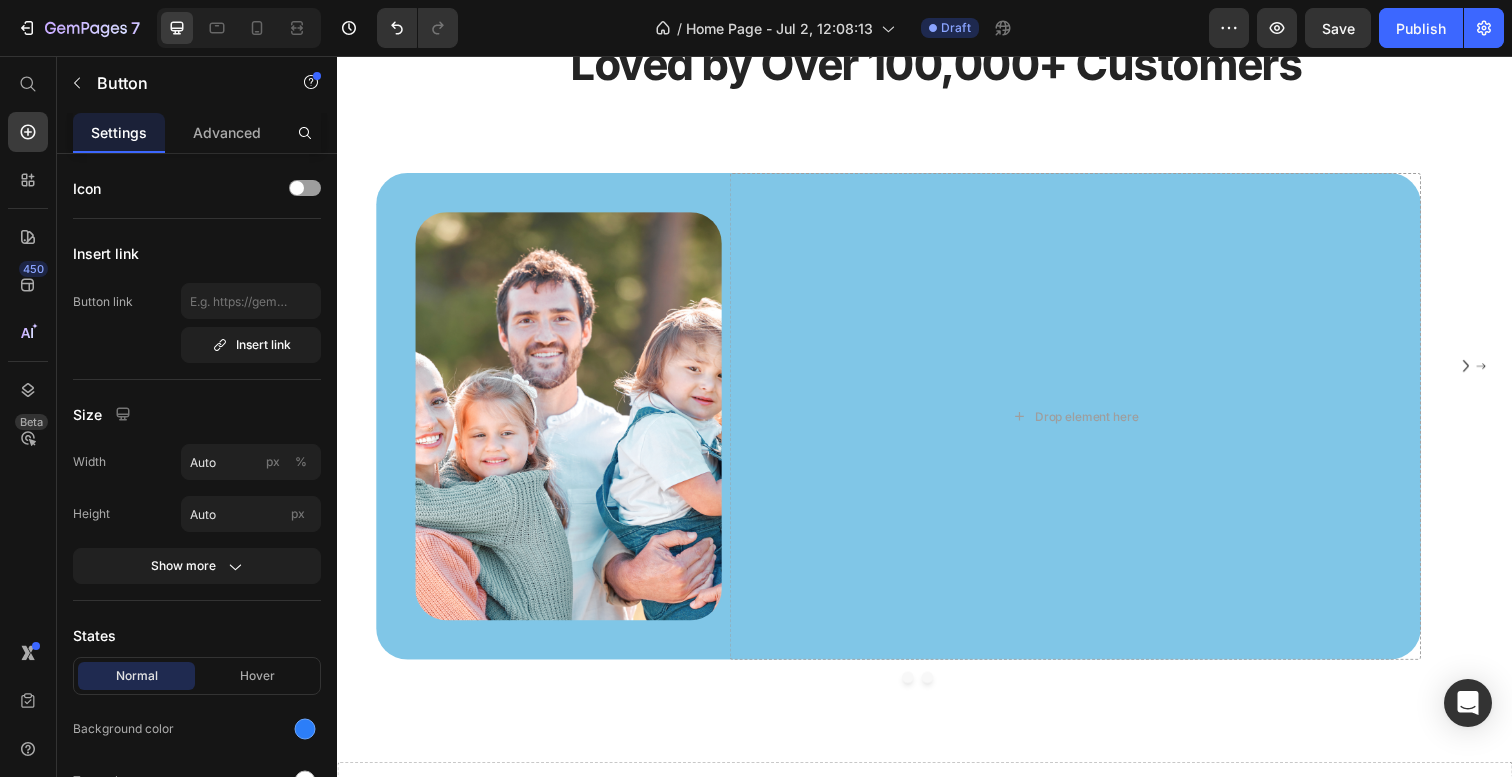 scroll, scrollTop: 2720, scrollLeft: 0, axis: vertical 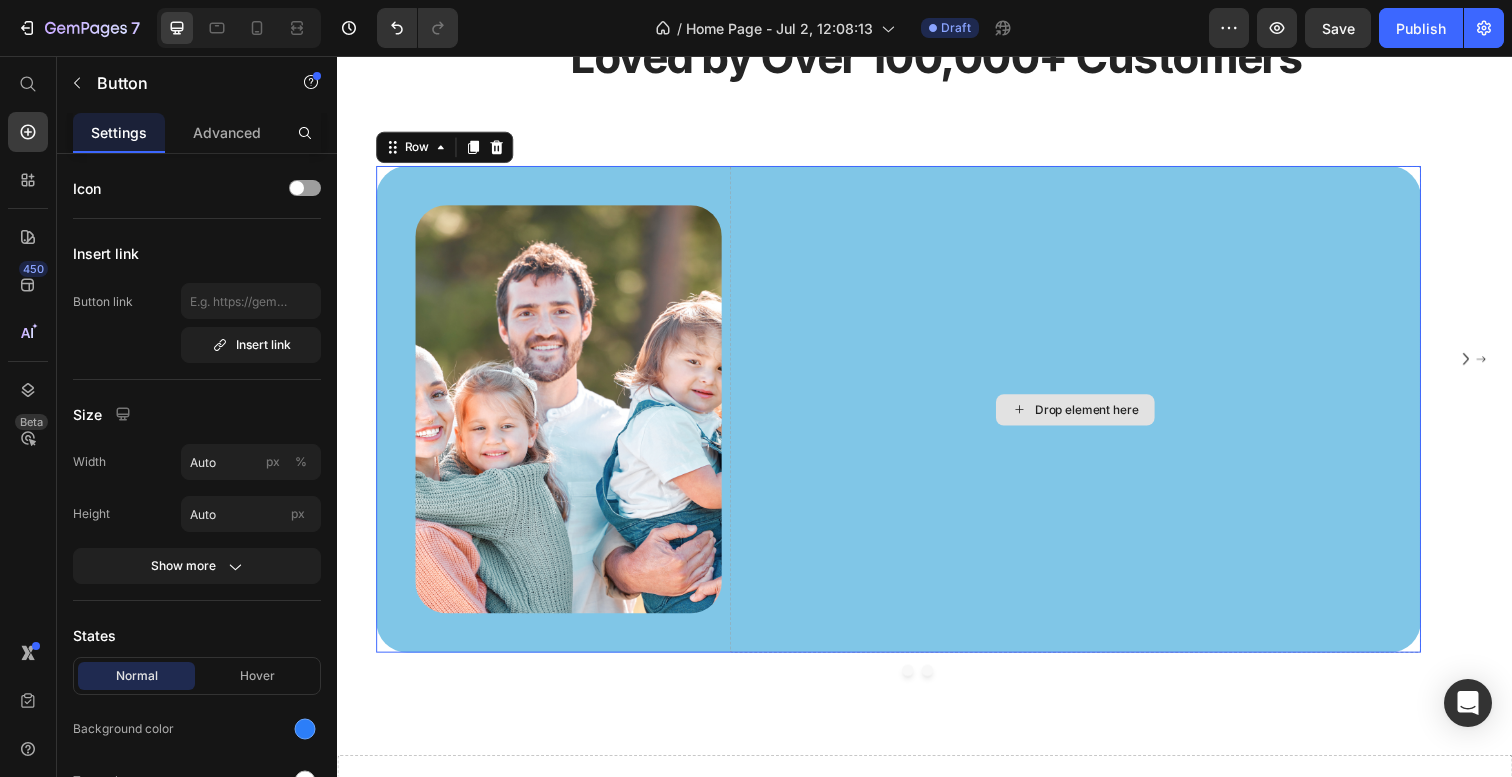 click on "Drop element here" at bounding box center [1091, 417] 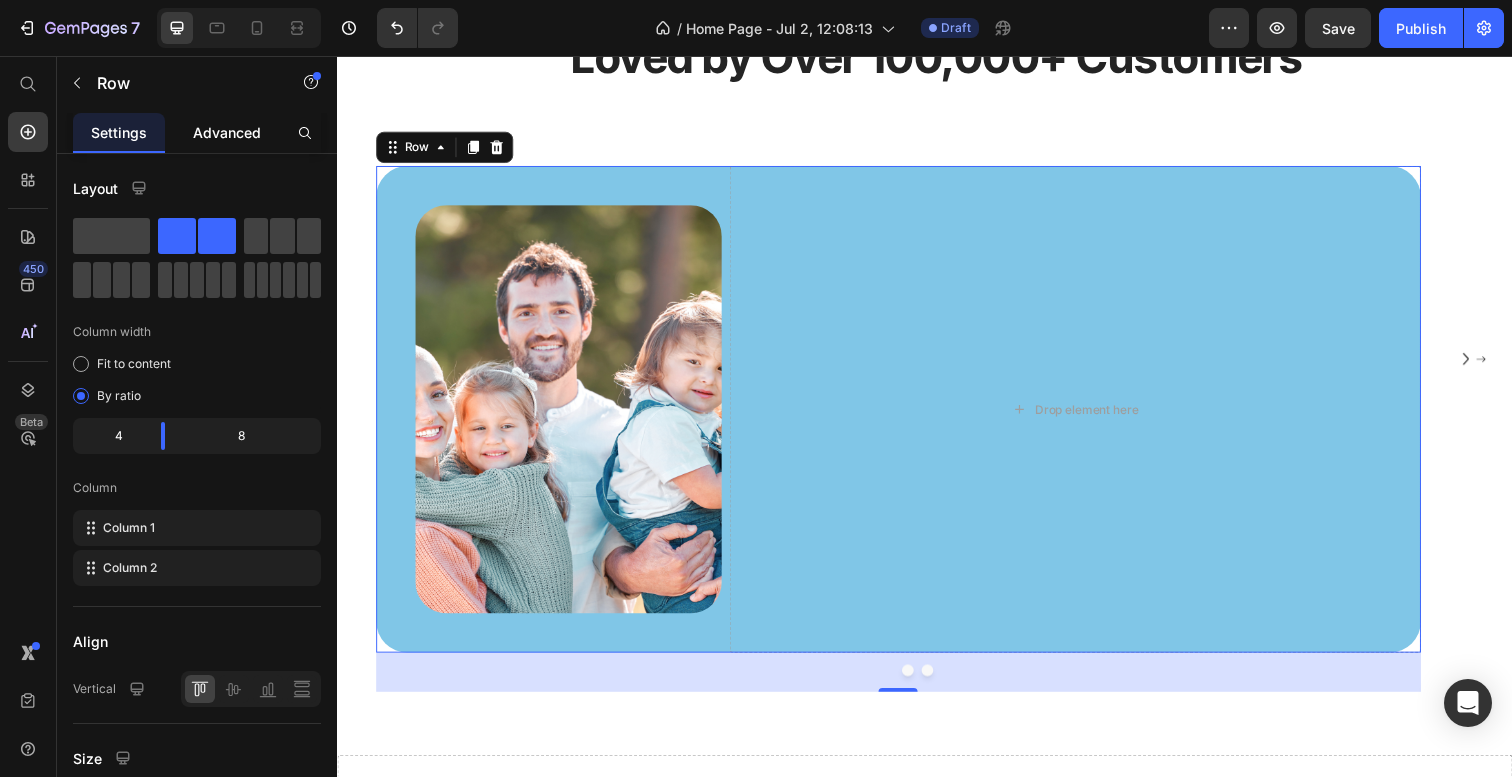 click on "Advanced" at bounding box center (227, 132) 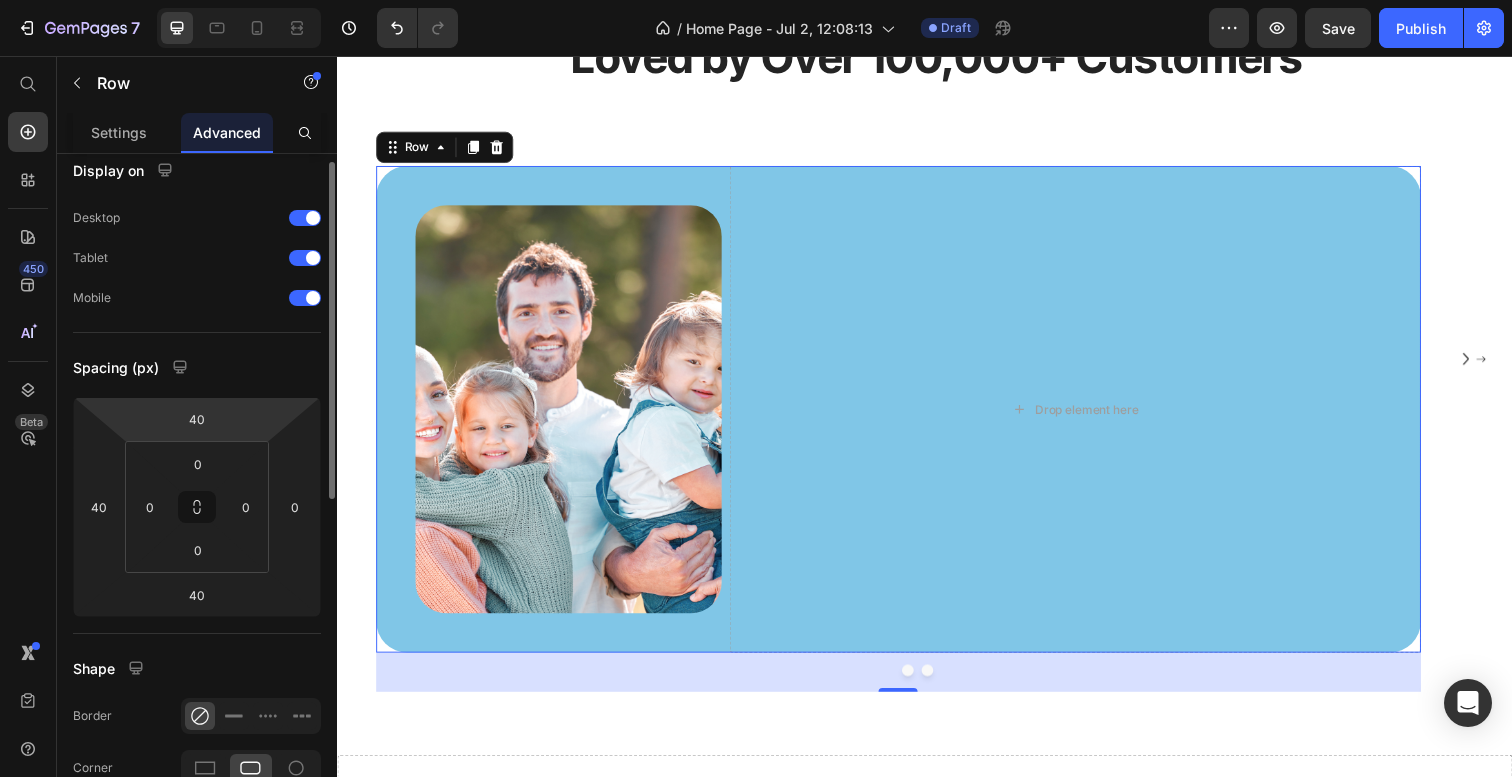 scroll, scrollTop: 22, scrollLeft: 0, axis: vertical 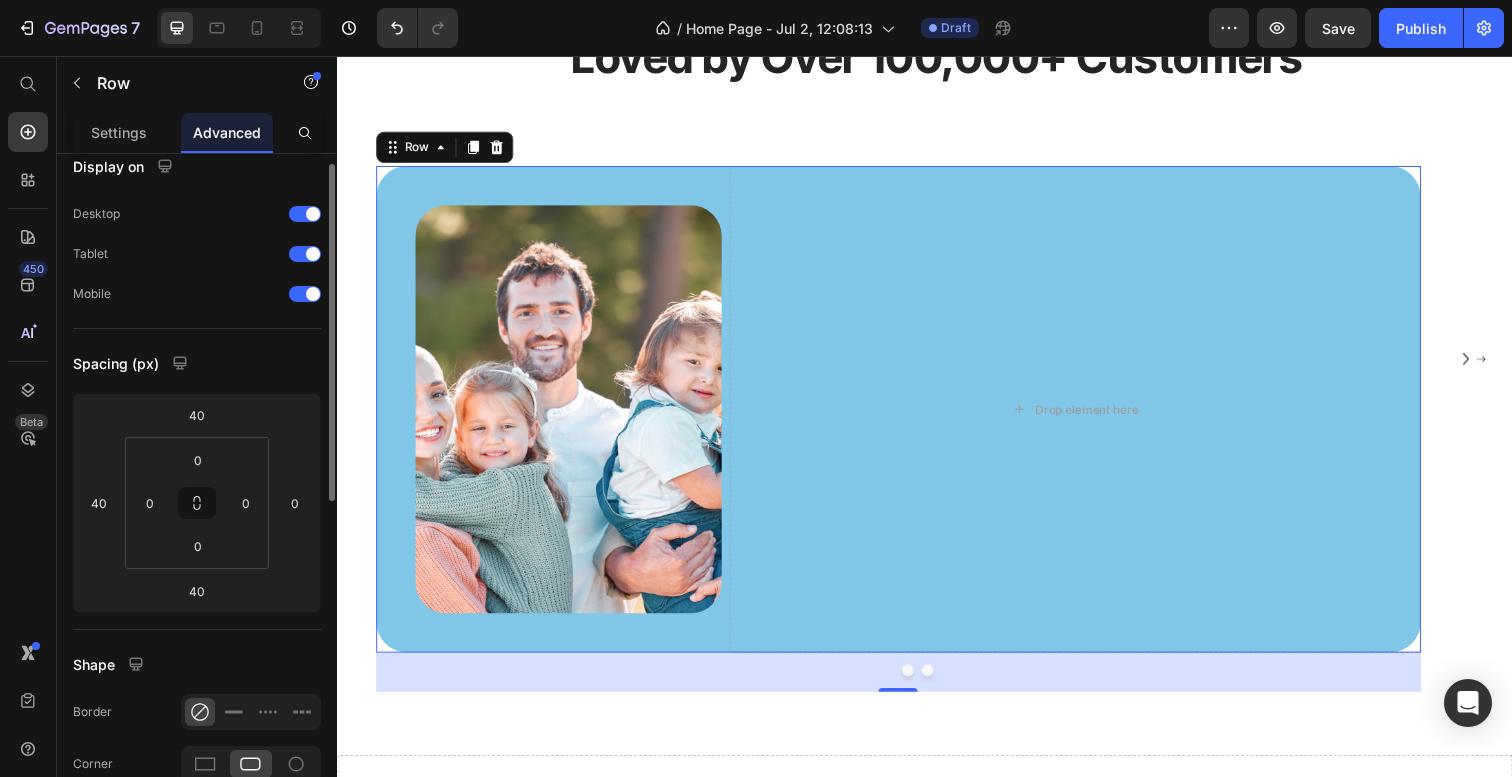 click on "Image" at bounding box center (553, 417) 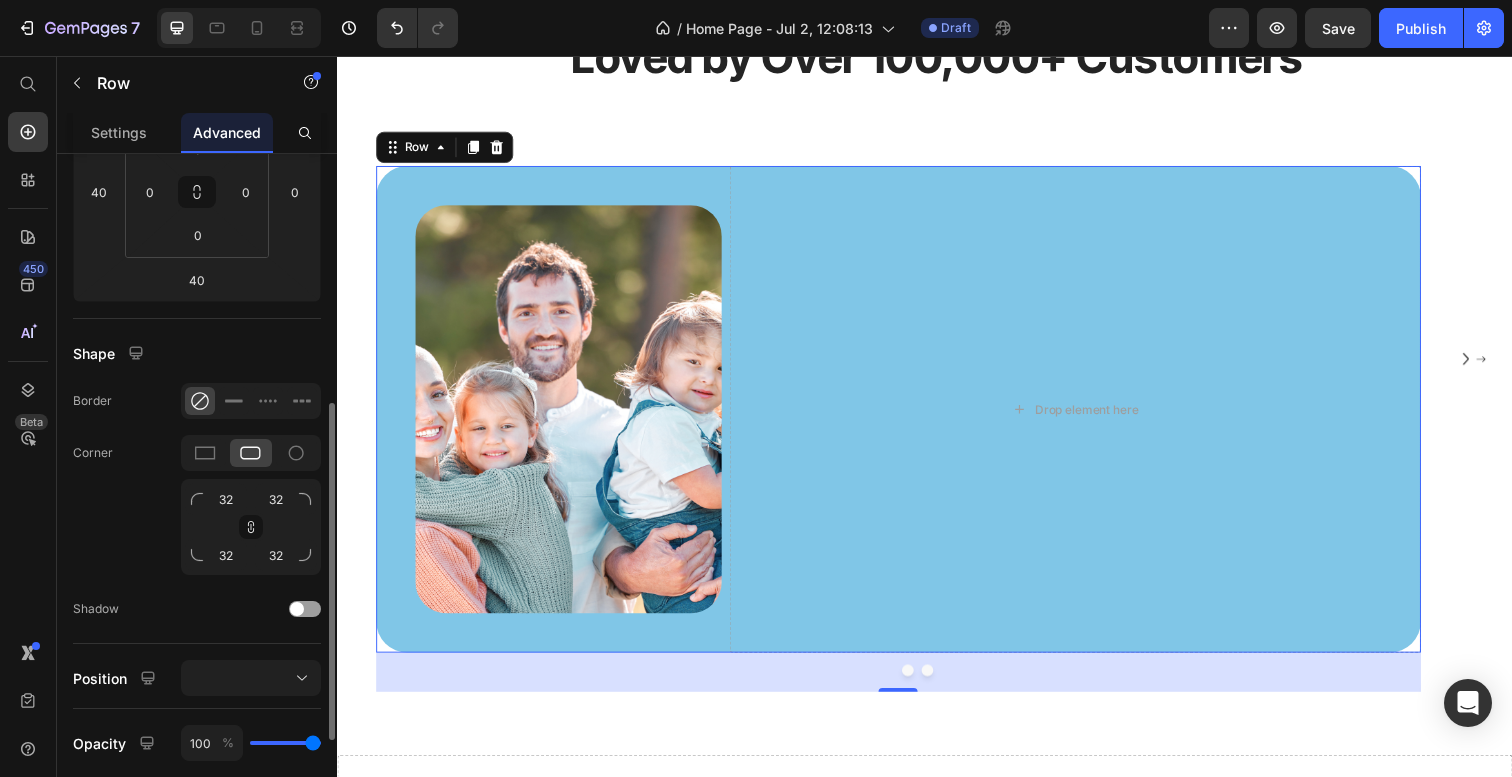 scroll, scrollTop: 265, scrollLeft: 0, axis: vertical 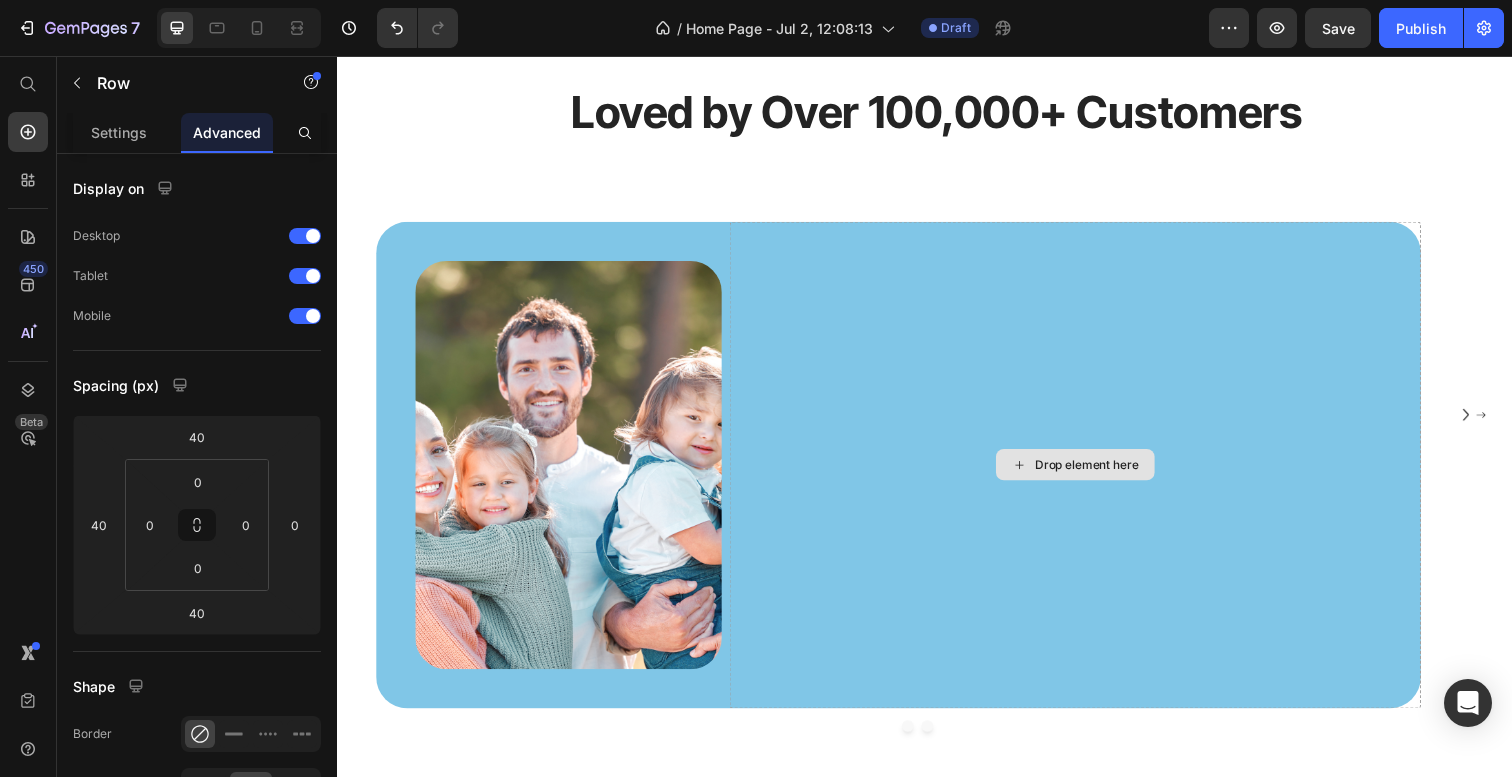 click on "Drop element here" at bounding box center [1091, 474] 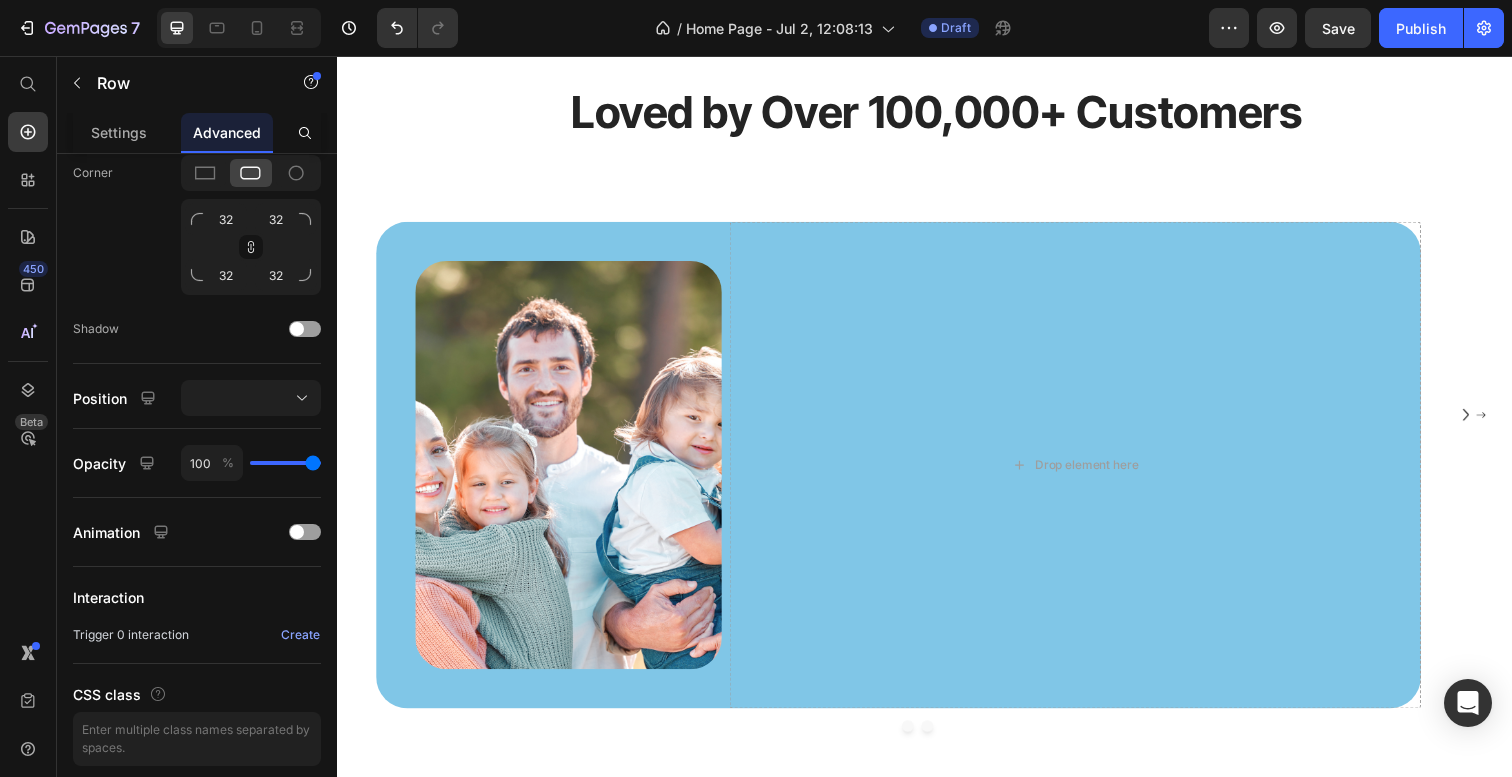 scroll, scrollTop: 689, scrollLeft: 0, axis: vertical 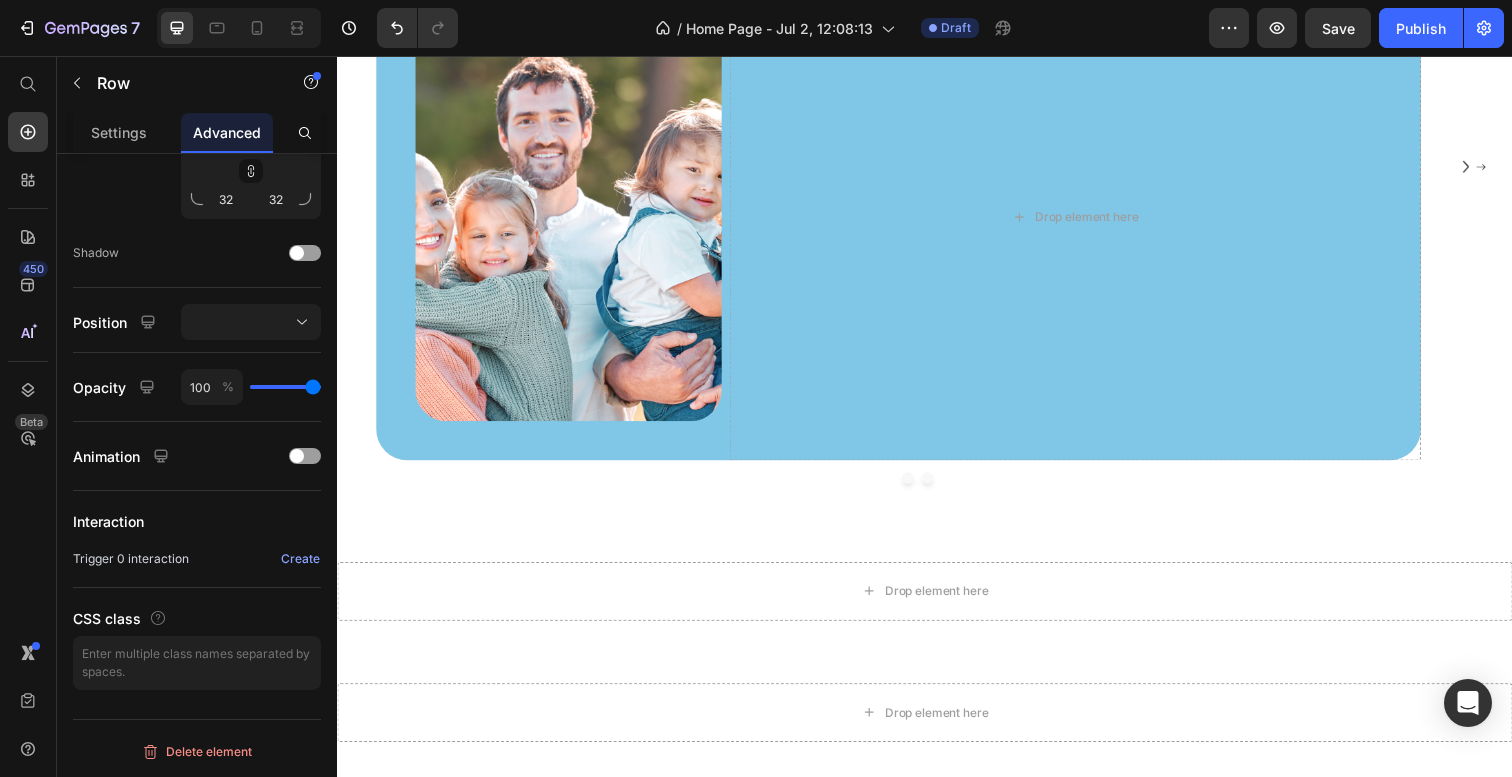 click on "Image" at bounding box center (553, 220) 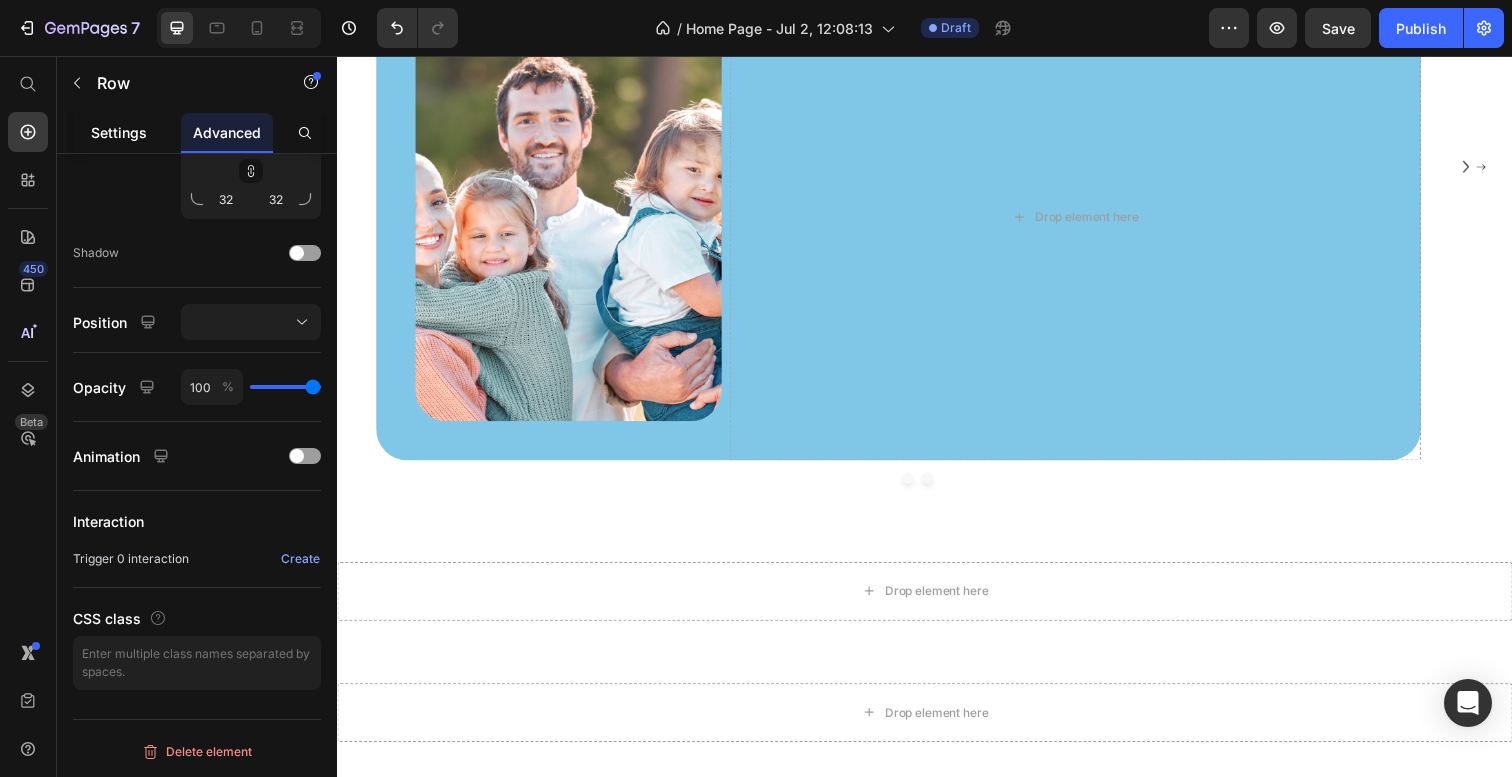 click on "Settings" at bounding box center (119, 132) 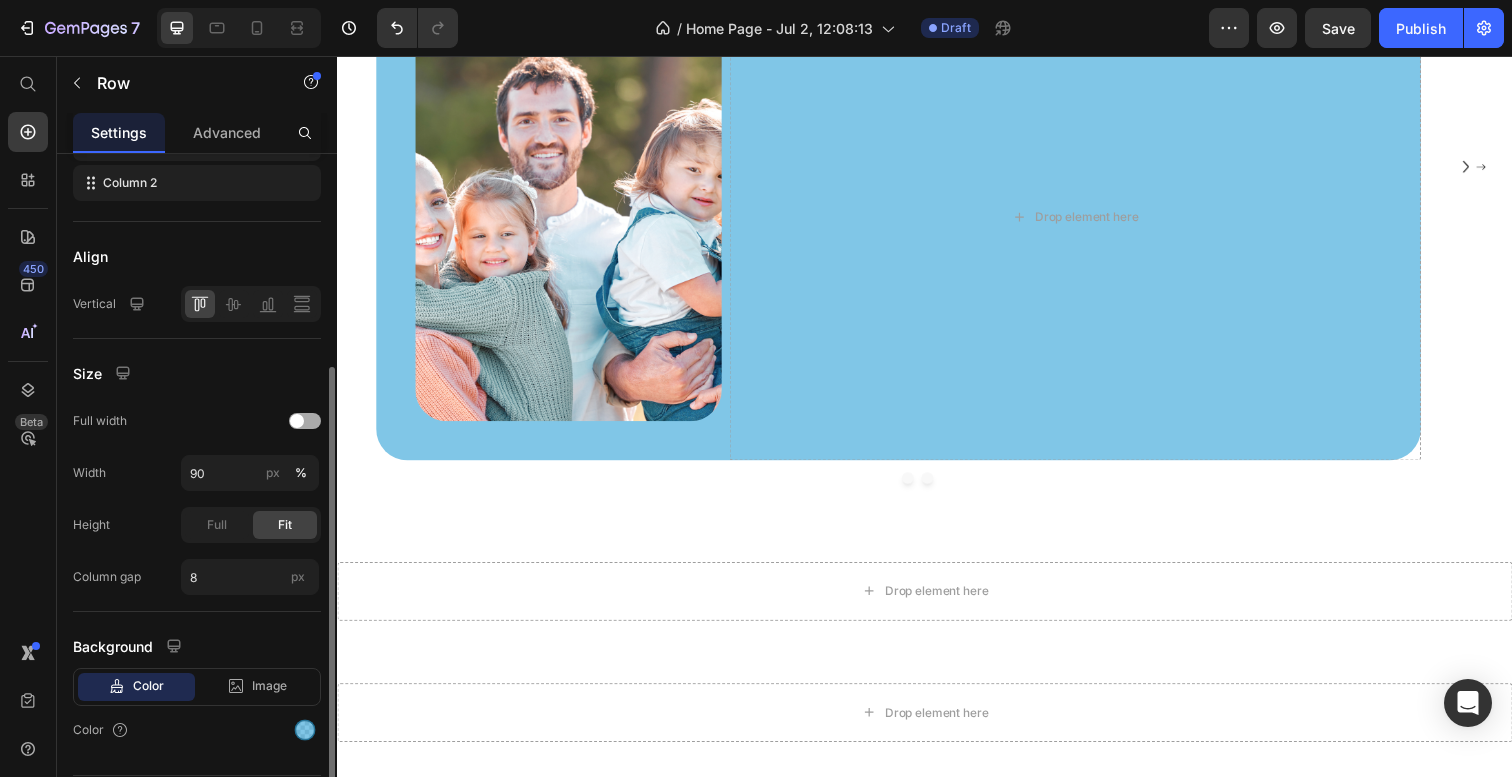 scroll, scrollTop: 441, scrollLeft: 0, axis: vertical 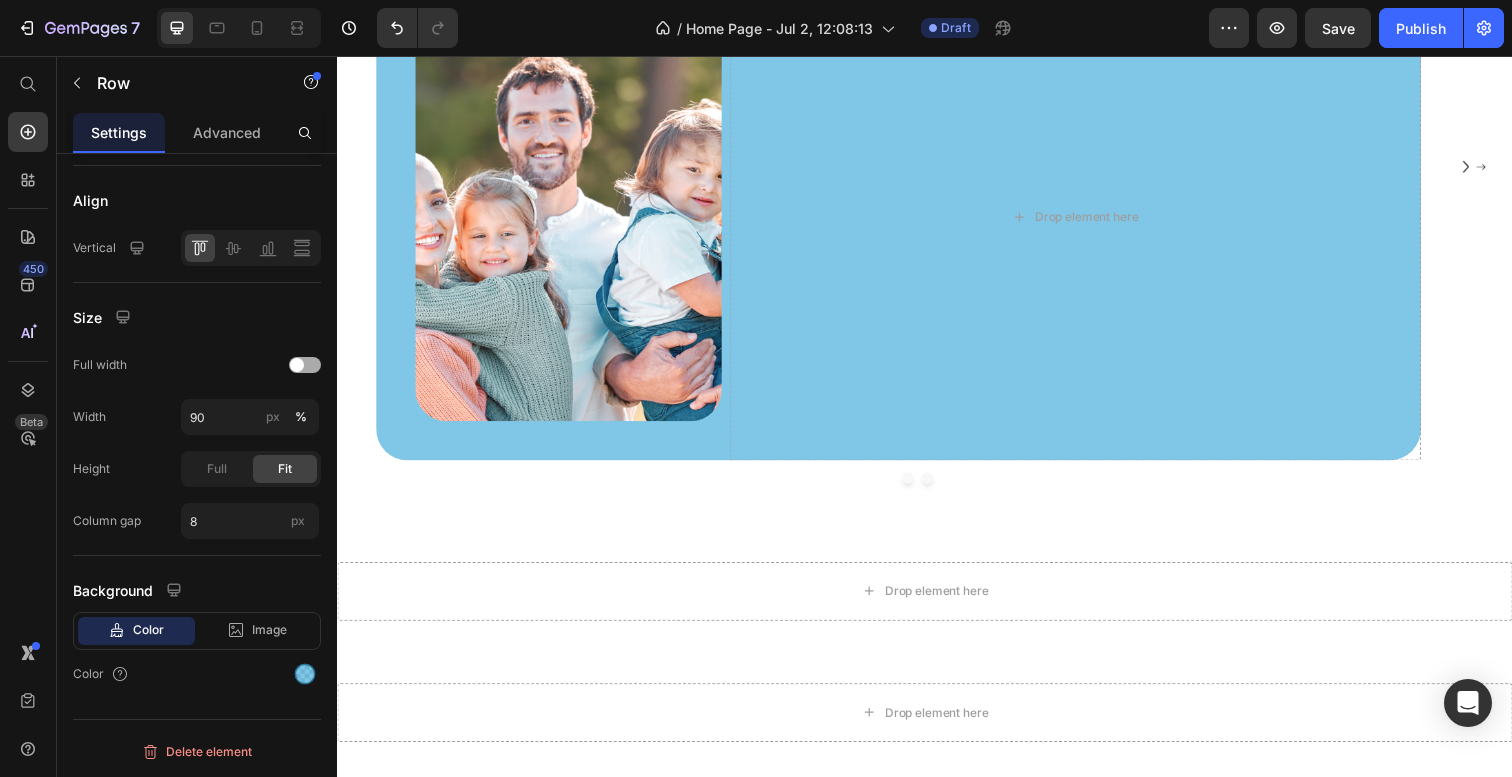 click at bounding box center [305, 365] 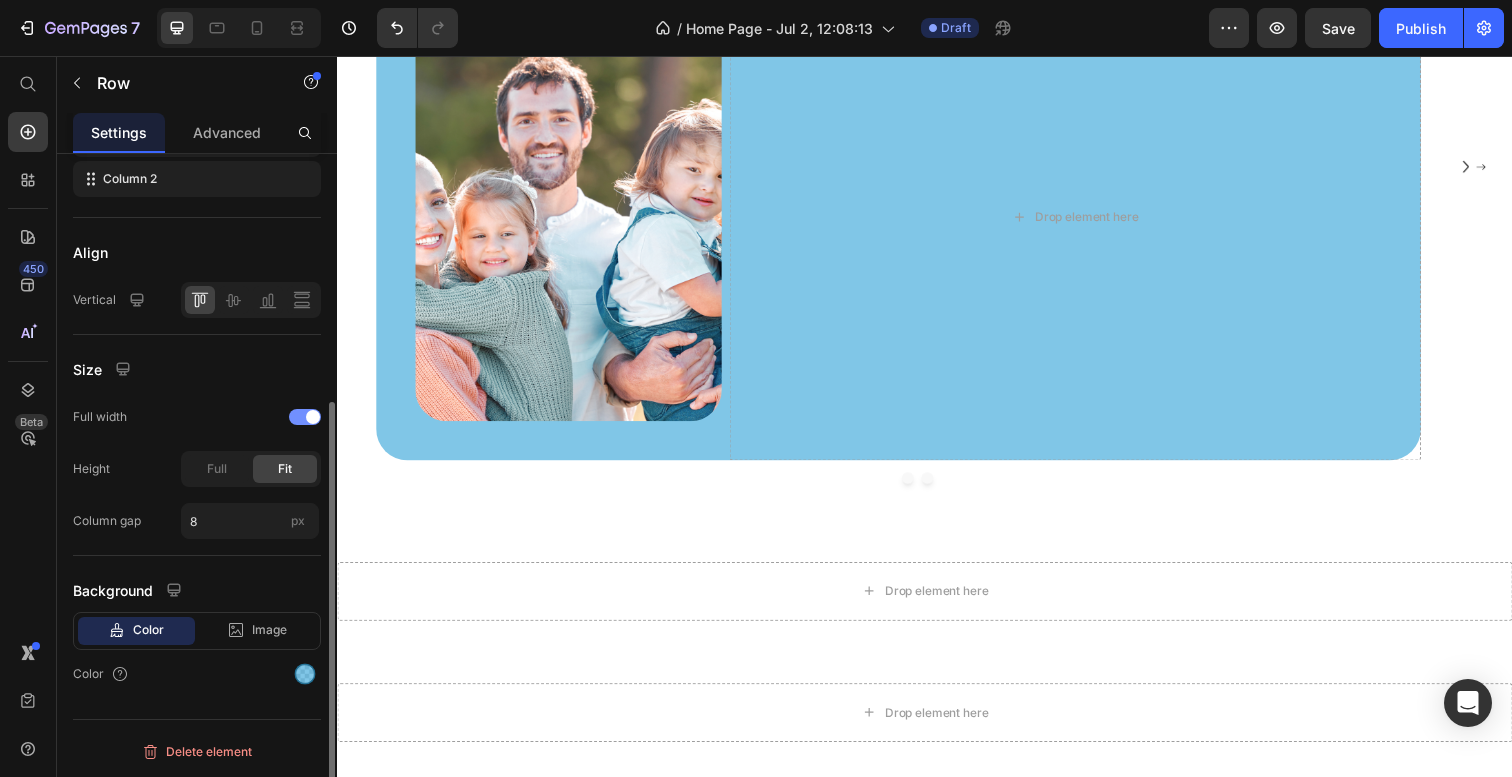 scroll, scrollTop: 389, scrollLeft: 0, axis: vertical 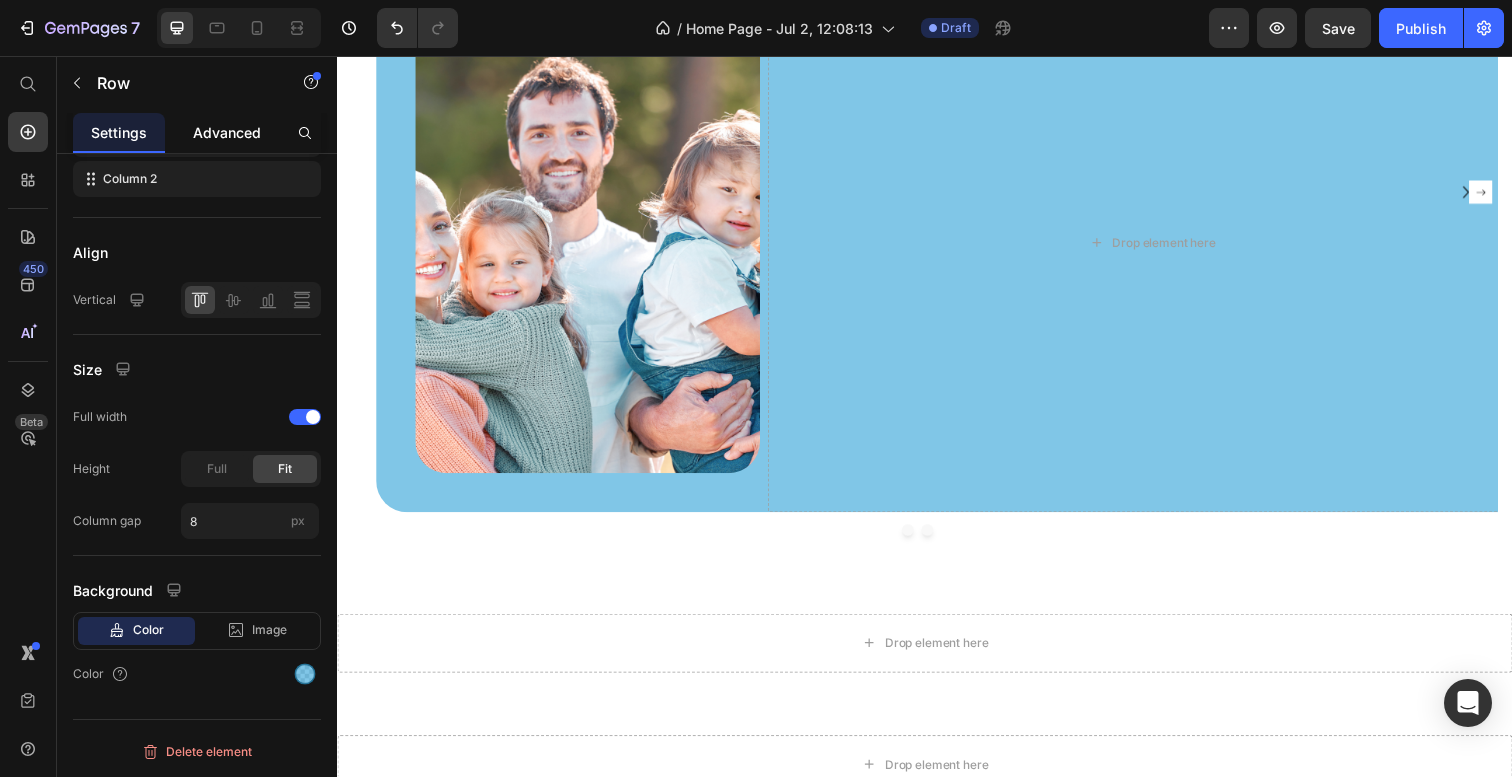 click on "Advanced" at bounding box center [227, 132] 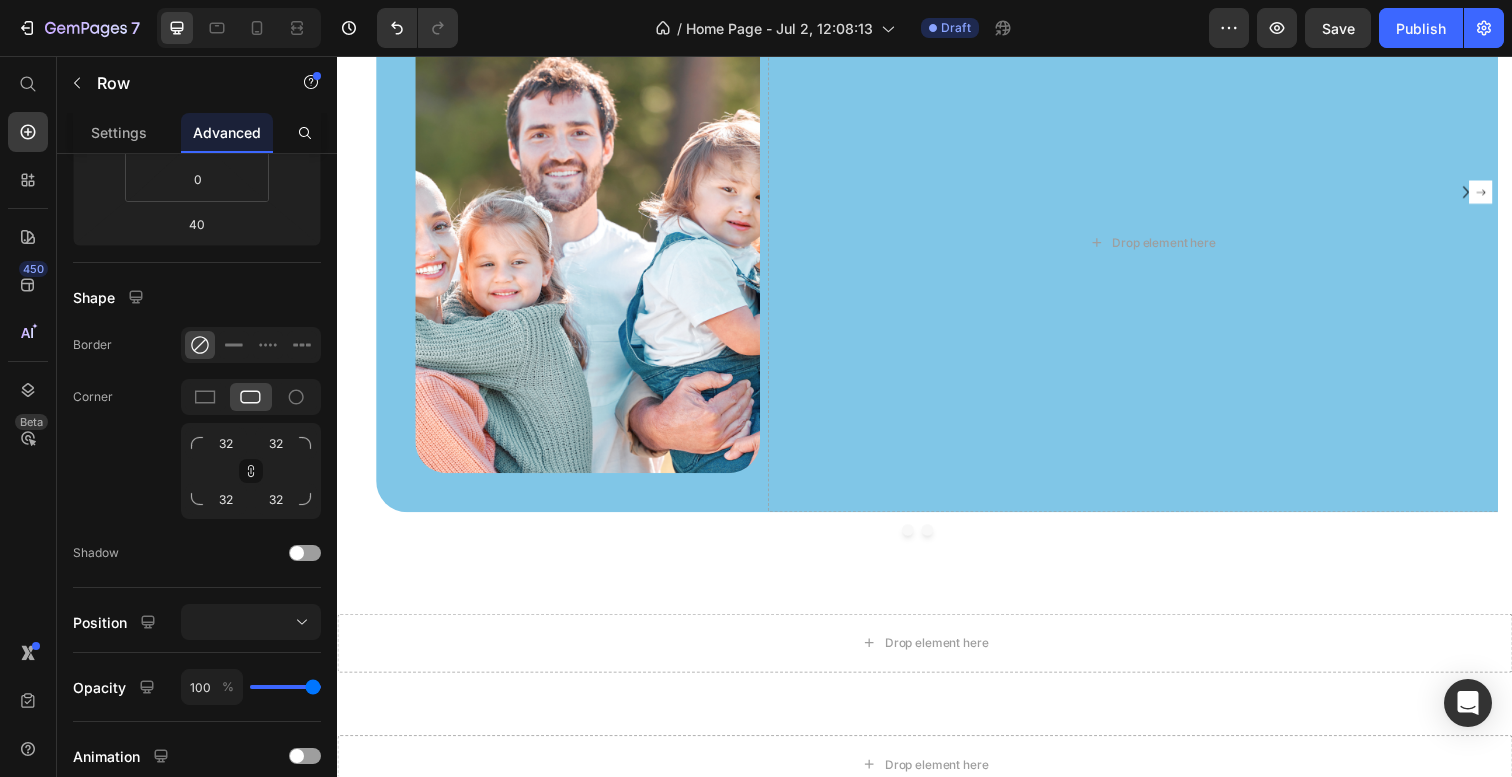 scroll, scrollTop: 0, scrollLeft: 0, axis: both 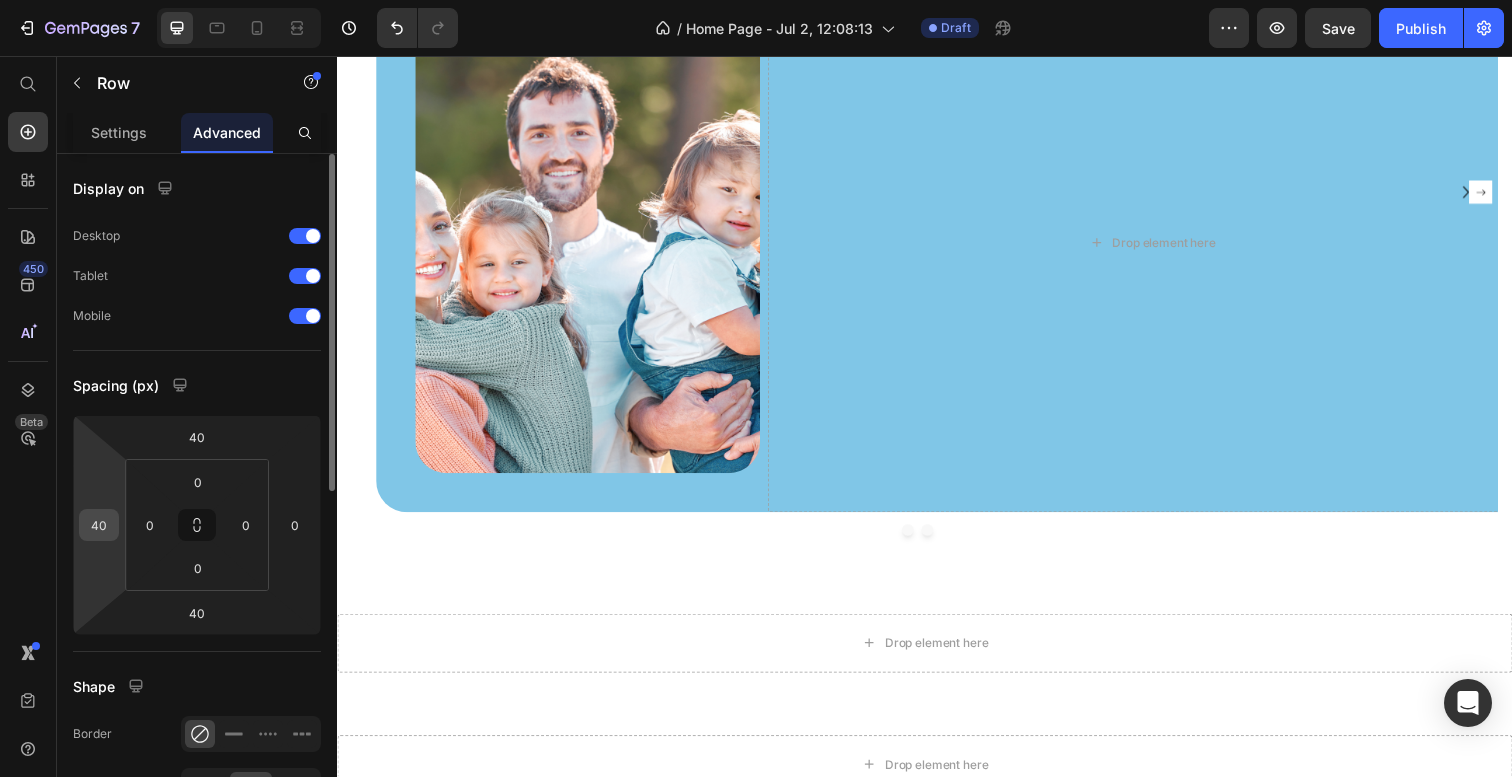 click on "40" at bounding box center (99, 525) 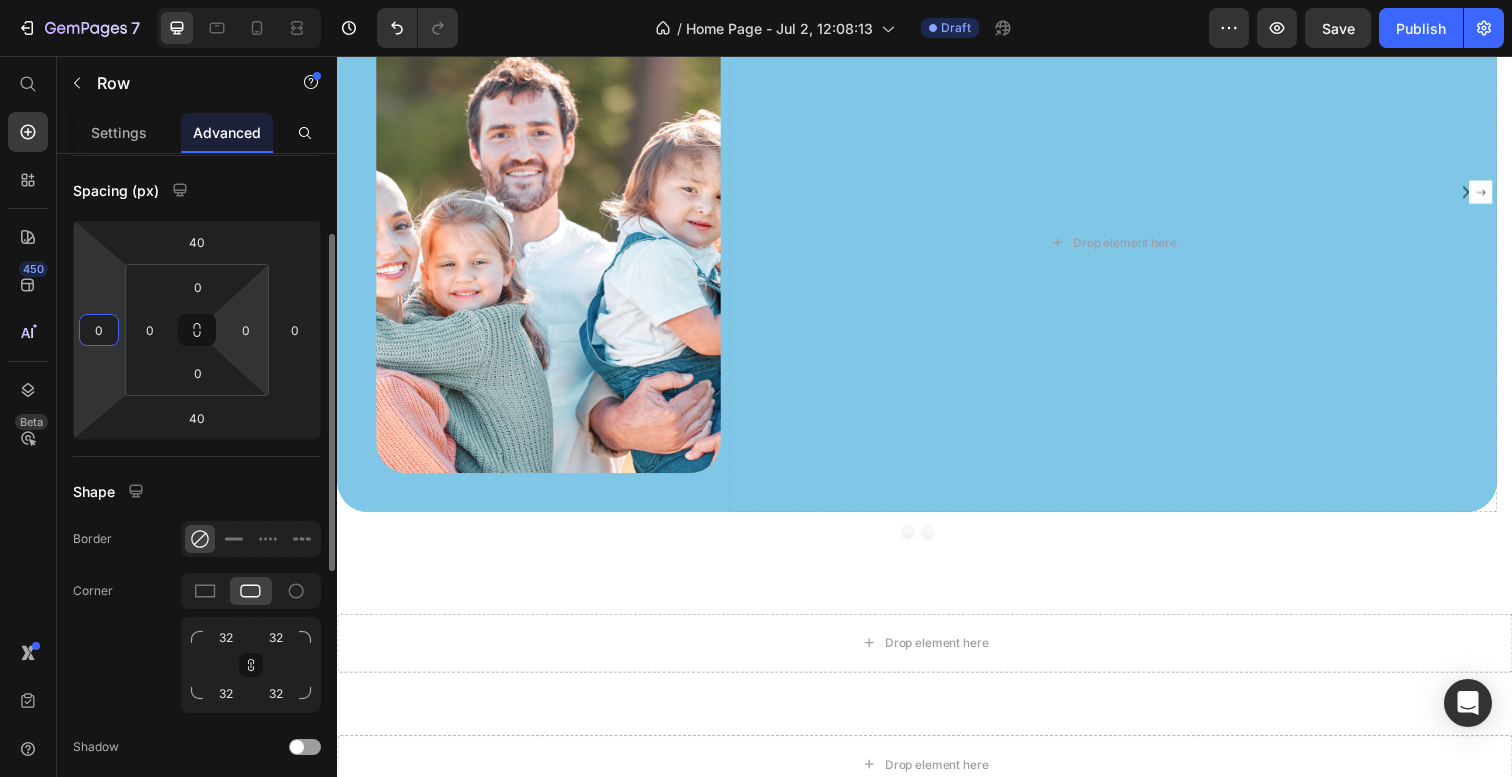 scroll, scrollTop: 198, scrollLeft: 0, axis: vertical 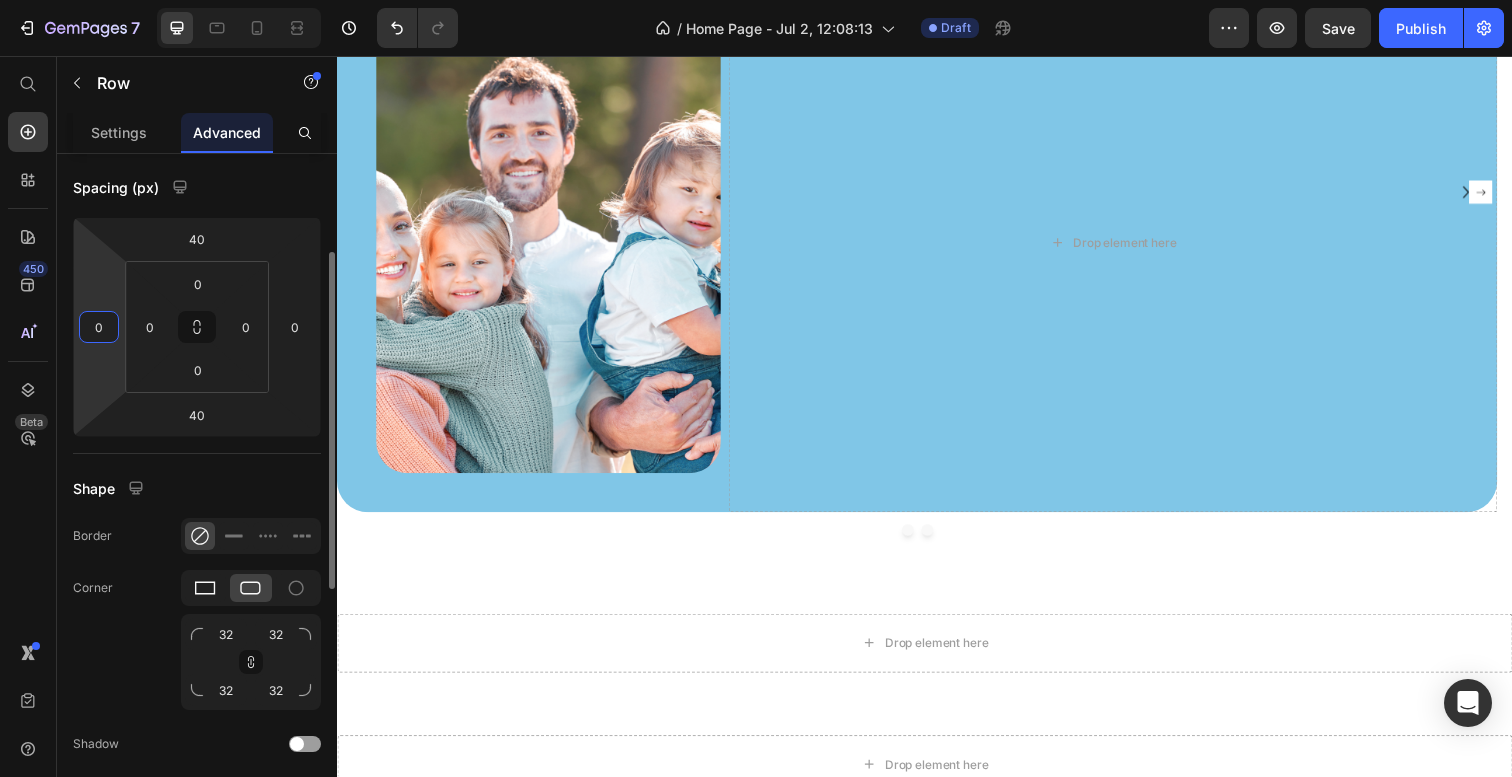 type on "0" 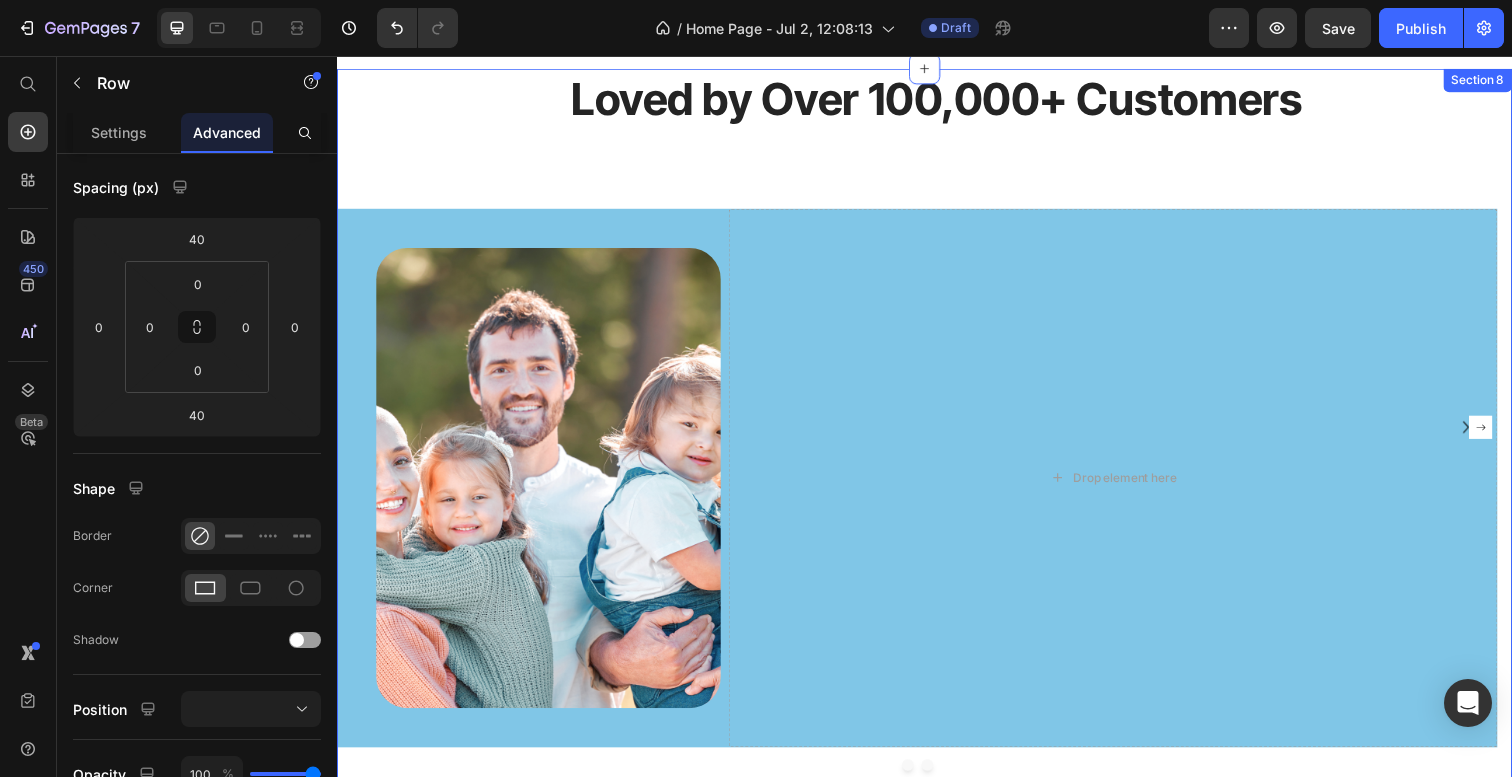 scroll, scrollTop: 2637, scrollLeft: 0, axis: vertical 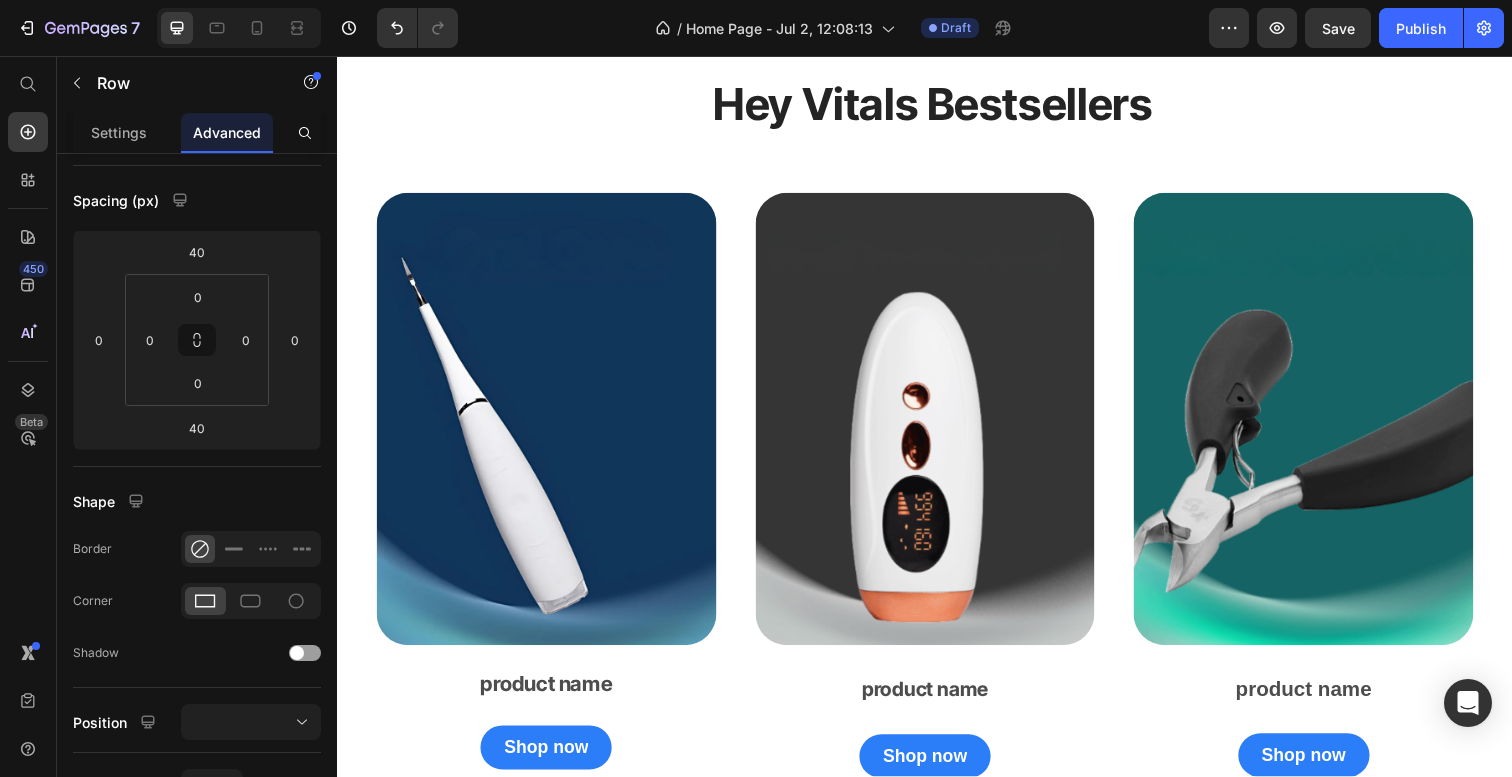 click on "HEY VITALS PRODUCTS AS SEEN ON Text Block Image Section 5" at bounding box center (937, -33) 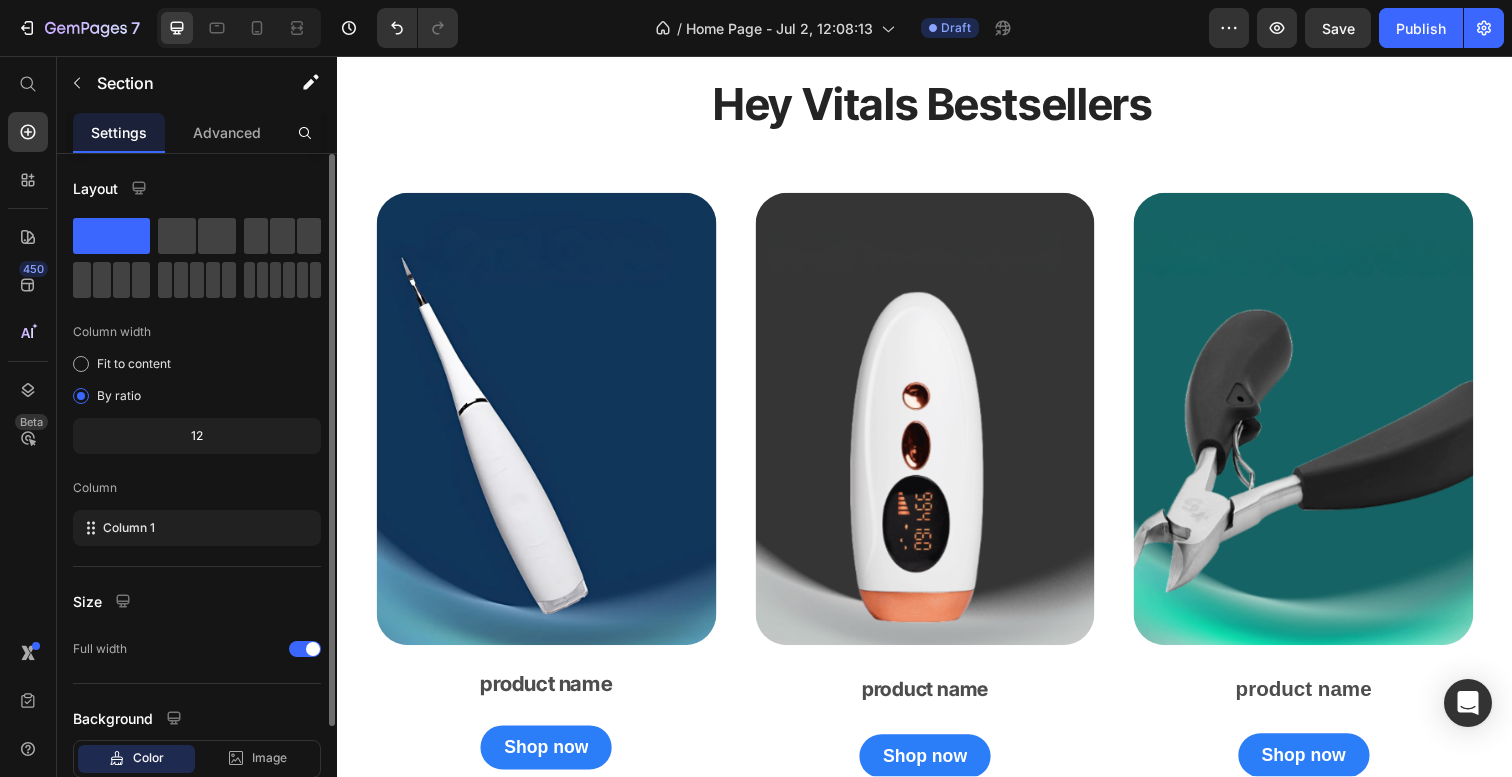 scroll, scrollTop: 128, scrollLeft: 0, axis: vertical 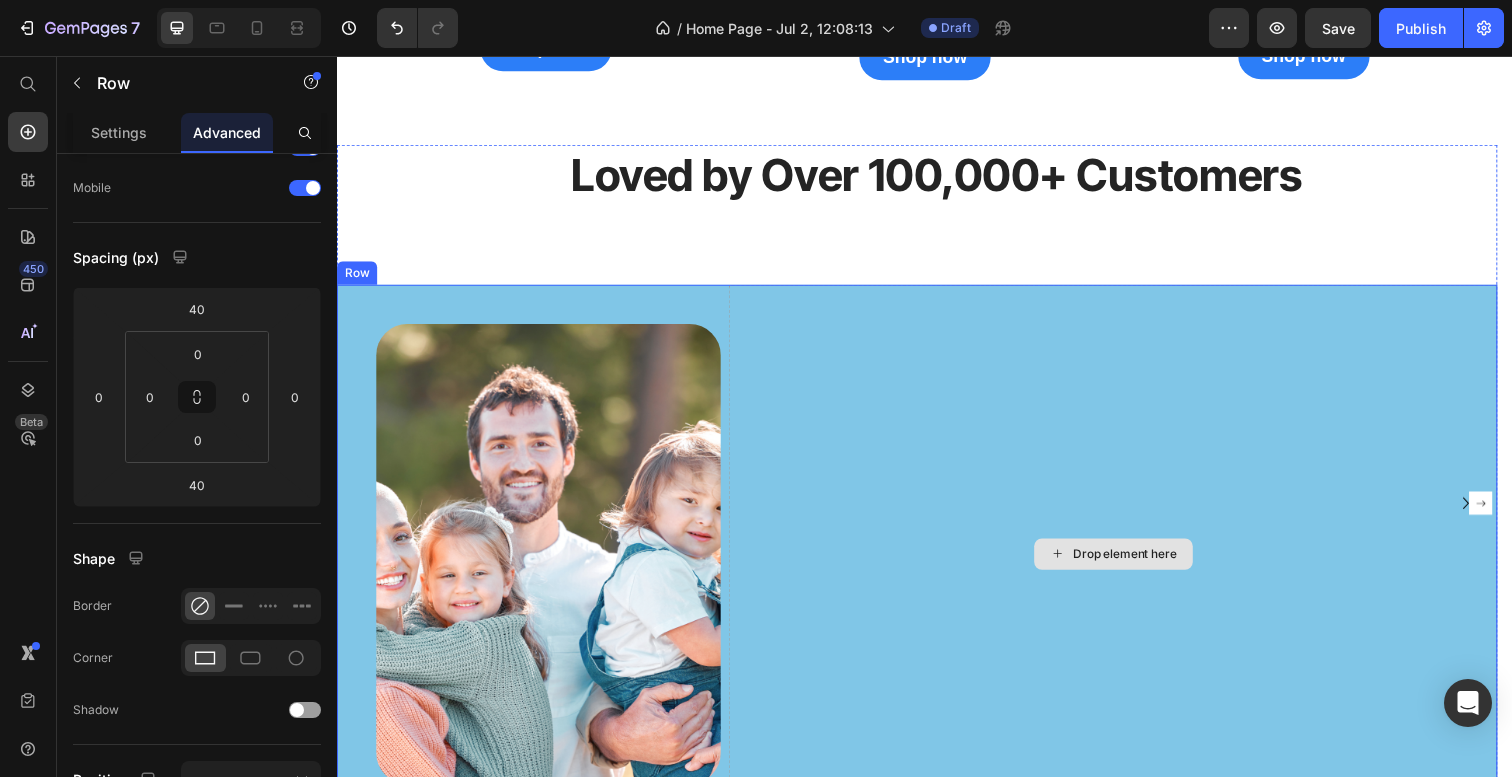 click on "Drop element here" at bounding box center (1129, 565) 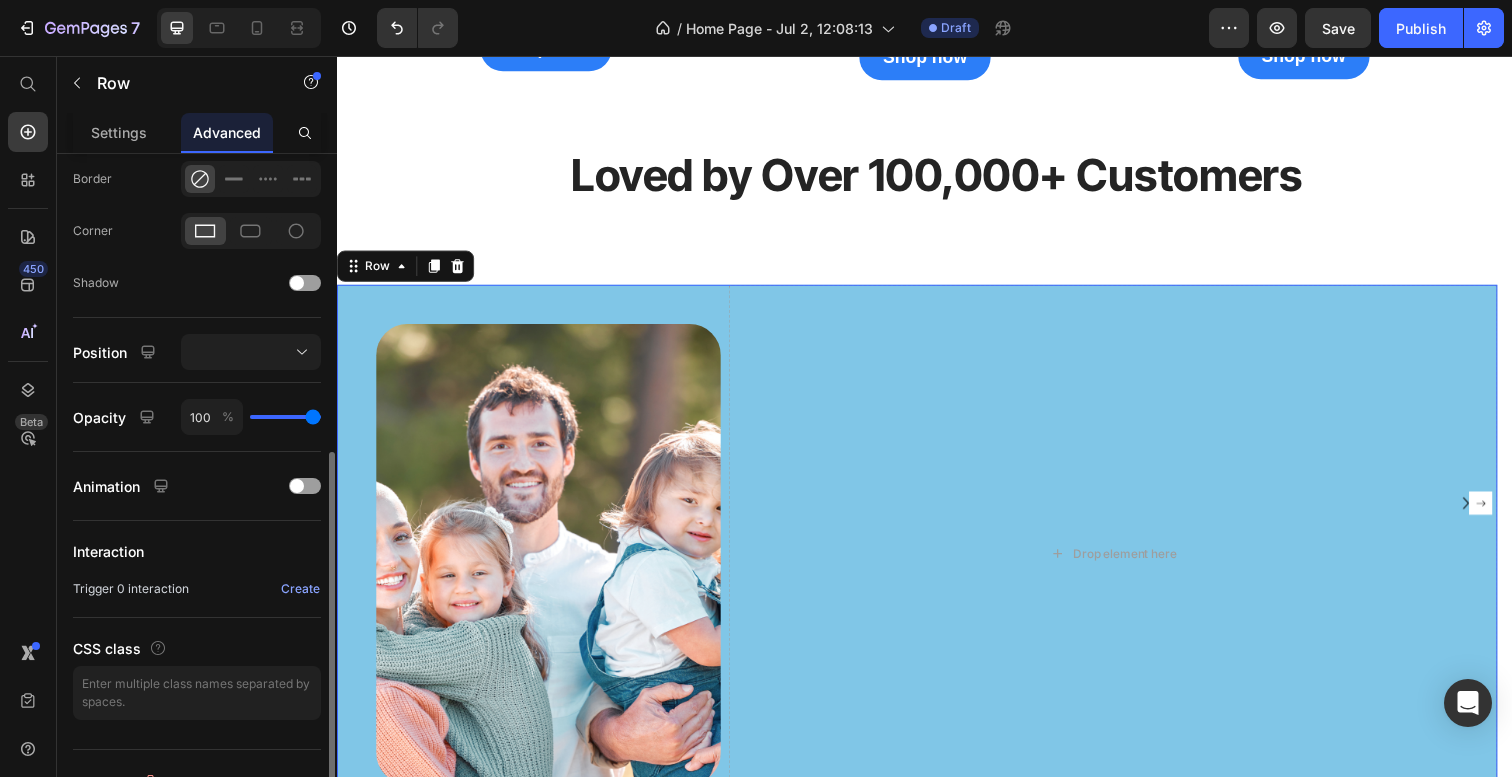 scroll, scrollTop: 585, scrollLeft: 0, axis: vertical 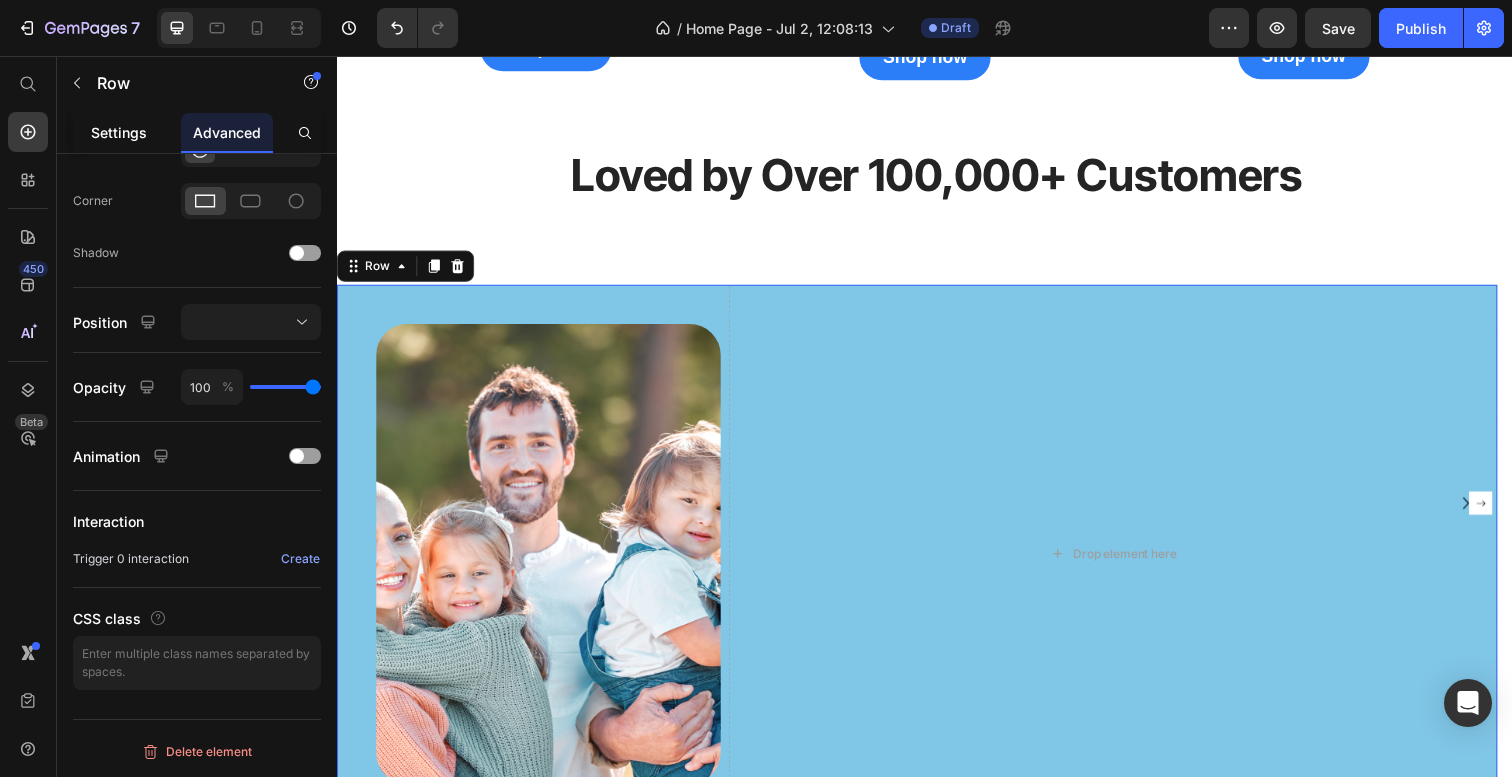 click on "Settings" 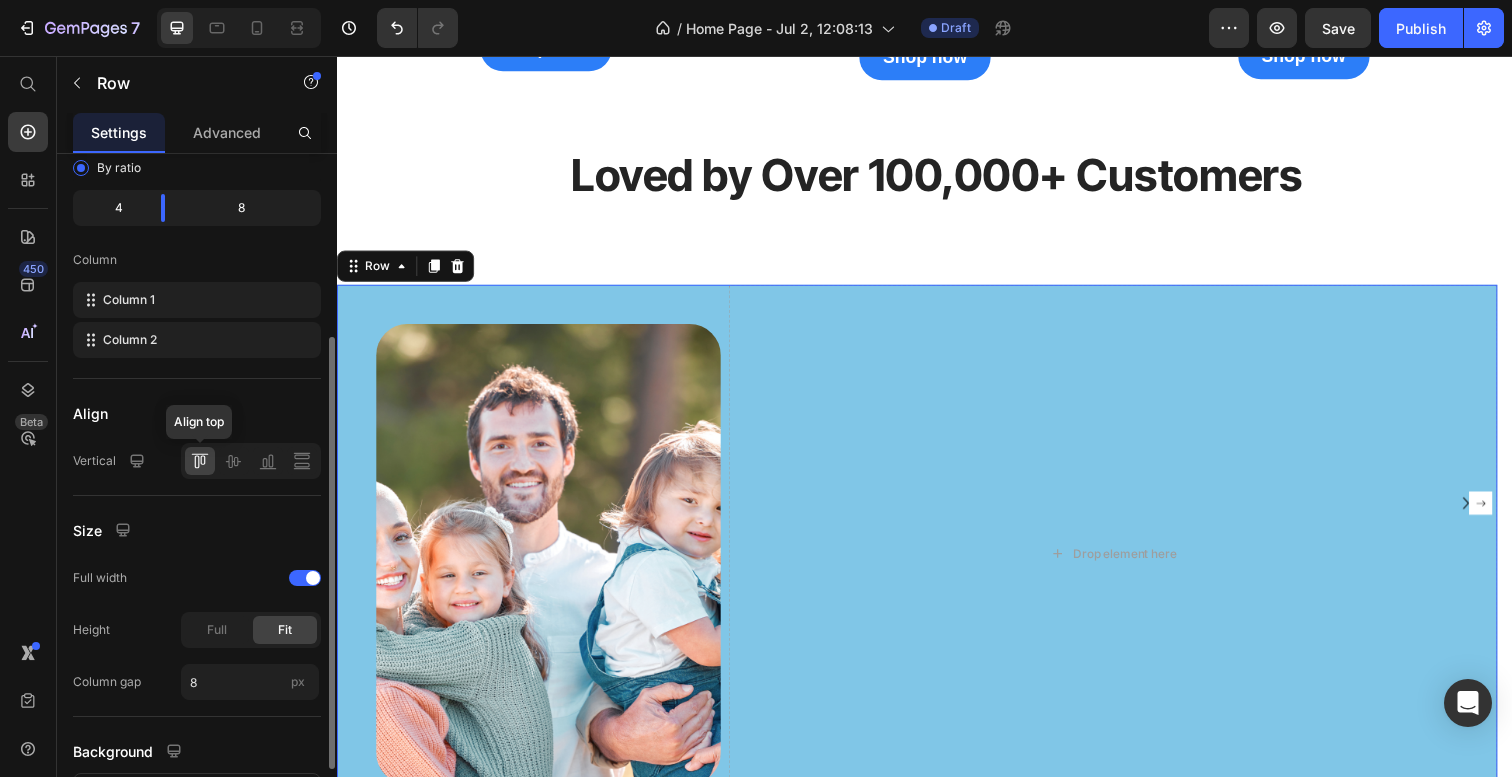 scroll, scrollTop: 389, scrollLeft: 0, axis: vertical 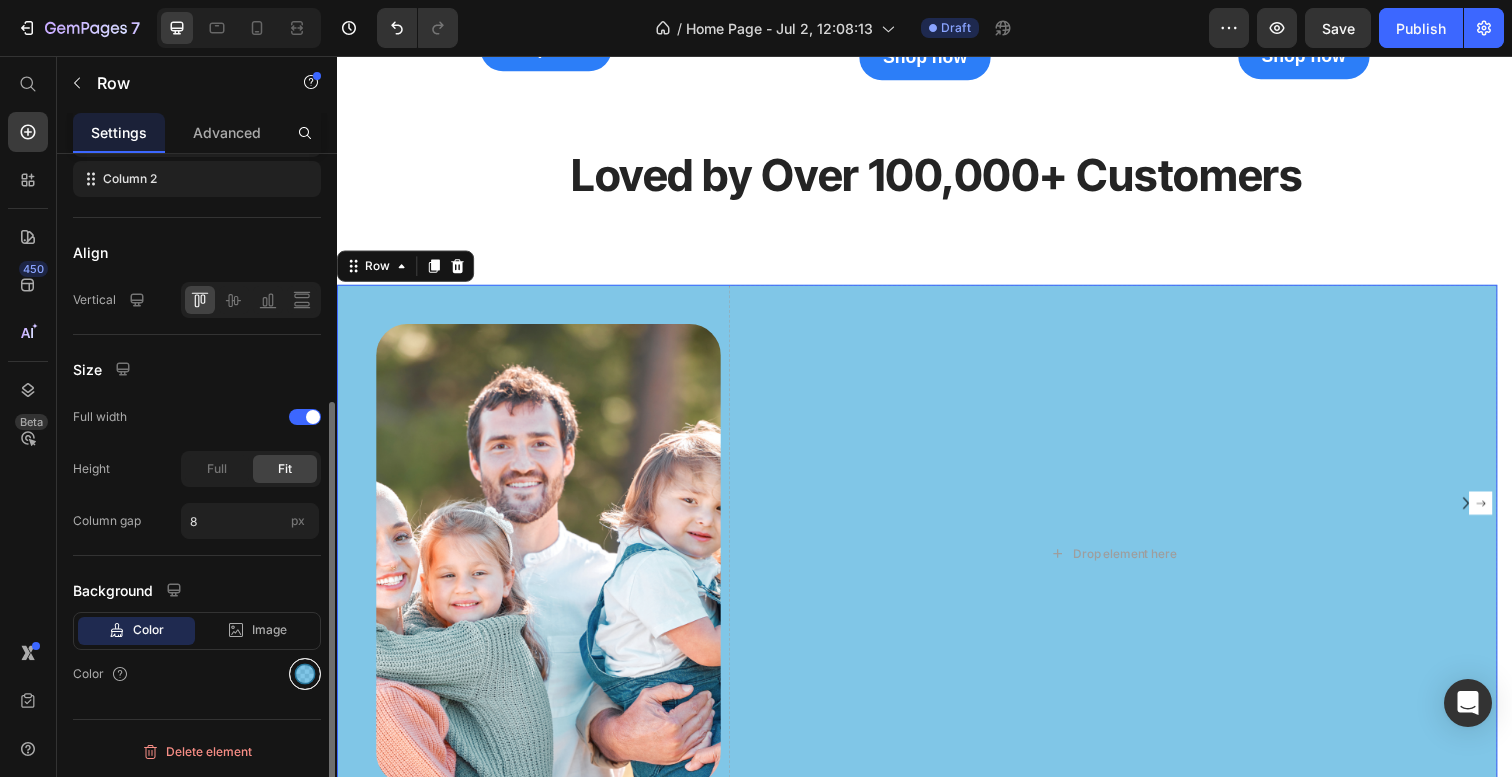 click at bounding box center [305, 674] 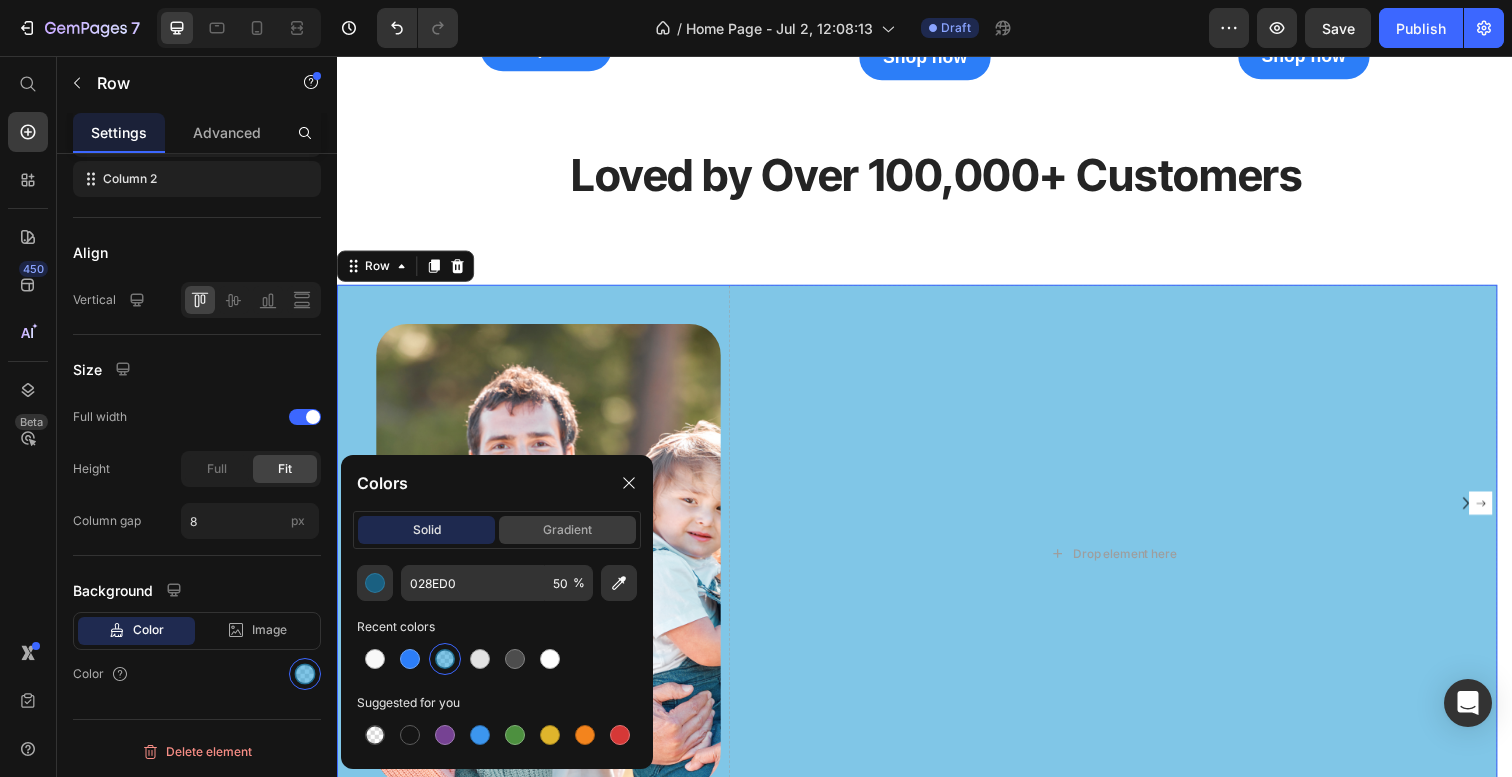 click on "gradient" 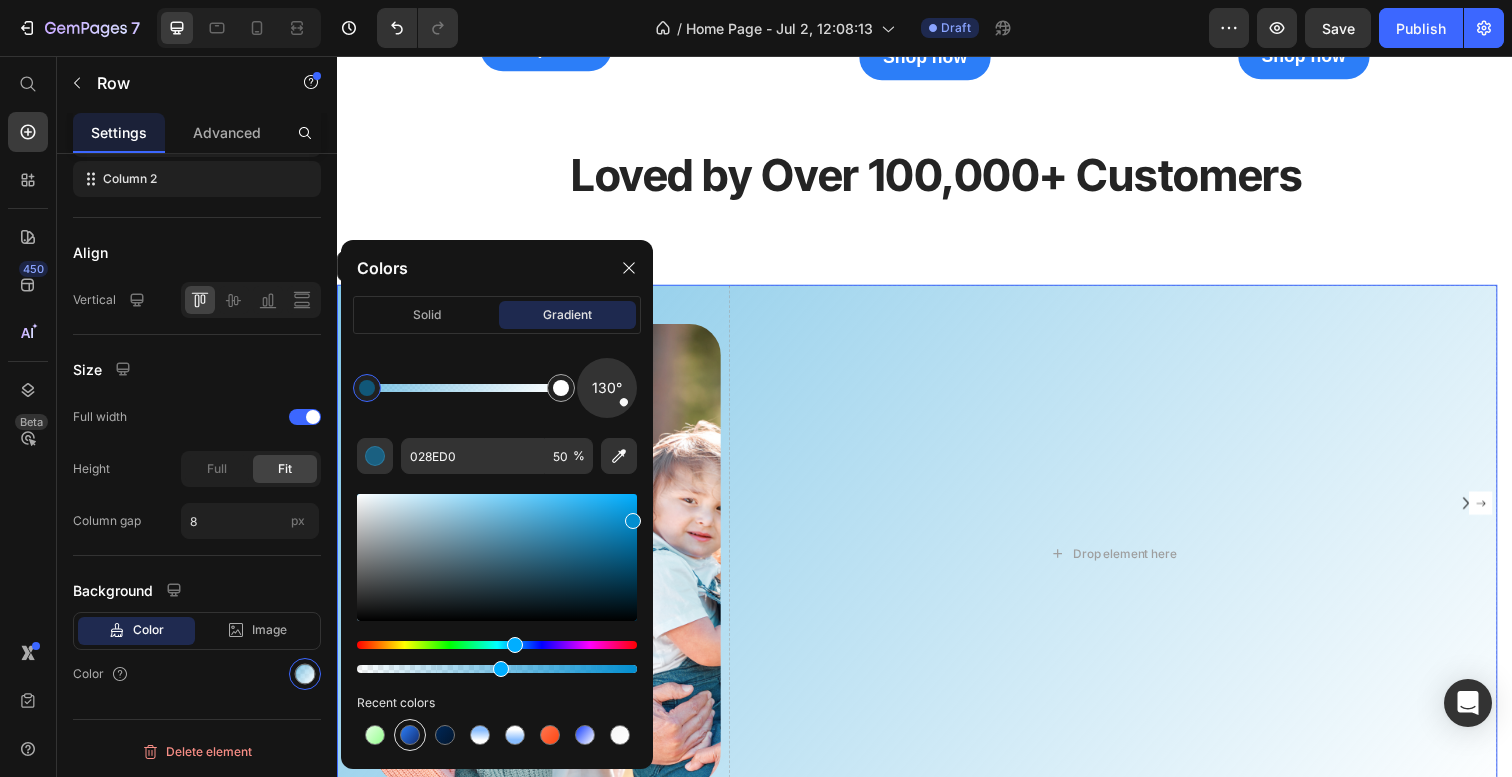 click at bounding box center [410, 735] 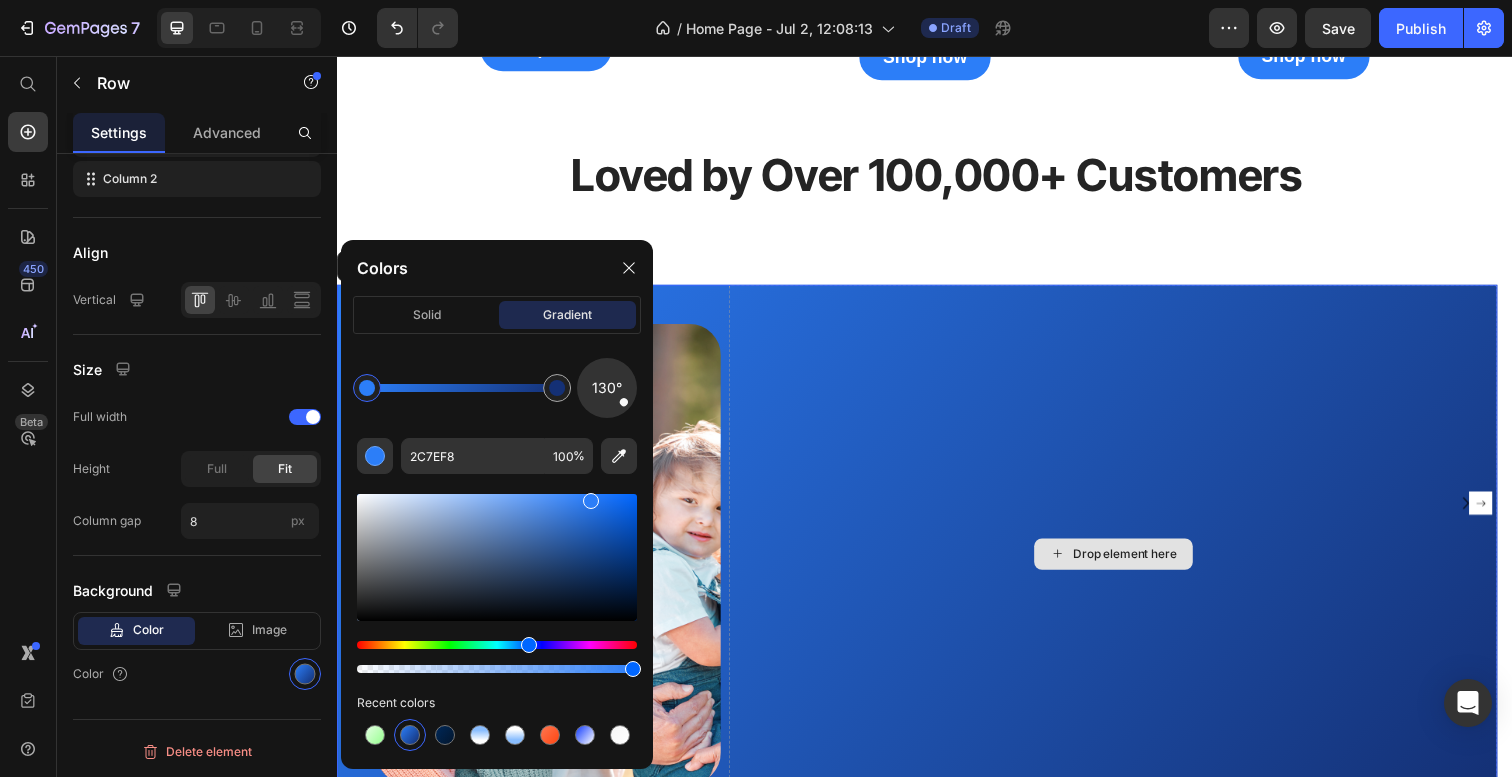 click on "Drop element here" at bounding box center [1129, 565] 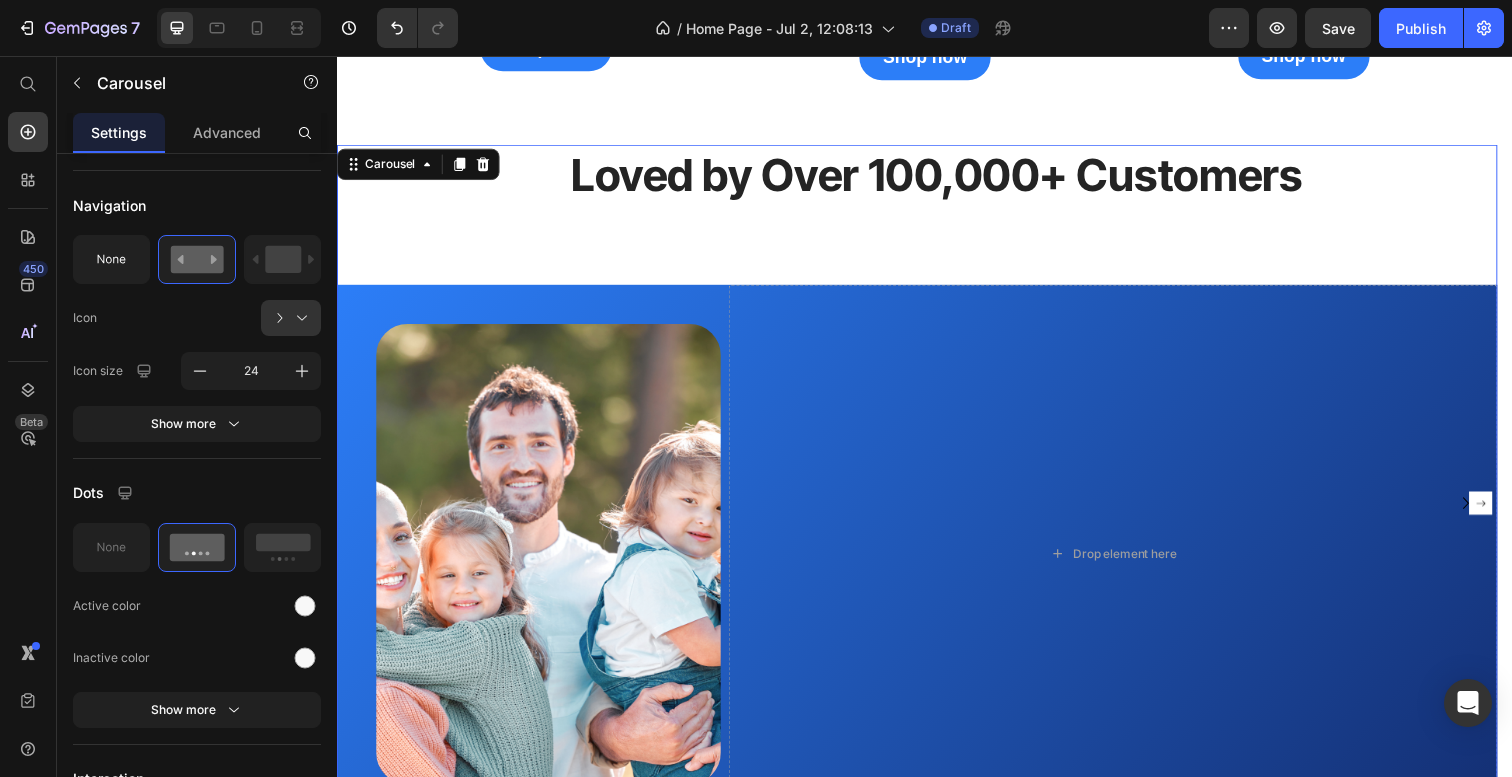 click on "Loved by Over 100,000+ Customers Heading Image
Drop element here Row" at bounding box center (929, 513) 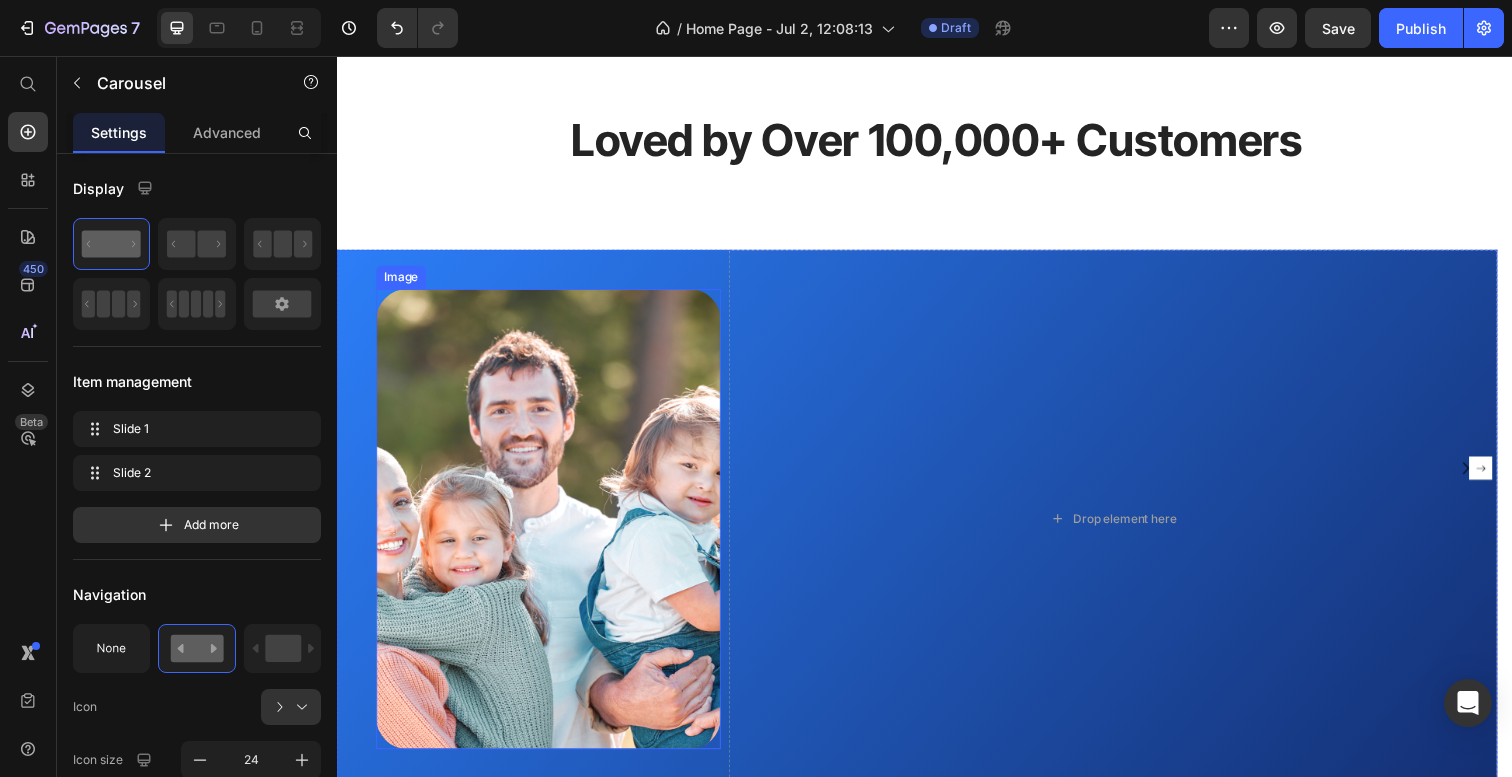 scroll, scrollTop: 2600, scrollLeft: 0, axis: vertical 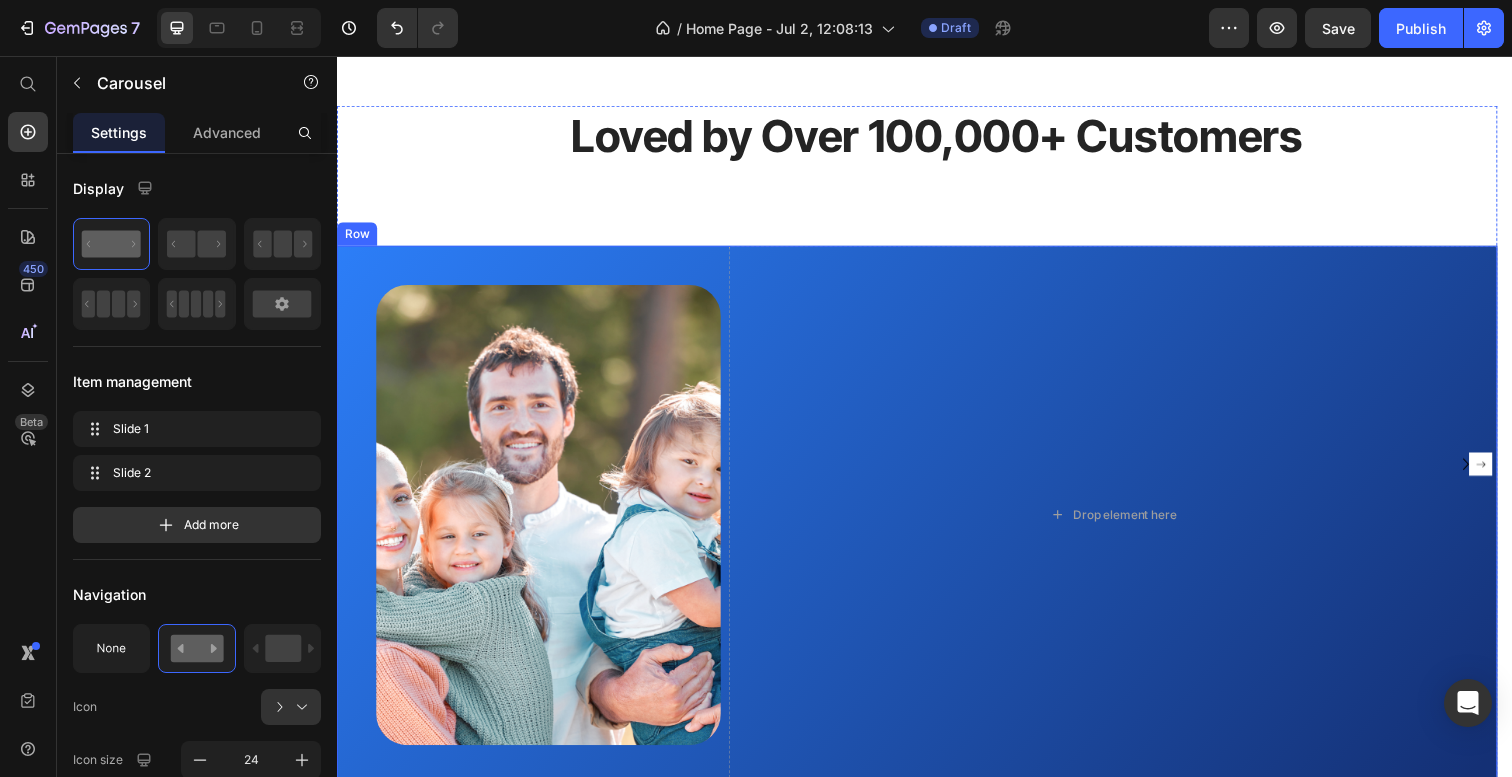 click on "Image" at bounding box center [533, 525] 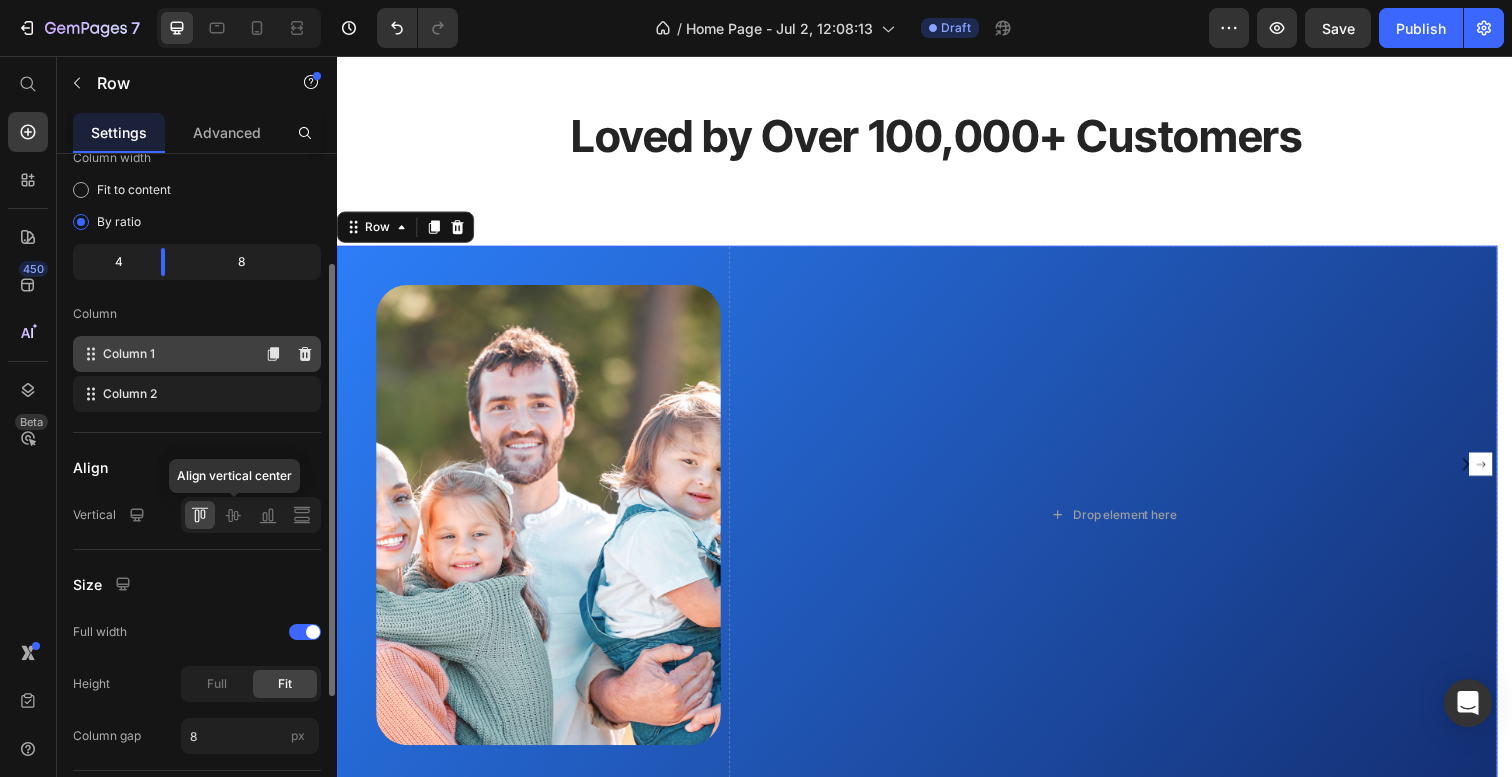 scroll, scrollTop: 389, scrollLeft: 0, axis: vertical 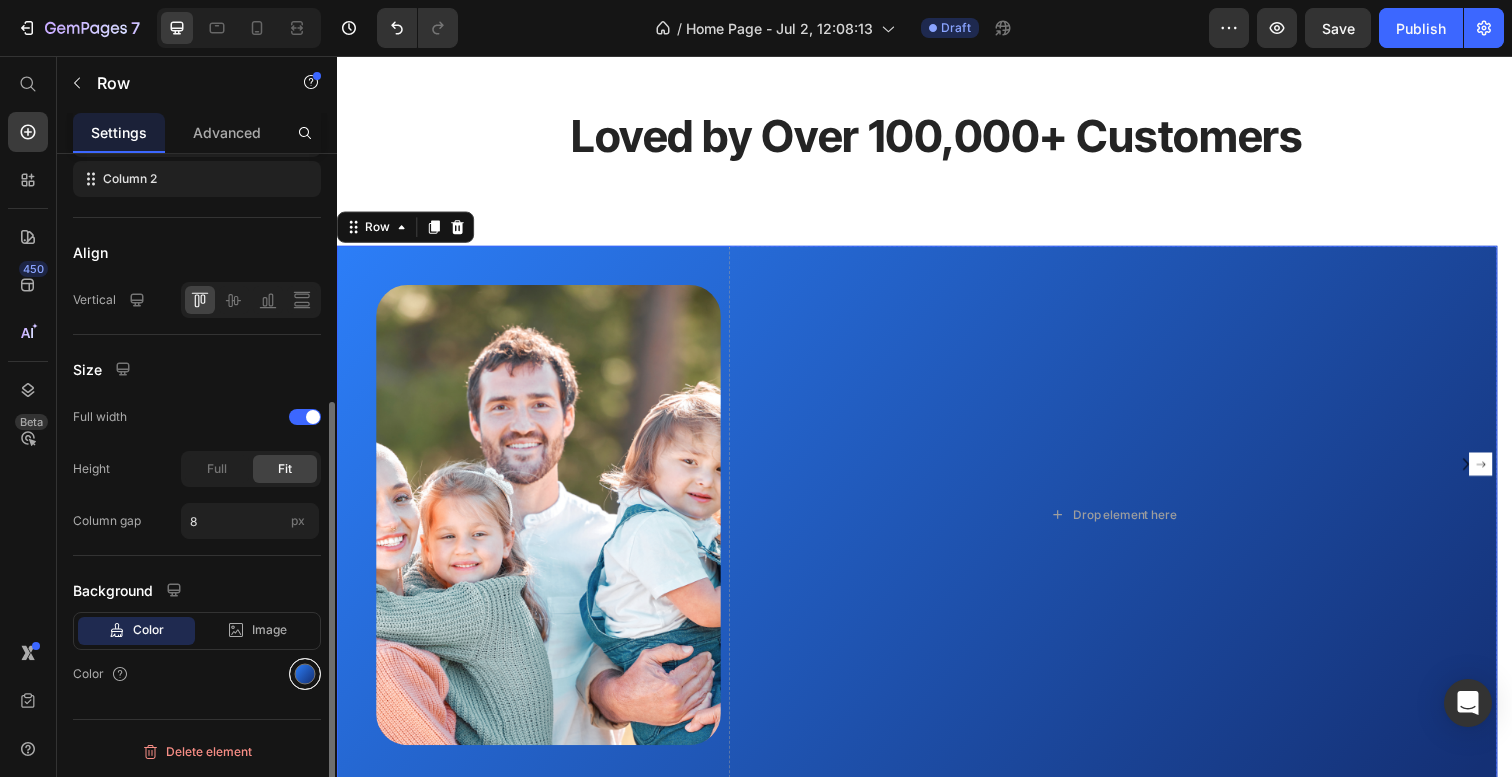 click at bounding box center (305, 674) 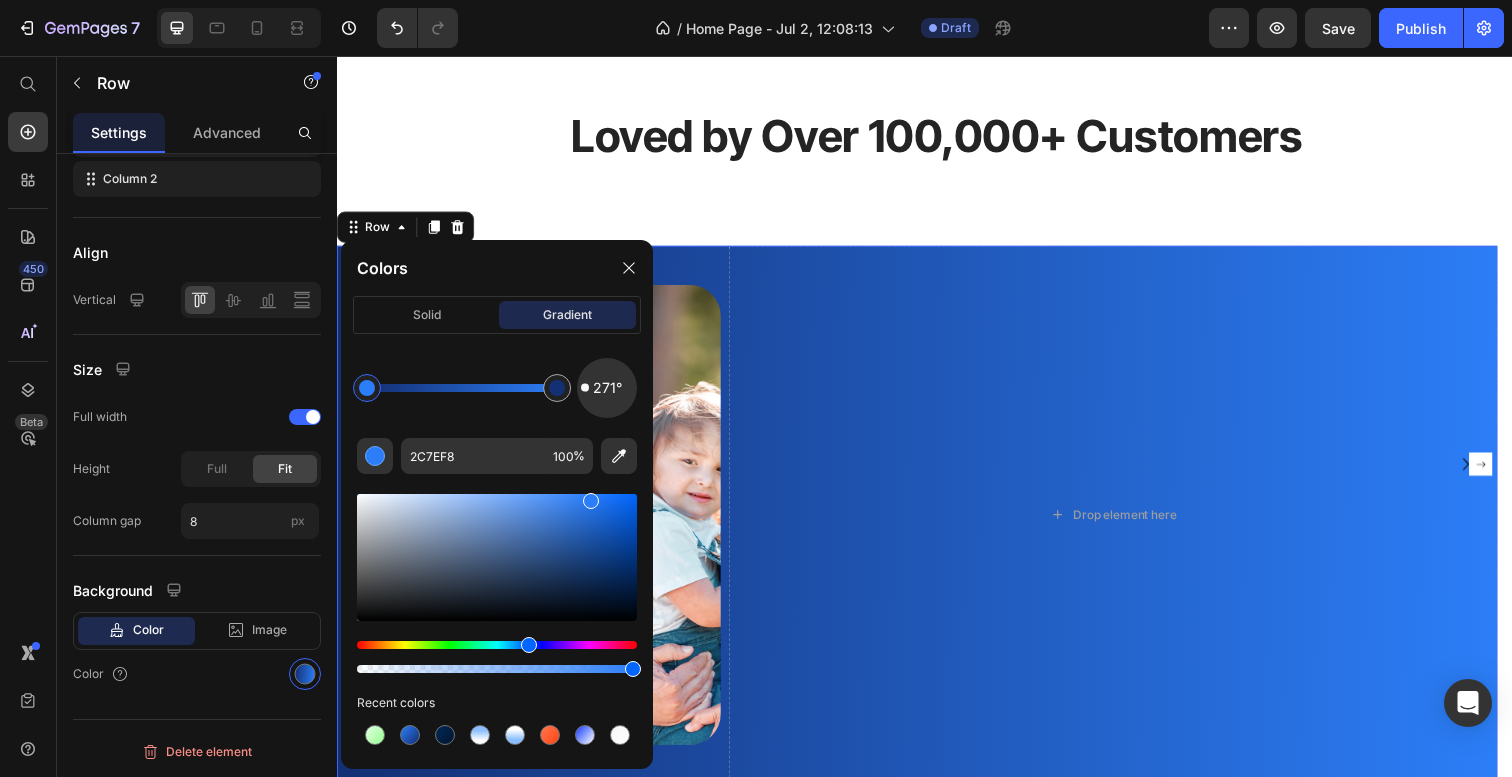 drag, startPoint x: 627, startPoint y: 408, endPoint x: 535, endPoint y: 387, distance: 94.36631 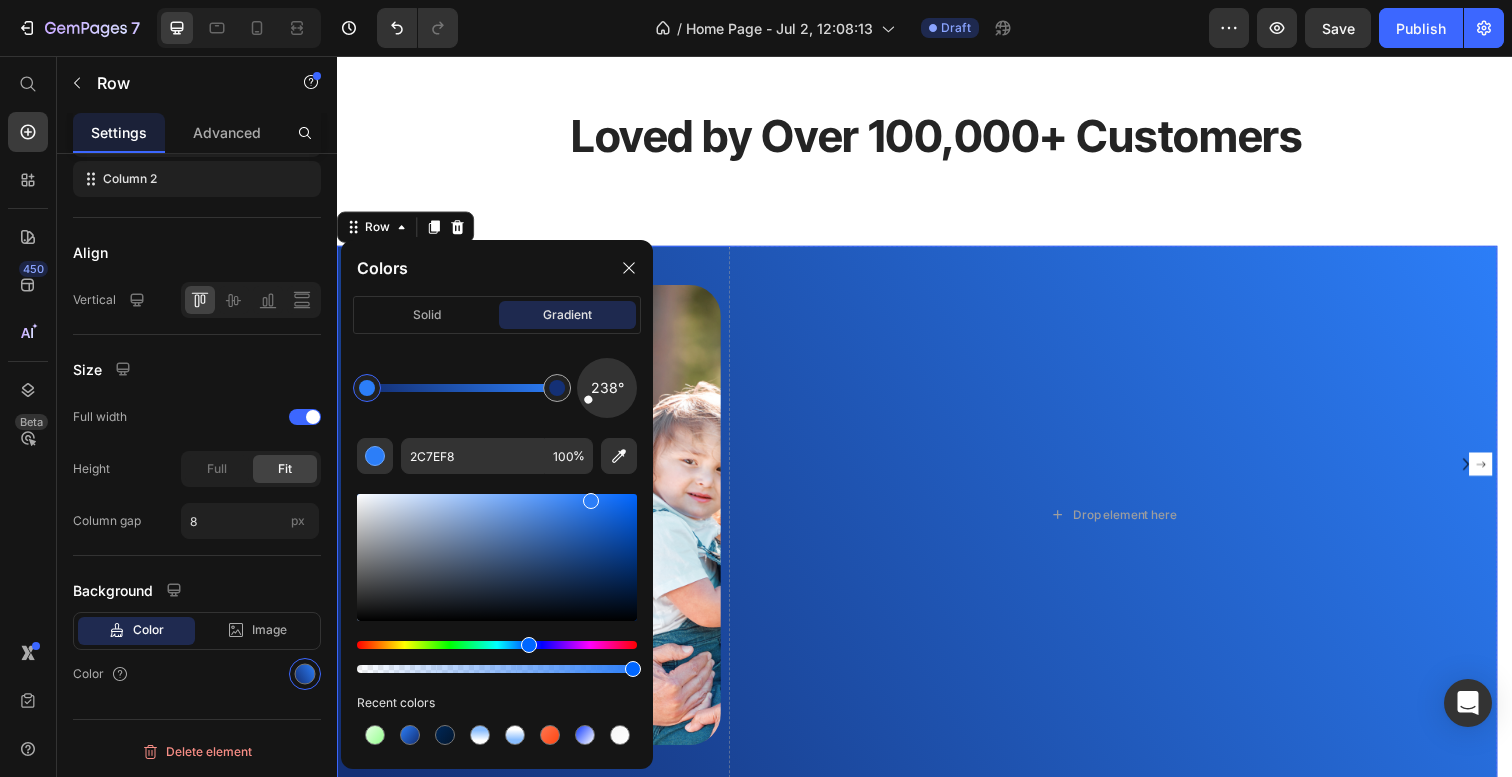 drag, startPoint x: 590, startPoint y: 394, endPoint x: 577, endPoint y: 407, distance: 18.384777 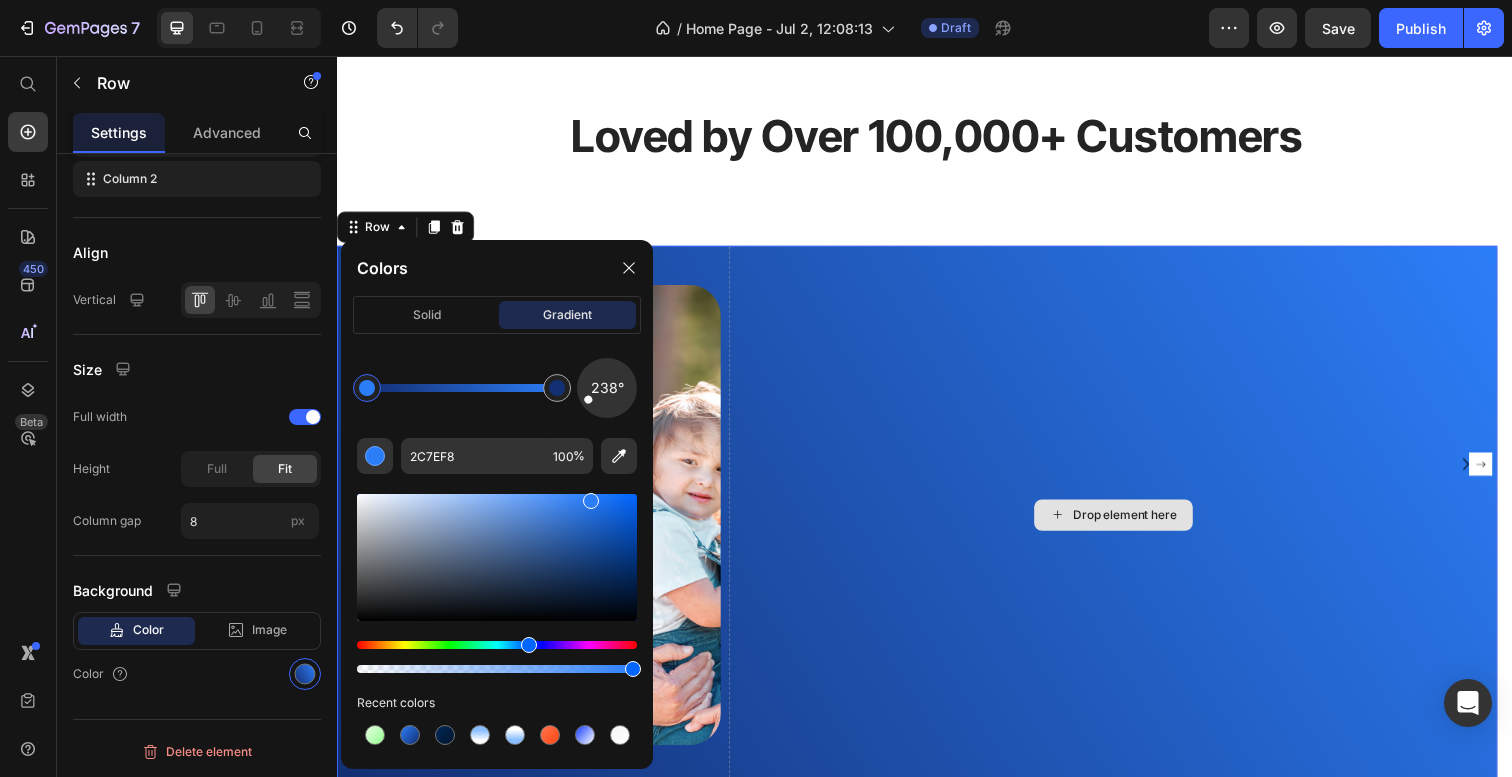 click on "Drop element here" at bounding box center (1129, 525) 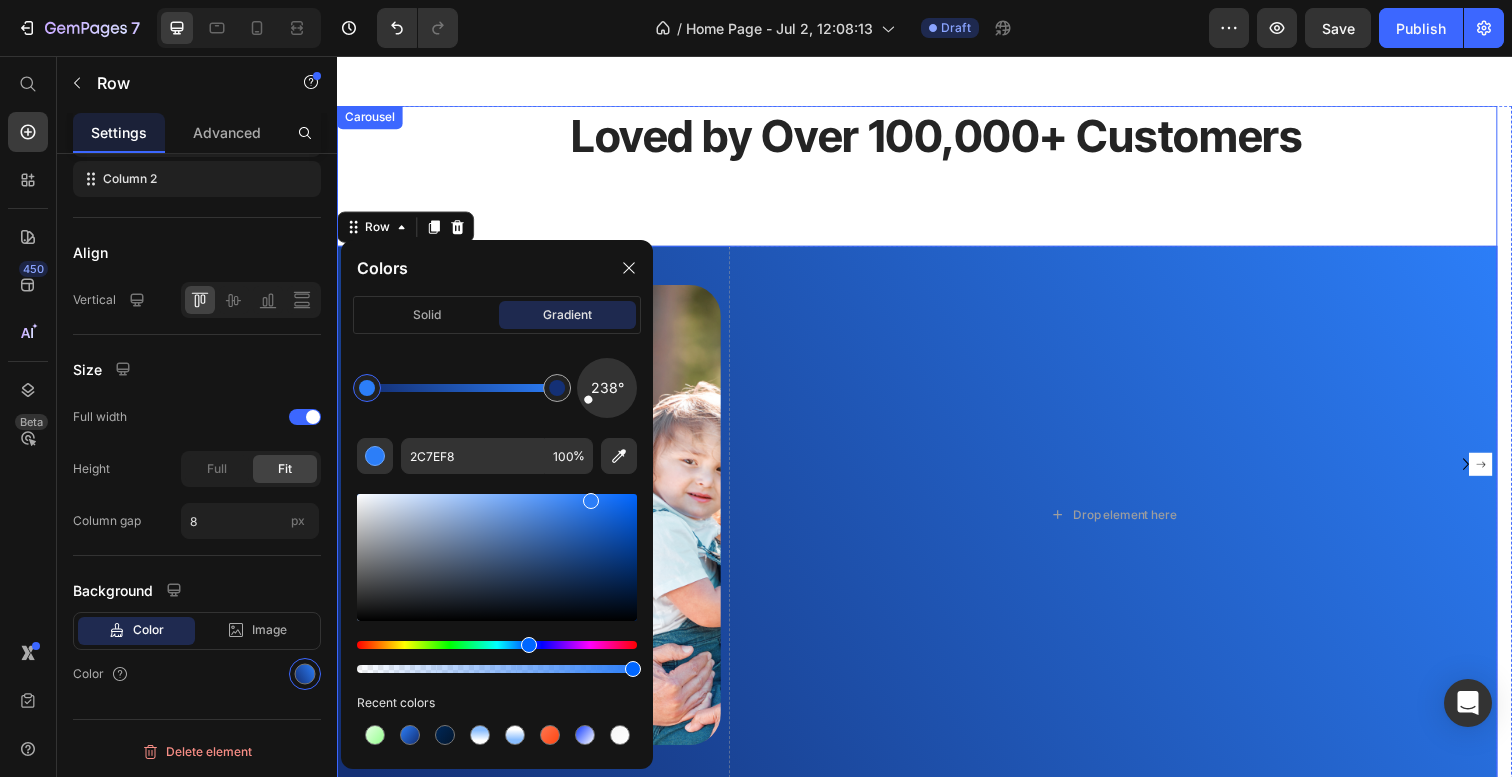 click on "Loved by Over 100,000+ Customers Heading Image
Drop element here Row   40" at bounding box center (929, 473) 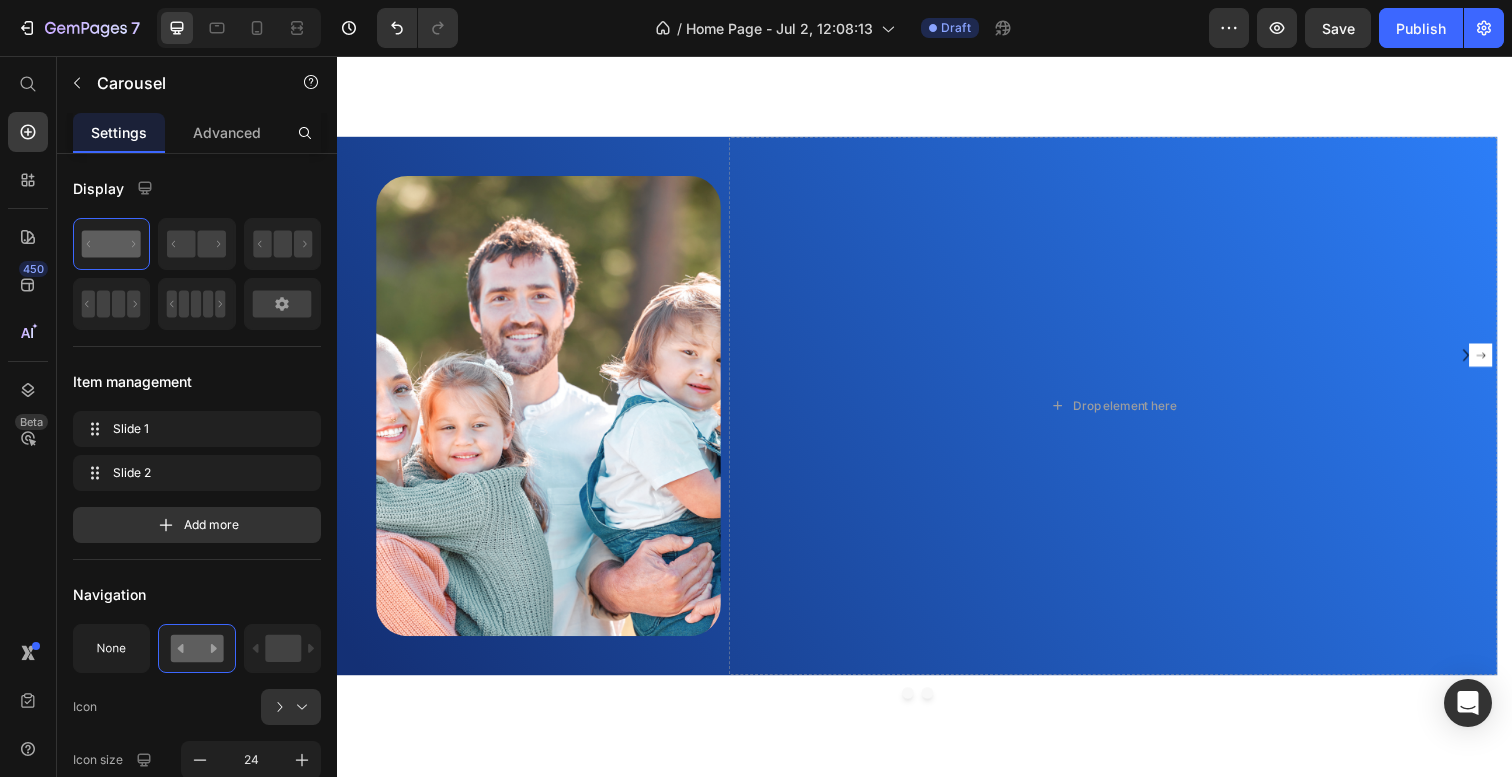 scroll, scrollTop: 2715, scrollLeft: 0, axis: vertical 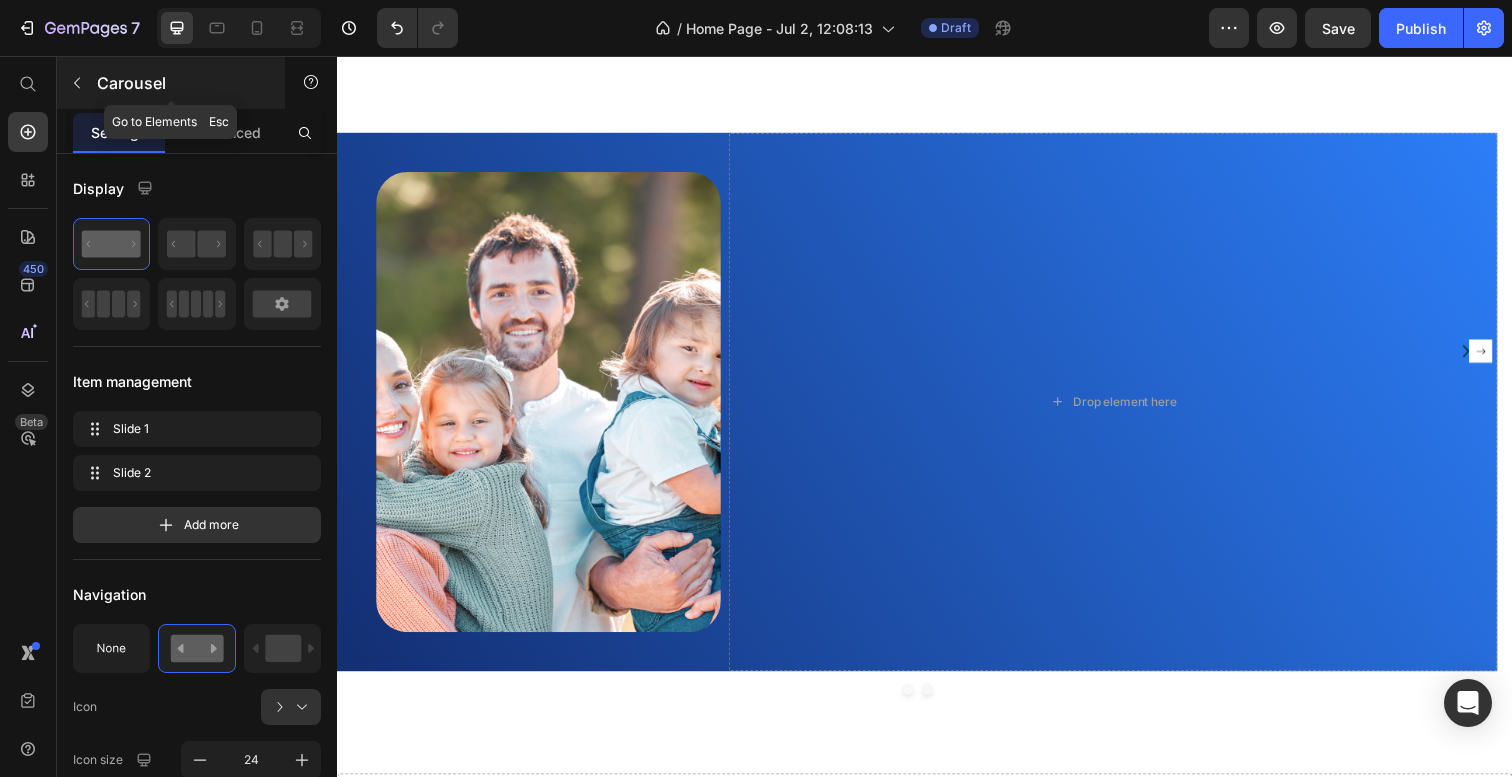 click 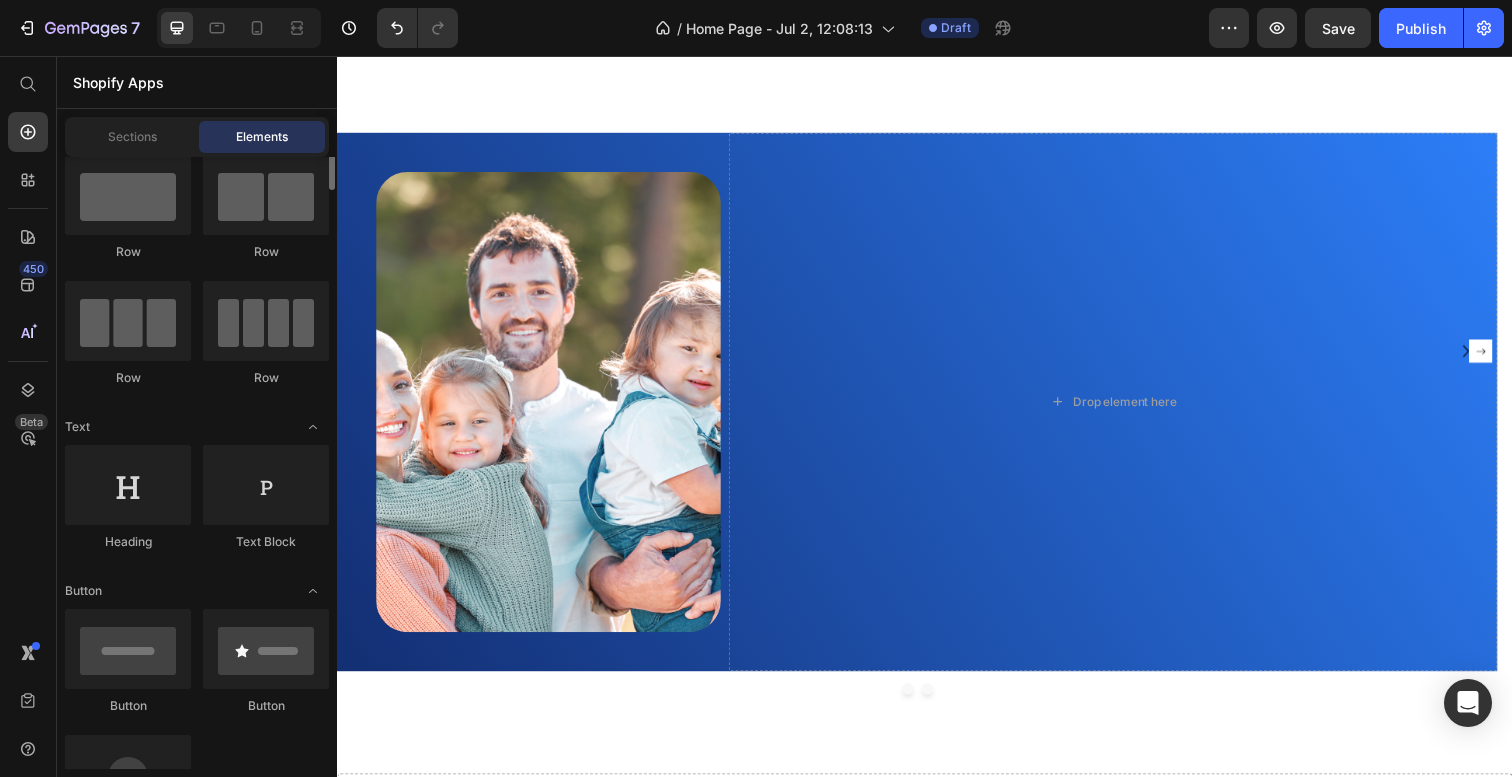 scroll, scrollTop: 0, scrollLeft: 0, axis: both 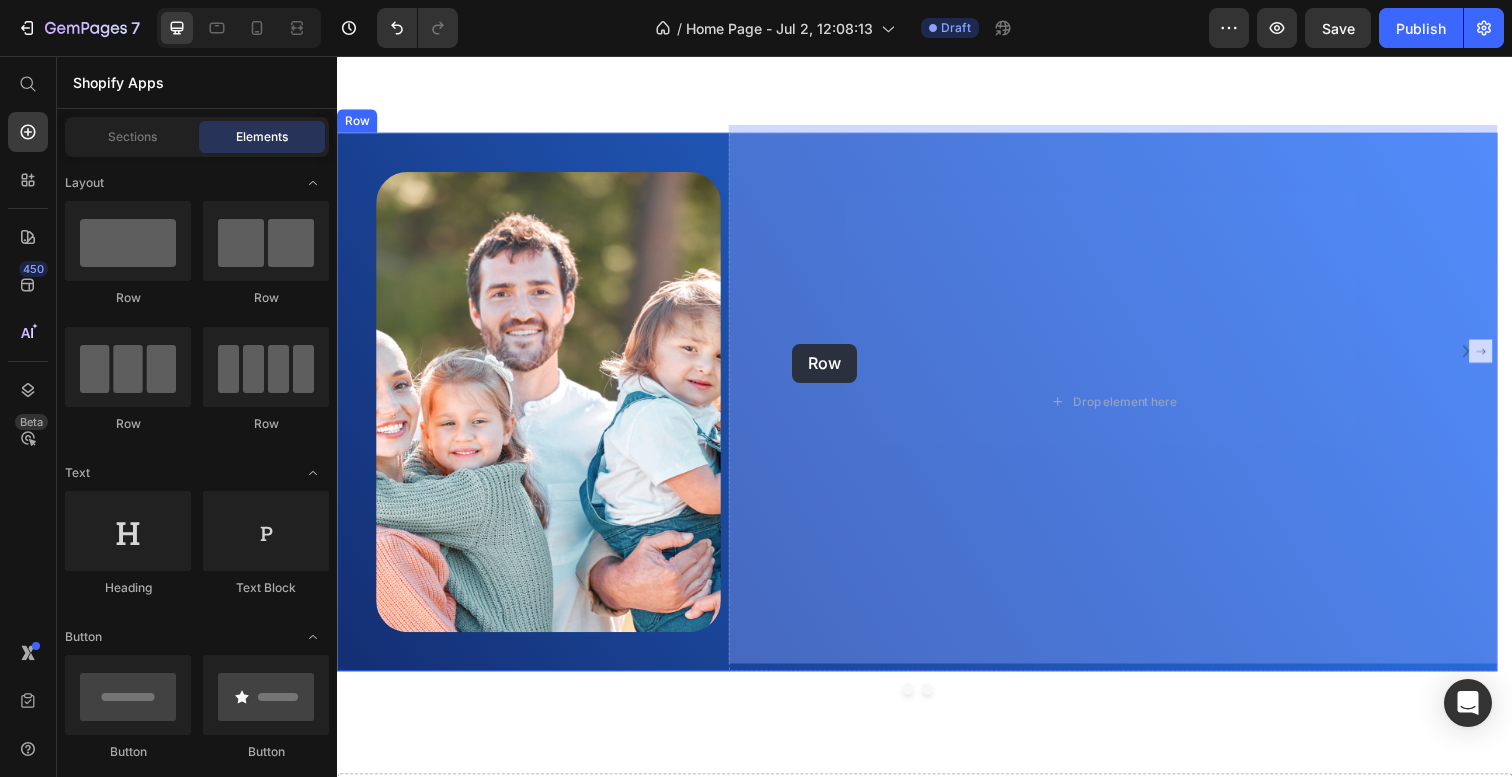 drag, startPoint x: 493, startPoint y: 304, endPoint x: 799, endPoint y: 352, distance: 309.74182 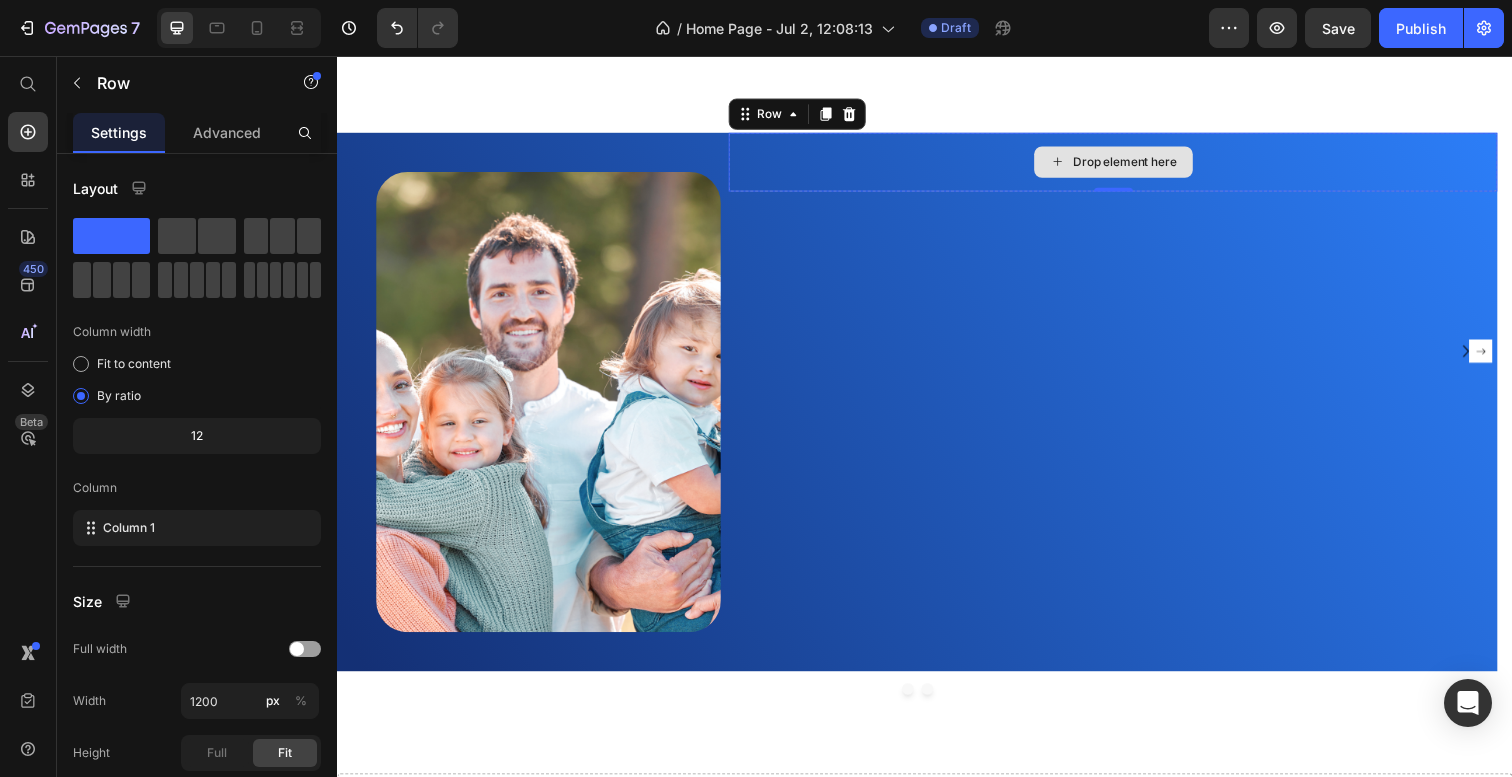 click on "Drop element here" at bounding box center [1129, 165] 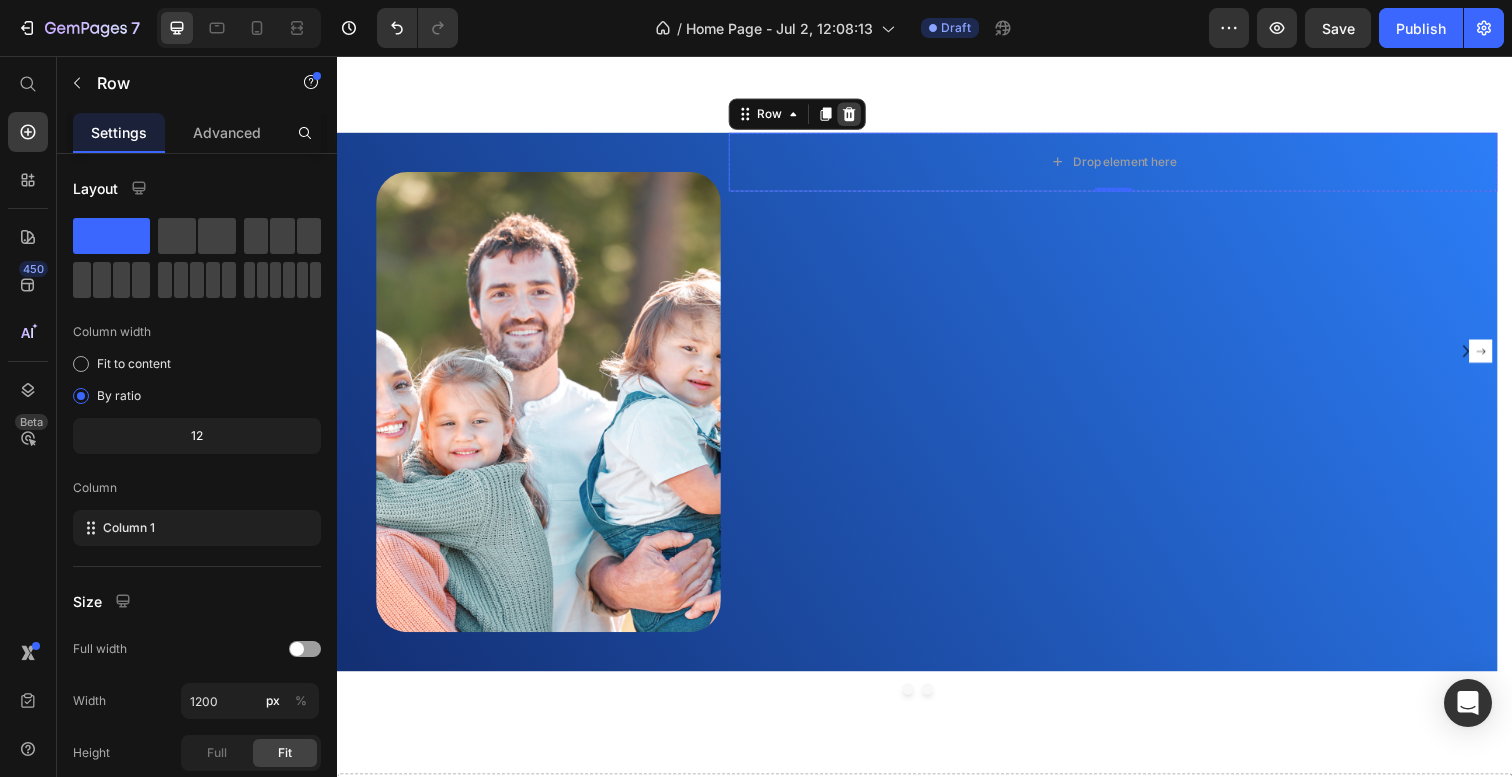 click at bounding box center [860, 116] 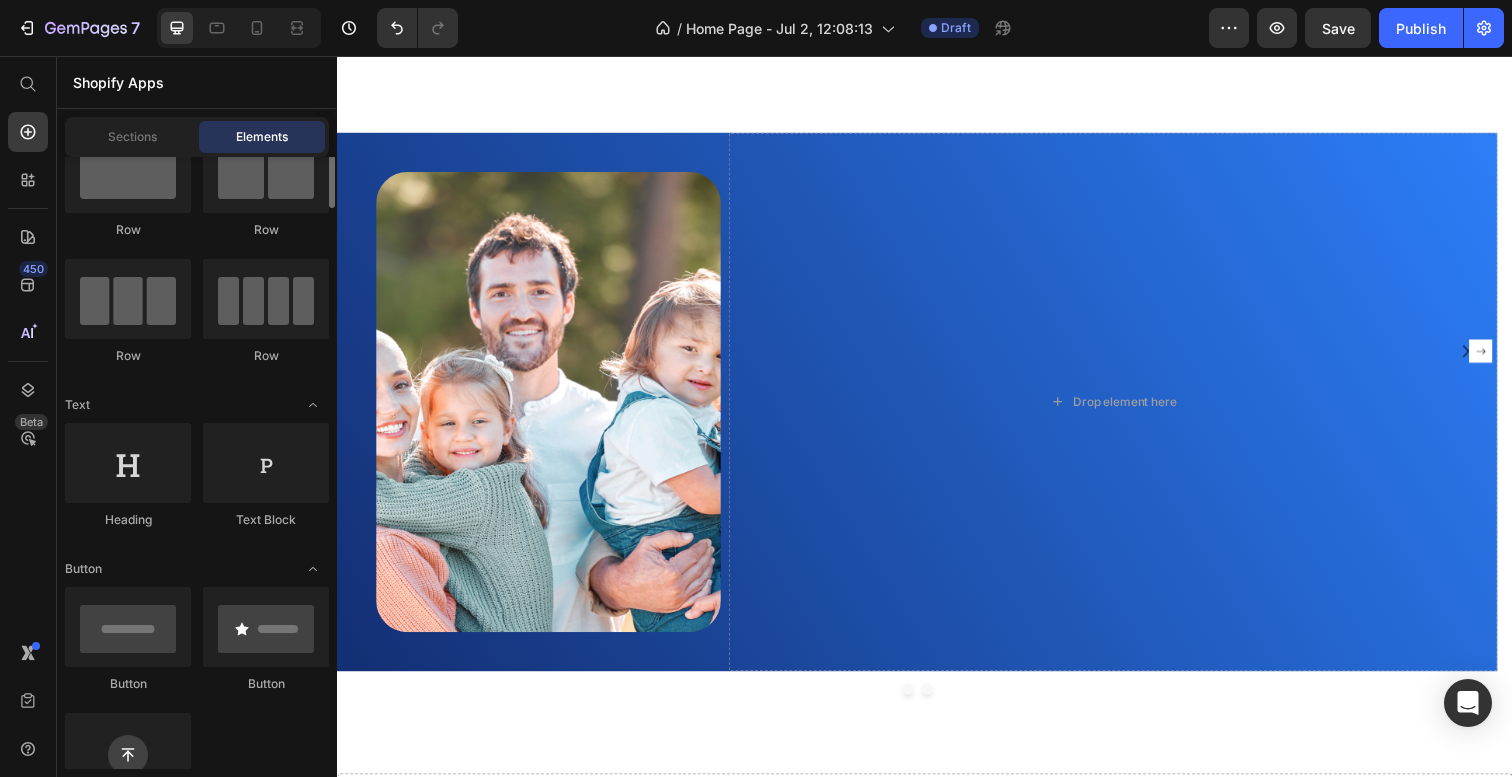 scroll, scrollTop: 123, scrollLeft: 0, axis: vertical 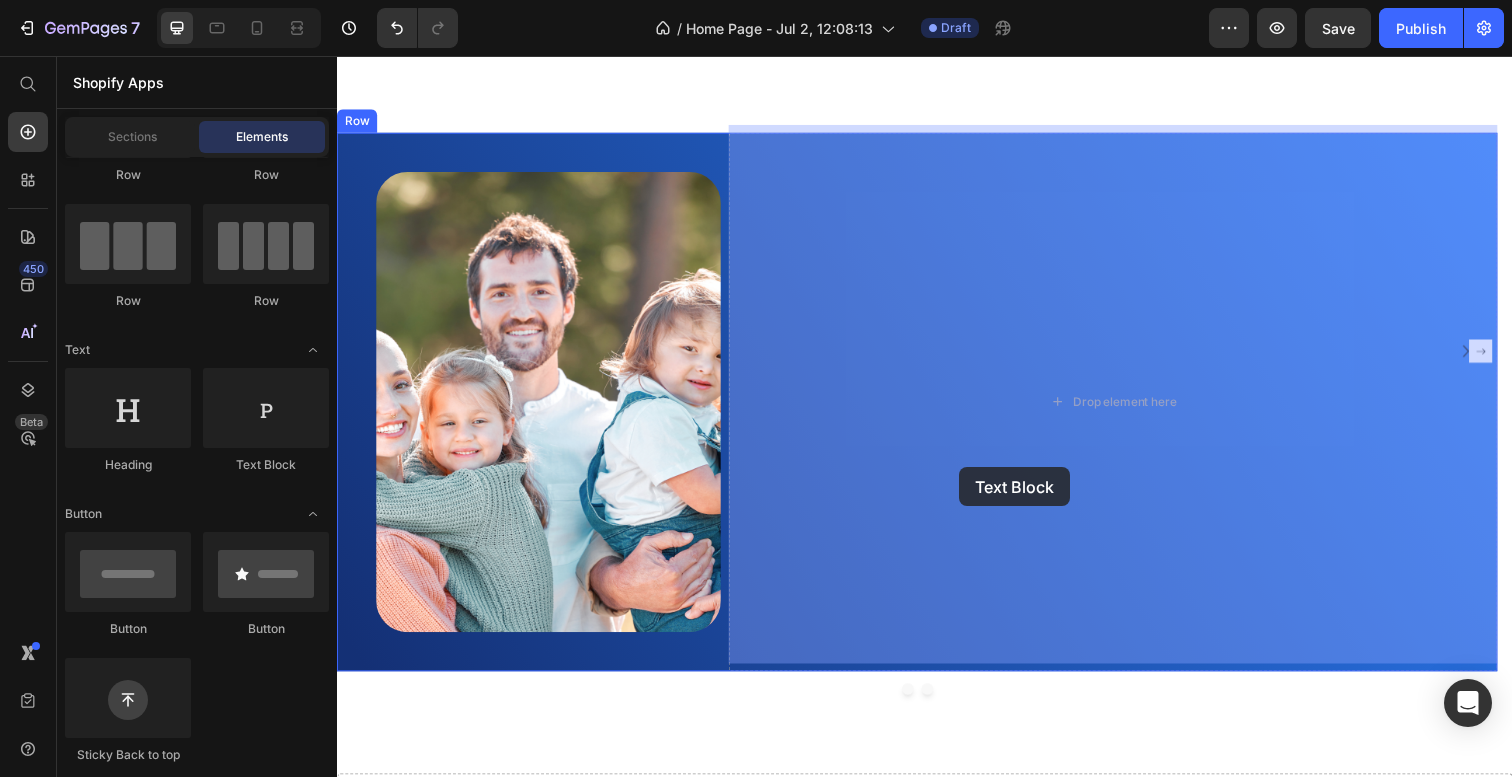 drag, startPoint x: 582, startPoint y: 494, endPoint x: 1039, endPoint y: 457, distance: 458.49536 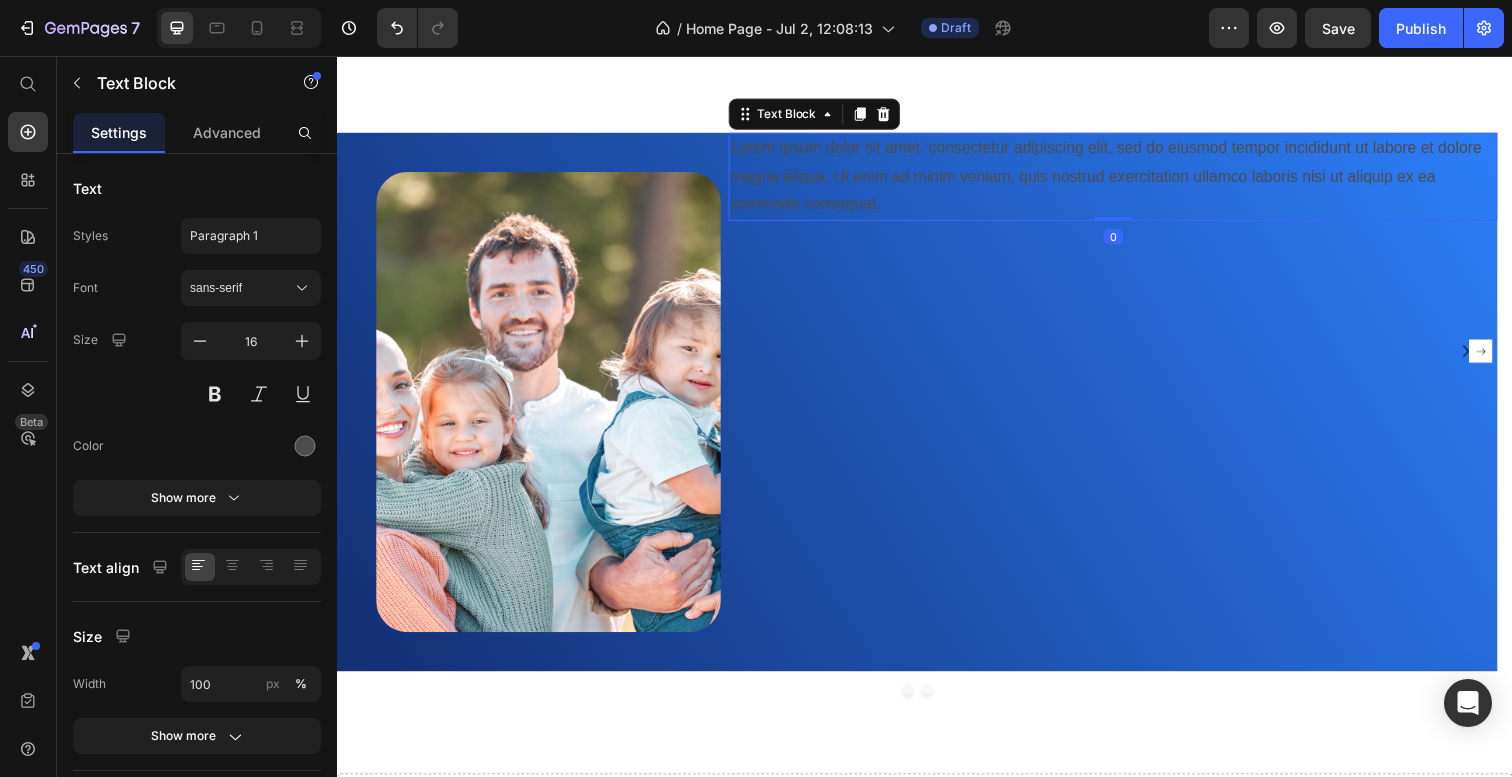 click on "Lorem ipsum dolor sit amet, consectetur adipiscing elit, sed do eiusmod tempor incididunt ut labore et dolore magna aliqua. Ut enim ad minim veniam, quis nostrud exercitation ullamco laboris nisi ut aliquip ex ea commodo consequat." at bounding box center (1129, 180) 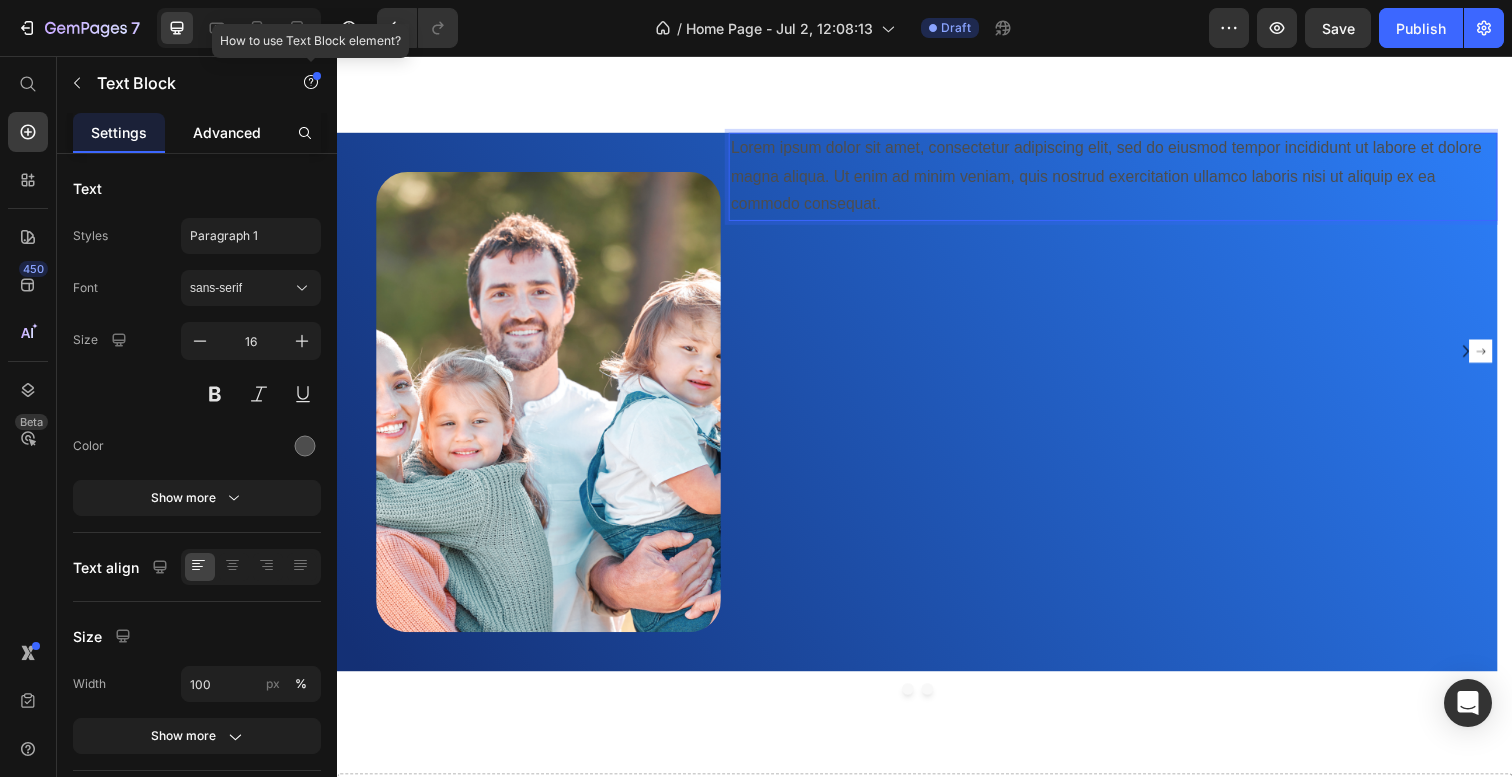 click on "Advanced" at bounding box center [227, 132] 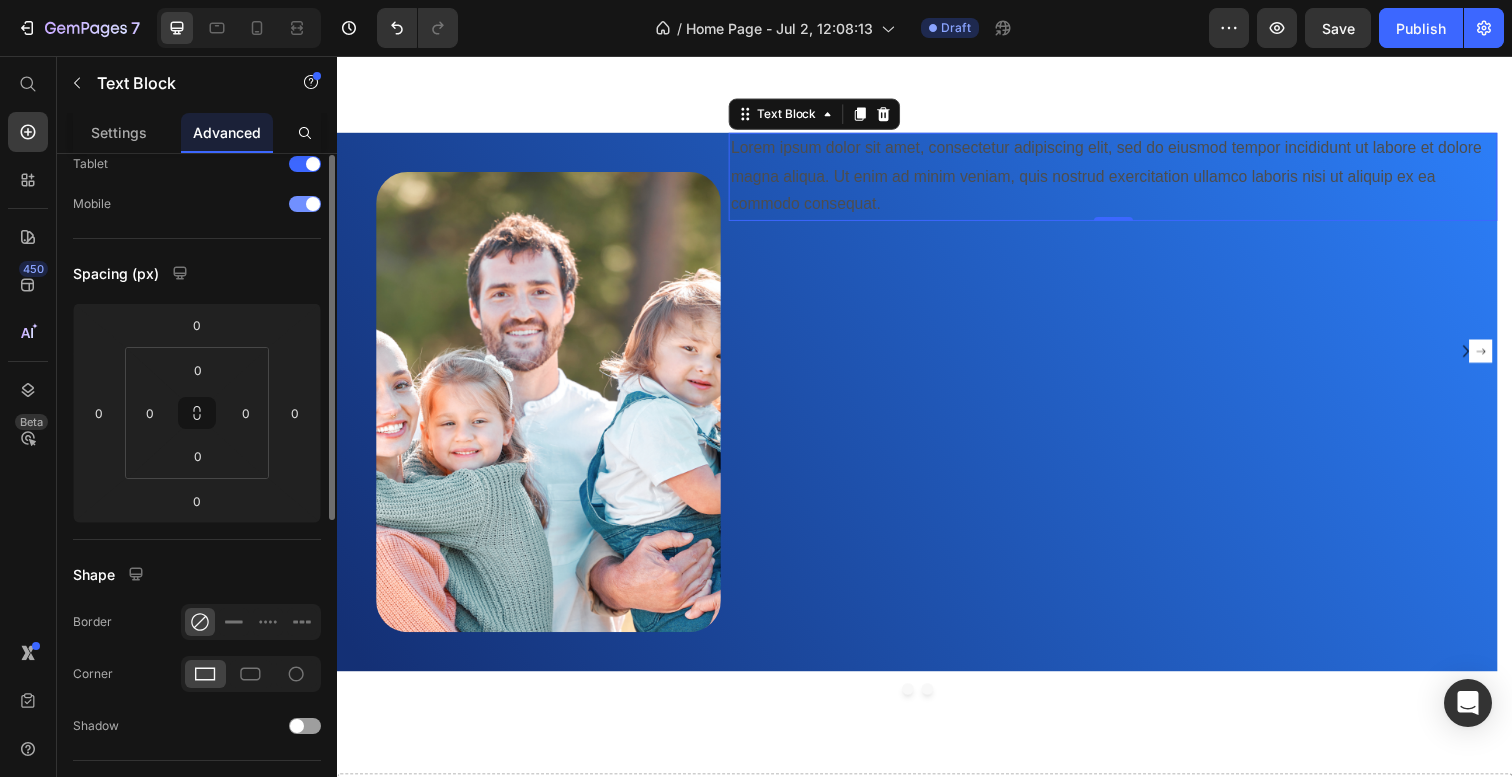 scroll, scrollTop: 116, scrollLeft: 0, axis: vertical 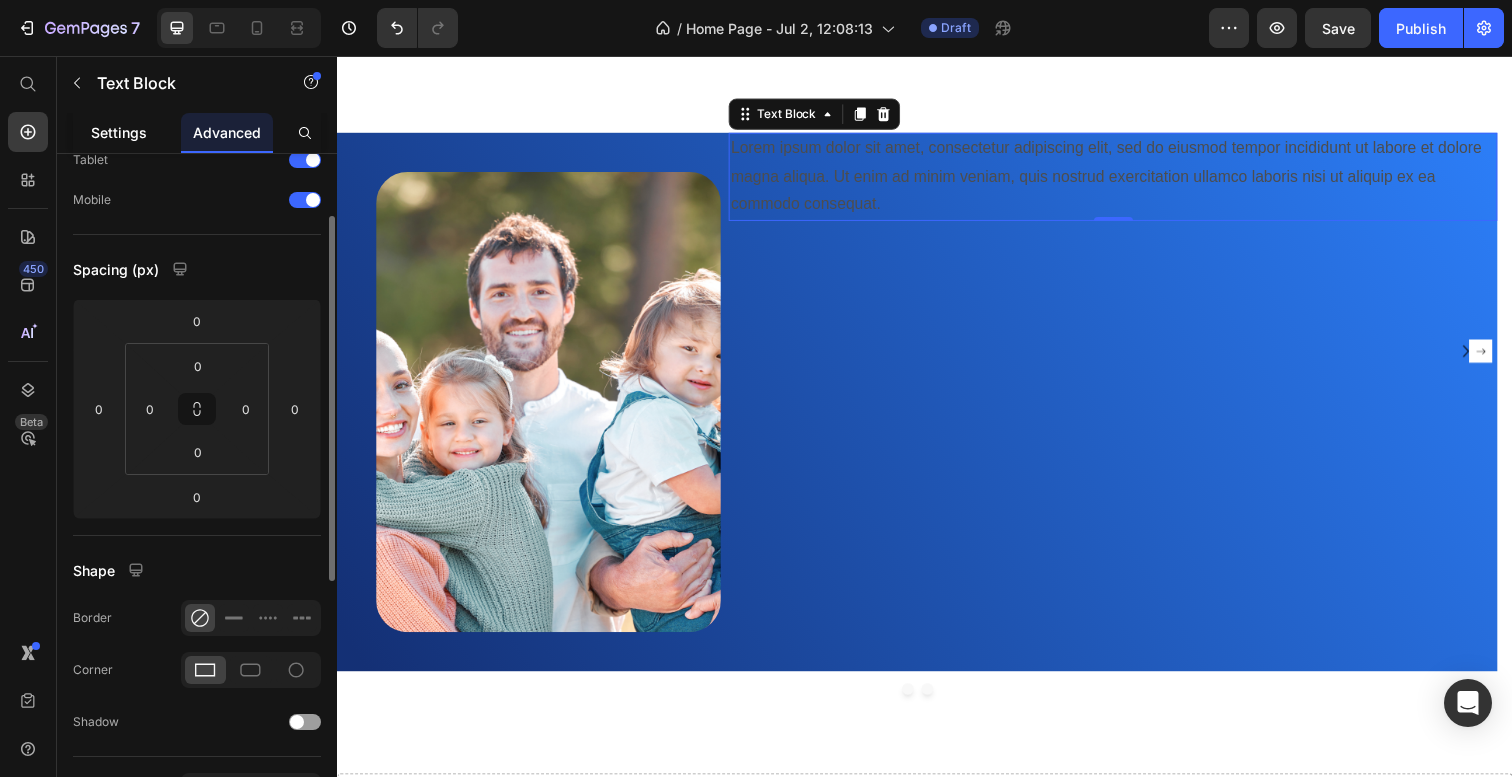 click on "Settings" 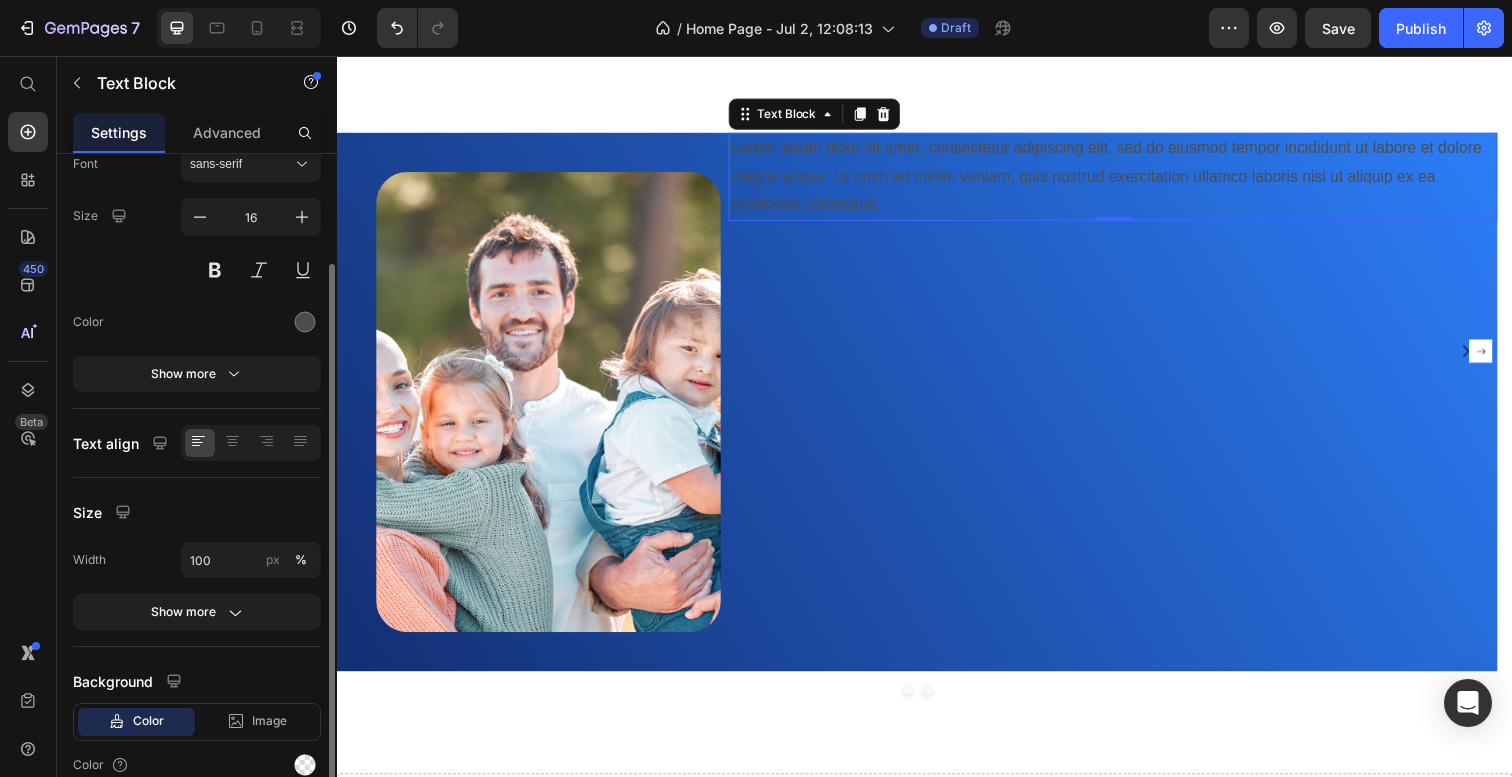 scroll, scrollTop: 215, scrollLeft: 0, axis: vertical 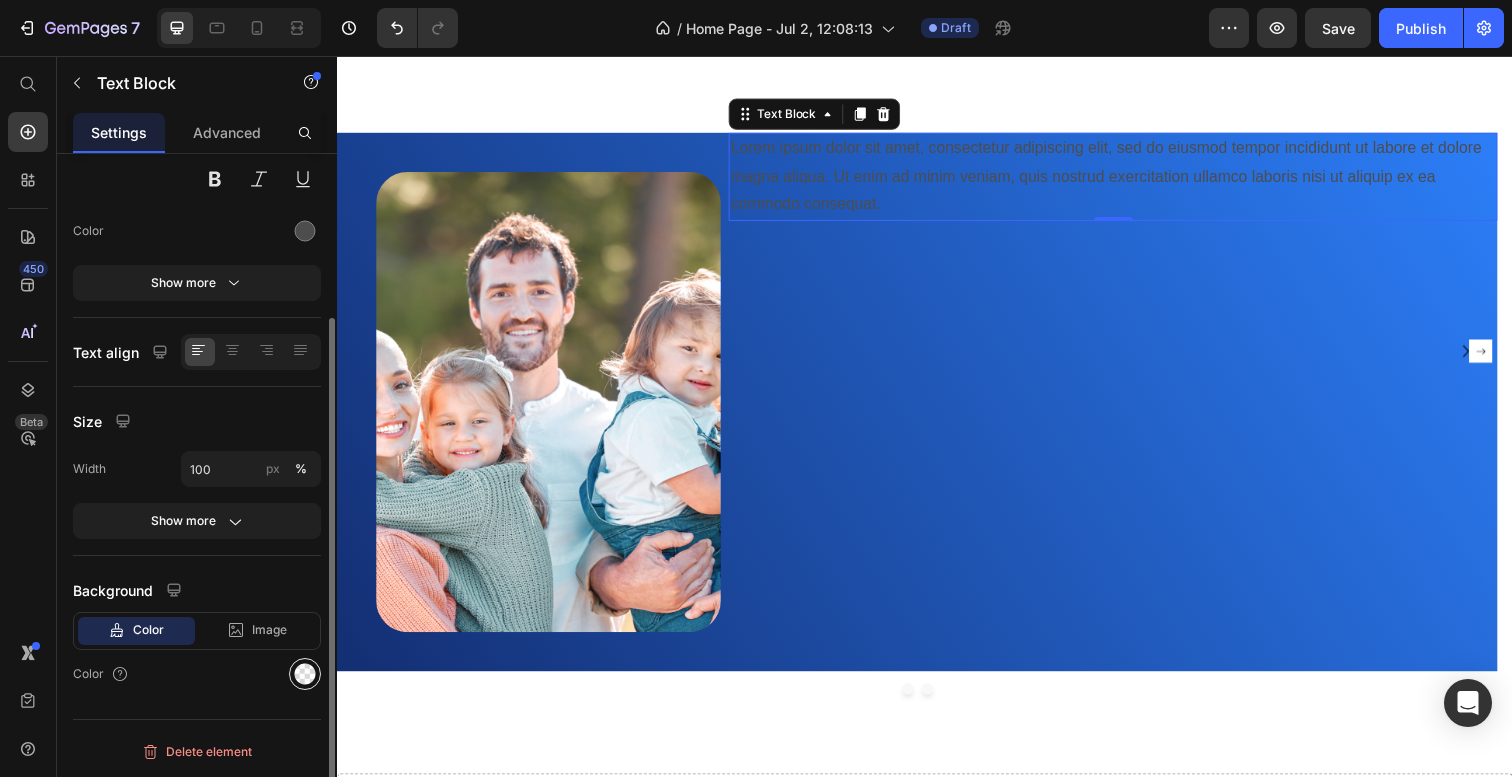 click 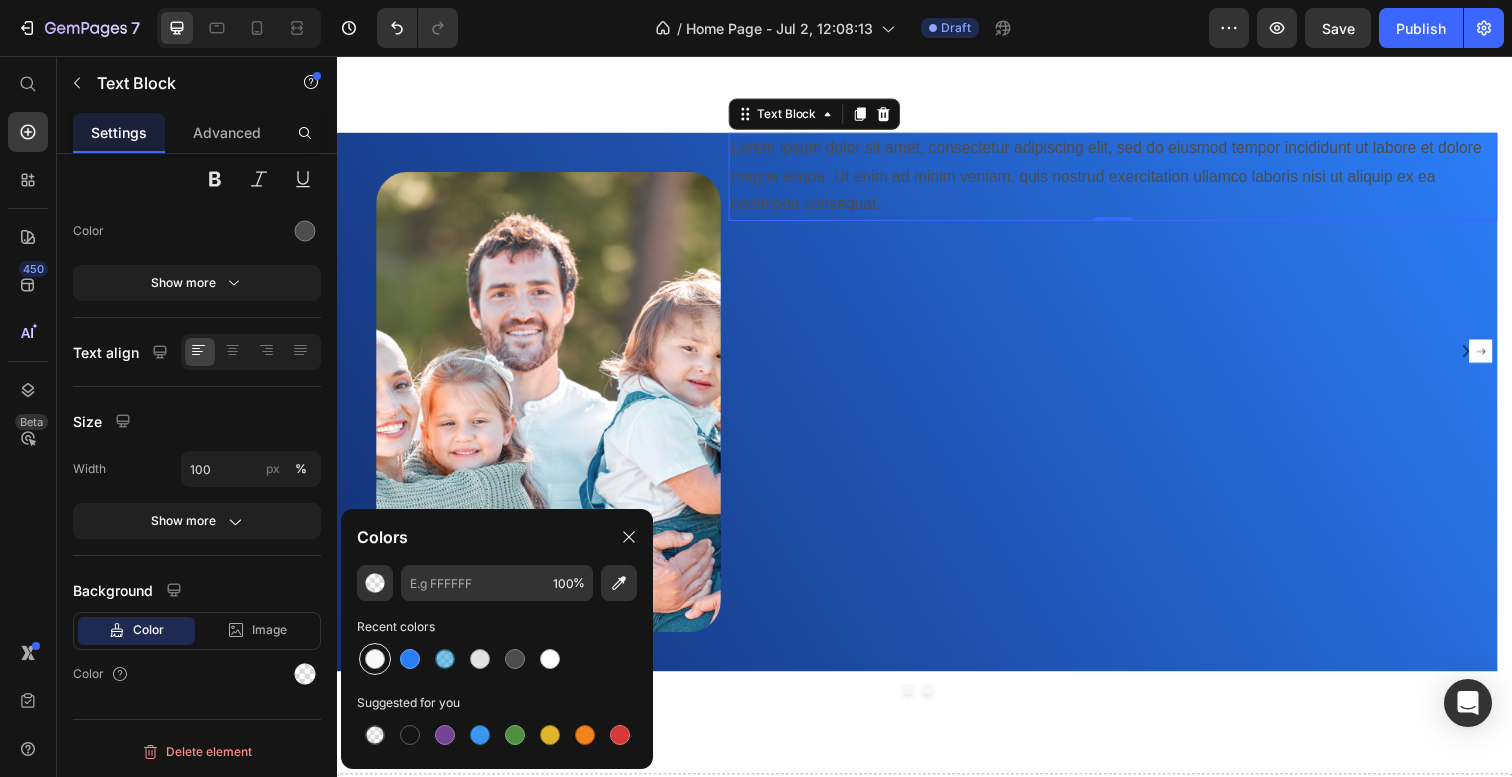 click at bounding box center [375, 659] 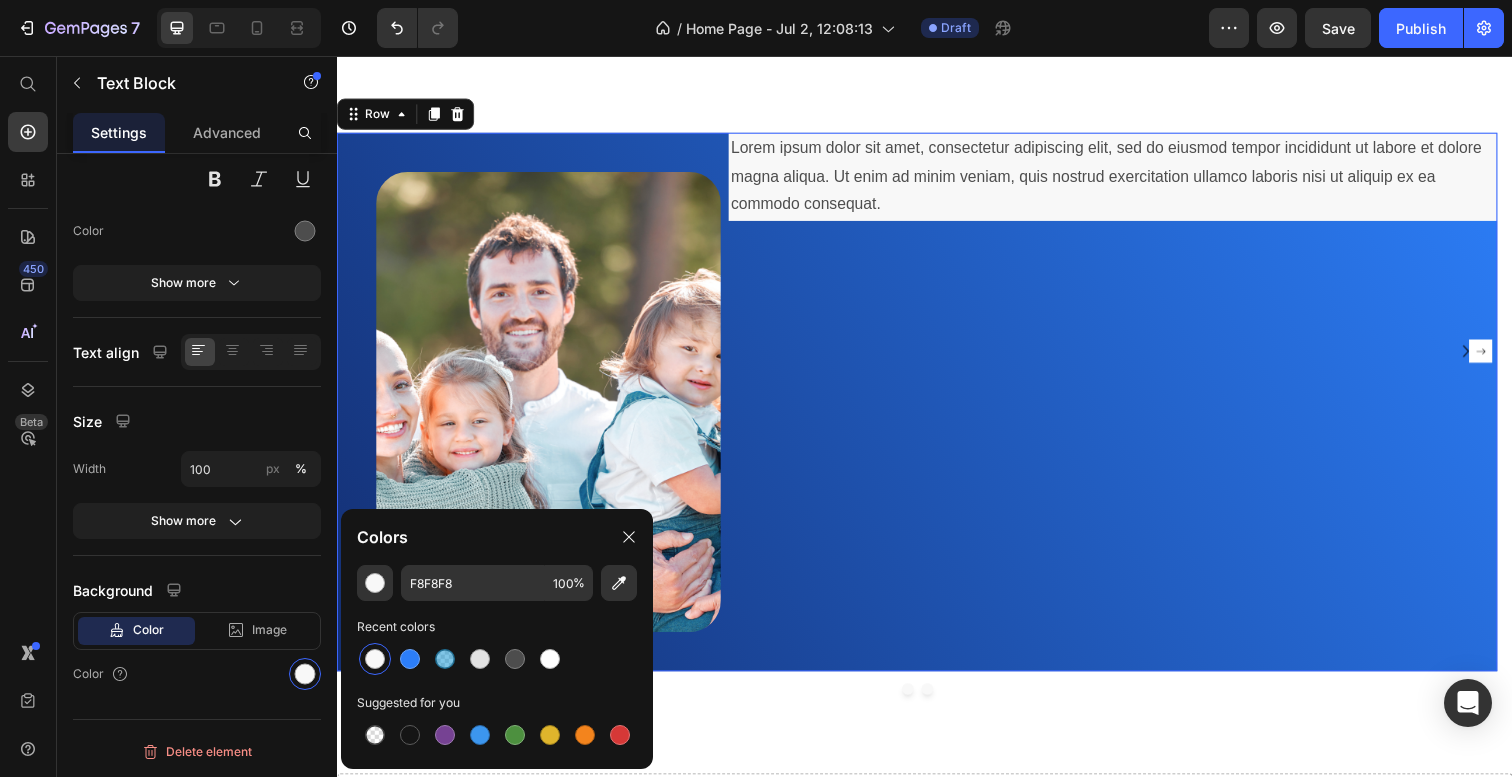 click on "Lorem ipsum dolor sit amet, consectetur adipiscing elit, sed do eiusmod tempor incididunt ut labore et dolore magna aliqua. Ut enim ad minim veniam, quis nostrud exercitation ullamco laboris nisi ut aliquip ex ea commodo consequat. Text Block" at bounding box center [1129, 410] 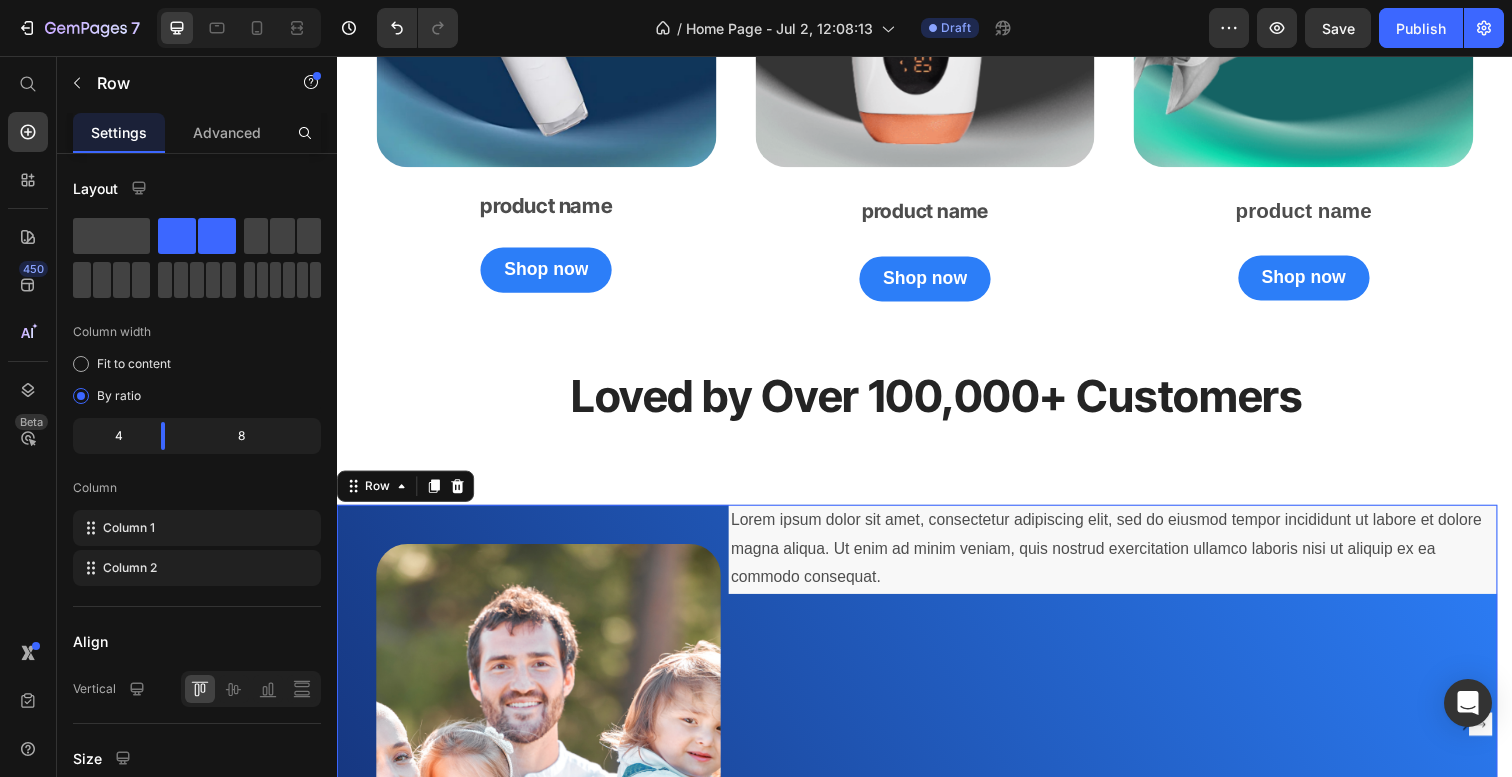 scroll, scrollTop: 2314, scrollLeft: 0, axis: vertical 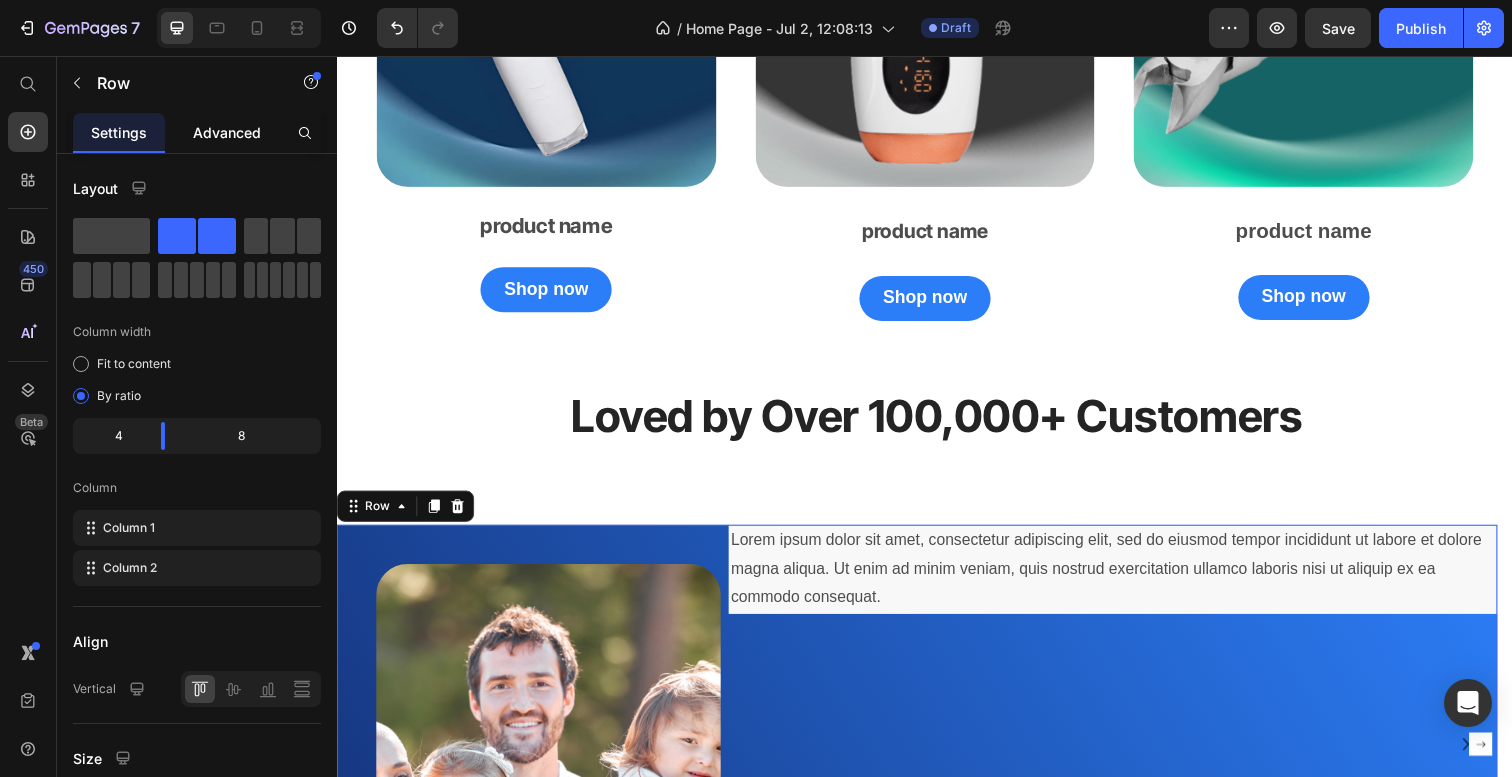 click on "Advanced" at bounding box center [227, 132] 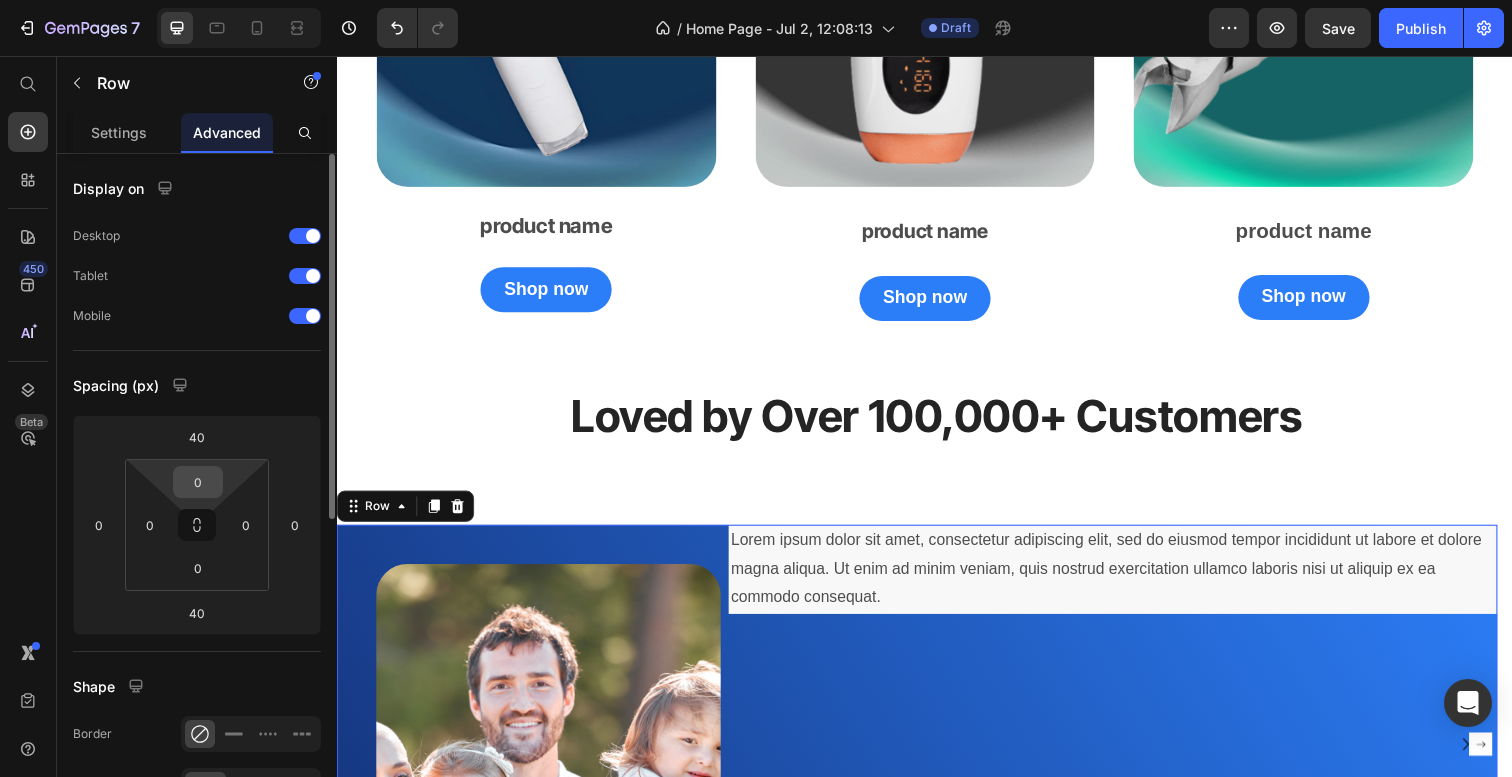 click on "0" at bounding box center [198, 482] 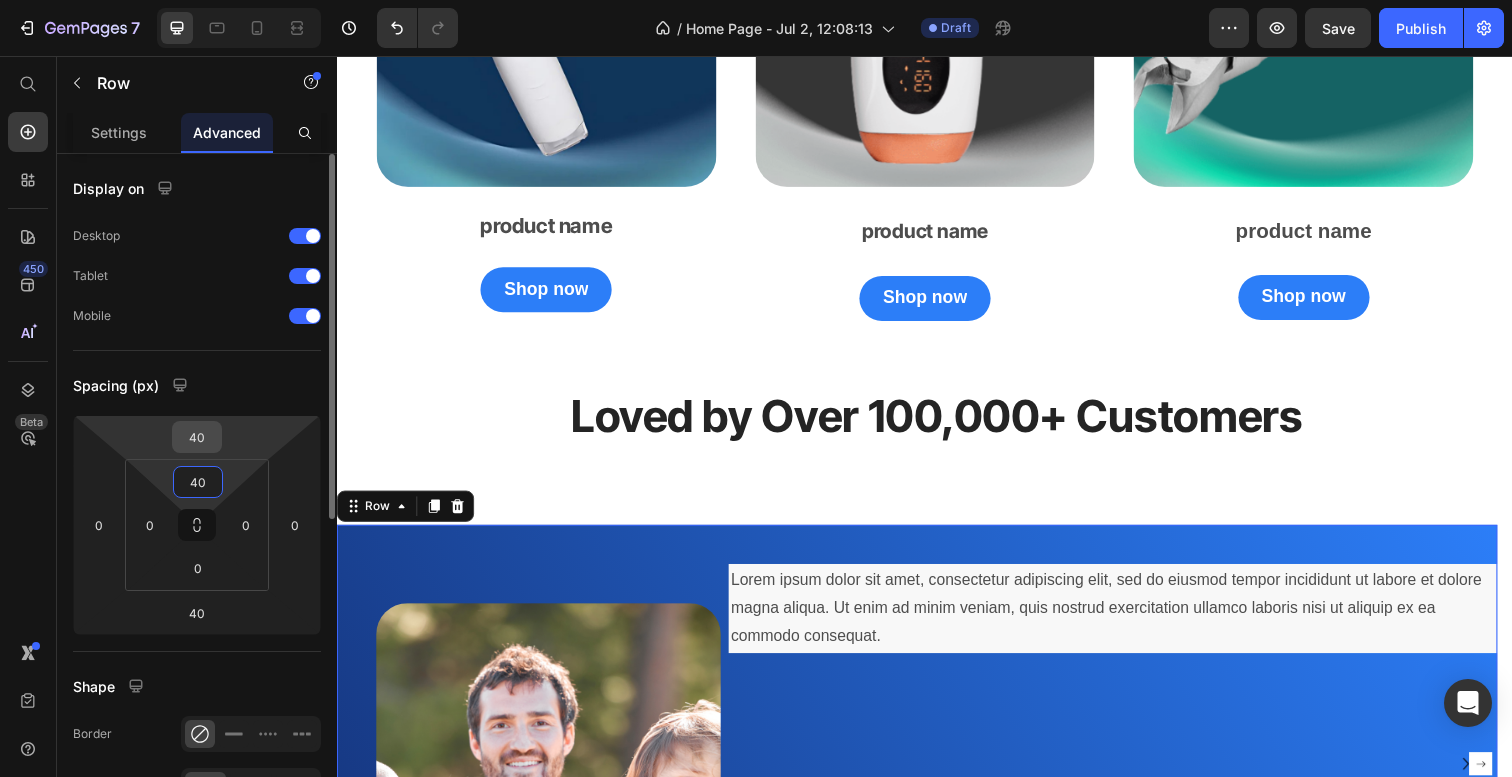 type on "40" 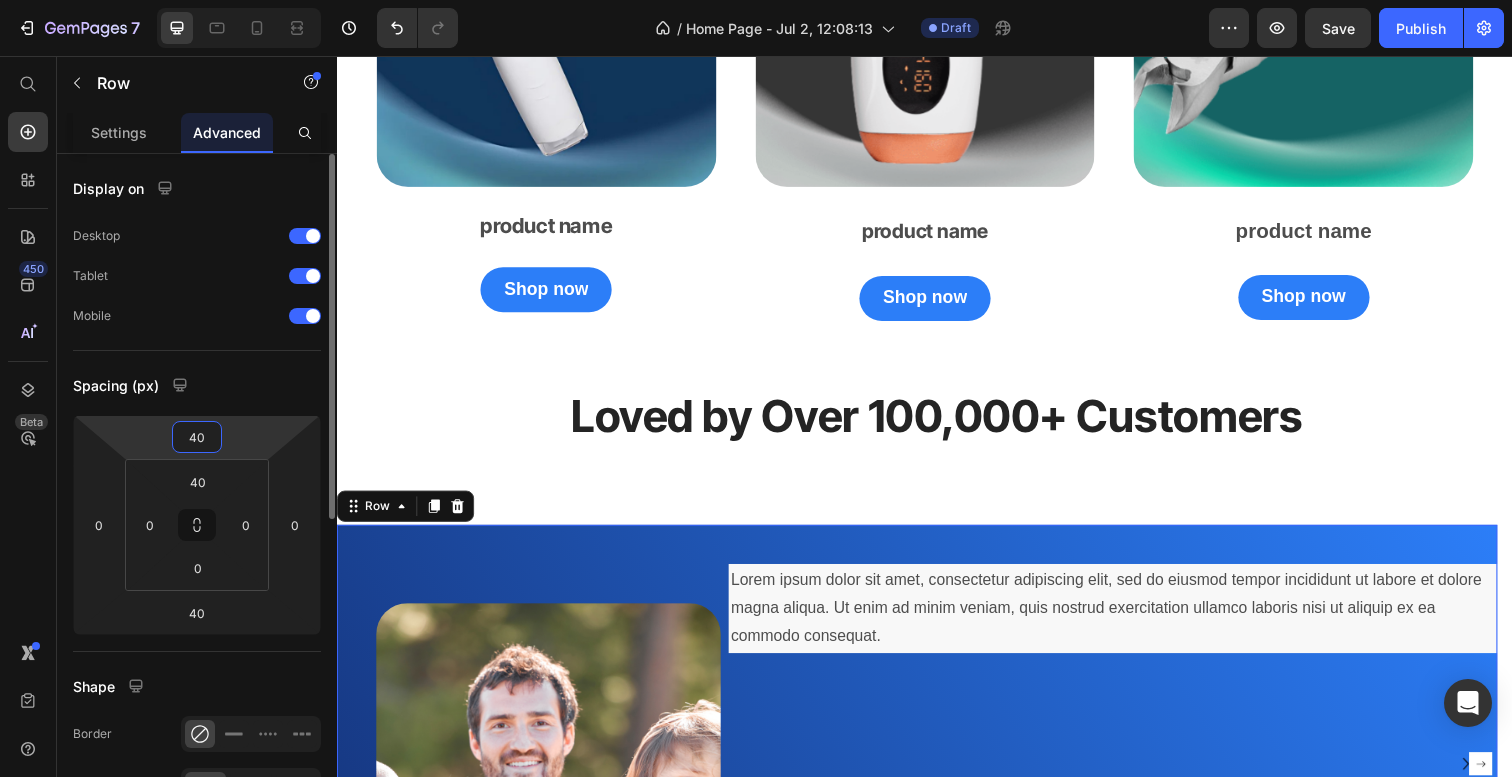 click on "40" at bounding box center [197, 437] 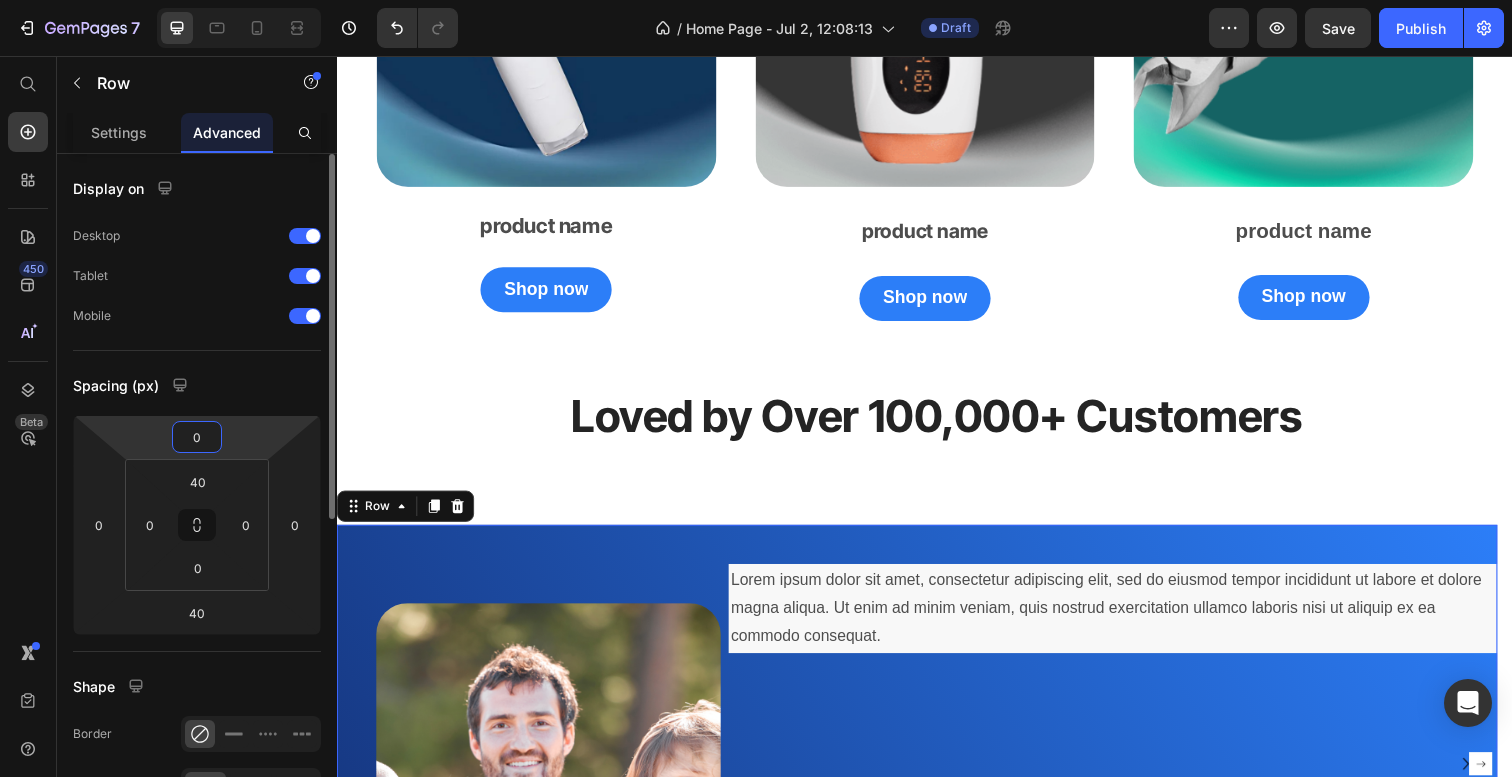 type on "40" 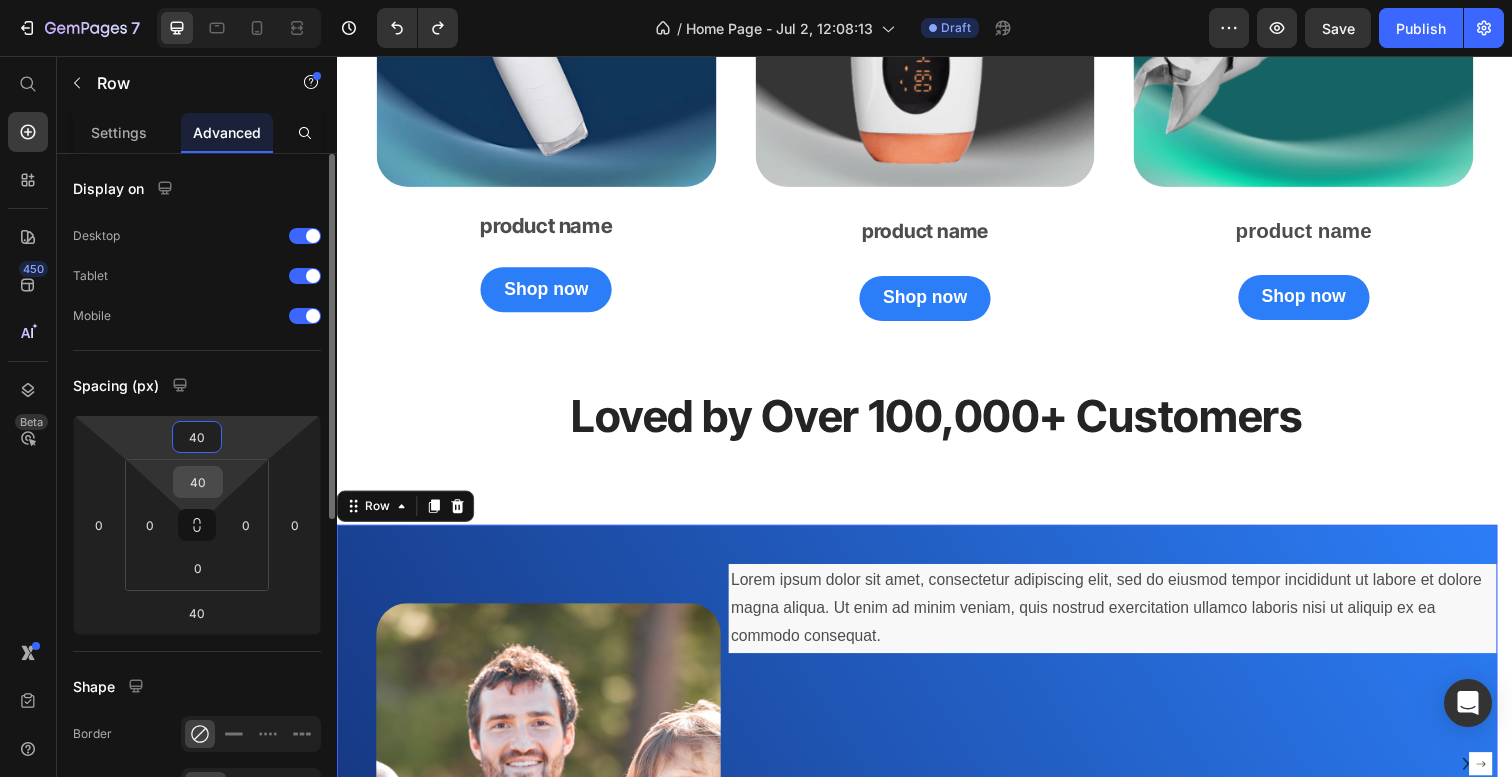 click on "40" at bounding box center (198, 482) 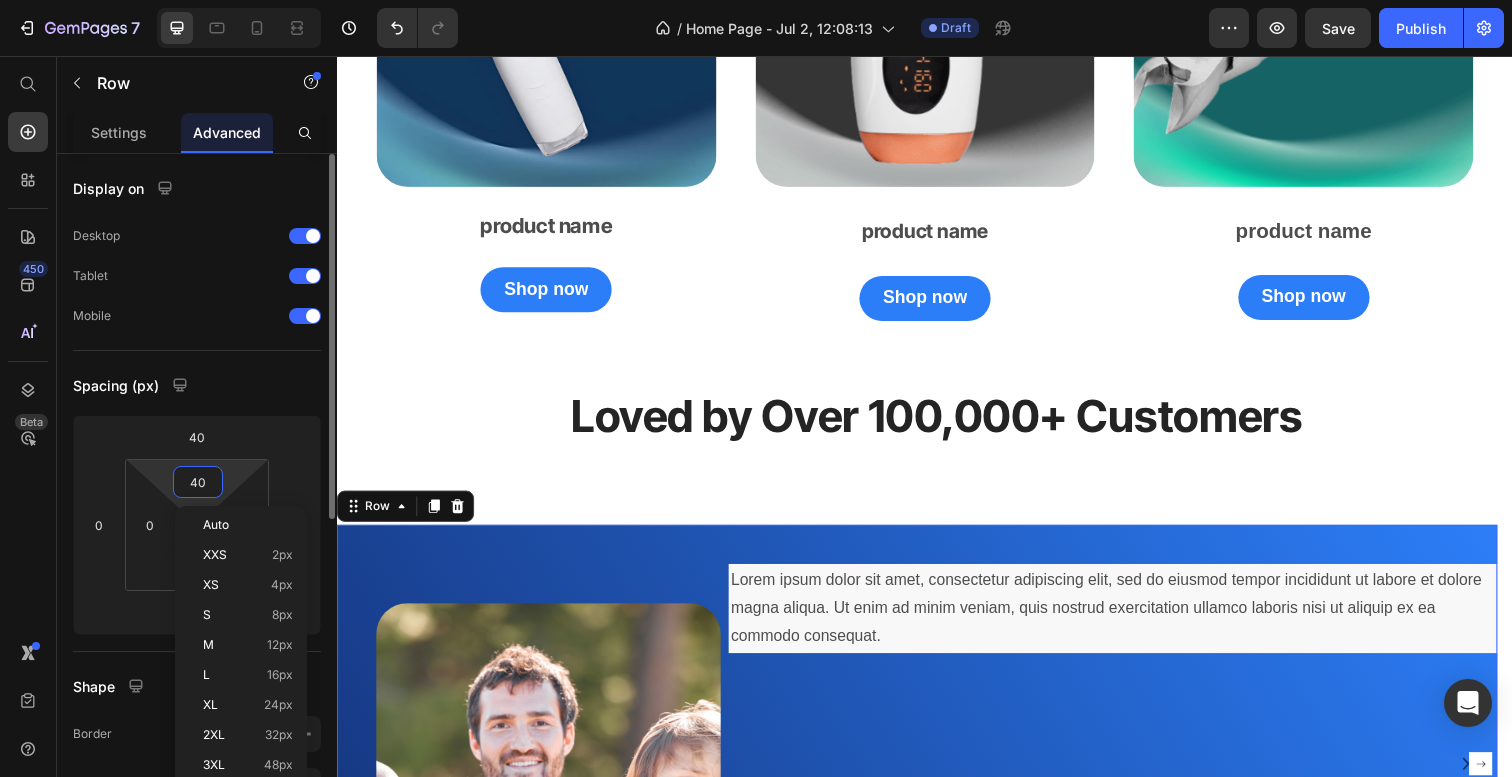type on "0" 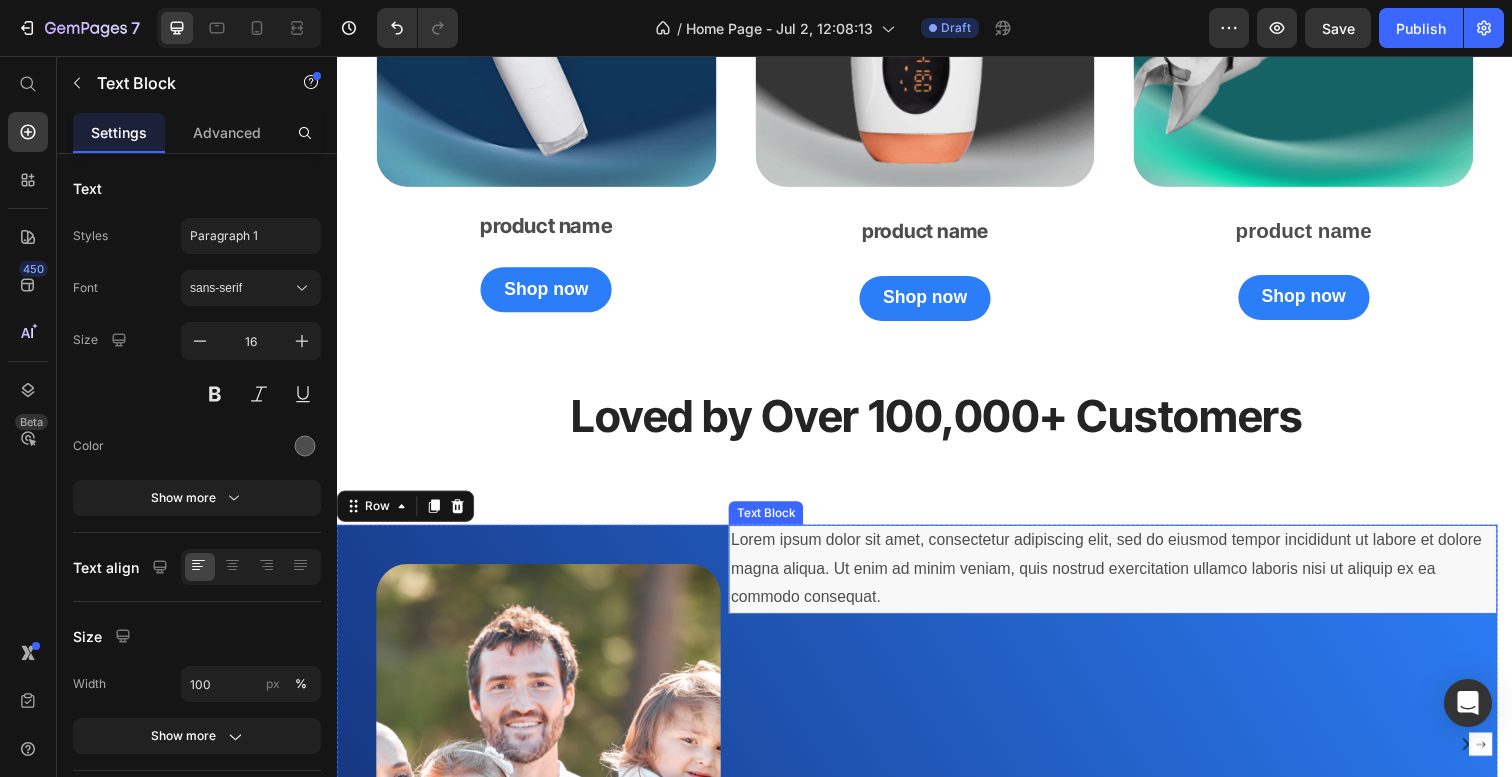 click on "Lorem ipsum dolor sit amet, consectetur adipiscing elit, sed do eiusmod tempor incididunt ut labore et dolore magna aliqua. Ut enim ad minim veniam, quis nostrud exercitation ullamco laboris nisi ut aliquip ex ea commodo consequat." at bounding box center (1129, 580) 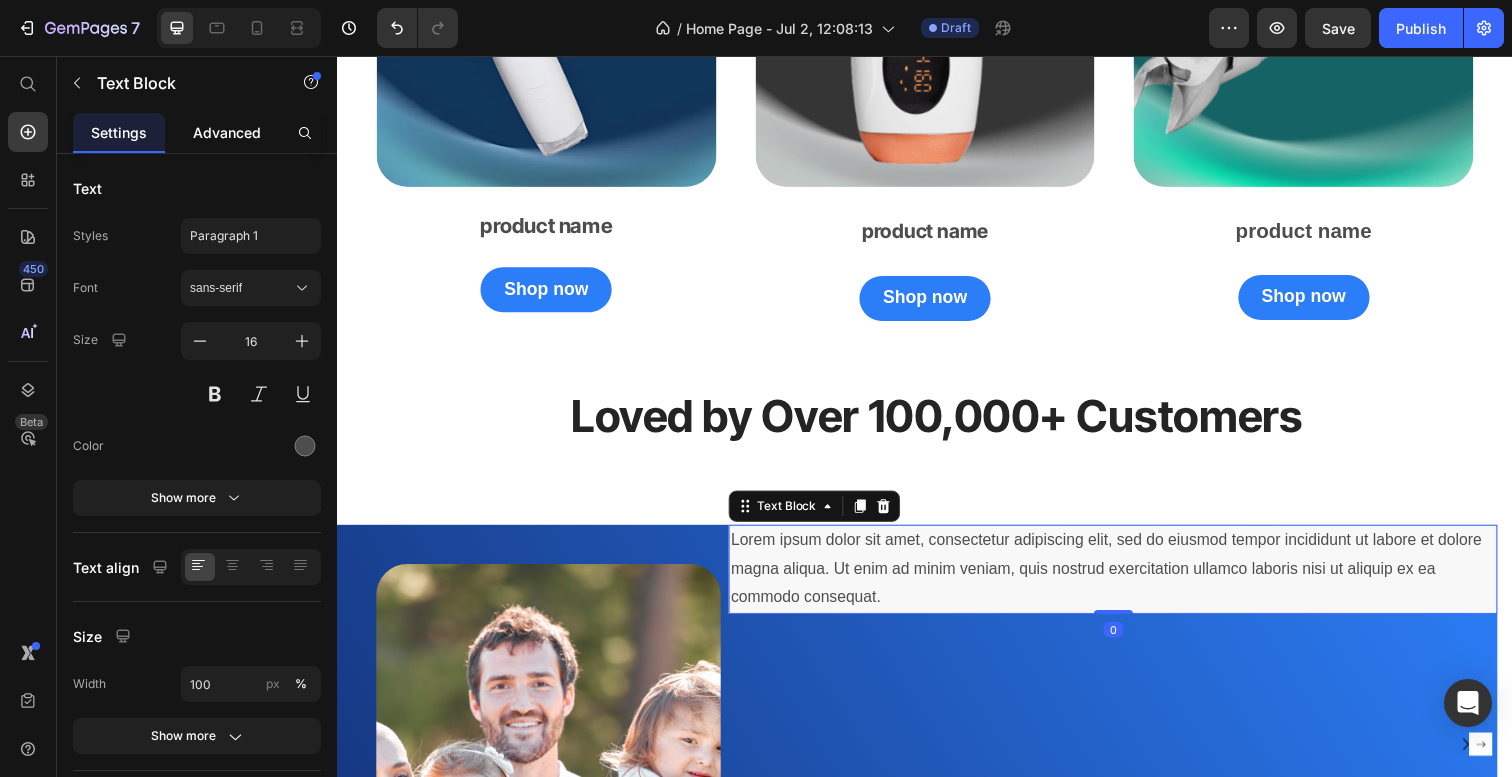 click on "Advanced" at bounding box center (227, 132) 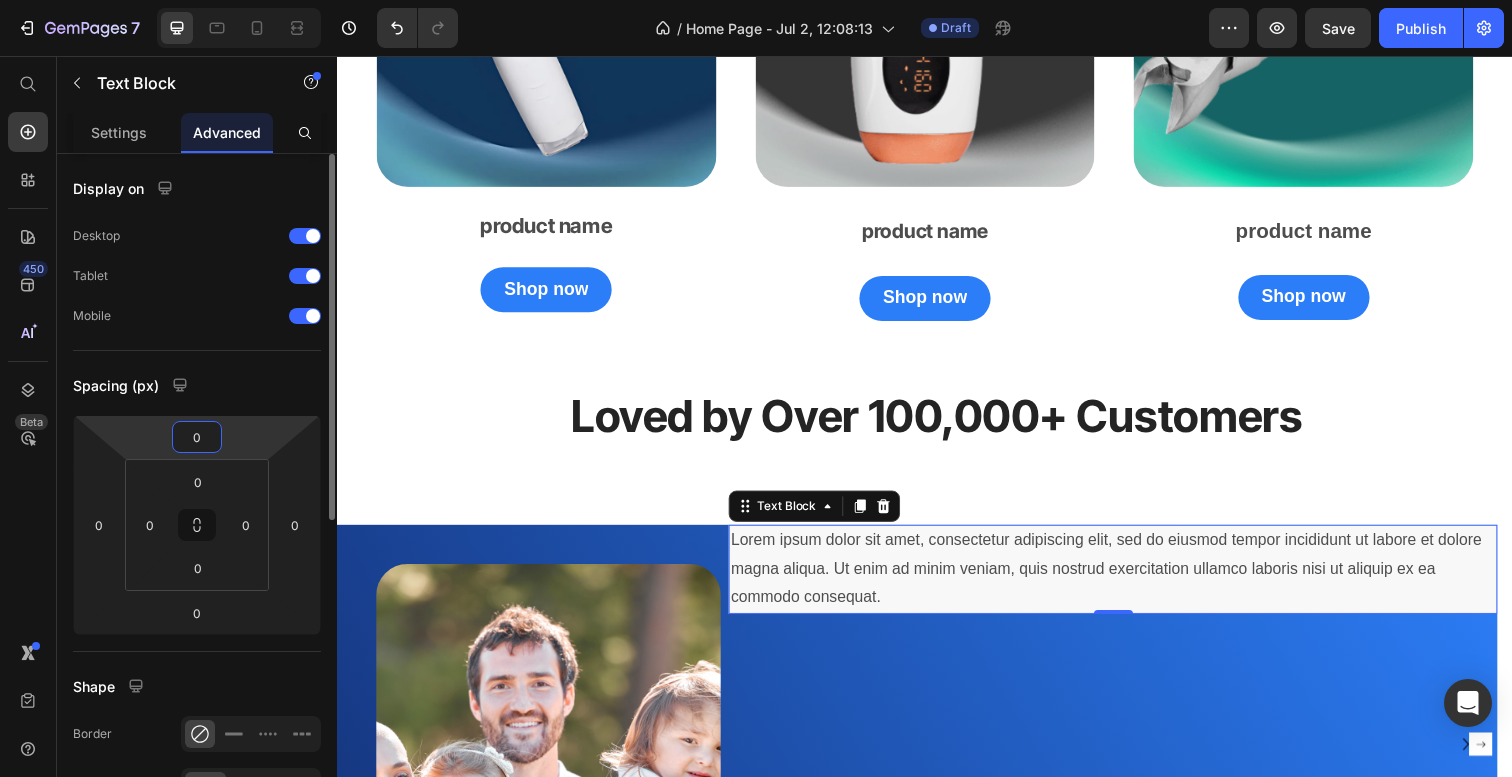 click on "0" at bounding box center [197, 437] 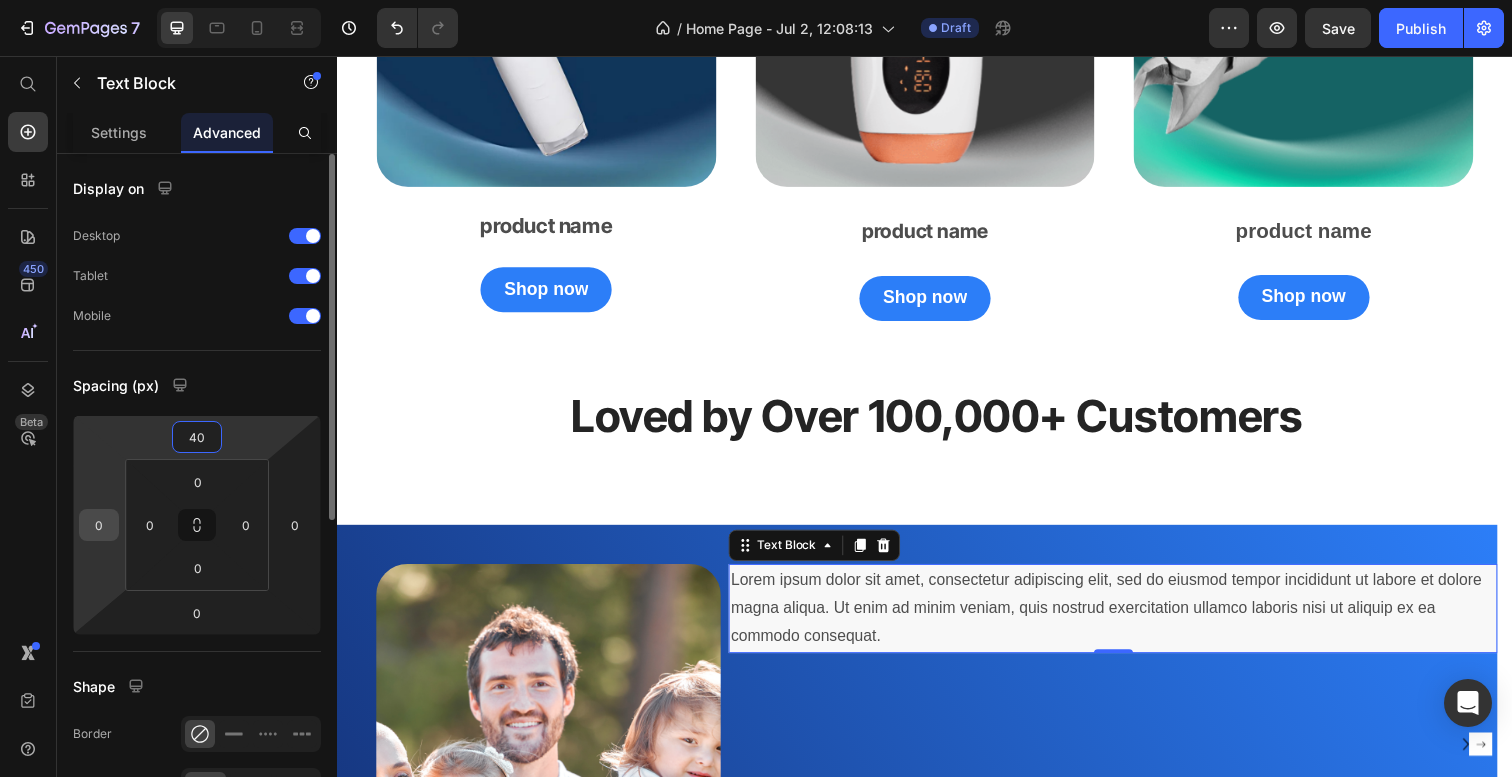 type on "40" 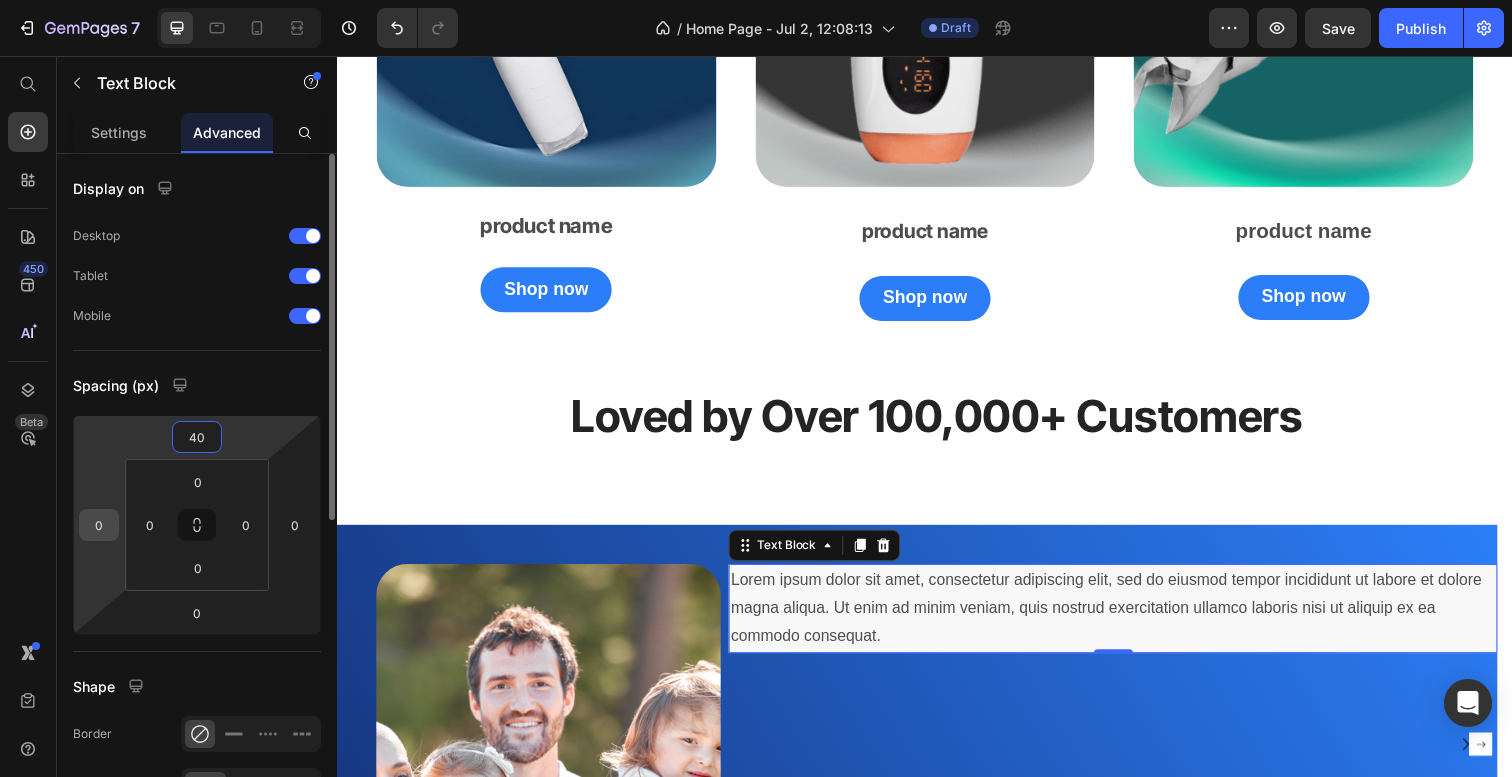 click on "0" at bounding box center [99, 525] 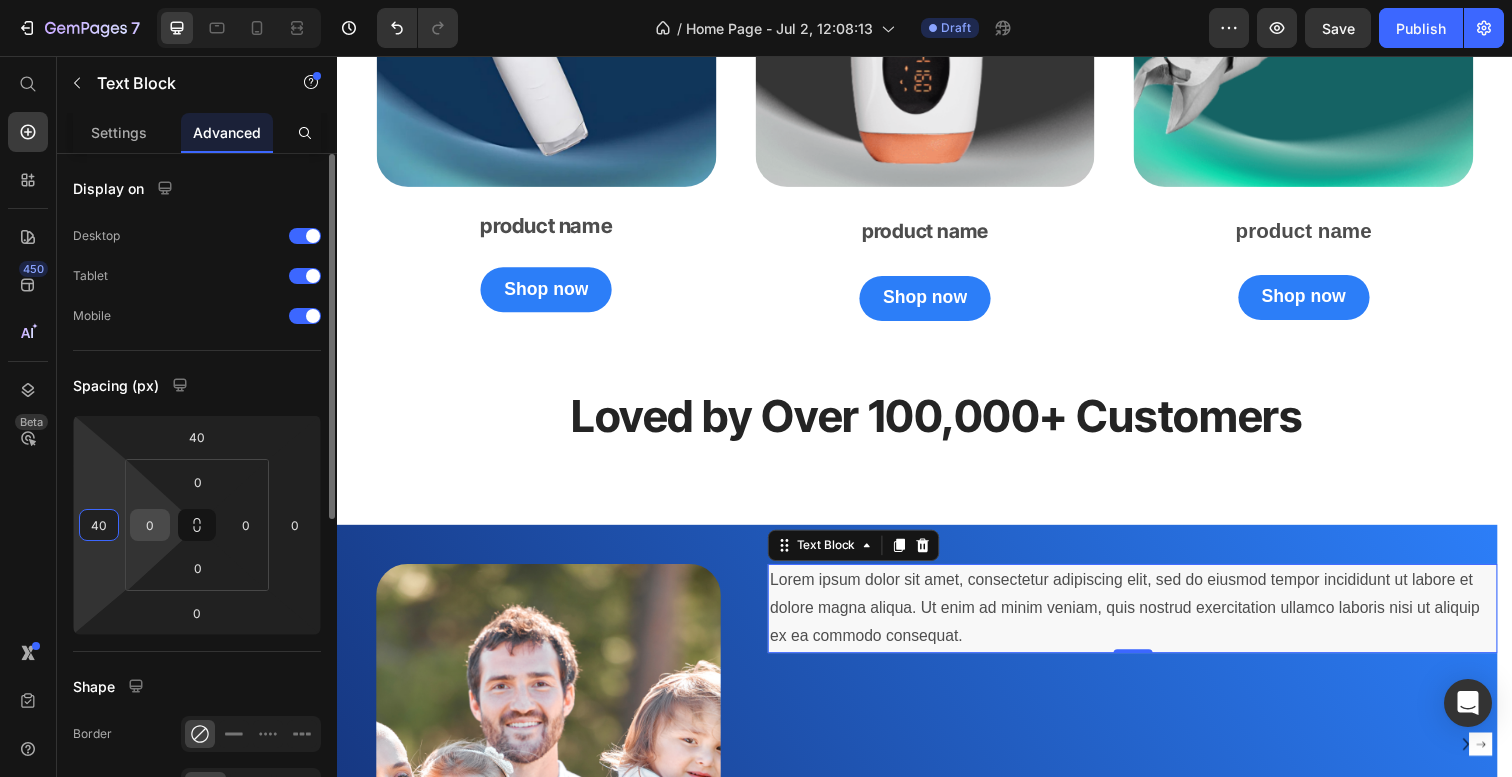 type on "40" 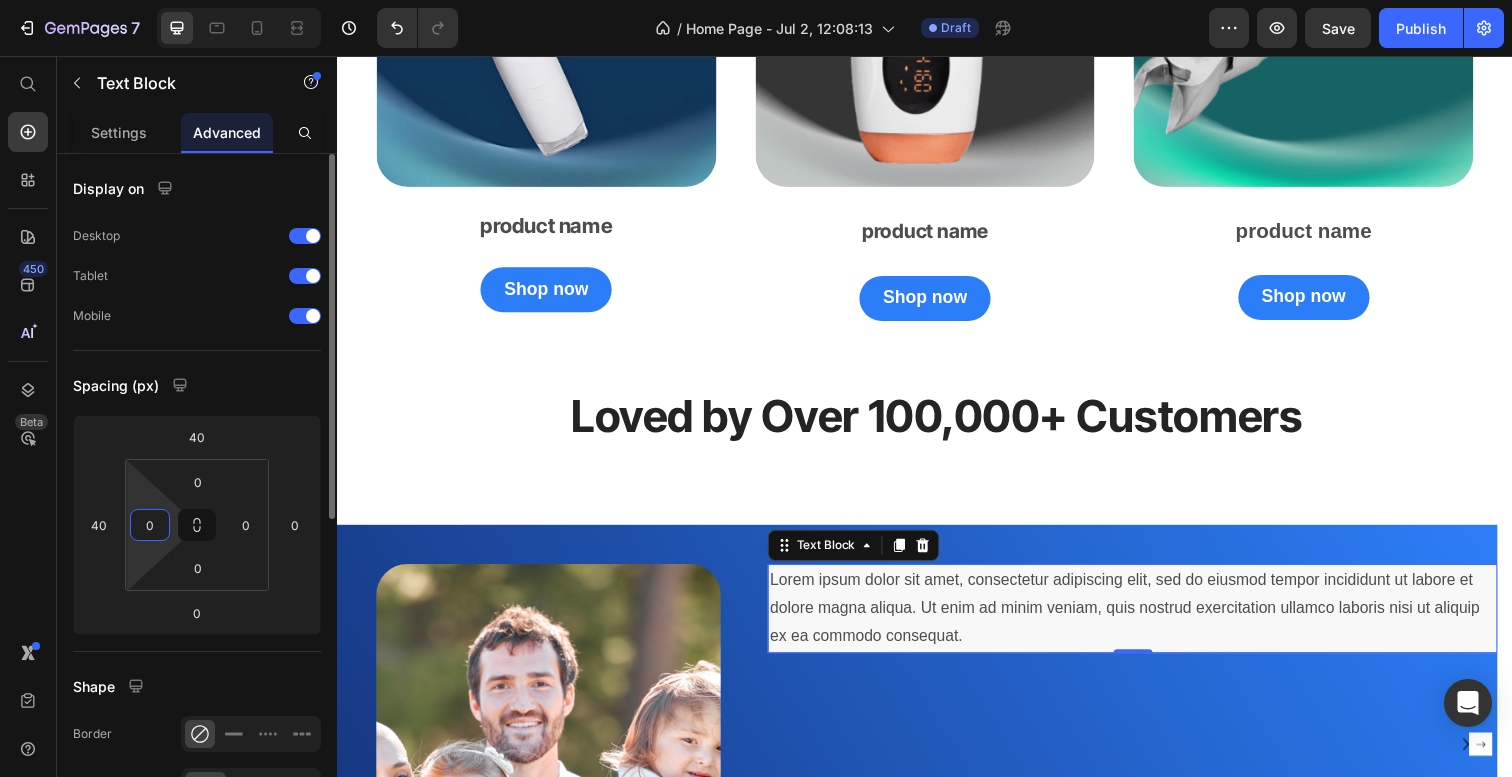 click on "0" at bounding box center (150, 525) 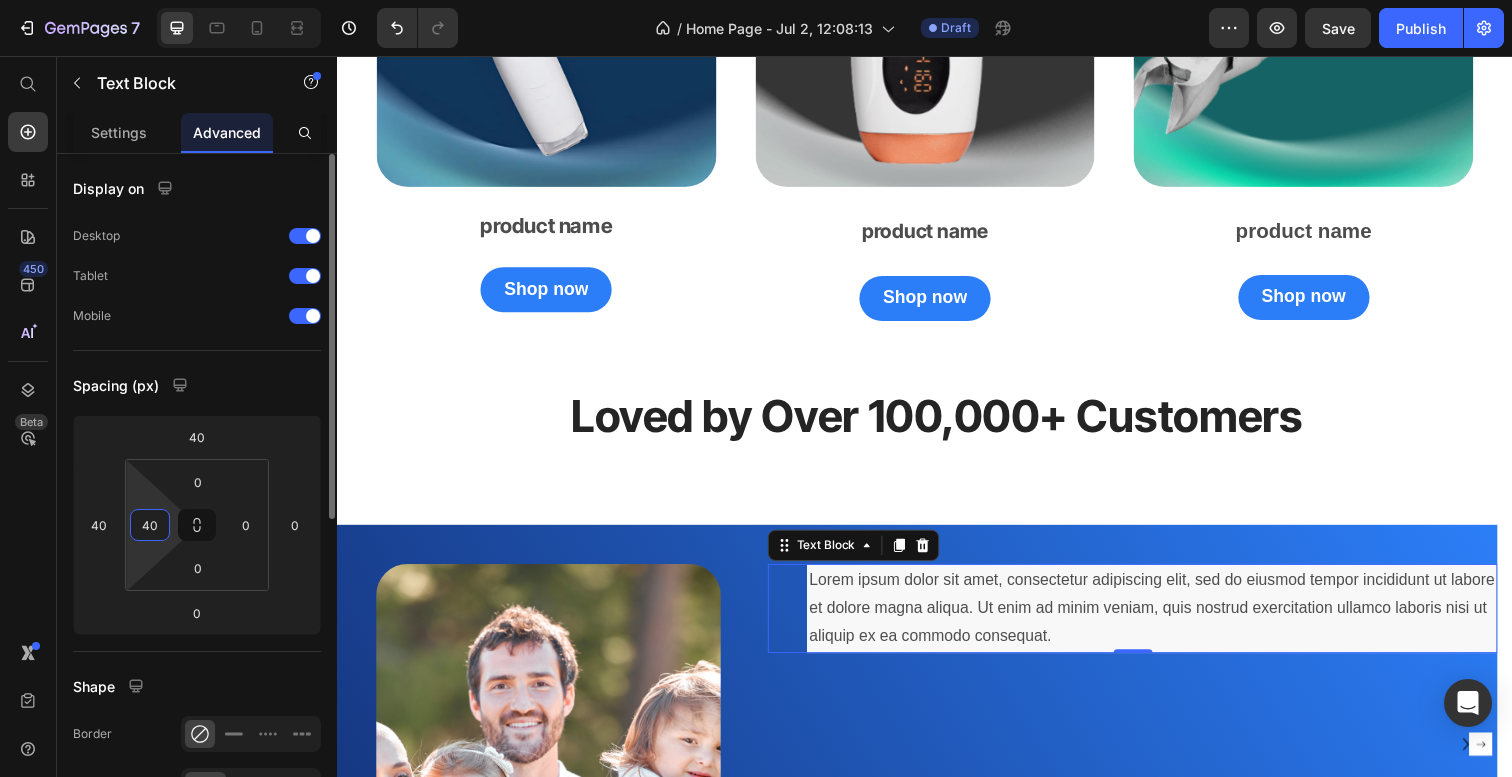type on "4" 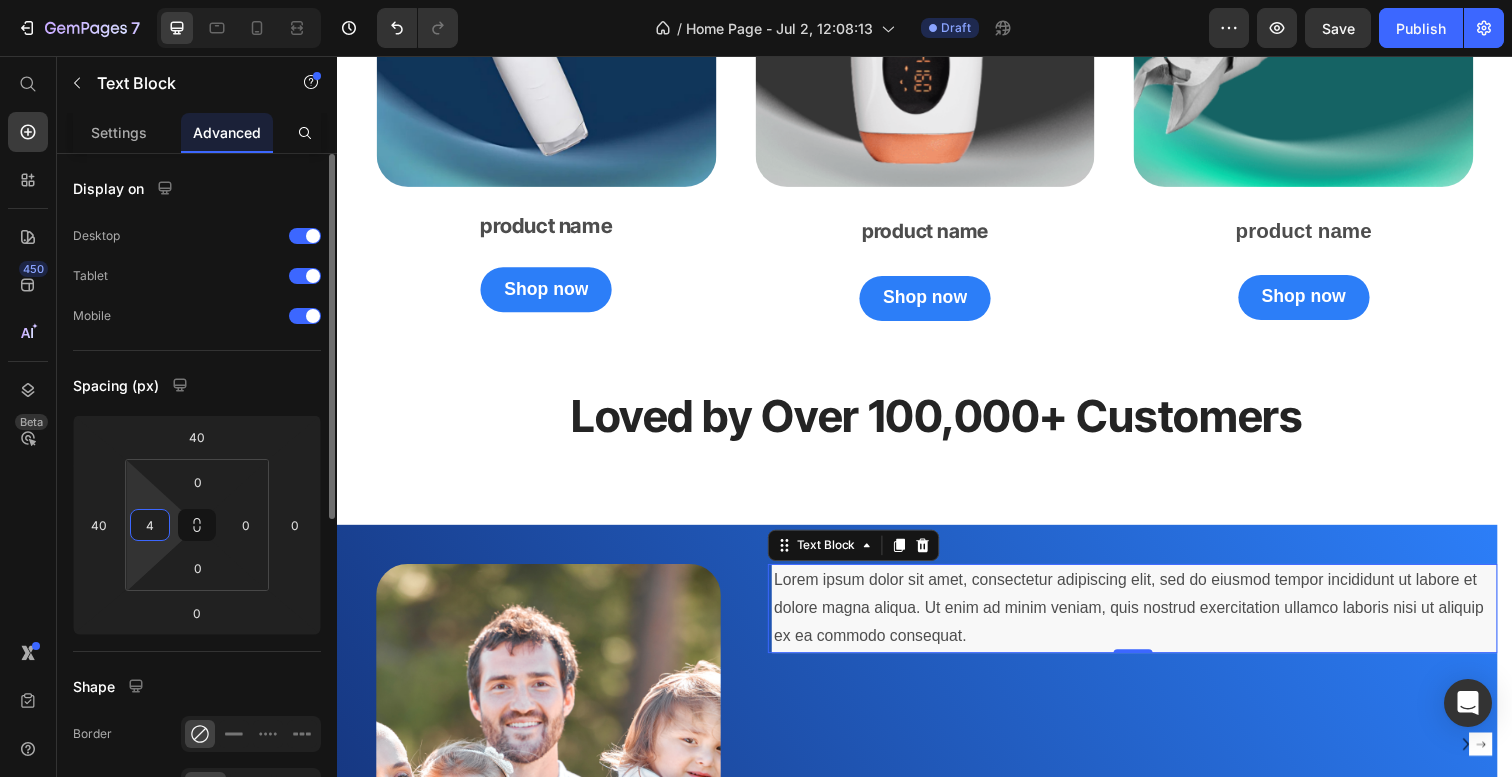 type 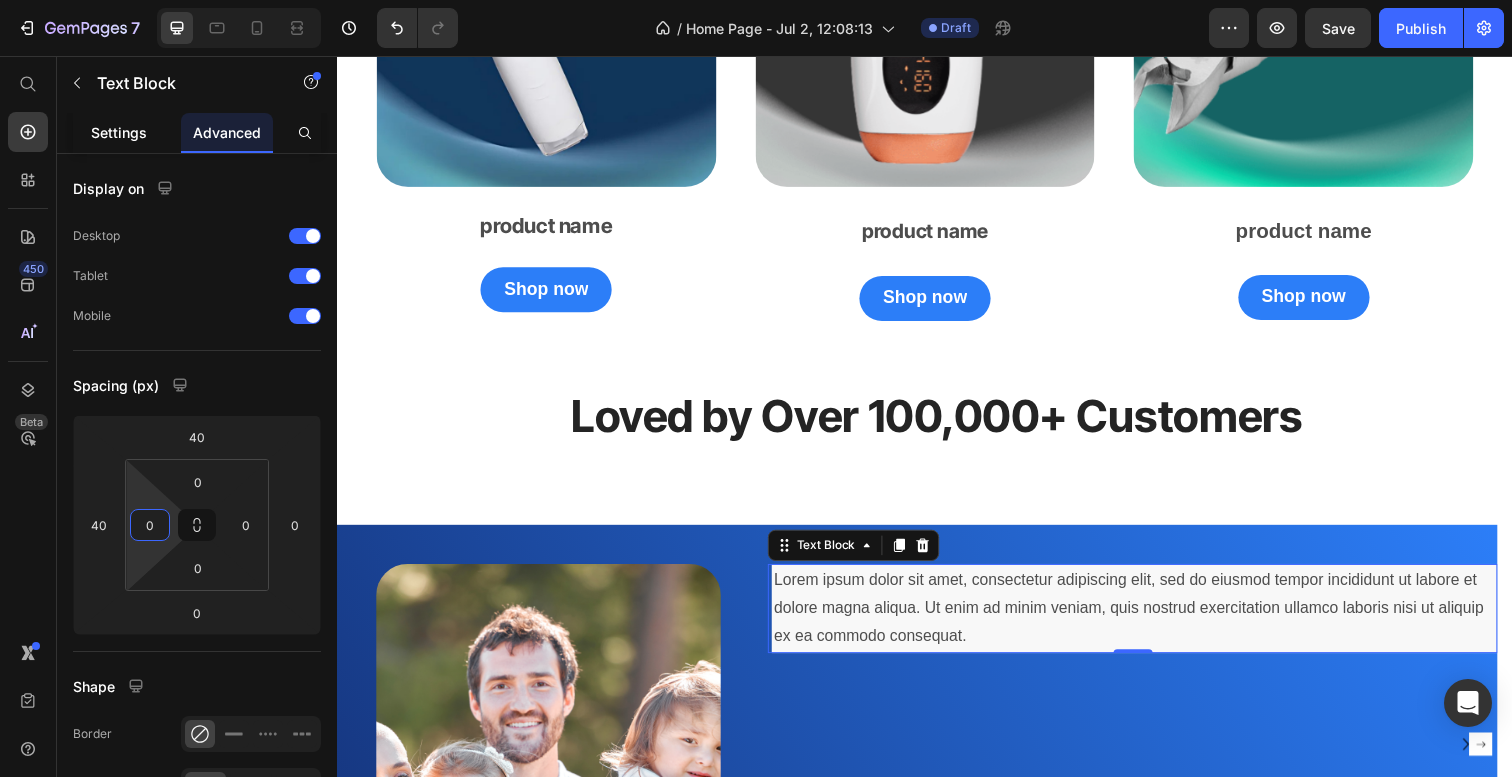 click on "Settings" at bounding box center (119, 132) 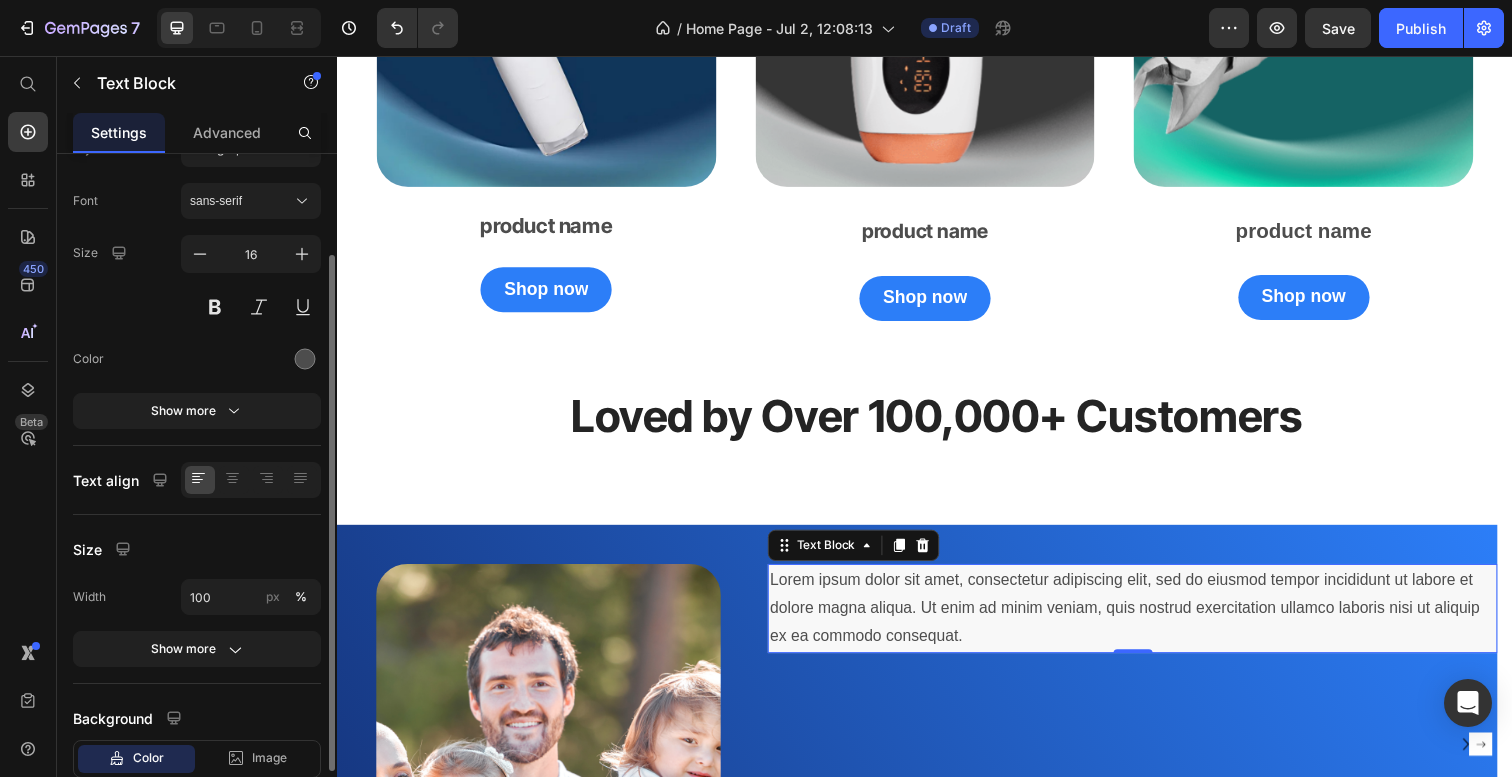 scroll, scrollTop: 189, scrollLeft: 0, axis: vertical 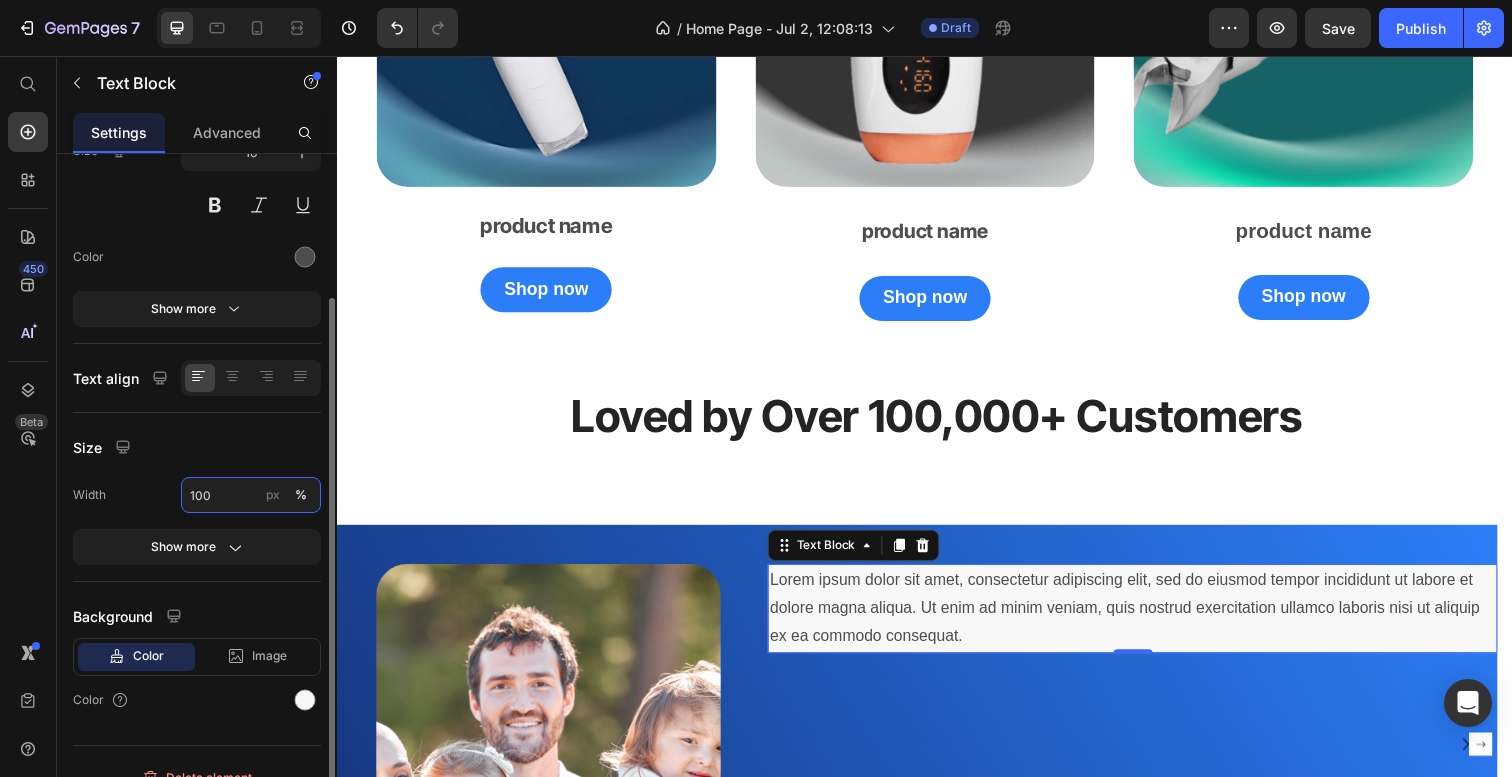click on "100" at bounding box center [251, 495] 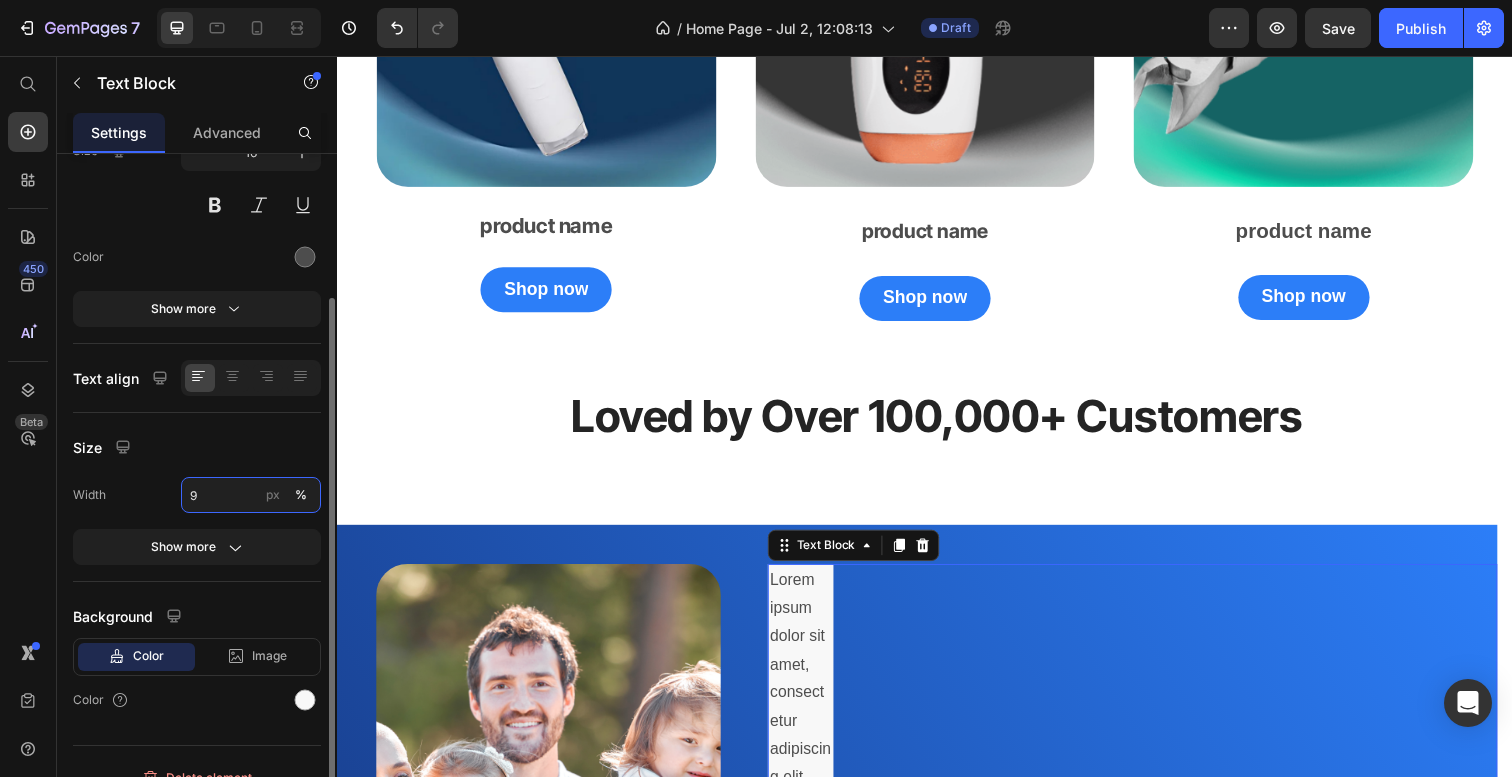 type on "90" 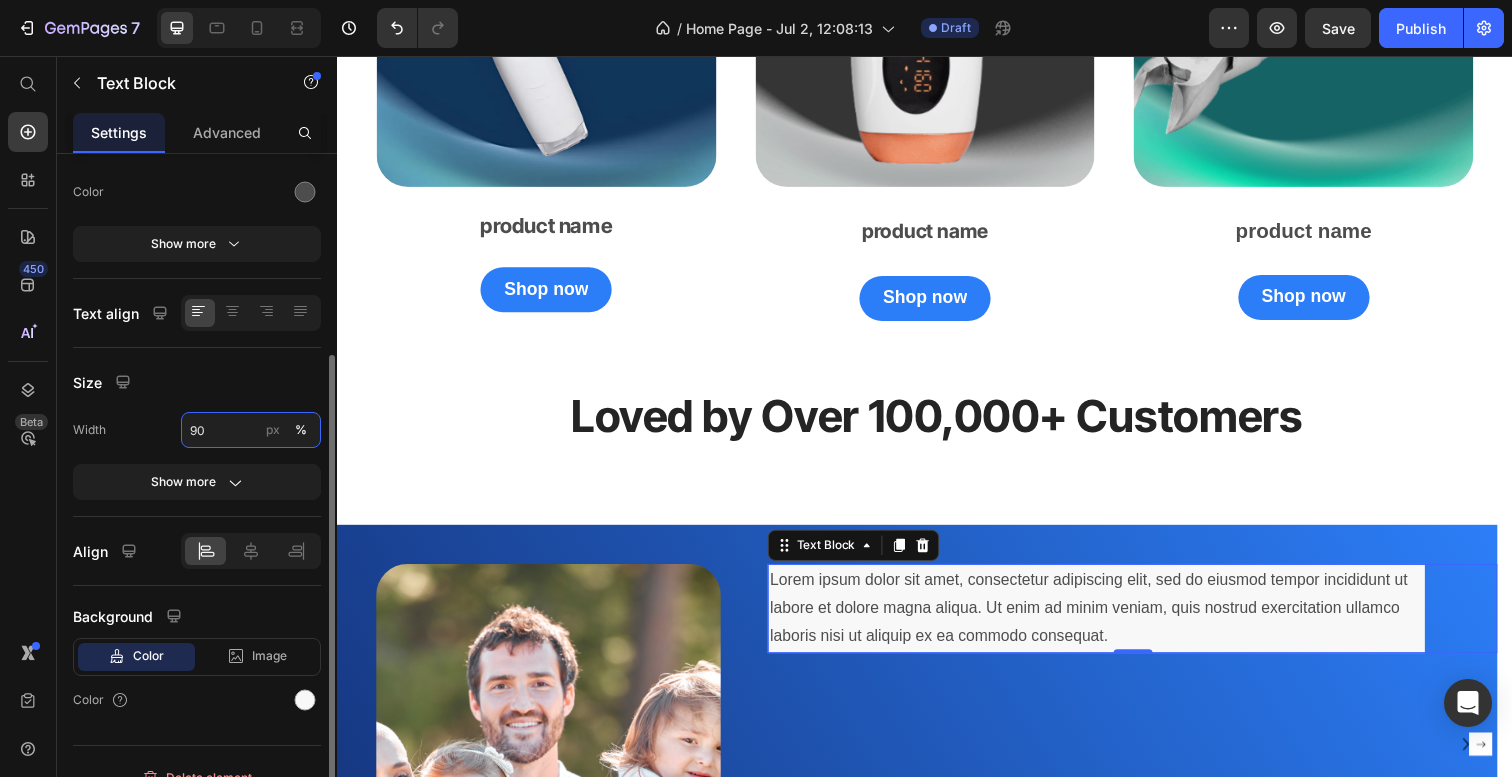 scroll, scrollTop: 280, scrollLeft: 0, axis: vertical 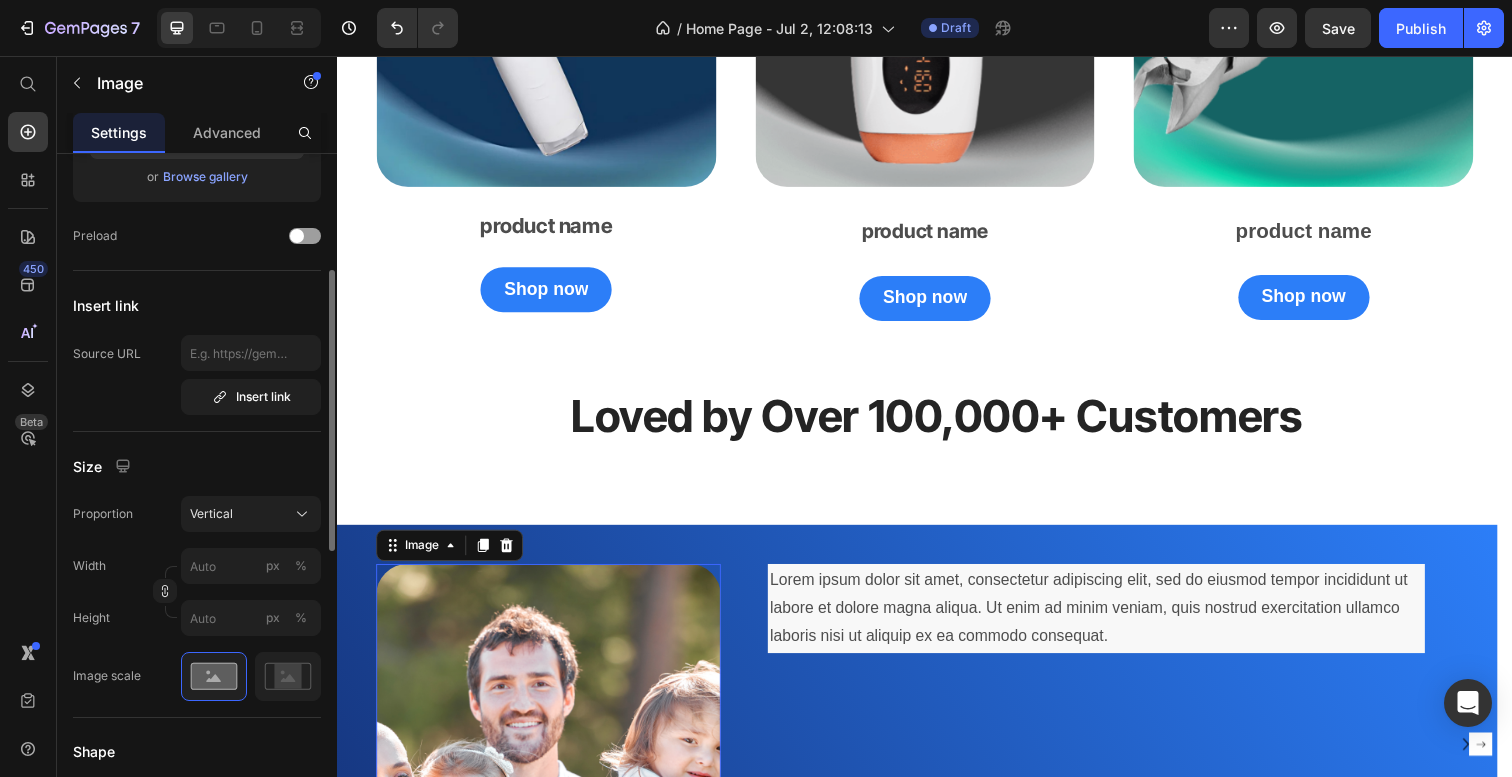 click at bounding box center (553, 810) 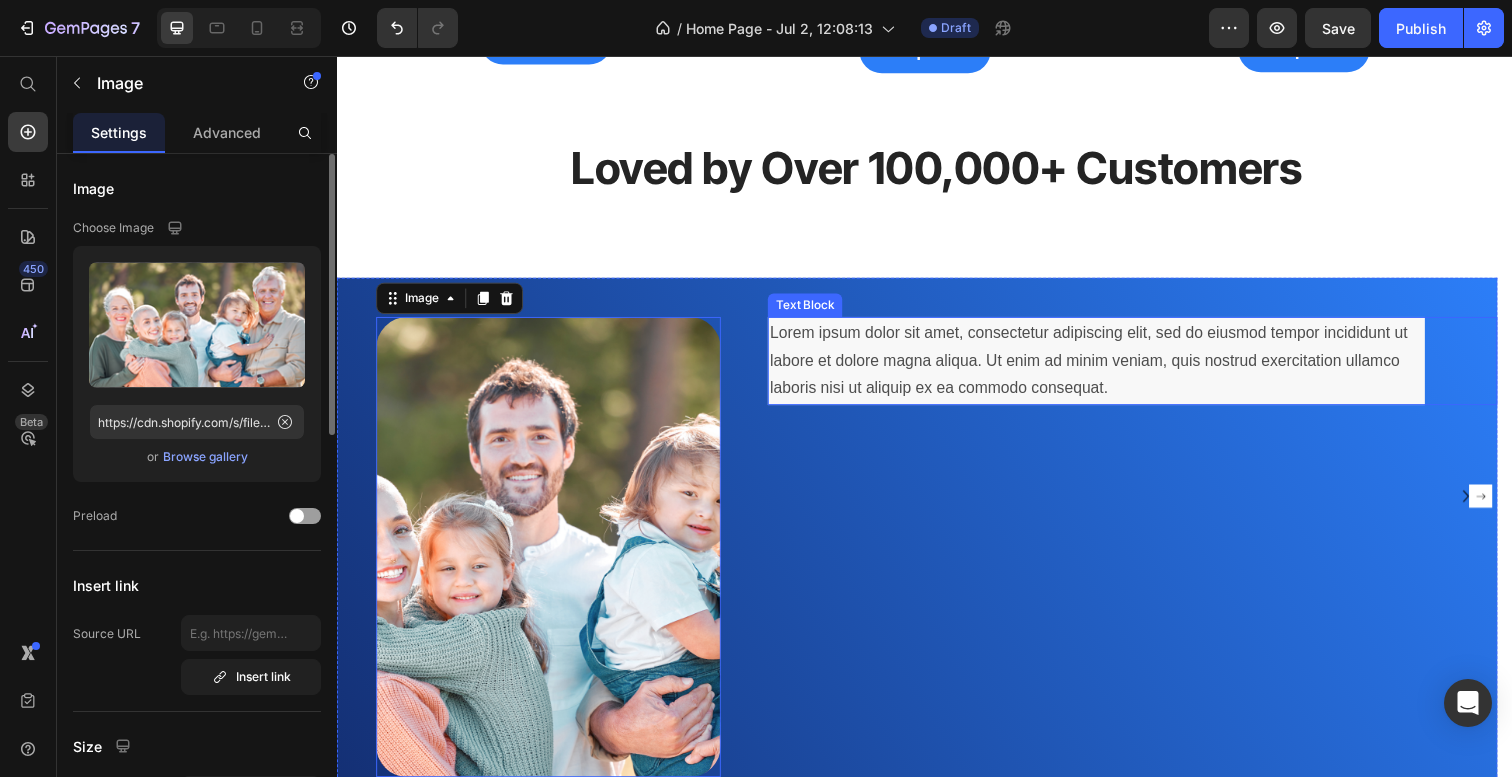 scroll, scrollTop: 2570, scrollLeft: 0, axis: vertical 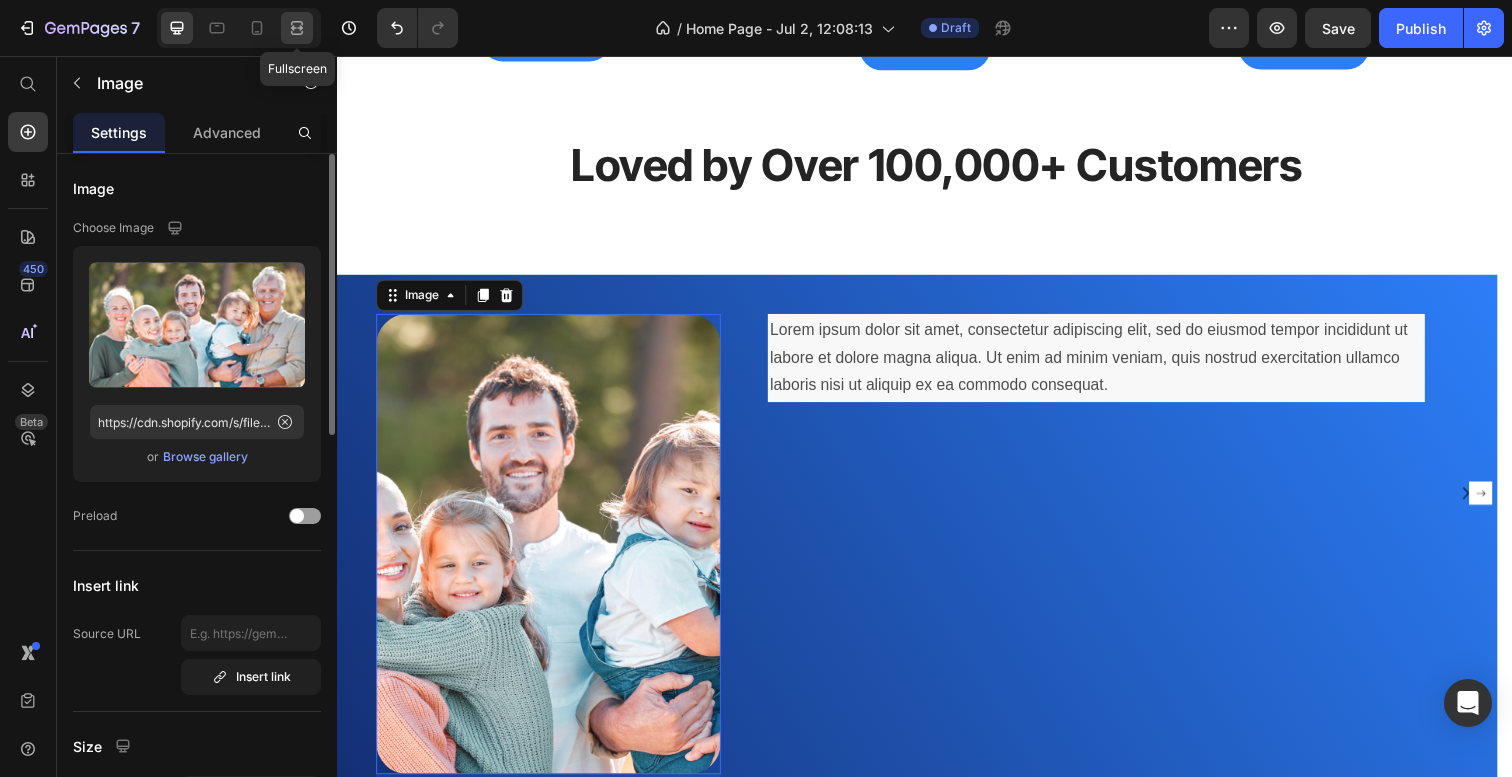 click 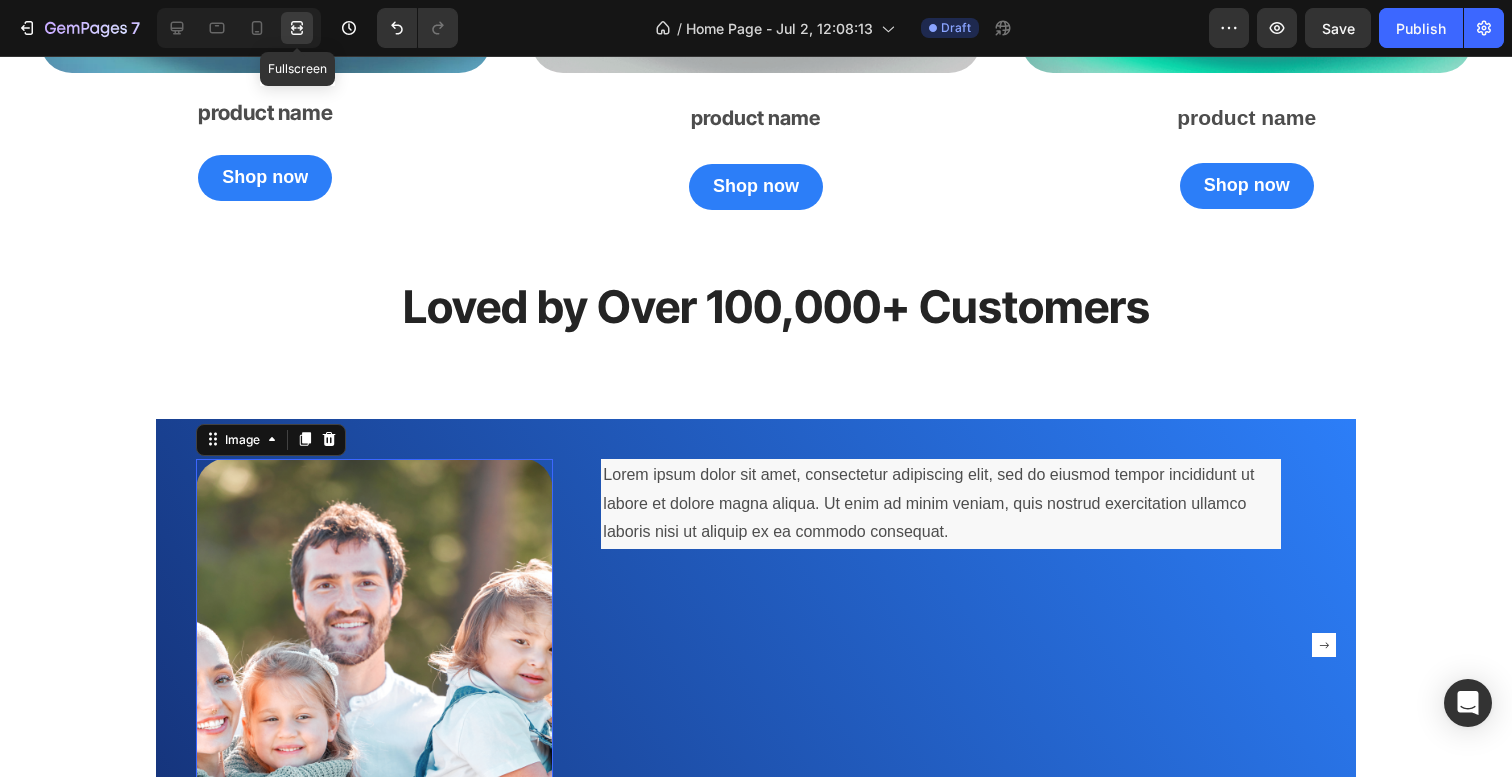 scroll, scrollTop: 2709, scrollLeft: 0, axis: vertical 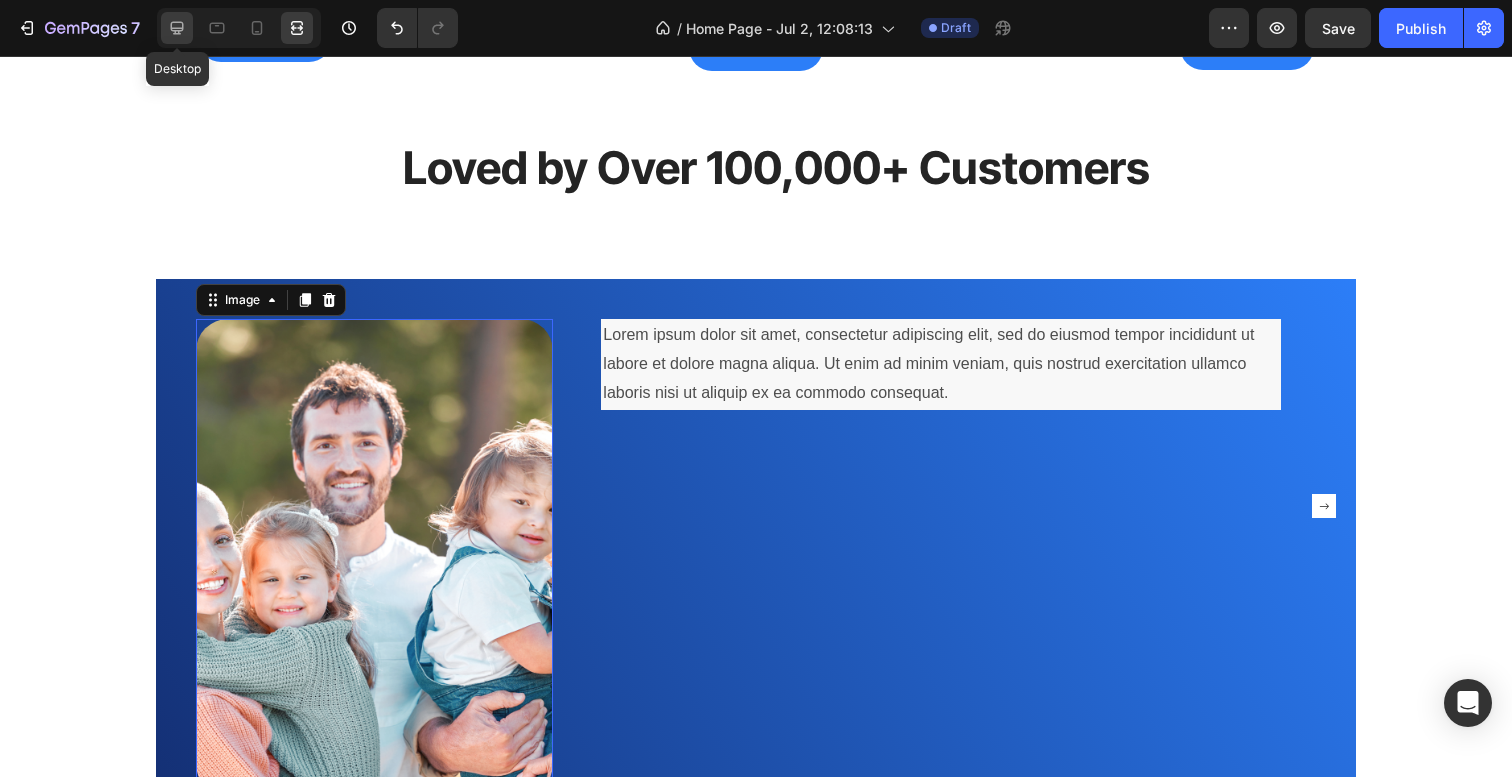 click 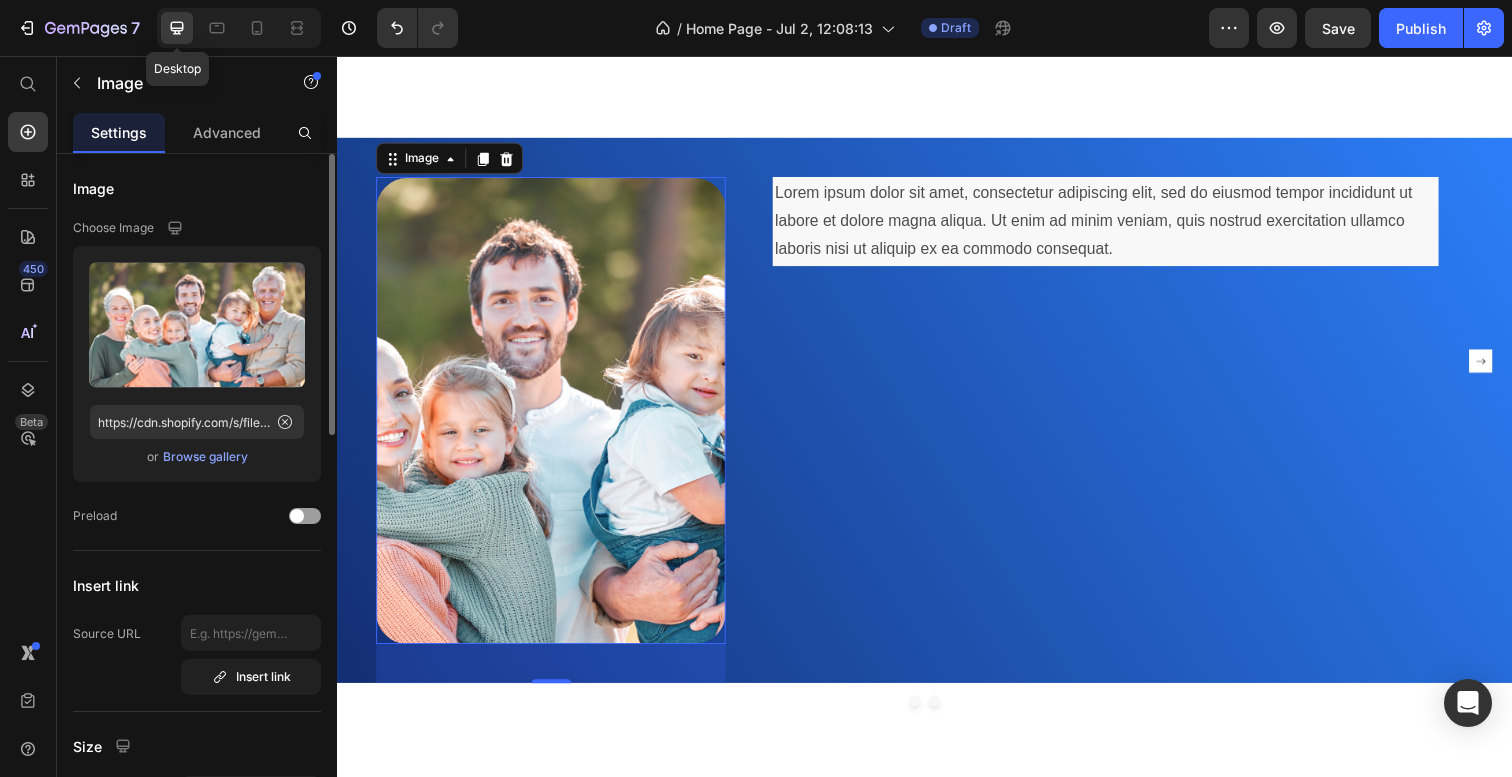 scroll, scrollTop: 2570, scrollLeft: 0, axis: vertical 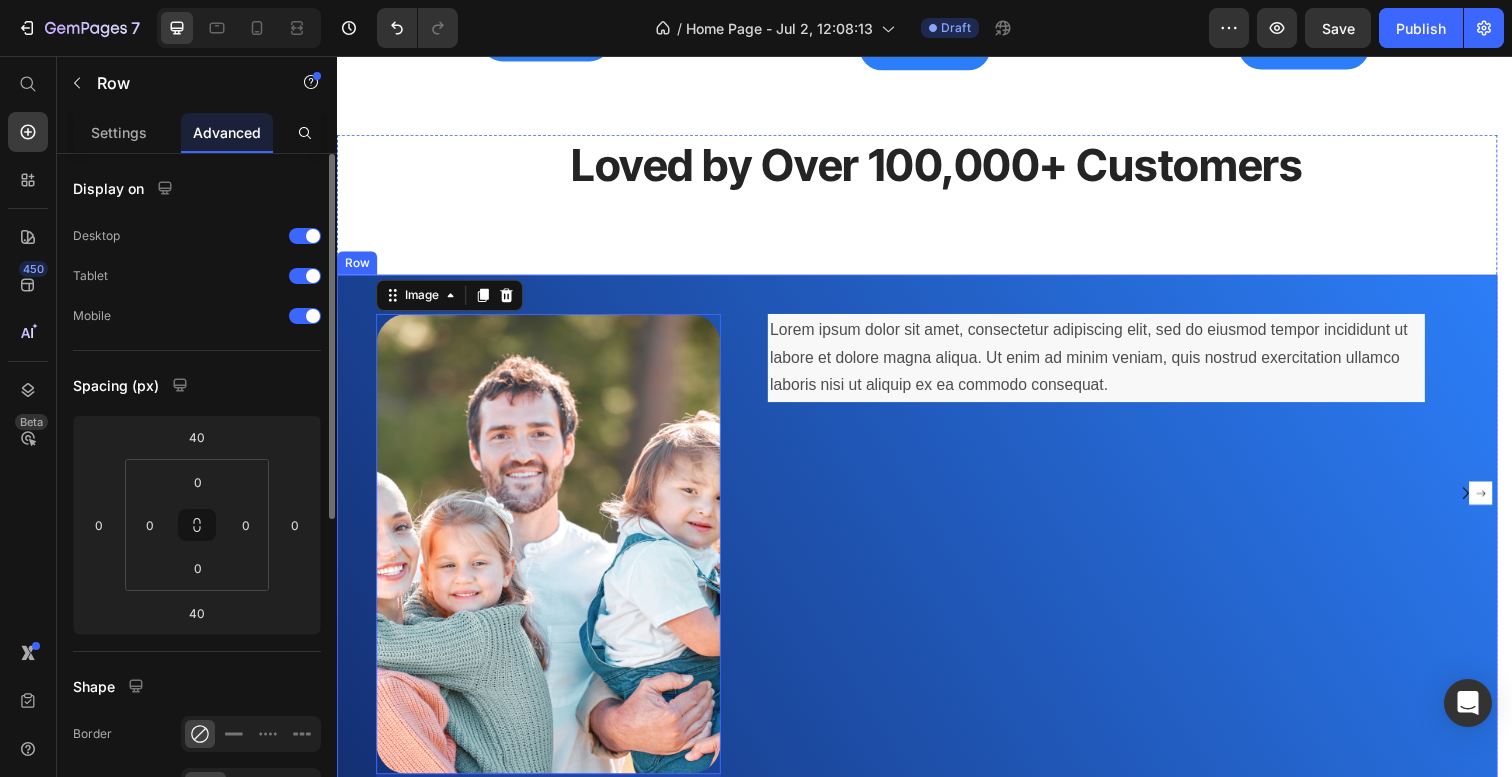 click on "Image   40" at bounding box center (533, 555) 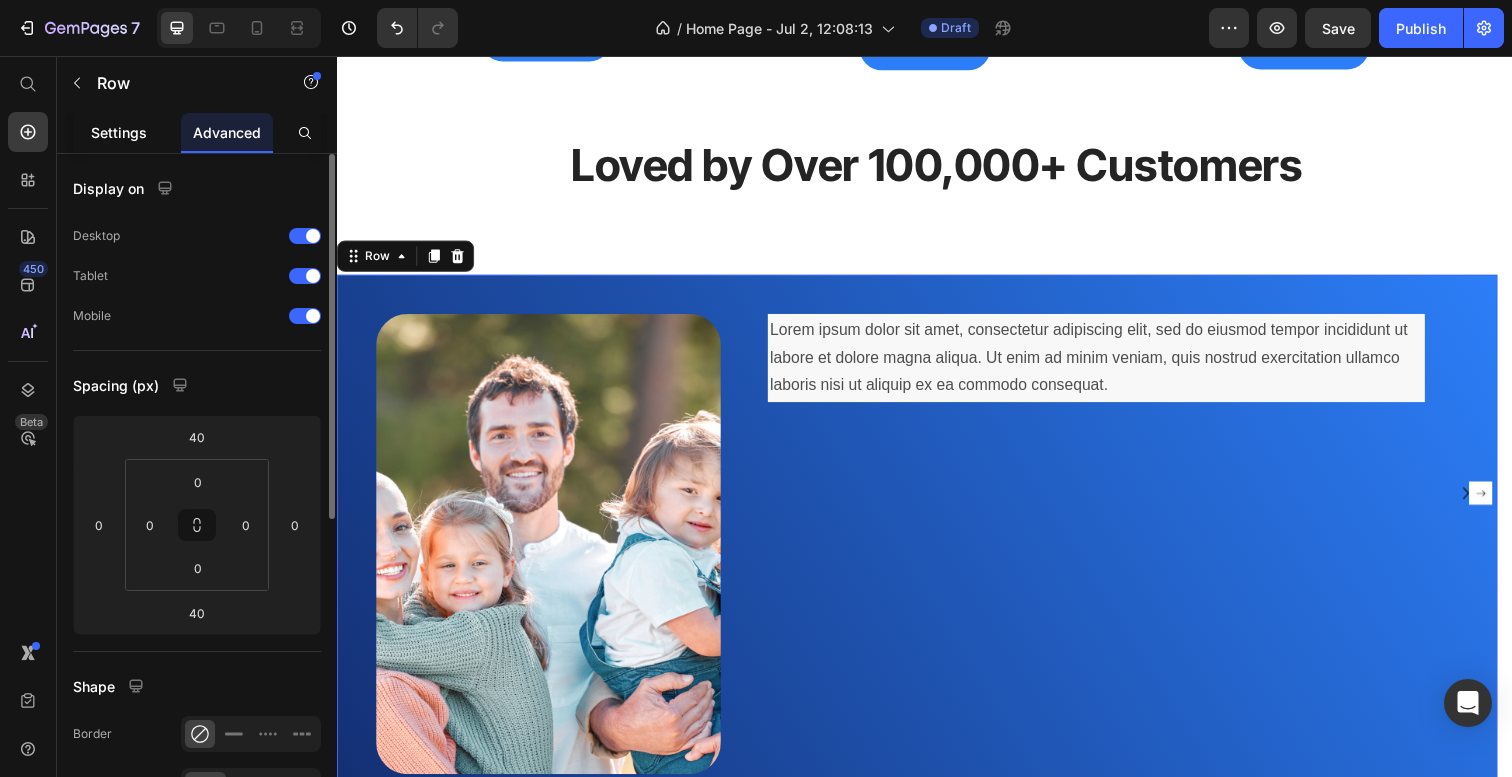 click on "Settings" 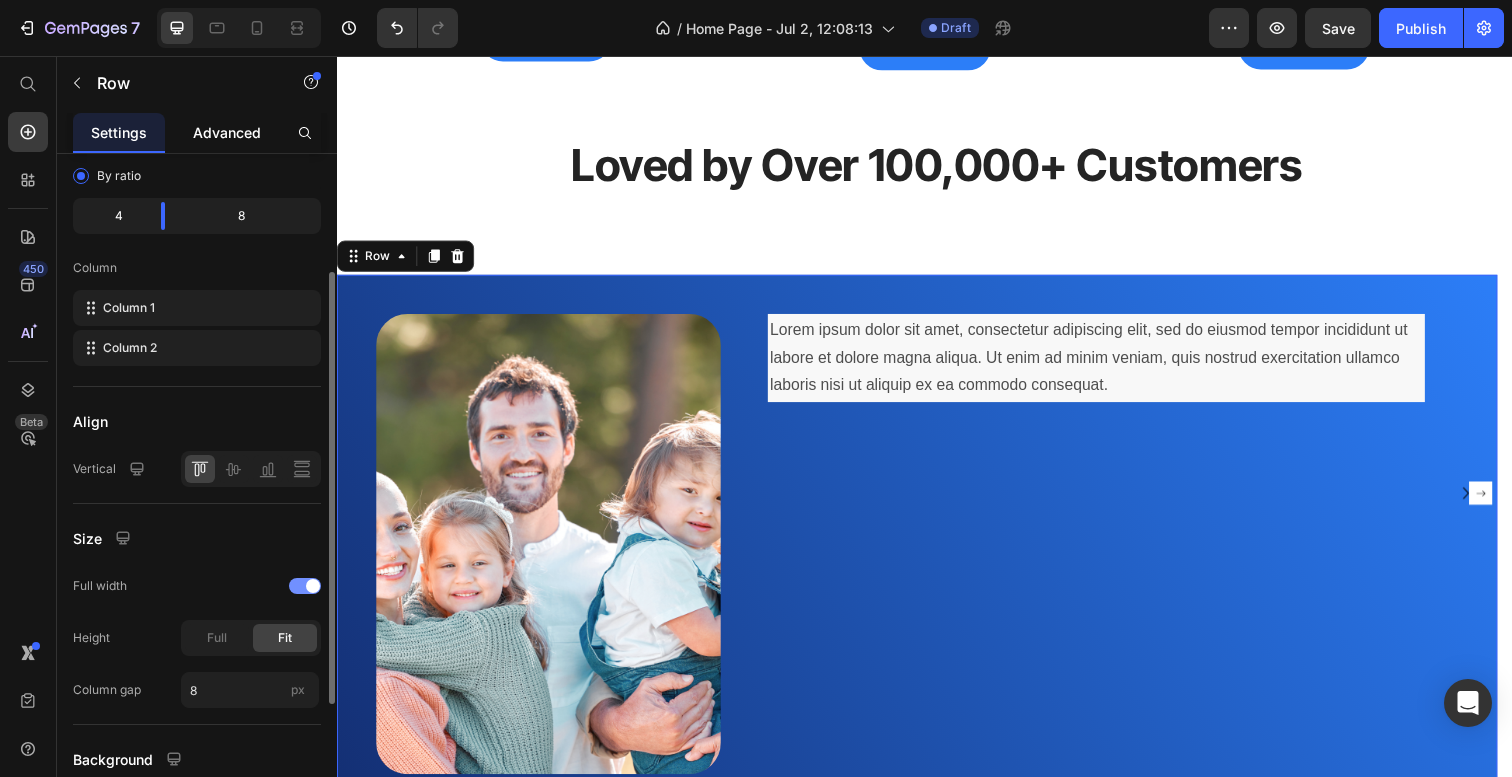 scroll, scrollTop: 226, scrollLeft: 0, axis: vertical 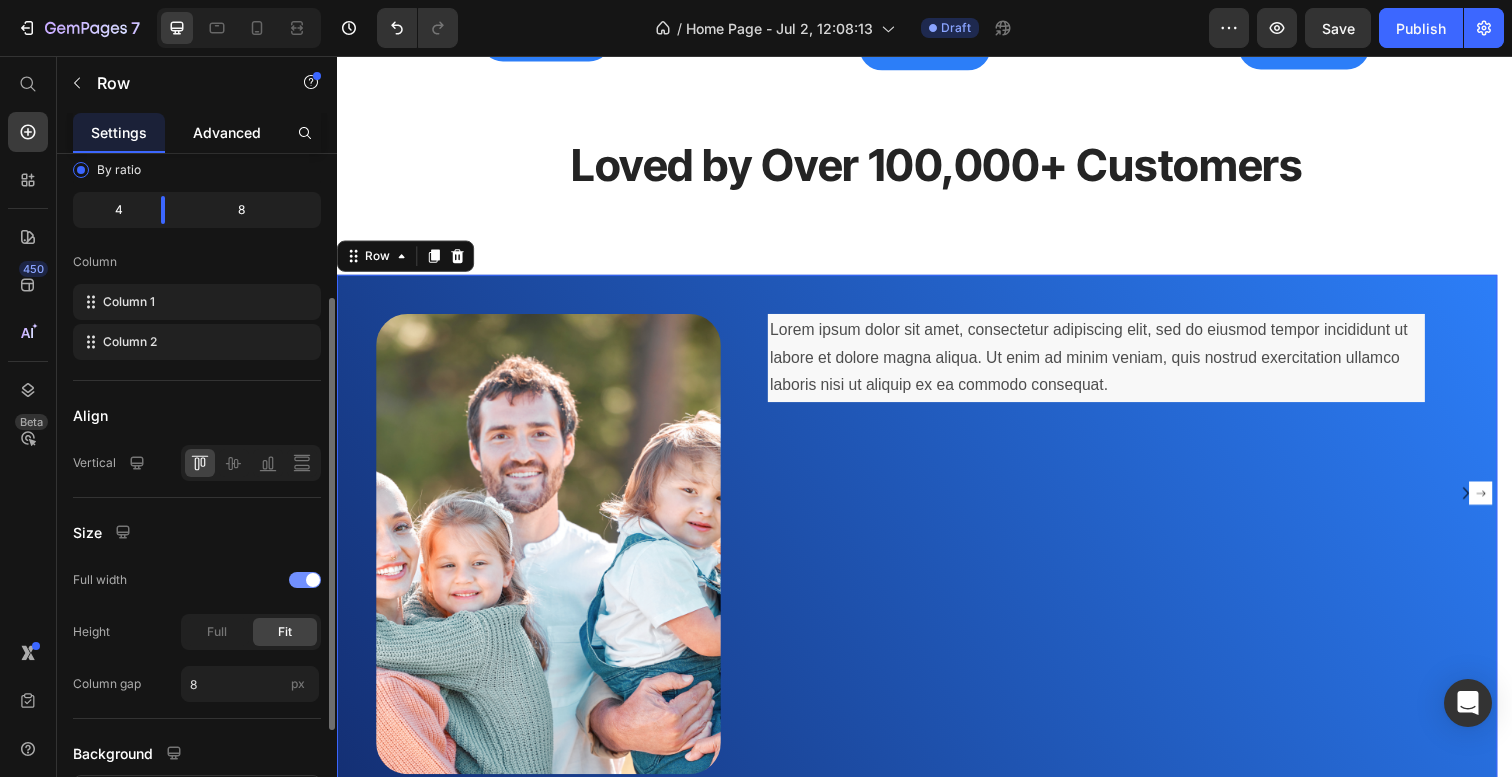 click on "Advanced" at bounding box center (227, 132) 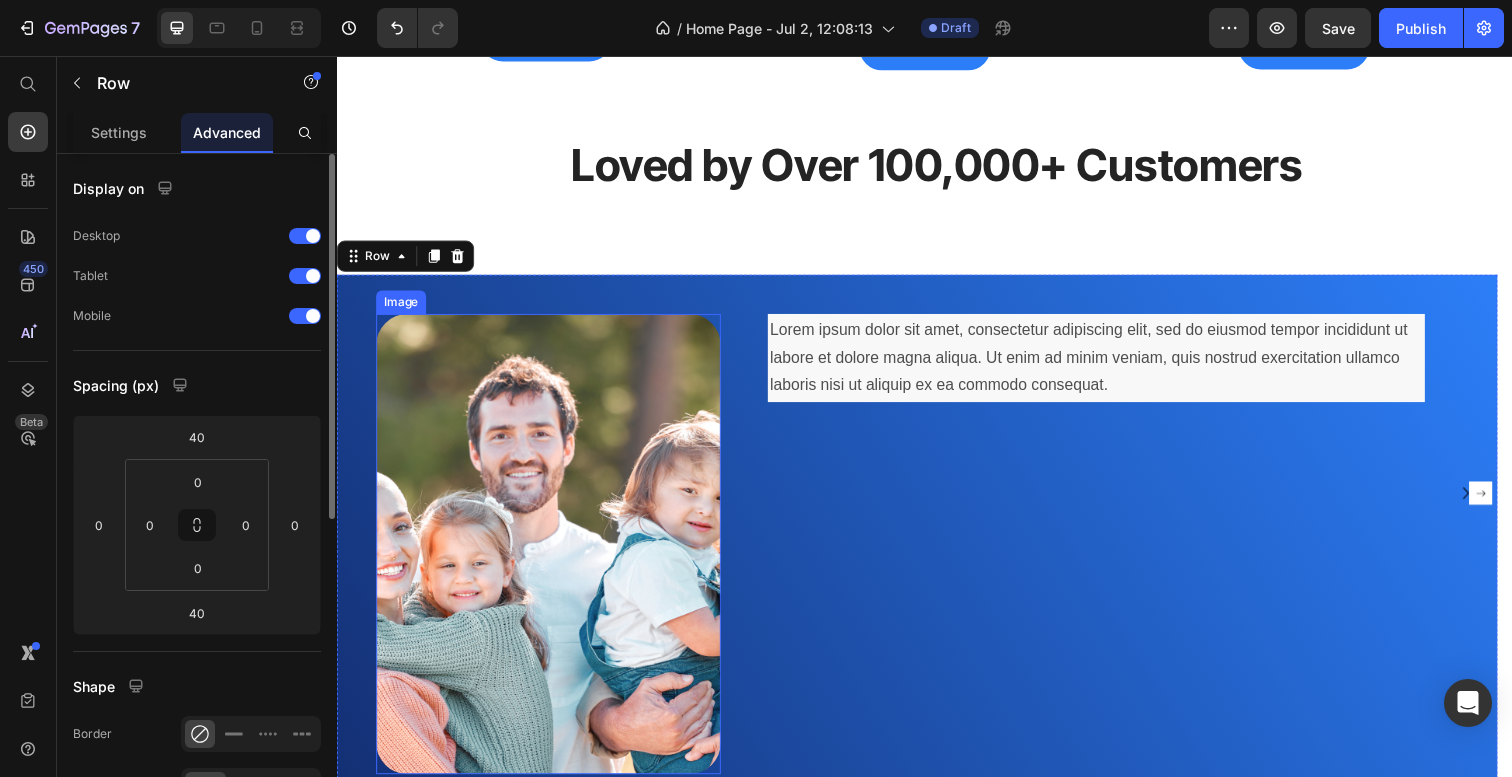 scroll, scrollTop: 2445, scrollLeft: 0, axis: vertical 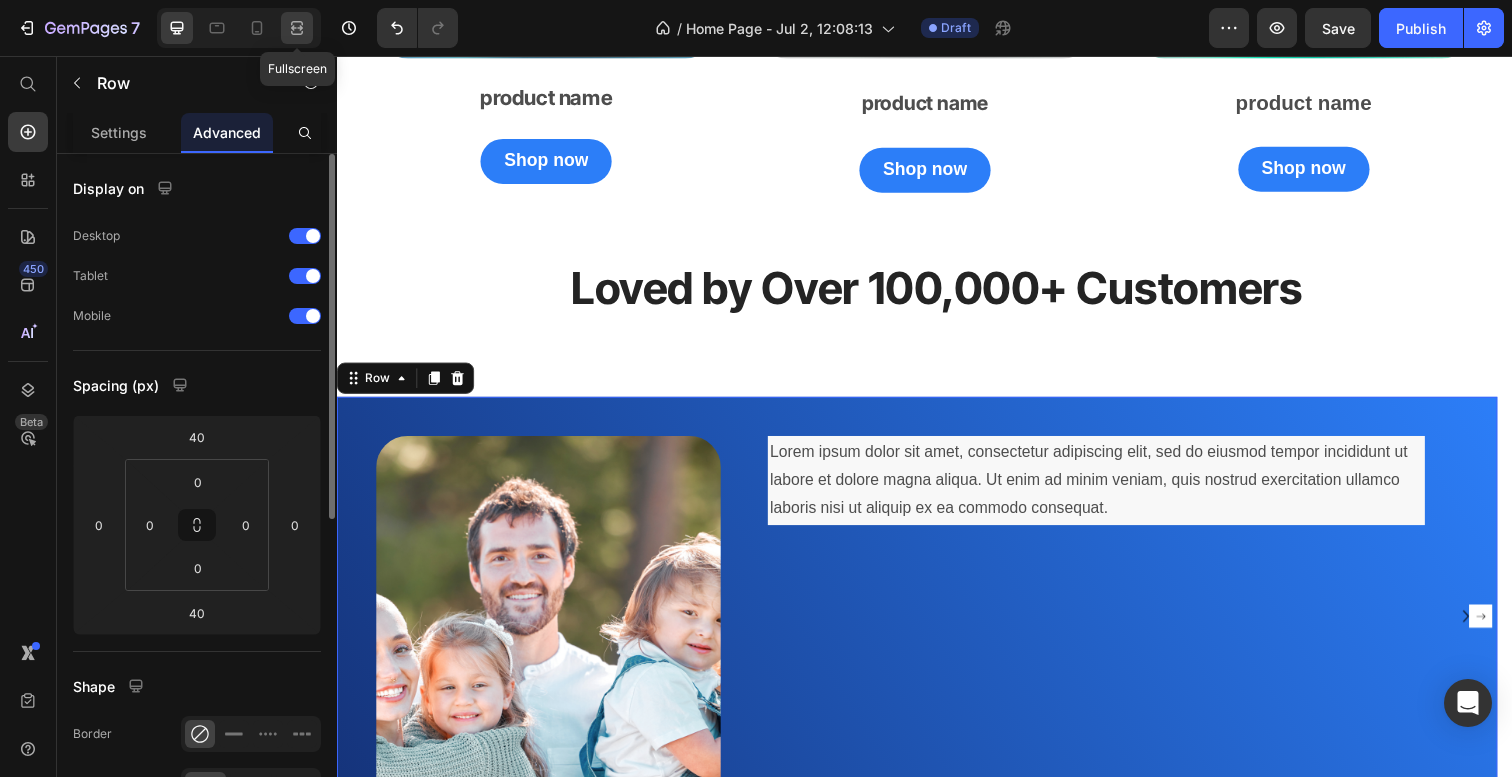click 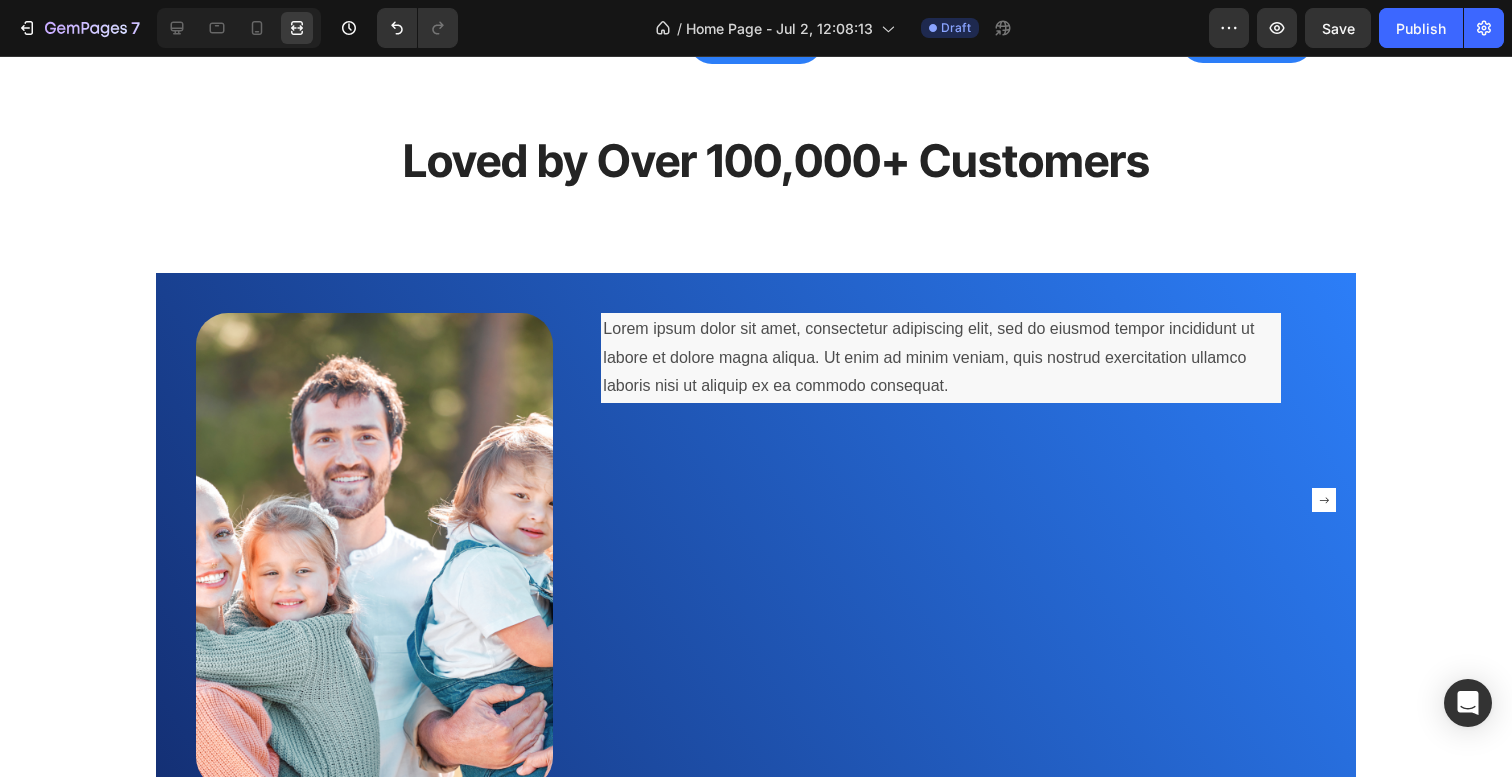 scroll, scrollTop: 2799, scrollLeft: 0, axis: vertical 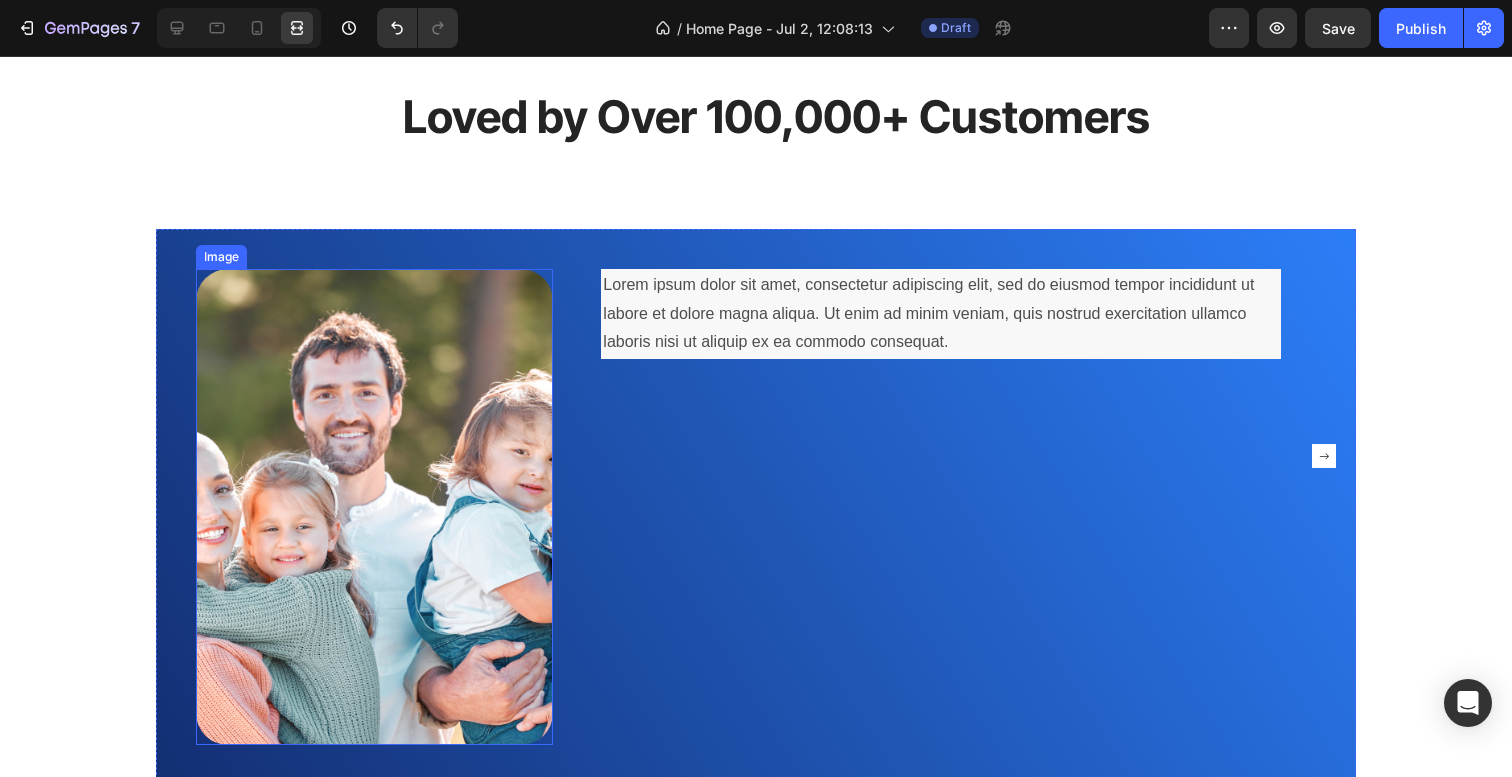click at bounding box center [374, 507] 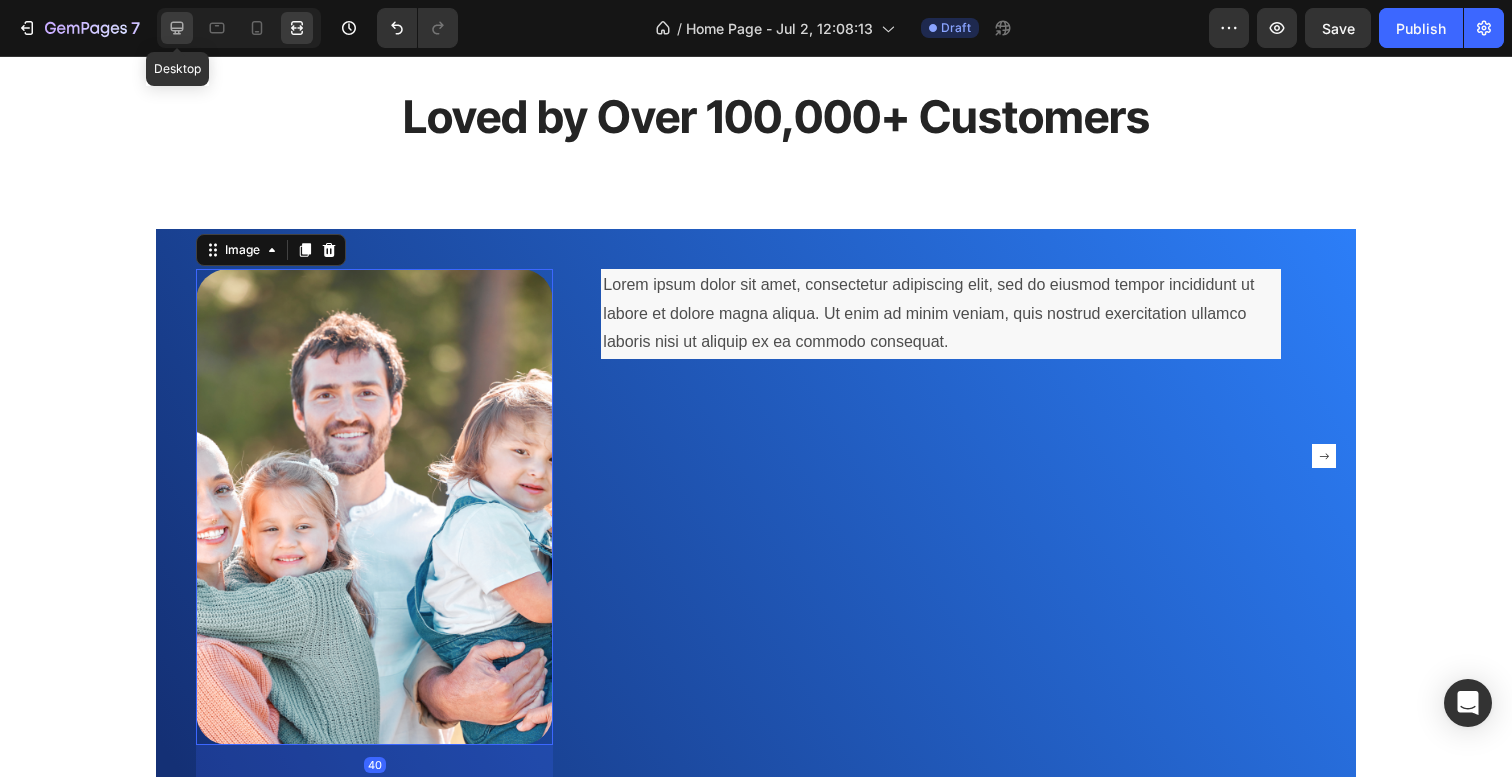 click 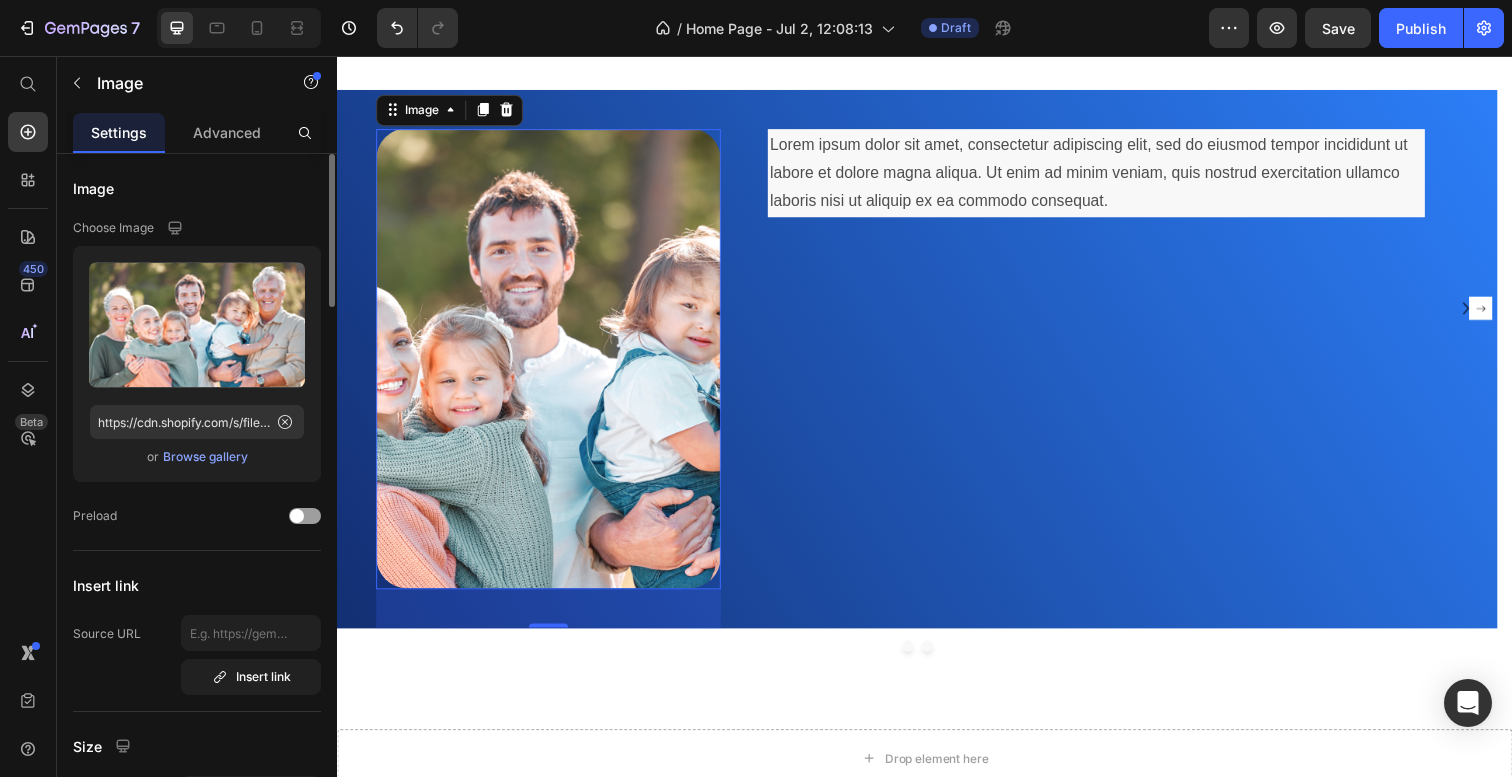 click at bounding box center (553, 365) 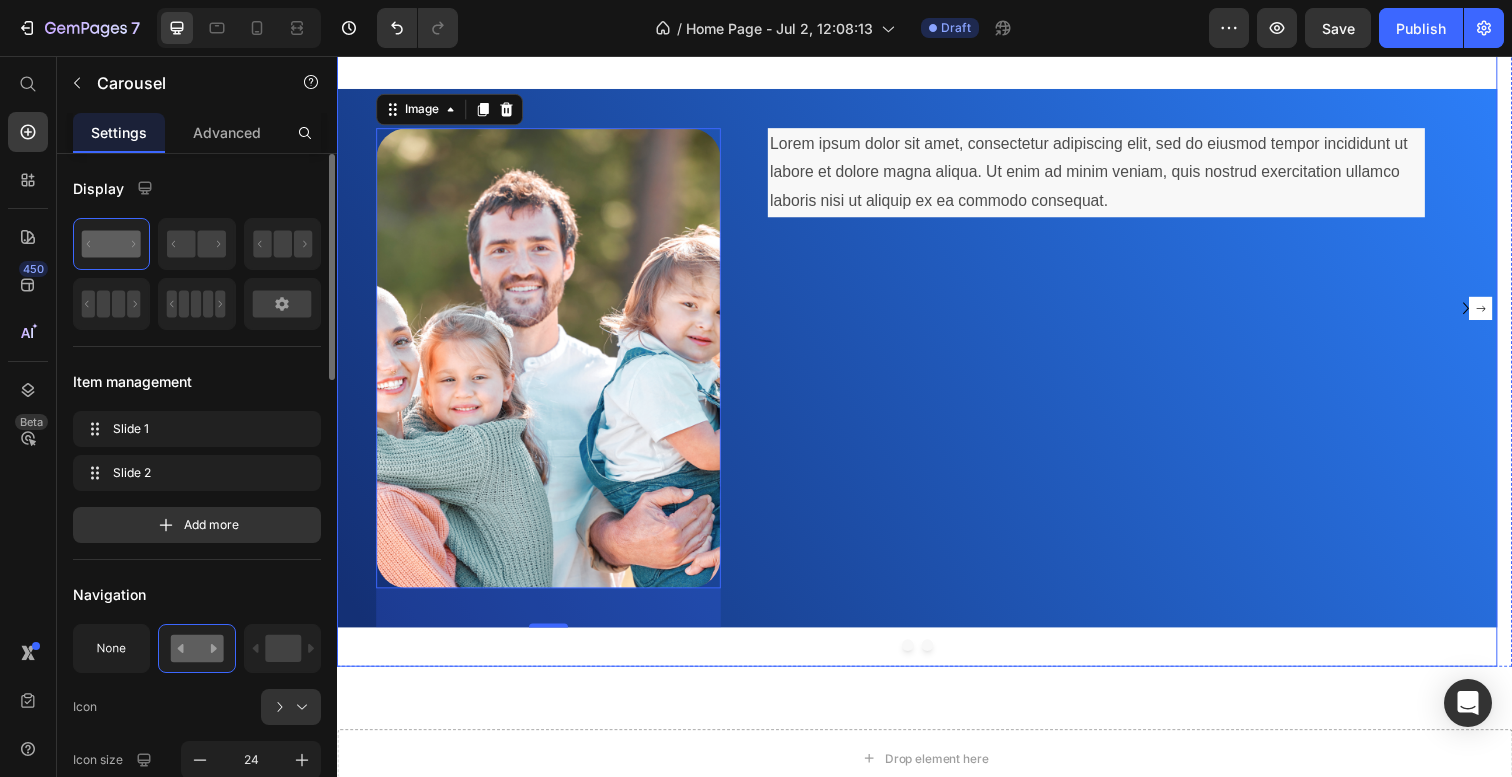 click on "Loved by Over 100,000+ Customers Heading Image   40 Lorem ipsum dolor sit amet, consectetur adipiscing elit, sed do eiusmod tempor incididunt ut labore et dolore magna aliqua. Ut enim ad minim veniam, quis nostrud exercitation ullamco laboris nisi ut aliquip ex ea commodo consequat. Text Block Row" at bounding box center [929, 314] 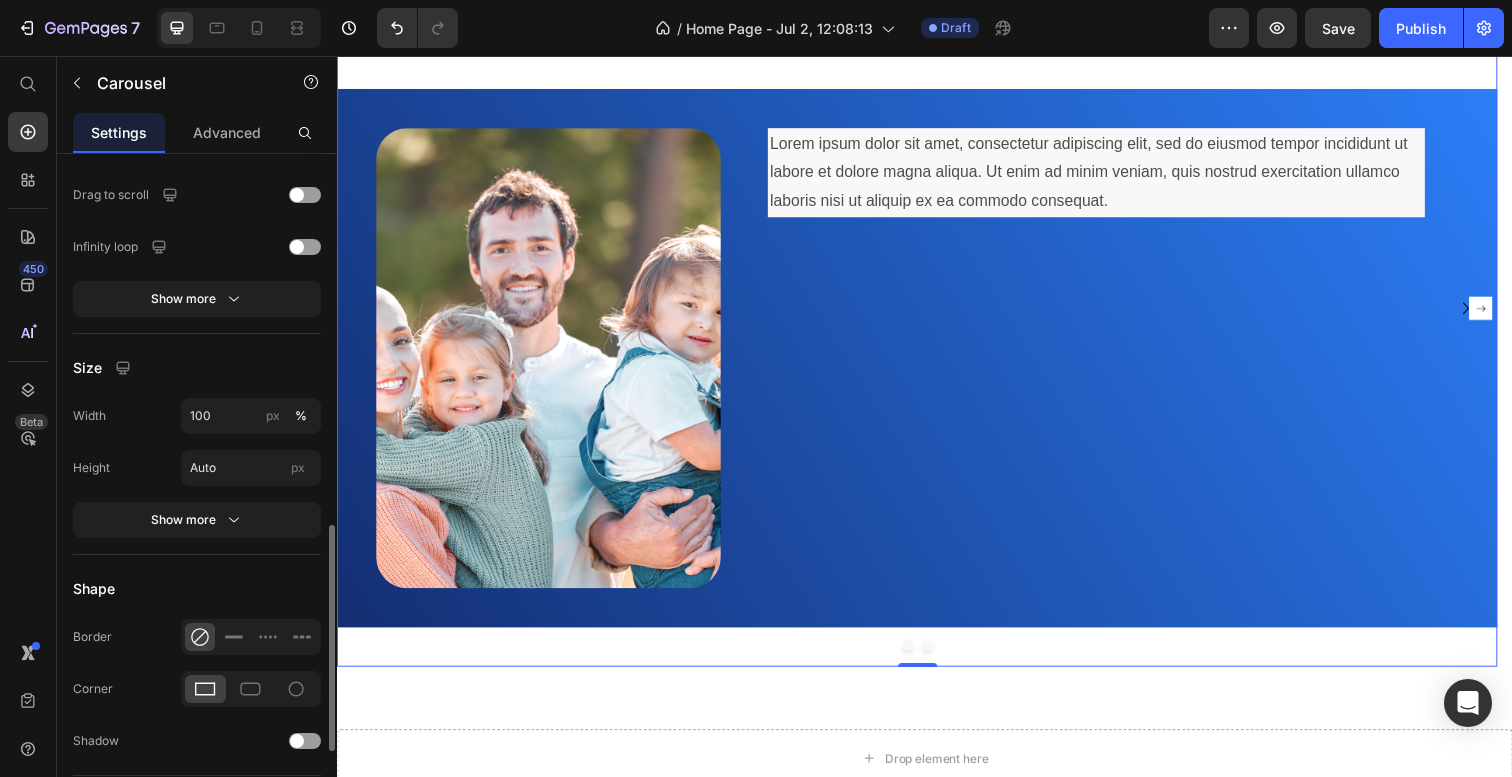 scroll, scrollTop: 1122, scrollLeft: 0, axis: vertical 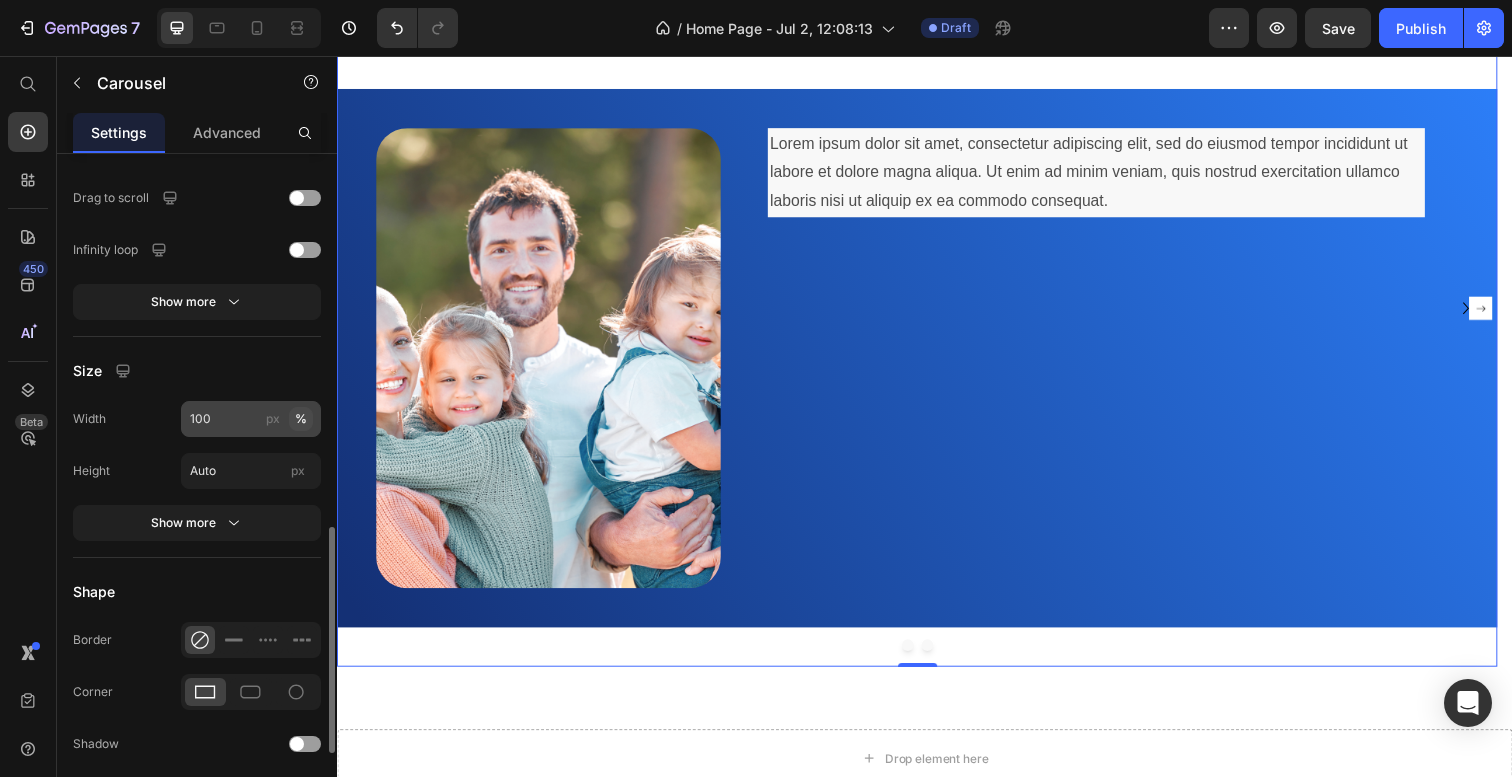 click on "%" at bounding box center [301, 419] 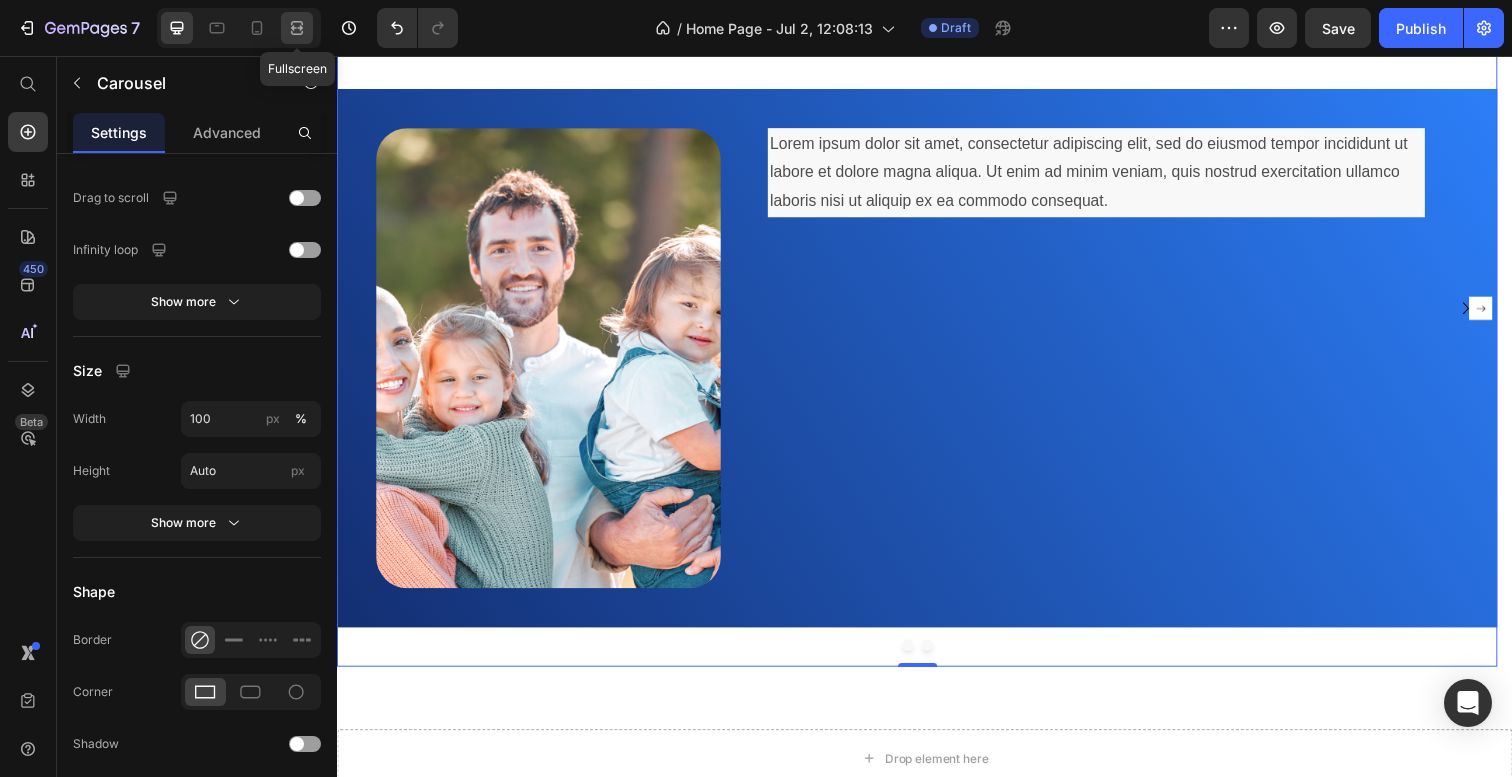 click 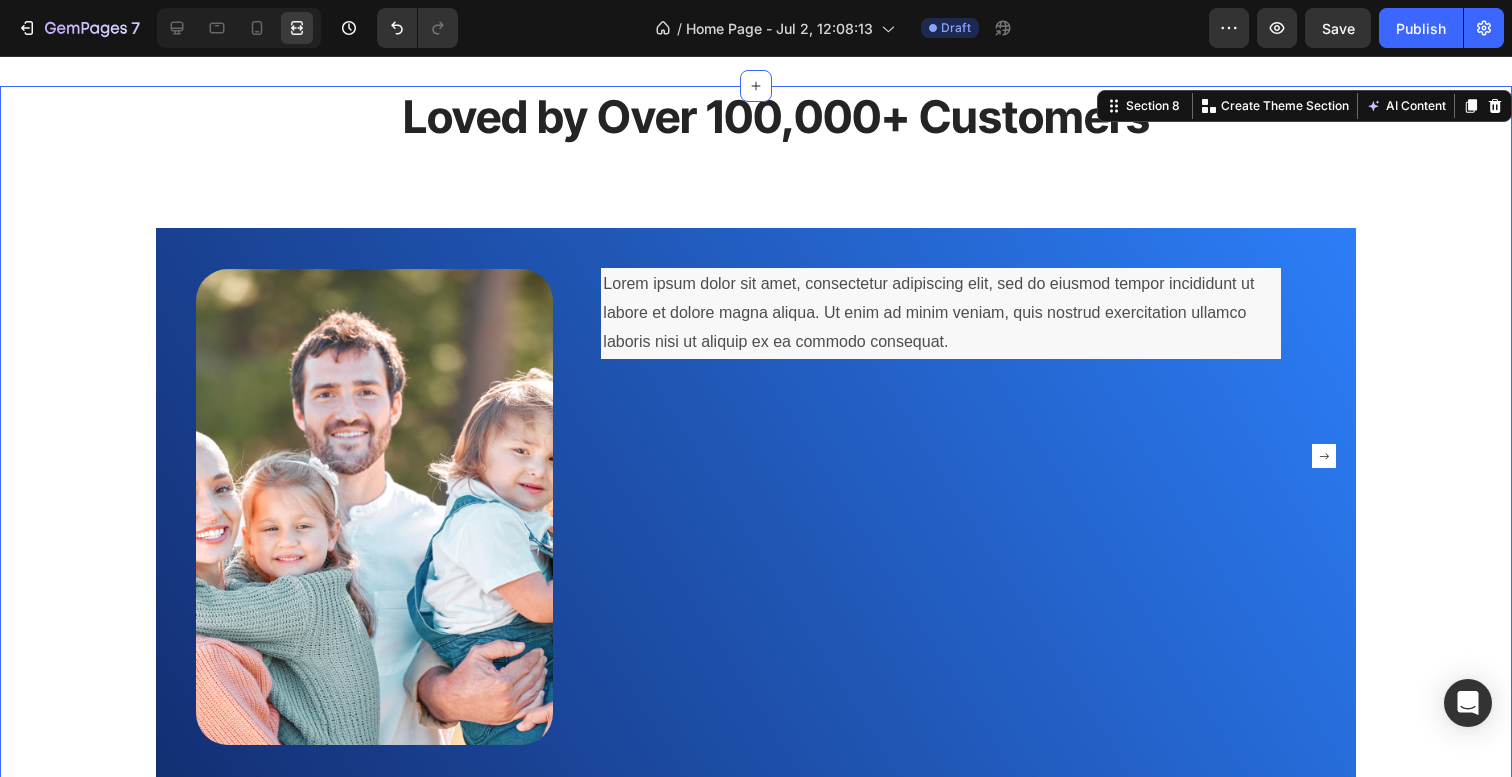 scroll, scrollTop: 0, scrollLeft: 0, axis: both 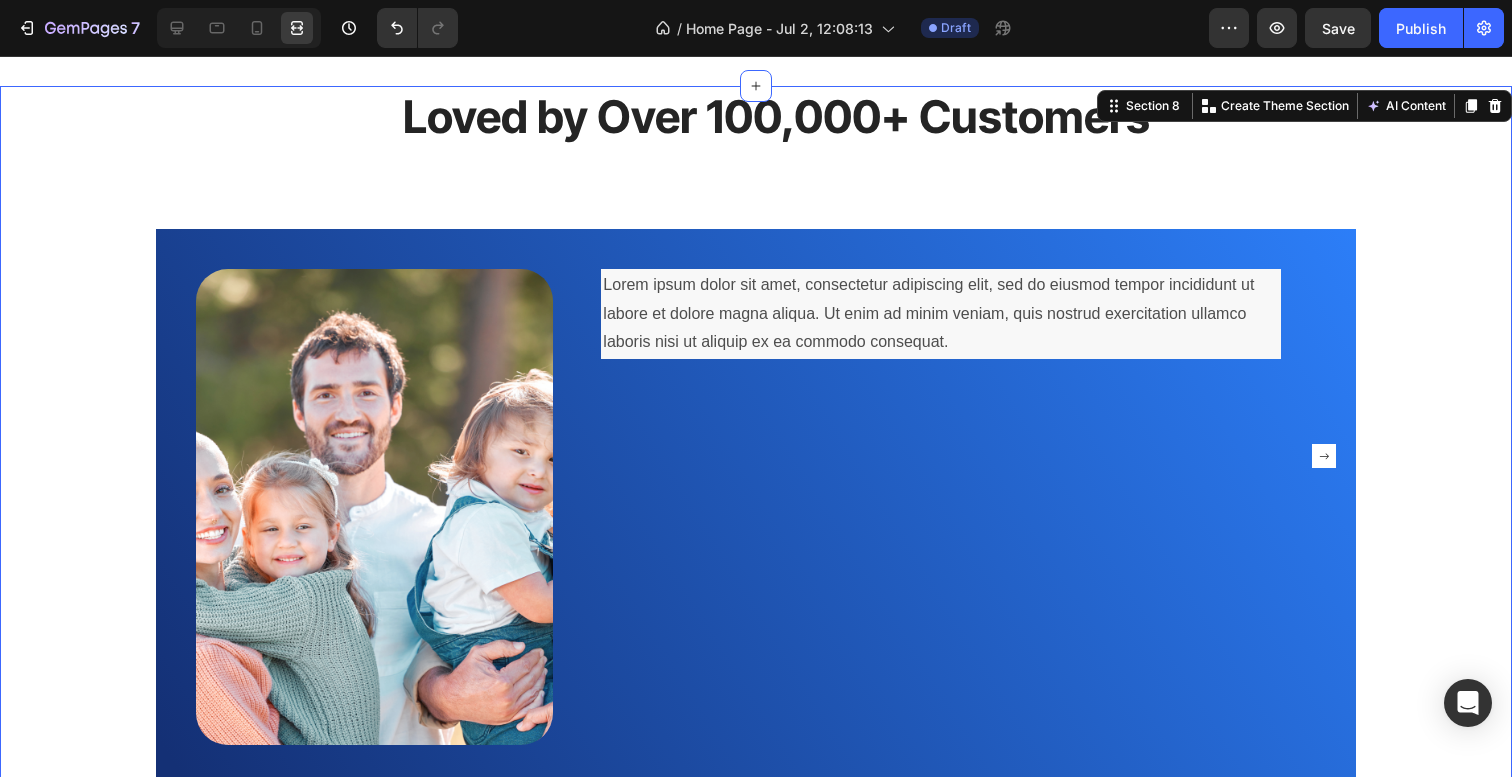 click on "Loved by Over 100,000+ Customers Heading Image Lorem ipsum dolor sit amet, consectetur adipiscing elit, sed do eiusmod tempor incididunt ut labore et dolore magna aliqua. Ut enim ad minim veniam, quis nostrud exercitation ullamco laboris nisi ut aliquip ex ea commodo consequat. Text Block Row
Drop element here
Carousel Image                Icon                Icon                Icon                Icon
Icon Icon List Hoz You're walking on a cloud! Text block “ These shoes are everything I hoped they would be ! So comfortable so lightweight and absolutely slip on as easily as they say they do - I will definitely be a repeat customer.” Text block Ryan S.   / Design Director Text block Row Row       Carousel Row" at bounding box center [756, 455] 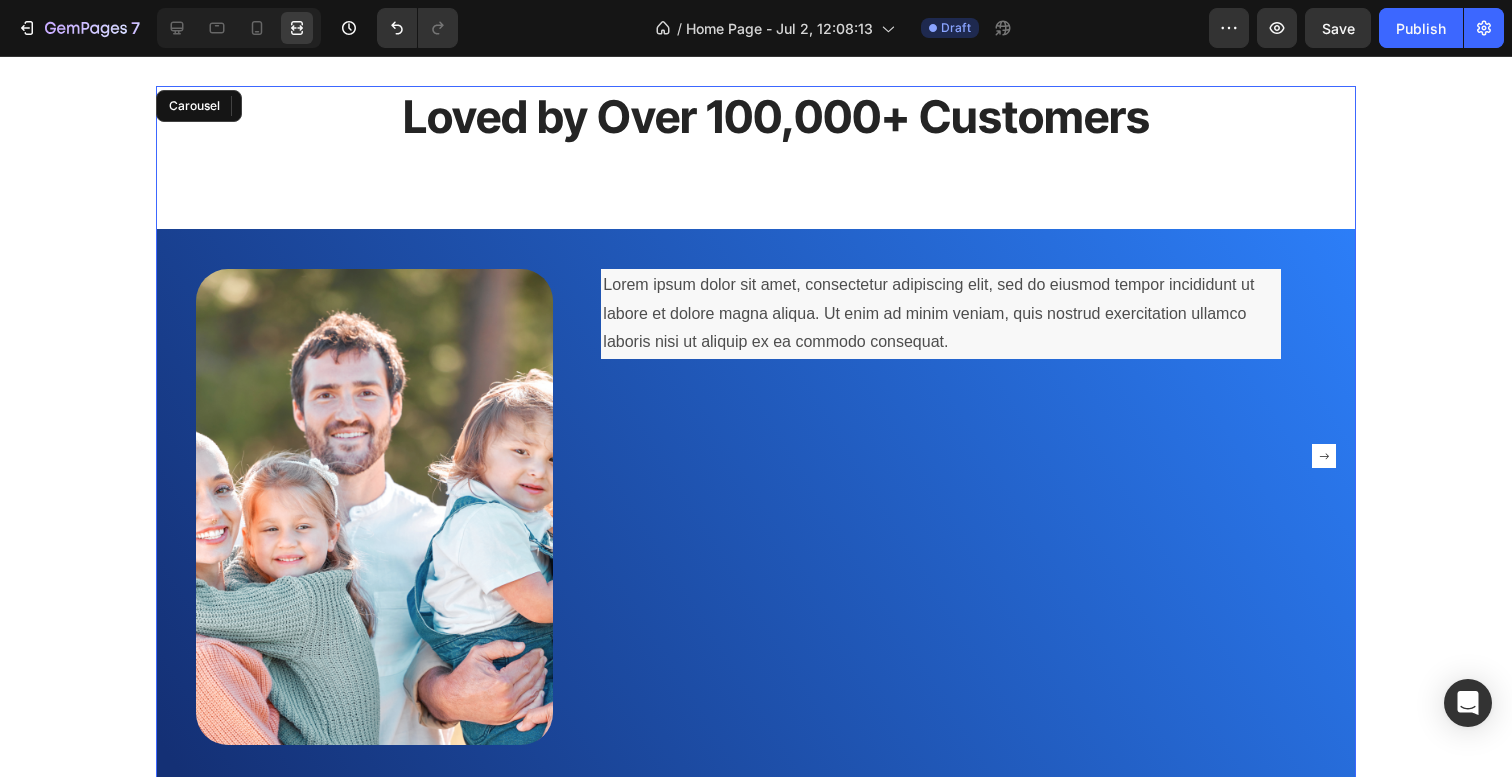click on "Loved by Over 100,000+ Customers Heading Image Lorem ipsum dolor sit amet, consectetur adipiscing elit, sed do eiusmod tempor incididunt ut labore et dolore magna aliqua. Ut enim ad minim veniam, quis nostrud exercitation ullamco laboris nisi ut aliquip ex ea commodo consequat. Text Block Row" at bounding box center [756, 455] 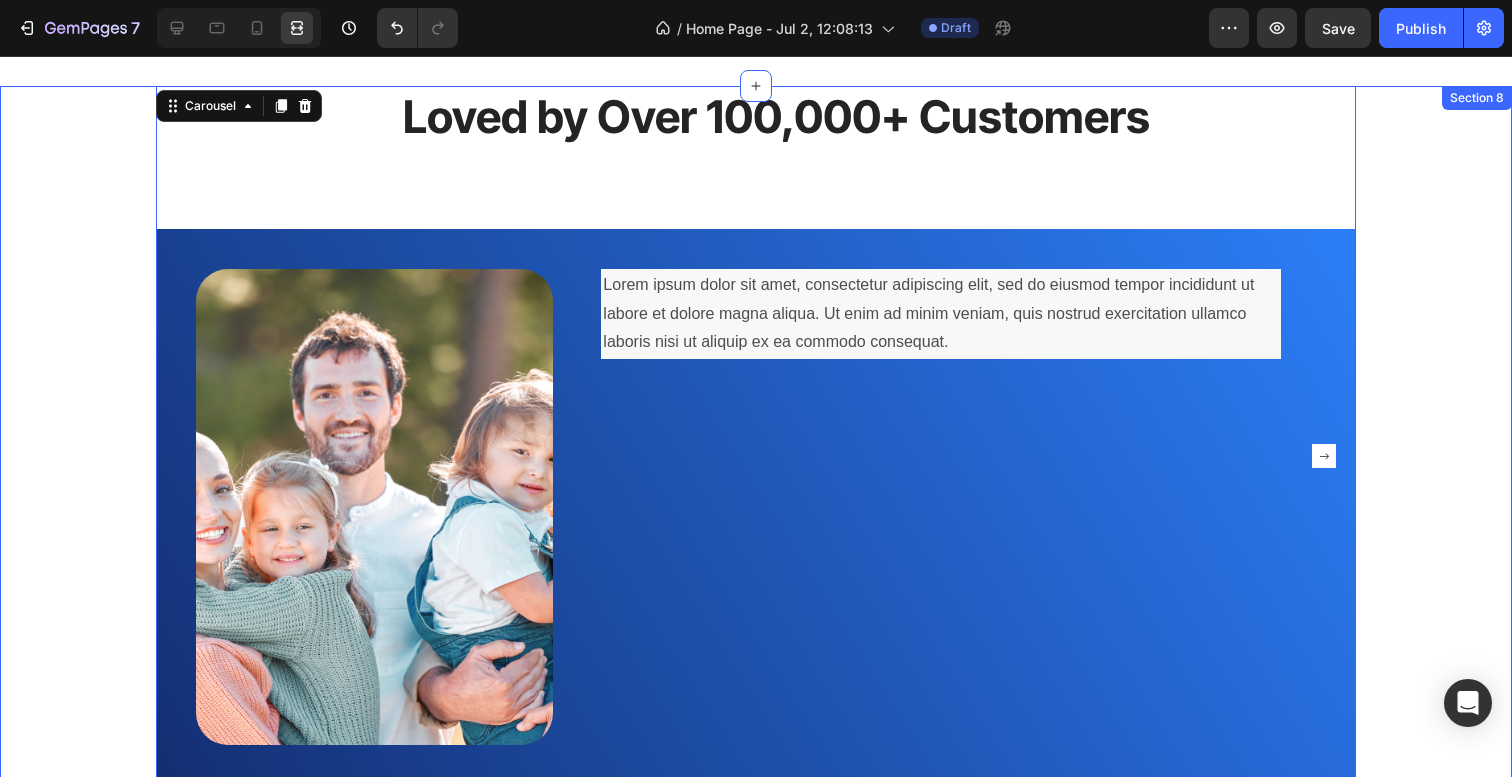 click on "Loved by Over 100,000+ Customers Heading Image Lorem ipsum dolor sit amet, consectetur adipiscing elit, sed do eiusmod tempor incididunt ut labore et dolore magna aliqua. Ut enim ad minim veniam, quis nostrud exercitation ullamco laboris nisi ut aliquip ex ea commodo consequat. Text Block Row
Drop element here
Carousel   0 Image                Icon                Icon                Icon                Icon
Icon Icon List Hoz You're walking on a cloud! Text block “ These shoes are everything I hoped they would be ! So comfortable so lightweight and absolutely slip on as easily as they say they do - I will definitely be a repeat customer.” Text block Ryan S.   / Design Director Text block Row Row       Carousel Row" at bounding box center (756, 455) 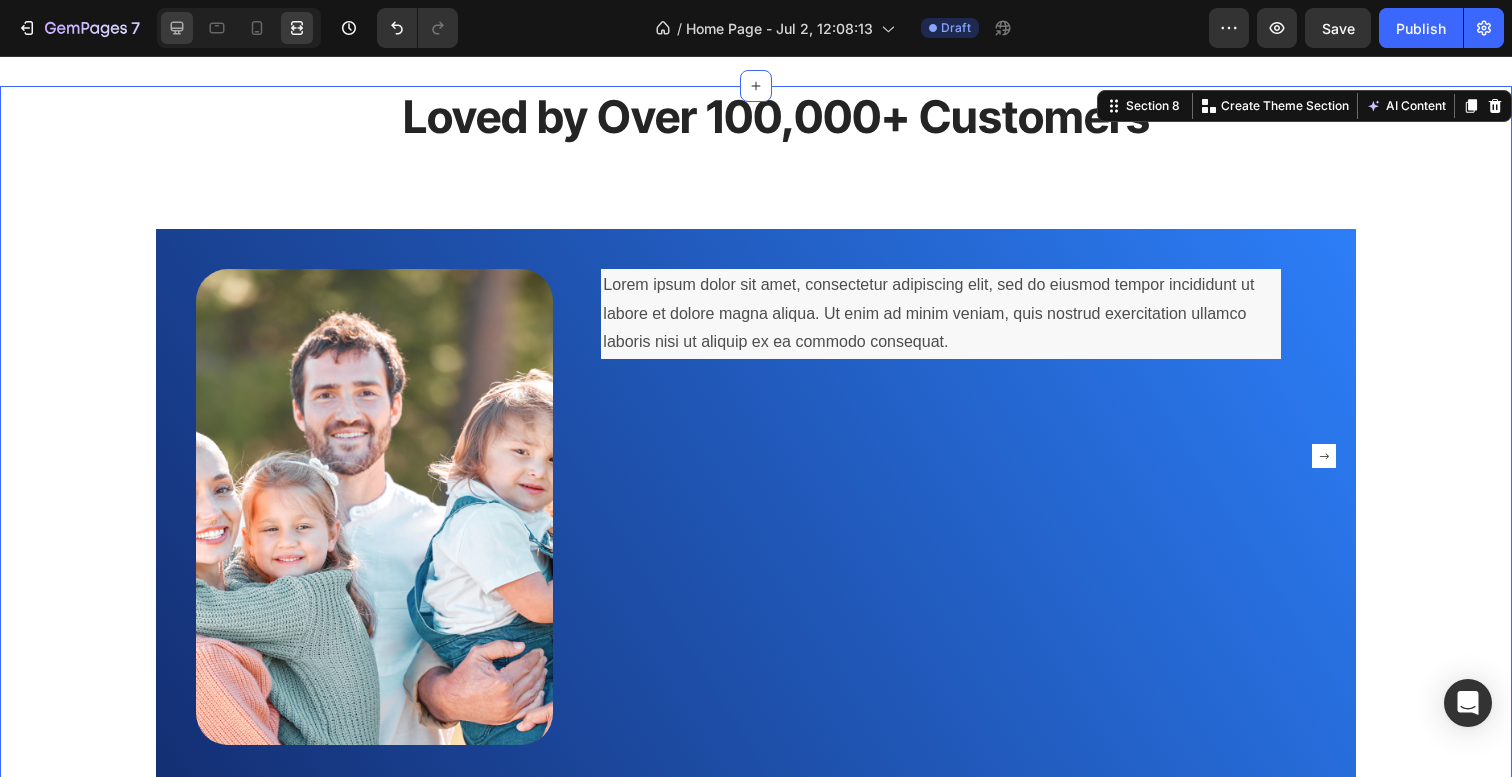 click 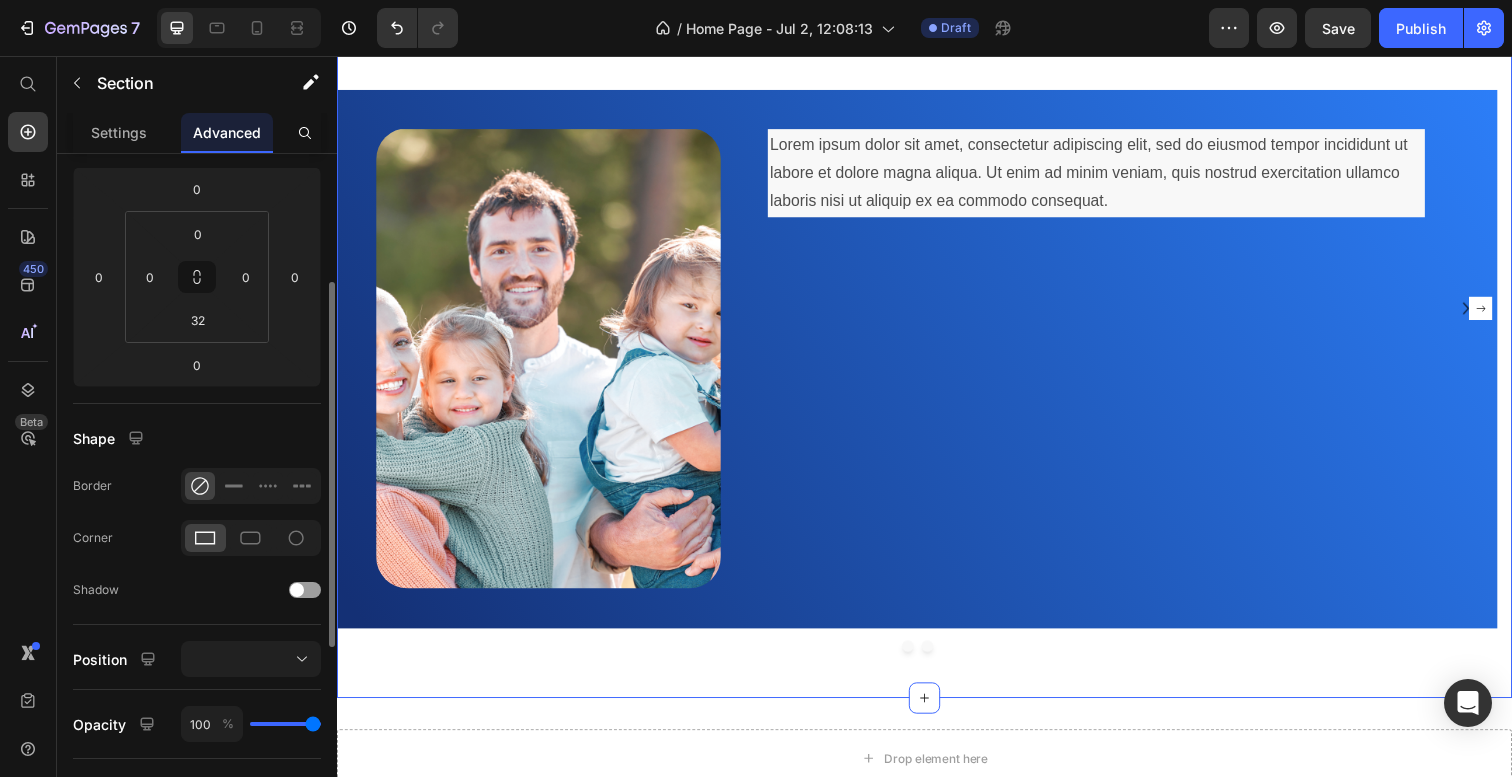 scroll, scrollTop: 282, scrollLeft: 0, axis: vertical 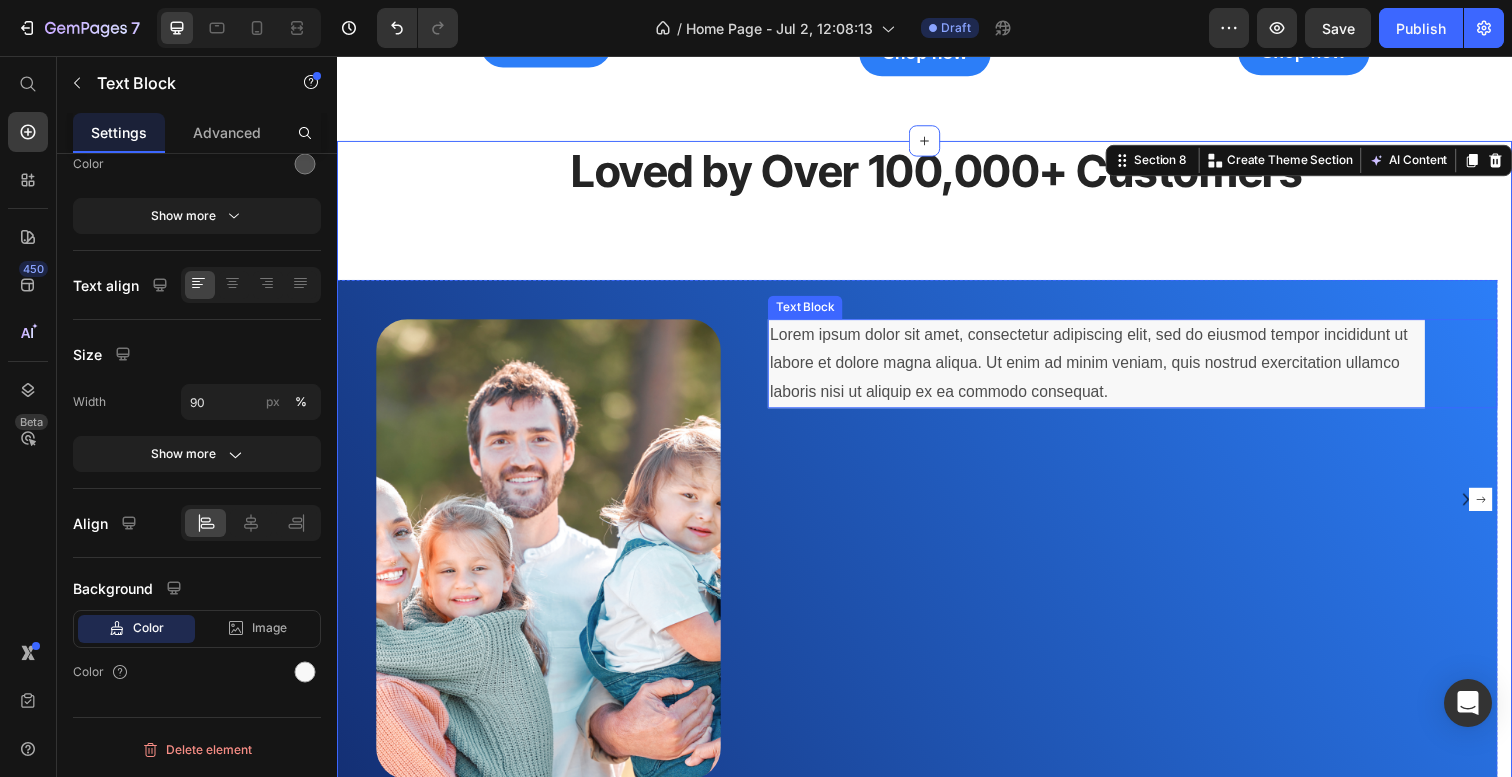 click on "Lorem ipsum dolor sit amet, consectetur adipiscing elit, sed do eiusmod tempor incididunt ut labore et dolore magna aliqua. Ut enim ad minim veniam, quis nostrud exercitation ullamco laboris nisi ut aliquip ex ea commodo consequat." at bounding box center [1112, 370] 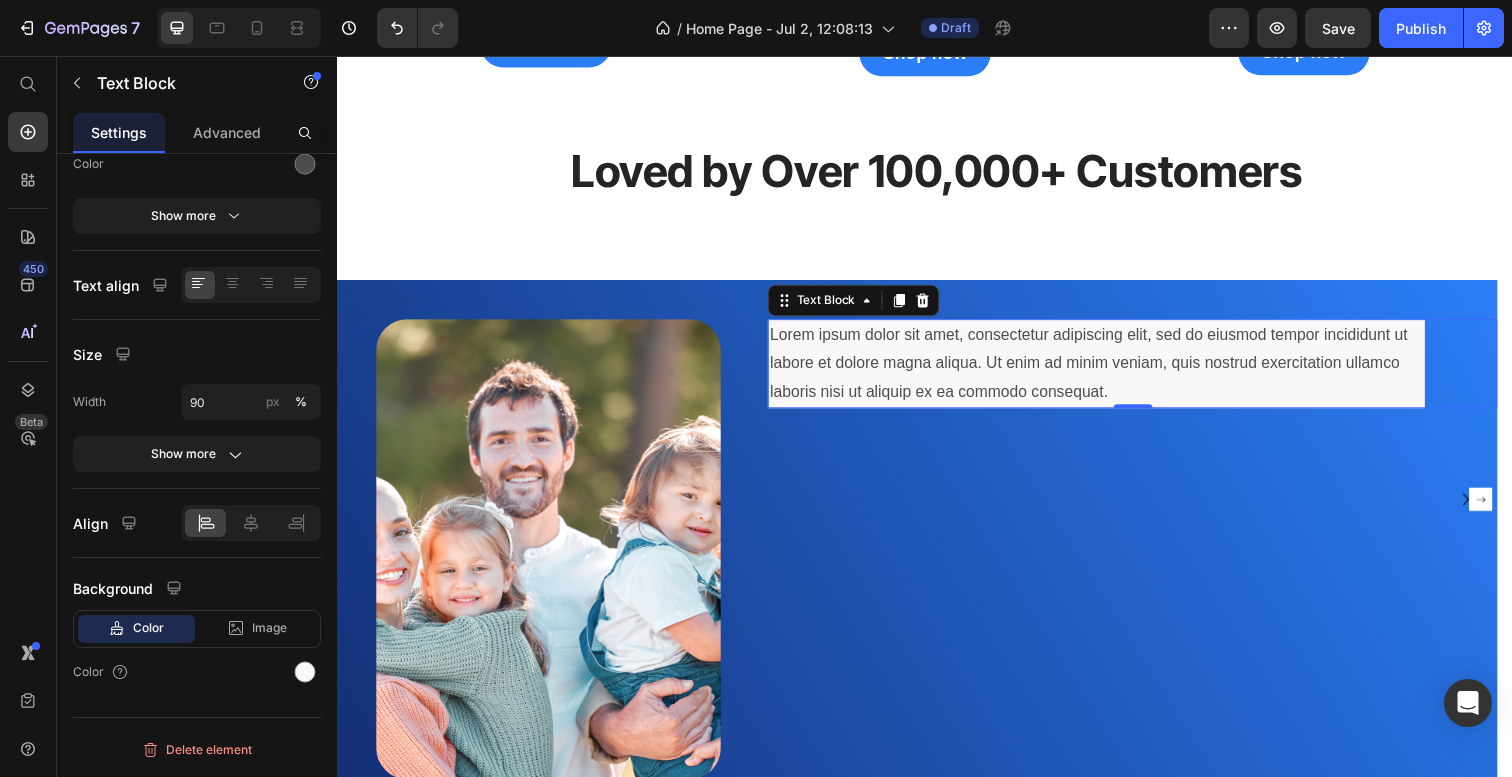 scroll, scrollTop: 0, scrollLeft: 0, axis: both 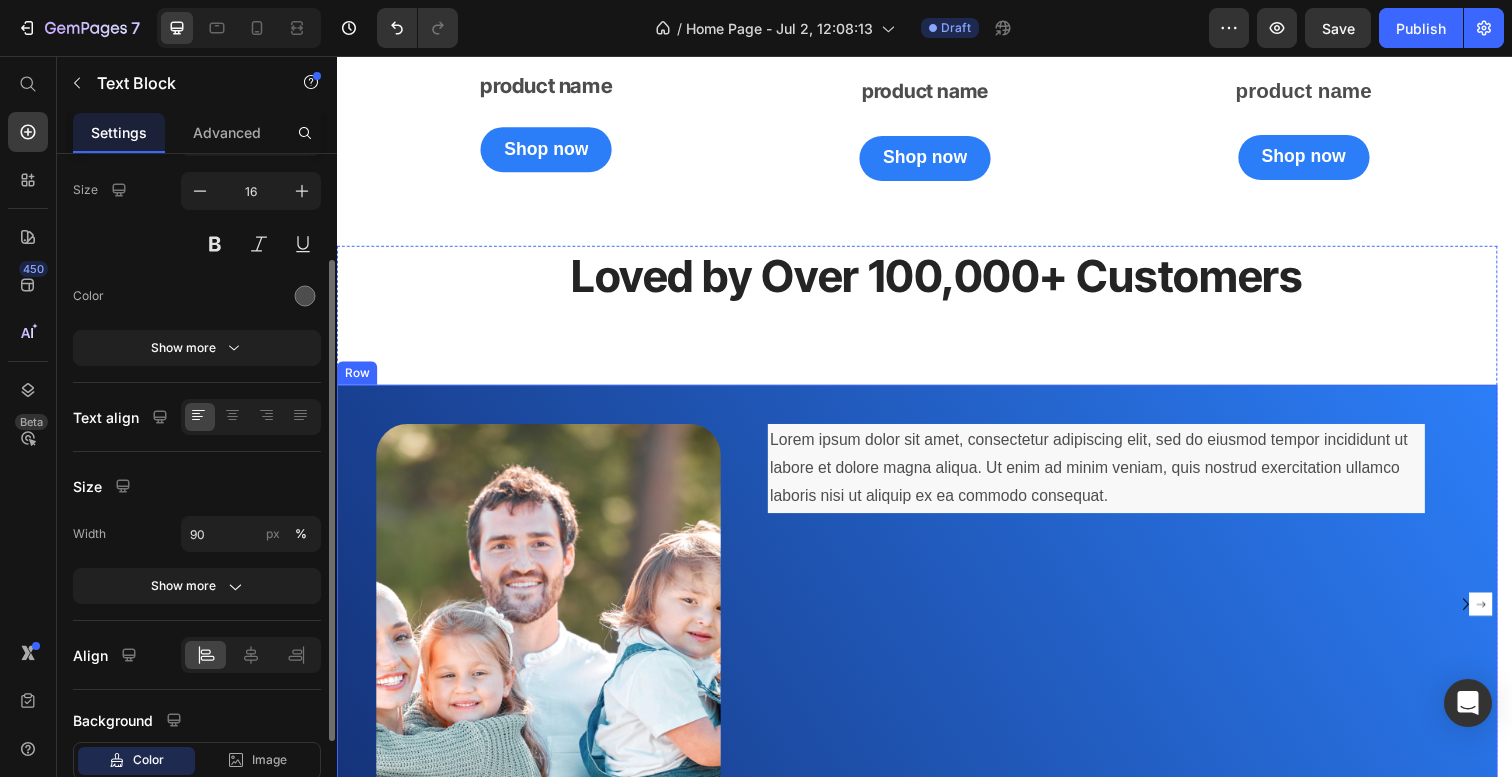 click on "Lorem ipsum dolor sit amet, consectetur adipiscing elit, sed do eiusmod tempor incididunt ut labore et dolore magna aliqua. Ut enim ad minim veniam, quis nostrud exercitation ullamco laboris nisi ut aliquip ex ea commodo consequat. Text Block" at bounding box center (1129, 667) 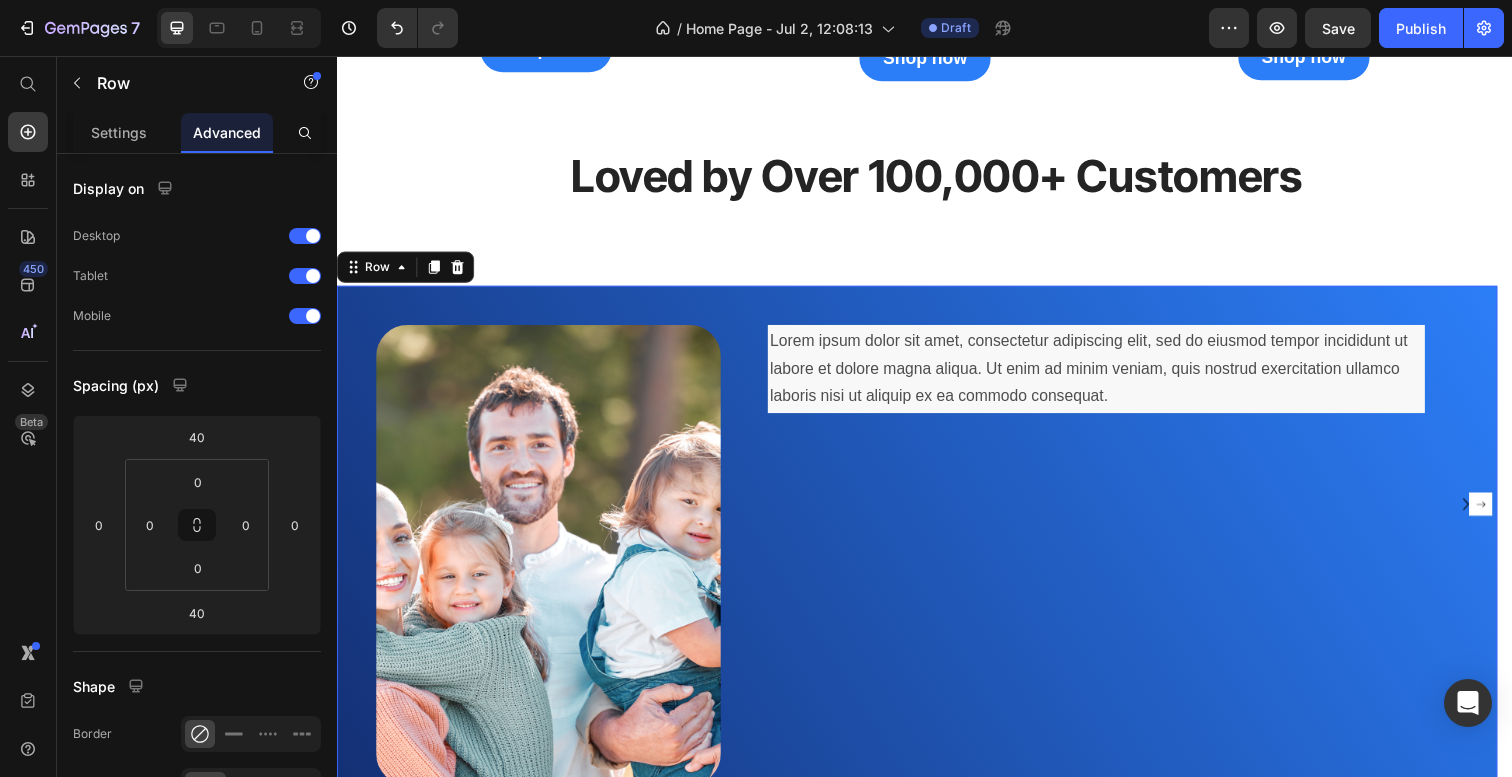 scroll, scrollTop: 2673, scrollLeft: 0, axis: vertical 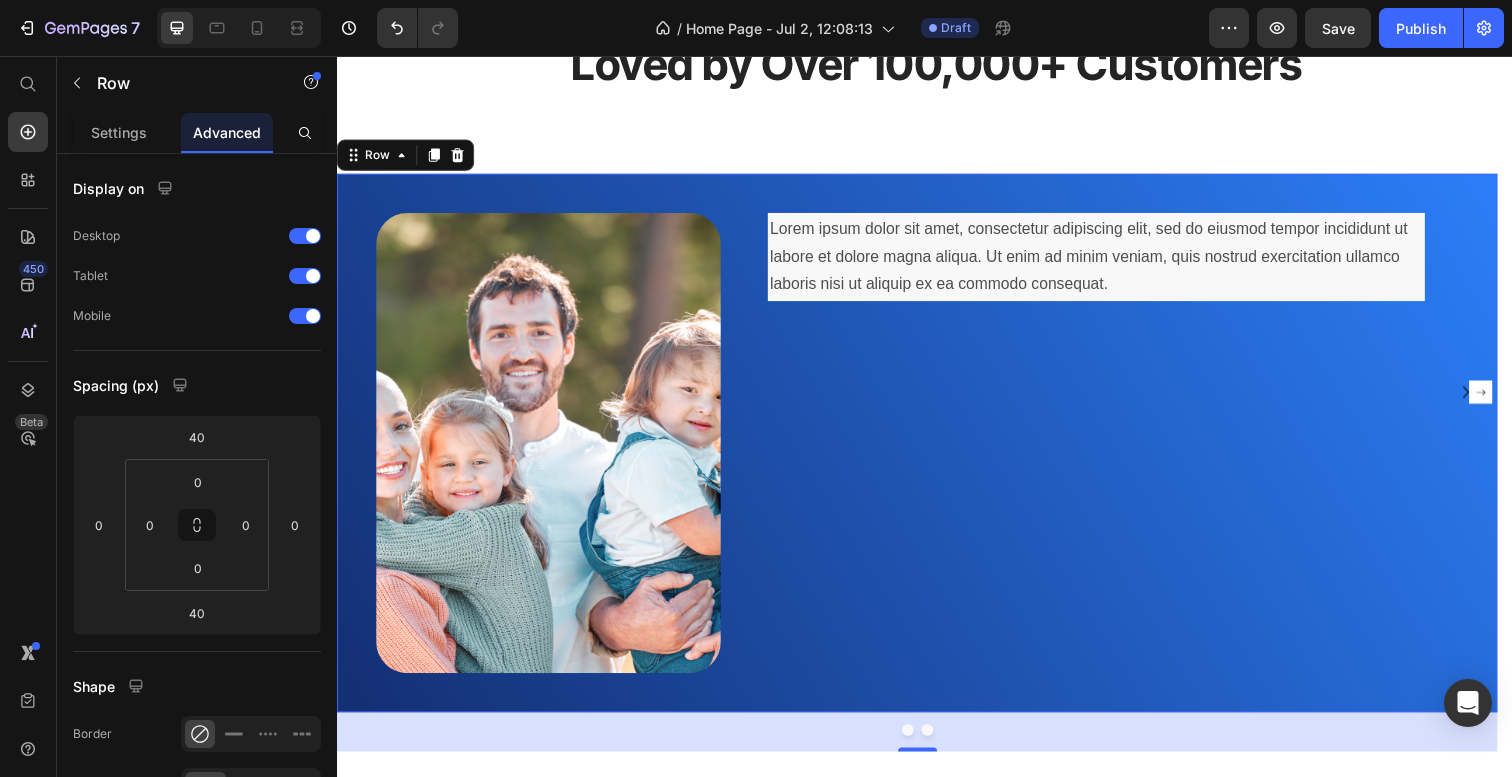 click on "Lorem ipsum dolor sit amet, consectetur adipiscing elit, sed do eiusmod tempor incididunt ut labore et dolore magna aliqua. Ut enim ad minim veniam, quis nostrud exercitation ullamco laboris nisi ut aliquip ex ea commodo consequat. Text Block" at bounding box center (1129, 452) 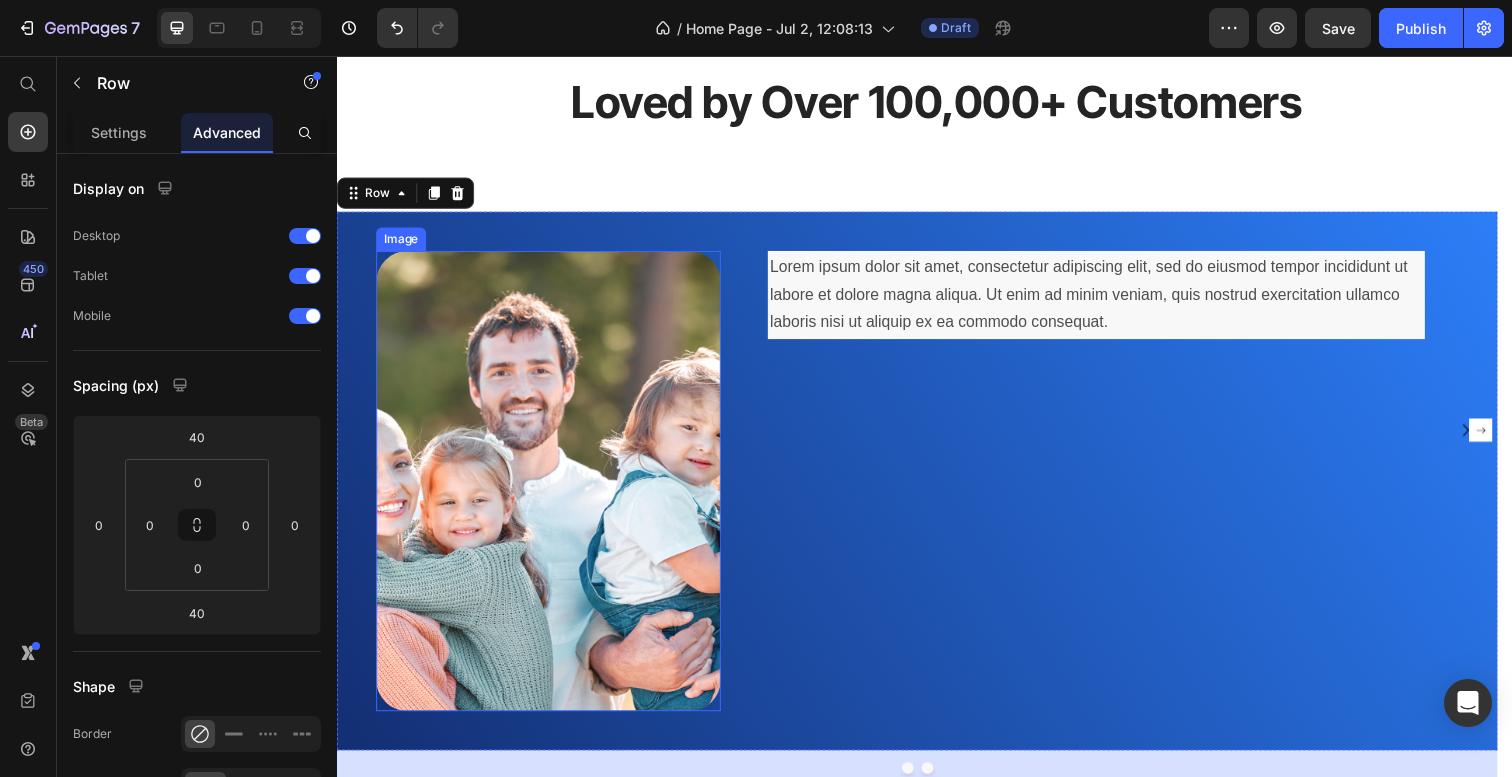 scroll, scrollTop: 2598, scrollLeft: 0, axis: vertical 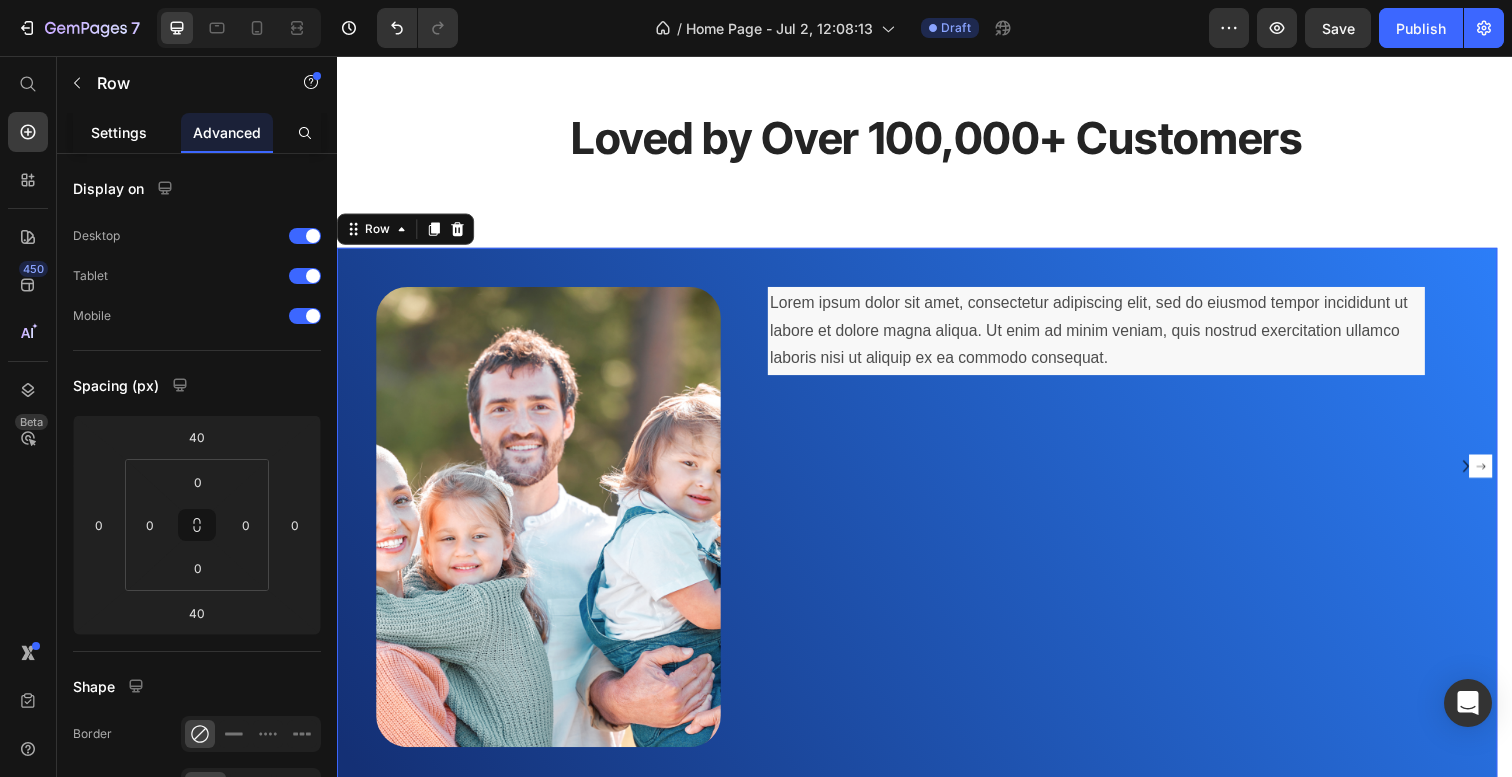 click on "Settings" 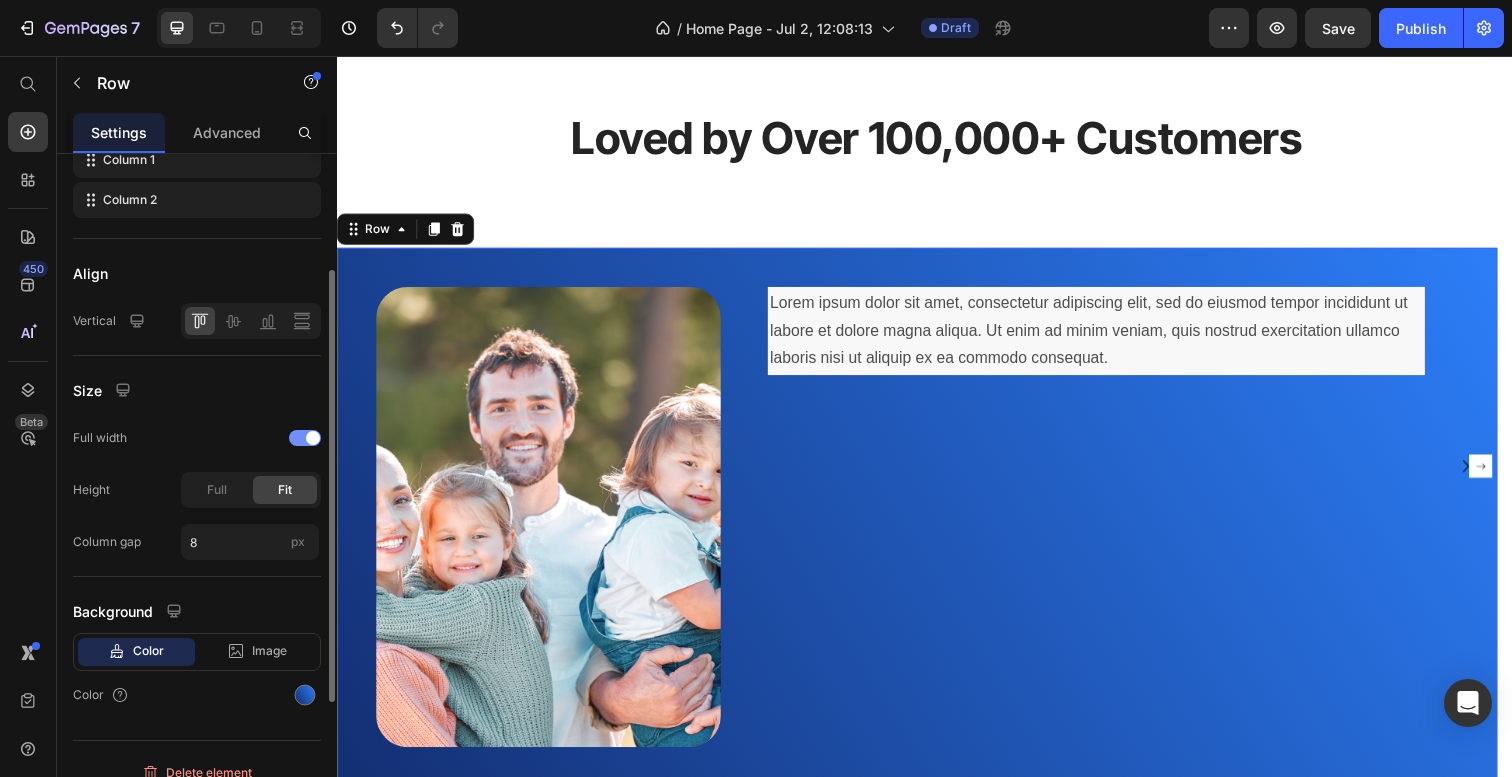 scroll, scrollTop: 385, scrollLeft: 0, axis: vertical 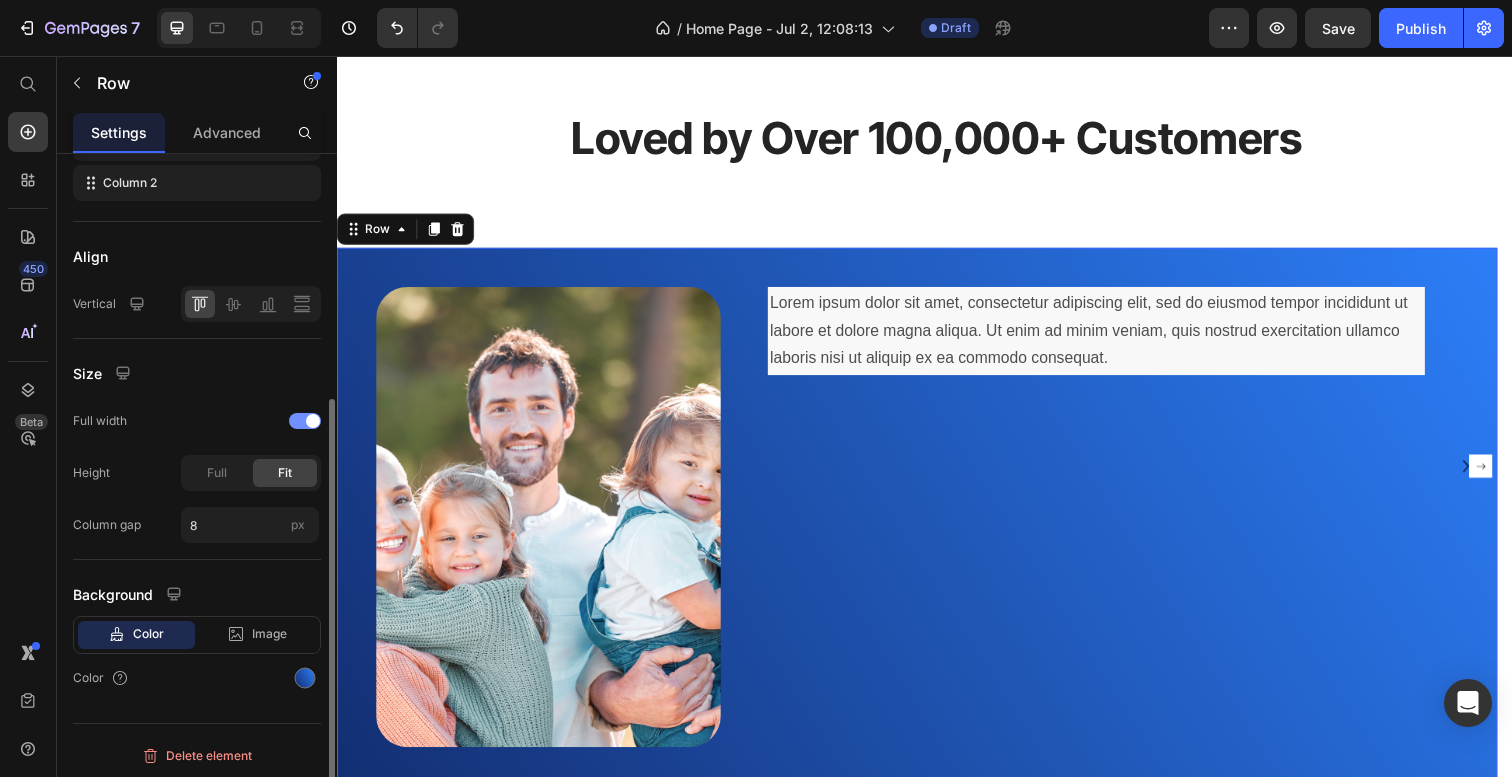 click on "Background Color Image Video  Color" 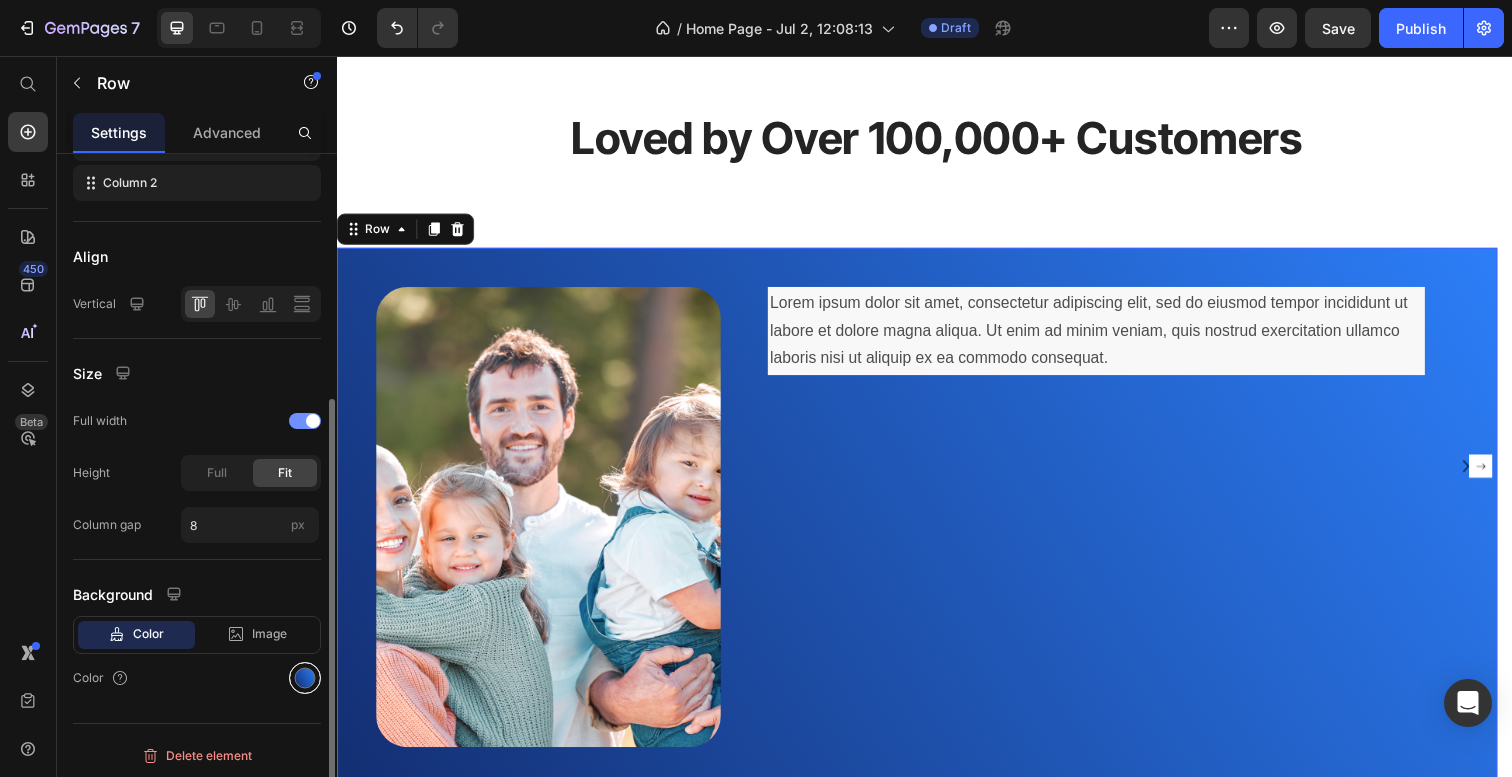 click at bounding box center (305, 678) 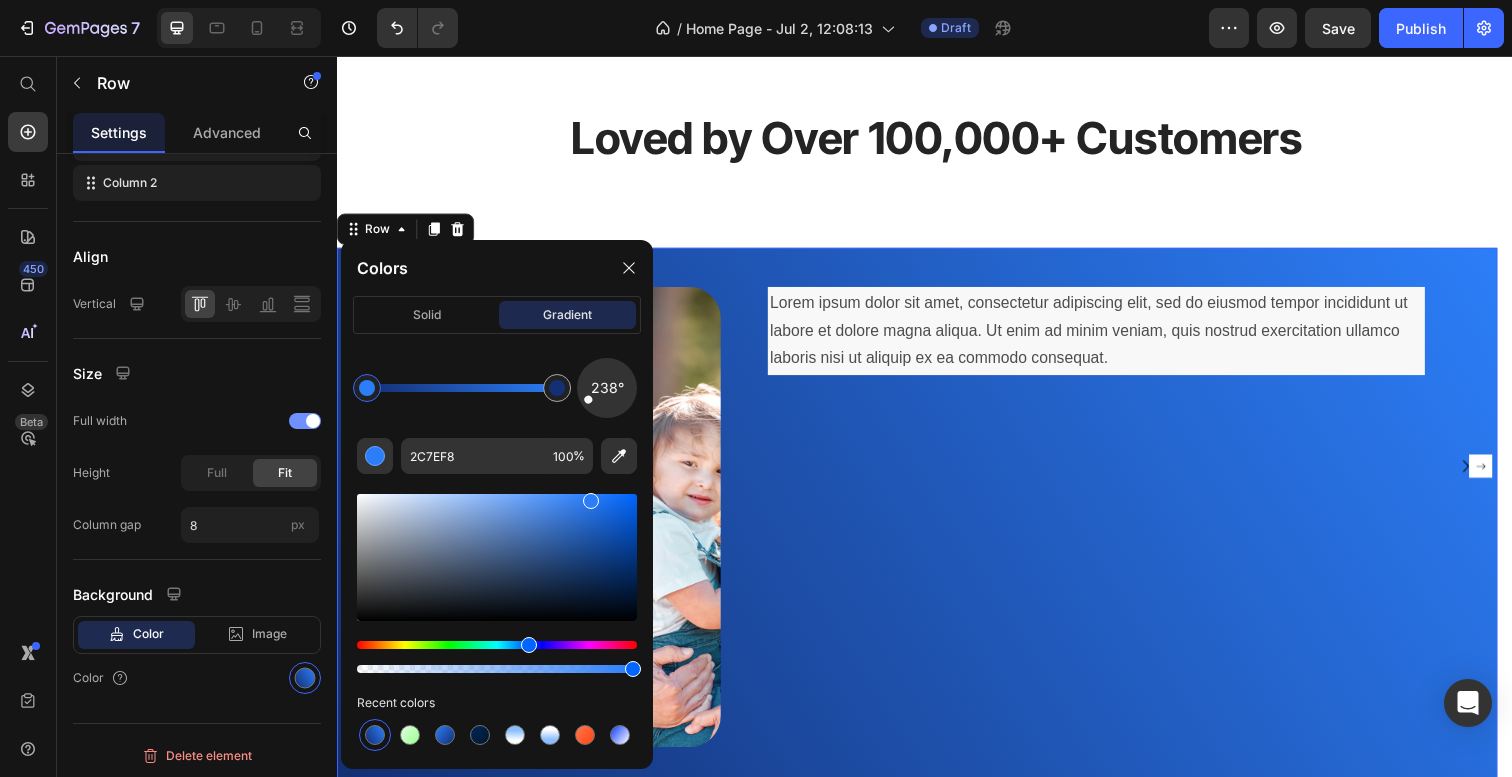 click at bounding box center (367, 388) 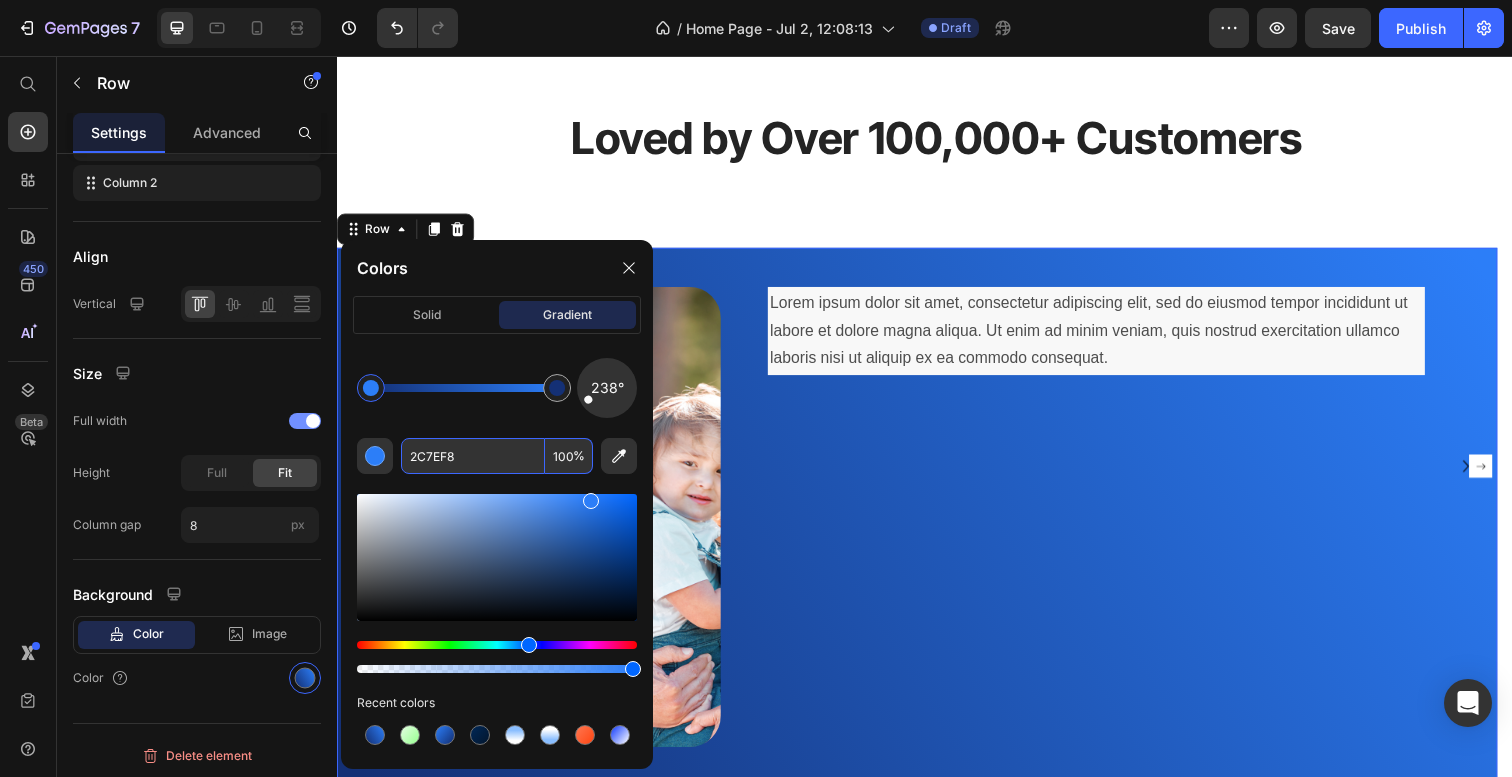 click on "2C7EF8" at bounding box center [473, 456] 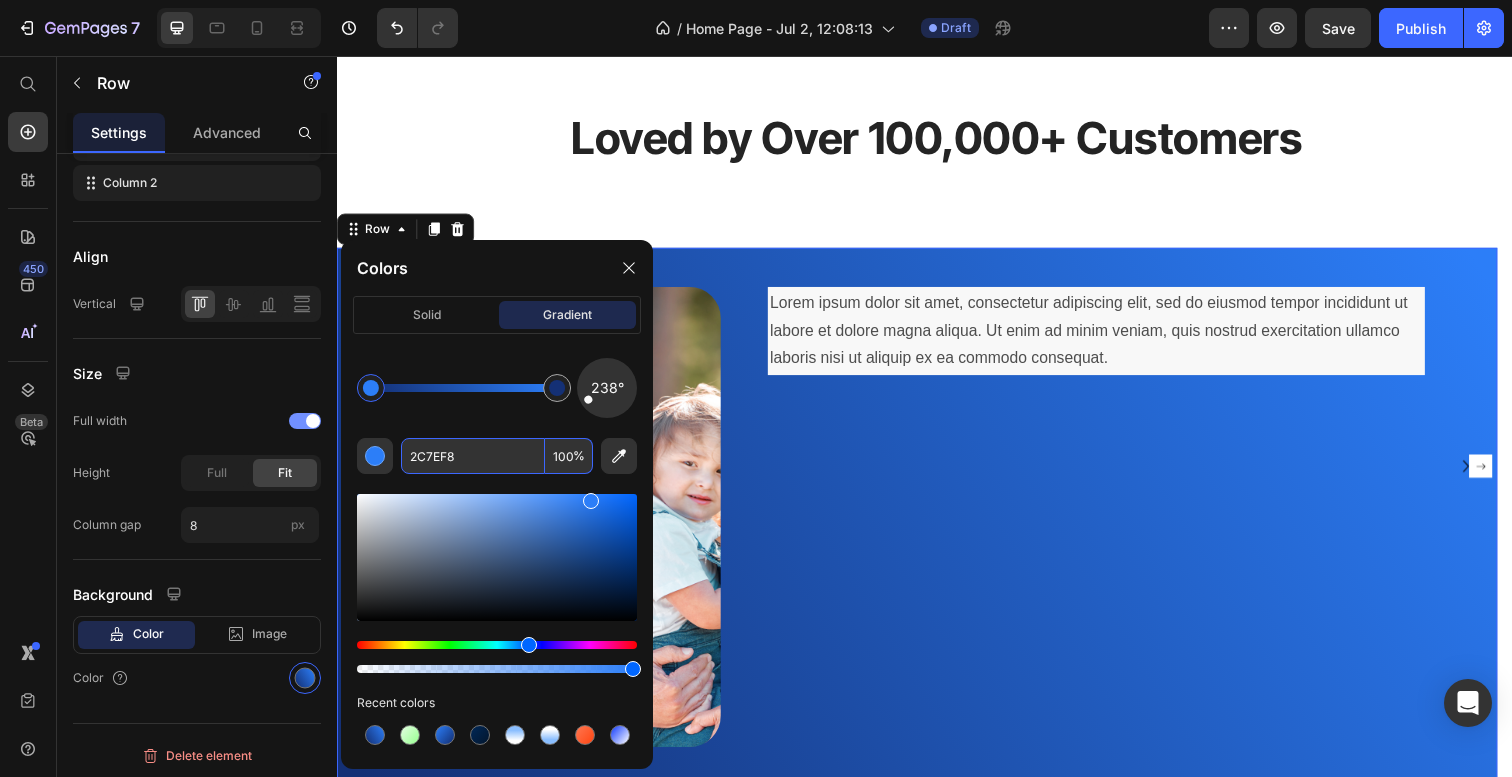 paste on "9FA8AC" 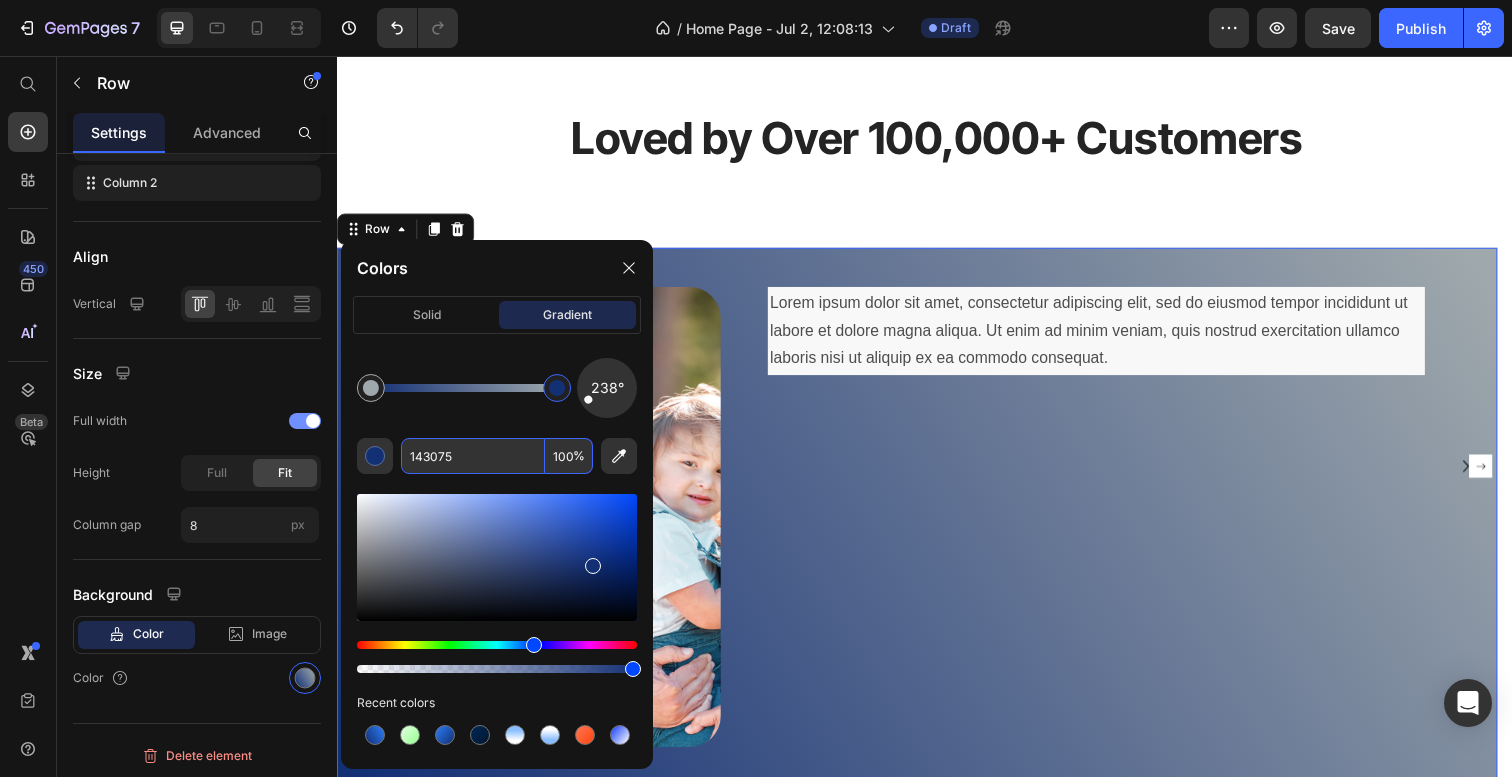 click at bounding box center [557, 388] 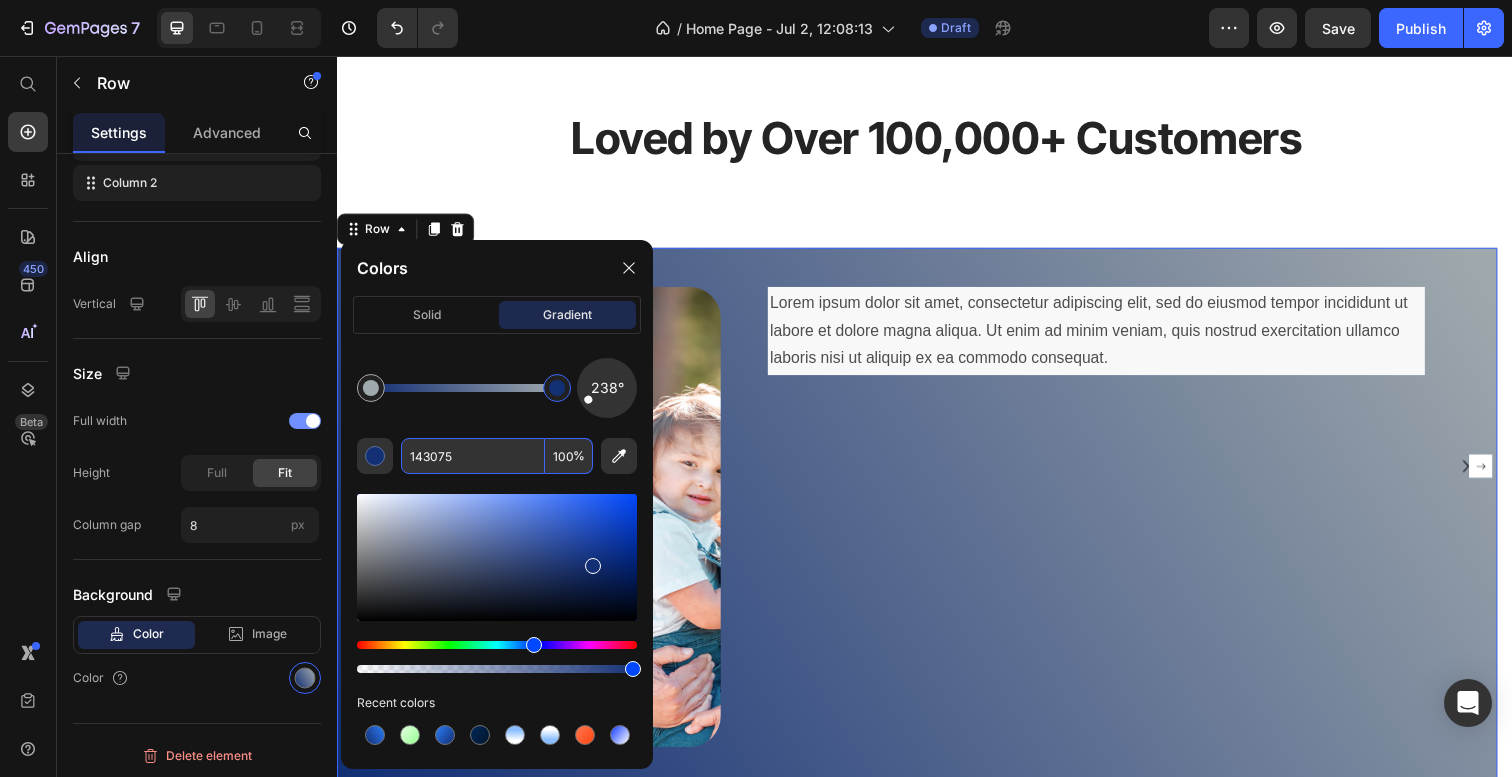 drag, startPoint x: 489, startPoint y: 456, endPoint x: 405, endPoint y: 455, distance: 84.00595 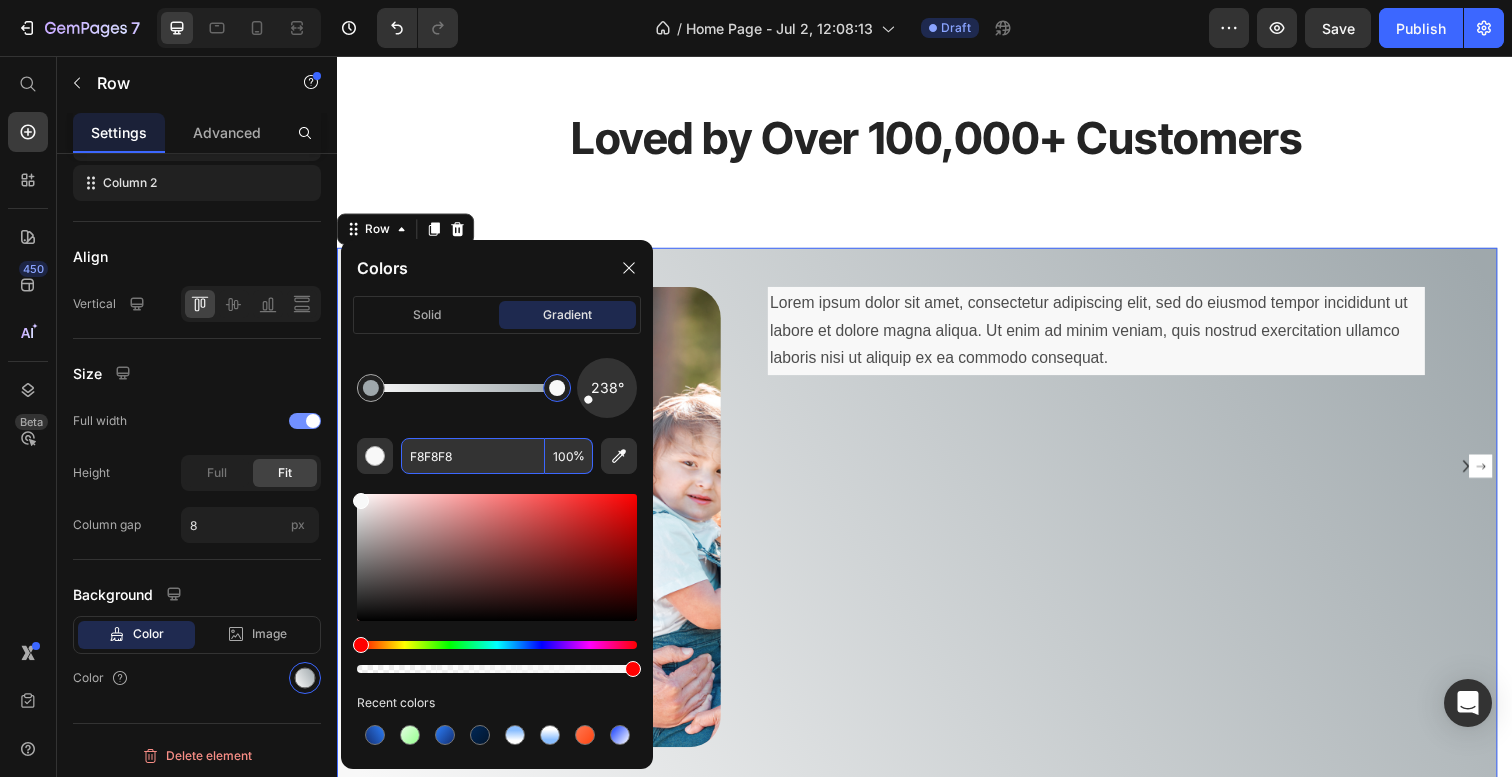 type on "F8F8F8" 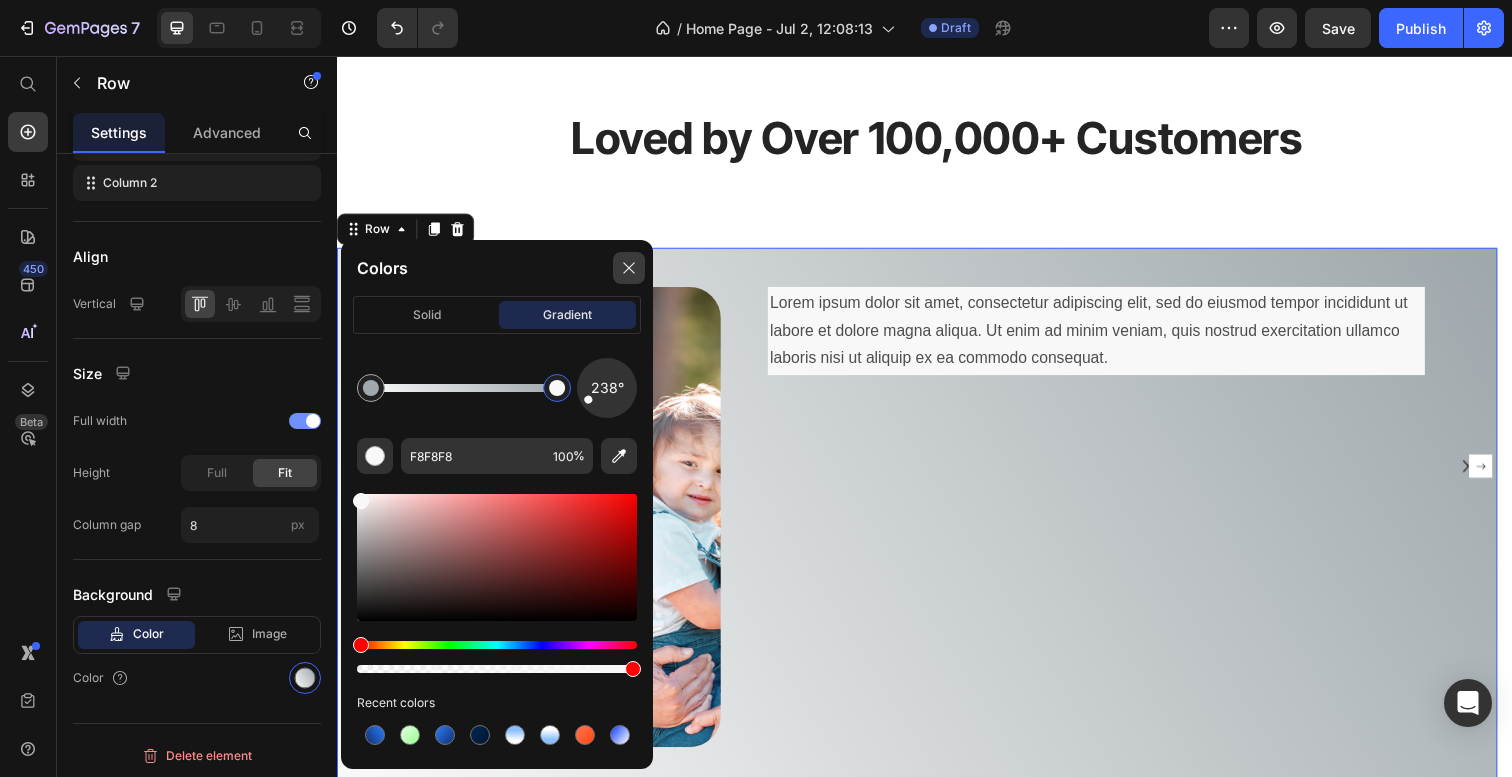 click 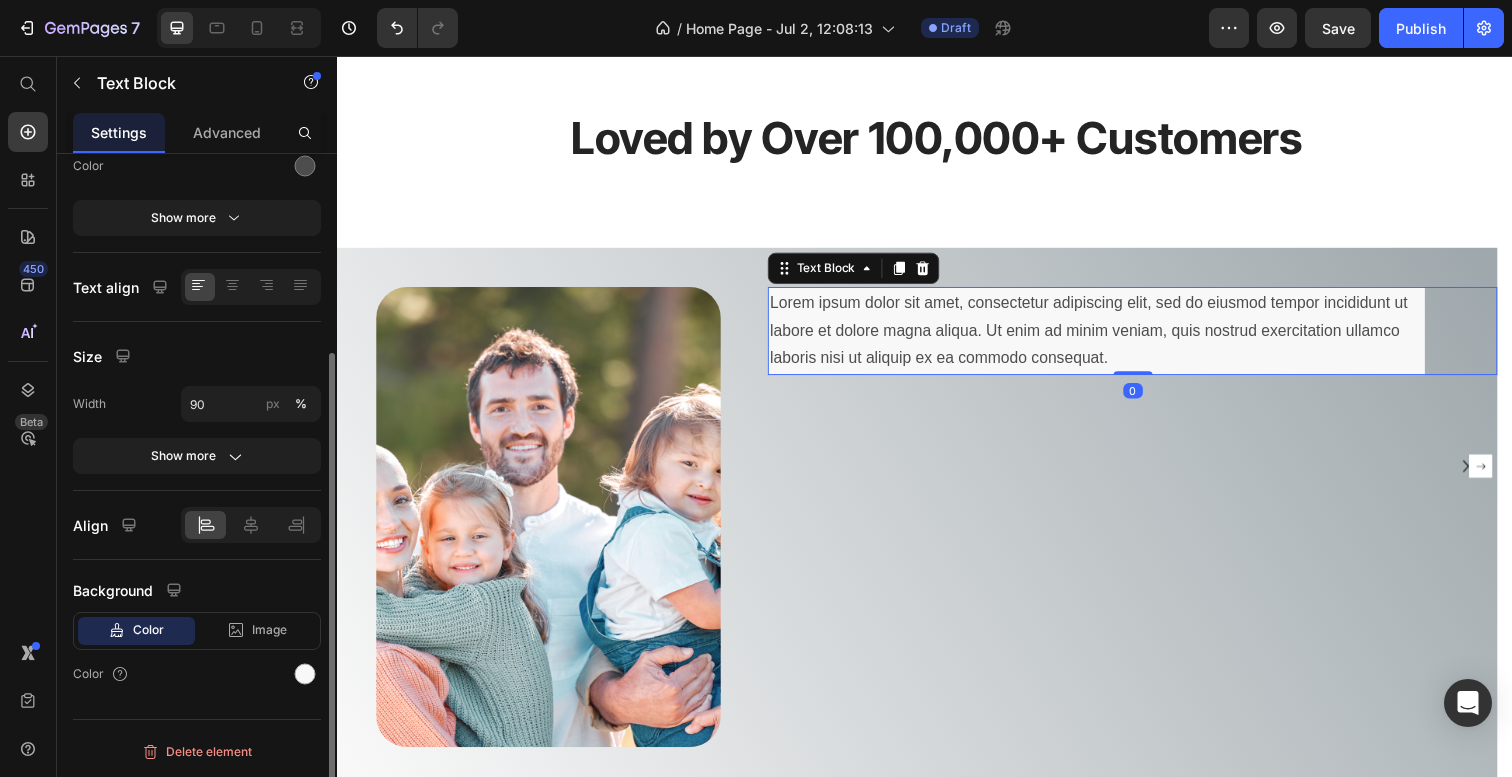 click on "Lorem ipsum dolor sit amet, consectetur adipiscing elit, sed do eiusmod tempor incididunt ut labore et dolore magna aliqua. Ut enim ad minim veniam, quis nostrud exercitation ullamco laboris nisi ut aliquip ex ea commodo consequat." at bounding box center [1112, 337] 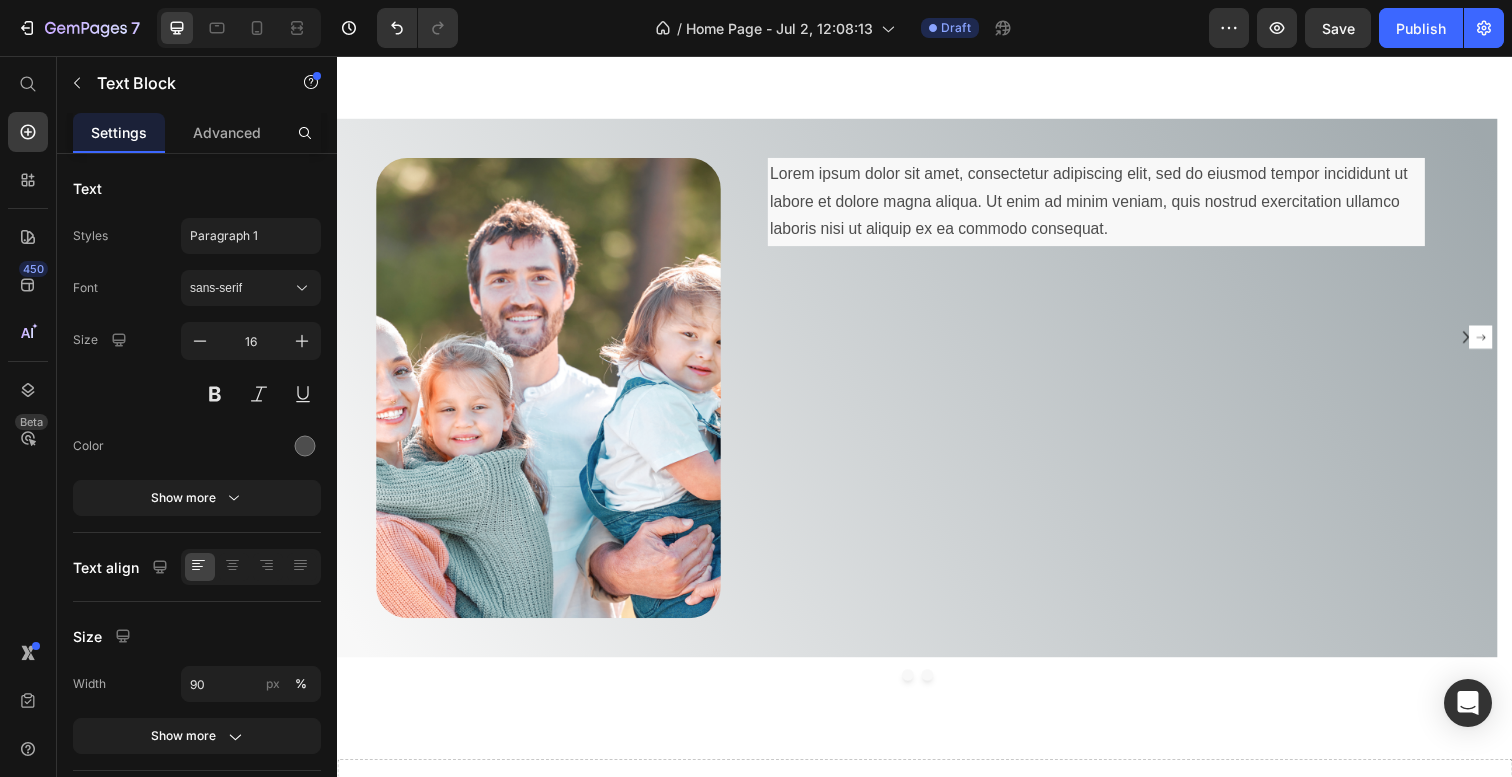 scroll, scrollTop: 2714, scrollLeft: 0, axis: vertical 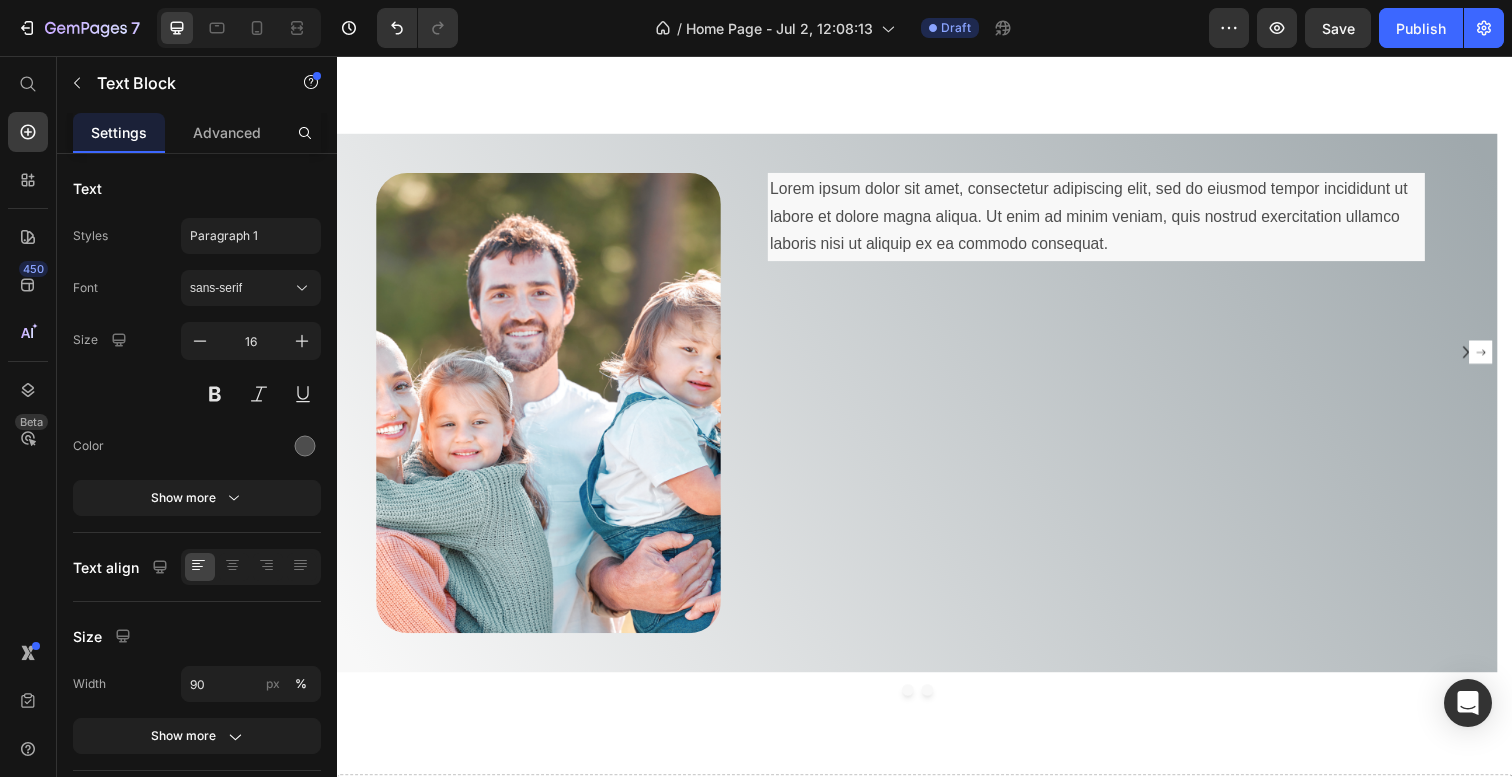 click on "Lorem ipsum dolor sit amet, consectetur adipiscing elit, sed do eiusmod tempor incididunt ut labore et dolore magna aliqua. Ut enim ad minim veniam, quis nostrud exercitation ullamco laboris nisi ut aliquip ex ea commodo consequat." at bounding box center [1112, 221] 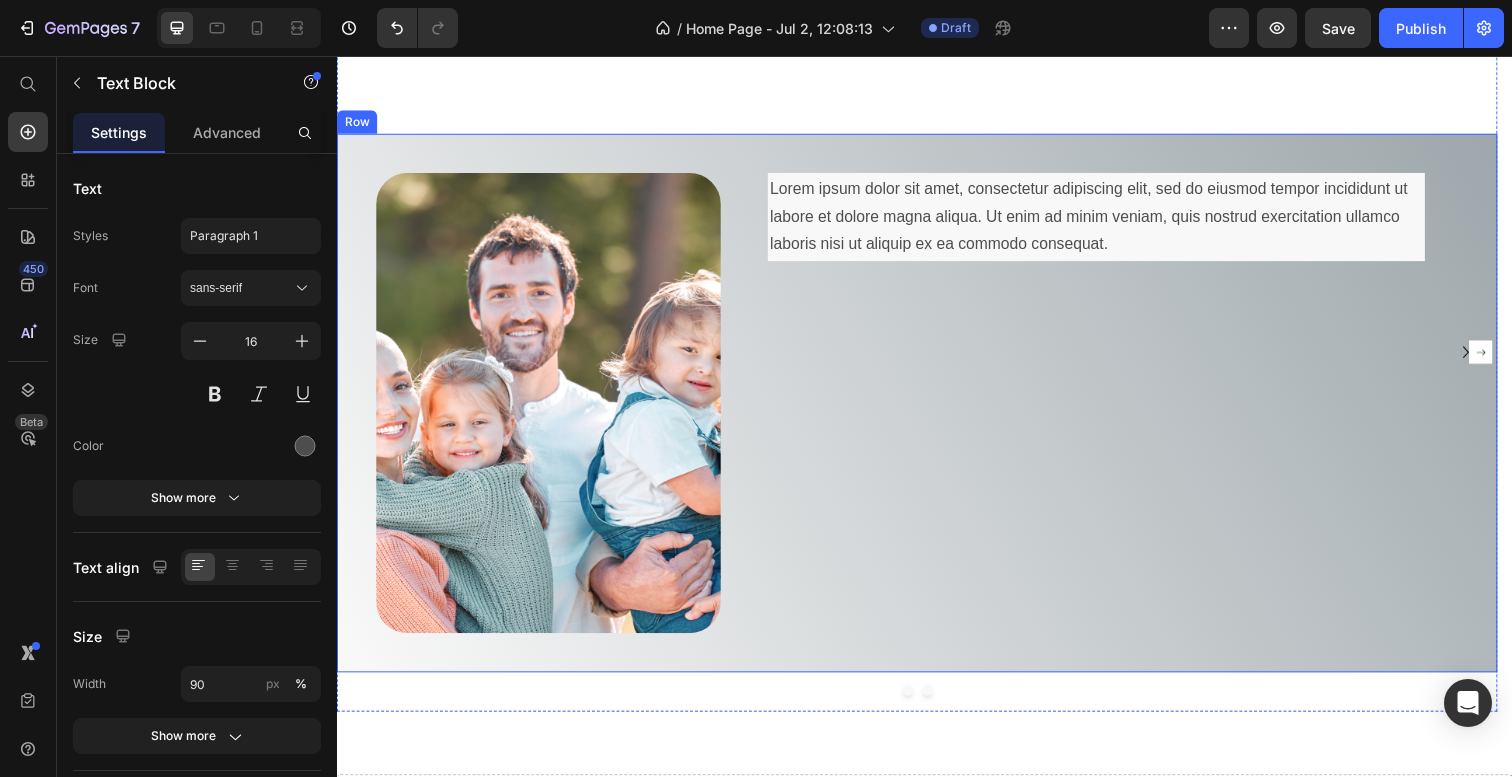 click on "Lorem ipsum dolor sit amet, consectetur adipiscing elit, sed do eiusmod tempor incididunt ut labore et dolore magna aliqua. Ut enim ad minim veniam, quis nostrud exercitation ullamco laboris nisi ut aliquip ex ea commodo consequat. Text Block" at bounding box center [1129, 411] 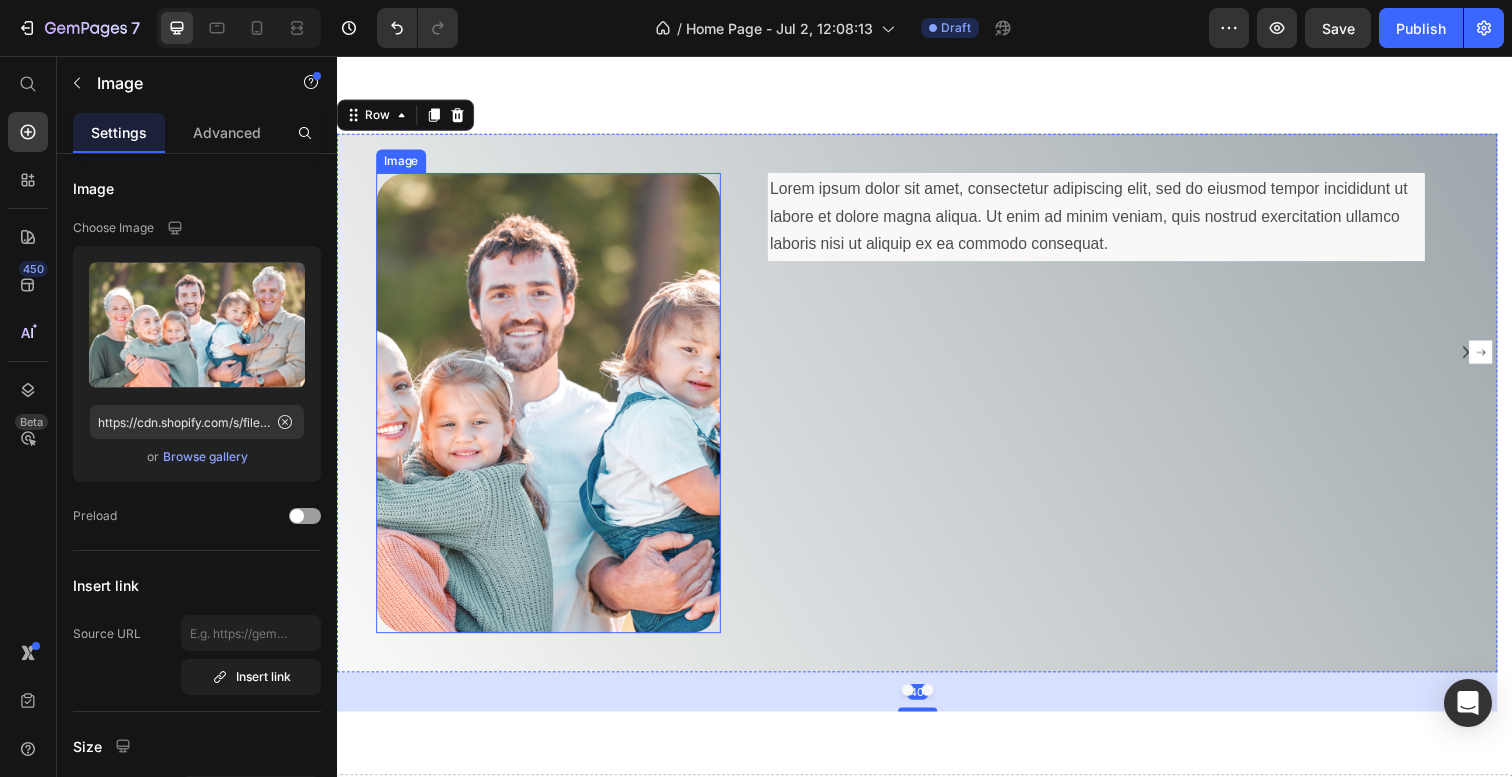 click at bounding box center (553, 411) 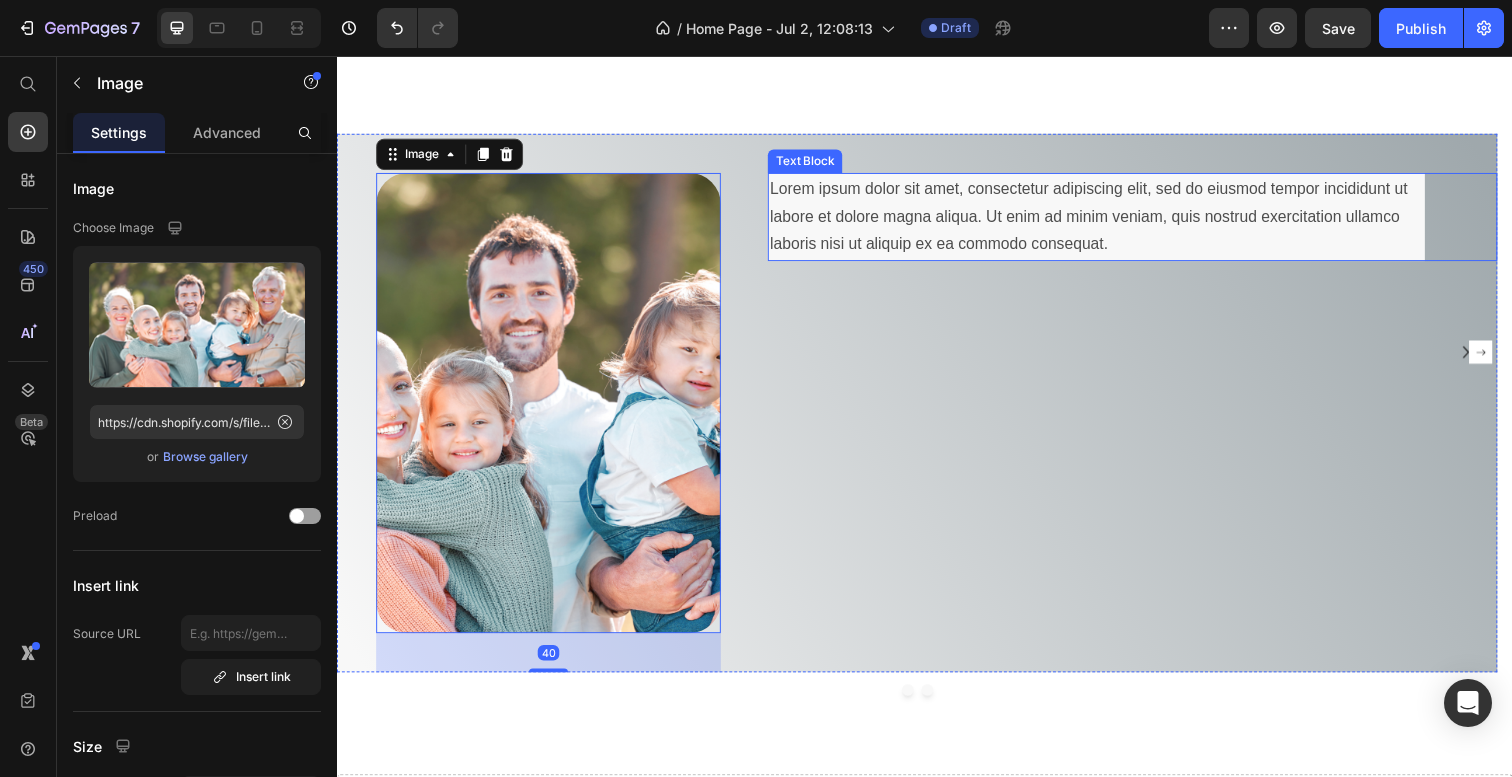 click on "Lorem ipsum dolor sit amet, consectetur adipiscing elit, sed do eiusmod tempor incididunt ut labore et dolore magna aliqua. Ut enim ad minim veniam, quis nostrud exercitation ullamco laboris nisi ut aliquip ex ea commodo consequat." at bounding box center [1112, 221] 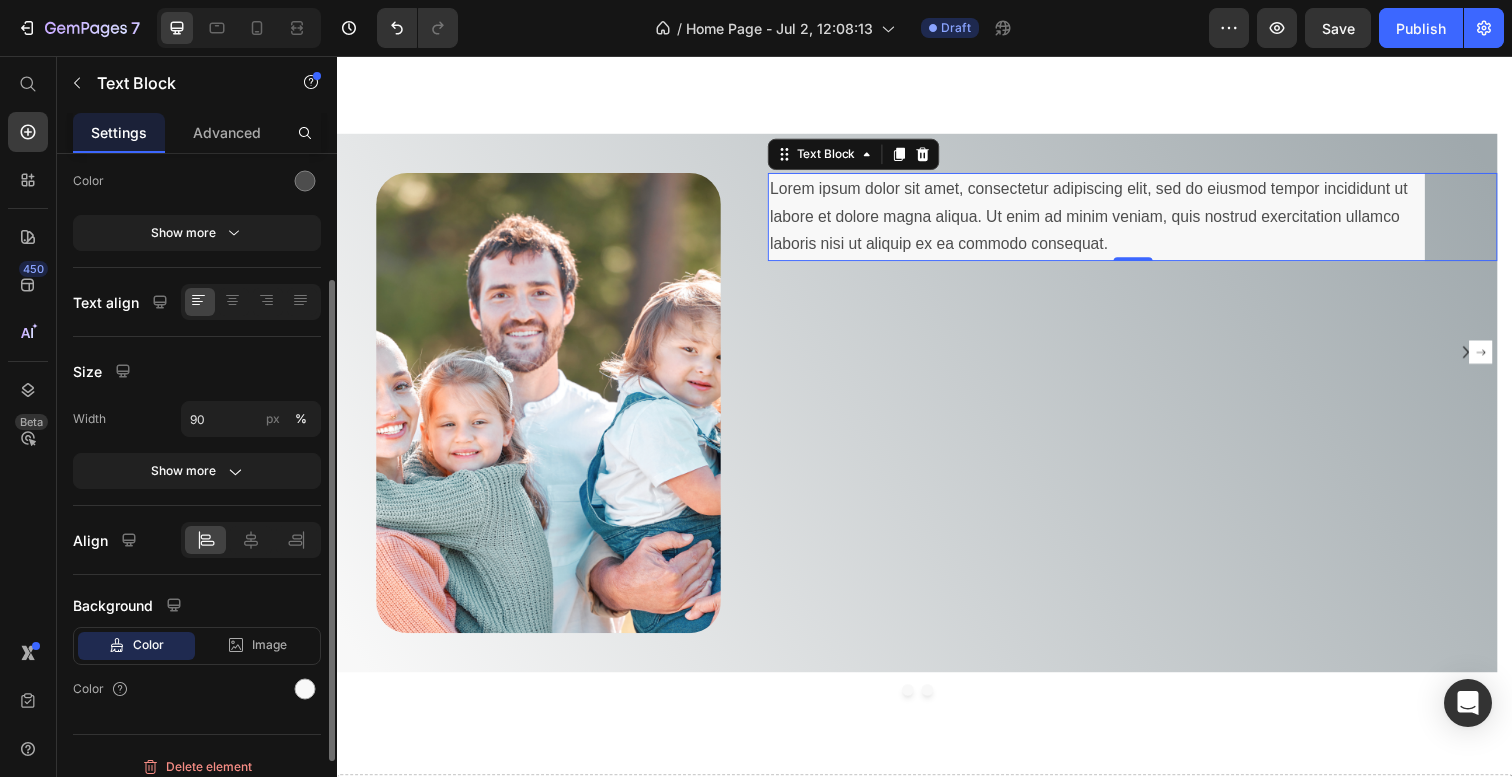 scroll, scrollTop: 272, scrollLeft: 0, axis: vertical 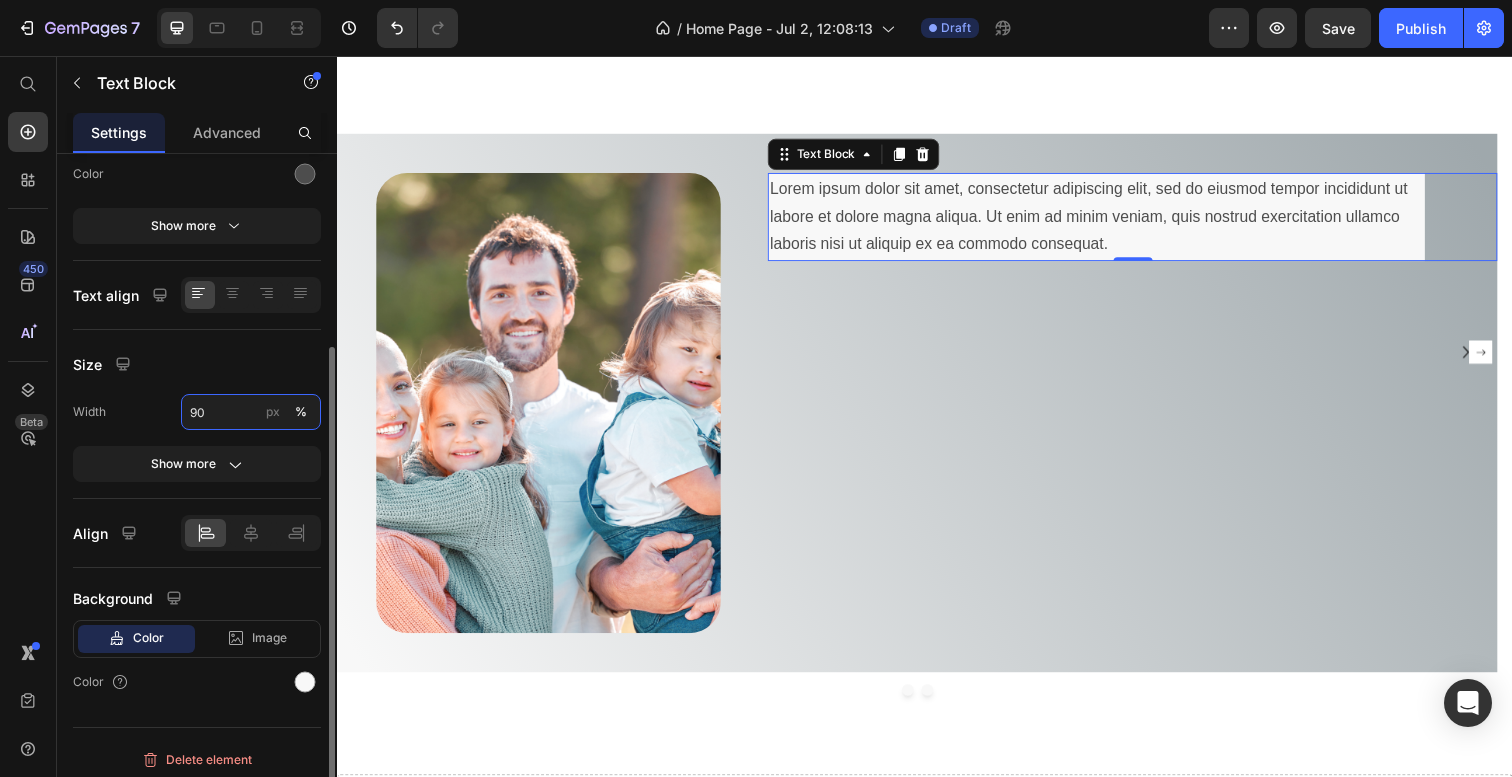 click on "90" at bounding box center (251, 412) 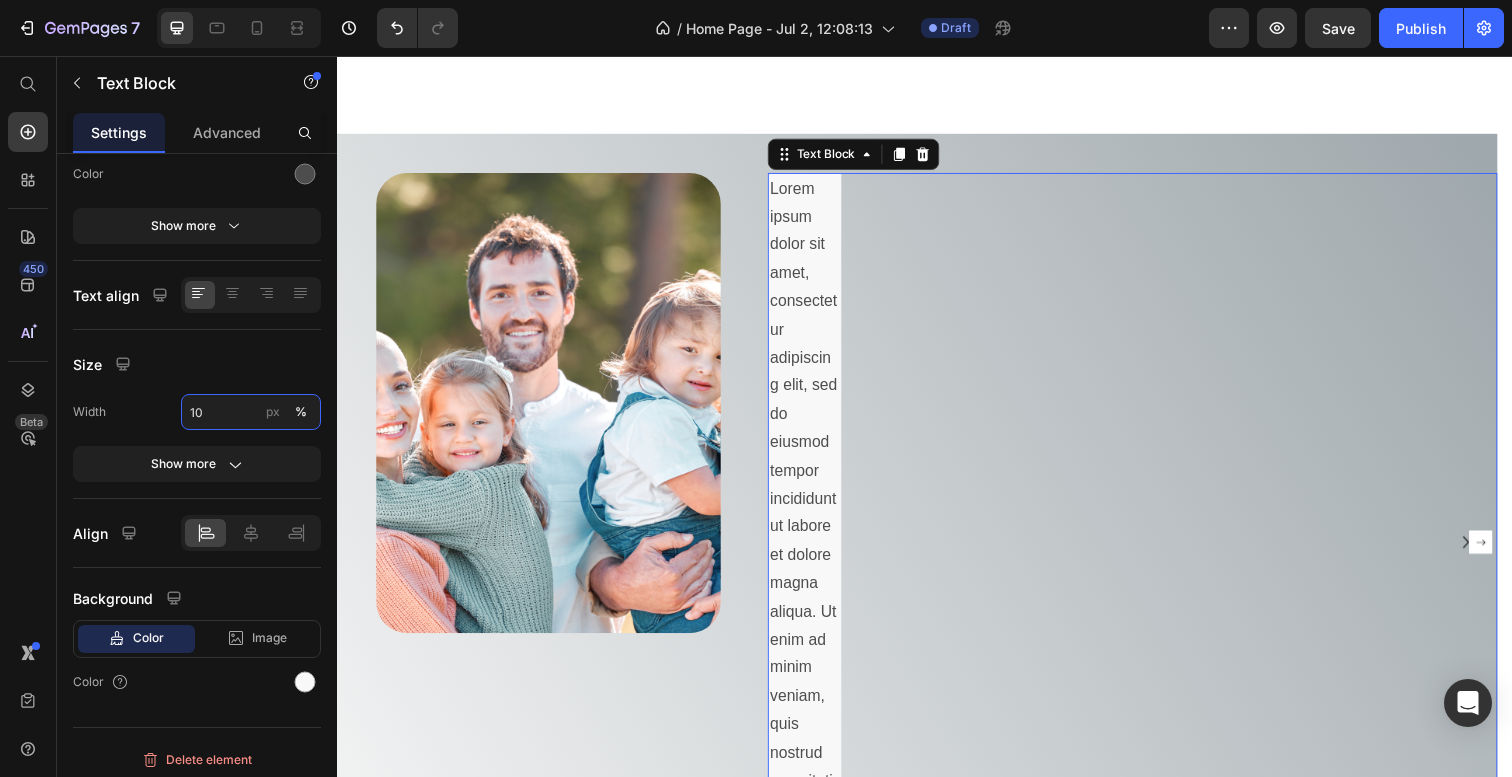 type on "100" 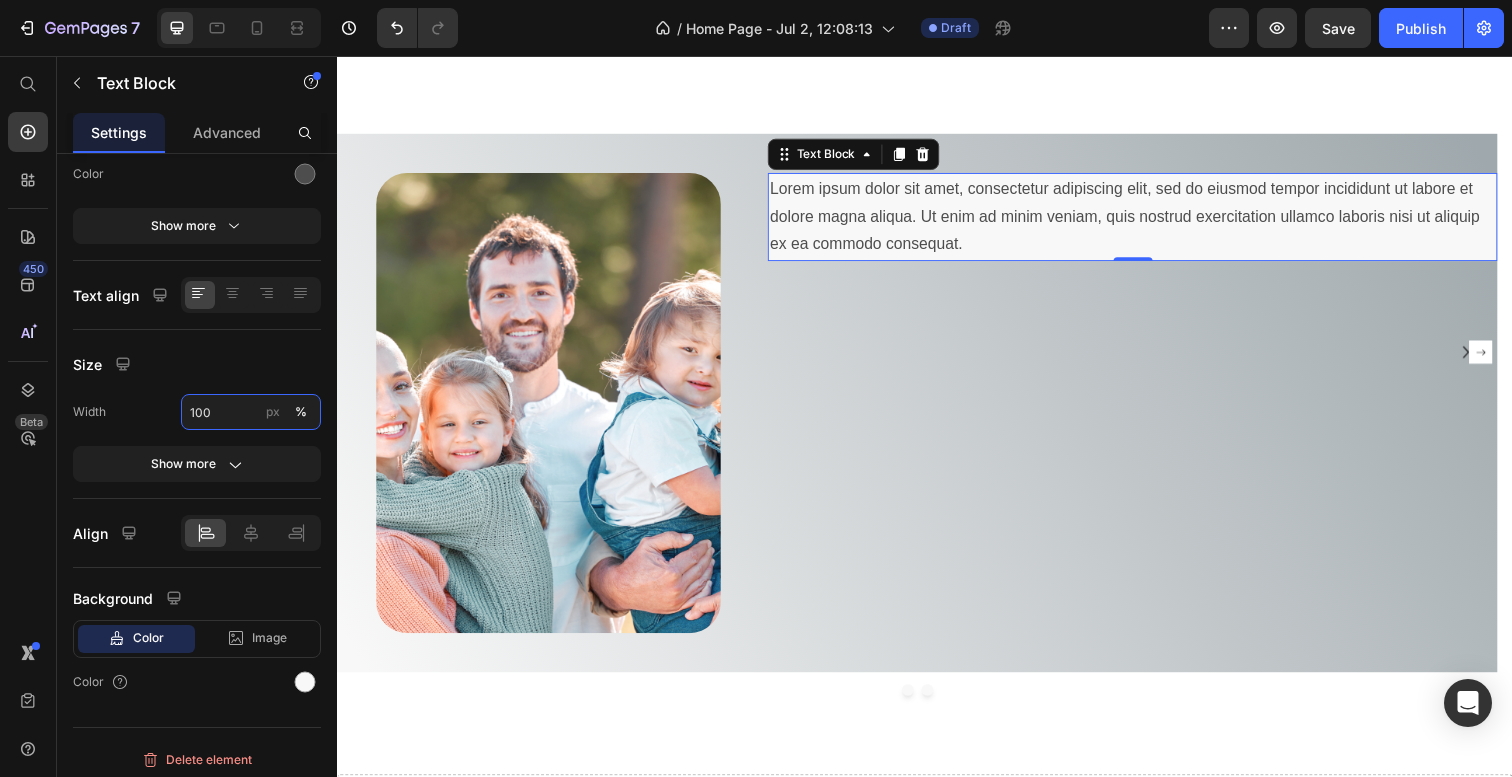 scroll, scrollTop: 215, scrollLeft: 0, axis: vertical 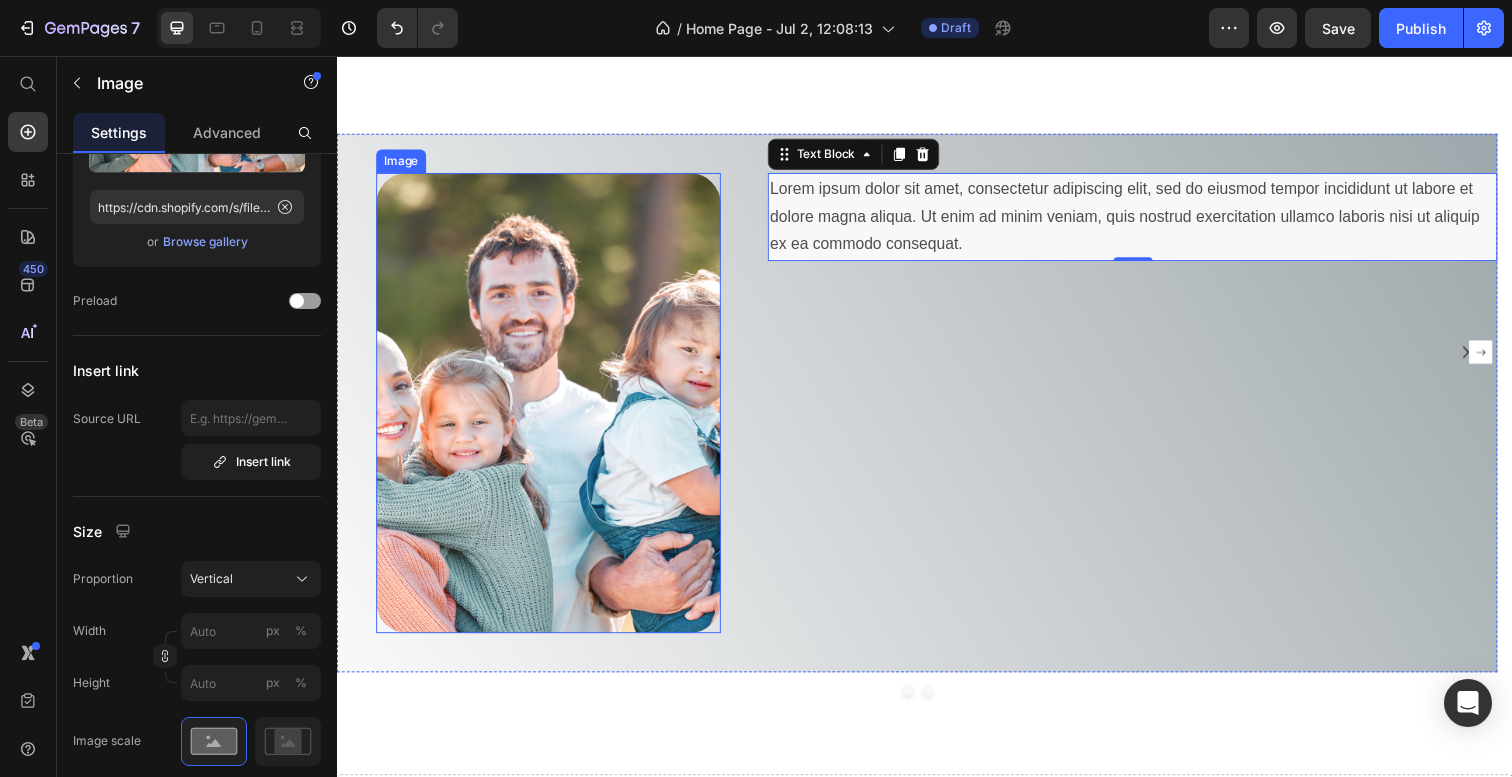 click at bounding box center [553, 411] 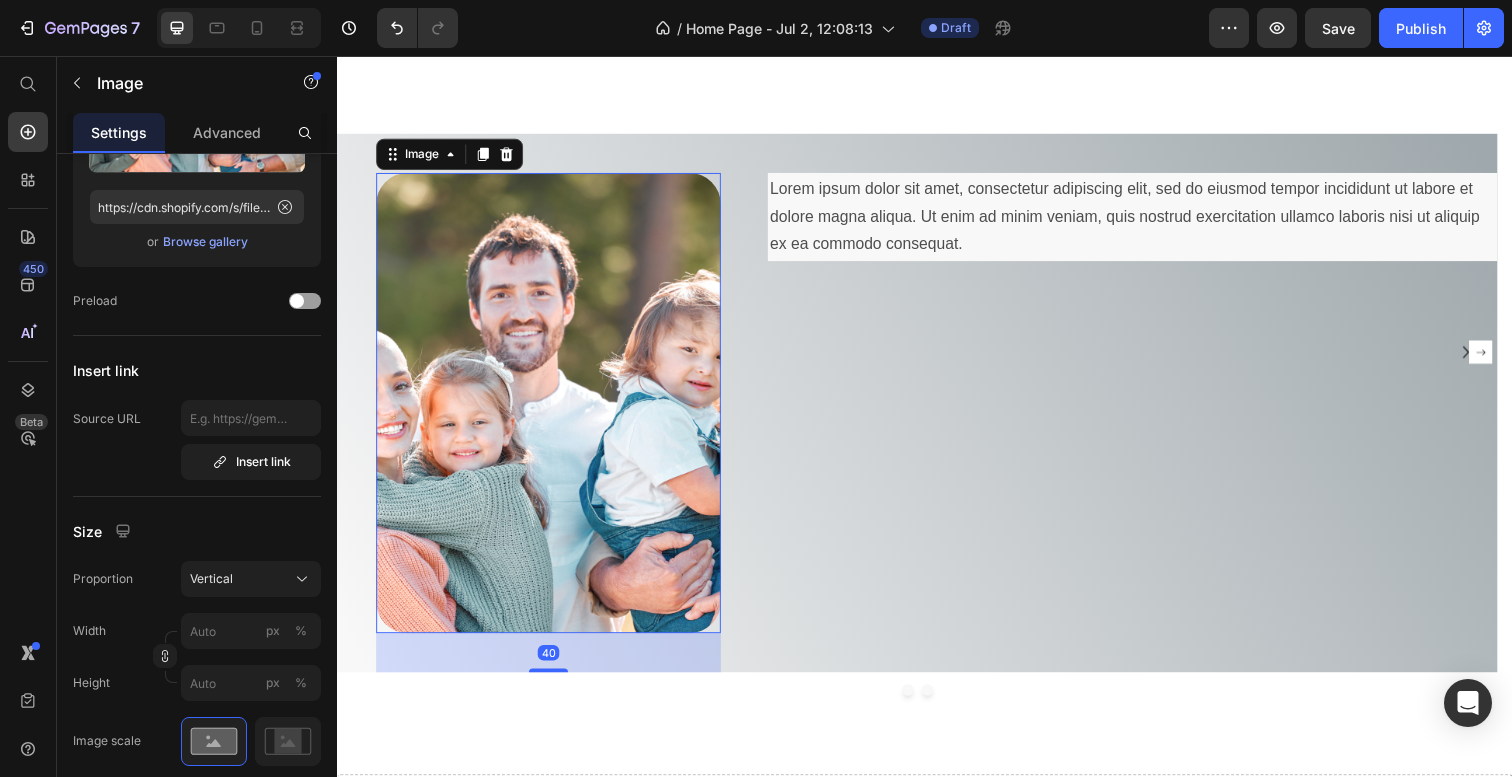 scroll, scrollTop: 0, scrollLeft: 0, axis: both 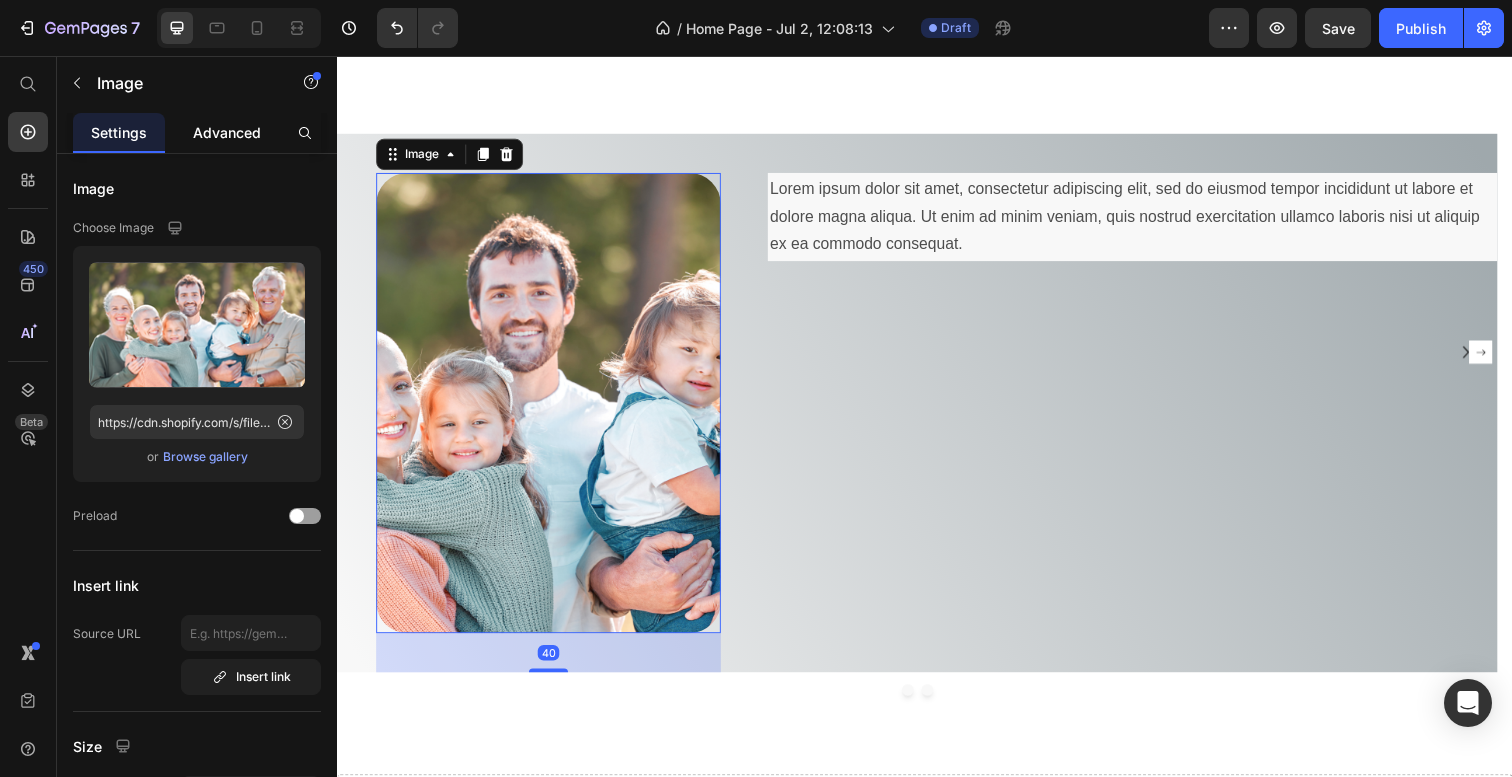 click on "Advanced" at bounding box center (227, 132) 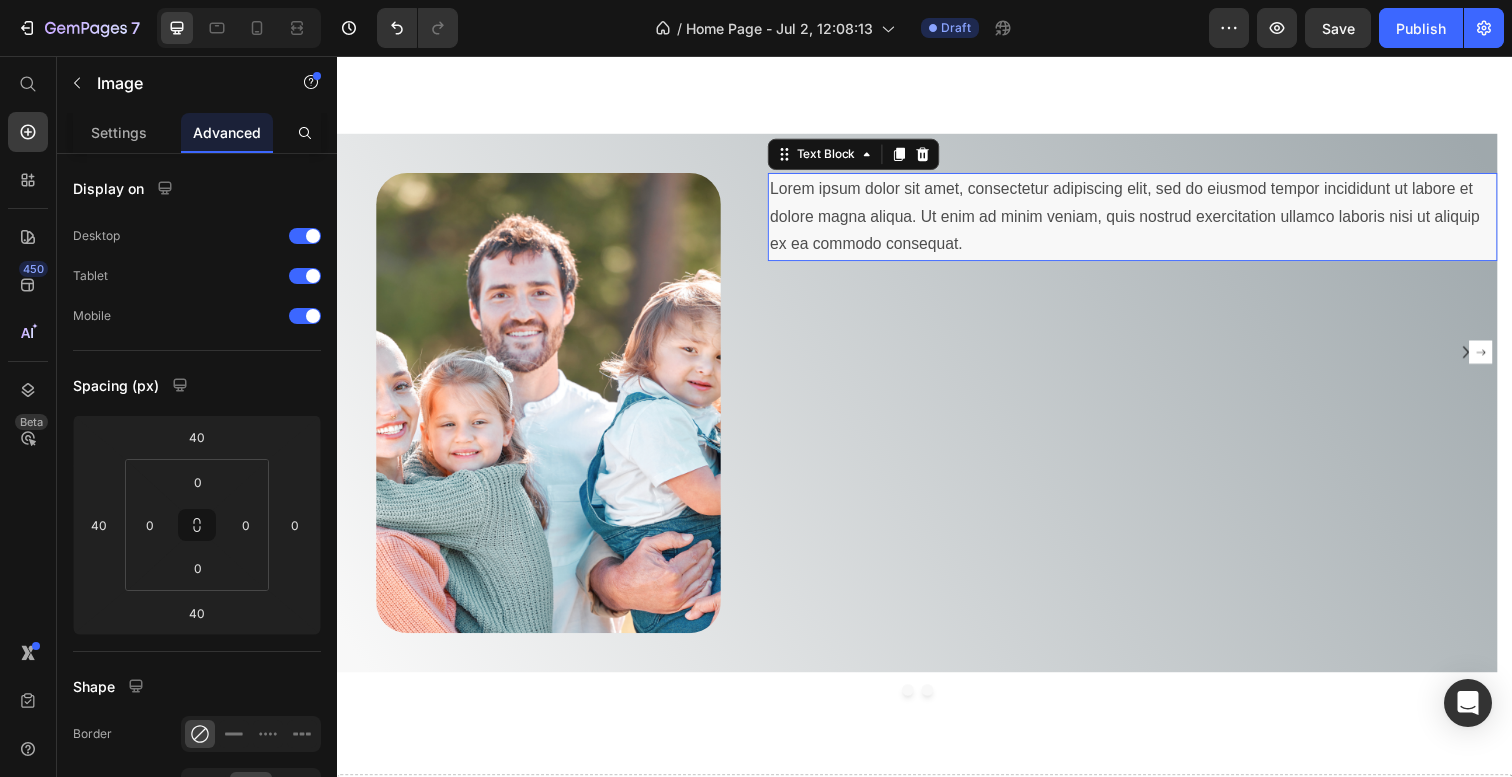 click on "Lorem ipsum dolor sit amet, consectetur adipiscing elit, sed do eiusmod tempor incididunt ut labore et dolore magna aliqua. Ut enim ad minim veniam, quis nostrud exercitation ullamco laboris nisi ut aliquip ex ea commodo consequat." at bounding box center [1149, 221] 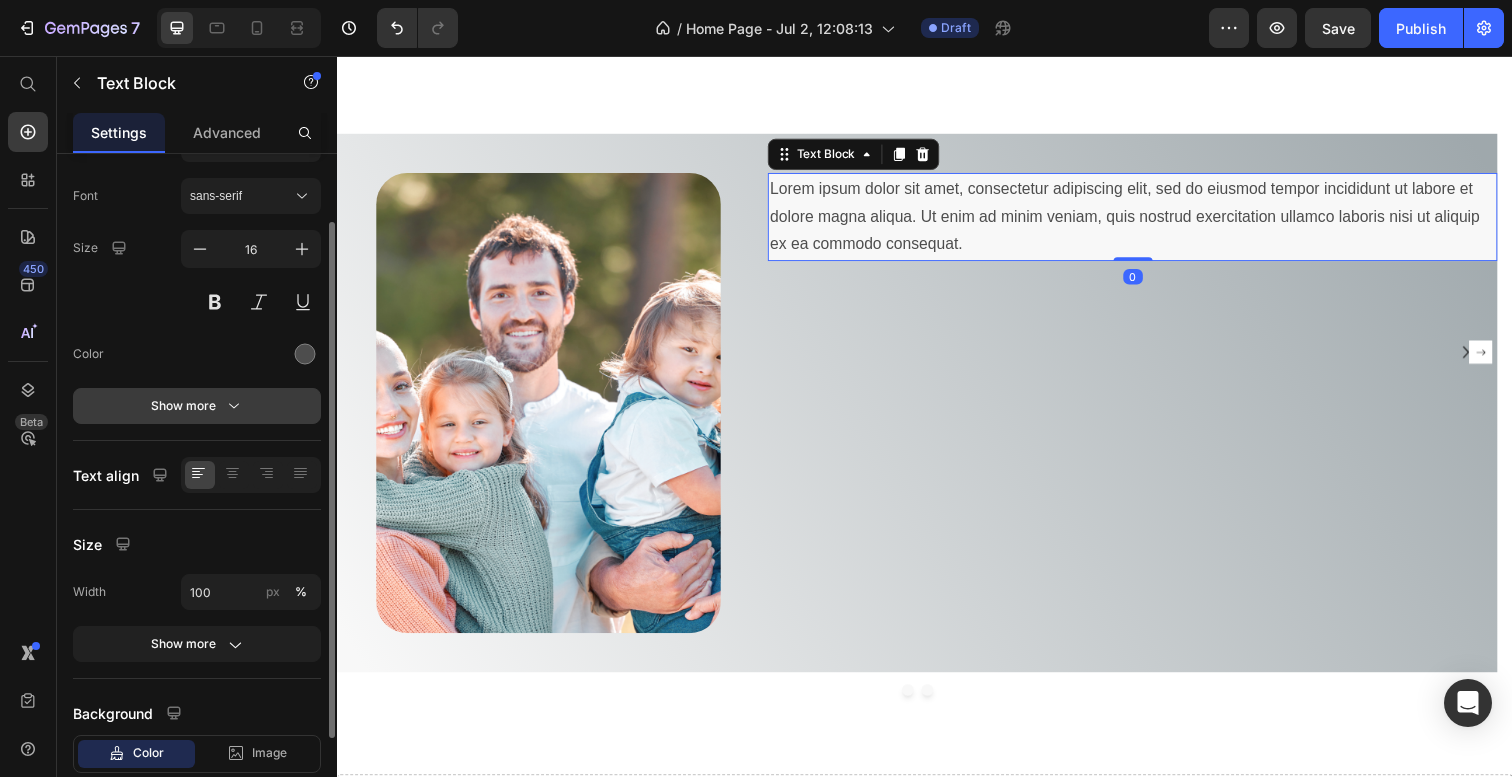 scroll, scrollTop: 93, scrollLeft: 0, axis: vertical 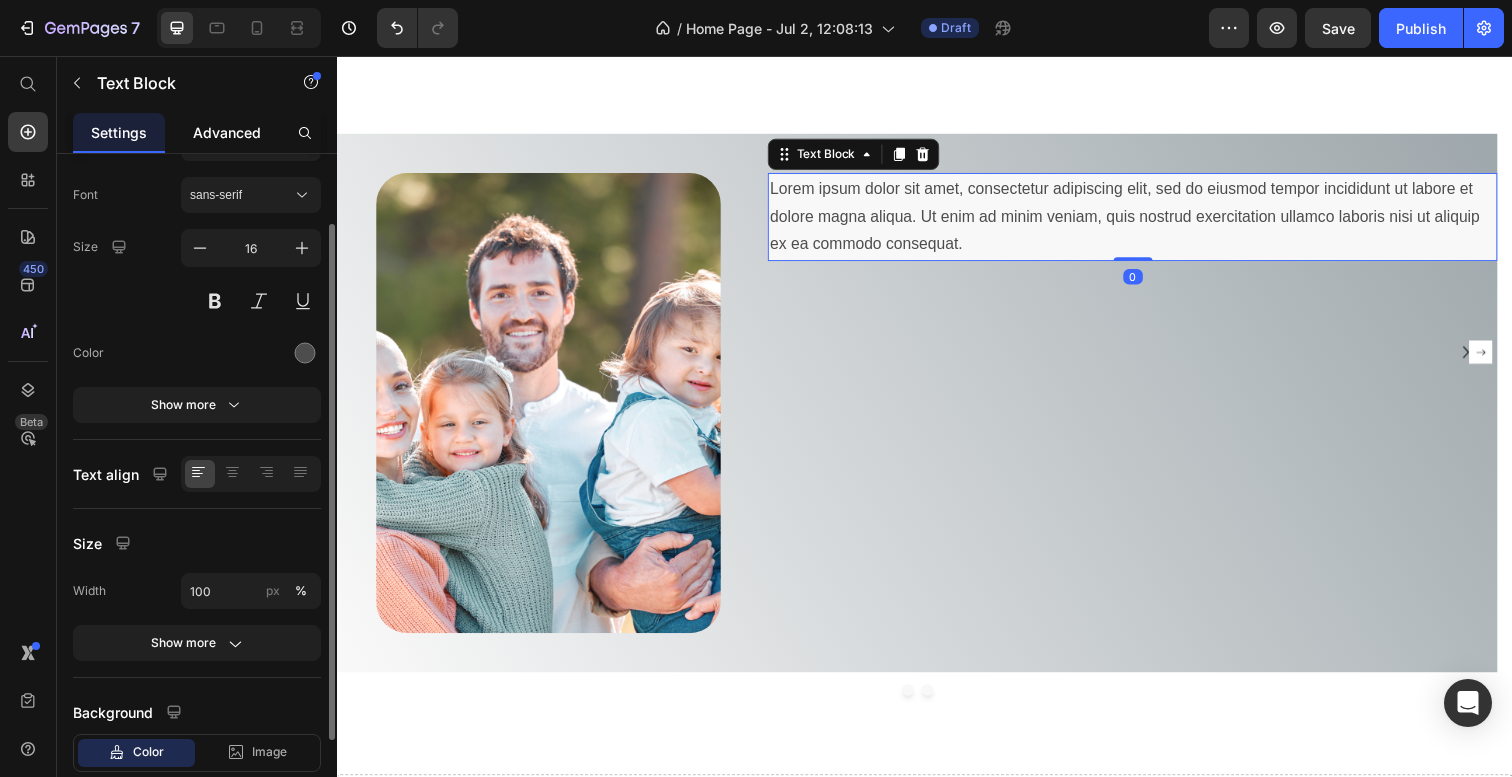 click on "Advanced" at bounding box center (227, 132) 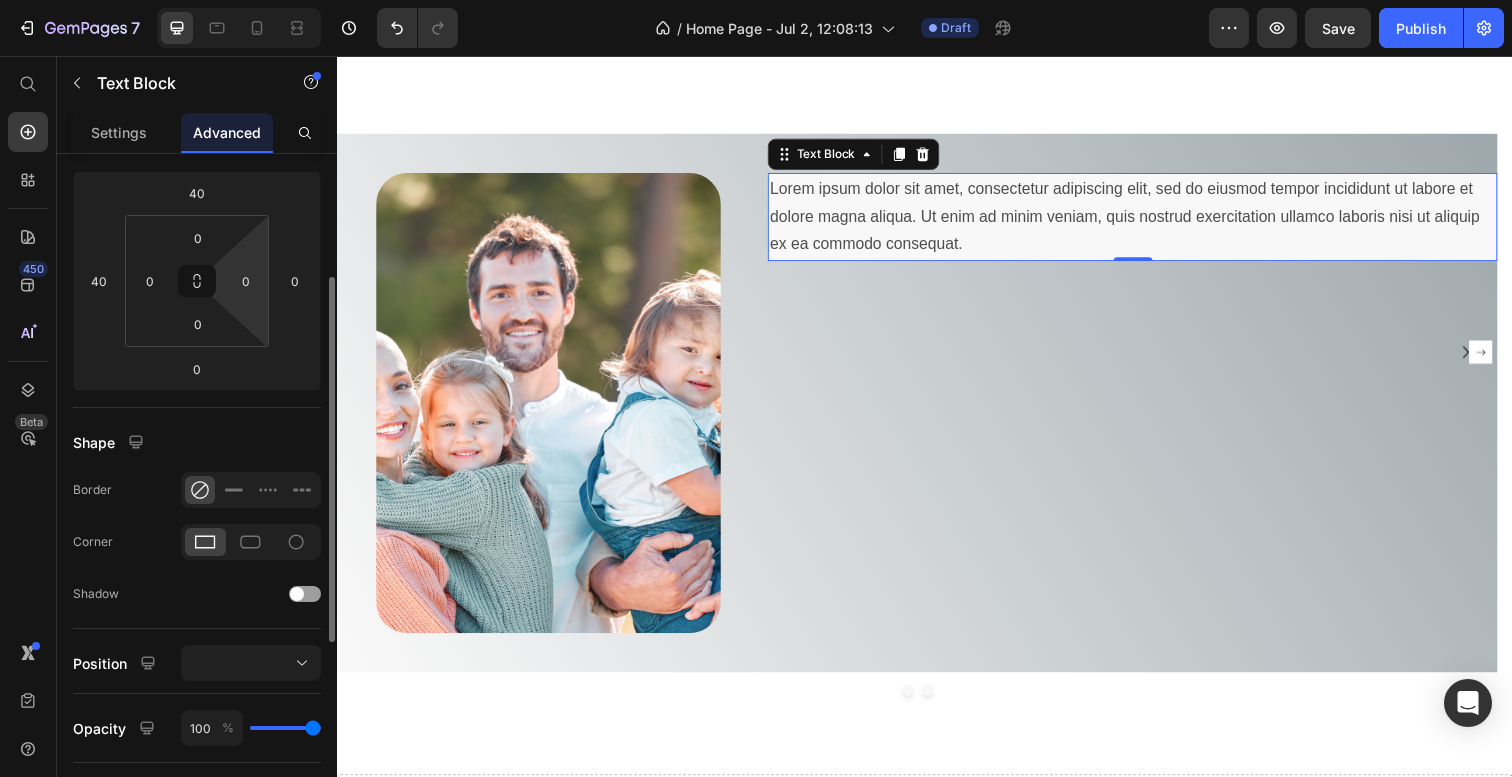 scroll, scrollTop: 249, scrollLeft: 0, axis: vertical 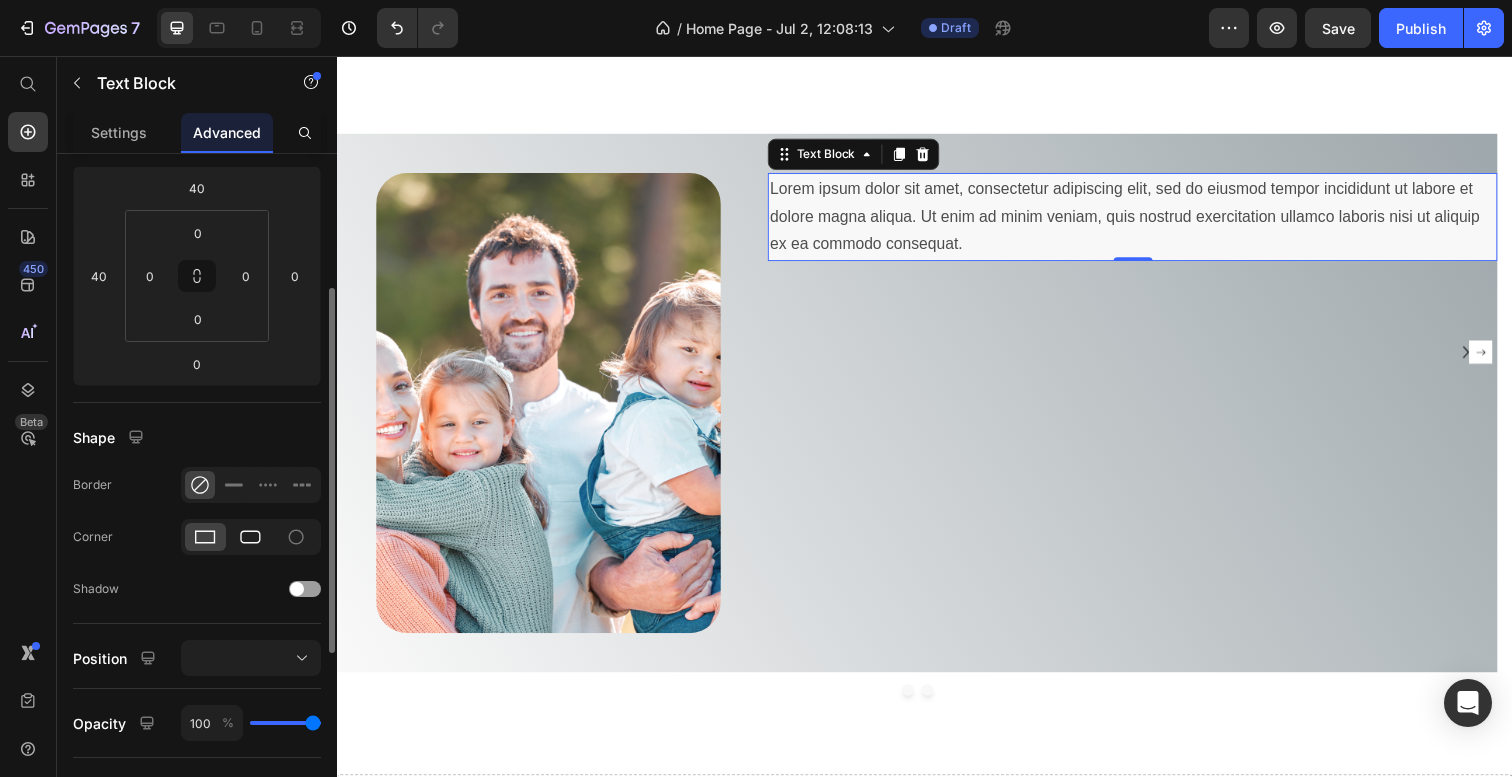 click 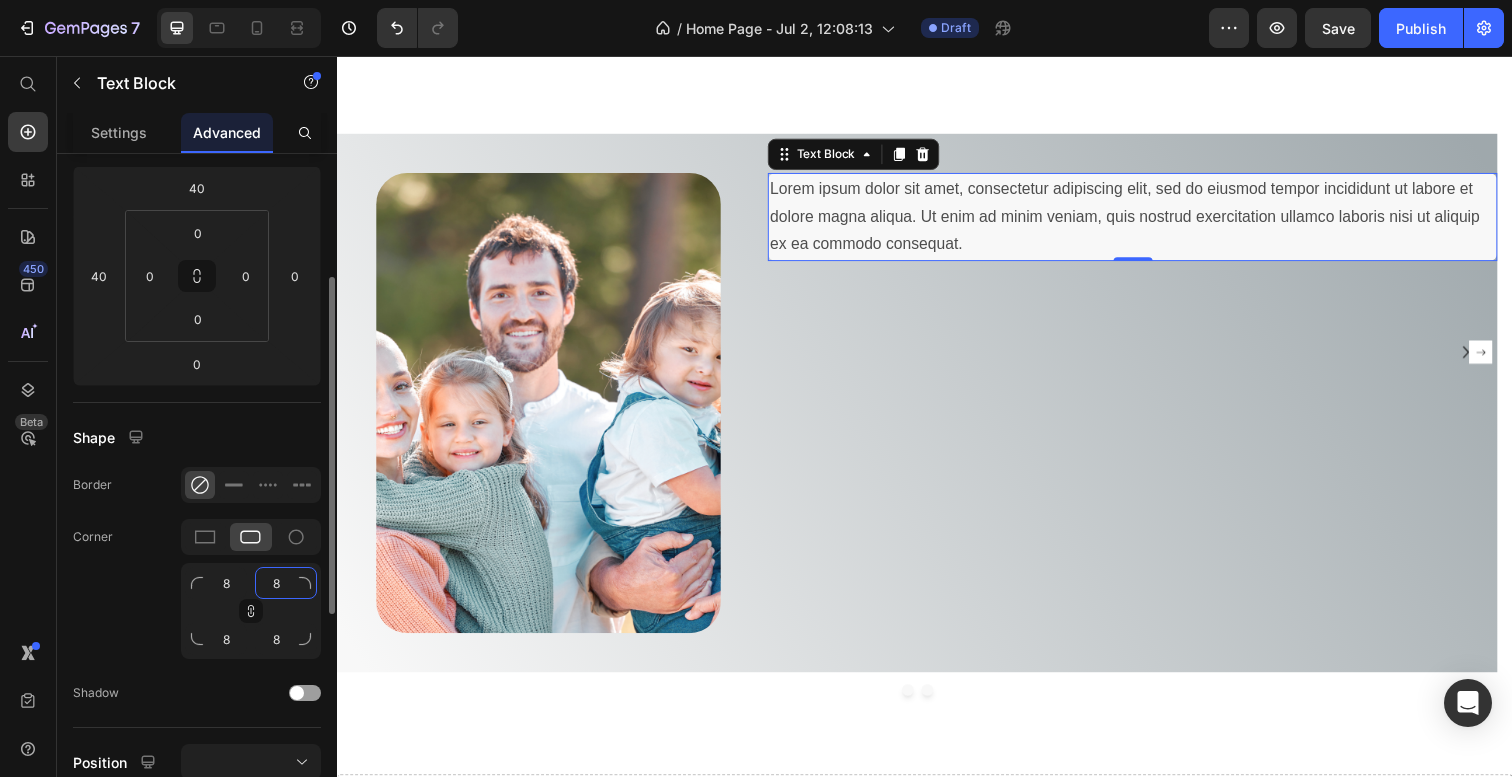 click on "8" 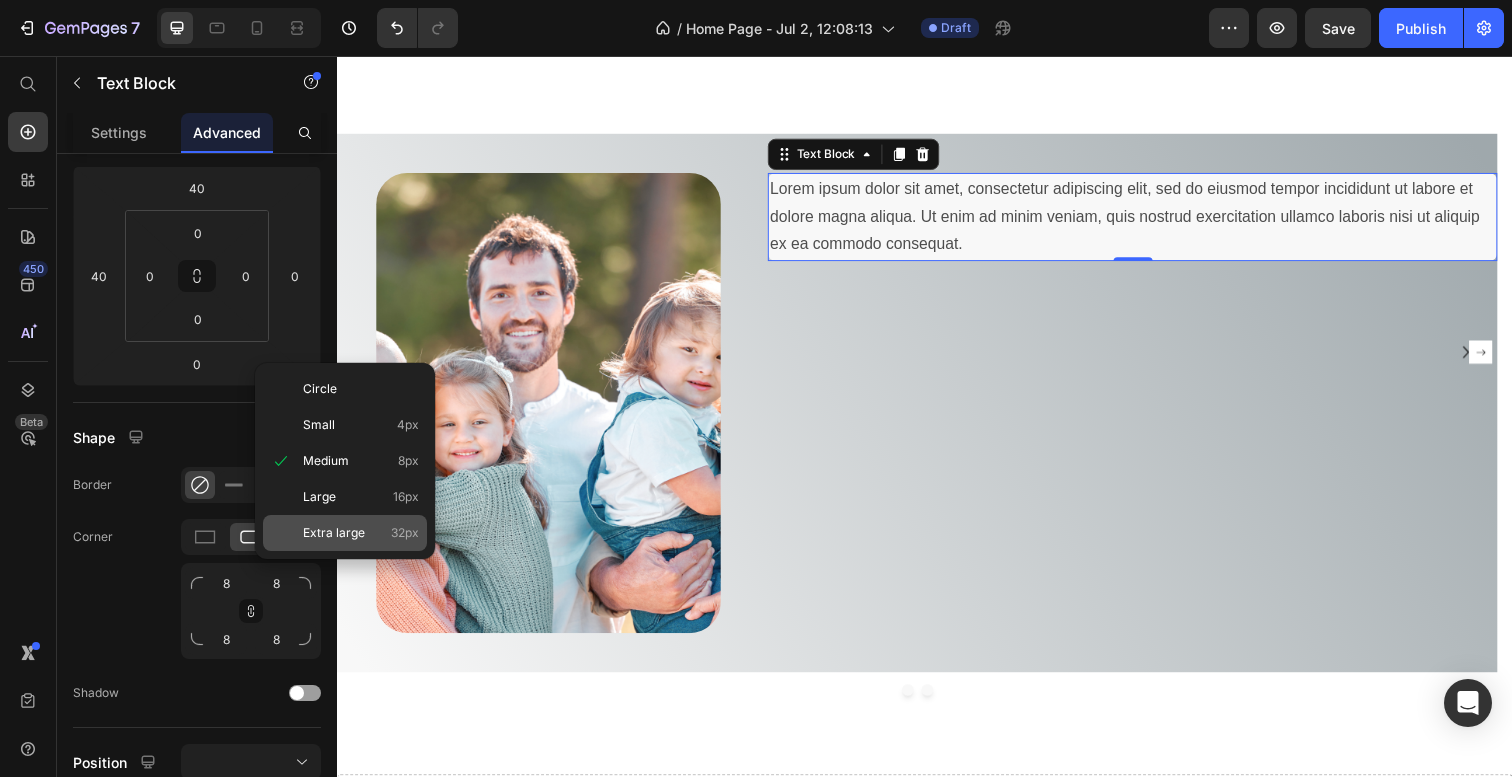 click on "Extra large 32px" at bounding box center (361, 533) 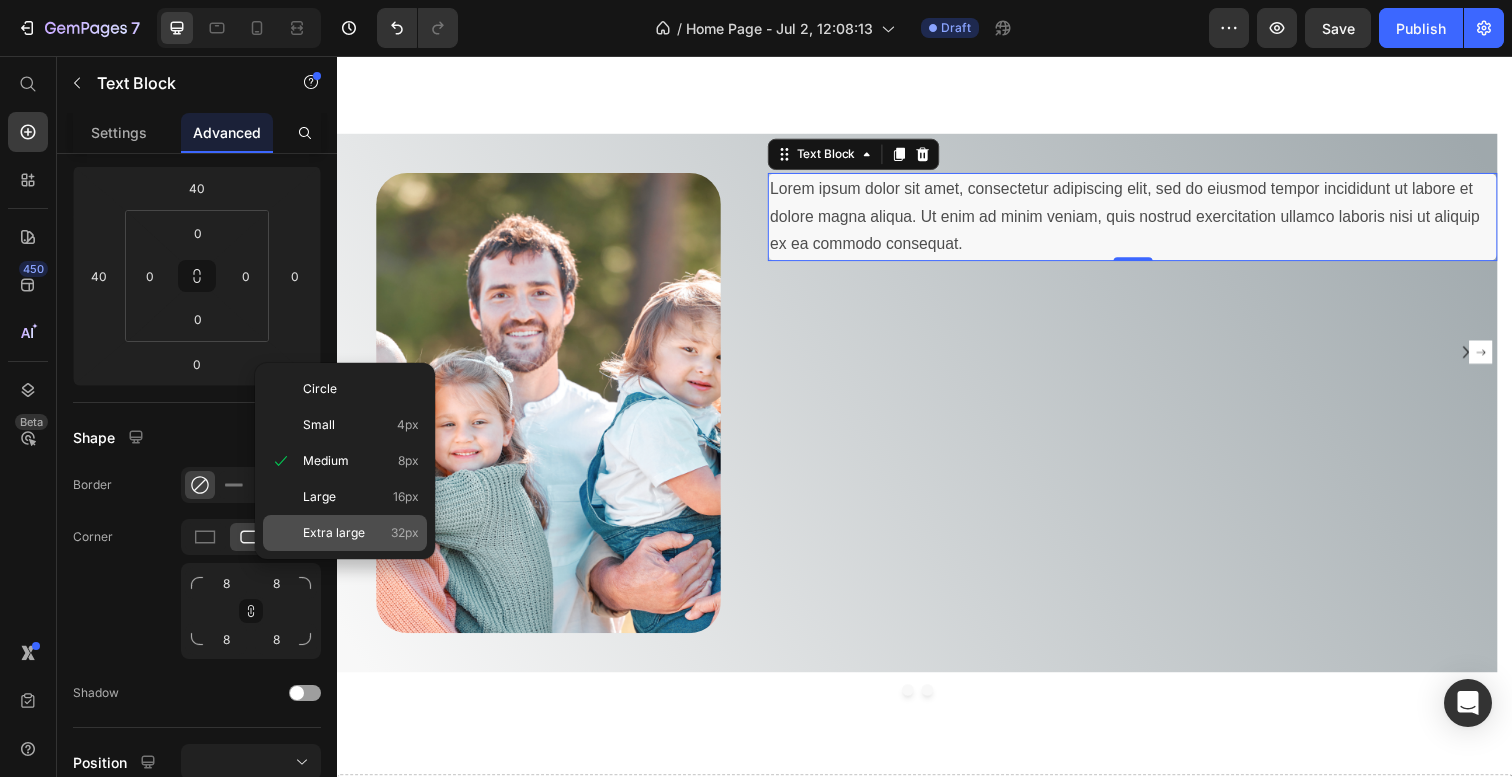 type on "32" 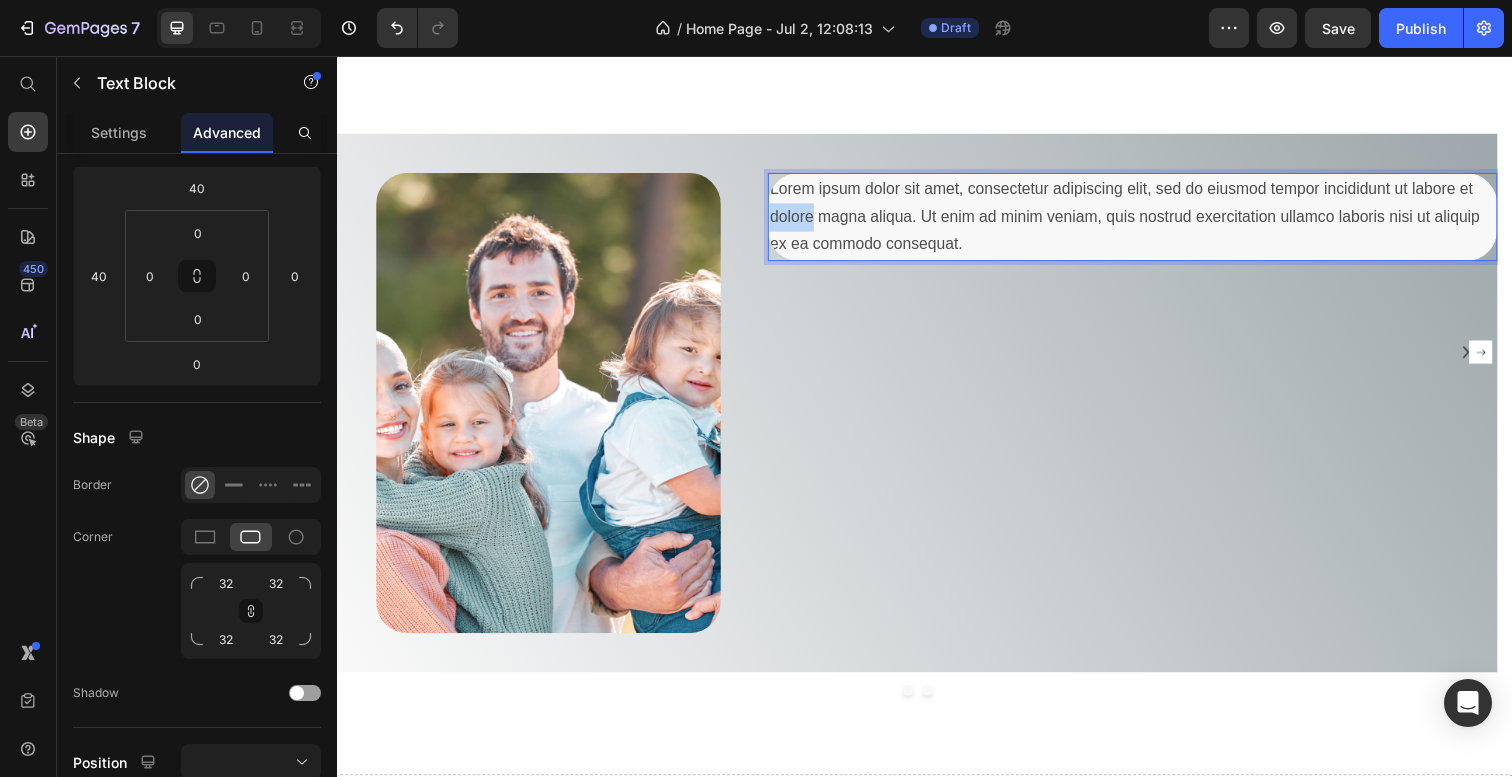 click on "Lorem ipsum dolor sit amet, consectetur adipiscing elit, sed do eiusmod tempor incididunt ut labore et dolore magna aliqua. Ut enim ad minim veniam, quis nostrud exercitation ullamco laboris nisi ut aliquip ex ea commodo consequat." at bounding box center (1149, 221) 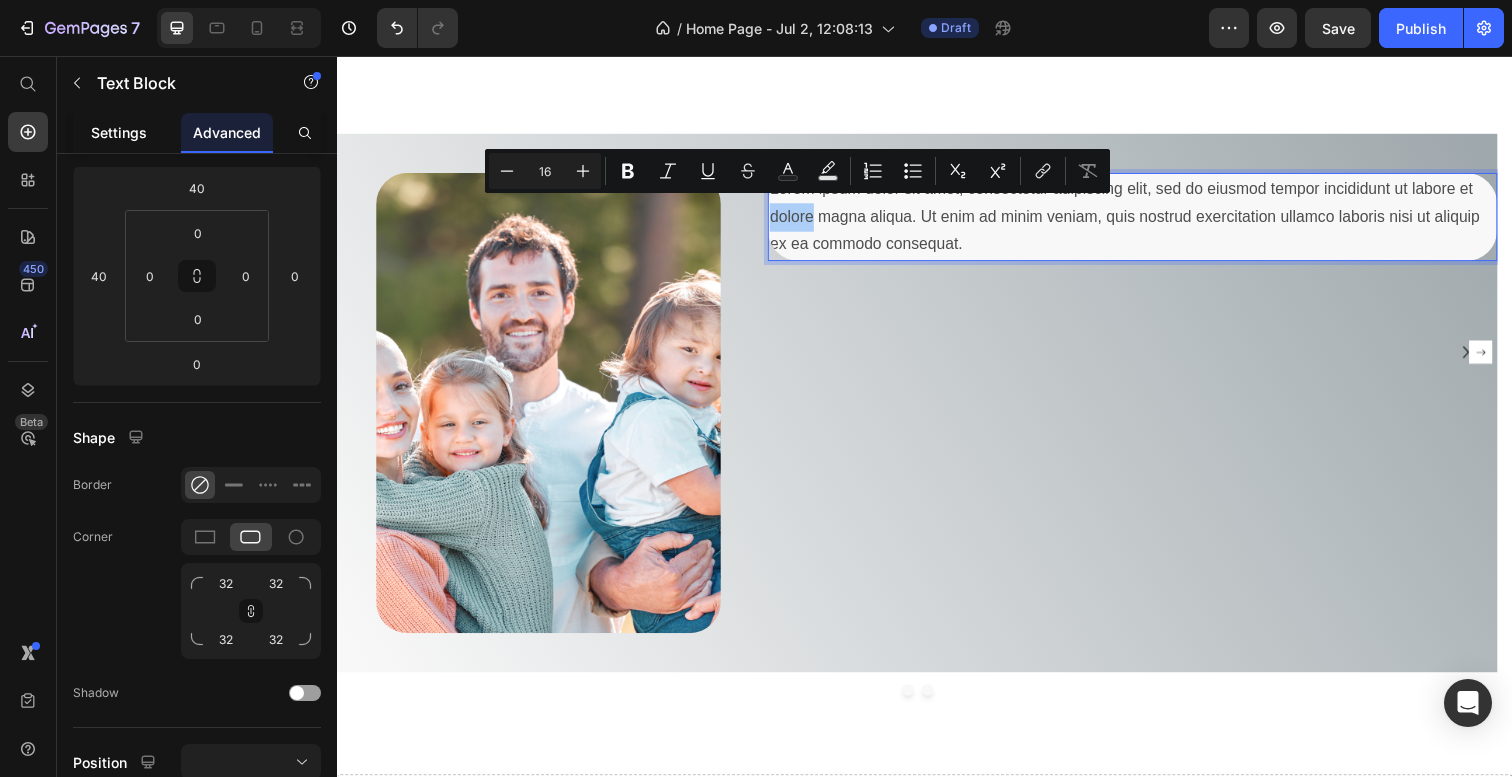 click on "Settings" 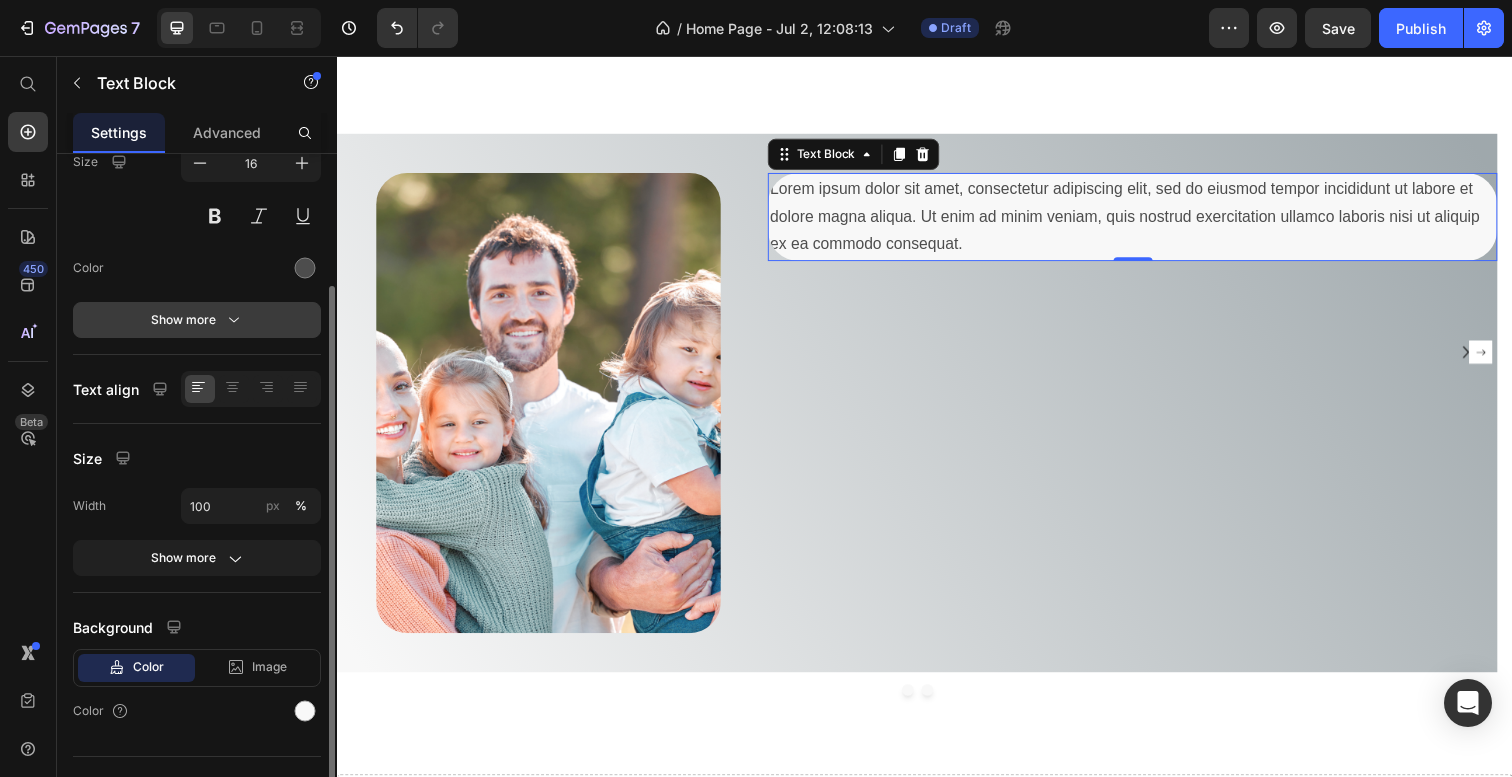 scroll, scrollTop: 193, scrollLeft: 0, axis: vertical 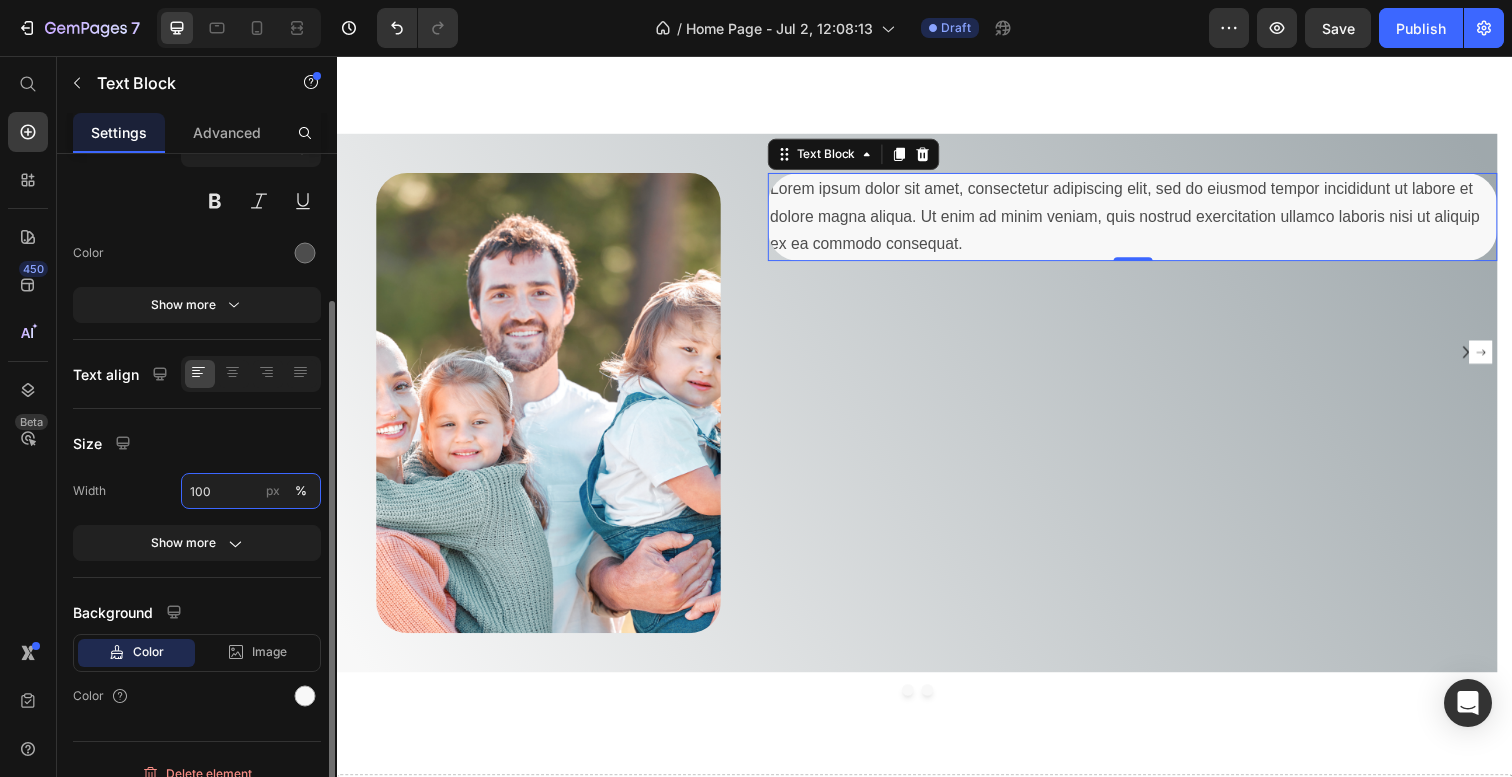 click on "100" at bounding box center (251, 491) 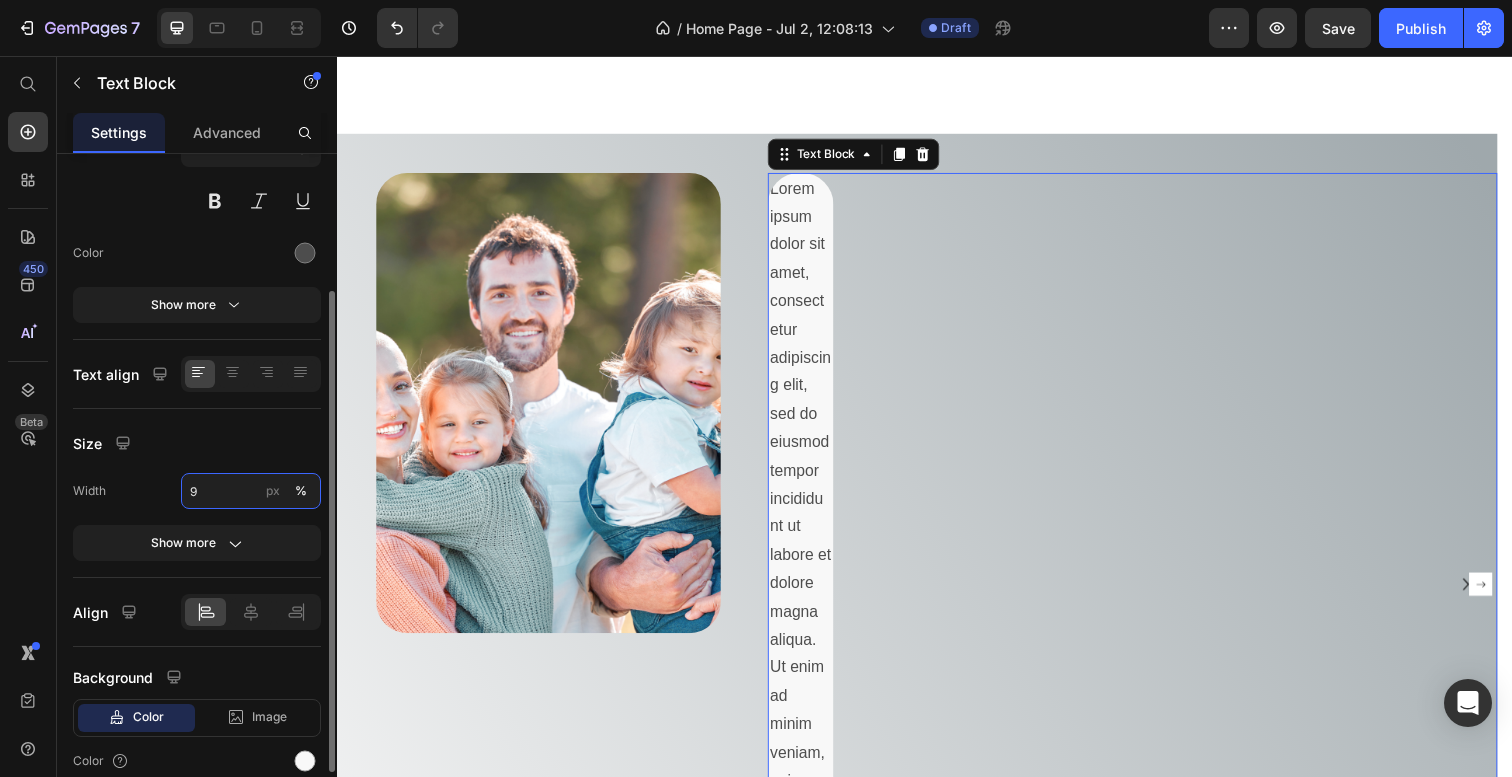 type on "90" 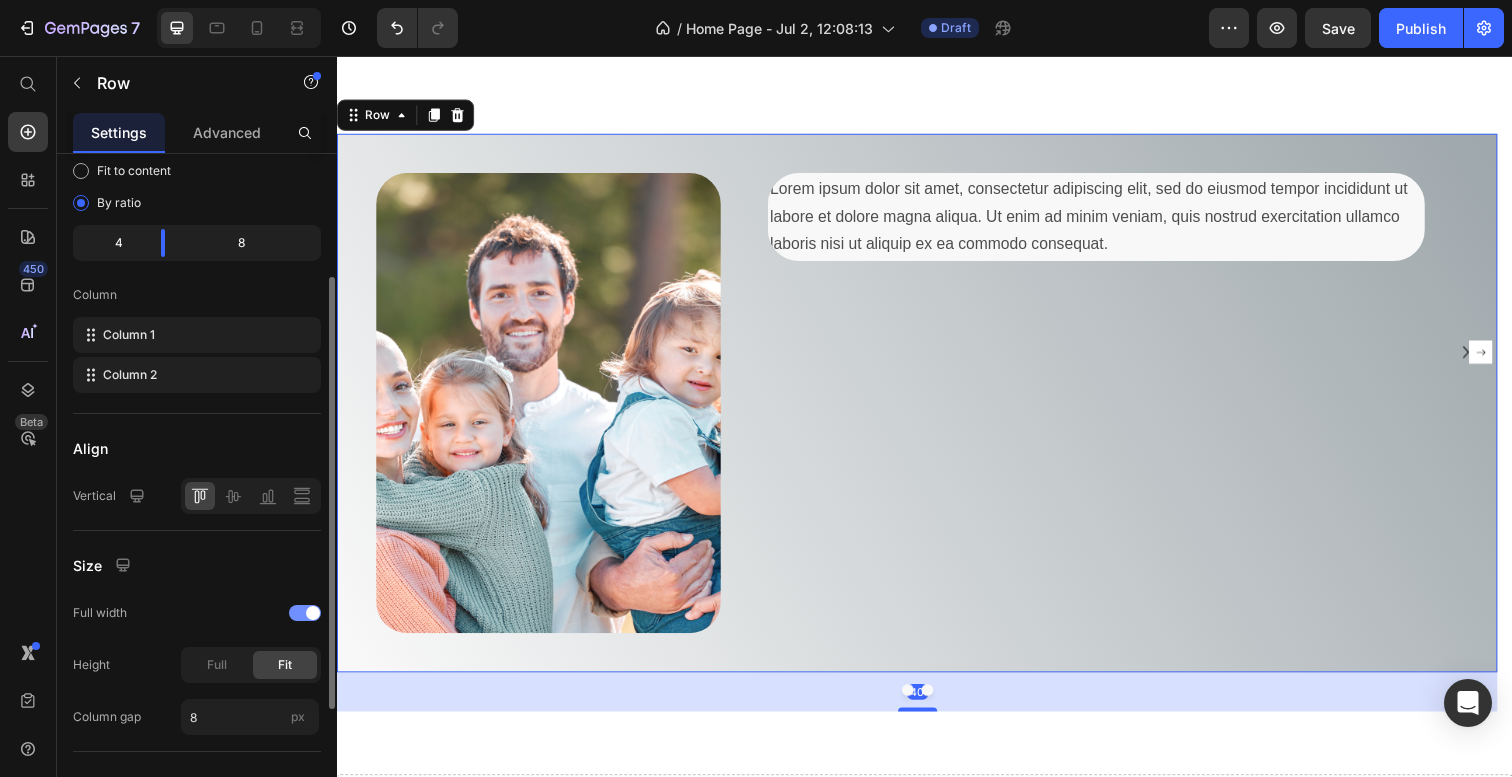 click on "Lorem ipsum dolor sit amet, consectetur adipiscing elit, sed do eiusmod tempor incididunt ut labore et dolore magna aliqua. Ut enim ad minim veniam, quis nostrud exercitation ullamco laboris nisi ut aliquip ex ea commodo consequat. Text Block" at bounding box center [1129, 411] 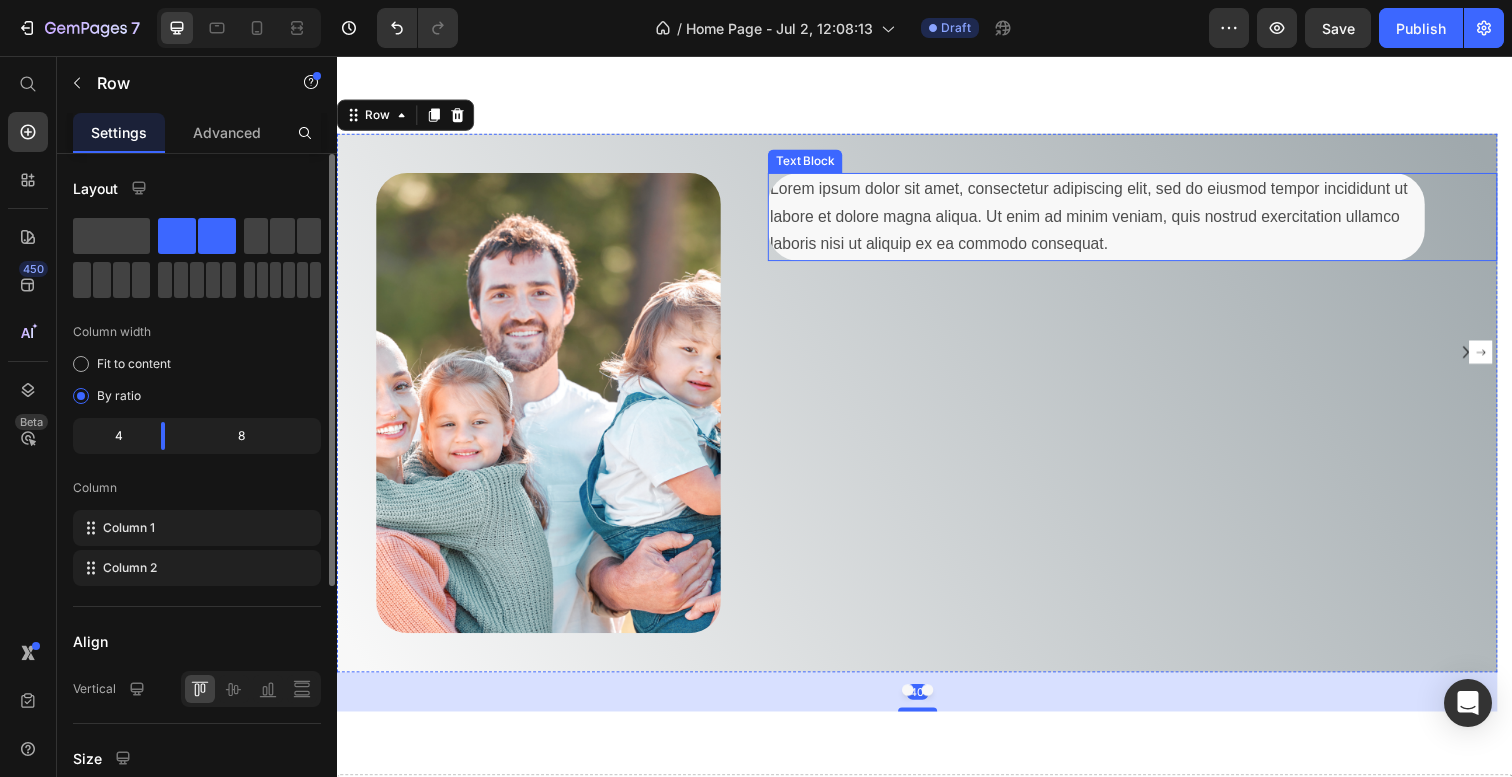 click on "Lorem ipsum dolor sit amet, consectetur adipiscing elit, sed do eiusmod tempor incididunt ut labore et dolore magna aliqua. Ut enim ad minim veniam, quis nostrud exercitation ullamco laboris nisi ut aliquip ex ea commodo consequat." at bounding box center (1112, 221) 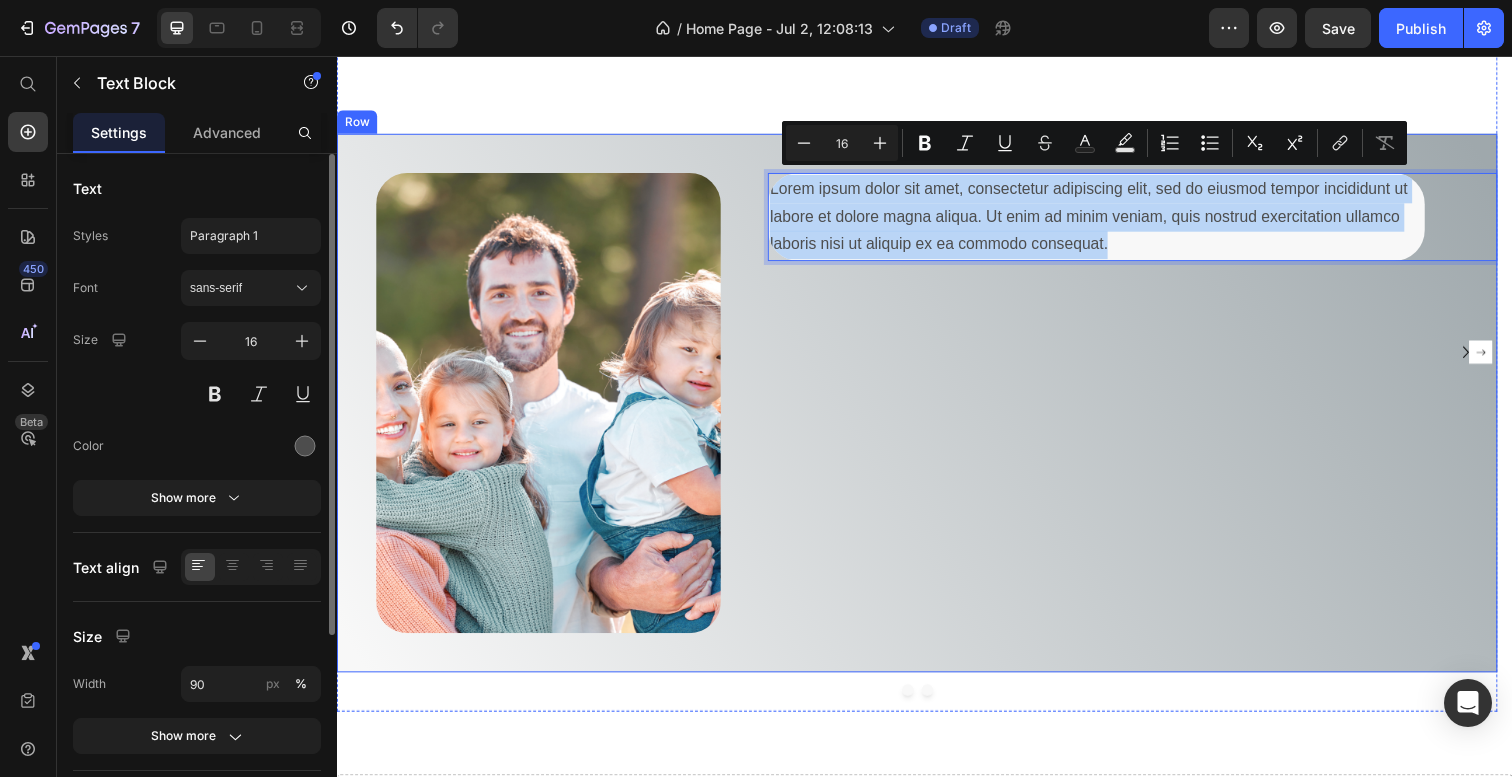 drag, startPoint x: 1143, startPoint y: 245, endPoint x: 773, endPoint y: 144, distance: 383.53748 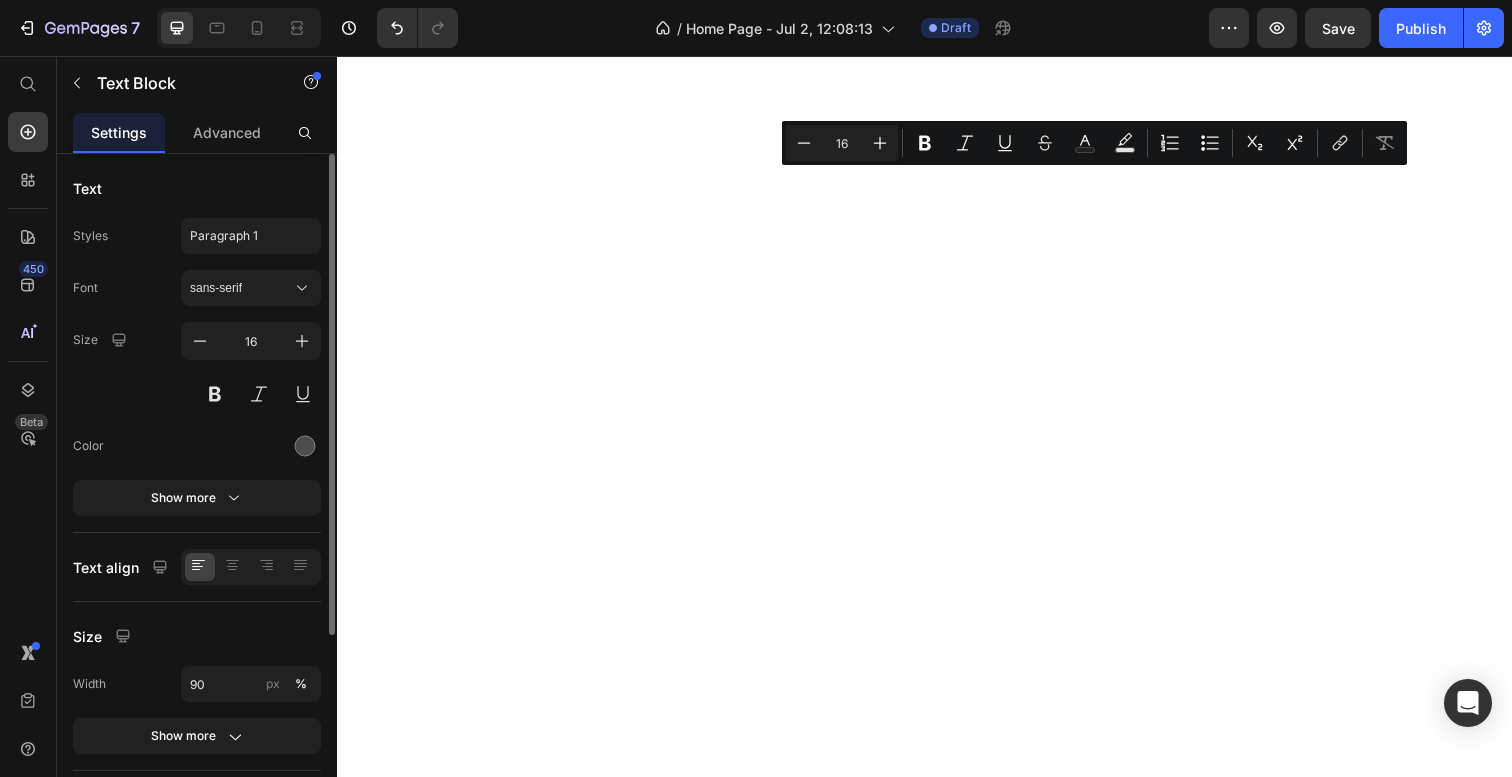 scroll, scrollTop: 0, scrollLeft: 0, axis: both 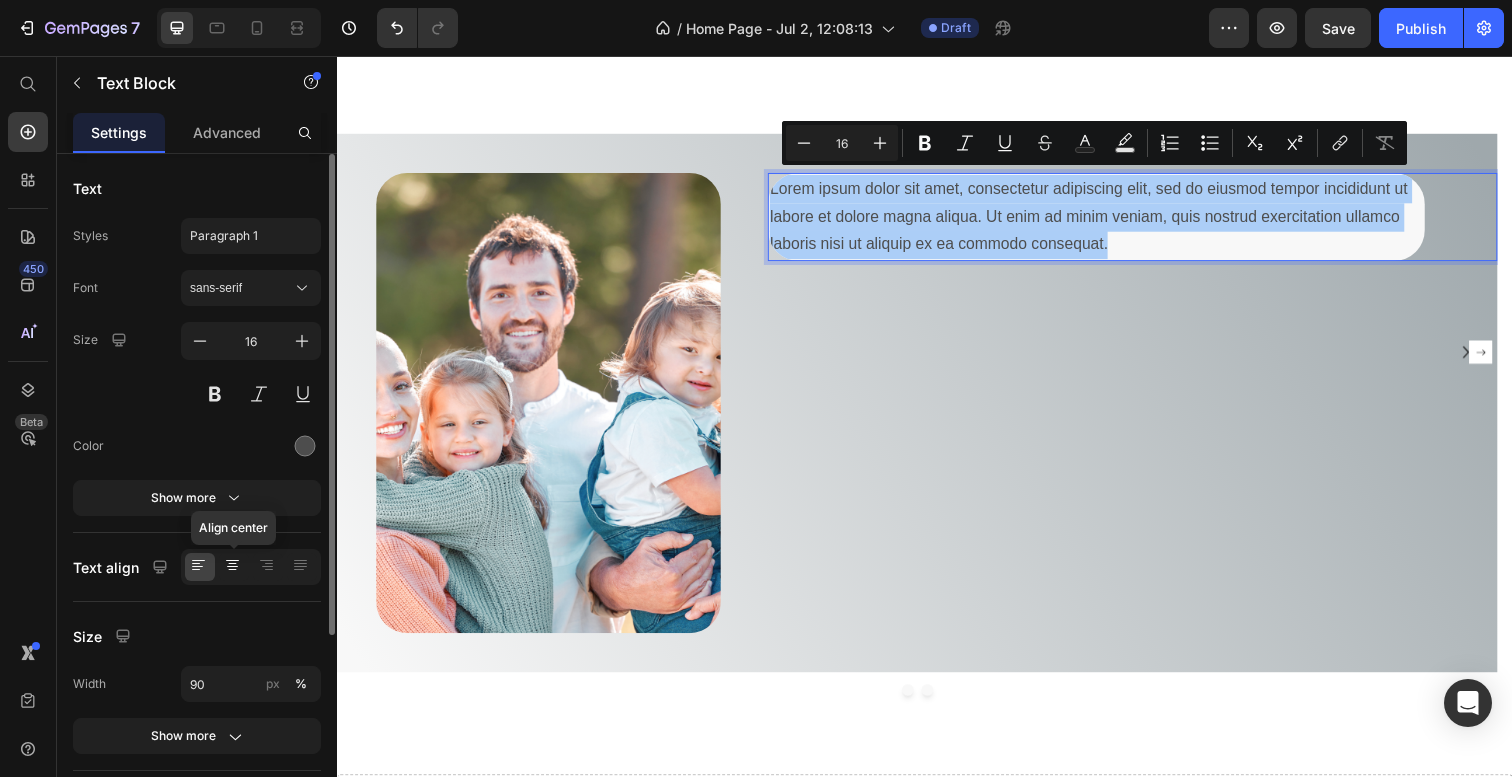click 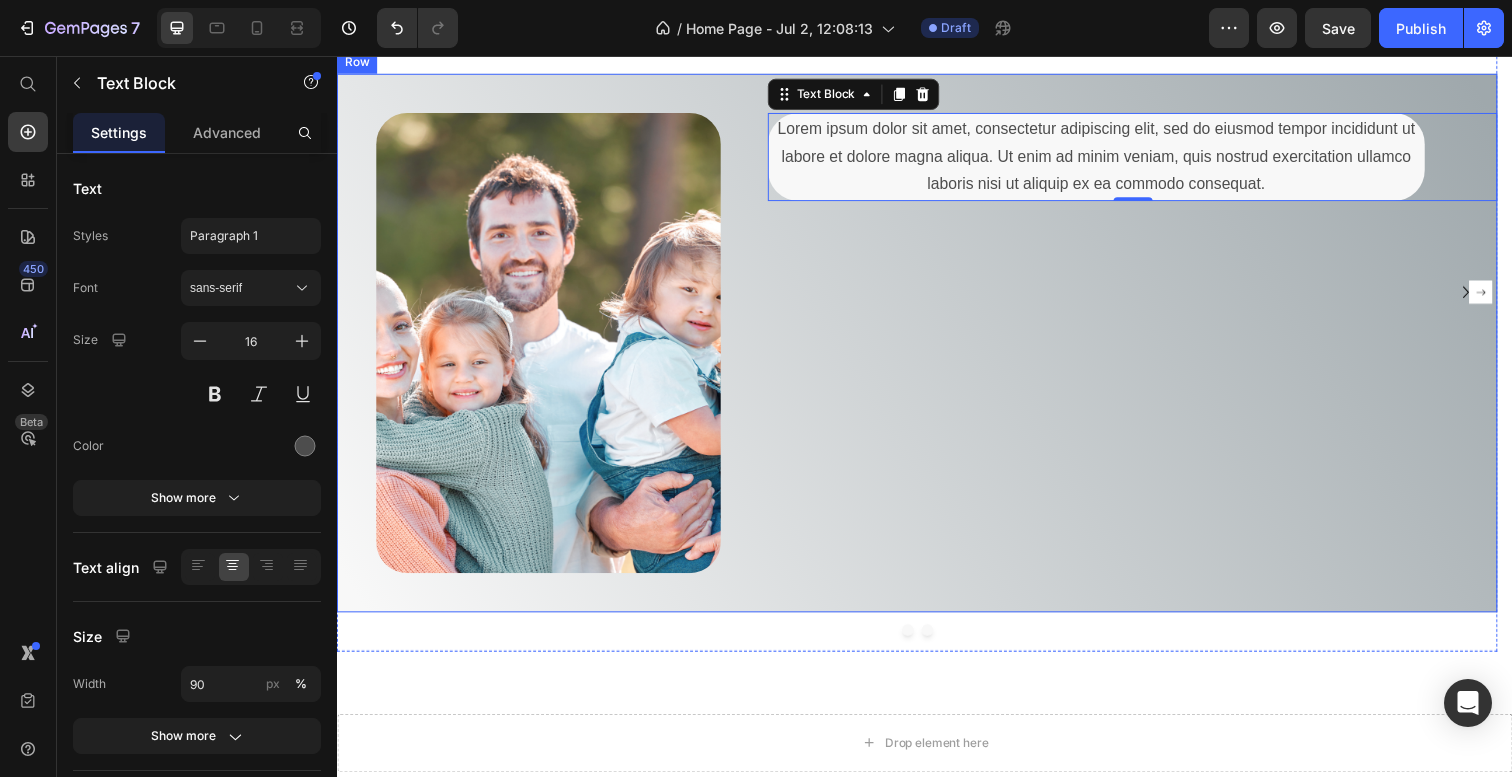 scroll, scrollTop: 2802, scrollLeft: 0, axis: vertical 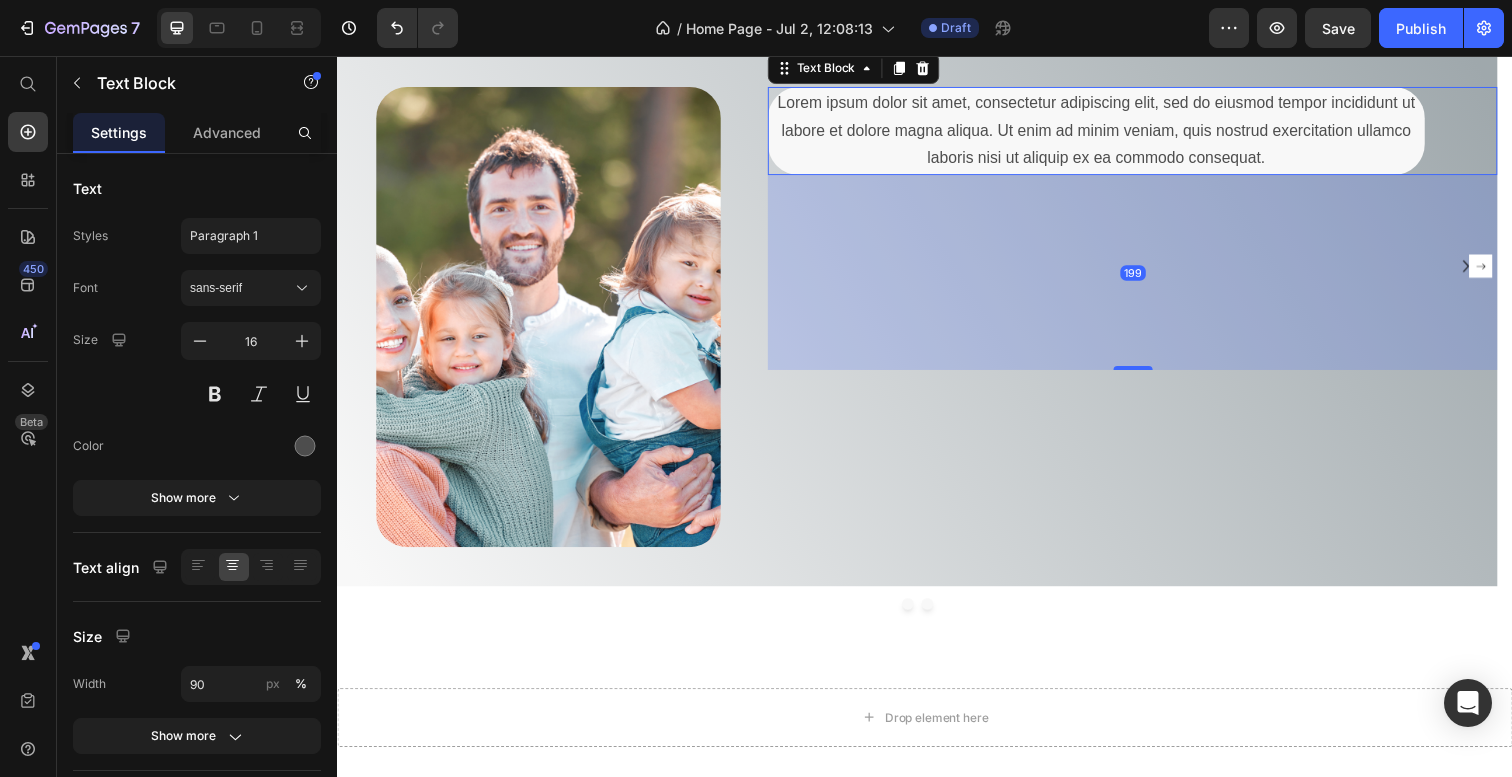drag, startPoint x: 1155, startPoint y: 166, endPoint x: 1127, endPoint y: 434, distance: 269.4587 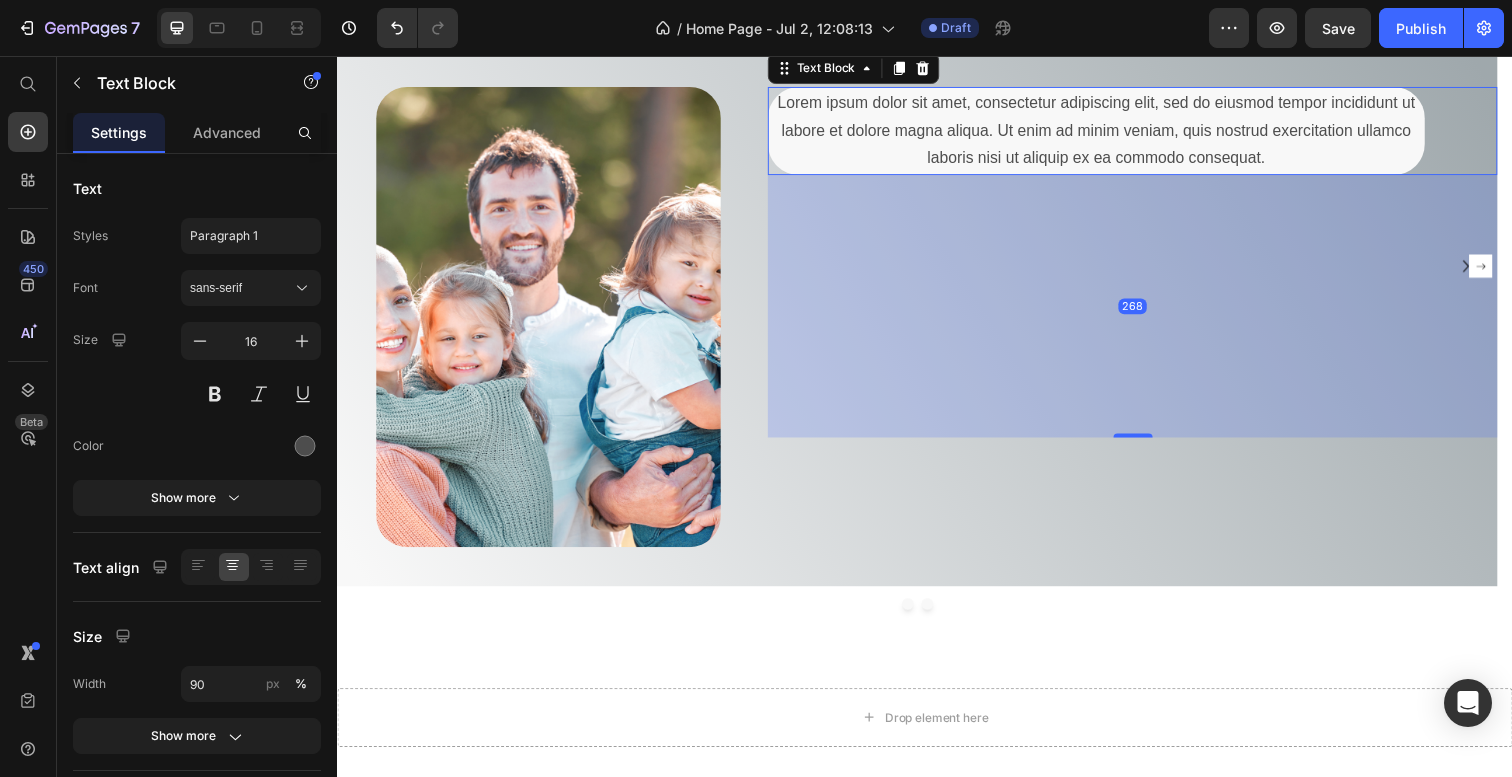 click on "Lorem ipsum dolor sit amet, consectetur adipiscing elit, sed do eiusmod tempor incididunt ut labore et dolore magna aliqua. Ut enim ad minim veniam, quis nostrud exercitation ullamco laboris nisi ut aliquip ex ea commodo consequat." at bounding box center (1112, 133) 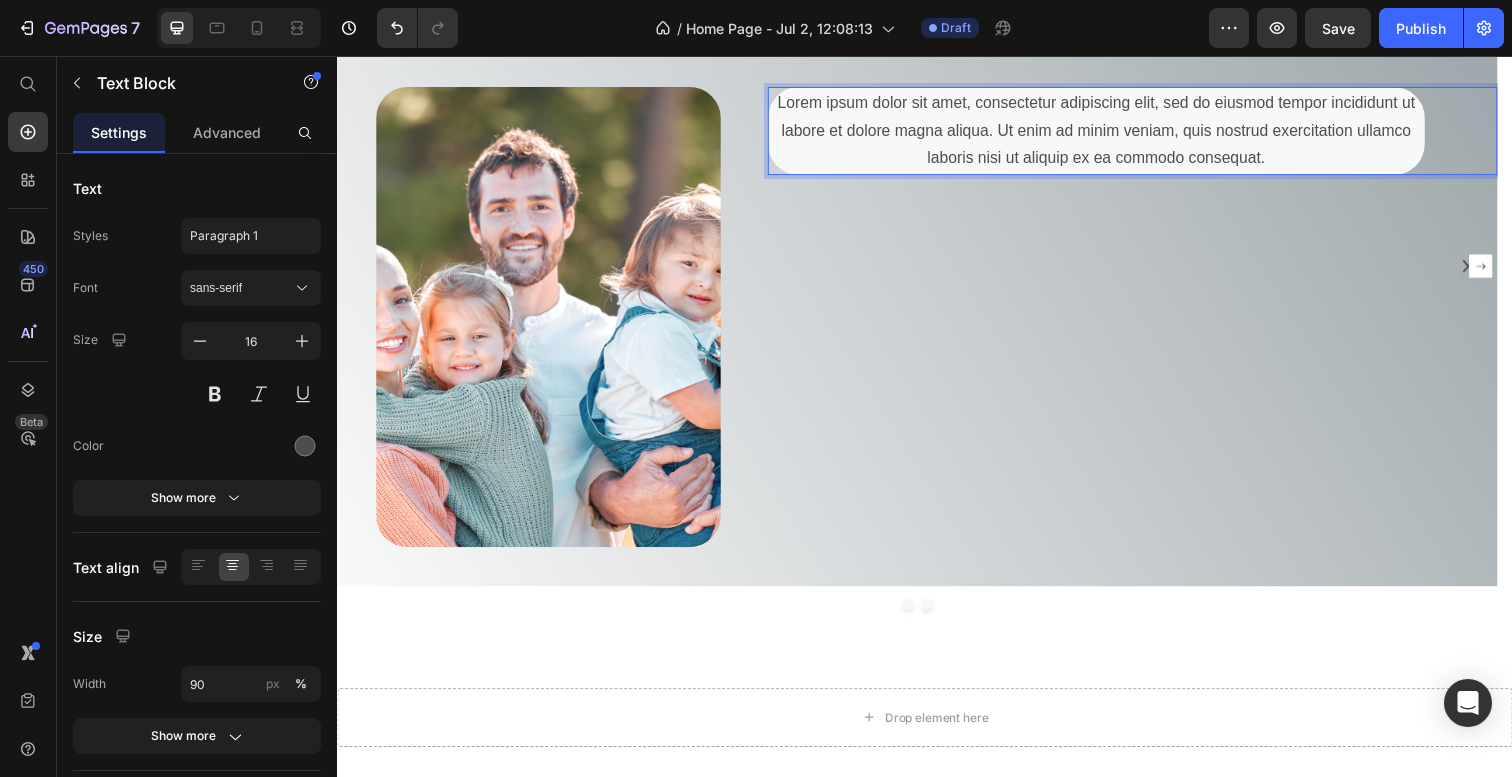 click on "Lorem ipsum dolor sit amet, consectetur adipiscing elit, sed do eiusmod tempor incididunt ut labore et dolore magna aliqua. Ut enim ad minim veniam, quis nostrud exercitation ullamco laboris nisi ut aliquip ex ea commodo consequat." at bounding box center (1112, 133) 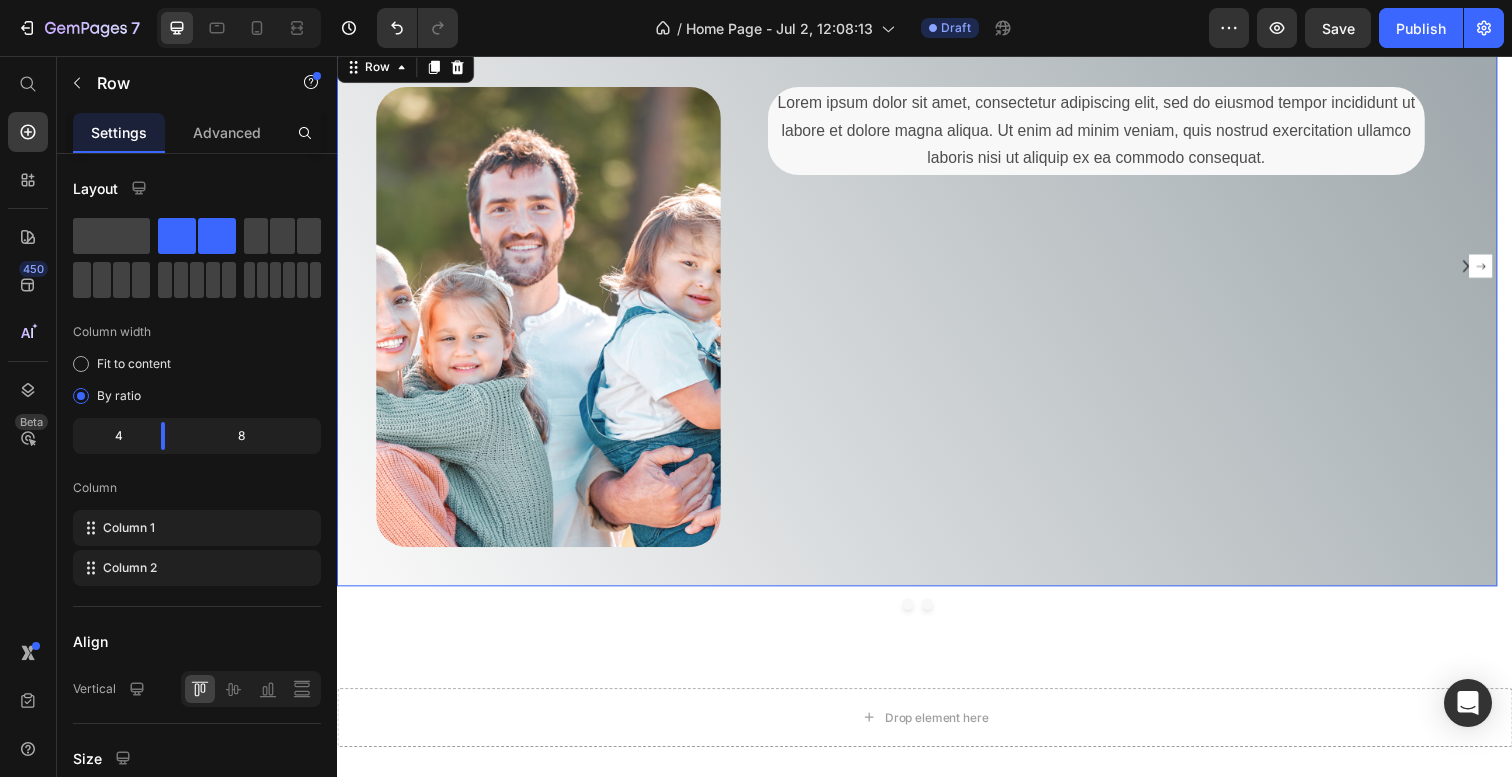click on "Lorem ipsum dolor sit amet, consectetur adipiscing elit, sed do eiusmod tempor incididunt ut labore et dolore magna aliqua. Ut enim ad minim veniam, quis nostrud exercitation ullamco laboris nisi ut aliquip ex ea commodo consequat. Text Block" at bounding box center [1129, 323] 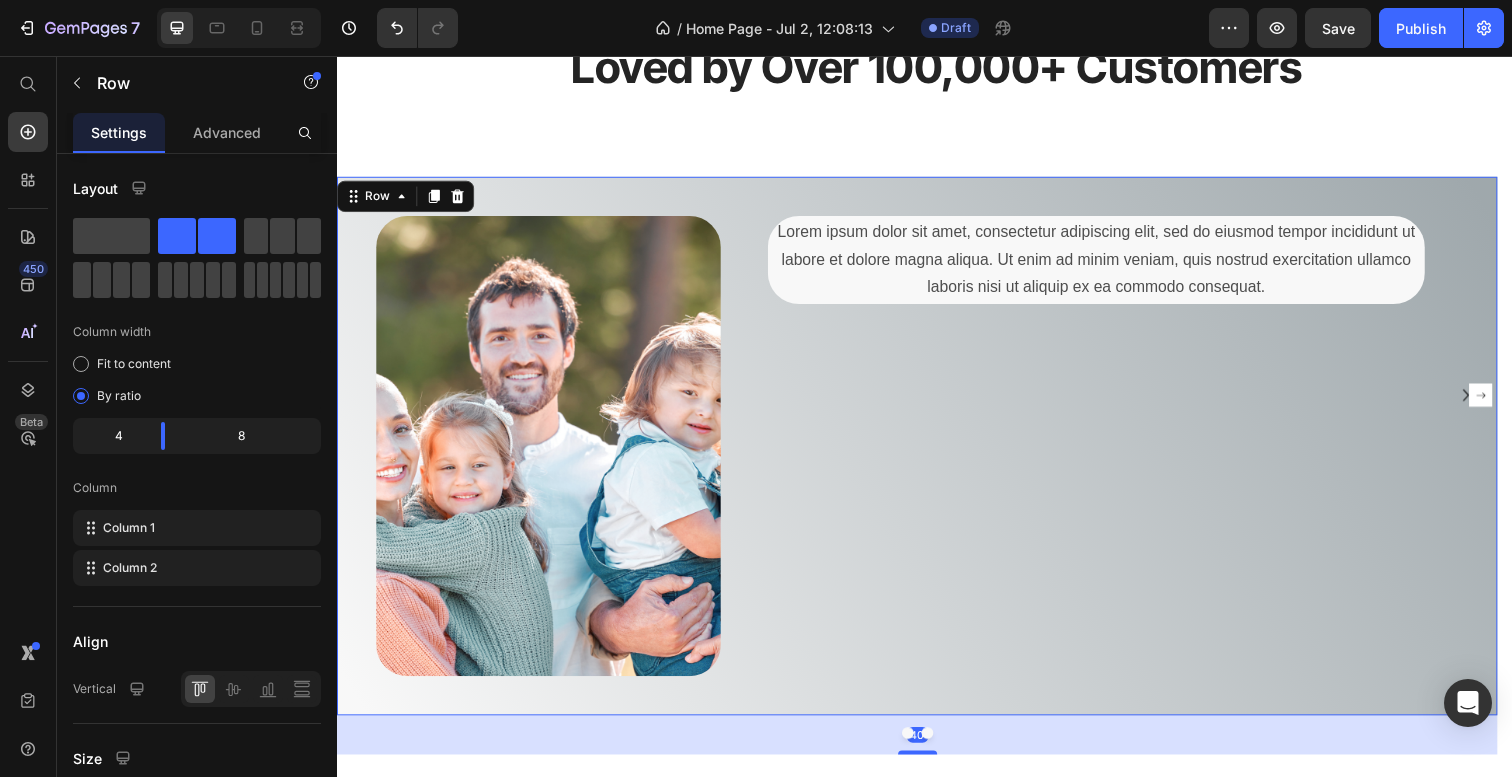 scroll, scrollTop: 2666, scrollLeft: 0, axis: vertical 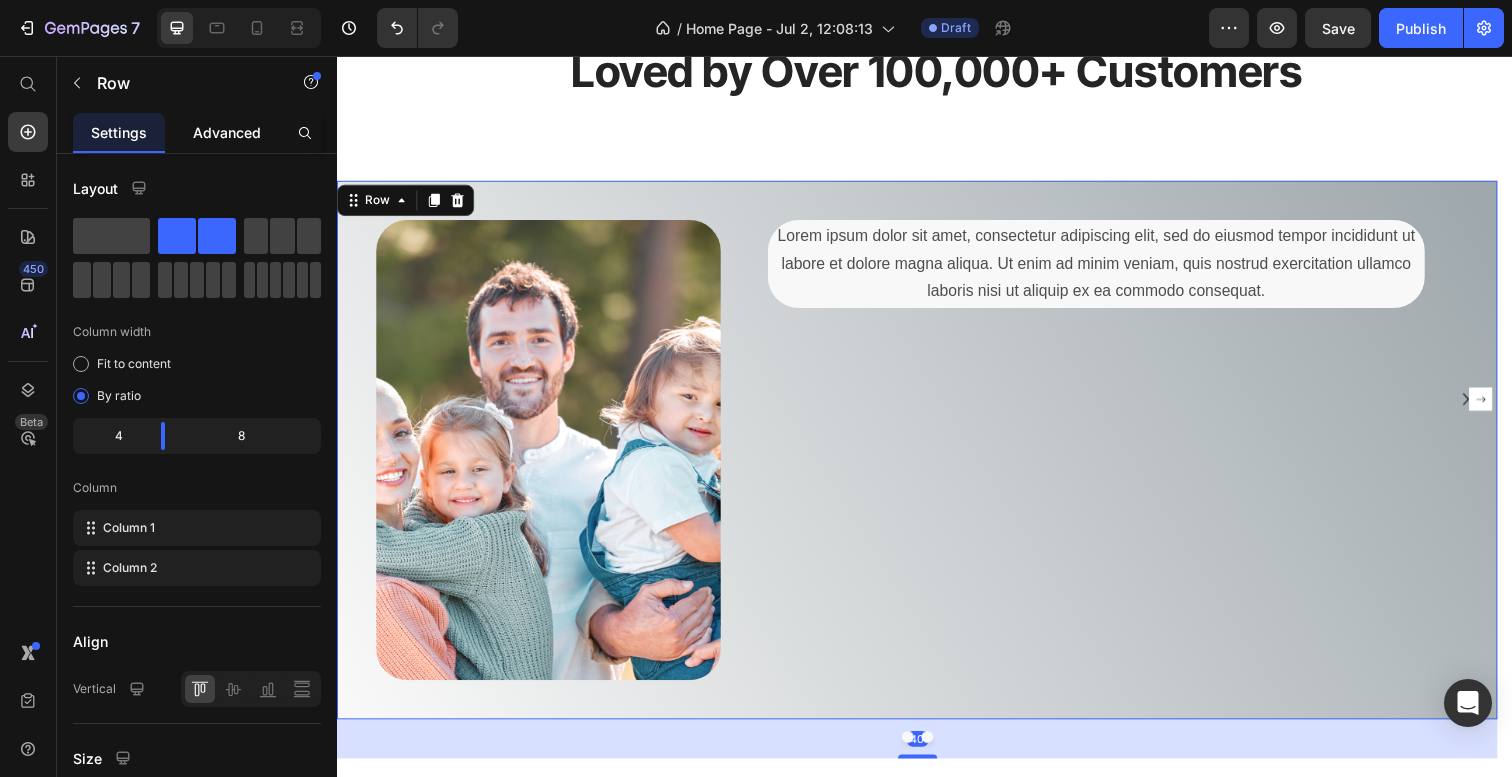 click on "Advanced" 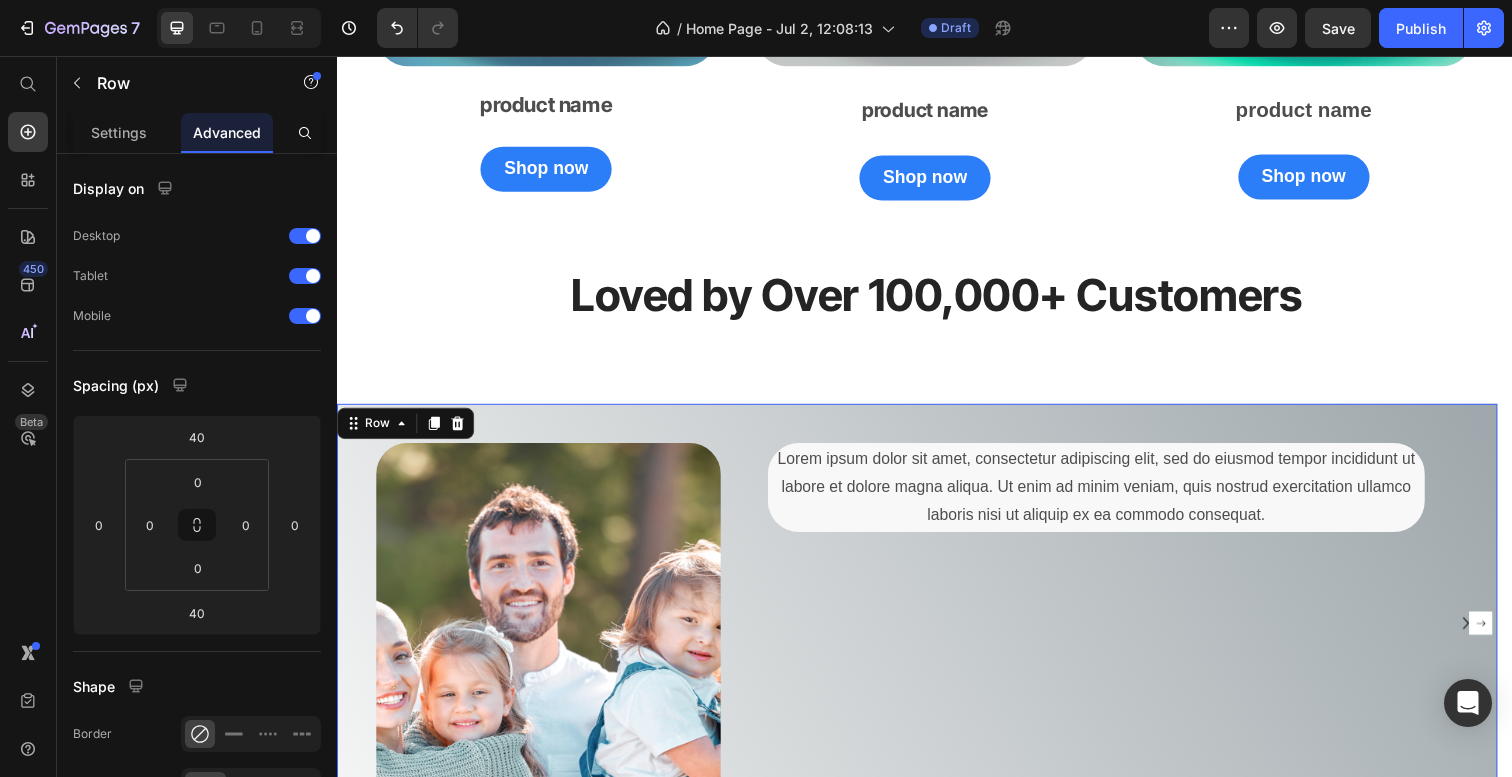 scroll, scrollTop: 2435, scrollLeft: 0, axis: vertical 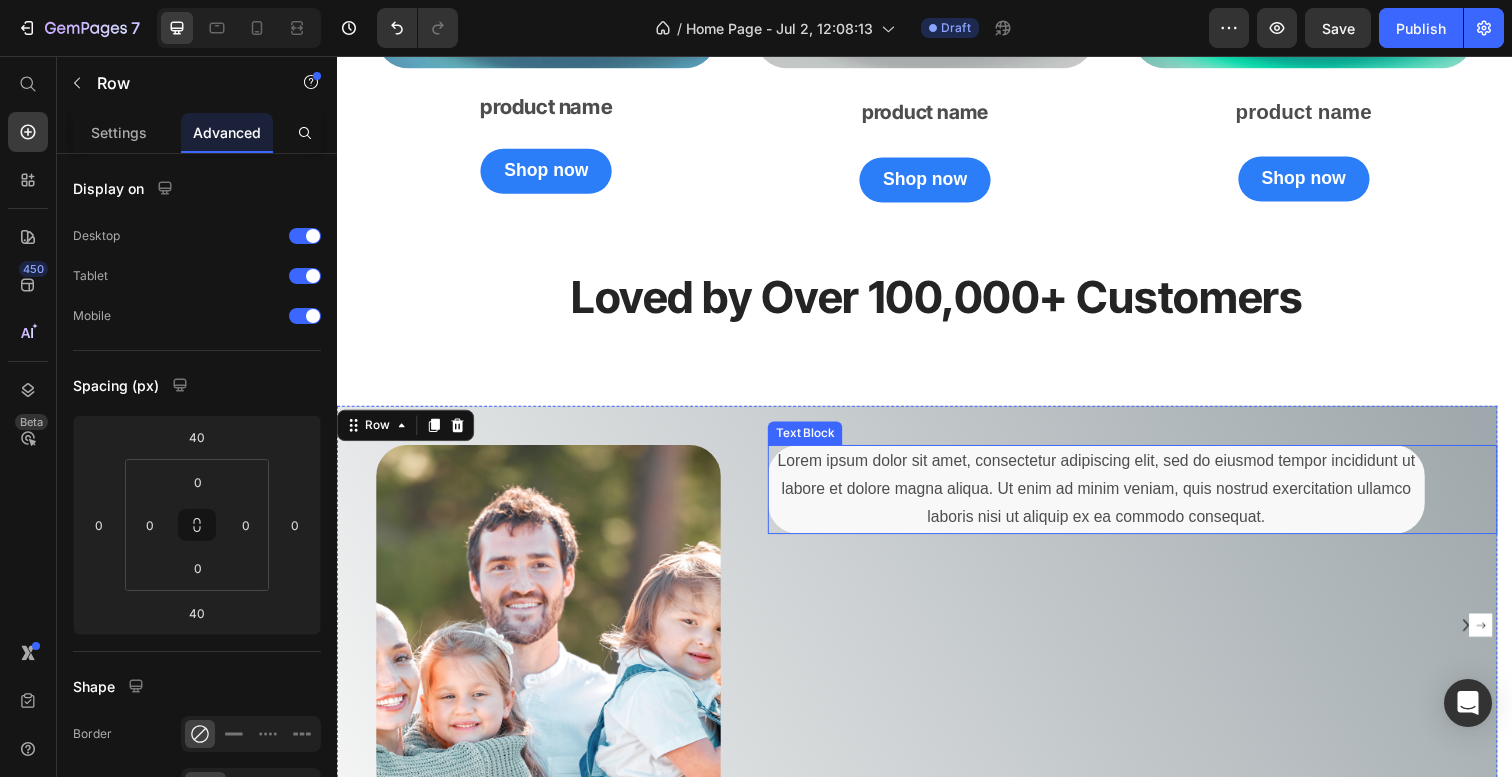 click on "Lorem ipsum dolor sit amet, consectetur adipiscing elit, sed do eiusmod tempor incididunt ut labore et dolore magna aliqua. Ut enim ad minim veniam, quis nostrud exercitation ullamco laboris nisi ut aliquip ex ea commodo consequat." at bounding box center [1112, 499] 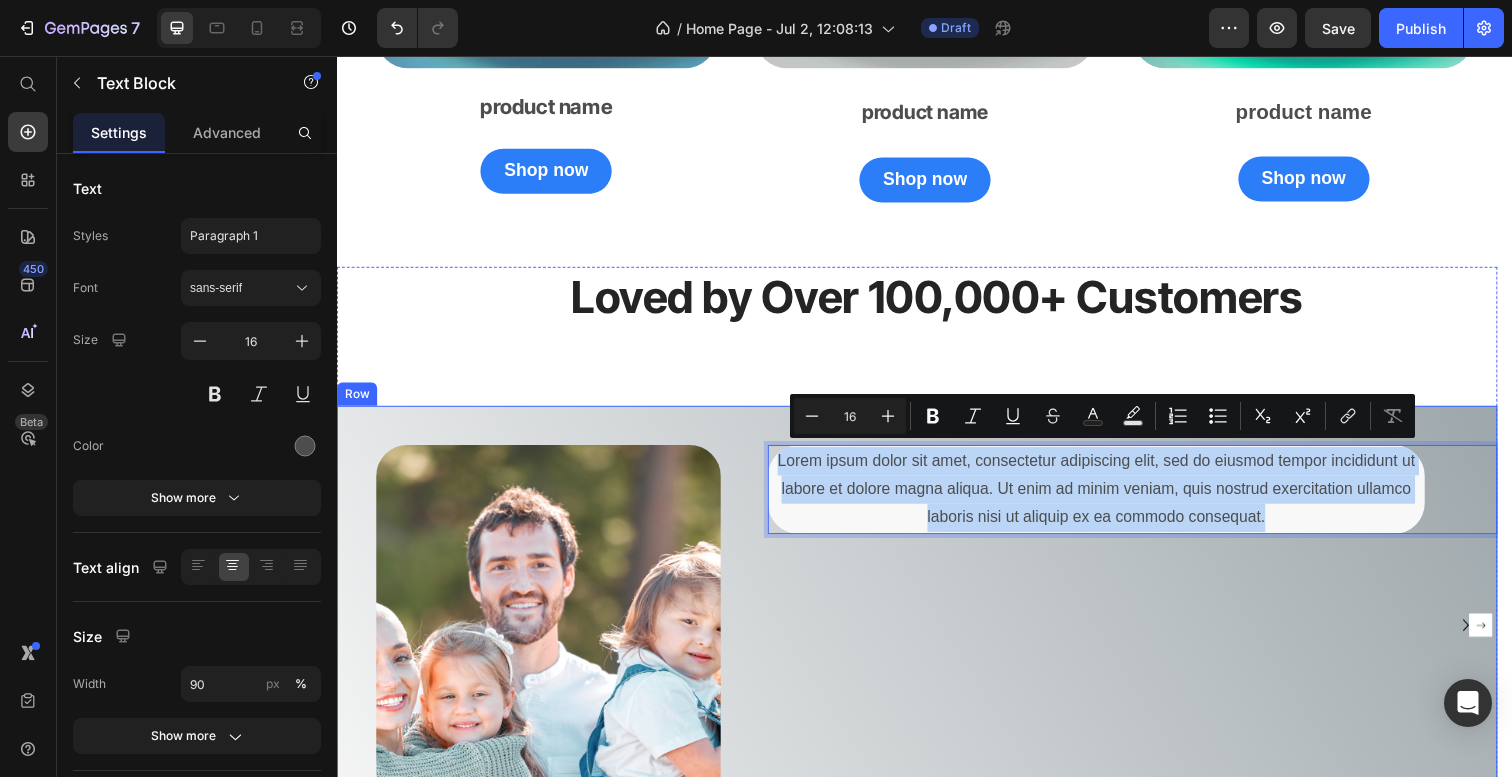 drag, startPoint x: 1303, startPoint y: 527, endPoint x: 674, endPoint y: 421, distance: 637.8691 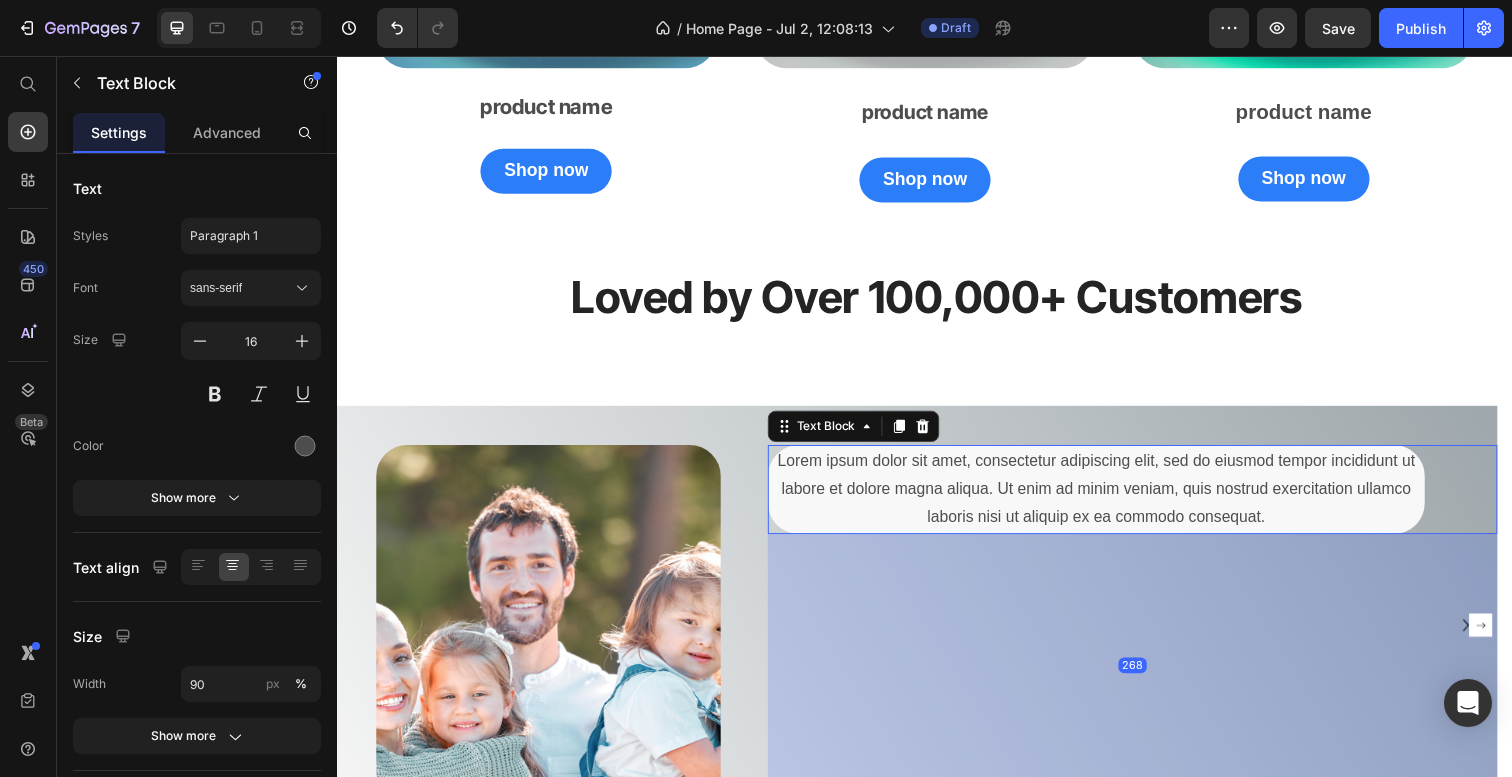 click on "Lorem ipsum dolor sit amet, consectetur adipiscing elit, sed do eiusmod tempor incididunt ut labore et dolore magna aliqua. Ut enim ad minim veniam, quis nostrud exercitation ullamco laboris nisi ut aliquip ex ea commodo consequat." at bounding box center (1112, 499) 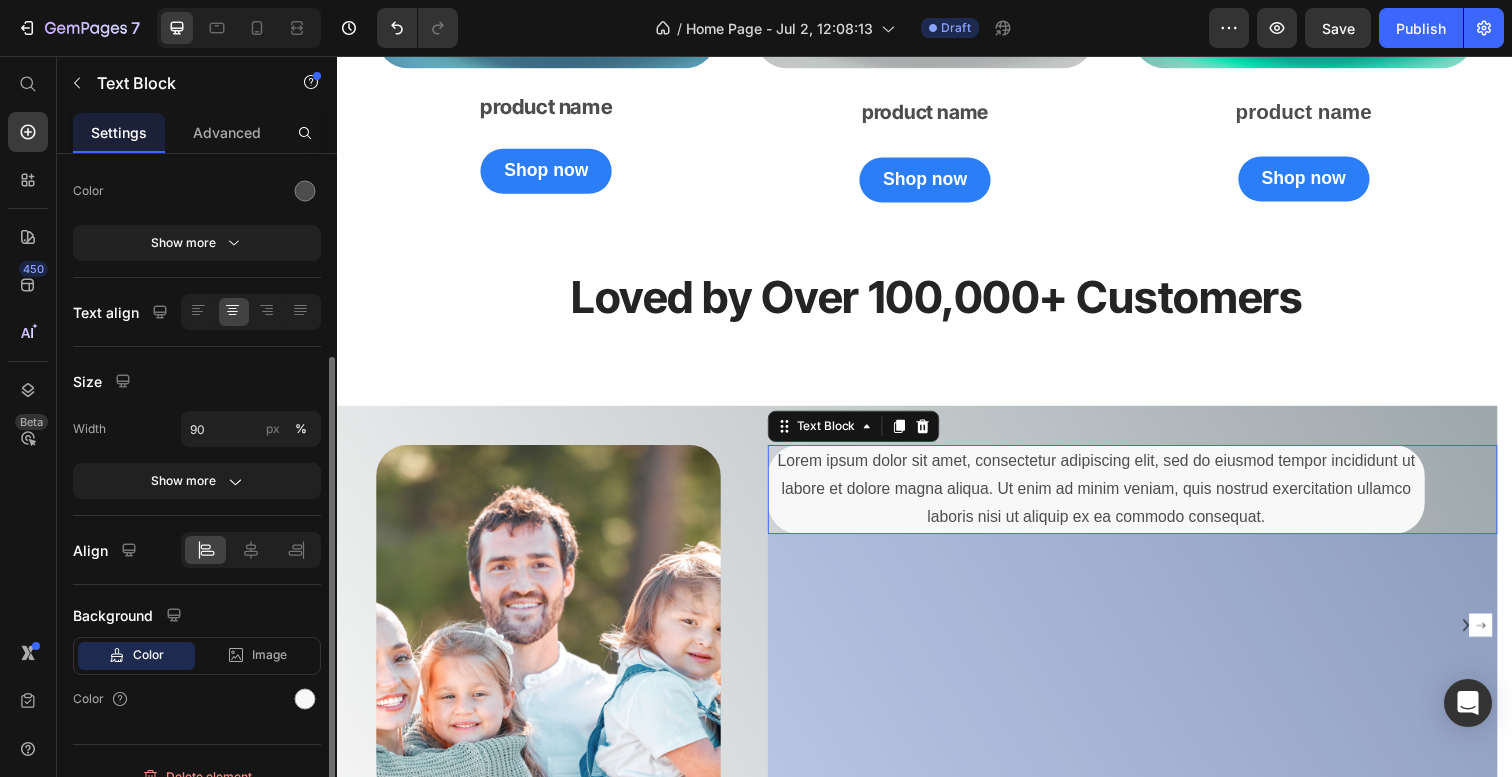 scroll, scrollTop: 274, scrollLeft: 0, axis: vertical 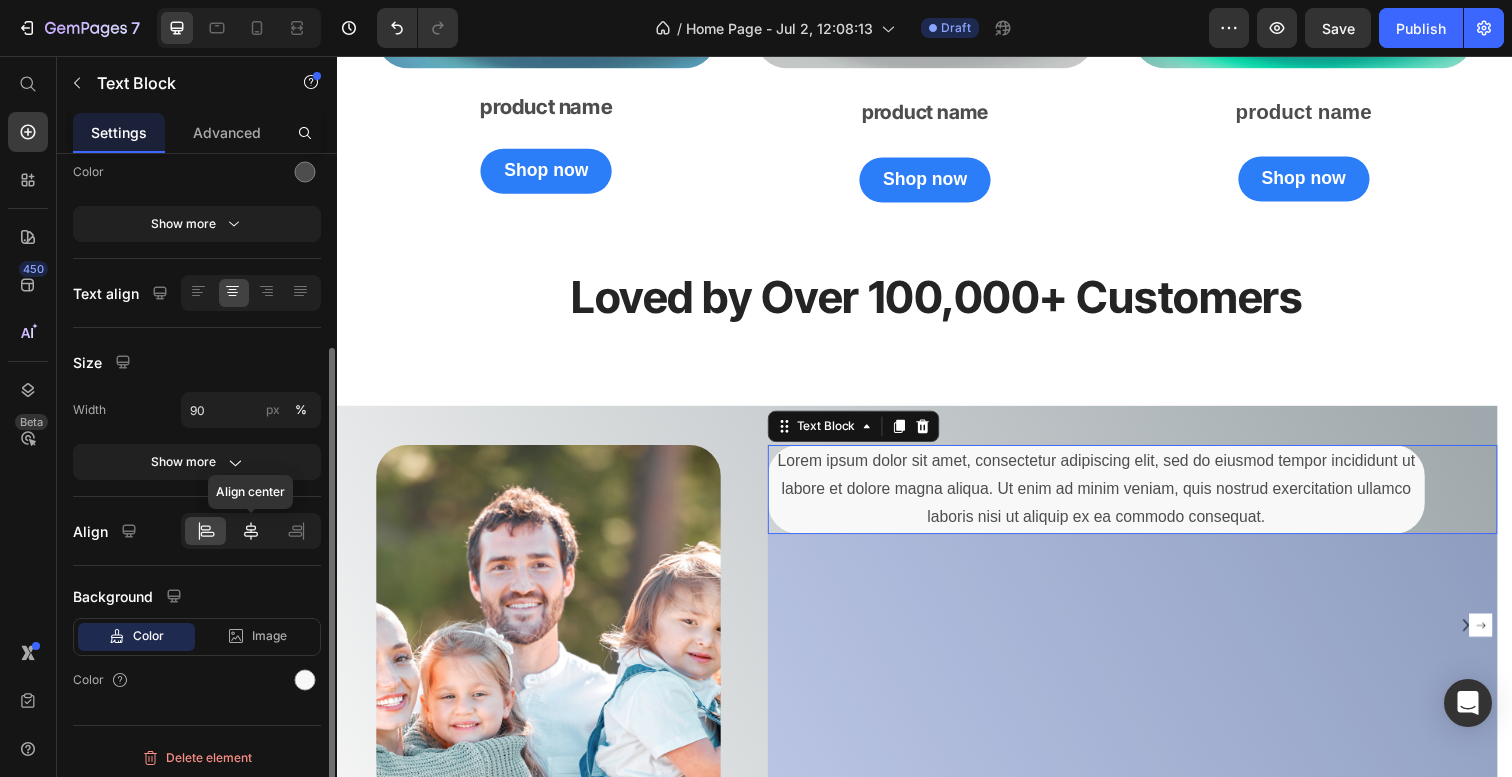 click 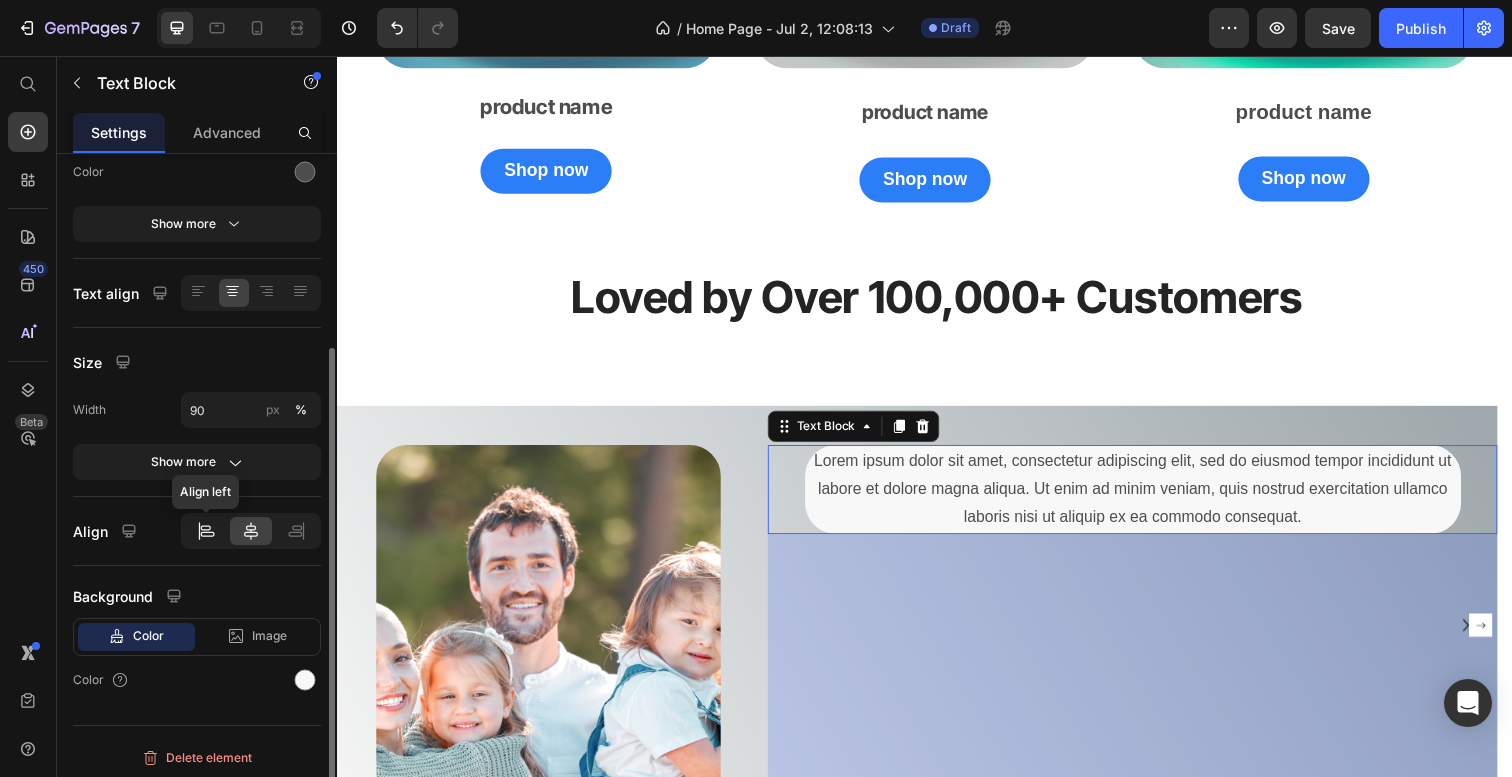 click 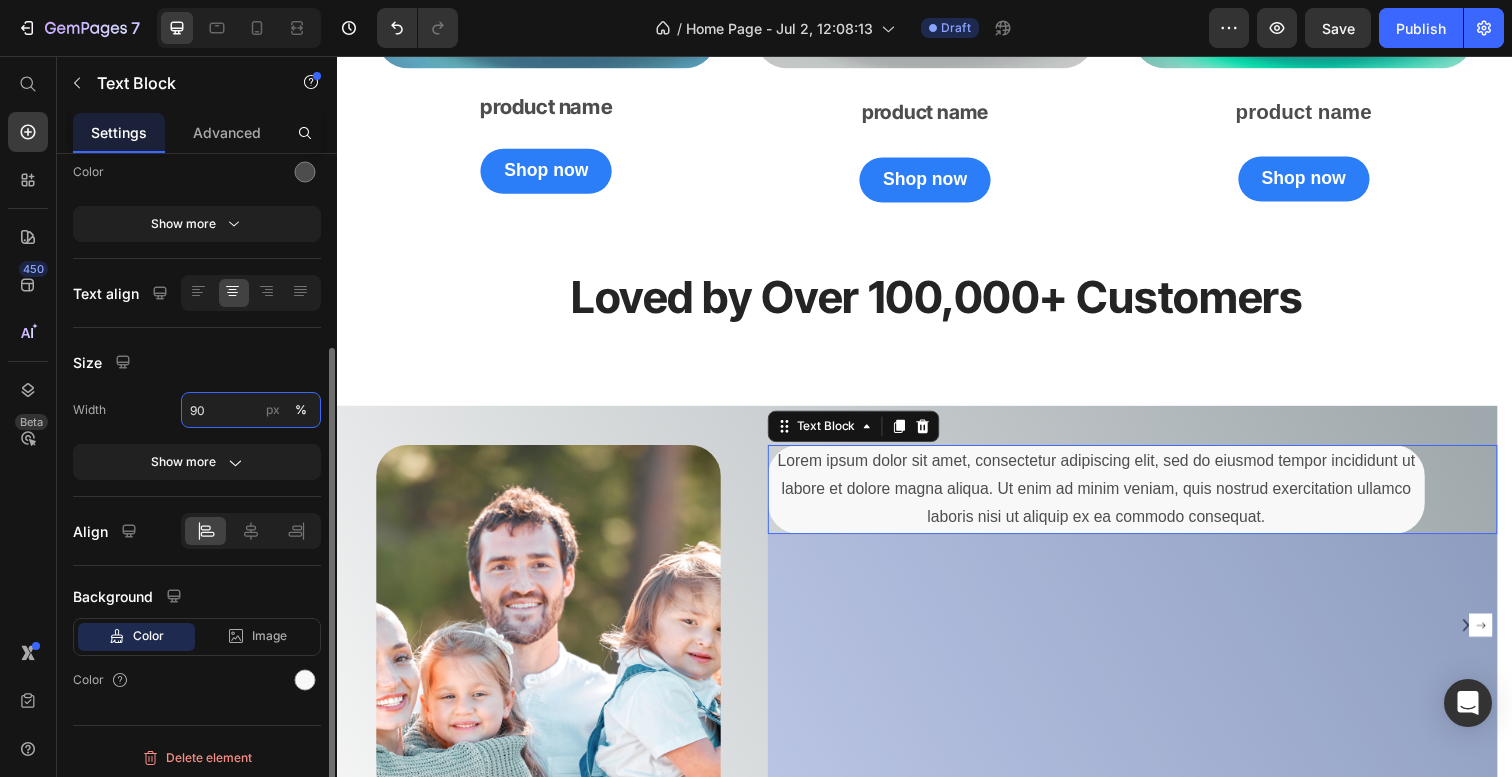 click on "90" at bounding box center [251, 410] 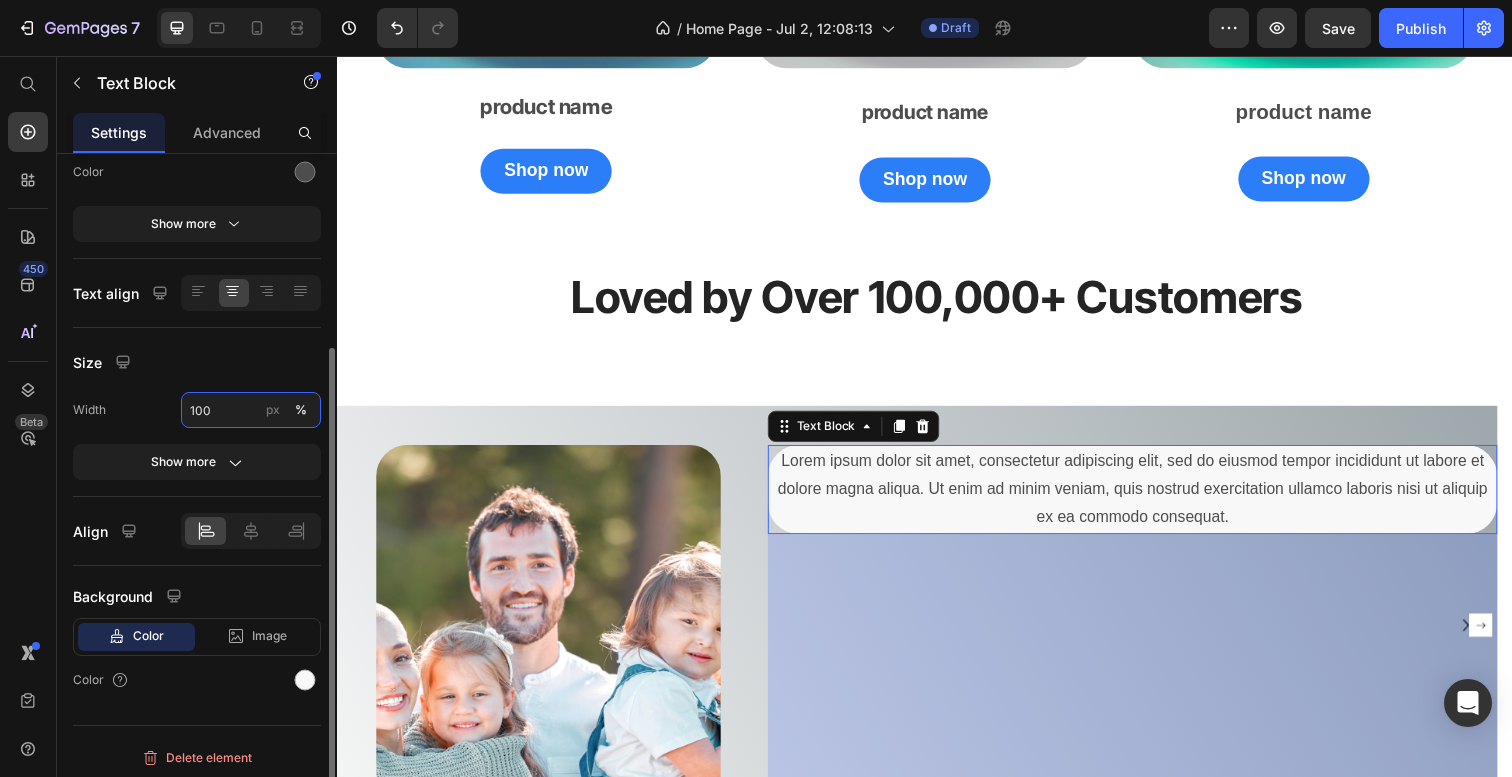 scroll, scrollTop: 215, scrollLeft: 0, axis: vertical 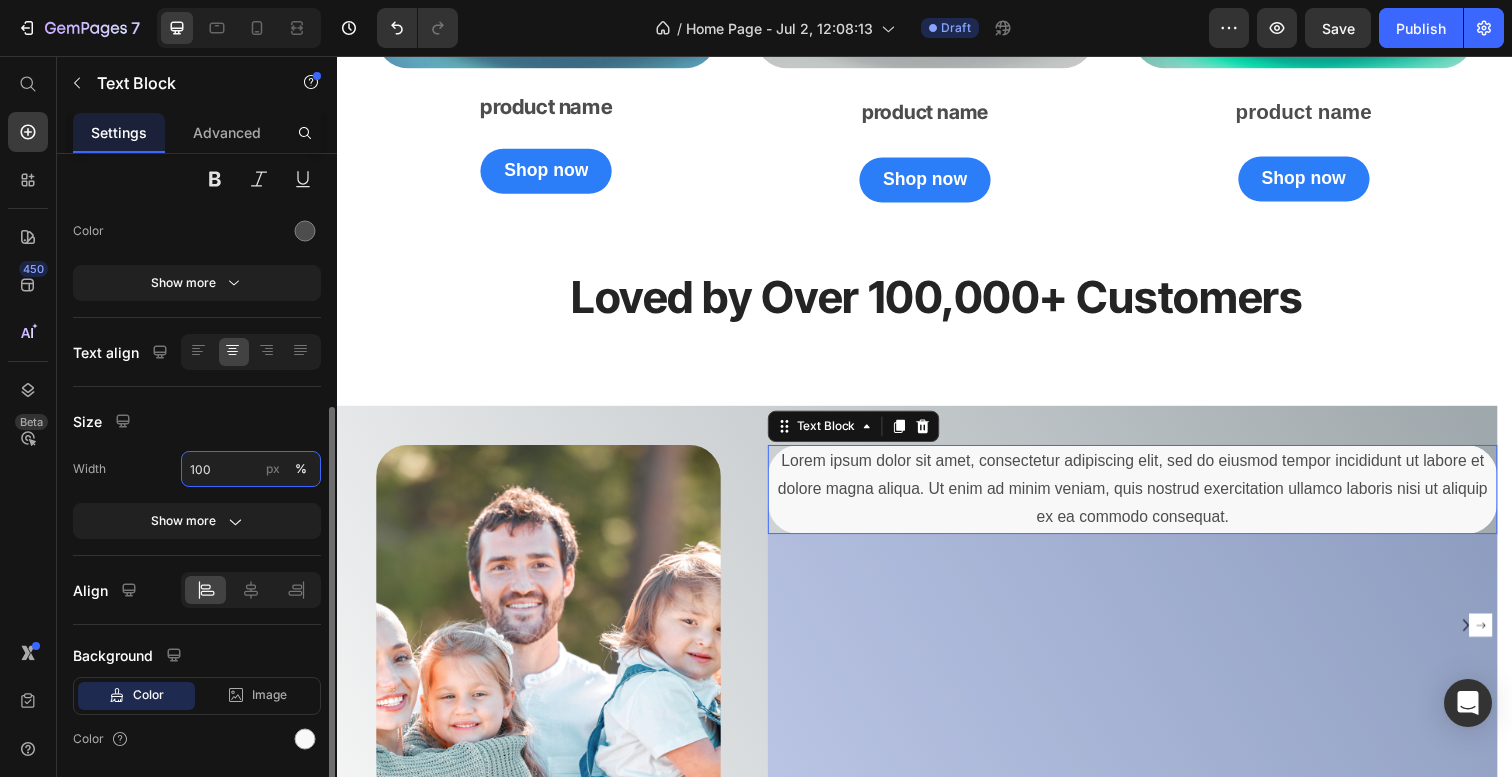 type on "100" 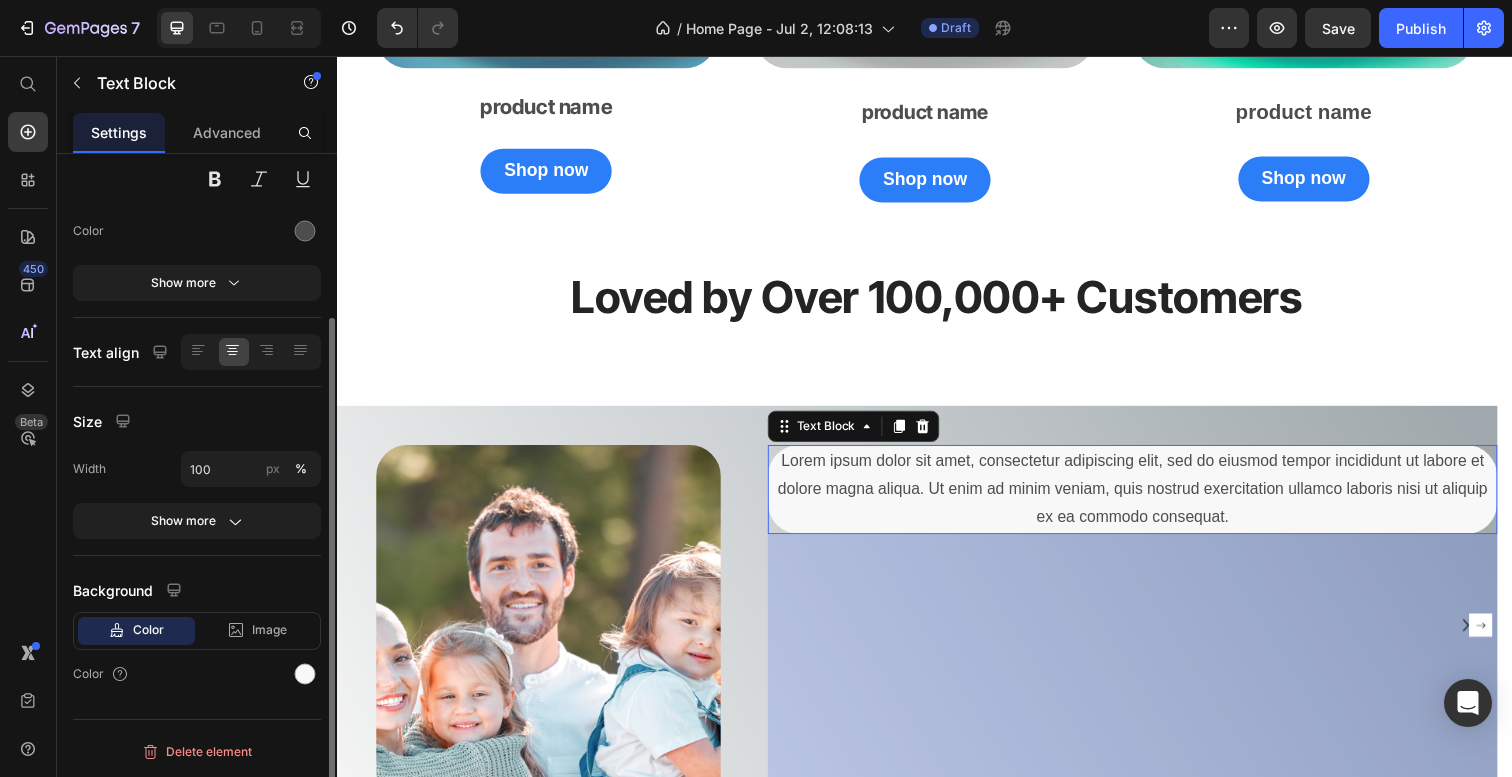click on "Size Width 100 px % Show more" 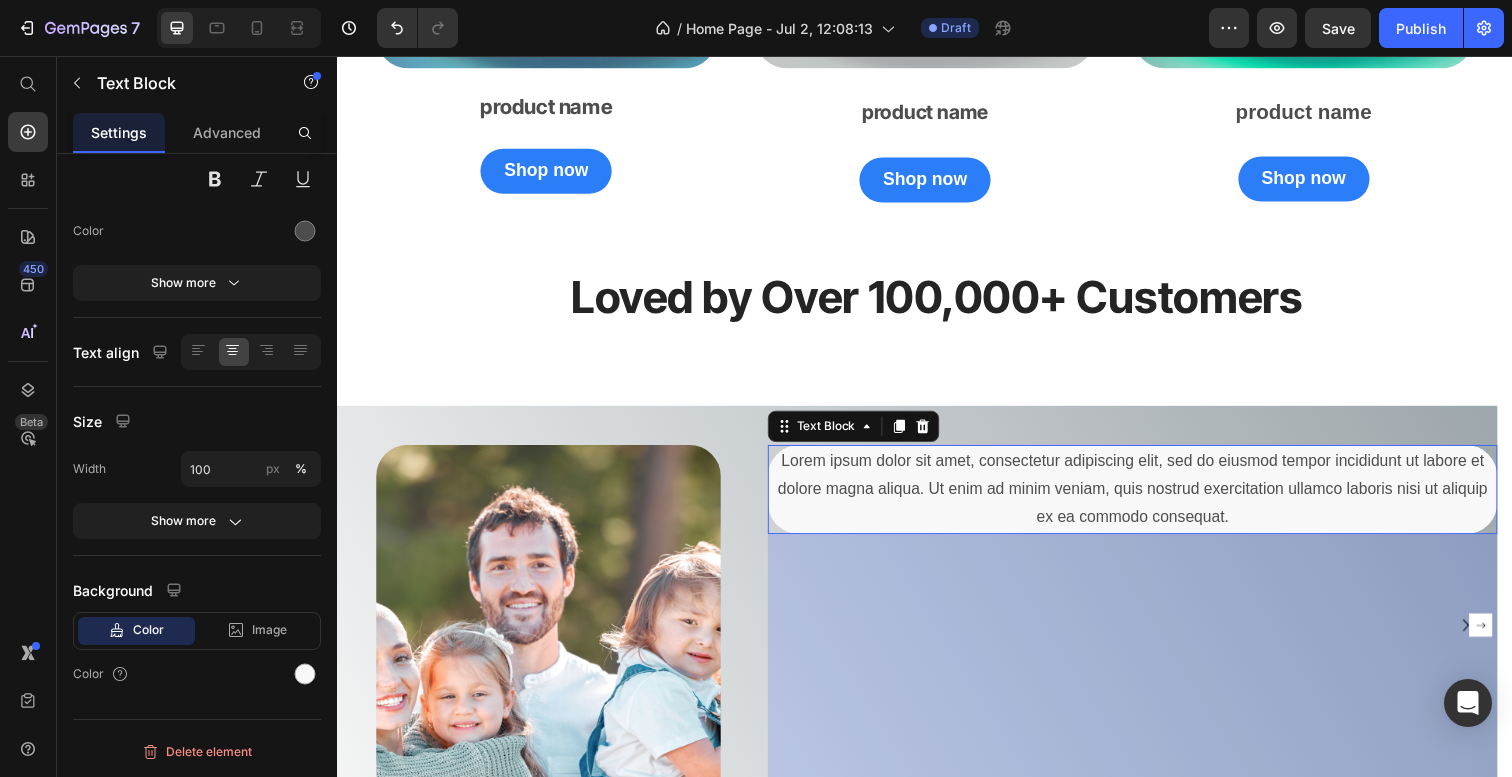 click on "268" at bounding box center (1149, 679) 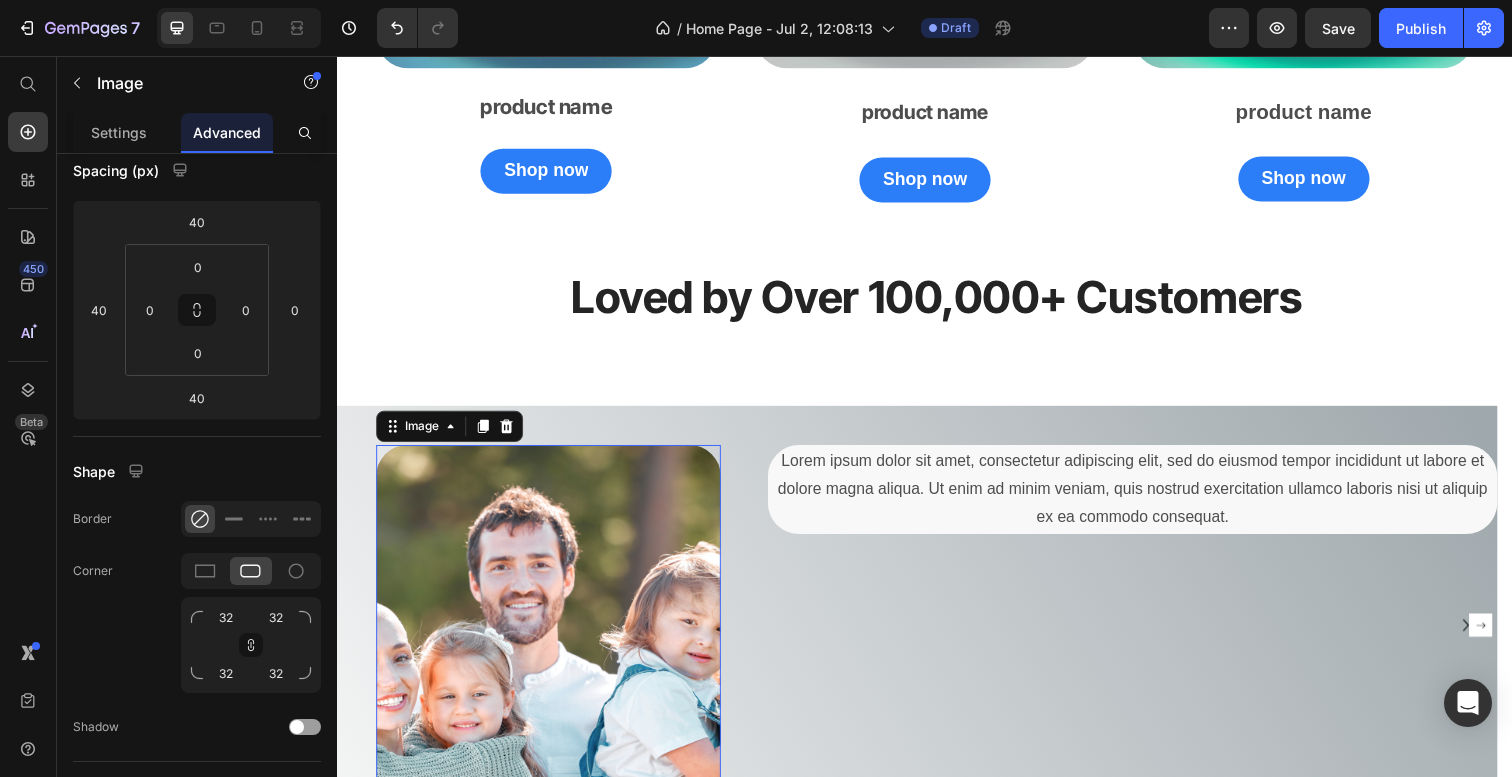 scroll, scrollTop: 0, scrollLeft: 0, axis: both 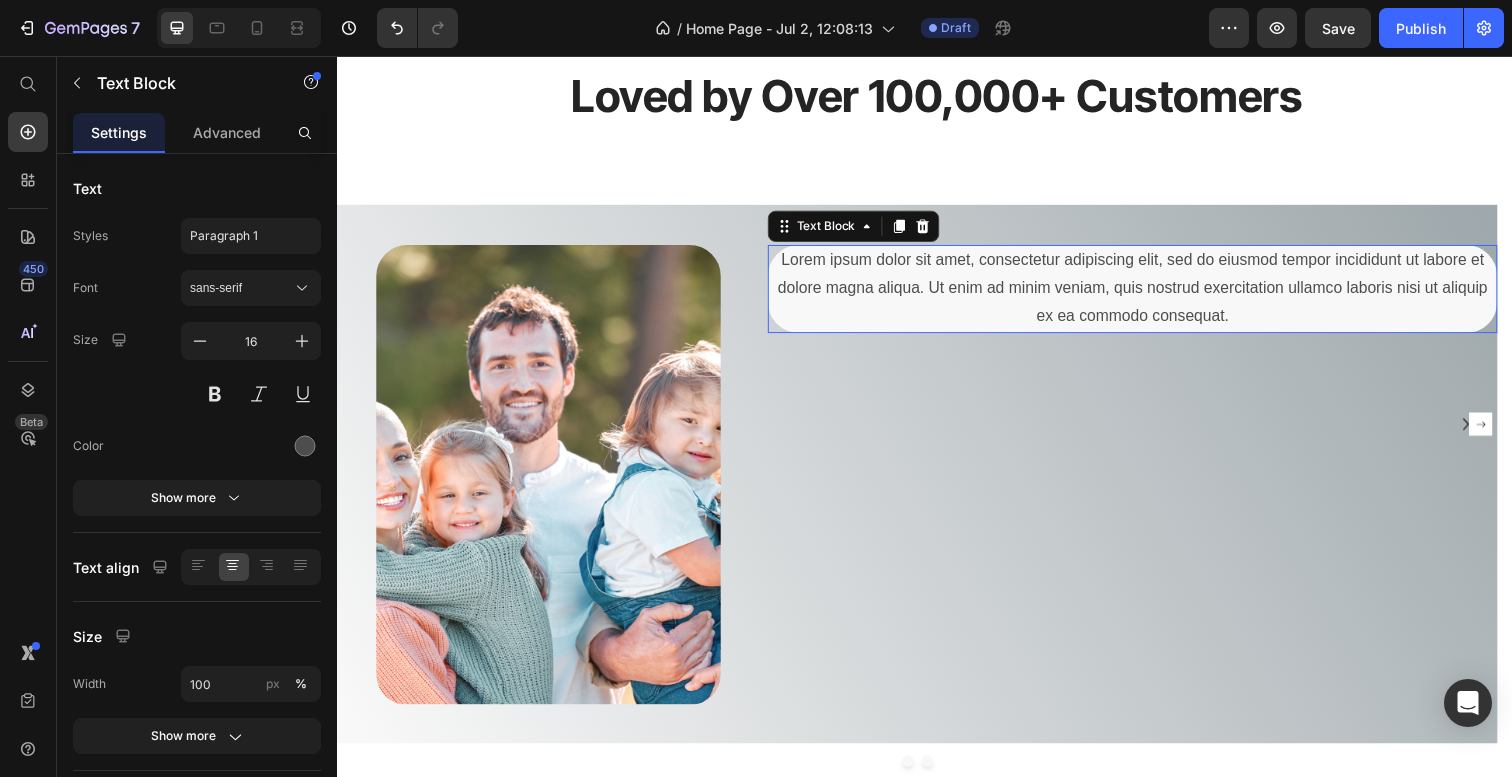 click on "Lorem ipsum dolor sit amet, consectetur adipiscing elit, sed do eiusmod tempor incididunt ut labore et dolore magna aliqua. Ut enim ad minim veniam, quis nostrud exercitation ullamco laboris nisi ut aliquip ex ea commodo consequat. Text Block   0" at bounding box center [1149, 294] 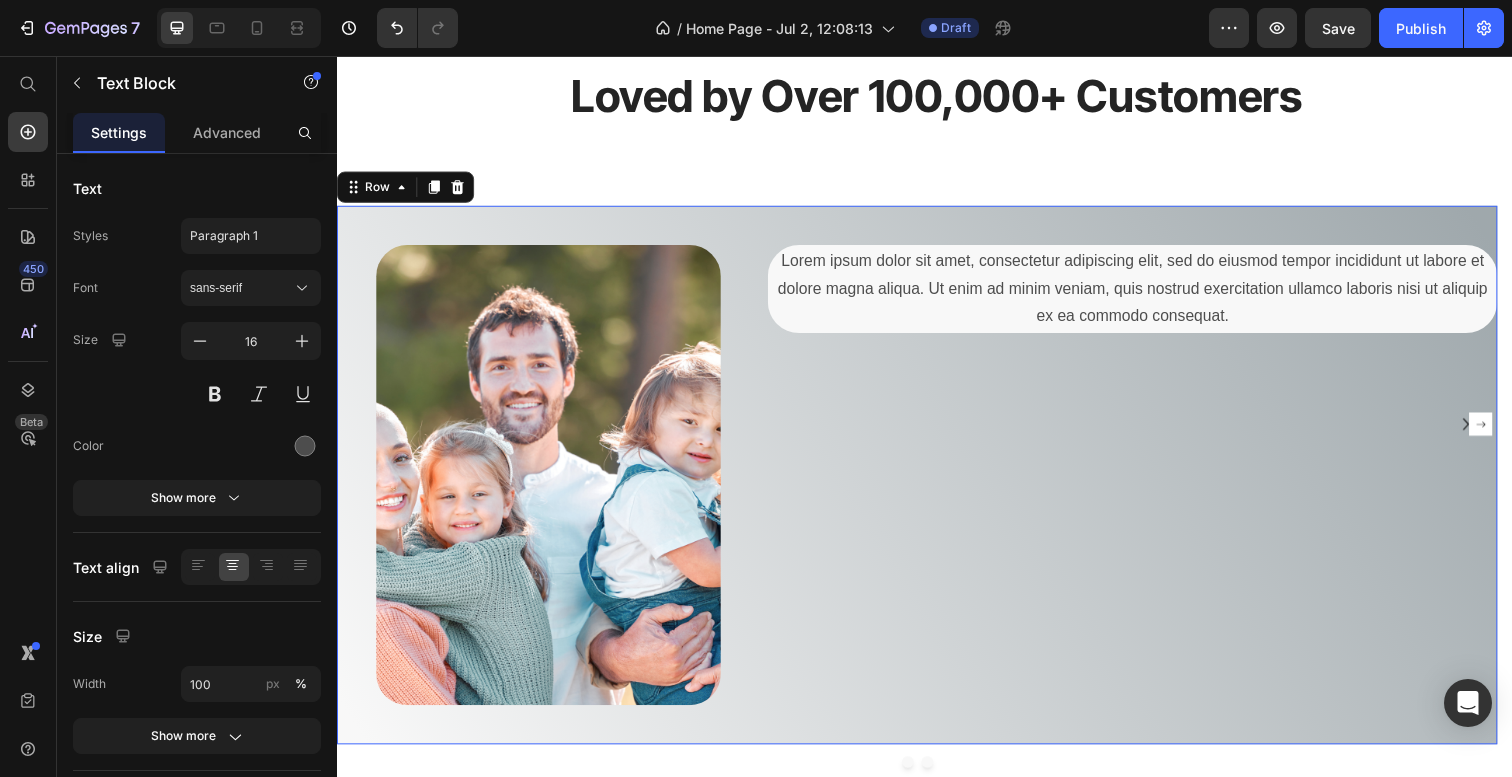 click on "Lorem ipsum dolor sit amet, consectetur adipiscing elit, sed do eiusmod tempor incididunt ut labore et dolore magna aliqua. Ut enim ad minim veniam, quis nostrud exercitation ullamco laboris nisi ut aliquip ex ea commodo consequat. Text Block" at bounding box center (1129, 484) 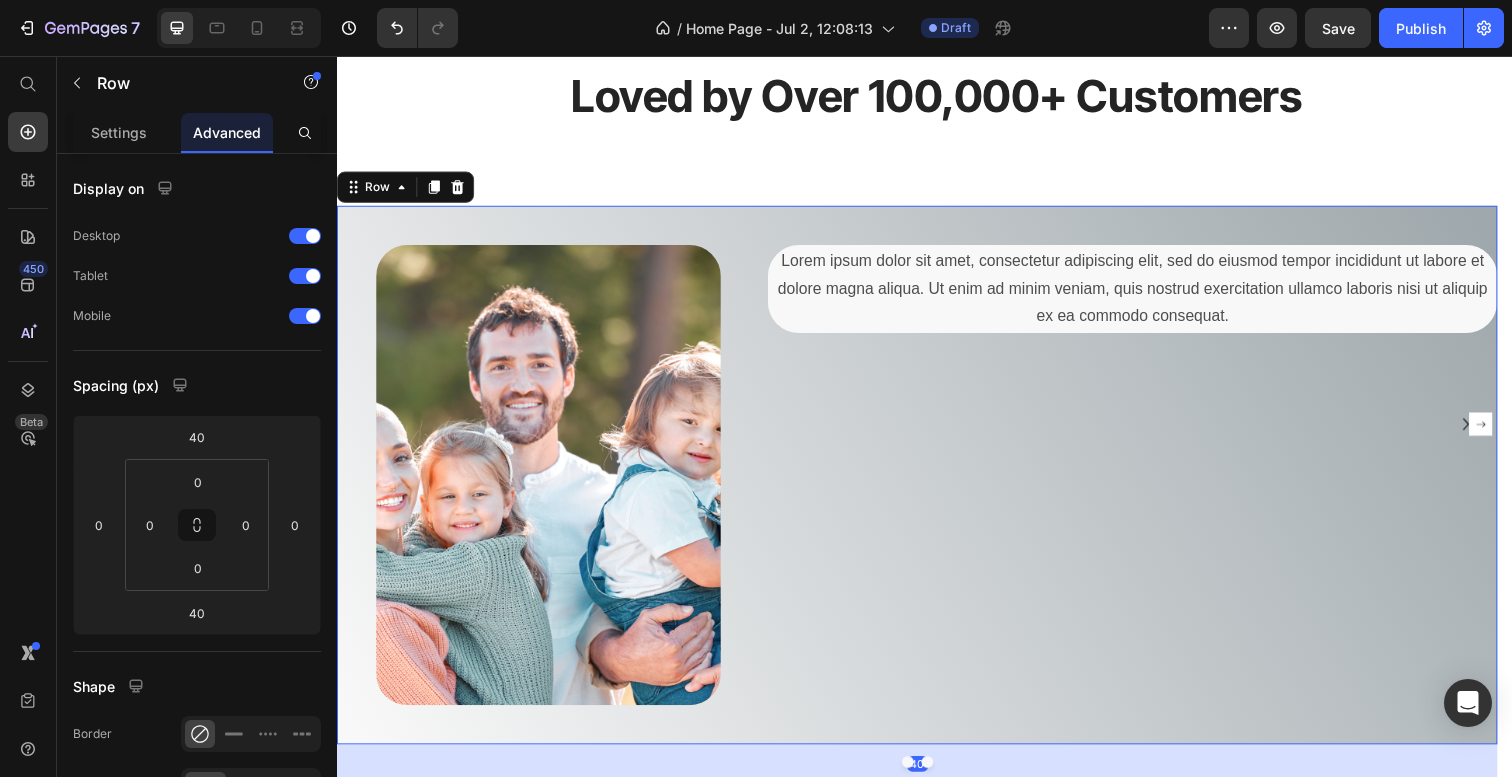 click on "Lorem ipsum dolor sit amet, consectetur adipiscing elit, sed do eiusmod tempor incididunt ut labore et dolore magna aliqua. Ut enim ad minim veniam, quis nostrud exercitation ullamco laboris nisi ut aliquip ex ea commodo consequat. Text Block" at bounding box center (1129, 484) 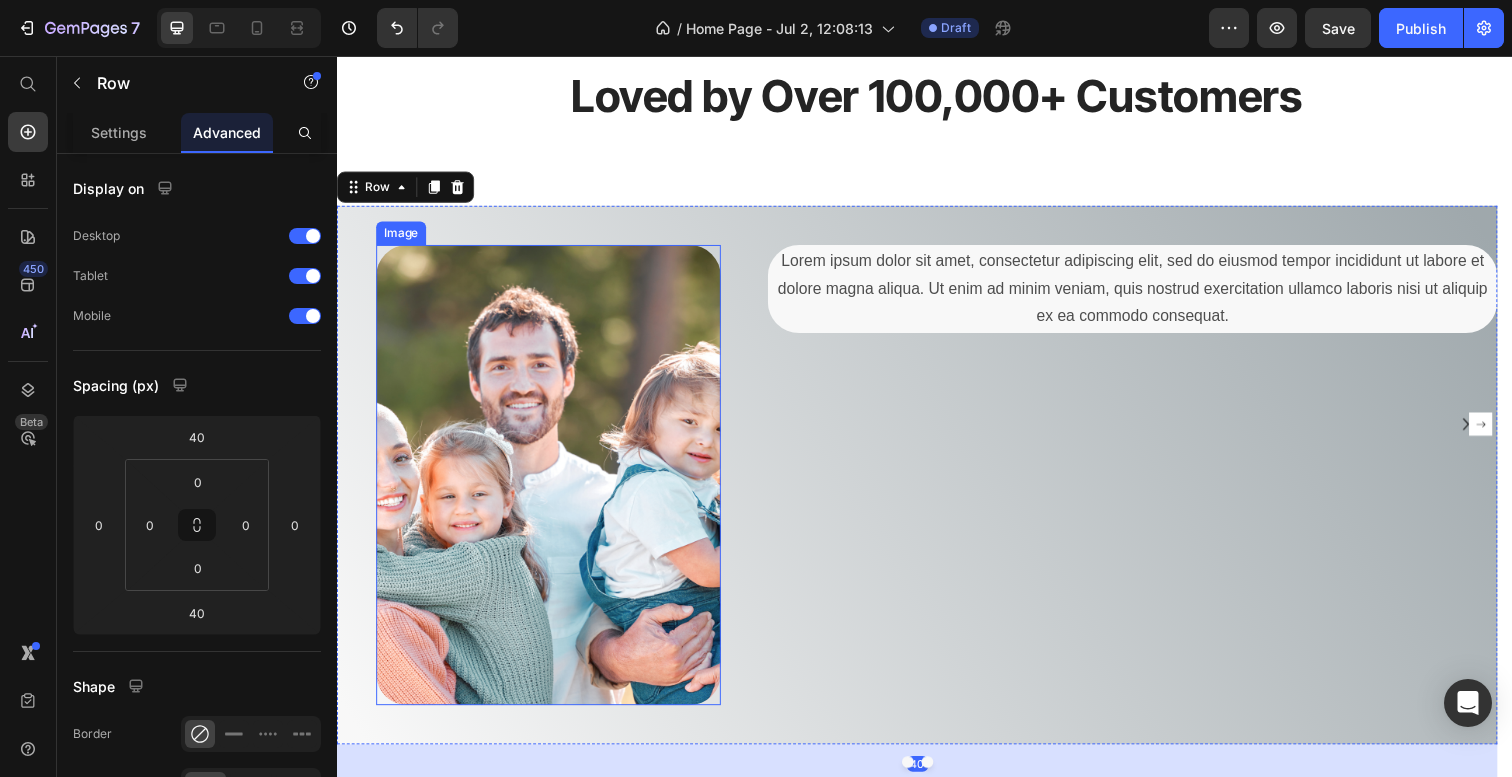 click at bounding box center (553, 484) 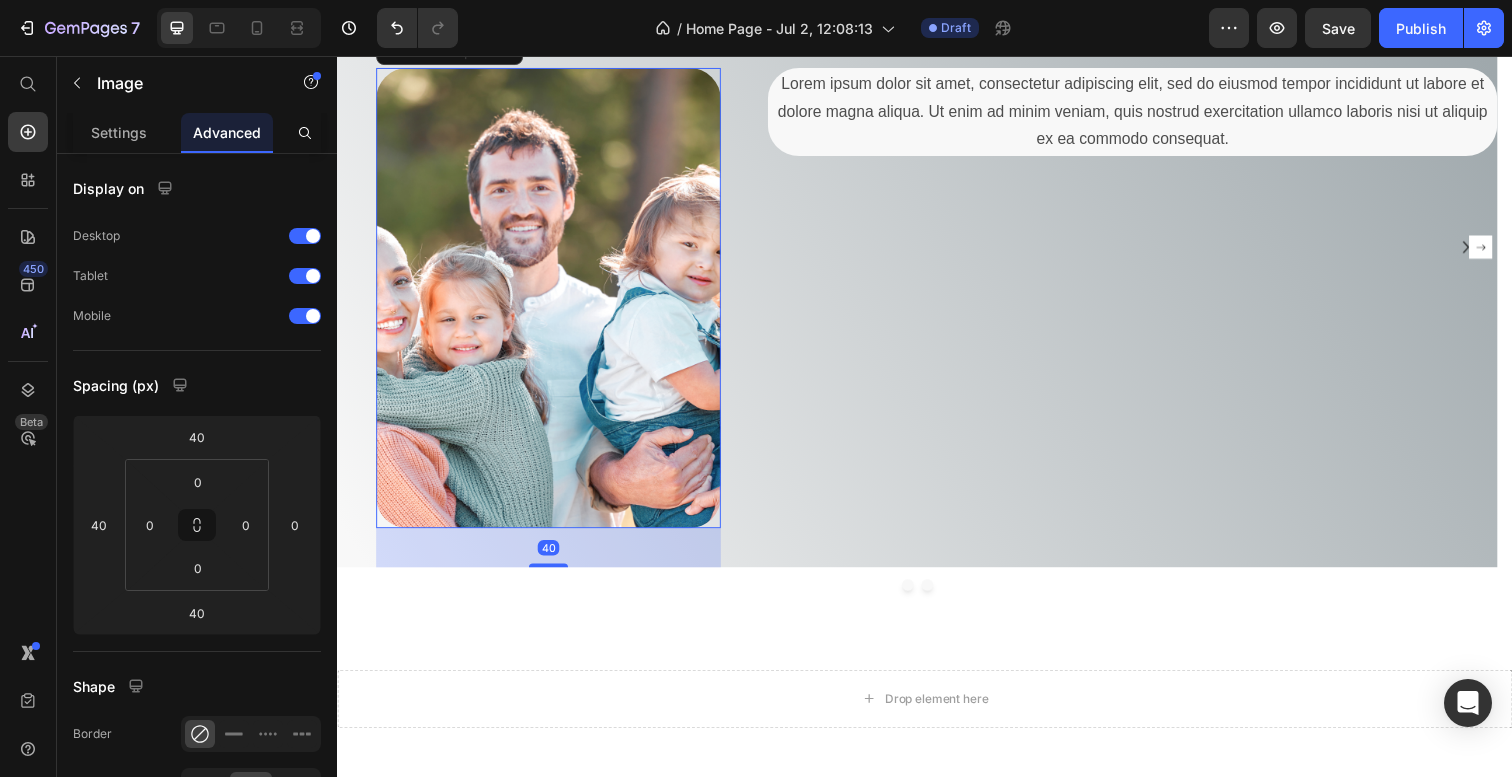 scroll, scrollTop: 2829, scrollLeft: 0, axis: vertical 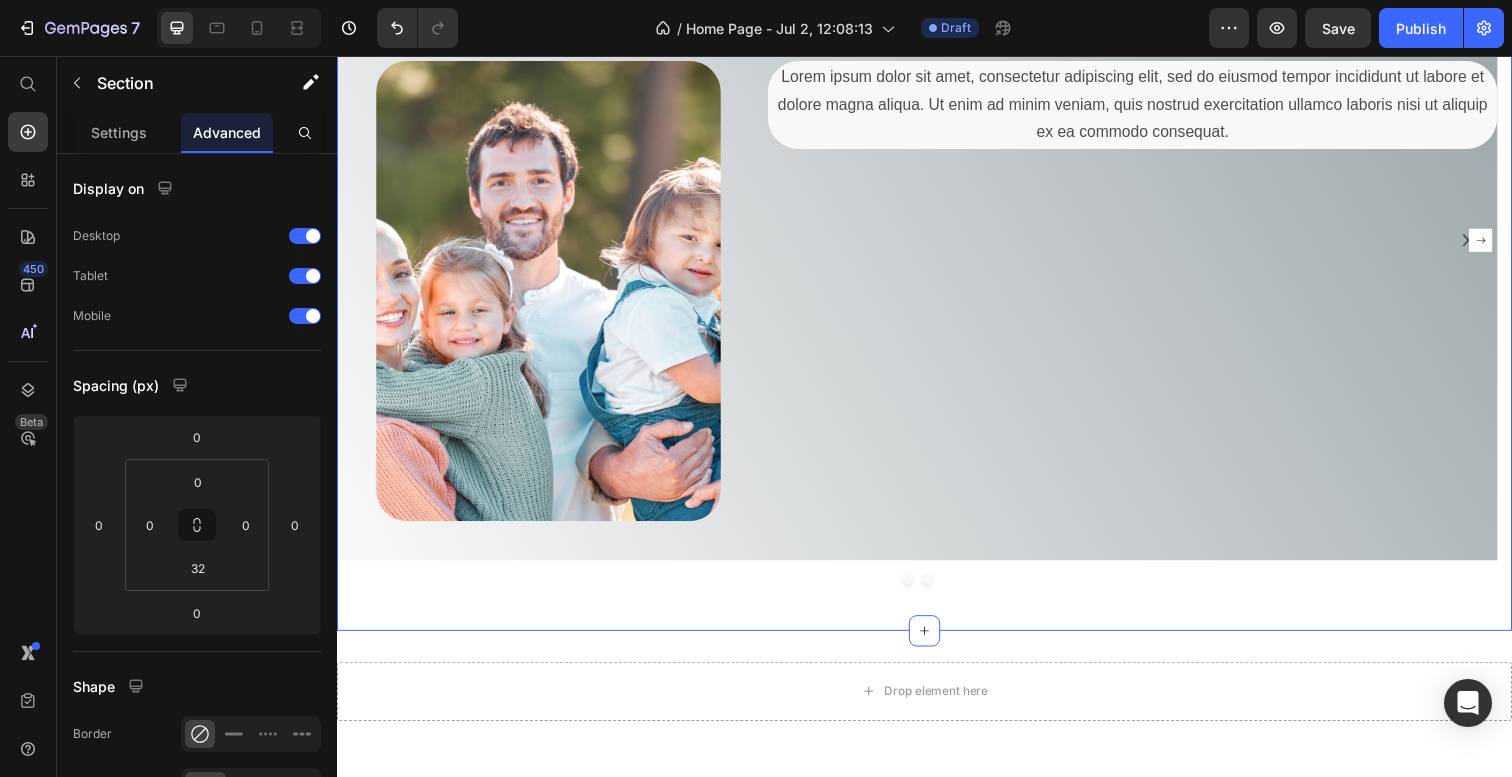 click on "Loved by Over 100,000+ Customers Heading Image Lorem ipsum dolor sit amet, consectetur adipiscing elit, sed do eiusmod tempor incididunt ut labore et dolore magna aliqua. Ut enim ad minim veniam, quis nostrud exercitation ullamco laboris nisi ut aliquip ex ea commodo consequat. Text Block Row
Drop element here
Carousel Image                Icon                Icon                Icon                Icon
Icon Icon List Hoz You're walking on a cloud! Text block “ These shoes are everything I hoped they would be ! So comfortable so lightweight and absolutely slip on as easily as they say they do - I will definitely be a repeat customer.” Text block Ryan S.   / Design Director Text block Row Row       Carousel Row Section 8   You can create reusable sections Create Theme Section AI Content Write with GemAI What would you like to describe here? Tone and Voice Persuasive" at bounding box center (937, 260) 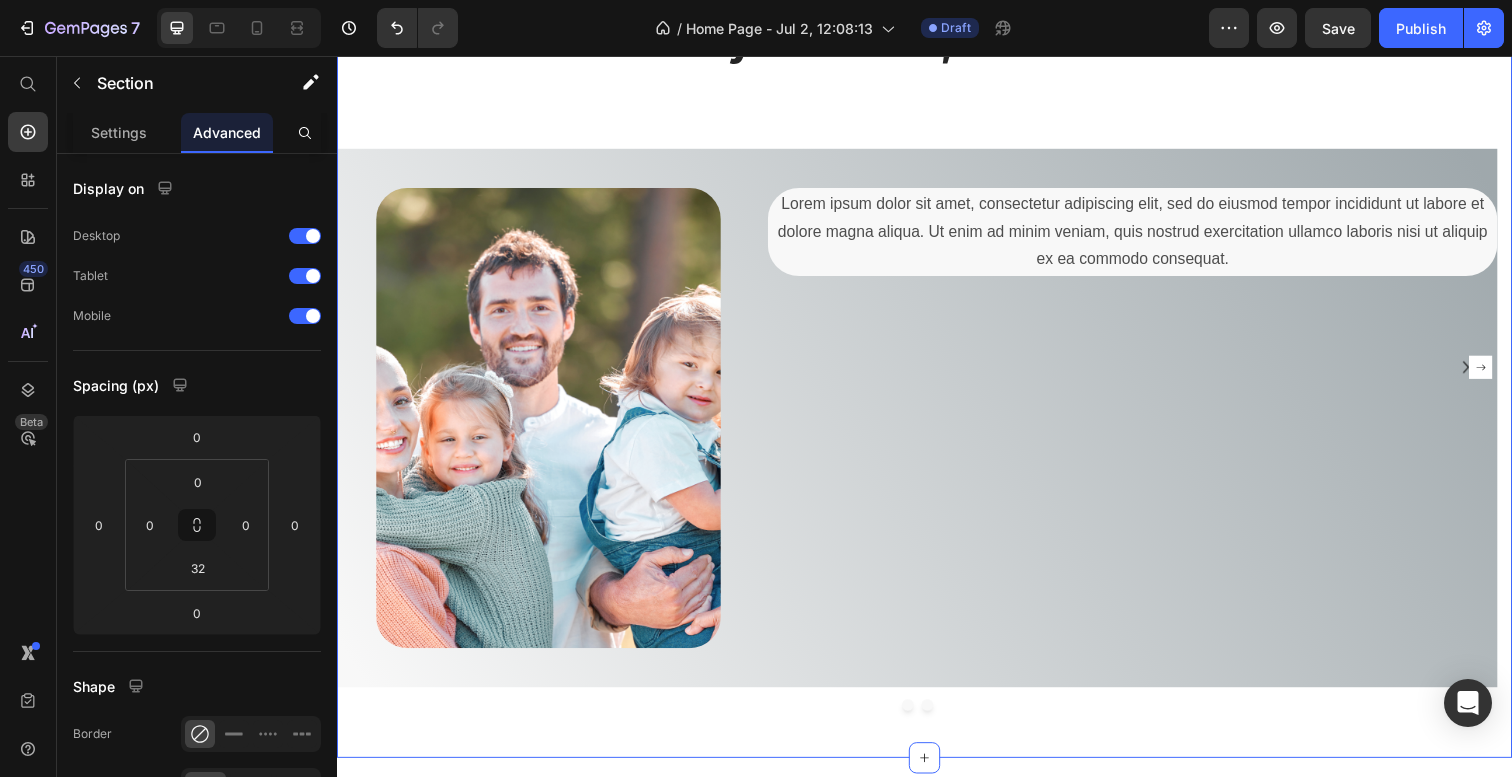 scroll, scrollTop: 2665, scrollLeft: 0, axis: vertical 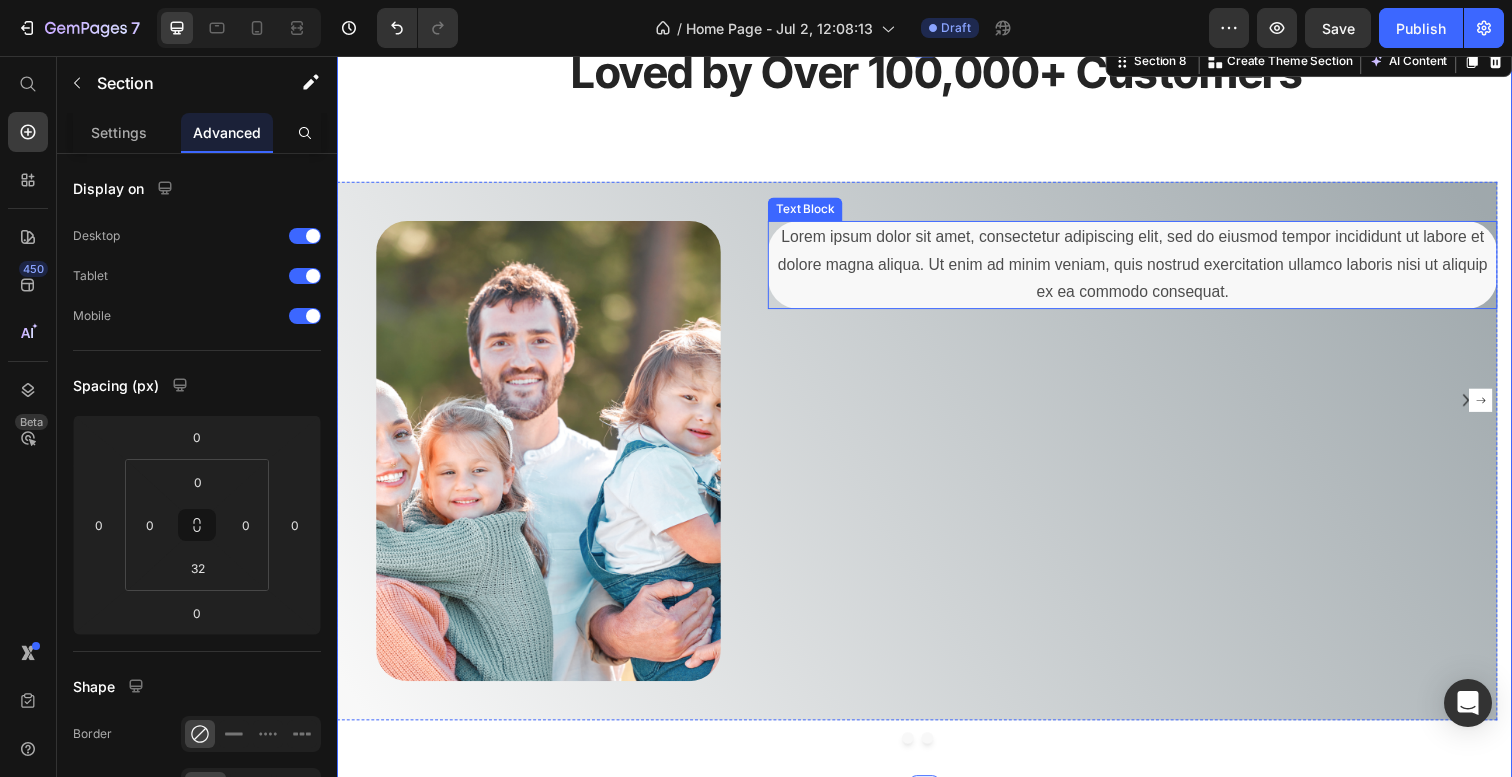 click on "Lorem ipsum dolor sit amet, consectetur adipiscing elit, sed do eiusmod tempor incididunt ut labore et dolore magna aliqua. Ut enim ad minim veniam, quis nostrud exercitation ullamco laboris nisi ut aliquip ex ea commodo consequat." at bounding box center (1149, 270) 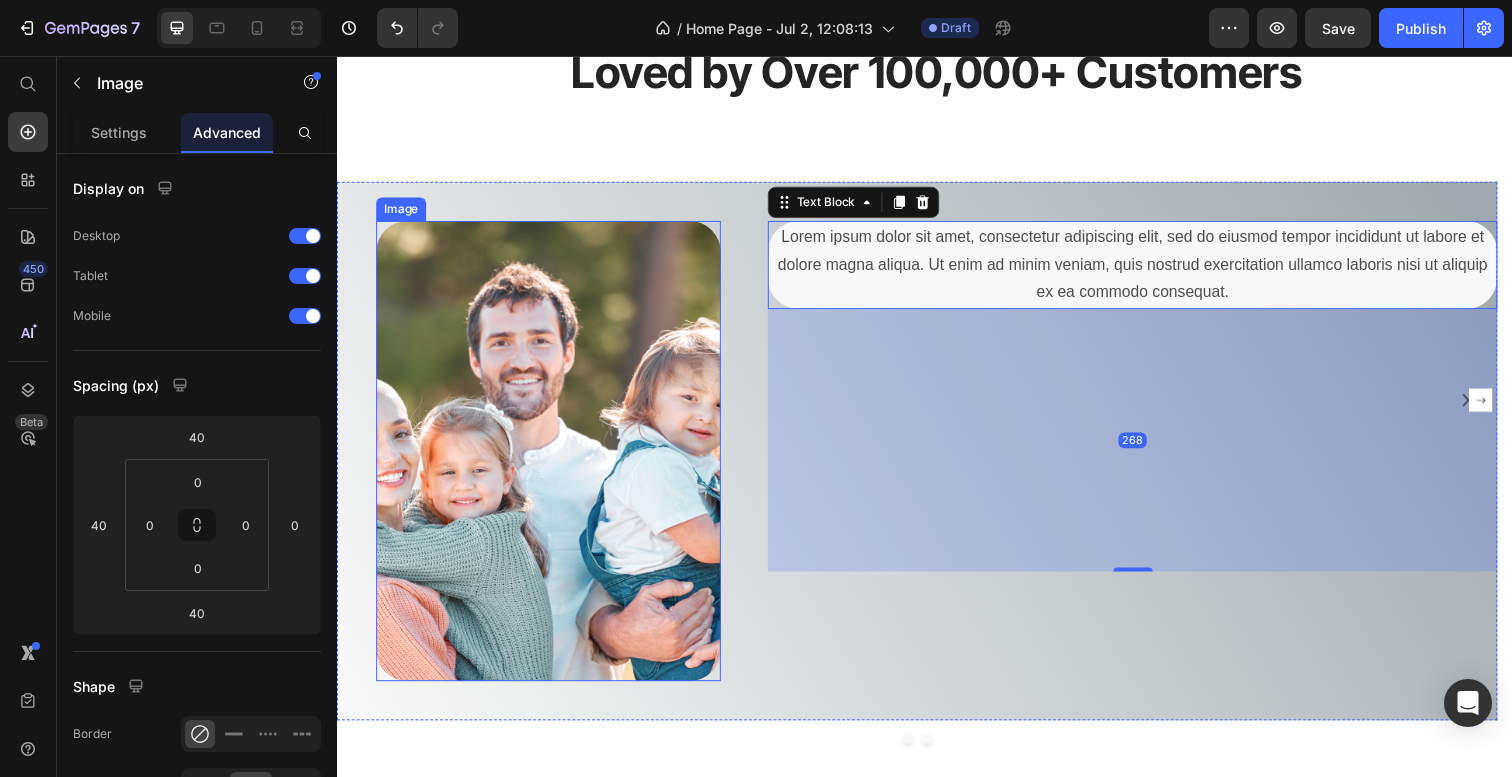 click at bounding box center (553, 460) 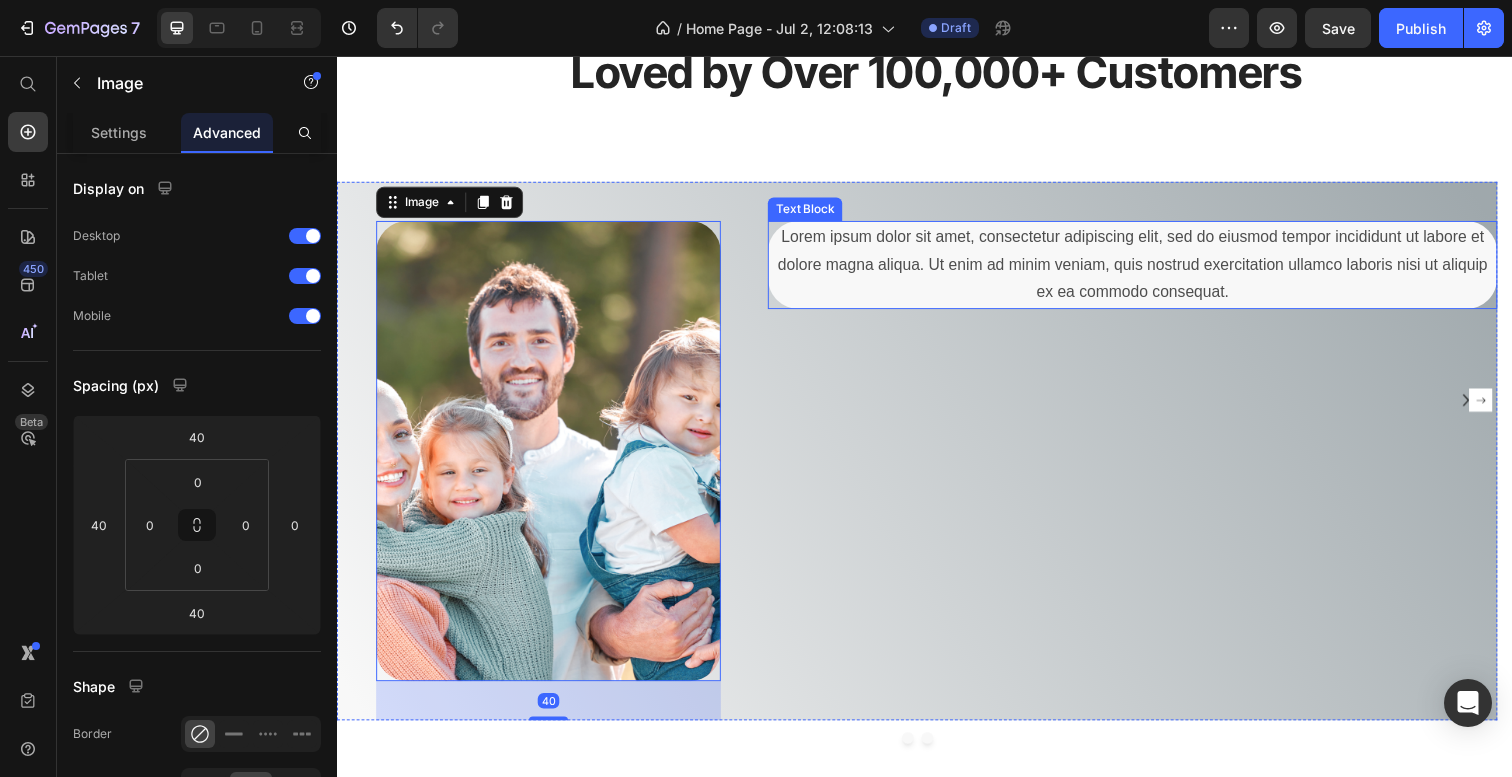 click on "Lorem ipsum dolor sit amet, consectetur adipiscing elit, sed do eiusmod tempor incididunt ut labore et dolore magna aliqua. Ut enim ad minim veniam, quis nostrud exercitation ullamco laboris nisi ut aliquip ex ea commodo consequat." at bounding box center (1149, 270) 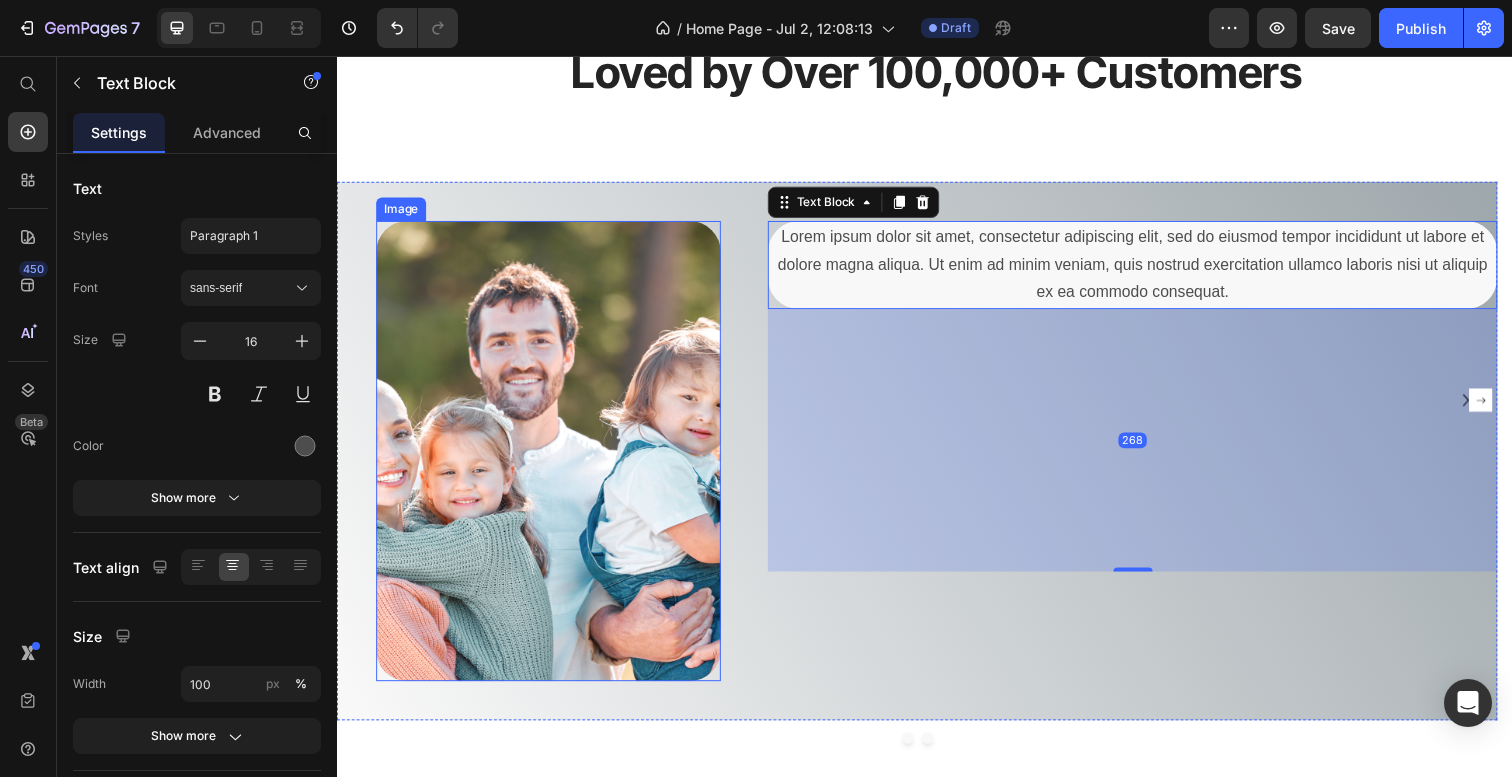 click at bounding box center (553, 460) 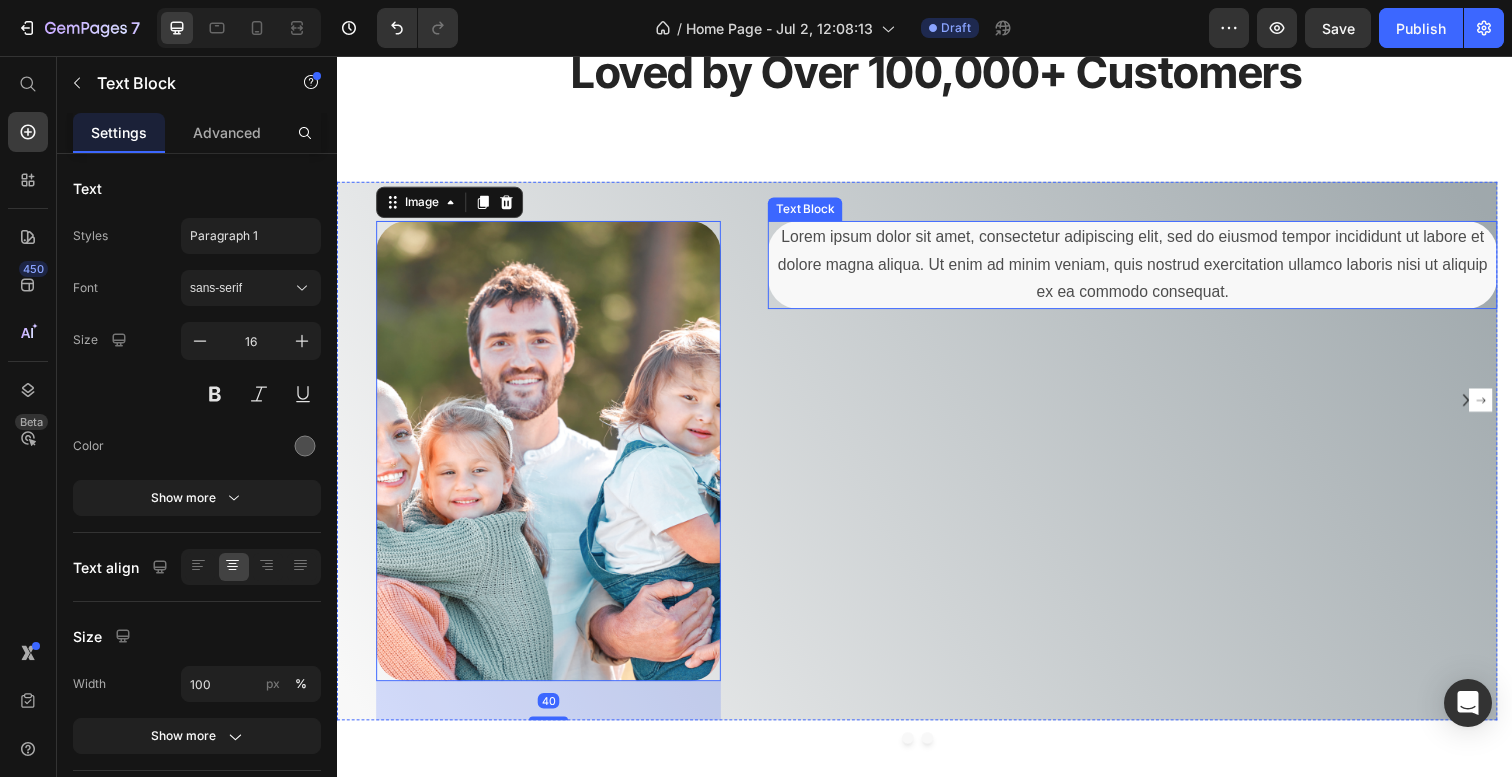 click on "Lorem ipsum dolor sit amet, consectetur adipiscing elit, sed do eiusmod tempor incididunt ut labore et dolore magna aliqua. Ut enim ad minim veniam, quis nostrud exercitation ullamco laboris nisi ut aliquip ex ea commodo consequat." at bounding box center (1149, 270) 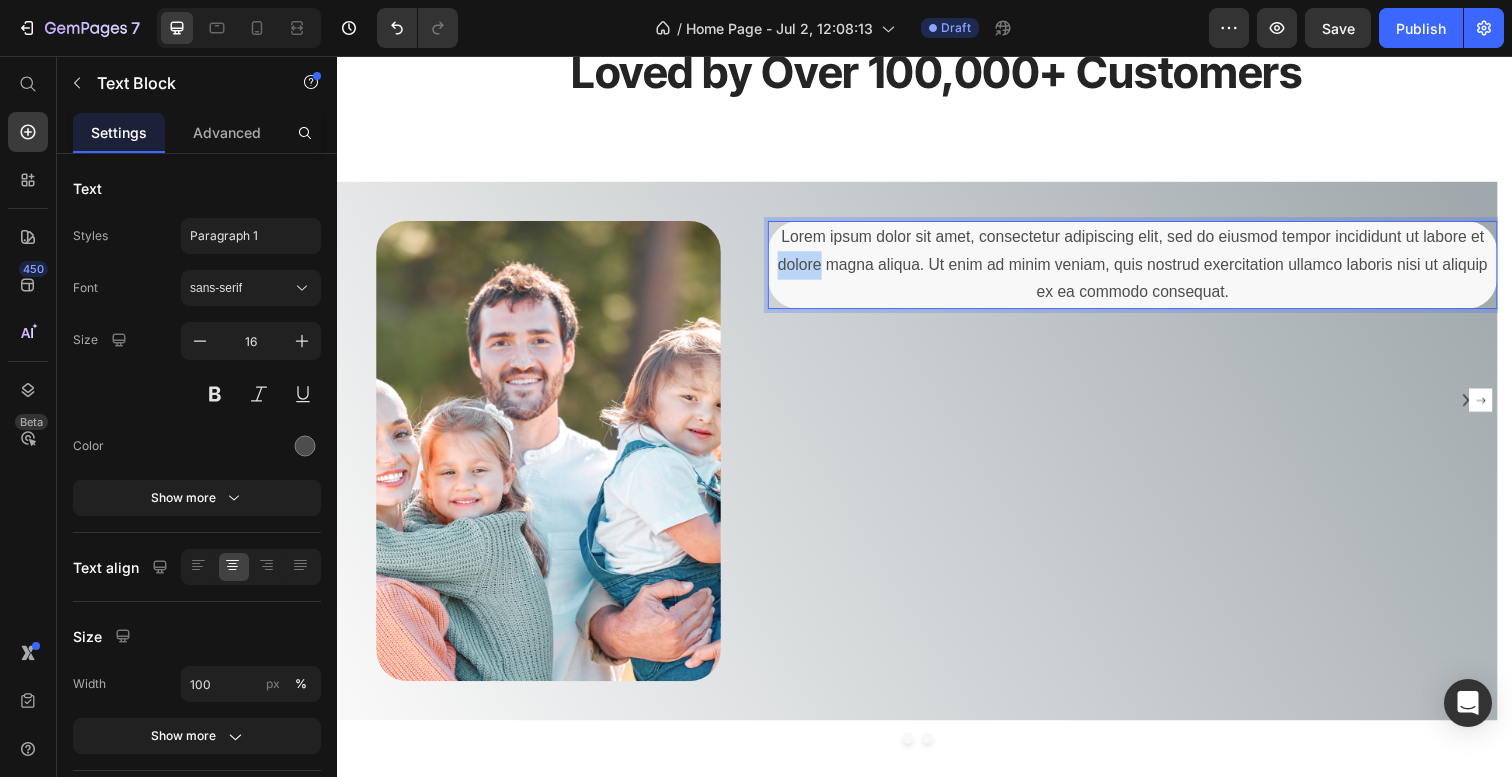 click on "Lorem ipsum dolor sit amet, consectetur adipiscing elit, sed do eiusmod tempor incididunt ut labore et dolore magna aliqua. Ut enim ad minim veniam, quis nostrud exercitation ullamco laboris nisi ut aliquip ex ea commodo consequat." at bounding box center [1149, 270] 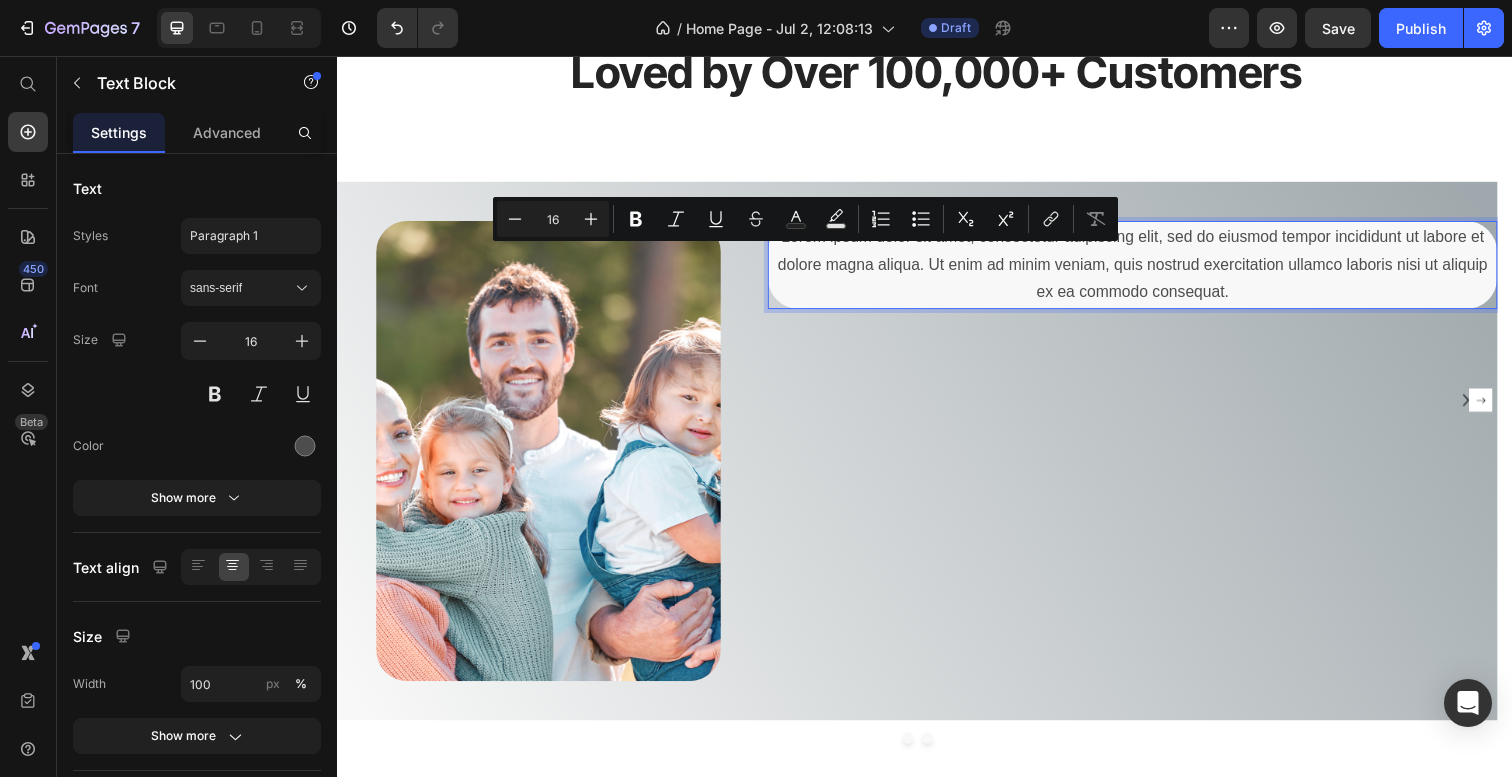 click on "Lorem ipsum dolor sit amet, consectetur adipiscing elit, sed do eiusmod tempor incididunt ut labore et dolore magna aliqua. Ut enim ad minim veniam, quis nostrud exercitation ullamco laboris nisi ut aliquip ex ea commodo consequat." at bounding box center (1149, 270) 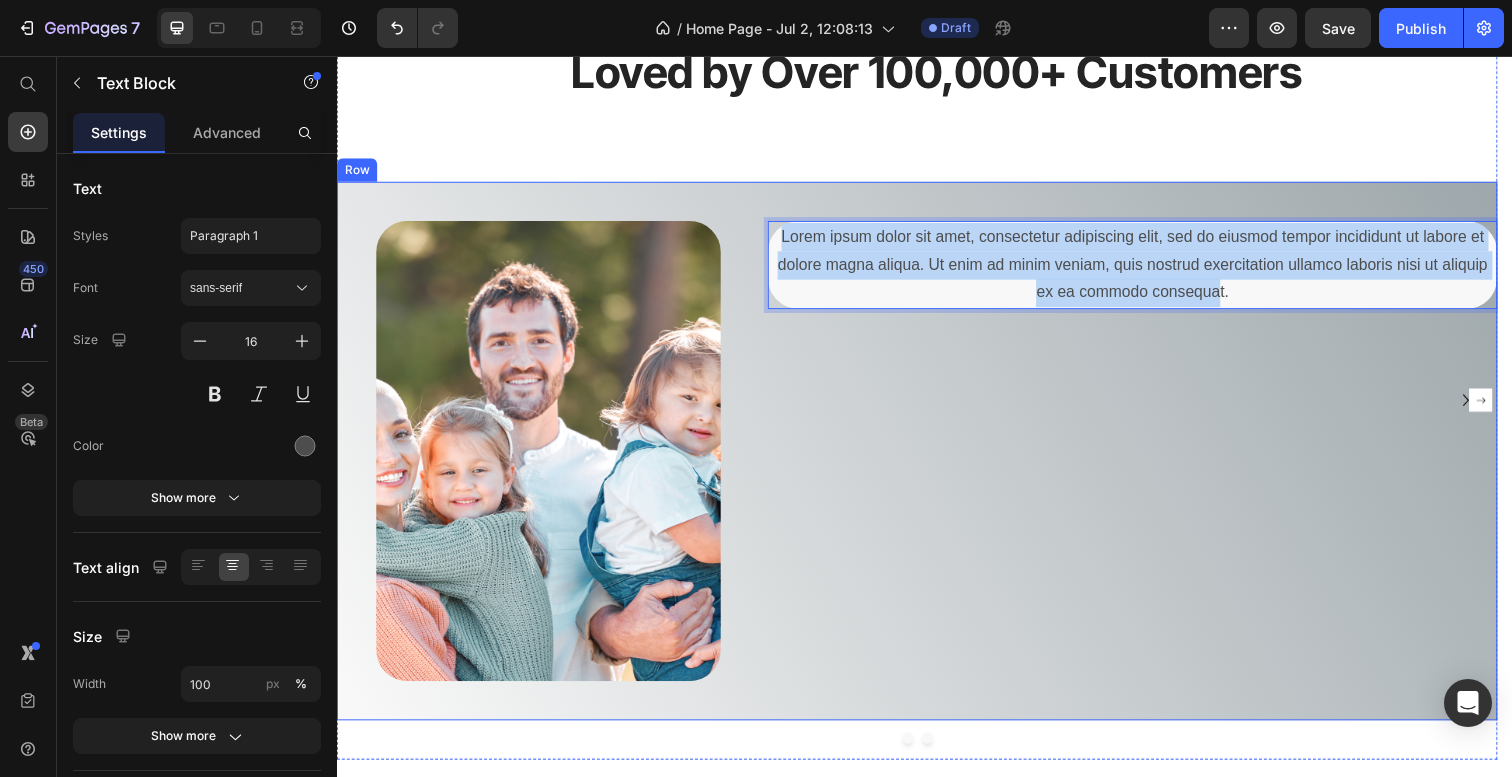 drag, startPoint x: 1241, startPoint y: 291, endPoint x: 790, endPoint y: 216, distance: 457.1936 